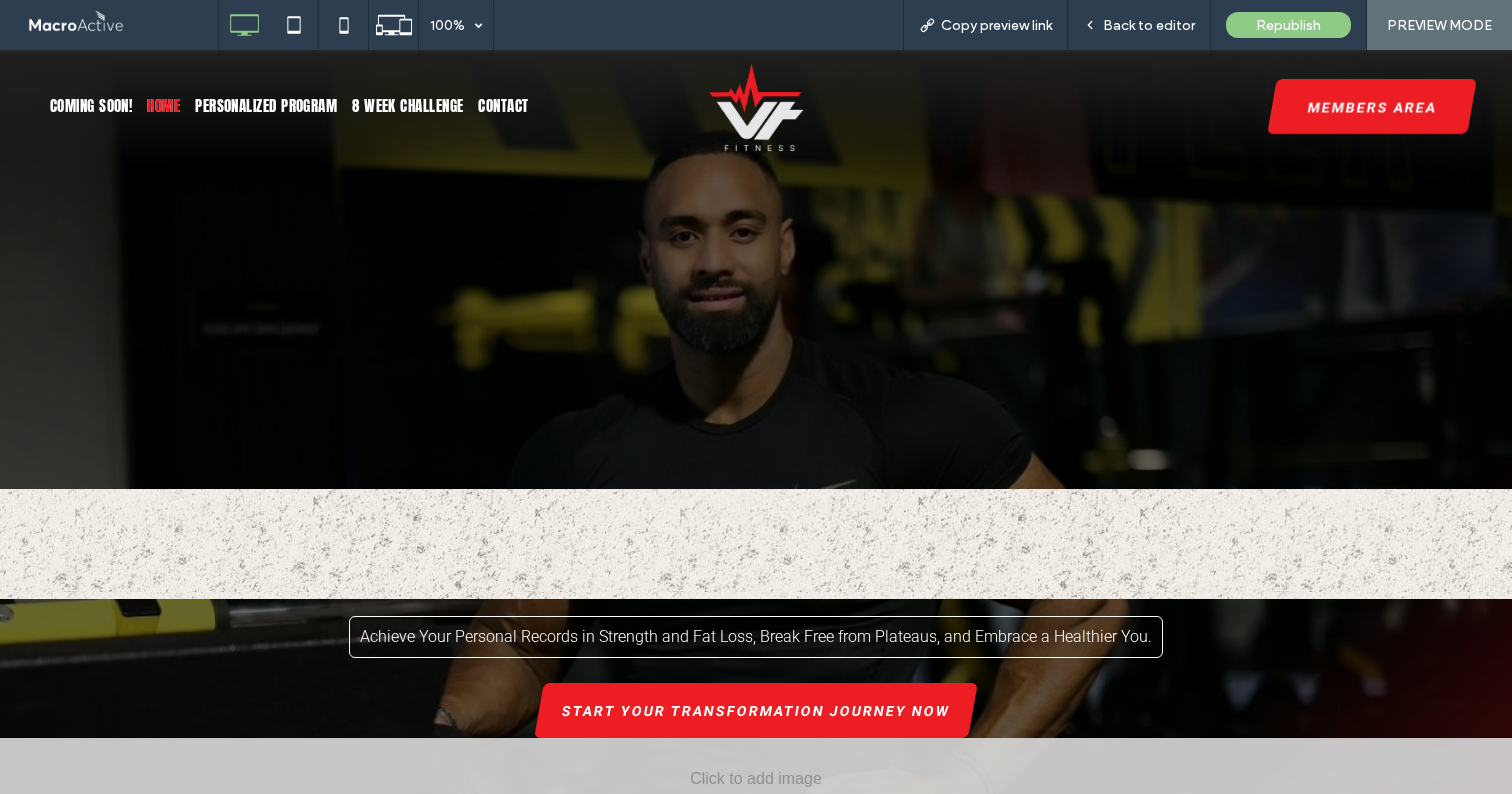 scroll, scrollTop: 0, scrollLeft: 0, axis: both 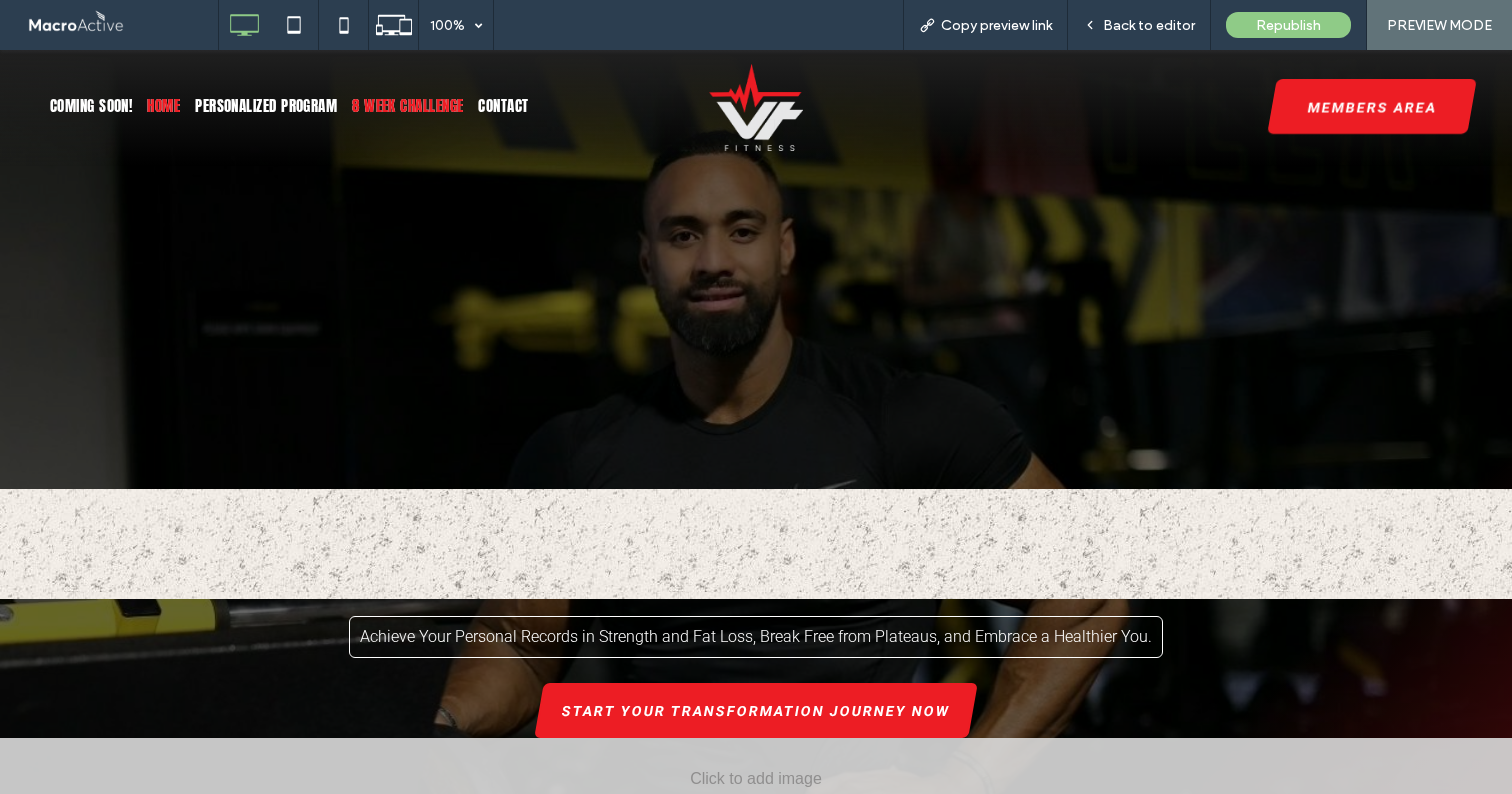 click on "8 WEEK CHALLENGE" at bounding box center (407, 105) 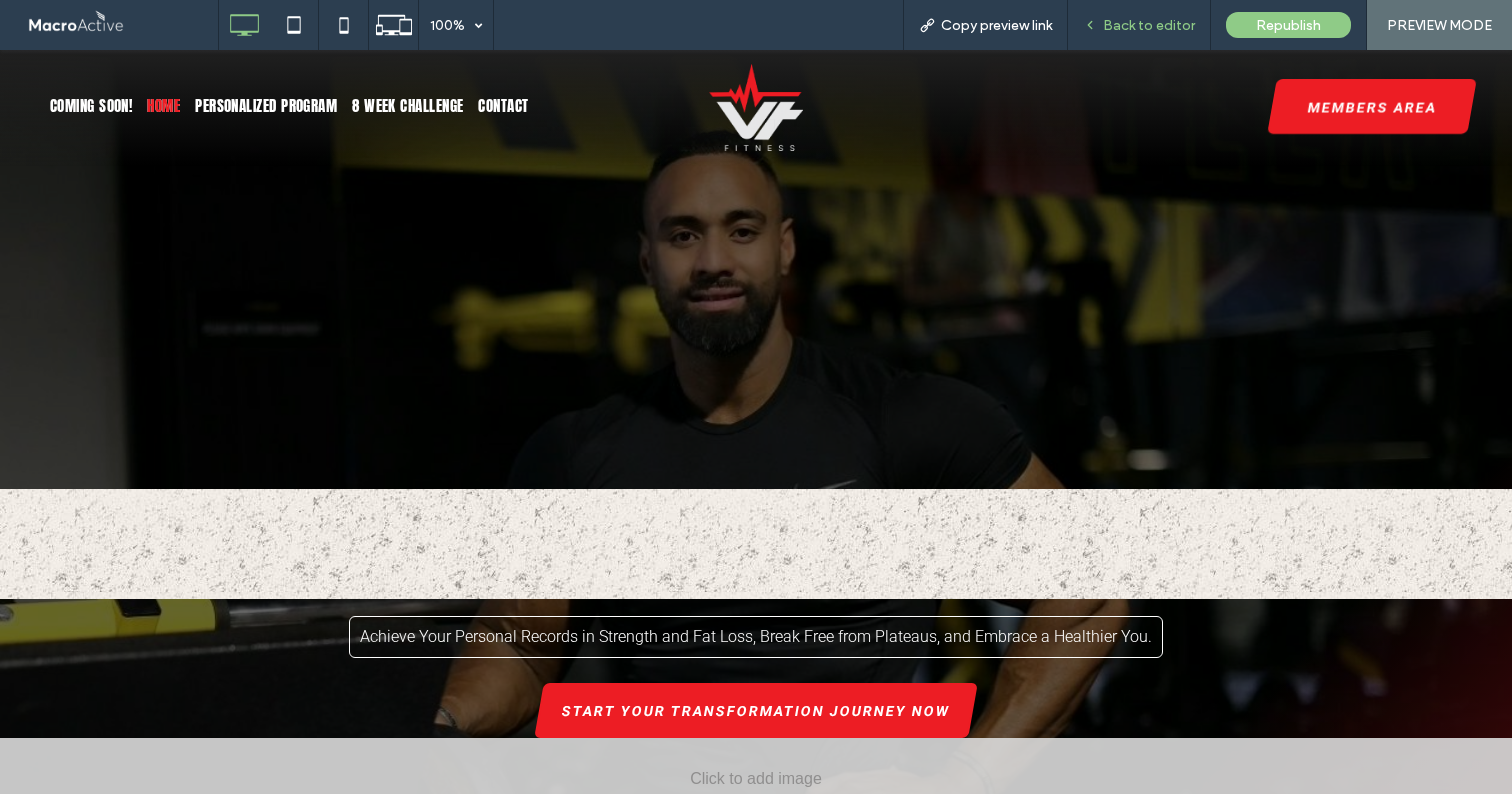click on "Back to editor" at bounding box center [1149, 25] 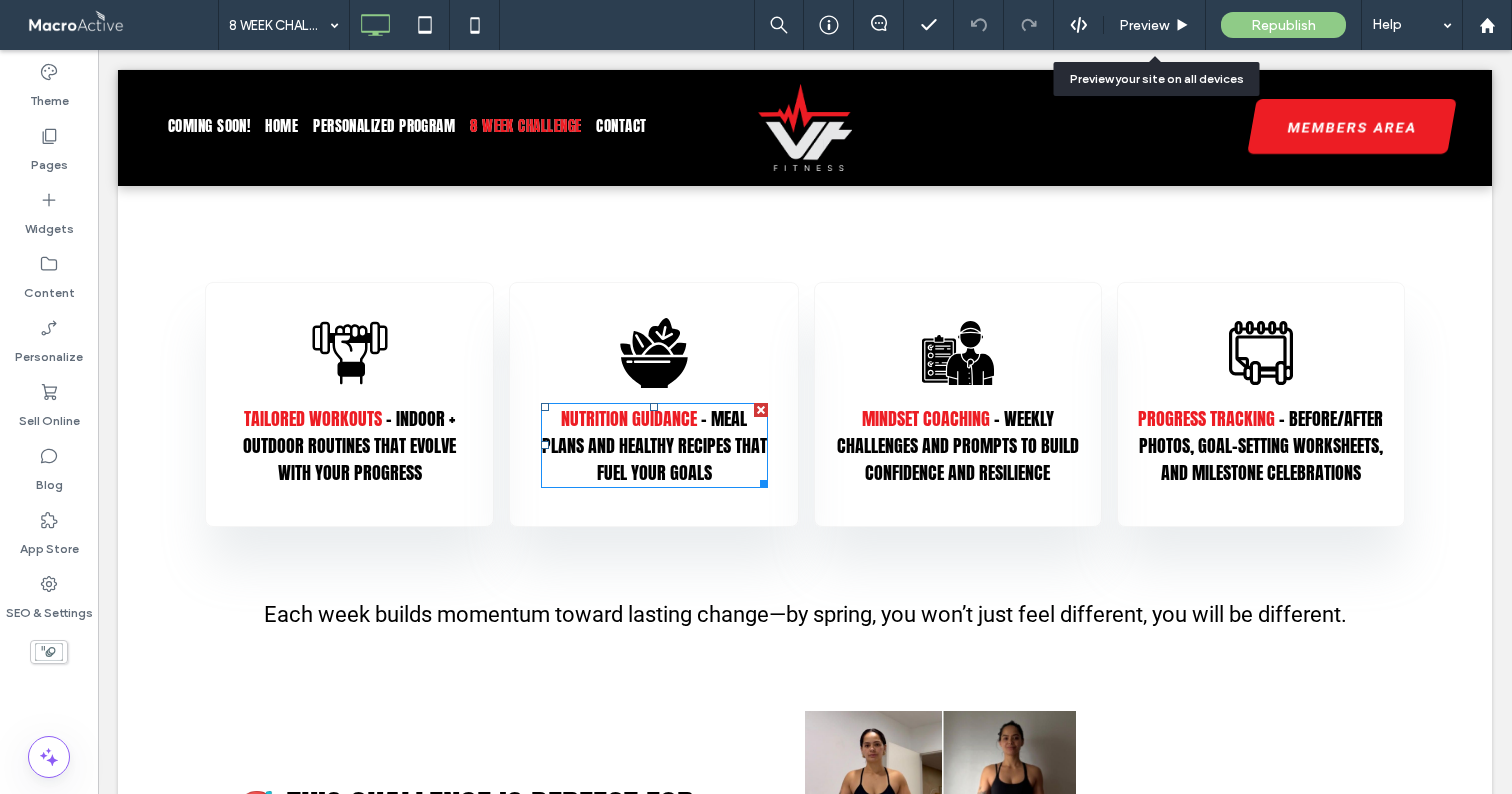 scroll, scrollTop: 1197, scrollLeft: 0, axis: vertical 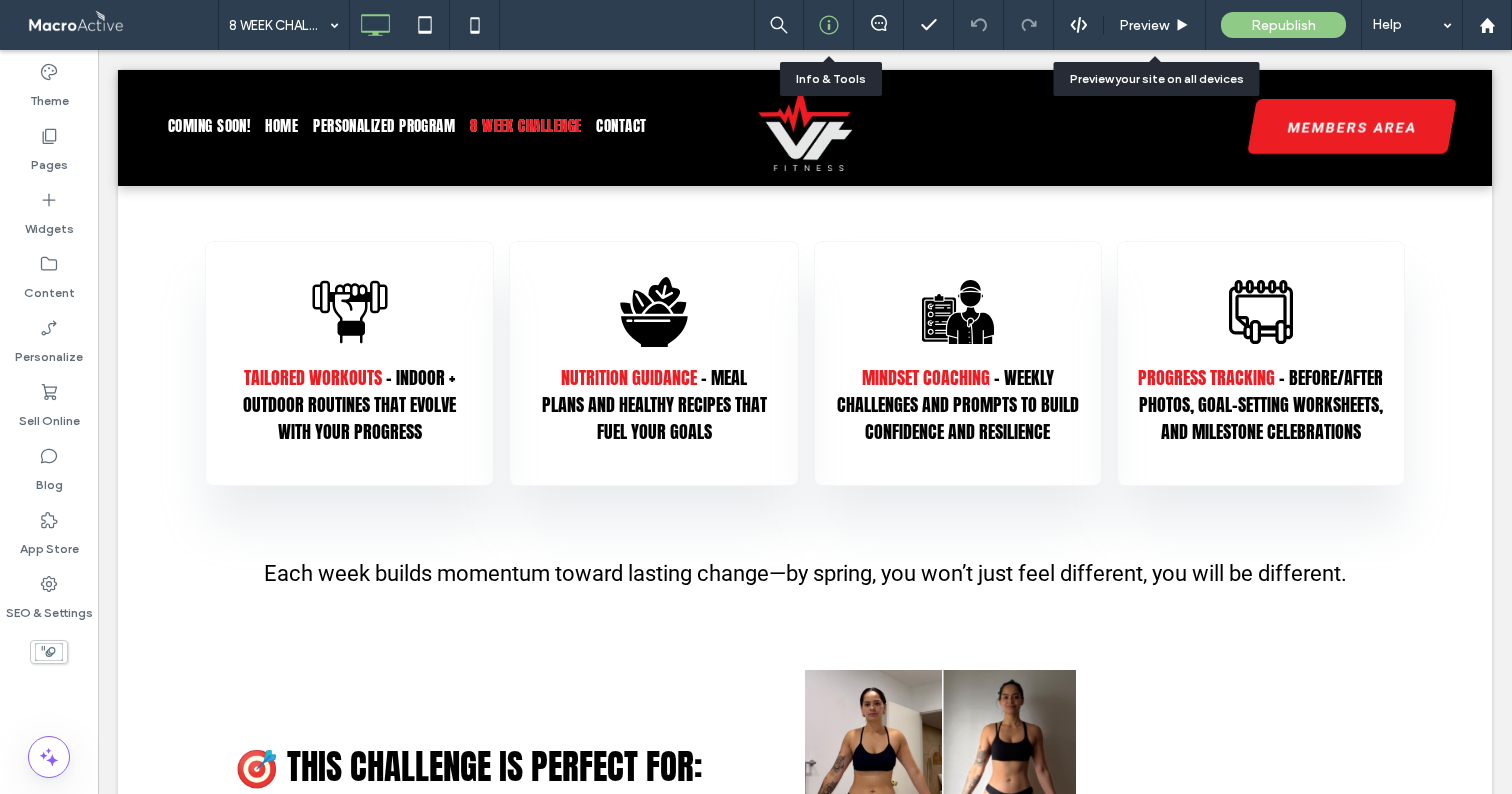 click 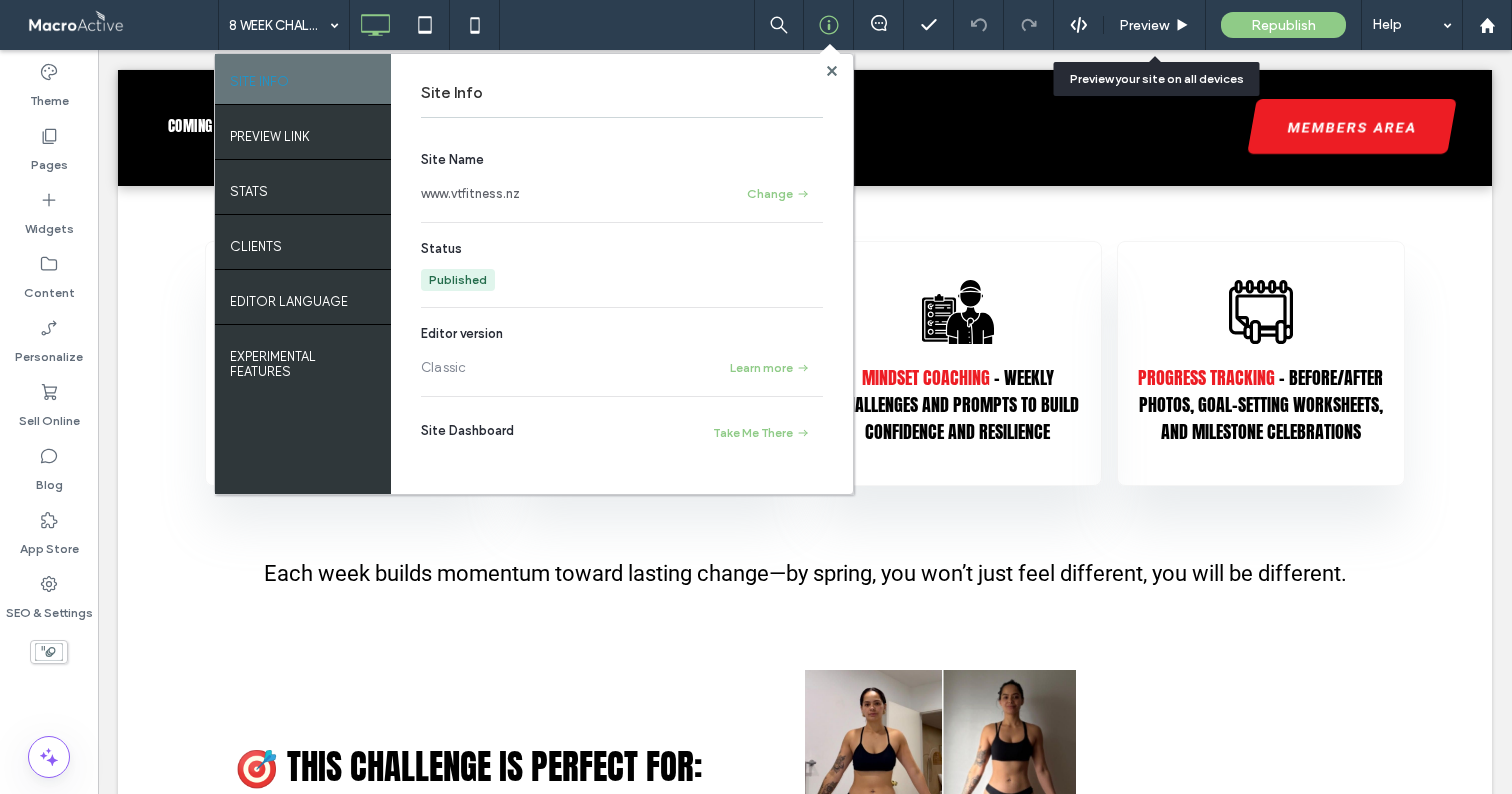 click on "www.vtfitness.nz" at bounding box center (470, 194) 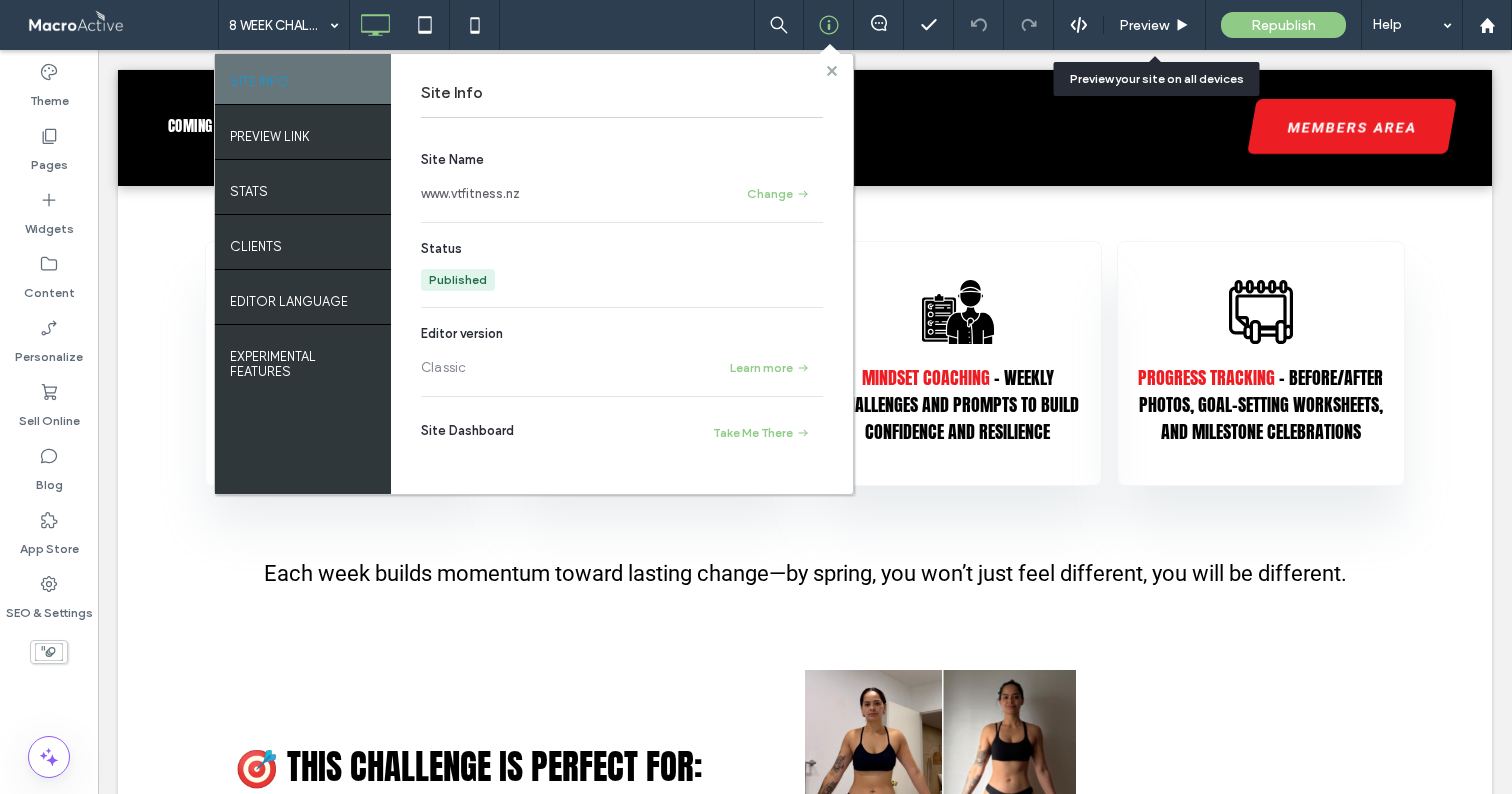 click 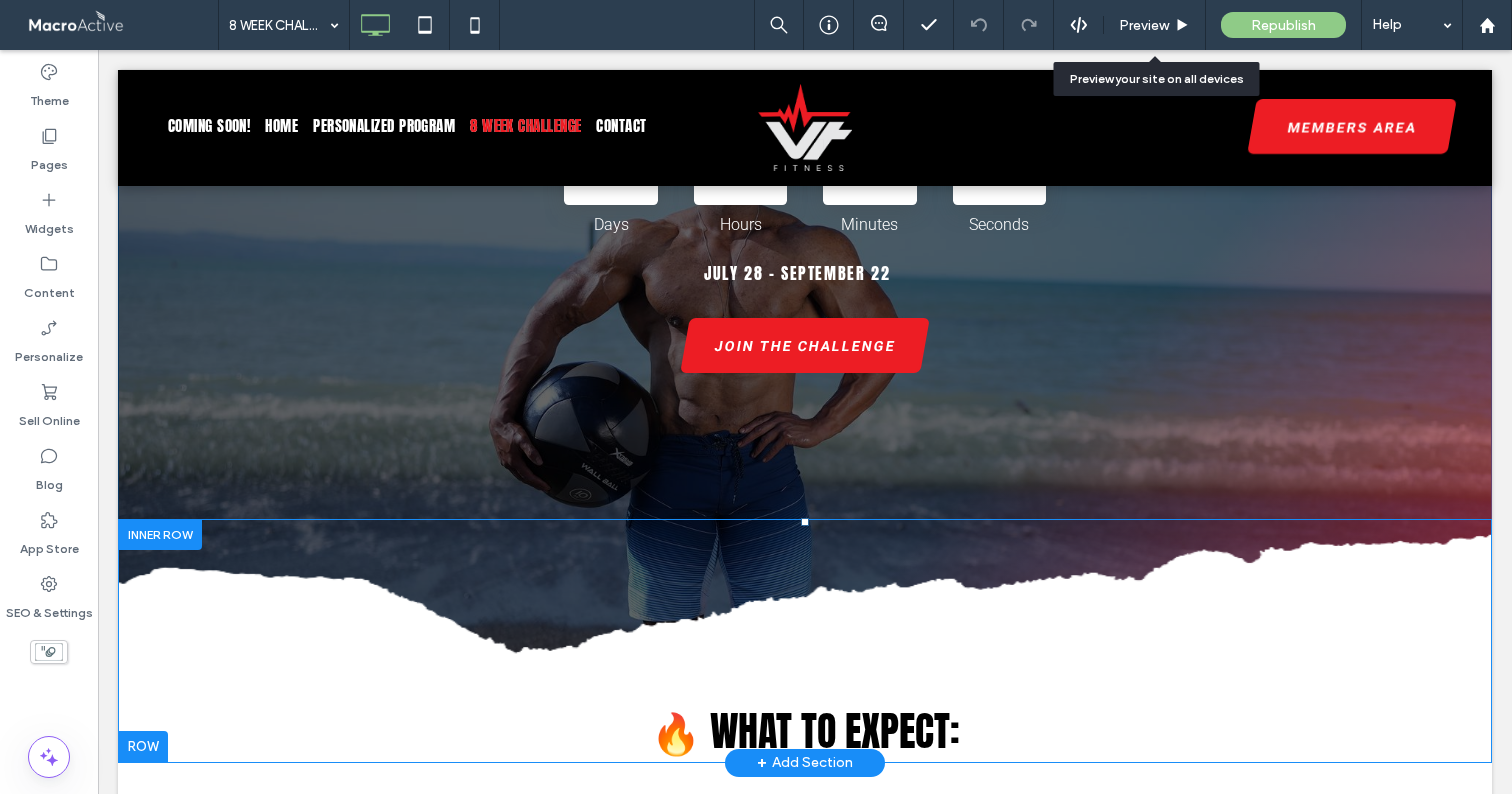scroll, scrollTop: 471, scrollLeft: 0, axis: vertical 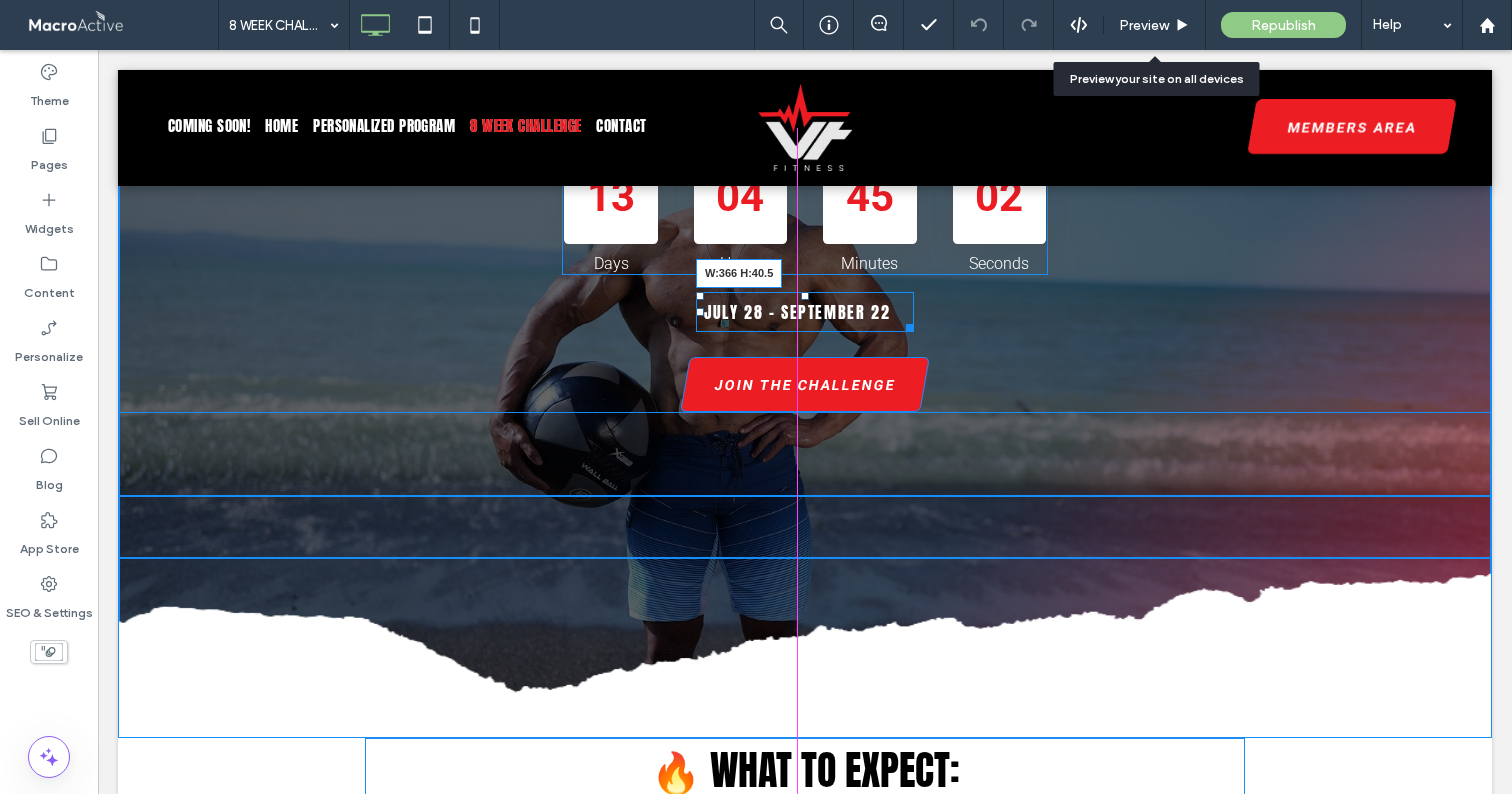 drag, startPoint x: 903, startPoint y: 326, endPoint x: 977, endPoint y: 320, distance: 74.24284 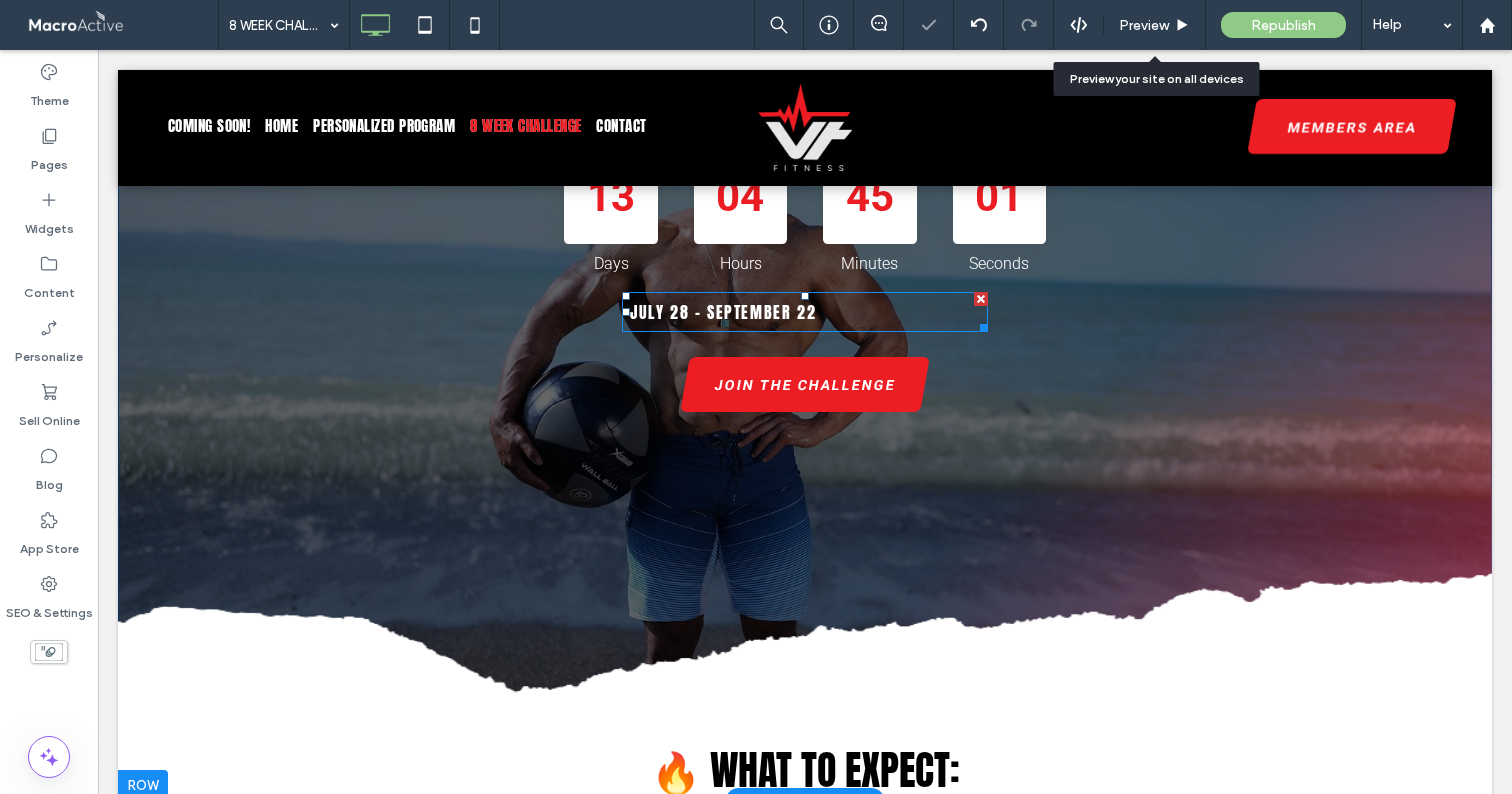 click on "July 28 - September 22" at bounding box center (805, 312) 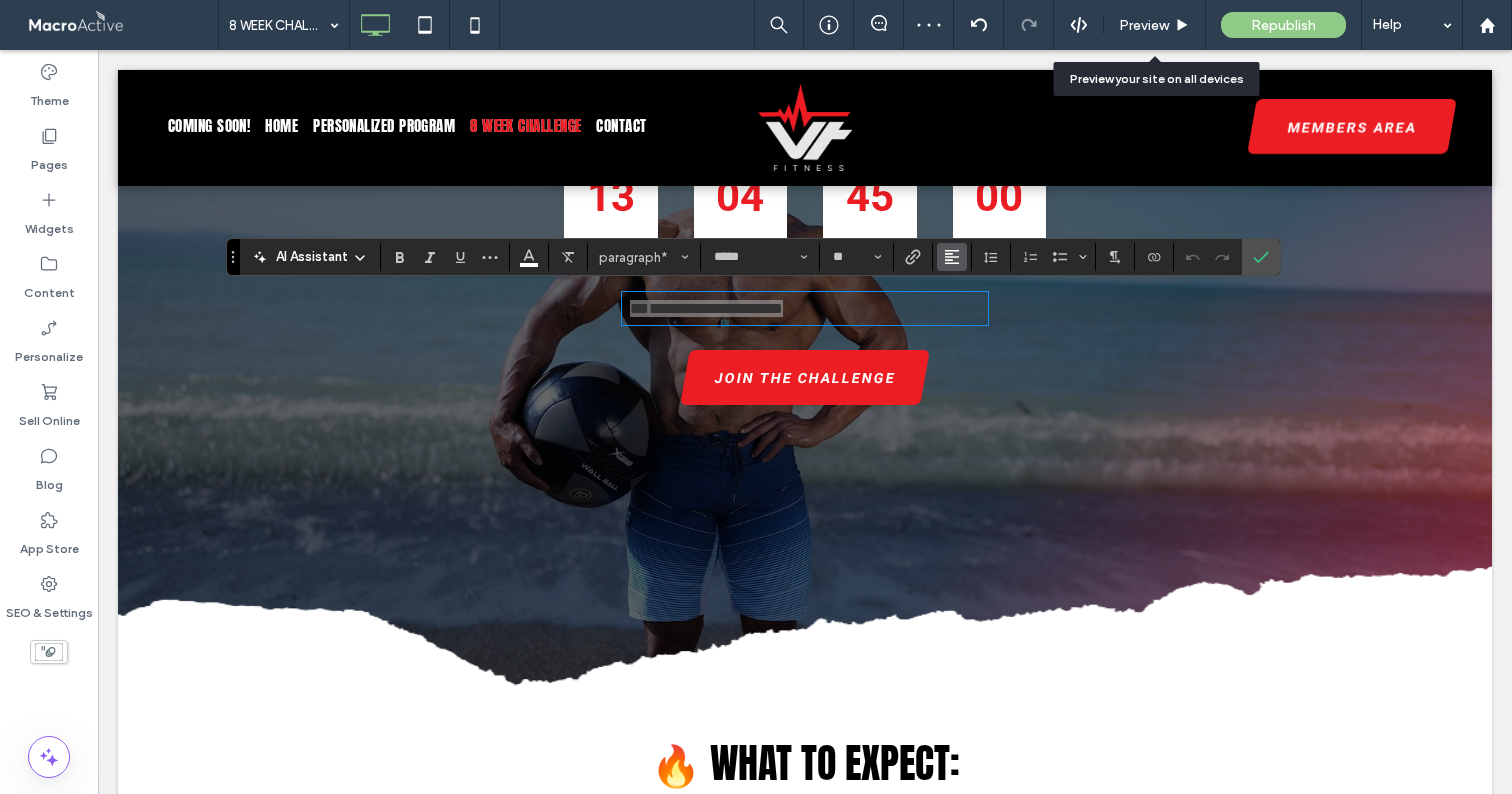 click 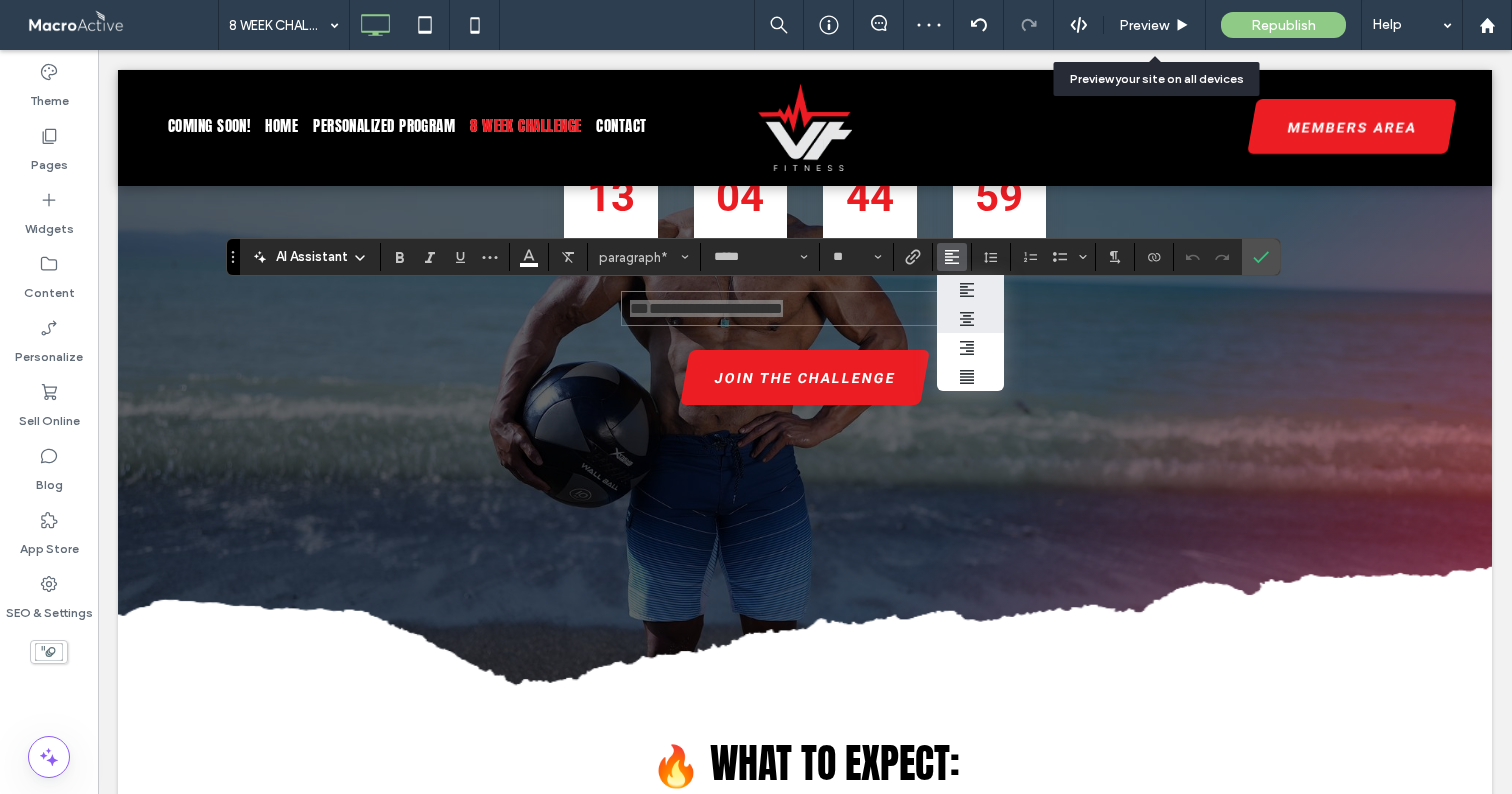 click at bounding box center (970, 318) 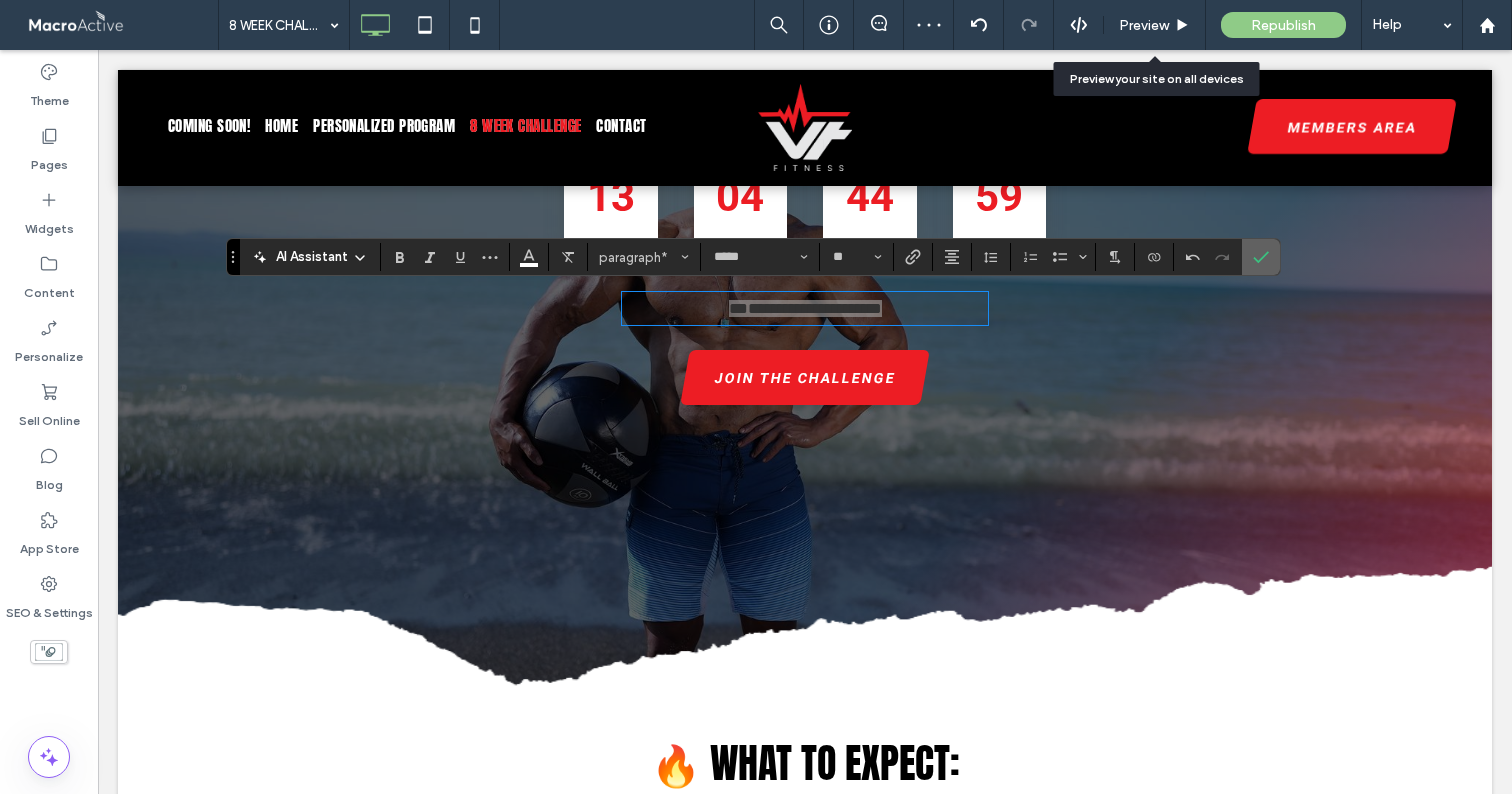click 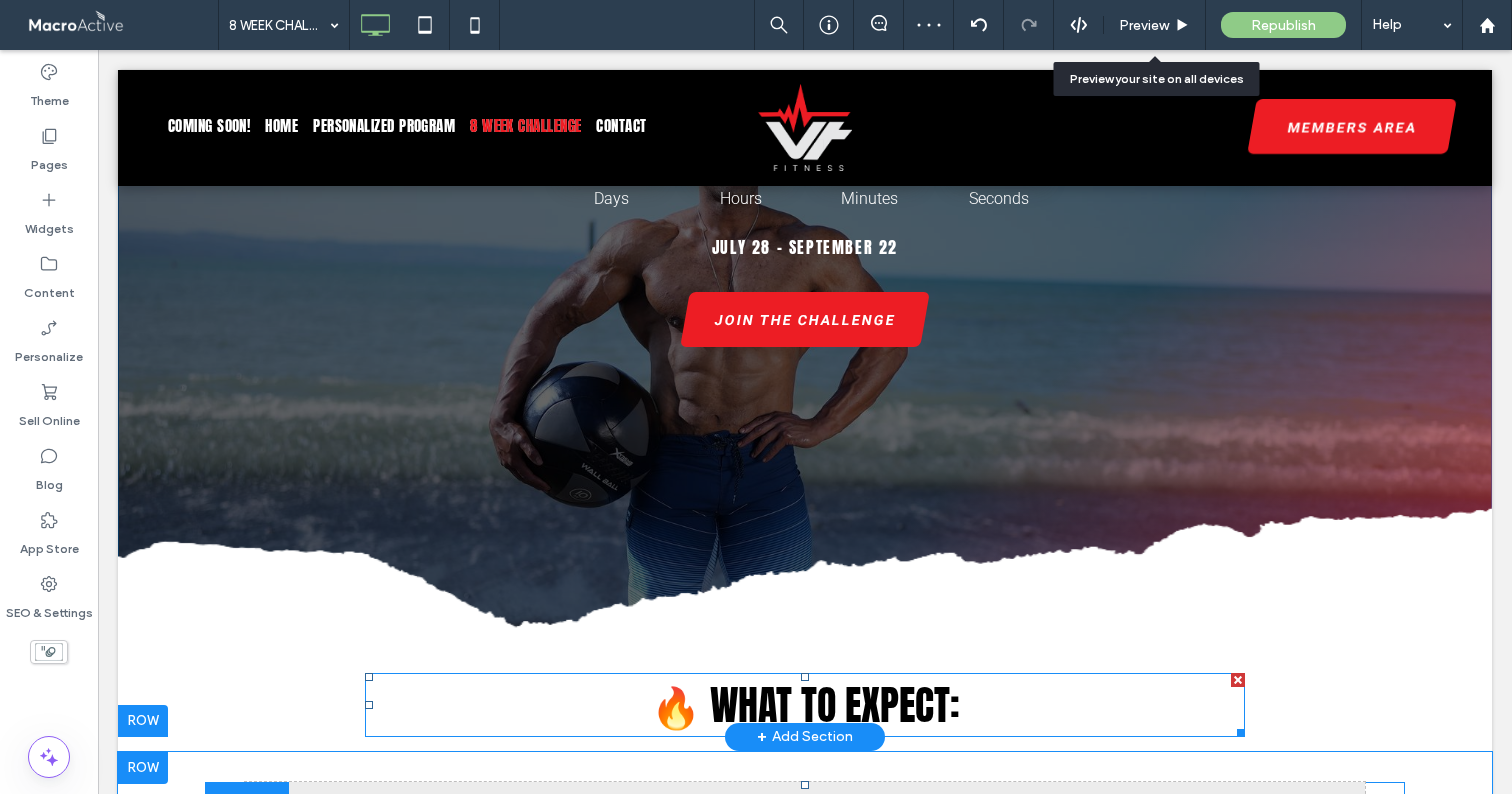 scroll, scrollTop: 655, scrollLeft: 0, axis: vertical 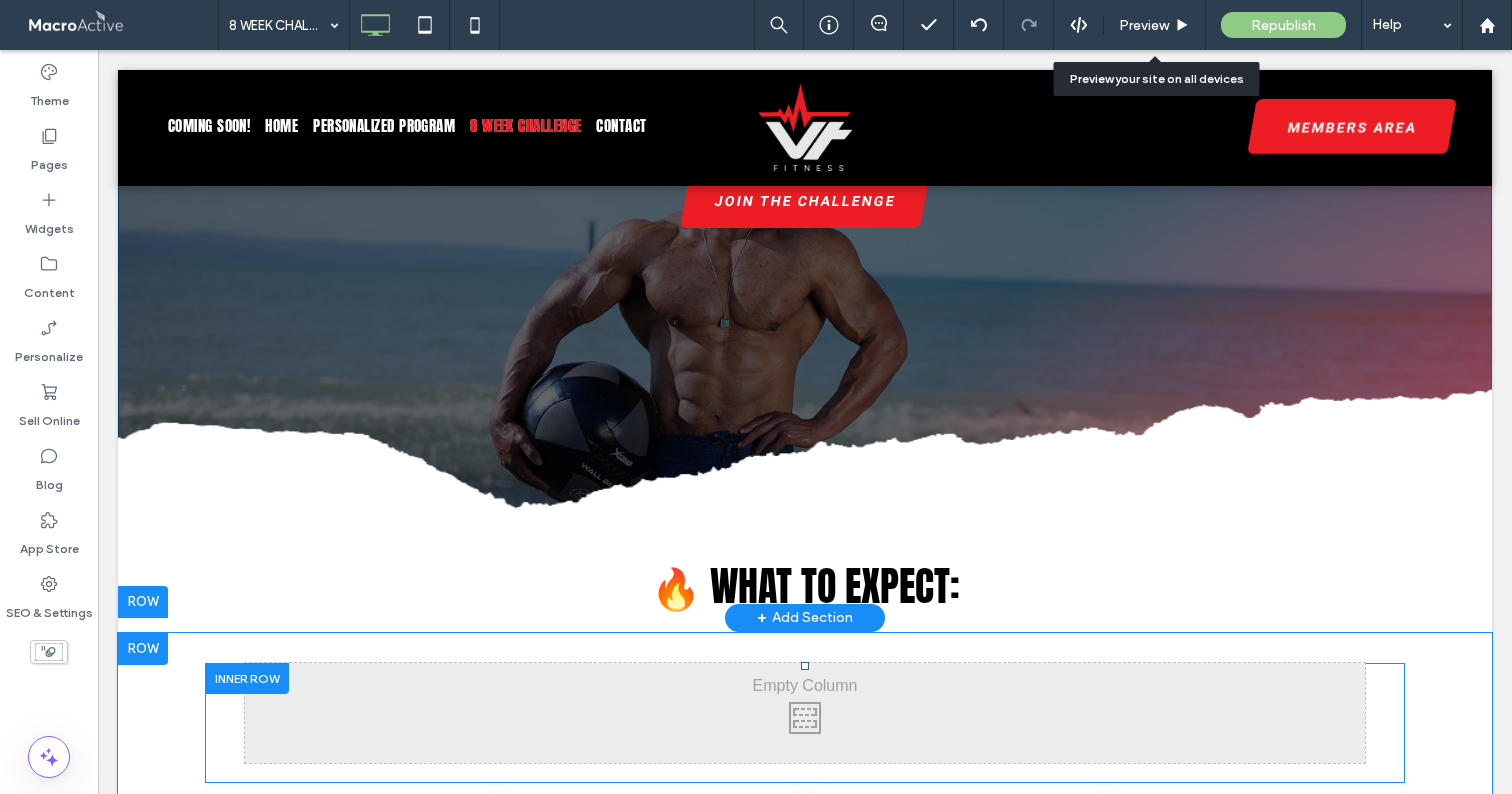 click at bounding box center [247, 678] 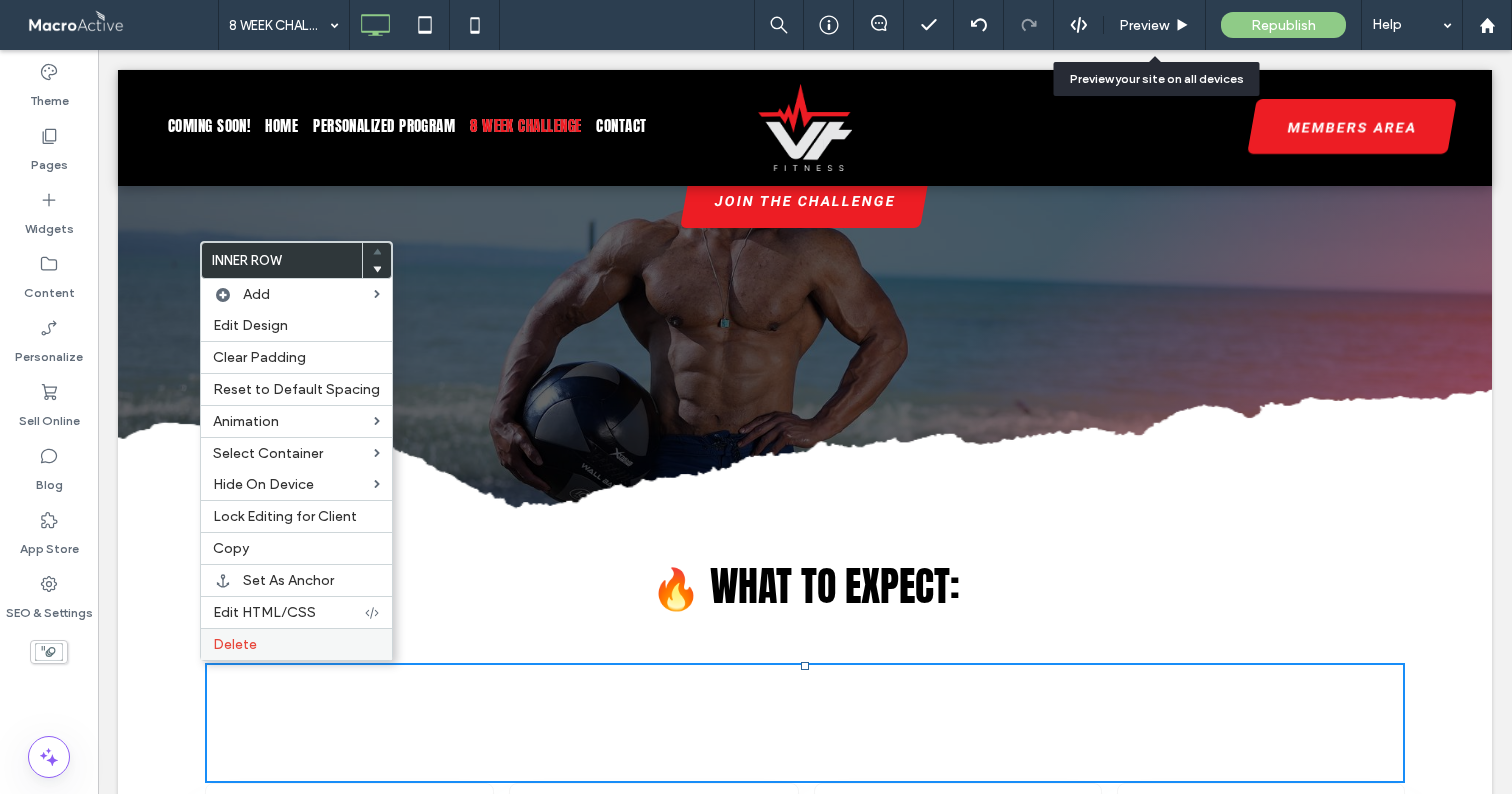 click on "Delete" at bounding box center [235, 644] 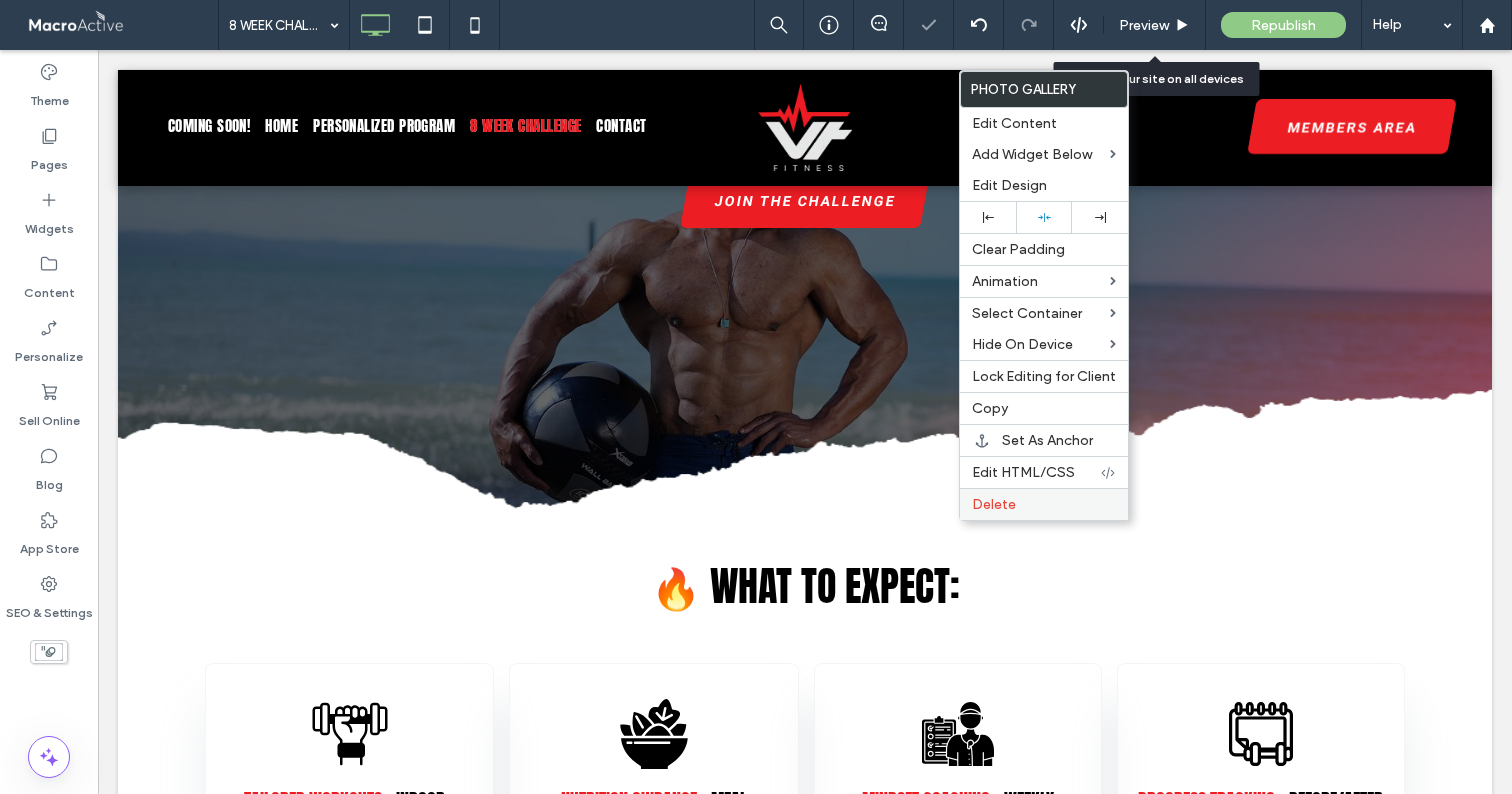 click on "Delete" at bounding box center [994, 504] 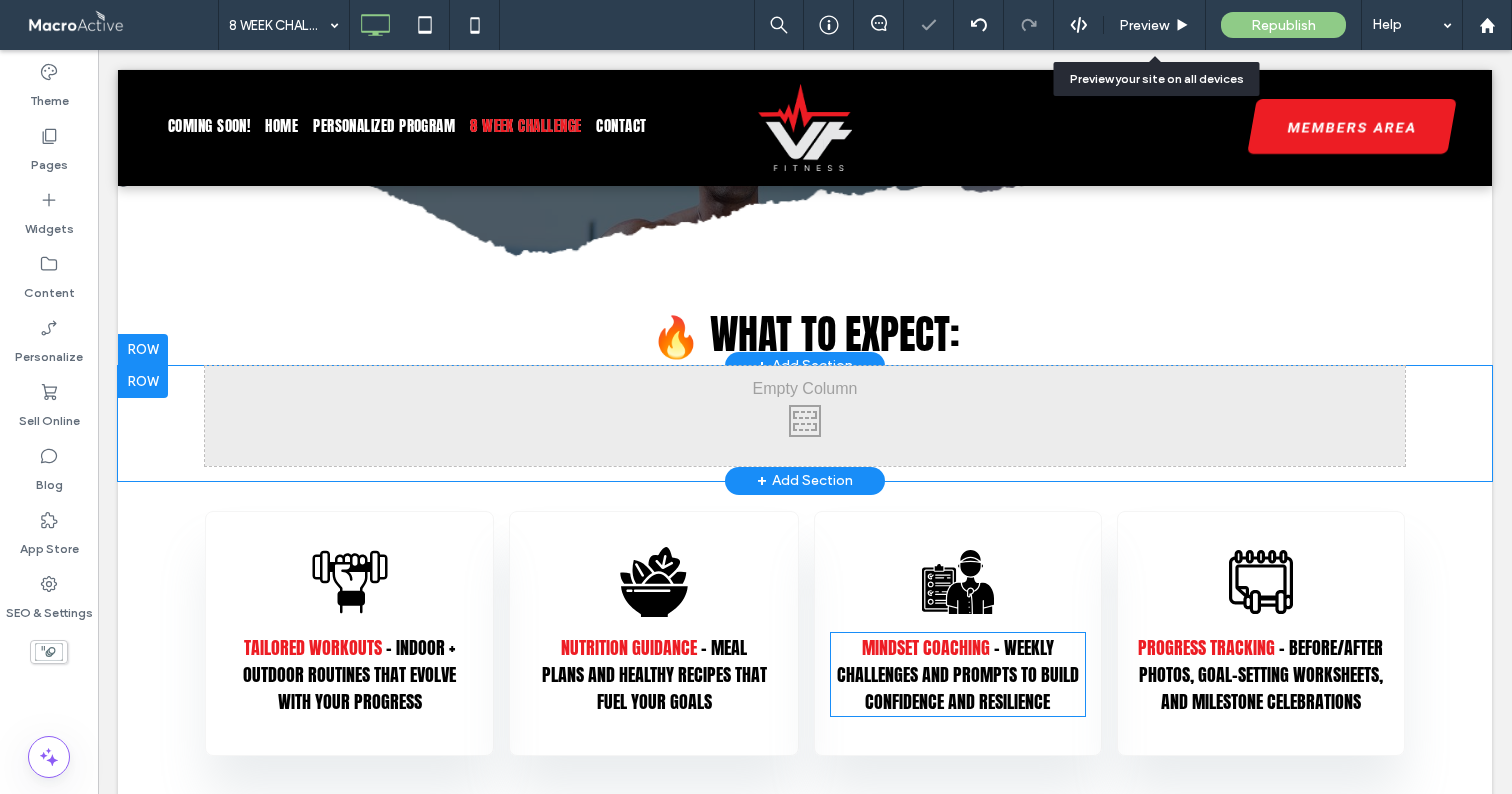 scroll, scrollTop: 908, scrollLeft: 0, axis: vertical 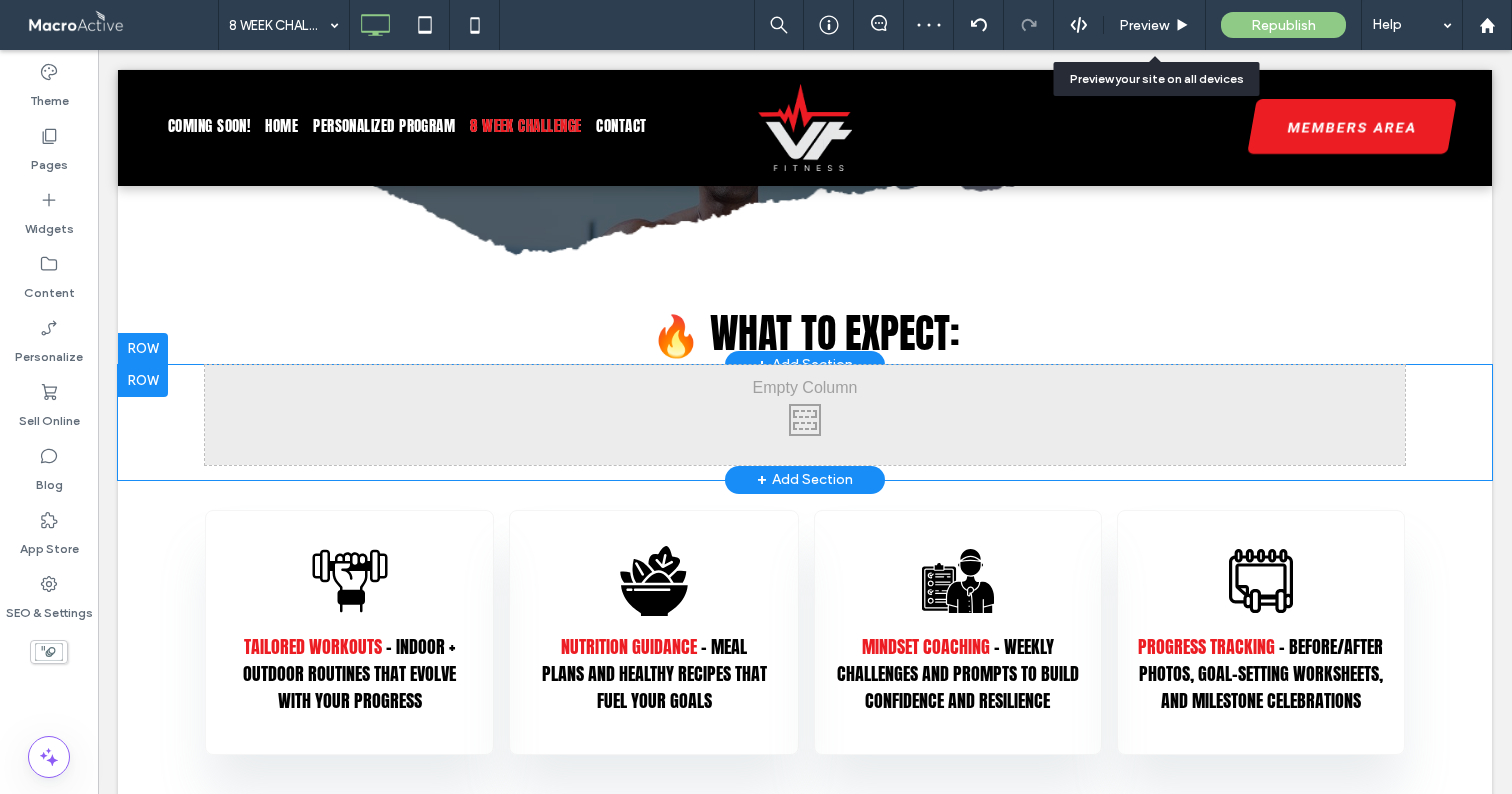 click at bounding box center (143, 381) 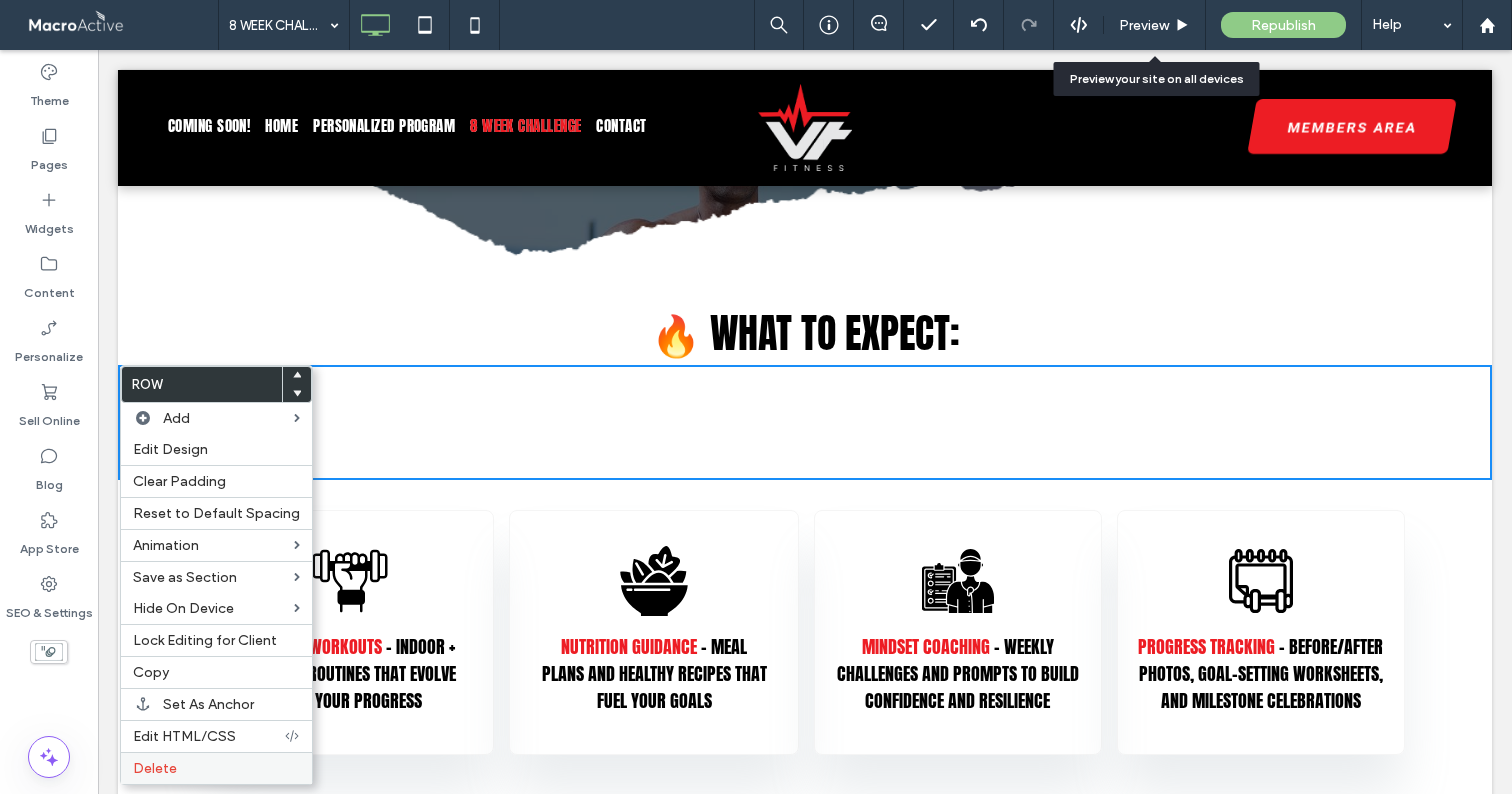 click on "Delete" at bounding box center [216, 768] 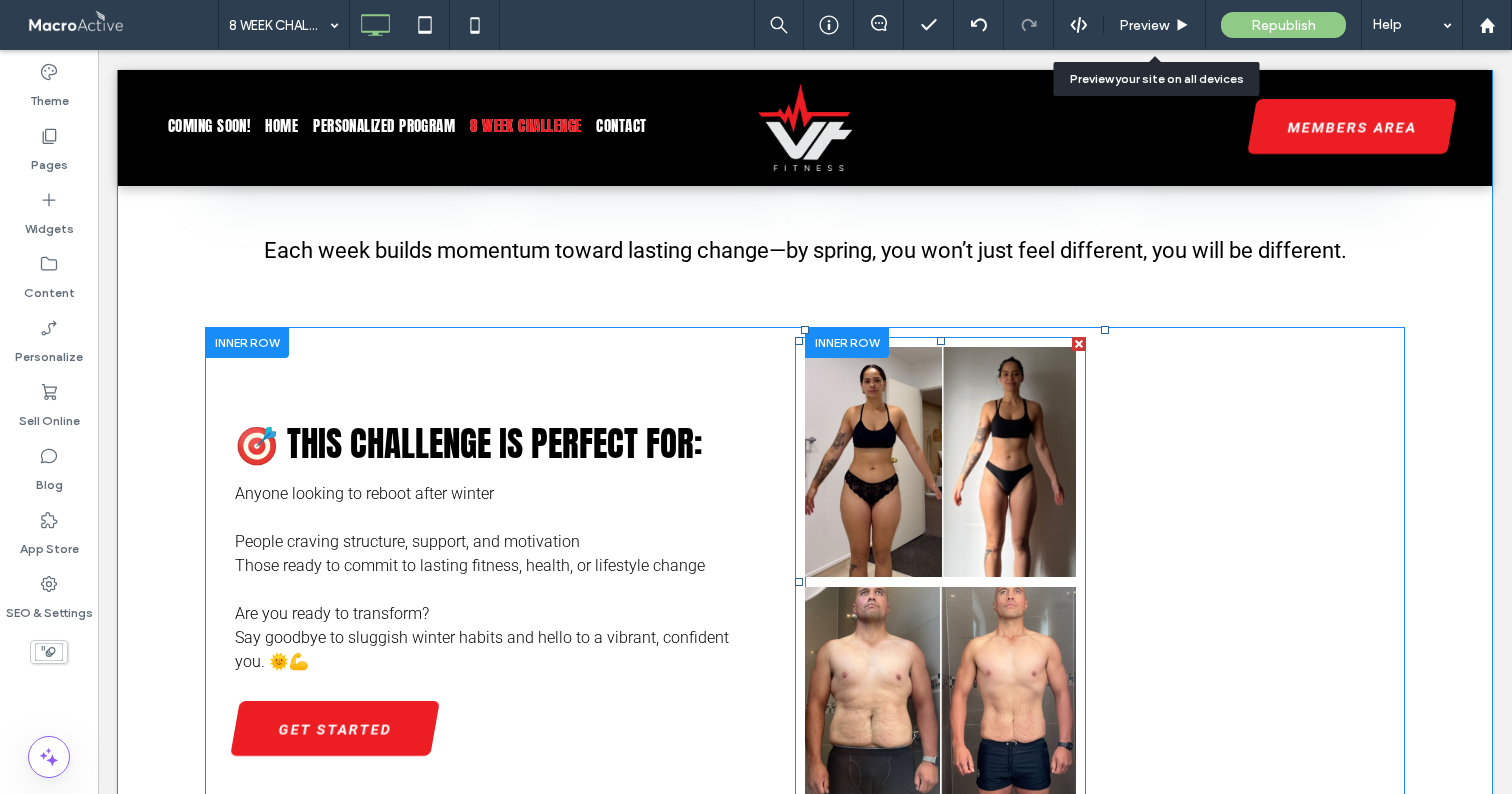 scroll, scrollTop: 1392, scrollLeft: 0, axis: vertical 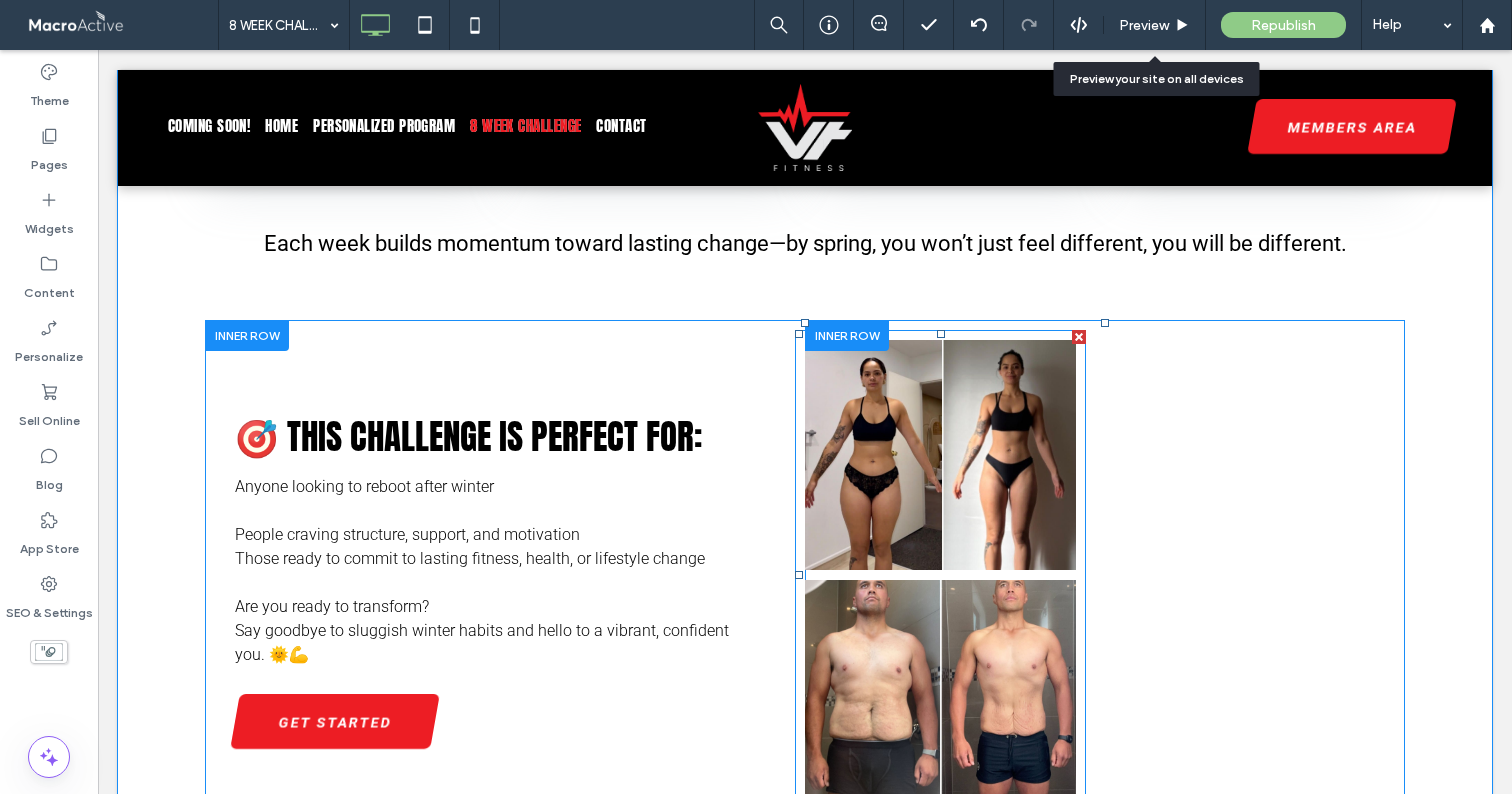 click at bounding box center [940, 455] 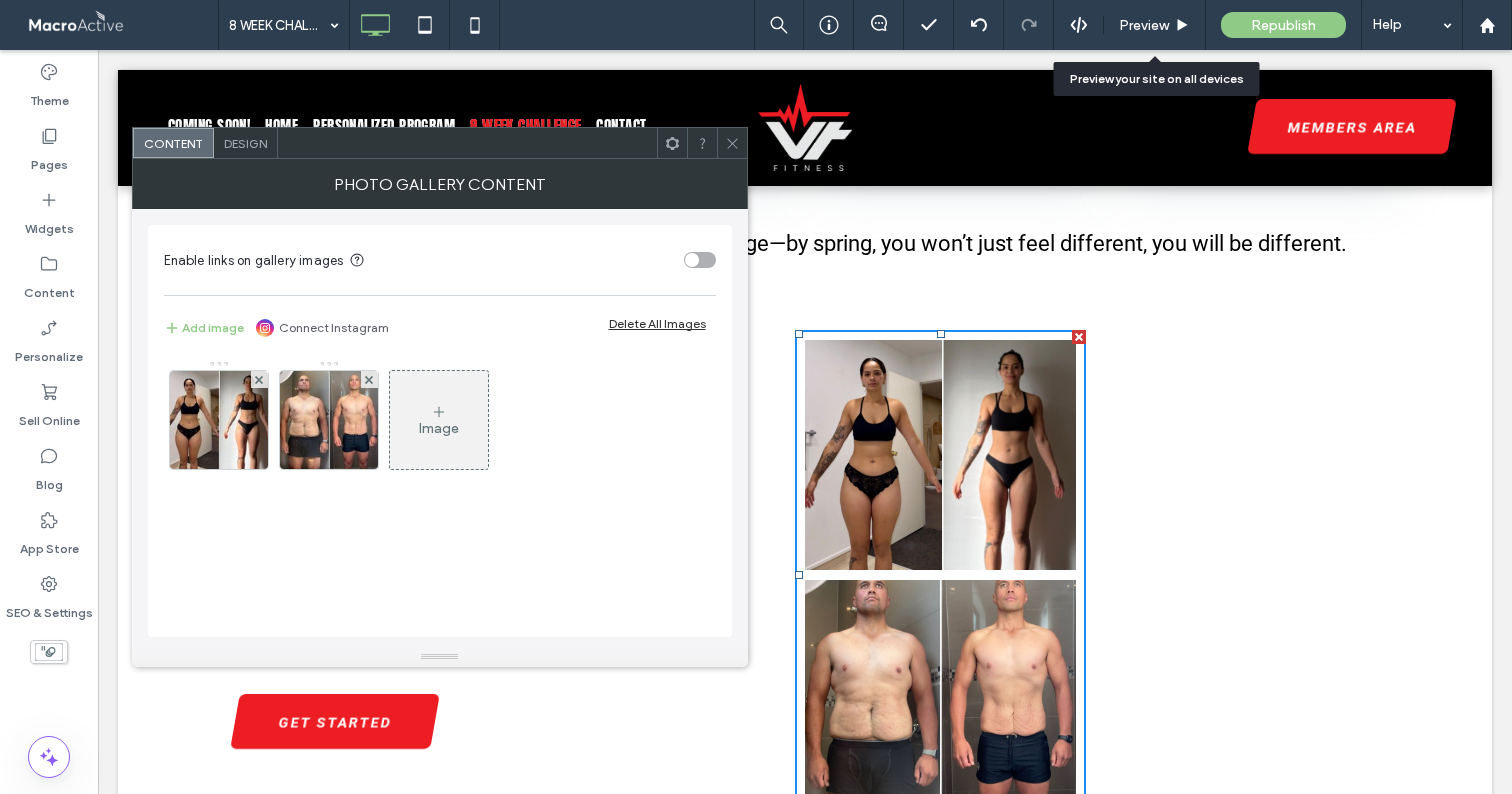 click on "Design" at bounding box center [245, 143] 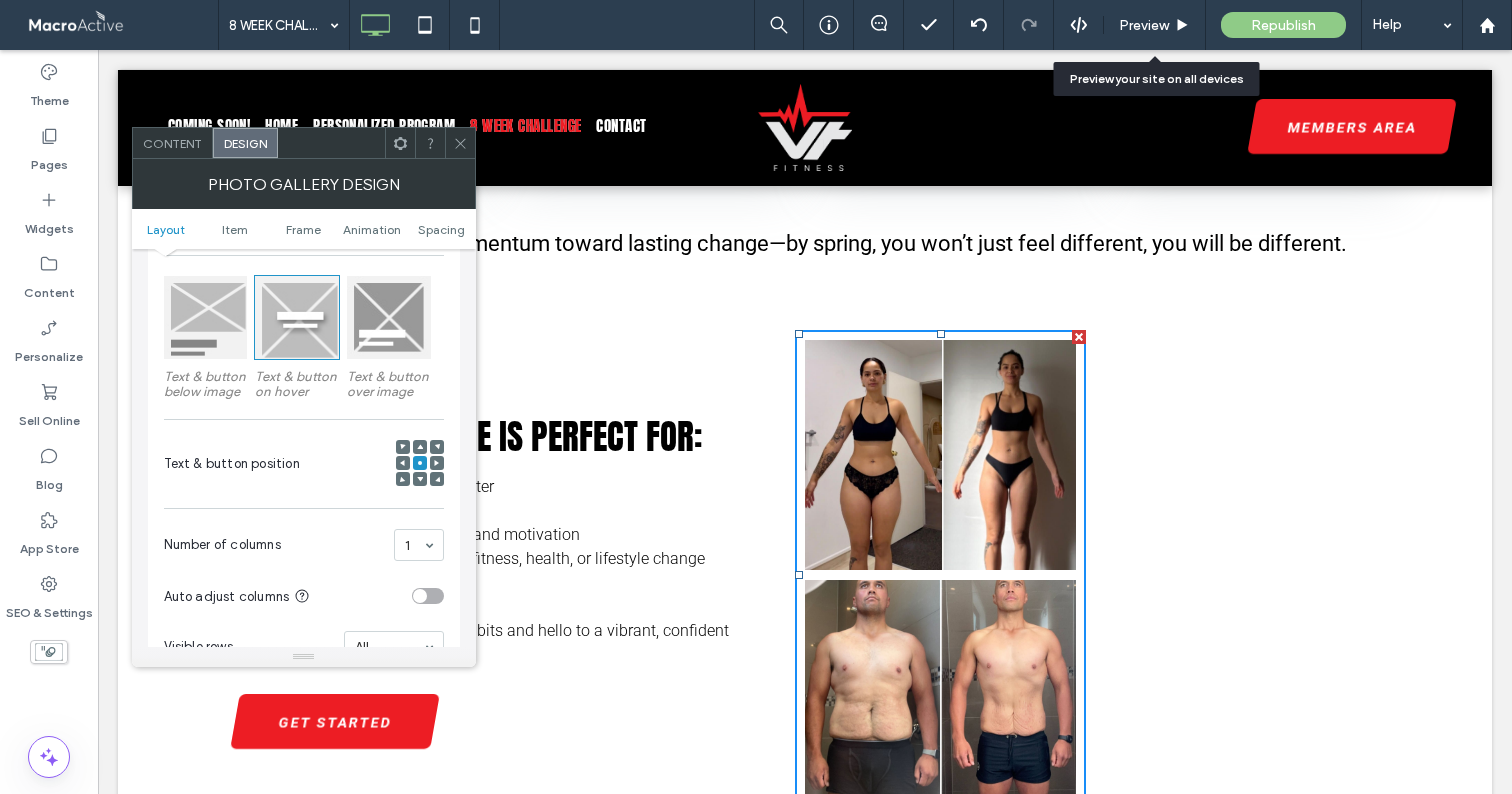 scroll, scrollTop: 286, scrollLeft: 0, axis: vertical 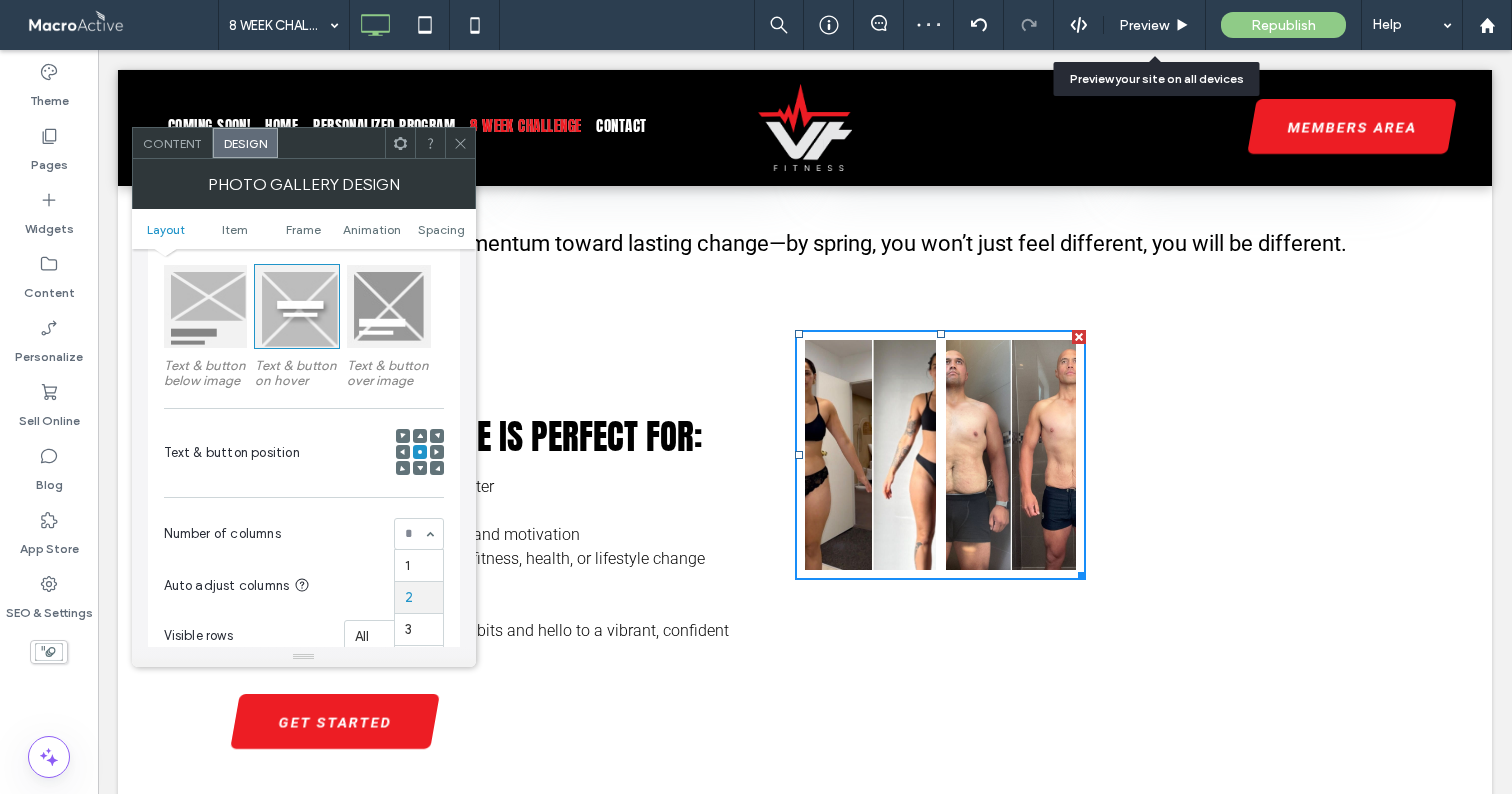 click at bounding box center [414, 534] 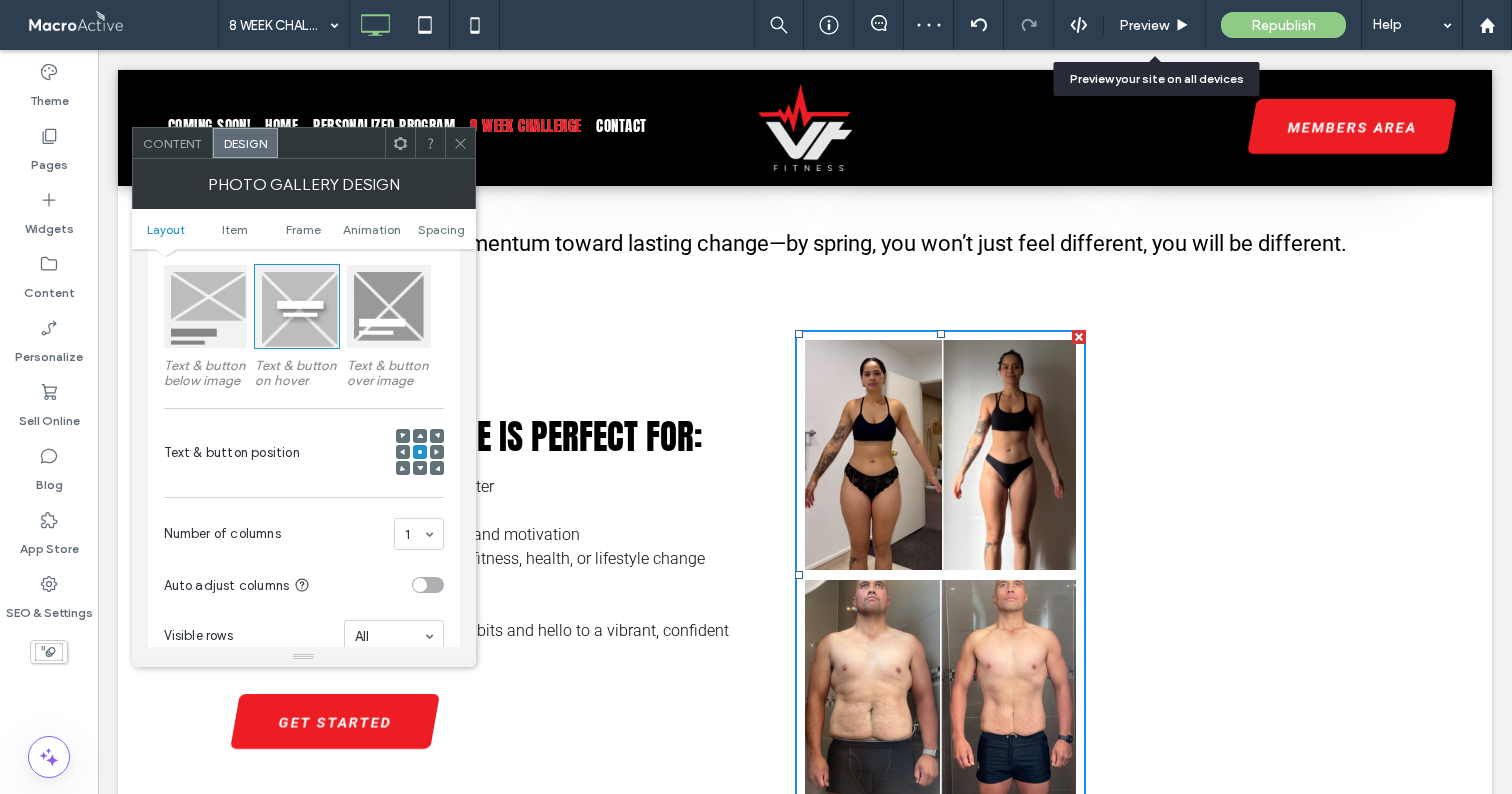 click on "1" at bounding box center (419, 534) 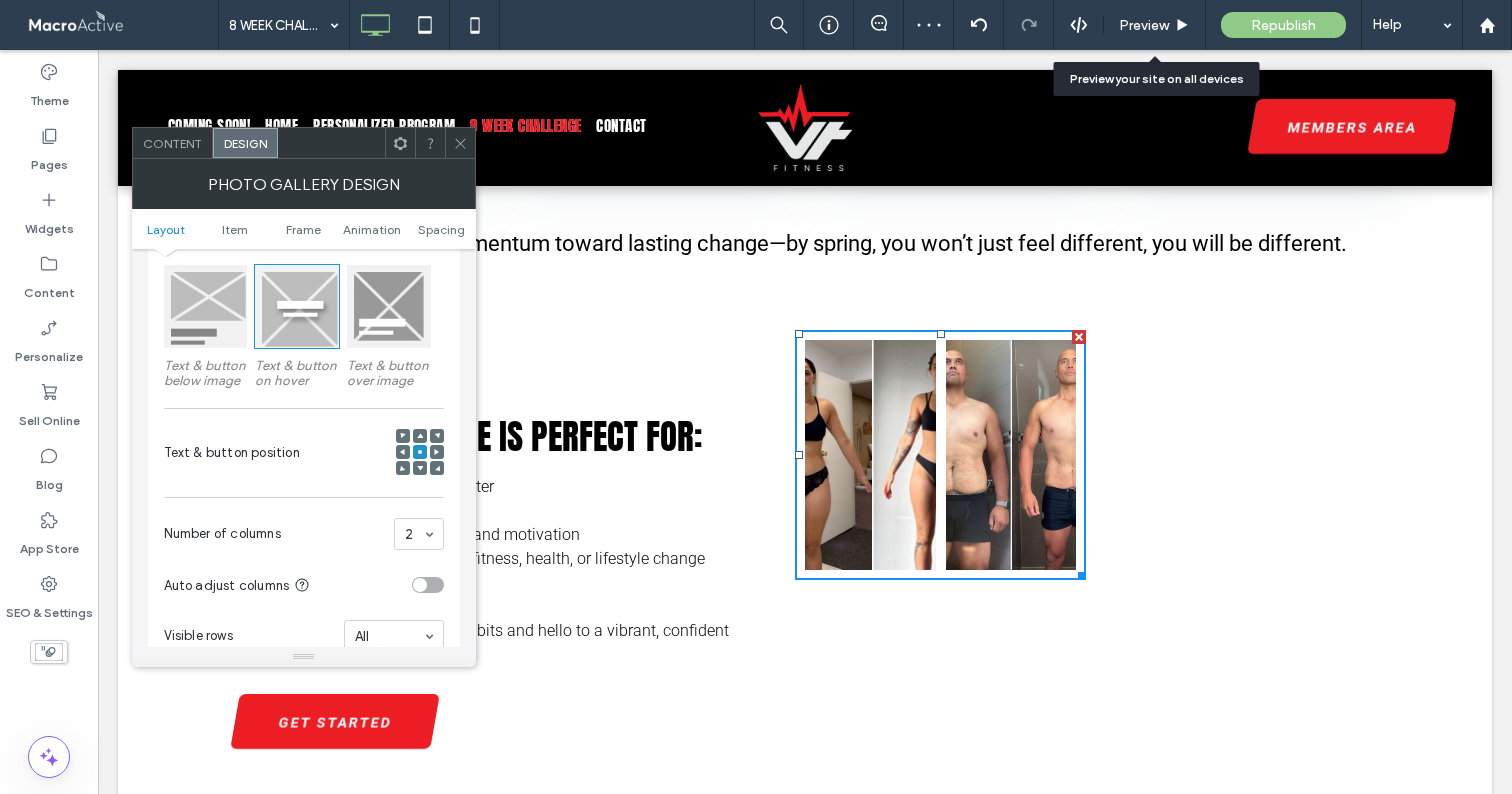 click 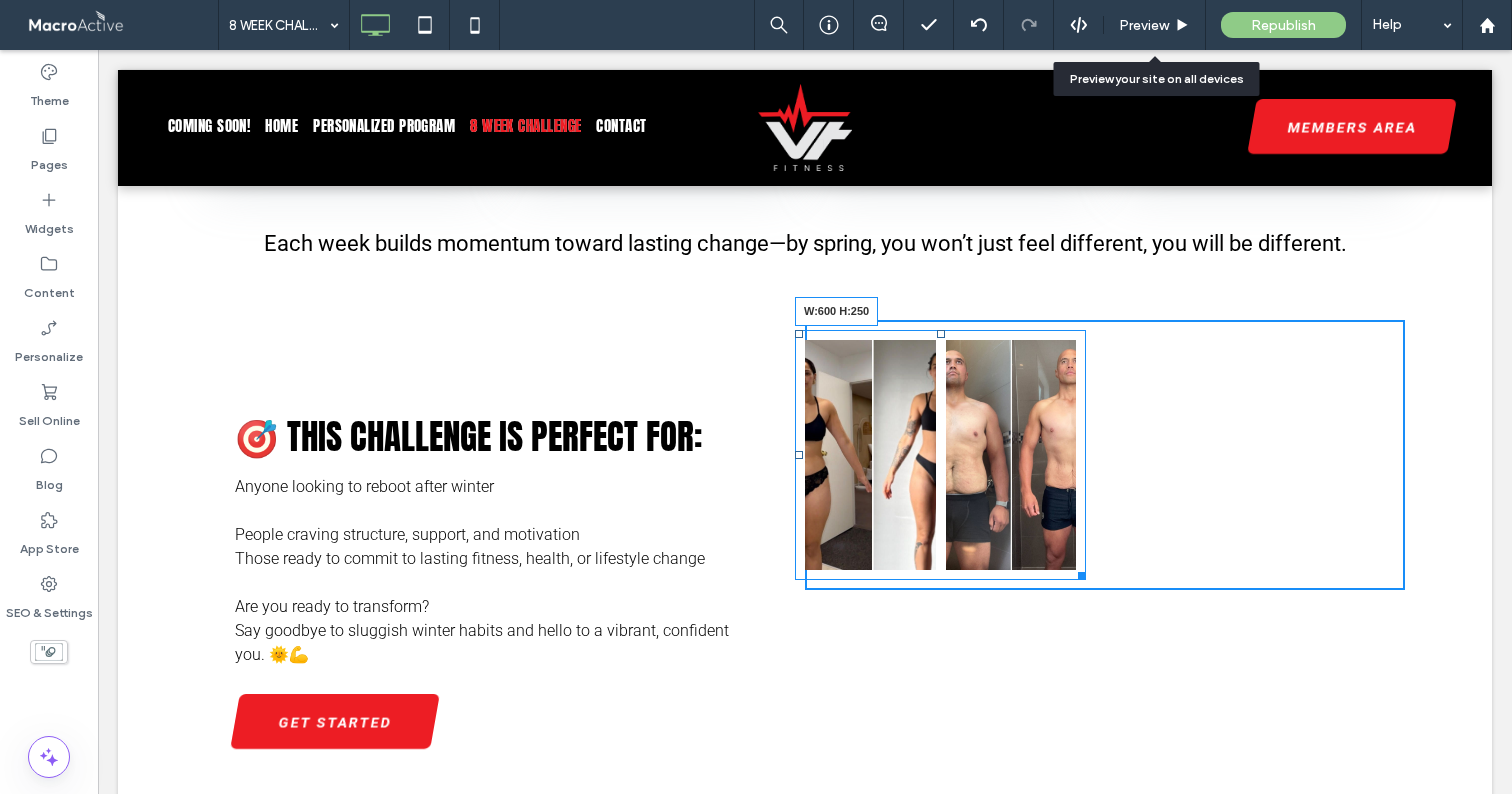 drag, startPoint x: 1067, startPoint y: 569, endPoint x: 1544, endPoint y: 595, distance: 477.70807 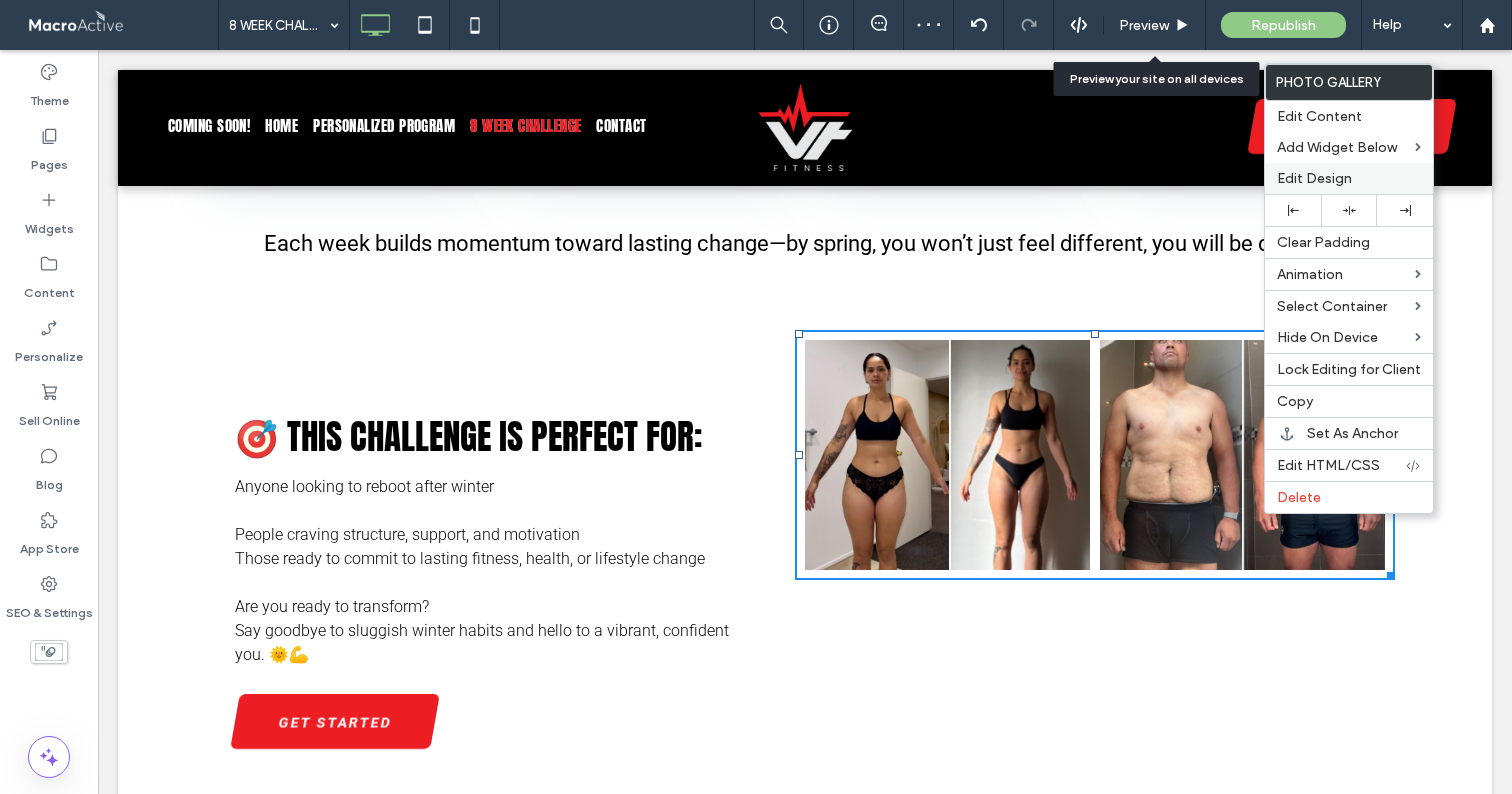 click on "Edit Design" at bounding box center (1314, 178) 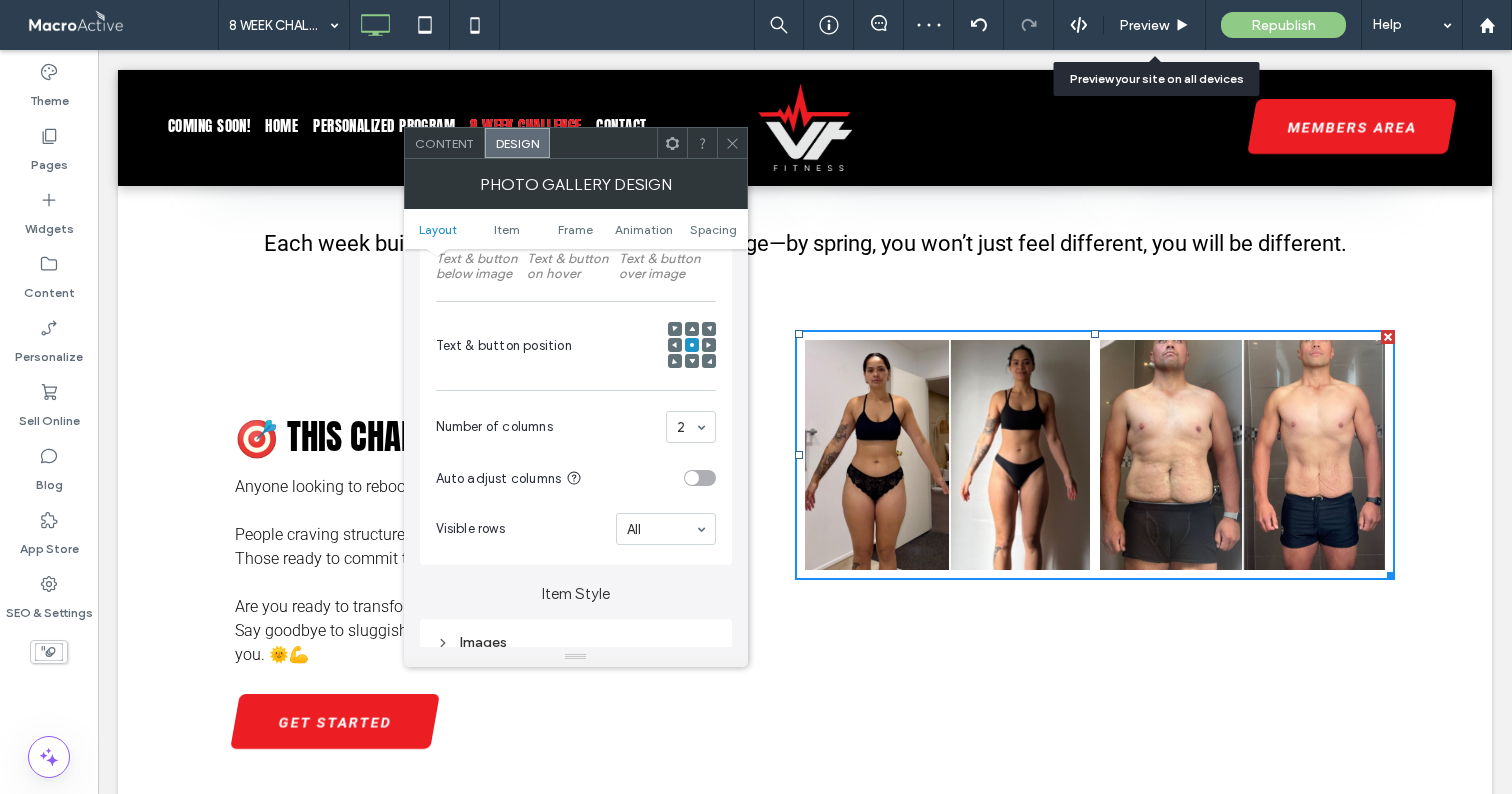 scroll, scrollTop: 491, scrollLeft: 0, axis: vertical 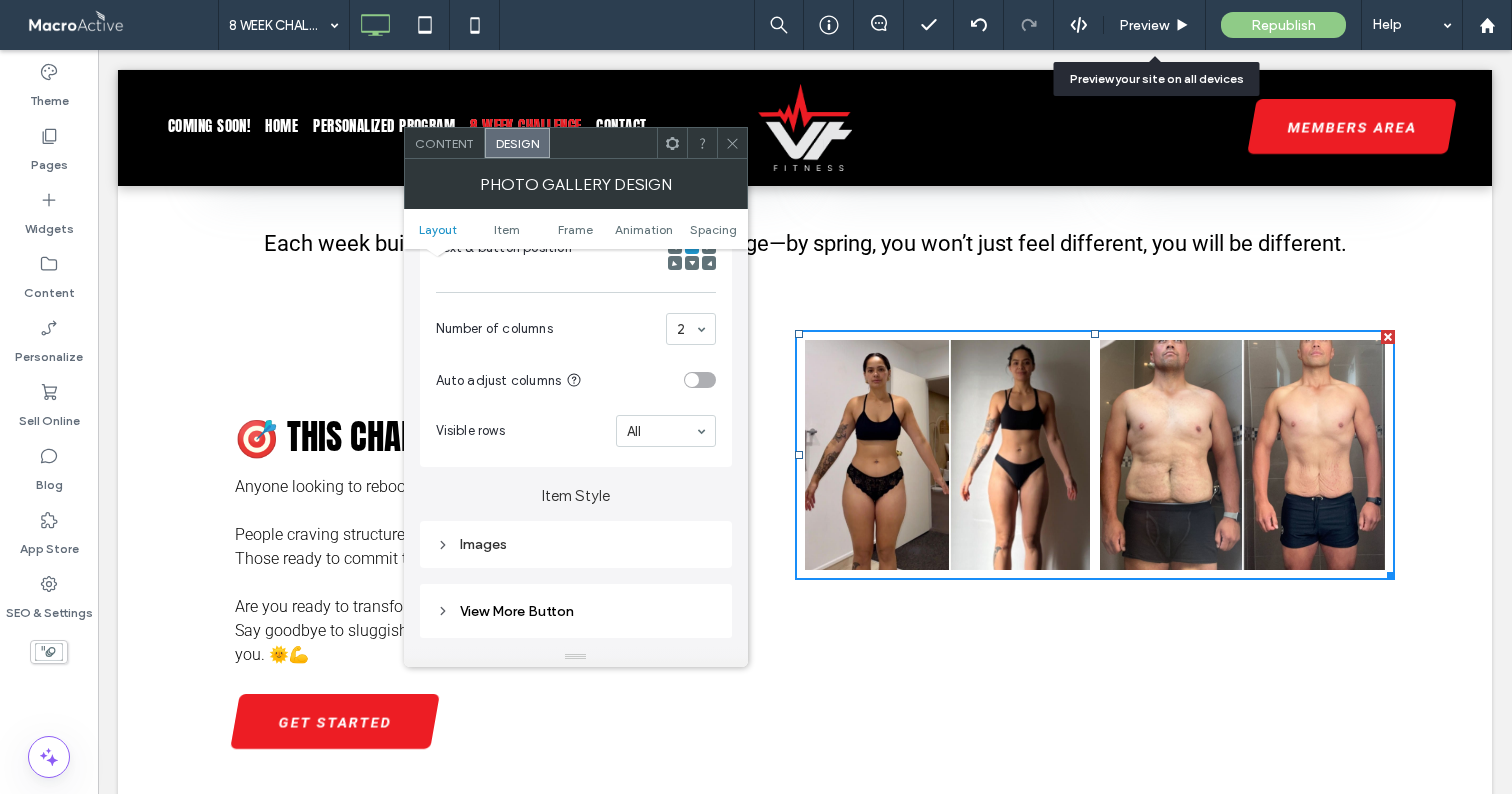 click on "Images" at bounding box center (576, 544) 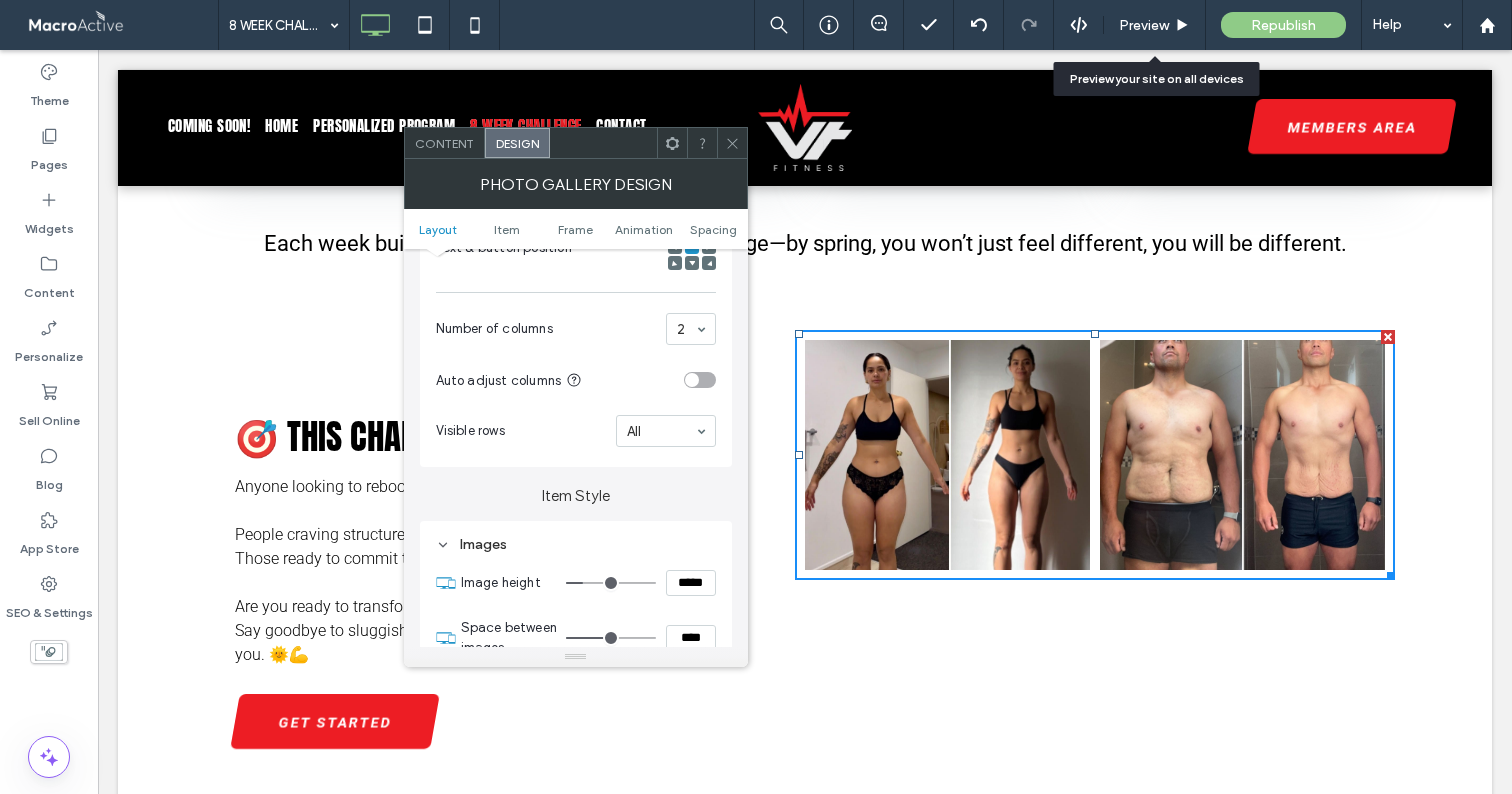 type on "***" 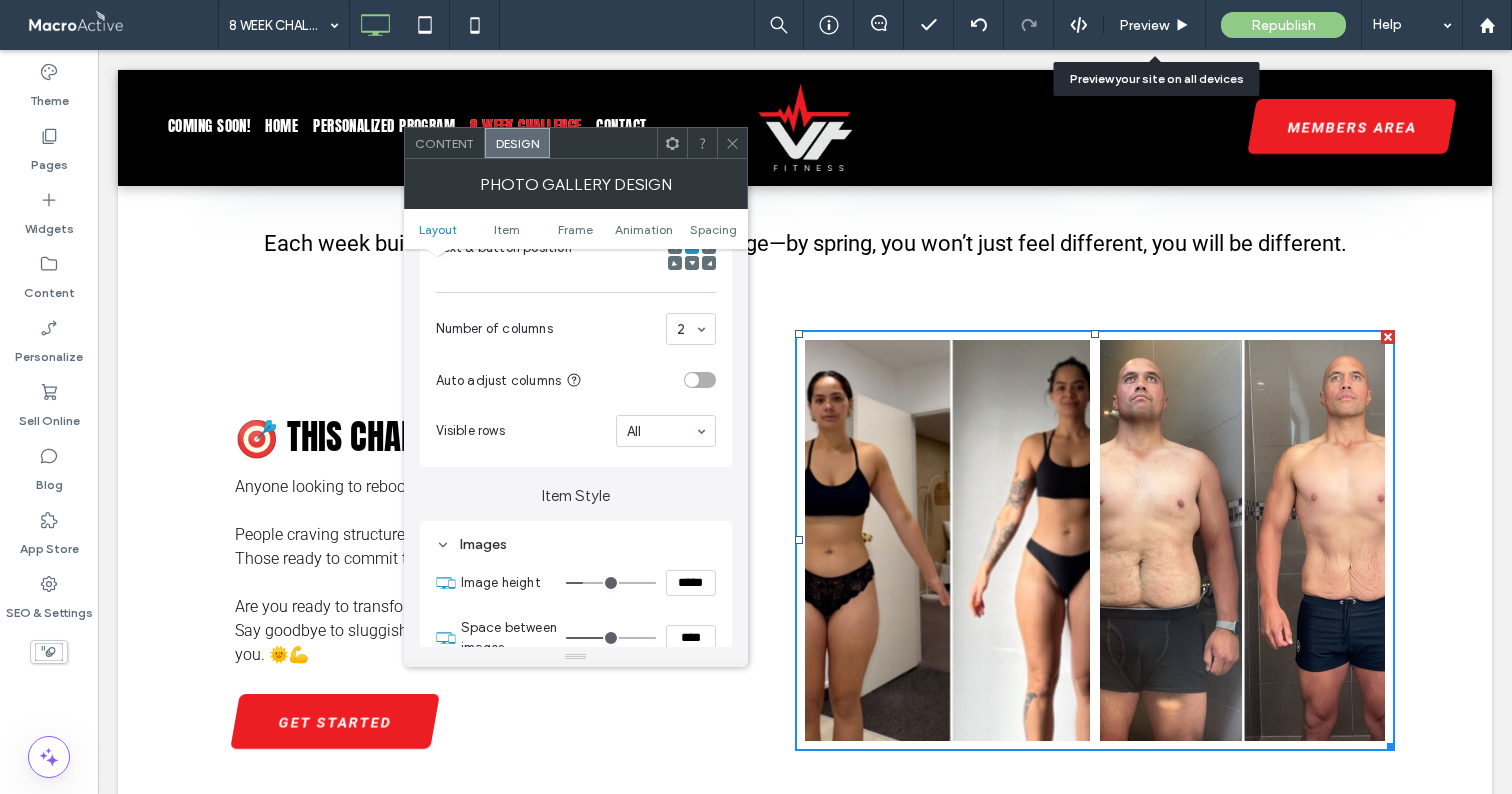 type on "***" 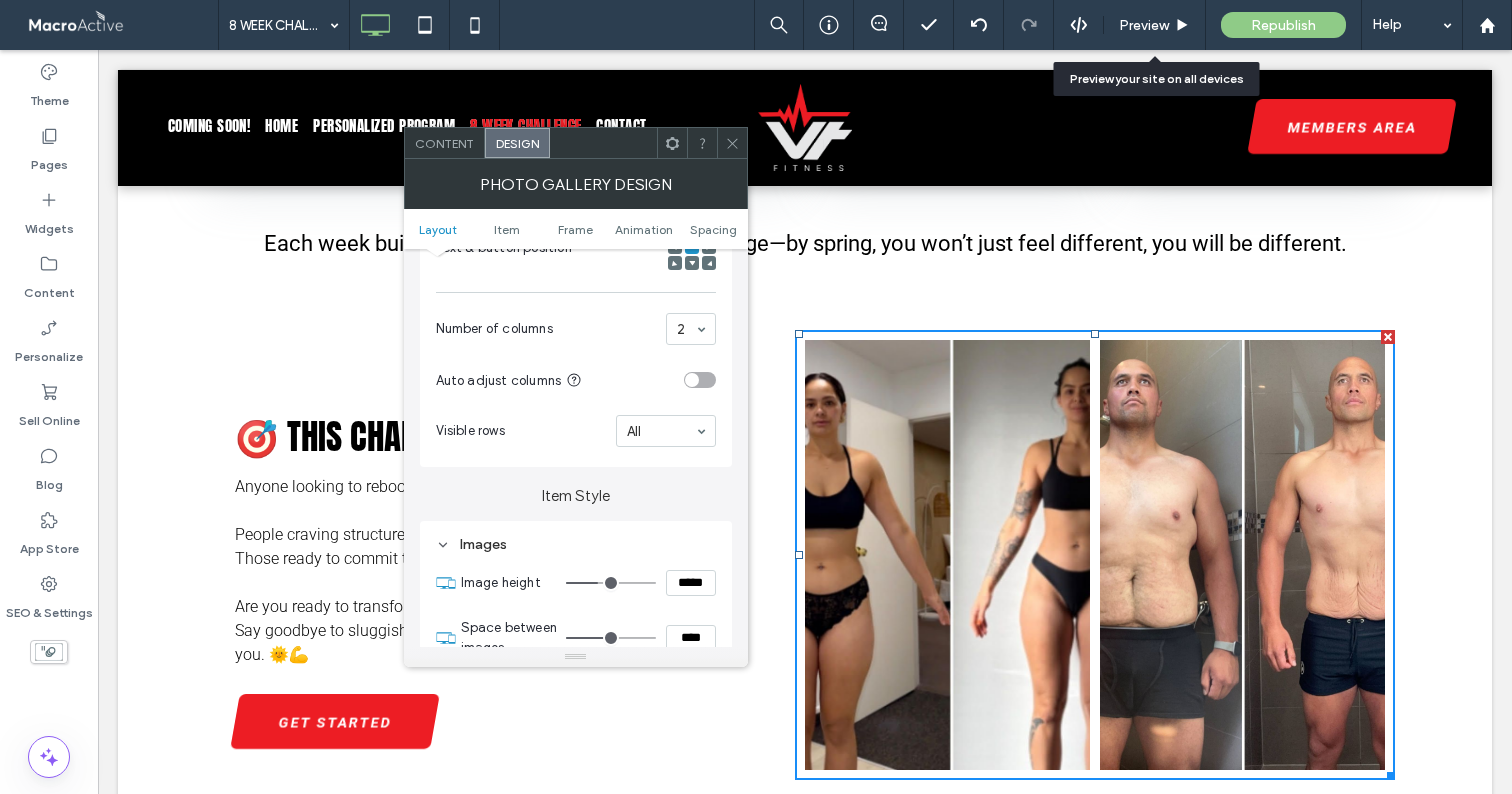 type on "***" 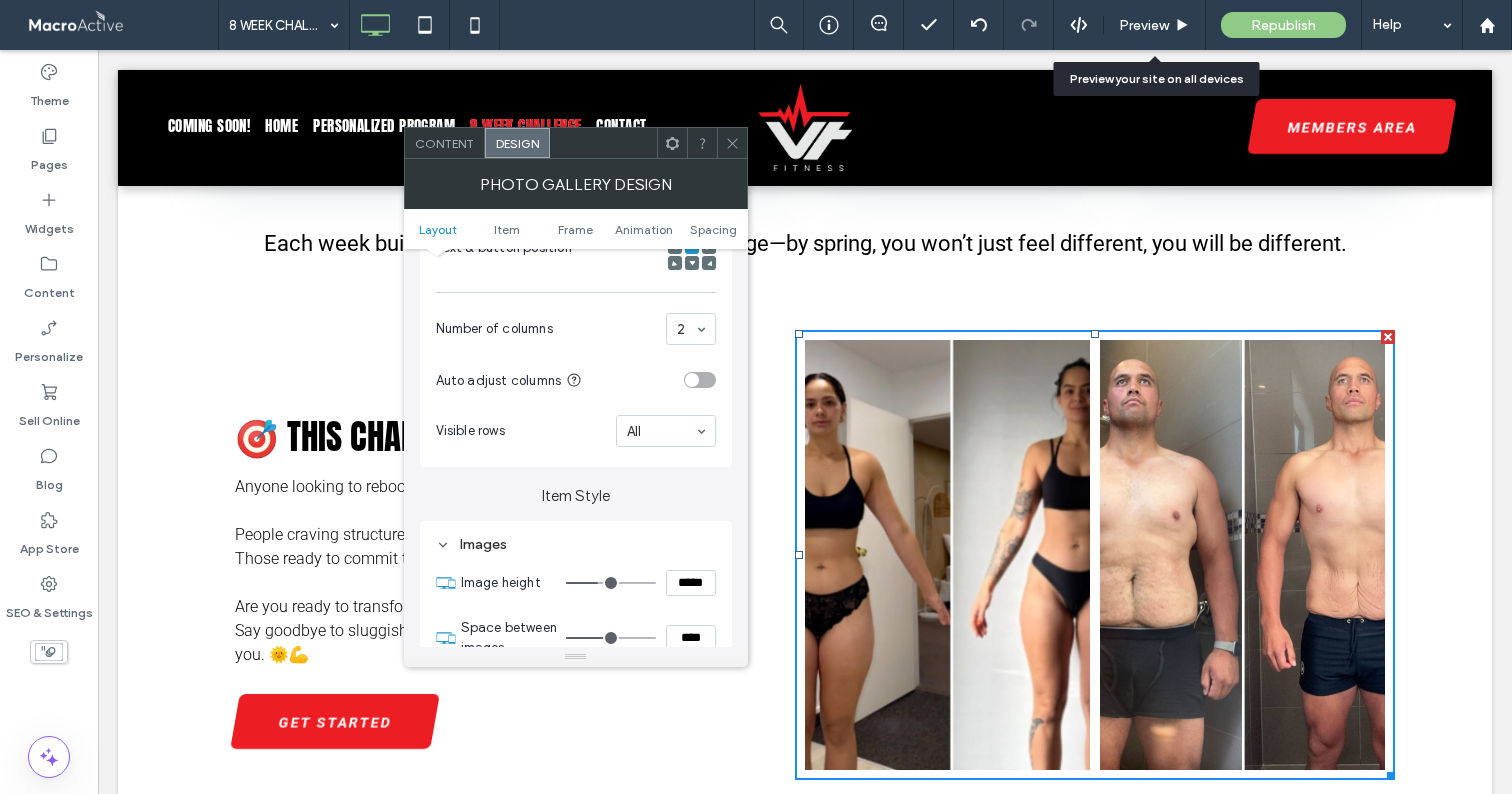 type on "***" 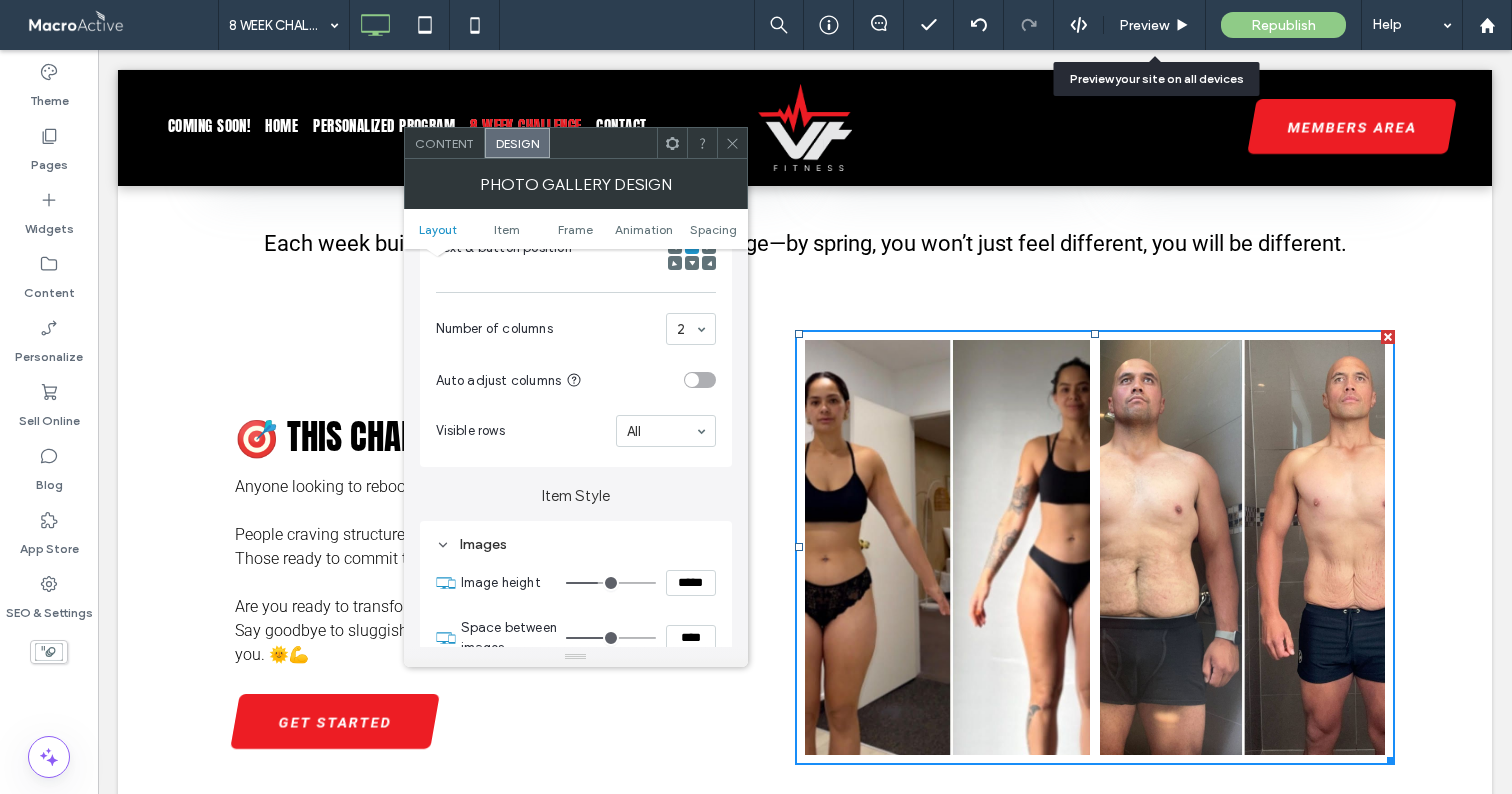 type on "***" 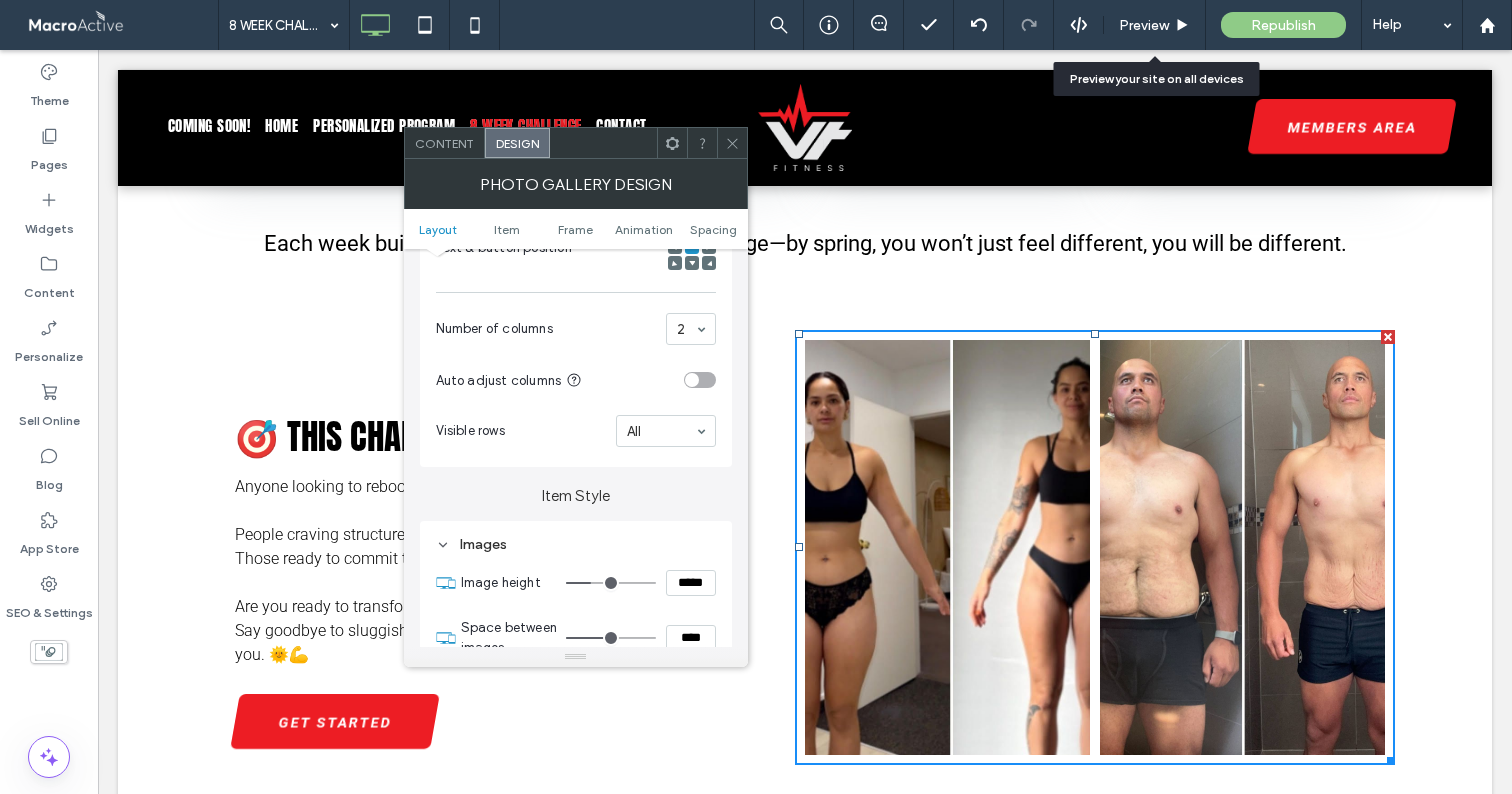 type on "***" 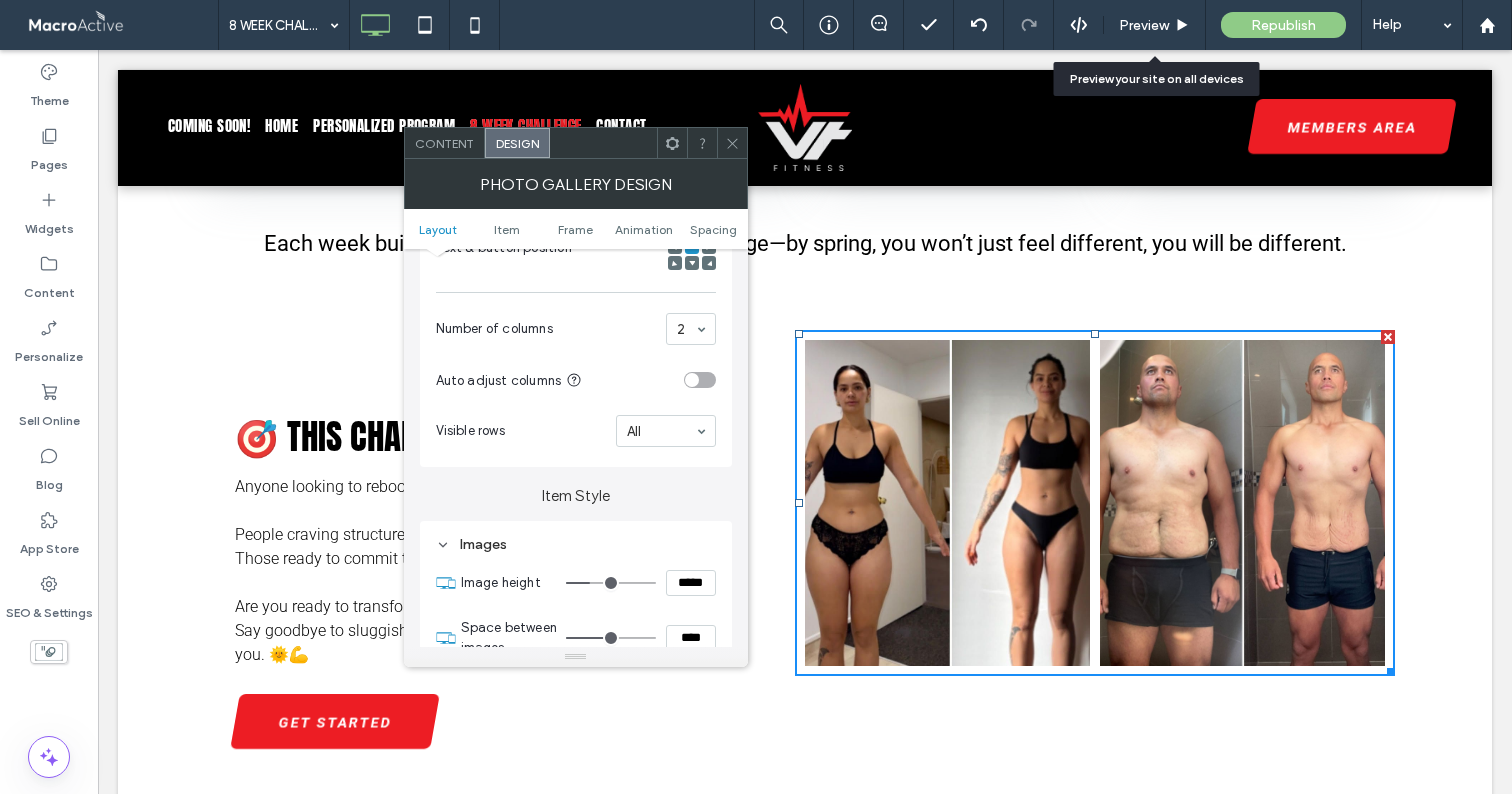 type on "***" 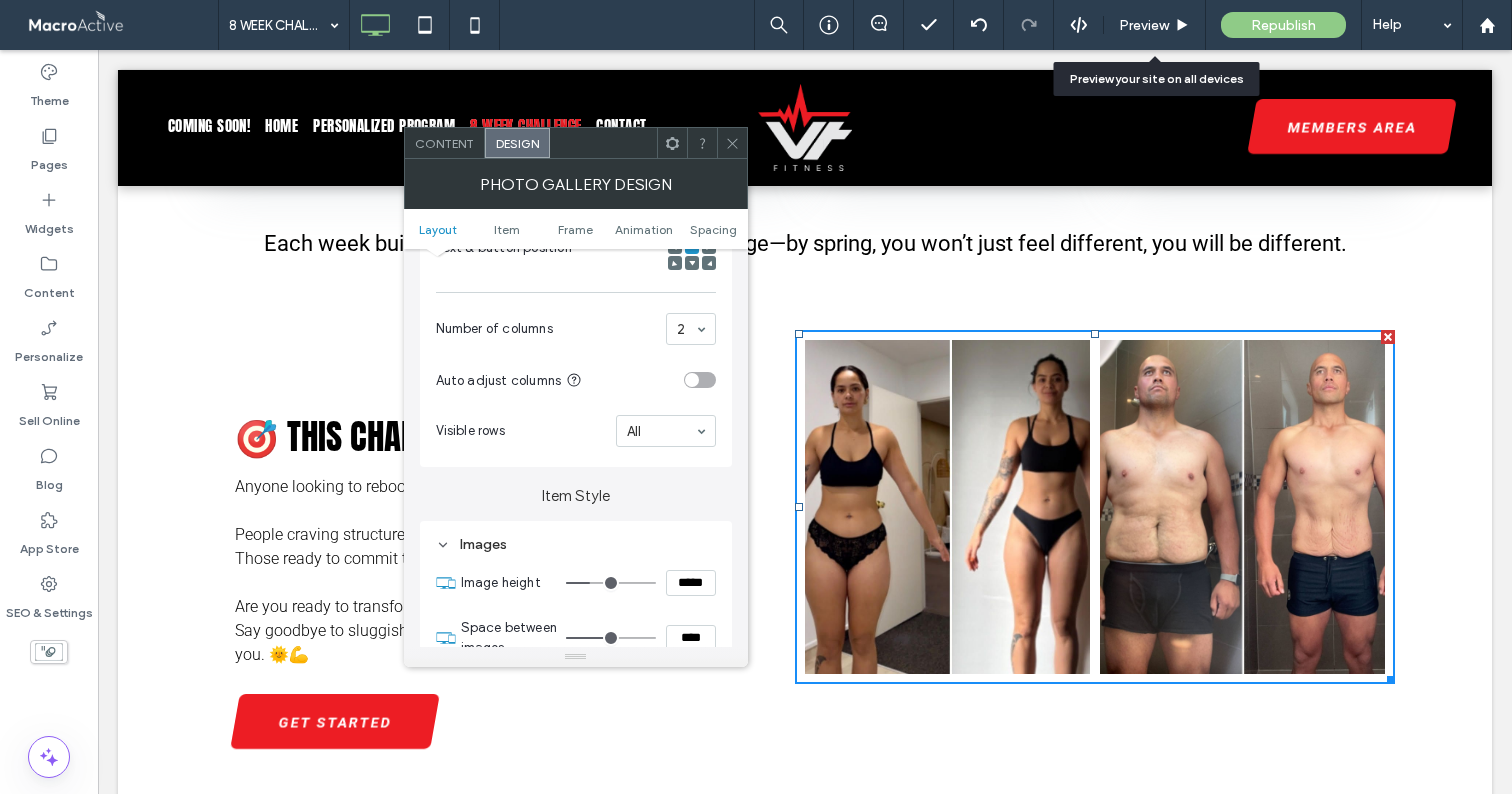 type on "***" 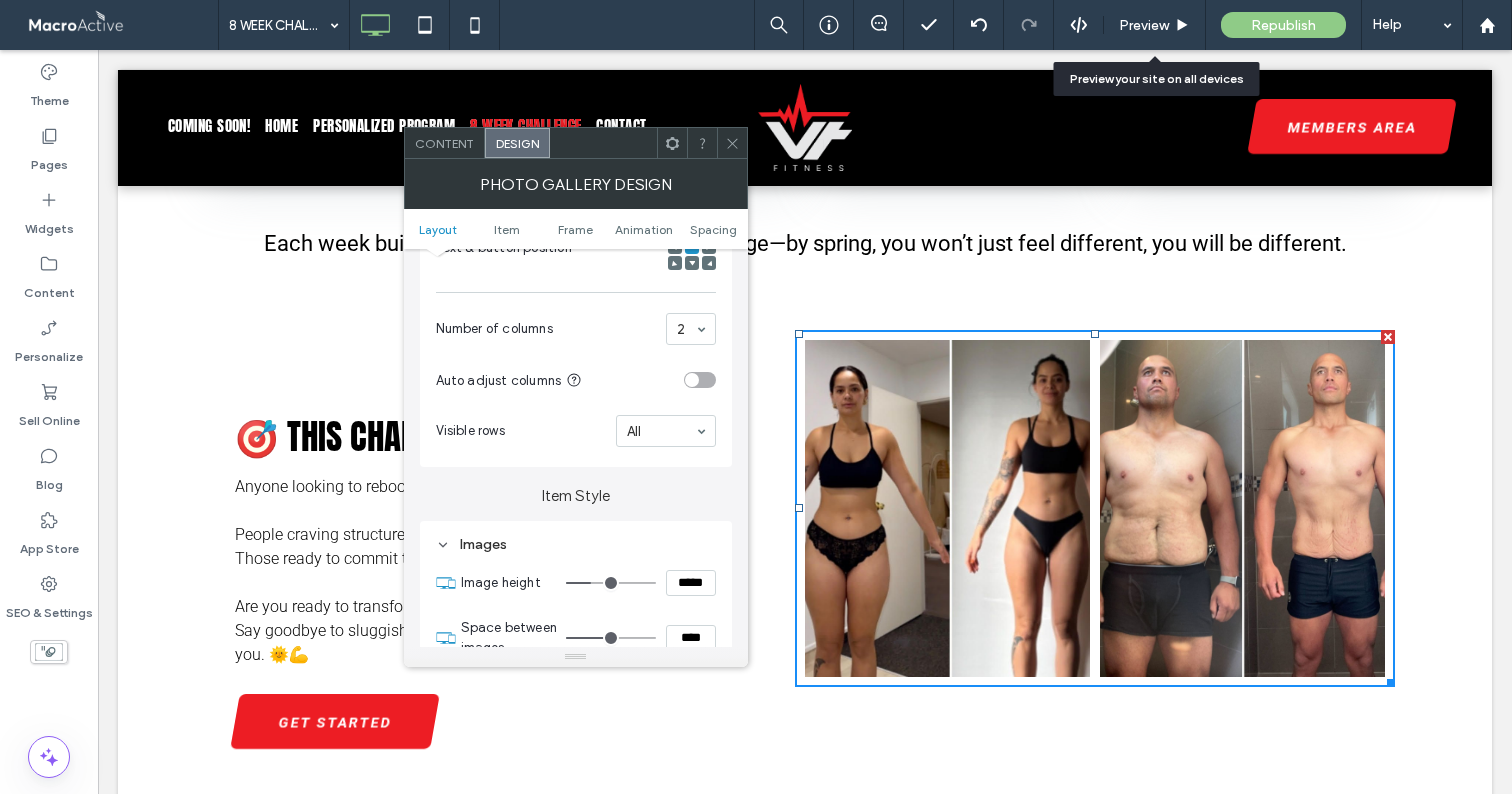 type on "***" 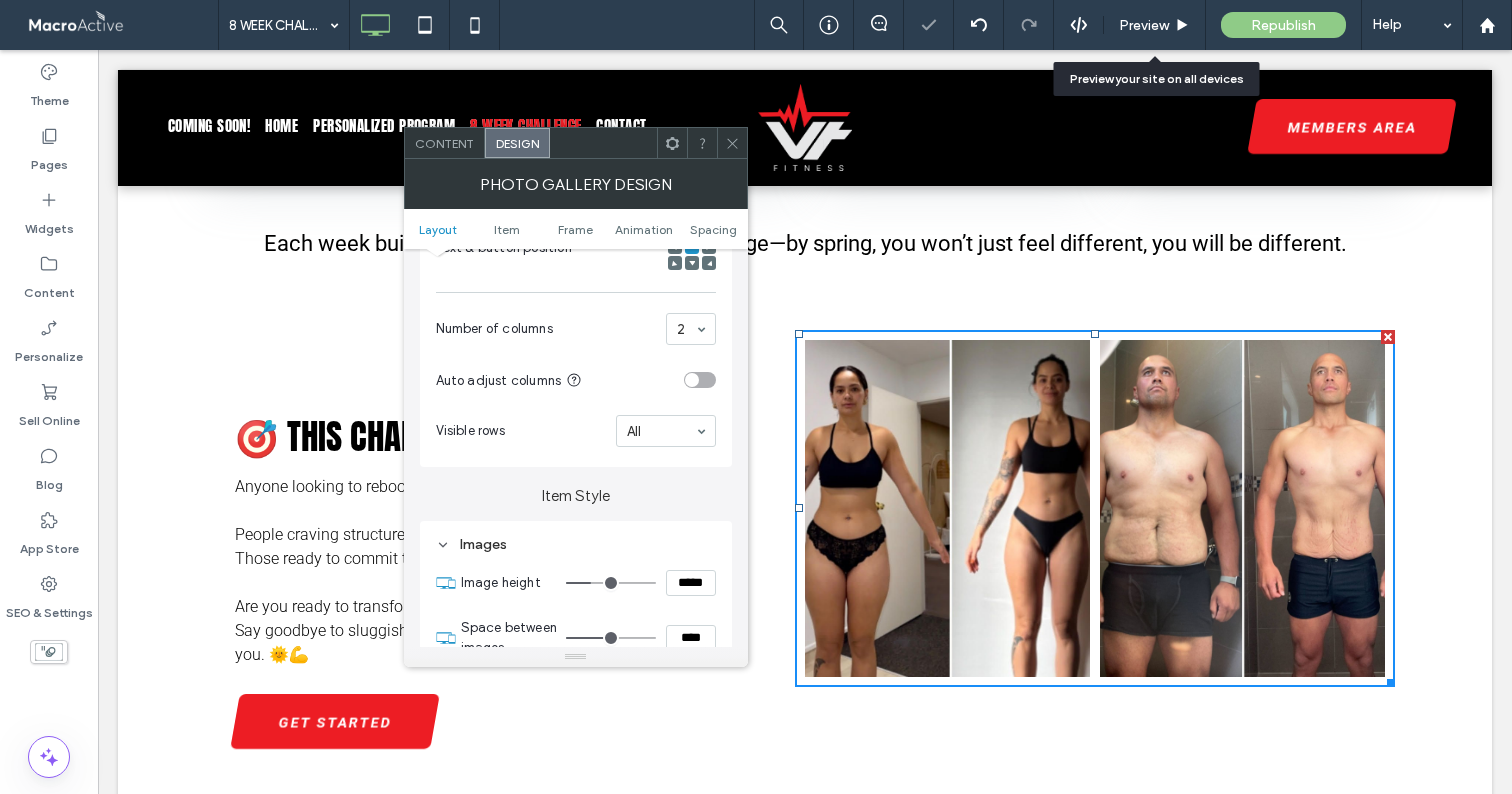 click 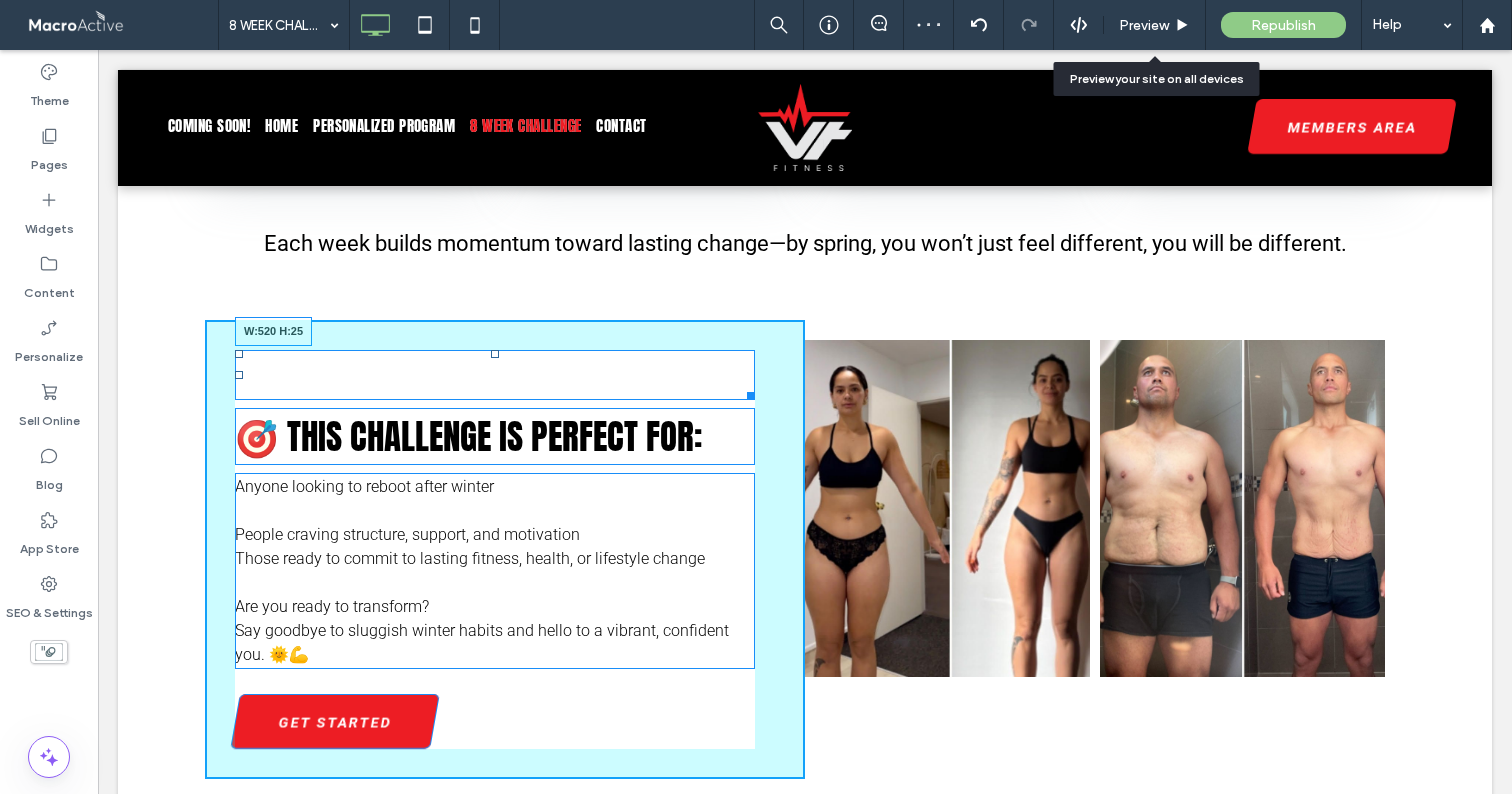 drag, startPoint x: 736, startPoint y: 393, endPoint x: 742, endPoint y: 362, distance: 31.575306 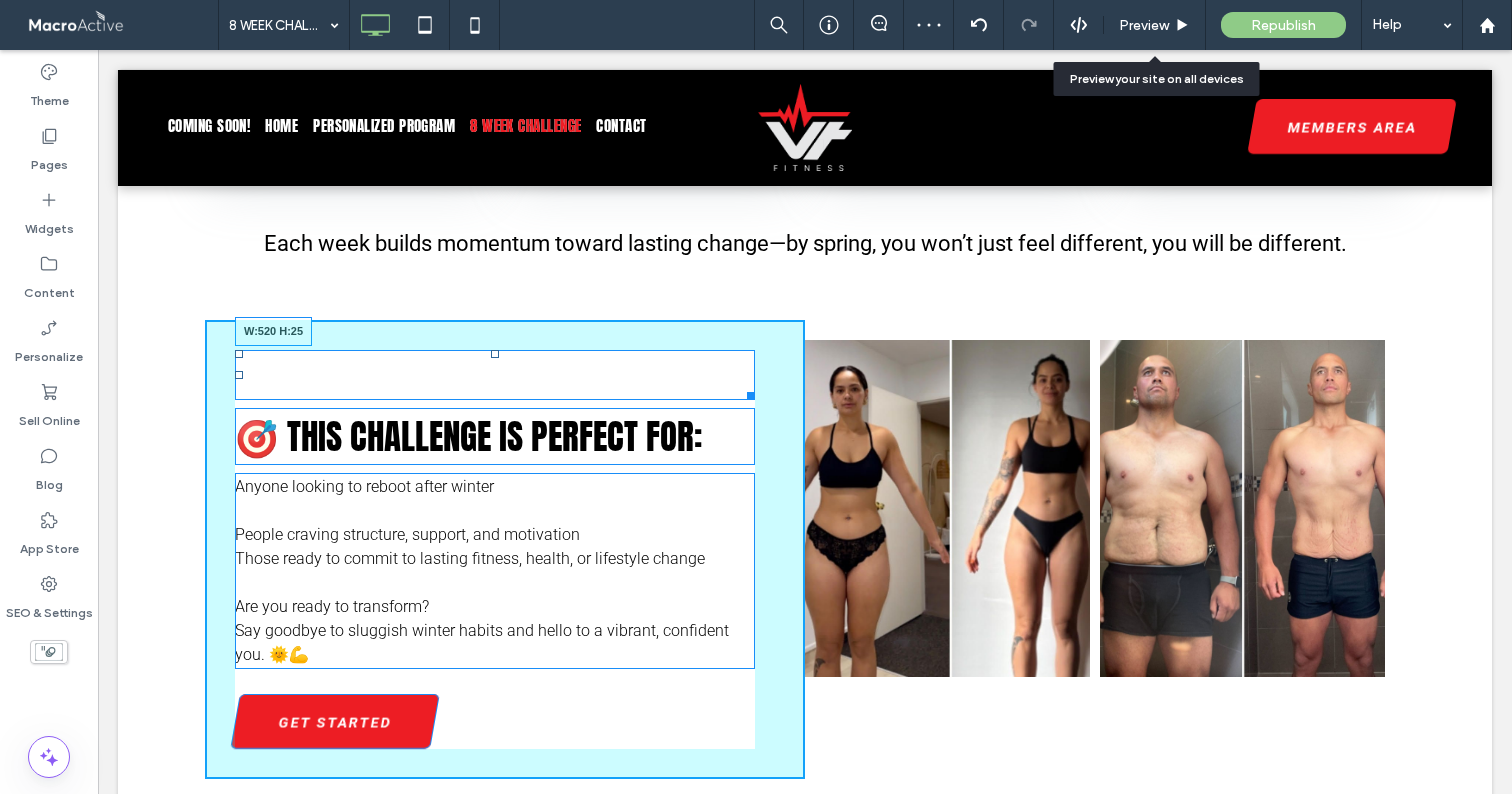 click at bounding box center [747, 392] 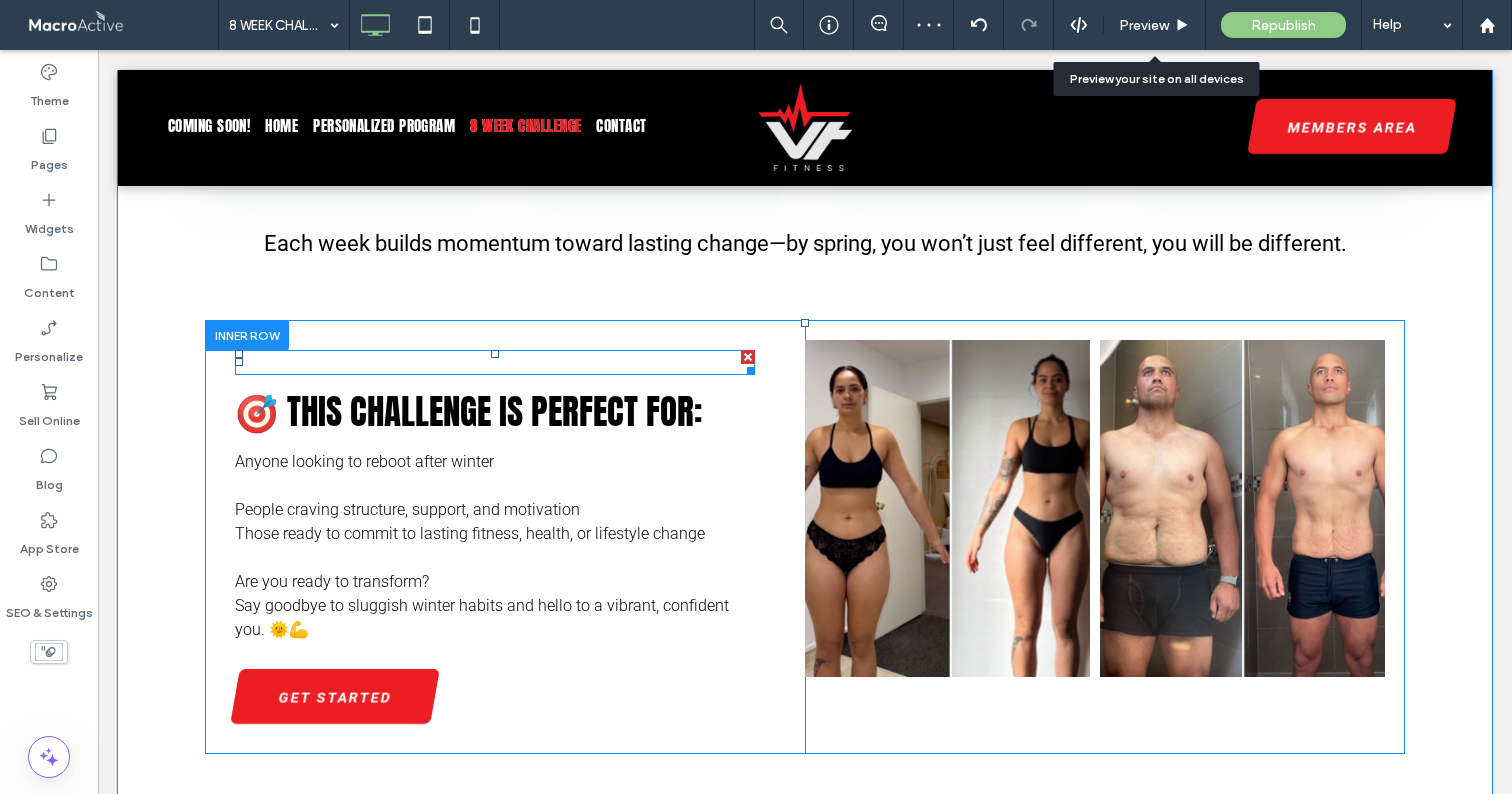 drag, startPoint x: 738, startPoint y: 354, endPoint x: 836, endPoint y: 405, distance: 110.47624 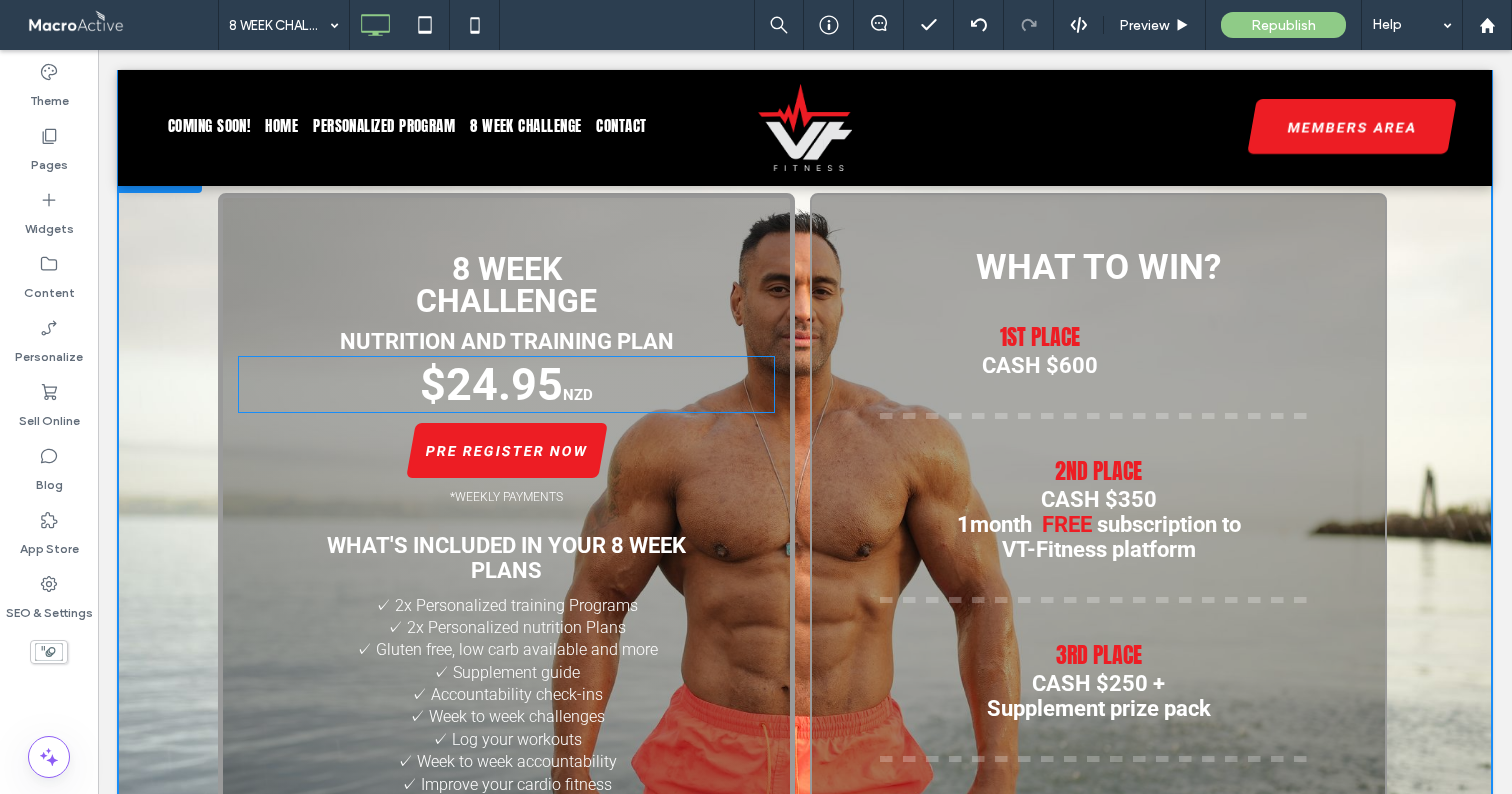 scroll, scrollTop: 2251, scrollLeft: 0, axis: vertical 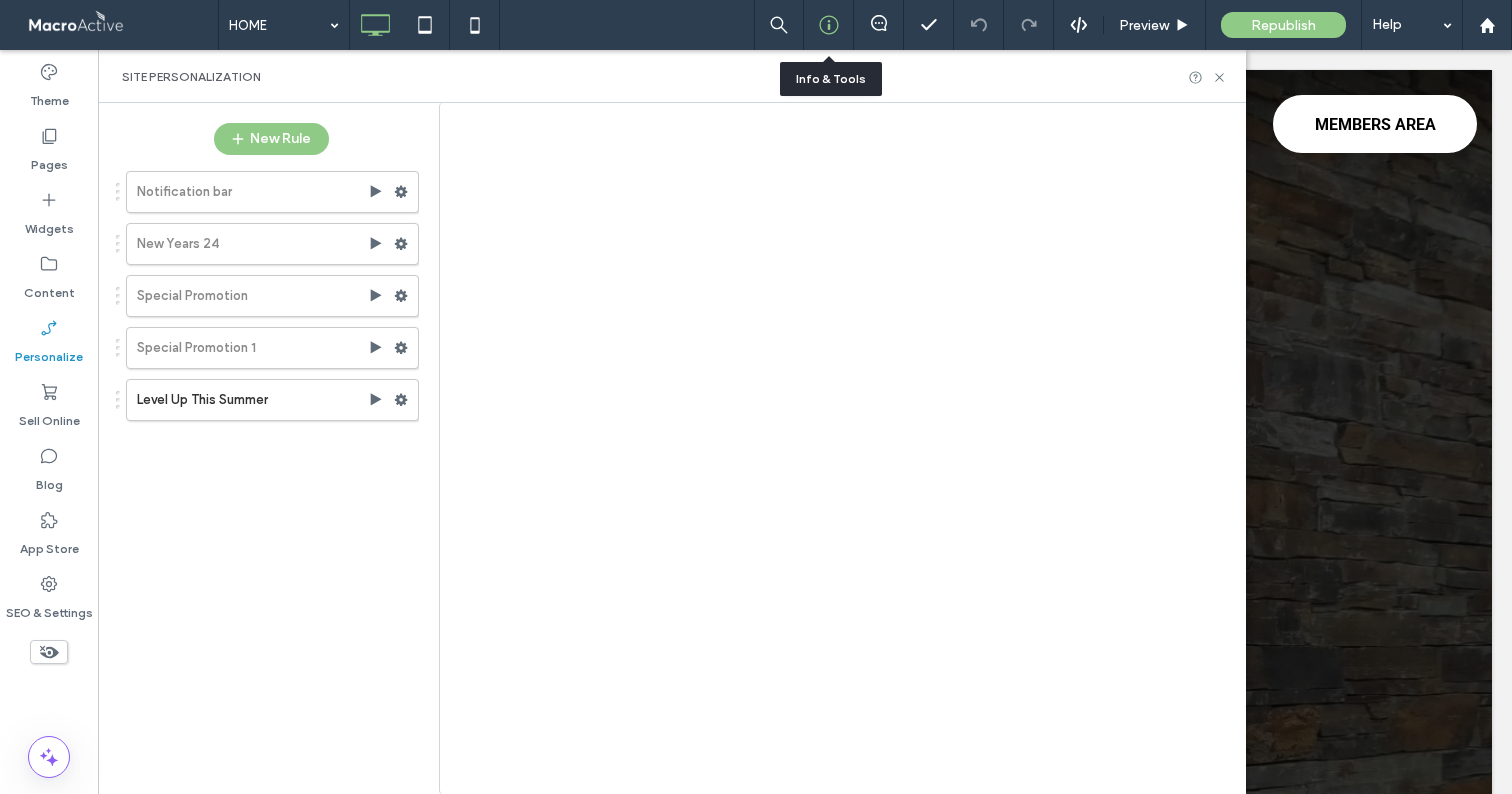 click 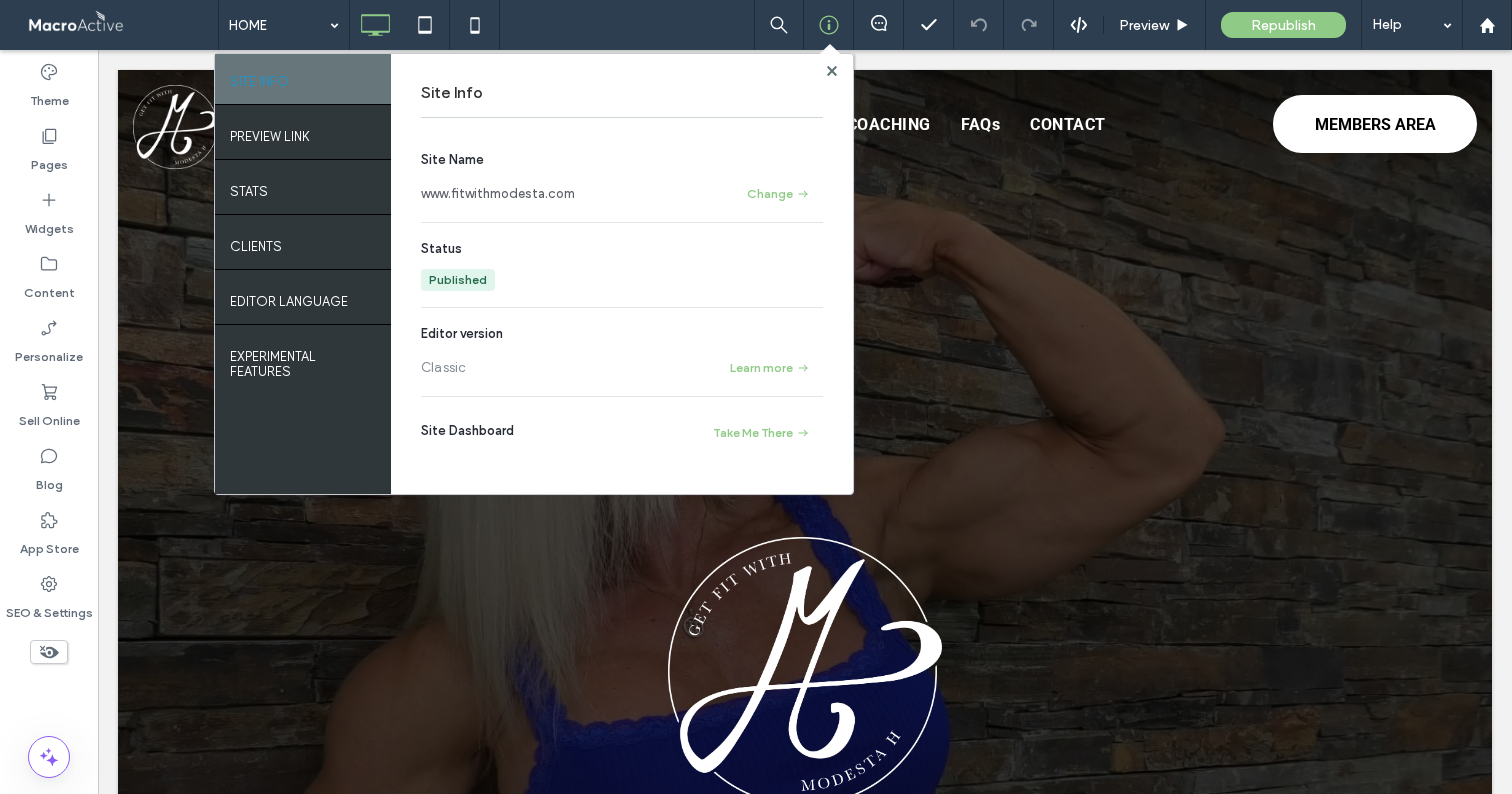 click on "www.fitwithmodesta.com" at bounding box center [498, 194] 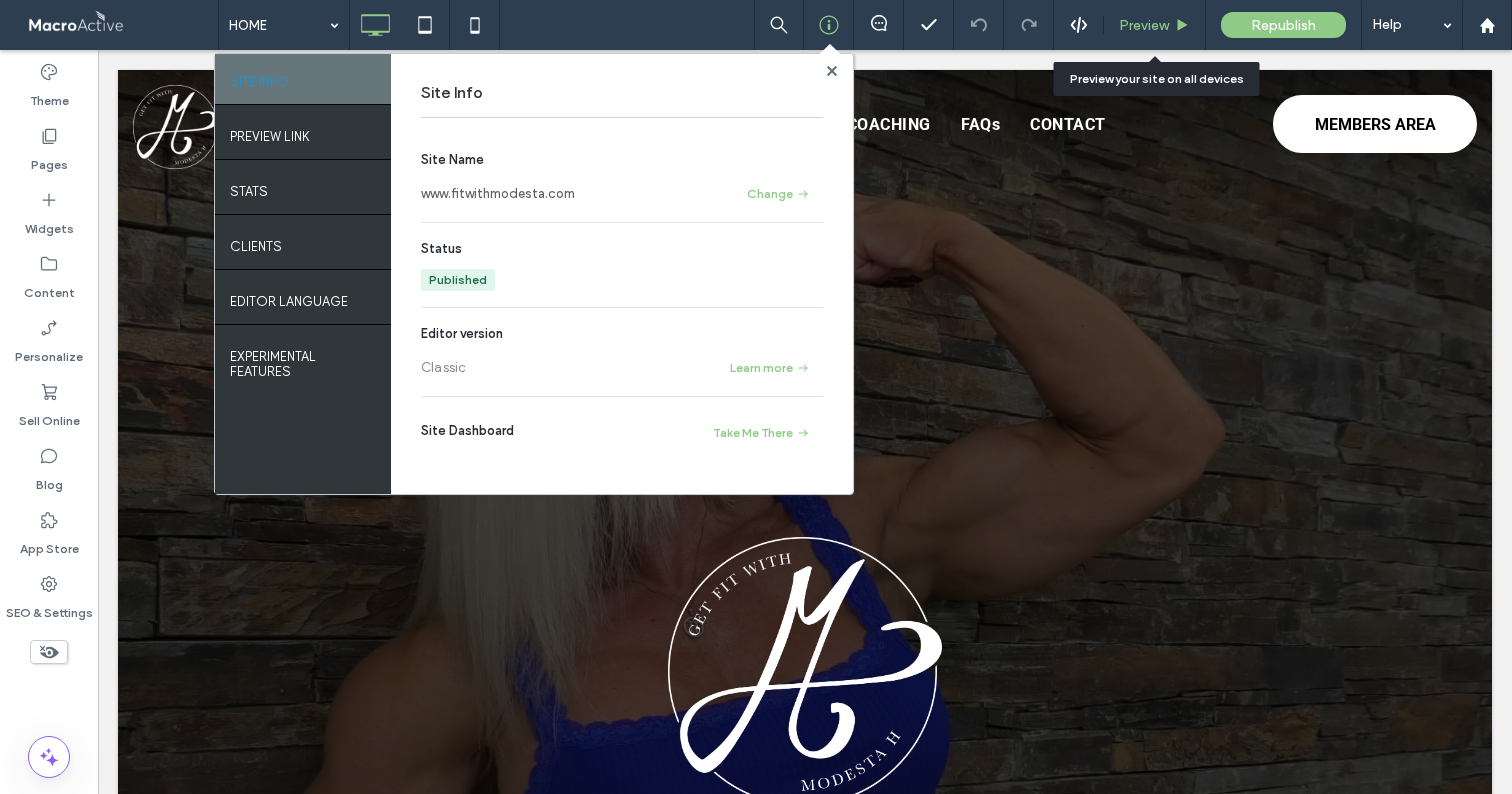 click on "Preview" at bounding box center (1144, 25) 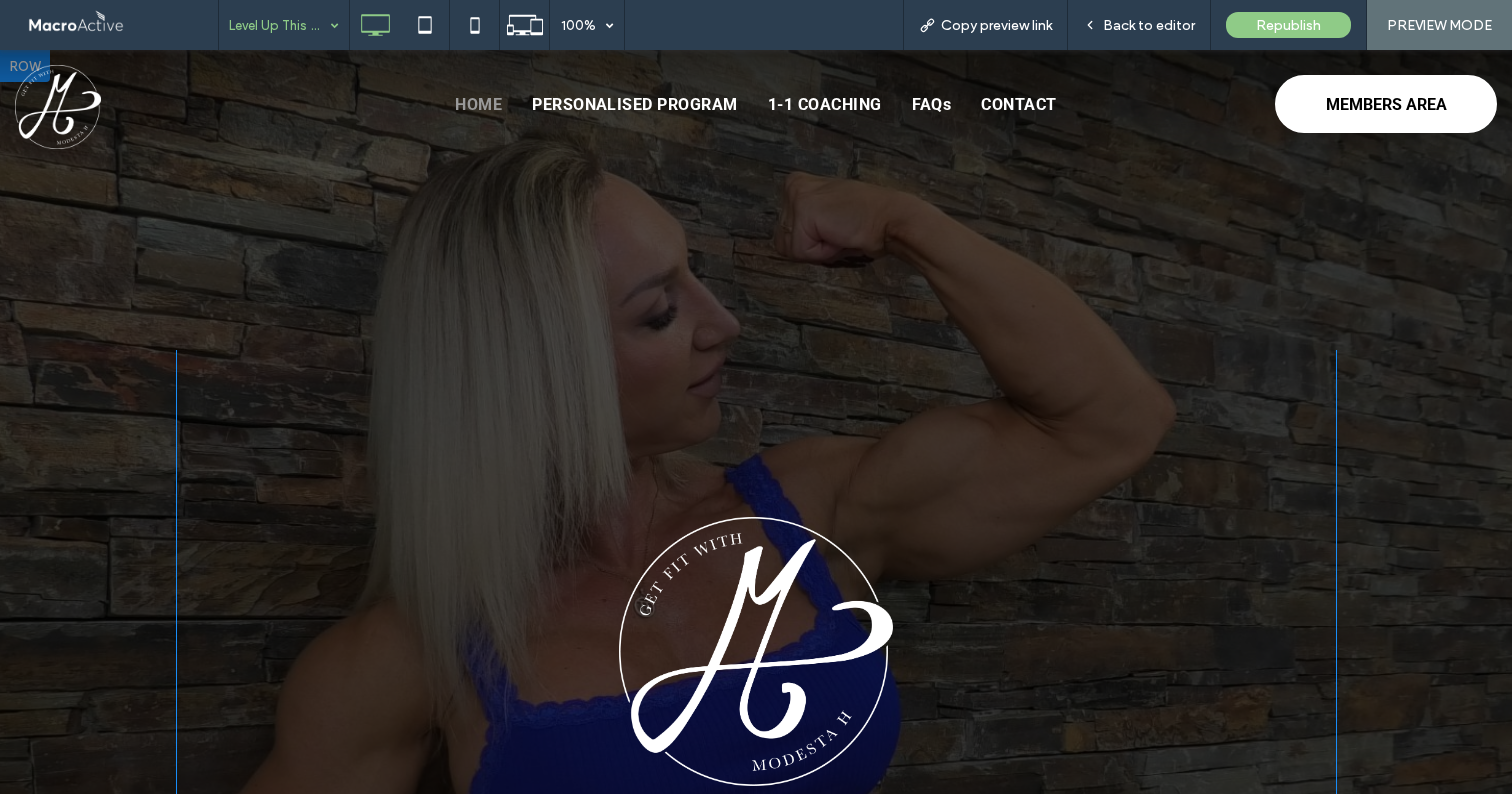drag, startPoint x: 325, startPoint y: 299, endPoint x: 325, endPoint y: 250, distance: 49 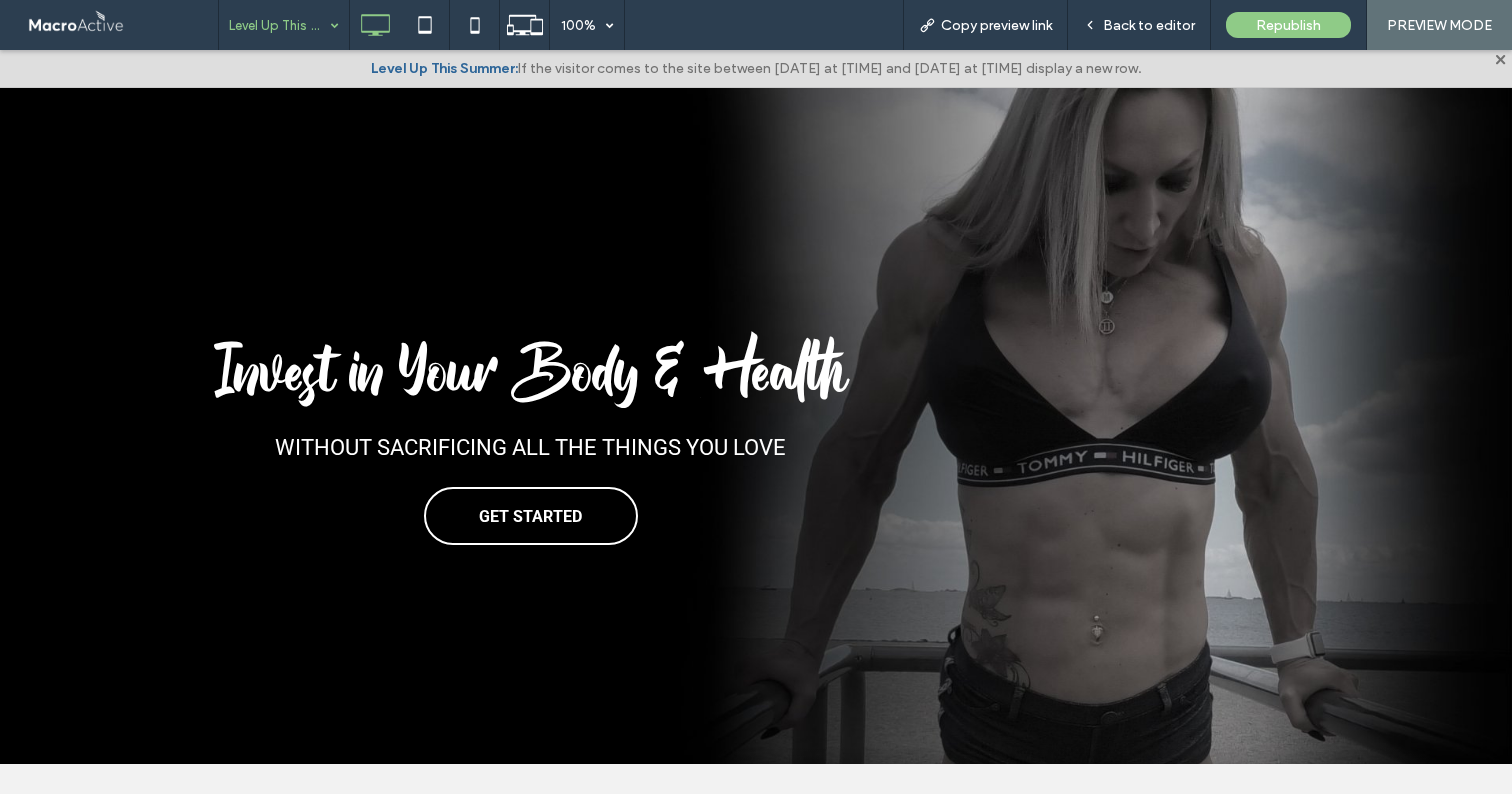 scroll, scrollTop: 802, scrollLeft: 0, axis: vertical 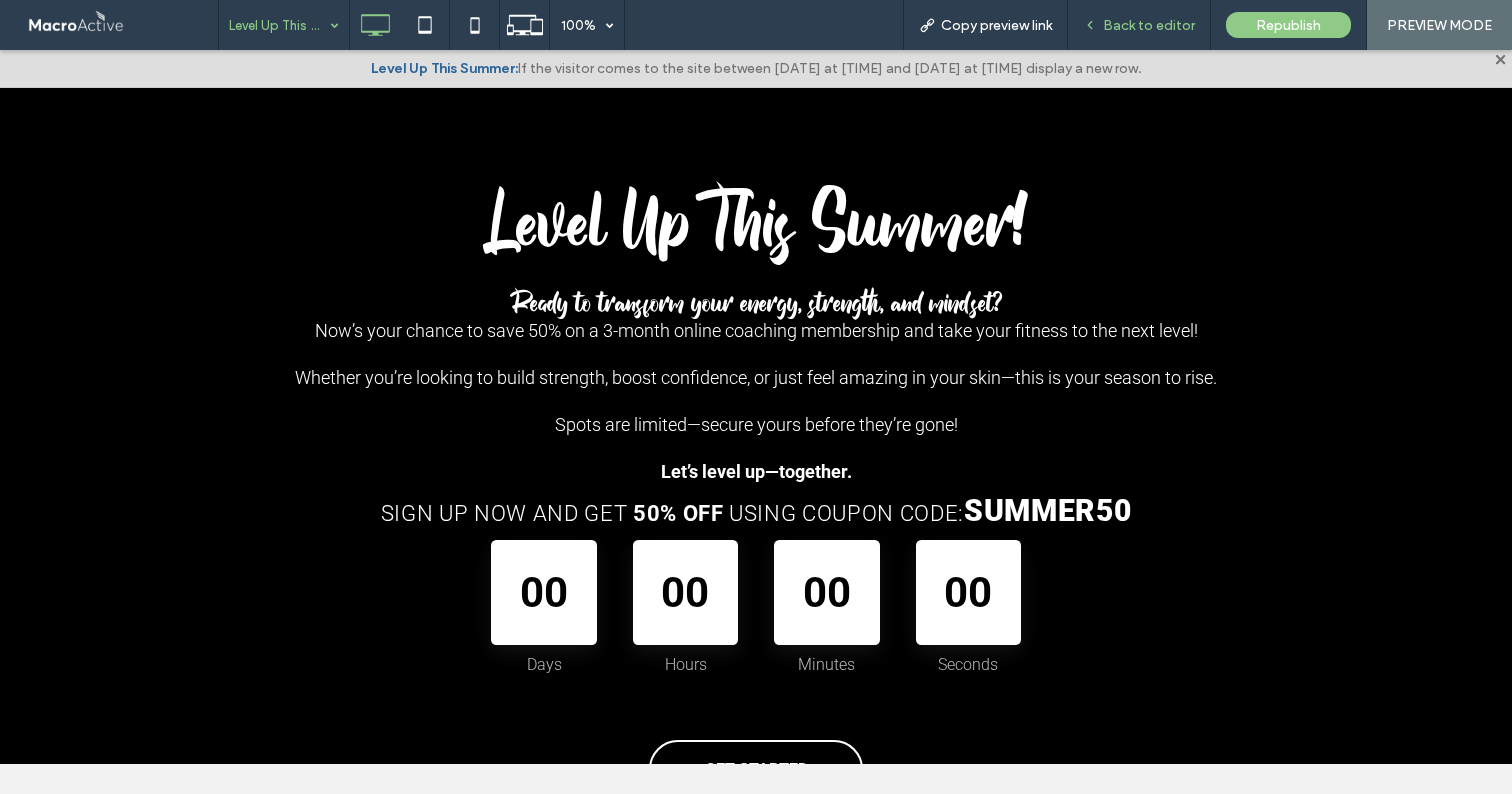 click on "Back to editor" at bounding box center (1149, 25) 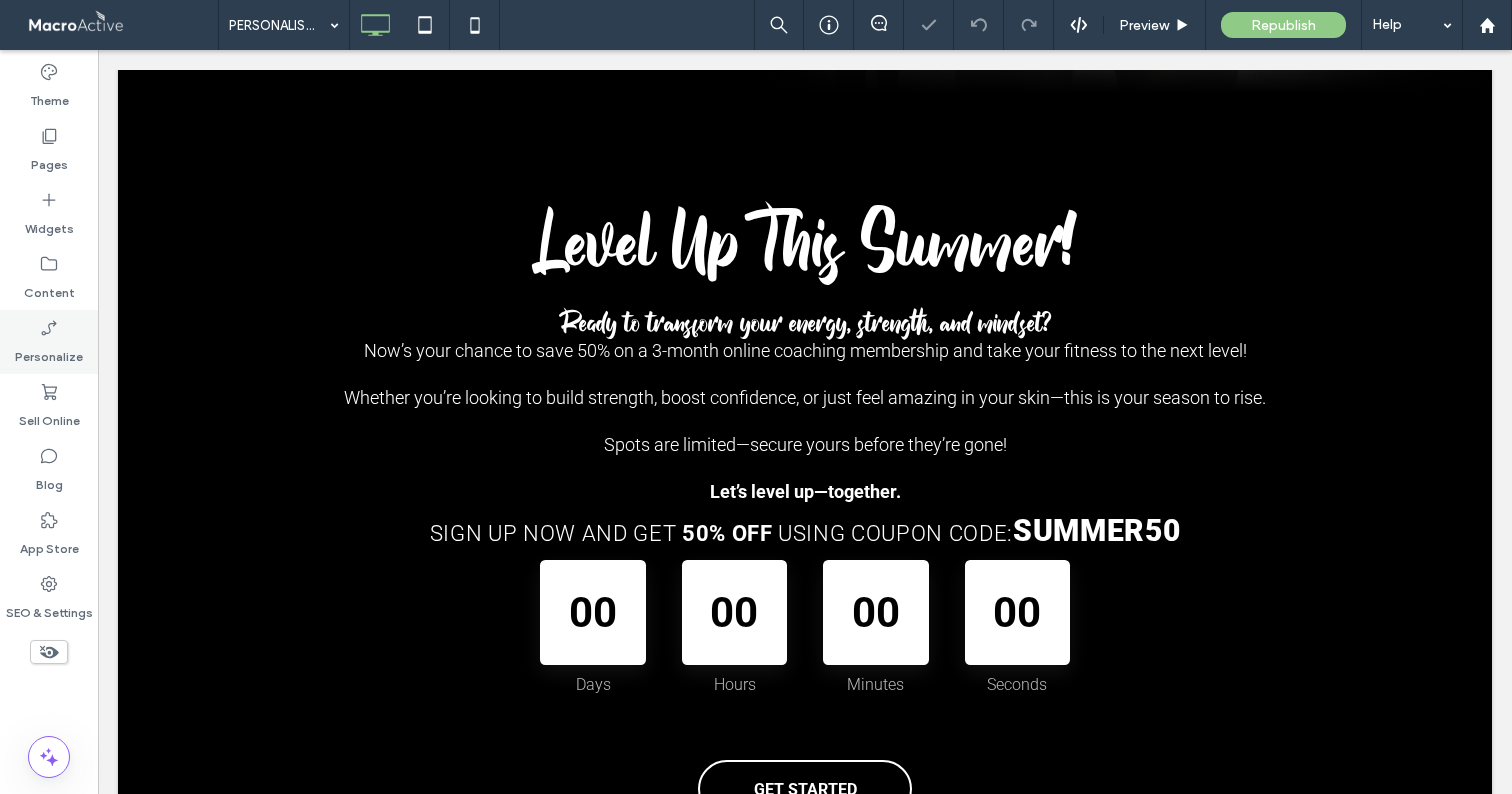 click on "Personalize" at bounding box center [49, 352] 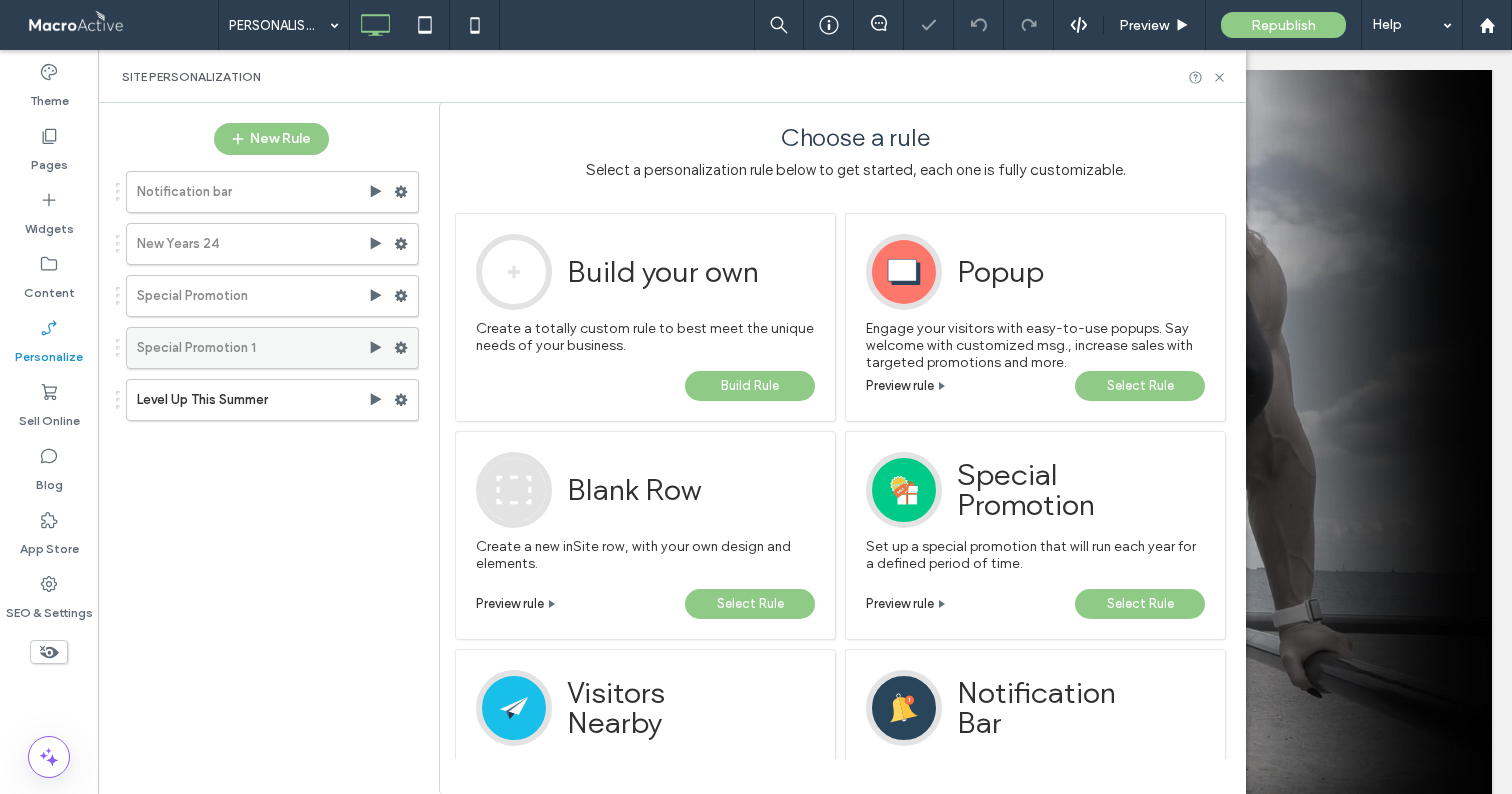 scroll, scrollTop: 0, scrollLeft: 0, axis: both 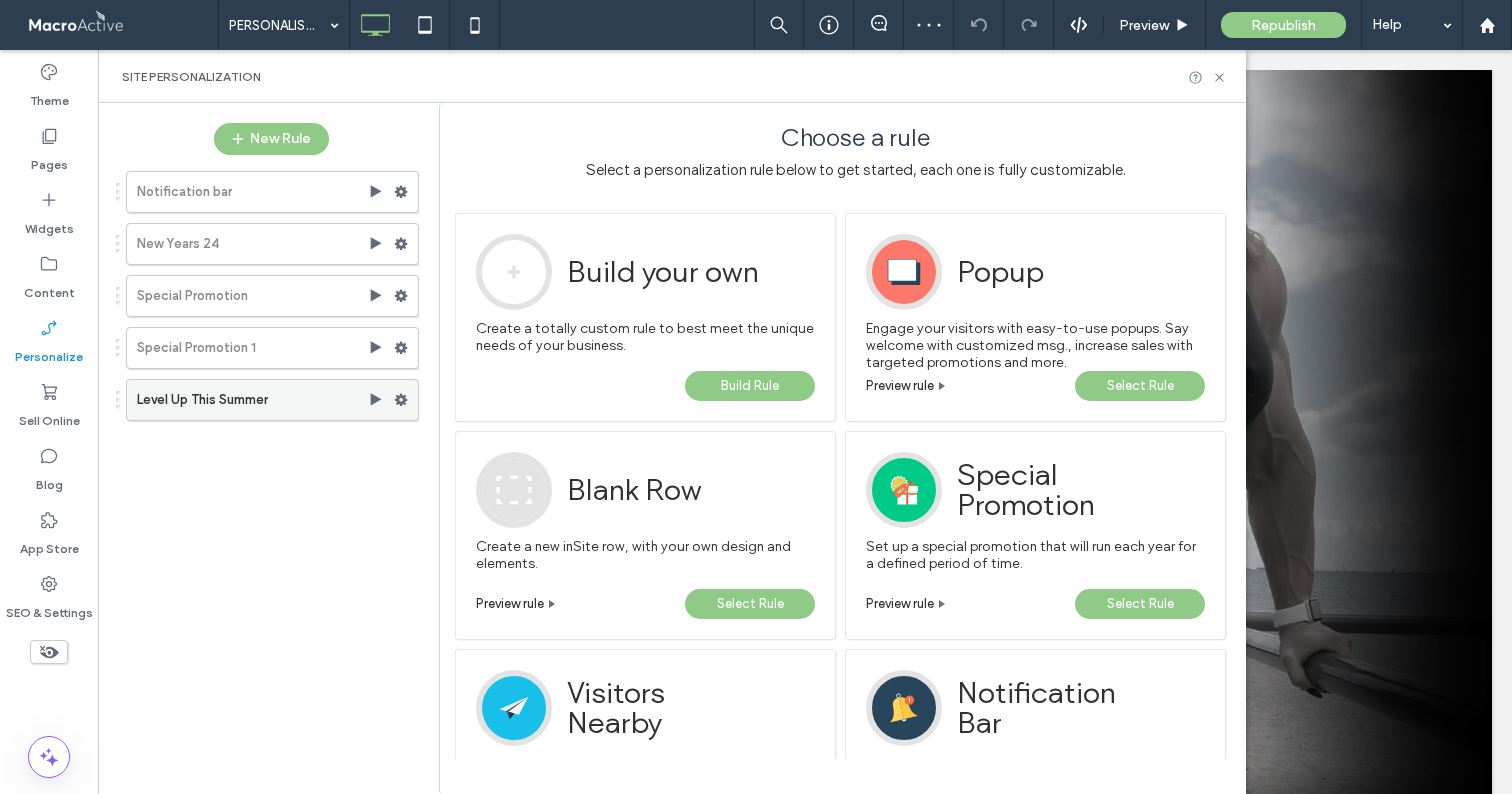 click 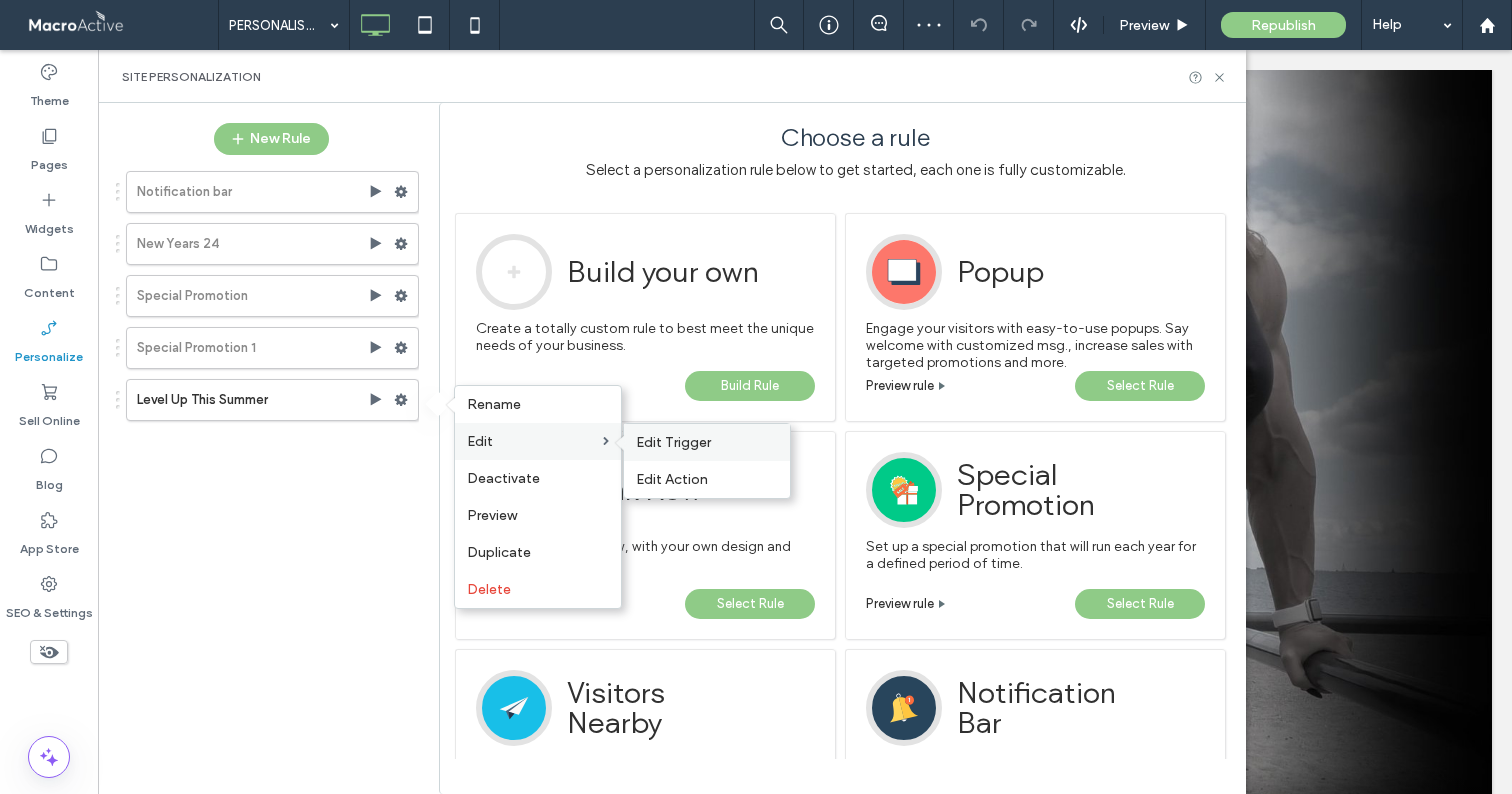 click on "Edit Trigger" at bounding box center (673, 442) 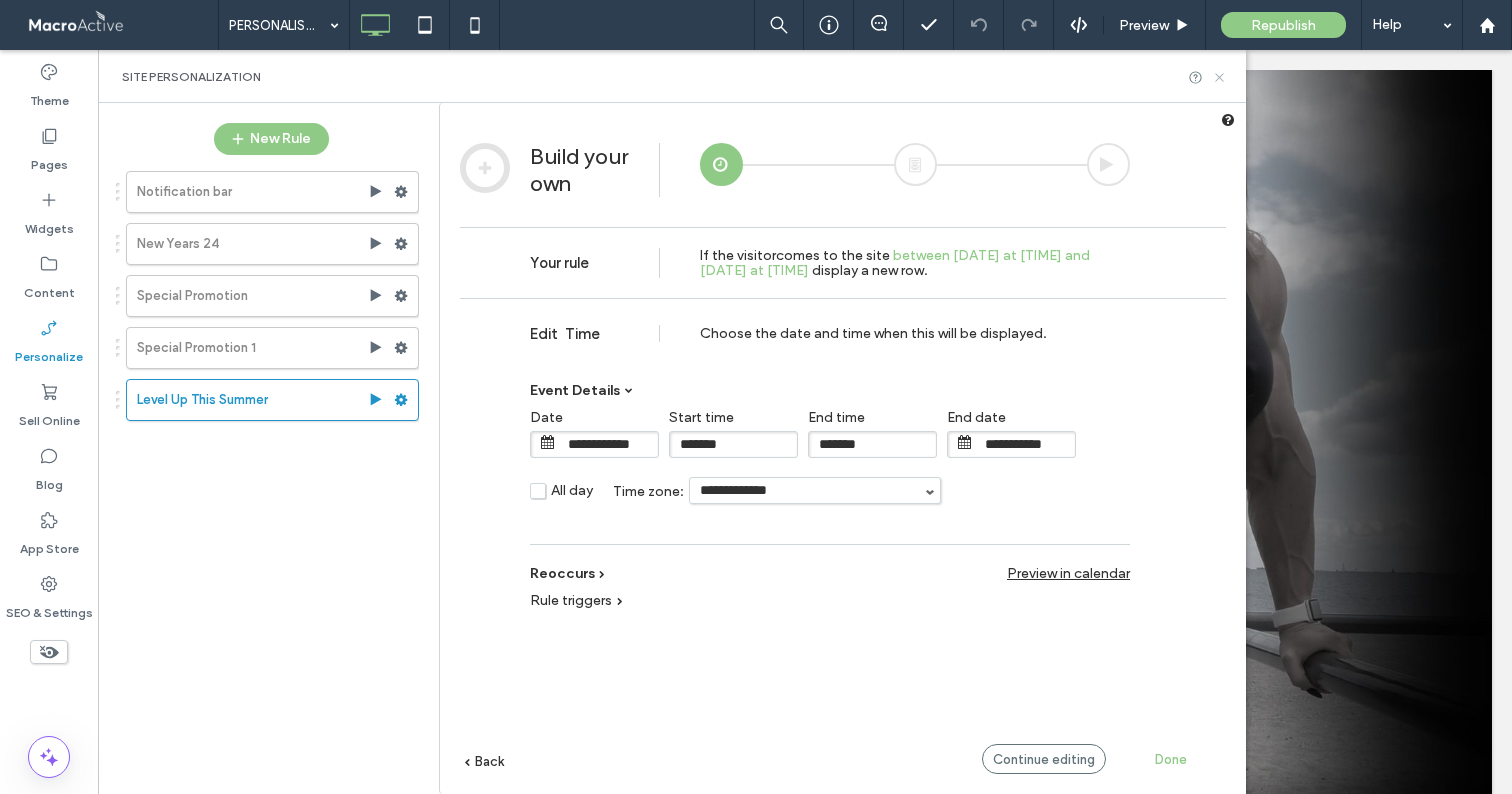 click 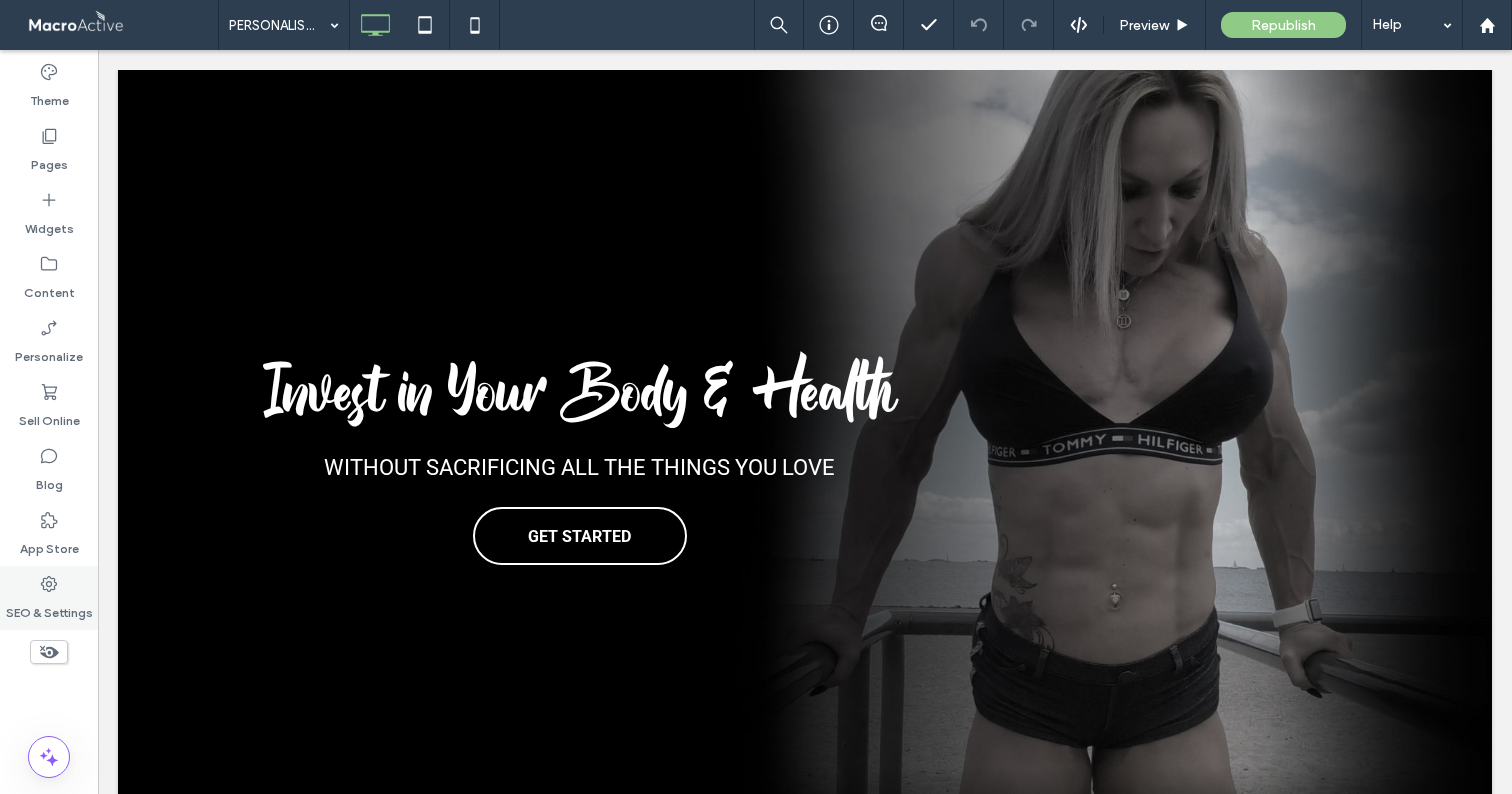 click 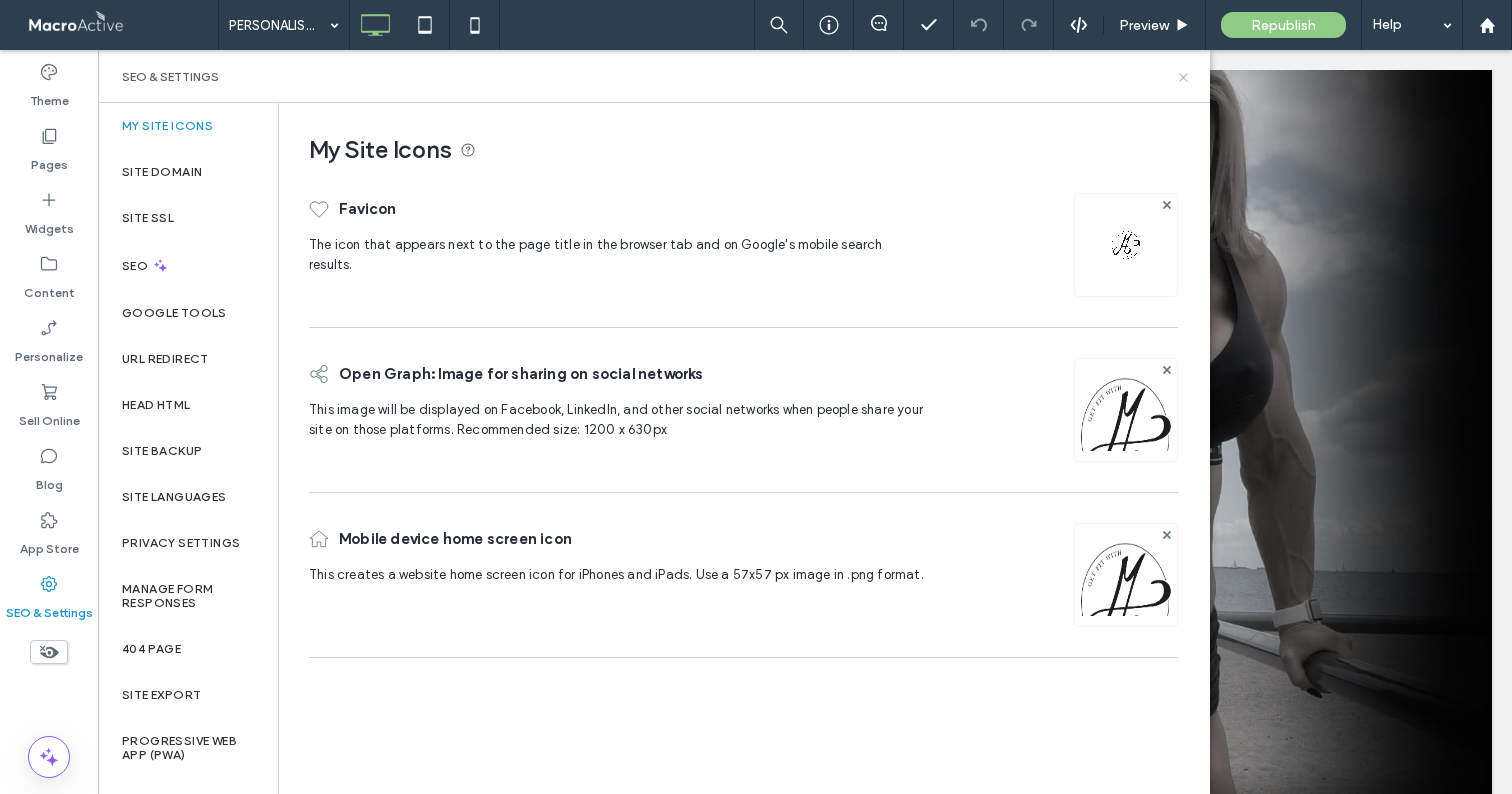 drag, startPoint x: 1183, startPoint y: 75, endPoint x: 236, endPoint y: 106, distance: 947.50726 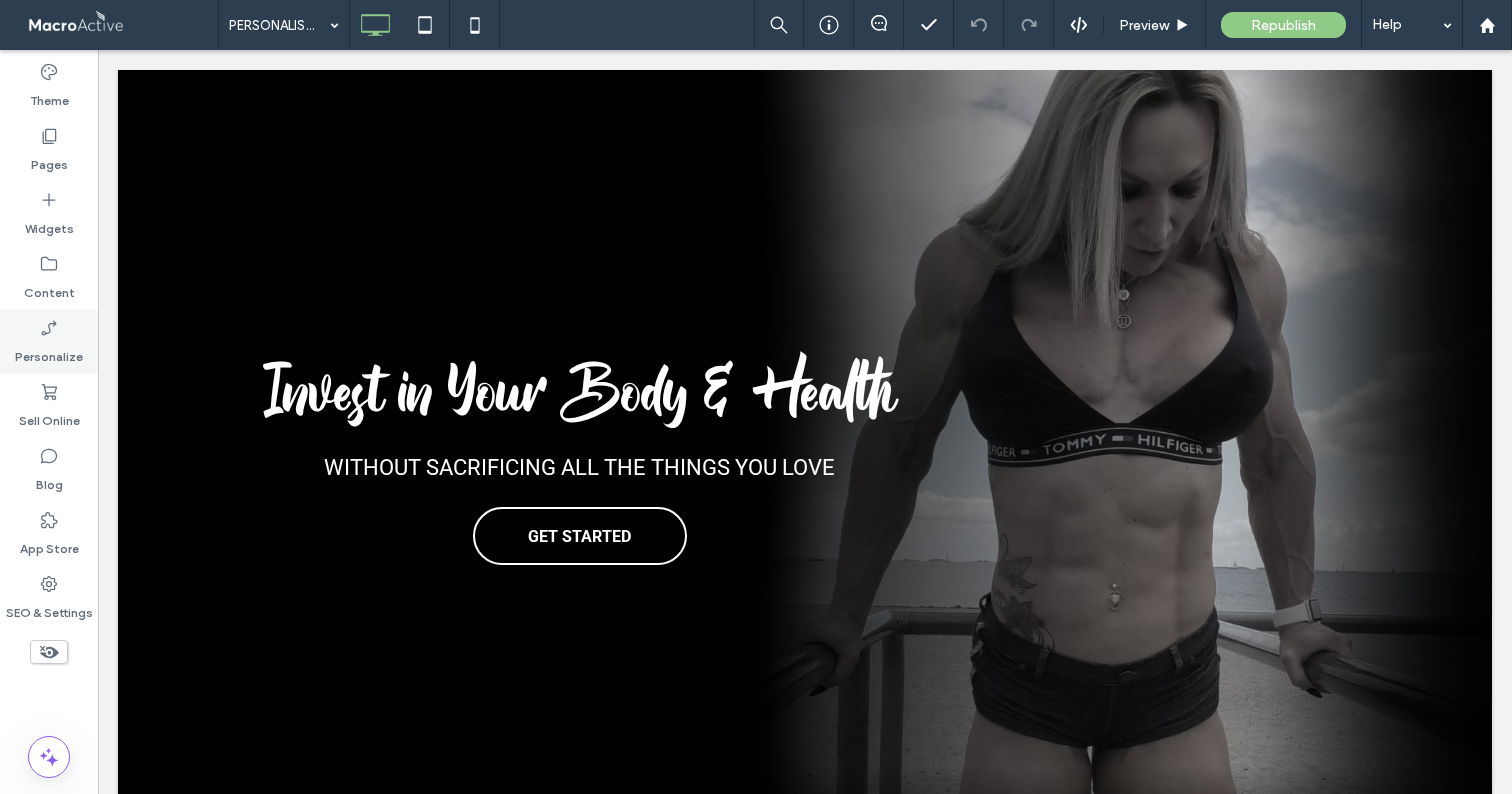 click on "Personalize" at bounding box center [49, 352] 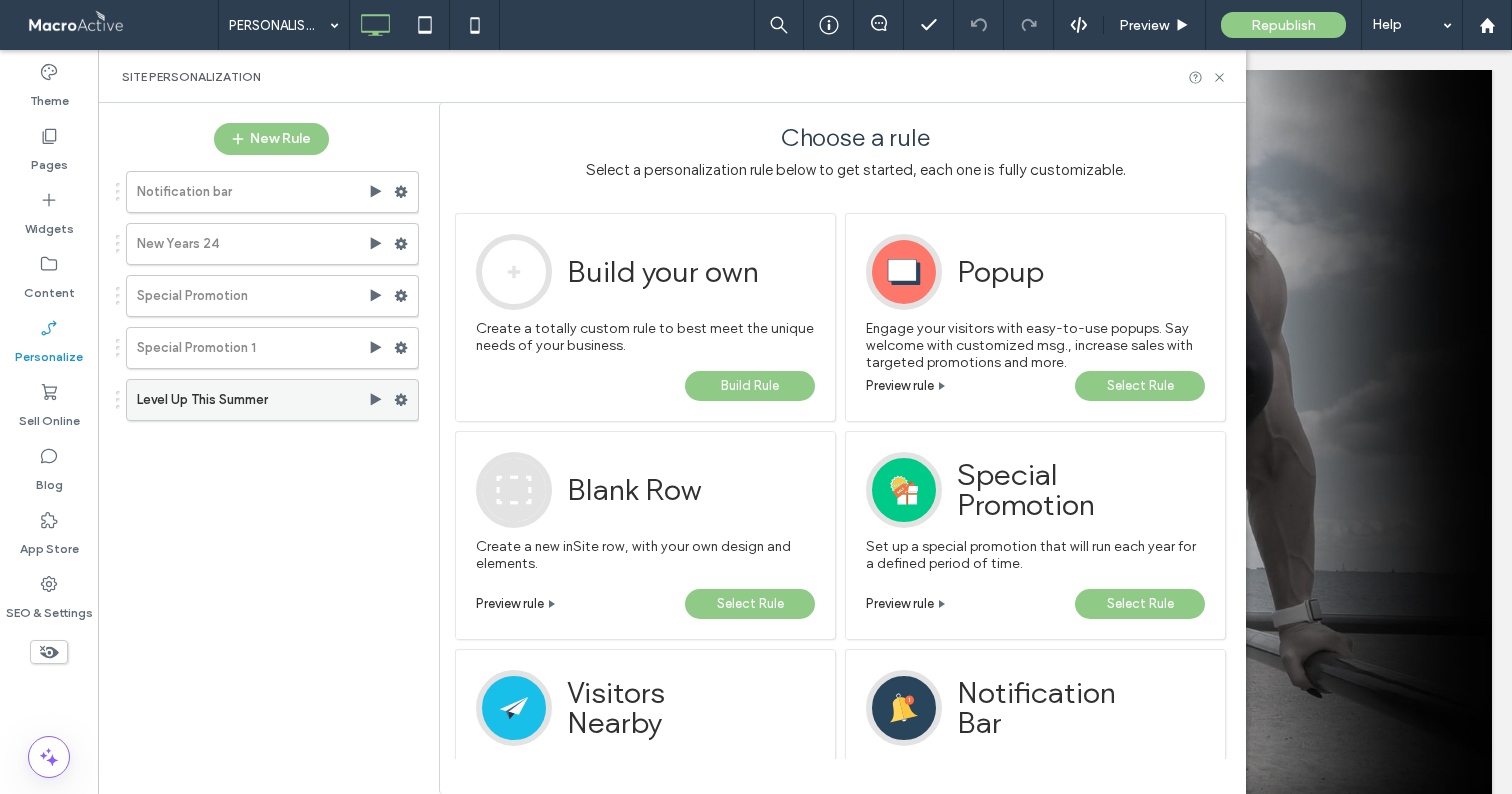 click 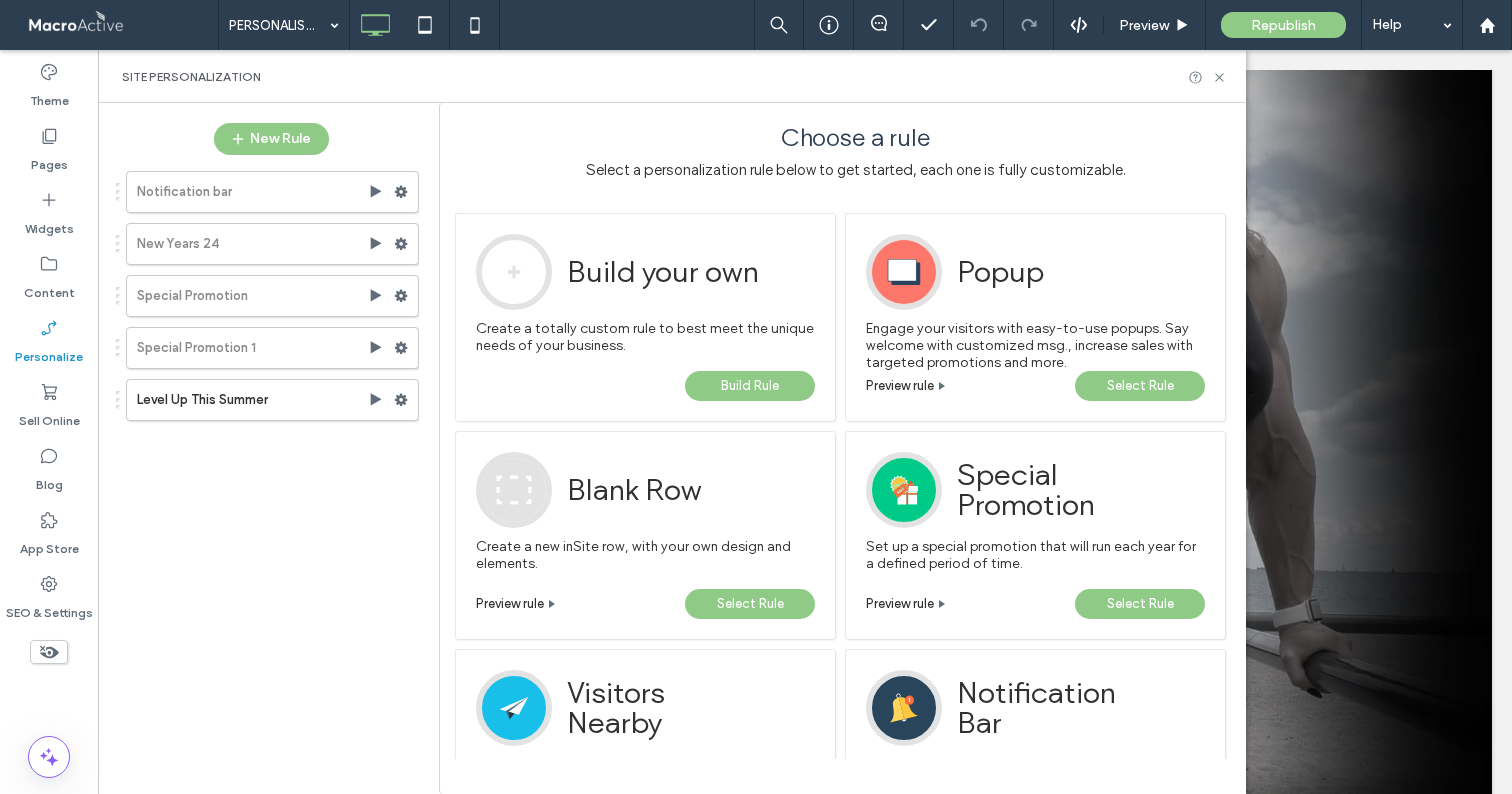 click on "Notification bar New Years 24 Special Promotion Special Promotion 1 Level Up This Summer" at bounding box center [261, 469] 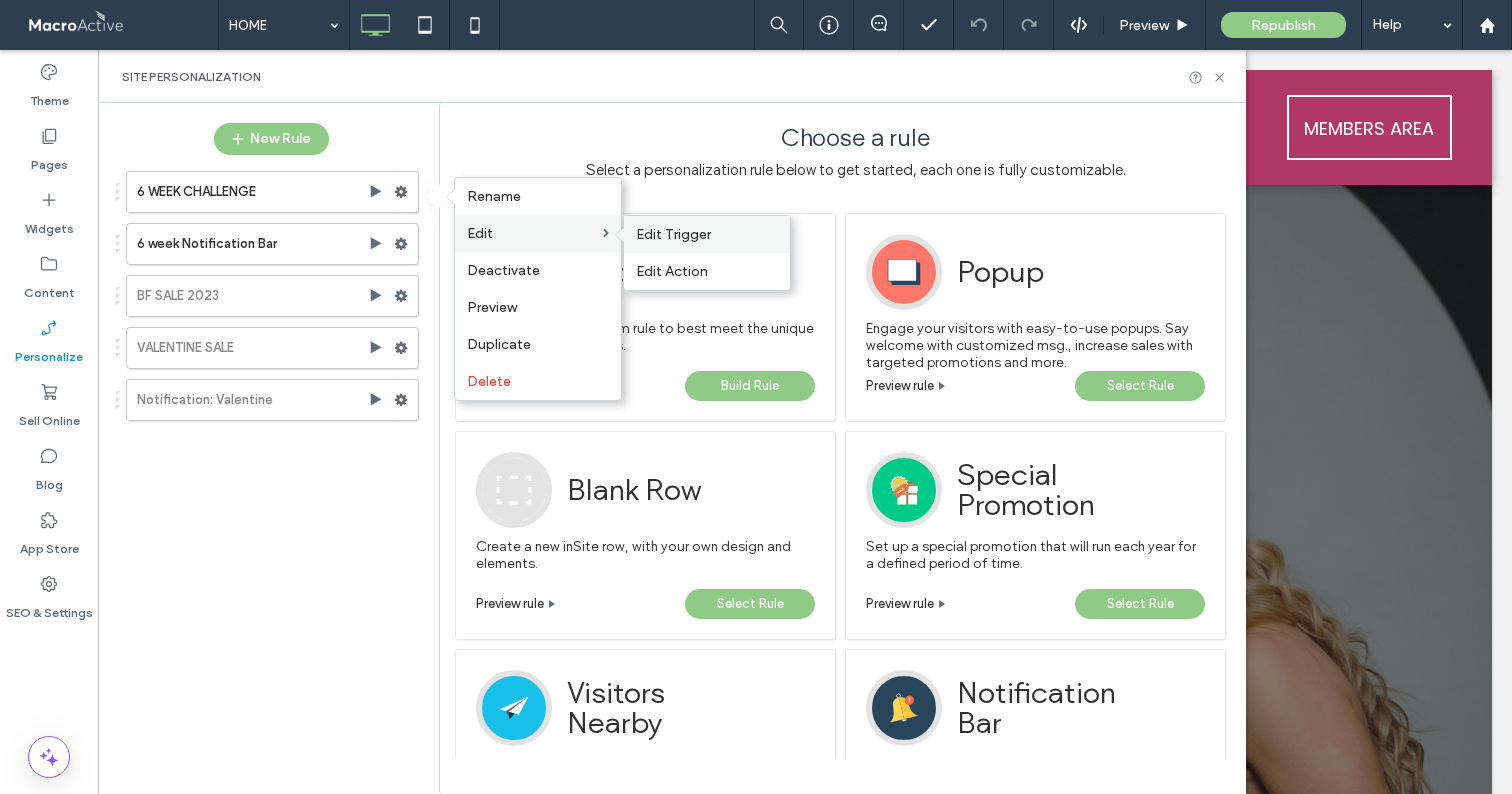 scroll, scrollTop: 0, scrollLeft: 0, axis: both 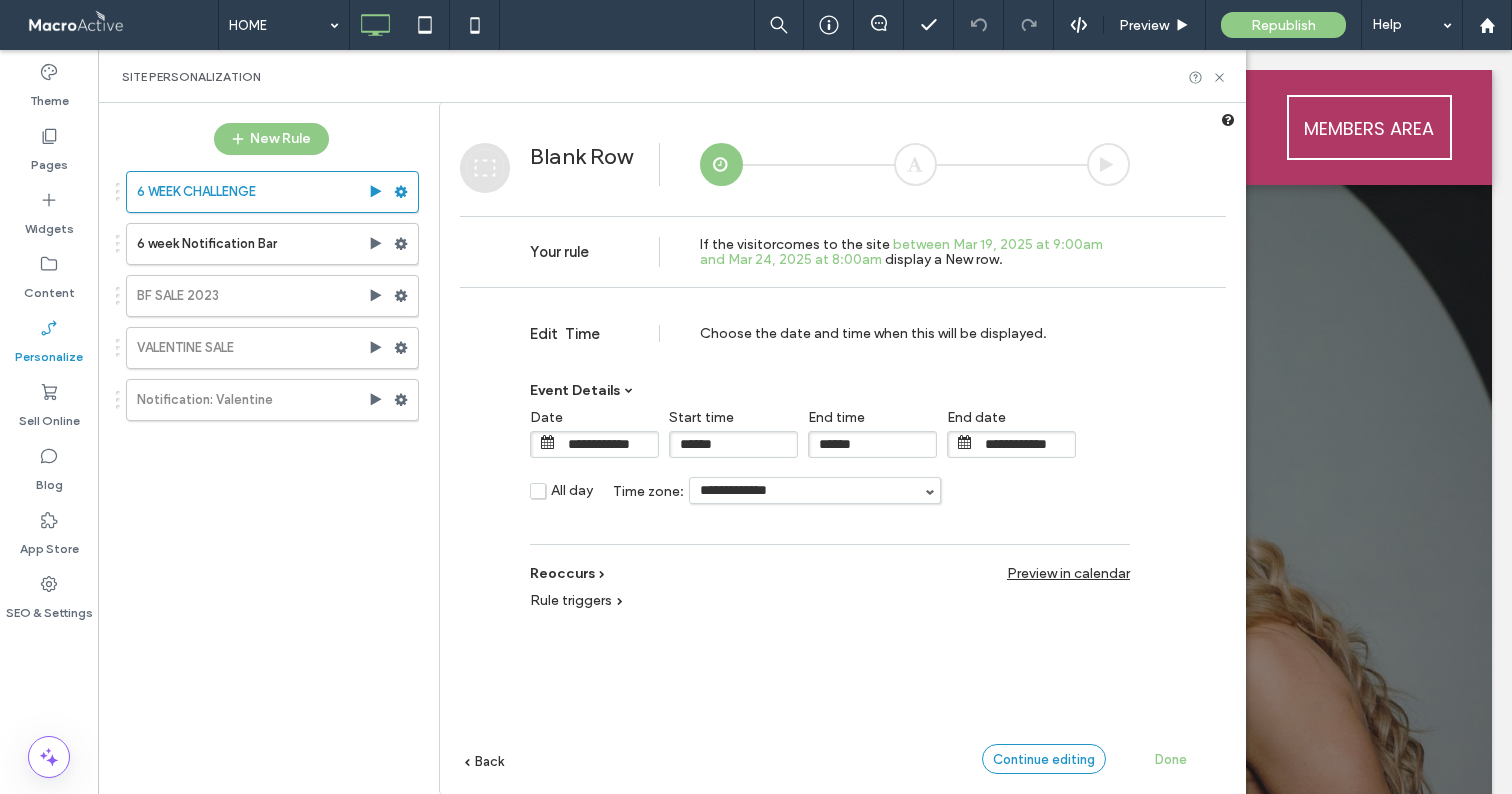 click on "Continue editing" at bounding box center (1044, 759) 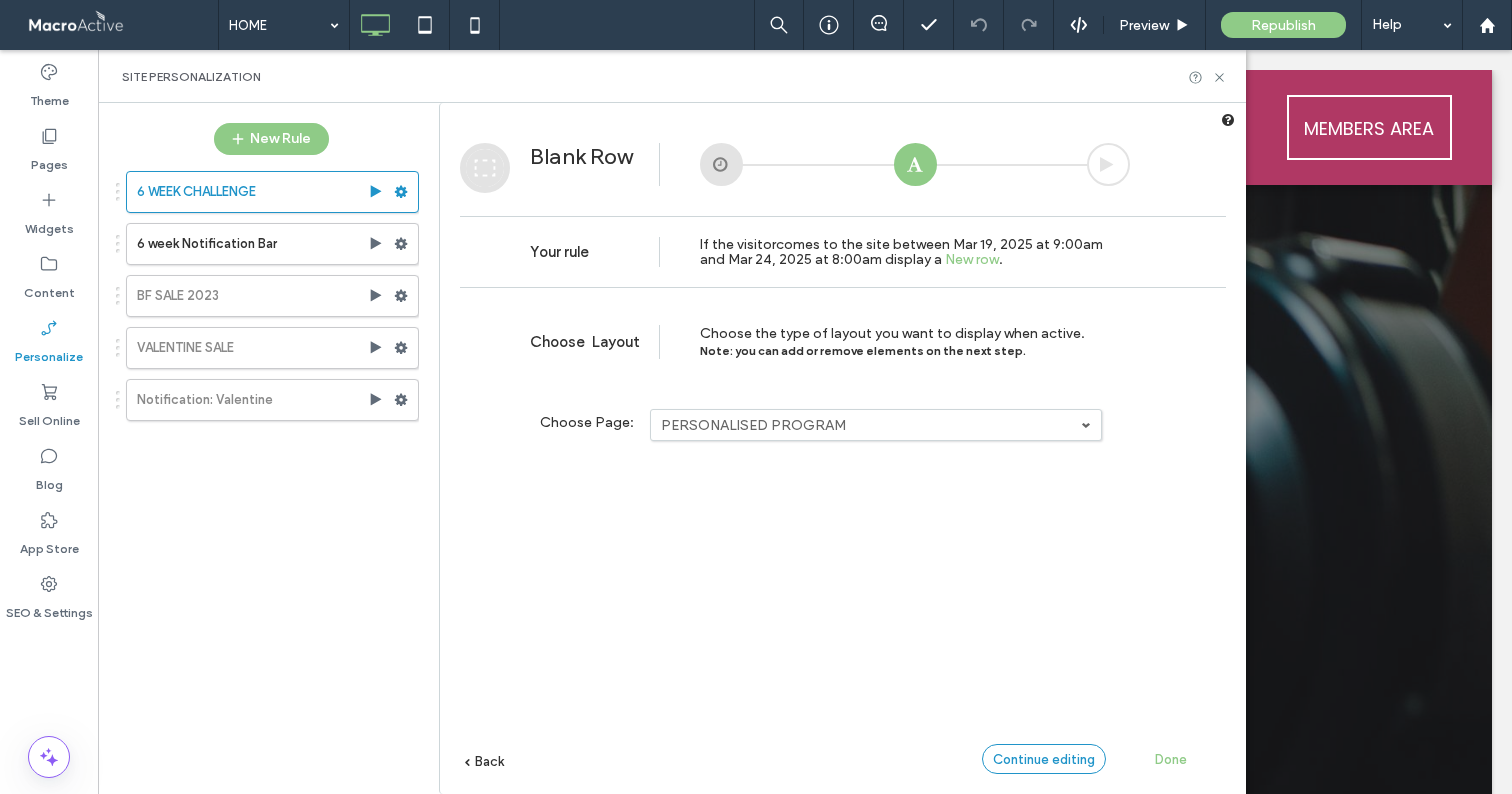 click on "Continue editing" at bounding box center (1044, 759) 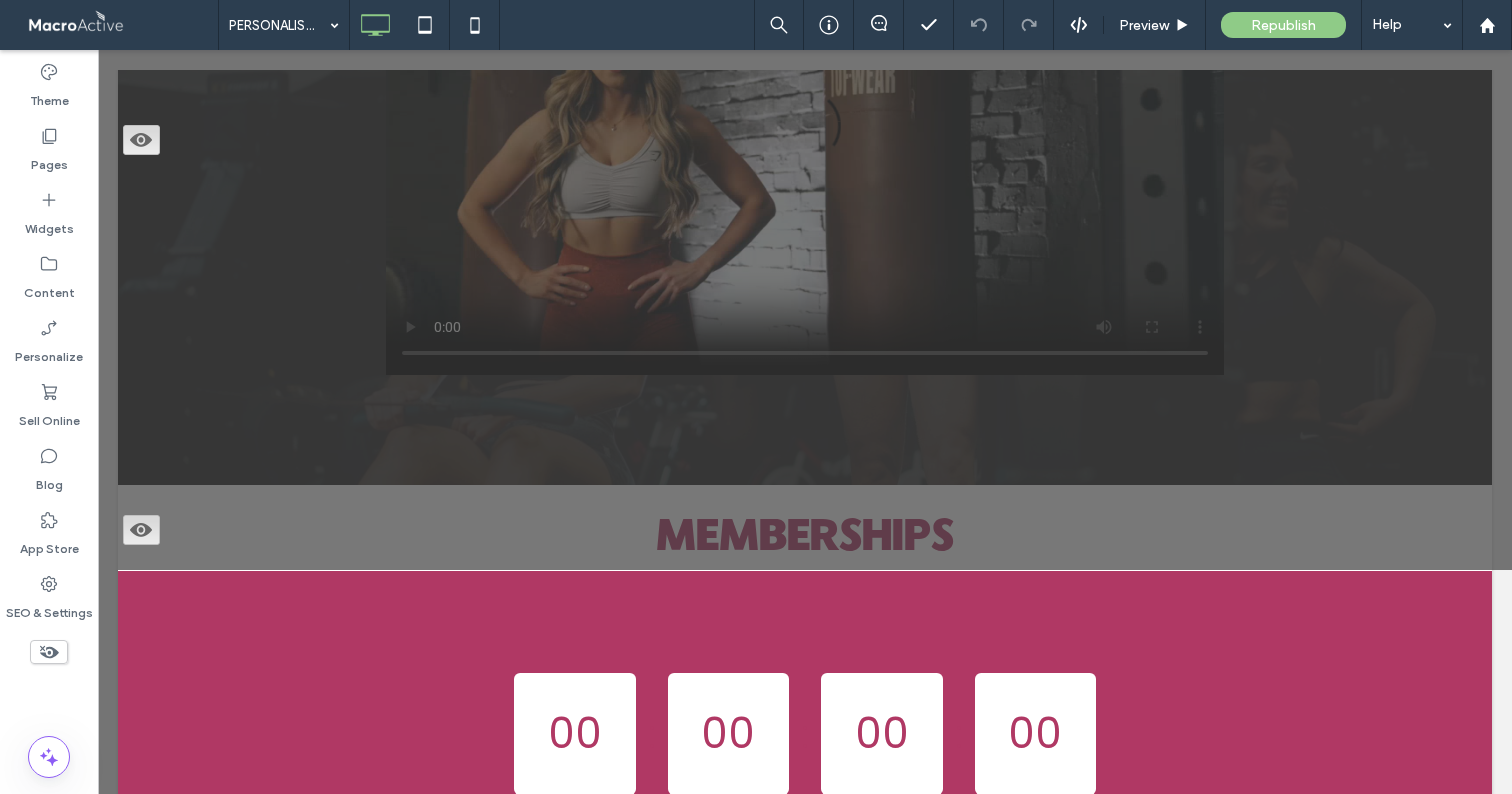 scroll, scrollTop: 0, scrollLeft: 0, axis: both 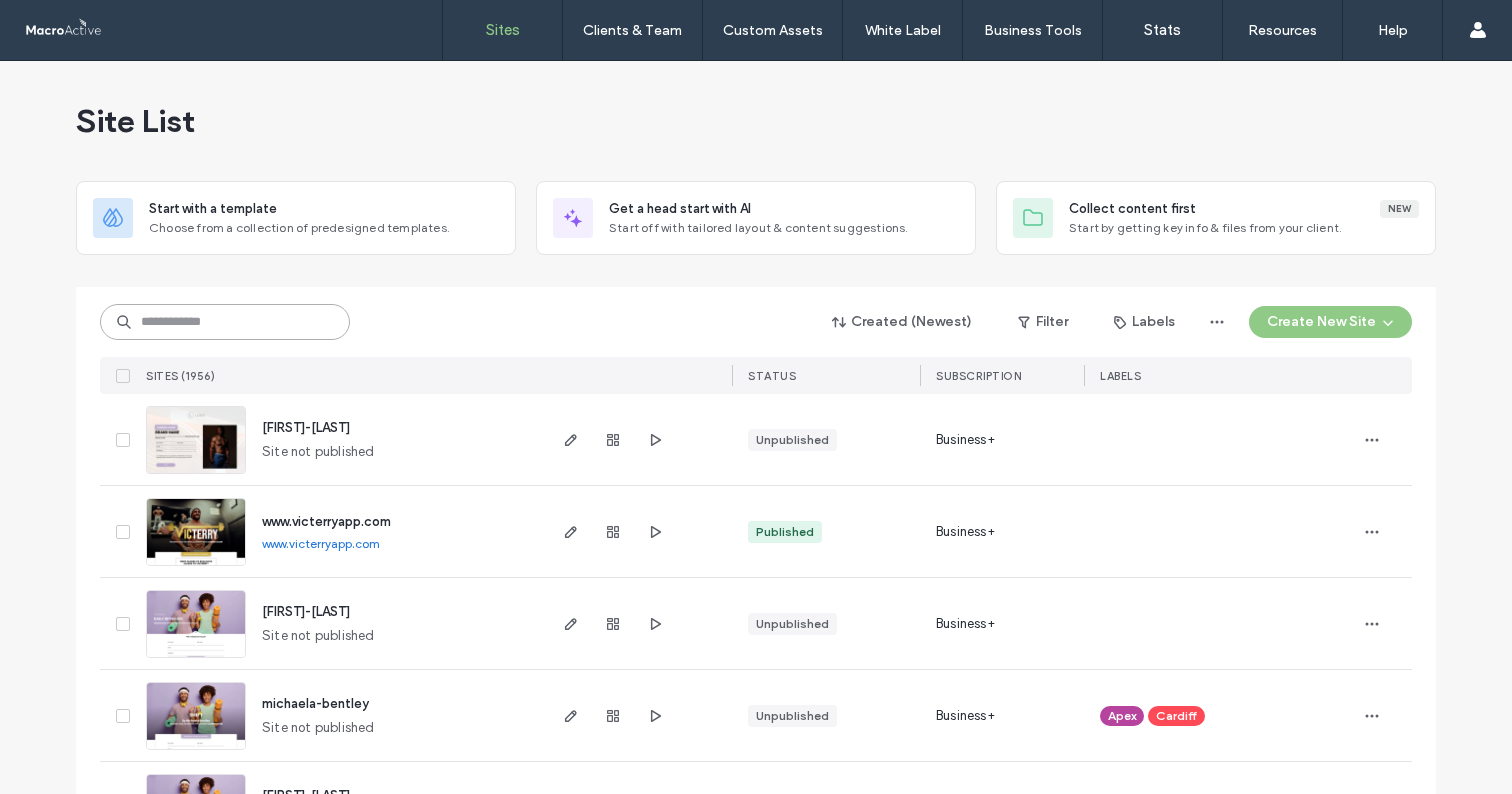 click at bounding box center (225, 322) 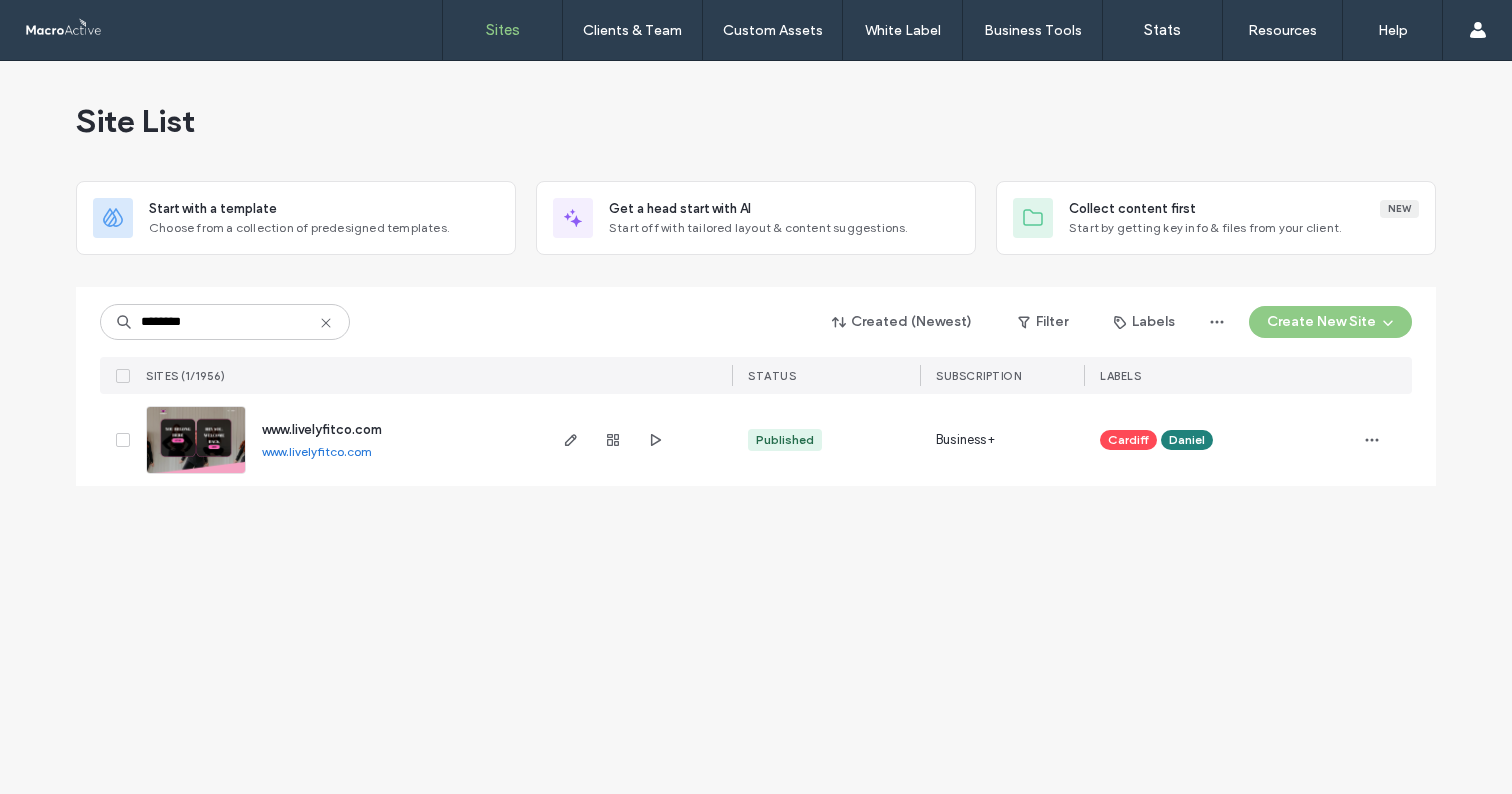 click on "www.livelyfitco.com" at bounding box center [317, 451] 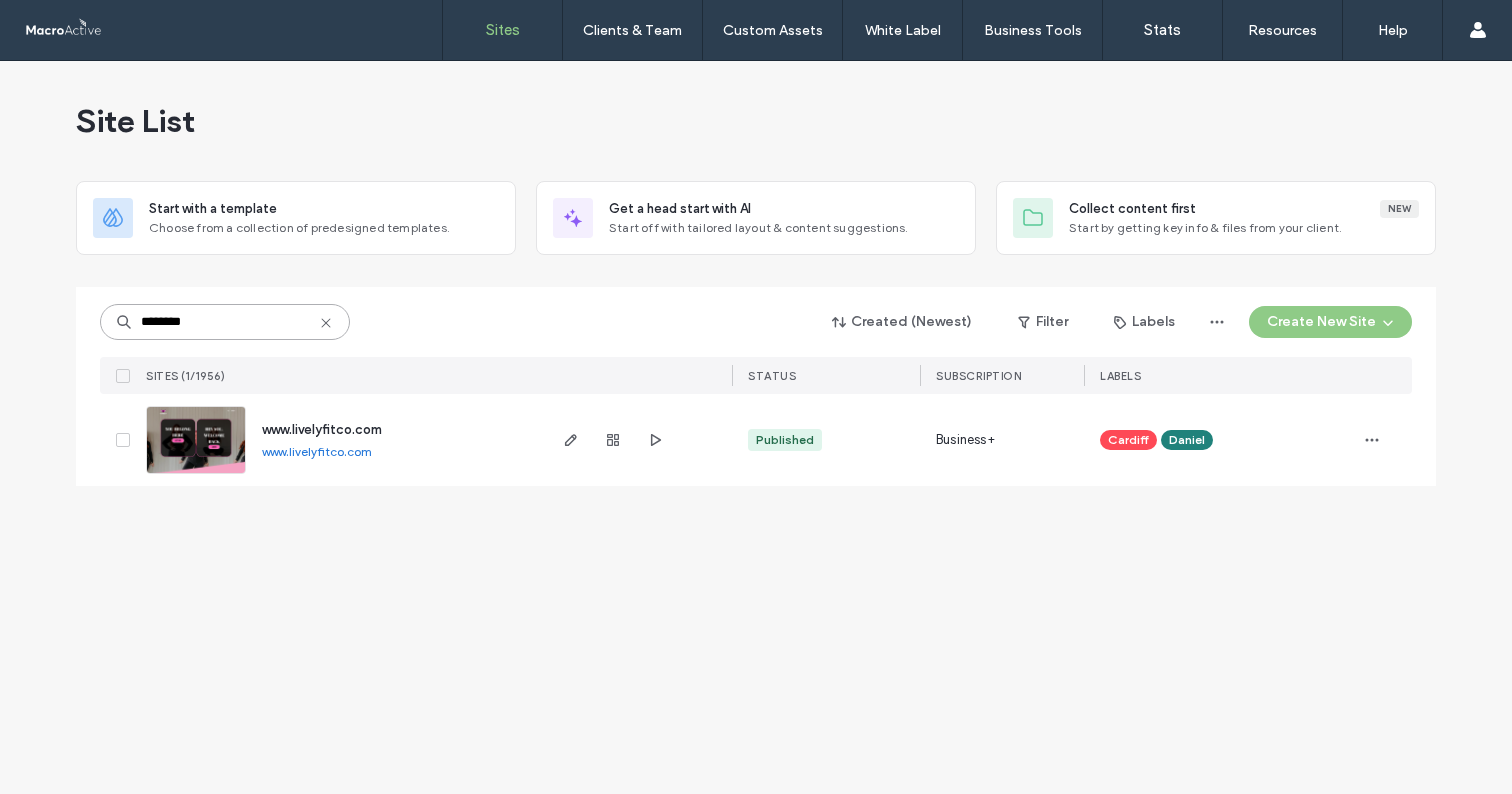 click on "********" at bounding box center (225, 322) 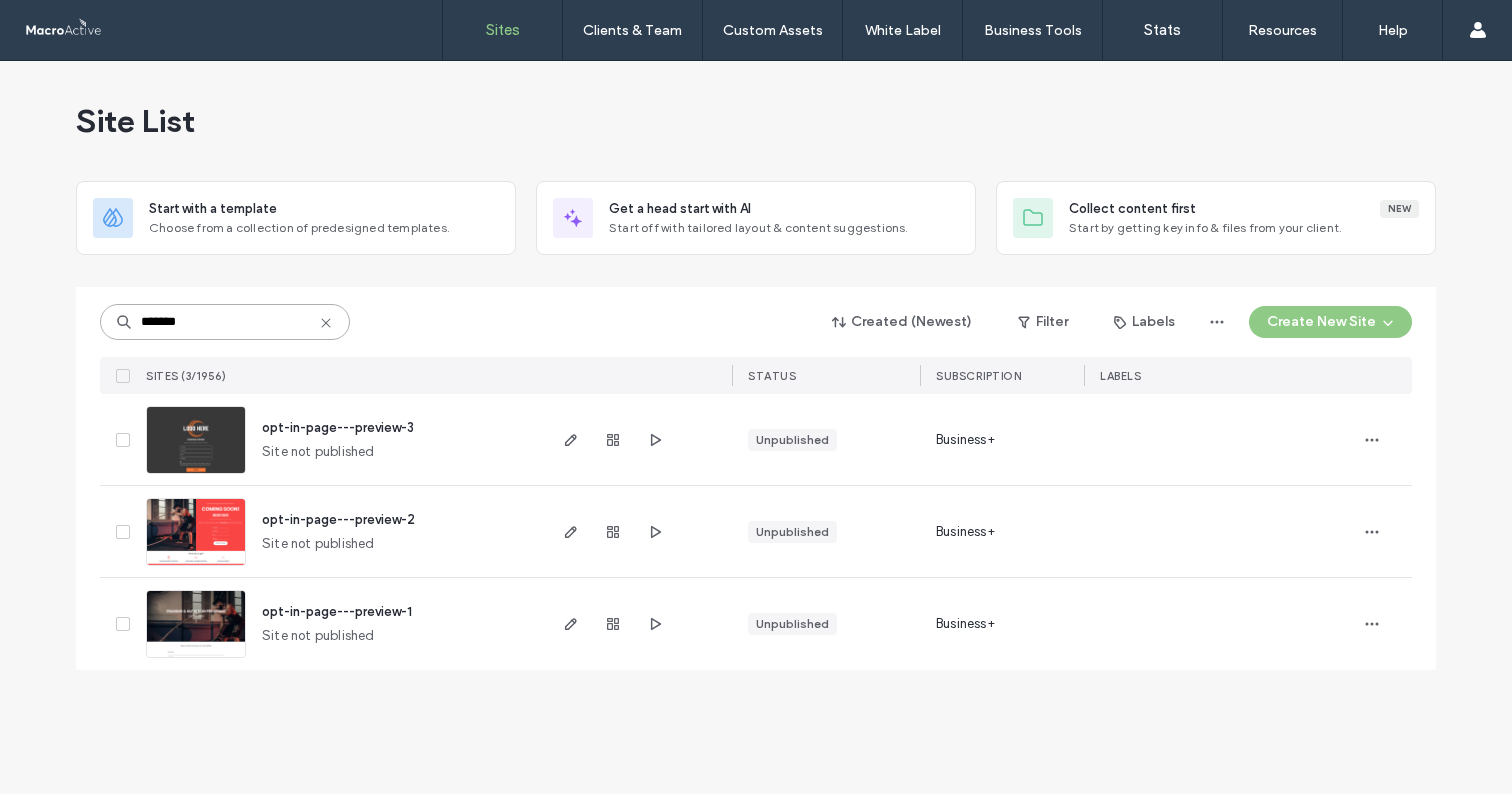 click on "*******" at bounding box center [225, 322] 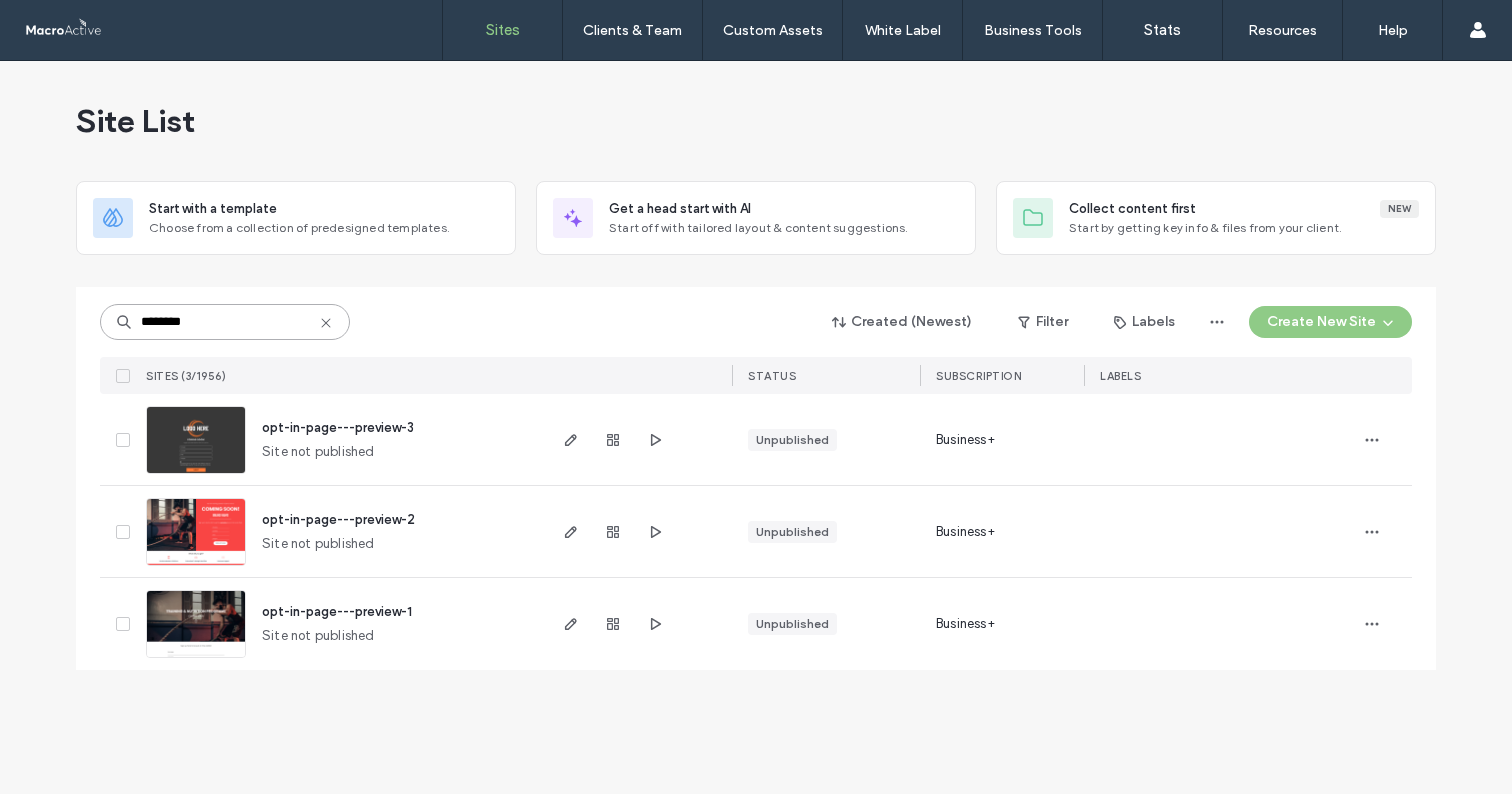type on "********" 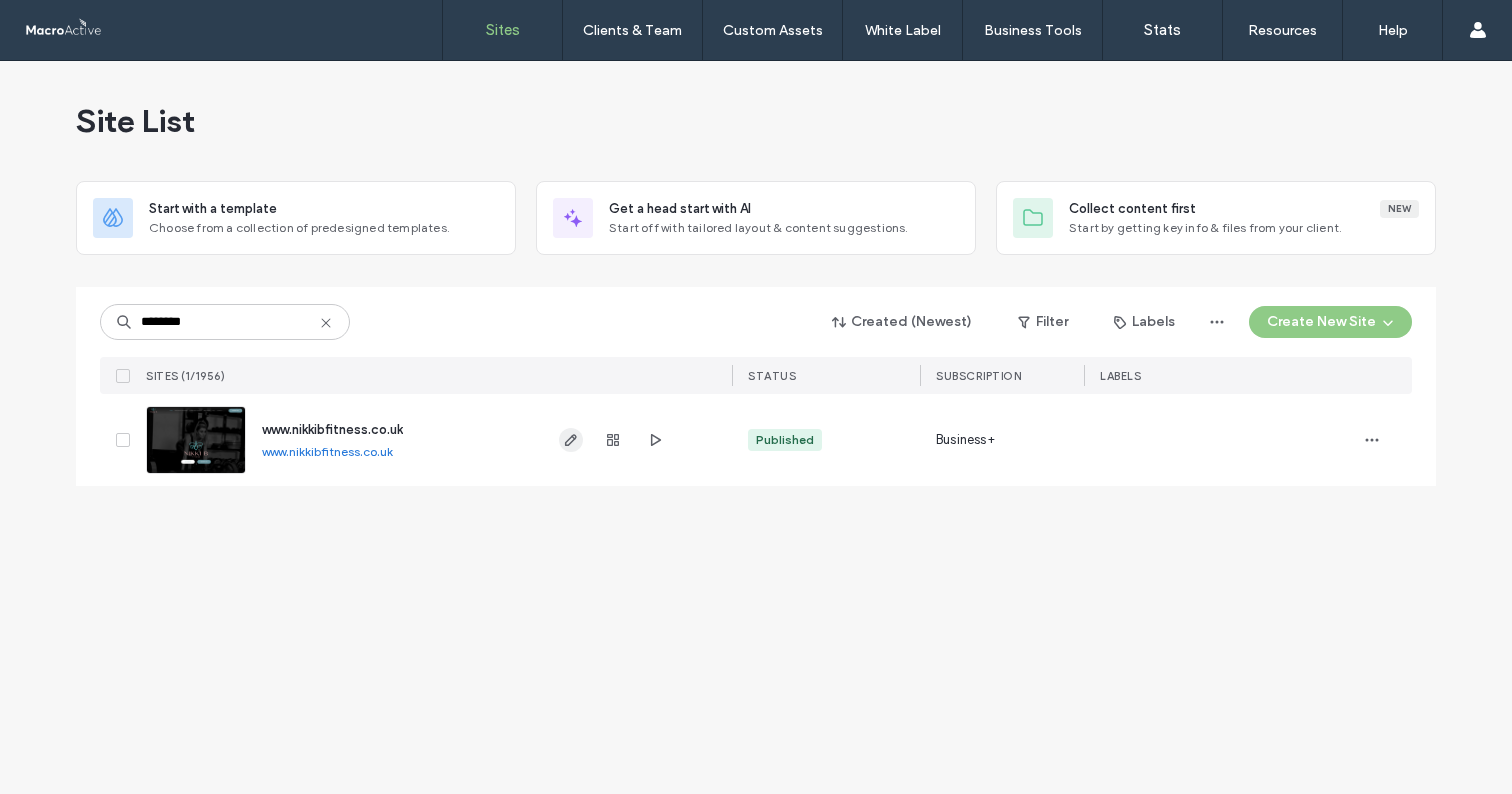 click 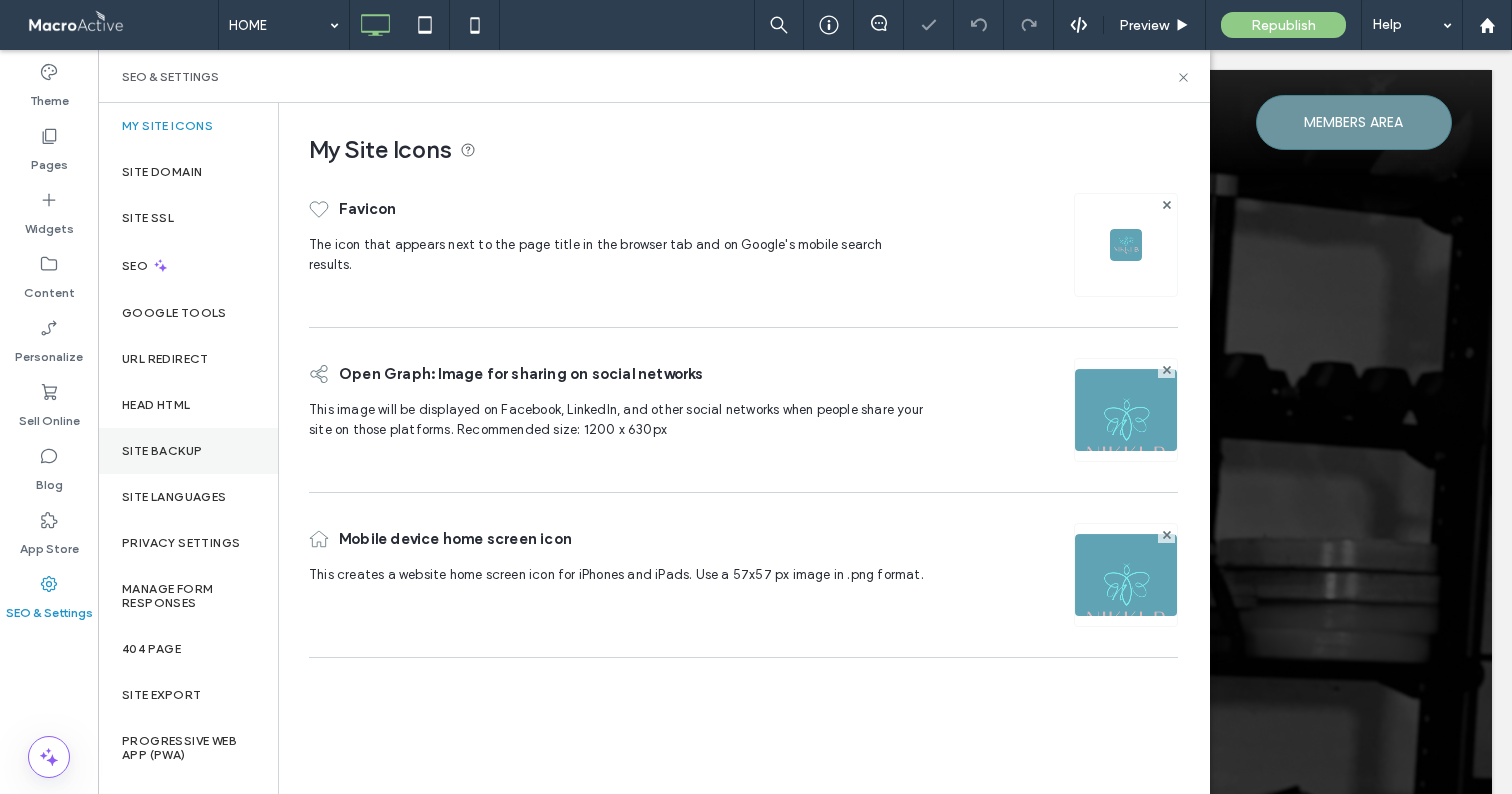 scroll, scrollTop: 0, scrollLeft: 0, axis: both 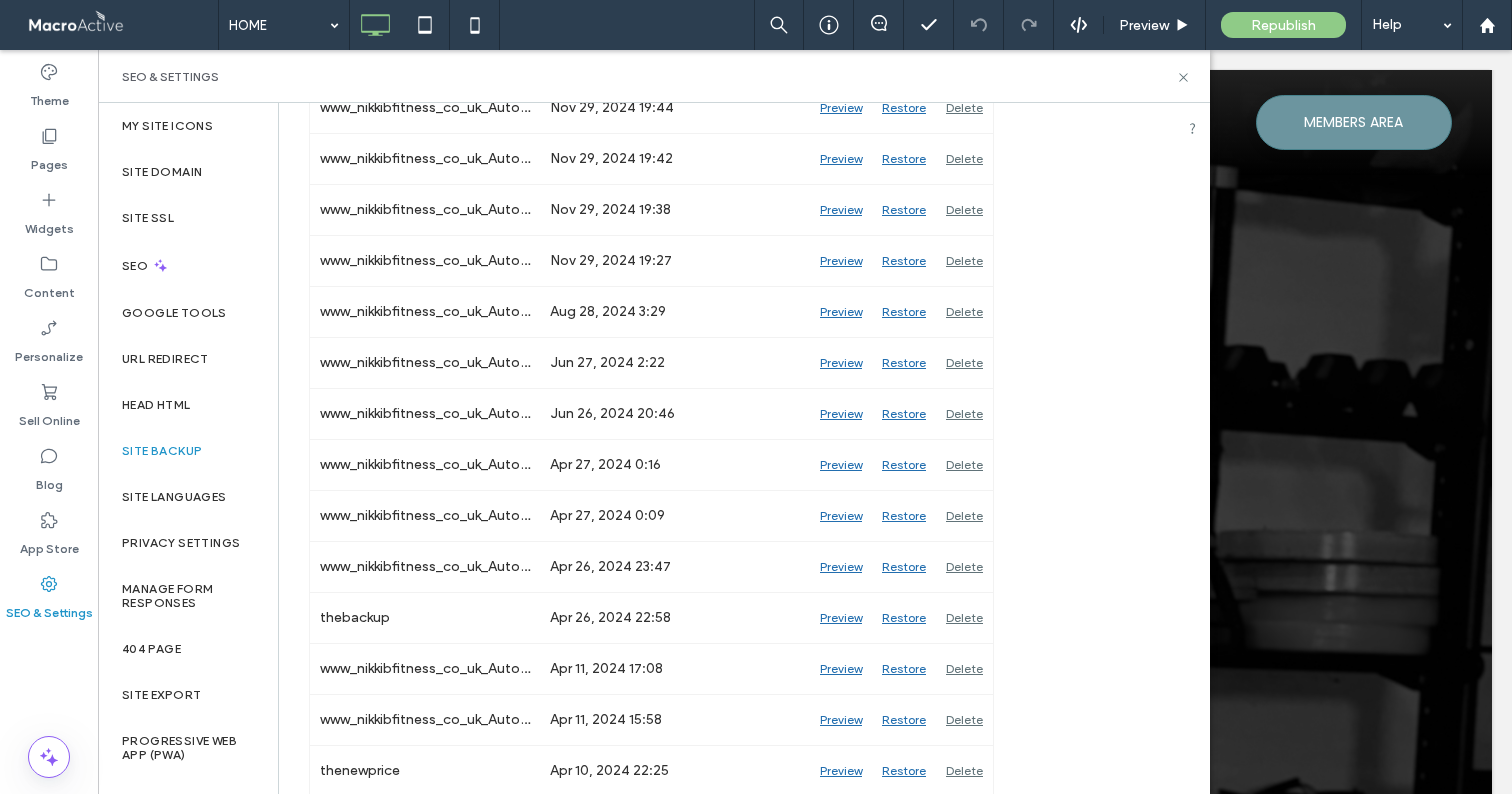 click on "SEO & Settings" at bounding box center [654, 76] 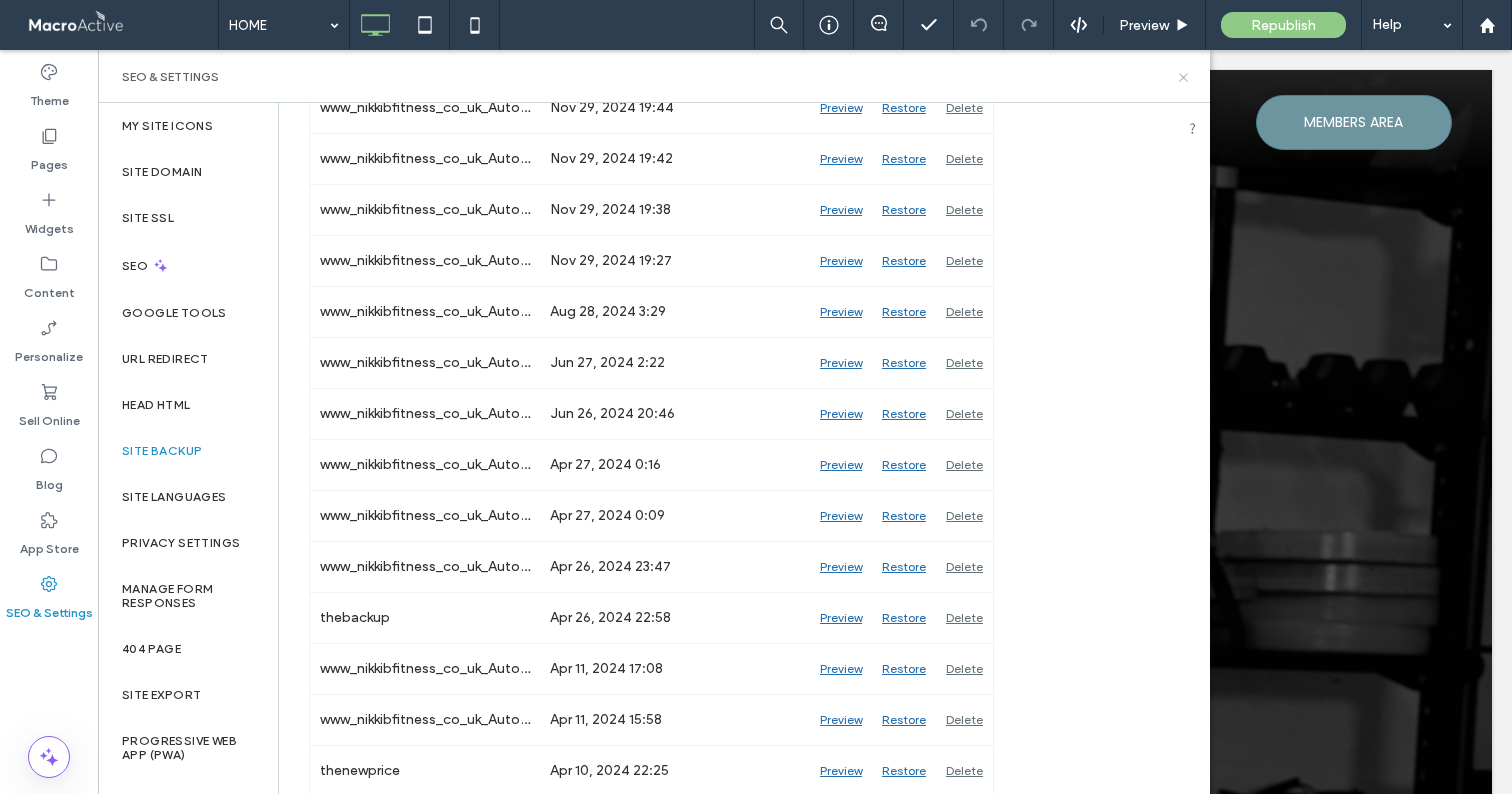 click 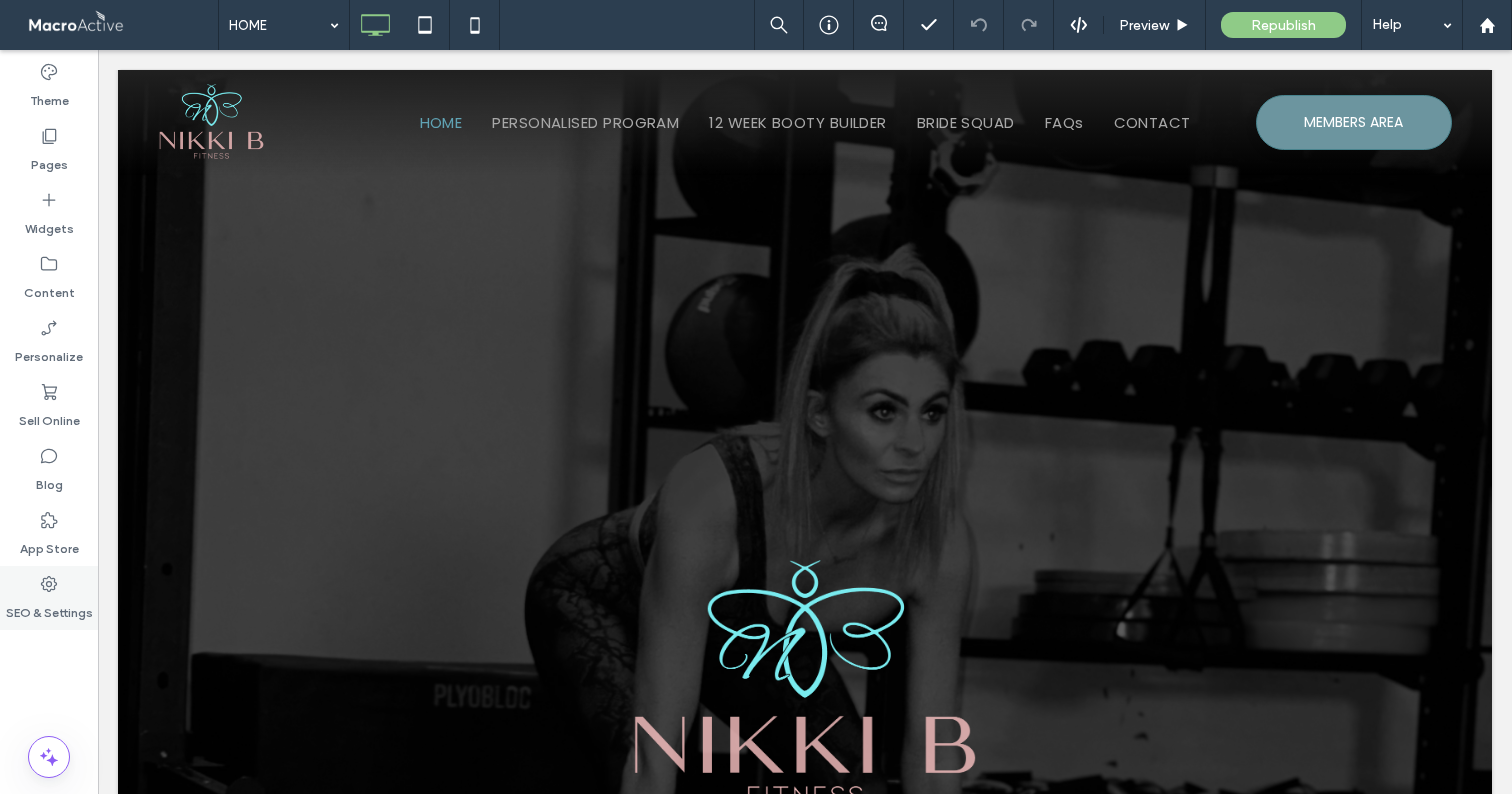 click 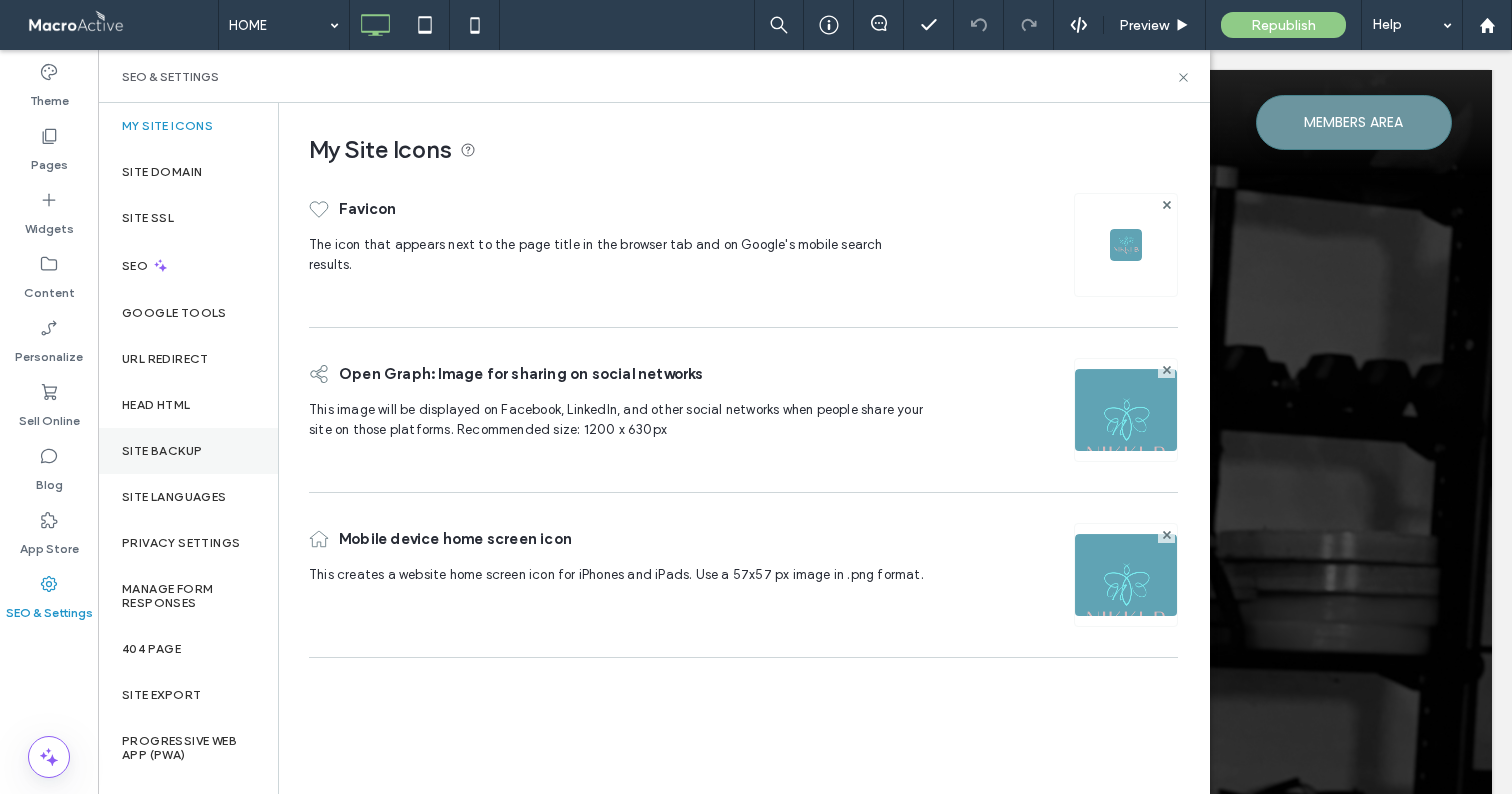 click on "Site Backup" at bounding box center [162, 451] 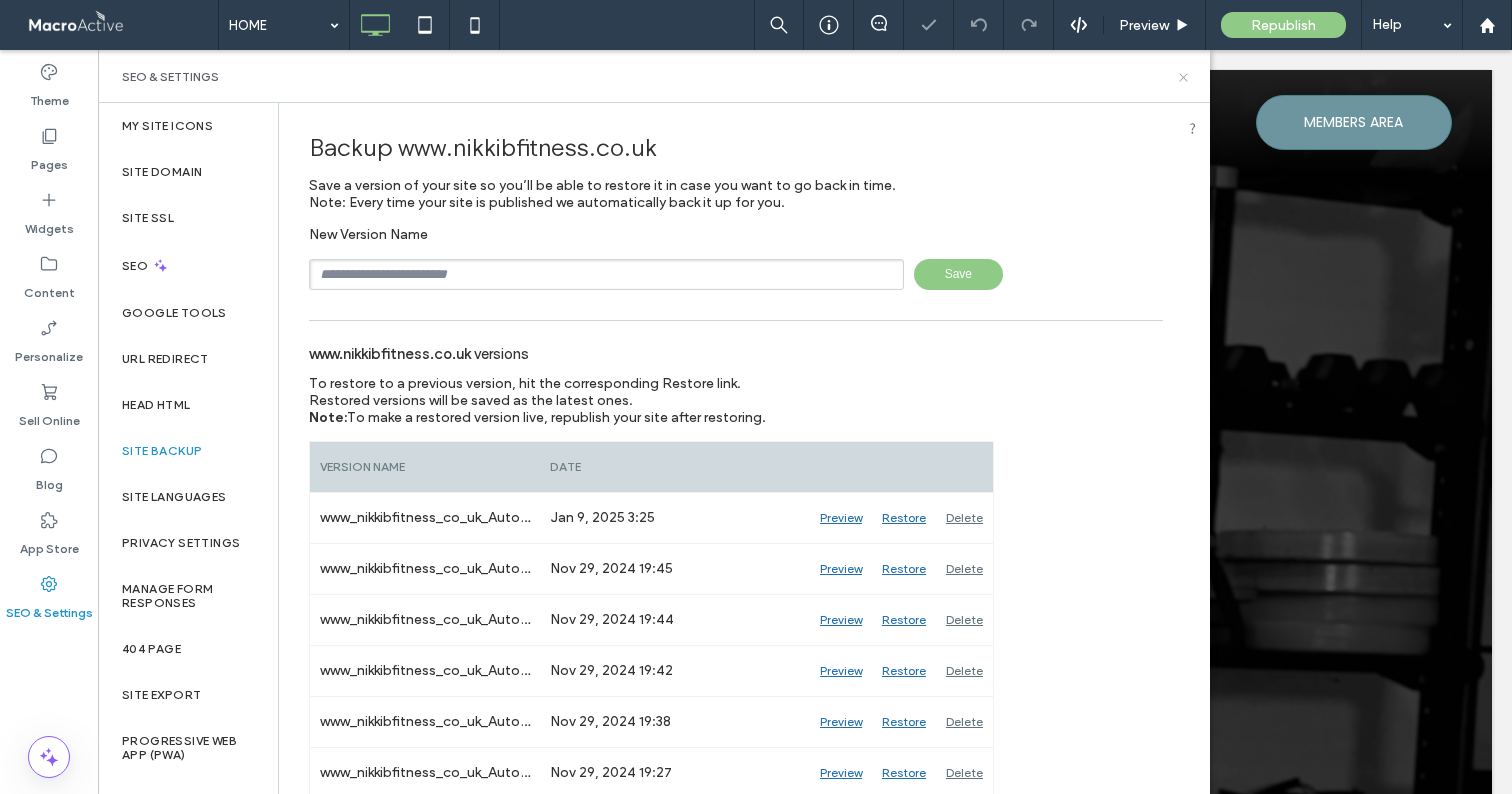 click 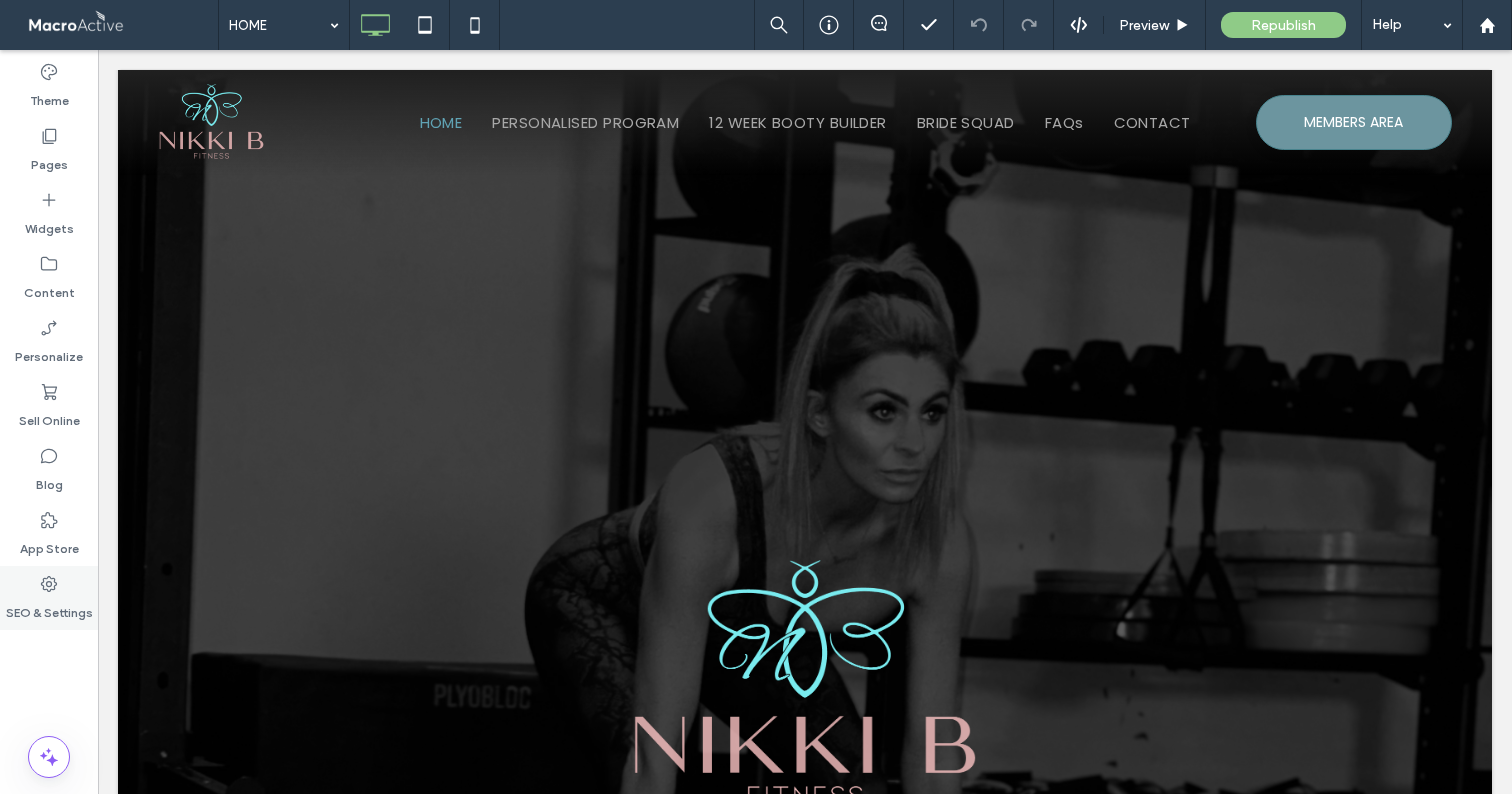 click 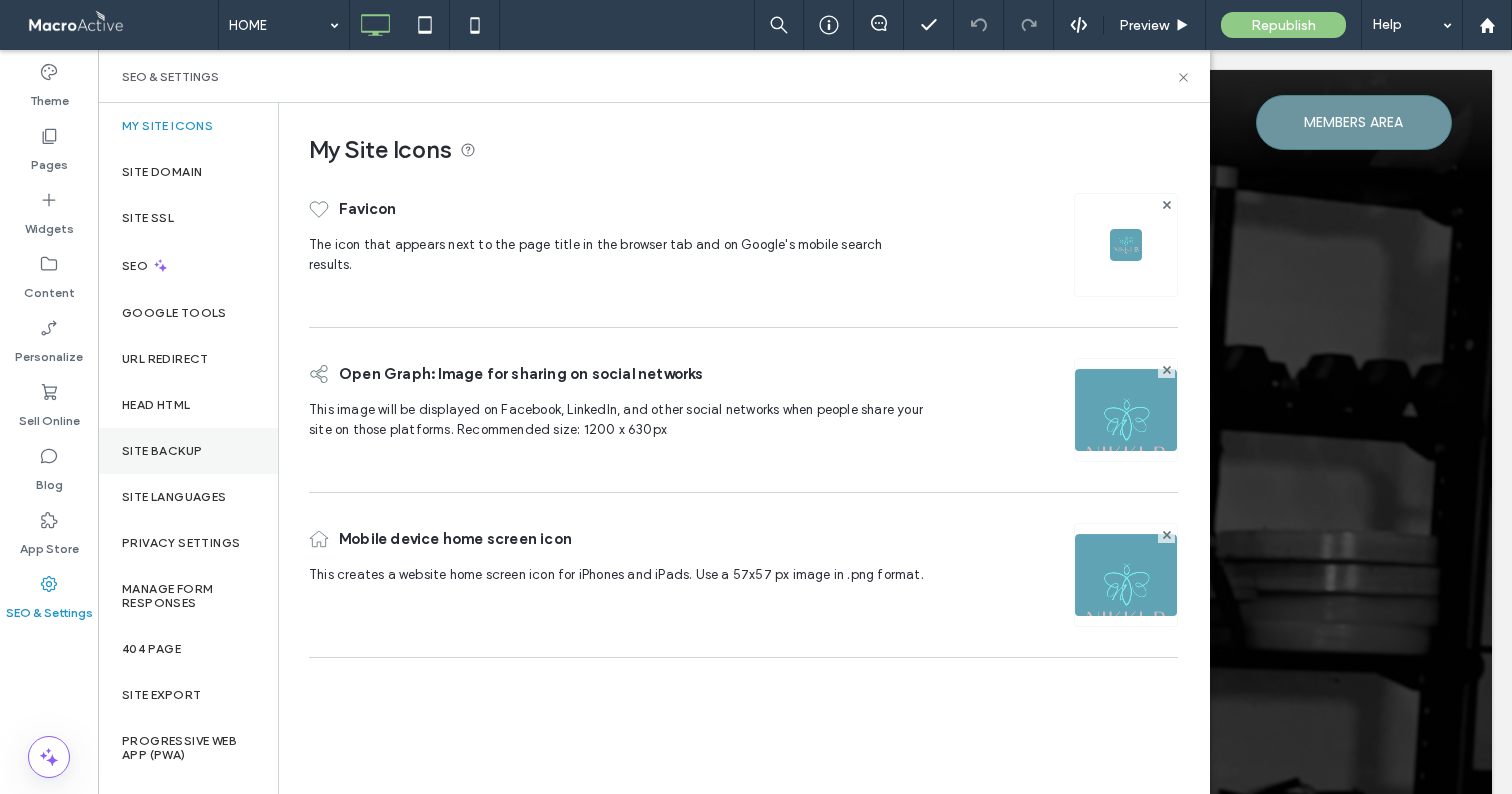 click on "Site Backup" at bounding box center (188, 451) 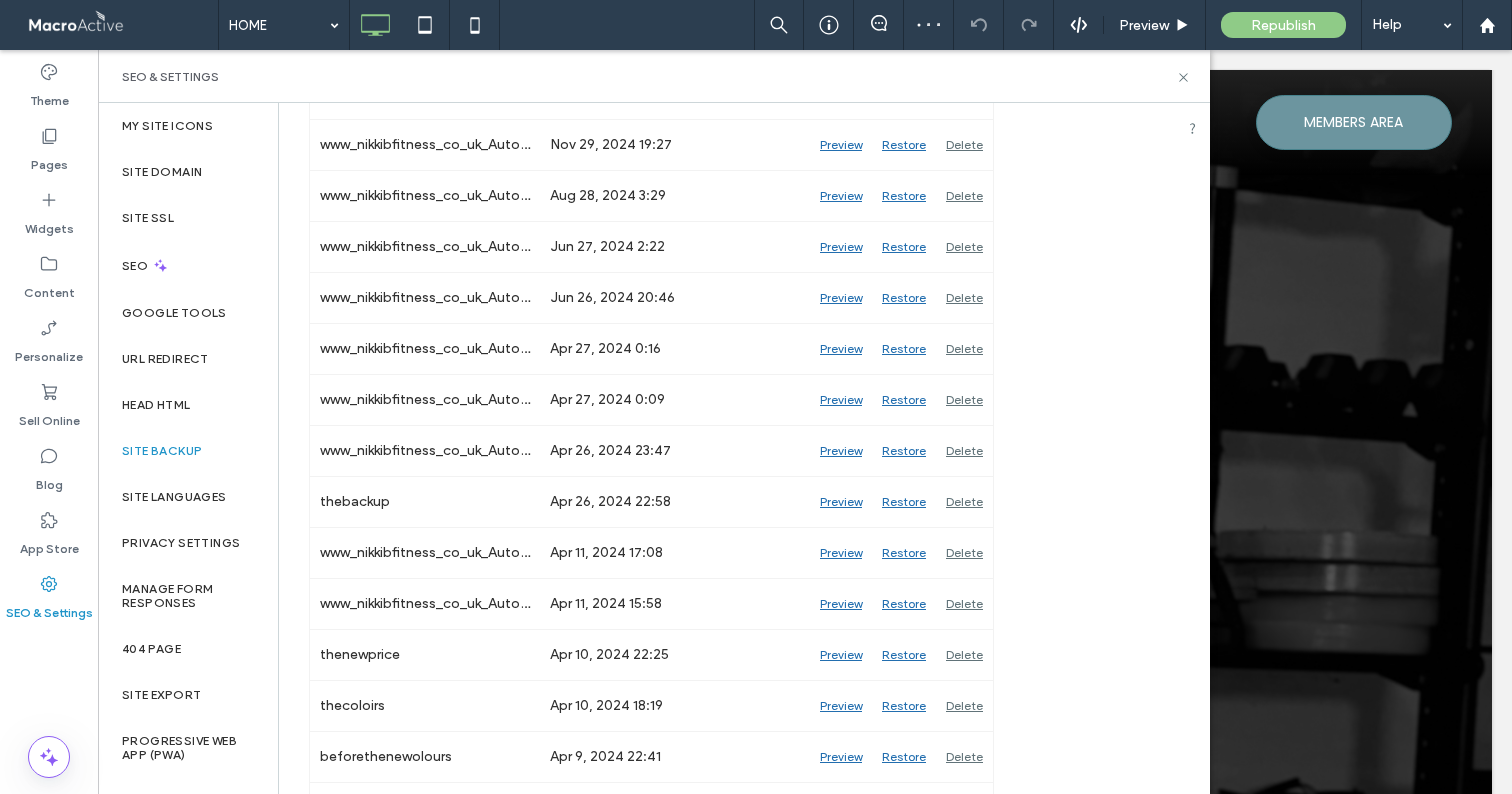 scroll, scrollTop: 0, scrollLeft: 0, axis: both 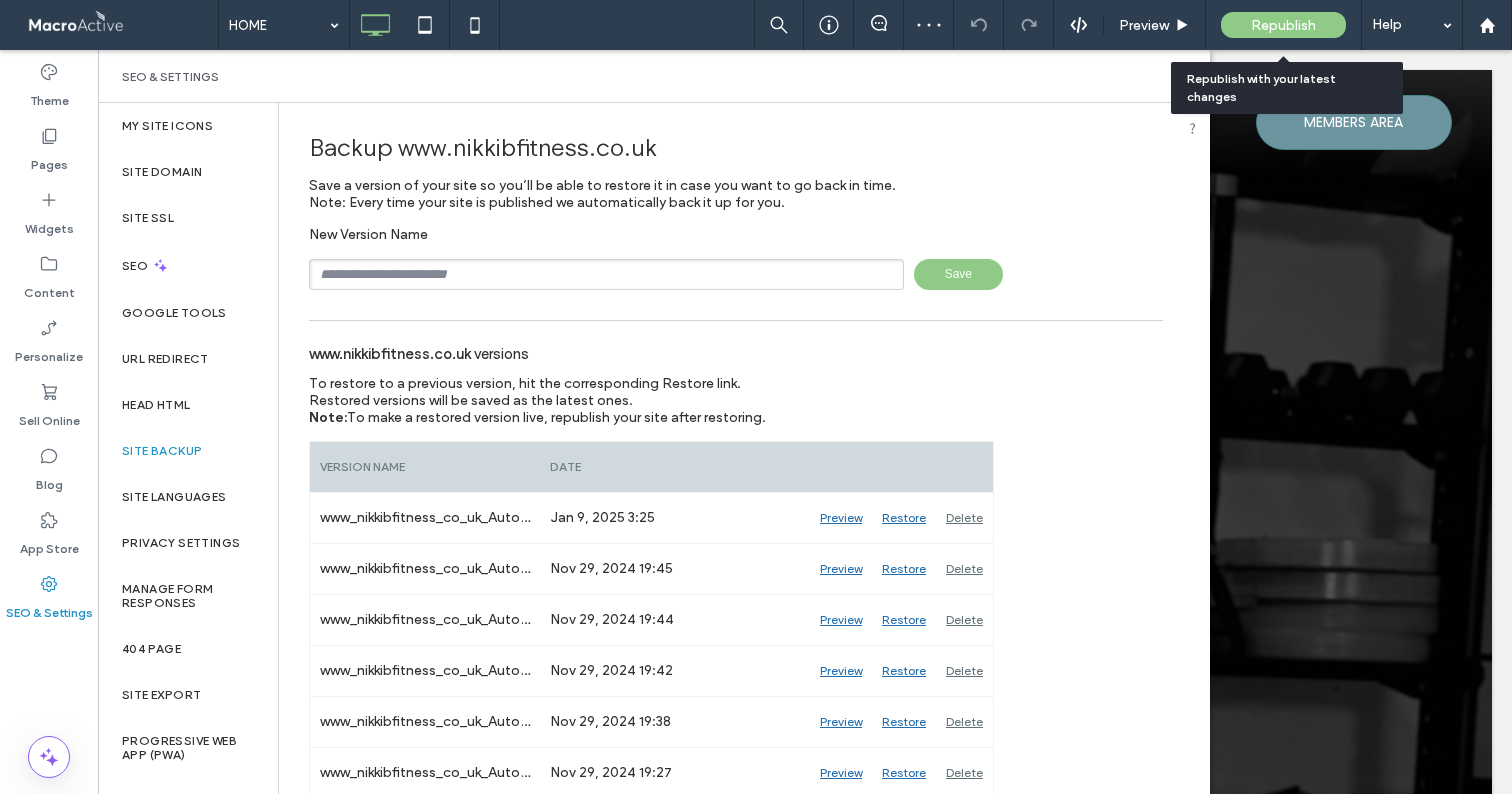 click on "Republish" at bounding box center (1283, 25) 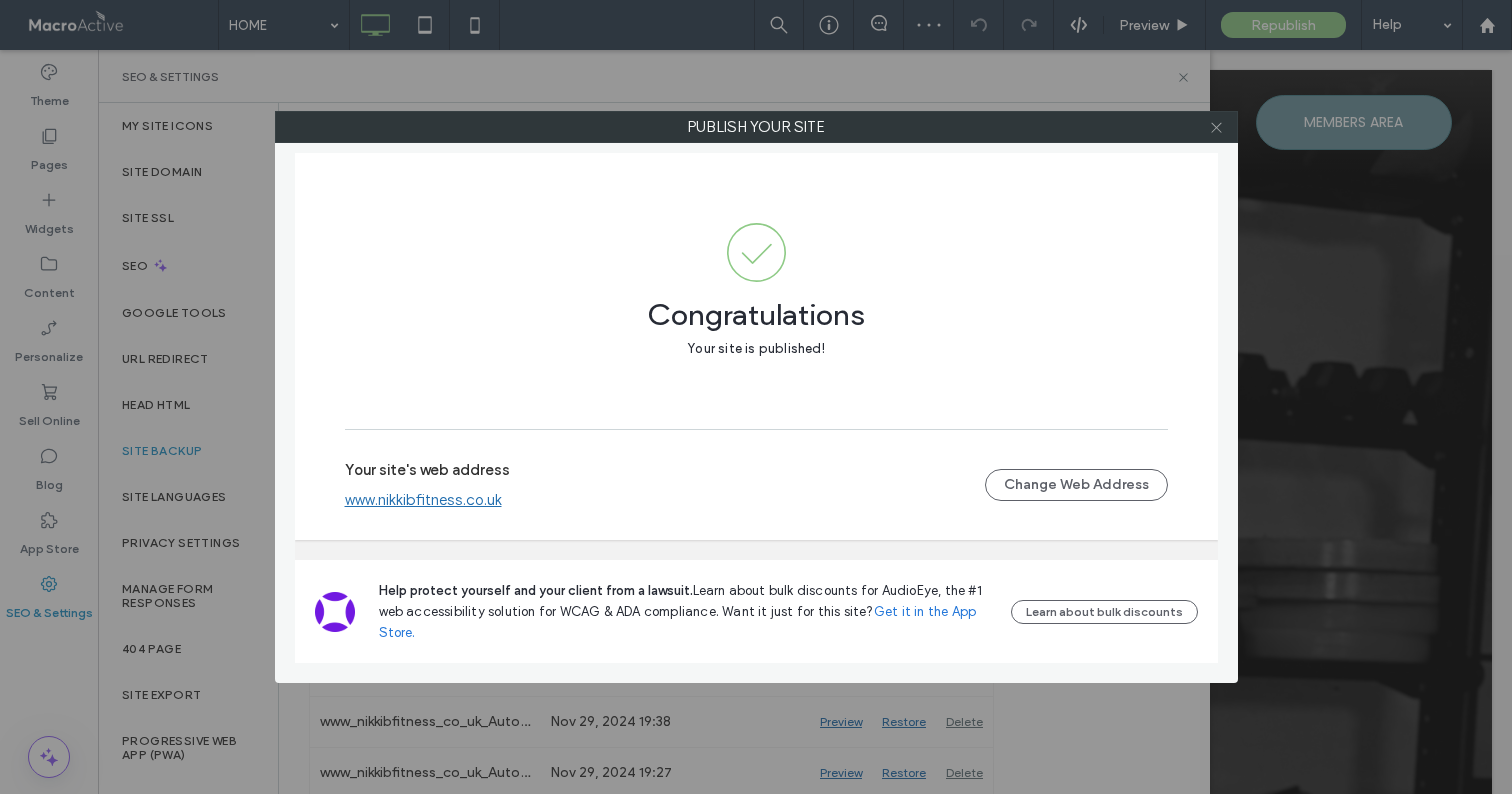click 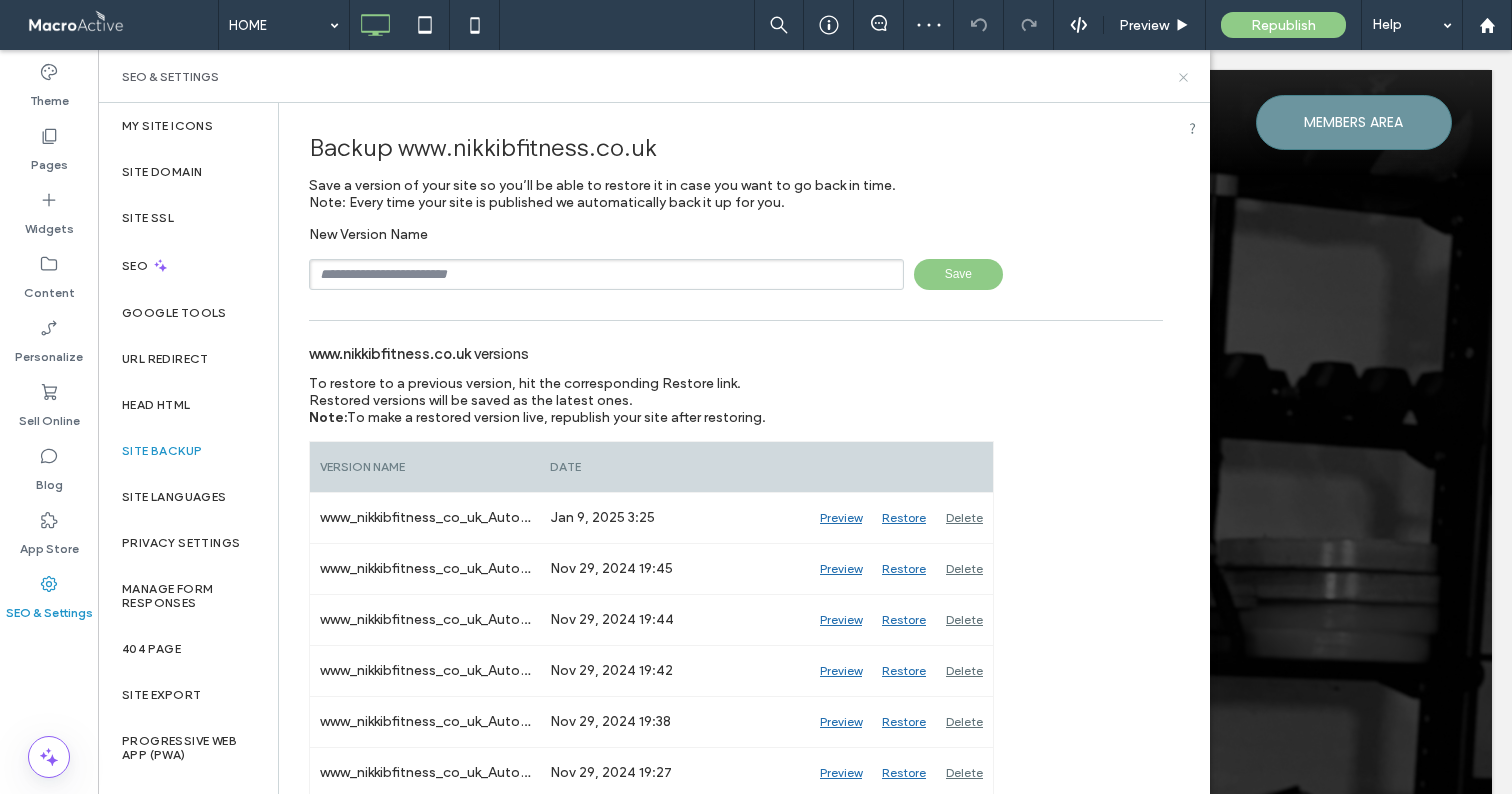 click 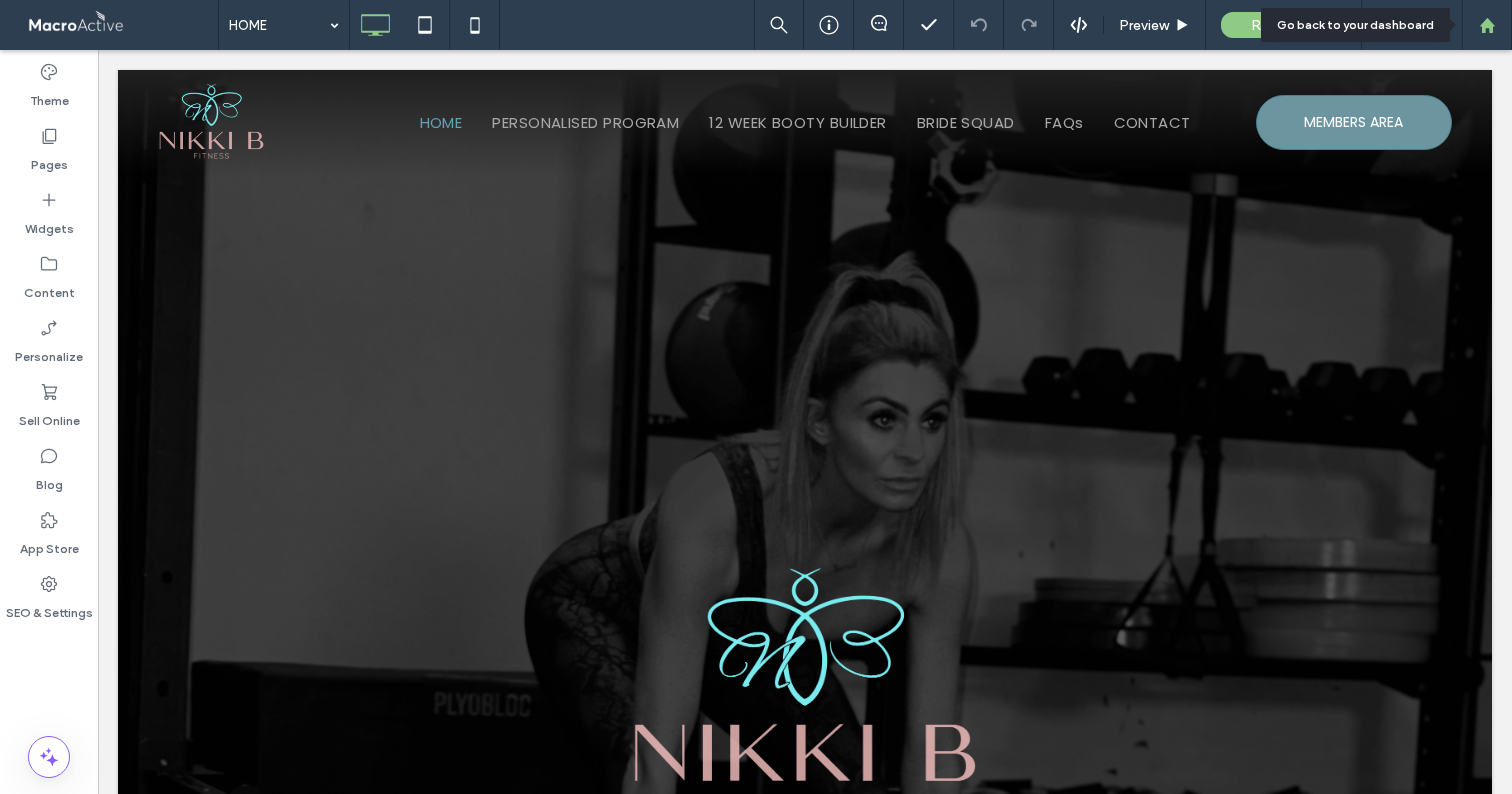 click at bounding box center [1487, 25] 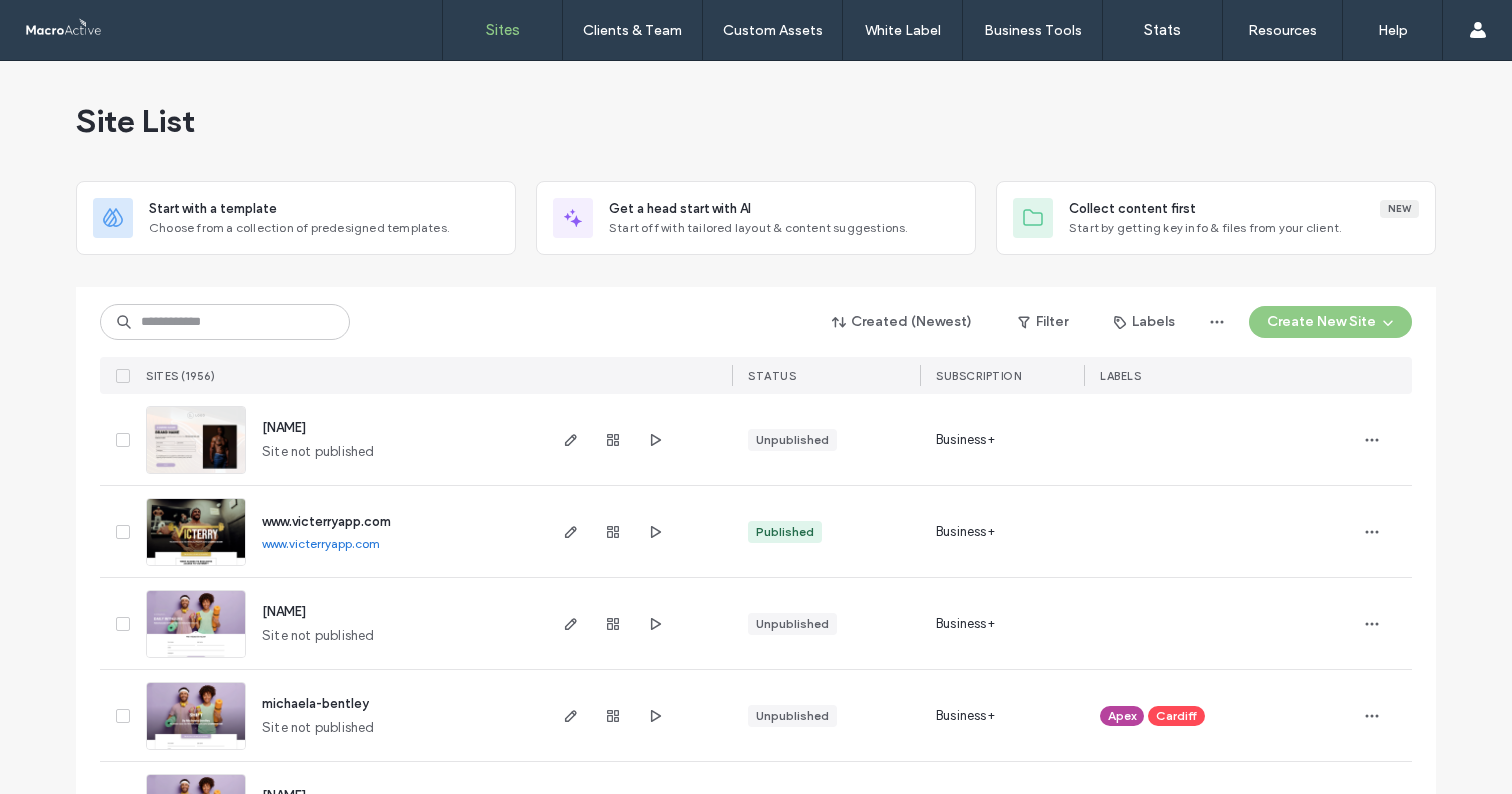 scroll, scrollTop: 0, scrollLeft: 0, axis: both 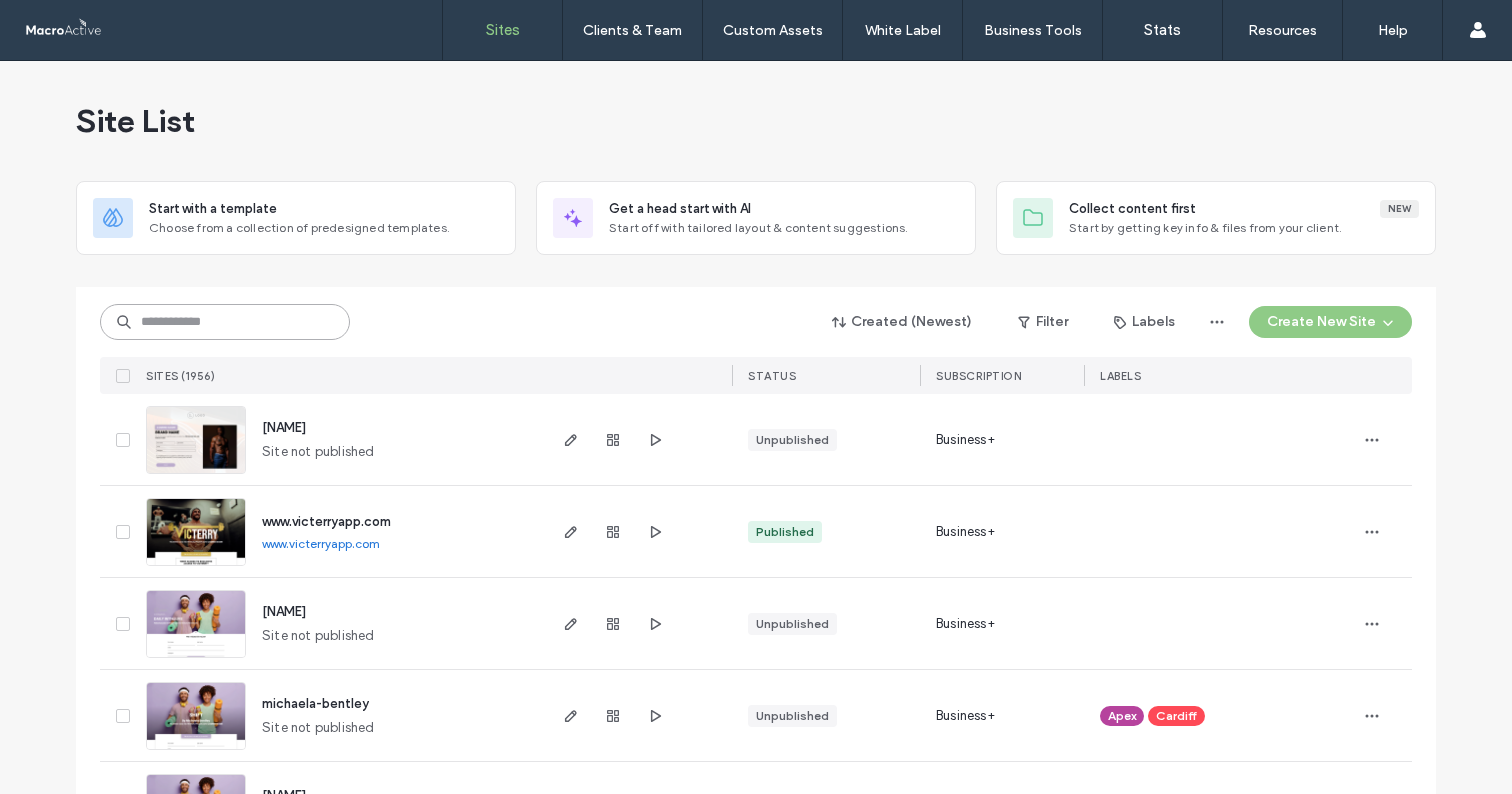 click at bounding box center (225, 322) 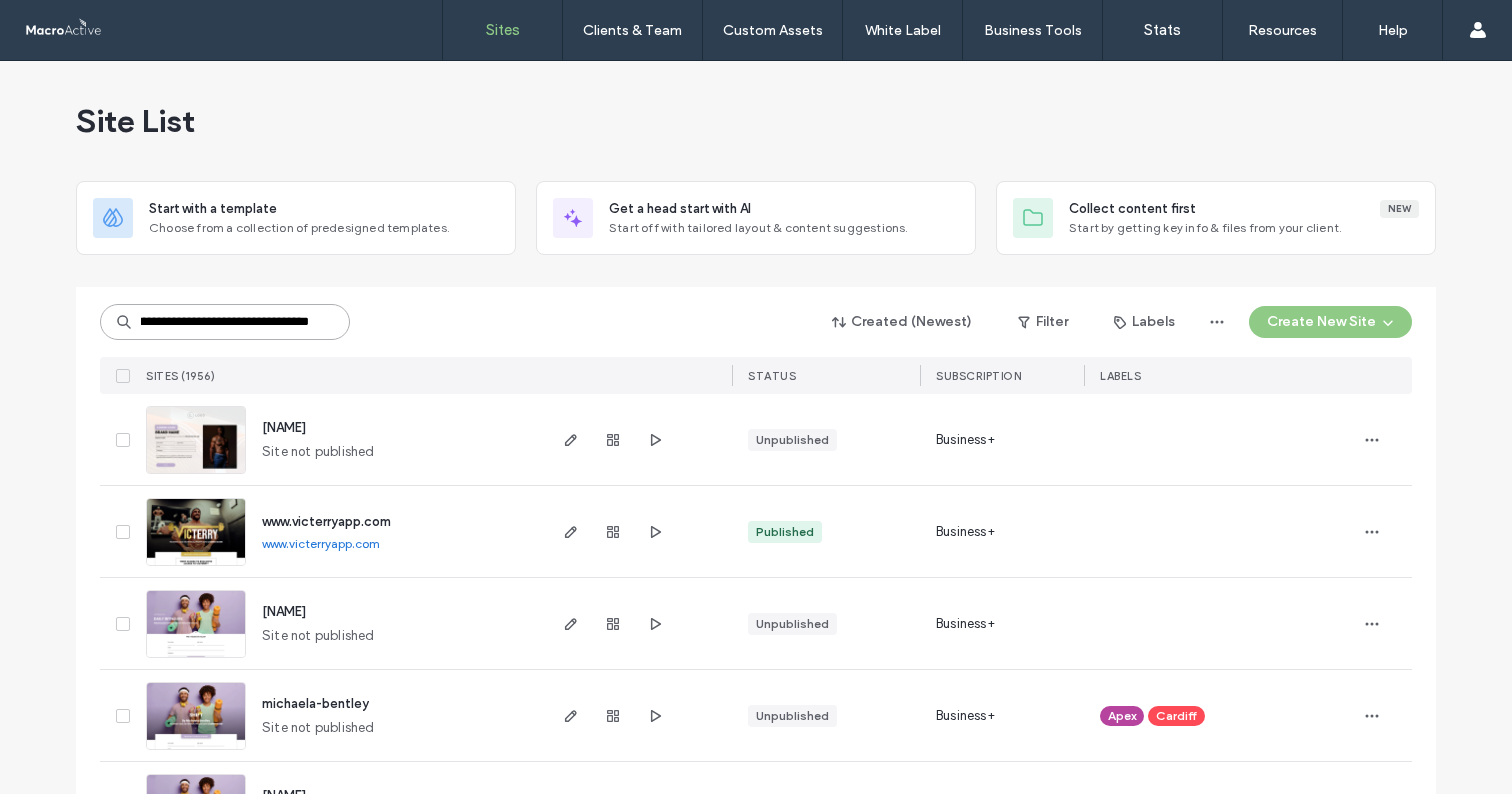 scroll, scrollTop: 0, scrollLeft: 422, axis: horizontal 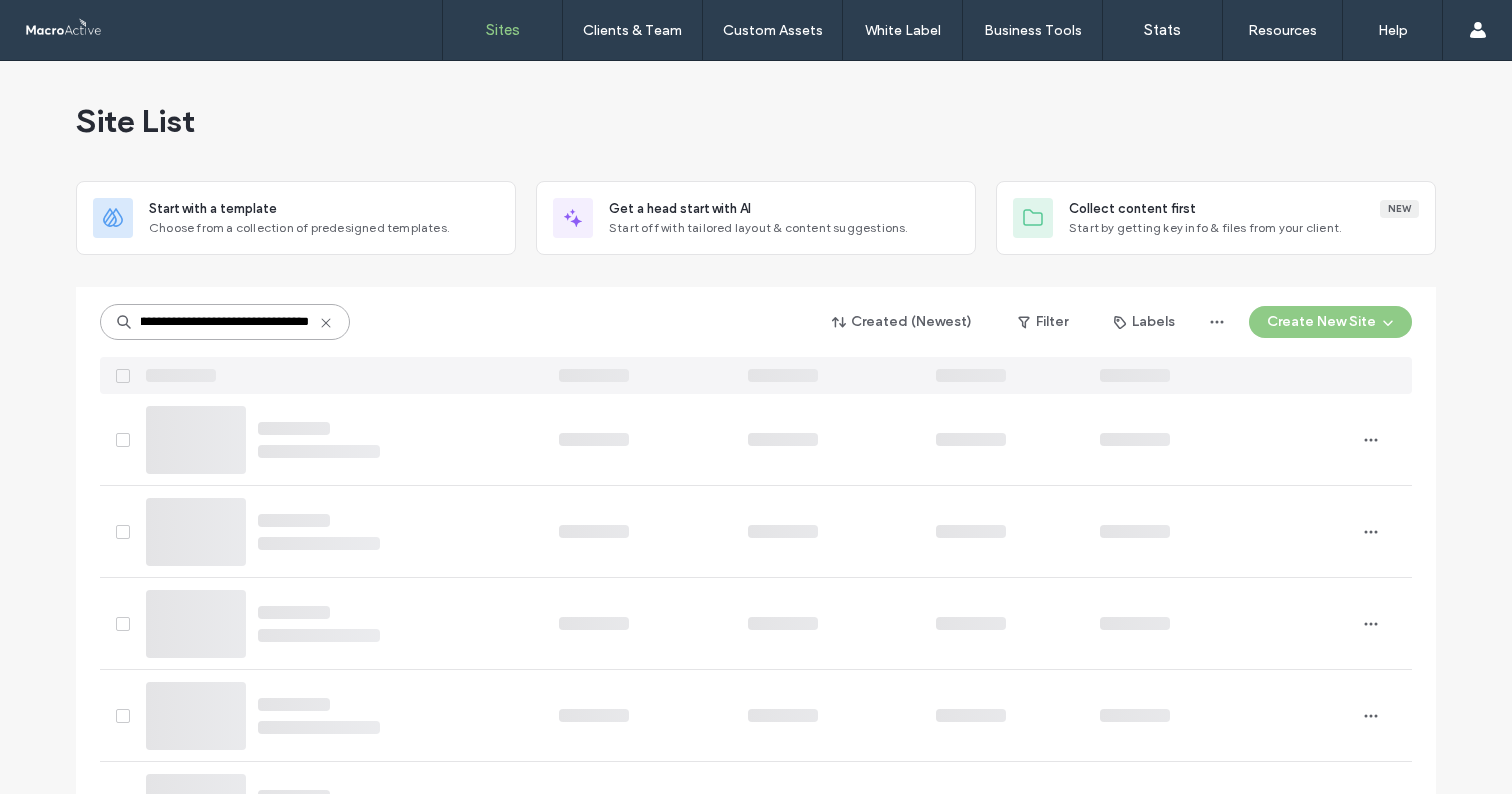 click on "**********" at bounding box center [225, 322] 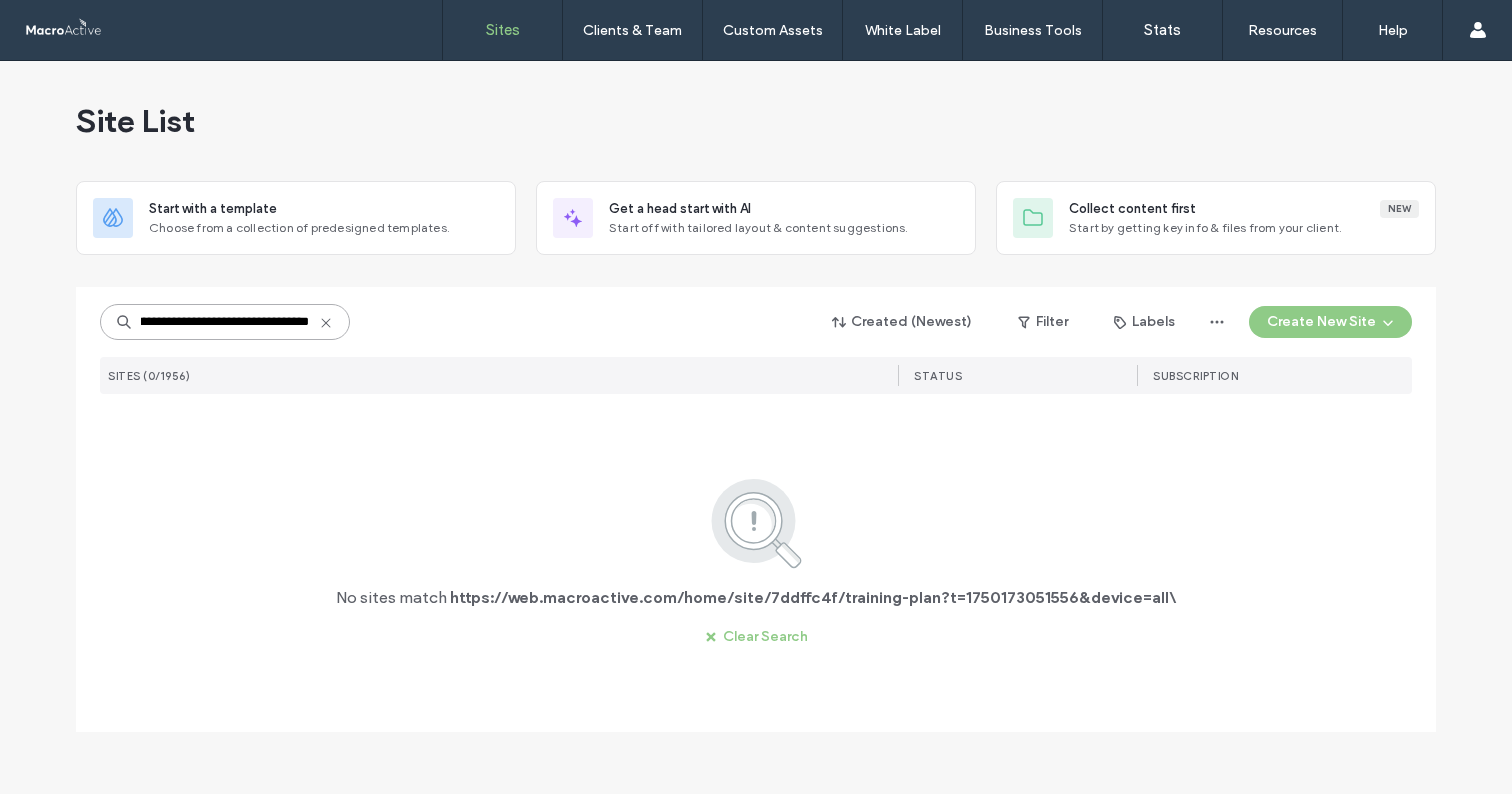 click on "**********" at bounding box center (225, 322) 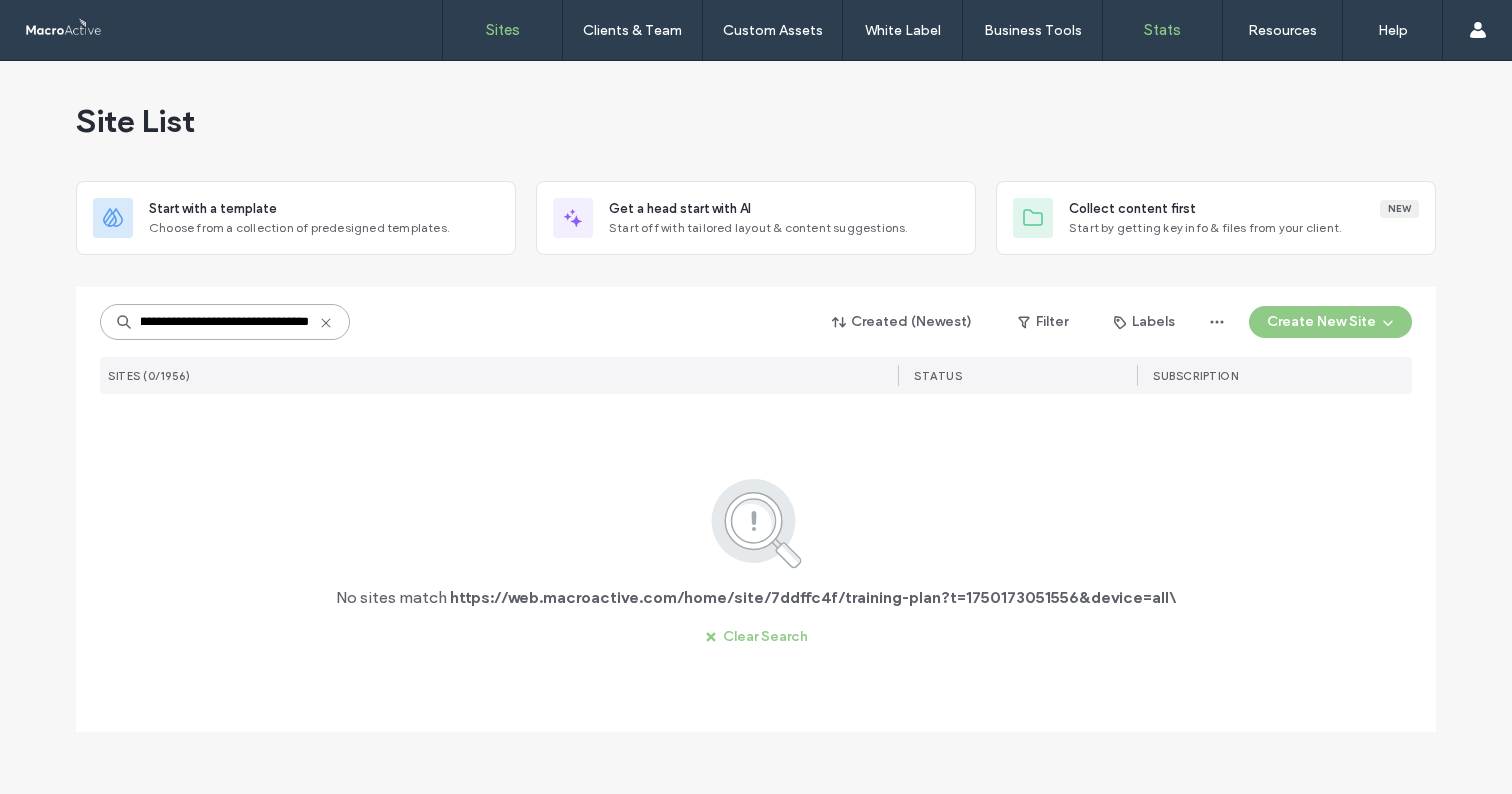 scroll, scrollTop: 0, scrollLeft: 0, axis: both 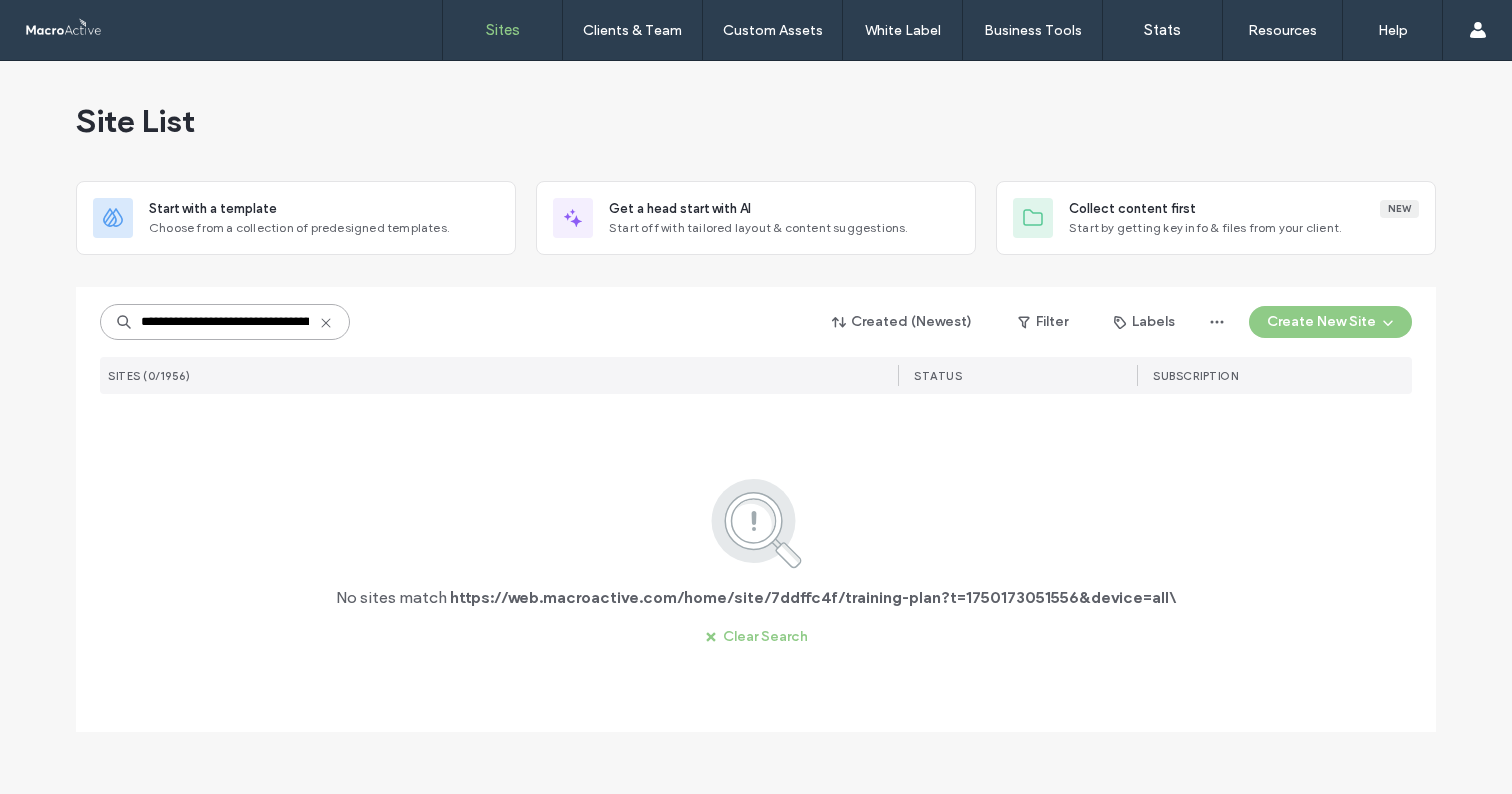 click on "**********" at bounding box center (225, 322) 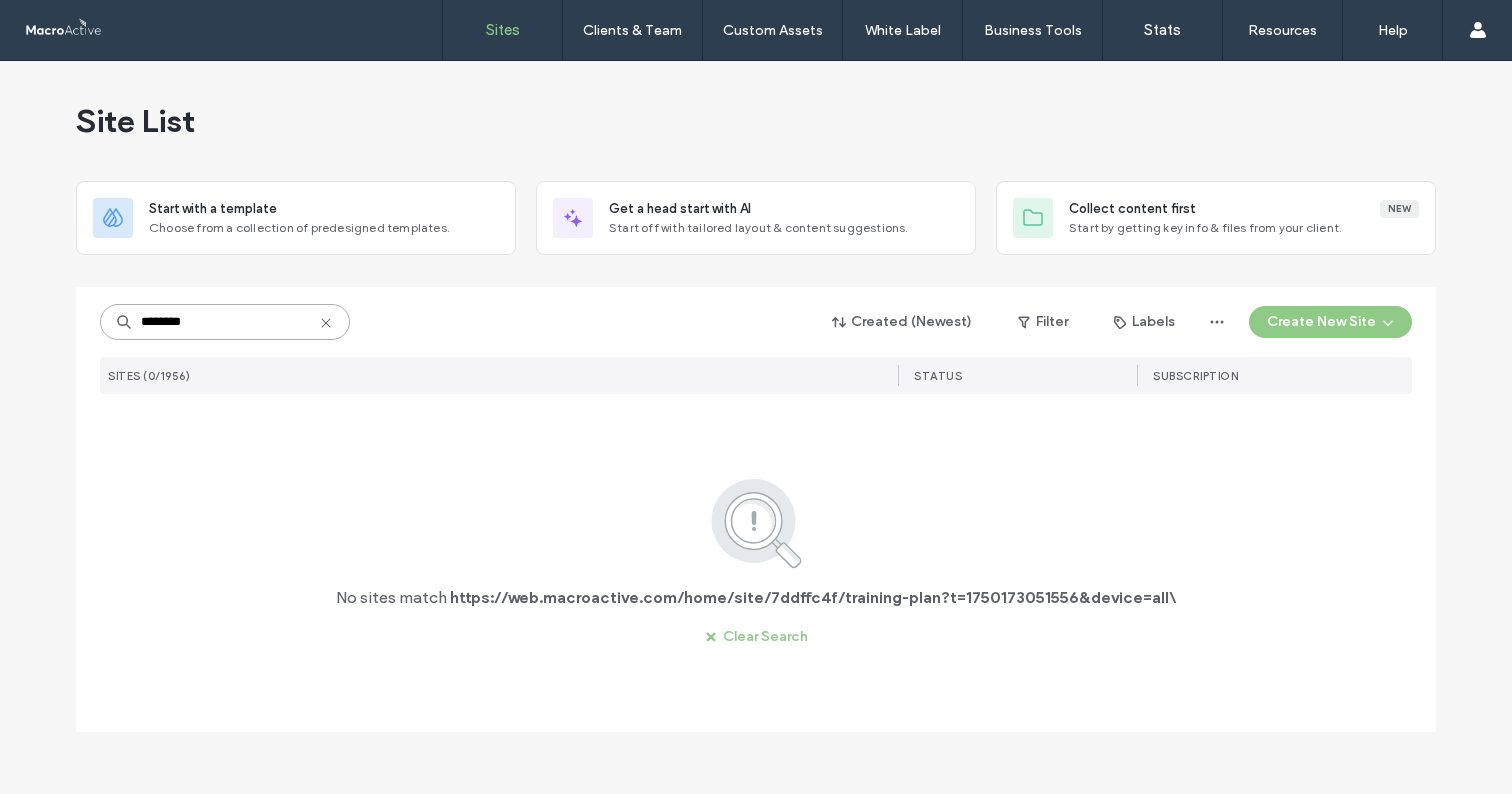 type on "********" 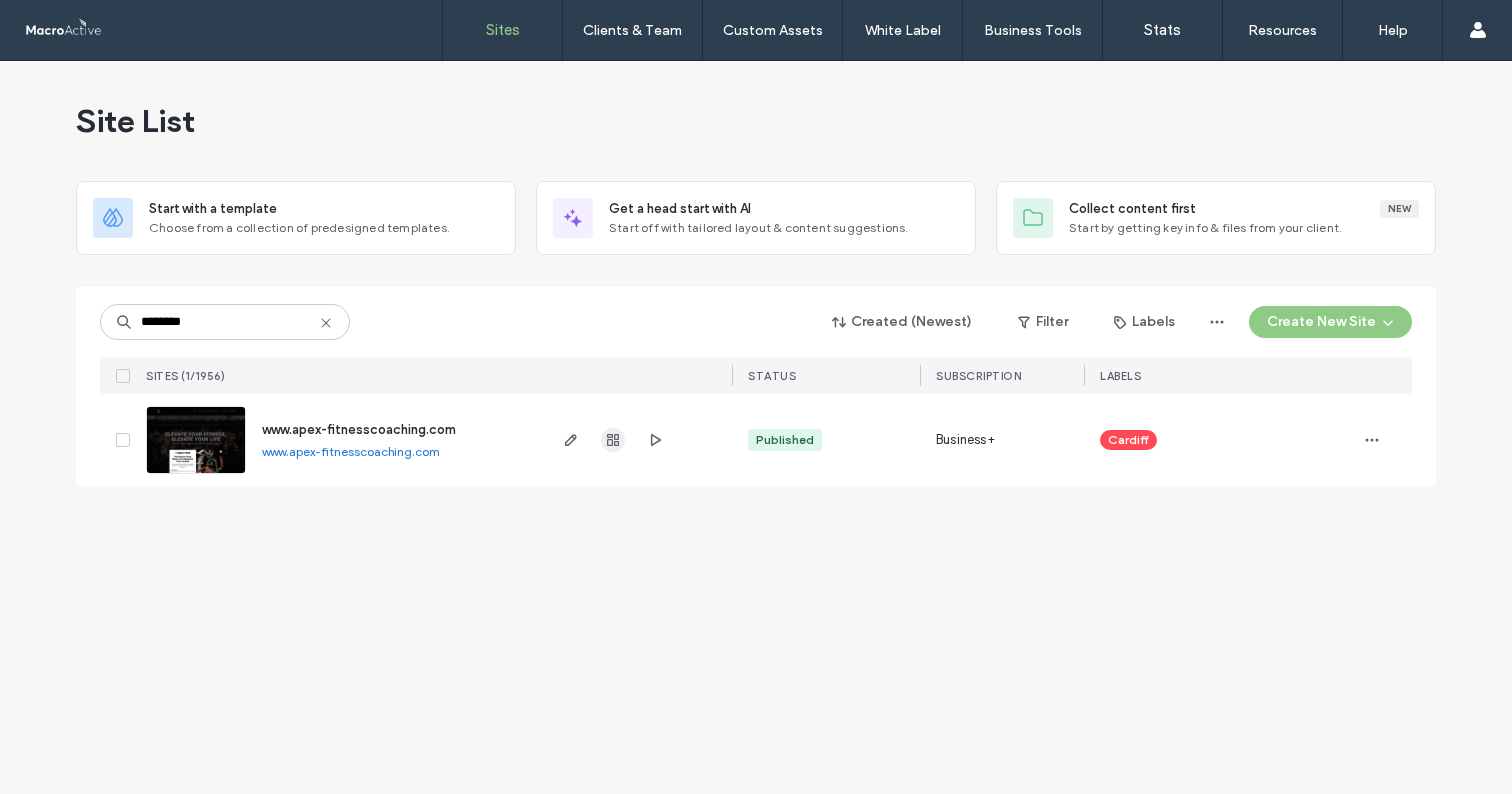 click 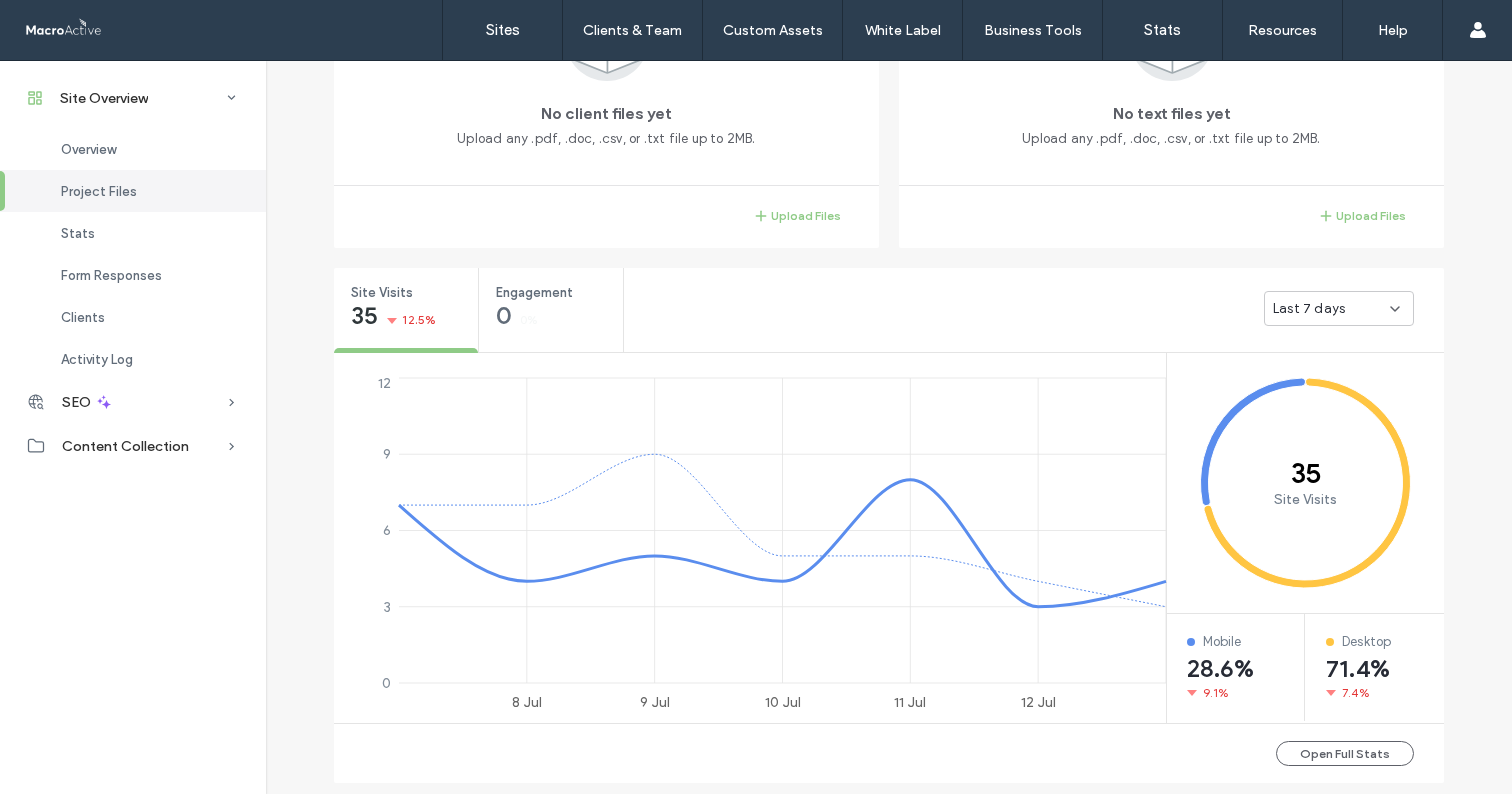 scroll, scrollTop: 565, scrollLeft: 0, axis: vertical 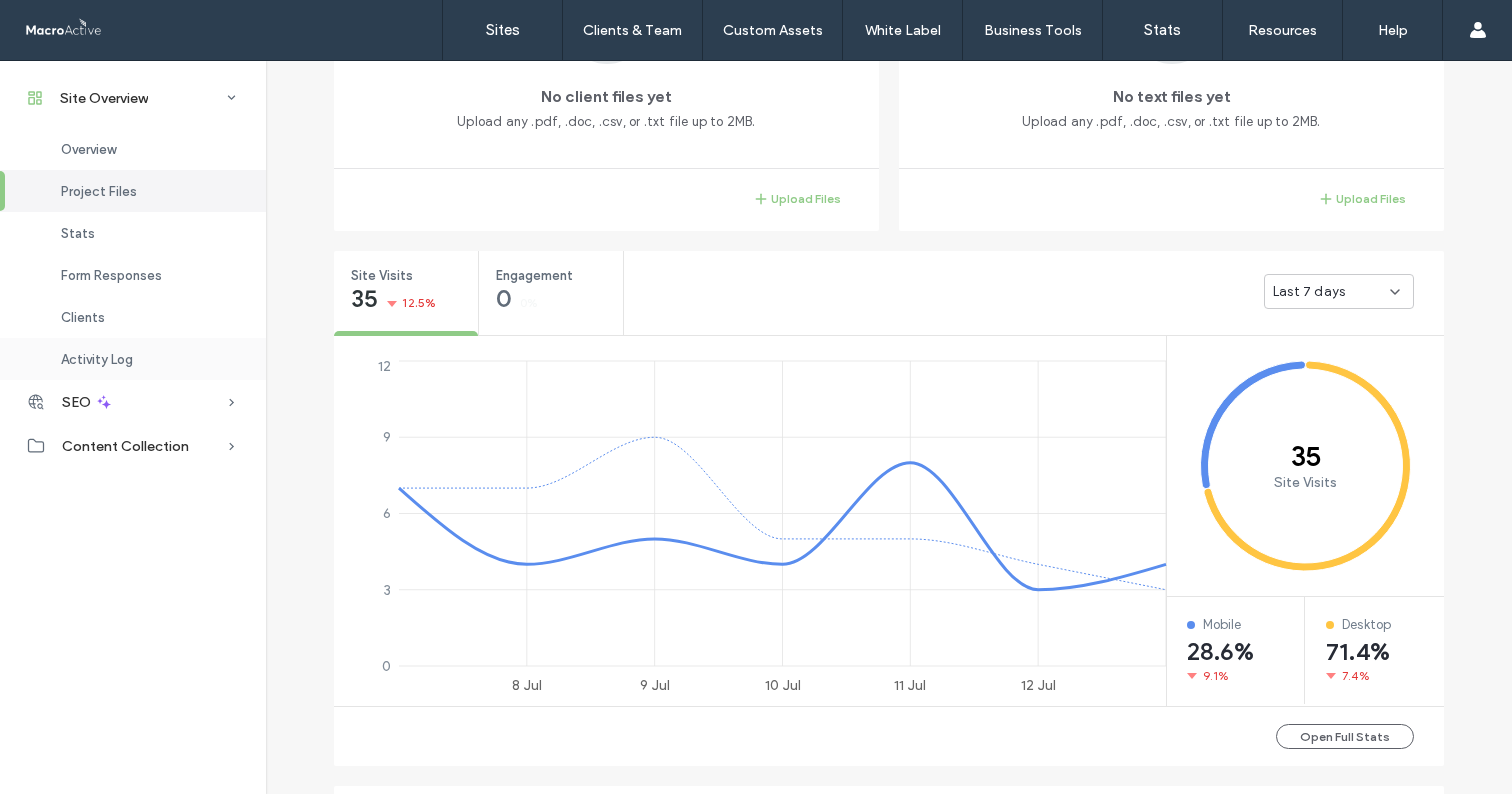 click on "Activity Log" at bounding box center (133, 359) 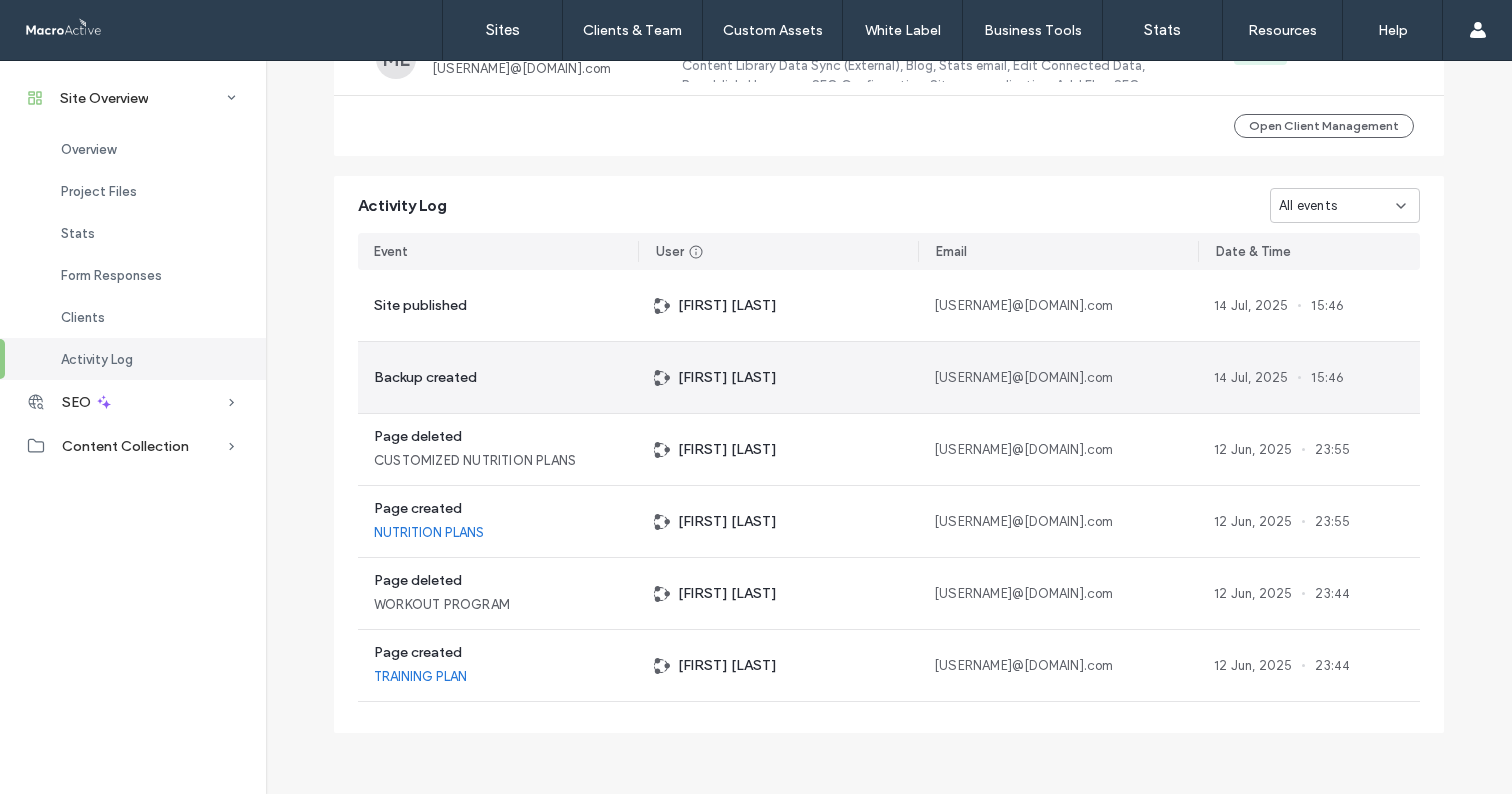 scroll, scrollTop: 1959, scrollLeft: 0, axis: vertical 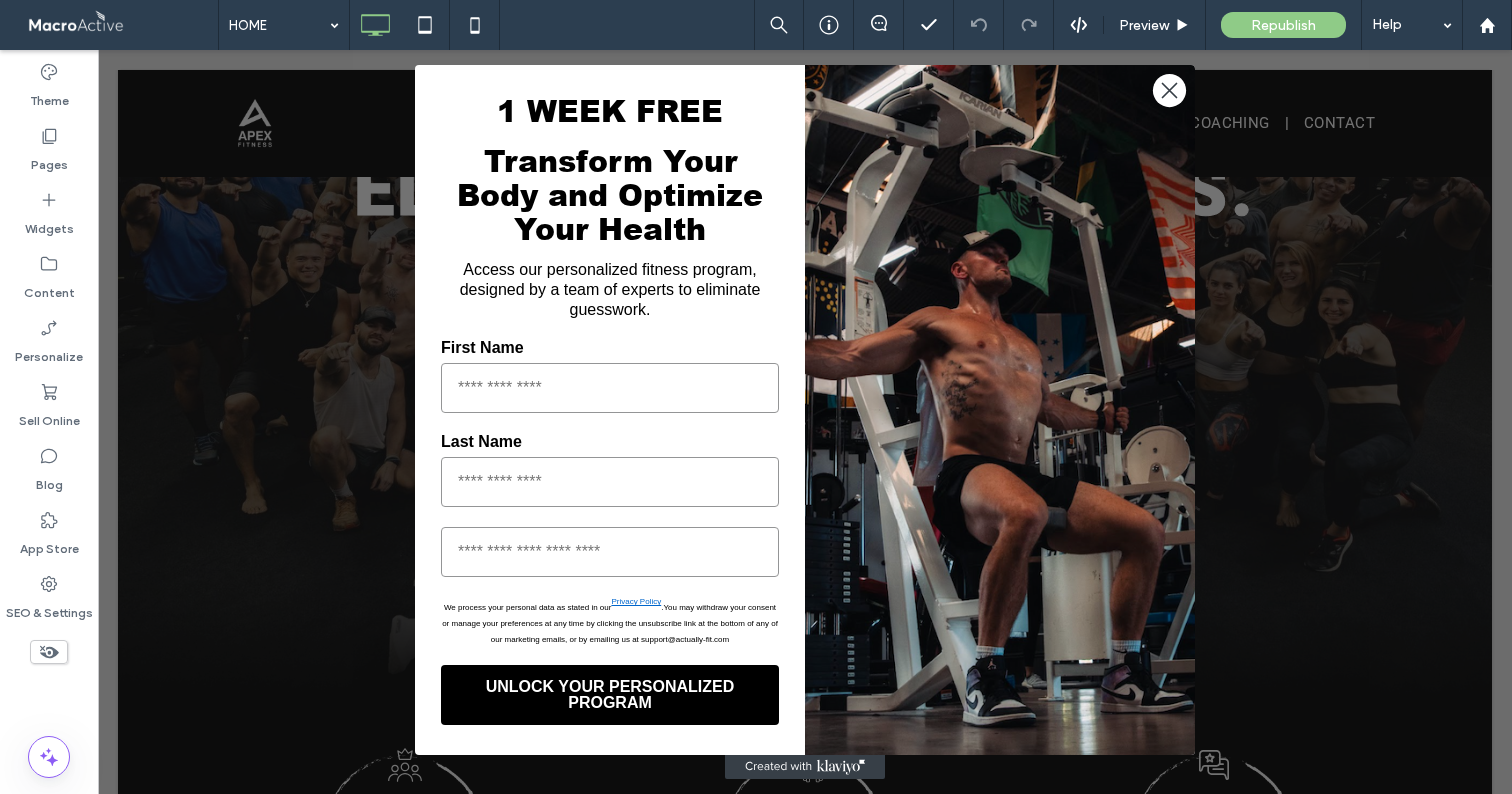 click 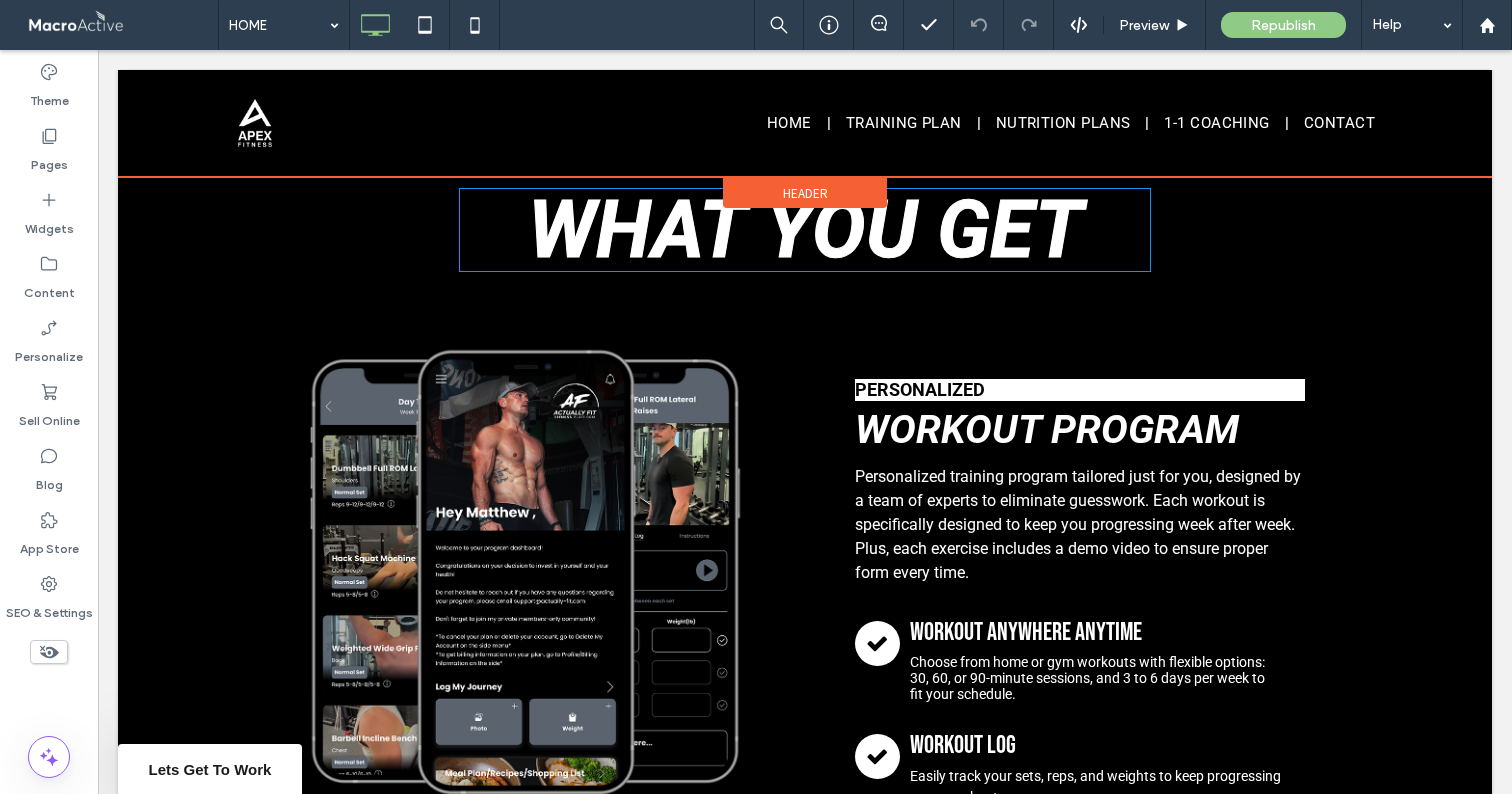 scroll, scrollTop: 2337, scrollLeft: 0, axis: vertical 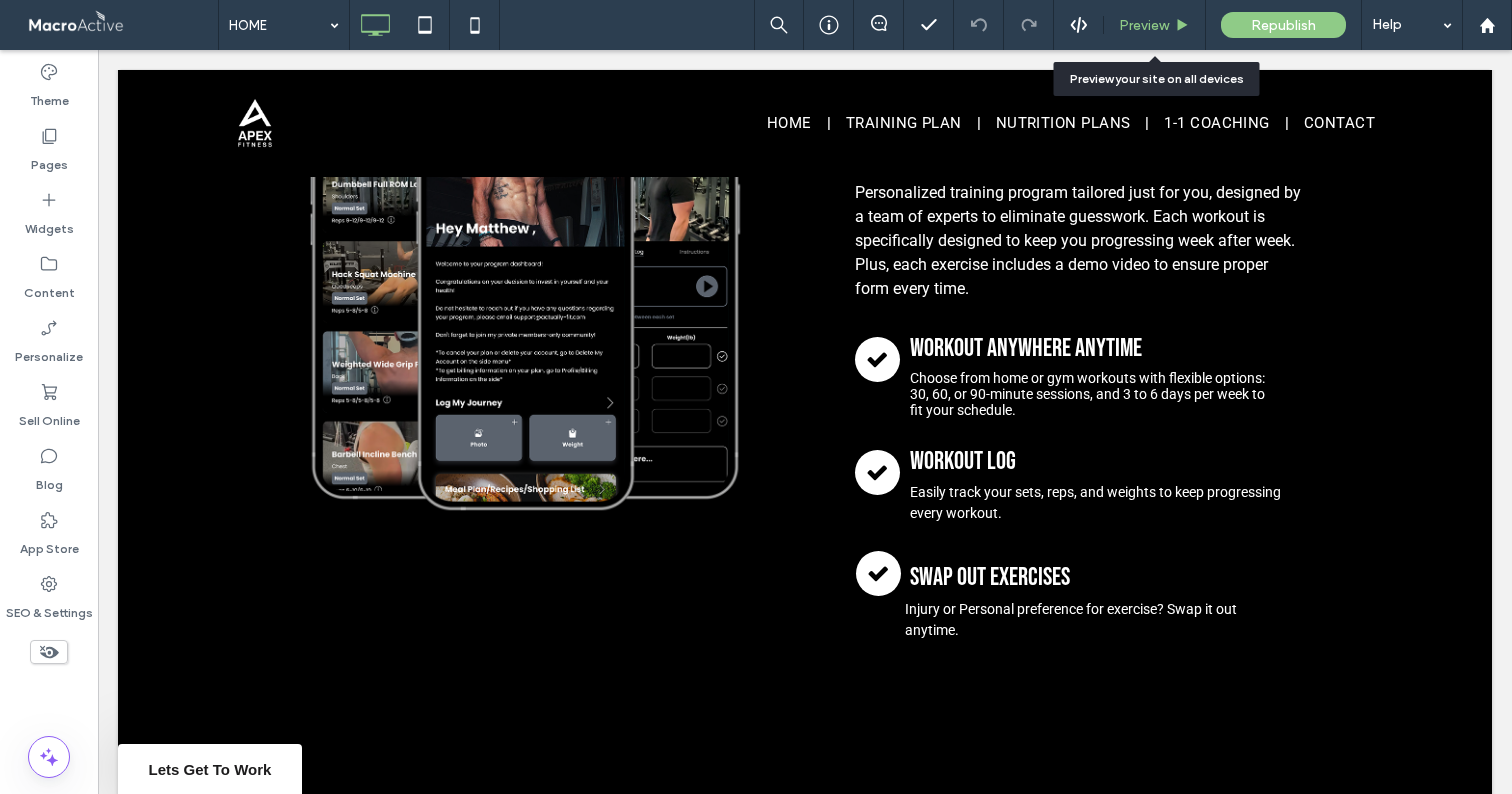 click on "Preview" at bounding box center (1155, 25) 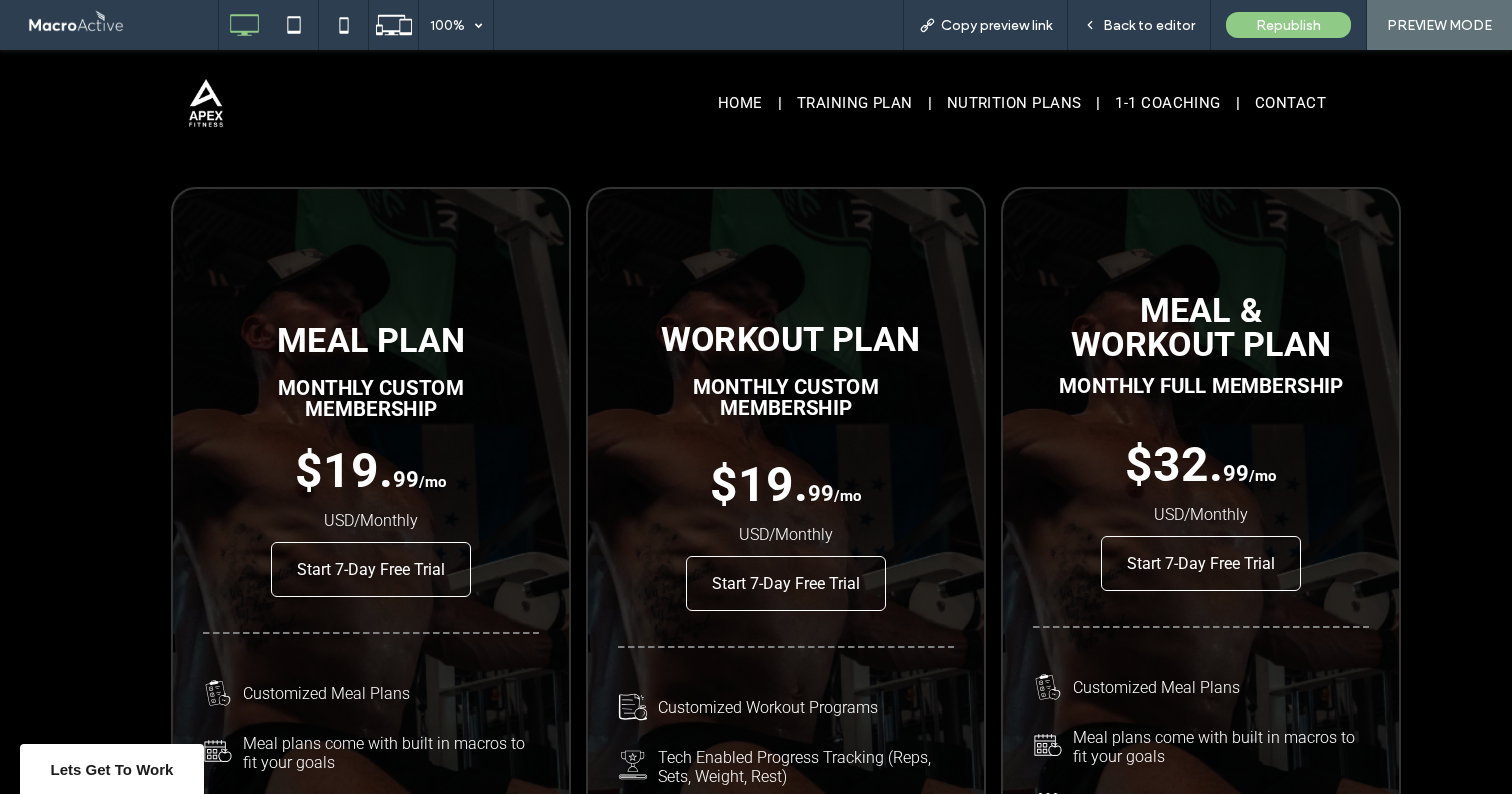 scroll, scrollTop: 6200, scrollLeft: 0, axis: vertical 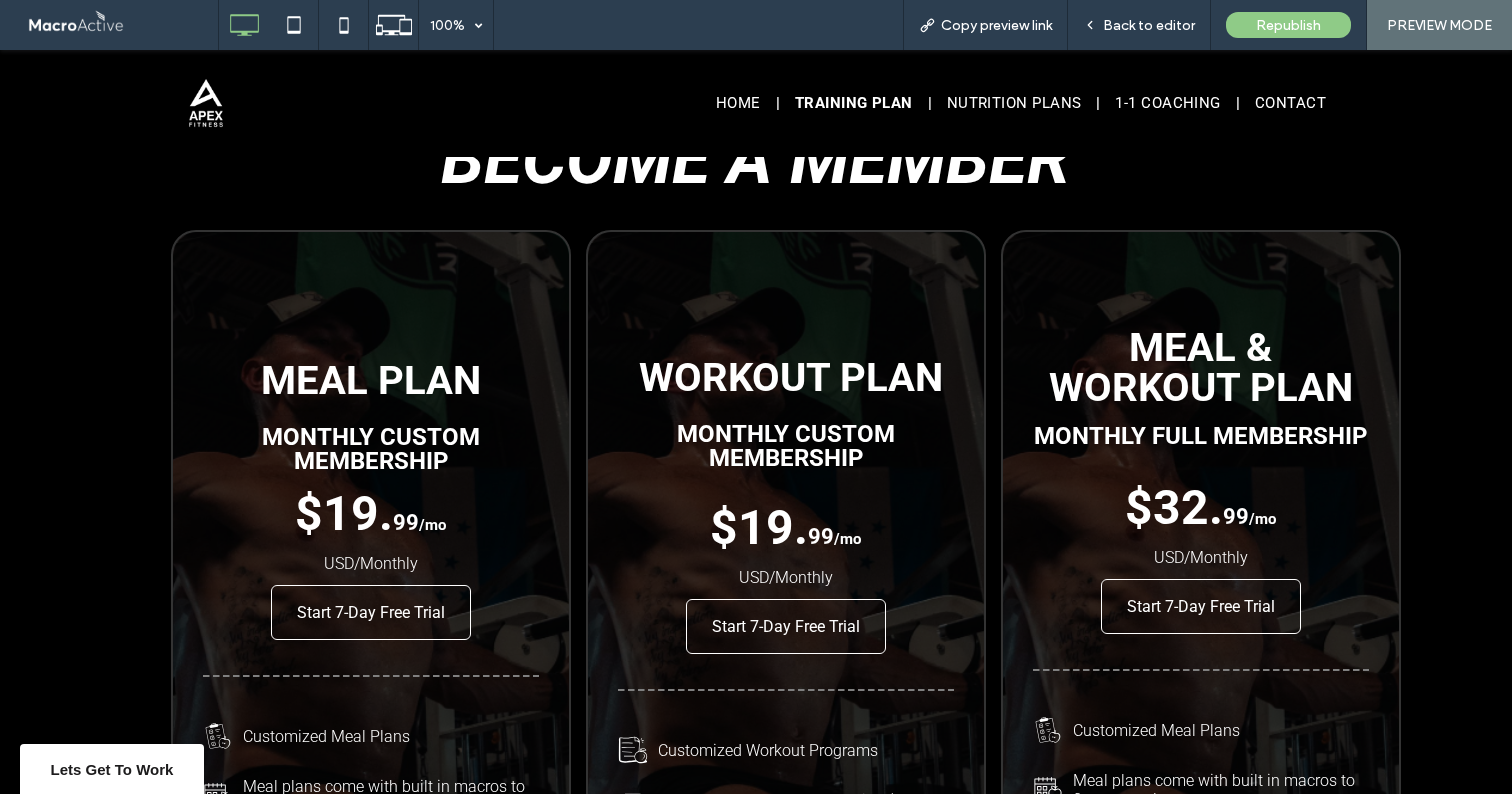 click on "TRAINING PLAN" at bounding box center [854, 104] 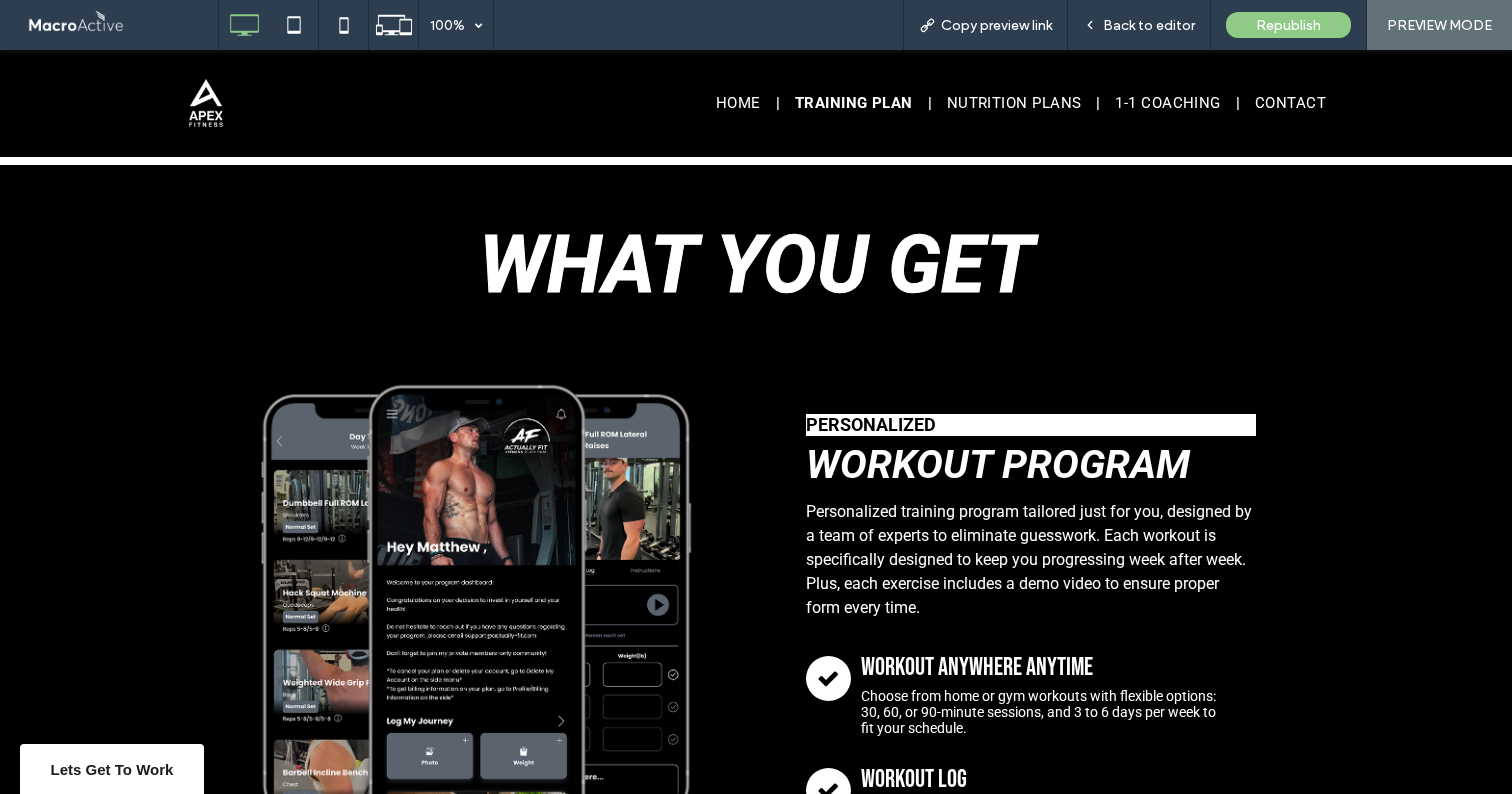 scroll, scrollTop: 0, scrollLeft: 0, axis: both 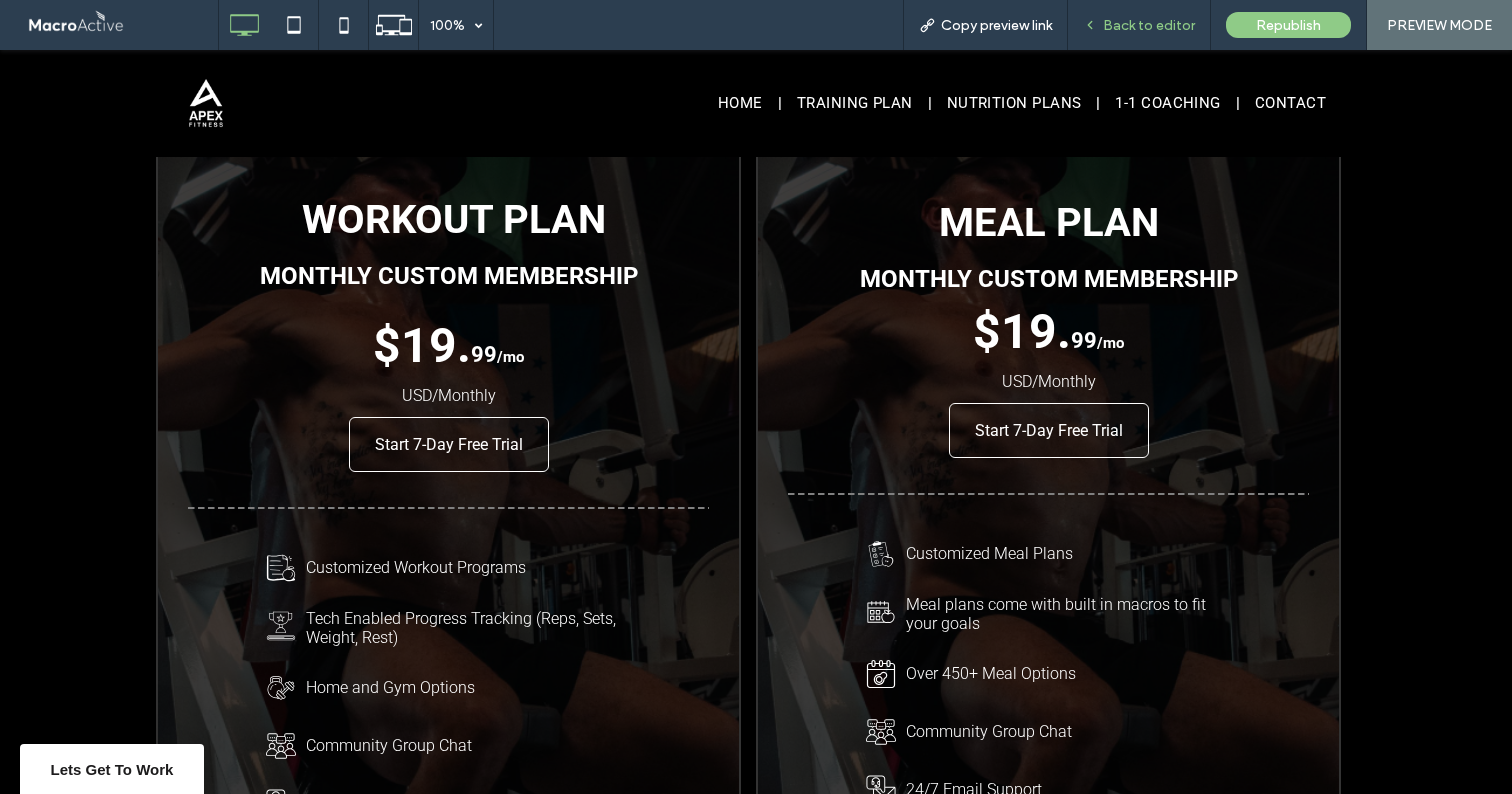 click on "Back to editor" at bounding box center (1149, 25) 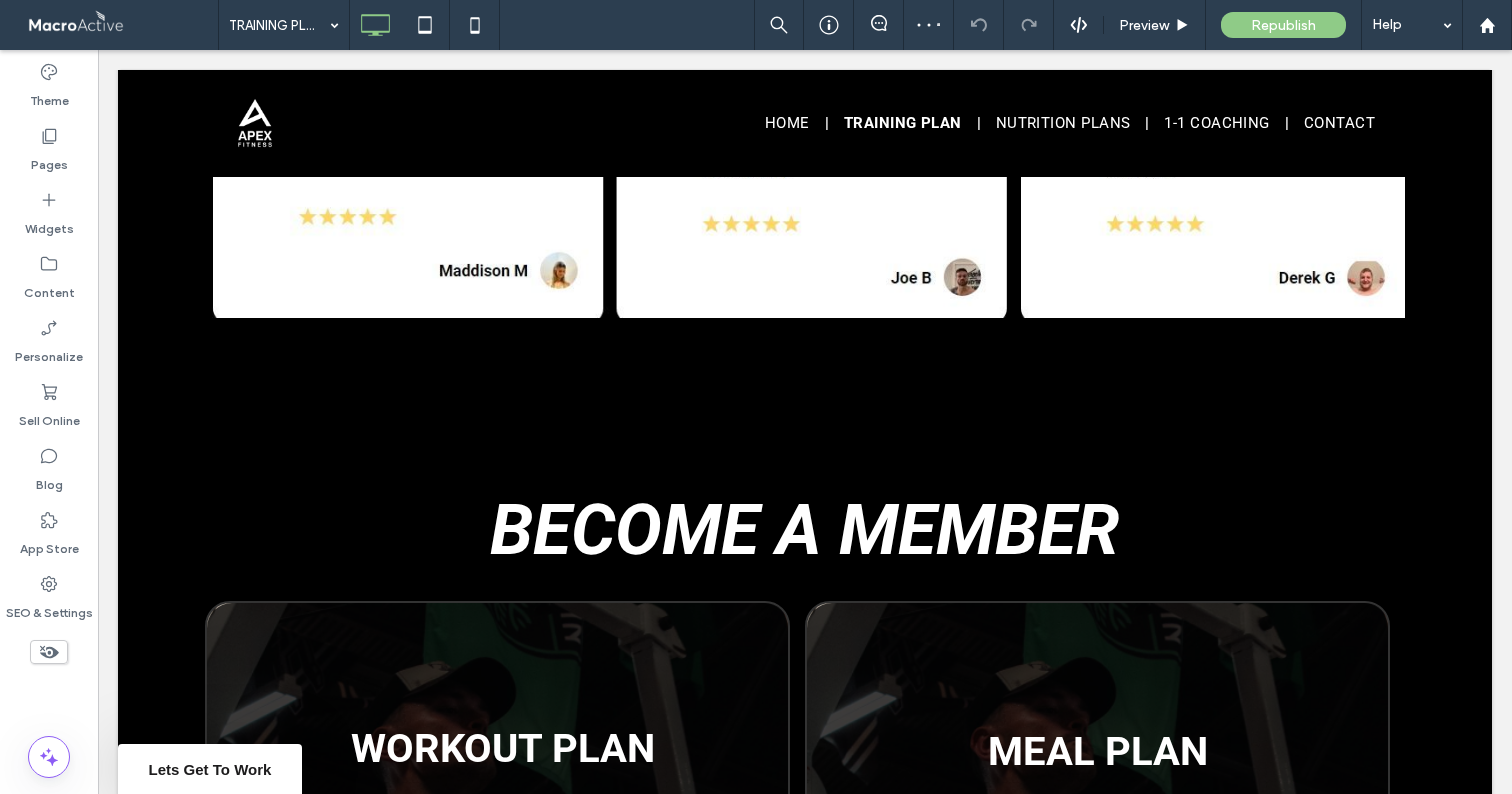scroll, scrollTop: 4184, scrollLeft: 0, axis: vertical 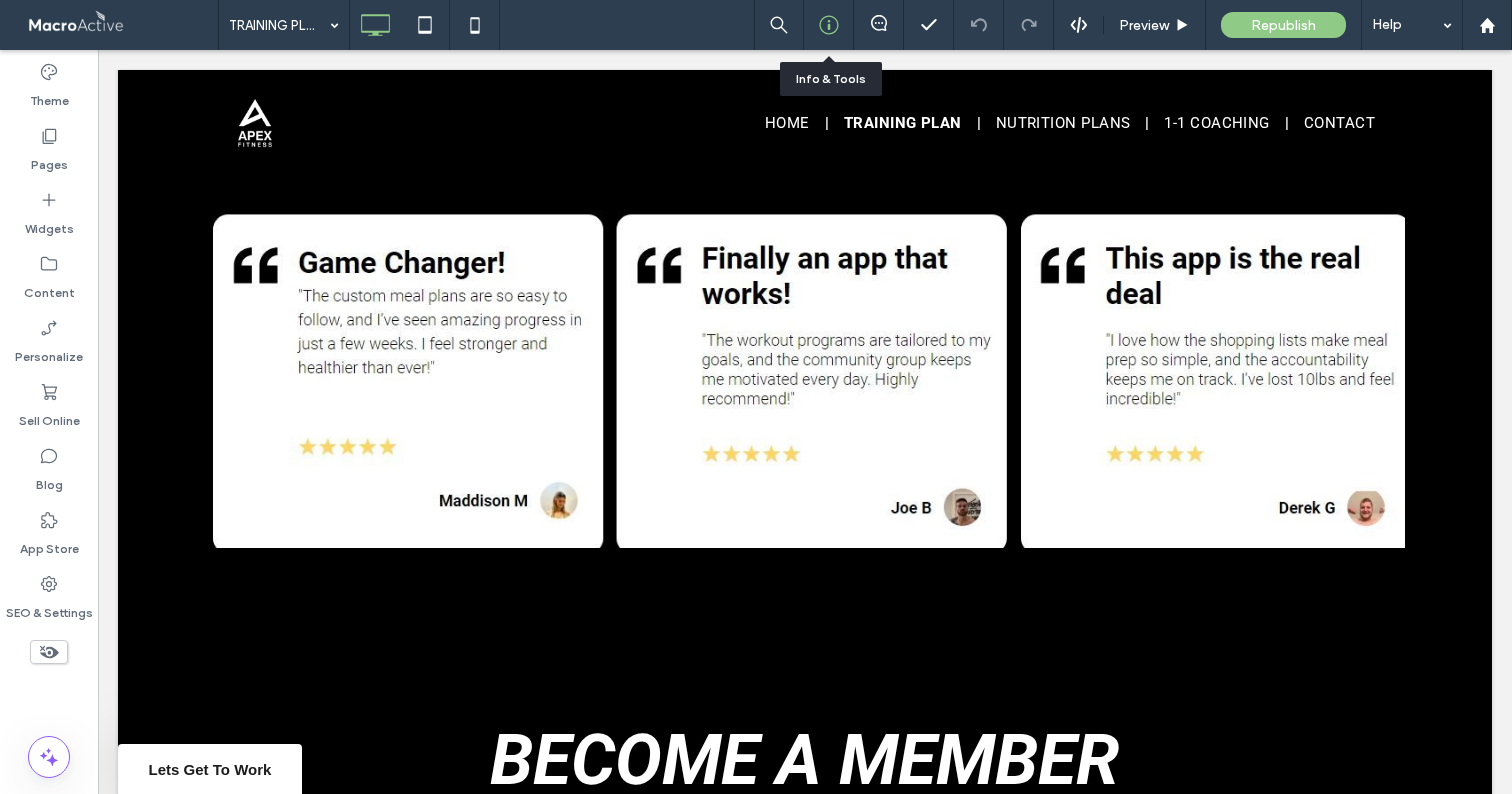 click 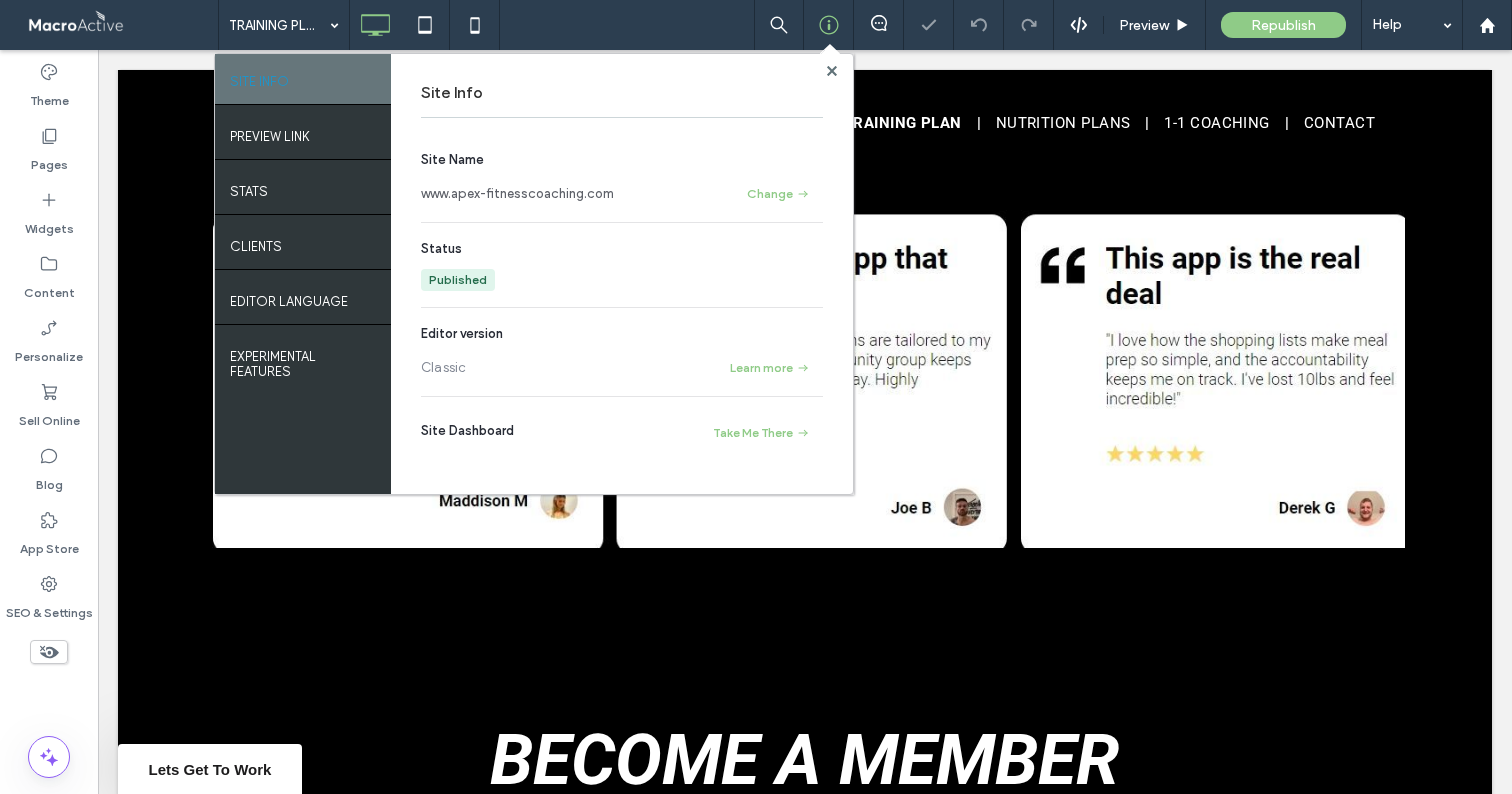 click on "www.apex-fitnesscoaching.com" at bounding box center [517, 194] 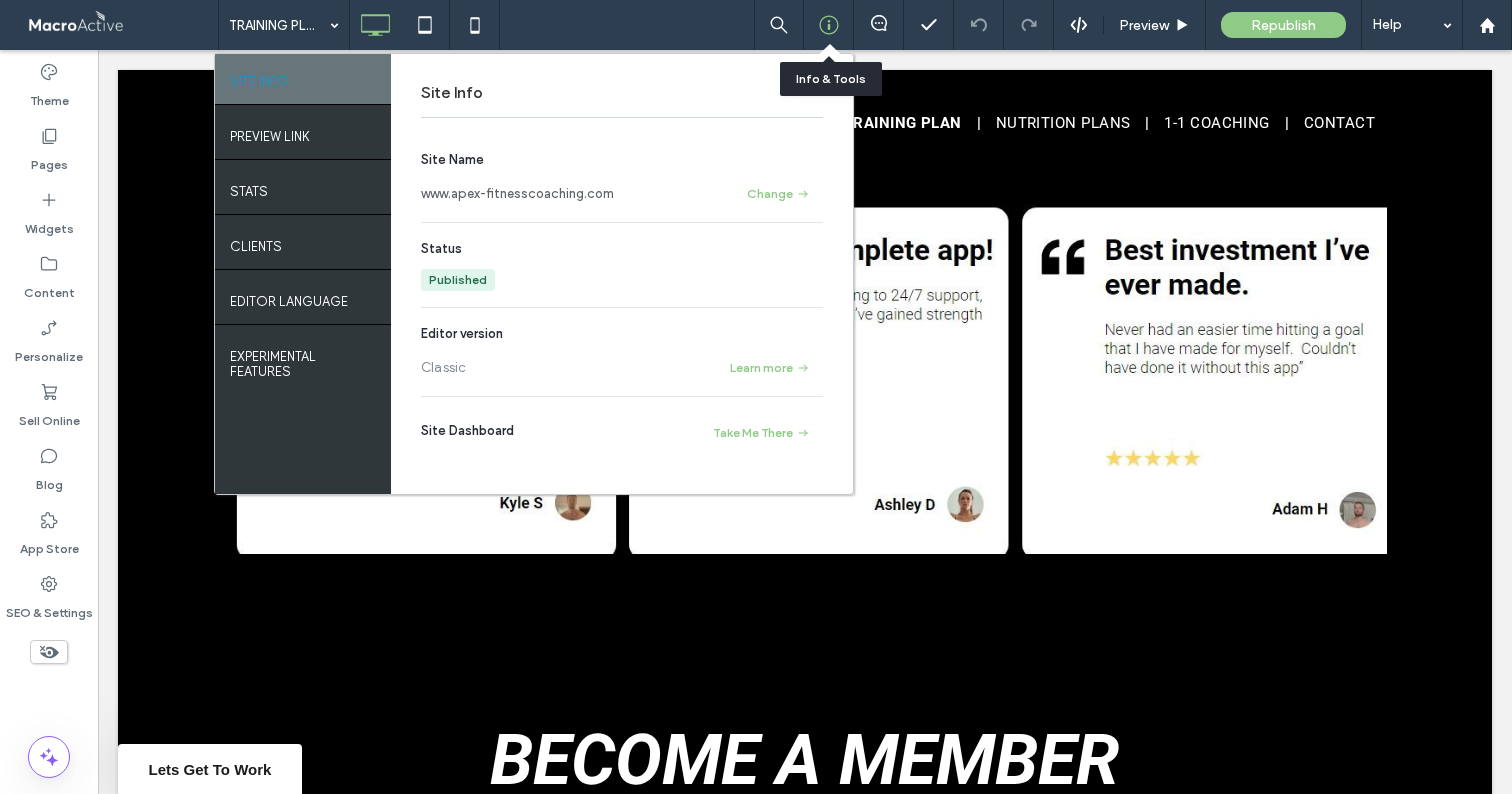 click at bounding box center [830, 54] 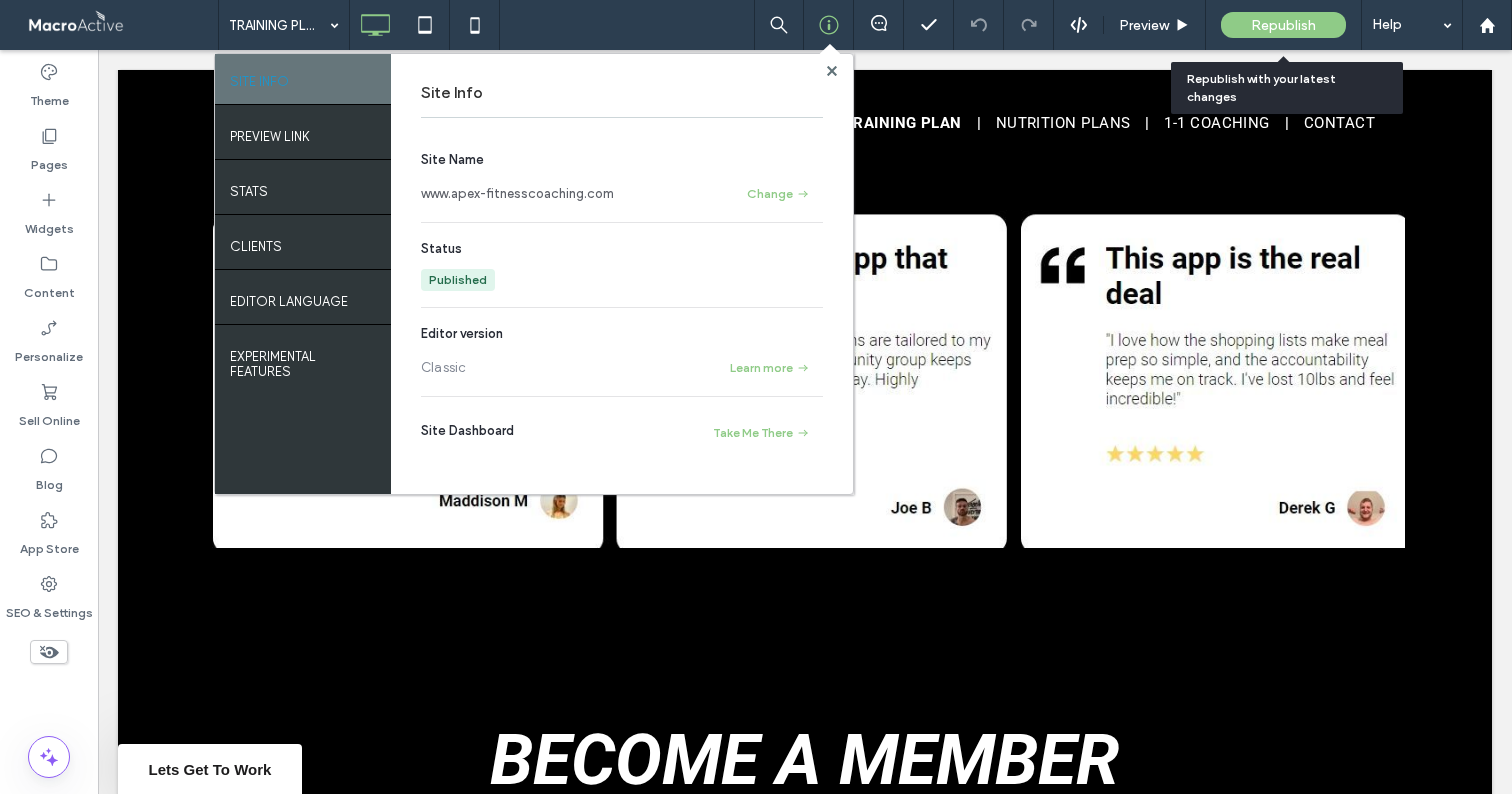 click on "Republish" at bounding box center [1283, 25] 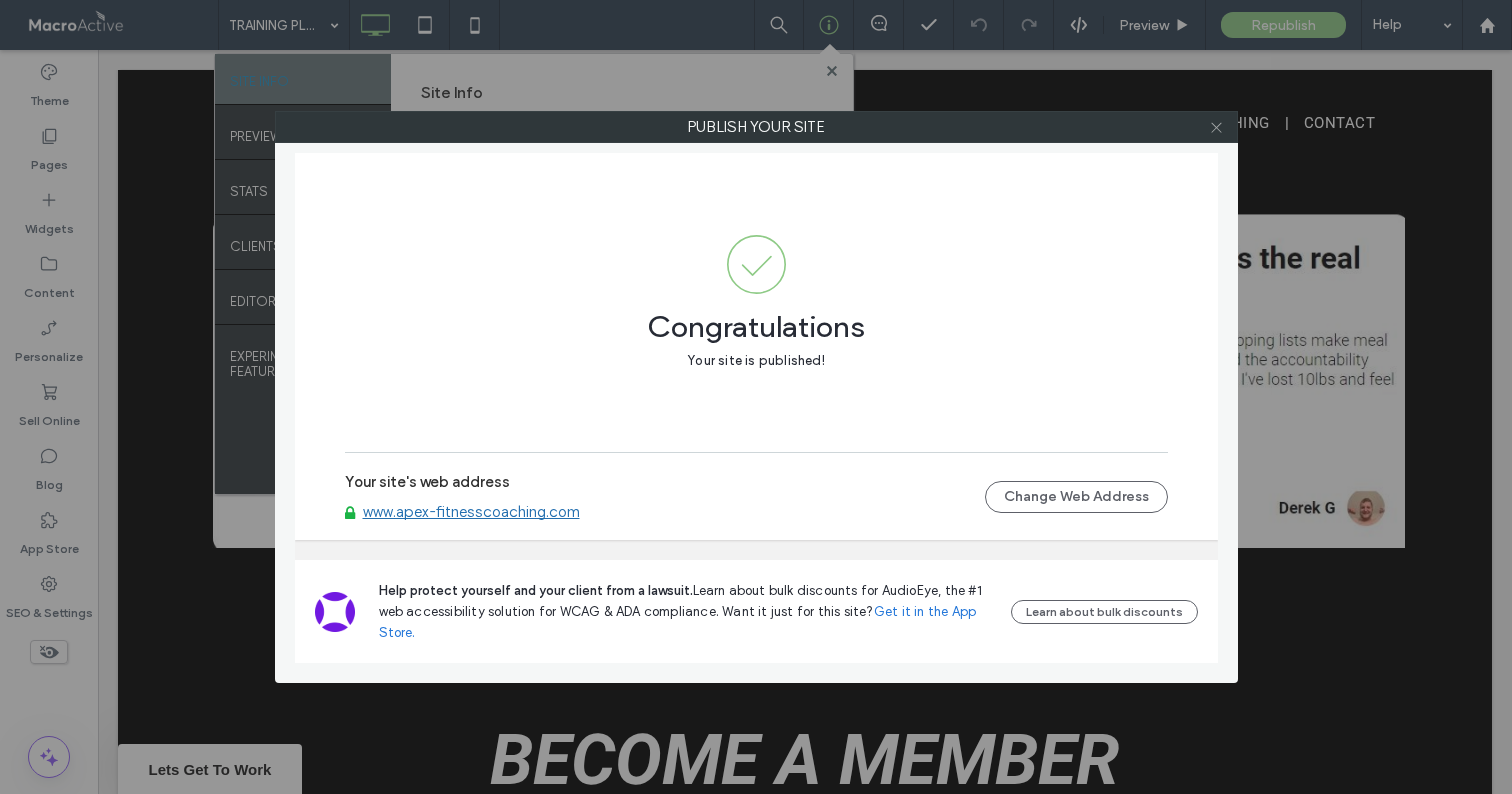 click 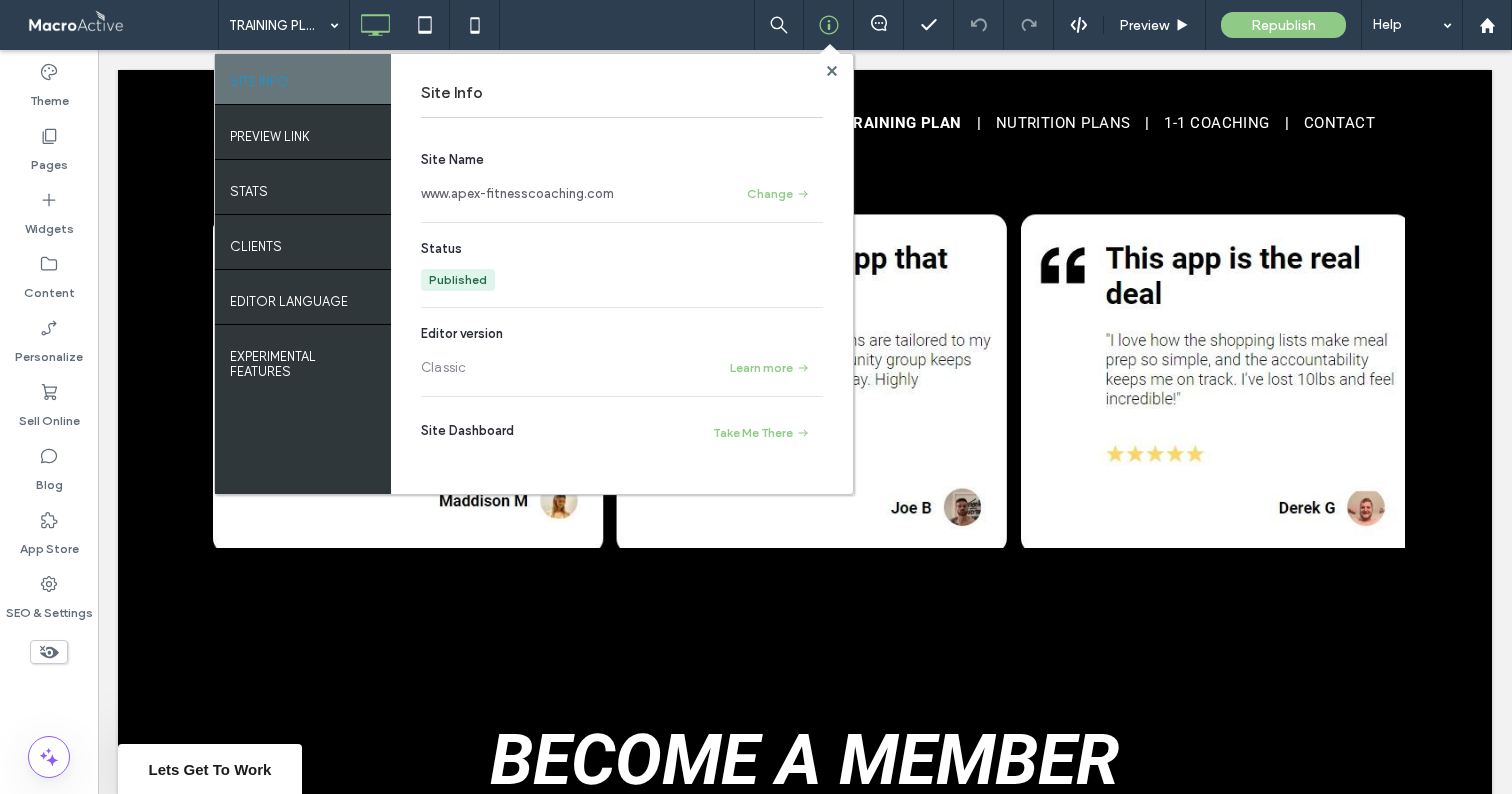 click on "Site Info Site Name www.apex-fitnesscoaching.com Change Status Published Editor version Classic Learn more Site Dashboard Take Me There" at bounding box center [622, 274] 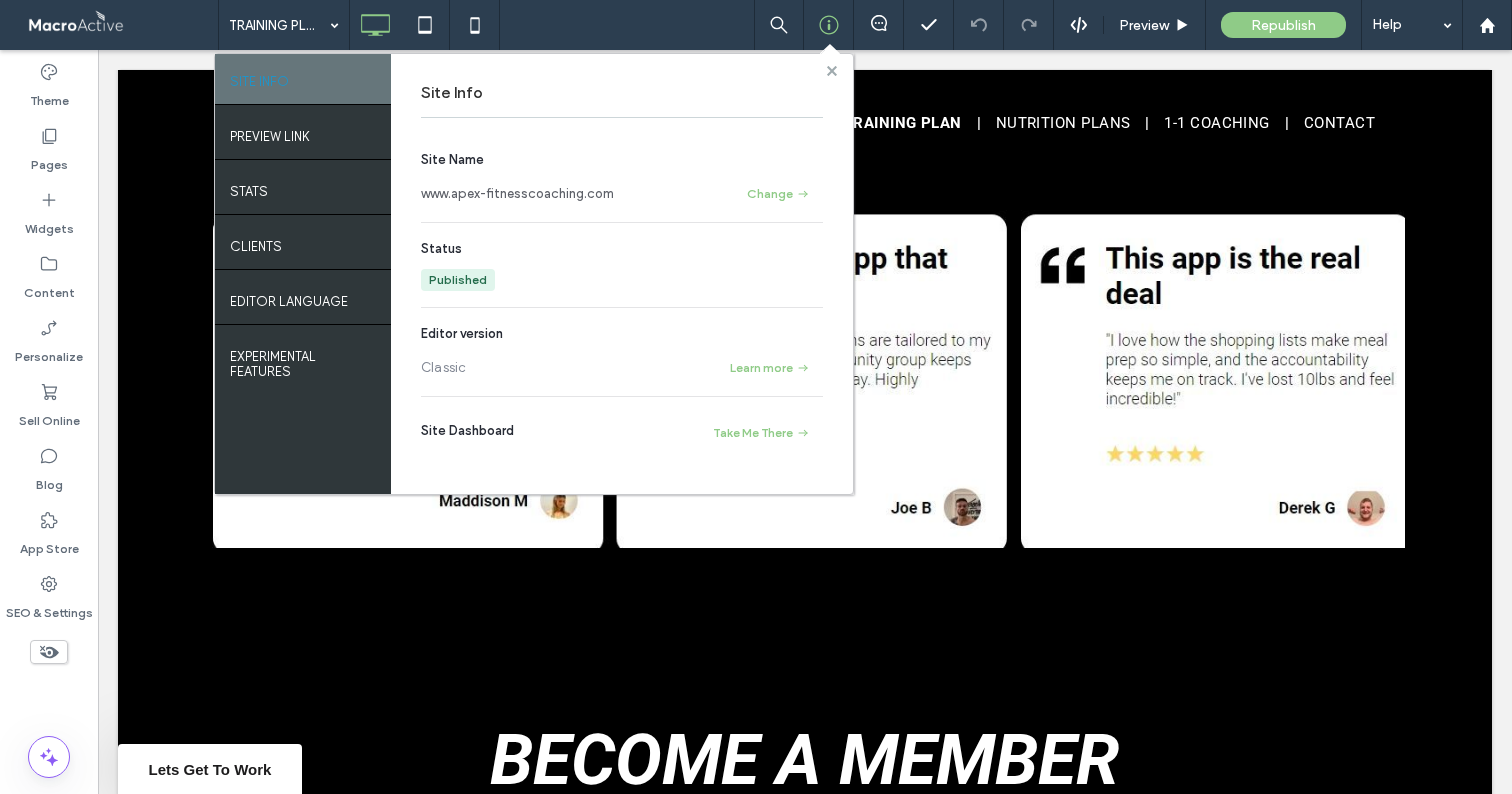 click 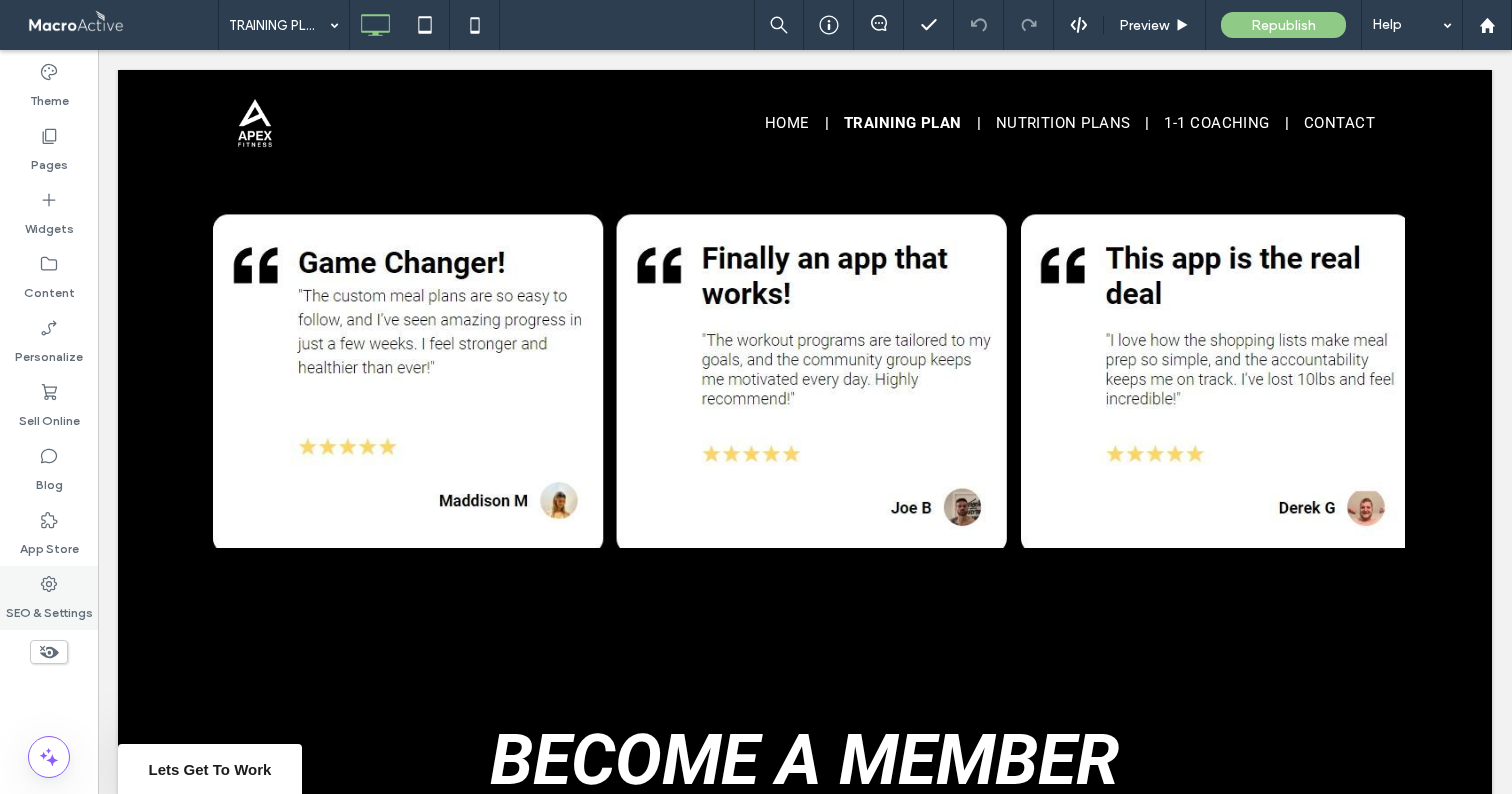 click on "SEO & Settings" at bounding box center [49, 608] 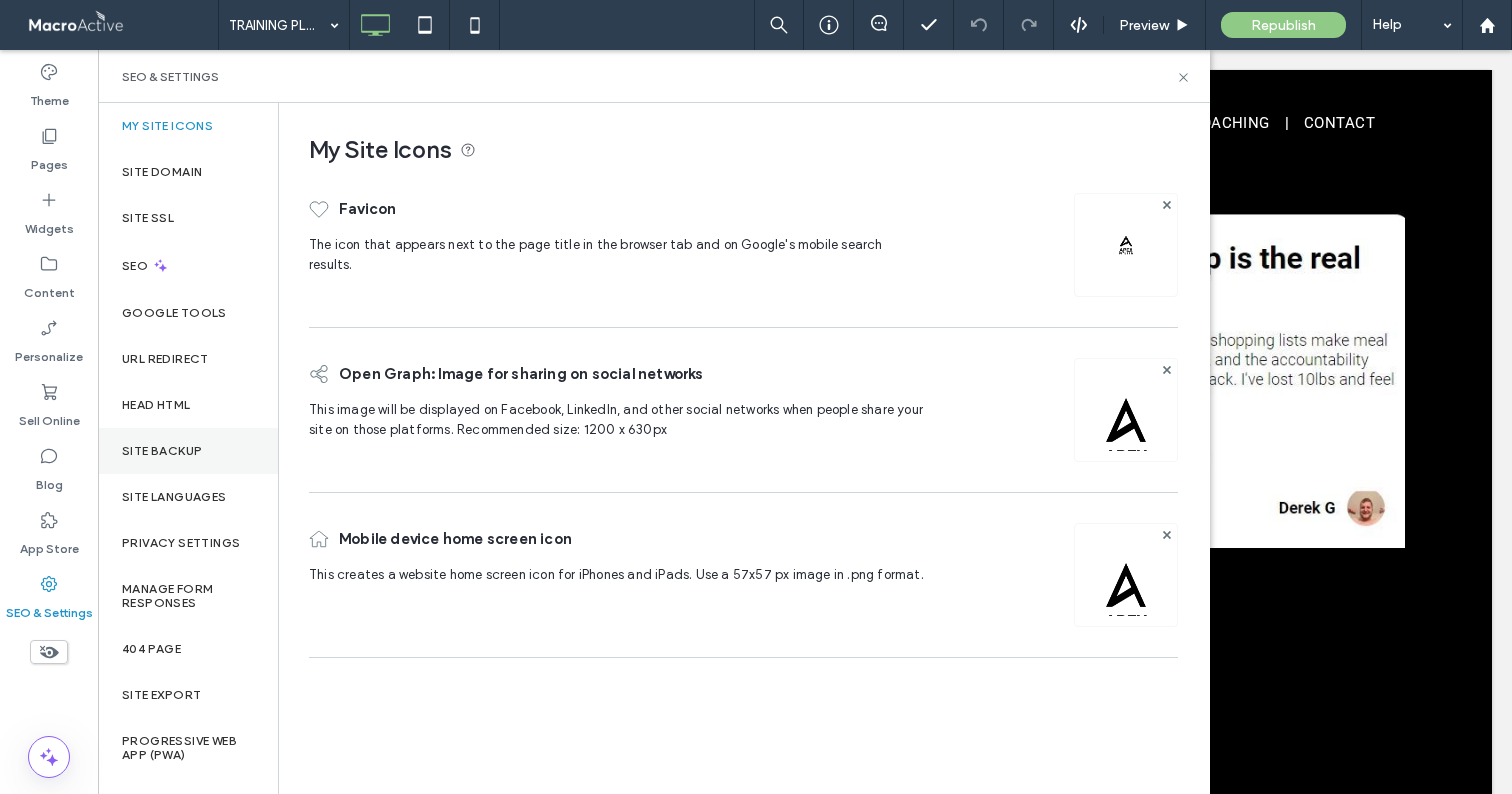 click on "Site Backup" at bounding box center (188, 451) 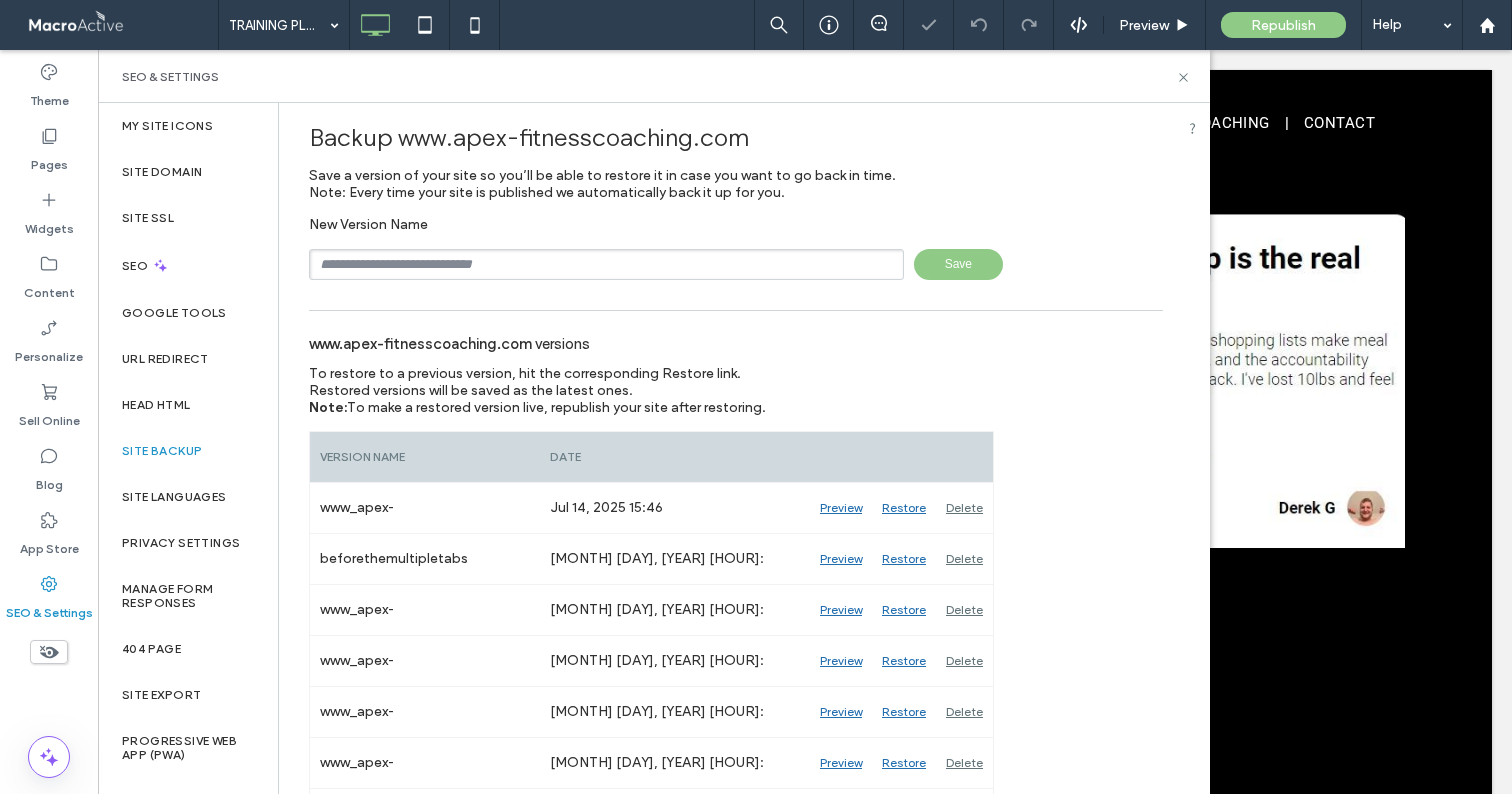 scroll, scrollTop: 31, scrollLeft: 0, axis: vertical 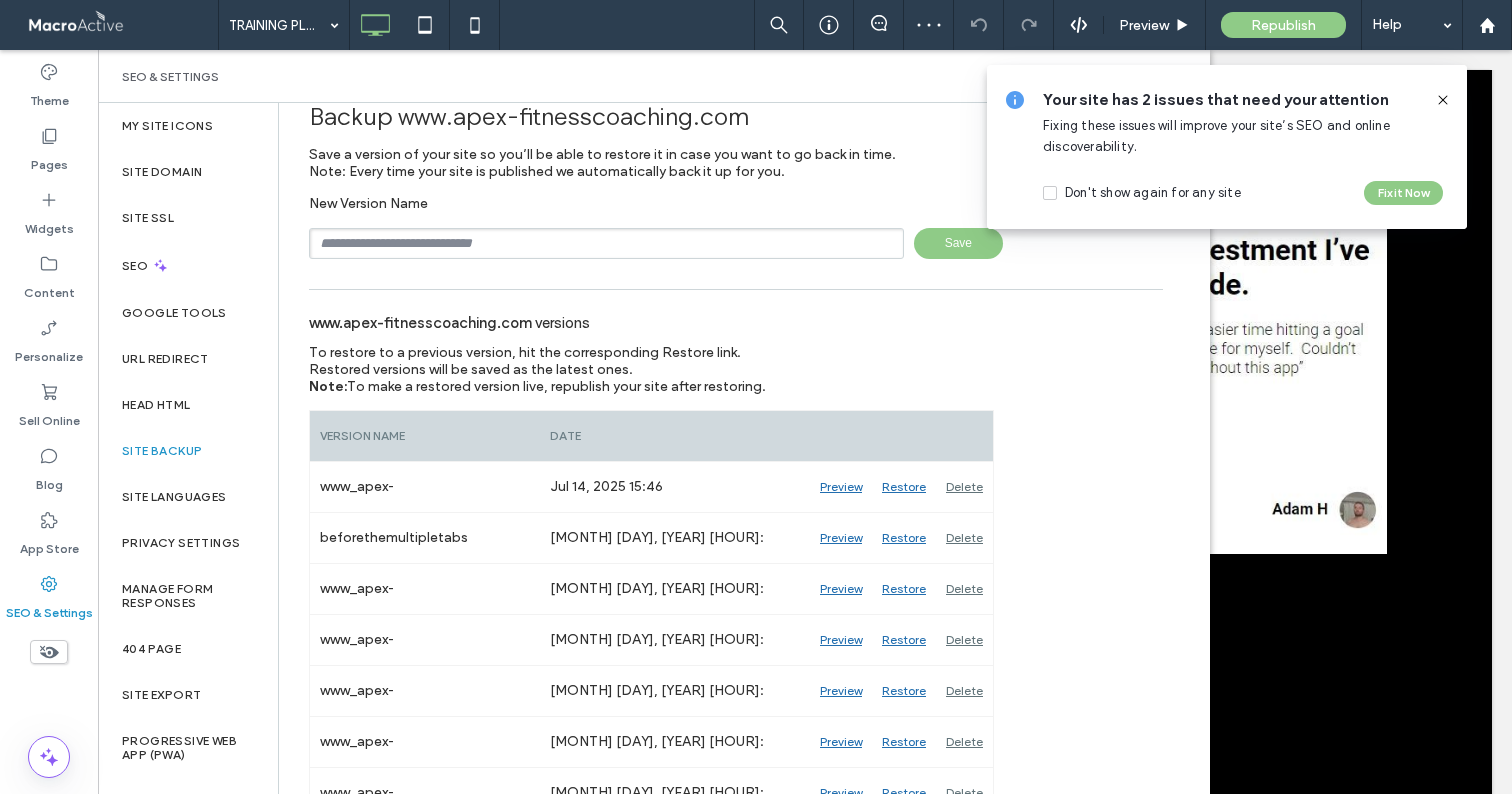 click 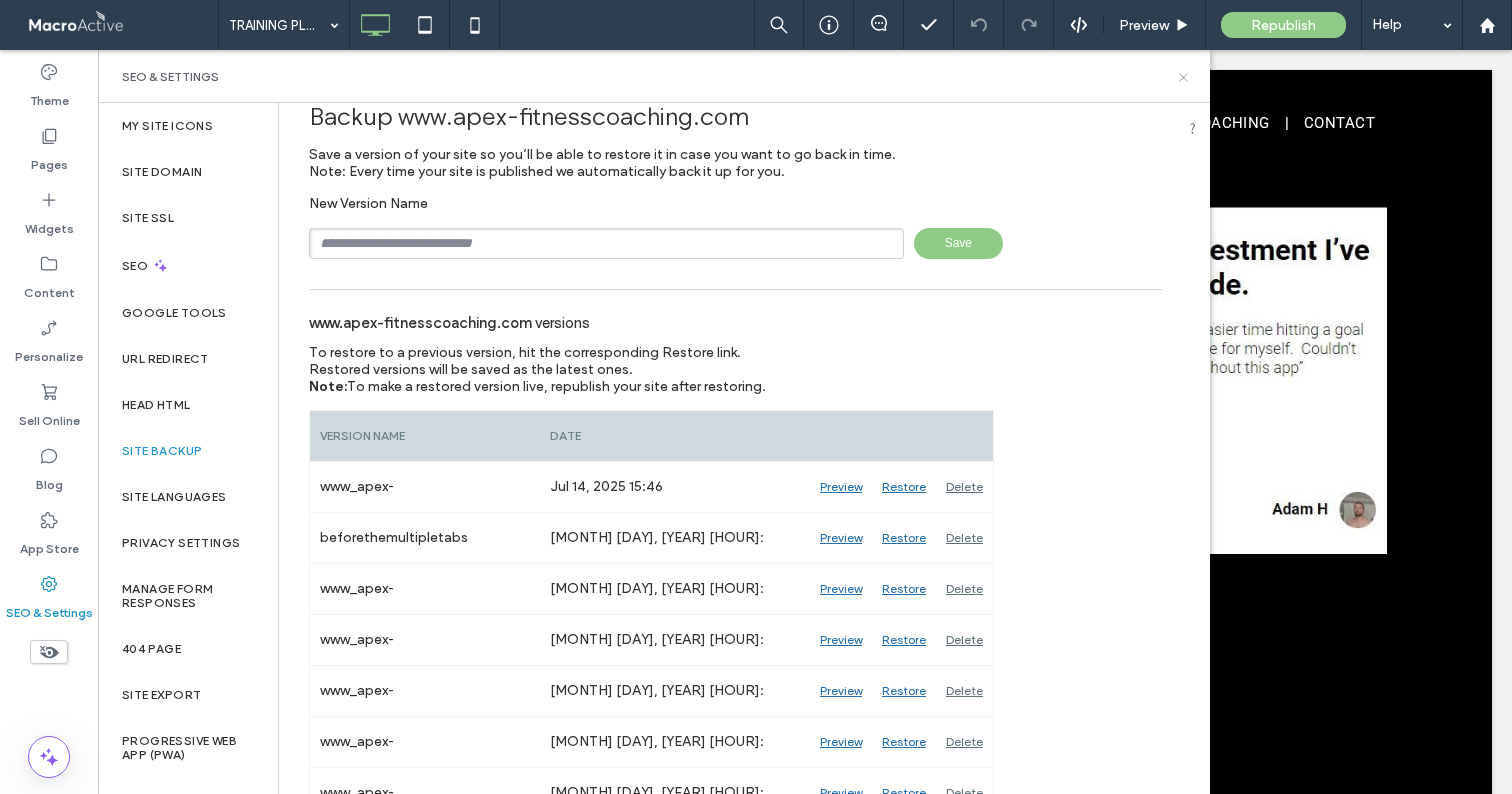 click 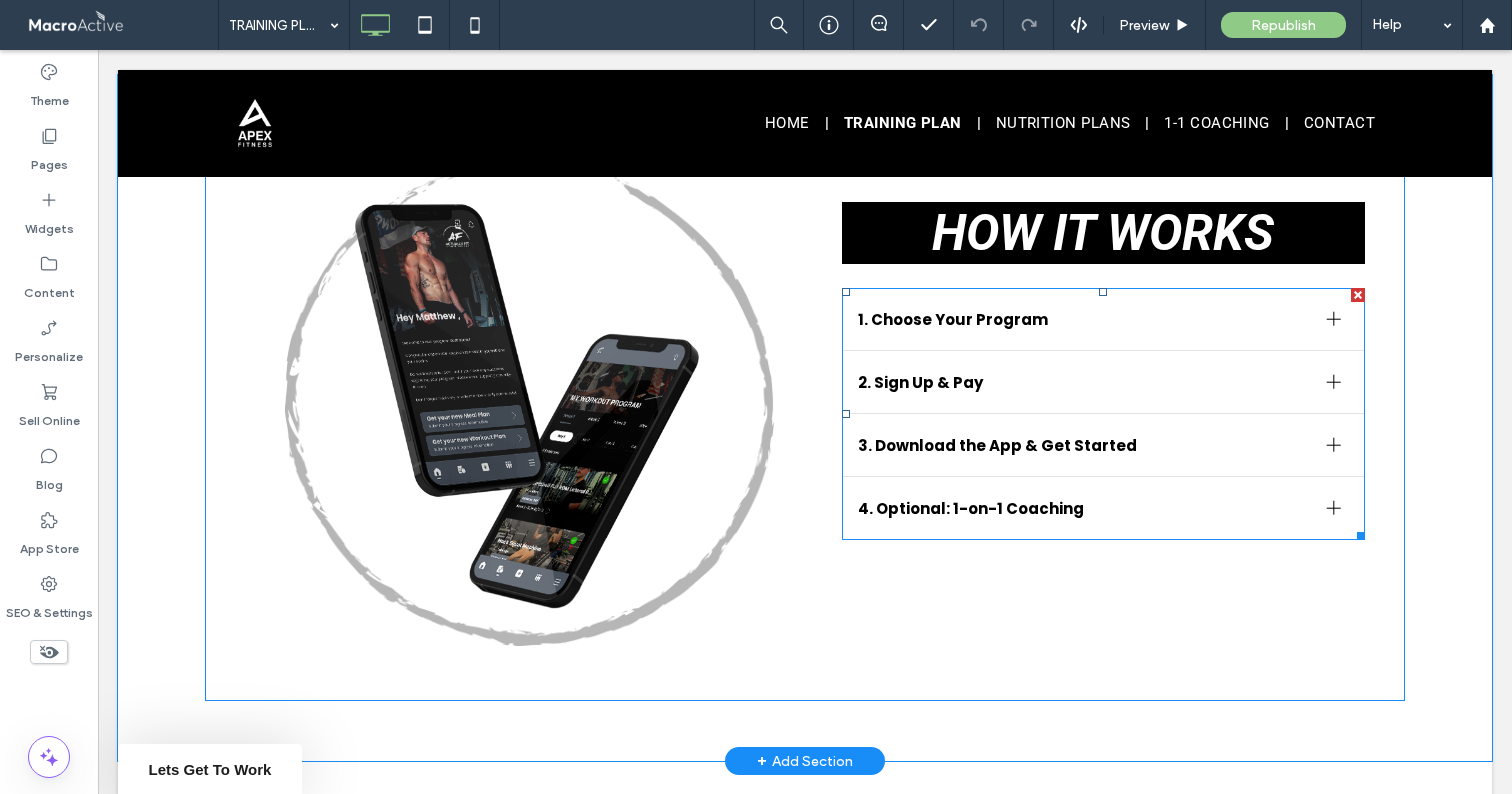 scroll, scrollTop: 2711, scrollLeft: 0, axis: vertical 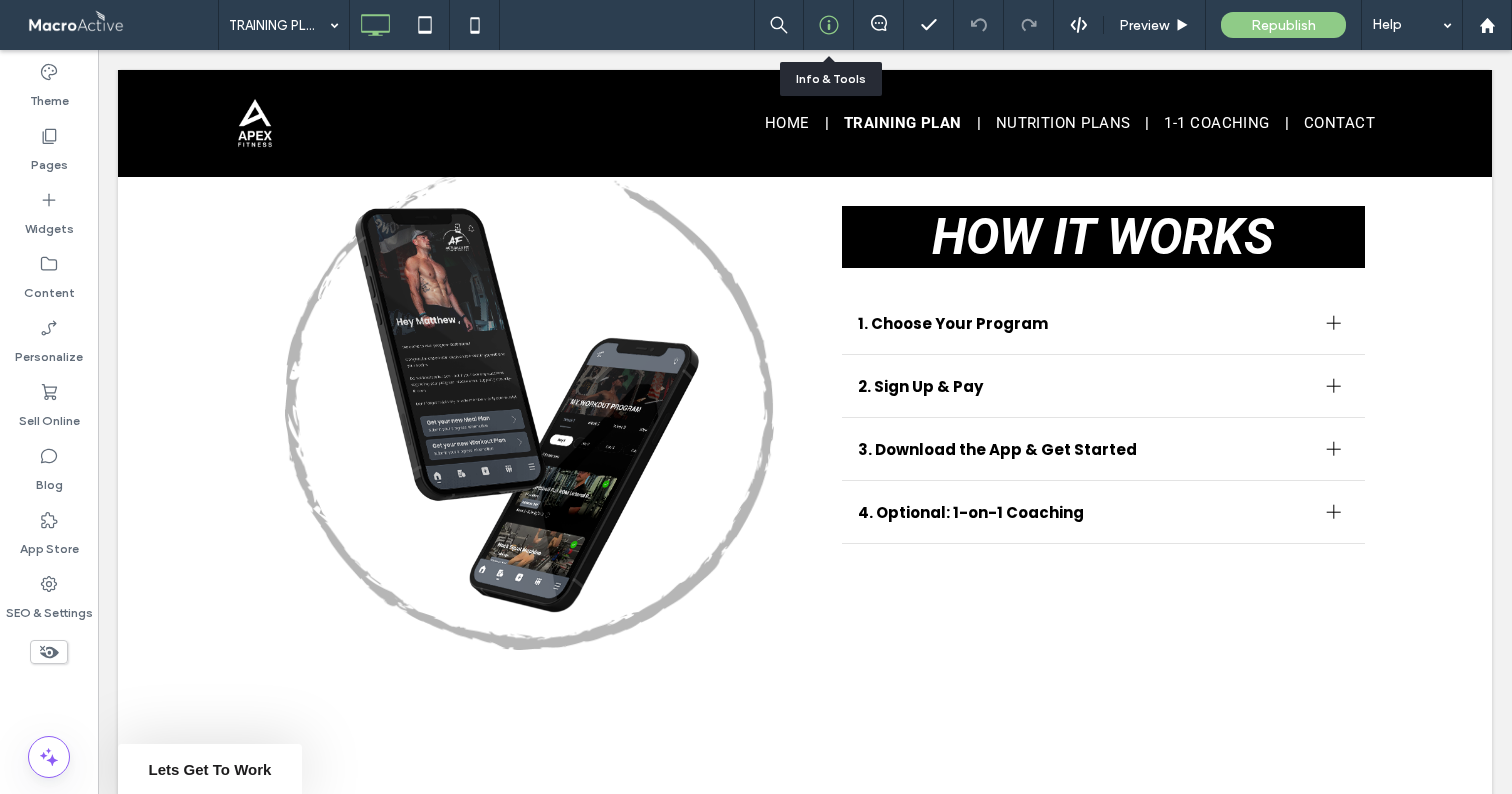click at bounding box center (829, 25) 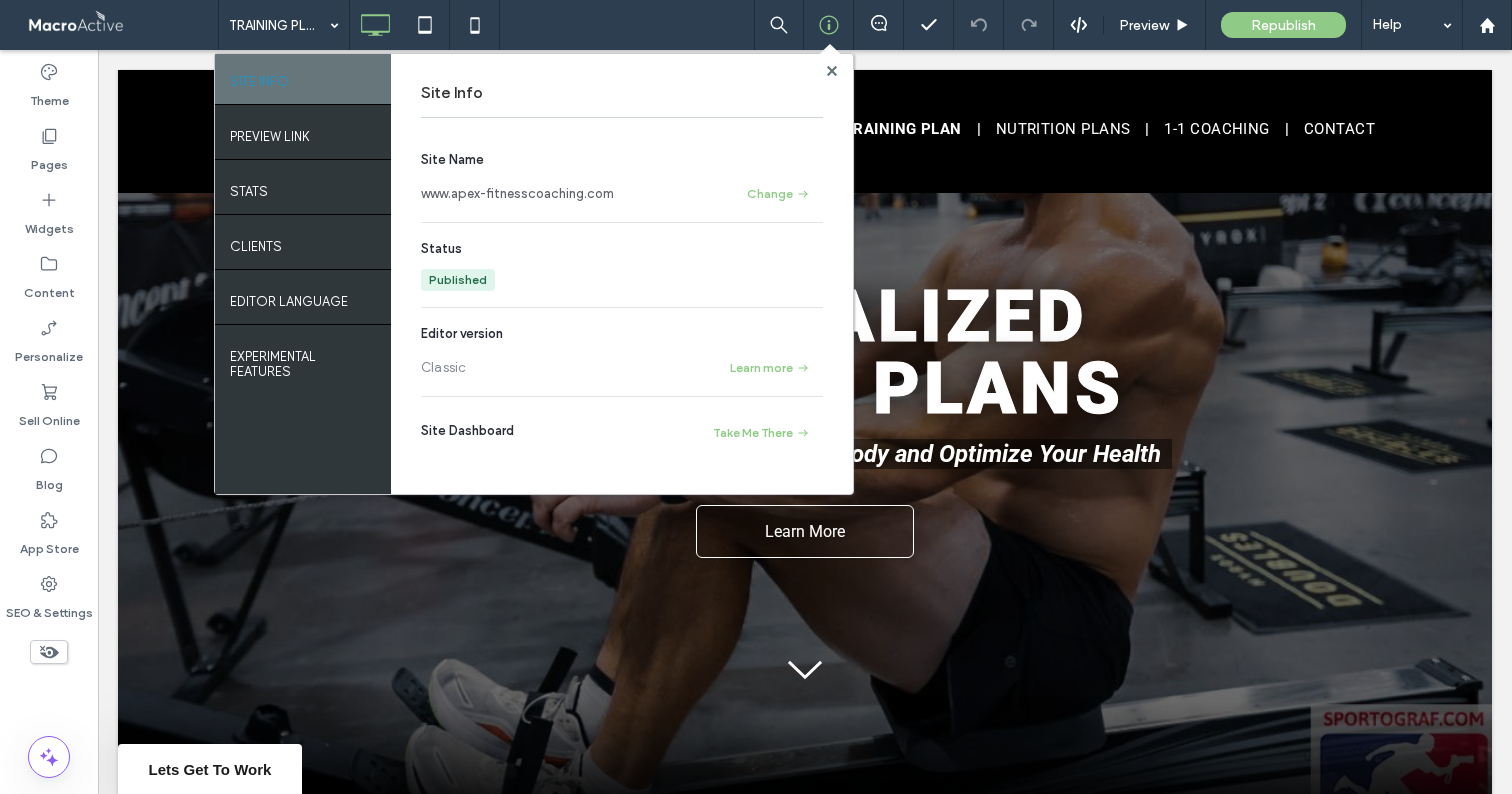 scroll, scrollTop: 0, scrollLeft: 0, axis: both 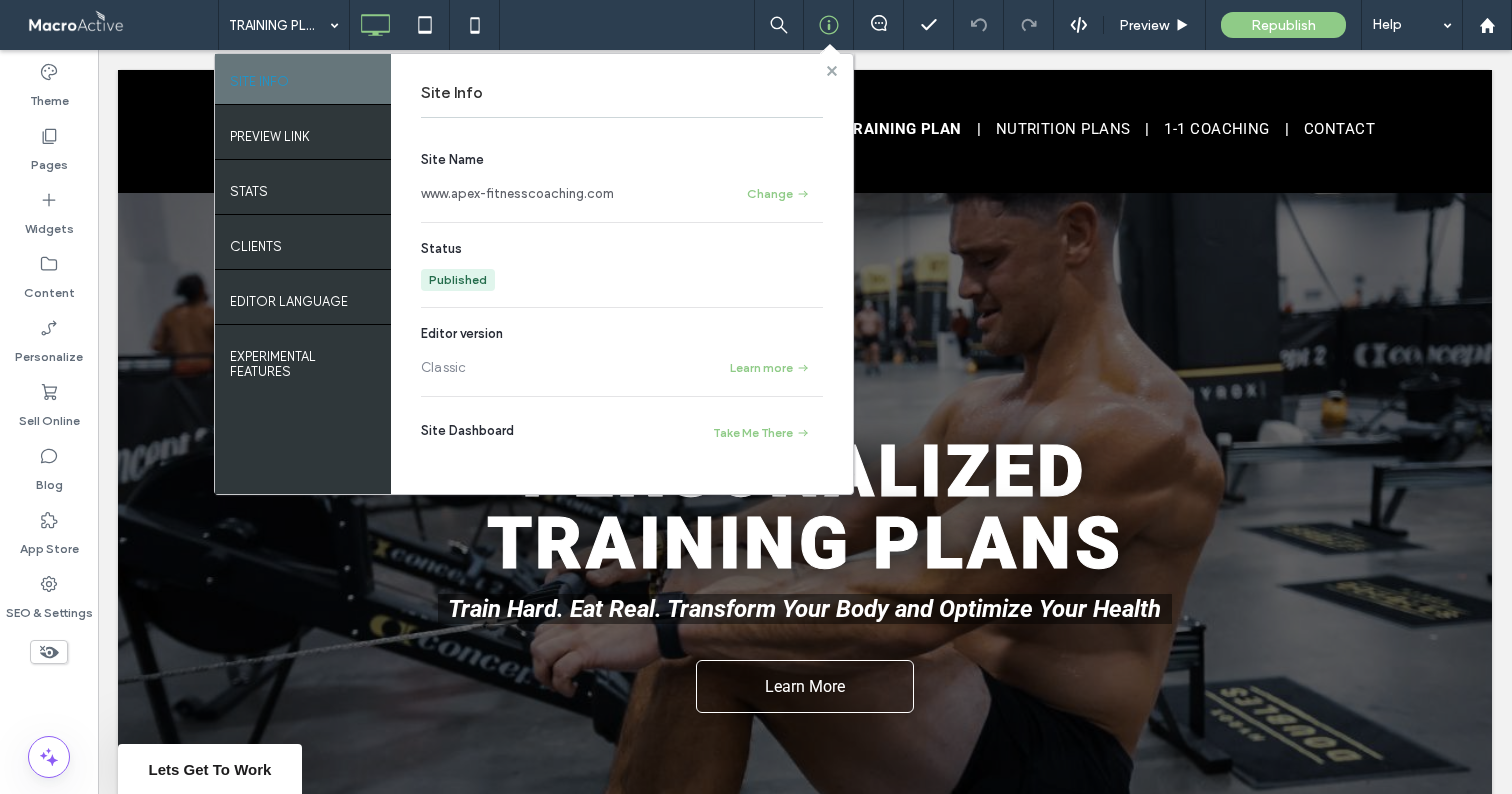 click 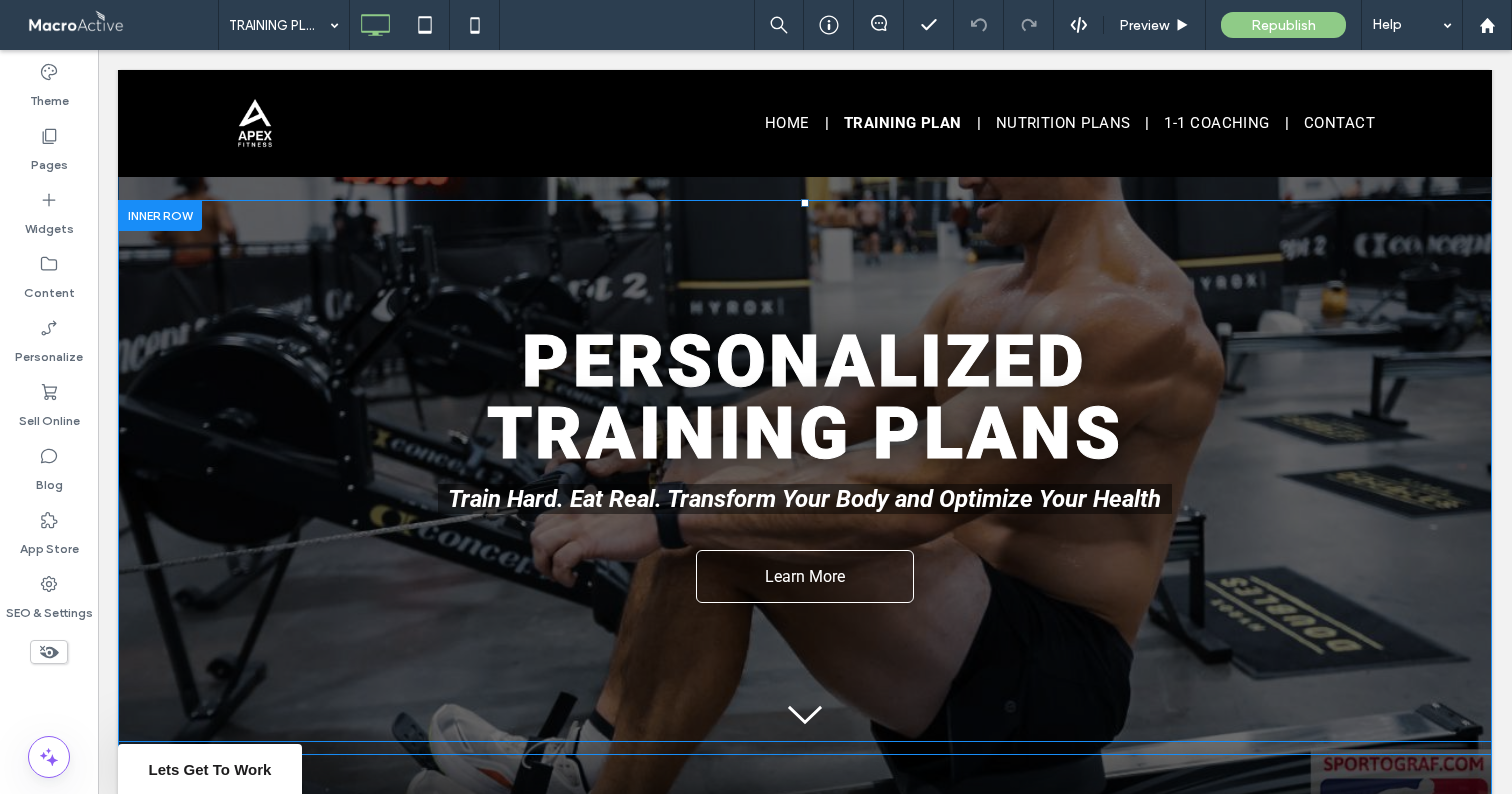 scroll, scrollTop: 0, scrollLeft: 0, axis: both 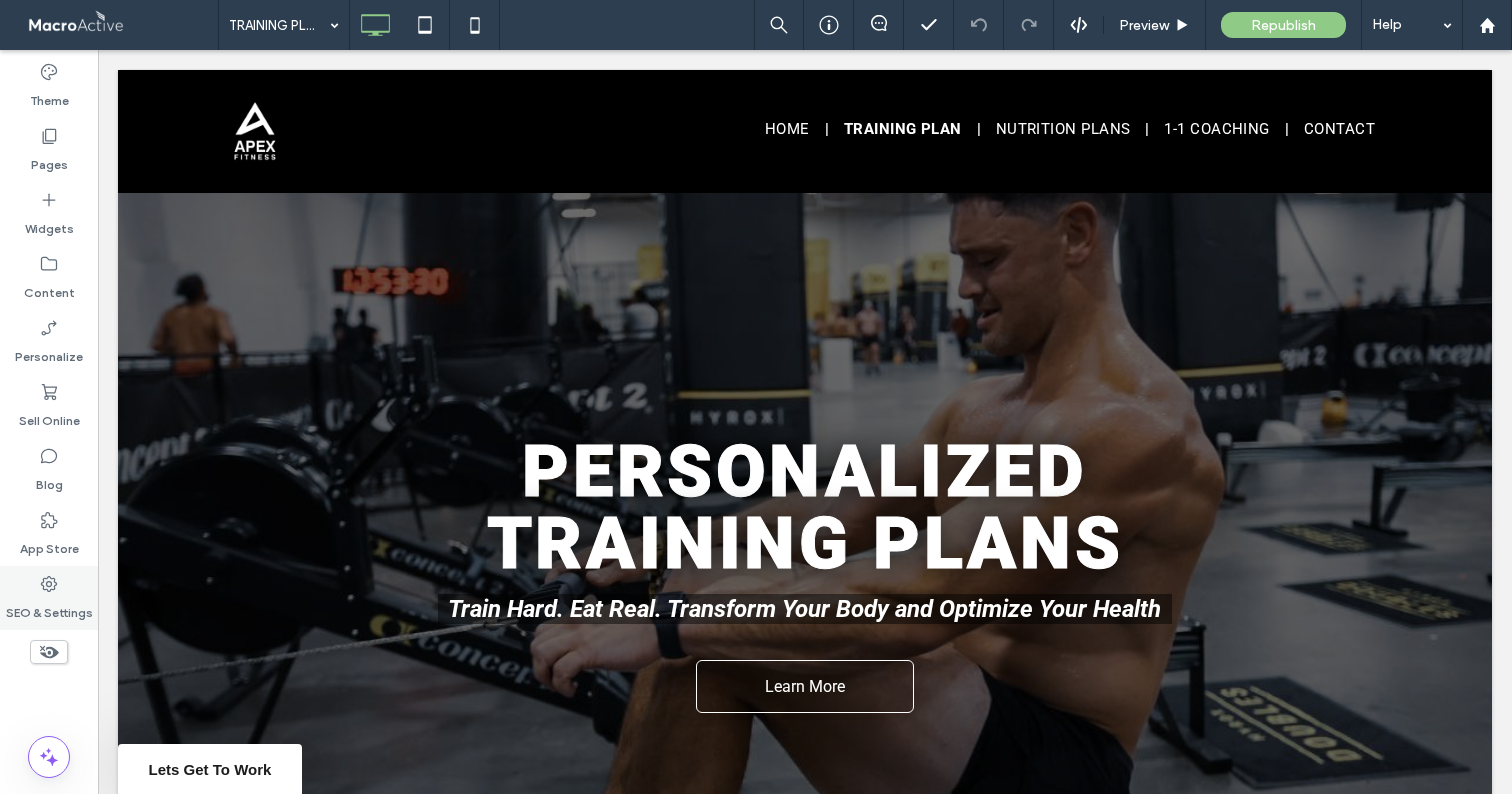 click on "SEO & Settings" at bounding box center (49, 608) 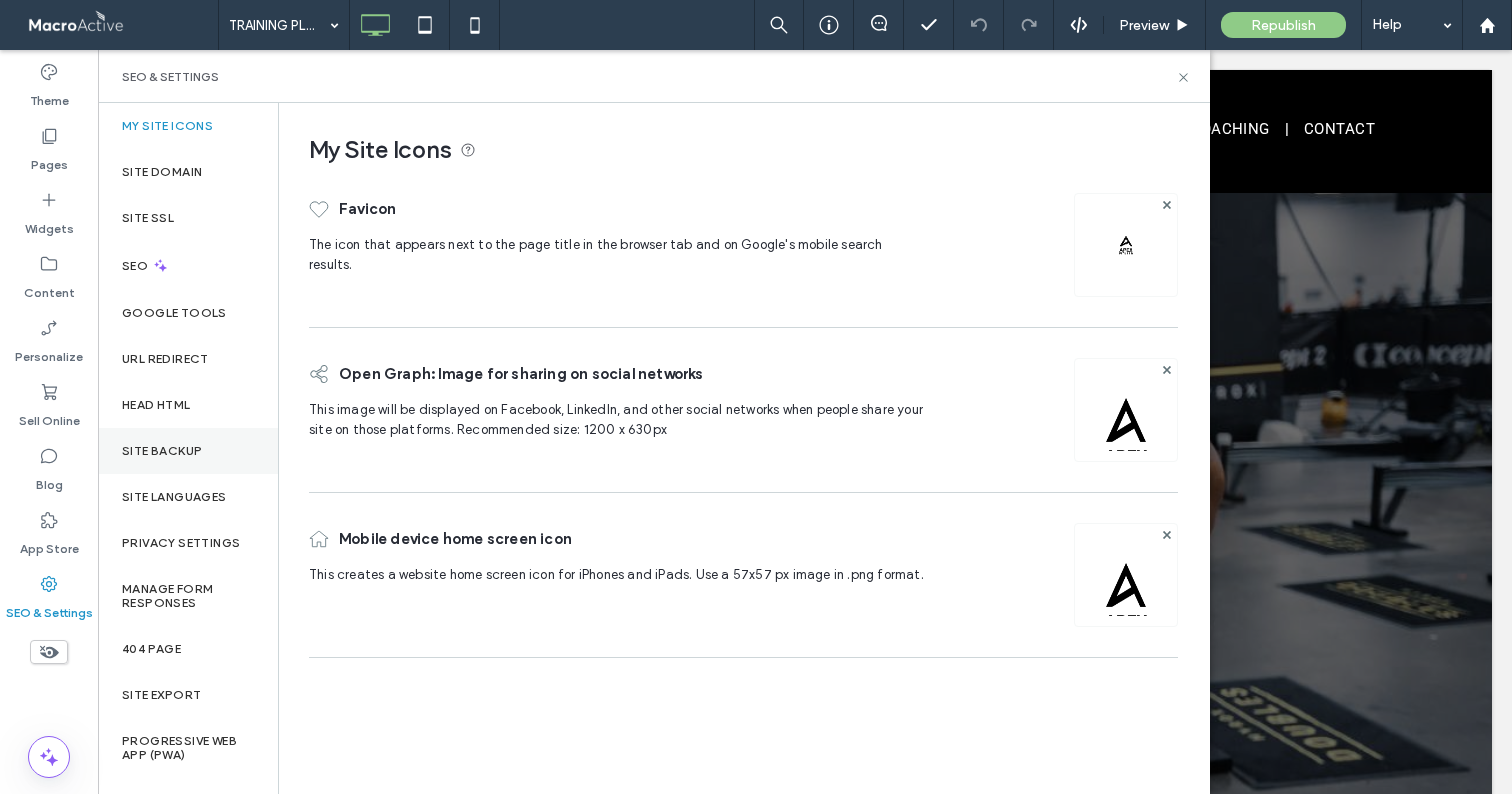 click on "Site Backup" at bounding box center (162, 451) 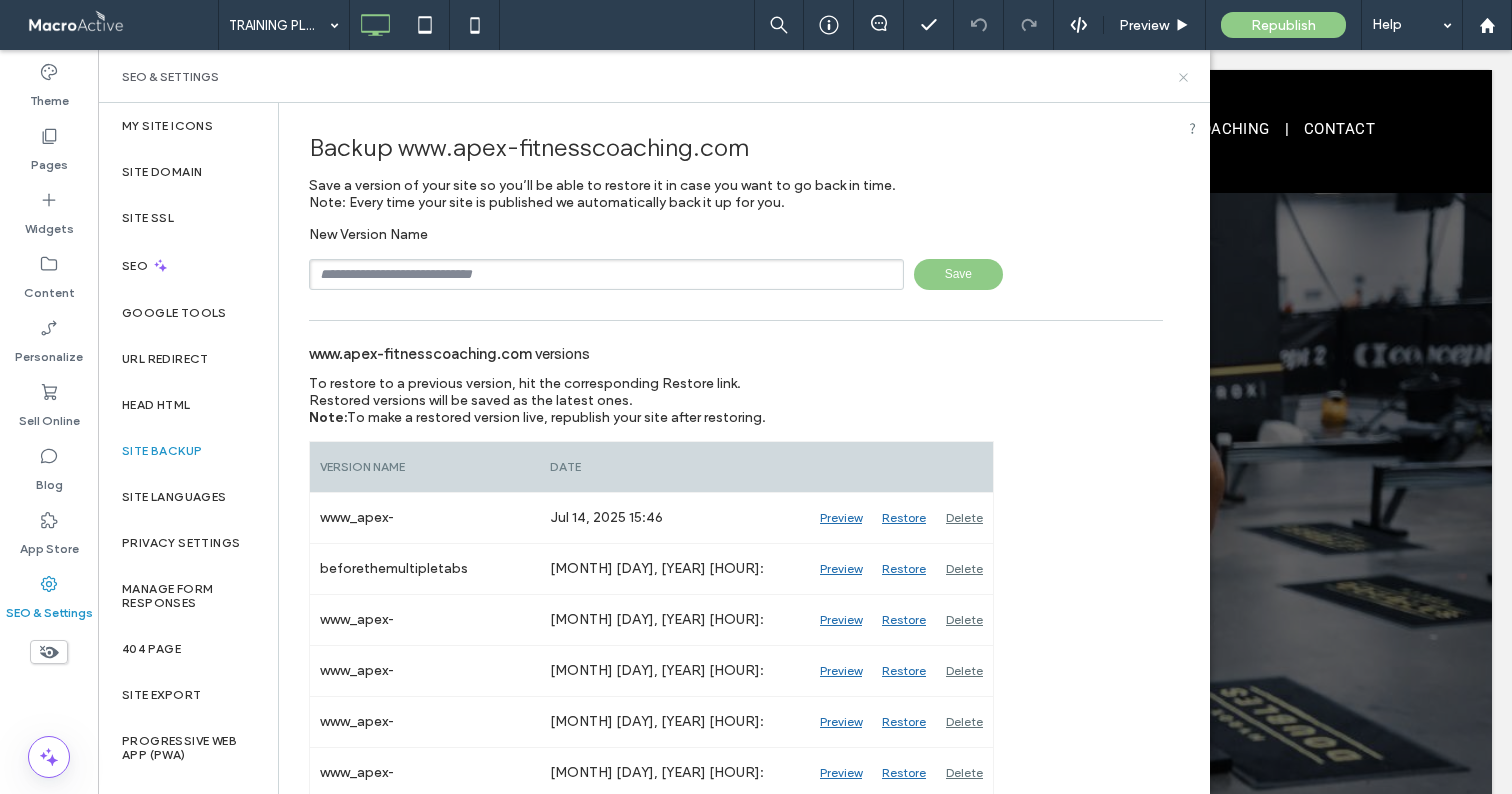 click 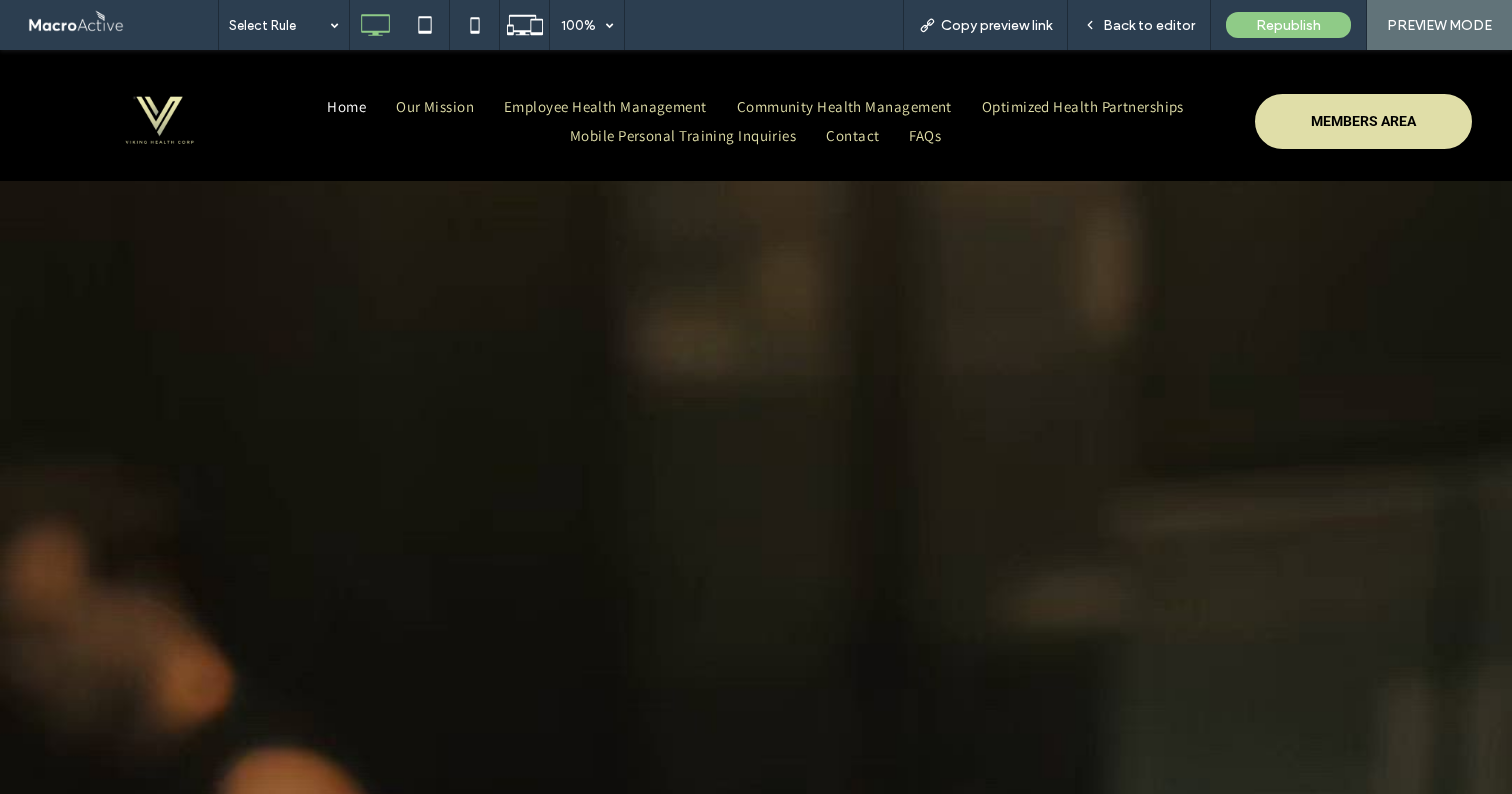 scroll, scrollTop: 0, scrollLeft: 0, axis: both 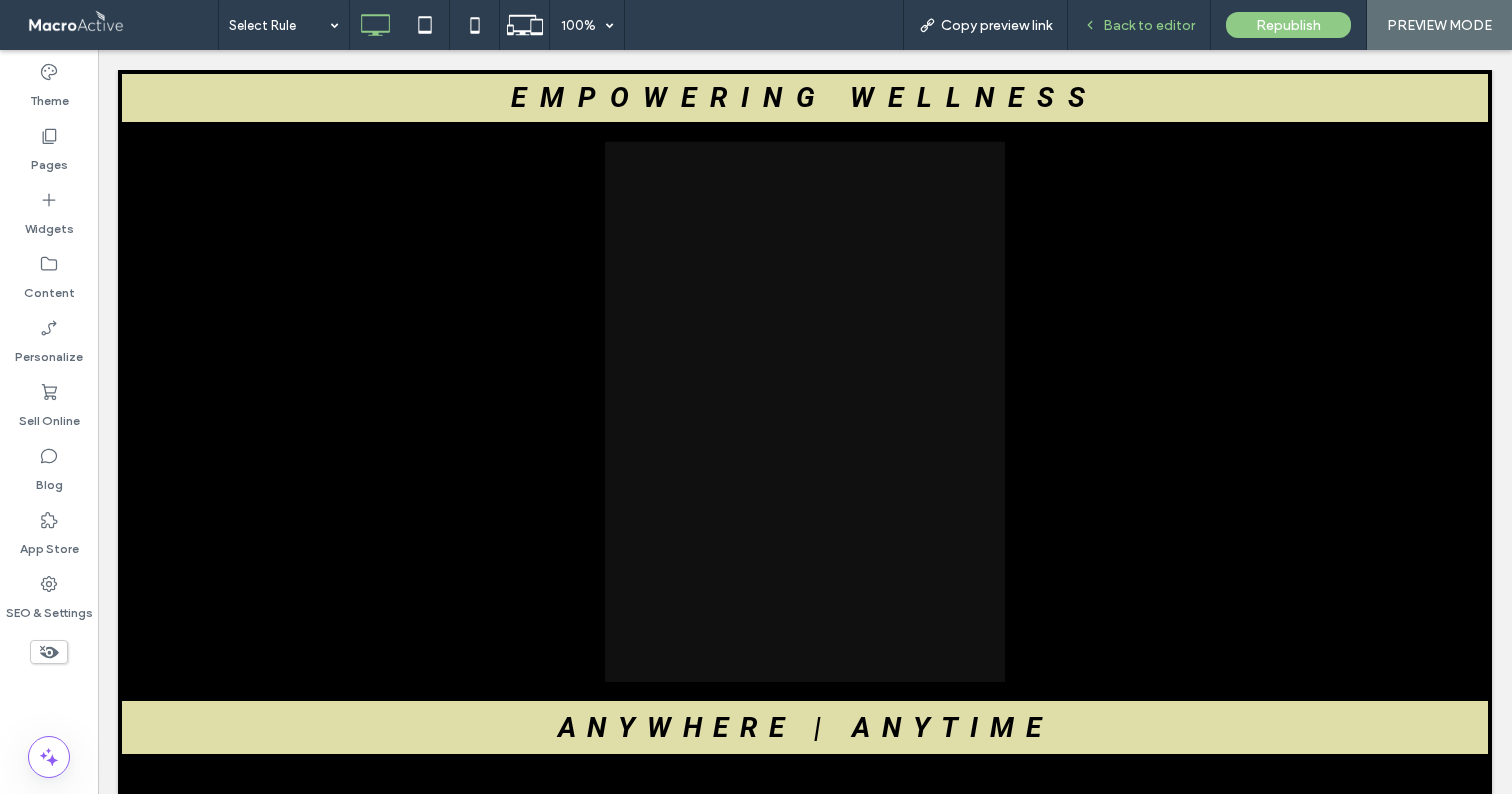 click on "Back to editor" at bounding box center [1149, 25] 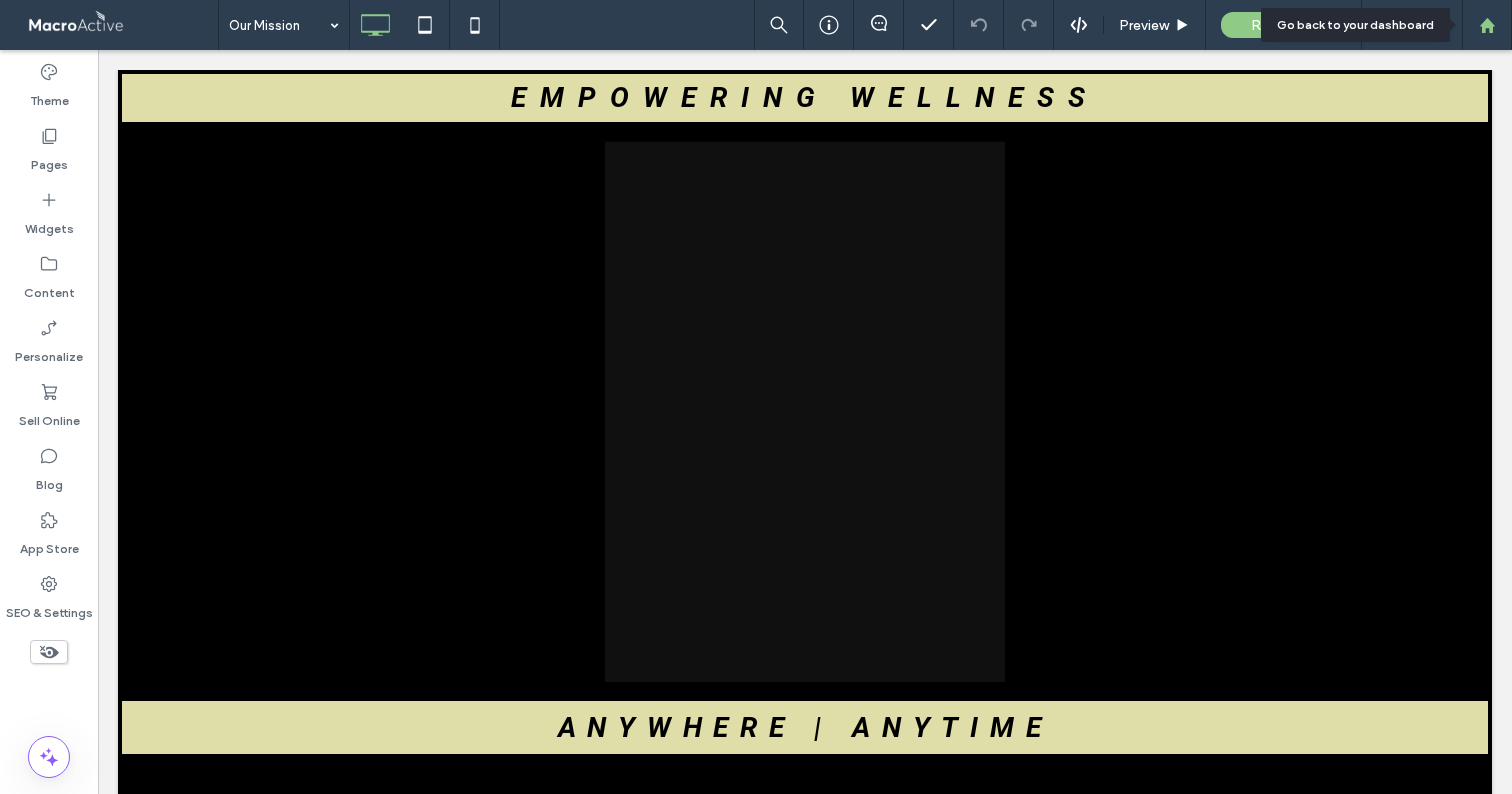 click at bounding box center (1487, 25) 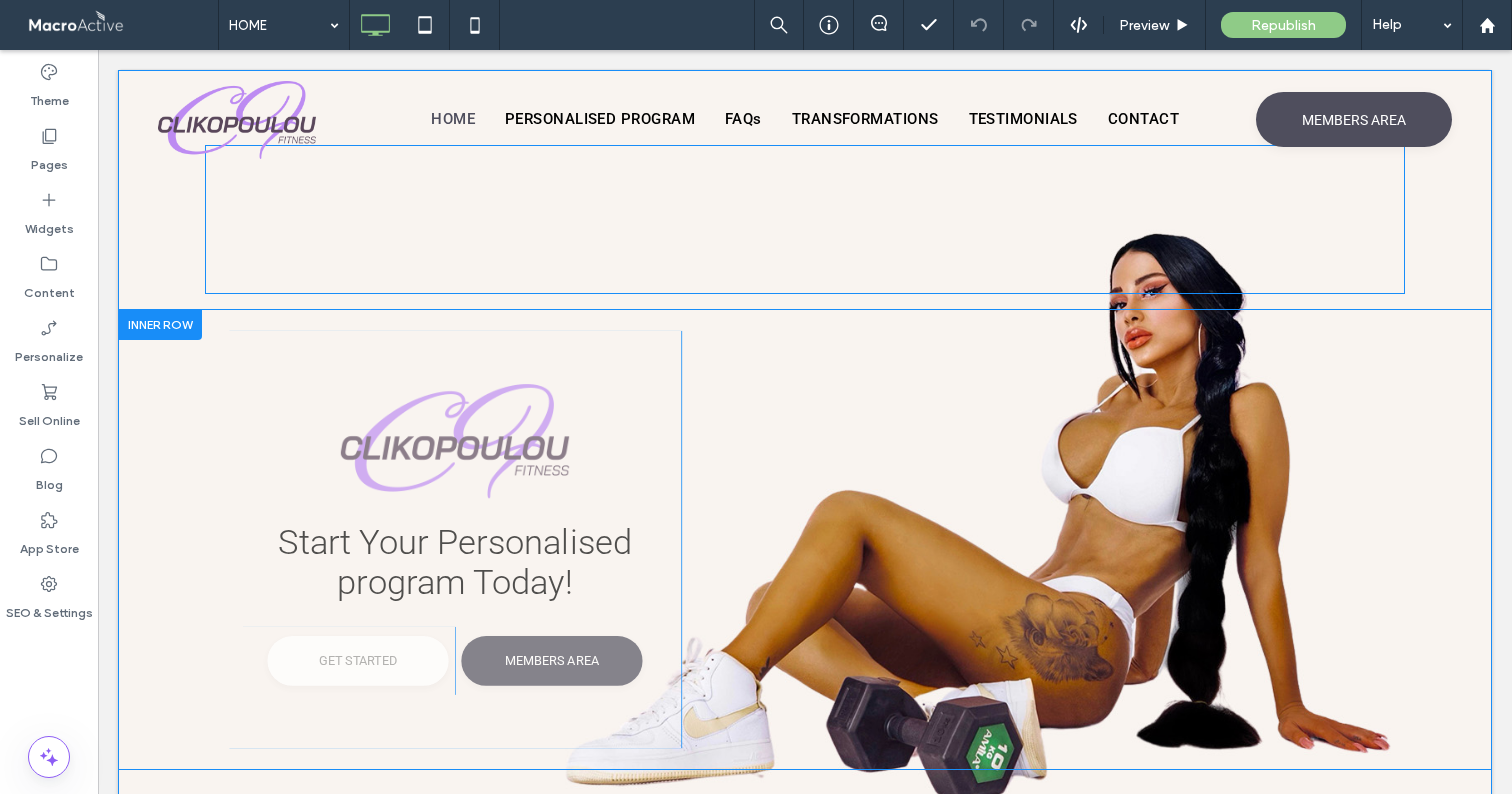 scroll, scrollTop: 0, scrollLeft: 0, axis: both 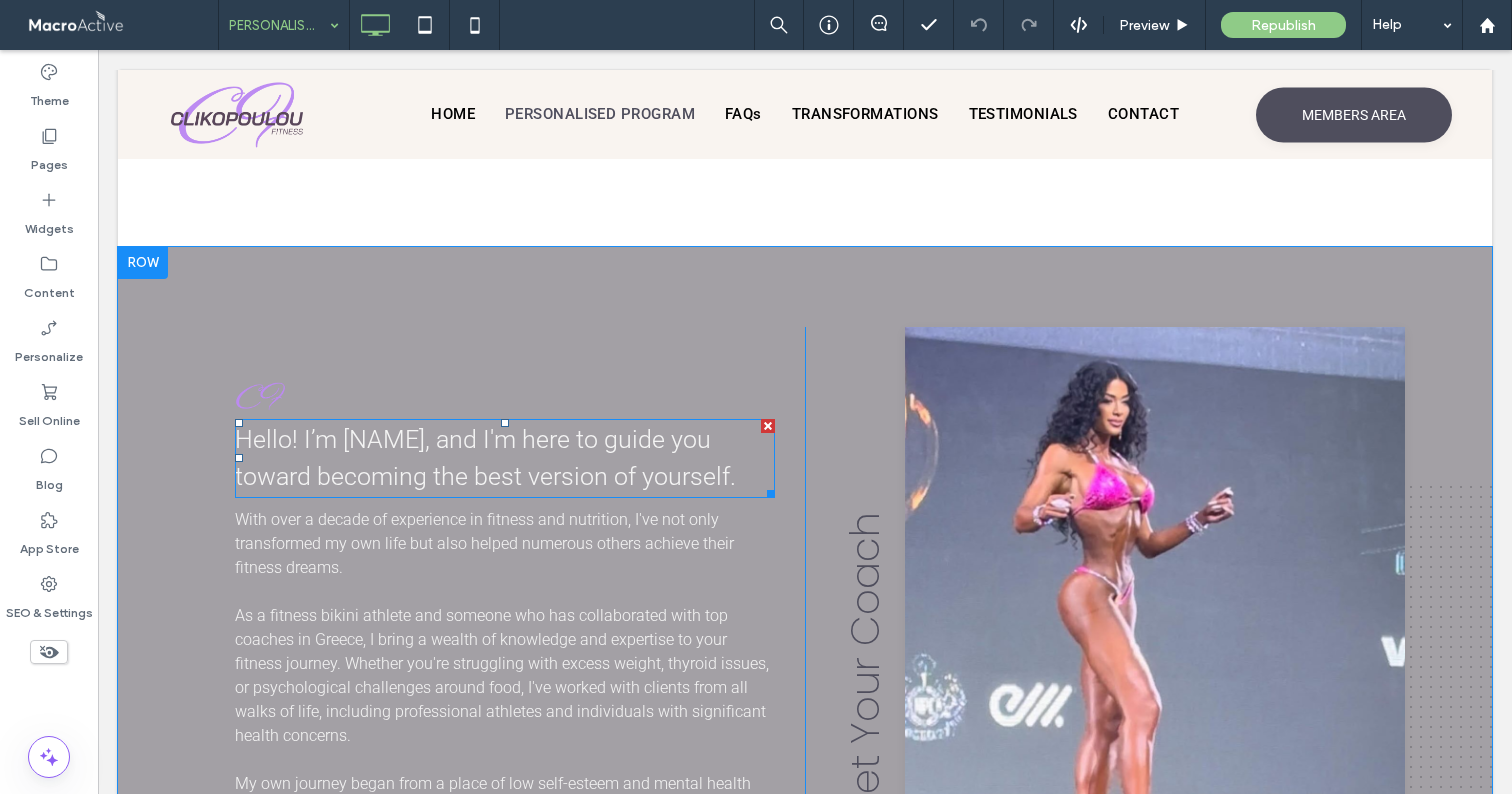 click on "Hello! I’m [NAME], and I'm here to guide you toward becoming the best version of yourself." at bounding box center [485, 458] 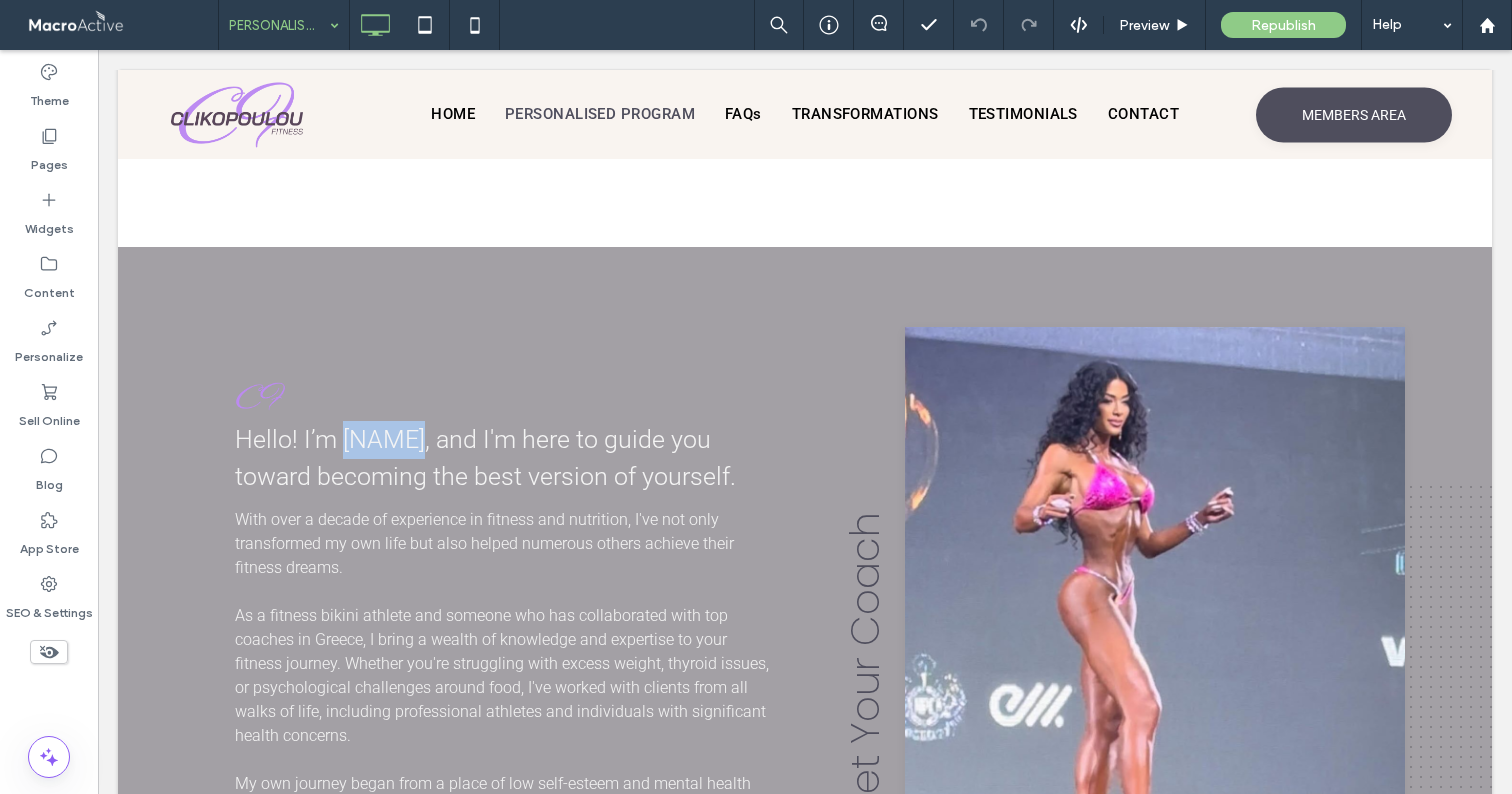 click on "Hello! I’m Kristy, and I'm here to guide you toward becoming the best version of yourself." at bounding box center [485, 458] 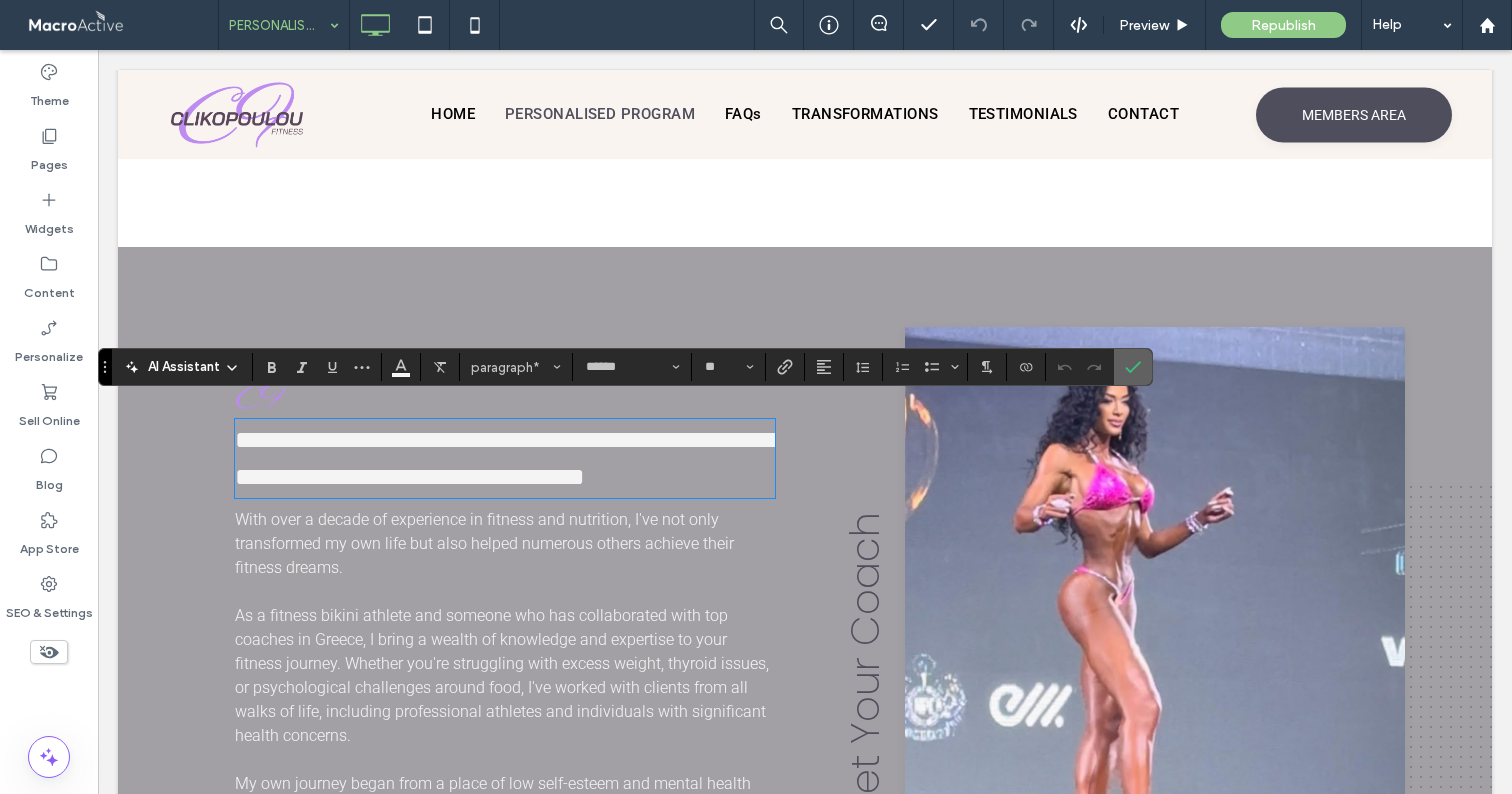 drag, startPoint x: 1122, startPoint y: 370, endPoint x: 1024, endPoint y: 320, distance: 110.01818 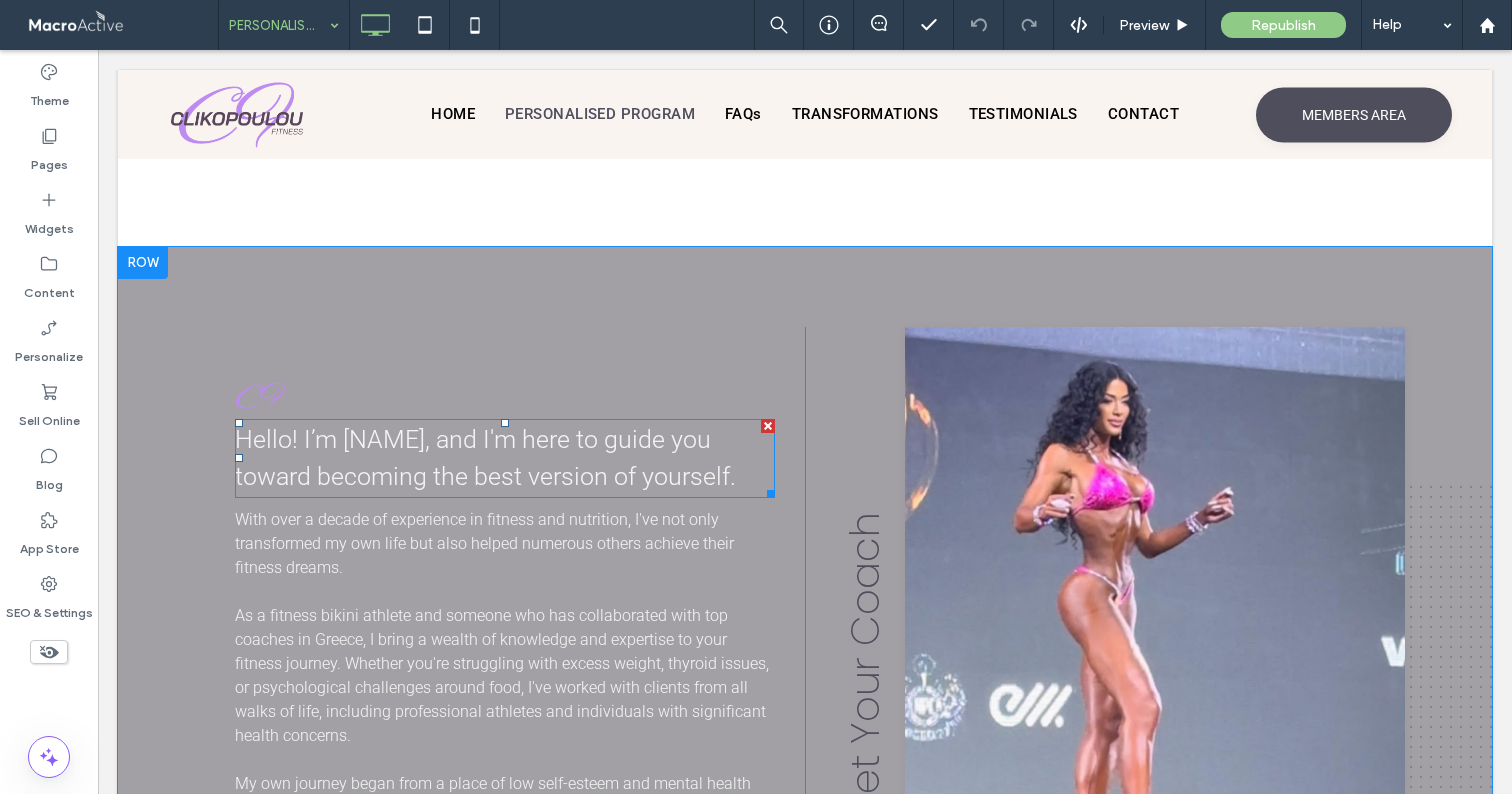 click on "Hello! I’m Kristy, and I'm here to guide you toward becoming the best version of yourself." at bounding box center [485, 458] 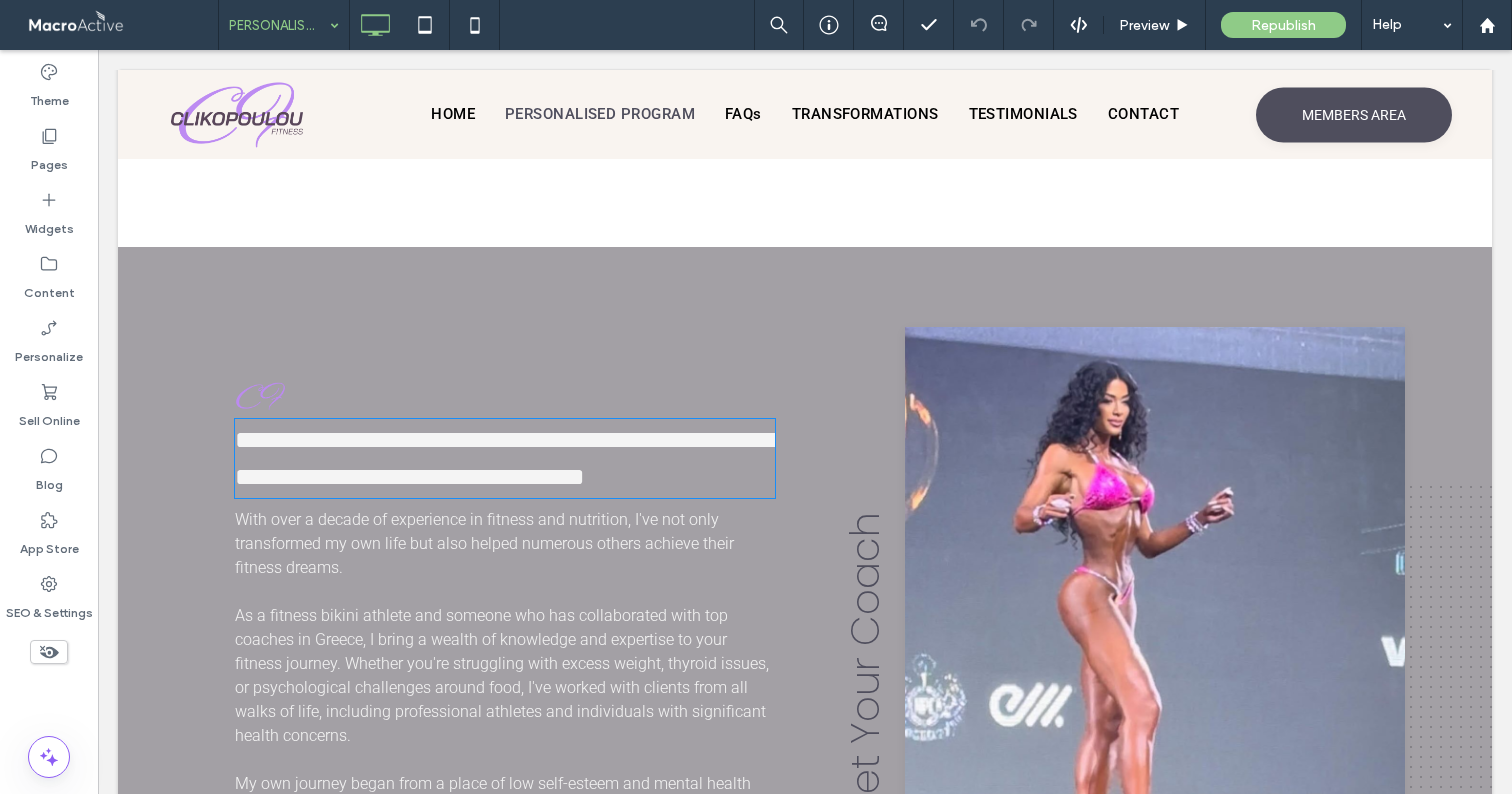 click on "**********" at bounding box center [510, 458] 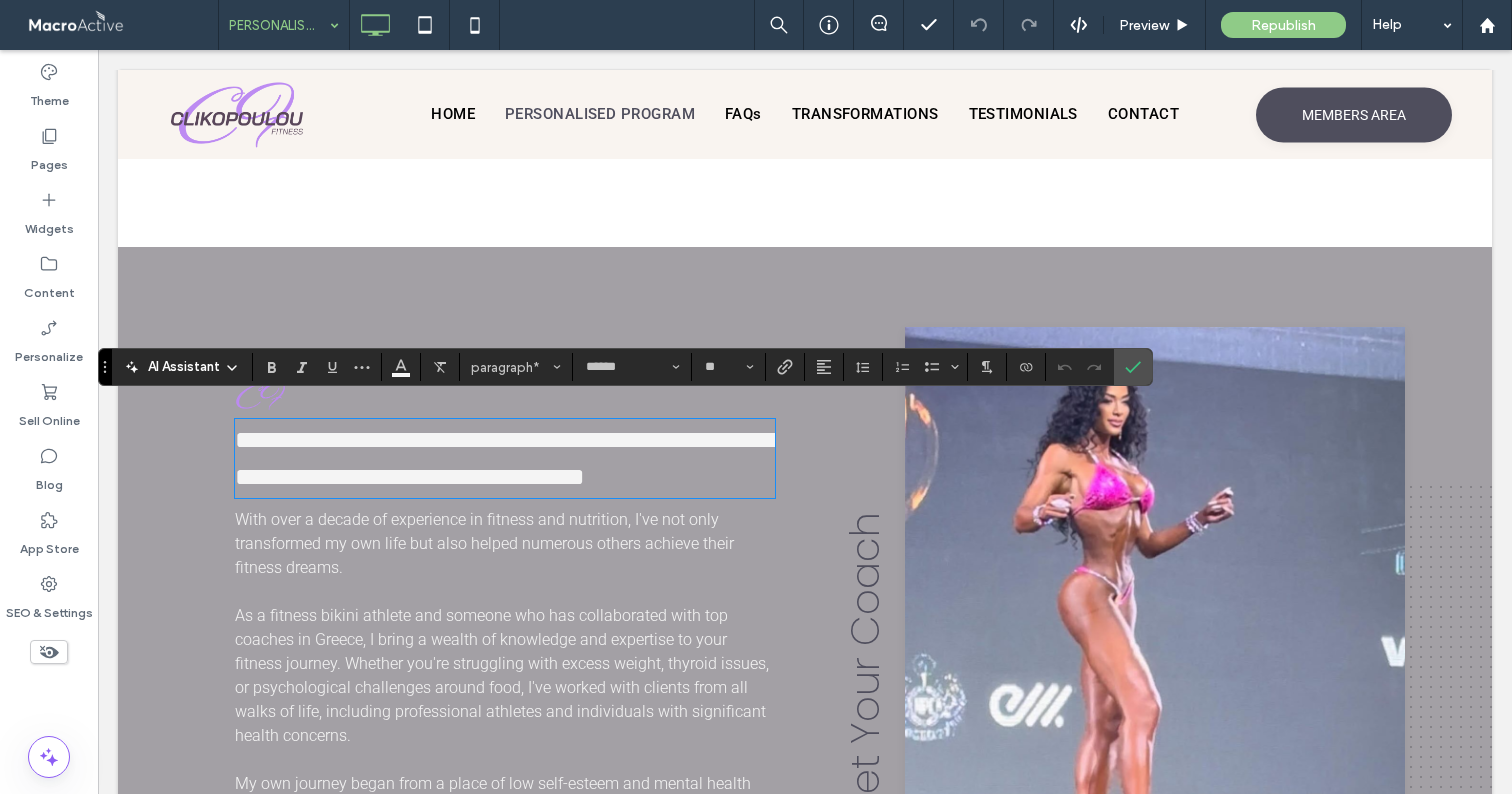 click on "**********" at bounding box center [510, 458] 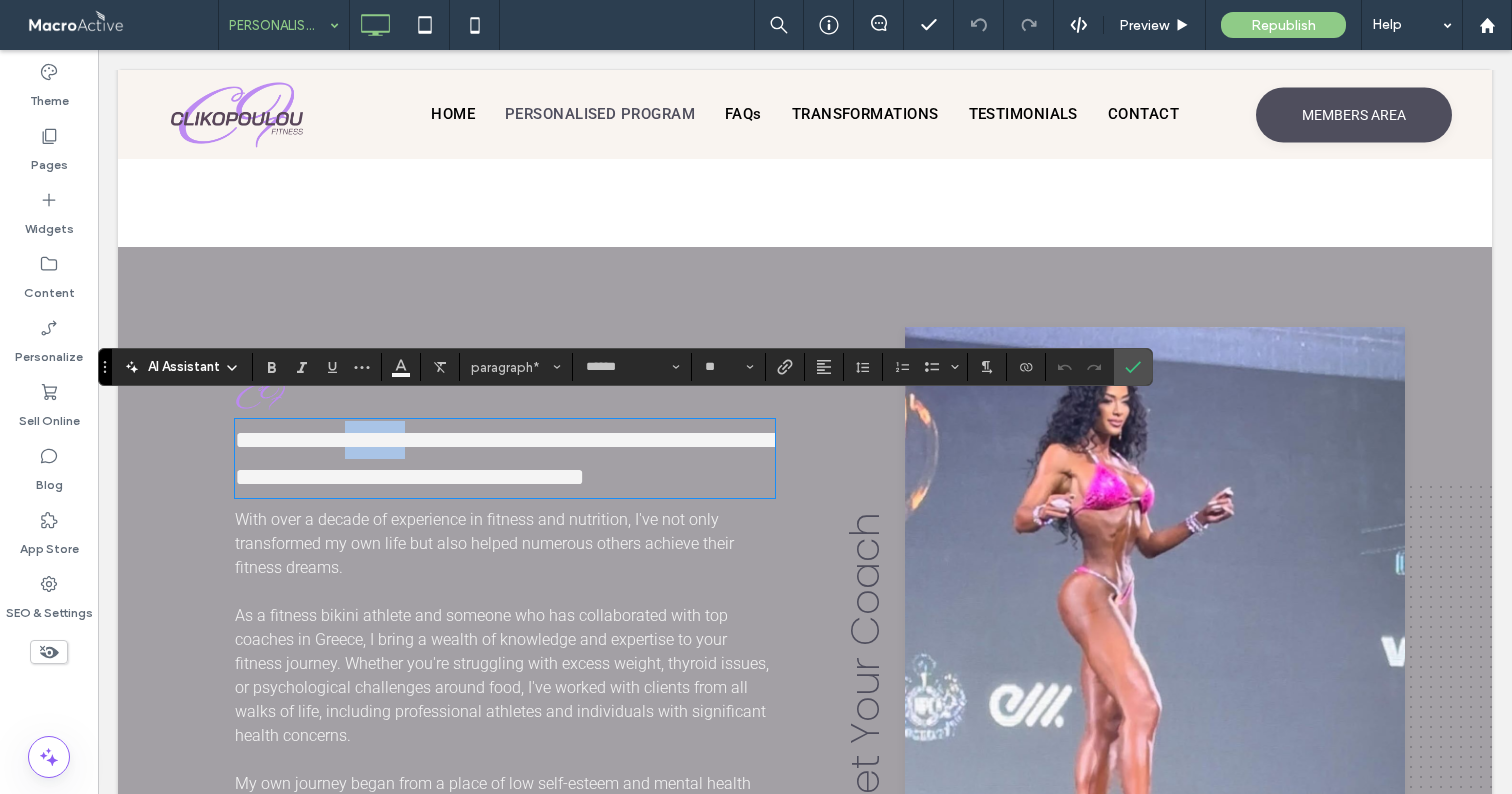 click on "**********" at bounding box center (510, 458) 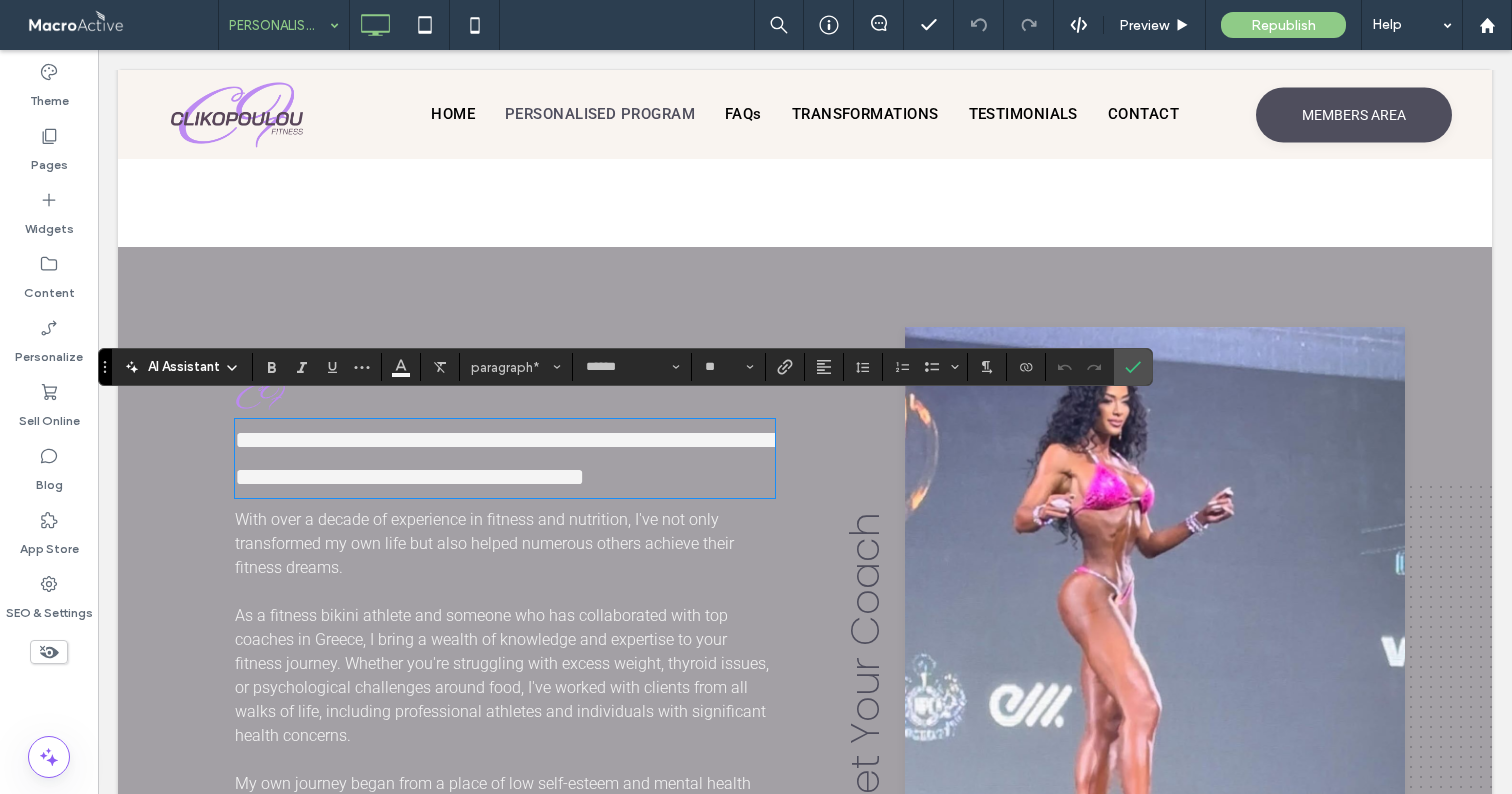 scroll, scrollTop: 0, scrollLeft: 0, axis: both 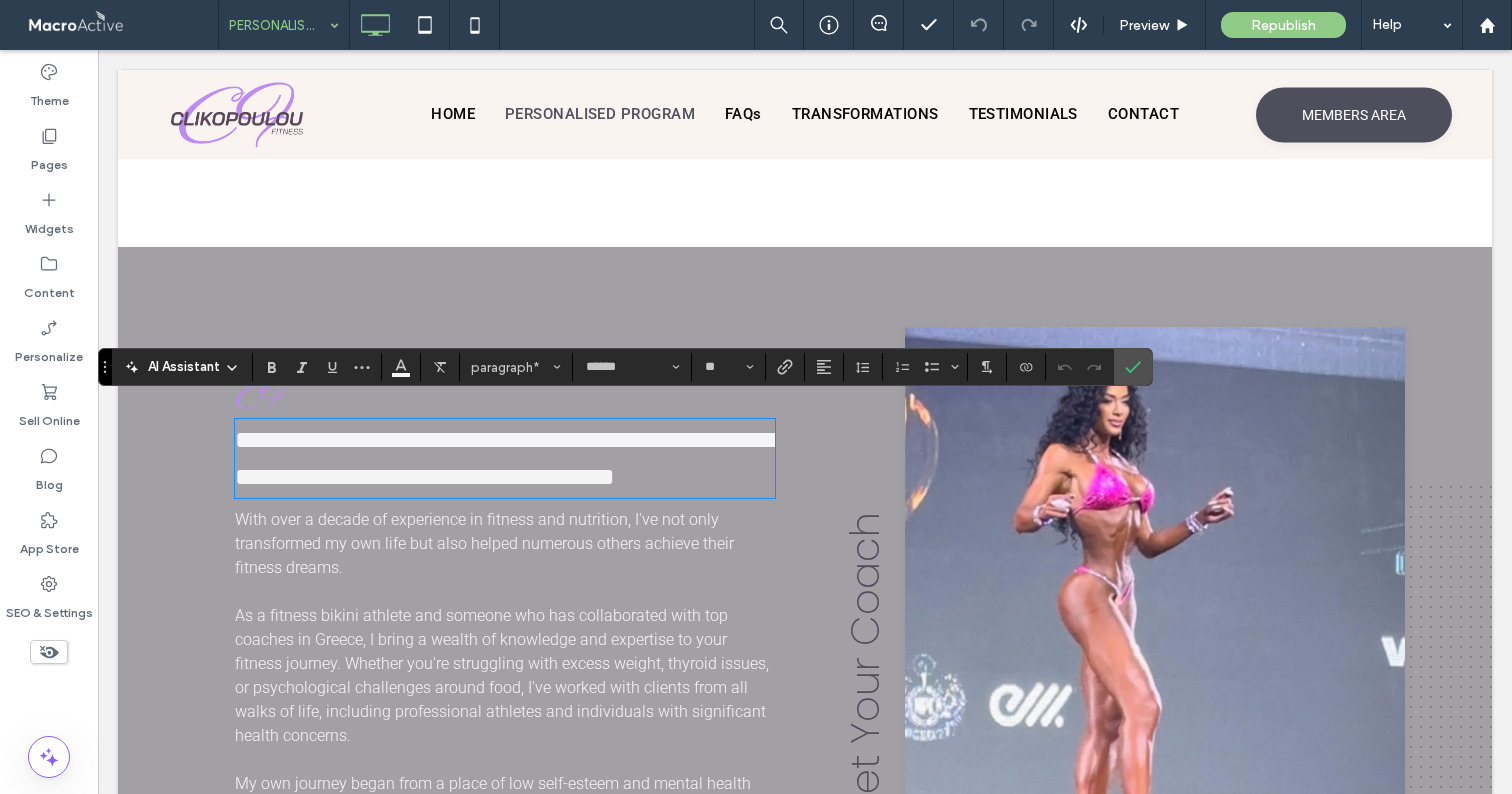 type on "**" 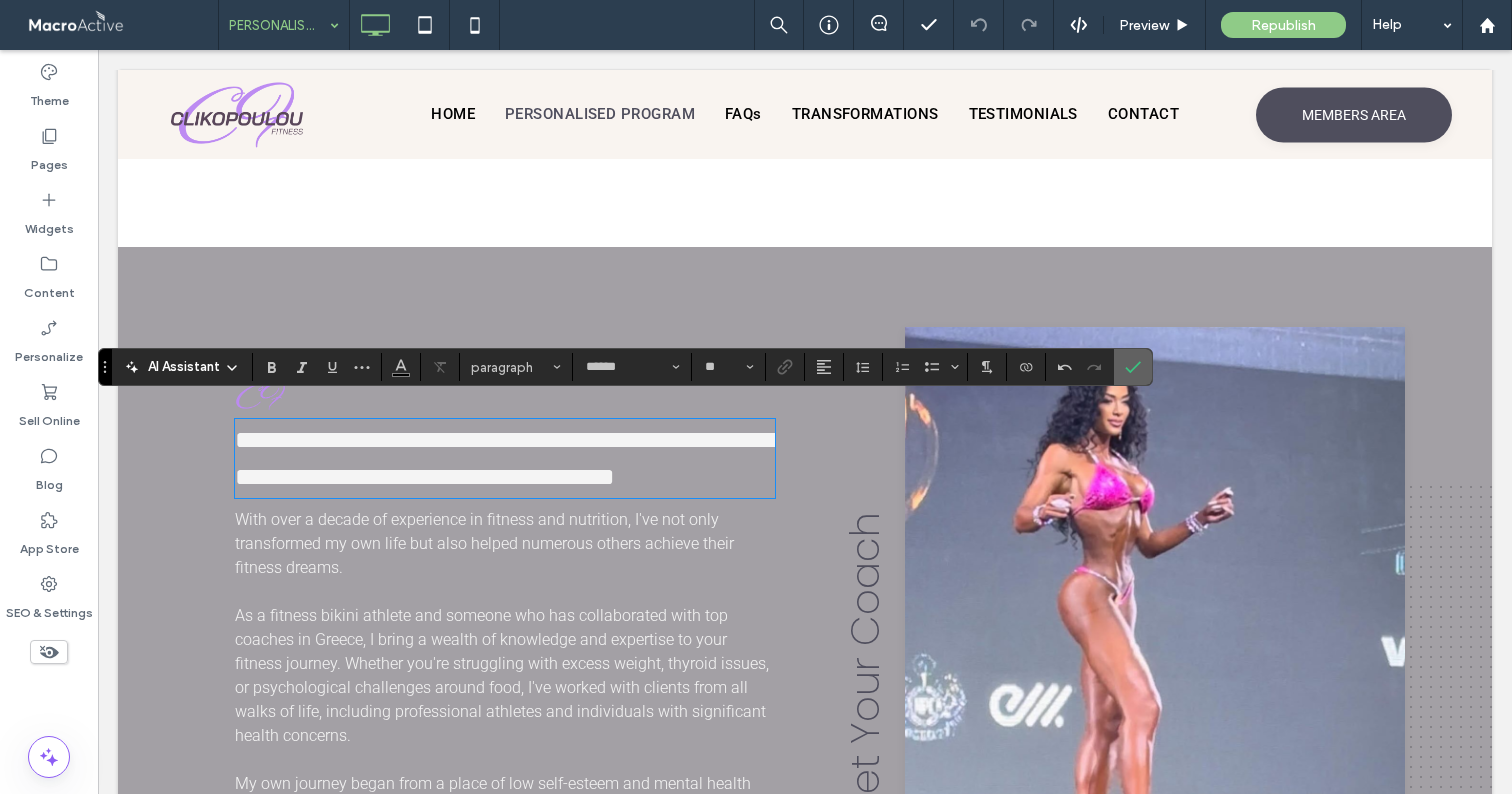 click 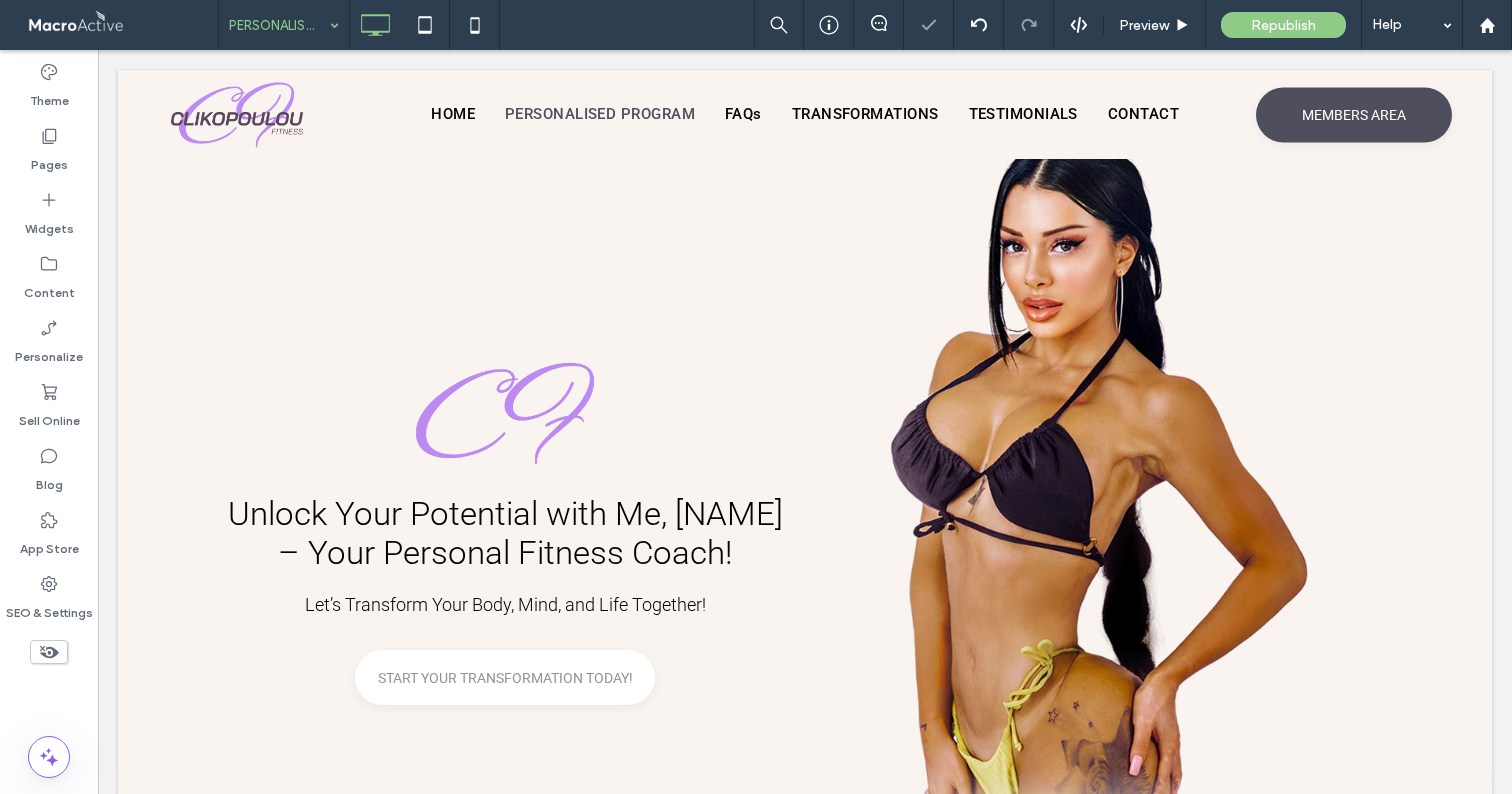 scroll, scrollTop: 0, scrollLeft: 0, axis: both 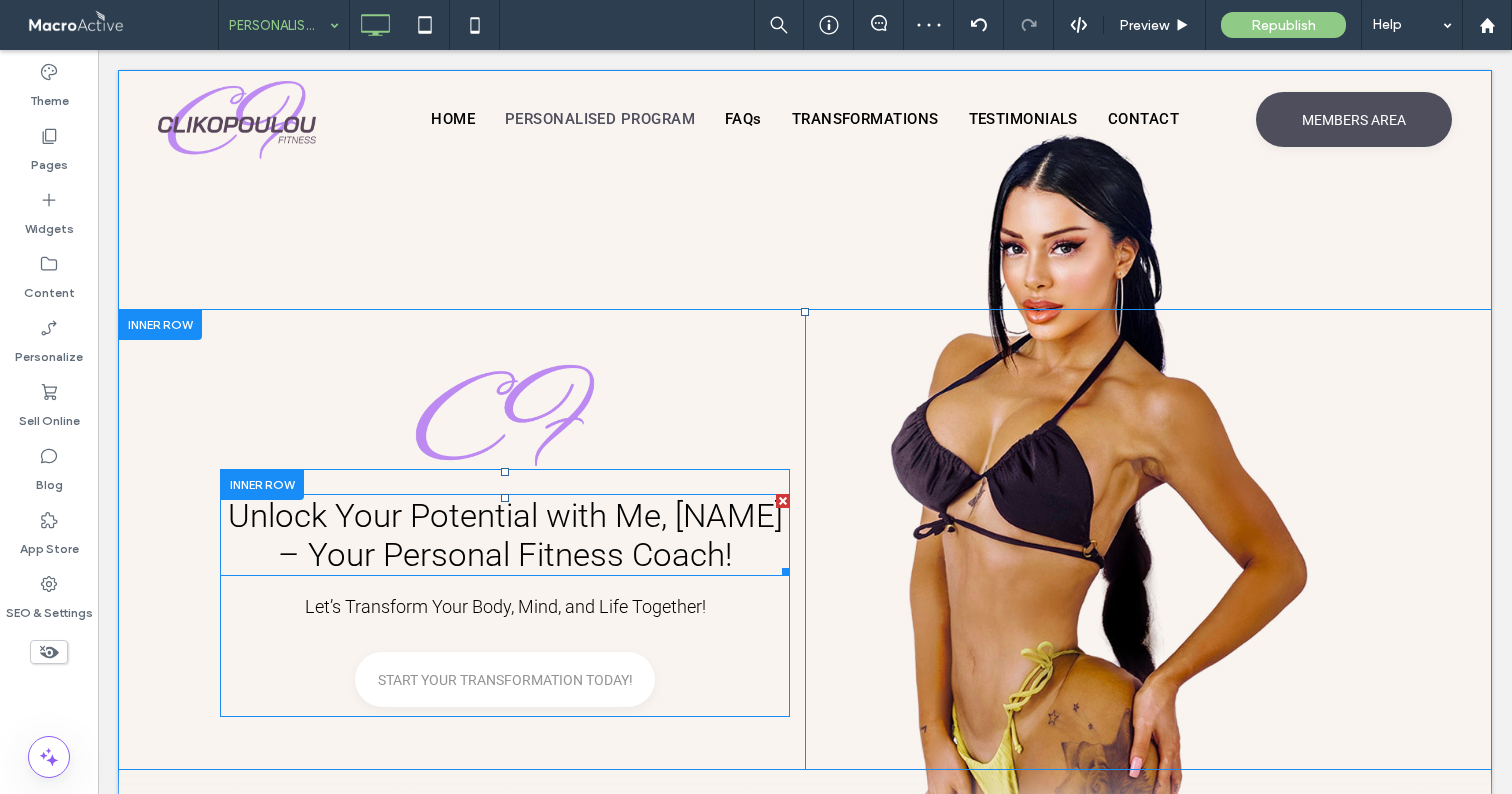 click on "Unlock Your Potential with Me, Kristy – Your Personal Fitness Coach!" at bounding box center (505, 535) 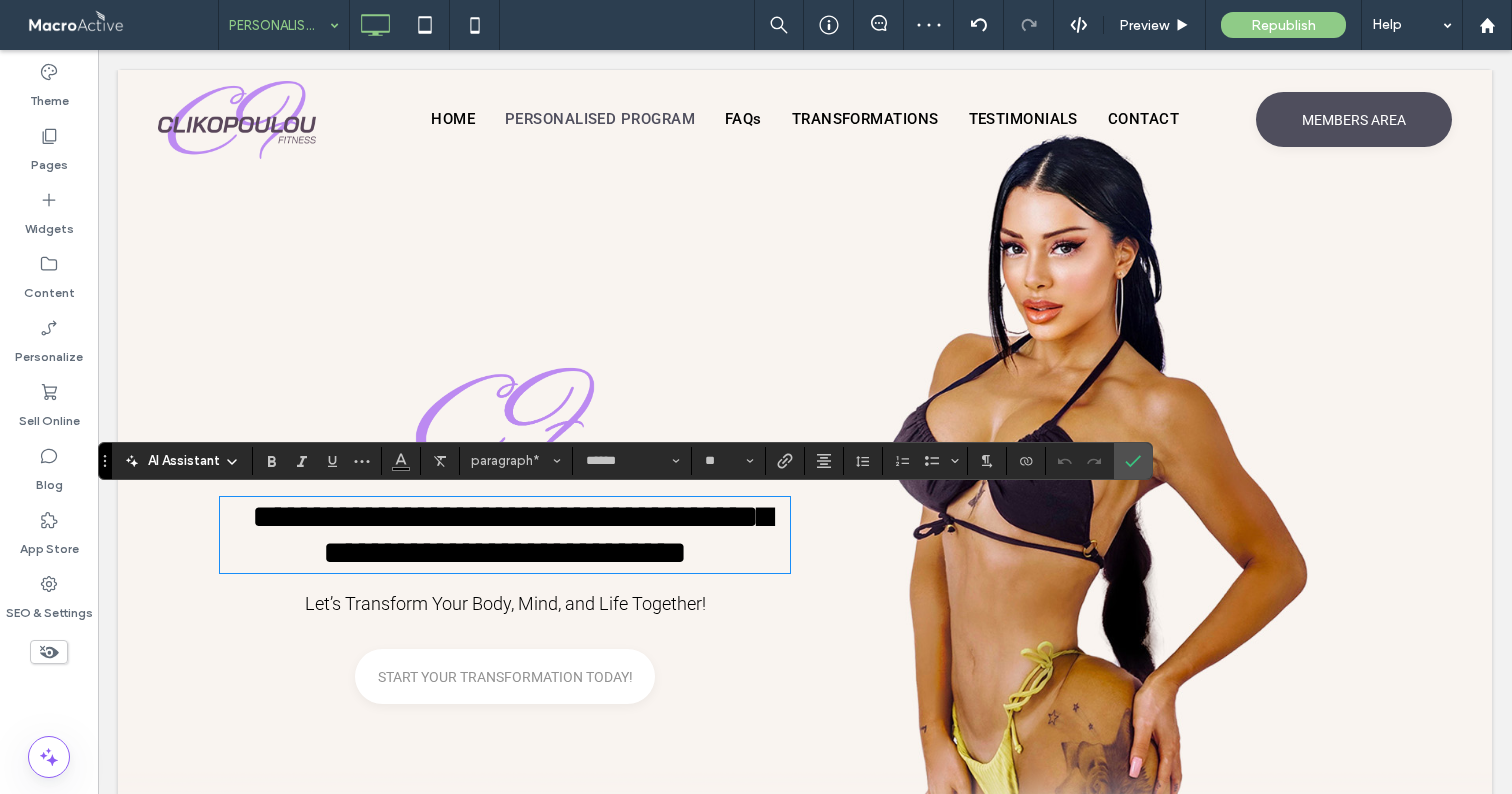 click on "**********" at bounding box center [512, 534] 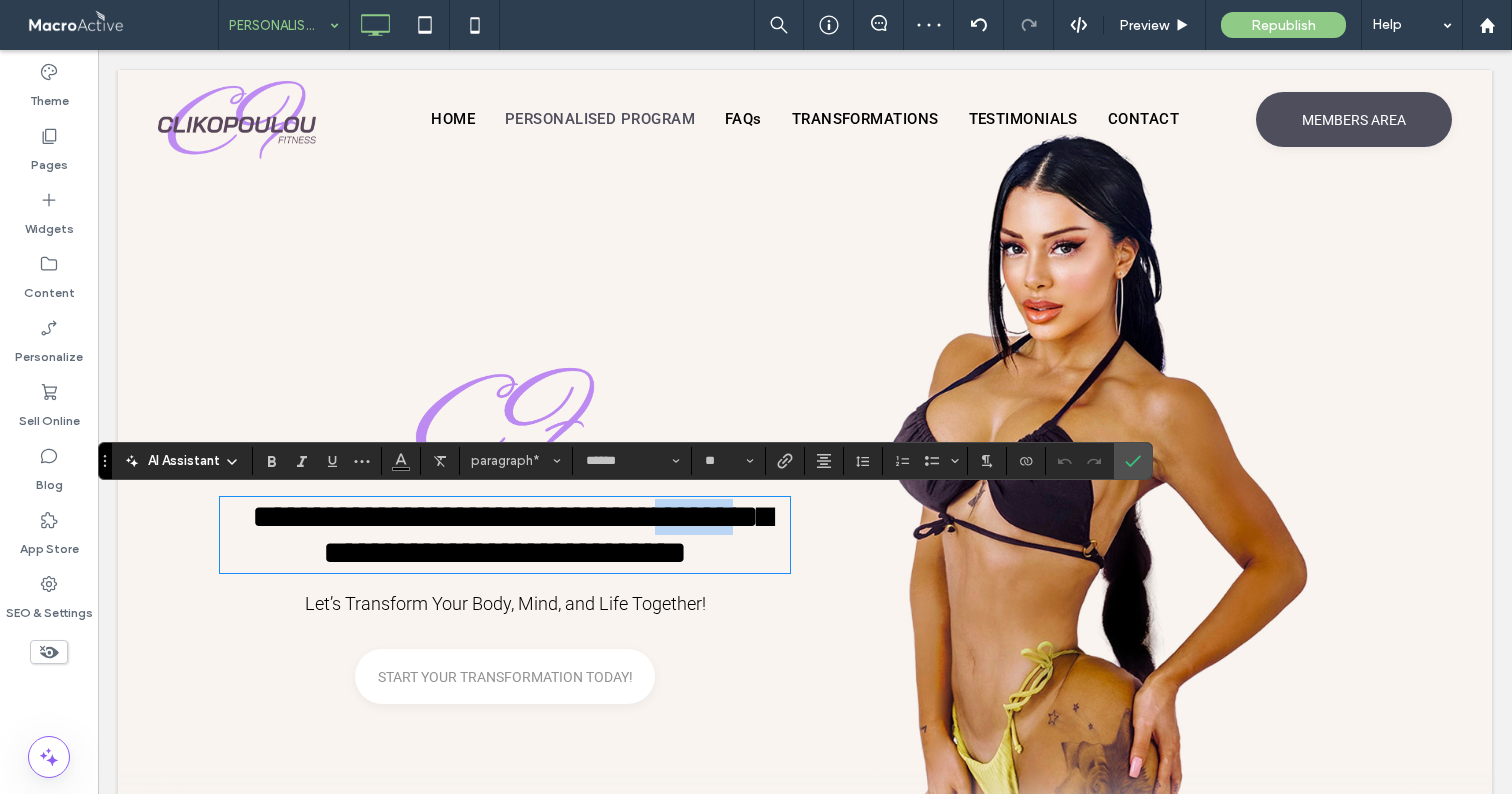 click on "**********" at bounding box center [512, 534] 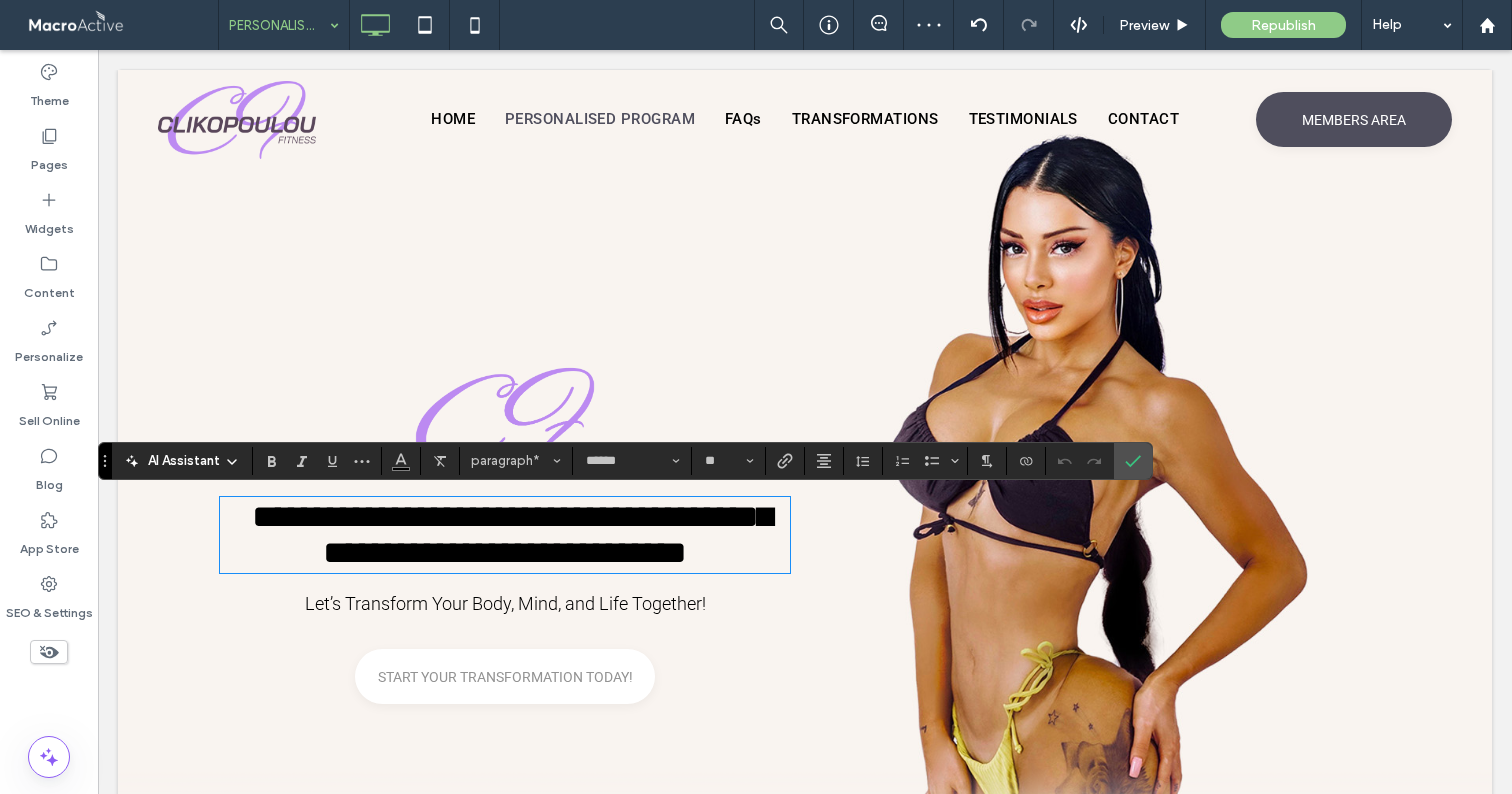 scroll, scrollTop: 0, scrollLeft: 0, axis: both 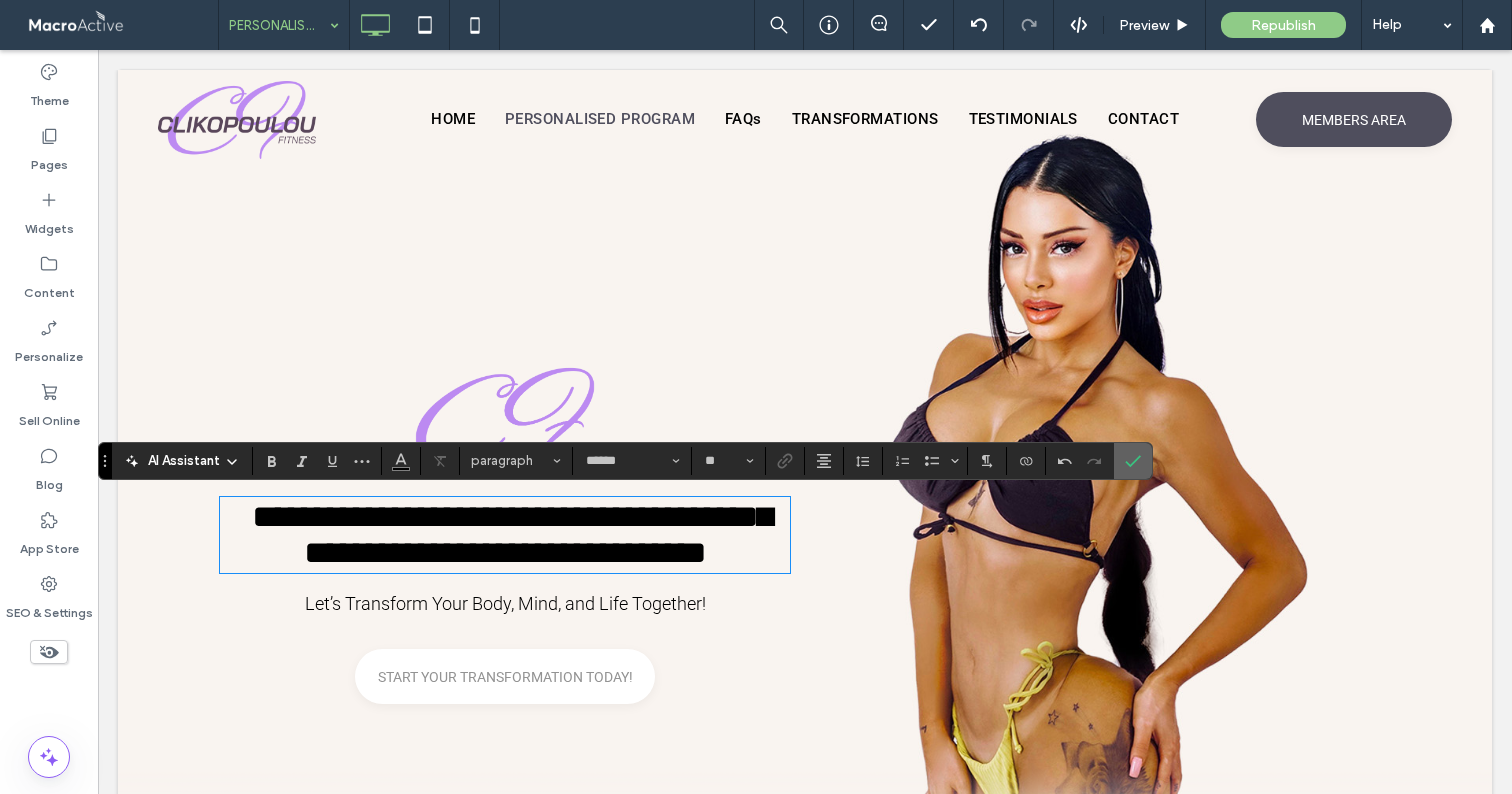 drag, startPoint x: 1134, startPoint y: 456, endPoint x: 1036, endPoint y: 407, distance: 109.56733 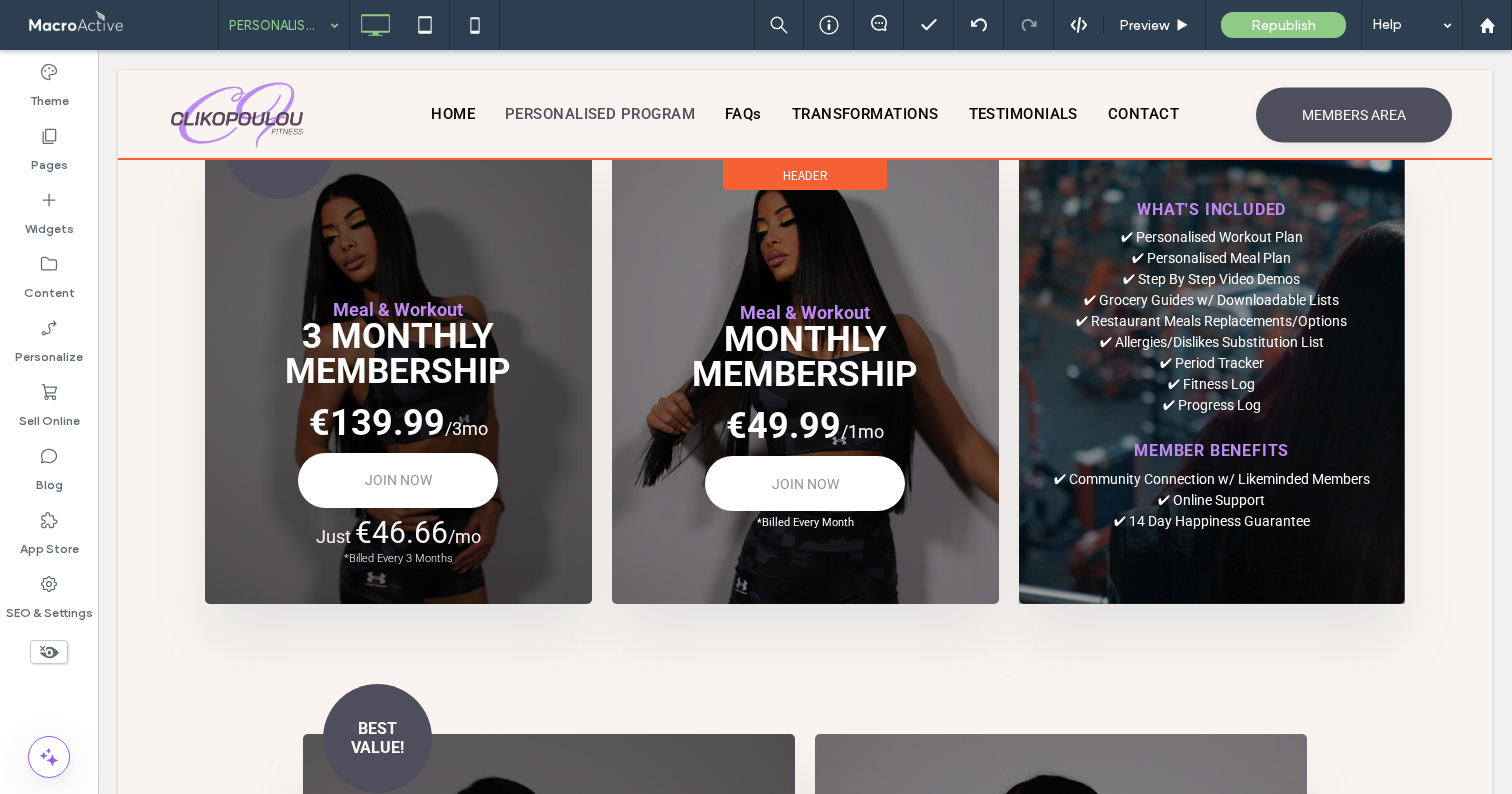 scroll, scrollTop: 11131, scrollLeft: 0, axis: vertical 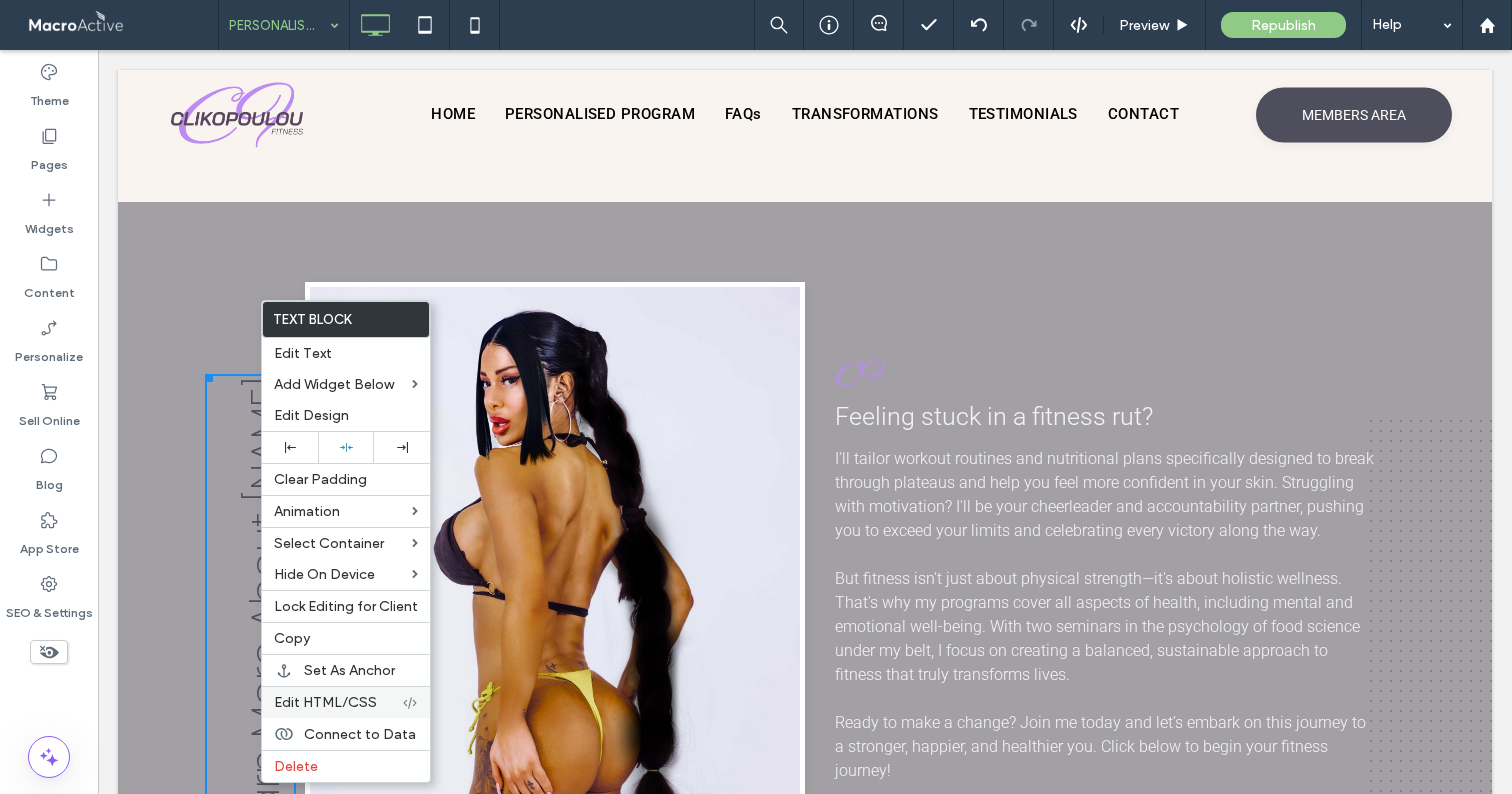 click on "Edit HTML/CSS" at bounding box center (325, 702) 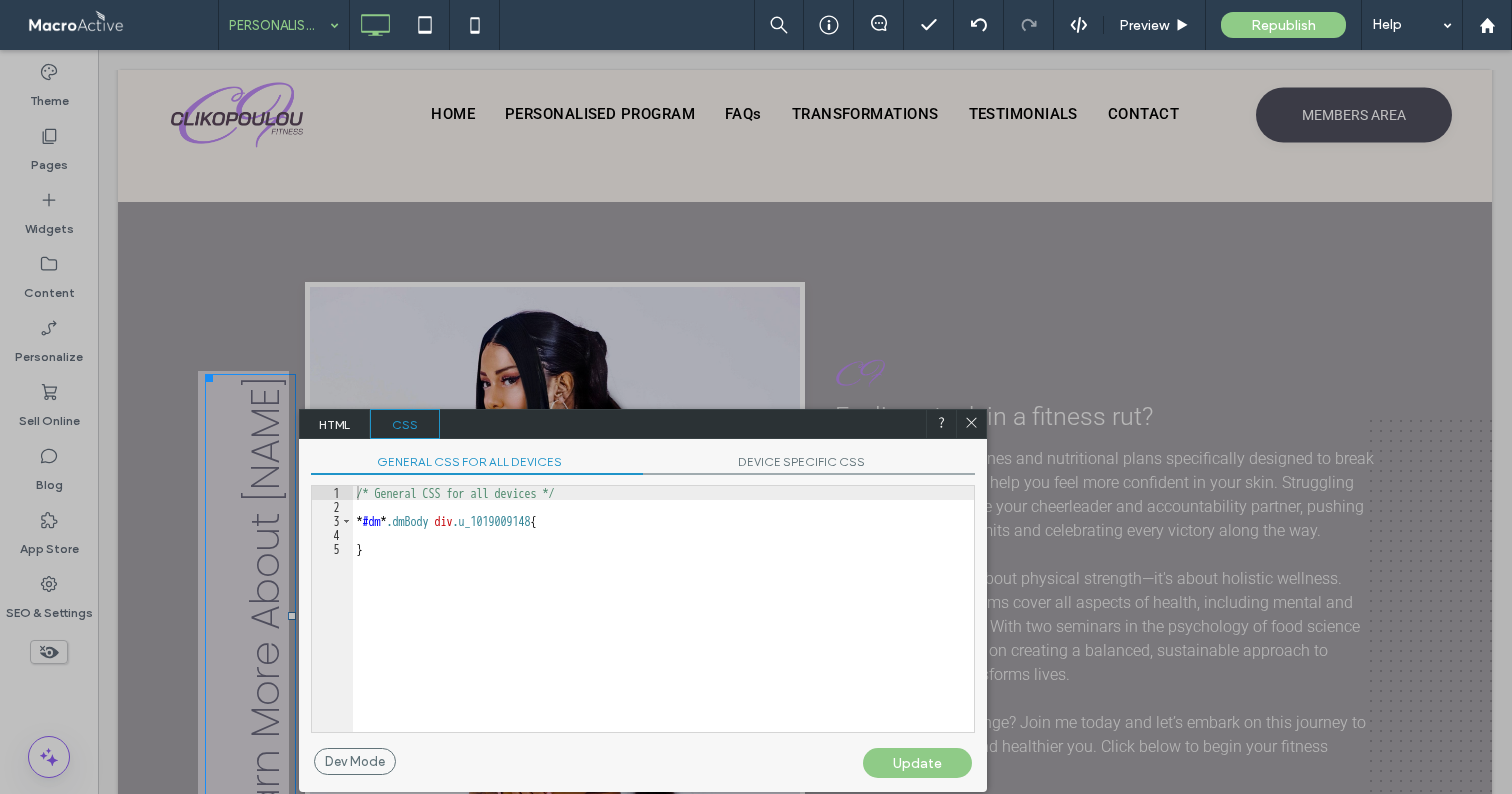 click on "HTML" at bounding box center [335, 424] 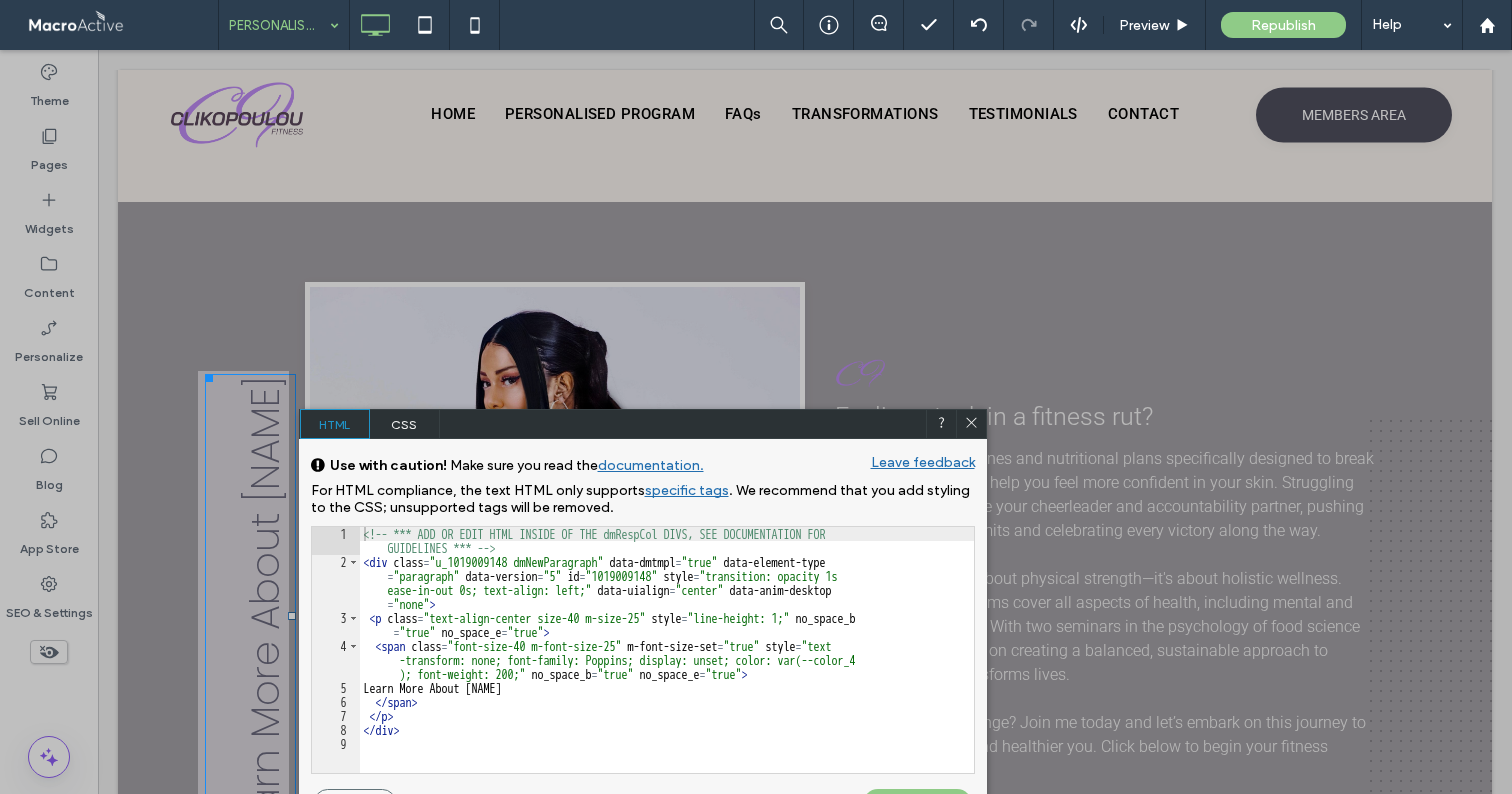 scroll, scrollTop: 2, scrollLeft: 0, axis: vertical 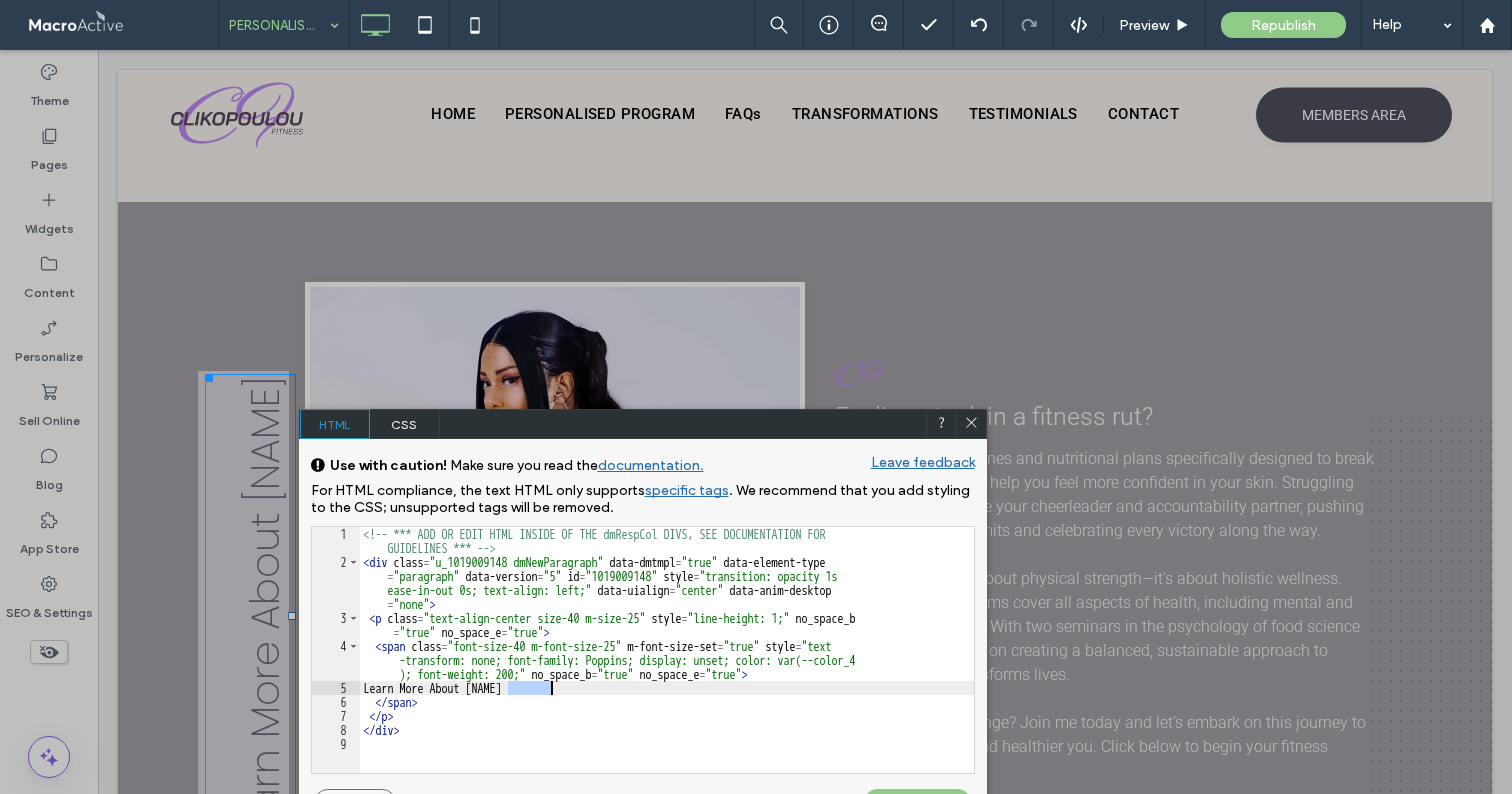 drag, startPoint x: 510, startPoint y: 692, endPoint x: 604, endPoint y: 686, distance: 94.19129 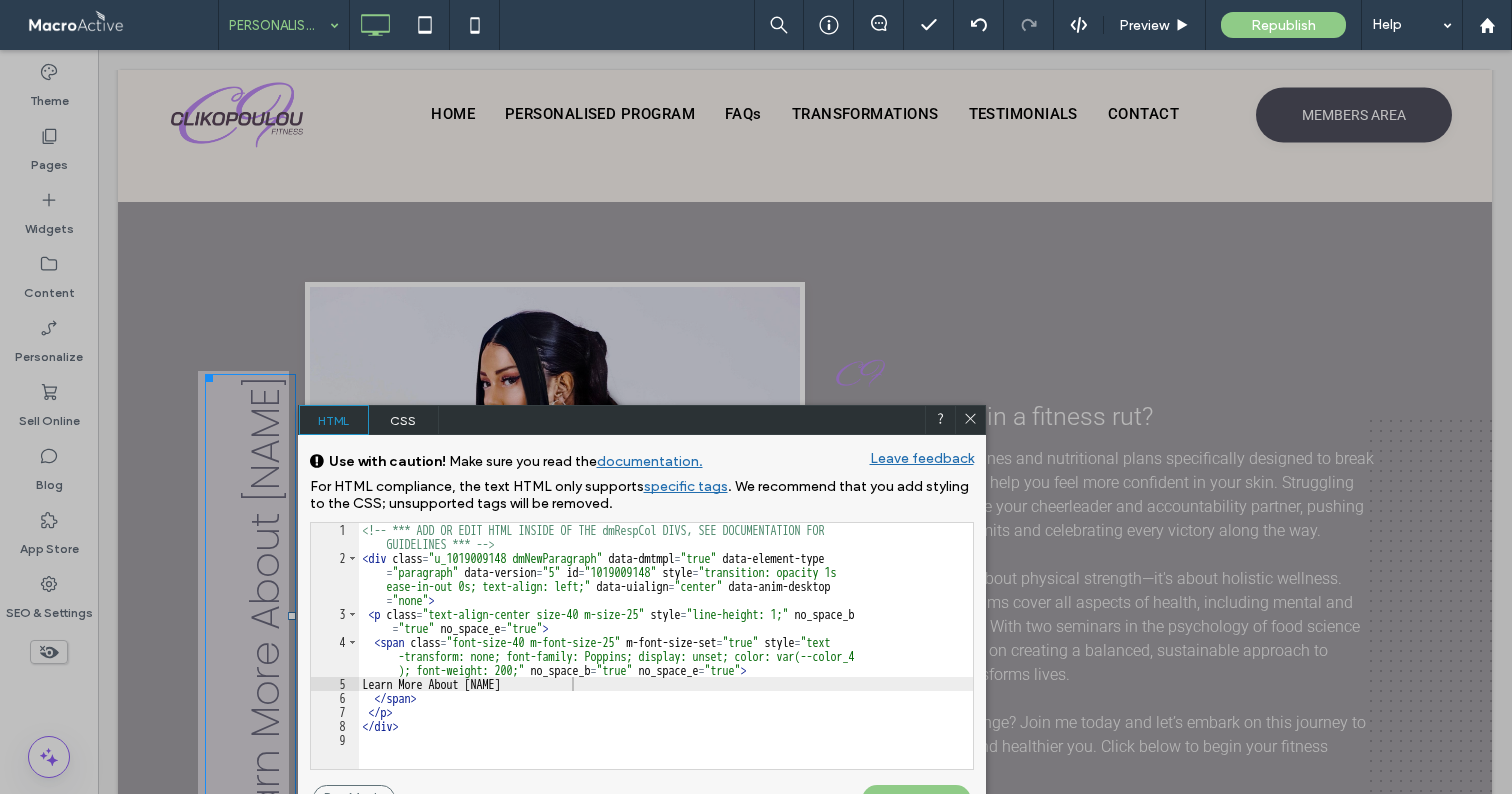 drag, startPoint x: 864, startPoint y: 430, endPoint x: 861, endPoint y: 312, distance: 118.03813 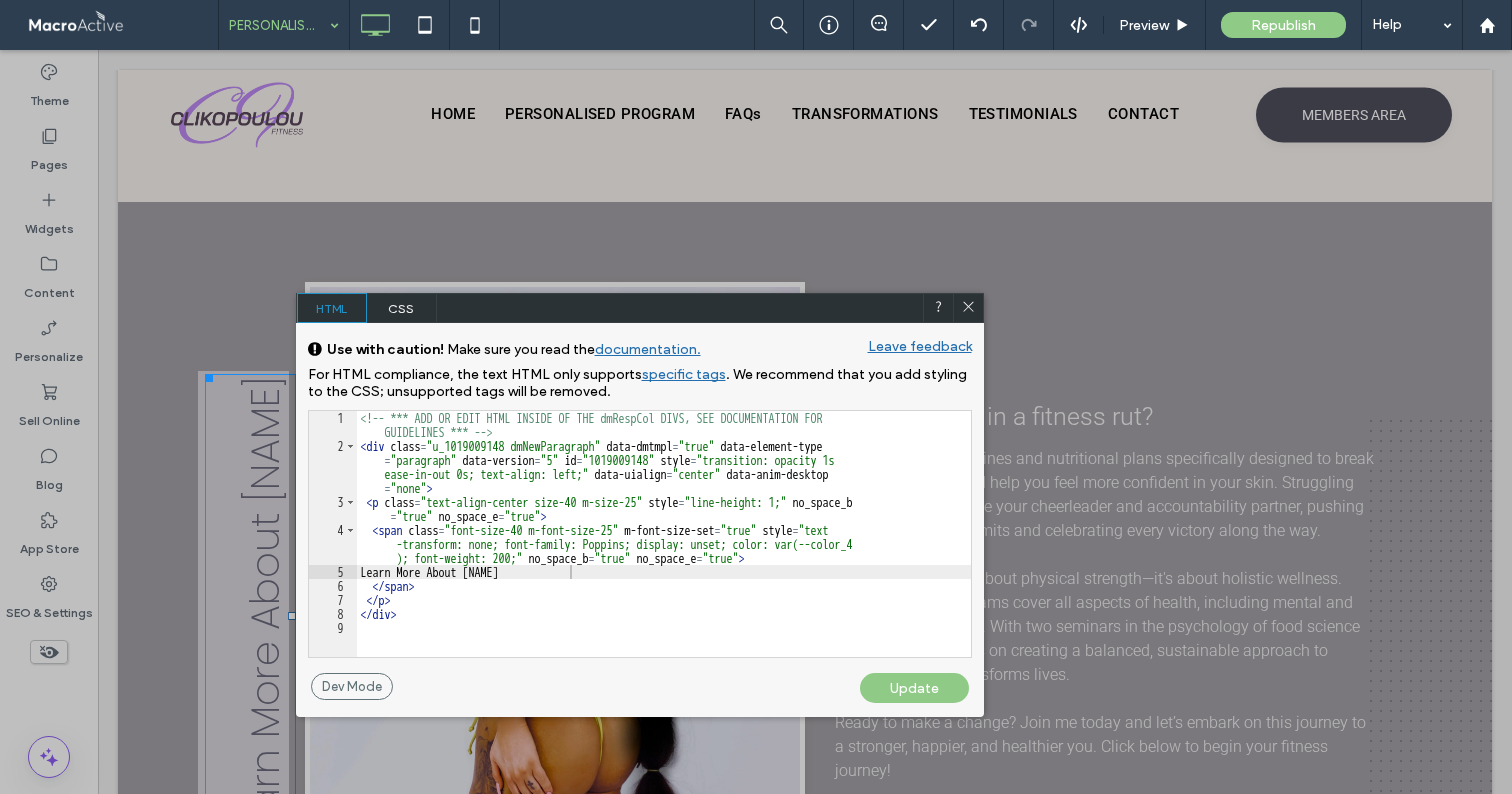 click on "Update" at bounding box center [914, 688] 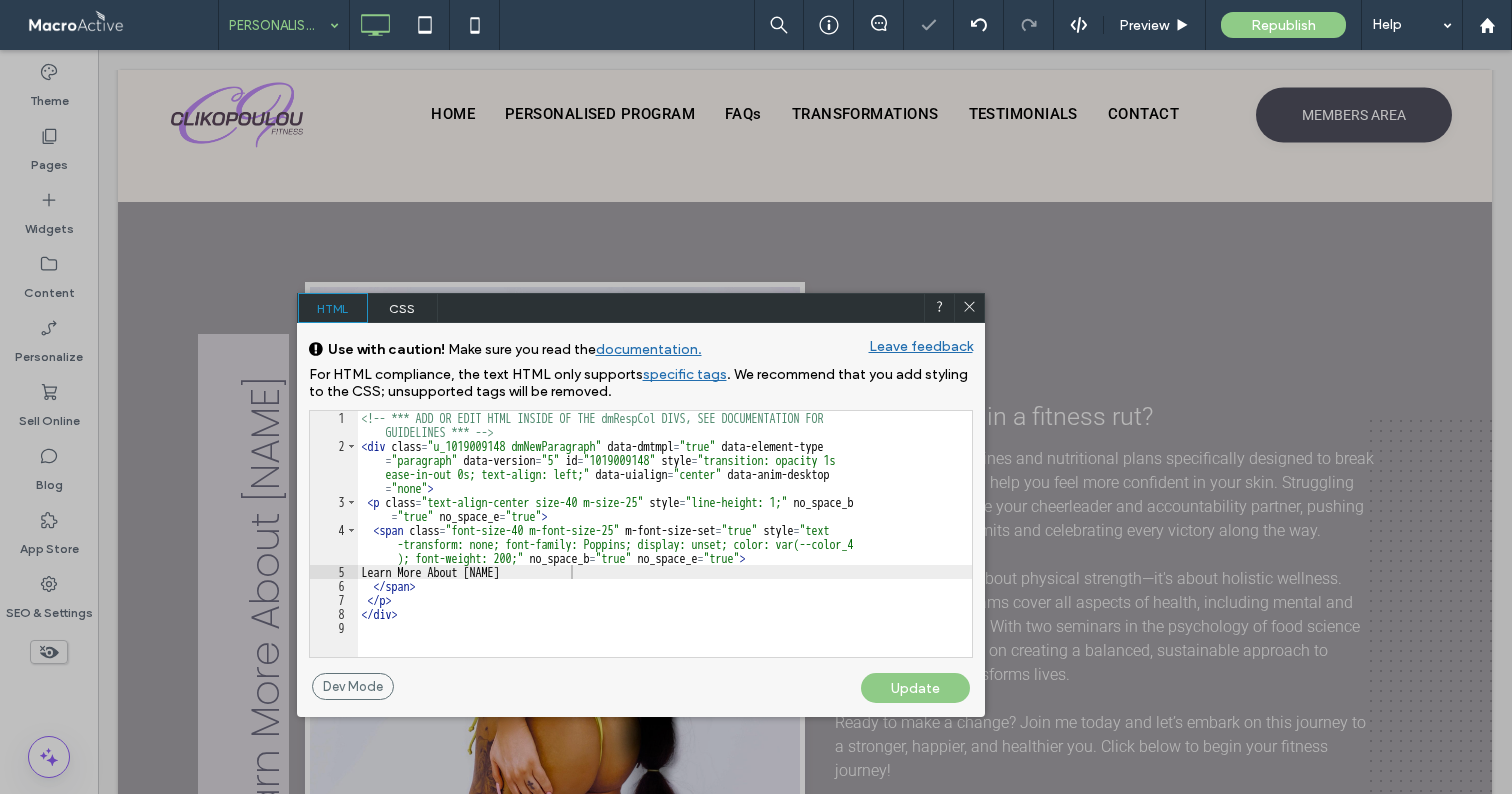 click 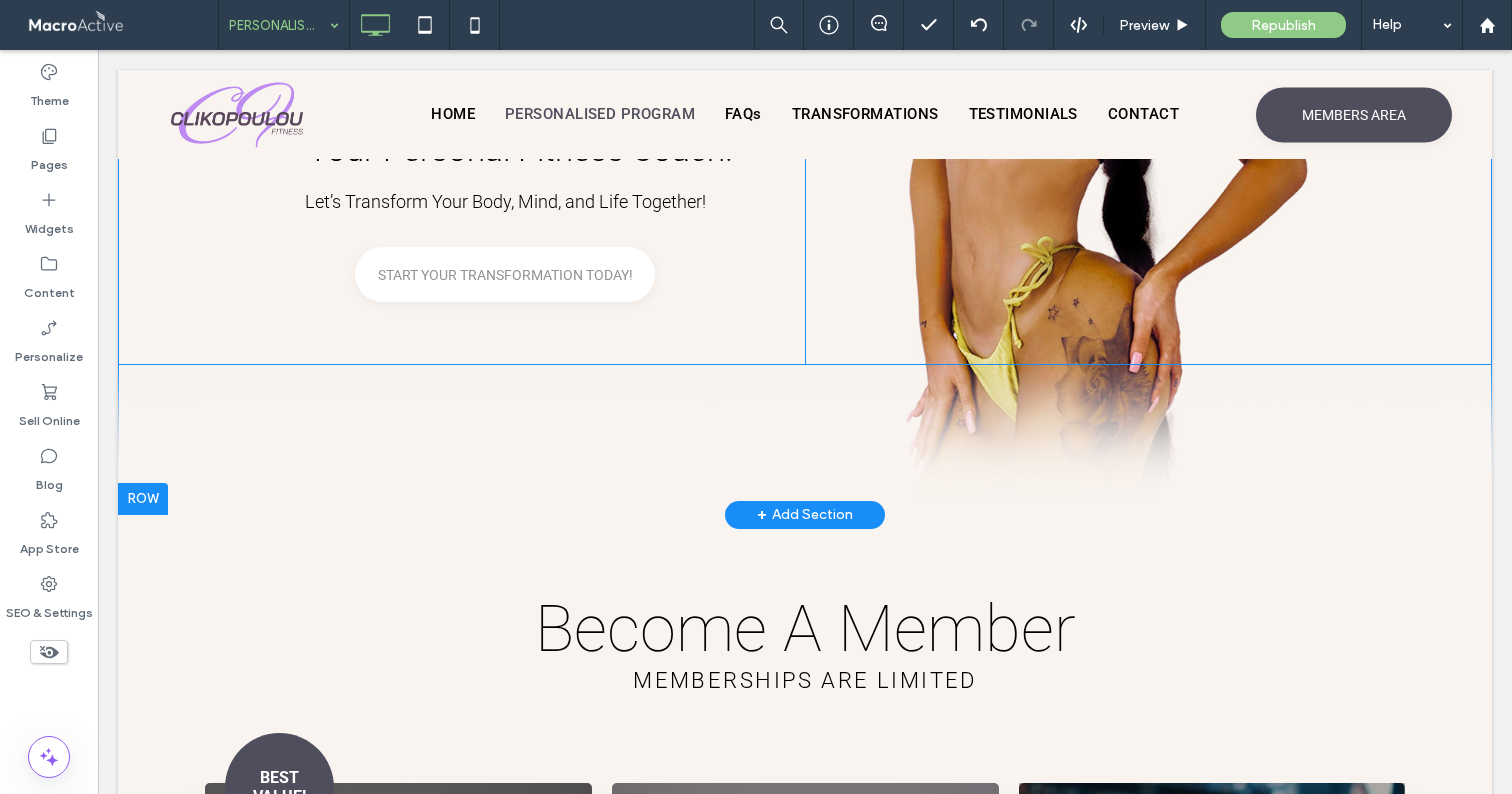 scroll, scrollTop: 0, scrollLeft: 0, axis: both 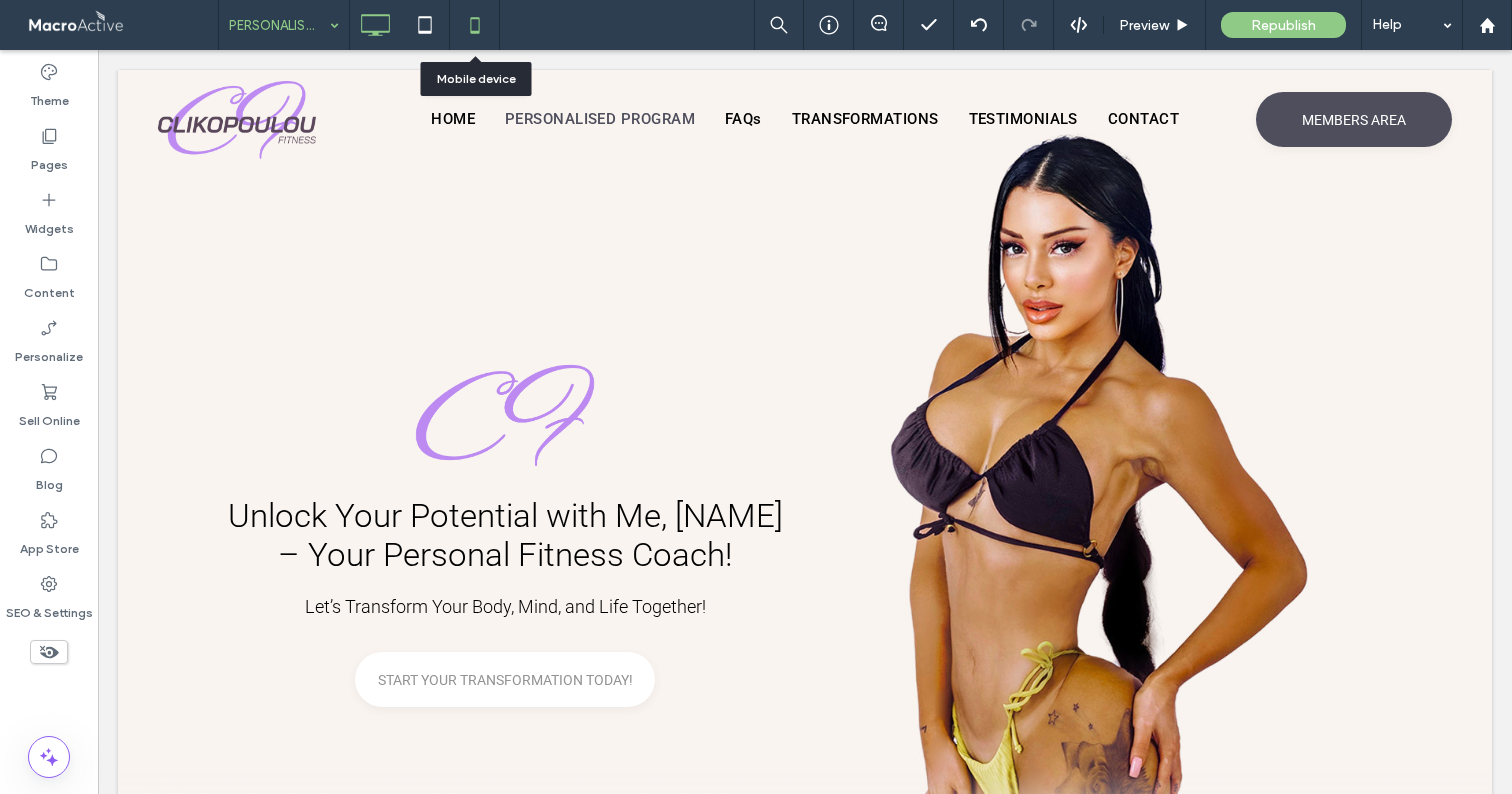 click 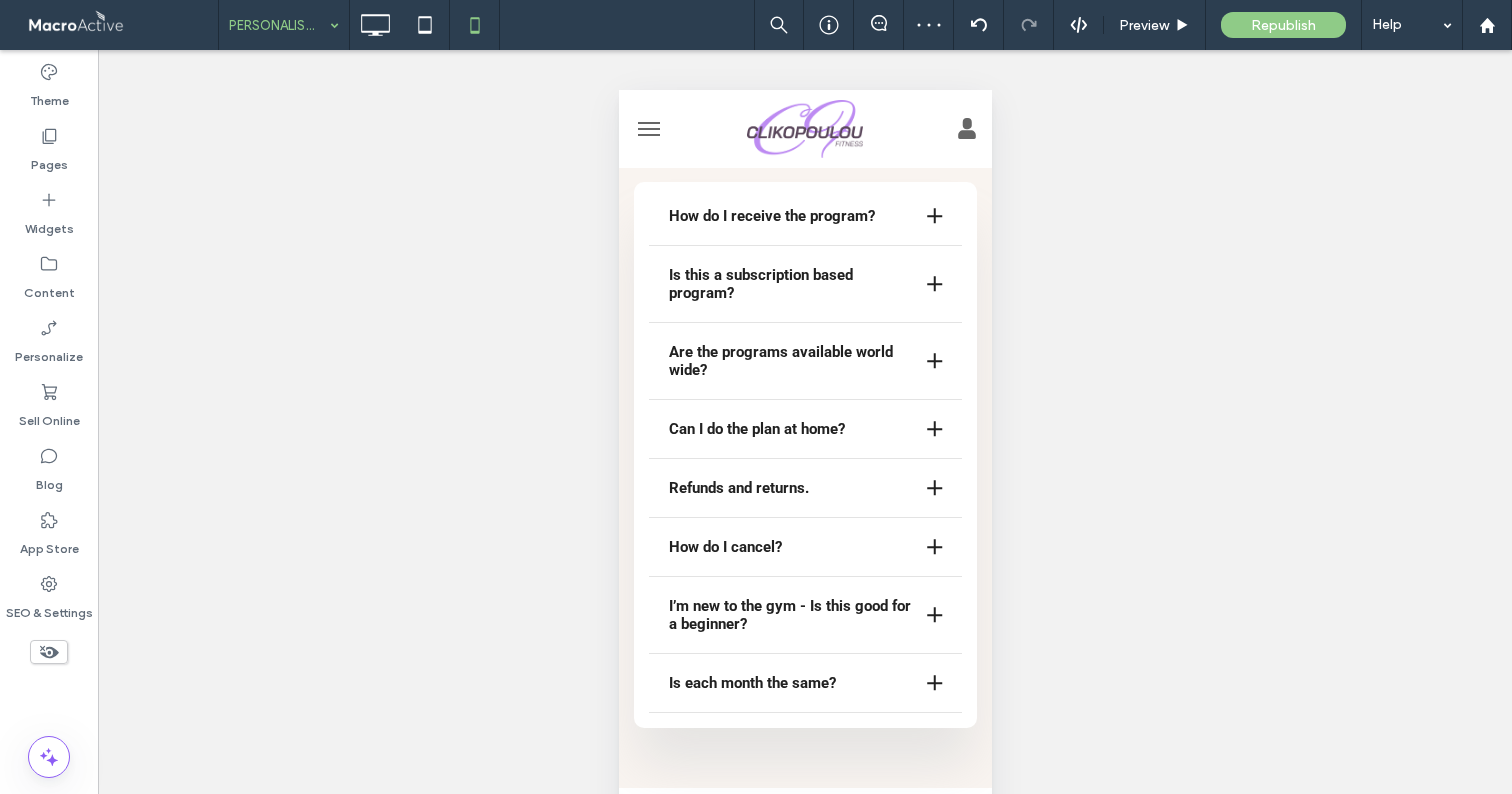 scroll, scrollTop: 14842, scrollLeft: 0, axis: vertical 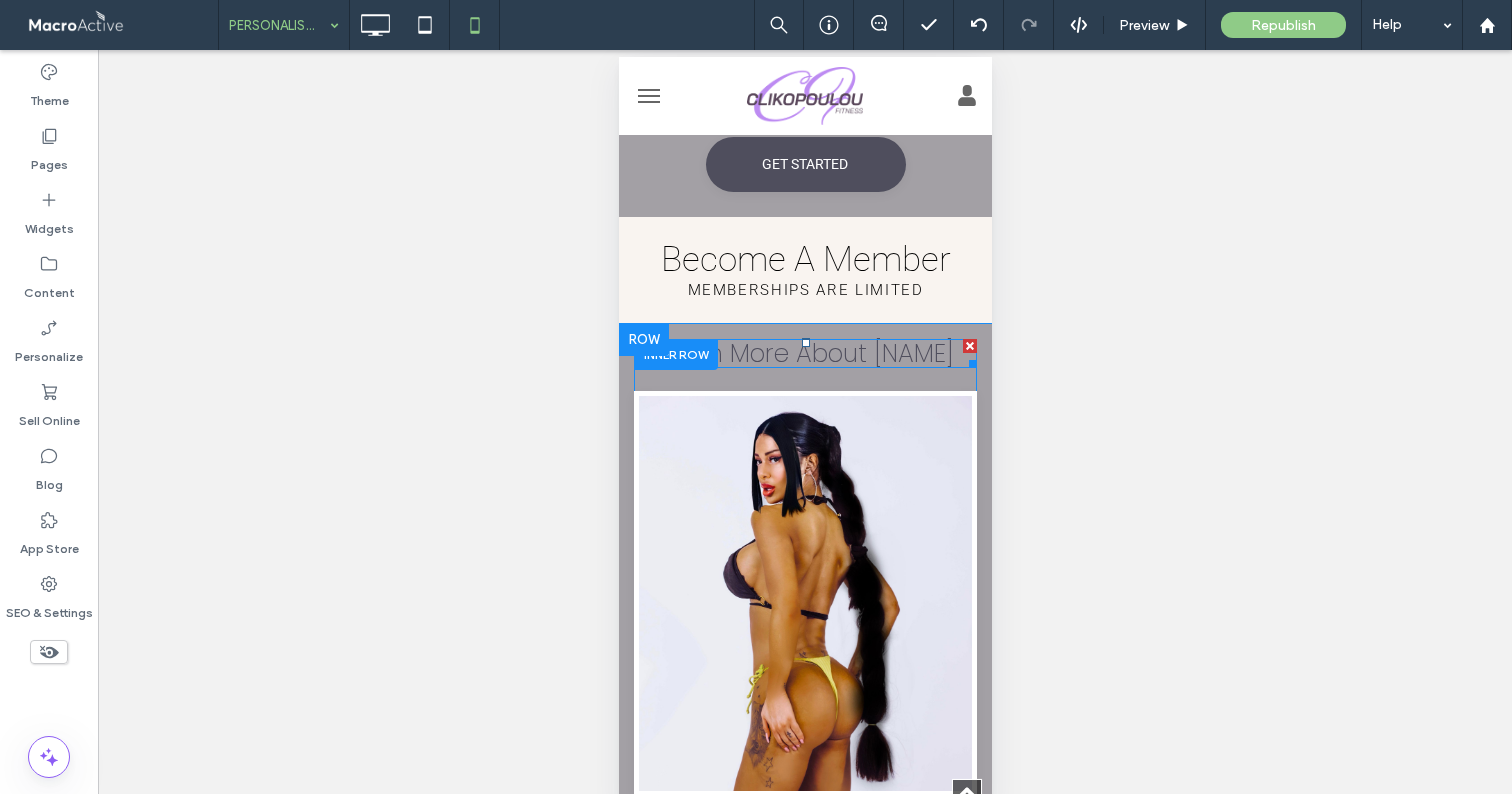 click on "Learn More About Christina" at bounding box center (805, 353) 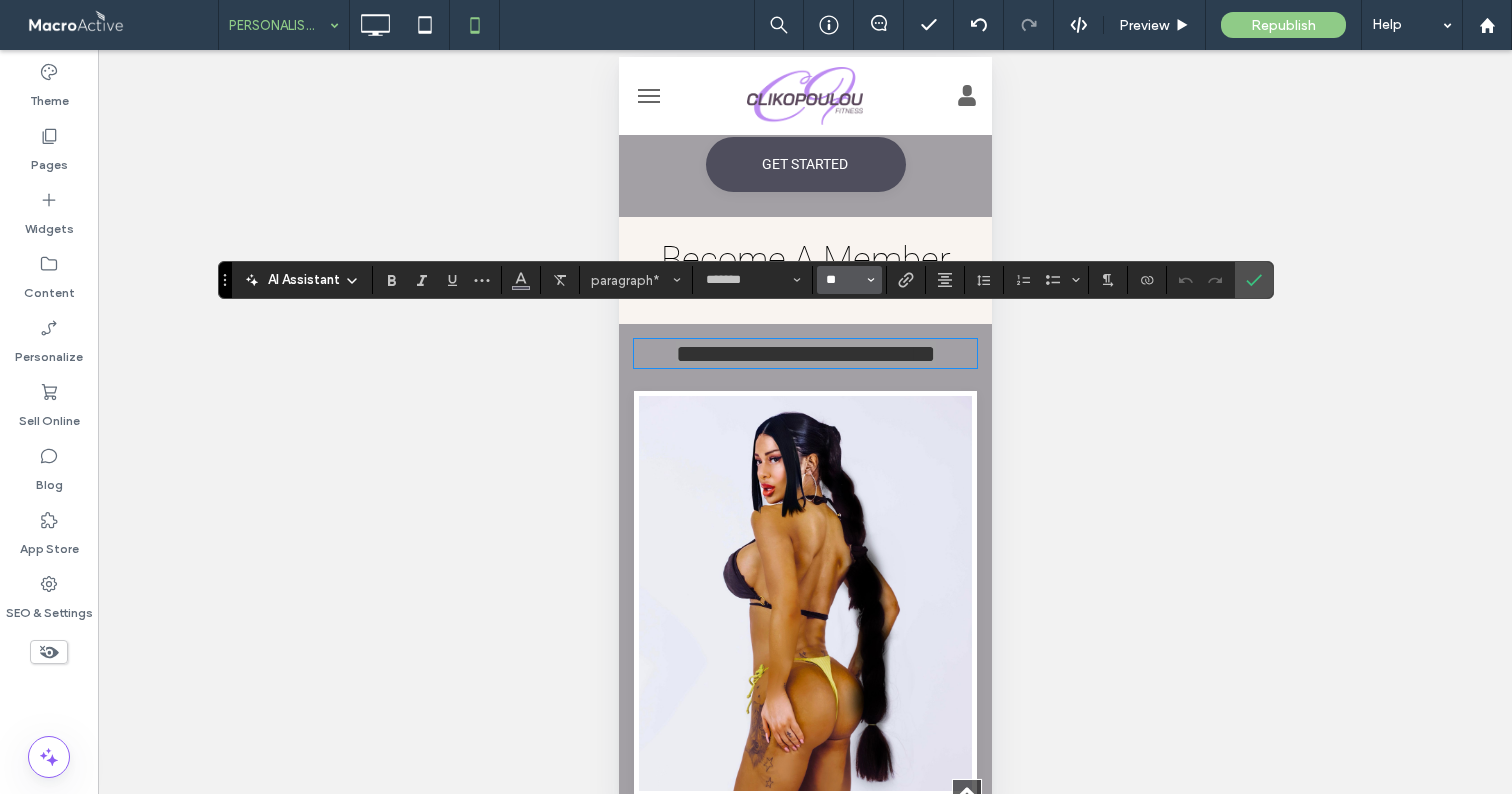 click on "**" at bounding box center [843, 280] 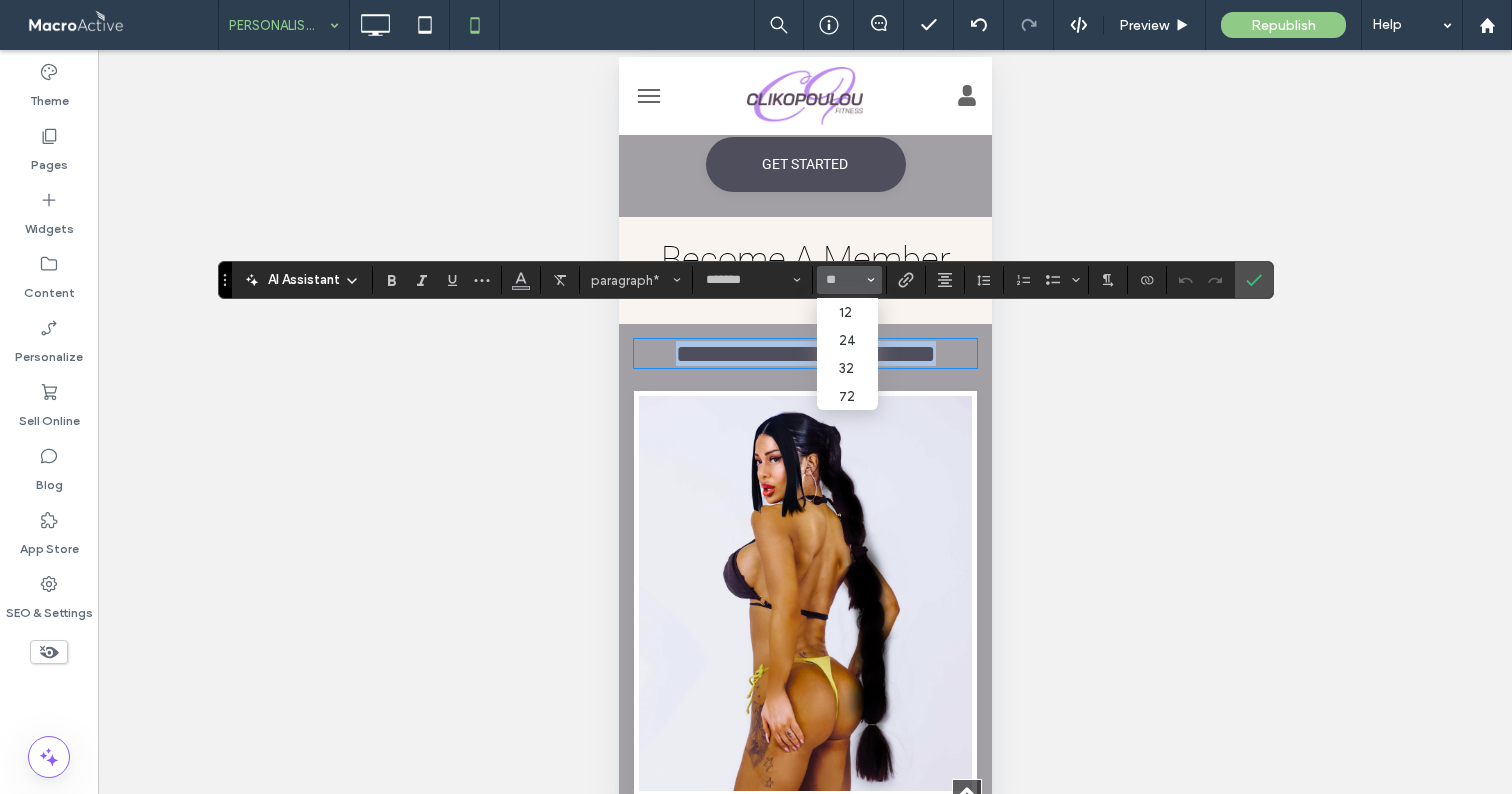 type on "**" 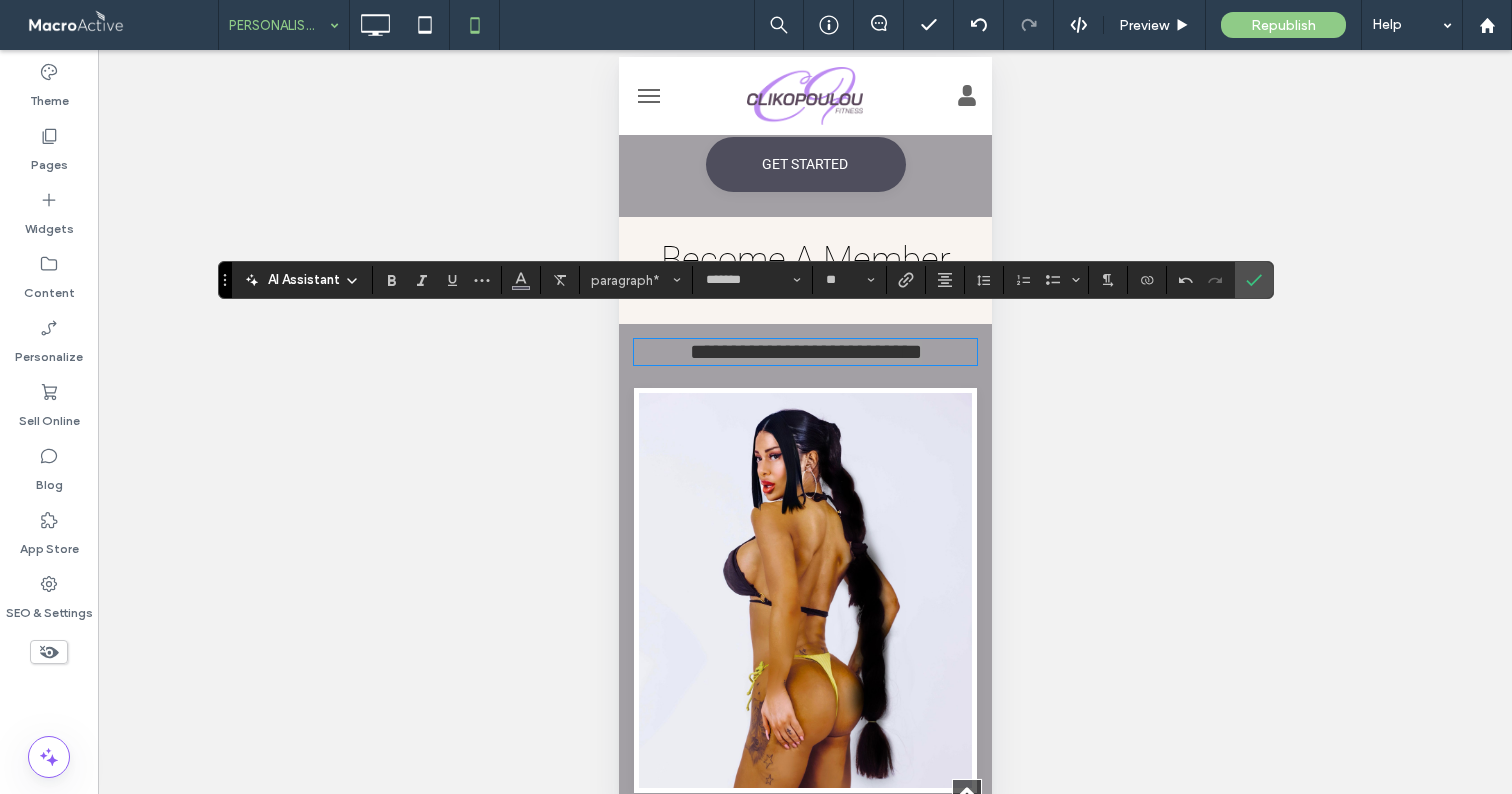 click at bounding box center (1254, 280) 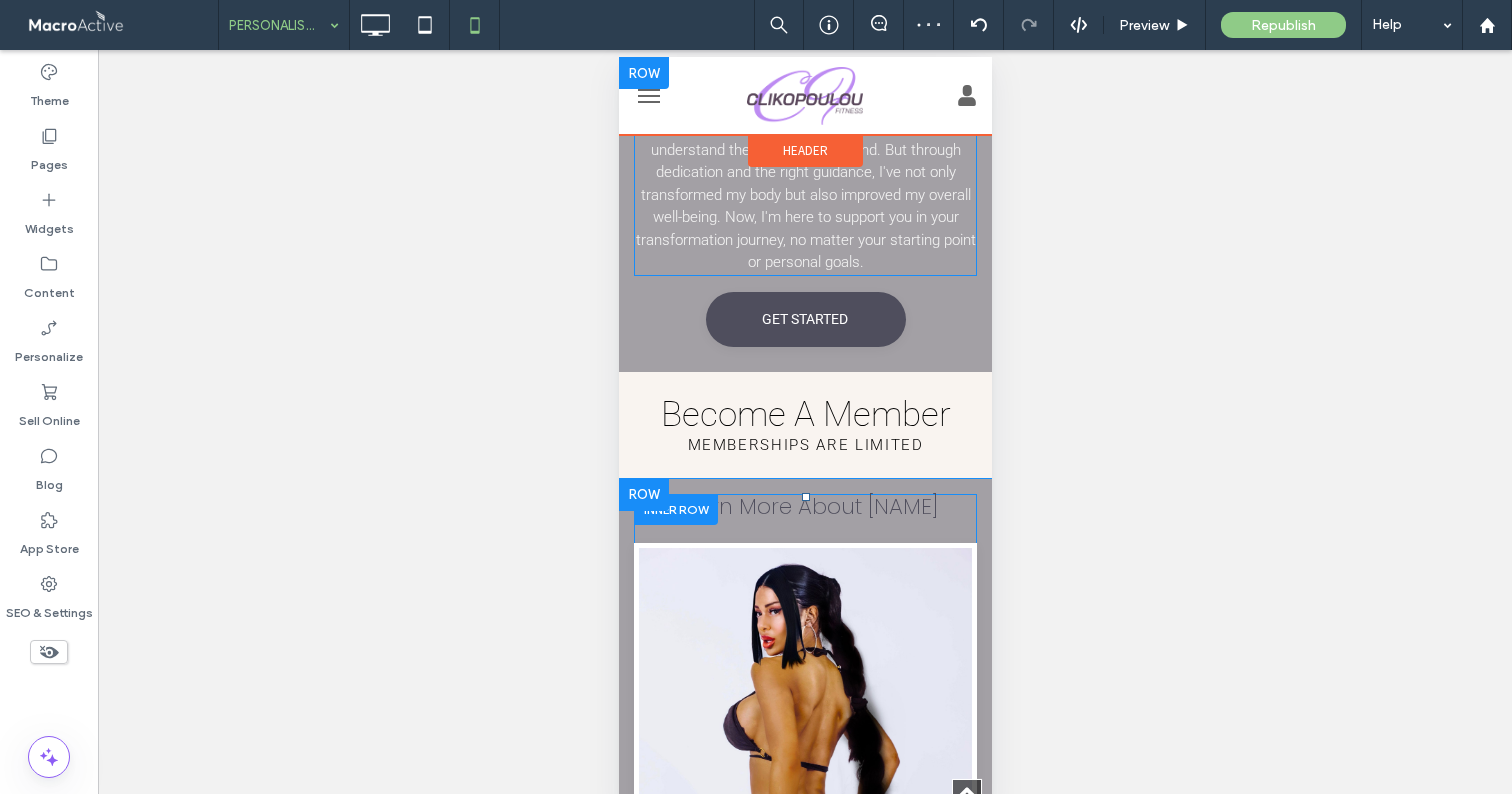scroll, scrollTop: 13848, scrollLeft: 0, axis: vertical 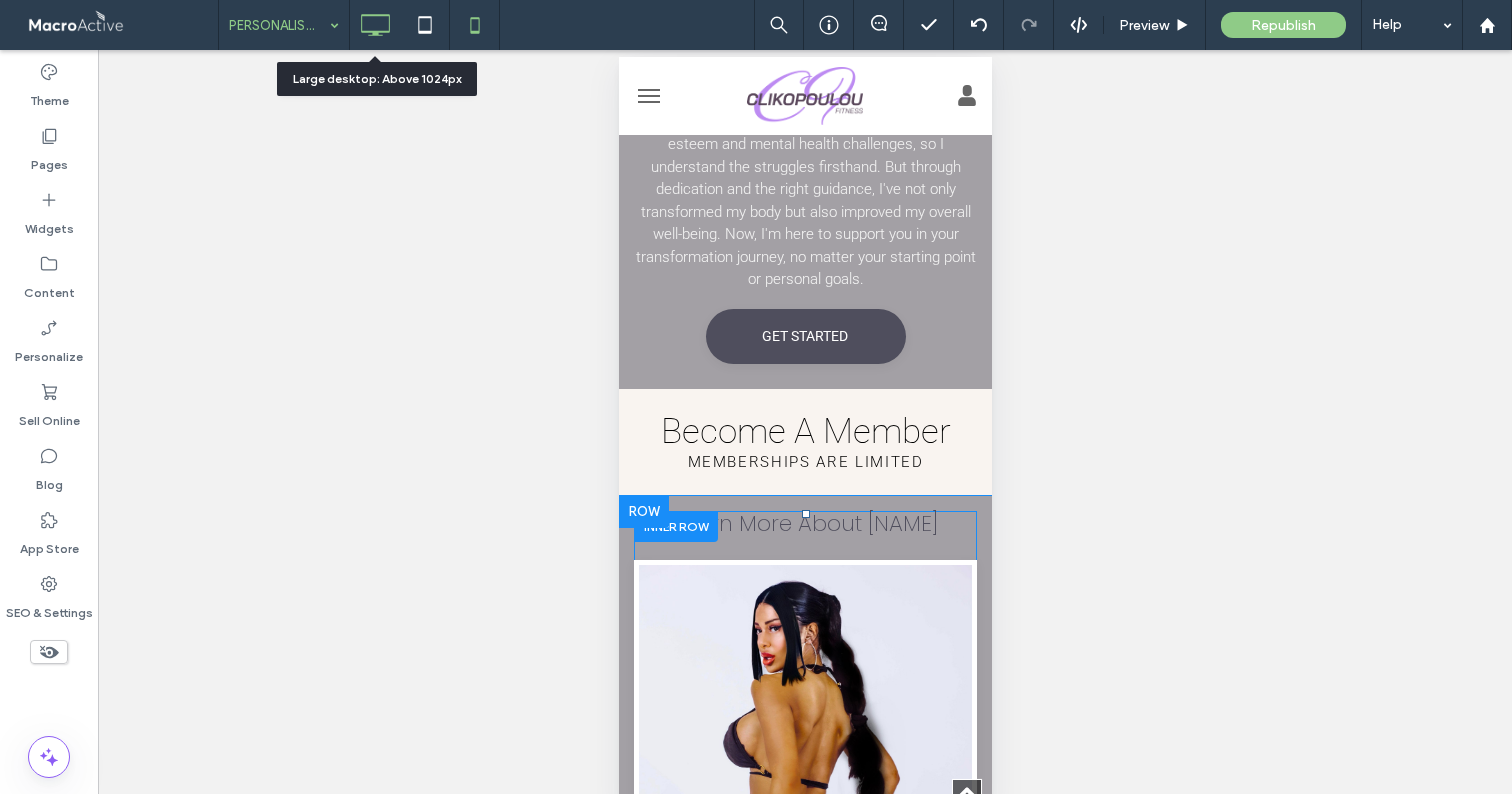click 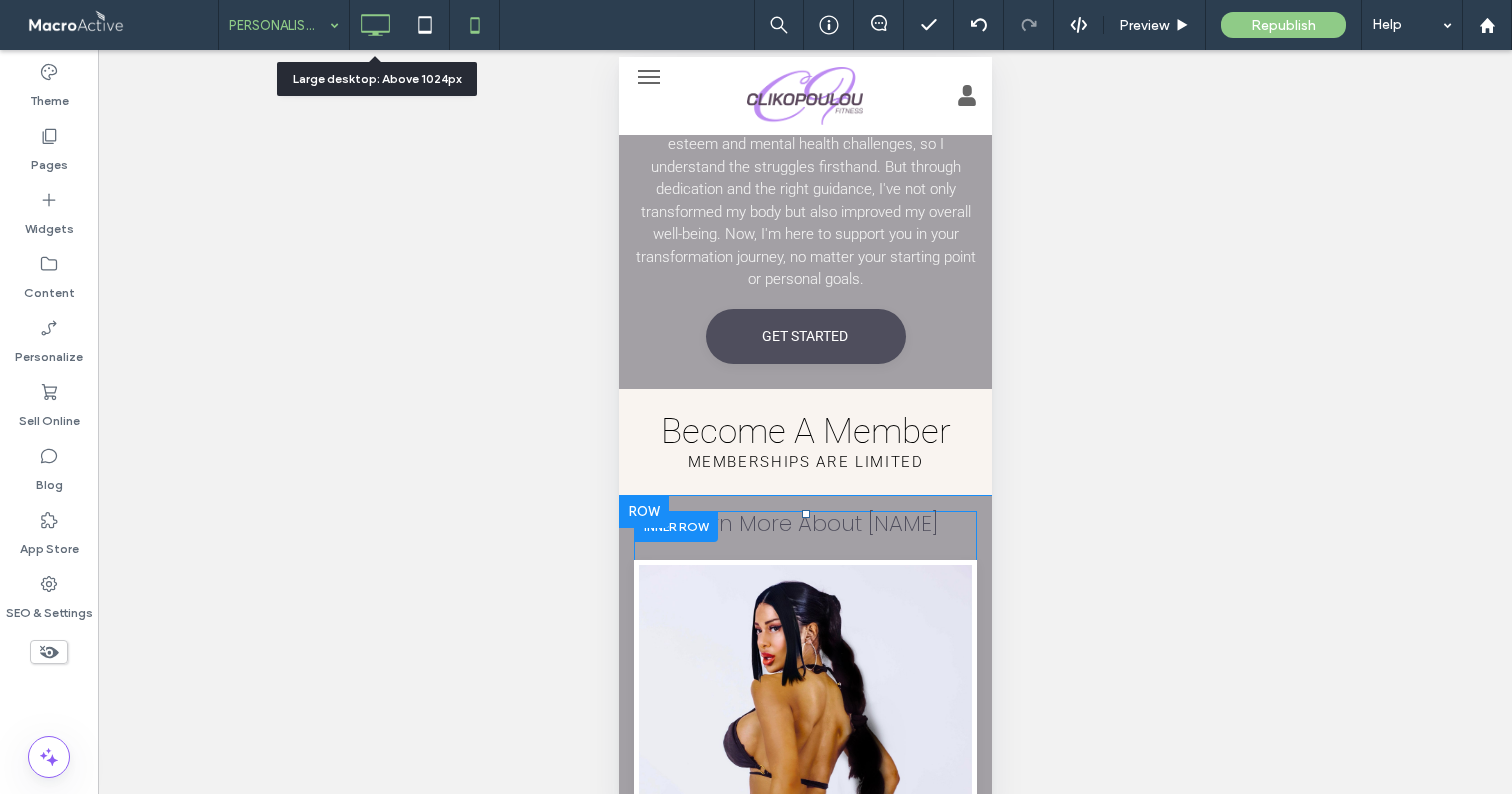 scroll, scrollTop: 0, scrollLeft: 0, axis: both 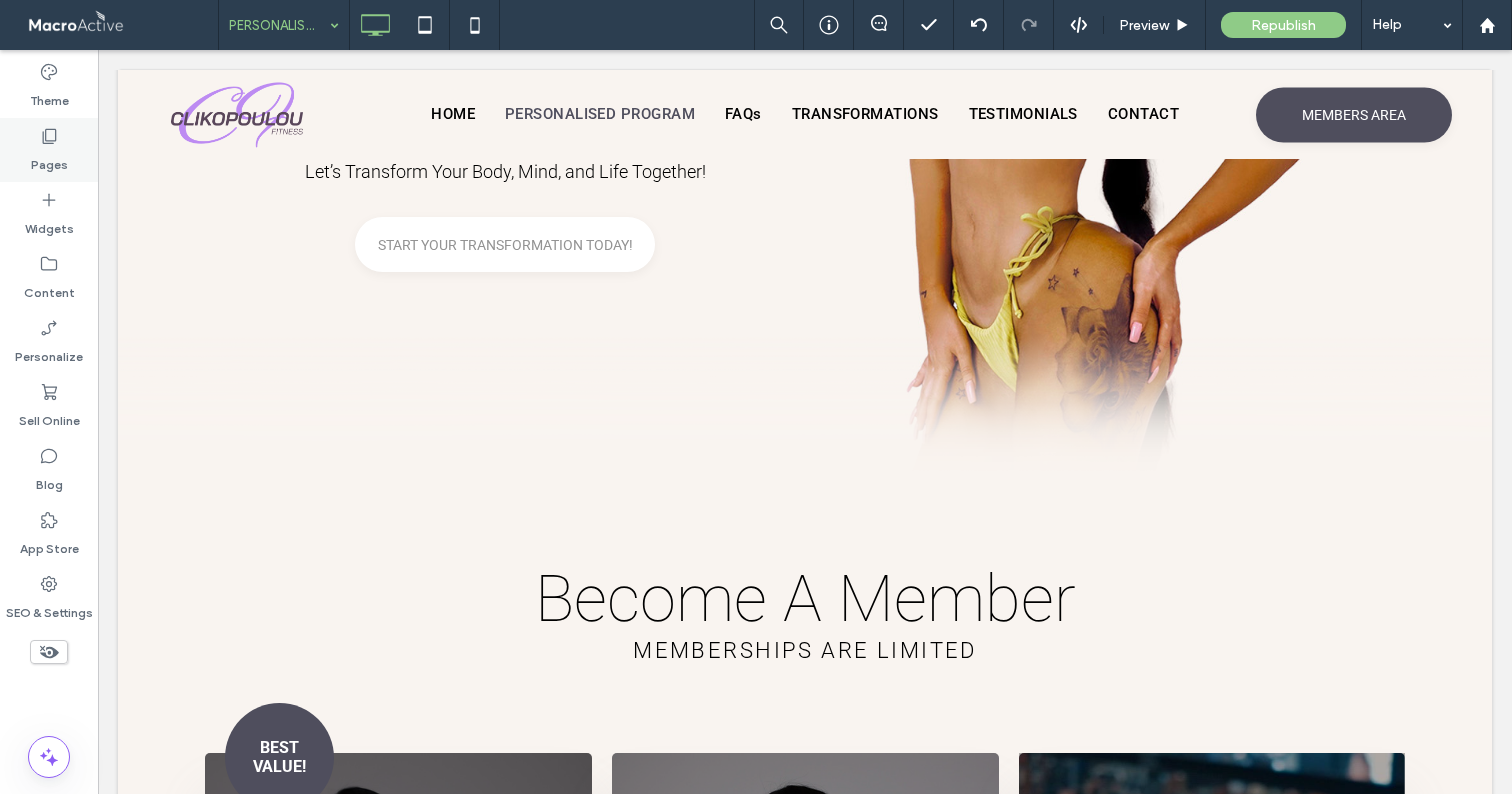 click on "Pages" at bounding box center (49, 150) 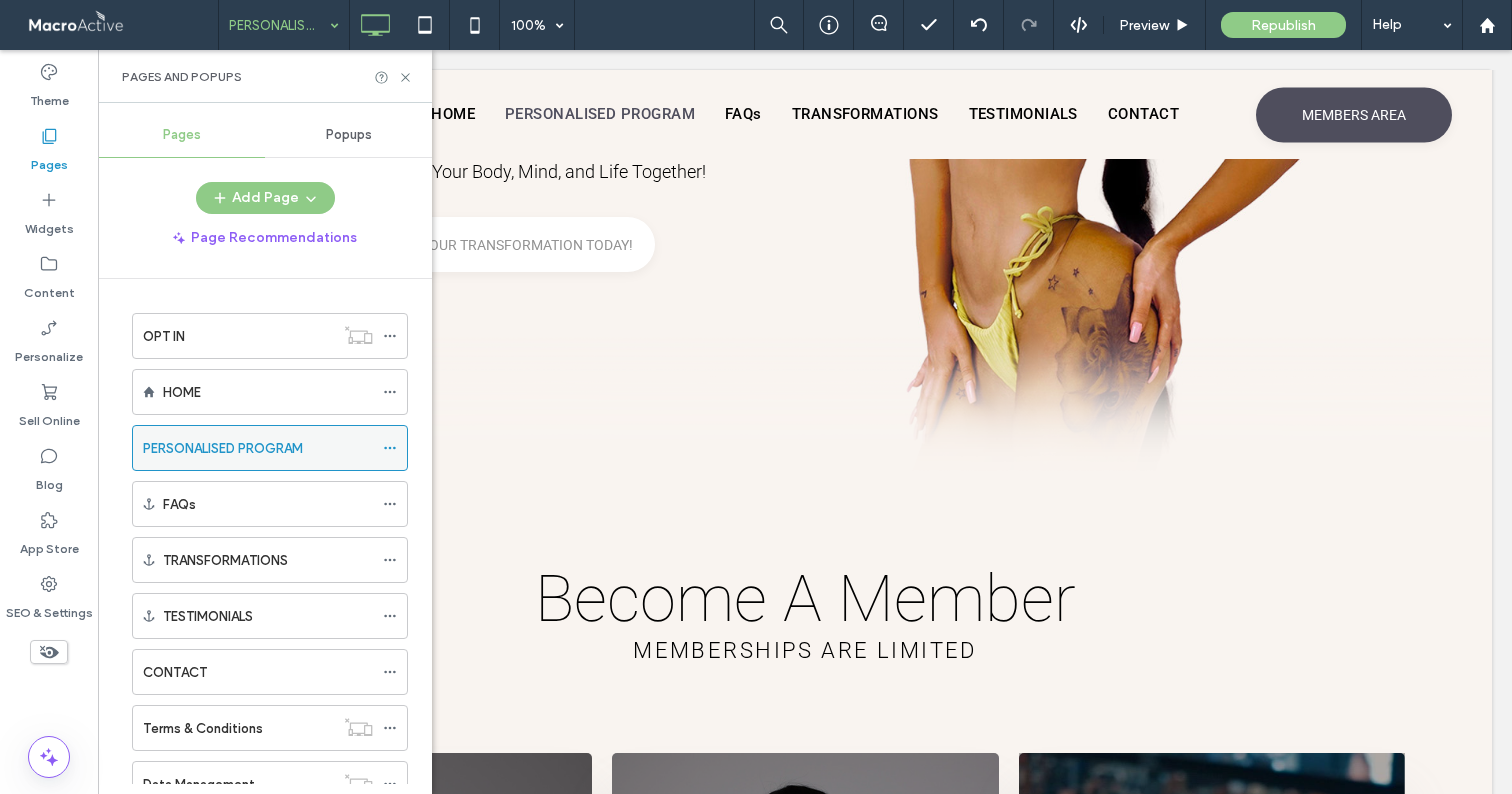 click 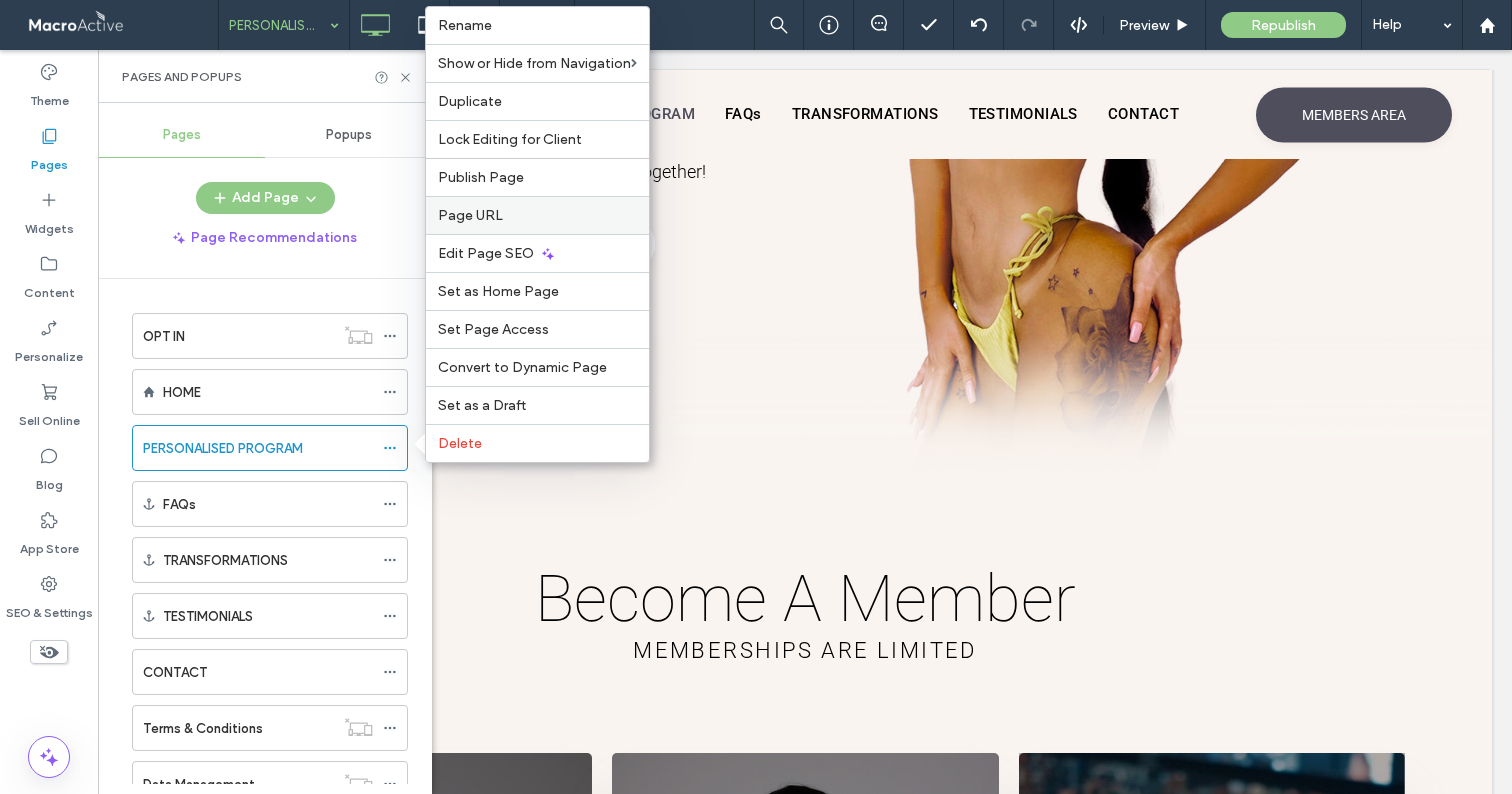 click on "Page URL" at bounding box center (470, 215) 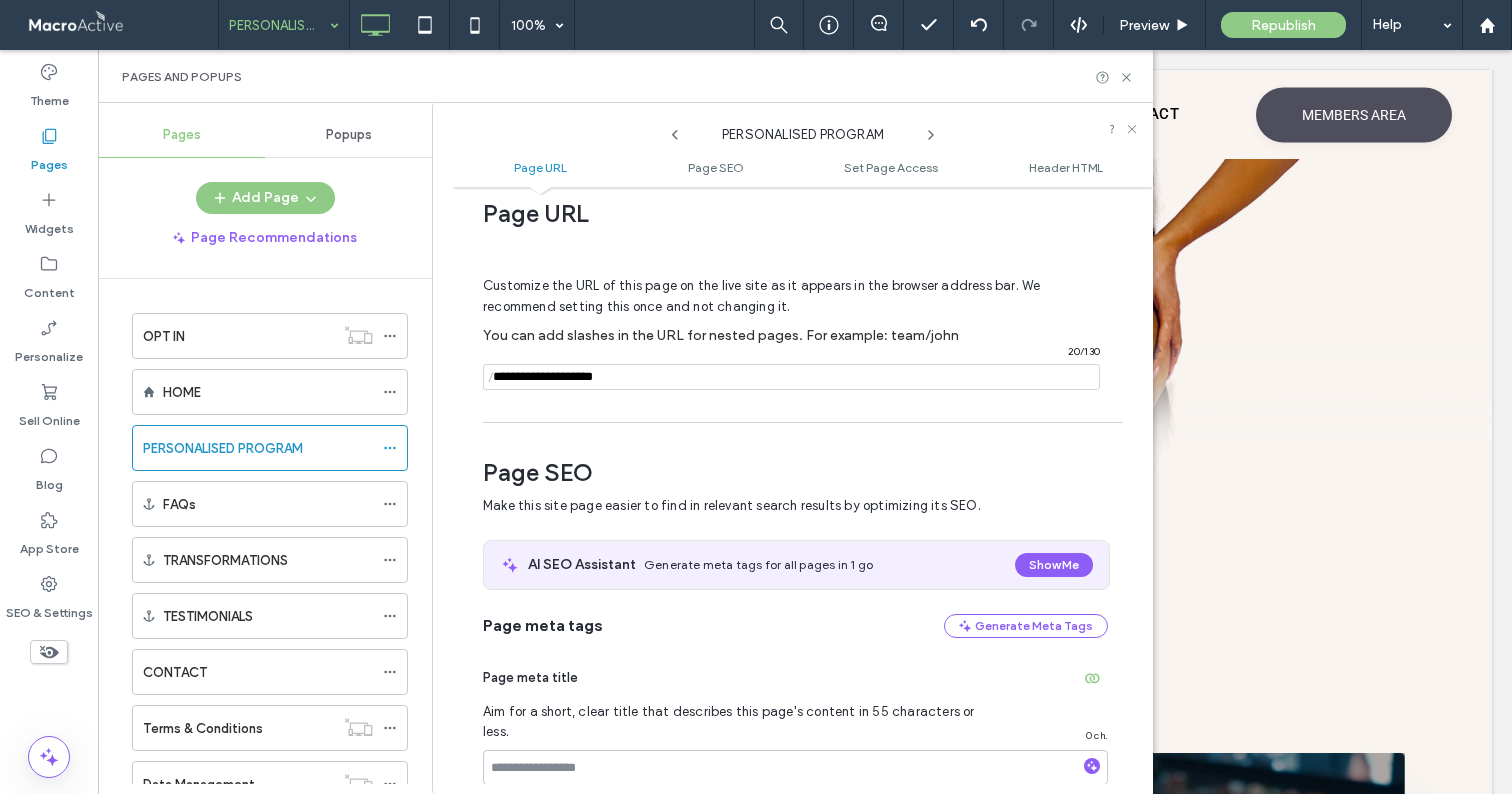 scroll, scrollTop: 287, scrollLeft: 0, axis: vertical 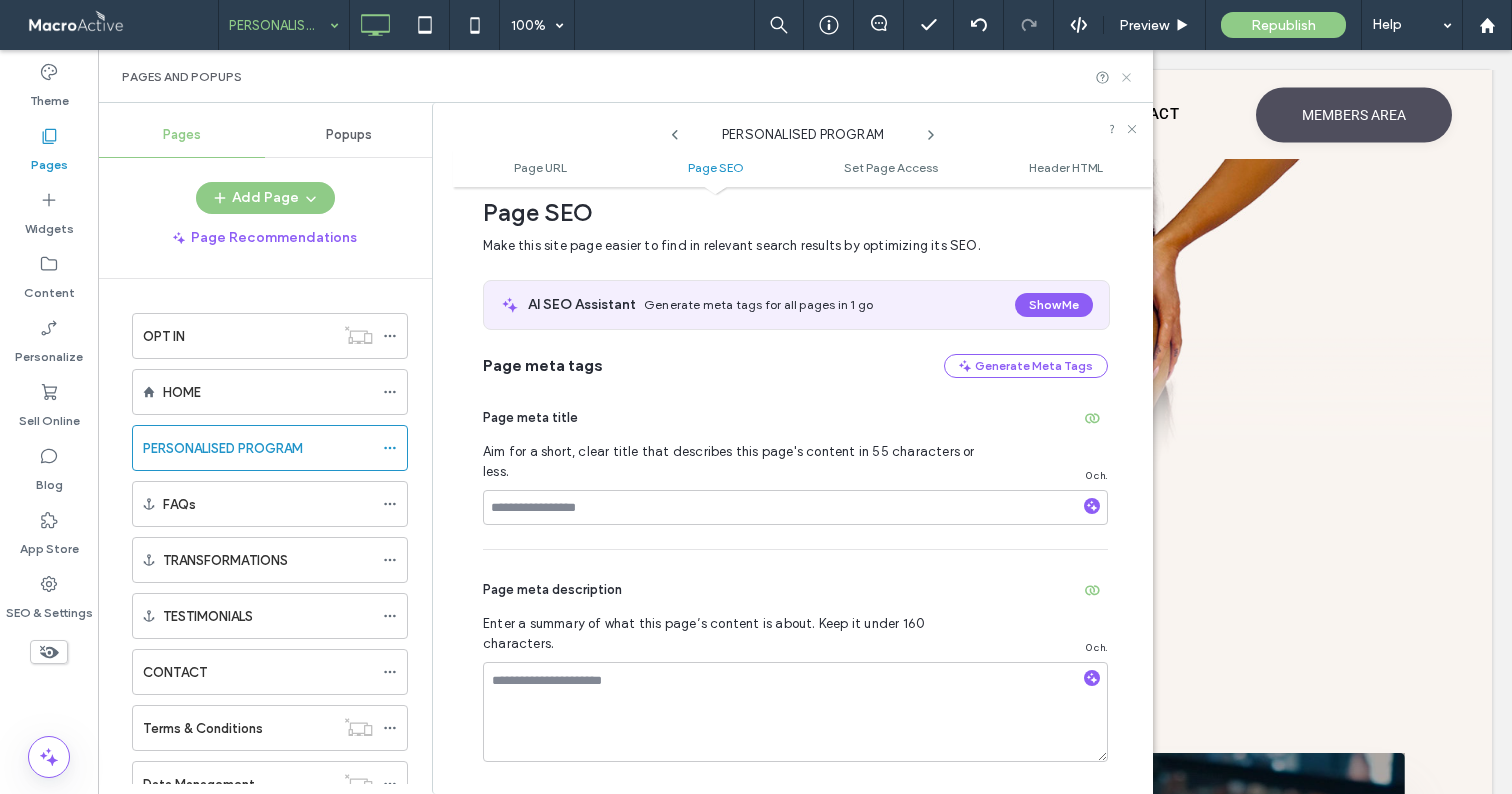 click 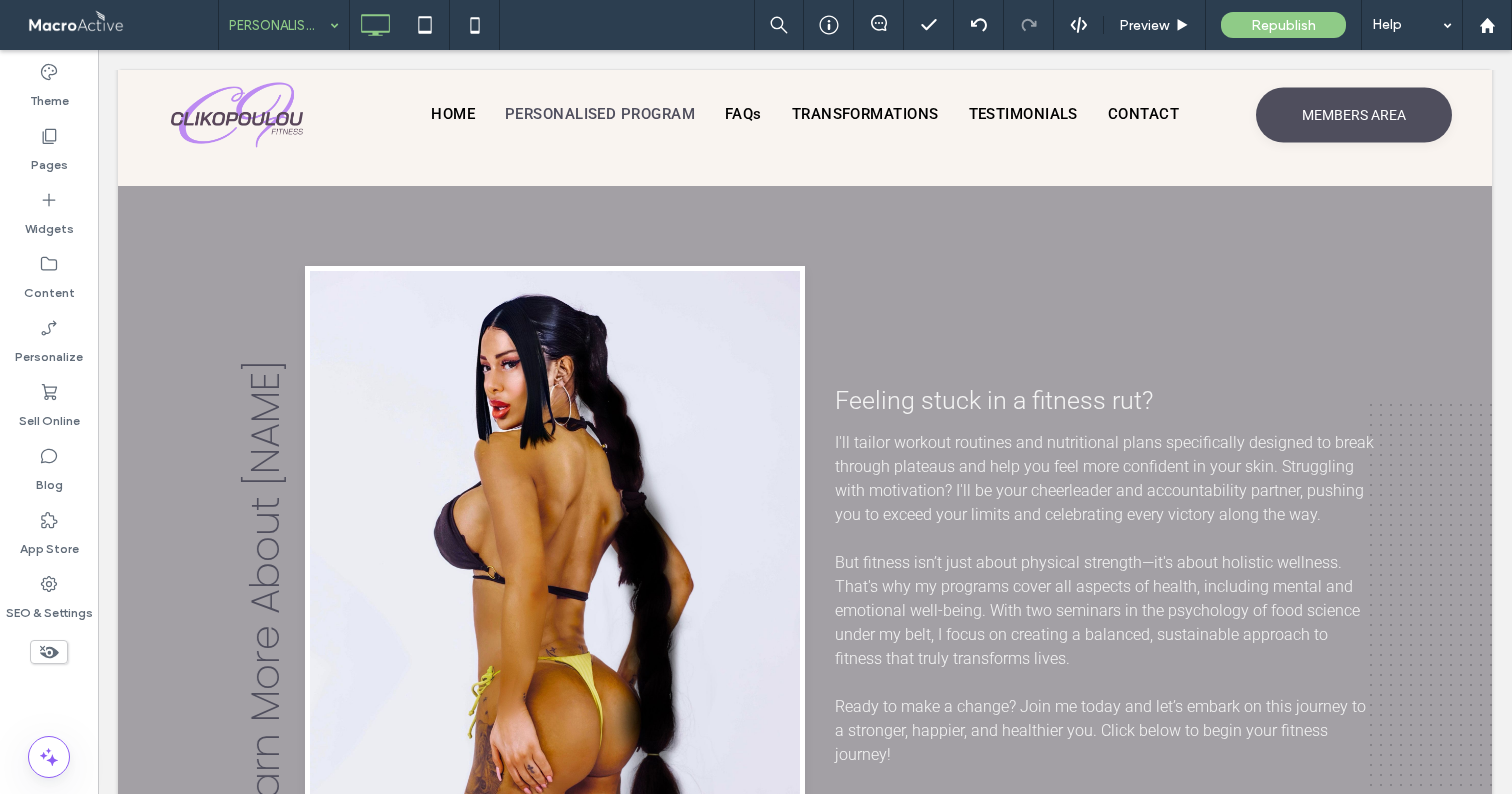 scroll, scrollTop: 11596, scrollLeft: 0, axis: vertical 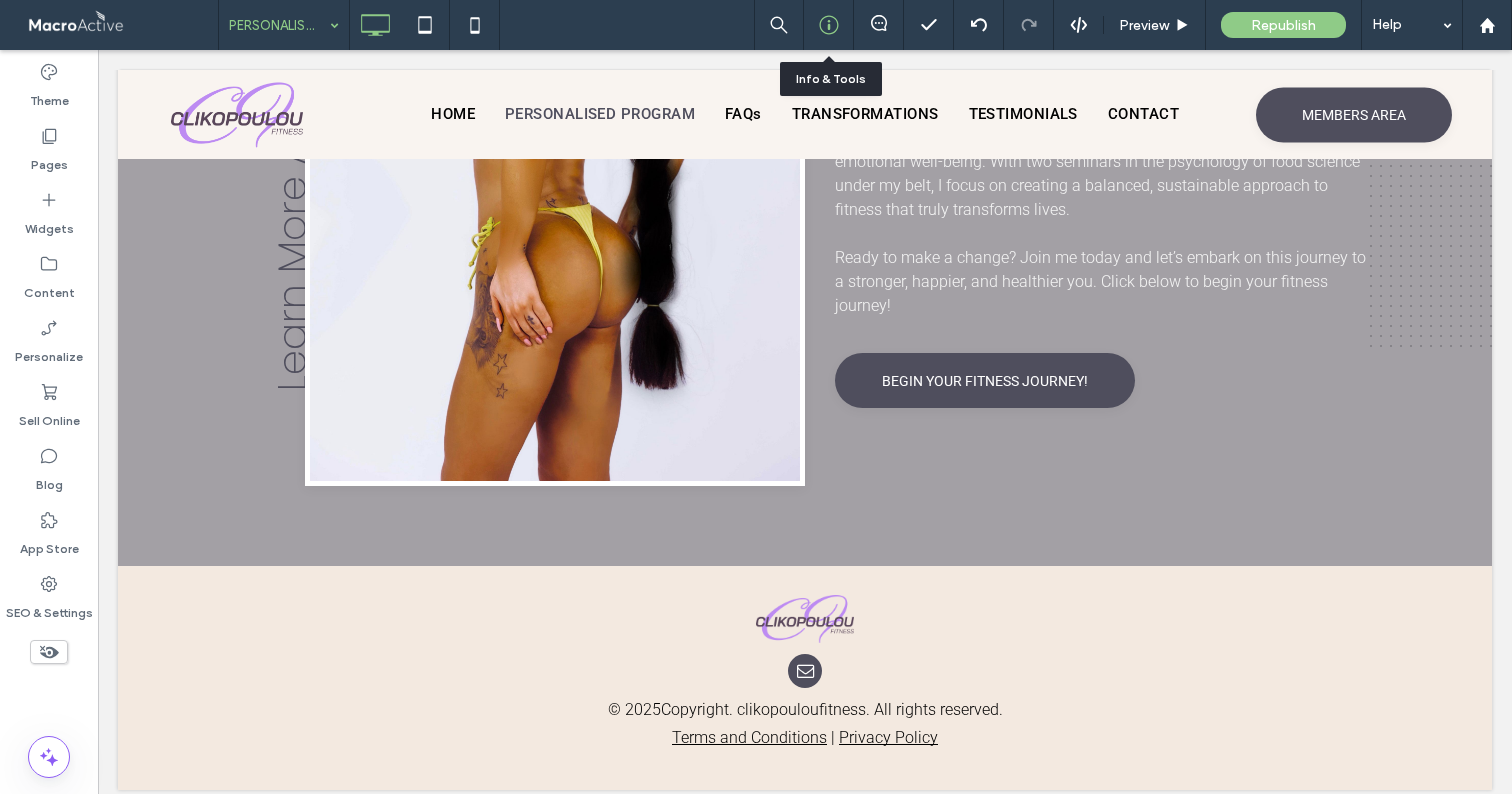 click 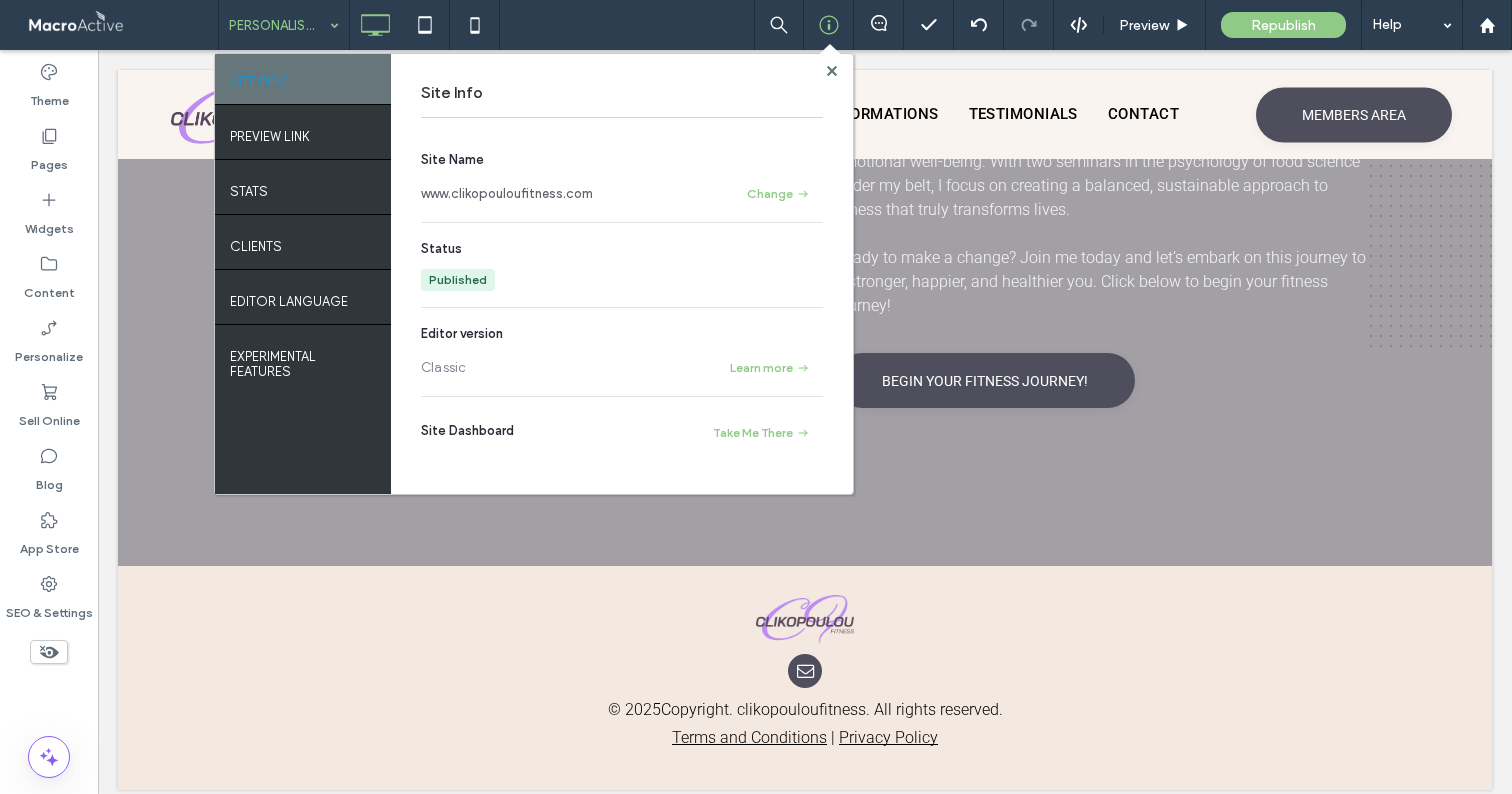 click on "PERSONALISED PROGRAM SITE INFO PREVIEW LINK STATS Clients EDITOR LANGUAGE EXPERIMENTAL FEATURES Site Info Site Name www.clikopouloufitness.com Change Status Published Editor version Classic Learn more Site Dashboard Take Me There Preview Republish Help" at bounding box center [865, 25] 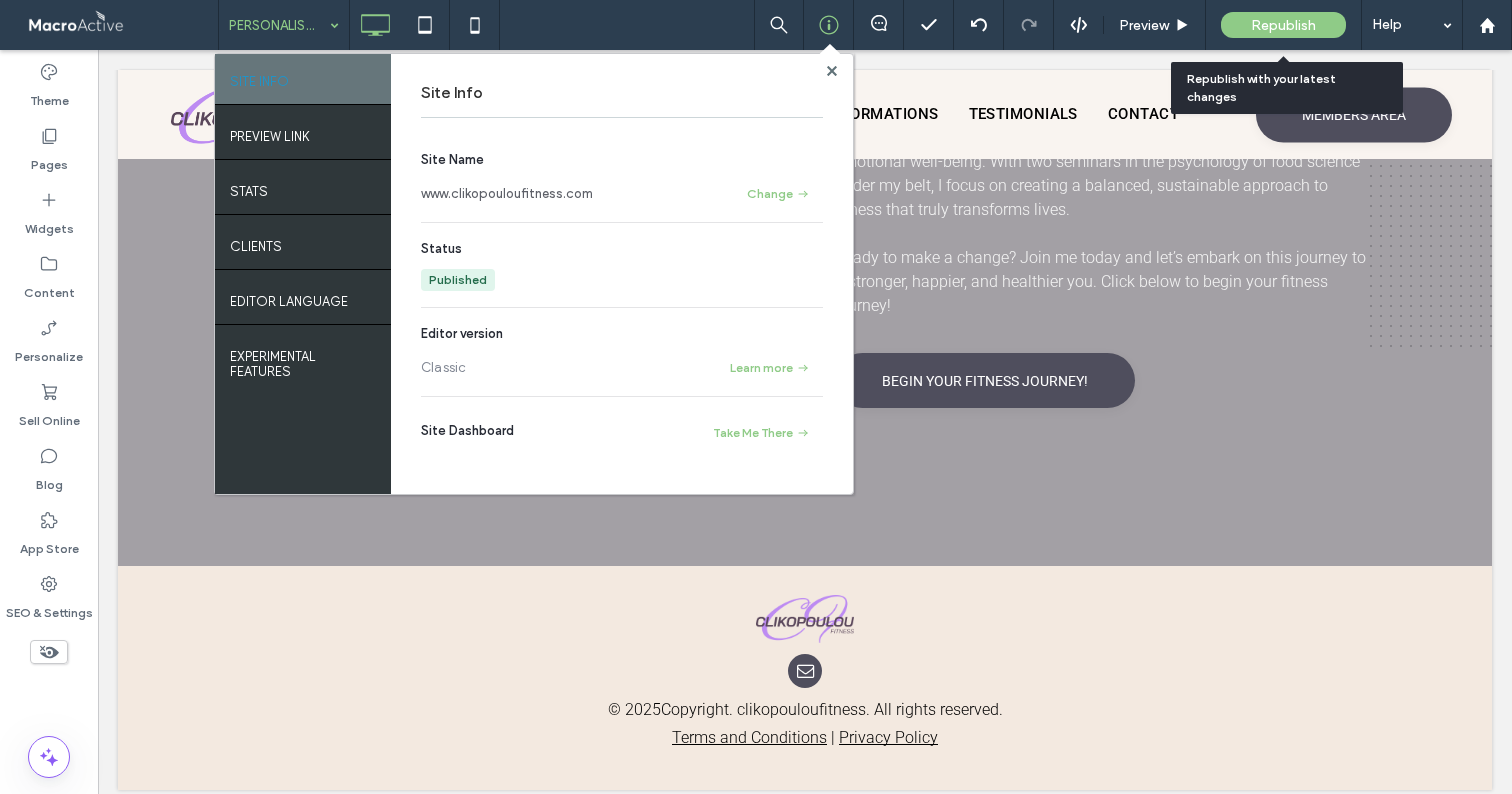 click on "Republish" at bounding box center (1283, 25) 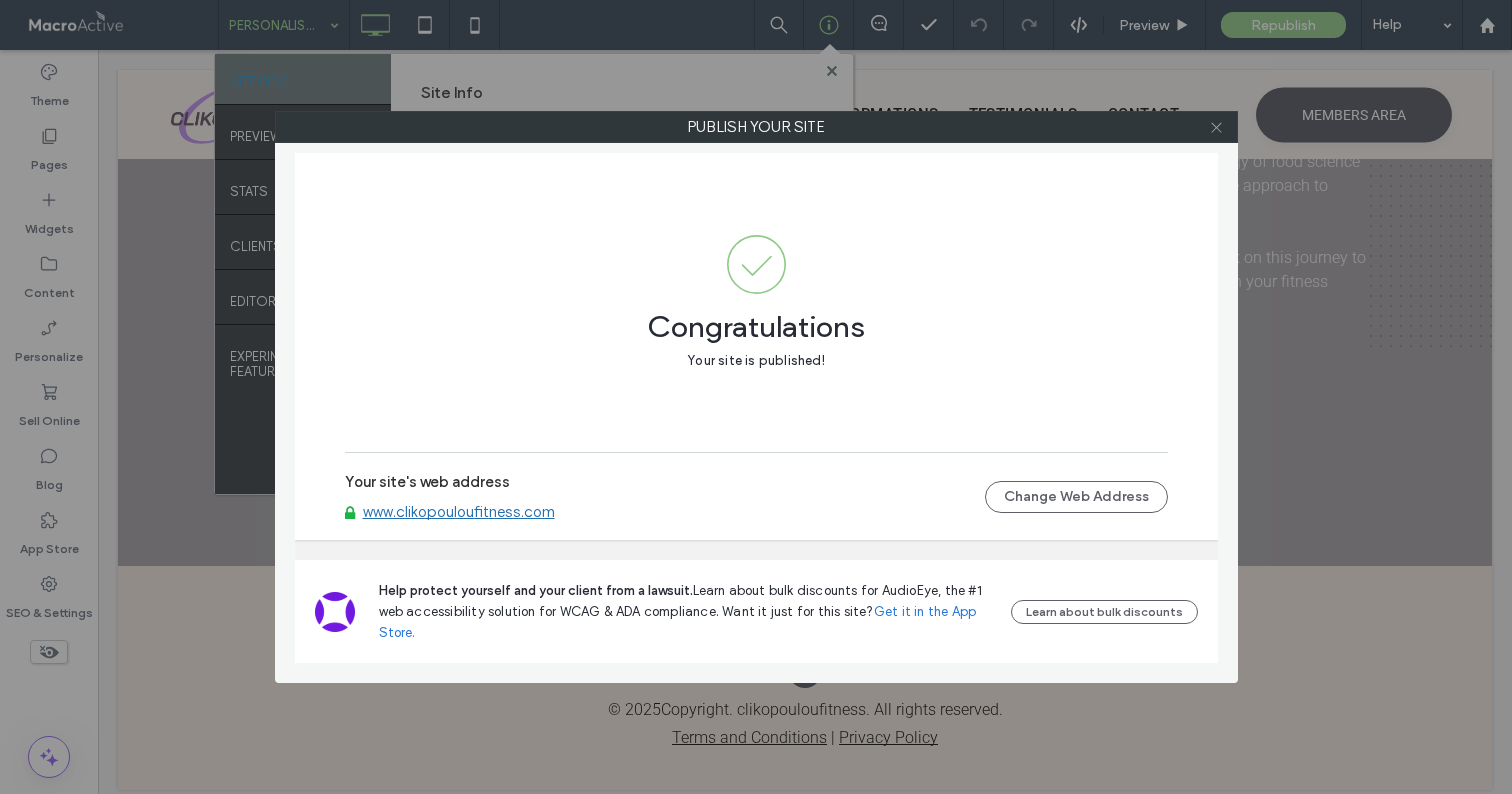 click 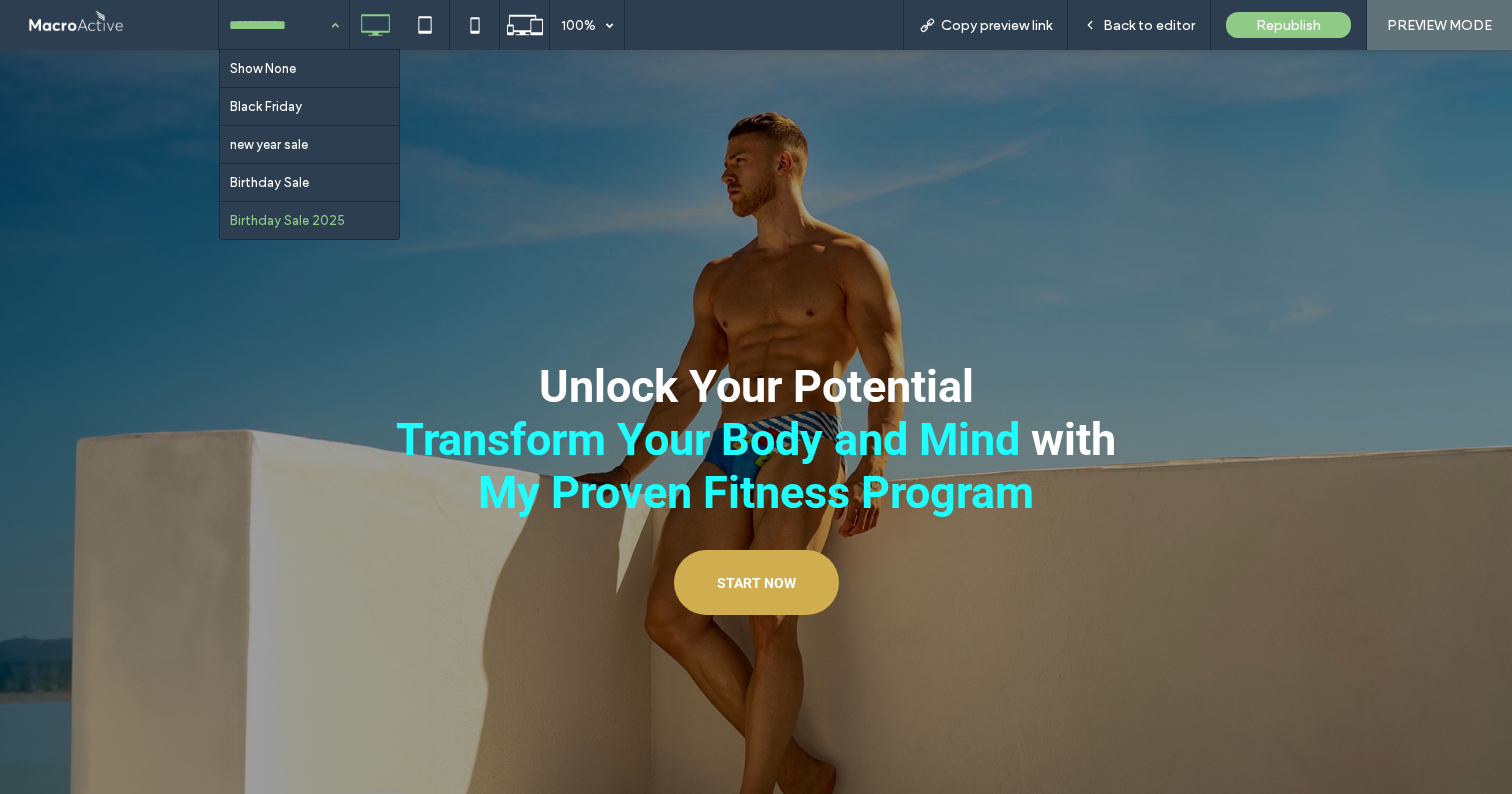 scroll, scrollTop: 0, scrollLeft: 0, axis: both 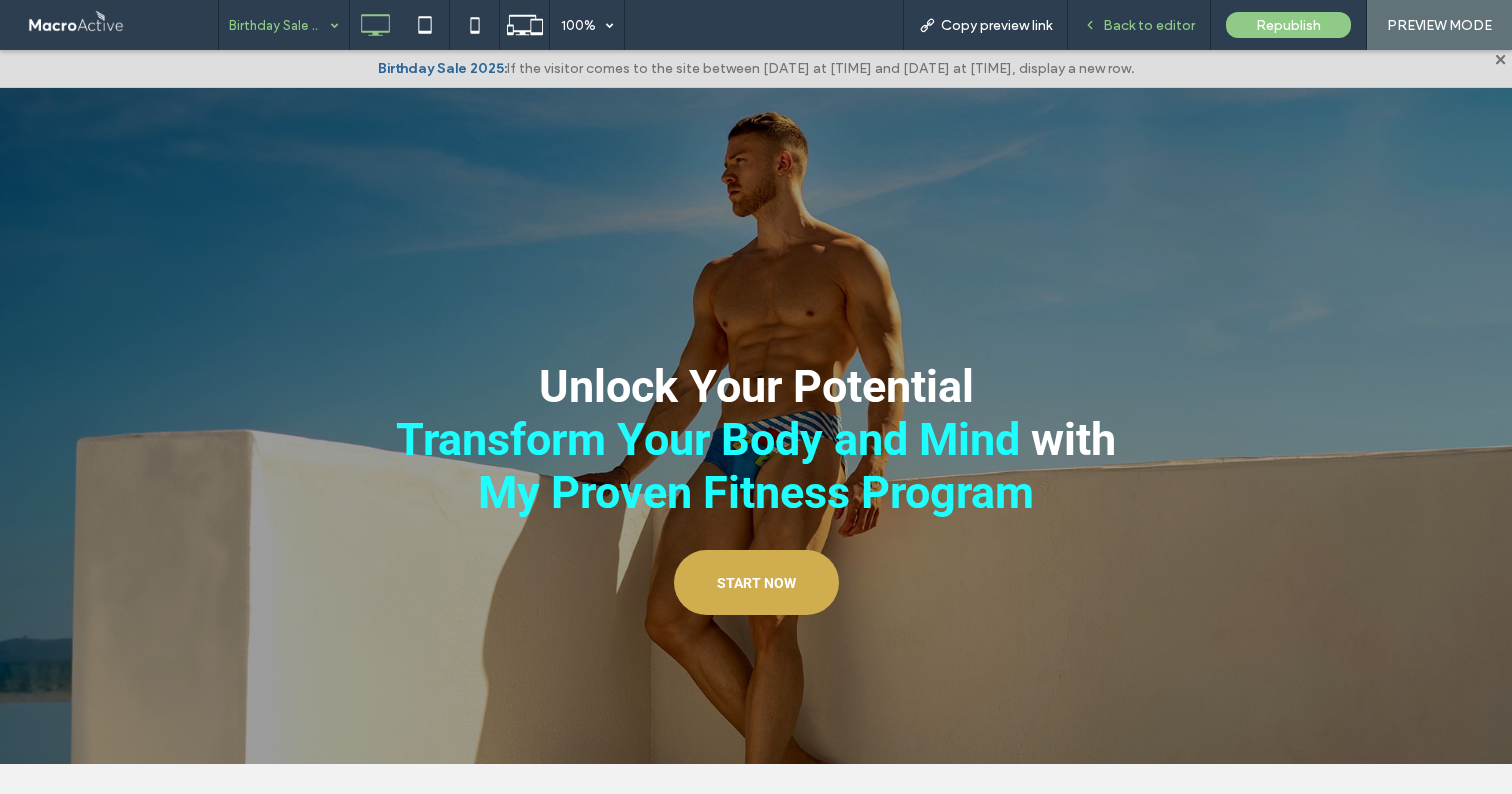 click on "Back to editor" at bounding box center [1149, 25] 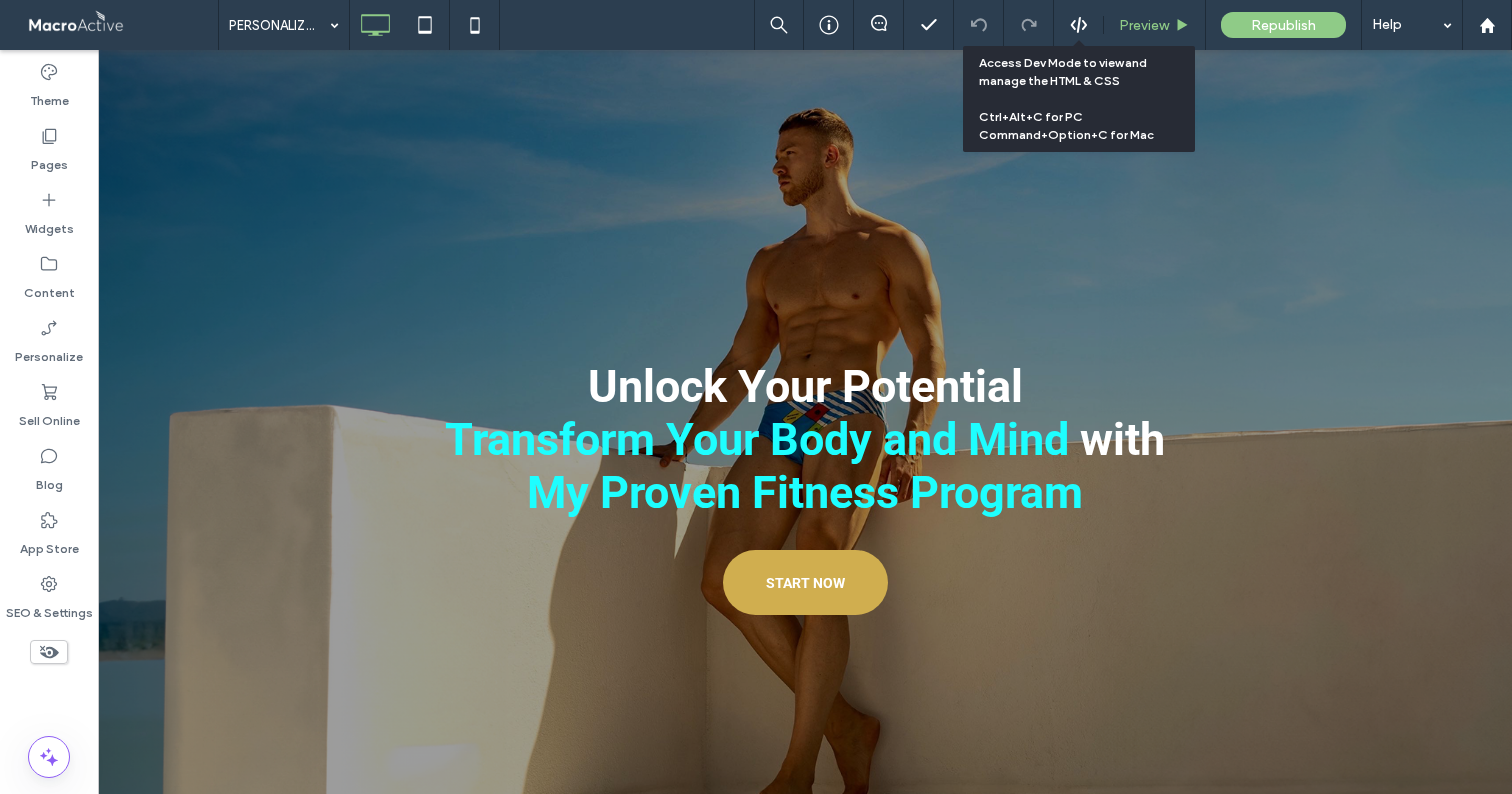 click on "Preview" at bounding box center (1144, 25) 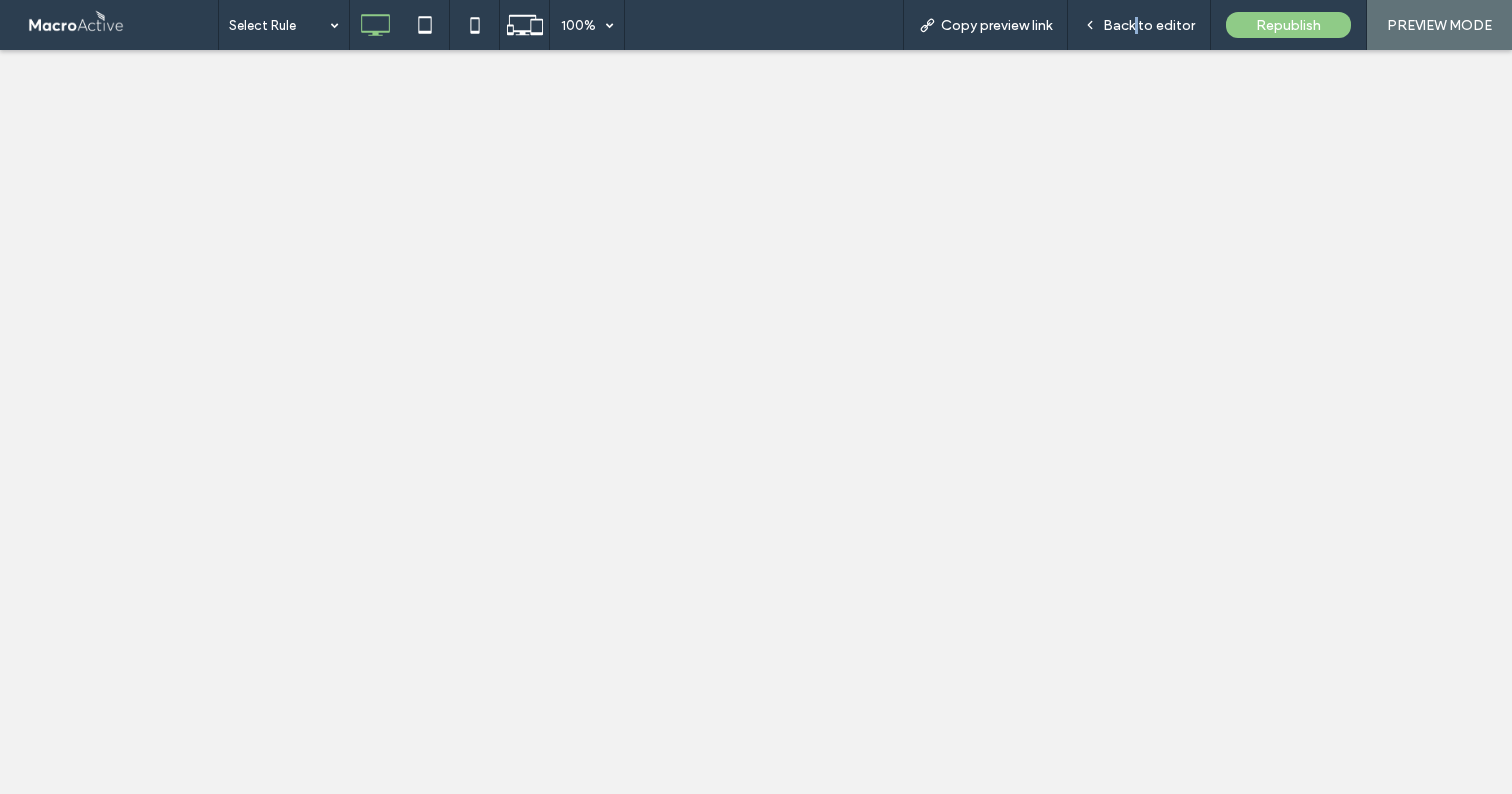 click on "Back to editor" at bounding box center (1149, 25) 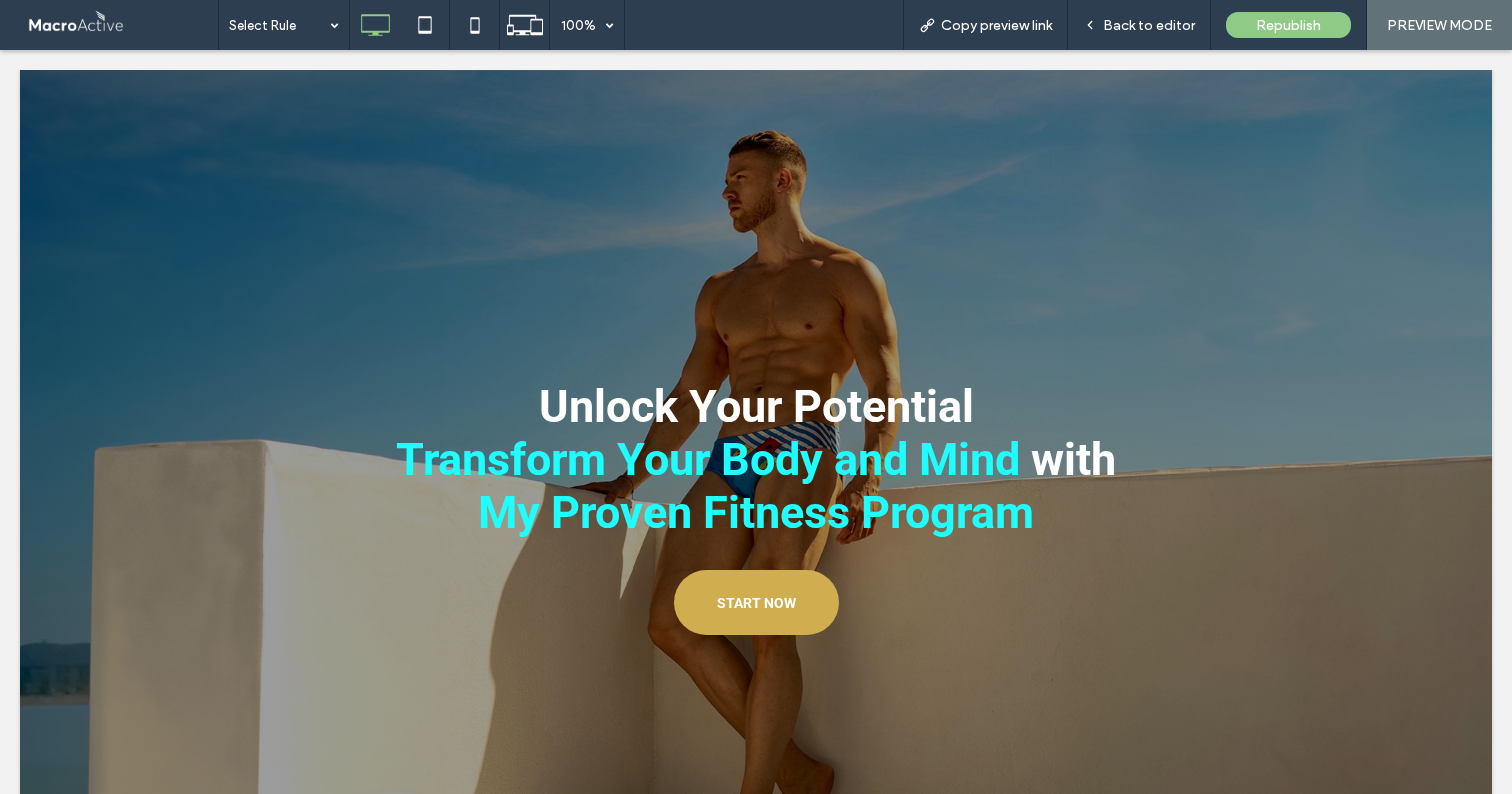scroll, scrollTop: 0, scrollLeft: 0, axis: both 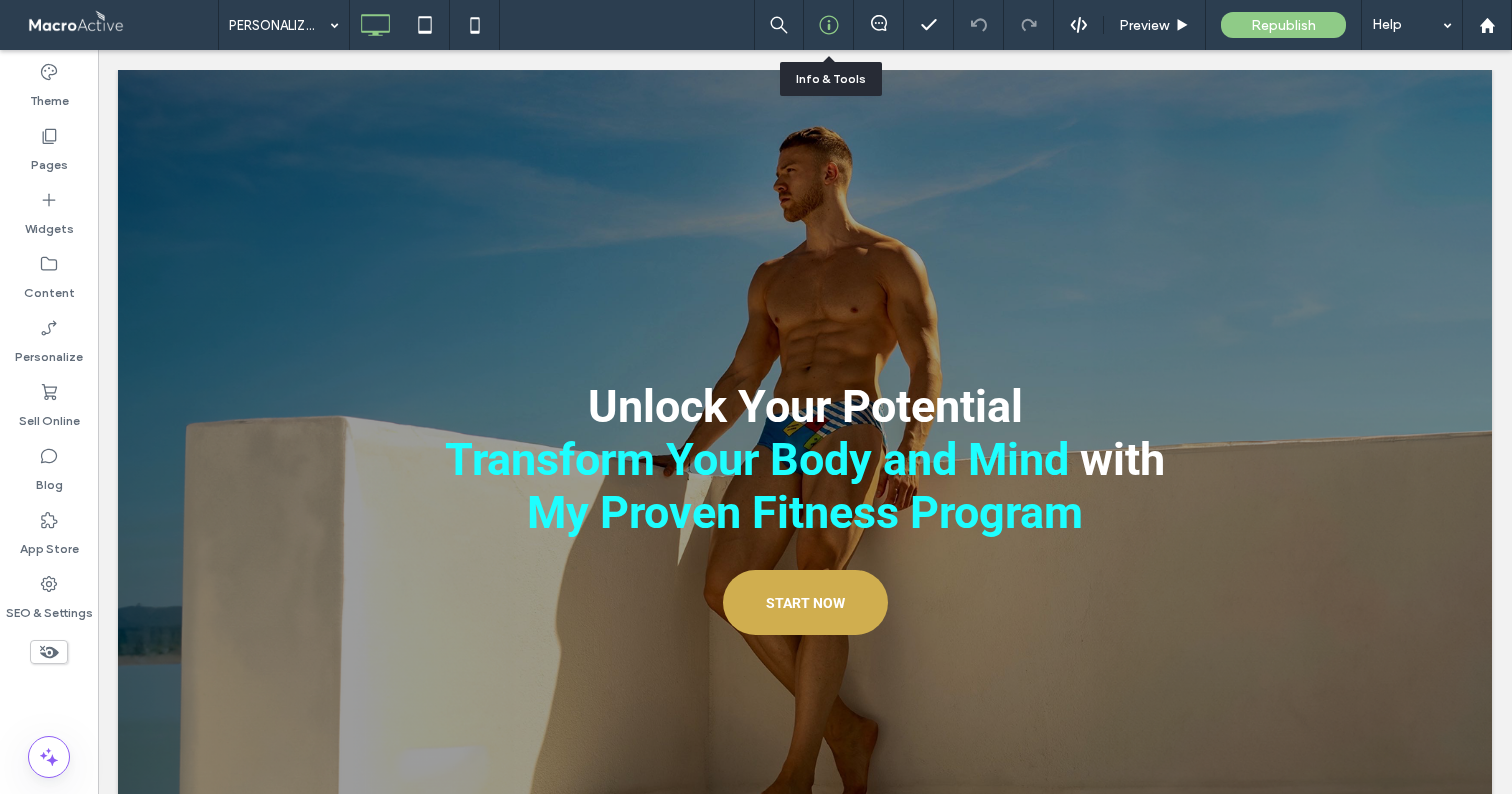 drag, startPoint x: 820, startPoint y: 27, endPoint x: 706, endPoint y: 2, distance: 116.70904 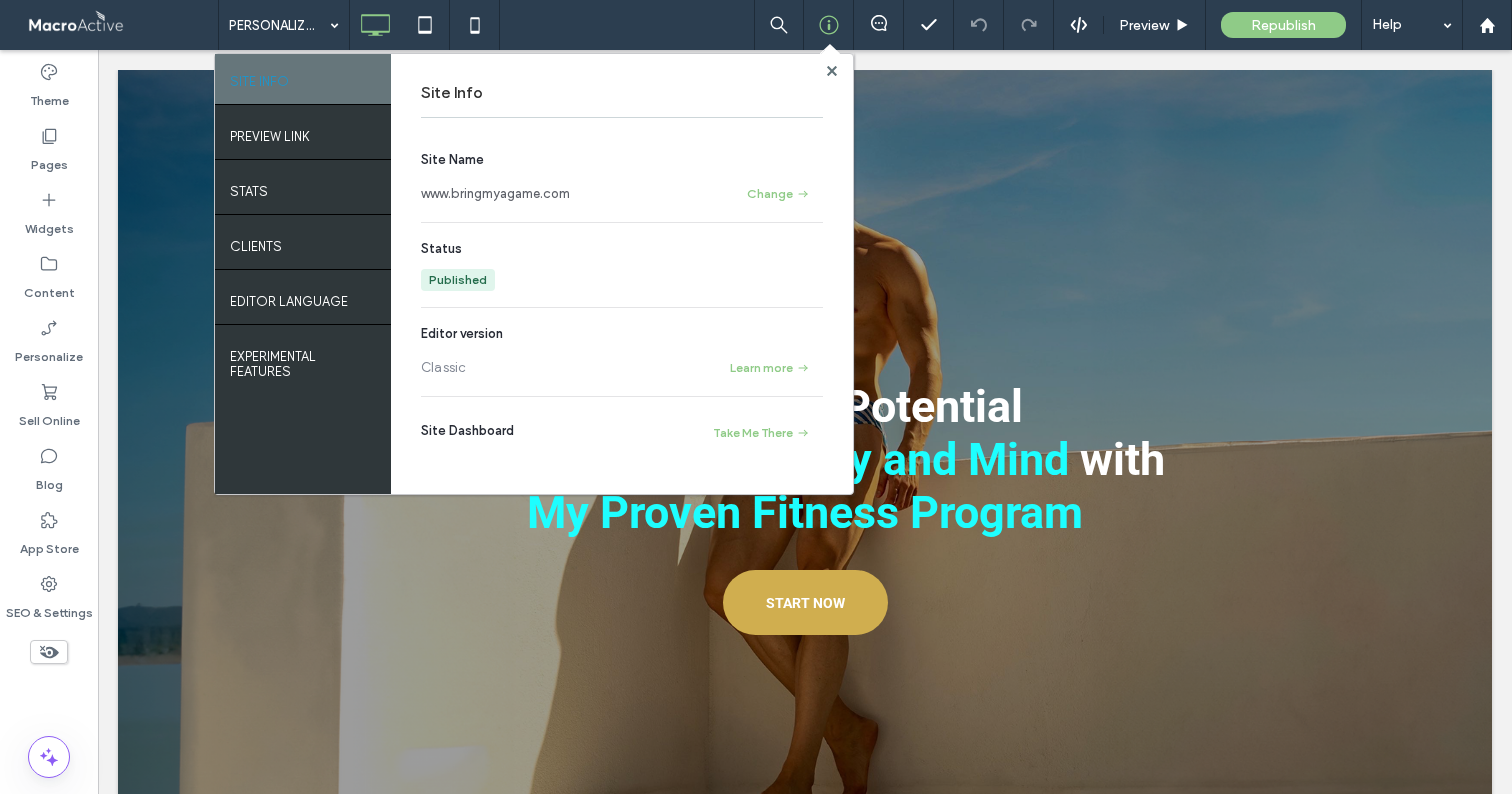click on "www.bringmyagame.com" at bounding box center (495, 194) 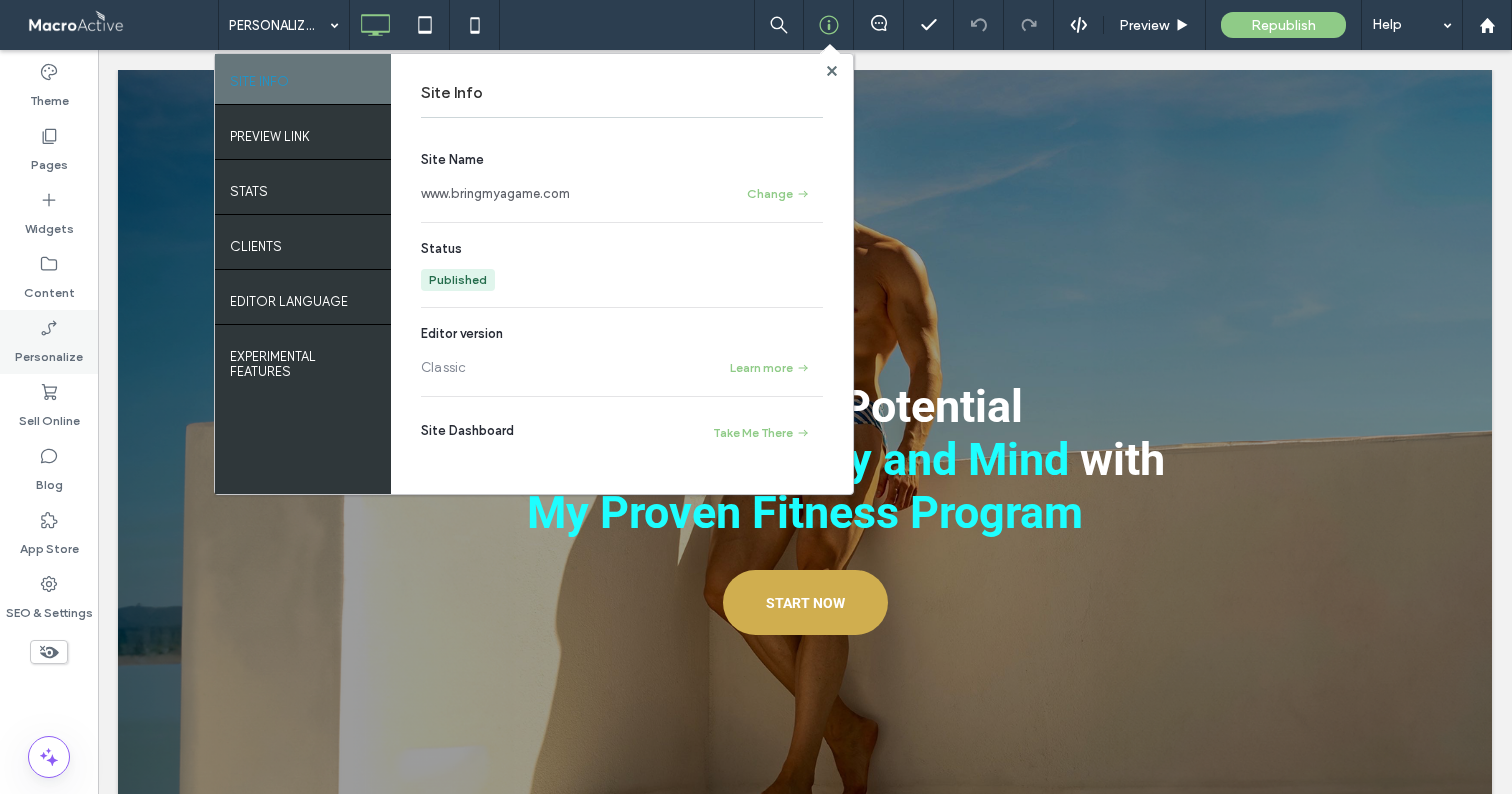 click on "Personalize" at bounding box center (49, 352) 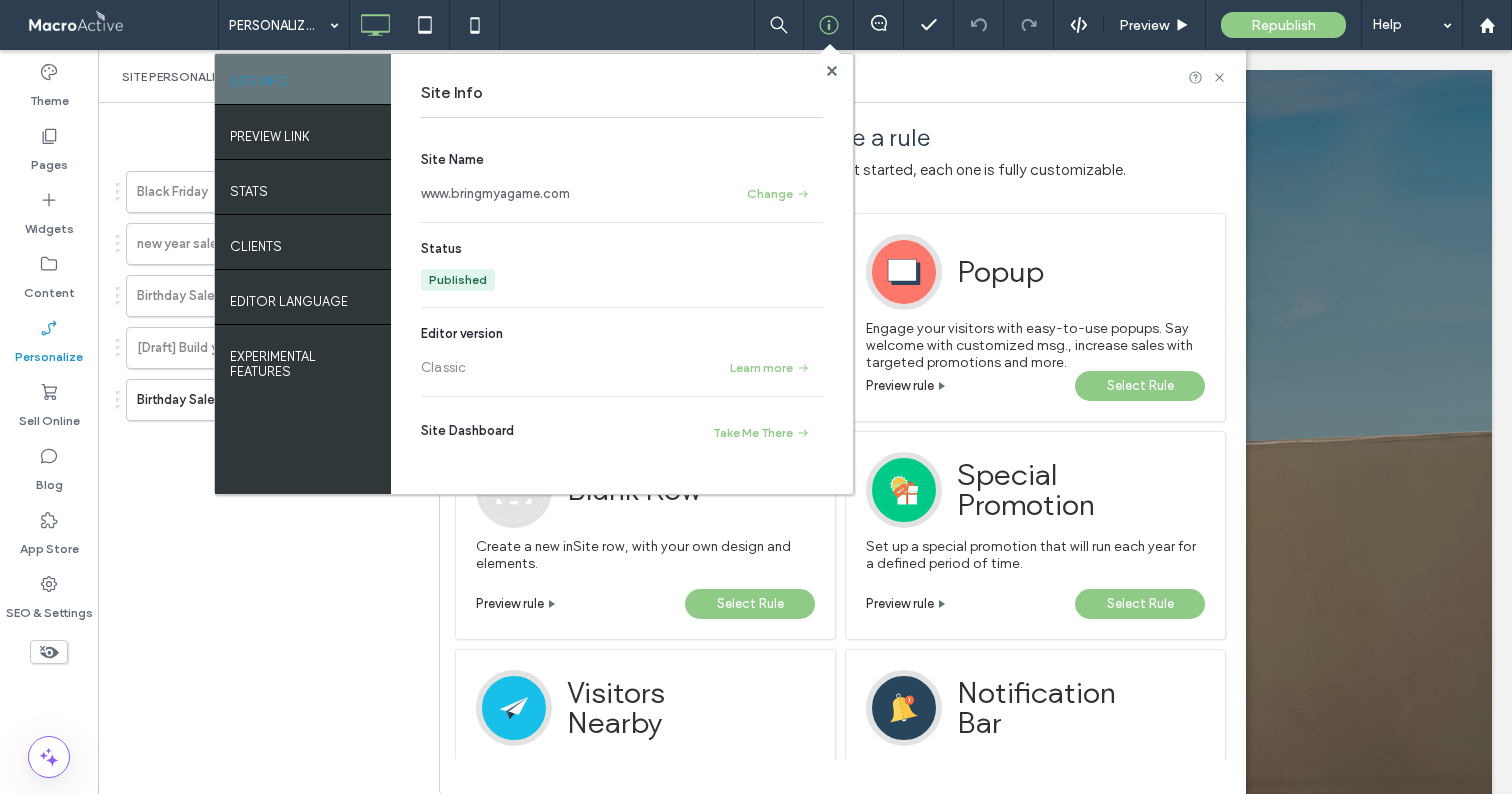click on "Site Info Site Name www.bringmyagame.com Change Status Published Editor version Classic Learn more Site Dashboard Take Me There" at bounding box center [622, 274] 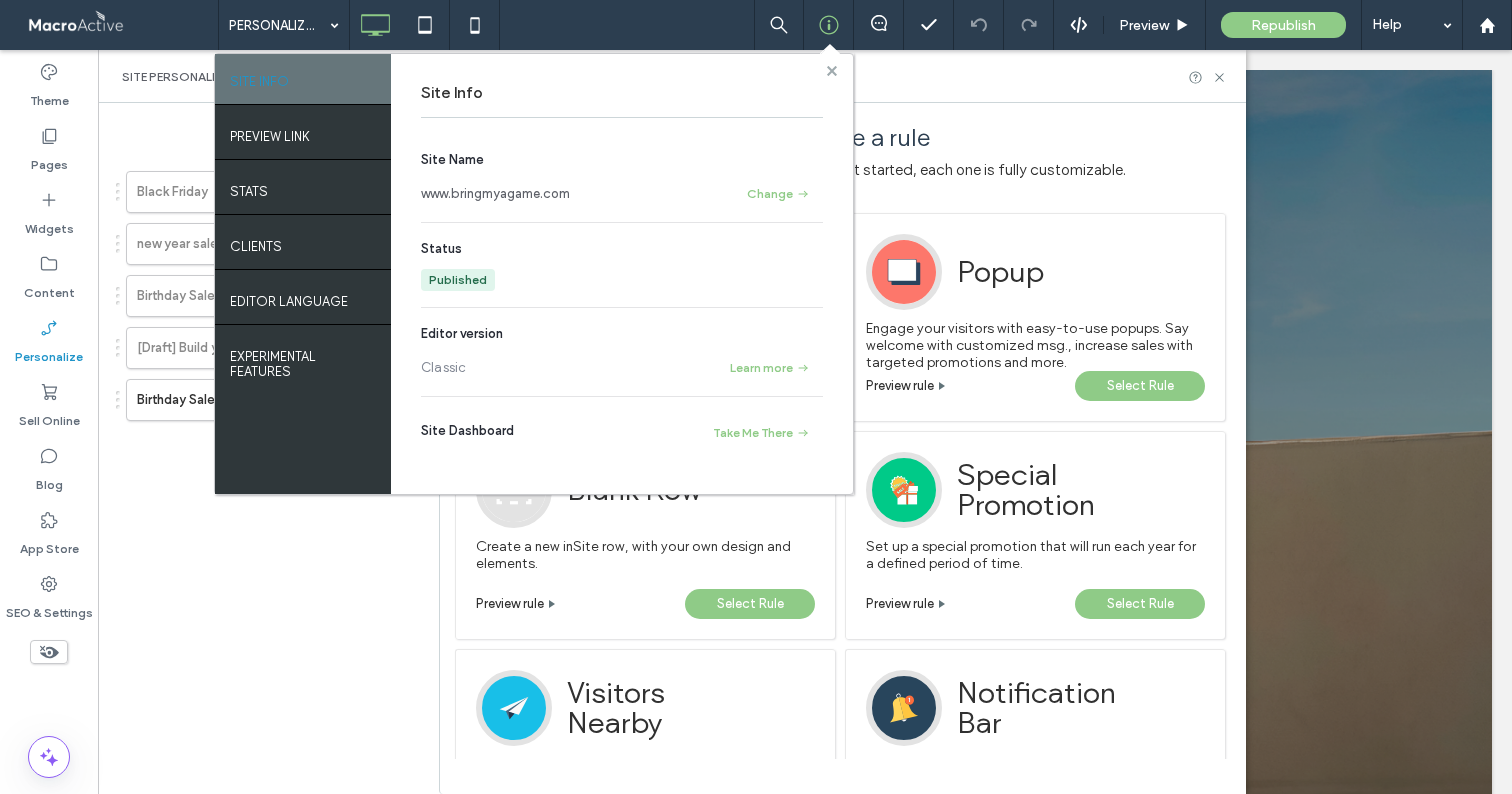 click 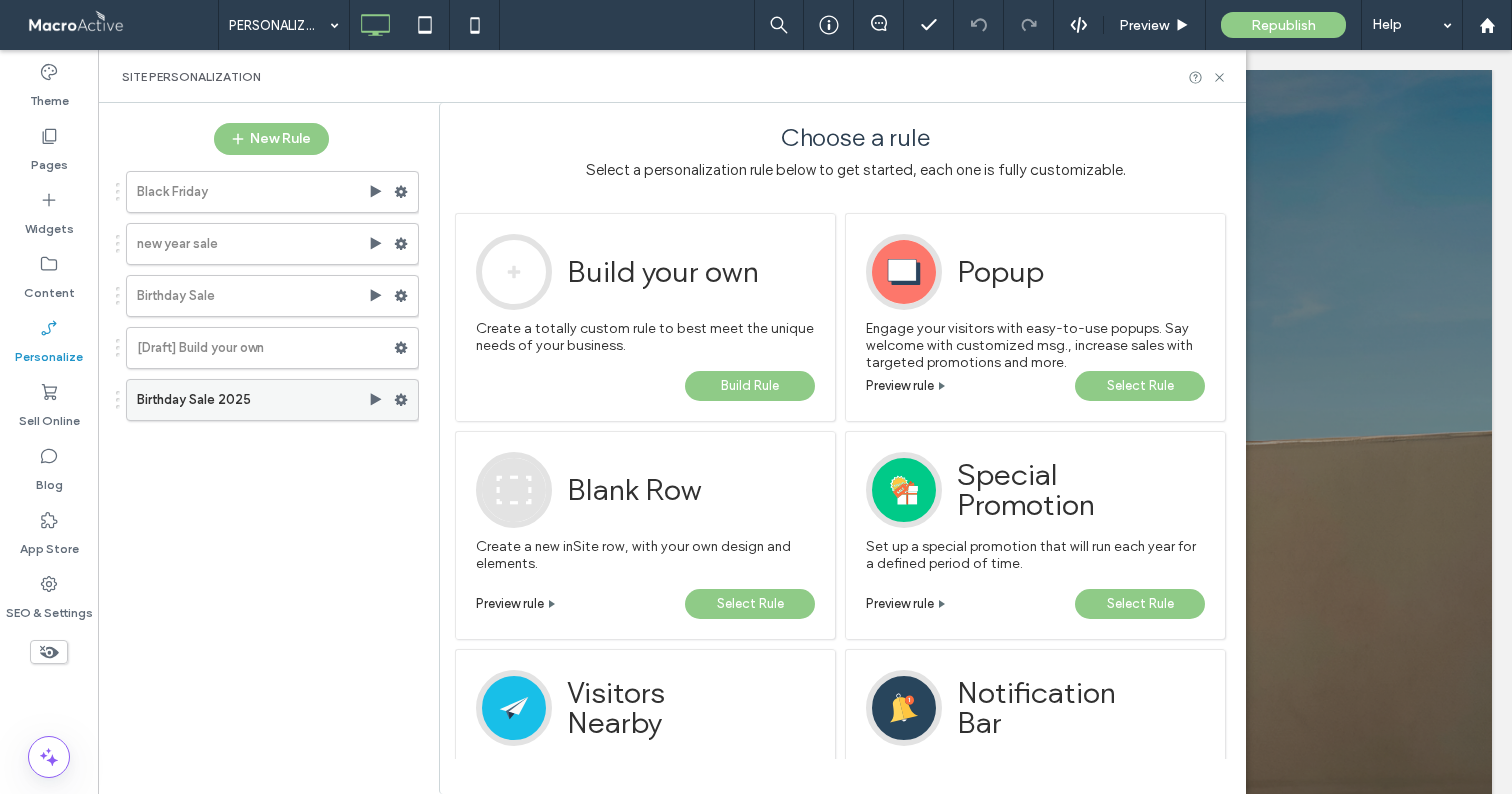 click 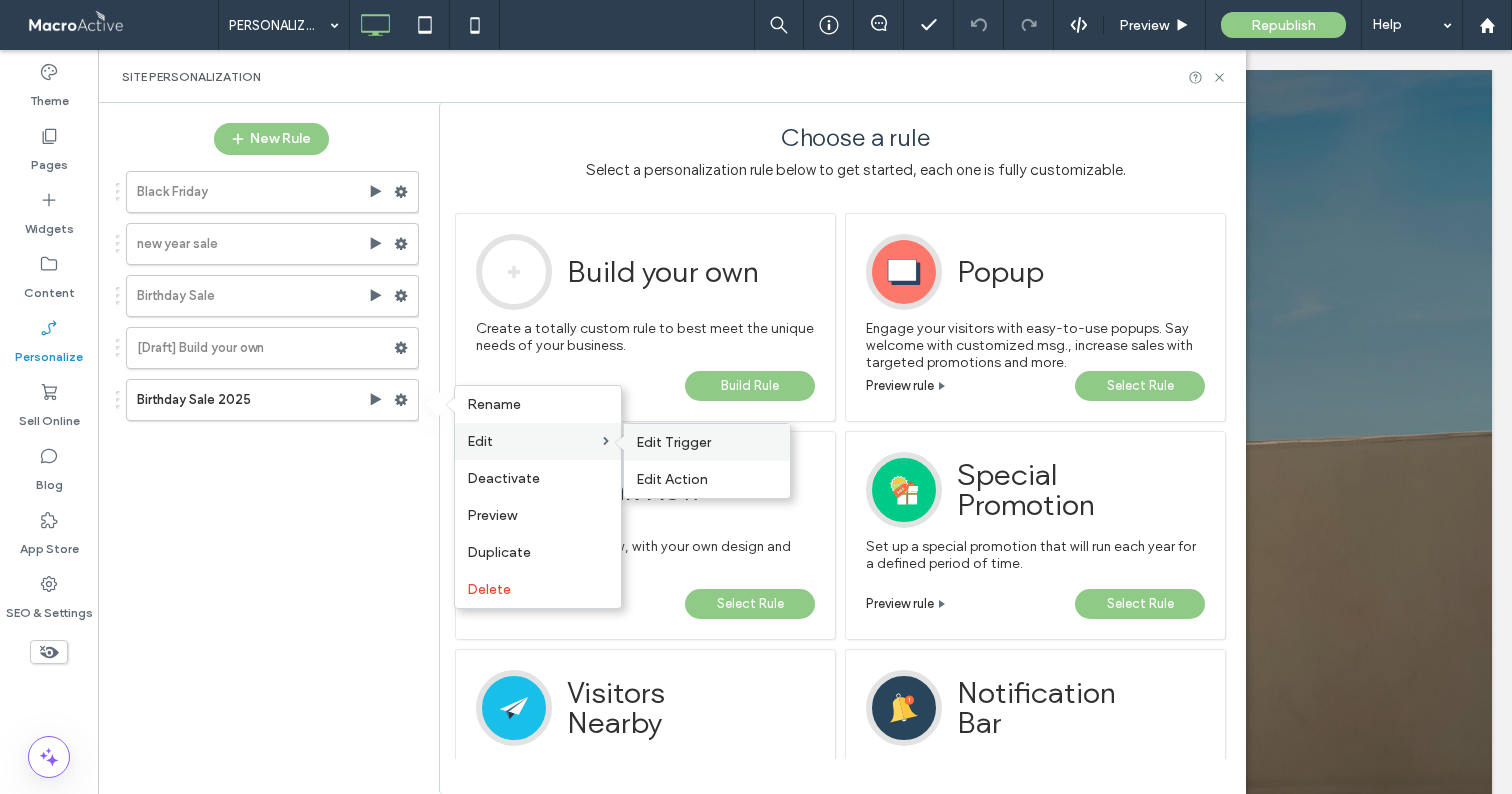 click on "Edit Trigger" at bounding box center (673, 442) 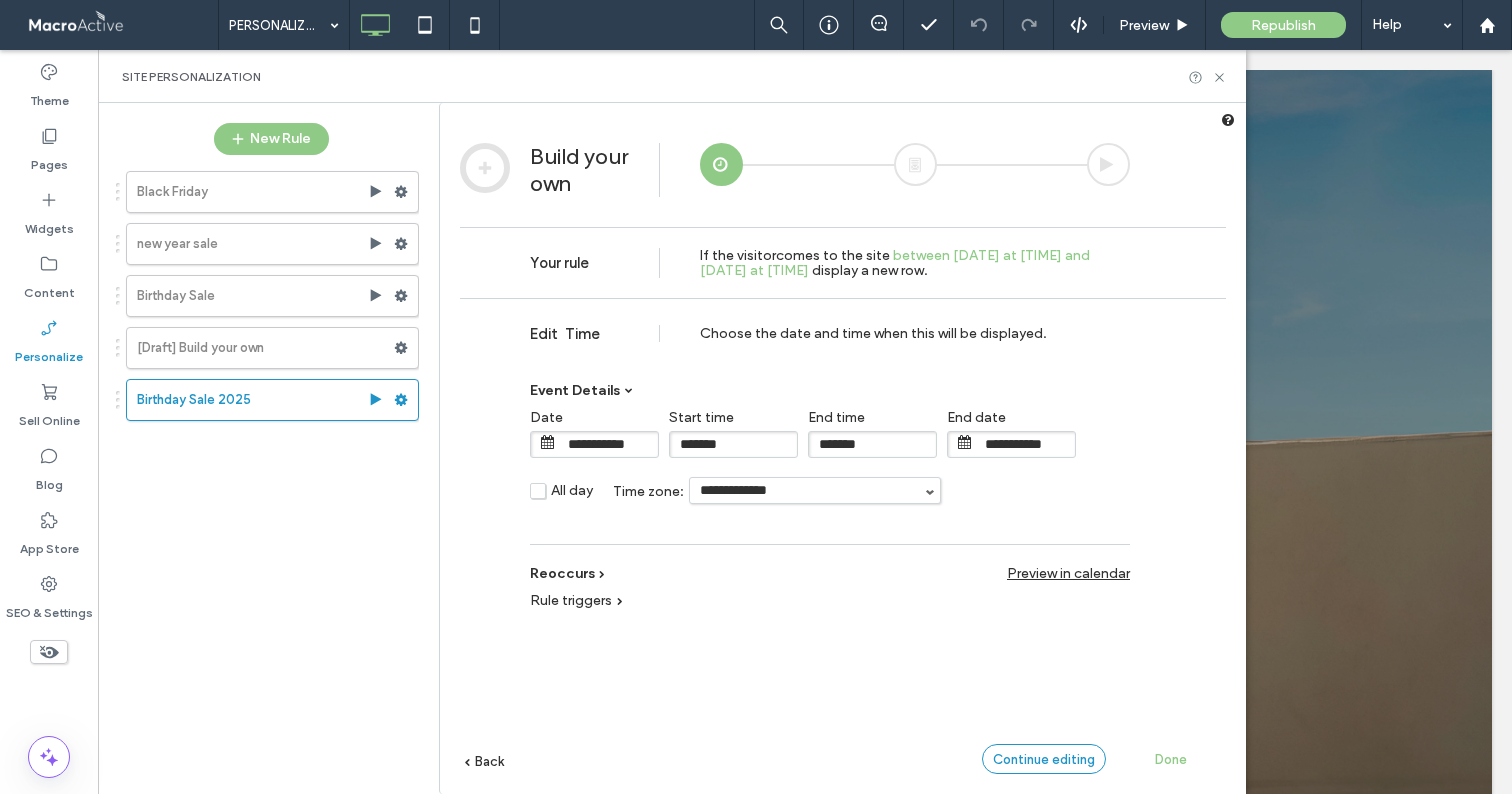 click on "Continue editing" at bounding box center [1044, 759] 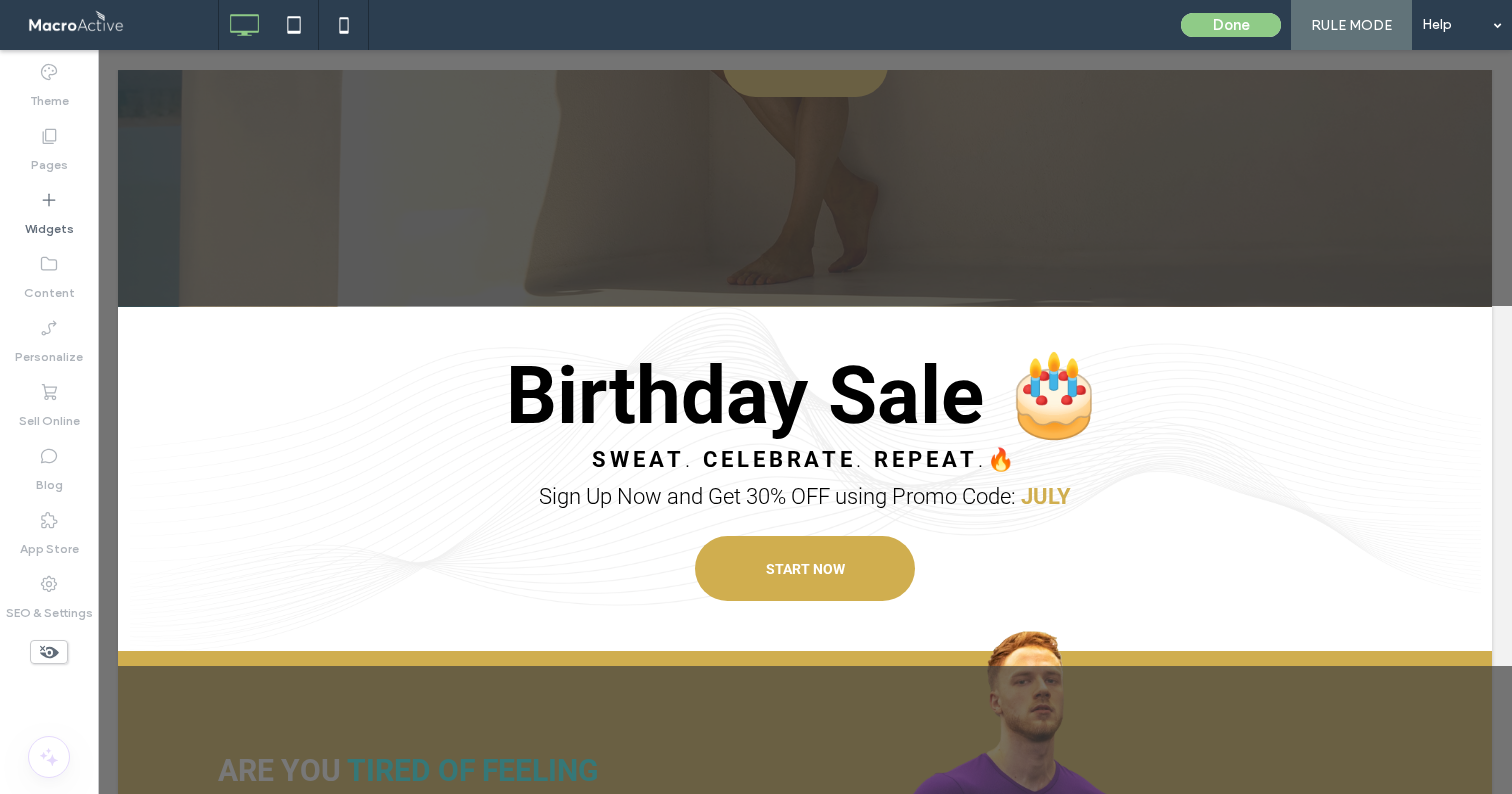 scroll, scrollTop: 693, scrollLeft: 0, axis: vertical 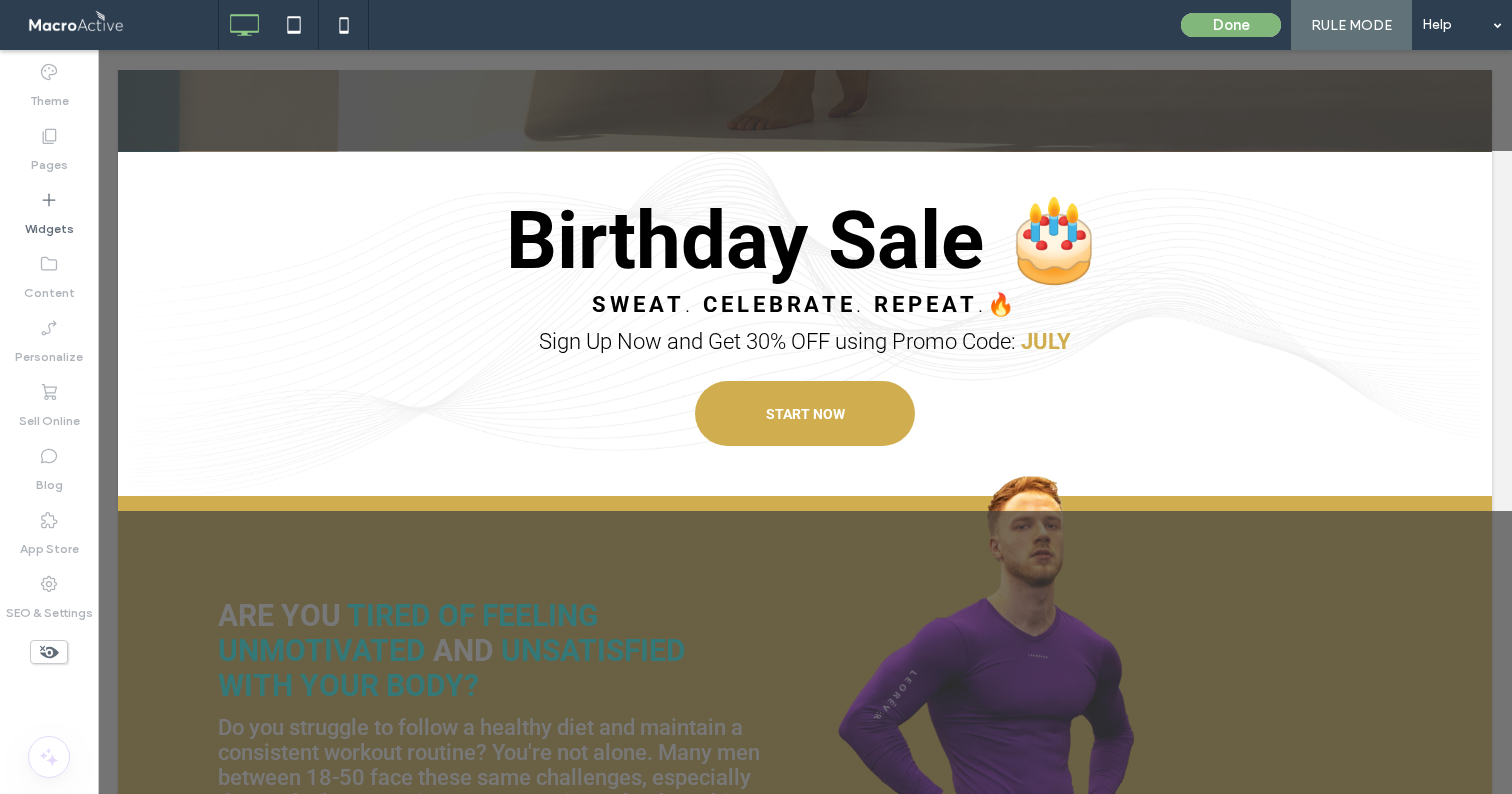 click on "Done" at bounding box center [1231, 25] 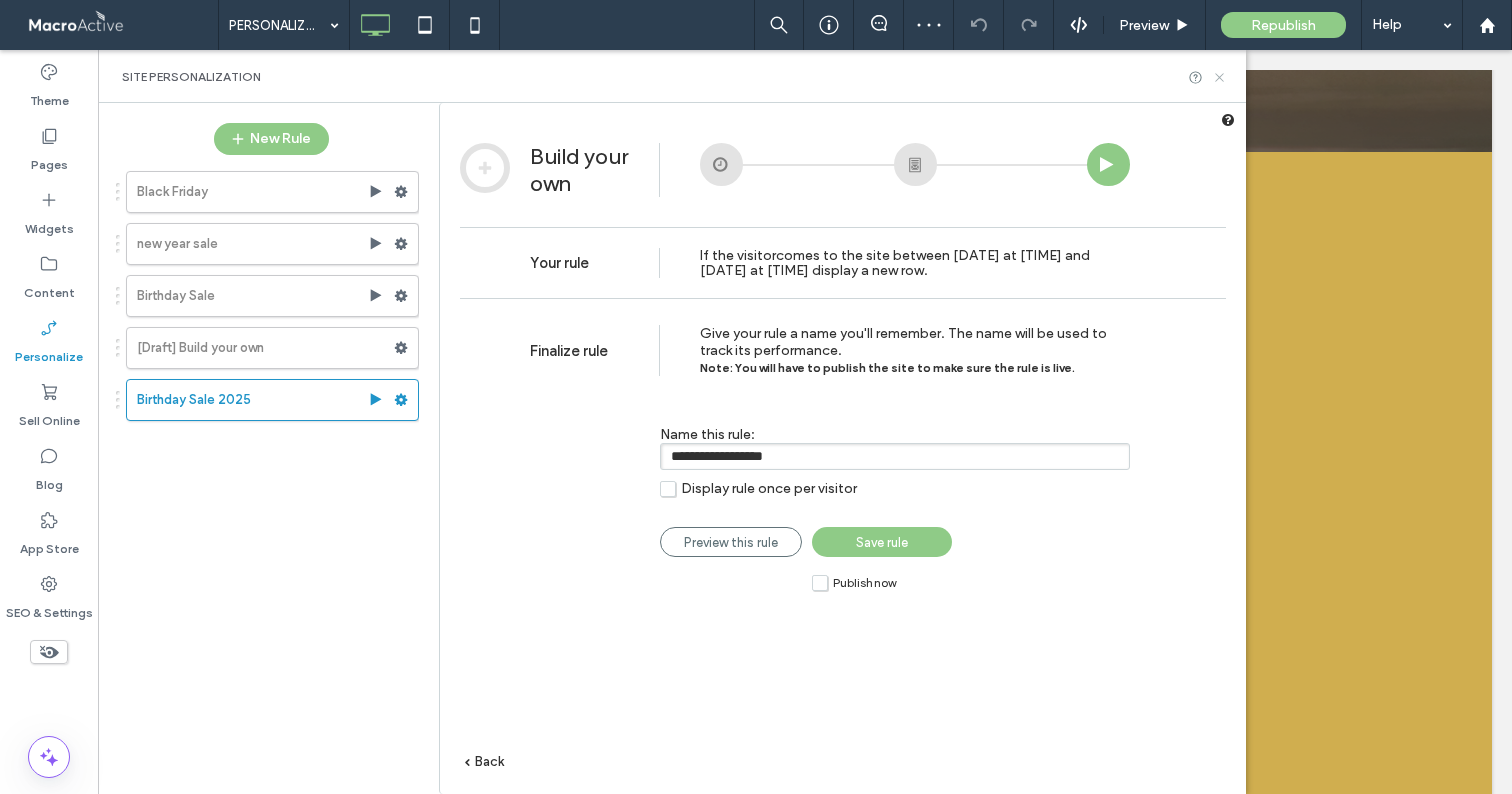 click 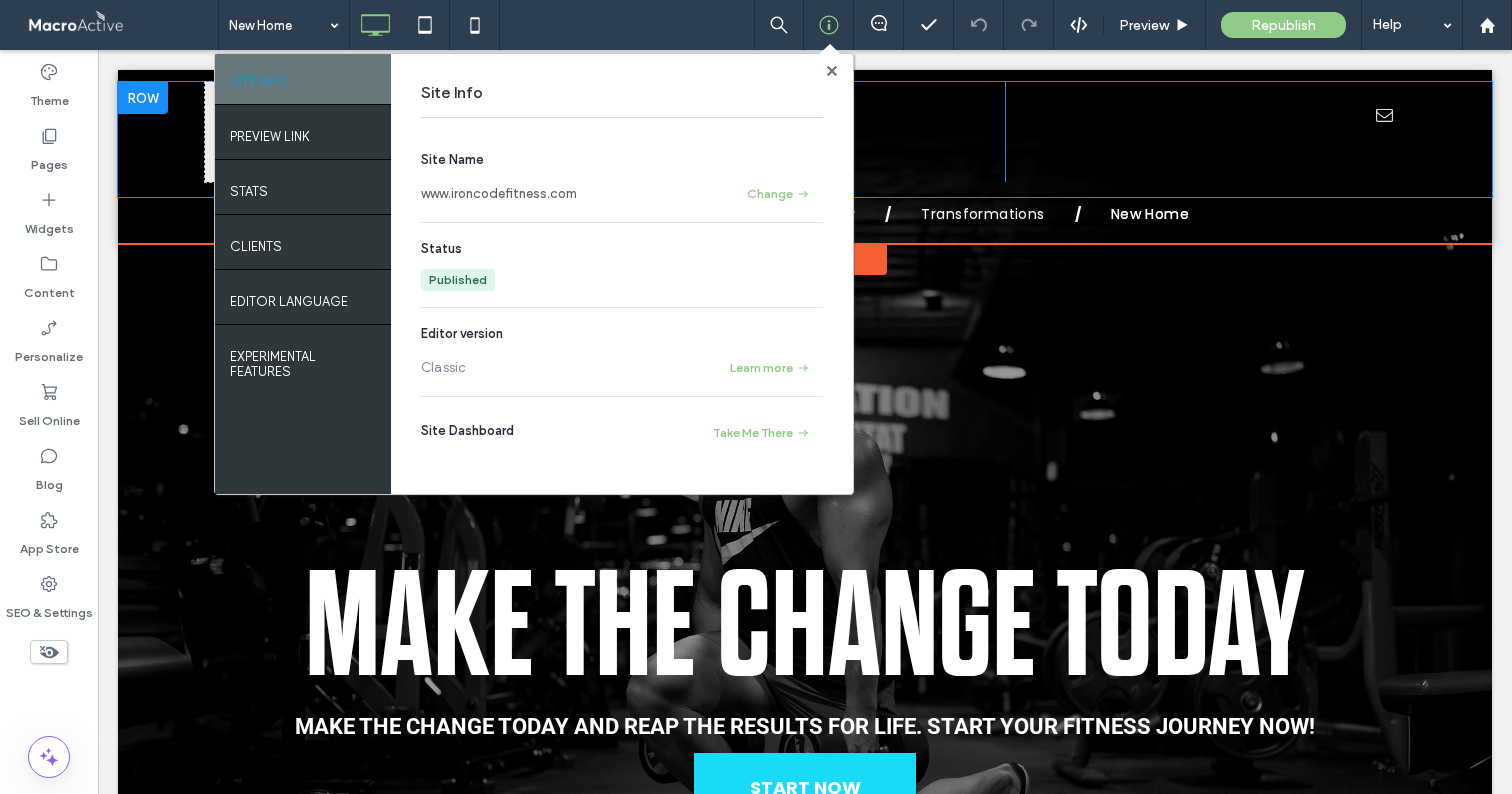 scroll, scrollTop: 0, scrollLeft: 0, axis: both 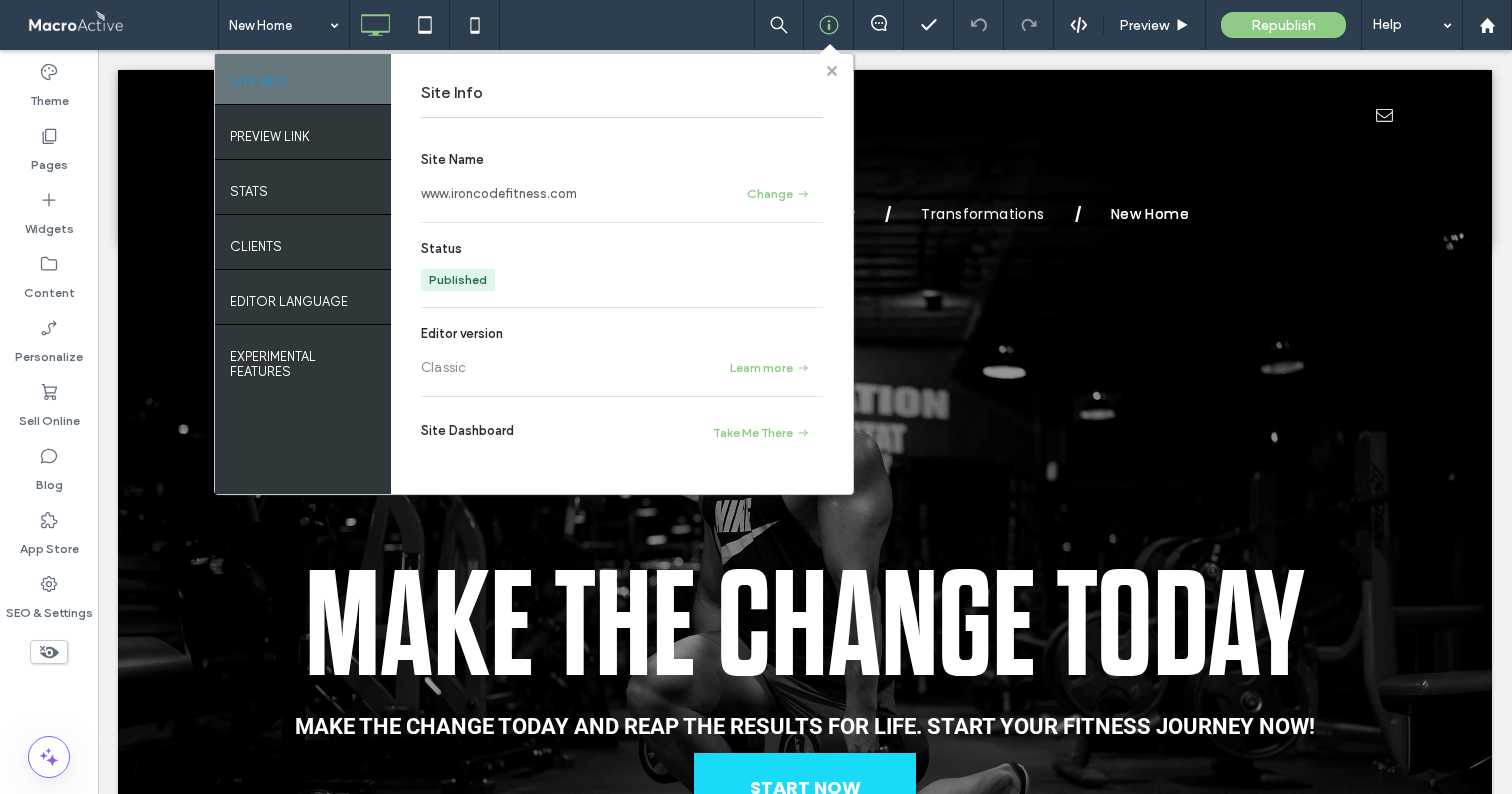 drag, startPoint x: 832, startPoint y: 71, endPoint x: 734, endPoint y: 22, distance: 109.56733 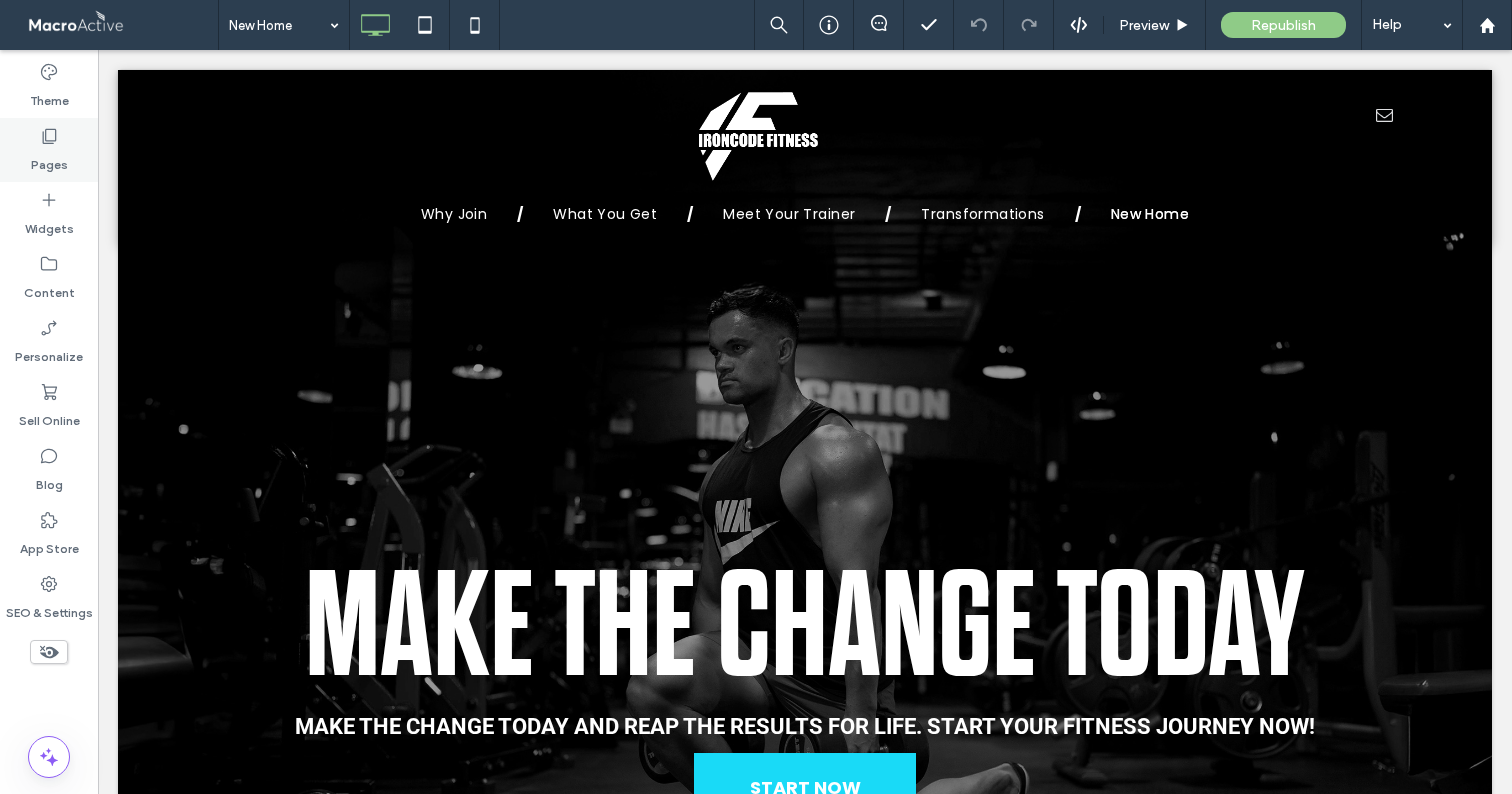 click on "Pages" at bounding box center [49, 150] 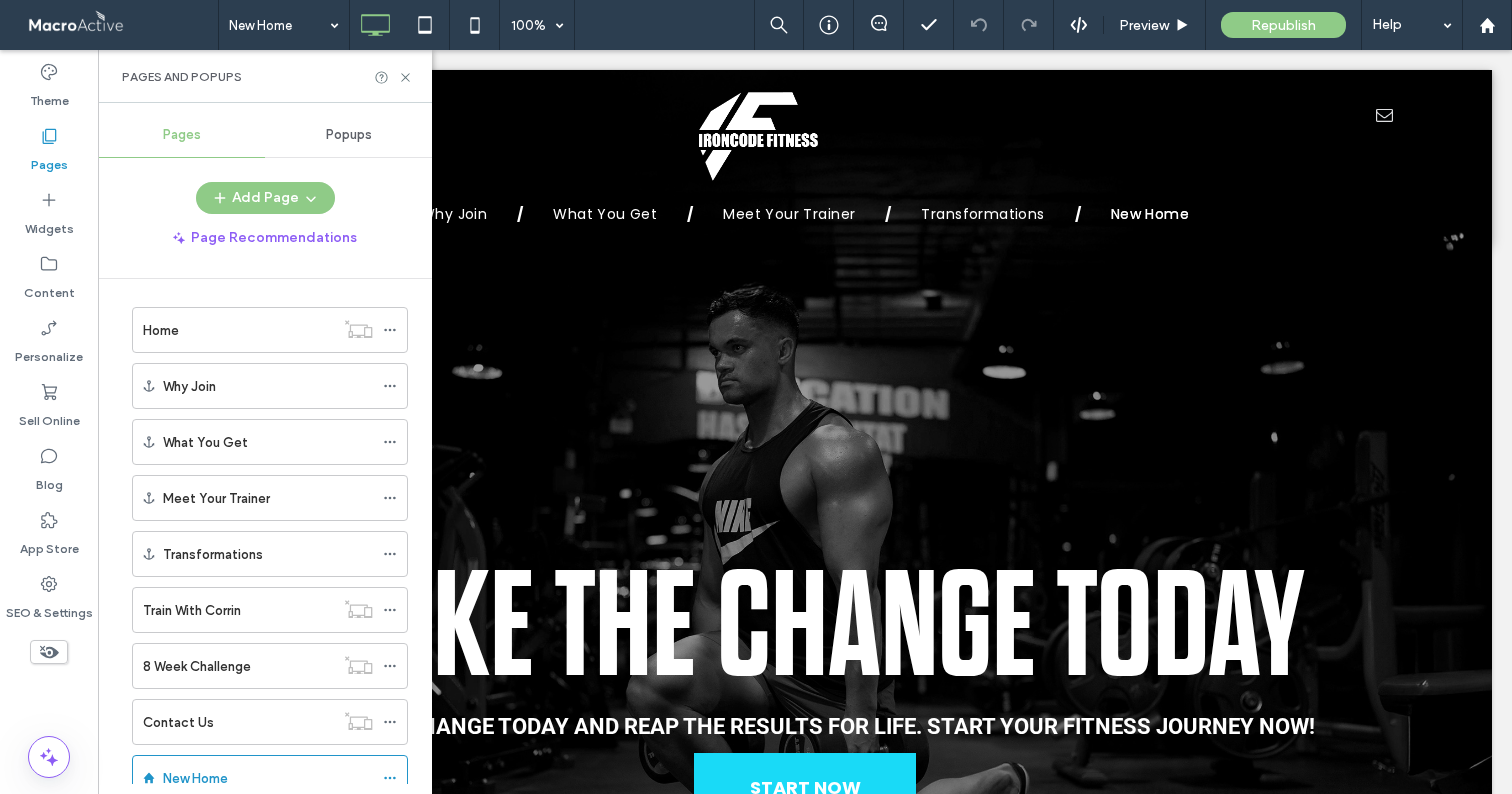 scroll, scrollTop: 0, scrollLeft: 0, axis: both 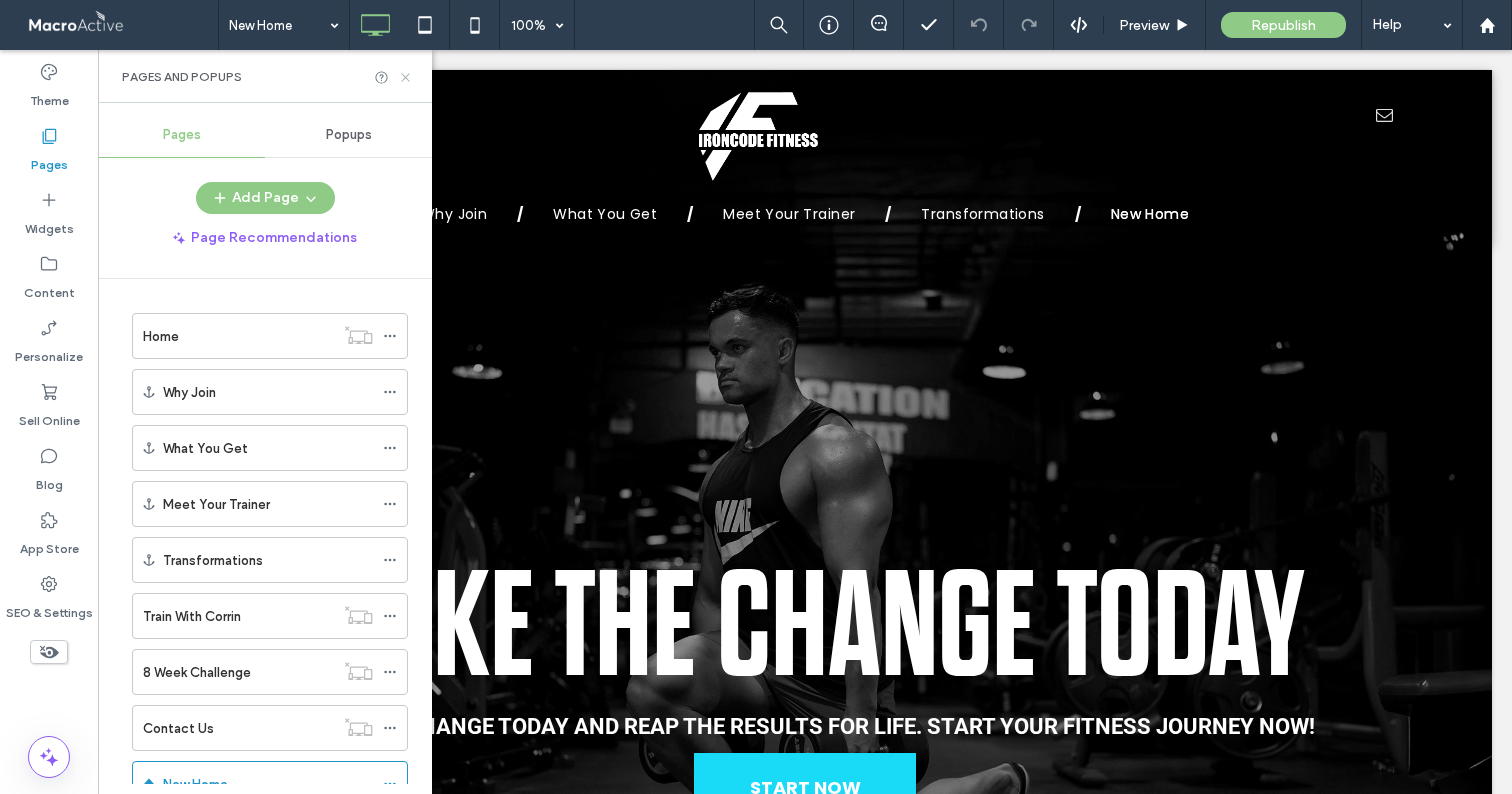 drag, startPoint x: 400, startPoint y: 75, endPoint x: 361, endPoint y: 58, distance: 42.544094 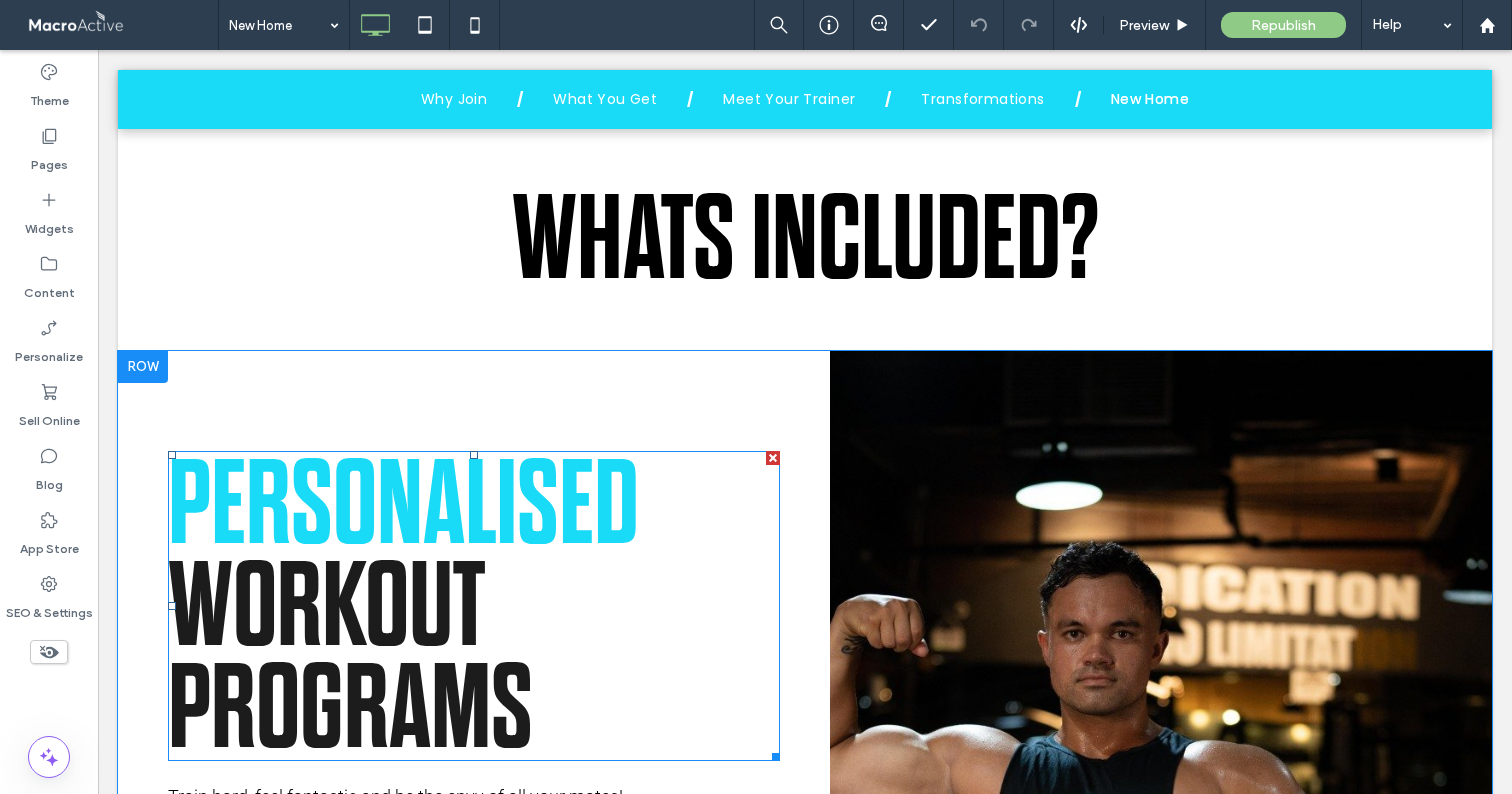 scroll, scrollTop: 4588, scrollLeft: 0, axis: vertical 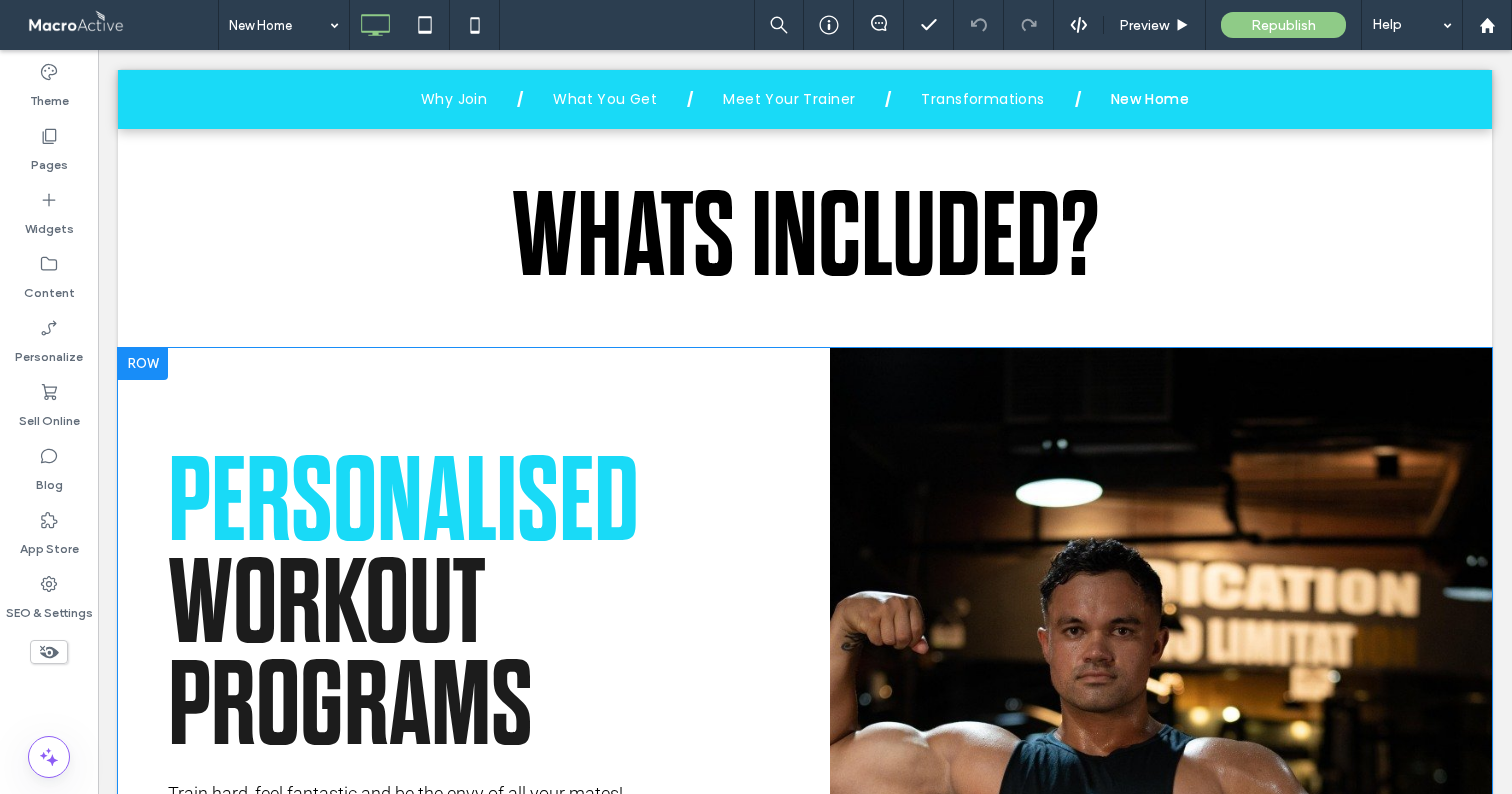 click on "PERSONALISED
WORKOUT PROGRAMS
Train hard, feel fantastic and be the envy of all your mates! As an Ironcode Fitness member, you’ll torch fat and sculpt lean muscle with your own personalised fitness plan tailored to YOUR unique goals, level of fitness and experience.  You’ll never get bored - your plan is designed to help you achieve maximum results while giving you the freedom to plan your training around your busy schedule.  The instructions are clear - I’ll tell you how many repetitions and sets to do. I’ll also include easy to follow step by step video demonstrations for each exercise to make things as simple and easy to follow as possible. Your plan is updated each month. This gives you four weeks to train before switching up the routine. You’ll stay on the top of your game as you build your dream body and enjoy
MASSIVE   results!
JOIN NOW
Click To Paste" at bounding box center (499, 894) 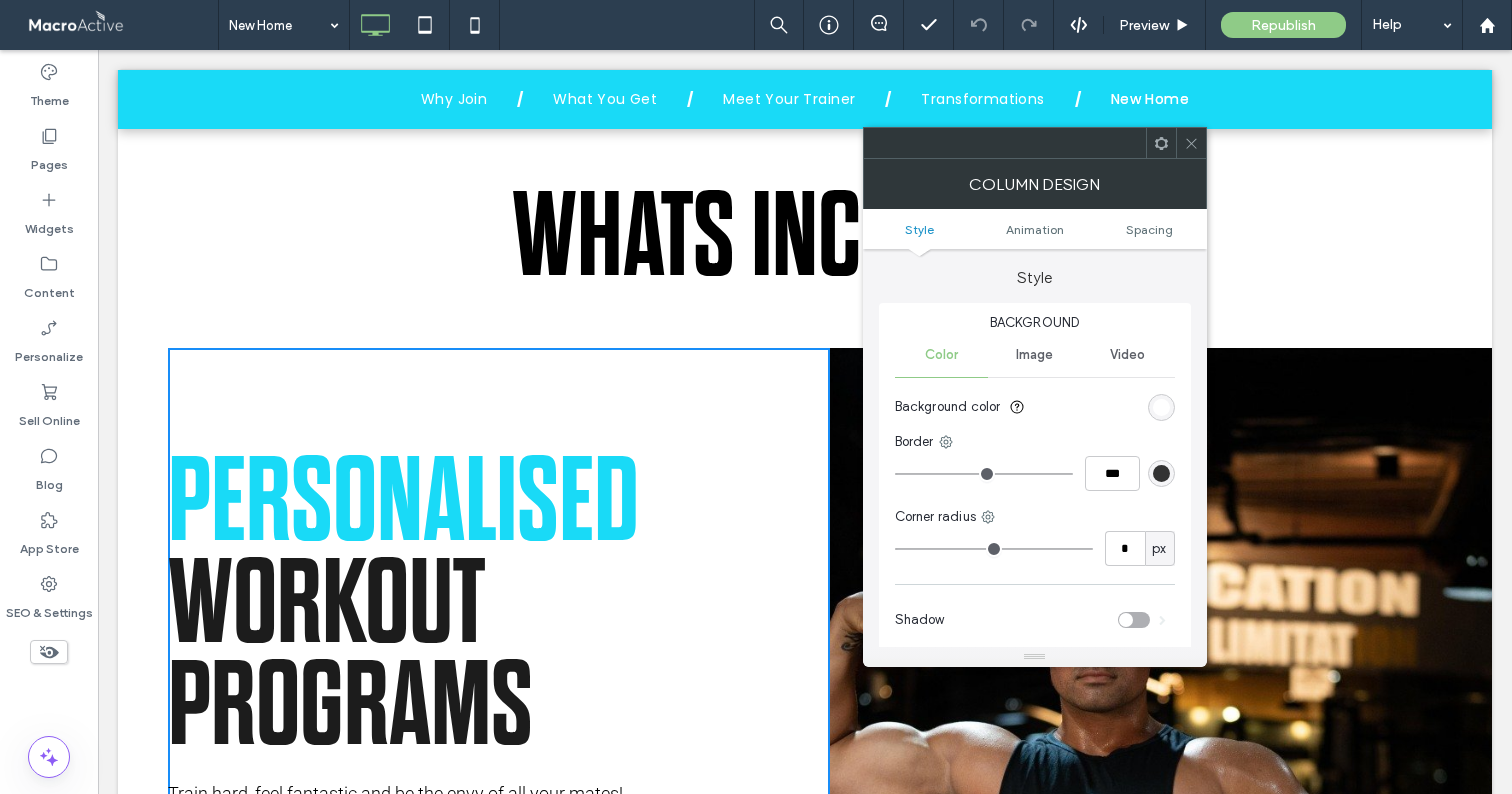 click at bounding box center (1161, 407) 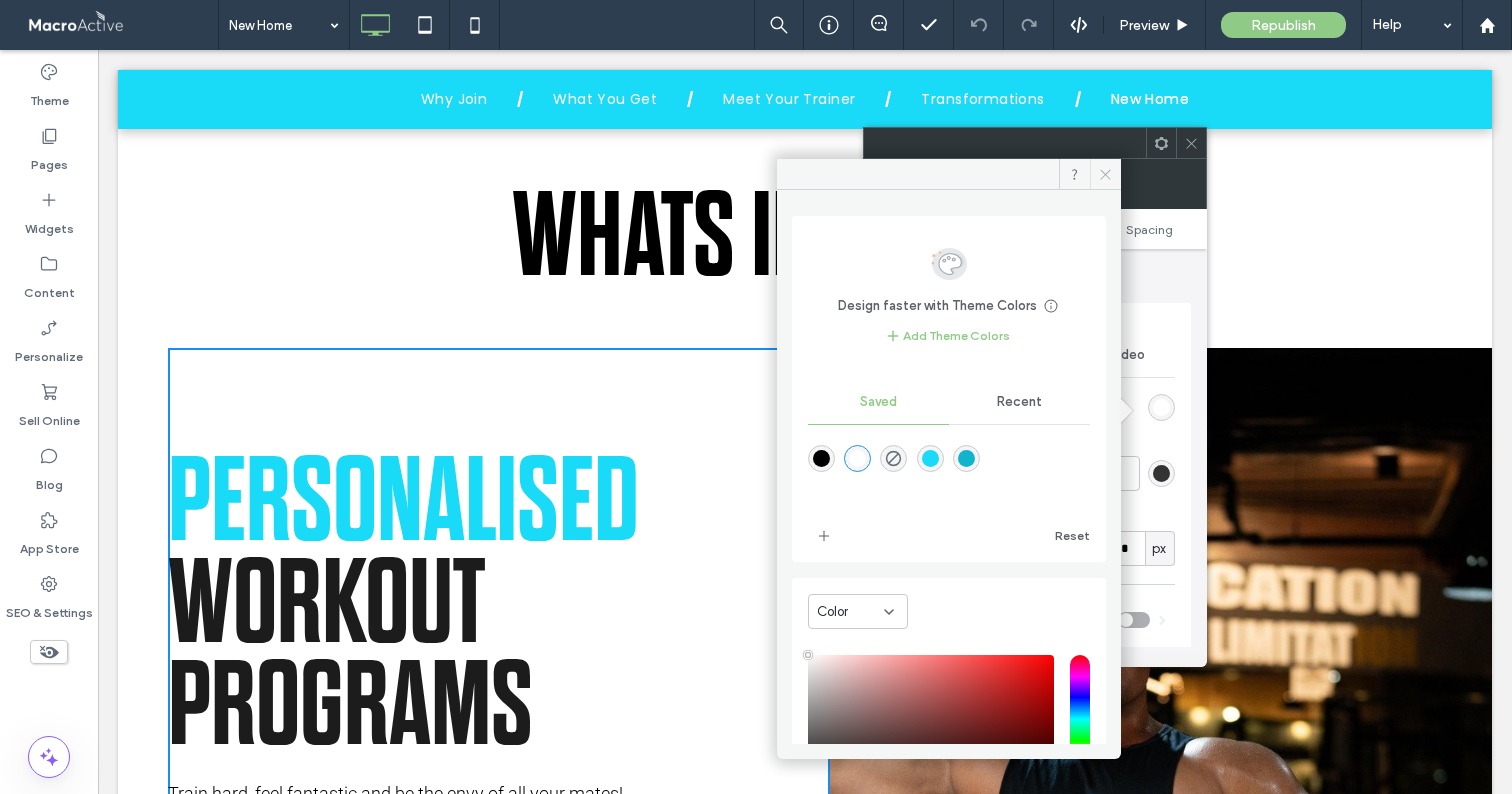 click 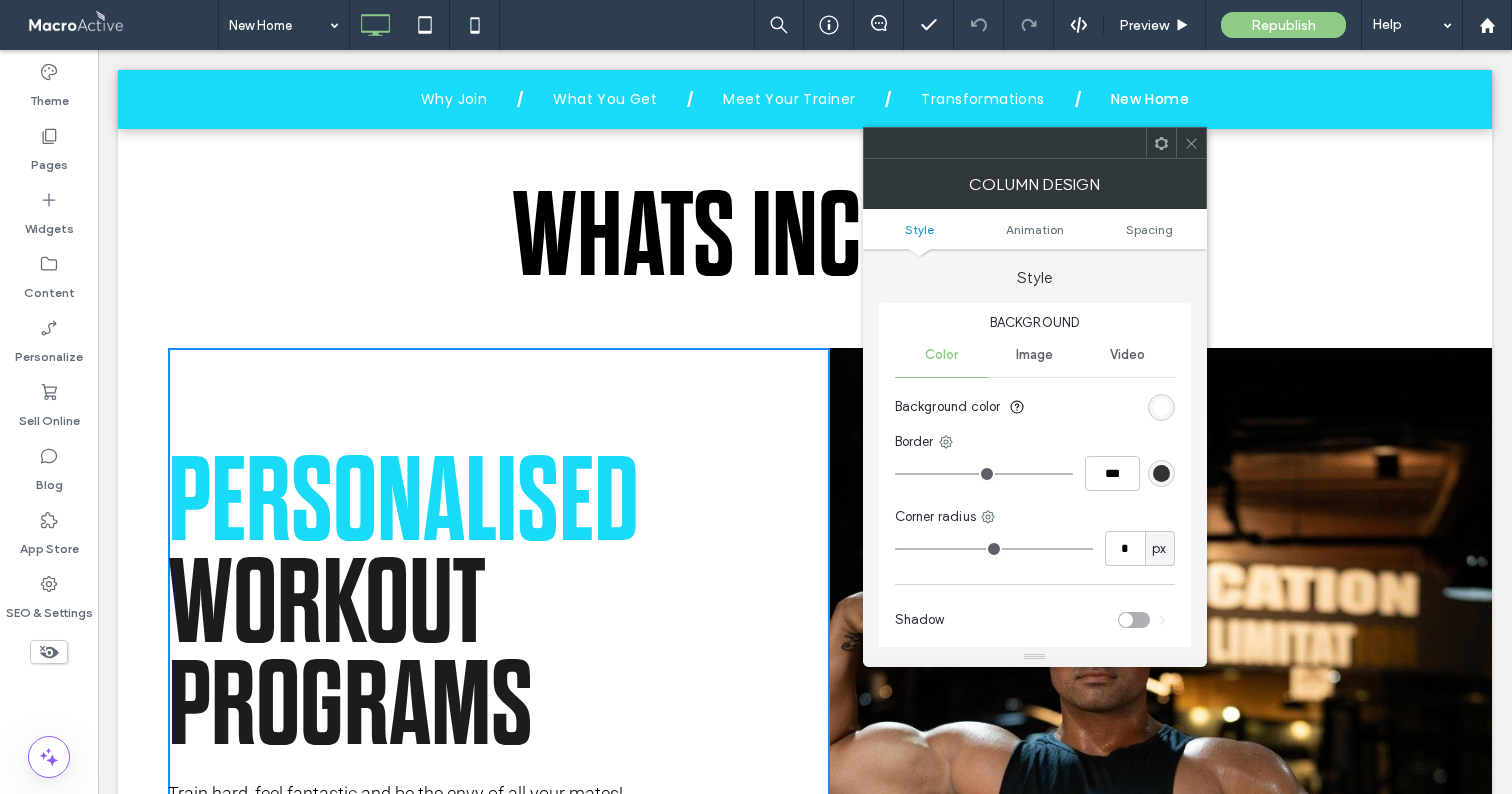 click at bounding box center [1191, 143] 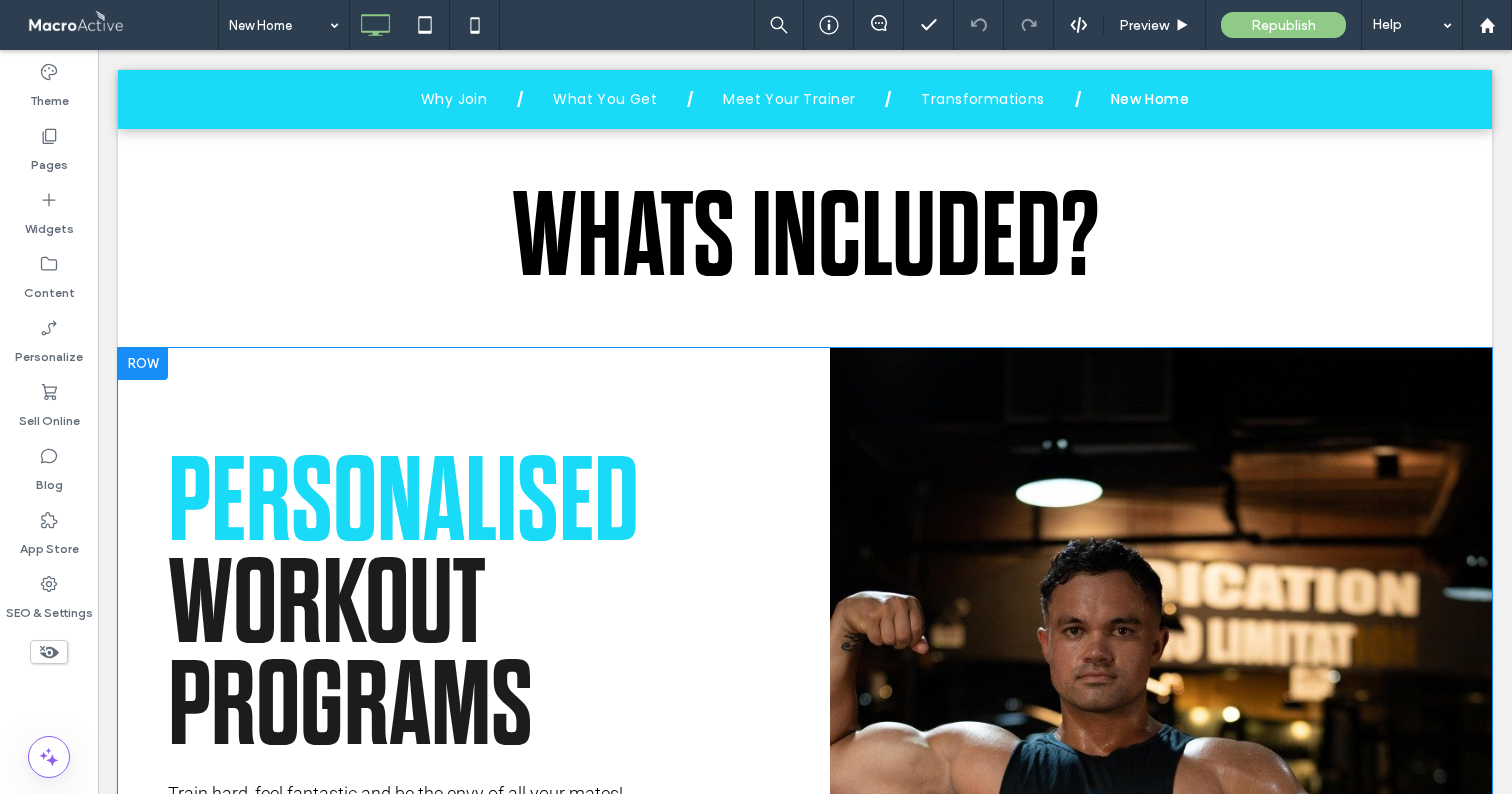 click at bounding box center (143, 364) 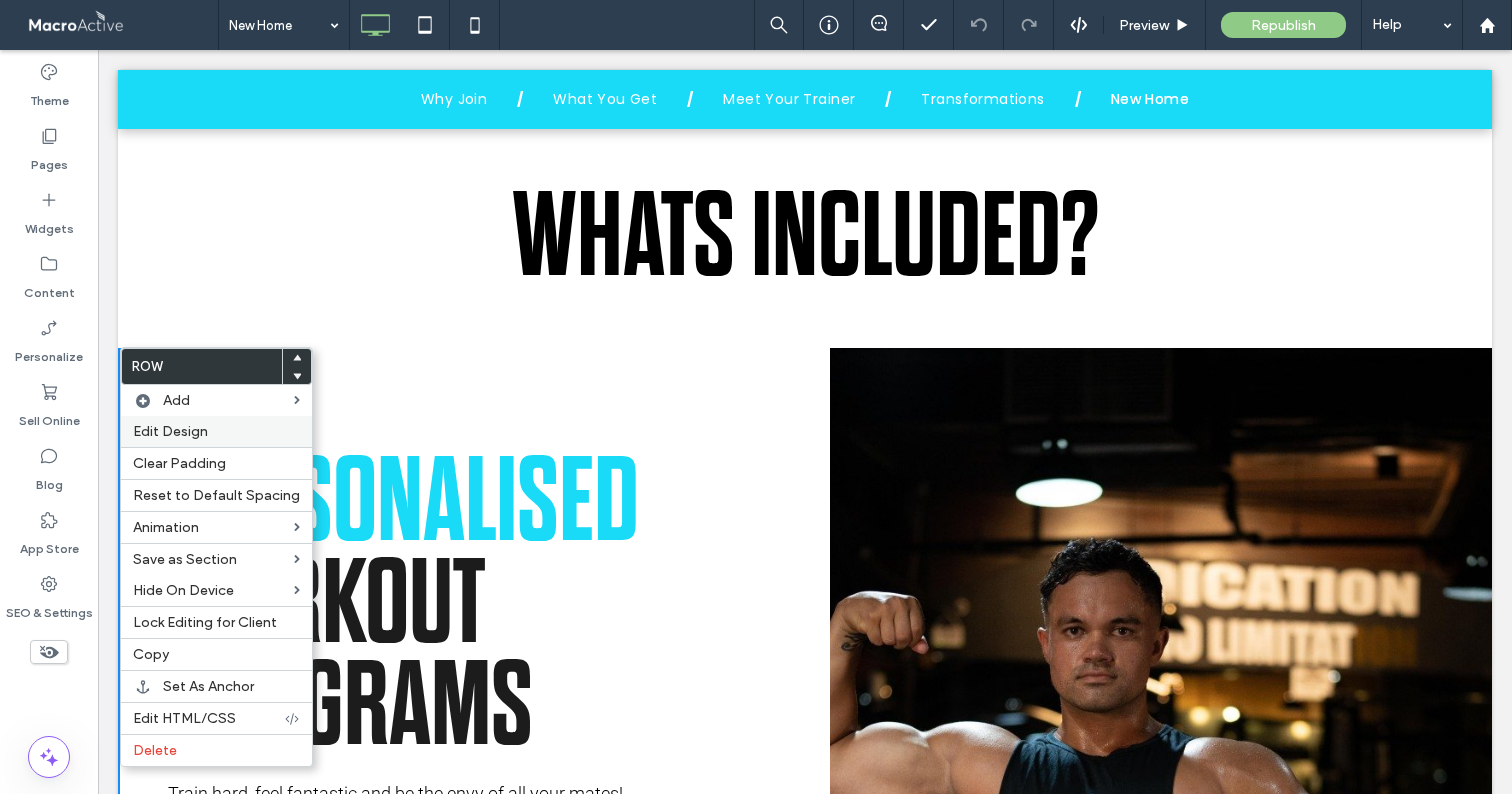click on "Edit Design" at bounding box center [170, 431] 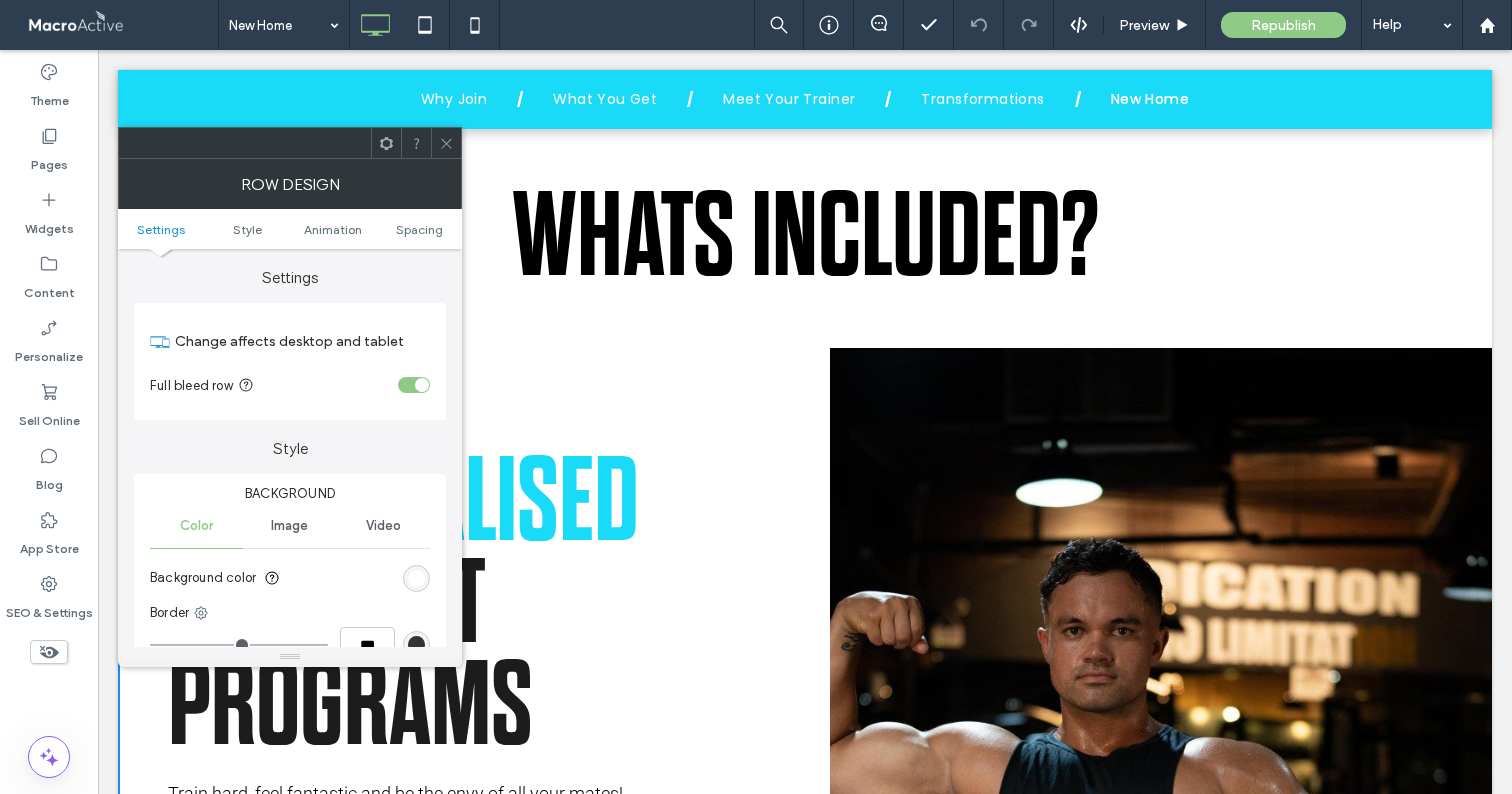 click at bounding box center [416, 578] 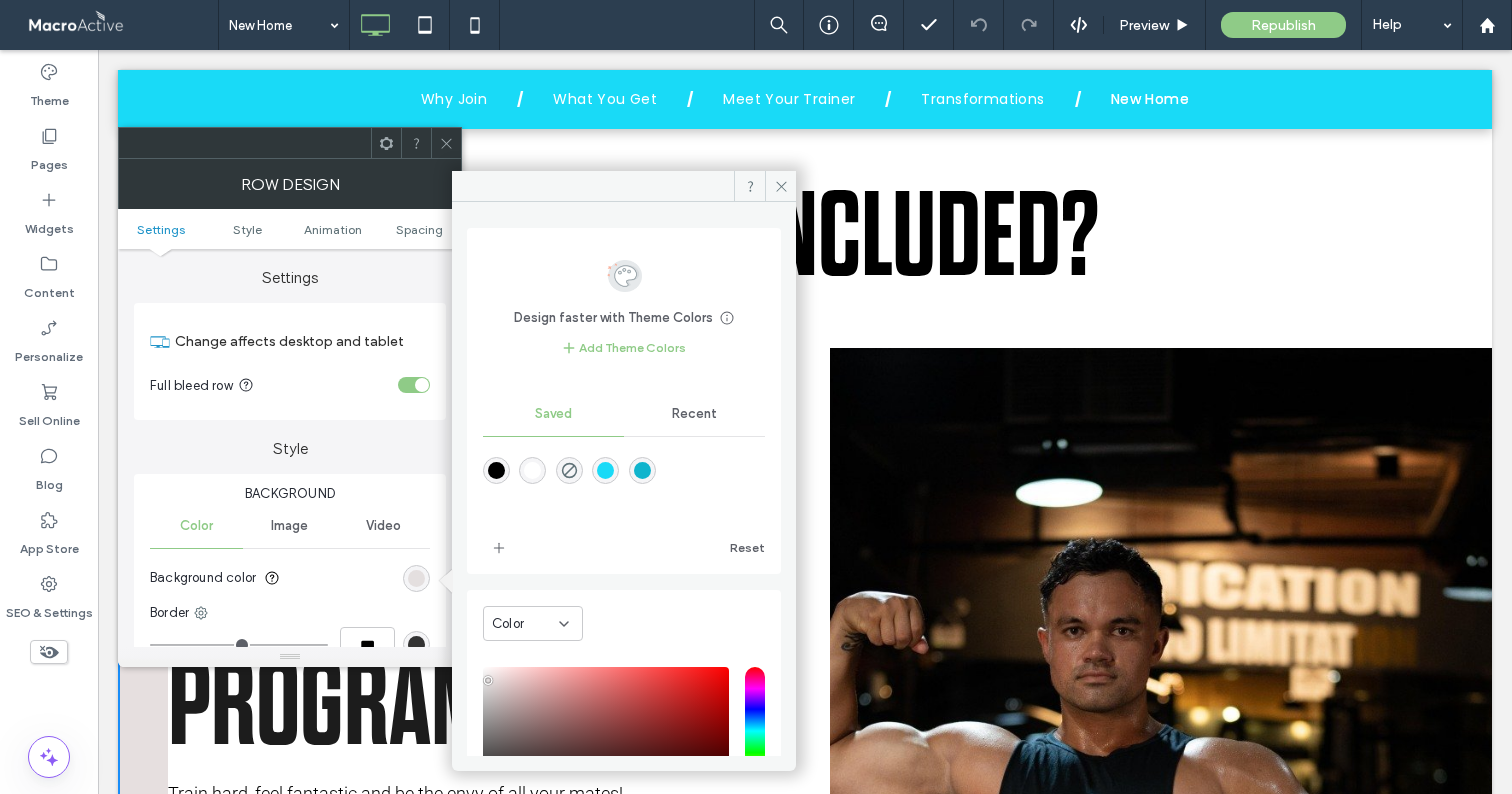 type on "*******" 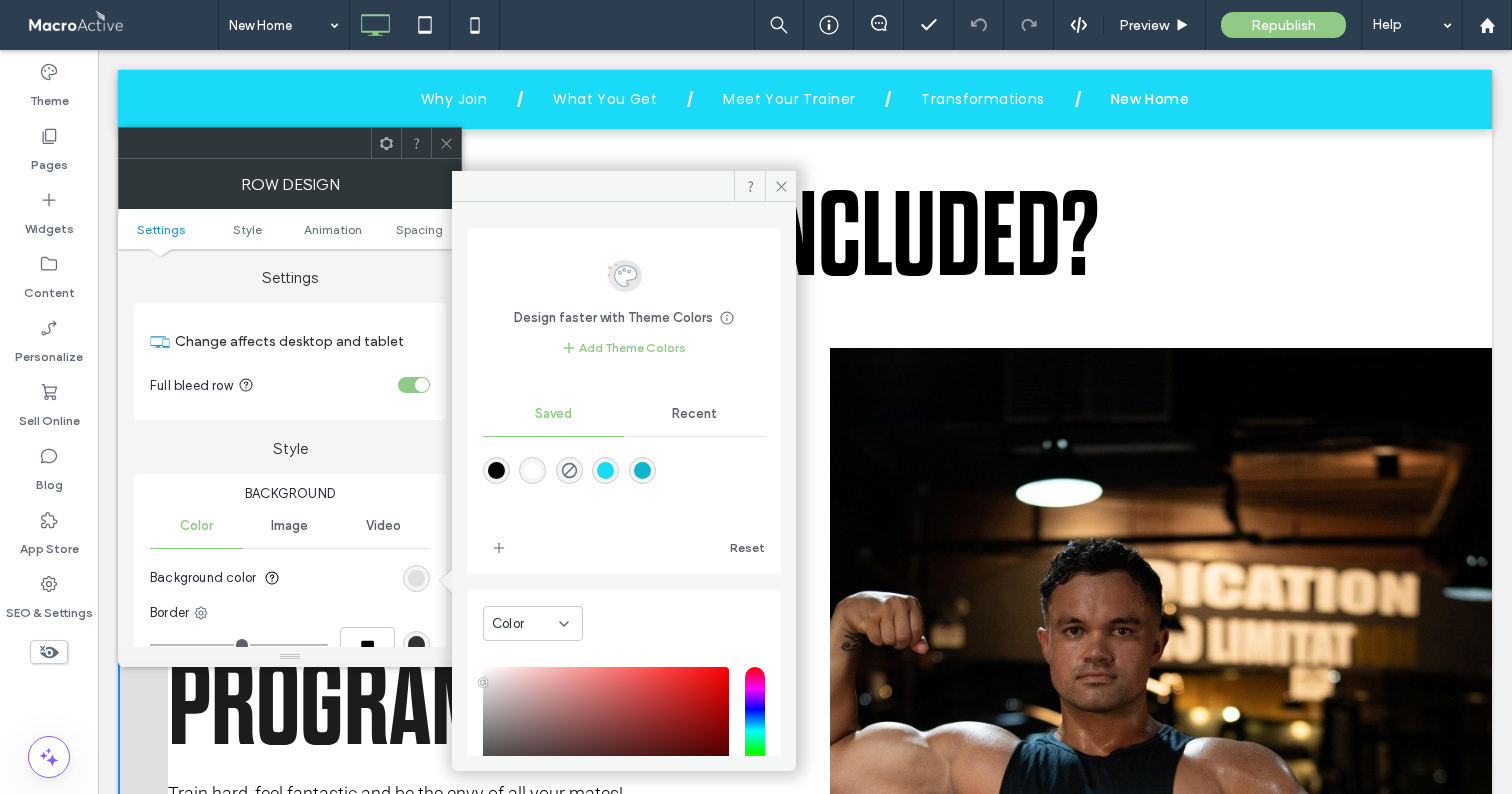 drag, startPoint x: 488, startPoint y: 681, endPoint x: 474, endPoint y: 683, distance: 14.142136 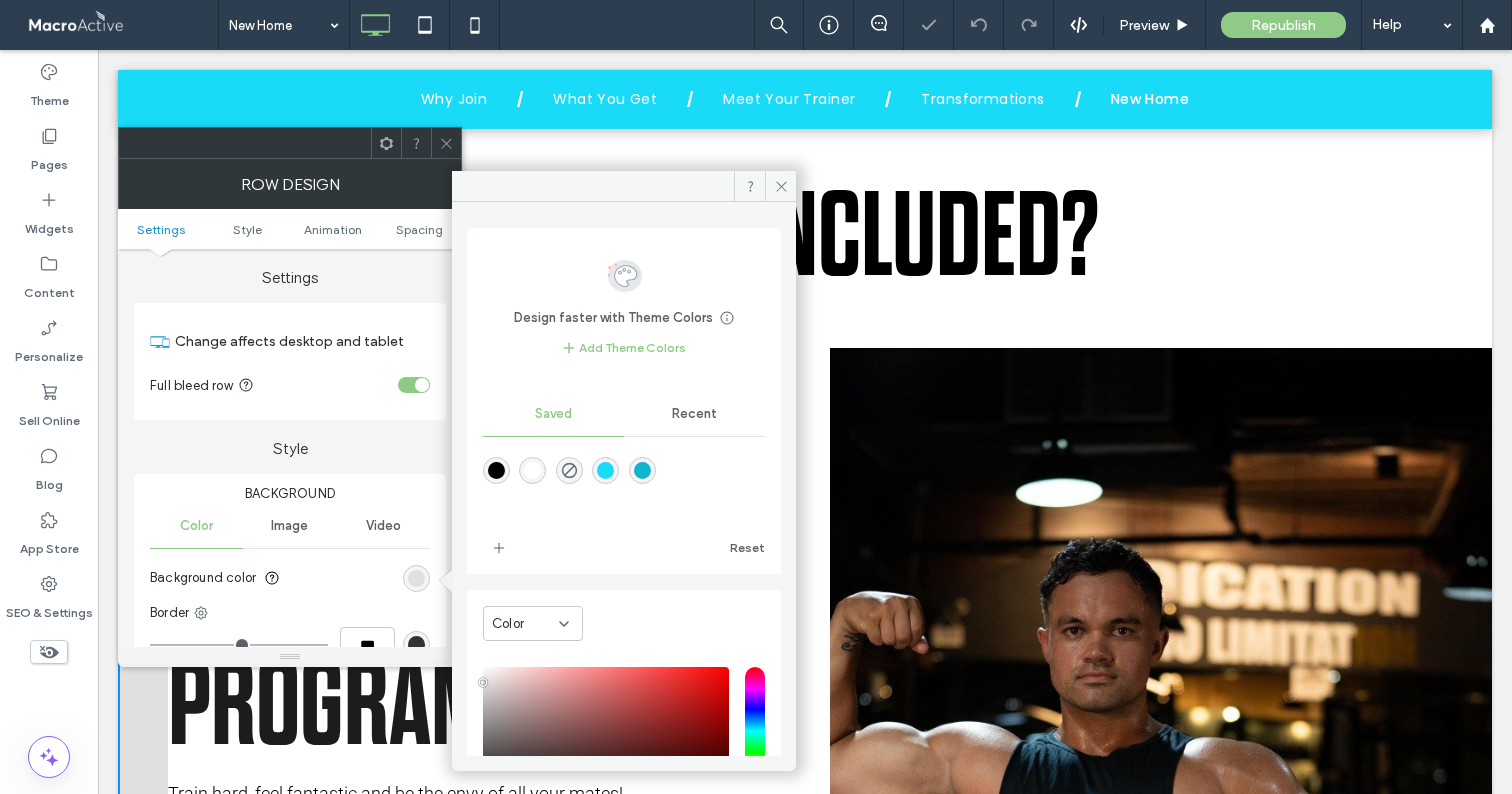 click at bounding box center (446, 143) 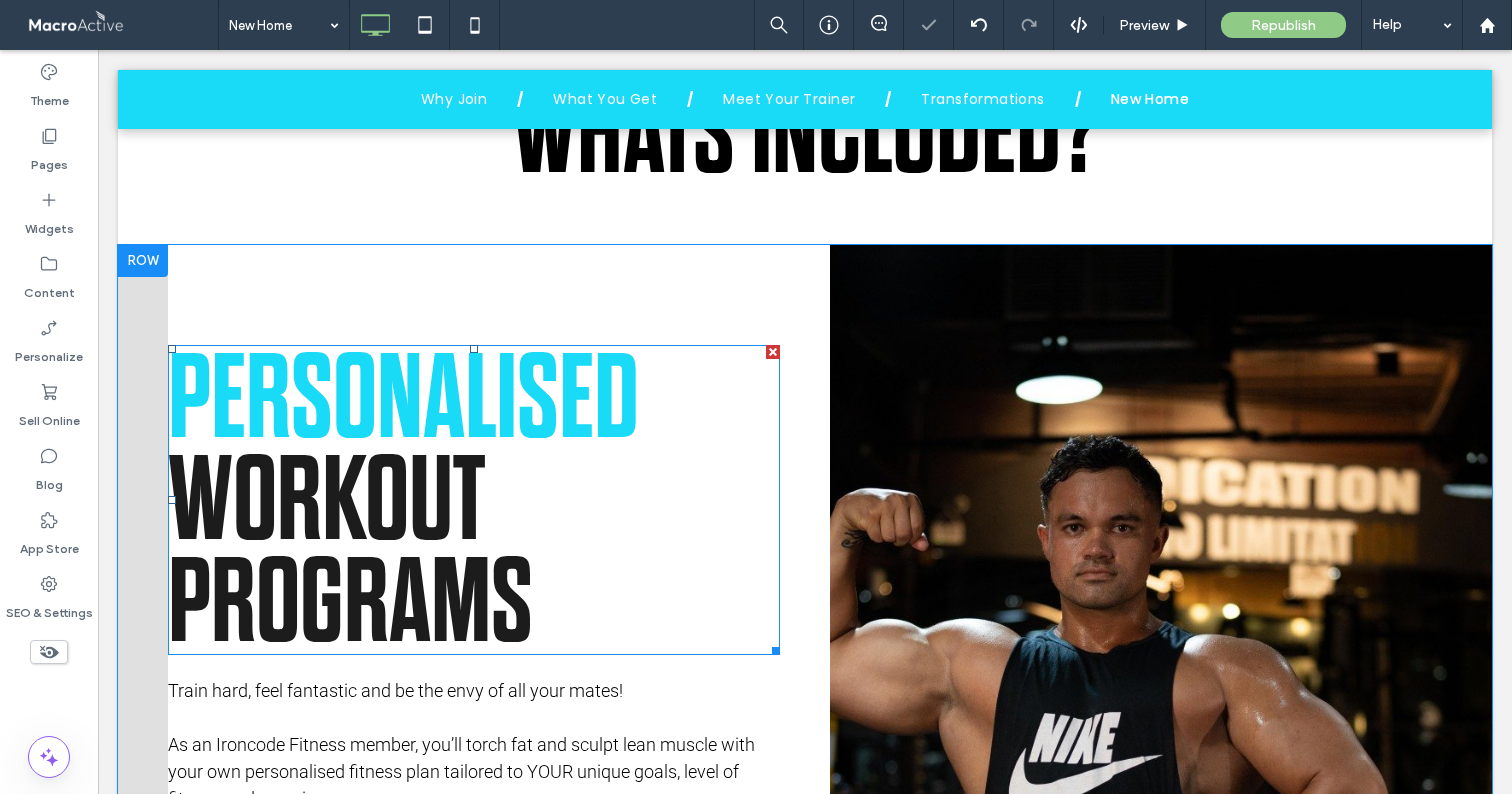 scroll, scrollTop: 4701, scrollLeft: 0, axis: vertical 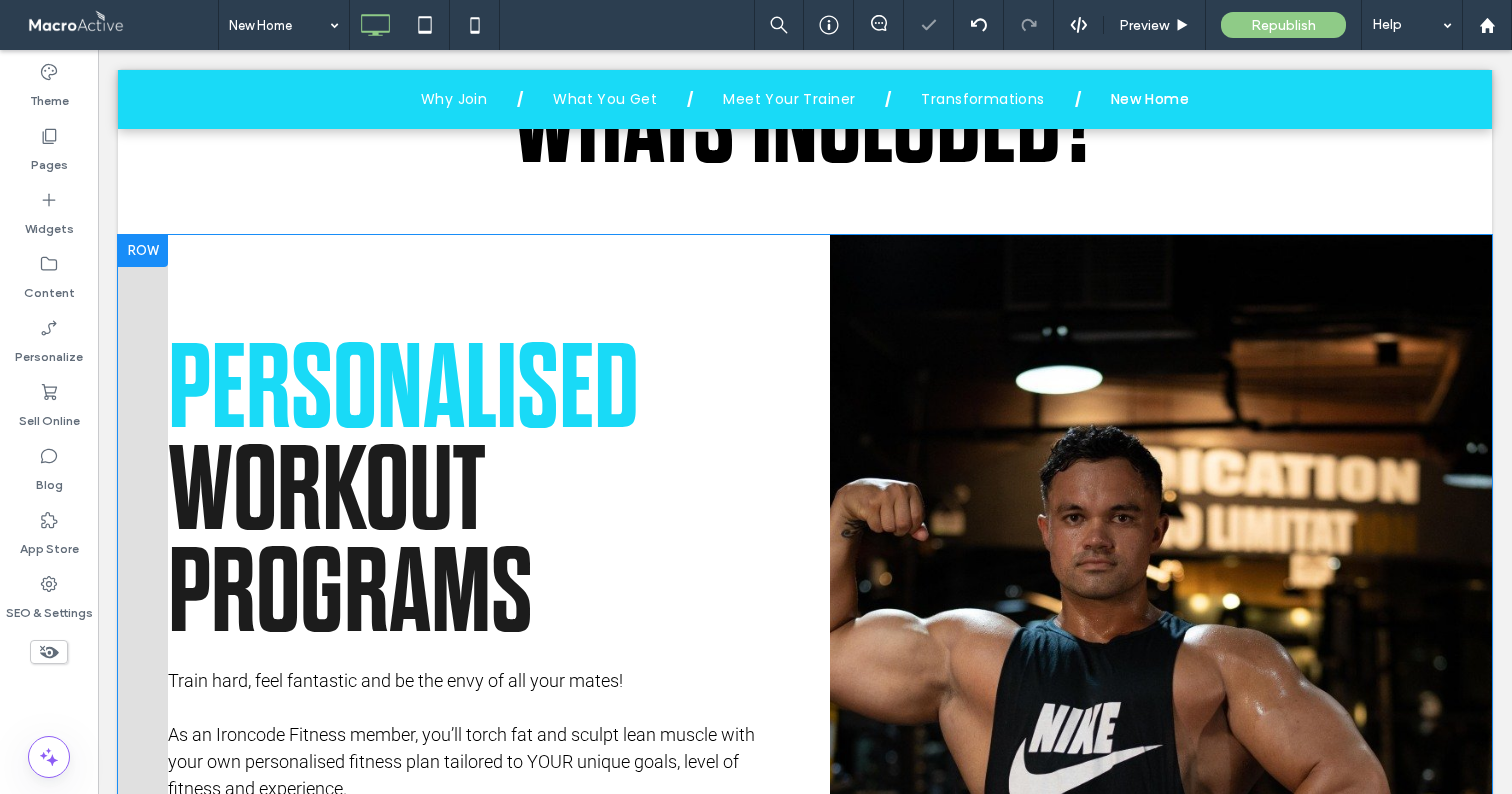 click on "PERSONALISED
WORKOUT PROGRAMS
Train hard, feel fantastic and be the envy of all your mates! As an Ironcode Fitness member, you’ll torch fat and sculpt lean muscle with your own personalised fitness plan tailored to YOUR unique goals, level of fitness and experience.  You’ll never get bored - your plan is designed to help you achieve maximum results while giving you the freedom to plan your training around your busy schedule.  The instructions are clear - I’ll tell you how many repetitions and sets to do. I’ll also include easy to follow step by step video demonstrations for each exercise to make things as simple and easy to follow as possible. Your plan is updated each month. This gives you four weeks to train before switching up the routine. You’ll stay on the top of your game as you build your dream body and enjoy
MASSIVE   results!
JOIN NOW
Click To Paste" at bounding box center [499, 781] 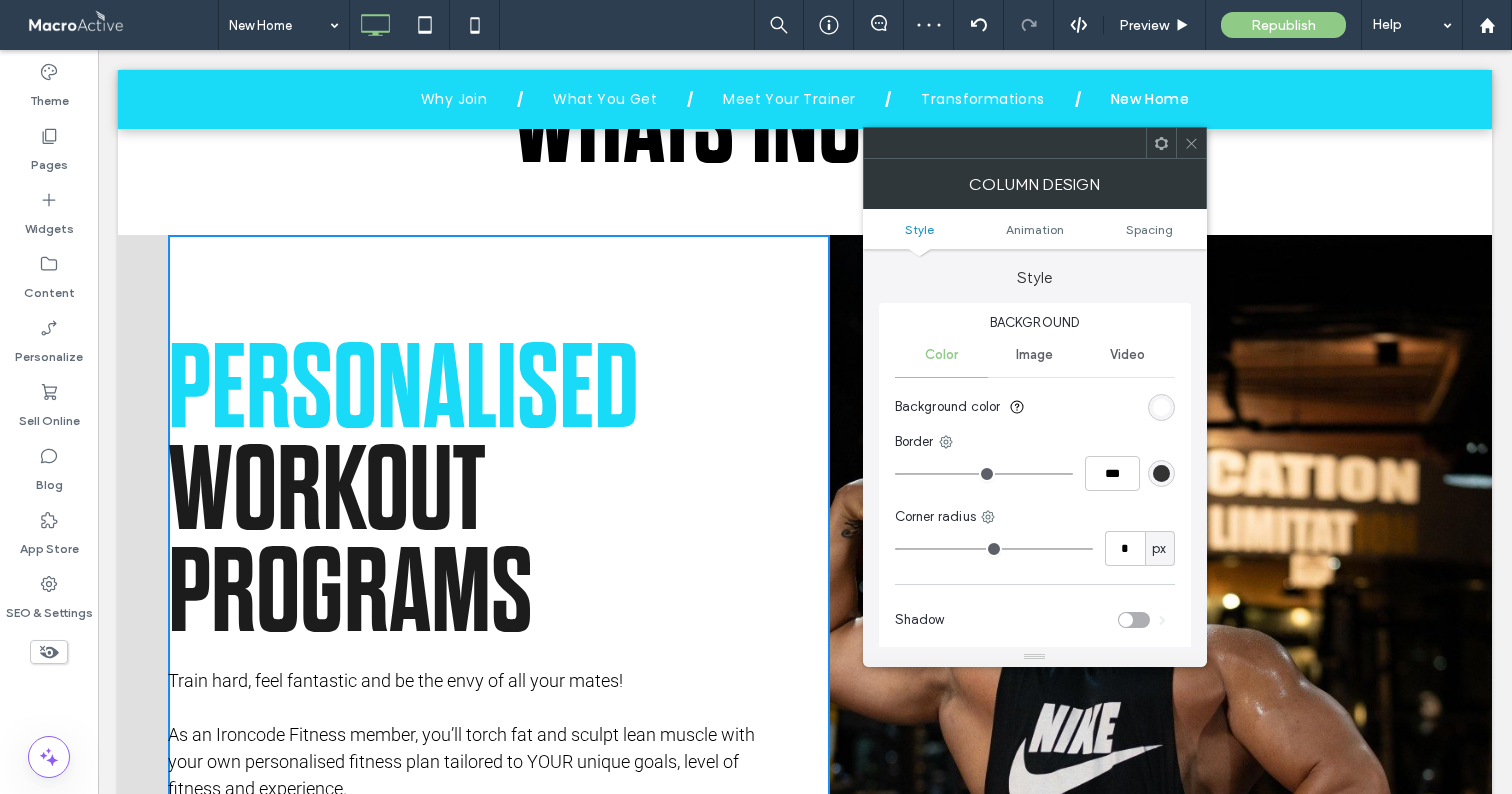 click at bounding box center (1161, 407) 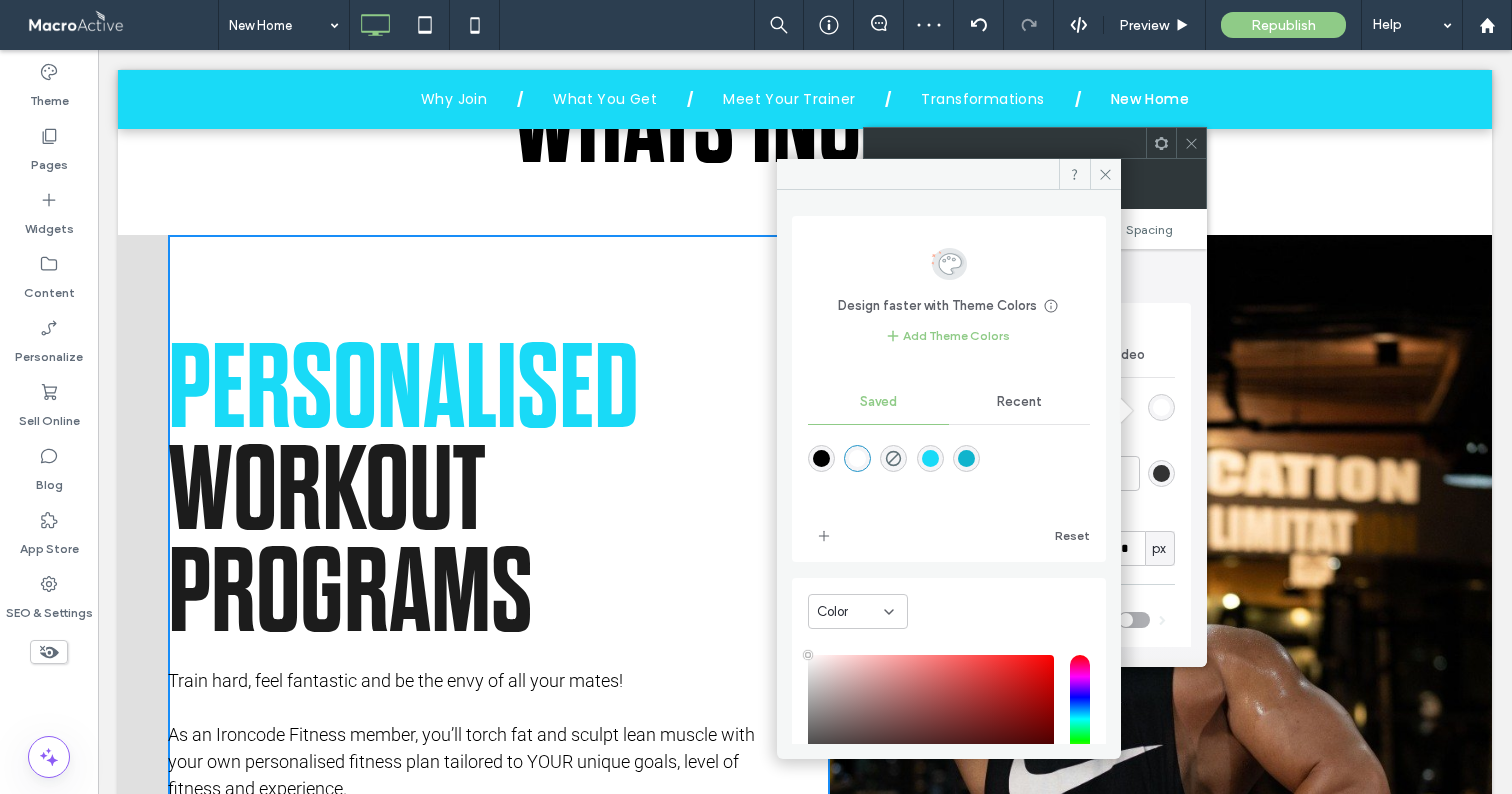 drag, startPoint x: 981, startPoint y: 405, endPoint x: 961, endPoint y: 421, distance: 25.612497 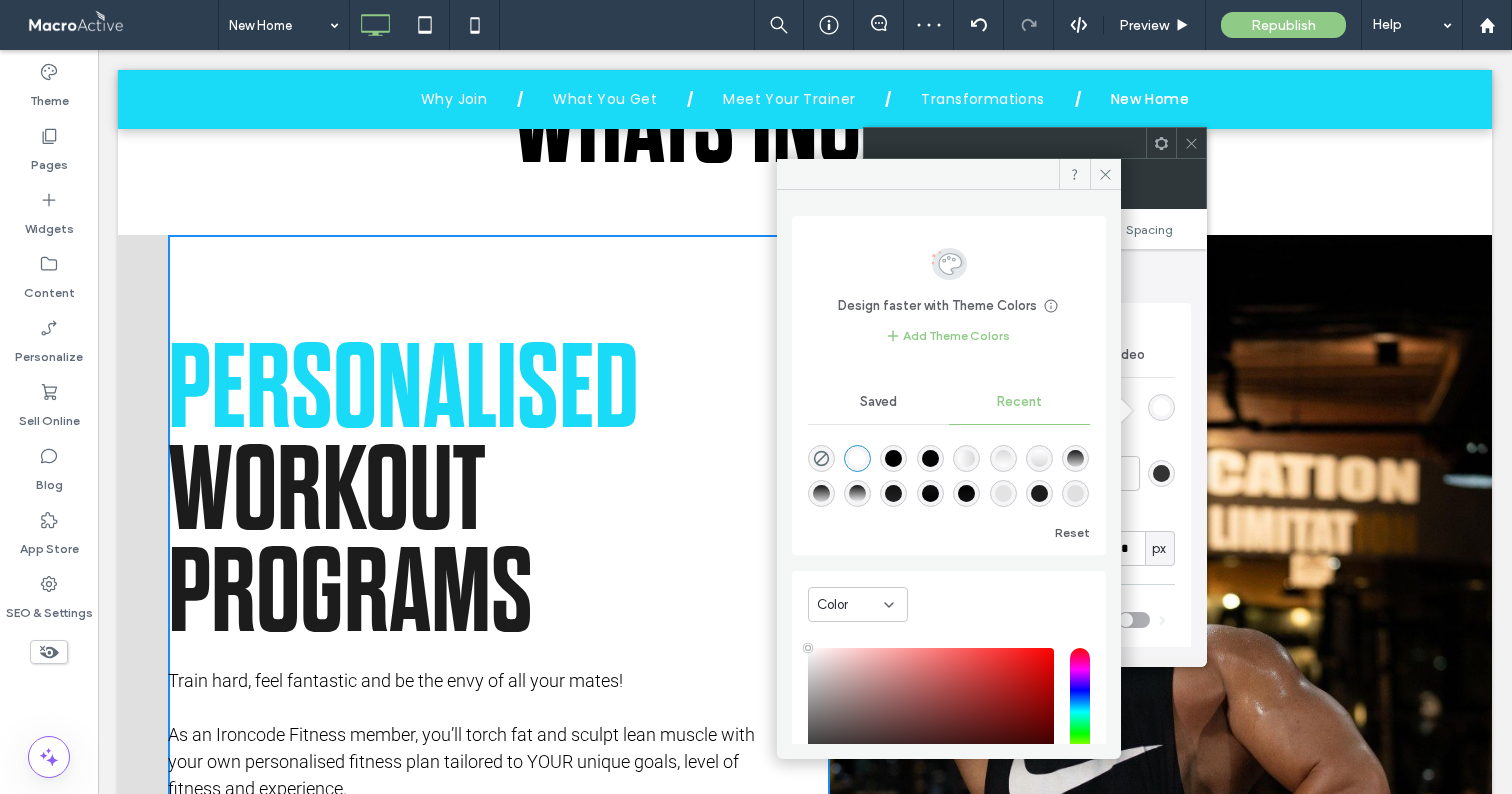 click at bounding box center [821, 458] 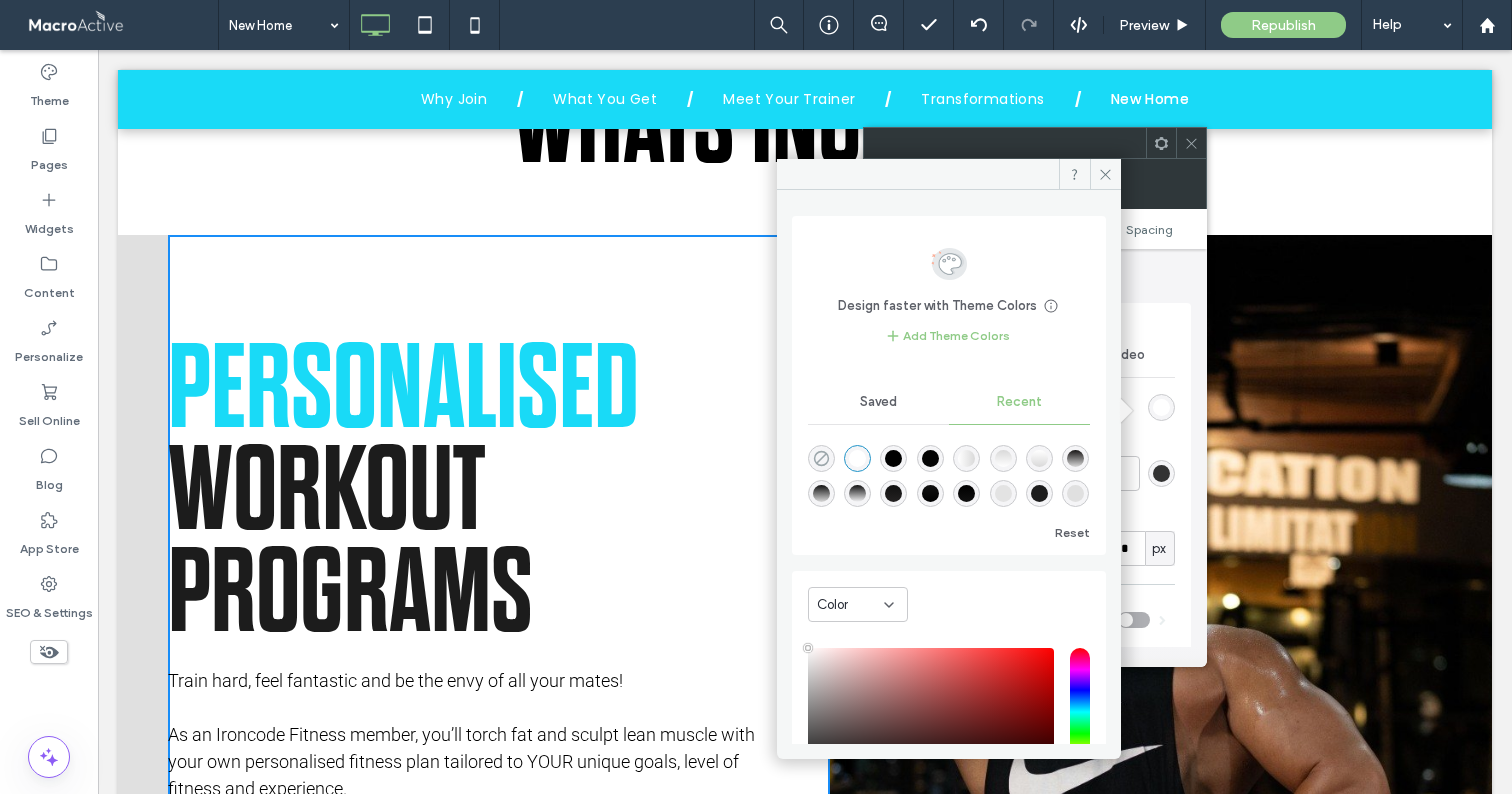 click 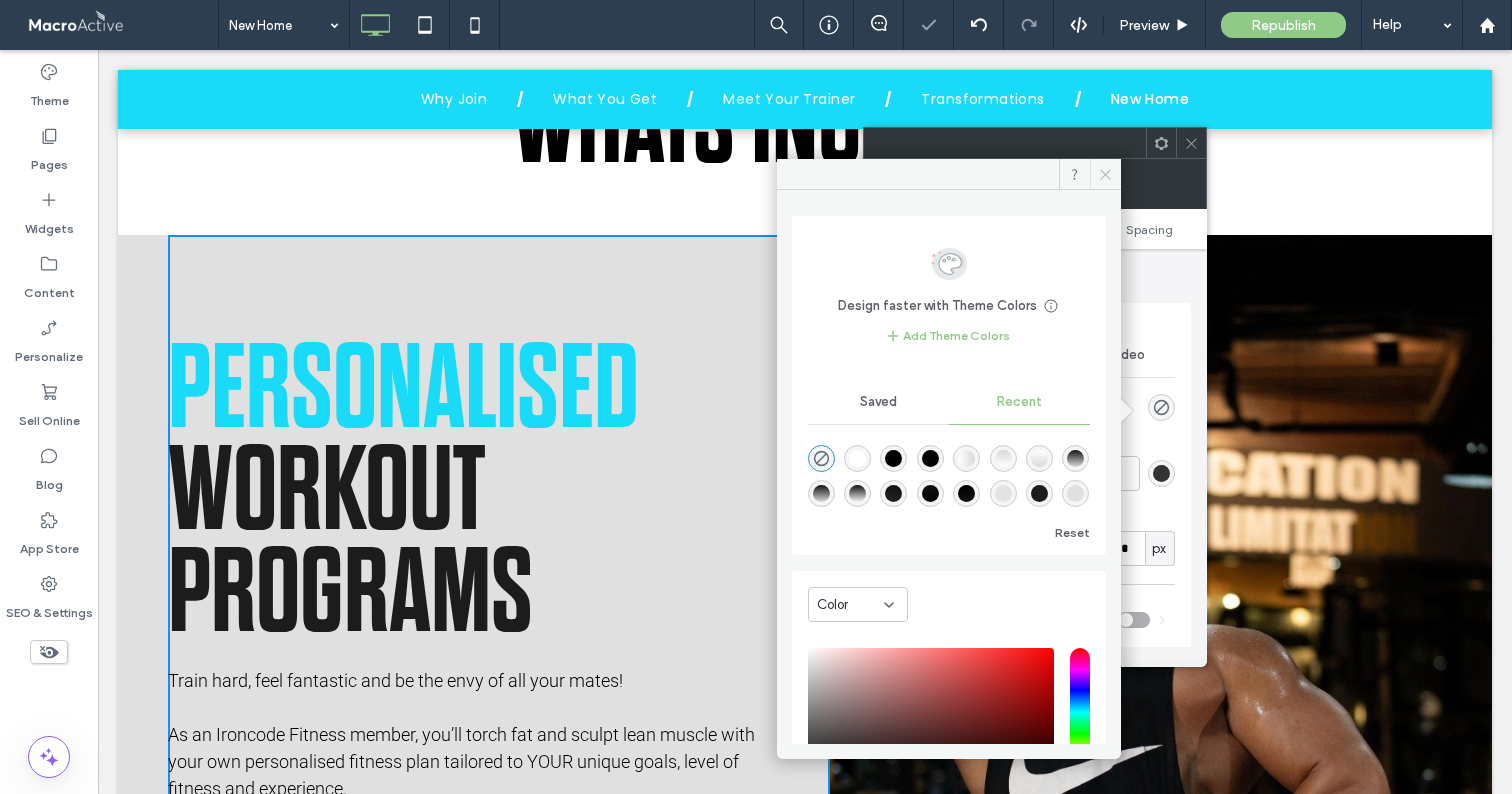 click at bounding box center (1105, 174) 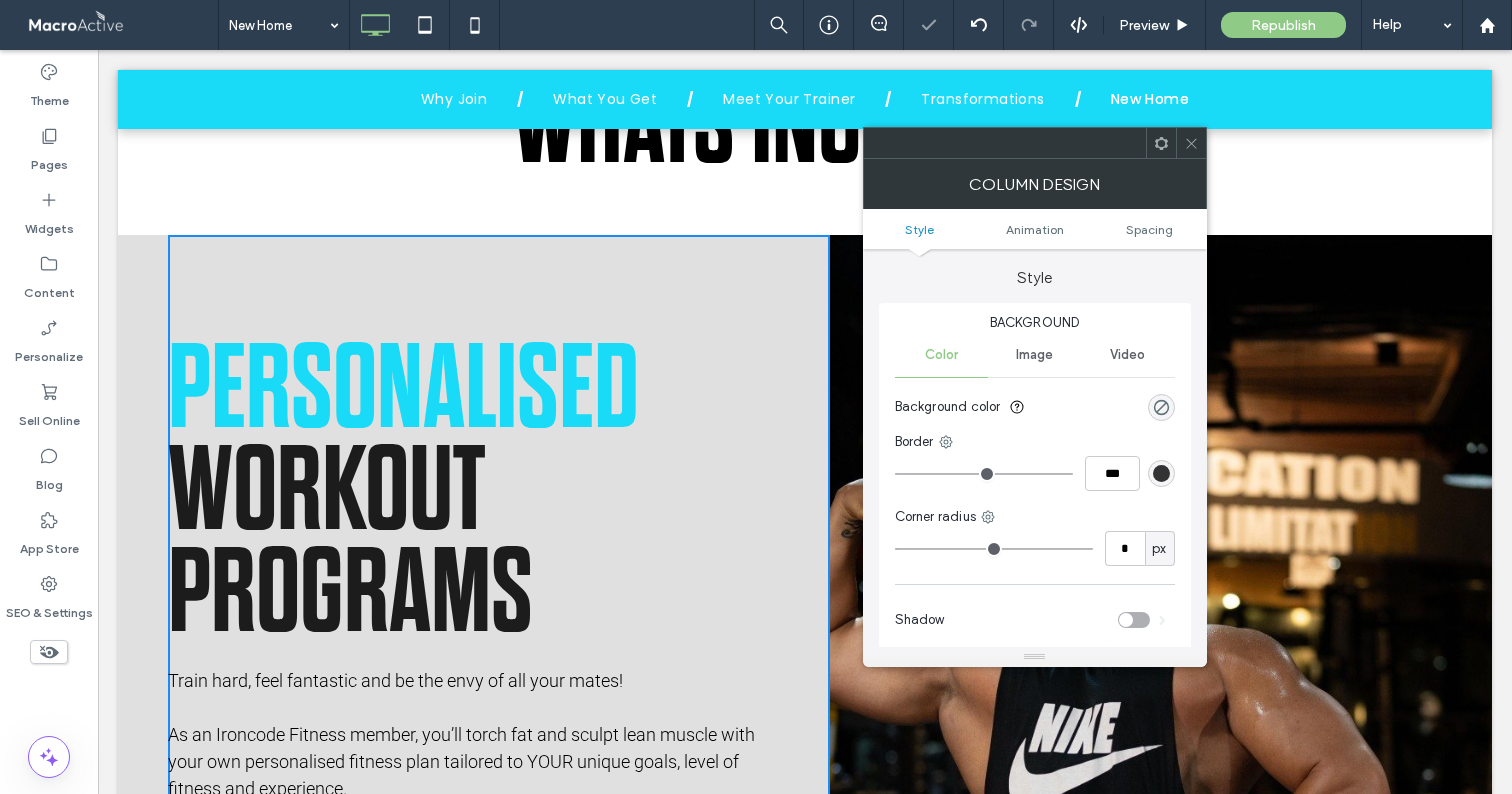 drag, startPoint x: 1193, startPoint y: 149, endPoint x: 1140, endPoint y: 172, distance: 57.77543 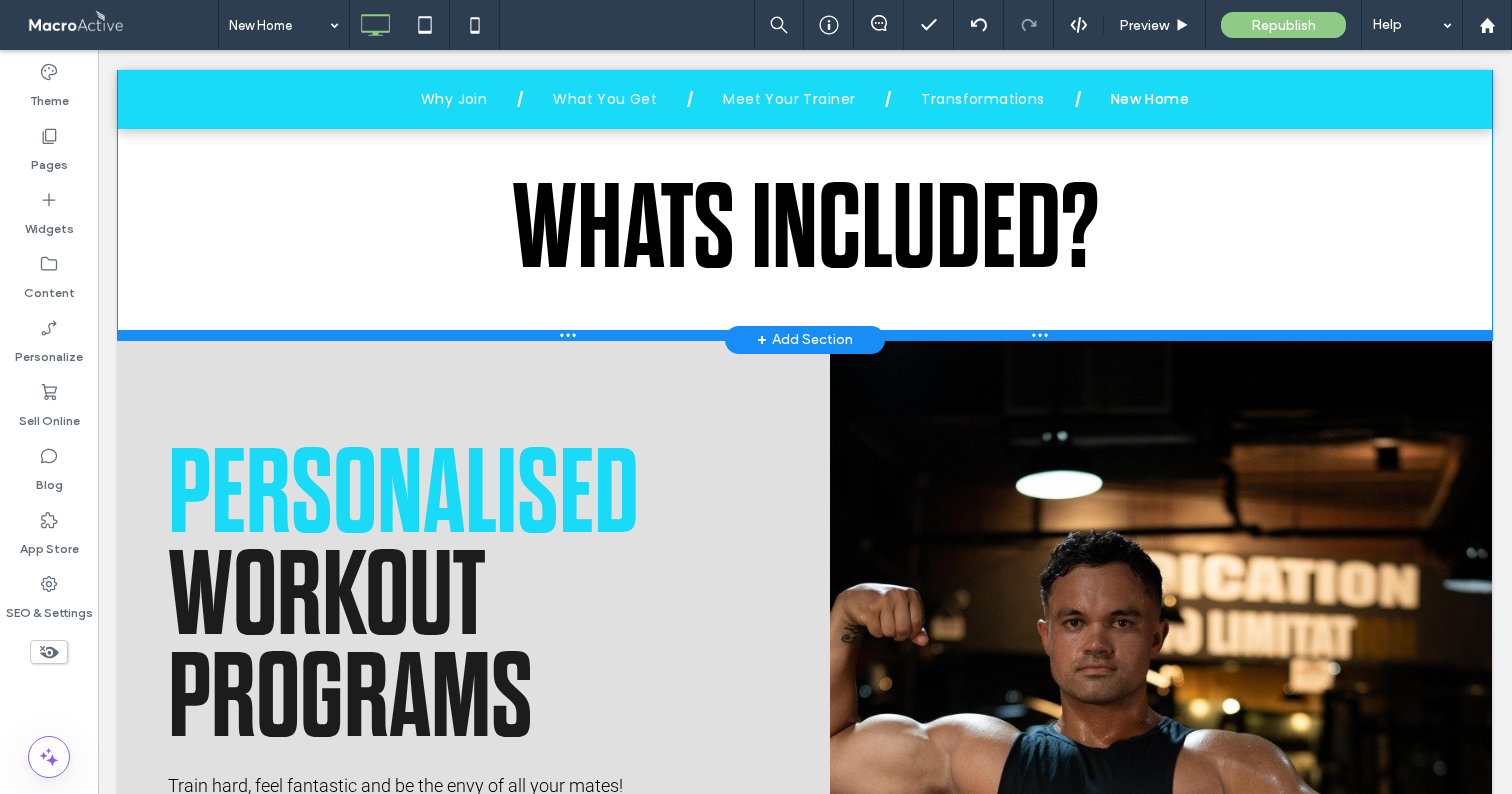 scroll, scrollTop: 4591, scrollLeft: 0, axis: vertical 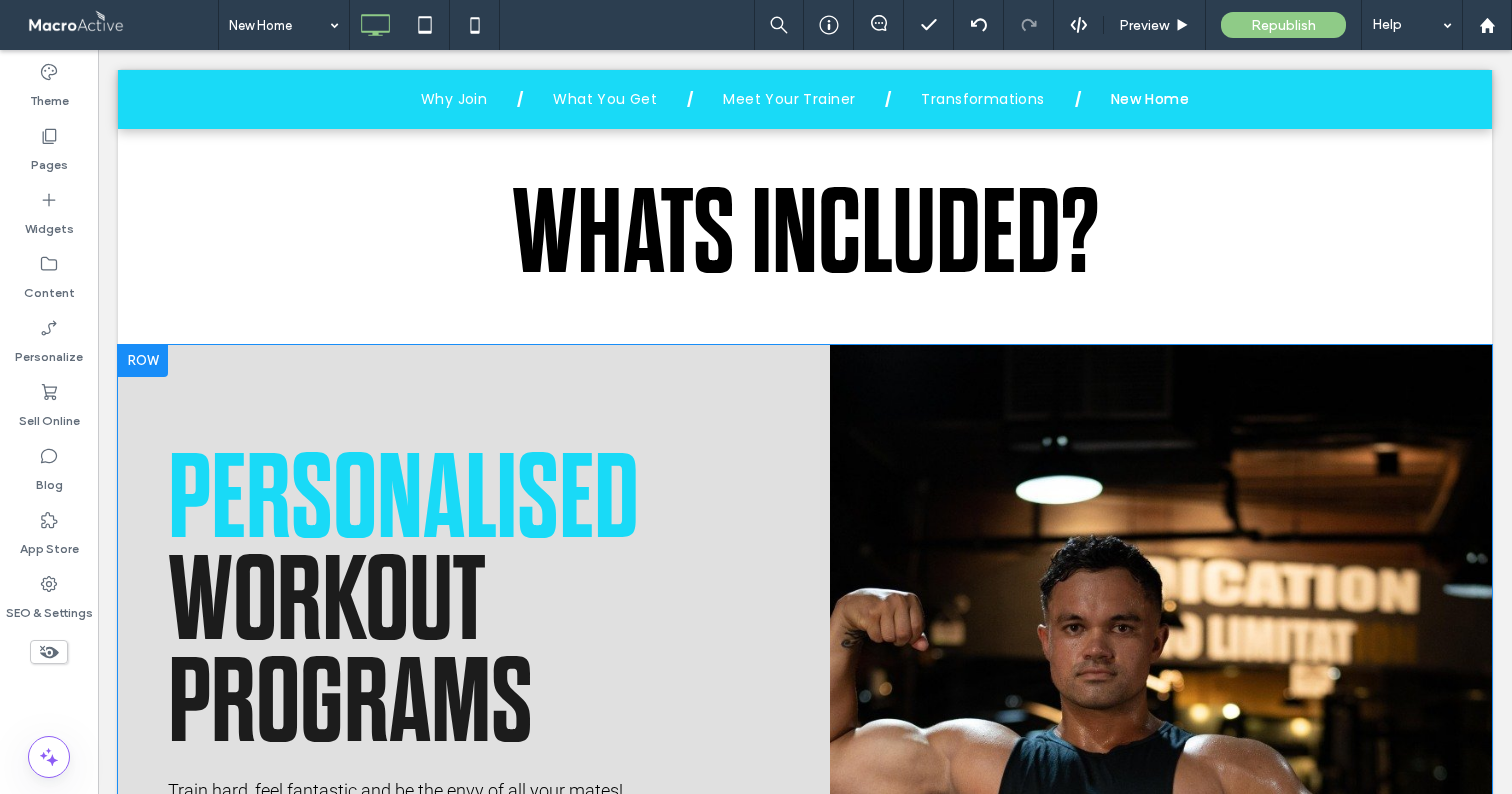 drag, startPoint x: 139, startPoint y: 355, endPoint x: 269, endPoint y: 452, distance: 162.2005 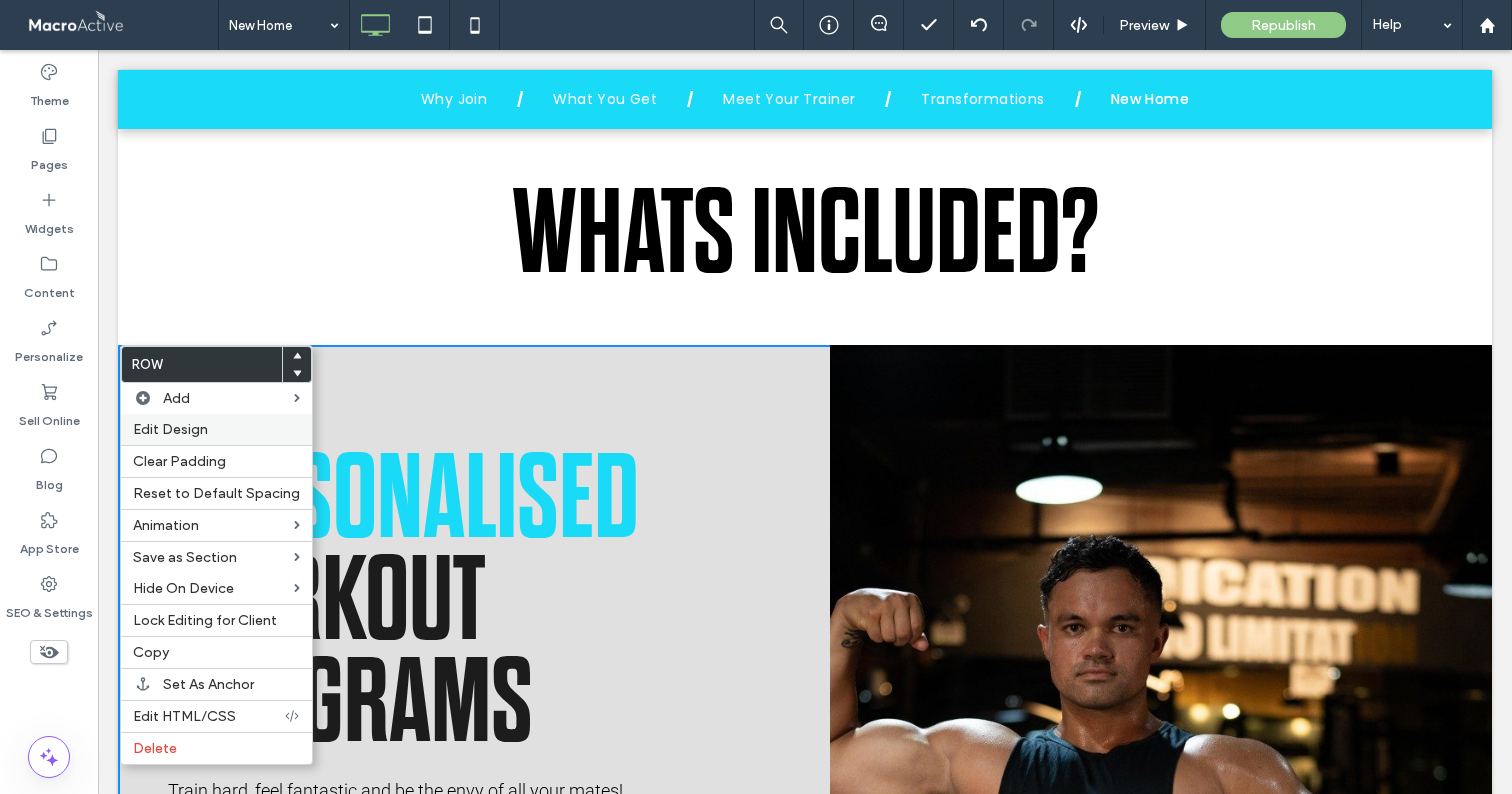 click on "Edit Design" at bounding box center [170, 429] 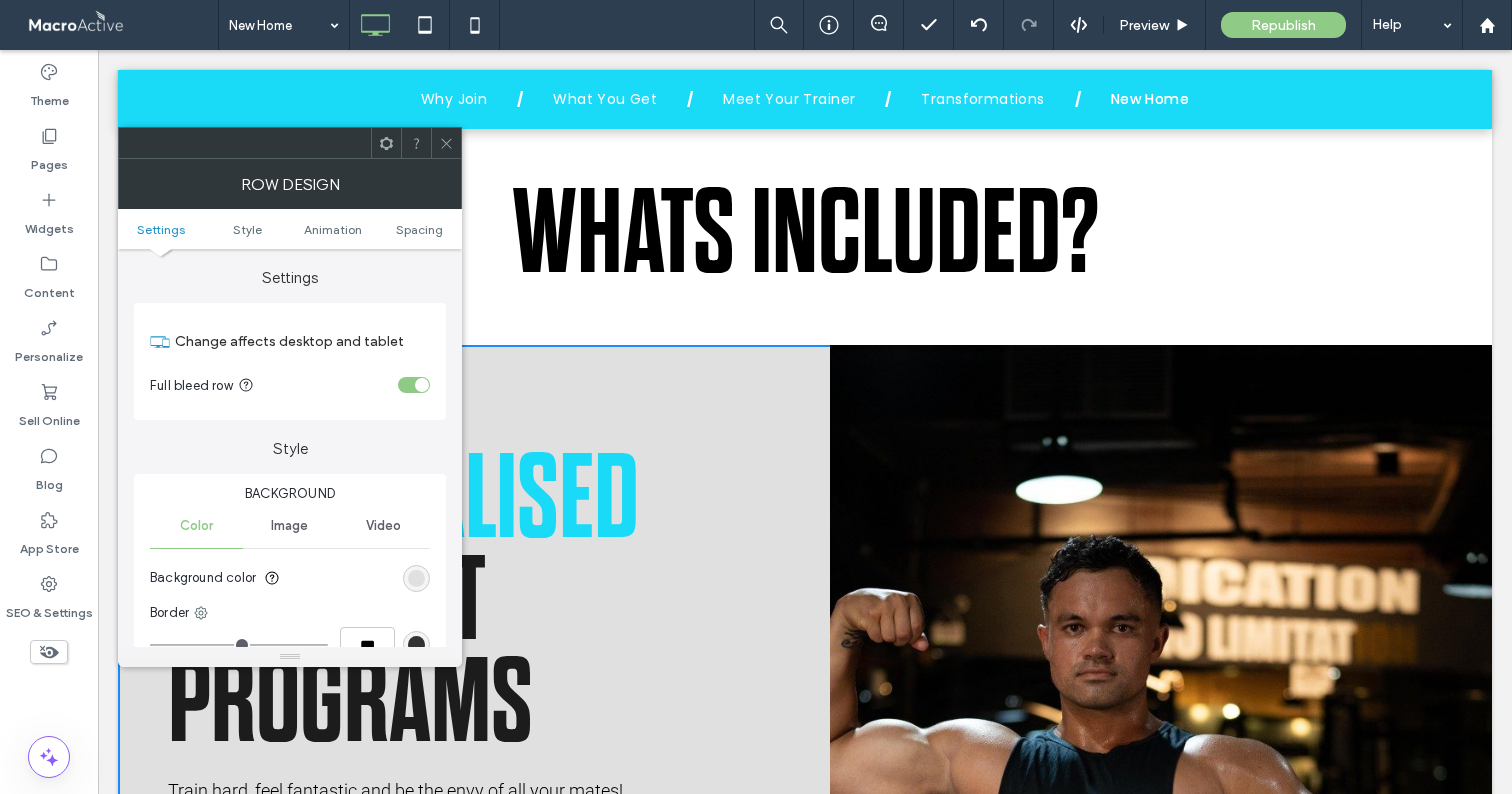 click at bounding box center [416, 578] 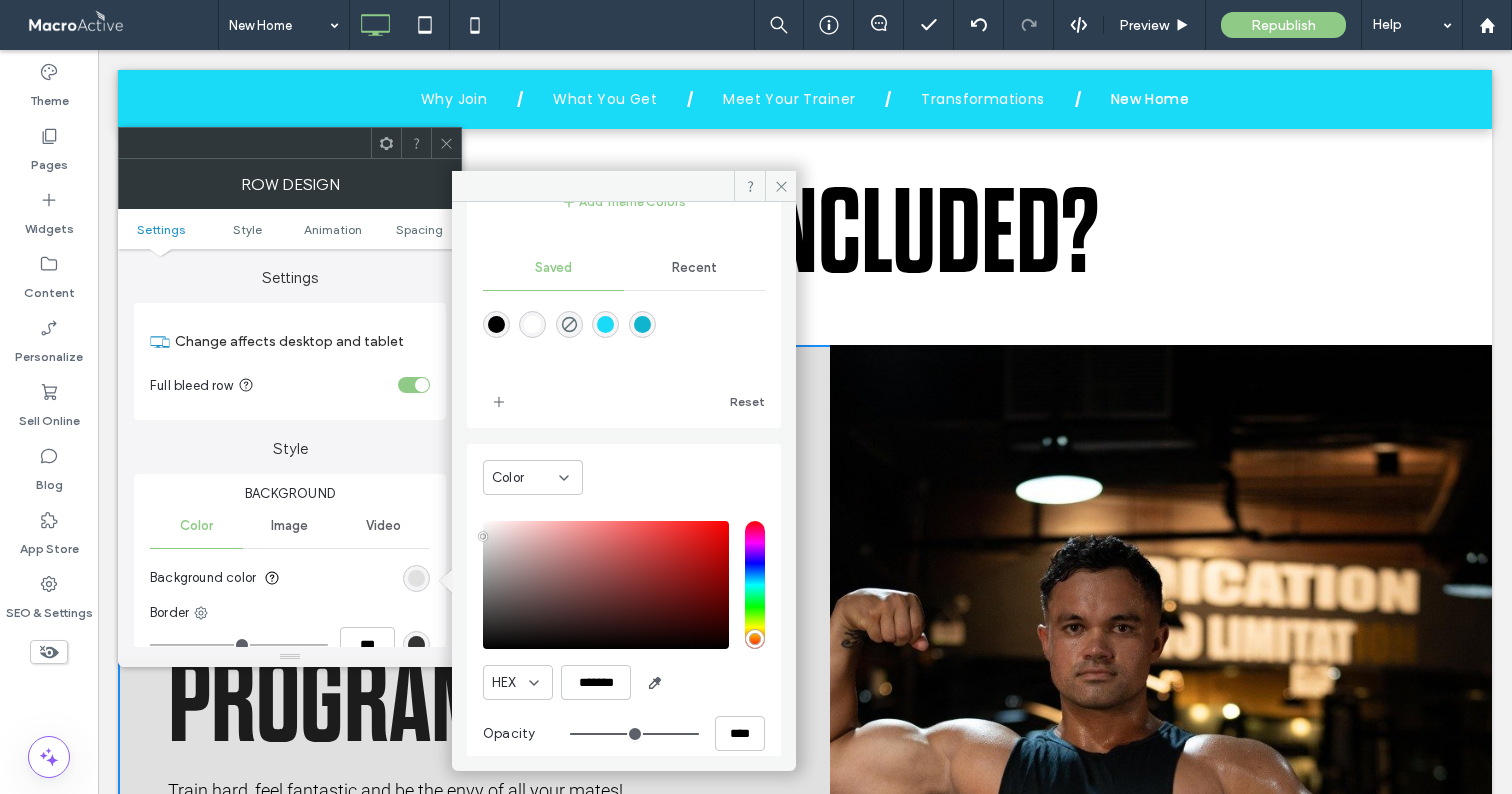 scroll, scrollTop: 158, scrollLeft: 0, axis: vertical 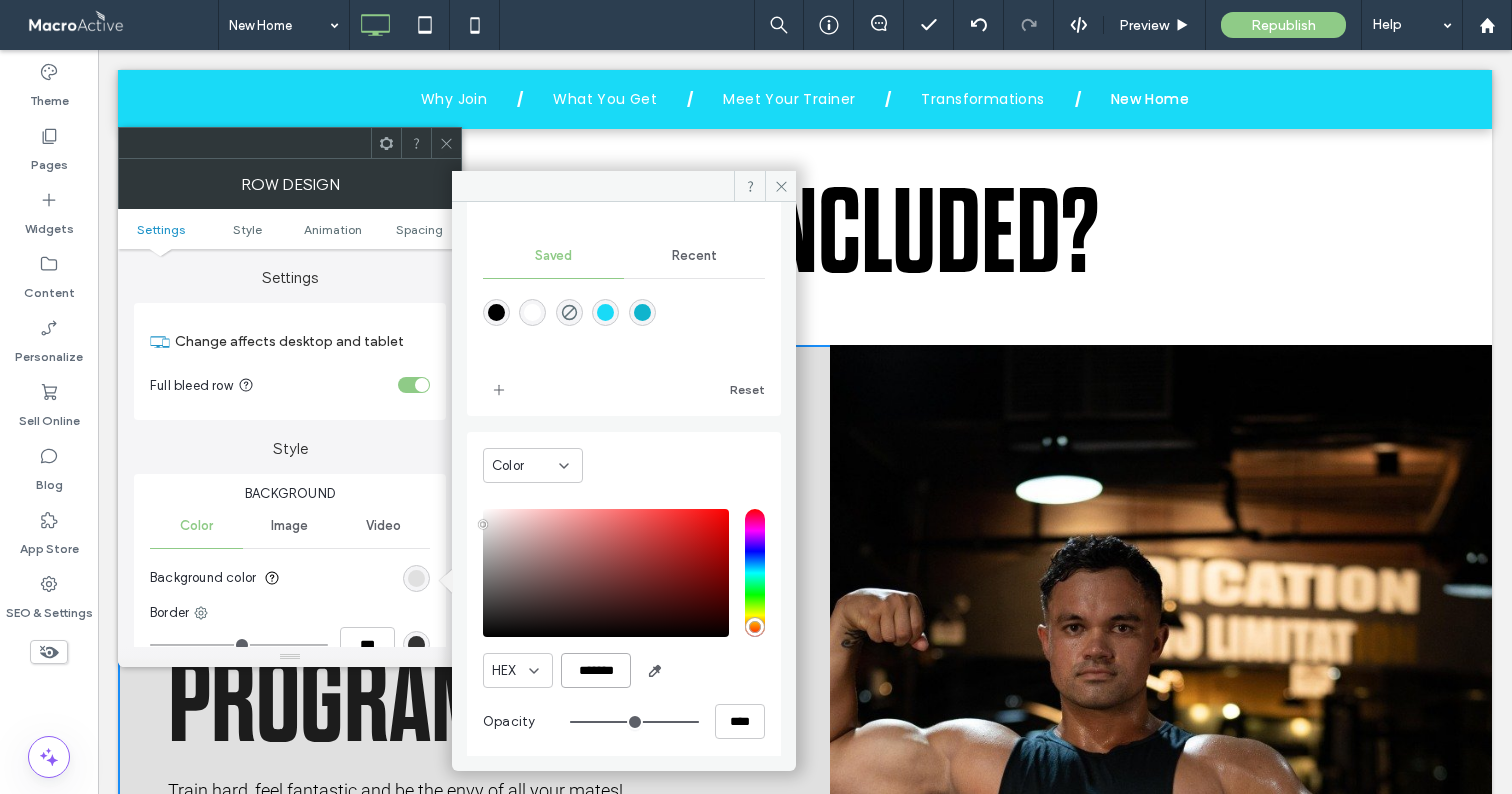 click on "*******" at bounding box center [596, 670] 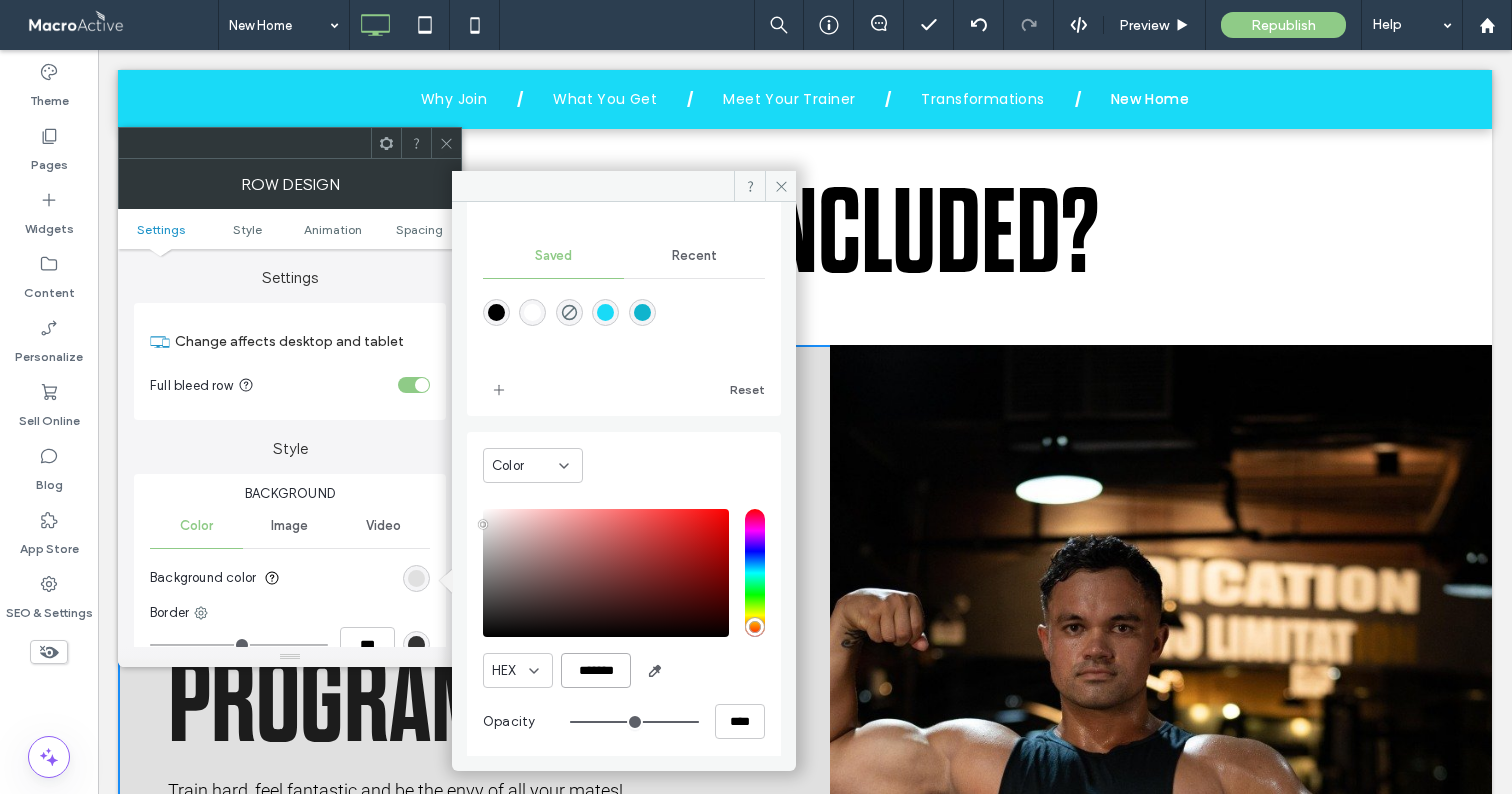 click on "*******" at bounding box center [596, 670] 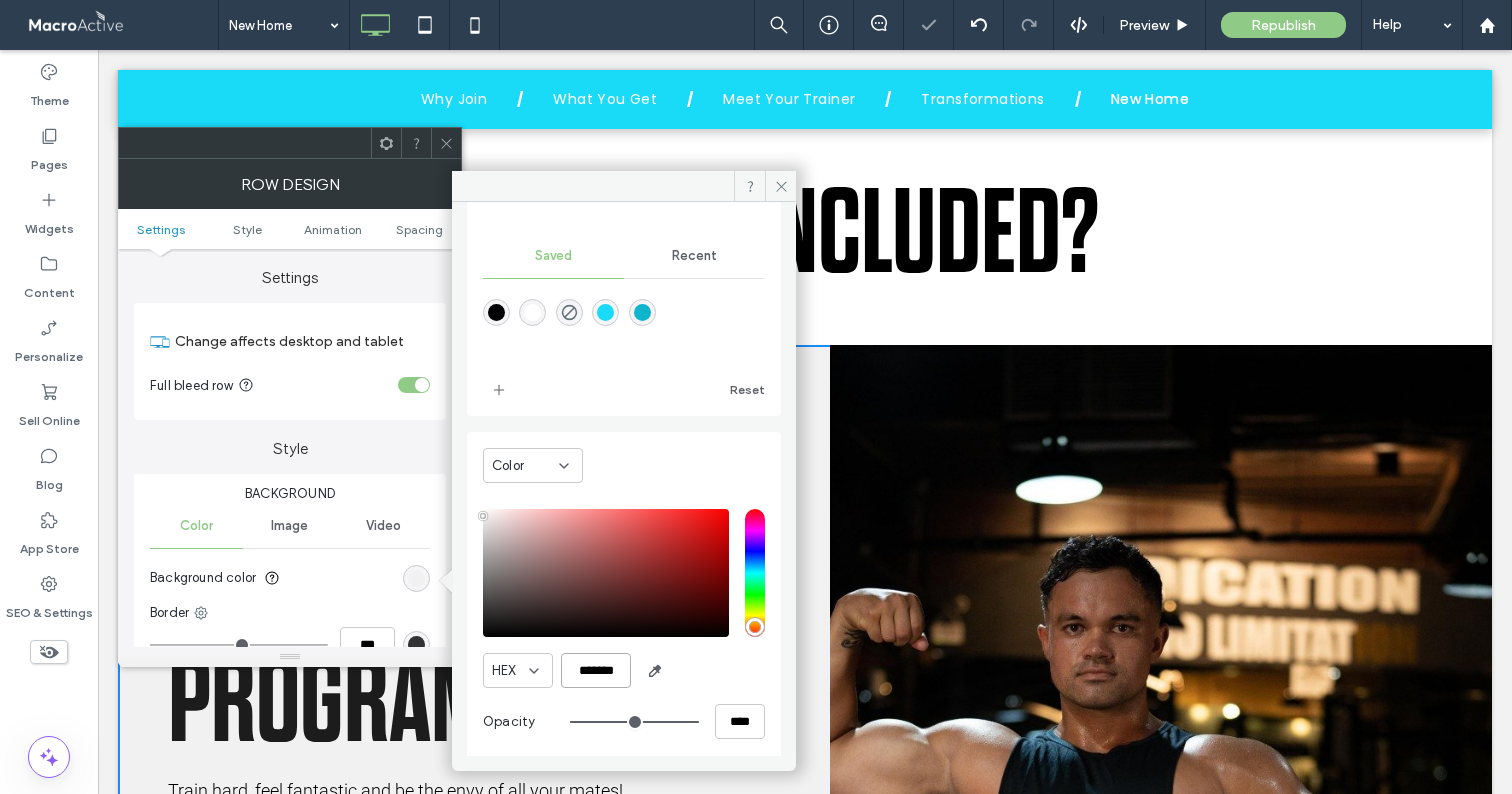 type on "*******" 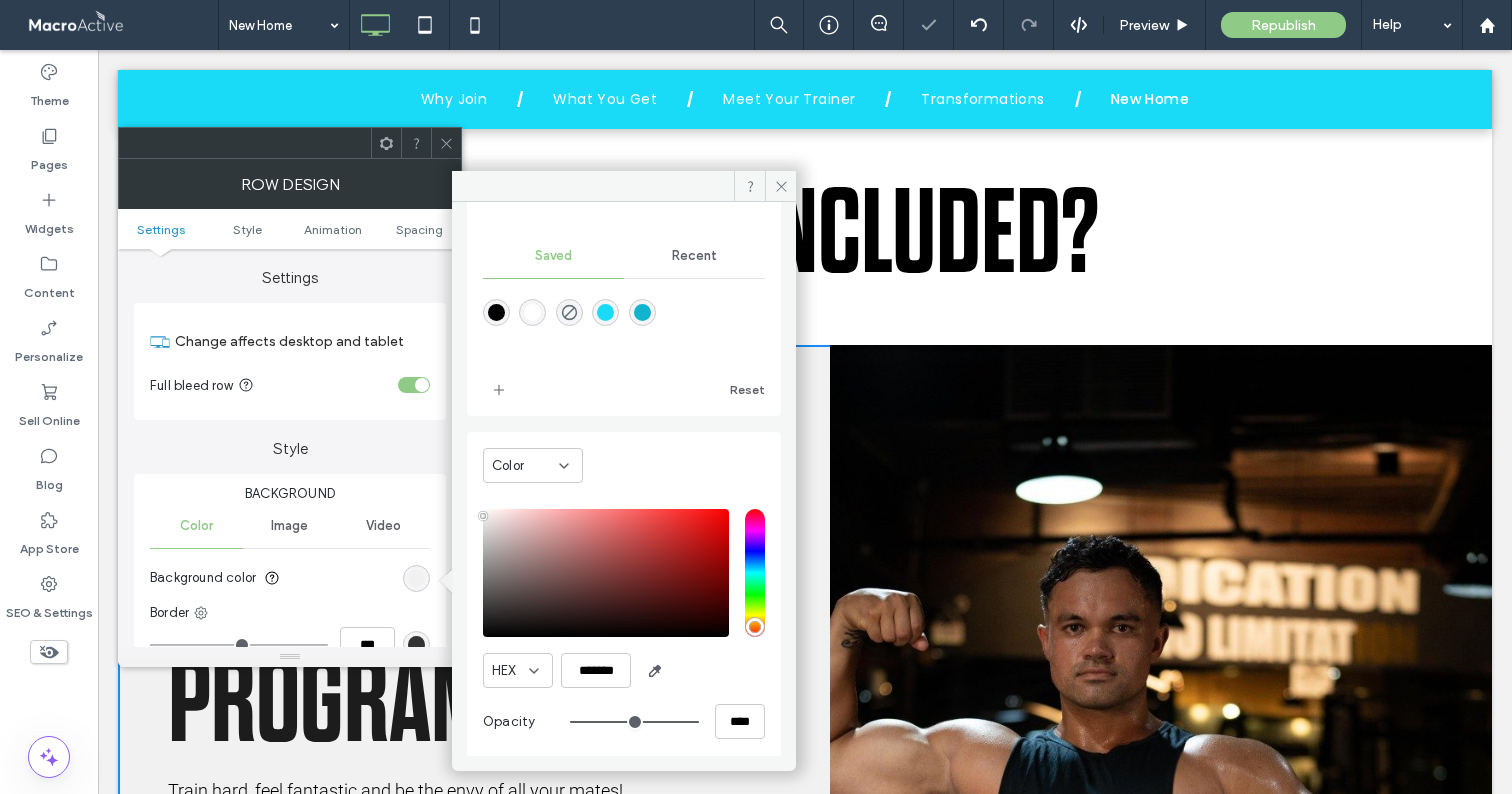 click at bounding box center (446, 143) 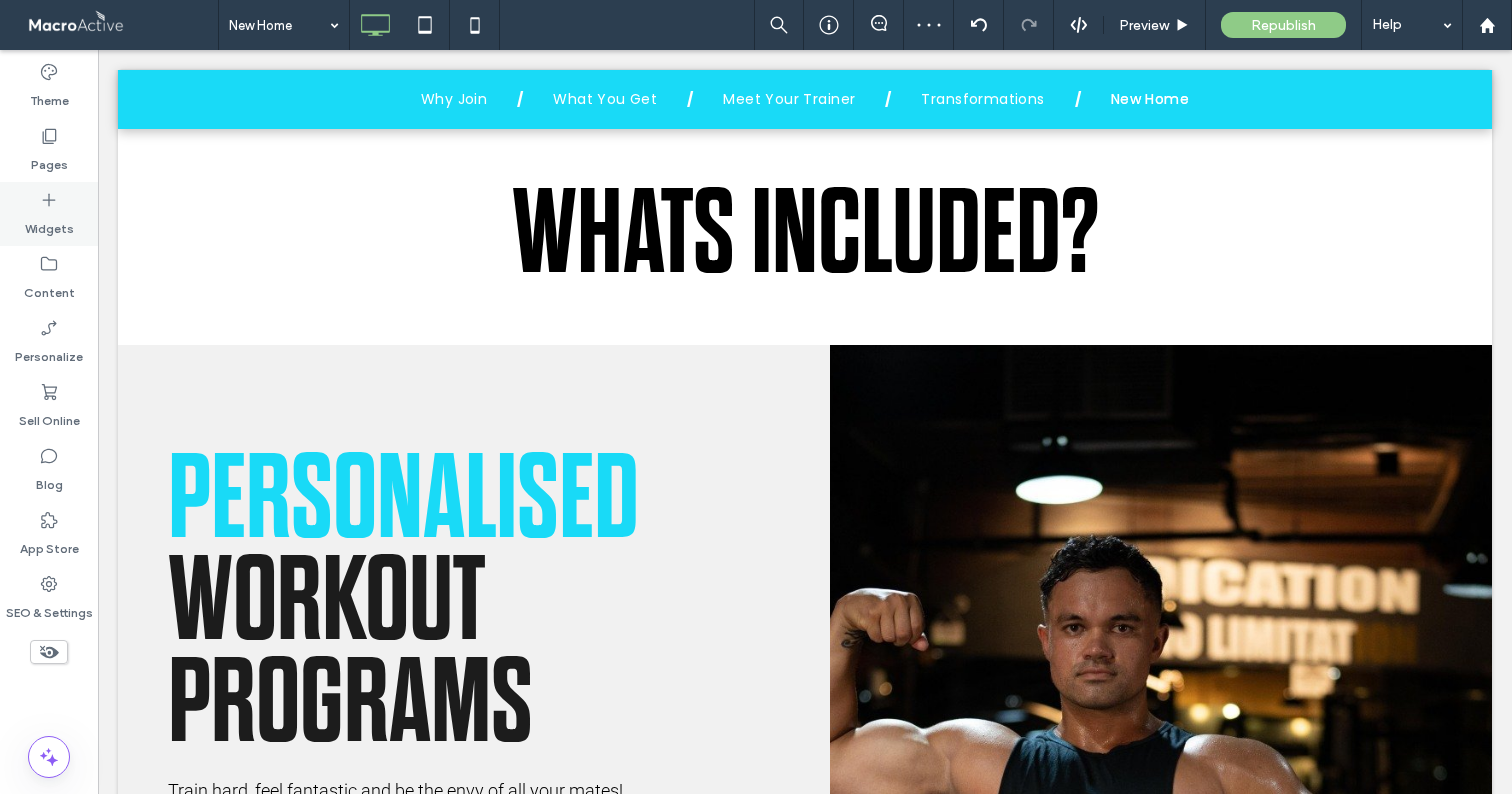 click 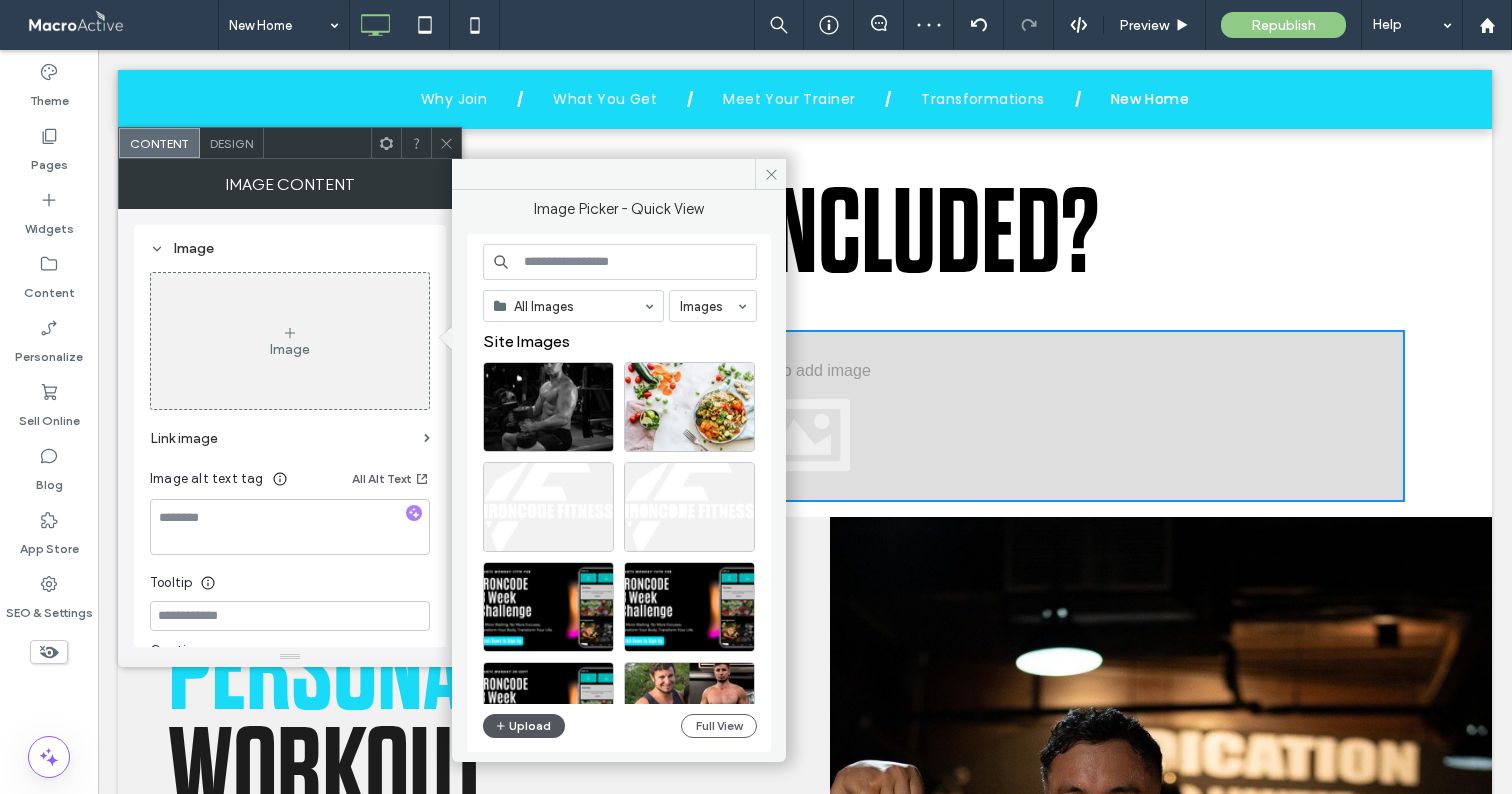 click on "Upload" at bounding box center [524, 726] 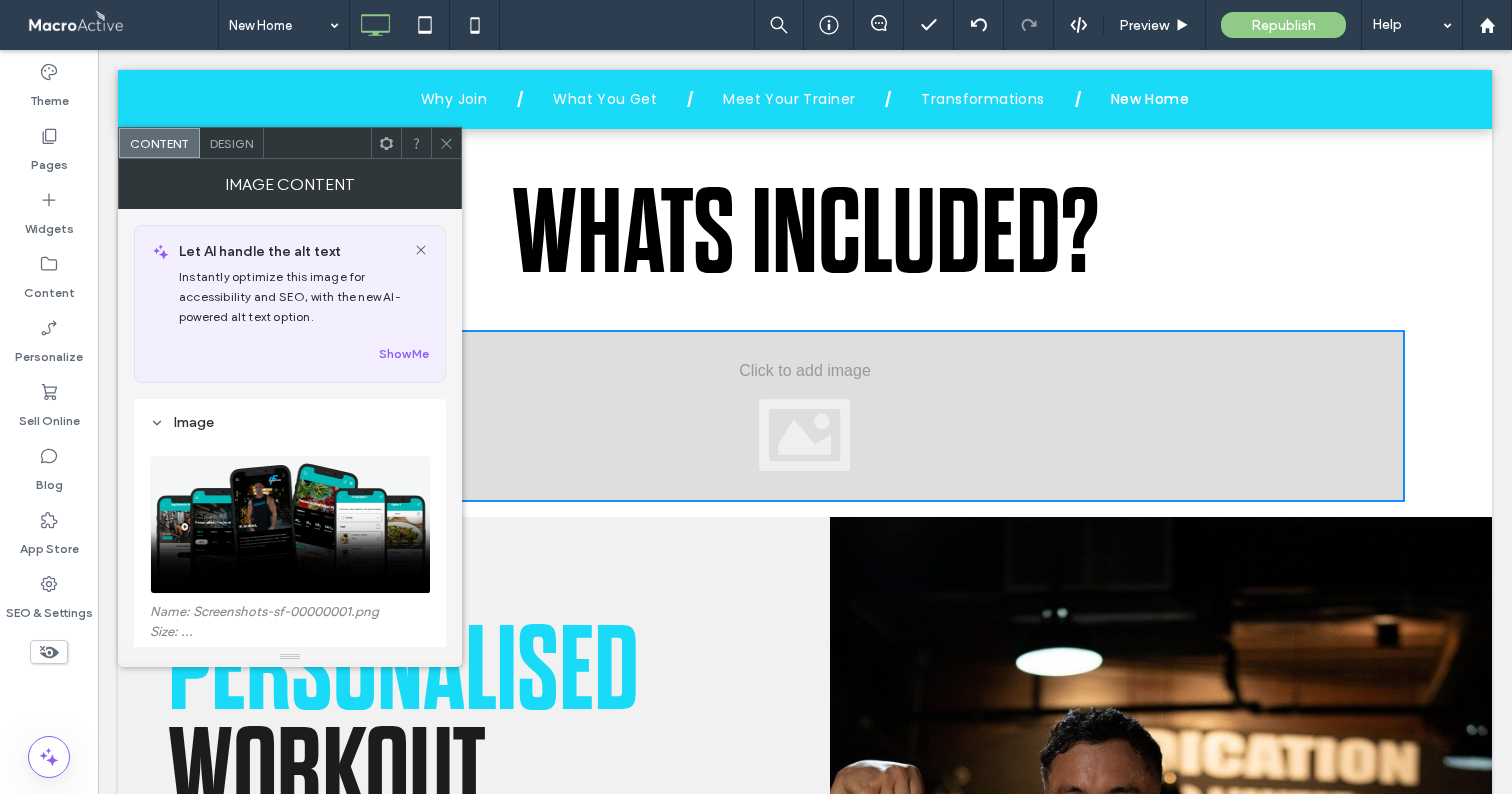 click at bounding box center [446, 143] 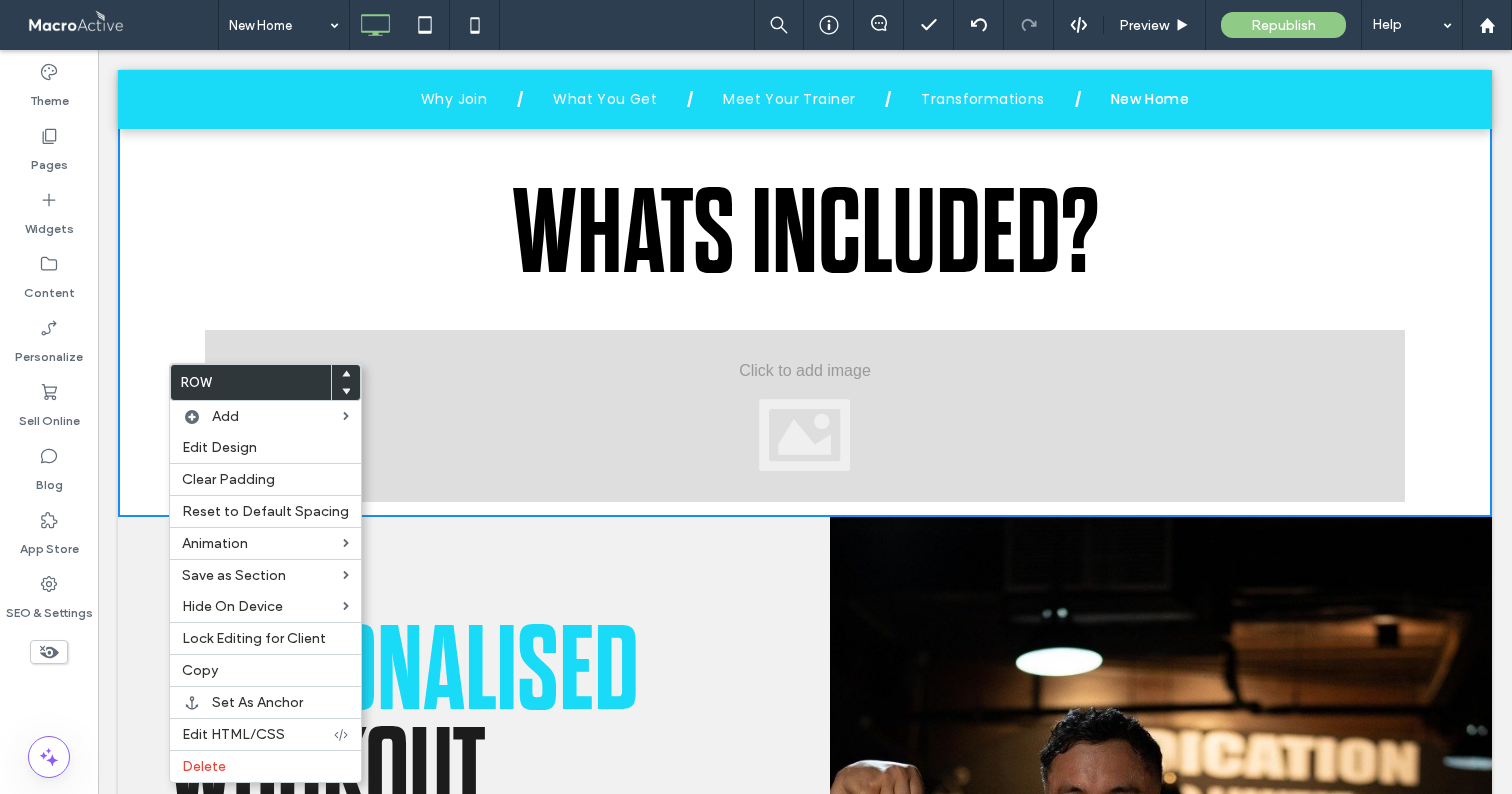 click on "WHATS INCLUDED?
Click To Paste
Row + Add Section" at bounding box center (805, 282) 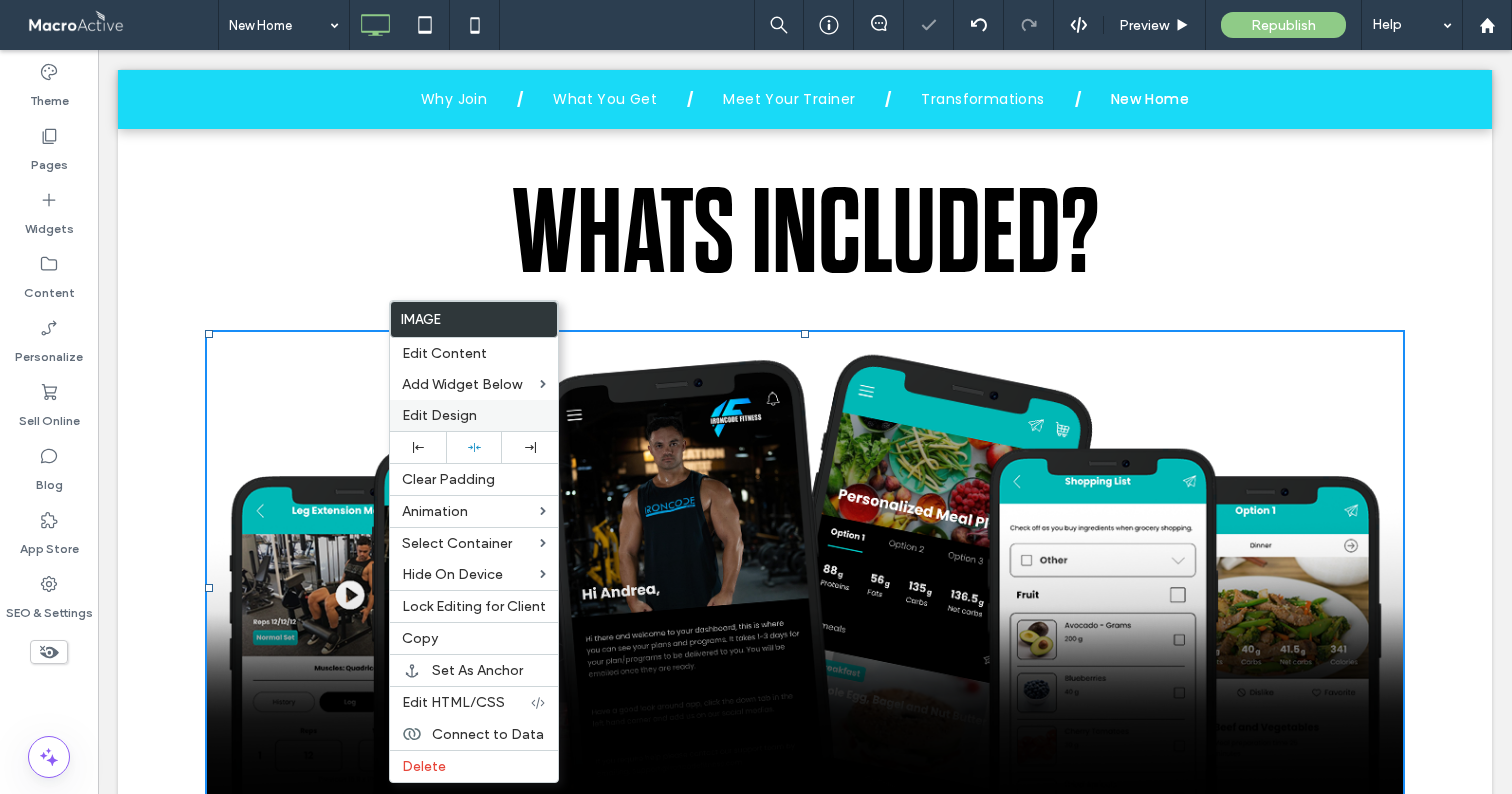 click on "Edit Design" at bounding box center (439, 415) 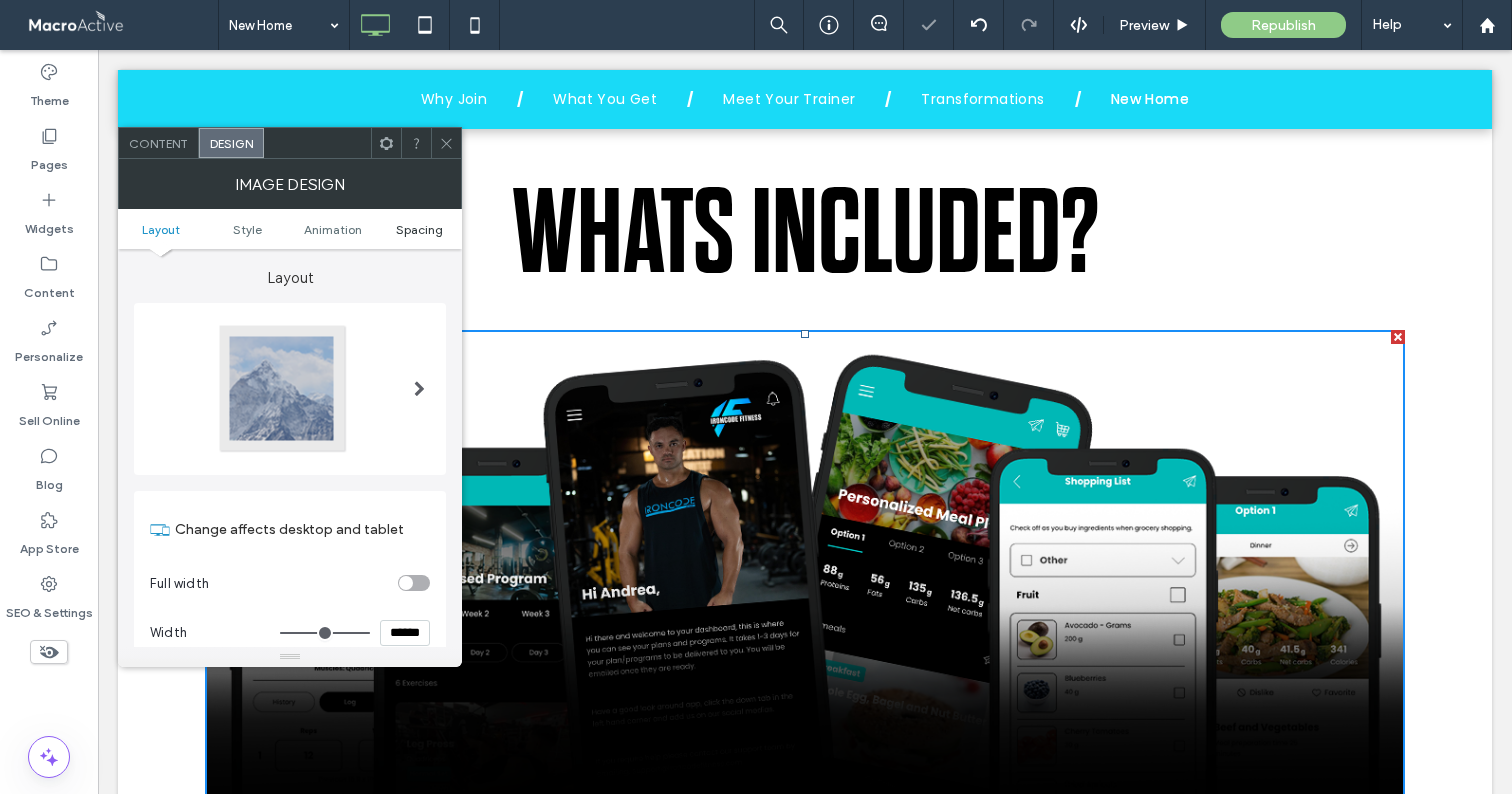 click on "Spacing" at bounding box center [419, 229] 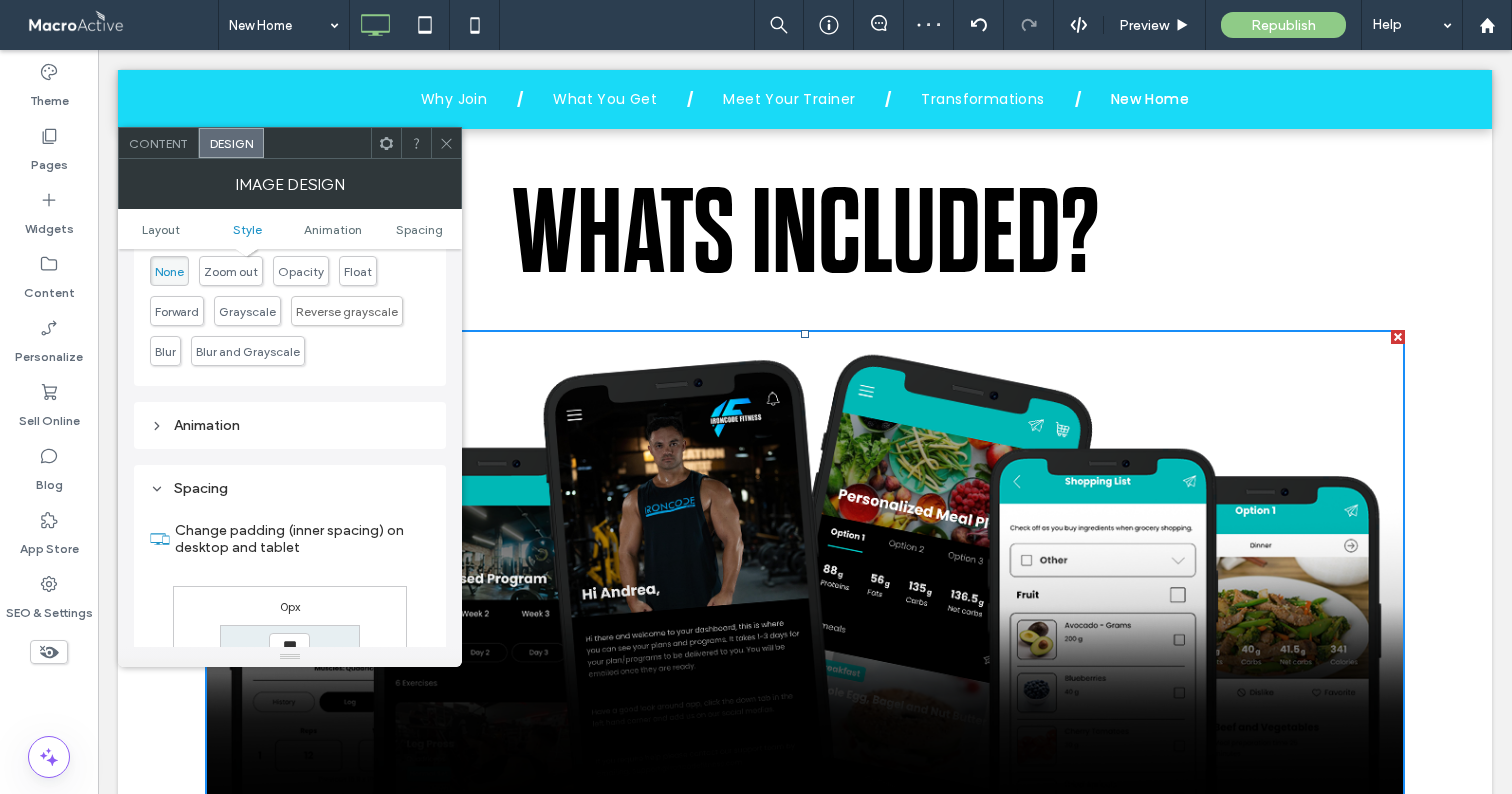 scroll, scrollTop: 1007, scrollLeft: 0, axis: vertical 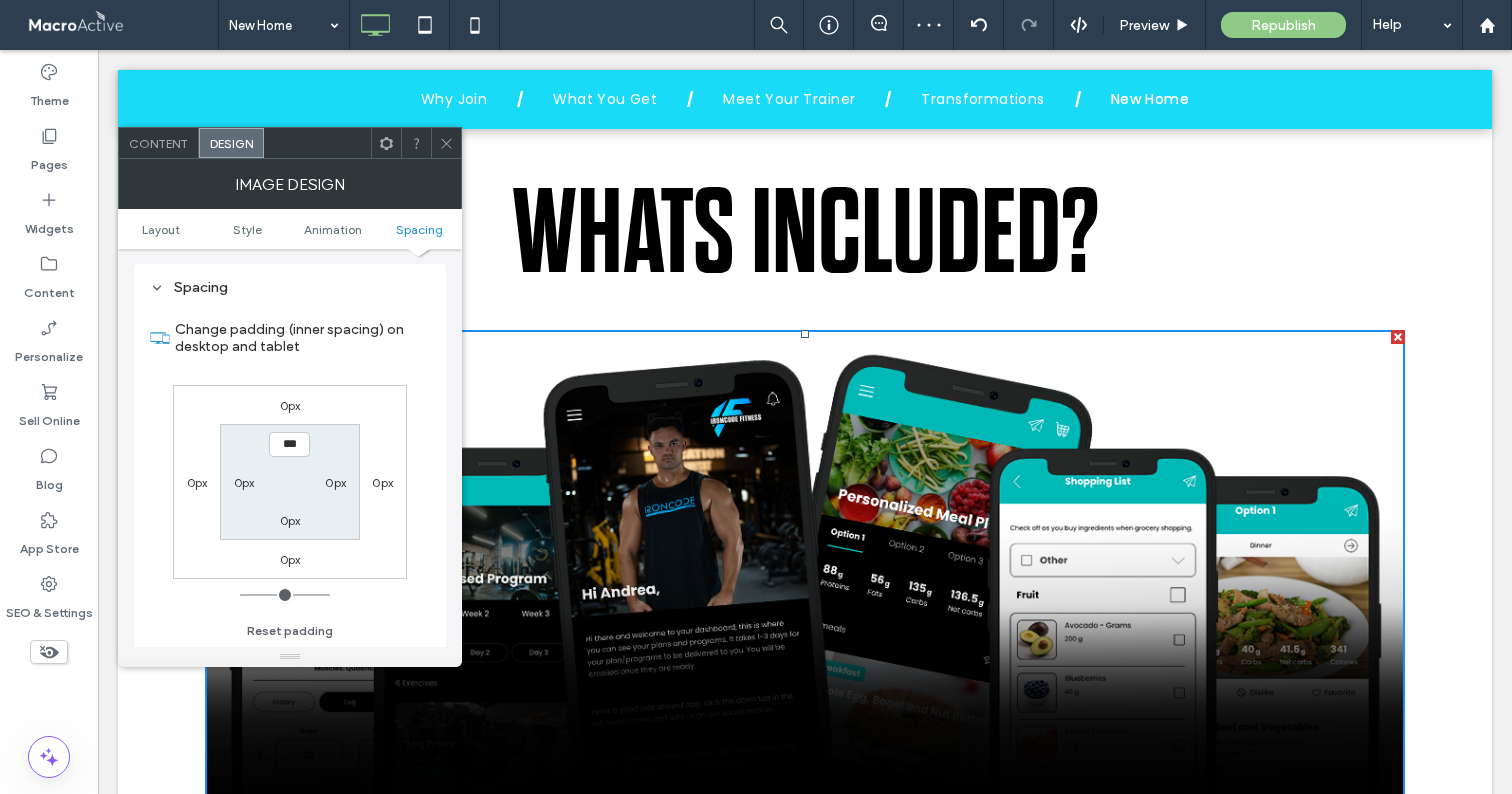 click 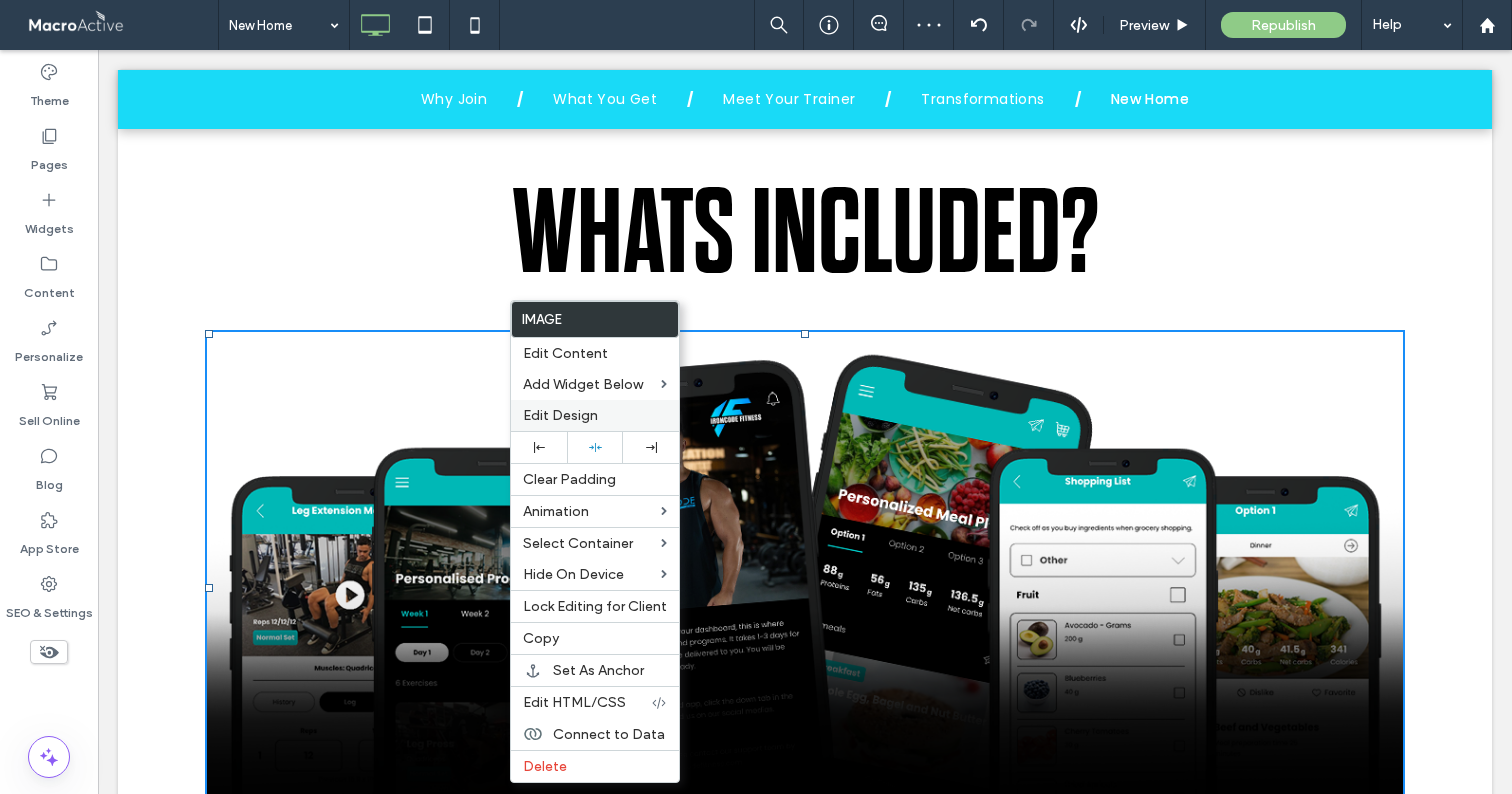 click on "Edit Design" at bounding box center (560, 415) 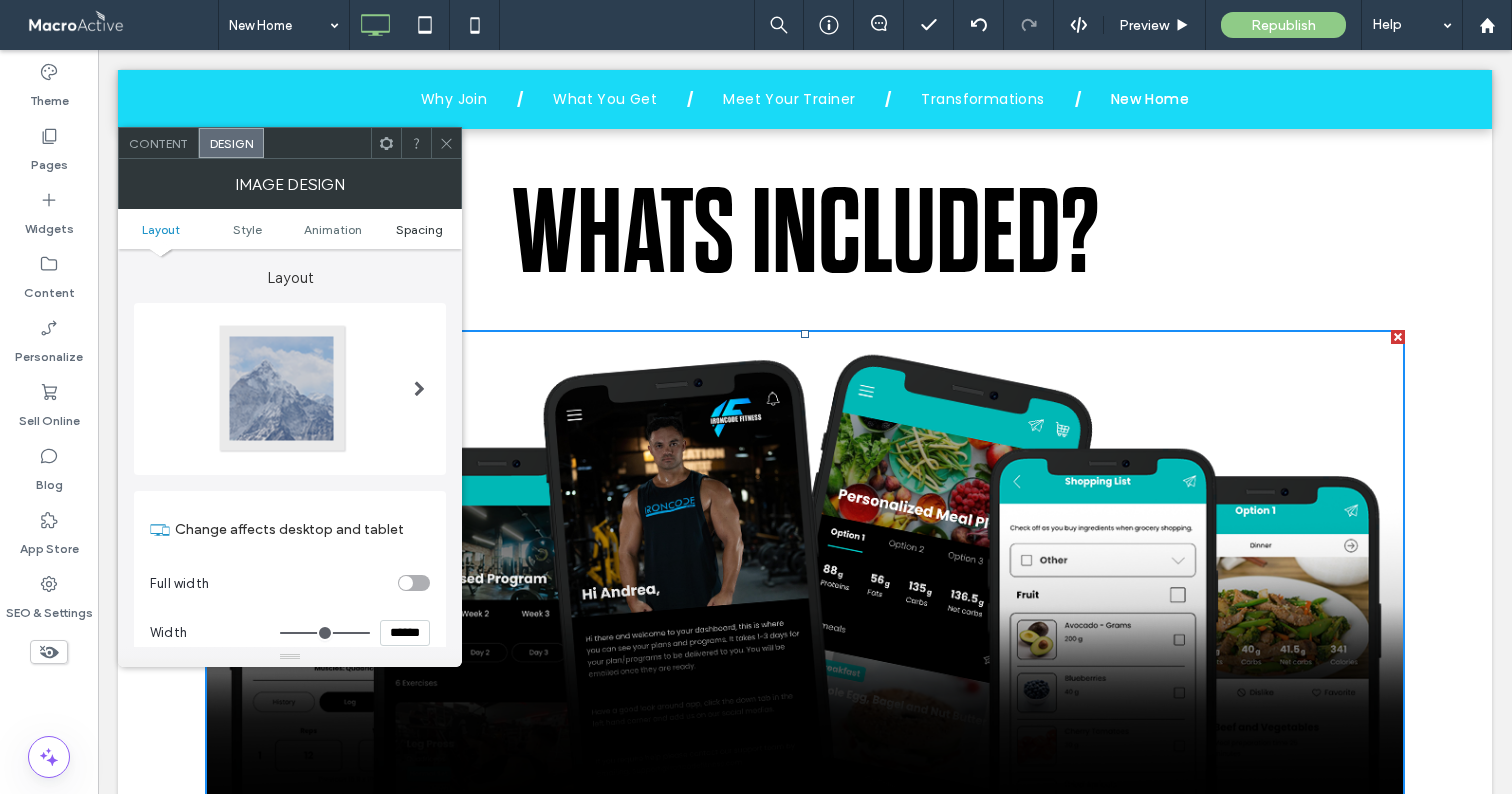 click on "Spacing" at bounding box center [419, 229] 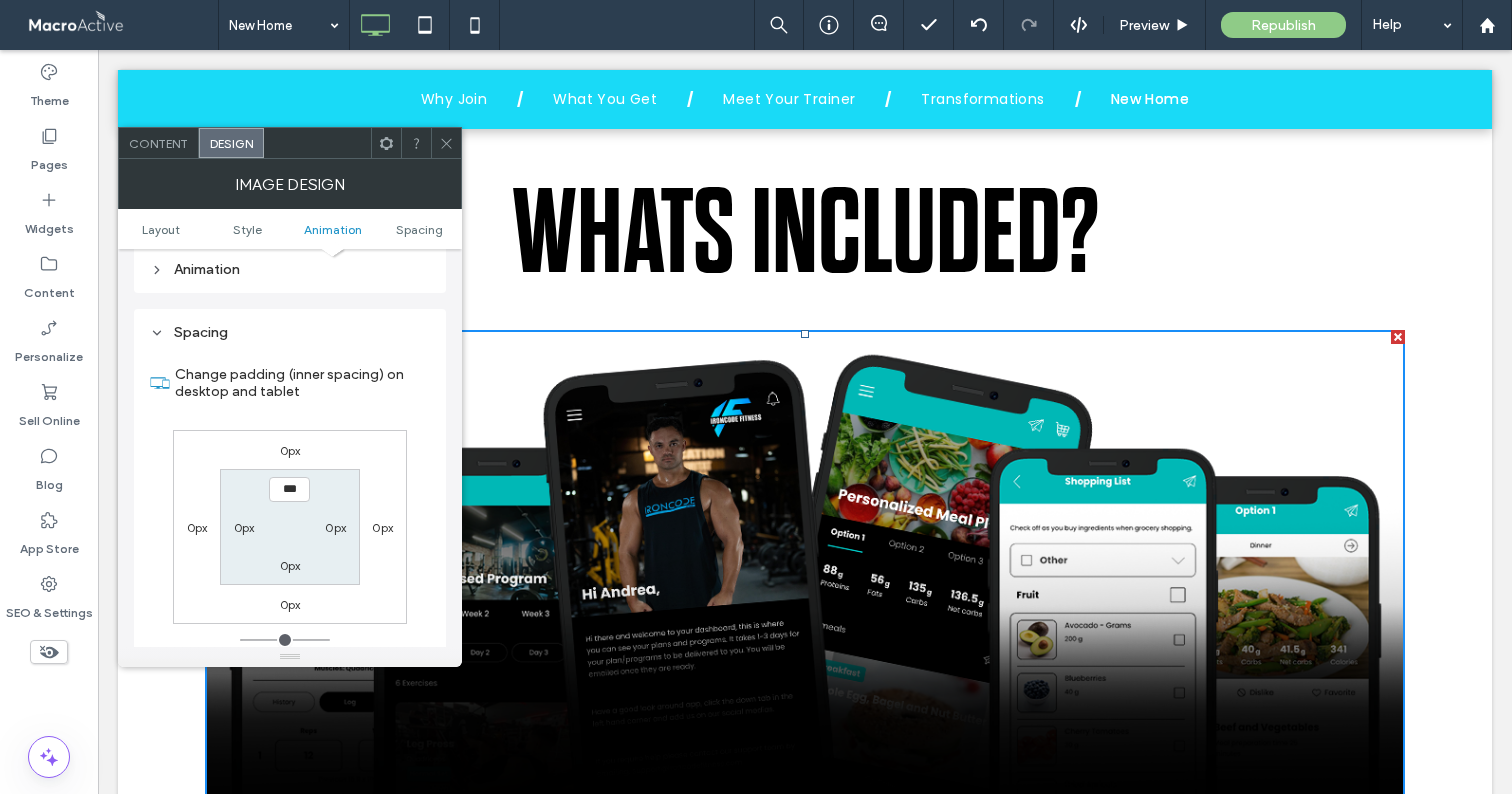 scroll, scrollTop: 1007, scrollLeft: 0, axis: vertical 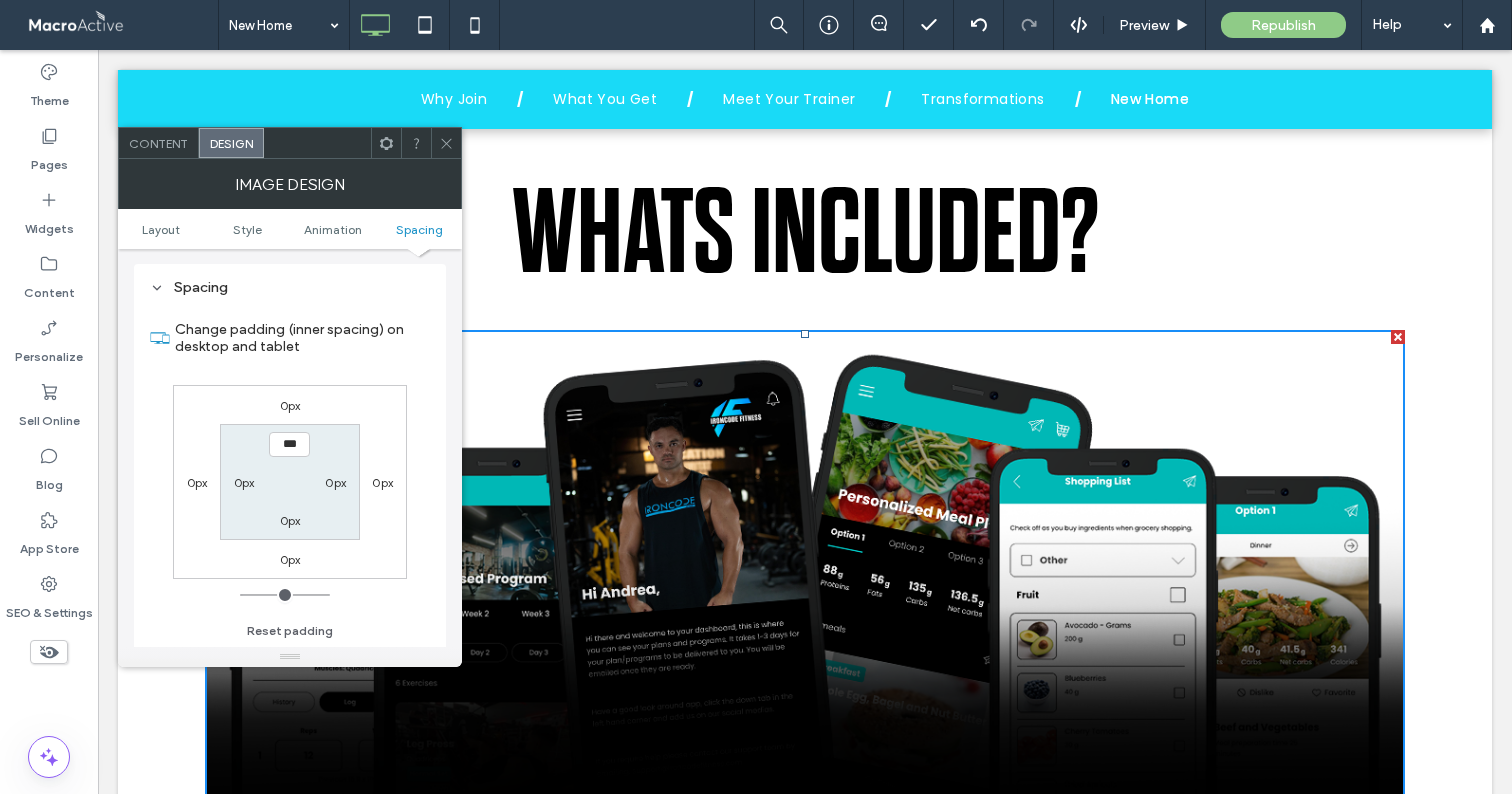 click on "0px" at bounding box center [290, 559] 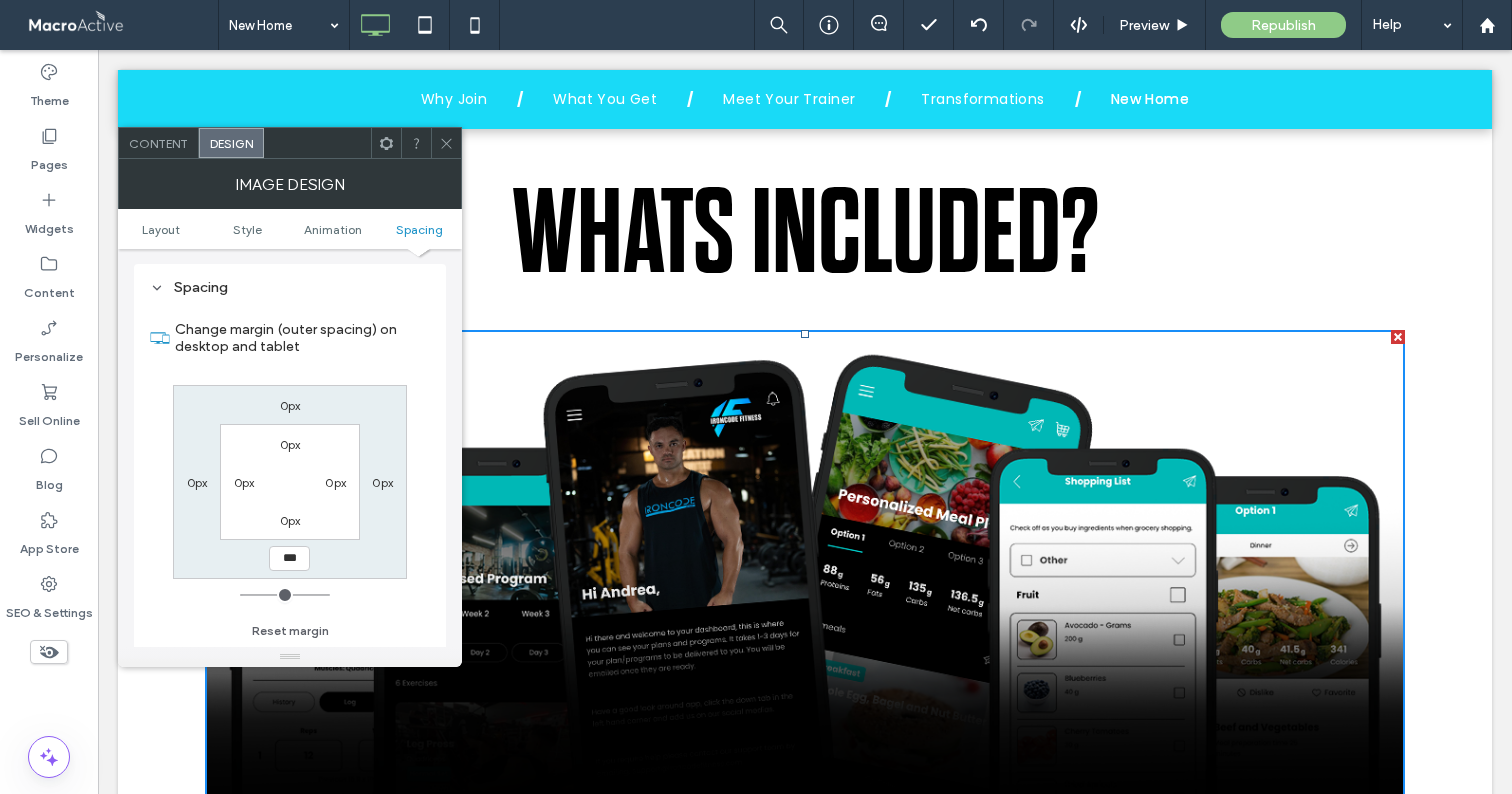 click at bounding box center [446, 143] 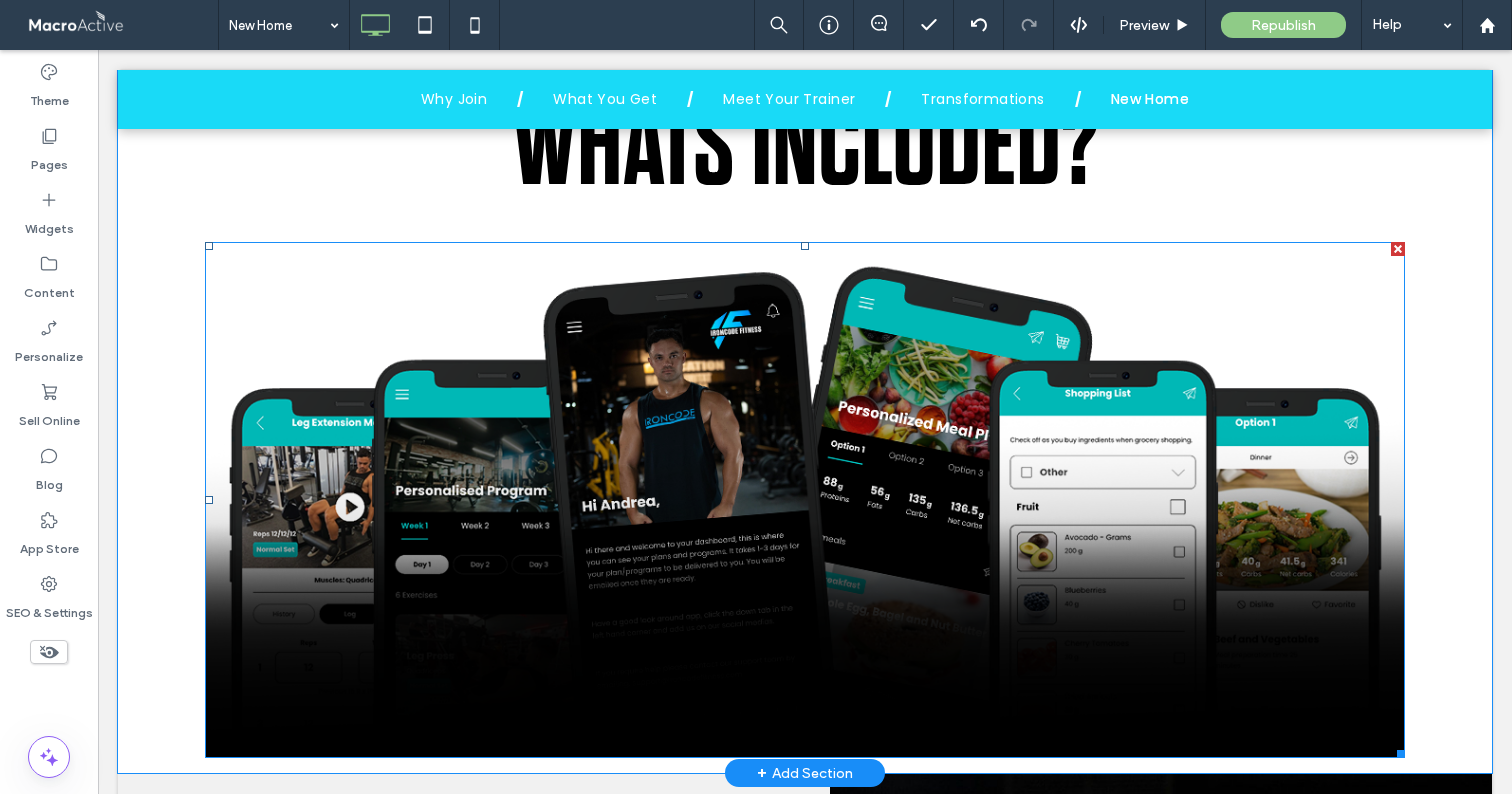 scroll, scrollTop: 4655, scrollLeft: 0, axis: vertical 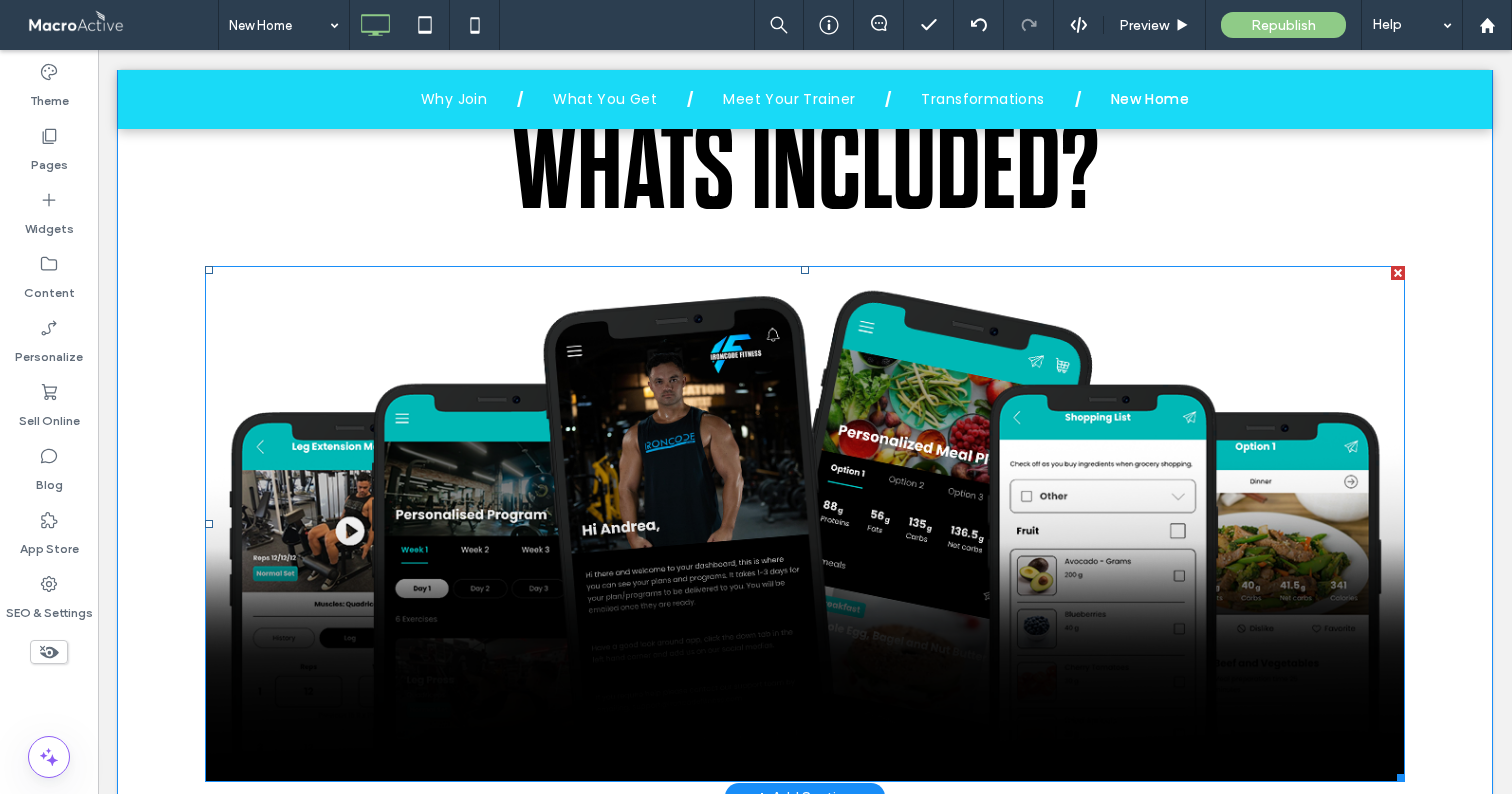 click at bounding box center (1398, 273) 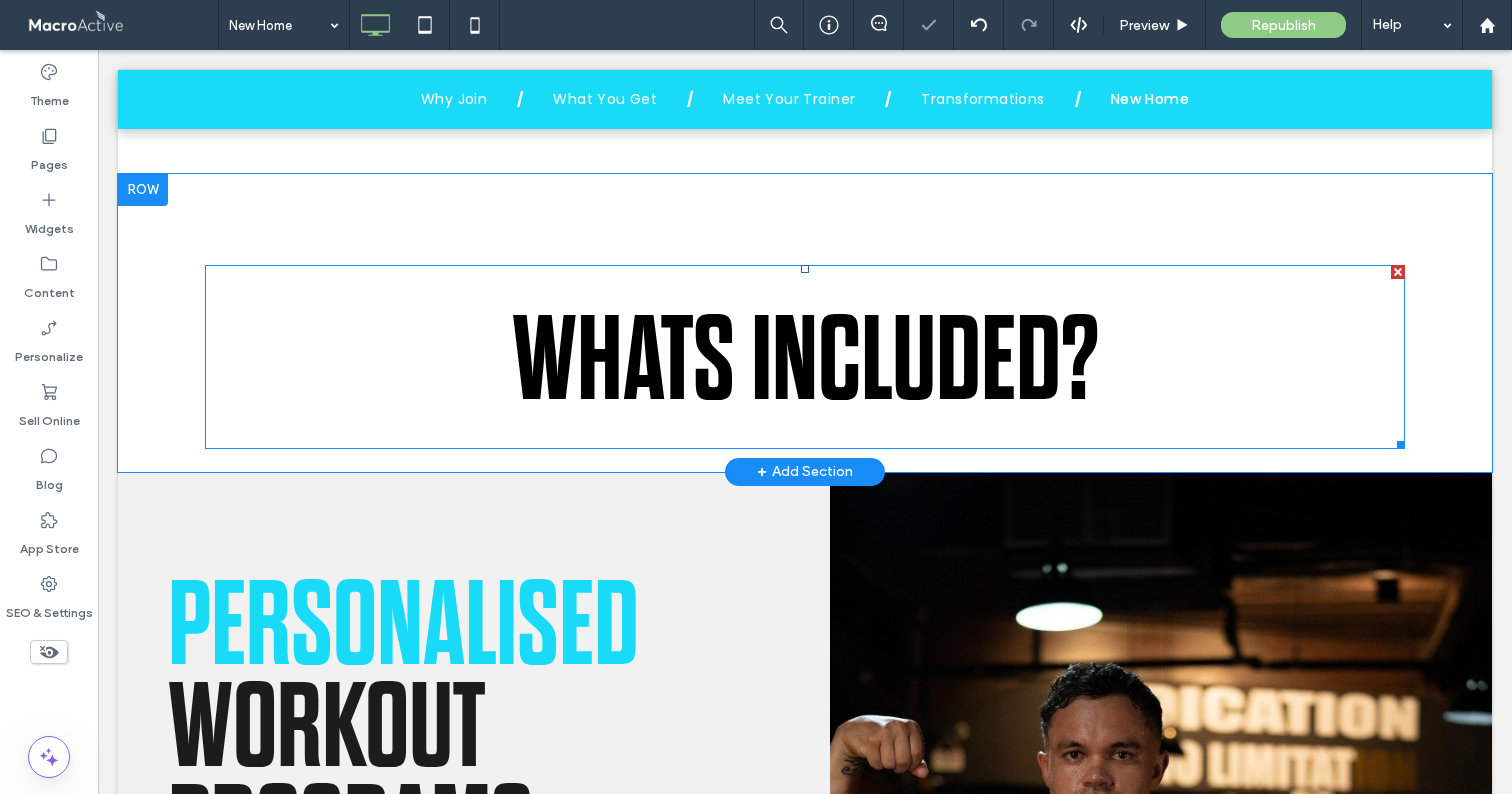 scroll, scrollTop: 4411, scrollLeft: 0, axis: vertical 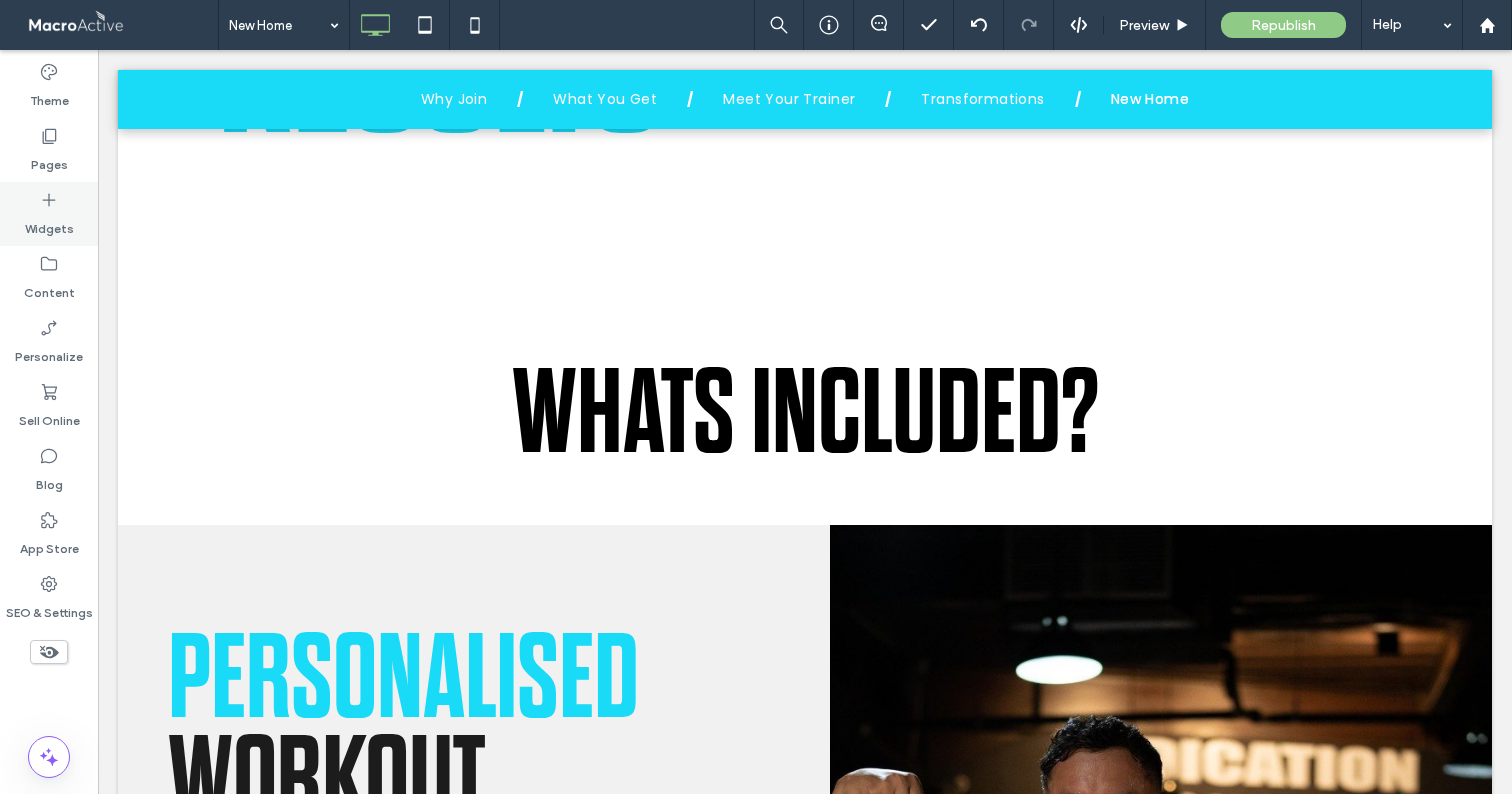 click on "Widgets" at bounding box center [49, 224] 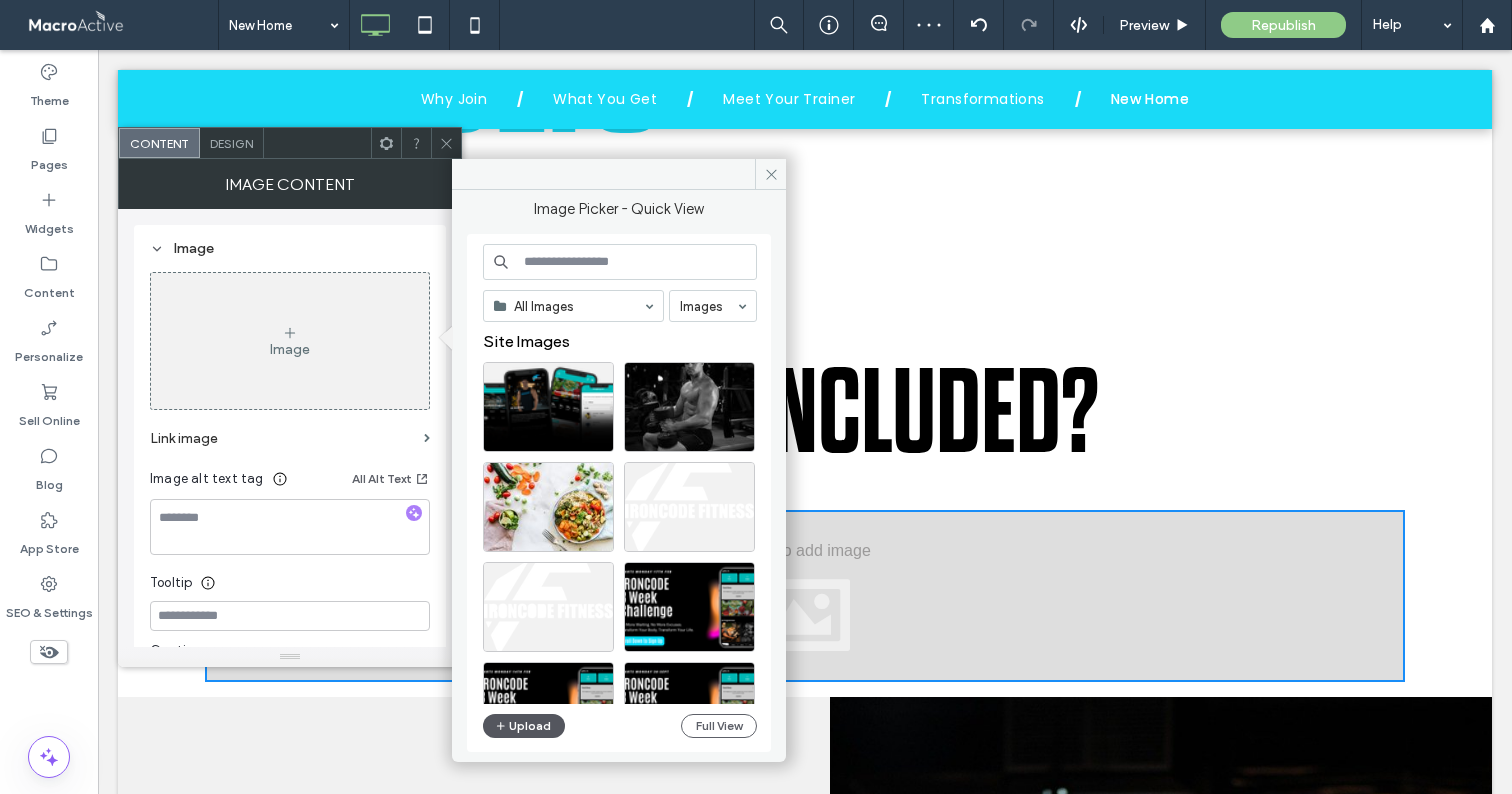 click 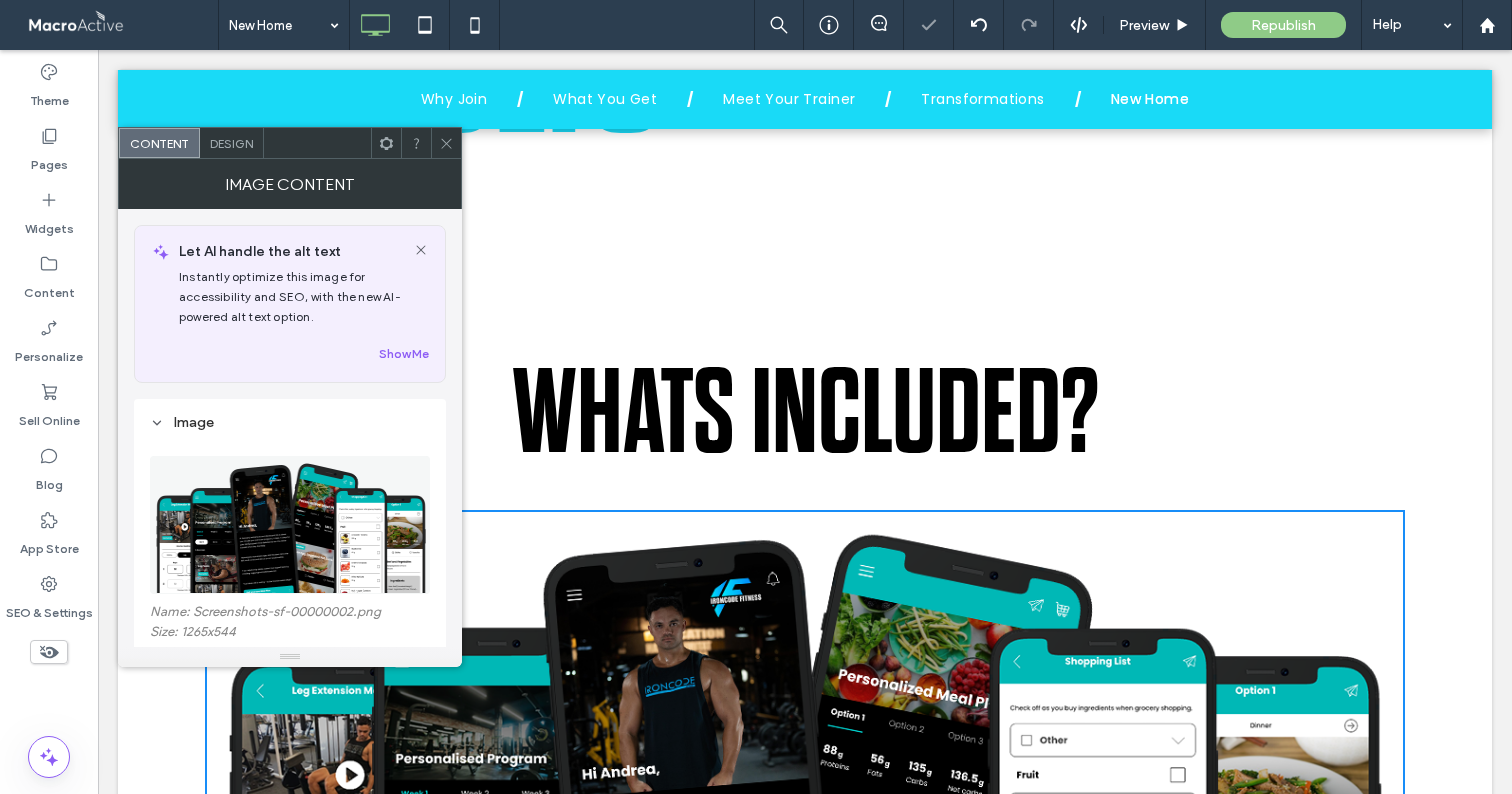 click 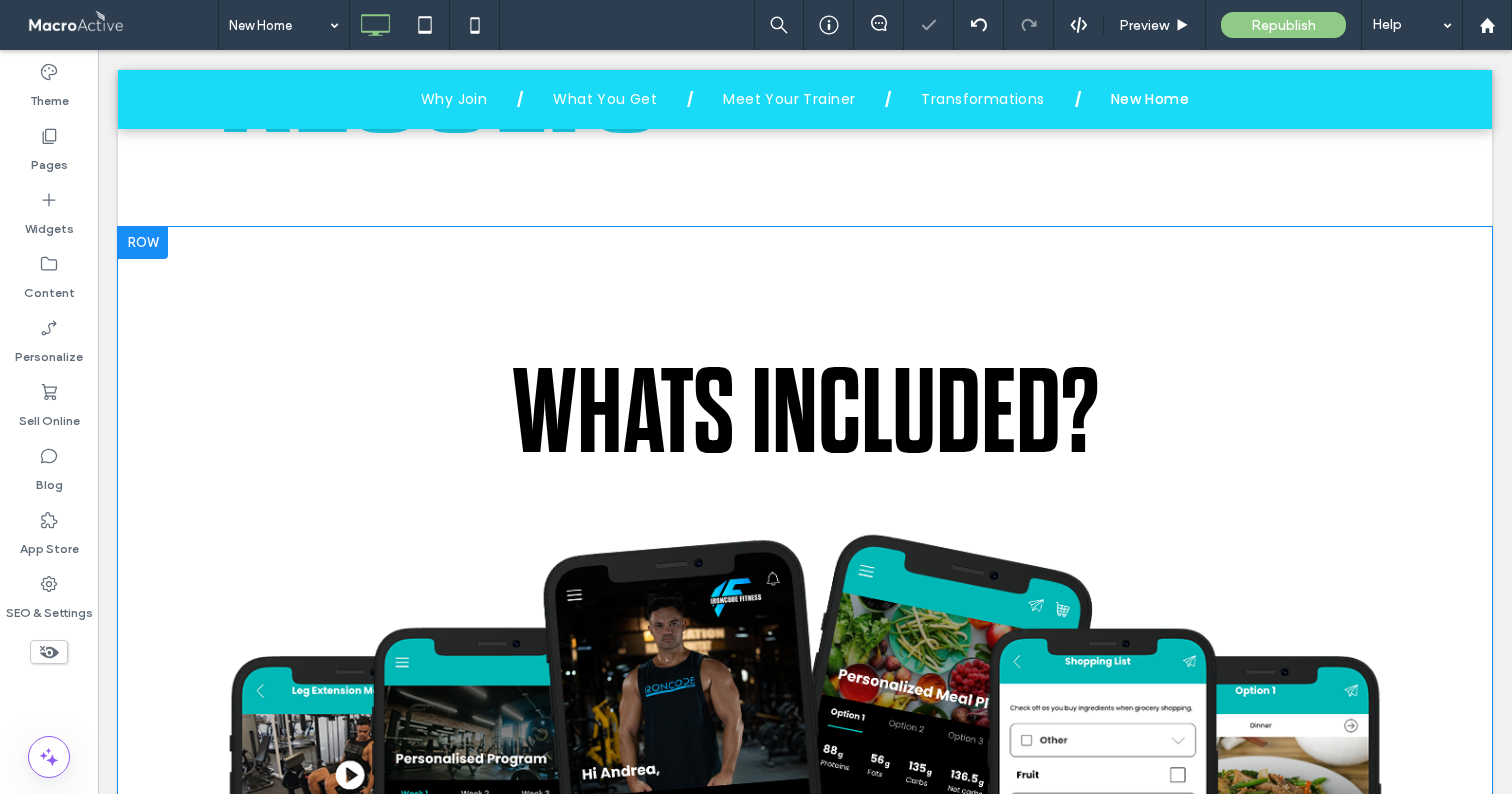 click on "WHATS INCLUDED?
Click To Paste
Row + Add Section" at bounding box center [805, 634] 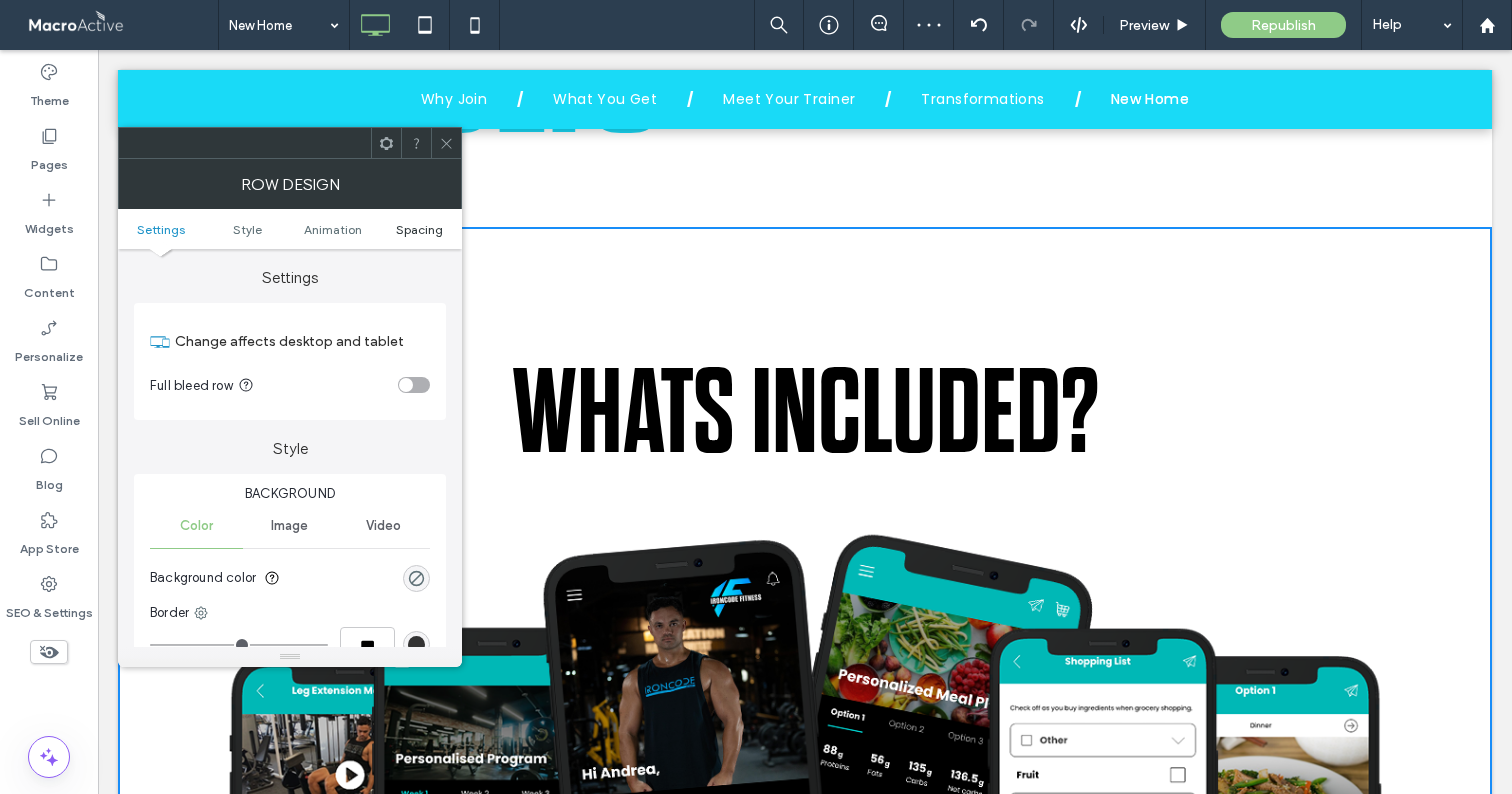 click on "Spacing" at bounding box center (419, 229) 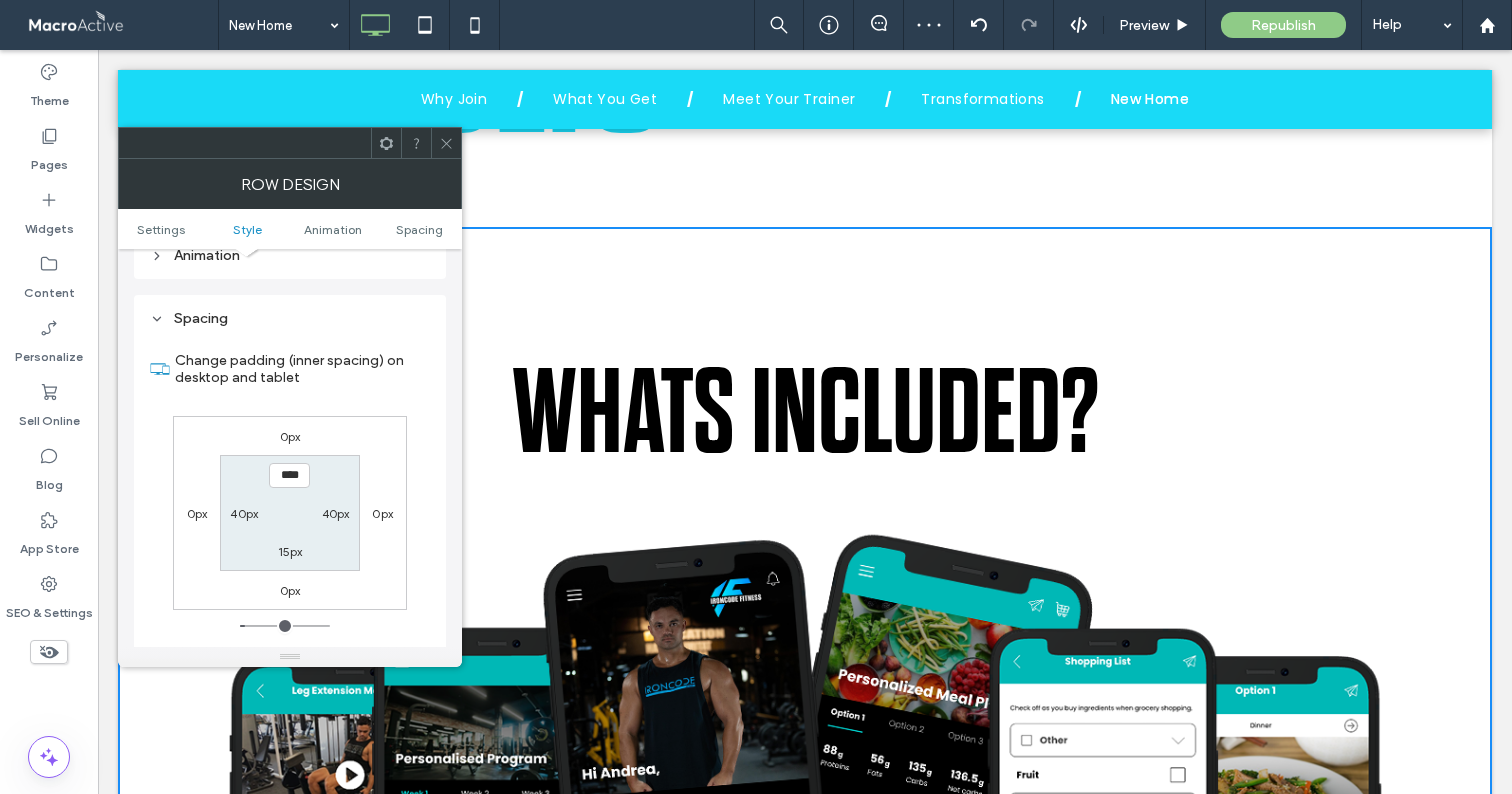 scroll, scrollTop: 566, scrollLeft: 0, axis: vertical 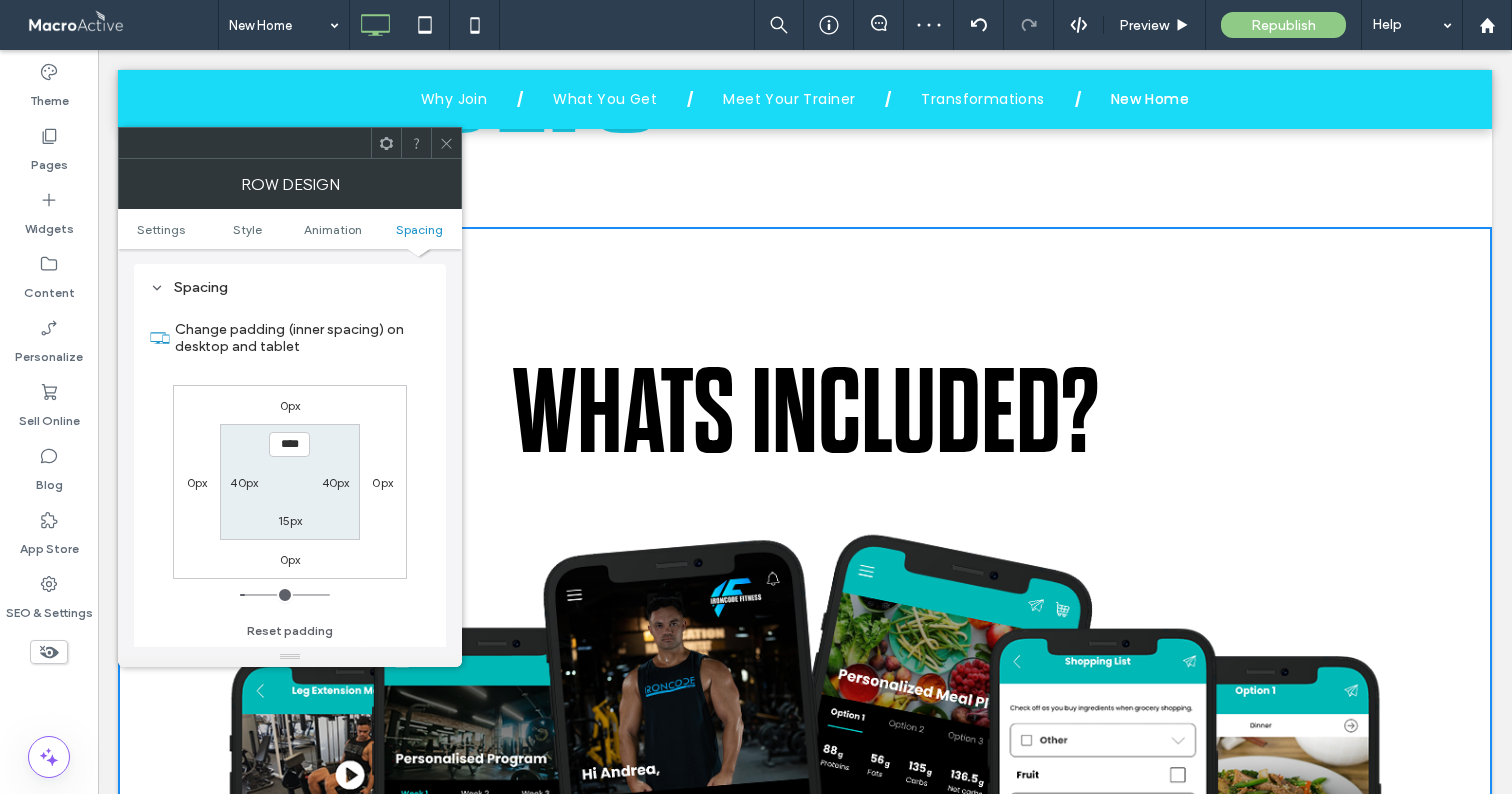 click at bounding box center (446, 143) 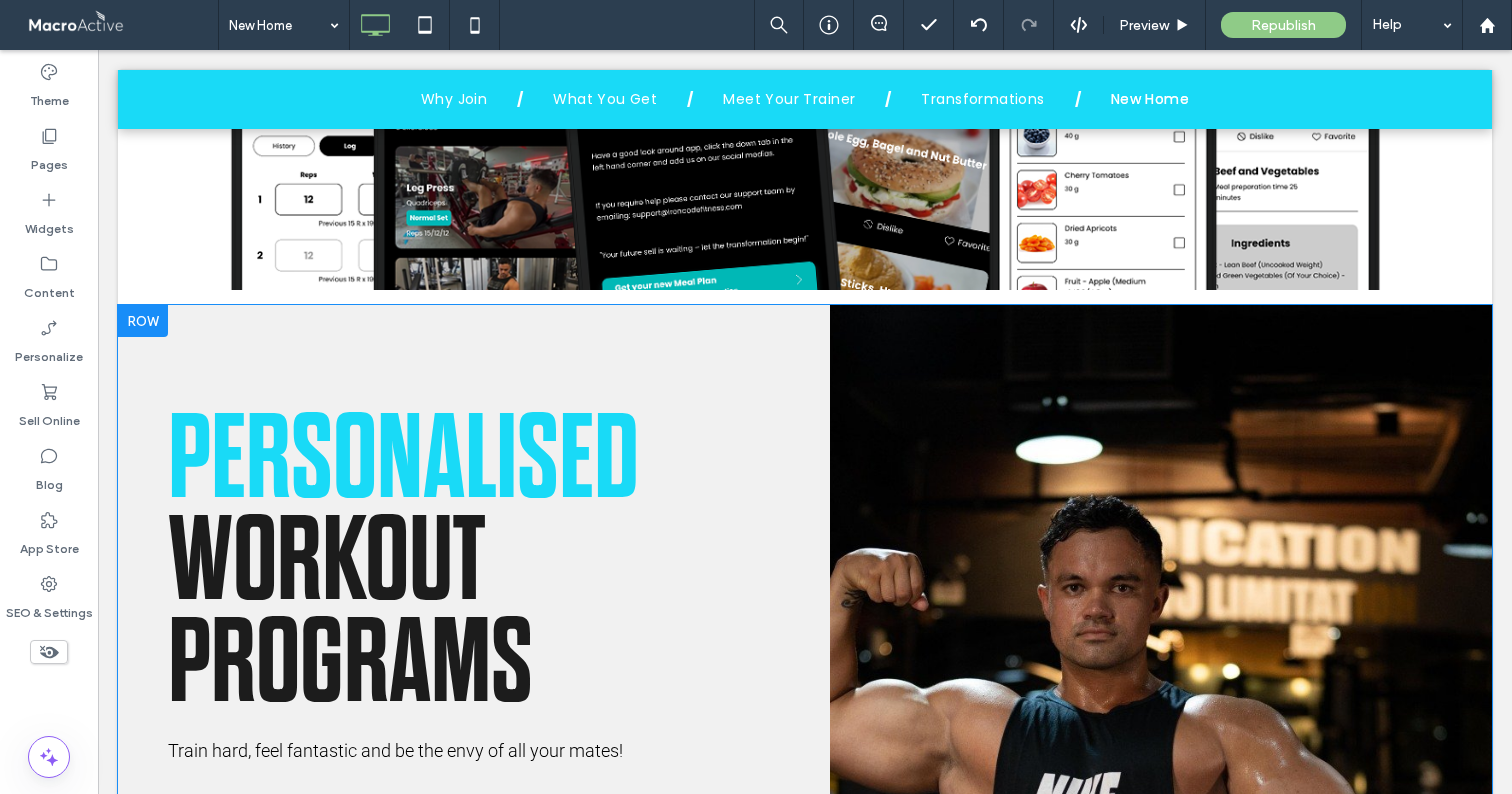 scroll, scrollTop: 5136, scrollLeft: 0, axis: vertical 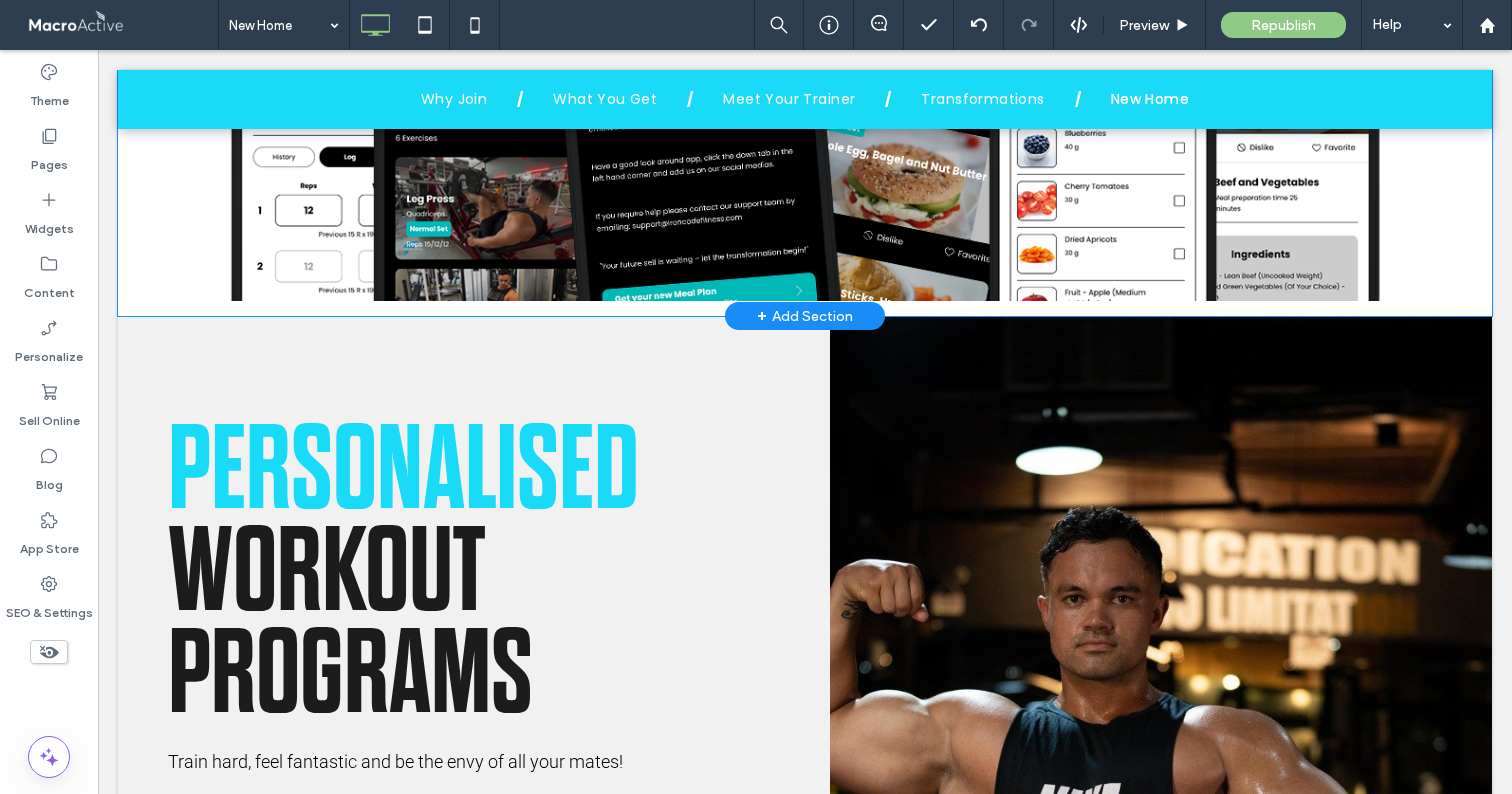 click on "WHATS INCLUDED?
Click To Paste
Row + Add Section" at bounding box center (805, -91) 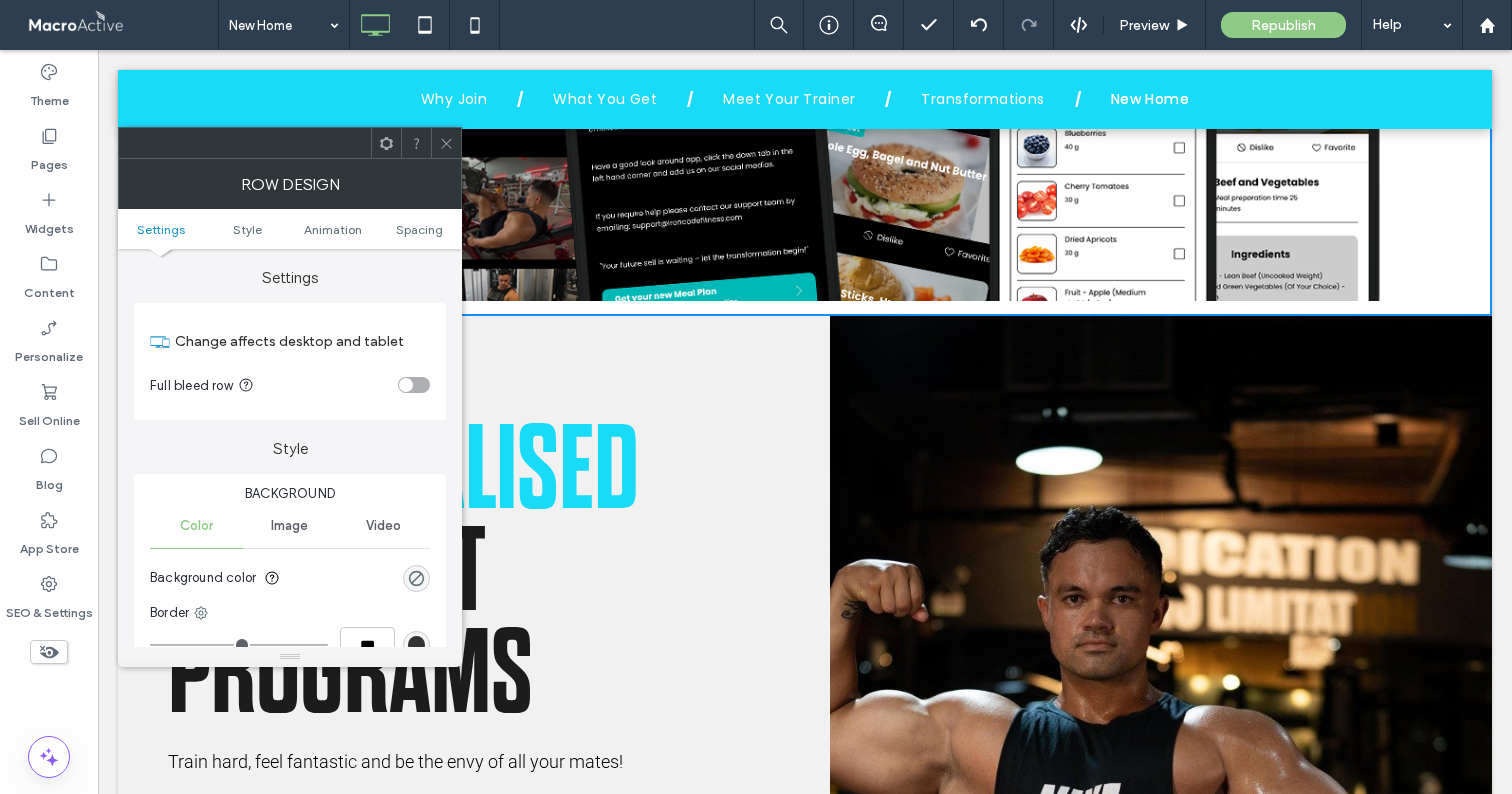 click on "Settings Style Animation Spacing" at bounding box center (290, 229) 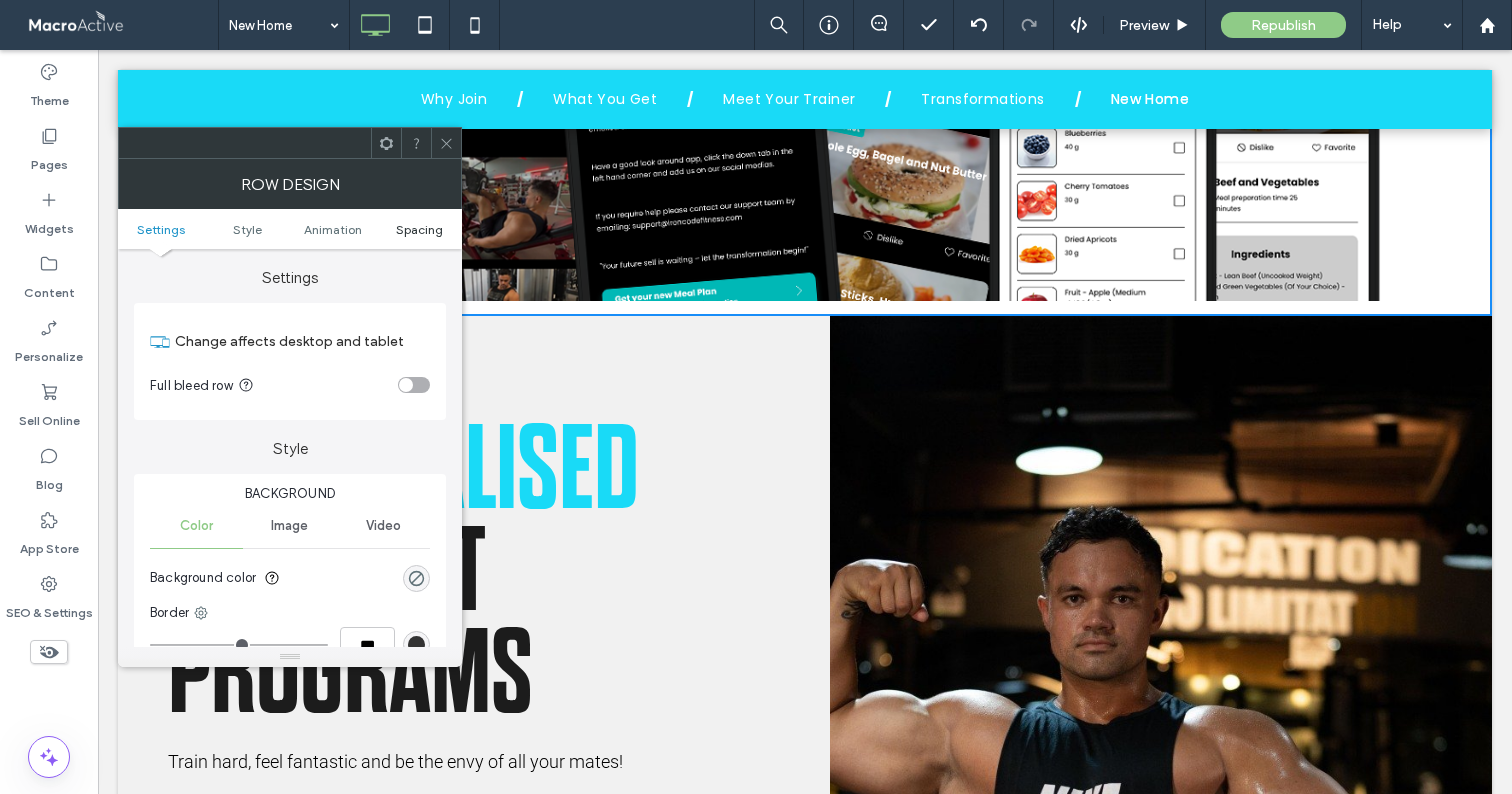 click on "Spacing" at bounding box center (419, 229) 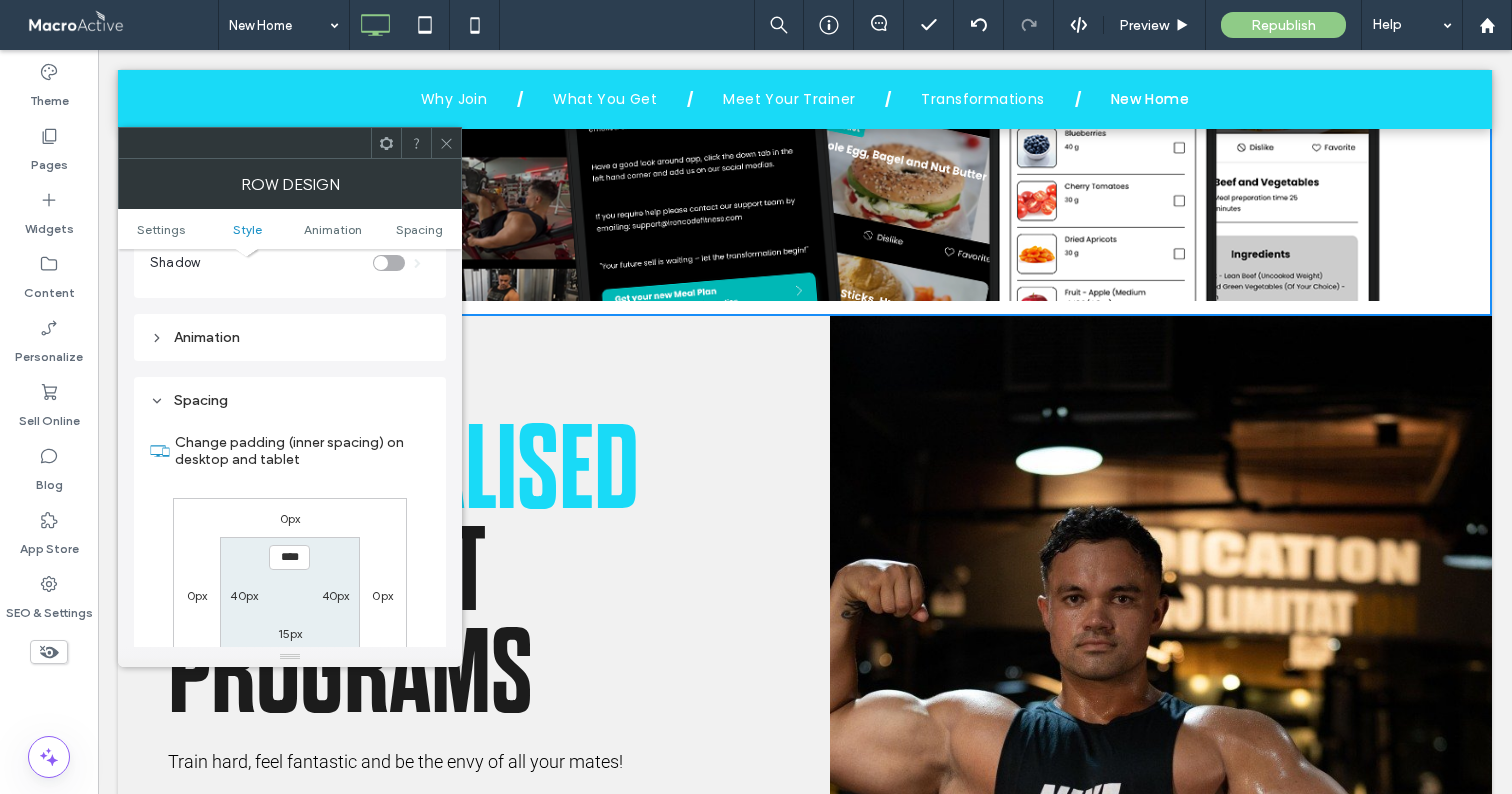 scroll, scrollTop: 566, scrollLeft: 0, axis: vertical 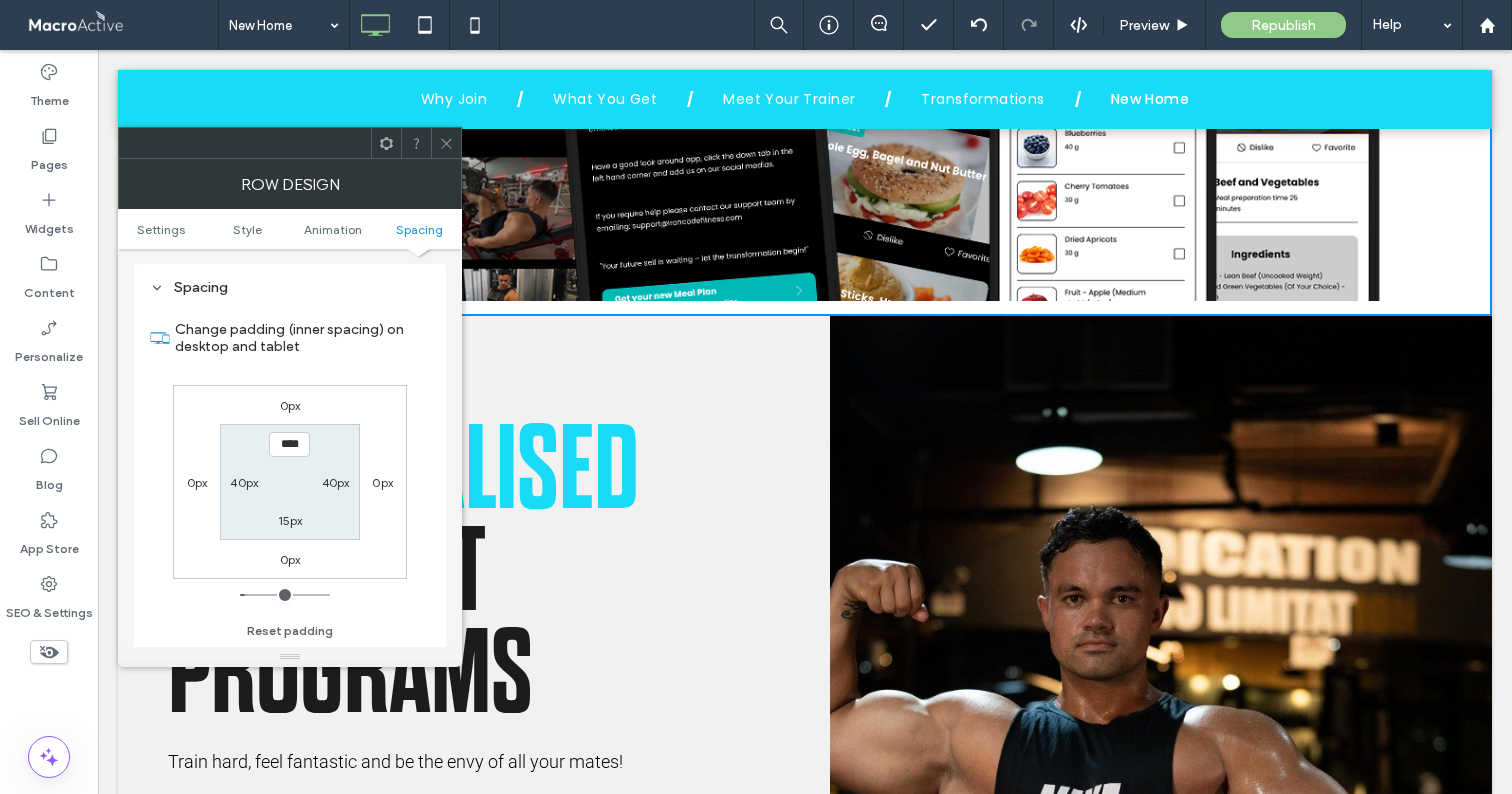 click on "15px" at bounding box center [290, 520] 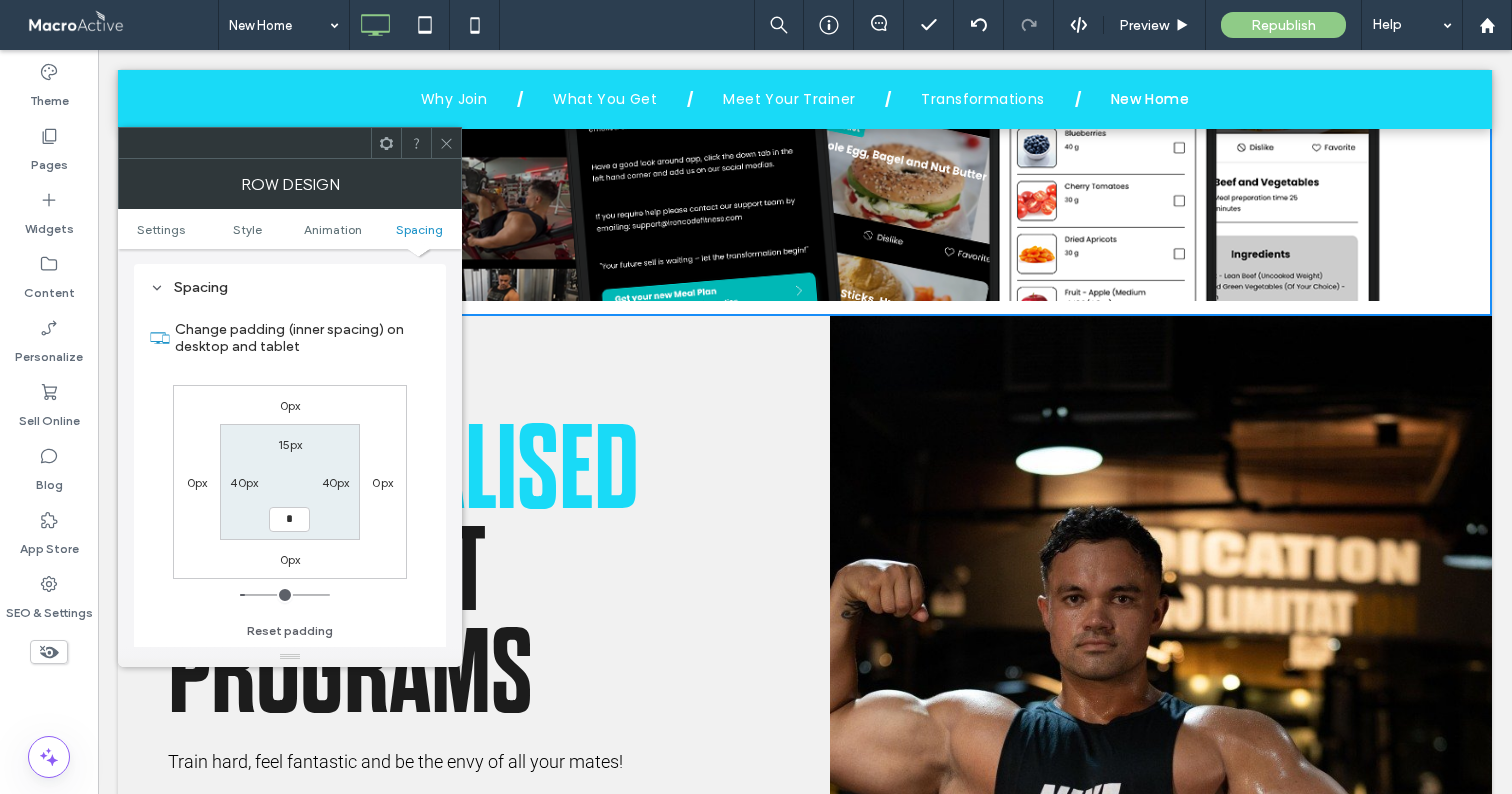 type on "*" 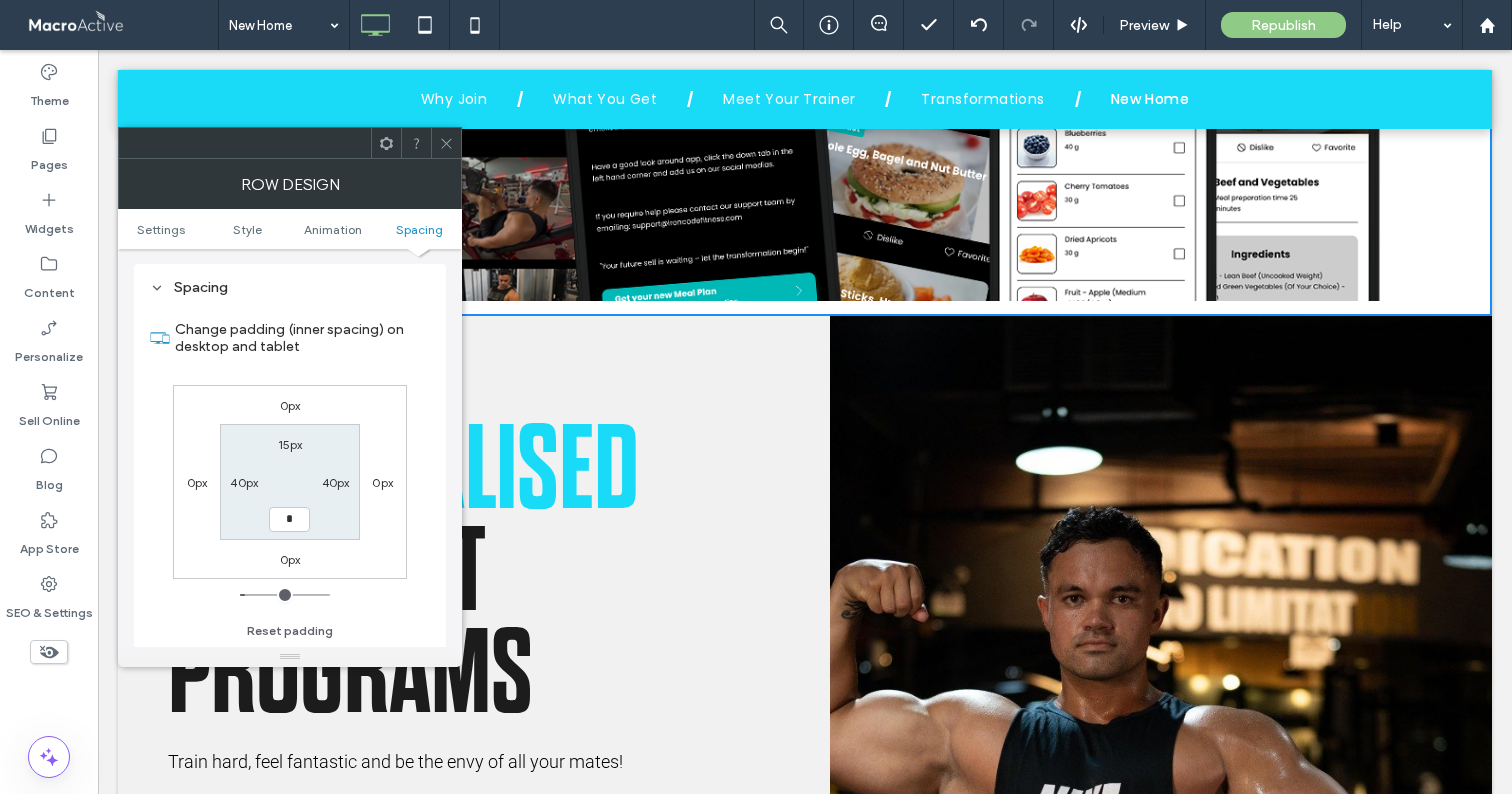 type on "*" 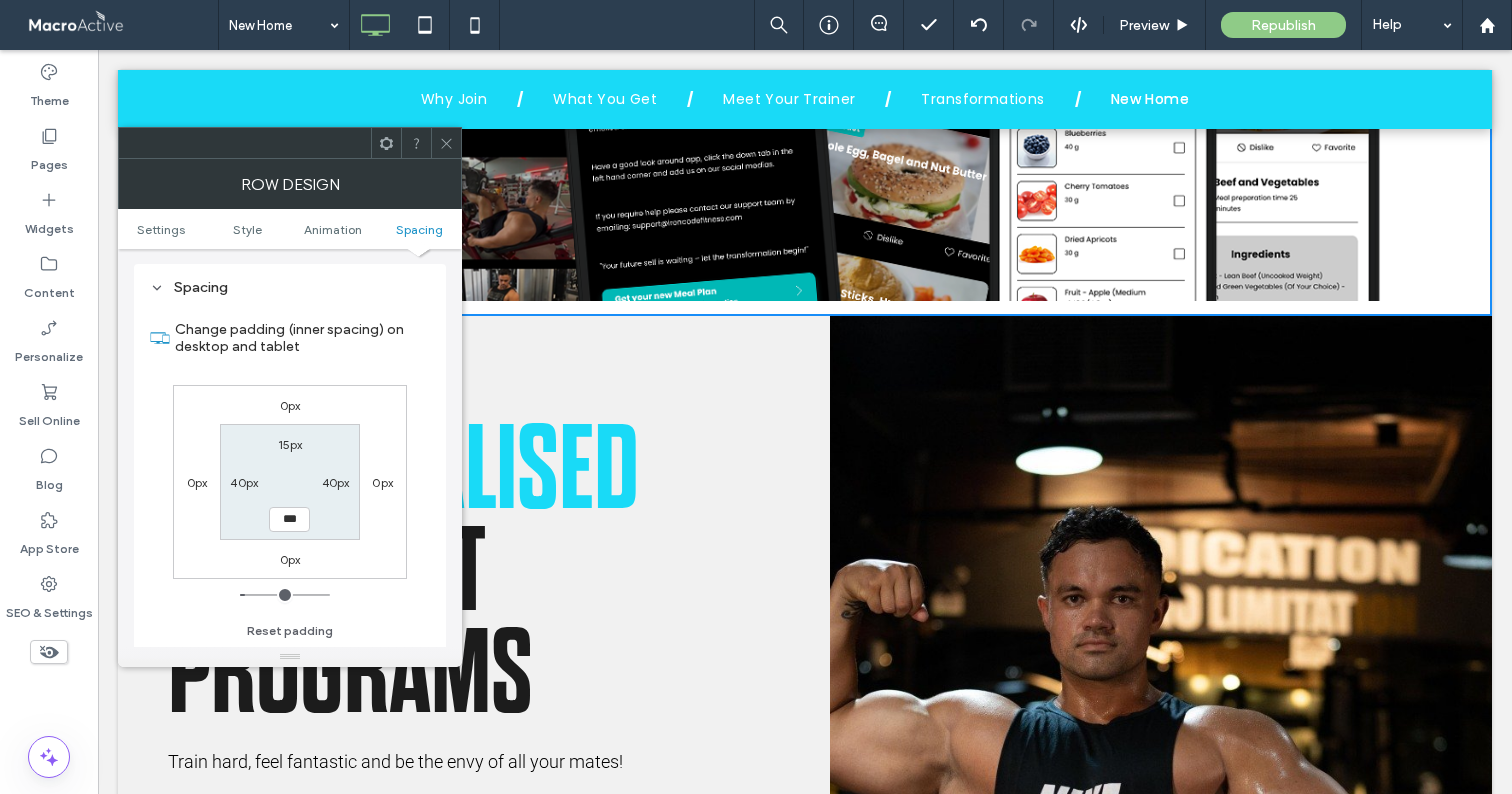 scroll, scrollTop: 5121, scrollLeft: 0, axis: vertical 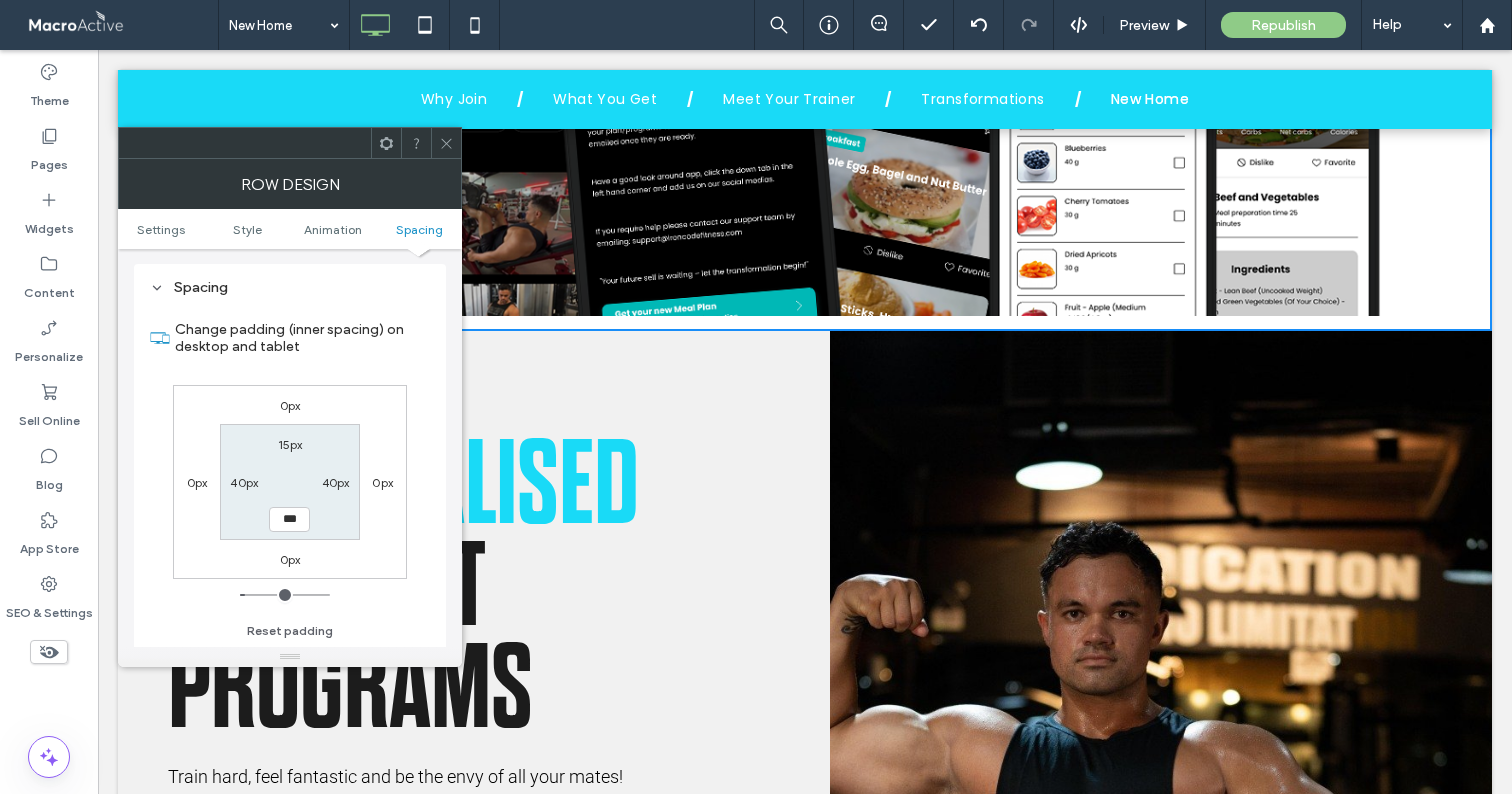 click on "15px 40px *** 40px" at bounding box center [289, 481] 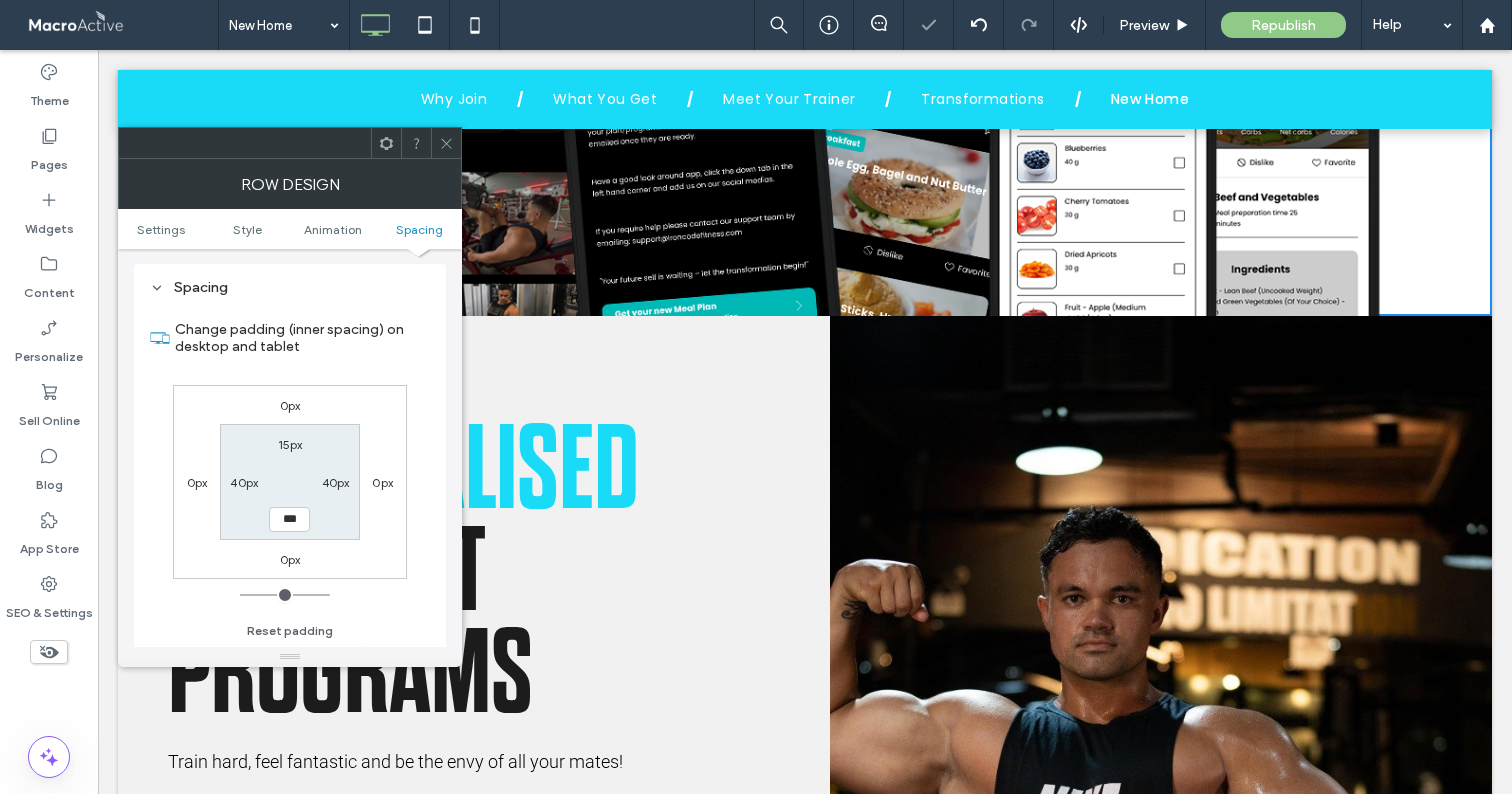click at bounding box center (446, 143) 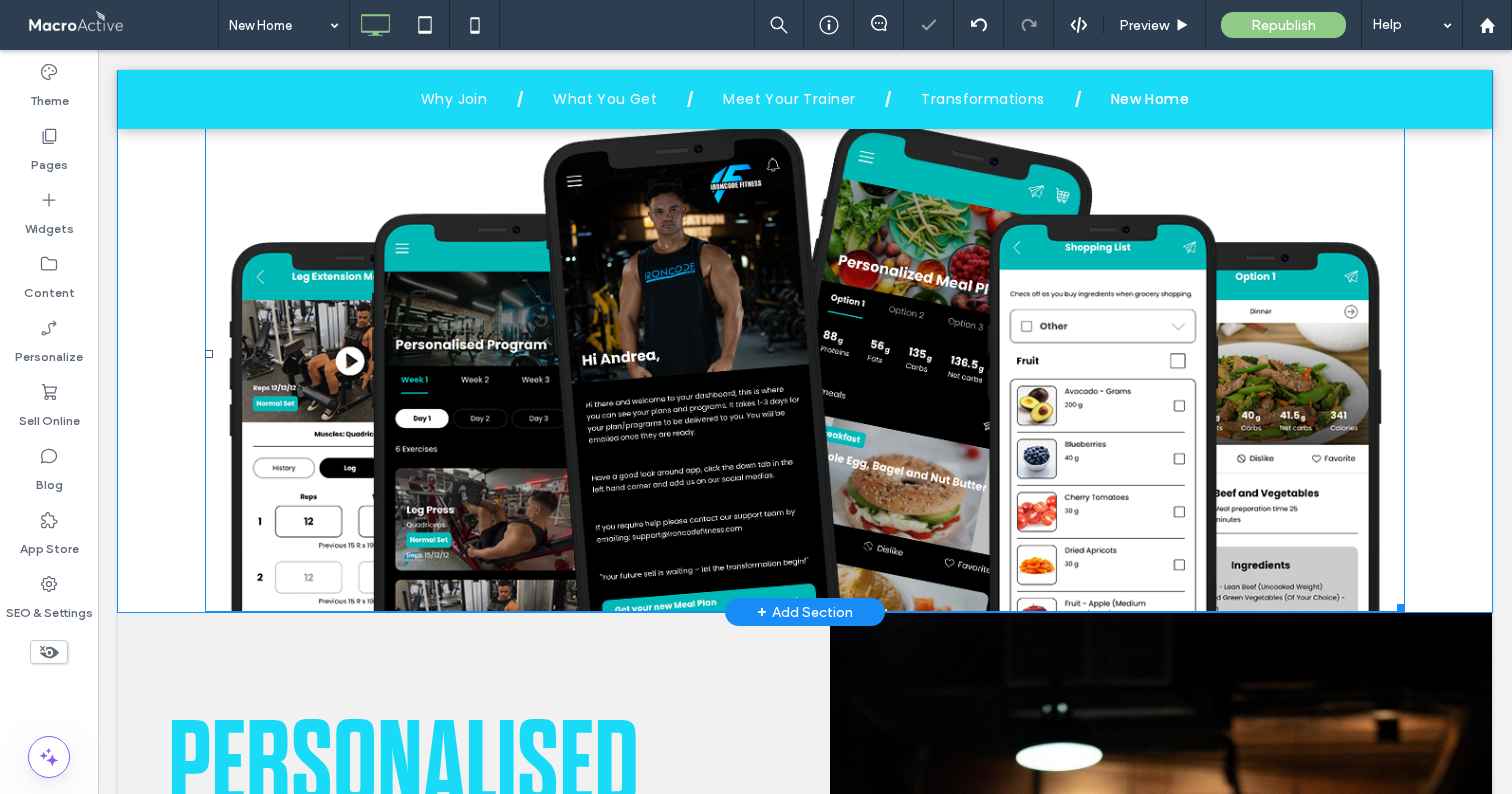 scroll, scrollTop: 4782, scrollLeft: 0, axis: vertical 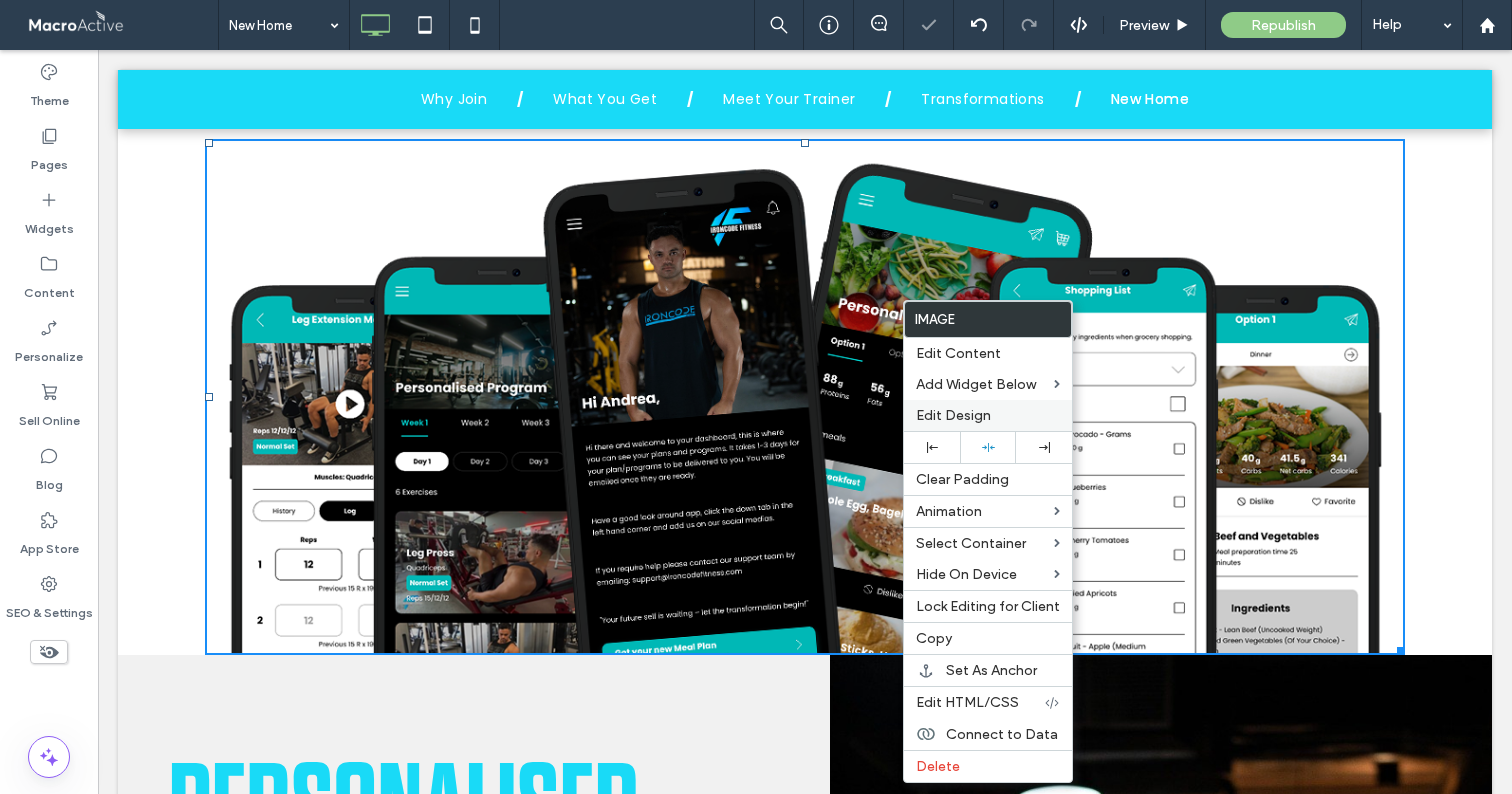 click on "Edit Design" at bounding box center [953, 415] 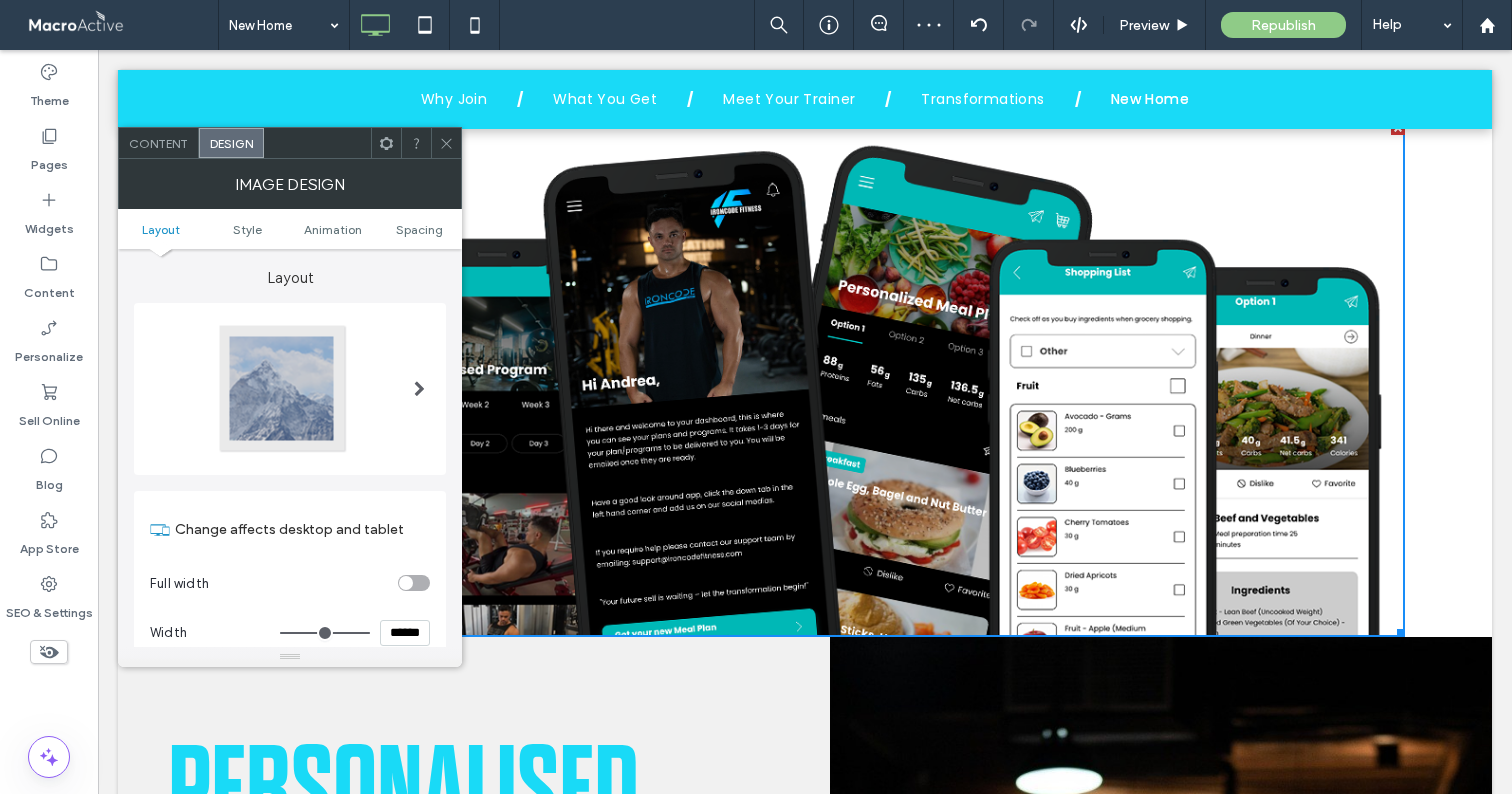 scroll, scrollTop: 4871, scrollLeft: 0, axis: vertical 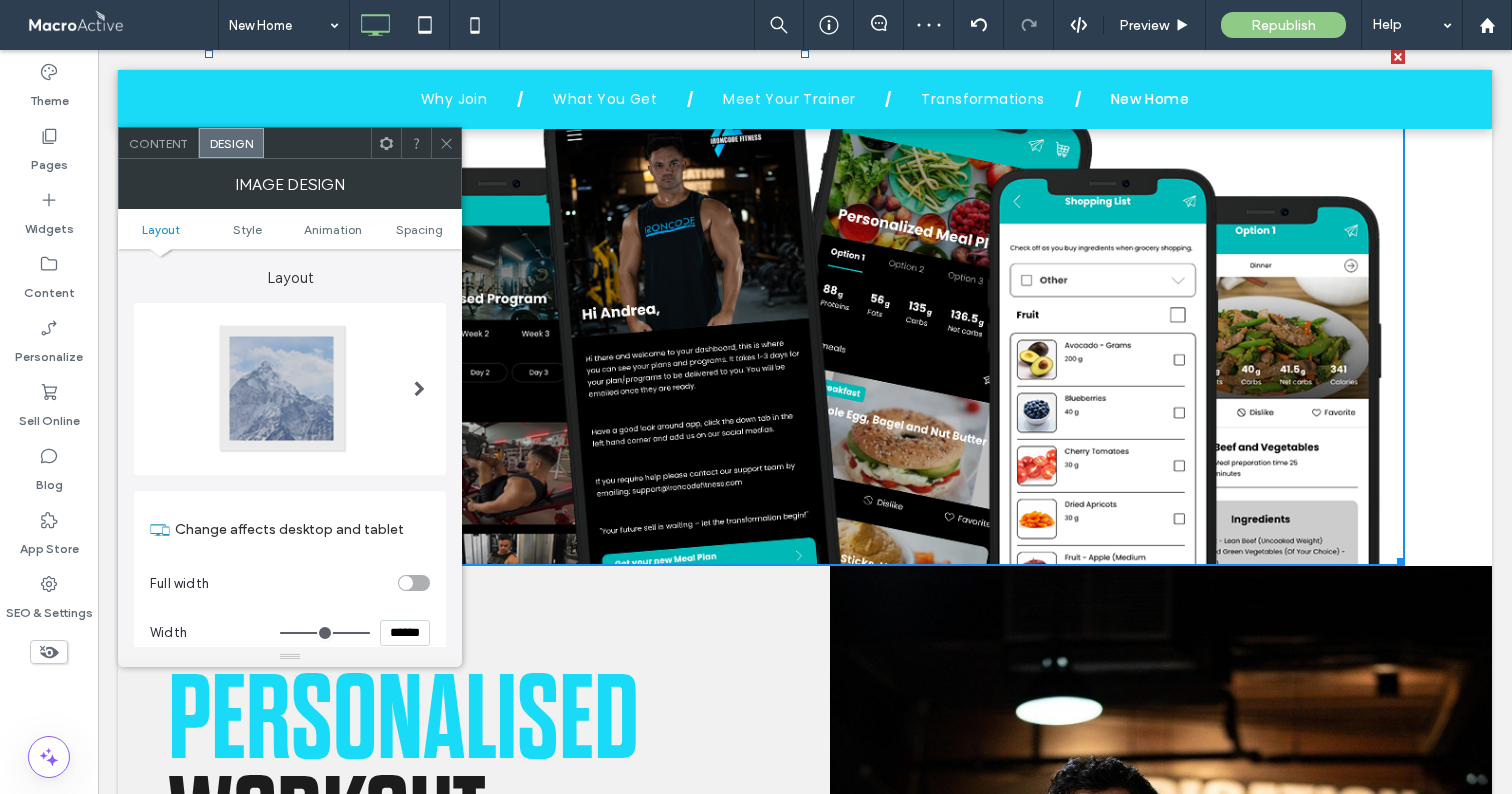 type on "****" 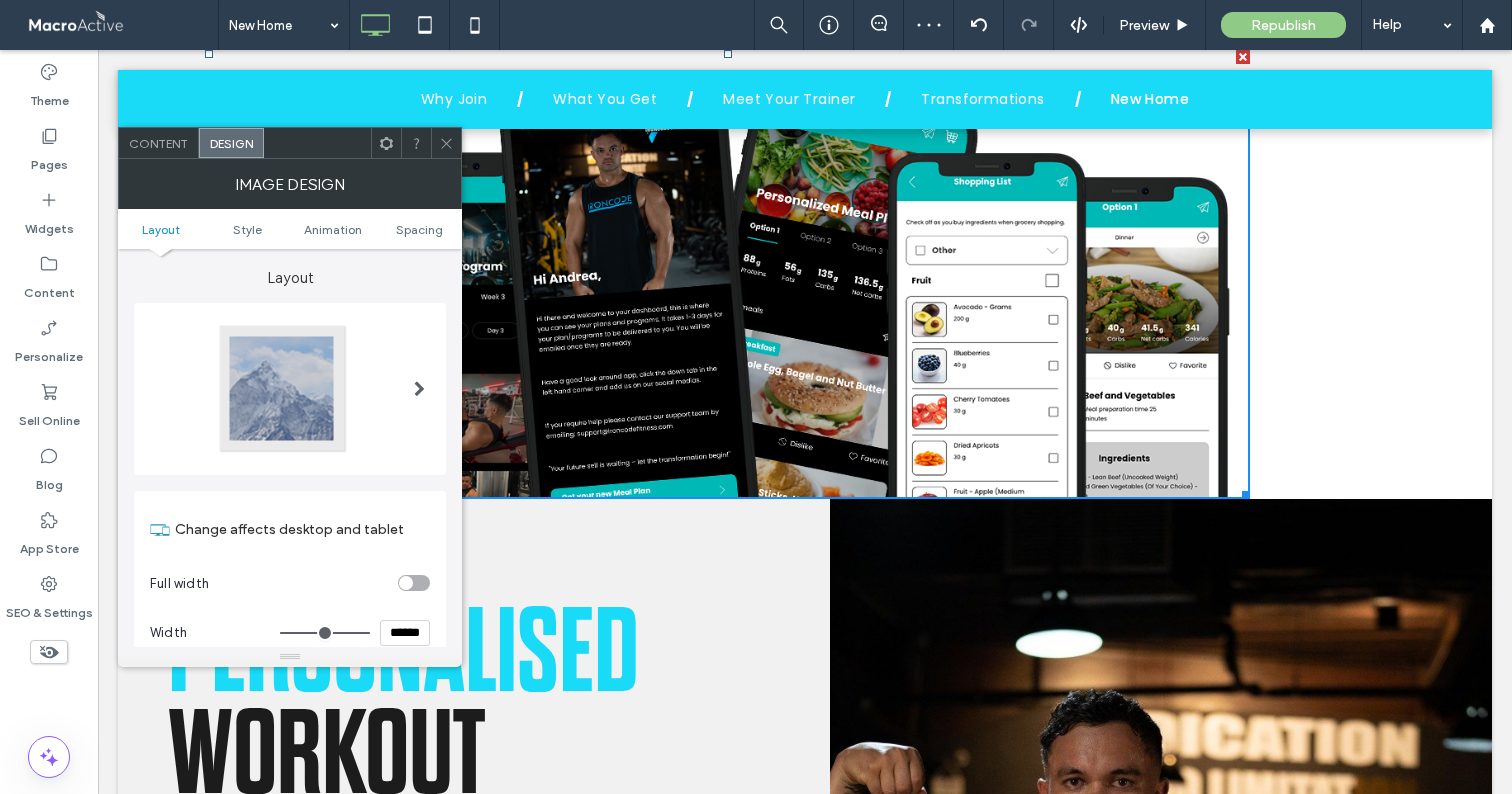 type on "****" 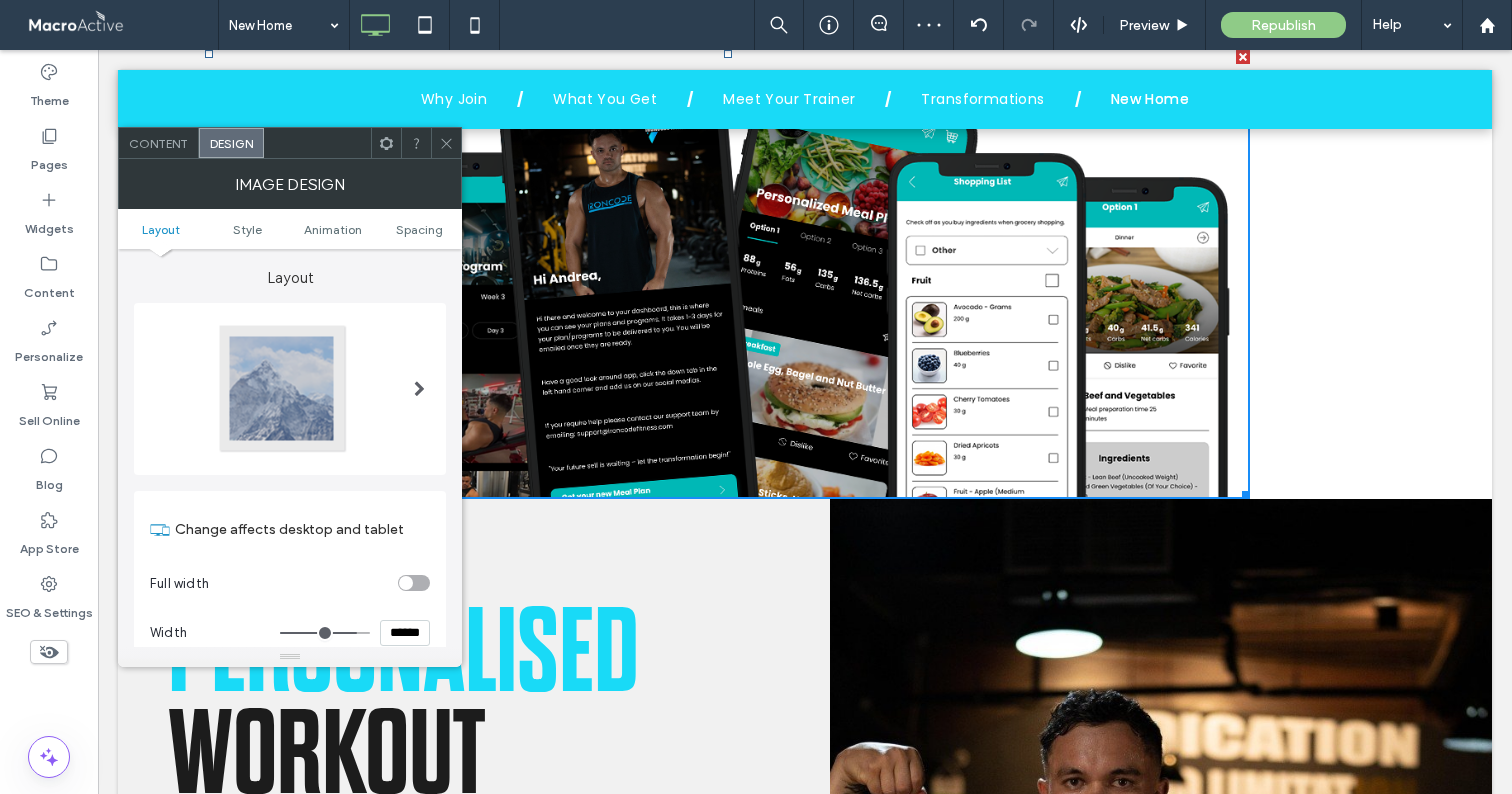 type on "****" 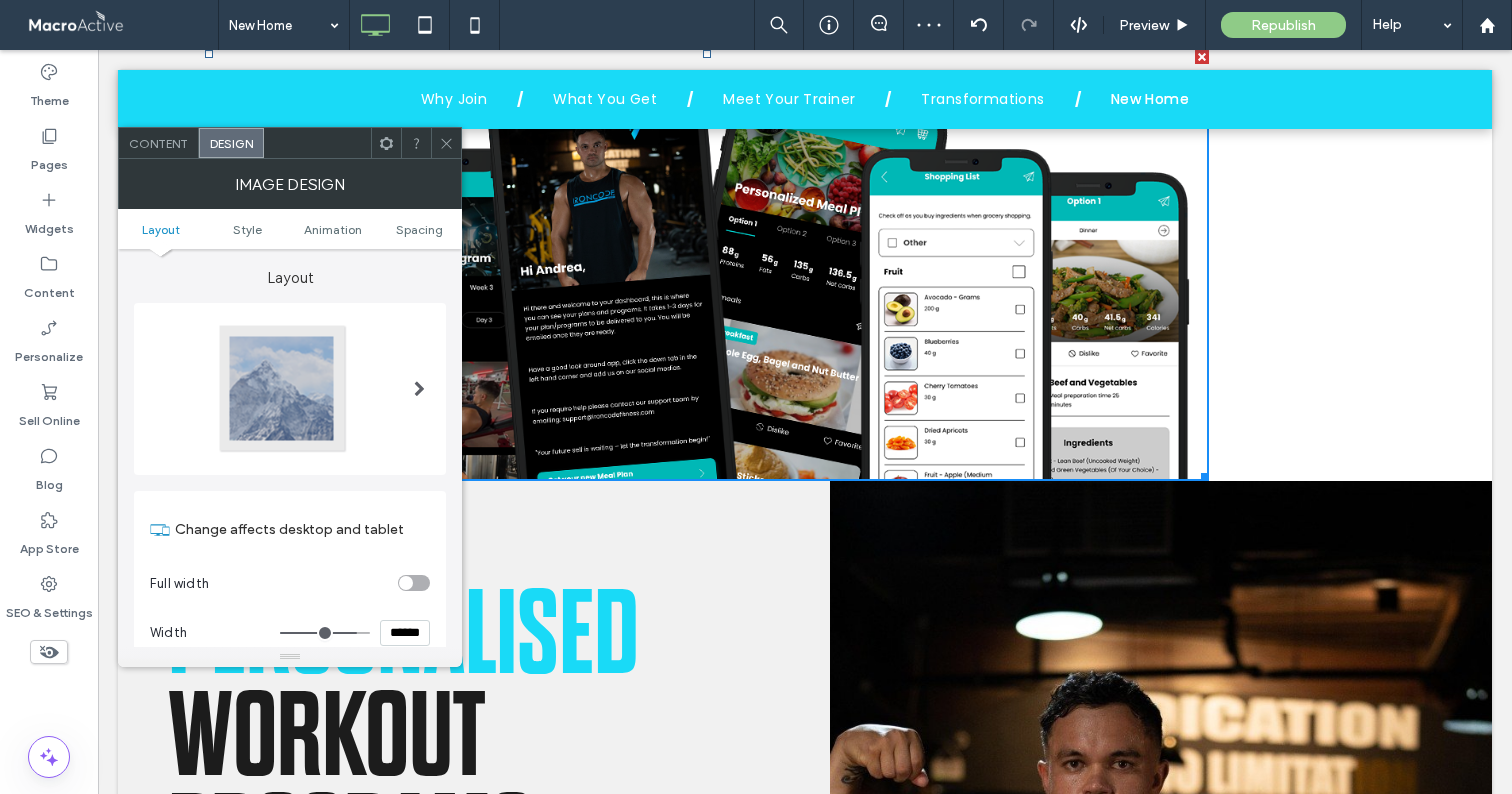 type on "****" 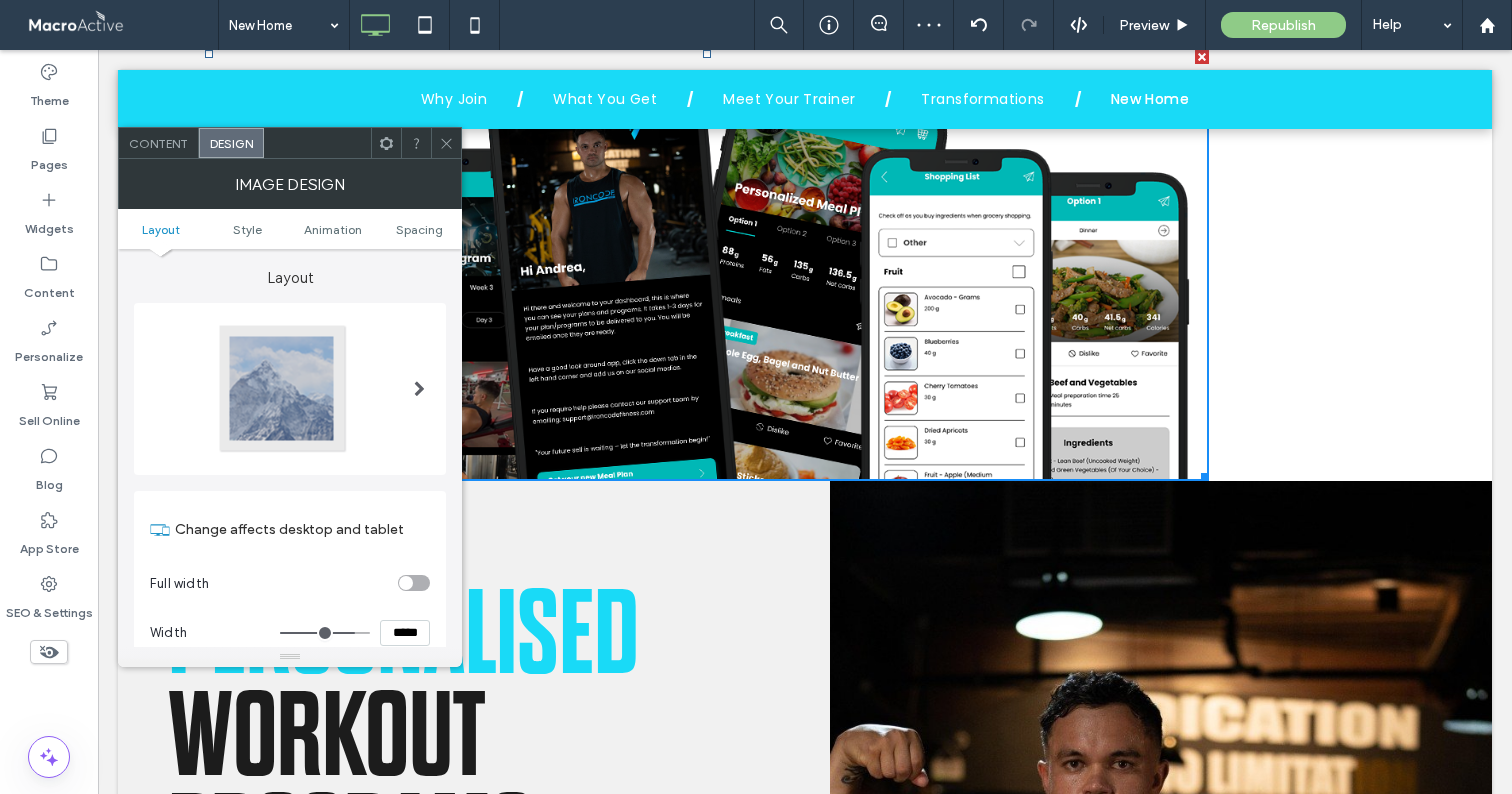 type on "***" 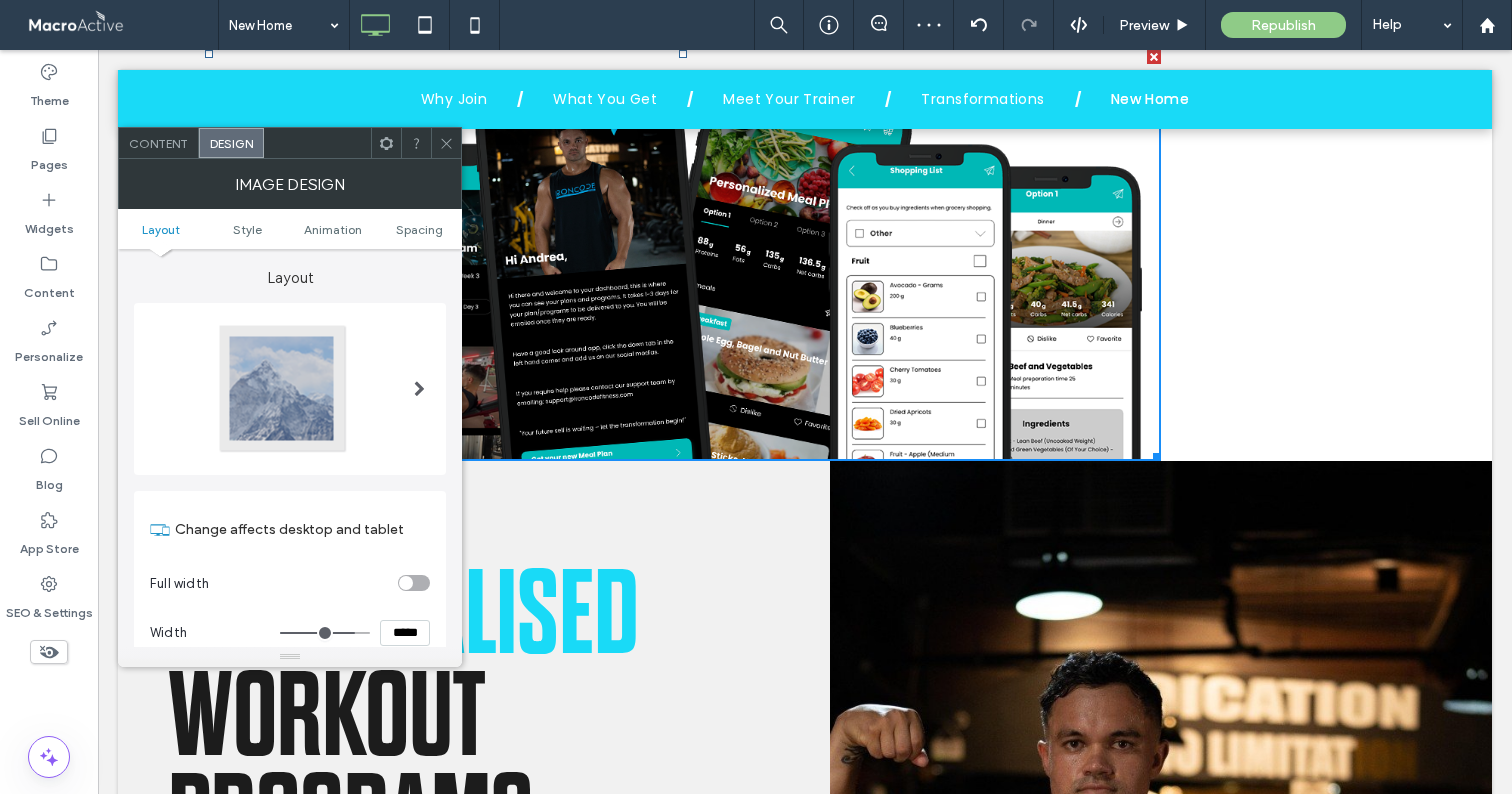 type on "***" 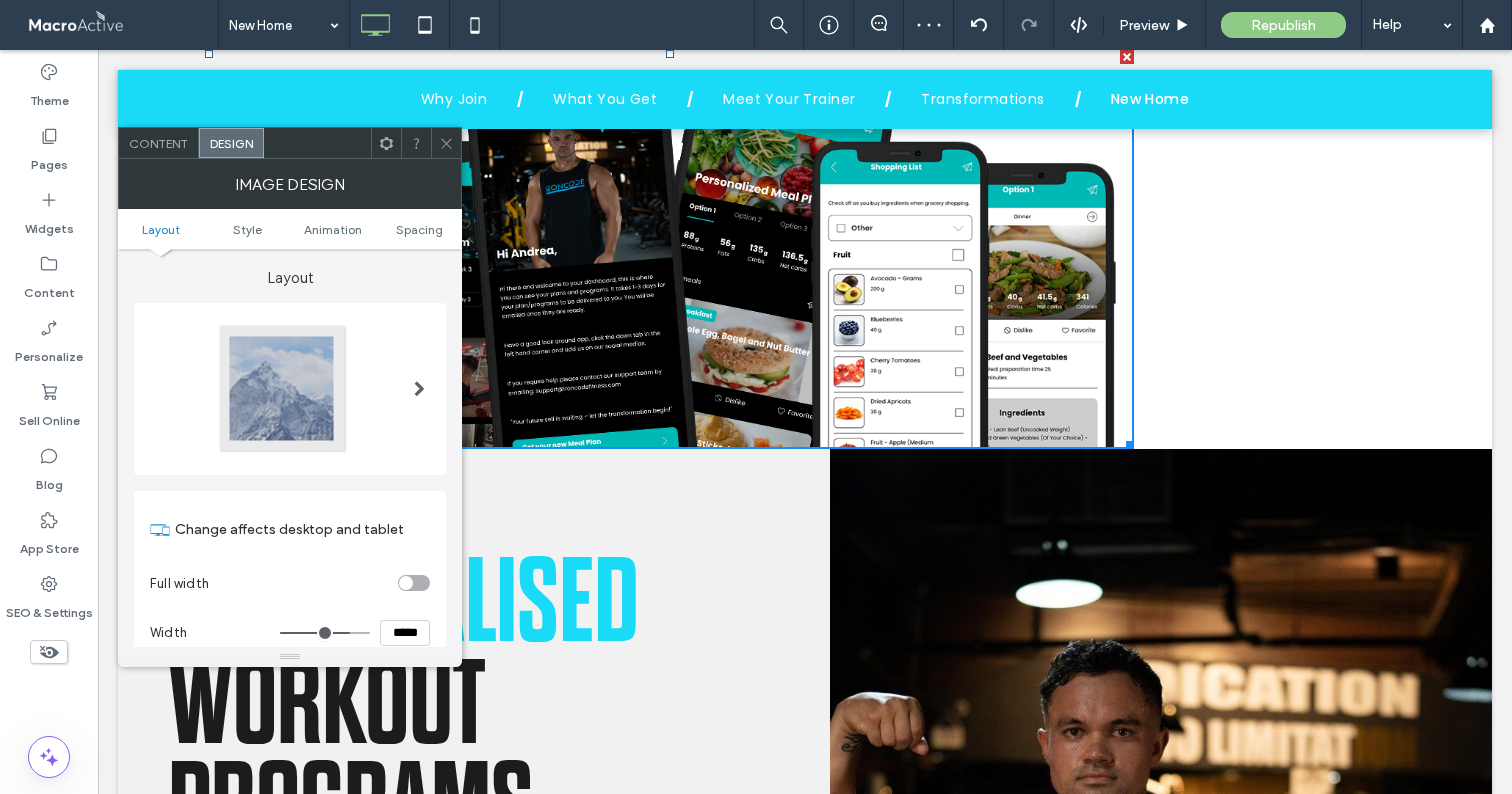 drag, startPoint x: 359, startPoint y: 628, endPoint x: 345, endPoint y: 634, distance: 15.231546 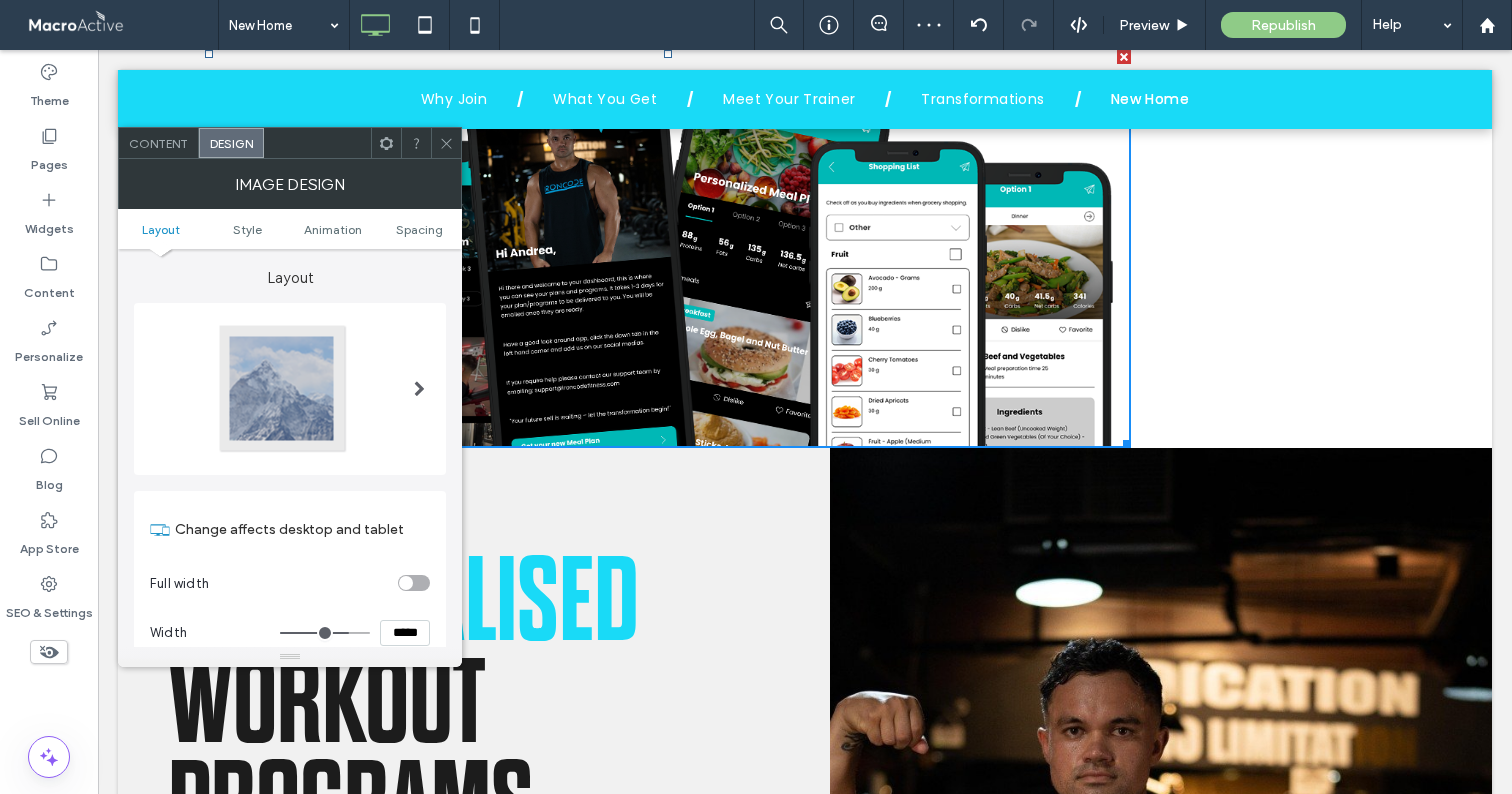 click at bounding box center (386, 143) 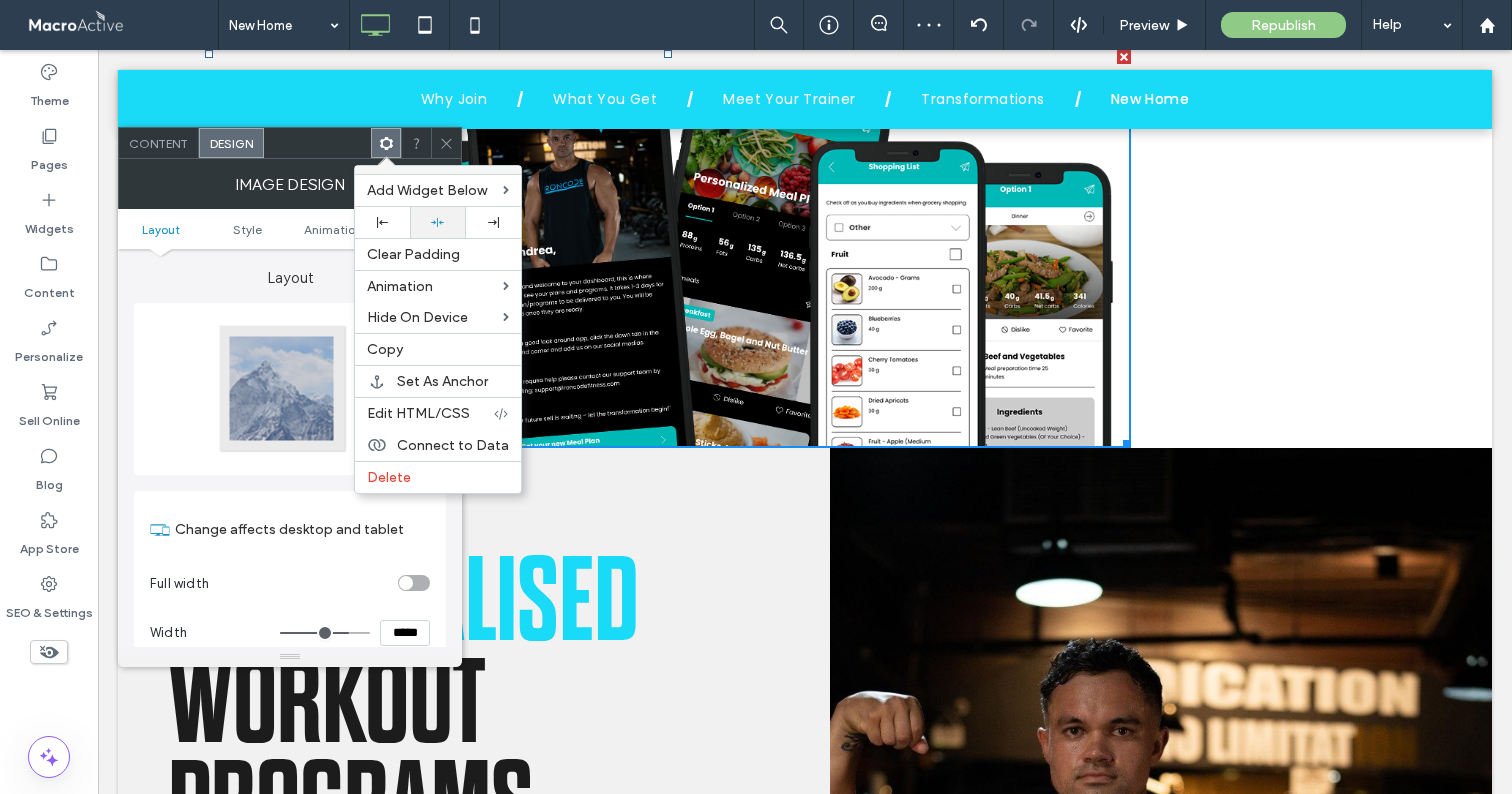 click at bounding box center (437, 222) 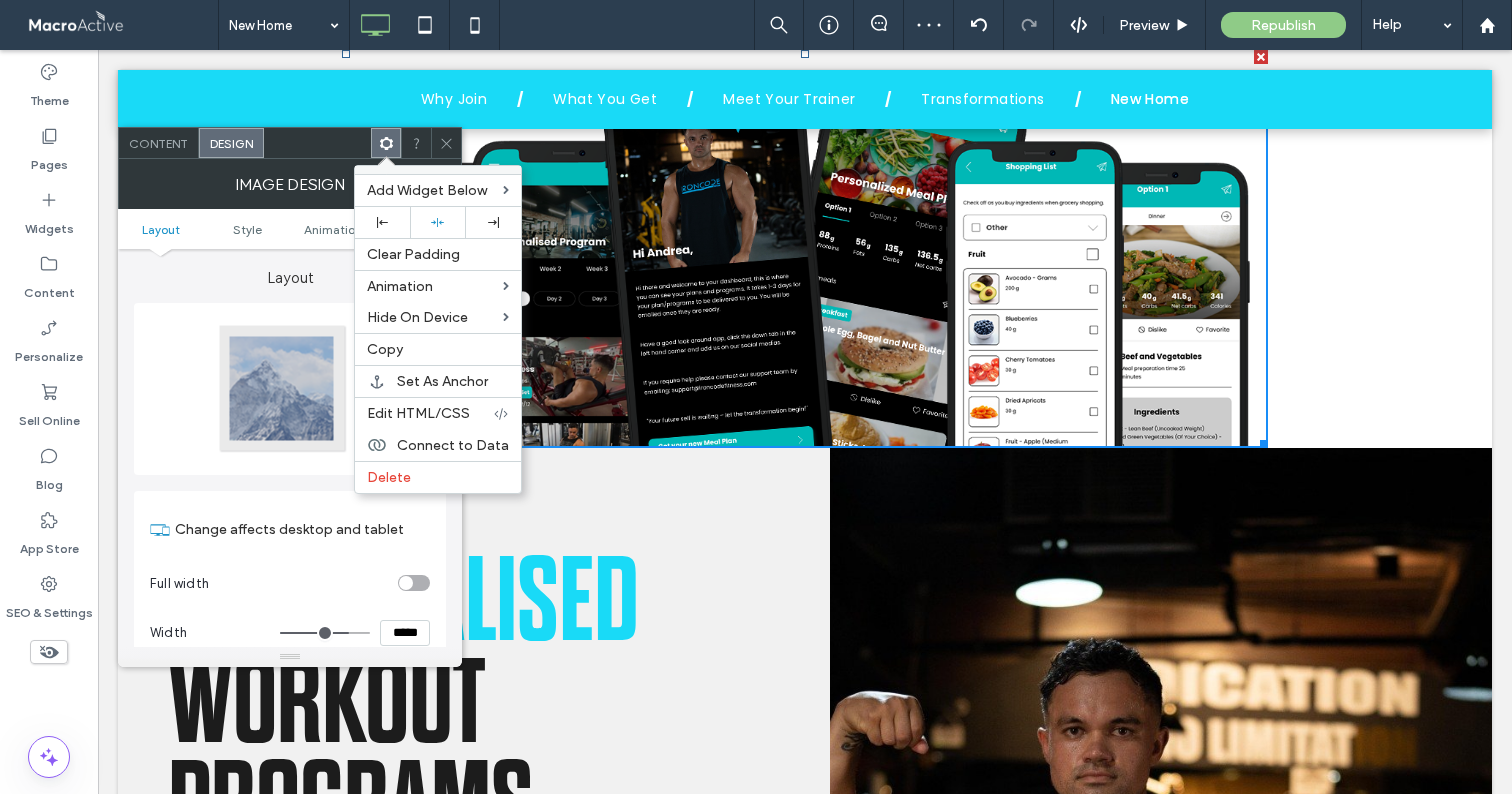 click 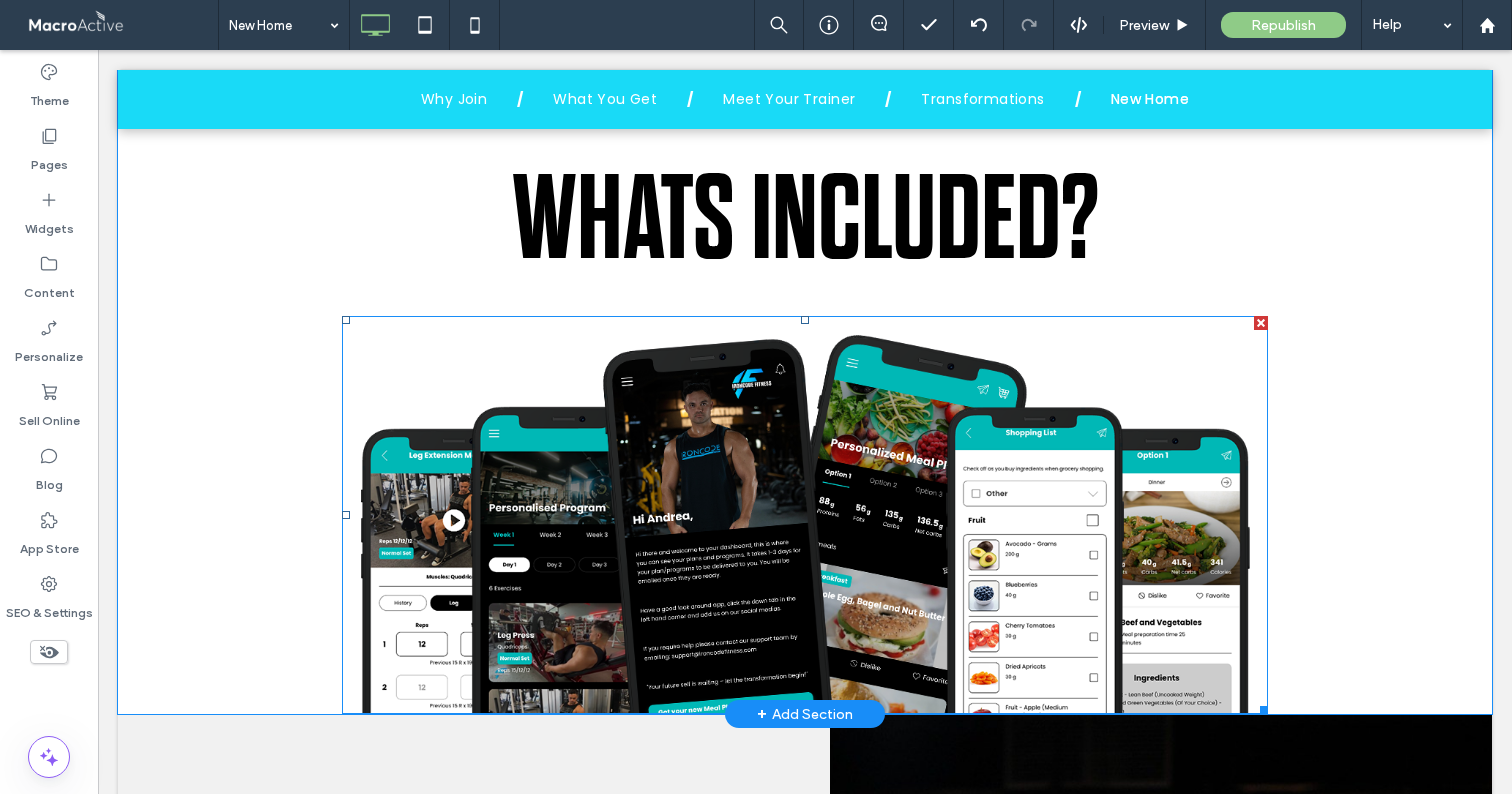 scroll, scrollTop: 4676, scrollLeft: 0, axis: vertical 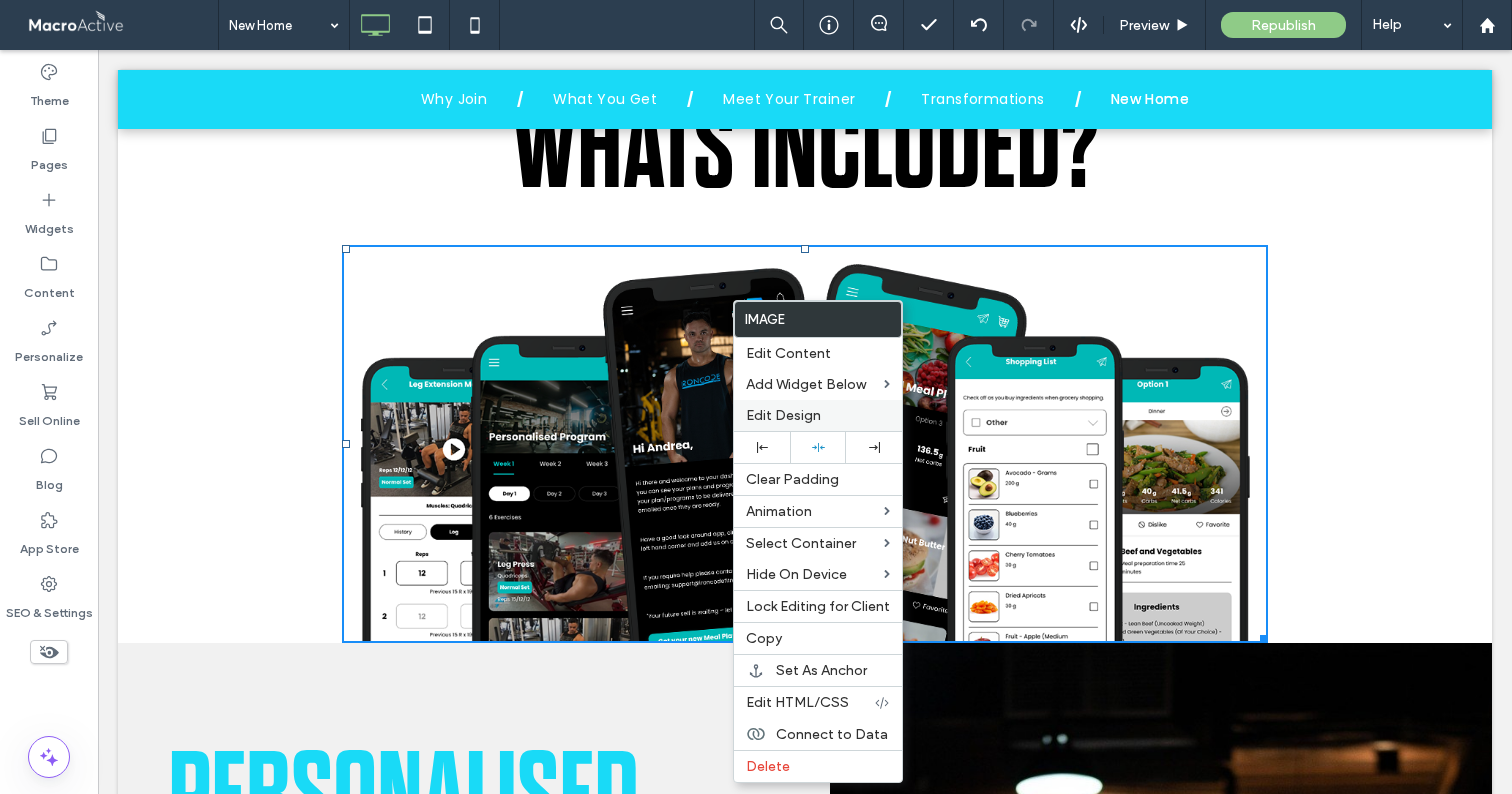 click on "Edit Design" at bounding box center (783, 415) 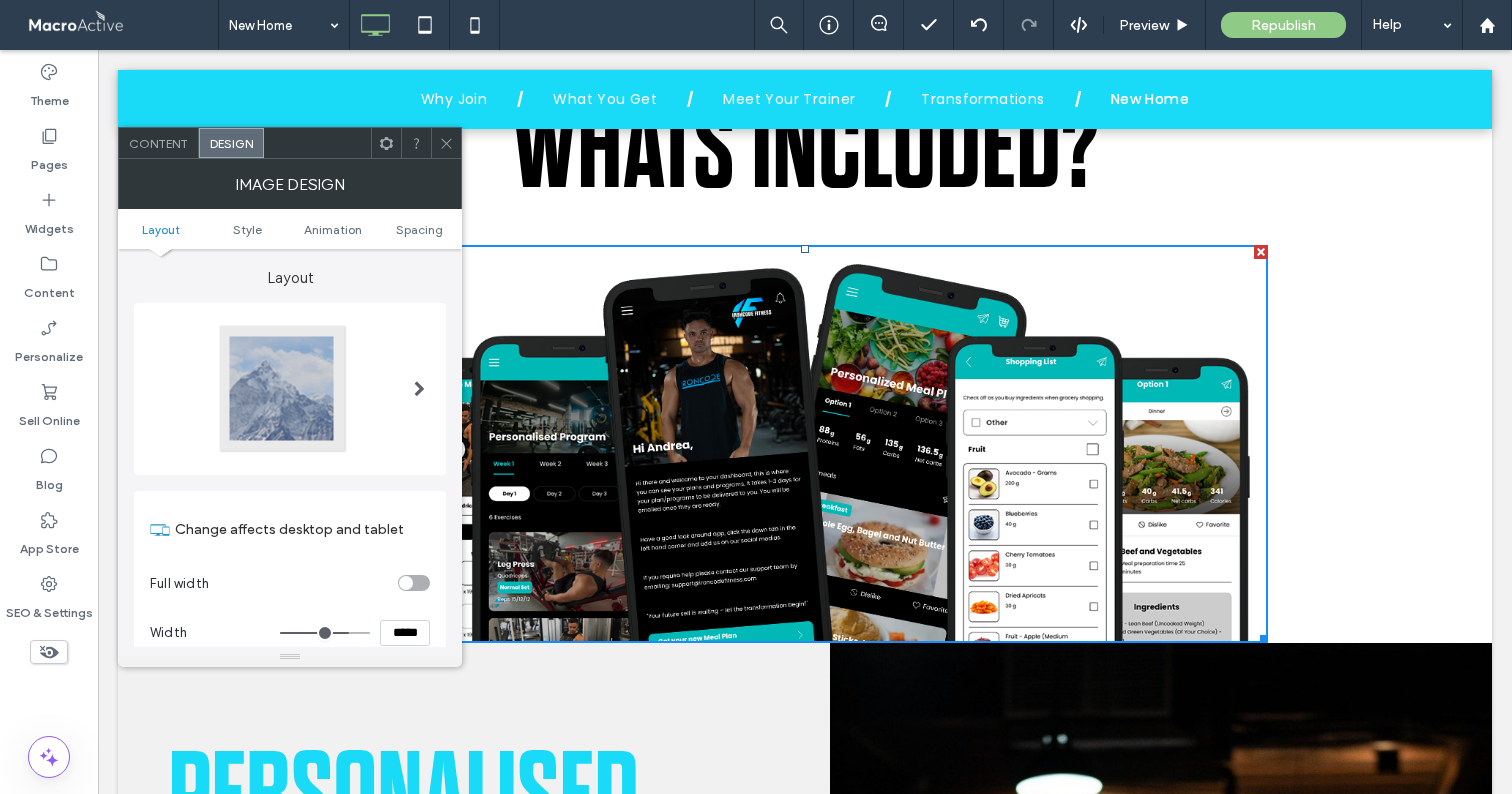 type on "****" 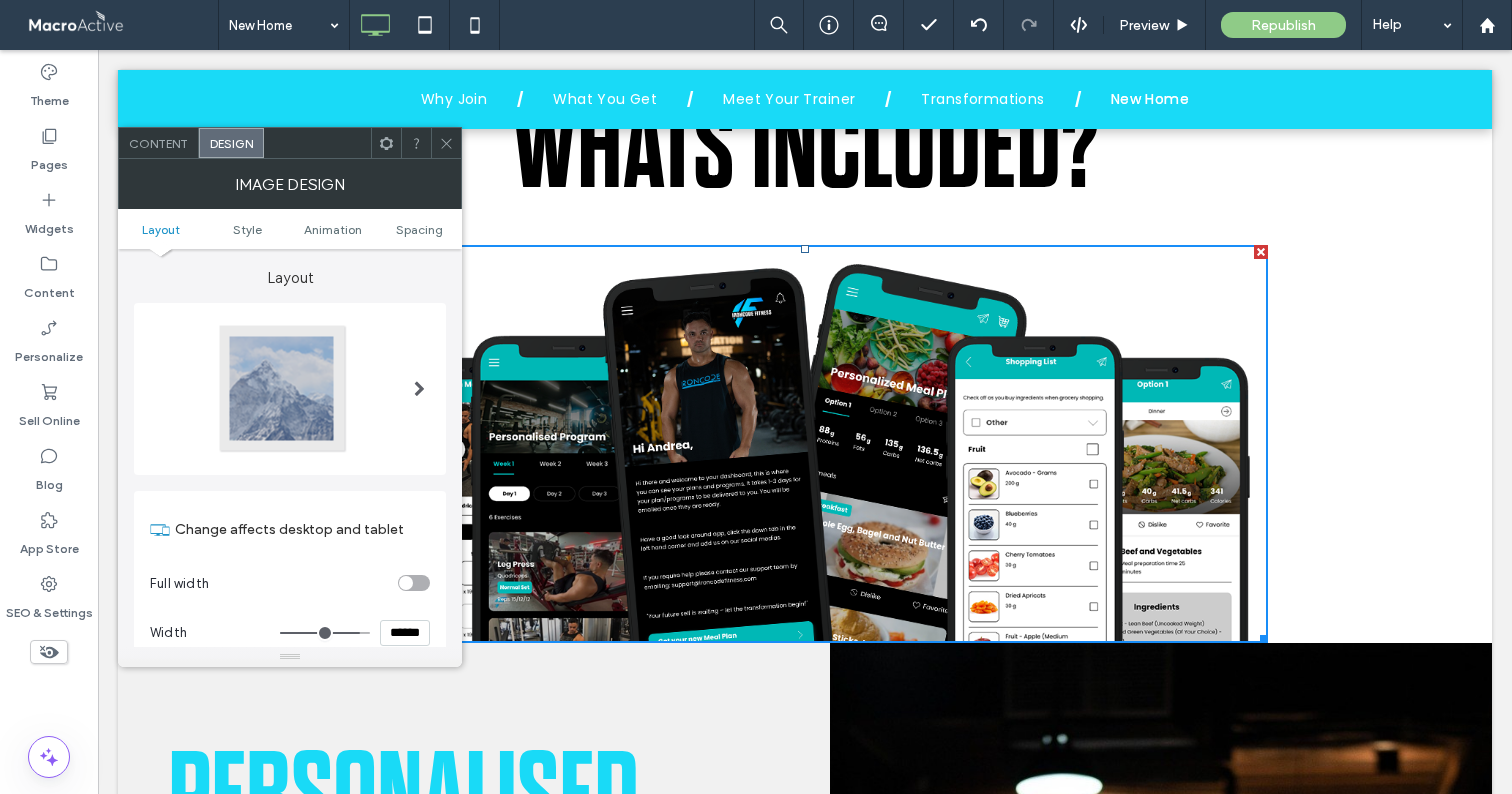 type on "****" 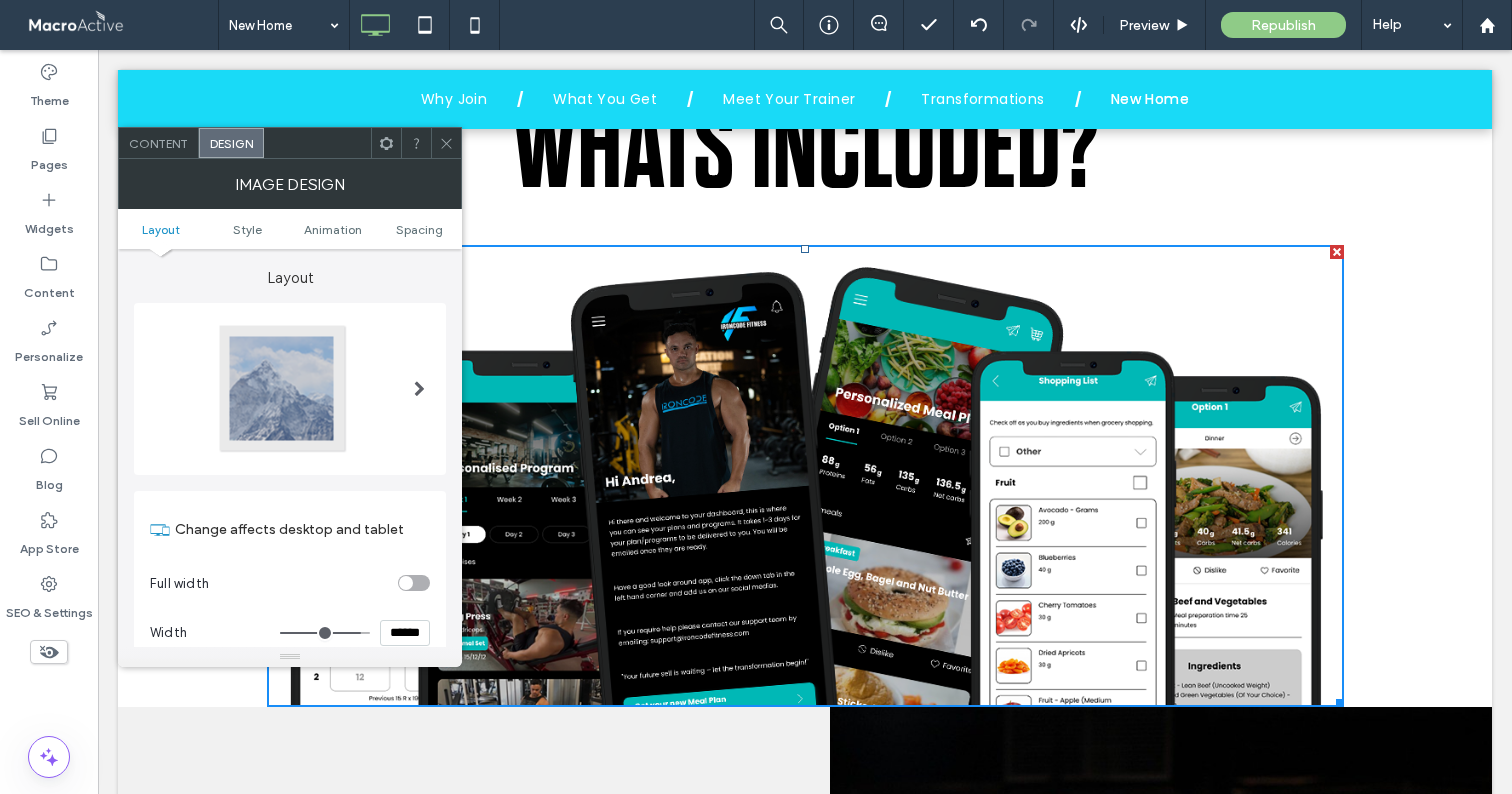 type on "****" 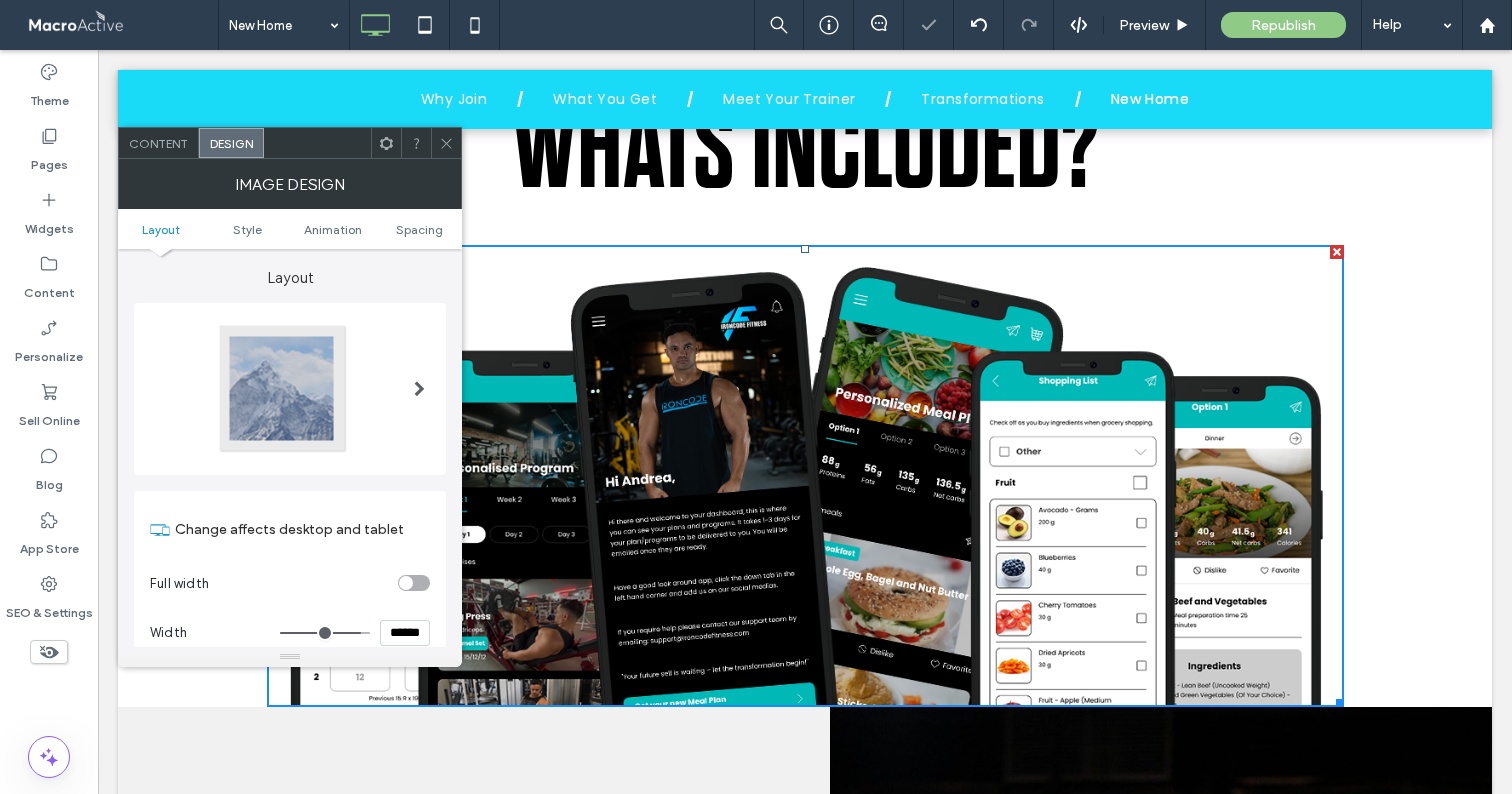 click on "******" at bounding box center (405, 633) 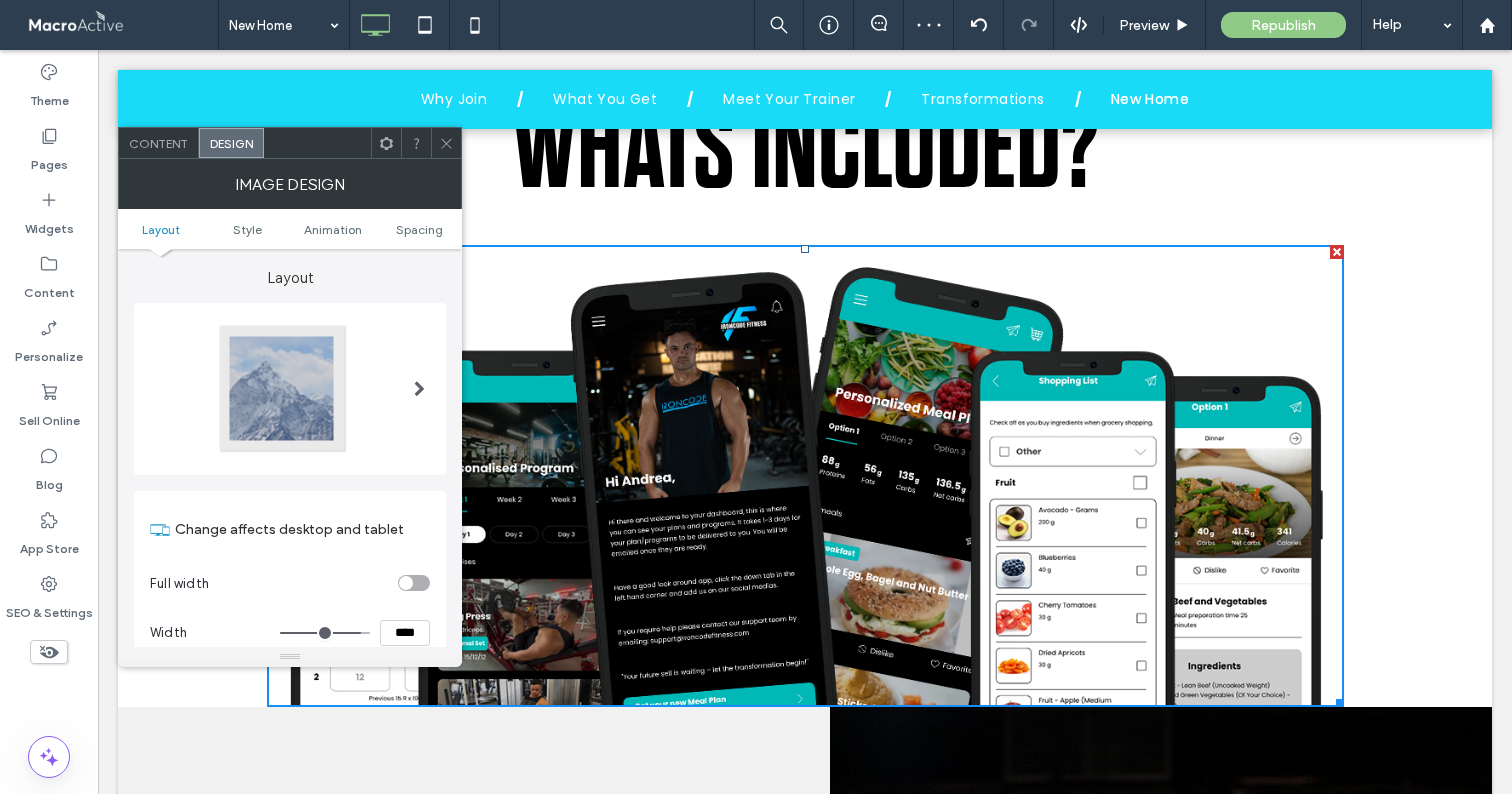 type on "******" 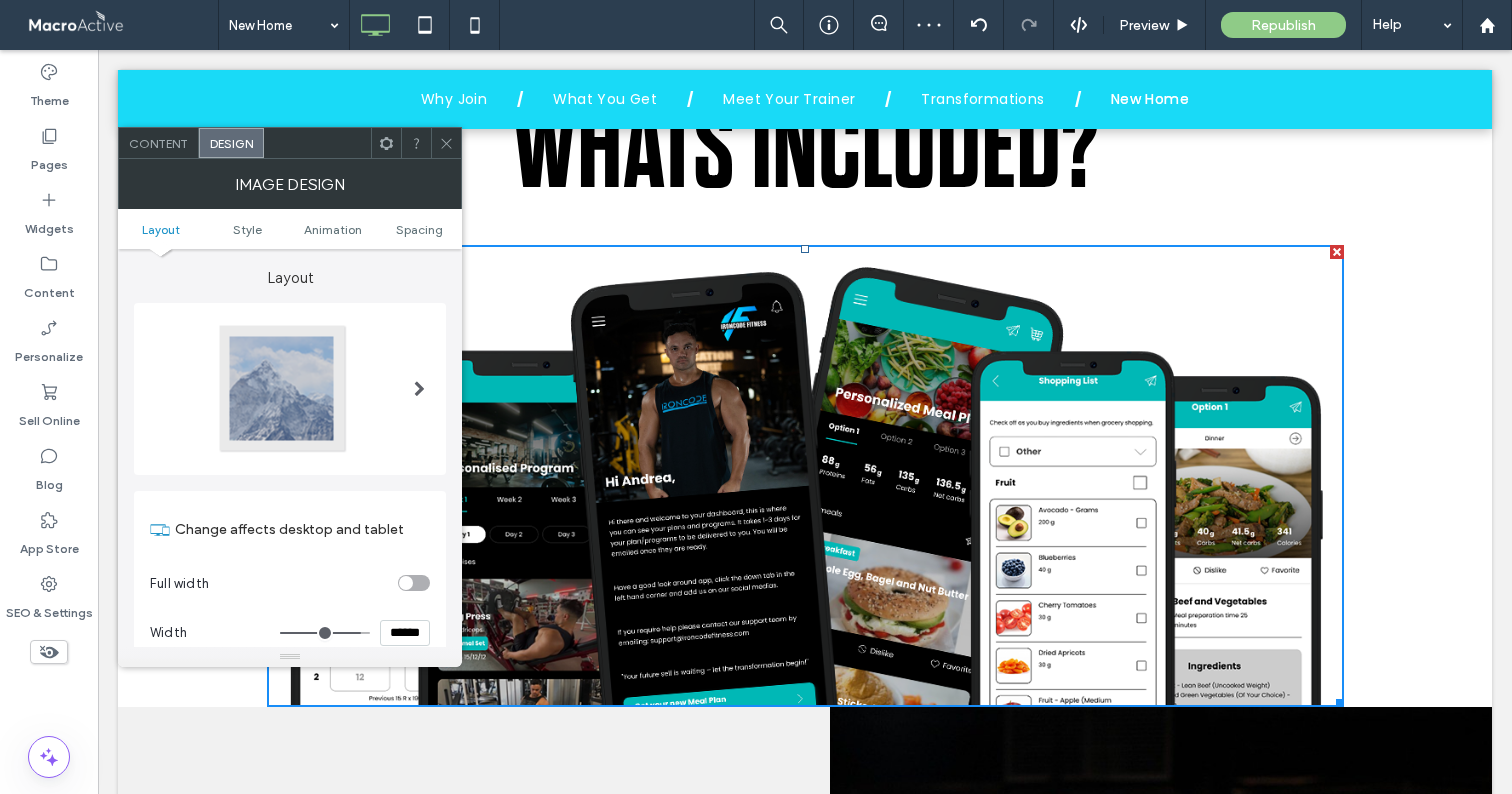 type on "****" 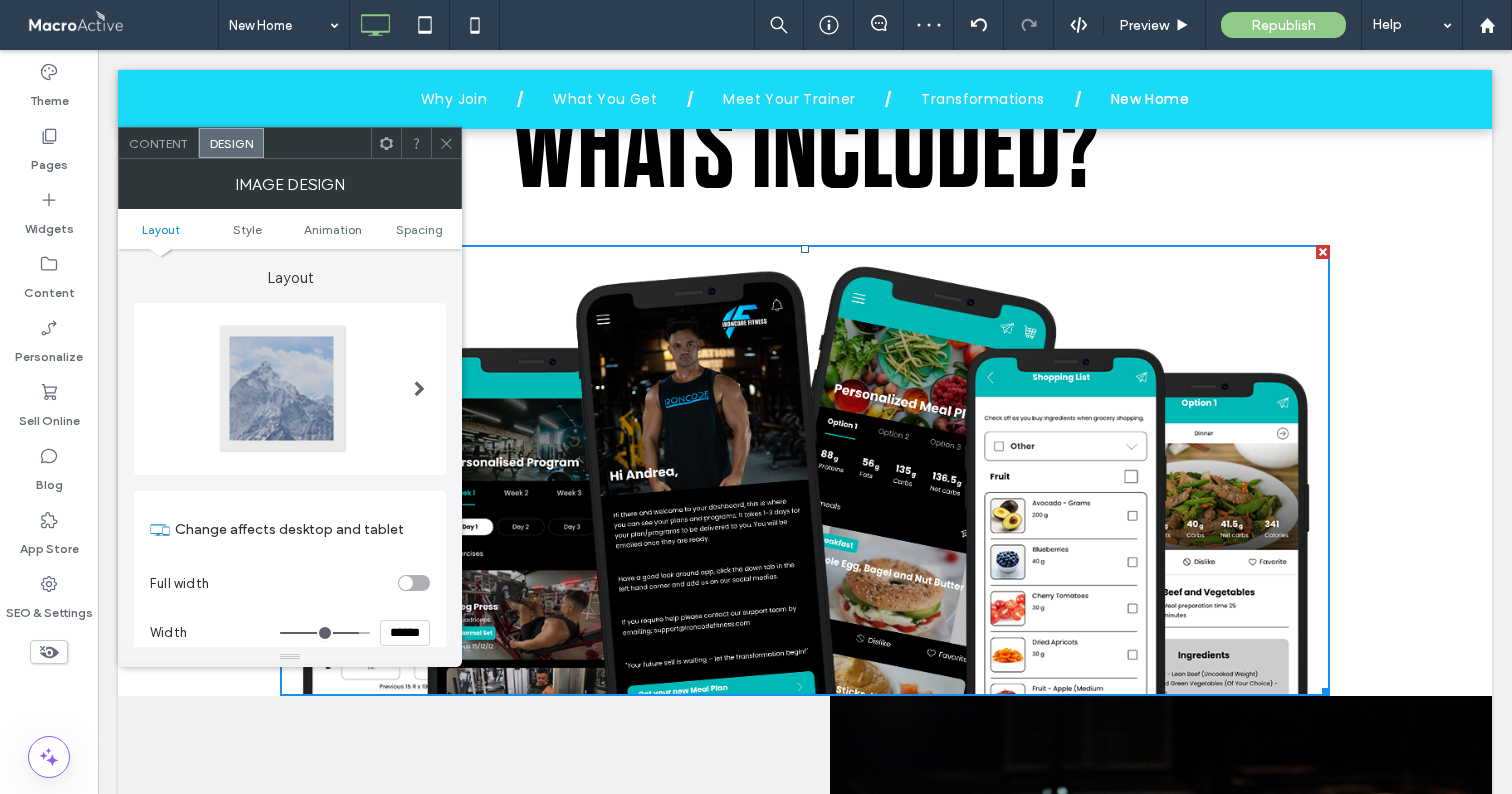 click 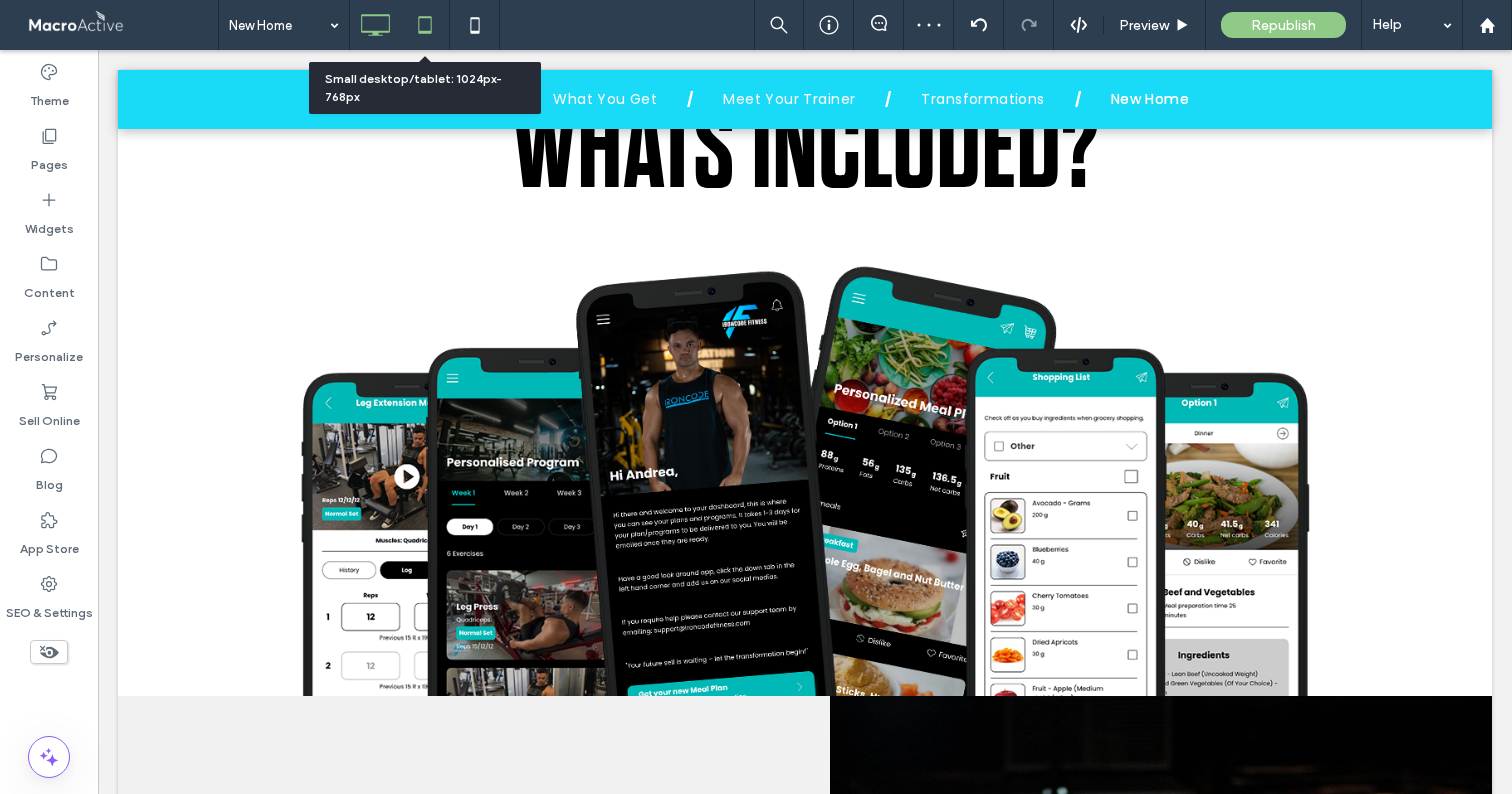 click 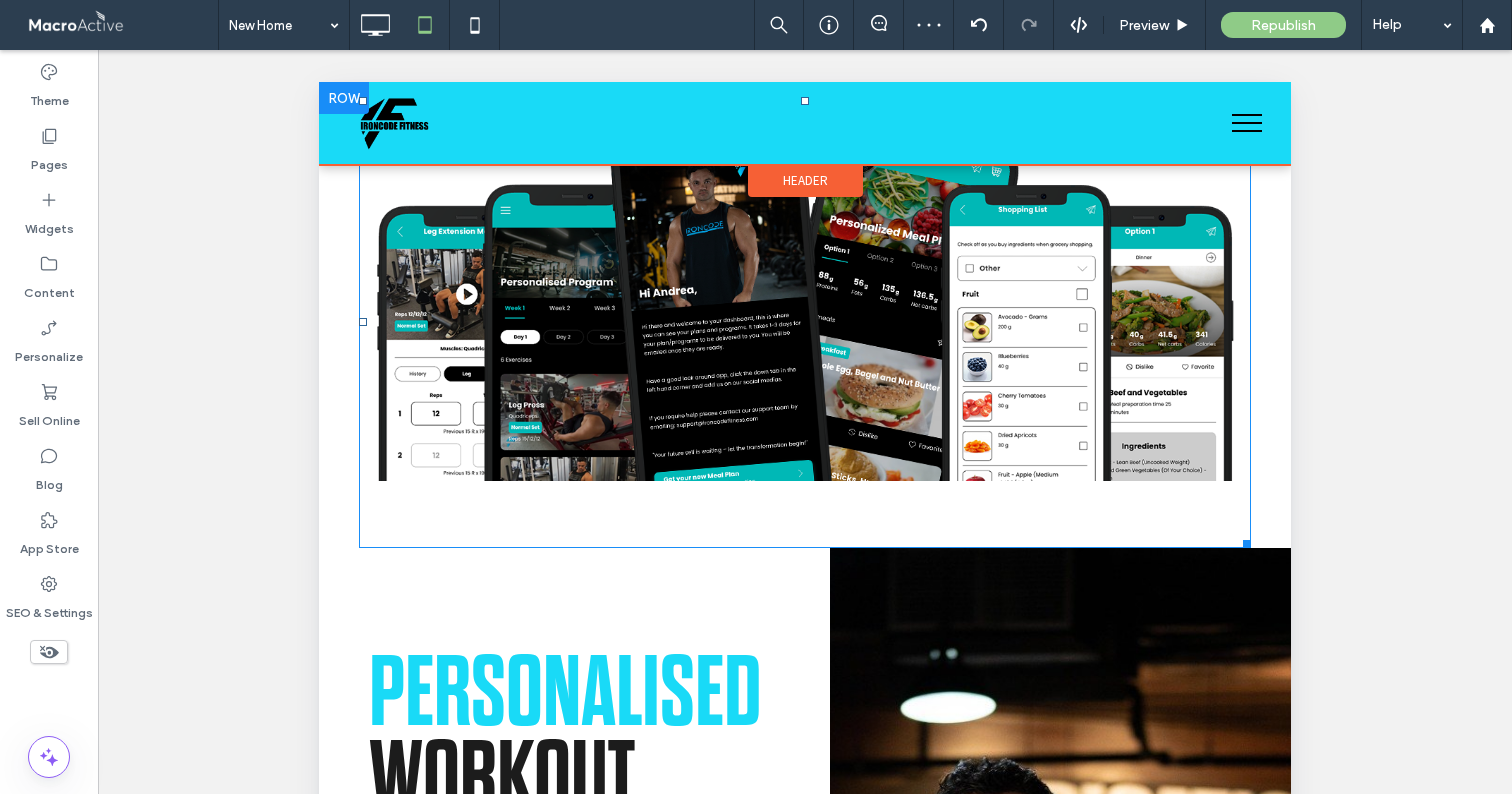 scroll, scrollTop: 4712, scrollLeft: 0, axis: vertical 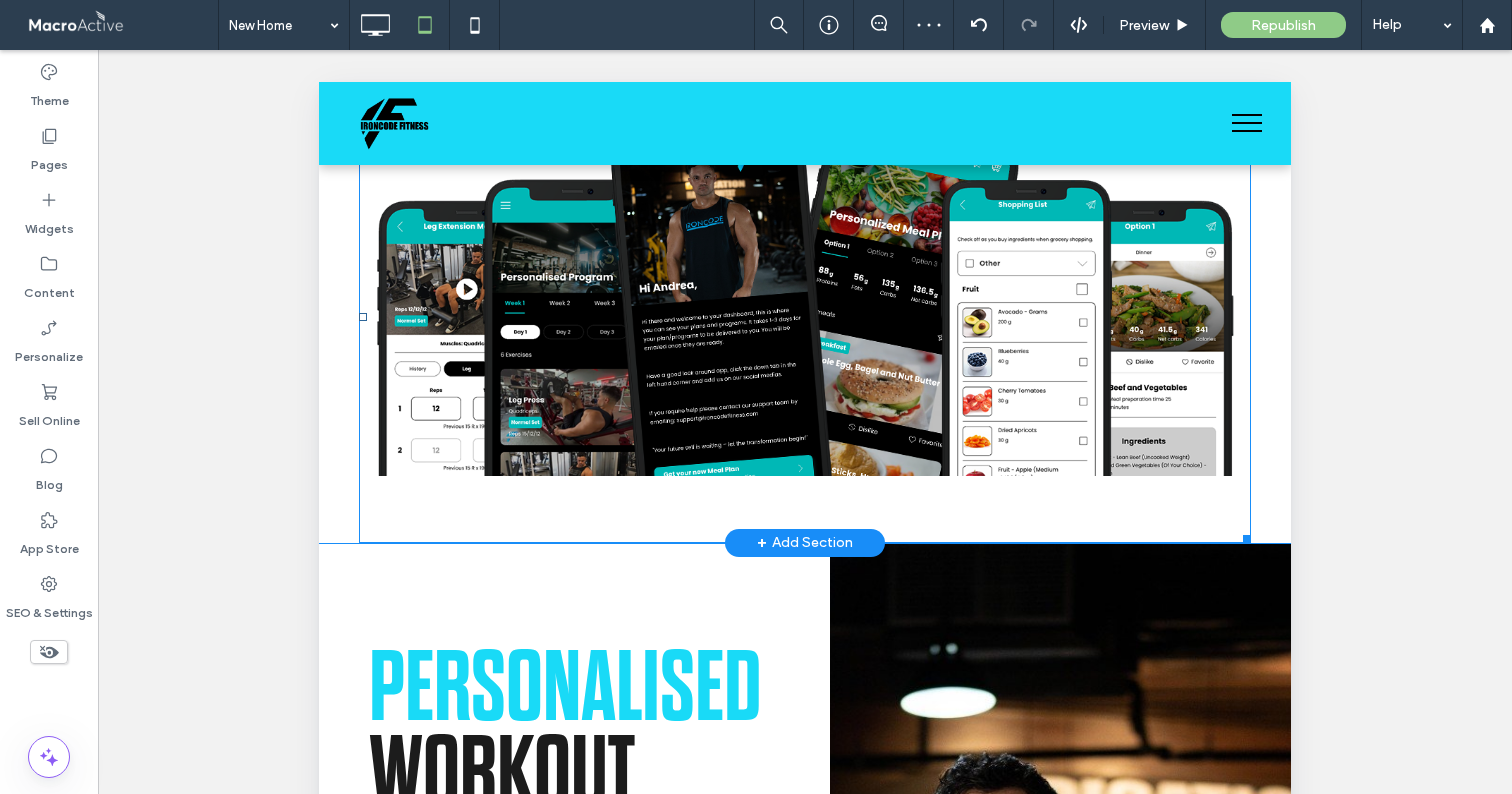 click at bounding box center (805, 284) 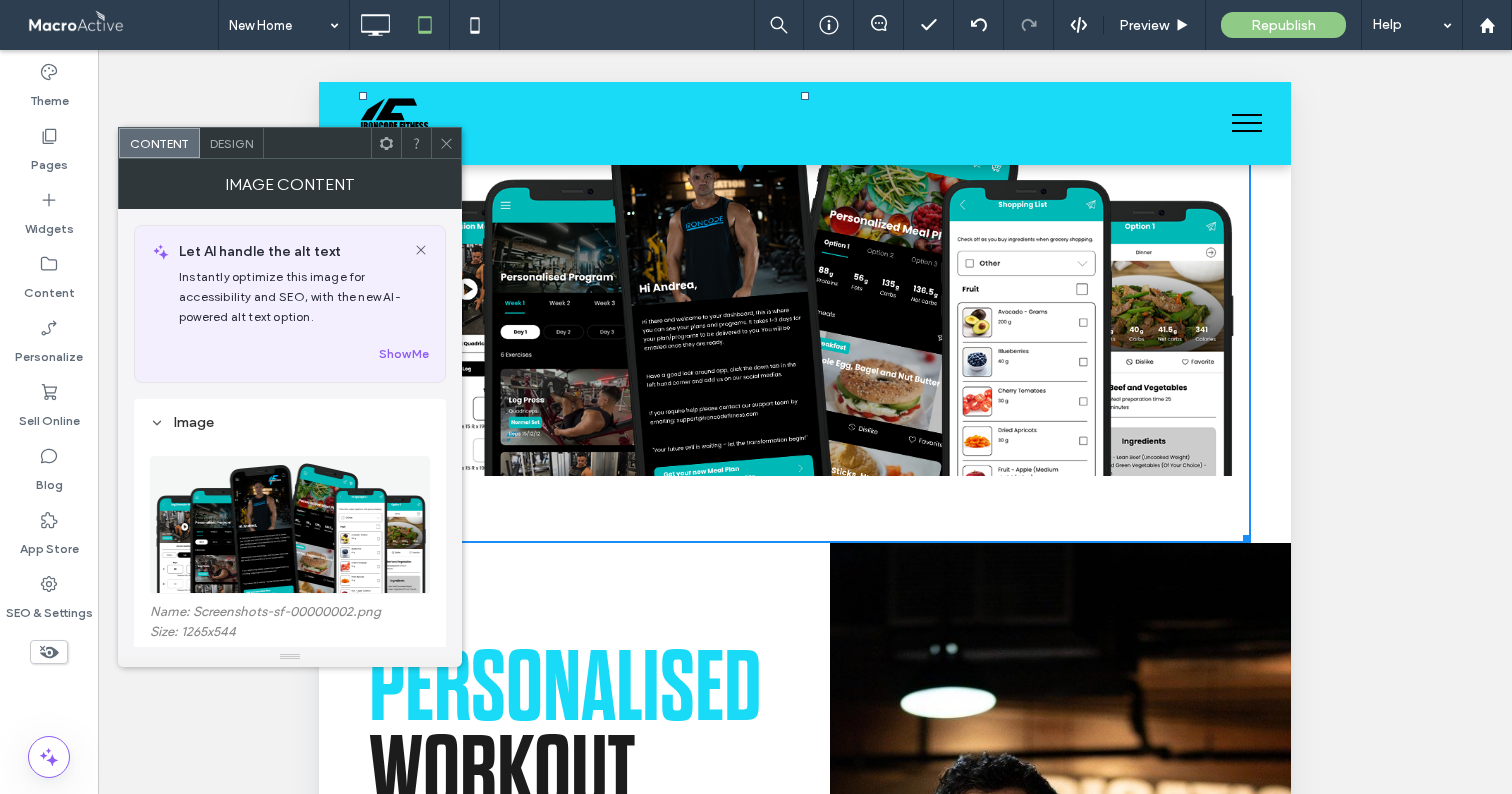 click 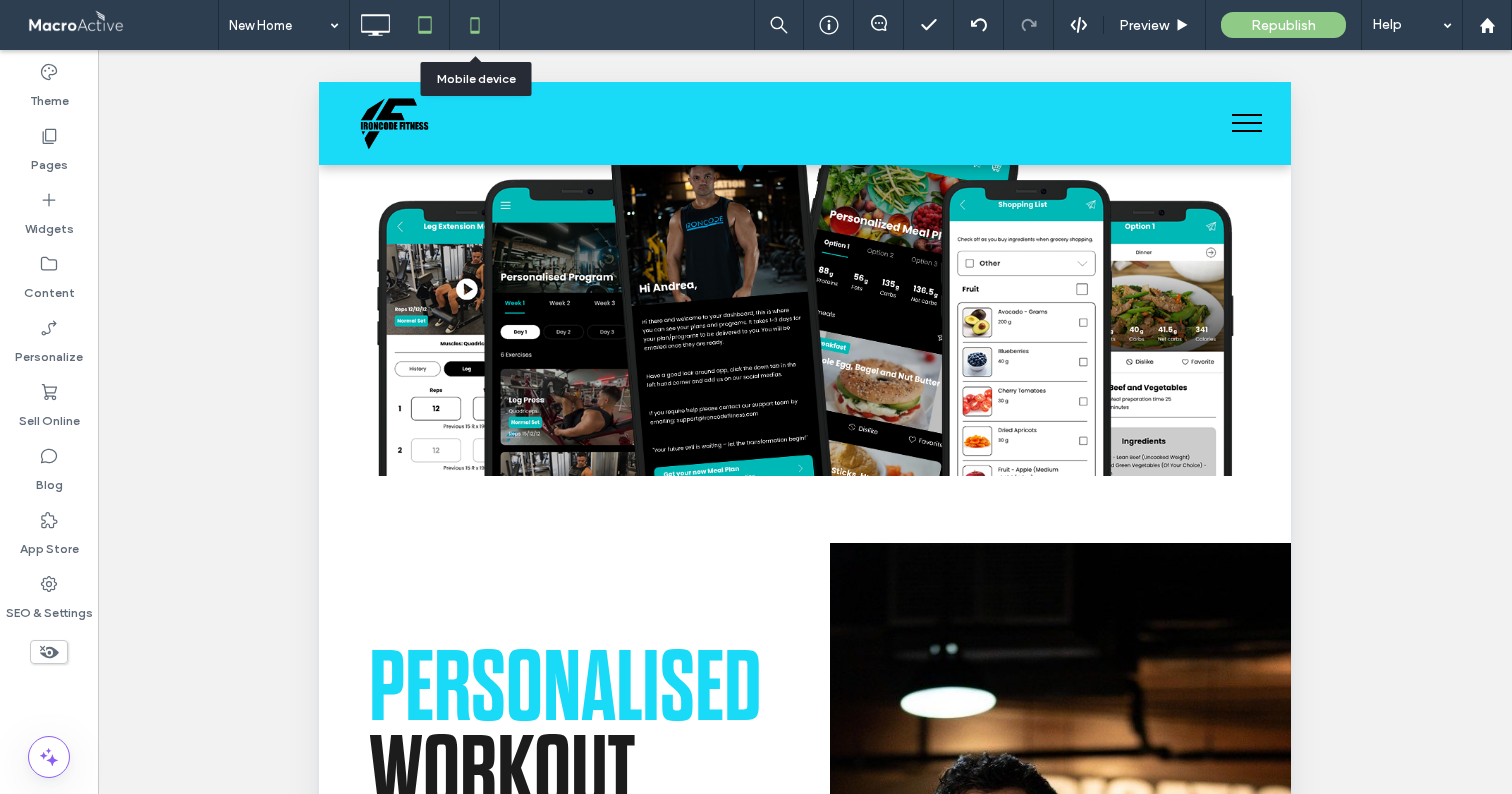 click 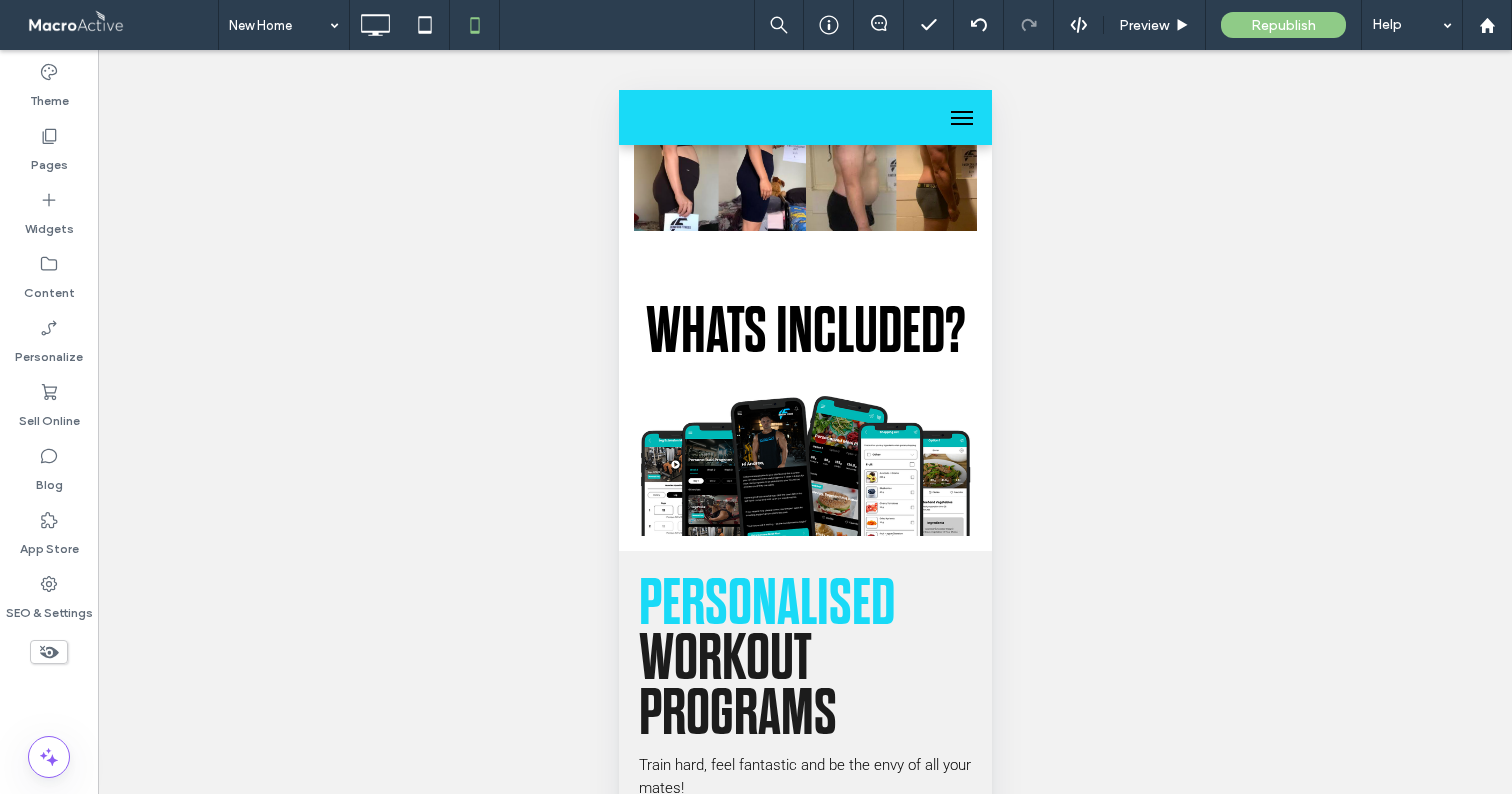 scroll, scrollTop: 4658, scrollLeft: 0, axis: vertical 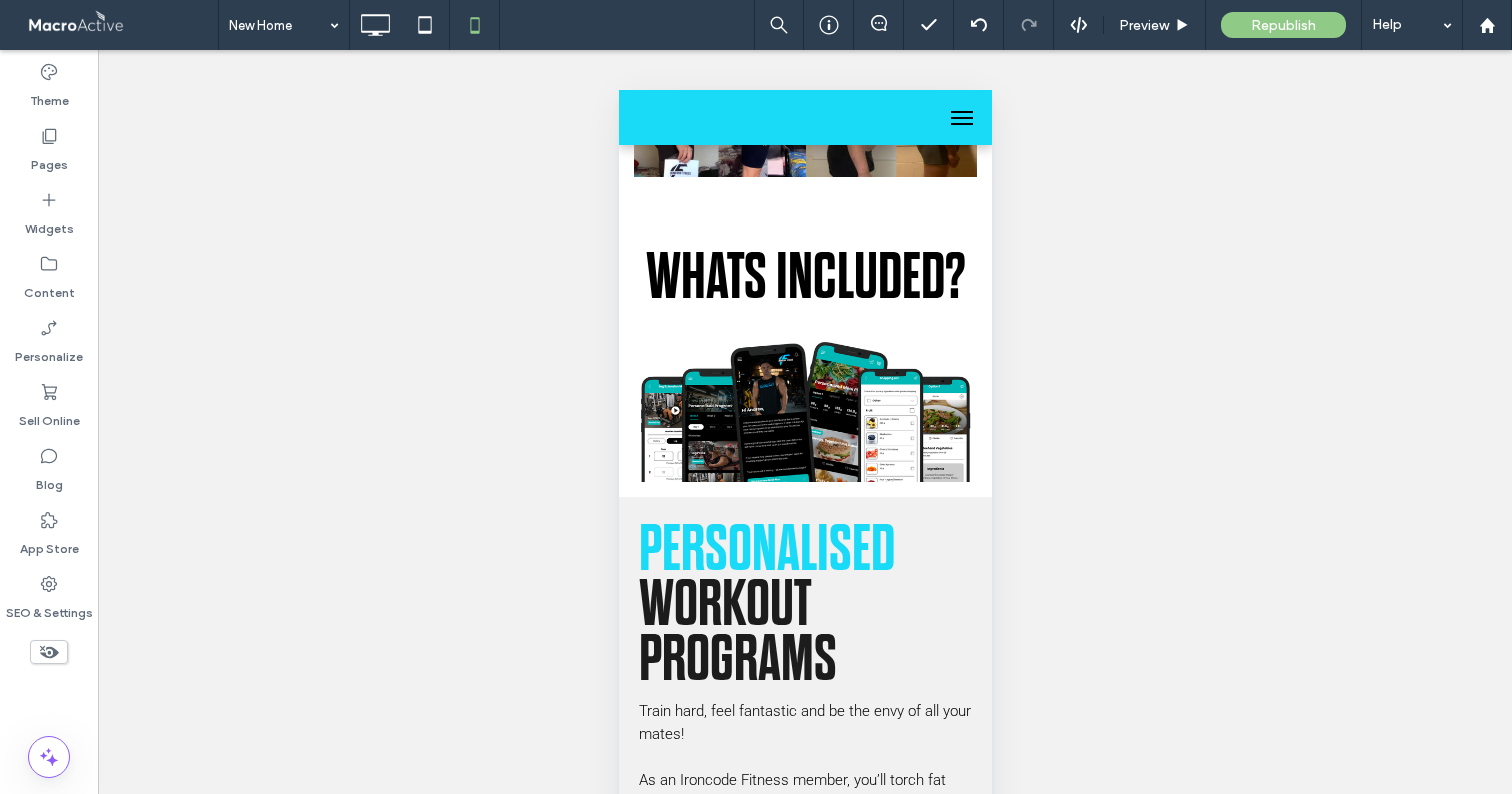 drag, startPoint x: 985, startPoint y: 128, endPoint x: 1618, endPoint y: 568, distance: 770.9014 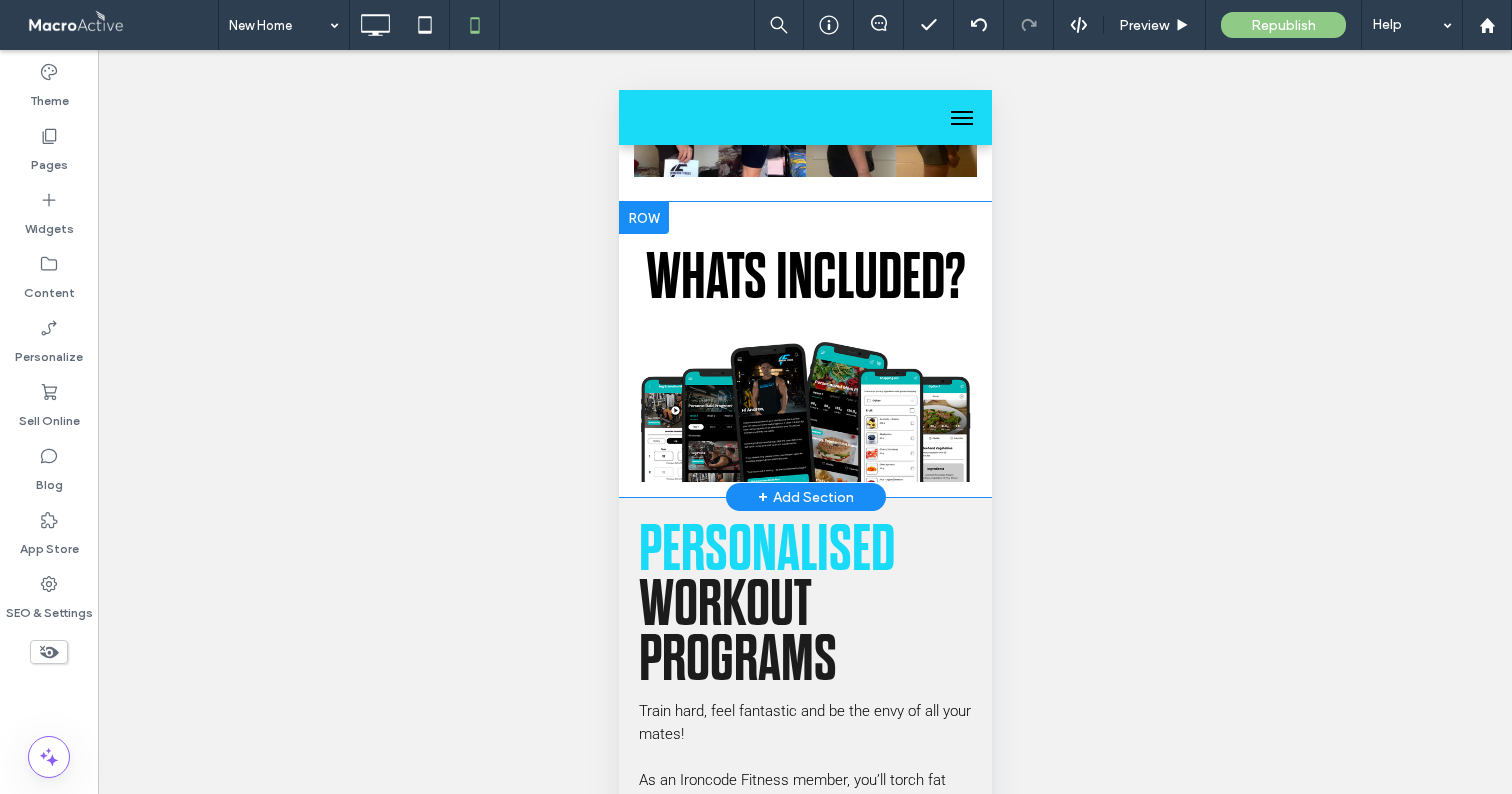 click on "WHATS INCLUDED?
Click To Paste
Row + Add Section" at bounding box center (804, 349) 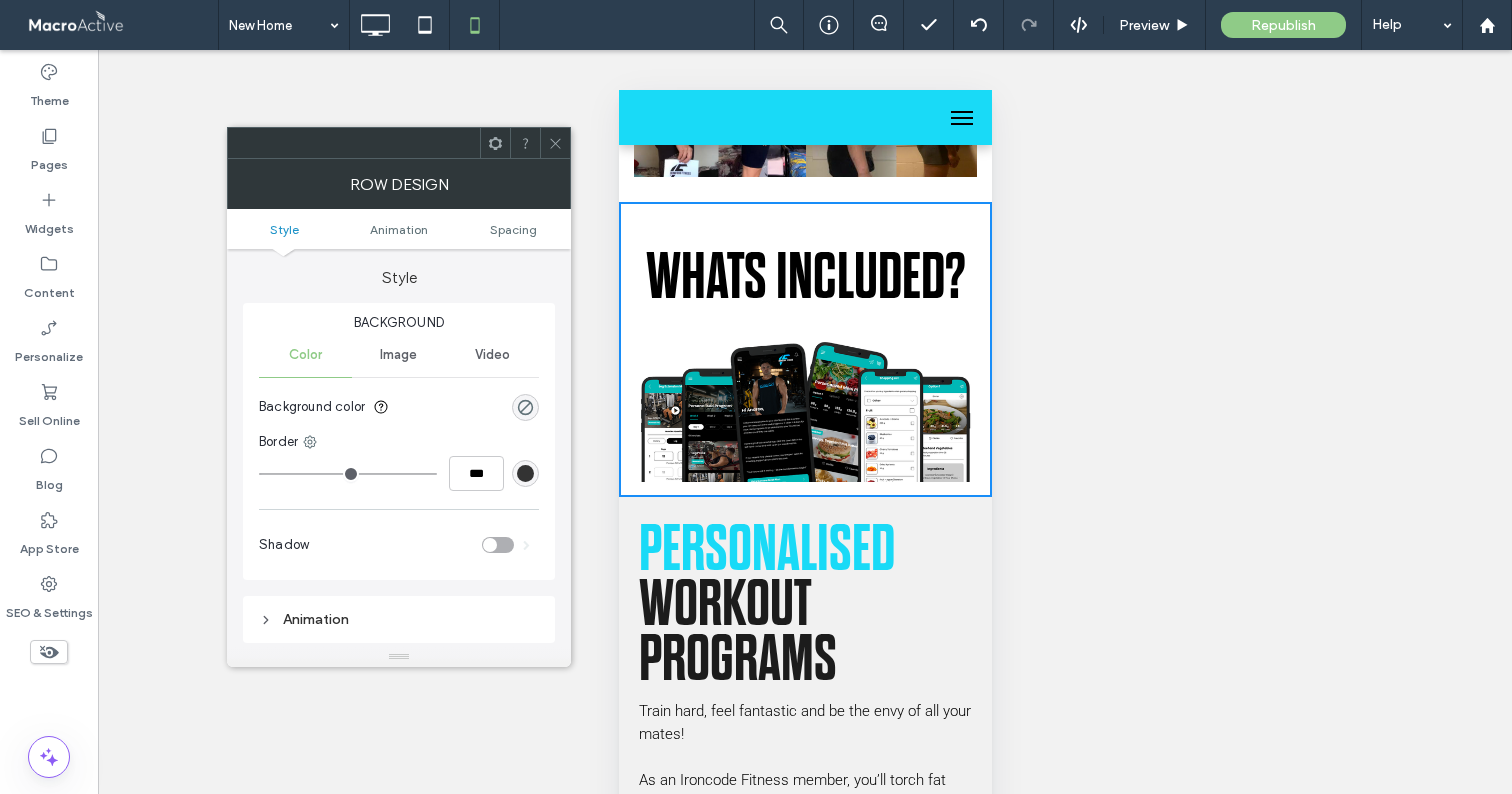 click on "Style Animation Spacing" at bounding box center [399, 229] 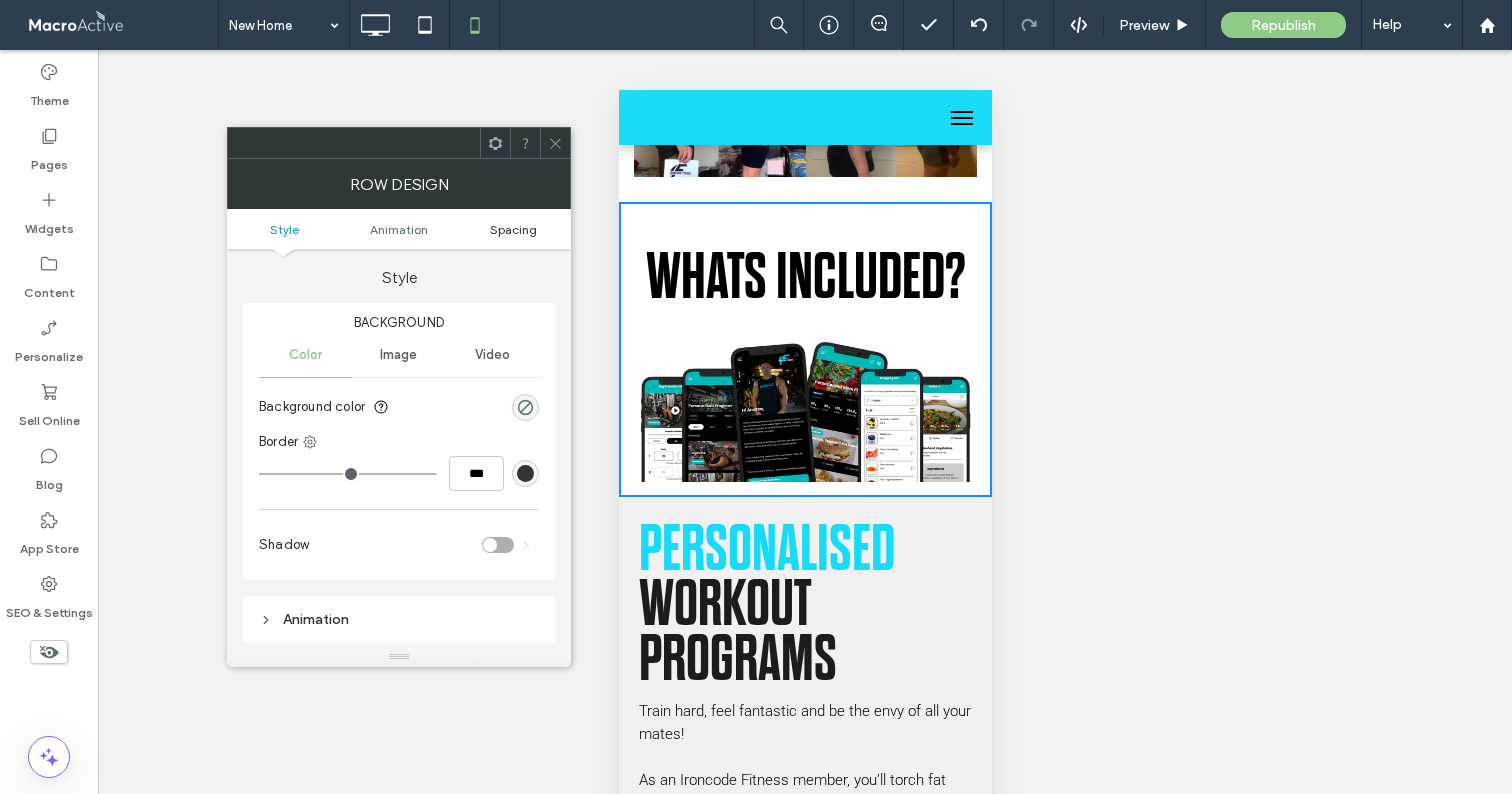 click on "Spacing" at bounding box center [513, 229] 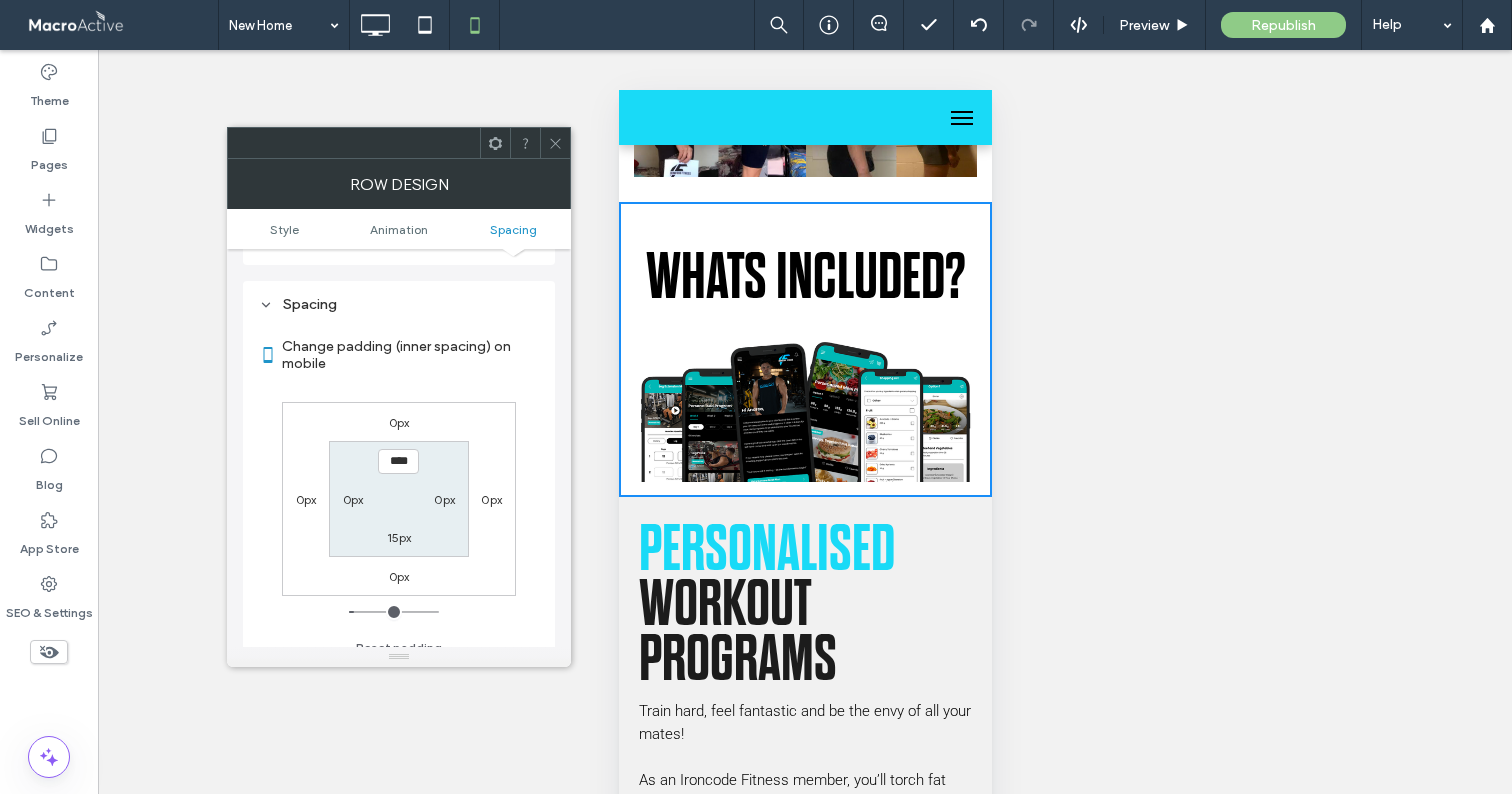 scroll, scrollTop: 395, scrollLeft: 0, axis: vertical 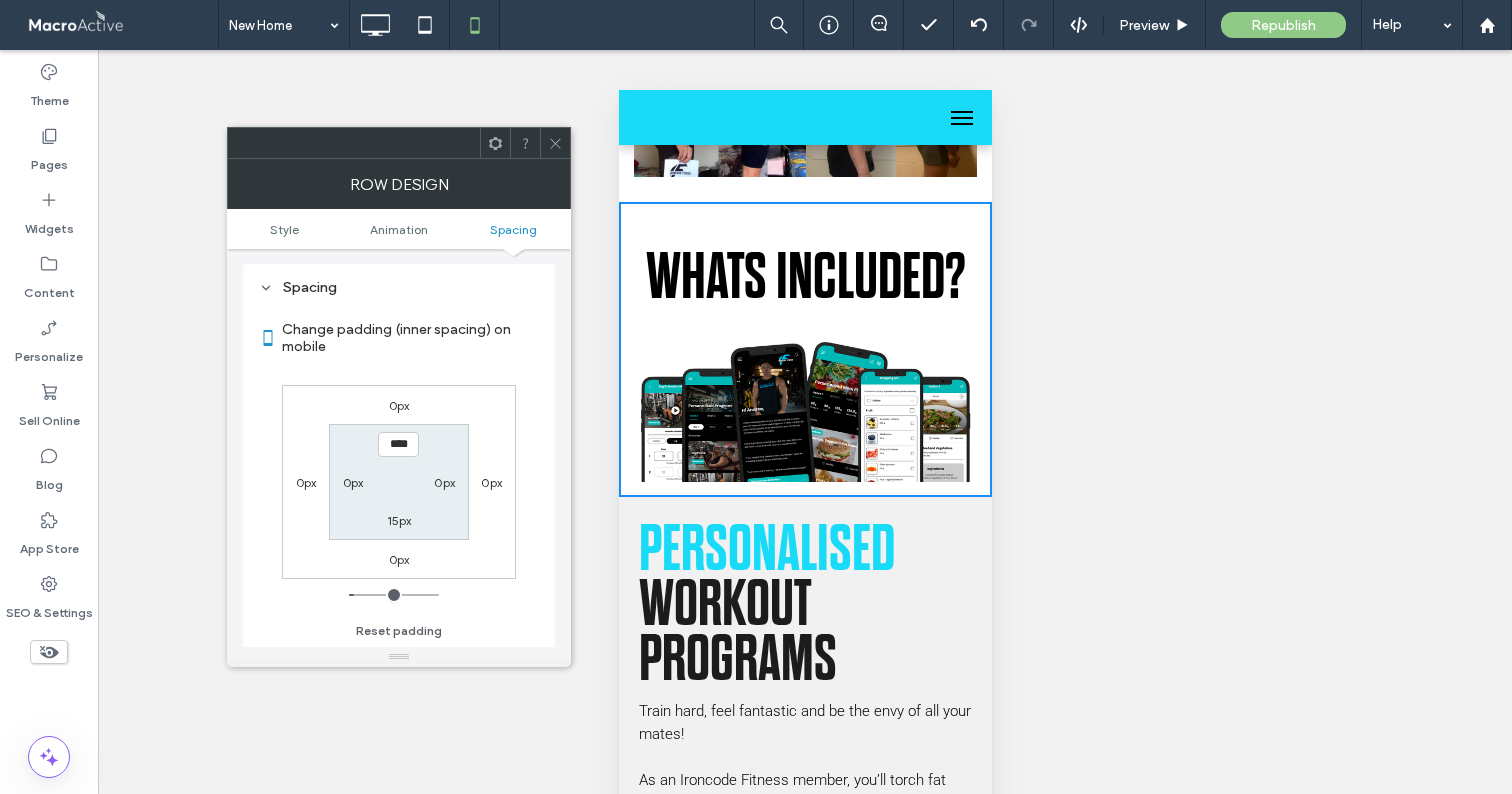 click on "15px" at bounding box center (399, 520) 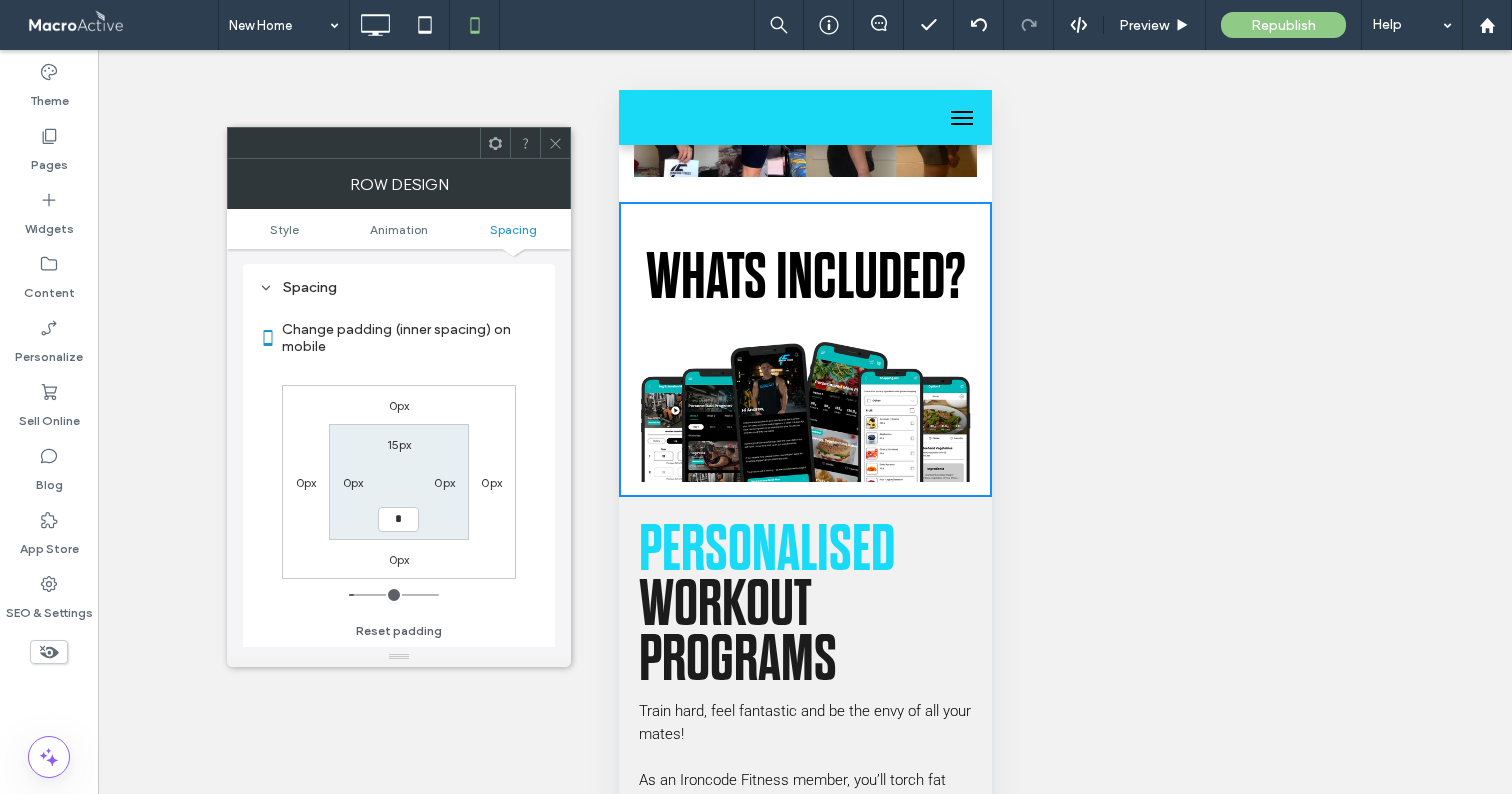 type on "*" 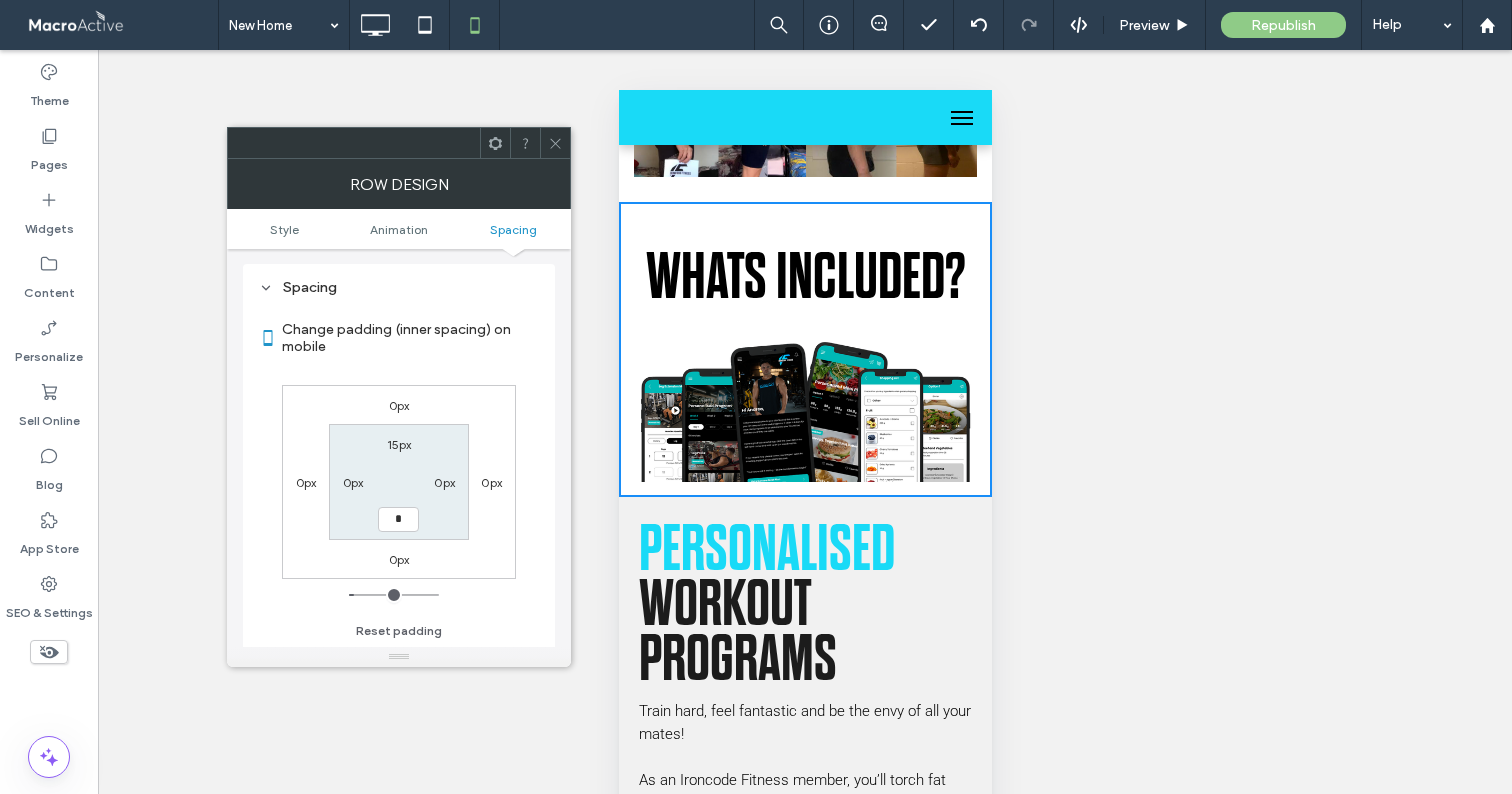 type on "*" 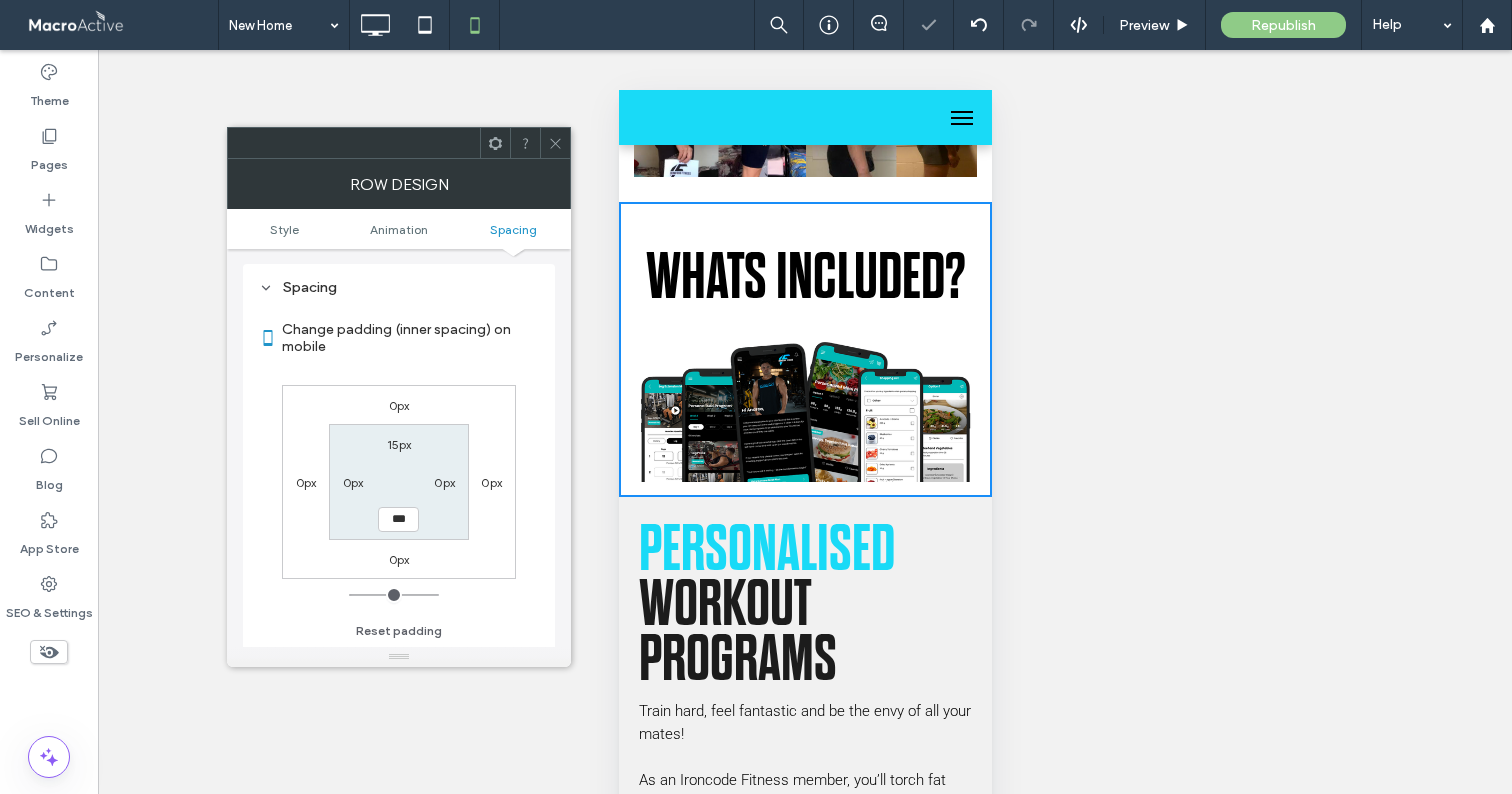 click on "15px 0px *** 0px" at bounding box center [398, 481] 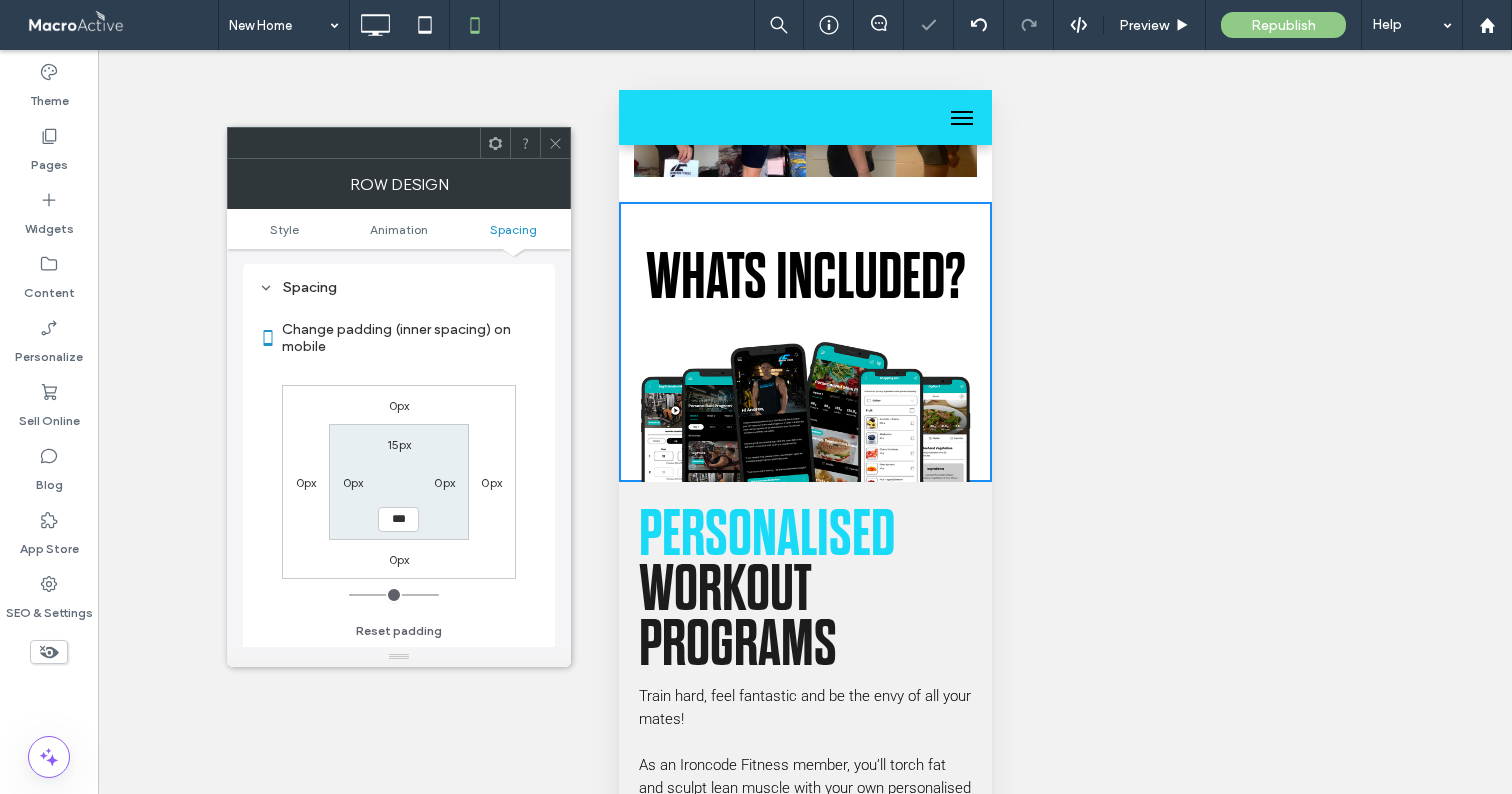 click 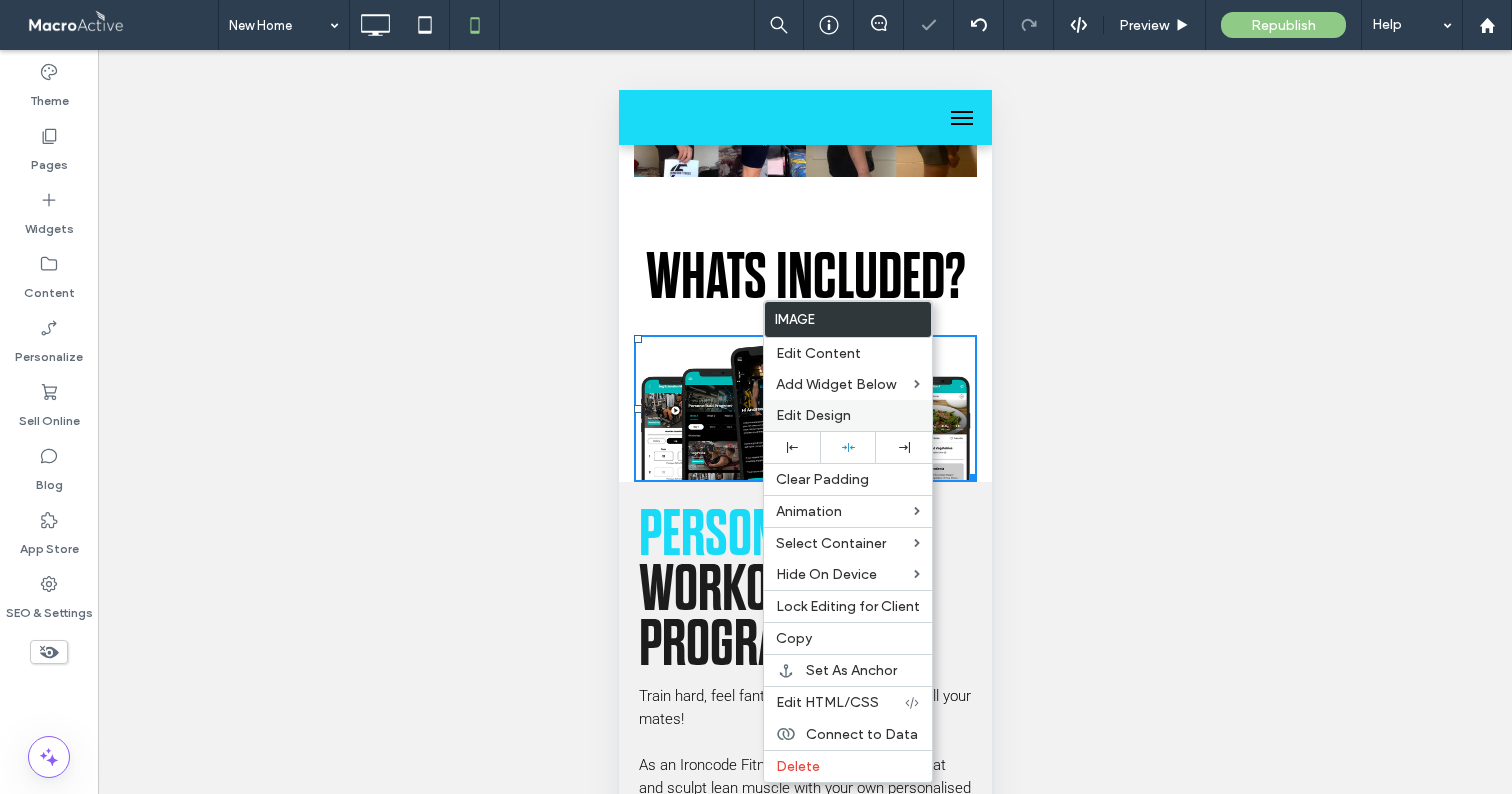 click on "Edit Design" at bounding box center [813, 415] 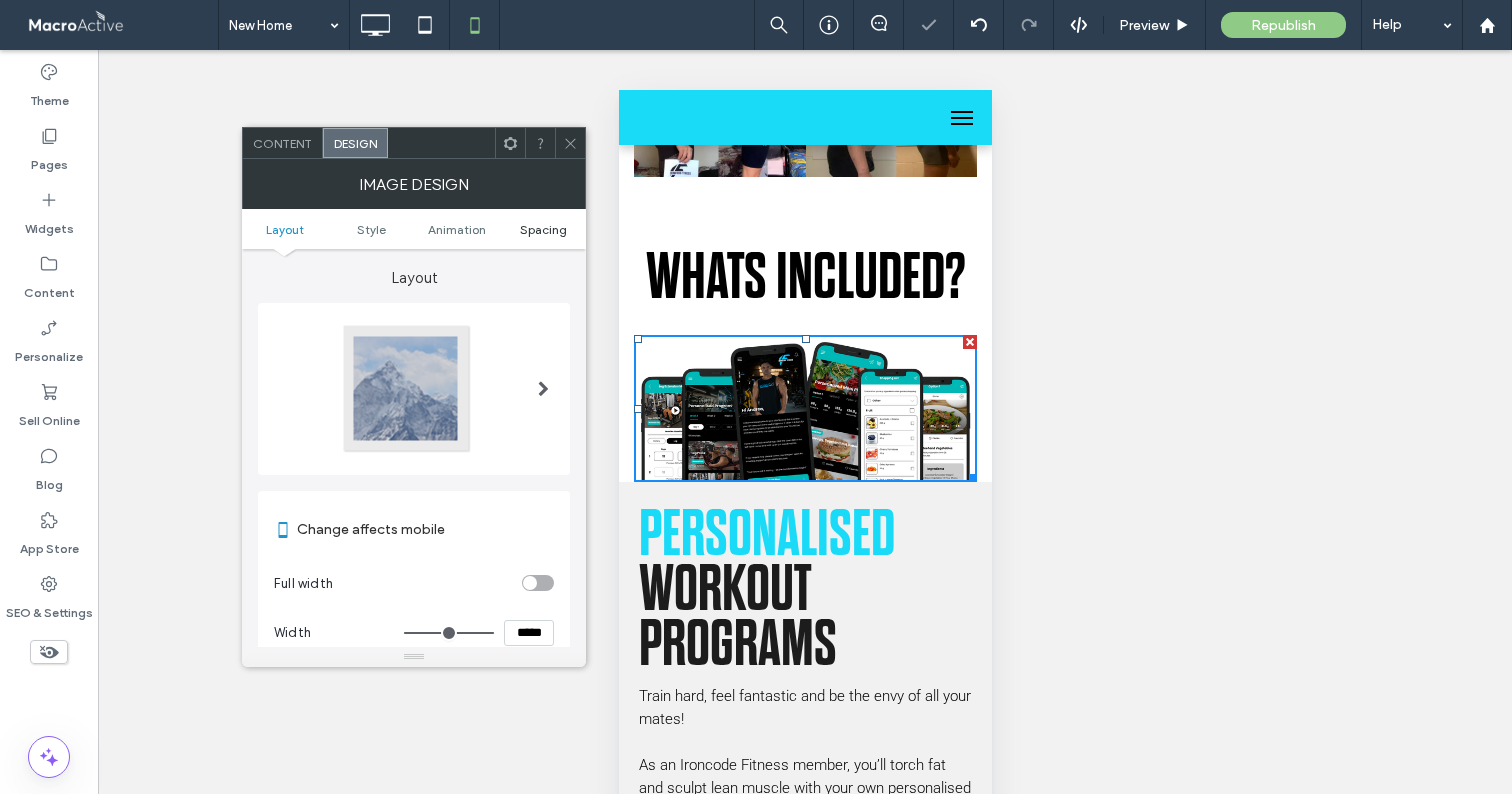 click on "Spacing" at bounding box center [543, 229] 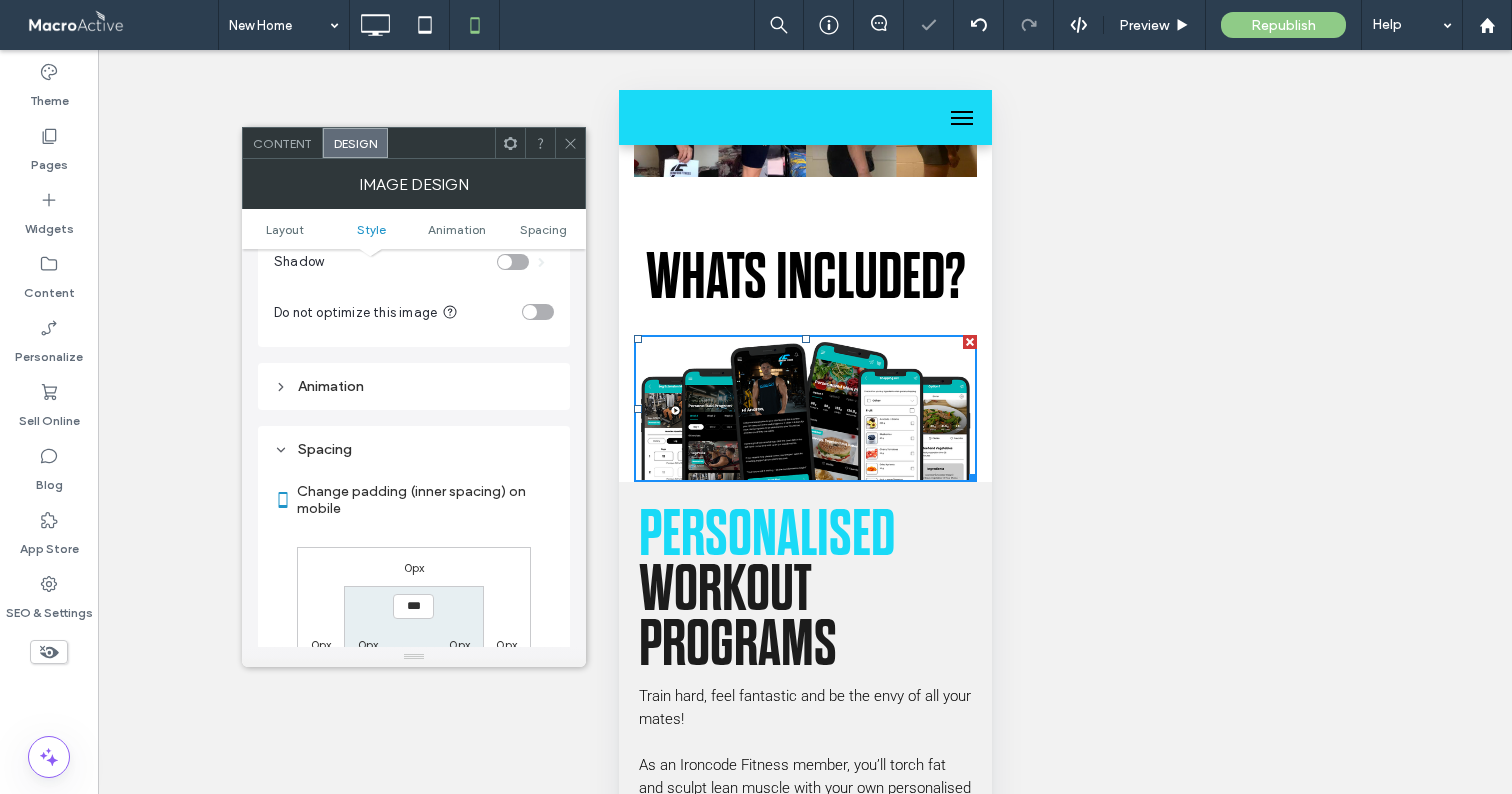 scroll, scrollTop: 799, scrollLeft: 0, axis: vertical 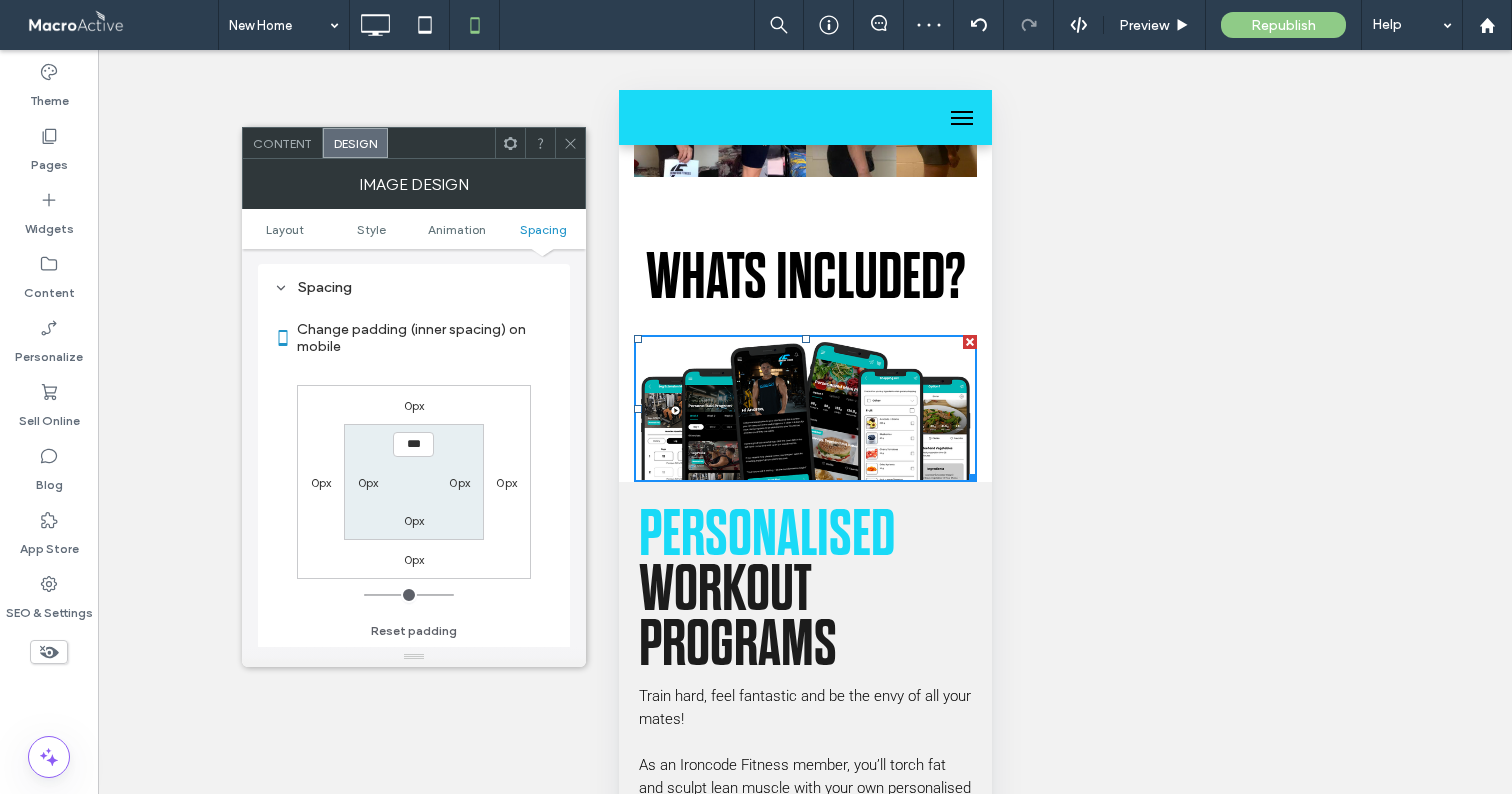 click 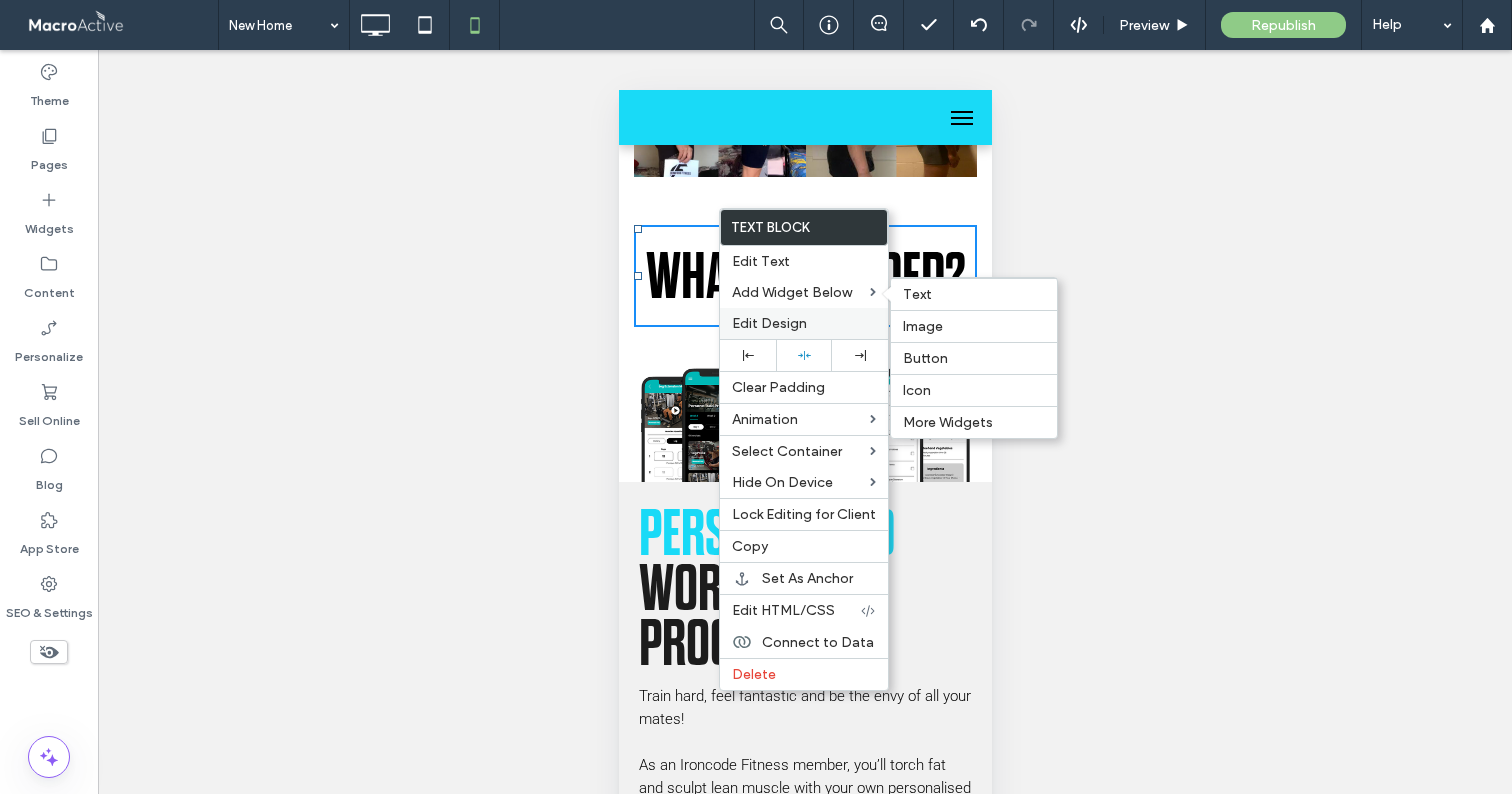 click on "Edit Design" at bounding box center [769, 323] 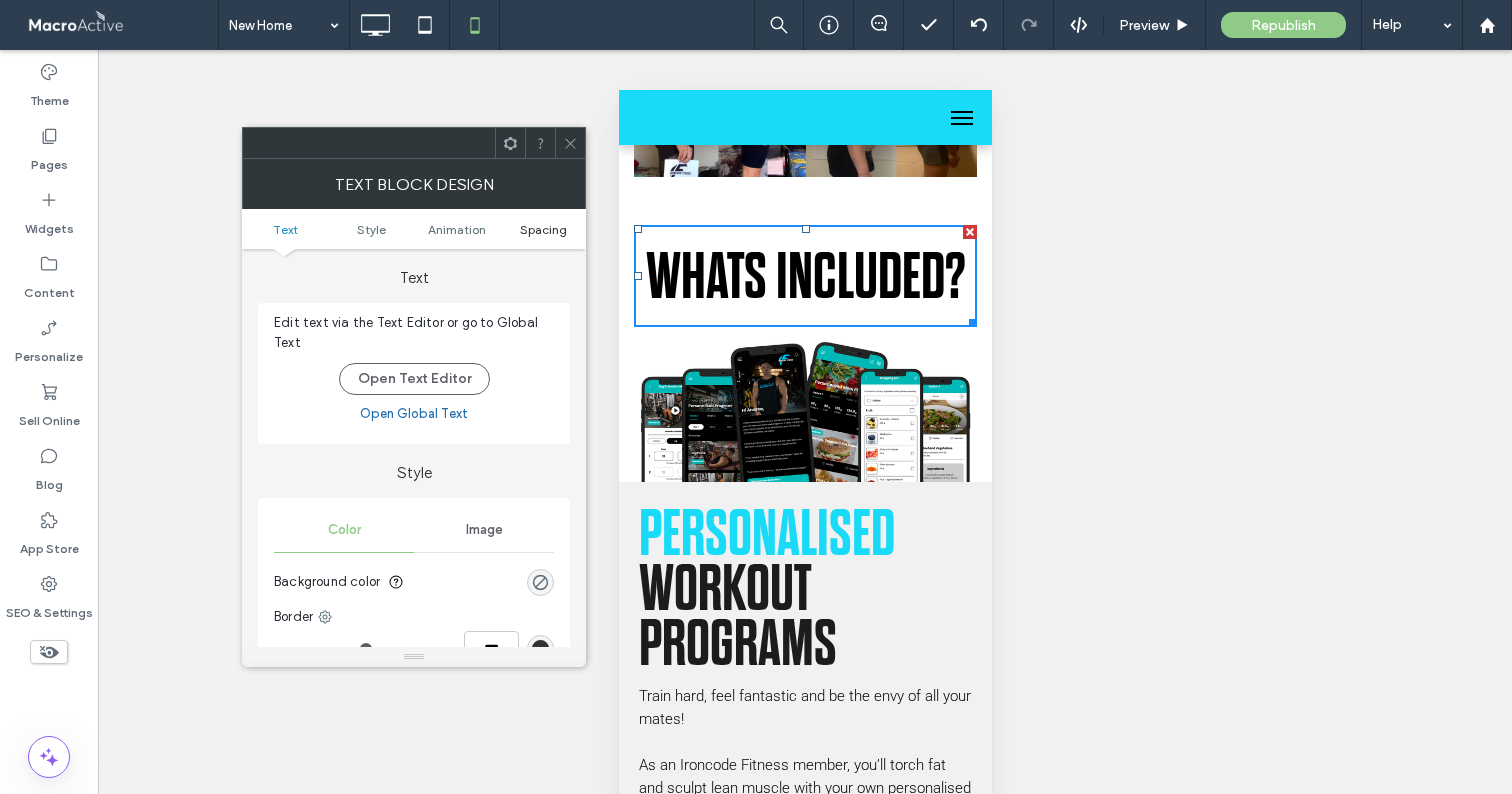 click on "Spacing" at bounding box center [543, 229] 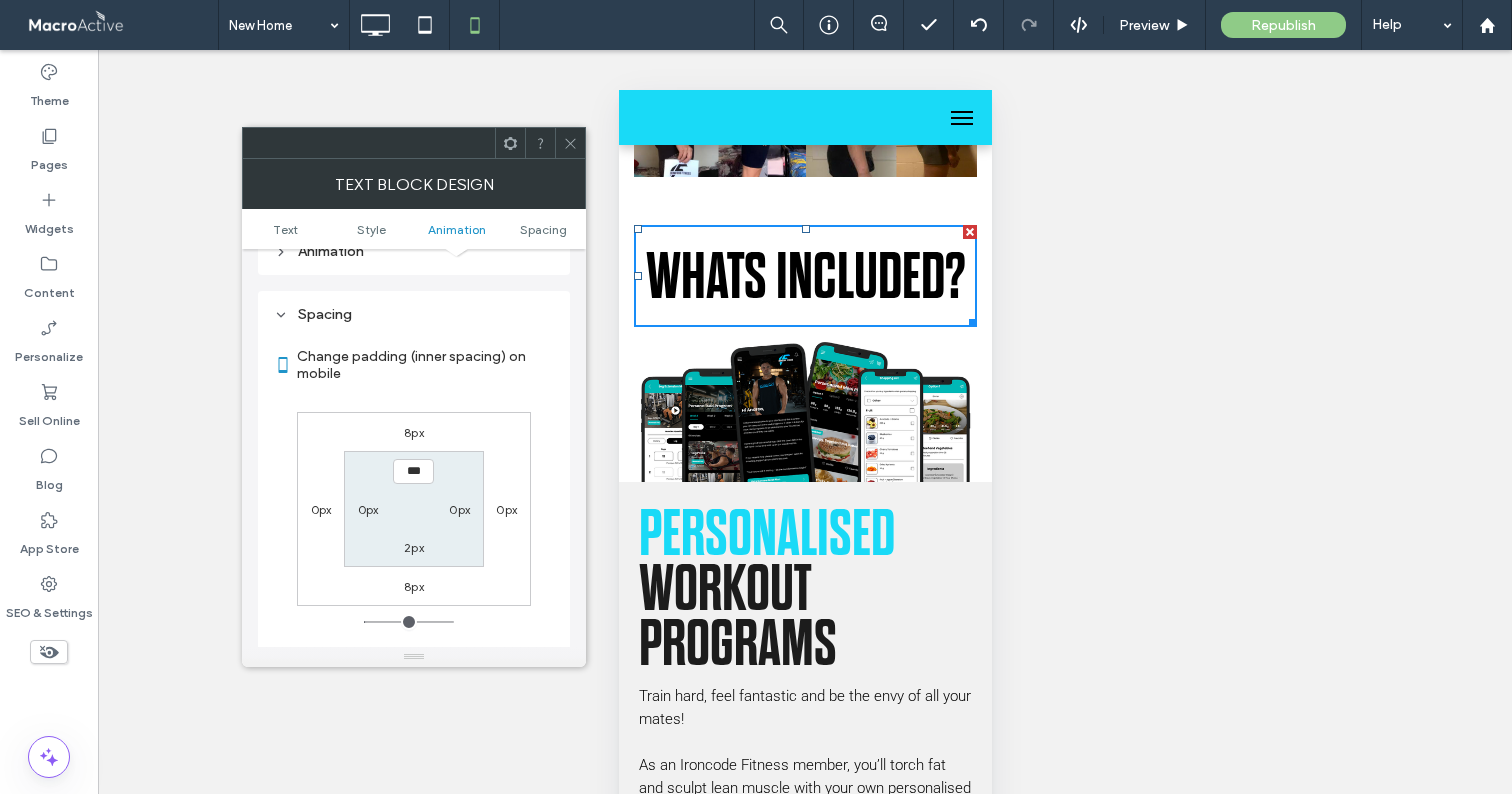 scroll, scrollTop: 574, scrollLeft: 0, axis: vertical 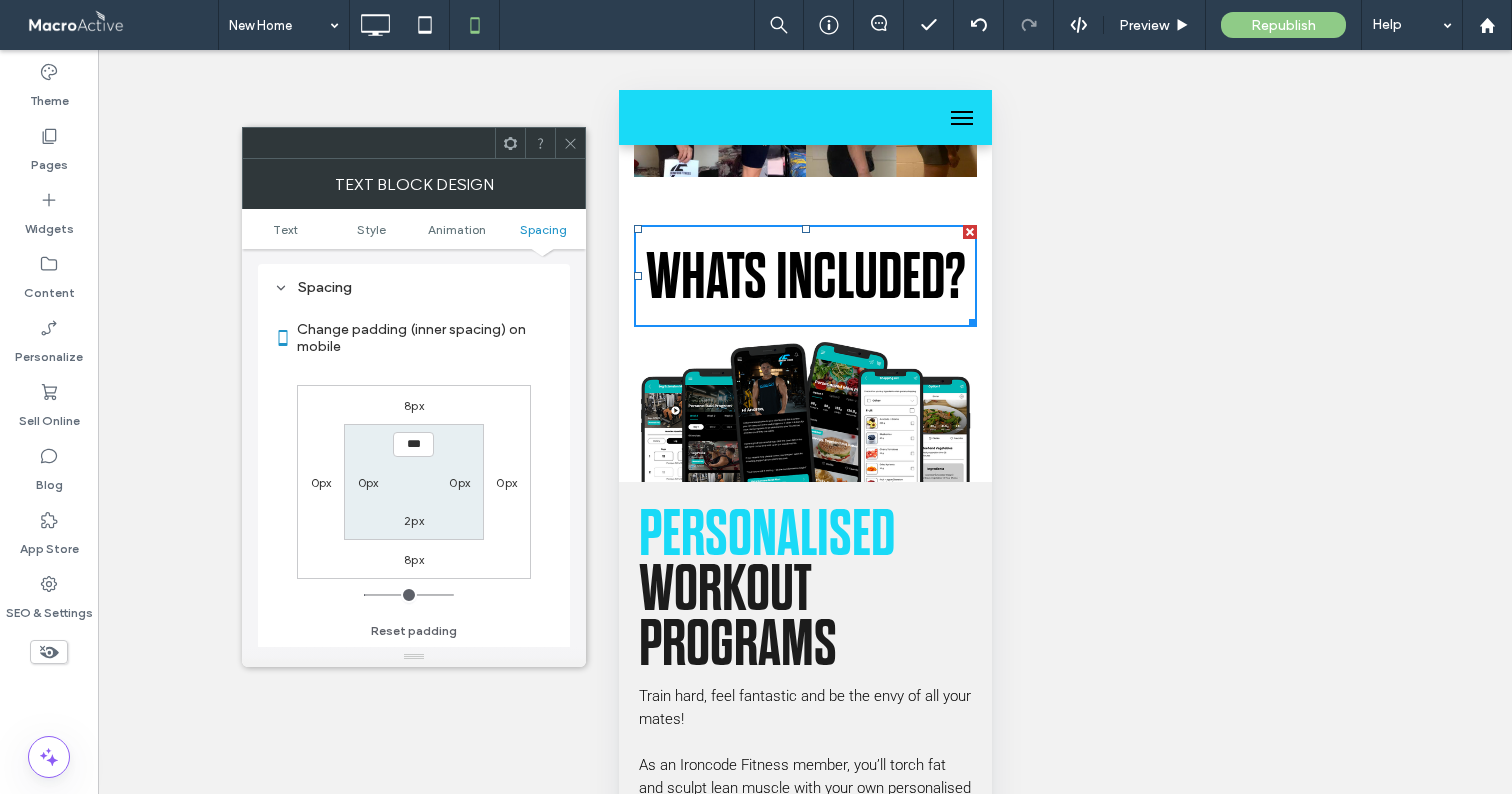 click on "8px" at bounding box center (414, 559) 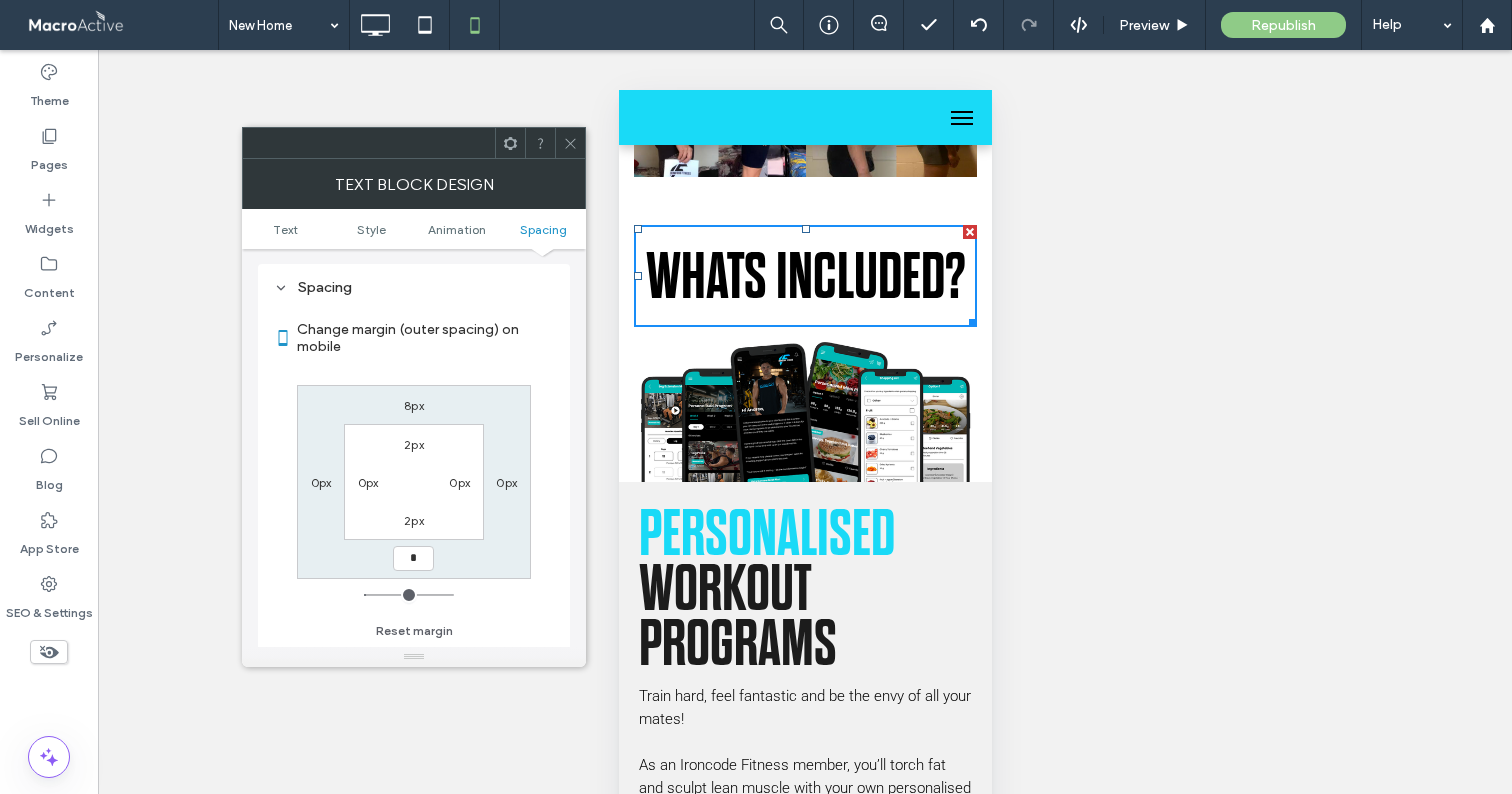 type on "*" 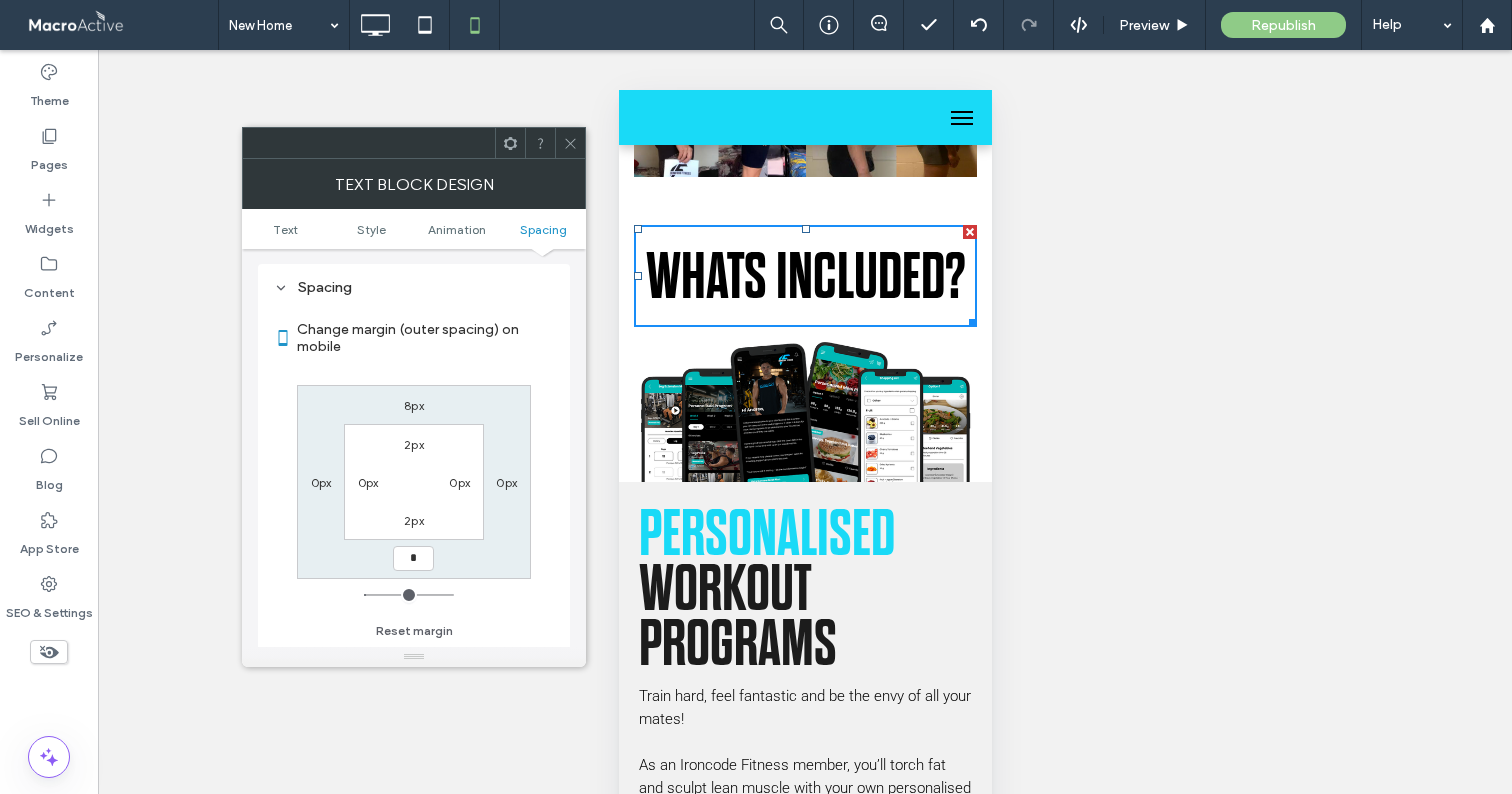 type on "*" 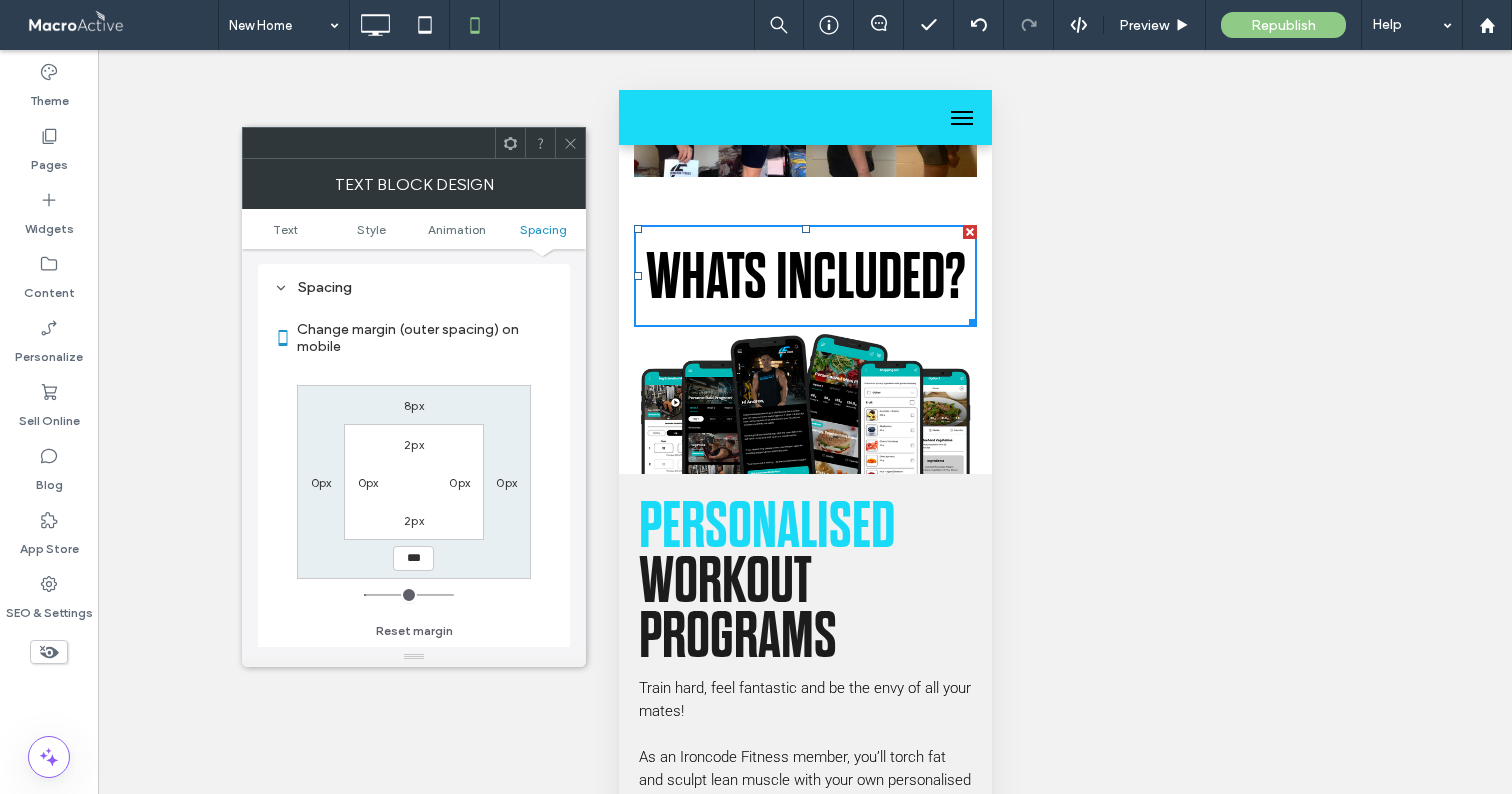 click on "8px 0px *** 0px 2px 0px 2px 0px" at bounding box center [414, 482] 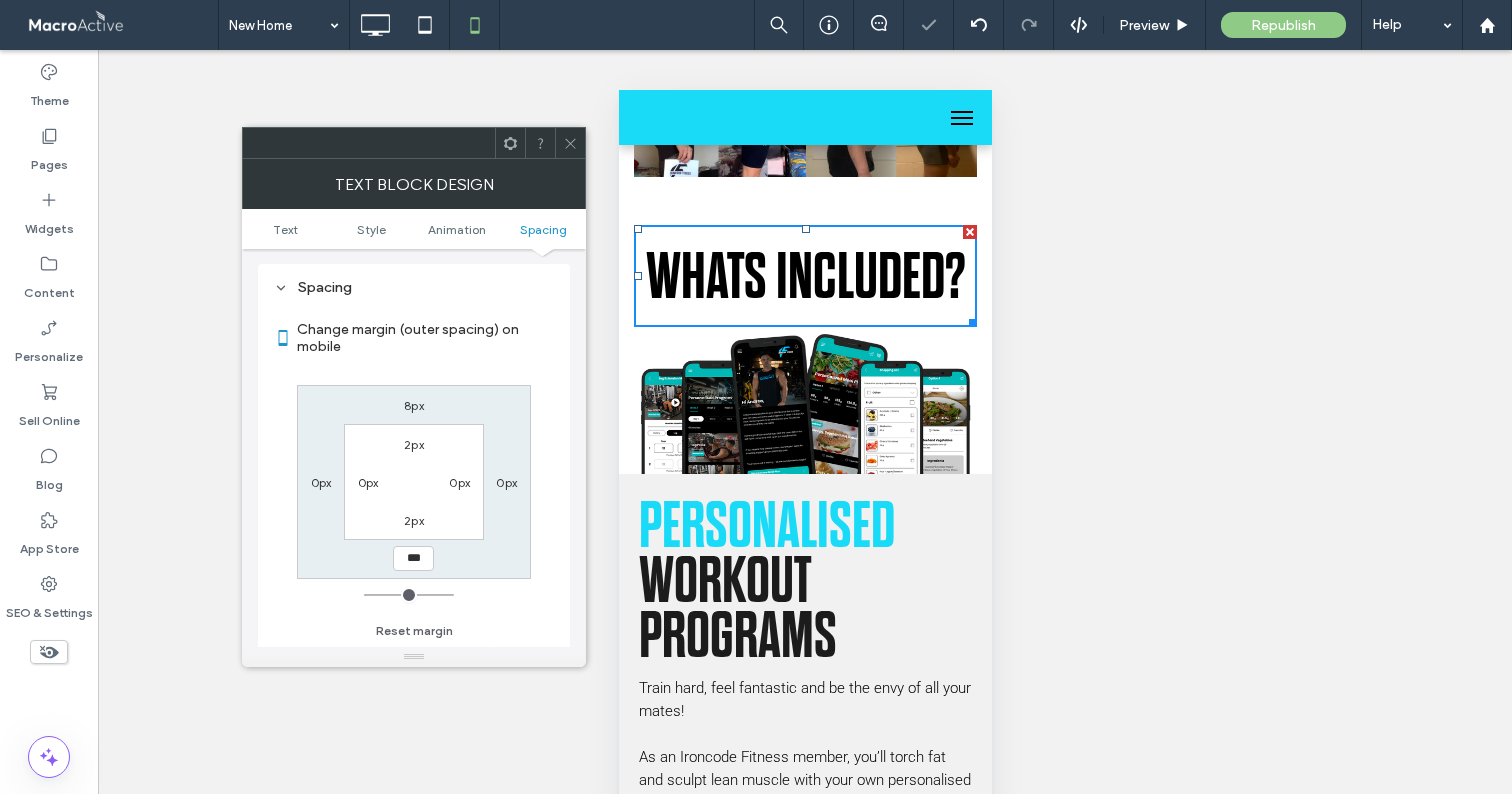 click at bounding box center (570, 143) 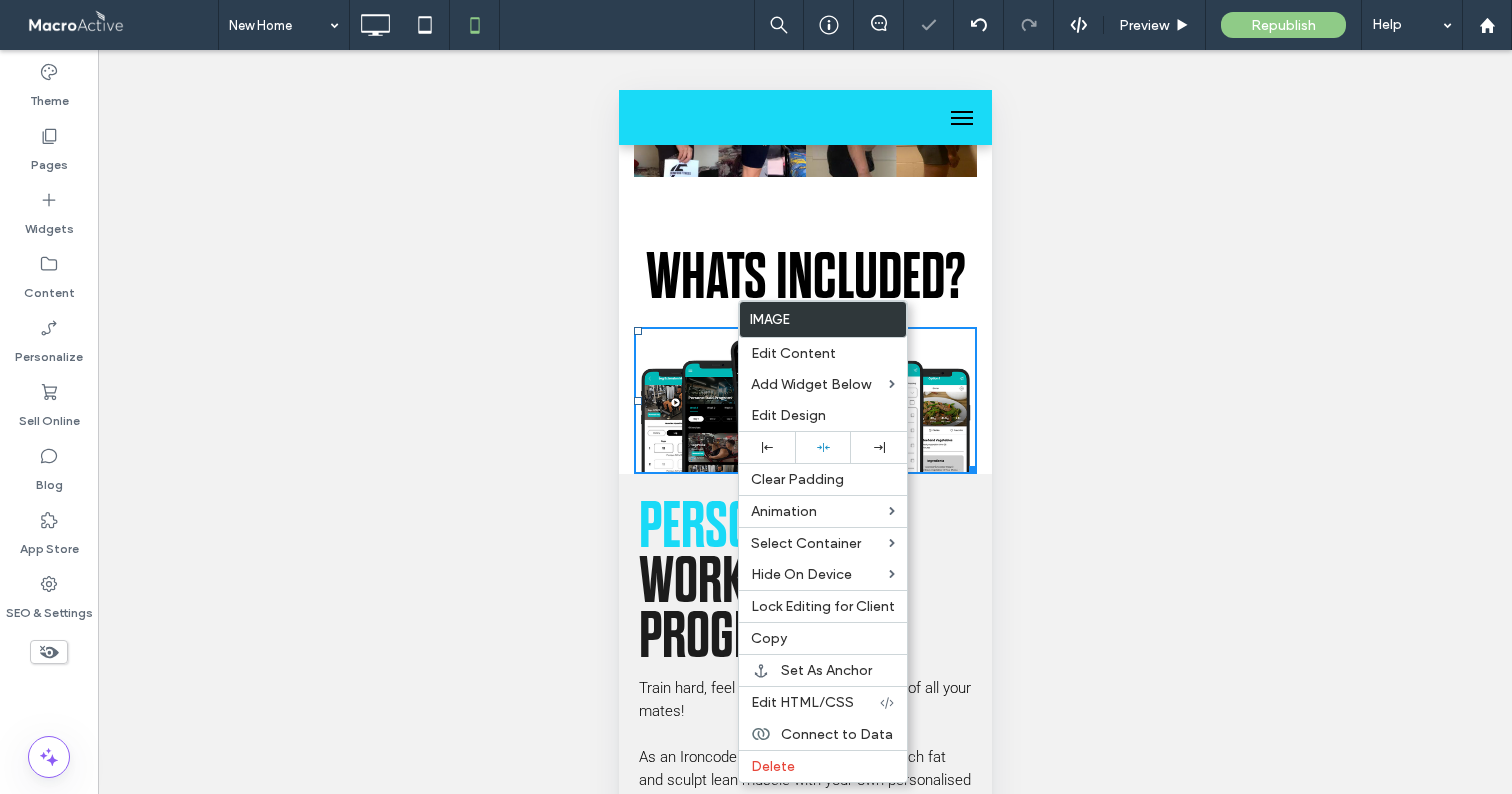 drag, startPoint x: 743, startPoint y: 300, endPoint x: 1440, endPoint y: 414, distance: 706.2613 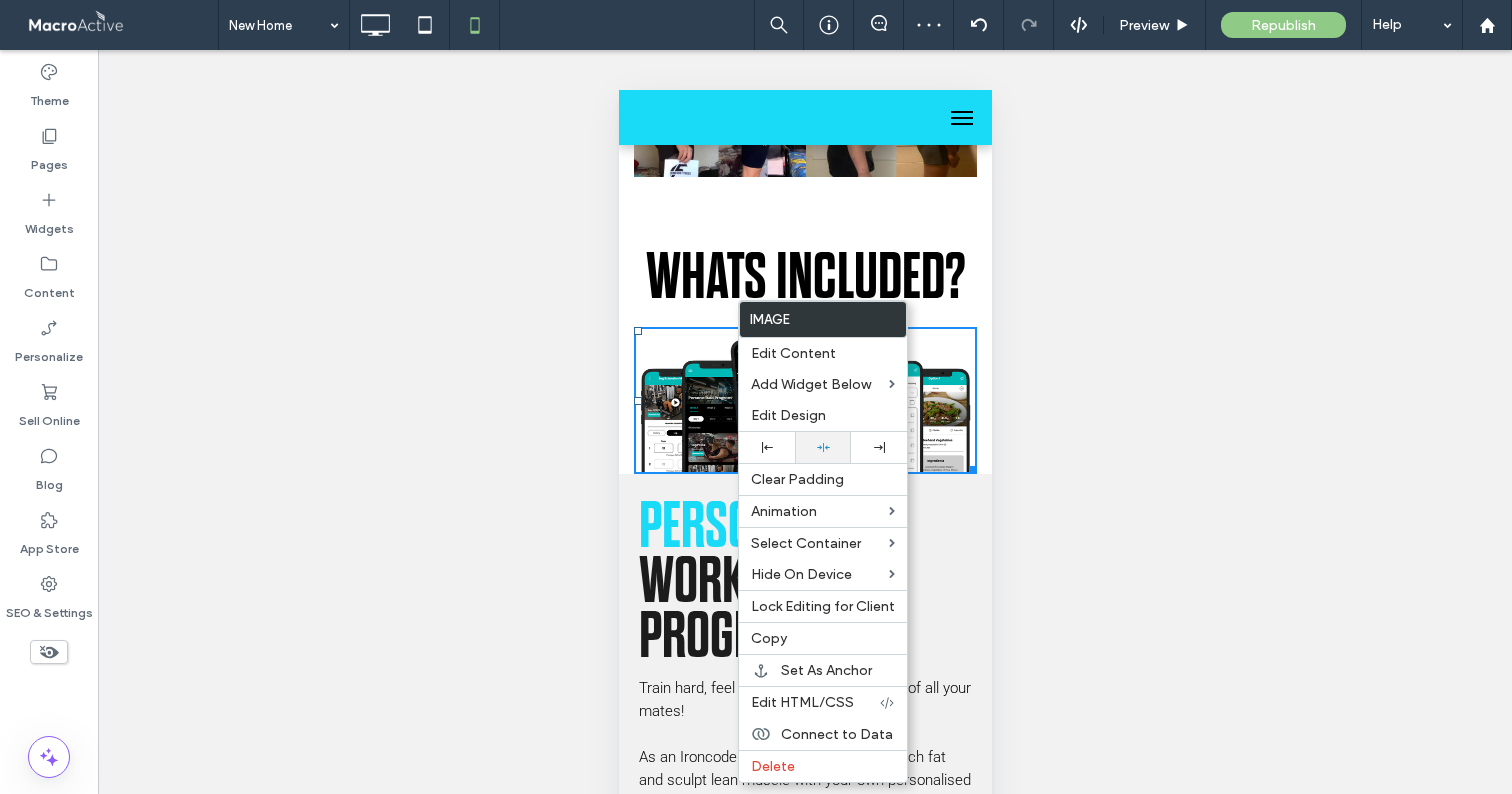 click 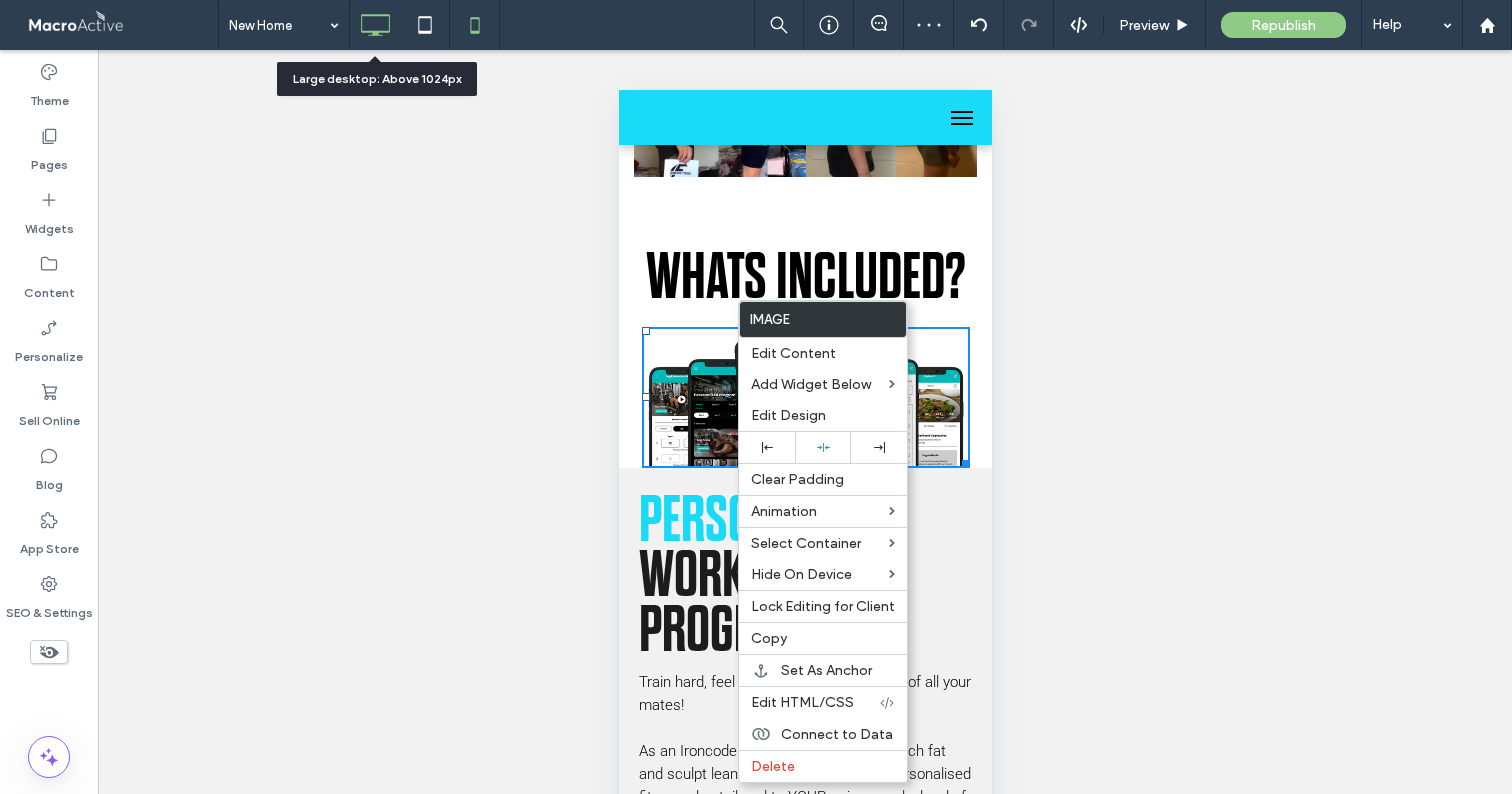 click 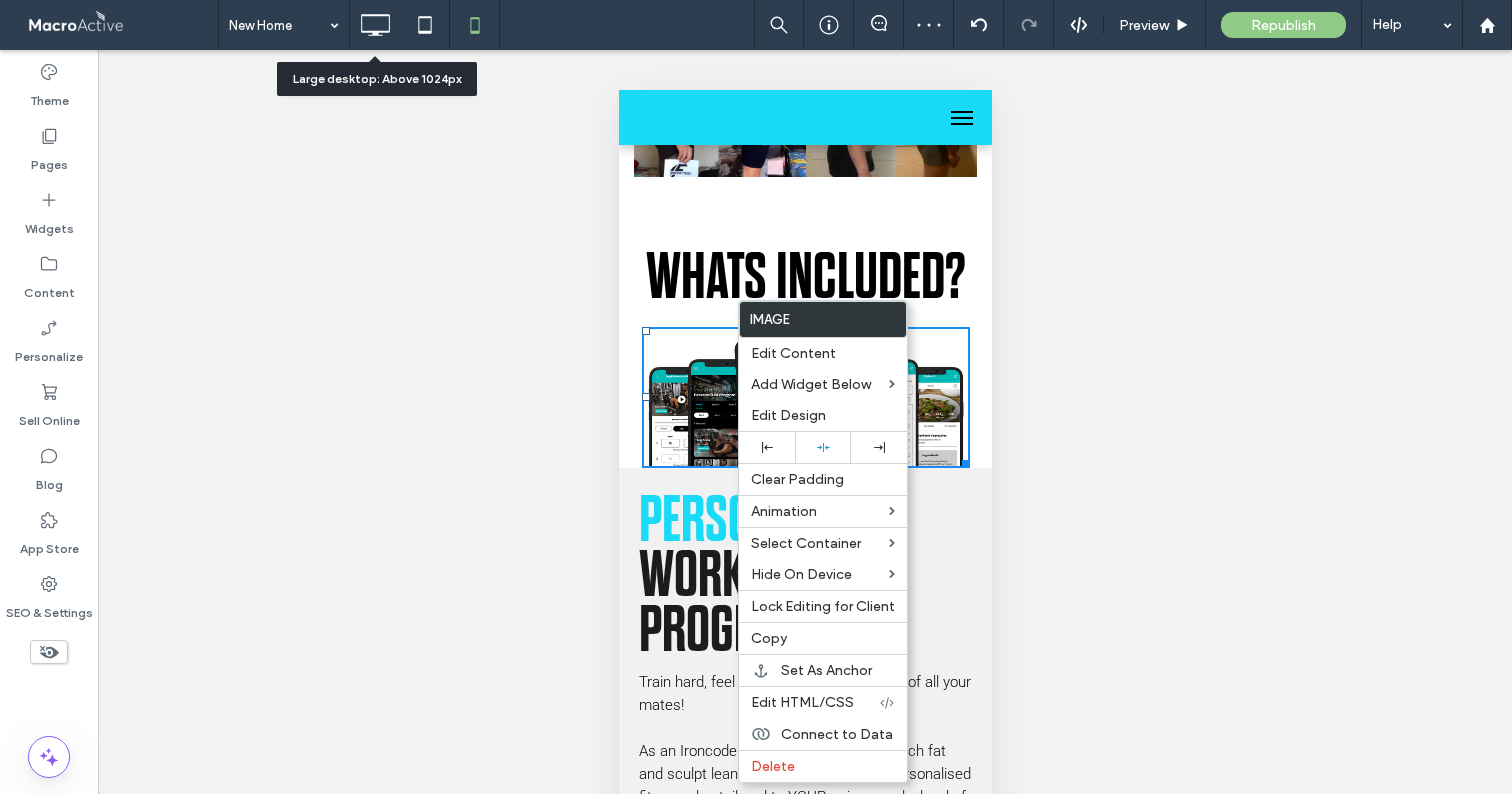 scroll, scrollTop: 0, scrollLeft: 0, axis: both 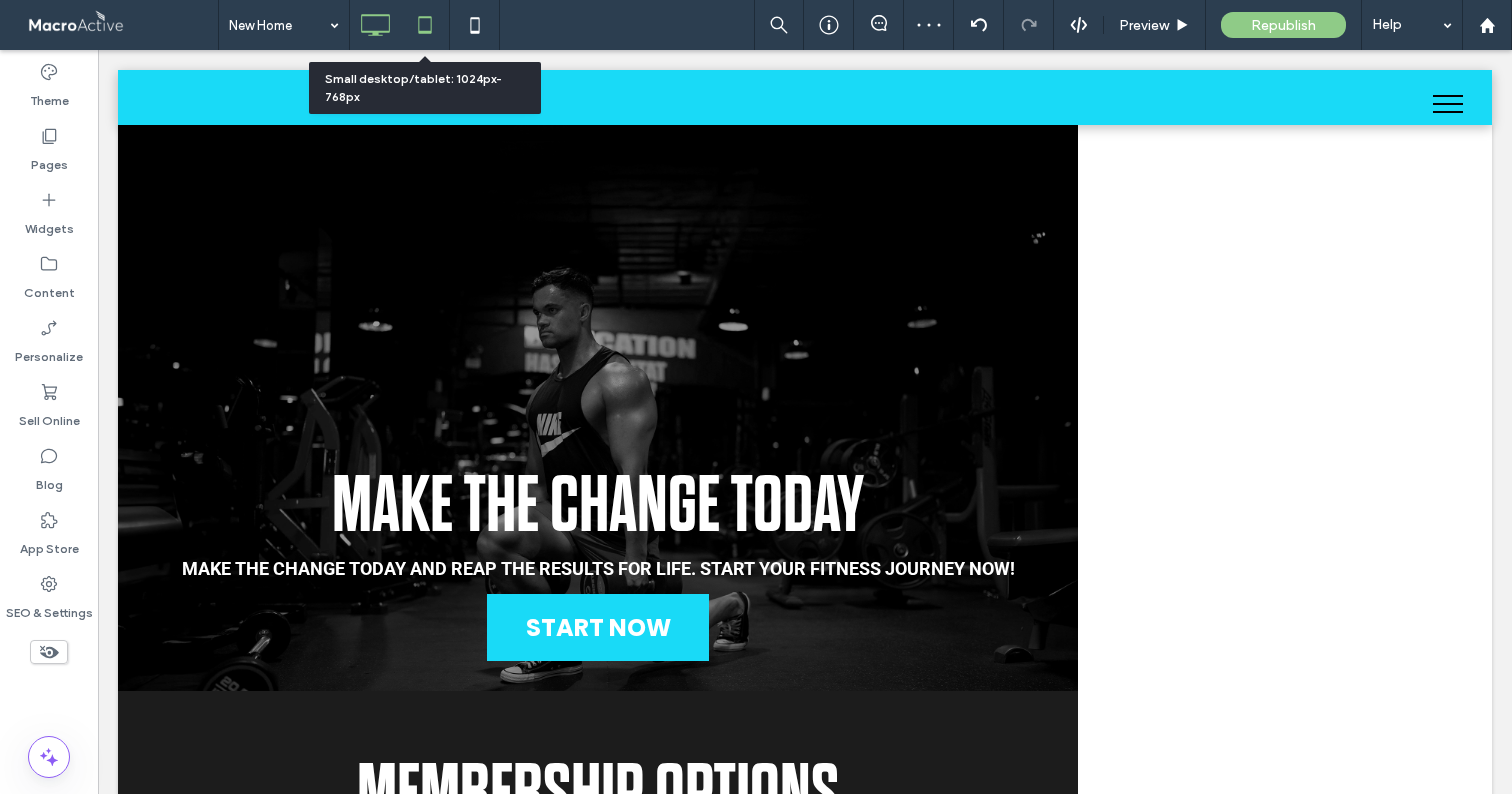 click 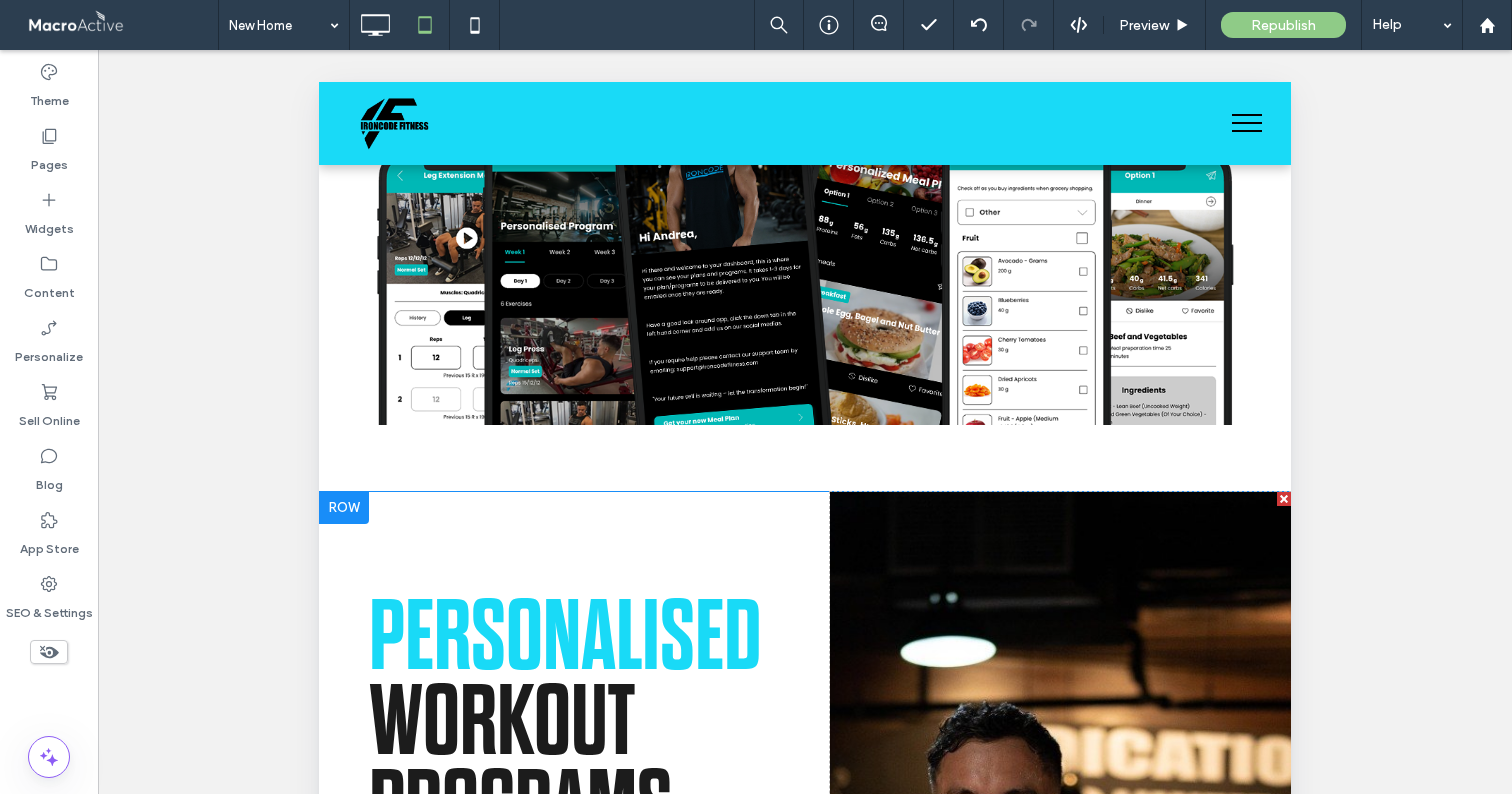scroll, scrollTop: 4554, scrollLeft: 0, axis: vertical 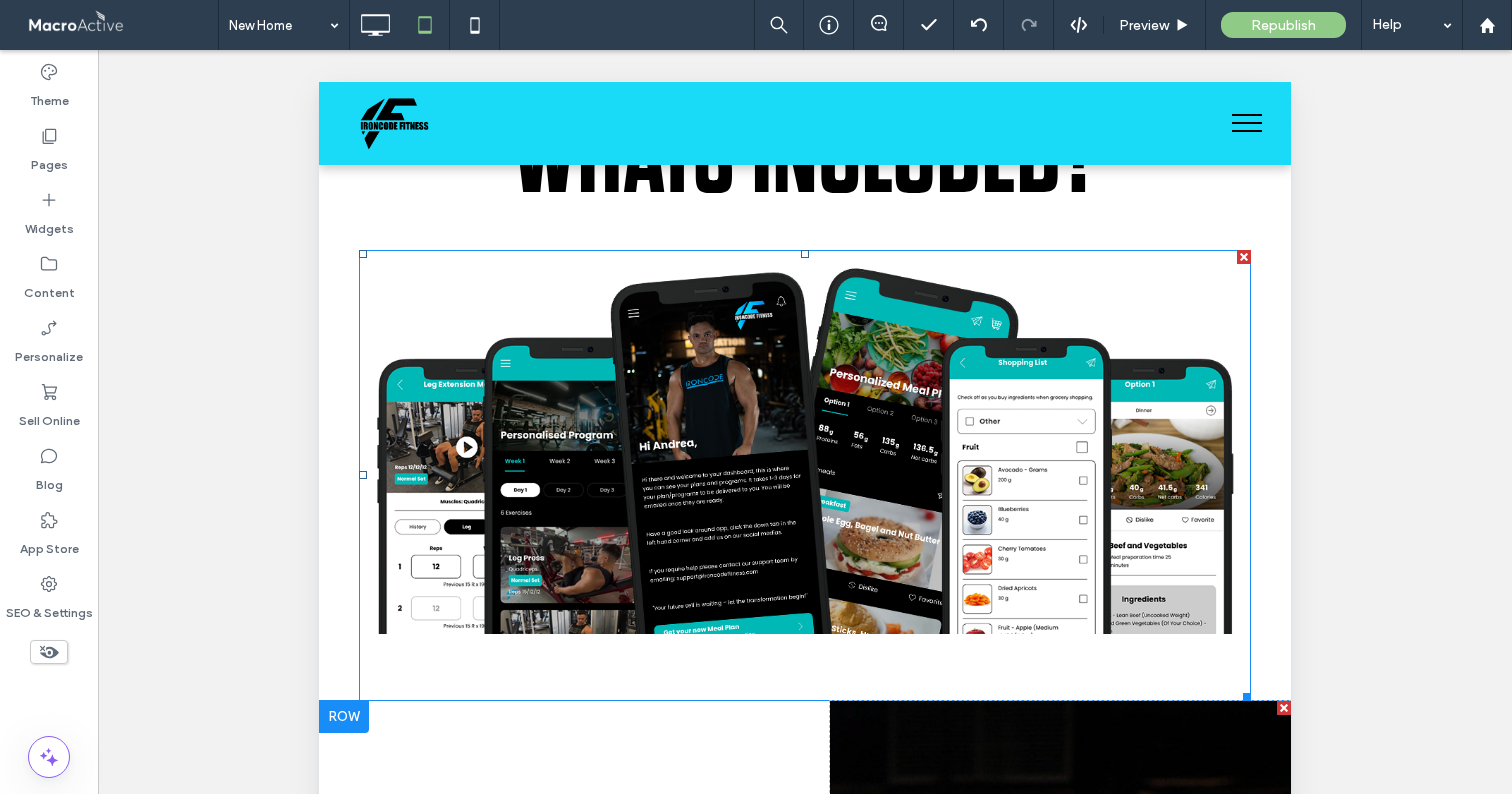 click on "MAKE THE CHANGE TODAy
MAKE THE CHANGE TODAY AND REAP THE RESULTS FOR LIFE. START YOUR FITNESS JOURNEY NOW!
START NOW
Click To Paste
Row + Add Section
MEMBERSHIP OPTIONS
Click To Paste
Row
WORKOUT & MEAL PLAN   ULTIMATE BODY TRANSFORMATION   Personalised training programs  7 Day Meal Plan  Video Demonstrations For Every Exercise Complete Shopping list ​​Email Support
​Private Facebook Group Food Diary   $14.90
NZD/WEEKLY
START NOW
Click To Paste
MEAL PLAN ONLY   IRONCODE DIET   7 Day Meal Plan  Complete Shopping list ​​​Email Support ​Private Facebook Group
​Food Diary   $14.90
NZD/WEEKLY
START NOW
Click To Paste
Row + Add Section
WHY JOIN
IRONCODE
FITNESS?
In the world of
IRONCODE   Our programs are ONLY for people who are committed to training hard and eating well, those people who are ready to" at bounding box center [805, 273] 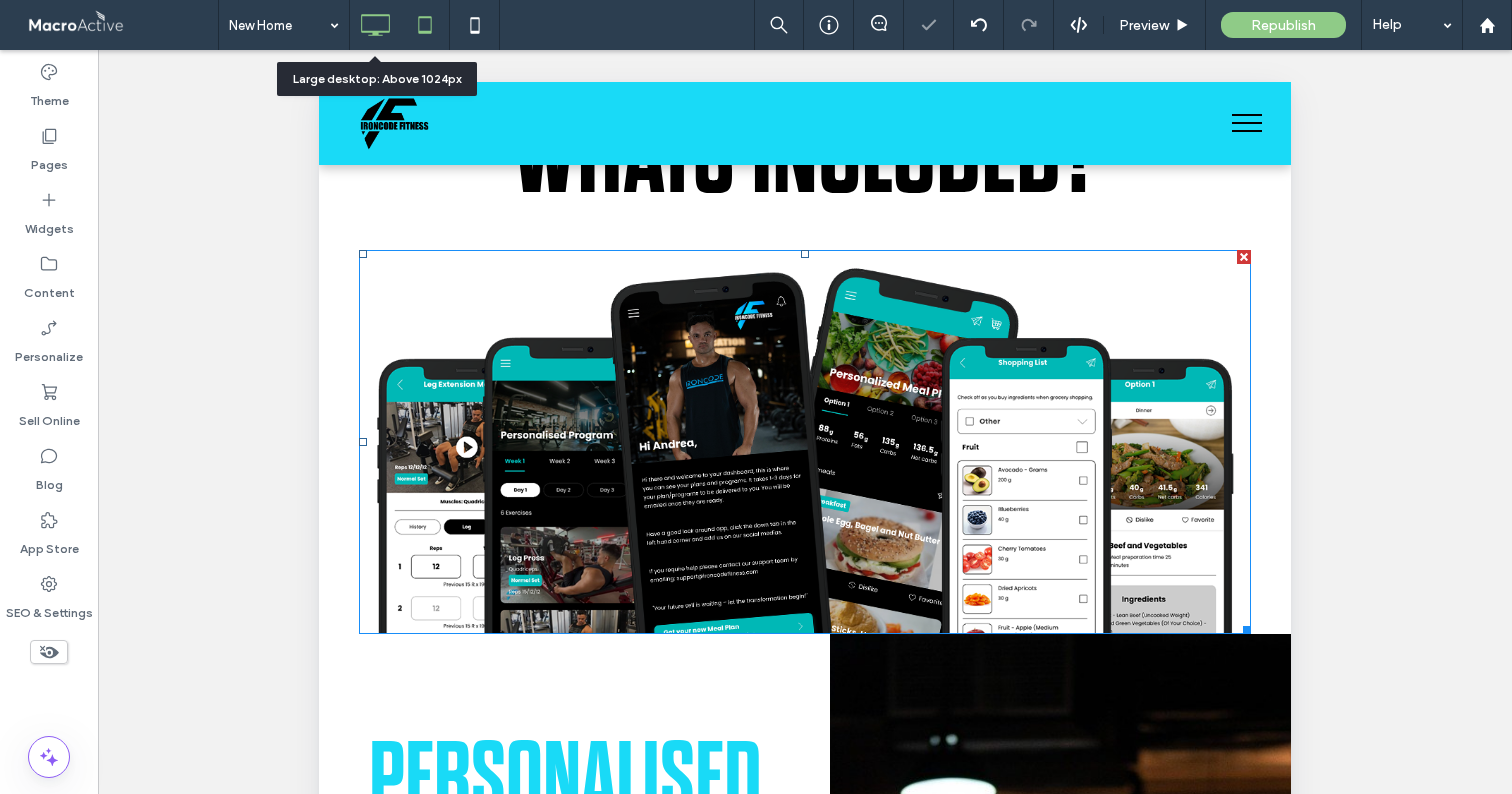 click 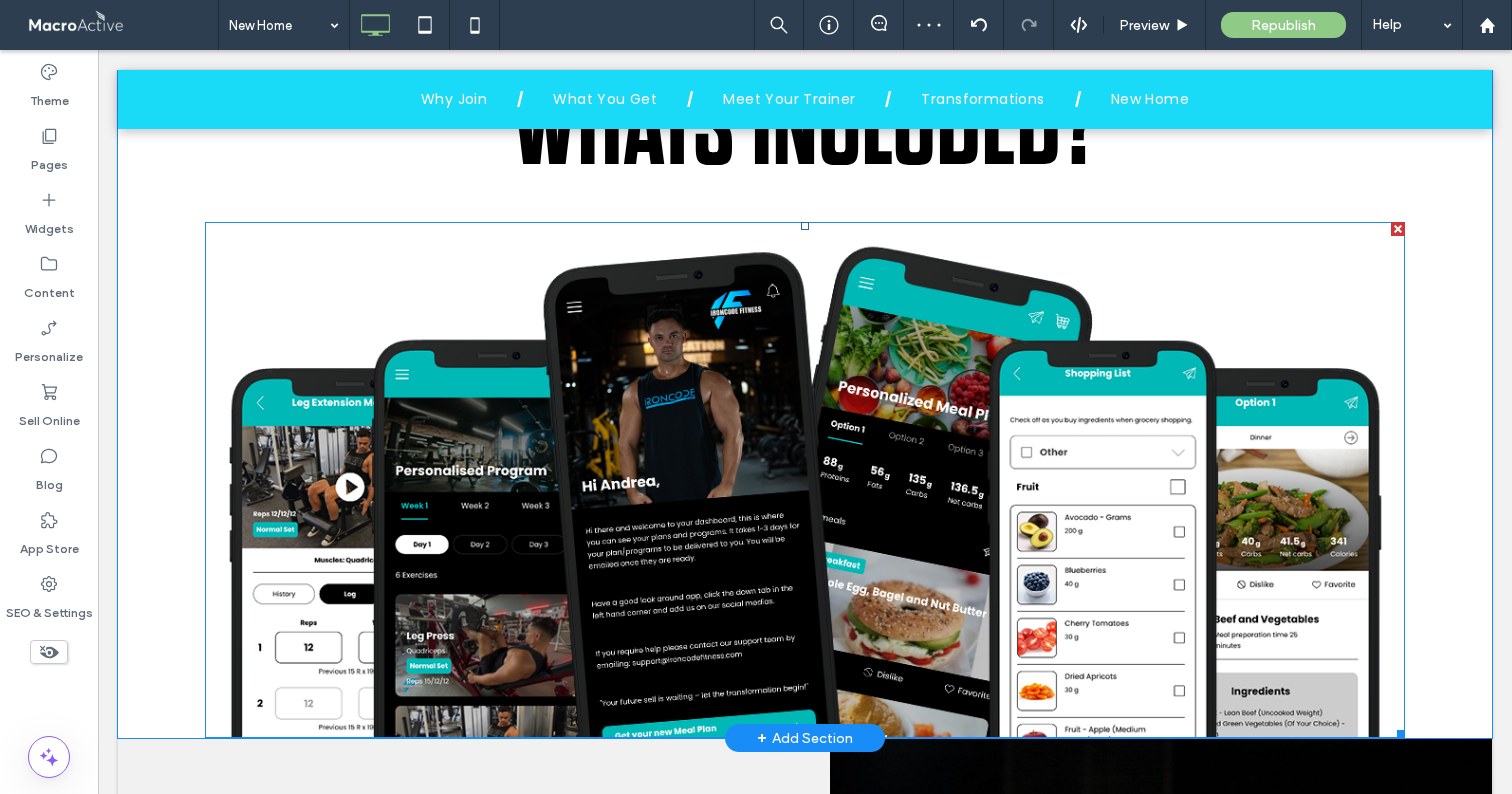 scroll, scrollTop: 4716, scrollLeft: 0, axis: vertical 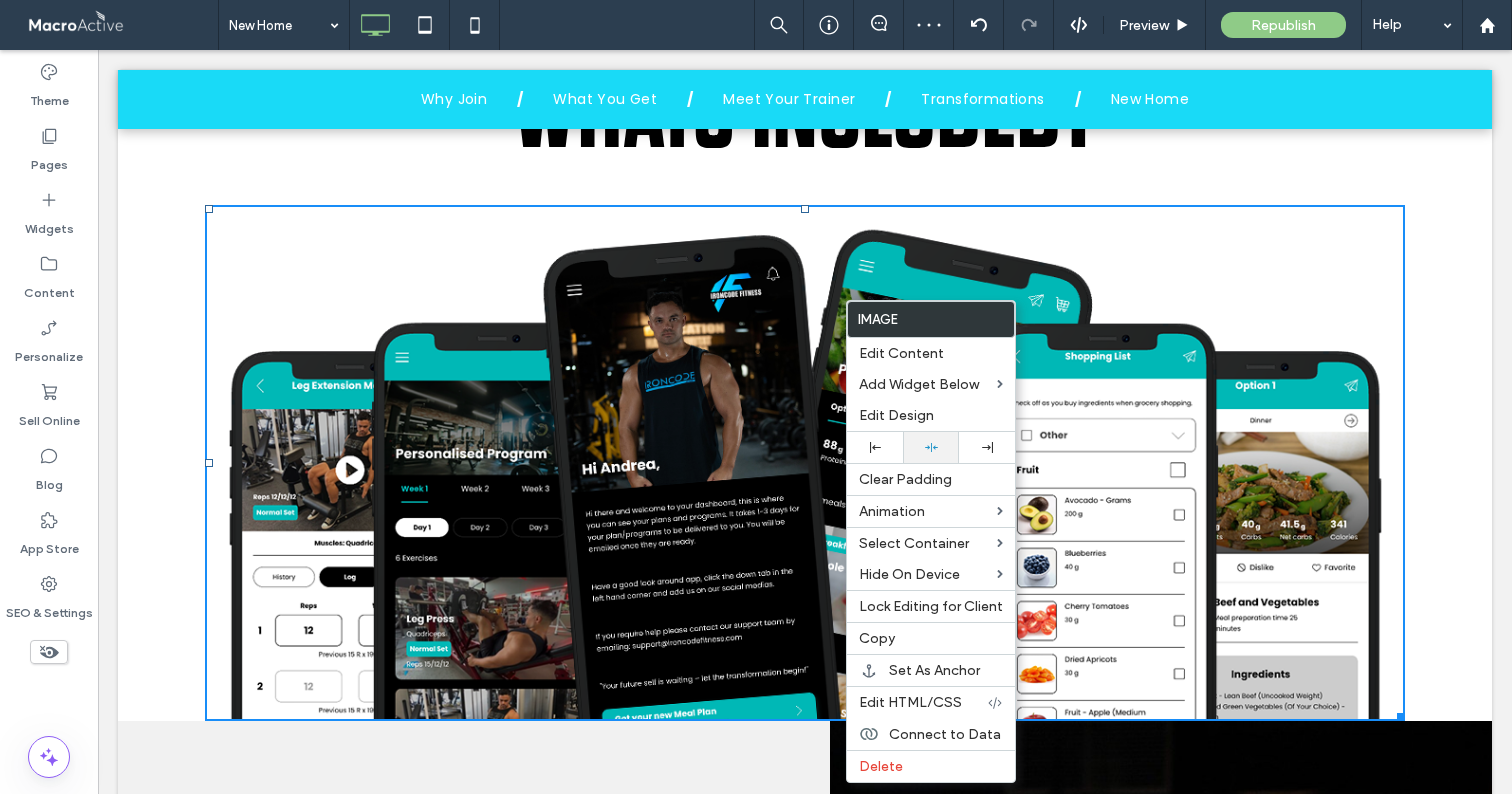 click at bounding box center (931, 447) 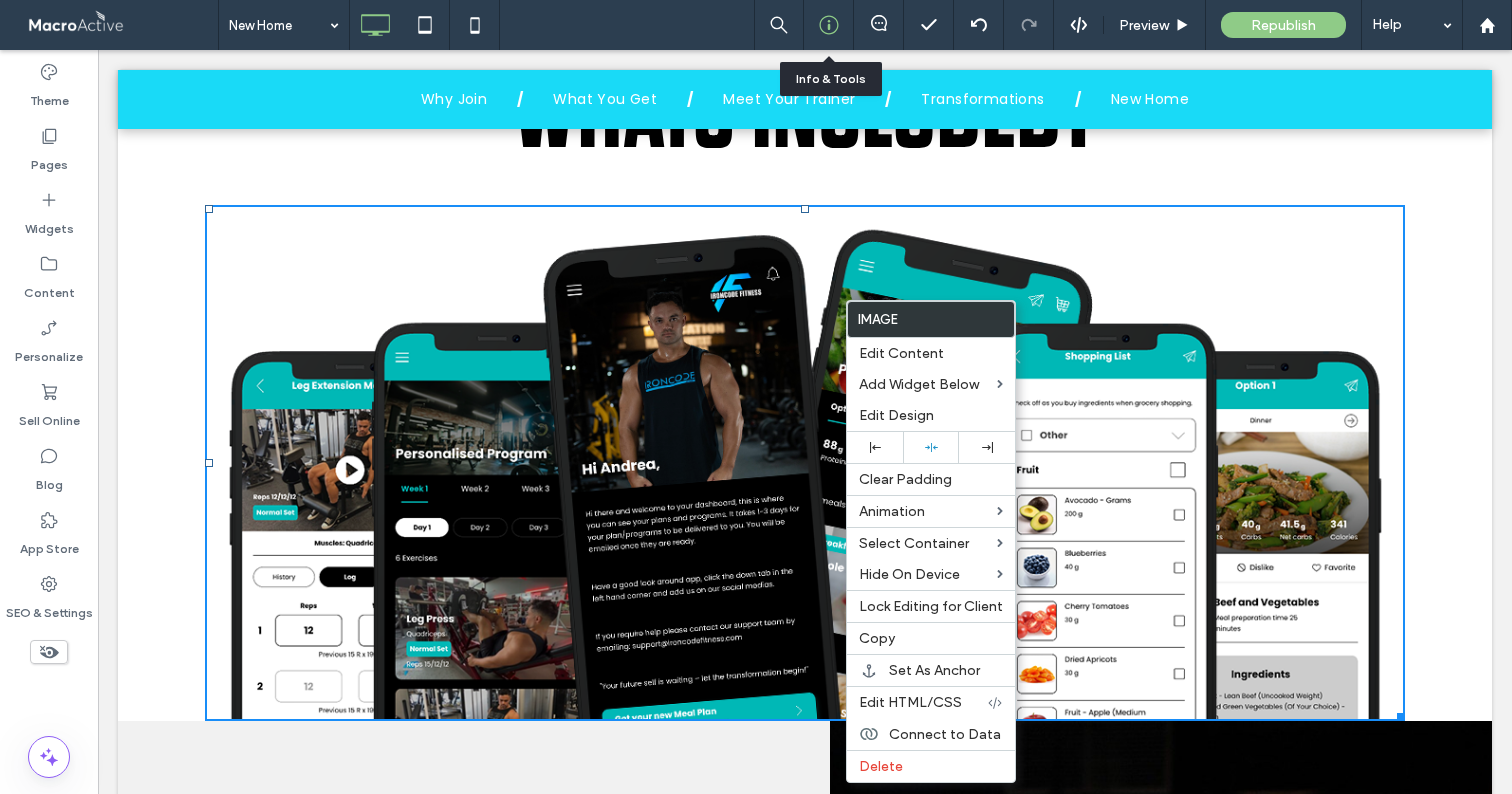 click 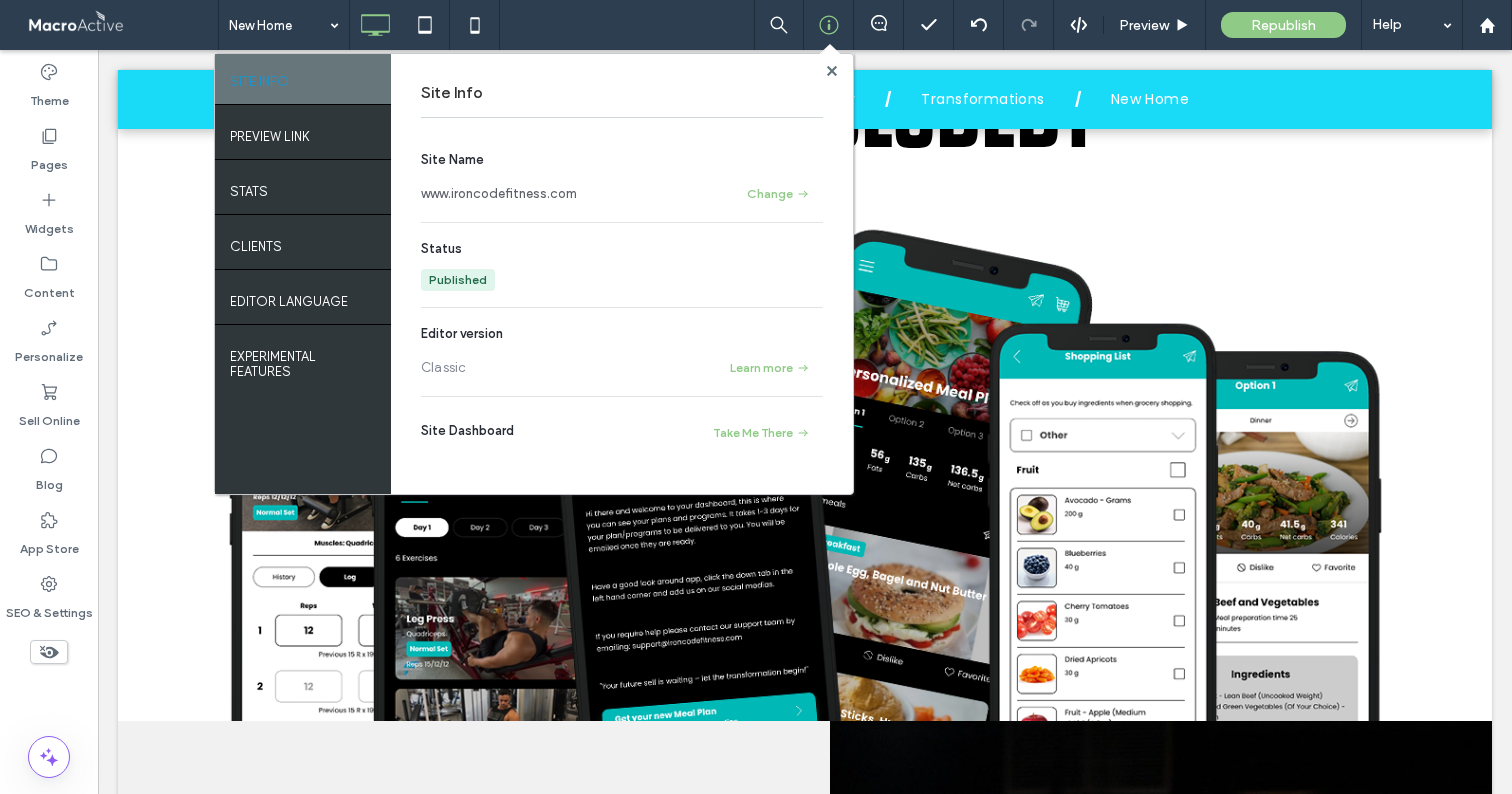 click on "www.ironcodefitness.com" at bounding box center (499, 194) 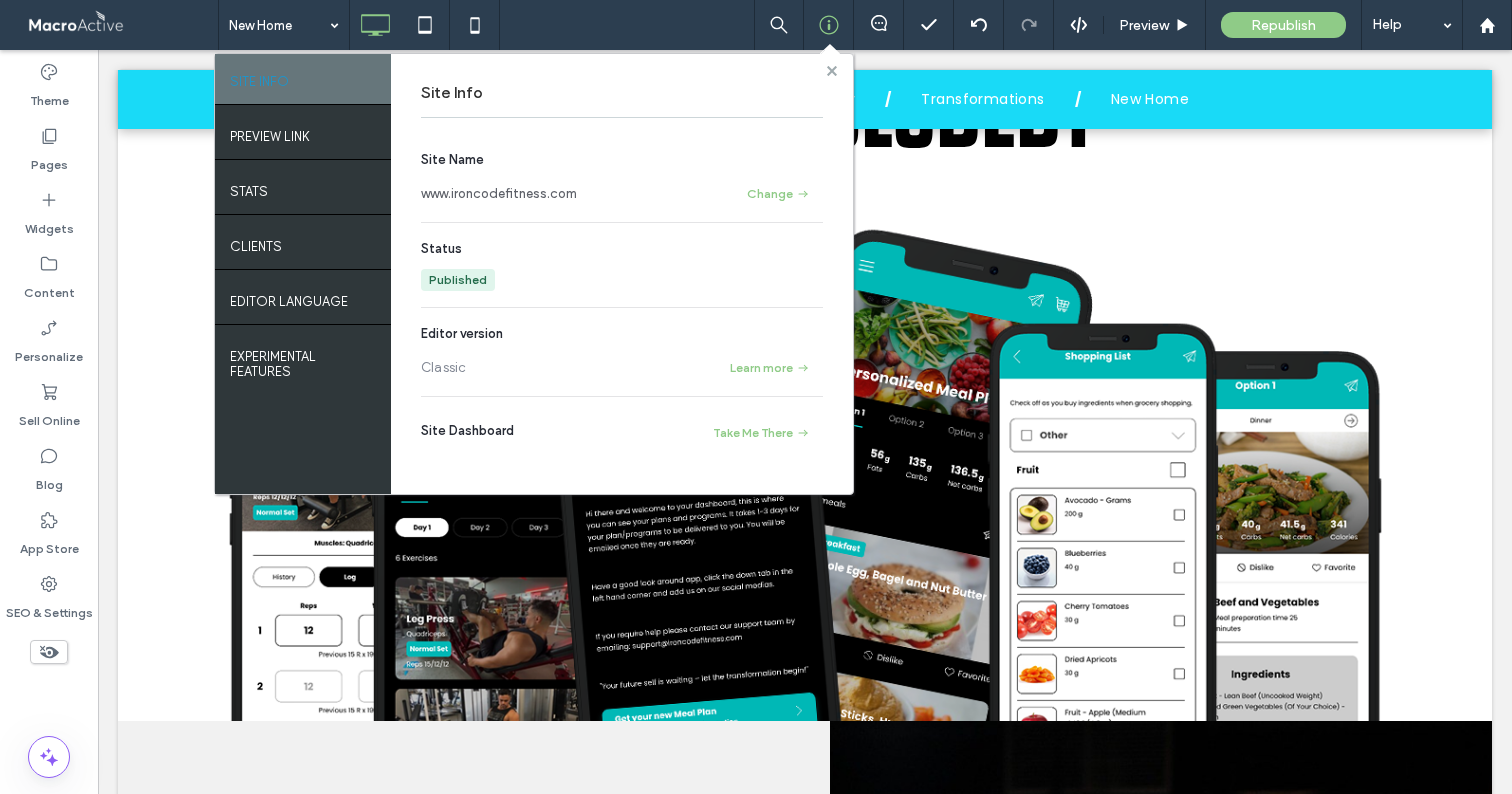 click 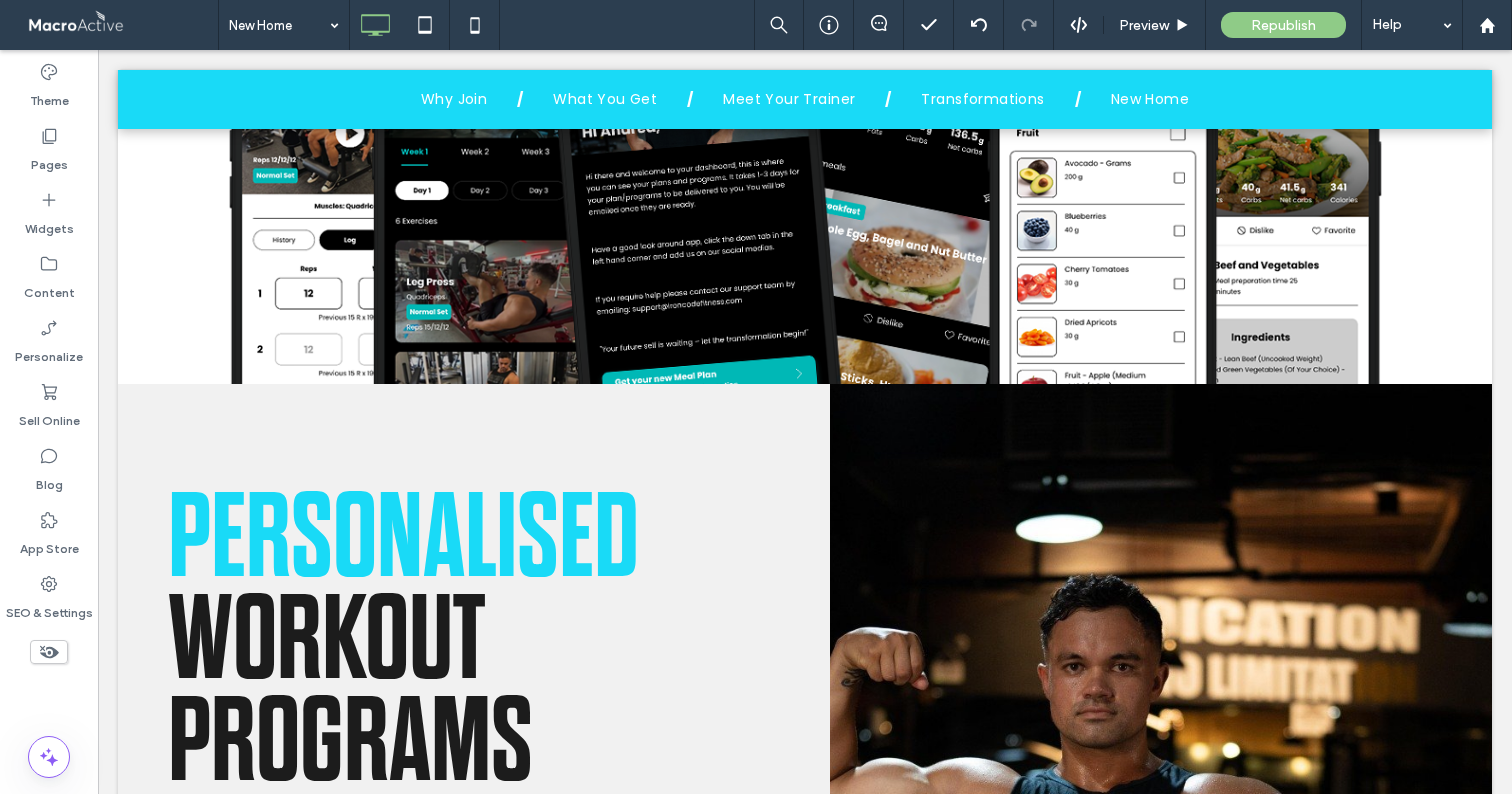scroll, scrollTop: 5116, scrollLeft: 0, axis: vertical 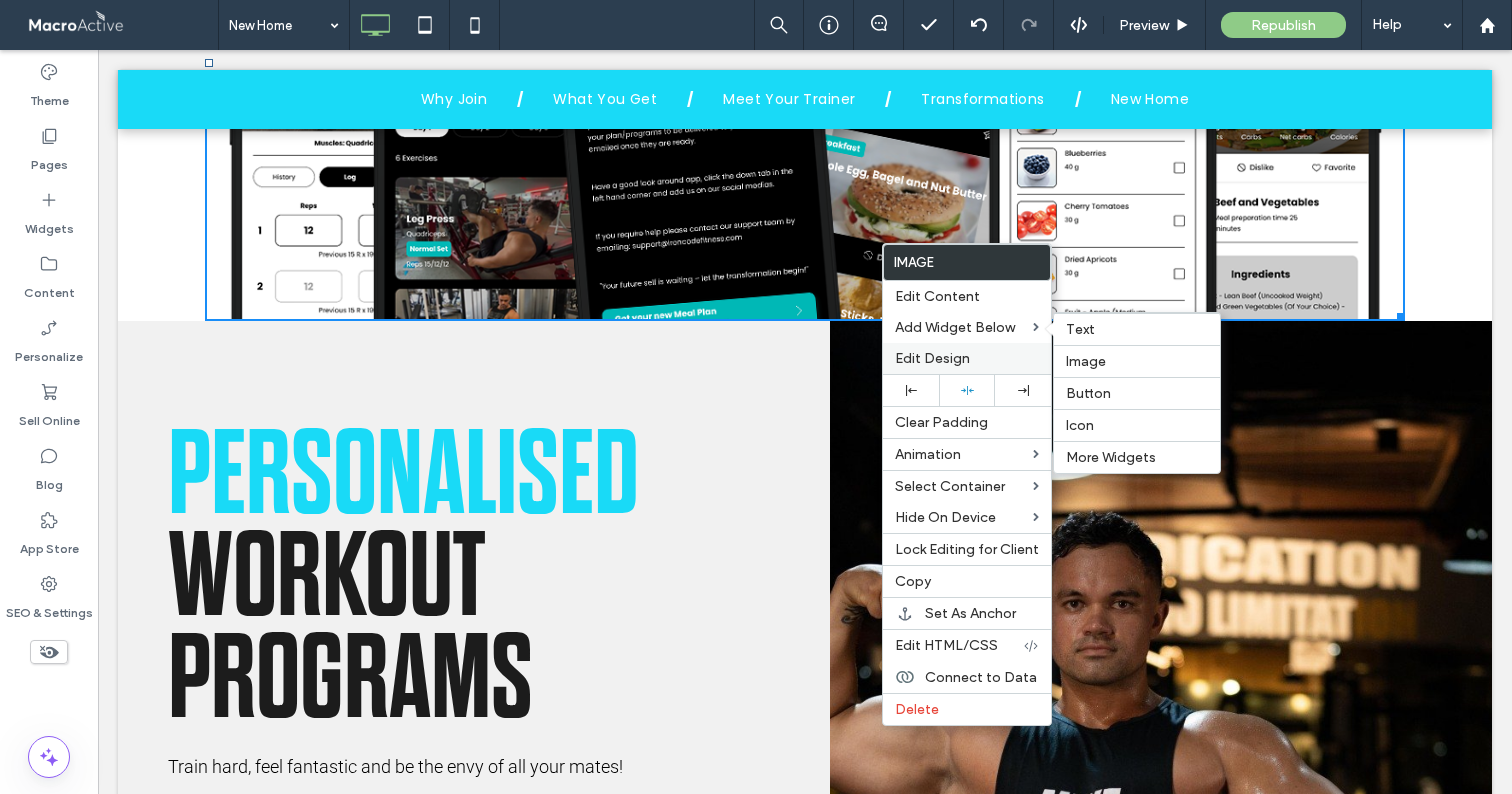 click on "Edit Design" at bounding box center (932, 358) 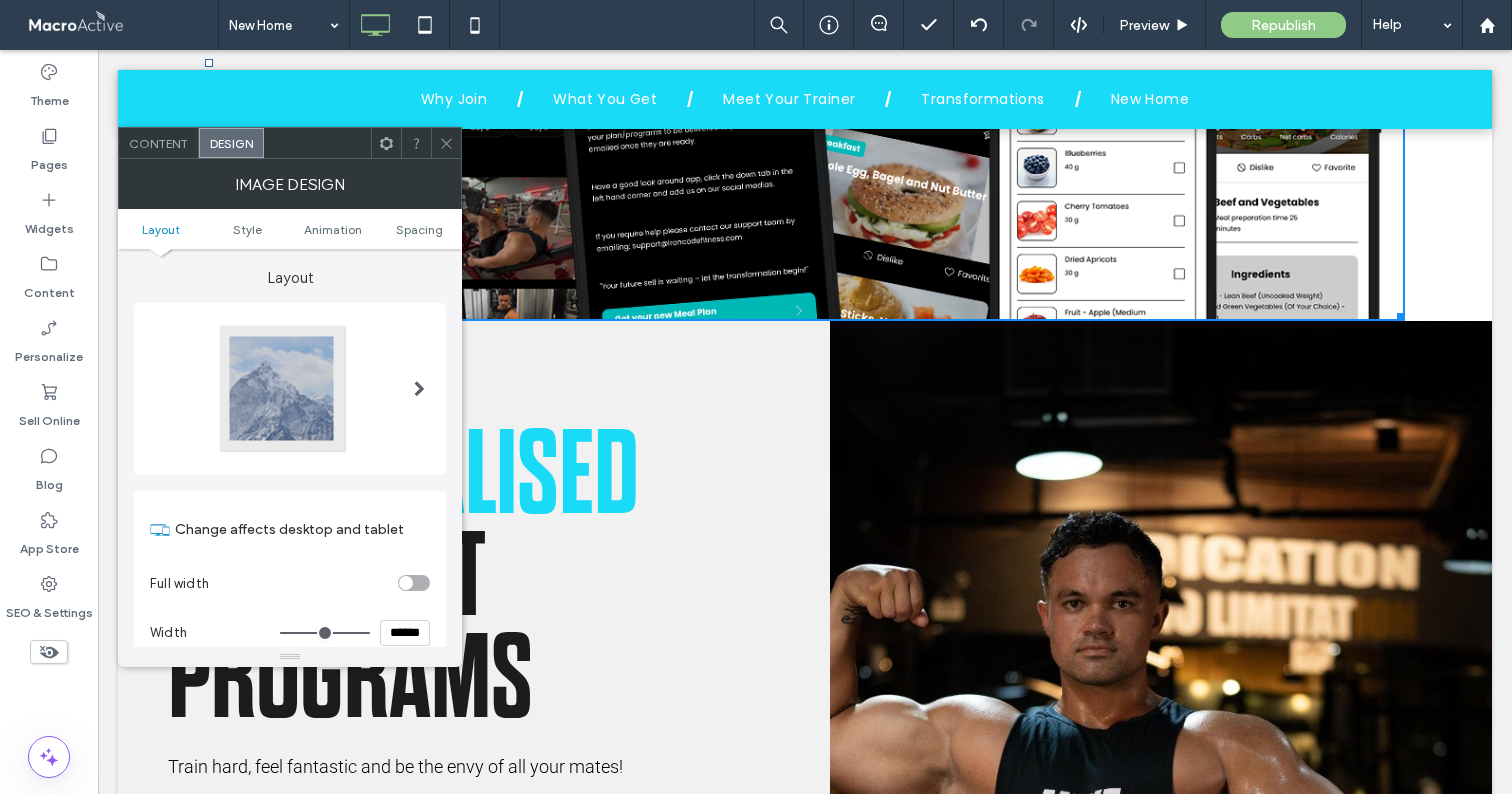click on "******" at bounding box center [405, 633] 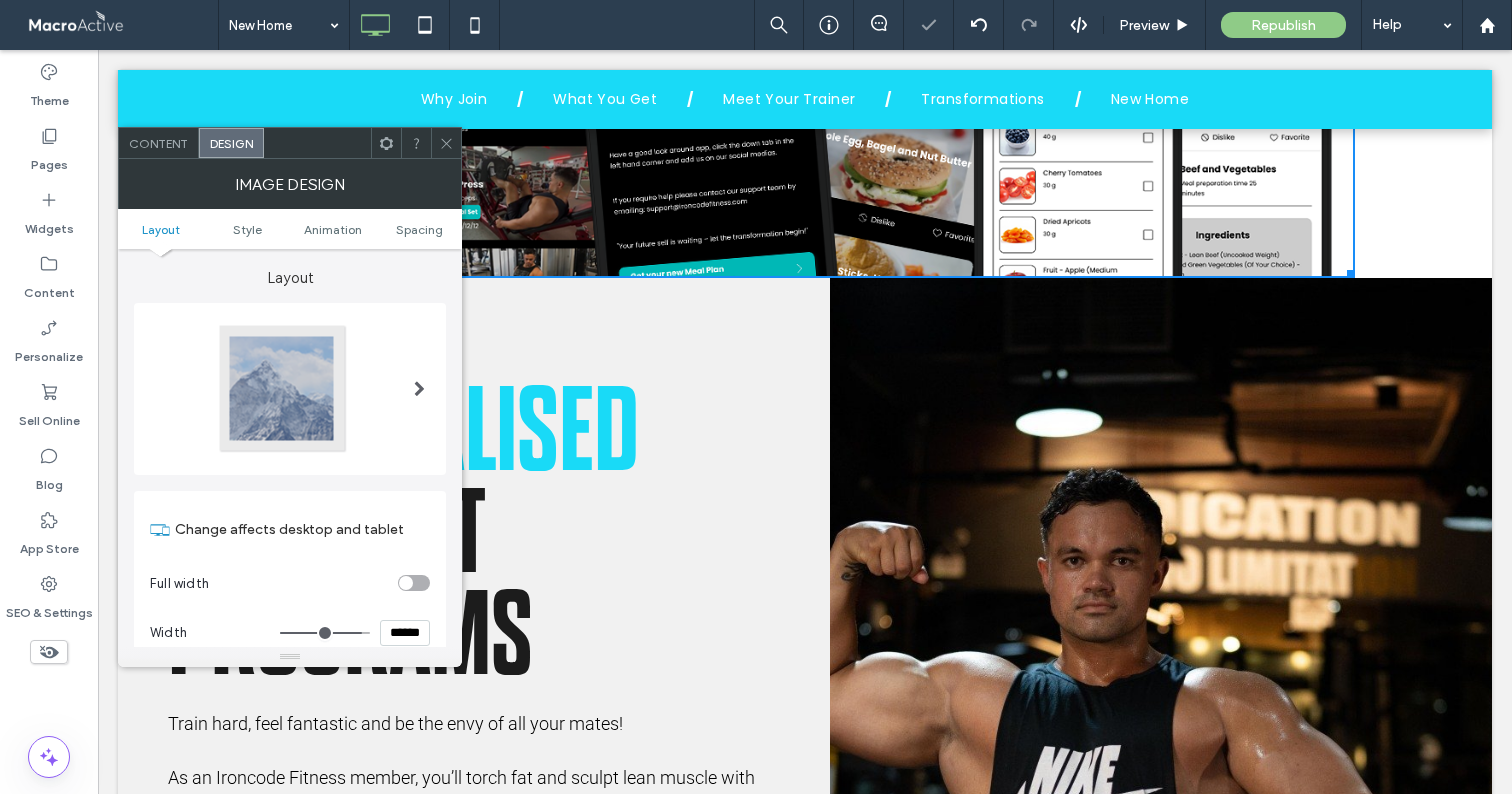 click 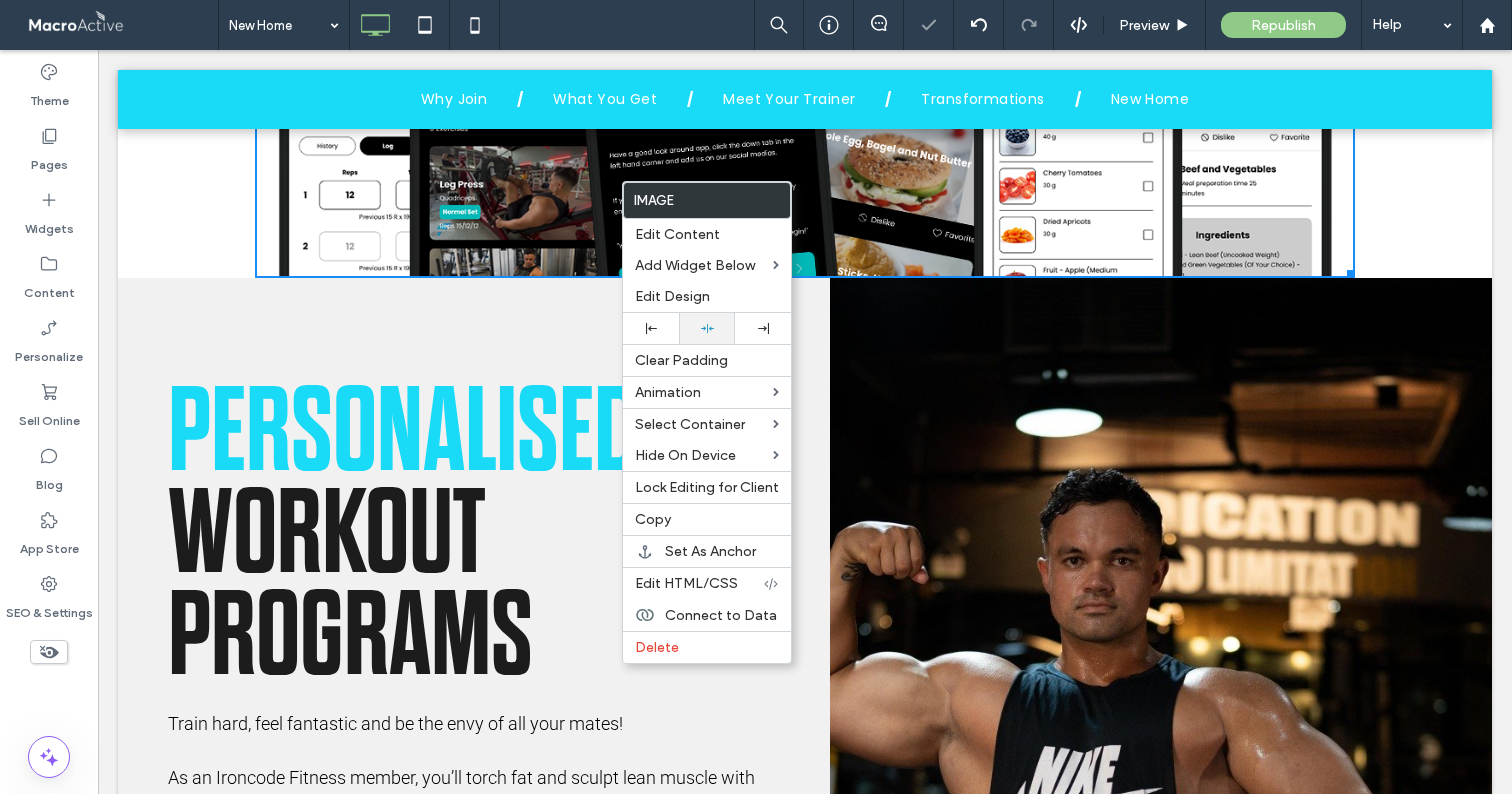 click at bounding box center (707, 328) 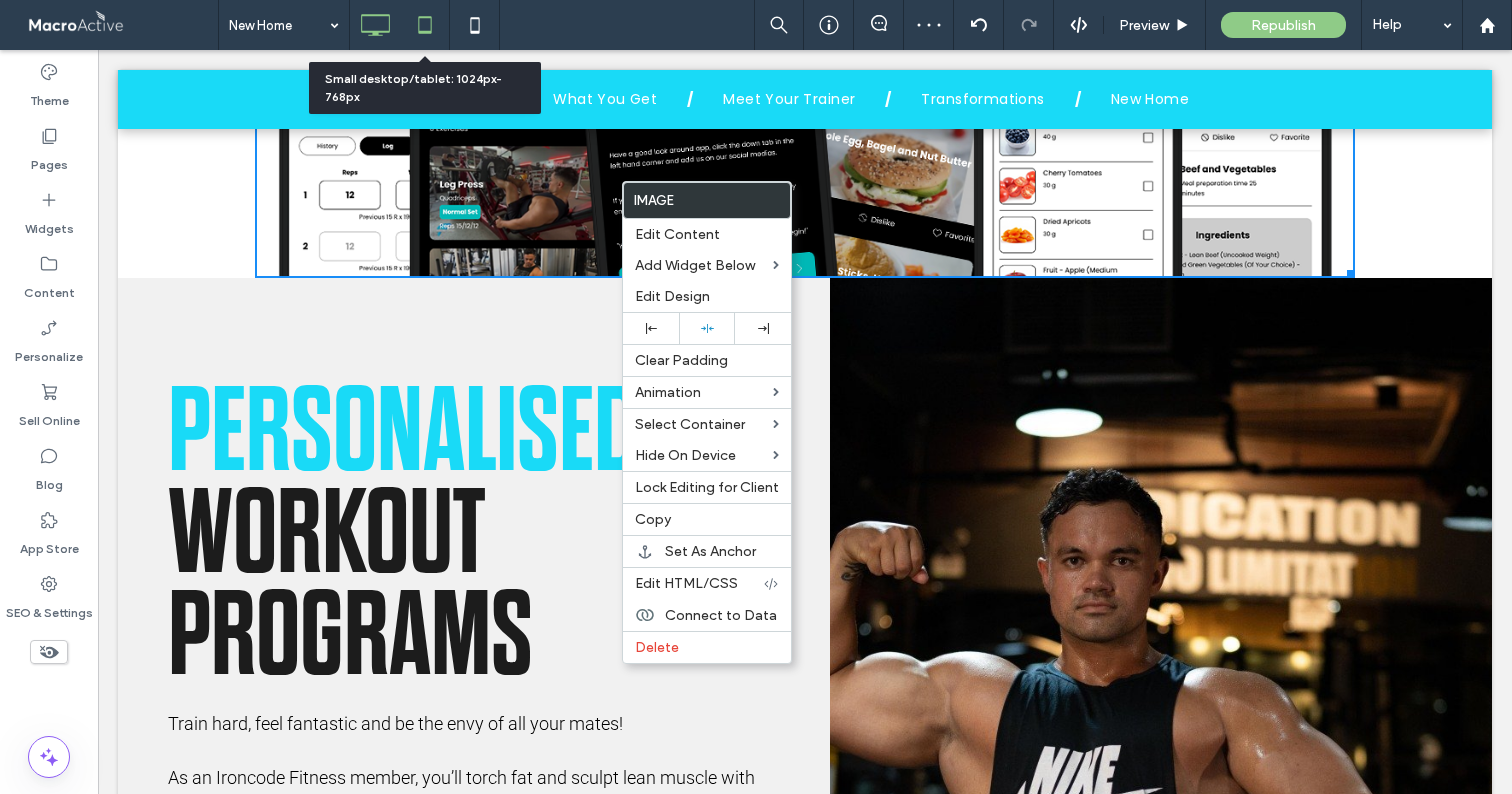 click 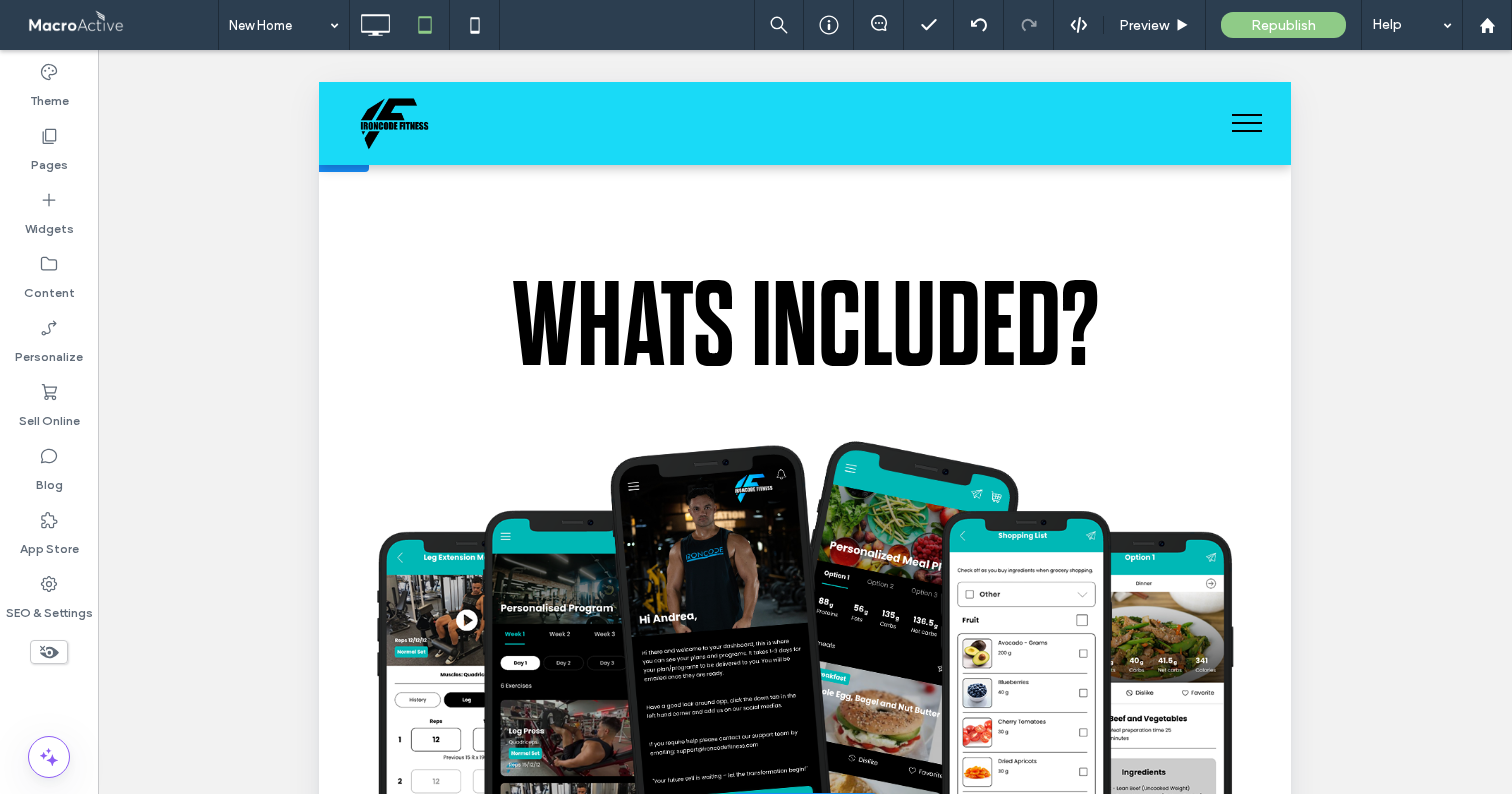 scroll, scrollTop: 4314, scrollLeft: 0, axis: vertical 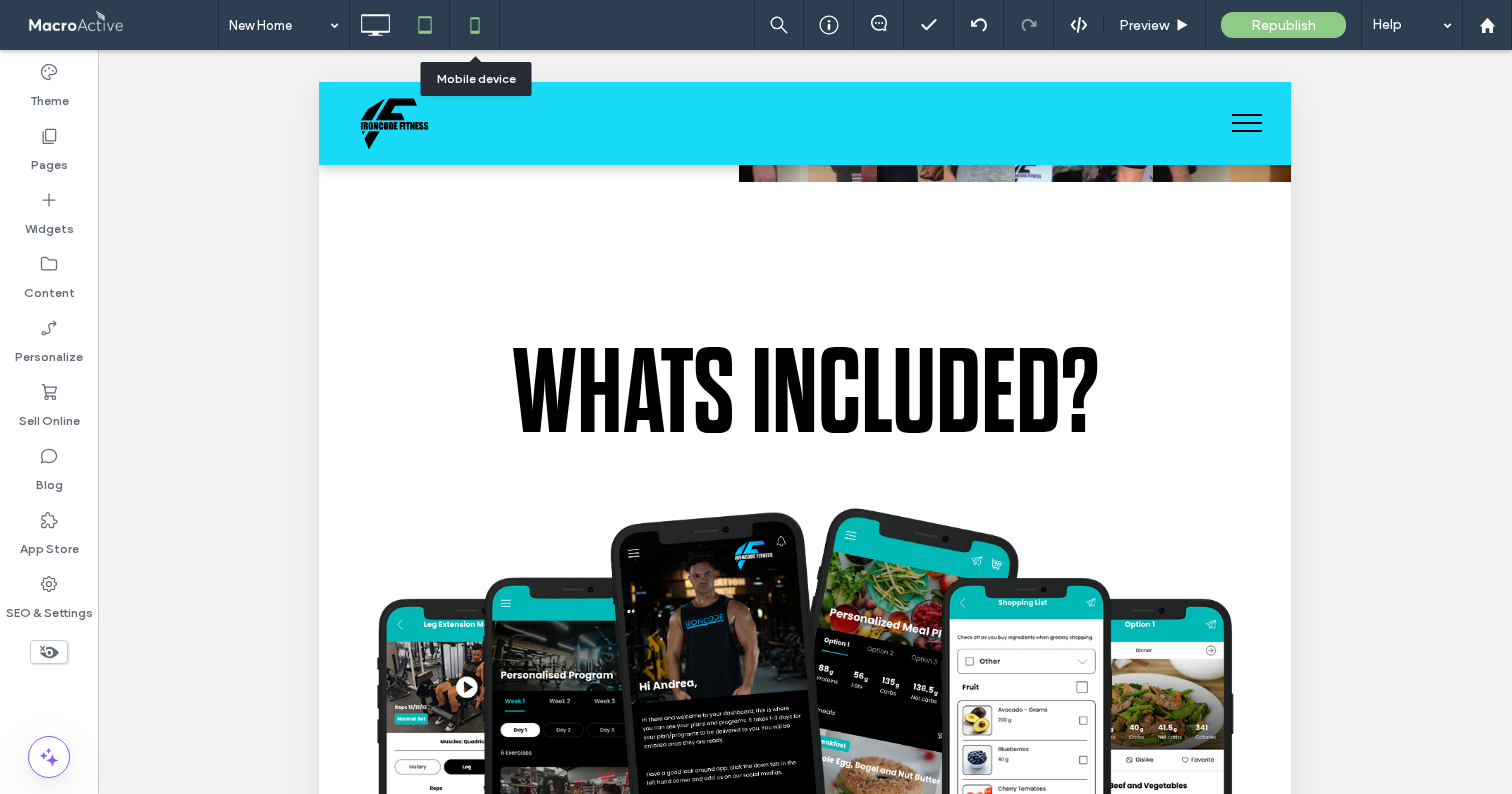click 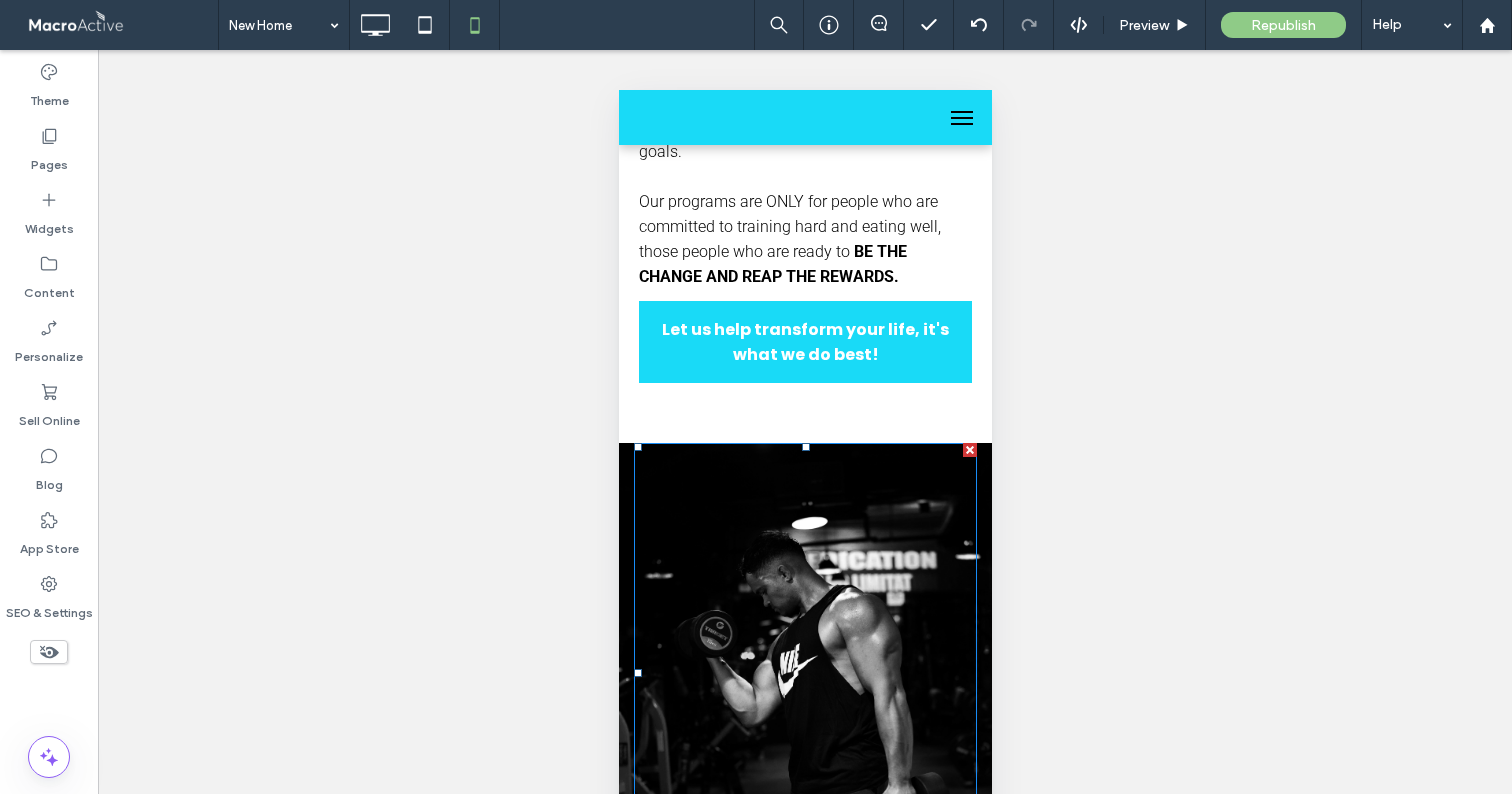 scroll, scrollTop: 2741, scrollLeft: 0, axis: vertical 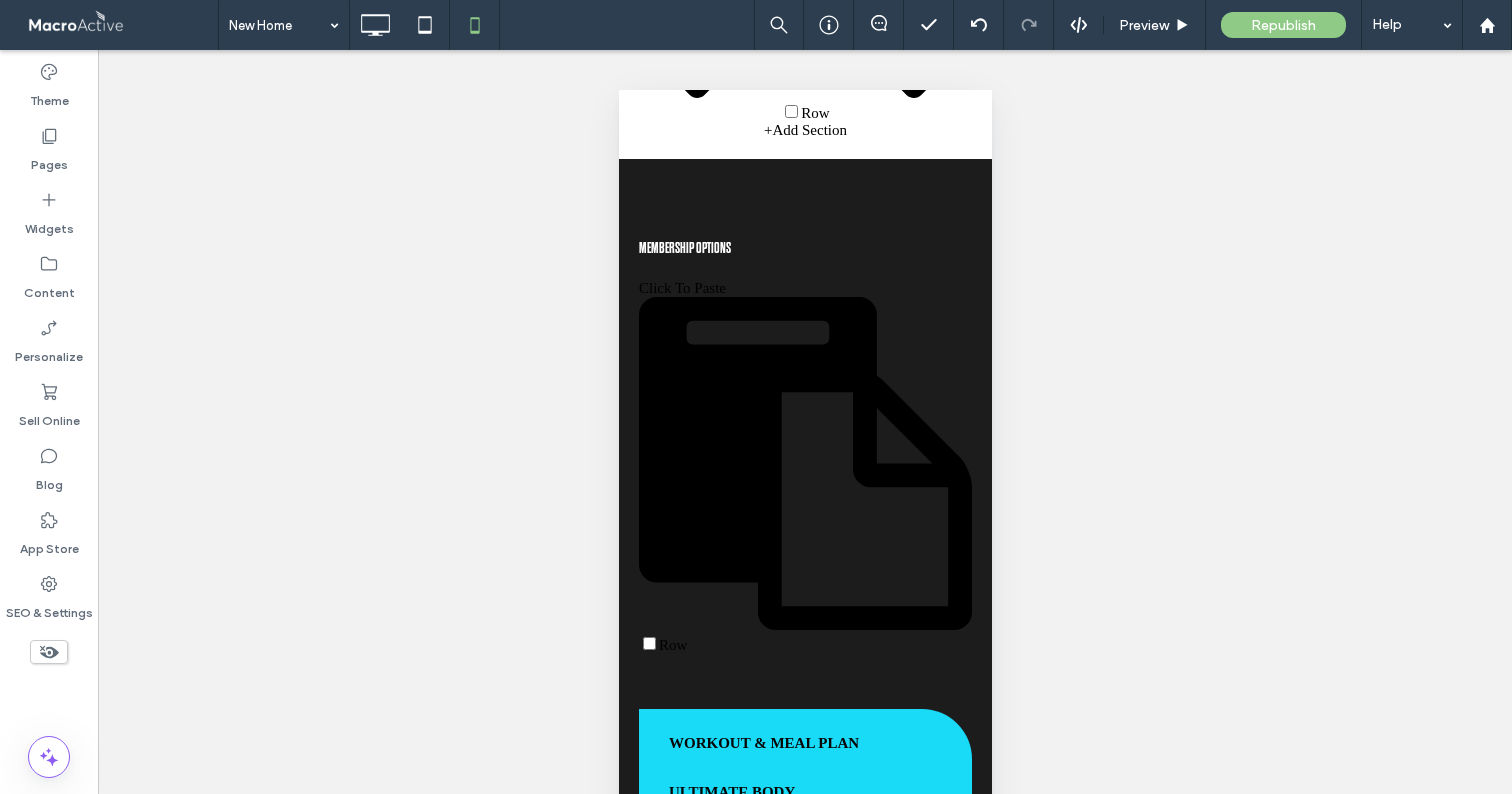 click on "WHY JOIN
IRONCODE
FITNESS?
In the world of
IRONCODE   we created the ironcode fitness app as we understand that a healthy, fit life is the foundation upon which dreams are built. It's the synergy between physical well-being and the capacity to do anything you desire. Our training system is not just a training routine and a meal plan for weightloss or muscle building; it's a vital step toward a life where your fitness empowers you to pursue every ambition, unrestricted by limitations. There are thousands of online programs out there promising “quick-fixes” with crash diets, but many are unsustainable and often leave you feeling deprived and disappointed. At Ironcode Fitness, we specialise in helping clients achieve their goals. Whether this be weightloss, muscle growth or sports focused conditioning. You can guarantee that when you purchase one of our programs you are receiving a plan that is tailored to you and your goals.
BE THE CHANGE AND REAP THE REWARDS." at bounding box center (804, 5916) 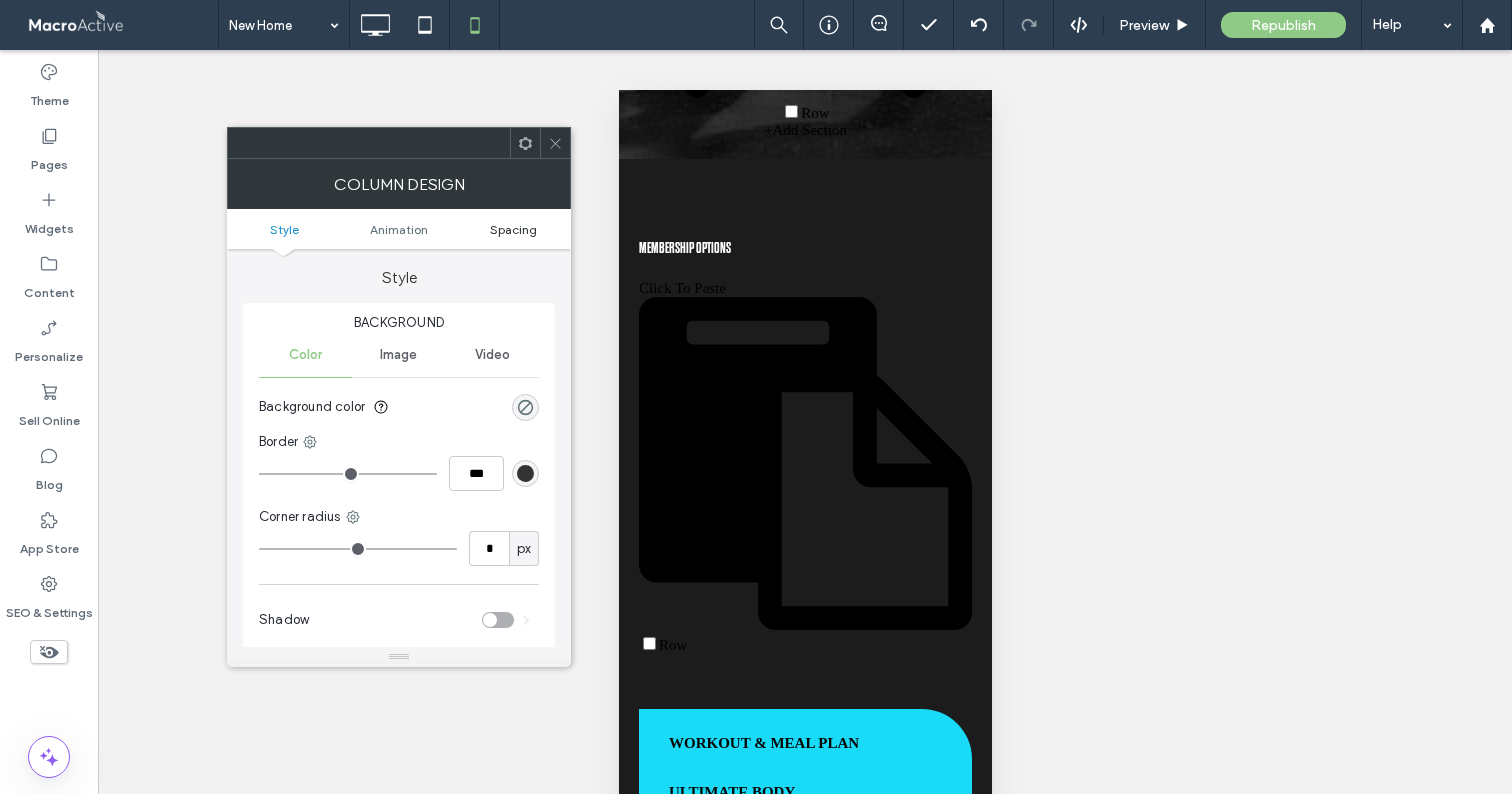 click on "Spacing" at bounding box center (513, 229) 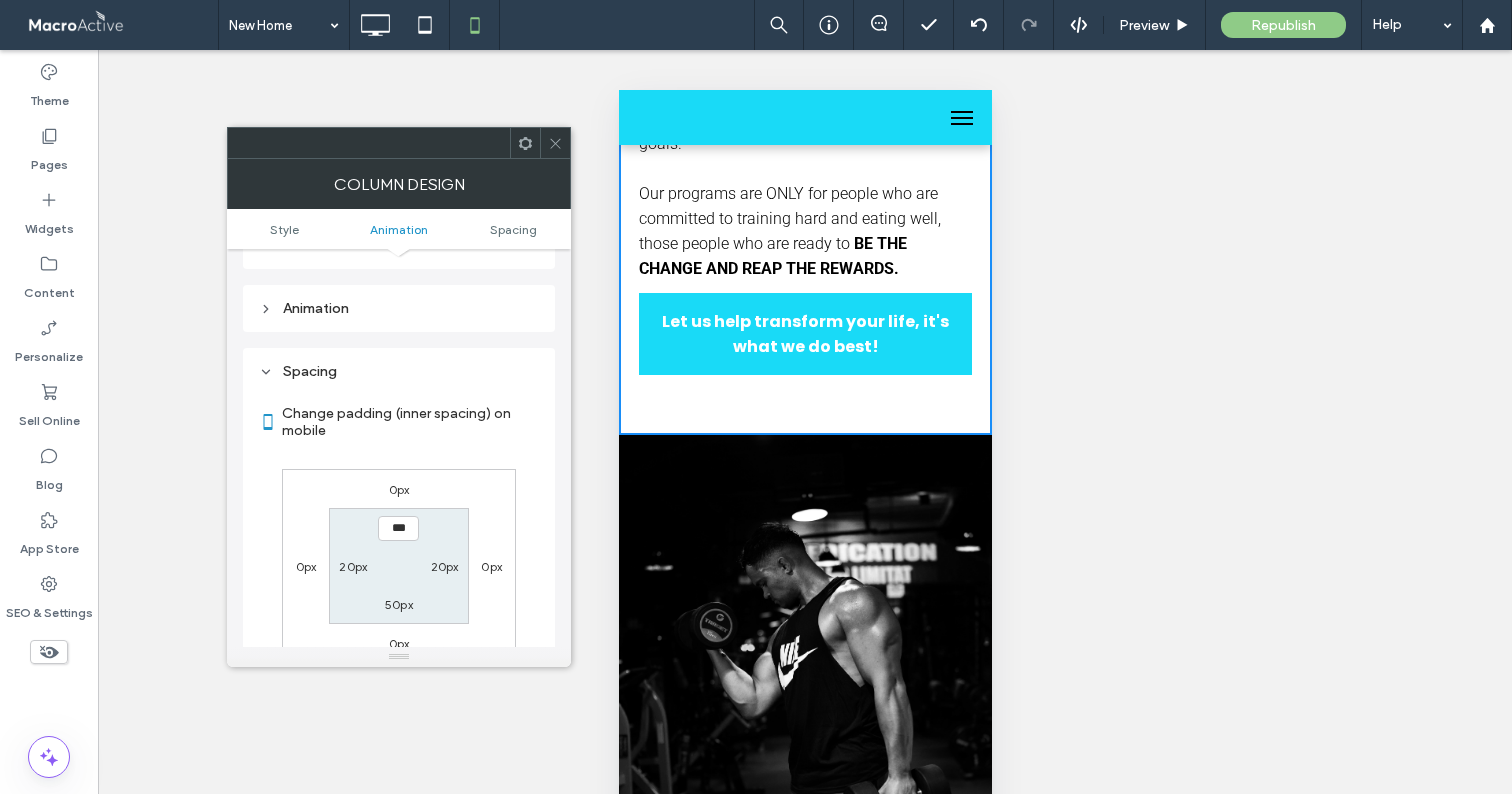 scroll, scrollTop: 470, scrollLeft: 0, axis: vertical 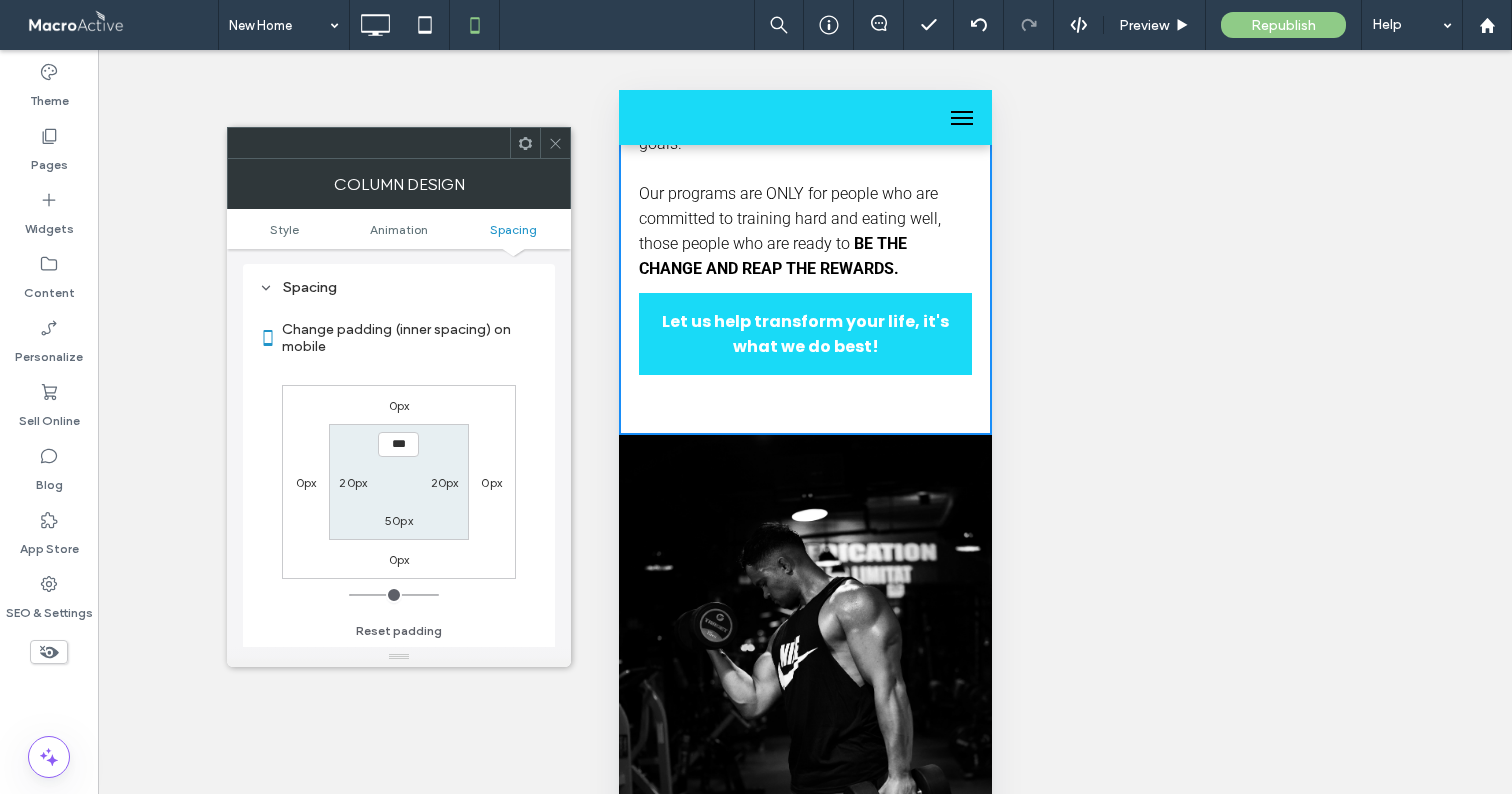click on "50px" at bounding box center (399, 520) 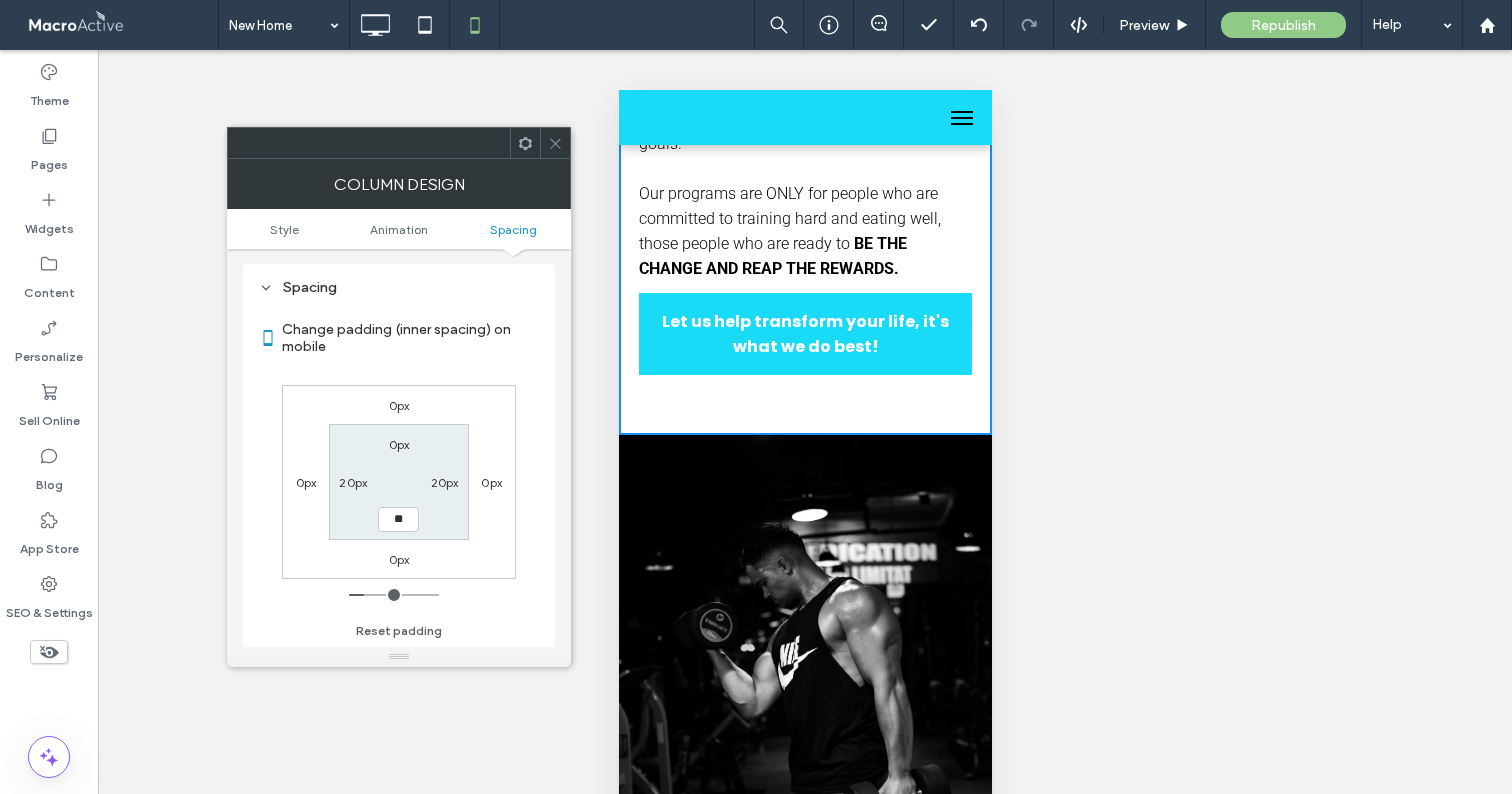 type on "**" 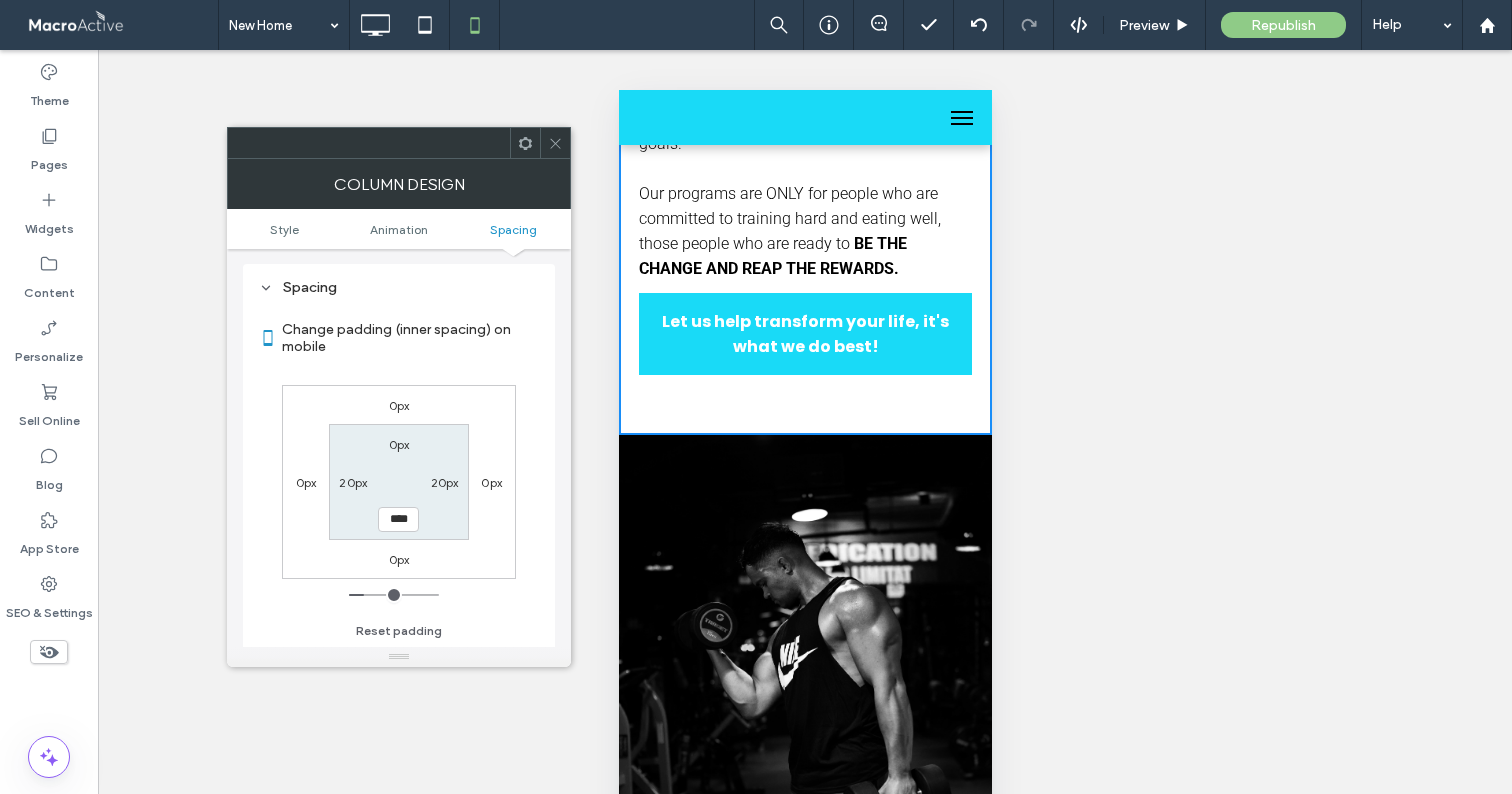 scroll, scrollTop: 2711, scrollLeft: 0, axis: vertical 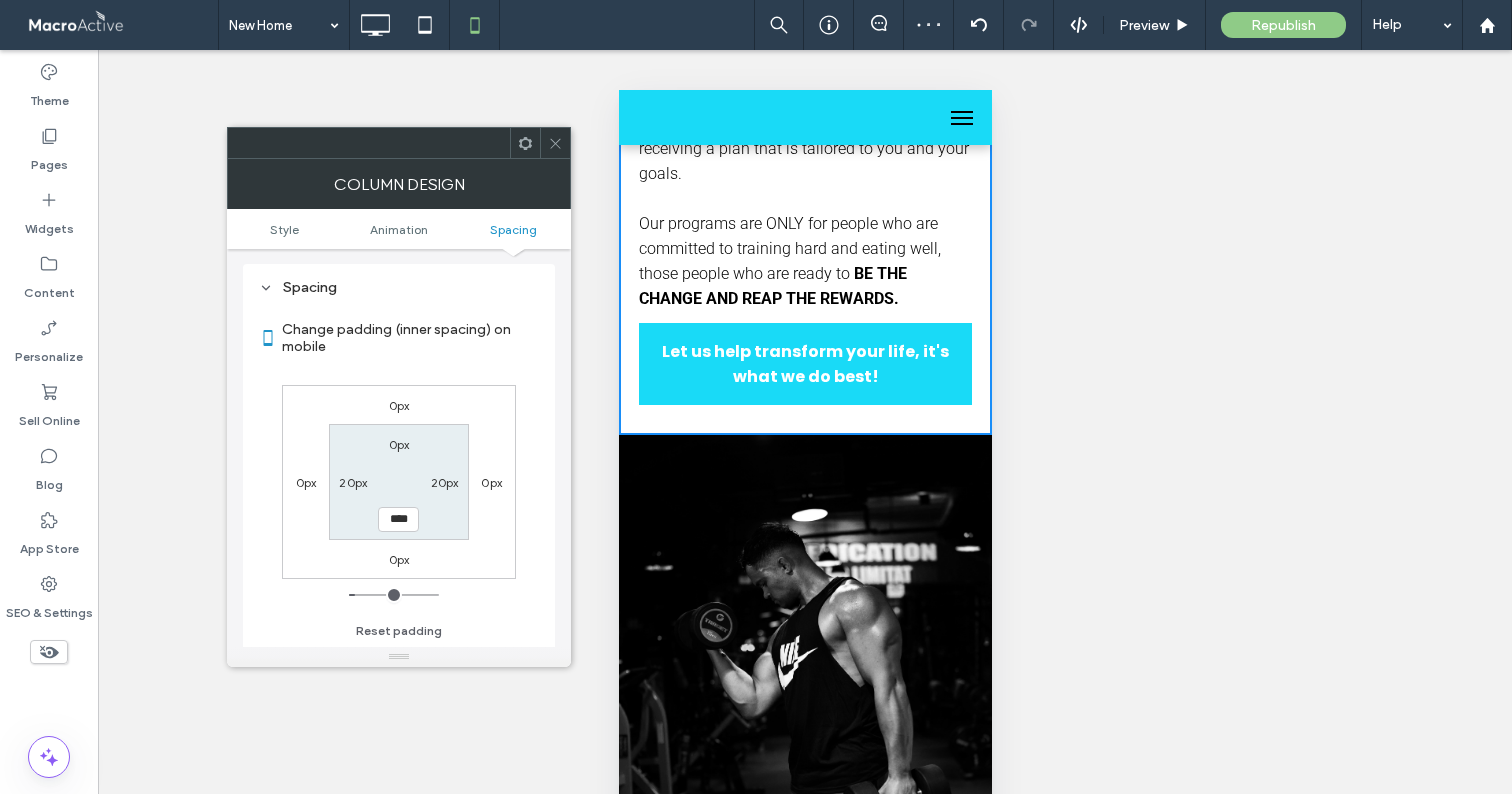 click 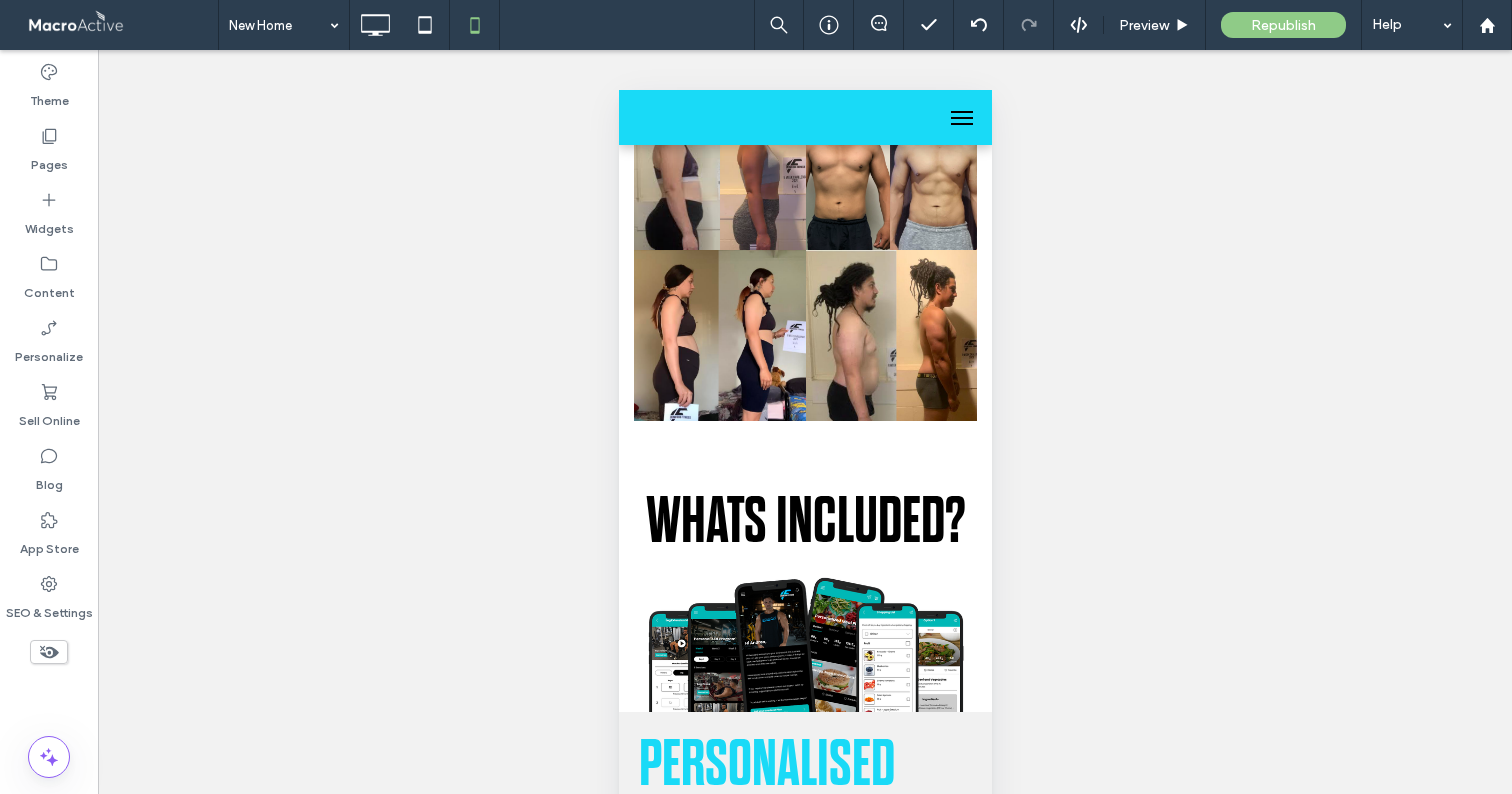 scroll, scrollTop: 4390, scrollLeft: 0, axis: vertical 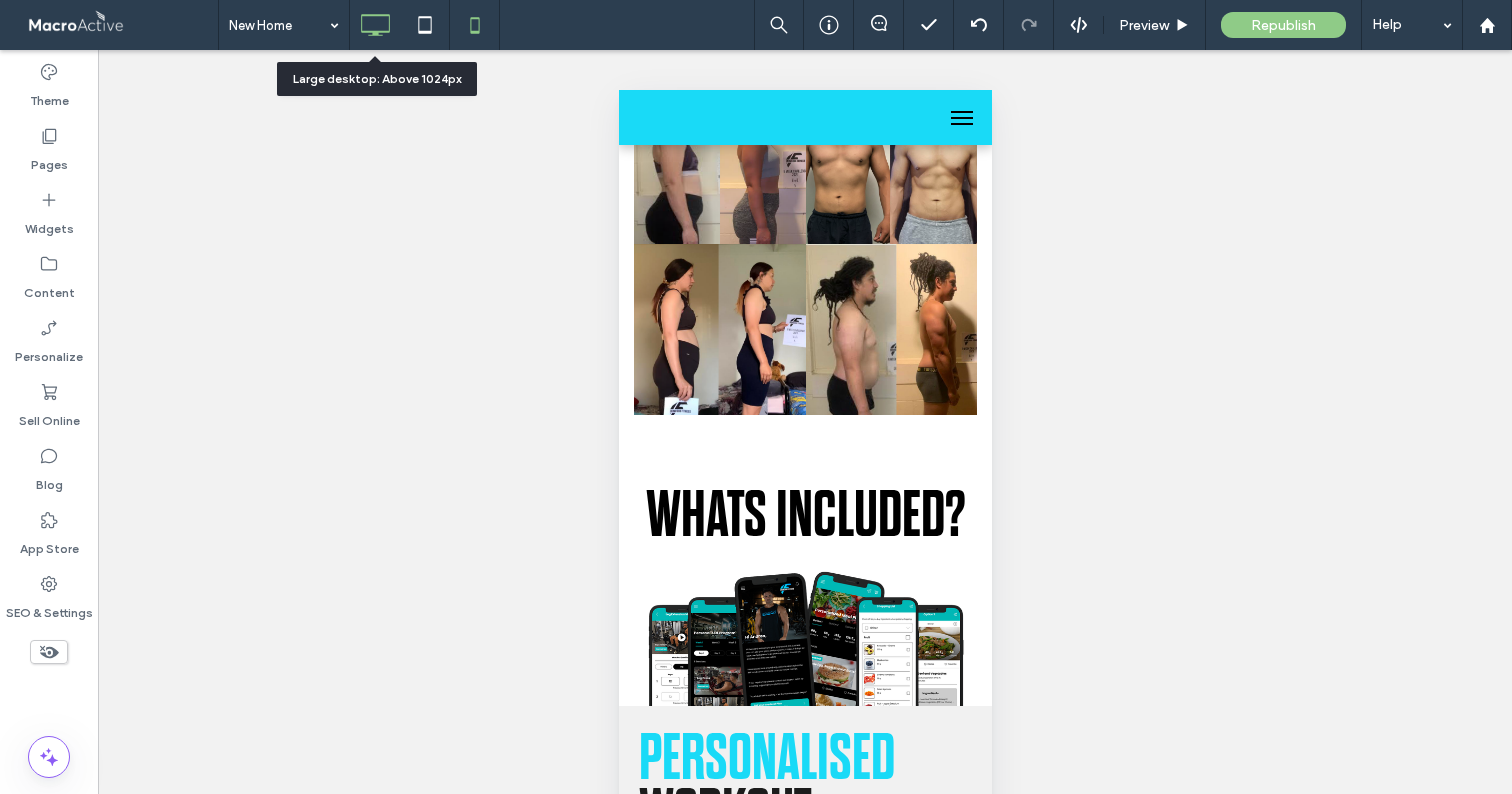 click 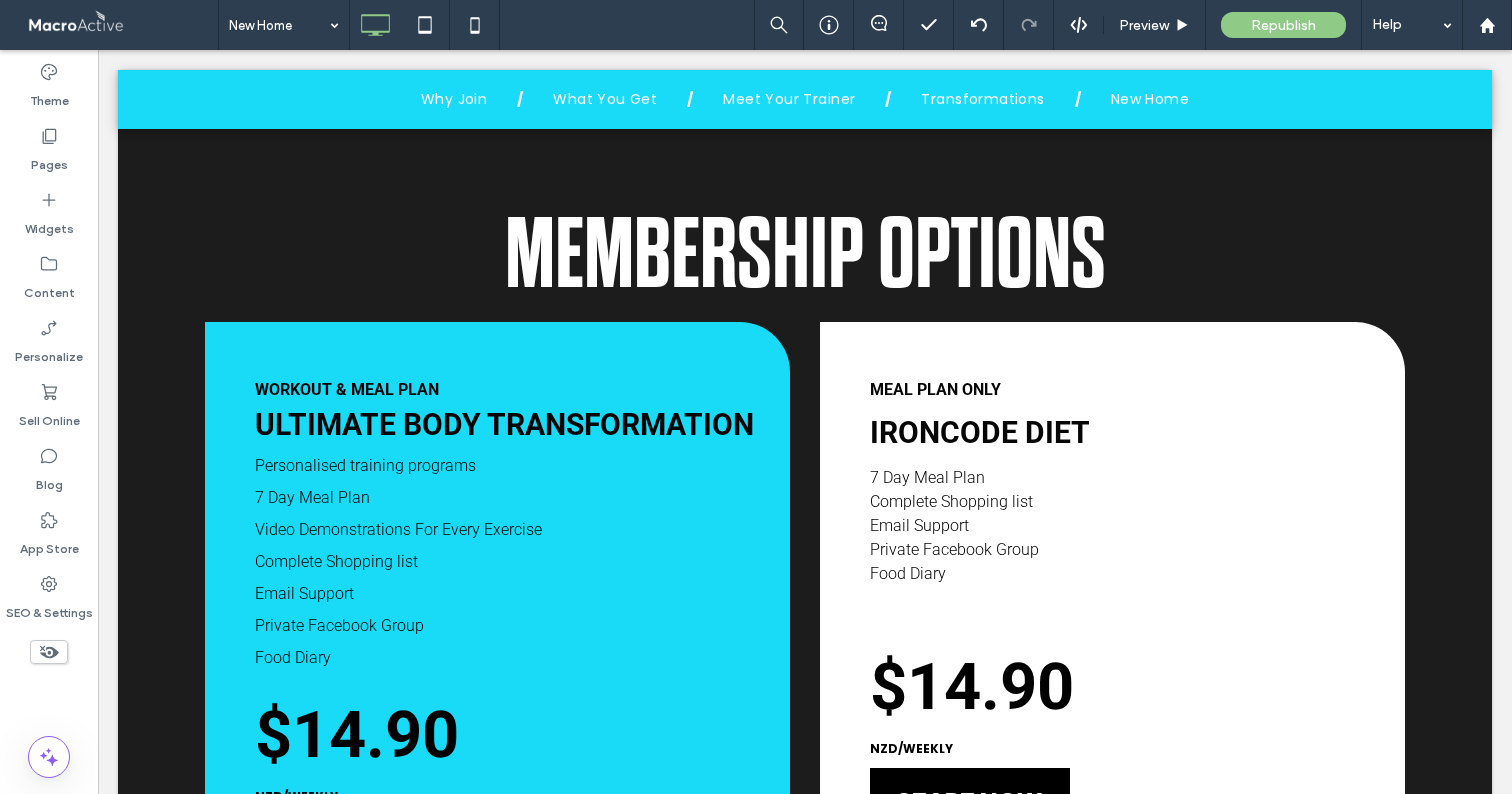 scroll, scrollTop: 0, scrollLeft: 0, axis: both 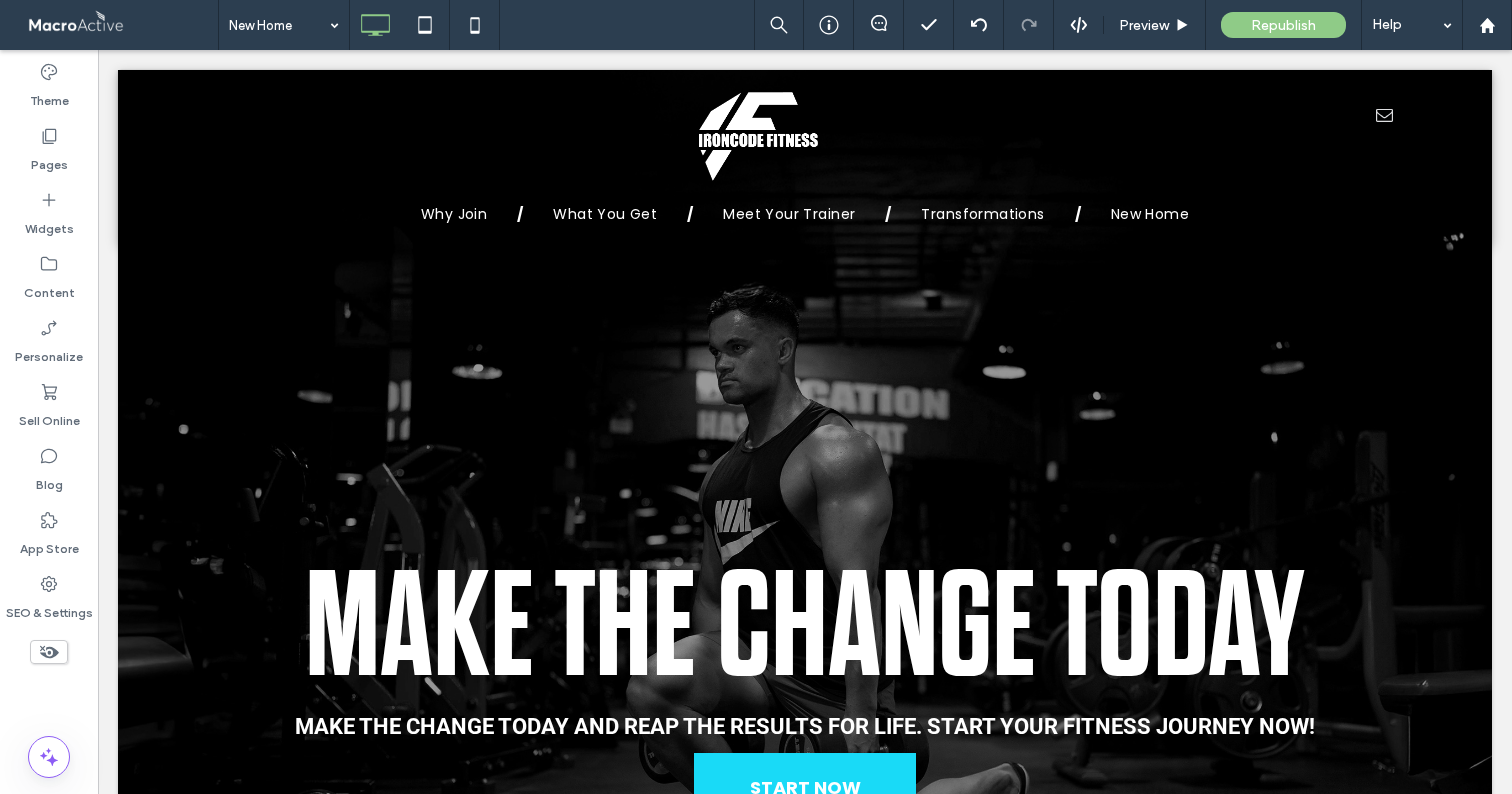 drag, startPoint x: 1502, startPoint y: 84, endPoint x: 1382, endPoint y: 53, distance: 123.9395 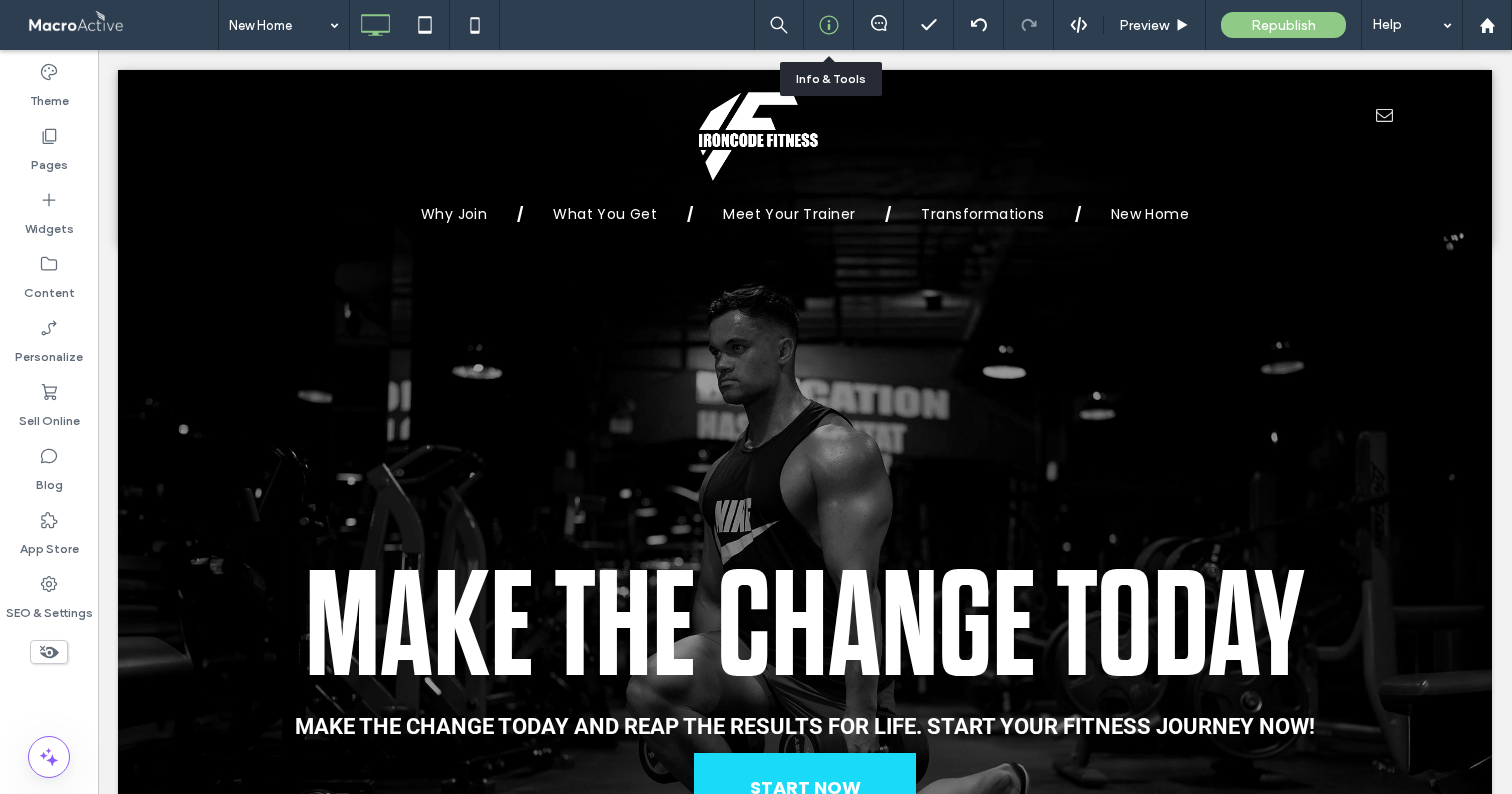 click at bounding box center [828, 25] 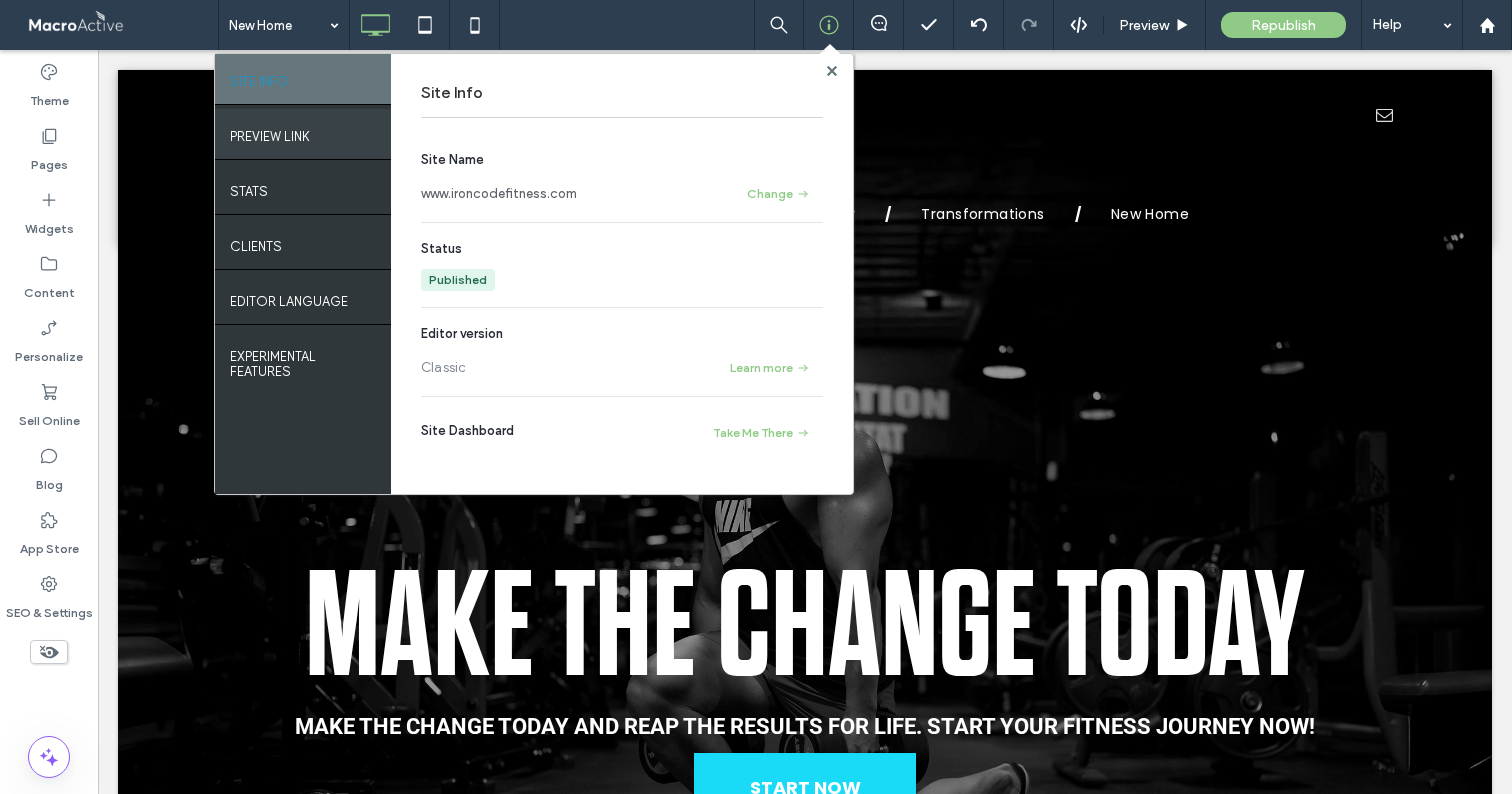 click on "PREVIEW LINK" at bounding box center (303, 134) 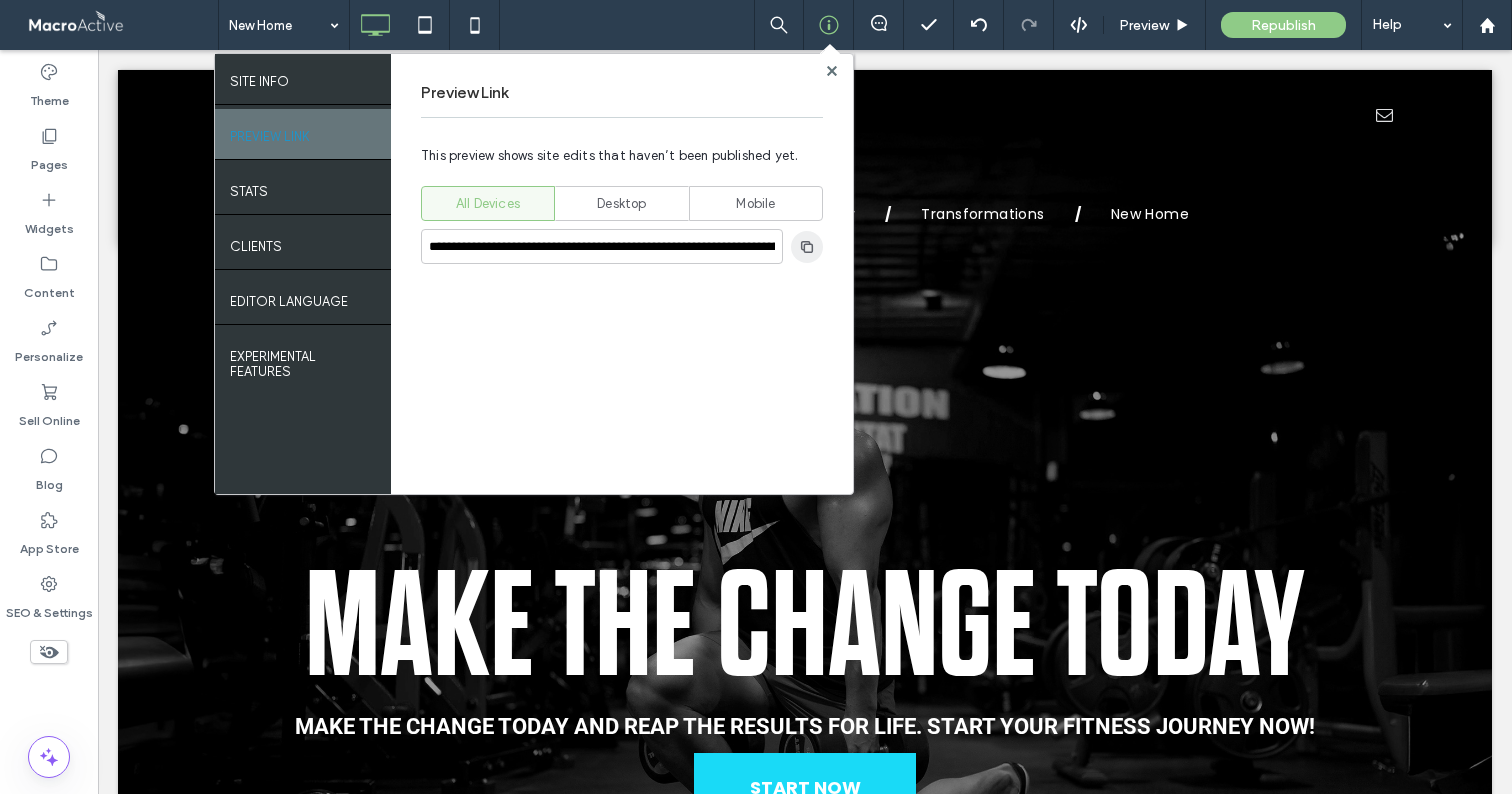 click 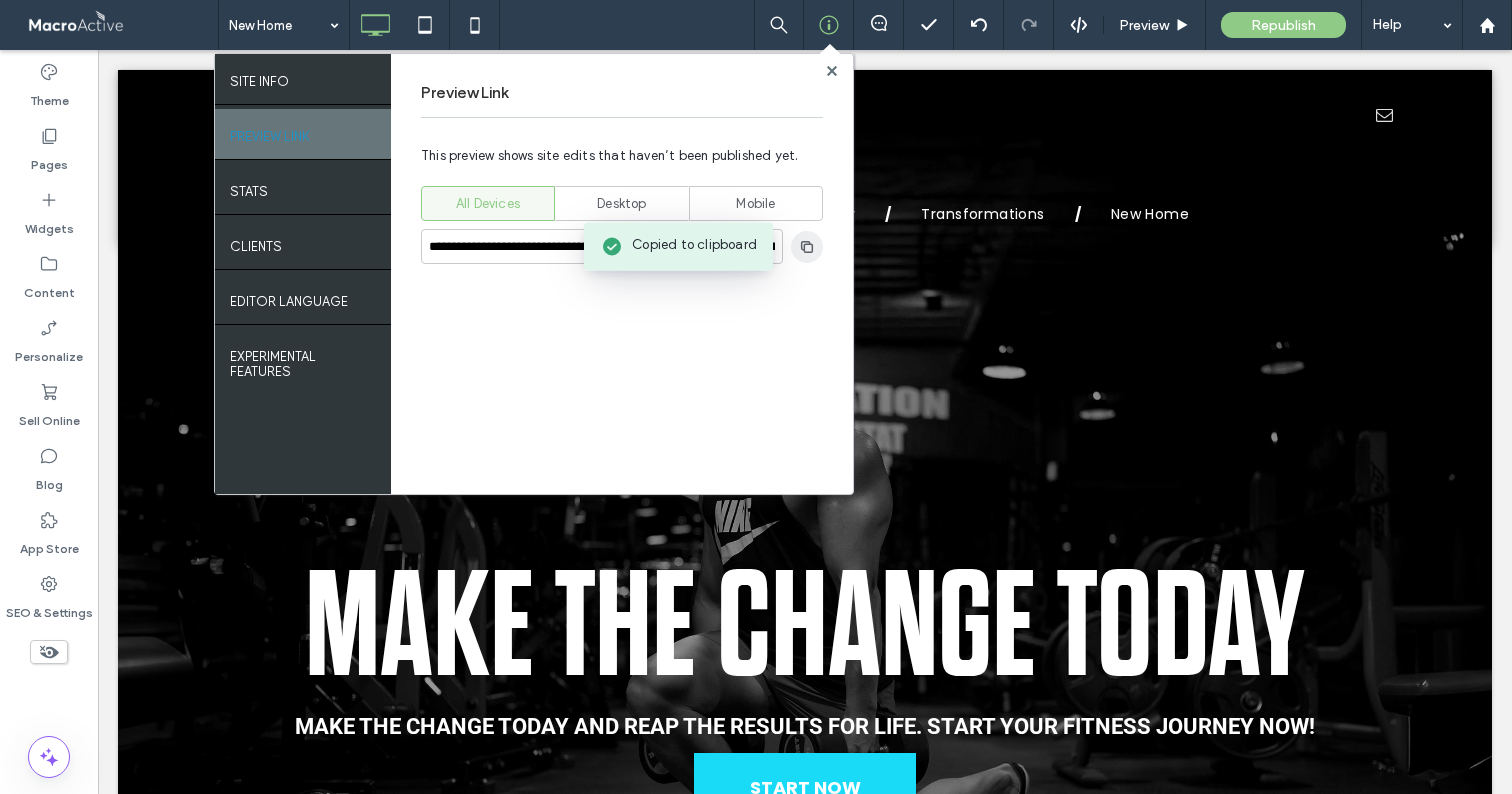 type 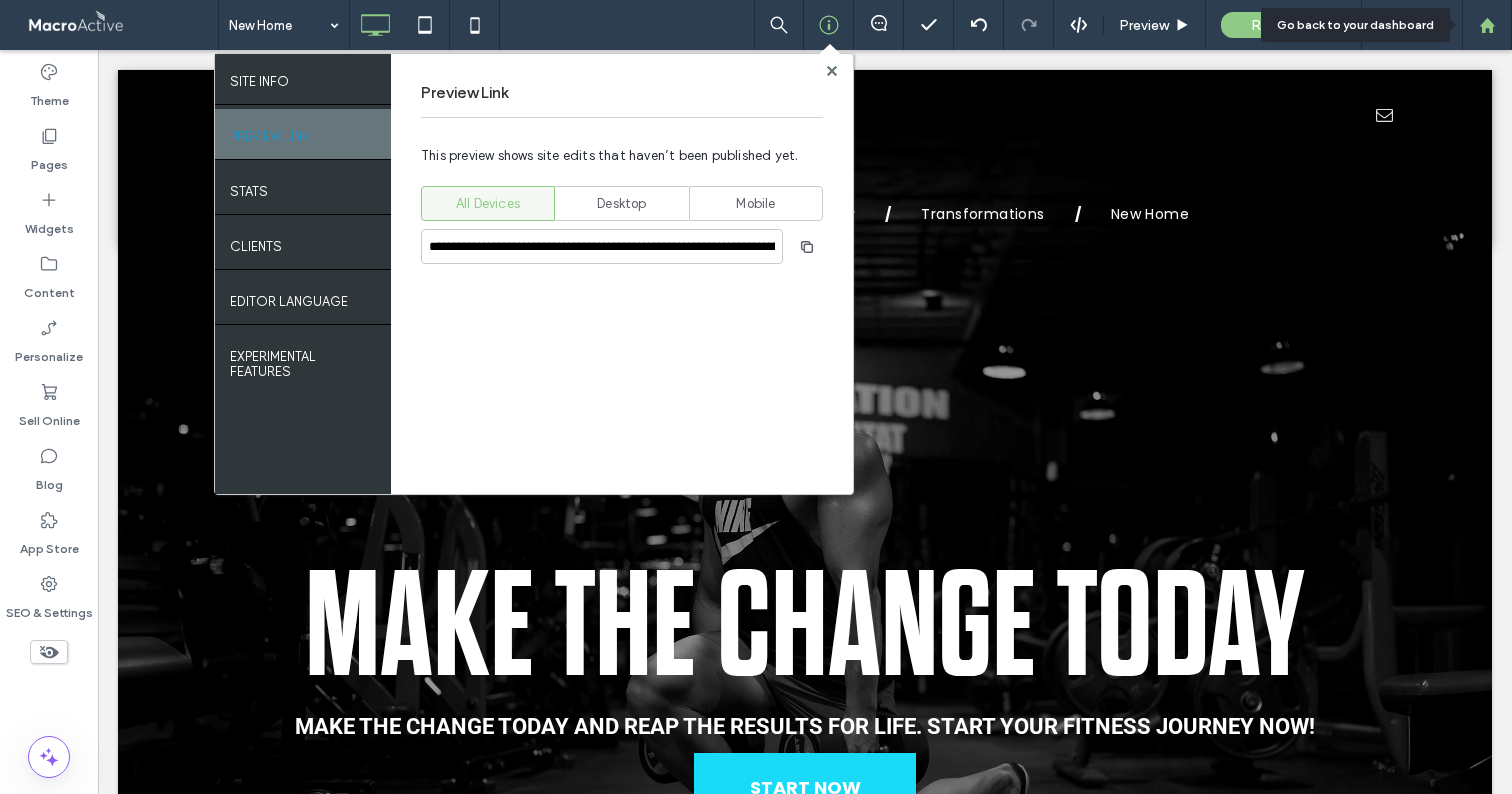 click at bounding box center [1487, 25] 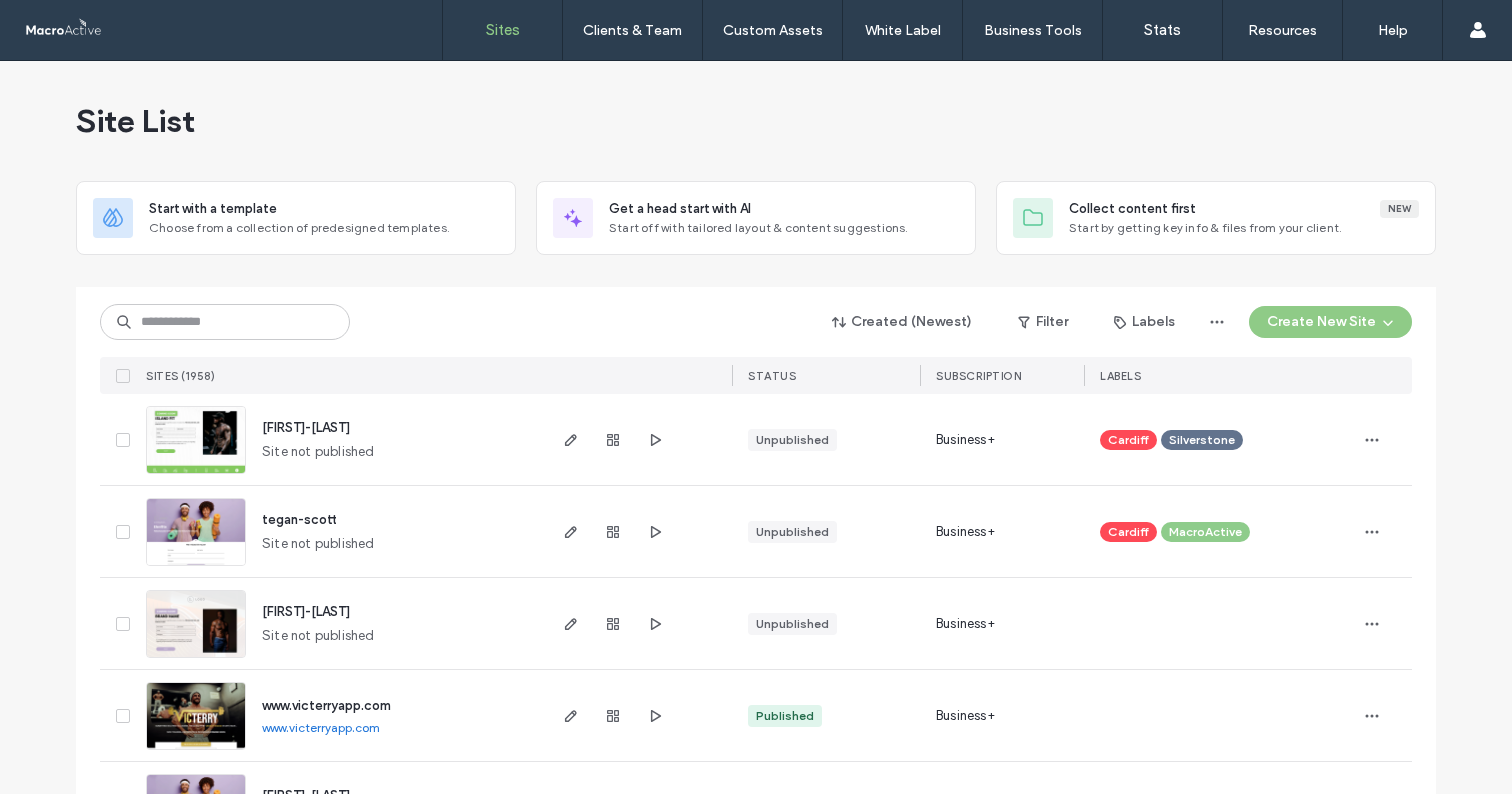 scroll, scrollTop: 0, scrollLeft: 0, axis: both 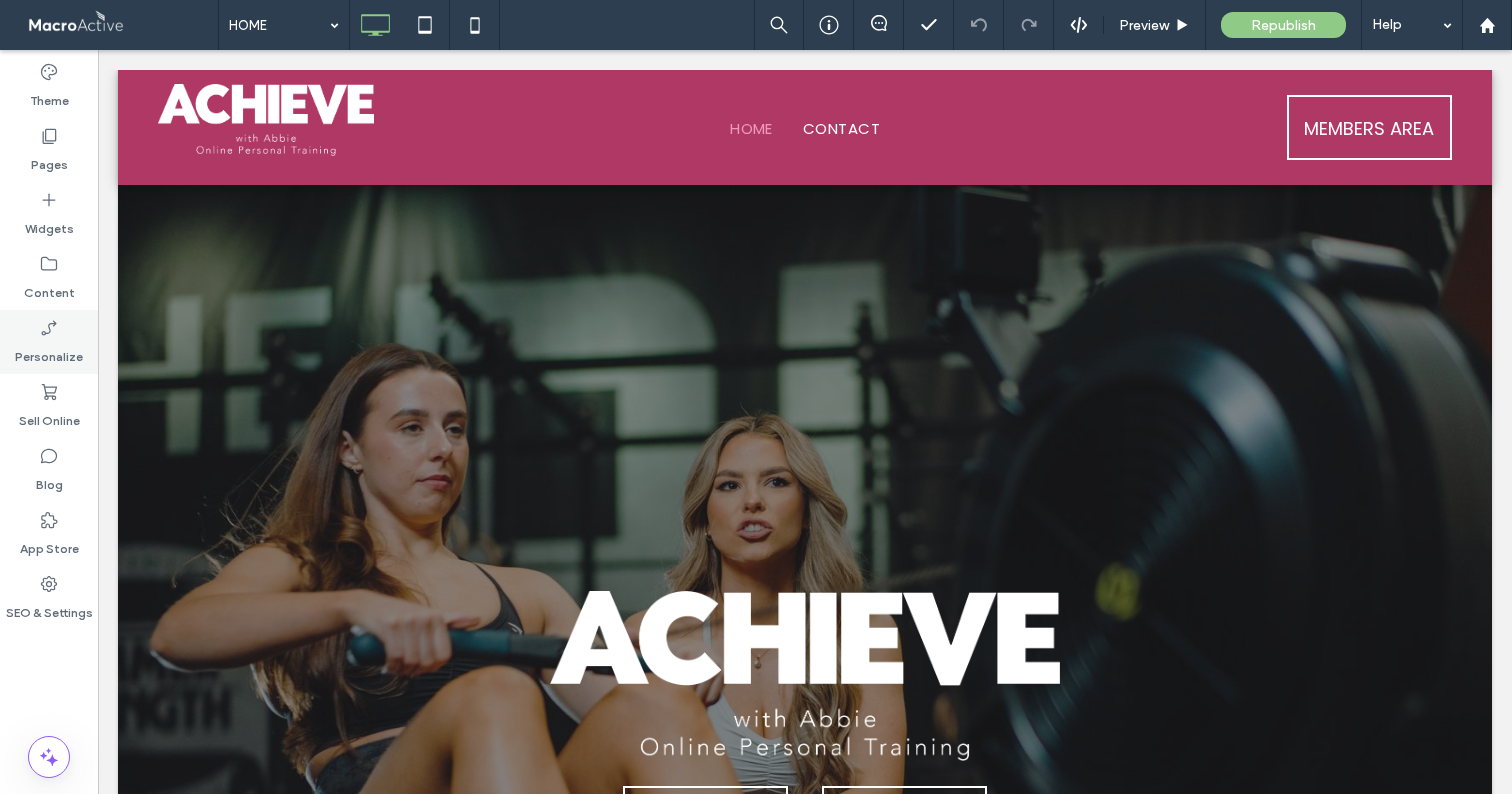 click on "Personalize" at bounding box center (49, 352) 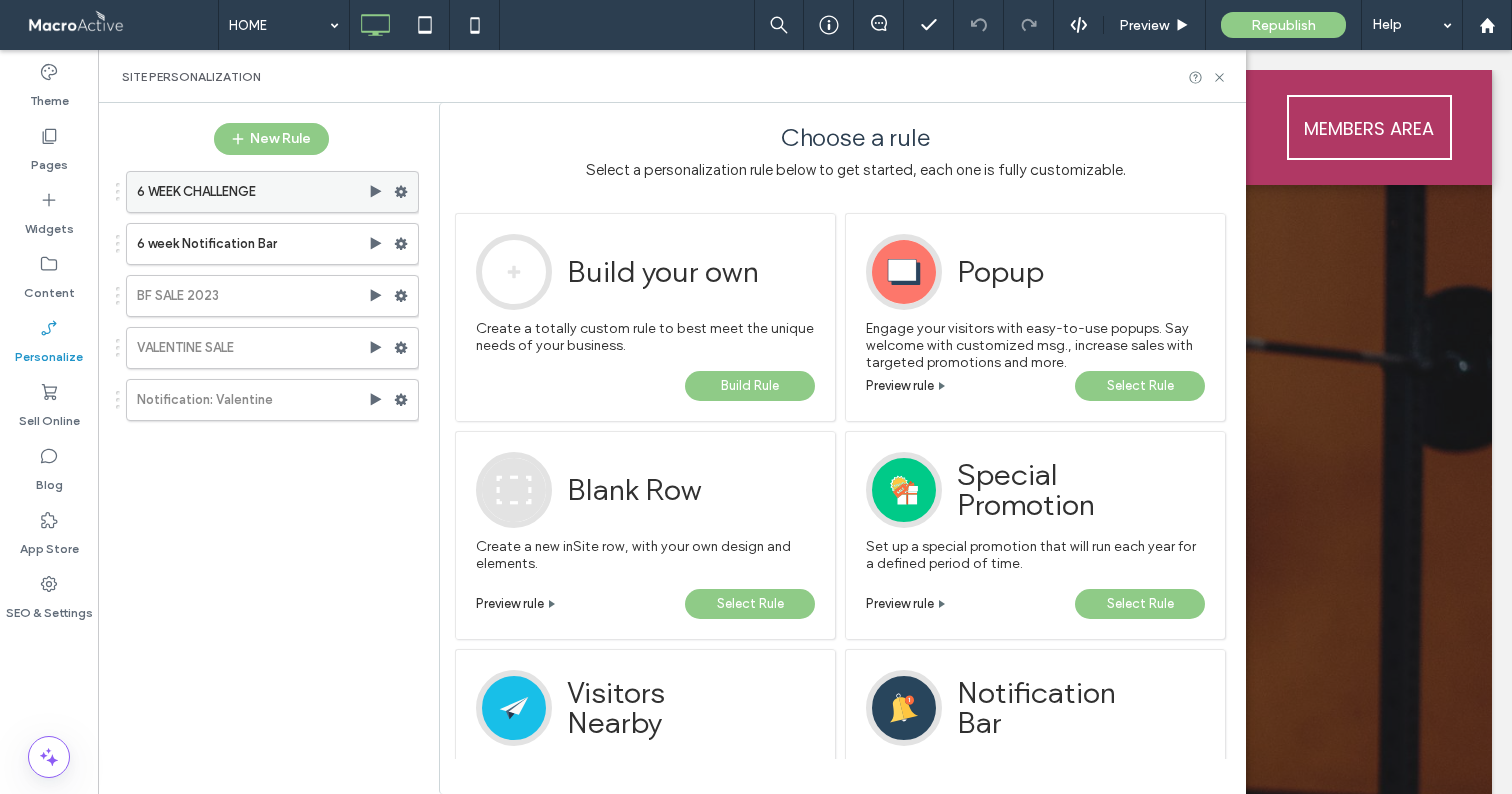click 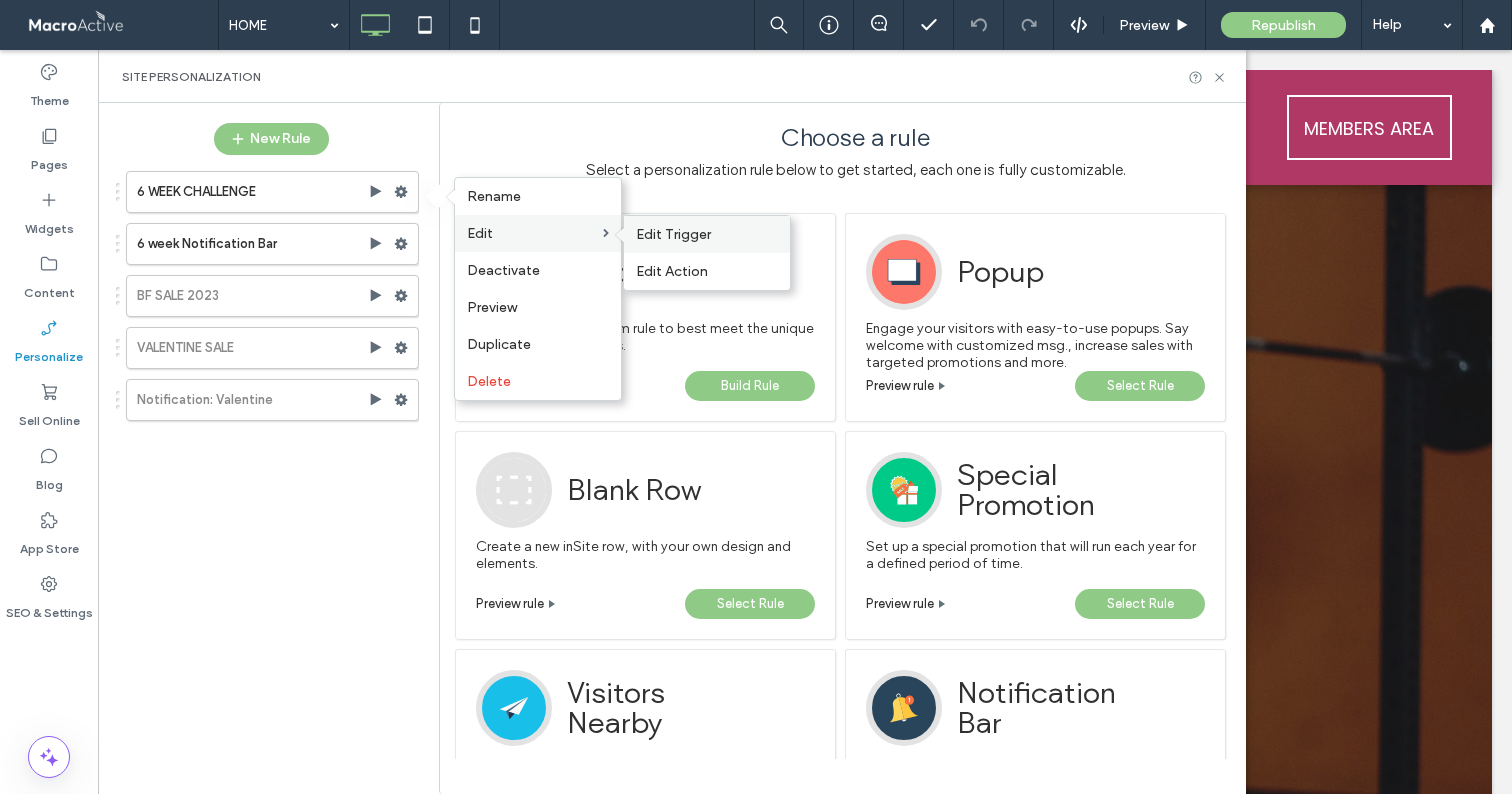 click on "Edit Trigger" at bounding box center (673, 234) 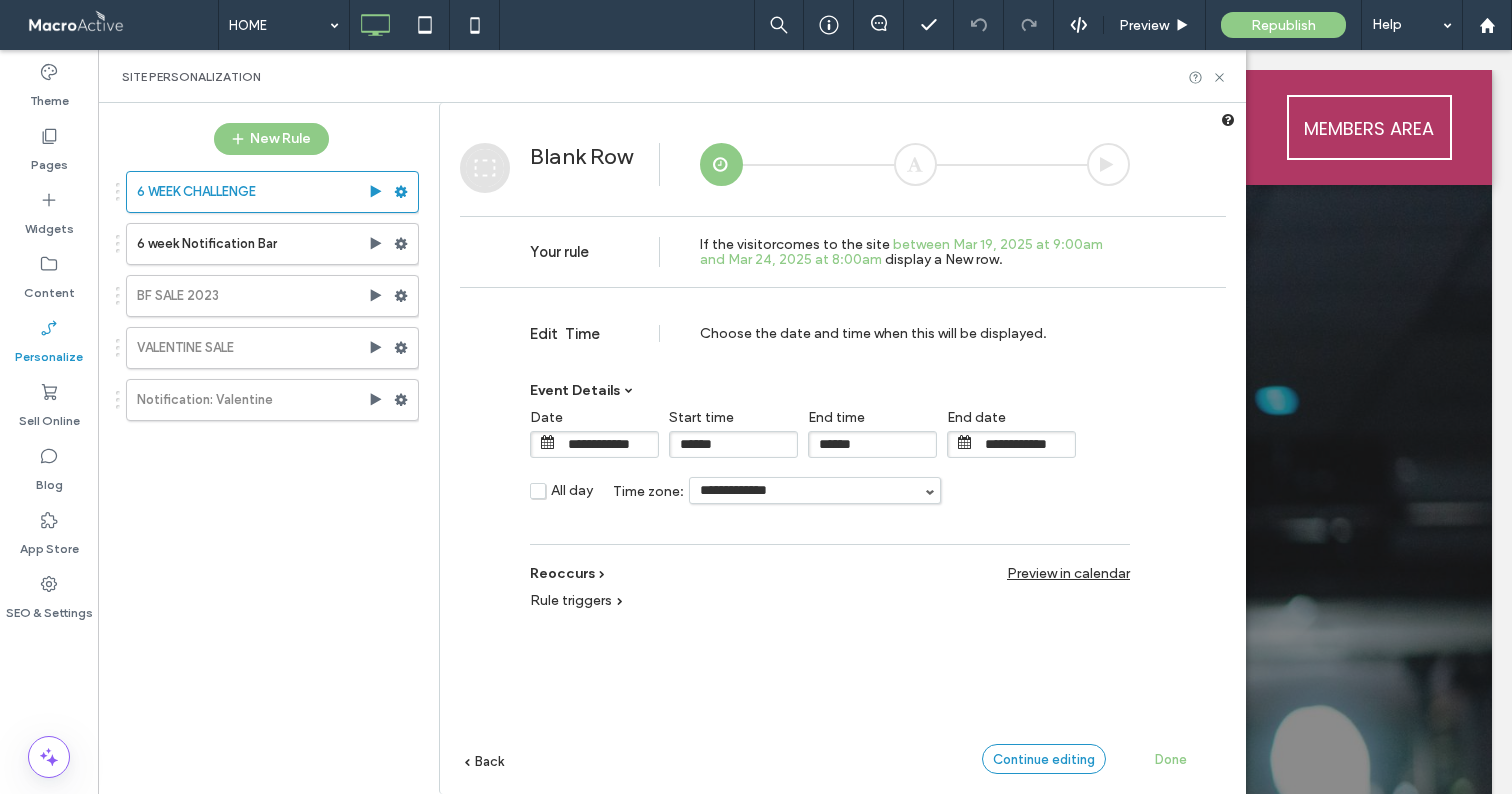 click on "Continue editing" at bounding box center (1044, 759) 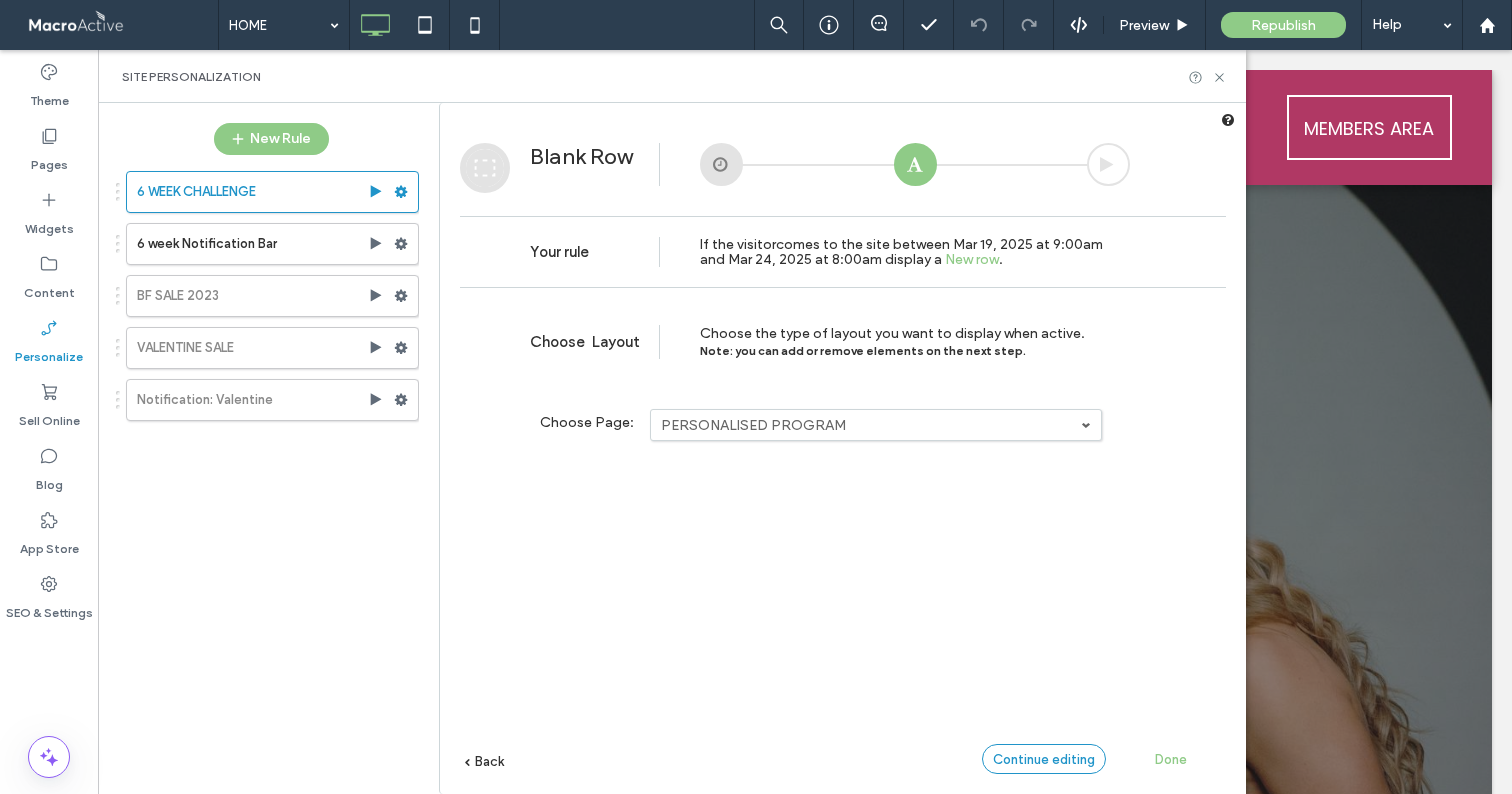 click on "Continue editing" at bounding box center (1044, 759) 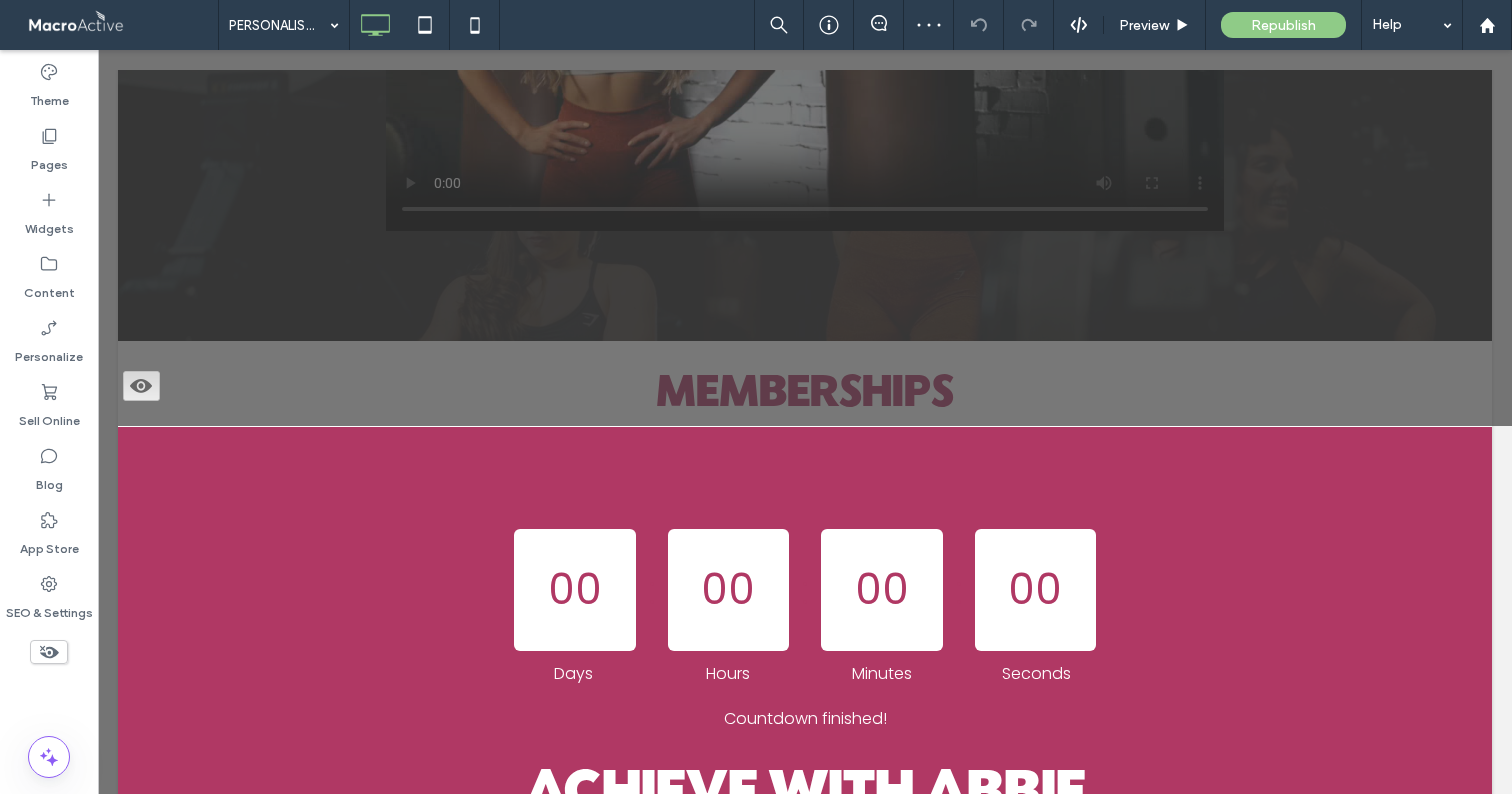 scroll, scrollTop: 0, scrollLeft: 0, axis: both 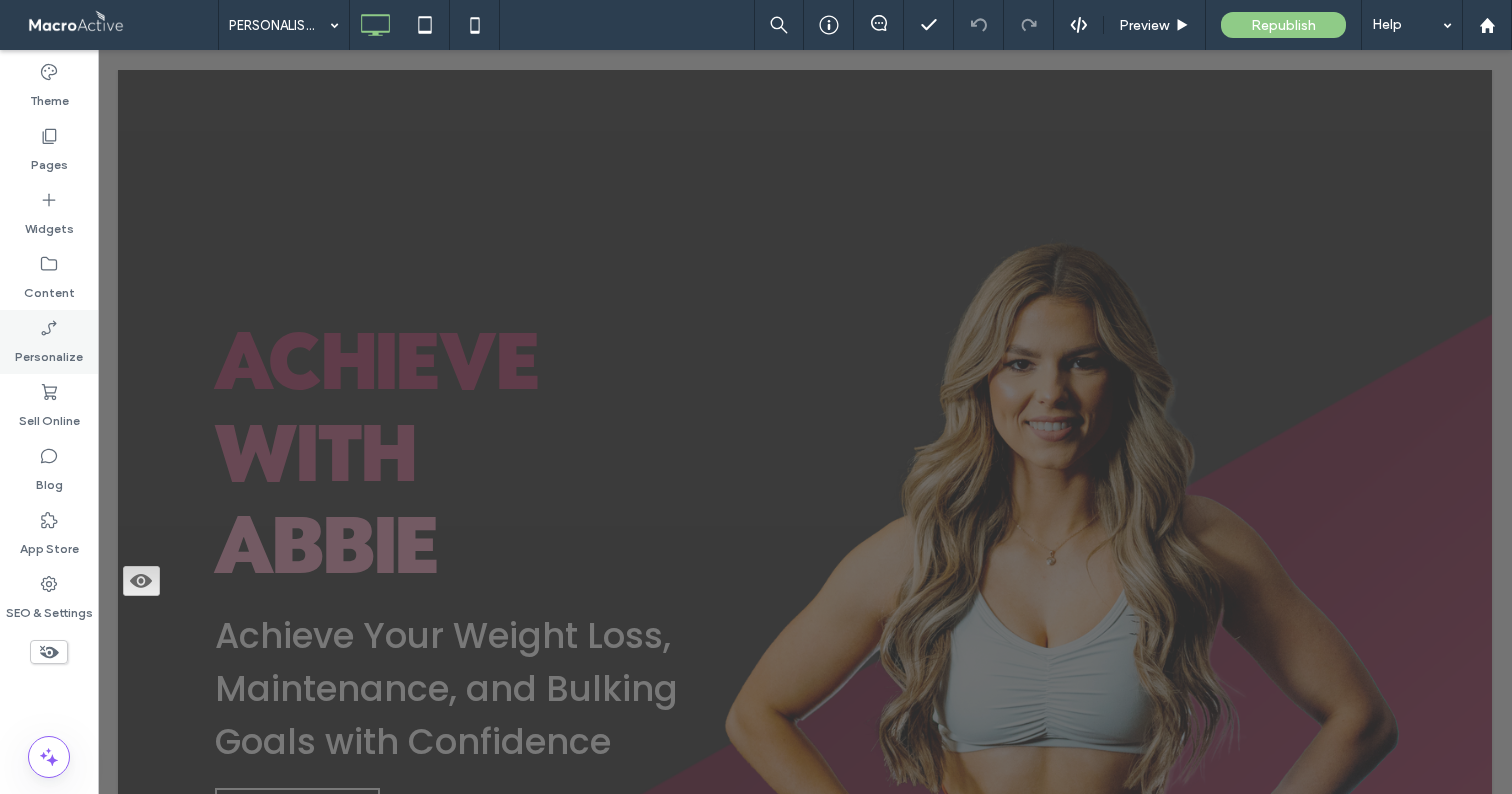 click on "Personalize" at bounding box center (49, 352) 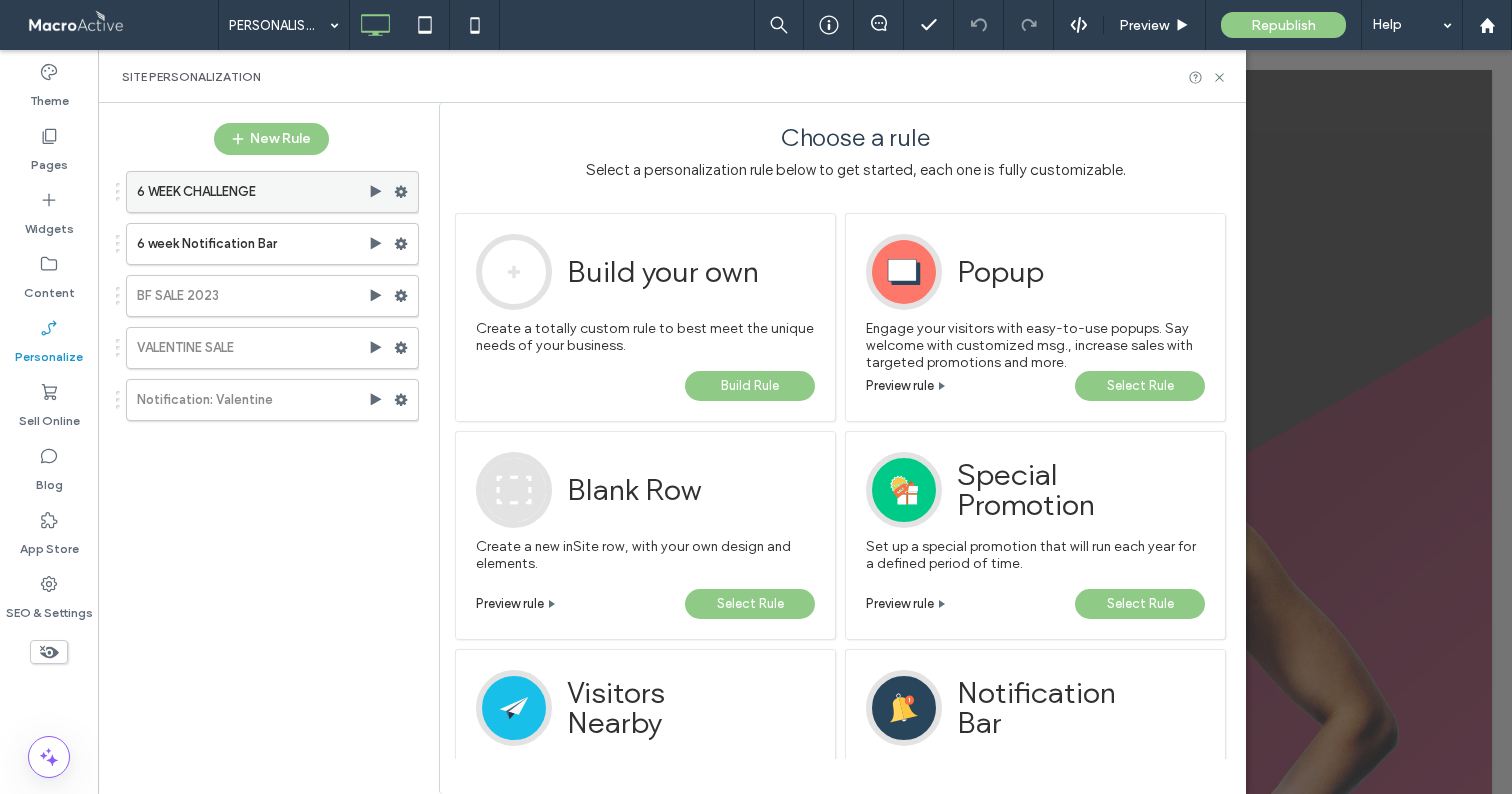 click 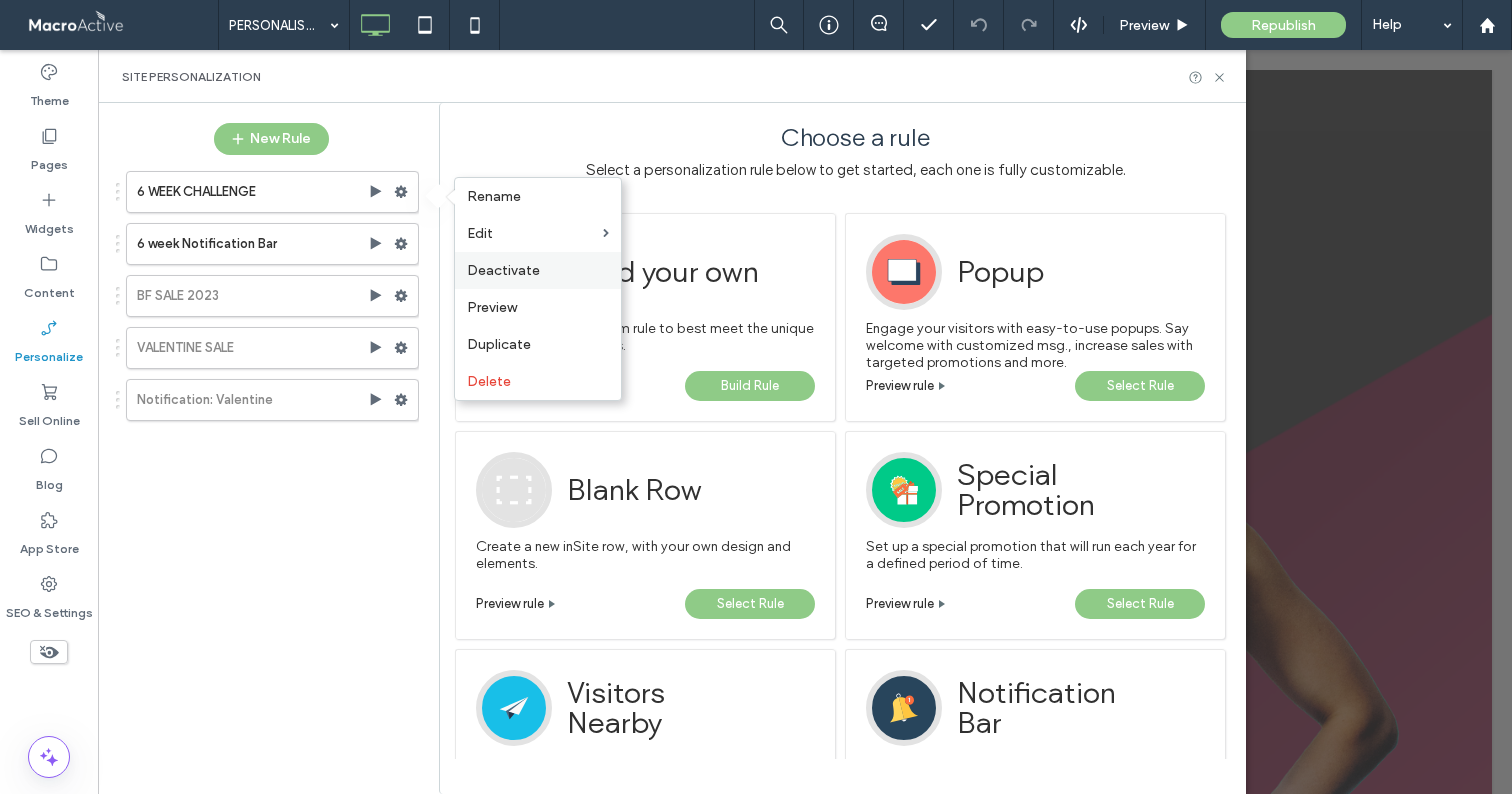 click on "Deactivate" at bounding box center (503, 270) 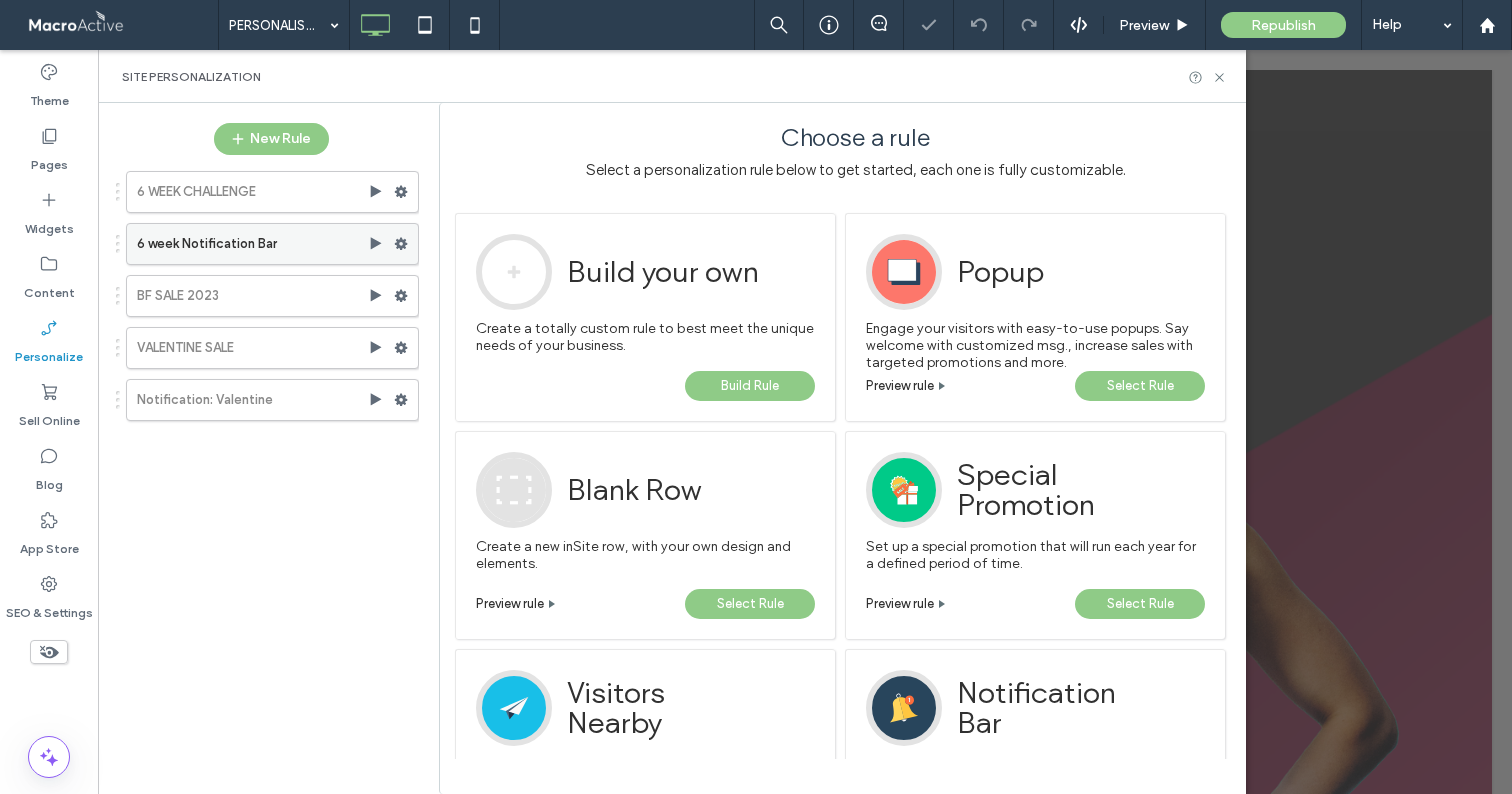 click 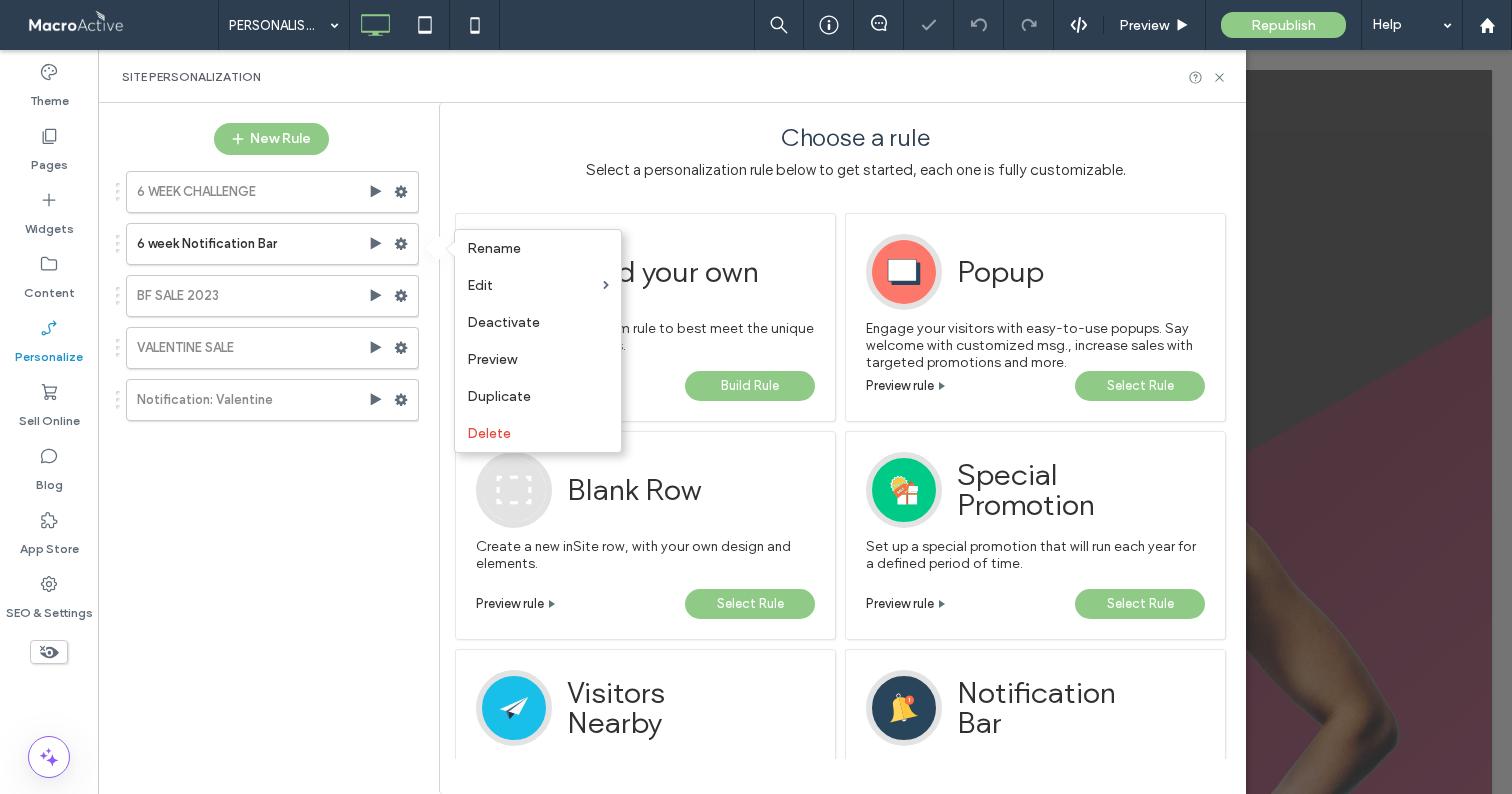 click on "Deactivate" at bounding box center [538, 322] 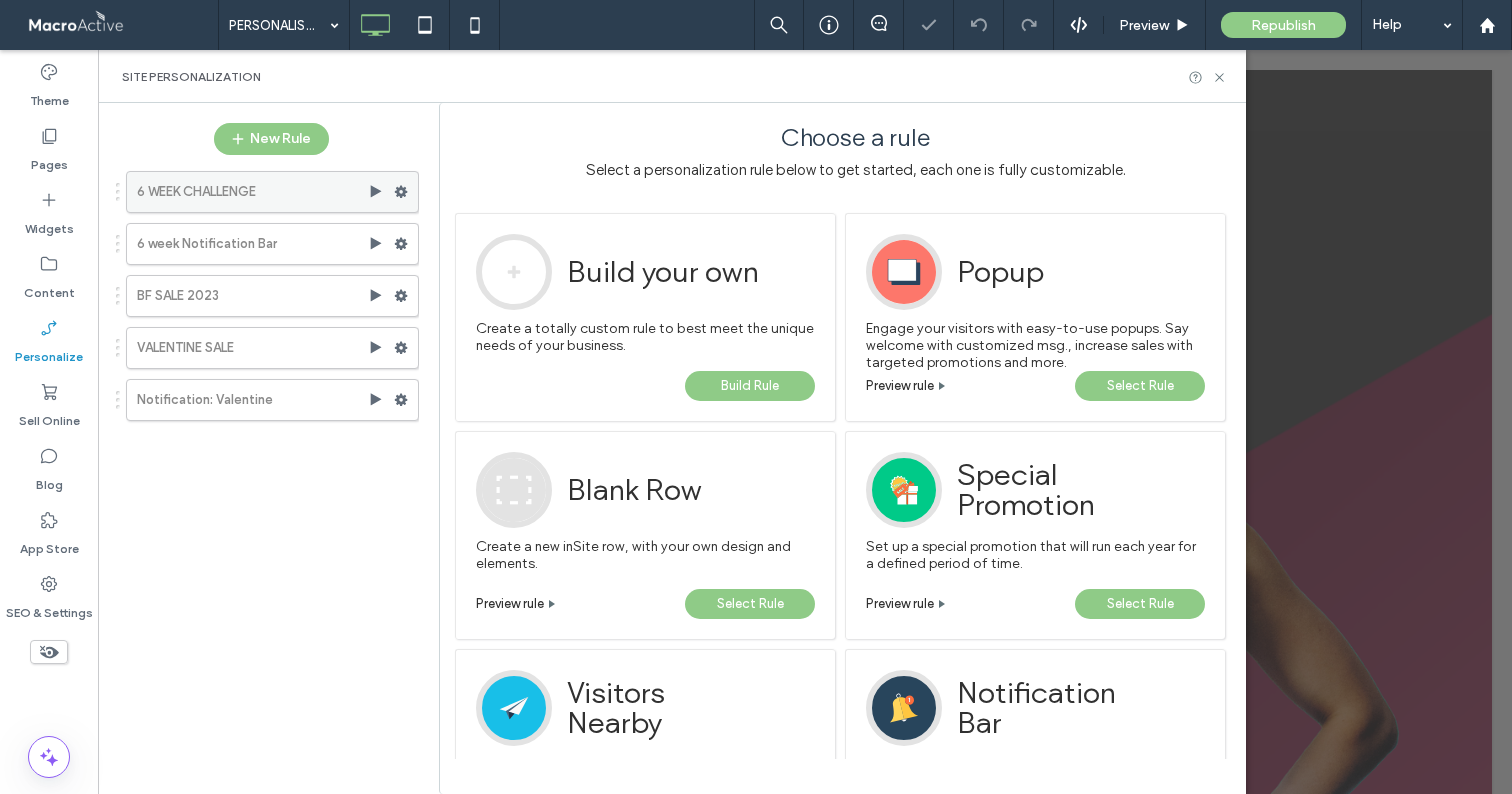 click 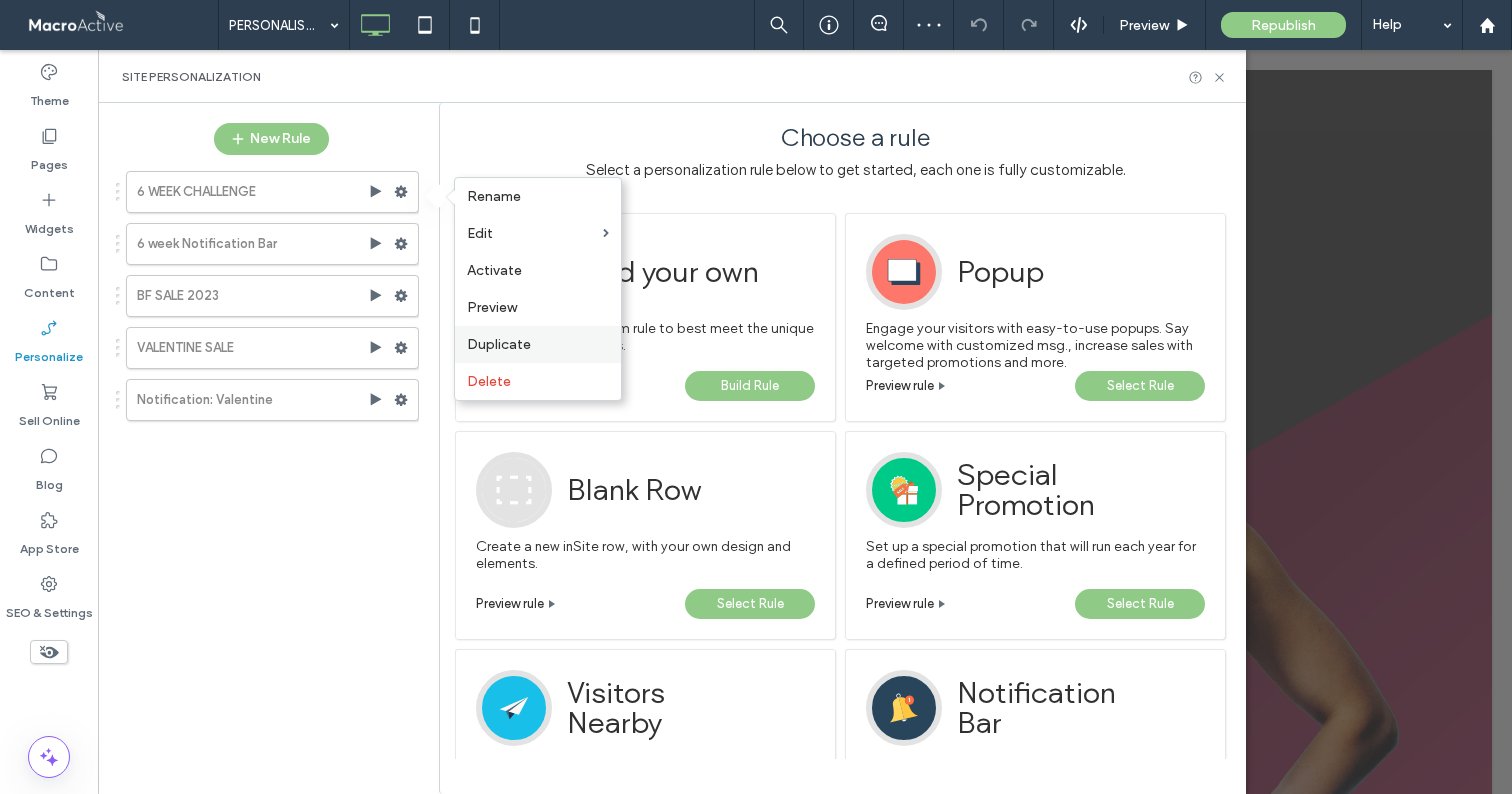 click on "Duplicate" at bounding box center [499, 344] 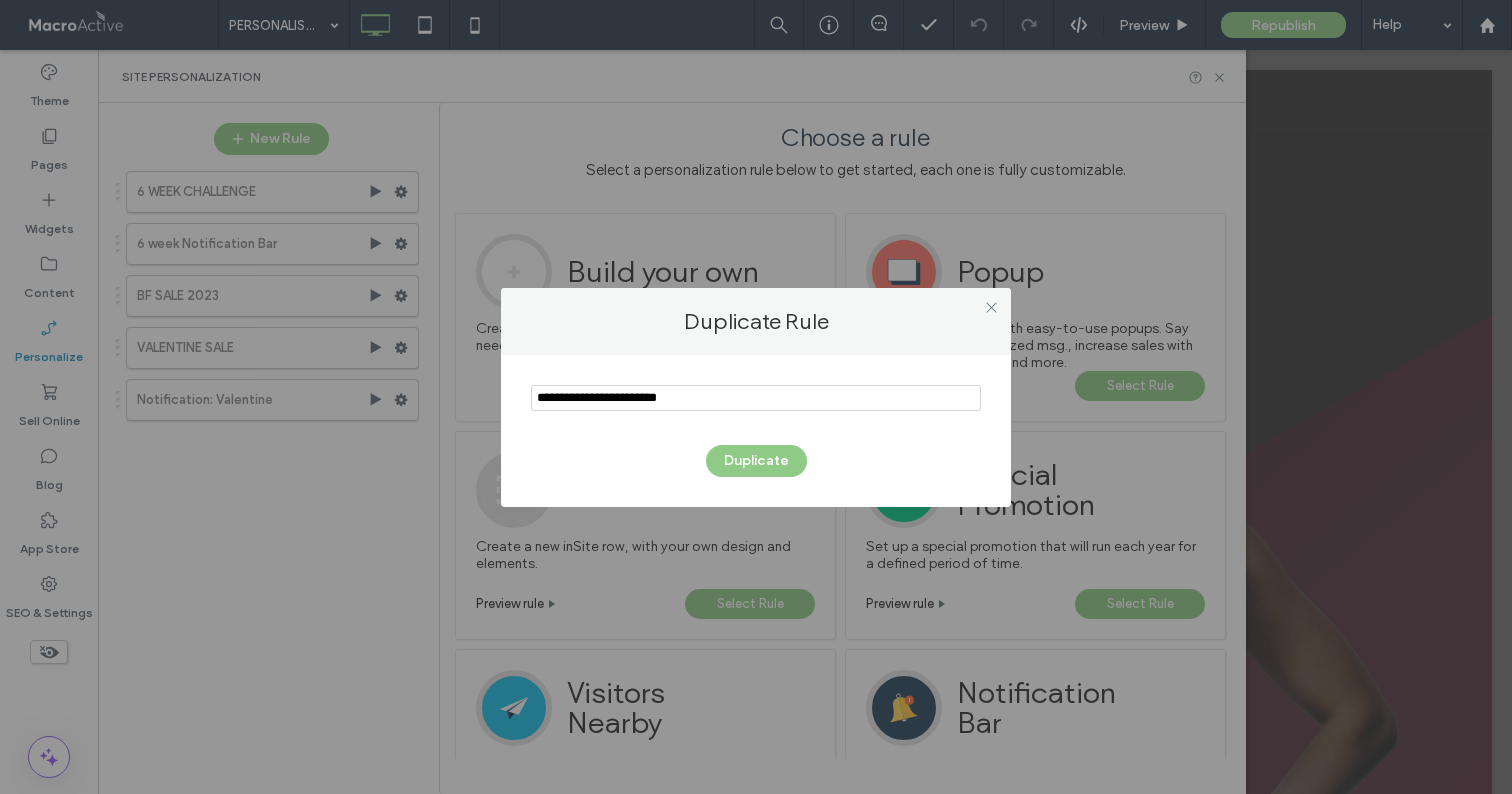 drag, startPoint x: 631, startPoint y: 400, endPoint x: 508, endPoint y: 395, distance: 123.101585 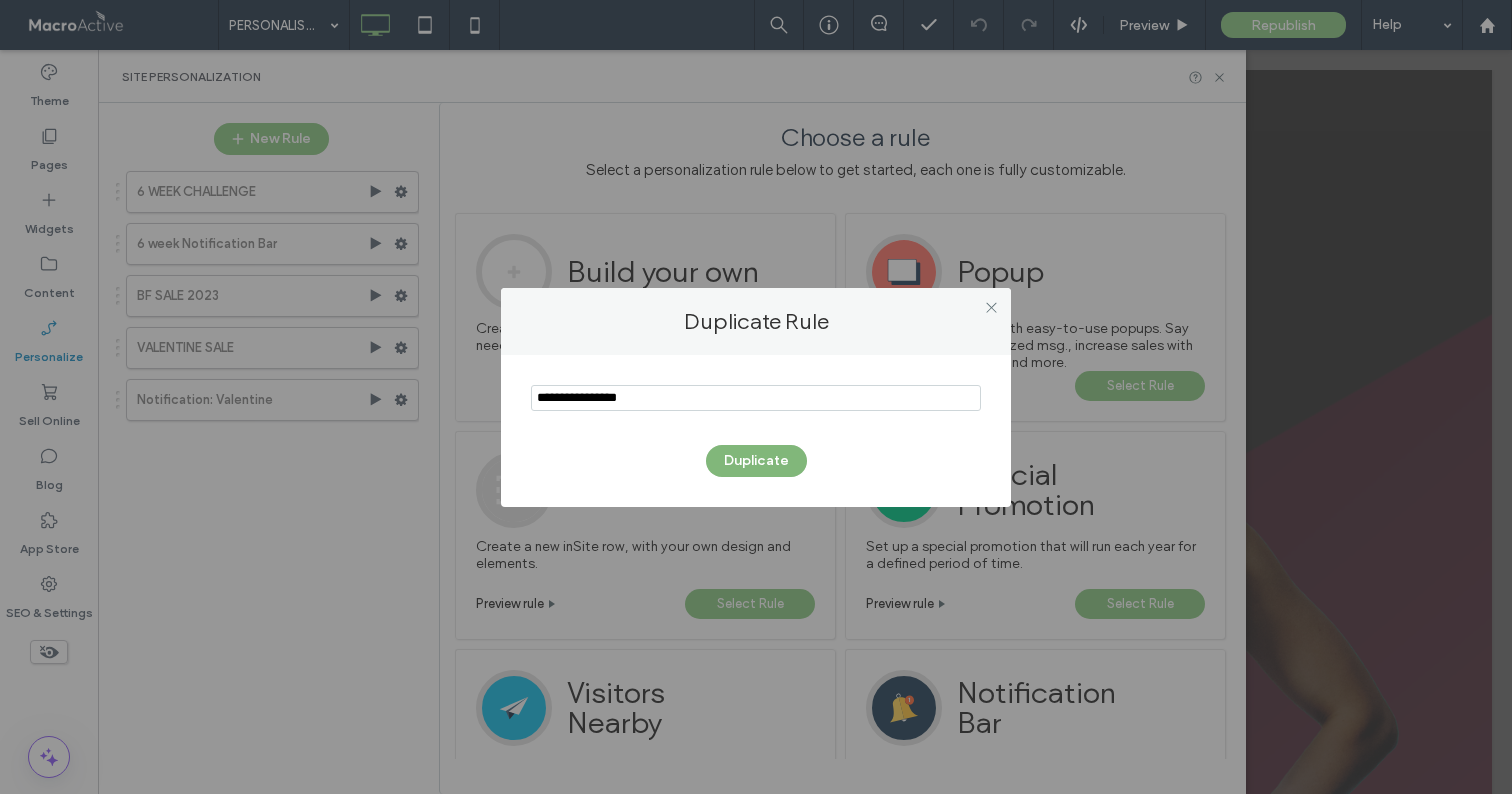 type on "**********" 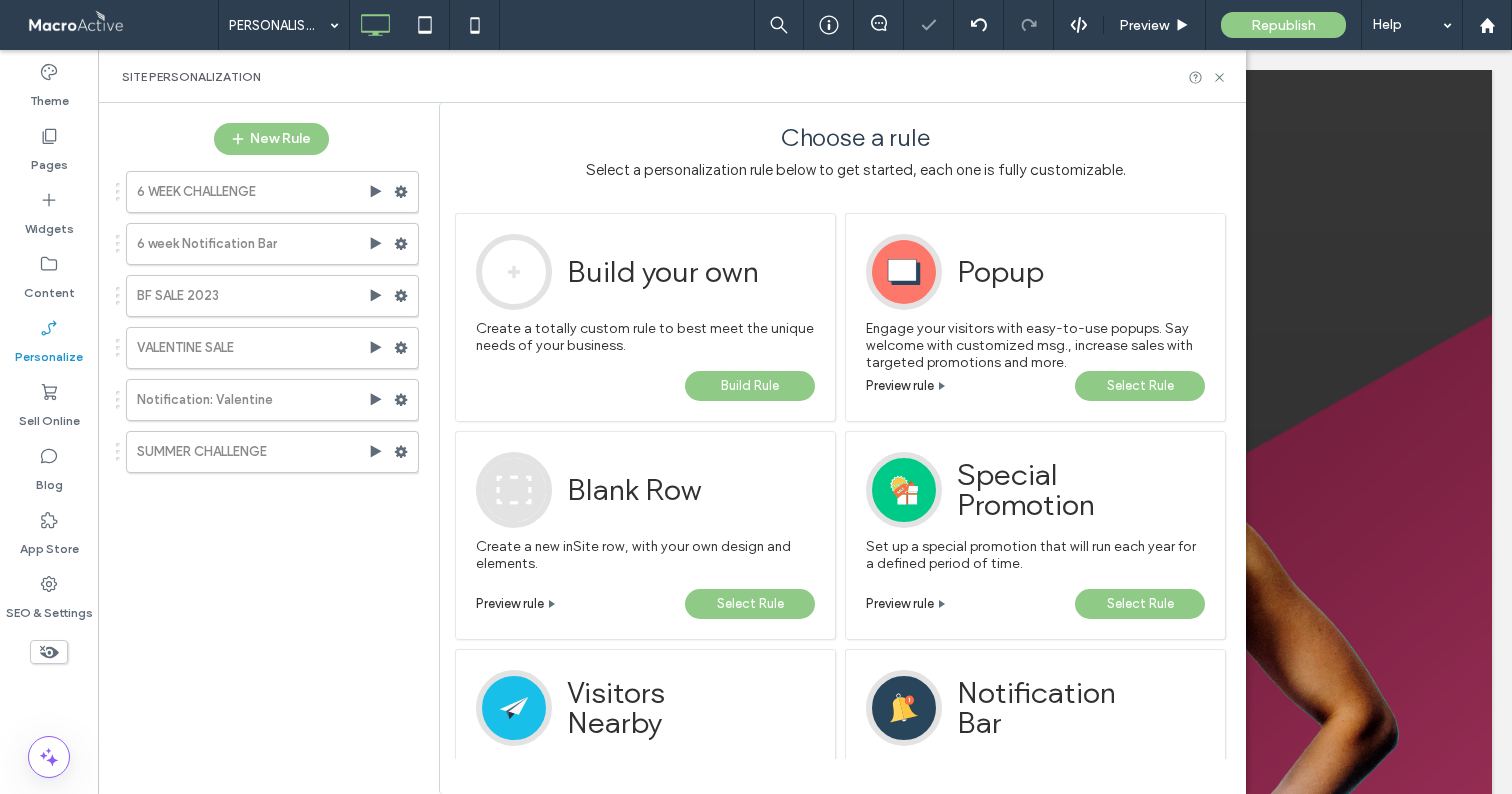 scroll, scrollTop: 0, scrollLeft: 0, axis: both 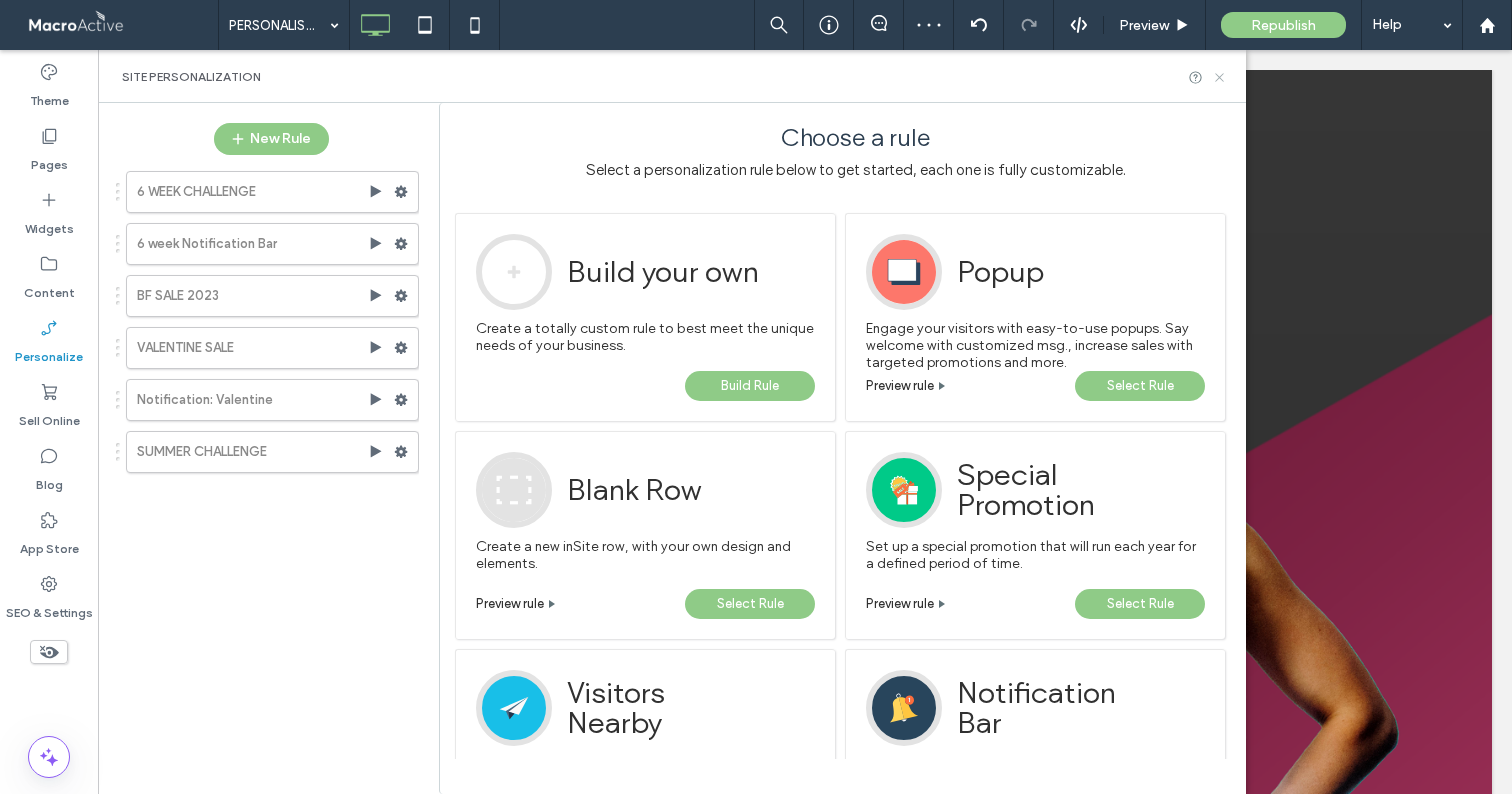 click 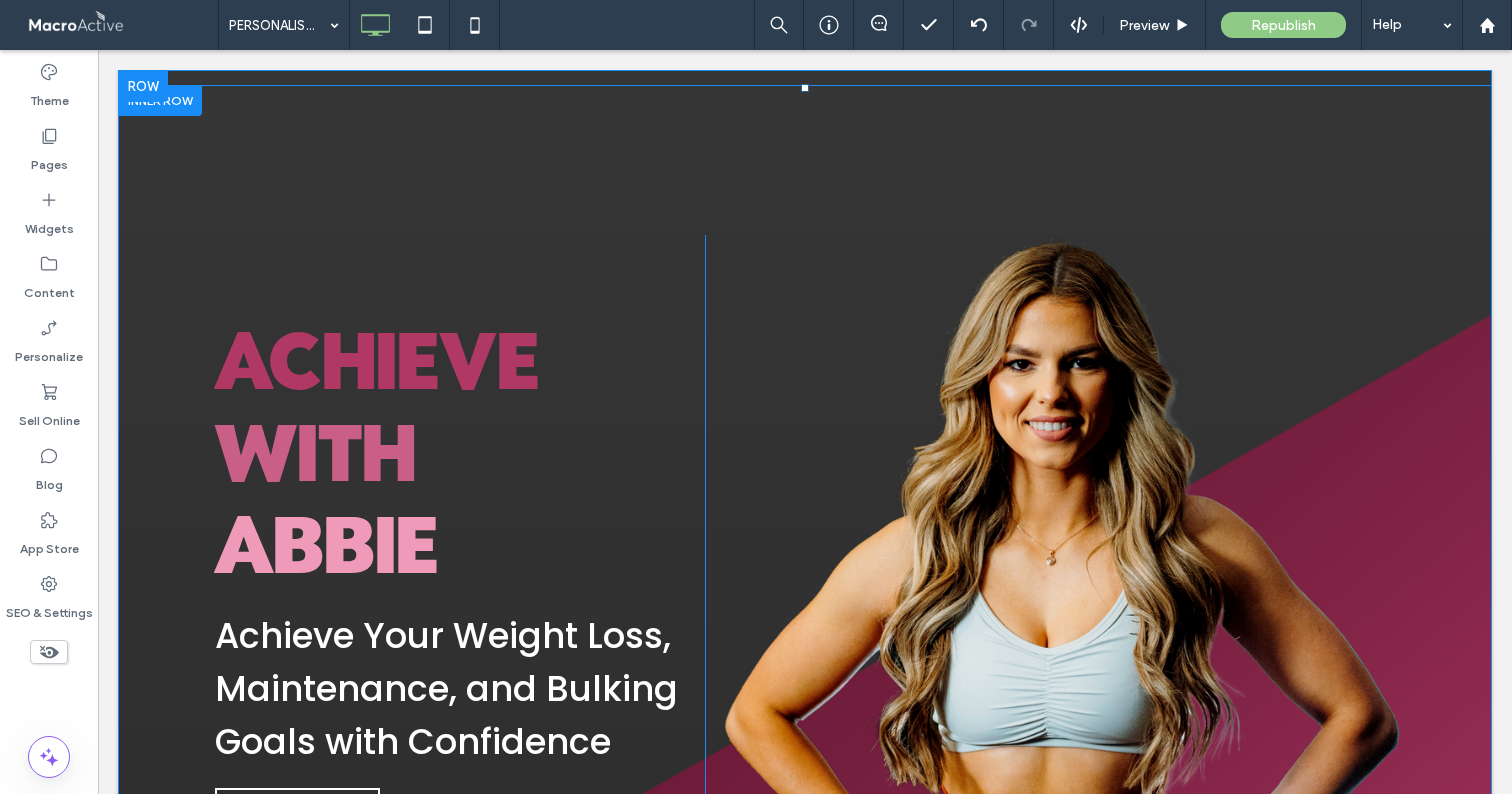 click at bounding box center [160, 100] 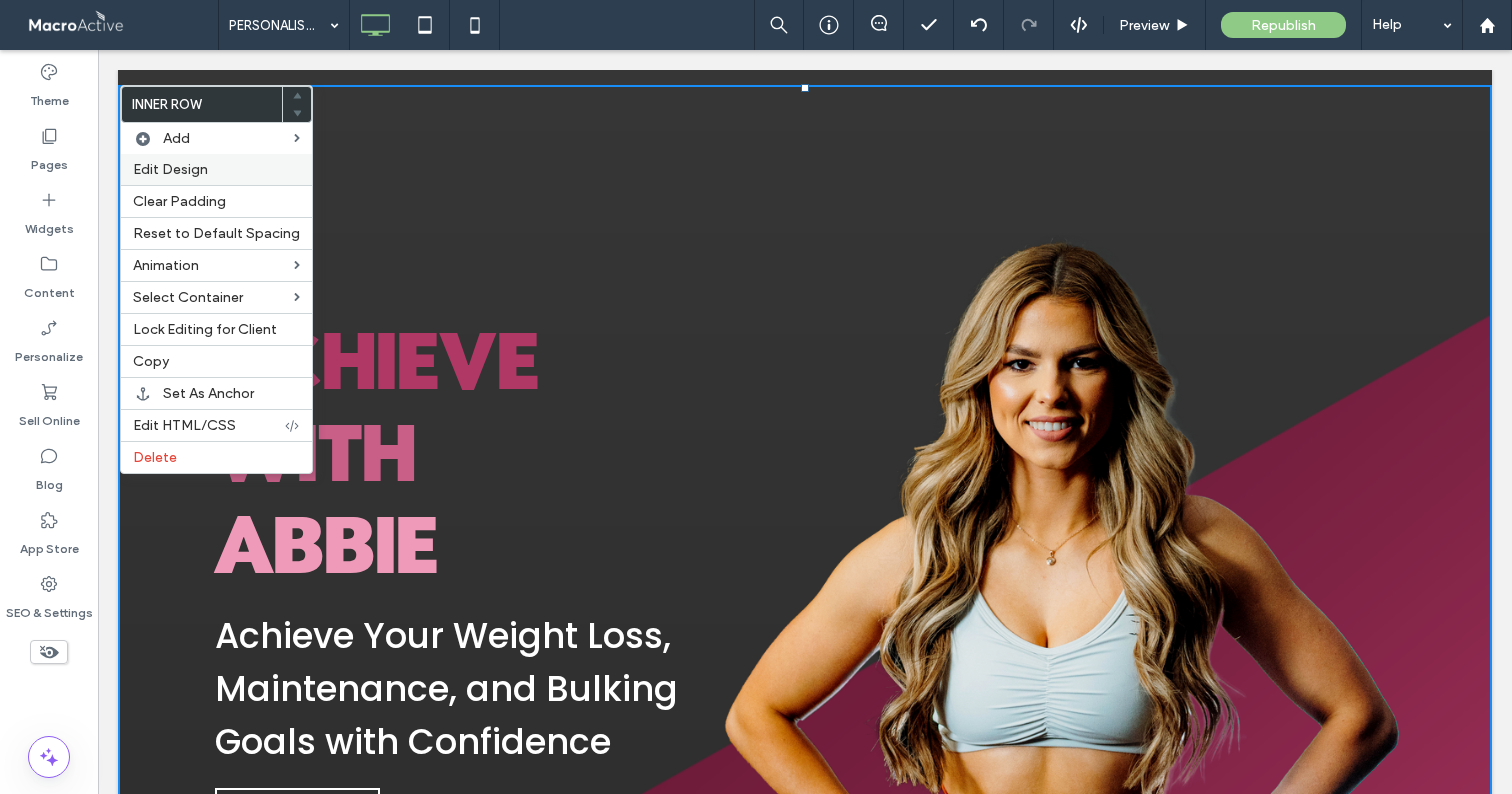 click on "Edit Design" at bounding box center [216, 169] 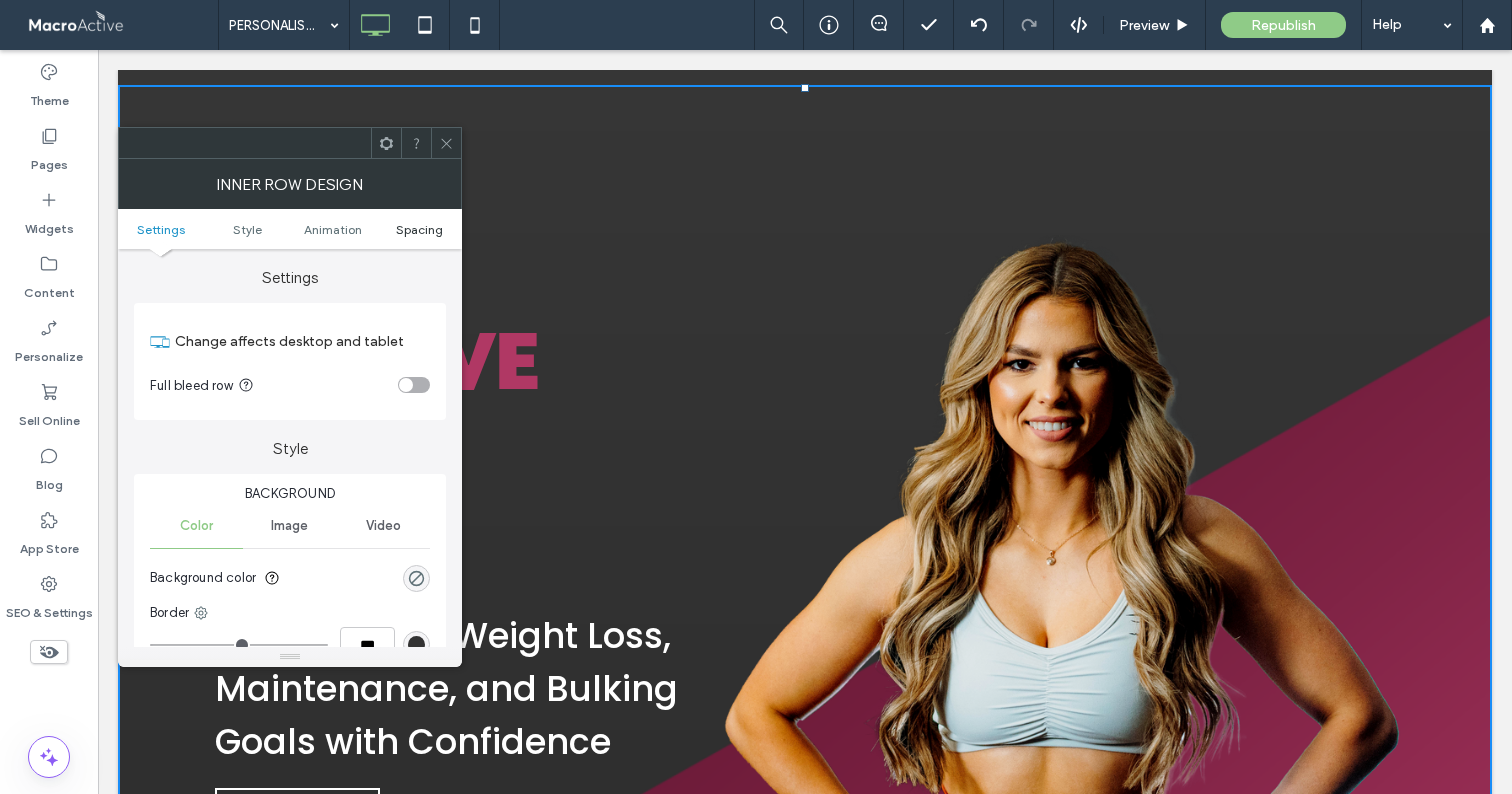 click on "Spacing" at bounding box center [419, 229] 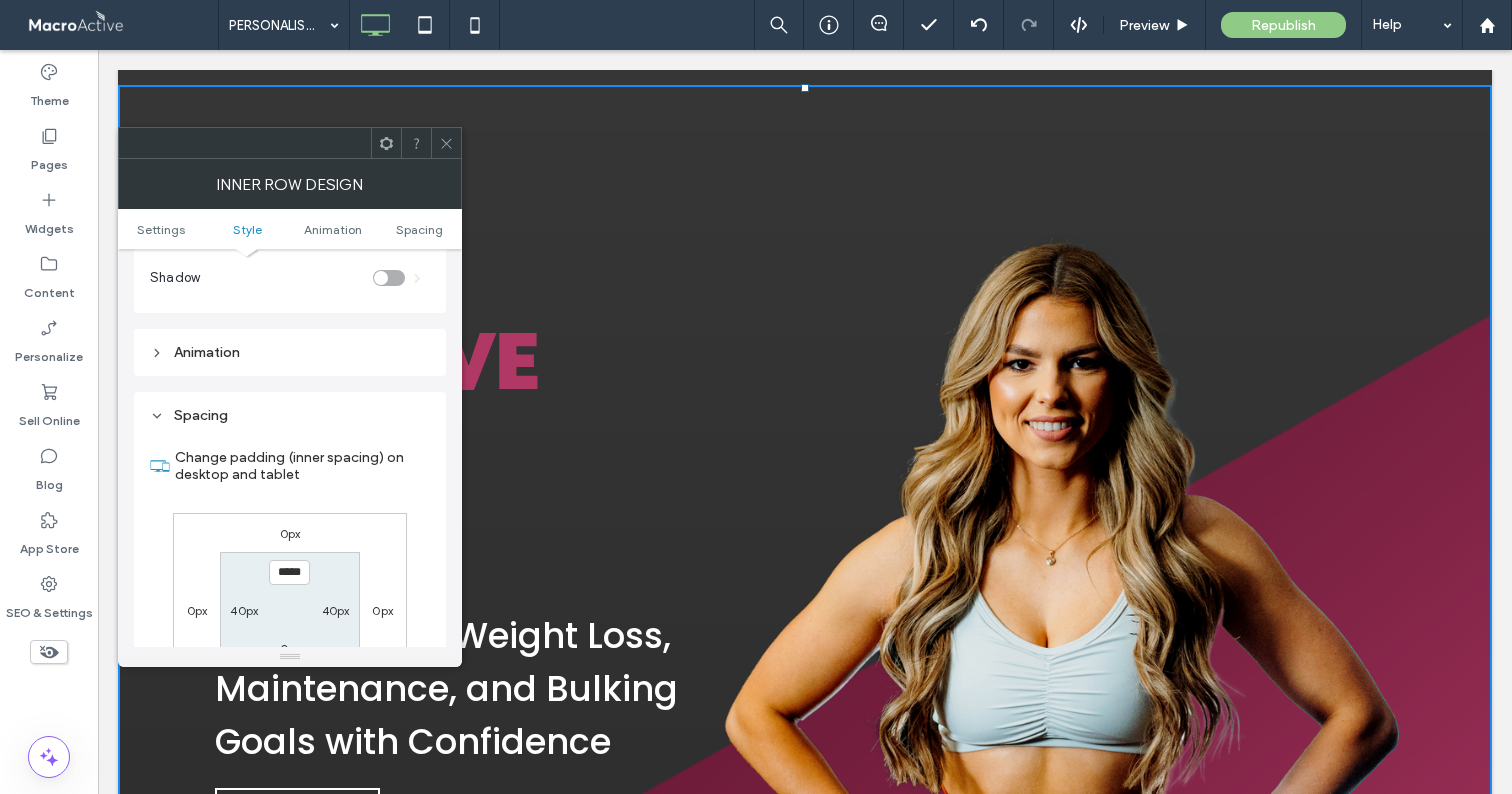 scroll, scrollTop: 641, scrollLeft: 0, axis: vertical 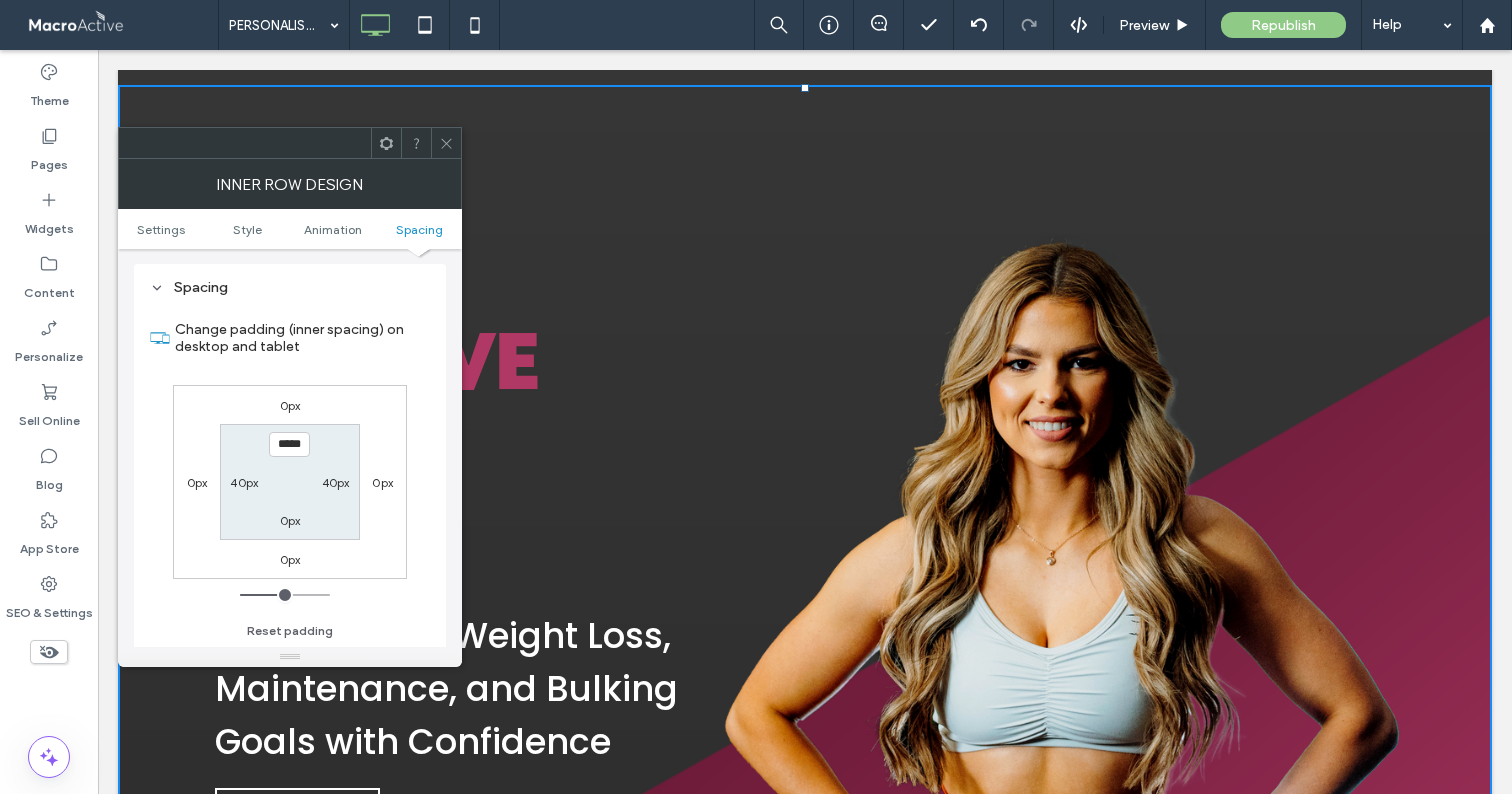 click 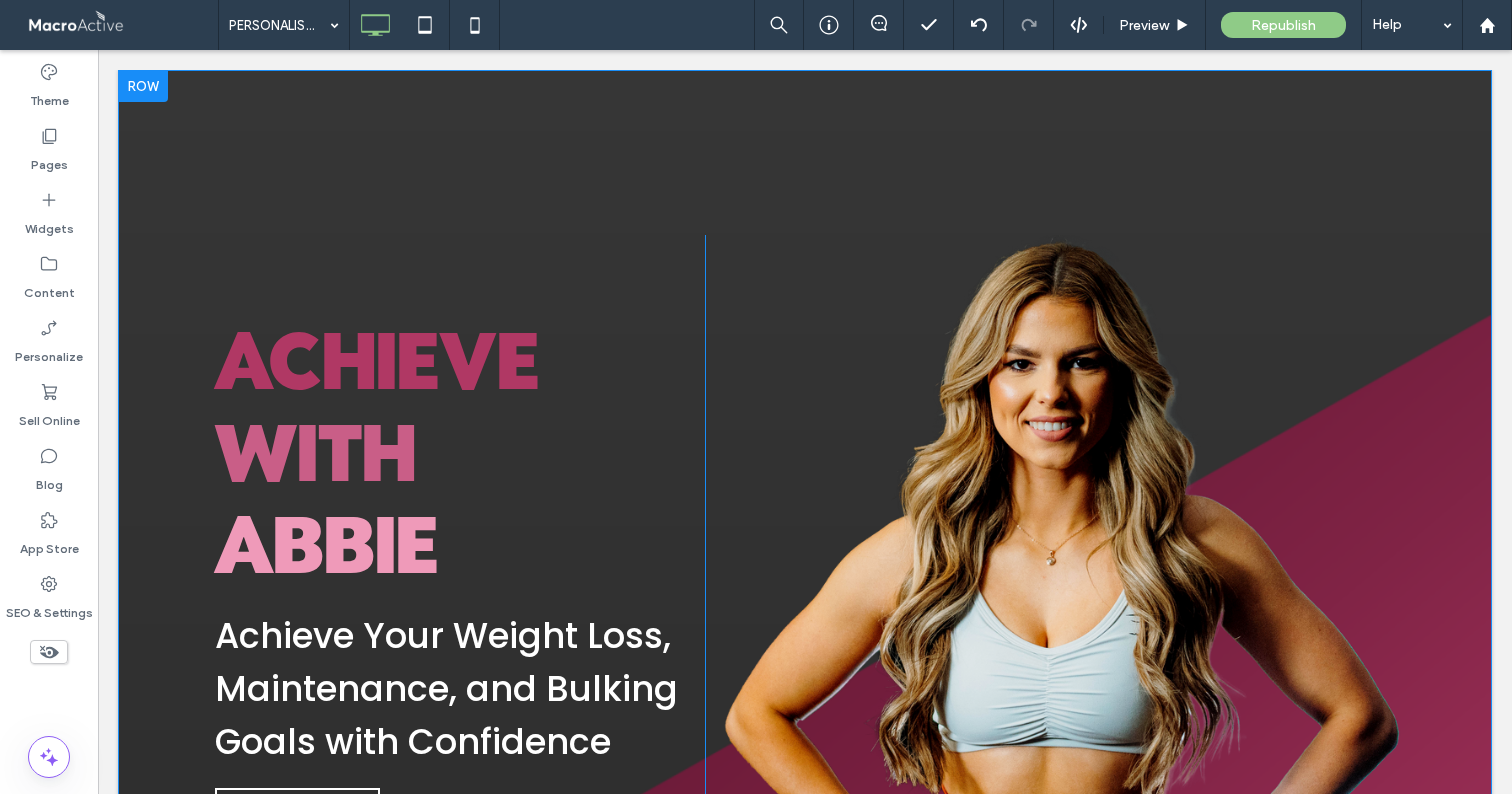 click on "ACHIEVE
WITH
﻿ ABBIE
Achieve Your Weight Loss, Maintenance, and Bulking Goals with Confidence
LET'S GO
Click To Paste
Click To Paste
Click To Paste
Row + Add Section" at bounding box center [805, 579] 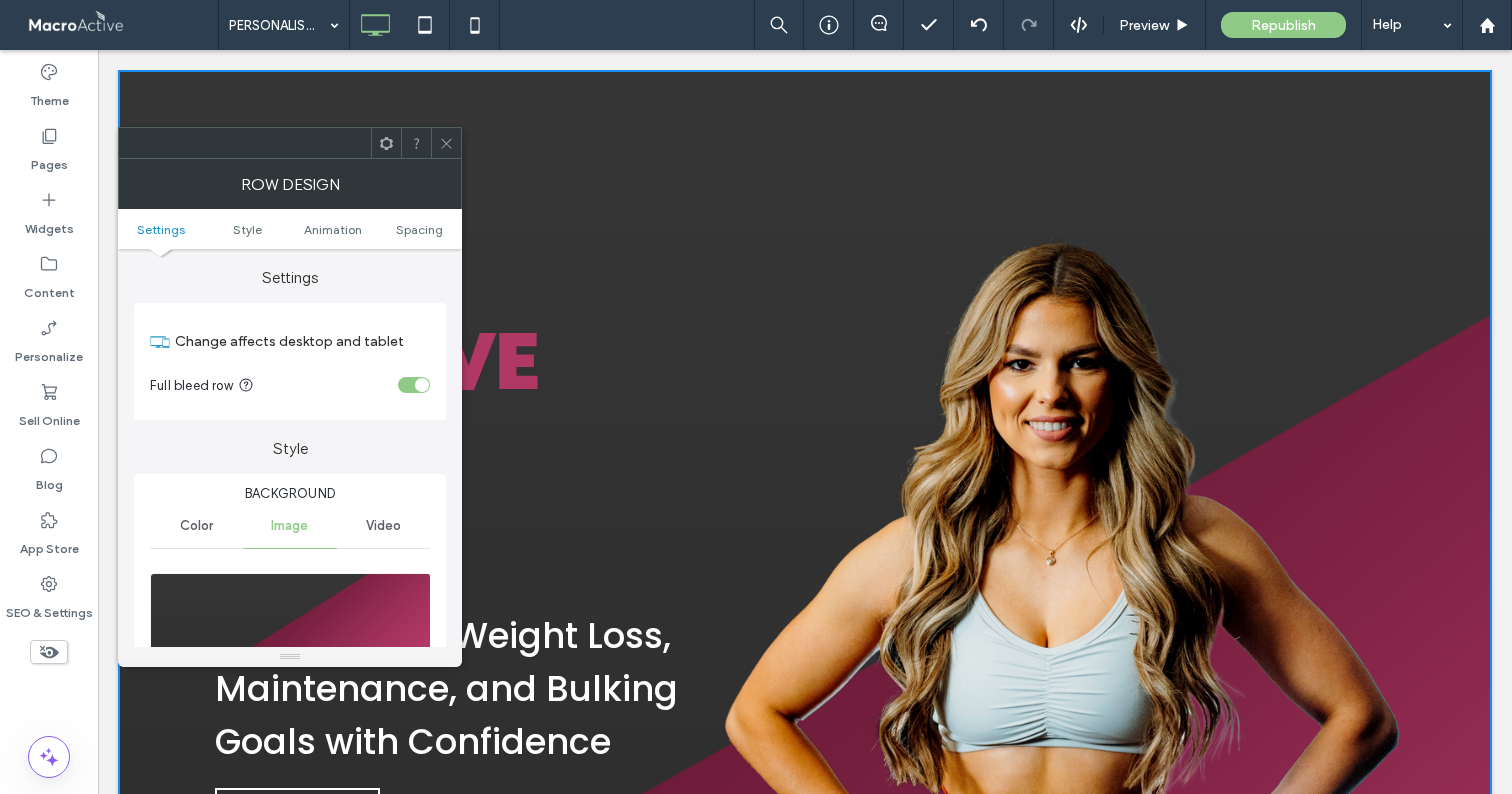 click on "Settings Style Animation Spacing" at bounding box center [290, 229] 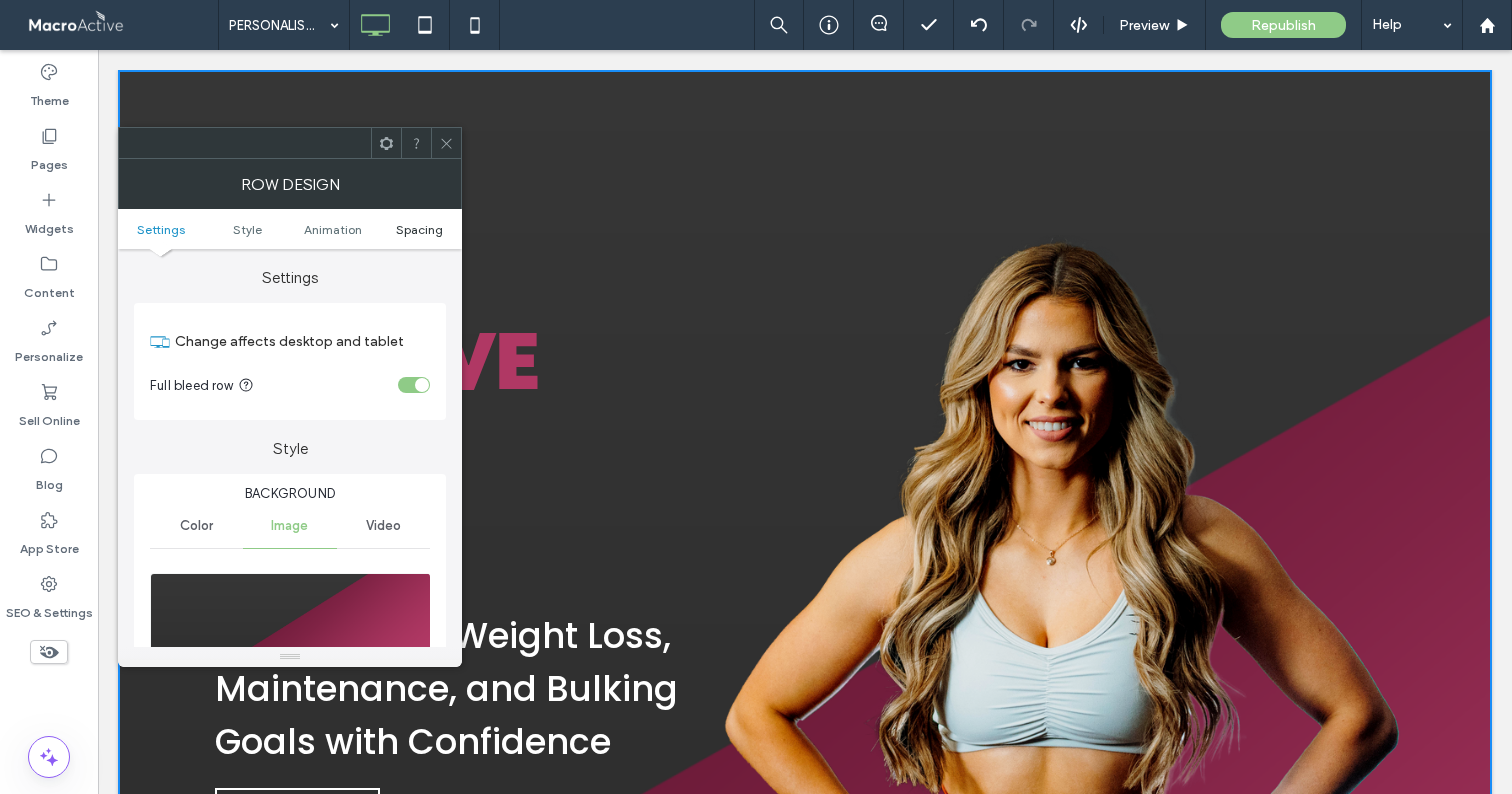 click on "Spacing" at bounding box center (419, 229) 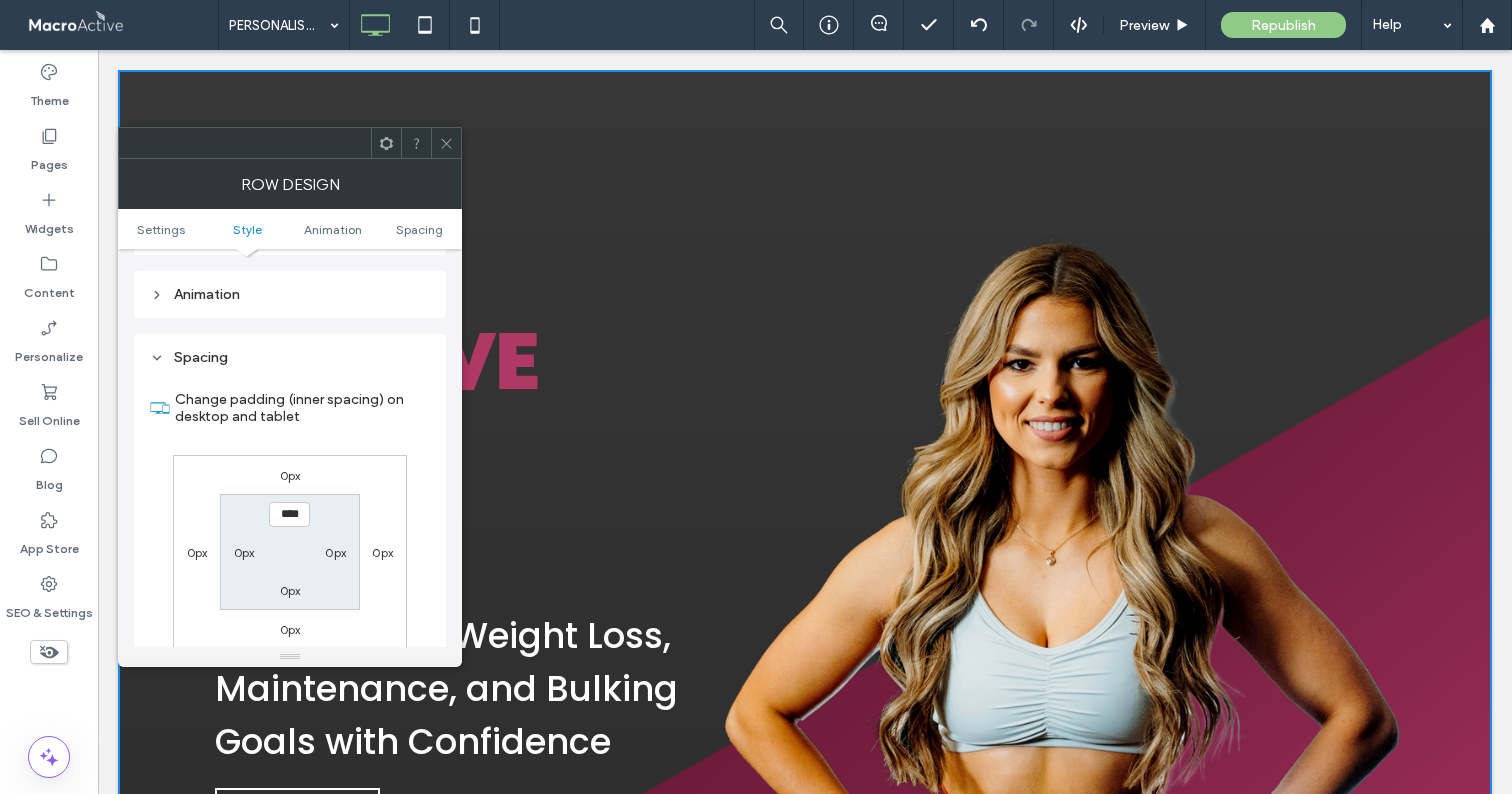 scroll, scrollTop: 1204, scrollLeft: 0, axis: vertical 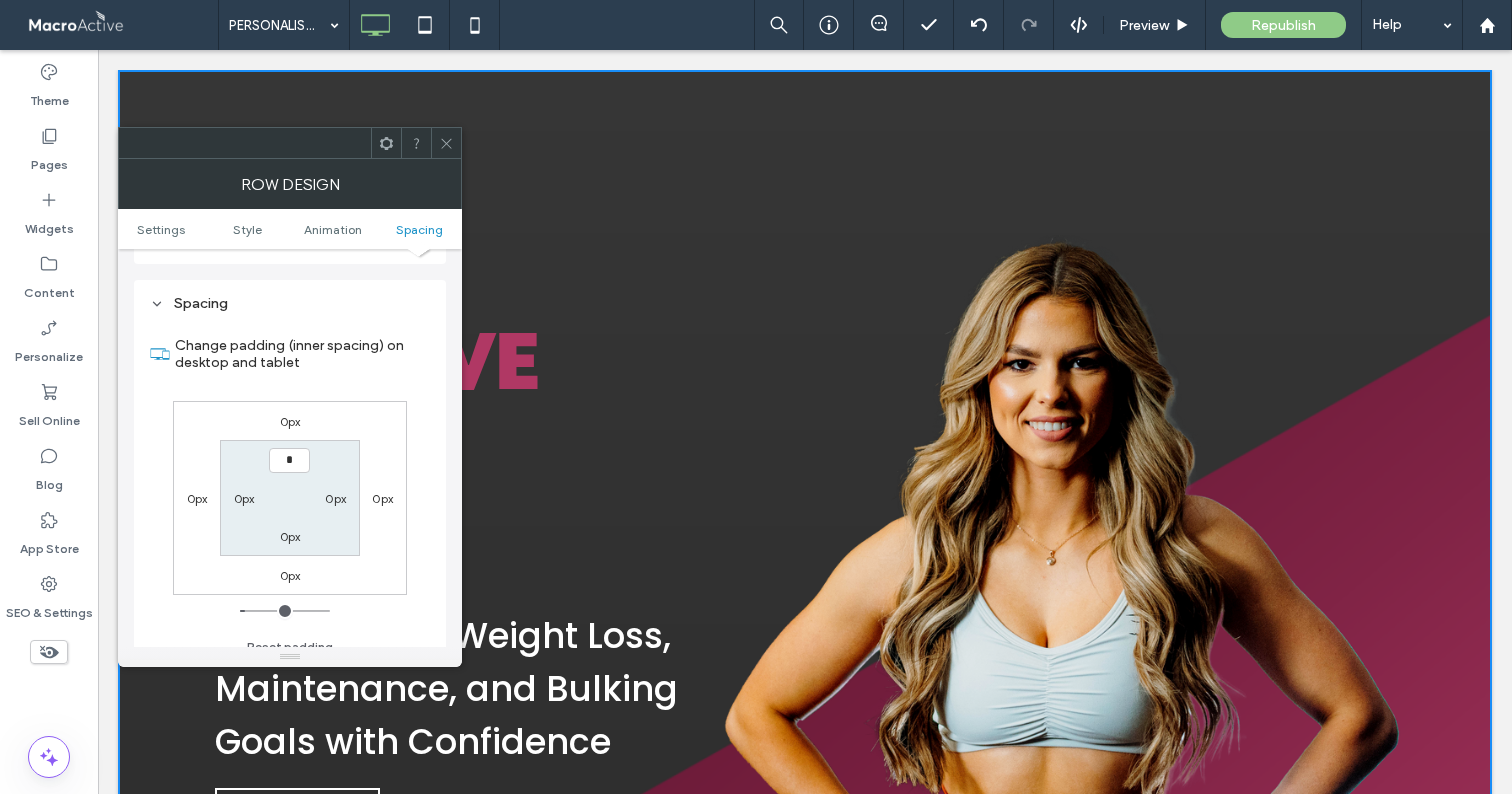 type on "***" 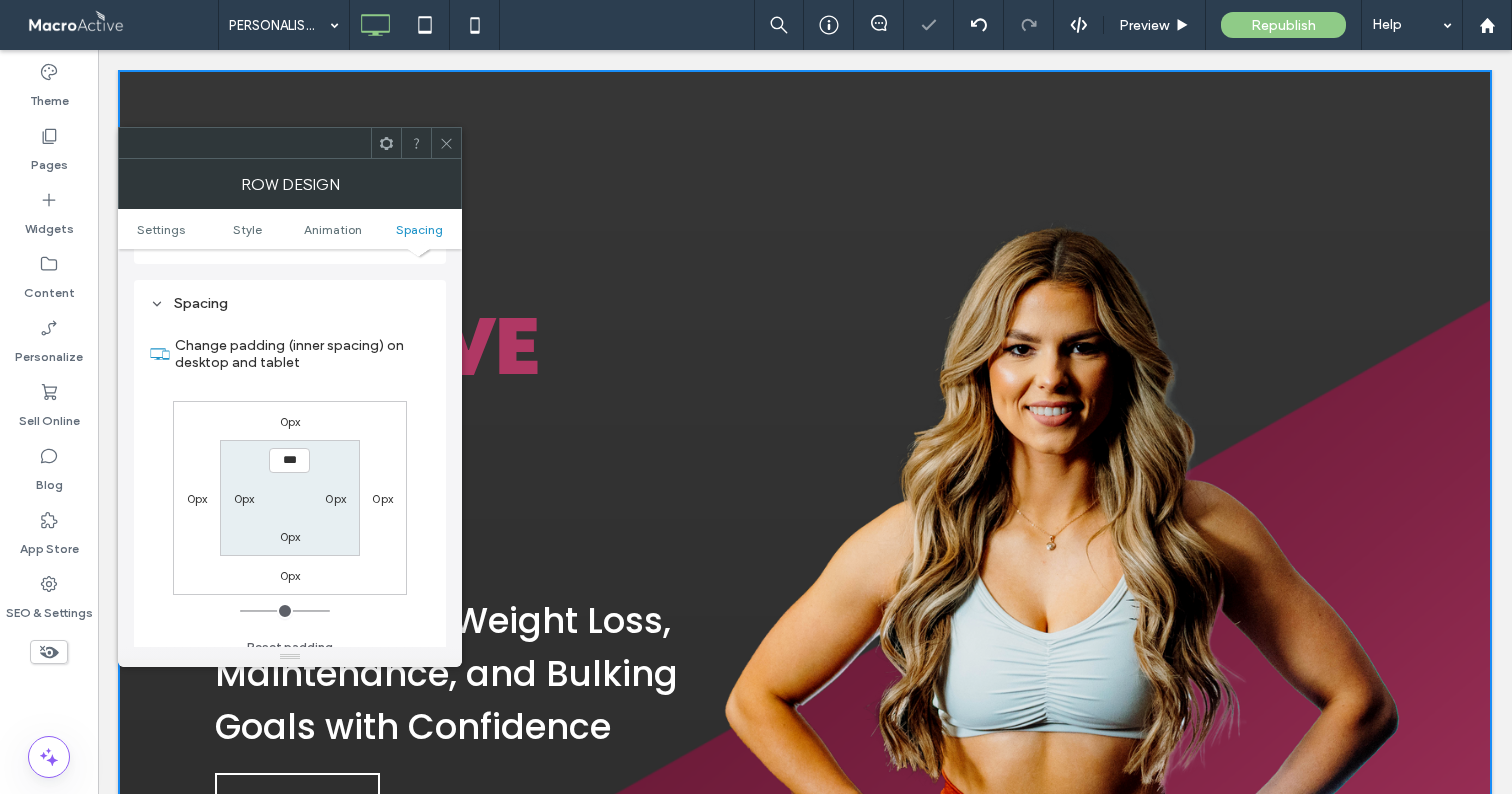 click 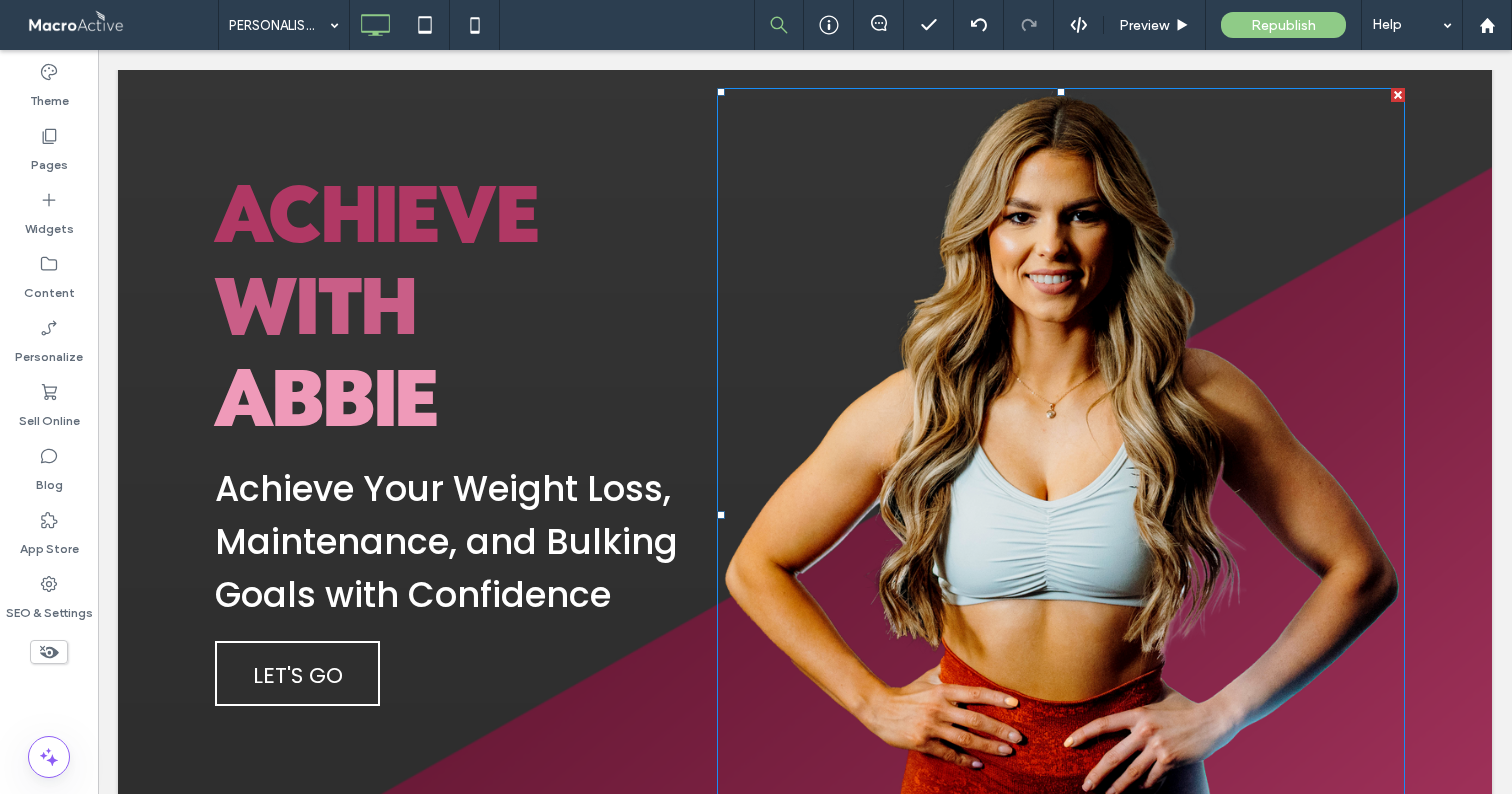 scroll, scrollTop: 123, scrollLeft: 0, axis: vertical 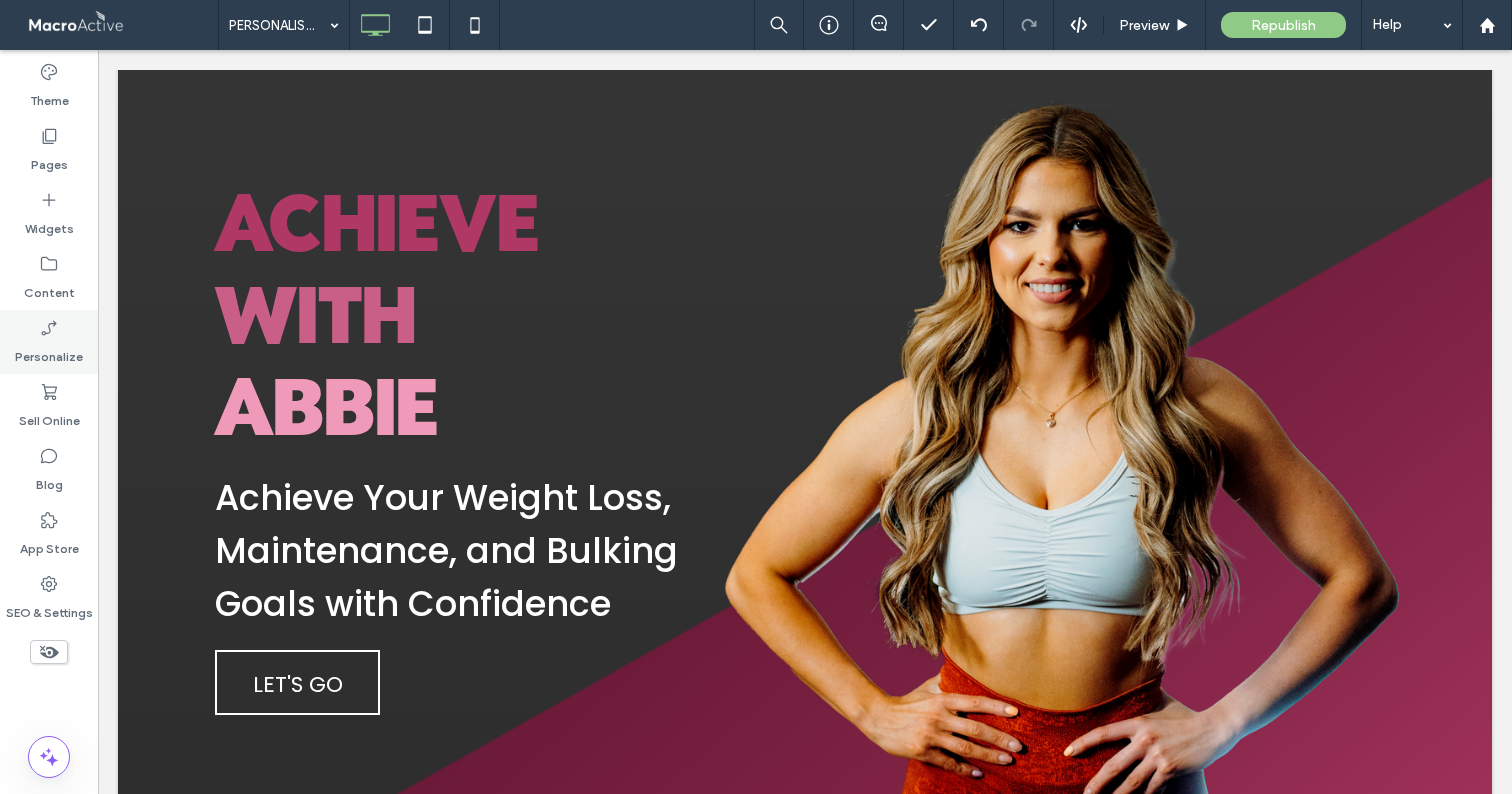 click on "Personalize" at bounding box center [49, 352] 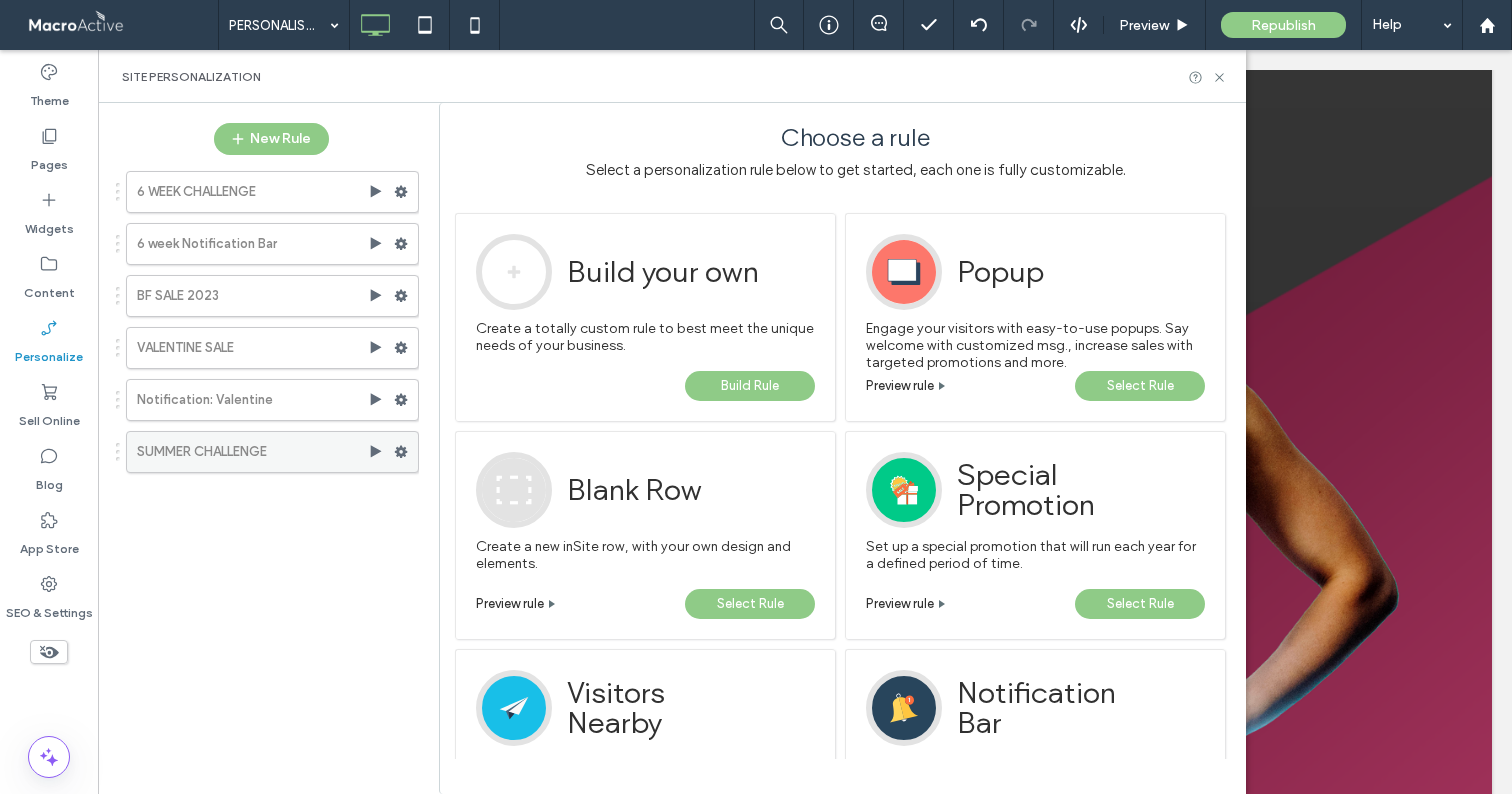 click 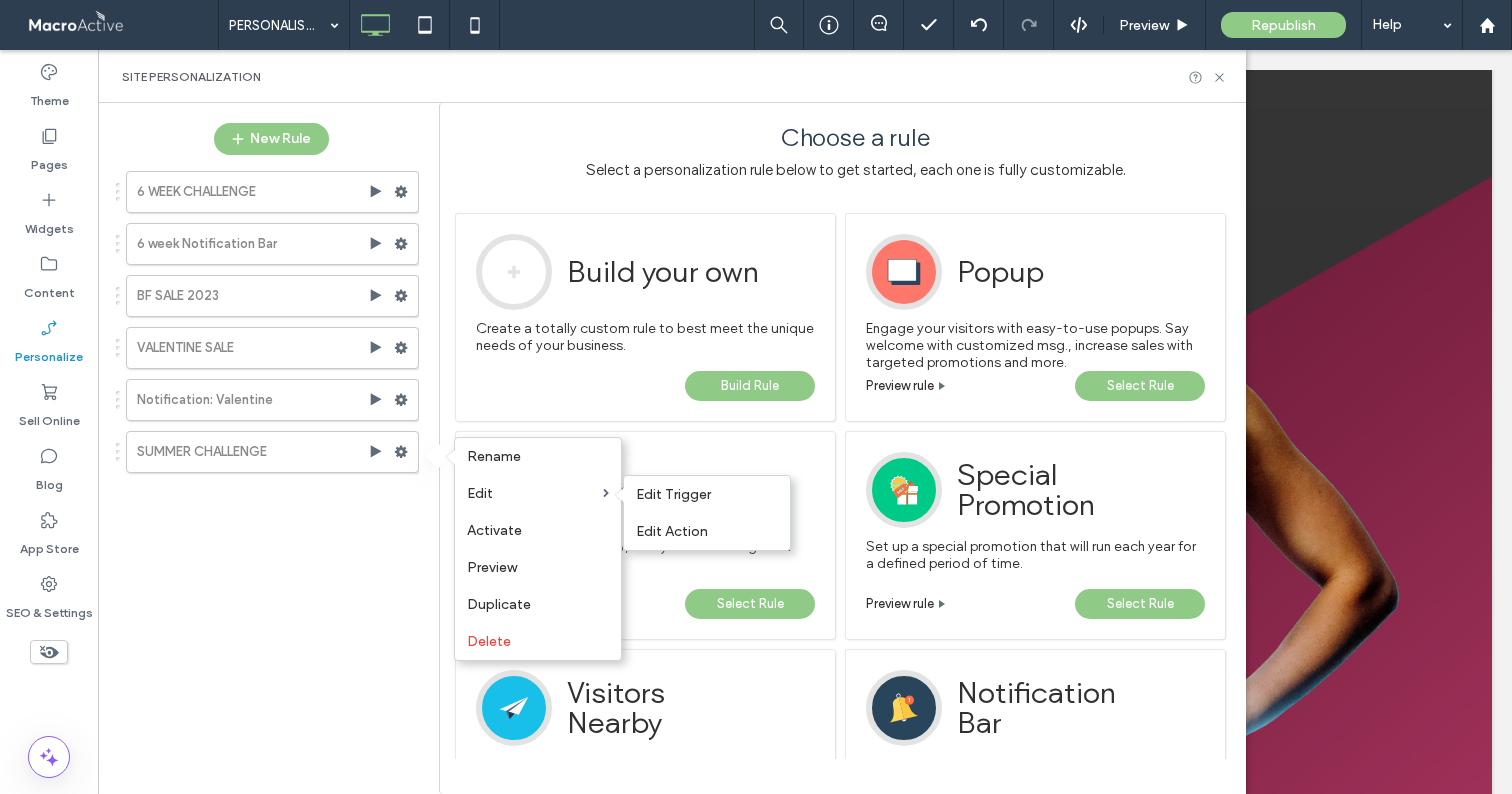 click on "Edit Trigger" at bounding box center (673, 494) 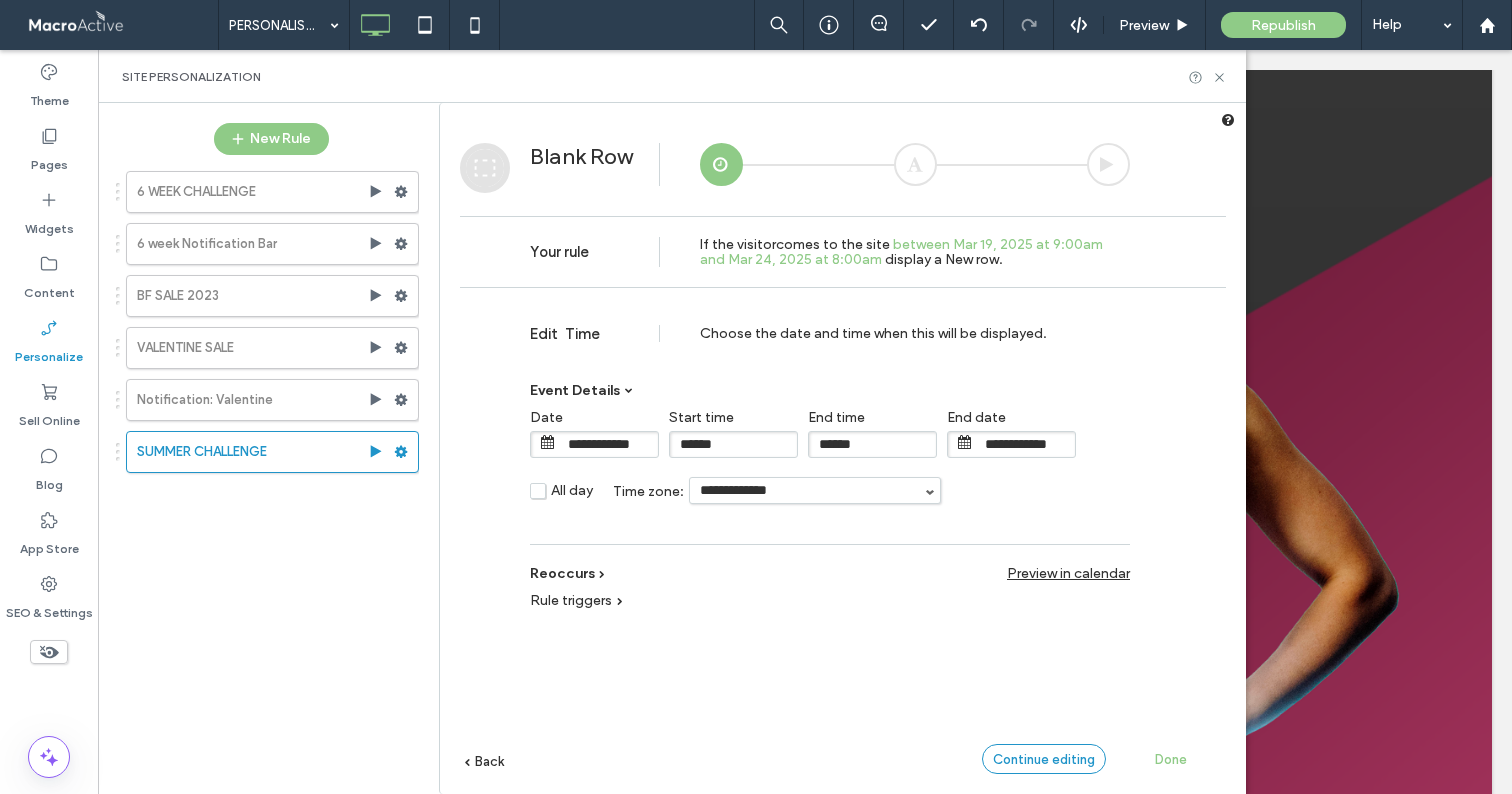 click on "Continue editing" at bounding box center (1044, 759) 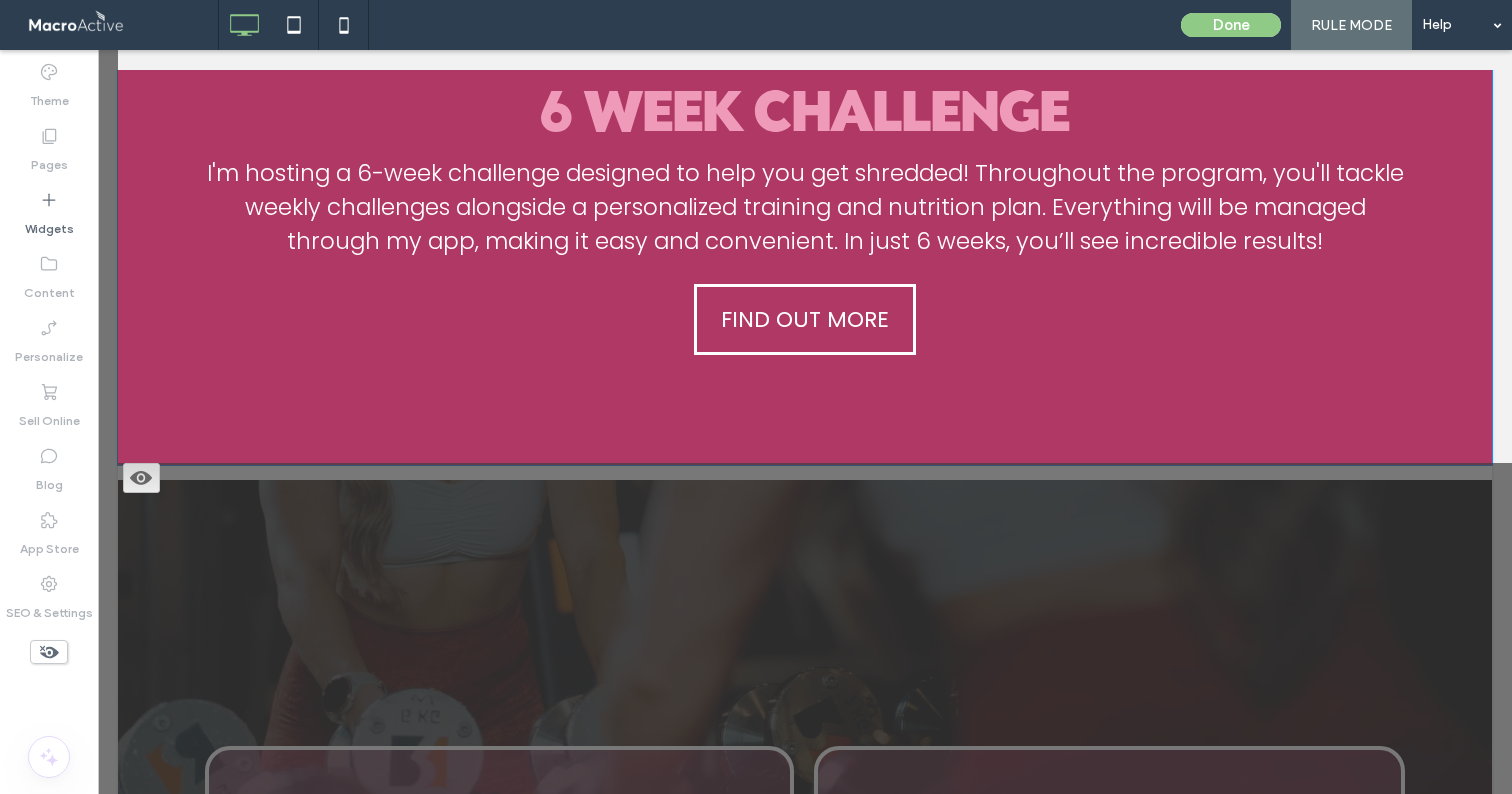 scroll, scrollTop: 2138, scrollLeft: 0, axis: vertical 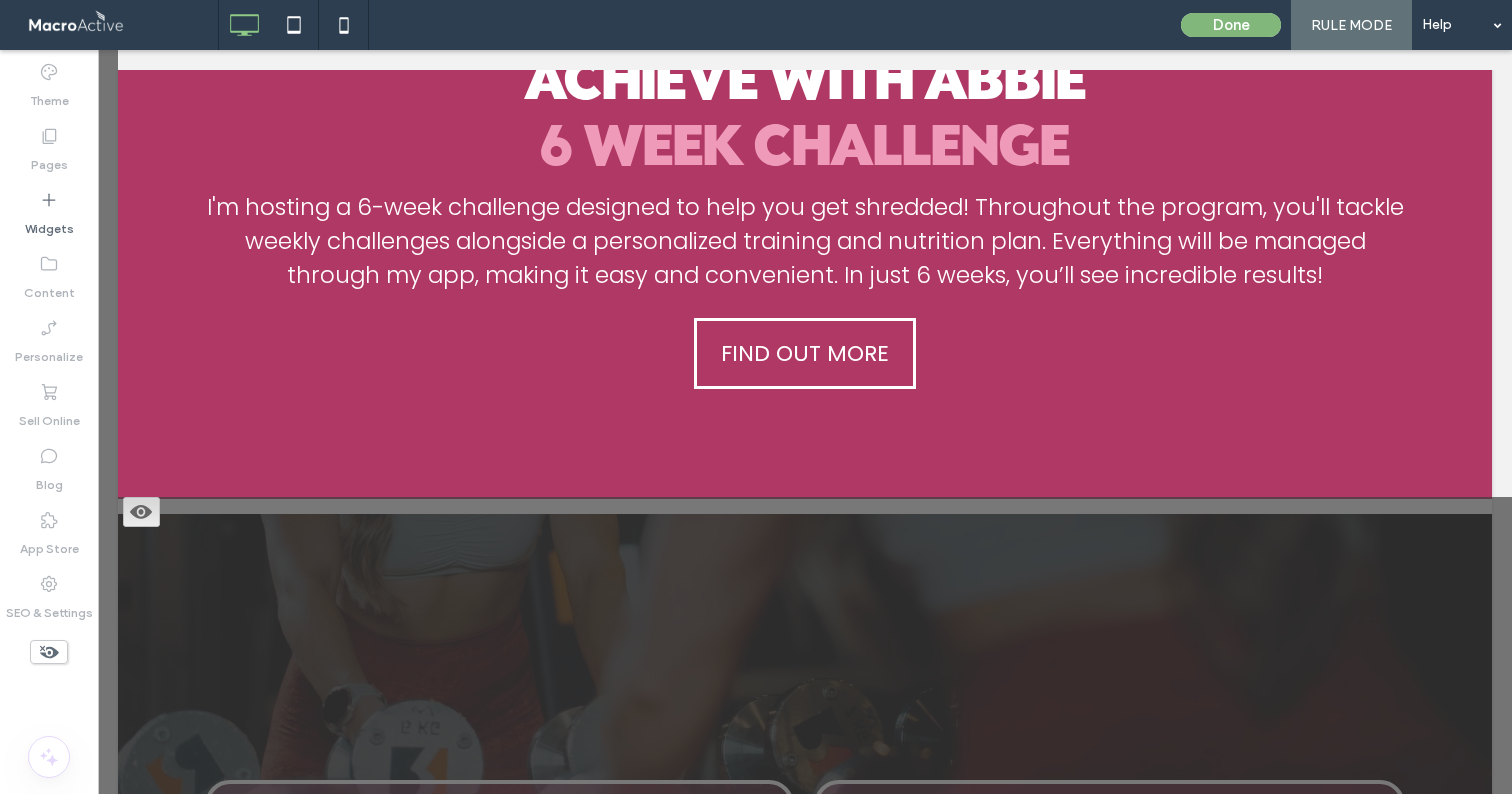 click on "Done" at bounding box center [1231, 25] 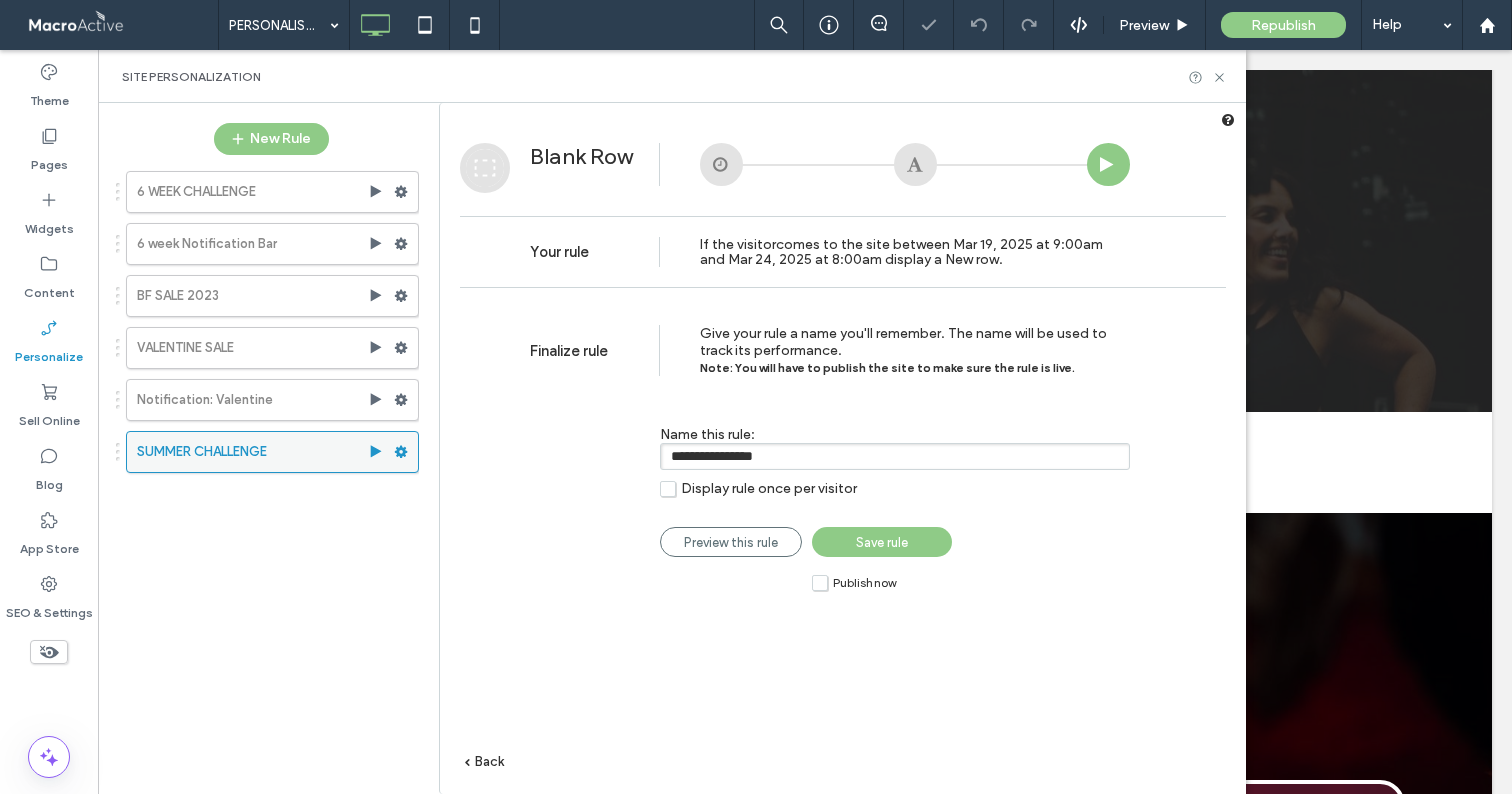 click 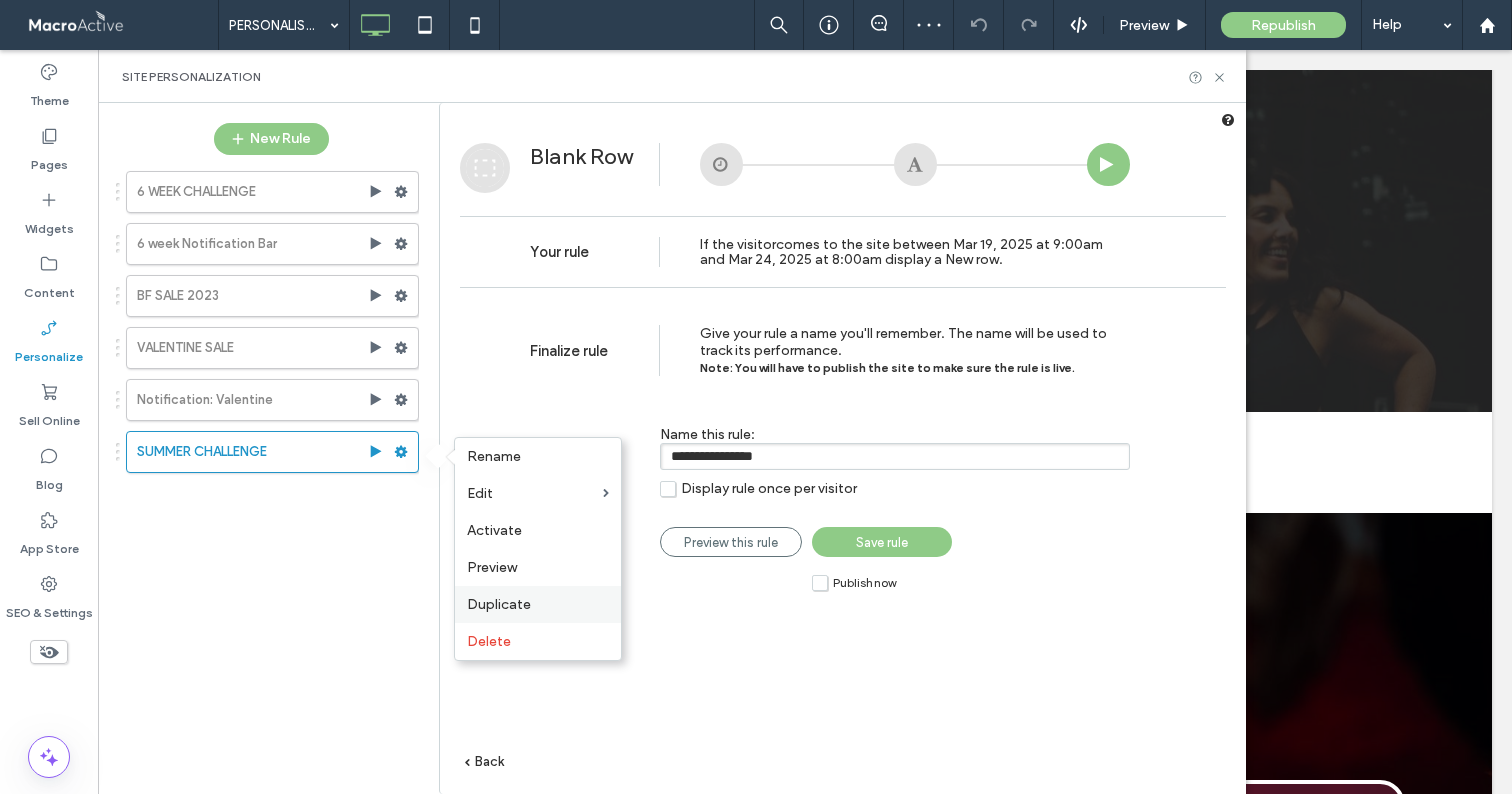 click on "Duplicate" at bounding box center (499, 604) 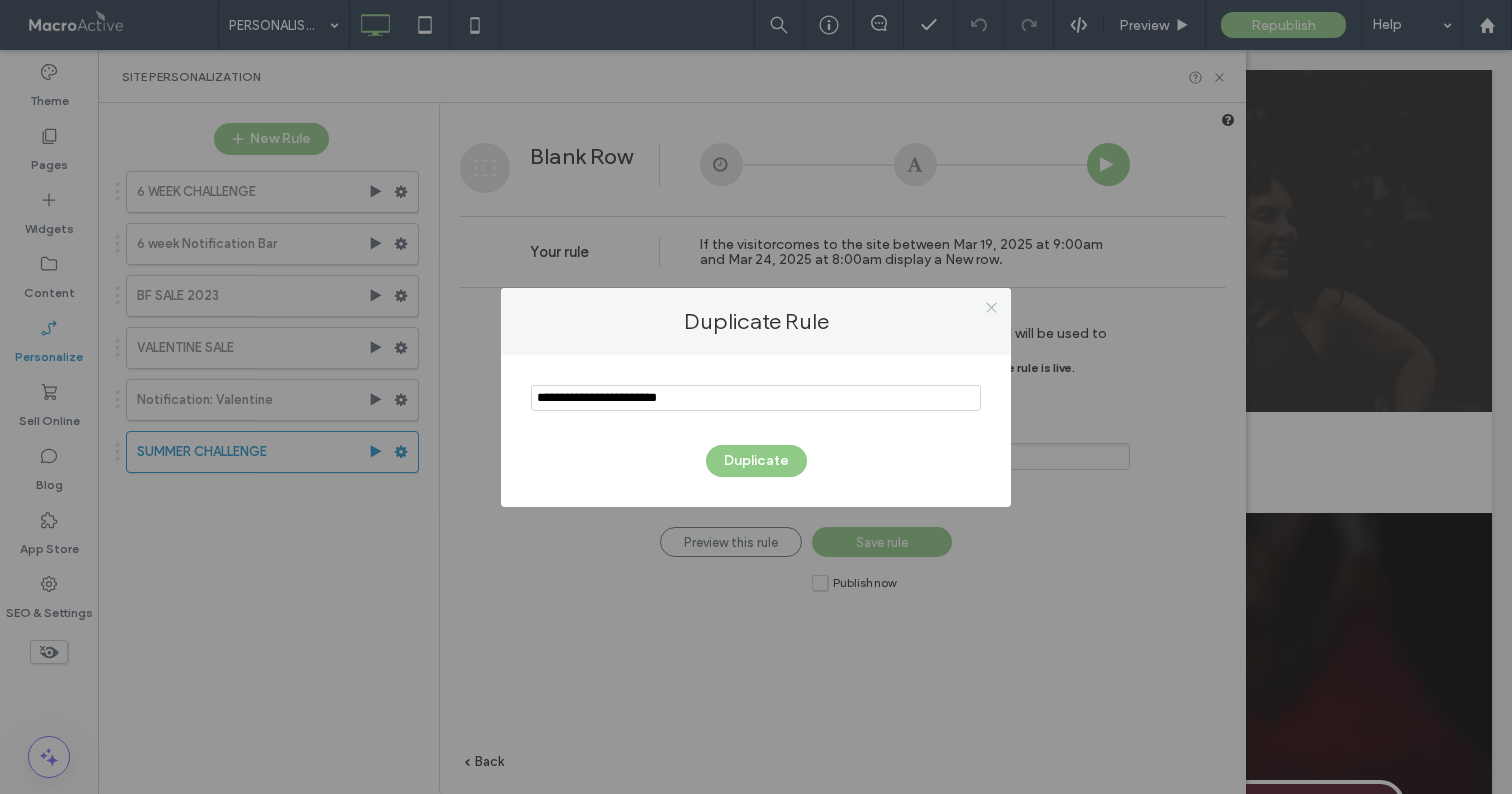 click 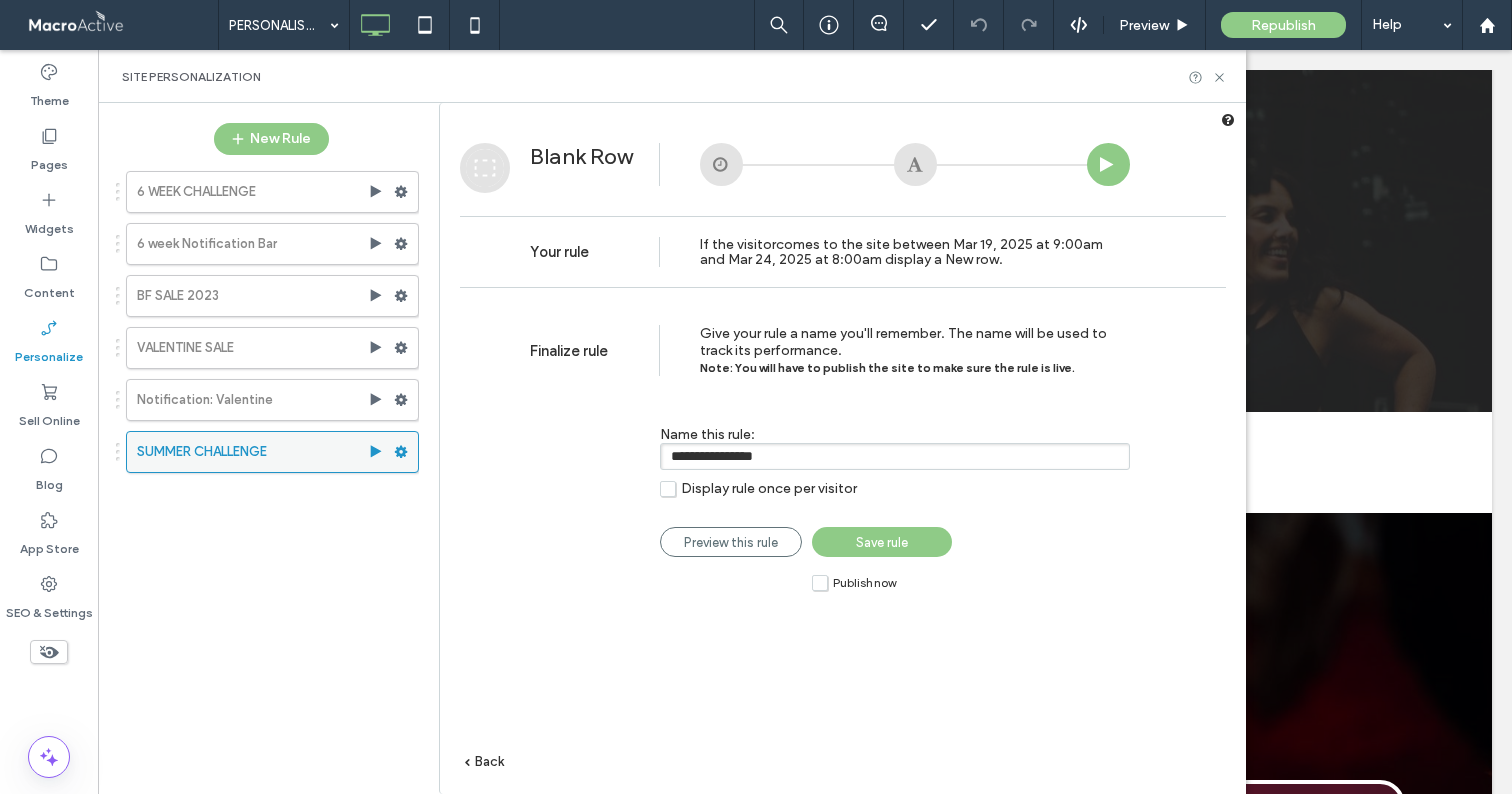 click 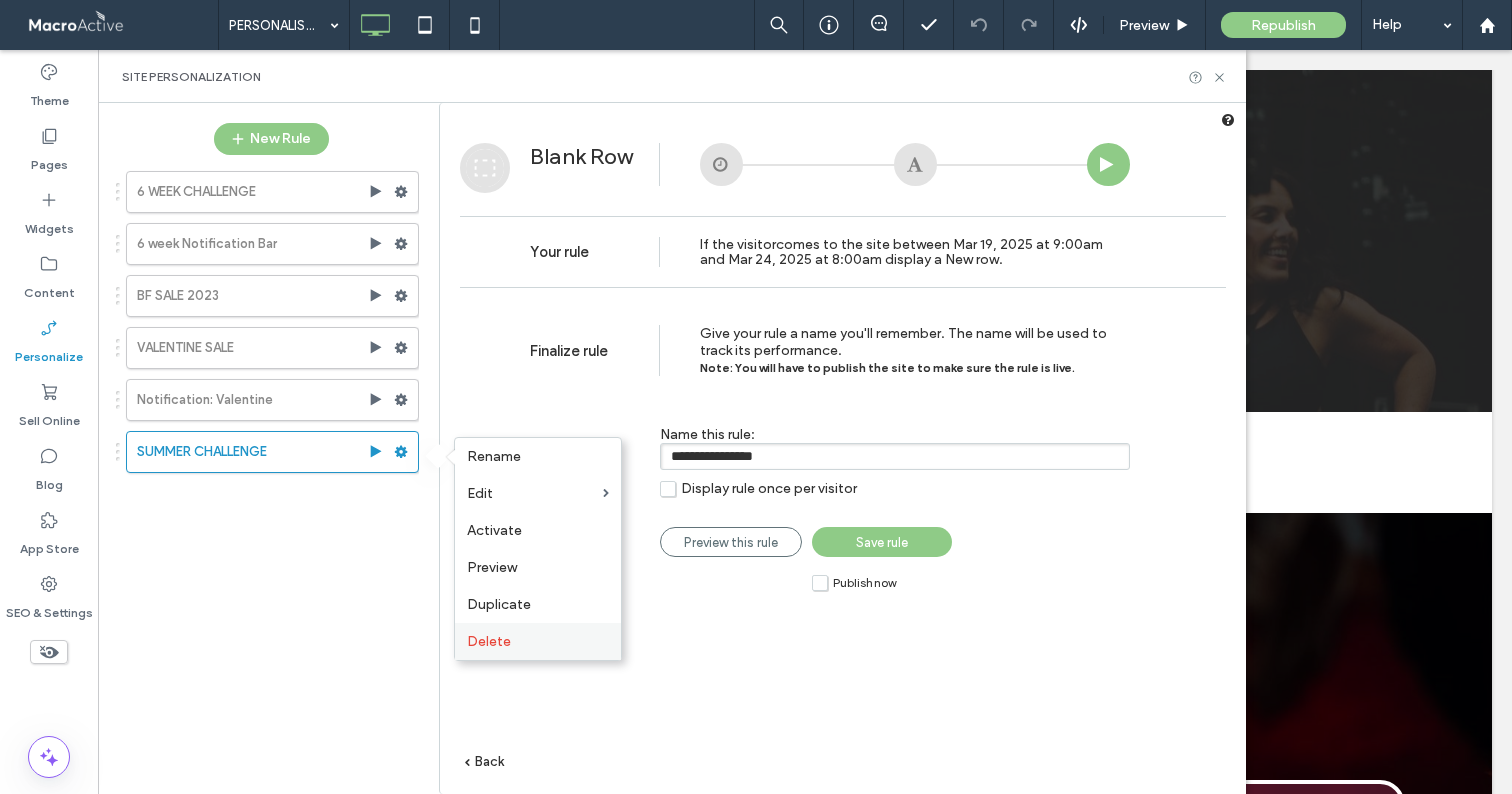 click on "Delete" at bounding box center [489, 641] 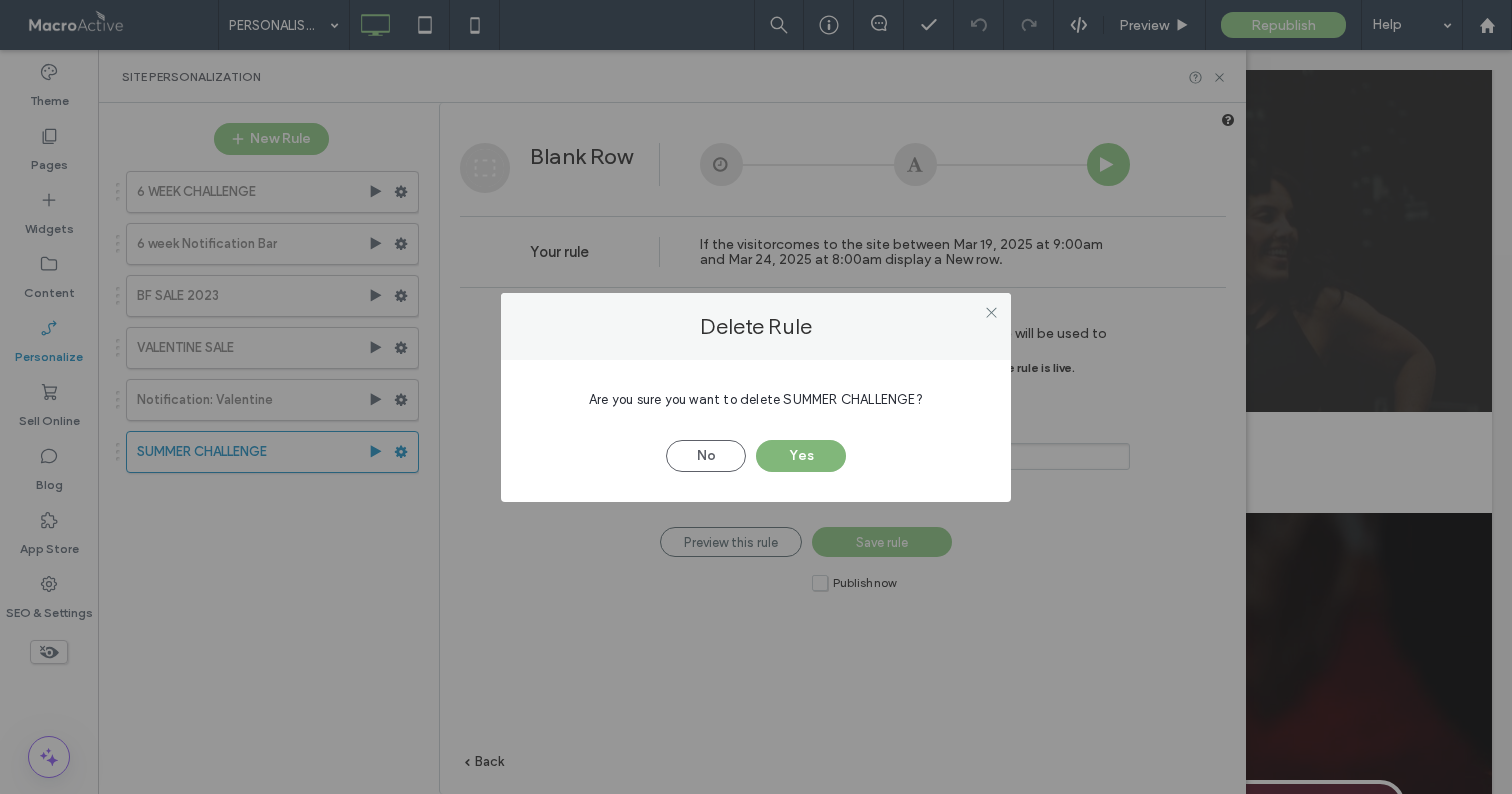click on "Yes" at bounding box center (801, 456) 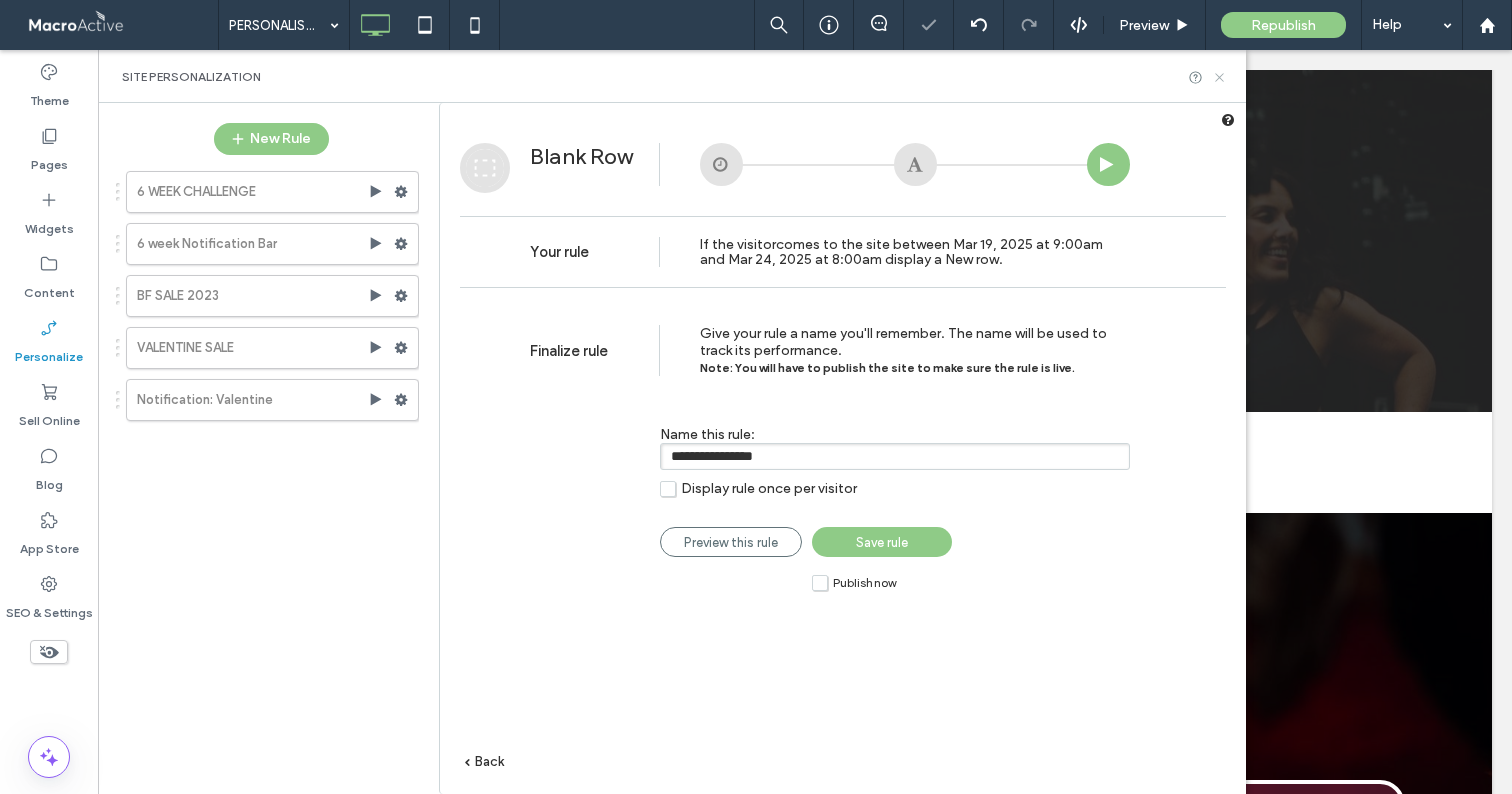 click 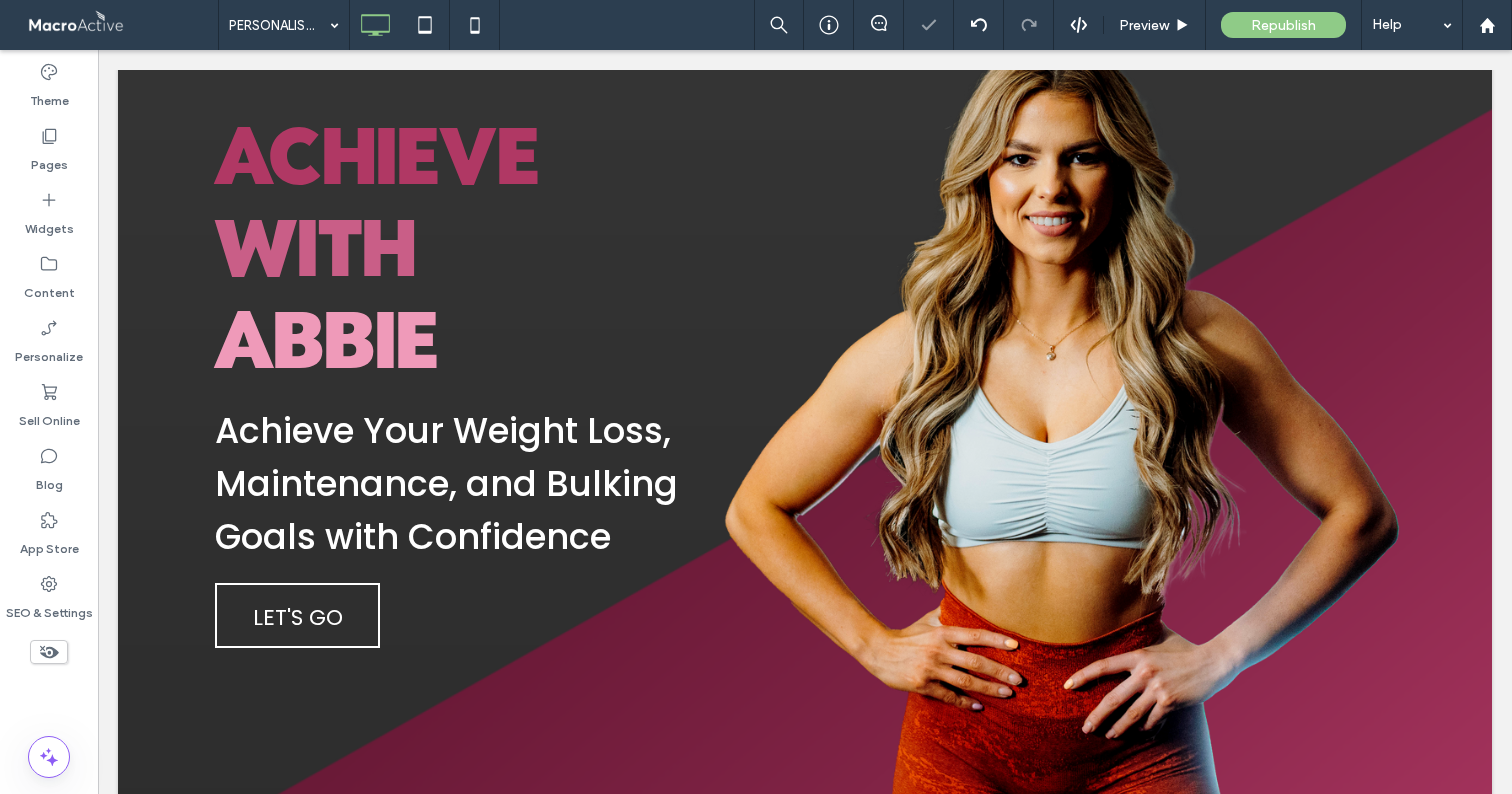 scroll, scrollTop: 0, scrollLeft: 0, axis: both 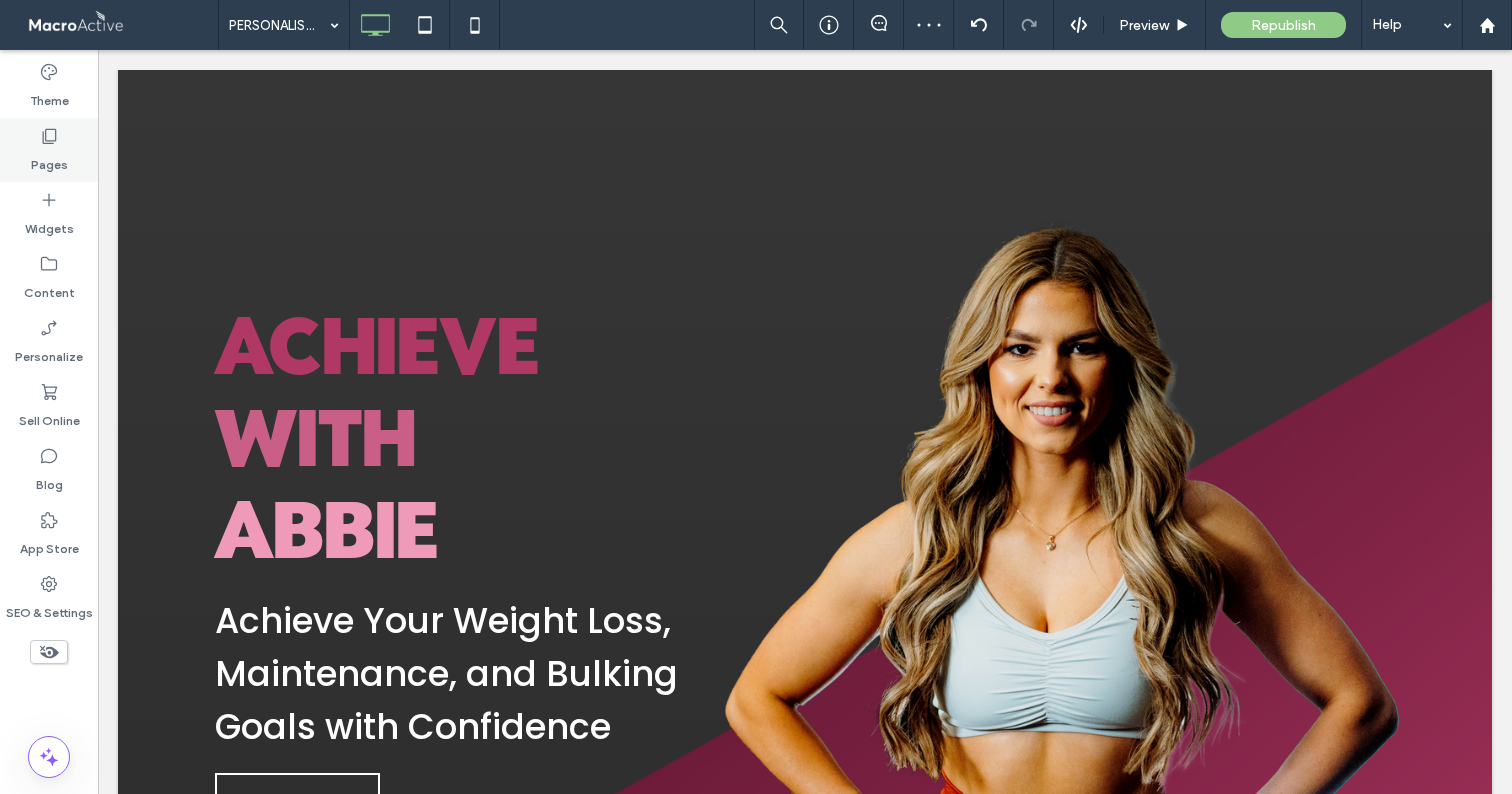 click on "Pages" at bounding box center [49, 150] 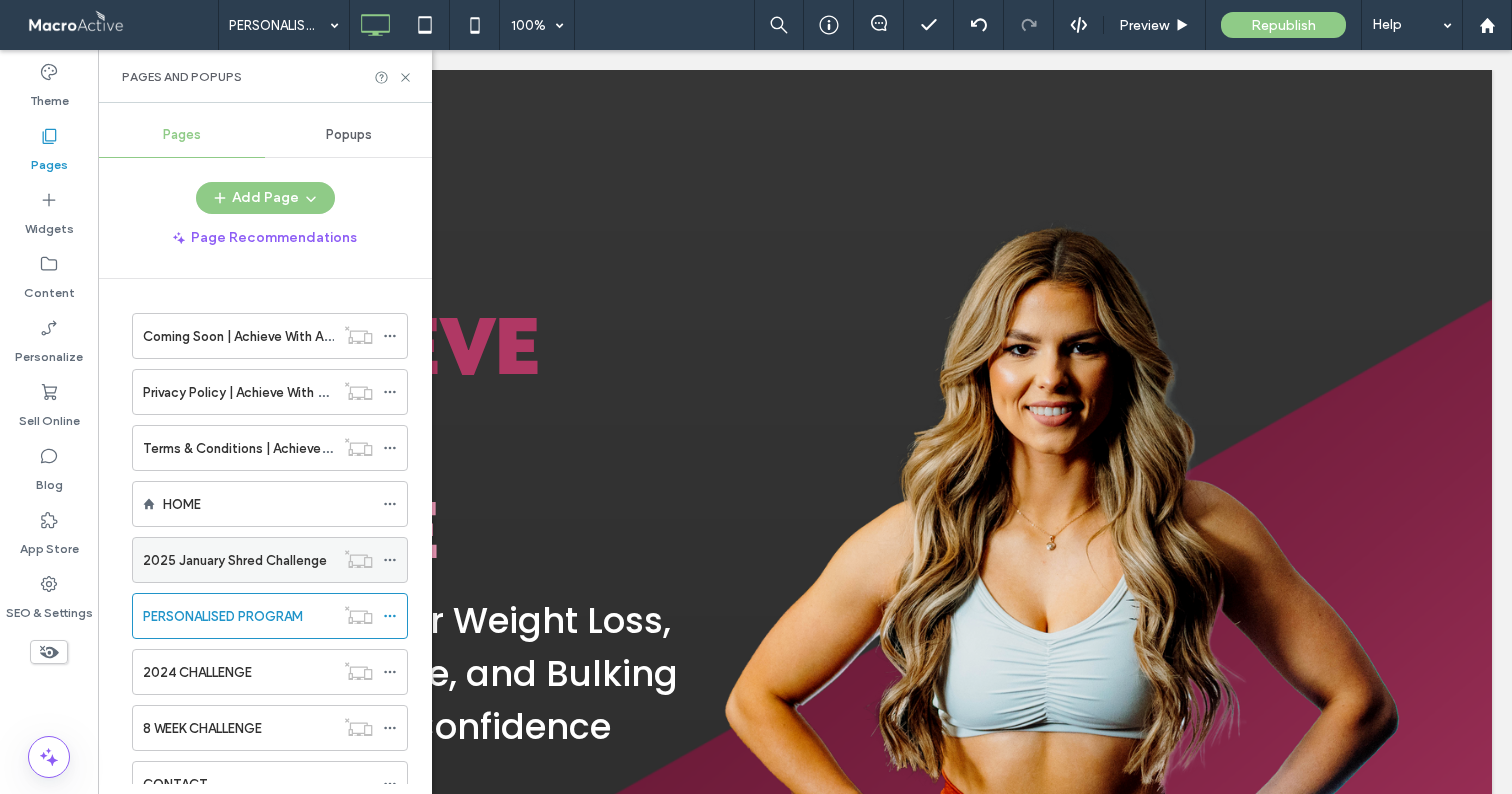 click on "2025 January Shred Challenge" at bounding box center (235, 560) 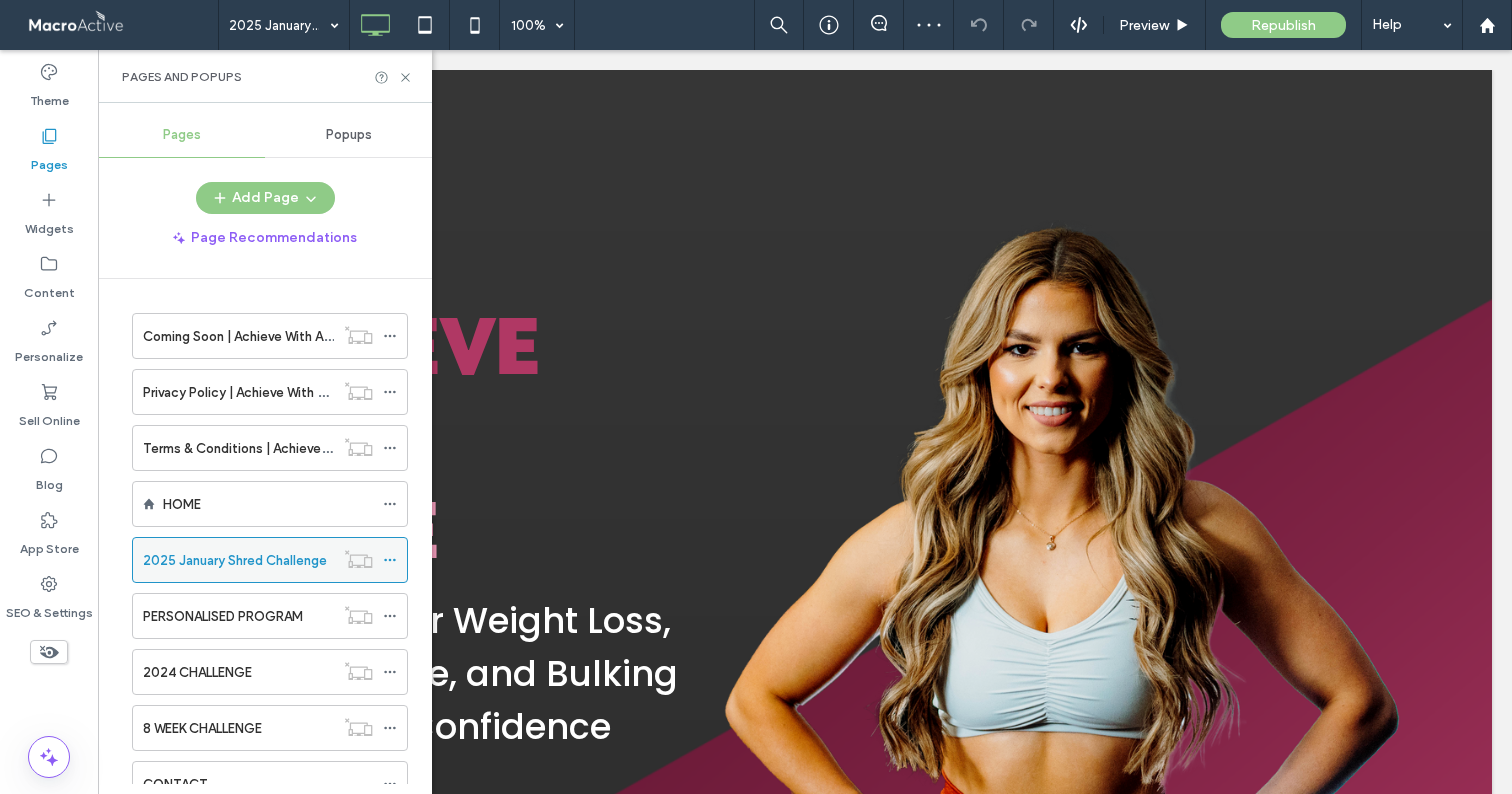 click 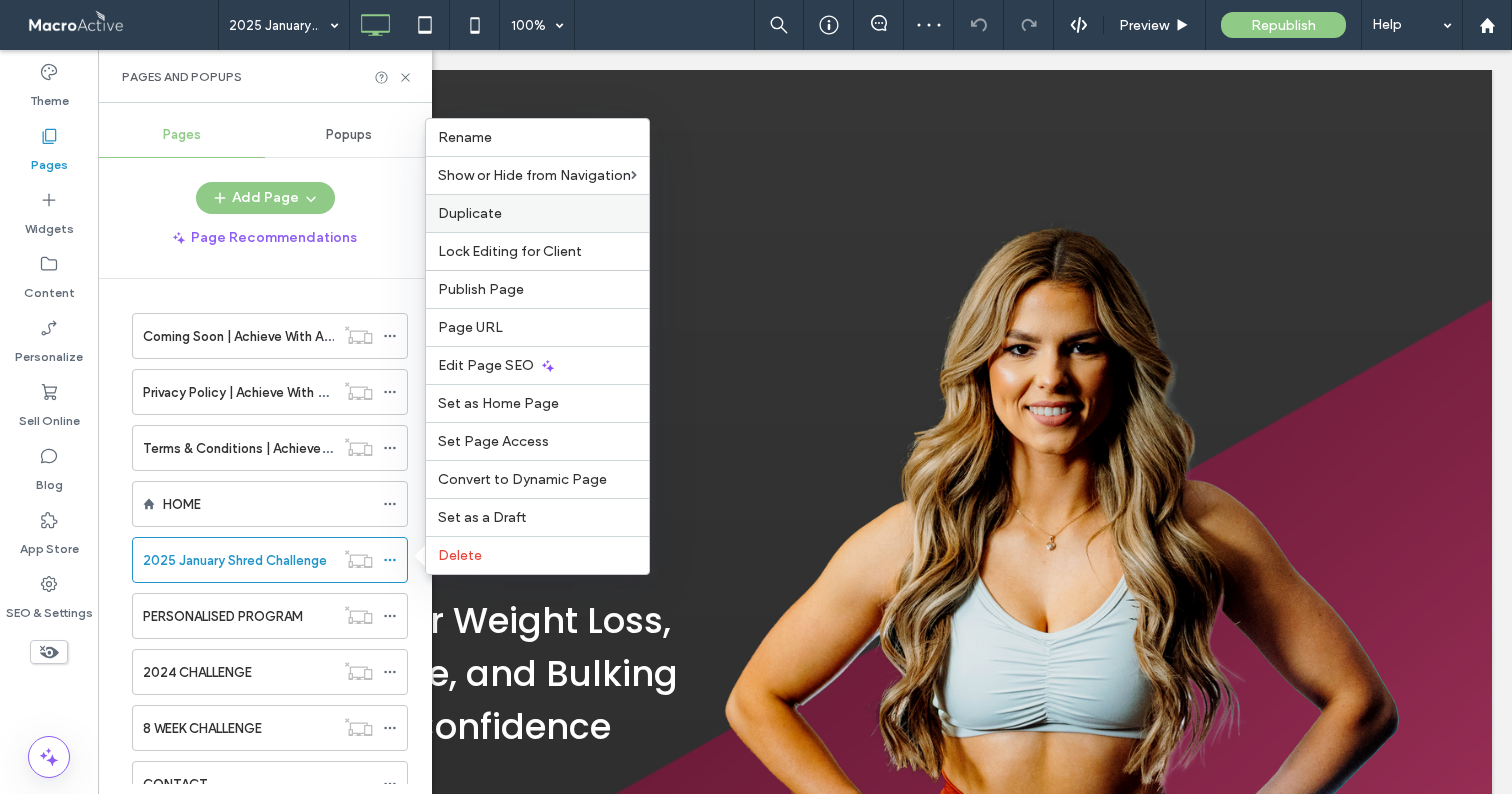 click on "Duplicate" at bounding box center [470, 213] 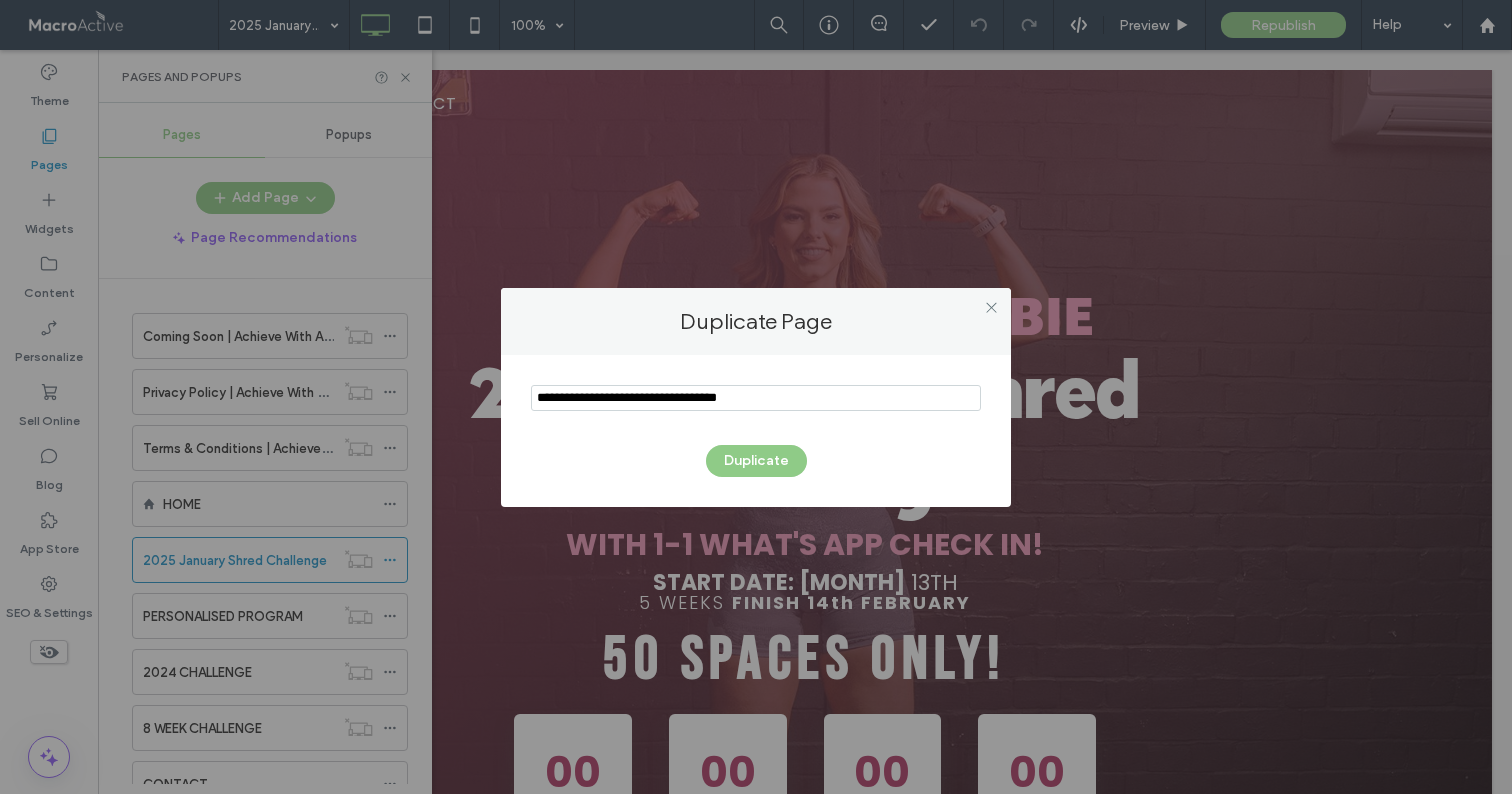 scroll, scrollTop: 2035, scrollLeft: 0, axis: vertical 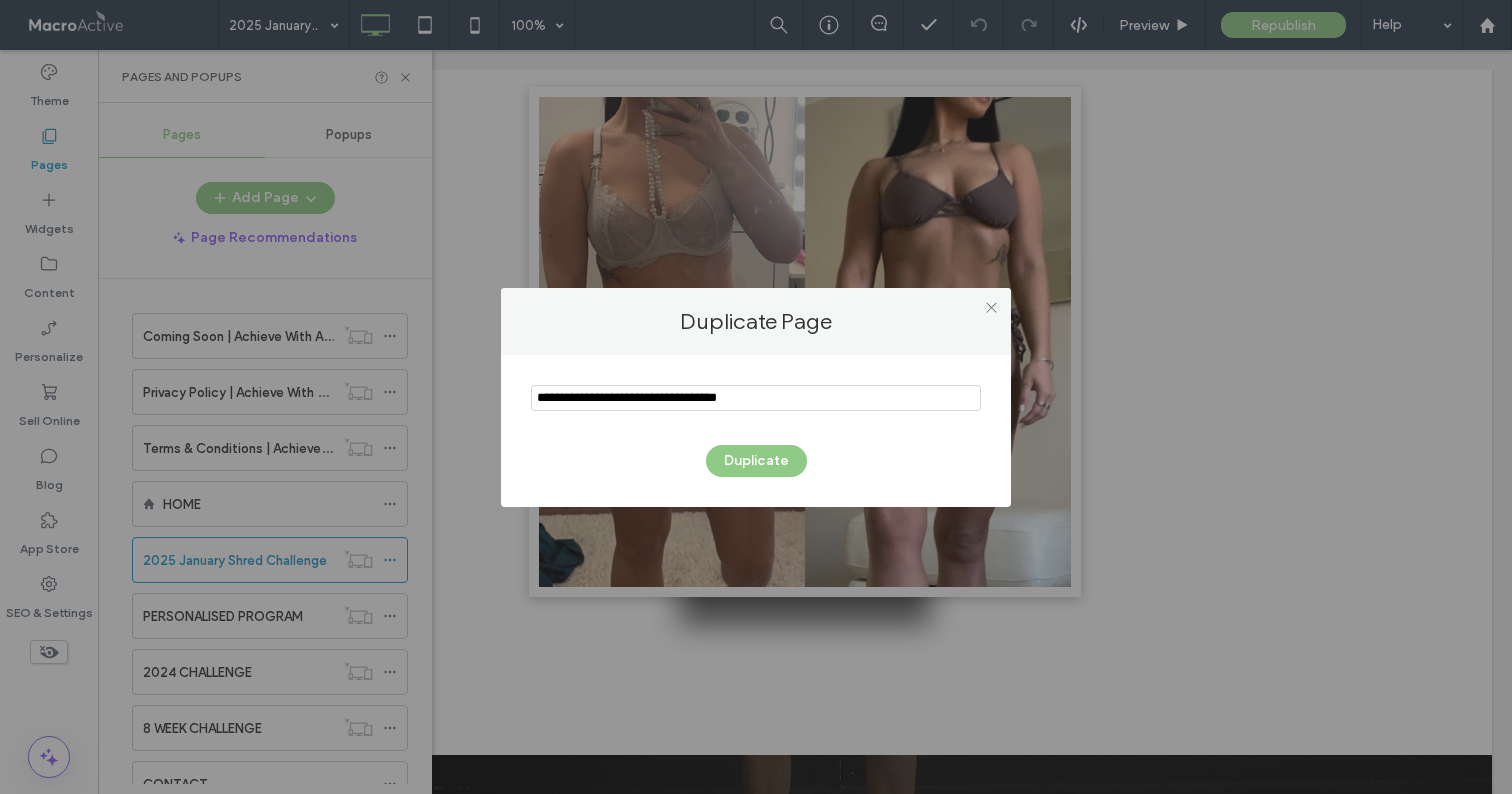 drag, startPoint x: 705, startPoint y: 398, endPoint x: 470, endPoint y: 380, distance: 235.68835 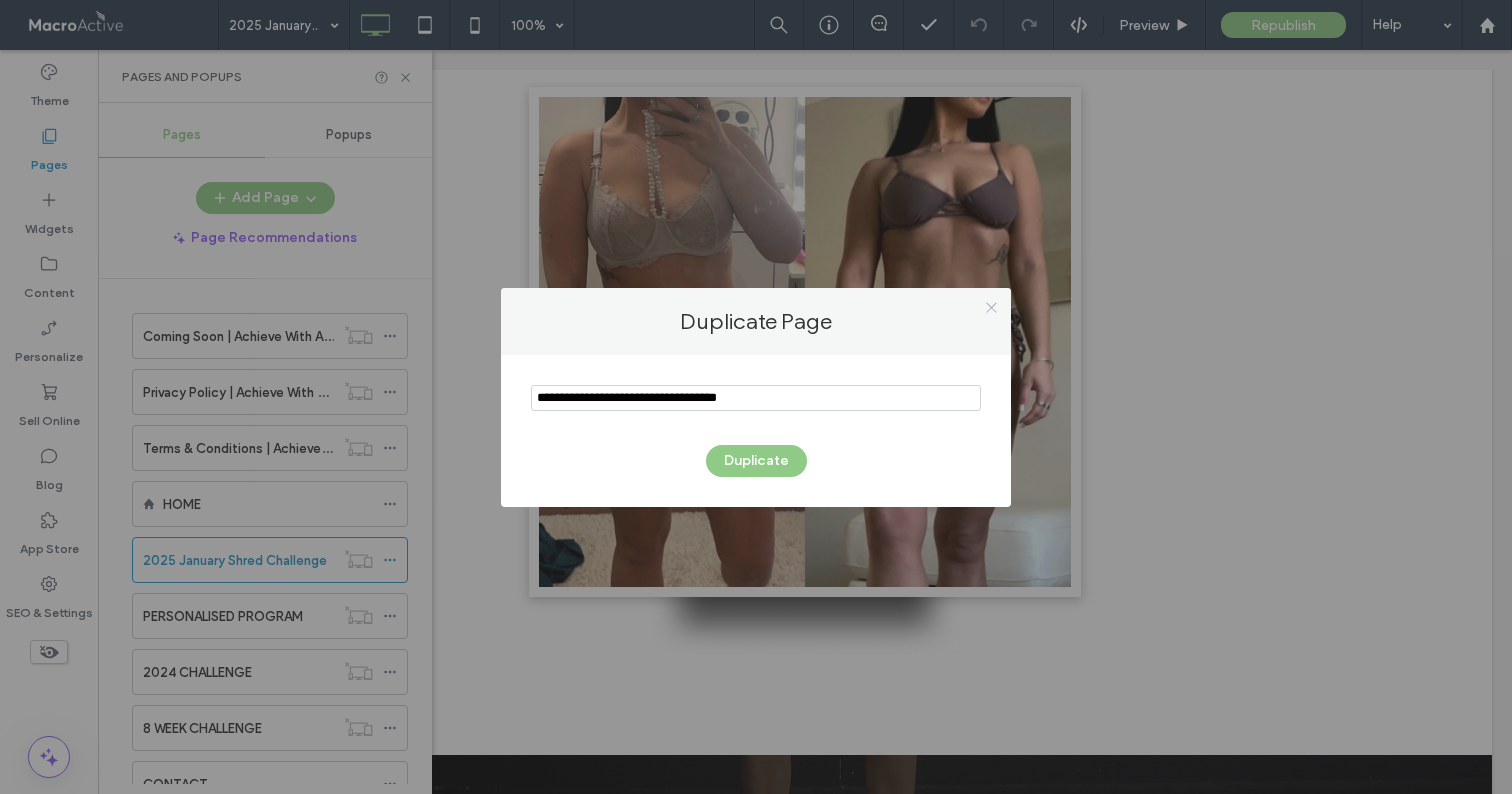 click 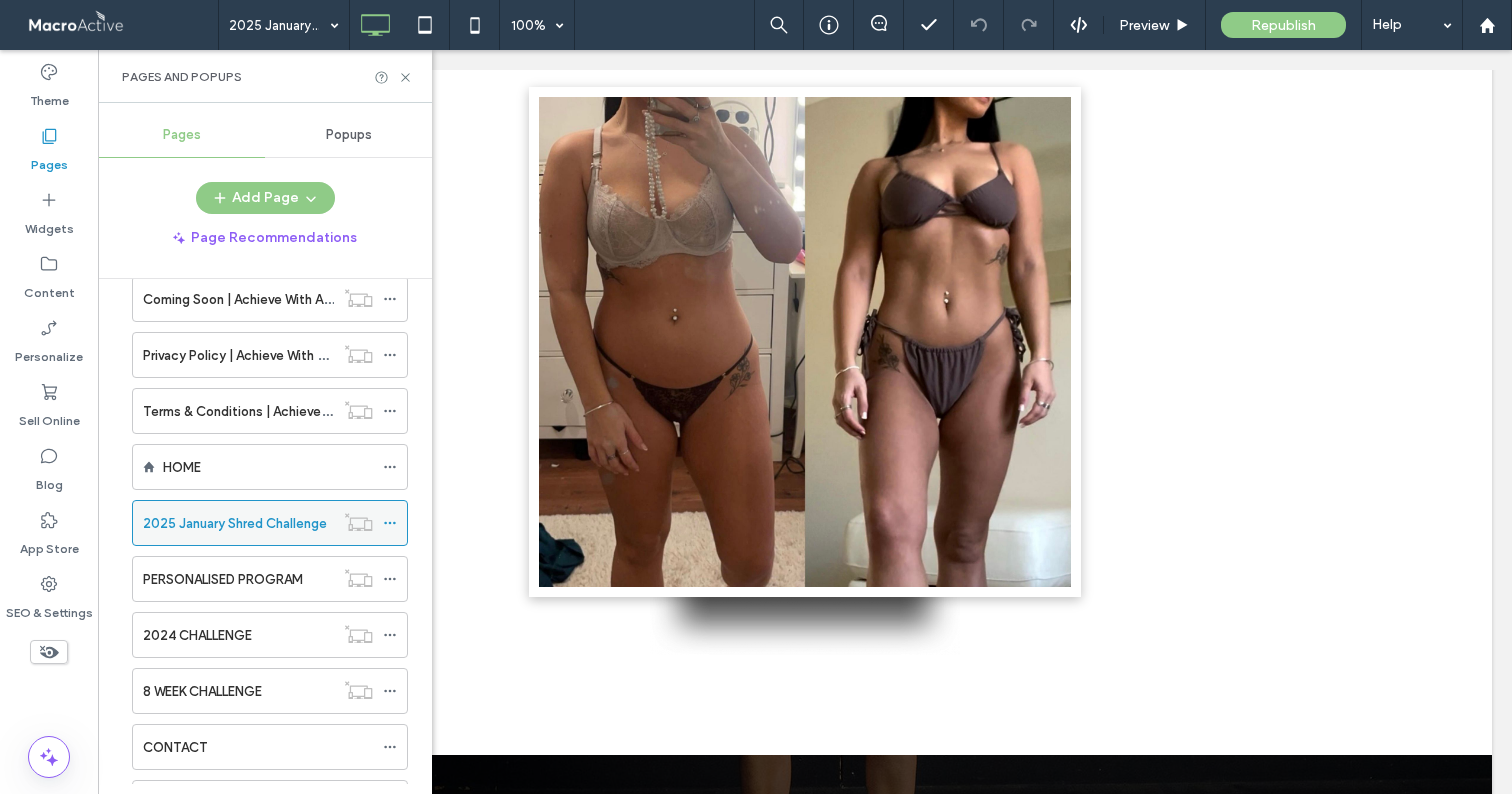 scroll, scrollTop: 241, scrollLeft: 0, axis: vertical 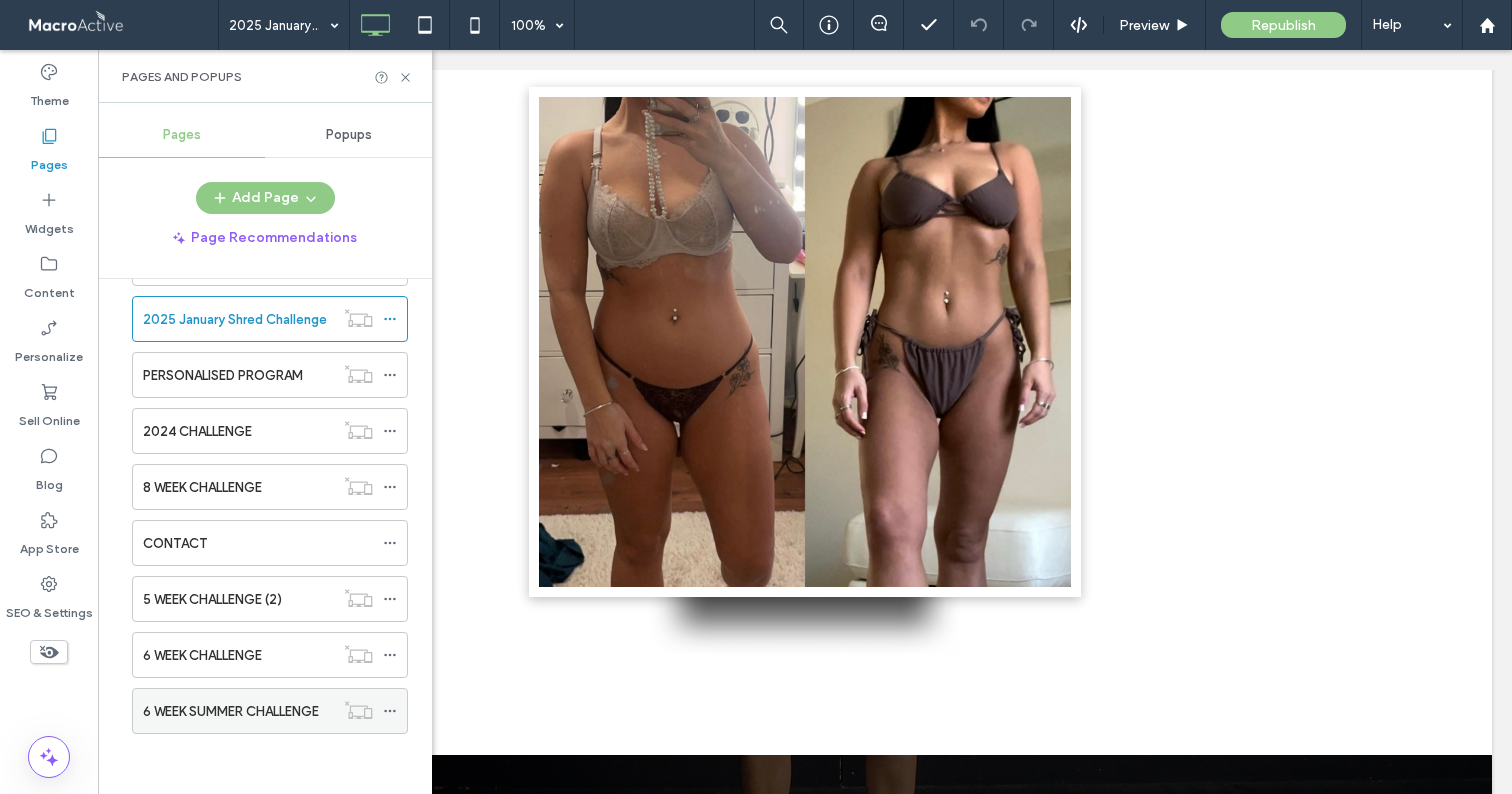 click on "6 WEEK SUMMER CHALLENGE" at bounding box center [231, 711] 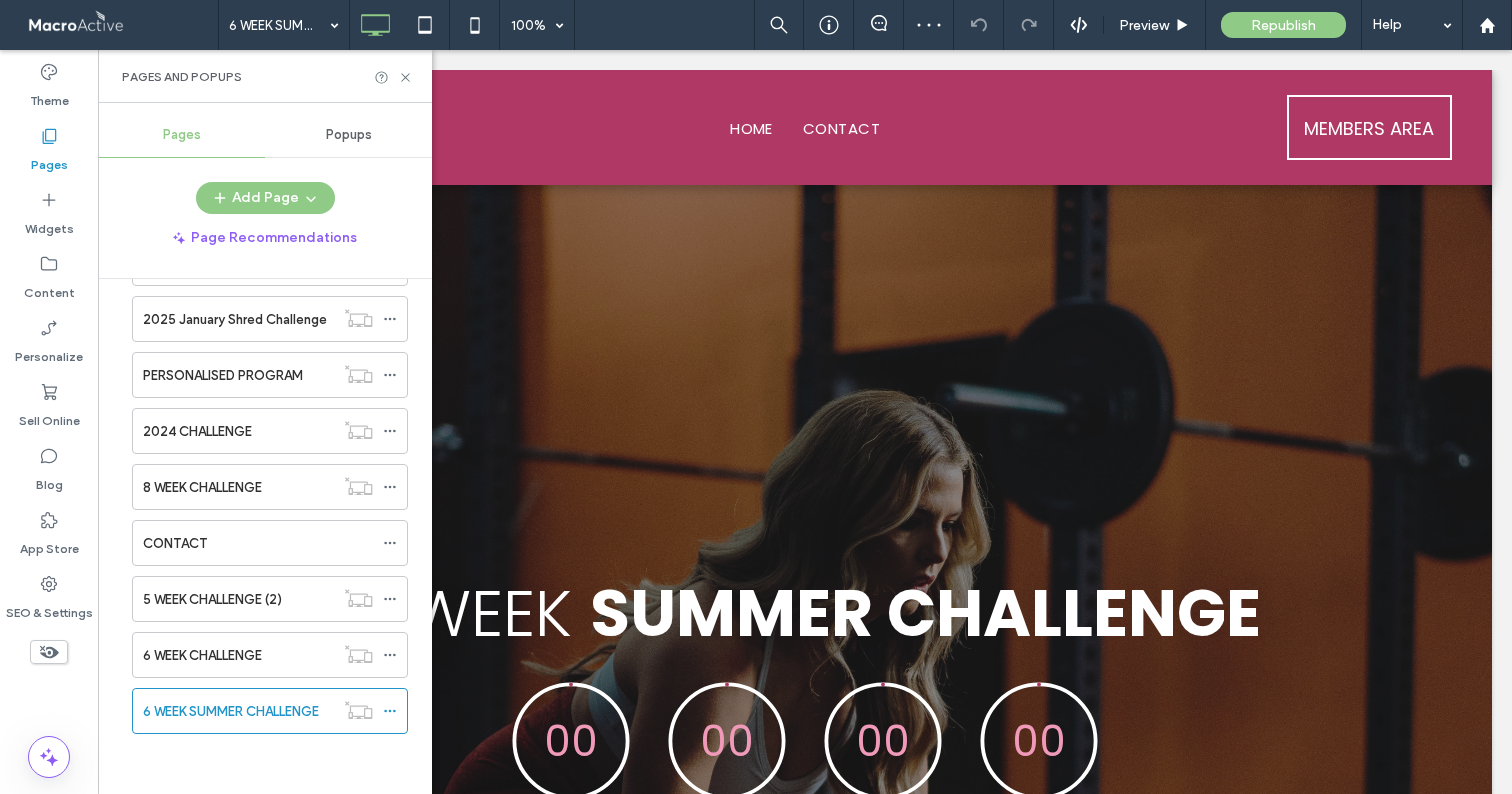 scroll, scrollTop: 2356, scrollLeft: 0, axis: vertical 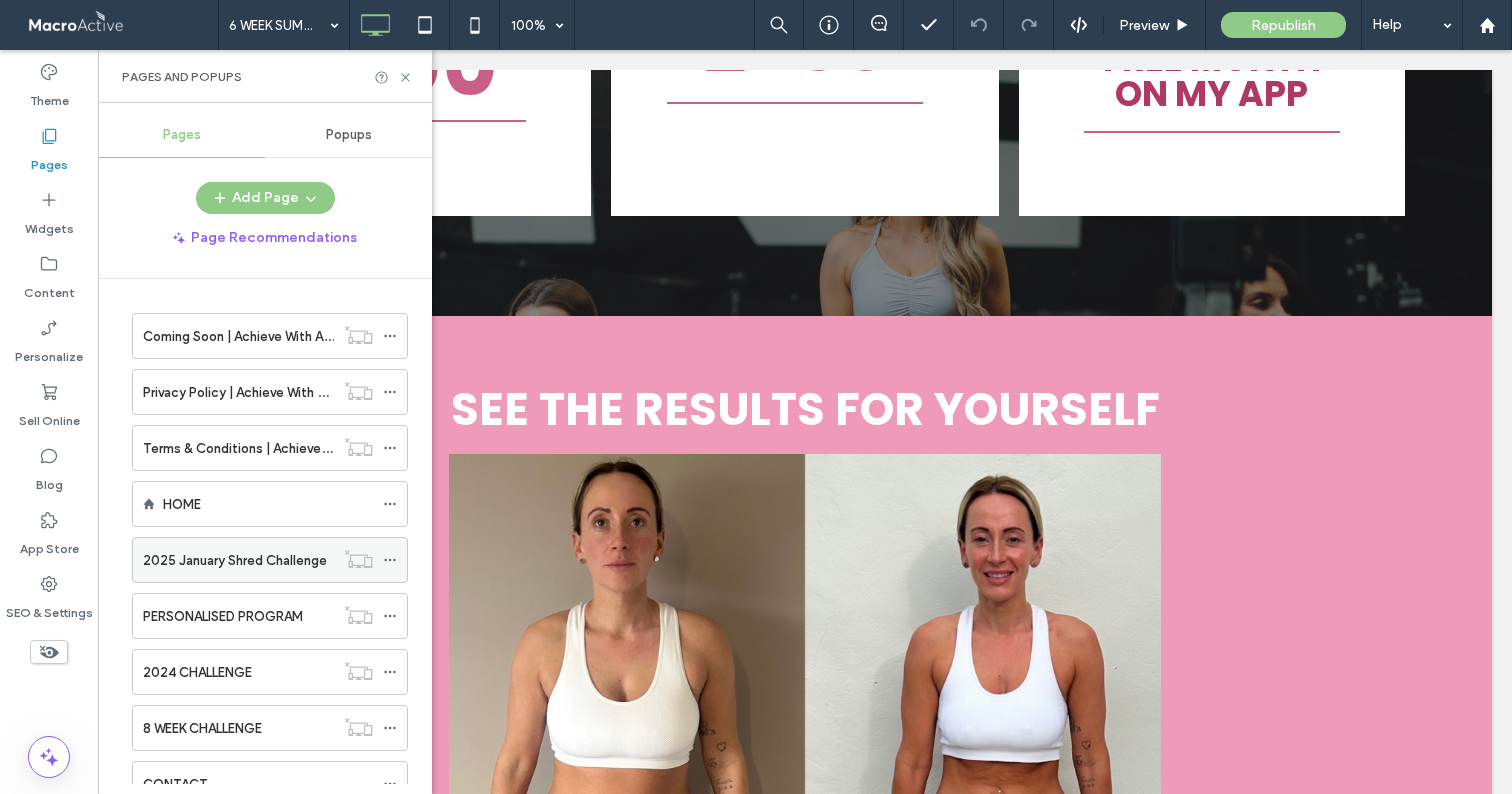 click 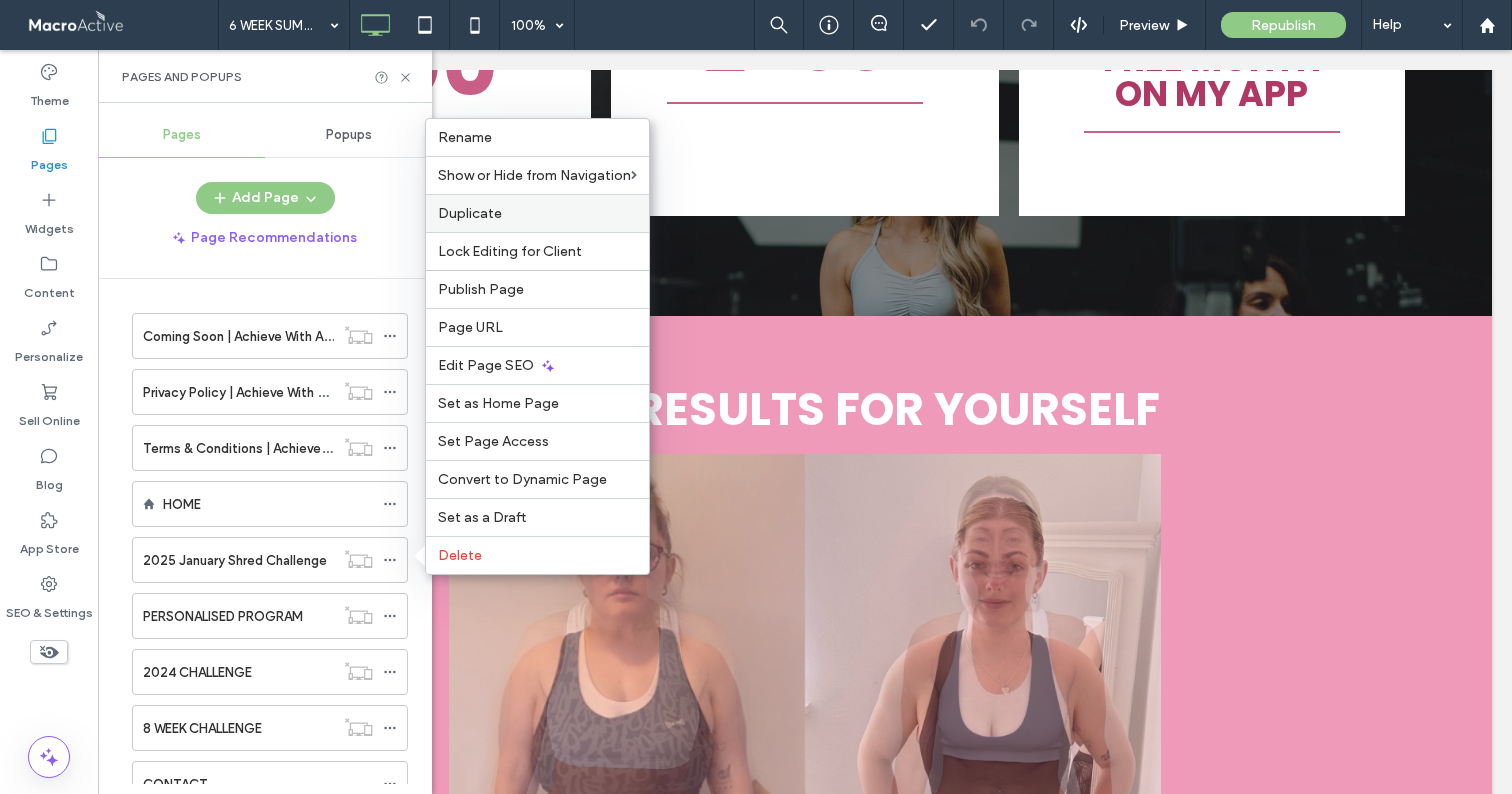 click on "Duplicate" at bounding box center (470, 213) 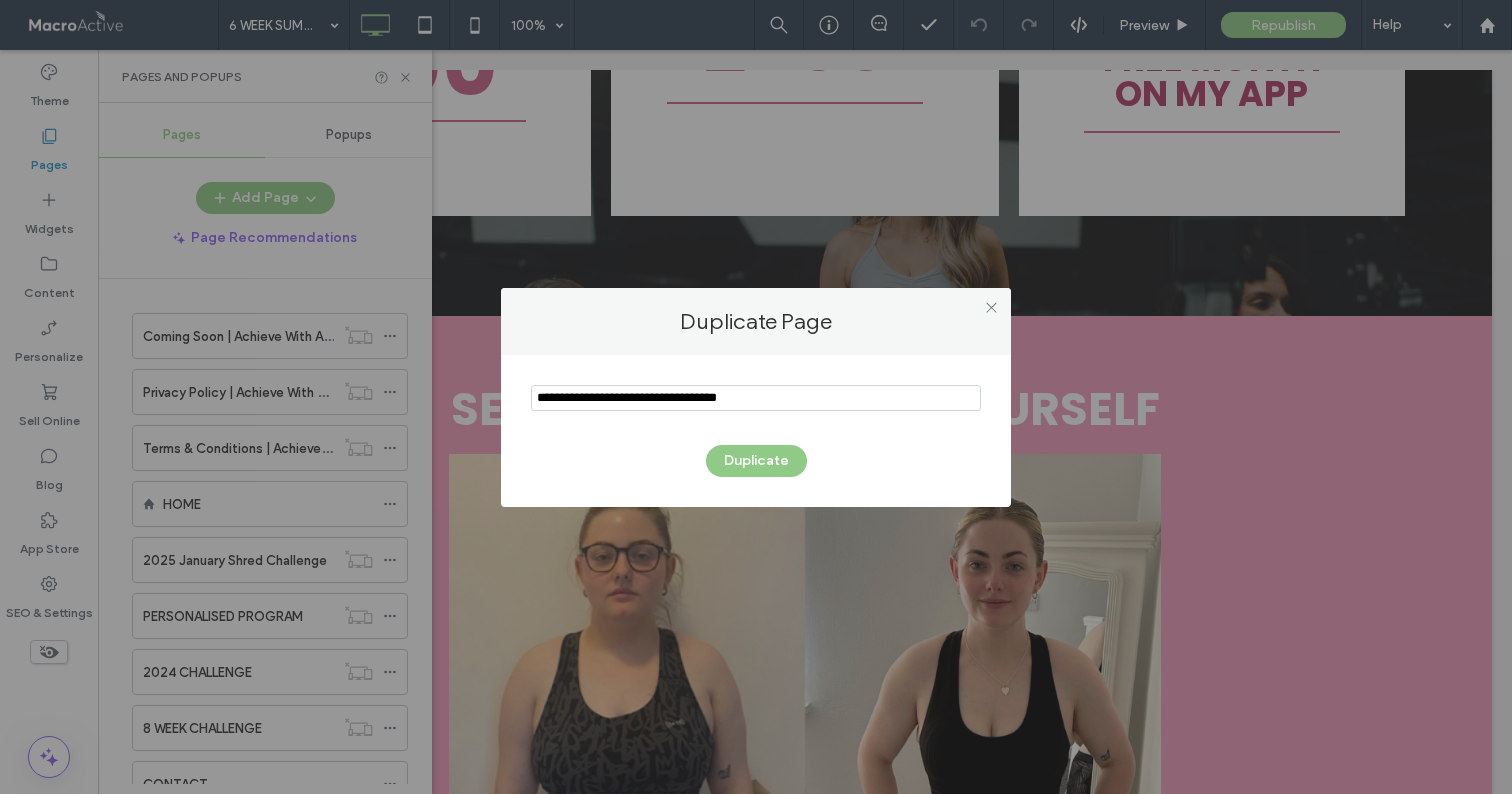 drag, startPoint x: 708, startPoint y: 398, endPoint x: 386, endPoint y: 342, distance: 326.83328 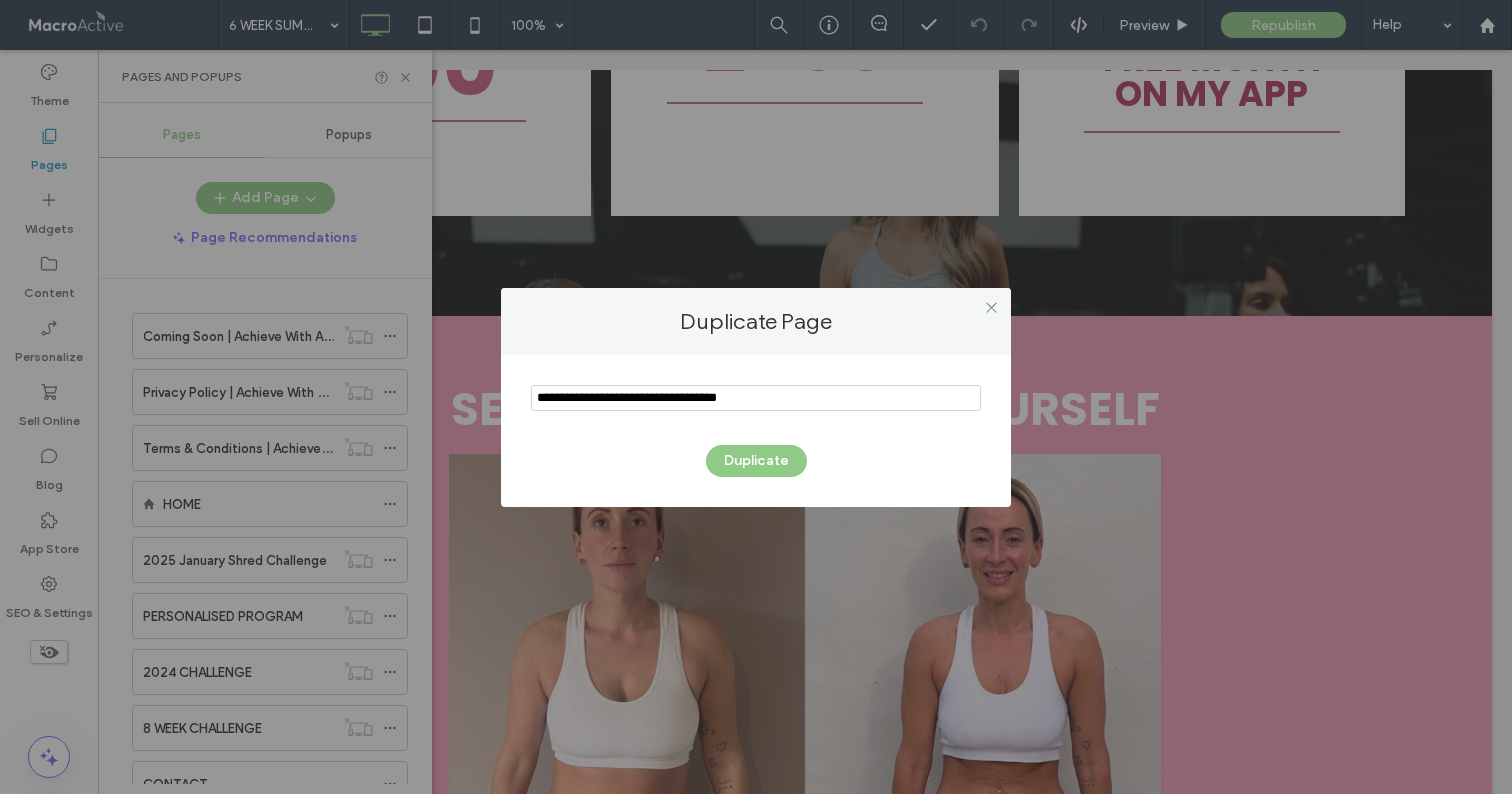 click at bounding box center (756, 398) 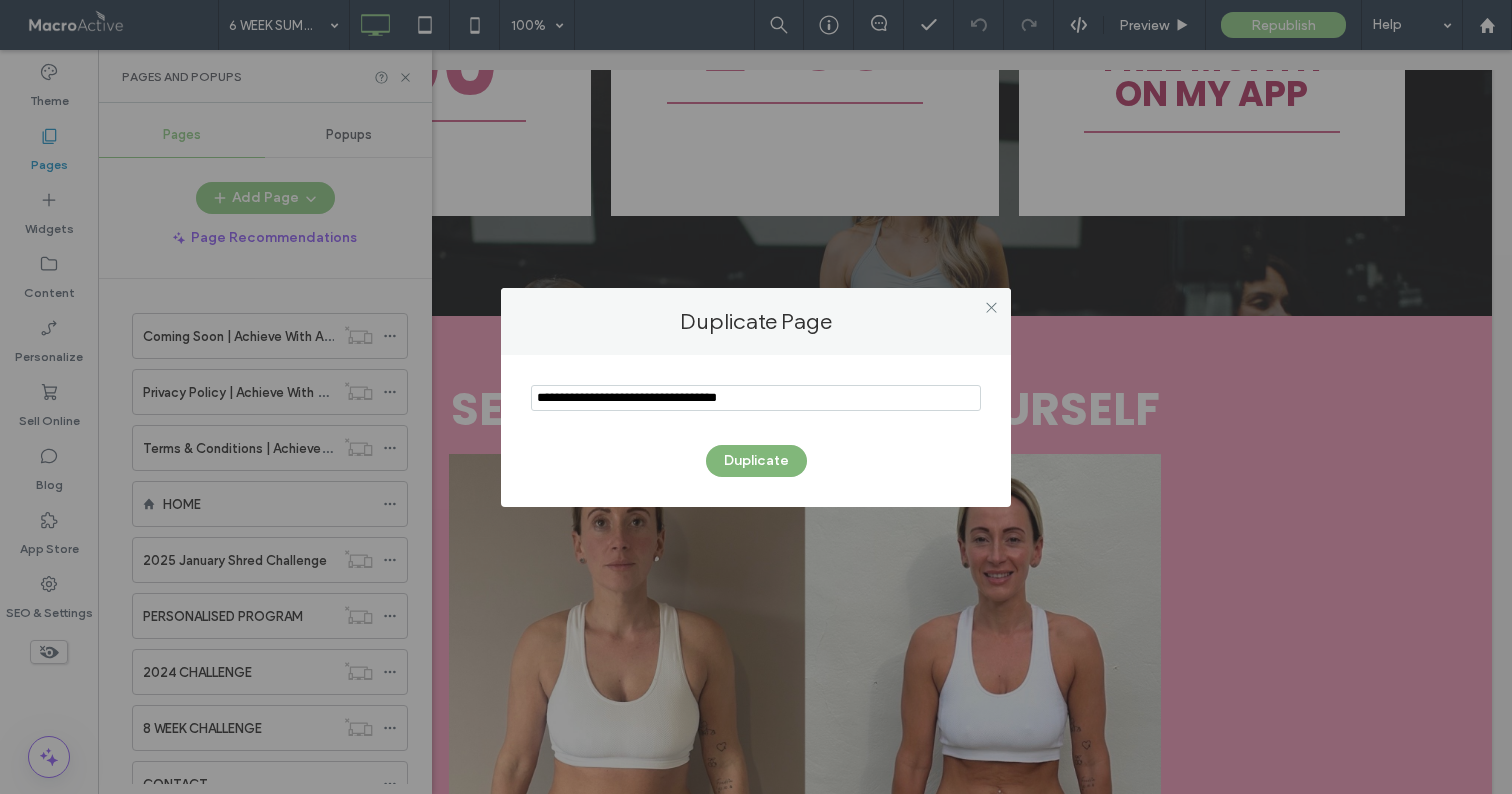 paste on "**********" 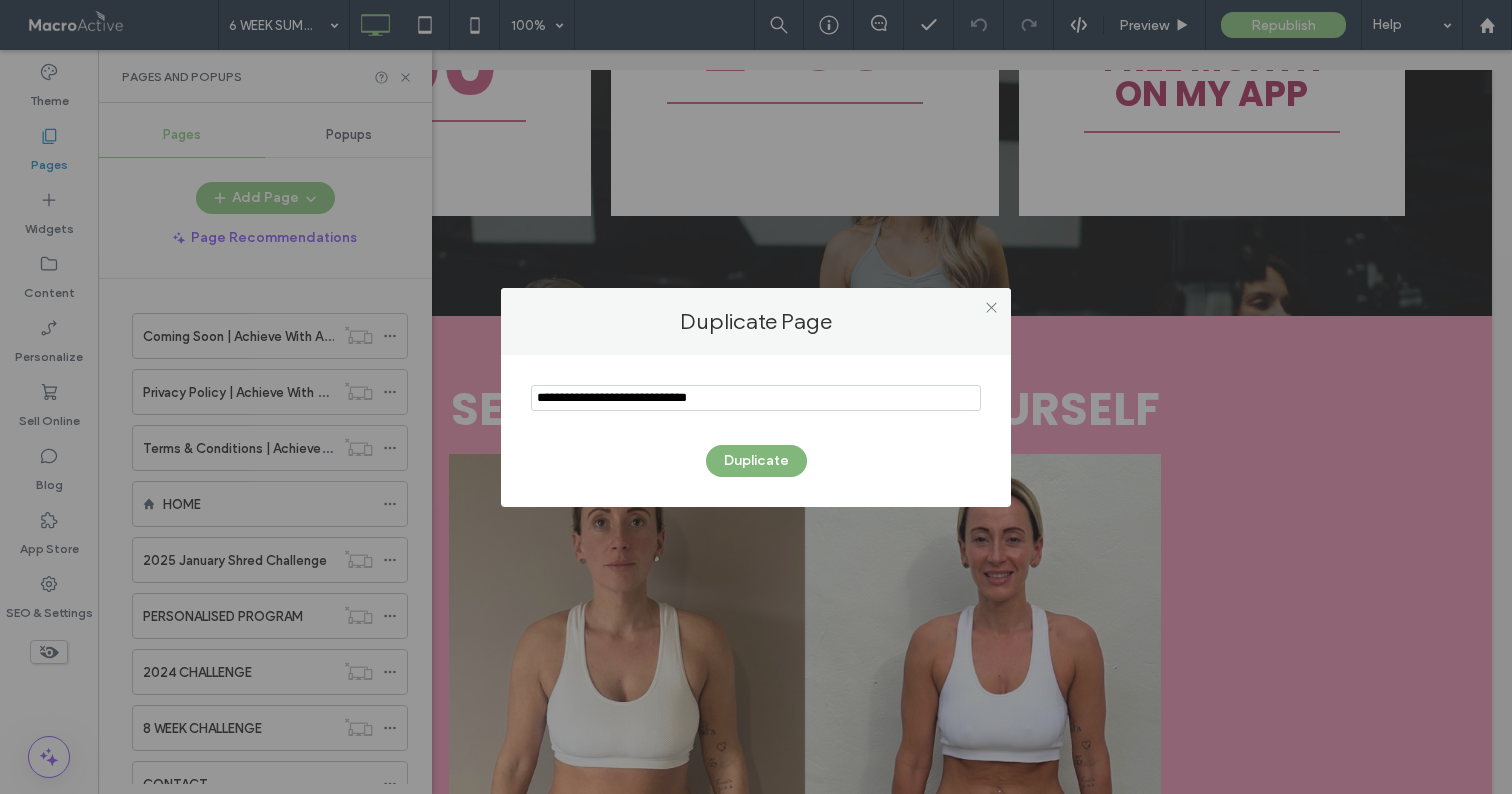 type on "**********" 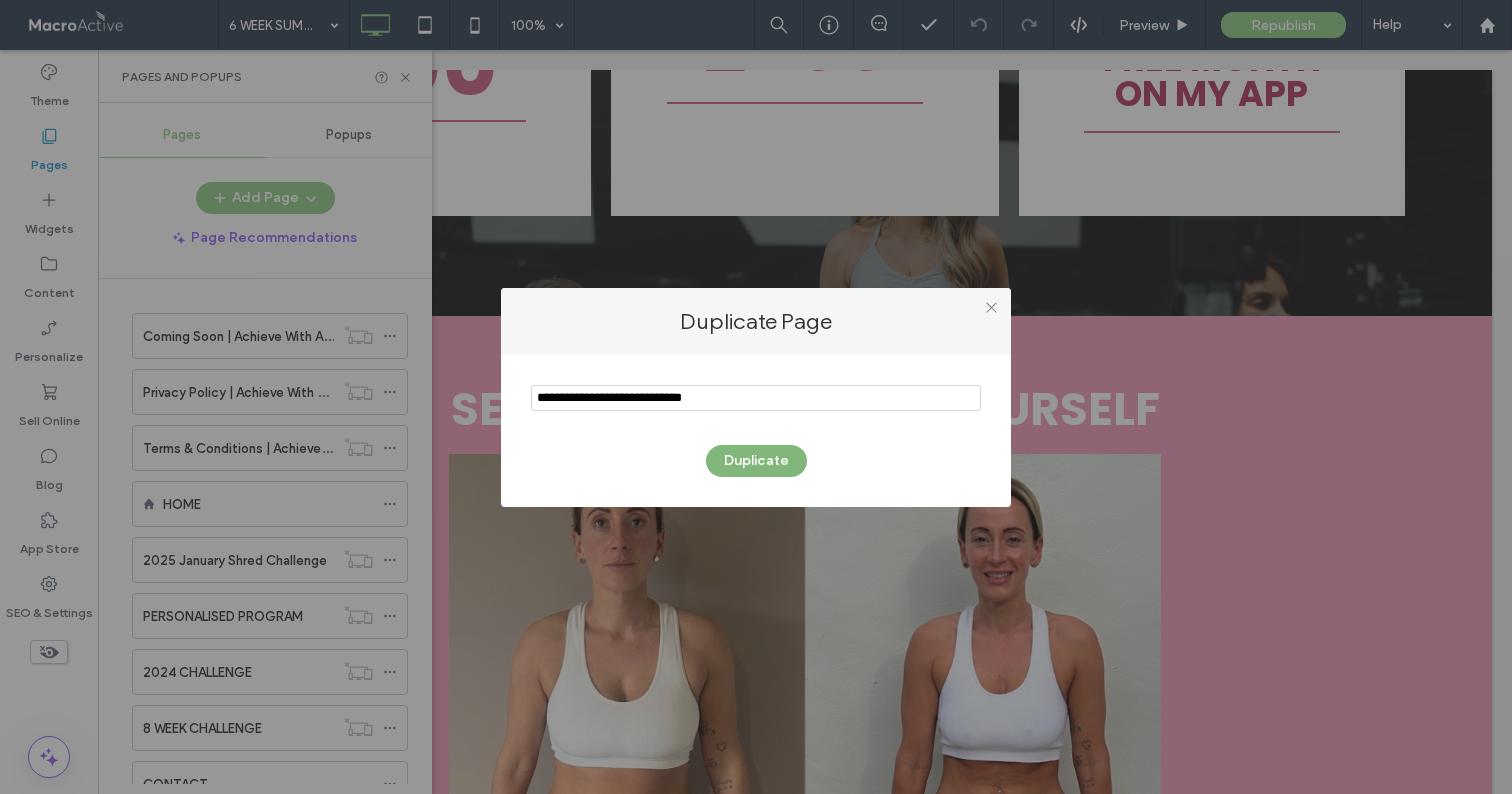 click on "Duplicate" at bounding box center (756, 461) 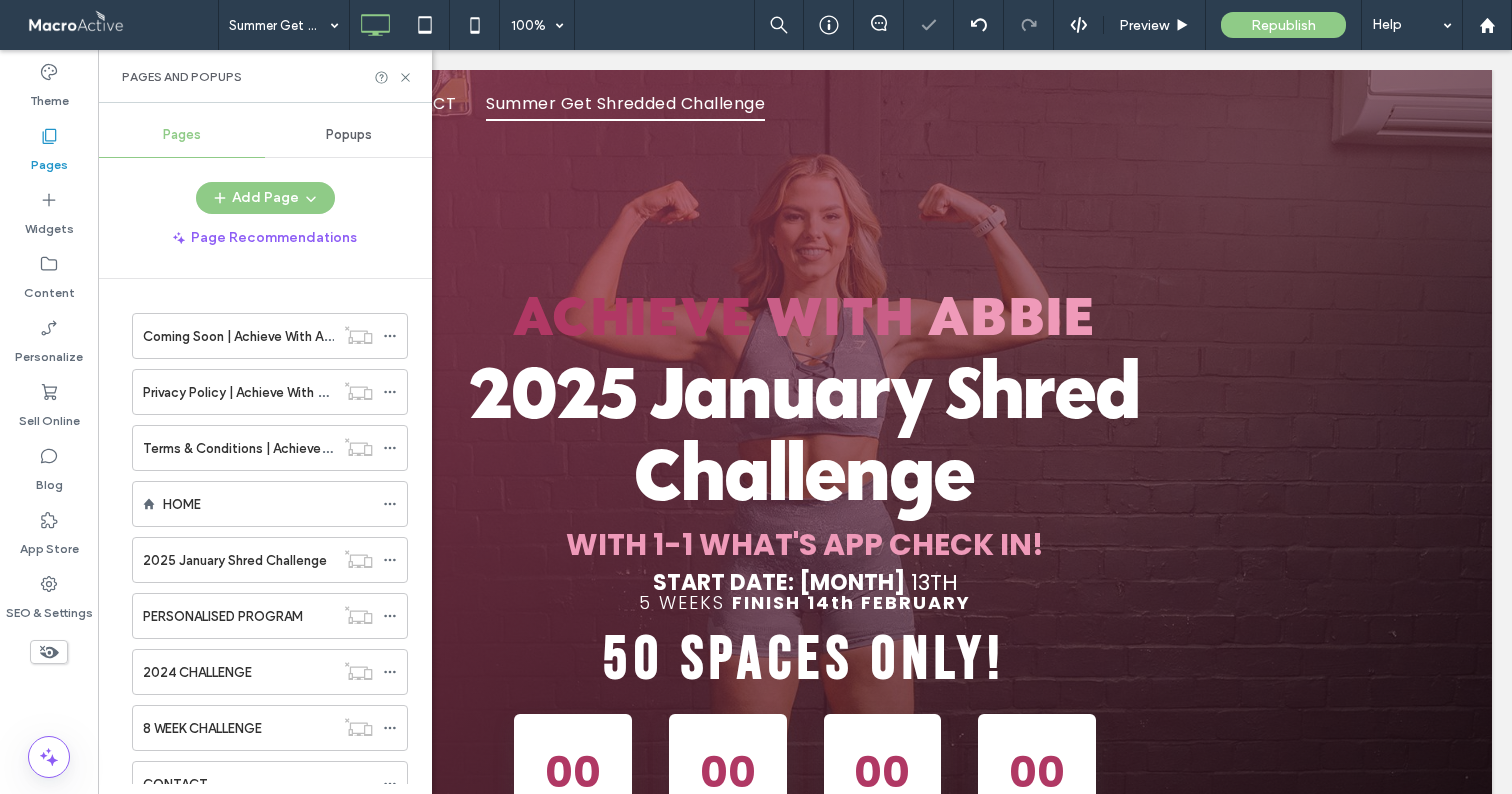 scroll, scrollTop: 0, scrollLeft: 0, axis: both 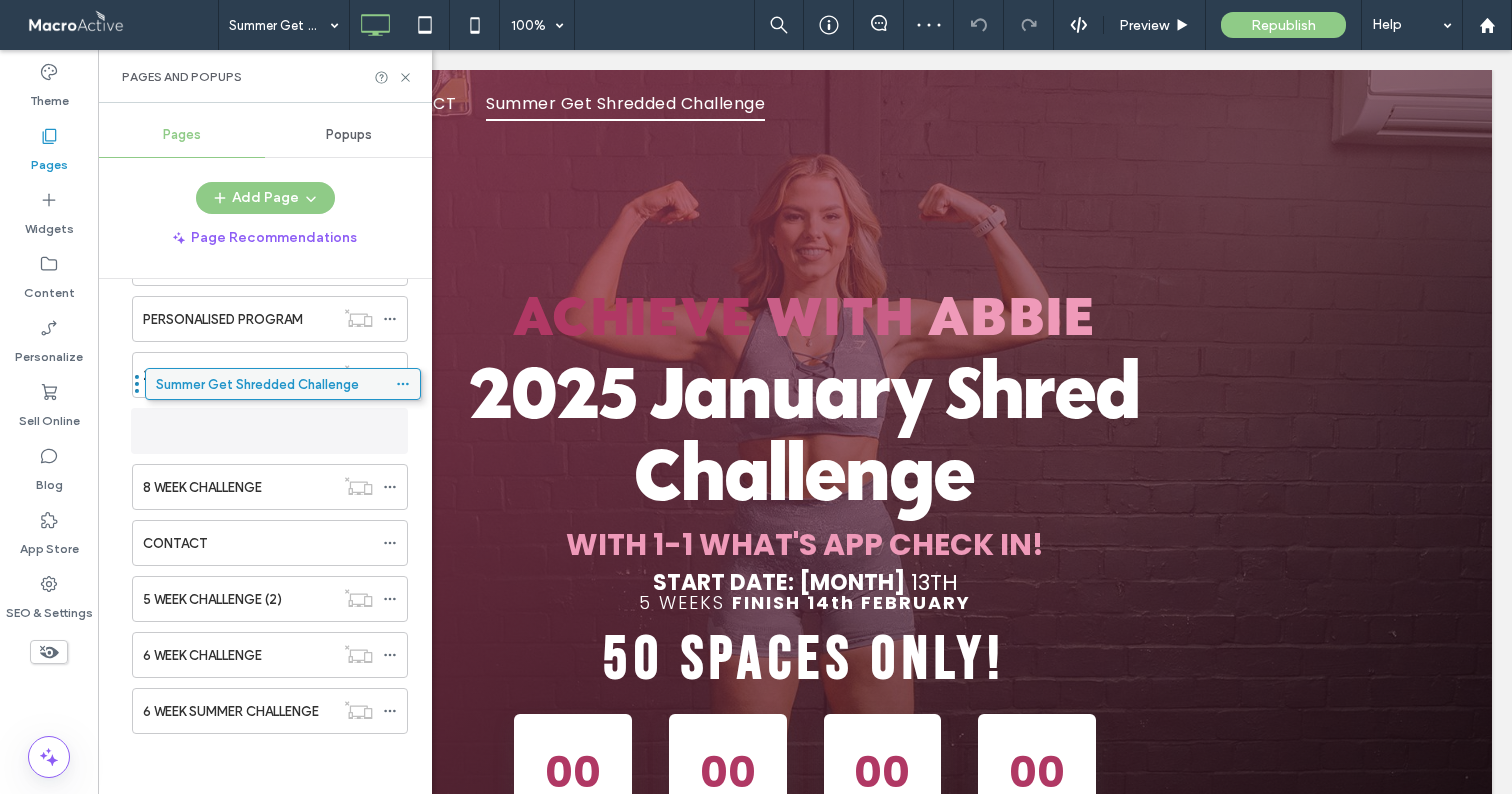drag, startPoint x: 210, startPoint y: 701, endPoint x: 223, endPoint y: 402, distance: 299.28247 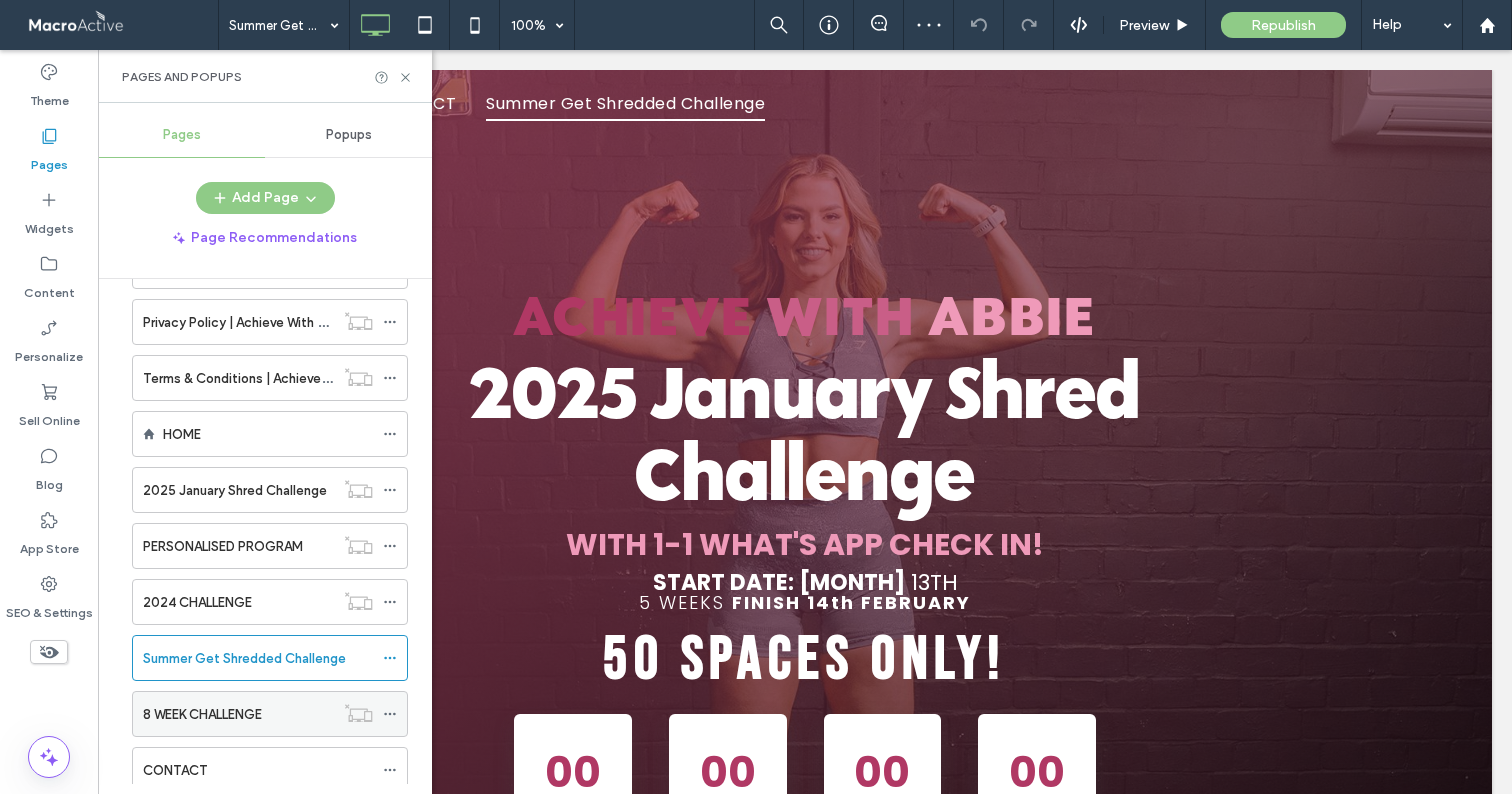 scroll, scrollTop: 0, scrollLeft: 0, axis: both 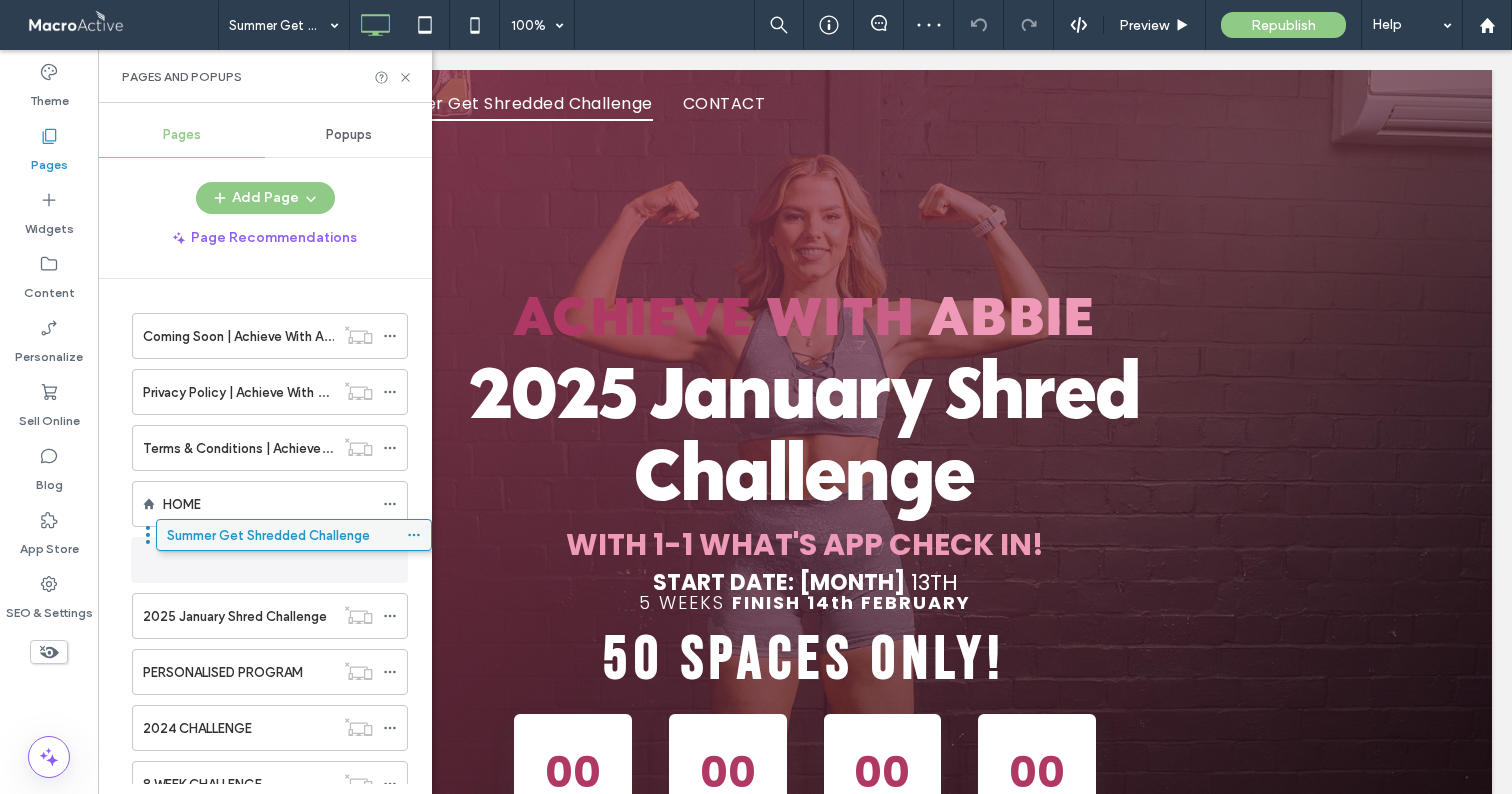 drag, startPoint x: 189, startPoint y: 725, endPoint x: 214, endPoint y: 538, distance: 188.66373 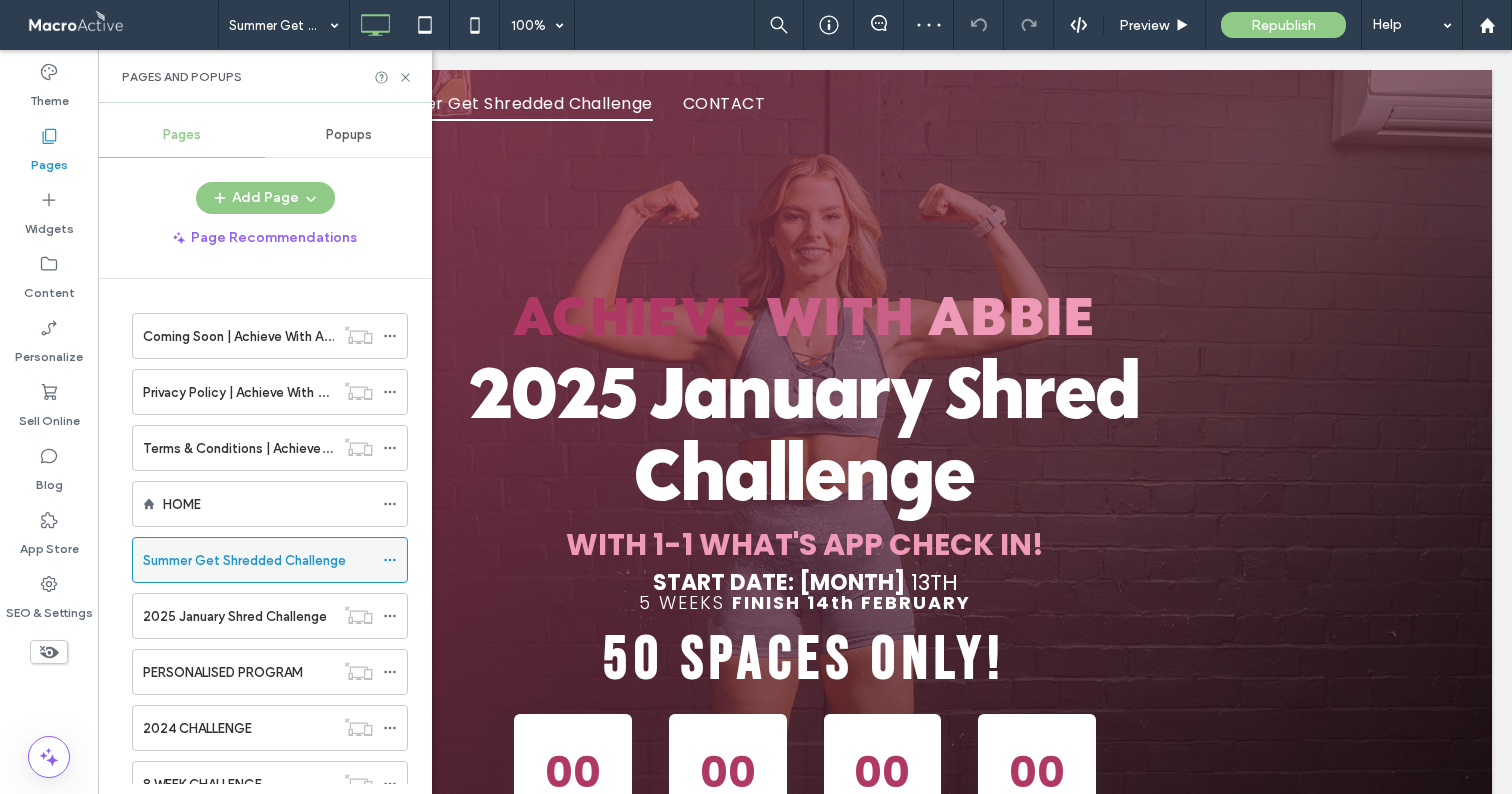 click on "Summer Get Shredded Challenge" at bounding box center [258, 560] 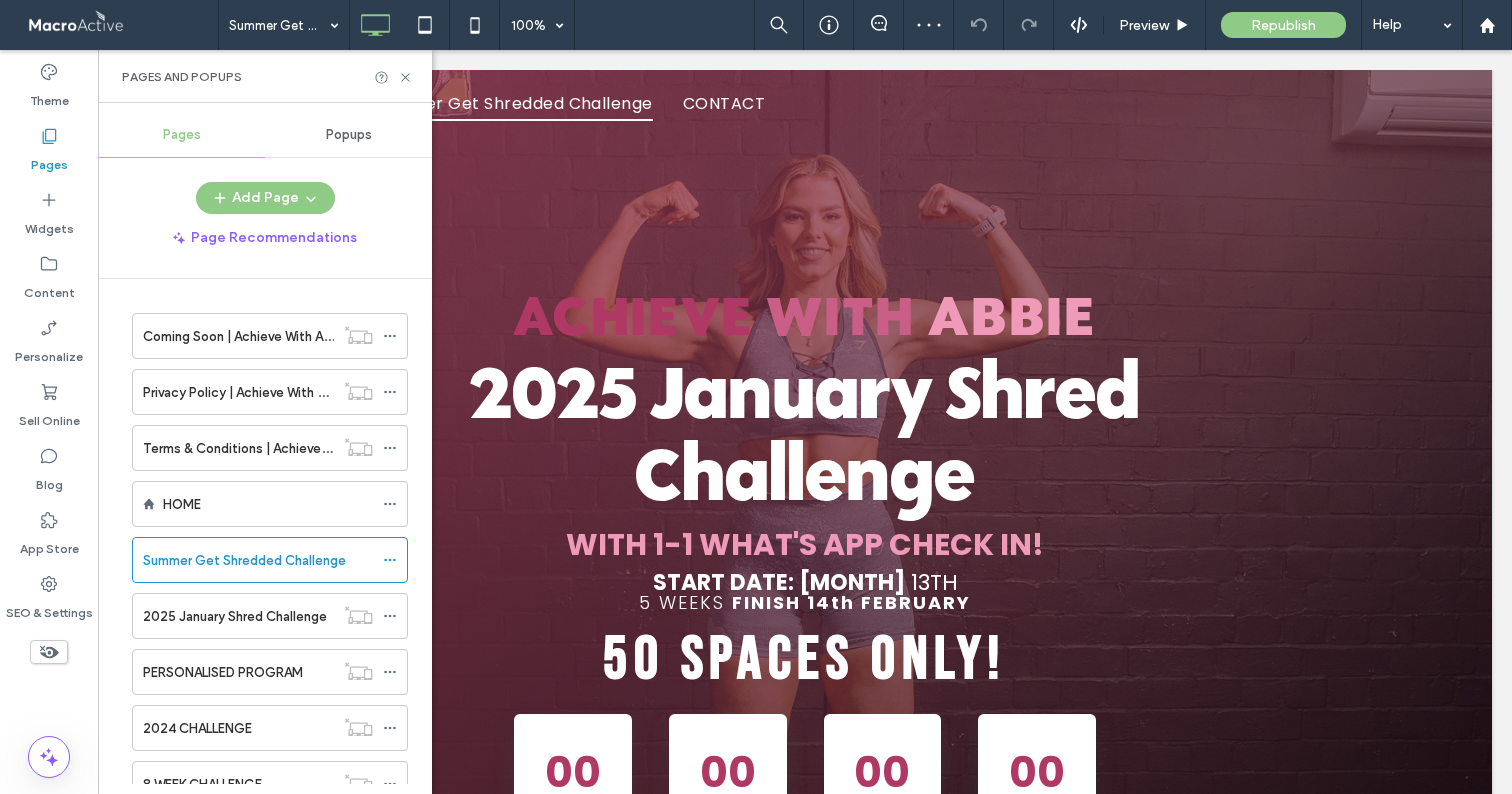 scroll, scrollTop: 0, scrollLeft: 0, axis: both 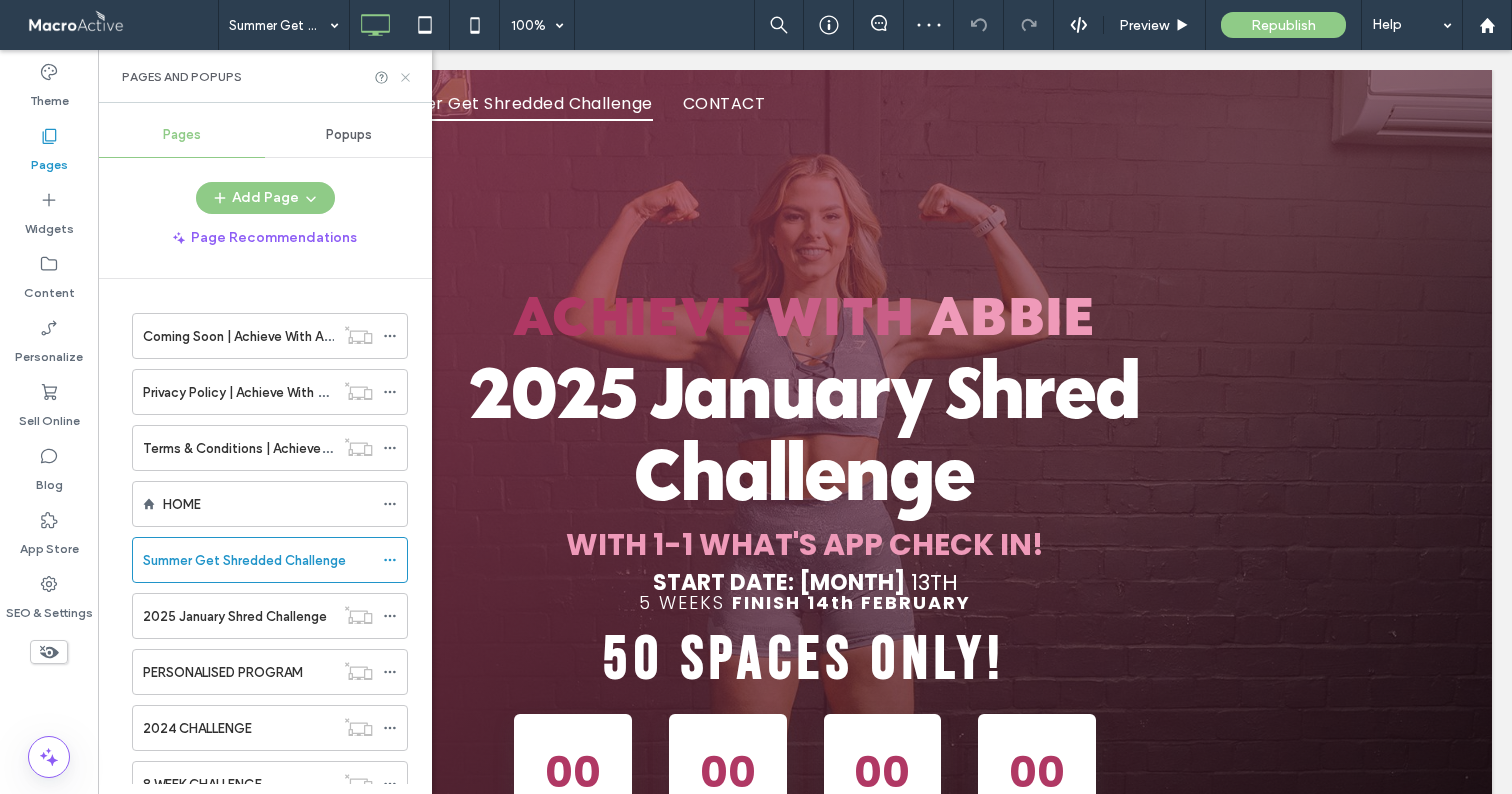 click 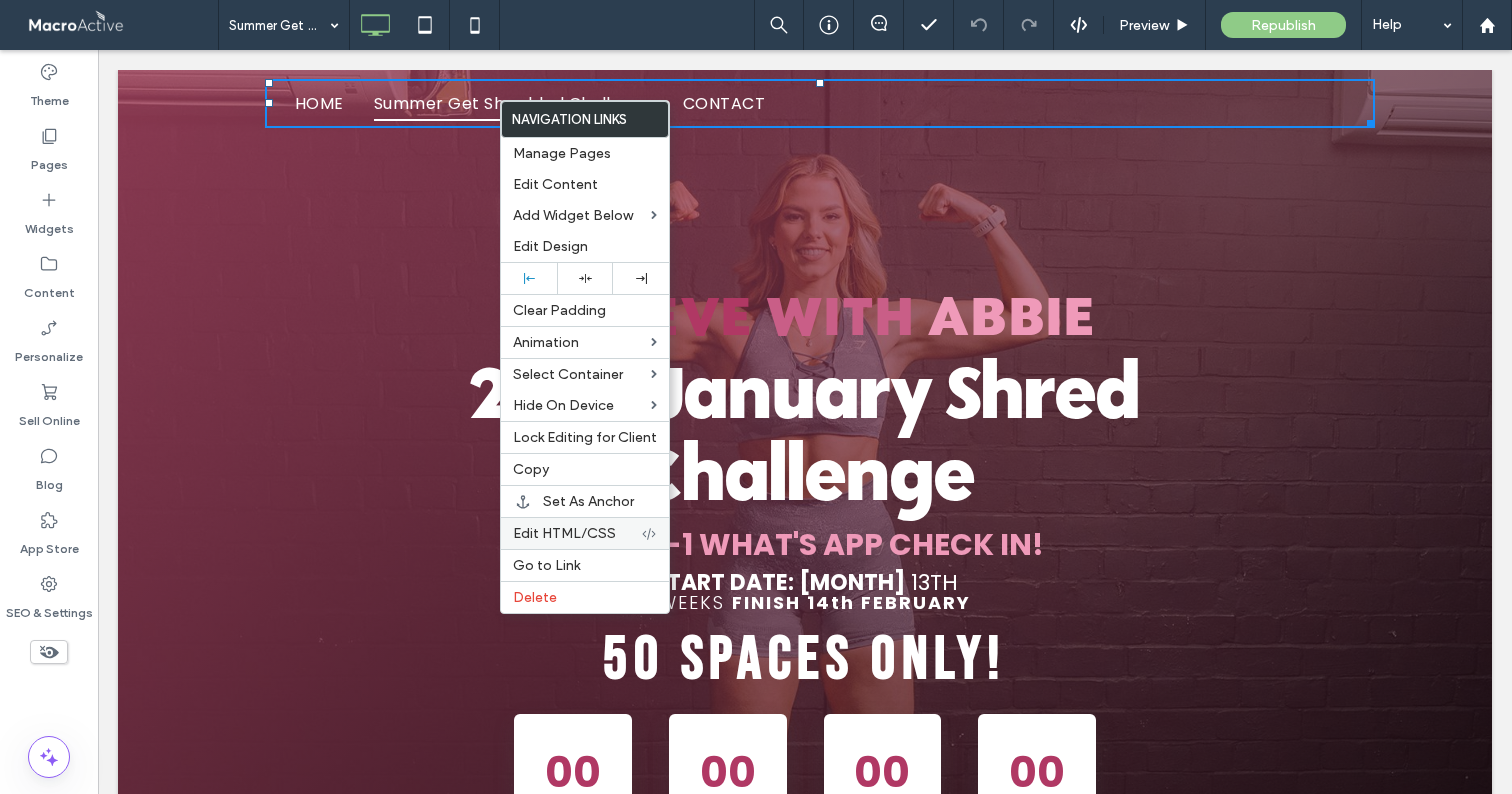click on "Edit HTML/CSS" at bounding box center [564, 533] 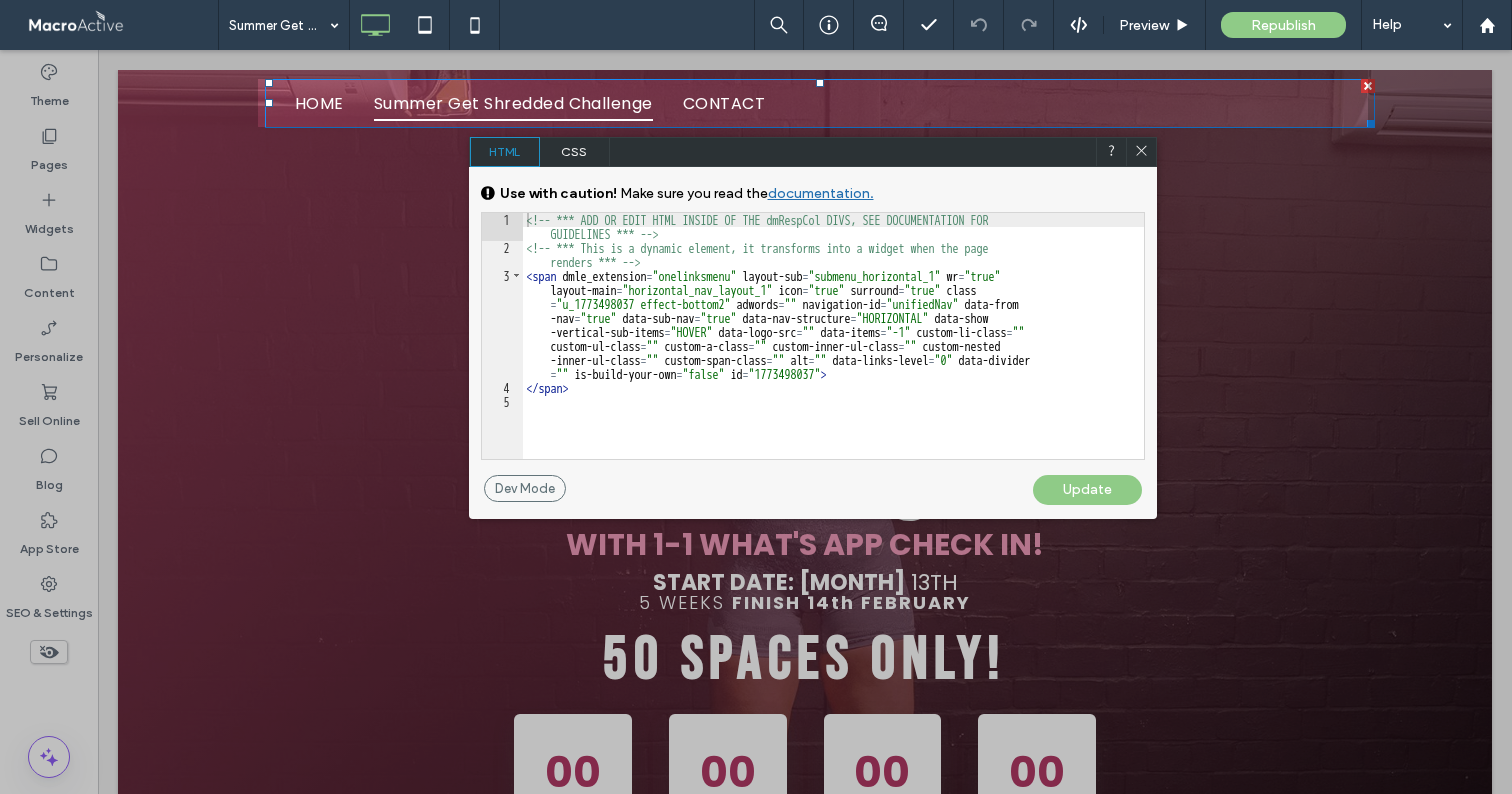 click on "CSS" at bounding box center (575, 152) 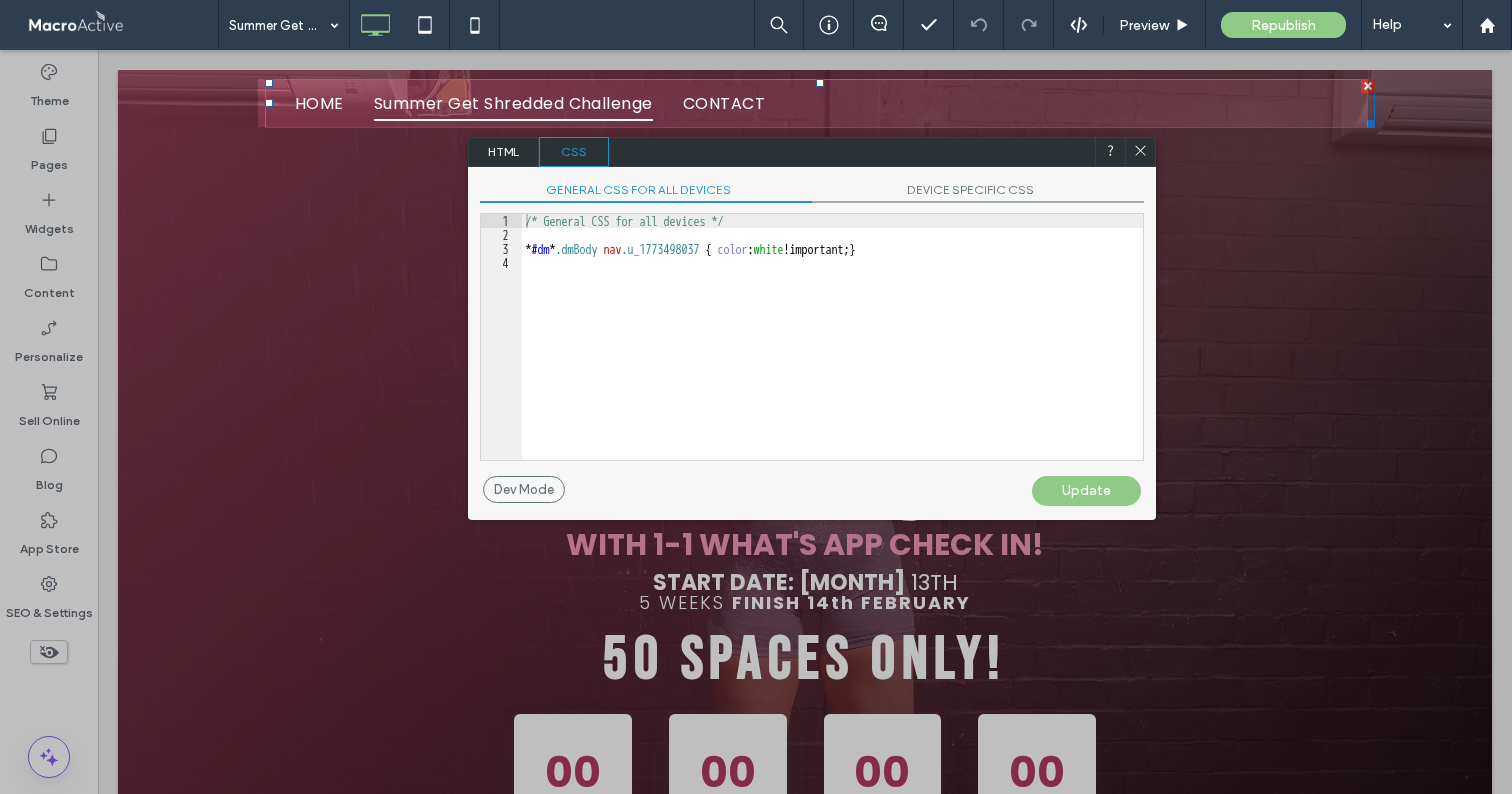 click on "DEVICE SPECIFIC CSS" at bounding box center (978, 192) 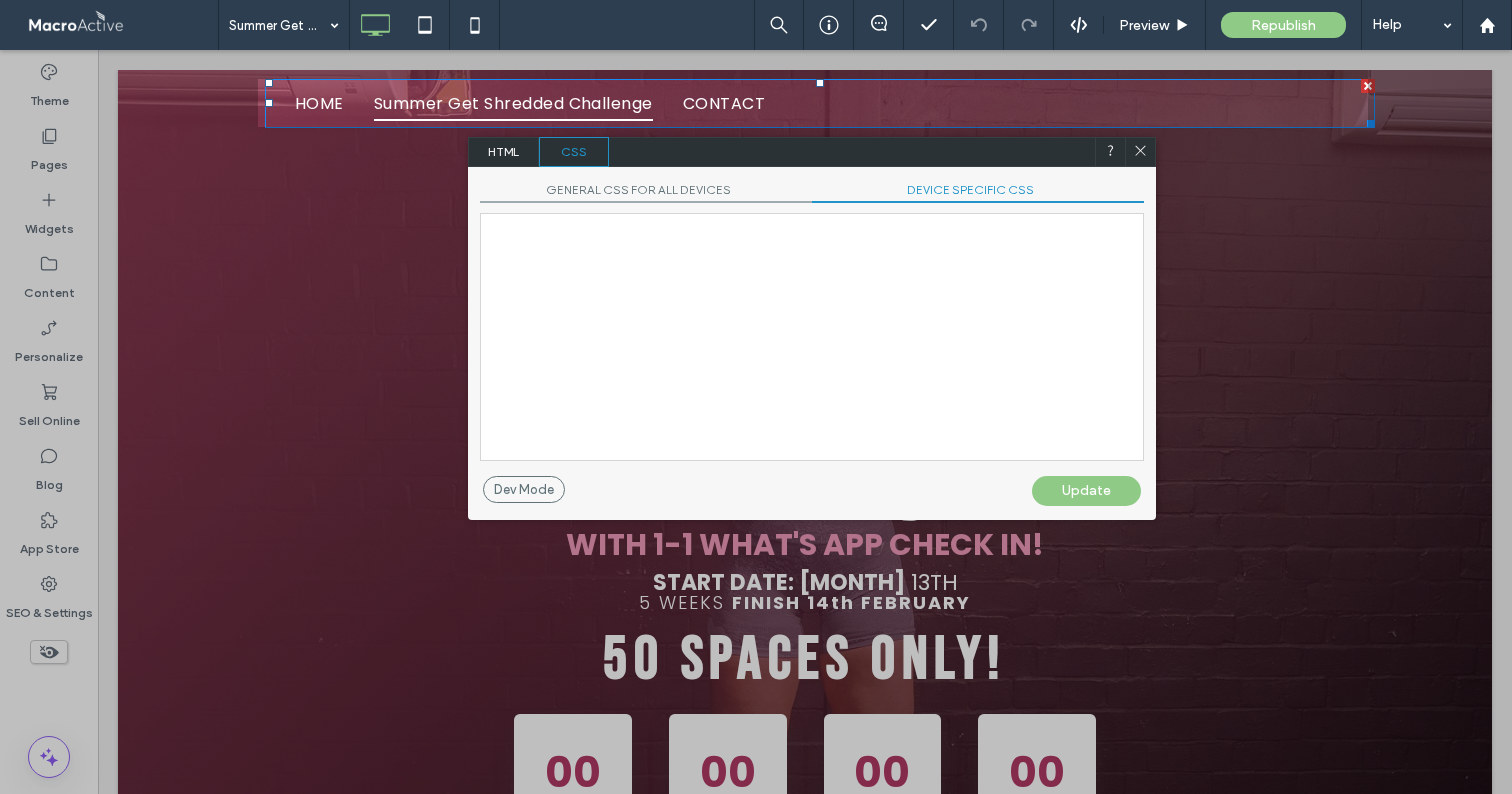 click at bounding box center (812, 337) 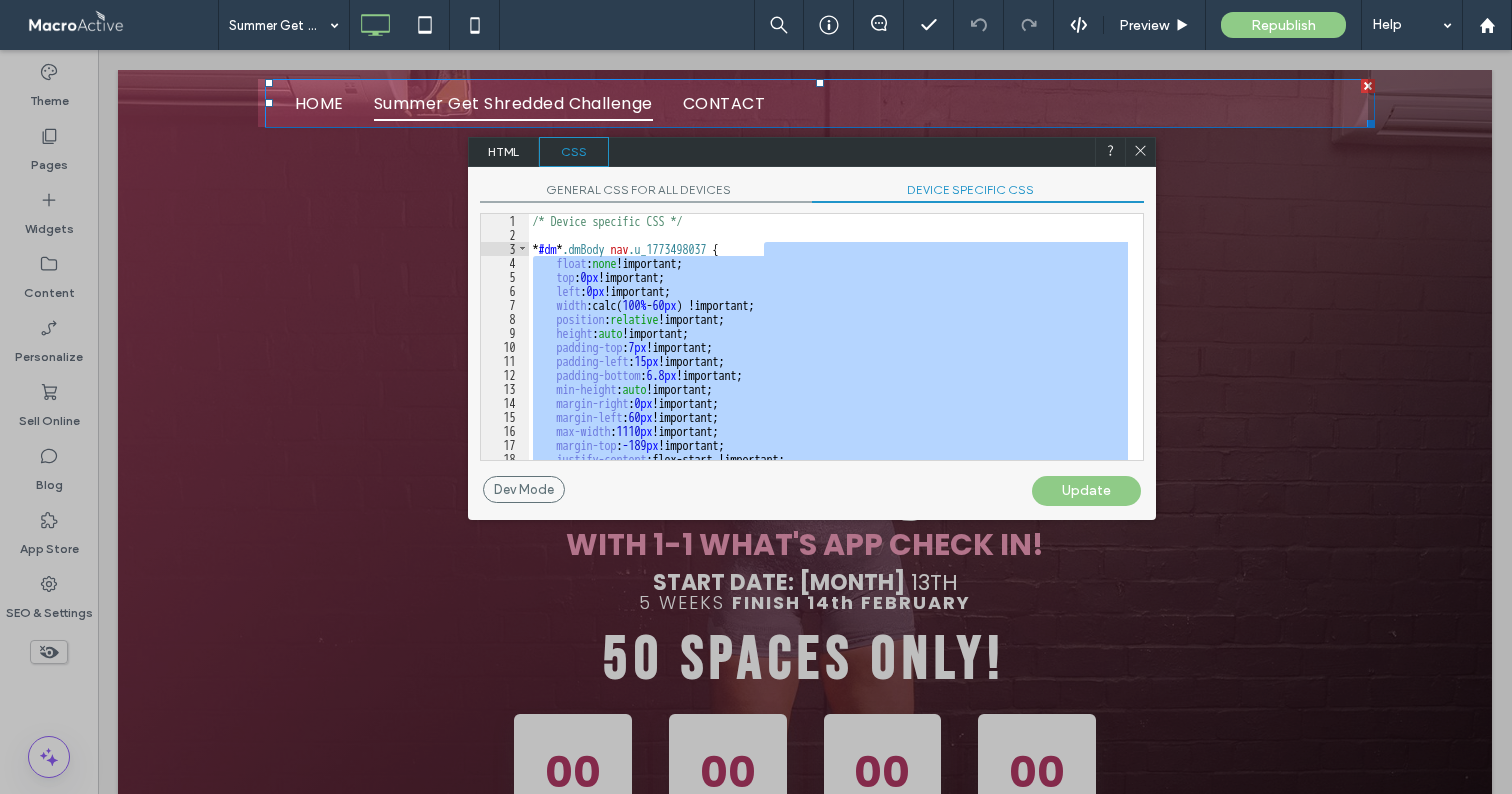 click on "GENERAL CSS FOR ALL DEVICES" at bounding box center [646, 192] 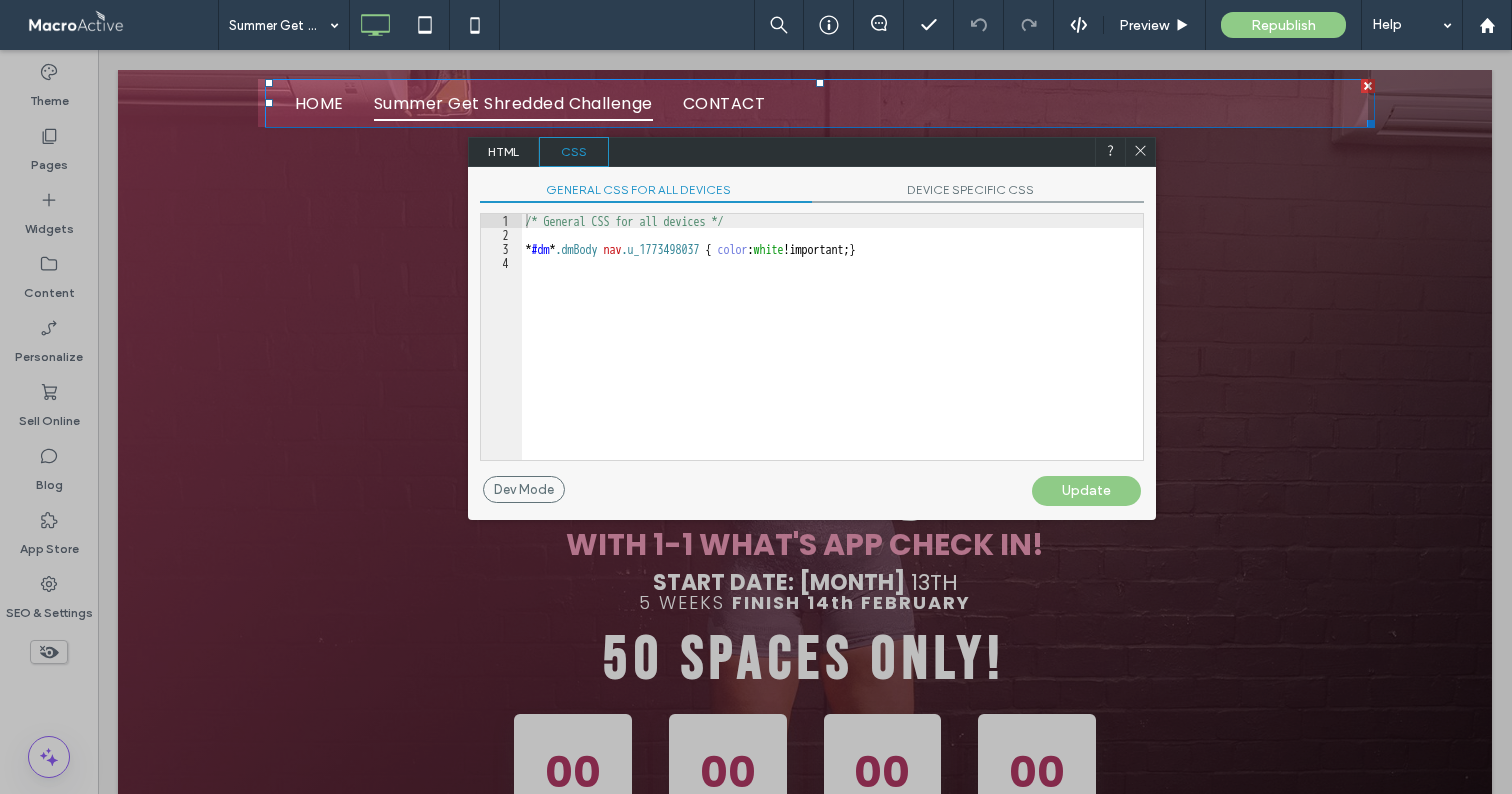 click on "/* General CSS for all devices */ * #dm  * .dmBody   nav .u_1773498037   {   color : white  !important;  }" at bounding box center (832, 351) 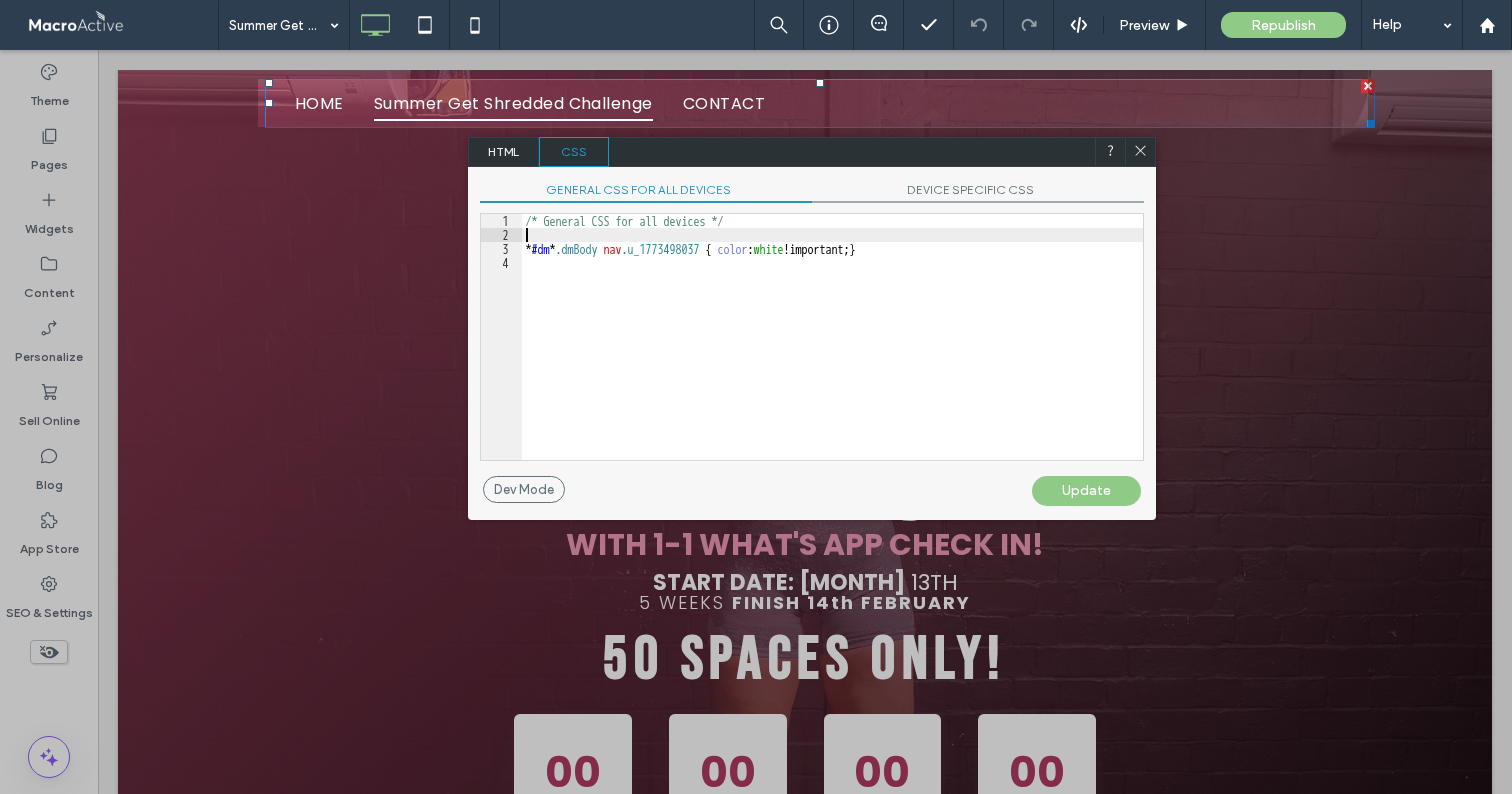click on "/* General CSS for all devices */ * #dm  * .dmBody   nav .u_1773498037   {   color : white  !important;  }" at bounding box center [832, 351] 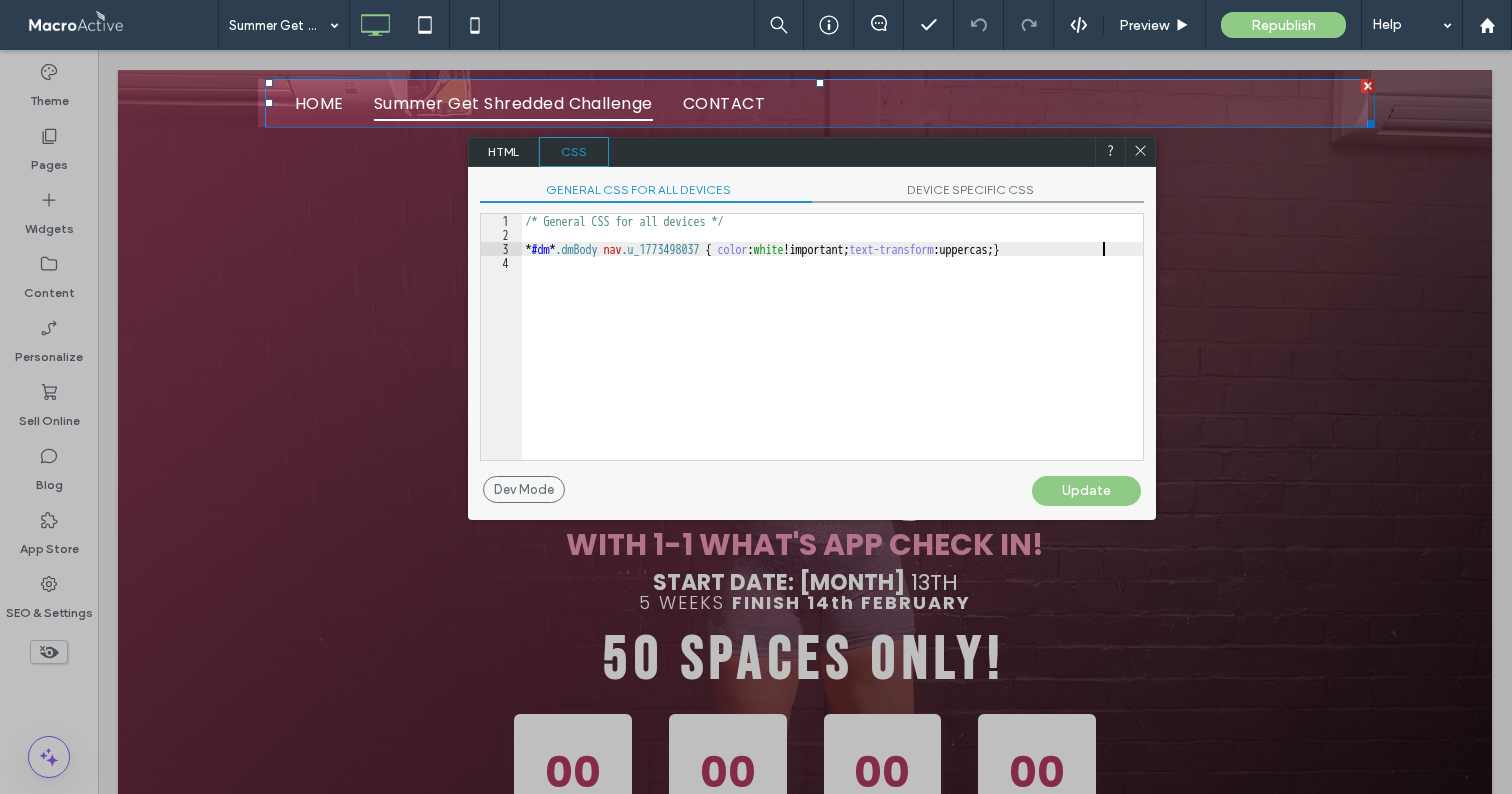type on "**" 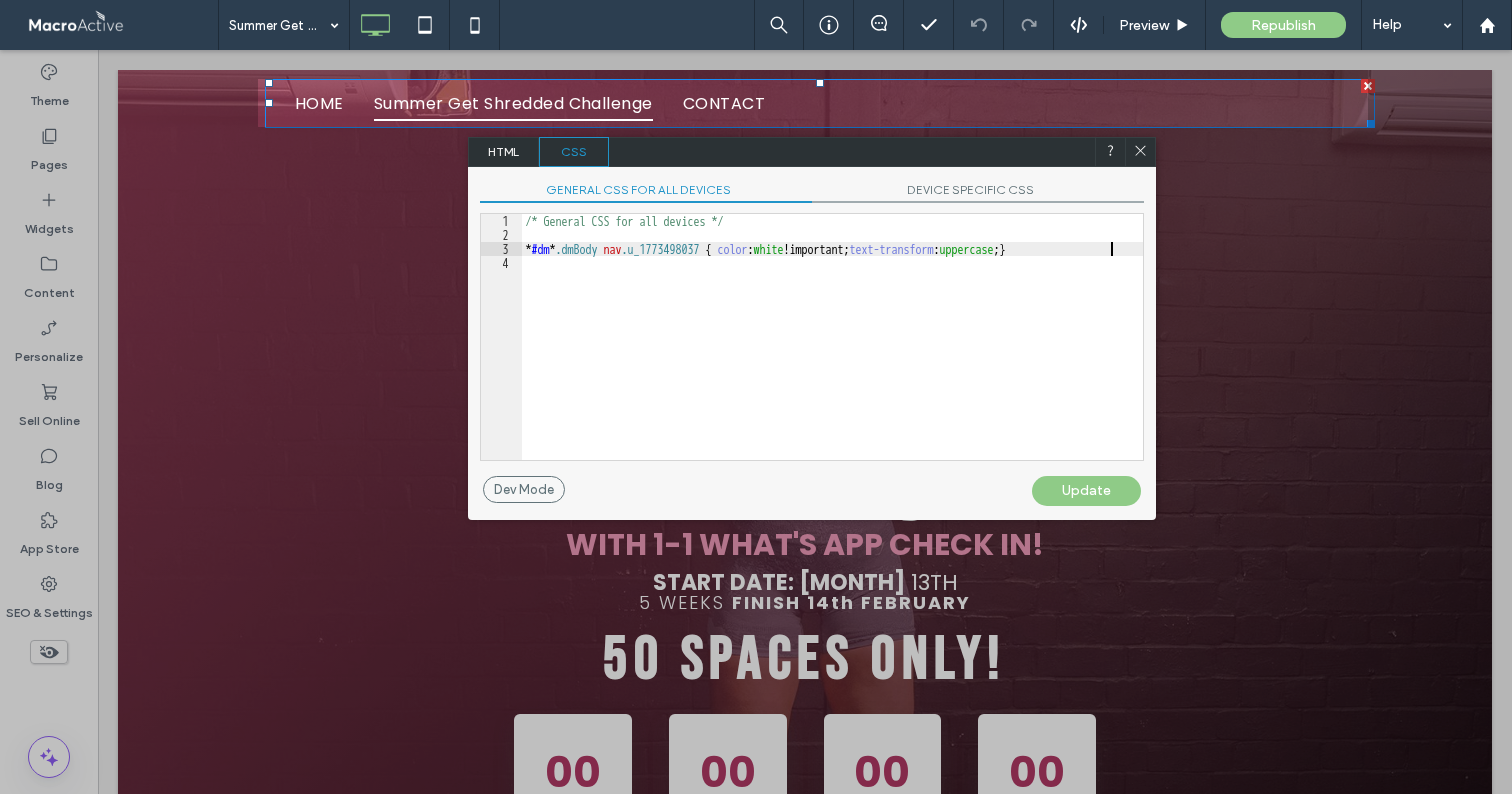 click on "Update" at bounding box center [1086, 491] 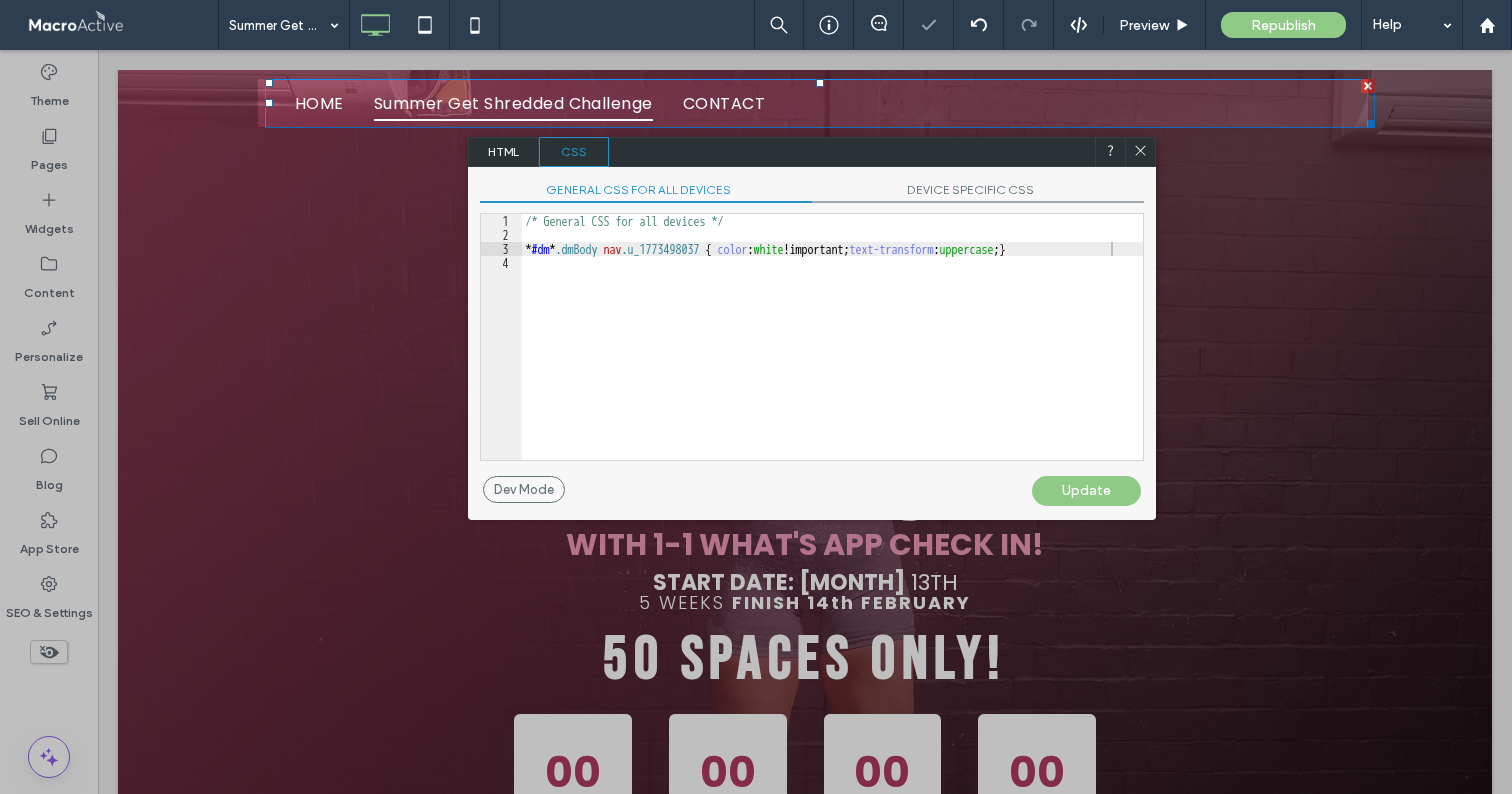 click 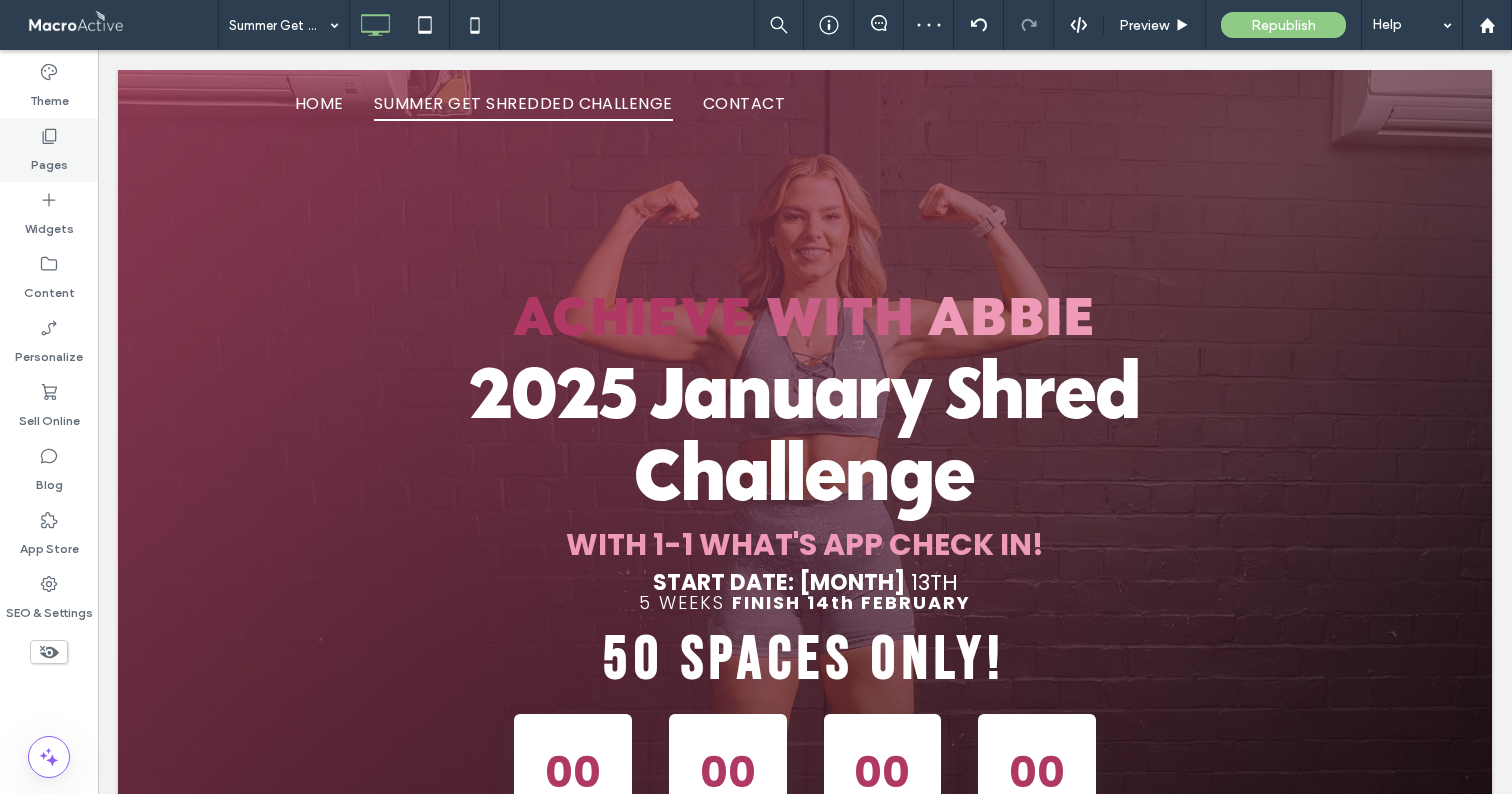 click 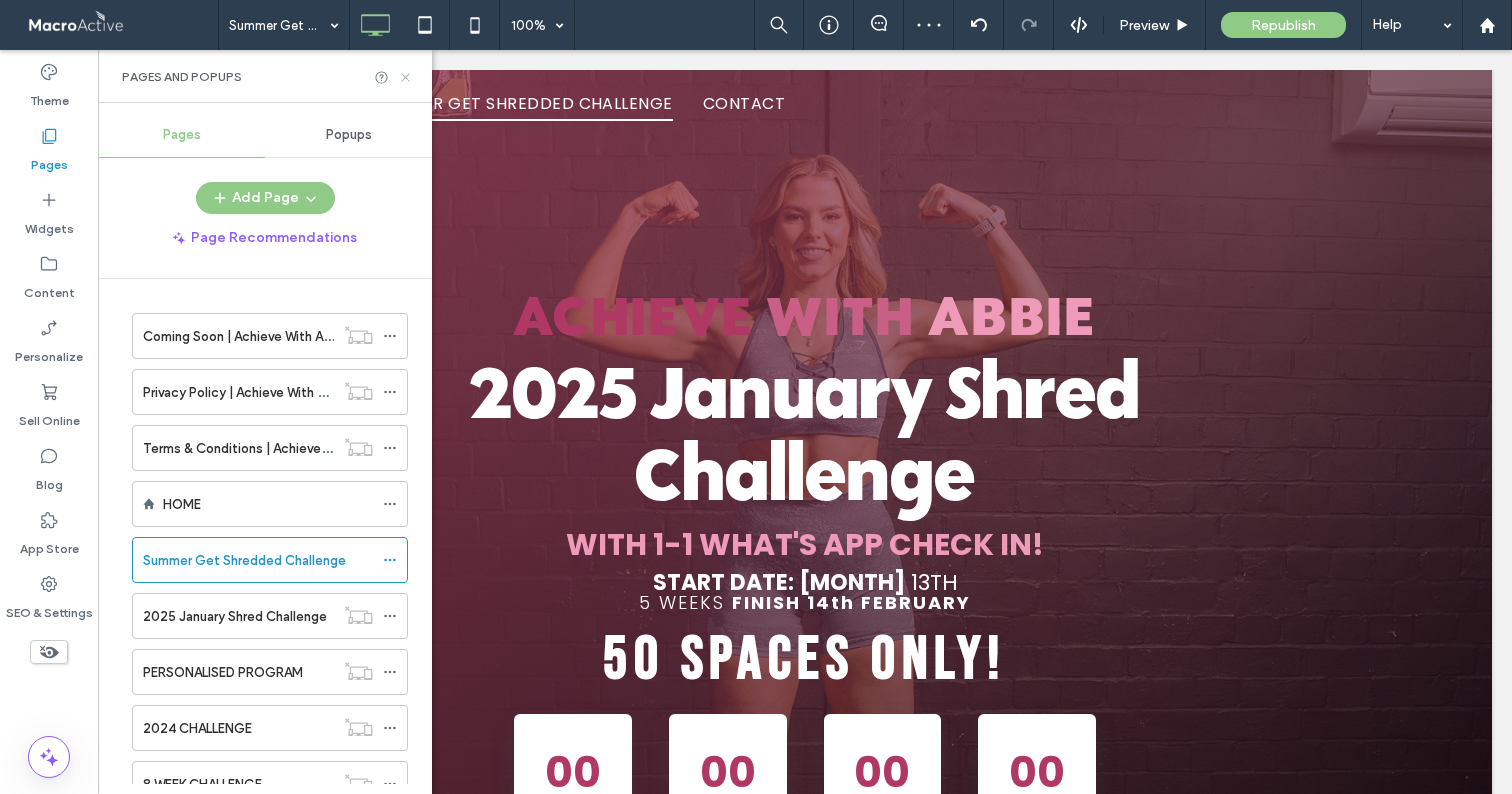 click 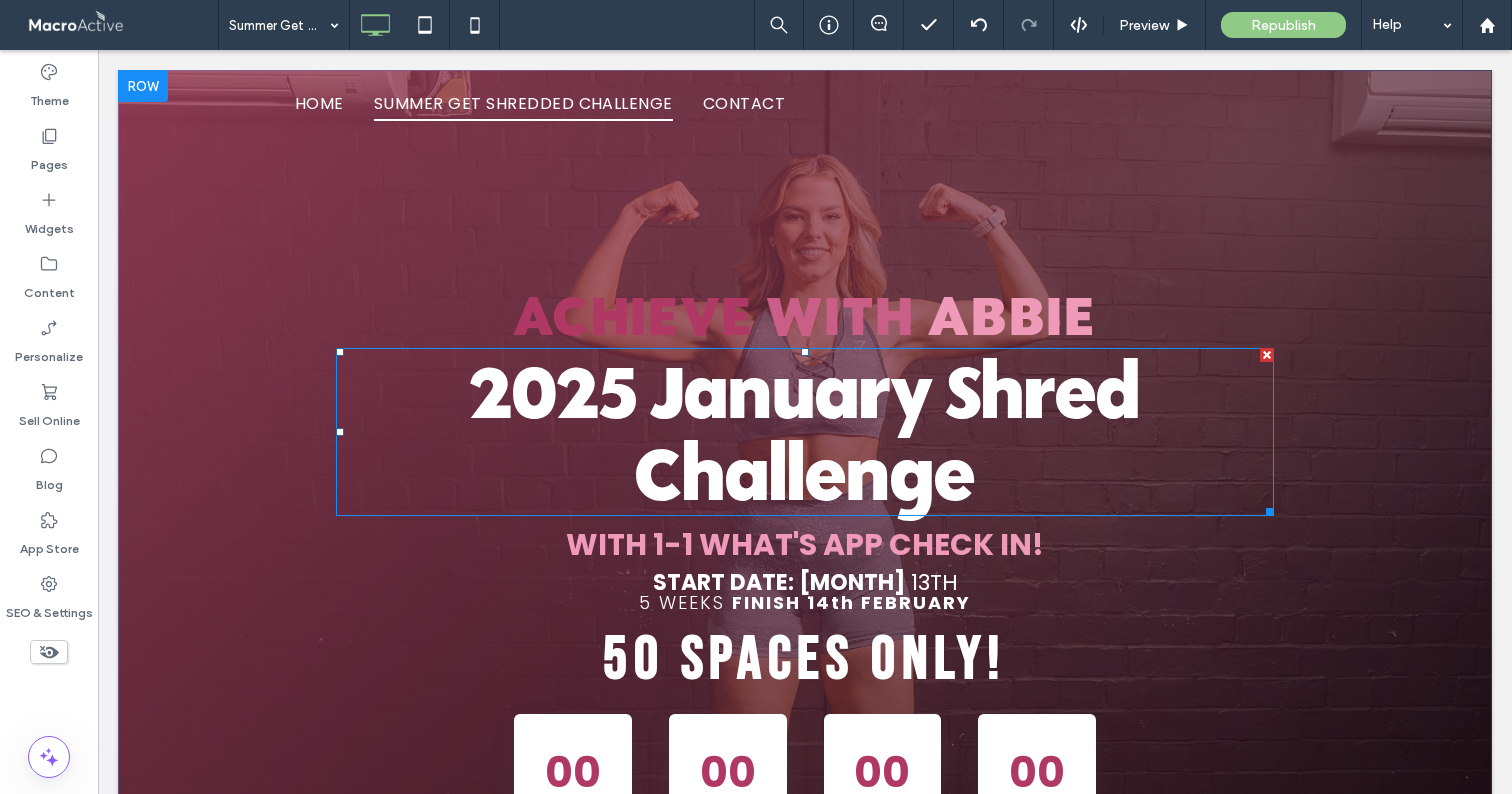 click on "2025 January Shred Challenge" at bounding box center (805, 433) 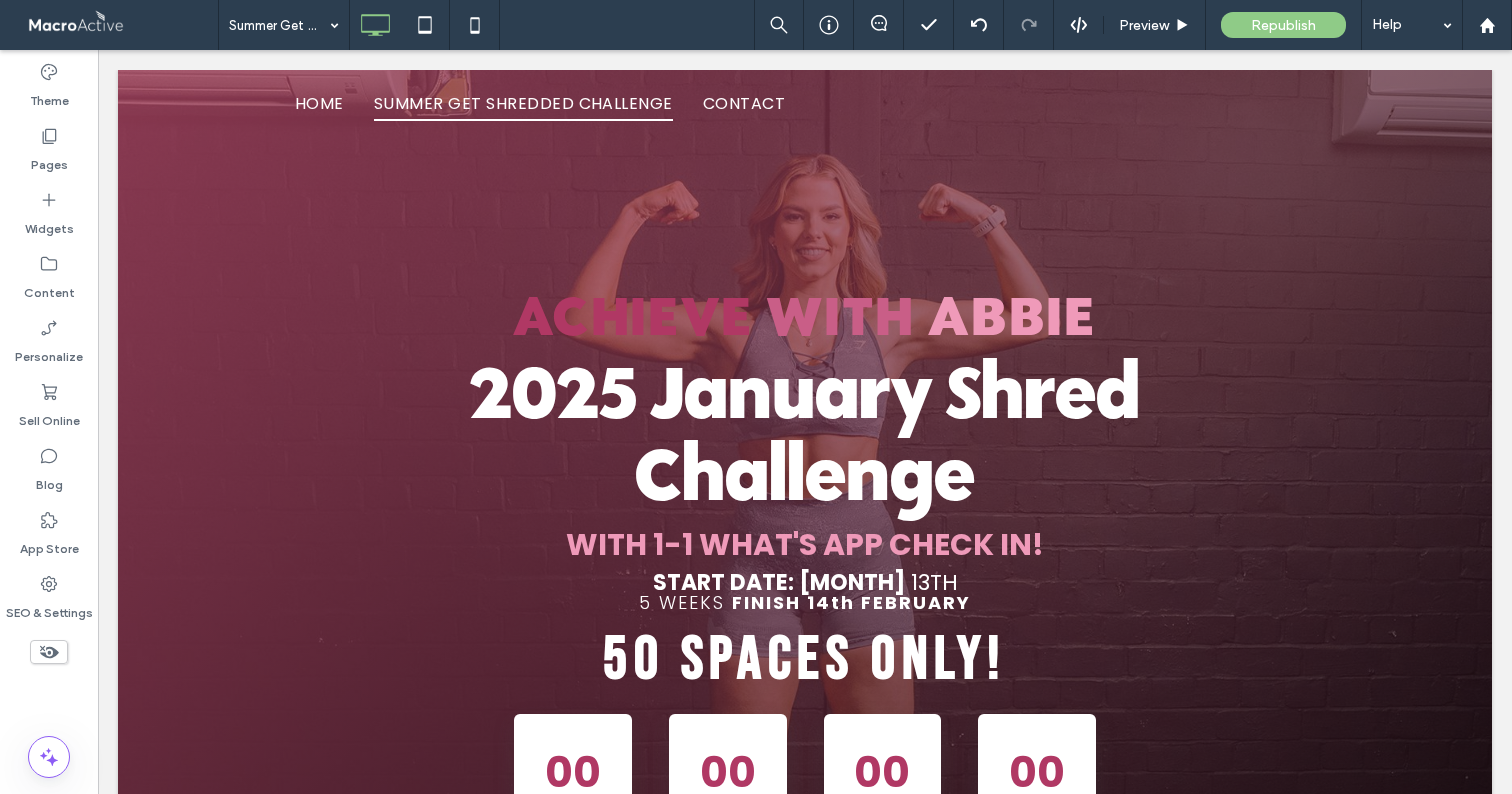 click on "2025 January Shred Challenge" at bounding box center (805, 433) 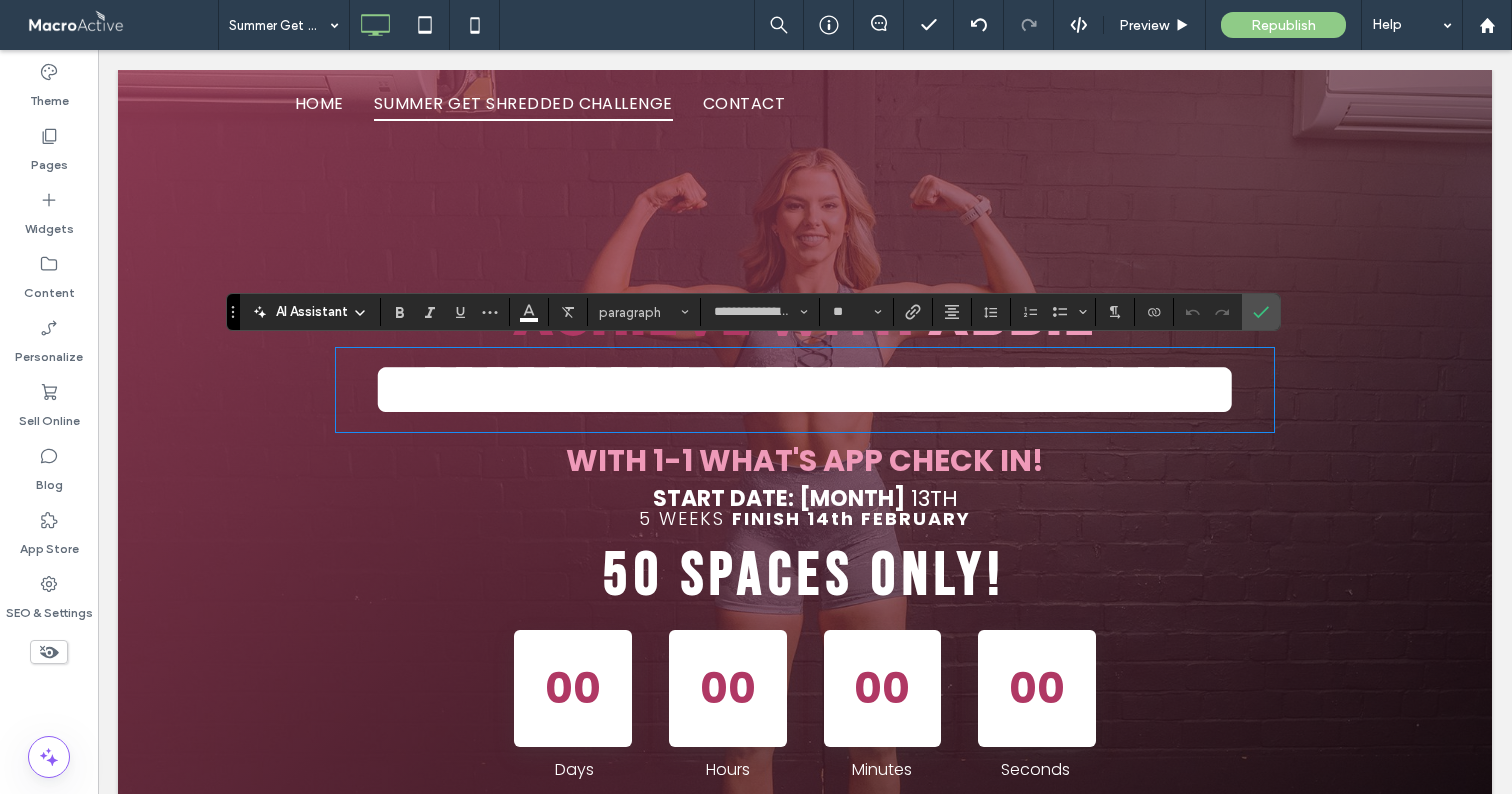 click on "**********" at bounding box center (805, 389) 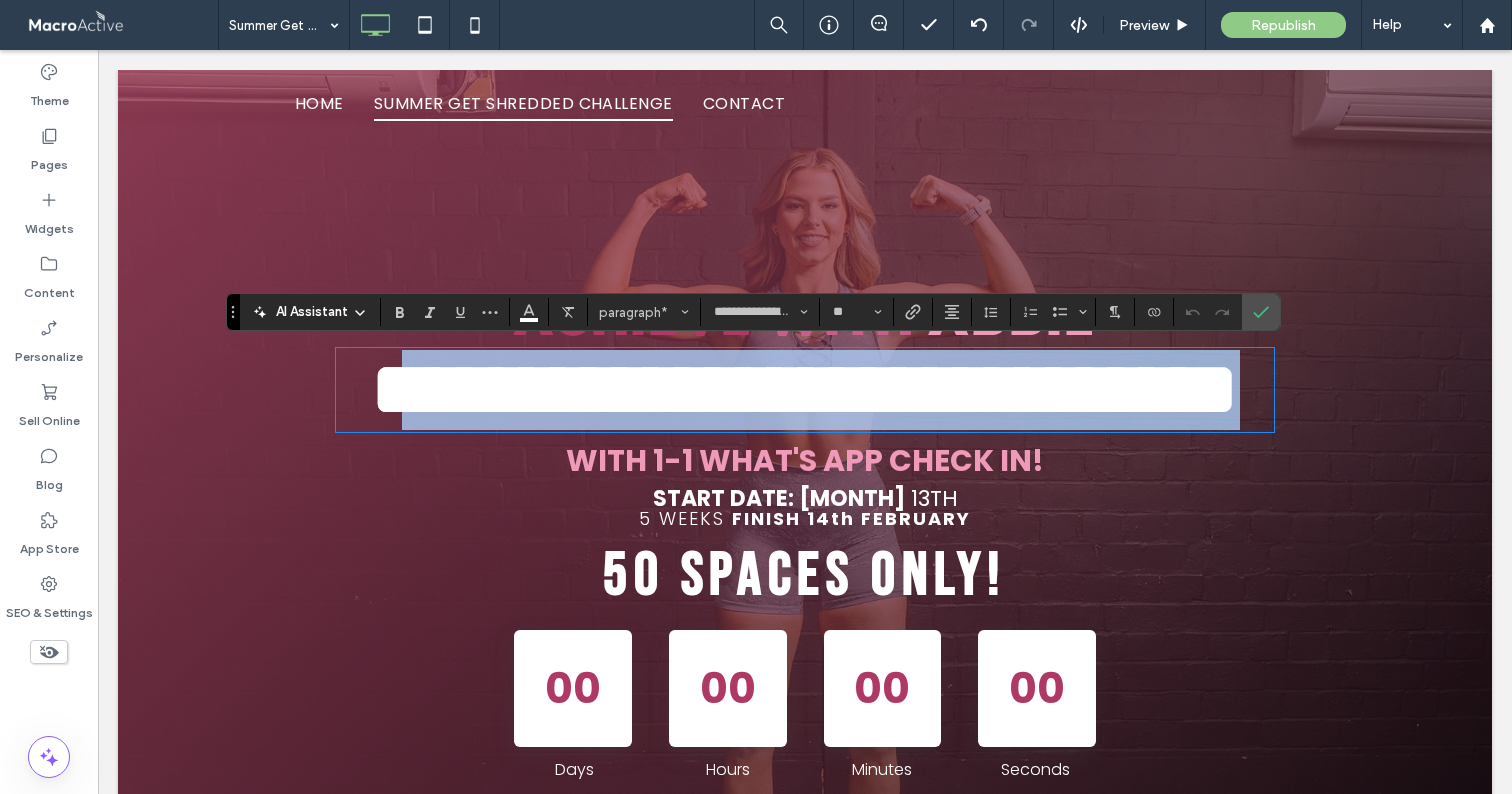 drag, startPoint x: 533, startPoint y: 401, endPoint x: 1017, endPoint y: 471, distance: 489.0358 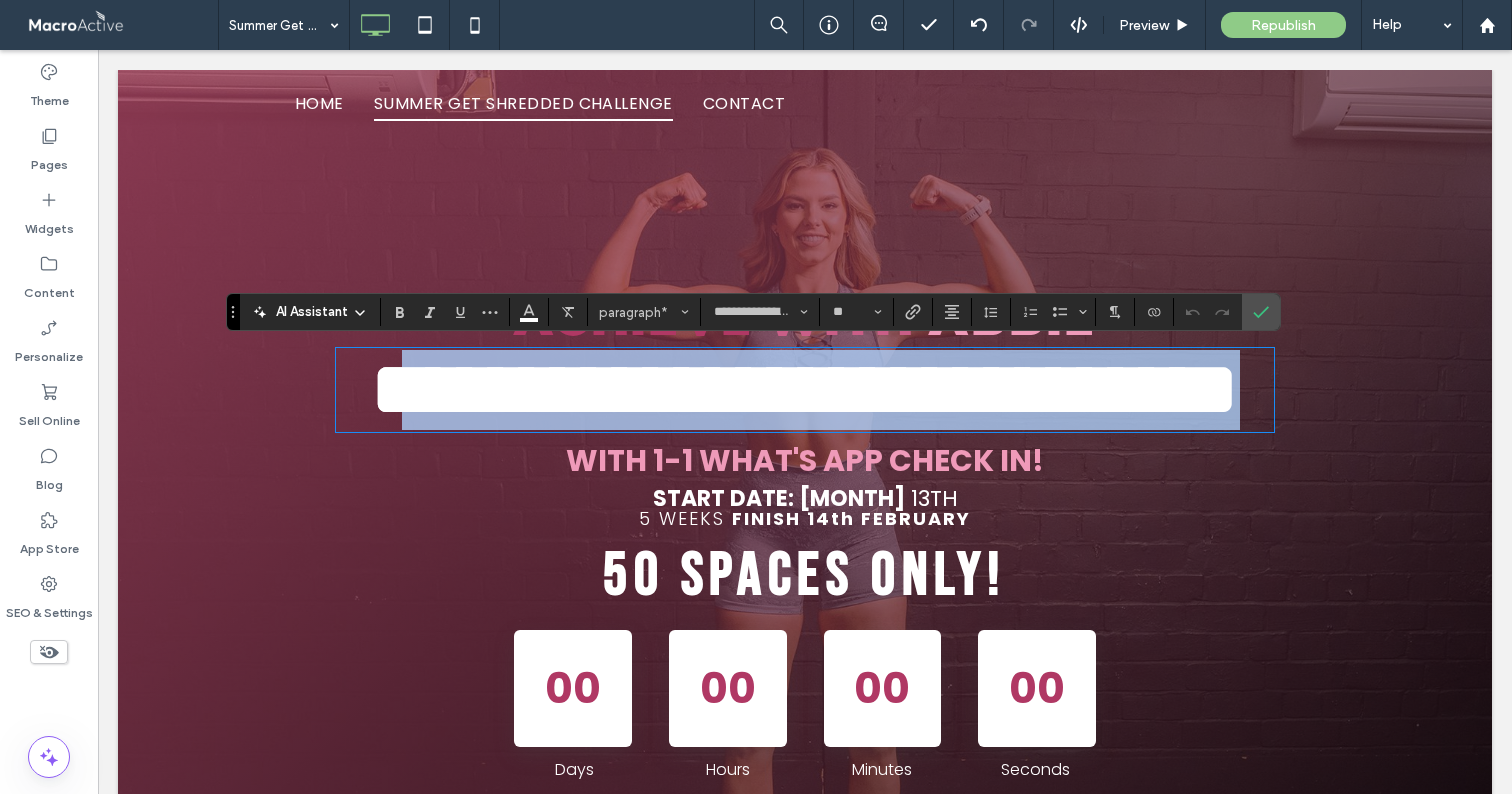 type on "*******" 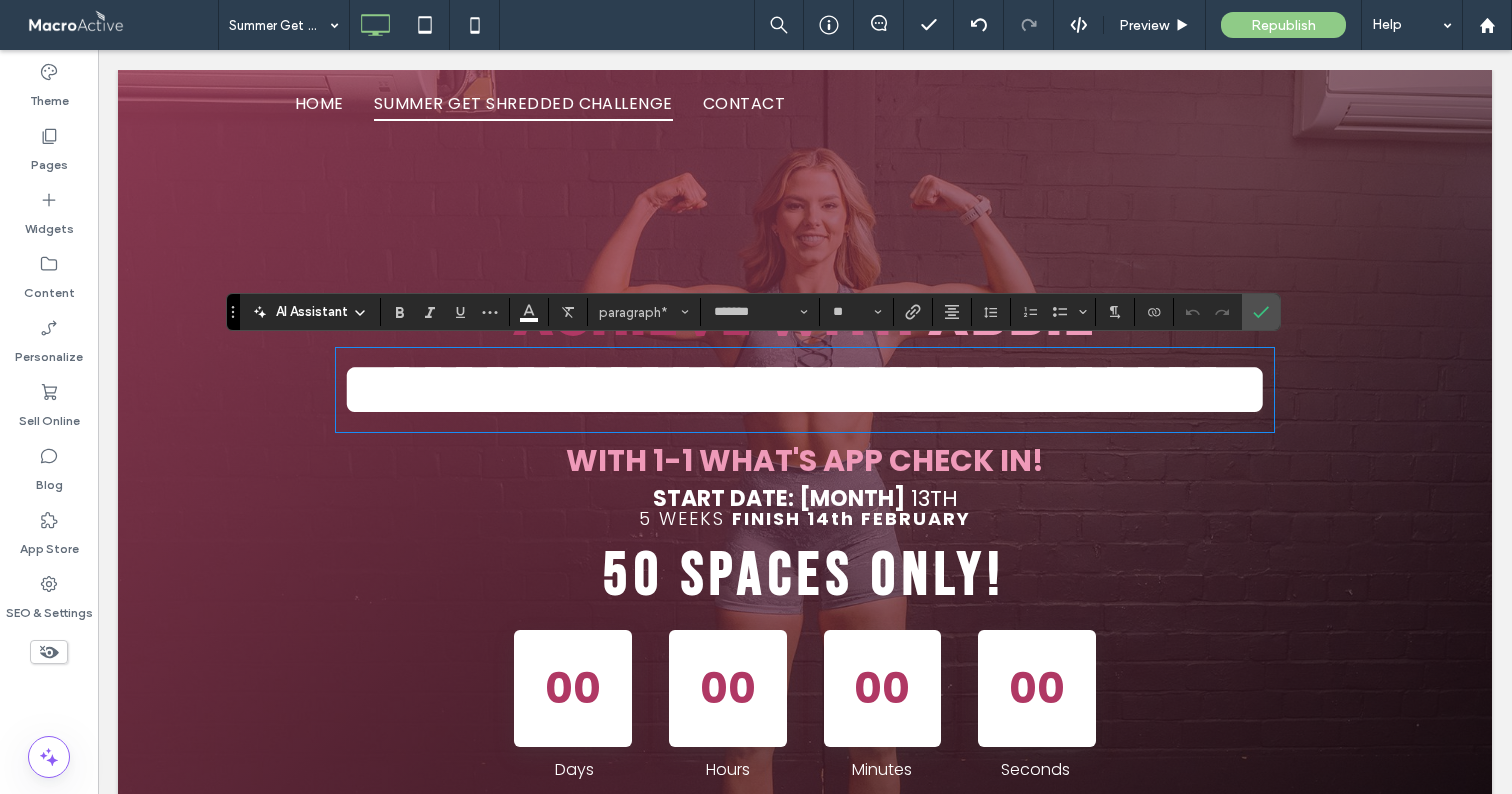scroll, scrollTop: 0, scrollLeft: 0, axis: both 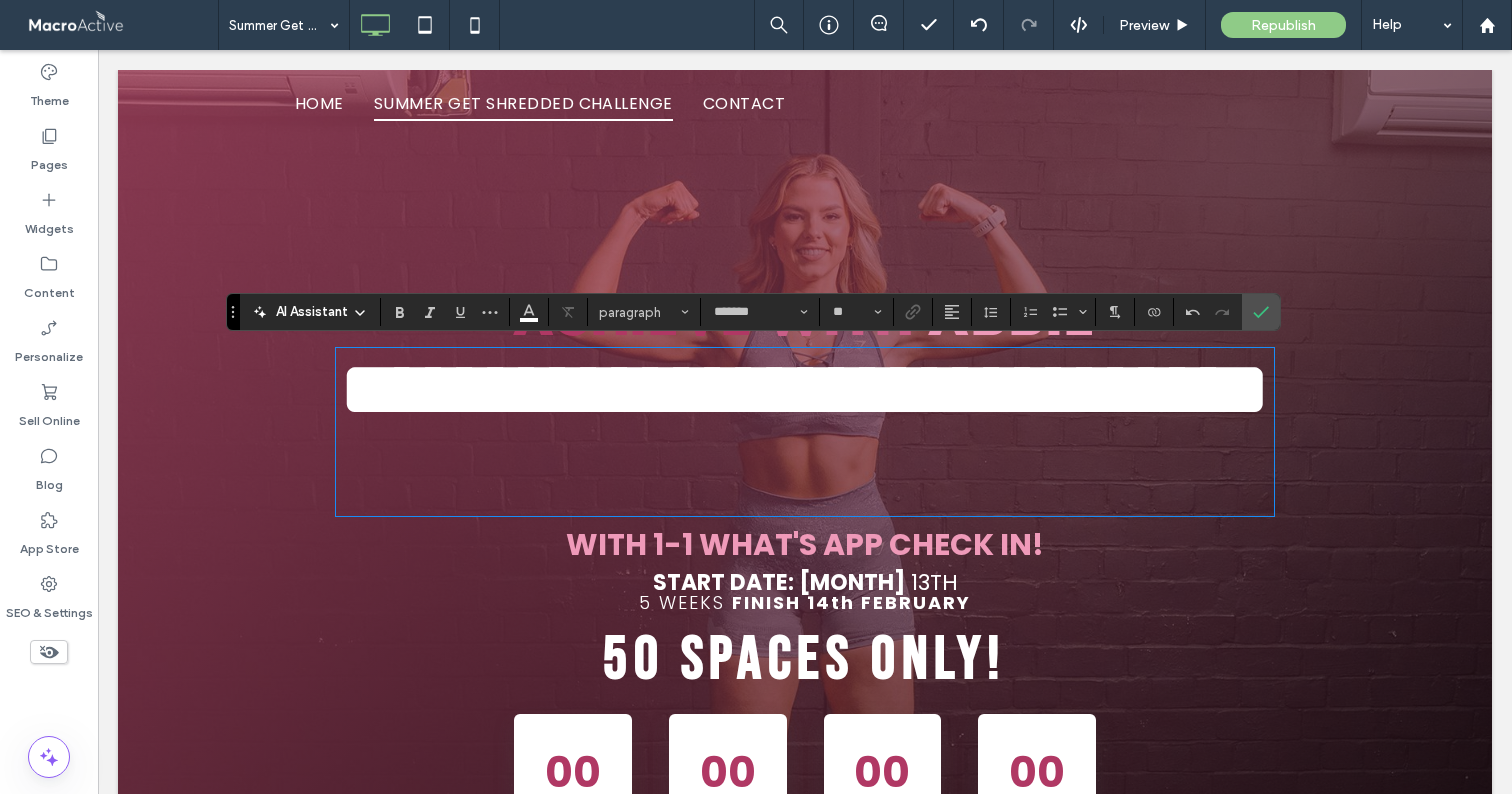 type on "**********" 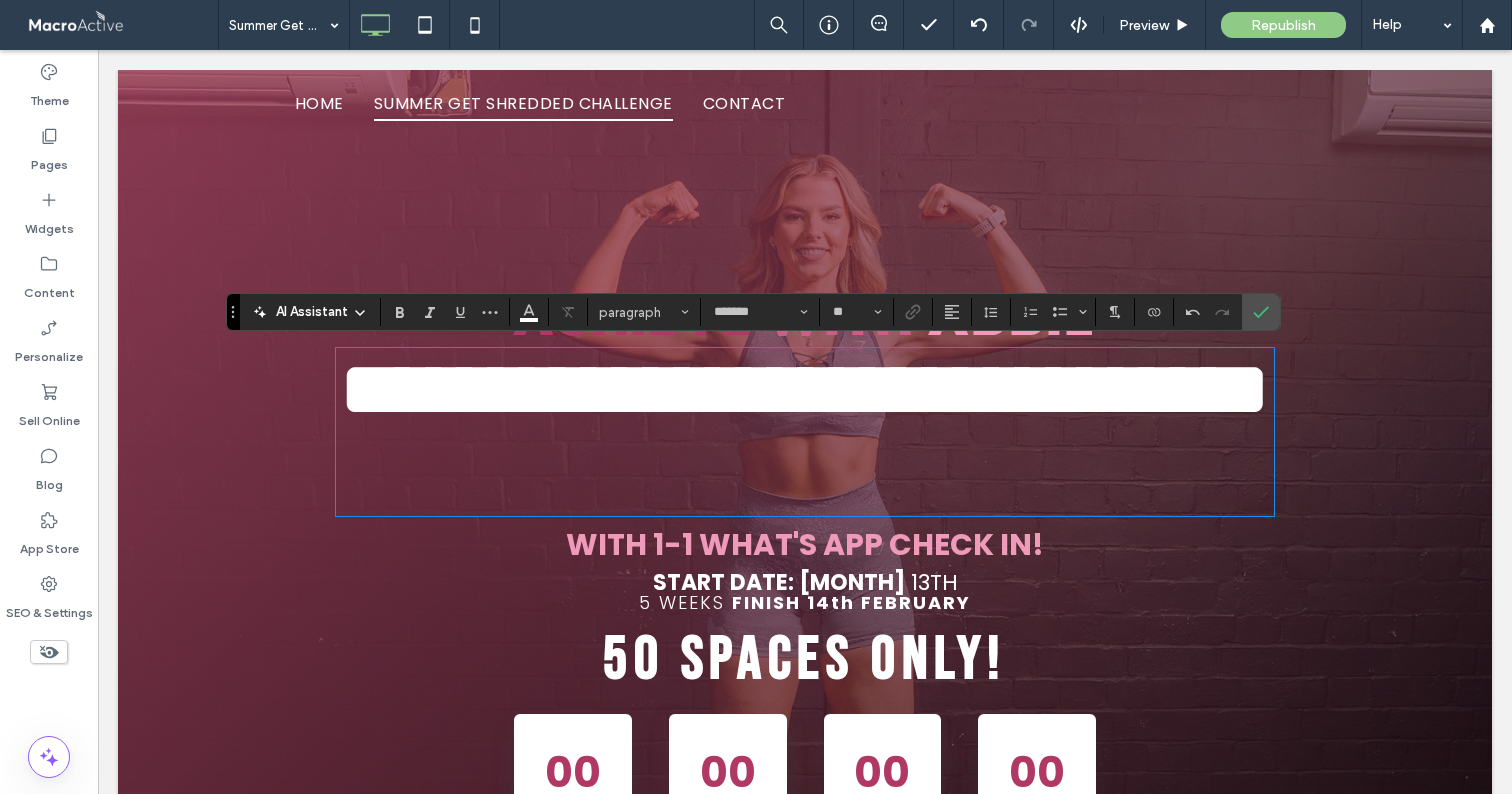 type on "**" 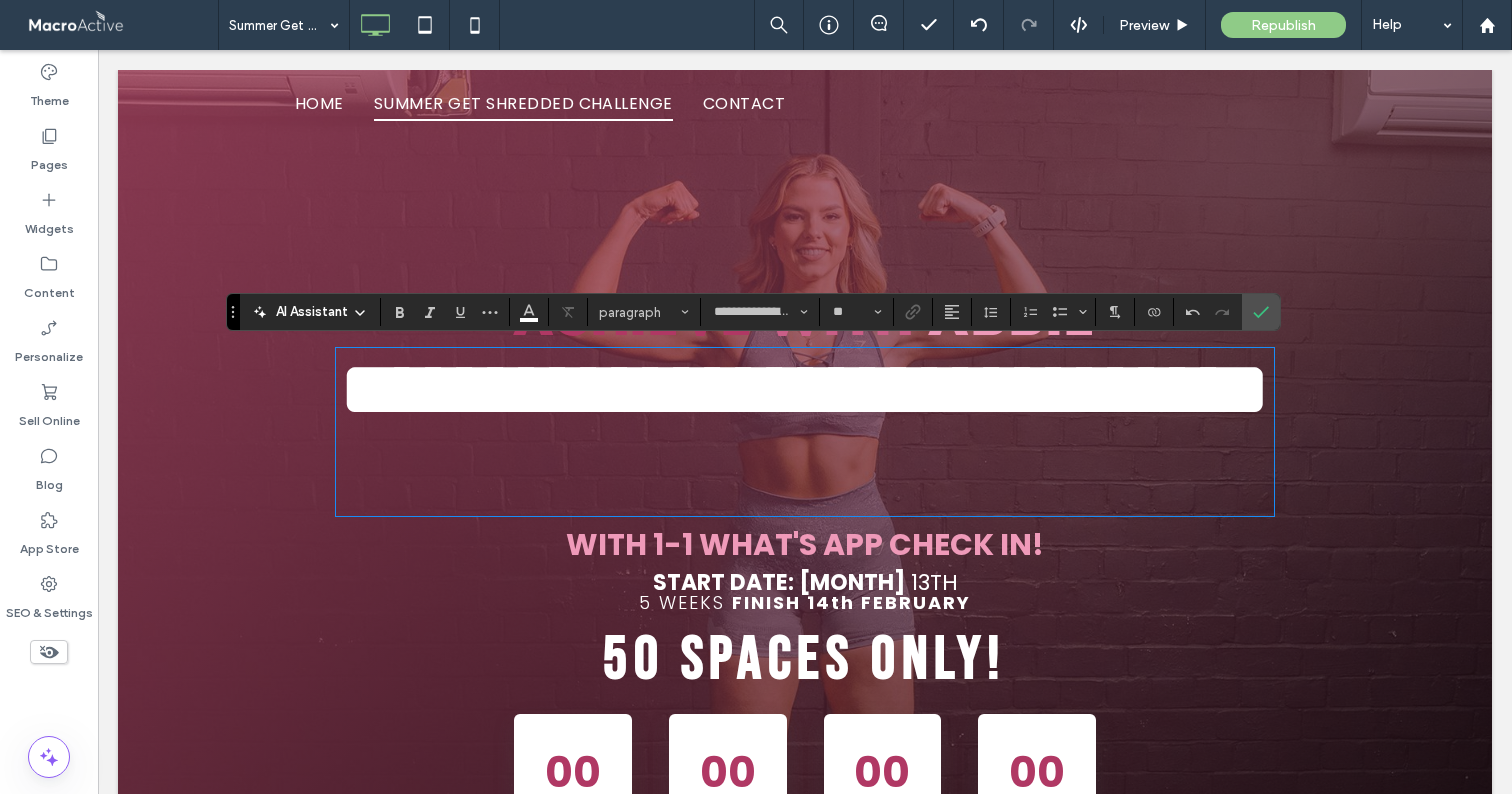 click on "**********" at bounding box center [805, 389] 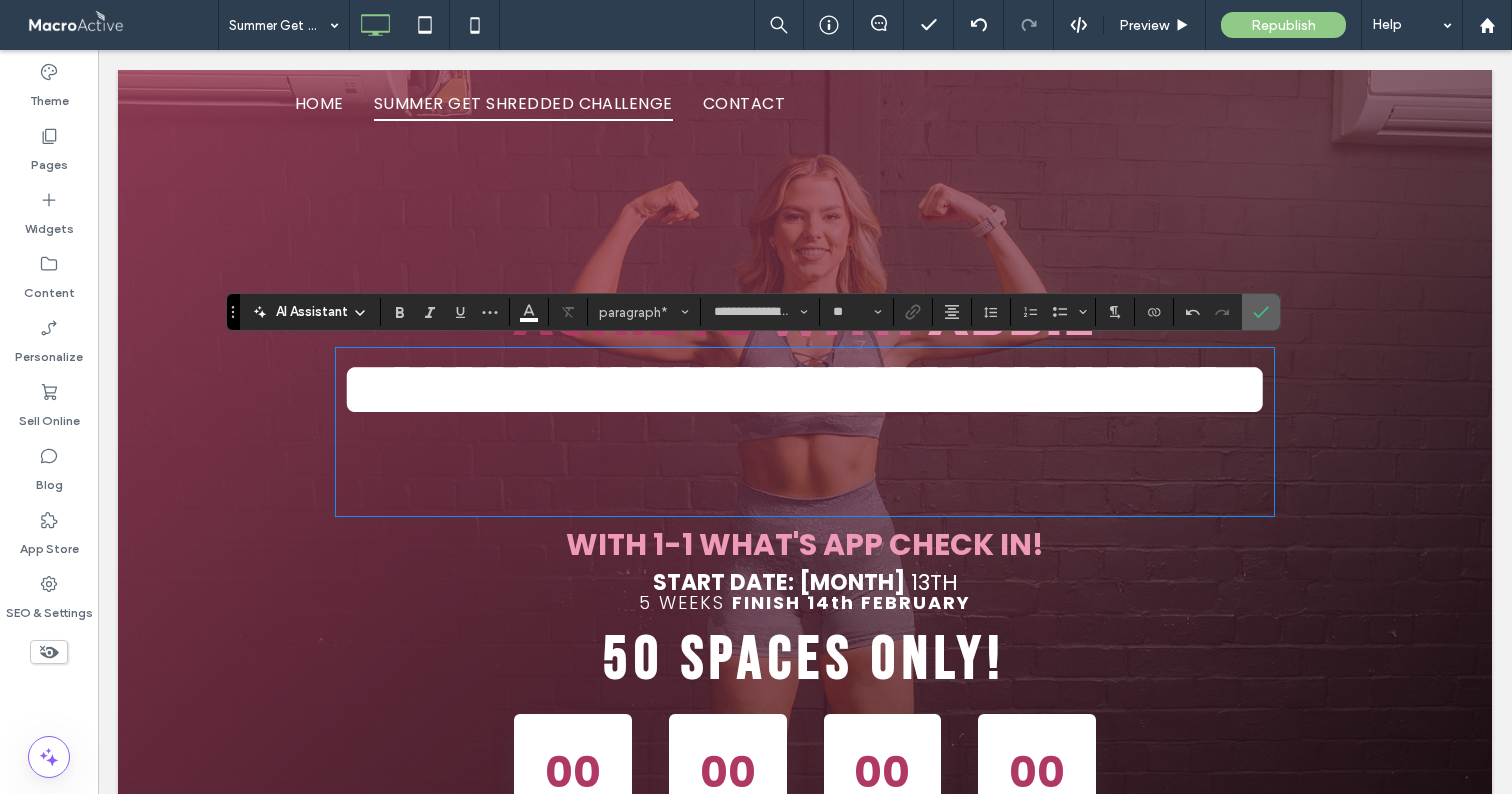 drag, startPoint x: 1272, startPoint y: 311, endPoint x: 956, endPoint y: 148, distance: 355.56293 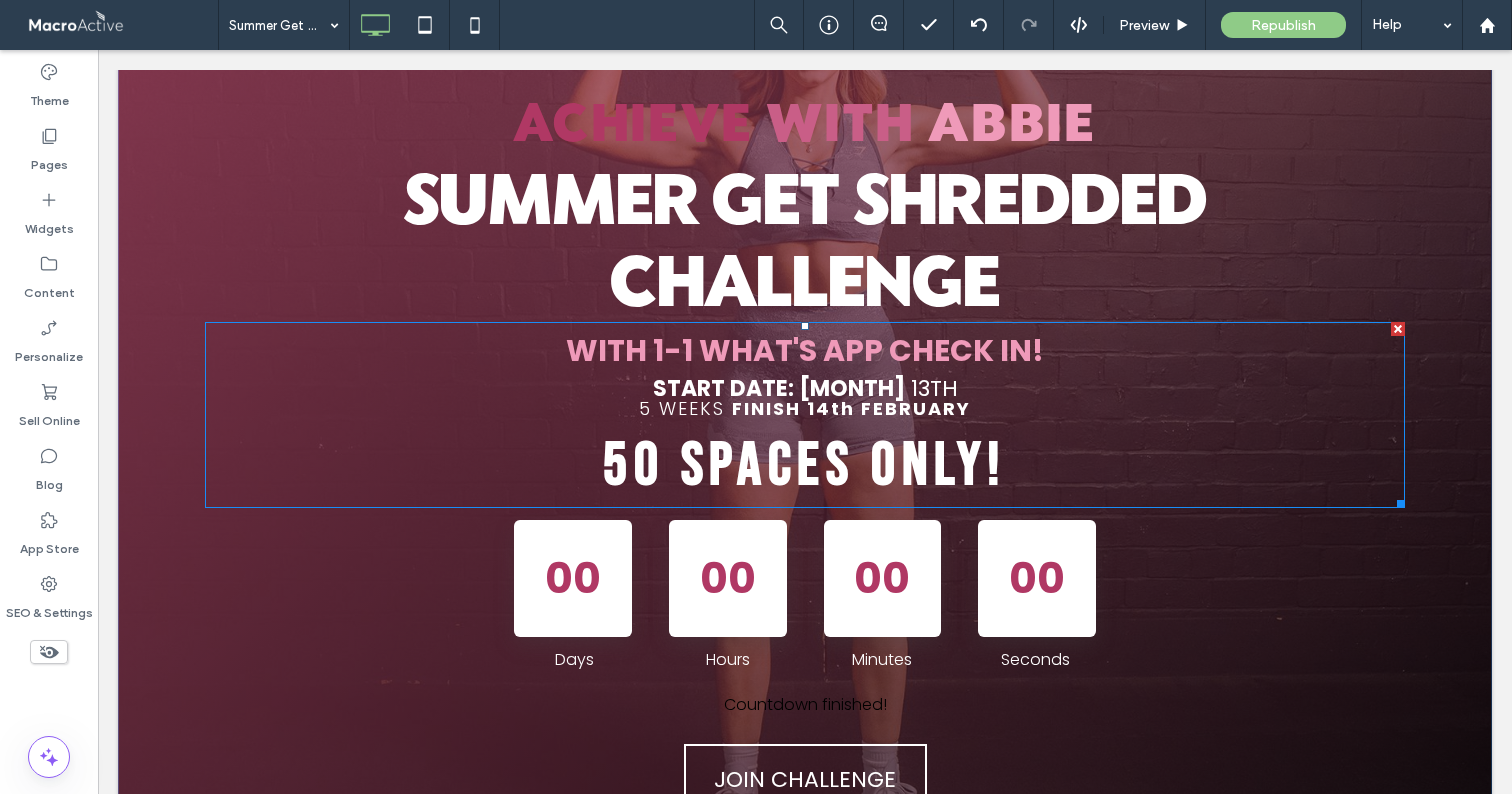scroll, scrollTop: 198, scrollLeft: 0, axis: vertical 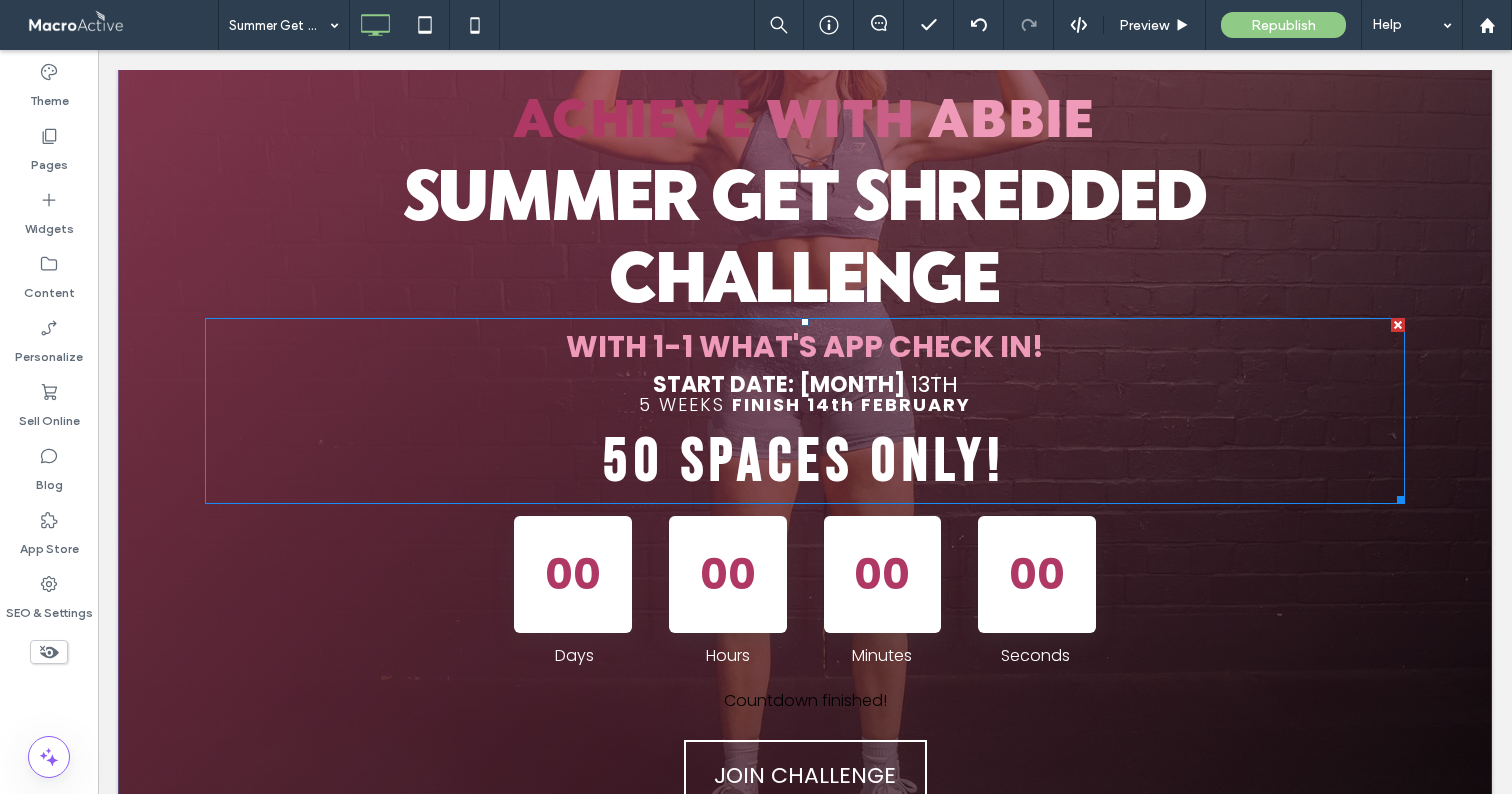 click on "with 1-1 WHAT'S APP CHECK IN!" at bounding box center (805, 346) 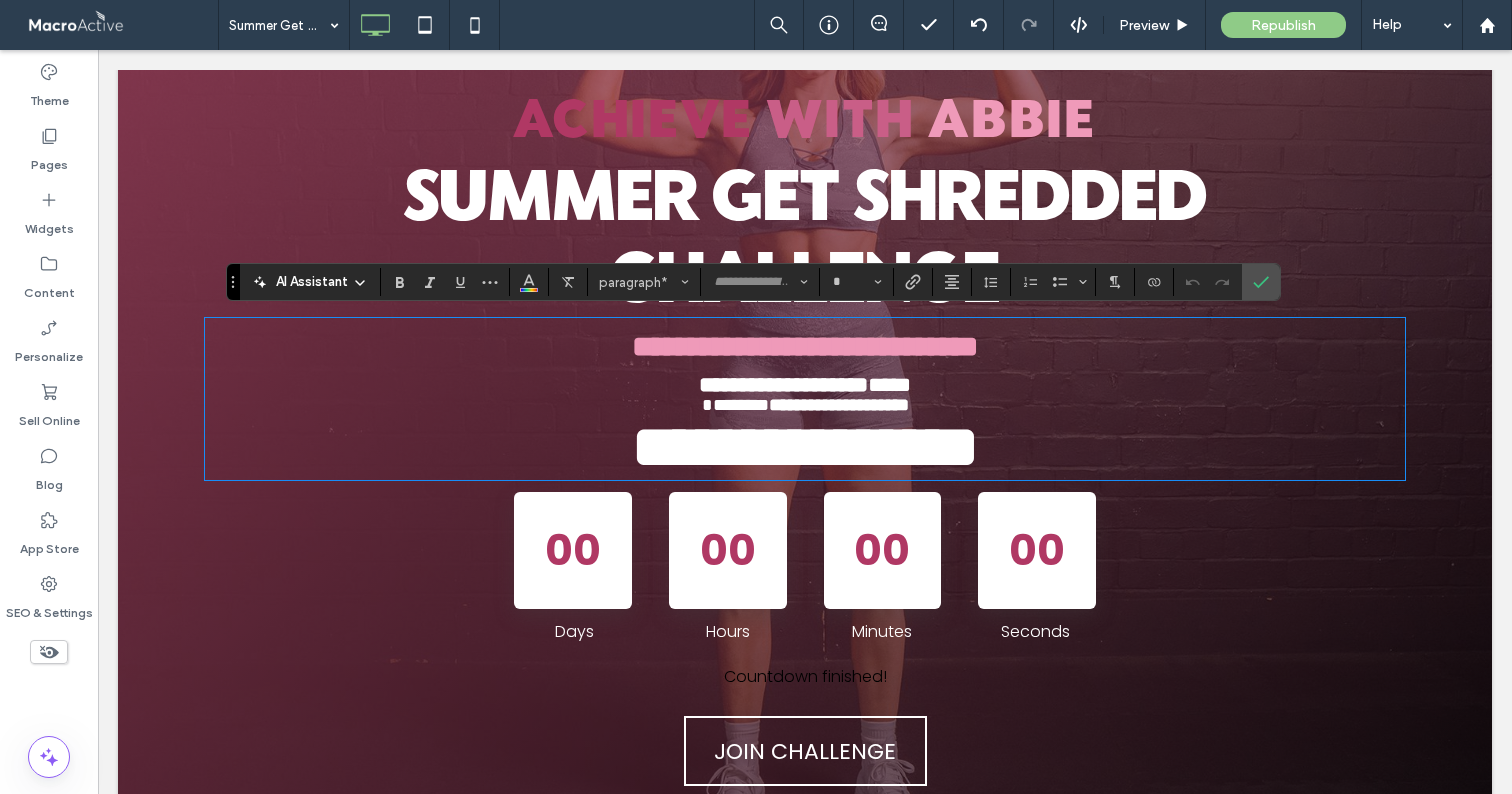 click on "**********" at bounding box center [805, 346] 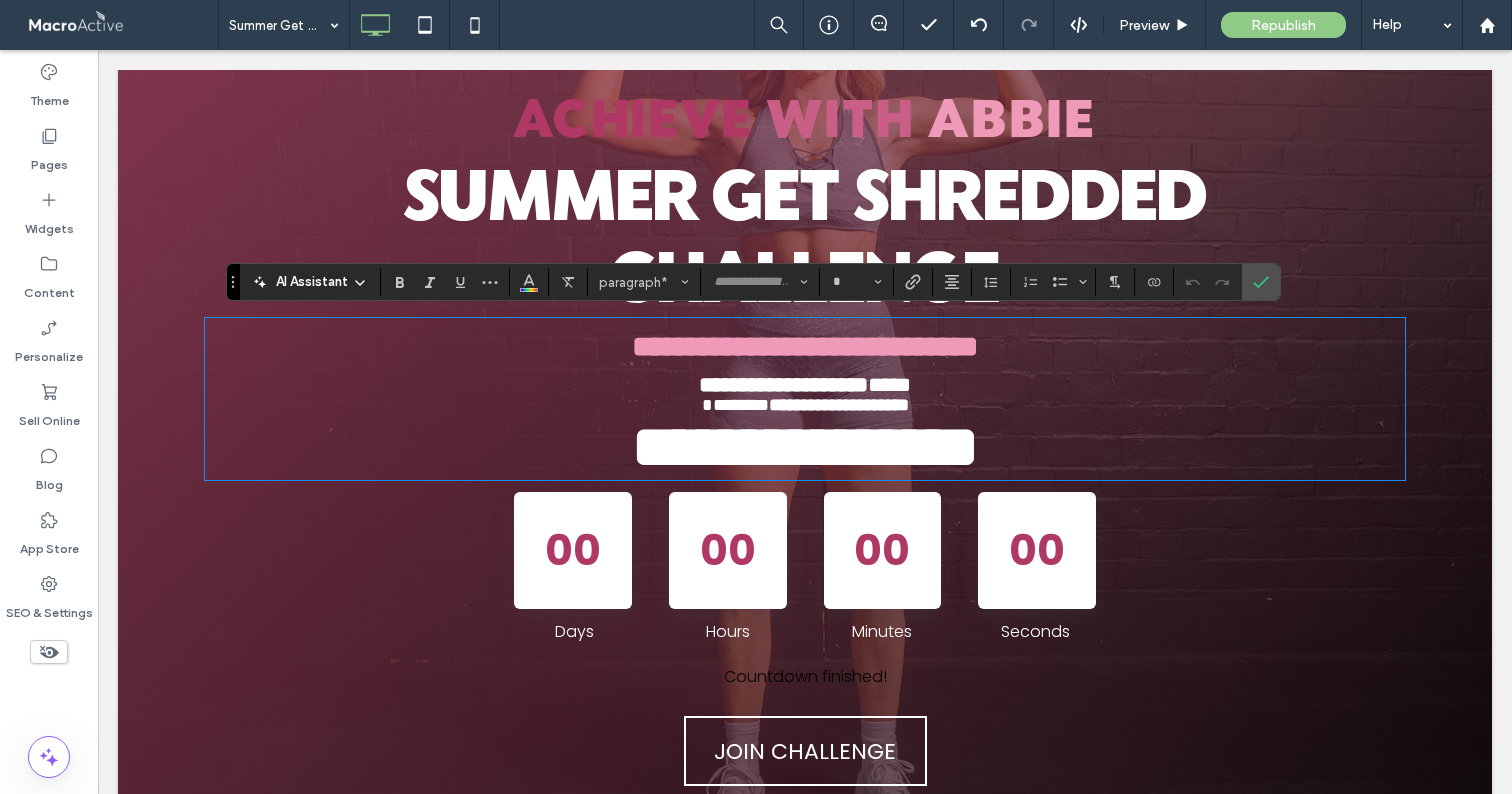 type on "*******" 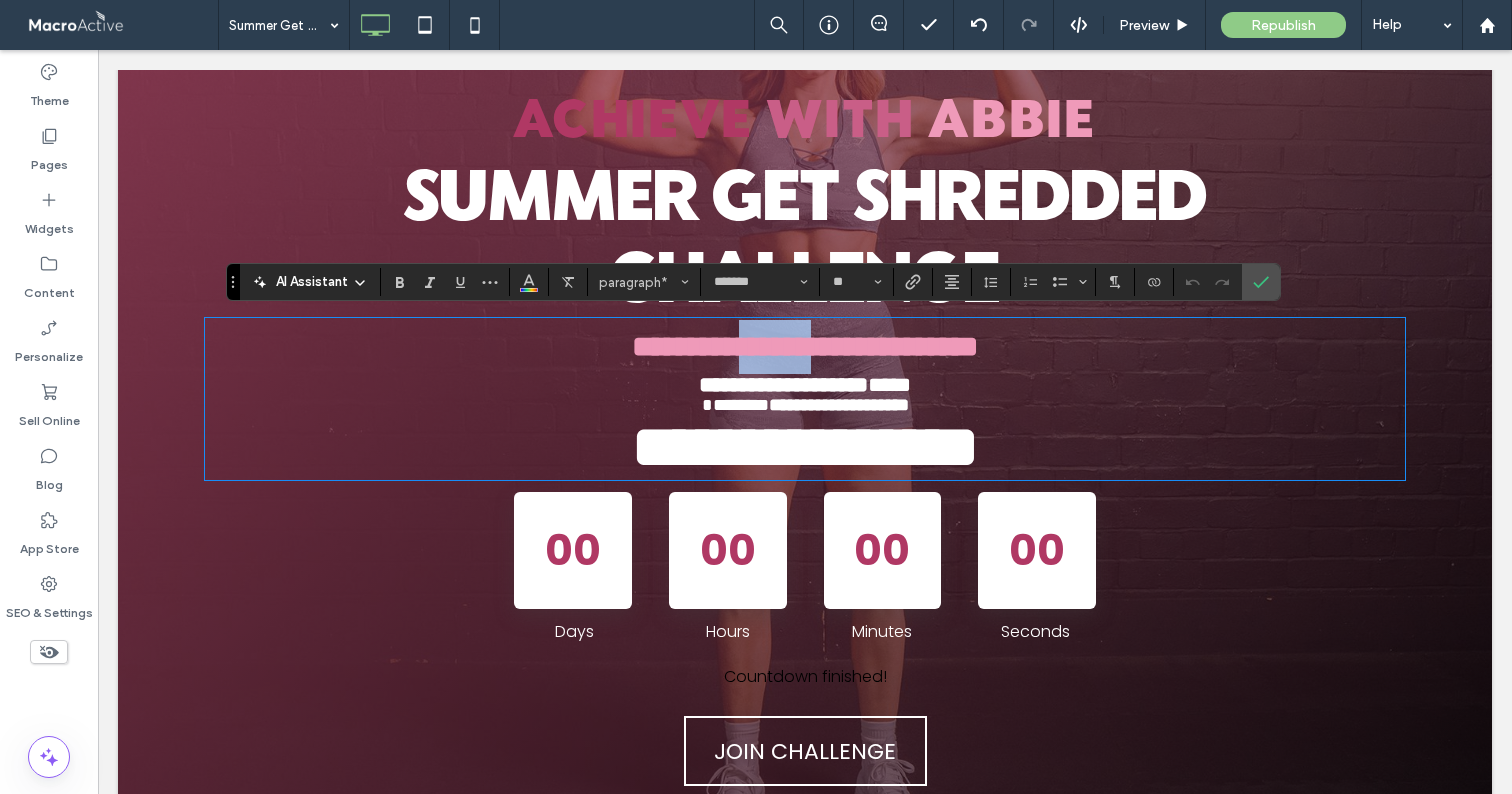 click on "**********" at bounding box center (805, 346) 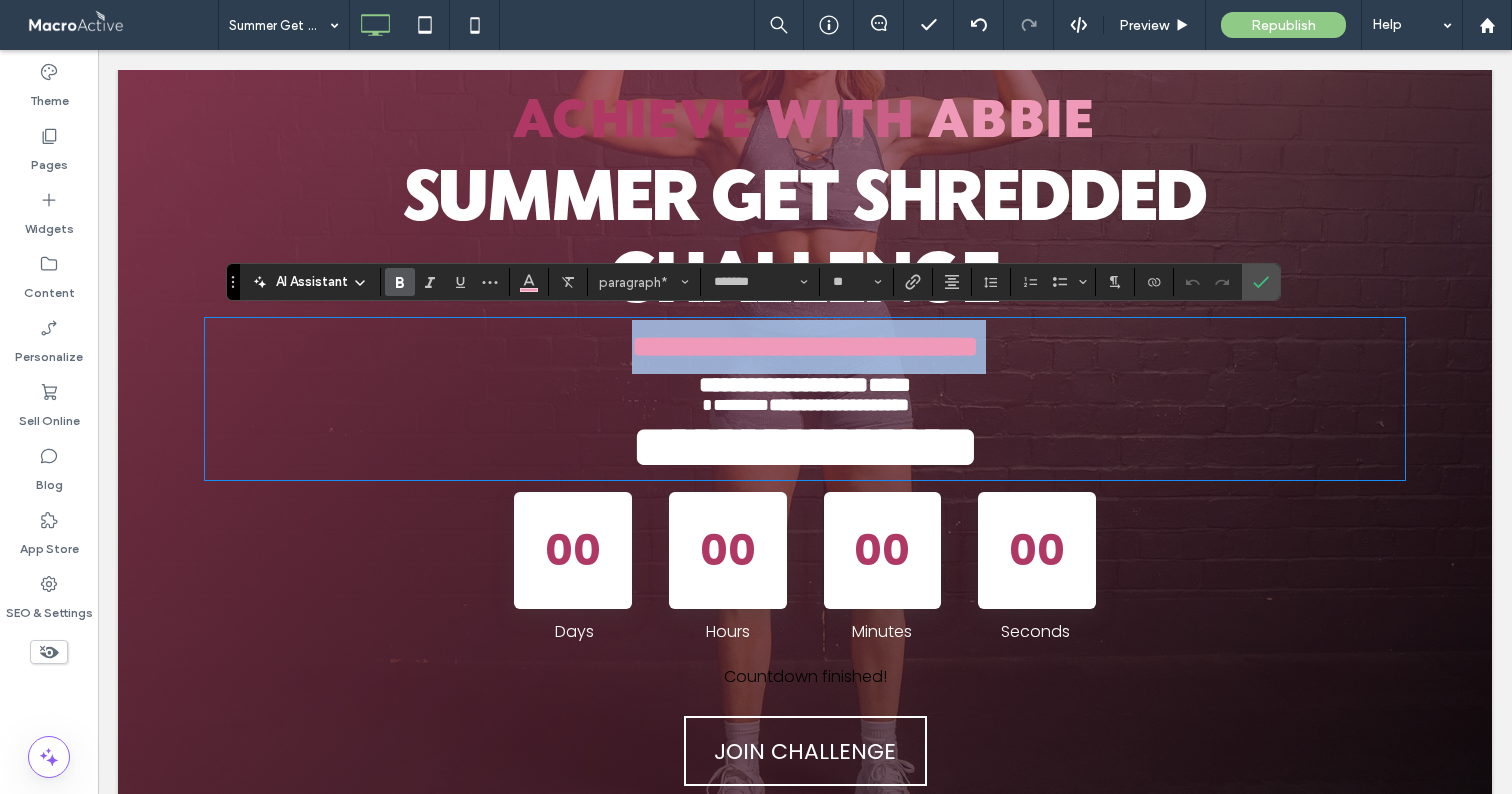 click on "**********" at bounding box center (805, 346) 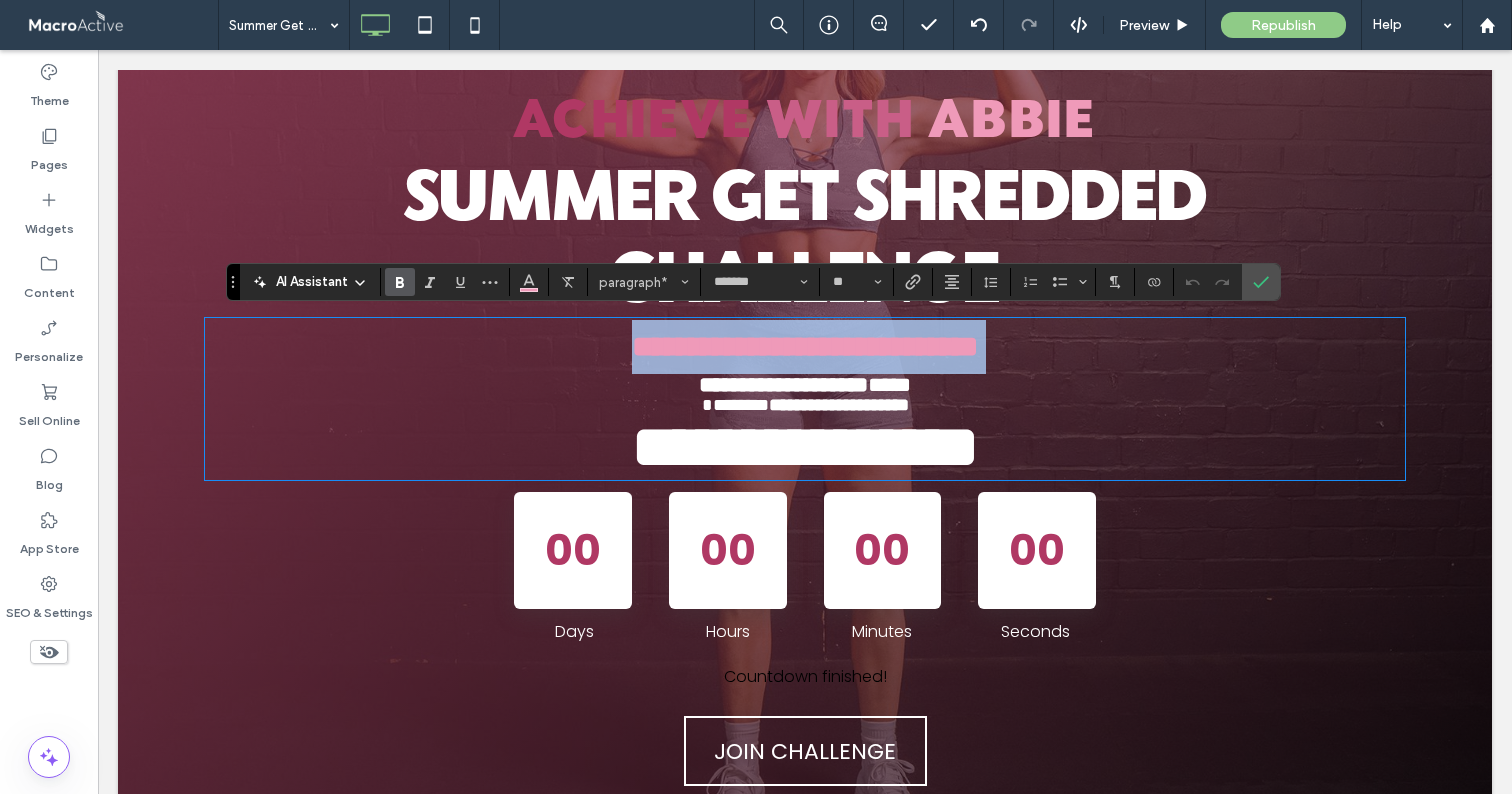 type on "**" 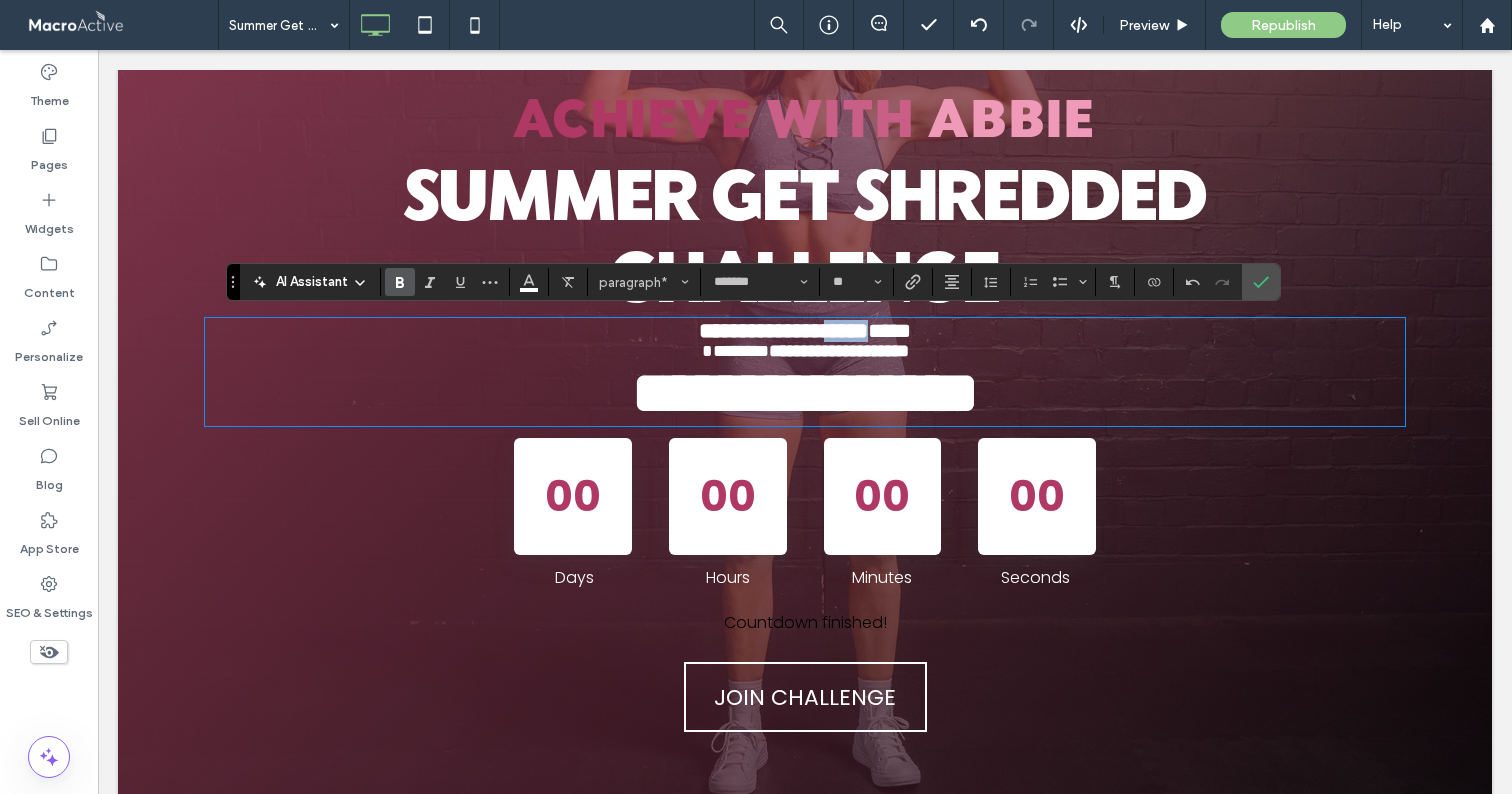 drag, startPoint x: 811, startPoint y: 329, endPoint x: 891, endPoint y: 321, distance: 80.399 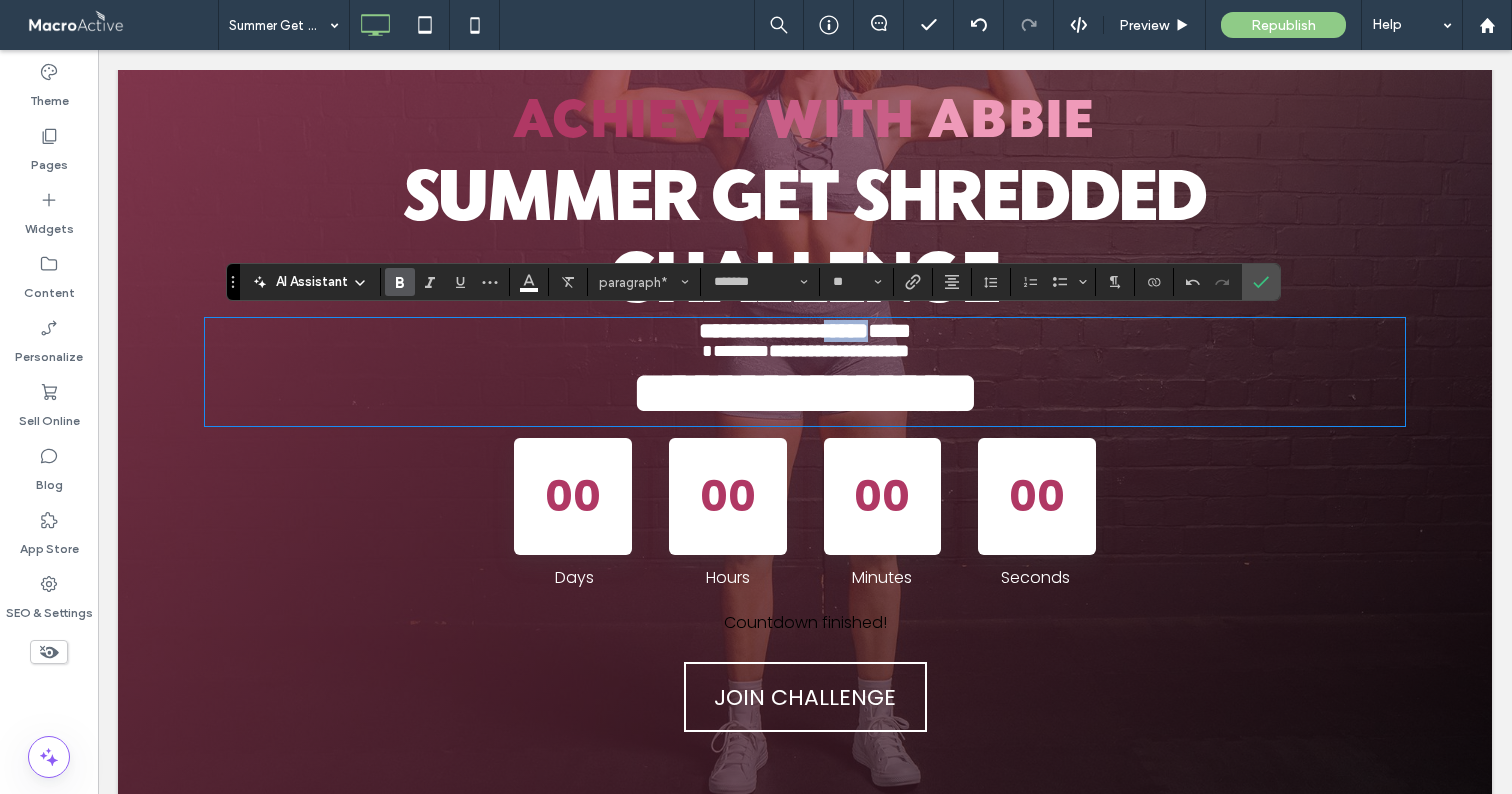 click on "**********" at bounding box center [783, 331] 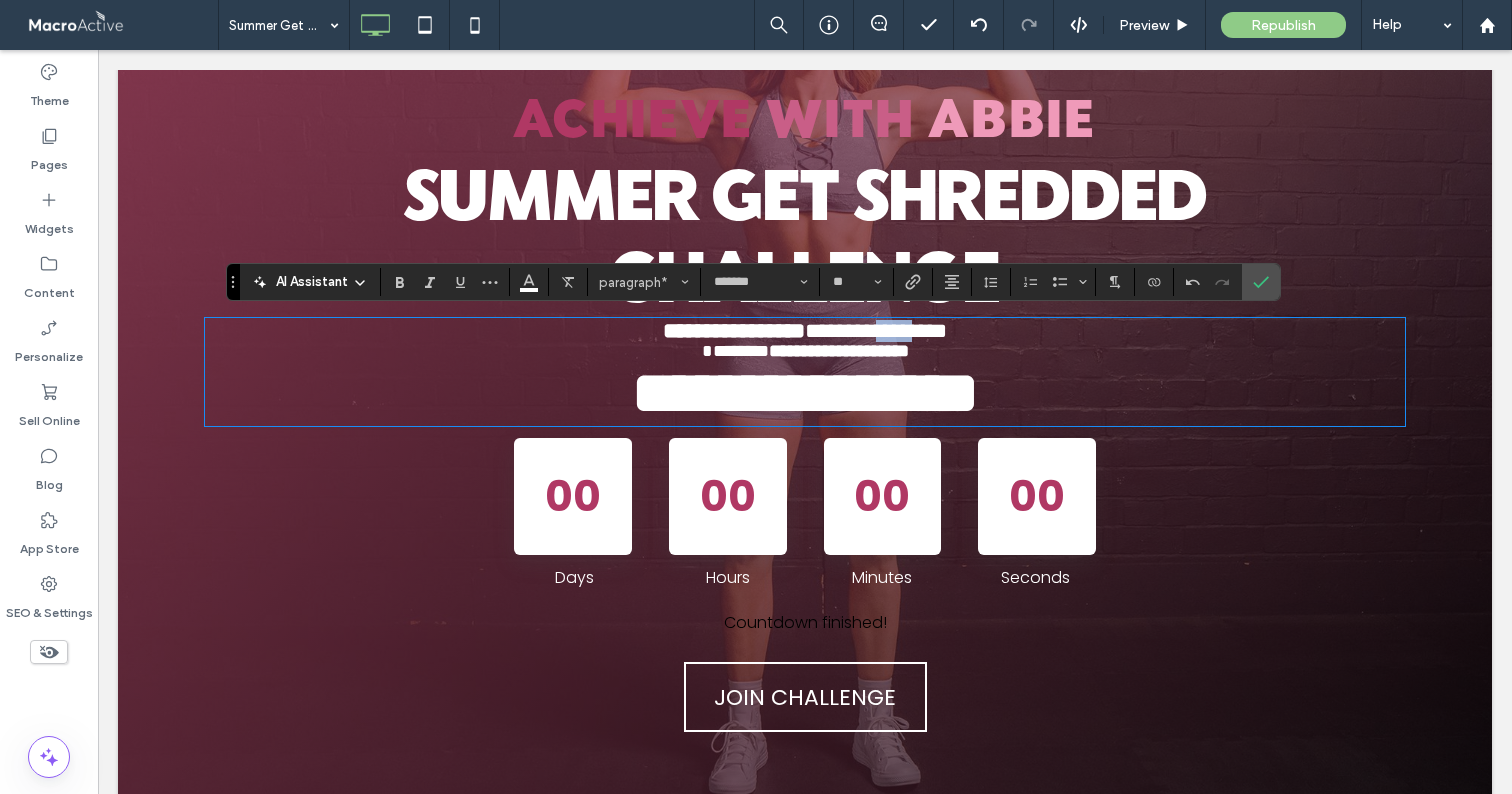 drag, startPoint x: 891, startPoint y: 329, endPoint x: 934, endPoint y: 327, distance: 43.046486 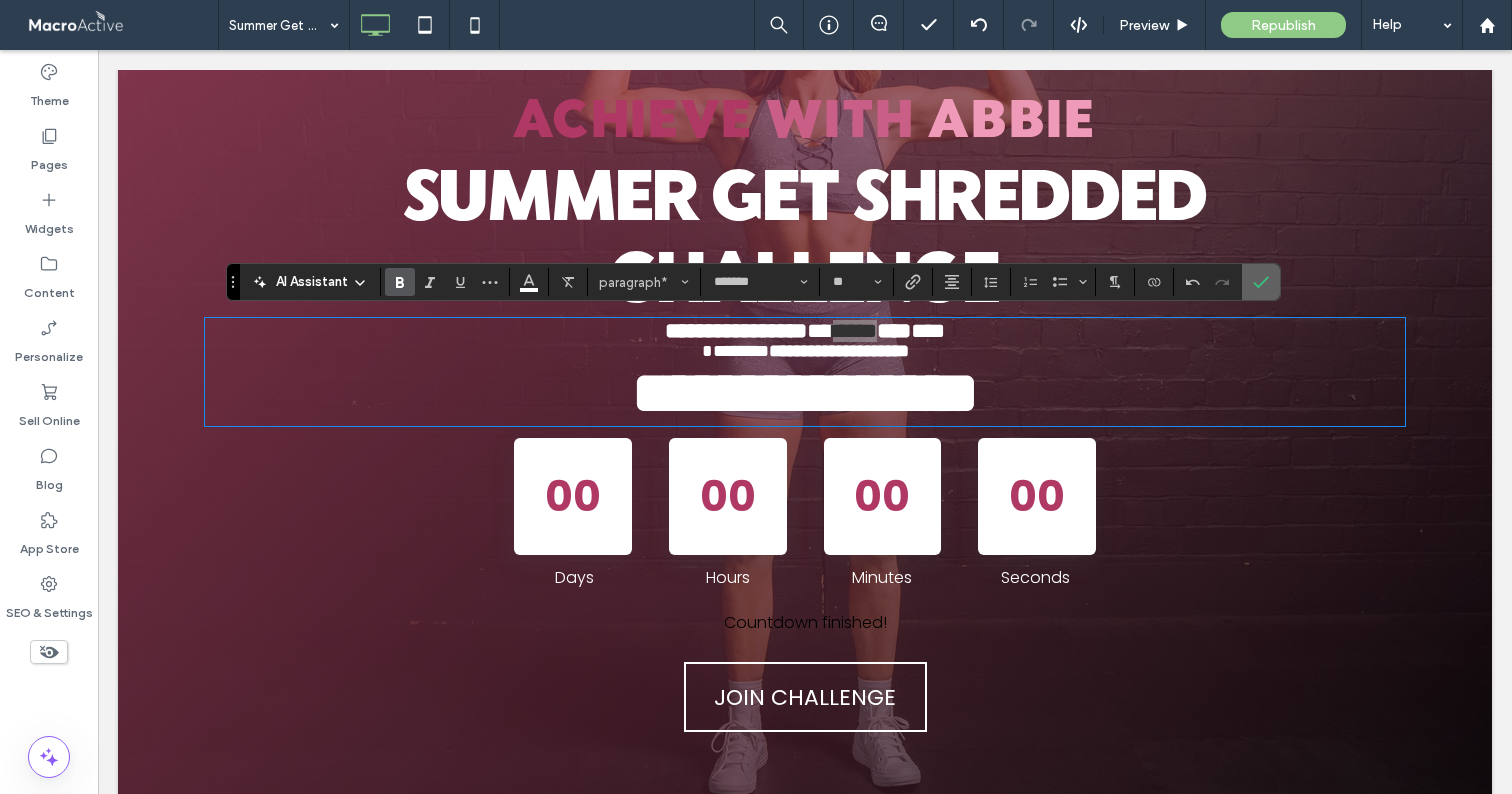 click at bounding box center (1261, 282) 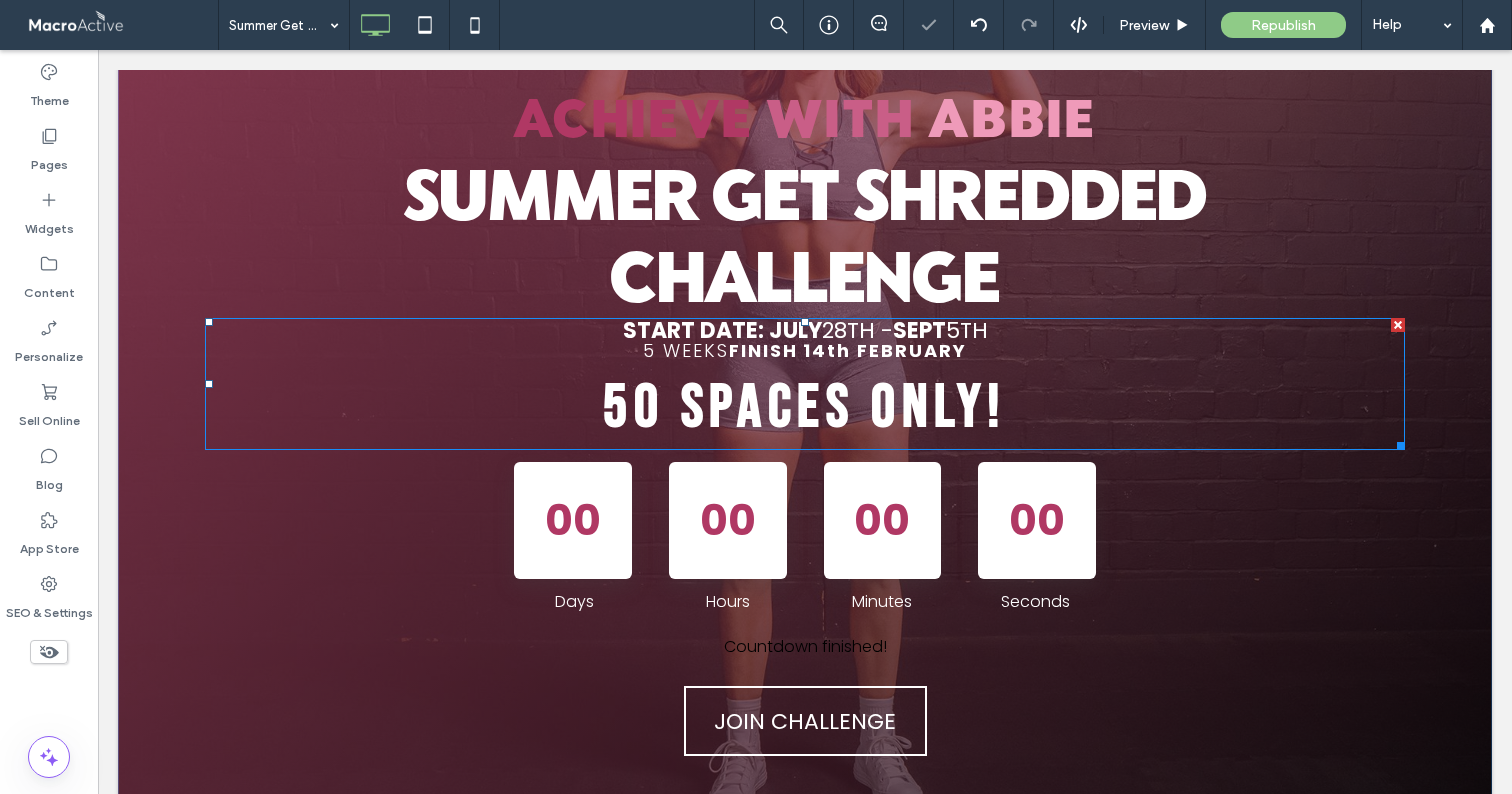 click on "FINISH 14th FEBRUARY" at bounding box center (848, 350) 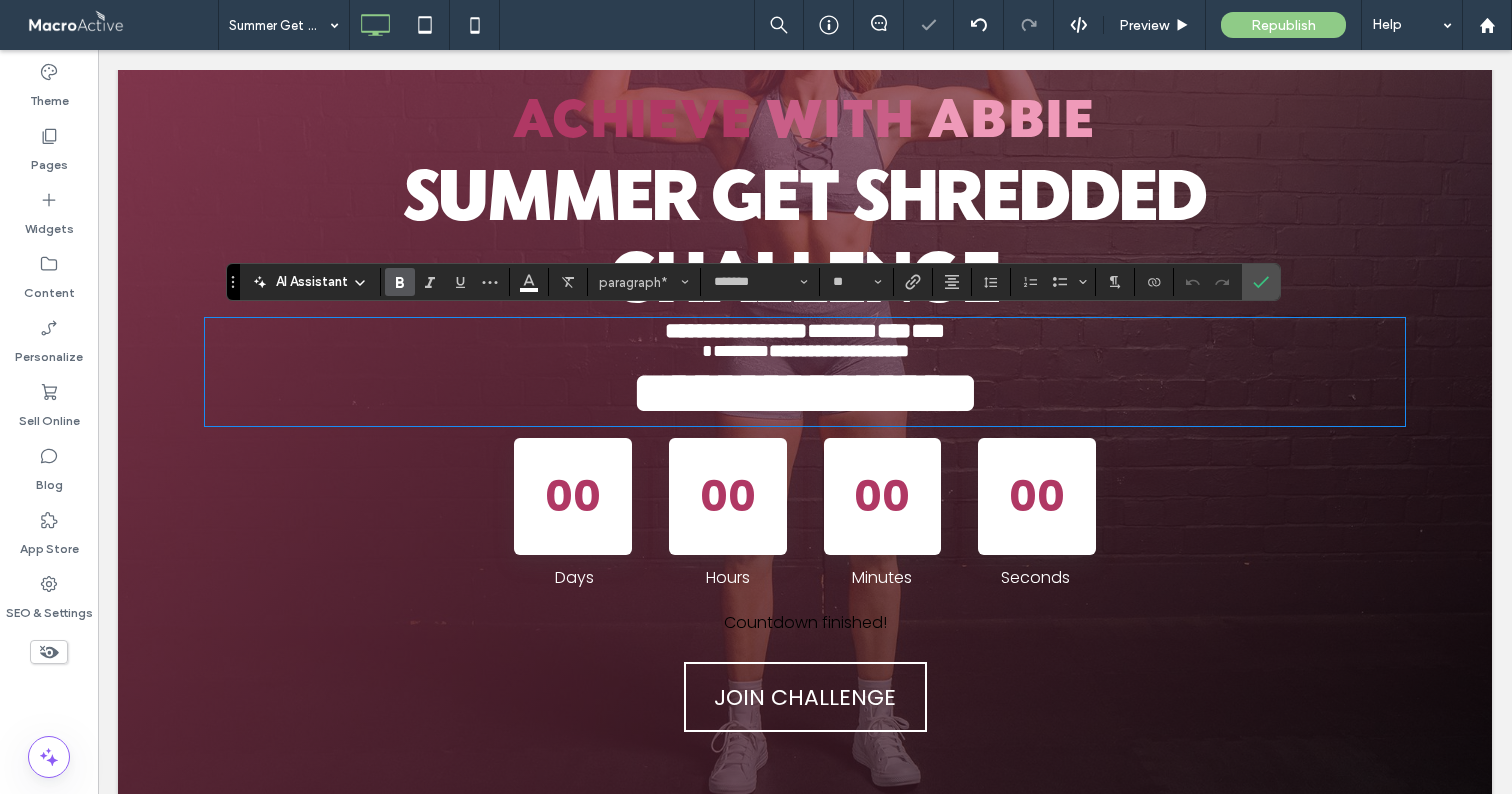 type on "**" 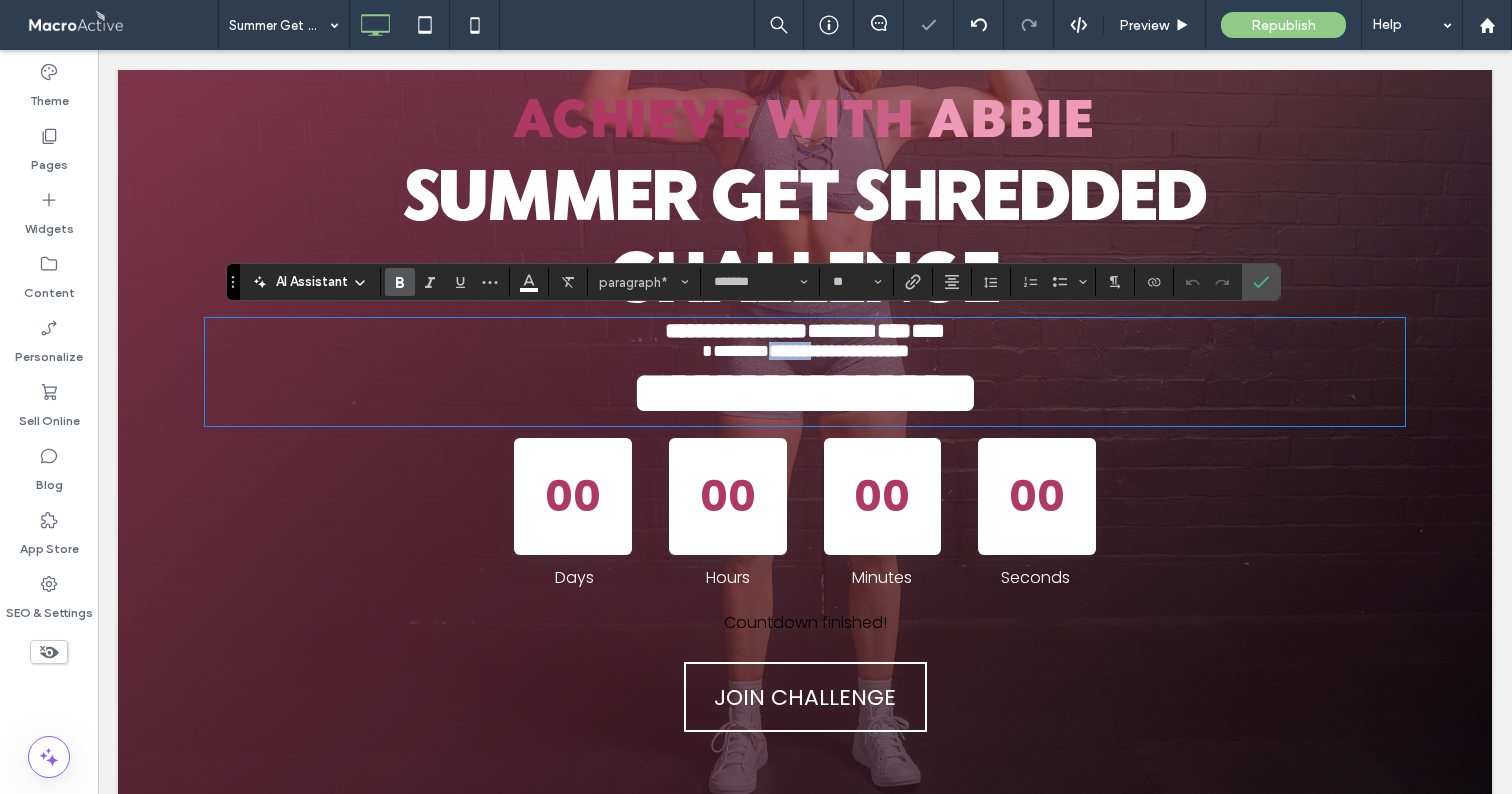 click on "**********" at bounding box center (839, 351) 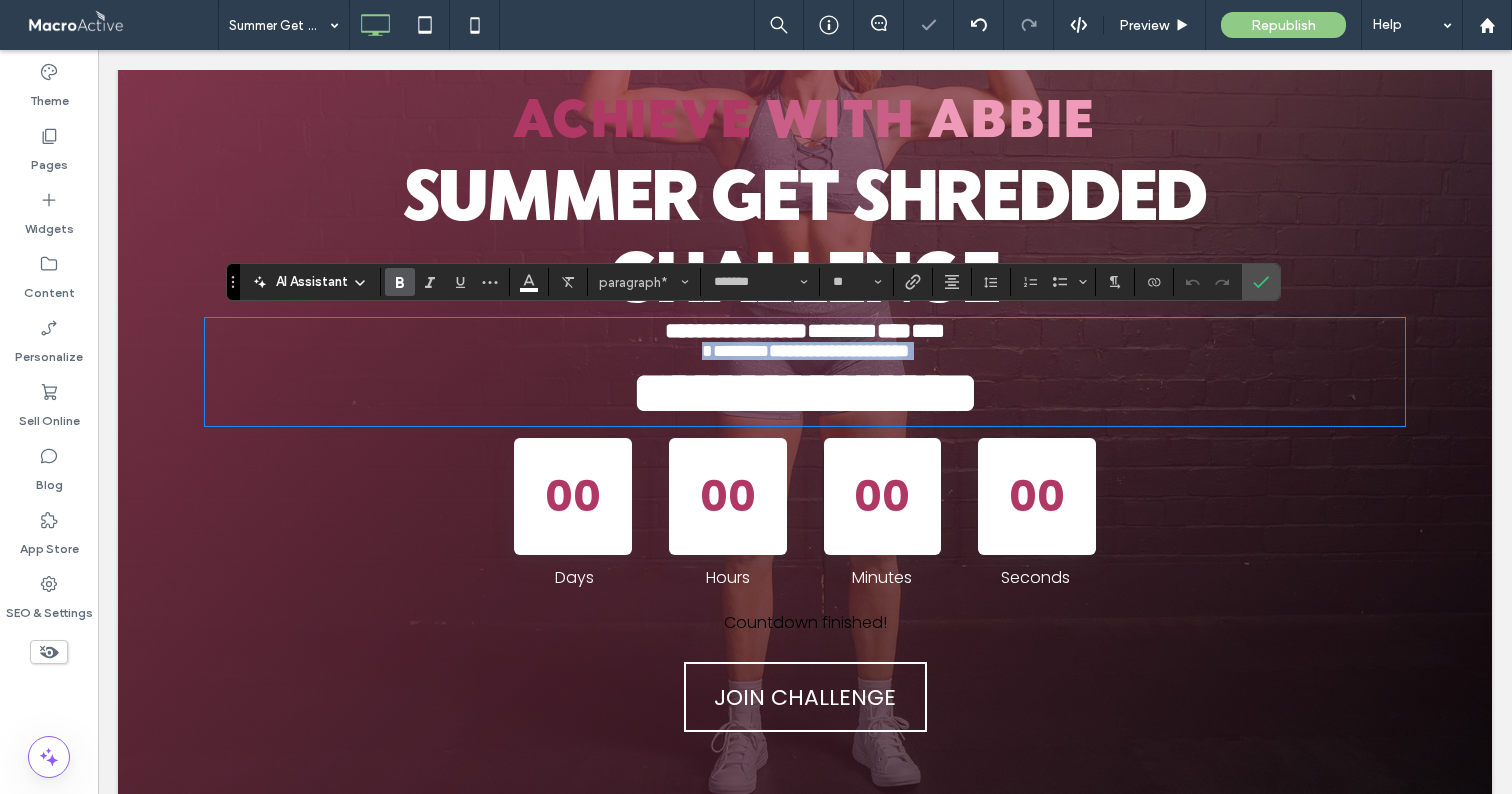 click on "**********" at bounding box center (839, 351) 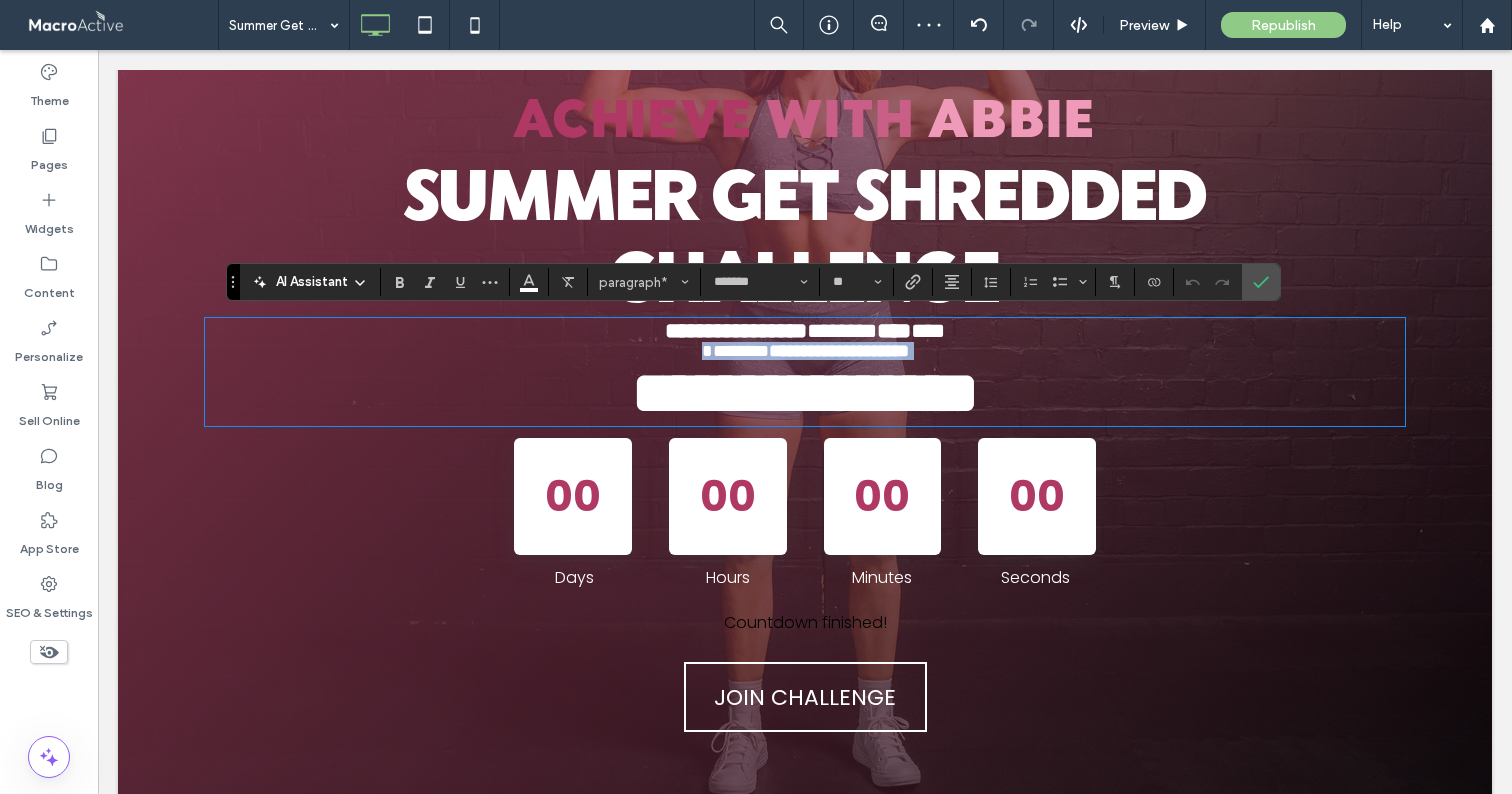 click on "*******" at bounding box center [735, 351] 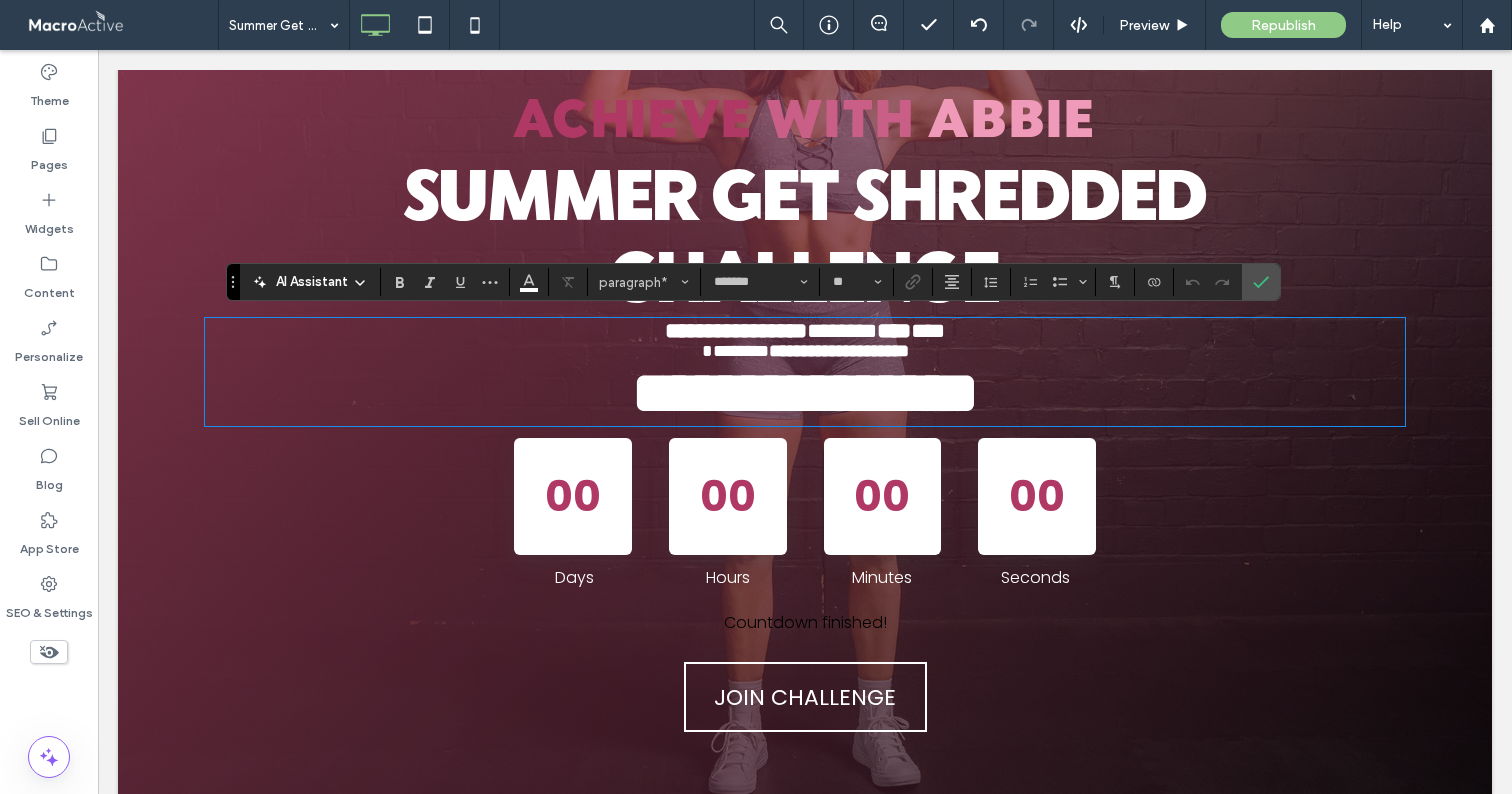 type on "**********" 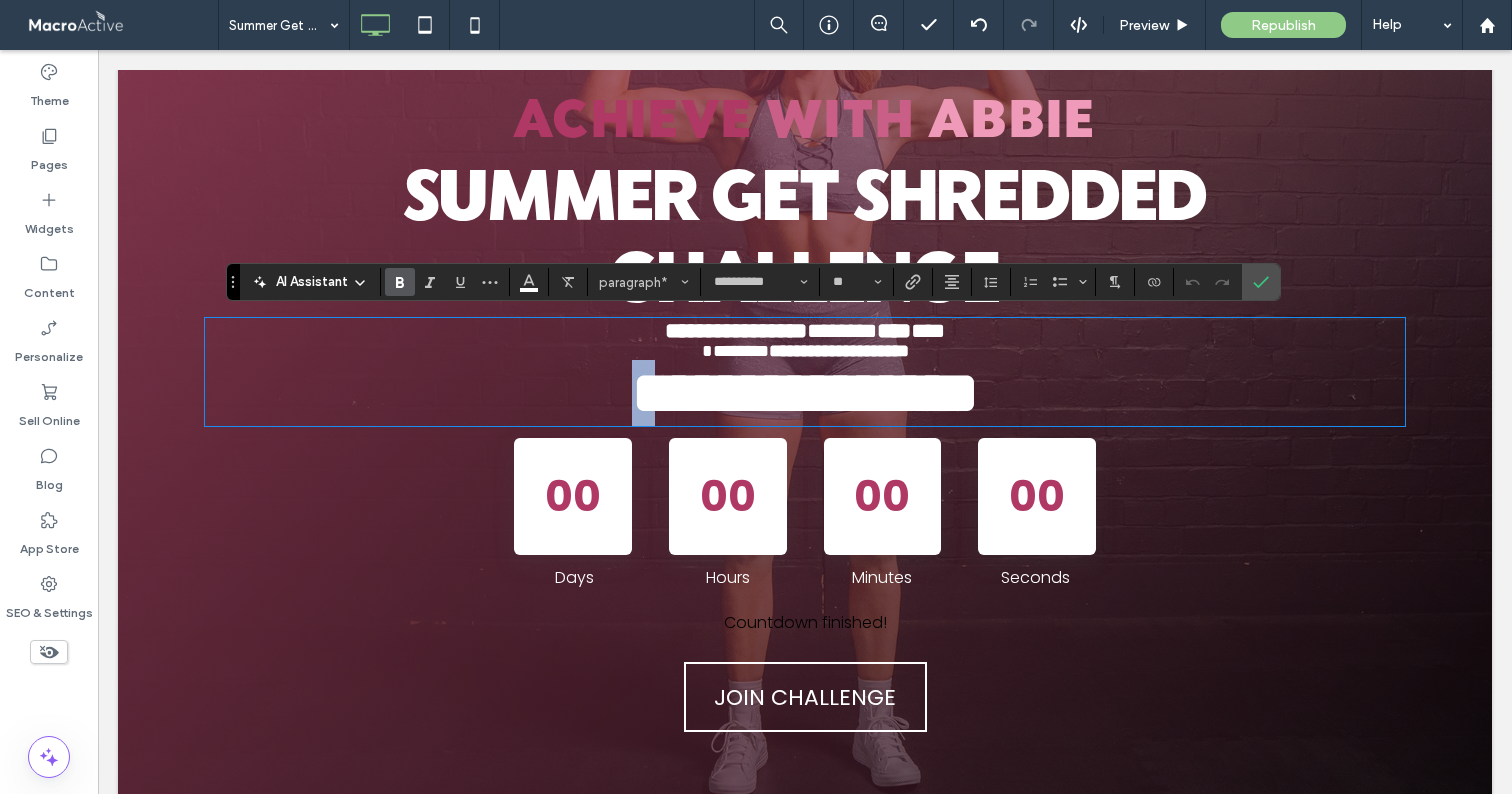 drag, startPoint x: 623, startPoint y: 401, endPoint x: 592, endPoint y: 400, distance: 31.016125 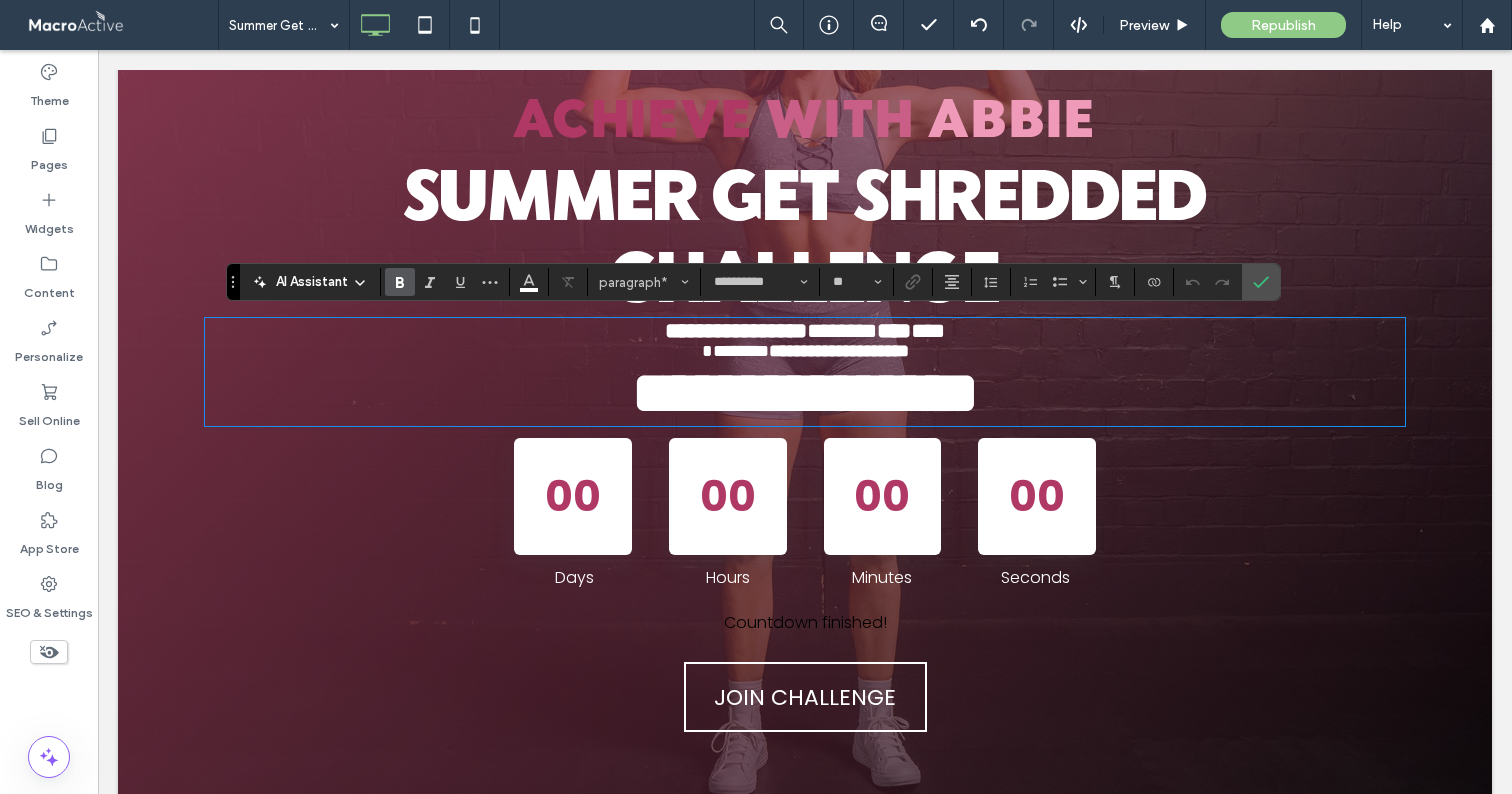 click on "**********" at bounding box center (805, 393) 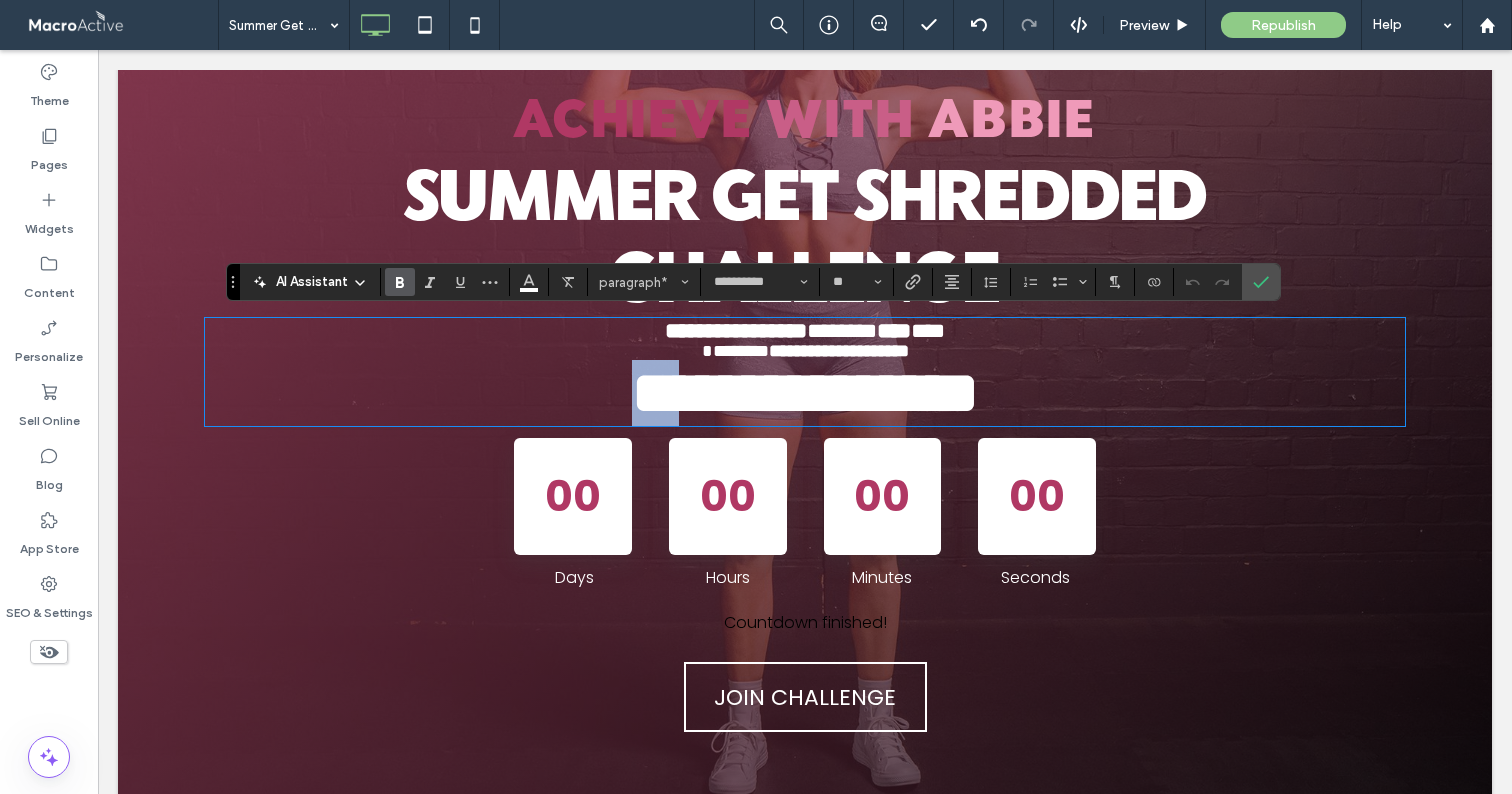 drag, startPoint x: 642, startPoint y: 408, endPoint x: 582, endPoint y: 407, distance: 60.00833 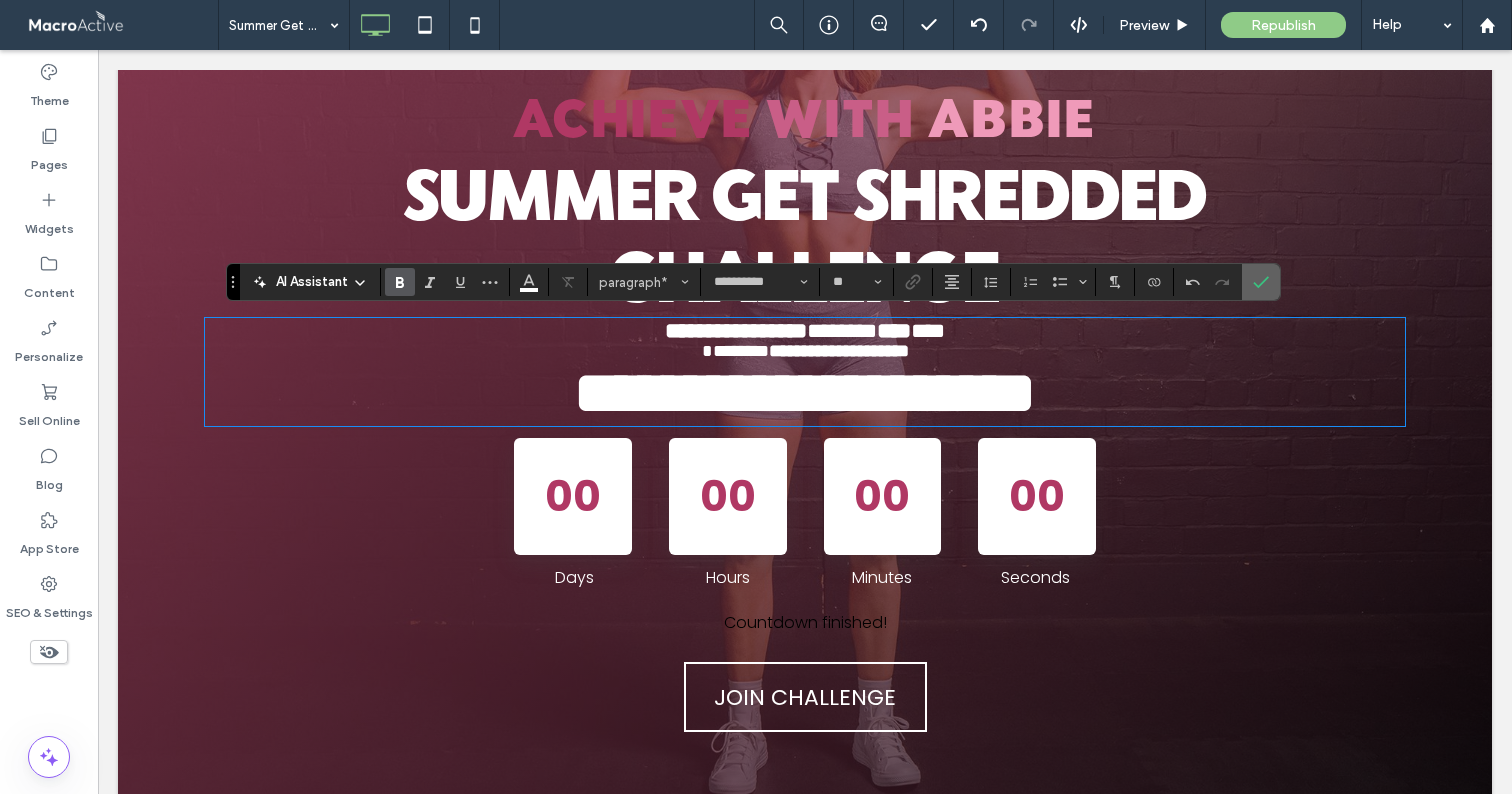click 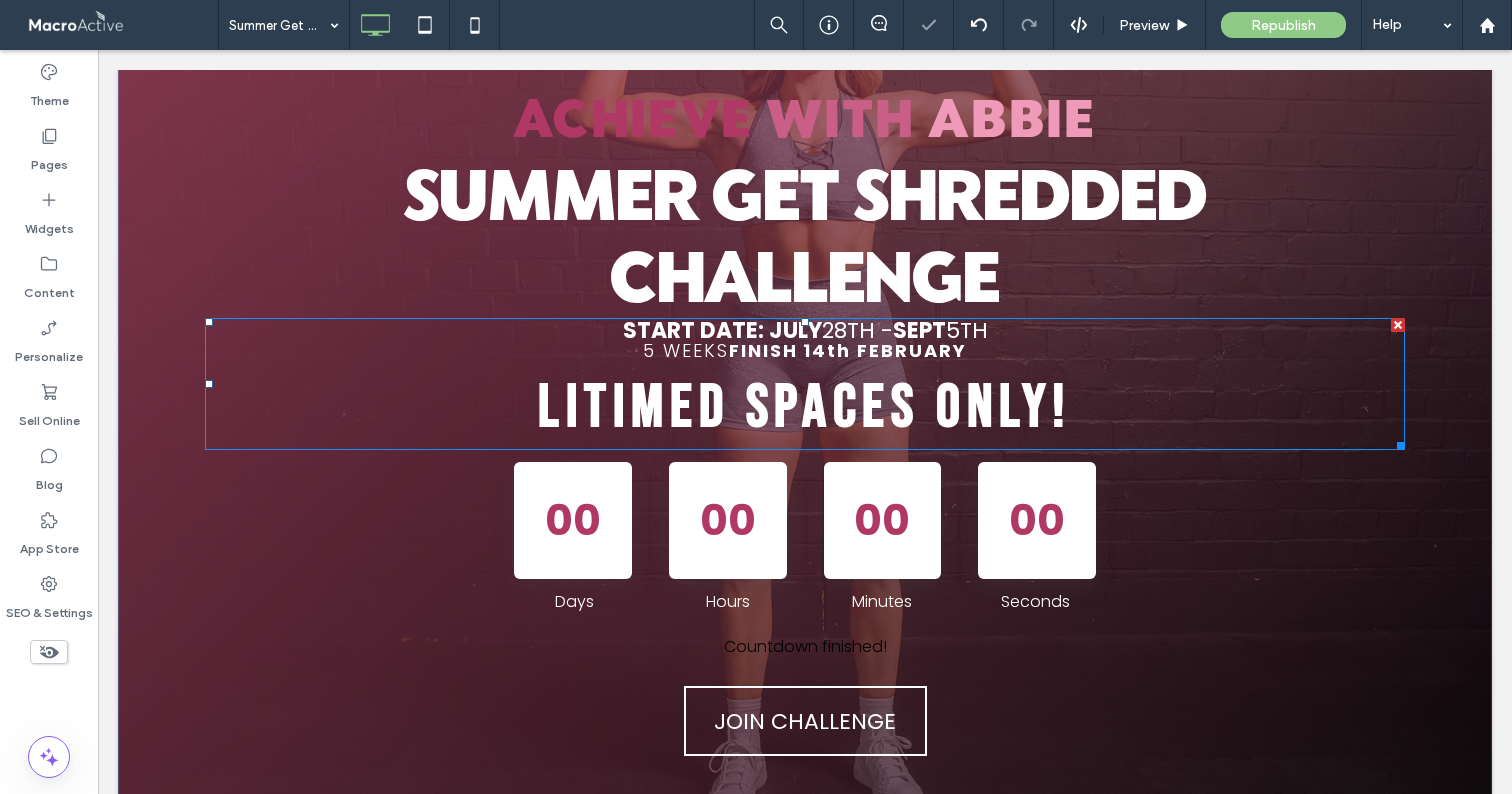click on "LITIMED SPACES ONLY!" at bounding box center [805, 408] 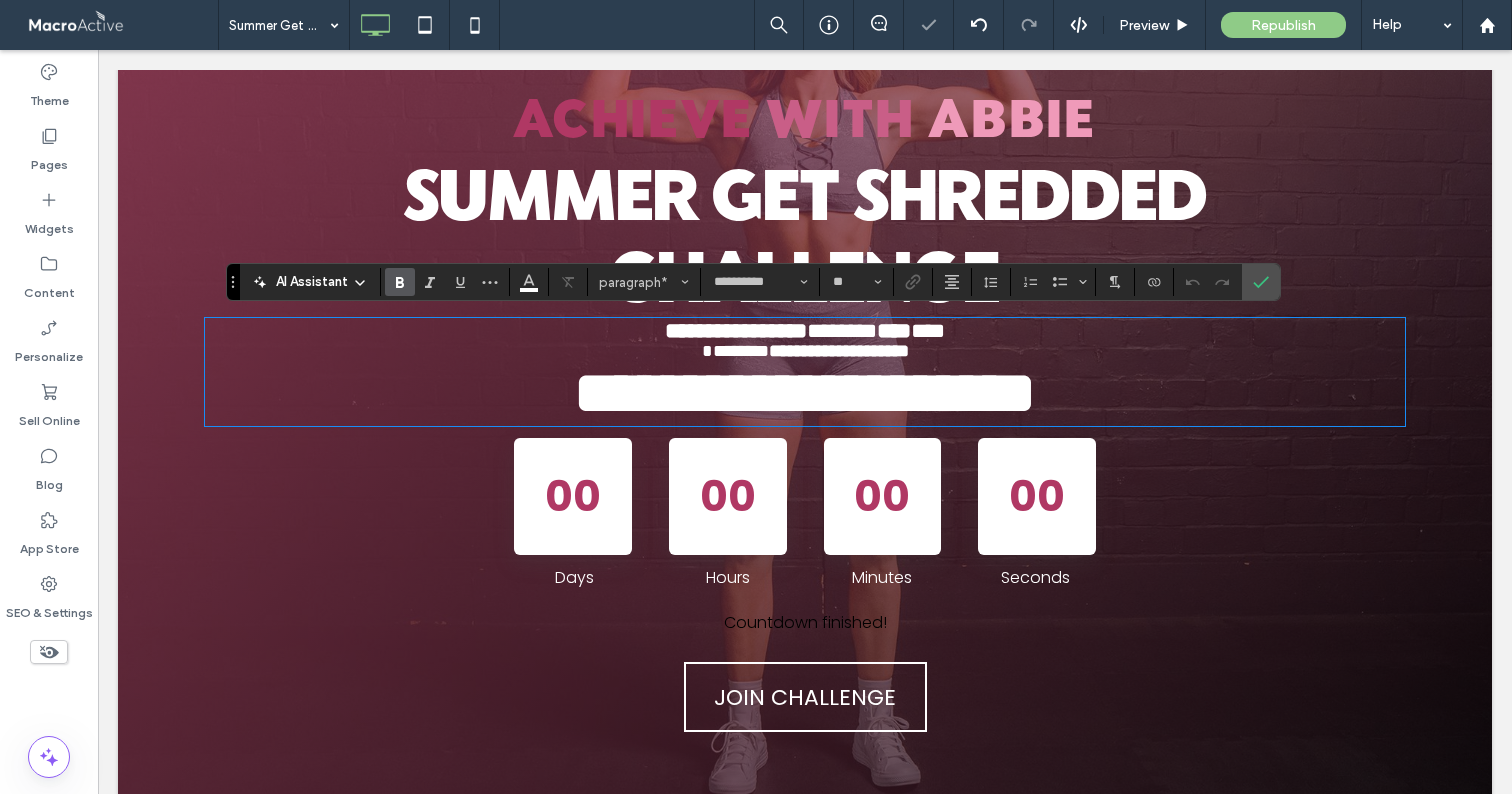 click on "**********" at bounding box center (805, 393) 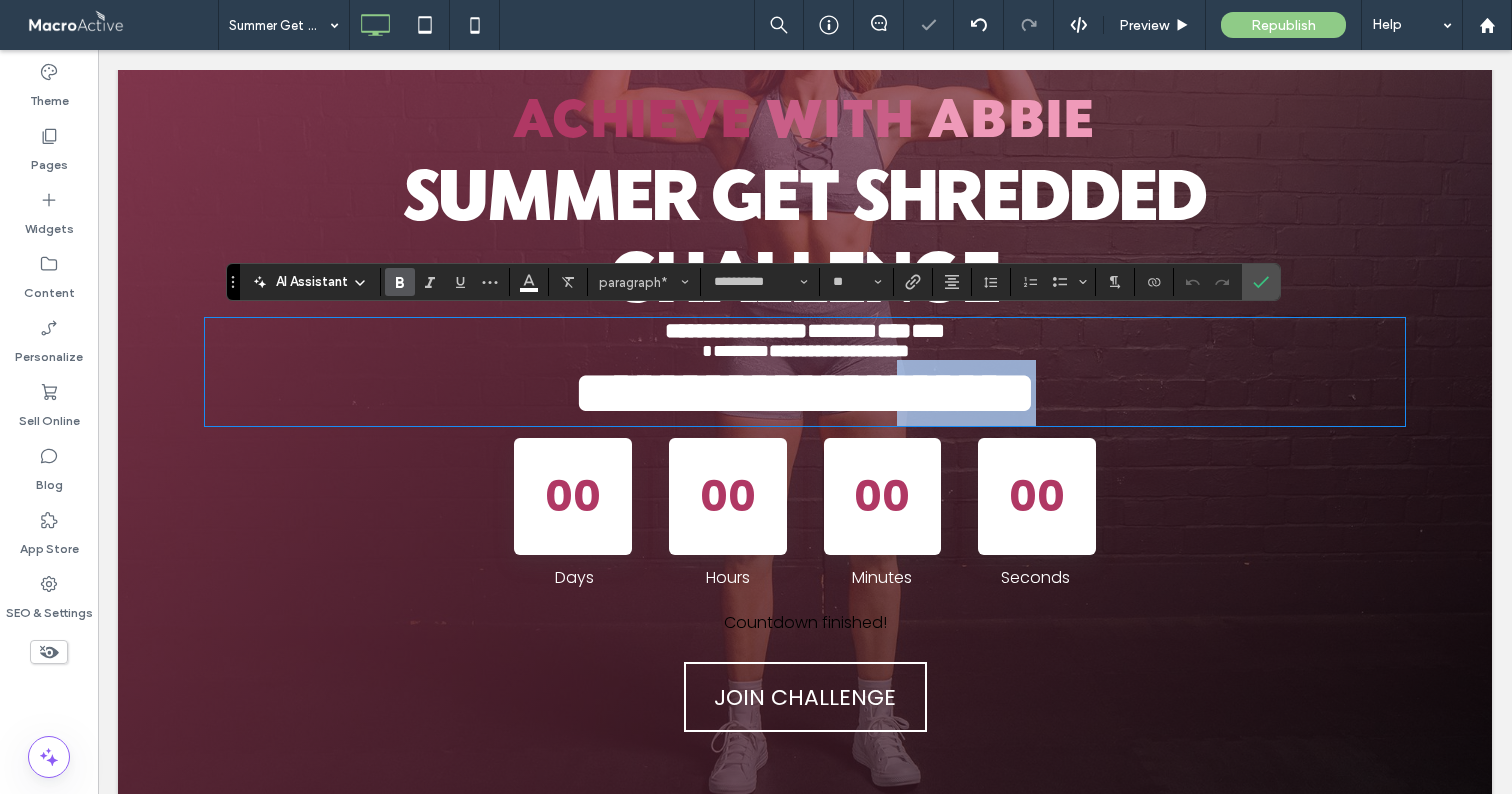 drag, startPoint x: 926, startPoint y: 409, endPoint x: 1055, endPoint y: 407, distance: 129.0155 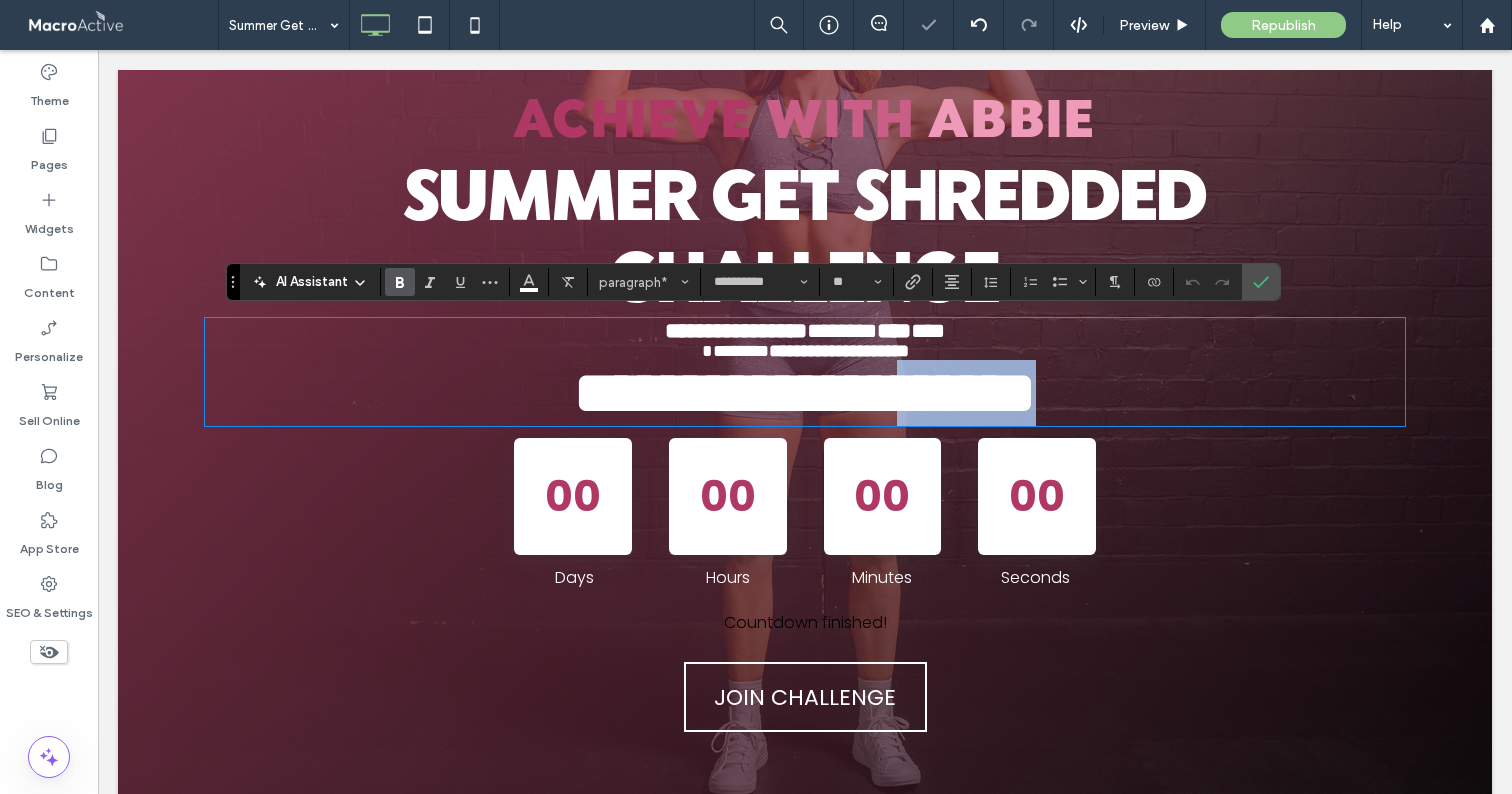 click on "**********" at bounding box center (805, 393) 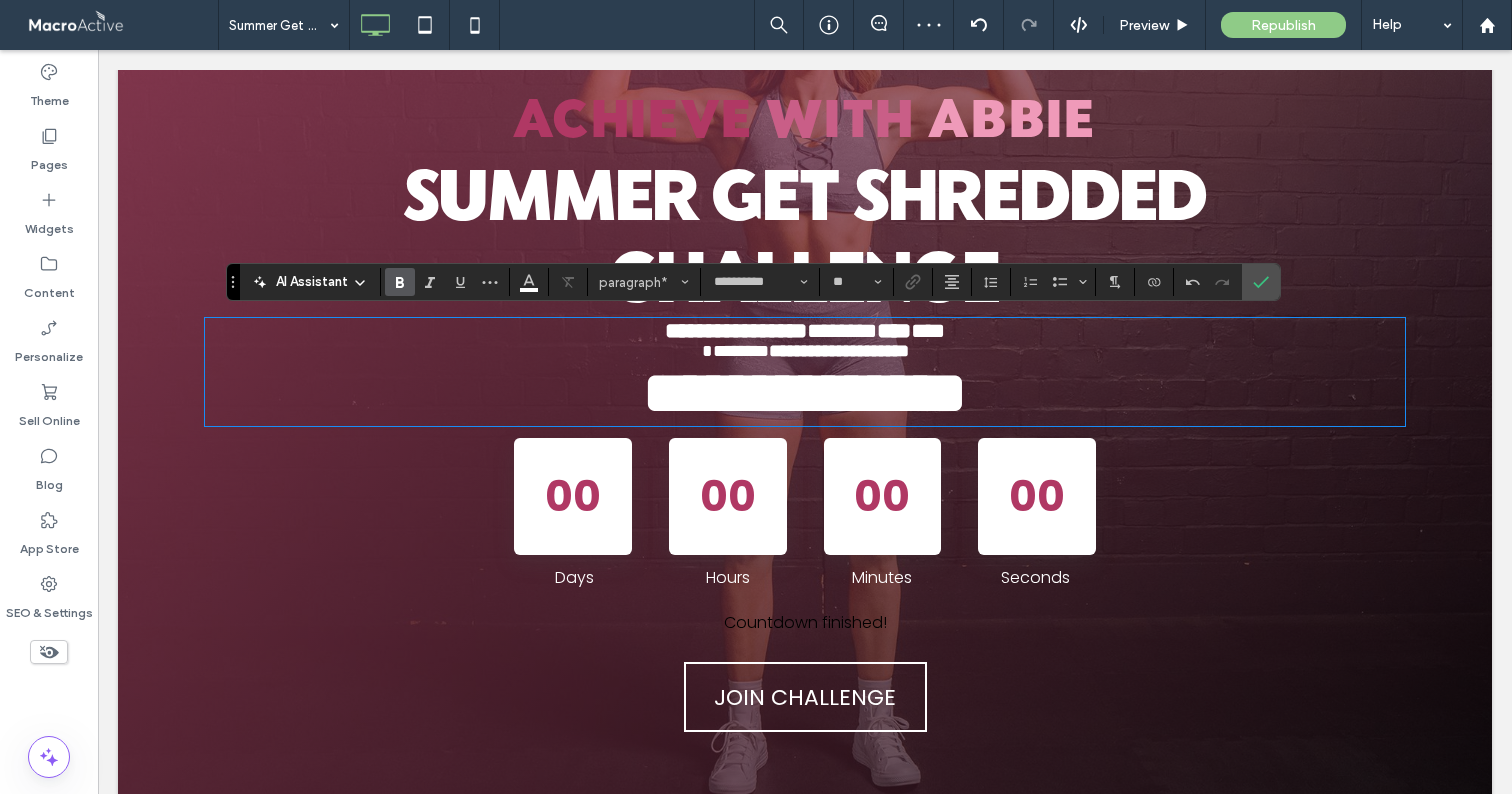 click on "**********" at bounding box center (805, 393) 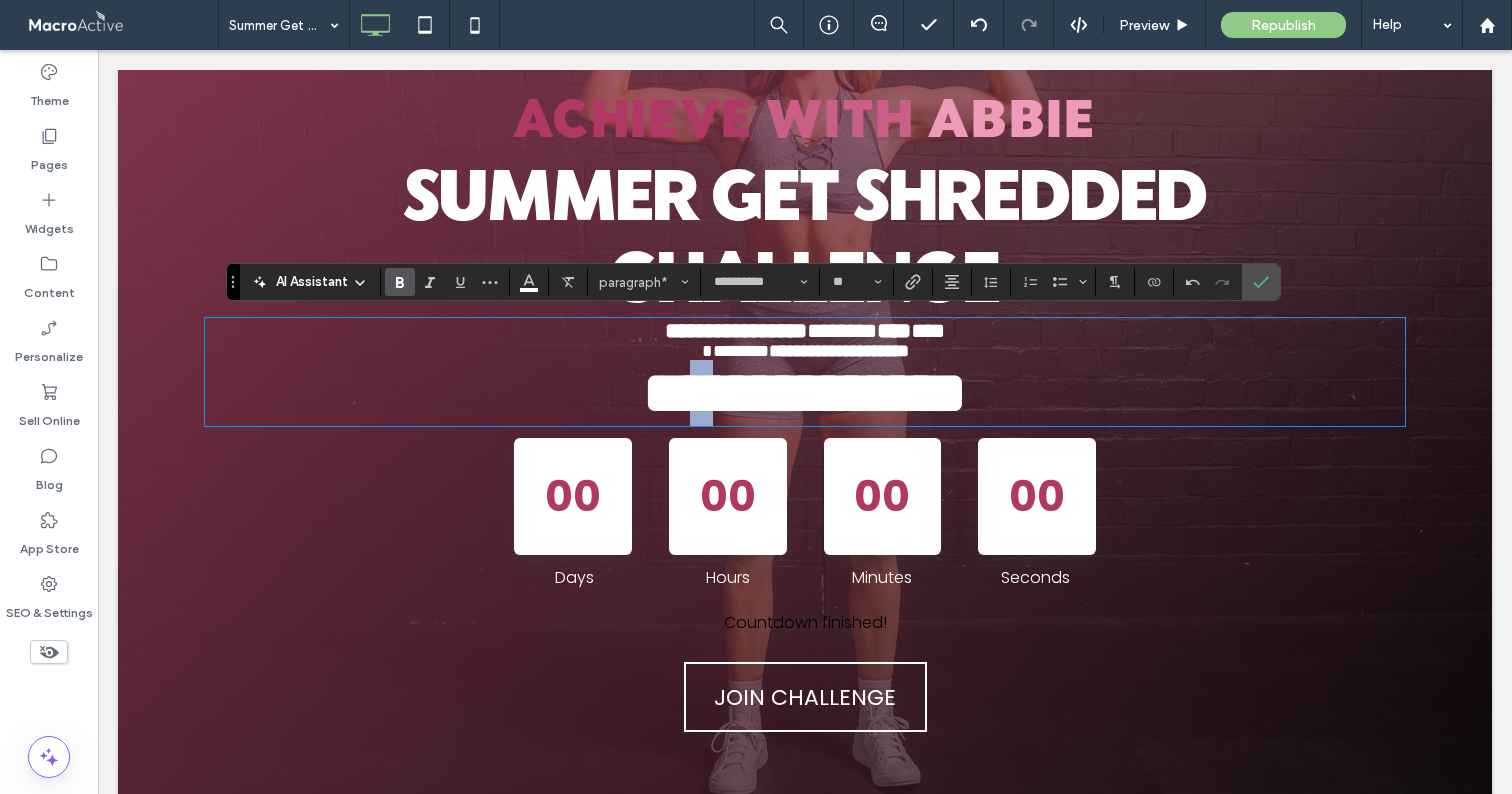 drag, startPoint x: 646, startPoint y: 394, endPoint x: 673, endPoint y: 396, distance: 27.073973 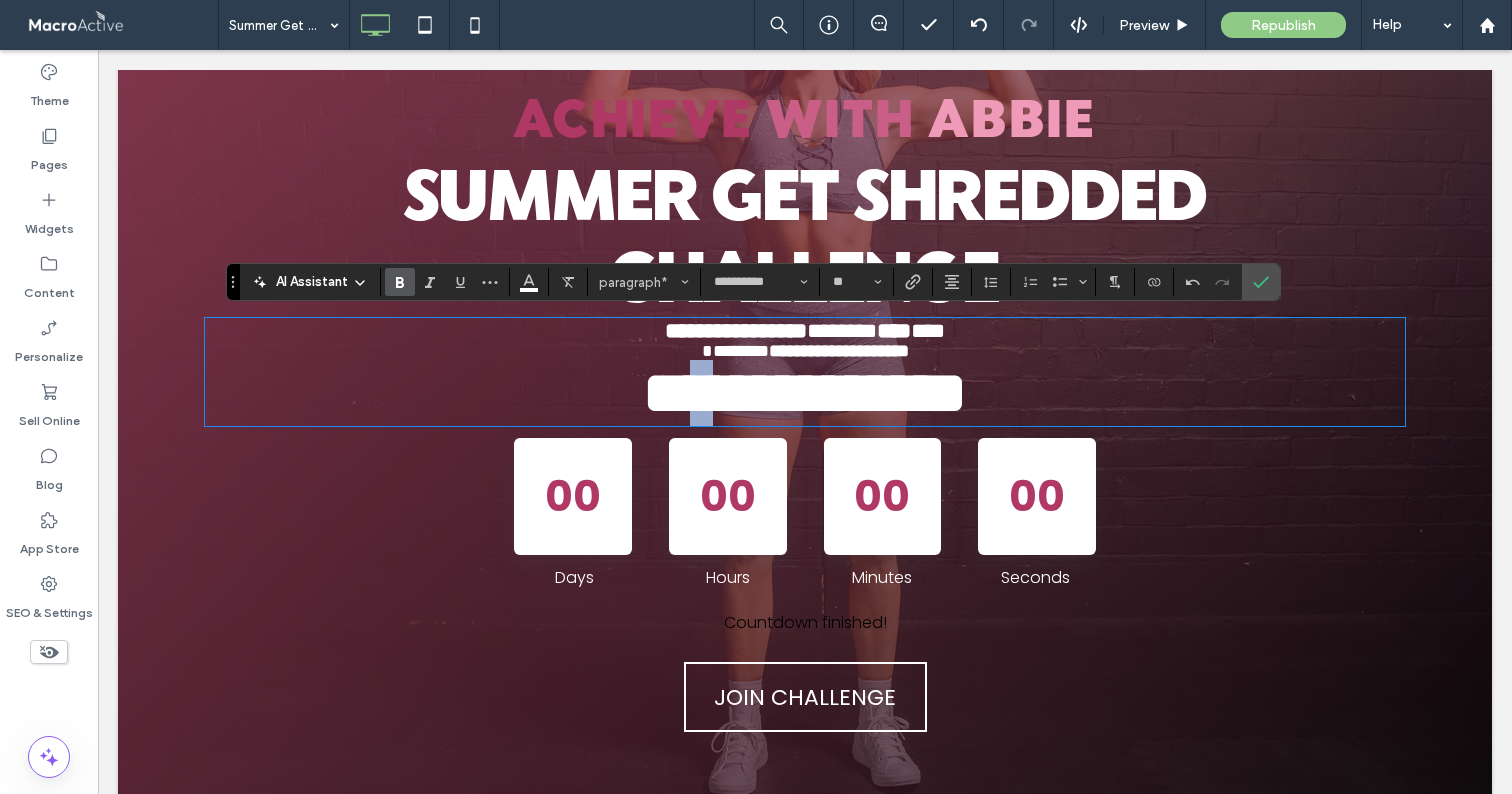 click on "**********" at bounding box center (805, 393) 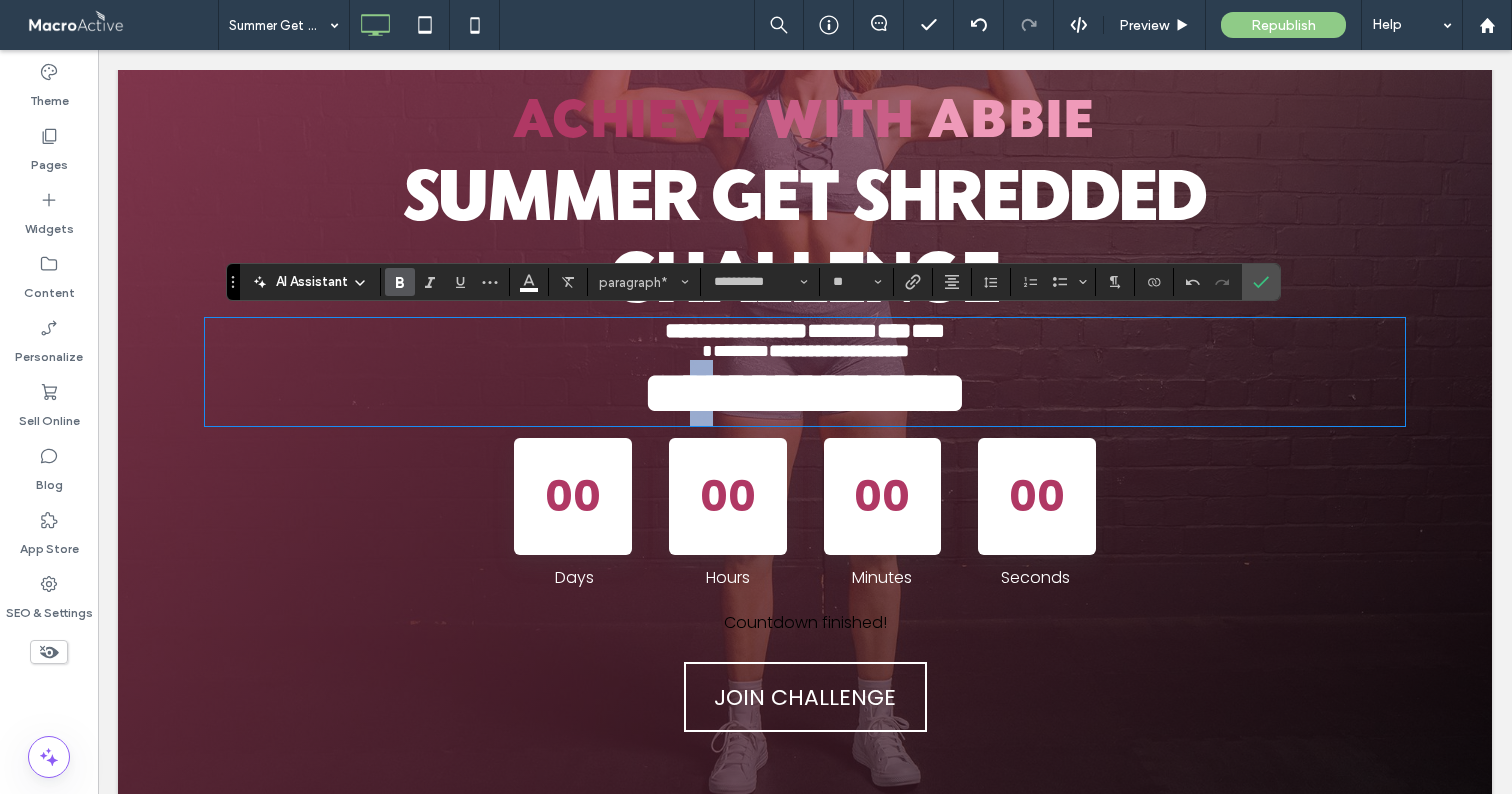 type 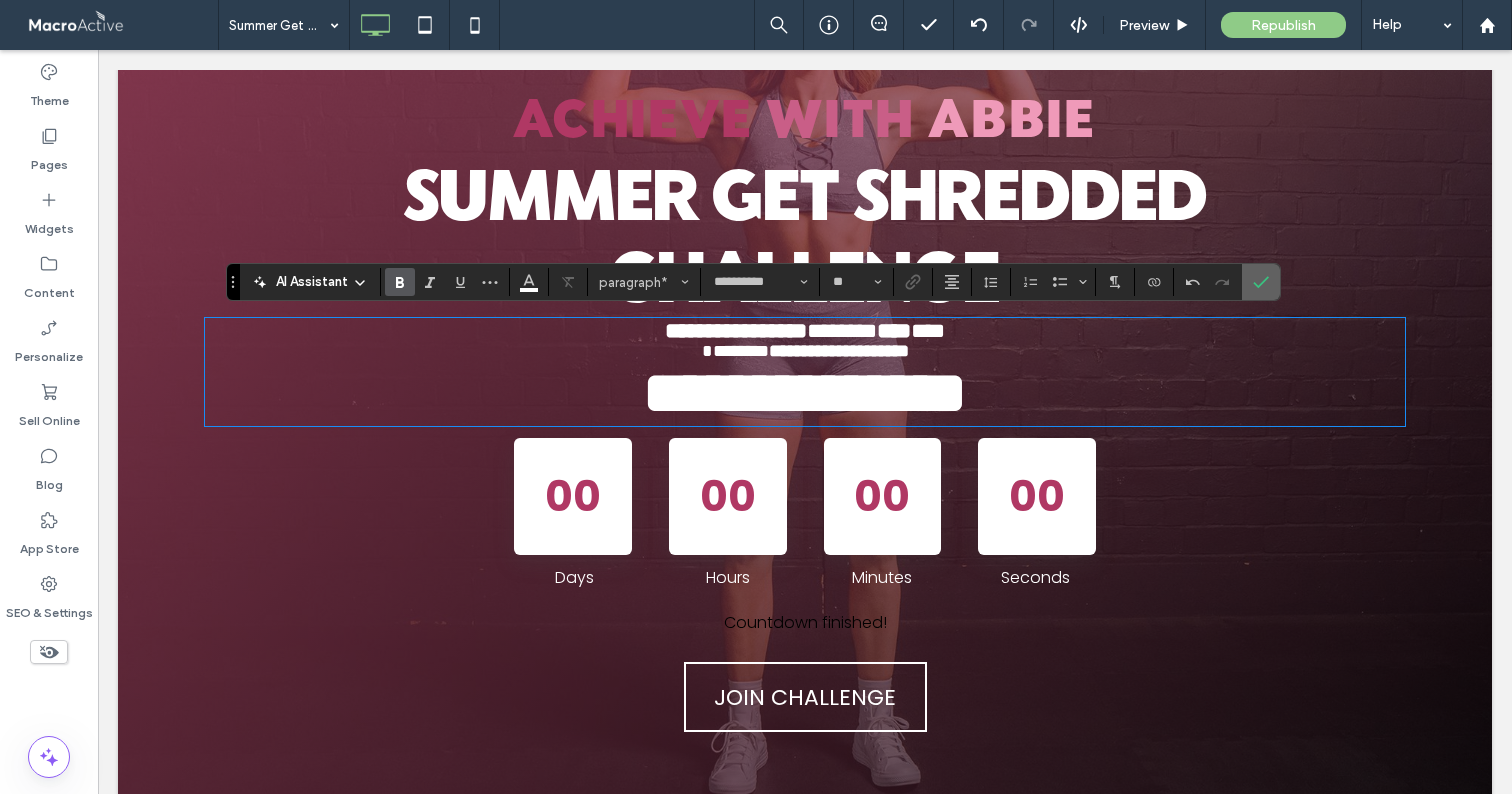 click at bounding box center (1208, 282) 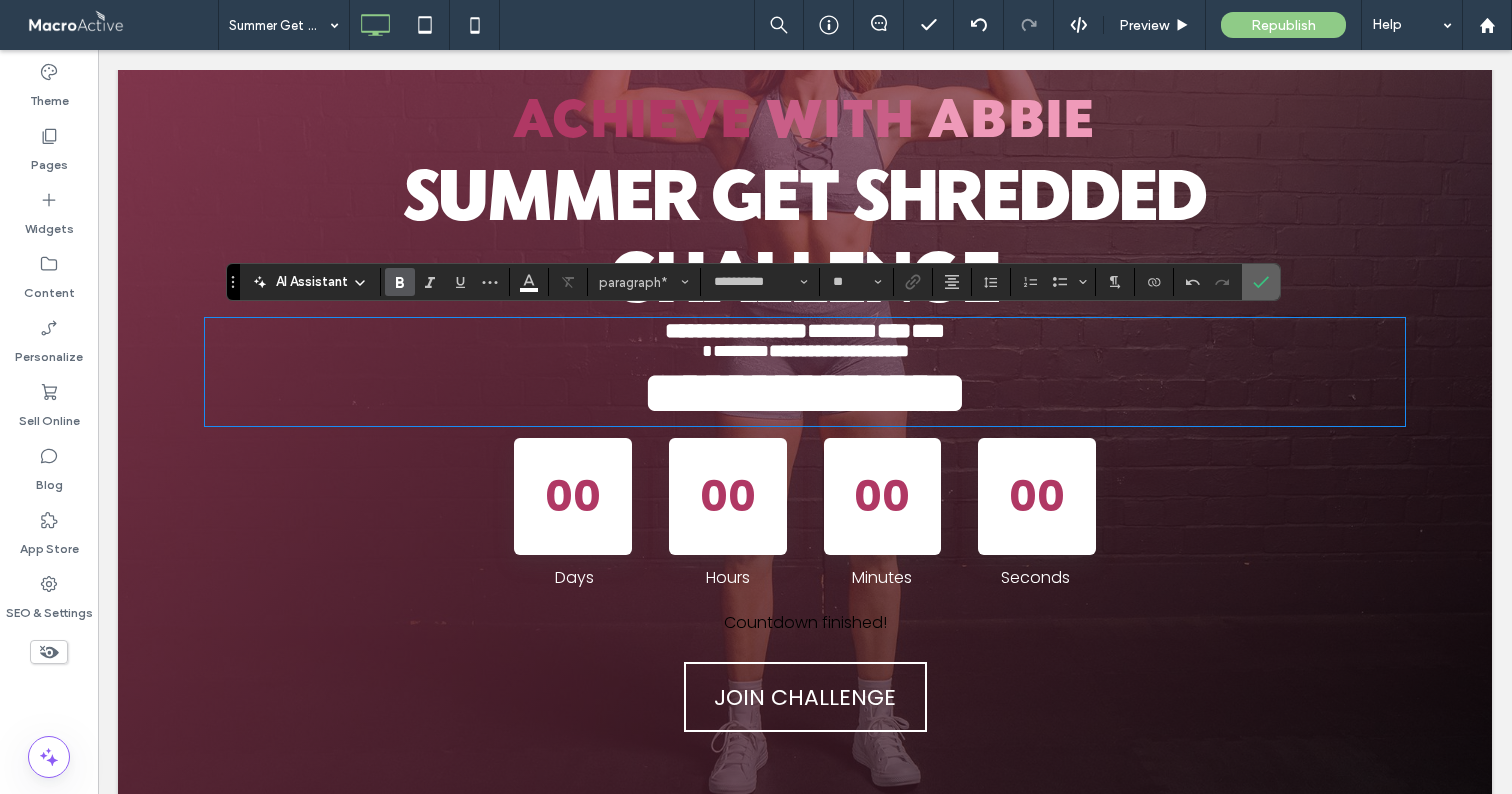 click 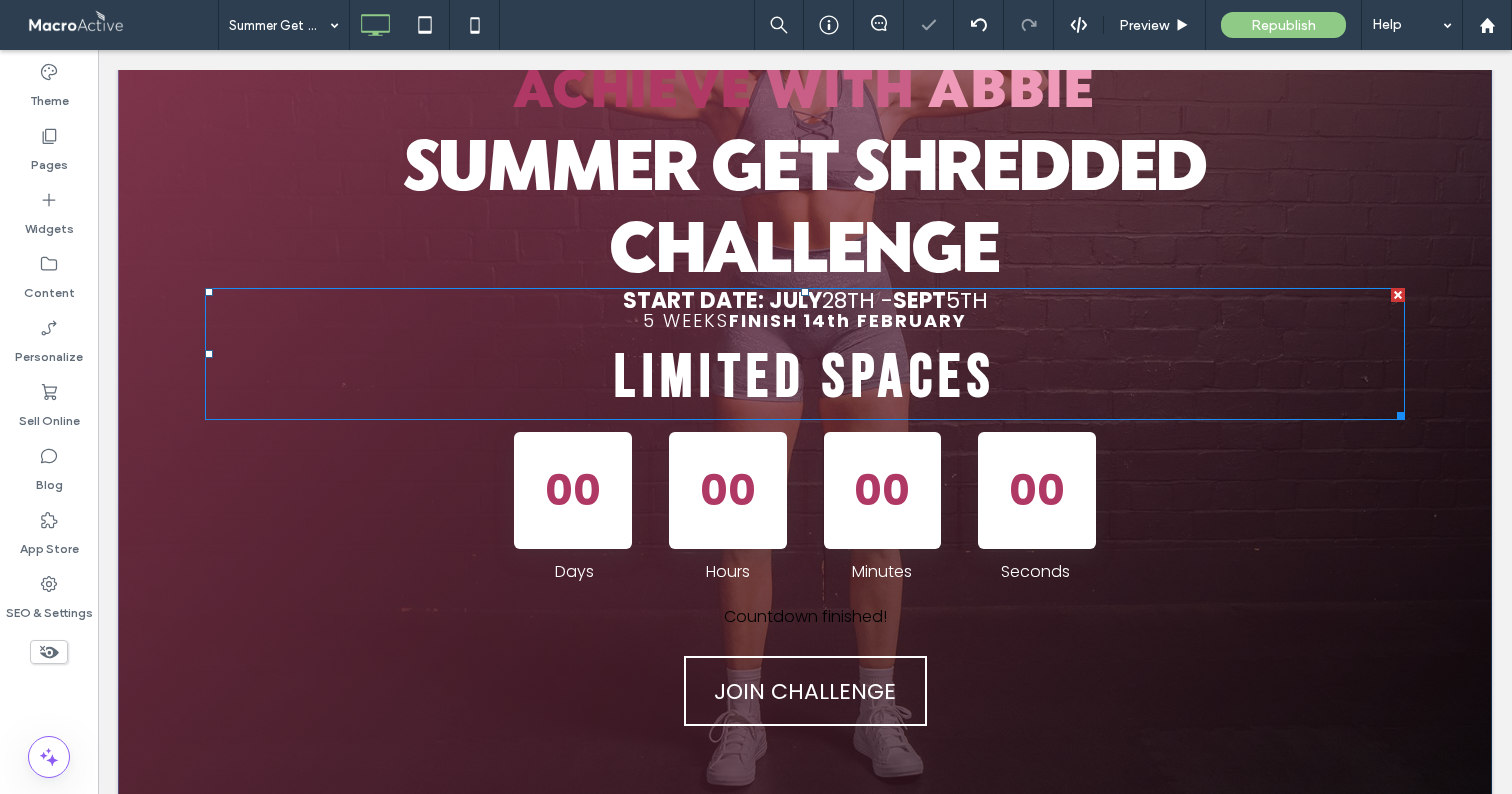 scroll, scrollTop: 263, scrollLeft: 0, axis: vertical 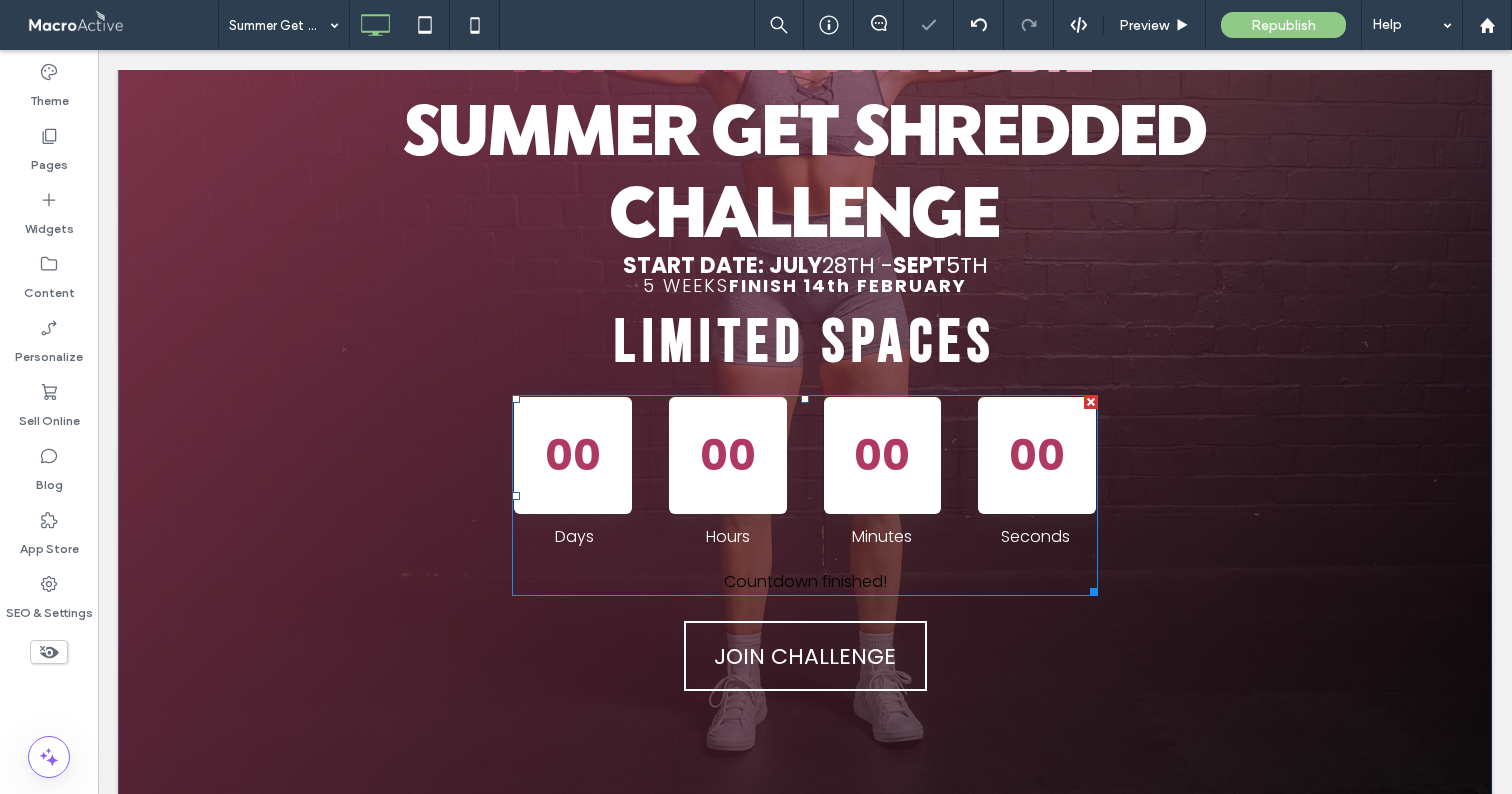 click on "00" at bounding box center [883, 456] 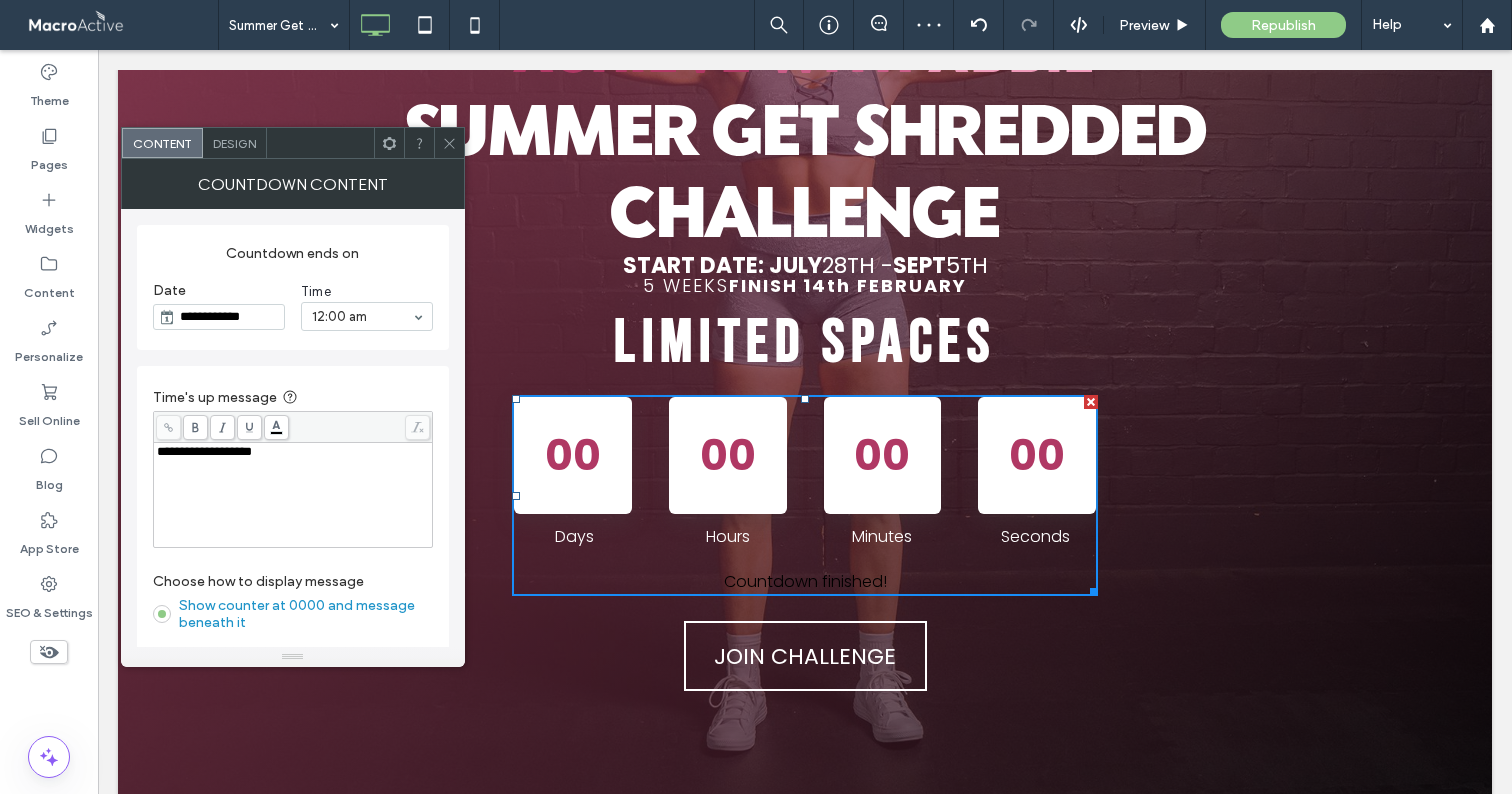 click on "**********" at bounding box center [229, 317] 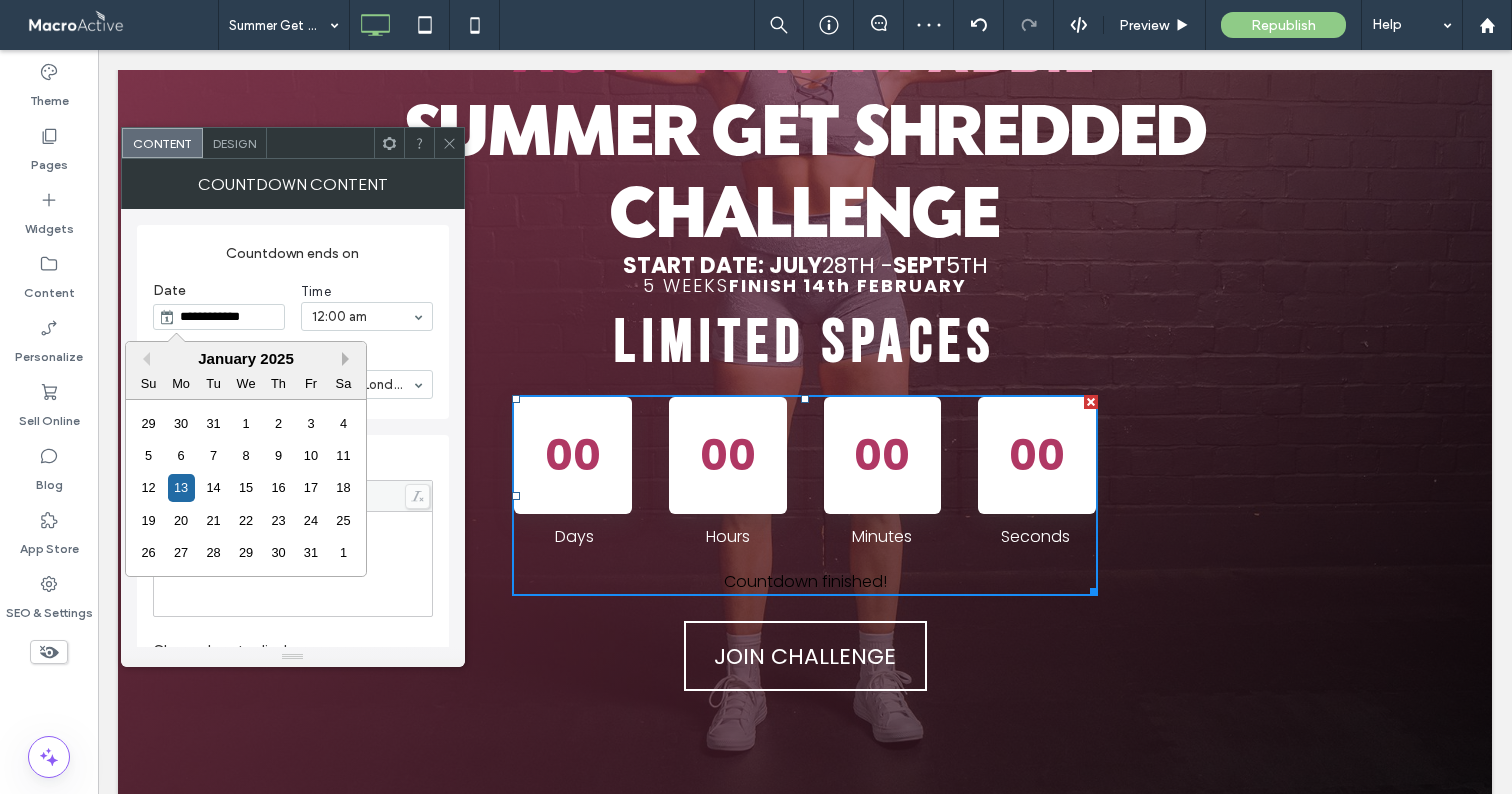 click on "Next Month" at bounding box center (349, 359) 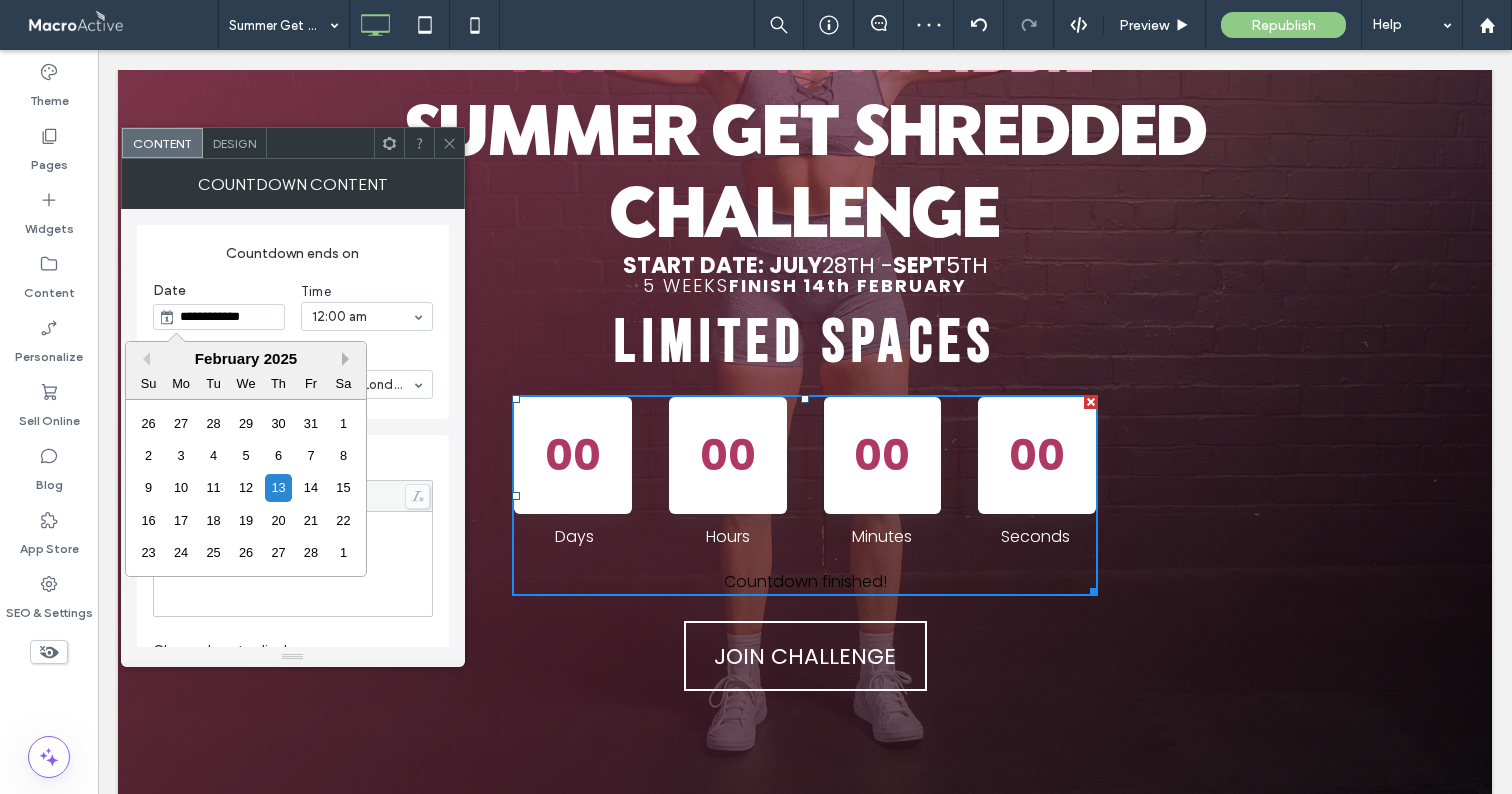 click on "Next Month" at bounding box center (349, 359) 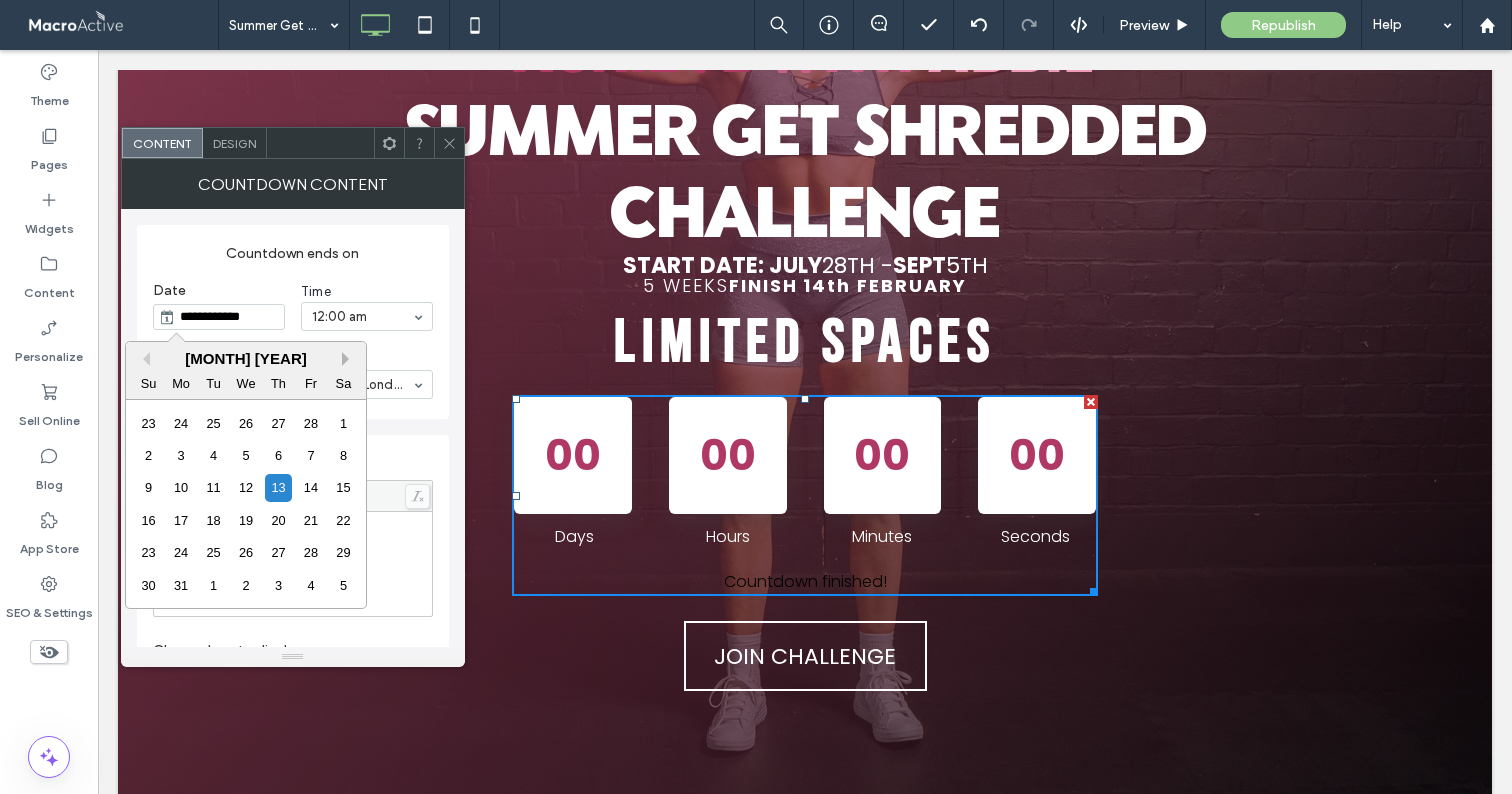 click on "Next Month" at bounding box center [349, 359] 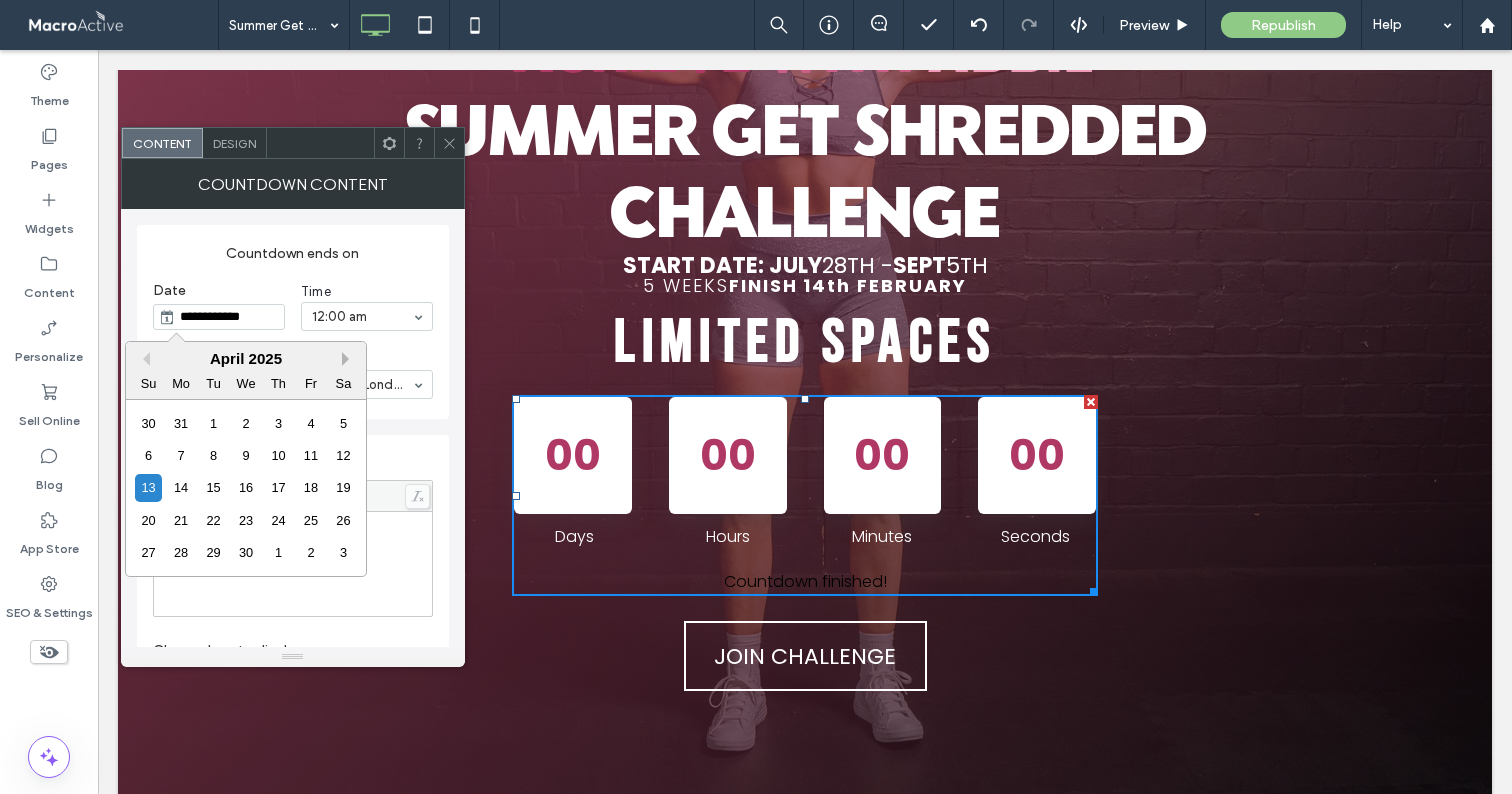 click on "Next Month" at bounding box center [349, 359] 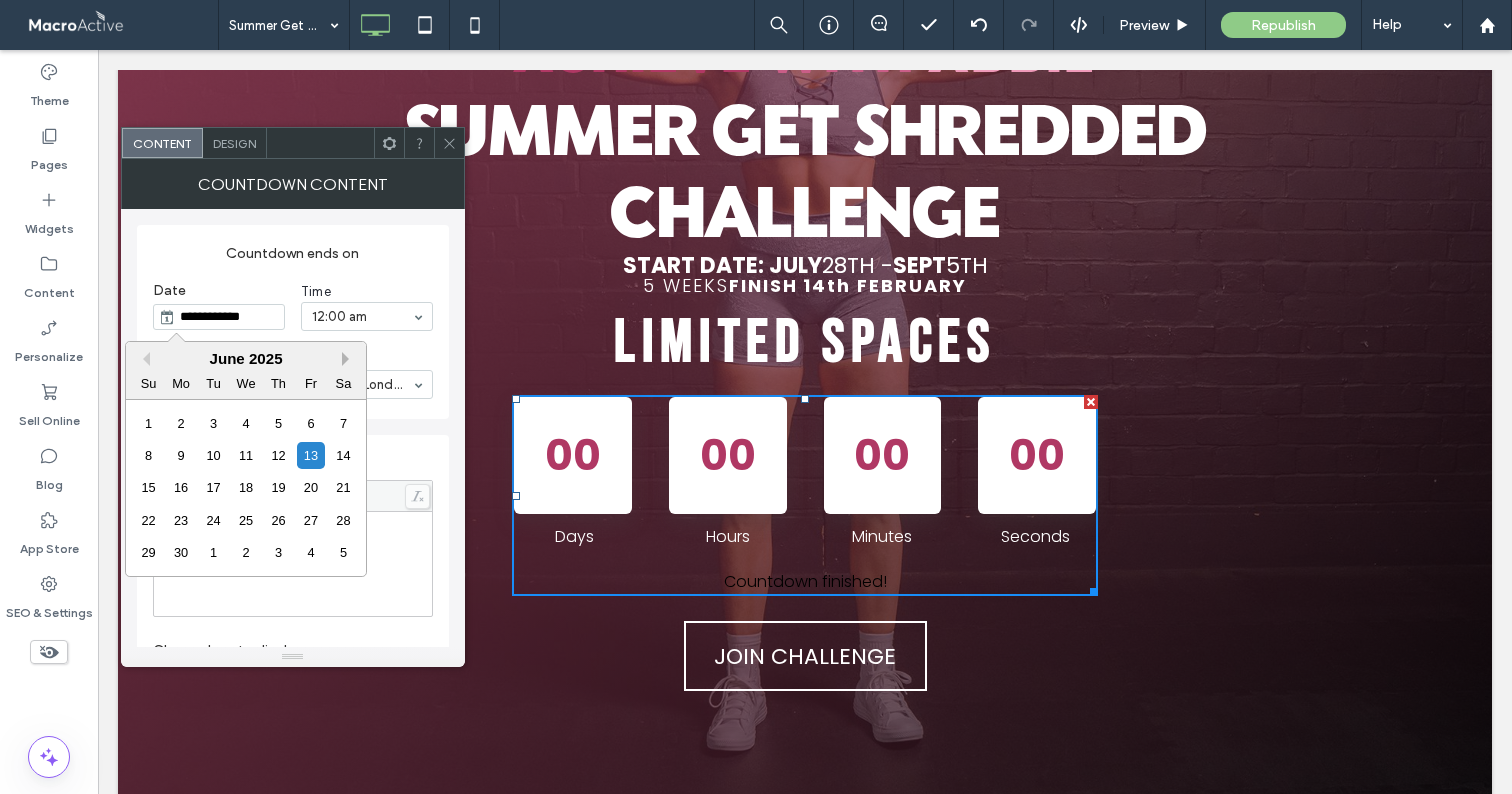 click on "Next Month" at bounding box center [349, 359] 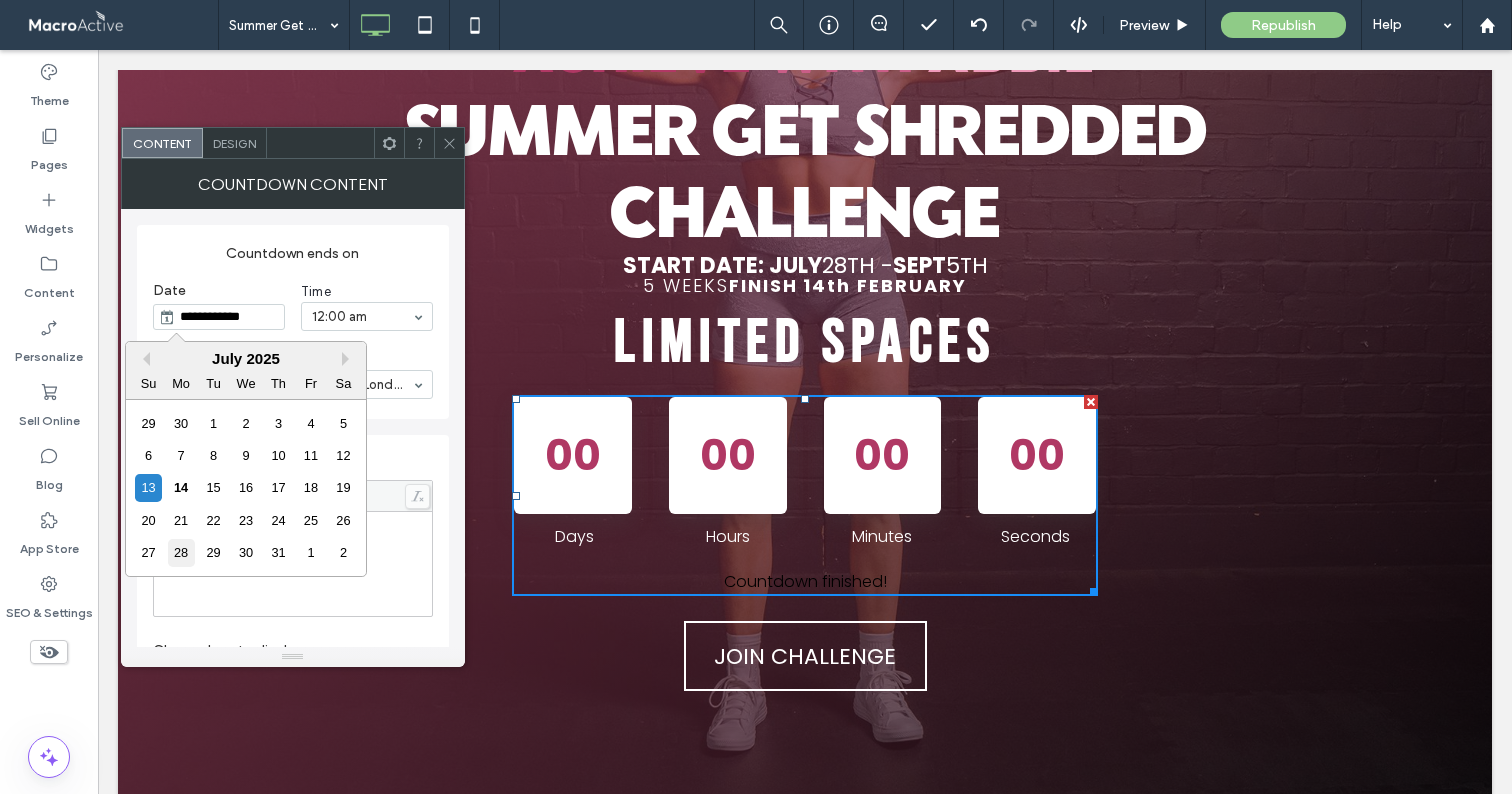click on "28" at bounding box center (181, 552) 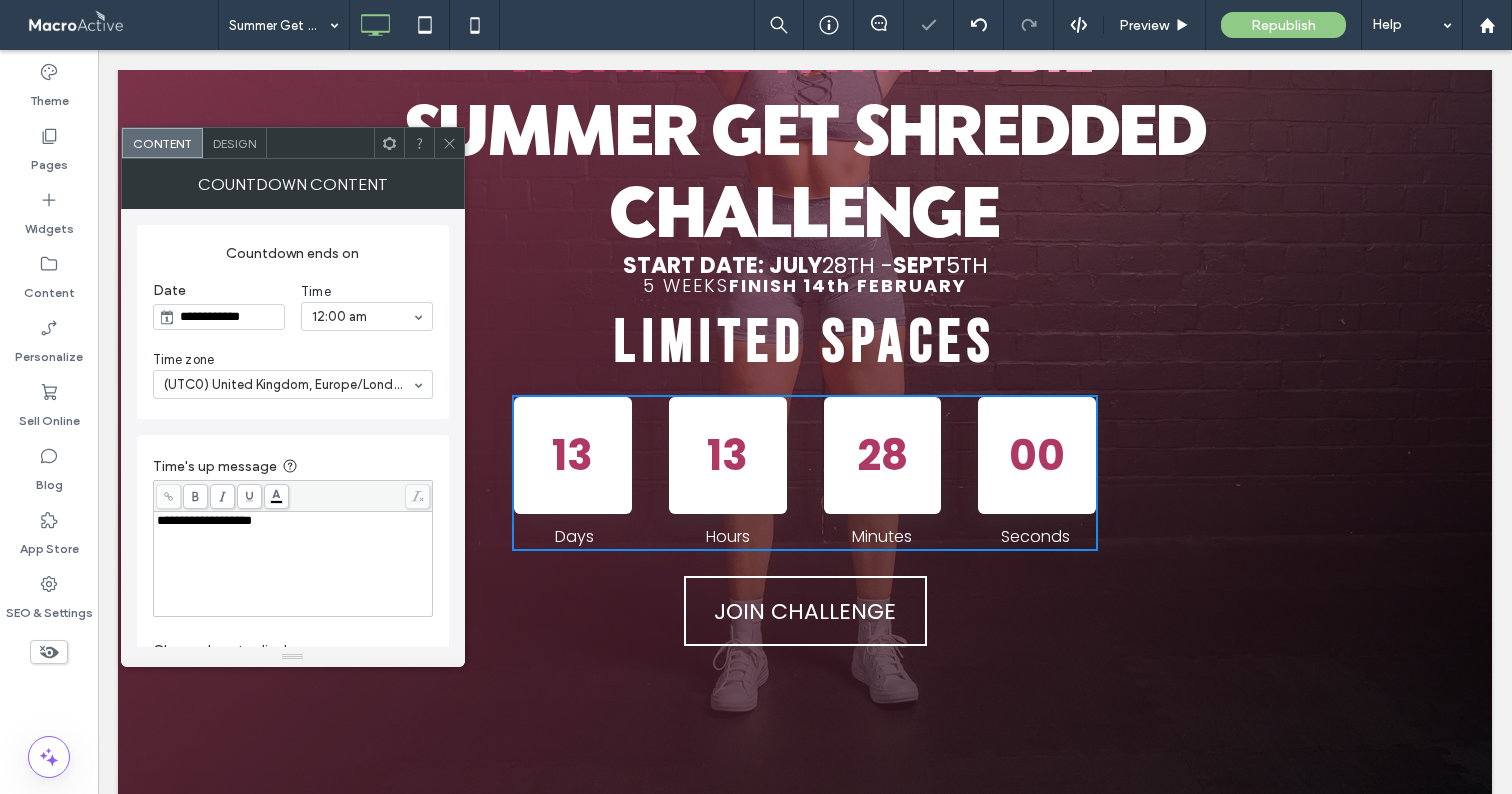 click 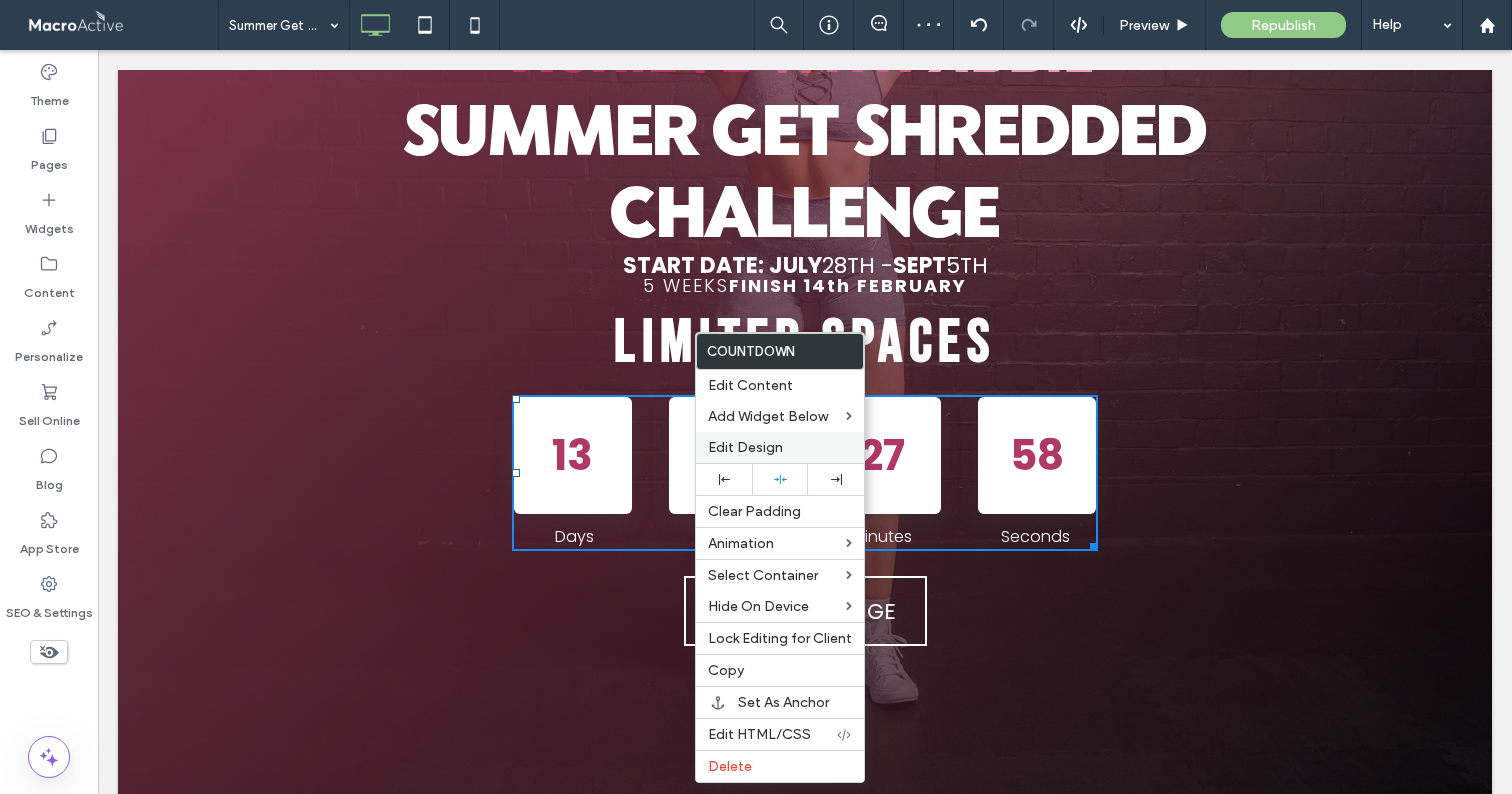 click on "Edit Design" at bounding box center (780, 447) 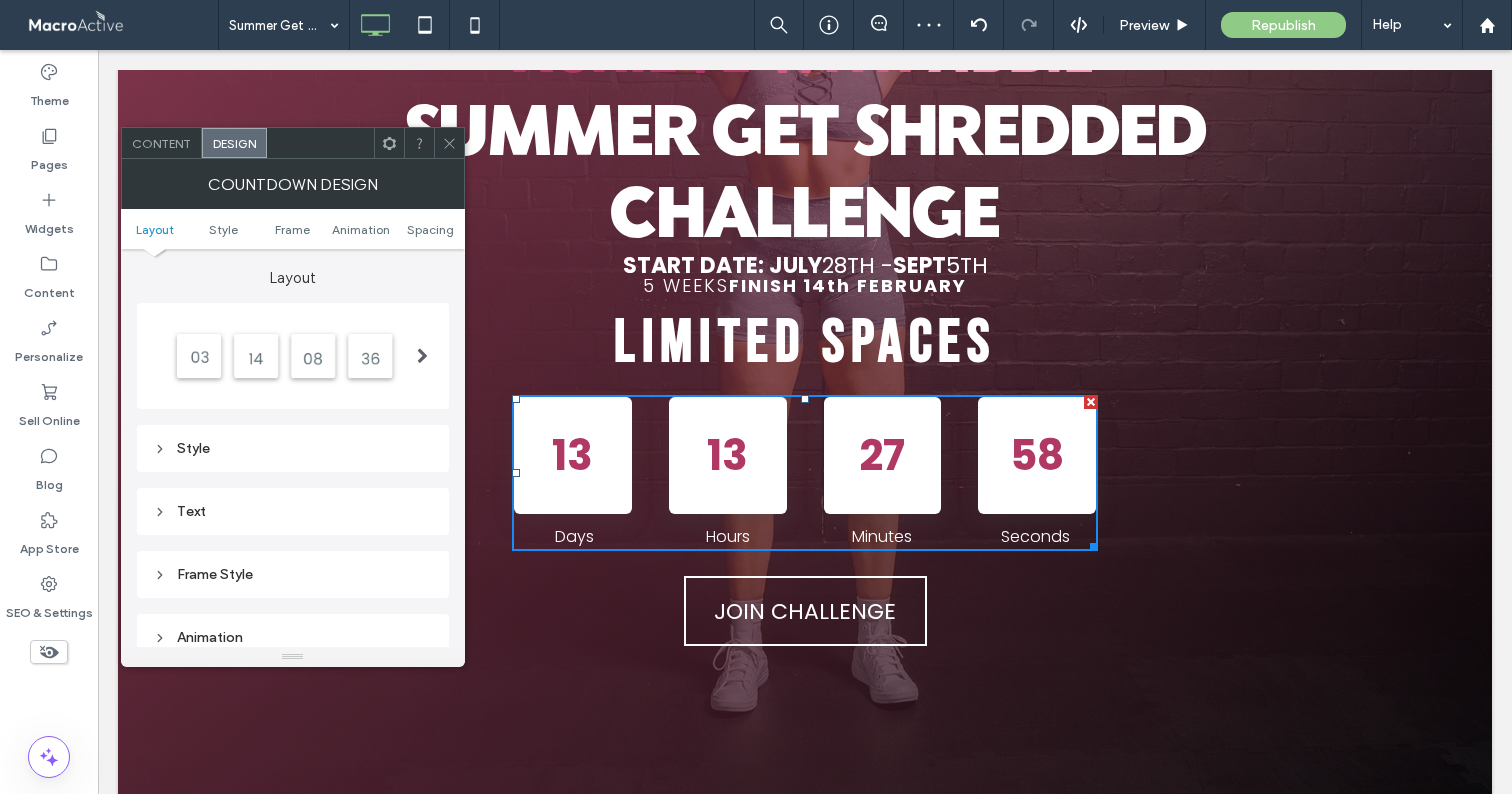 scroll, scrollTop: 178, scrollLeft: 0, axis: vertical 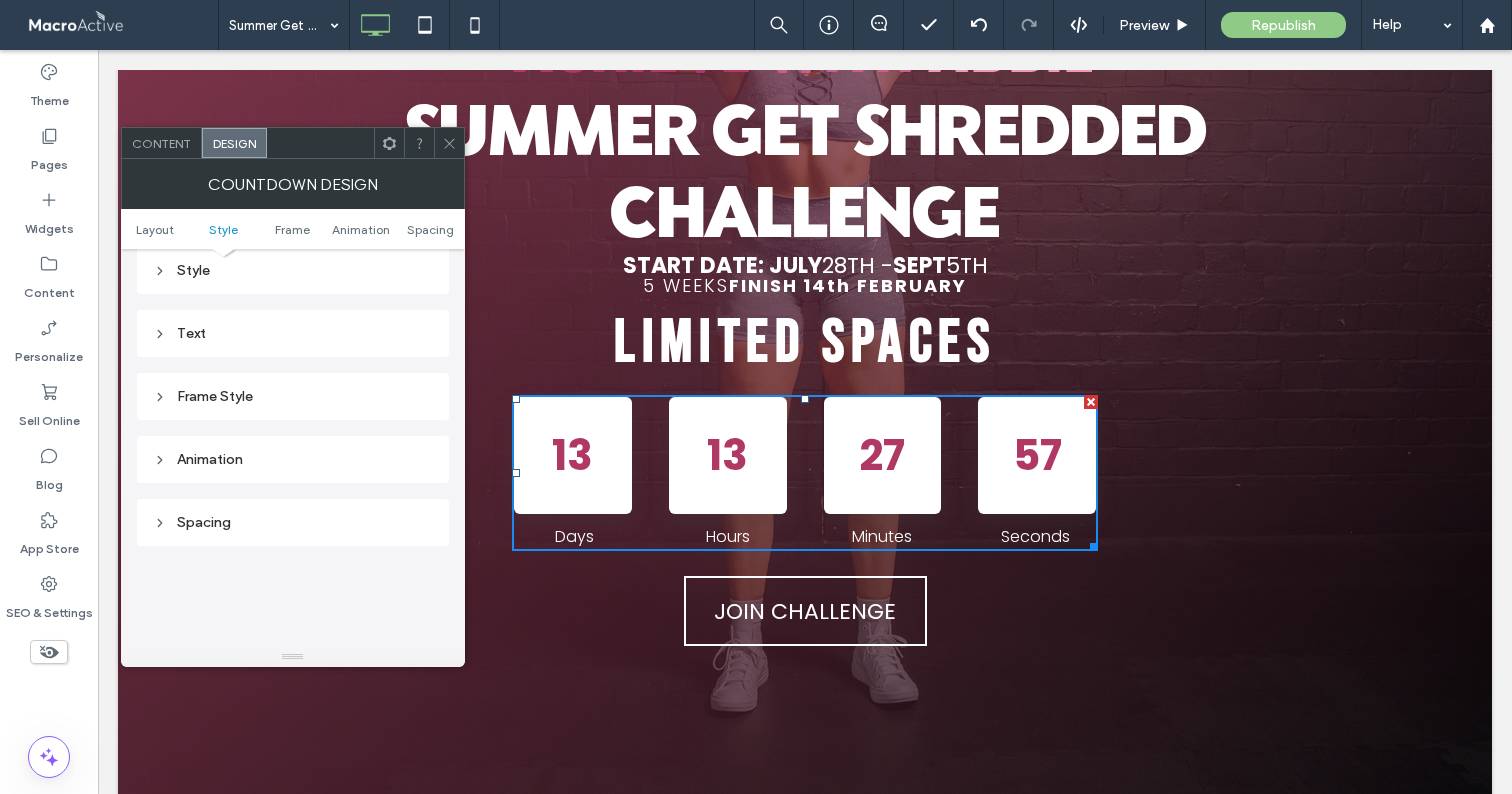 click on "Text" at bounding box center [293, 333] 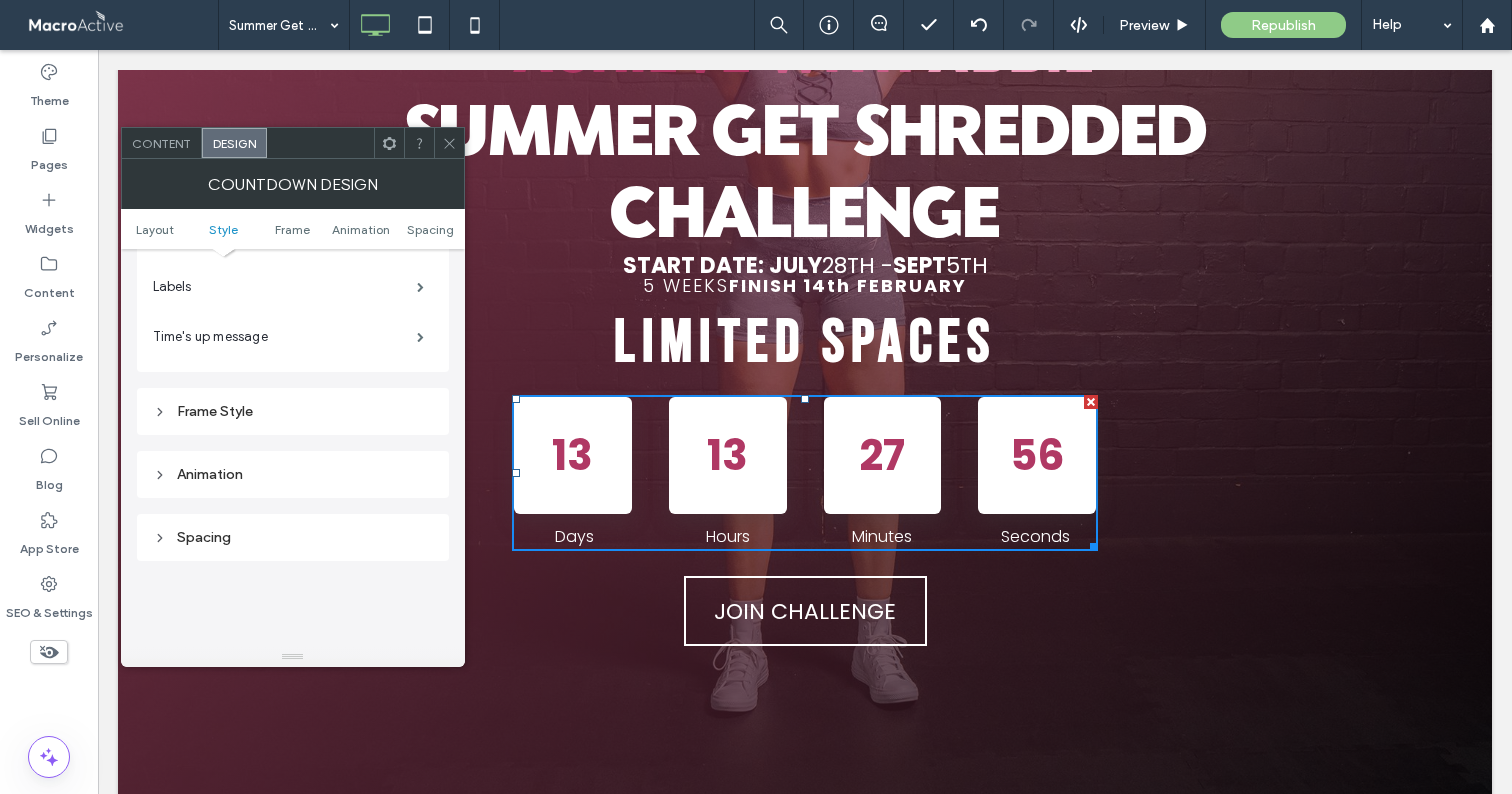 scroll, scrollTop: 333, scrollLeft: 0, axis: vertical 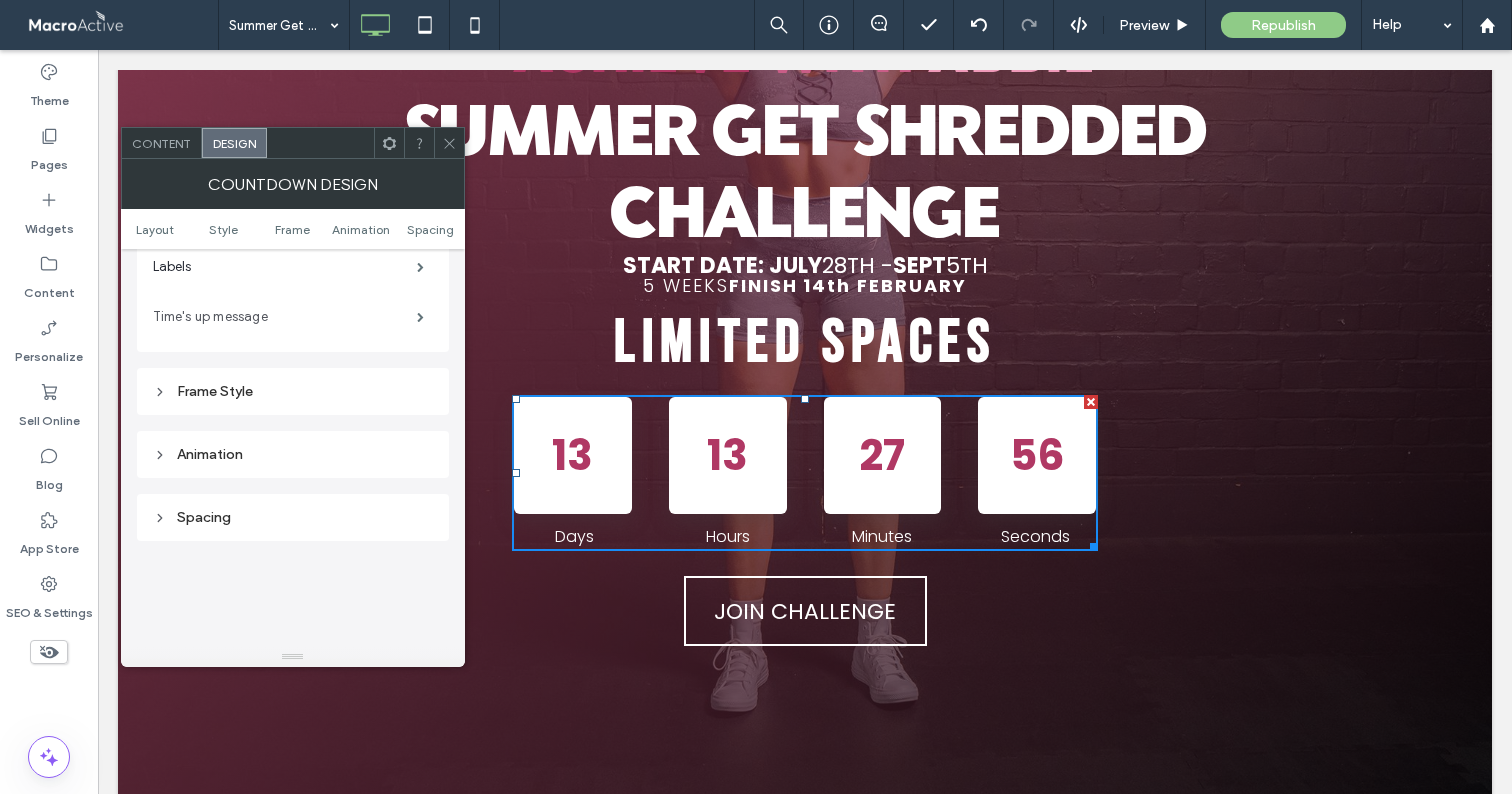 click on "Time's up message" at bounding box center (285, 317) 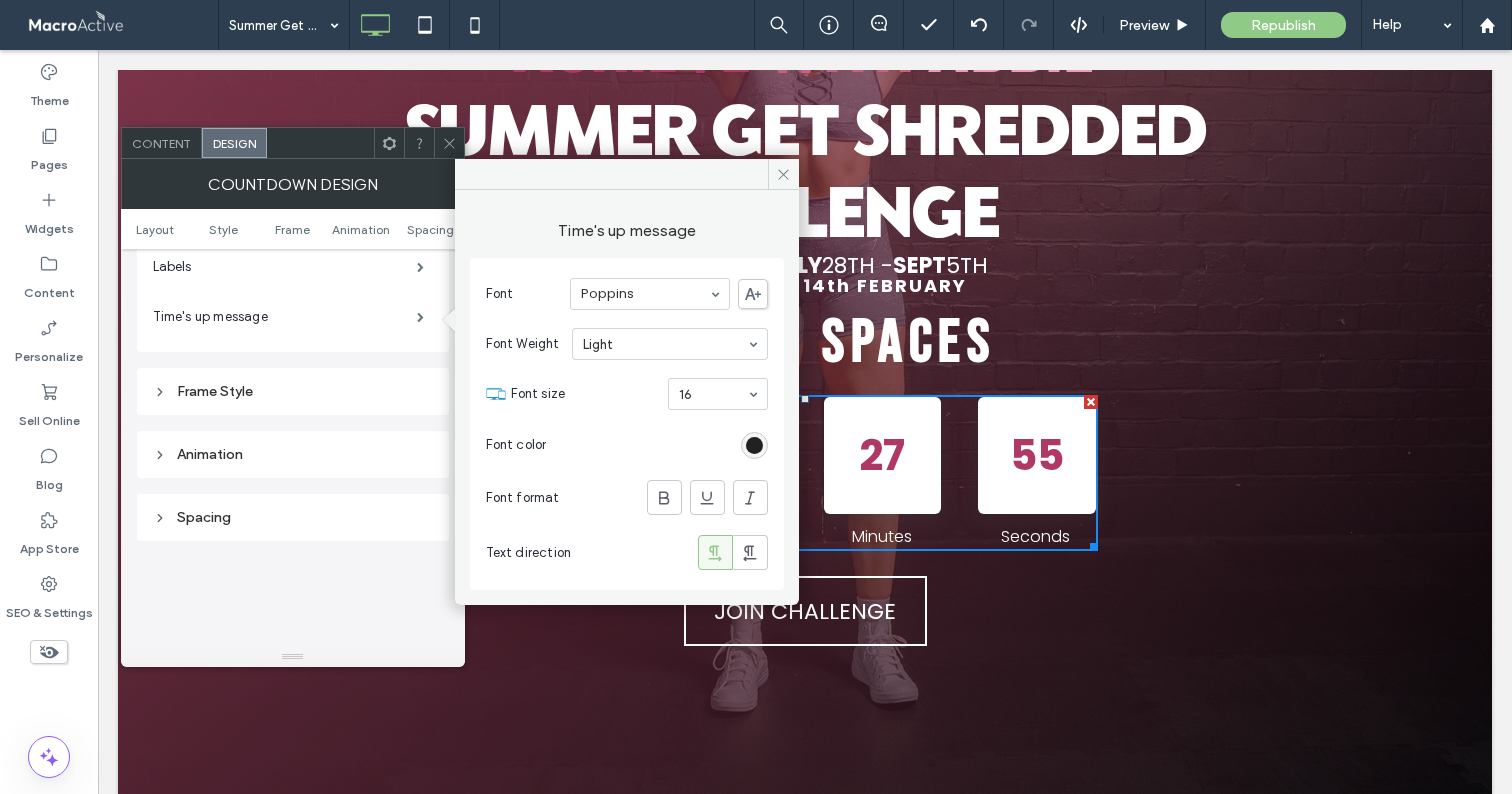 click at bounding box center (754, 445) 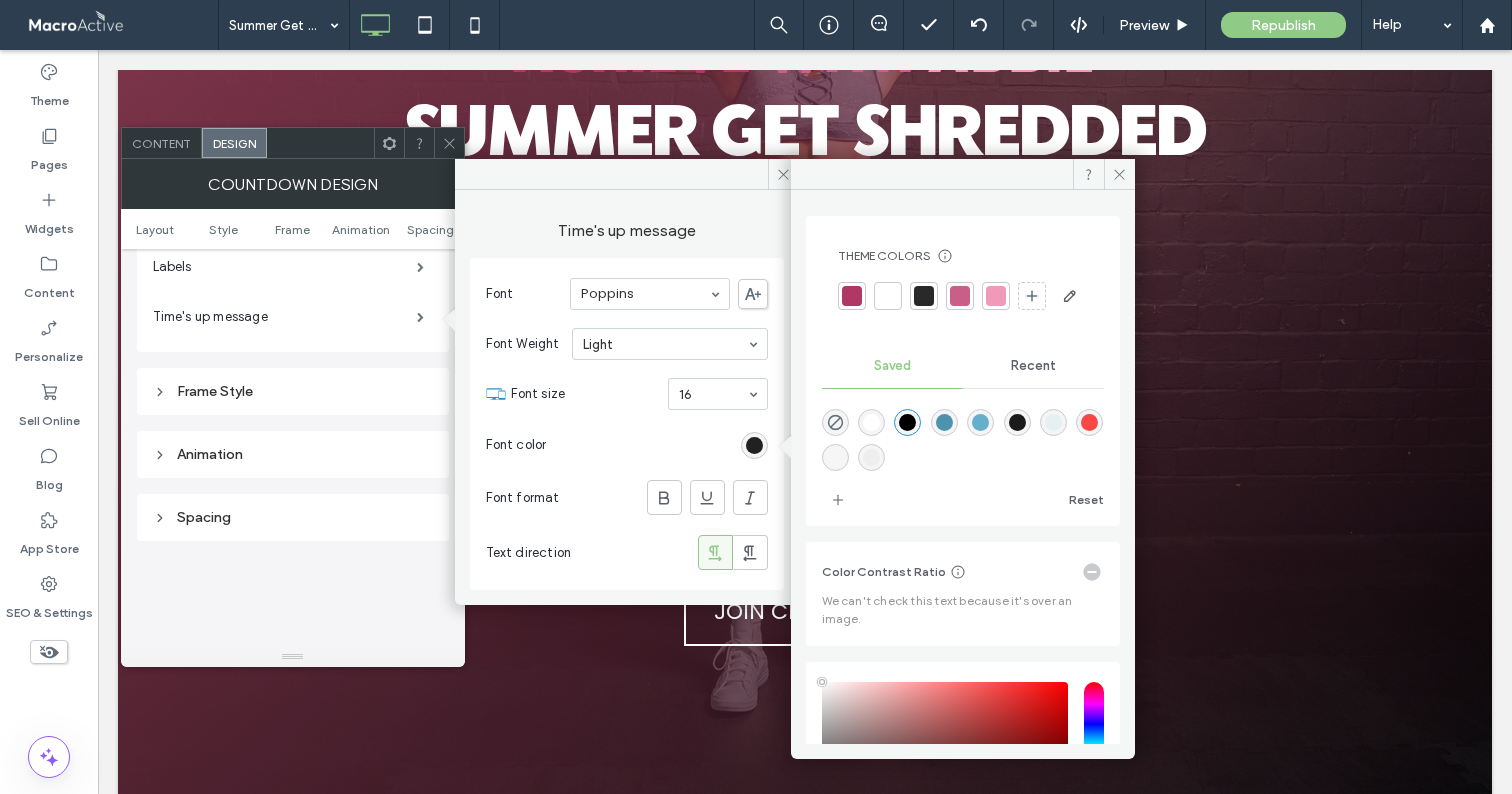 type on "****" 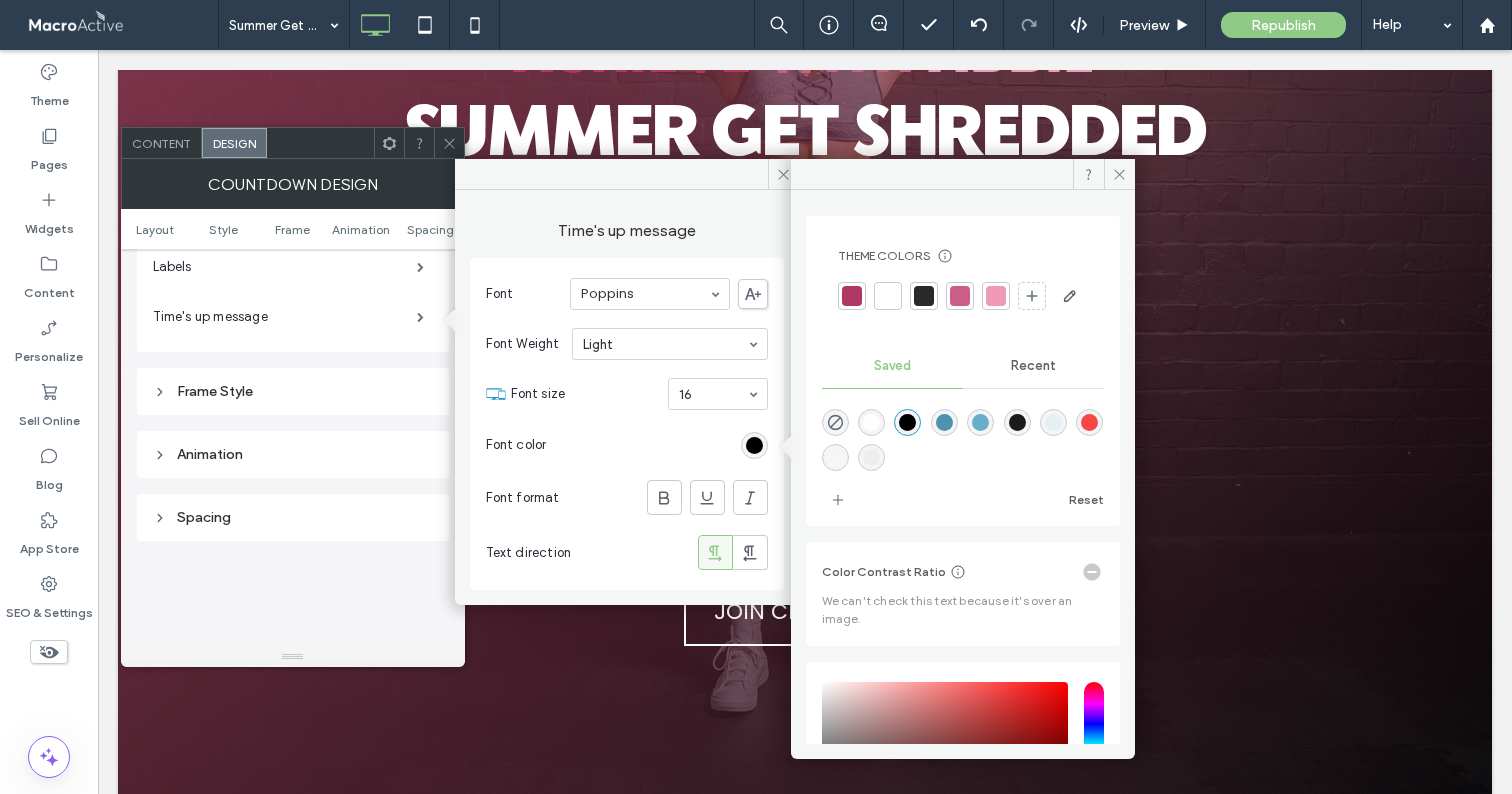 click at bounding box center [888, 296] 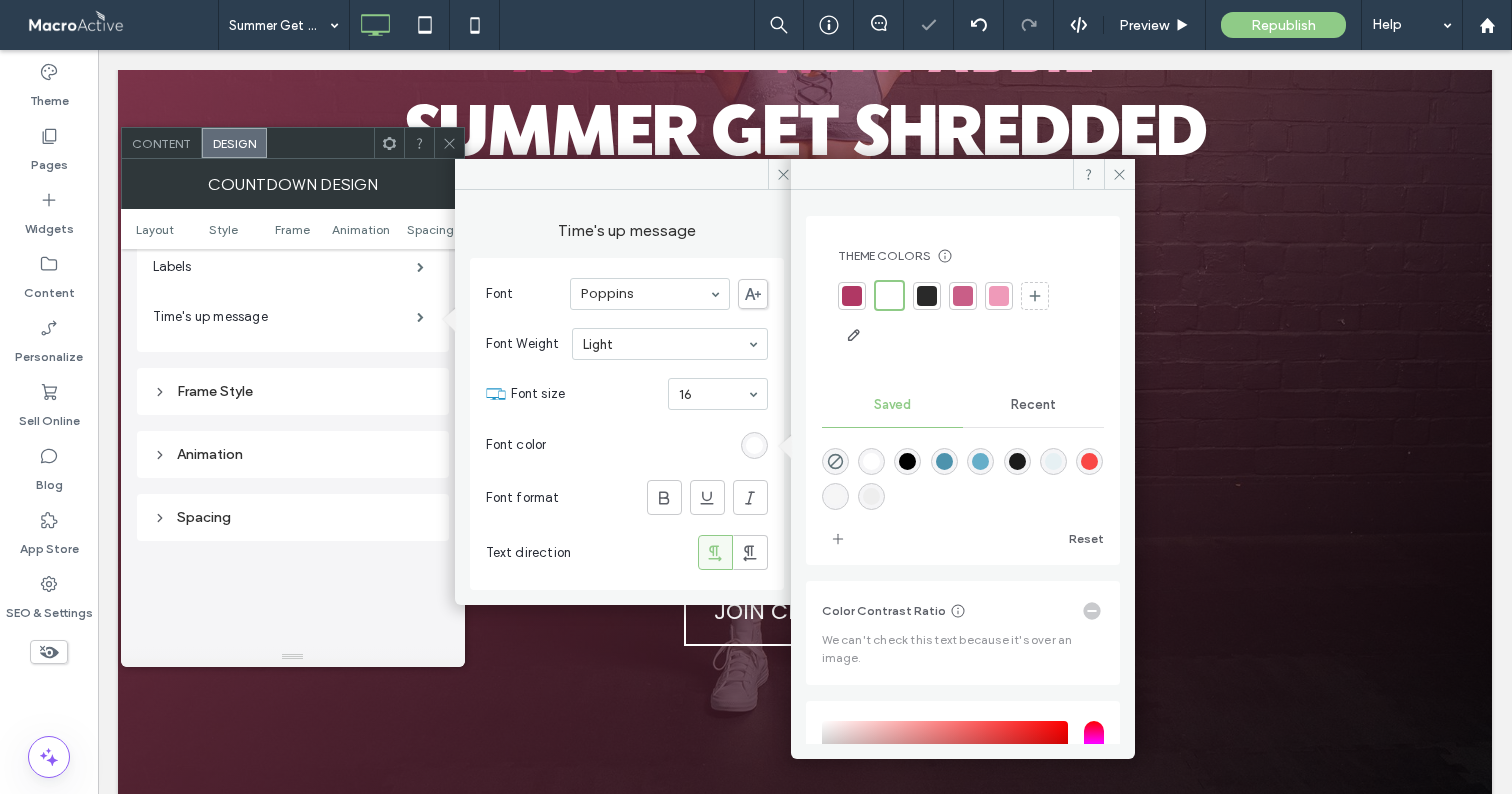 click 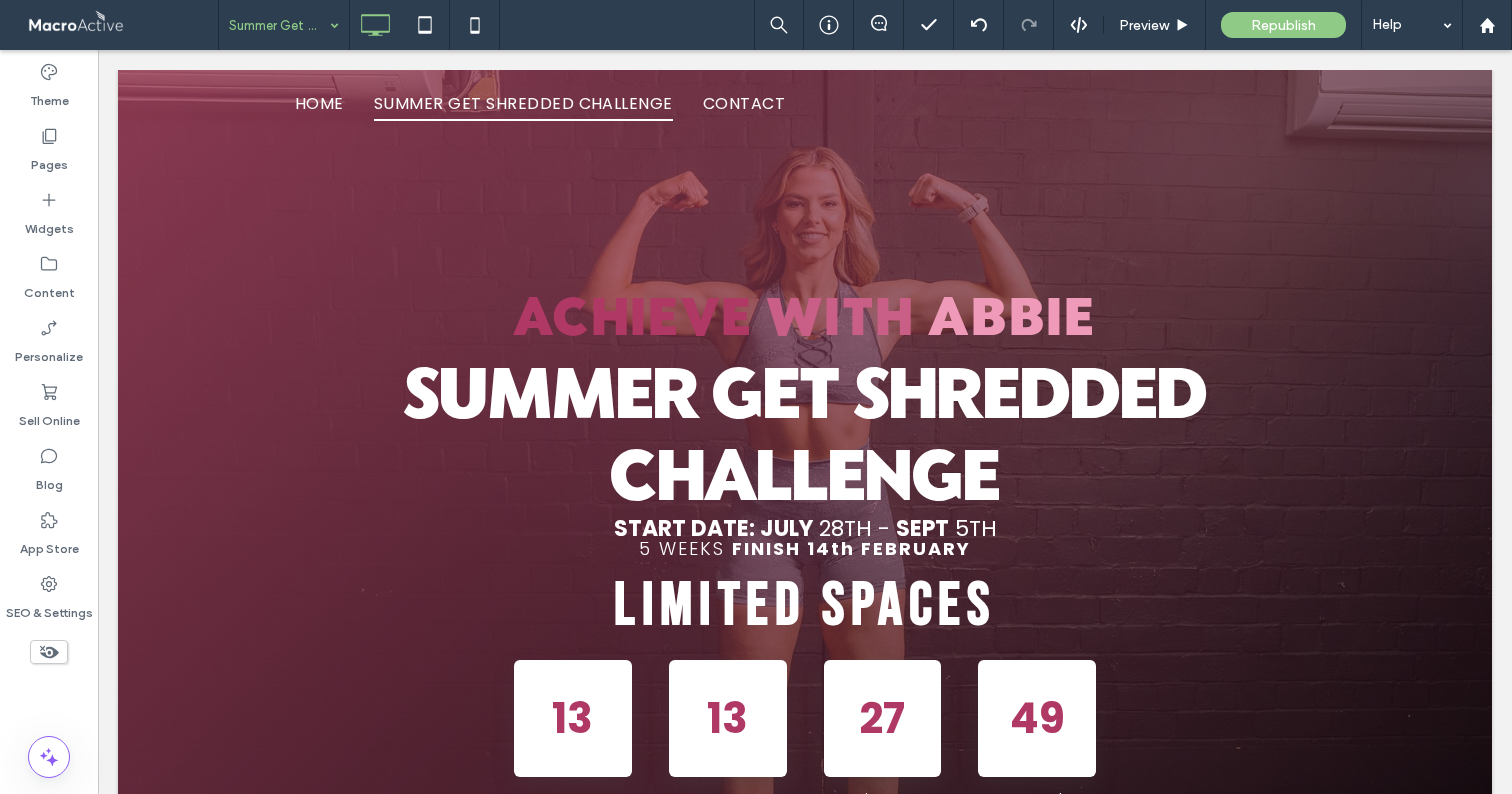scroll, scrollTop: 0, scrollLeft: 0, axis: both 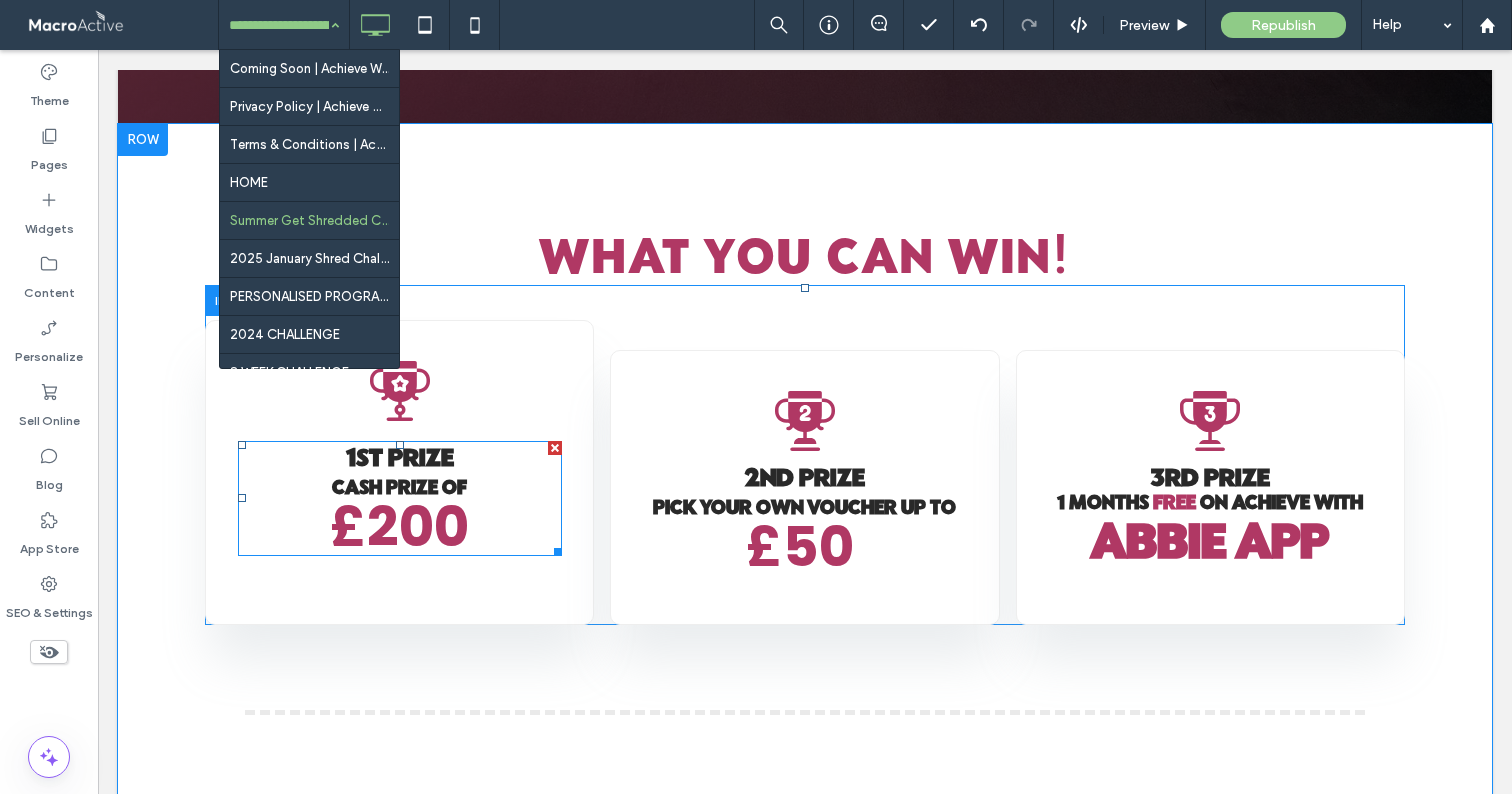 click on "£200" at bounding box center [399, 526] 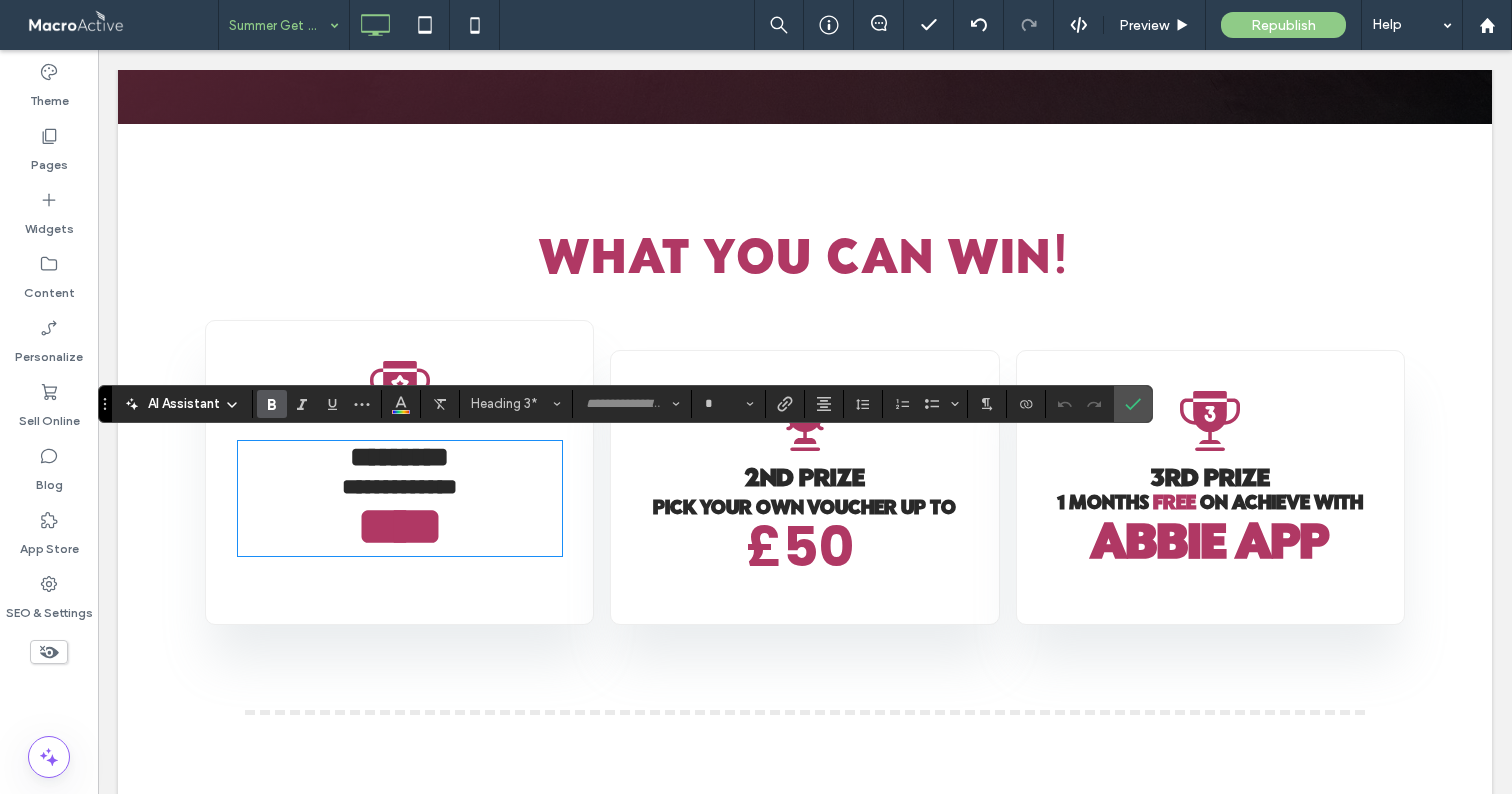click on "**********" at bounding box center (399, 487) 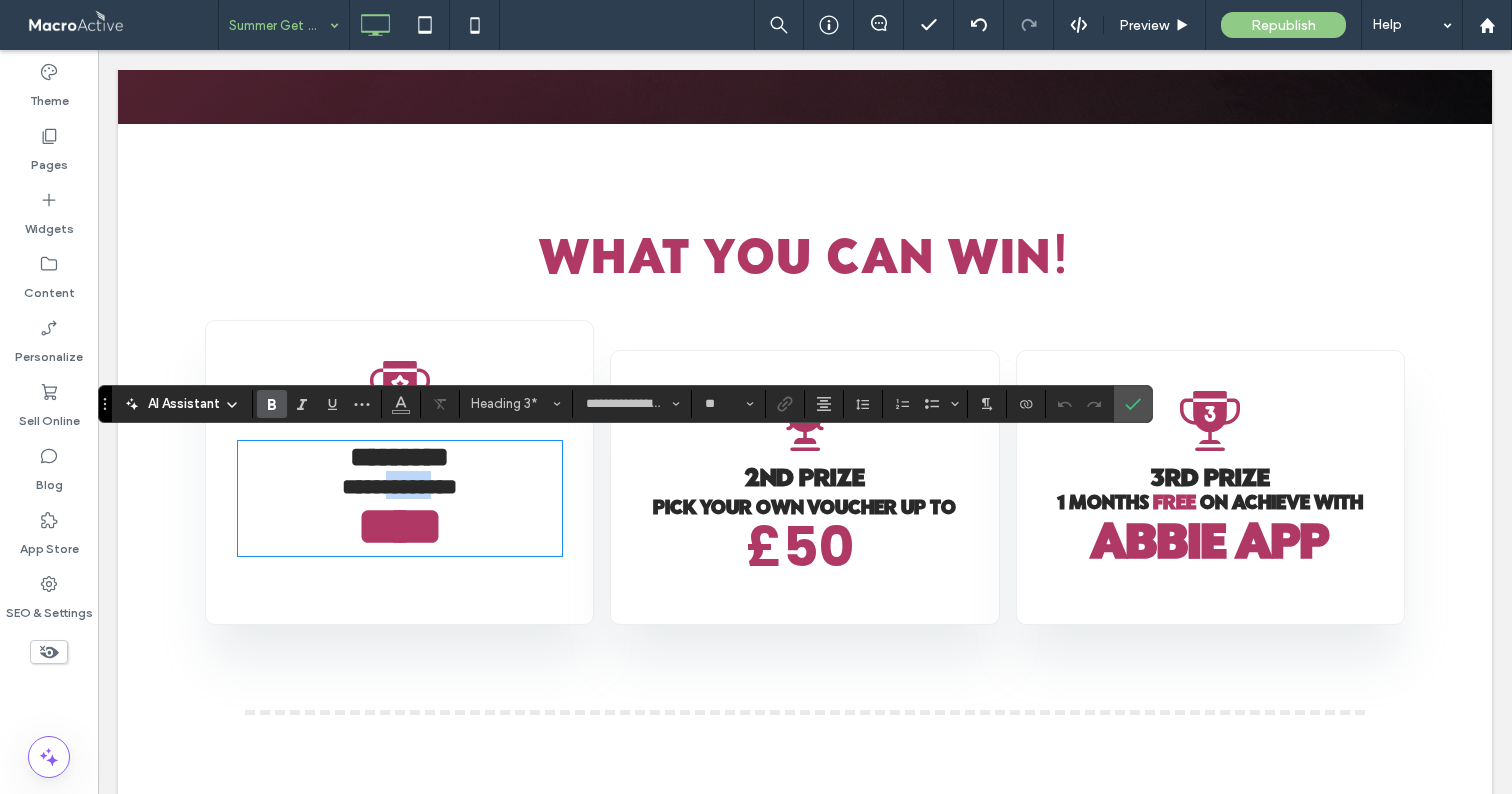 click on "**********" at bounding box center [399, 487] 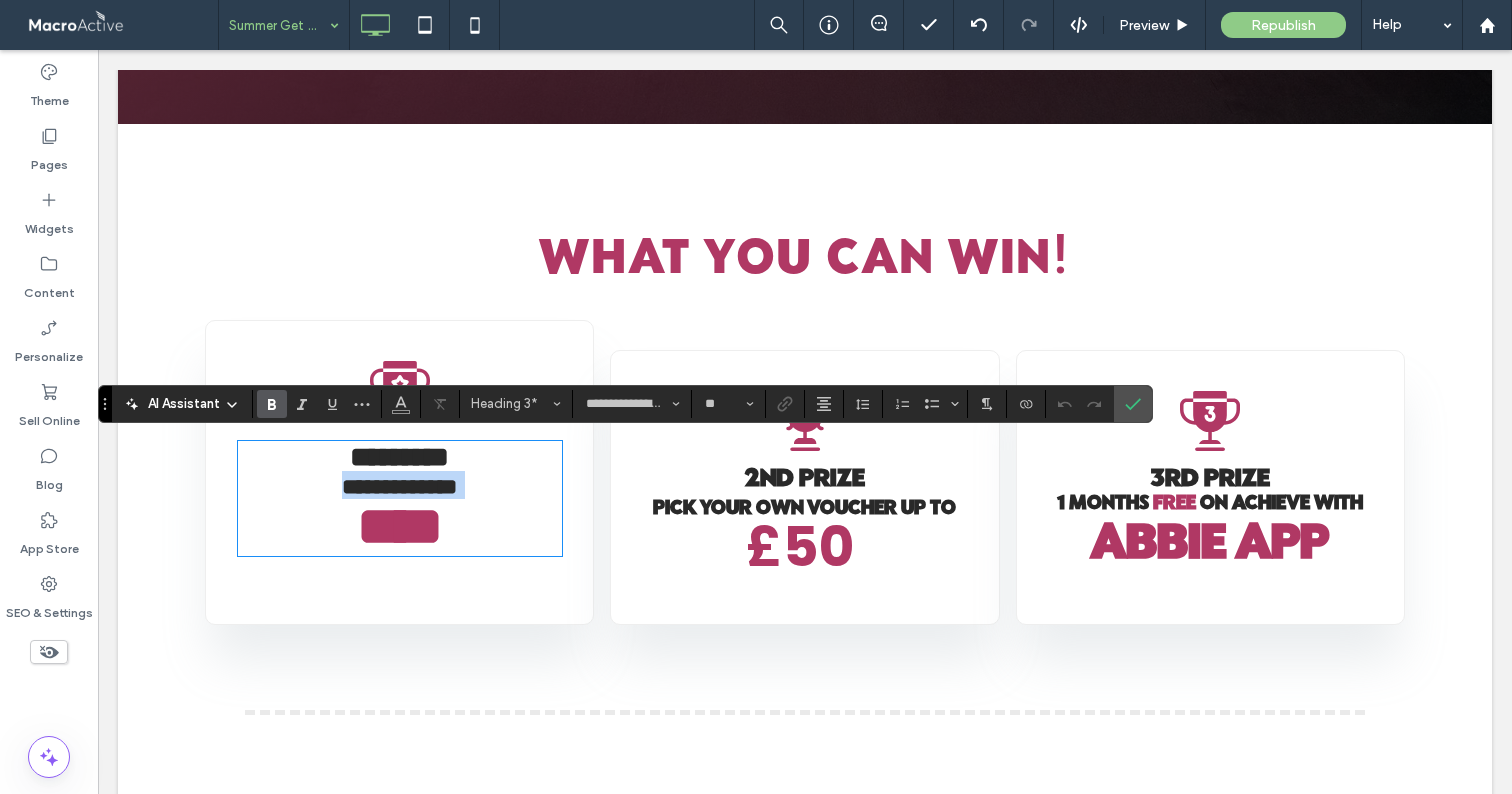 click on "**********" at bounding box center (399, 487) 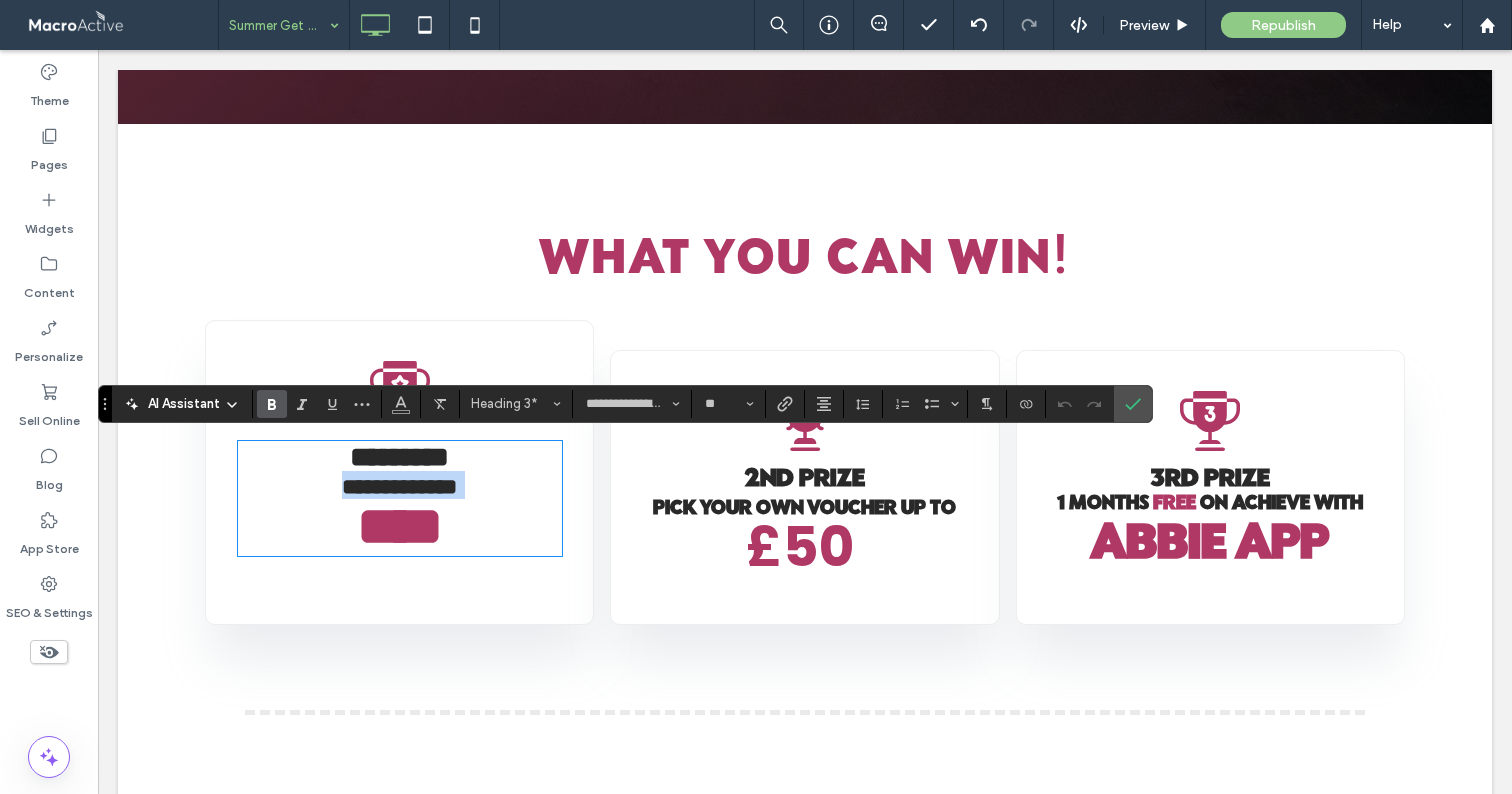 copy on "**********" 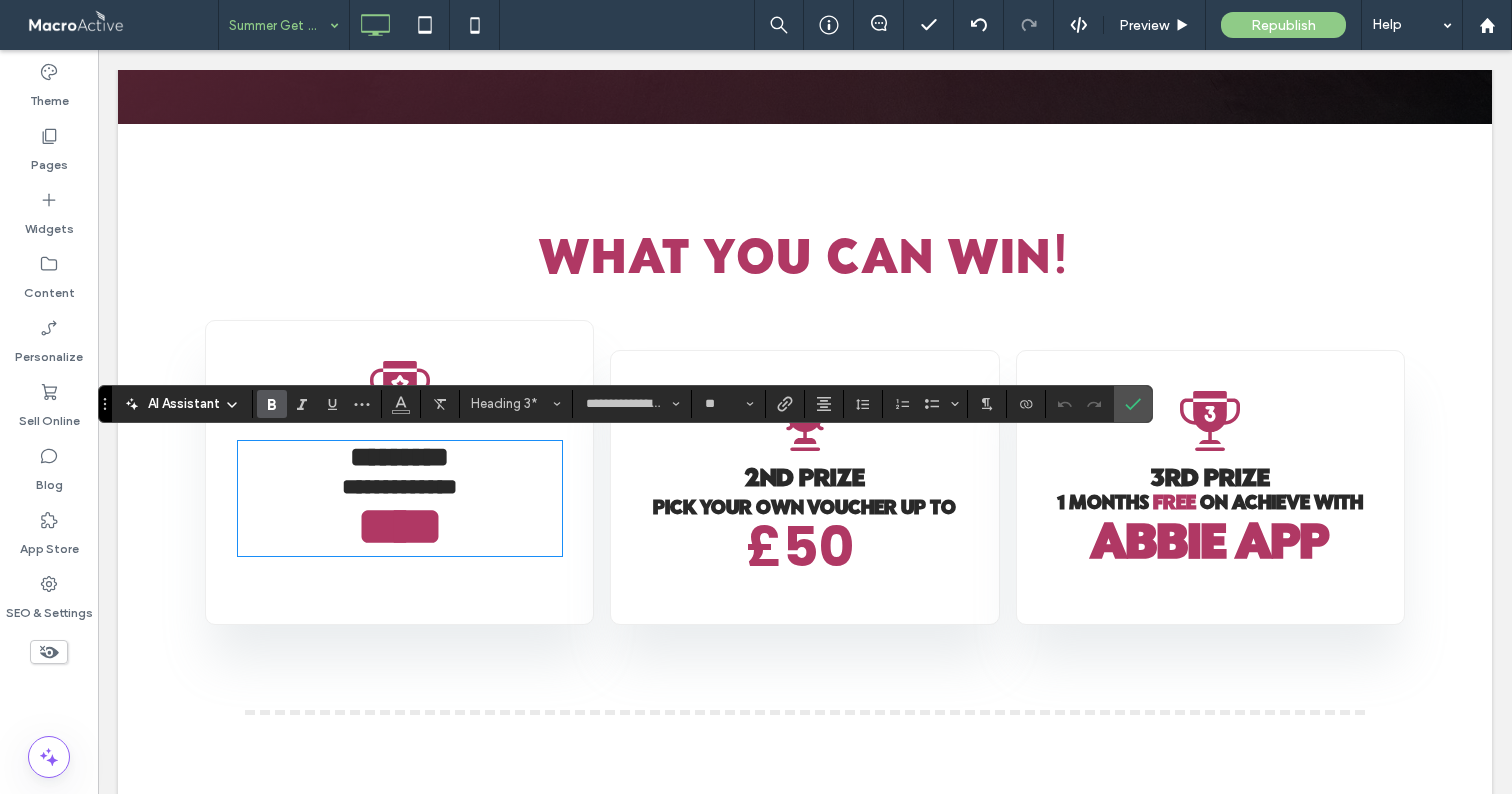 click on "2nd PrizE Pick your own voucher up to" at bounding box center [805, 491] 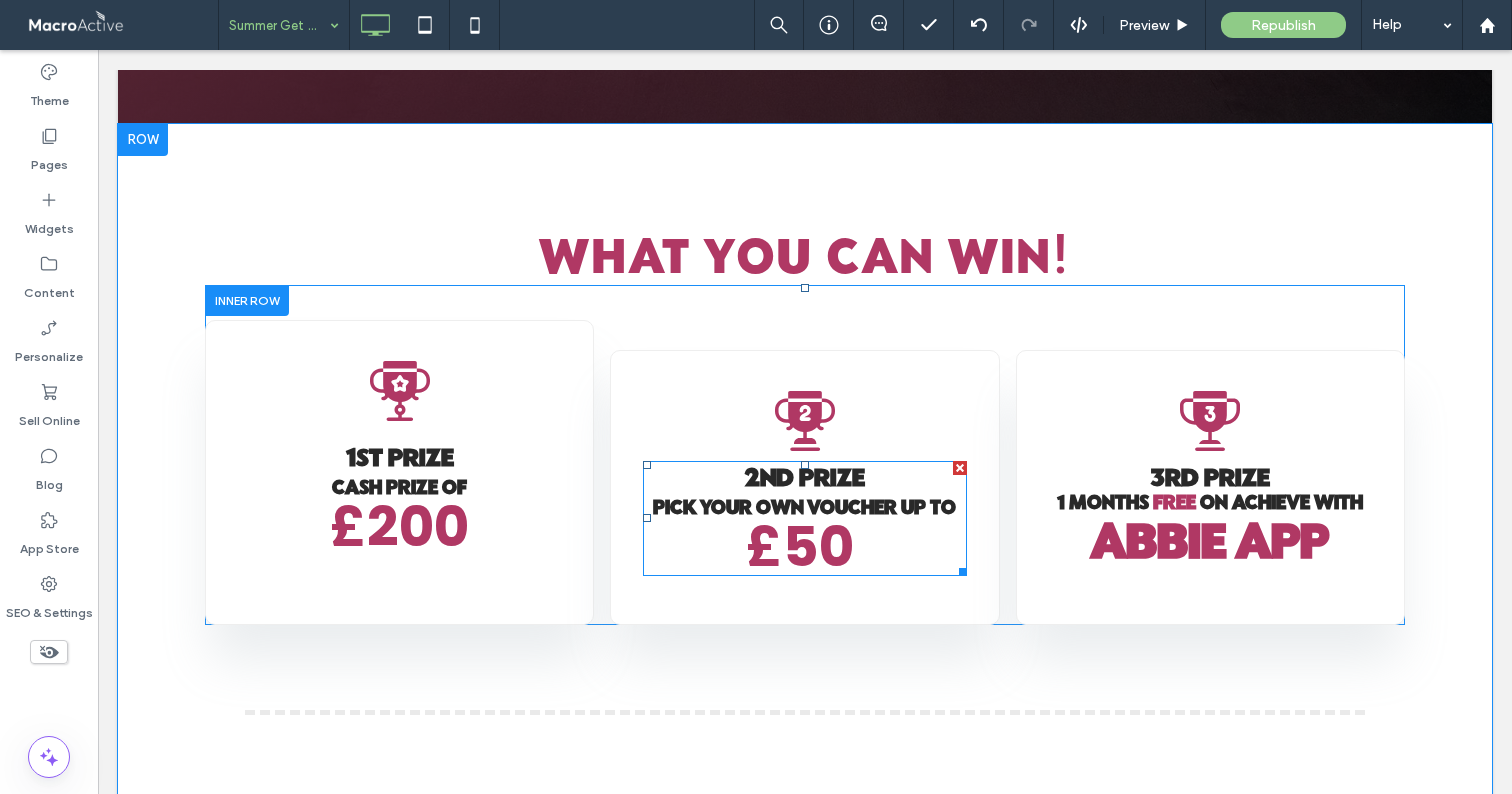 click on "Pick your own voucher up to" at bounding box center [804, 506] 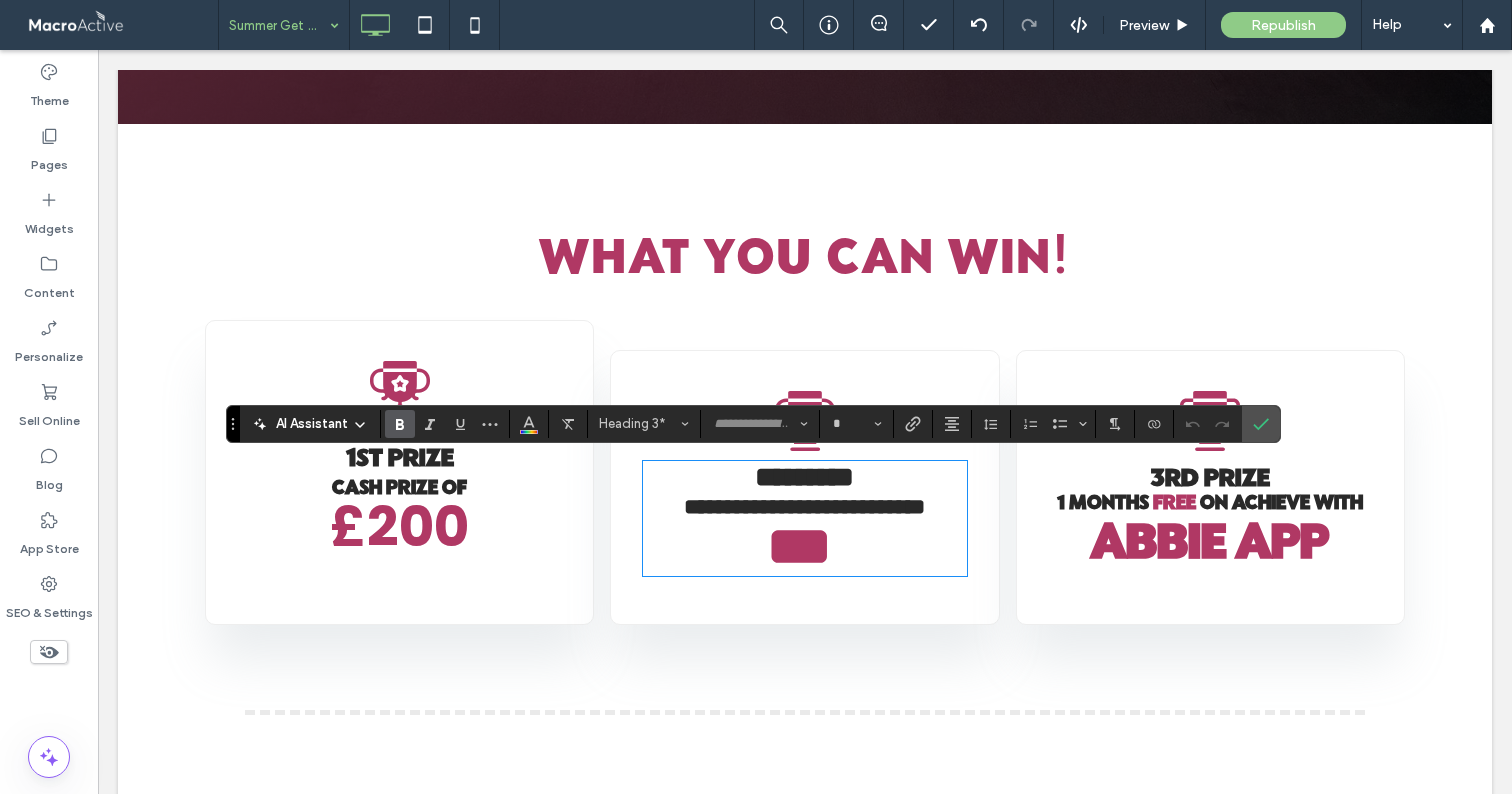 click on "**********" at bounding box center [804, 507] 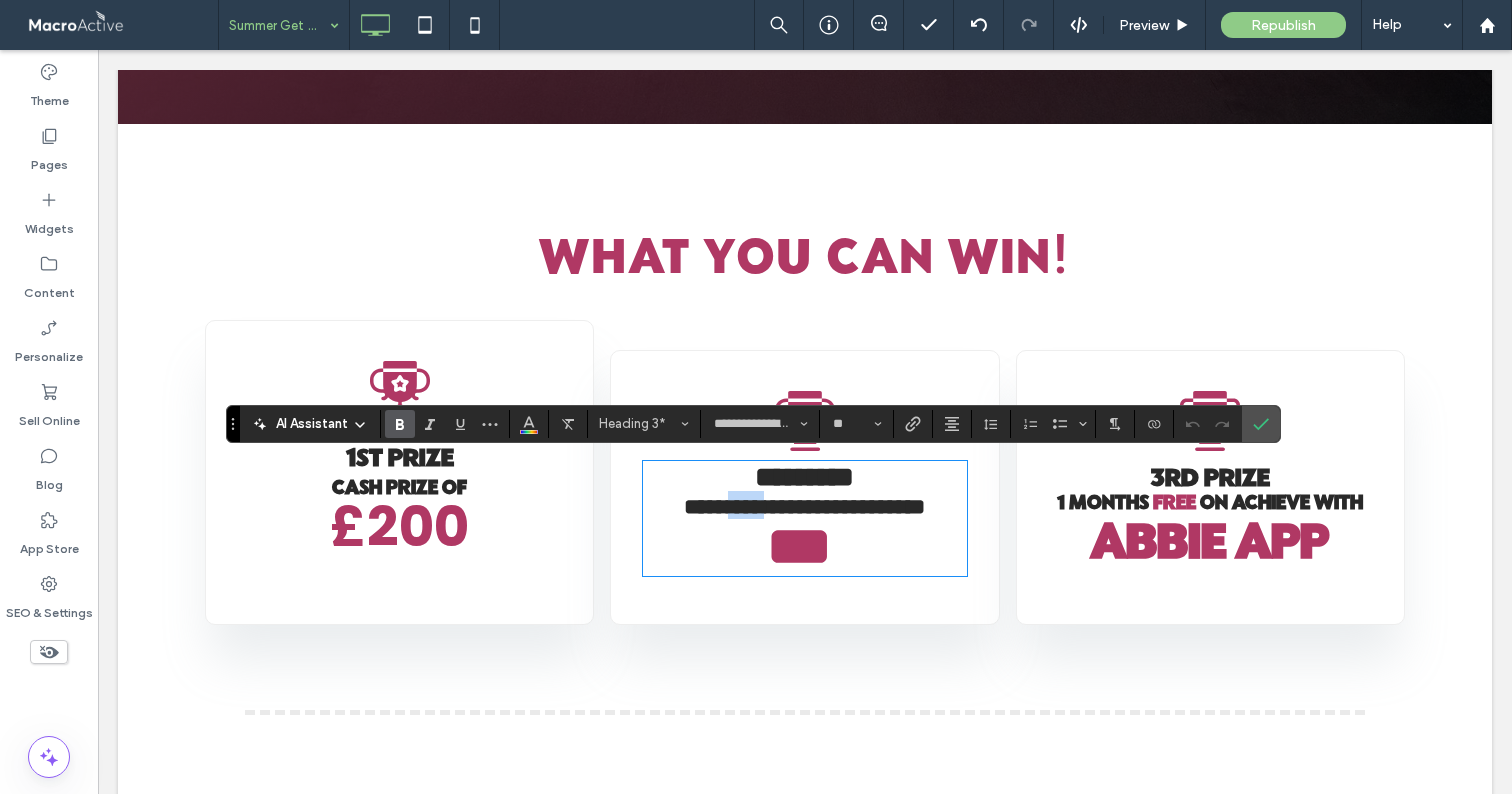 click on "**********" at bounding box center (804, 507) 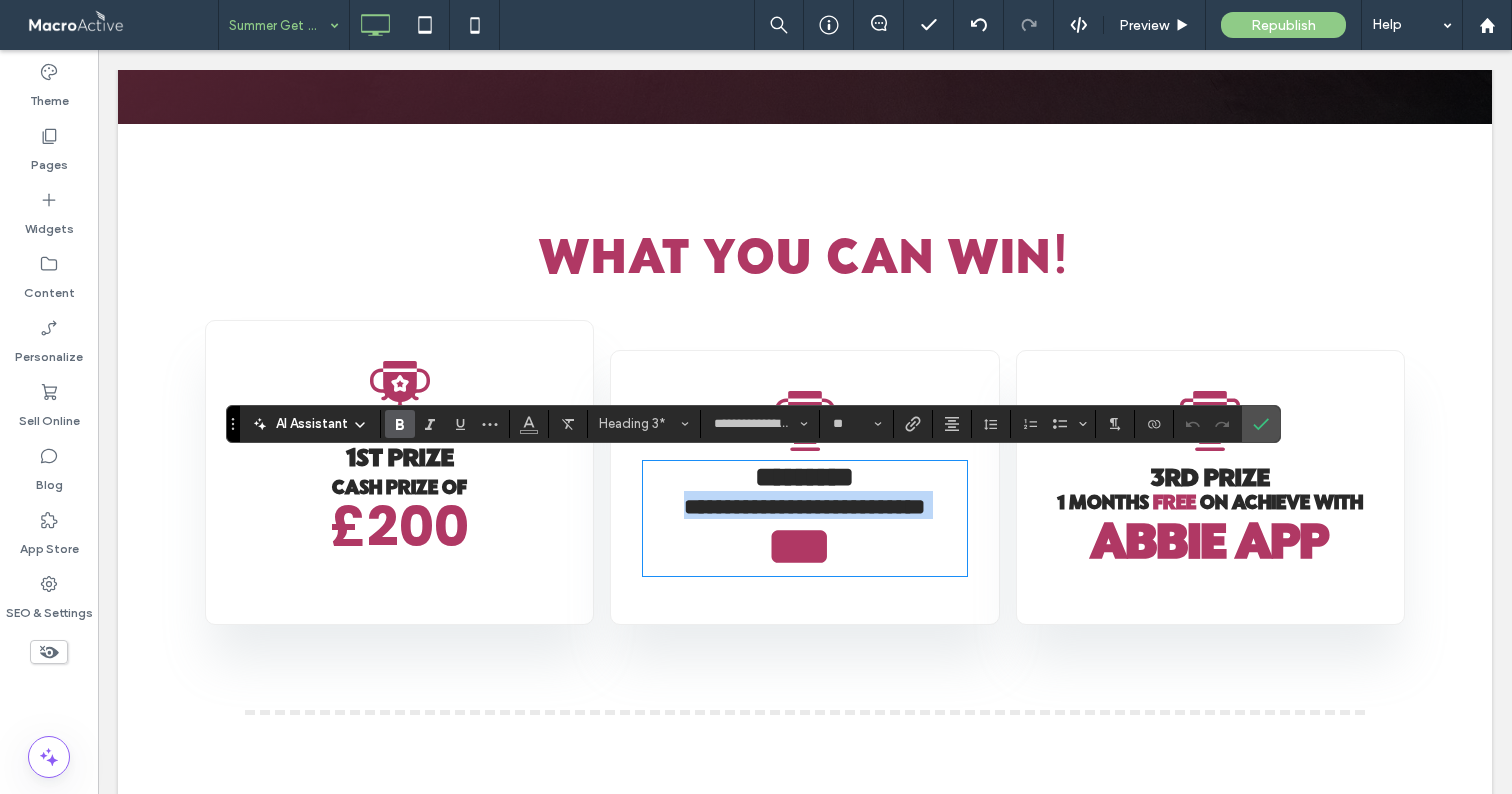 click on "**********" at bounding box center [804, 507] 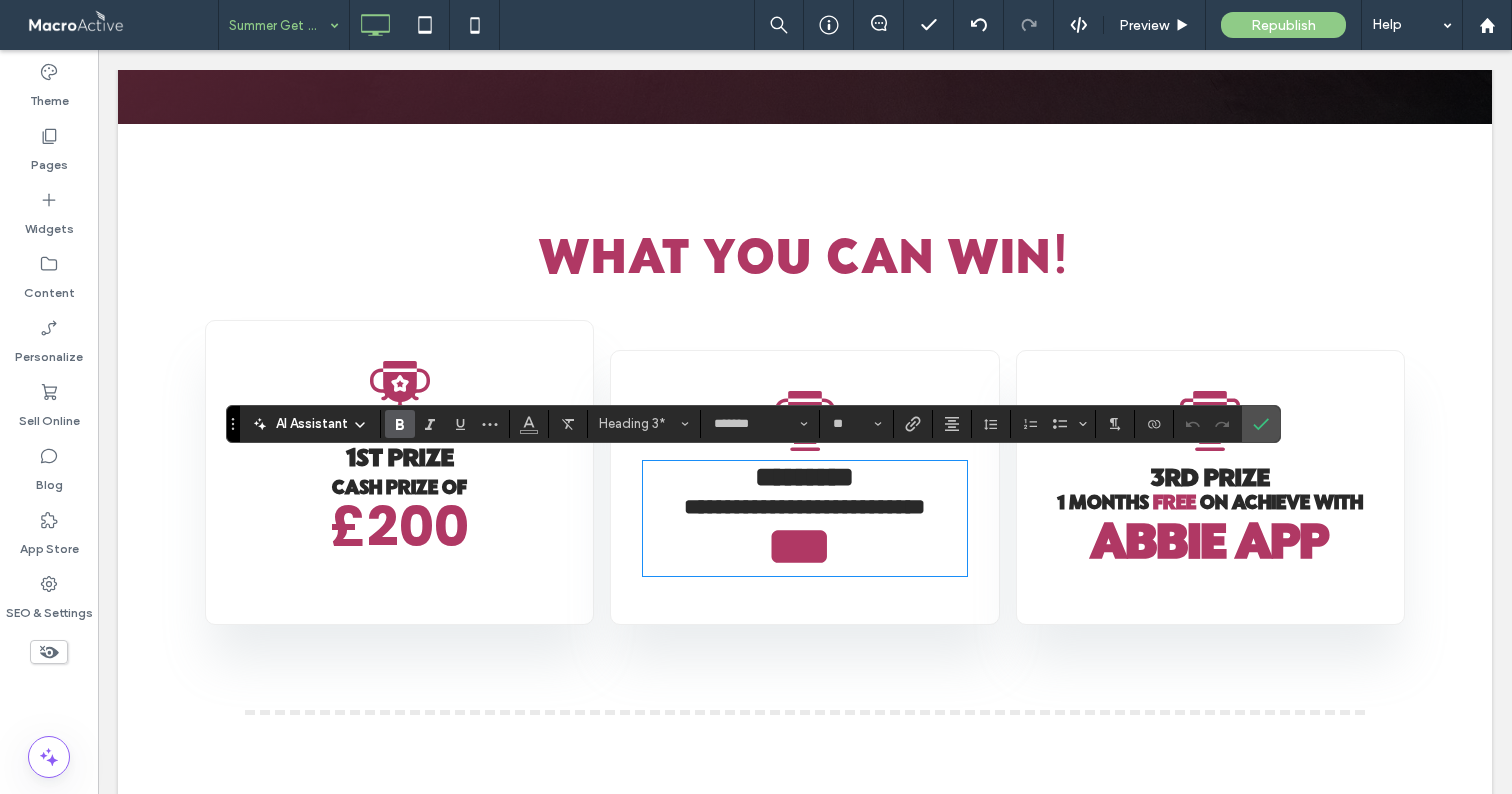 scroll, scrollTop: 0, scrollLeft: 0, axis: both 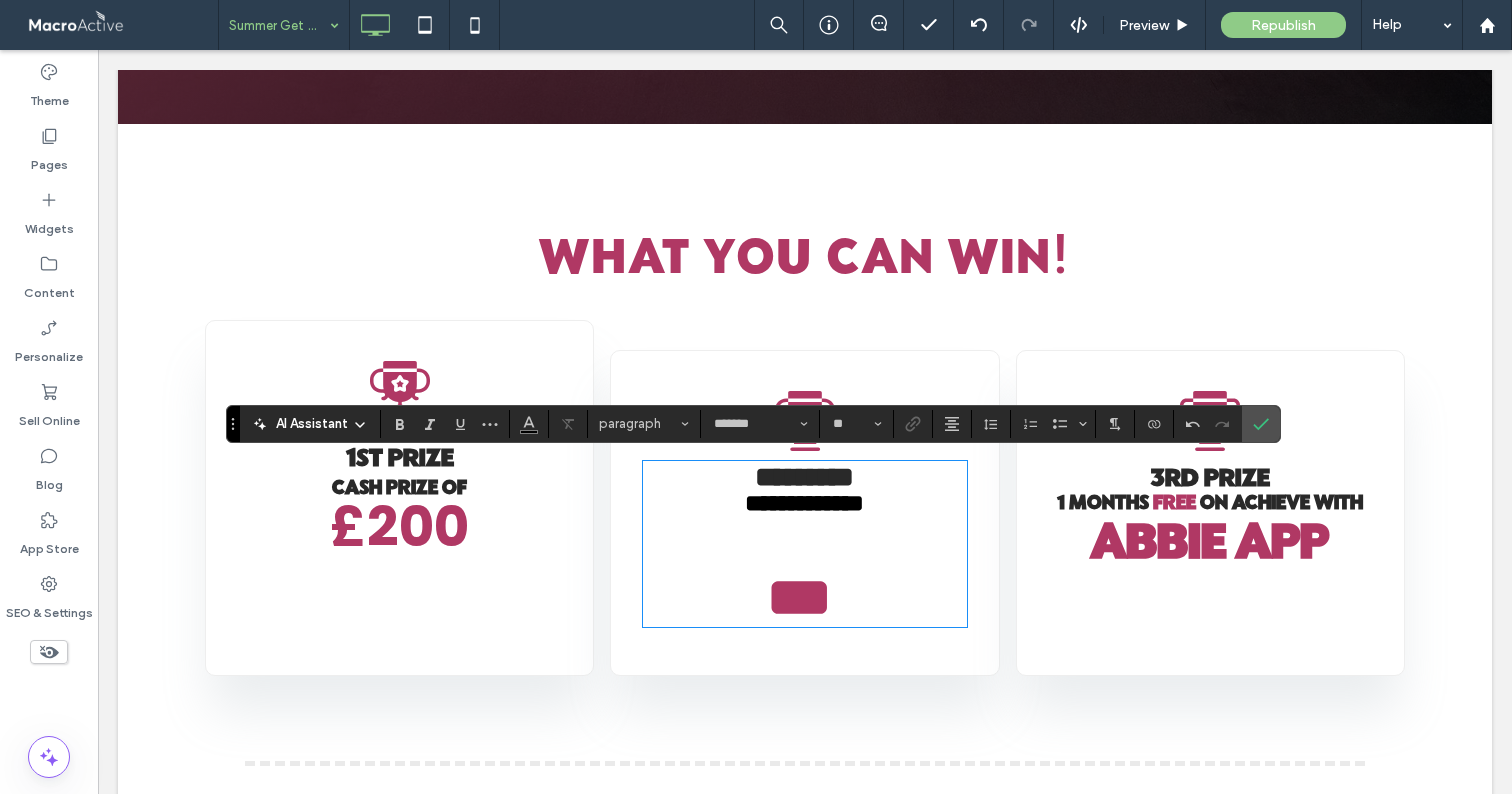click on "**********" at bounding box center [805, 544] 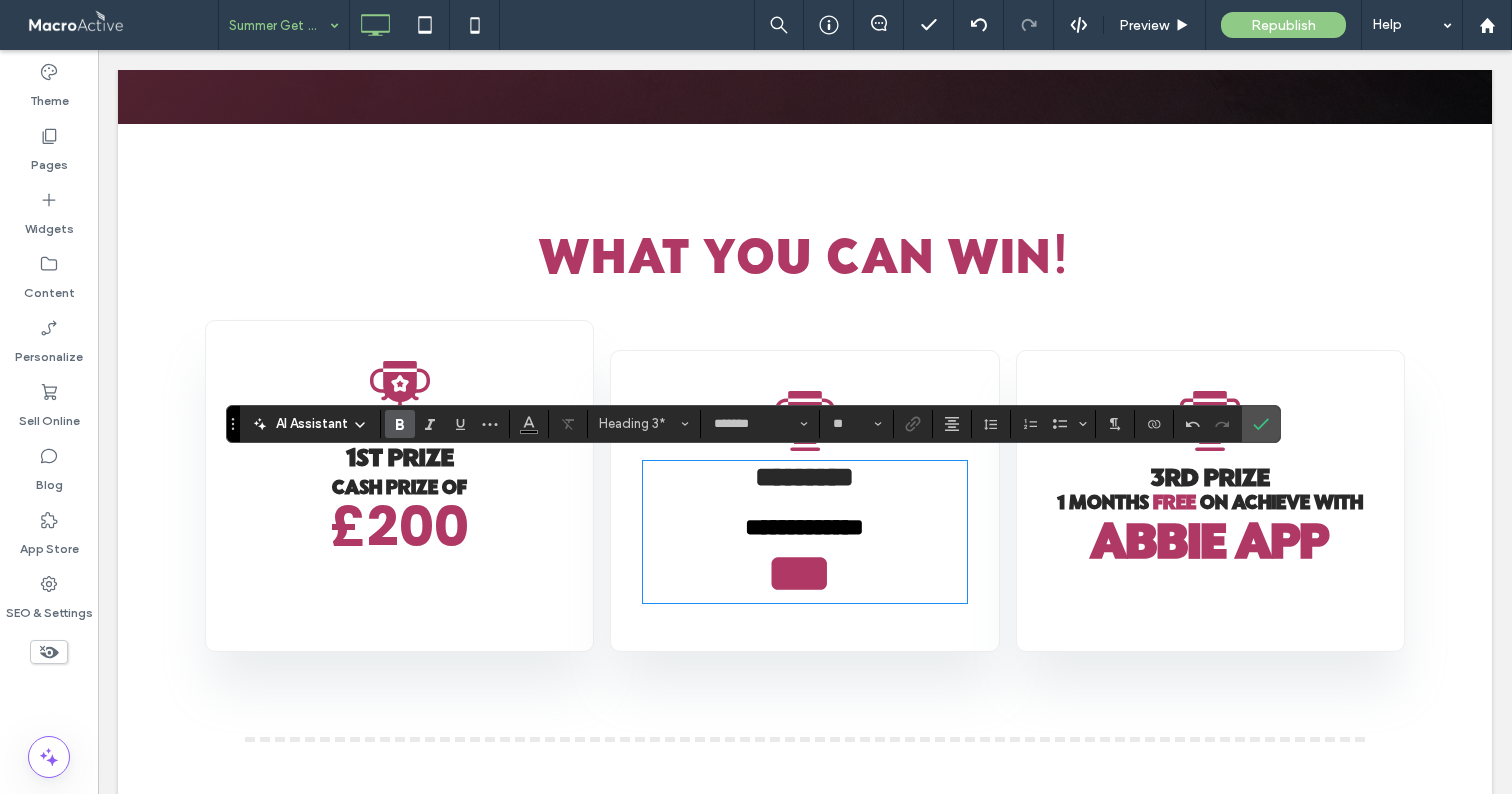 click on "**********" at bounding box center (805, 532) 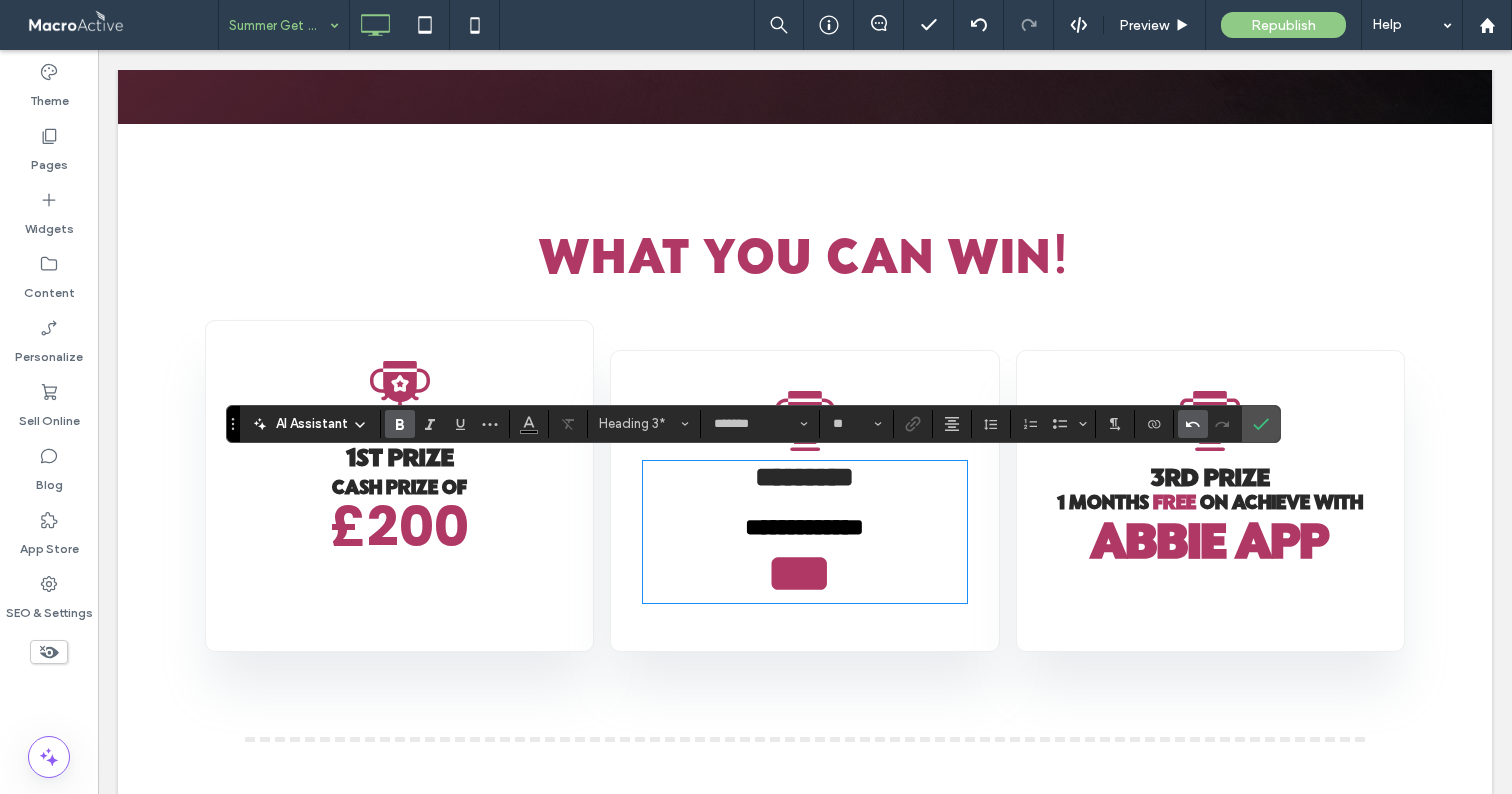 click 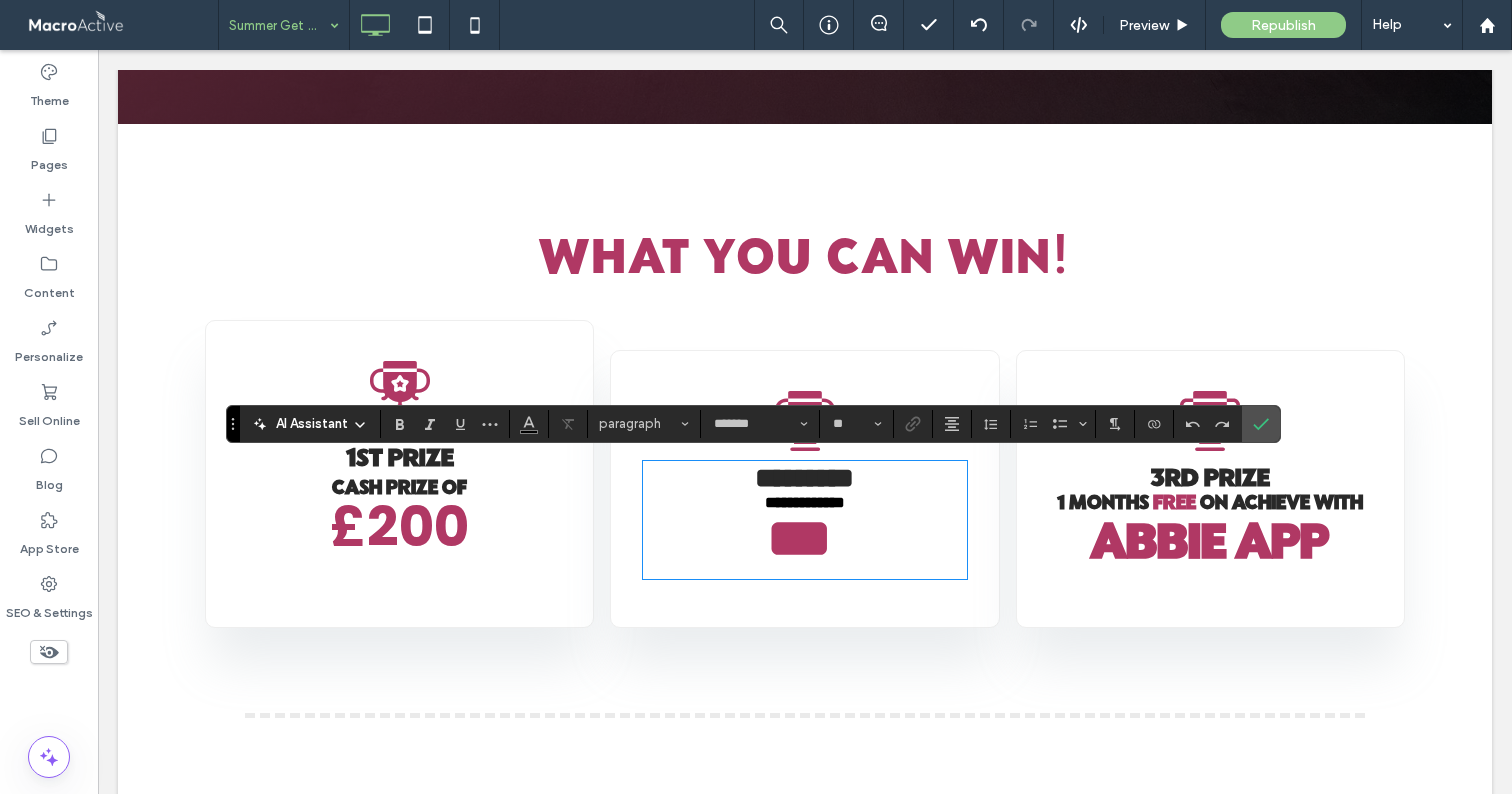 type on "**" 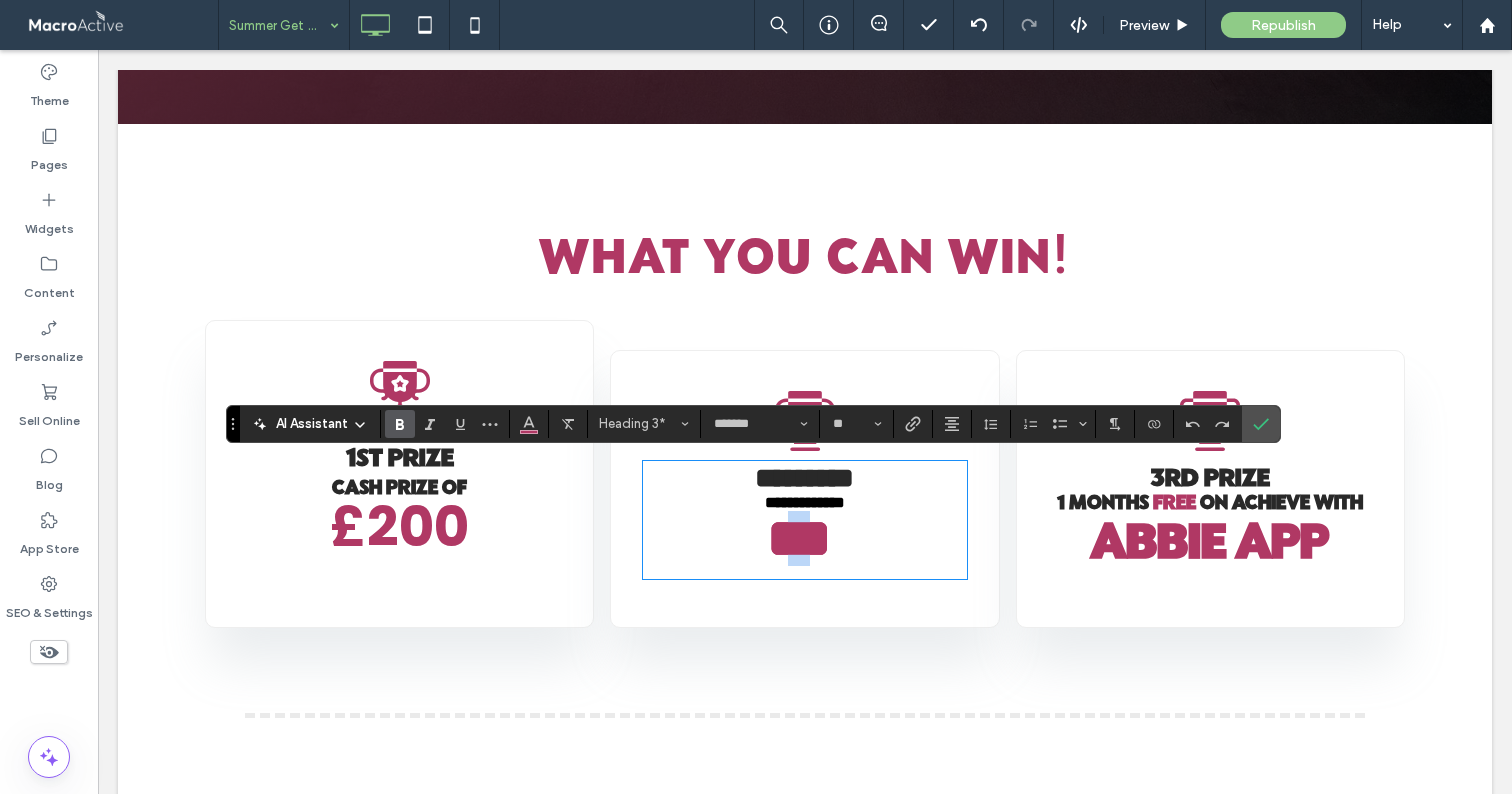 click on "***" at bounding box center [799, 538] 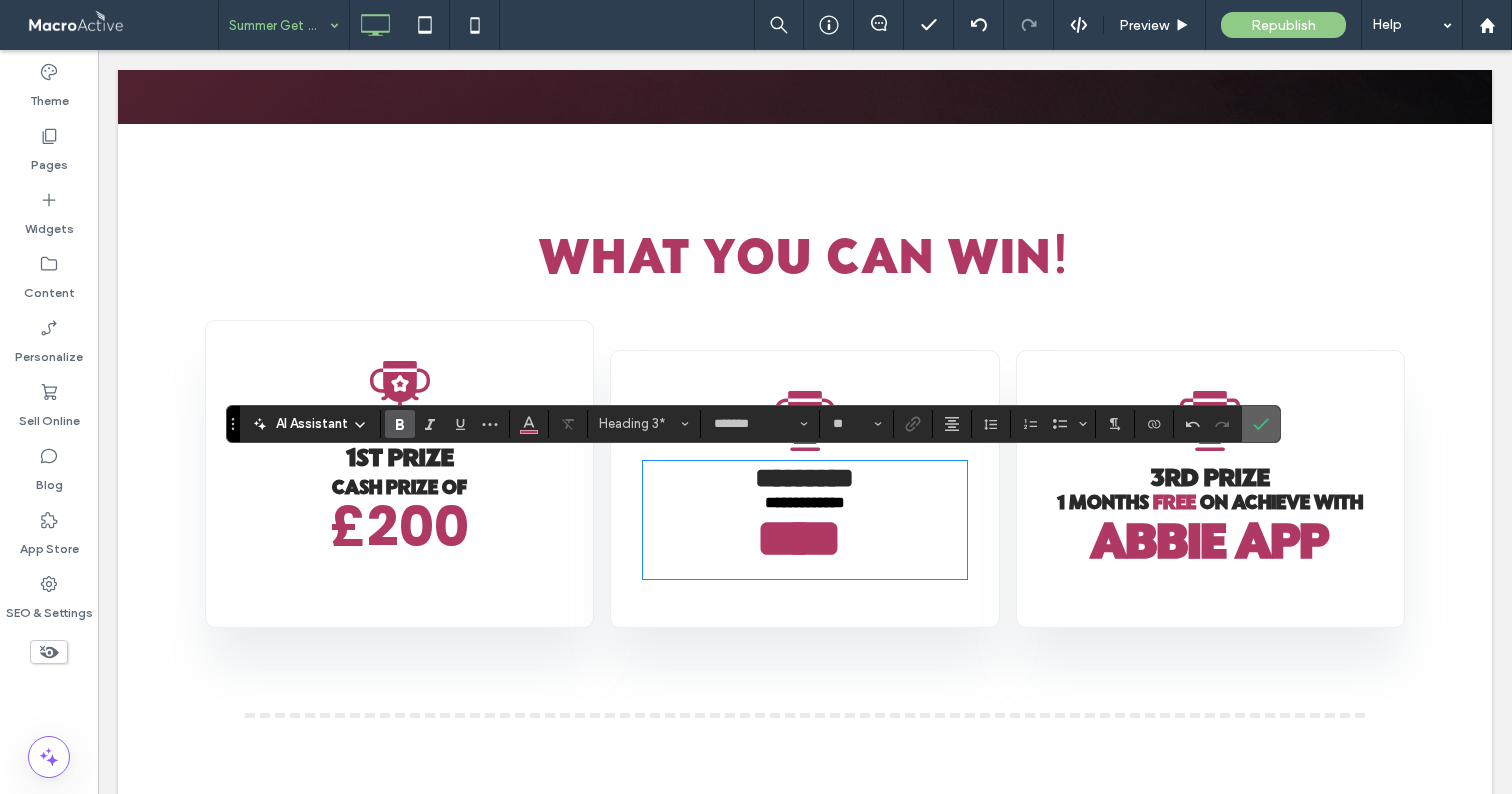 click at bounding box center [1261, 424] 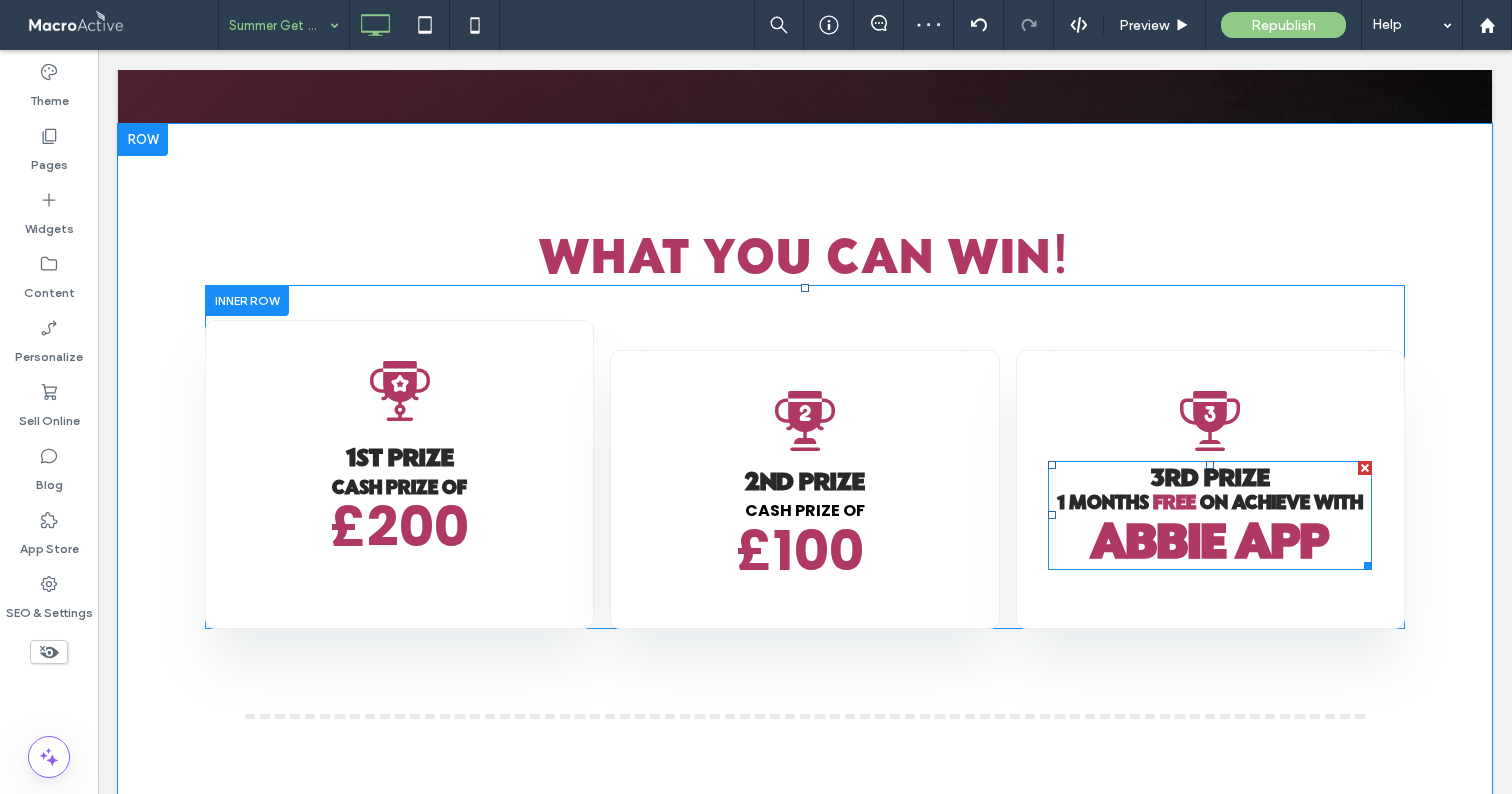 click on "free" at bounding box center (1174, 501) 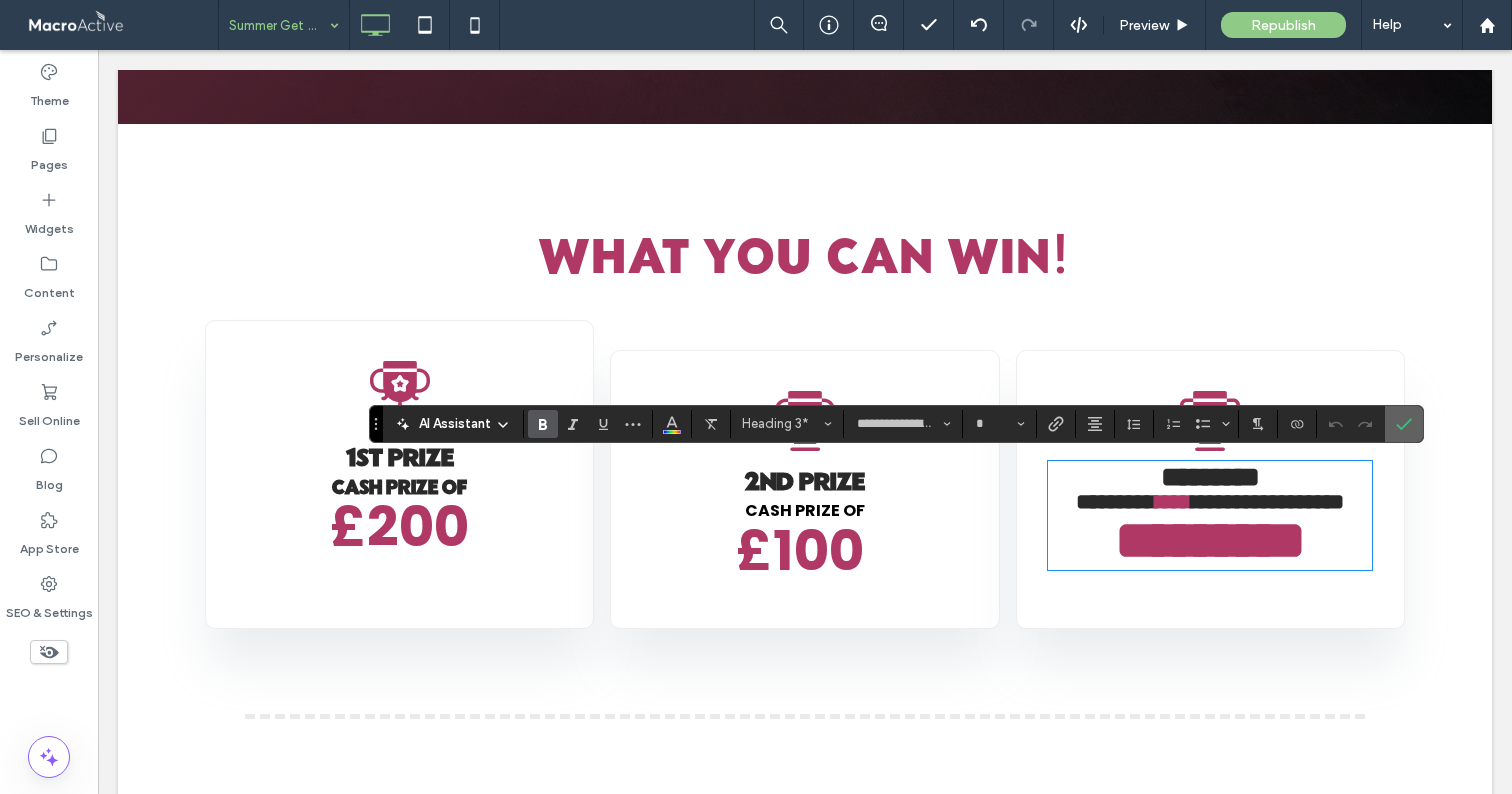 click at bounding box center [1404, 424] 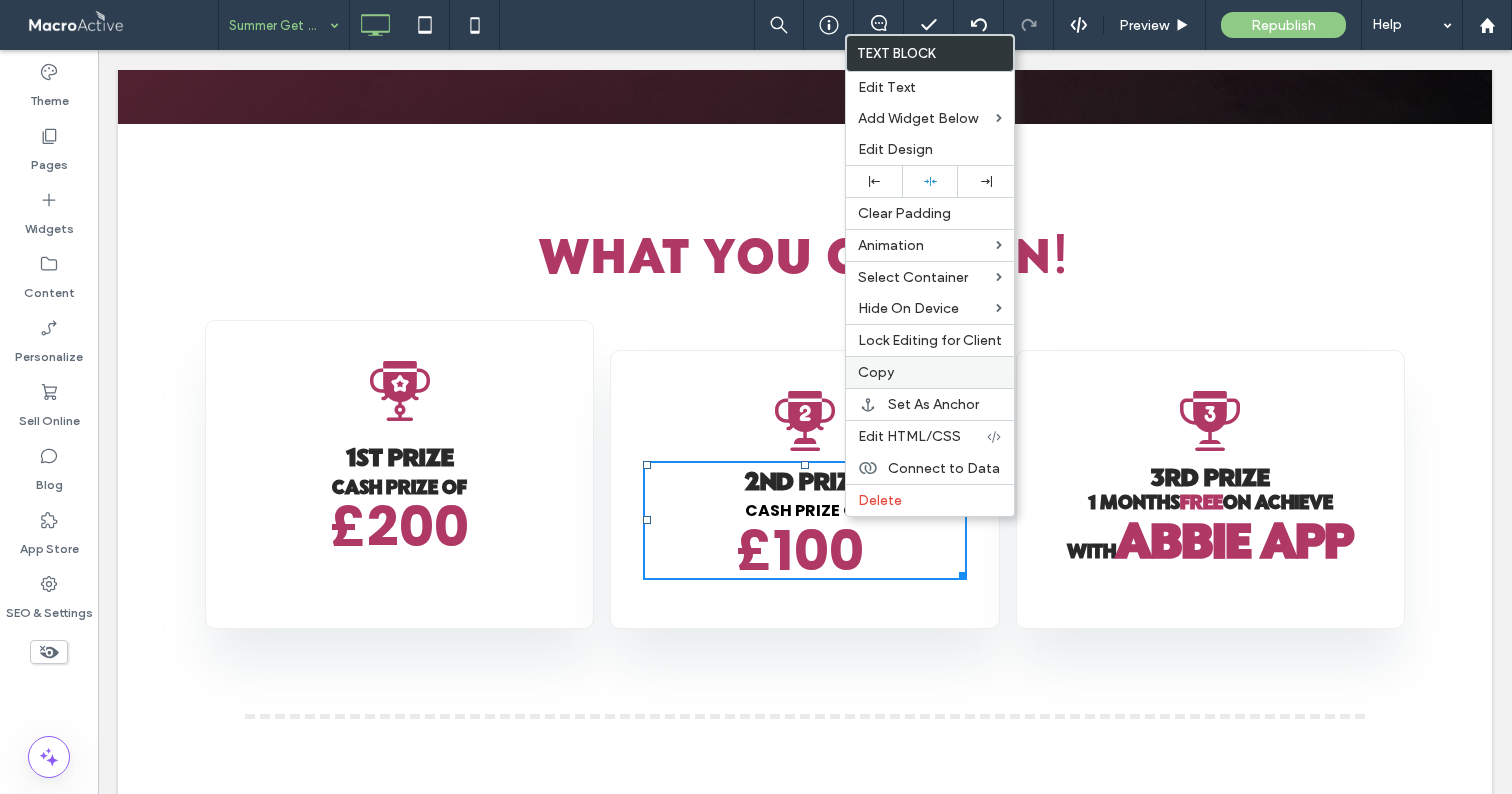 click on "Copy" at bounding box center (876, 372) 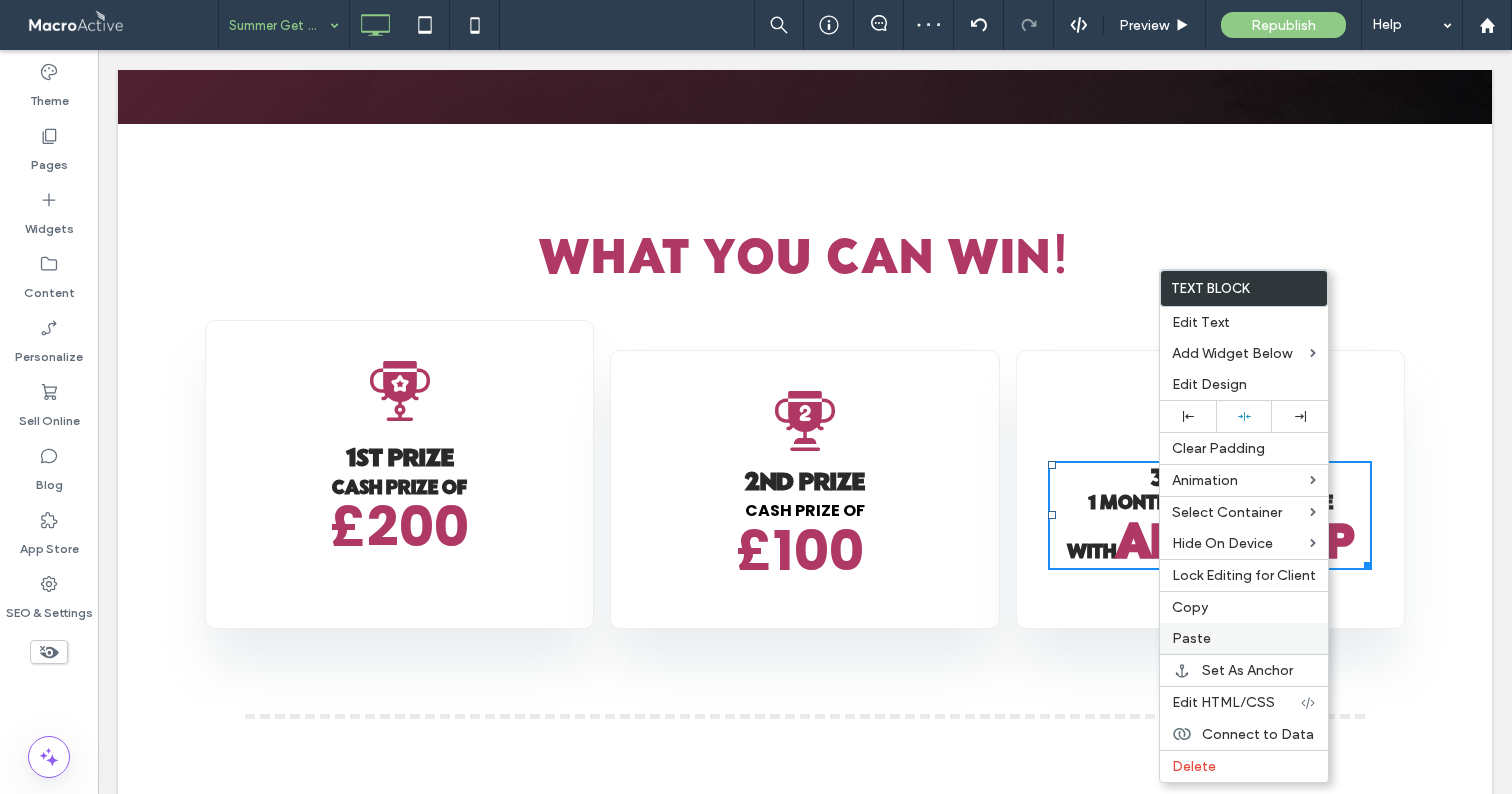 click on "Paste" at bounding box center (1191, 638) 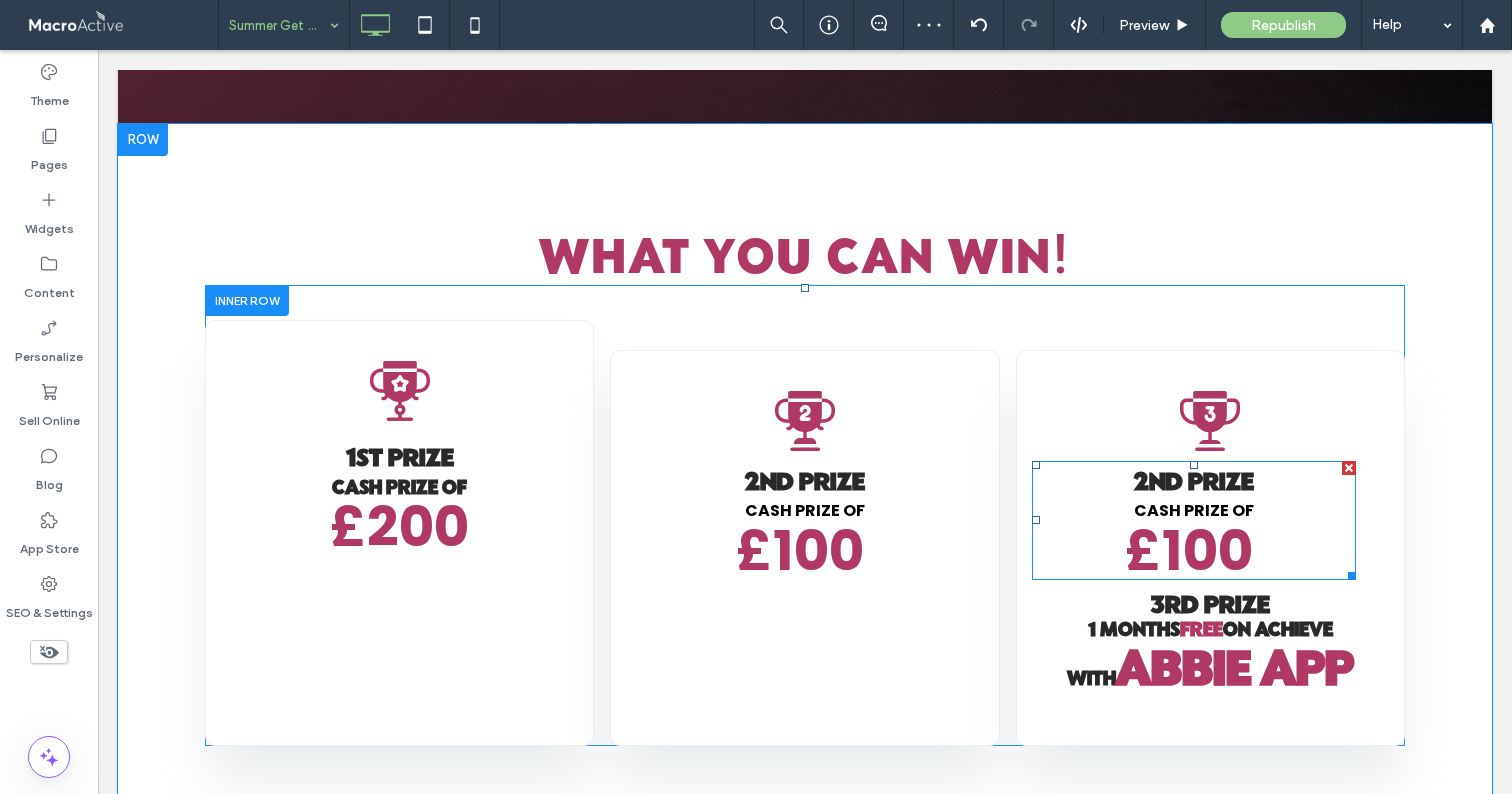 click on "2nd PrizE" at bounding box center (1194, 480) 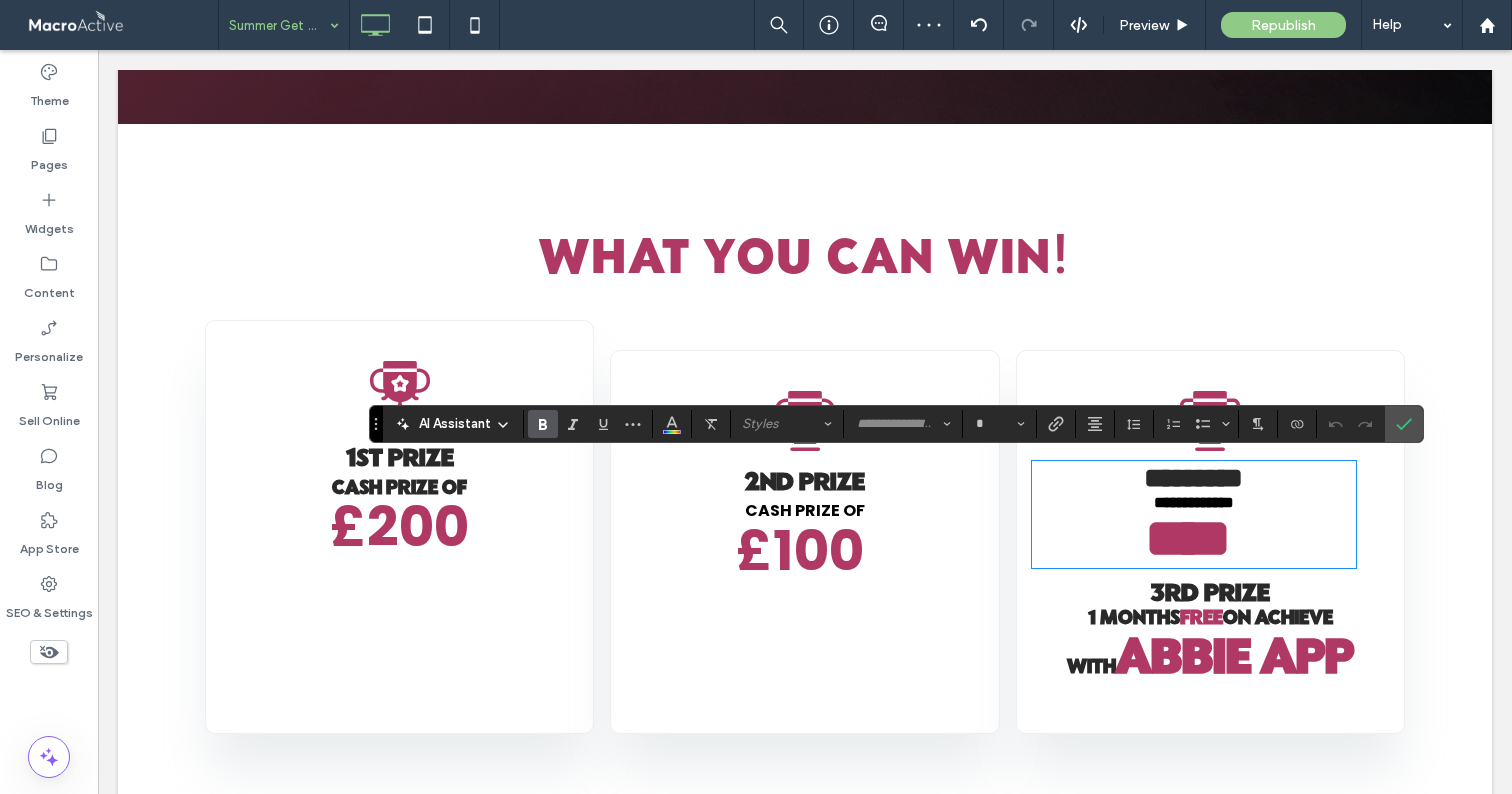 click on "*********" at bounding box center (1193, 478) 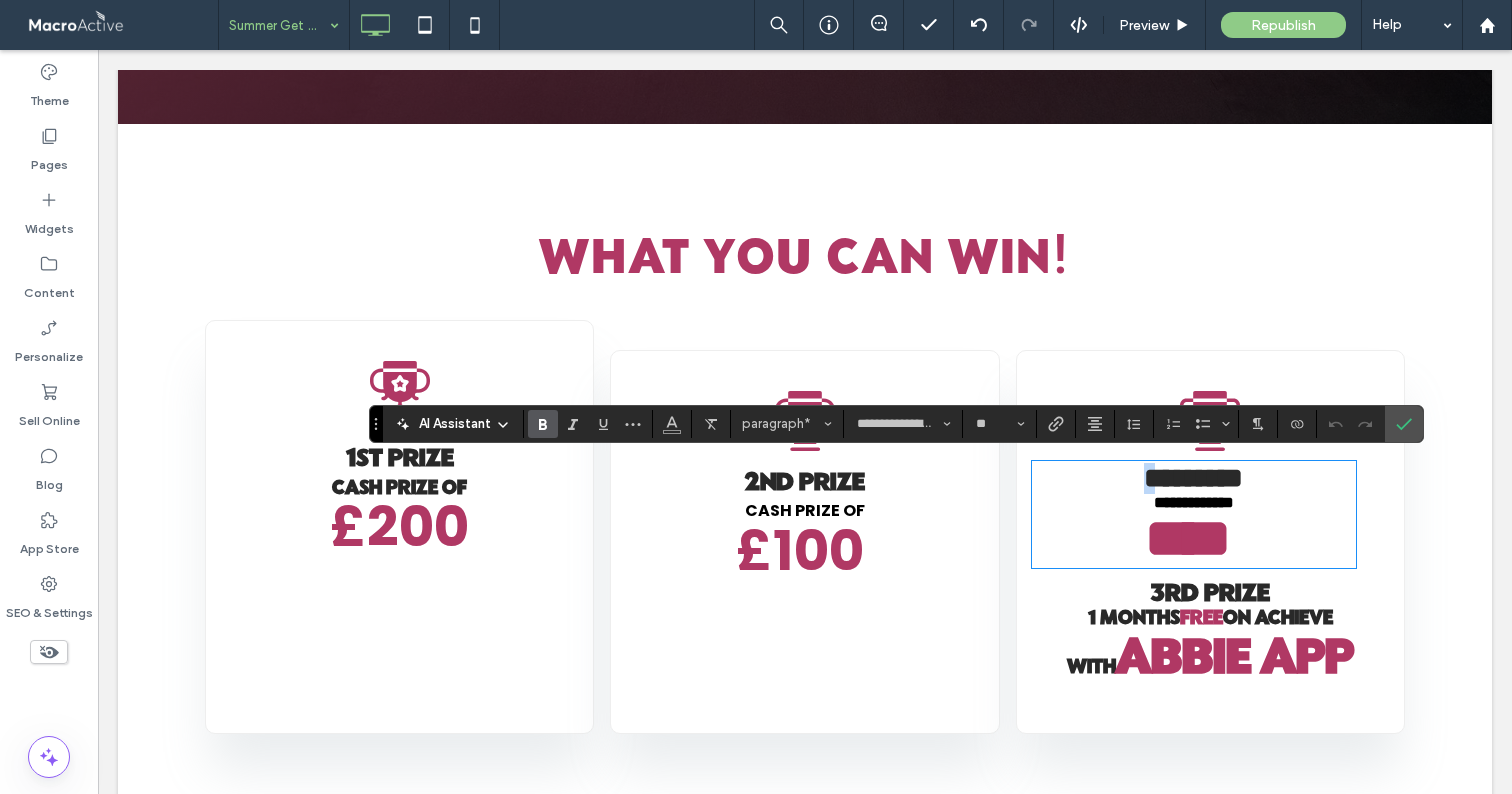 click on "*********" at bounding box center (1193, 478) 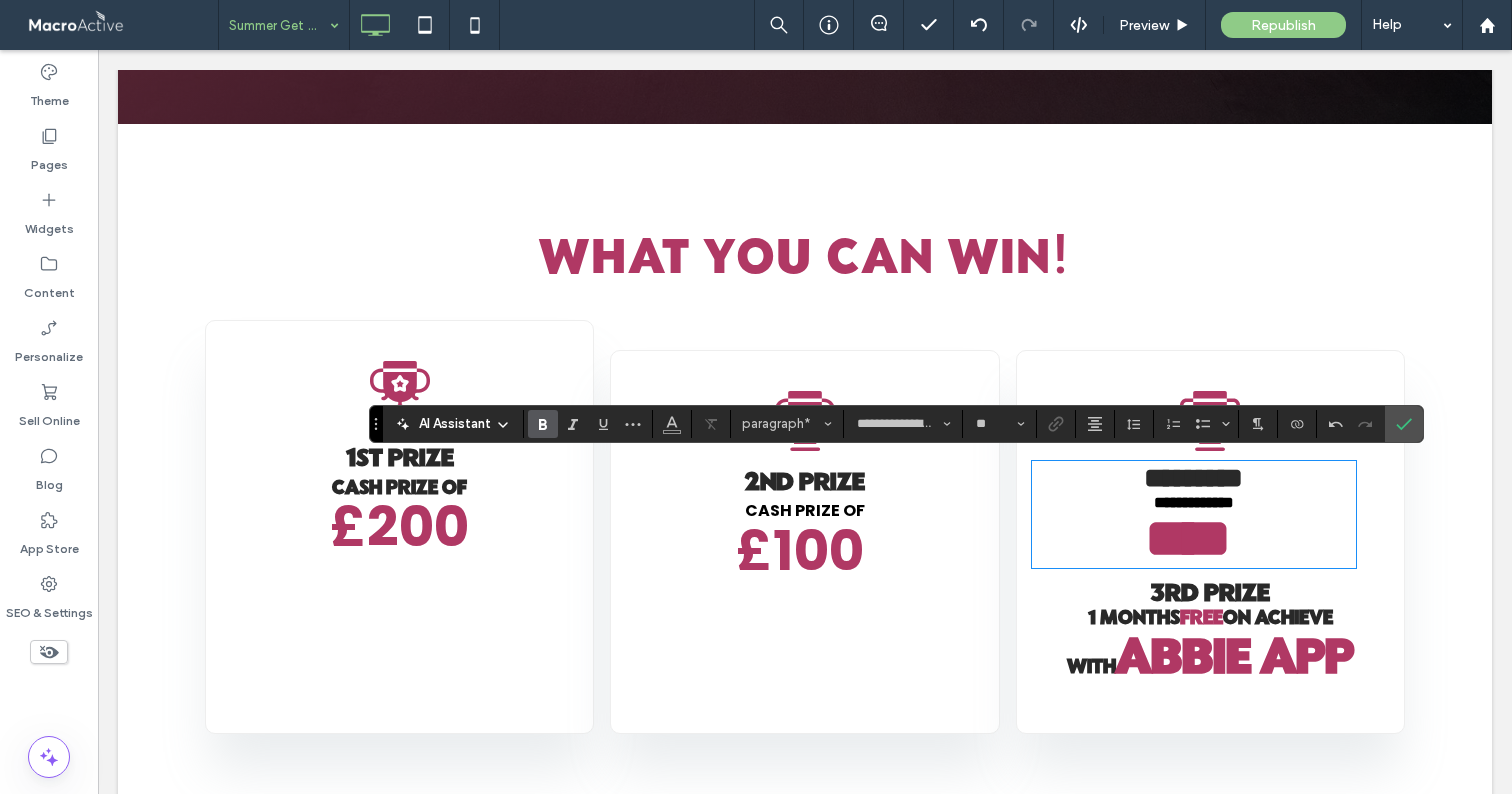 type on "*******" 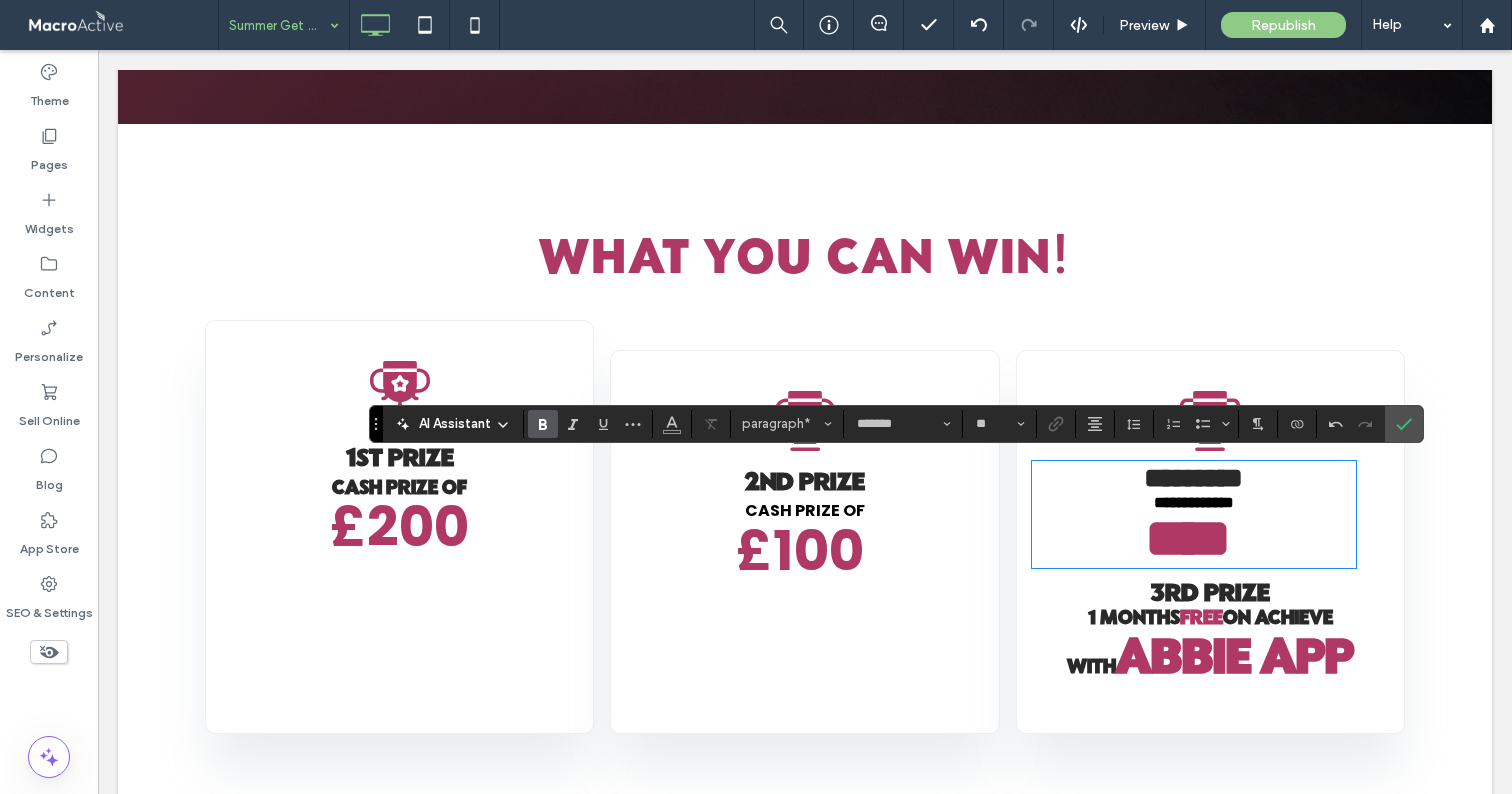 scroll, scrollTop: 11, scrollLeft: 0, axis: vertical 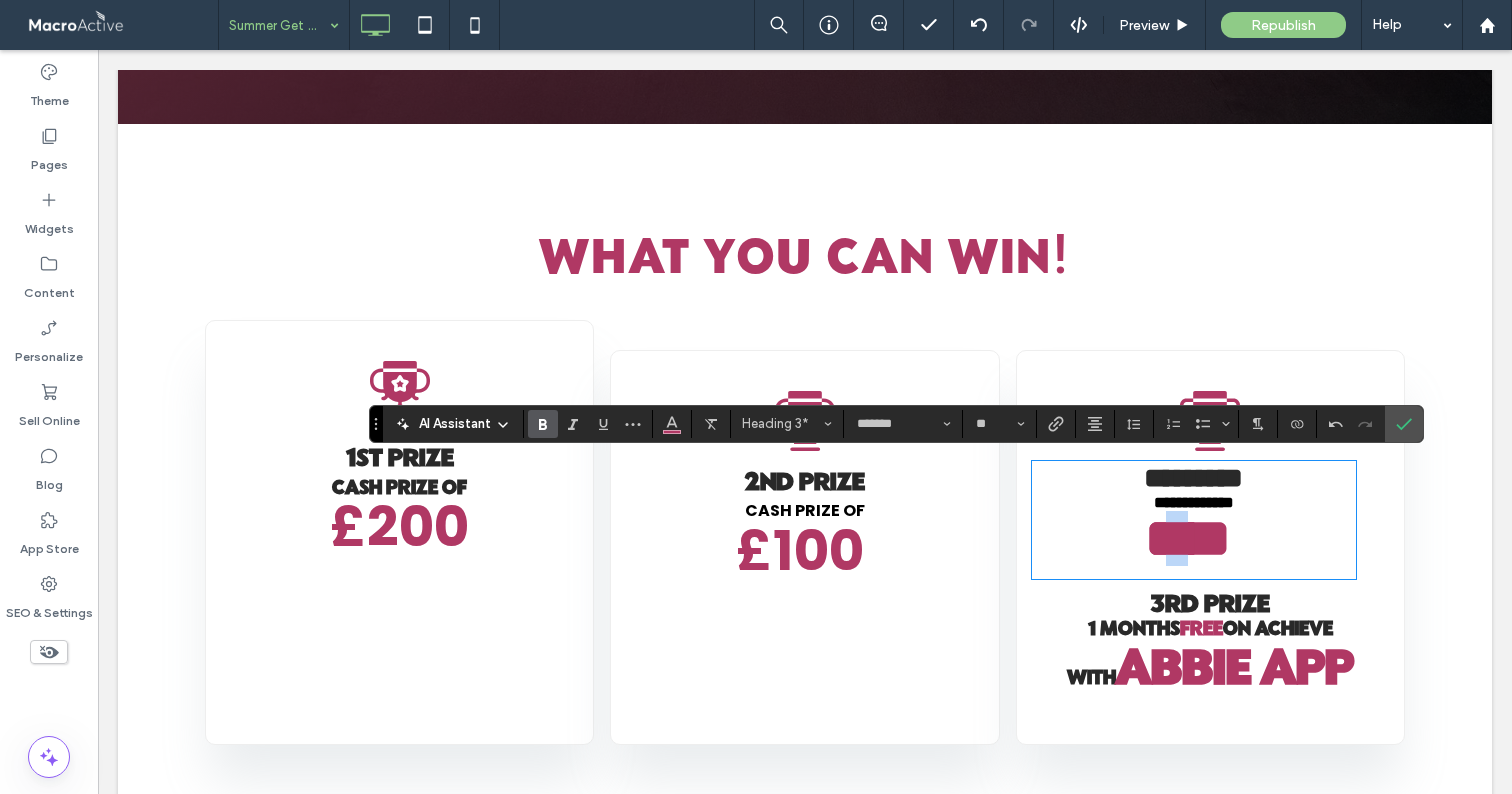 click on "****" at bounding box center [1188, 538] 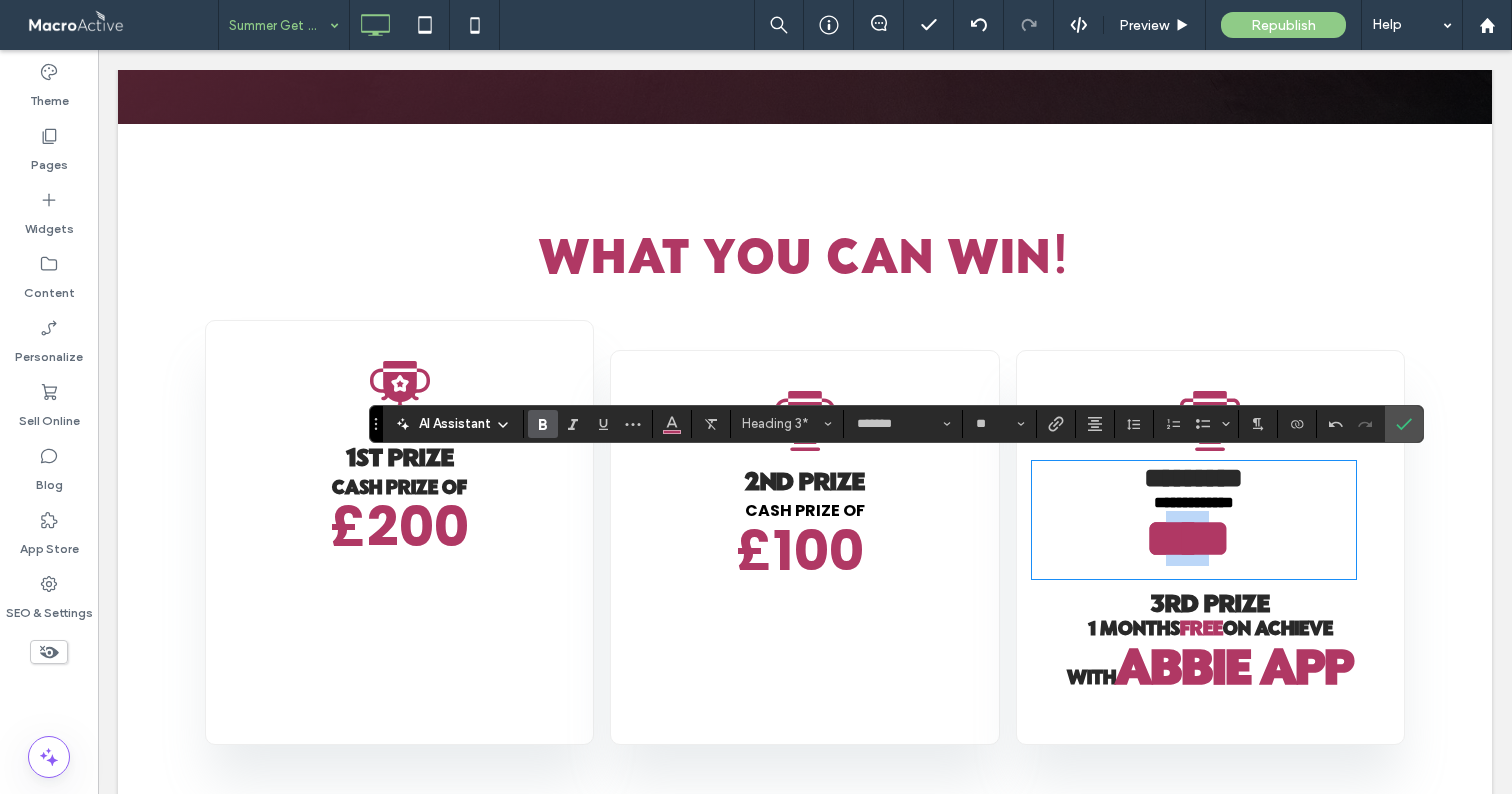 drag, startPoint x: 1206, startPoint y: 536, endPoint x: 1142, endPoint y: 533, distance: 64.070274 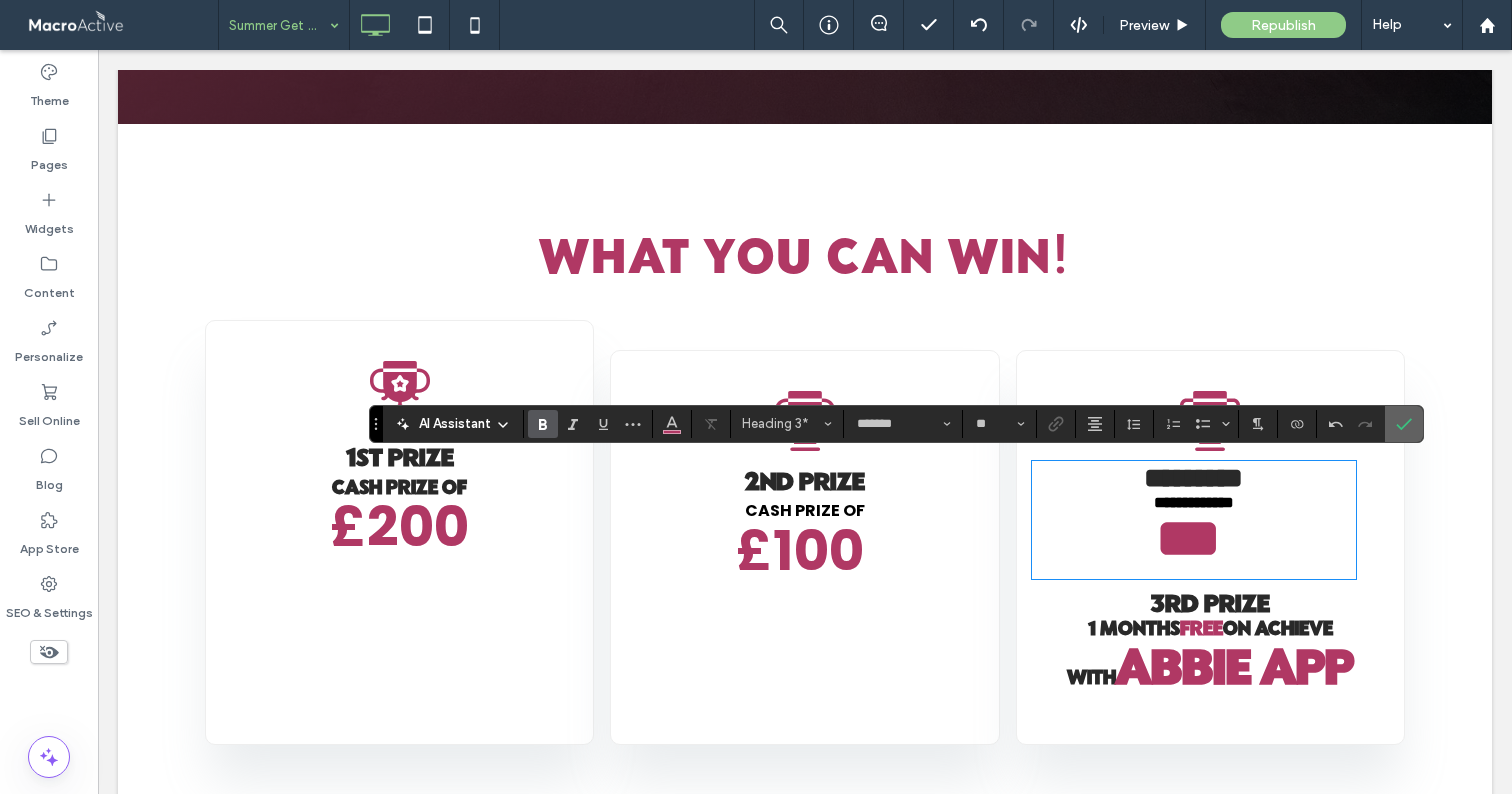 click 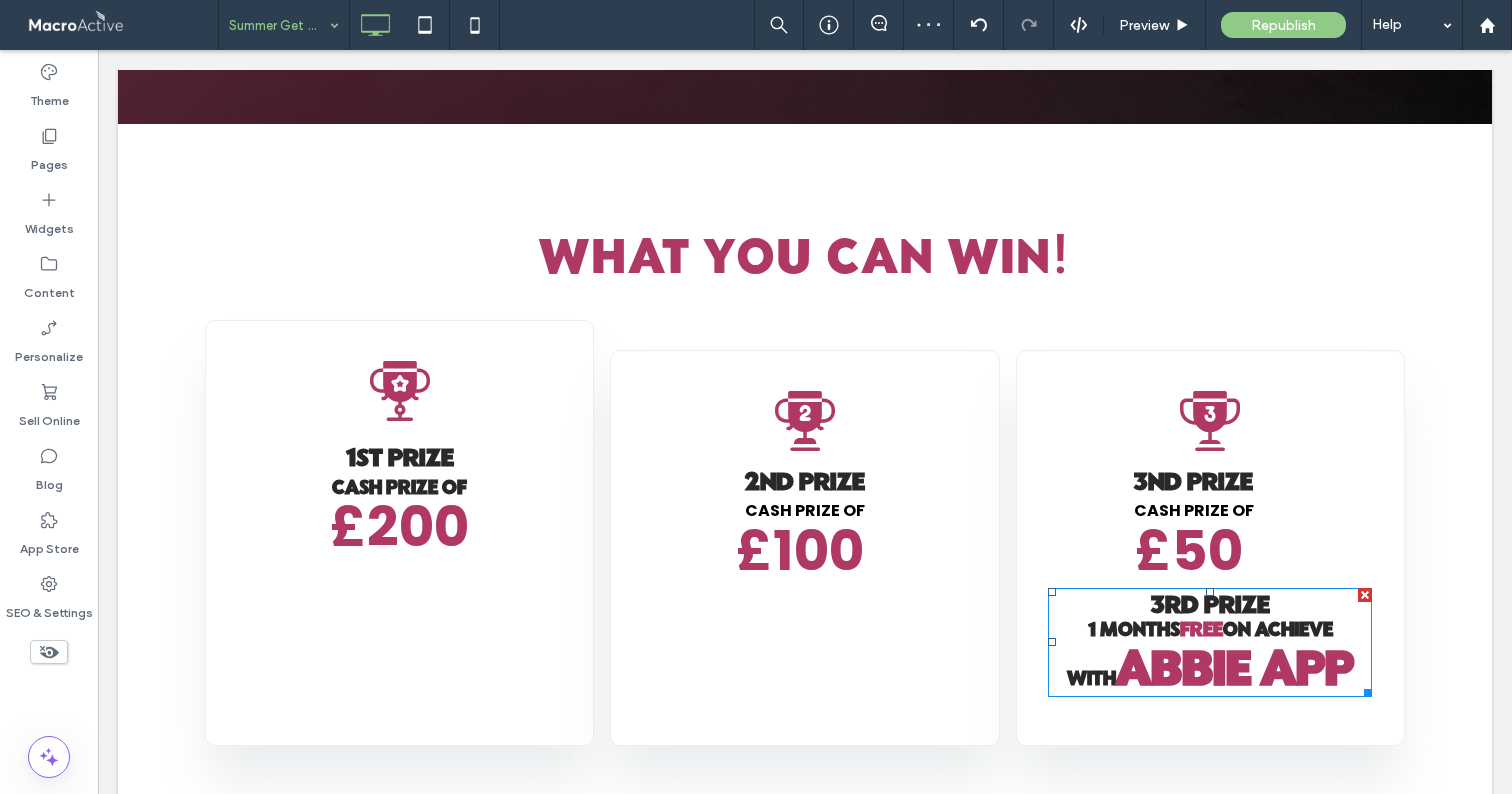 click at bounding box center [1365, 595] 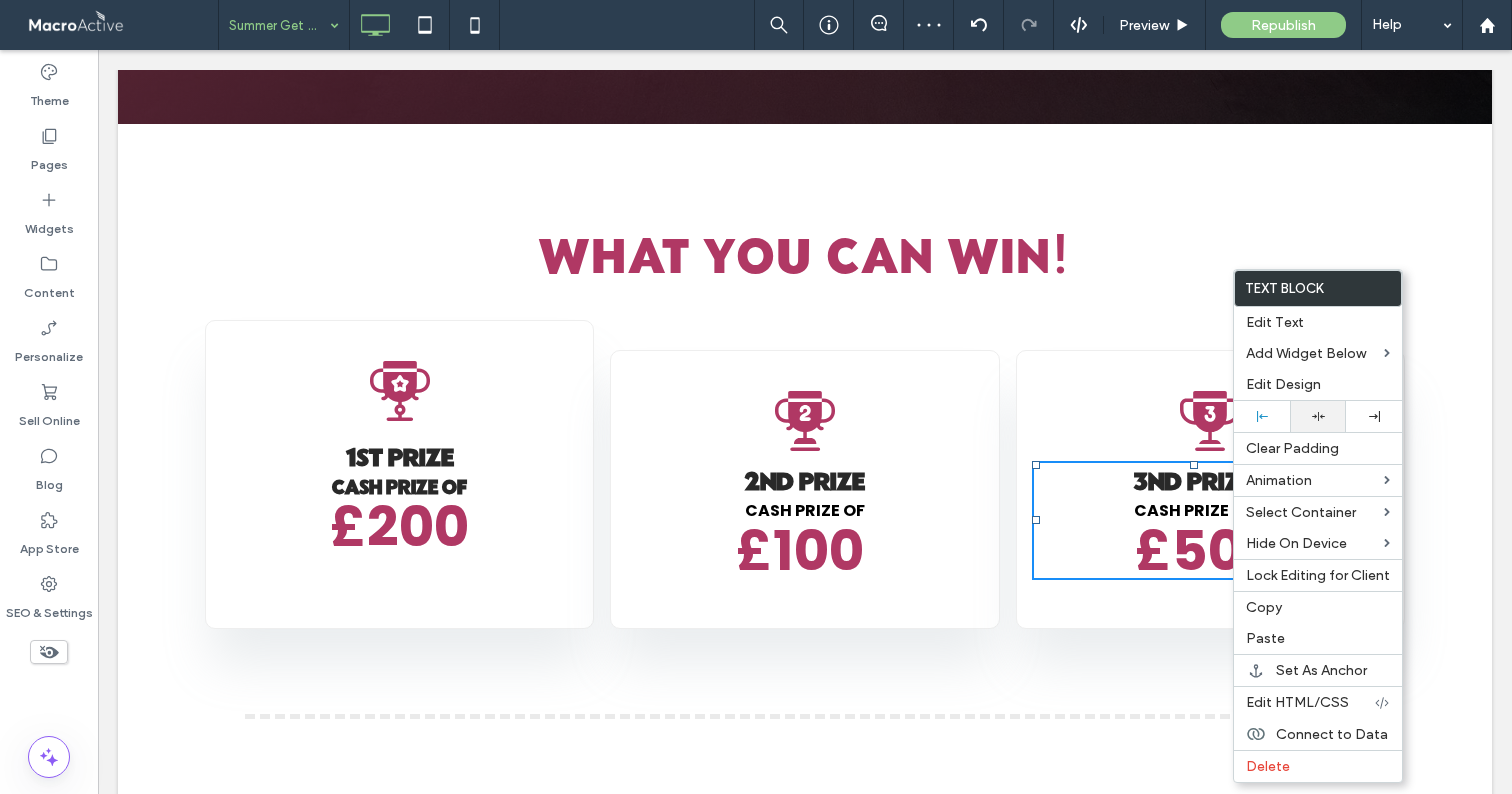 drag, startPoint x: 1319, startPoint y: 419, endPoint x: 1305, endPoint y: 422, distance: 14.3178215 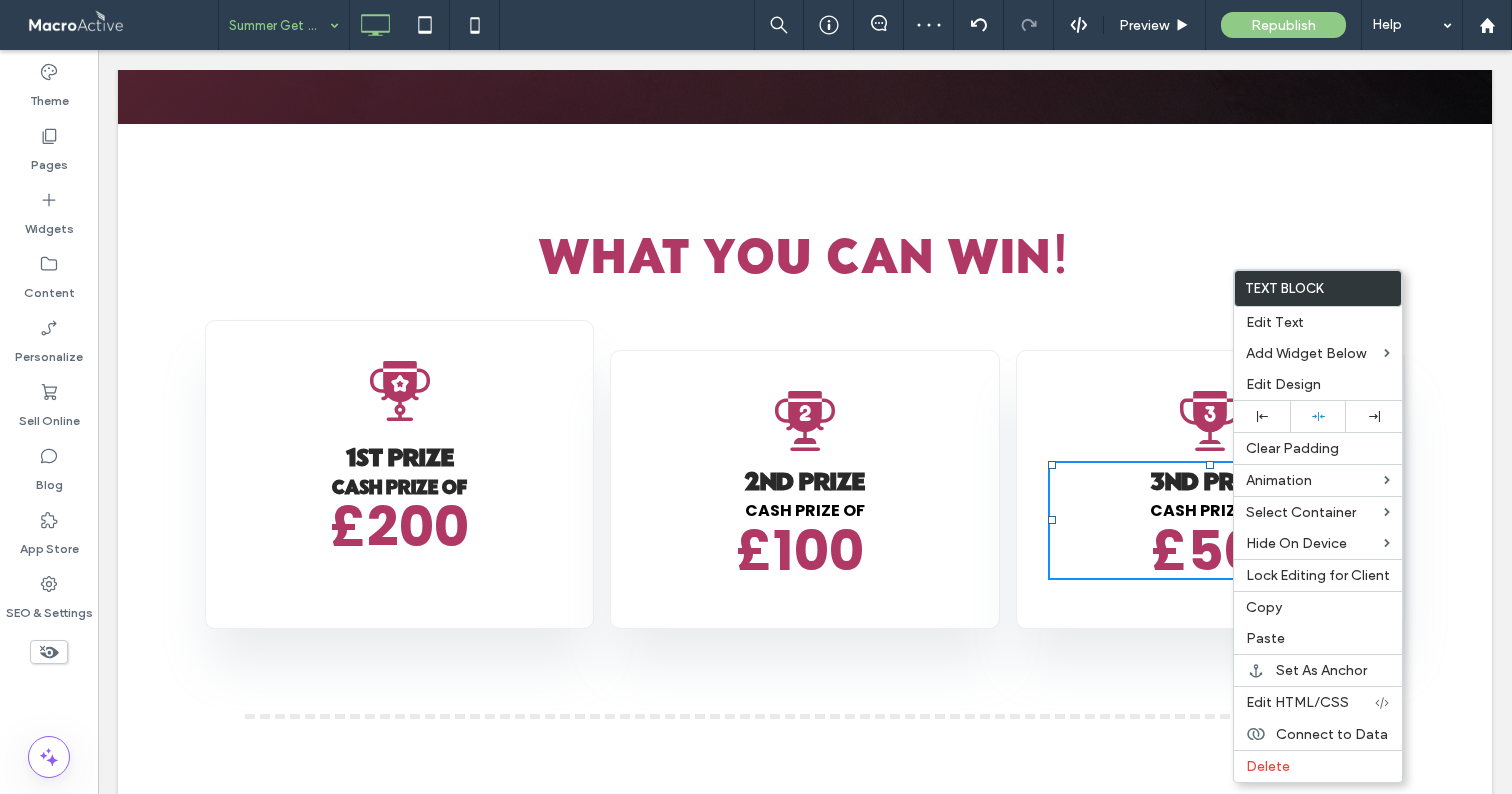 click on "3nd PrizE CASH PRIZE OF £50   Click To Paste" at bounding box center (1210, 489) 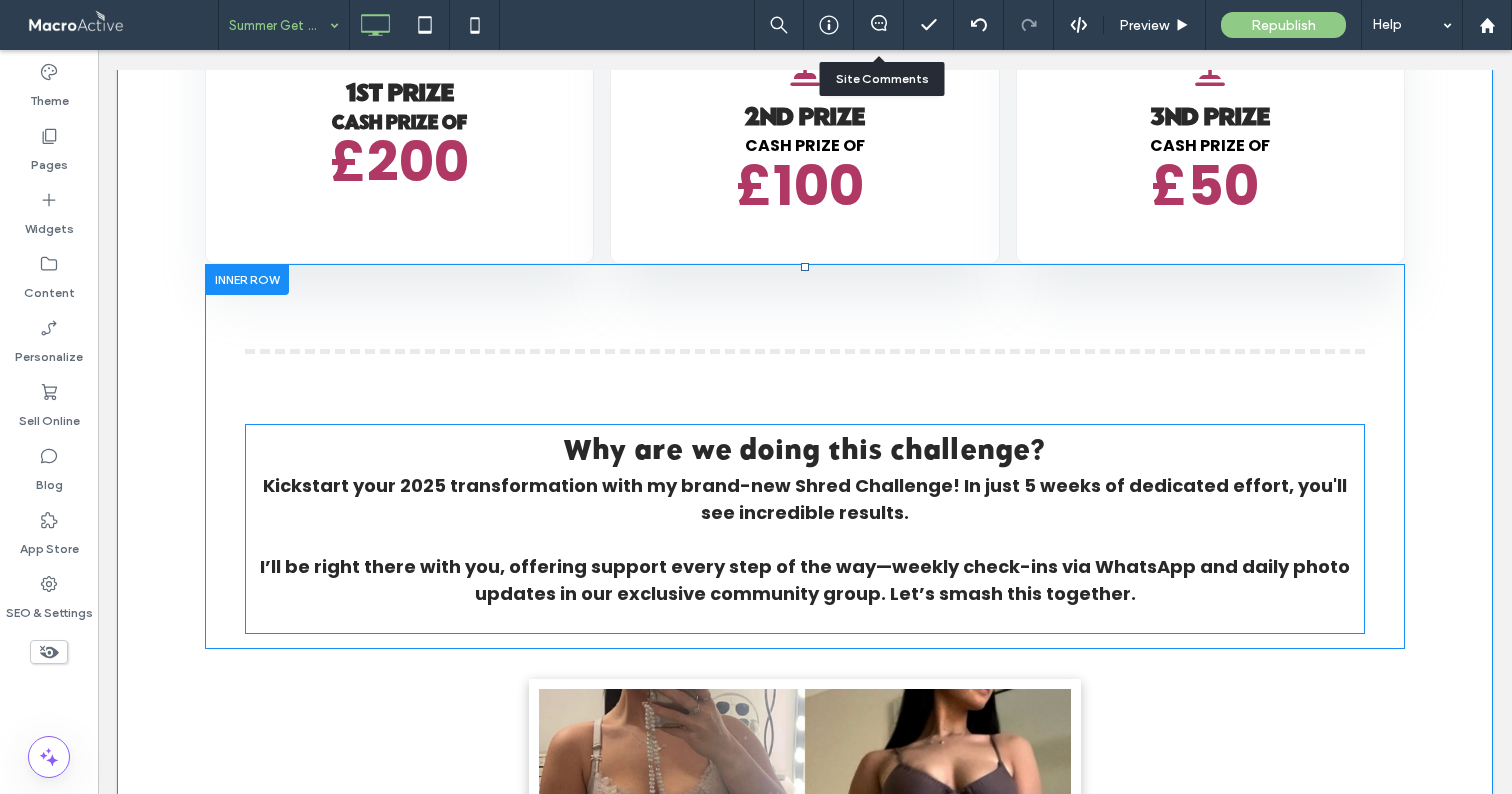 scroll, scrollTop: 1352, scrollLeft: 0, axis: vertical 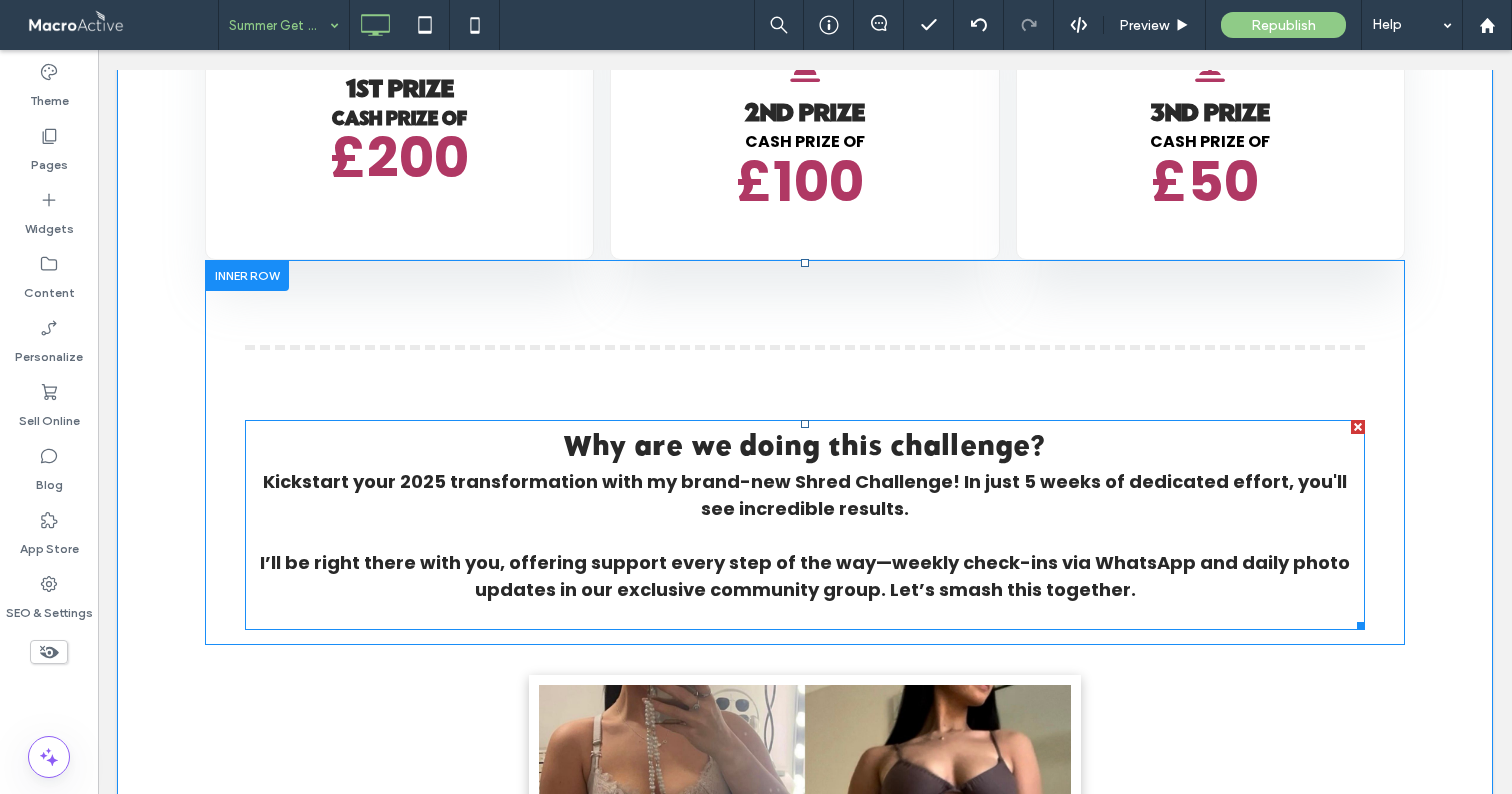 click on "Kickstart your 2025 transformation with my brand-new Shred Challenge! In just 5 weeks of dedicated effort, you'll see incredible results.  I’ll be right there with you, offering support every step of the way—weekly check-ins via WhatsApp and daily photo updates in our exclusive community group. Let’s smash this together." at bounding box center (805, 535) 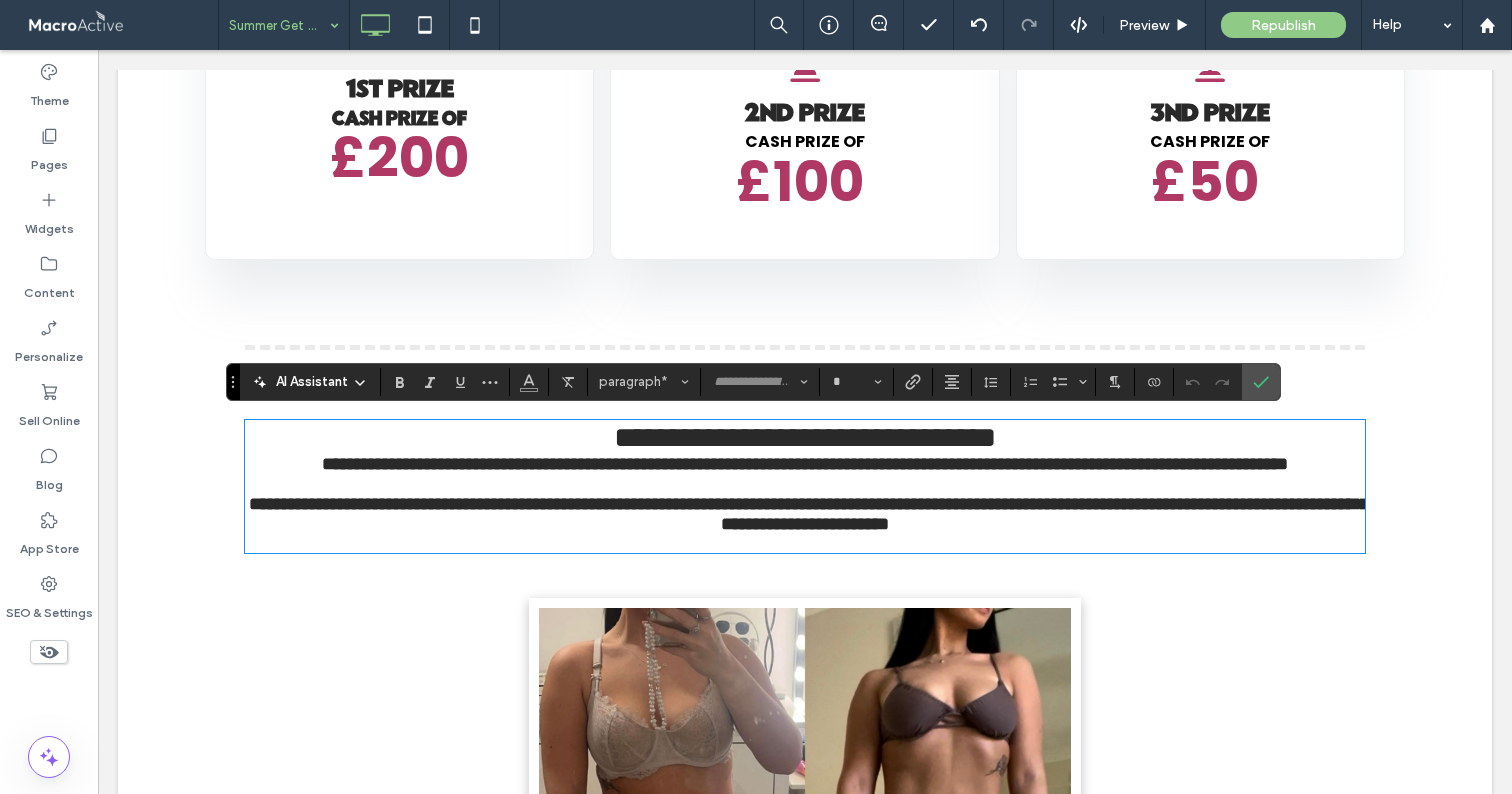 click on "**********" at bounding box center (809, 494) 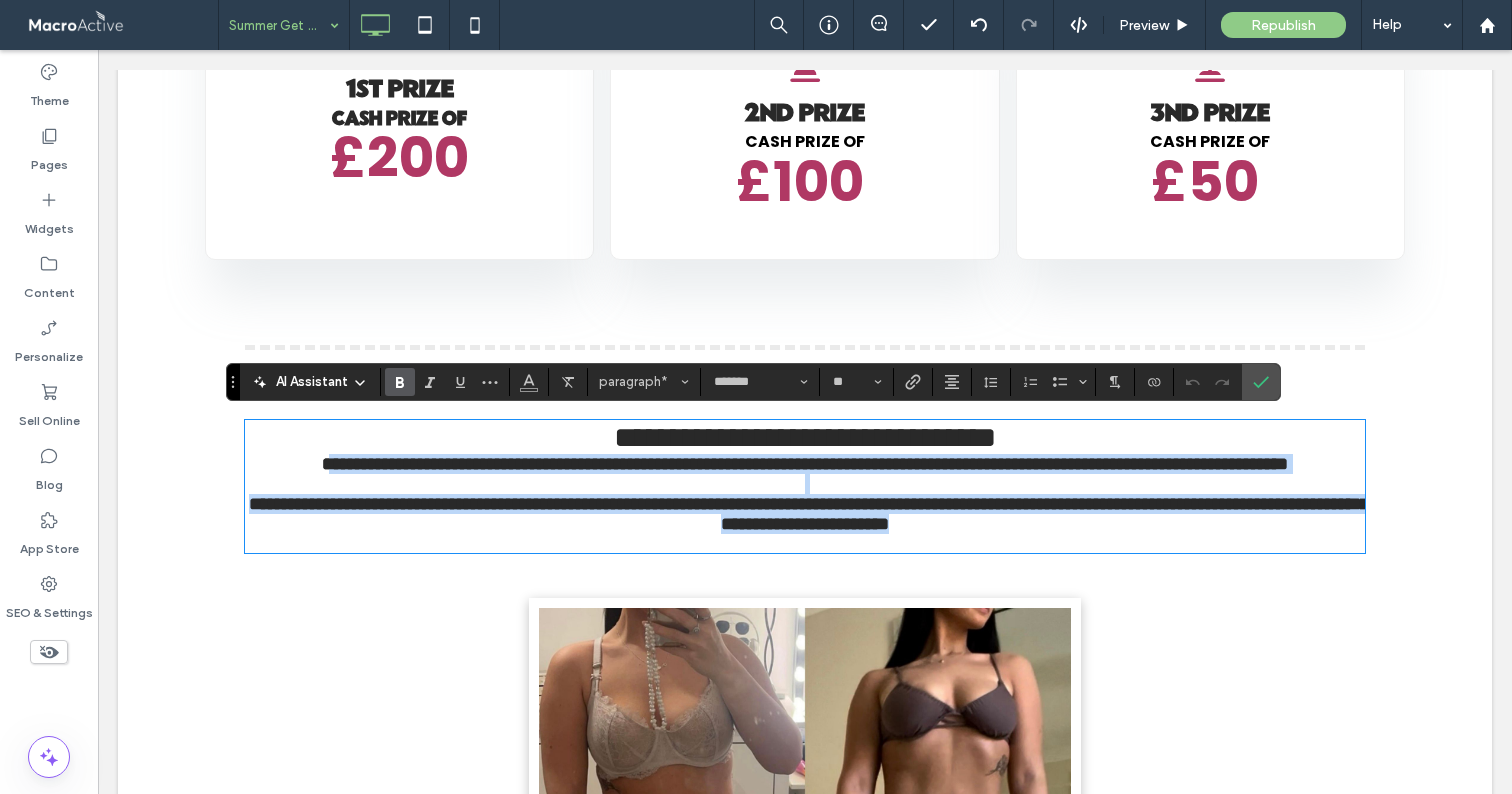 drag, startPoint x: 267, startPoint y: 477, endPoint x: 1187, endPoint y: 591, distance: 927.03613 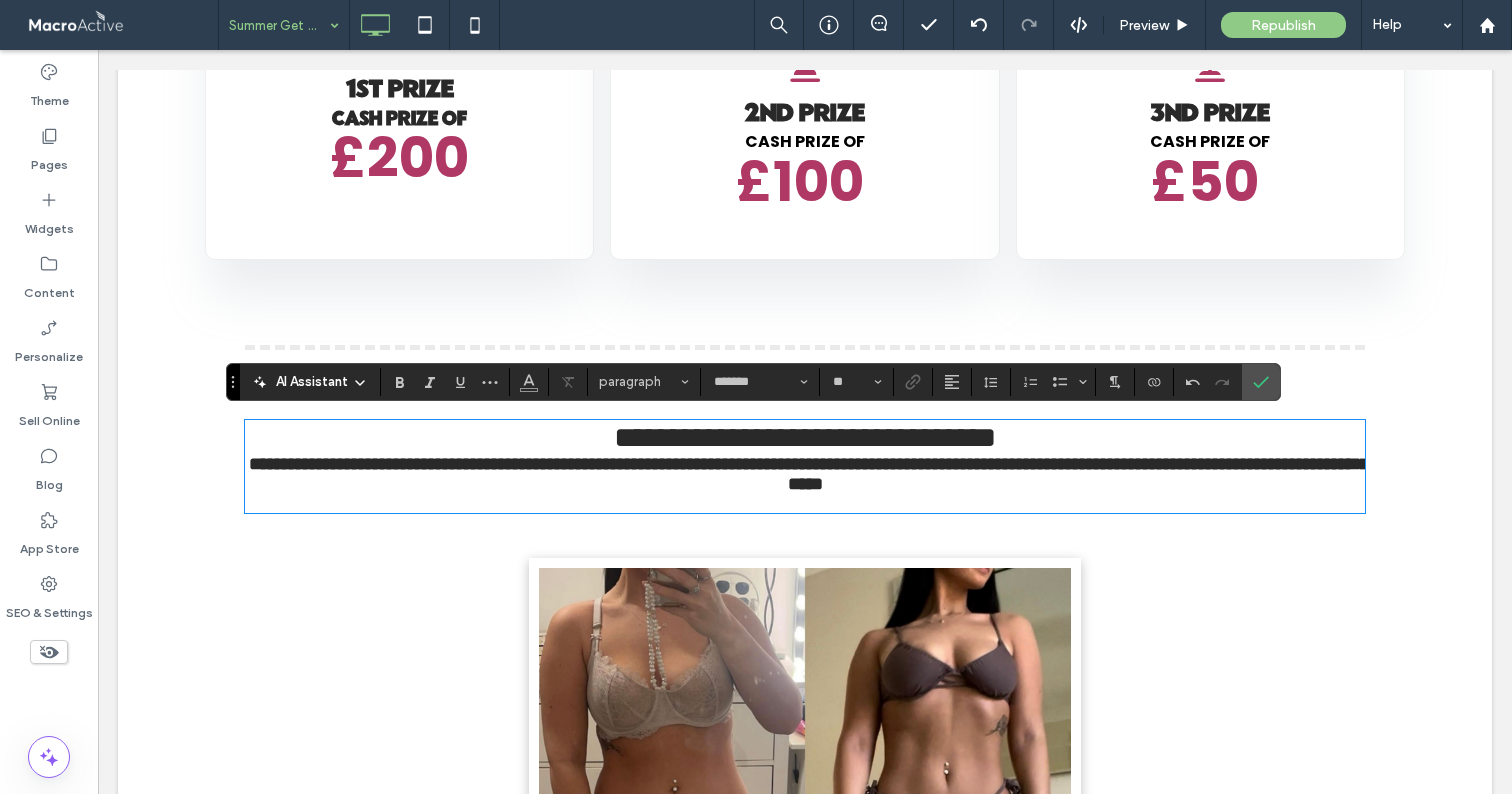 click on "**********" at bounding box center (809, 474) 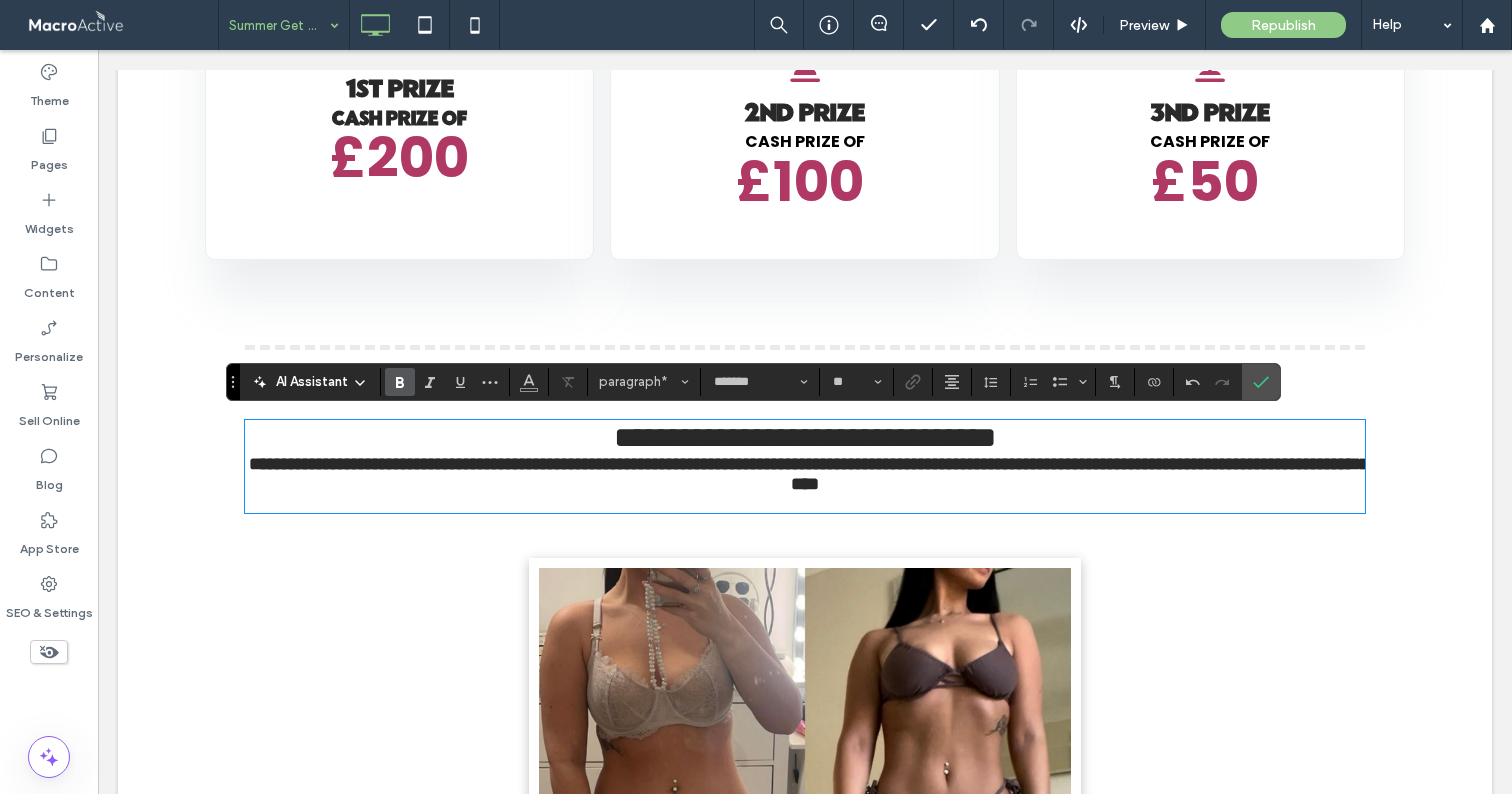 click at bounding box center [805, 502] 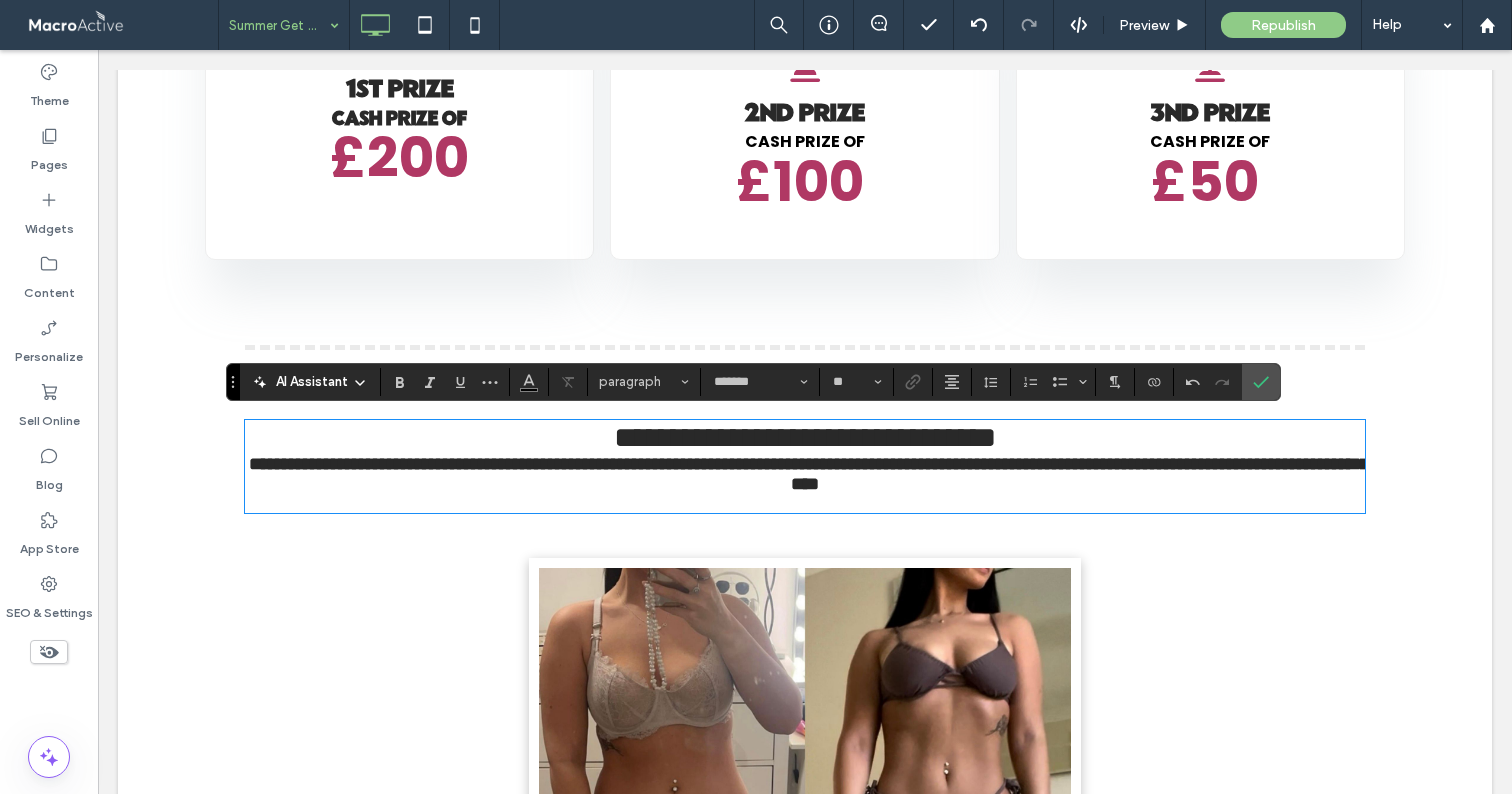 type on "**" 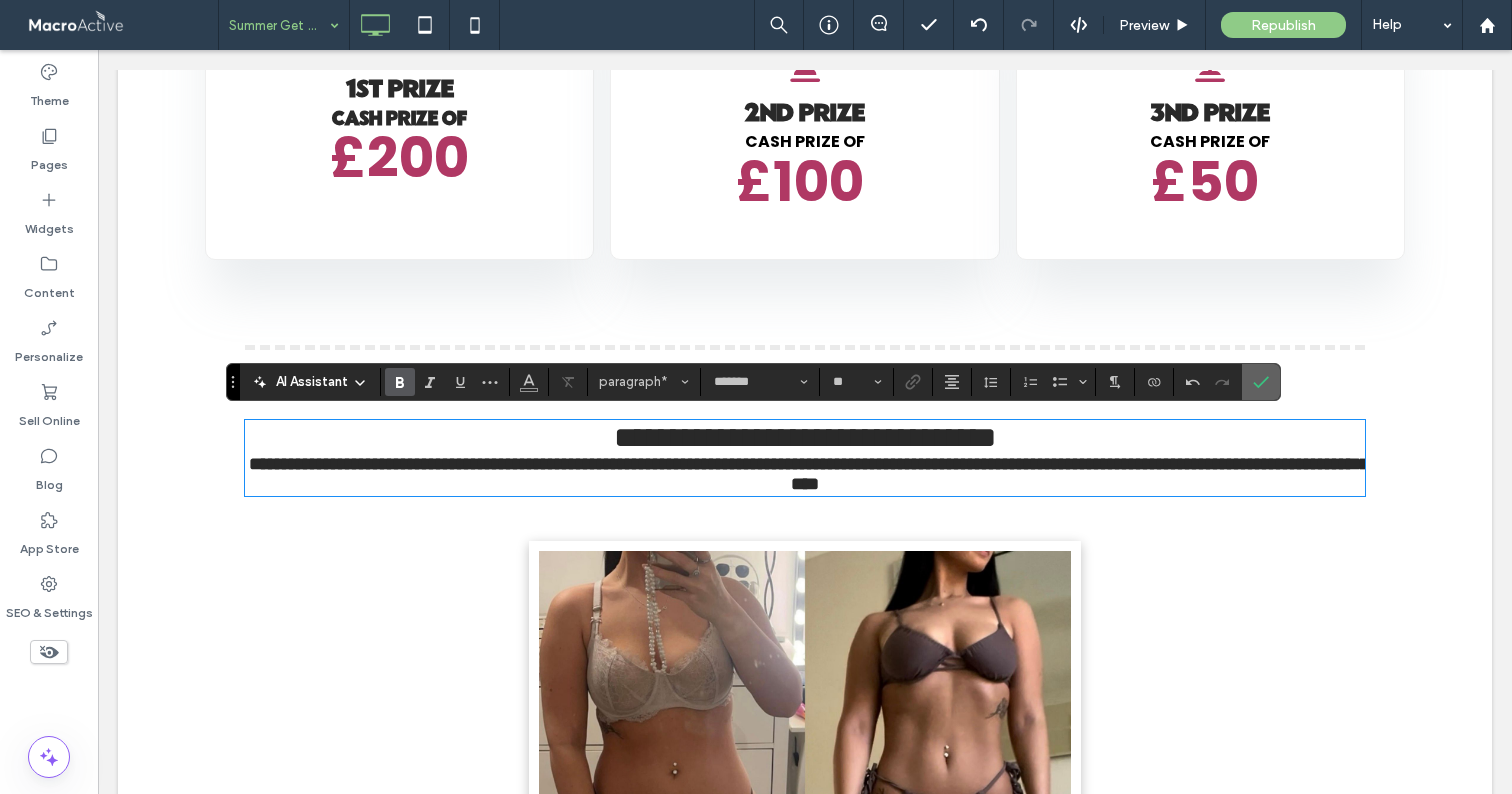 drag, startPoint x: 1271, startPoint y: 386, endPoint x: 979, endPoint y: 300, distance: 304.40106 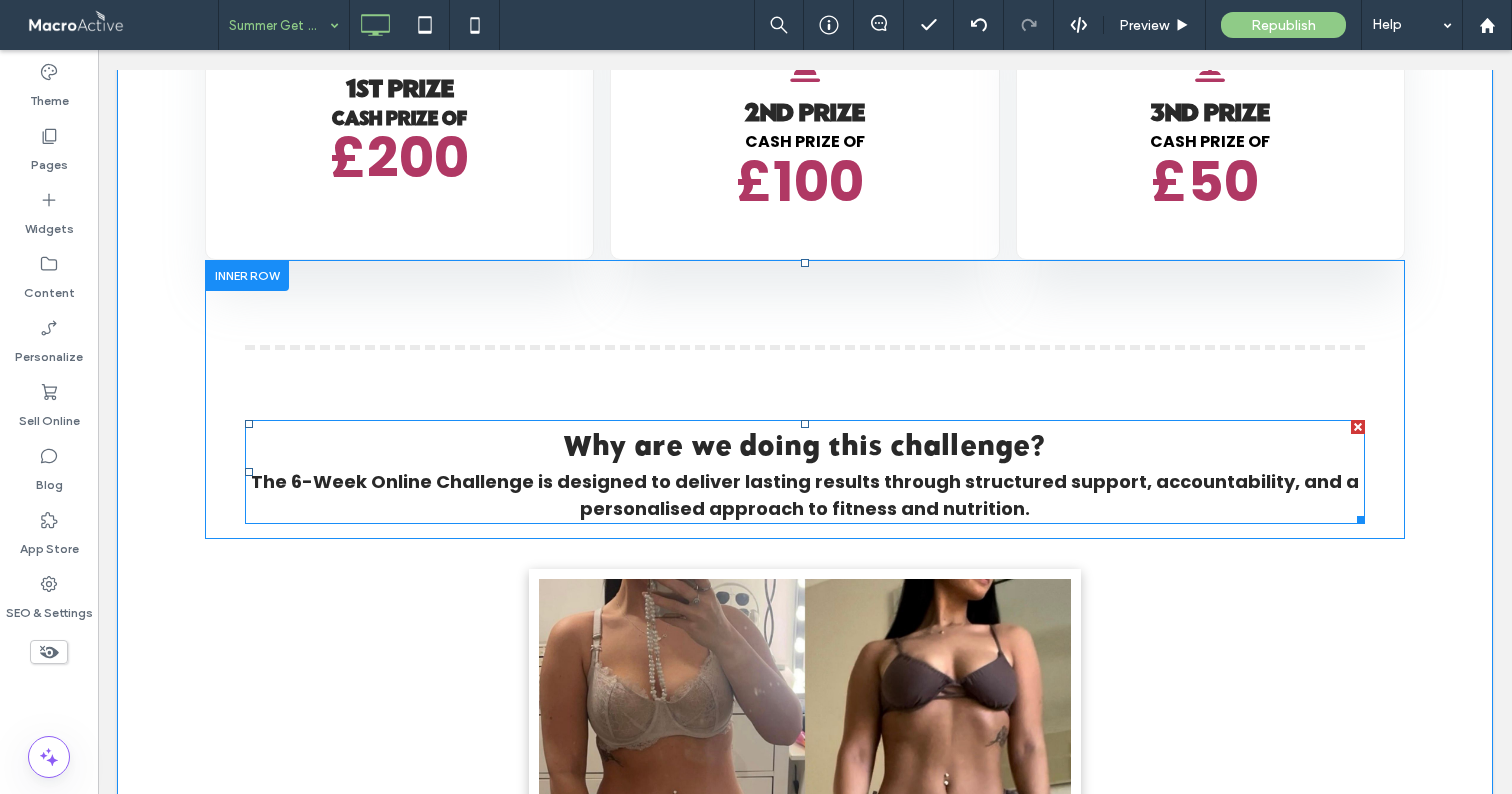 click on "Why are we doing this challenge?" at bounding box center [805, 445] 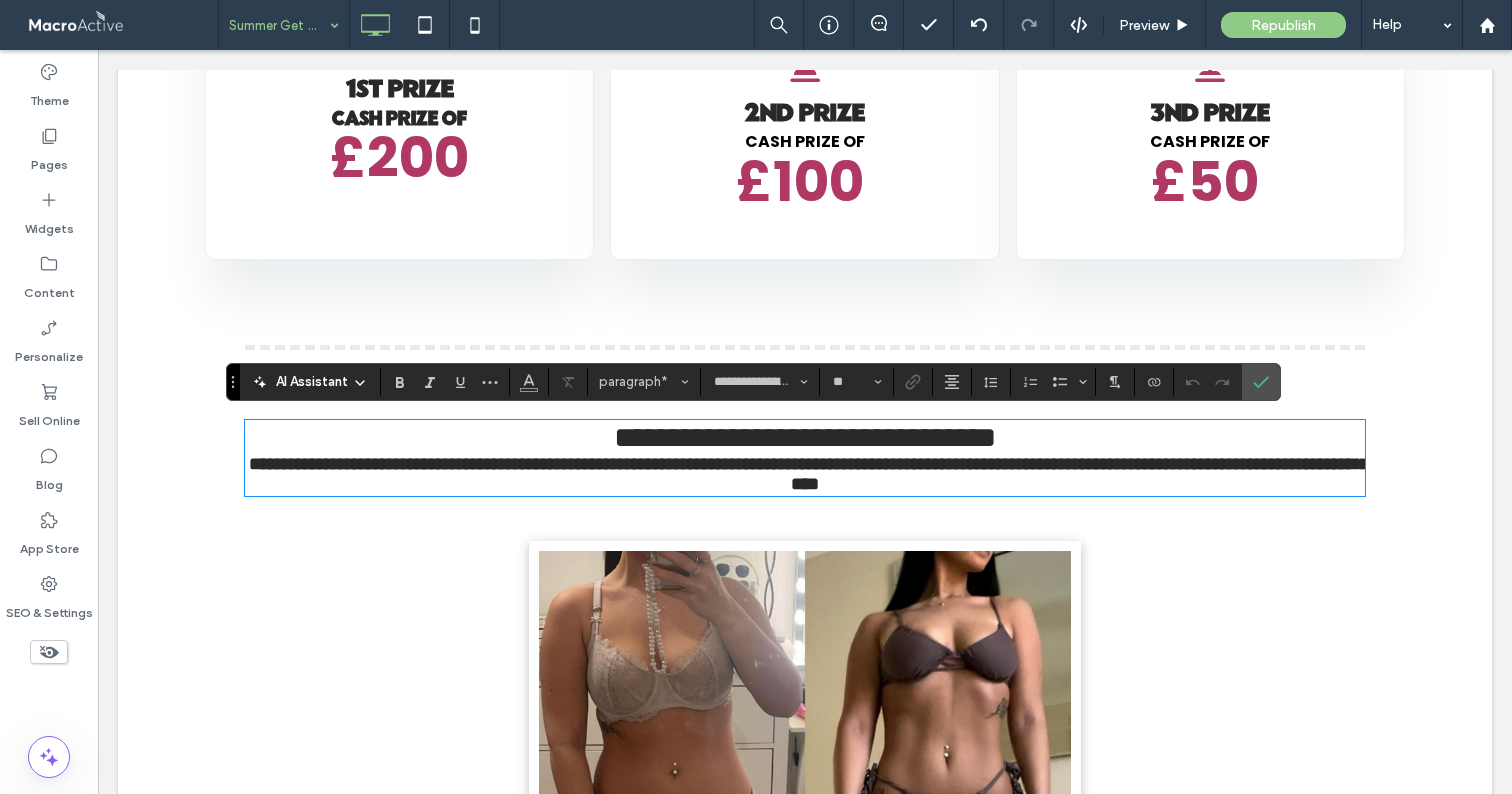 click on "**********" at bounding box center (805, 437) 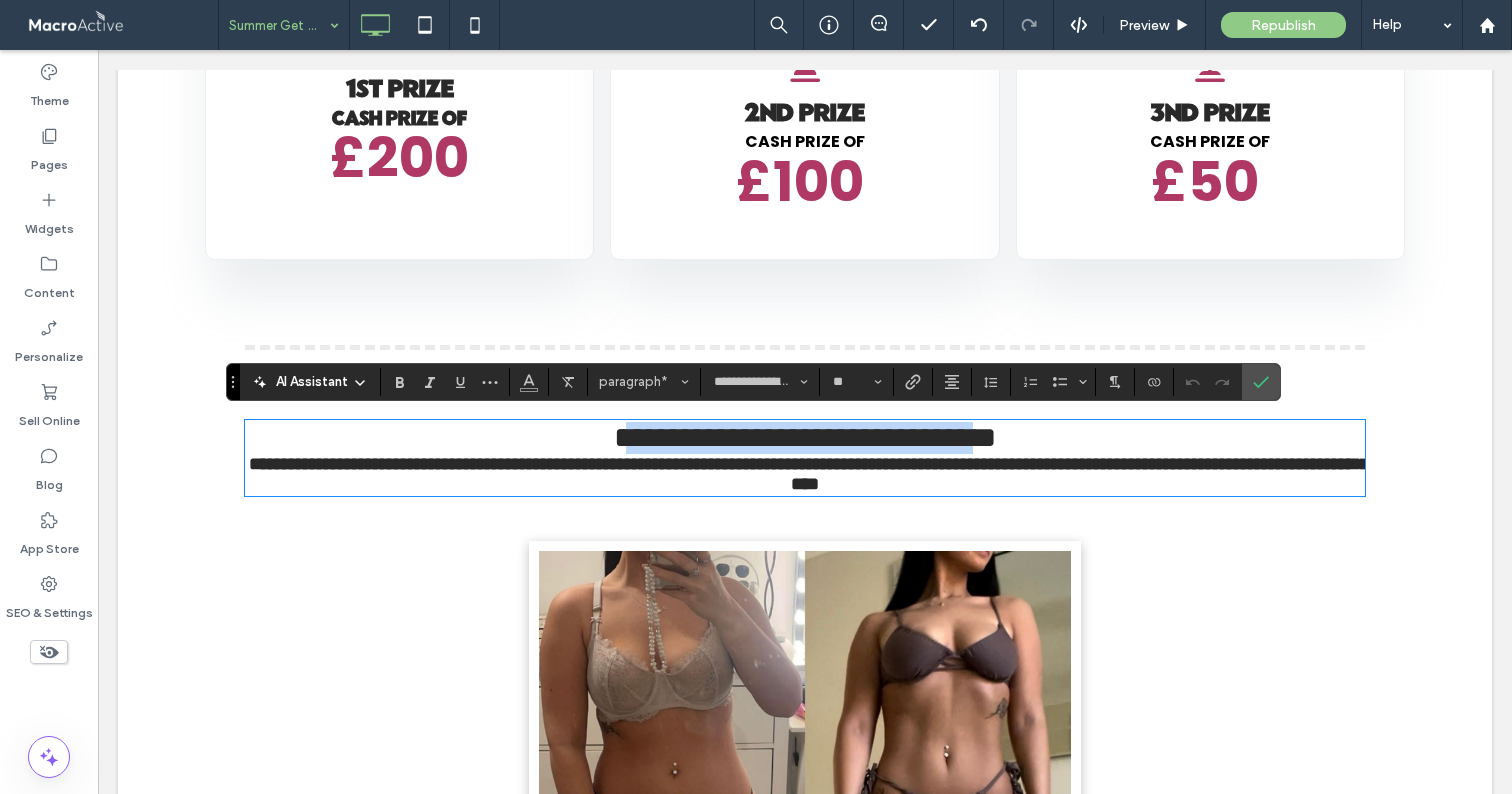 drag, startPoint x: 609, startPoint y: 441, endPoint x: 999, endPoint y: 430, distance: 390.1551 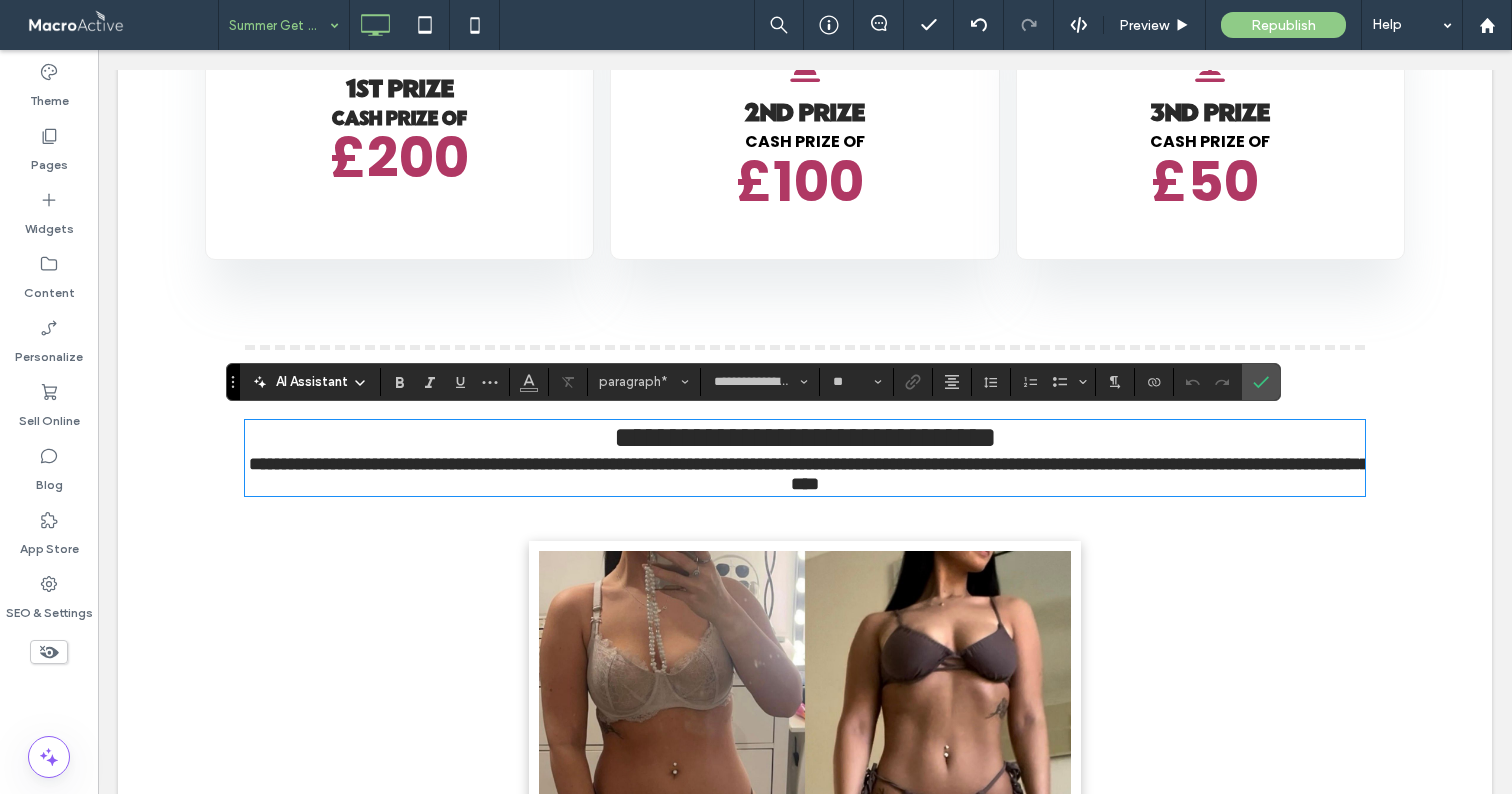 click on "**********" at bounding box center [805, 437] 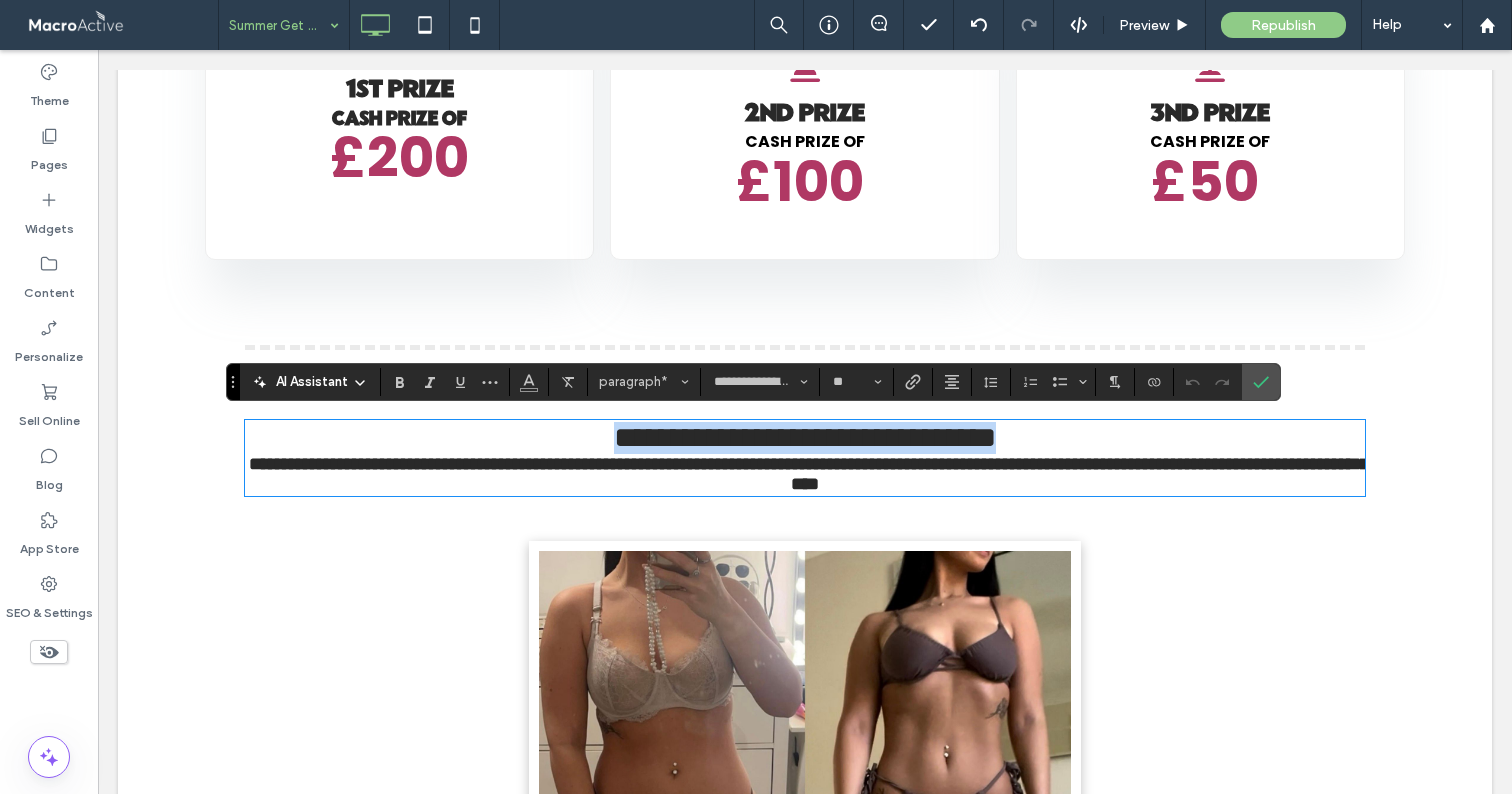 drag, startPoint x: 553, startPoint y: 444, endPoint x: 1036, endPoint y: 427, distance: 483.29907 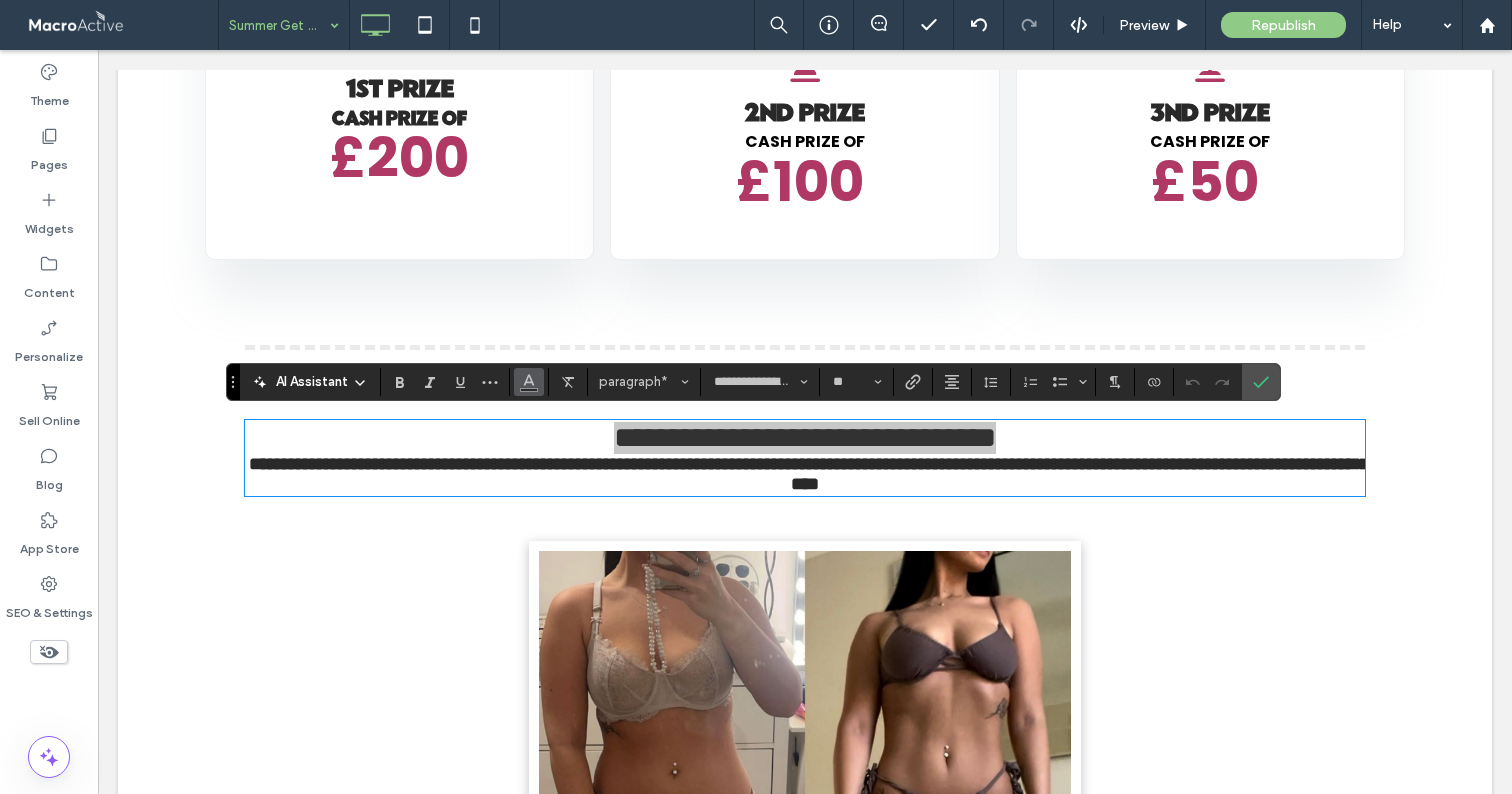 click 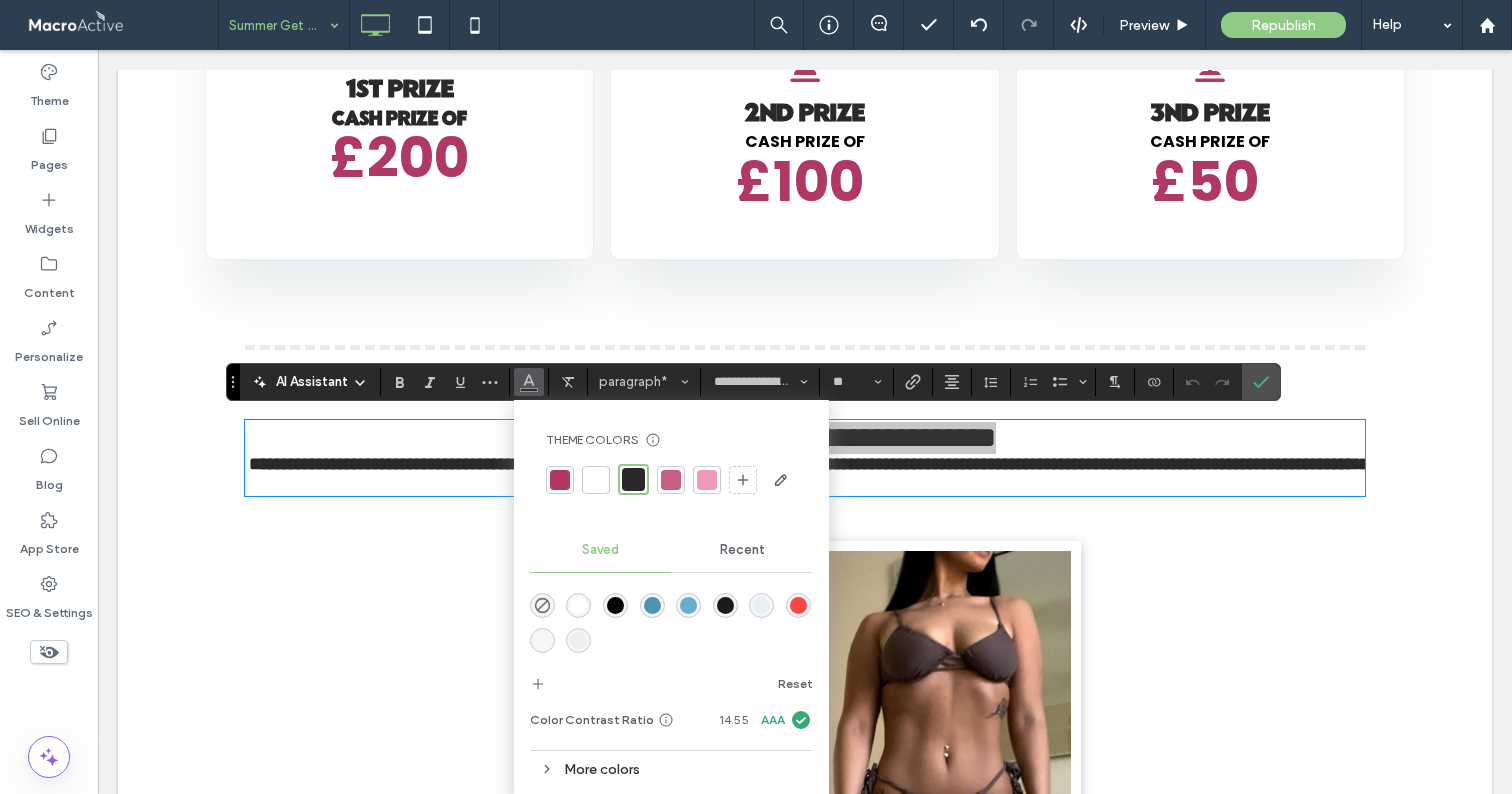click at bounding box center (671, 480) 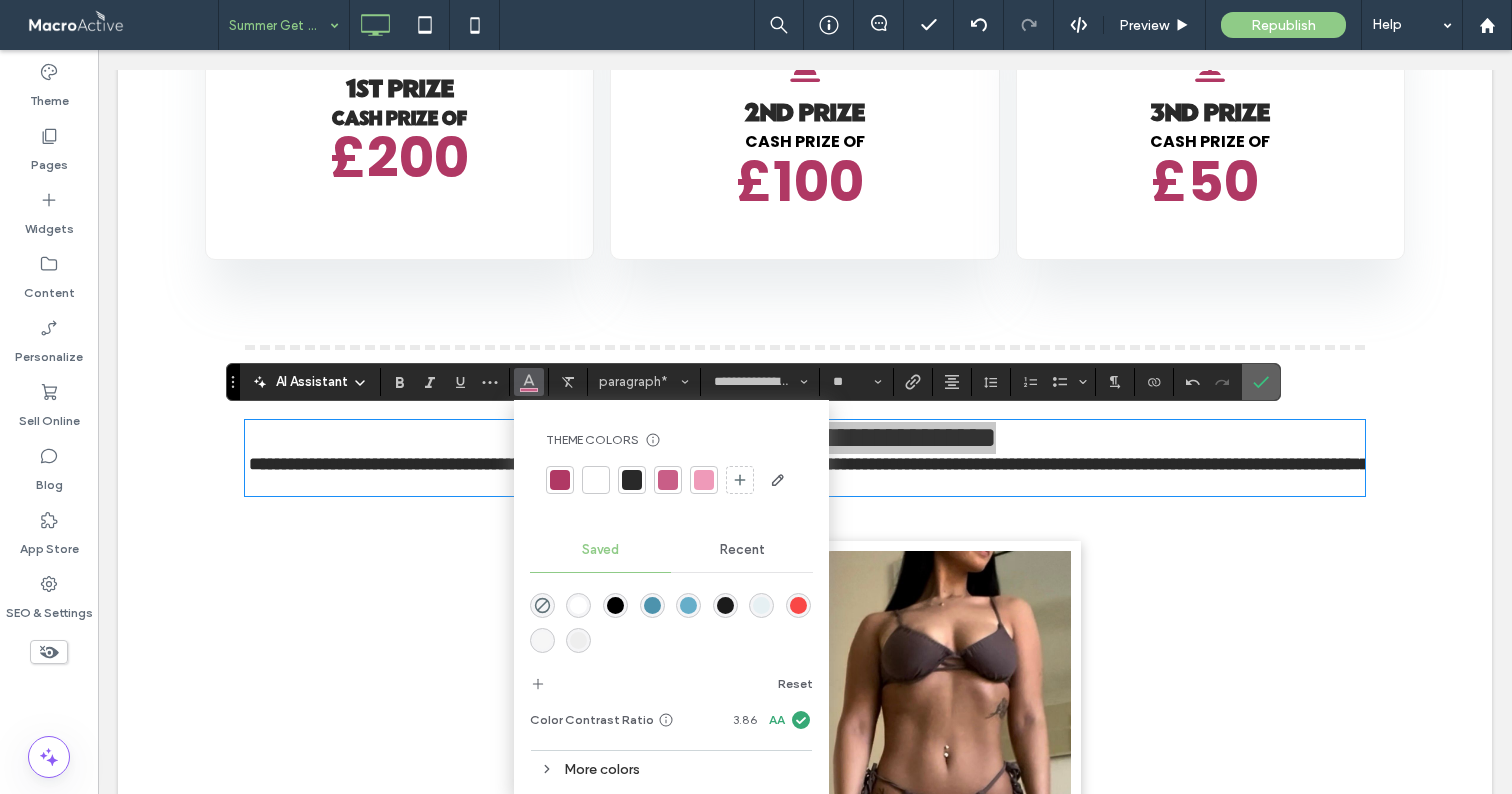 click 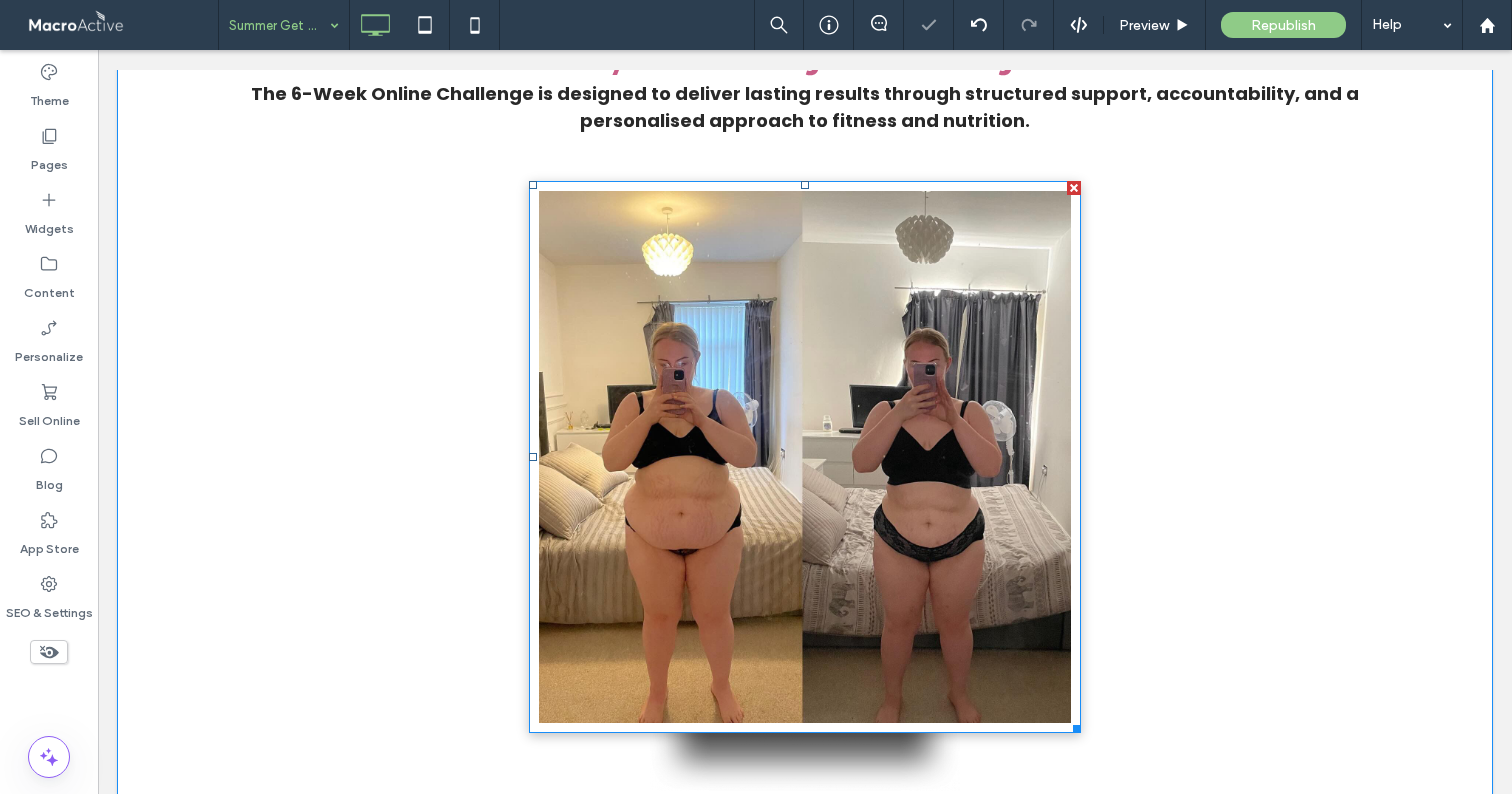 scroll, scrollTop: 1818, scrollLeft: 0, axis: vertical 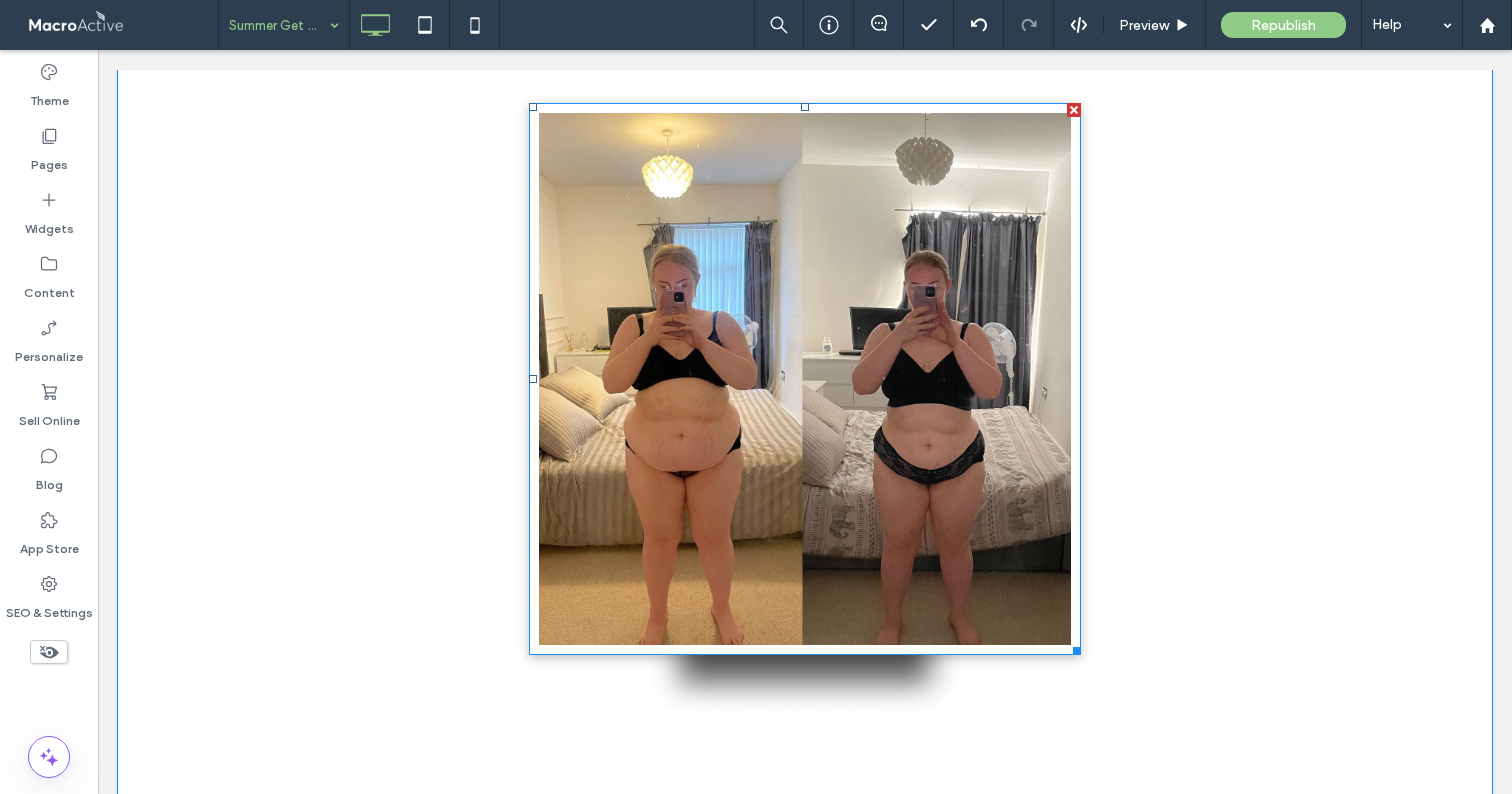 click at bounding box center [805, 379] 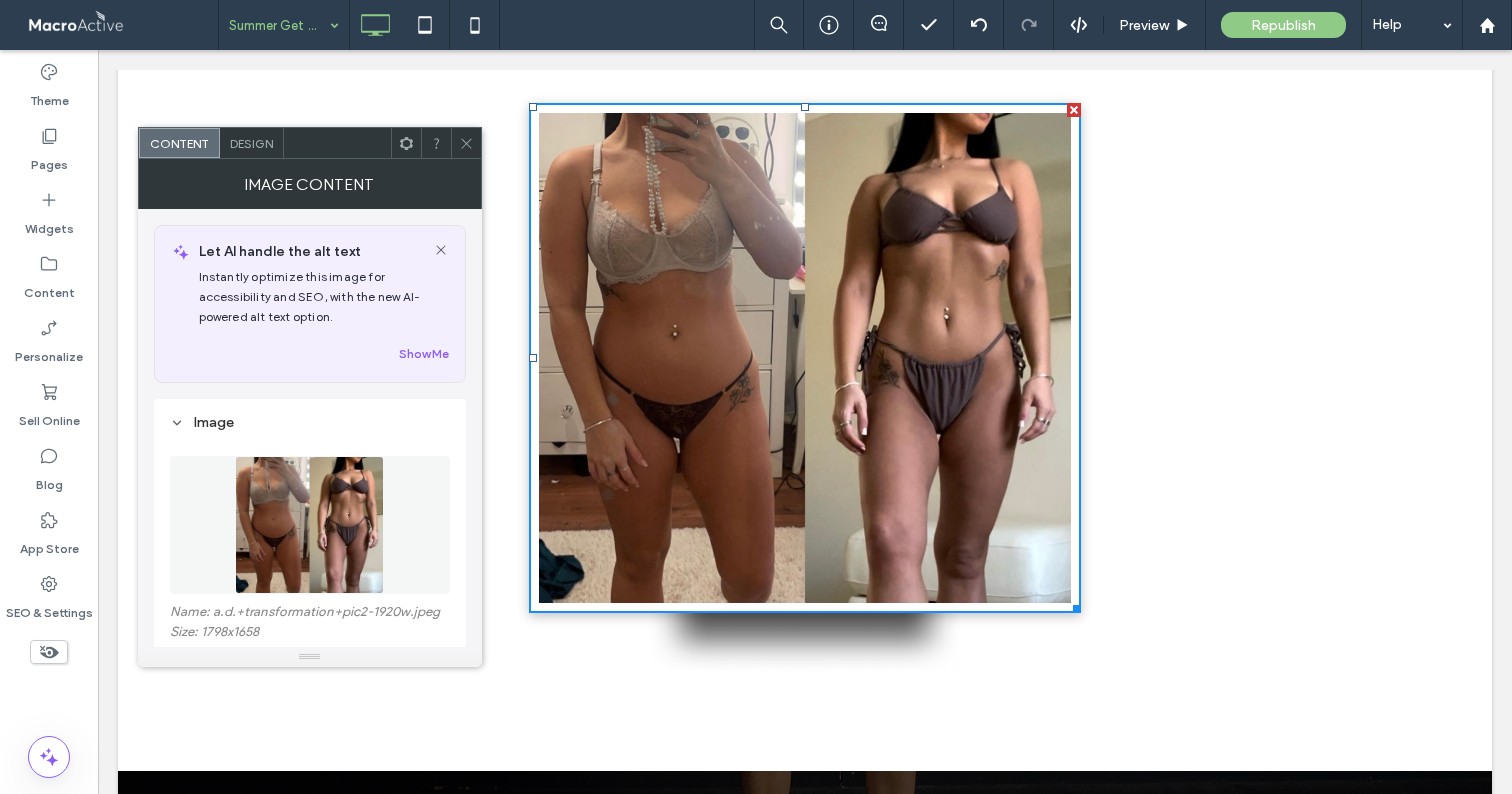 click at bounding box center (466, 143) 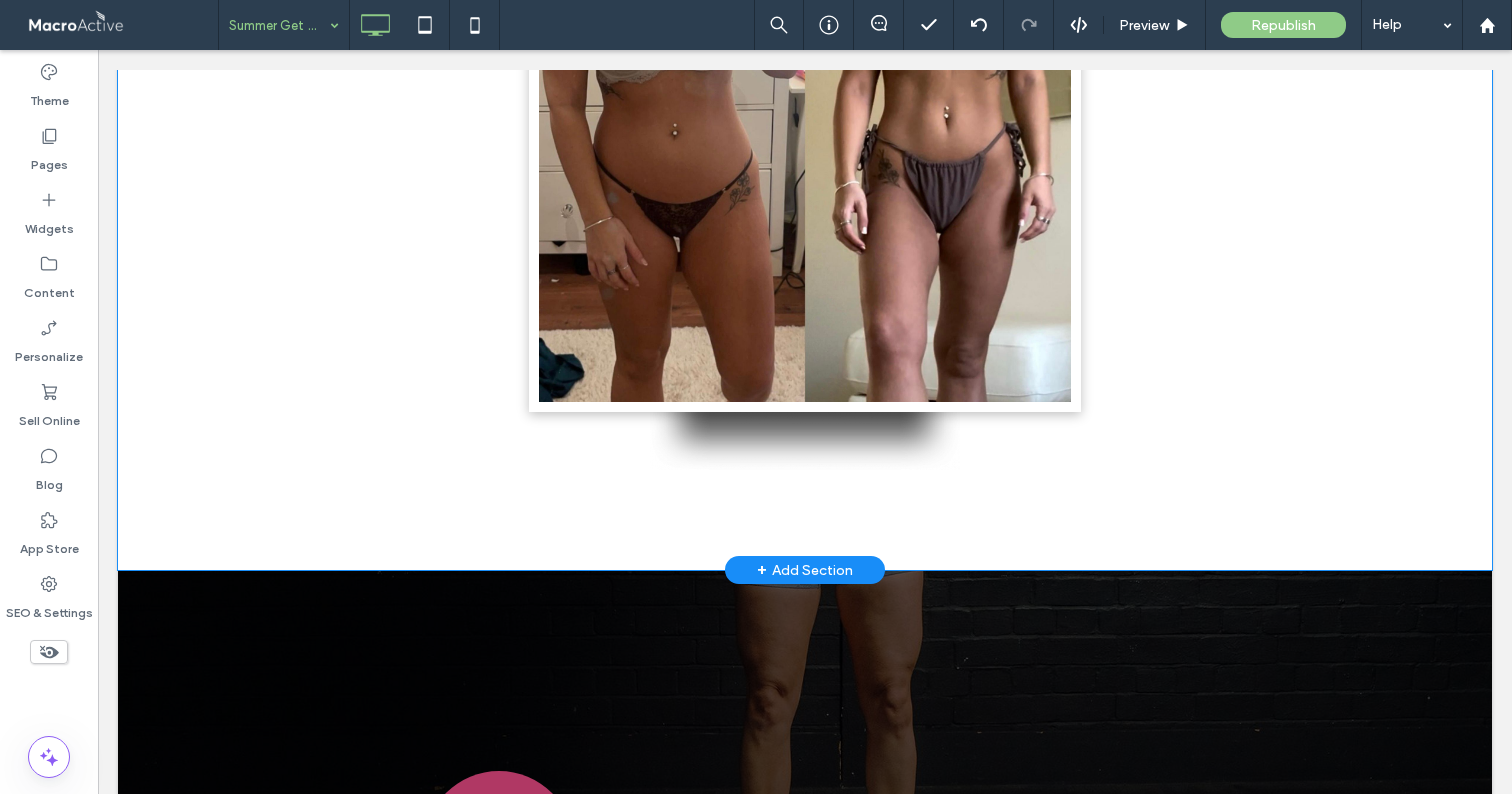 scroll, scrollTop: 2062, scrollLeft: 0, axis: vertical 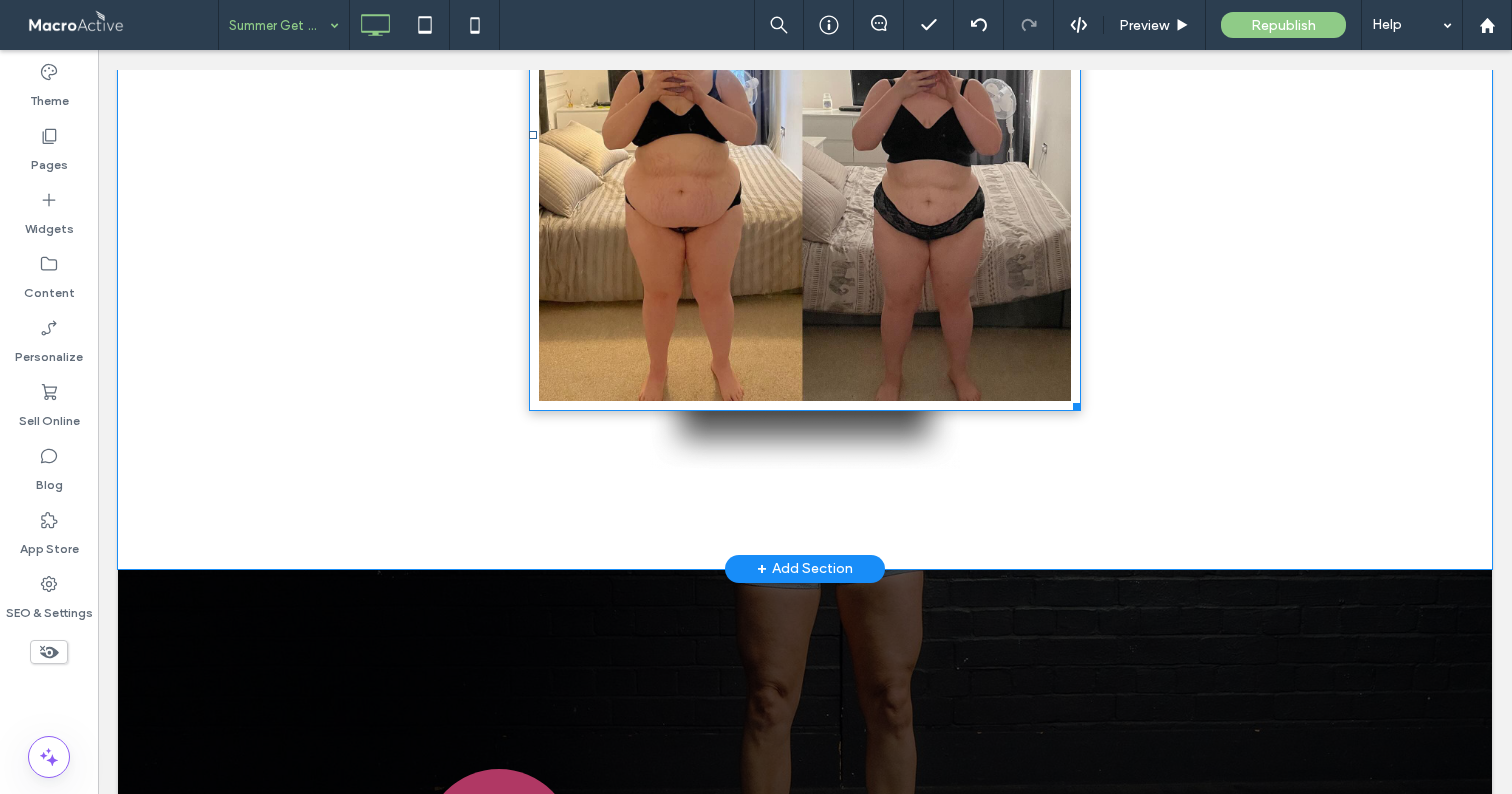 click at bounding box center [805, 135] 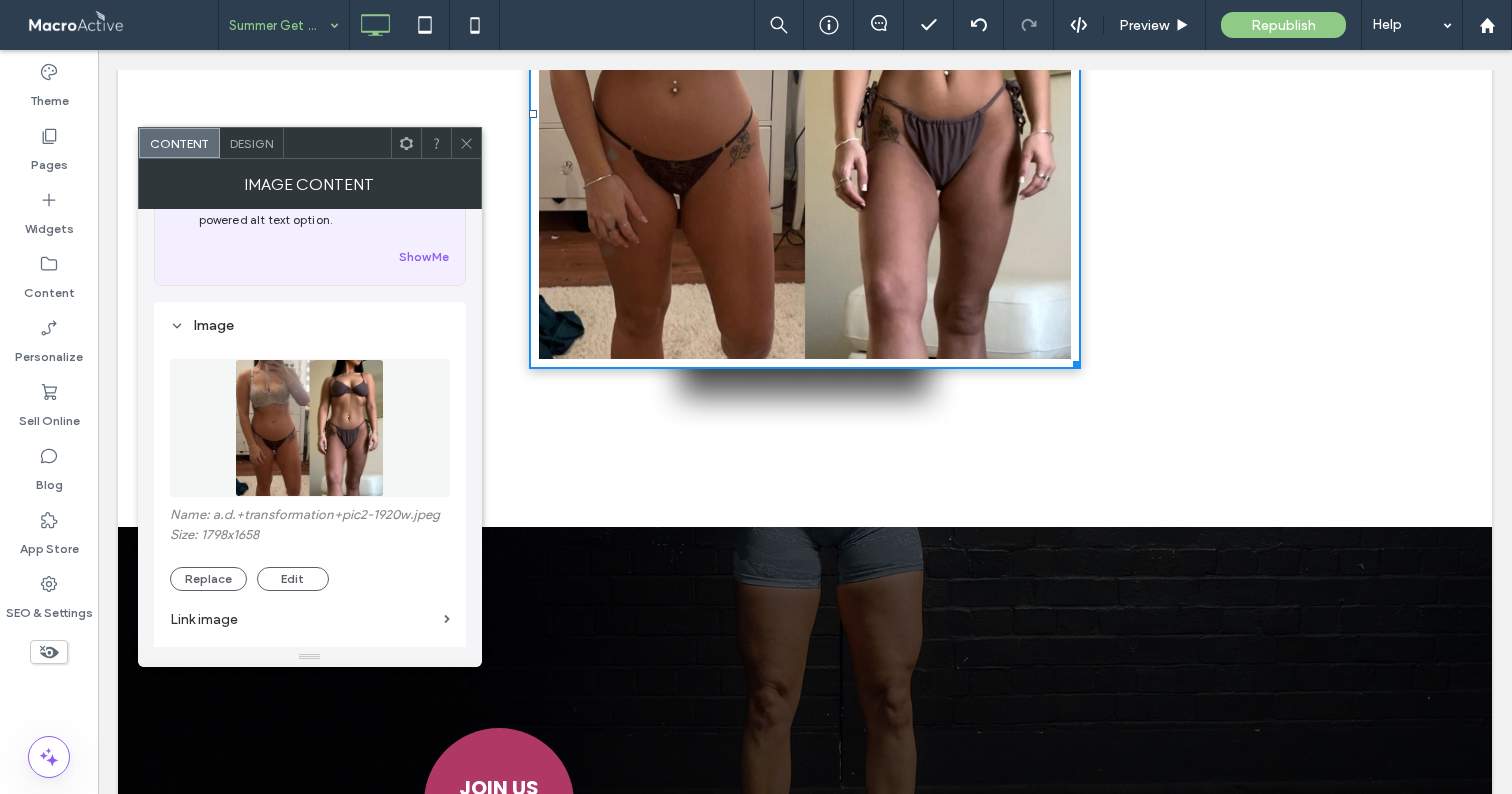 scroll, scrollTop: 99, scrollLeft: 0, axis: vertical 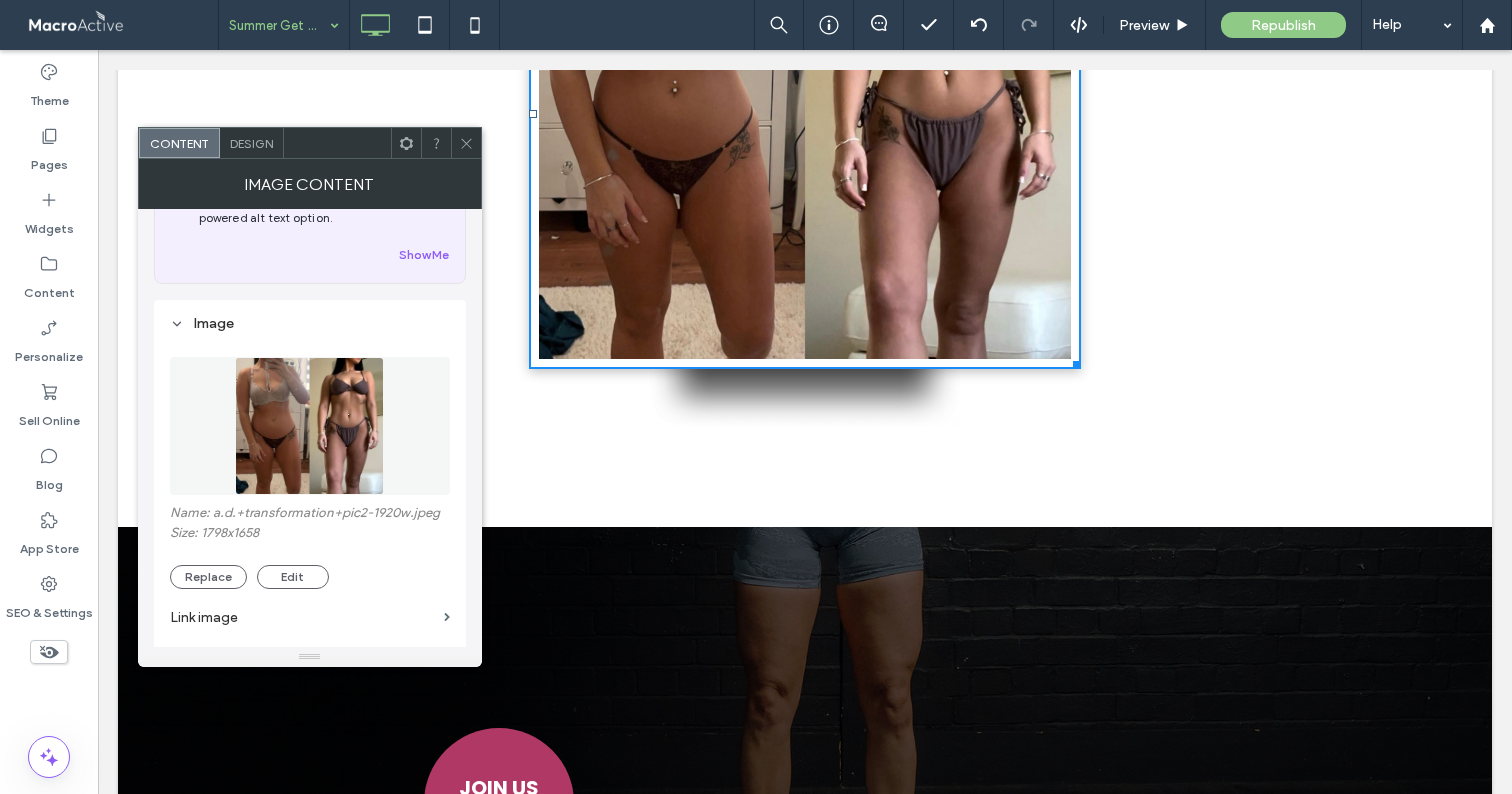 click 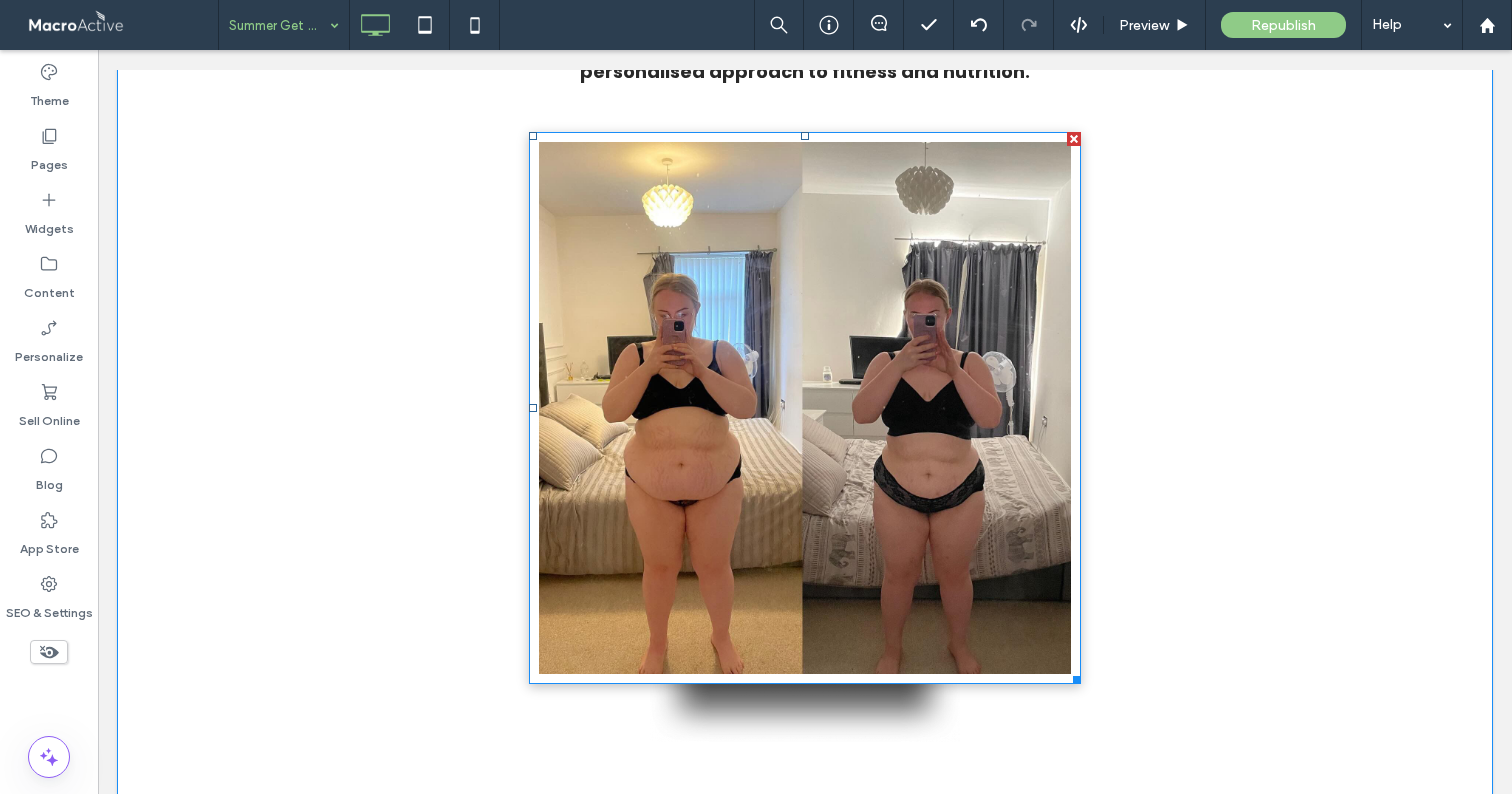 scroll, scrollTop: 1786, scrollLeft: 0, axis: vertical 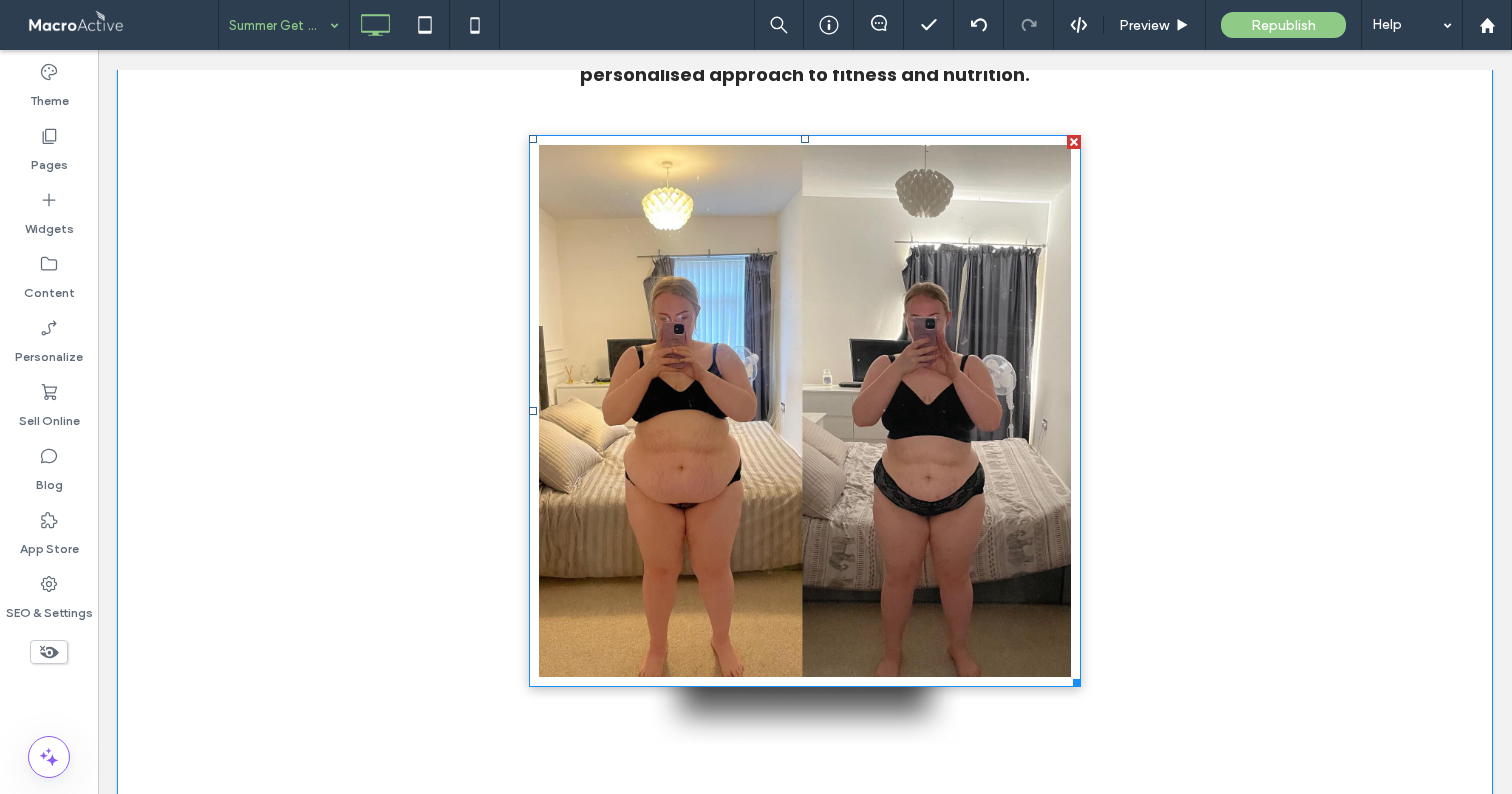 click at bounding box center [805, 411] 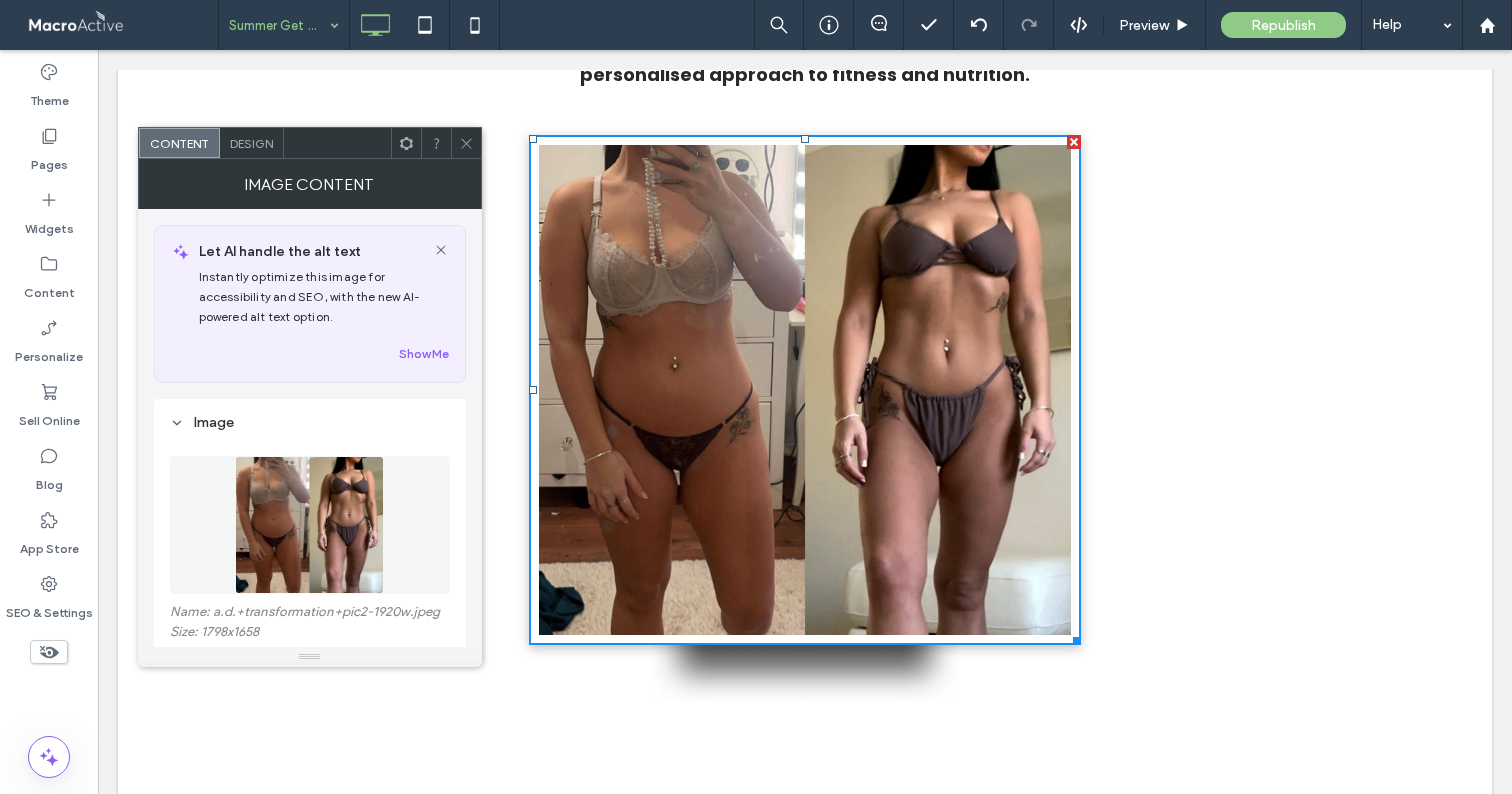 click 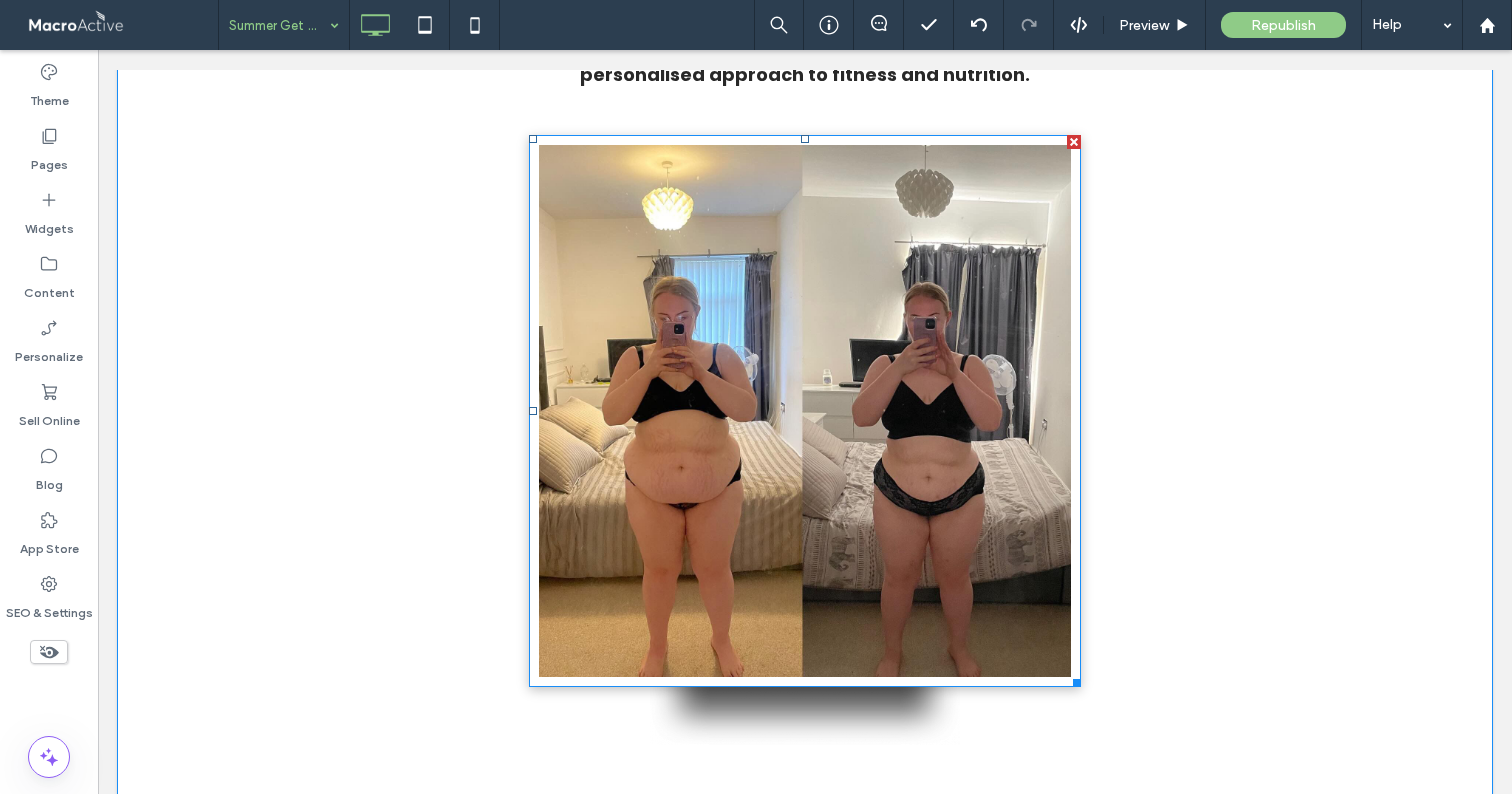 click at bounding box center (1074, 142) 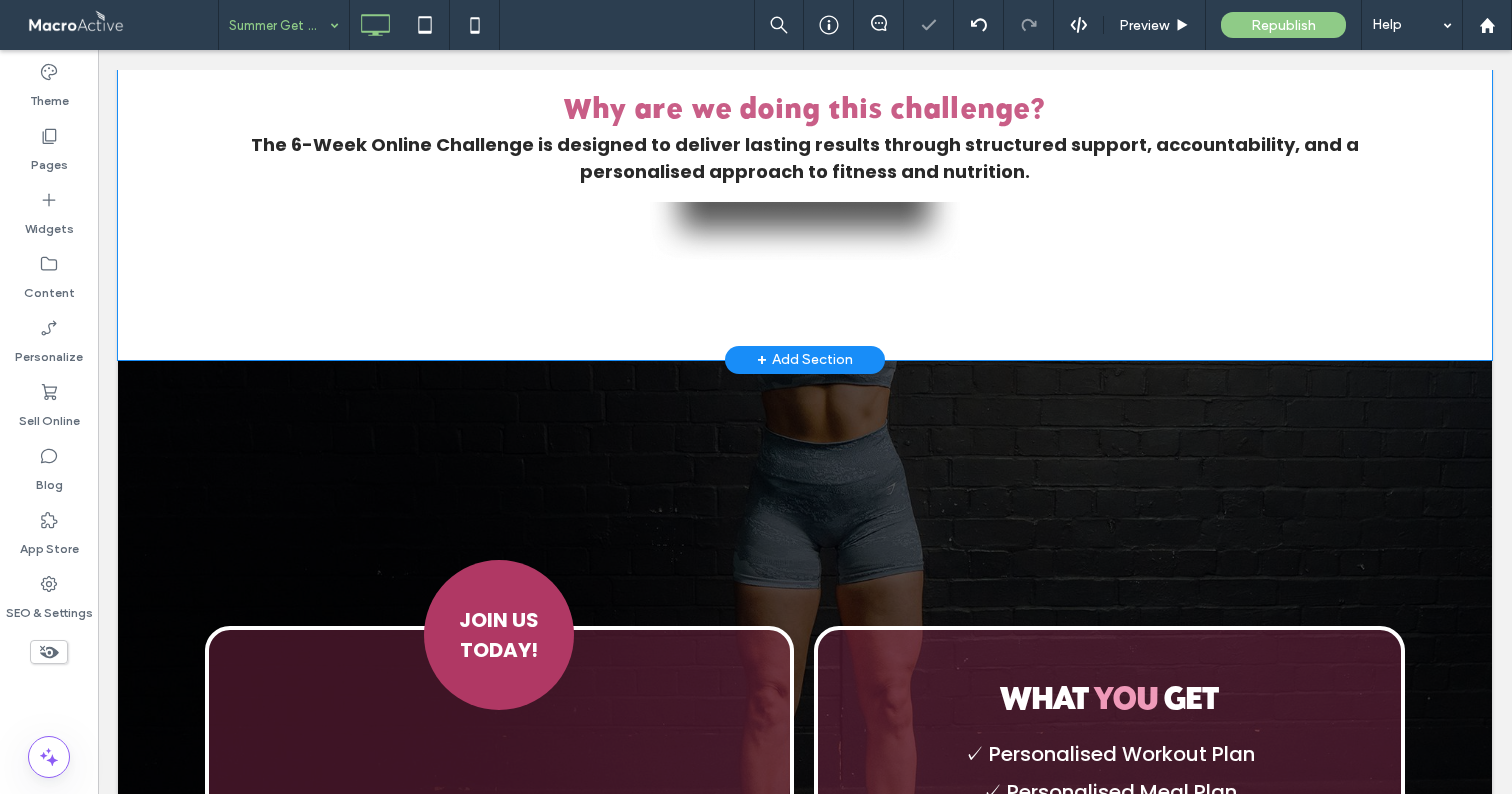 scroll, scrollTop: 1685, scrollLeft: 0, axis: vertical 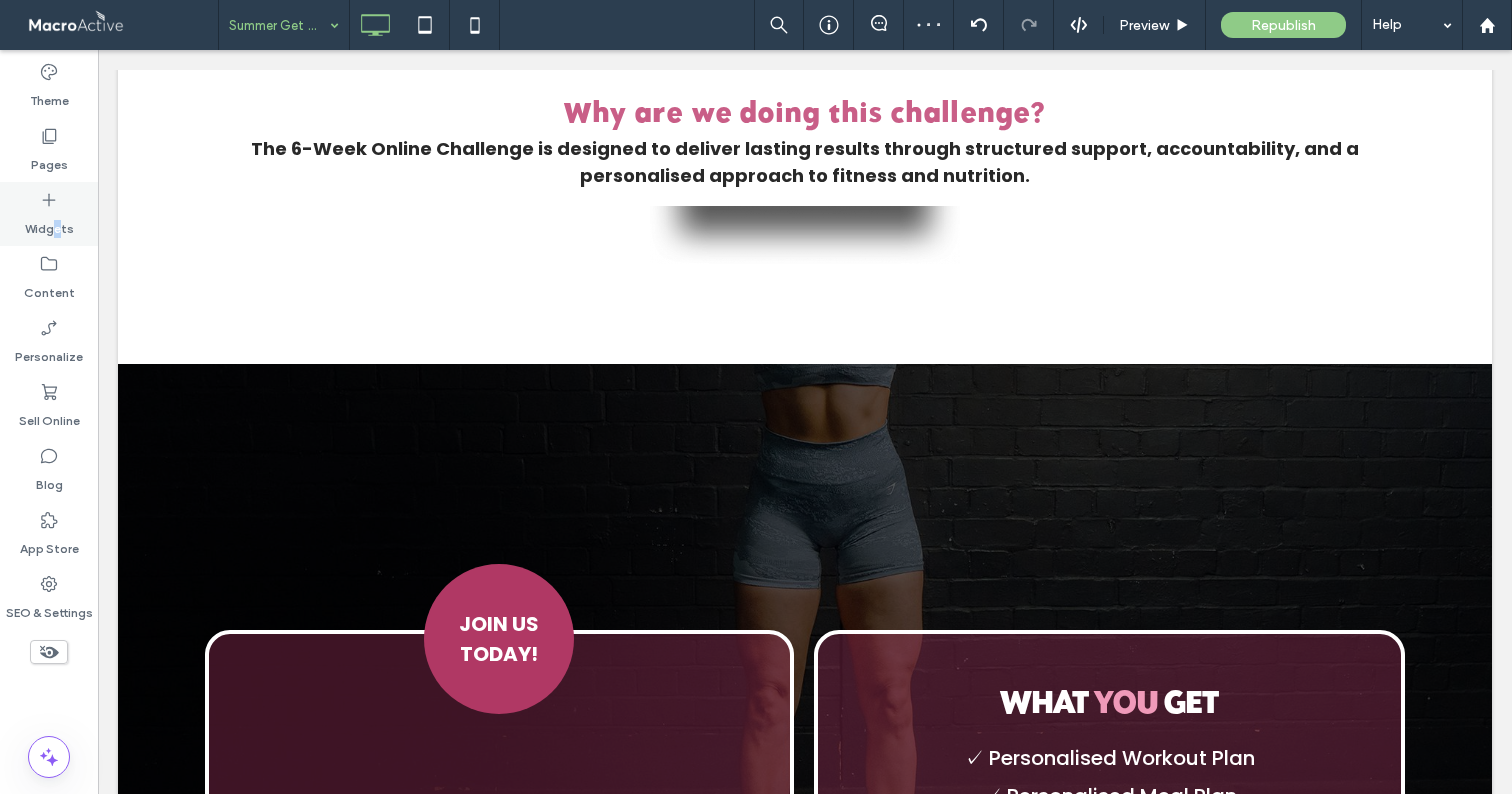 click on "Widgets" at bounding box center (49, 224) 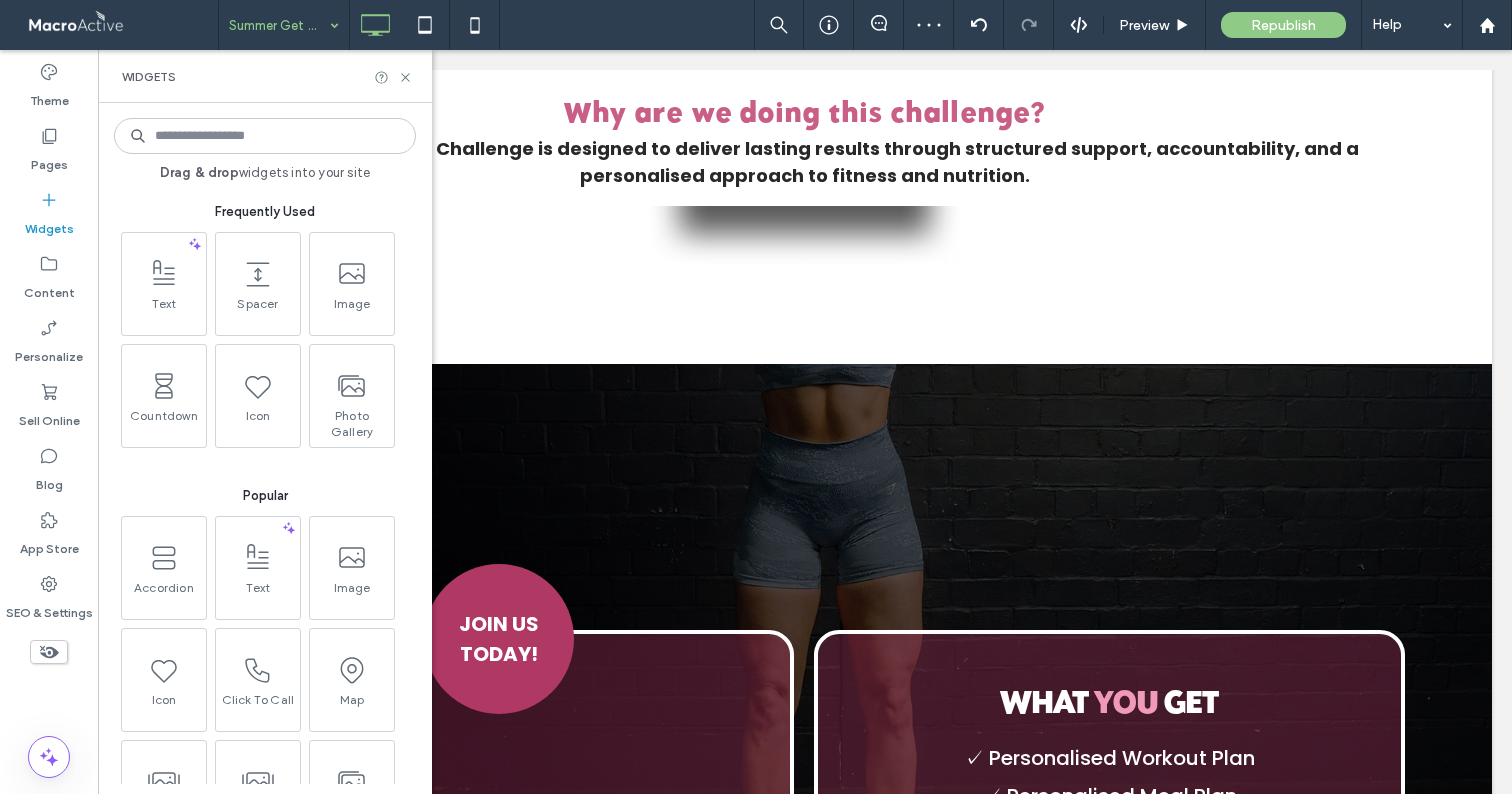 click at bounding box center [265, 136] 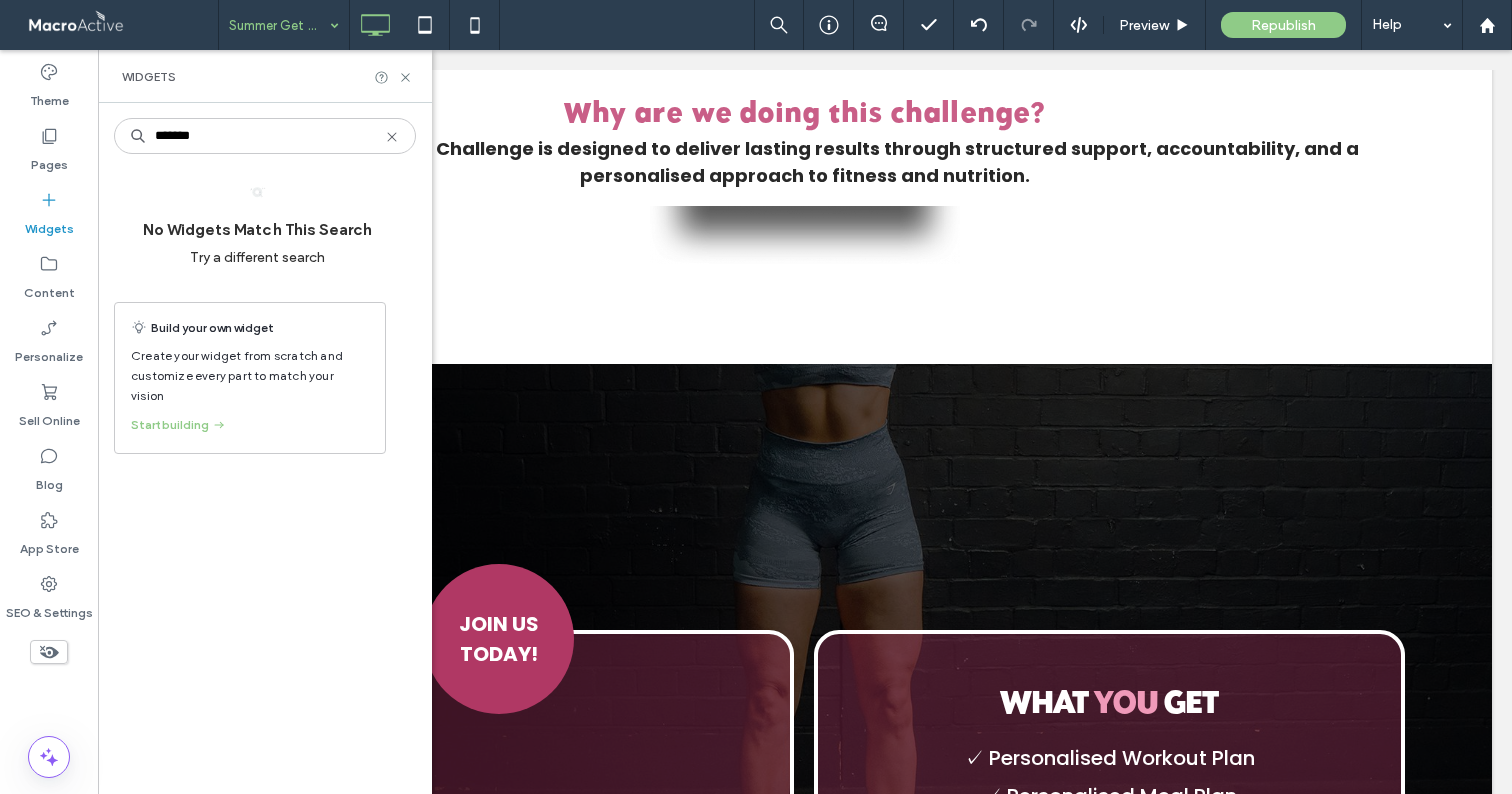 click on "*******" at bounding box center [265, 136] 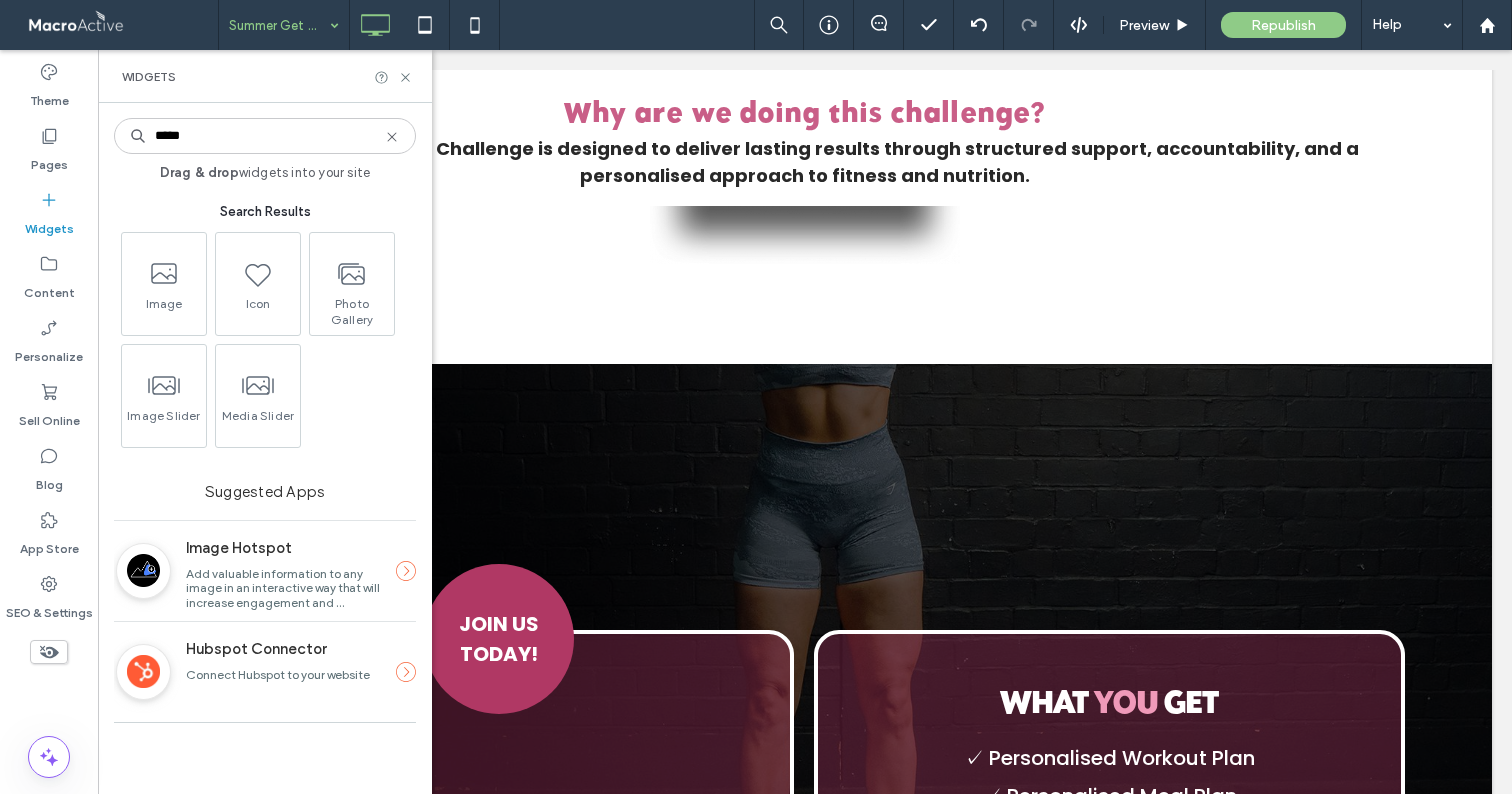 type on "*****" 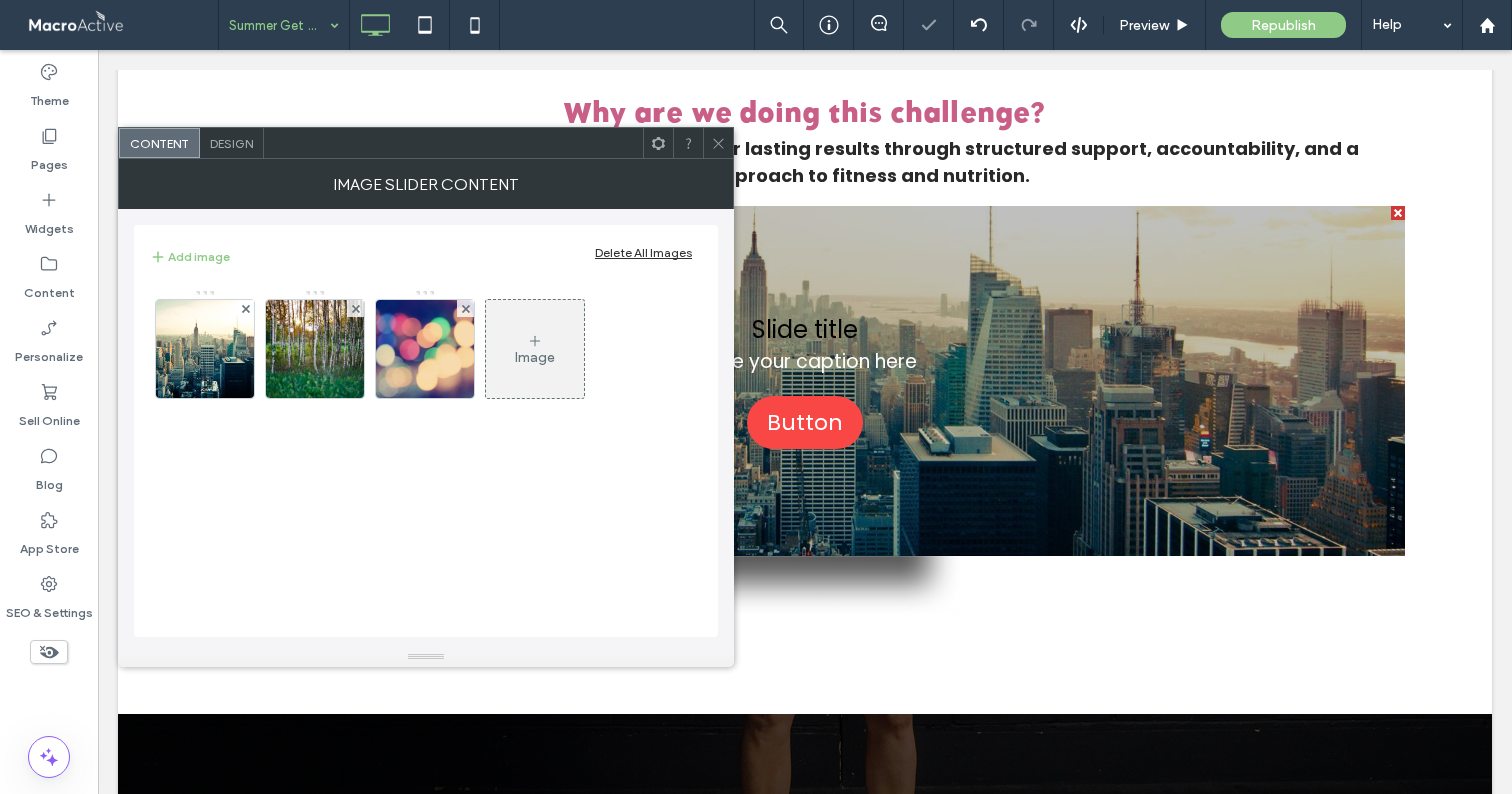 click 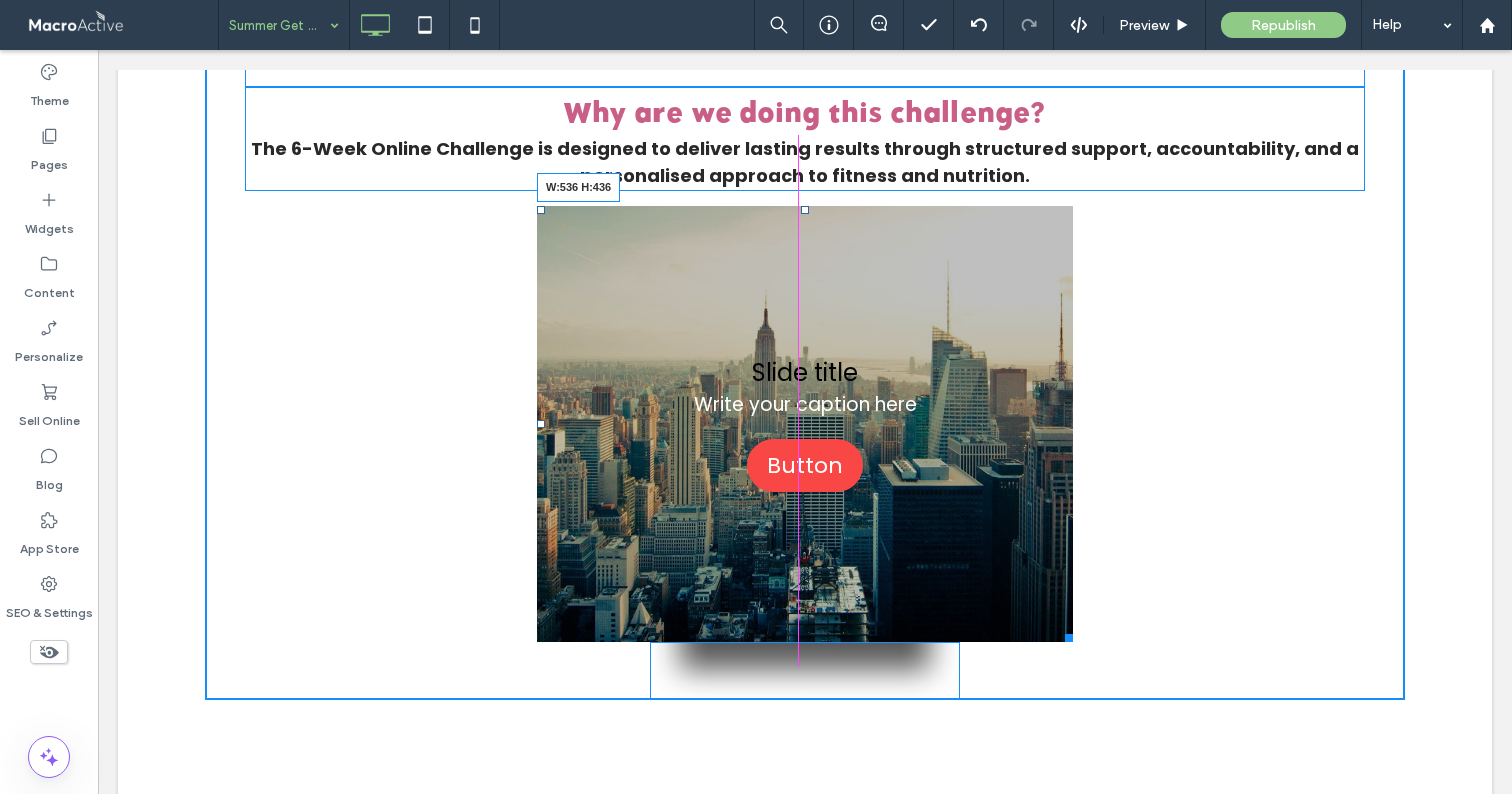 drag, startPoint x: 1396, startPoint y: 545, endPoint x: 1064, endPoint y: 631, distance: 342.95773 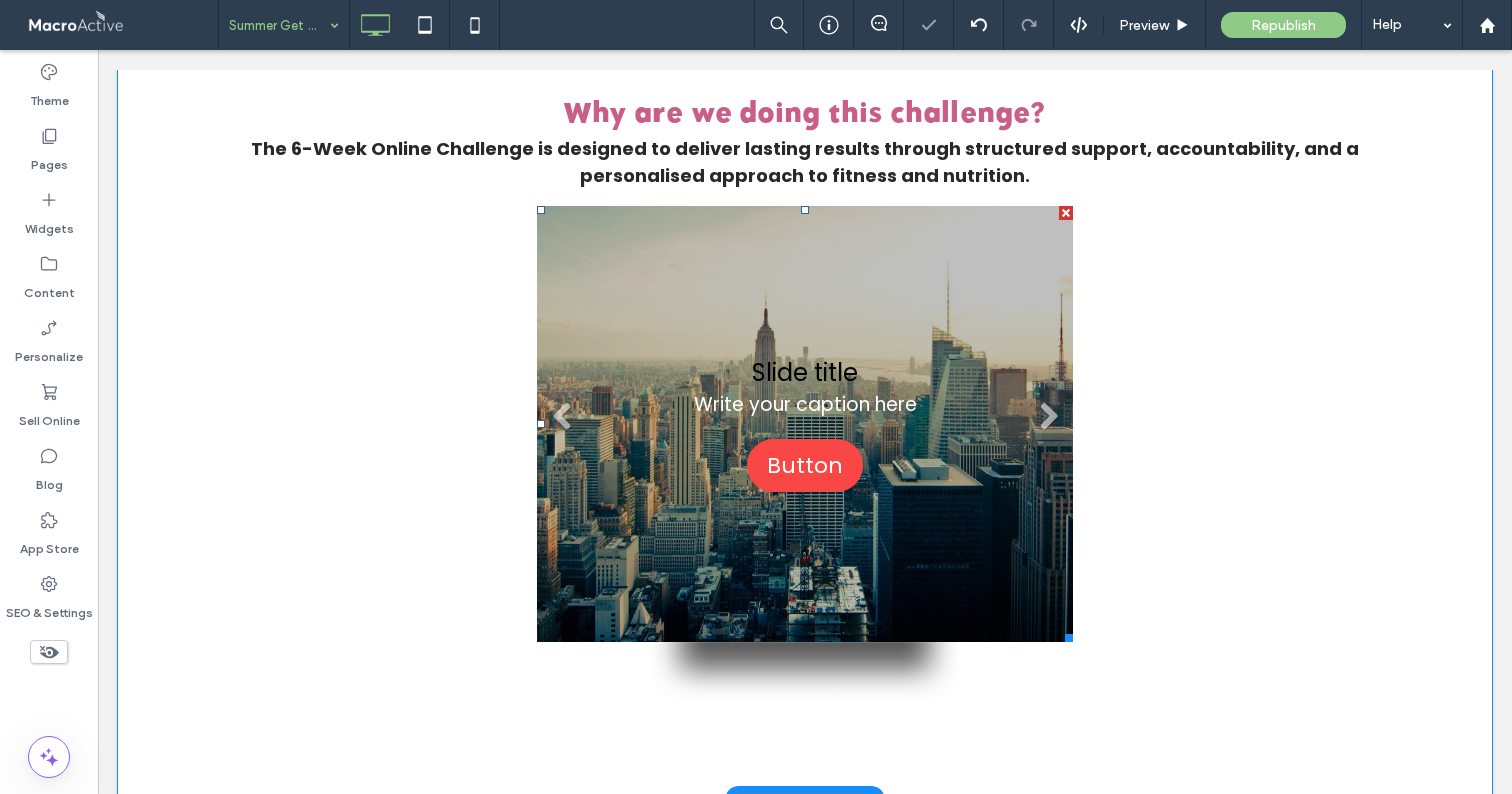 click on "Slide title
Write your caption here
Button" at bounding box center [805, 424] 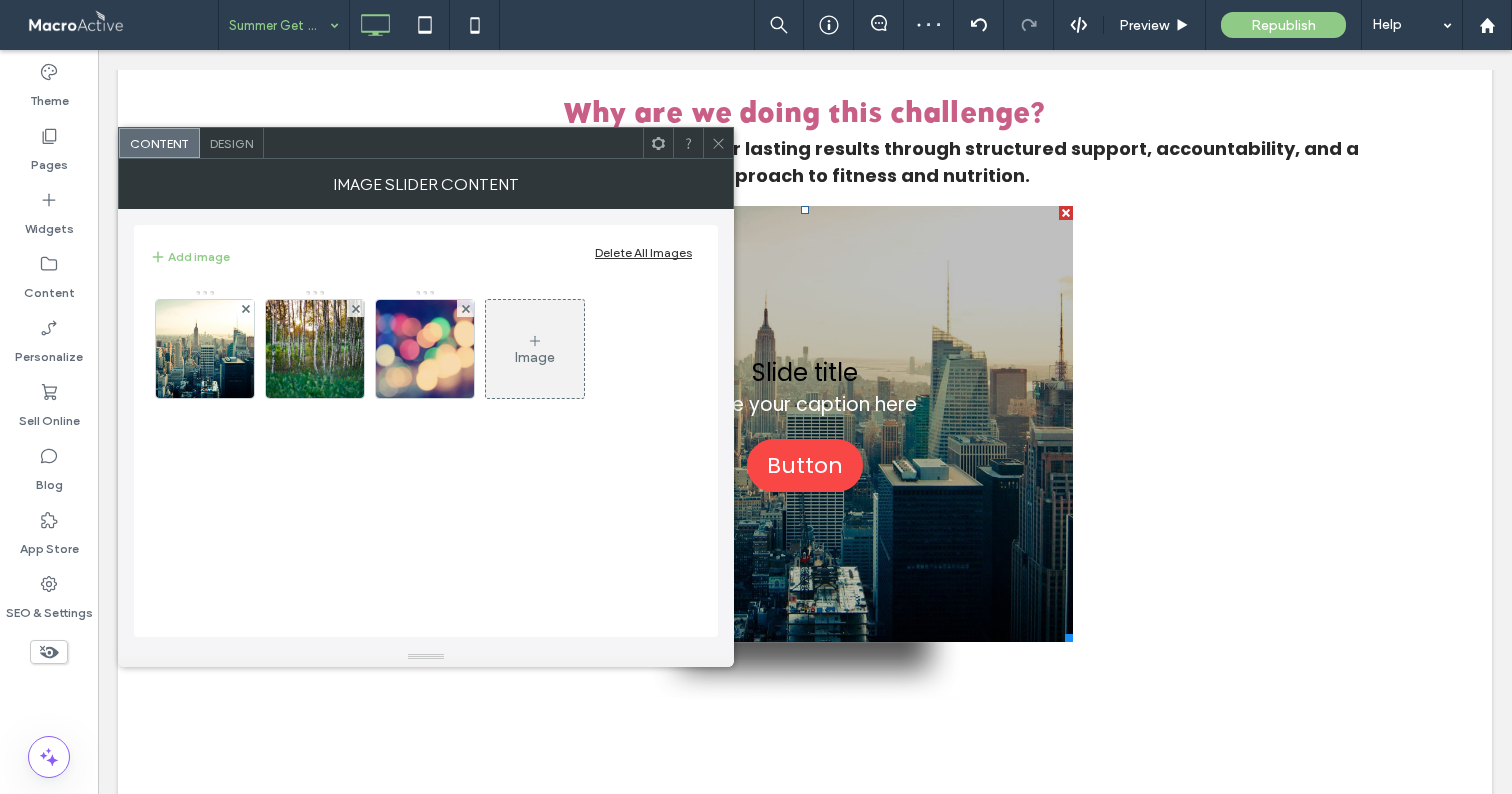 click on "Delete All Images" at bounding box center [643, 252] 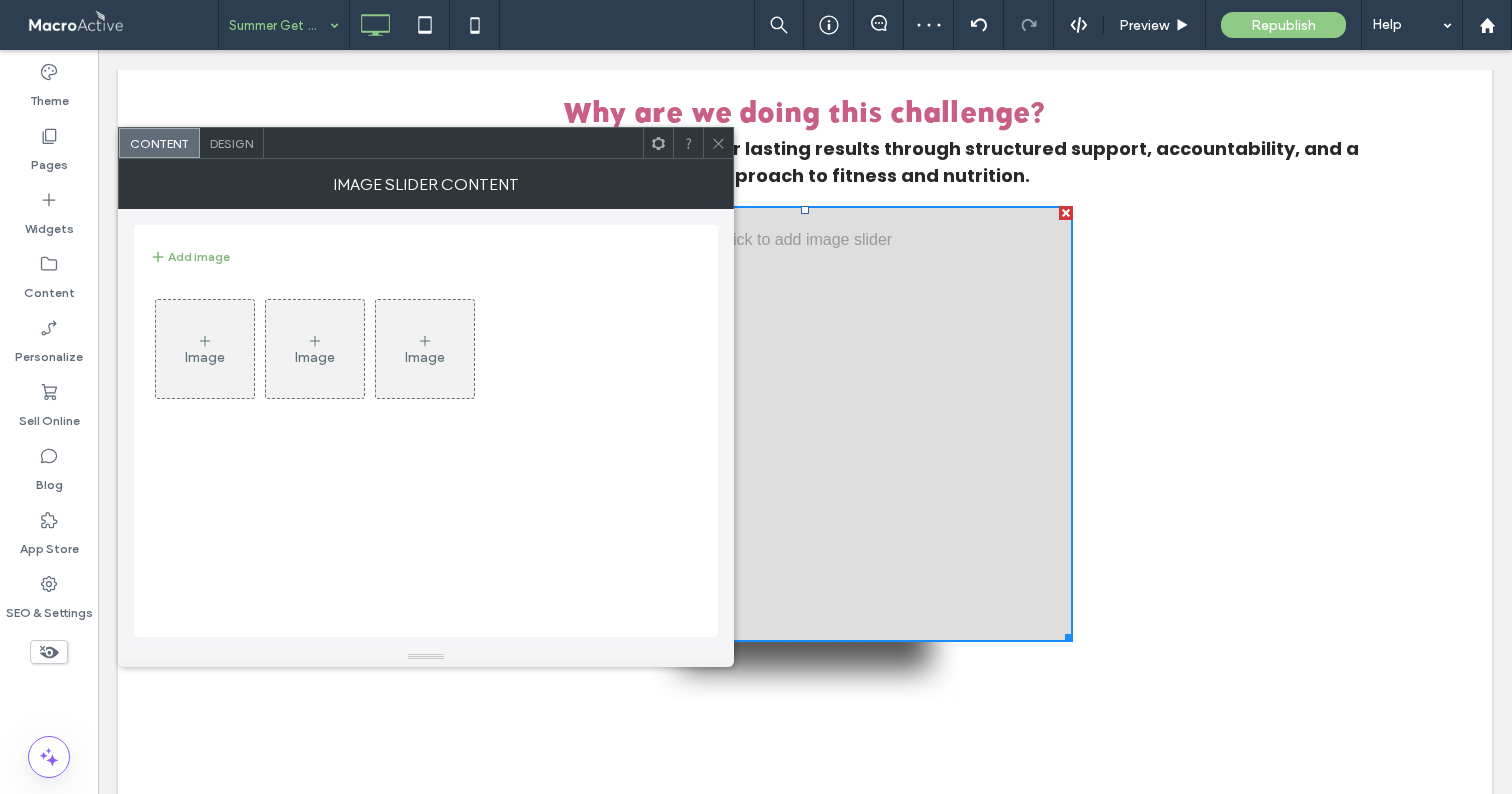 click on "Add image" at bounding box center [190, 257] 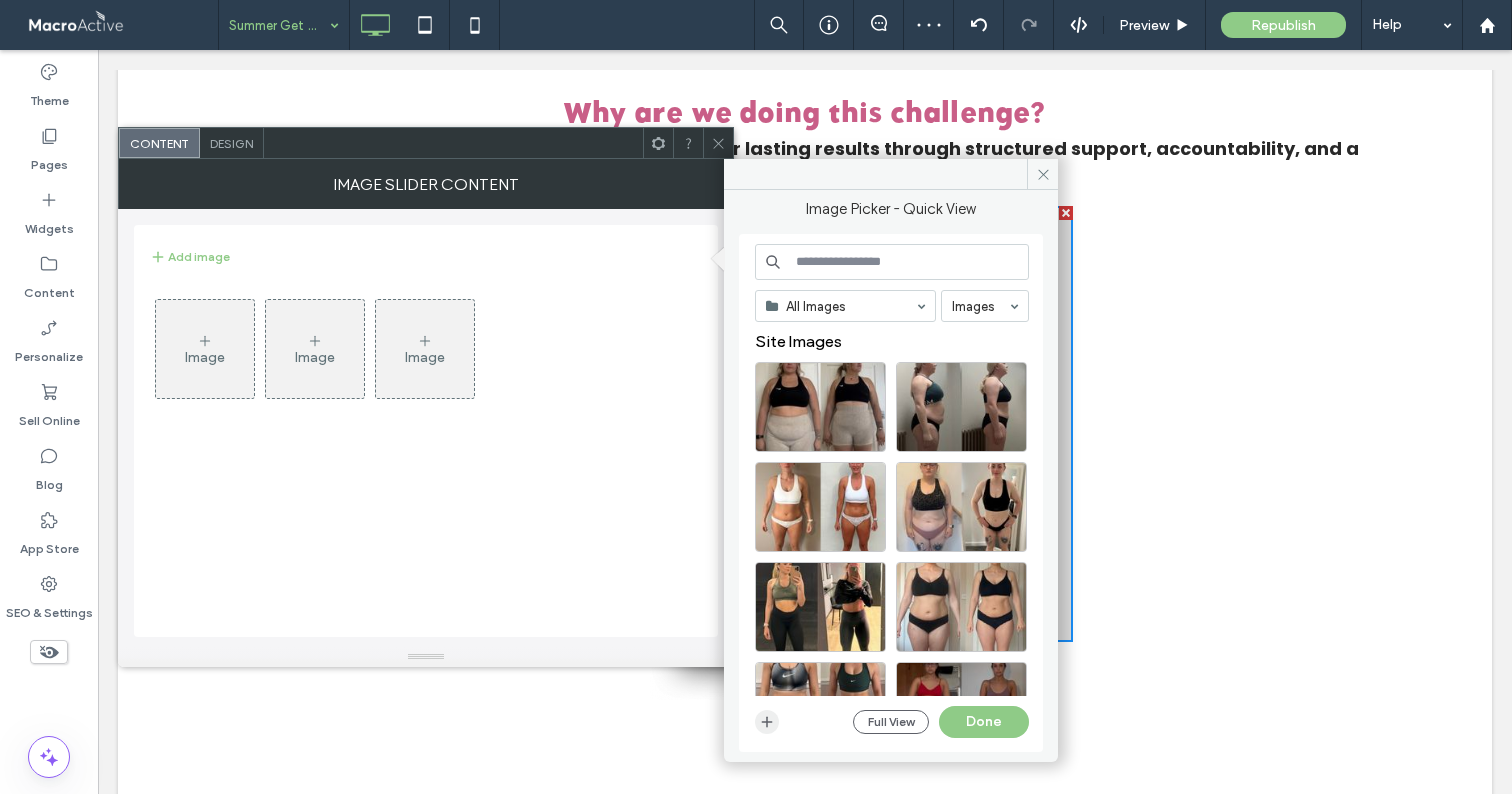 click at bounding box center [767, 722] 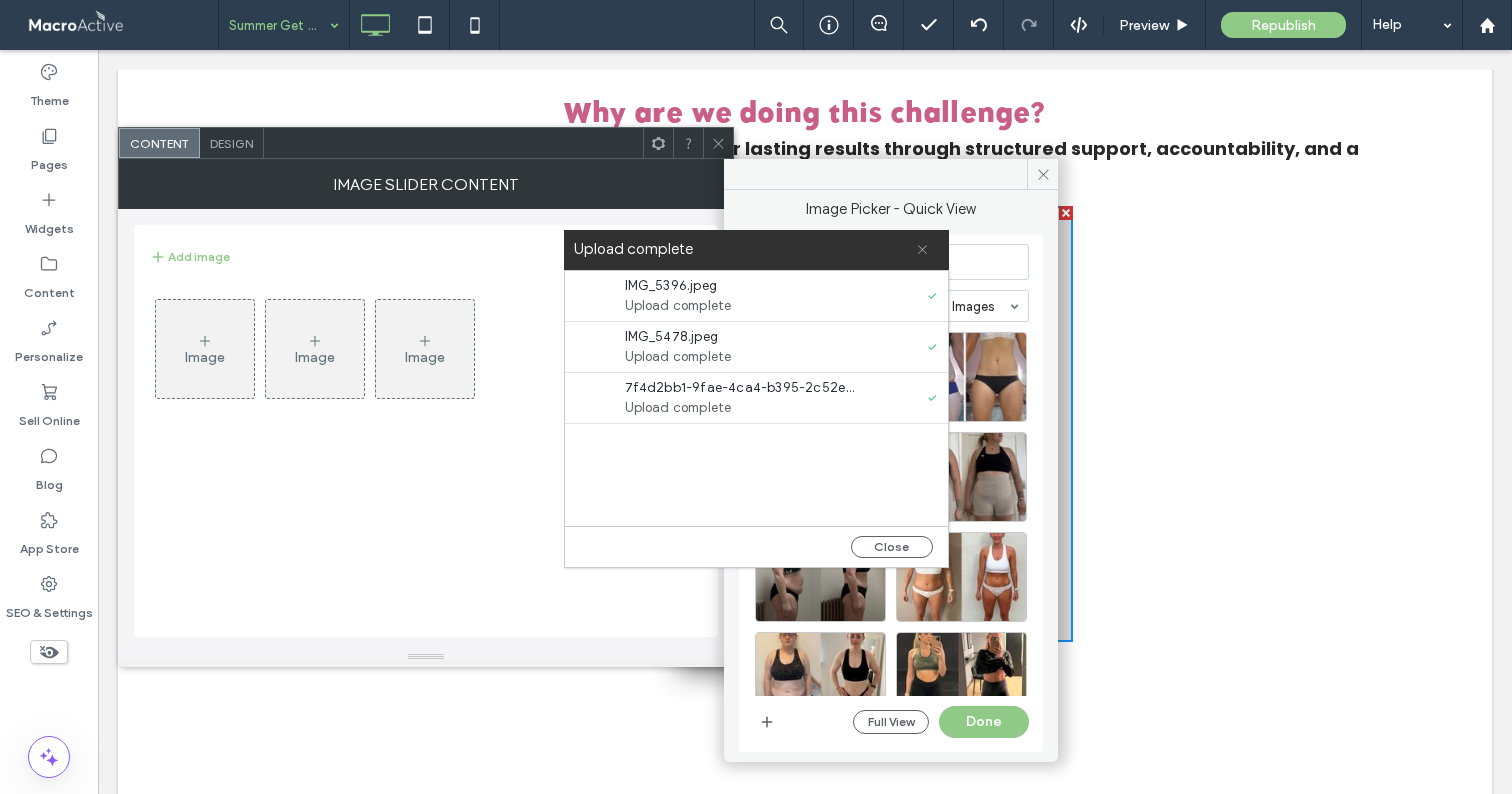 click 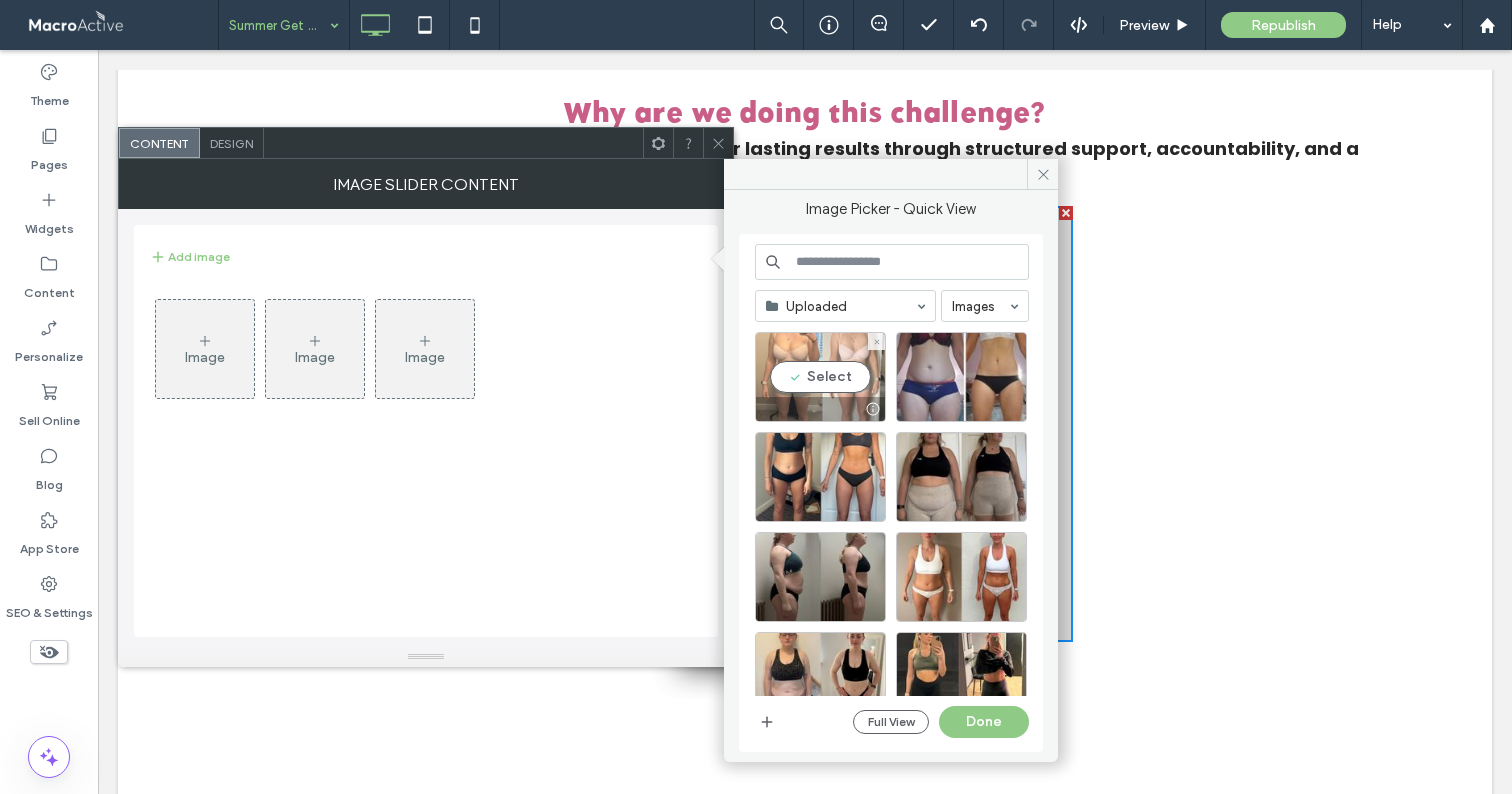 click on "Select" at bounding box center [820, 377] 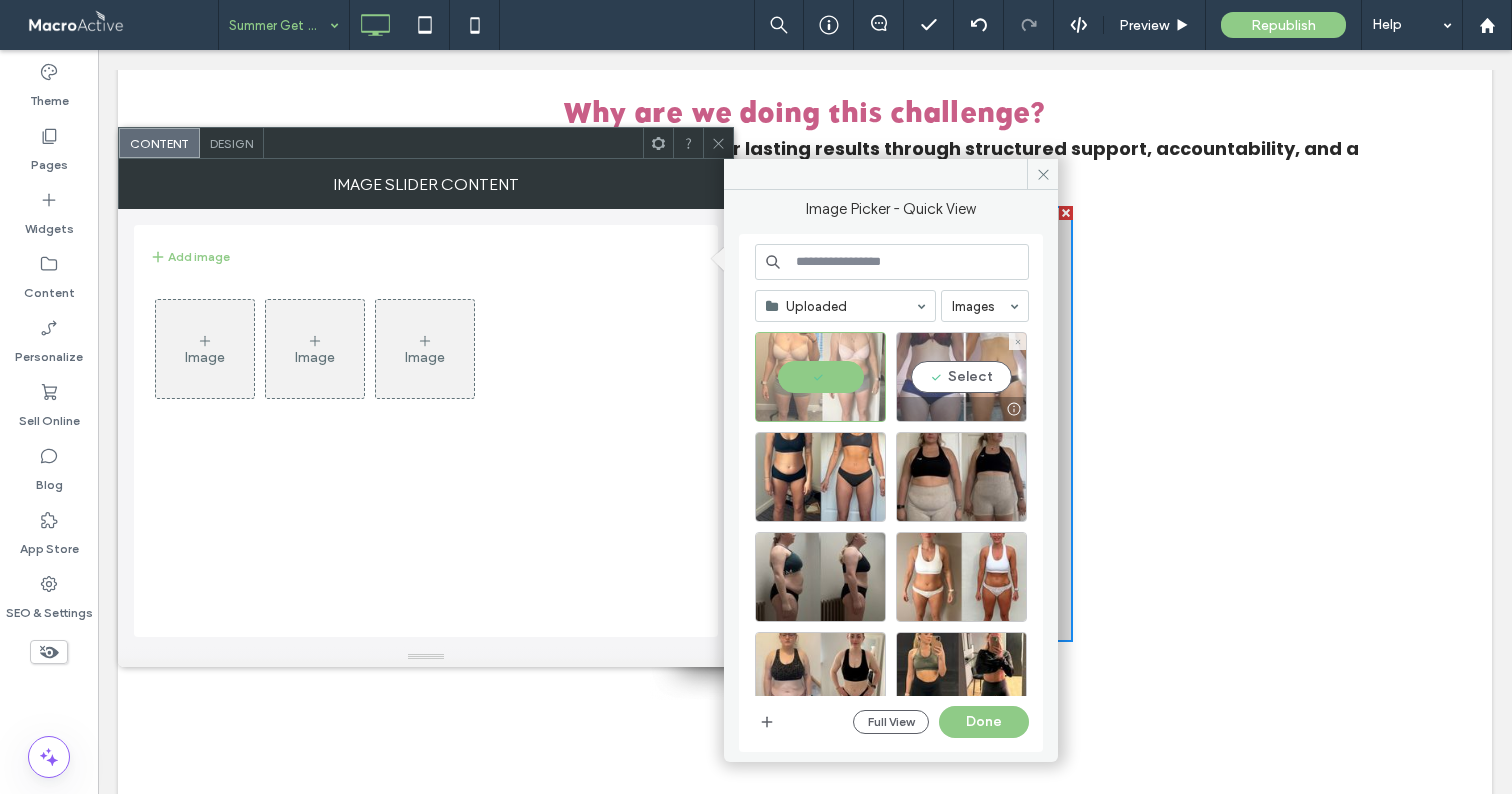 click on "Select" at bounding box center [961, 377] 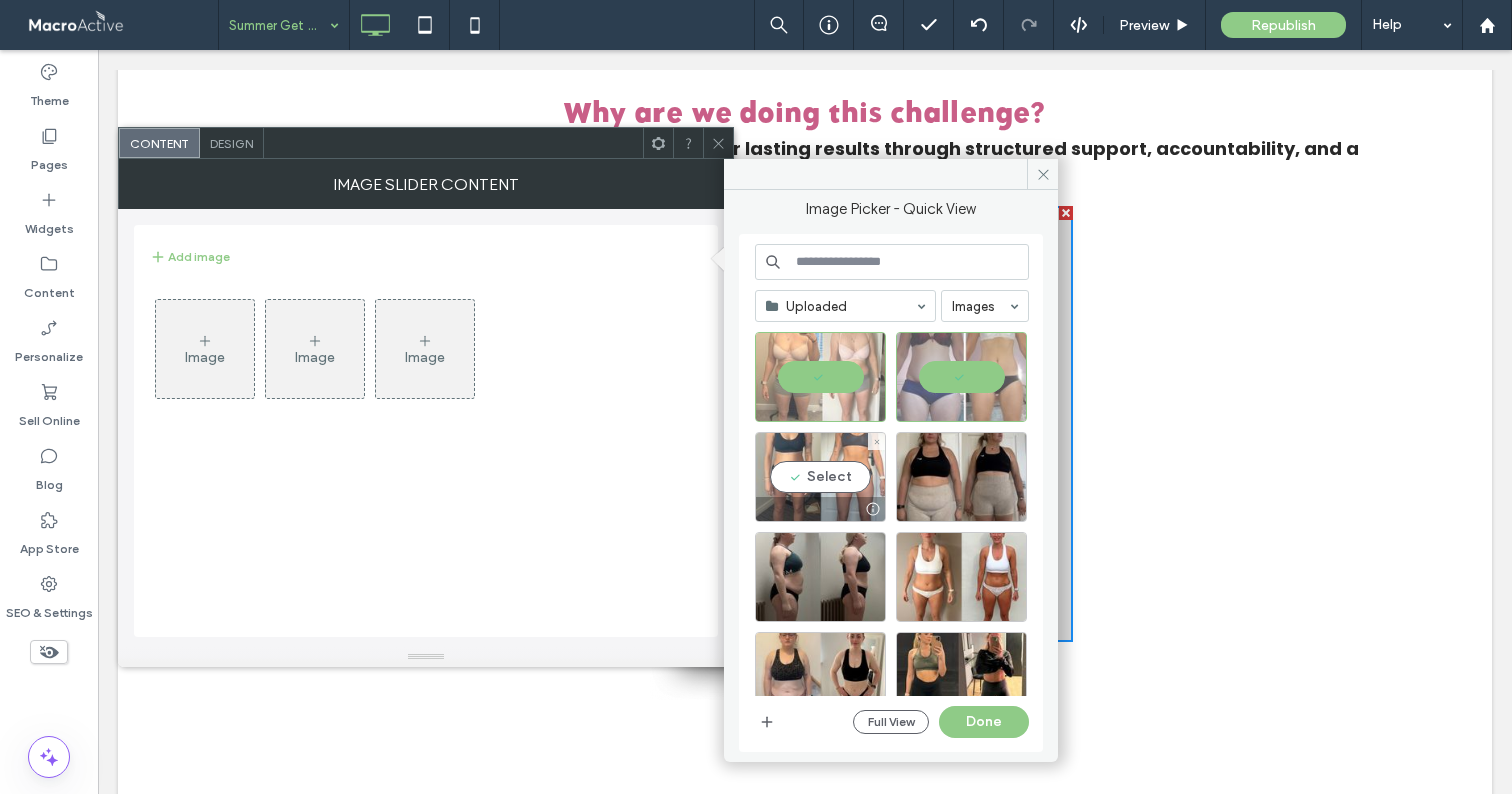 click on "Select" at bounding box center (820, 477) 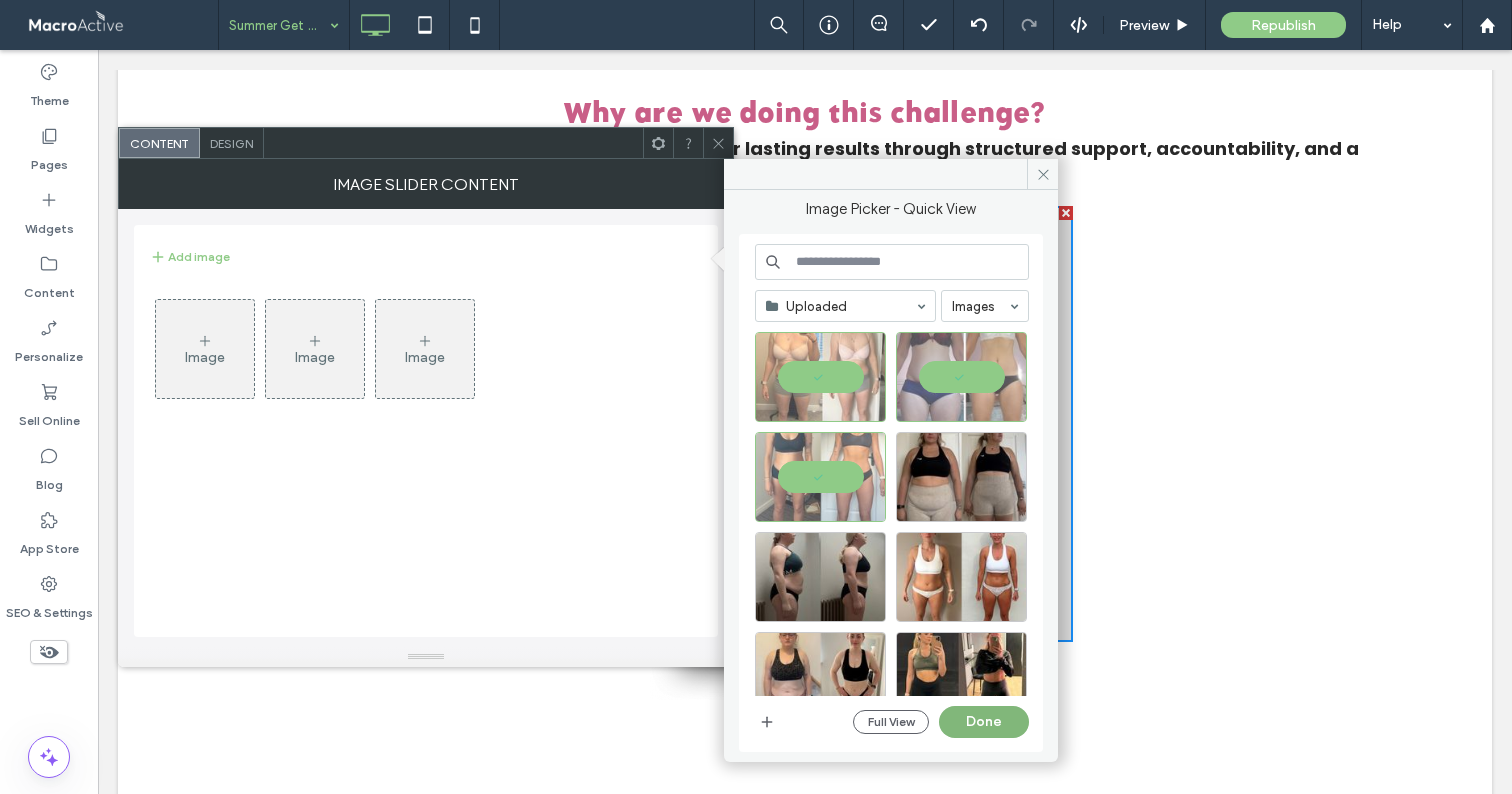 click on "Done" at bounding box center (984, 722) 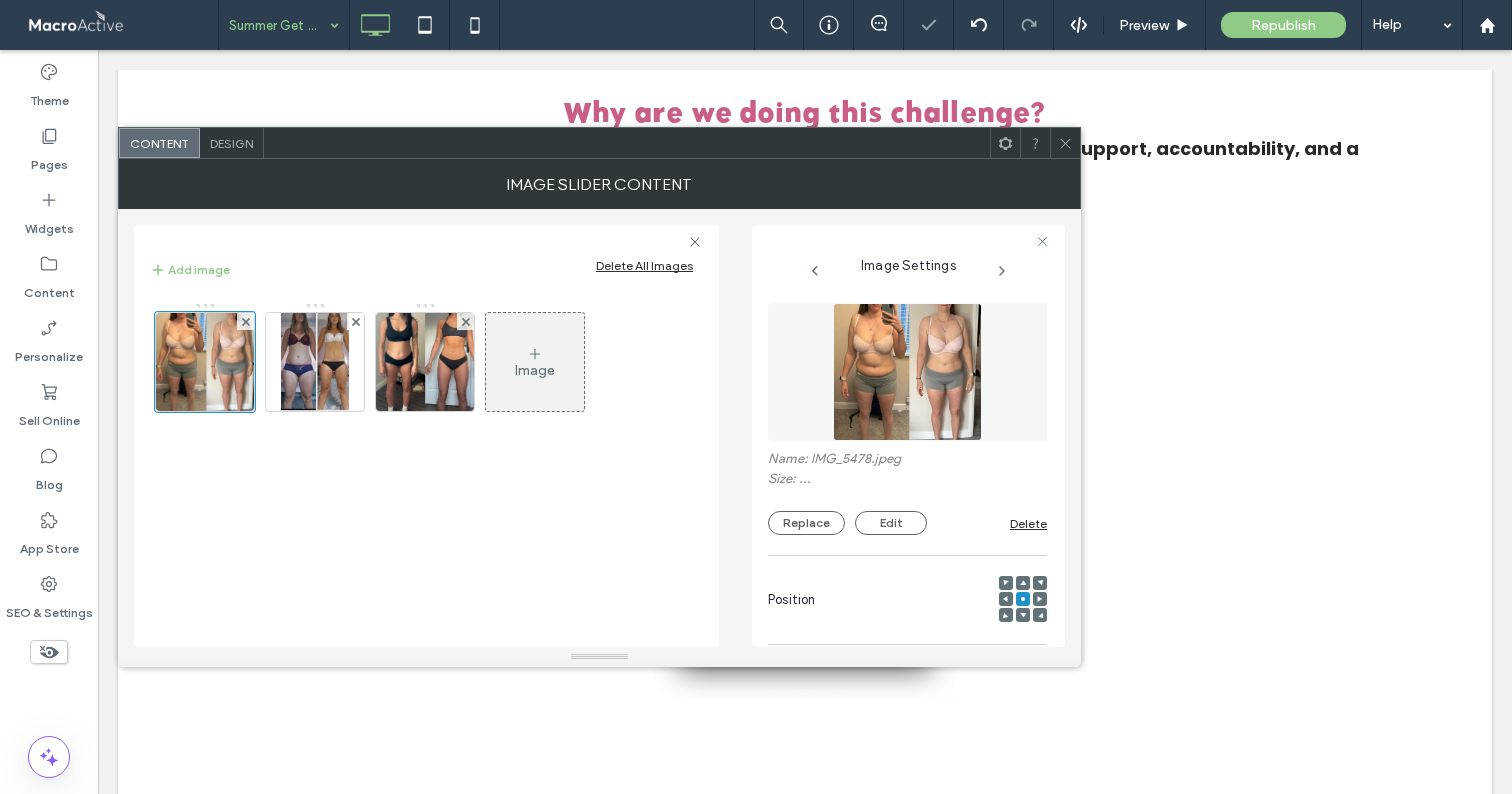 scroll, scrollTop: 0, scrollLeft: 43, axis: horizontal 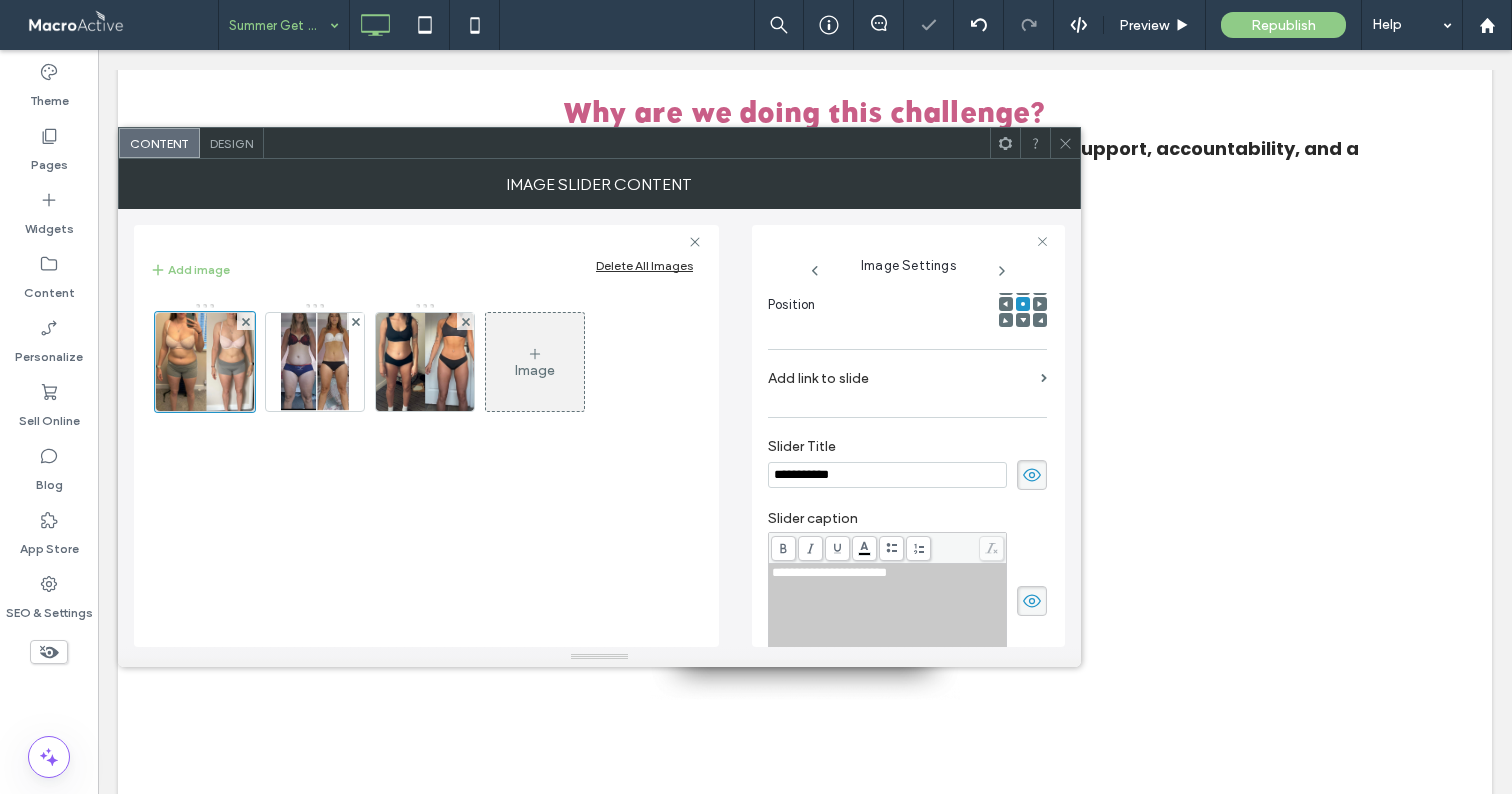 click 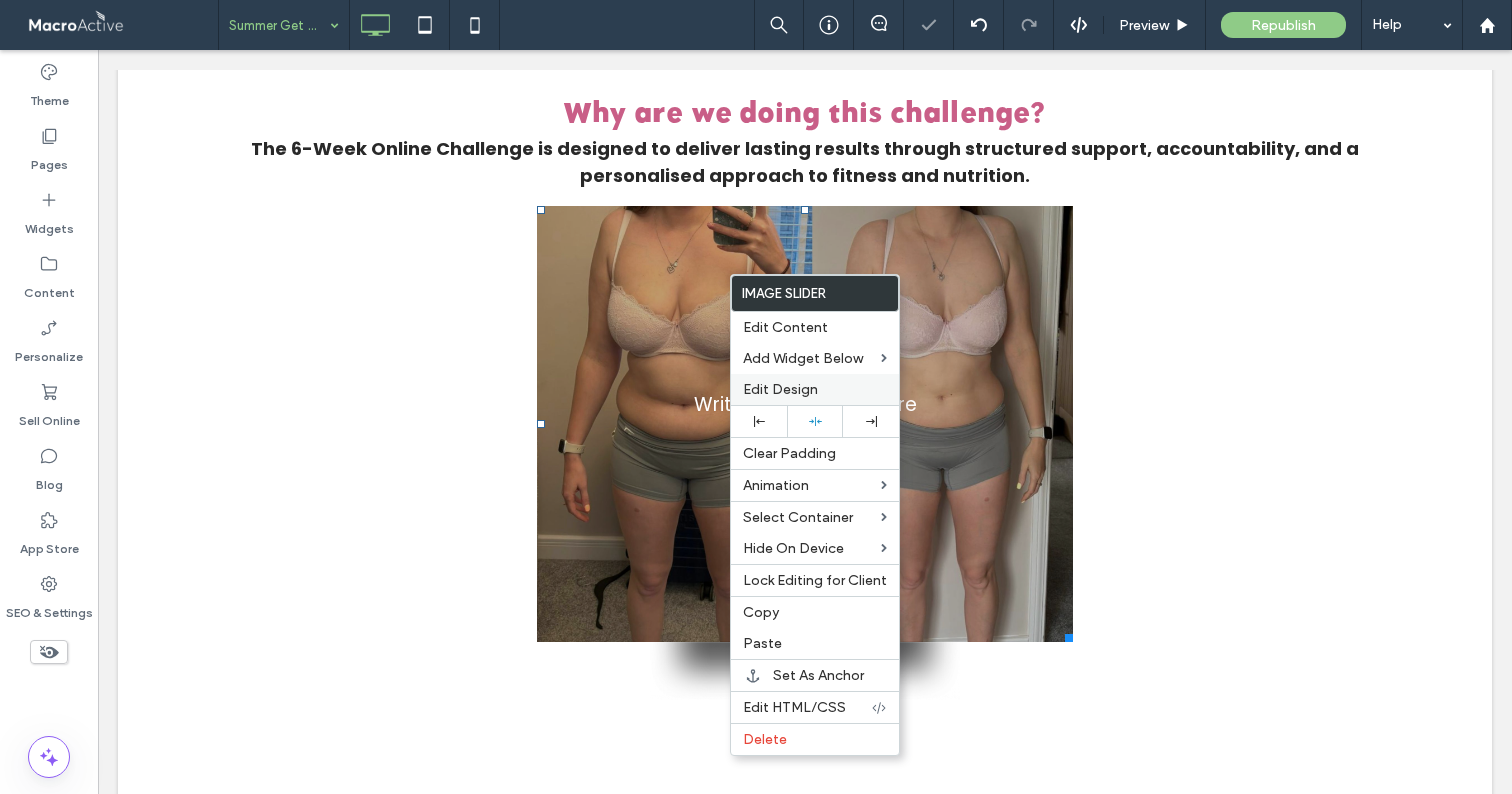 click on "Edit Design" at bounding box center (780, 389) 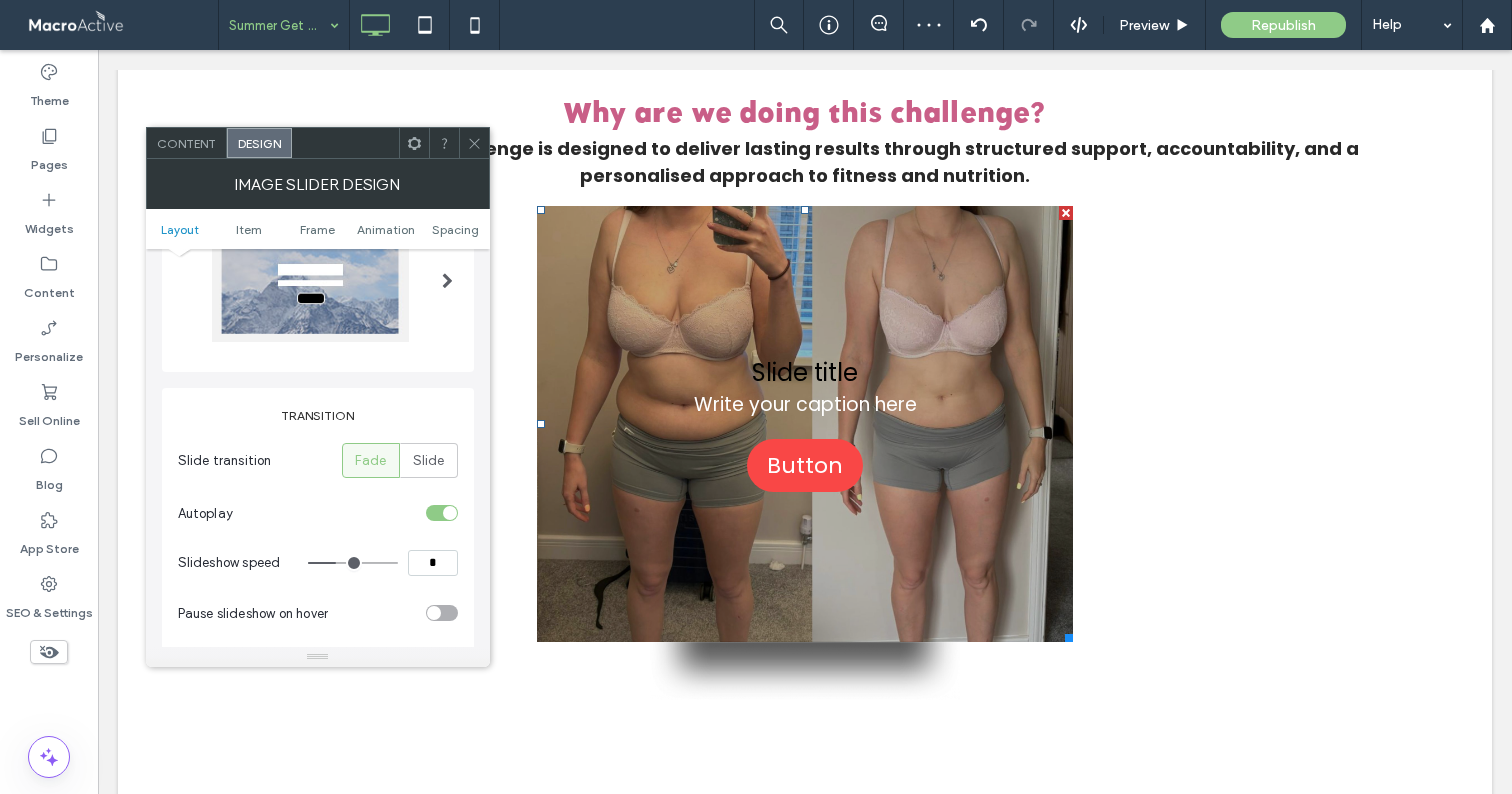 scroll, scrollTop: 261, scrollLeft: 0, axis: vertical 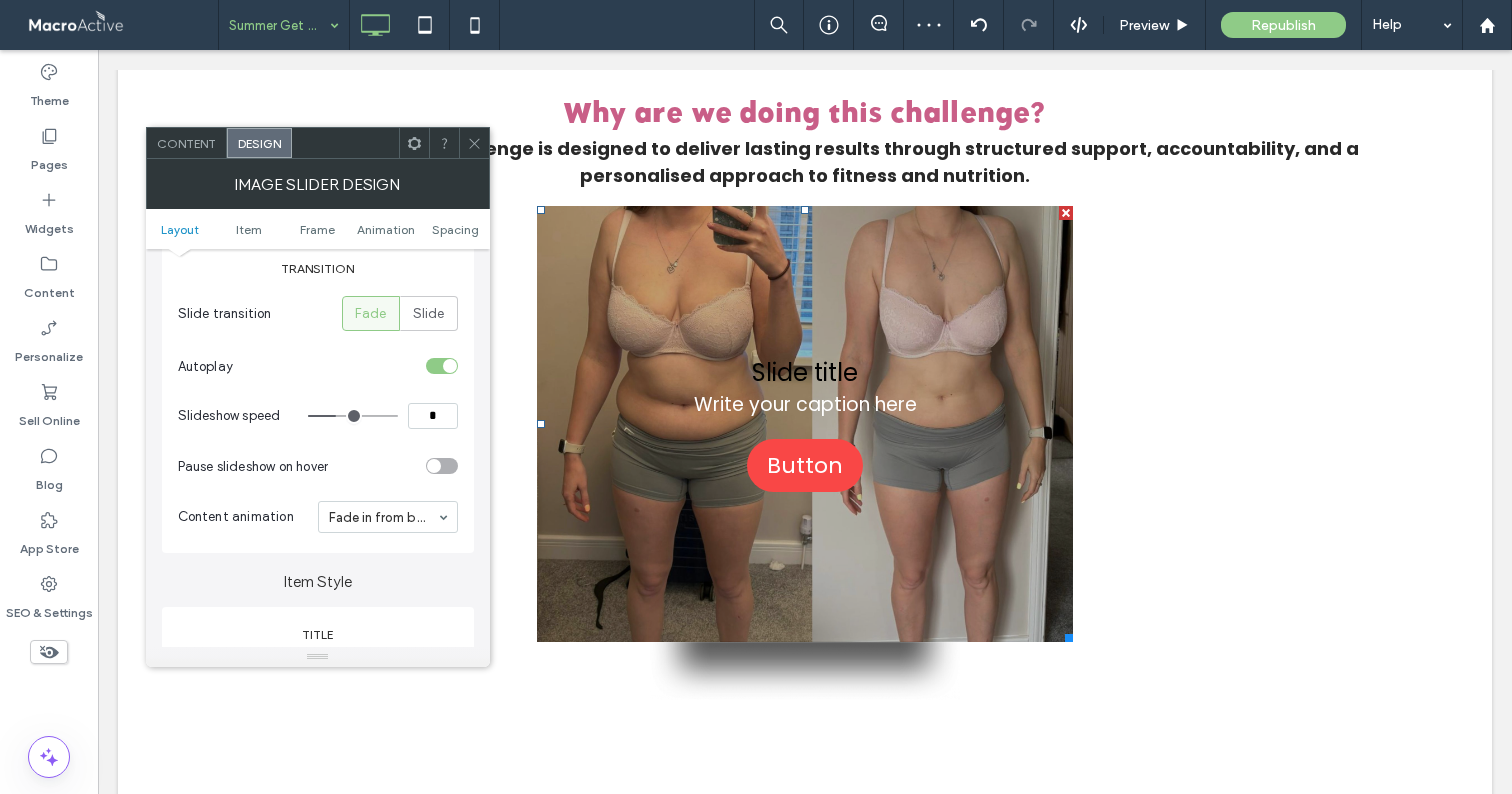 click on "*" at bounding box center (433, 416) 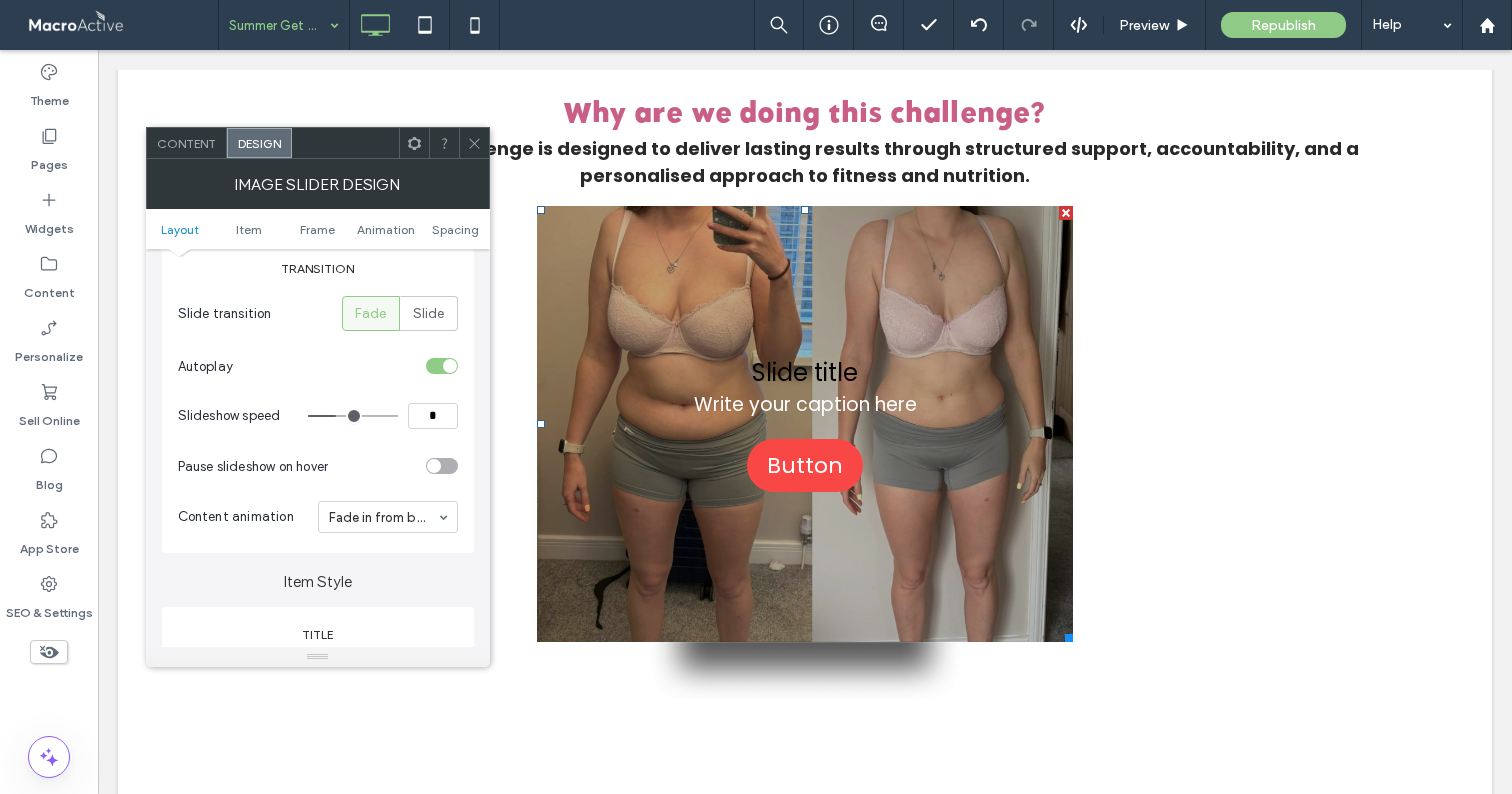 type on "*" 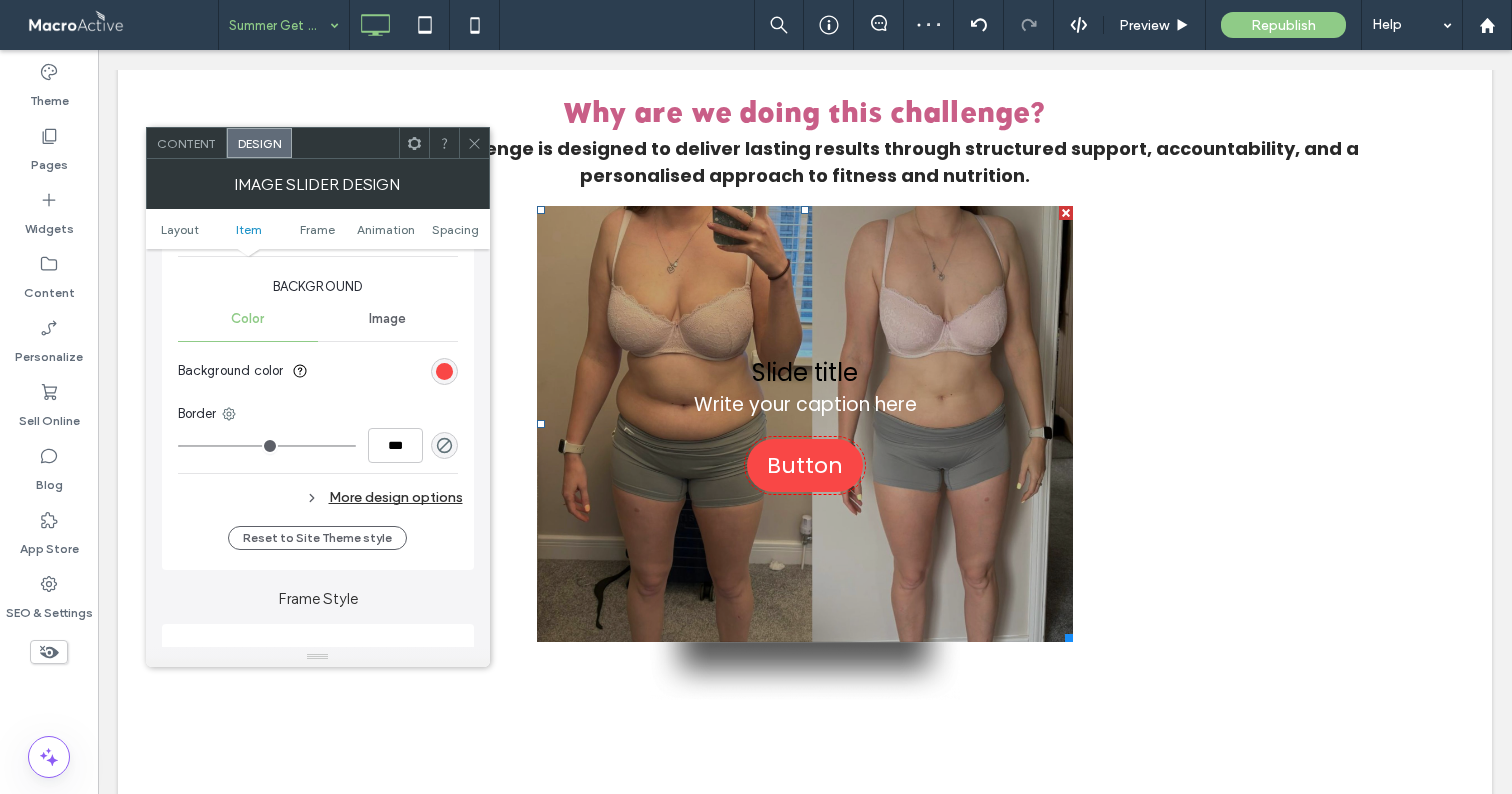 scroll, scrollTop: 1741, scrollLeft: 0, axis: vertical 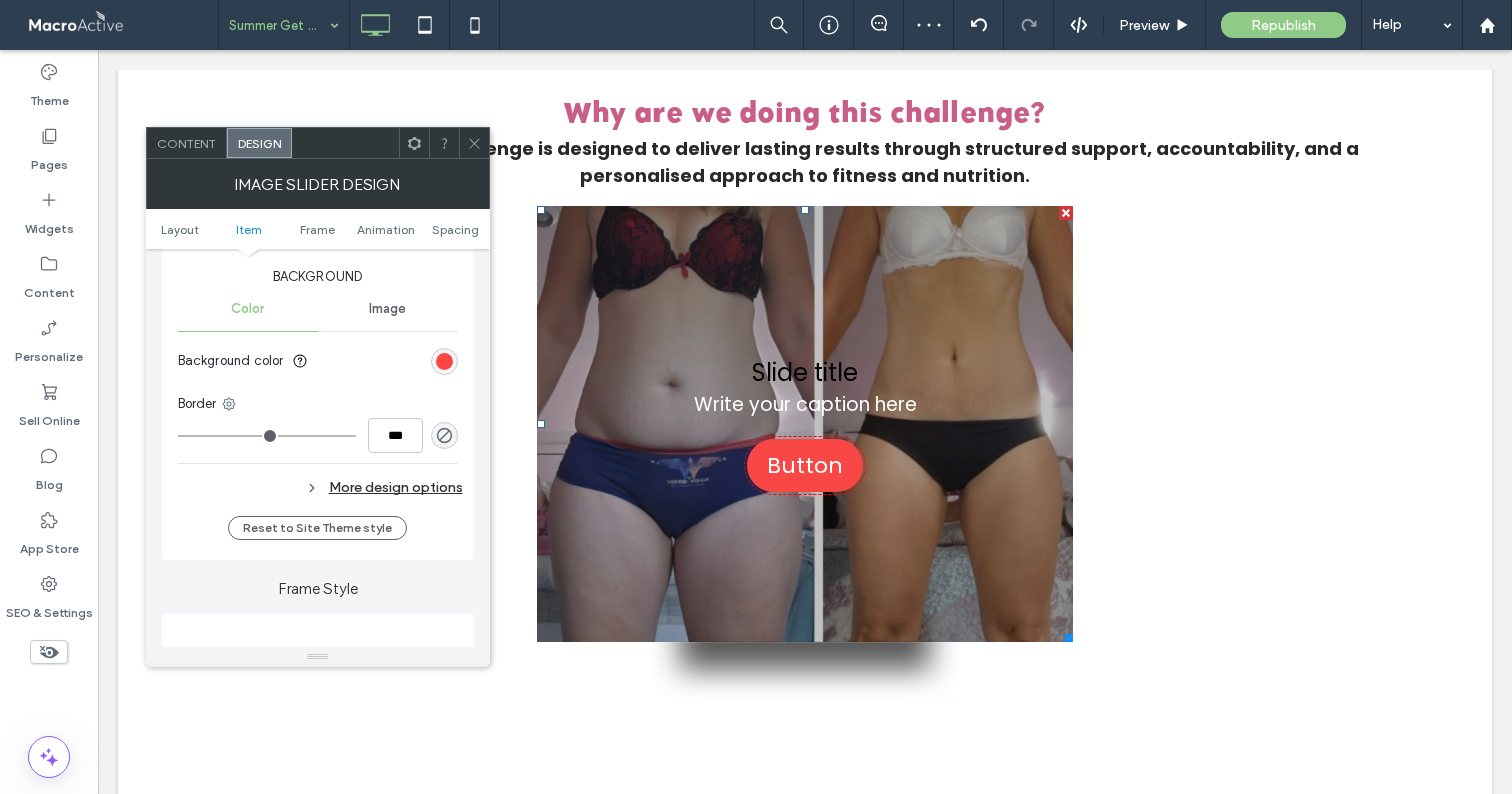 click on "More design options" at bounding box center [320, 487] 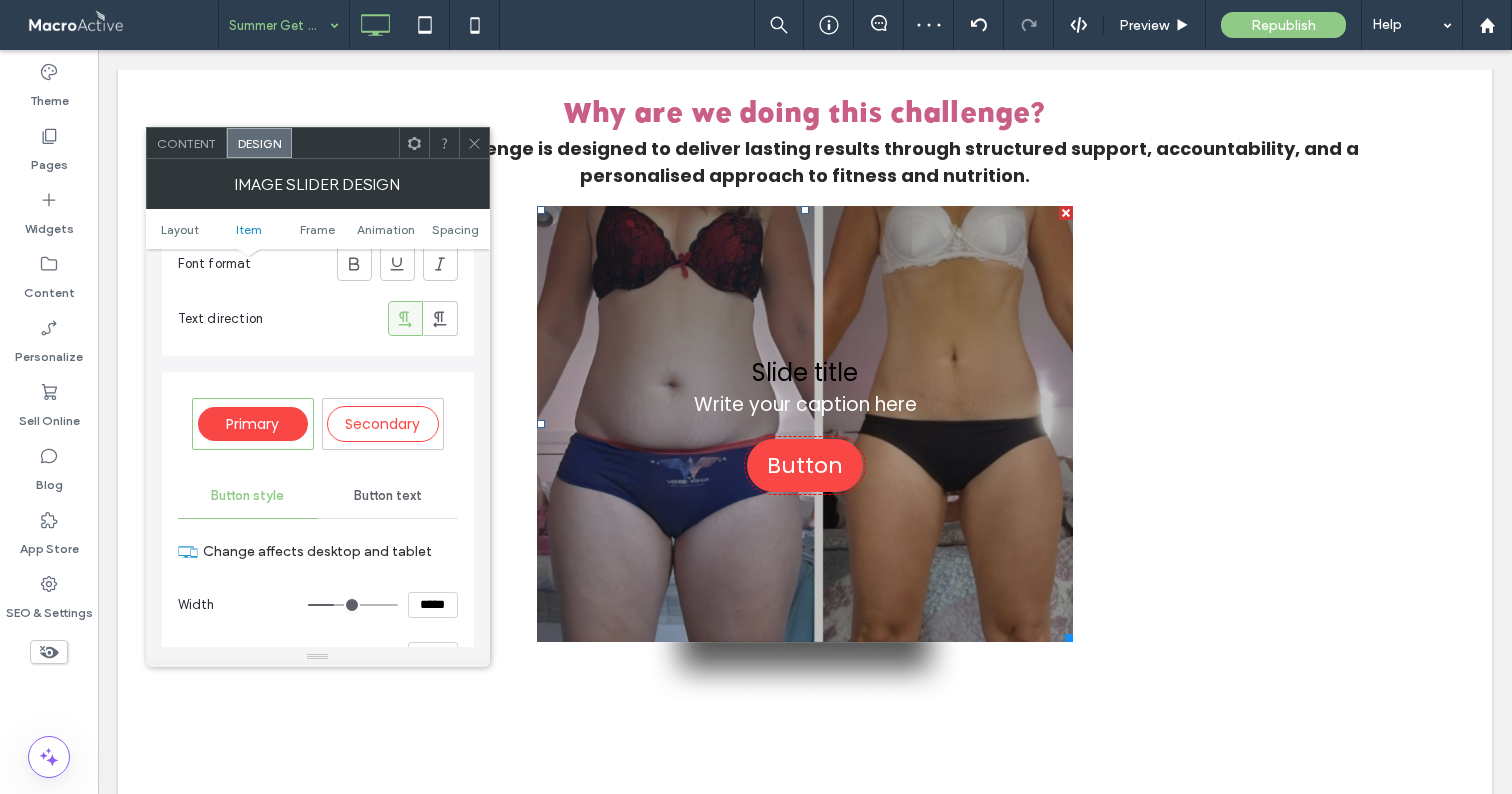 scroll, scrollTop: 1243, scrollLeft: 0, axis: vertical 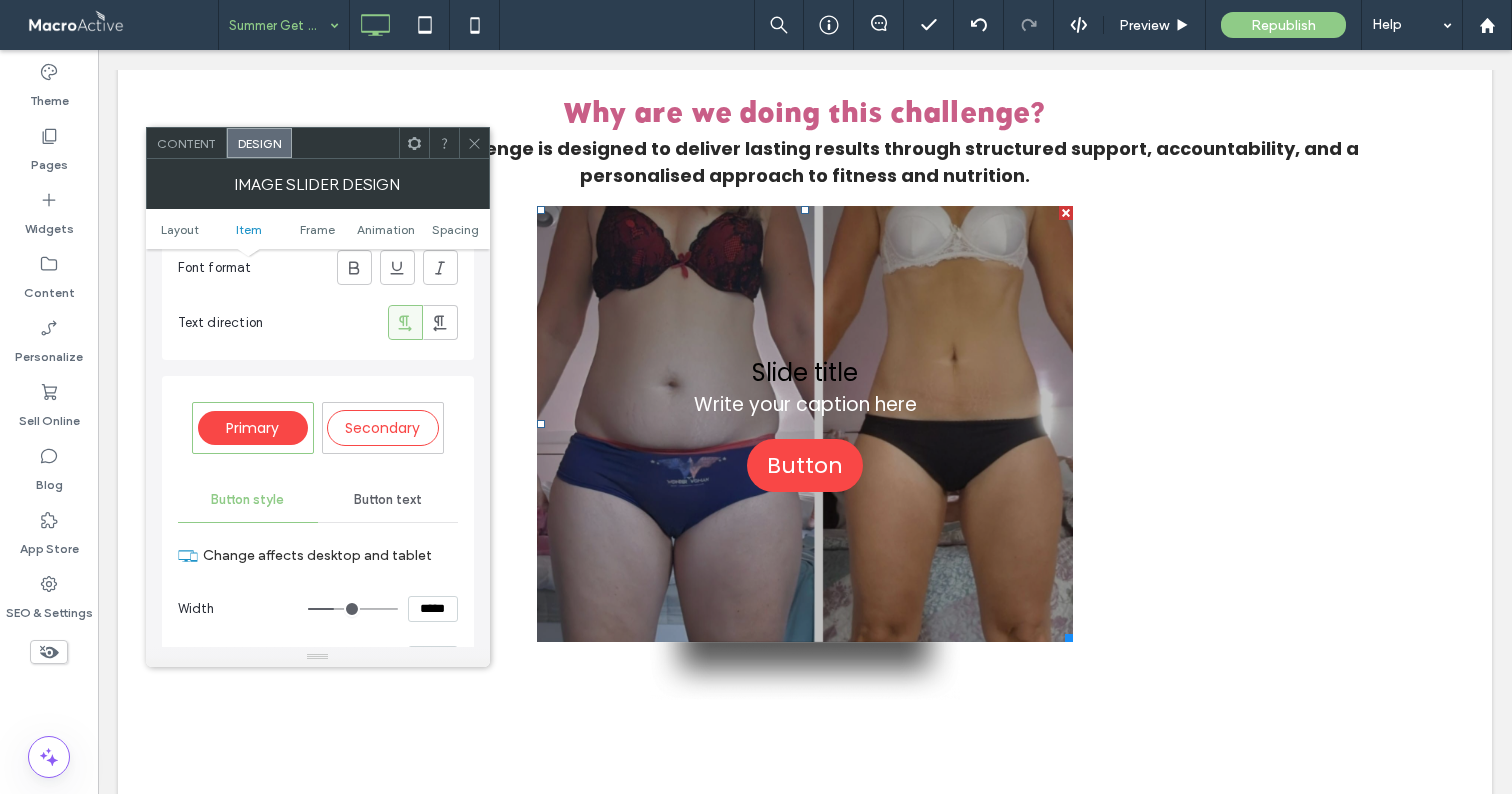 click on "Content" at bounding box center [186, 143] 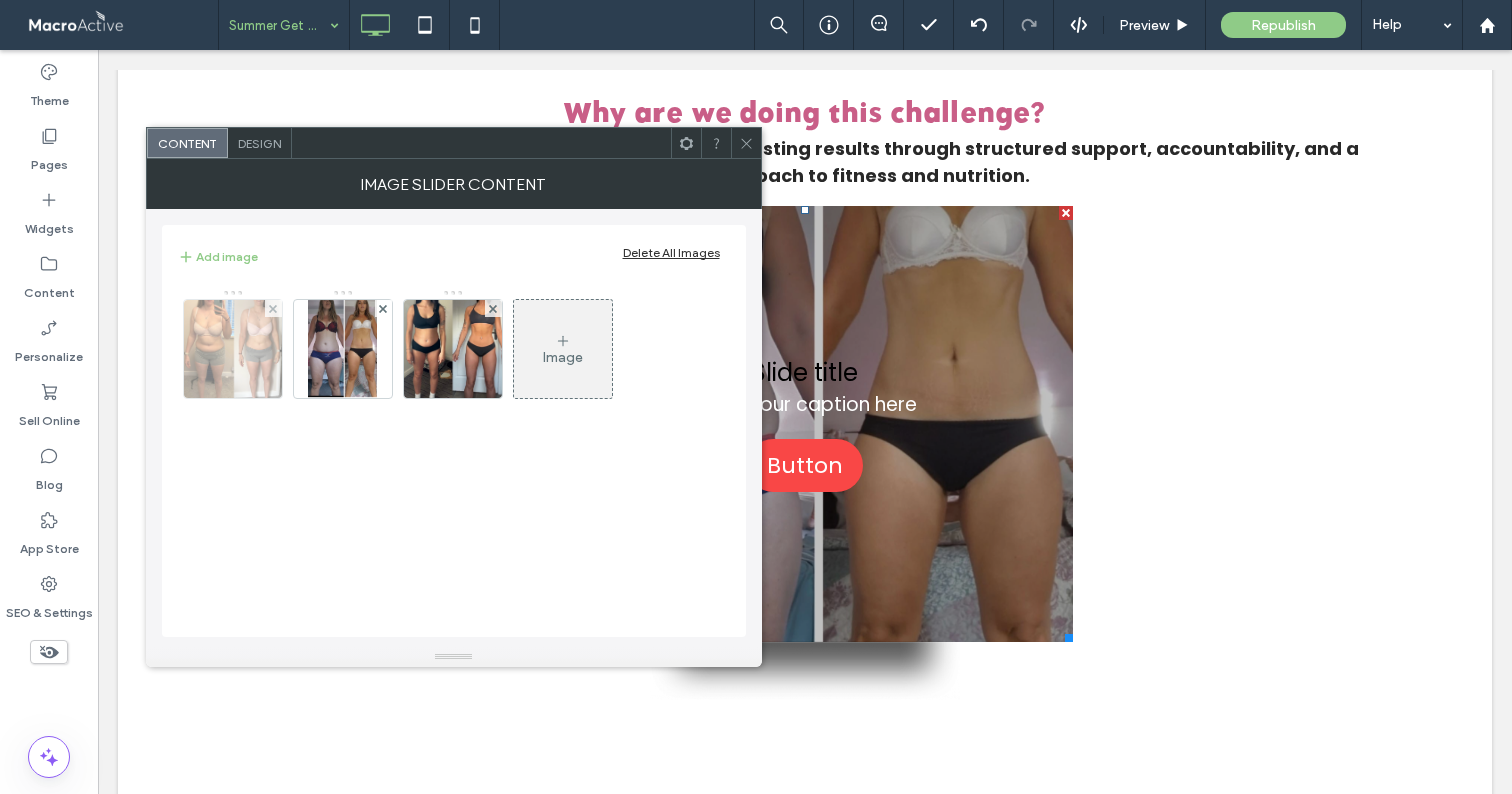 click at bounding box center [232, 349] 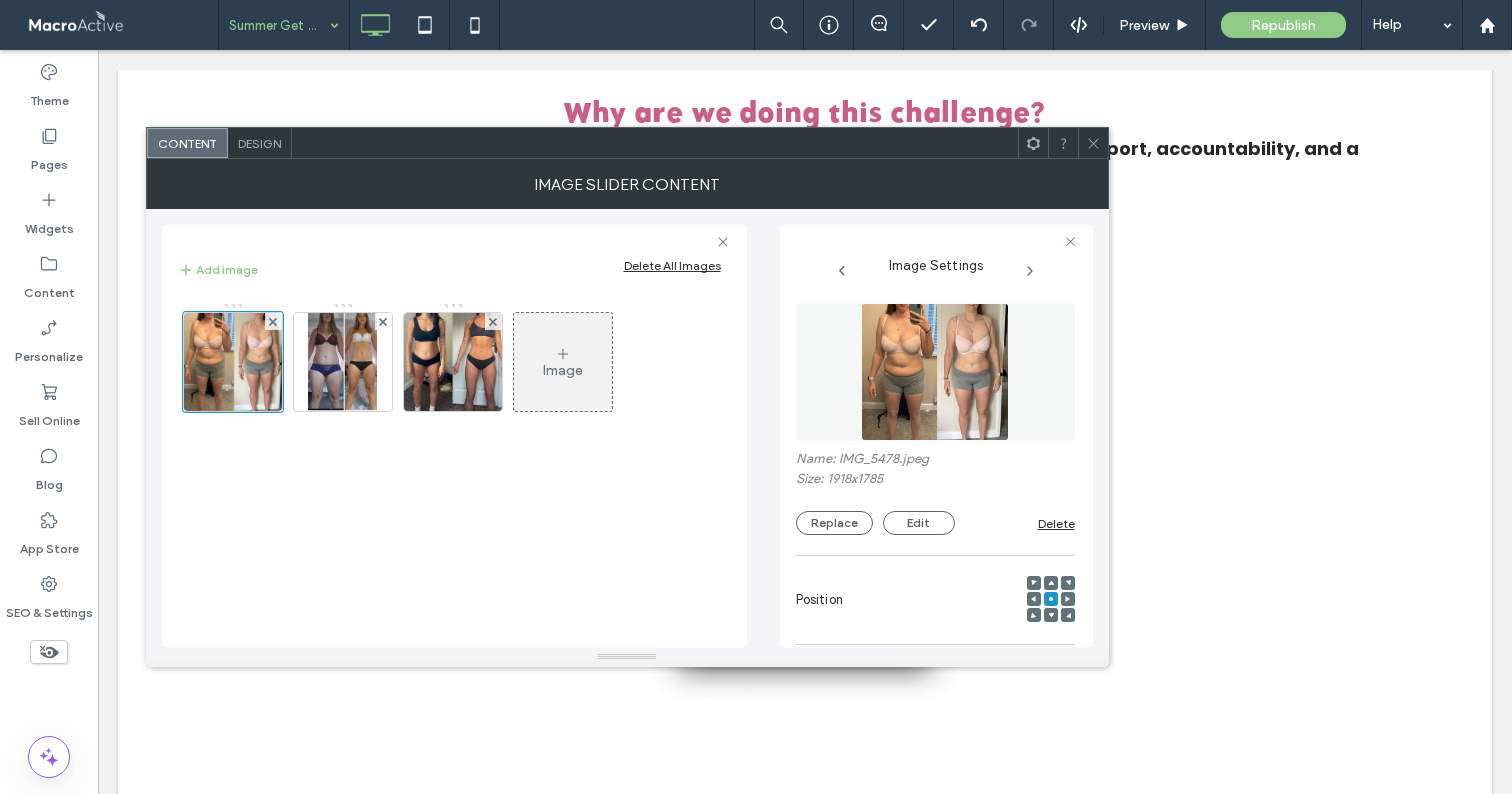 scroll, scrollTop: 0, scrollLeft: 73, axis: horizontal 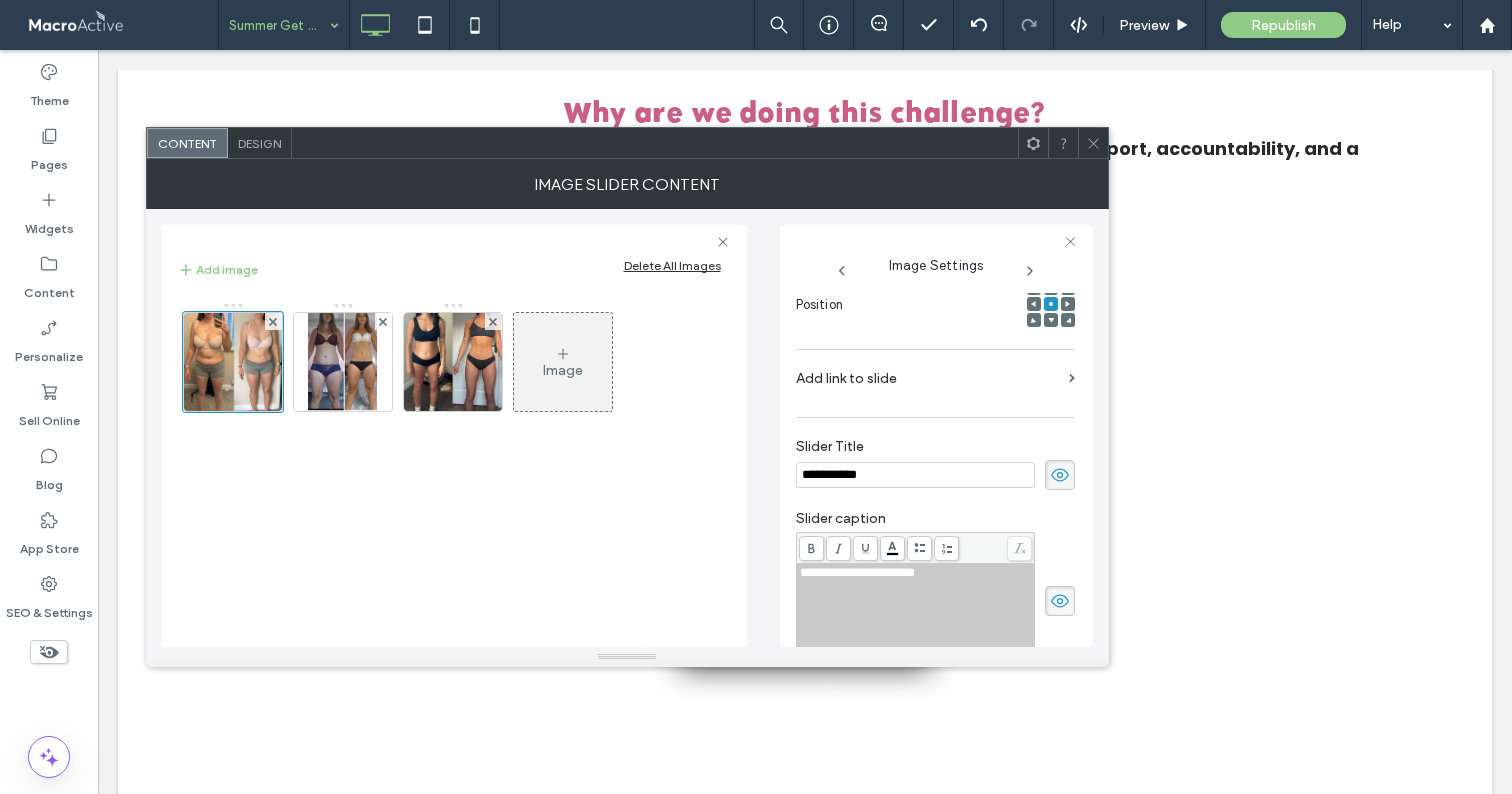 click at bounding box center [1060, 475] 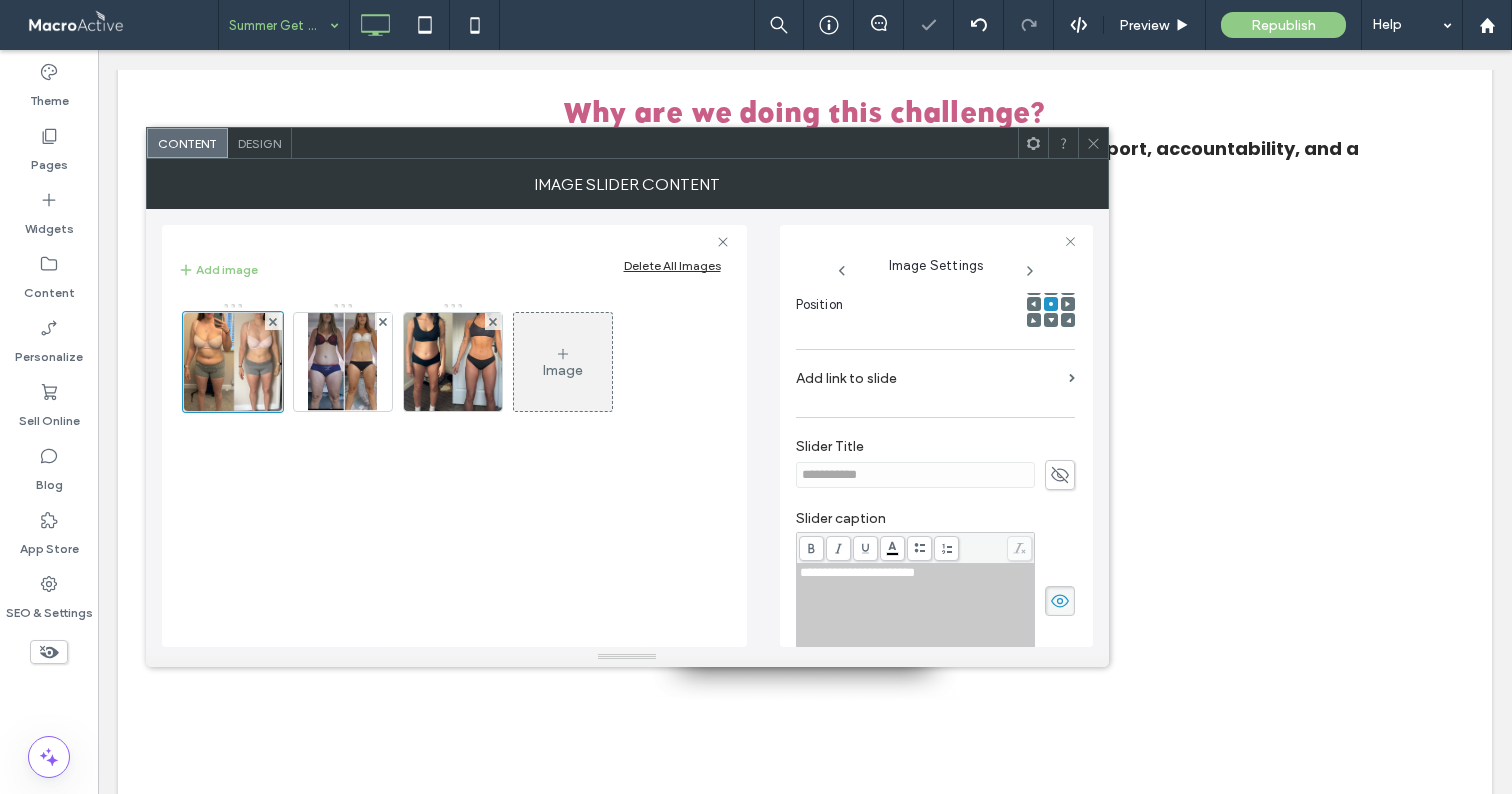 click at bounding box center [1060, 601] 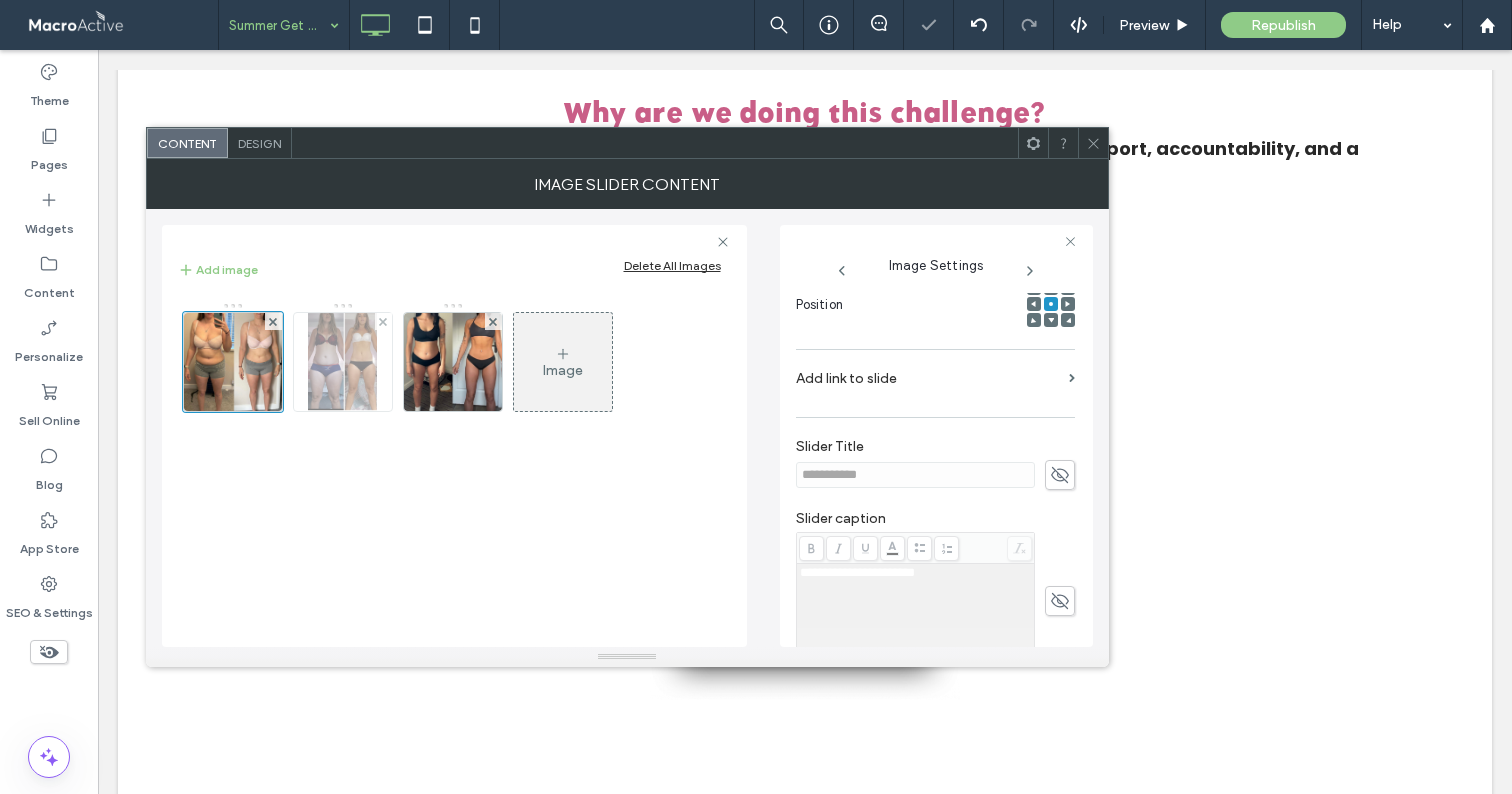 click at bounding box center [342, 362] 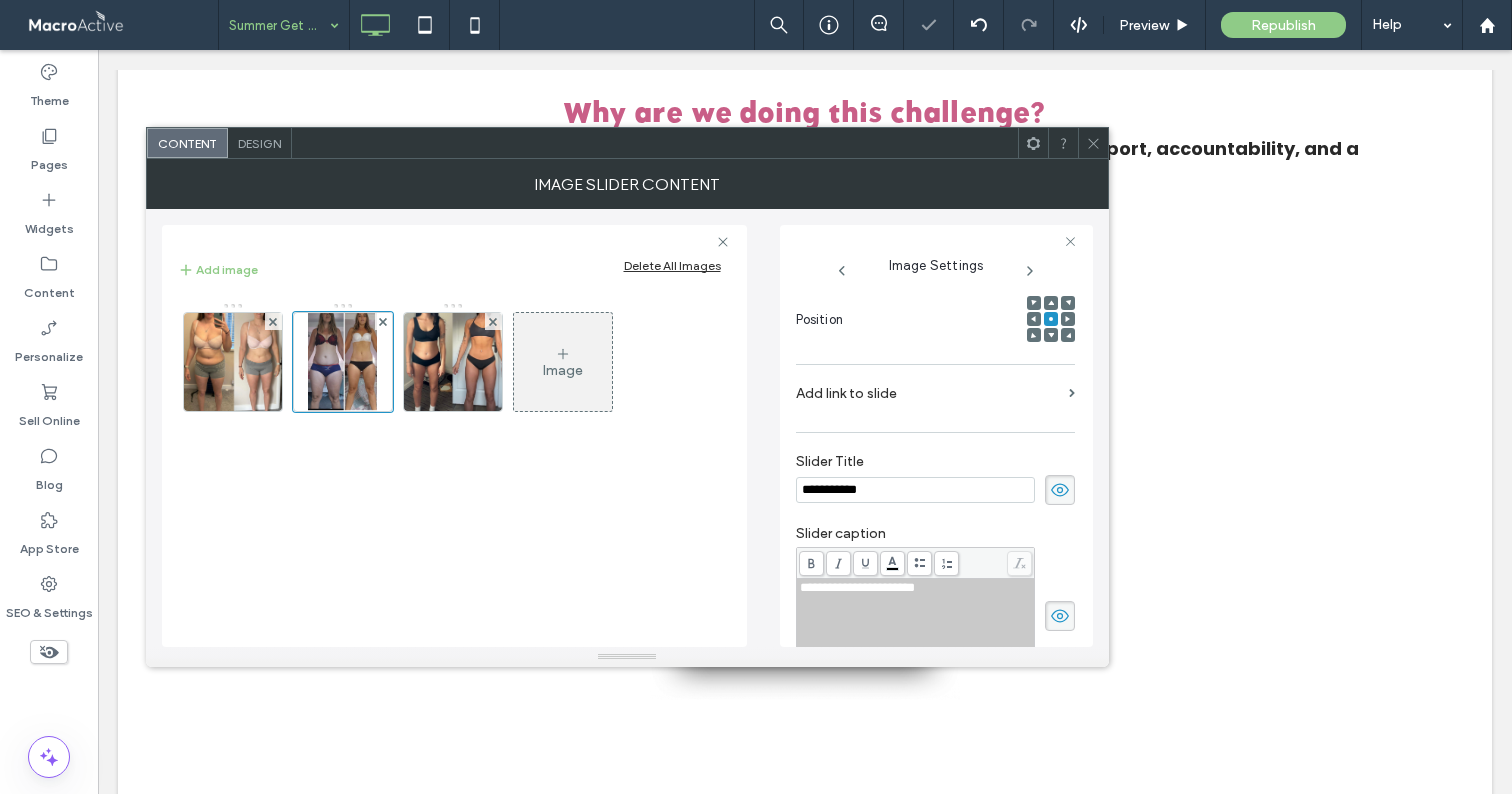 scroll, scrollTop: 311, scrollLeft: 0, axis: vertical 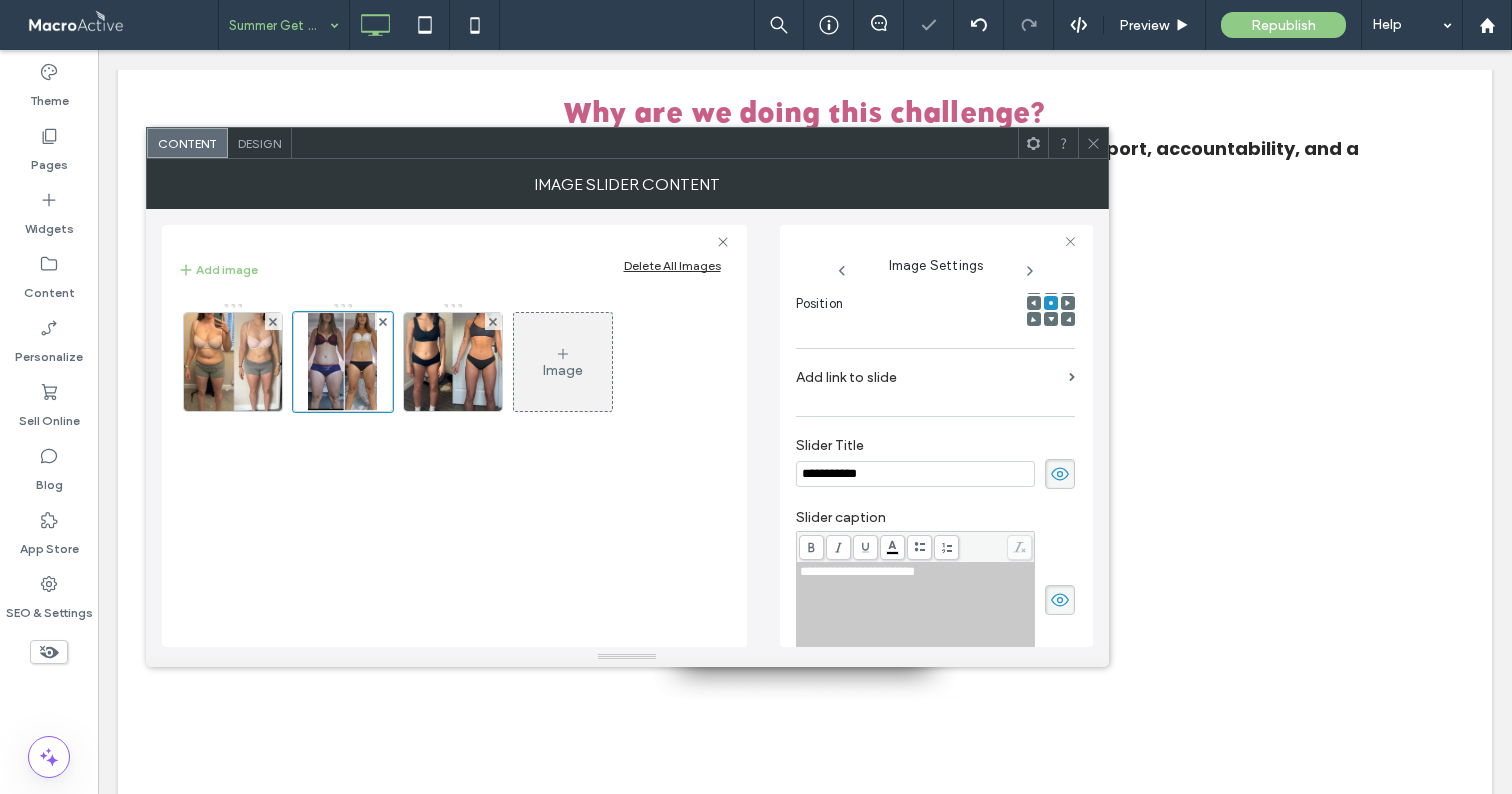click at bounding box center (1060, 474) 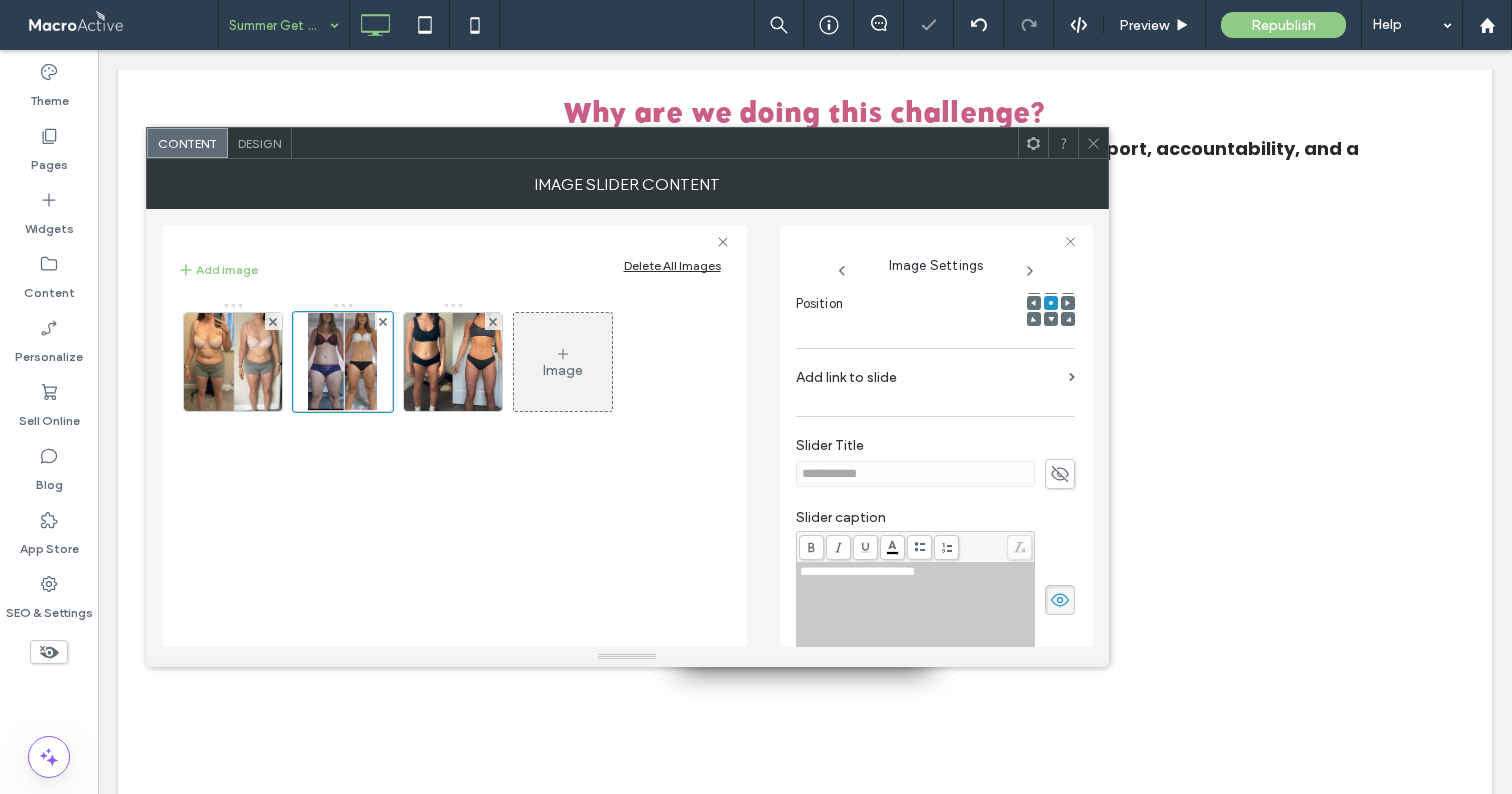 click 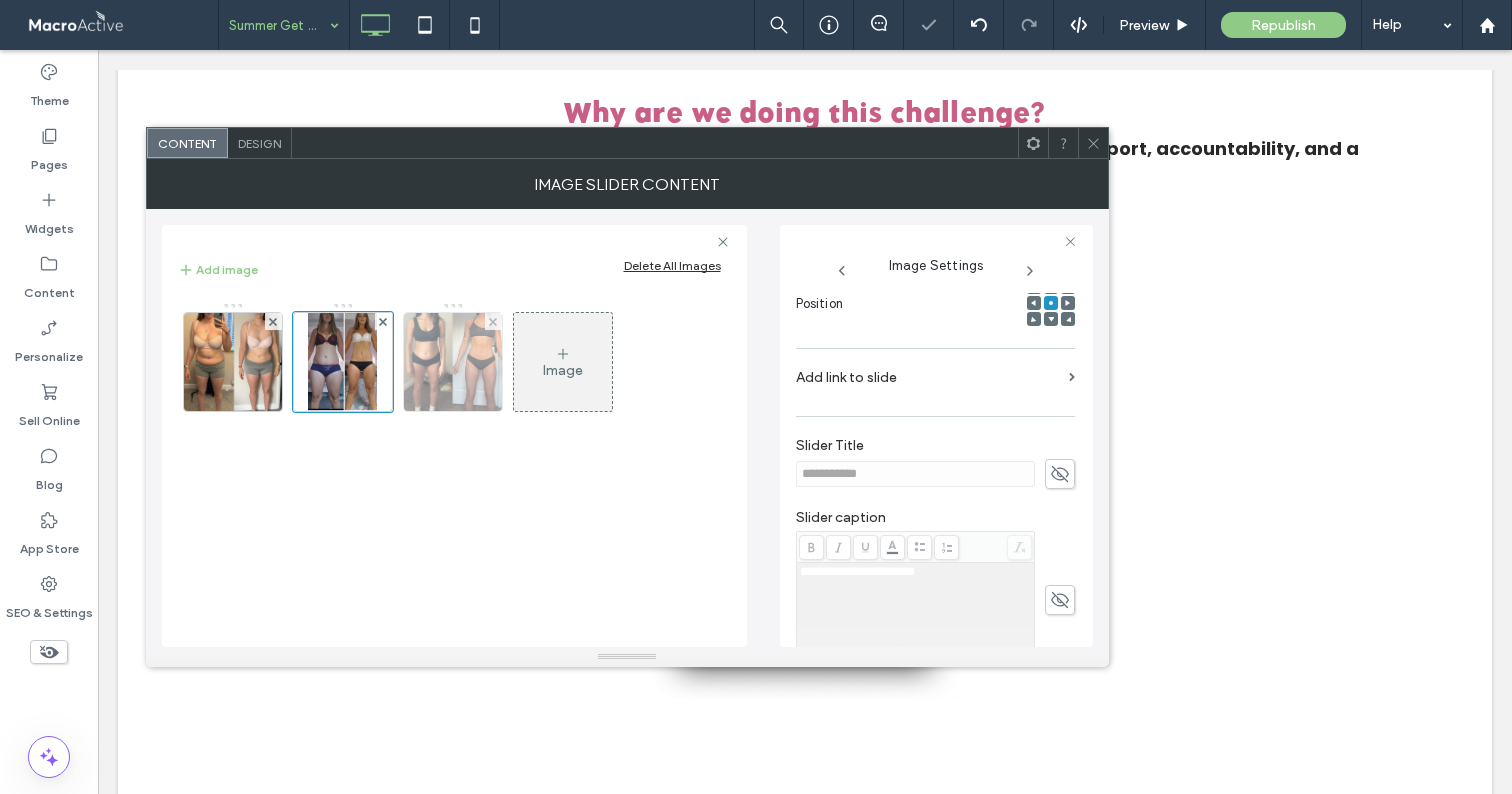 click at bounding box center (452, 362) 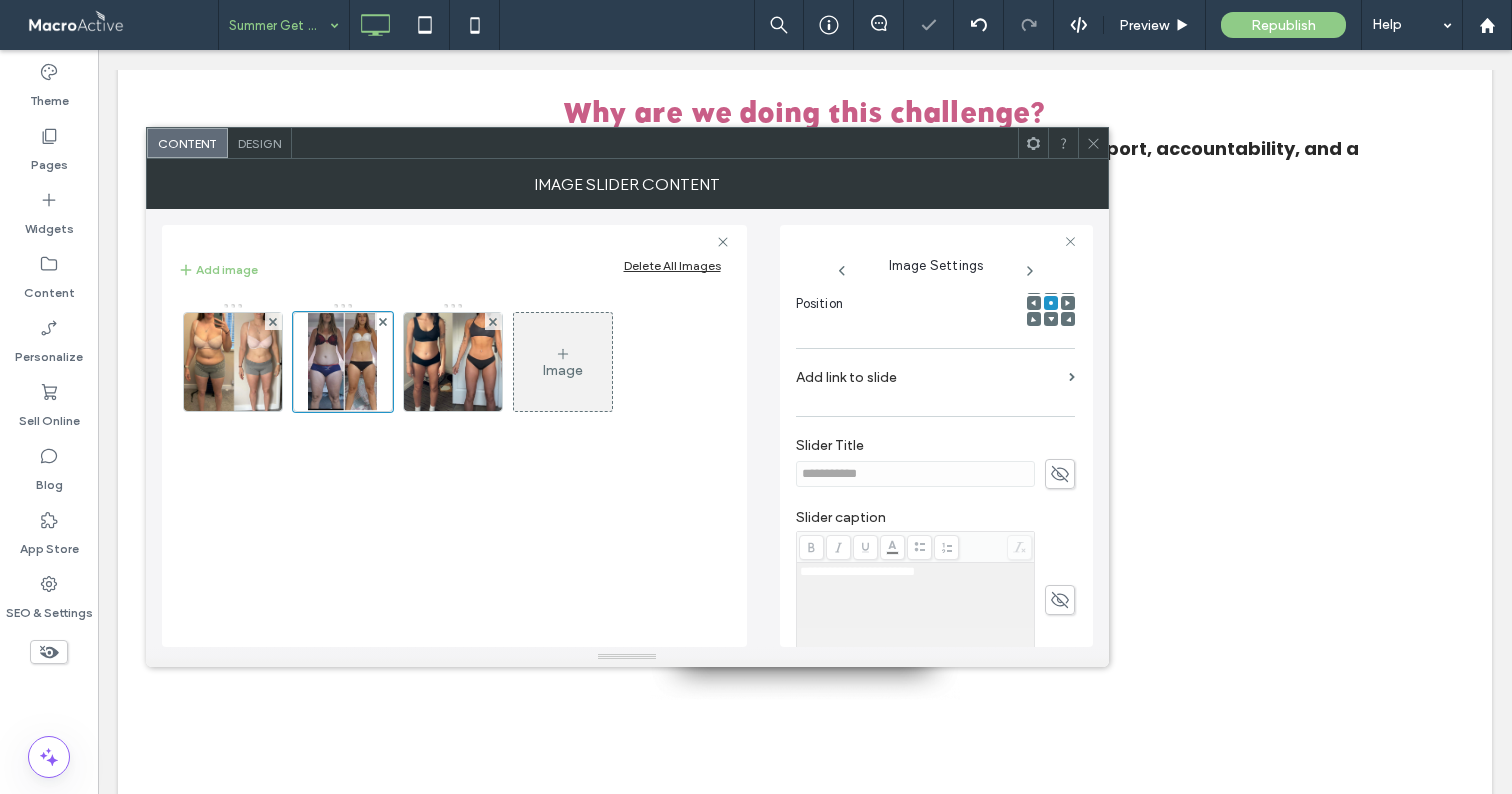scroll, scrollTop: 295, scrollLeft: 0, axis: vertical 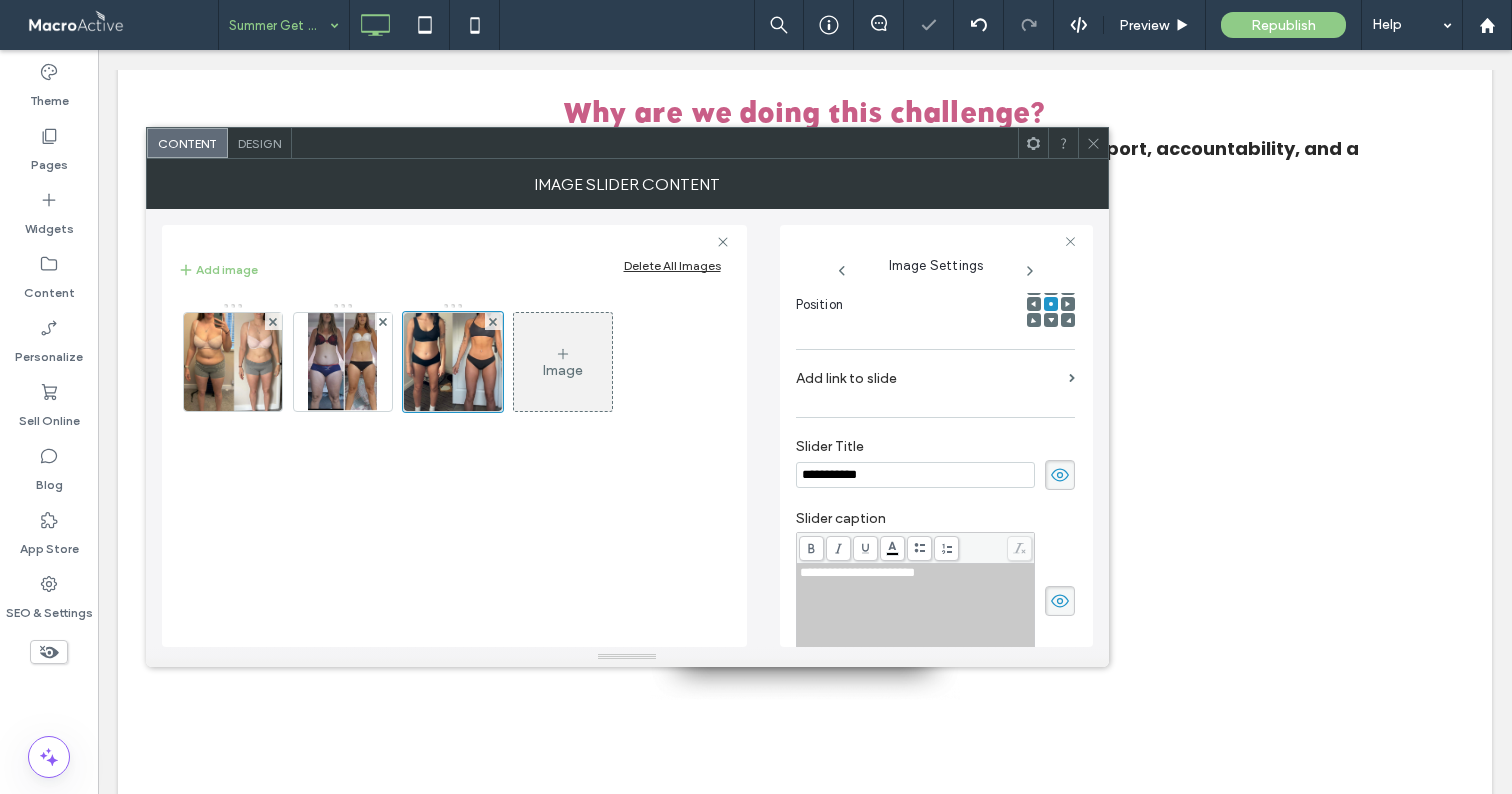 drag, startPoint x: 1045, startPoint y: 482, endPoint x: 1054, endPoint y: 512, distance: 31.320919 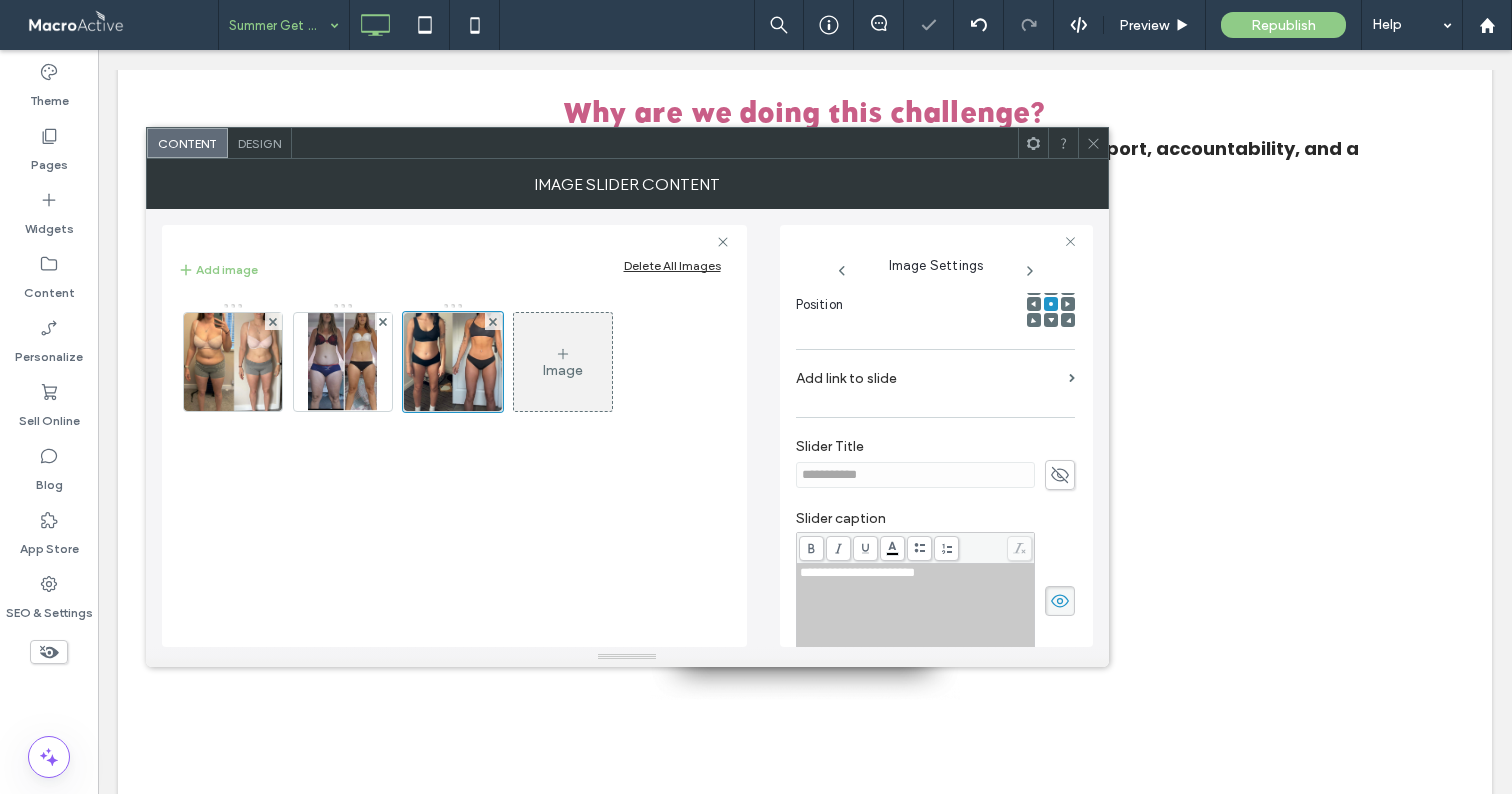 click on "**********" at bounding box center (936, 470) 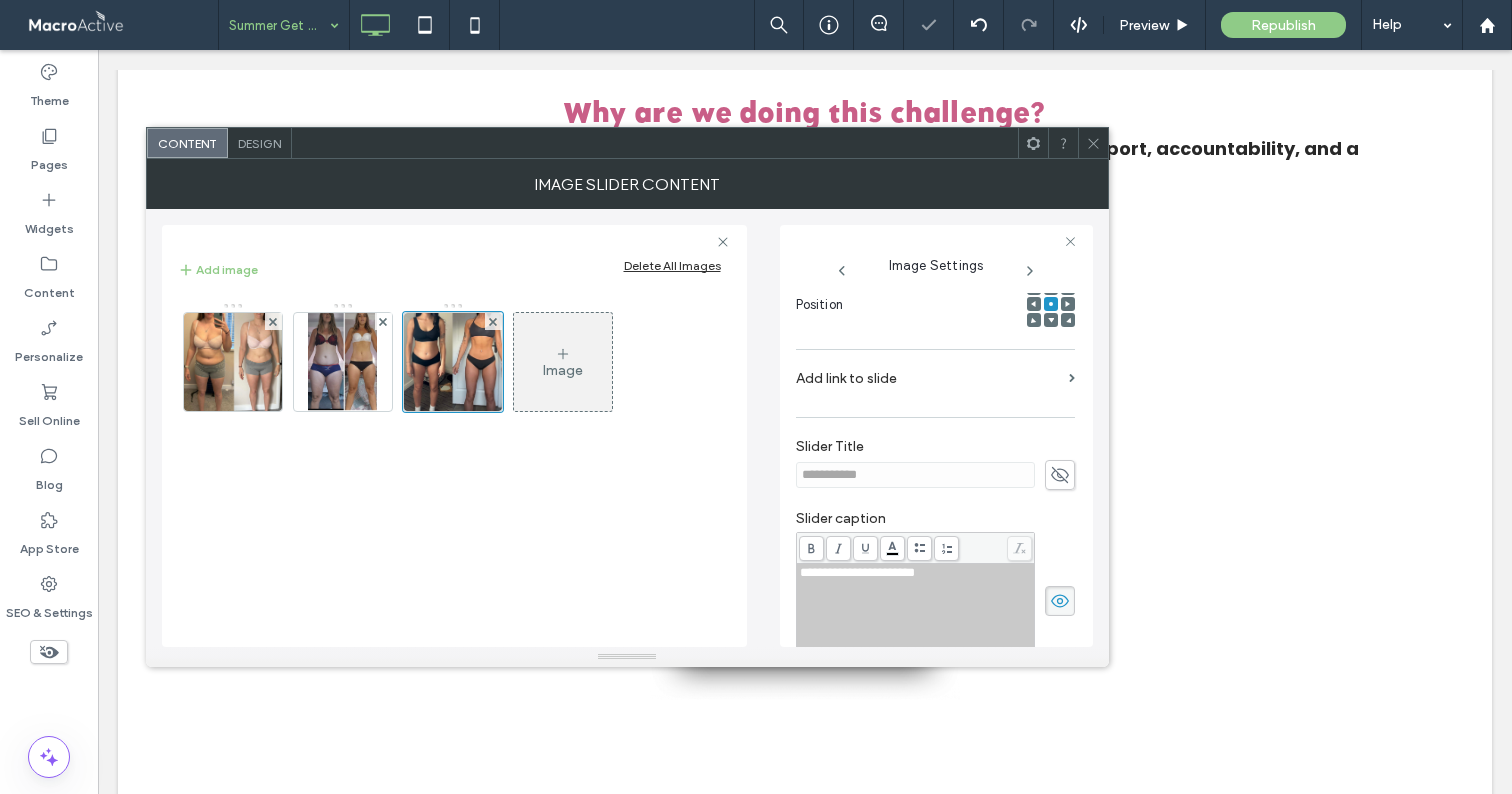 click at bounding box center [1060, 601] 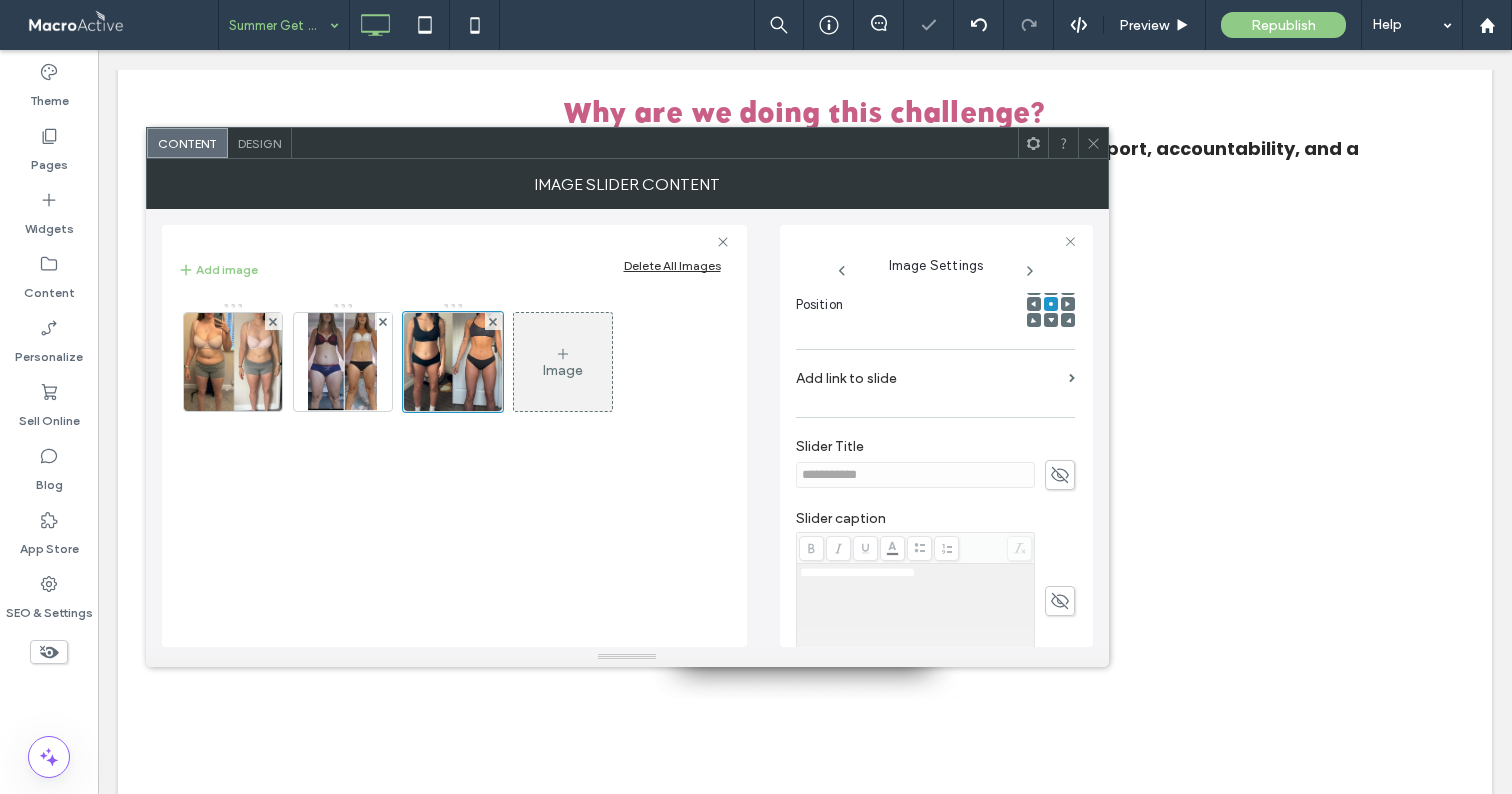 click 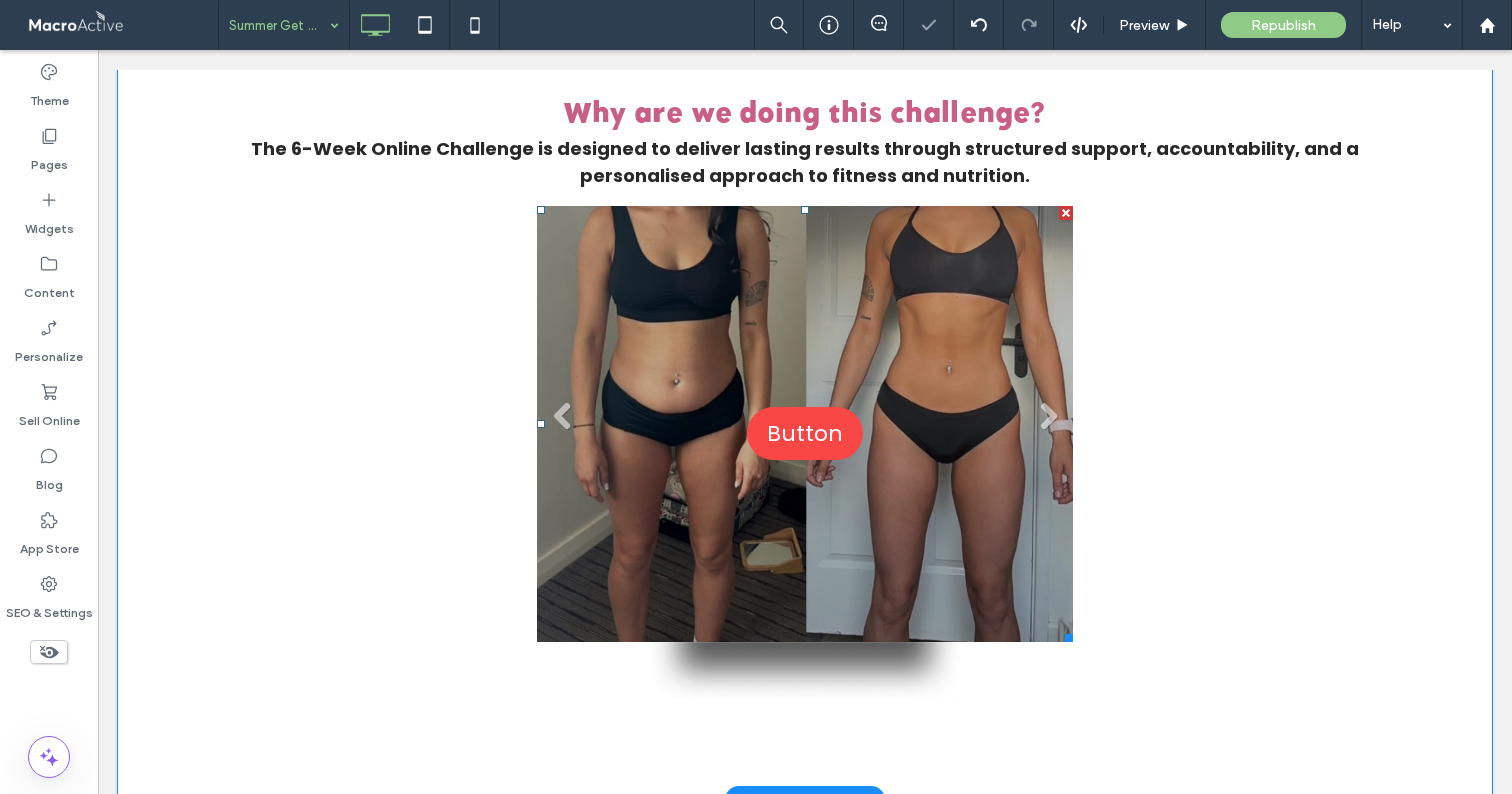 click on "Slide title
Write your caption here
Button" at bounding box center (805, 424) 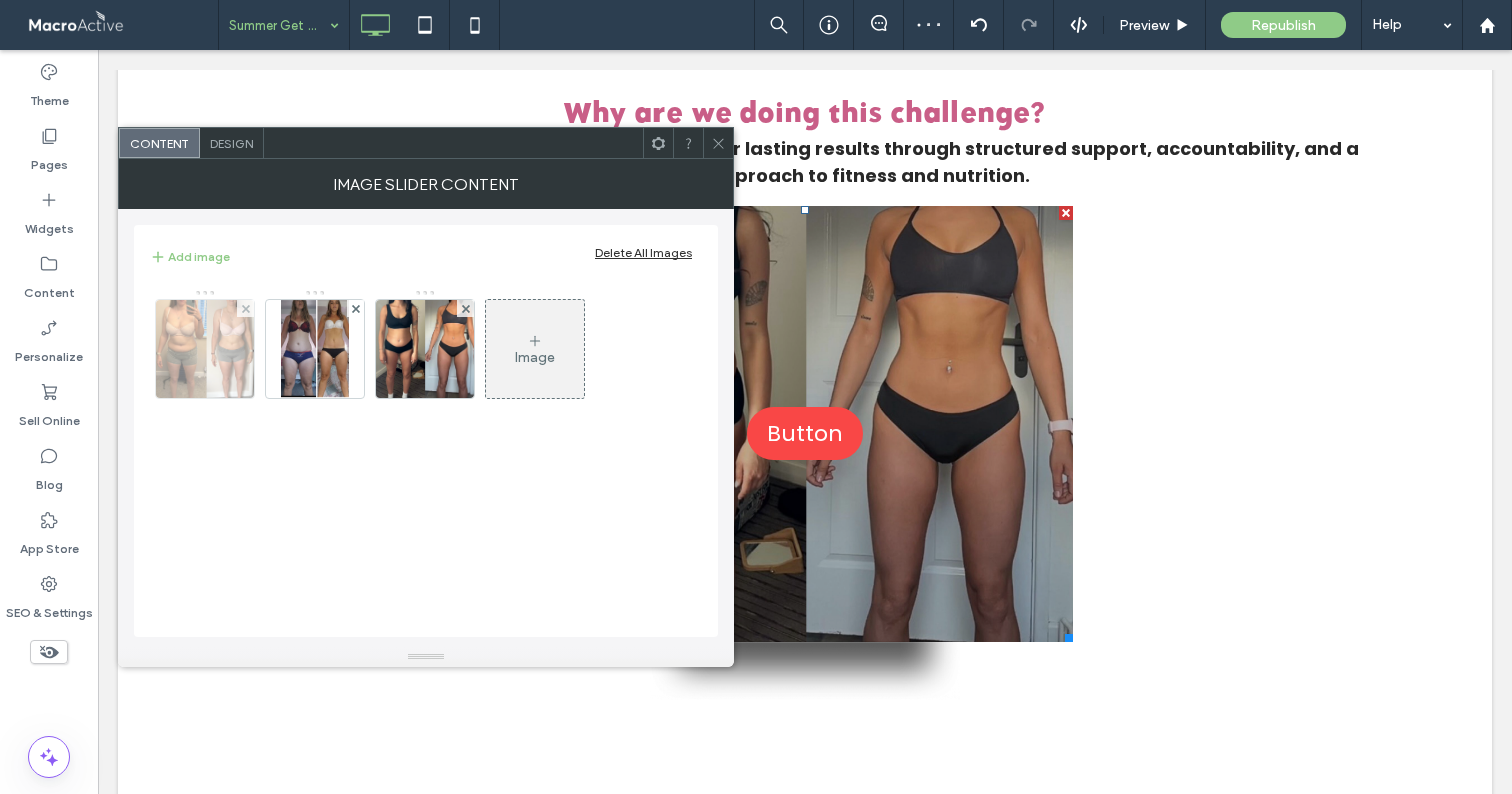 click at bounding box center [204, 349] 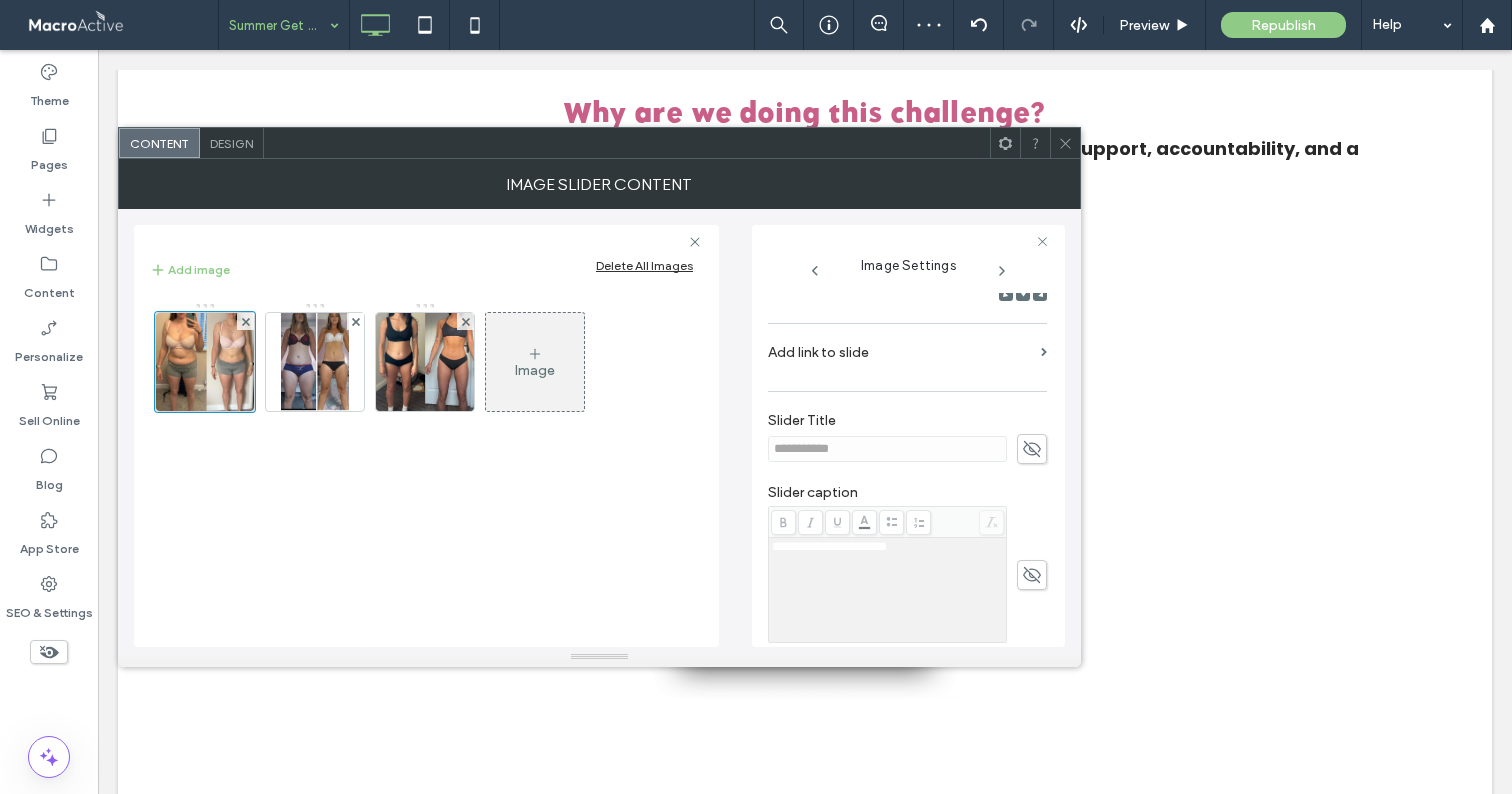 scroll, scrollTop: 322, scrollLeft: 0, axis: vertical 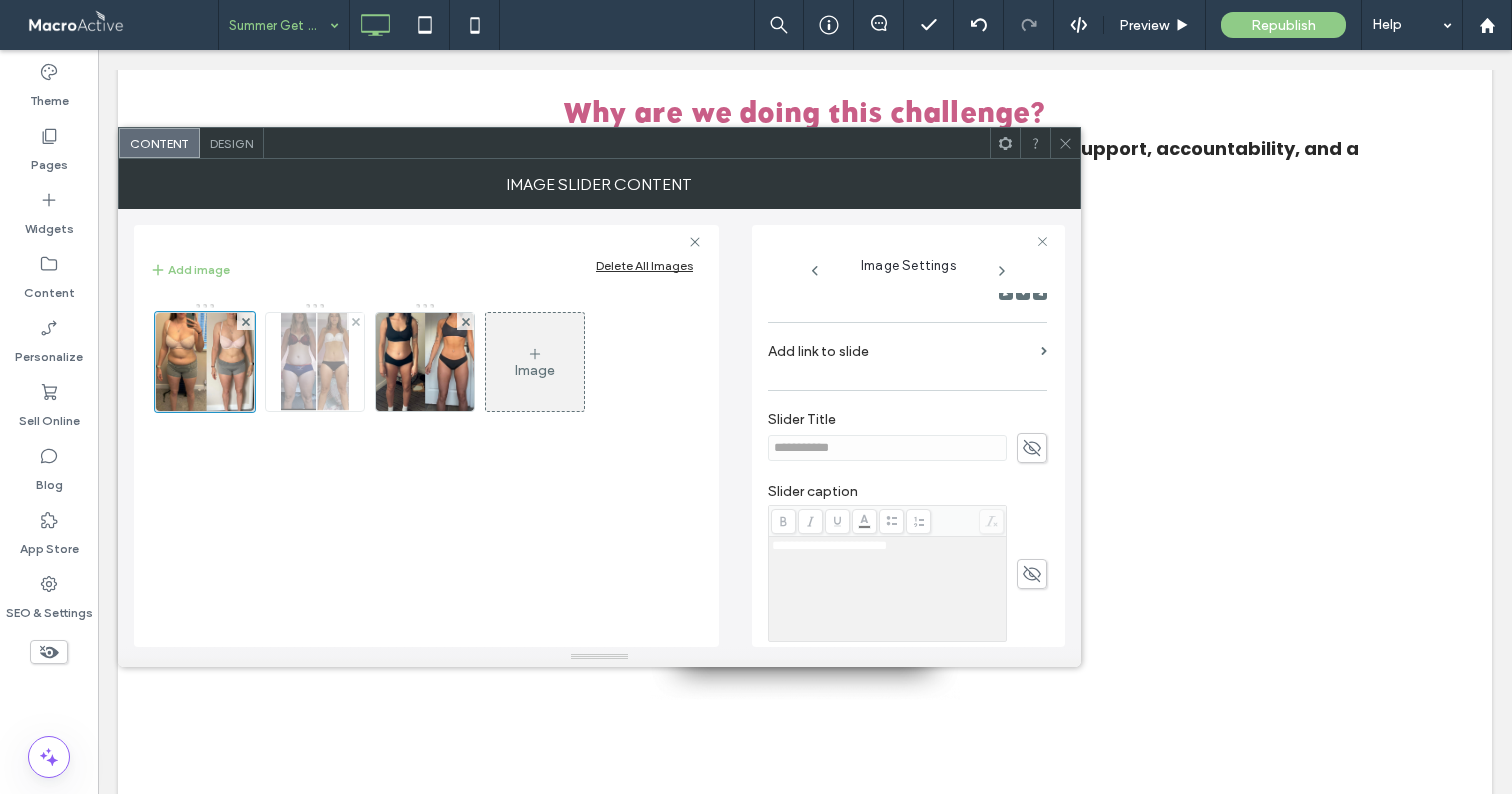 click at bounding box center (315, 362) 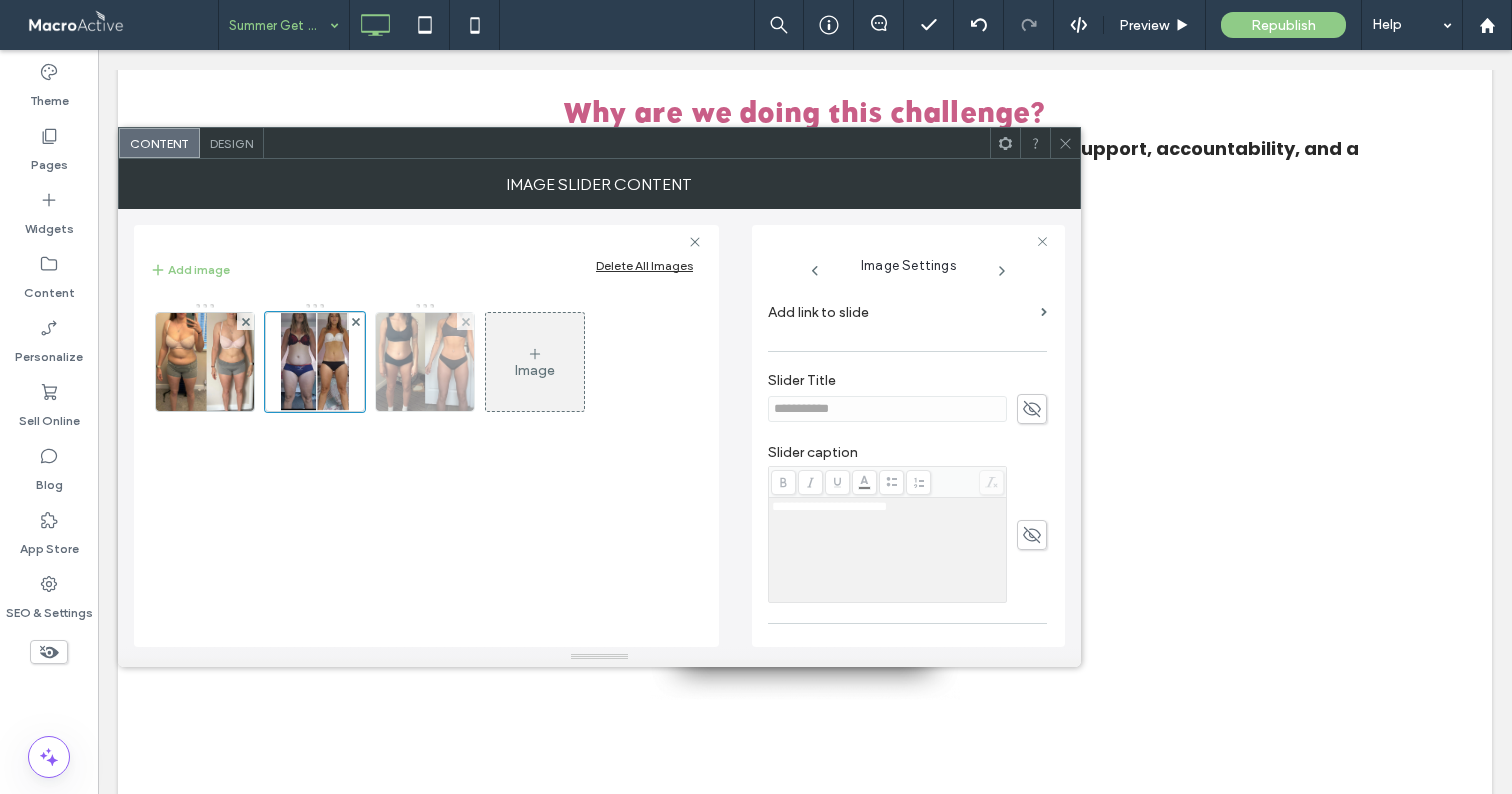 click at bounding box center (425, 362) 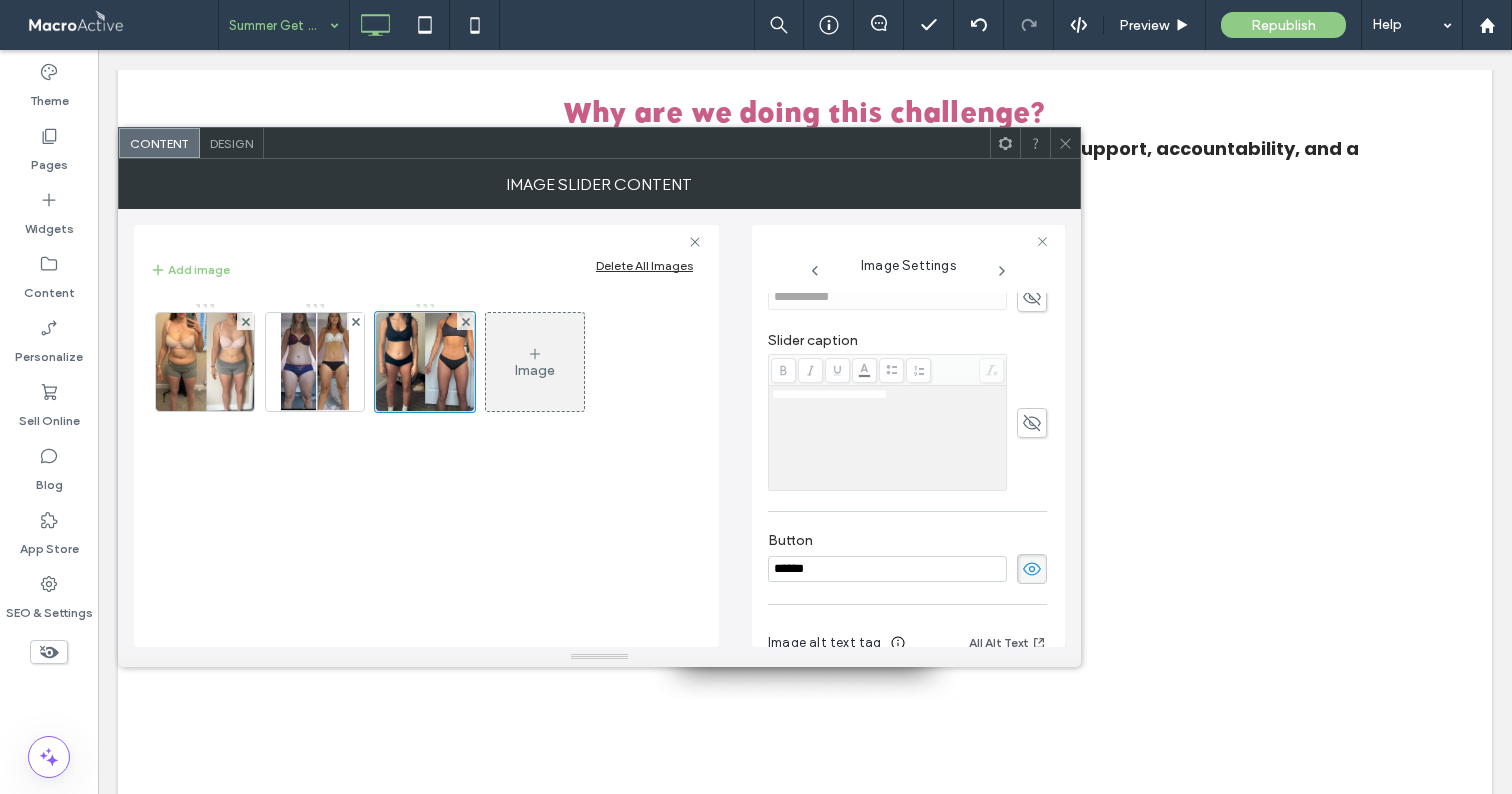scroll, scrollTop: 505, scrollLeft: 0, axis: vertical 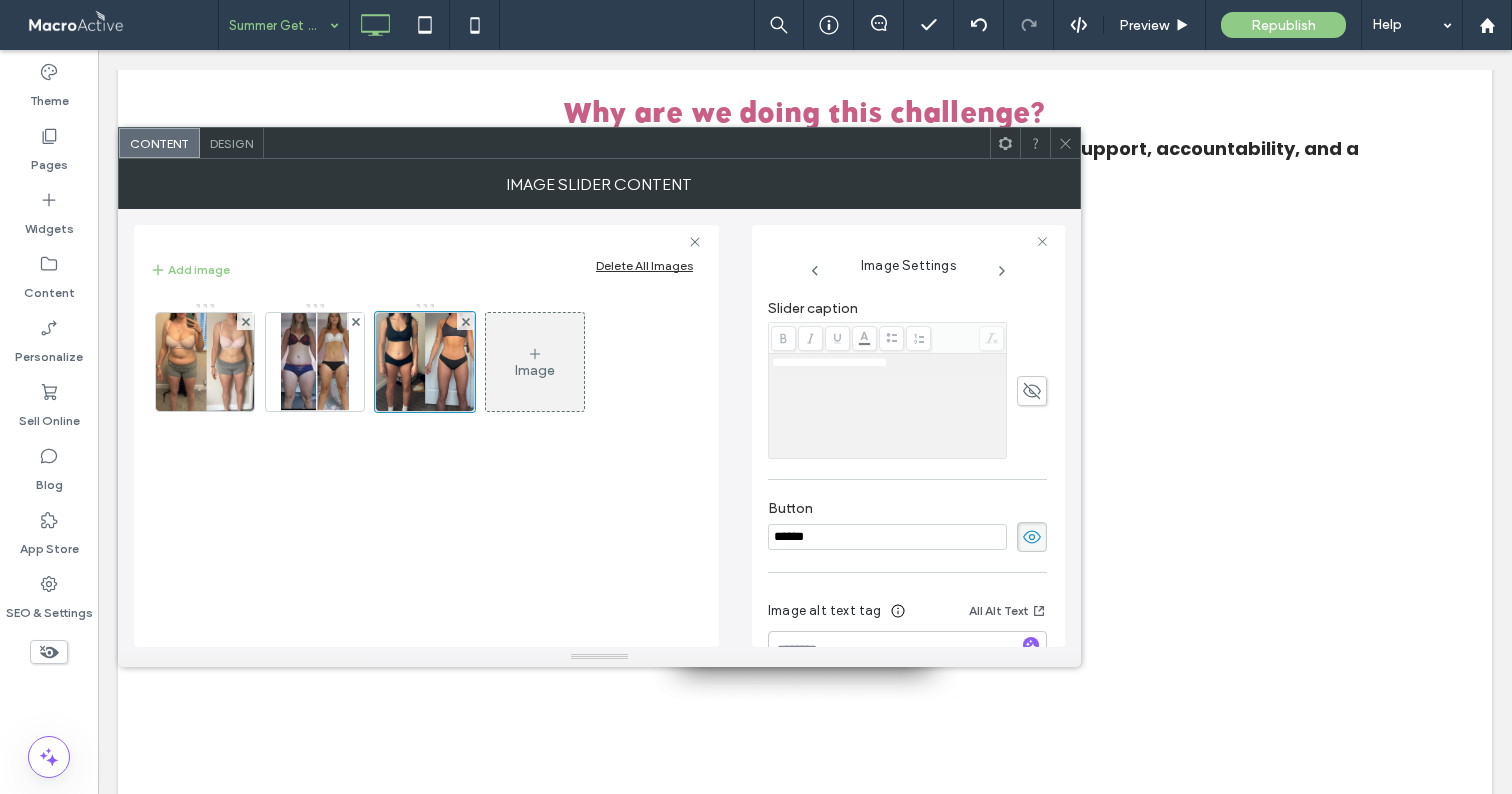 click 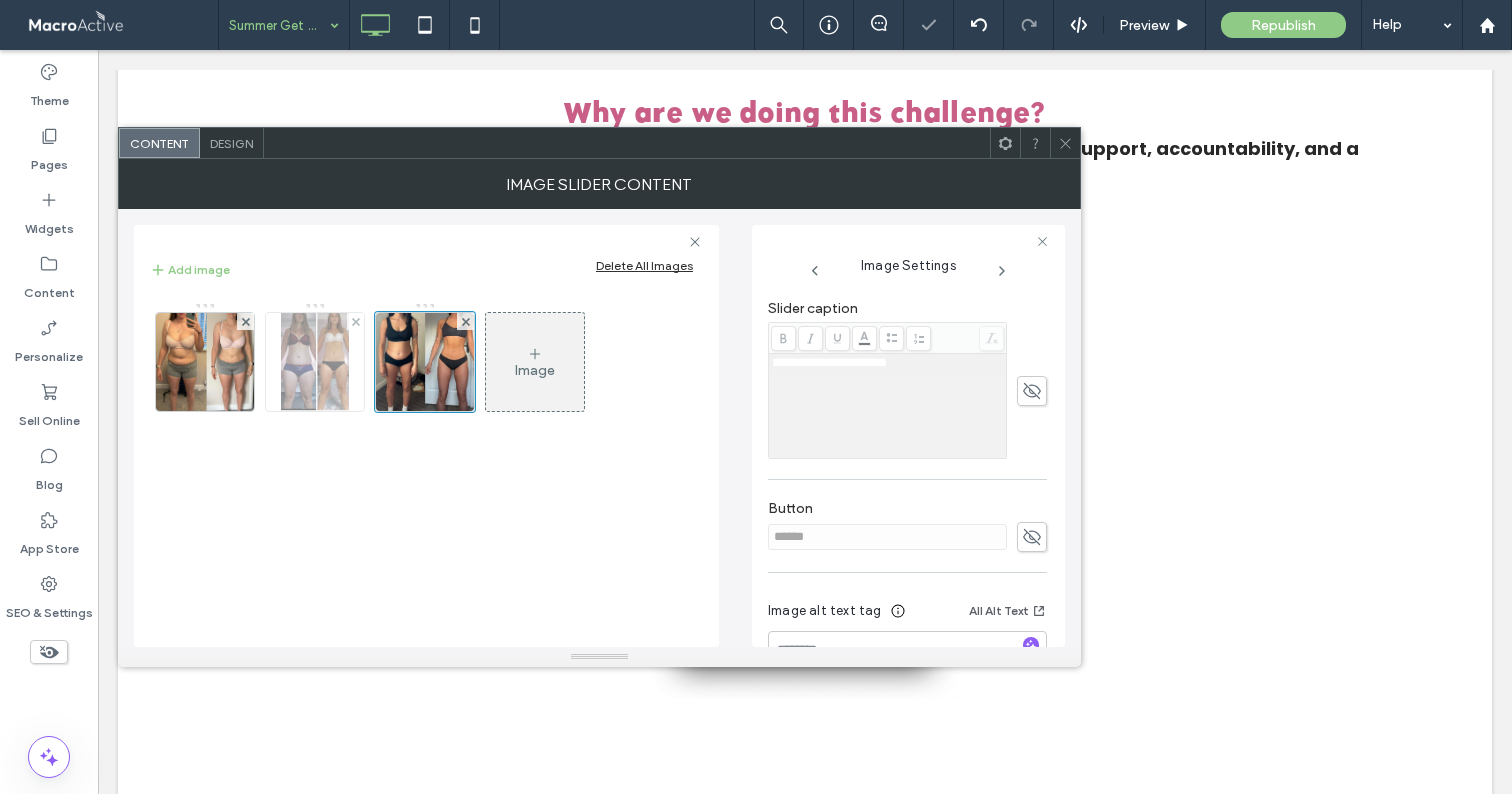 click at bounding box center (315, 362) 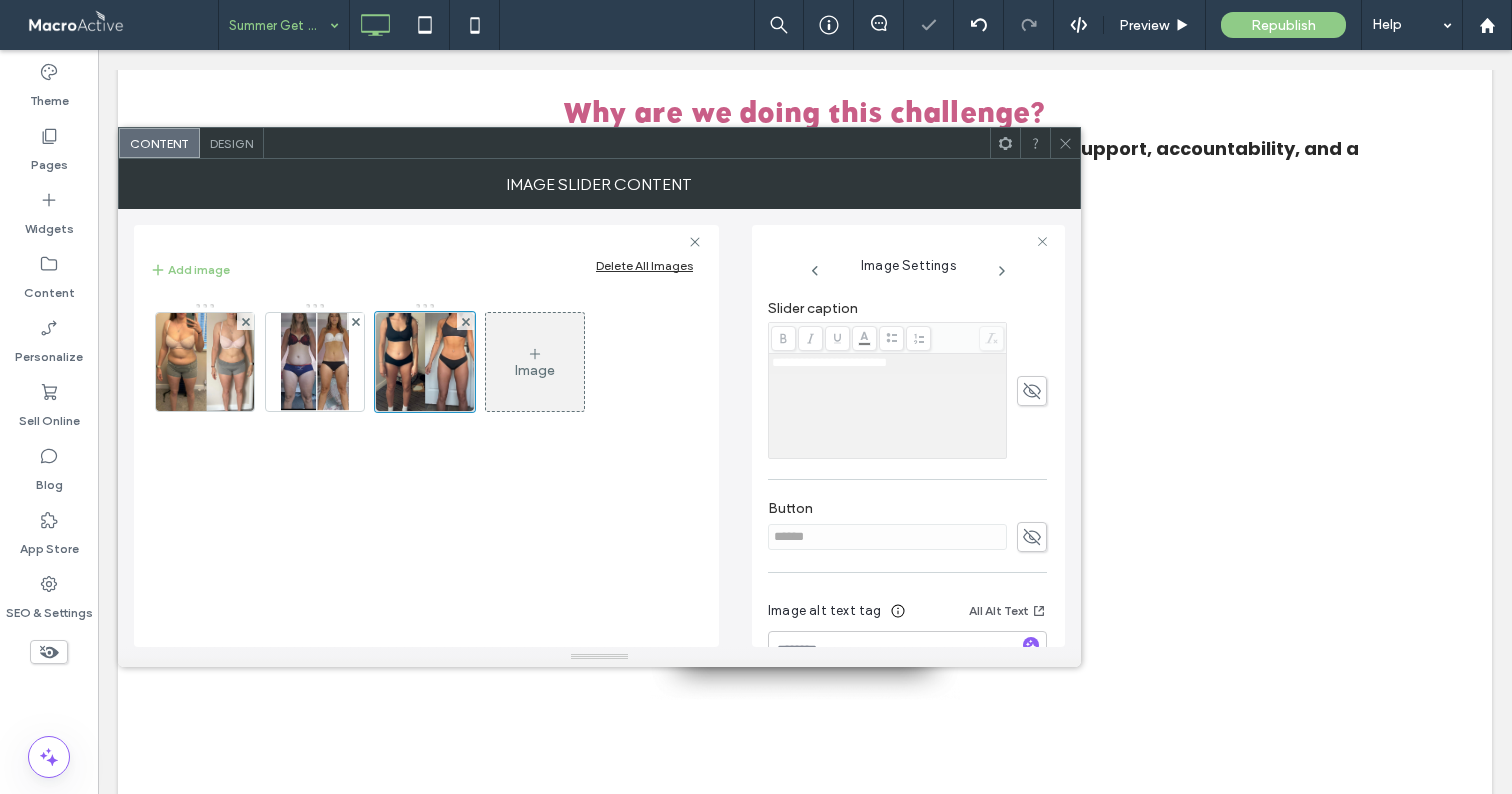 scroll, scrollTop: 521, scrollLeft: 0, axis: vertical 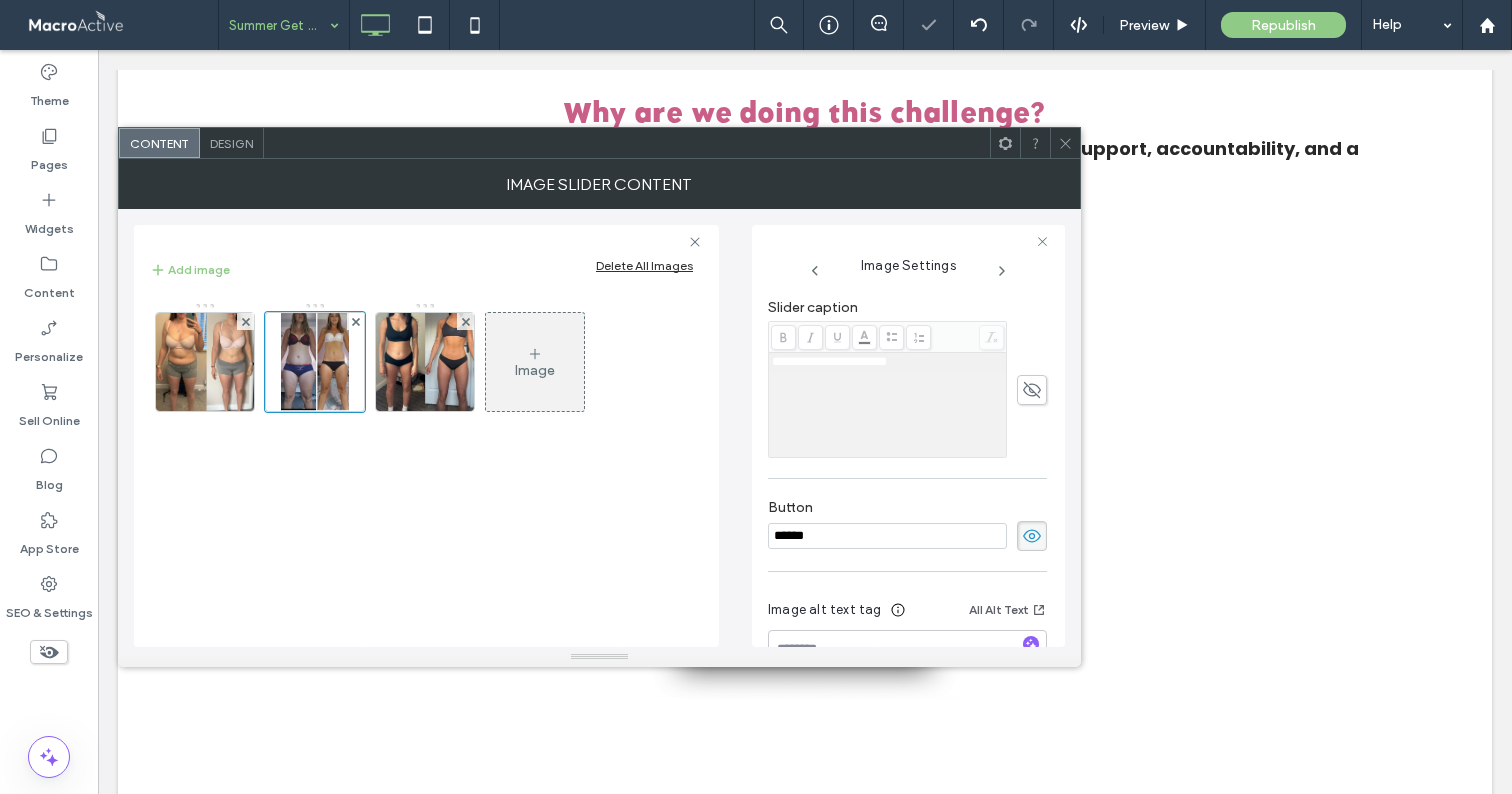 click 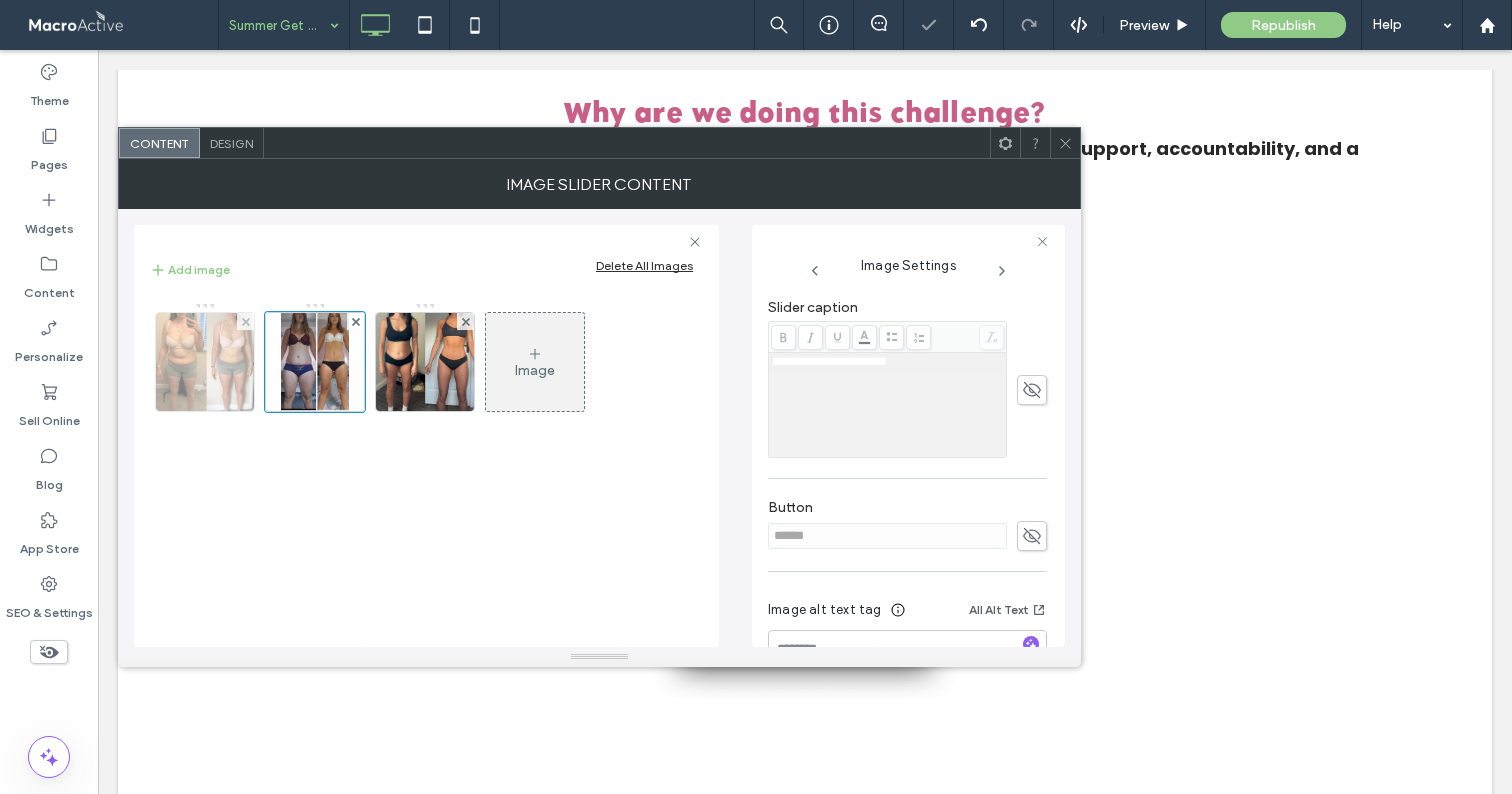 click at bounding box center [204, 362] 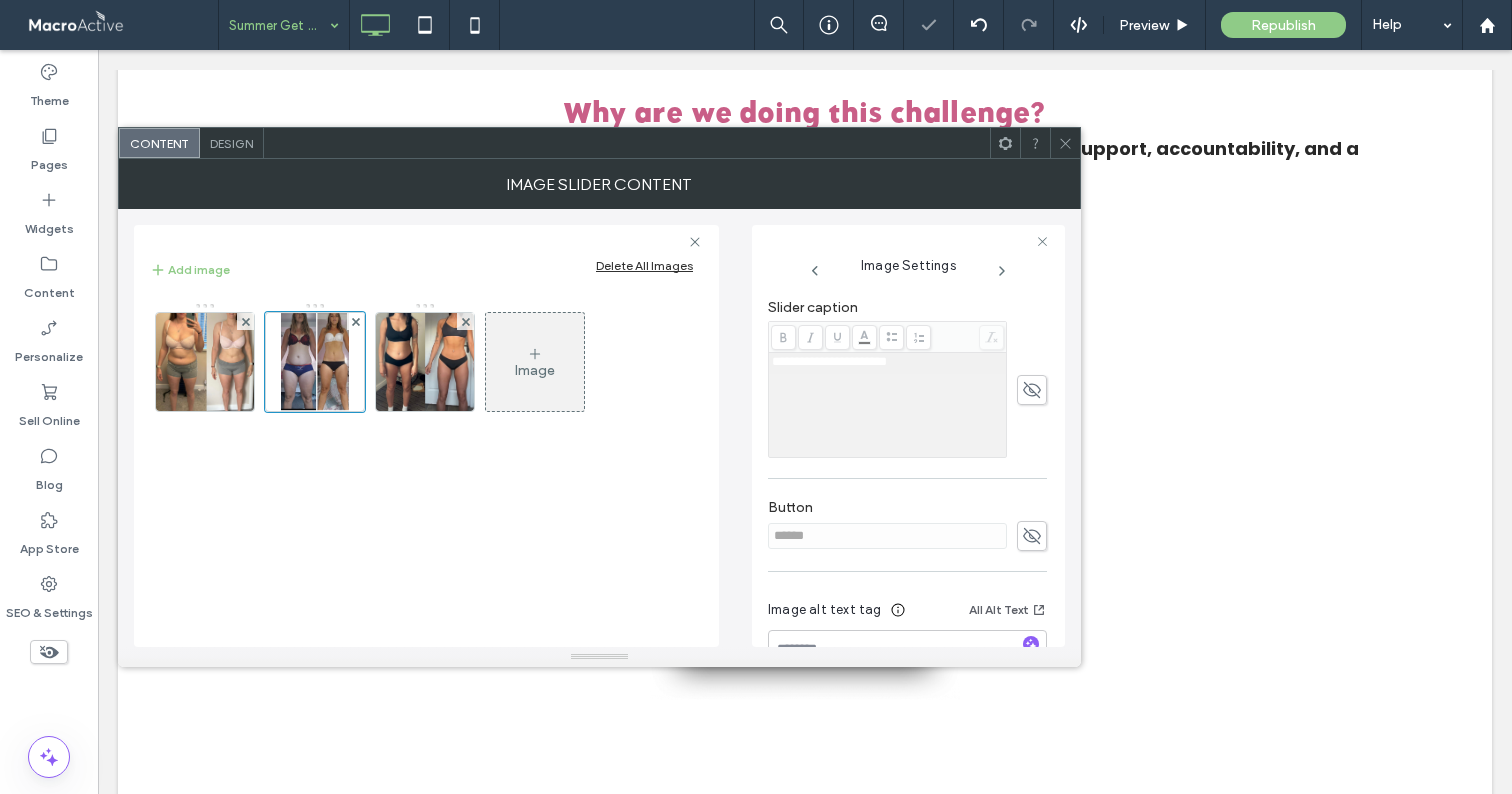 scroll, scrollTop: 505, scrollLeft: 0, axis: vertical 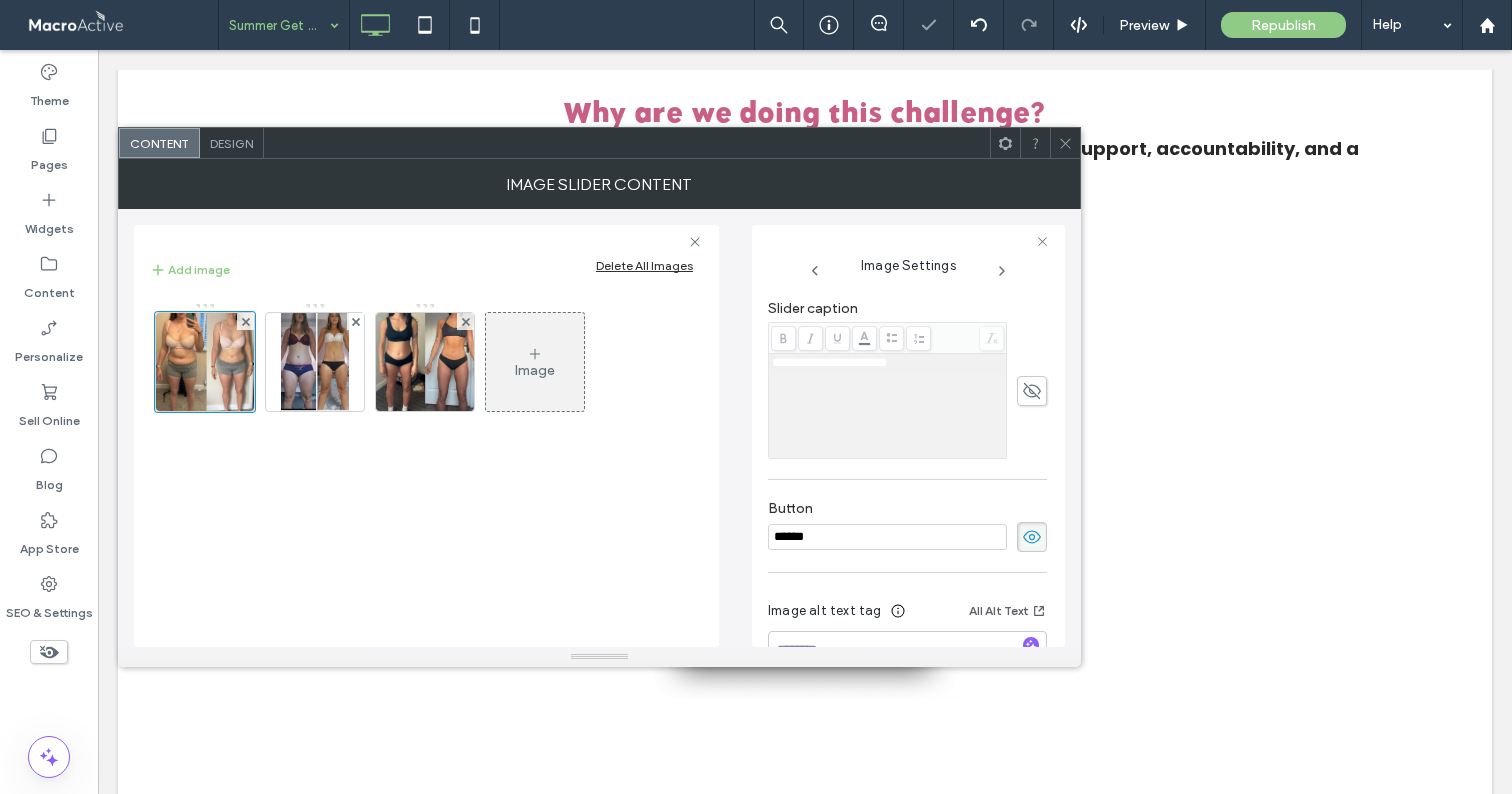 click 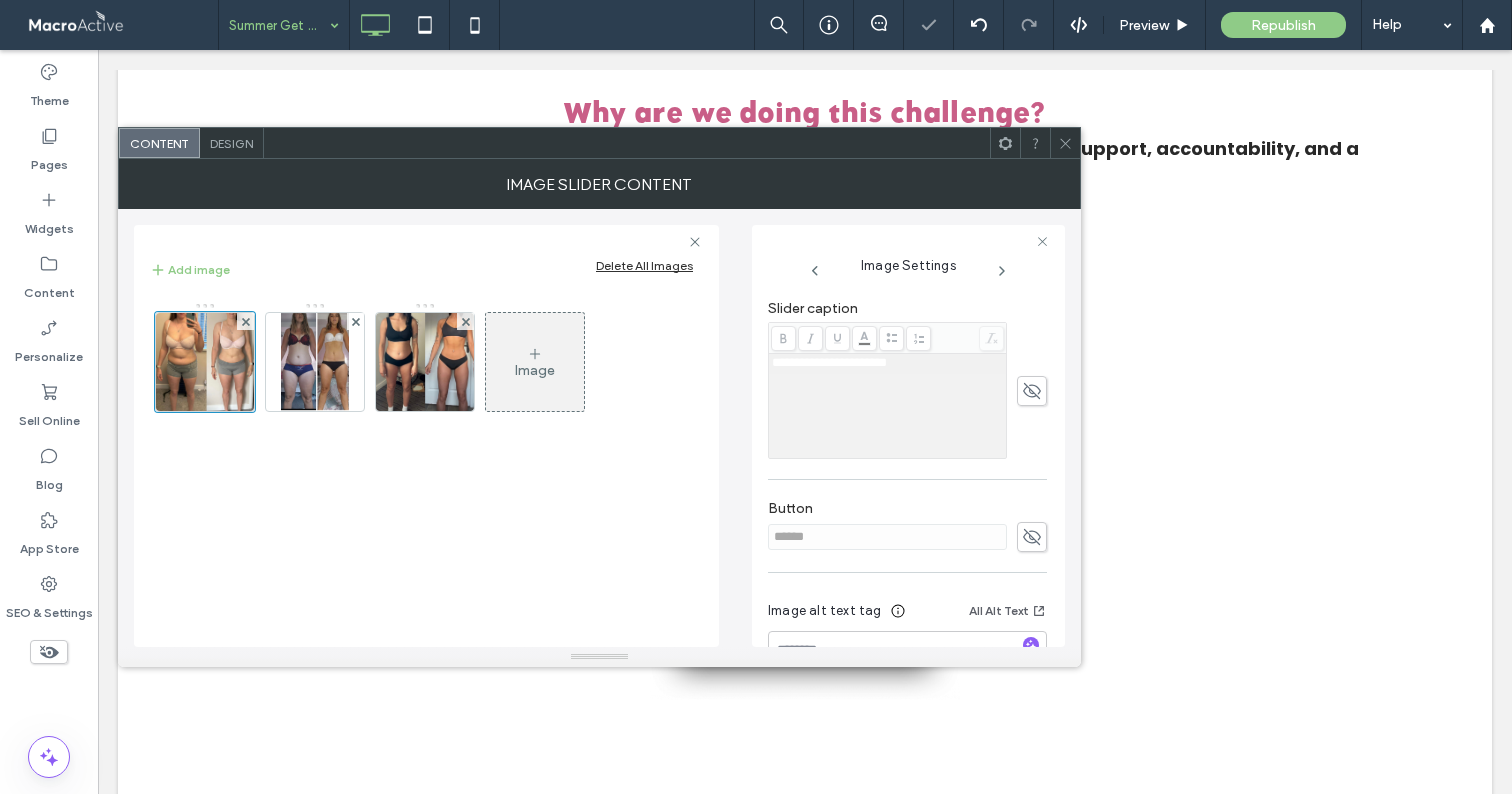 click 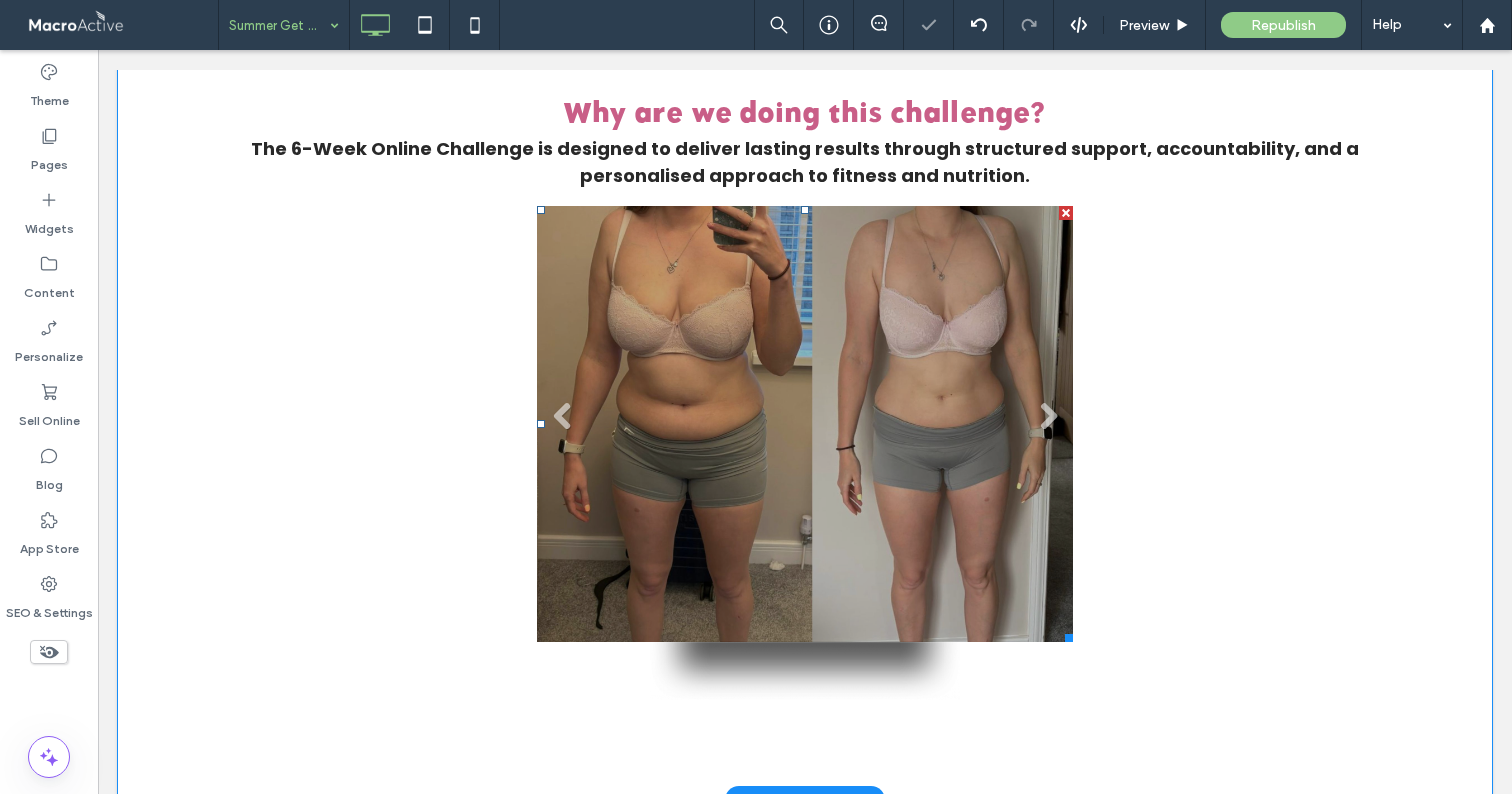 click on "Slide title
Write your caption here
Button" at bounding box center [805, 424] 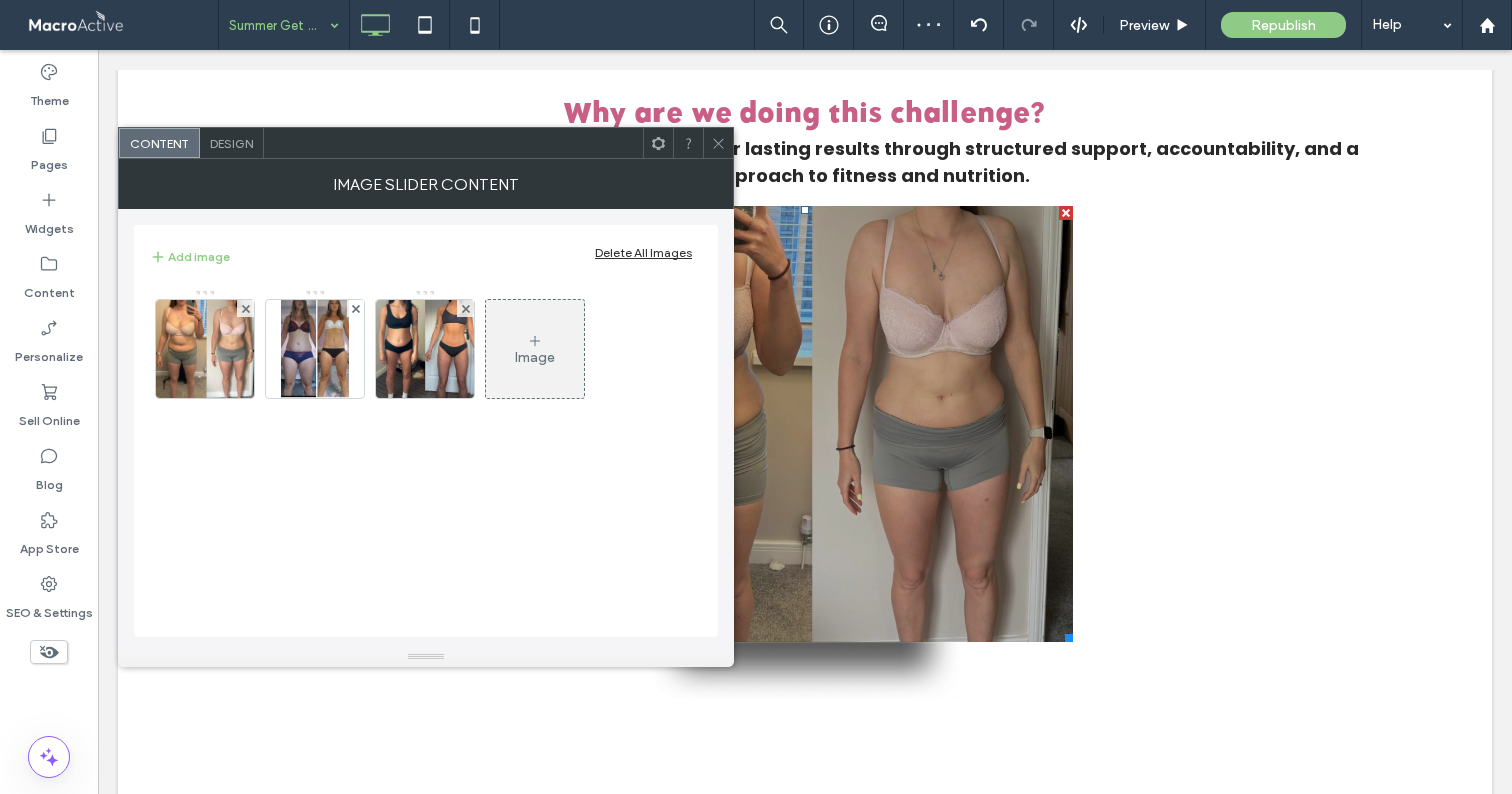 click on "Design" at bounding box center (231, 143) 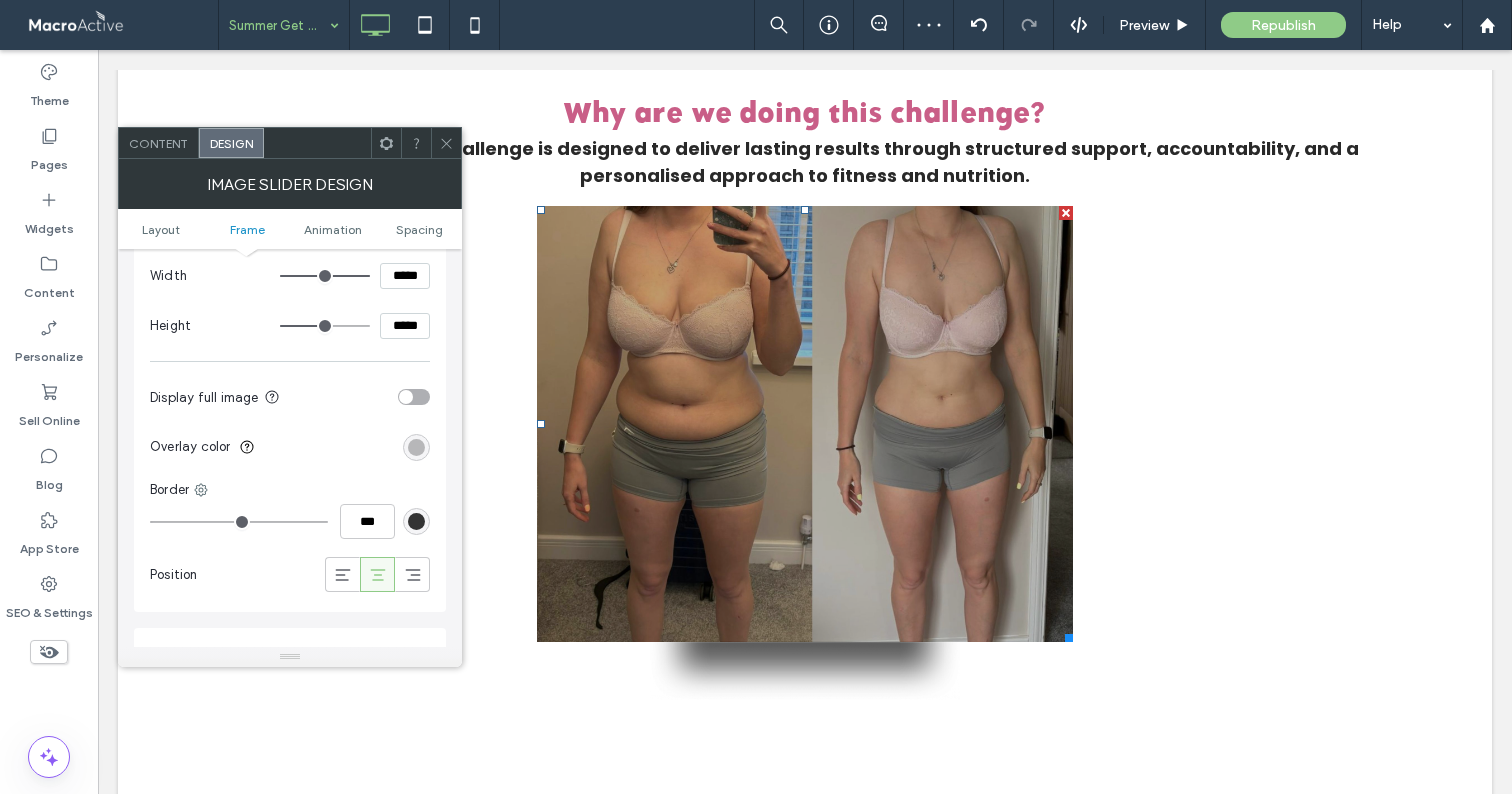 scroll, scrollTop: 779, scrollLeft: 0, axis: vertical 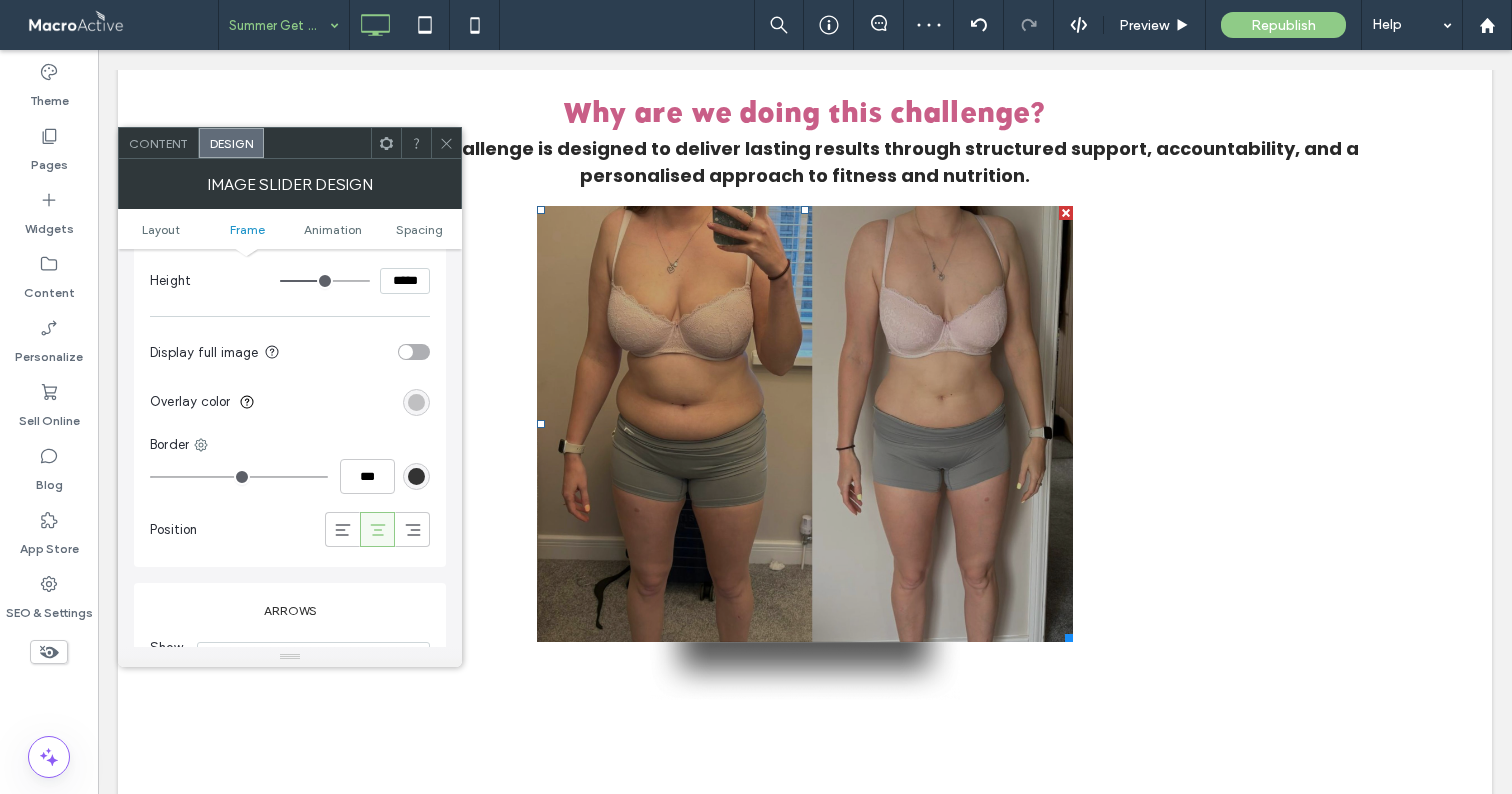 click at bounding box center (416, 402) 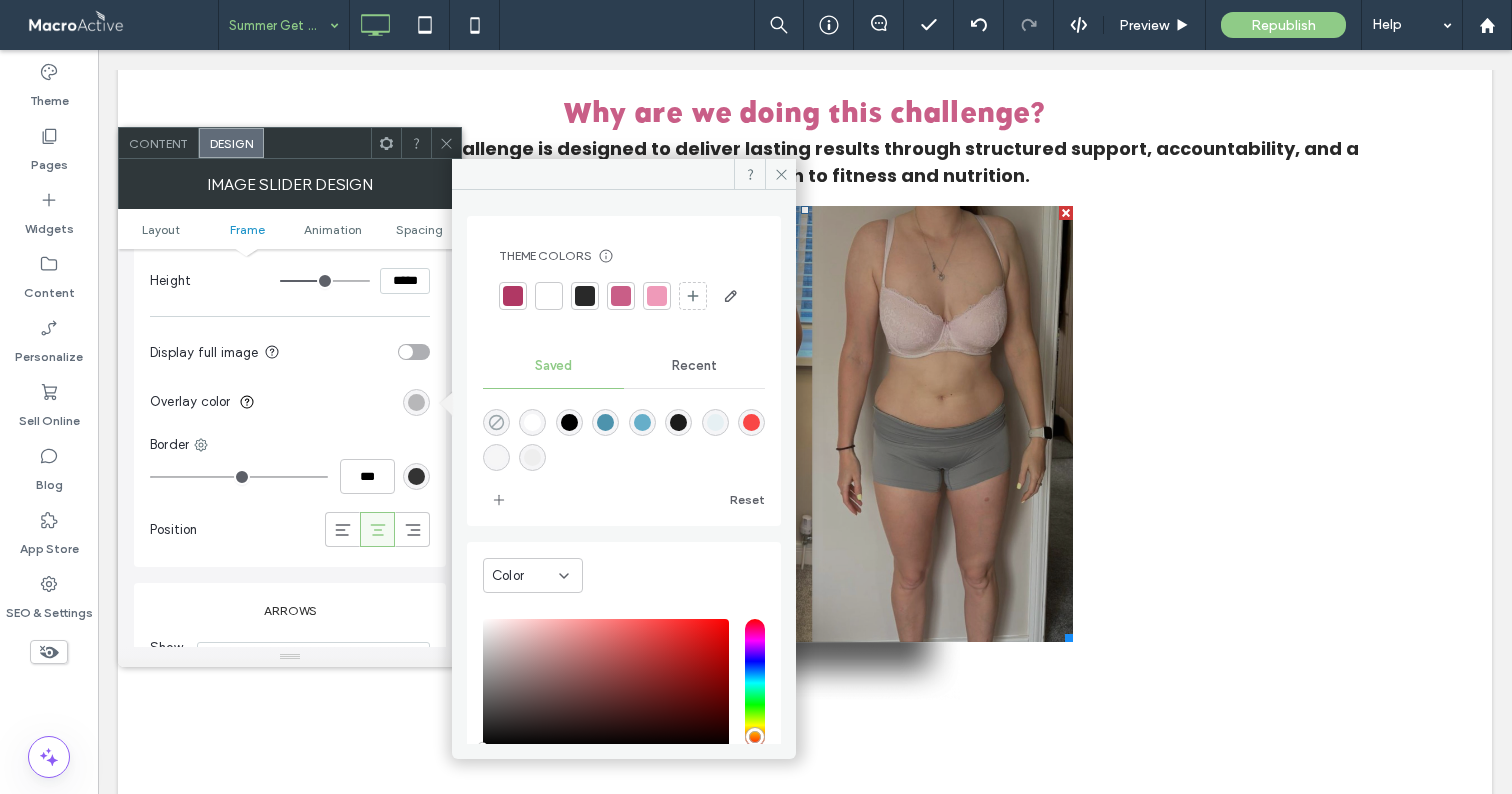 click 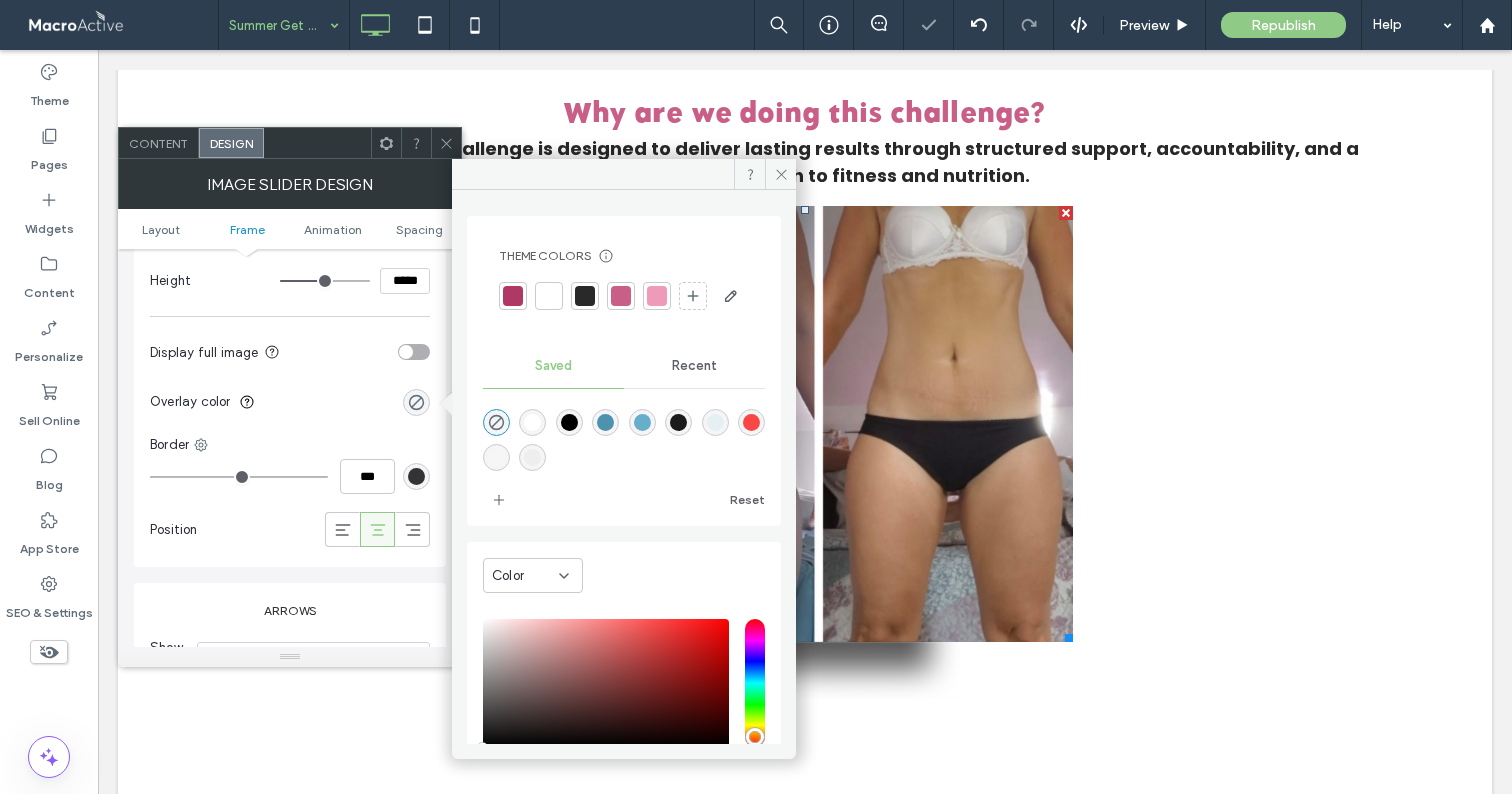 click 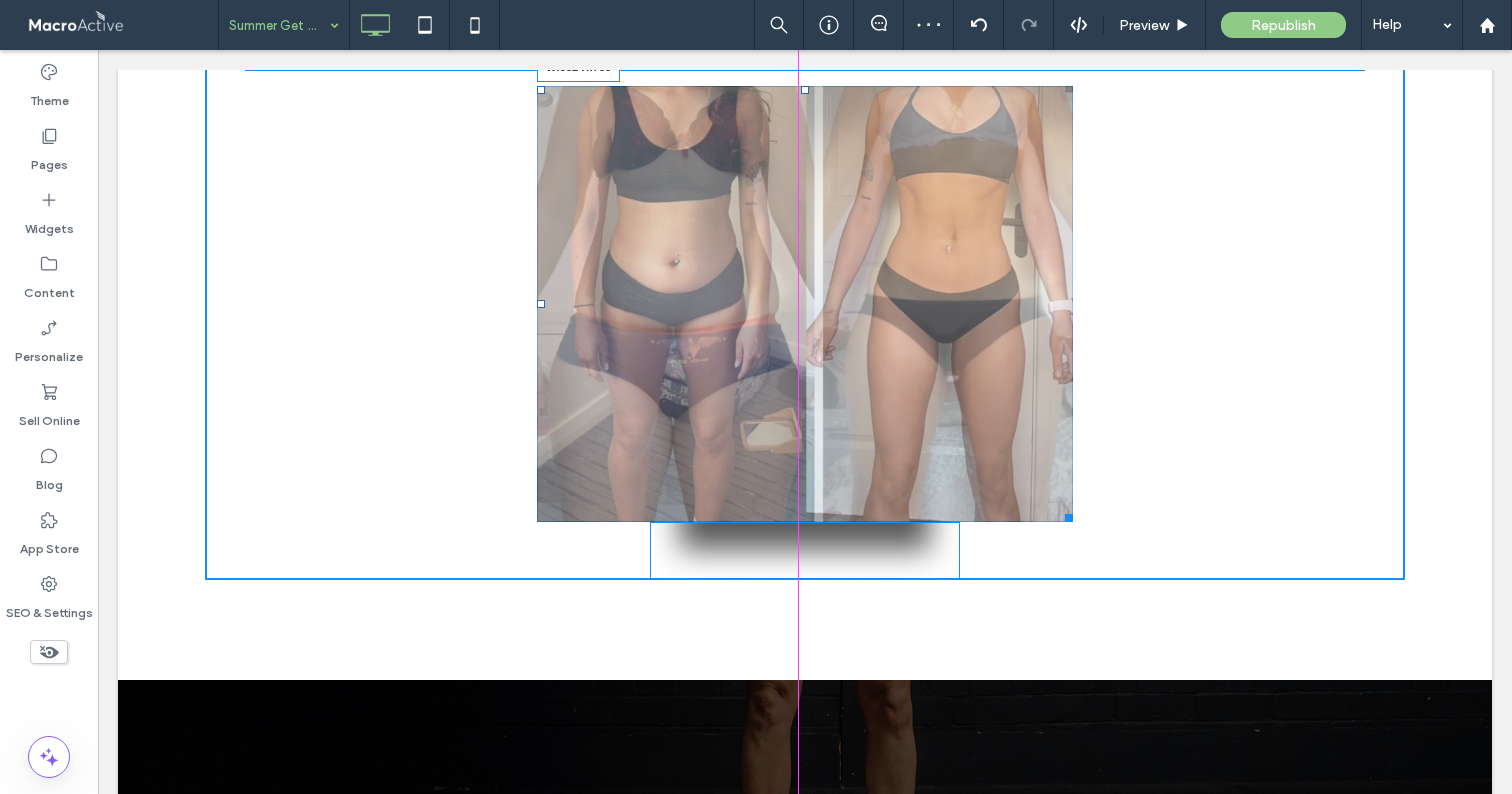 scroll, scrollTop: 1825, scrollLeft: 0, axis: vertical 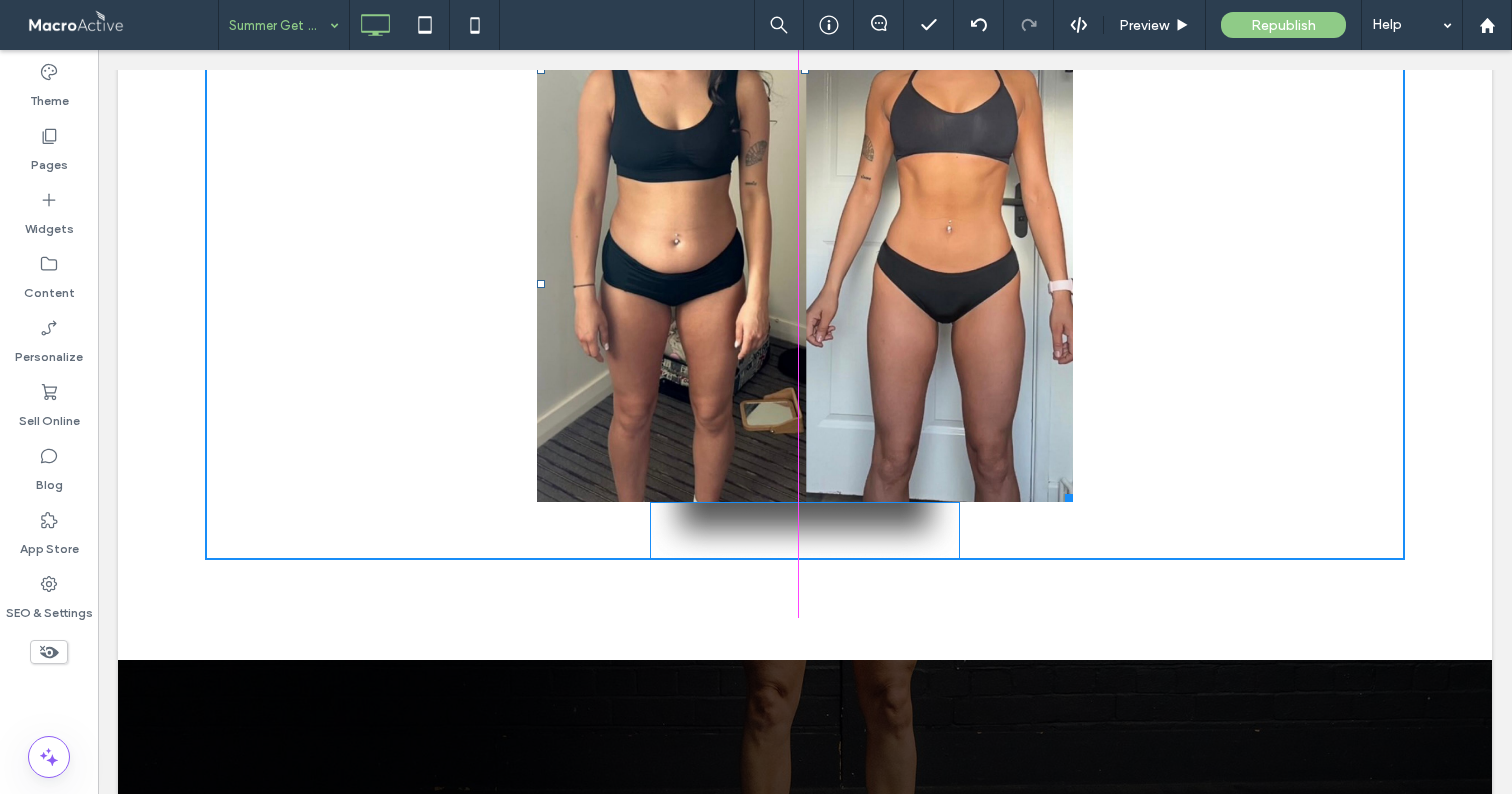 drag, startPoint x: 1062, startPoint y: 627, endPoint x: 1041, endPoint y: 578, distance: 53.310413 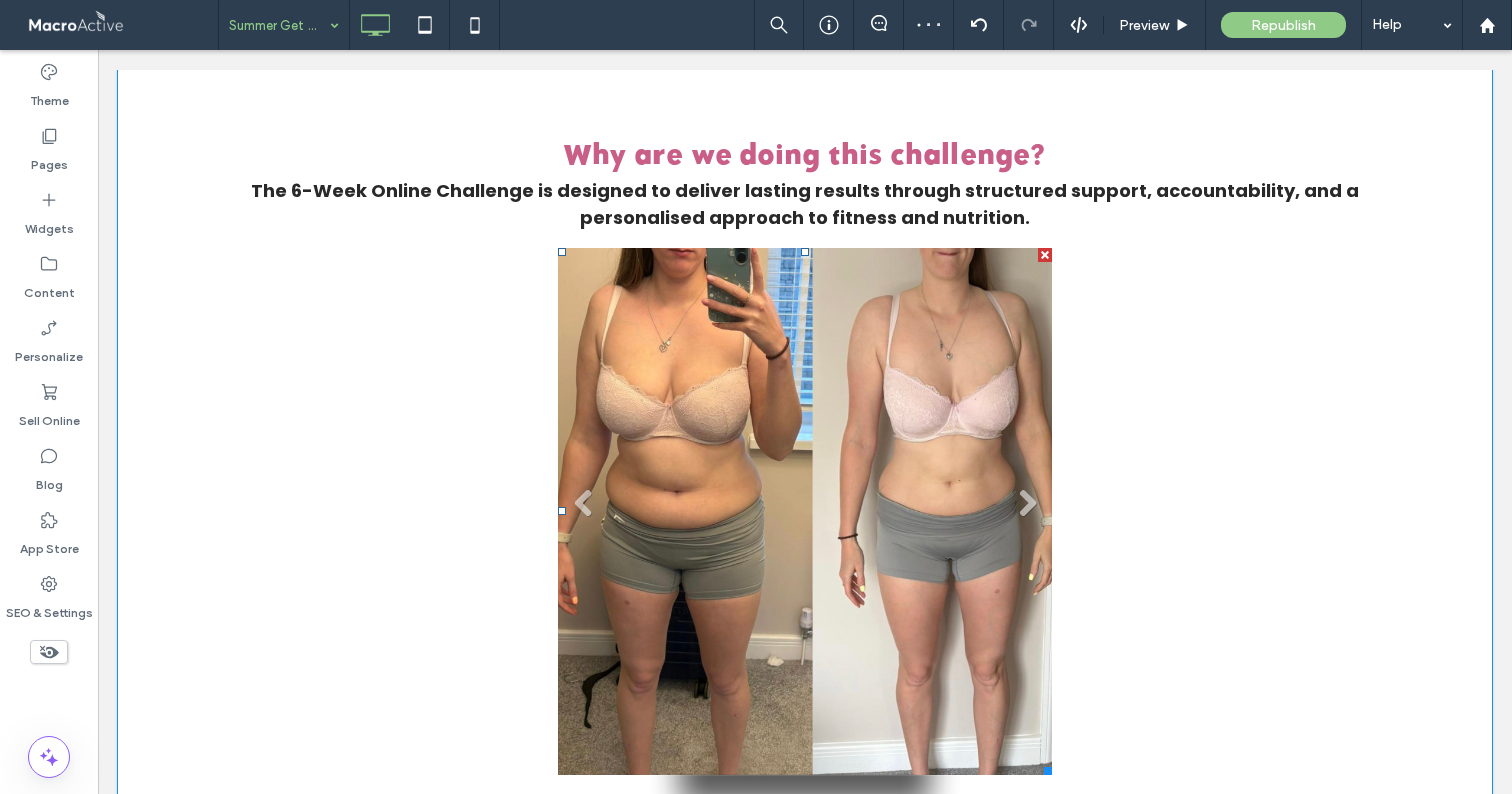 scroll, scrollTop: 1645, scrollLeft: 0, axis: vertical 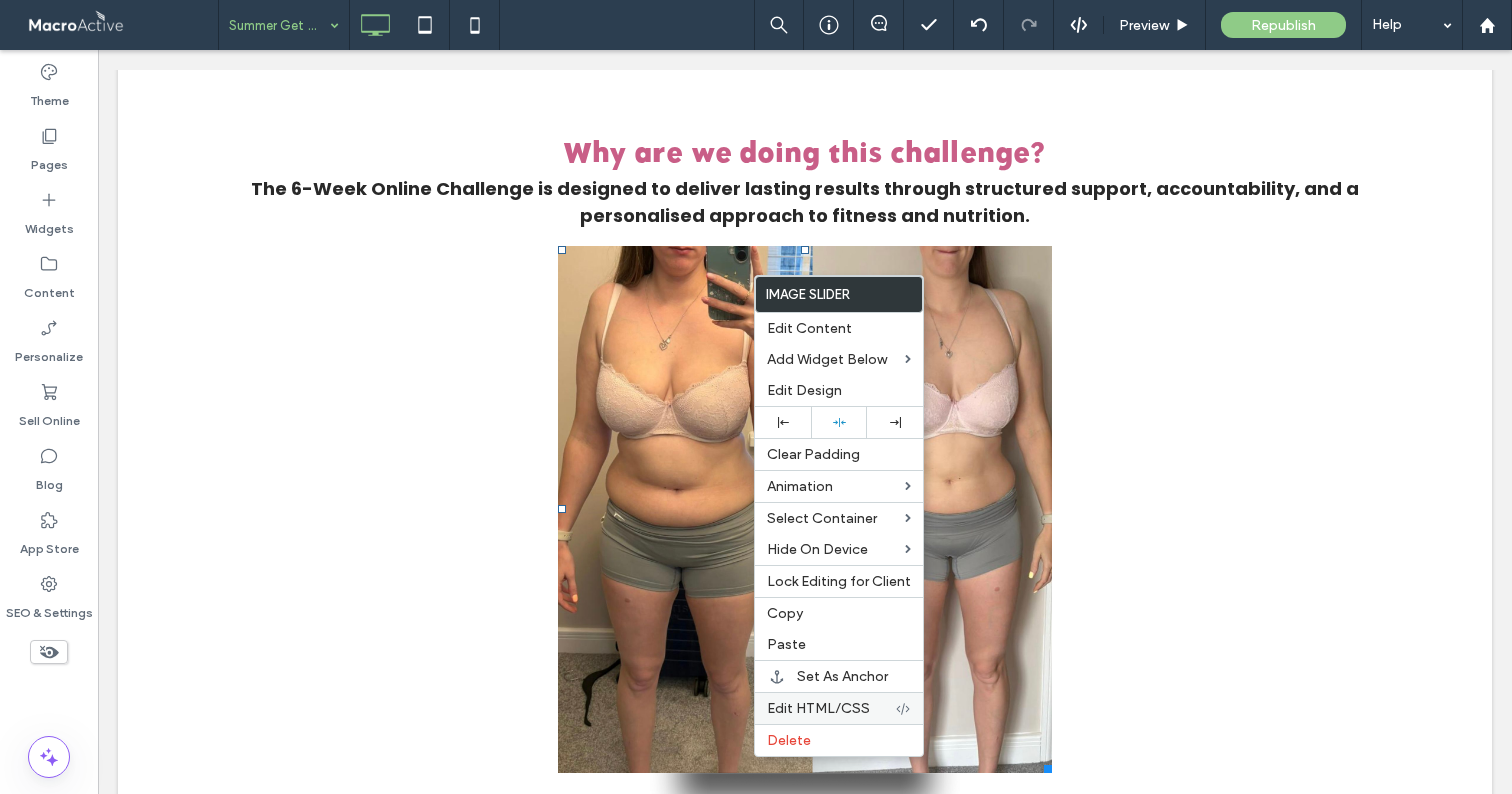 click on "Edit HTML/CSS" at bounding box center [818, 708] 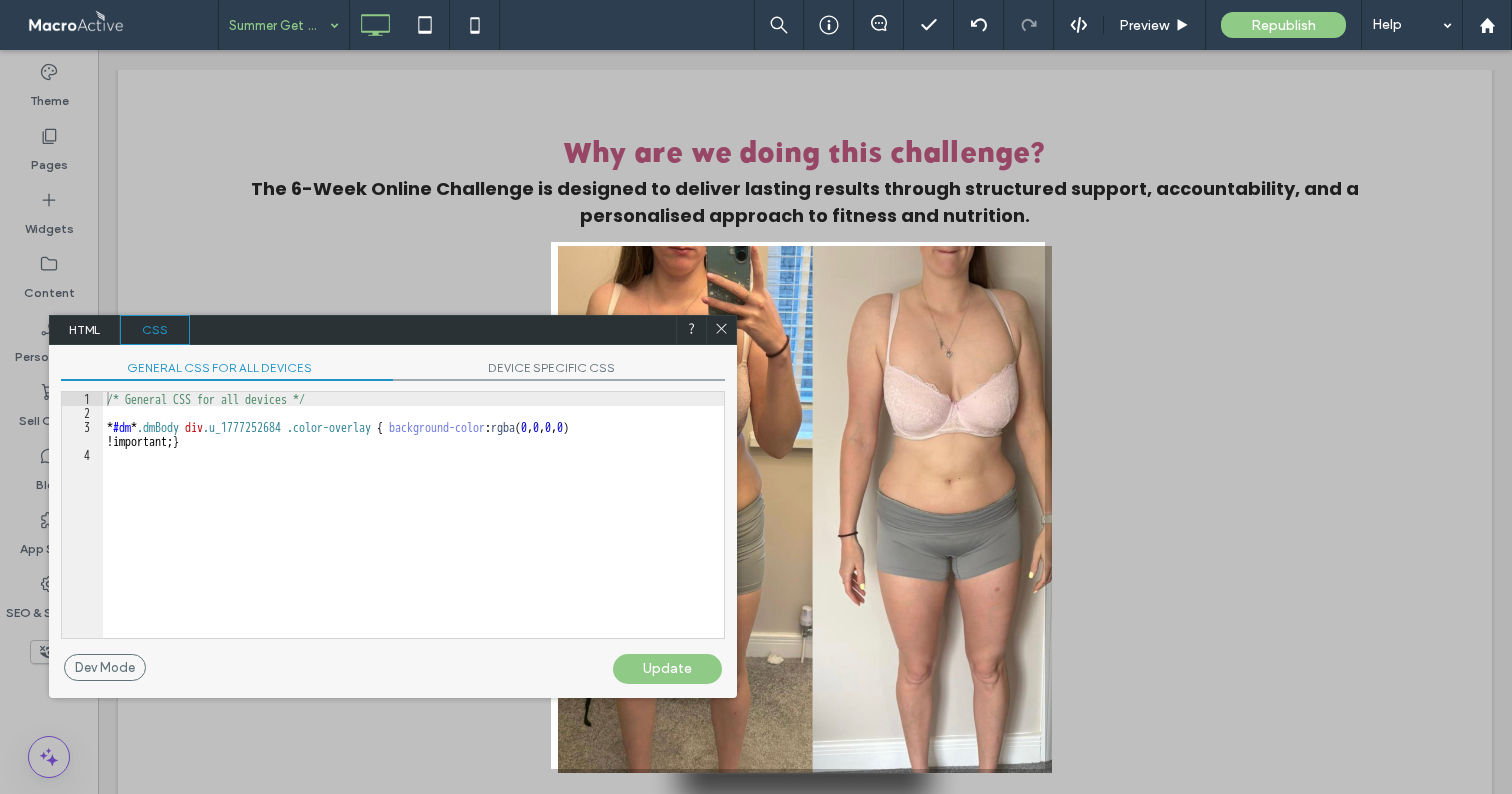 click 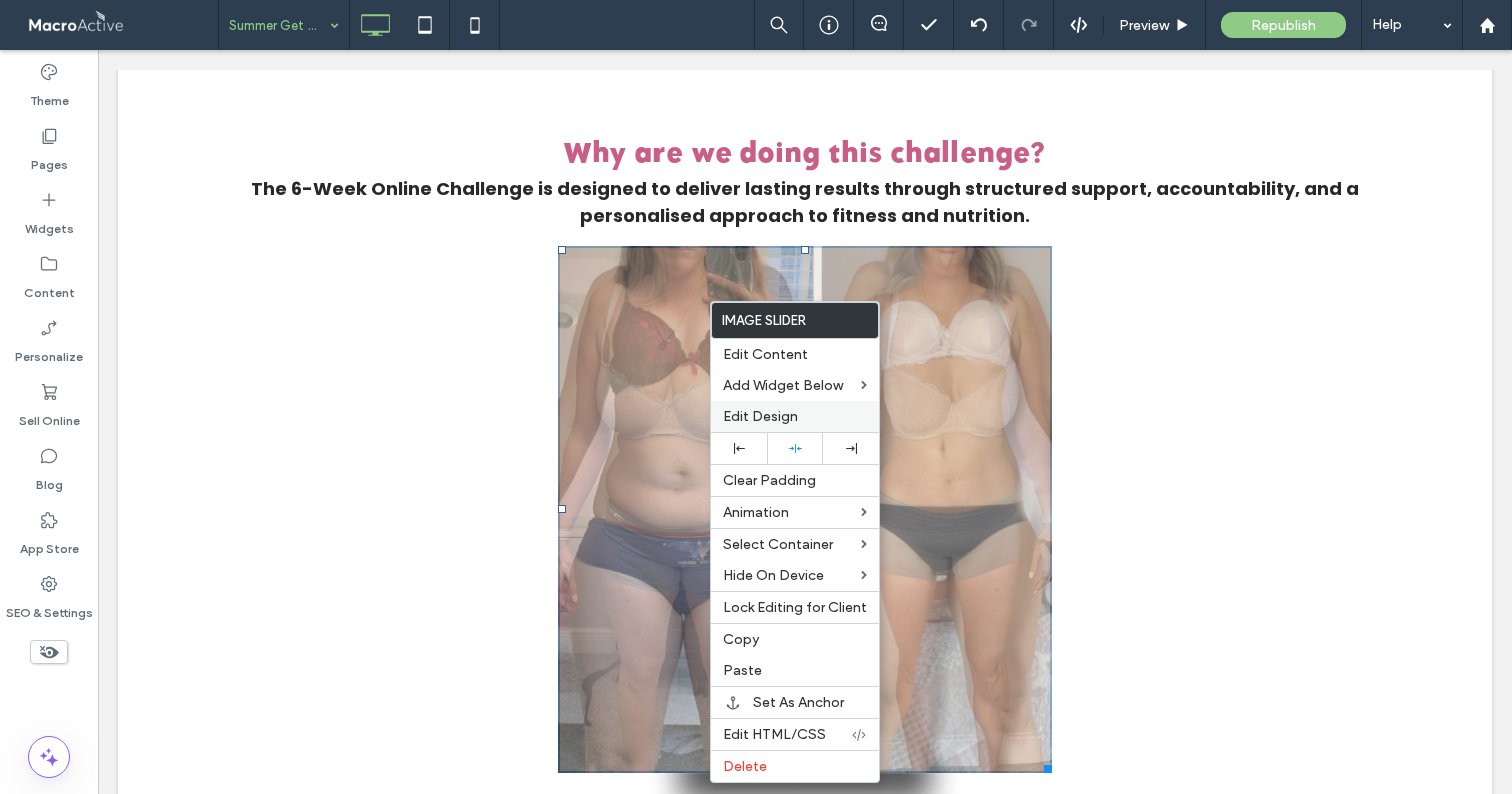 click on "Edit Design" at bounding box center (760, 416) 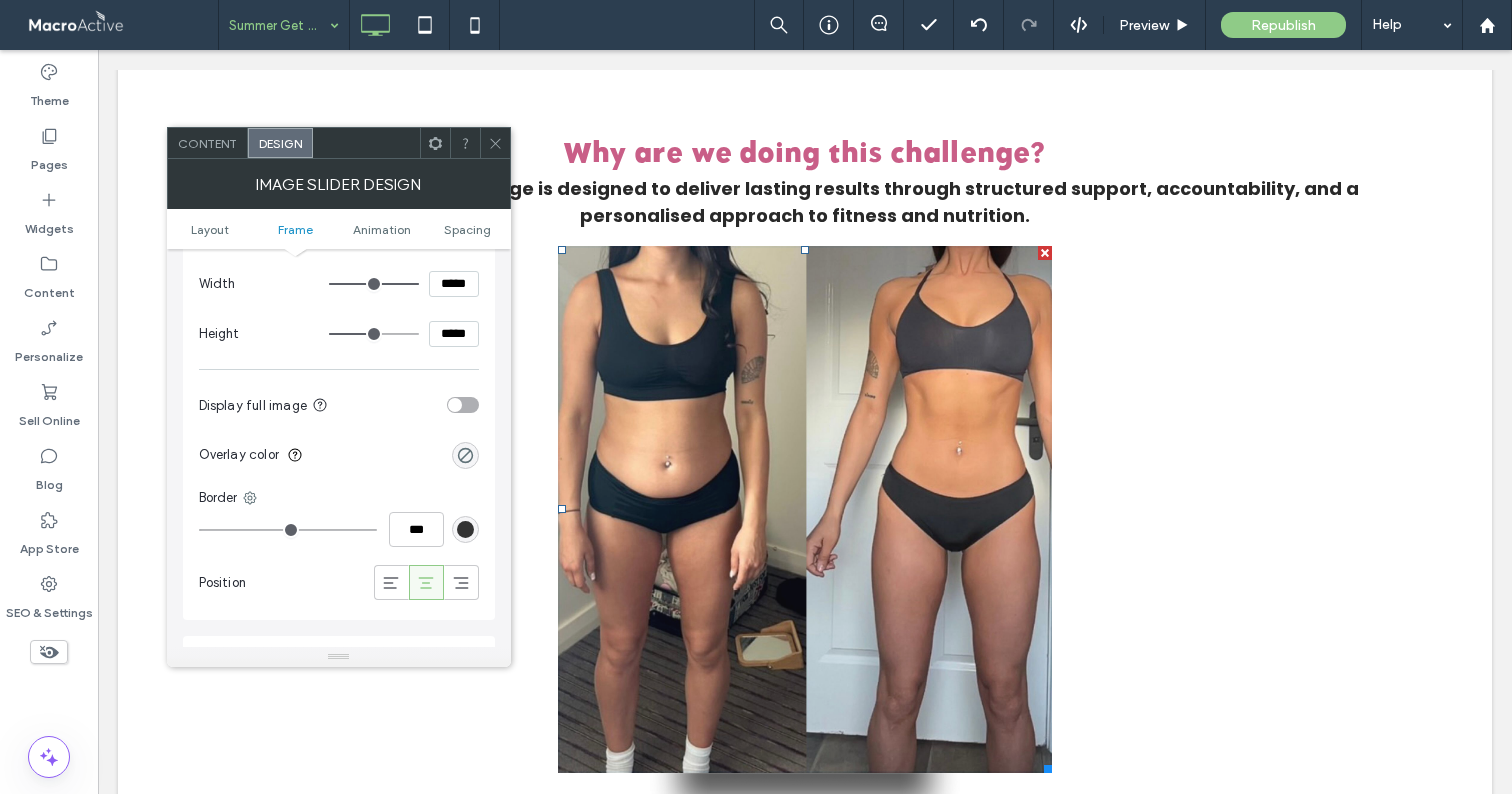 scroll, scrollTop: 731, scrollLeft: 0, axis: vertical 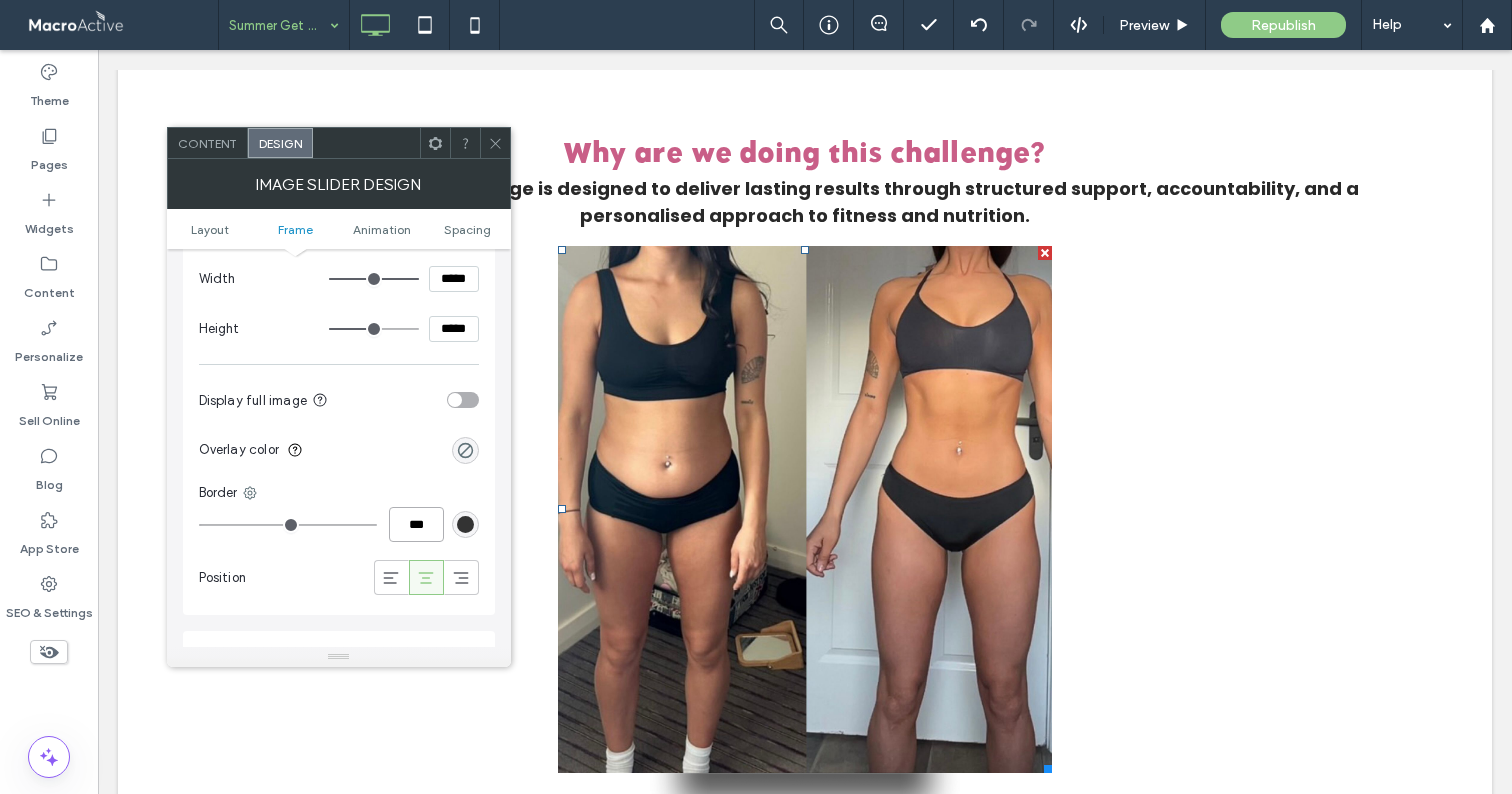 click on "***" at bounding box center (416, 524) 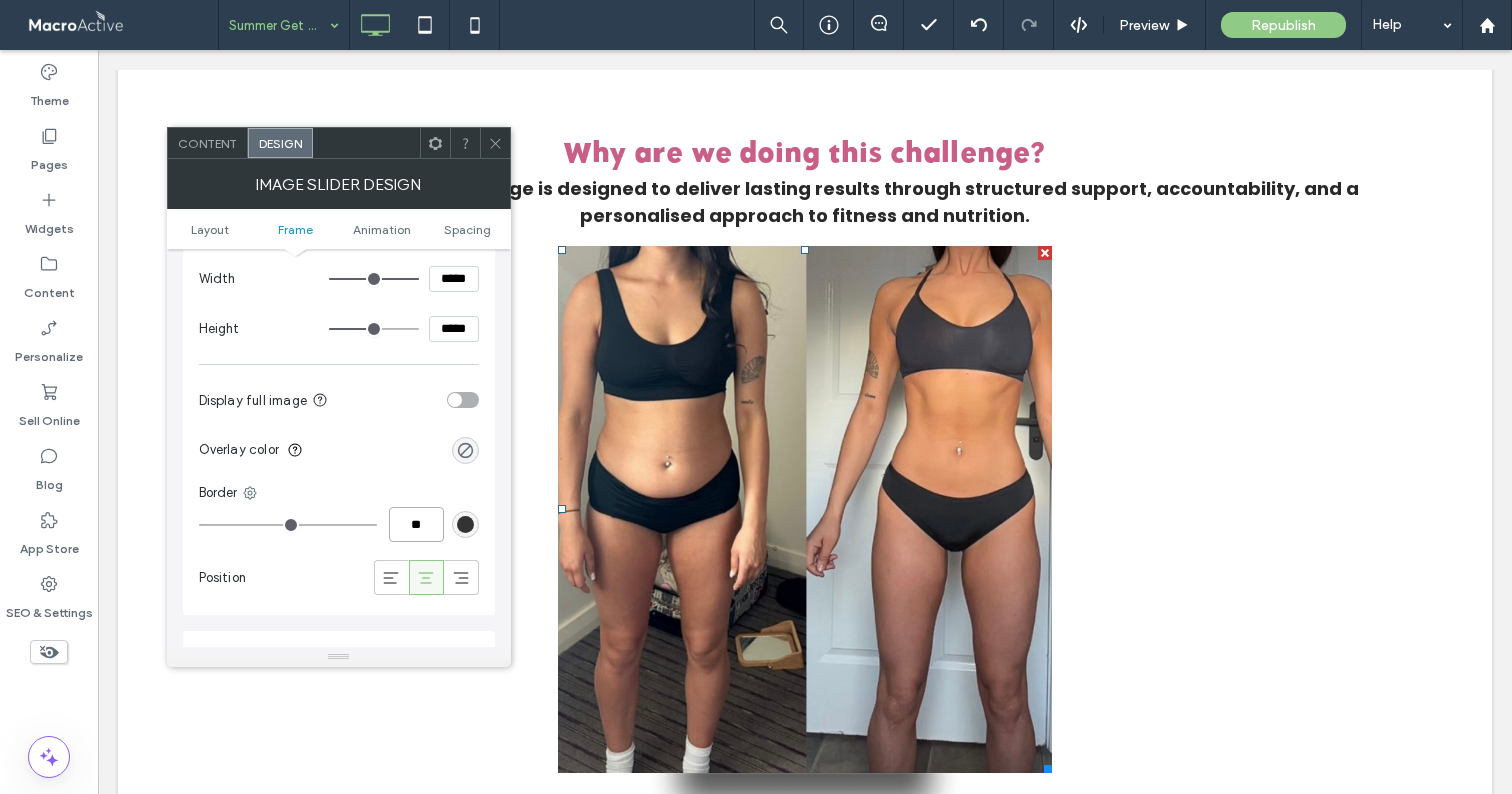 type on "**" 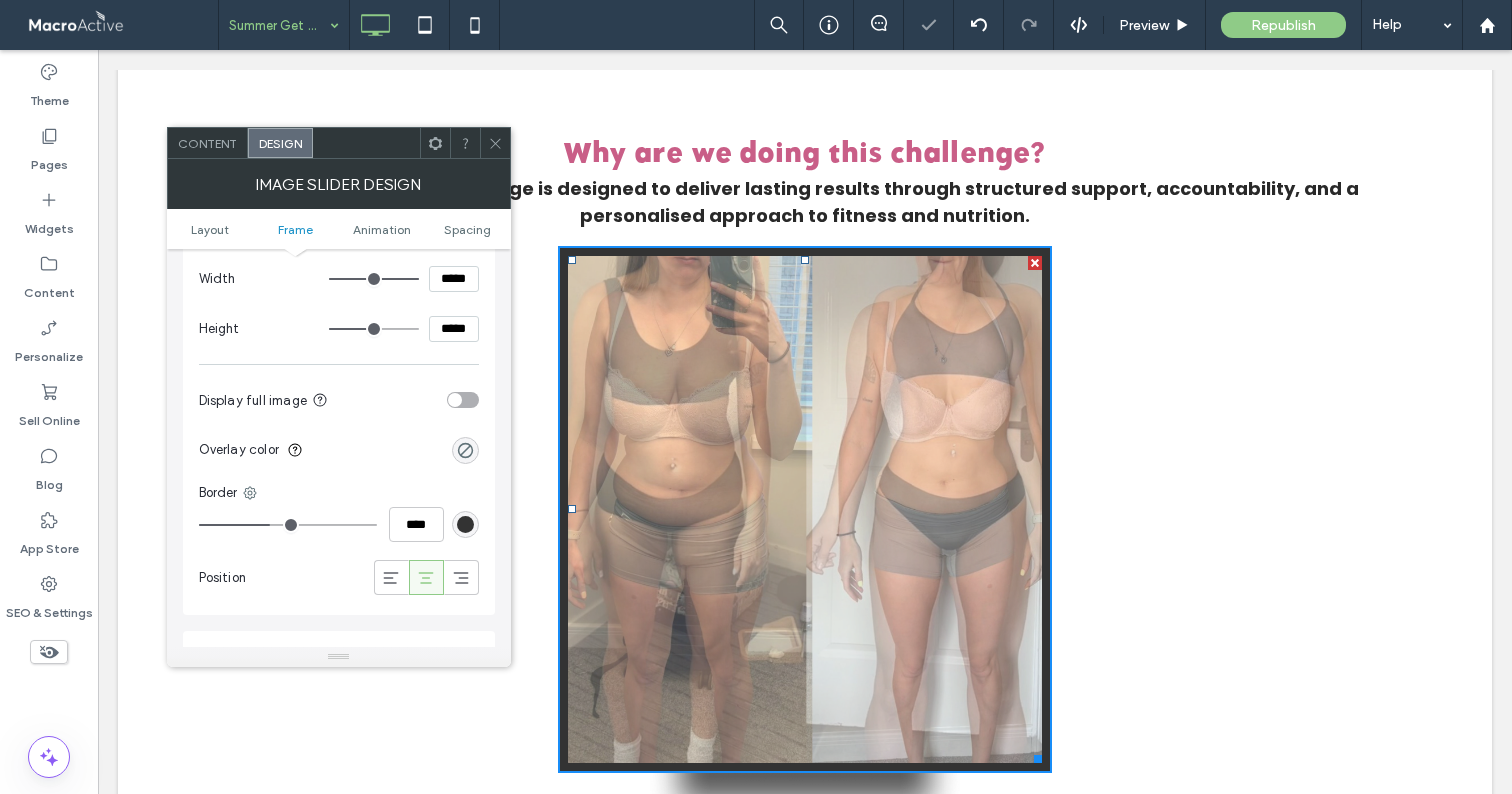 click at bounding box center [465, 524] 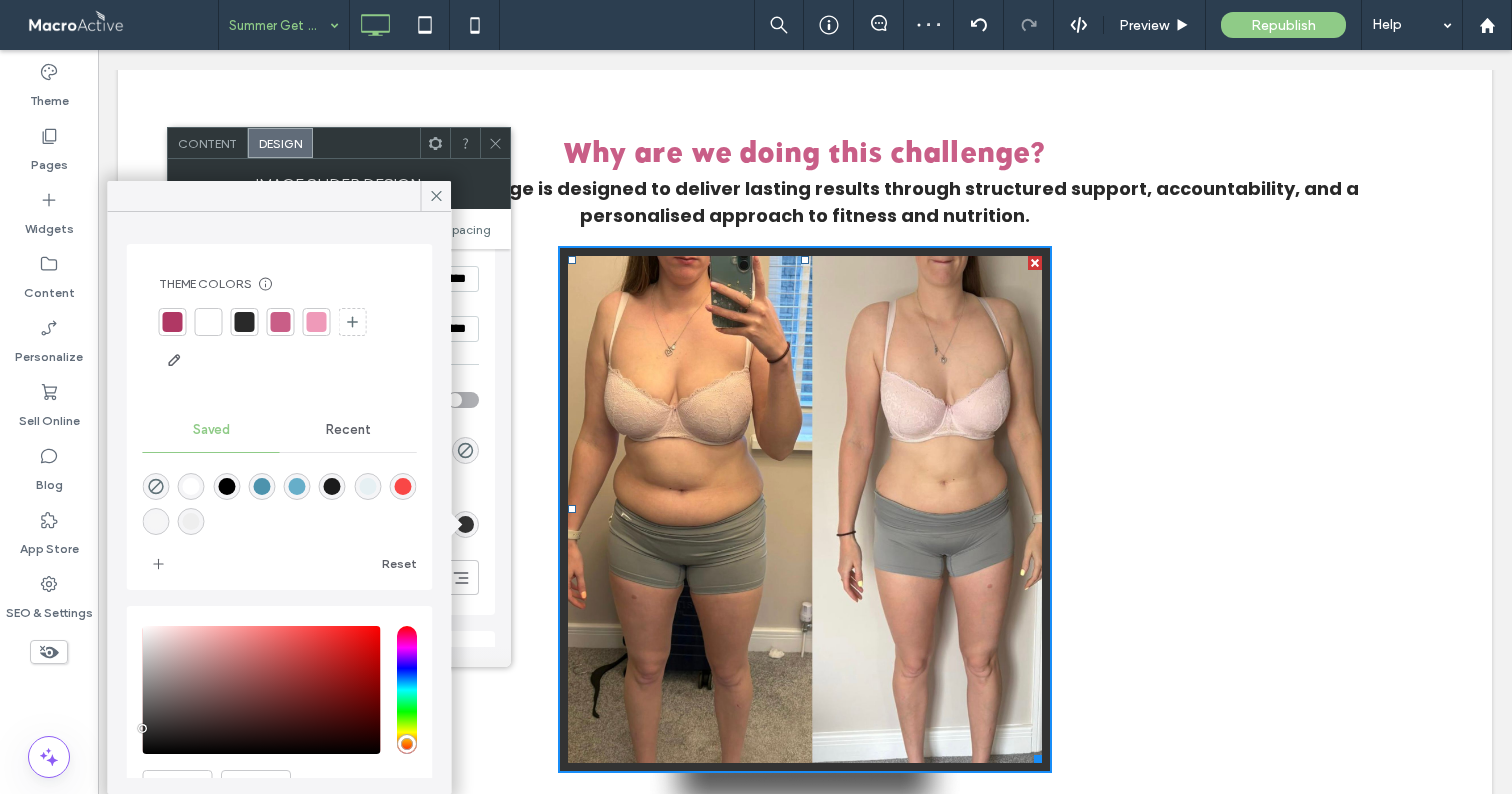 click at bounding box center (191, 486) 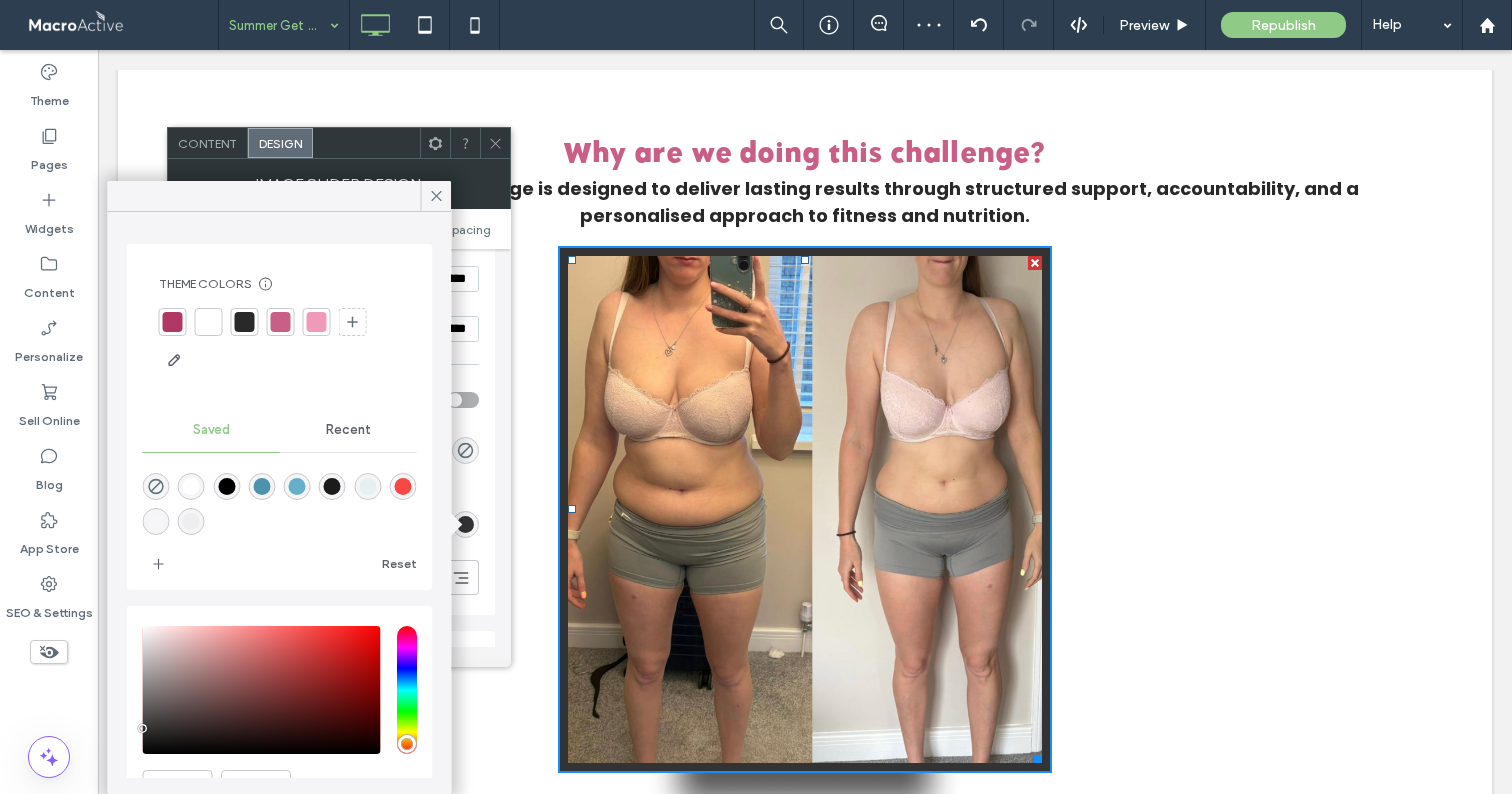 type on "*******" 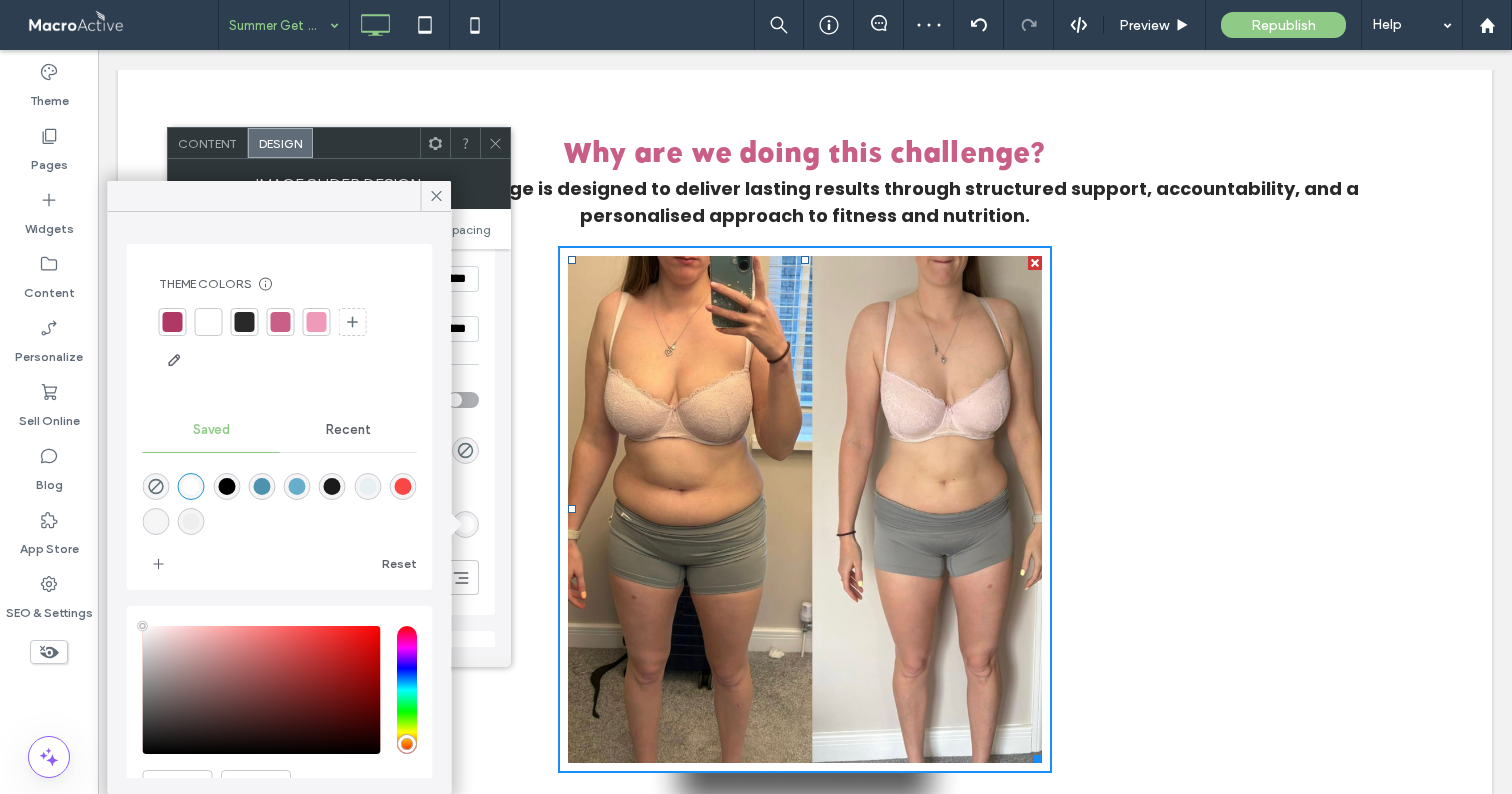 click on "Image Slider Design" at bounding box center [339, 184] 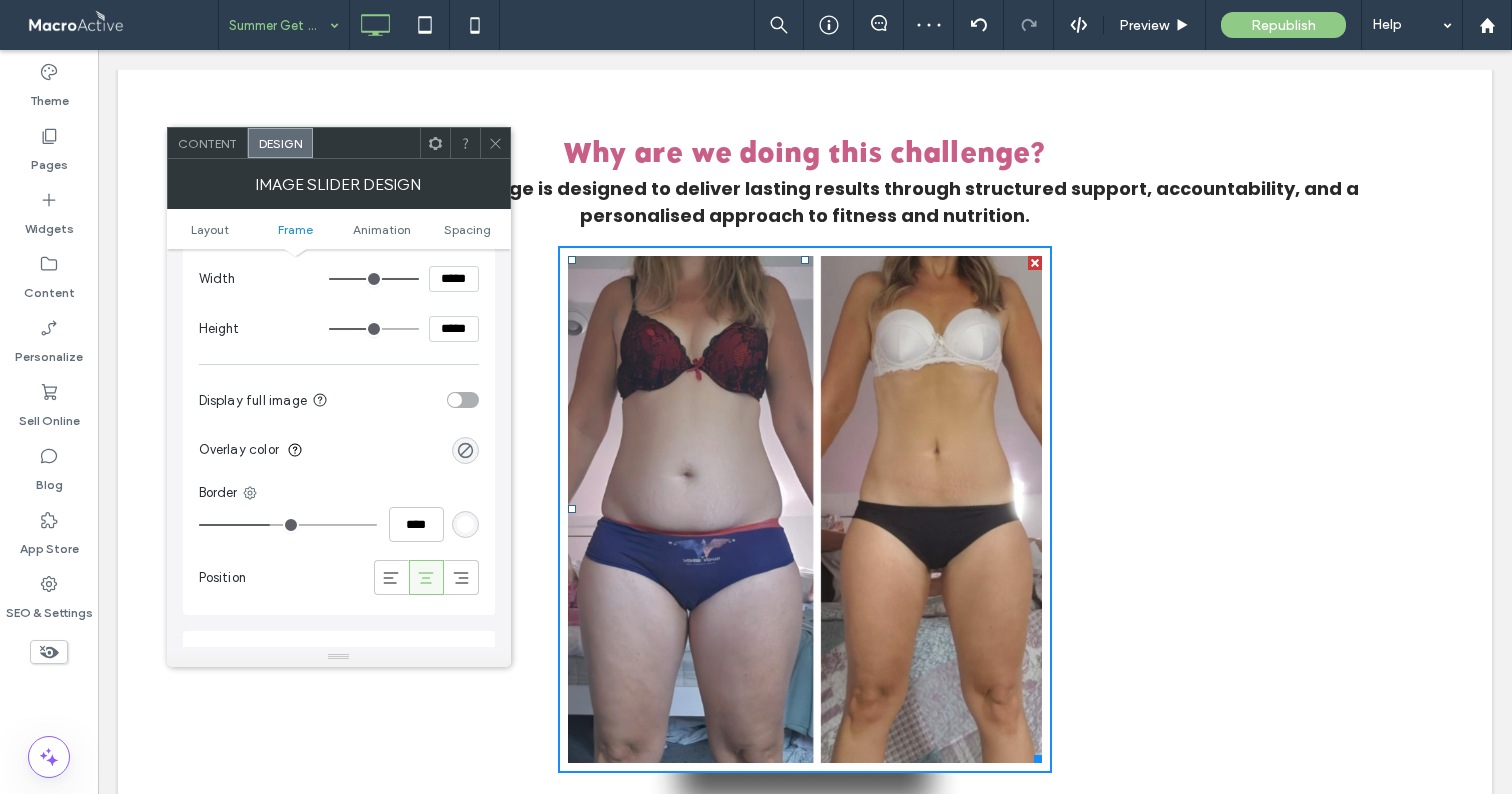 click 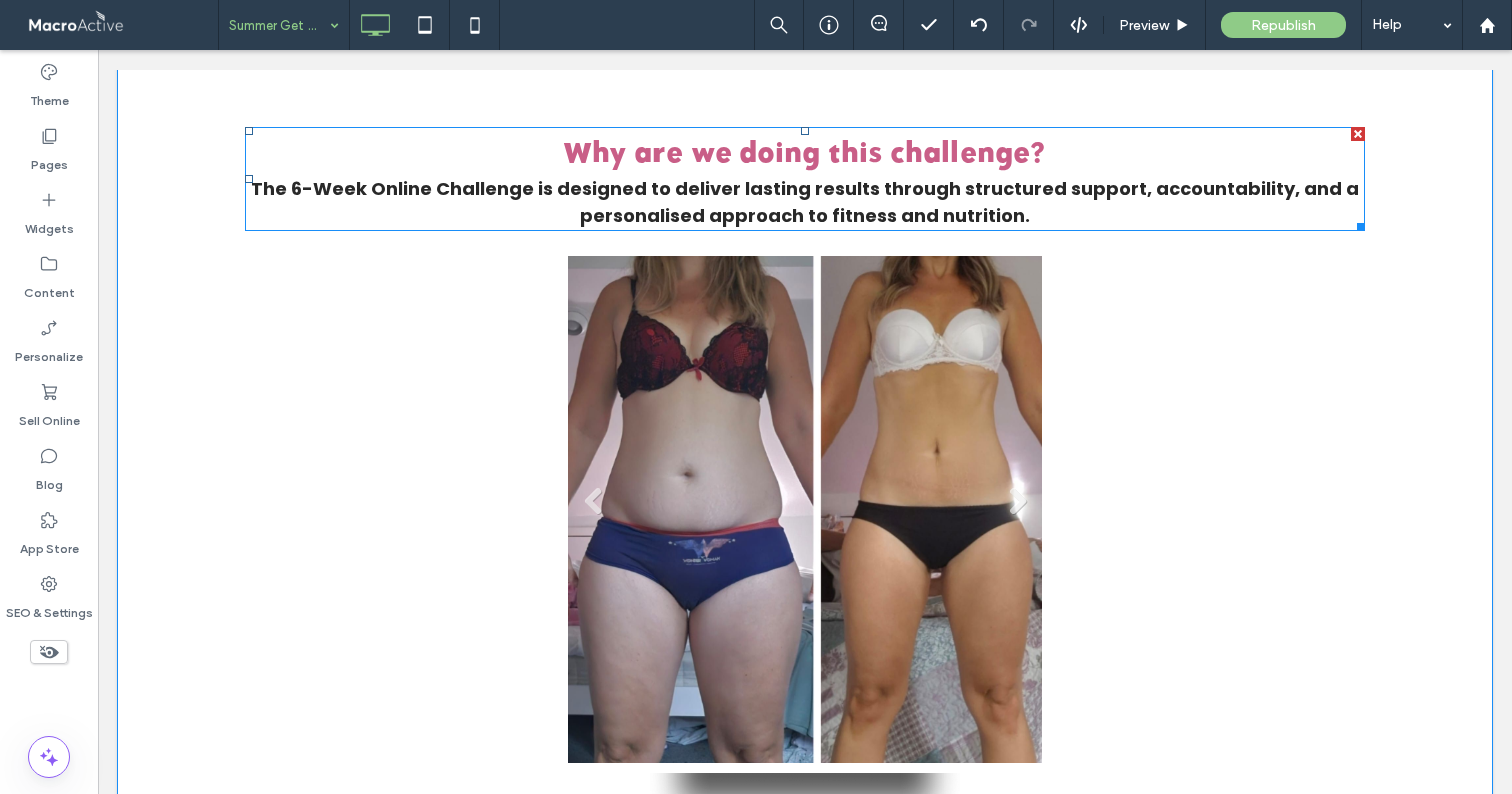 click on "Slide title
Write your caption here
Button" at bounding box center (805, 509) 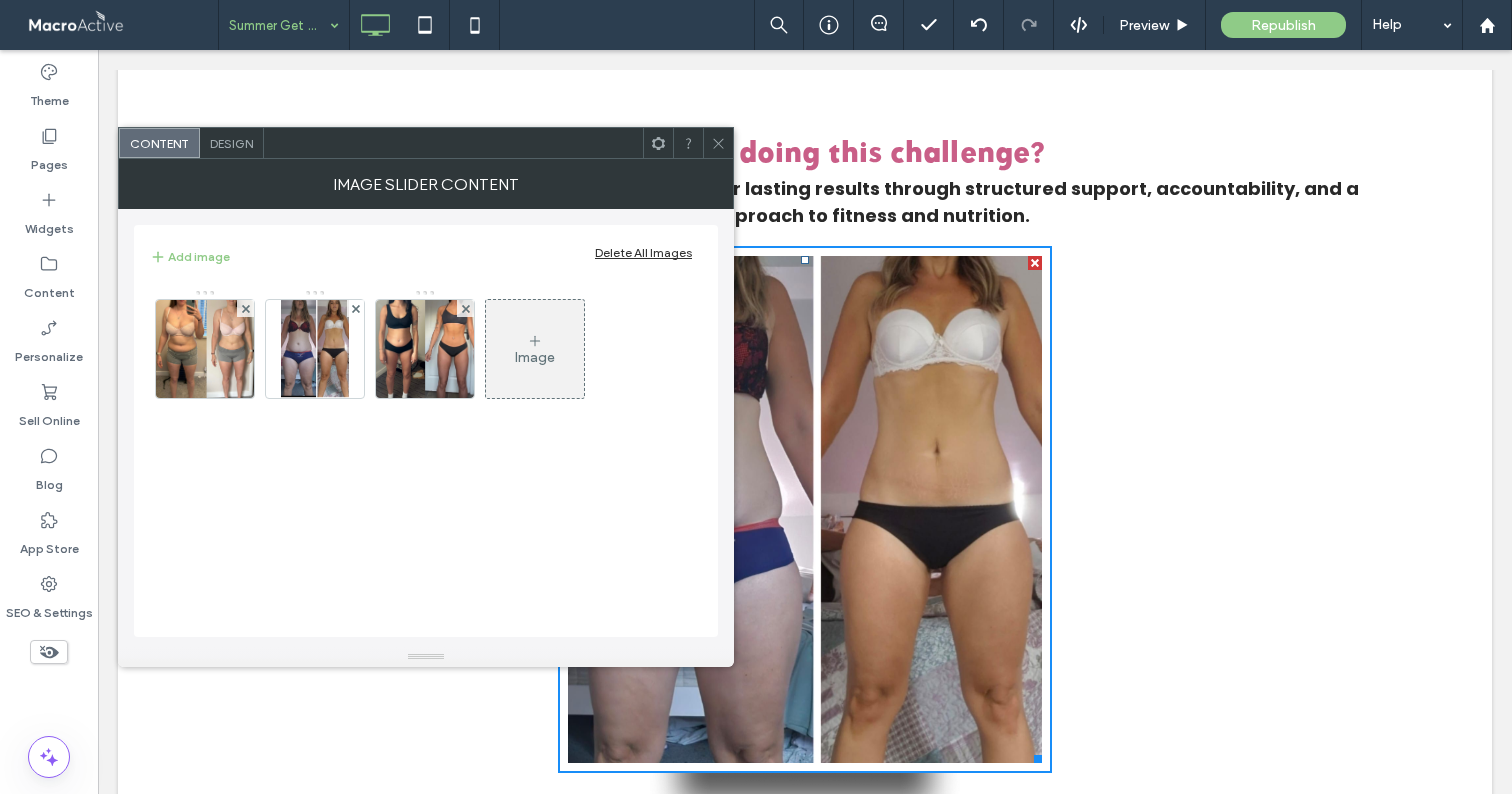 click on "Design" at bounding box center (231, 143) 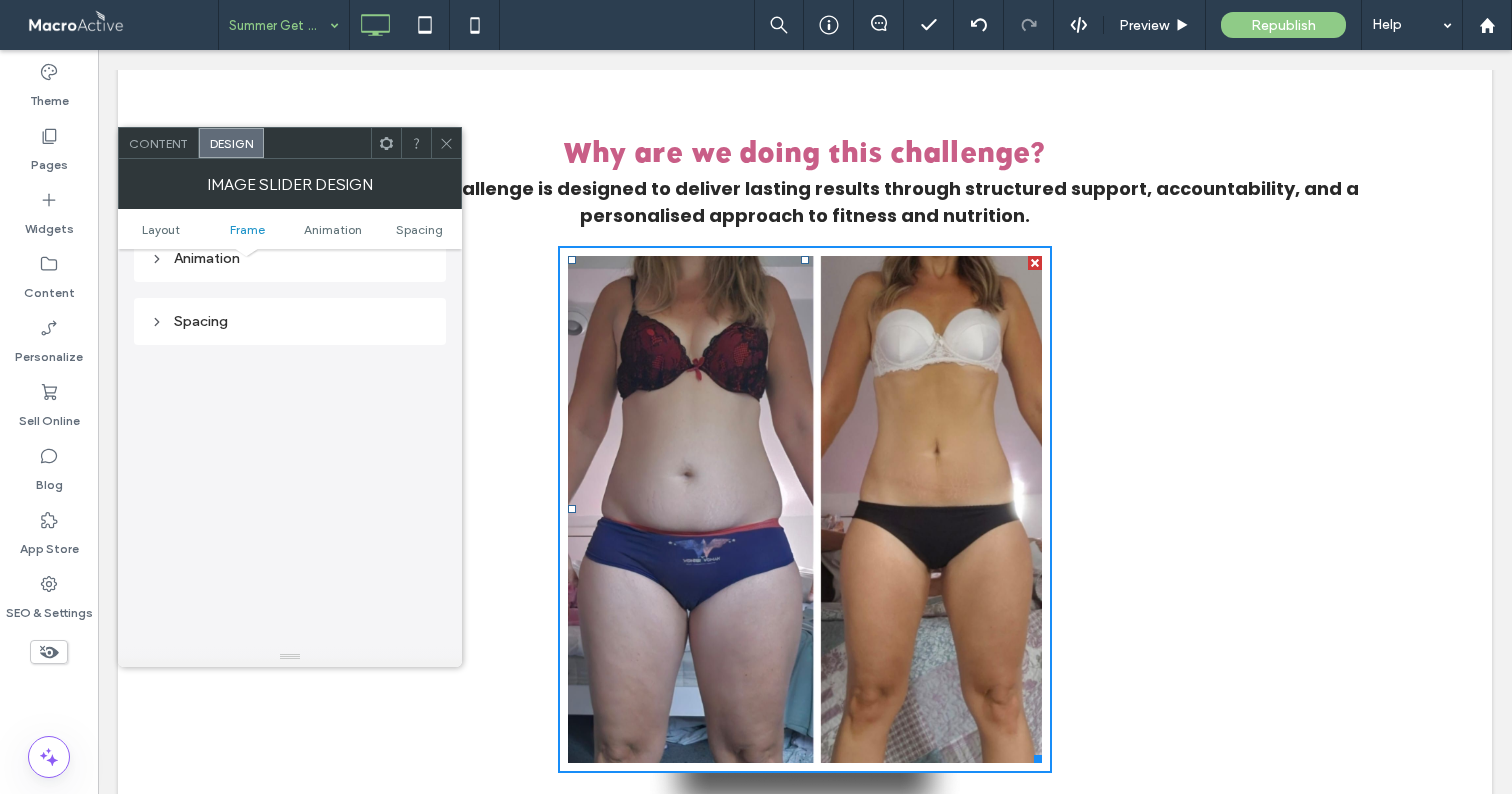 scroll, scrollTop: 1451, scrollLeft: 0, axis: vertical 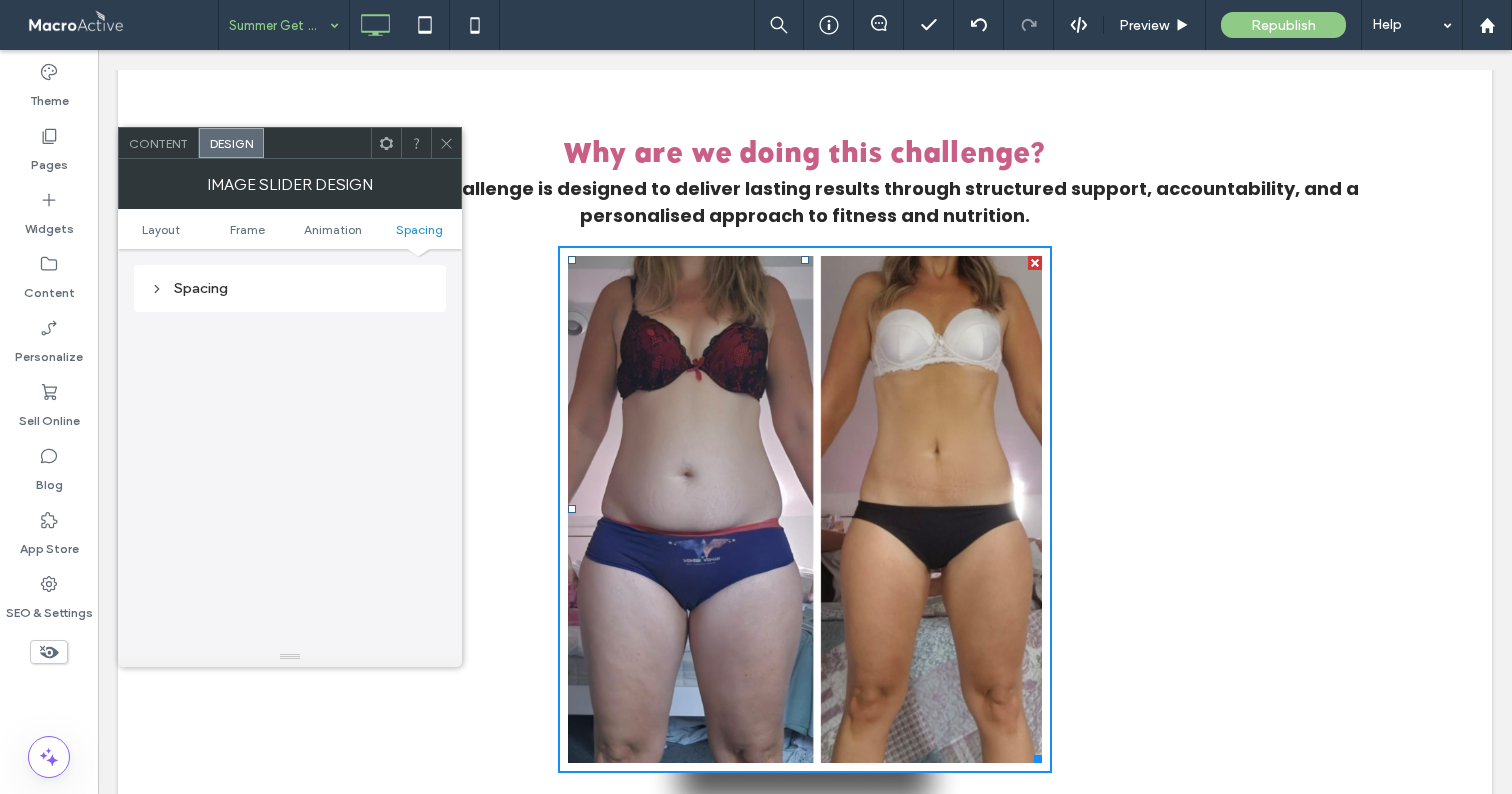 click 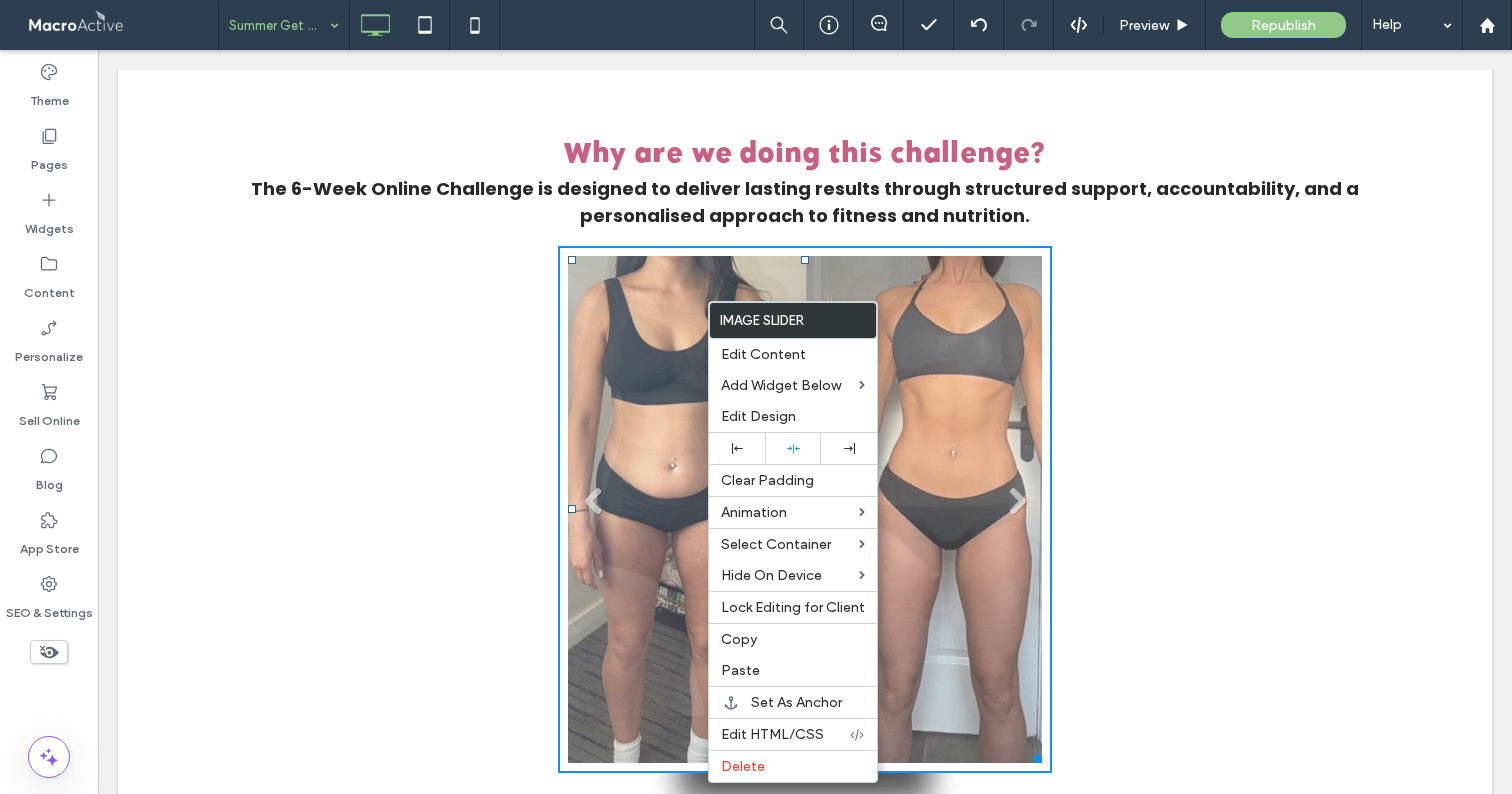 drag, startPoint x: 706, startPoint y: 332, endPoint x: 847, endPoint y: 382, distance: 149.60281 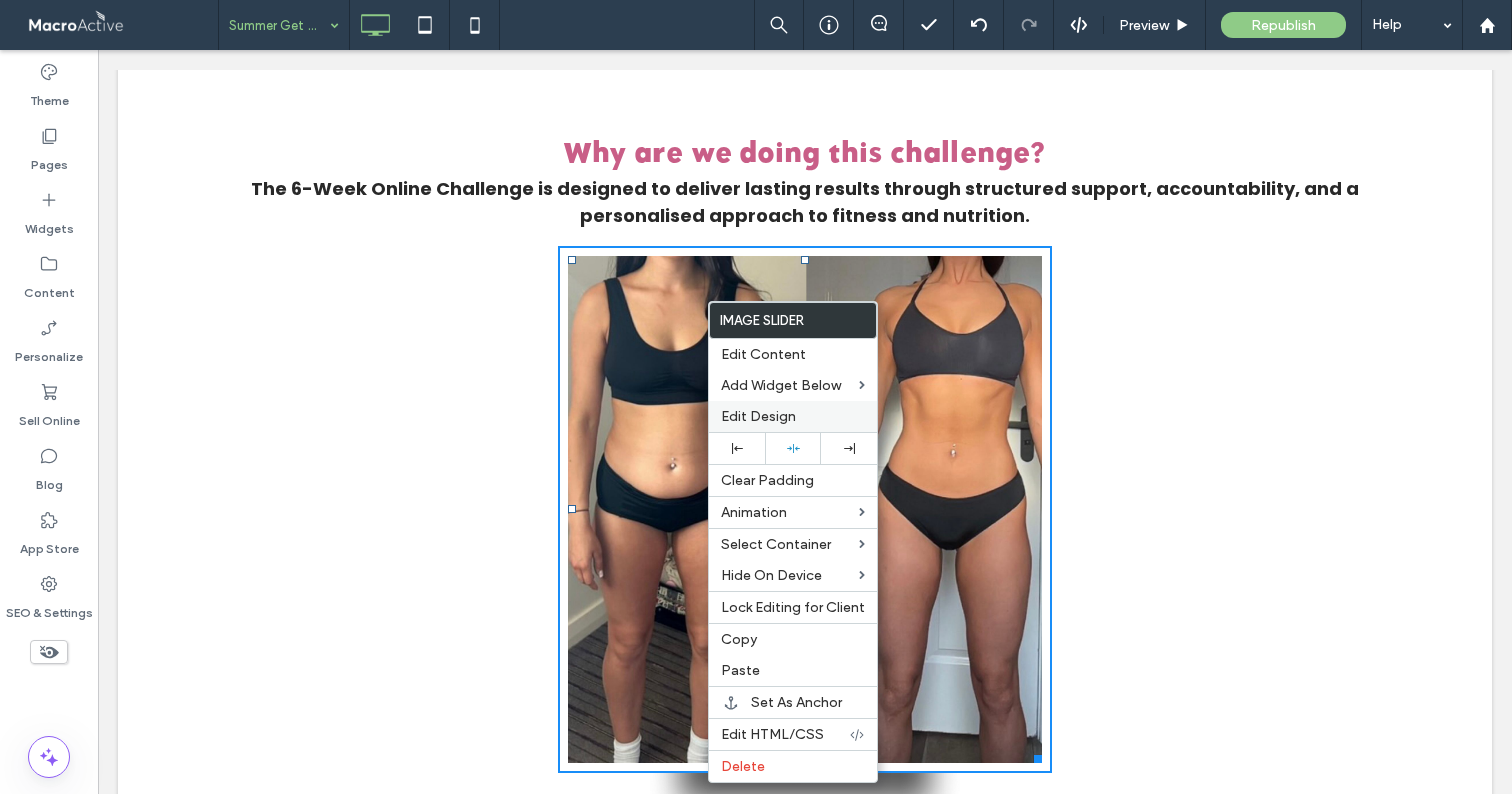 click on "Edit Design" at bounding box center [758, 416] 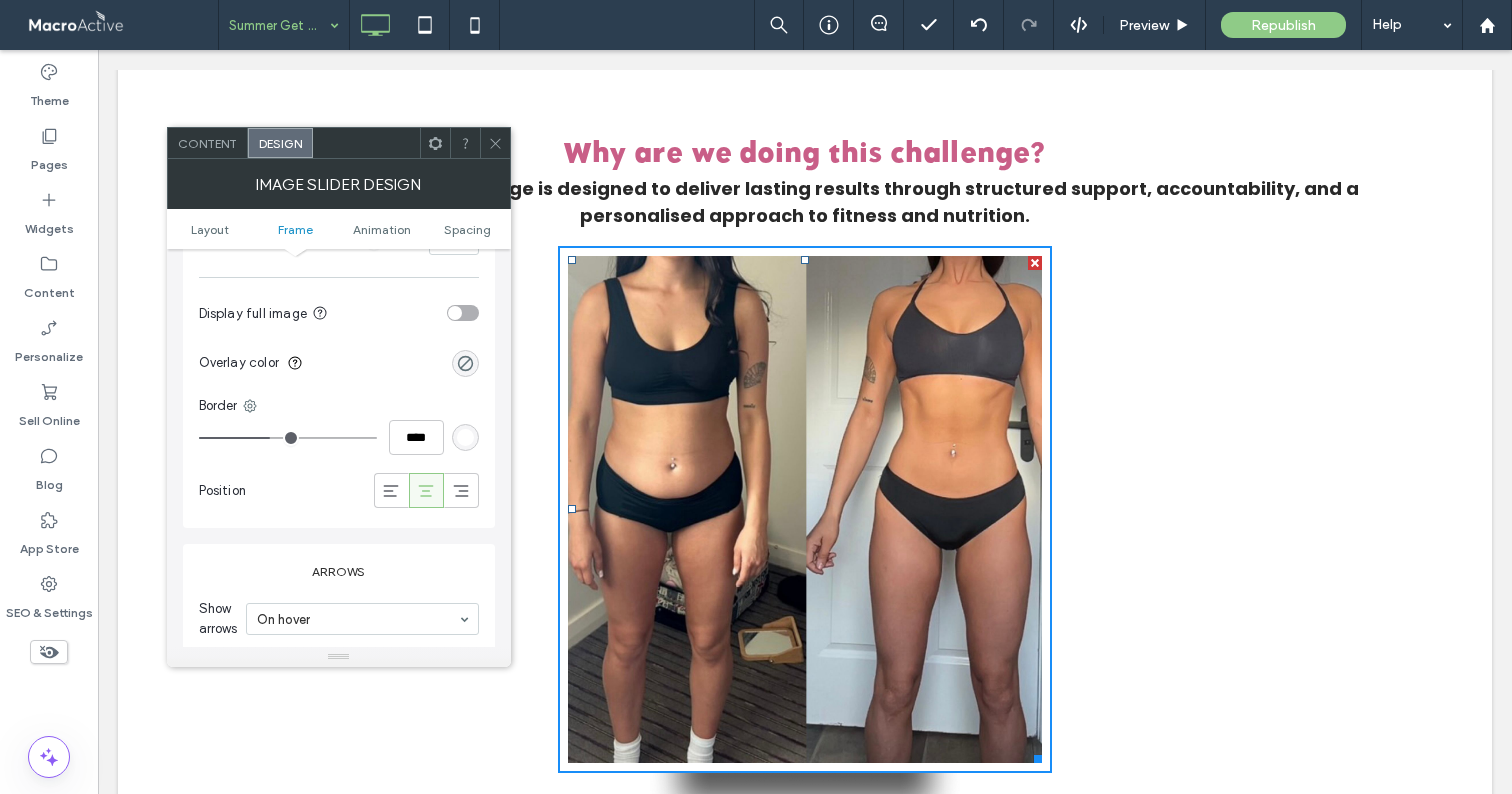 scroll, scrollTop: 823, scrollLeft: 0, axis: vertical 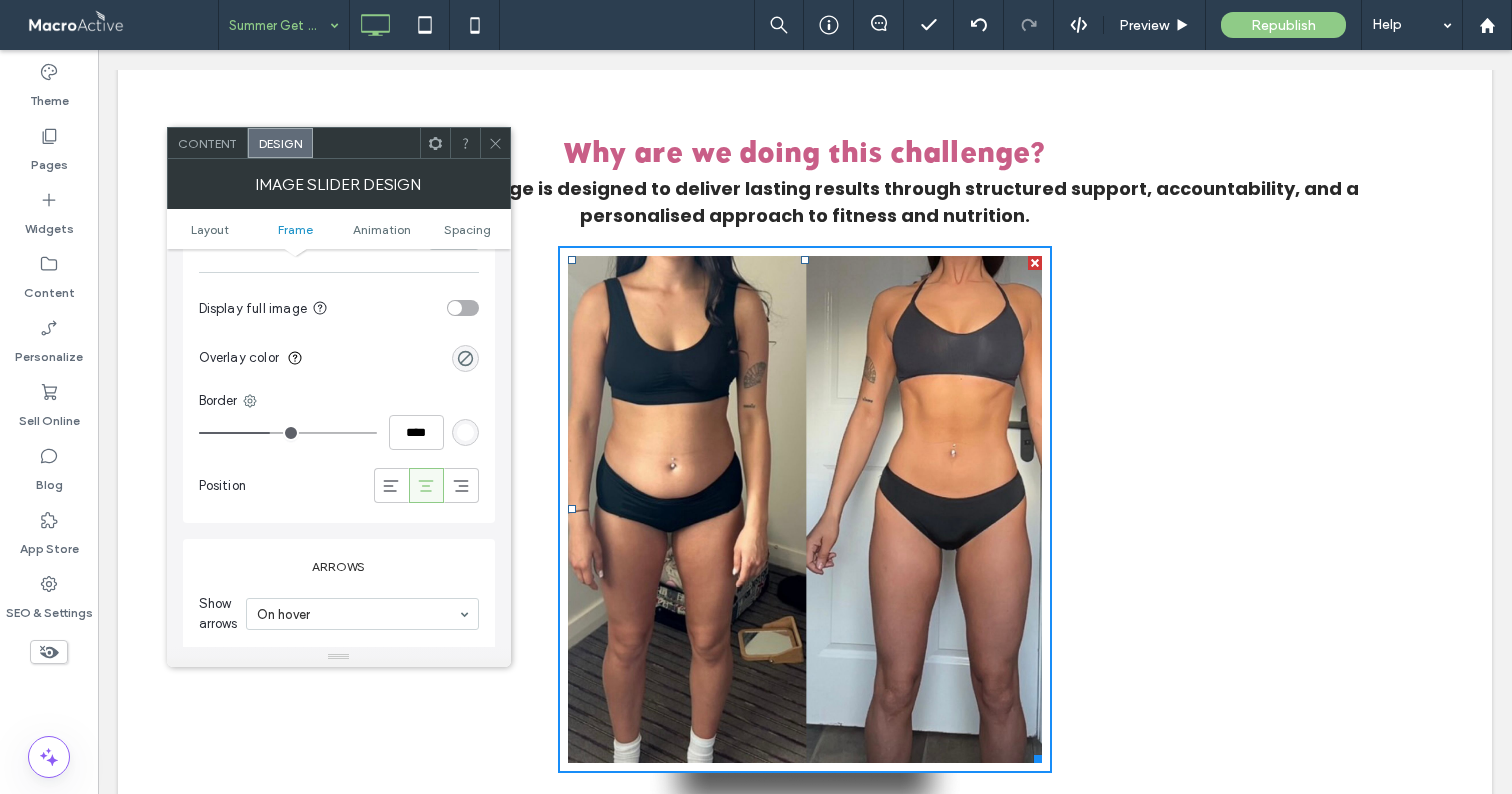 click at bounding box center [465, 432] 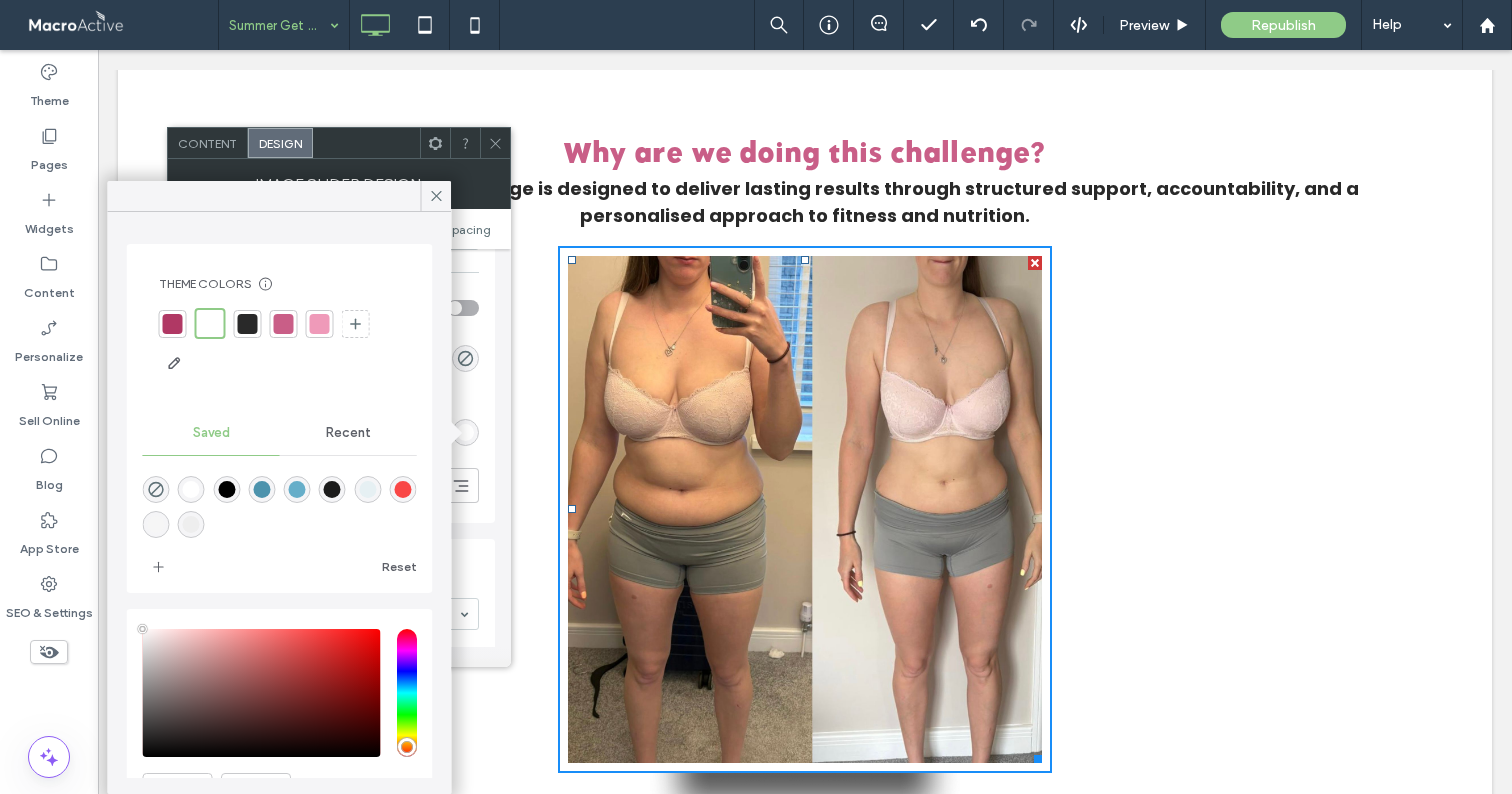 click at bounding box center (280, 503) 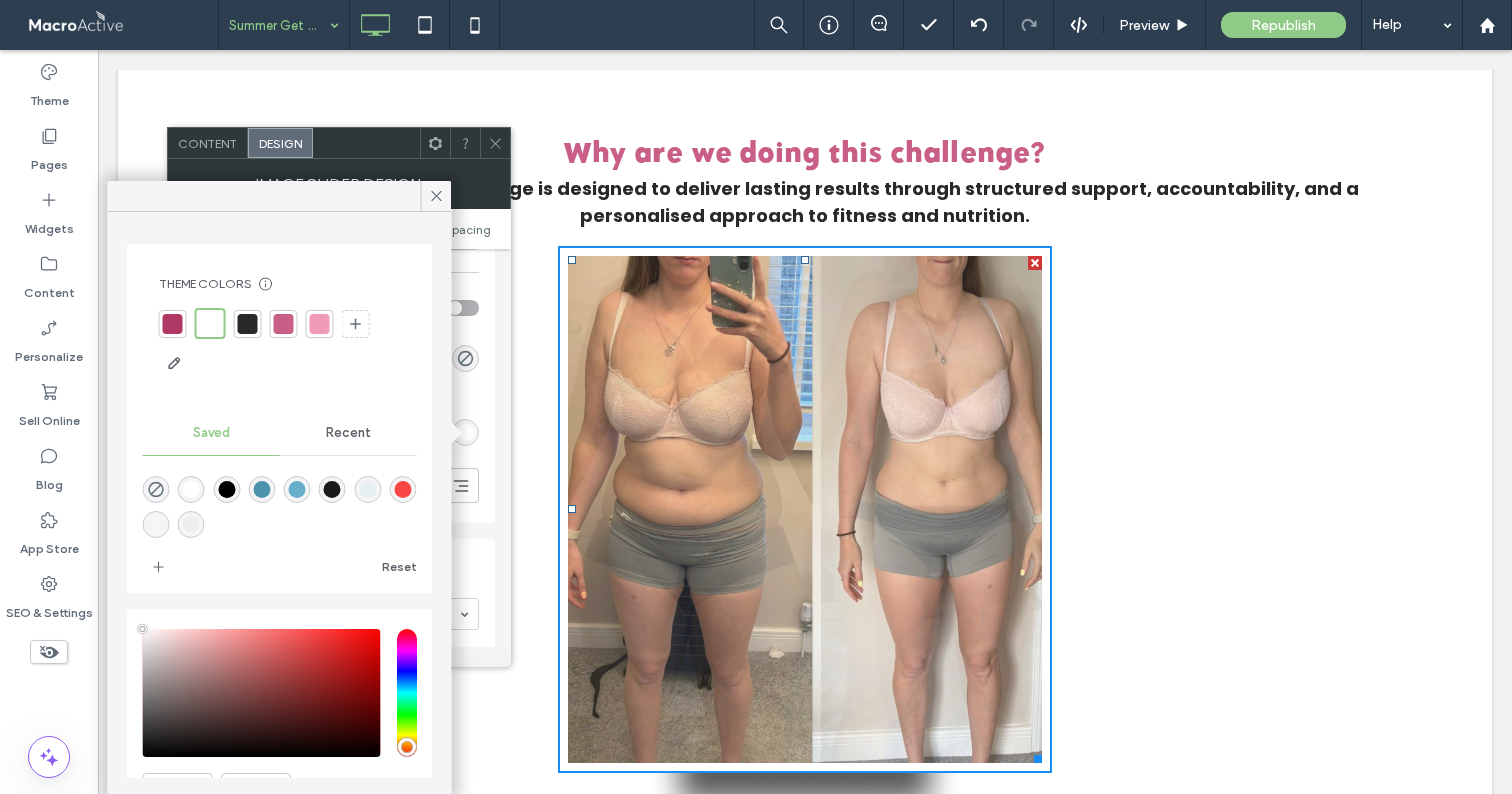 click at bounding box center (191, 524) 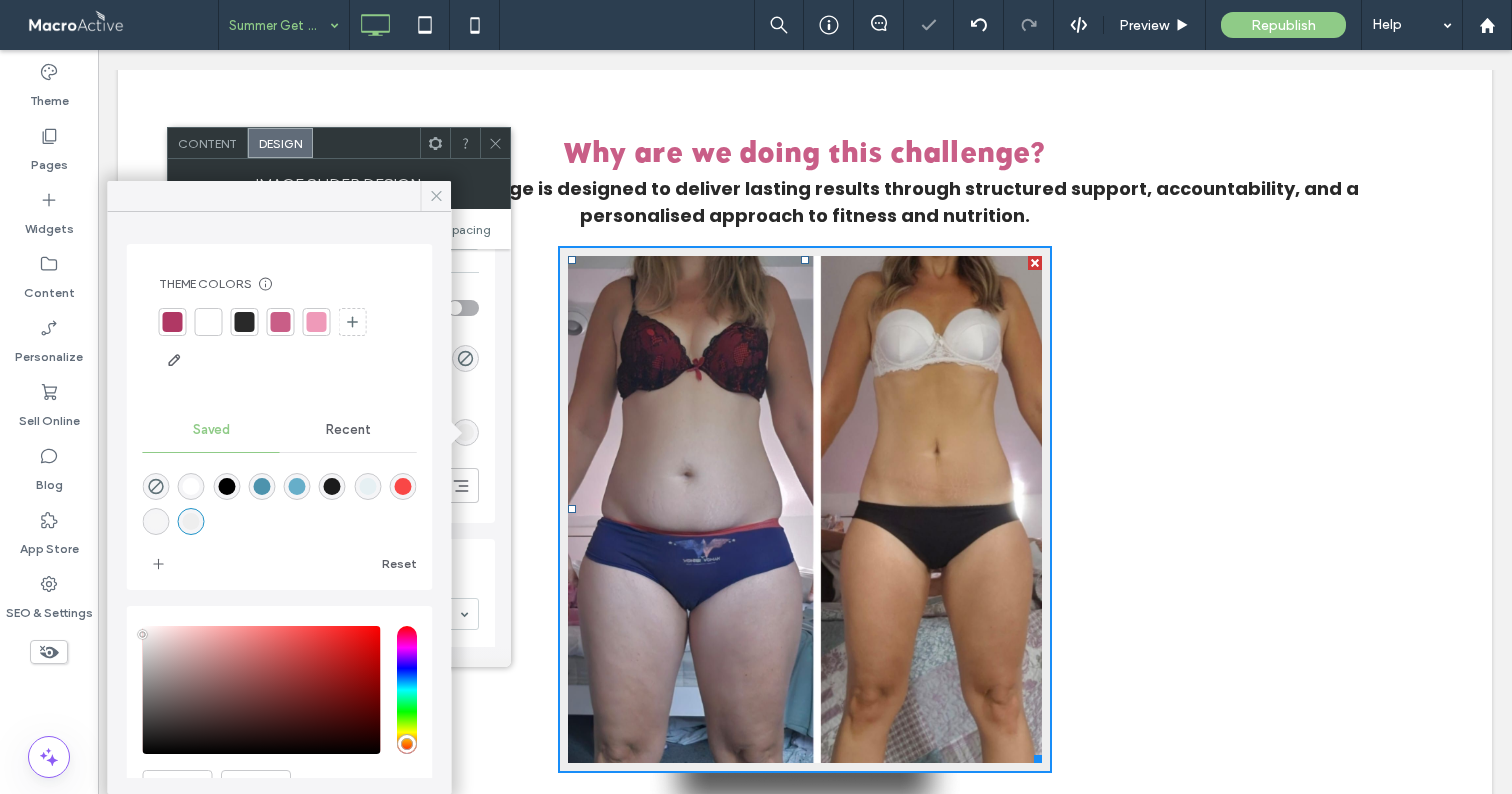 click 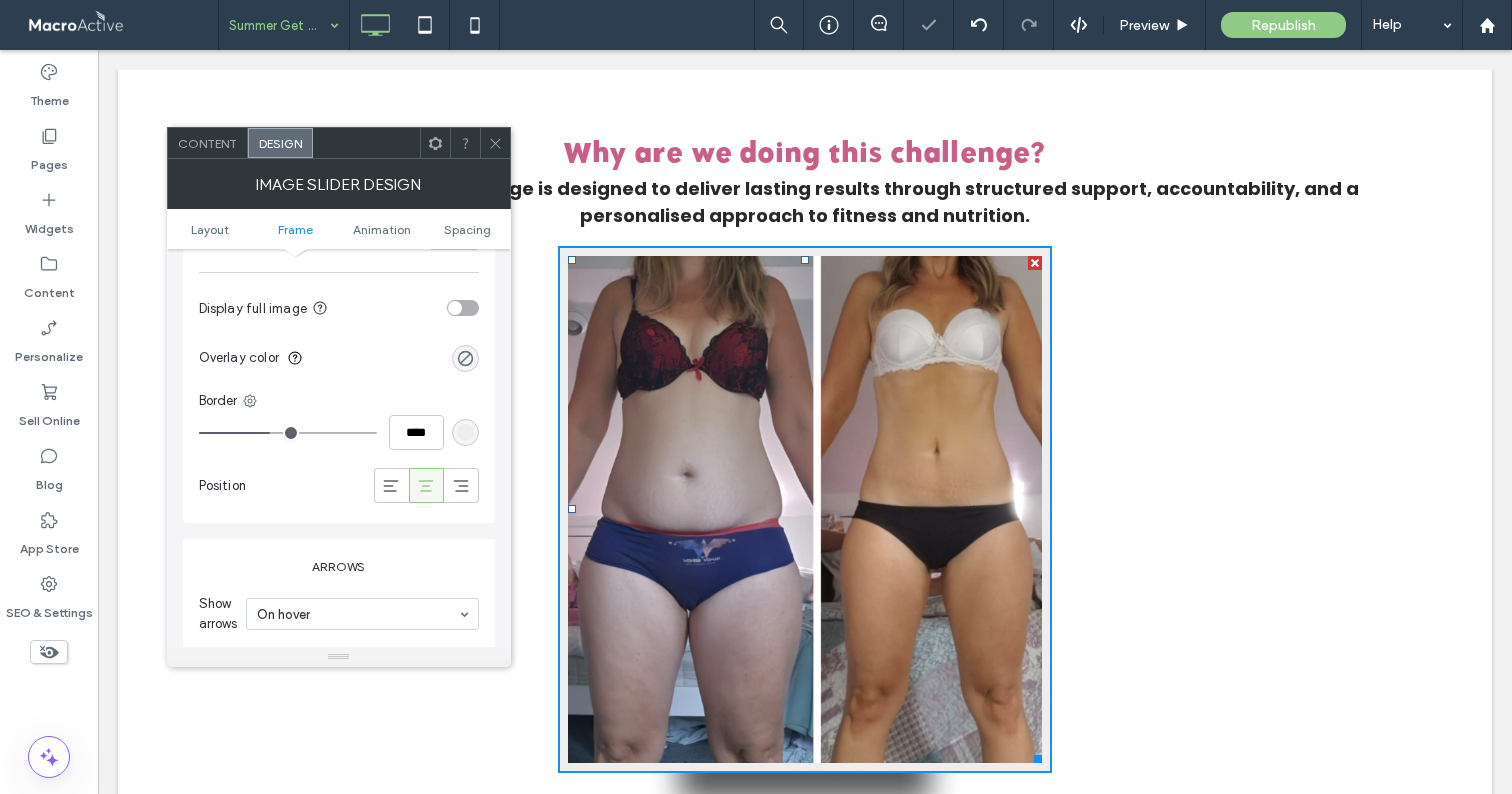 click at bounding box center [495, 143] 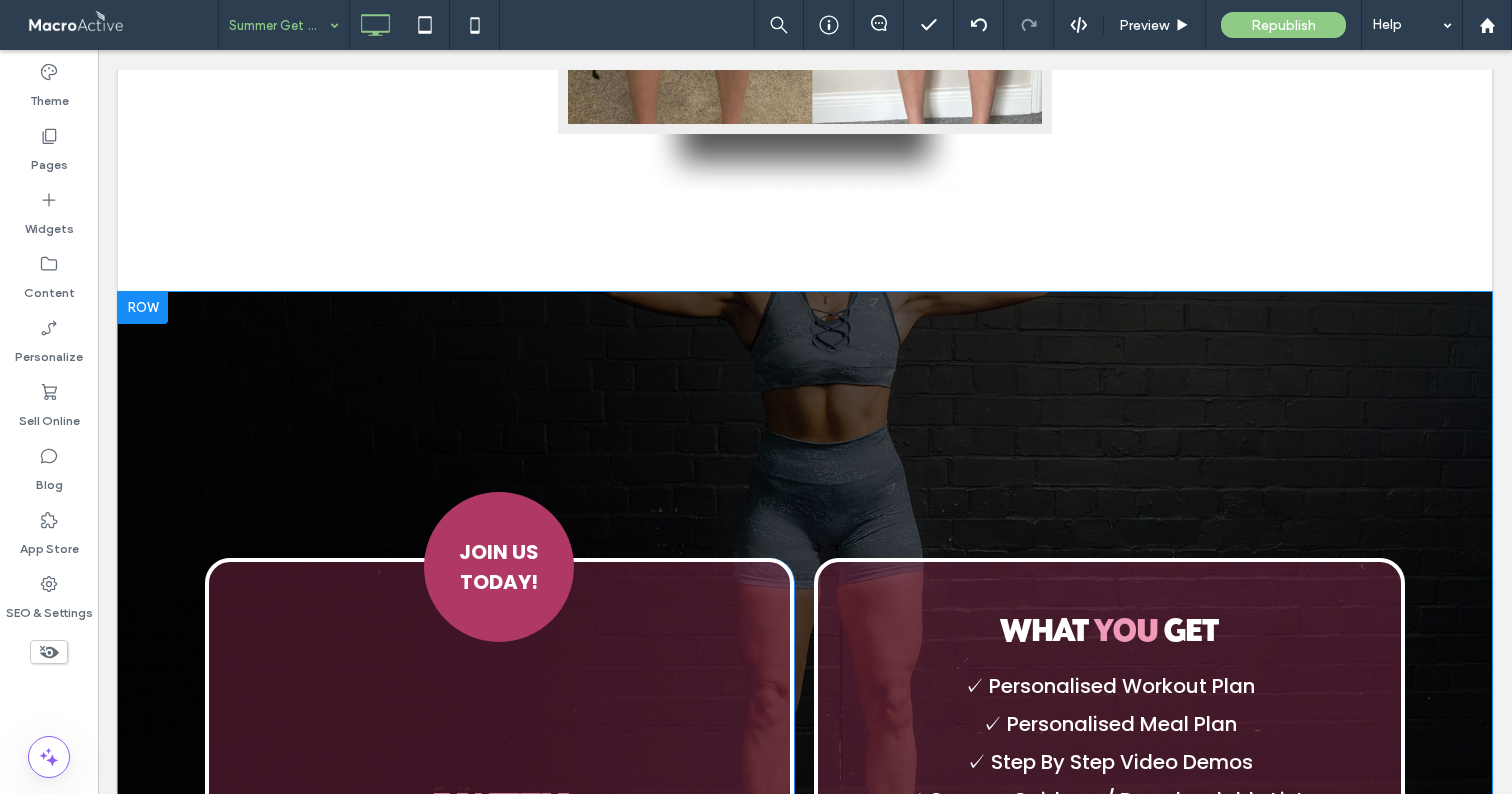 scroll, scrollTop: 2577, scrollLeft: 0, axis: vertical 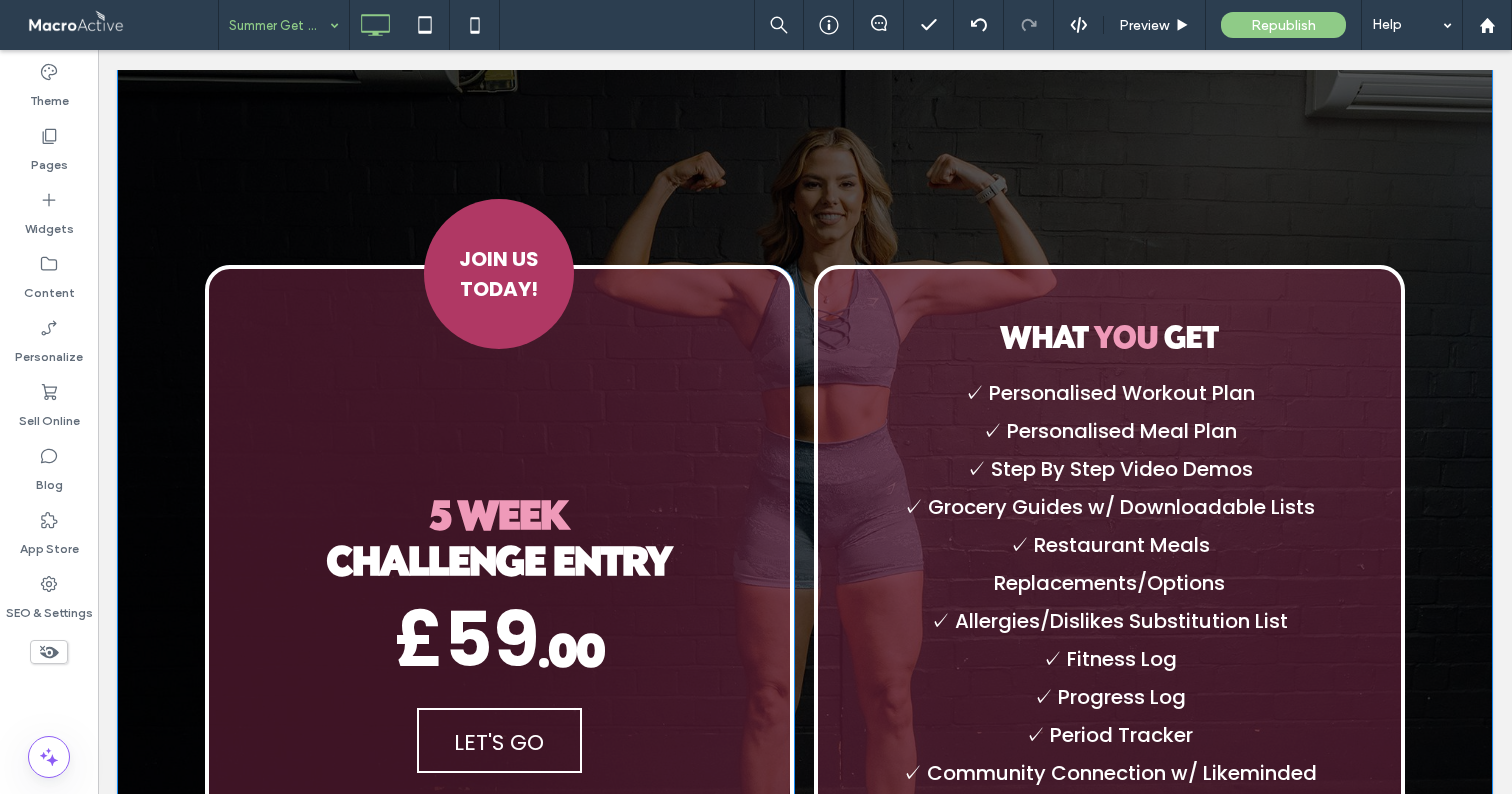click on "5 WEEK" at bounding box center [499, 514] 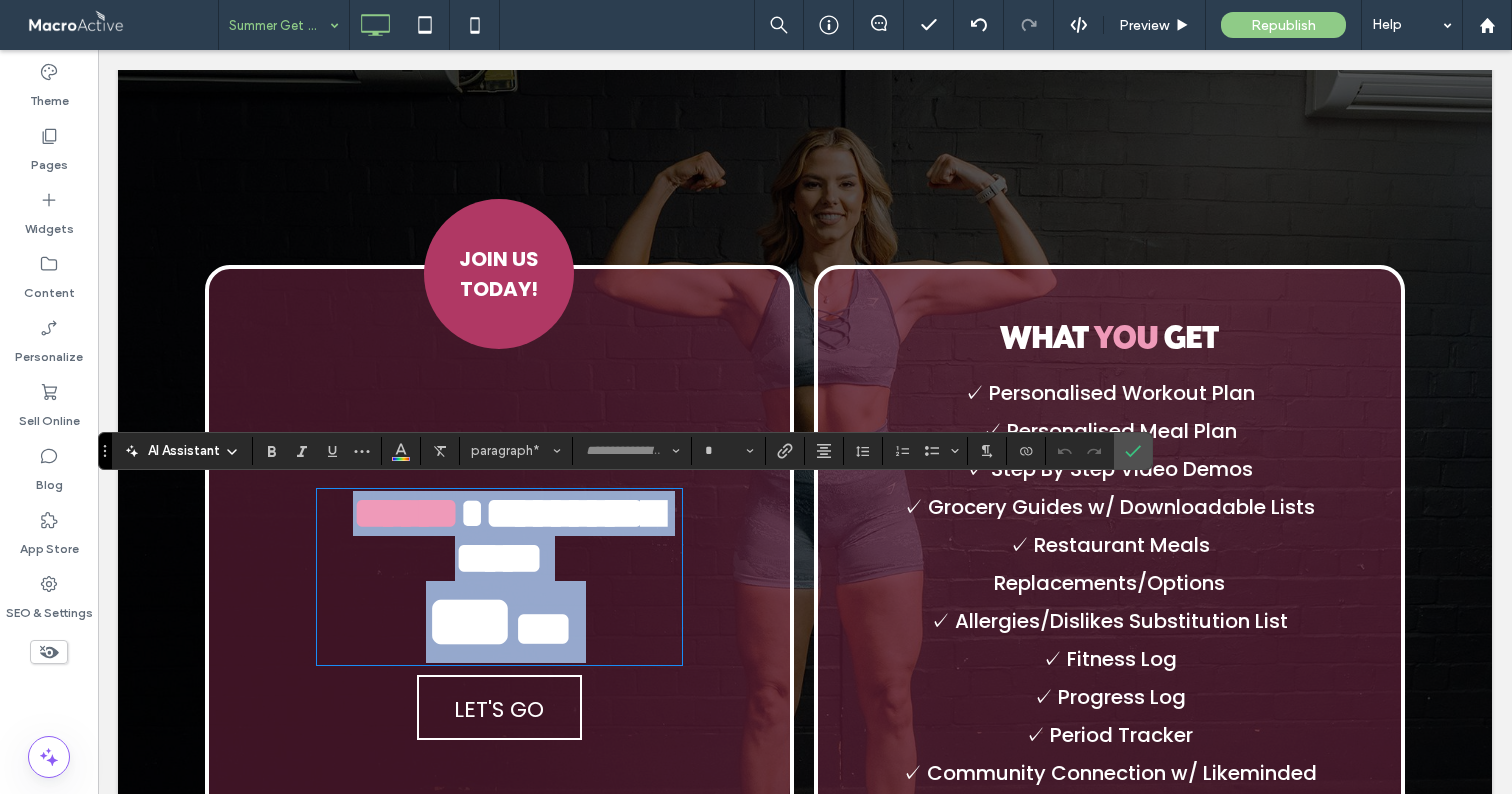 click on "******" at bounding box center (406, 513) 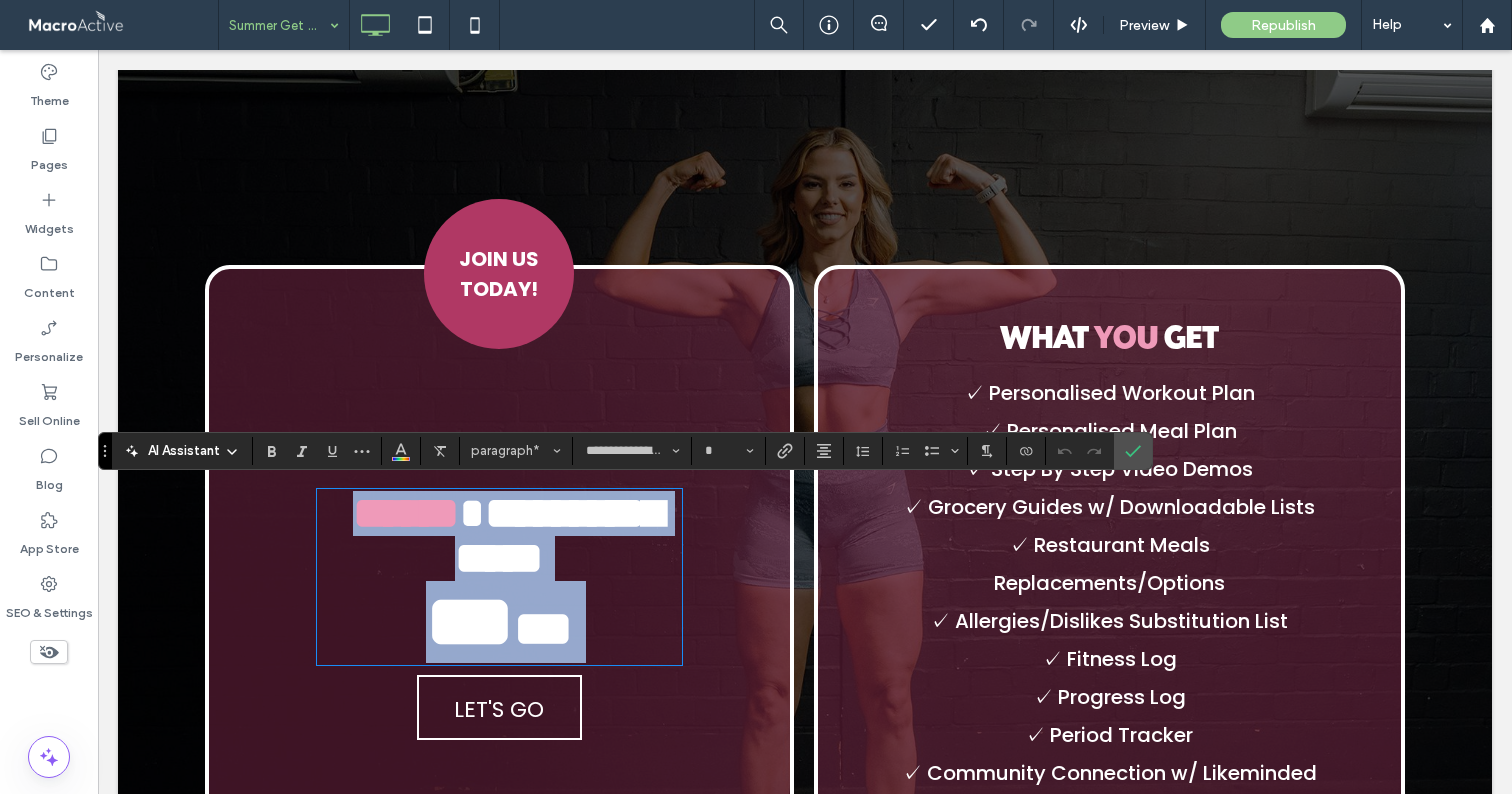 type on "**" 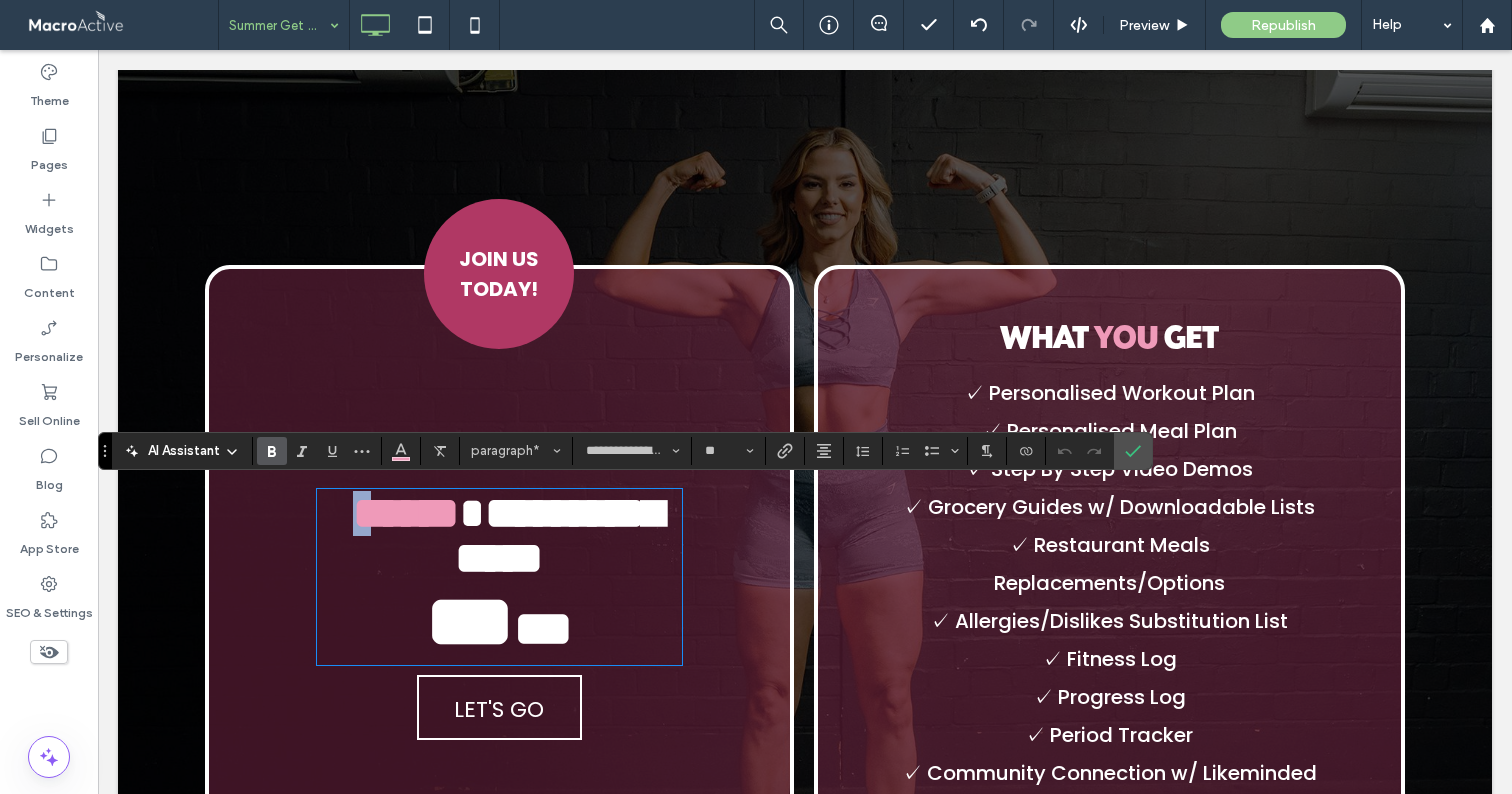 drag, startPoint x: 443, startPoint y: 512, endPoint x: 428, endPoint y: 511, distance: 15.033297 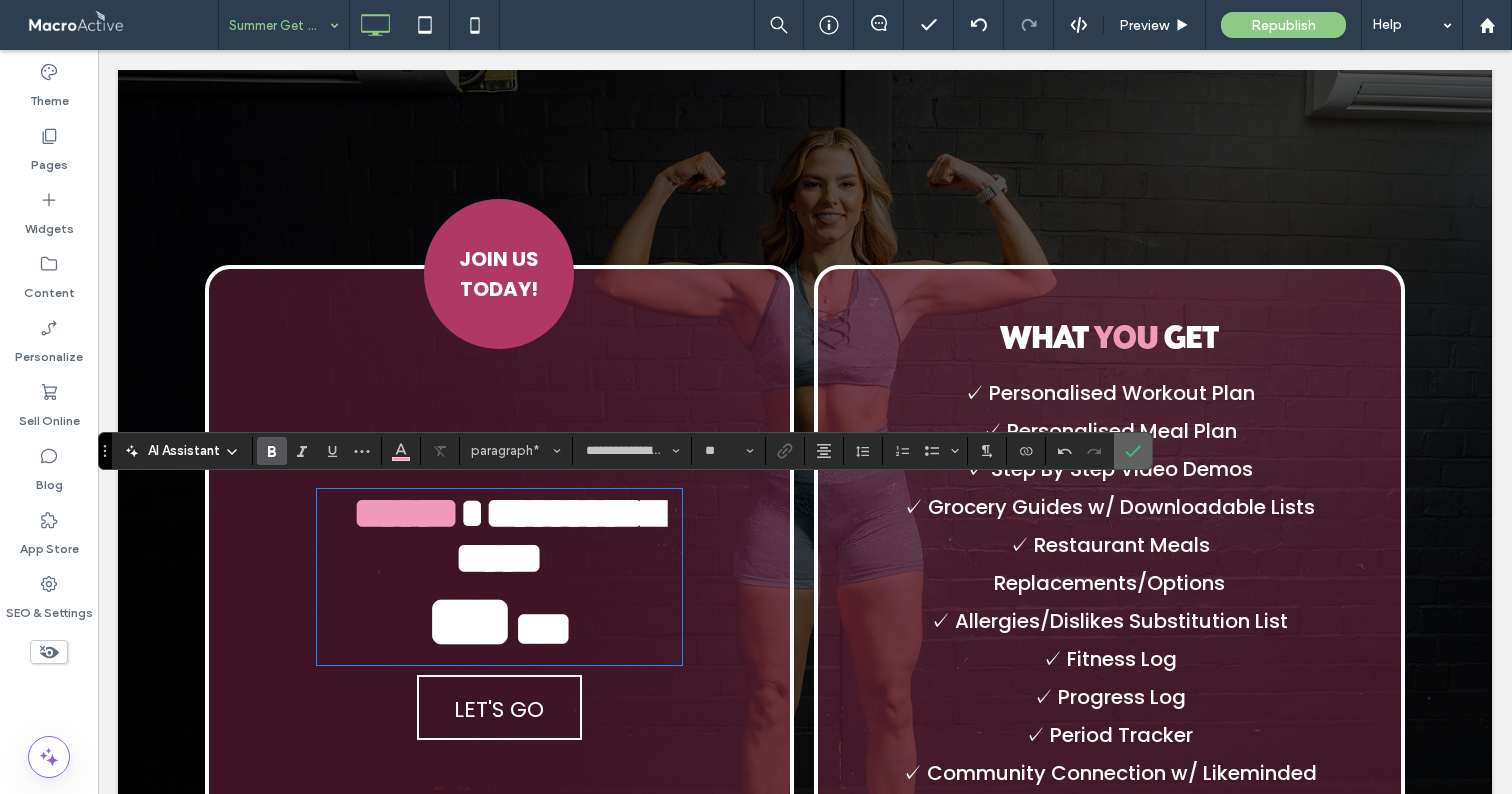 click 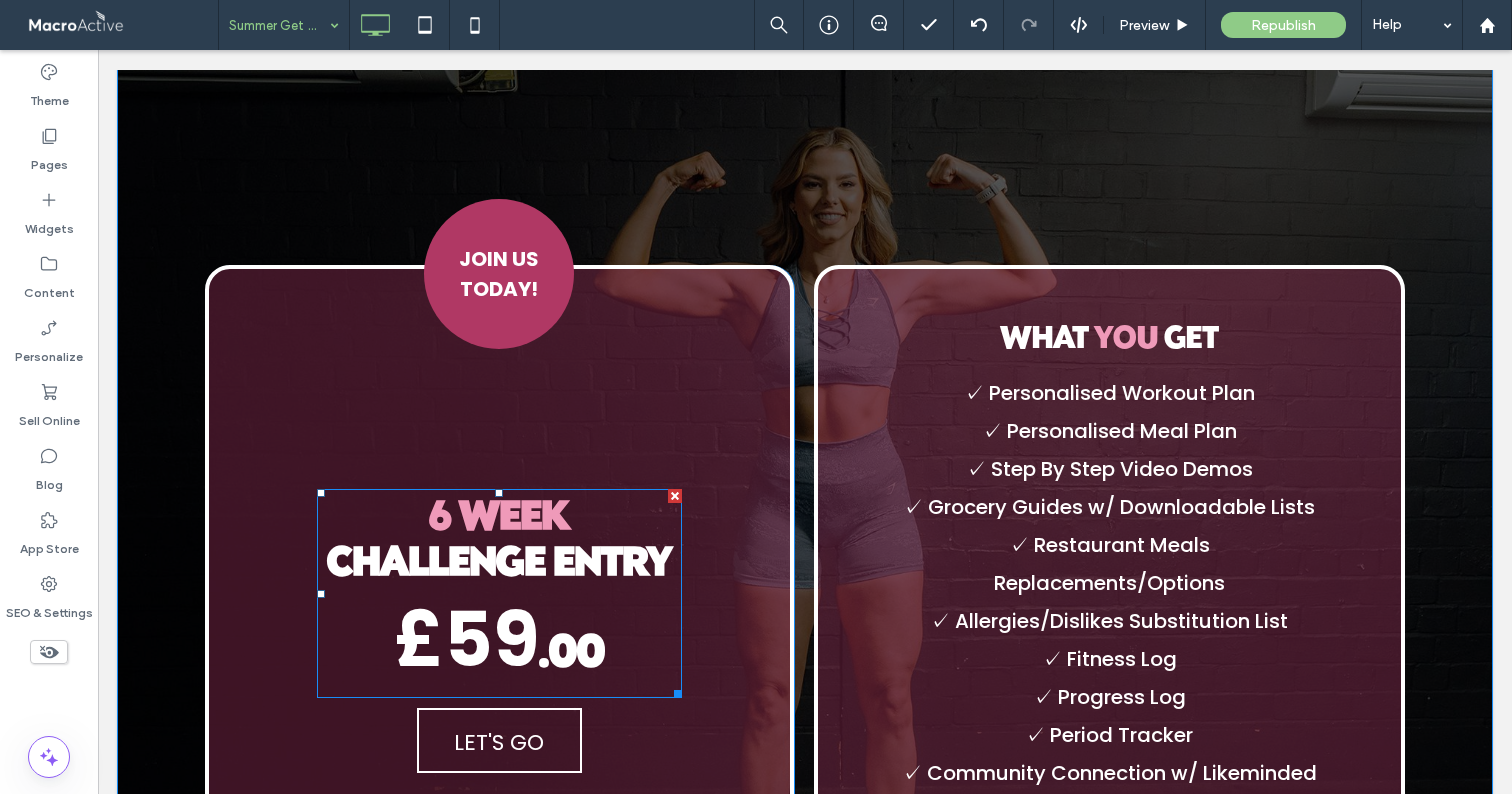 click on "£59" at bounding box center [466, 639] 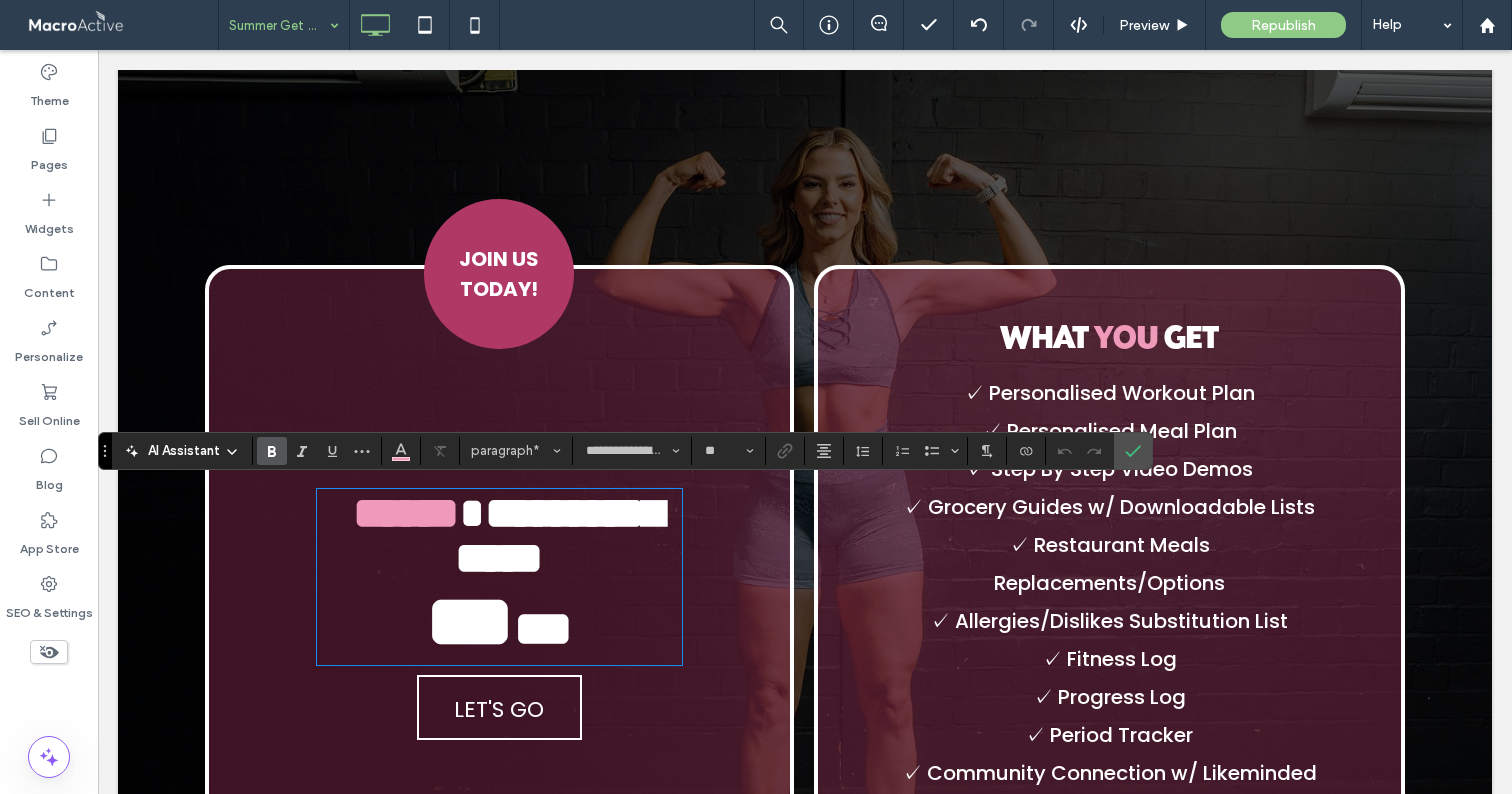 type on "*******" 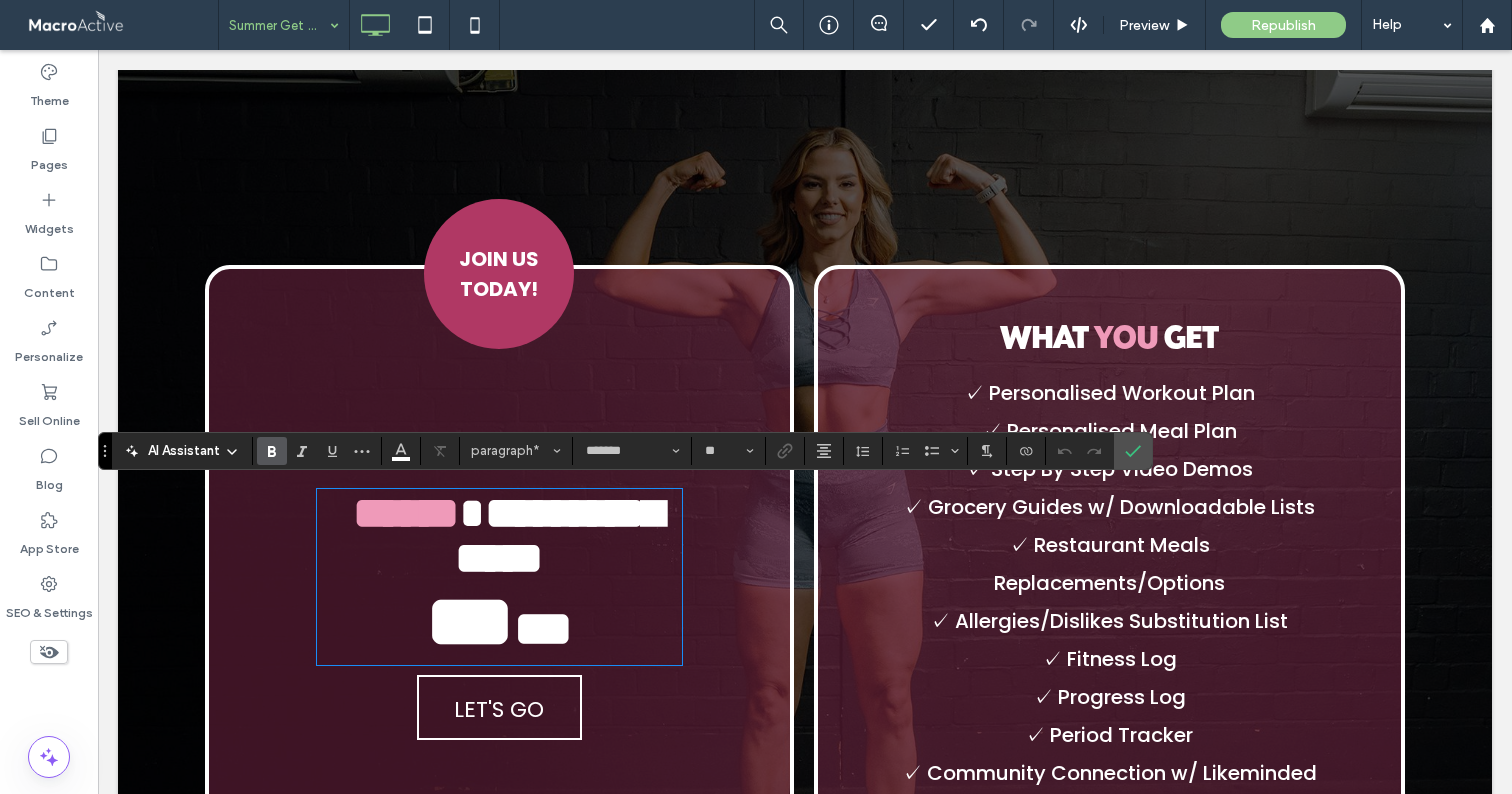 click on "***" at bounding box center [470, 621] 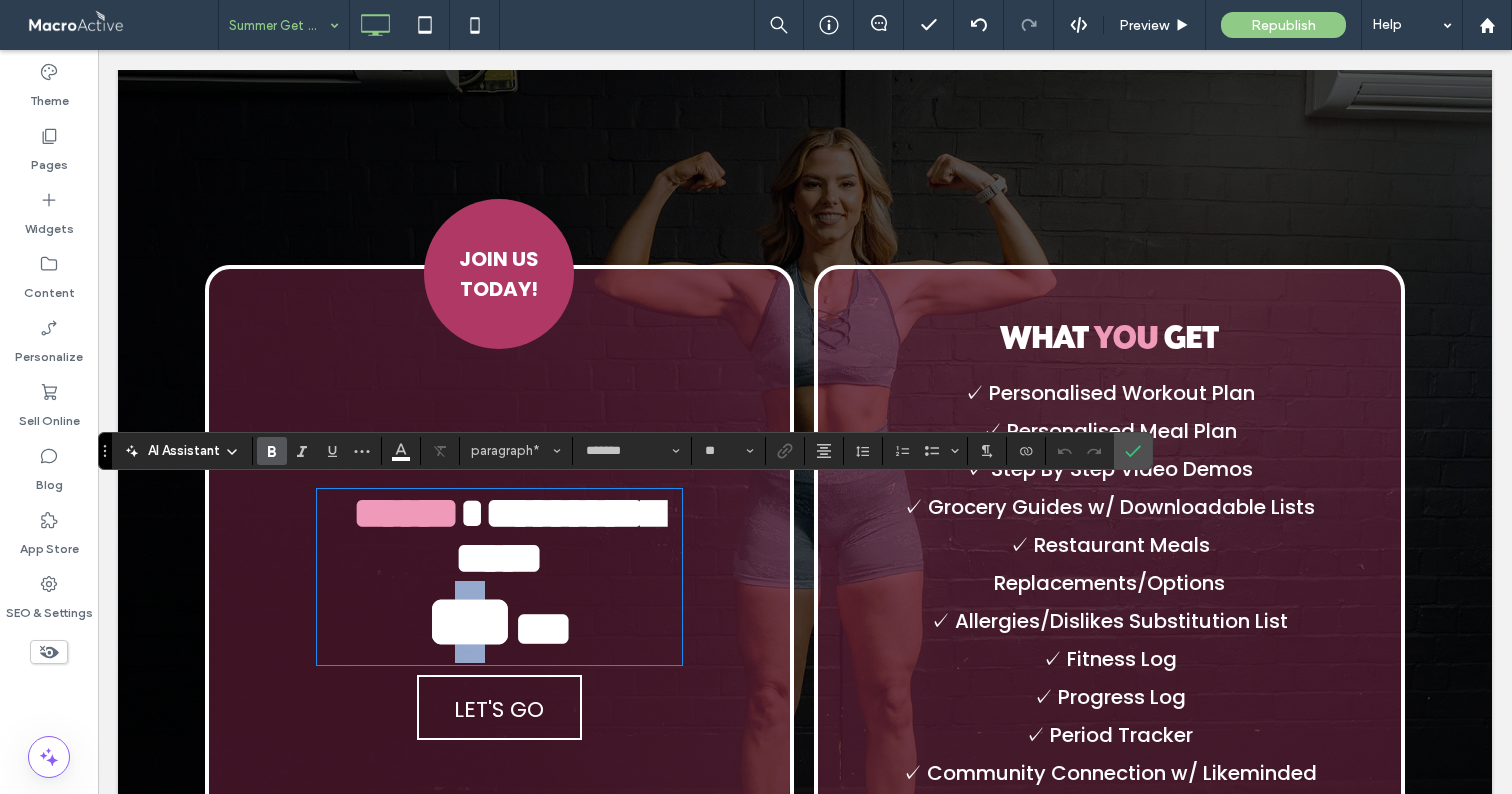 click on "***" at bounding box center [470, 621] 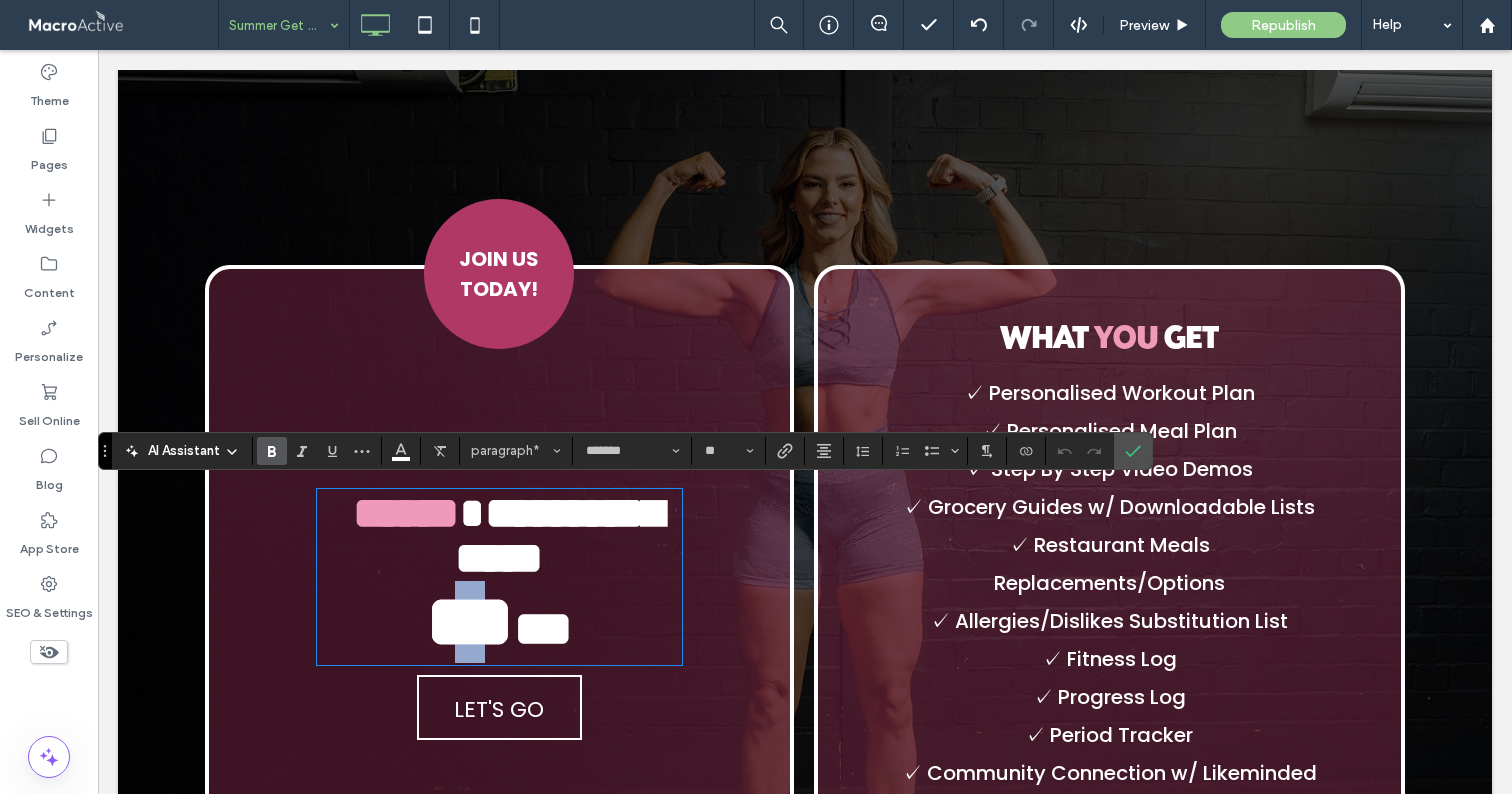 type 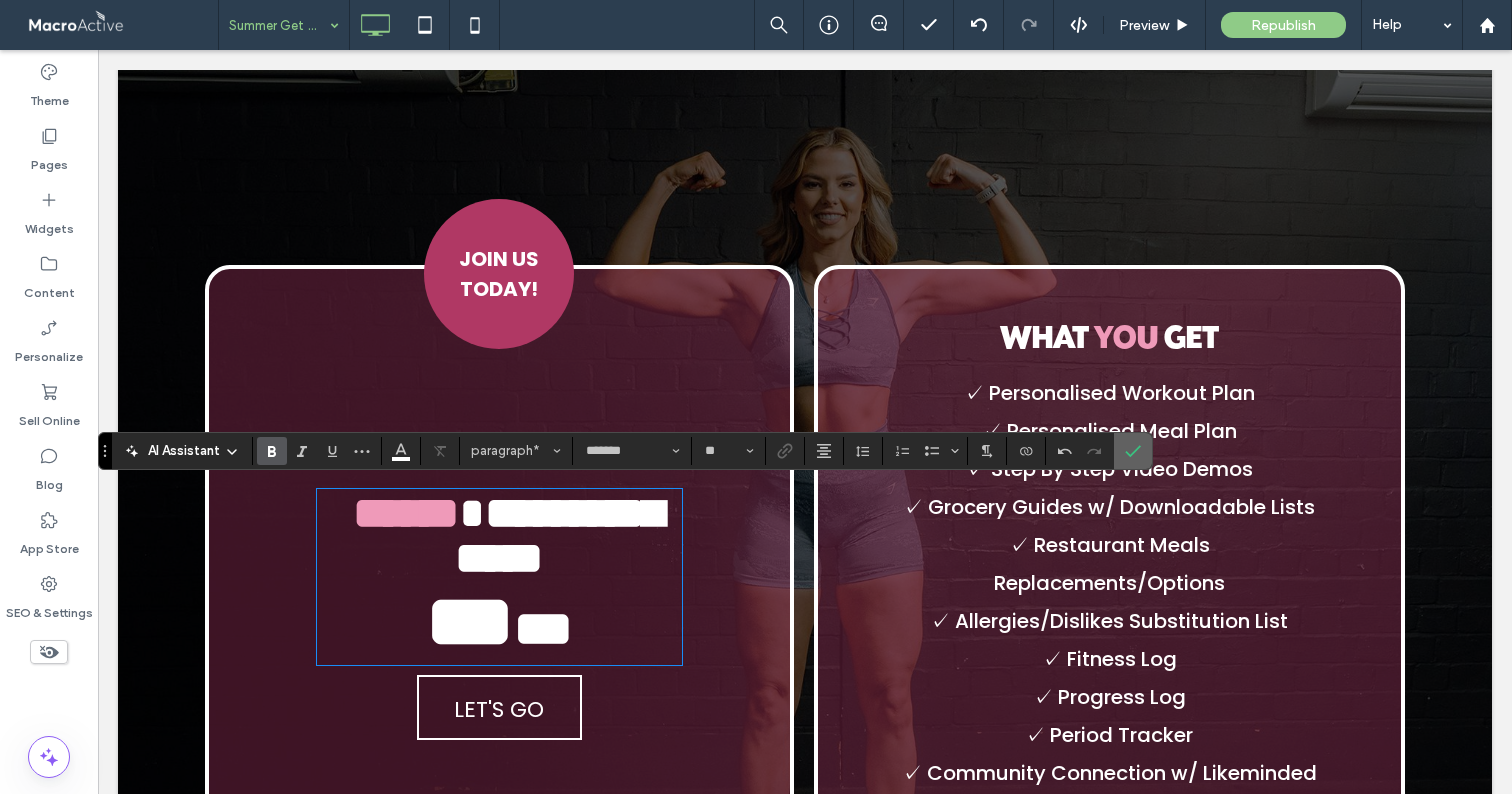 click at bounding box center [1133, 451] 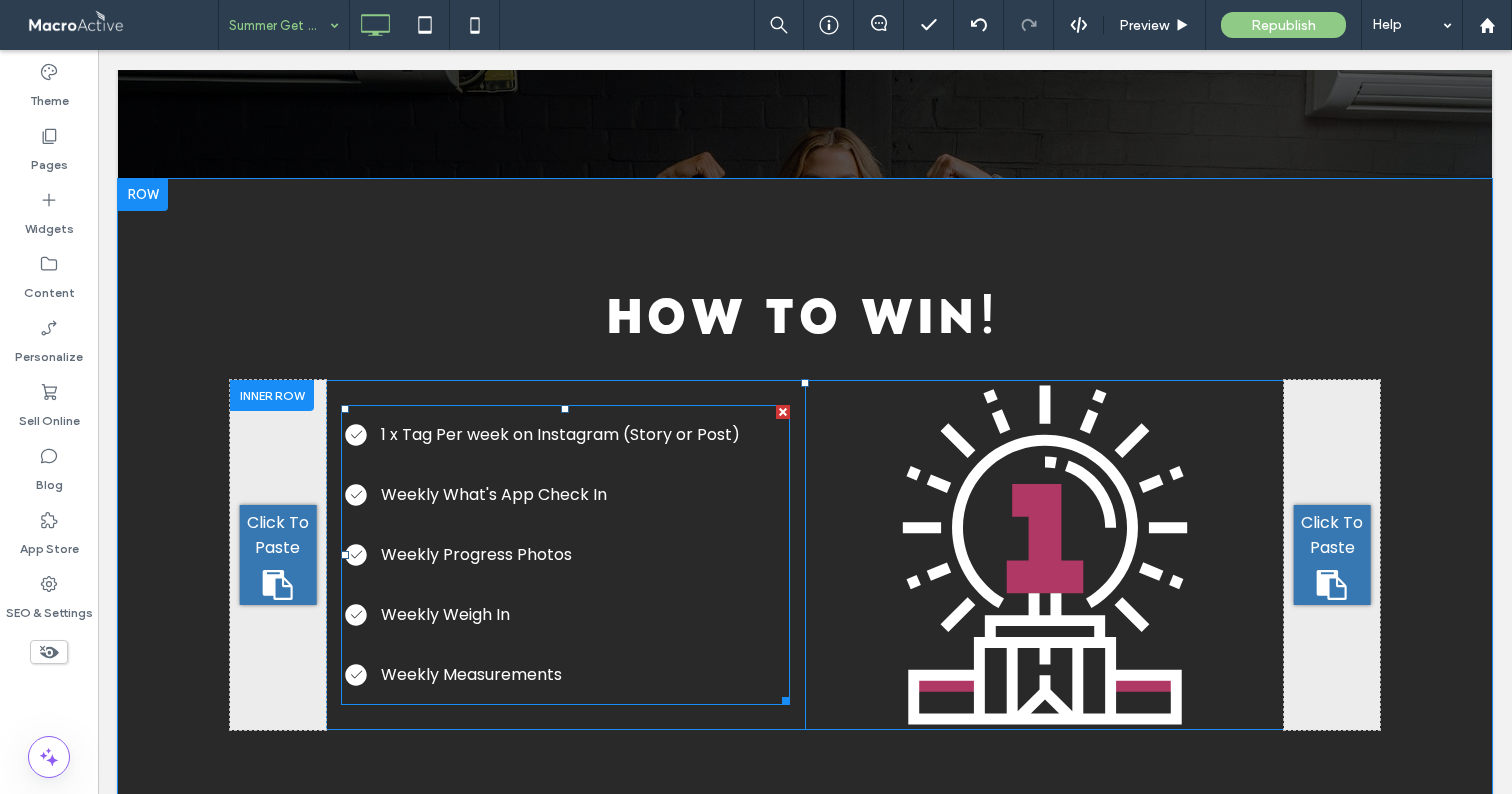 scroll, scrollTop: 3617, scrollLeft: 0, axis: vertical 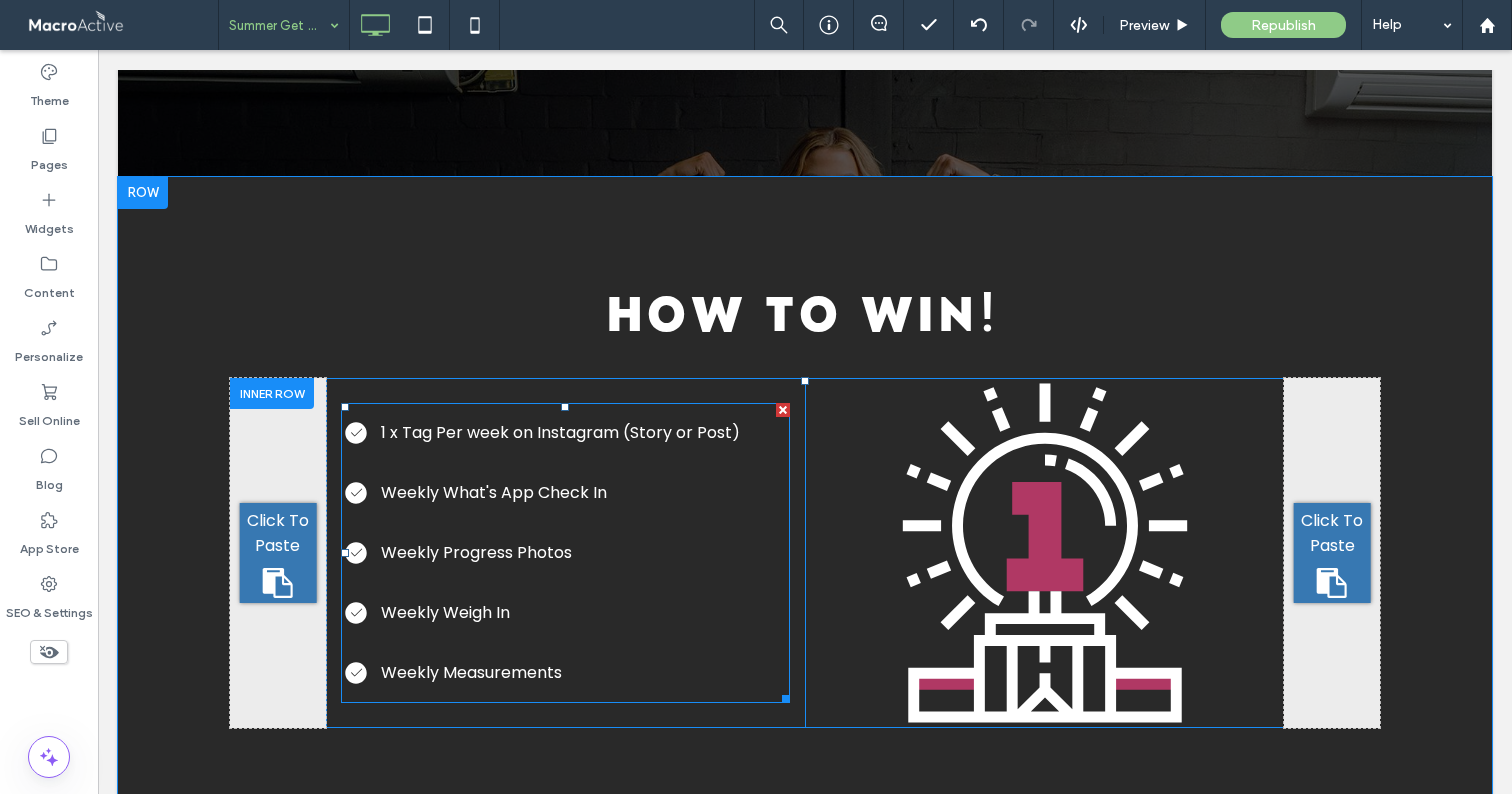 click at bounding box center [565, 553] 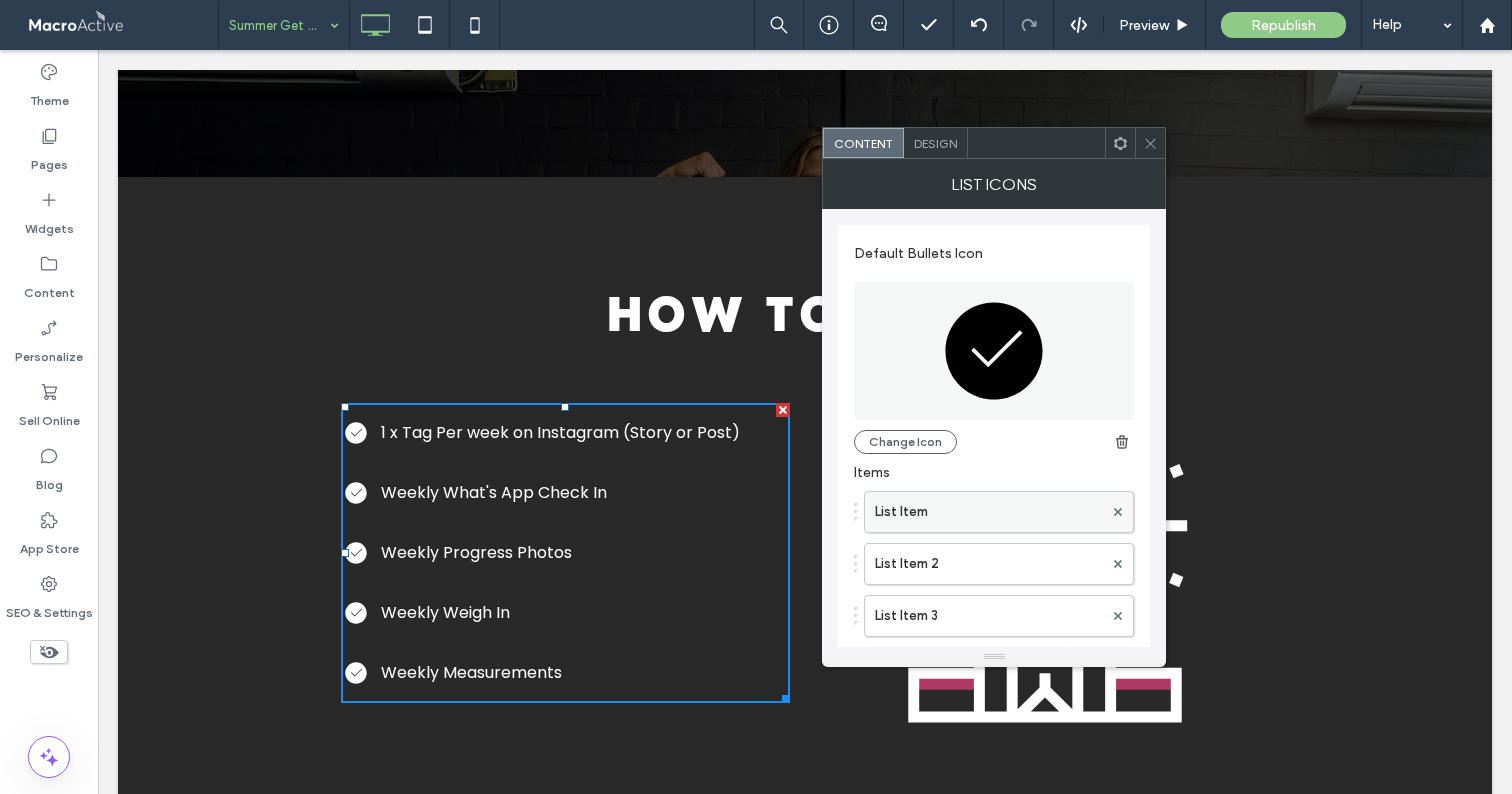 click on "List Item" at bounding box center [989, 512] 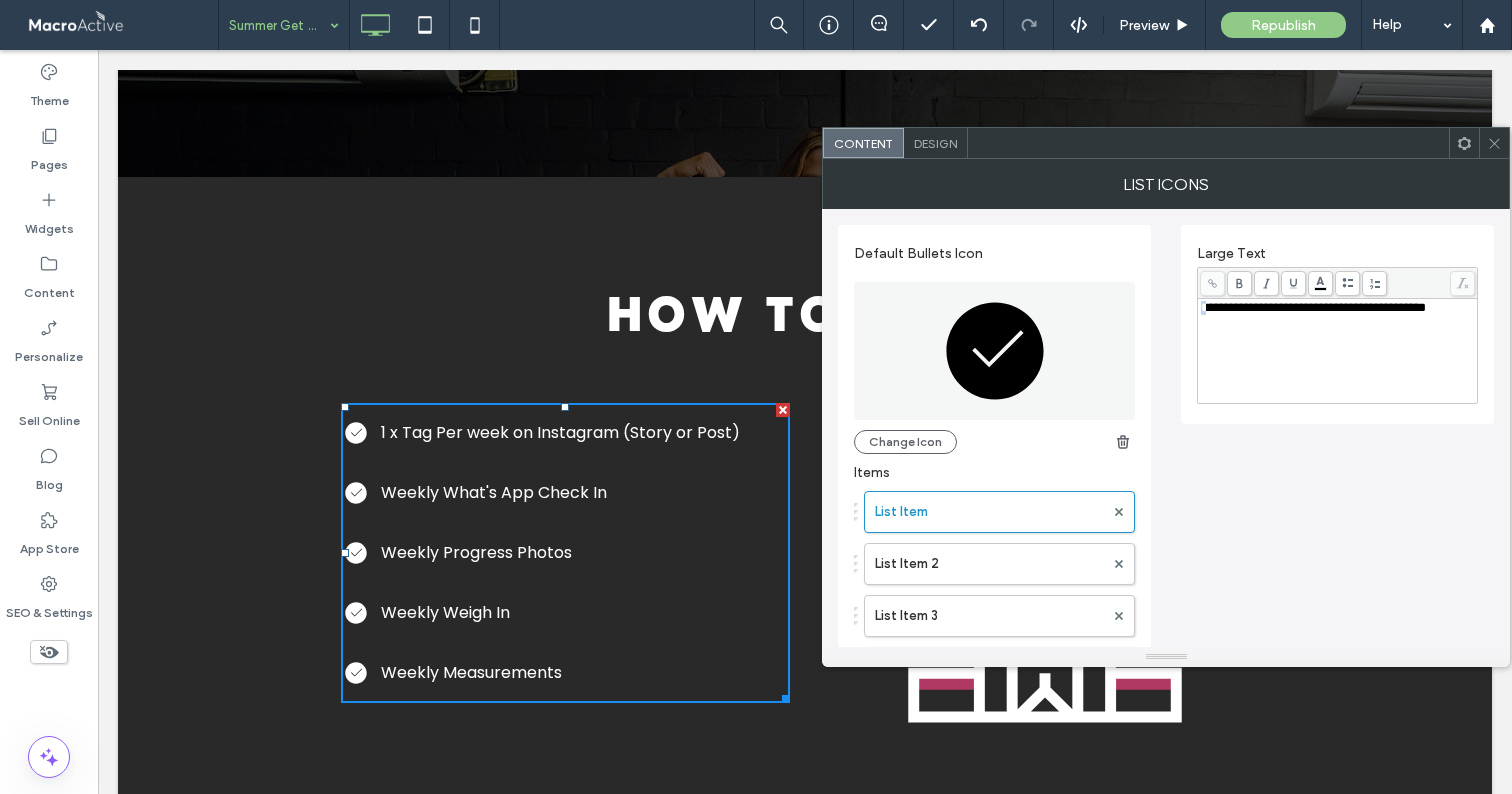 click on "**********" at bounding box center (1337, 335) 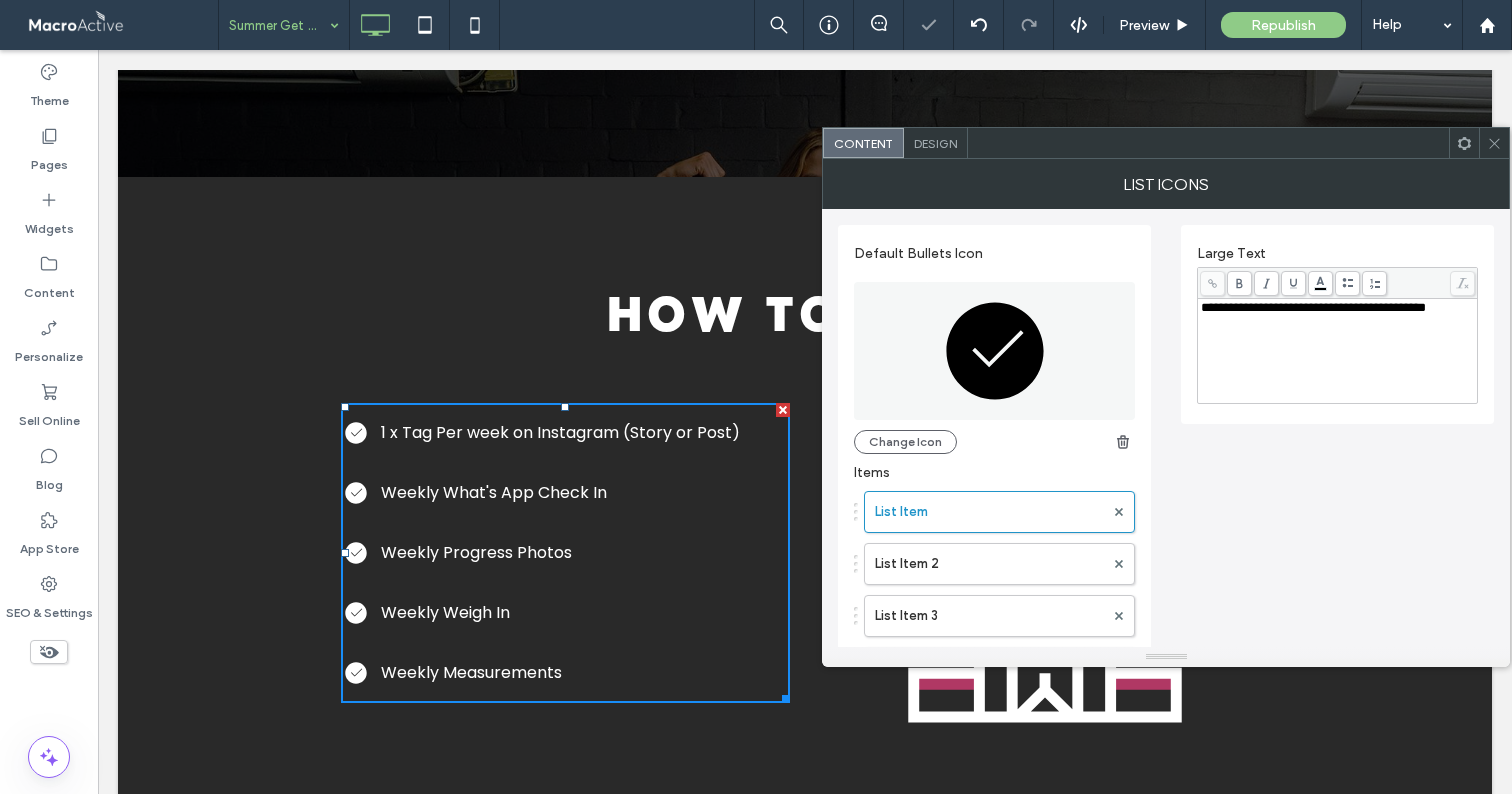 click on "**********" at bounding box center [1337, 324] 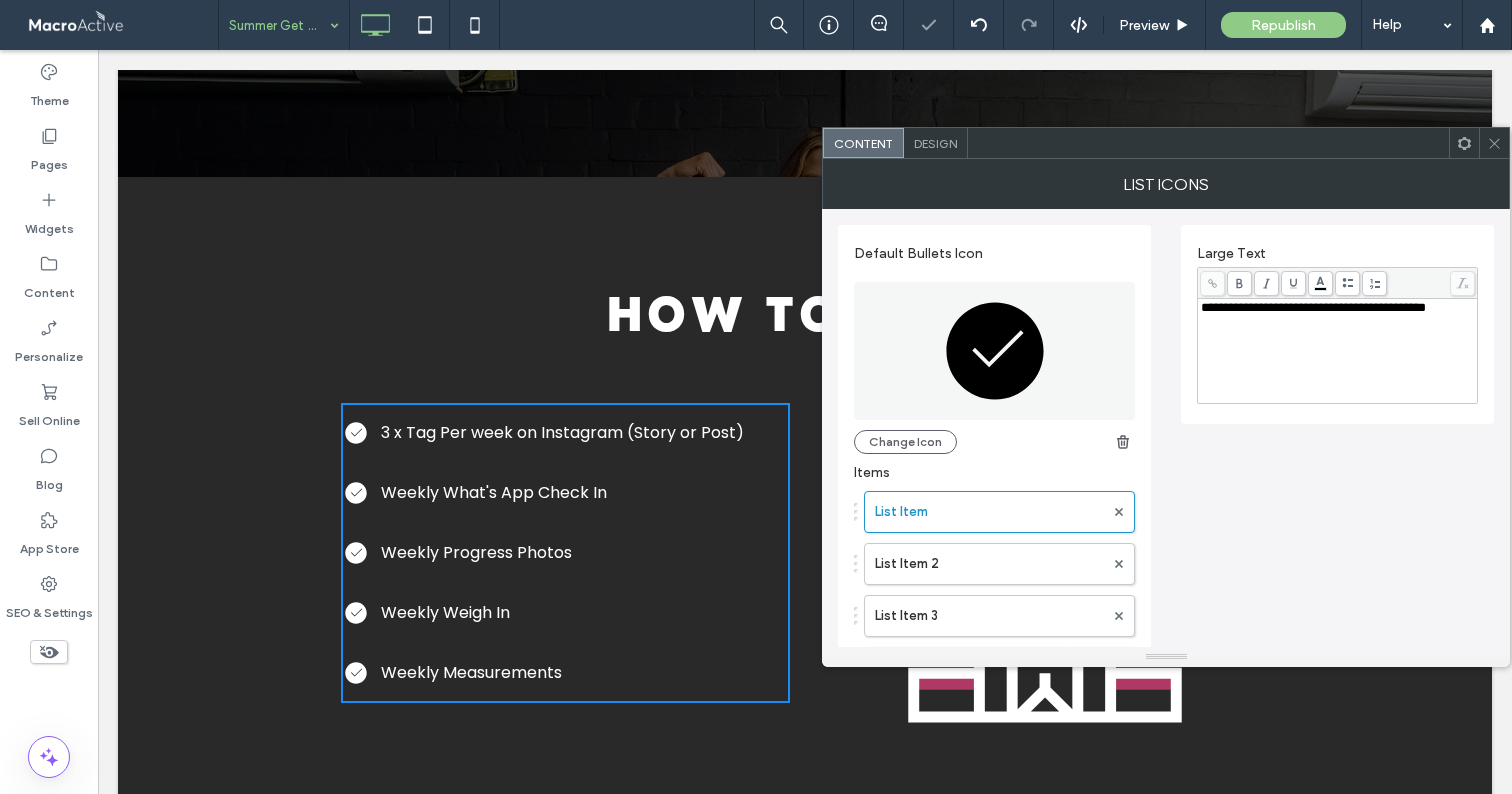 click 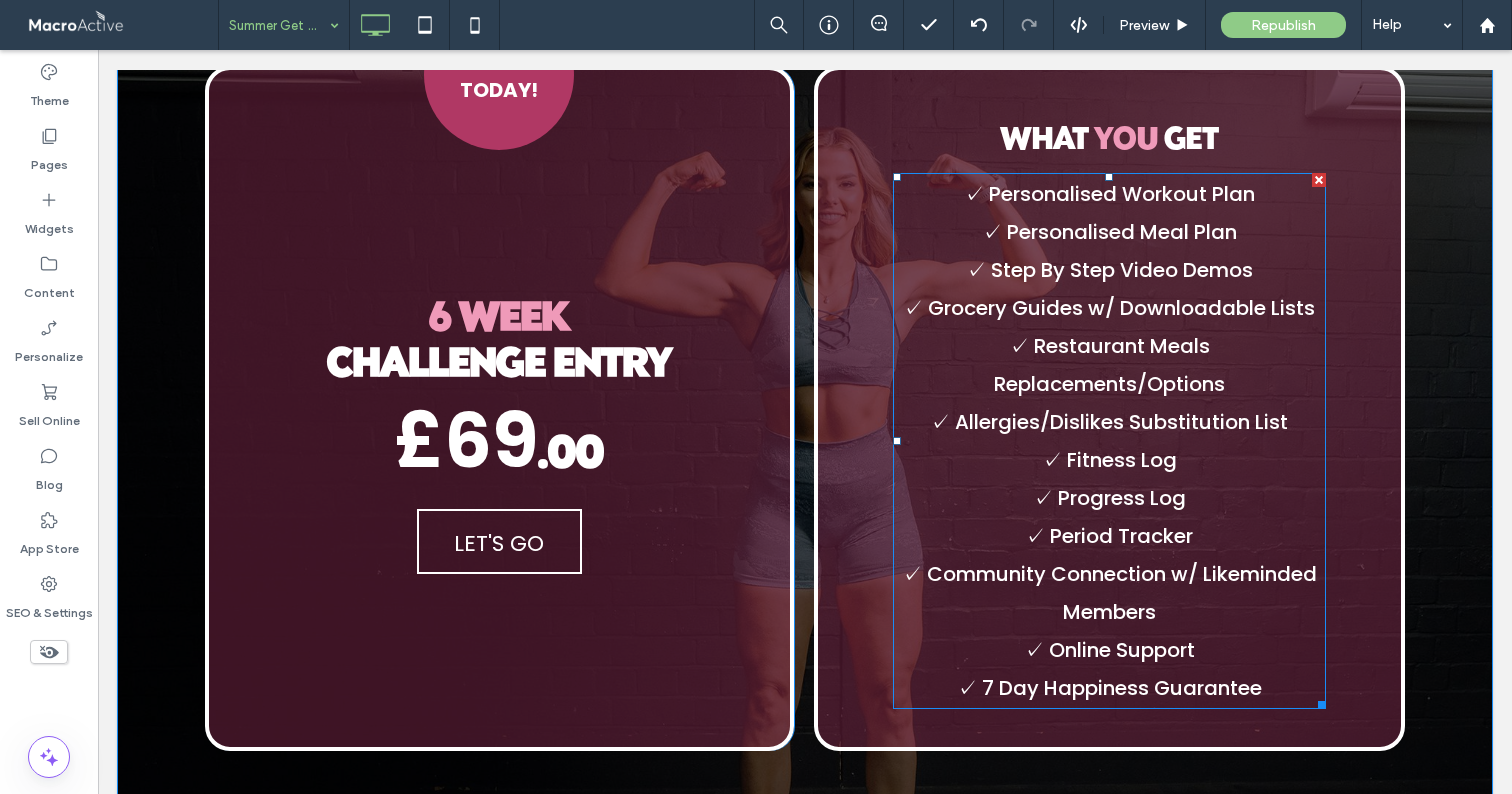 scroll, scrollTop: 2736, scrollLeft: 0, axis: vertical 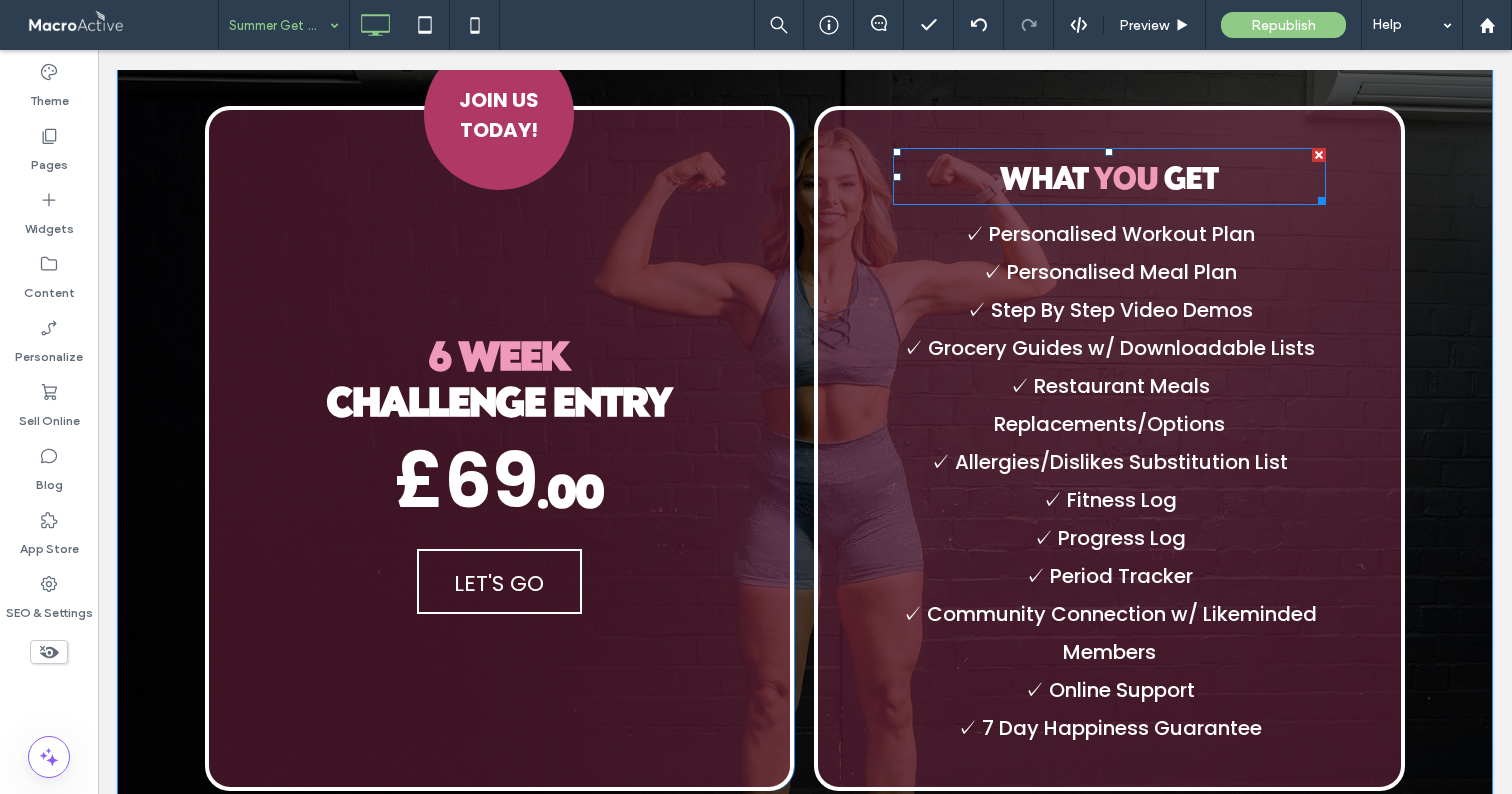 click on "WHAT" at bounding box center [1044, 177] 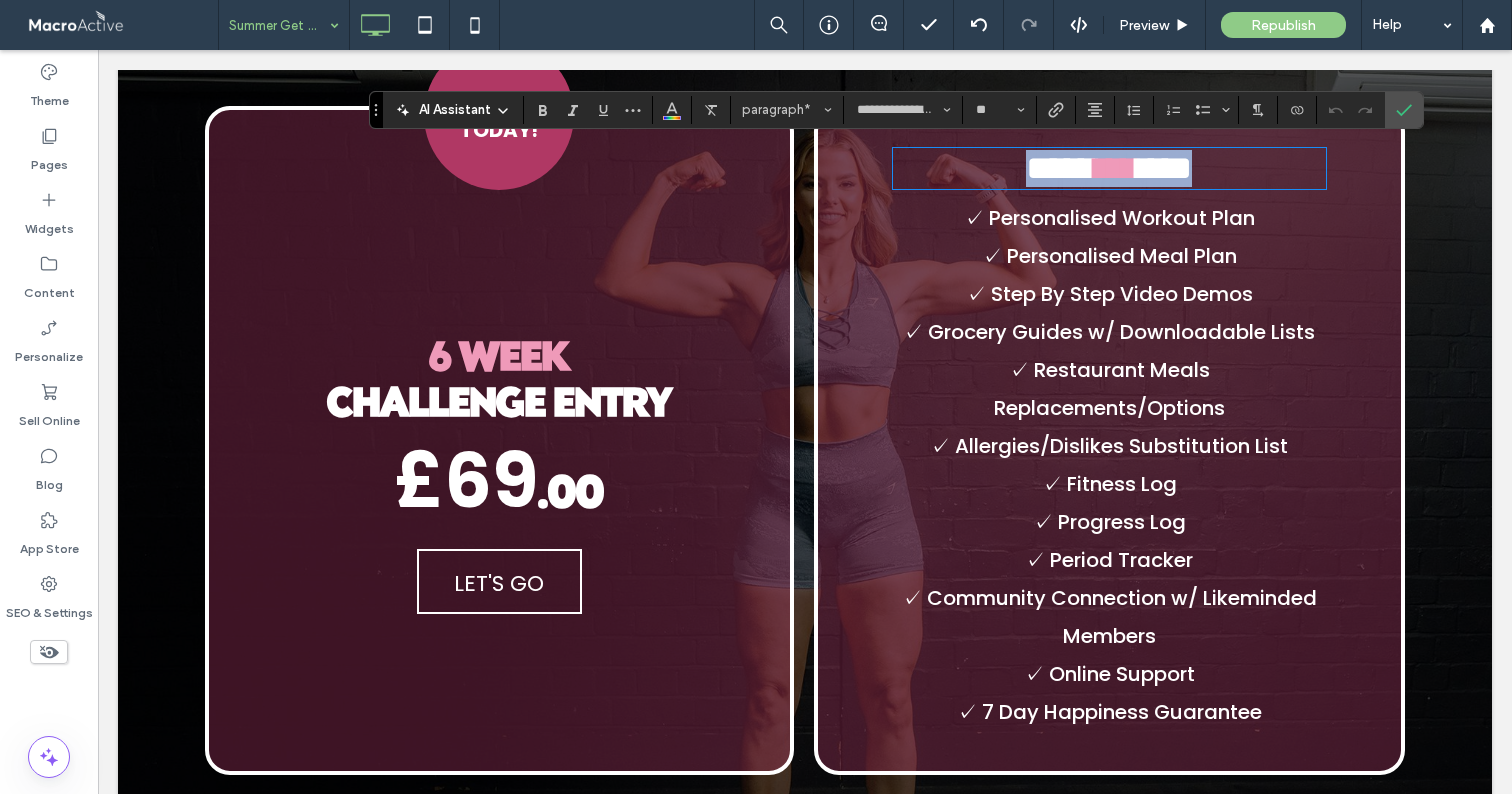 click on "***" at bounding box center (1116, 168) 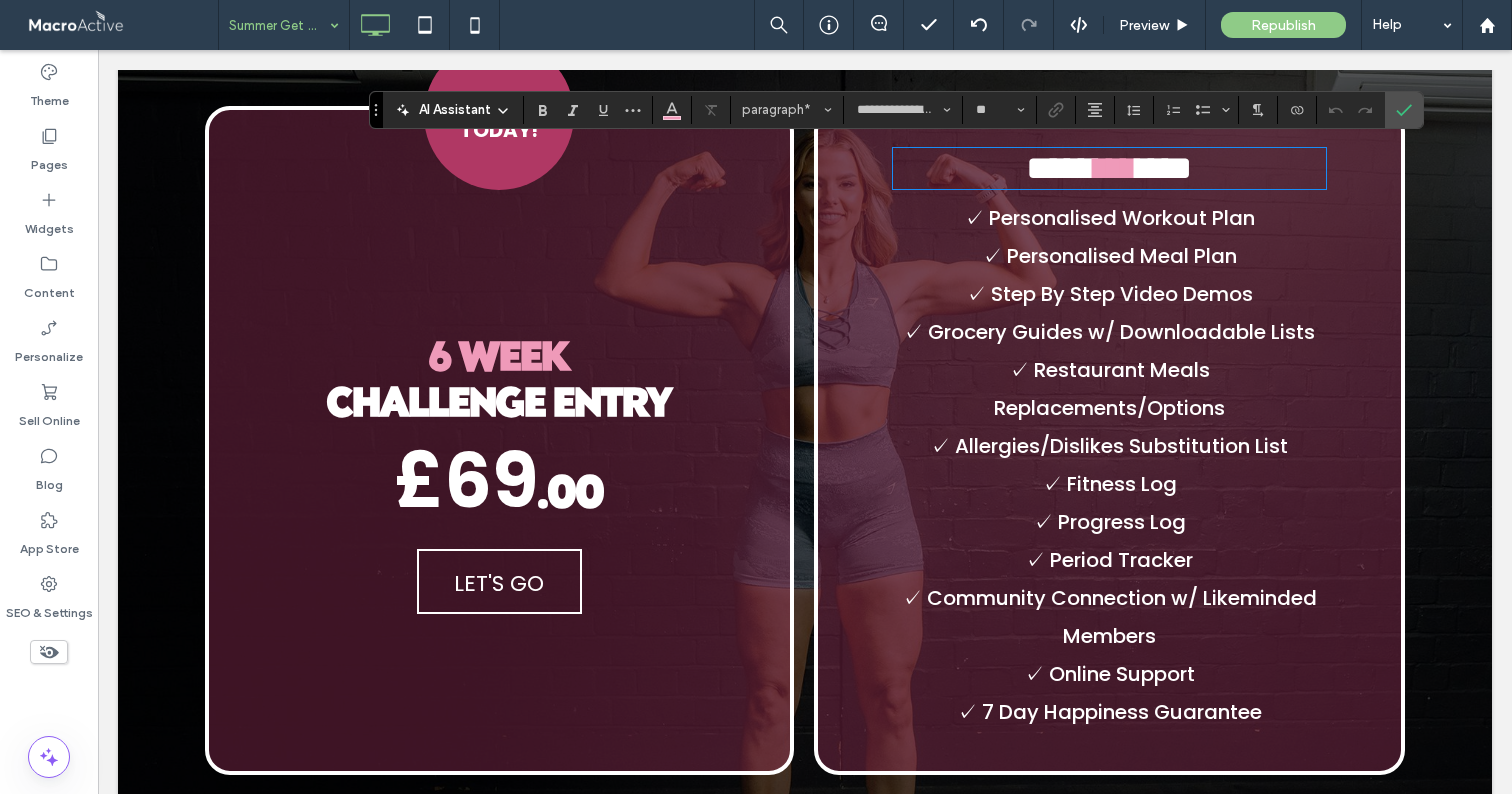 click on "***" at bounding box center [1116, 168] 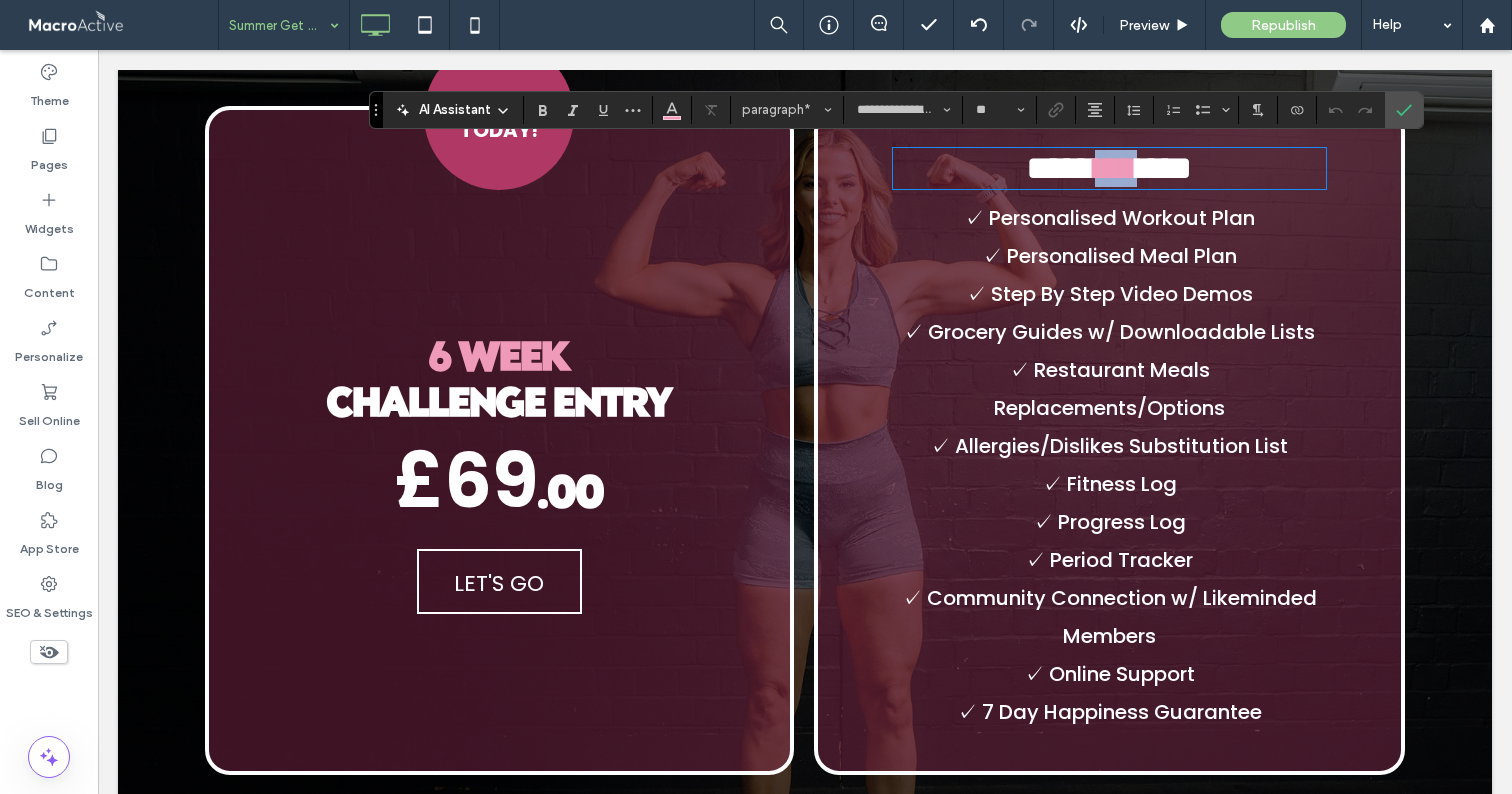 click on "***" at bounding box center [1116, 168] 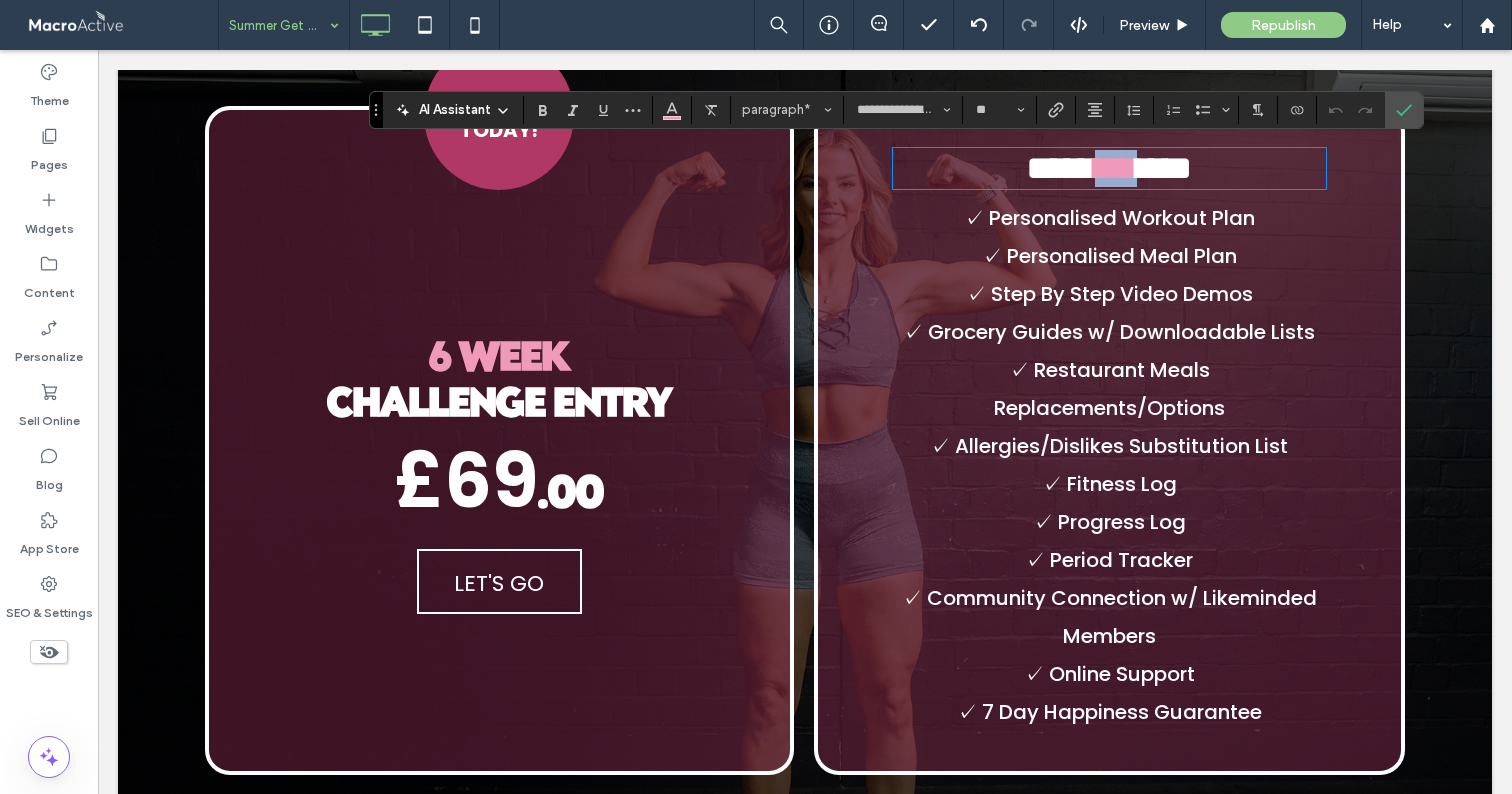 click on "***" at bounding box center [1116, 168] 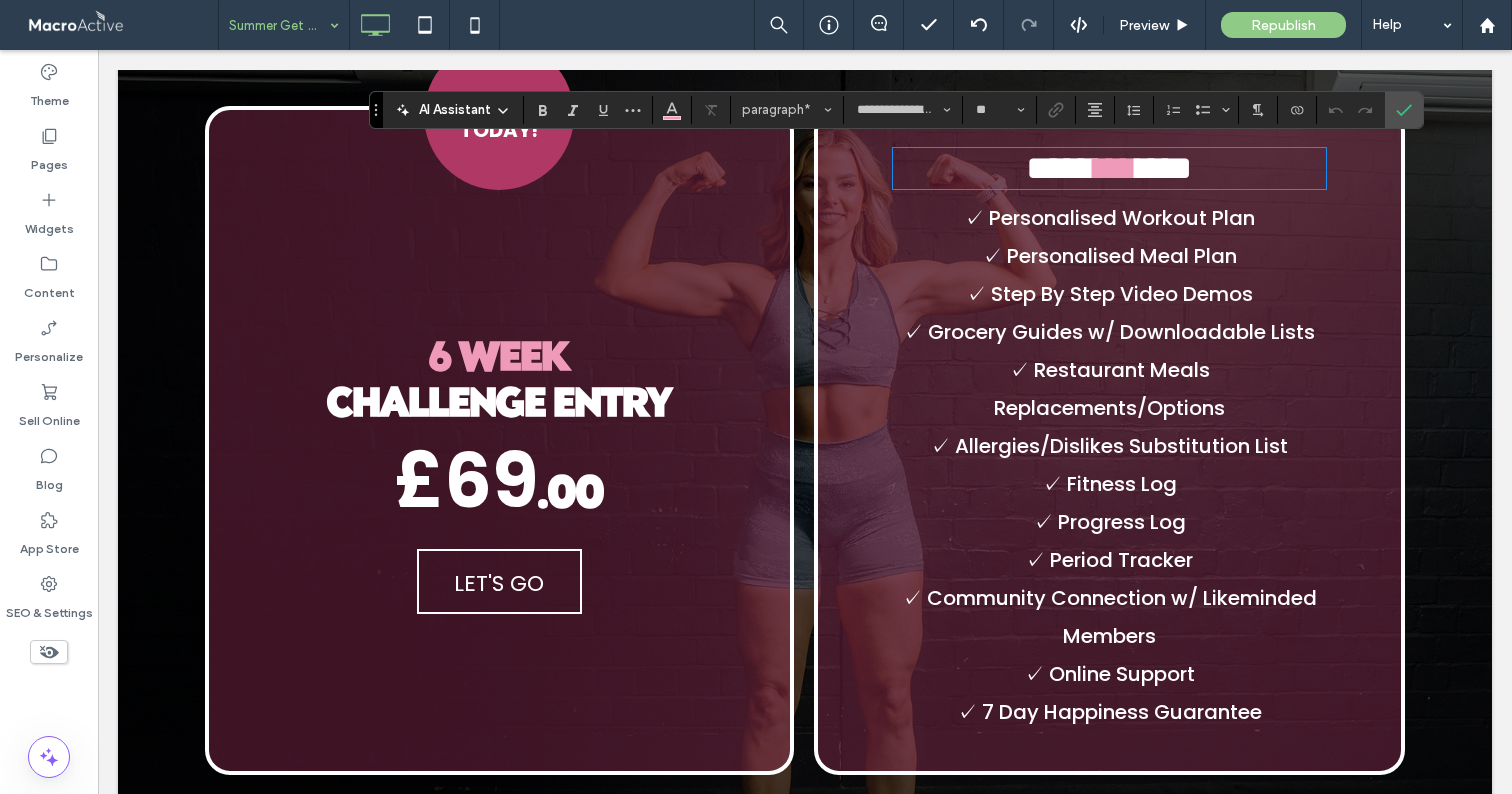 type 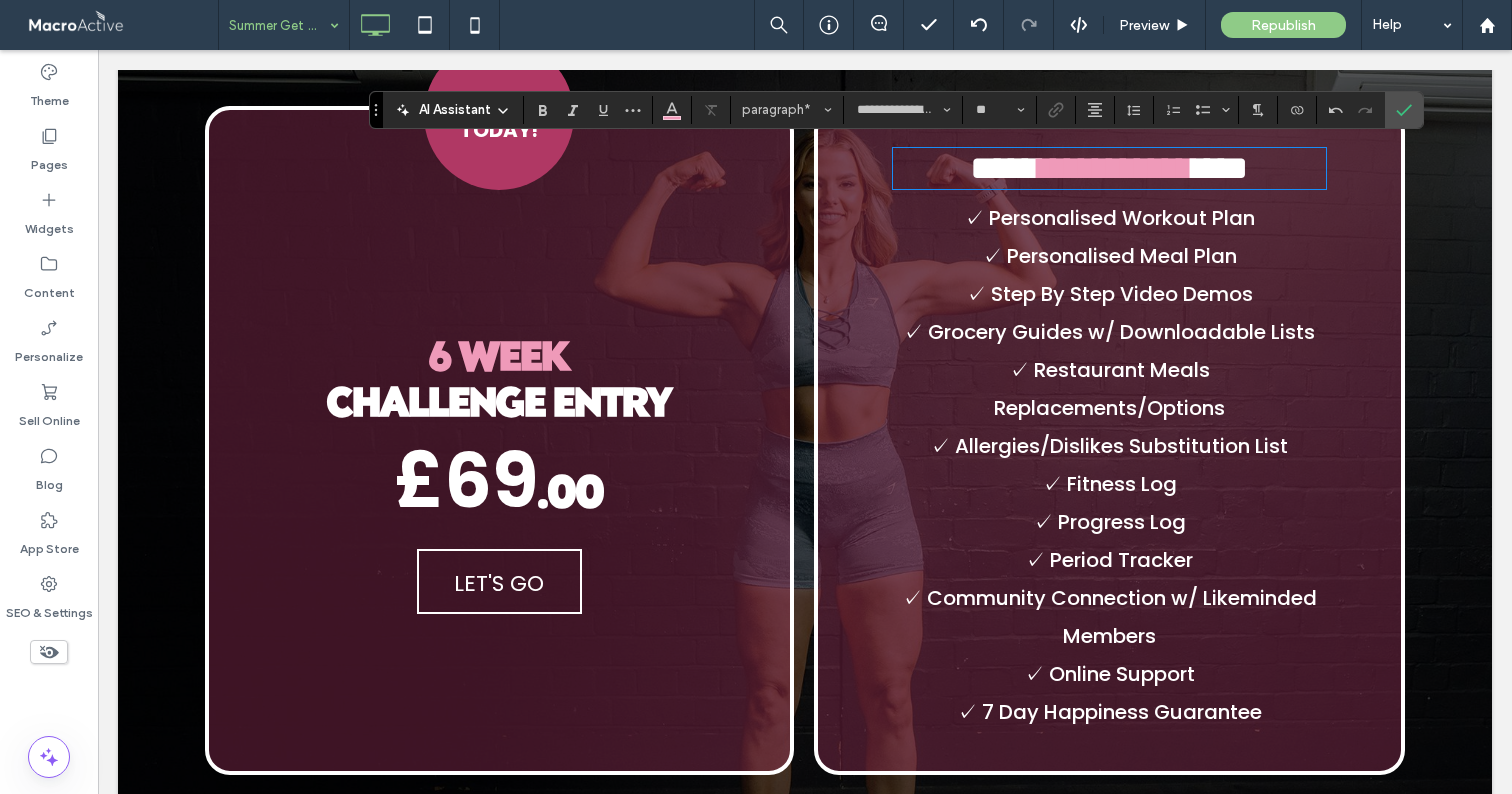 click on "**********" at bounding box center [1116, 168] 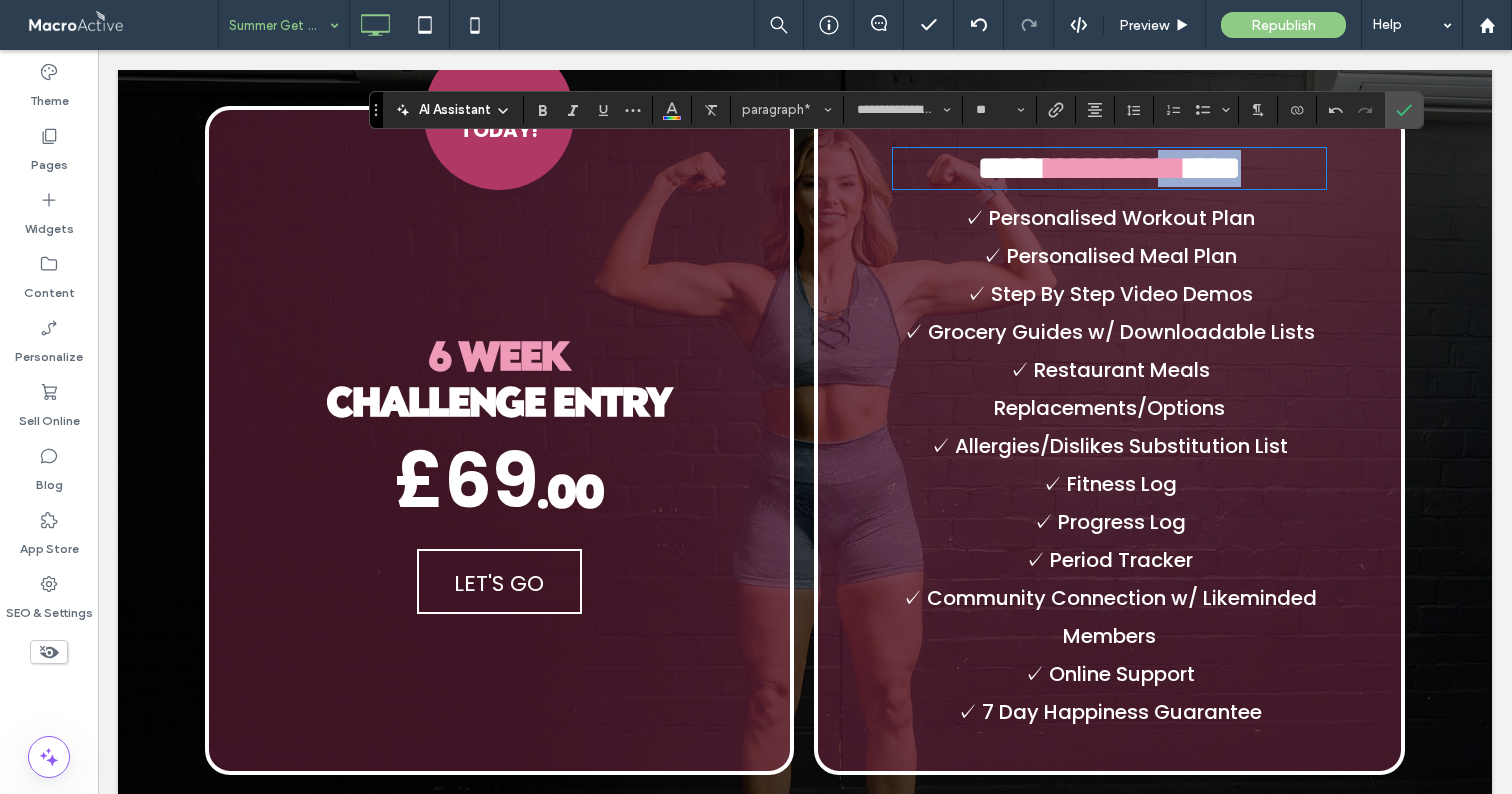 drag, startPoint x: 1178, startPoint y: 174, endPoint x: 1319, endPoint y: 166, distance: 141.22676 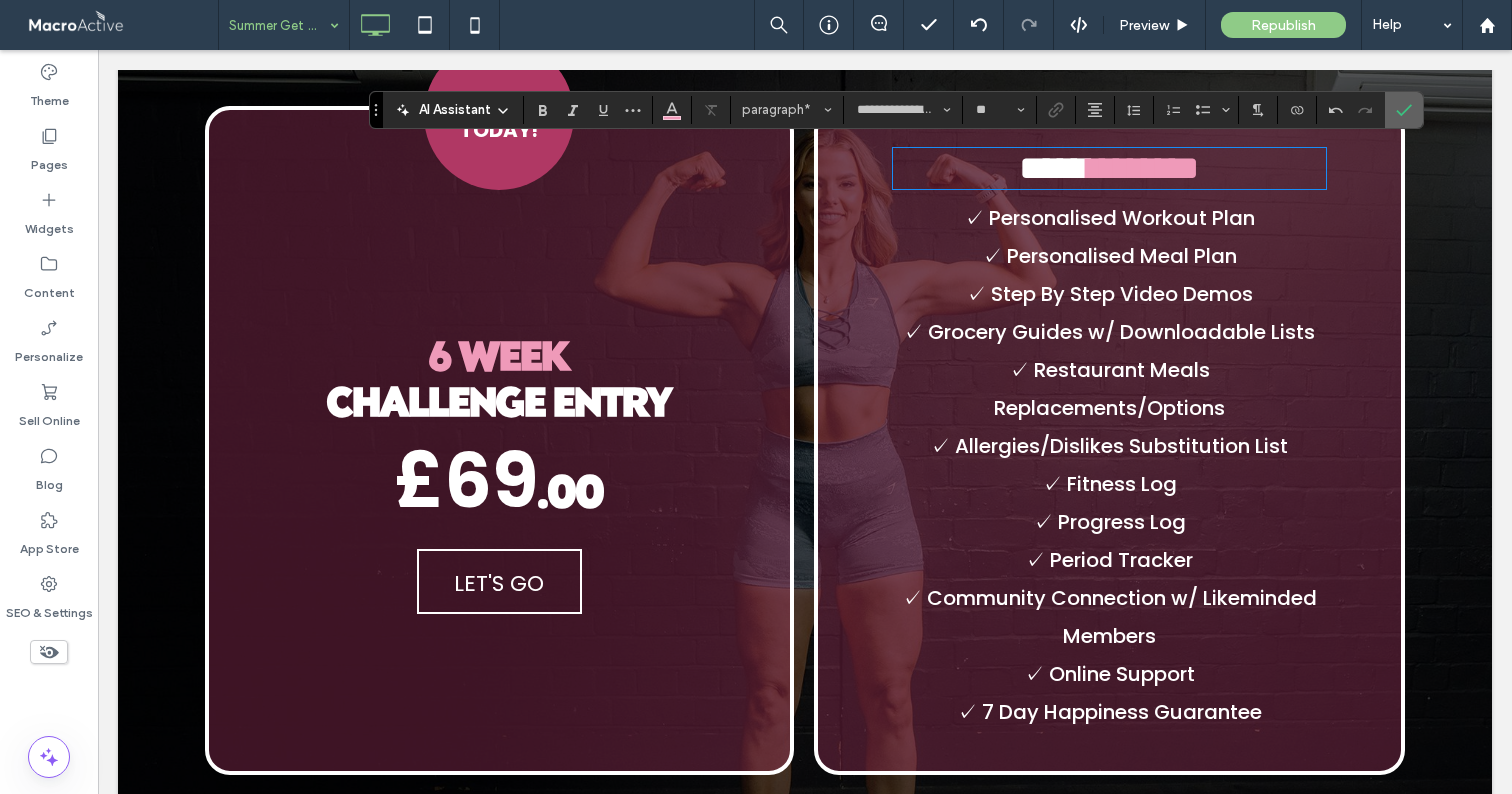 drag, startPoint x: 1407, startPoint y: 113, endPoint x: 1232, endPoint y: 92, distance: 176.2555 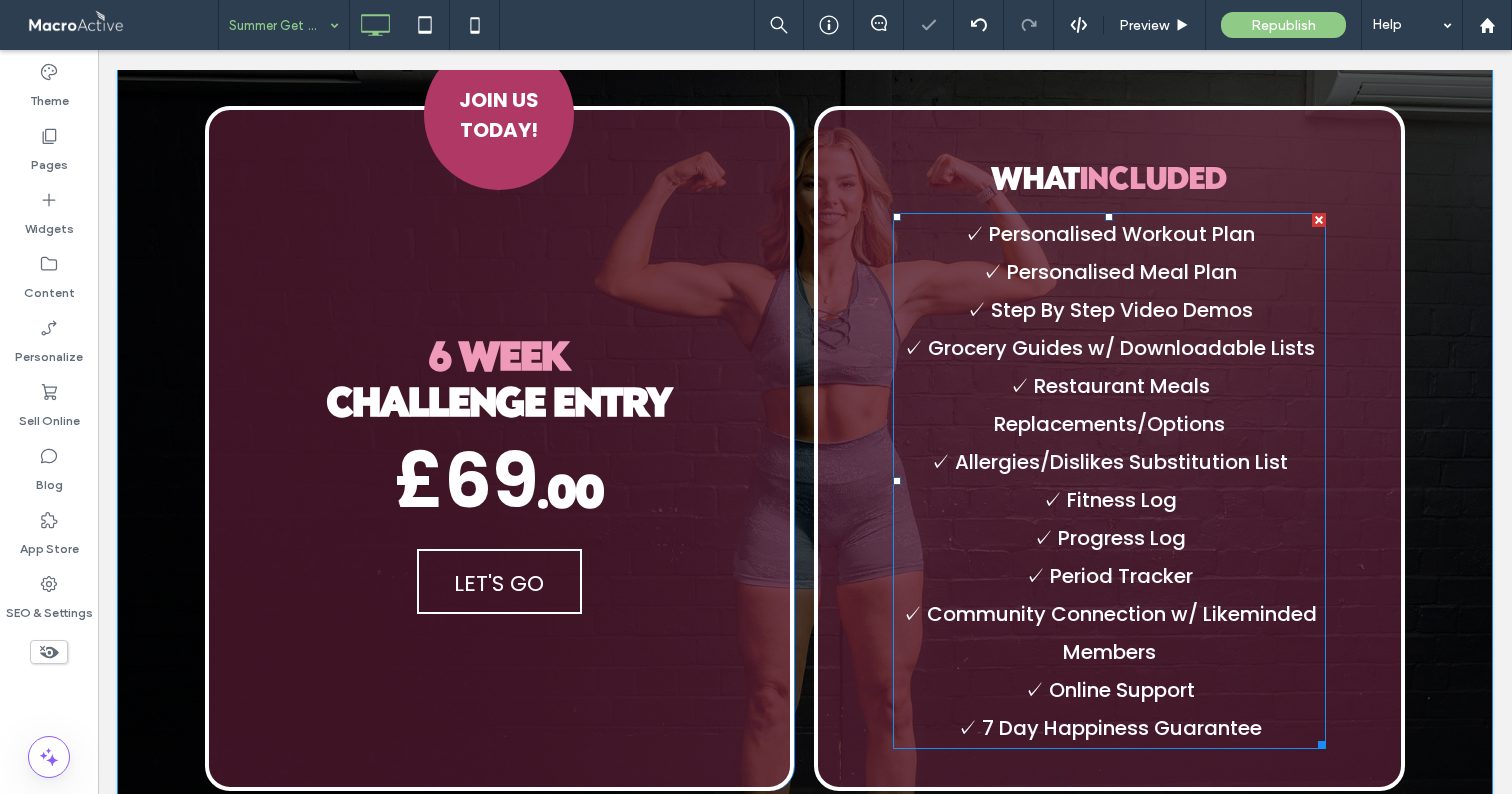 click on "✓ Personalised Workout Plan" at bounding box center [1109, 234] 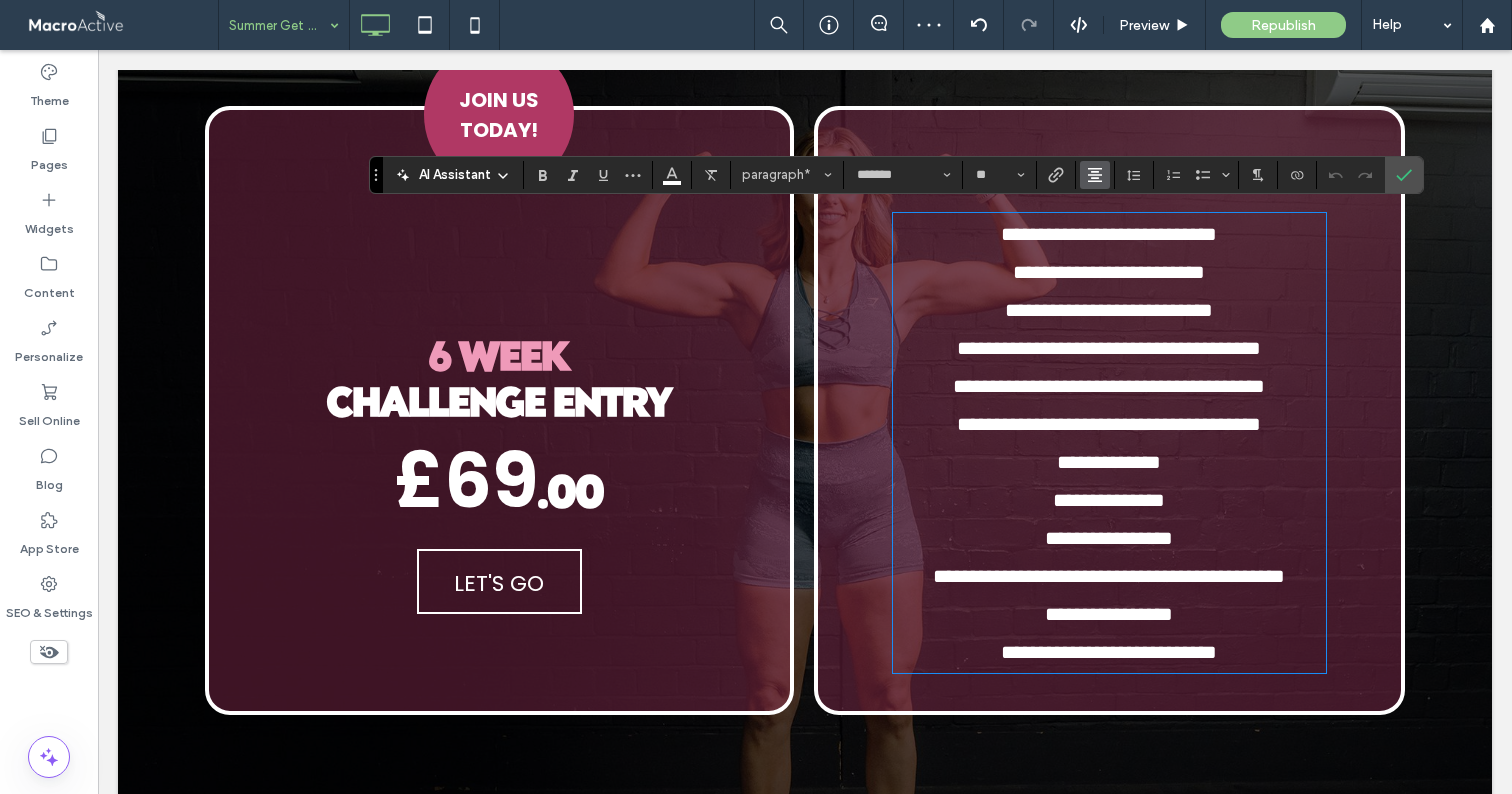 click 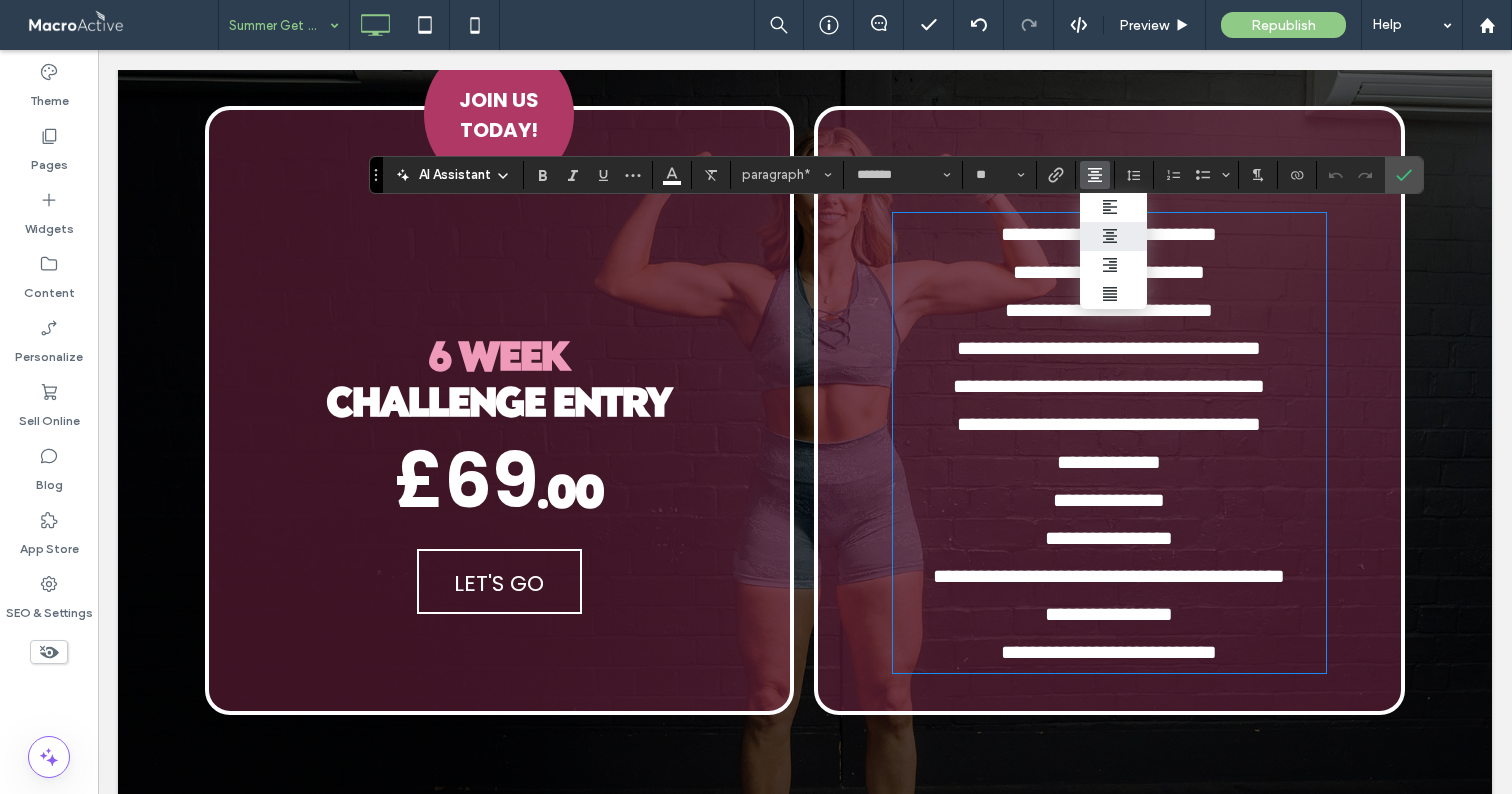 click on "**********" at bounding box center (1109, 348) 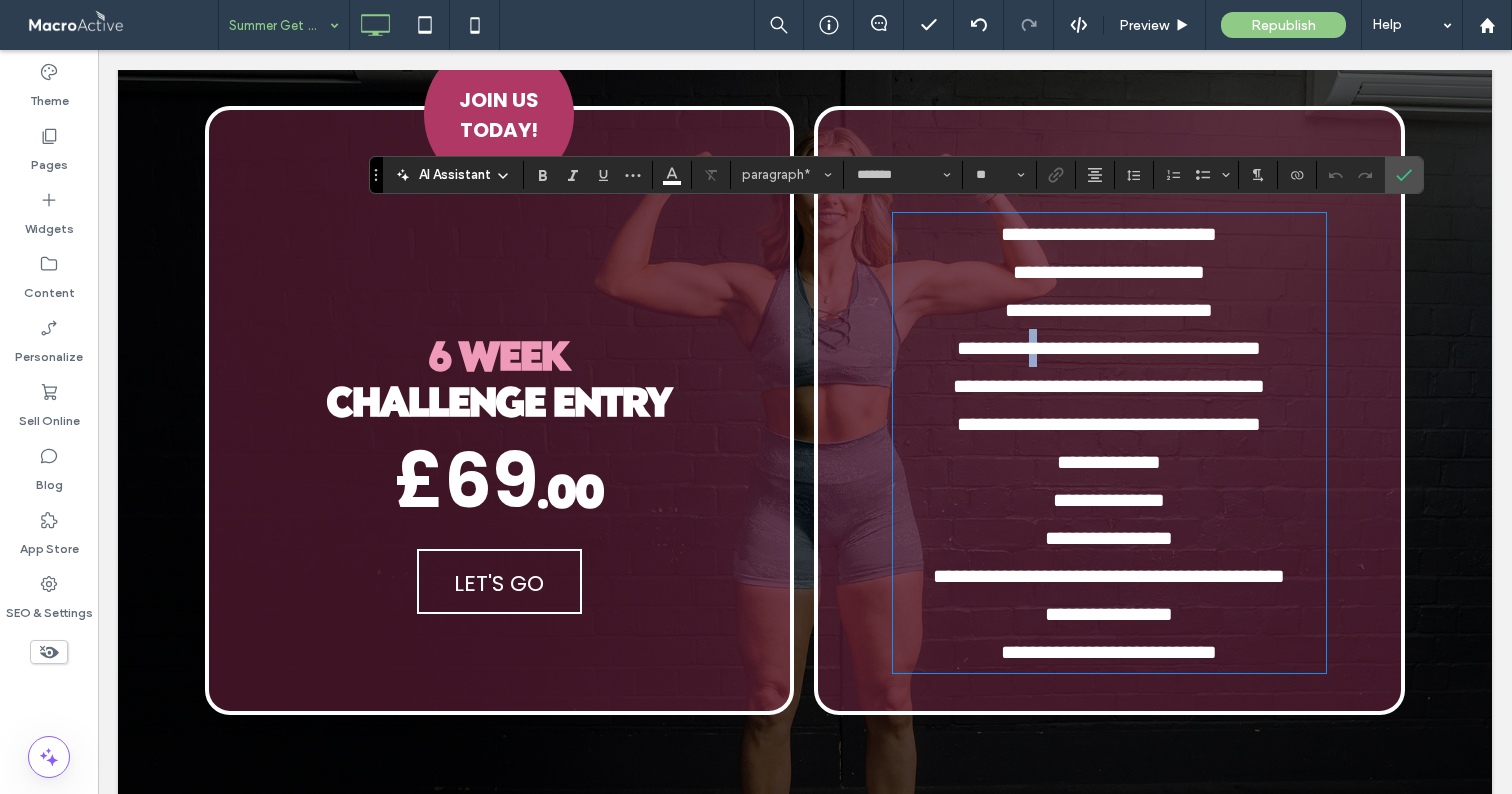 click on "**********" at bounding box center (1109, 348) 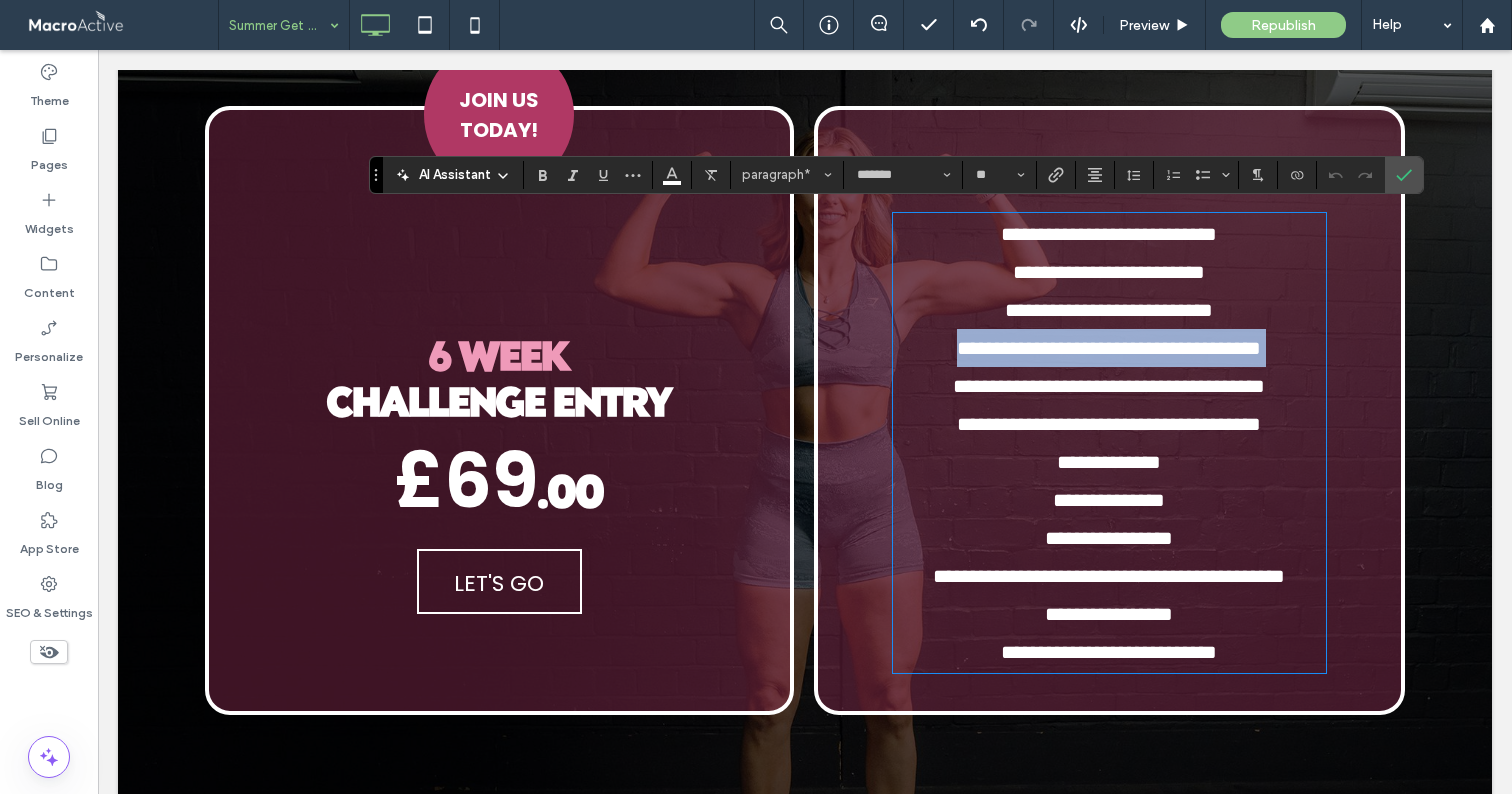 click on "**********" at bounding box center (1109, 348) 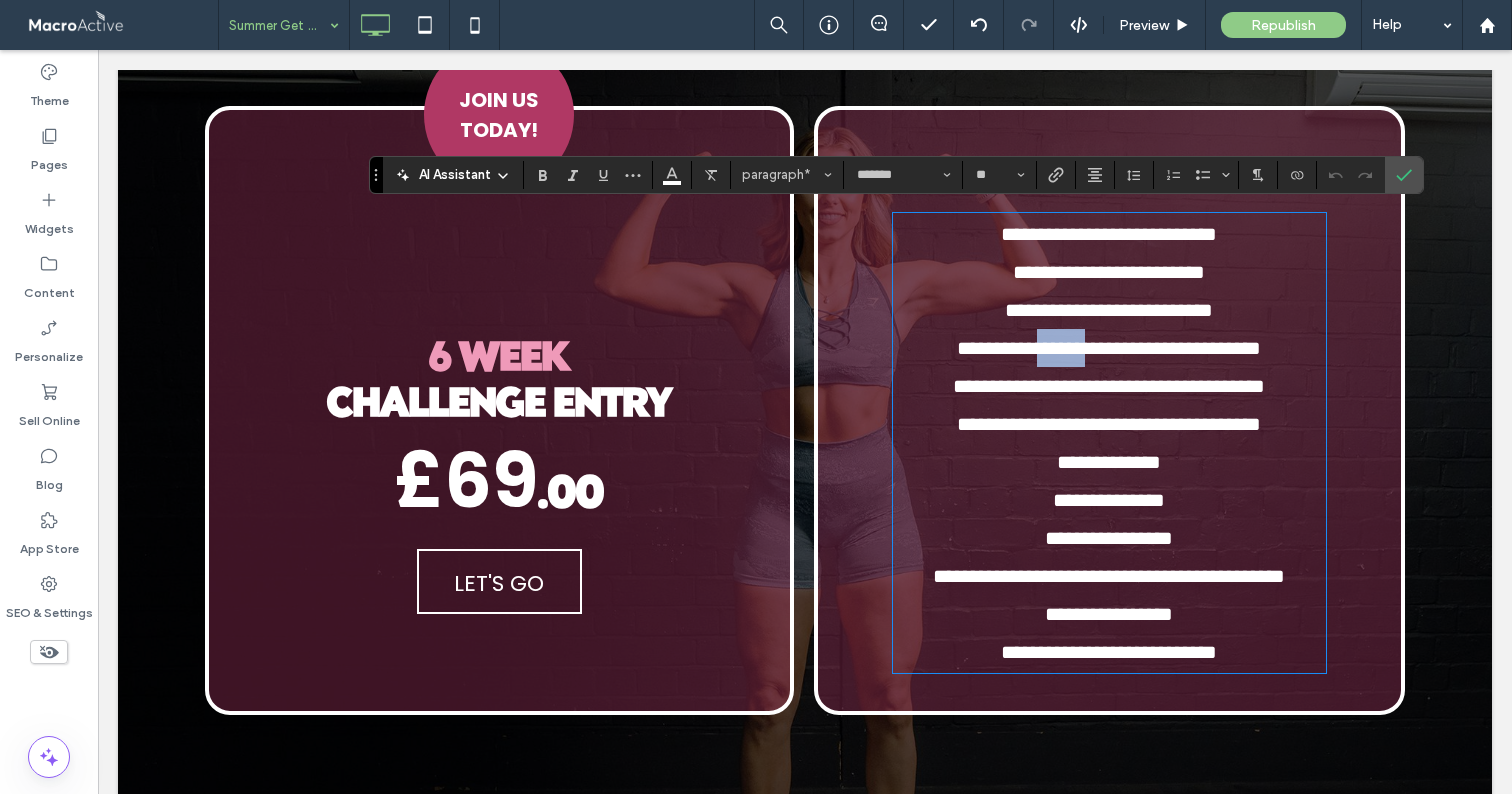 click on "**********" at bounding box center [1109, 348] 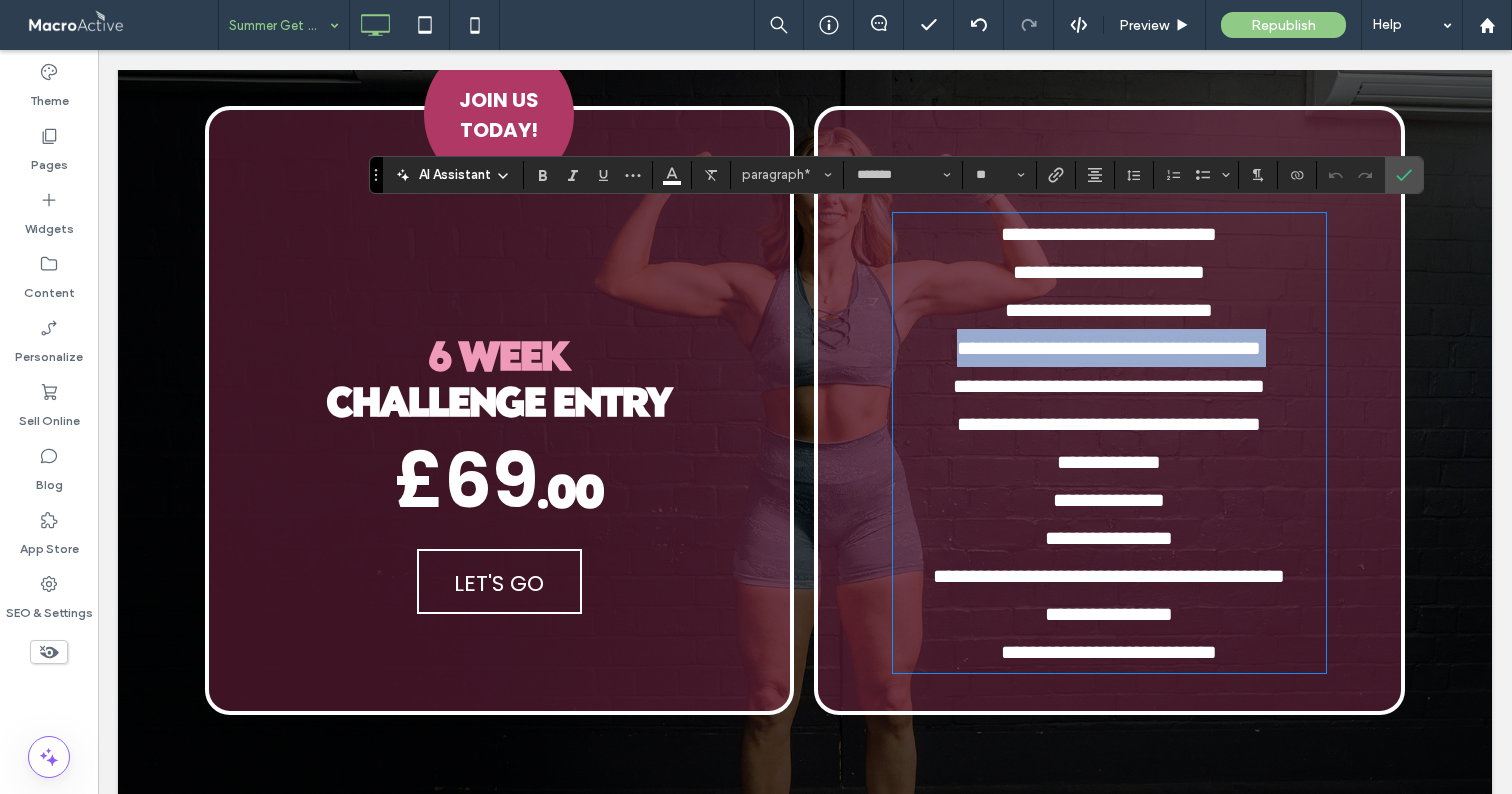 click on "**********" at bounding box center (1109, 348) 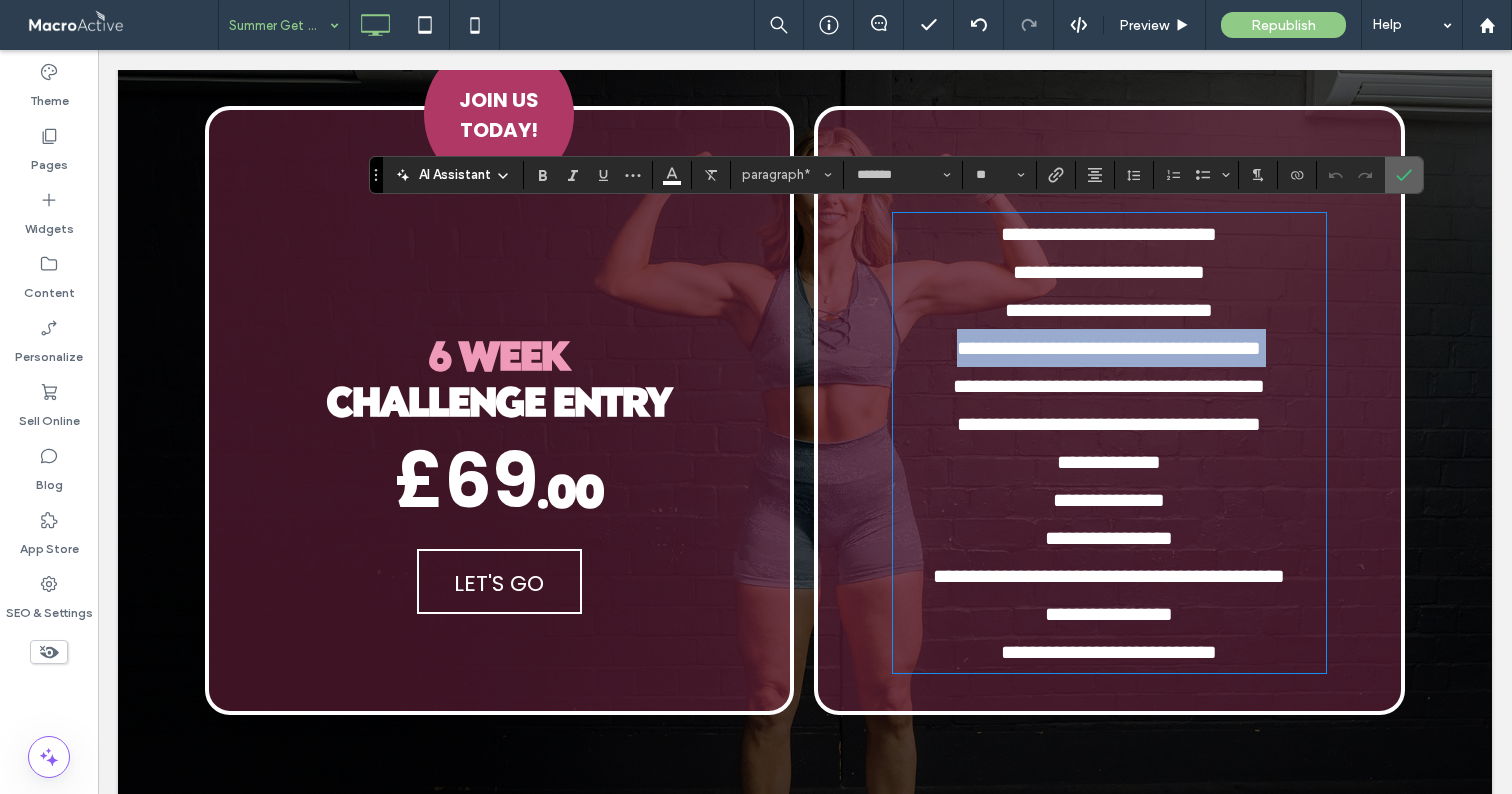 type 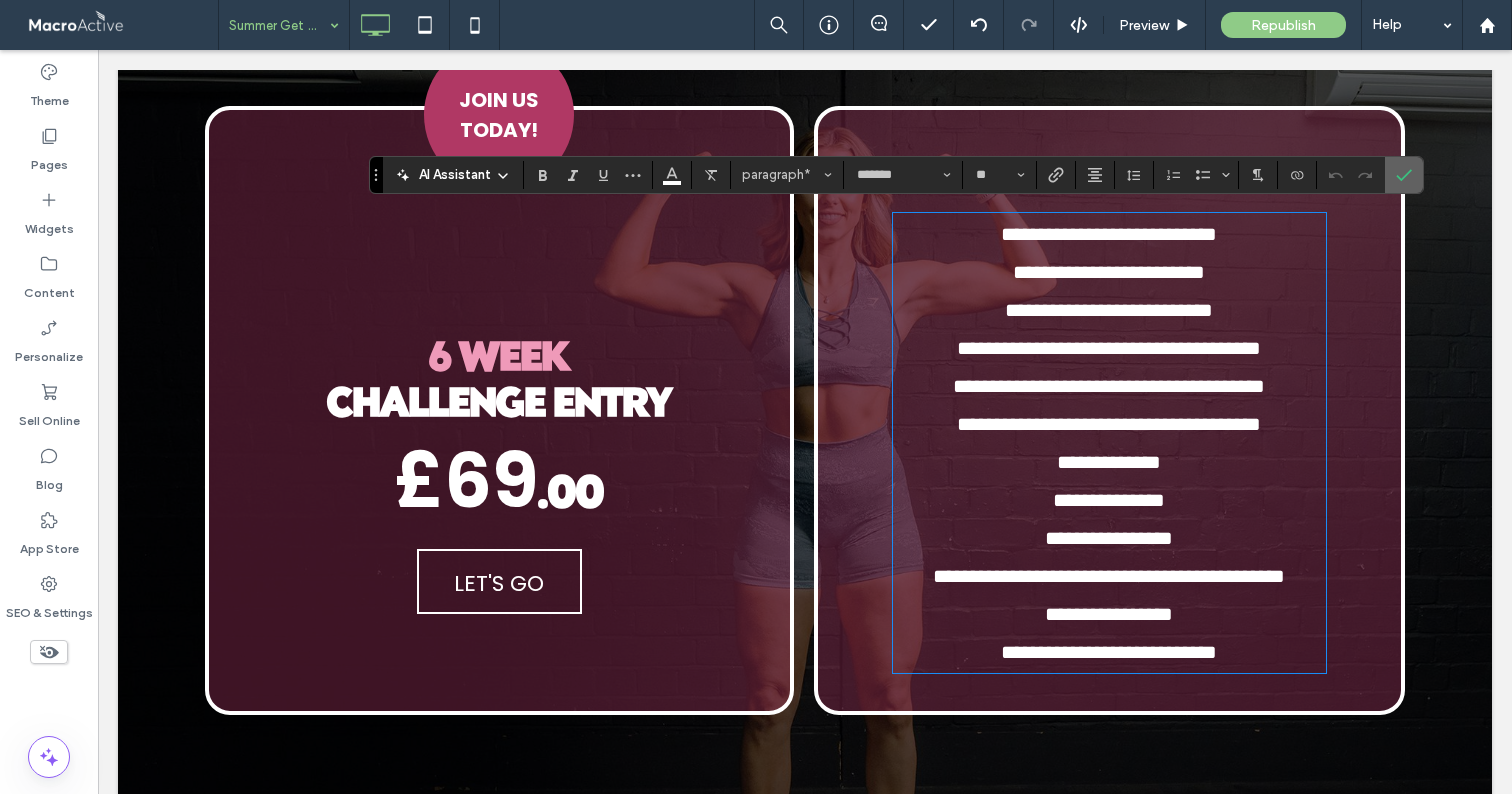type on "**" 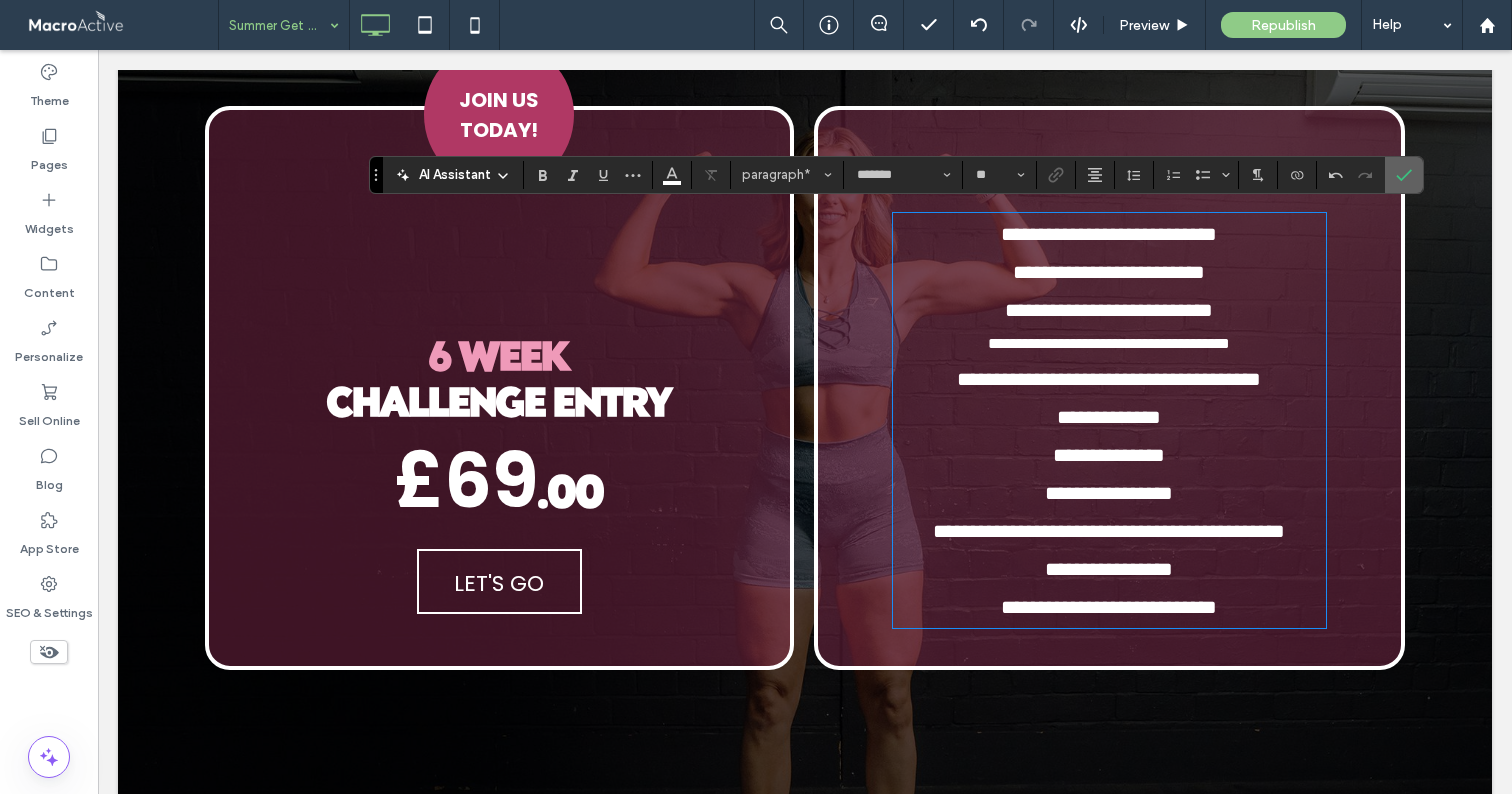 click 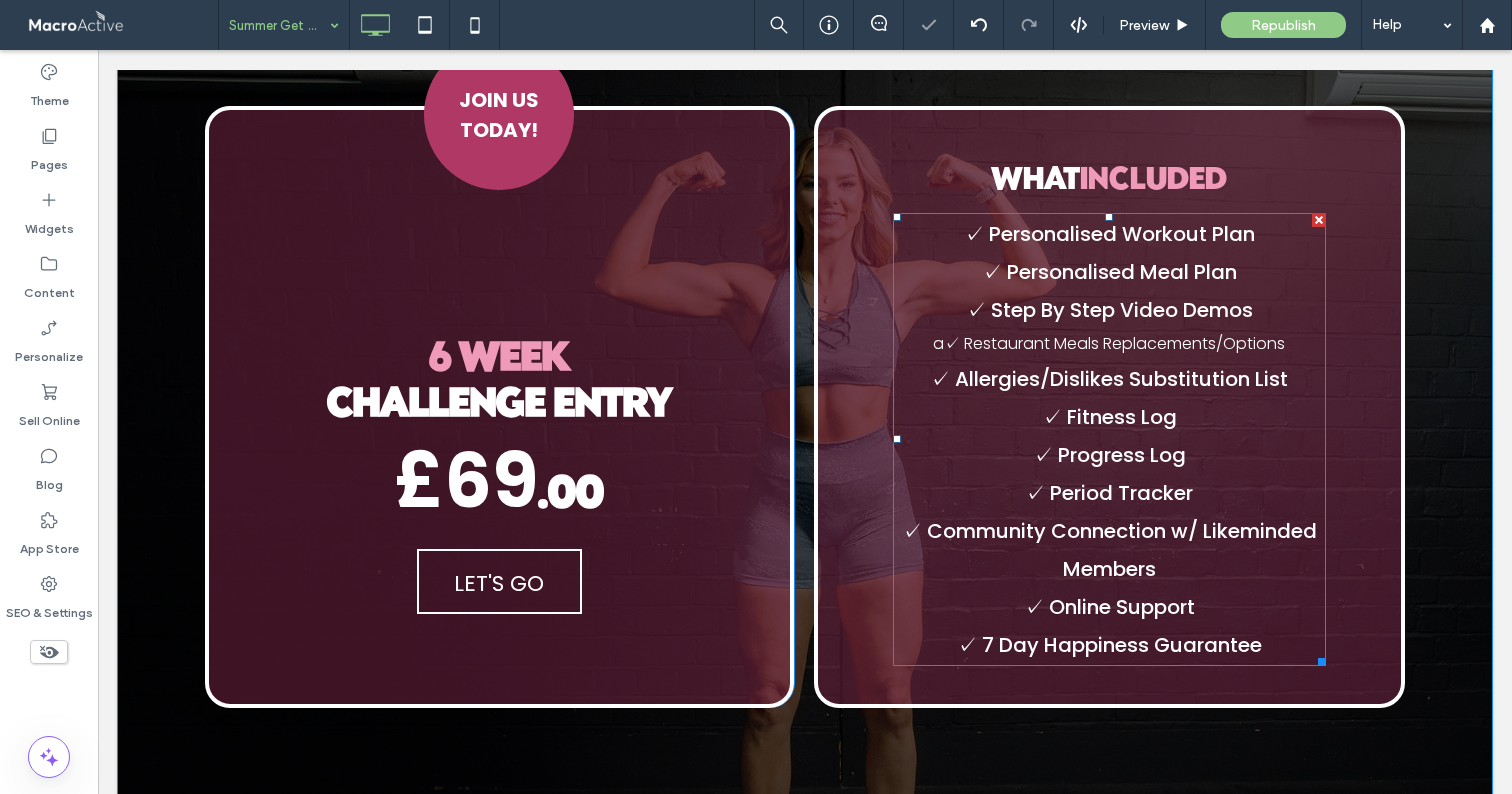 click at bounding box center [1319, 220] 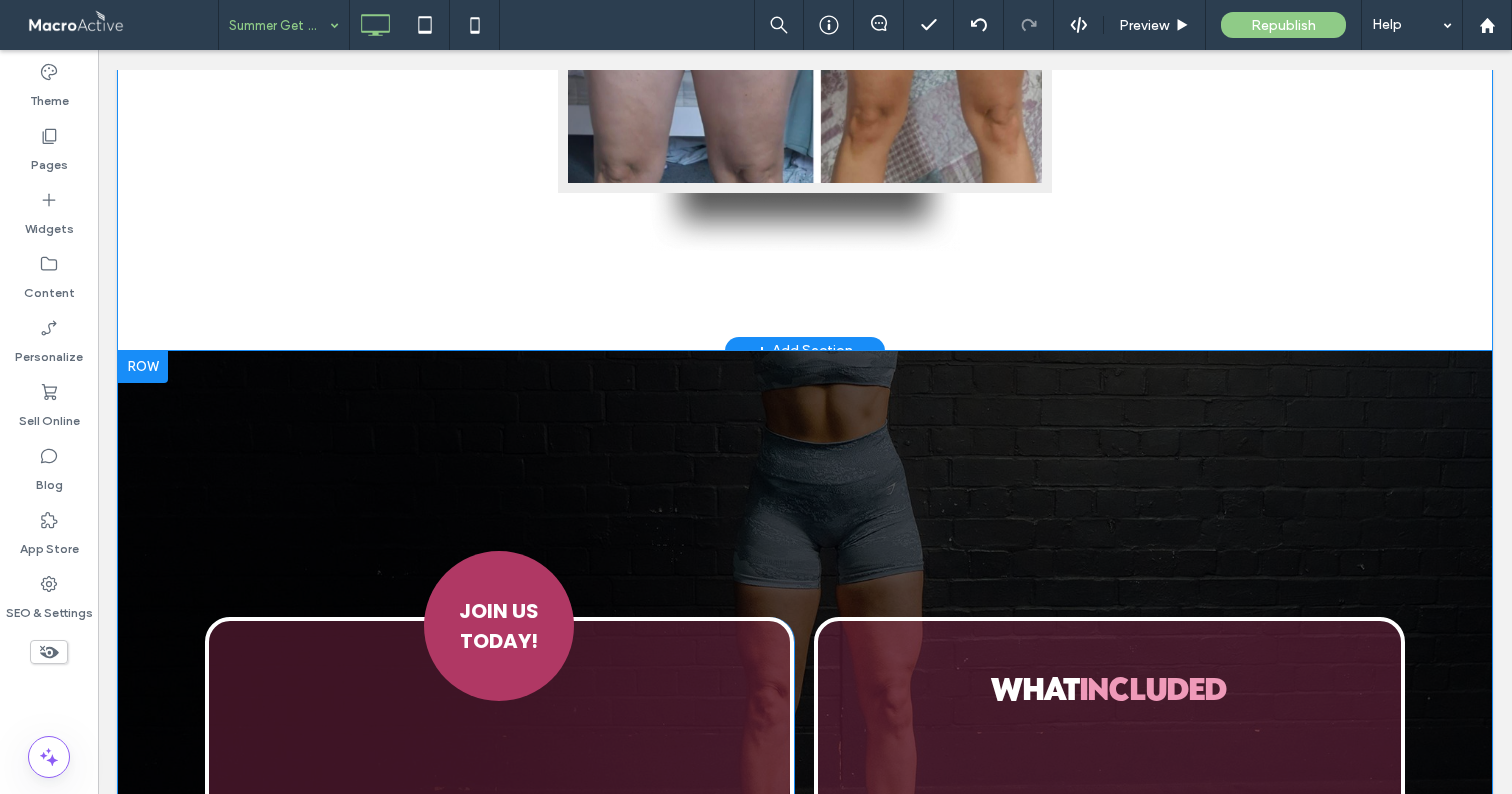 scroll, scrollTop: 2225, scrollLeft: 0, axis: vertical 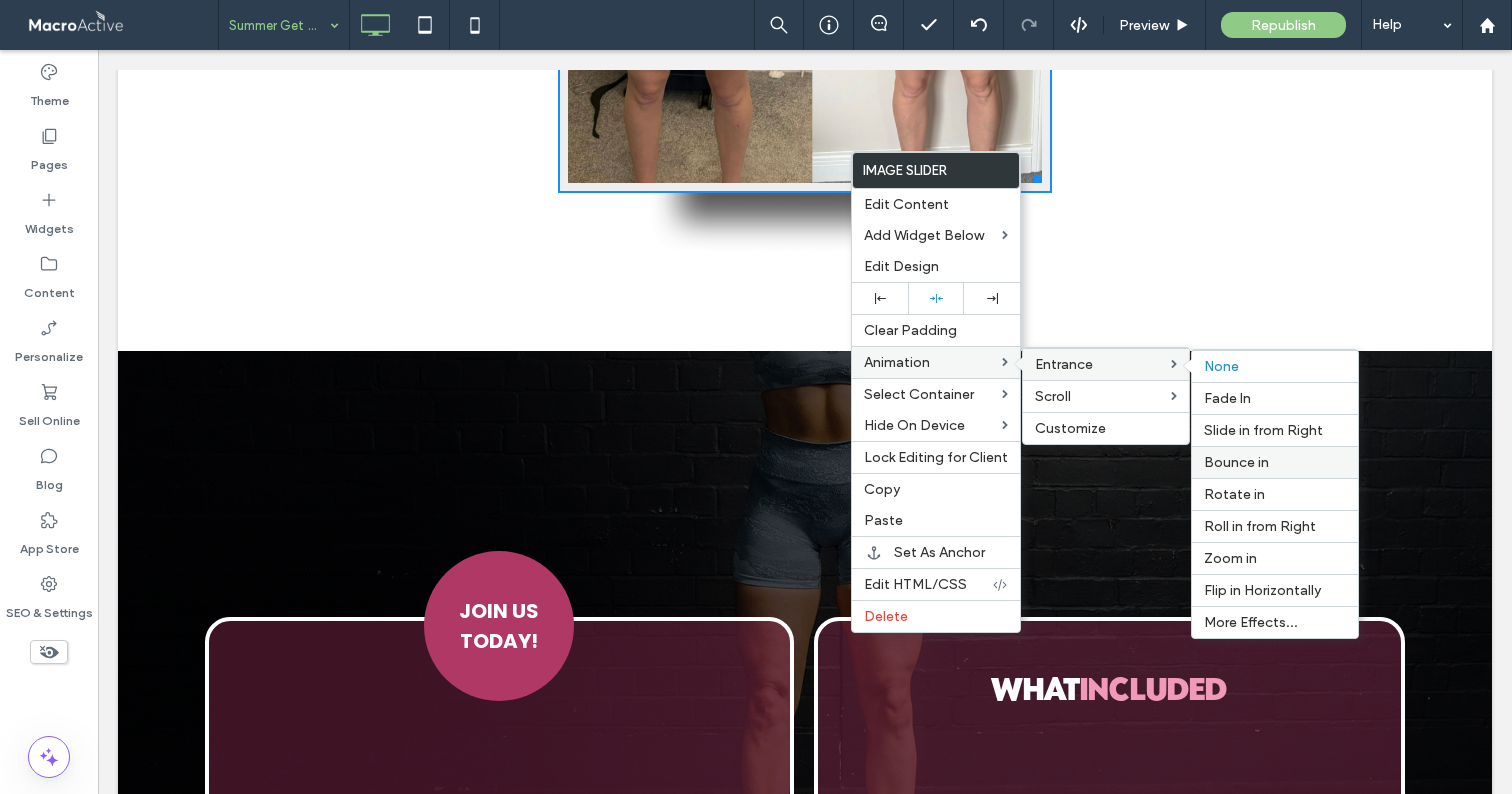 click on "Bounce in" at bounding box center (1275, 462) 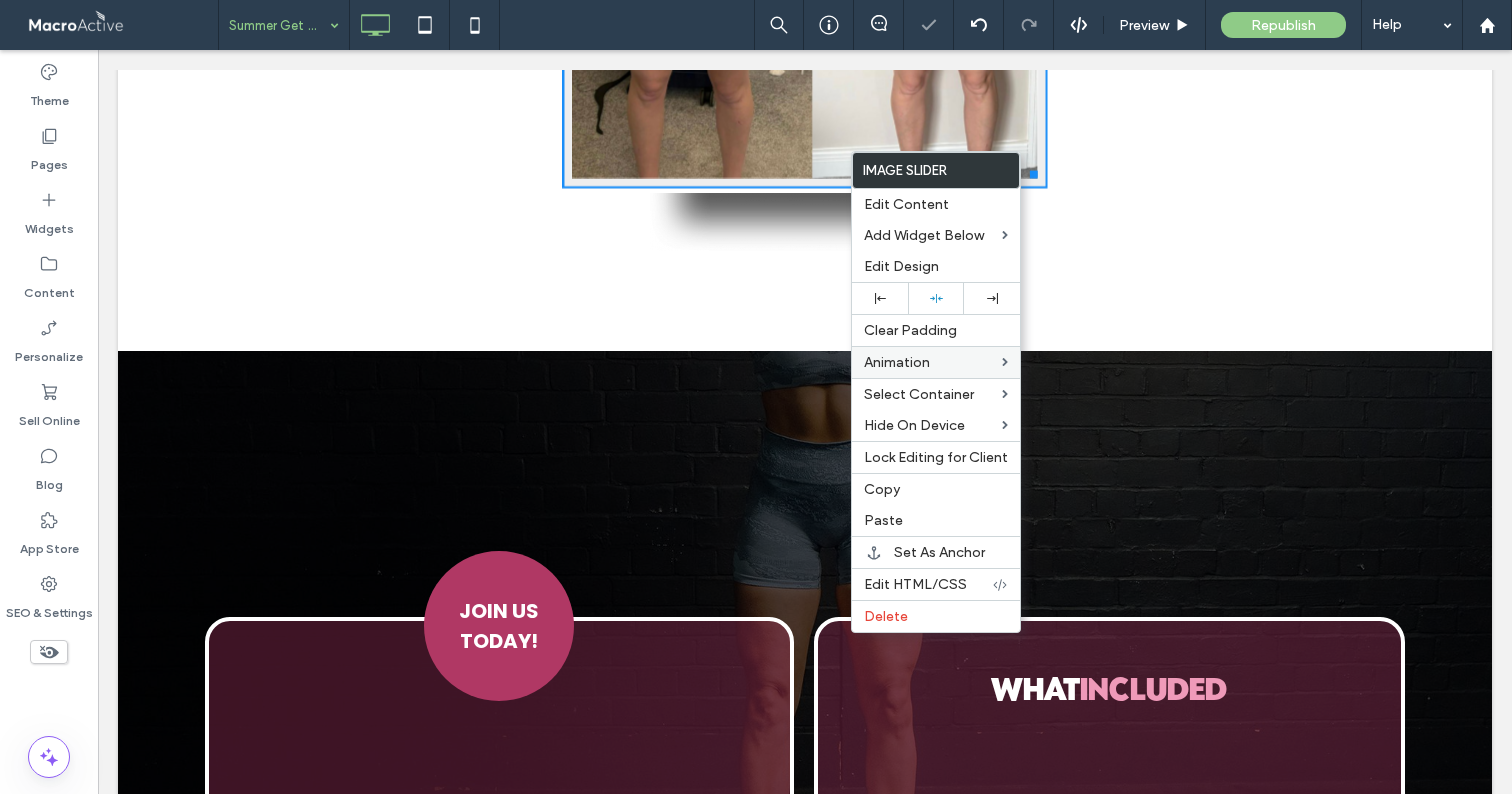 click on "WHAT YOU CAN WIN !
1st PrizE CASH PRIZE OF £200 Click To Paste
2nd PrizE CASH PRIZE OF £100   Click To Paste
3nd PrizE CASH PRIZE OF £50   Click To Paste
Why are we doing this challenge? The 6-Week Online Challenge is designed to deliver lasting results through structured support, accountability, and a personalised approach to fitness and nutrition.
Click To Paste
Slide title
Write your caption here
Button
Slide title
Write your caption here
Button
Slide title
Write your caption here
Button
Previous Next
Click To Paste" at bounding box center [805, -384] 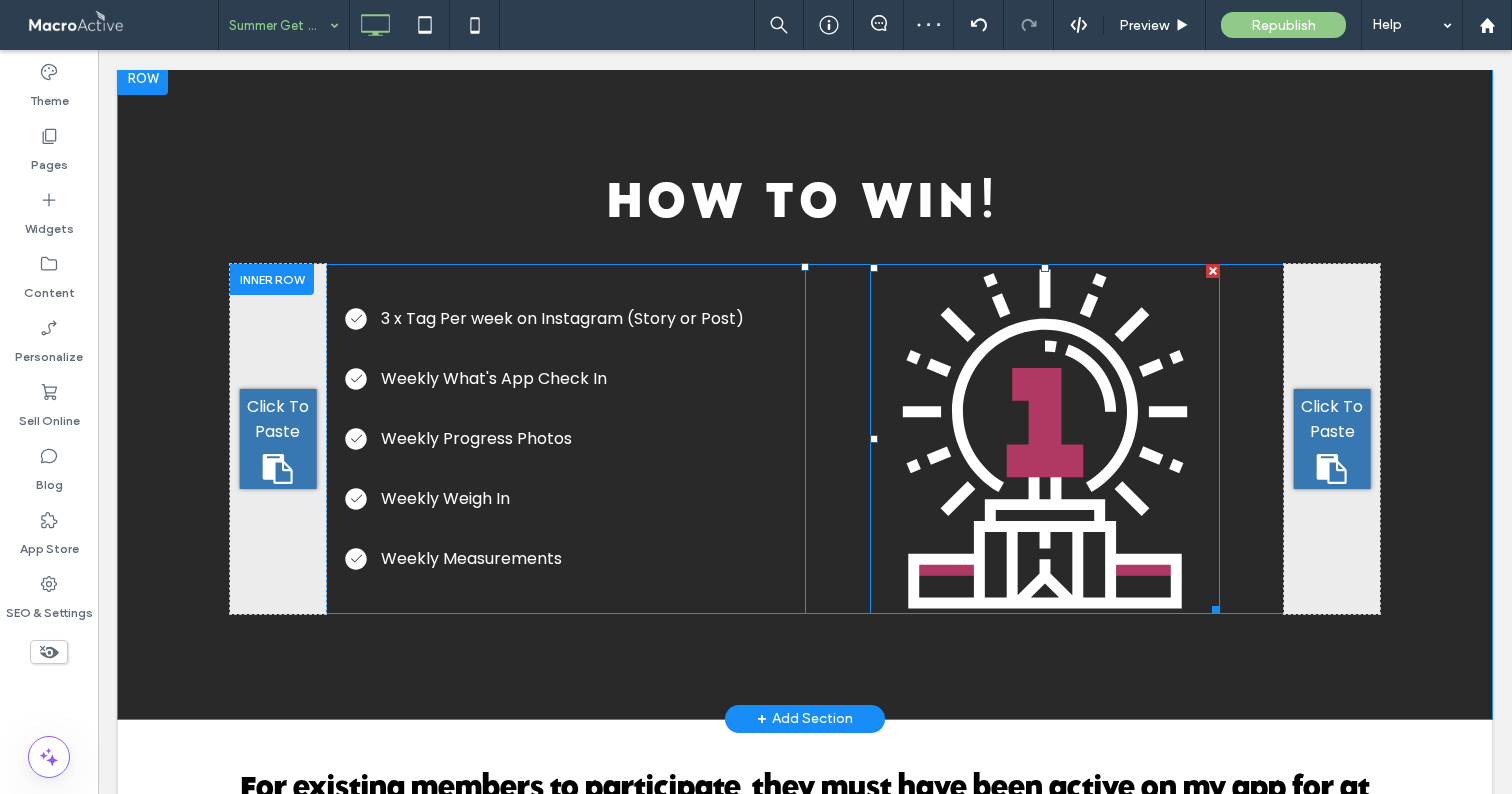 scroll, scrollTop: 3600, scrollLeft: 0, axis: vertical 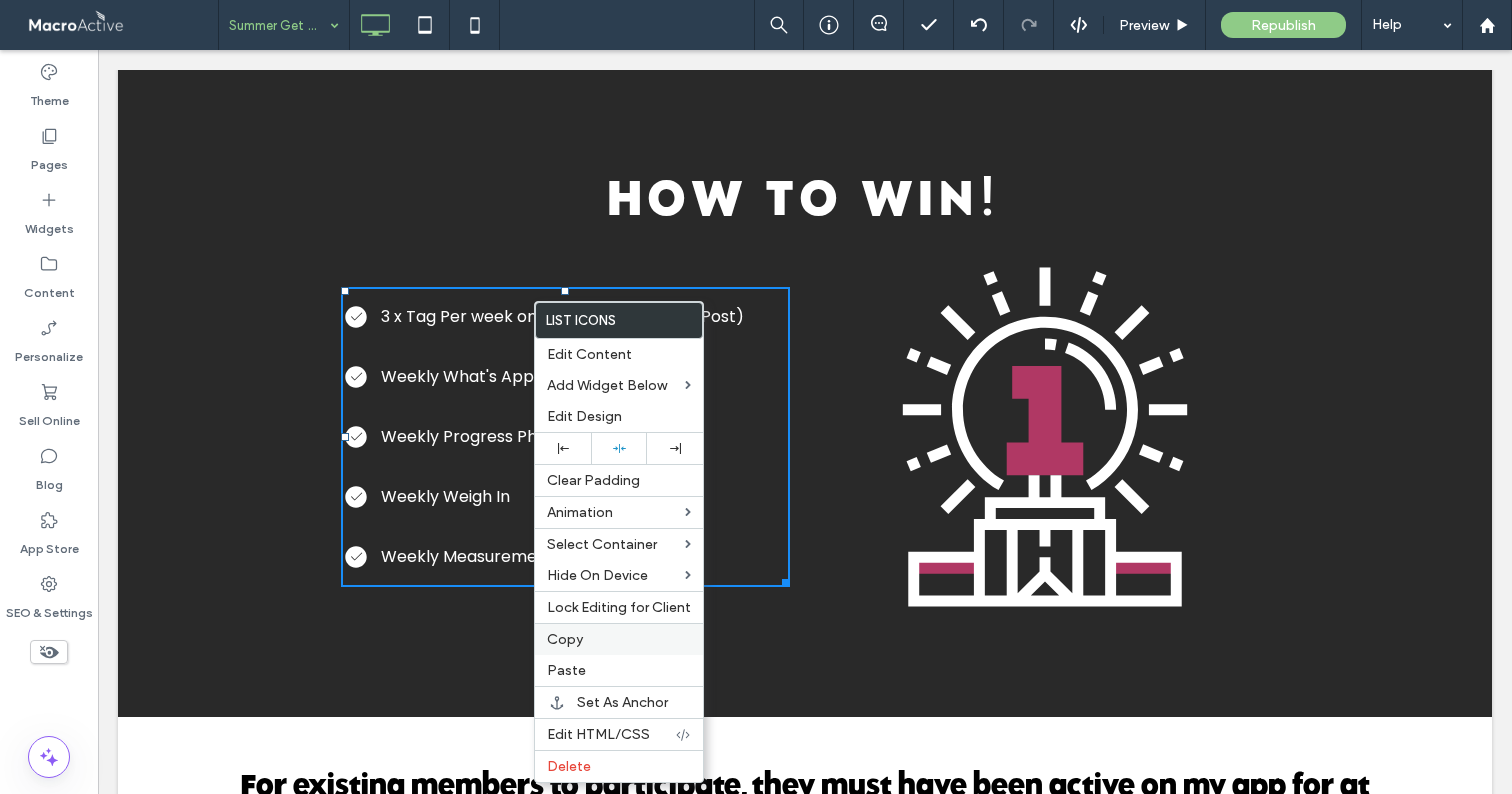 click on "Copy" at bounding box center [619, 639] 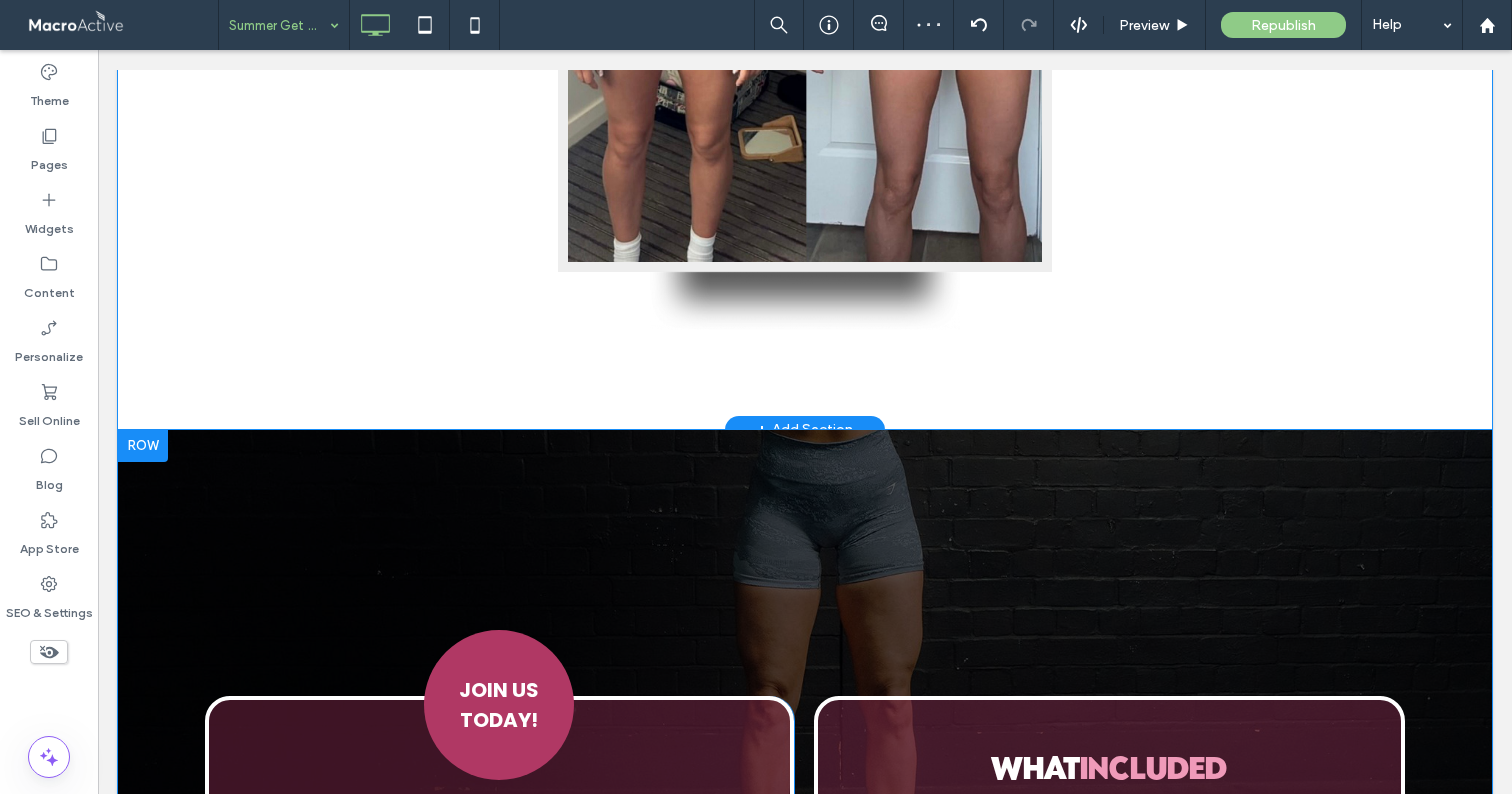 scroll, scrollTop: 2441, scrollLeft: 0, axis: vertical 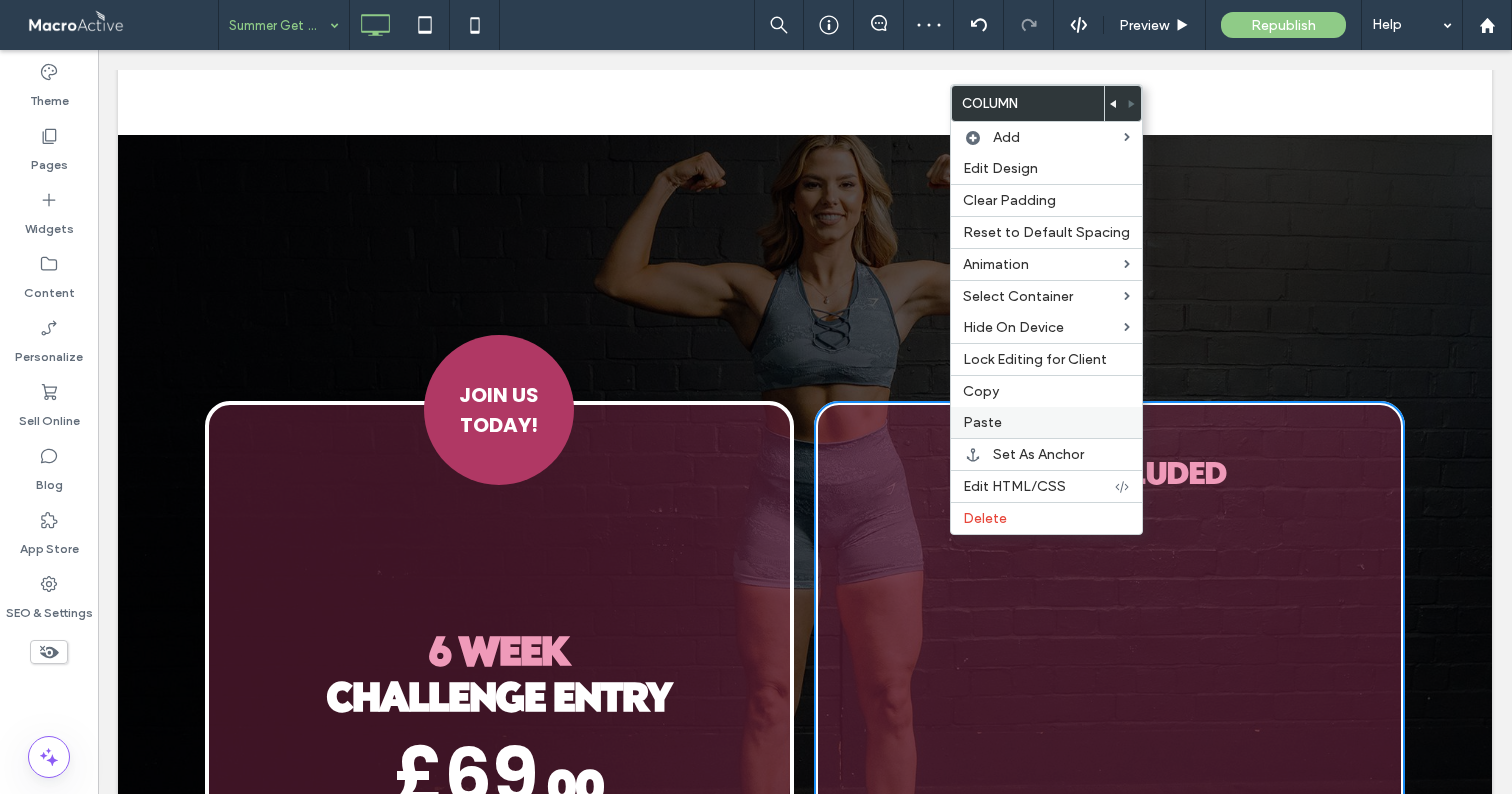 click on "Paste" at bounding box center (982, 422) 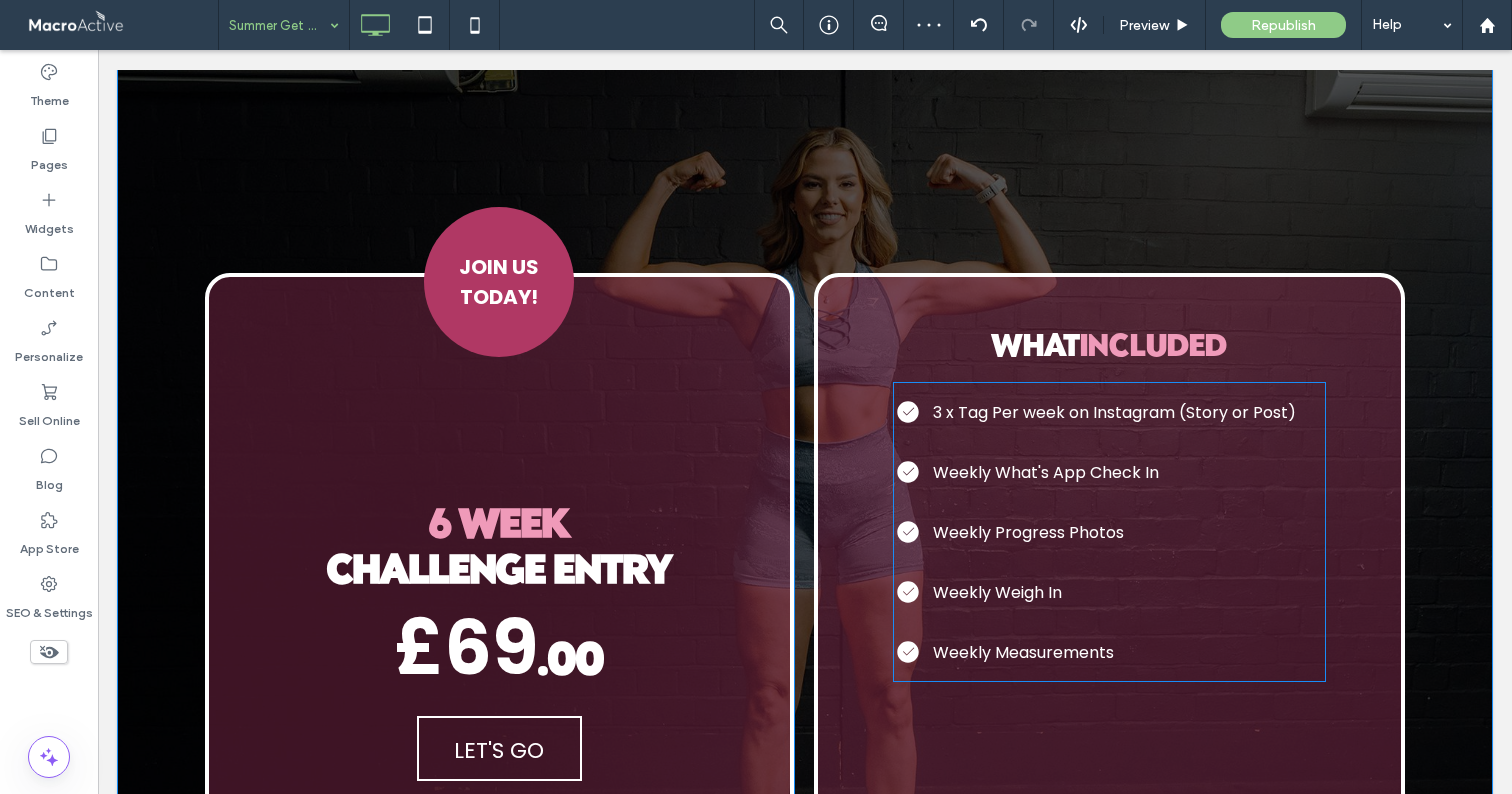 scroll, scrollTop: 2691, scrollLeft: 0, axis: vertical 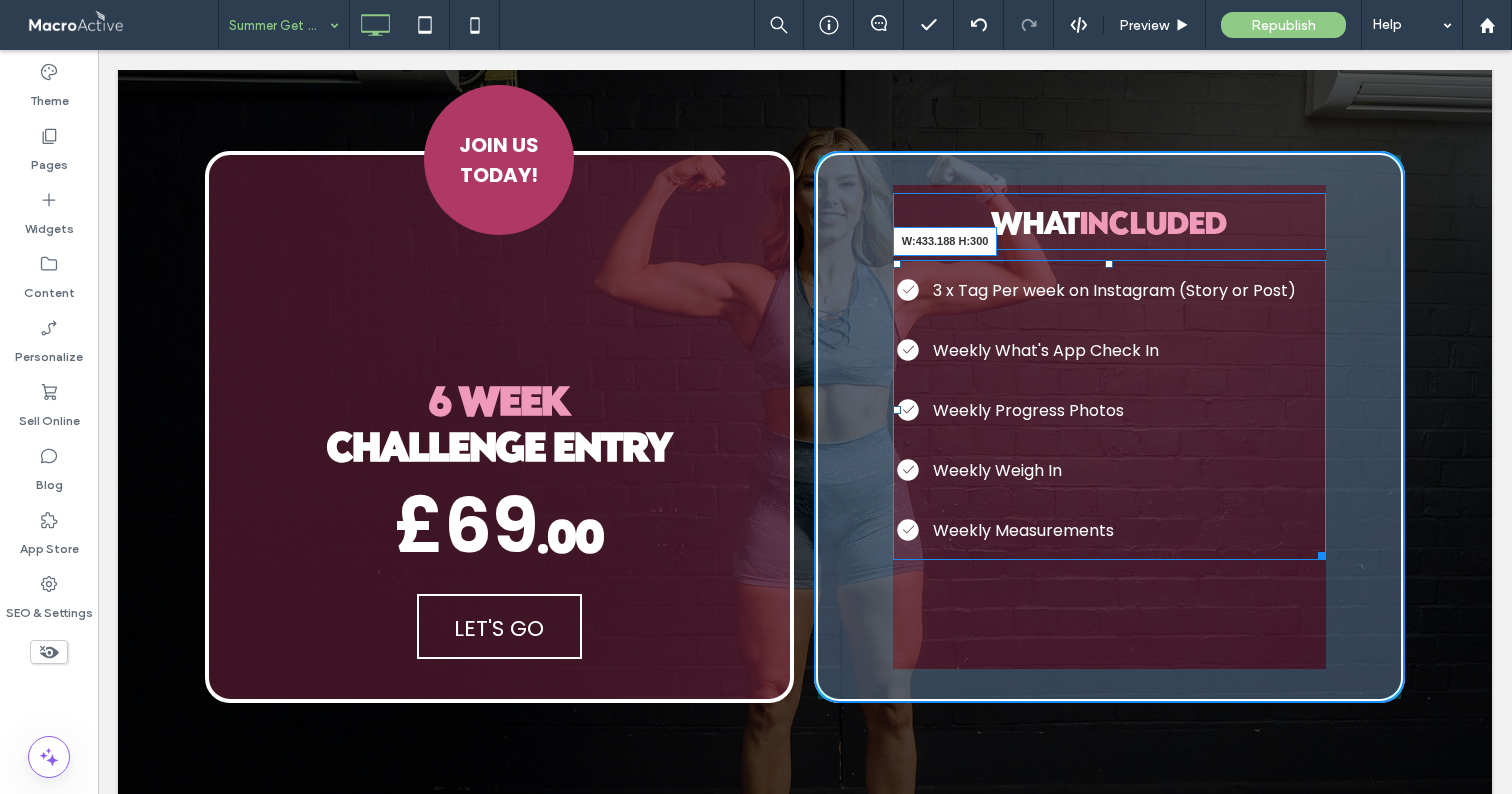 drag, startPoint x: 1312, startPoint y: 550, endPoint x: 1467, endPoint y: 594, distance: 161.12418 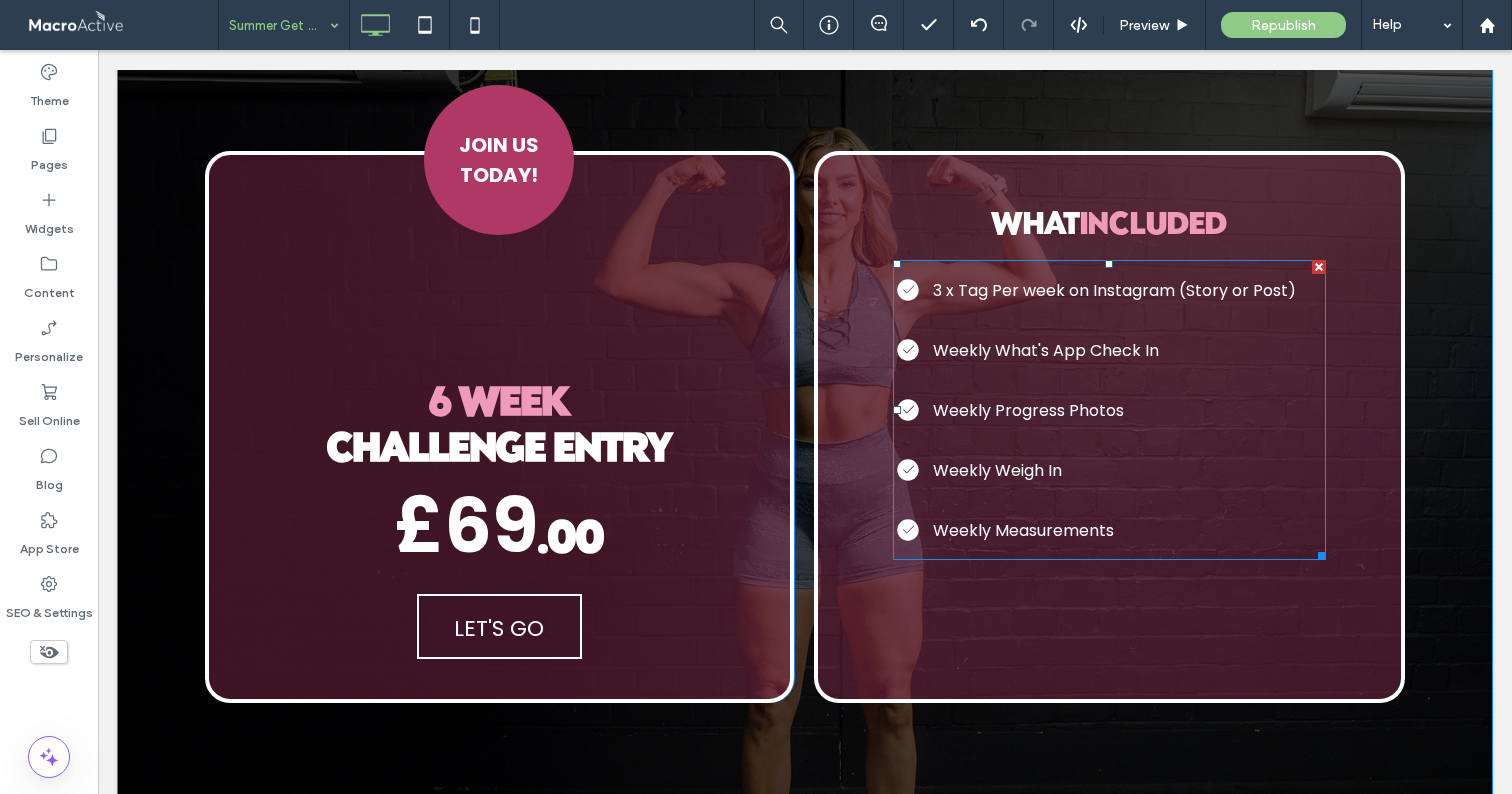 click at bounding box center (1109, 410) 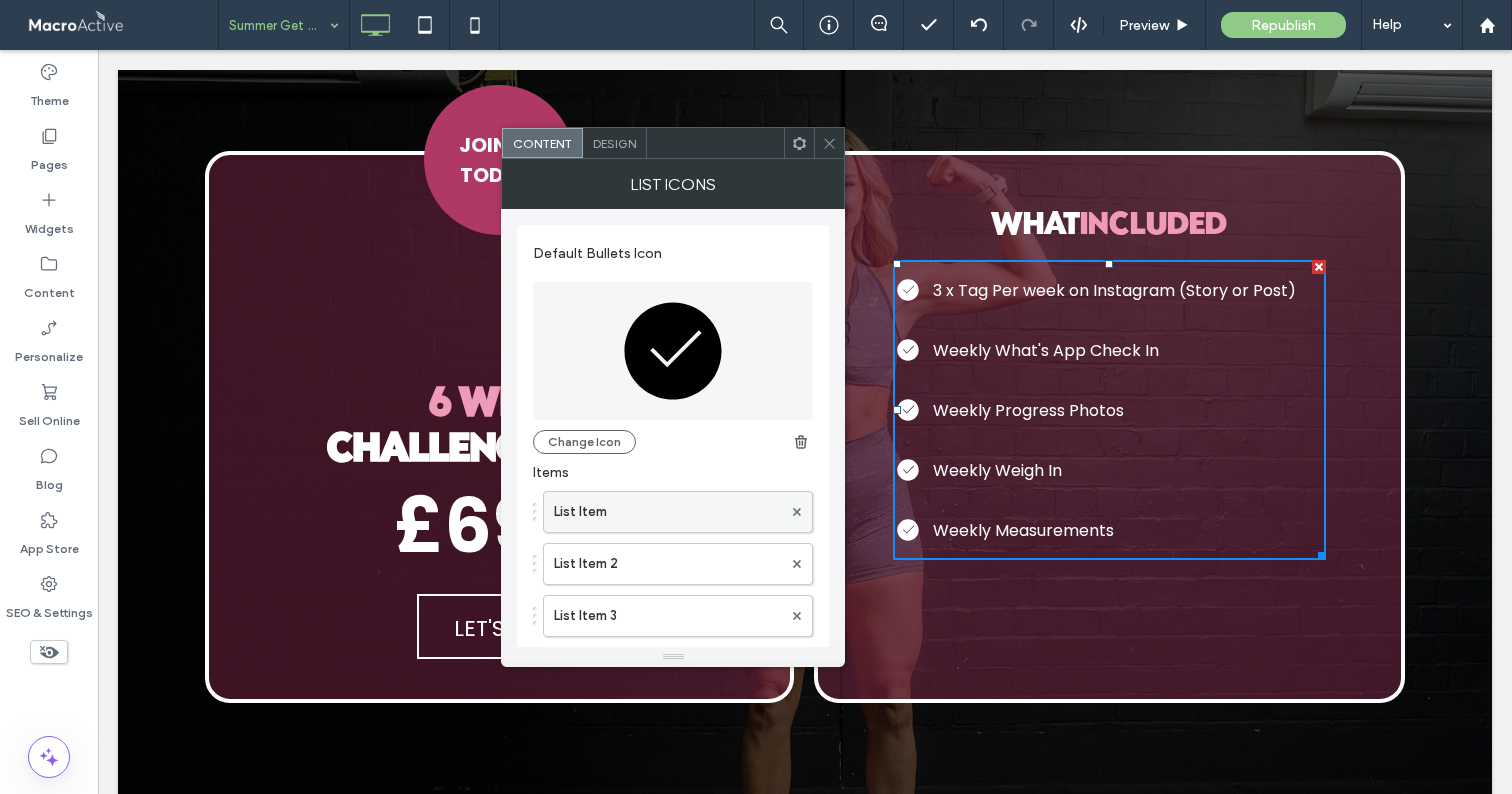 click on "List Item" at bounding box center [668, 512] 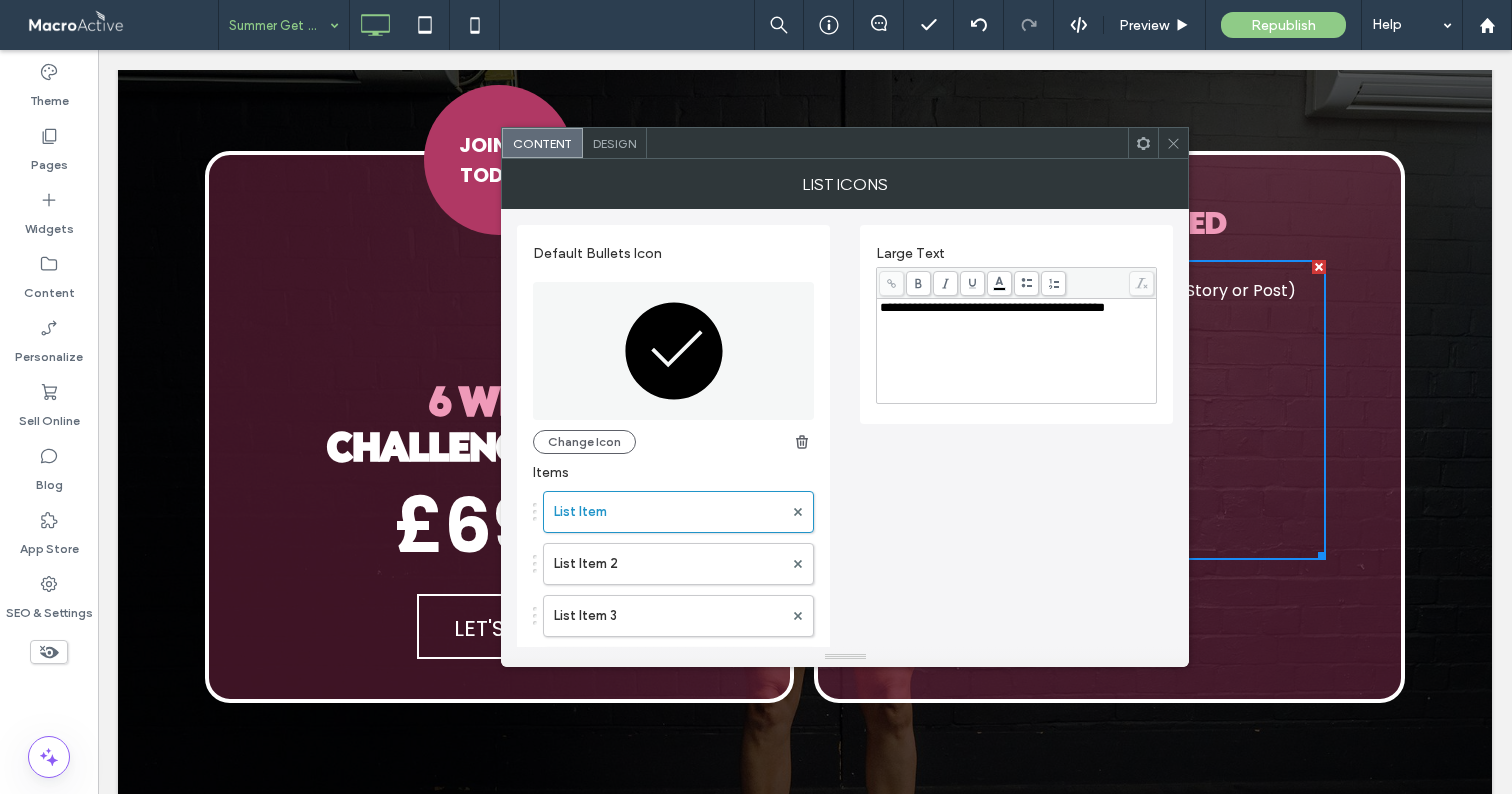 click on "**********" at bounding box center (1017, 351) 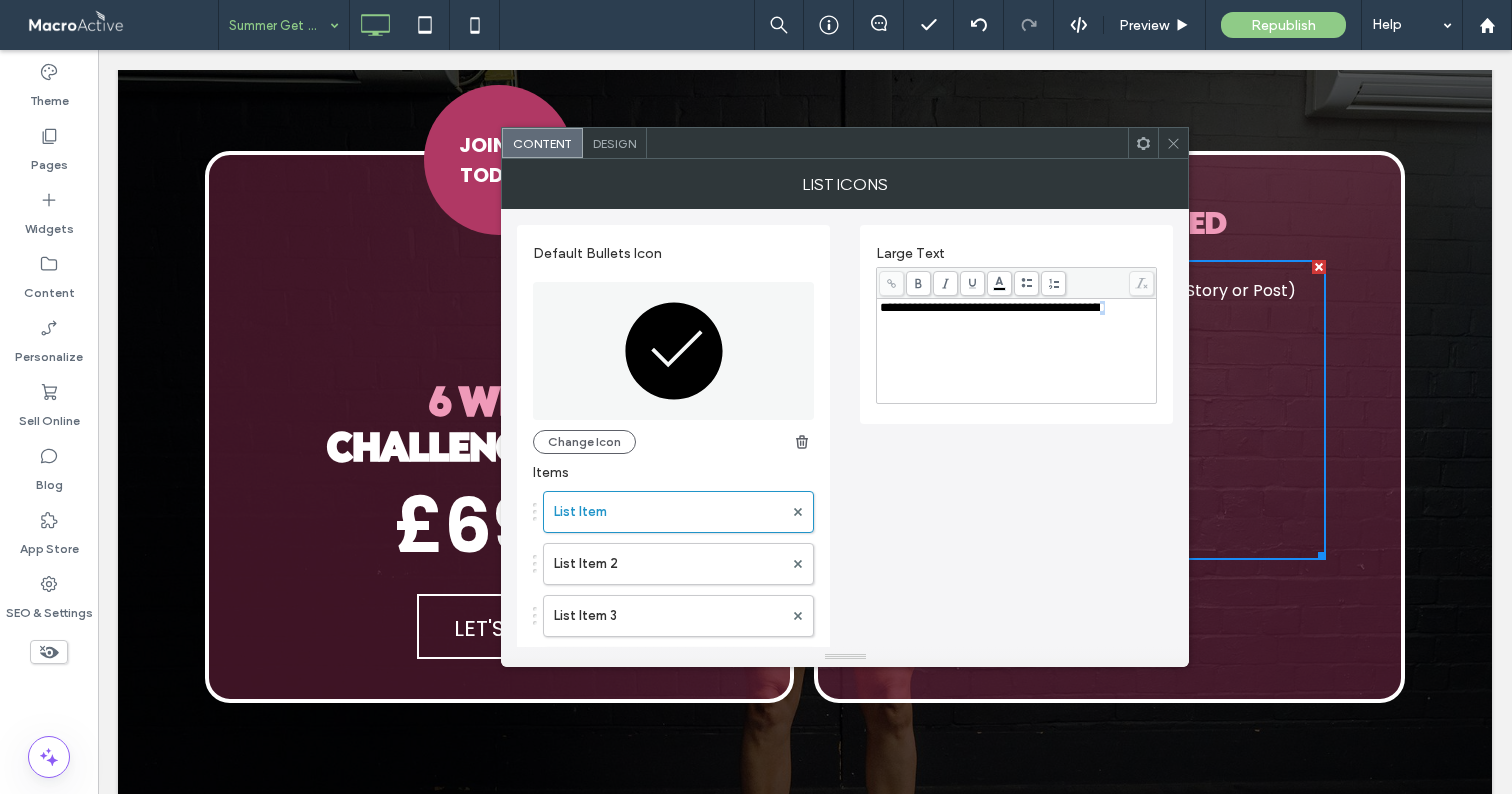 click on "**********" at bounding box center [1017, 351] 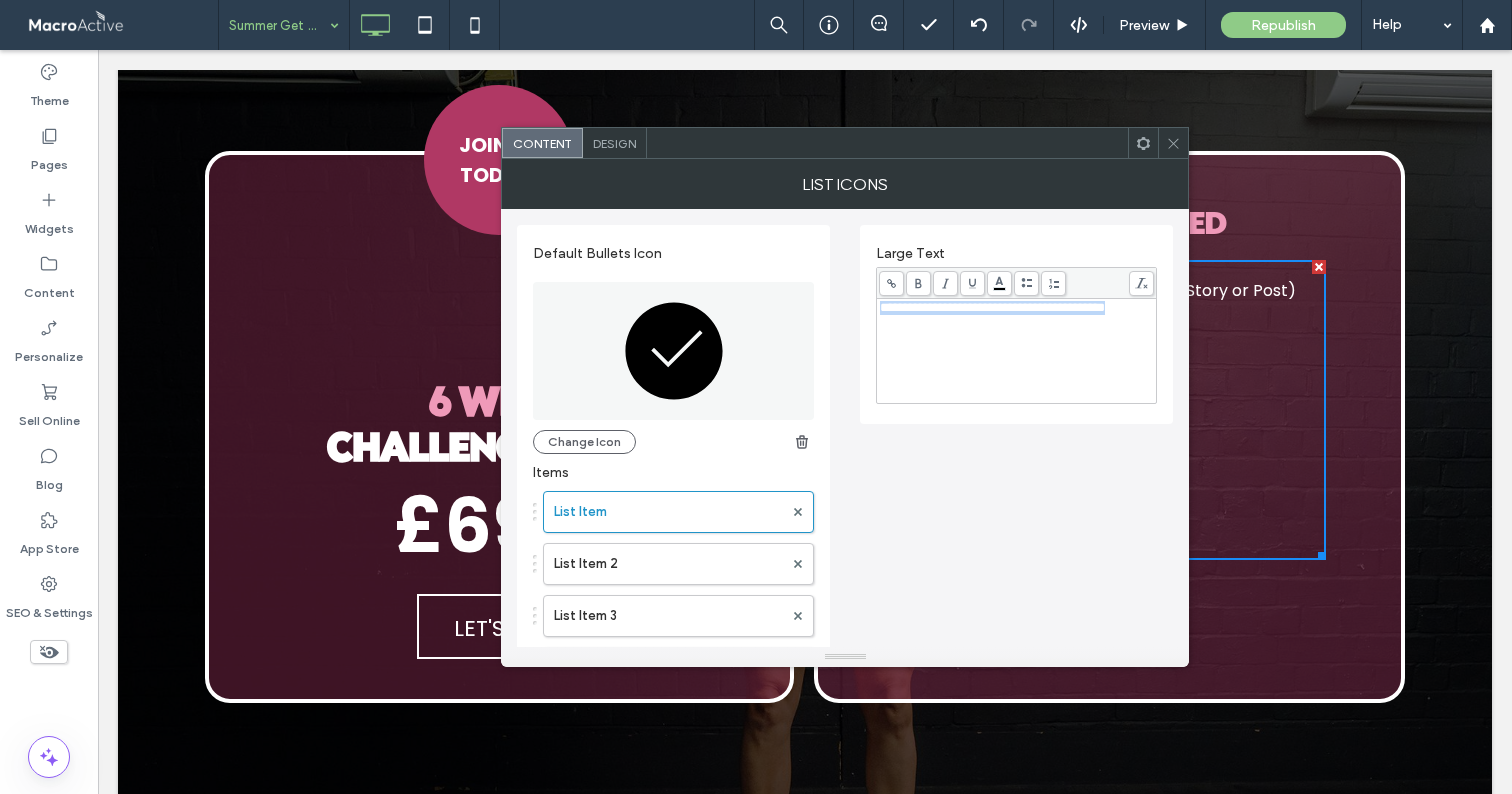 click on "**********" at bounding box center (1017, 351) 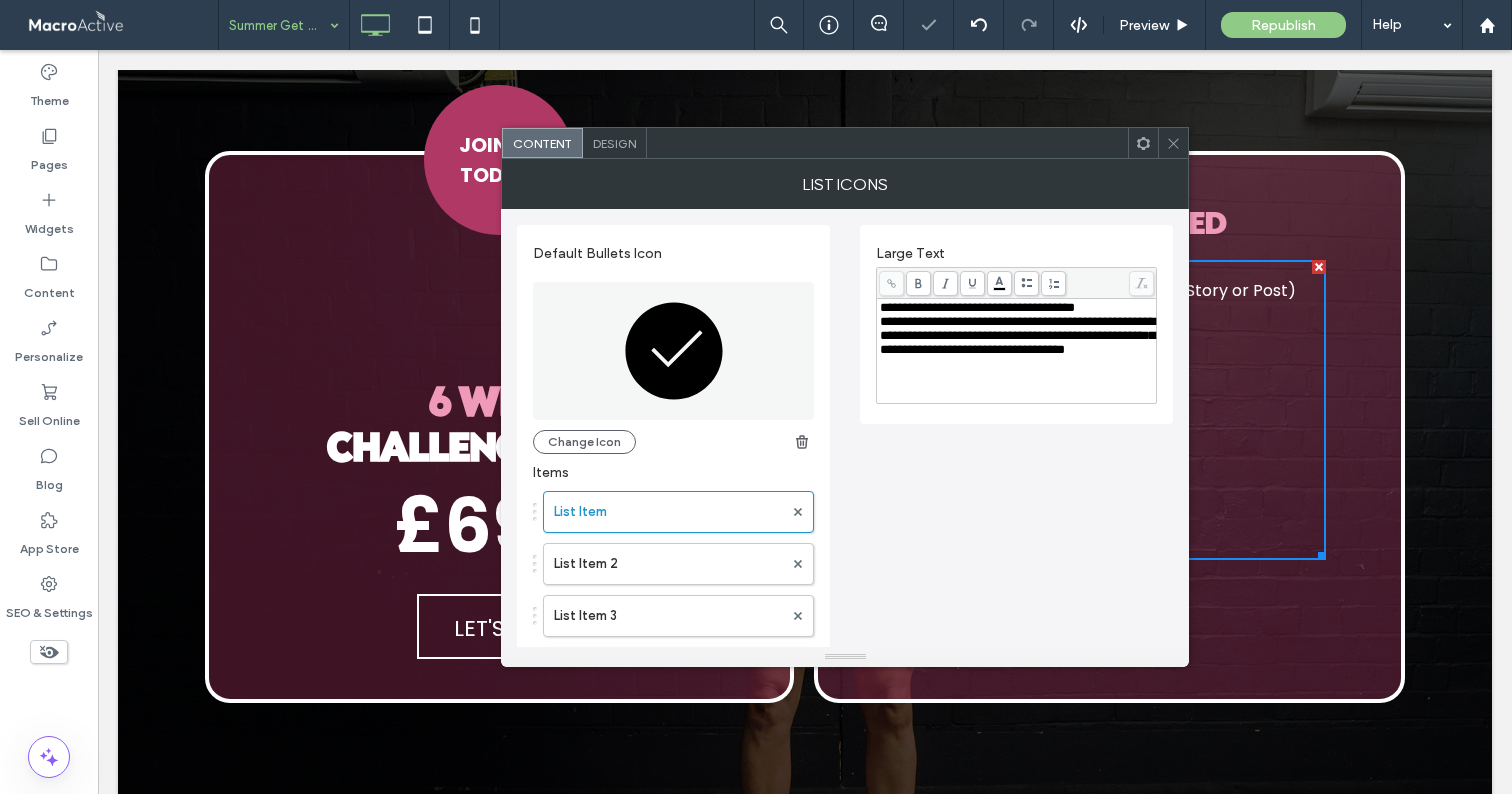 click on "**********" at bounding box center [1016, 324] 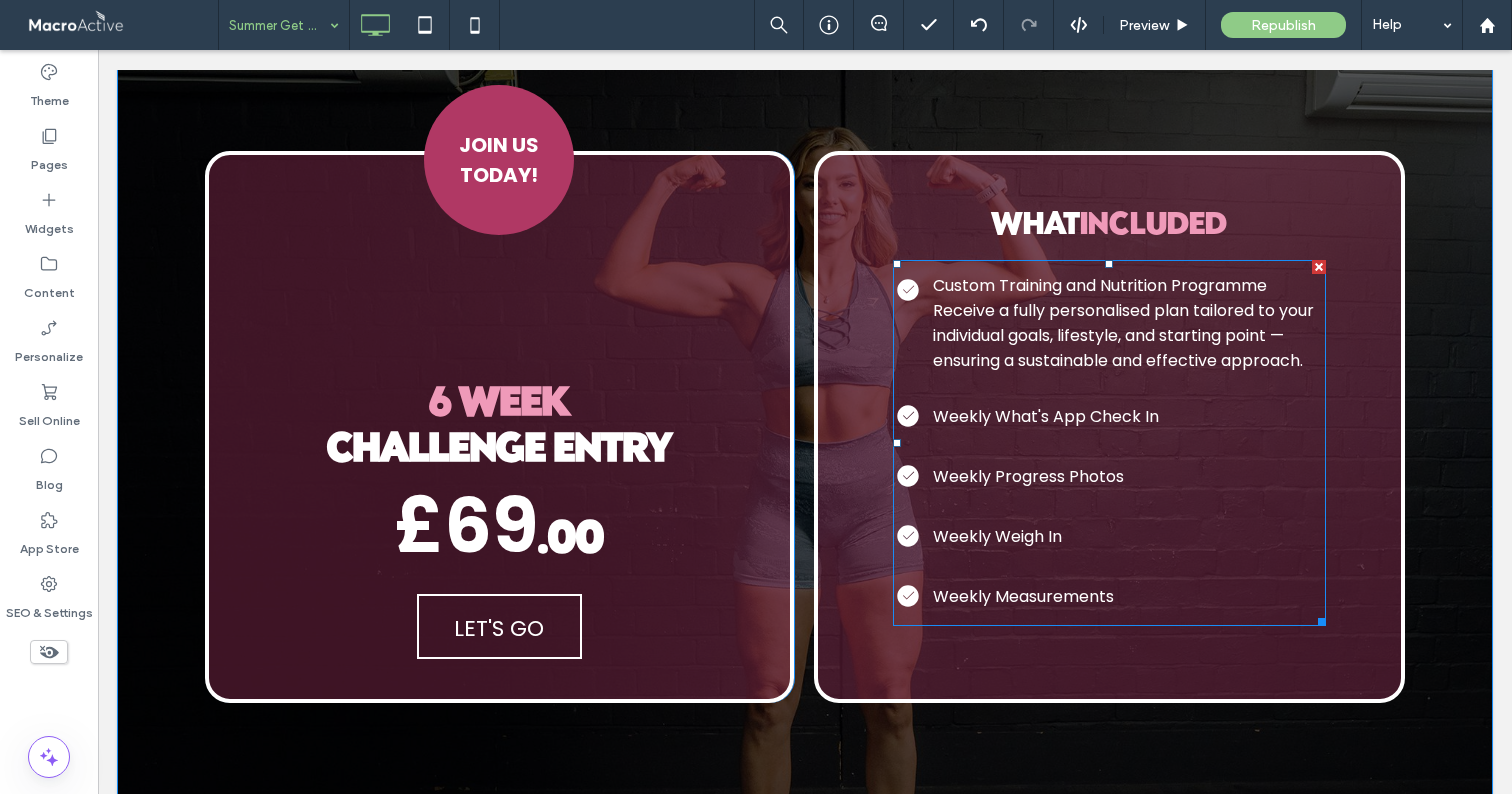 click at bounding box center (1109, 443) 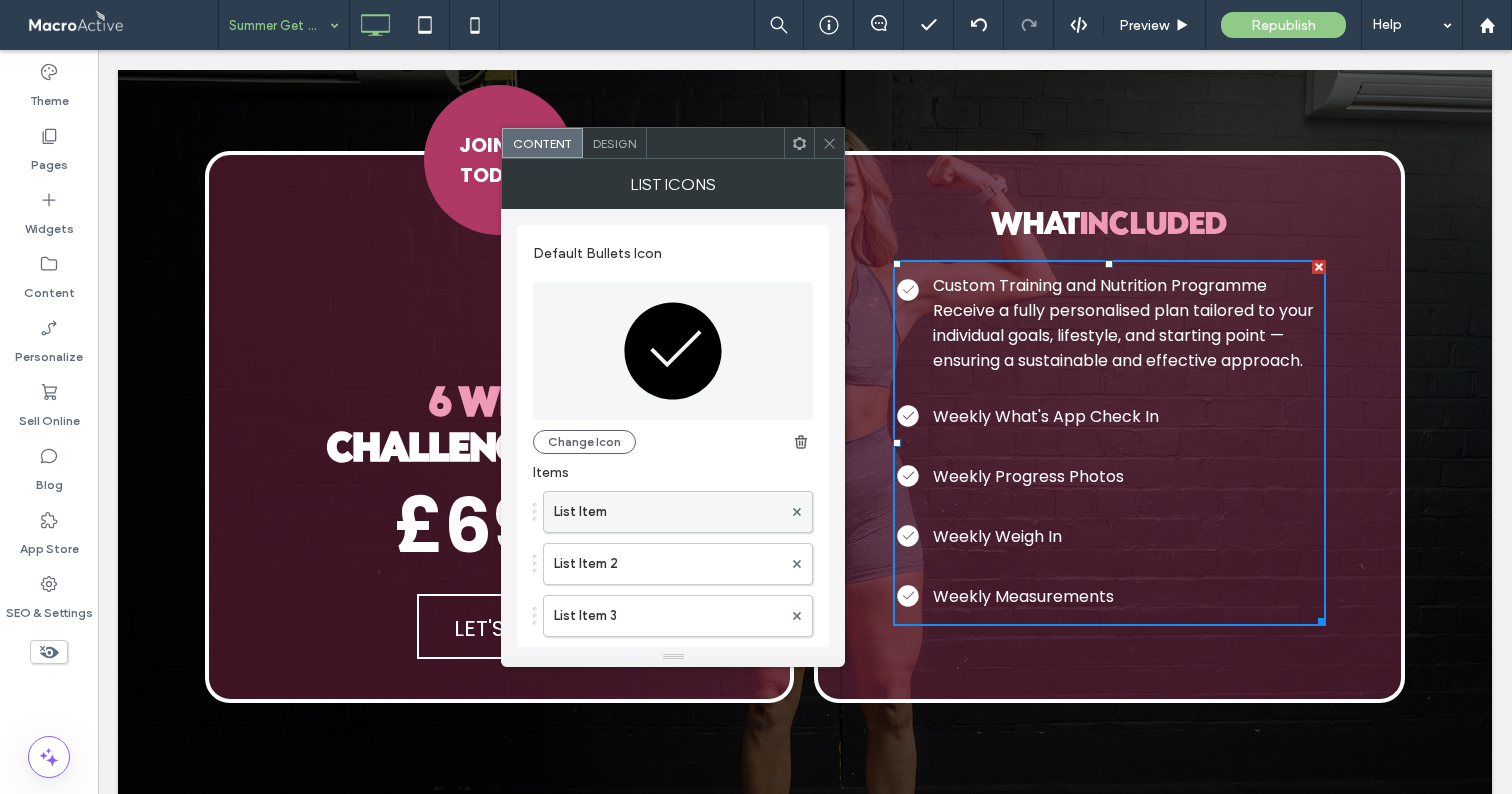 click on "List Item" at bounding box center (668, 512) 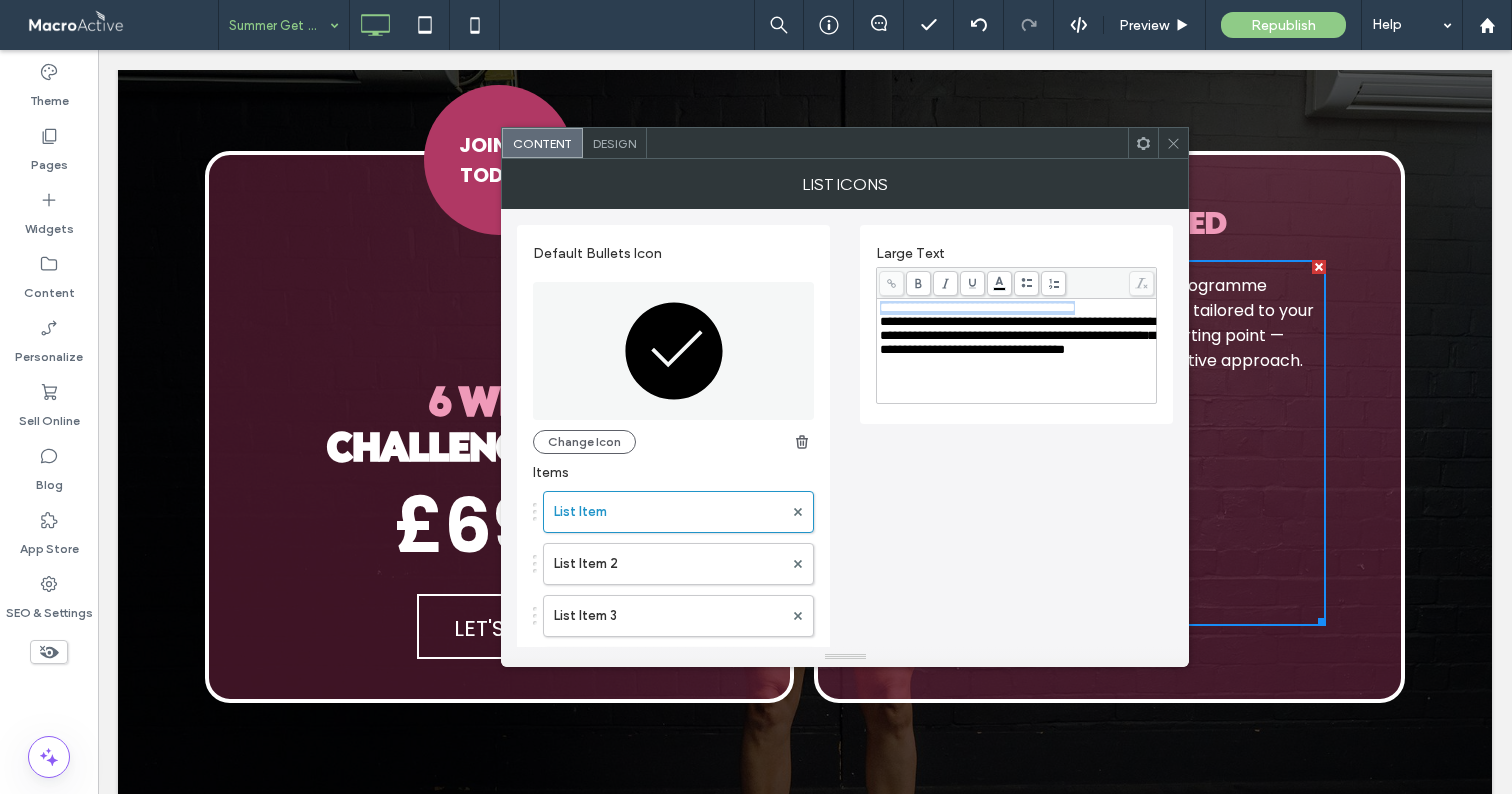 drag, startPoint x: 1132, startPoint y: 309, endPoint x: 805, endPoint y: 309, distance: 327 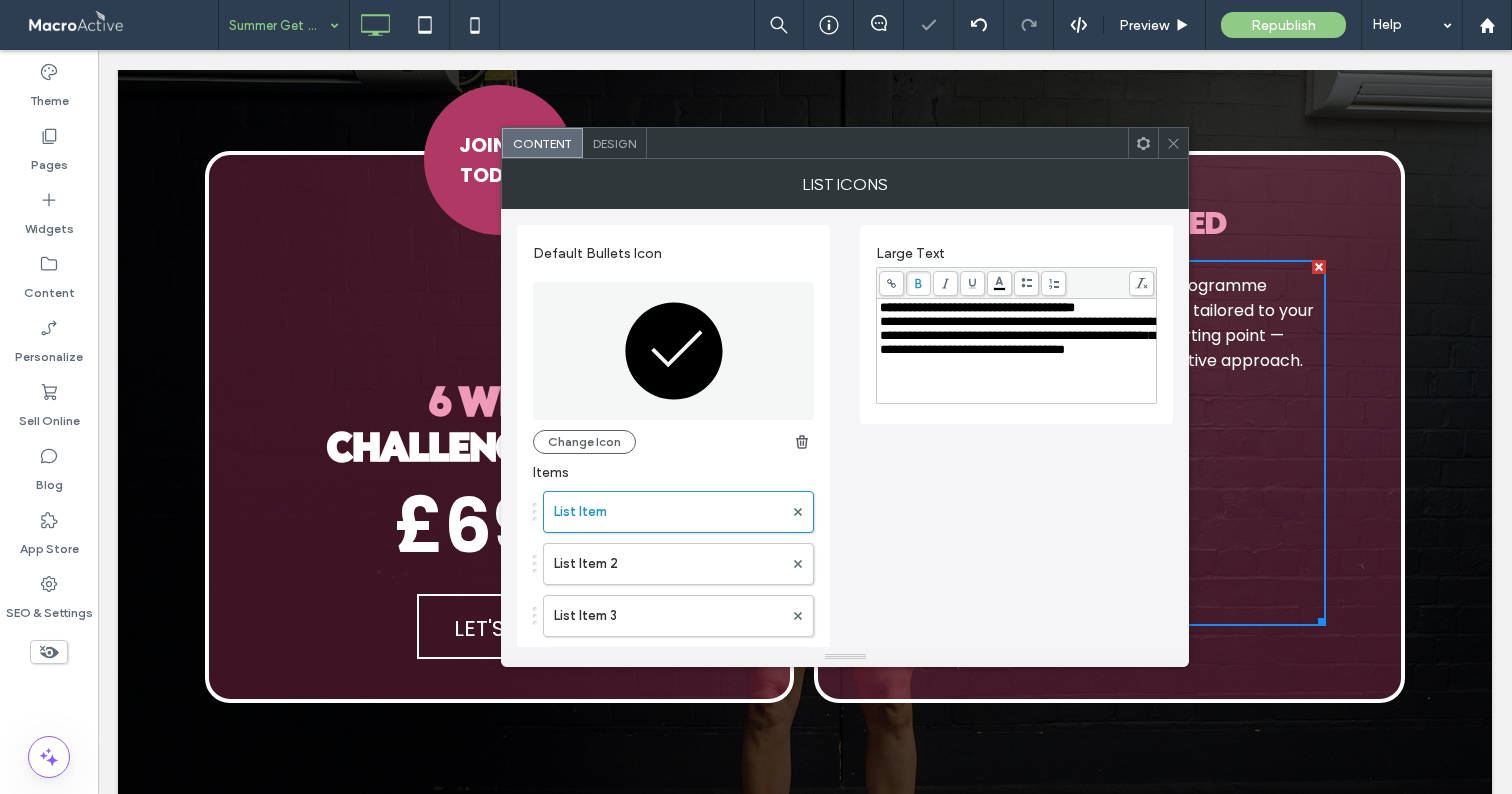 click on "**********" at bounding box center (1016, 324) 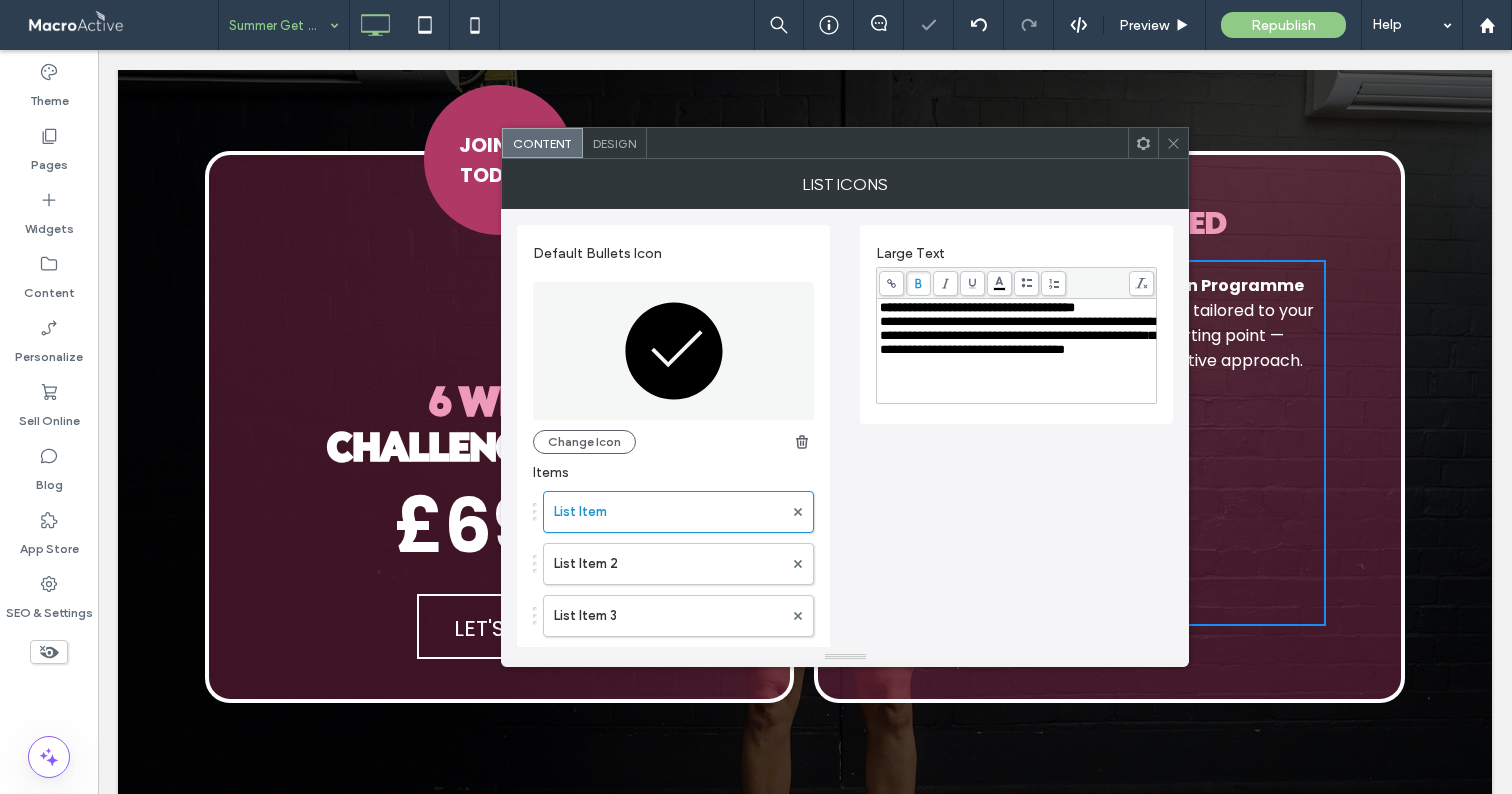 click 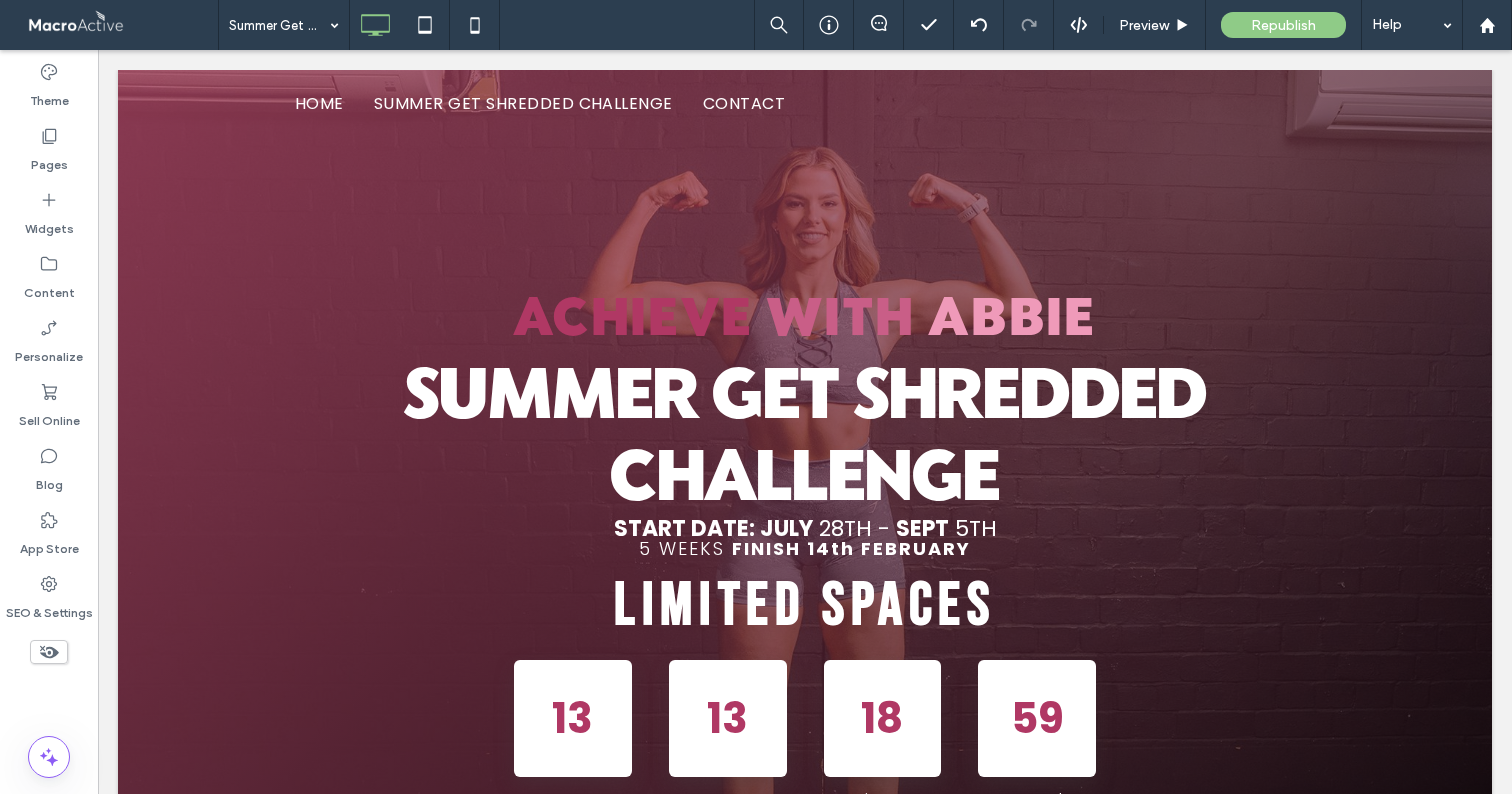 scroll, scrollTop: 2691, scrollLeft: 0, axis: vertical 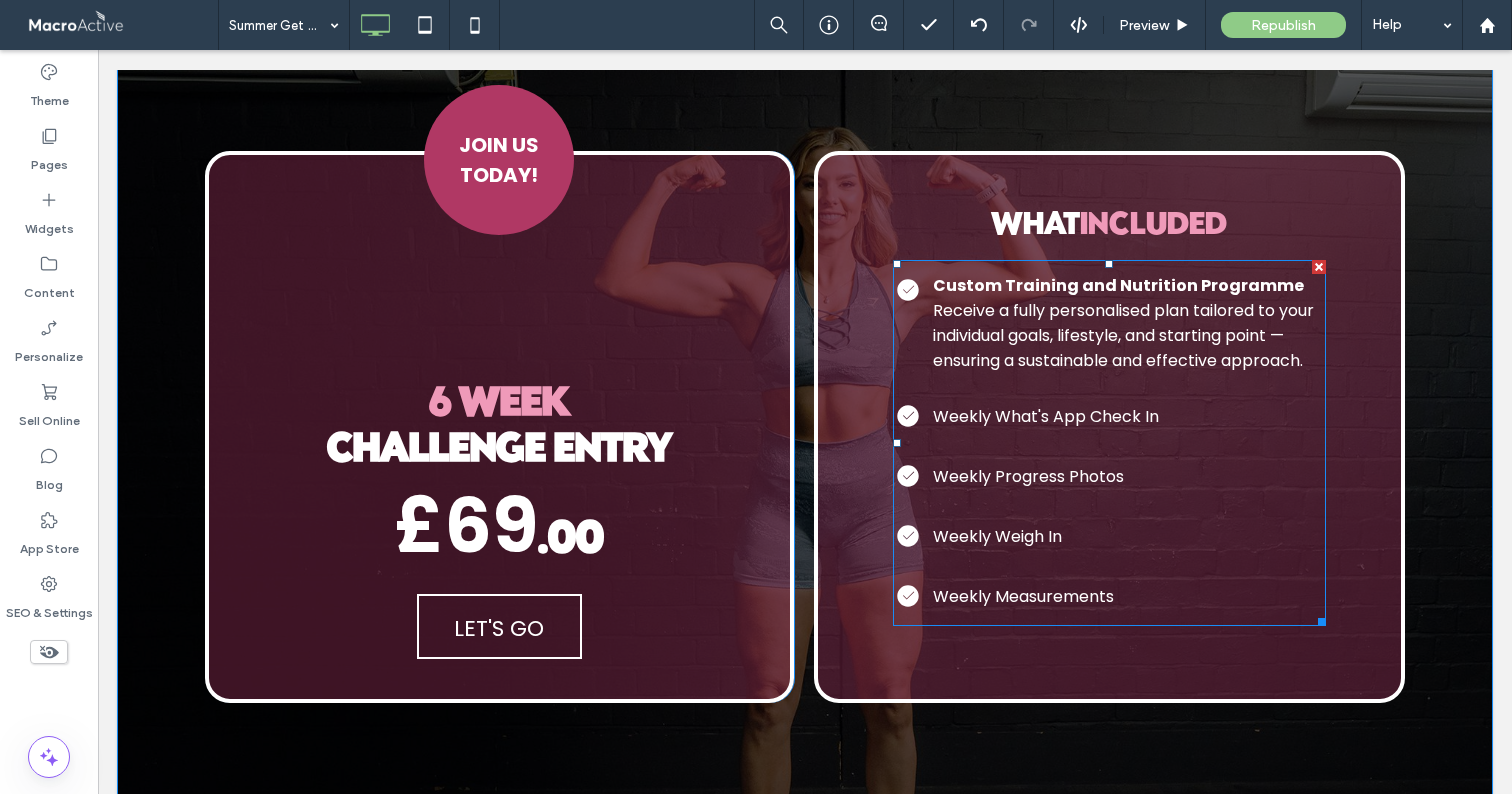 click at bounding box center [1109, 443] 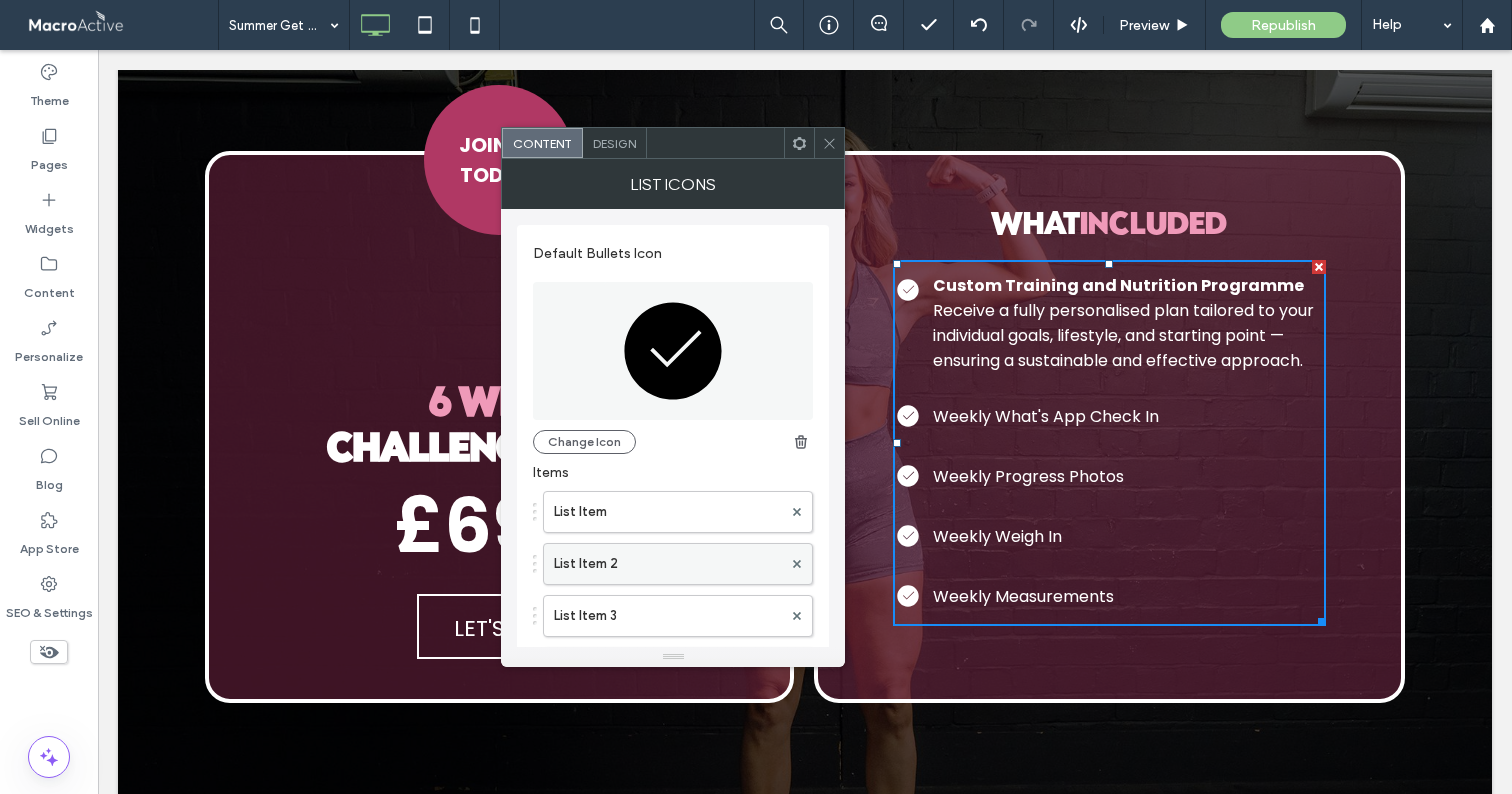 click on "List Item 2" at bounding box center [668, 564] 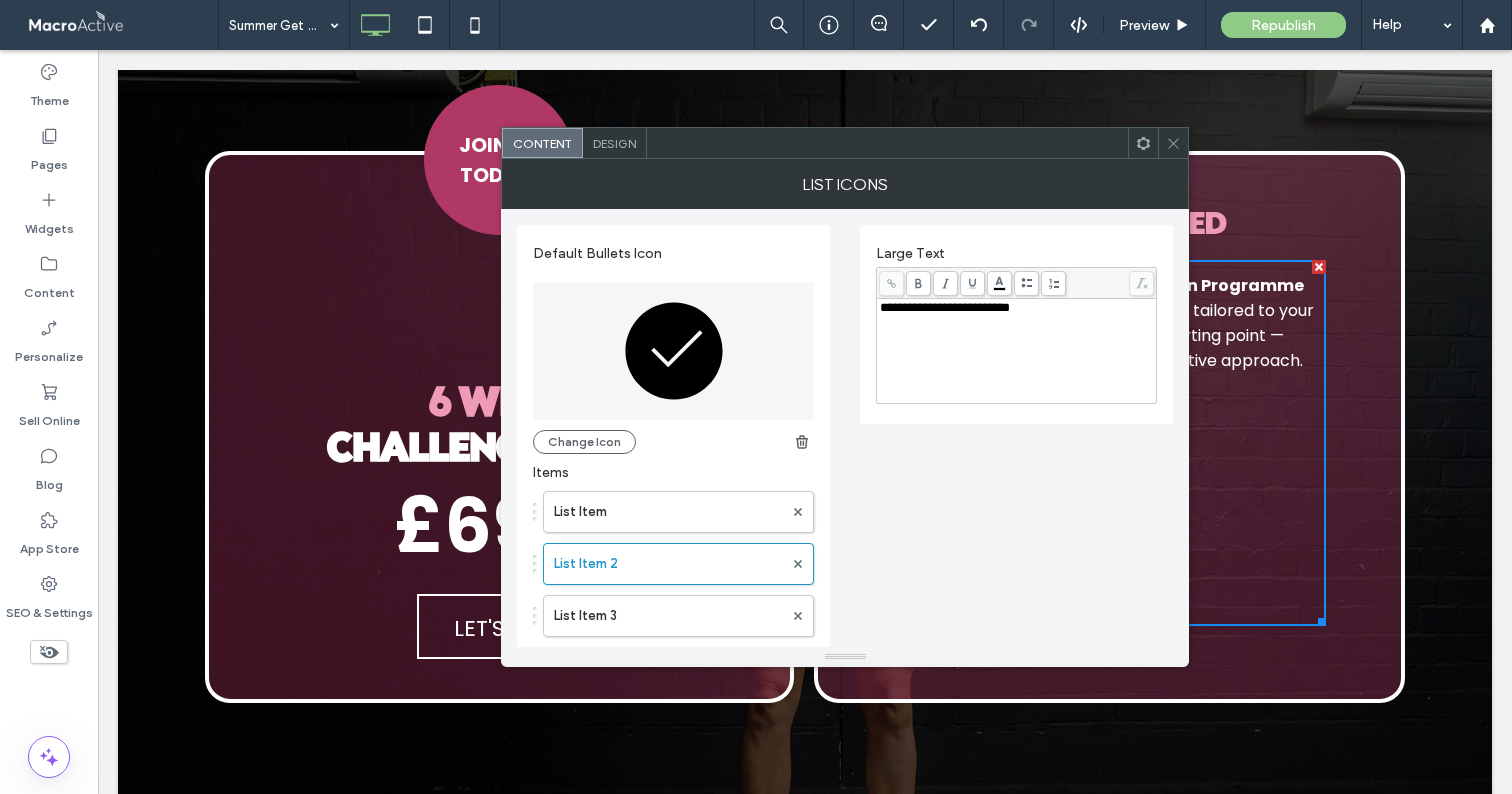 click on "**********" at bounding box center [1017, 351] 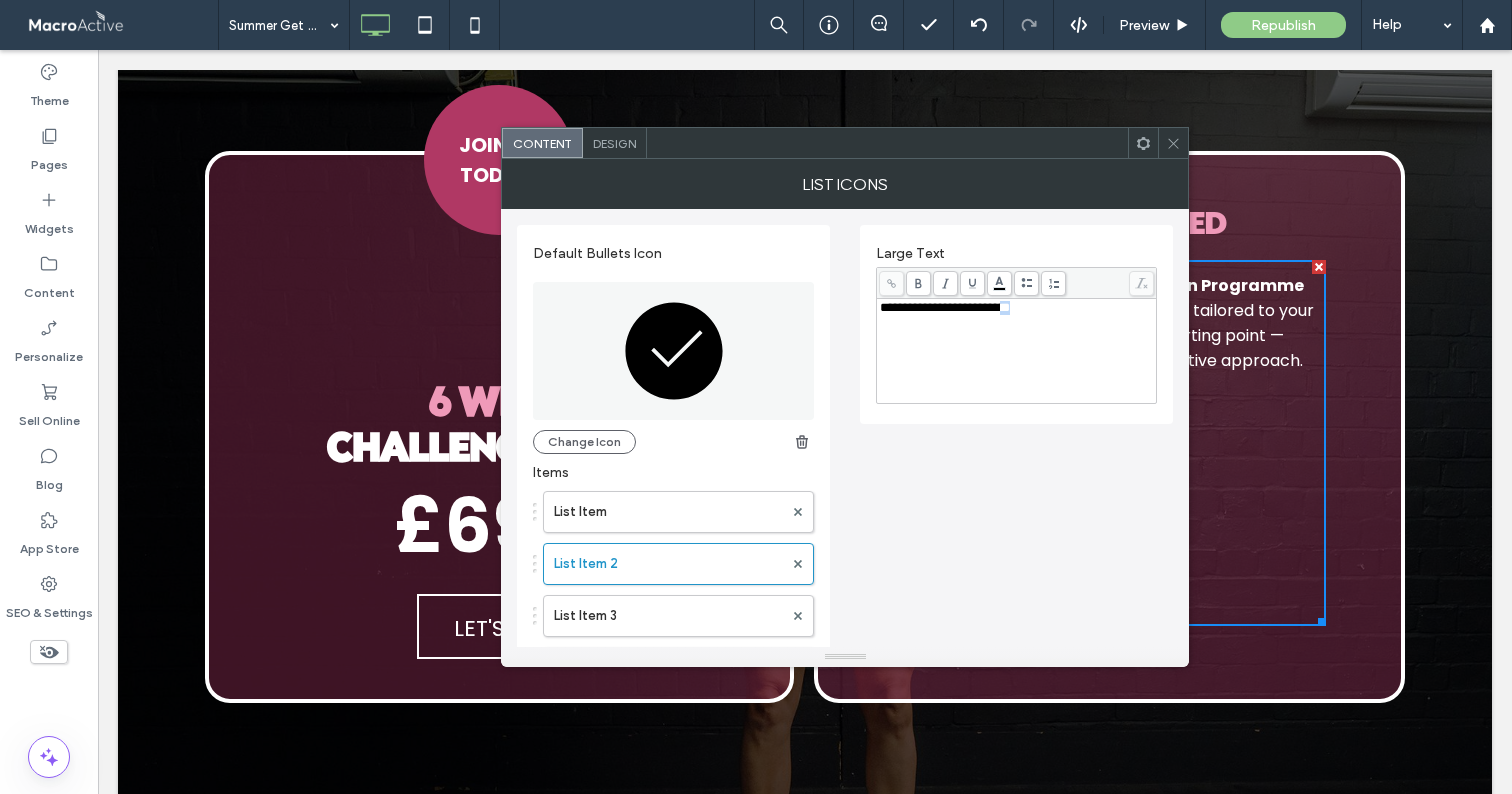 click on "**********" at bounding box center [1017, 351] 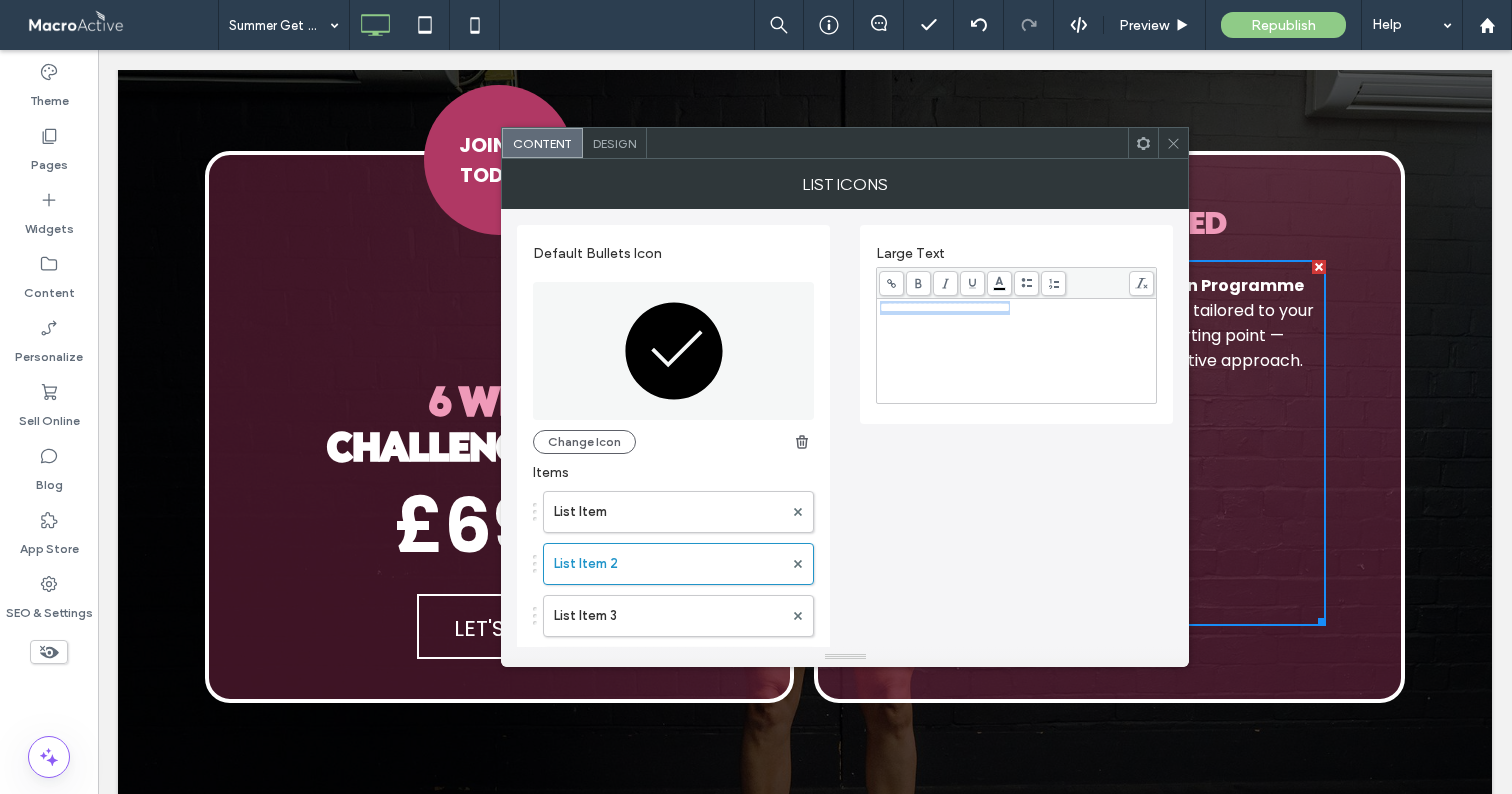 click on "**********" at bounding box center [1017, 351] 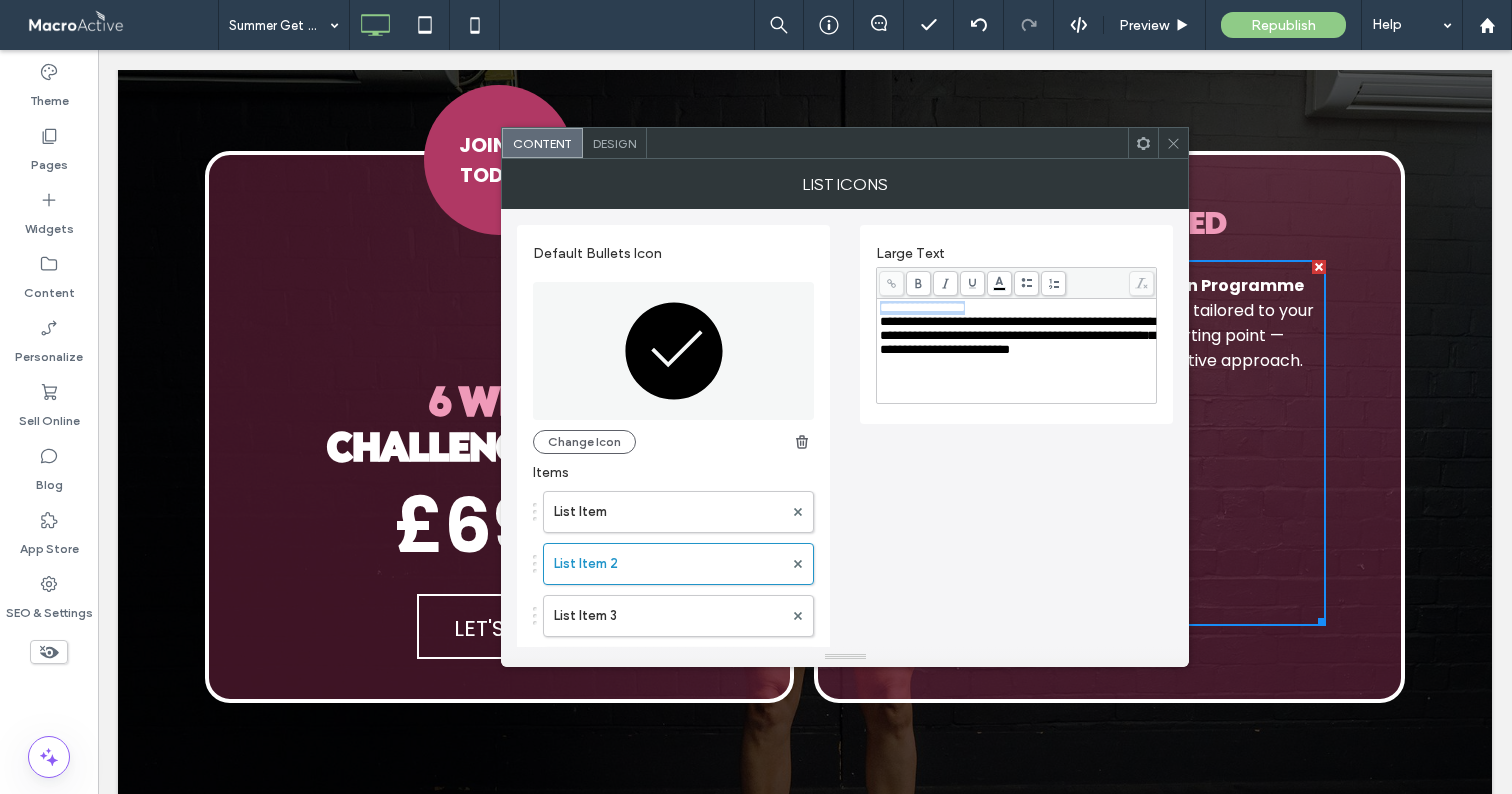 drag, startPoint x: 993, startPoint y: 311, endPoint x: 759, endPoint y: 309, distance: 234.00854 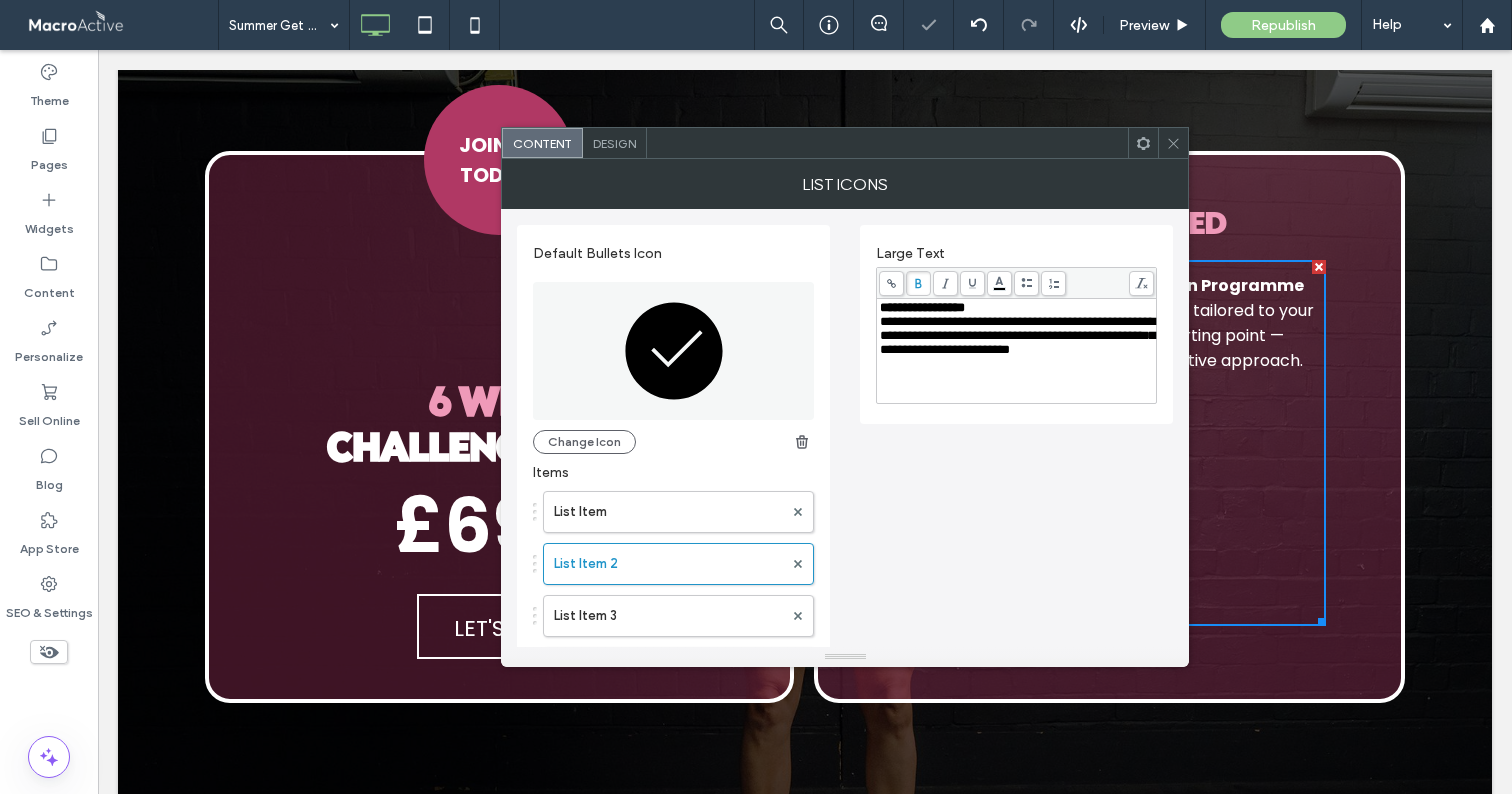 click at bounding box center (1173, 143) 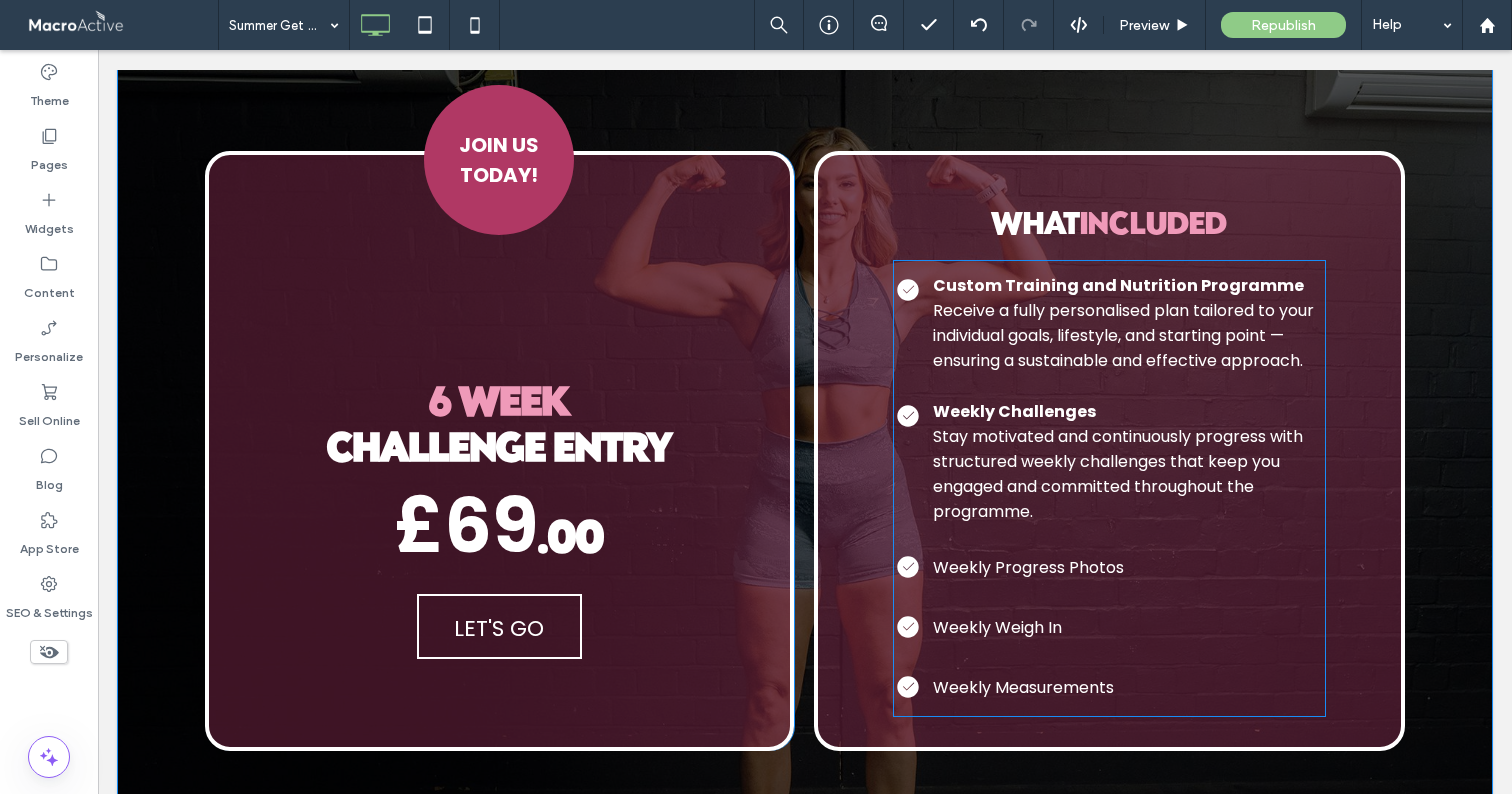 click at bounding box center (1109, 488) 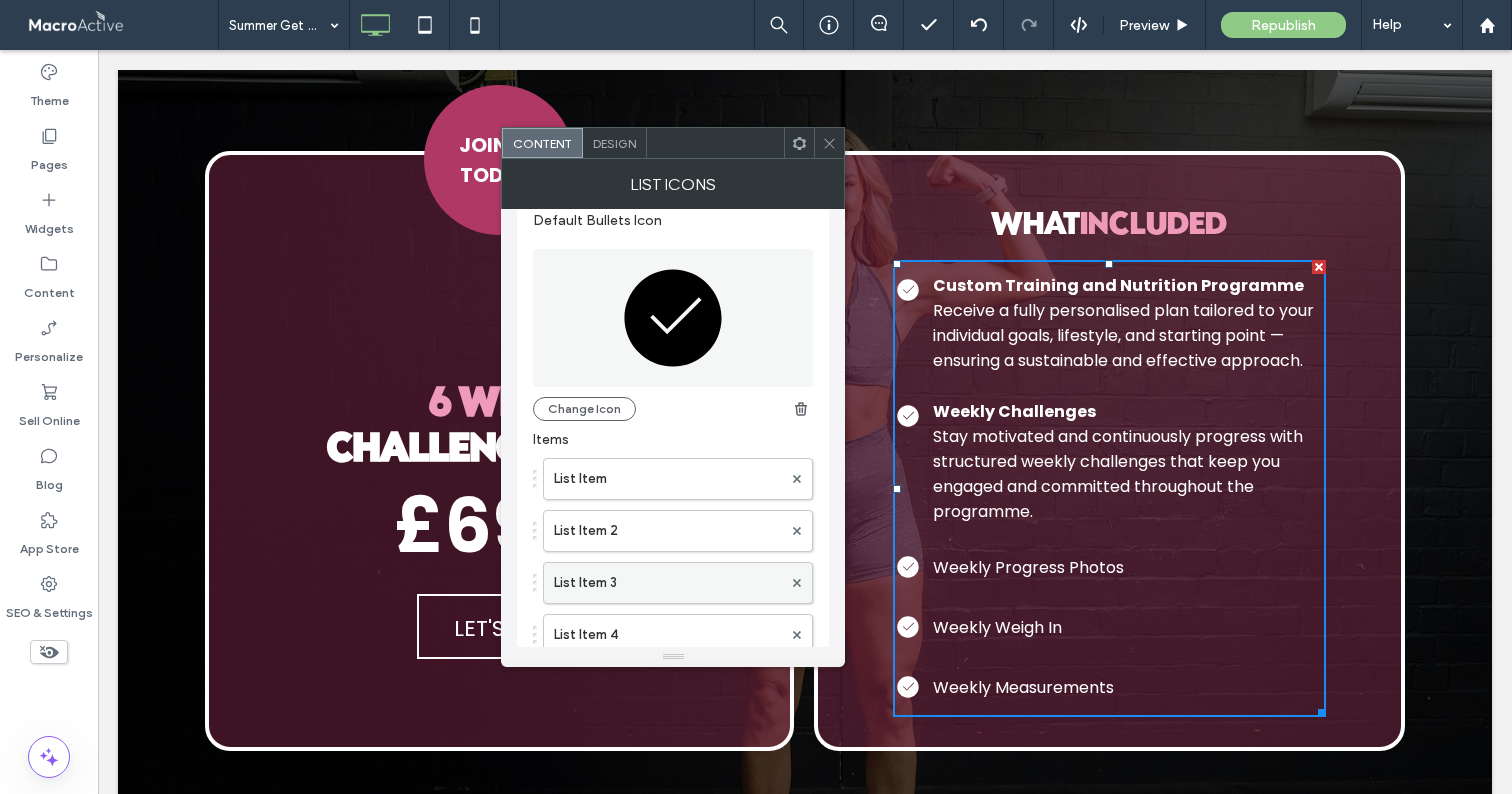 scroll, scrollTop: 35, scrollLeft: 0, axis: vertical 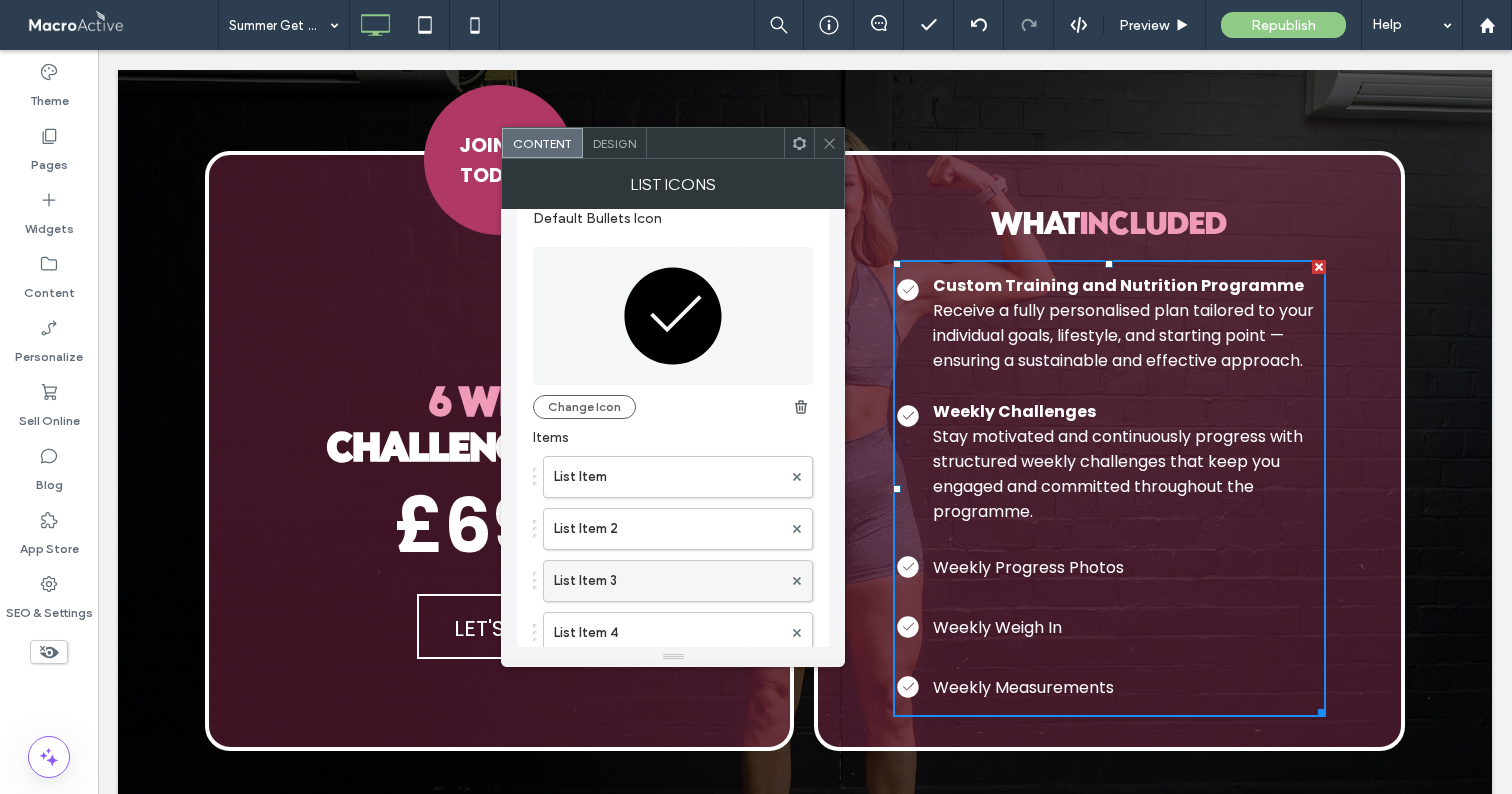 click on "List Item 3" at bounding box center [668, 581] 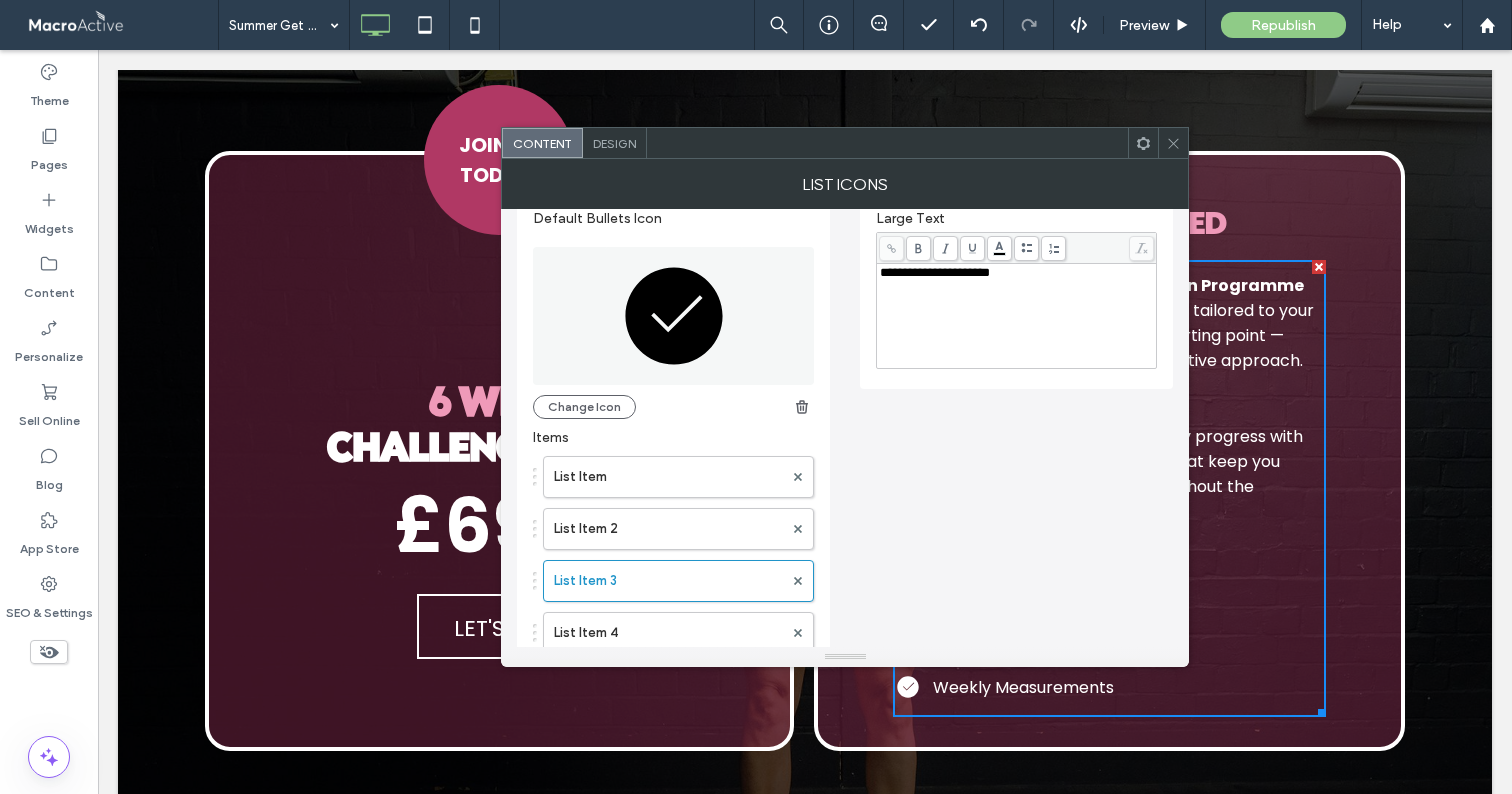 click on "**********" at bounding box center (1017, 316) 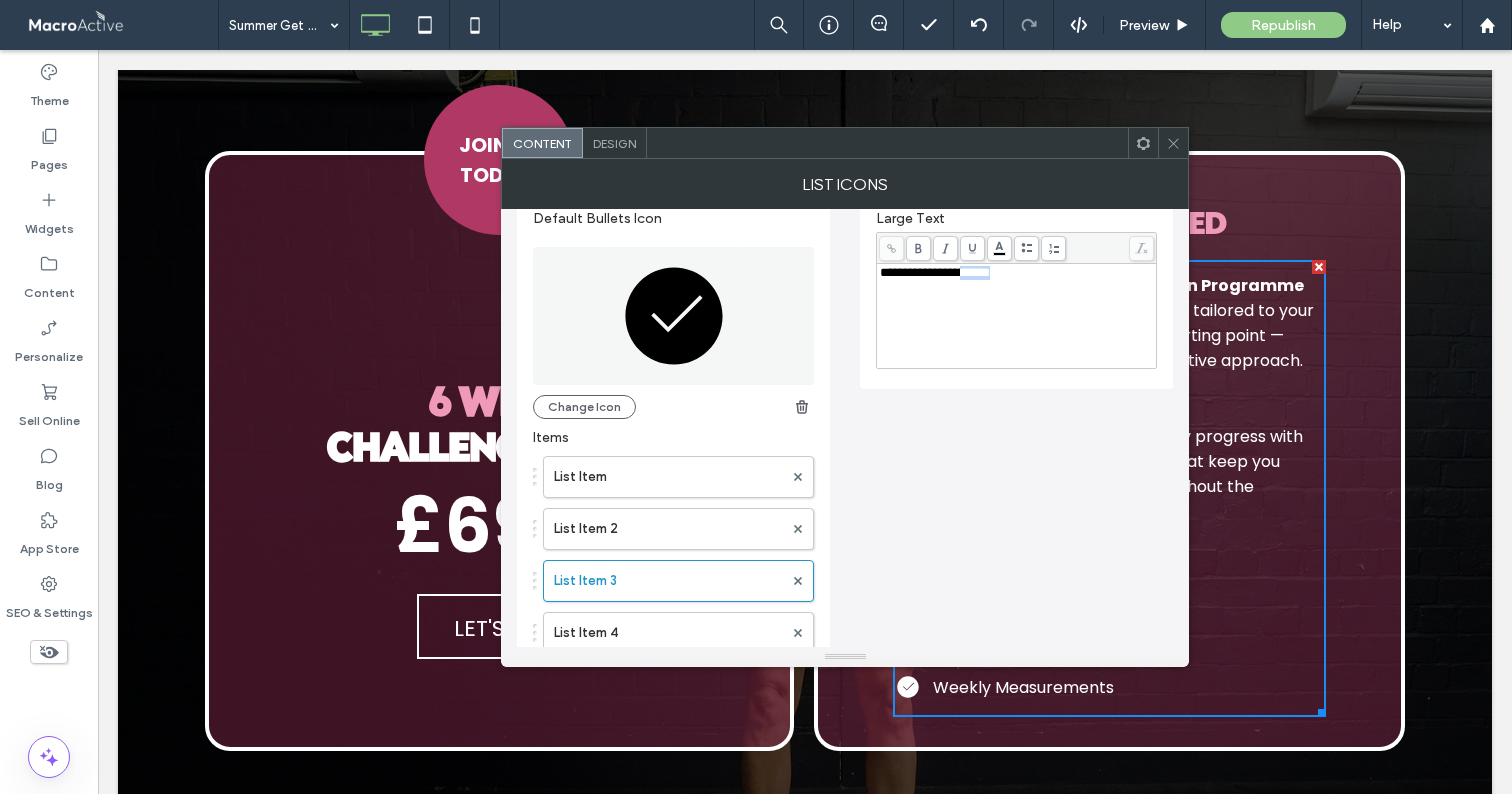 click on "**********" at bounding box center (1017, 316) 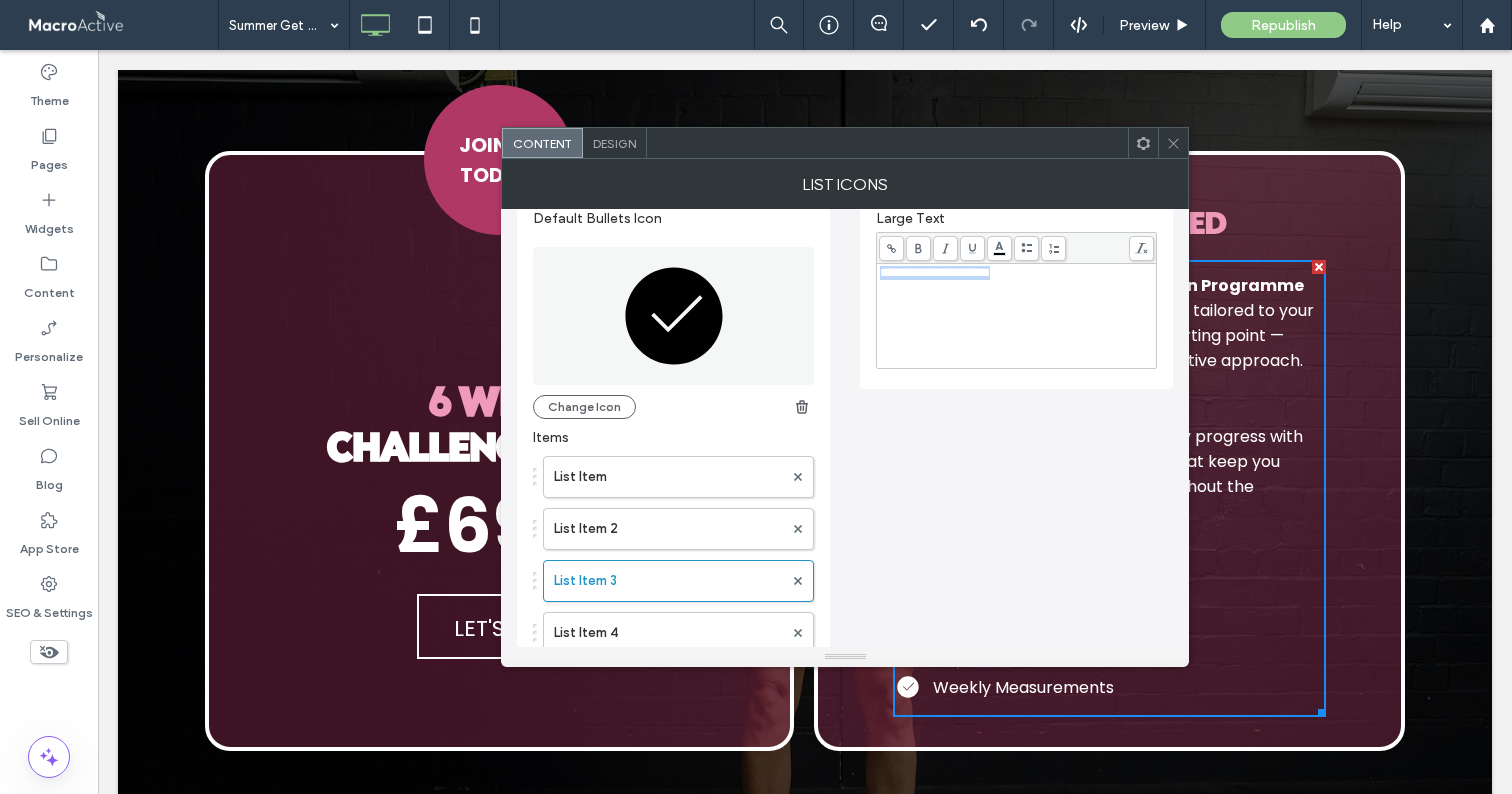 click on "**********" at bounding box center (1017, 316) 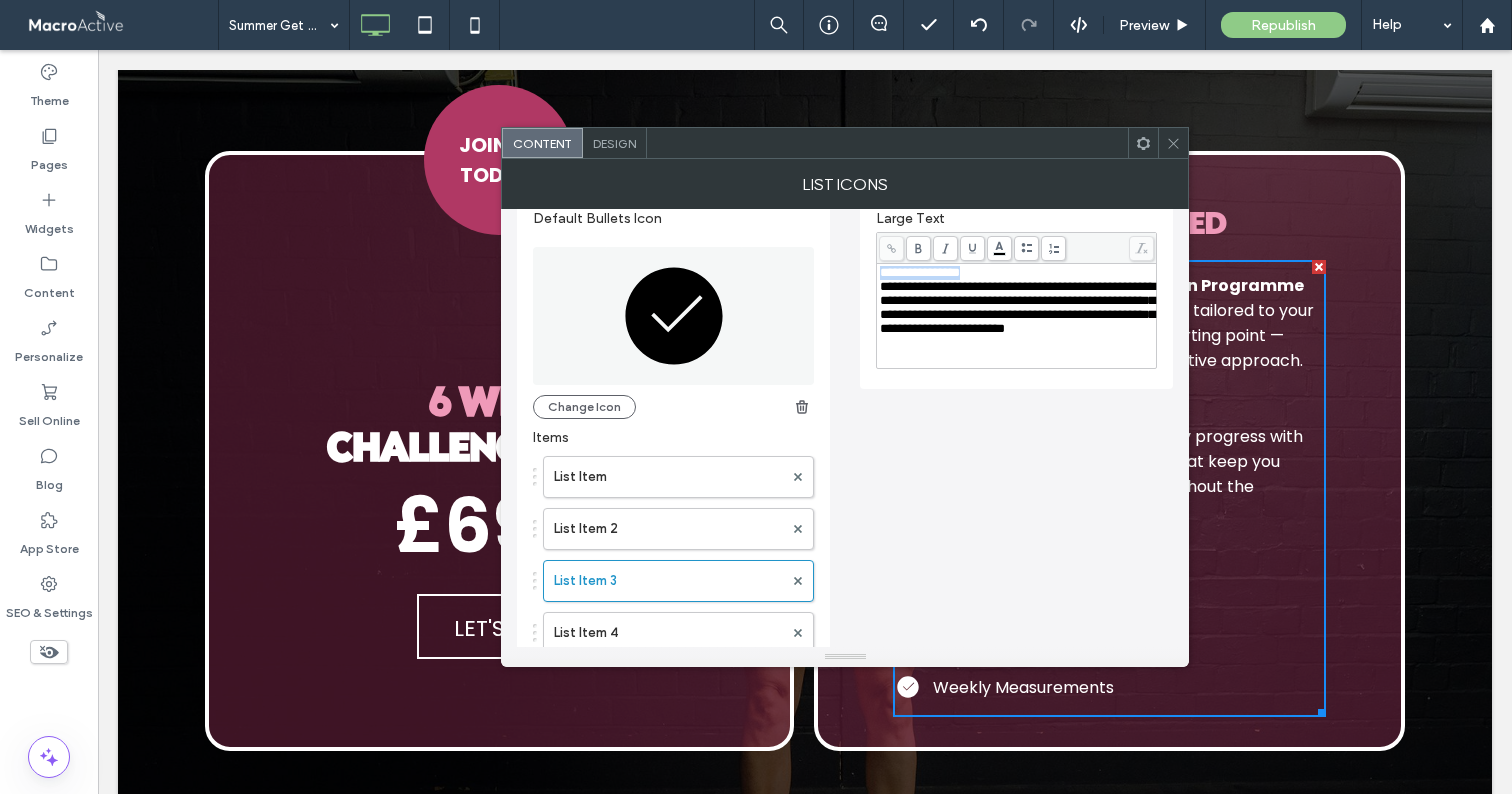 drag, startPoint x: 977, startPoint y: 278, endPoint x: 724, endPoint y: 278, distance: 253 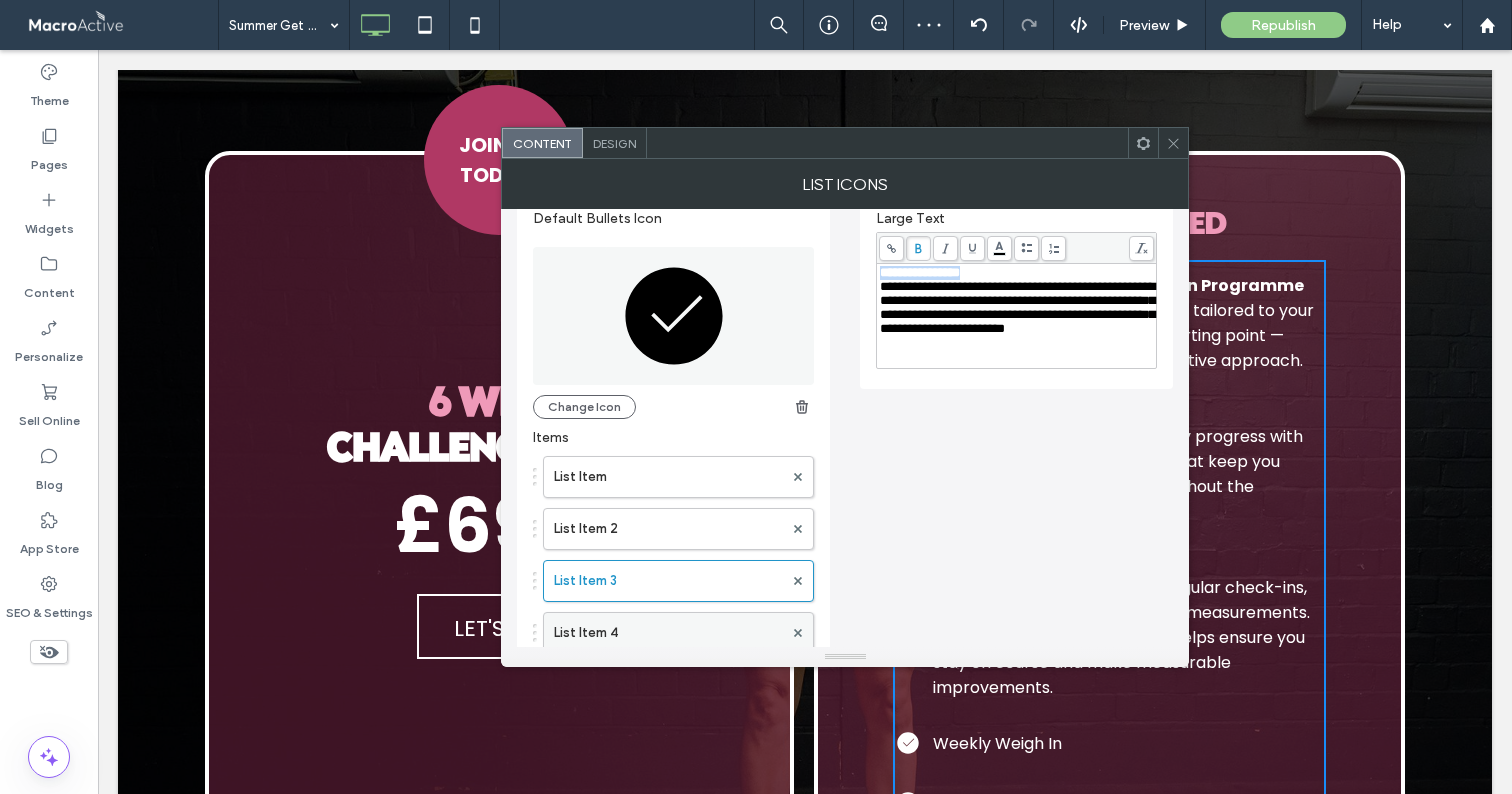 click on "List Item 4" at bounding box center (668, 633) 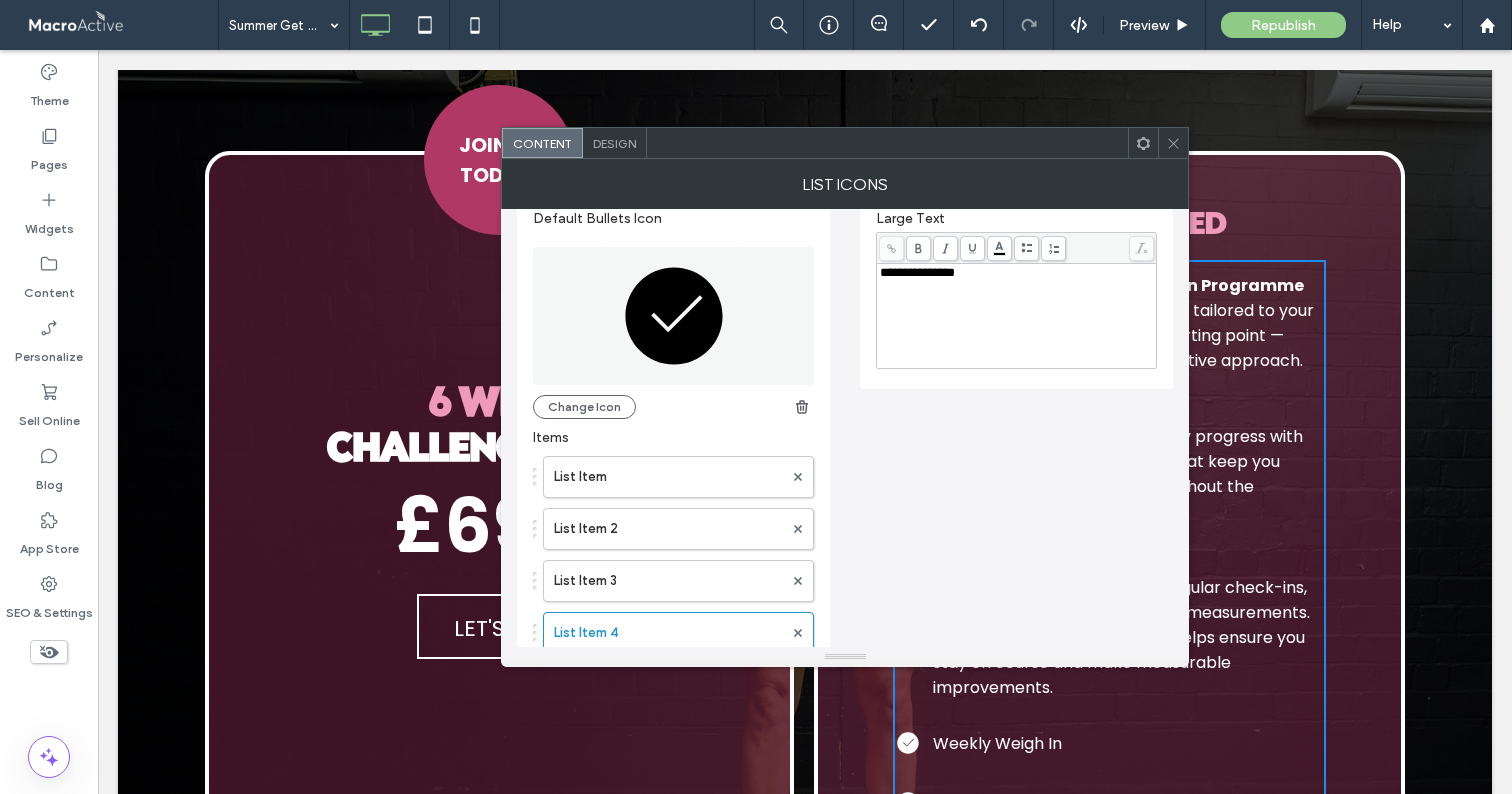 click on "**********" at bounding box center (1017, 316) 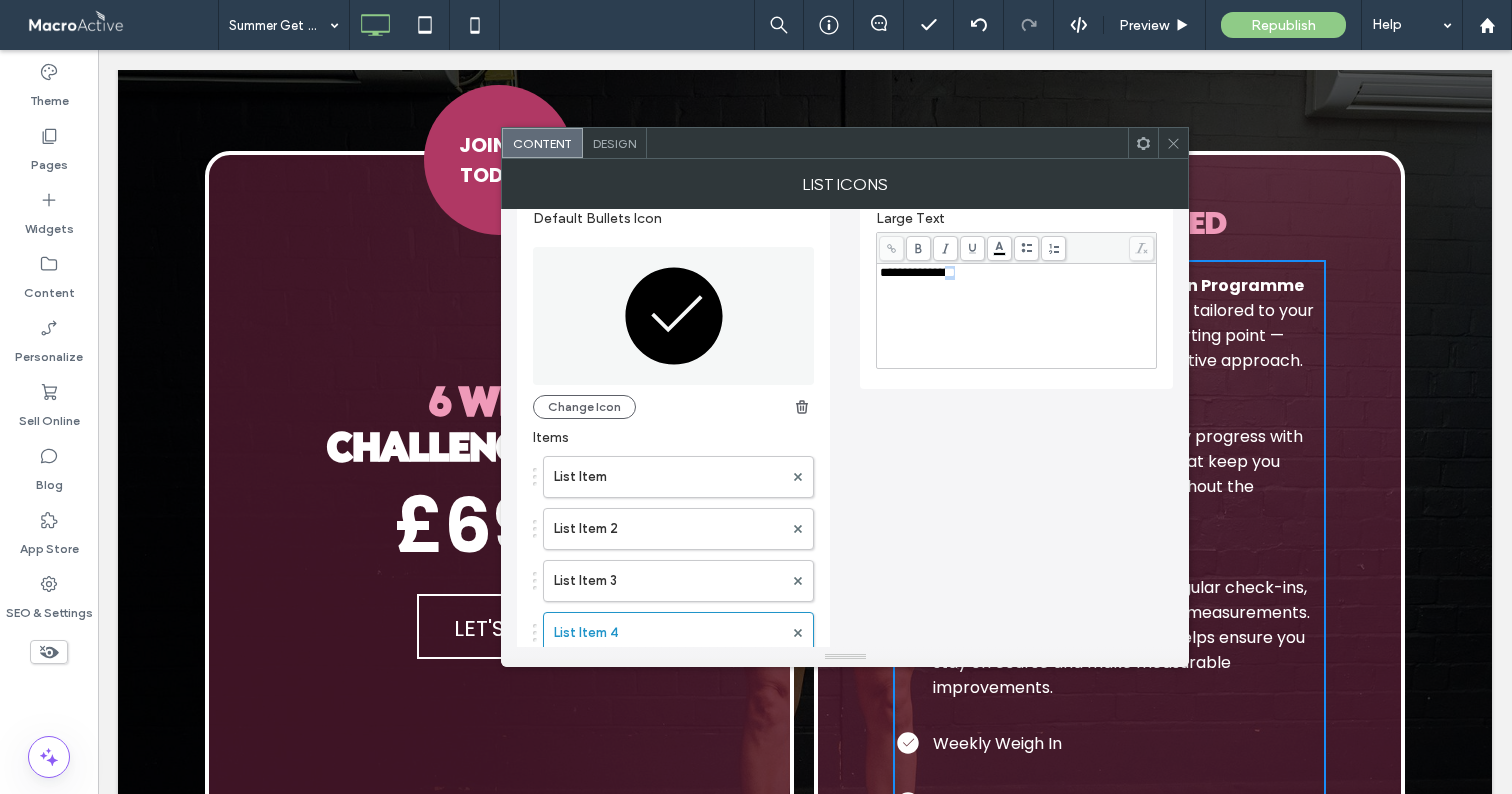 click on "**********" at bounding box center [1017, 316] 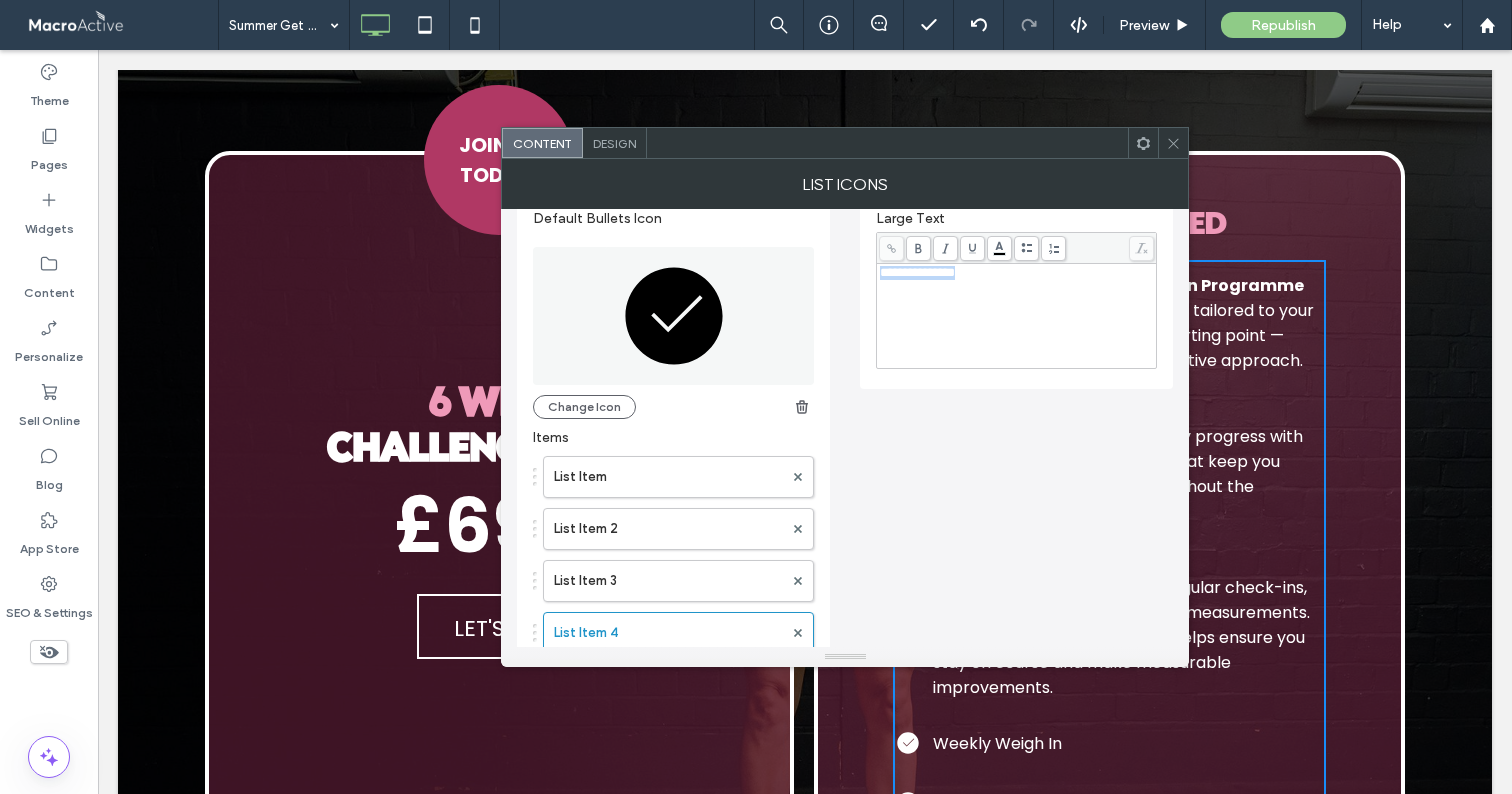 click on "**********" at bounding box center (1017, 316) 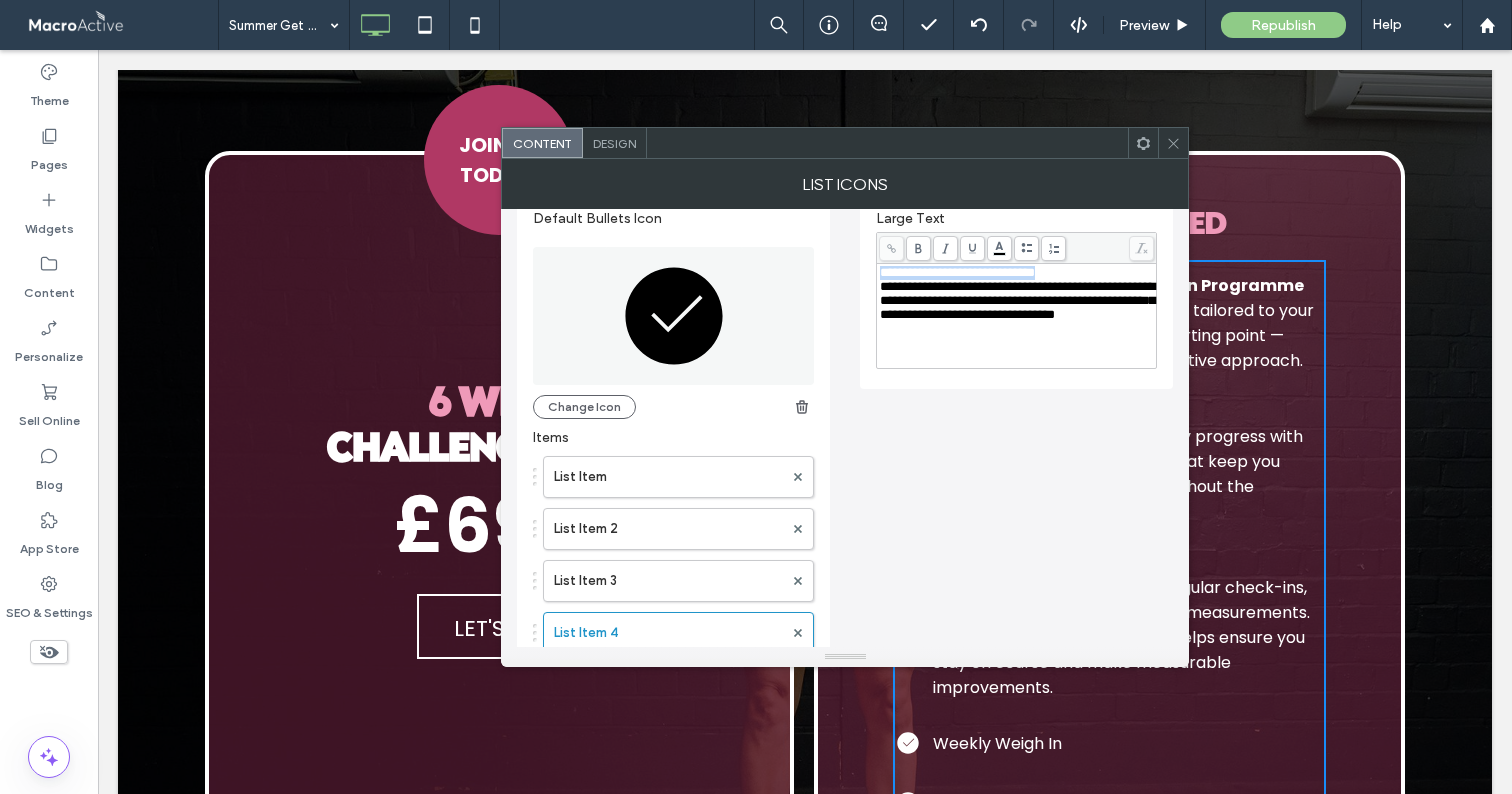 drag, startPoint x: 1081, startPoint y: 274, endPoint x: 761, endPoint y: 279, distance: 320.03906 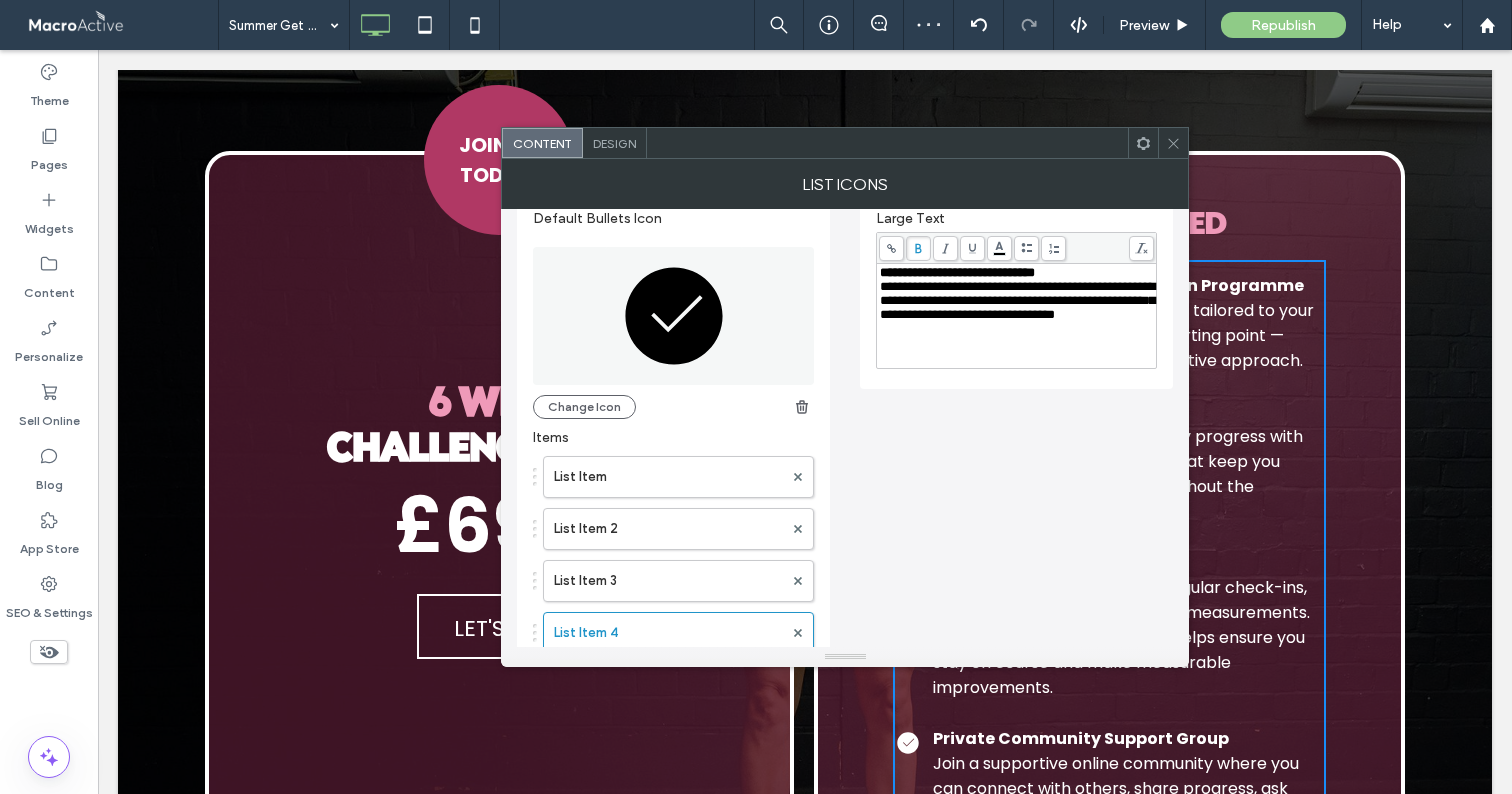 click 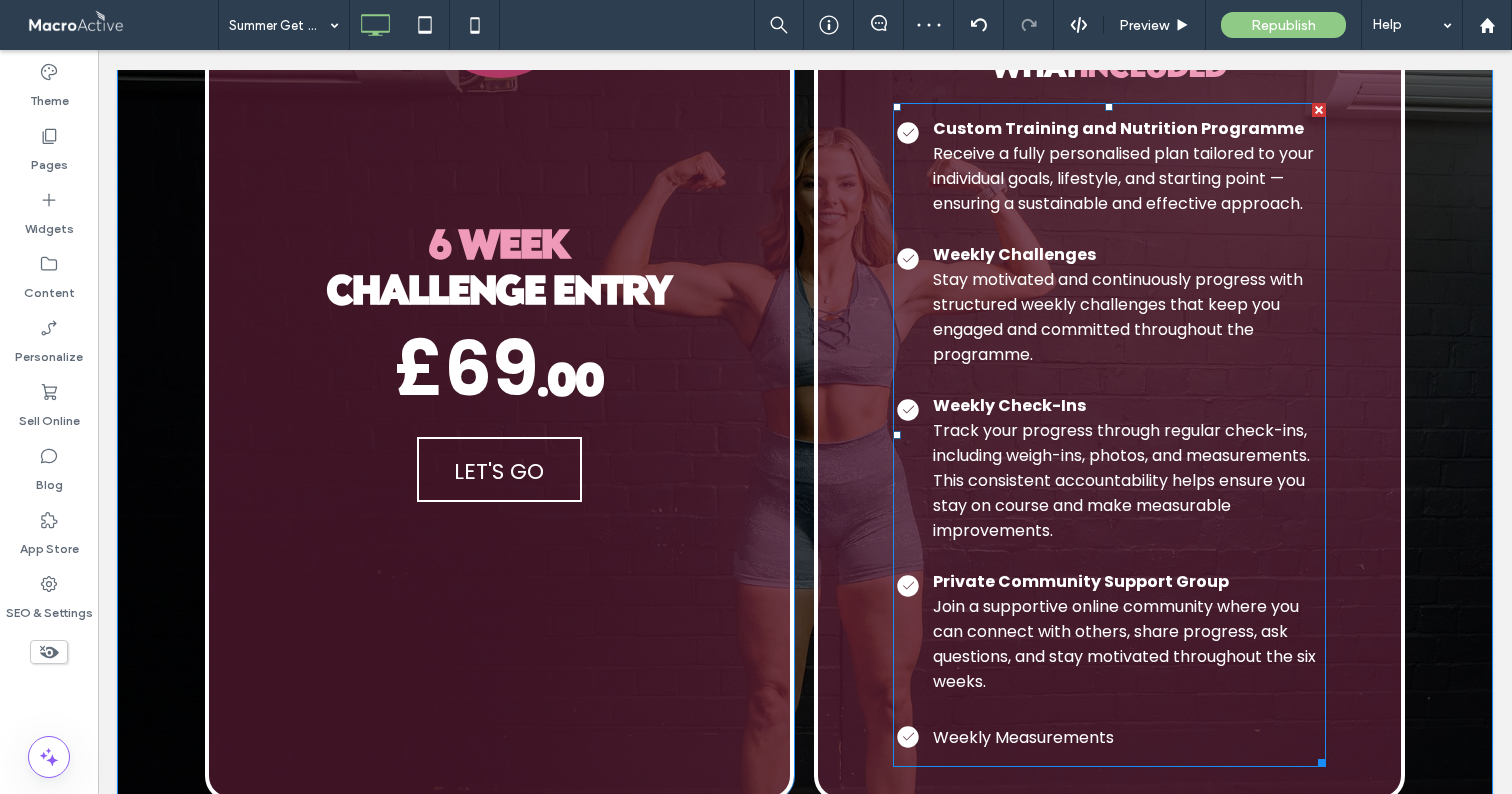 scroll, scrollTop: 2852, scrollLeft: 0, axis: vertical 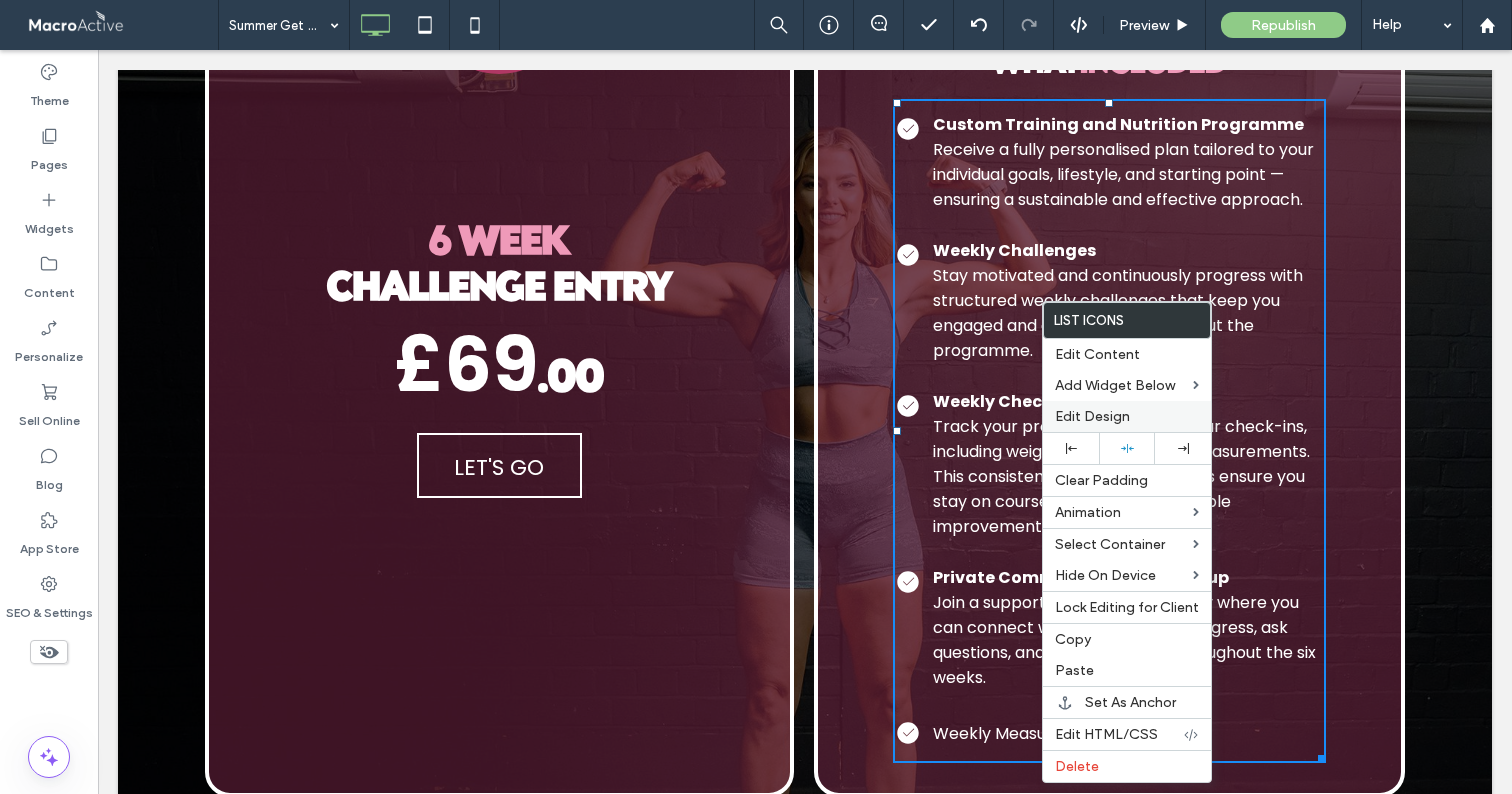 click on "Edit Design" at bounding box center [1092, 416] 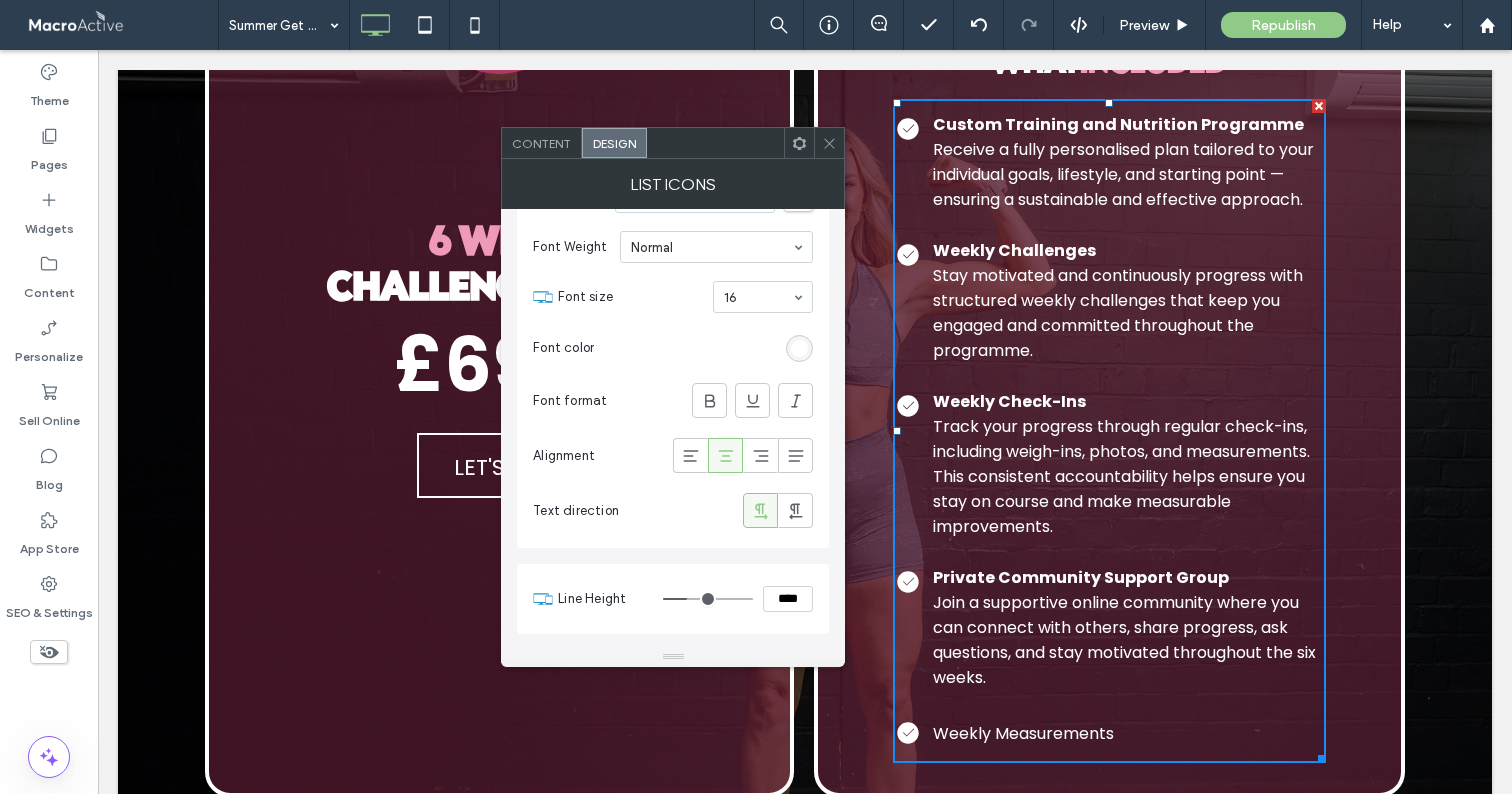 scroll, scrollTop: 126, scrollLeft: 0, axis: vertical 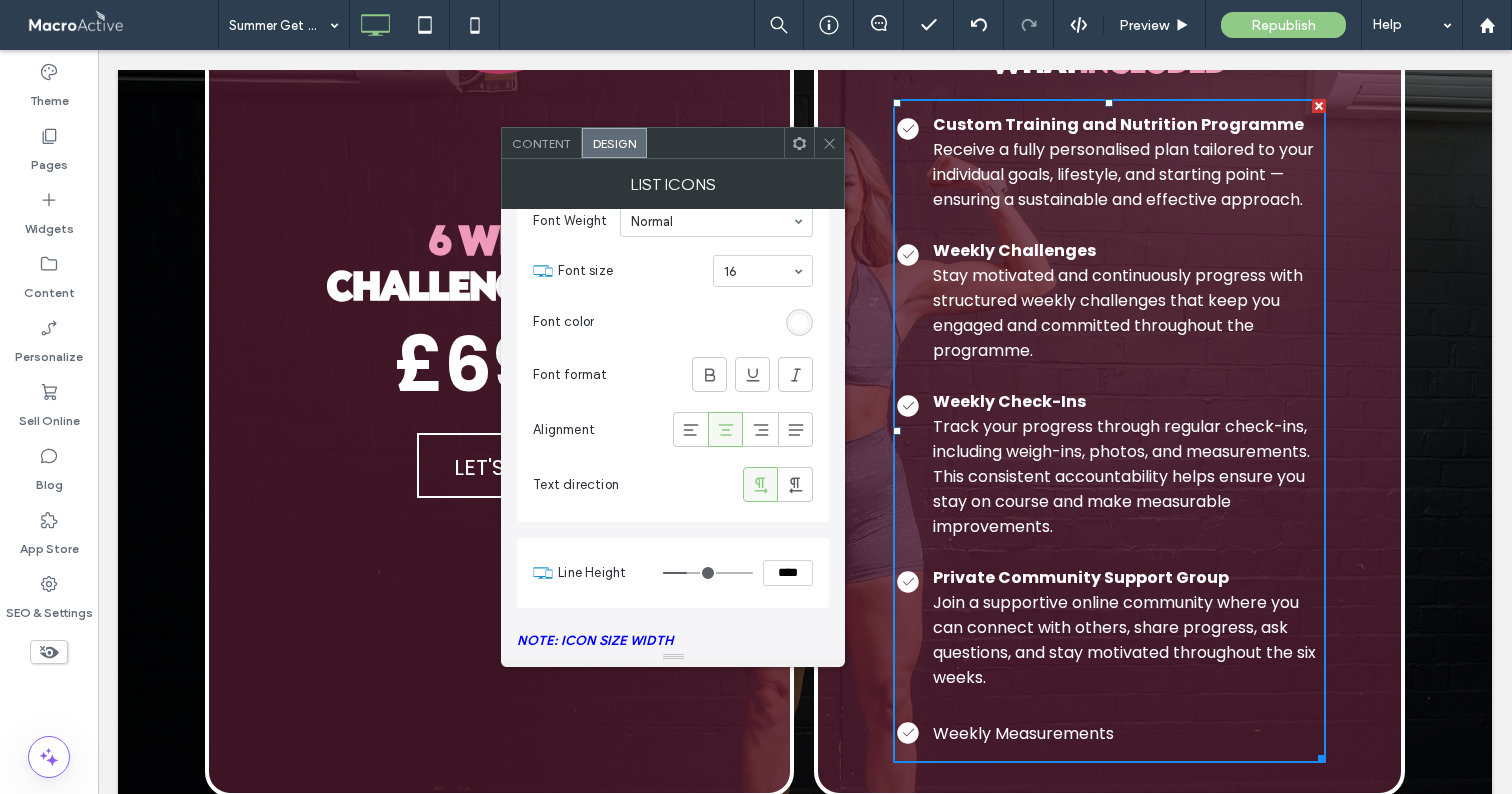 click on "Content" at bounding box center [542, 143] 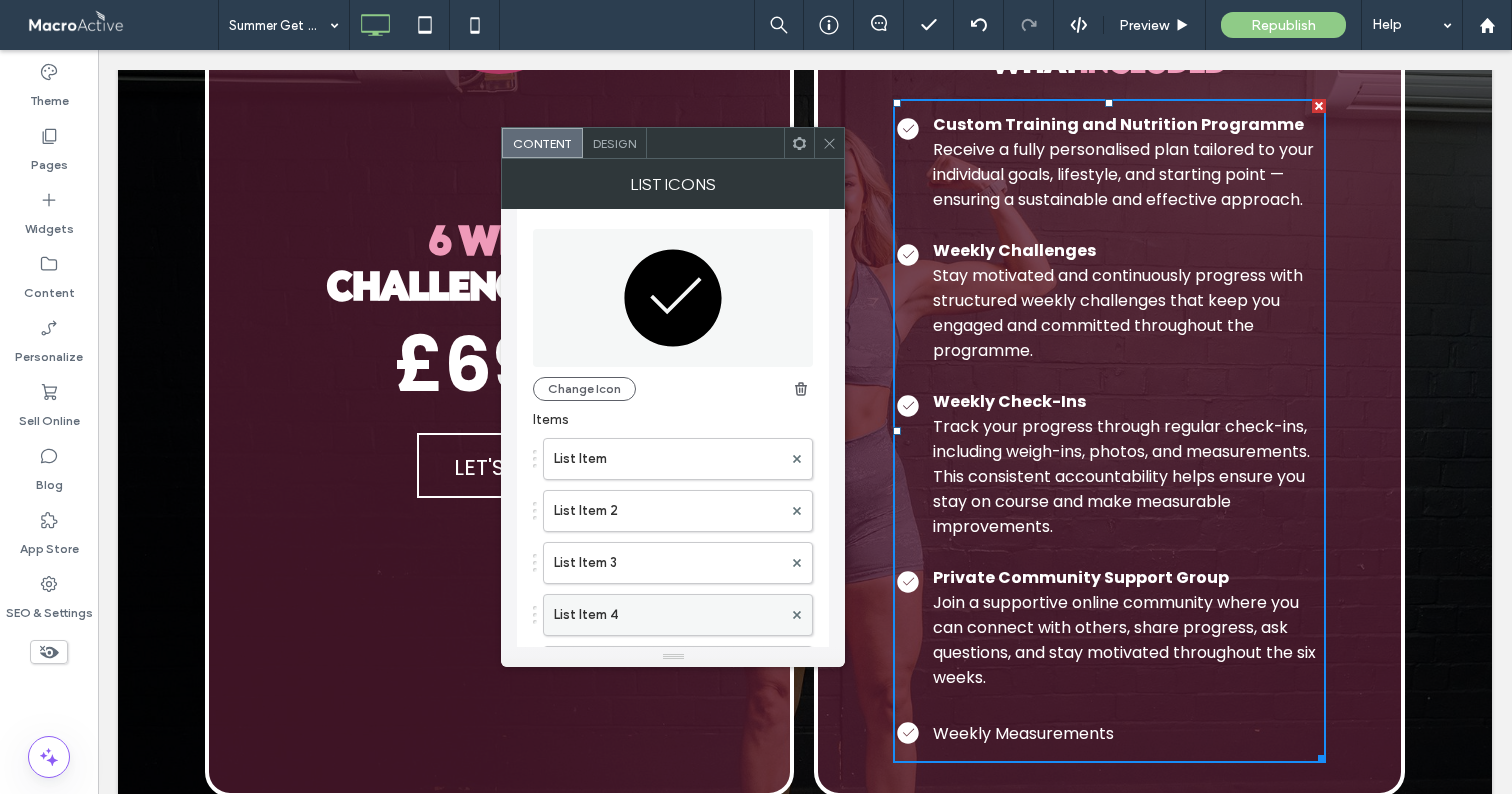 scroll, scrollTop: 169, scrollLeft: 0, axis: vertical 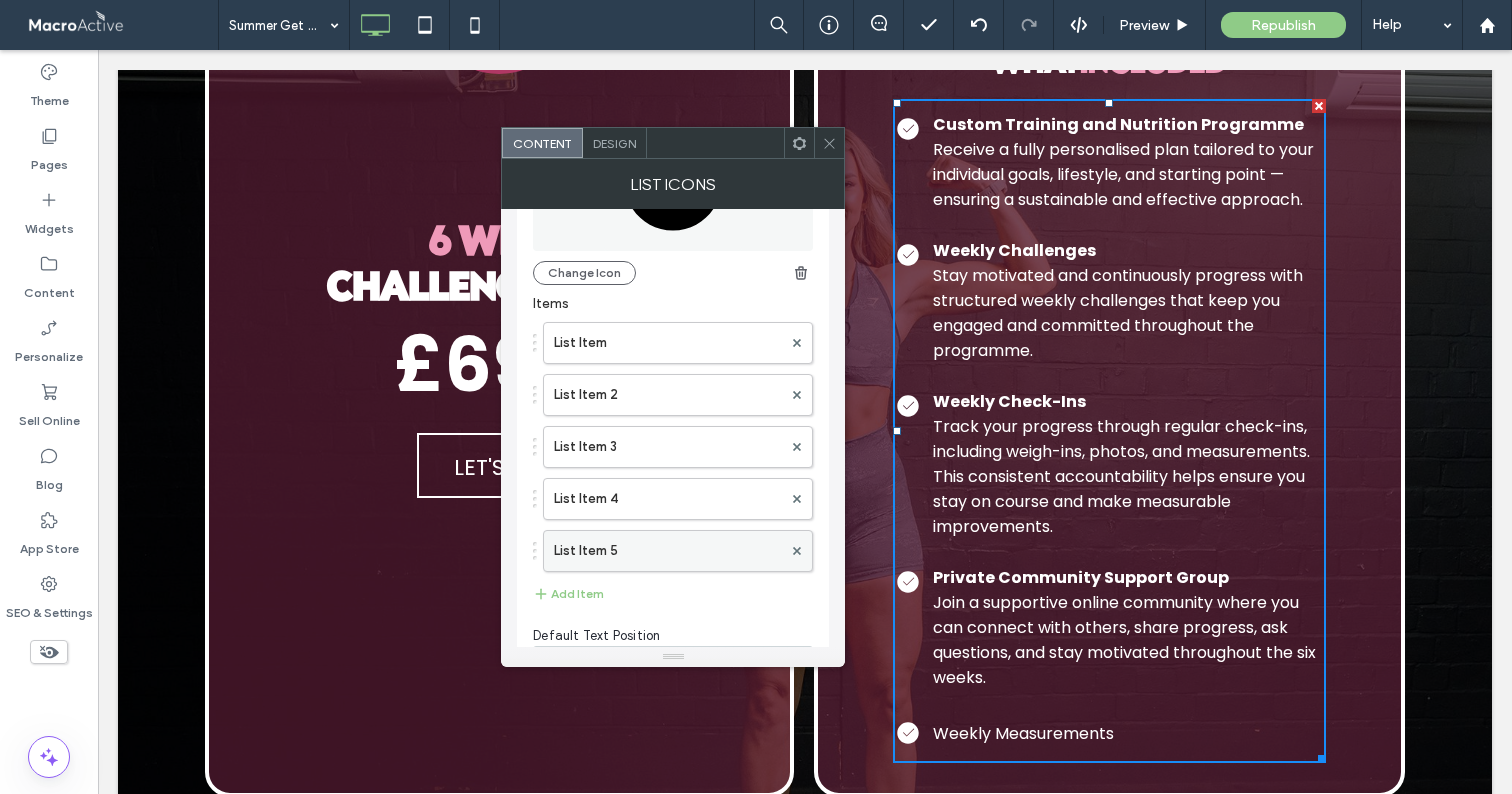 click at bounding box center (797, 551) 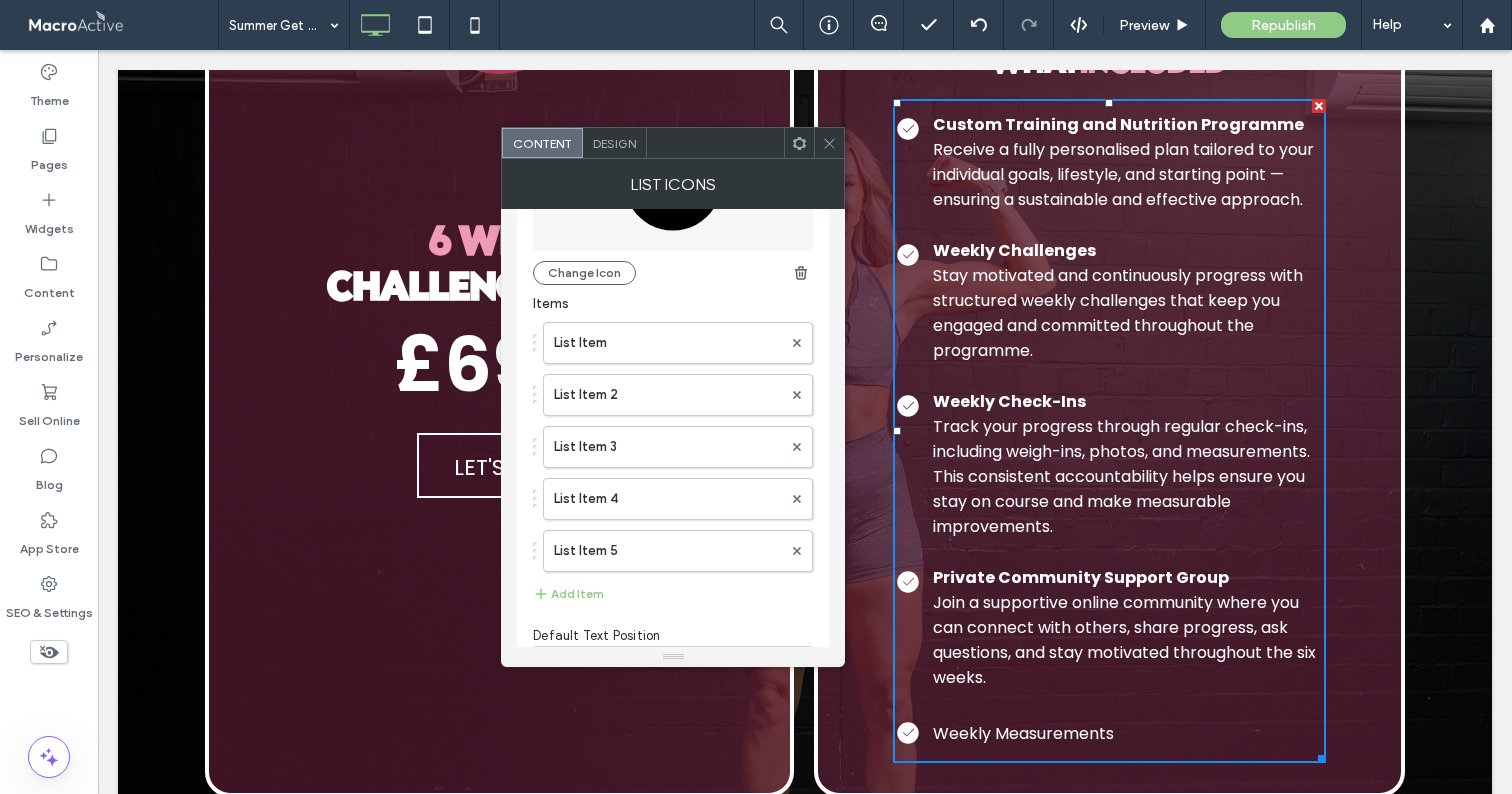 click at bounding box center [829, 143] 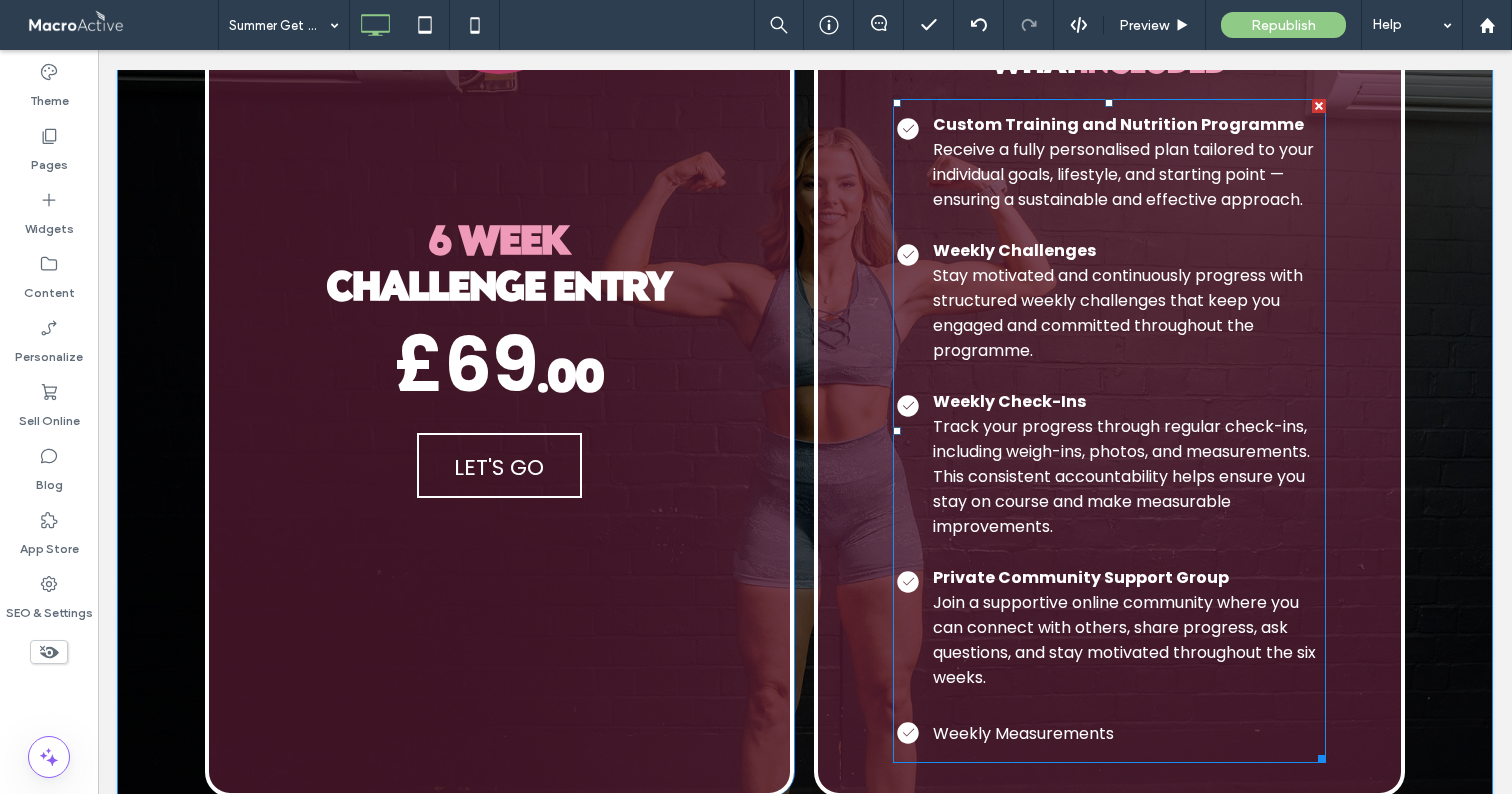 click at bounding box center [1109, 431] 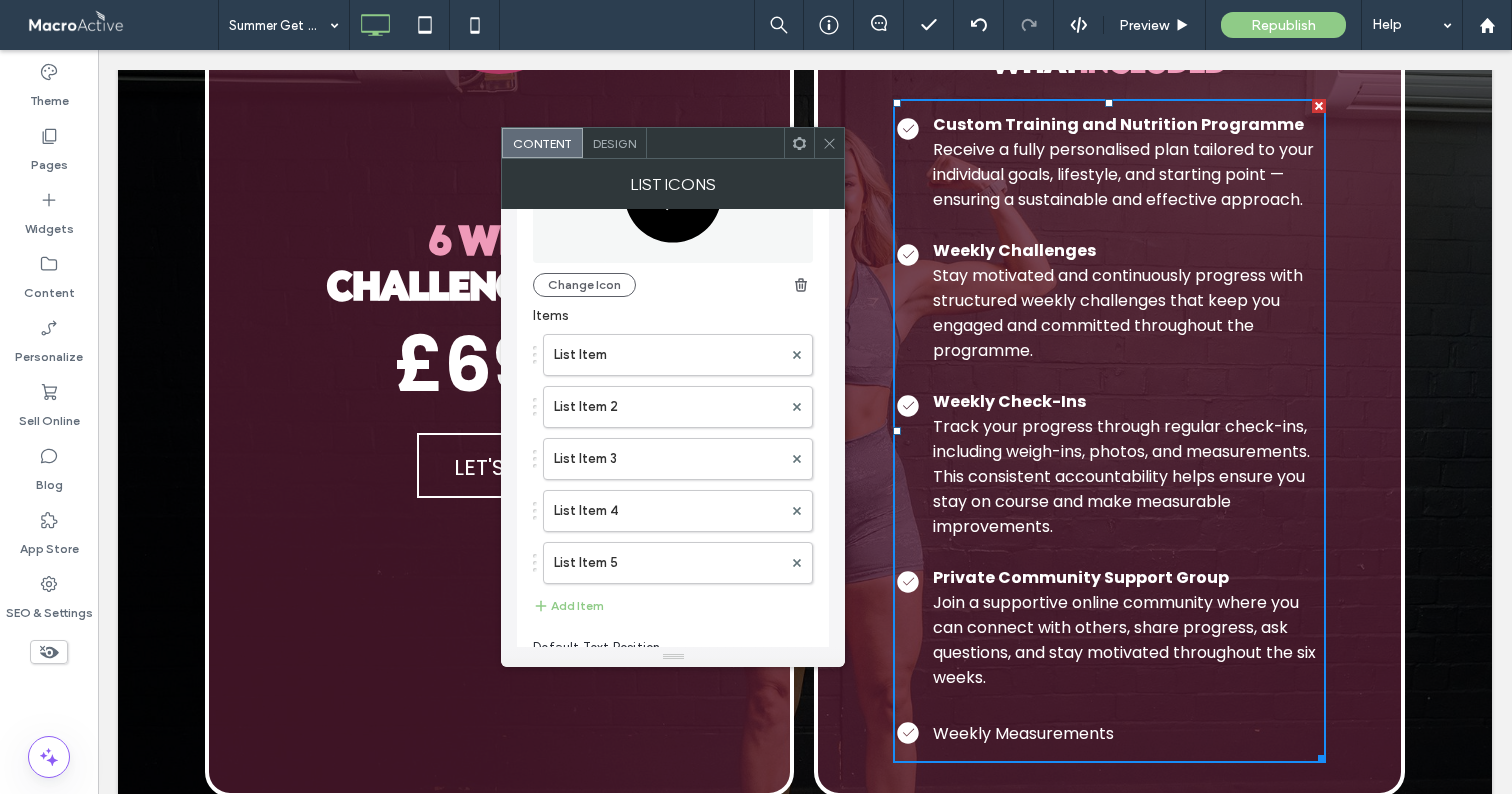 scroll, scrollTop: 162, scrollLeft: 0, axis: vertical 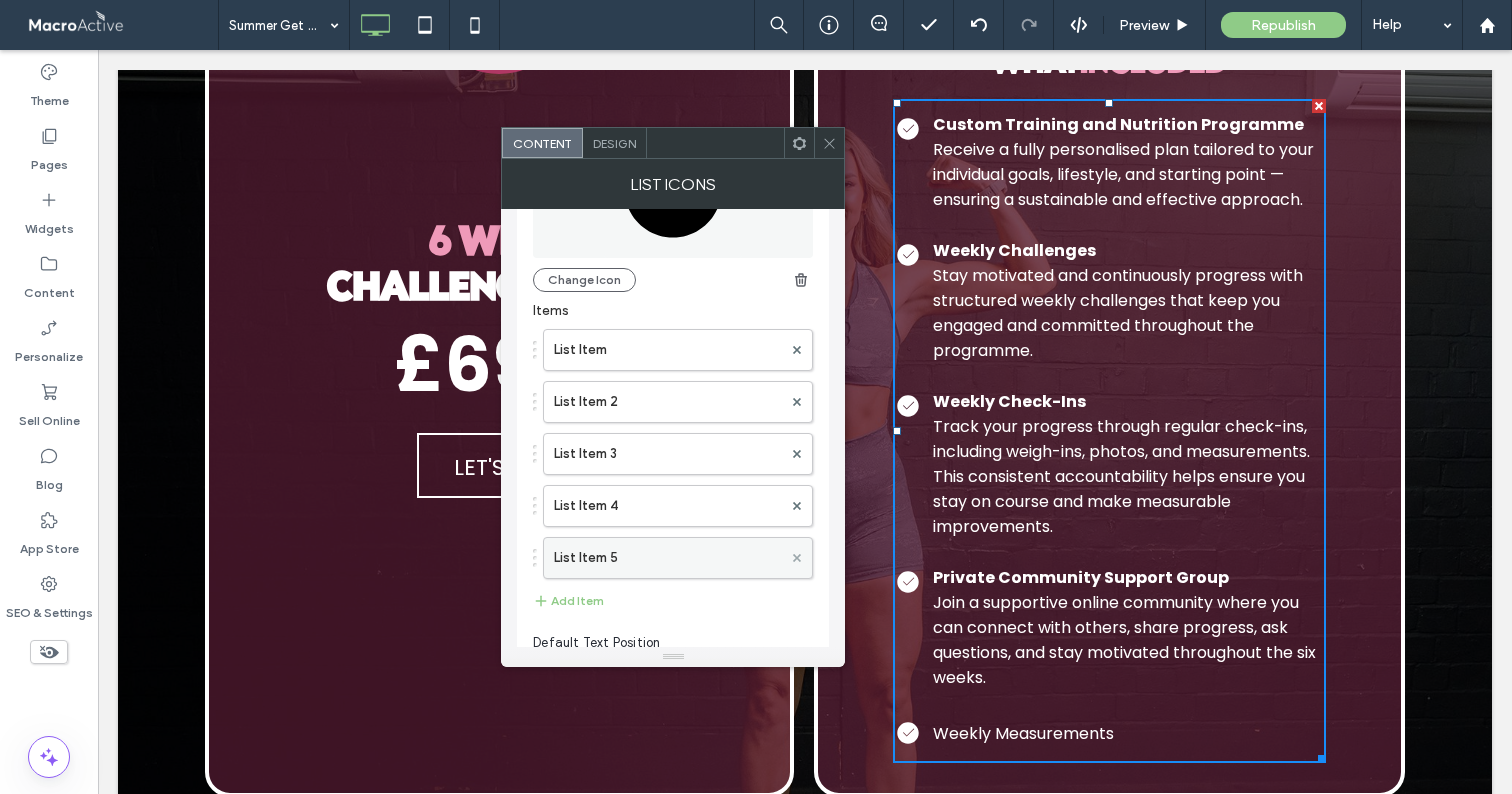 click 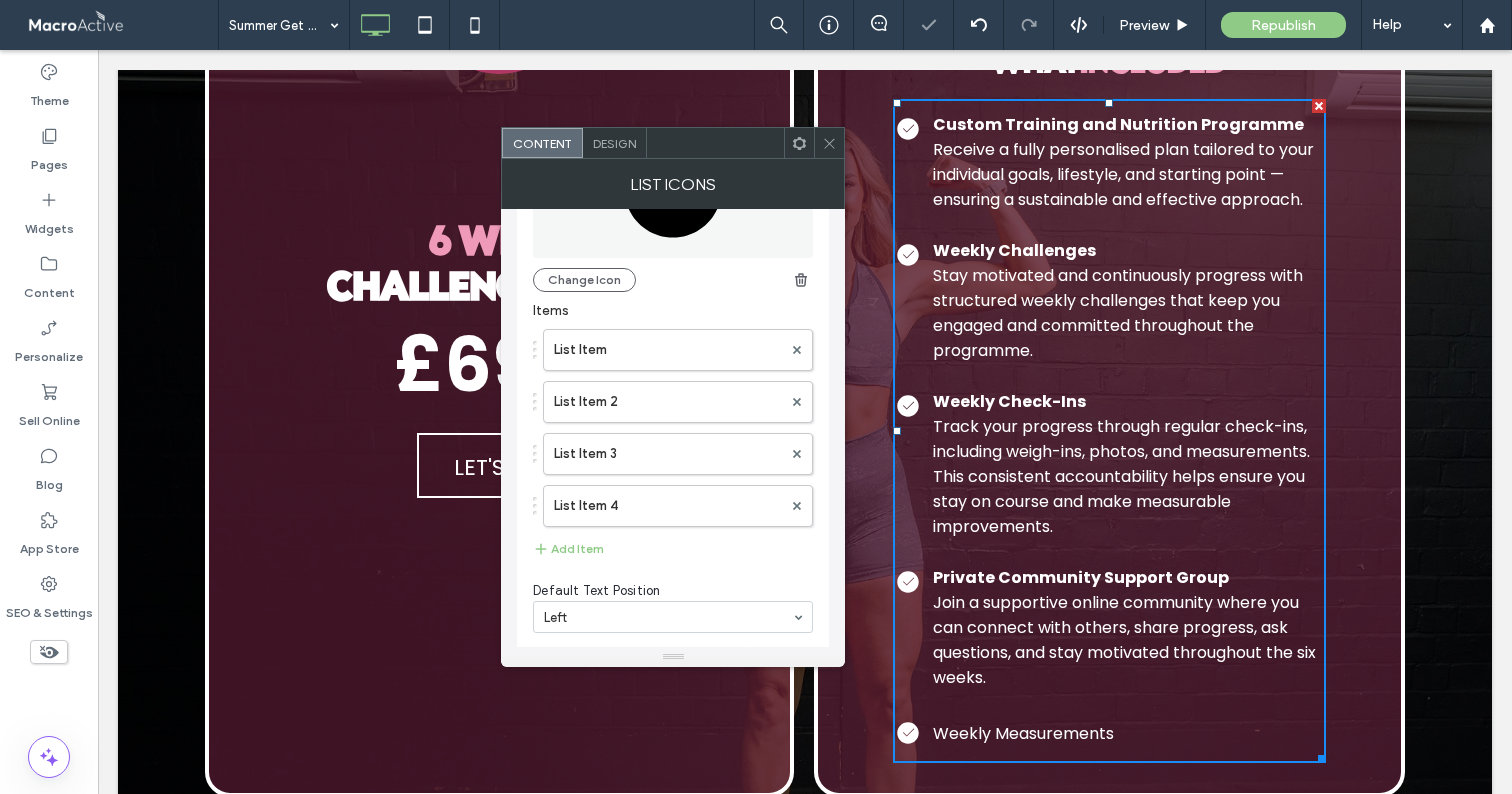 click 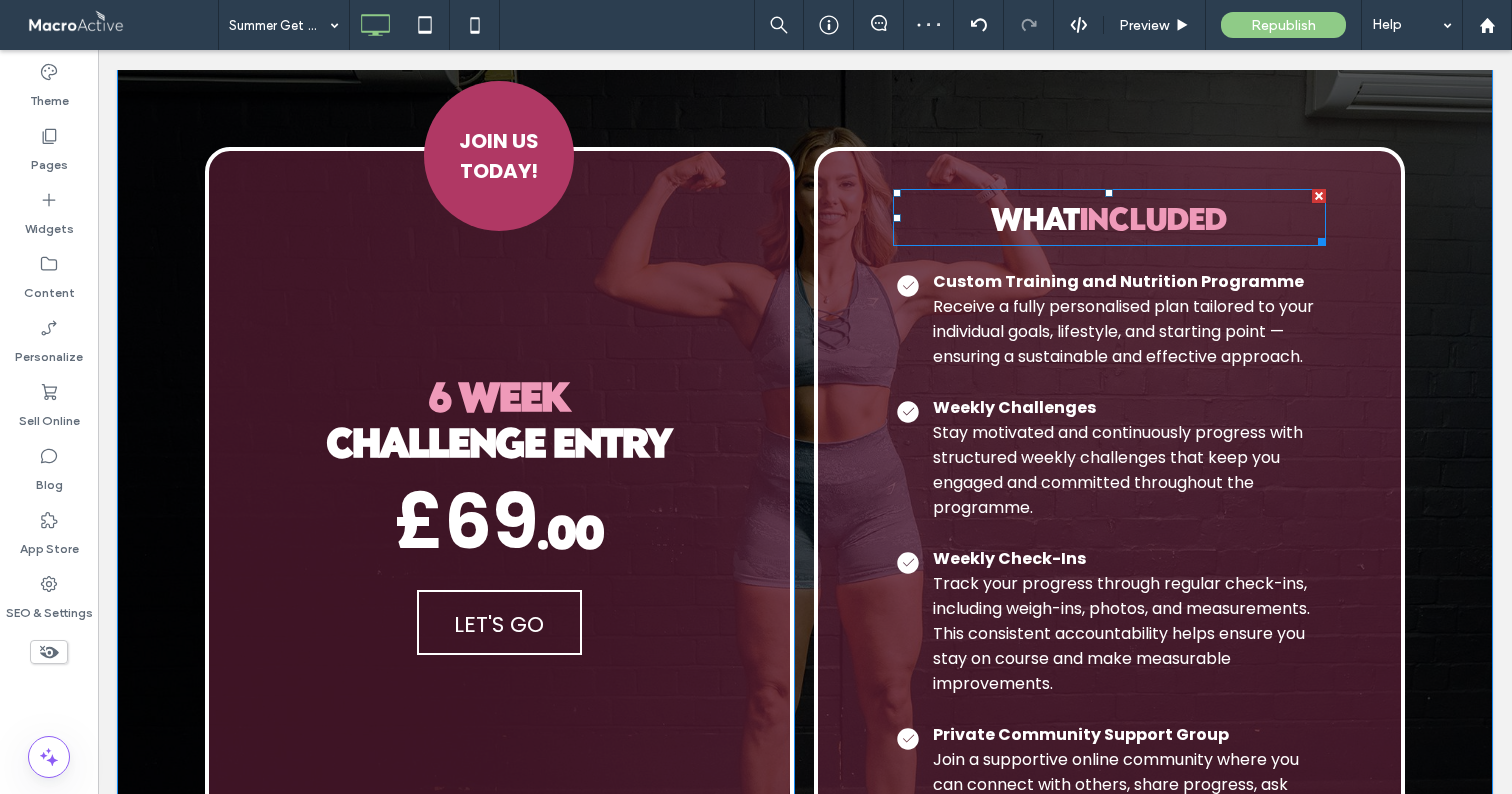 scroll, scrollTop: 2694, scrollLeft: 0, axis: vertical 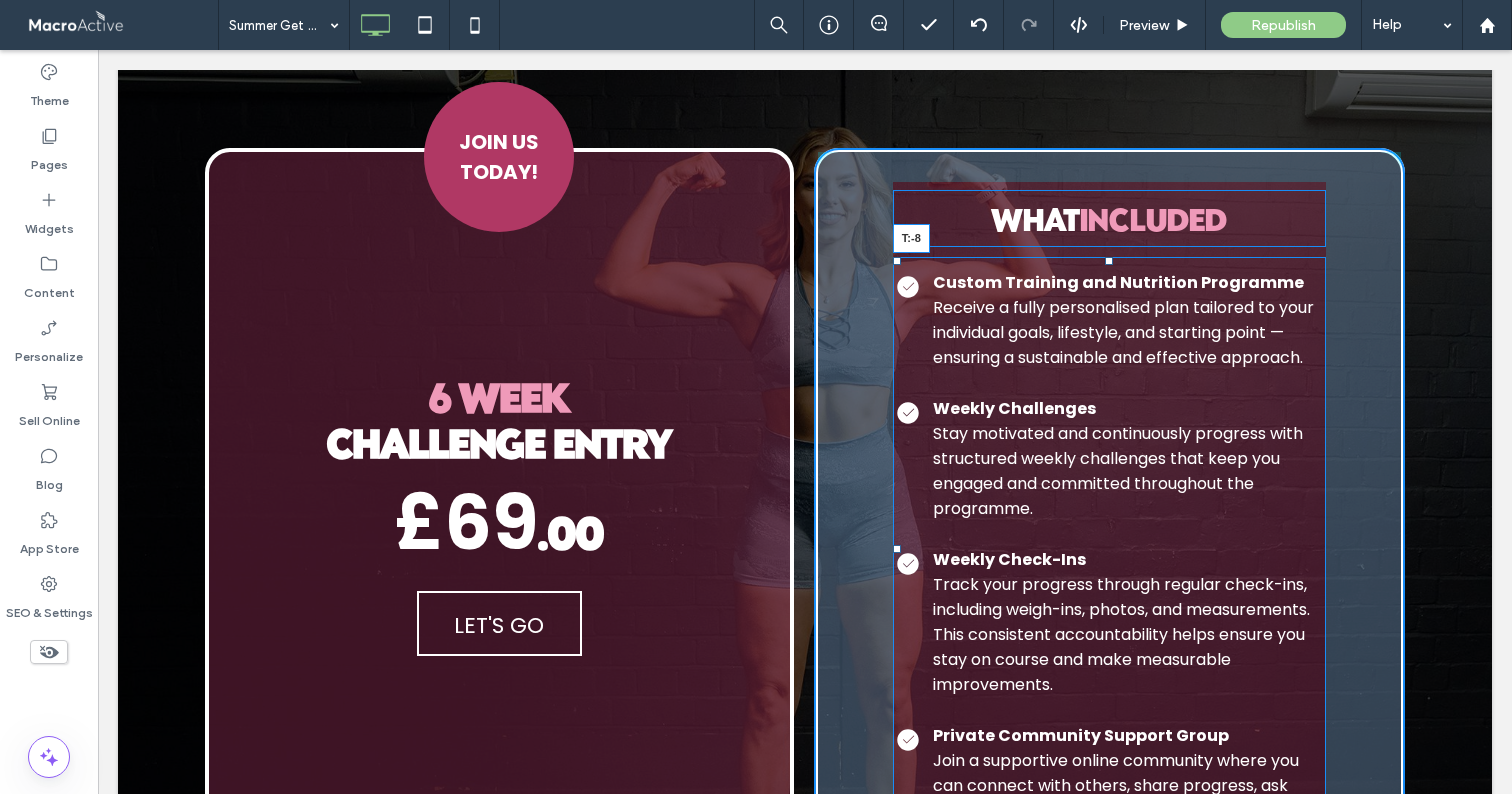 drag, startPoint x: 1098, startPoint y: 257, endPoint x: 1100, endPoint y: 218, distance: 39.051247 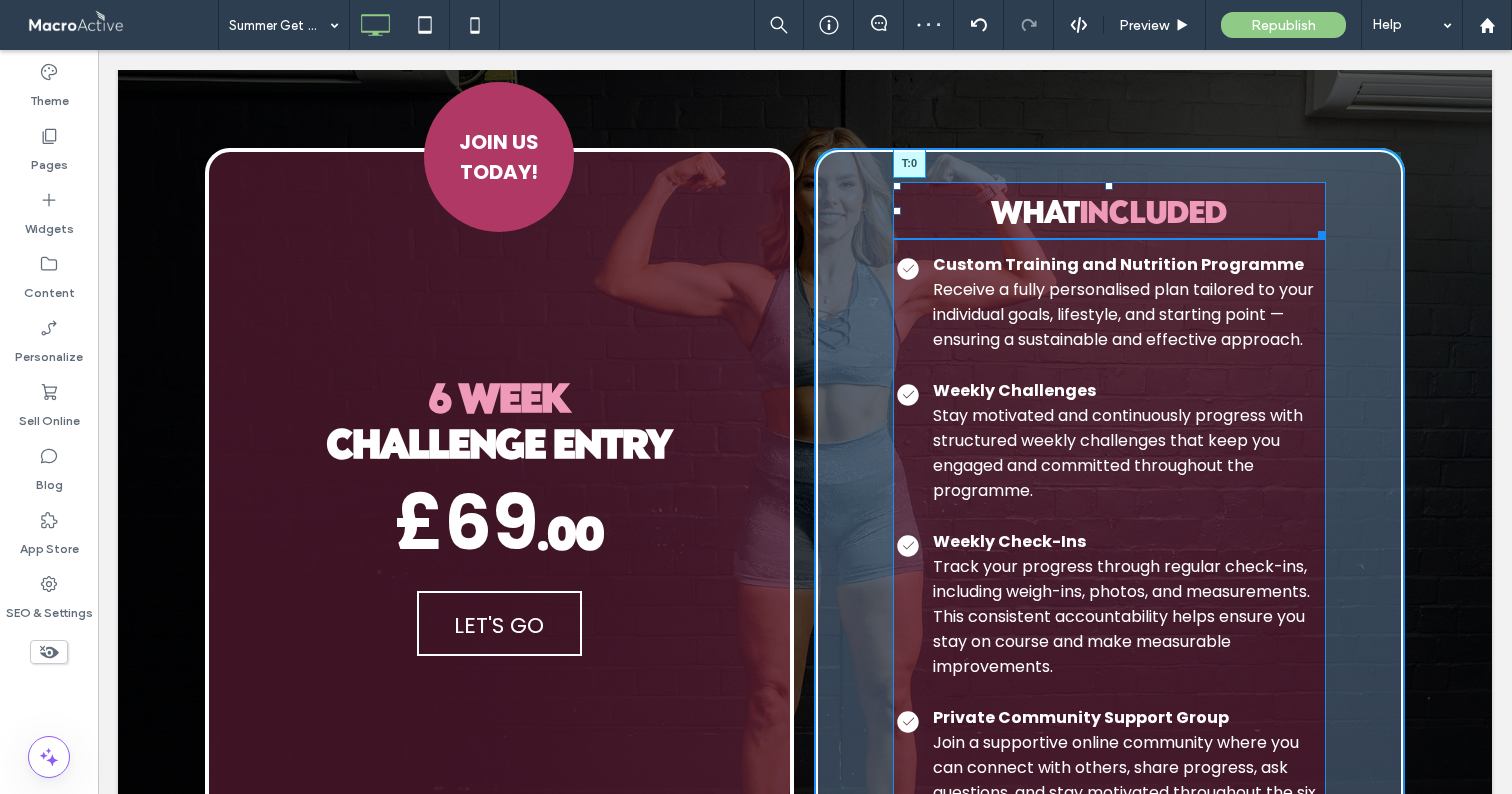click at bounding box center (1109, 186) 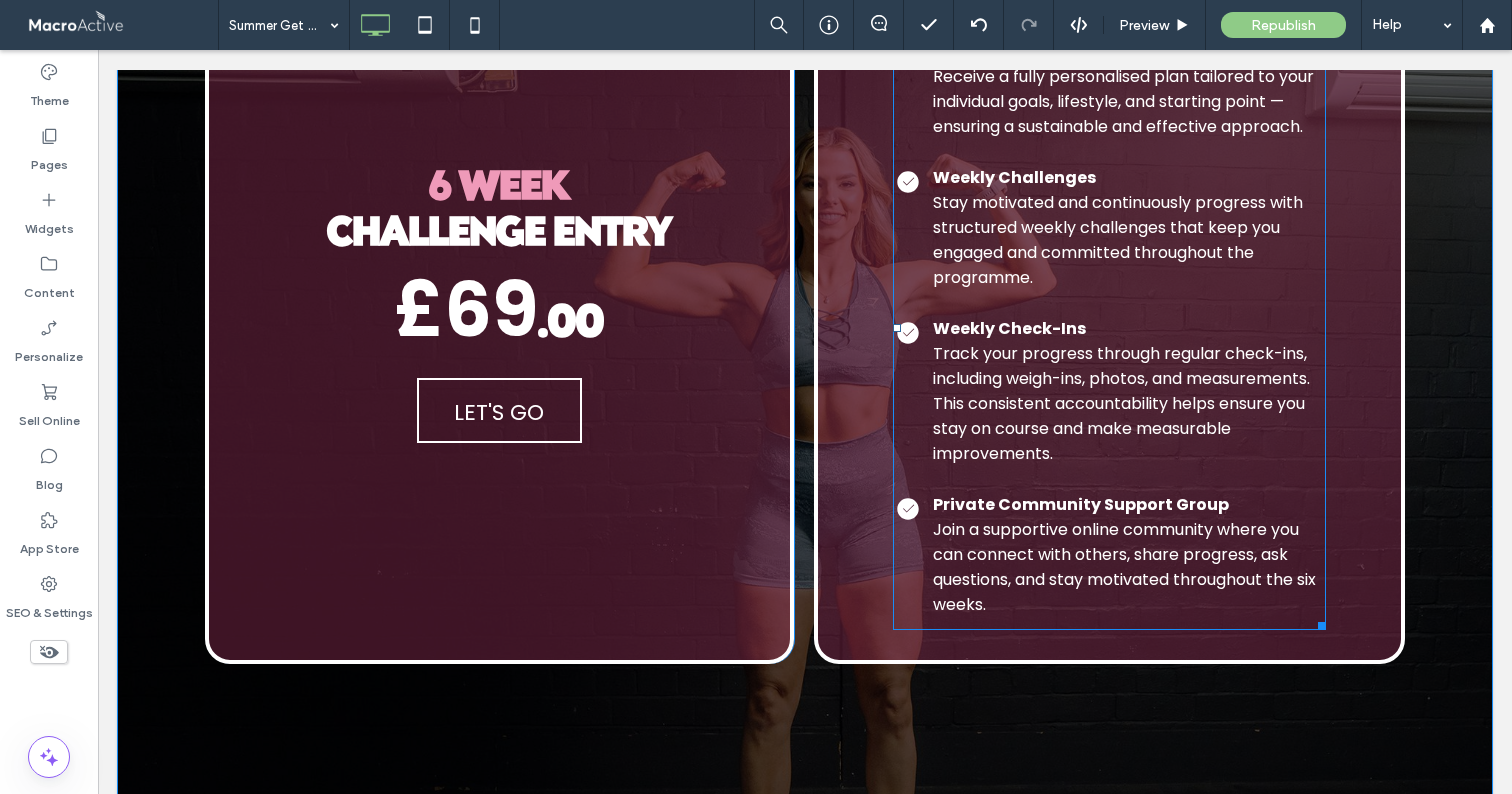 scroll, scrollTop: 2917, scrollLeft: 0, axis: vertical 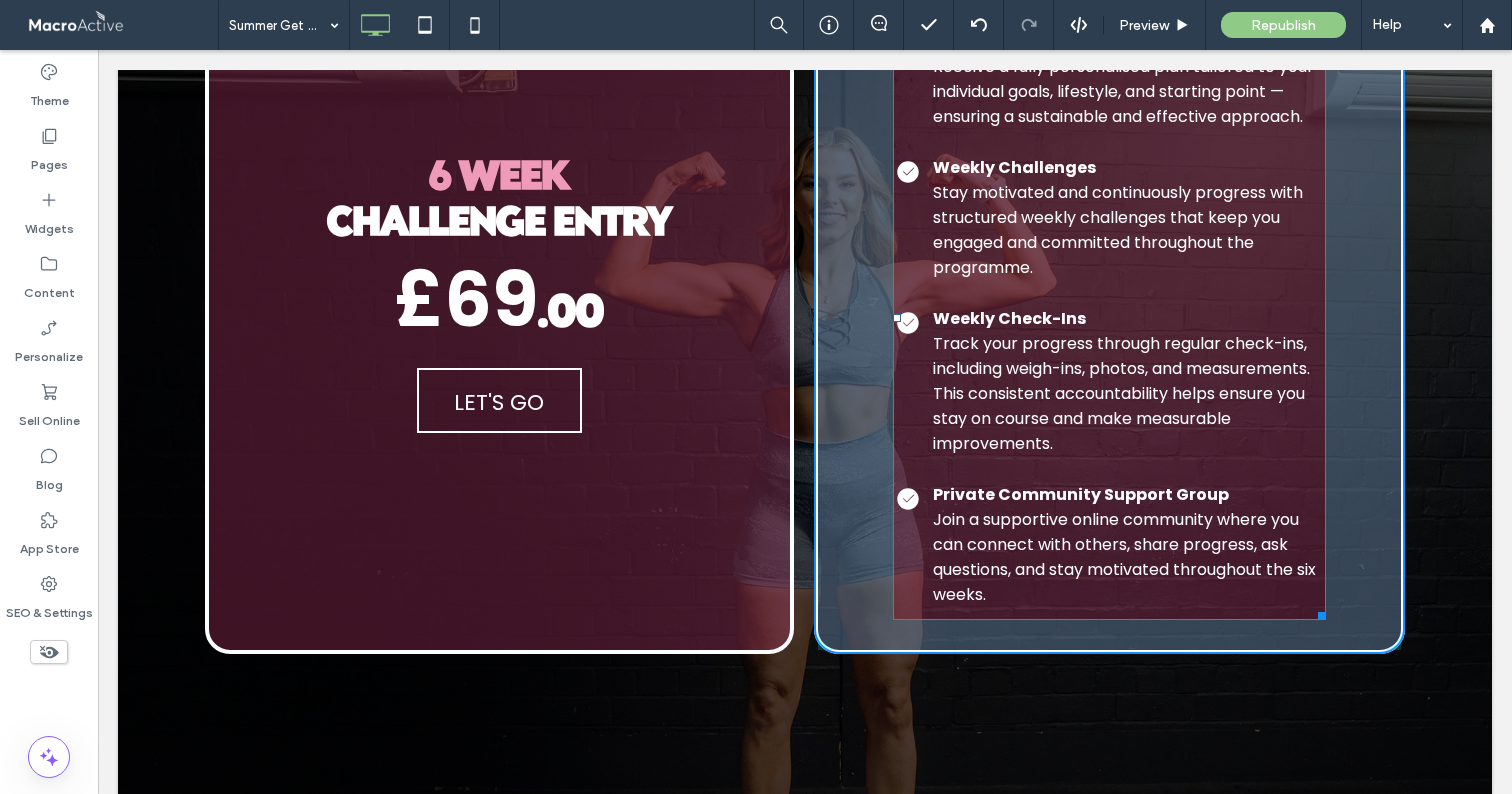 drag, startPoint x: 1308, startPoint y: 591, endPoint x: 1343, endPoint y: 615, distance: 42.43819 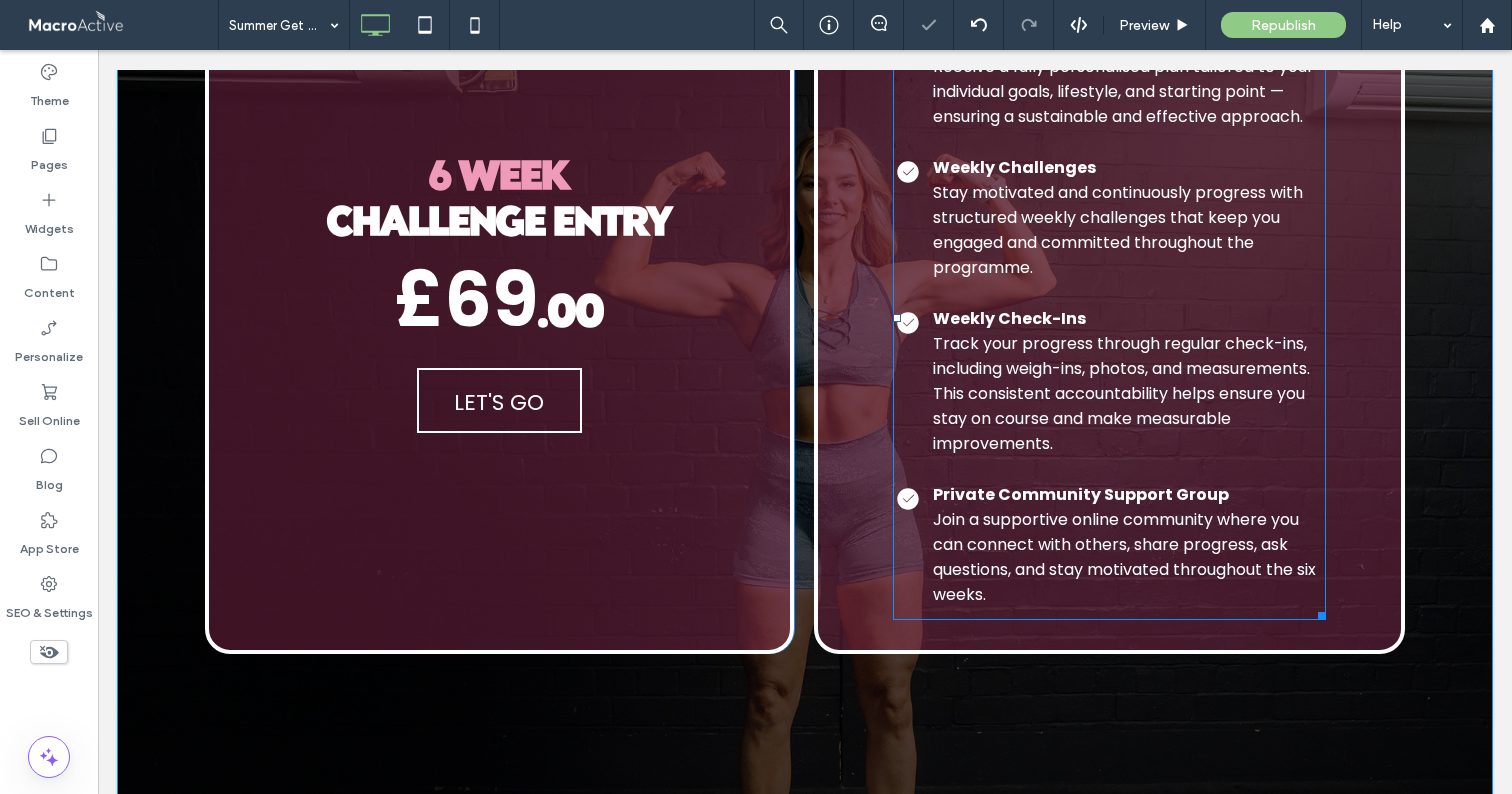 click on "WHAT  INCLUDED
Click To Paste
Custom Training and Nutrition Programme Receive a fully personalised plan tailored to your individual goals, lifestyle, and starting point — ensuring a sustainable and effective approach.
Weekly Challenges Stay motivated and continuously progress with structured weekly challenges that keep you engaged and committed throughout the programme.
Weekly Check-Ins Track your progress through regular check-ins, including weigh-ins, photos, and measurements. This consistent accountability helps ensure you stay on course and make measurable improvements.
Private Community Support Group Join a supportive online community where you can connect with others, share progress, ask questions, and stay motivated throughout the six weeks." at bounding box center [1109, 289] 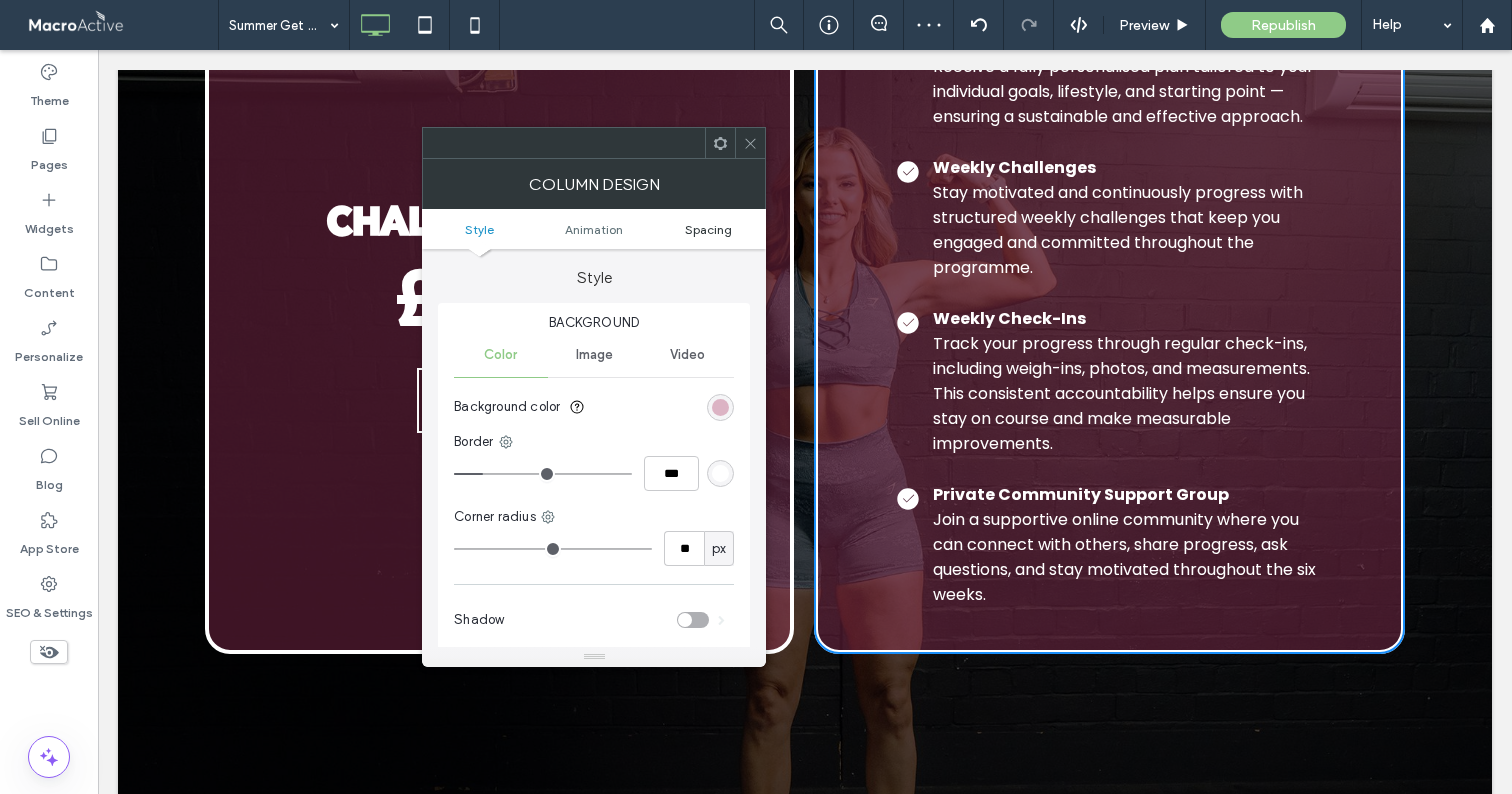 click on "Spacing" at bounding box center [708, 229] 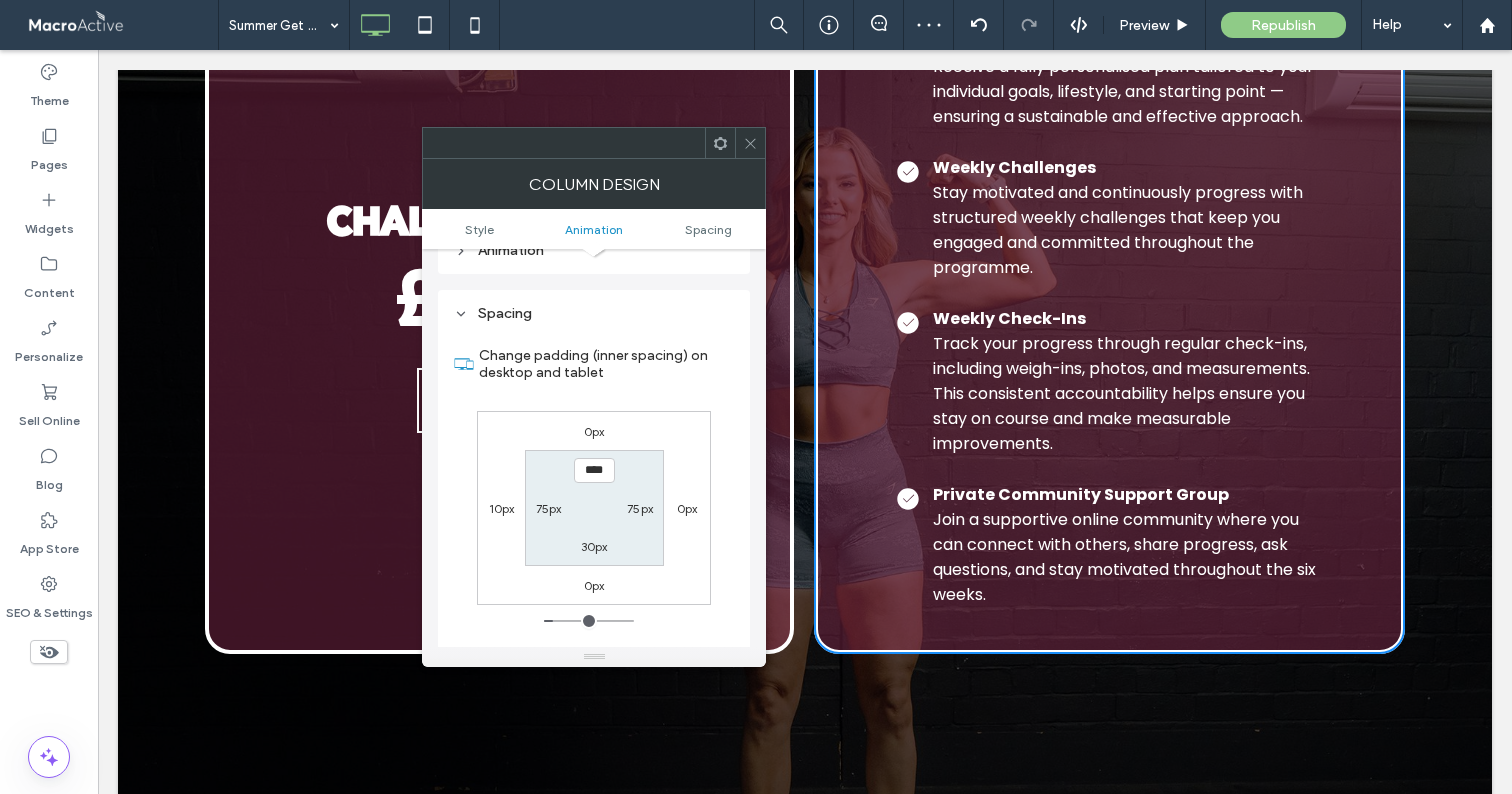 scroll, scrollTop: 470, scrollLeft: 0, axis: vertical 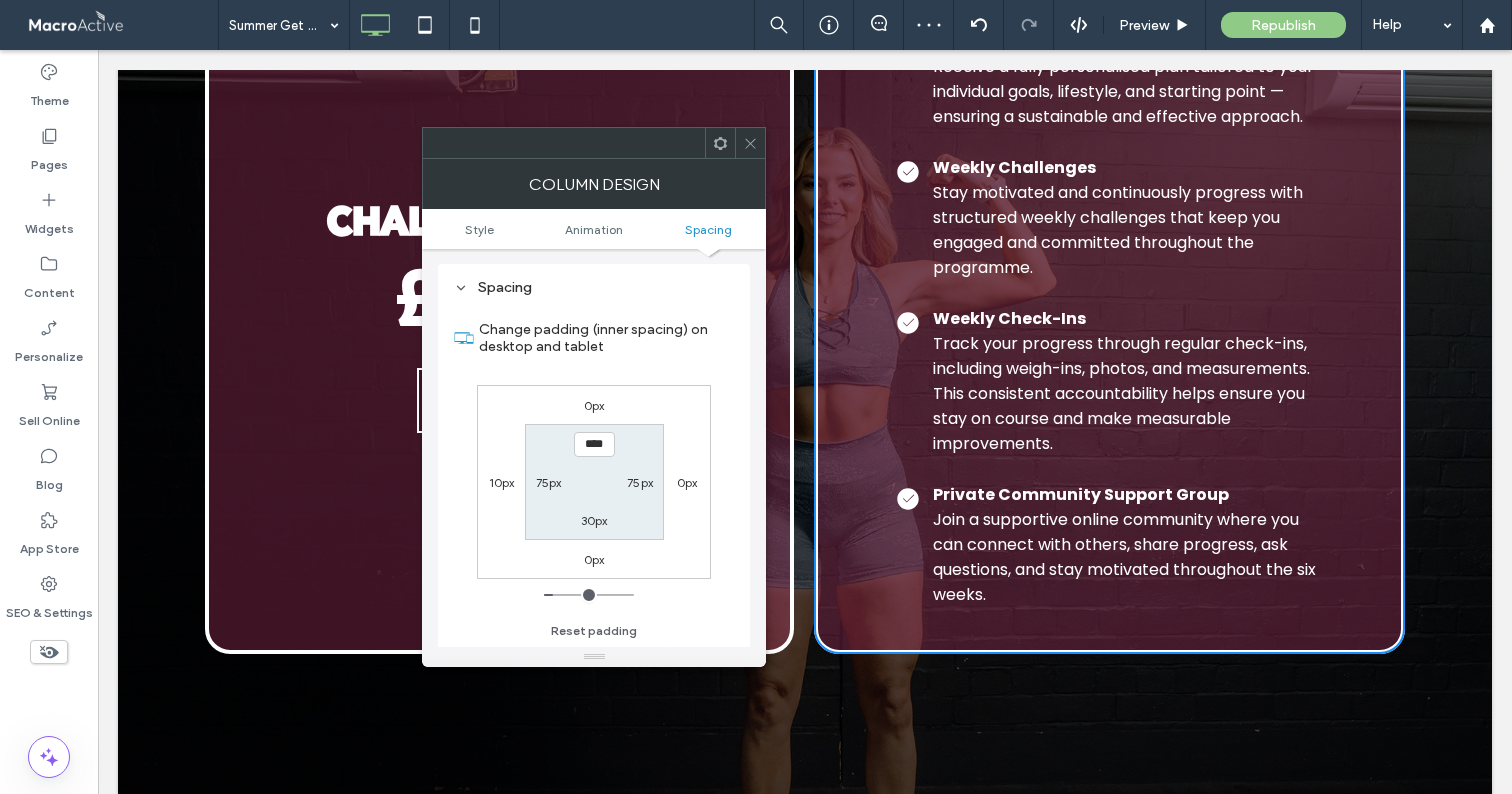 click on "75px" at bounding box center (549, 482) 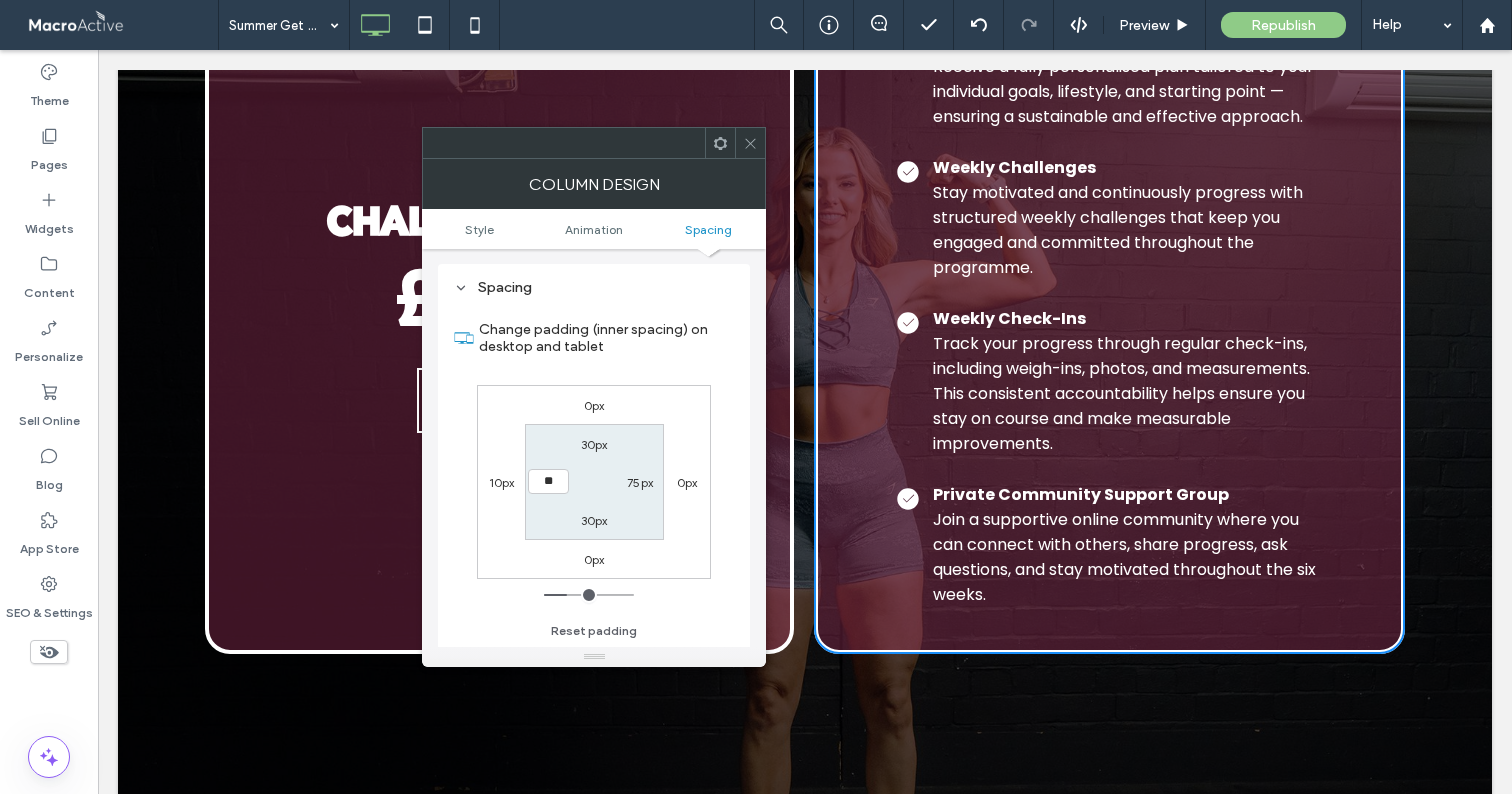 type on "**" 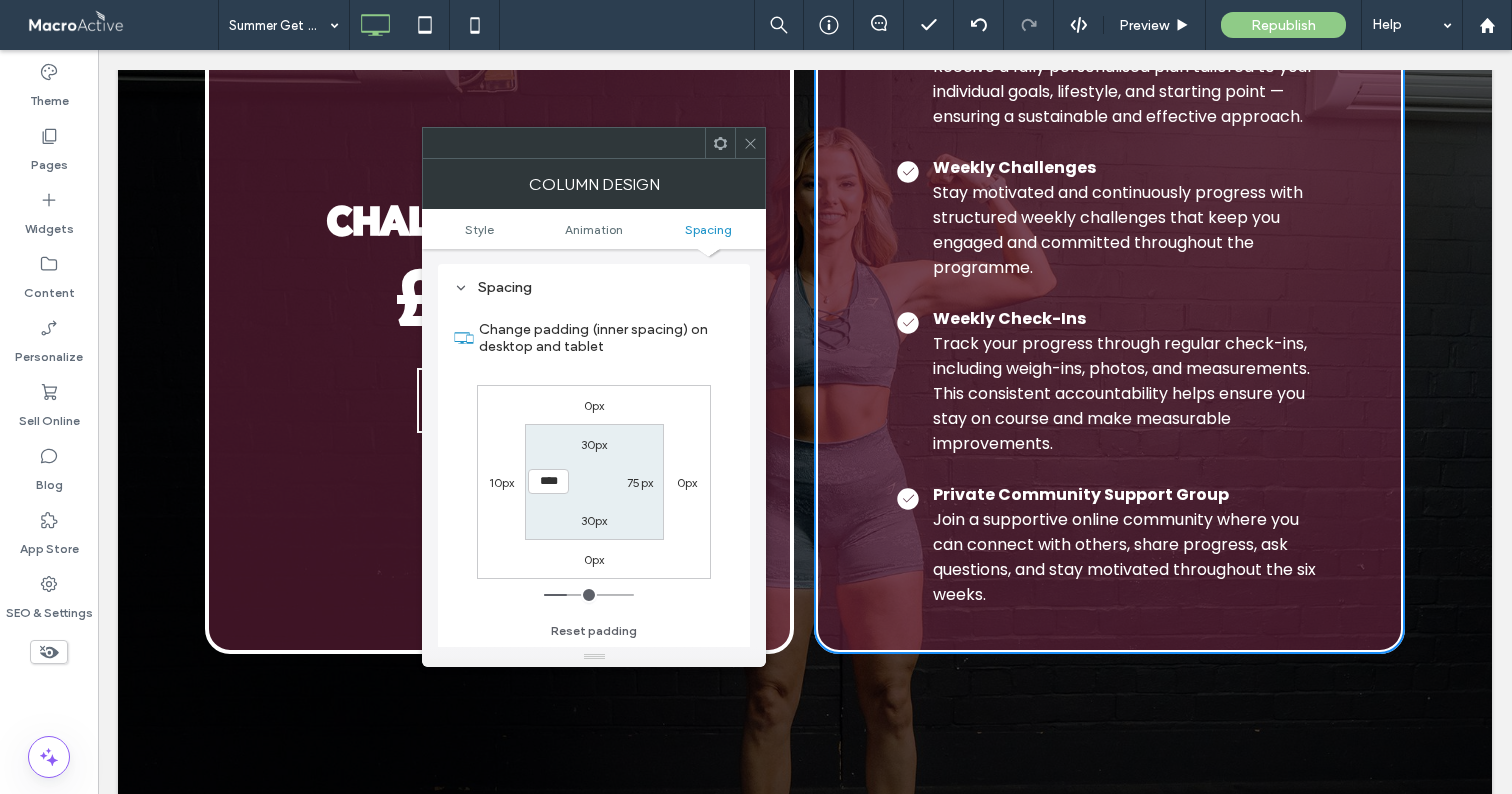 click on "75px" at bounding box center (640, 482) 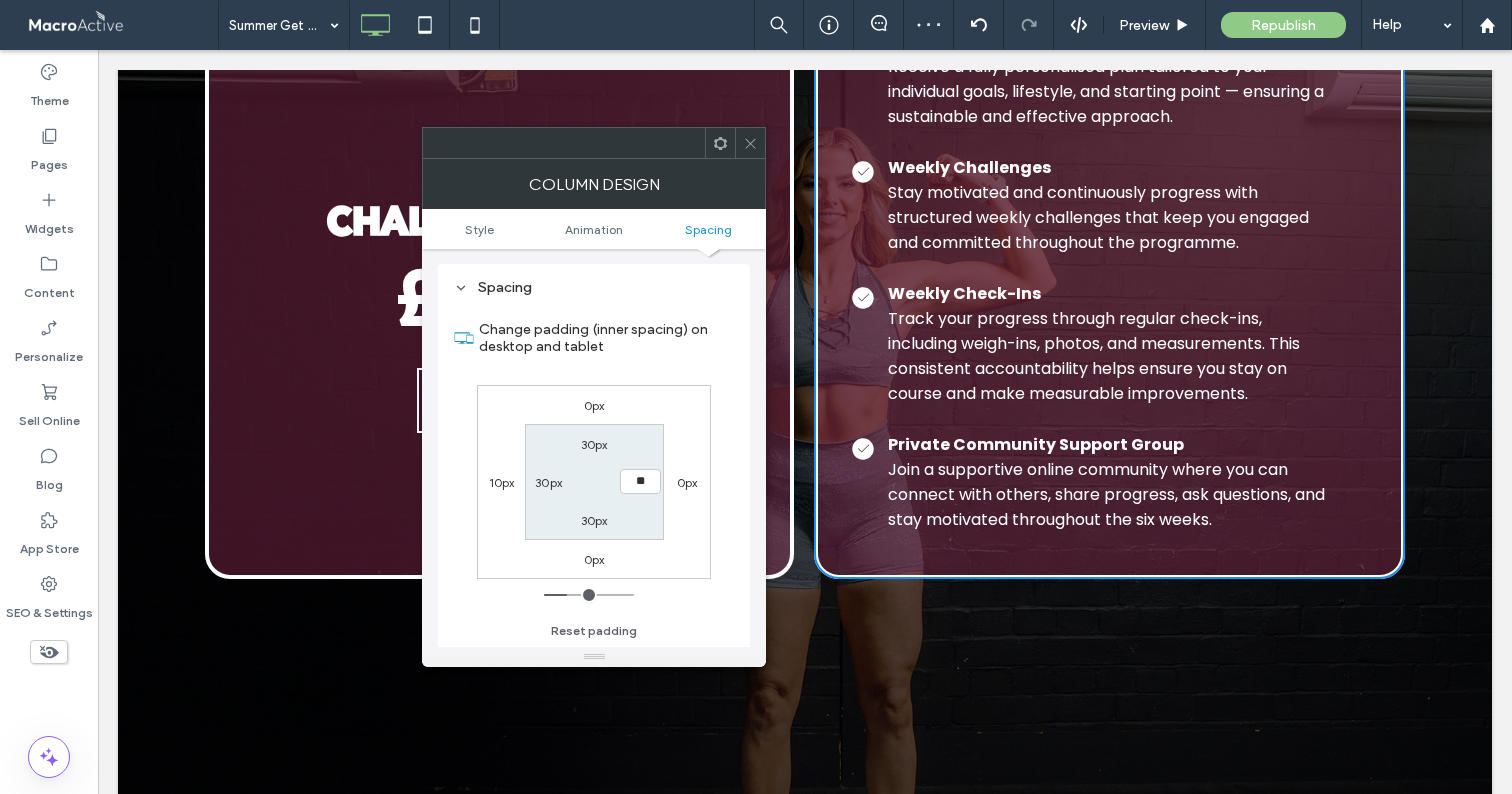 type on "**" 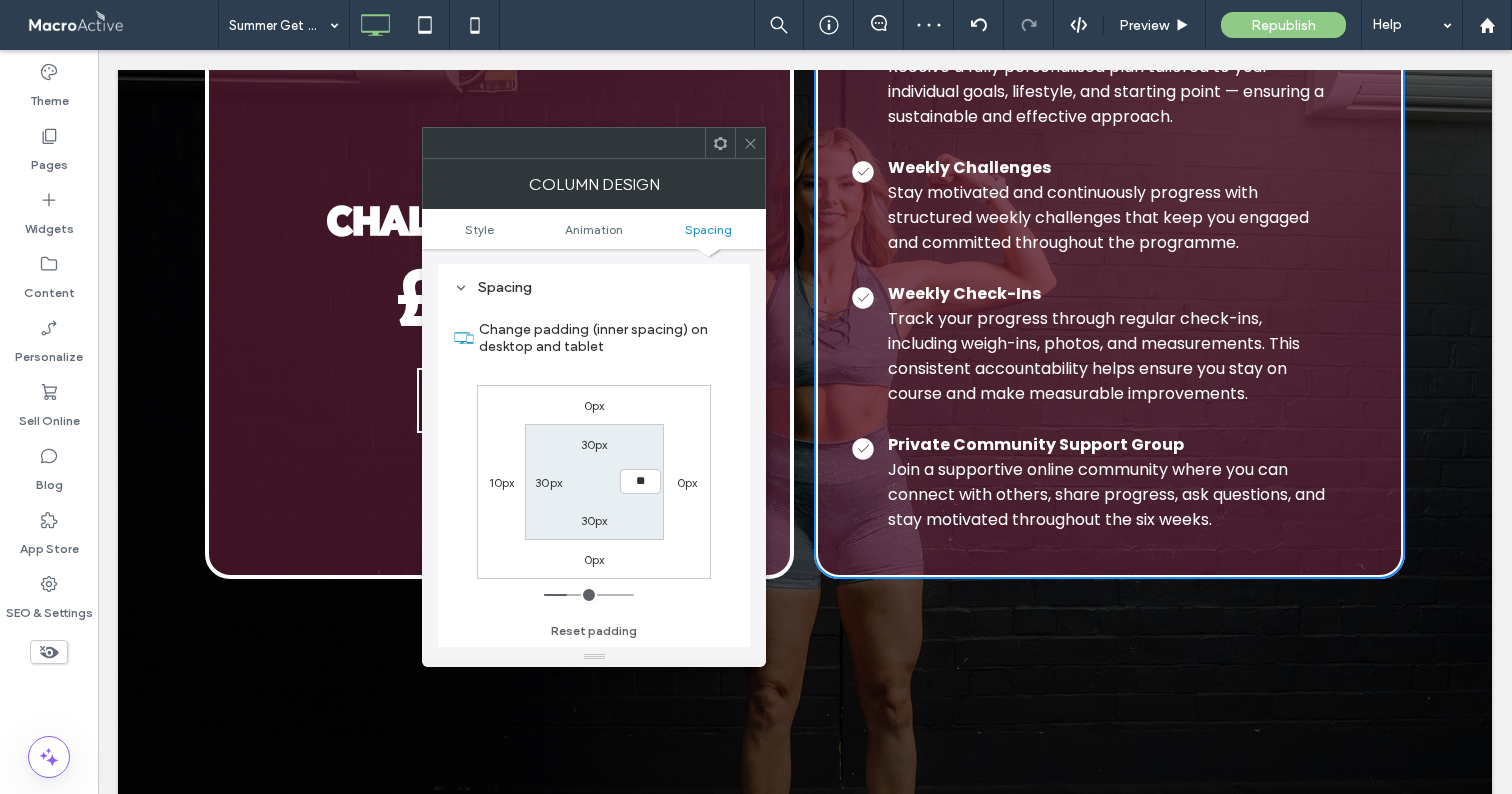 type on "**" 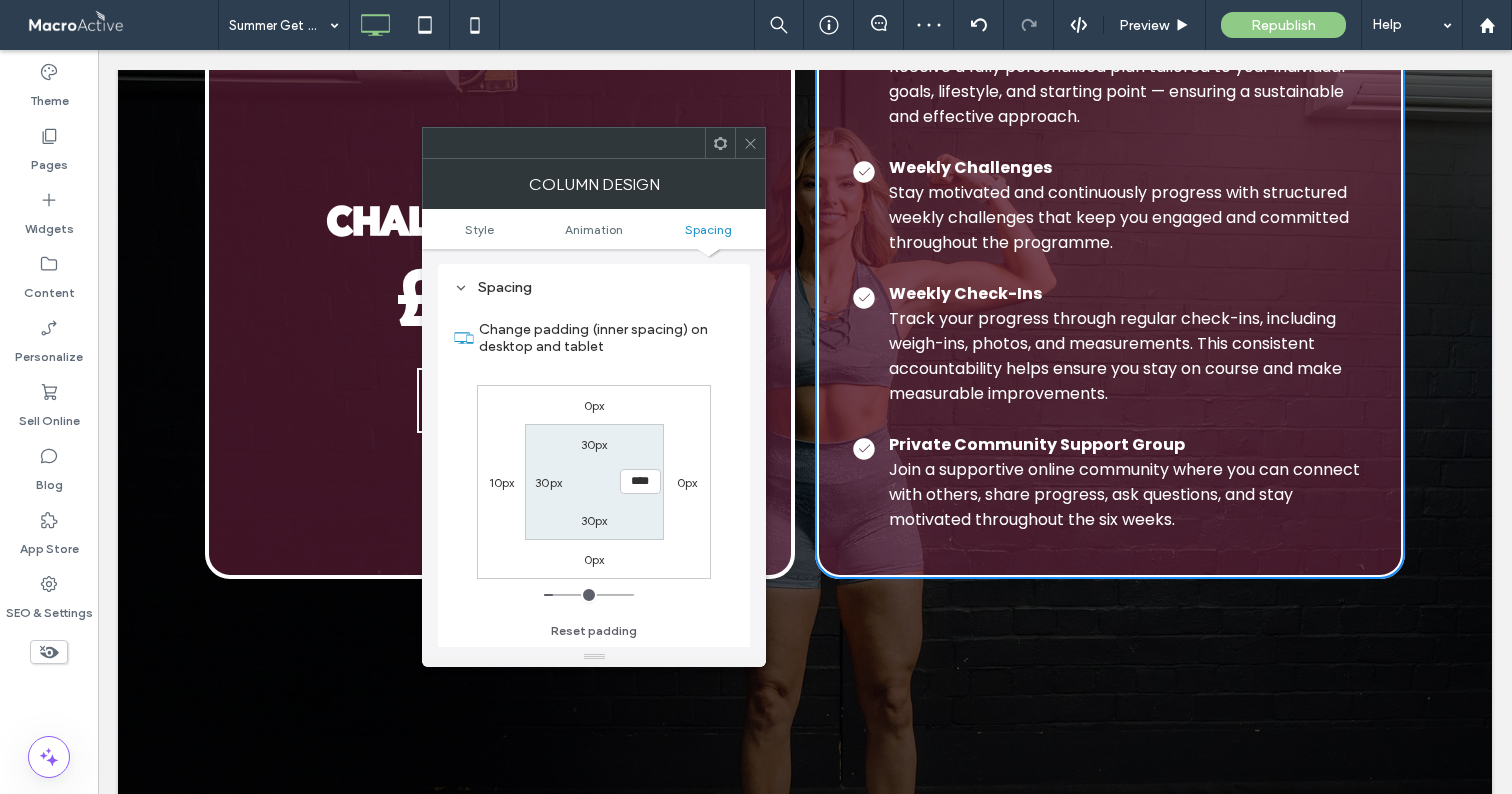 click 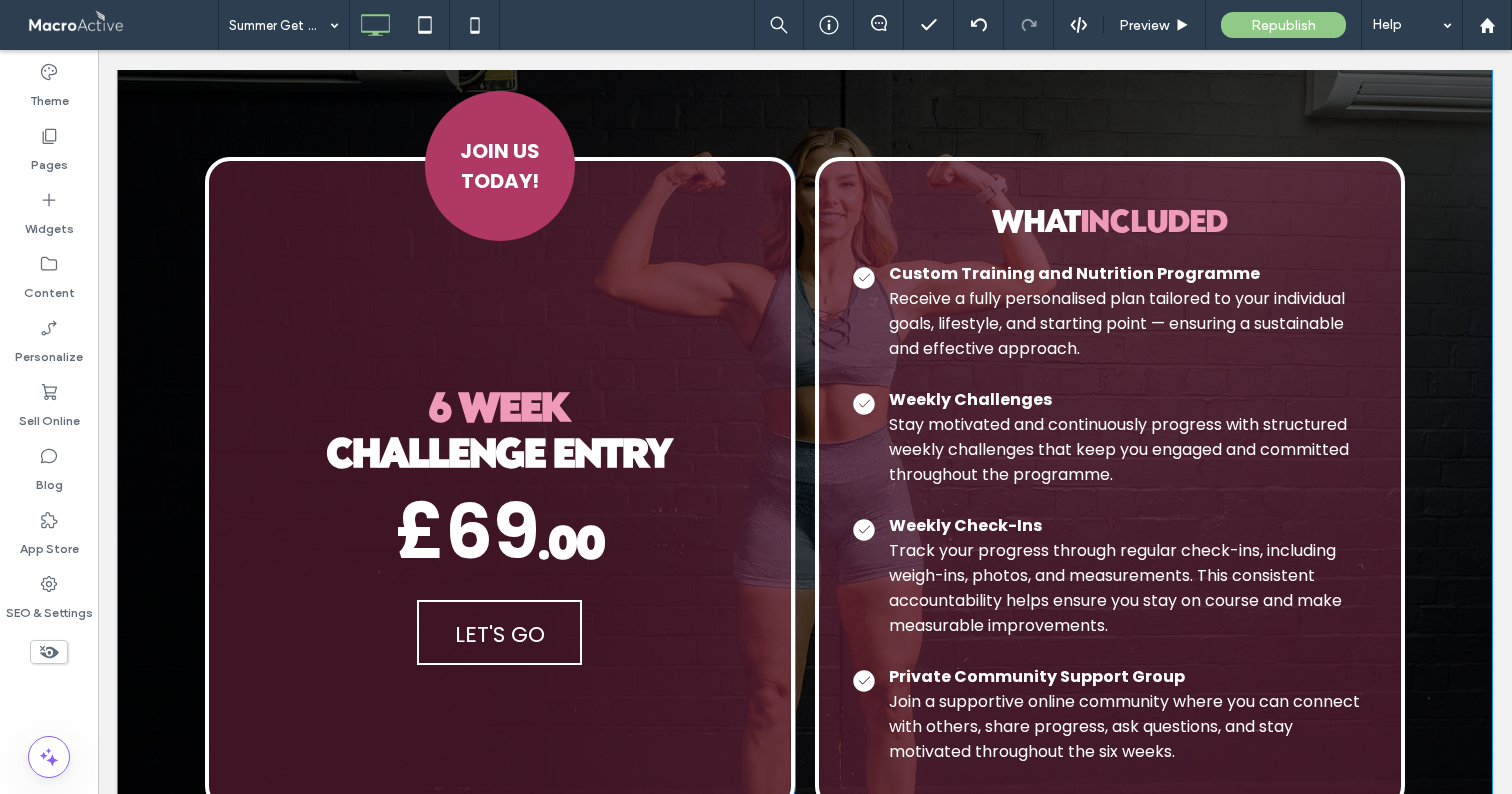scroll, scrollTop: 2845, scrollLeft: 0, axis: vertical 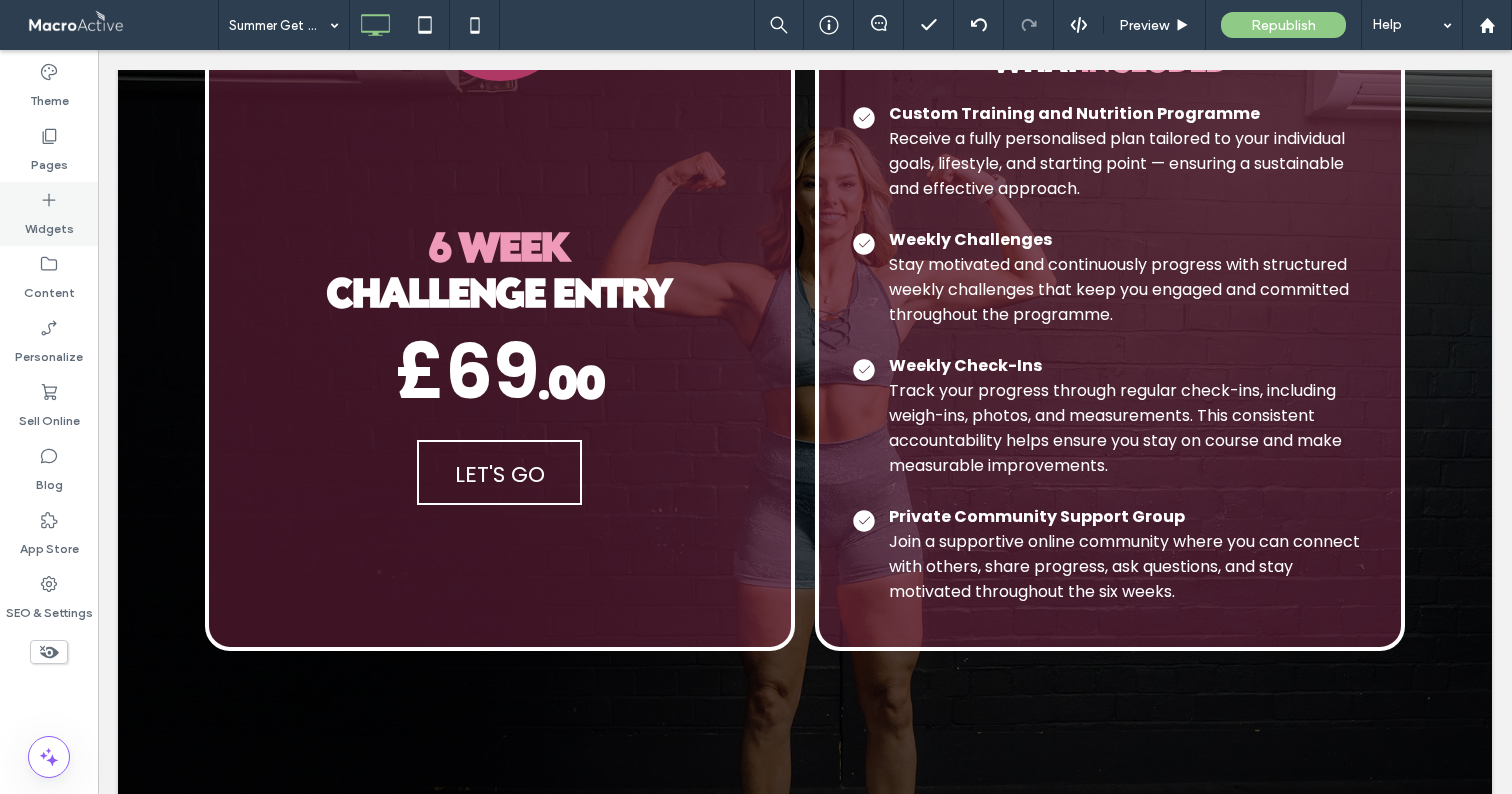 click on "Widgets" at bounding box center (49, 224) 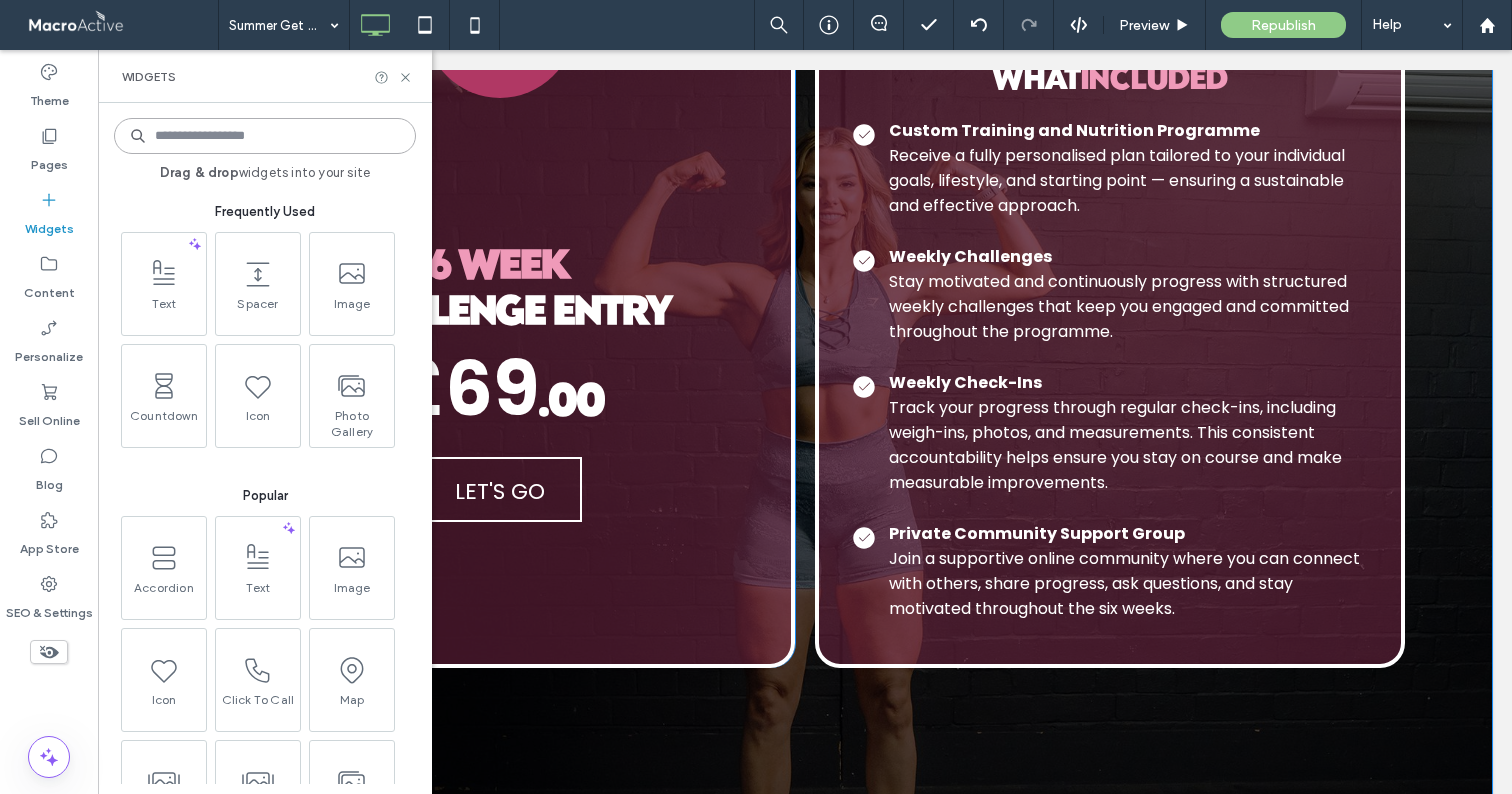 scroll, scrollTop: 2823, scrollLeft: 0, axis: vertical 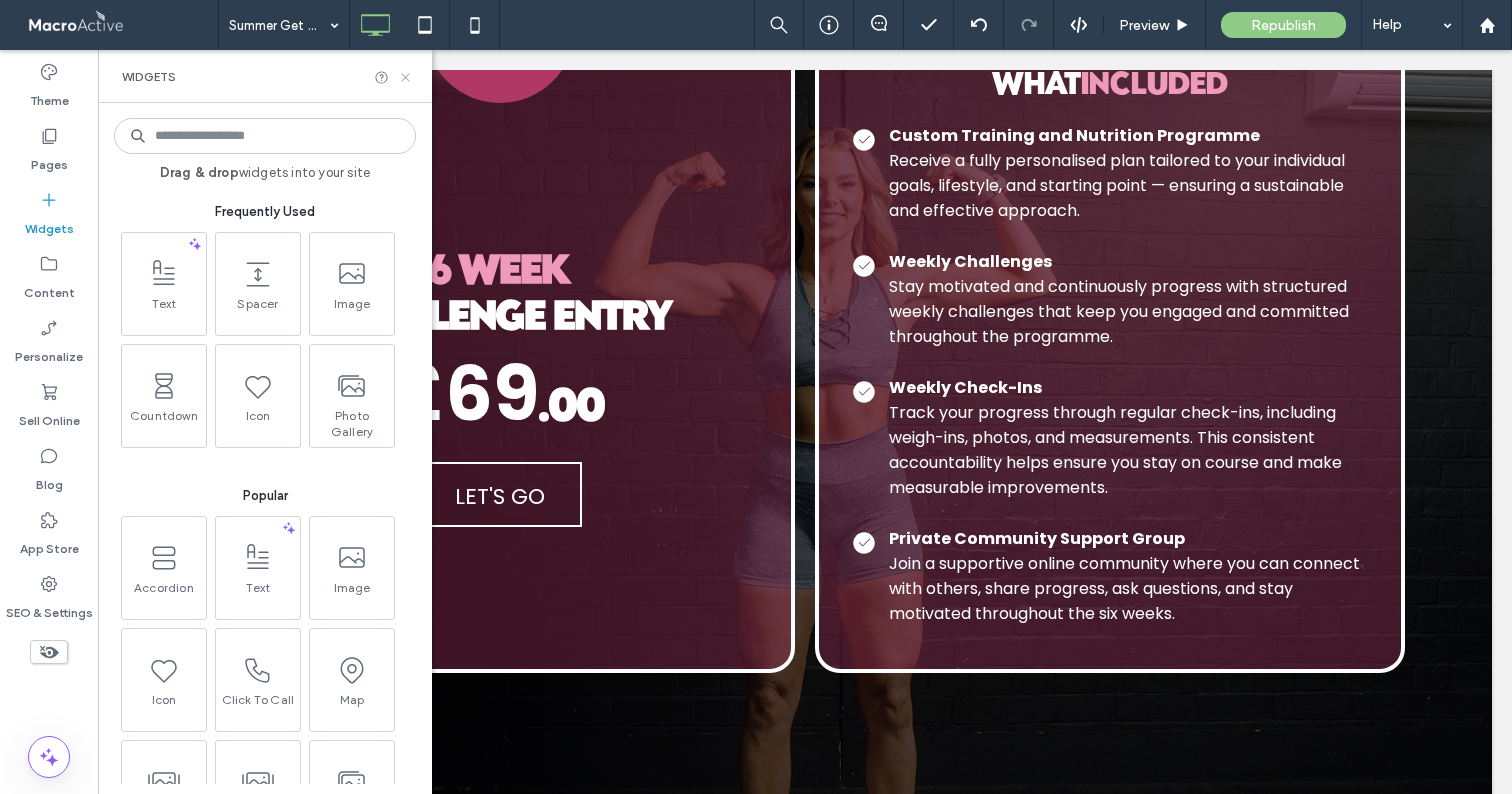 click 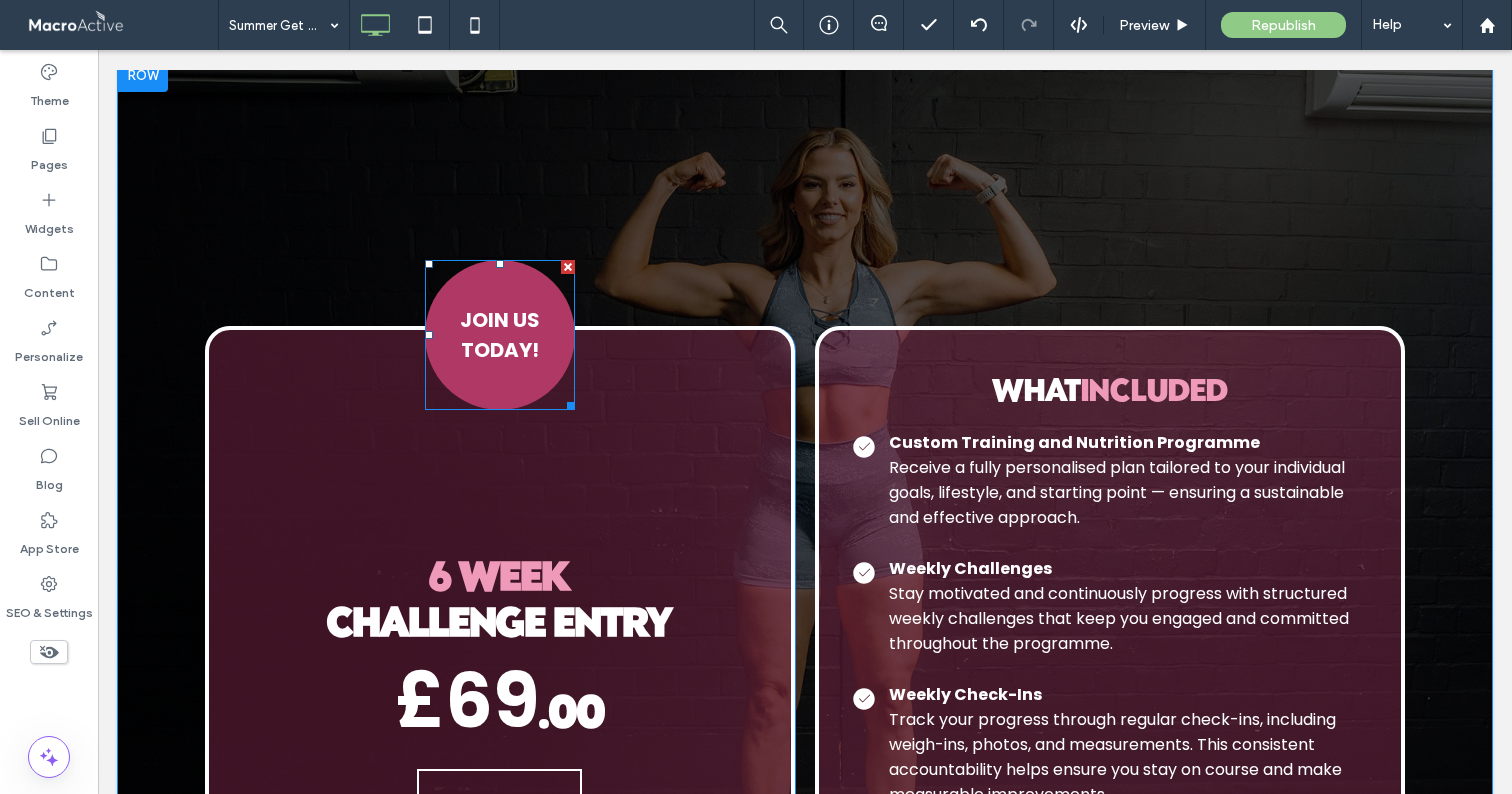 scroll, scrollTop: 2514, scrollLeft: 0, axis: vertical 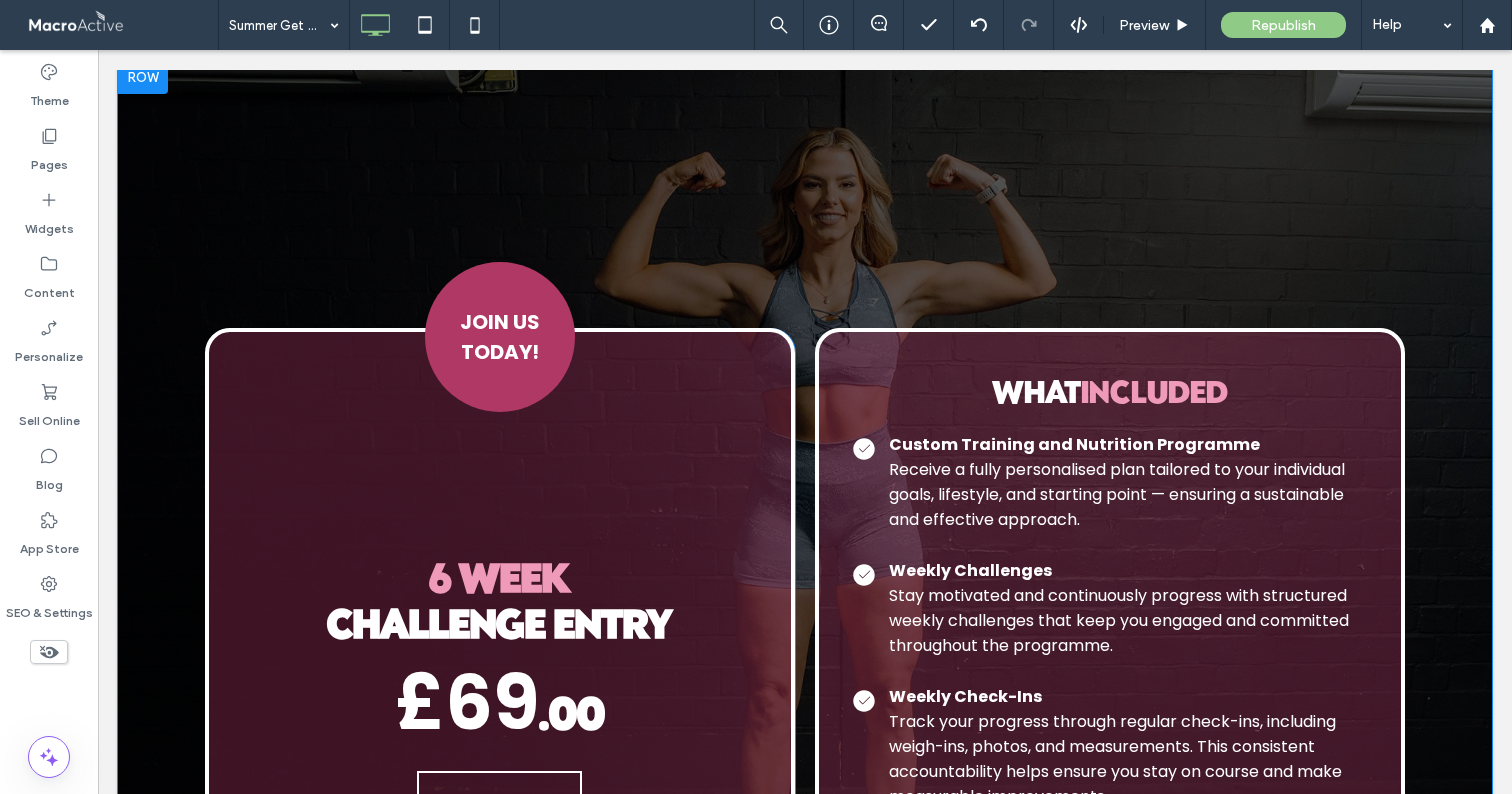 click at bounding box center (143, 78) 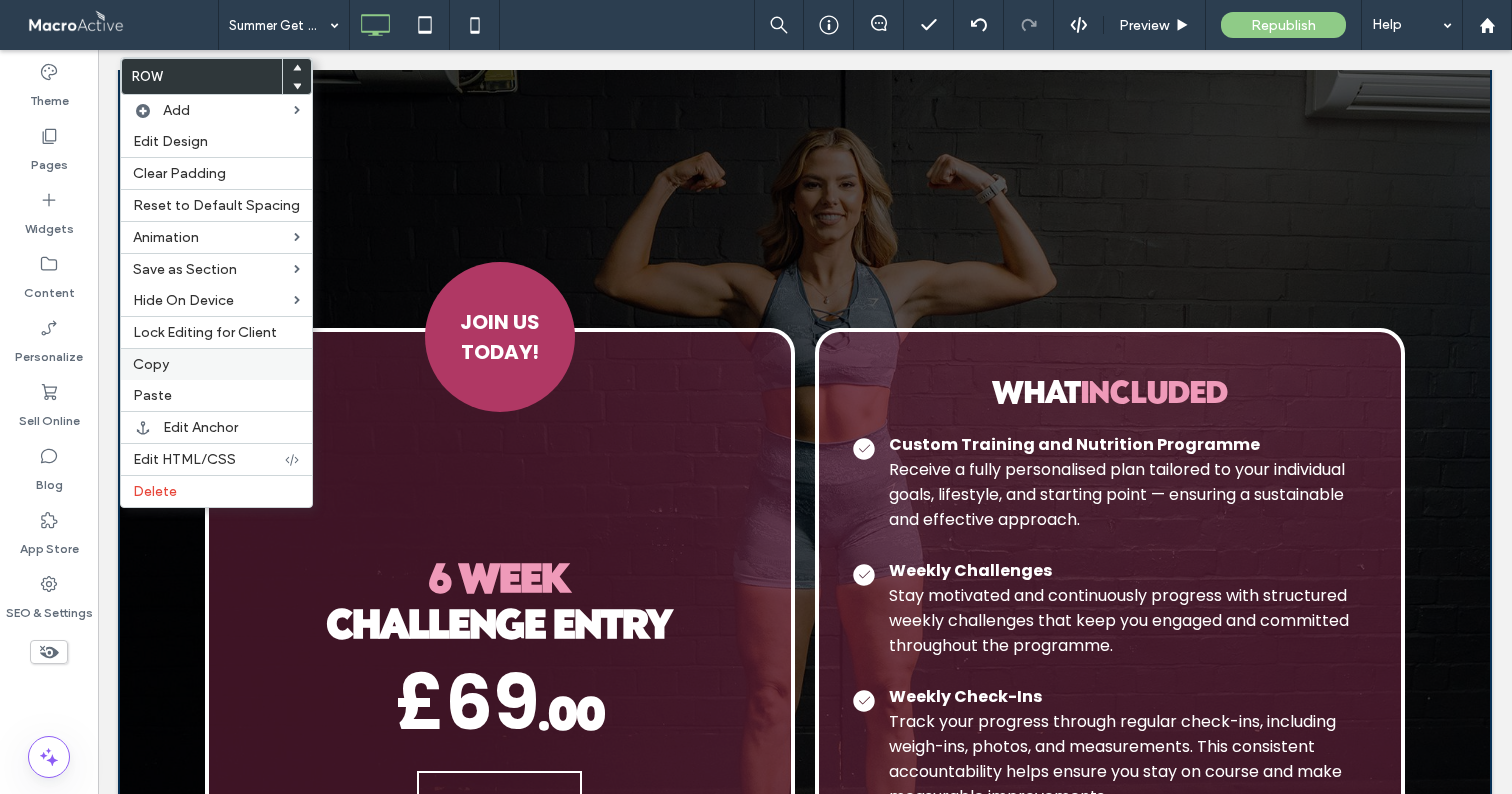click on "Copy" at bounding box center (216, 364) 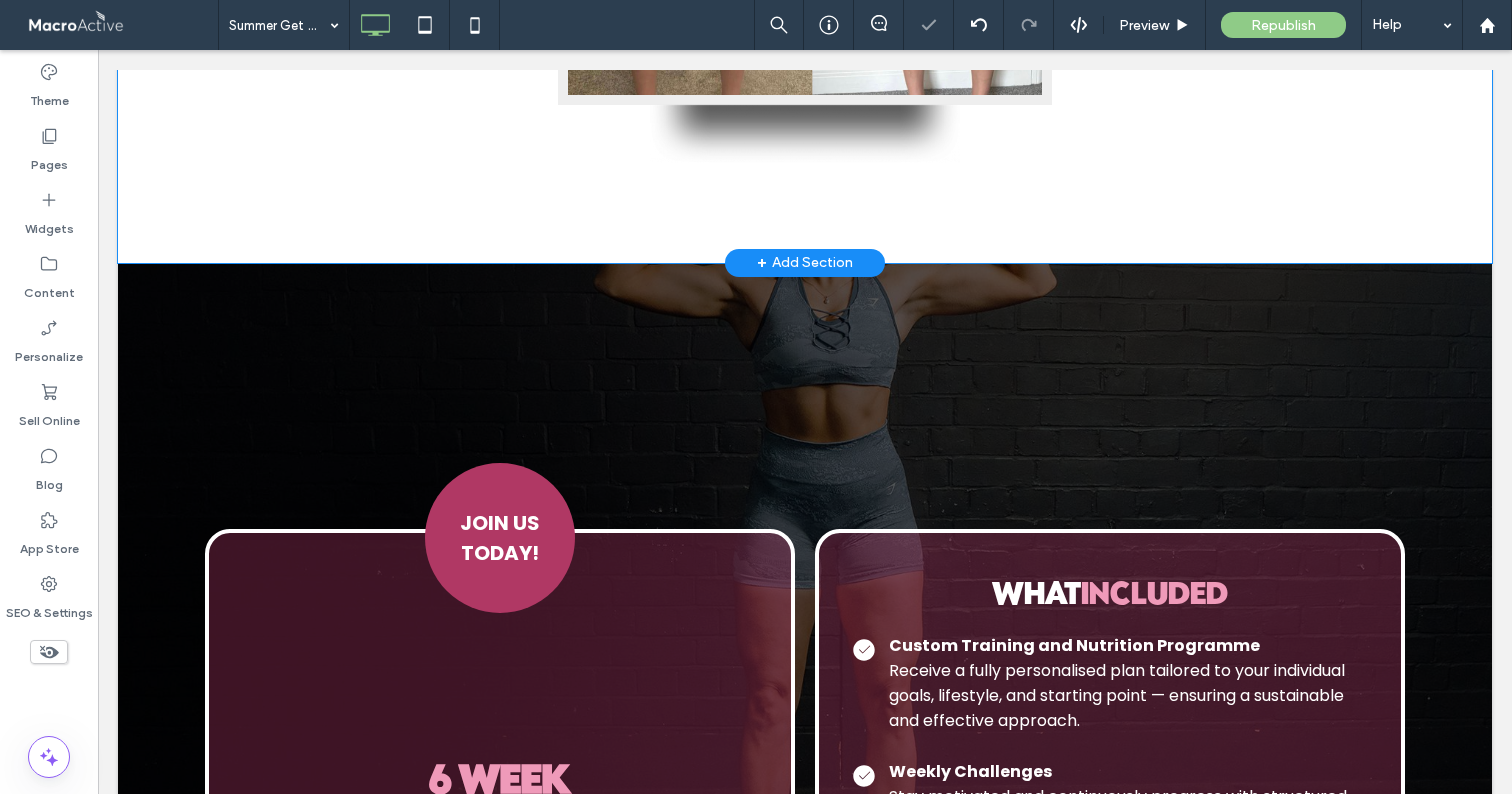 scroll, scrollTop: 2222, scrollLeft: 0, axis: vertical 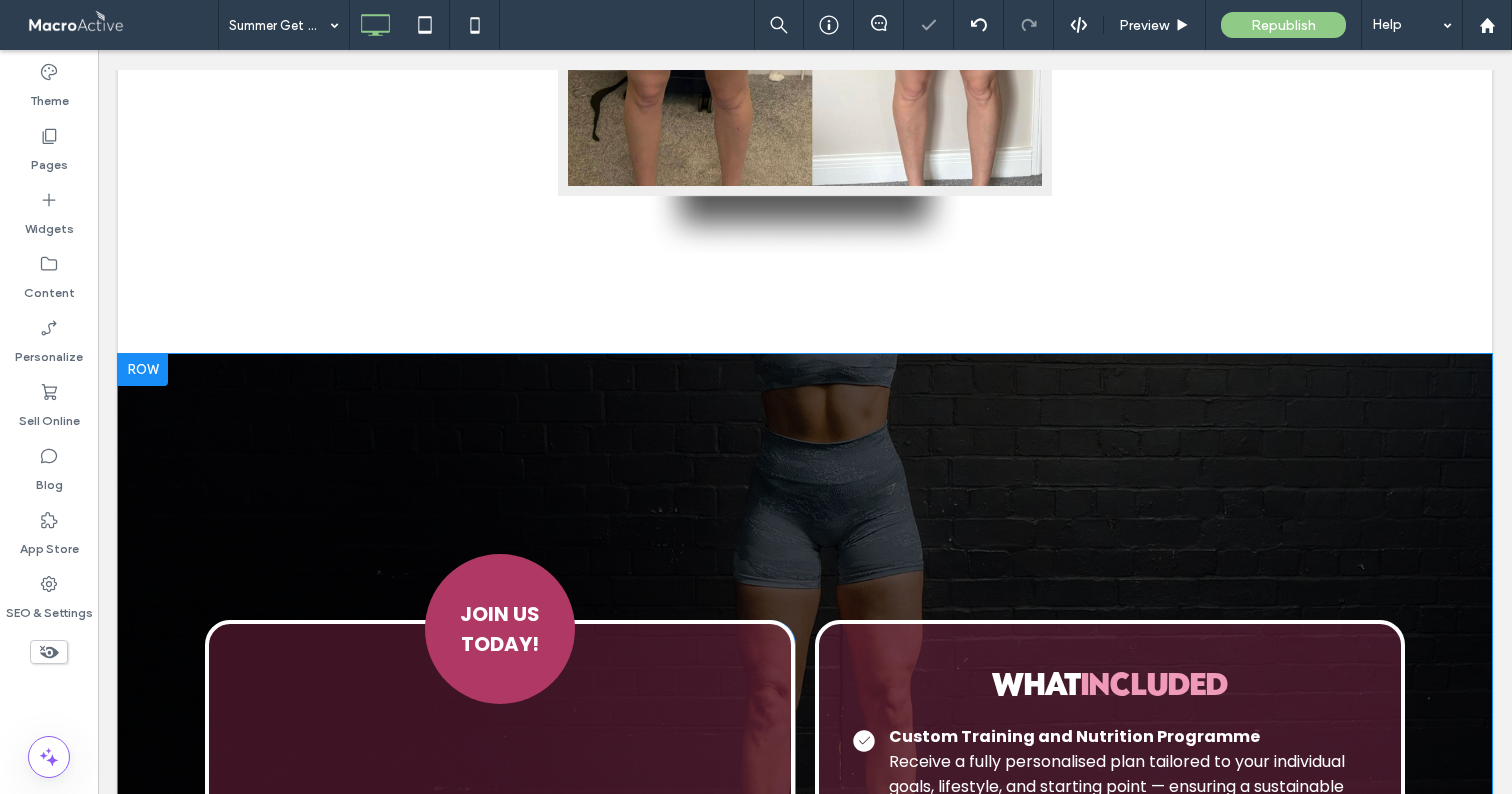 click at bounding box center [143, 370] 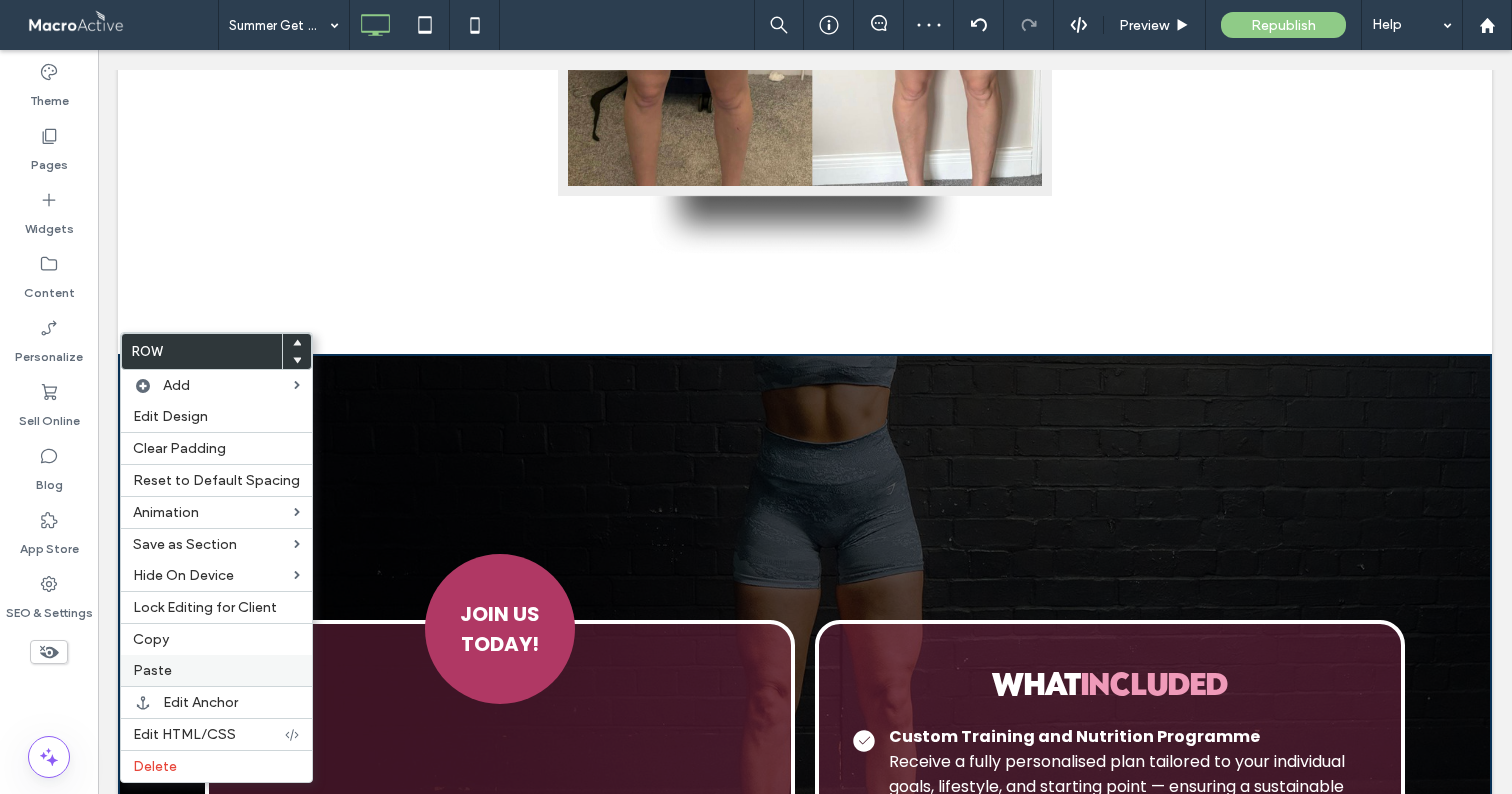 click on "Paste" at bounding box center (216, 670) 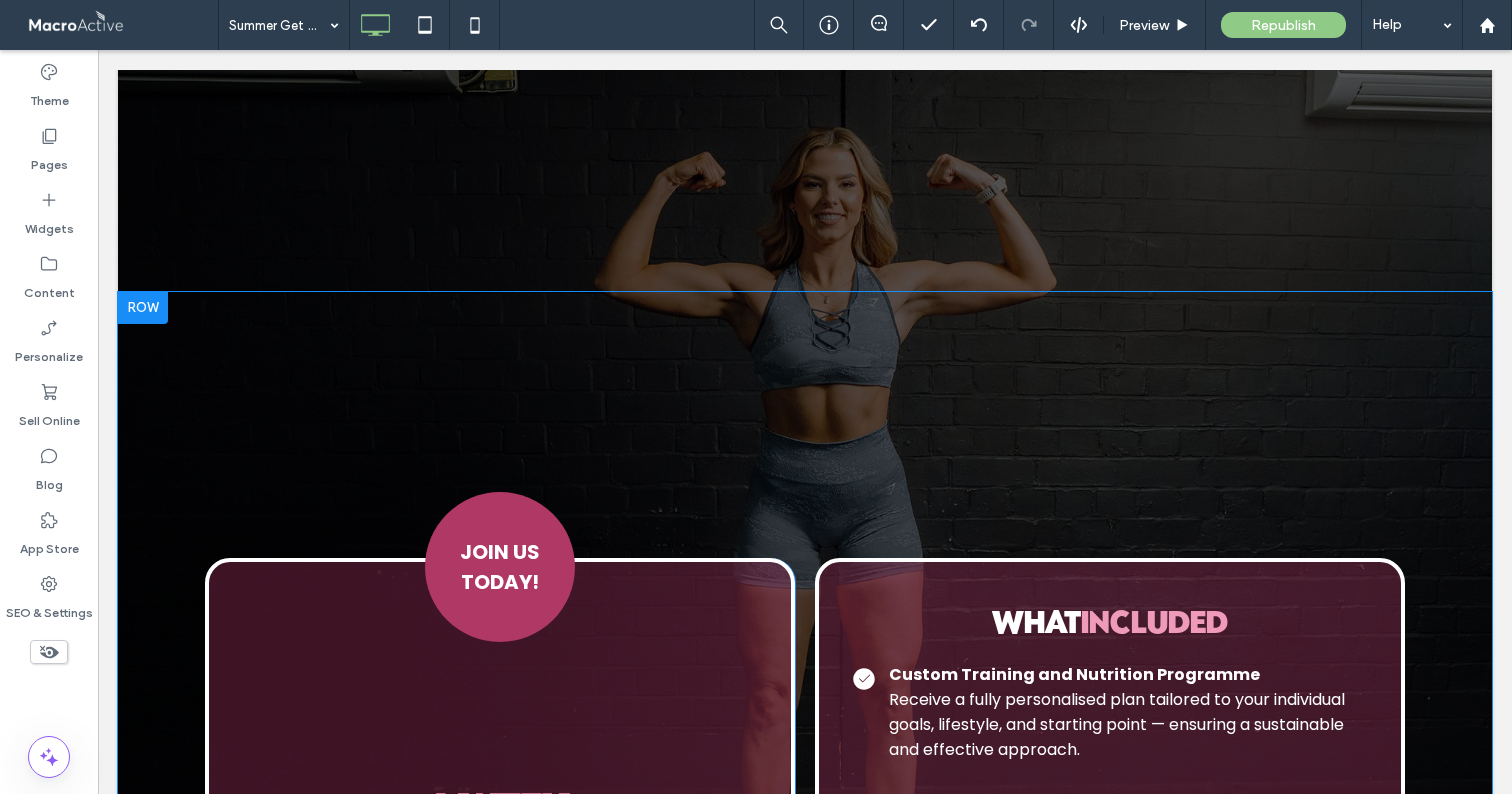 scroll, scrollTop: 3506, scrollLeft: 0, axis: vertical 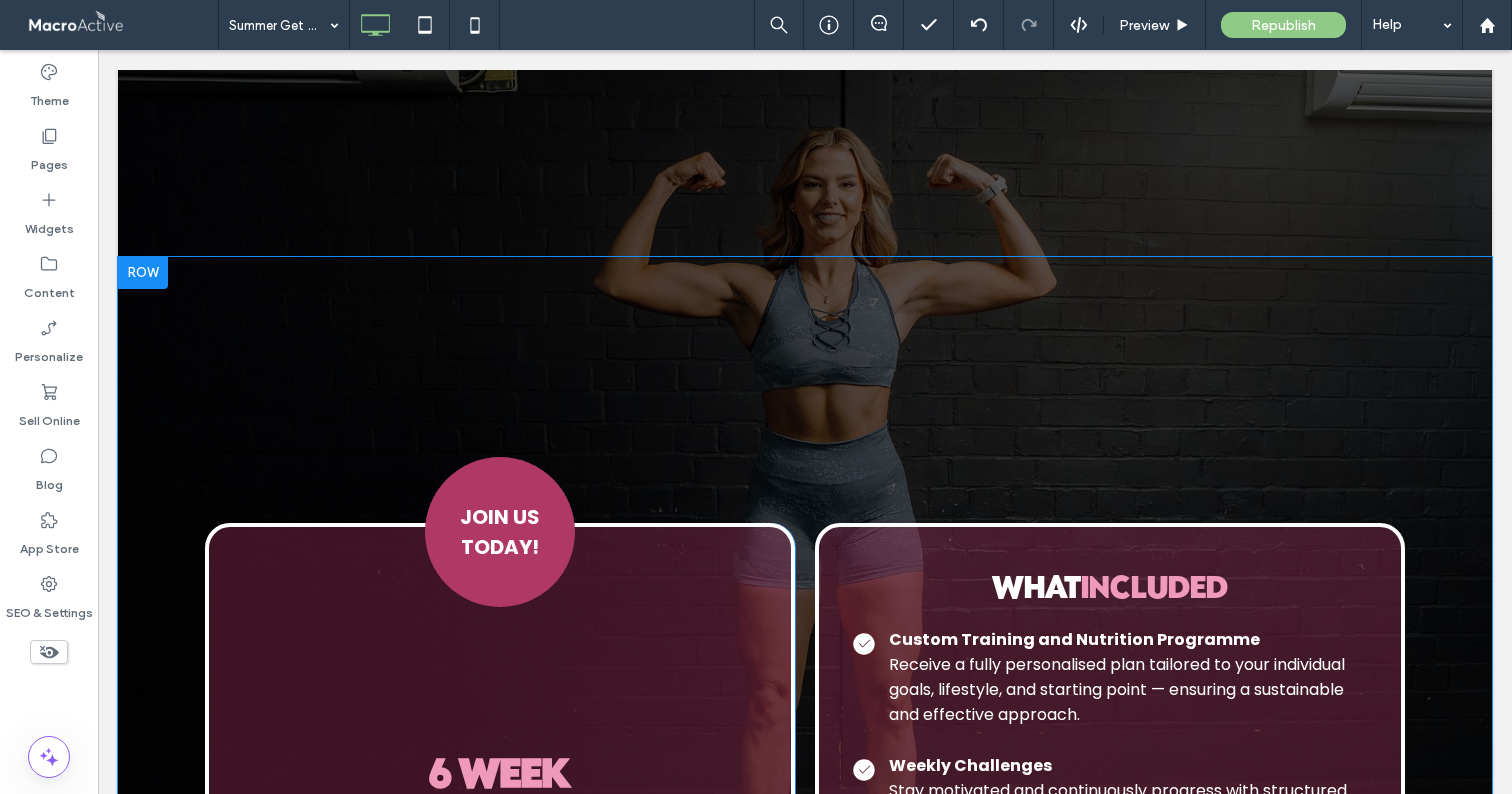 click on "JOIN US TODAY!
6 WEEK   CHALLENGE ENTRY £69 .00
LET'S GO
Click To Paste
WHAT  INCLUDED
Click To Paste
Custom Training and Nutrition Programme Receive a fully personalised plan tailored to your individual goals, lifestyle, and starting point — ensuring a sustainable and effective approach.
Weekly Challenges Stay motivated and continuously progress with structured weekly challenges that keep you engaged and committed throughout the programme.
Weekly Check-Ins Track your progress through regular check-ins, including weigh-ins, photos, and measurements. This consistent accountability helps ensure you stay on course and make measurable improvements.
Private Community Support Group Join a supportive online community where you can connect with others, share progress, ask questions, and stay motivated throughout the six weeks. +" at bounding box center [805, 850] 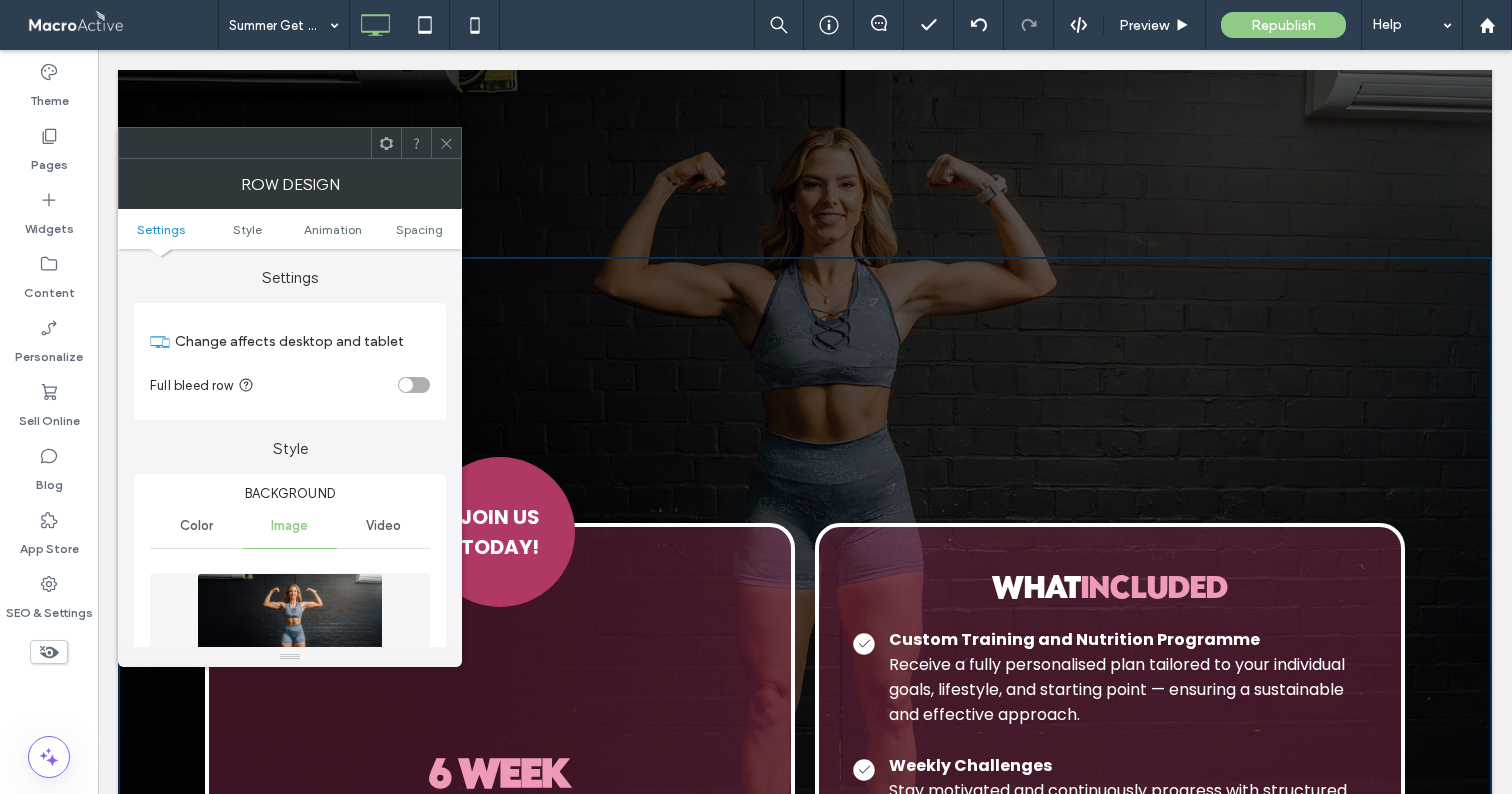 click 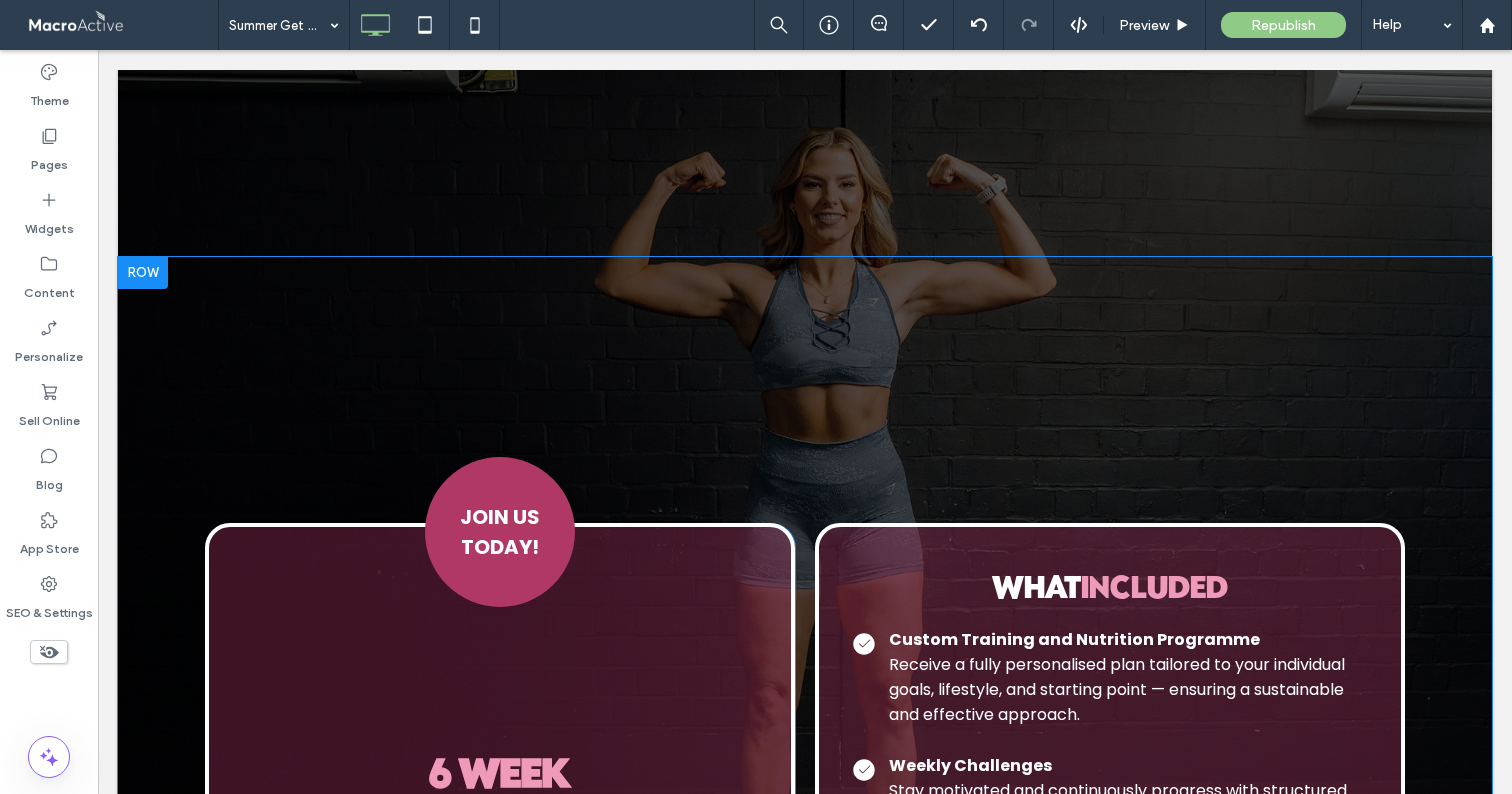 click at bounding box center (143, 273) 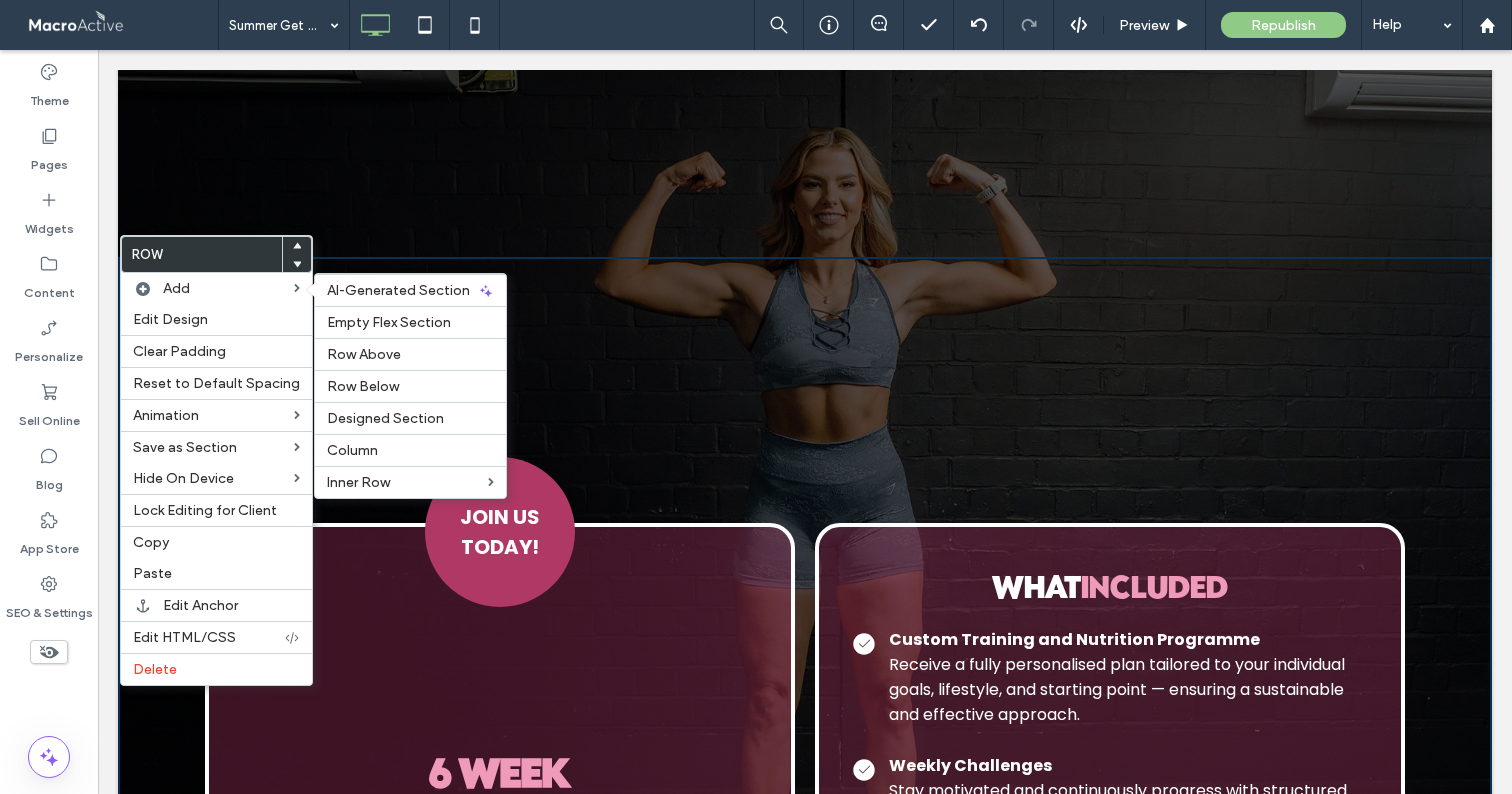click on "JOIN US TODAY!
6 WEEK   CHALLENGE ENTRY £69 .00
LET'S GO
Click To Paste
WHAT  INCLUDED
Click To Paste
Custom Training and Nutrition Programme Receive a fully personalised plan tailored to your individual goals, lifestyle, and starting point — ensuring a sustainable and effective approach.
Weekly Challenges Stay motivated and continuously progress with structured weekly challenges that keep you engaged and committed throughout the programme.
Weekly Check-Ins Track your progress through regular check-ins, including weigh-ins, photos, and measurements. This consistent accountability helps ensure you stay on course and make measurable improvements.
Private Community Support Group Join a supportive online community where you can connect with others, share progress, ask questions, and stay motivated throughout the six weeks. +" at bounding box center (805, 850) 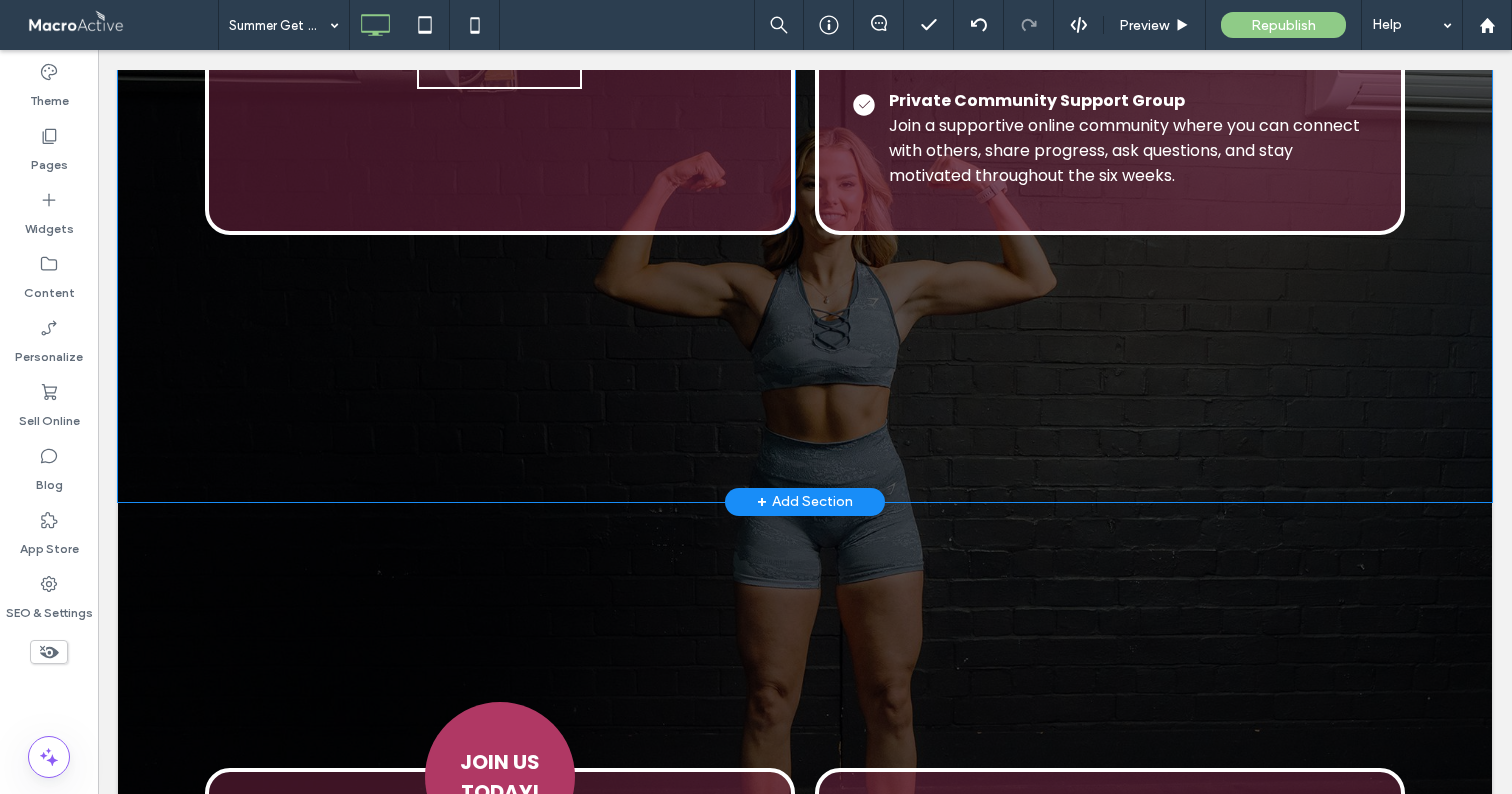 scroll, scrollTop: 3452, scrollLeft: 0, axis: vertical 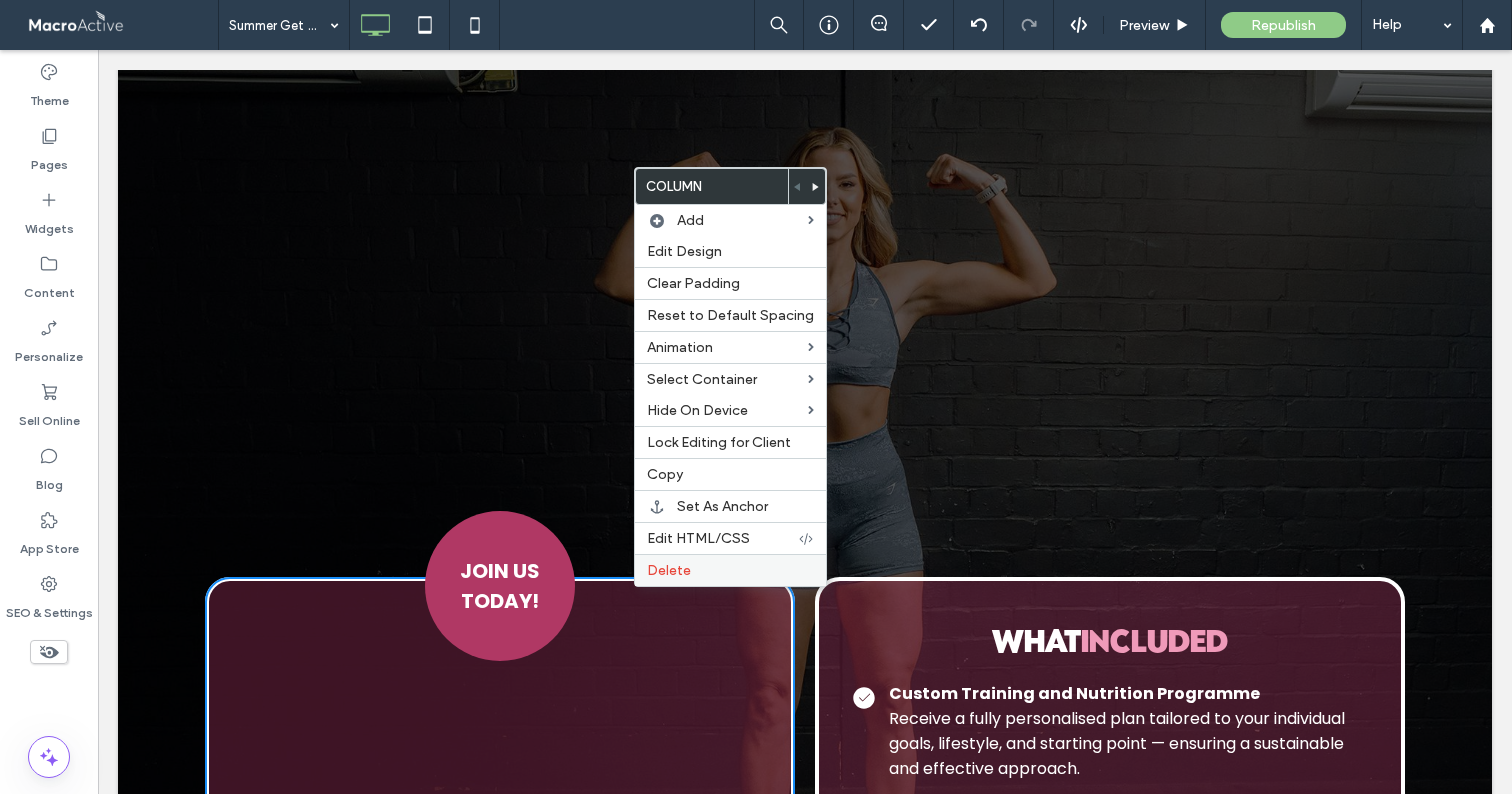 click on "Delete" at bounding box center (669, 570) 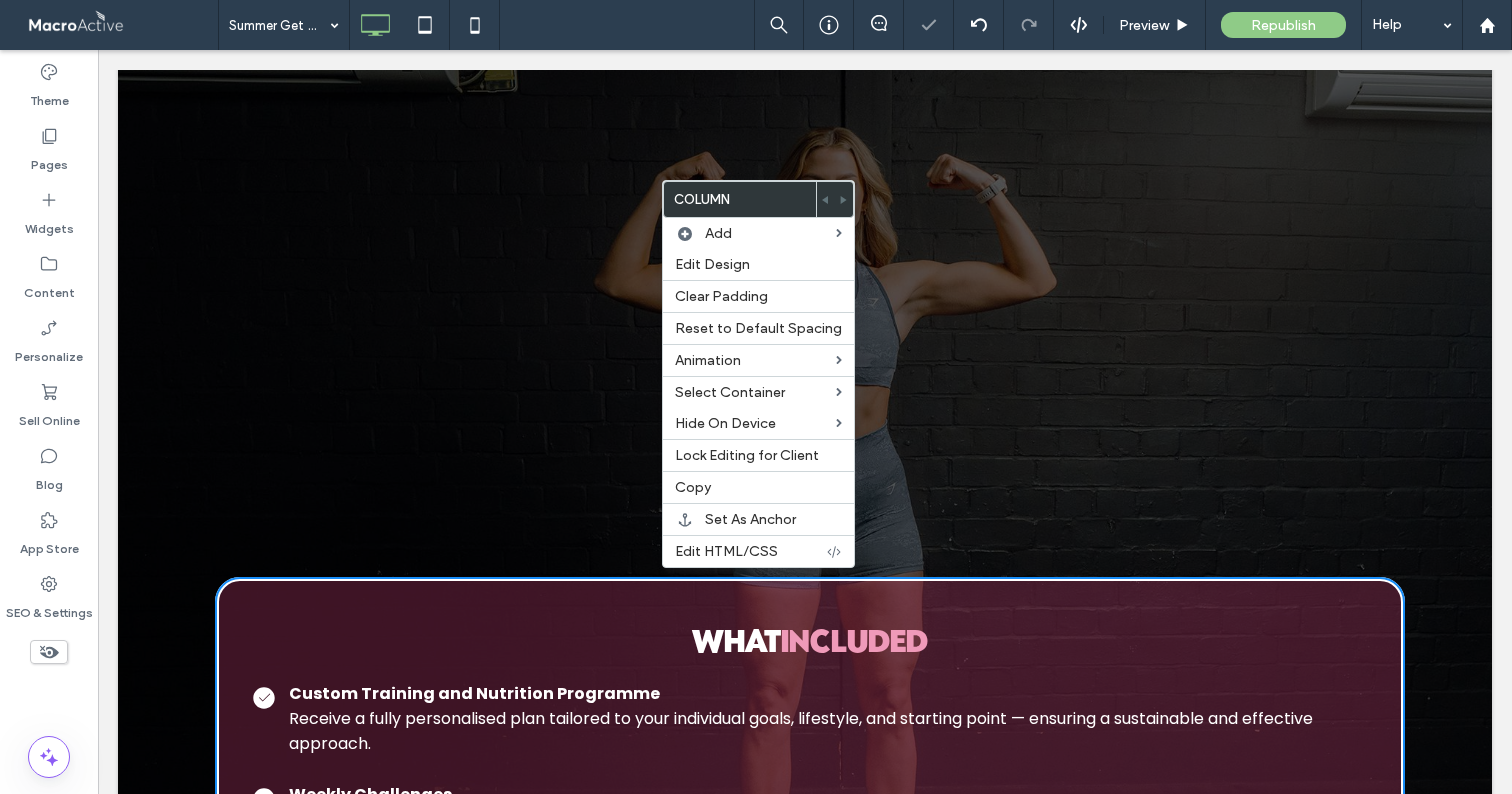 click on "WHAT  INCLUDED
Click To Paste
Custom Training and Nutrition Programme Receive a fully personalised plan tailored to your individual goals, lifestyle, and starting point — ensuring a sustainable and effective approach.
Weekly Challenges Stay motivated and continuously progress with structured weekly challenges that keep you engaged and committed throughout the programme.
Weekly Check-Ins Track your progress through regular check-ins, including weigh-ins, photos, and measurements. This consistent accountability helps ensure you stay on course and make measurable improvements.
Private Community Support Group Join a supportive online community where you can connect with others, share progress, ask questions, and stay motivated throughout the six weeks.
Row + Add Section" at bounding box center [805, 842] 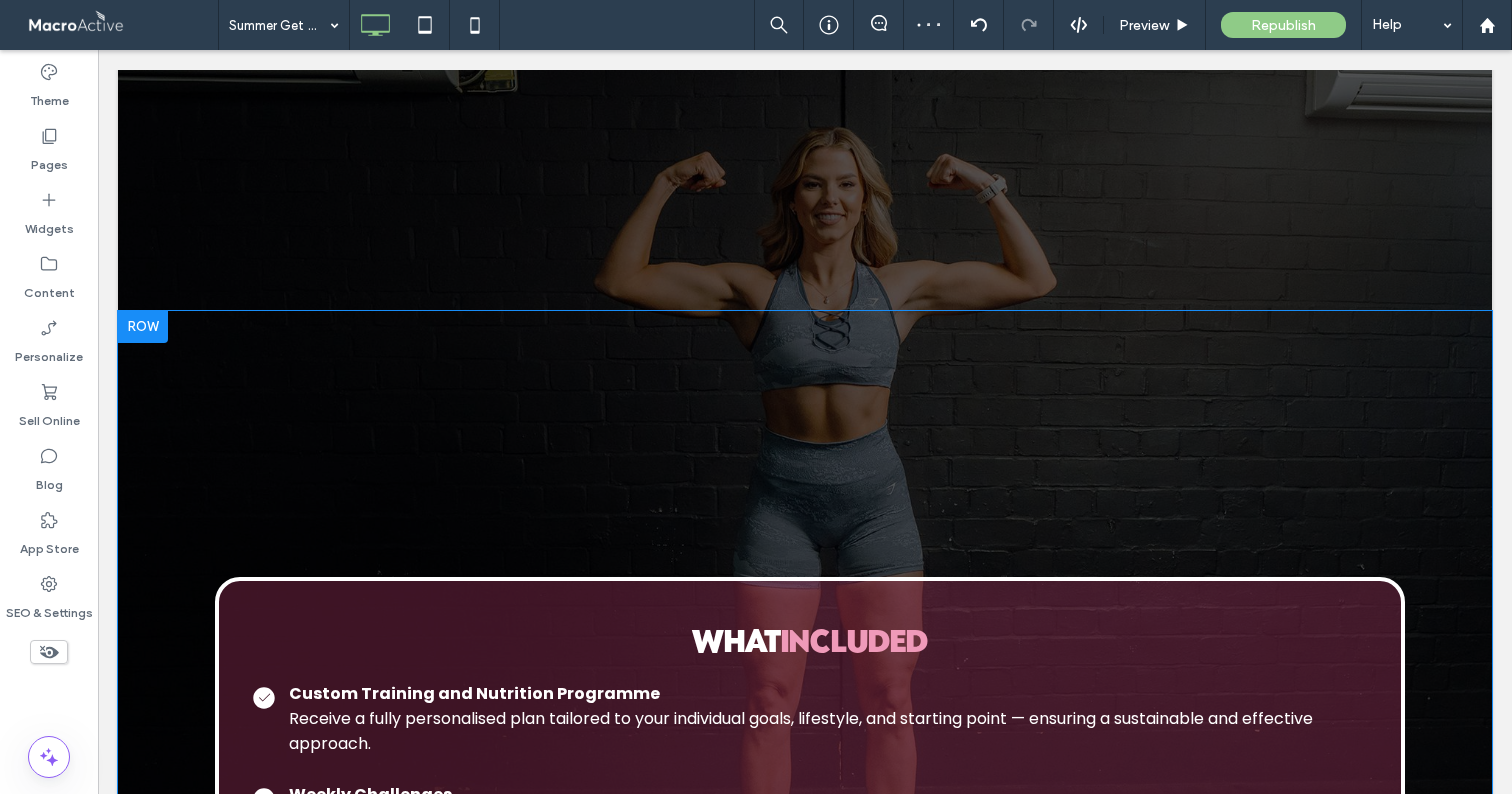 click at bounding box center [143, 327] 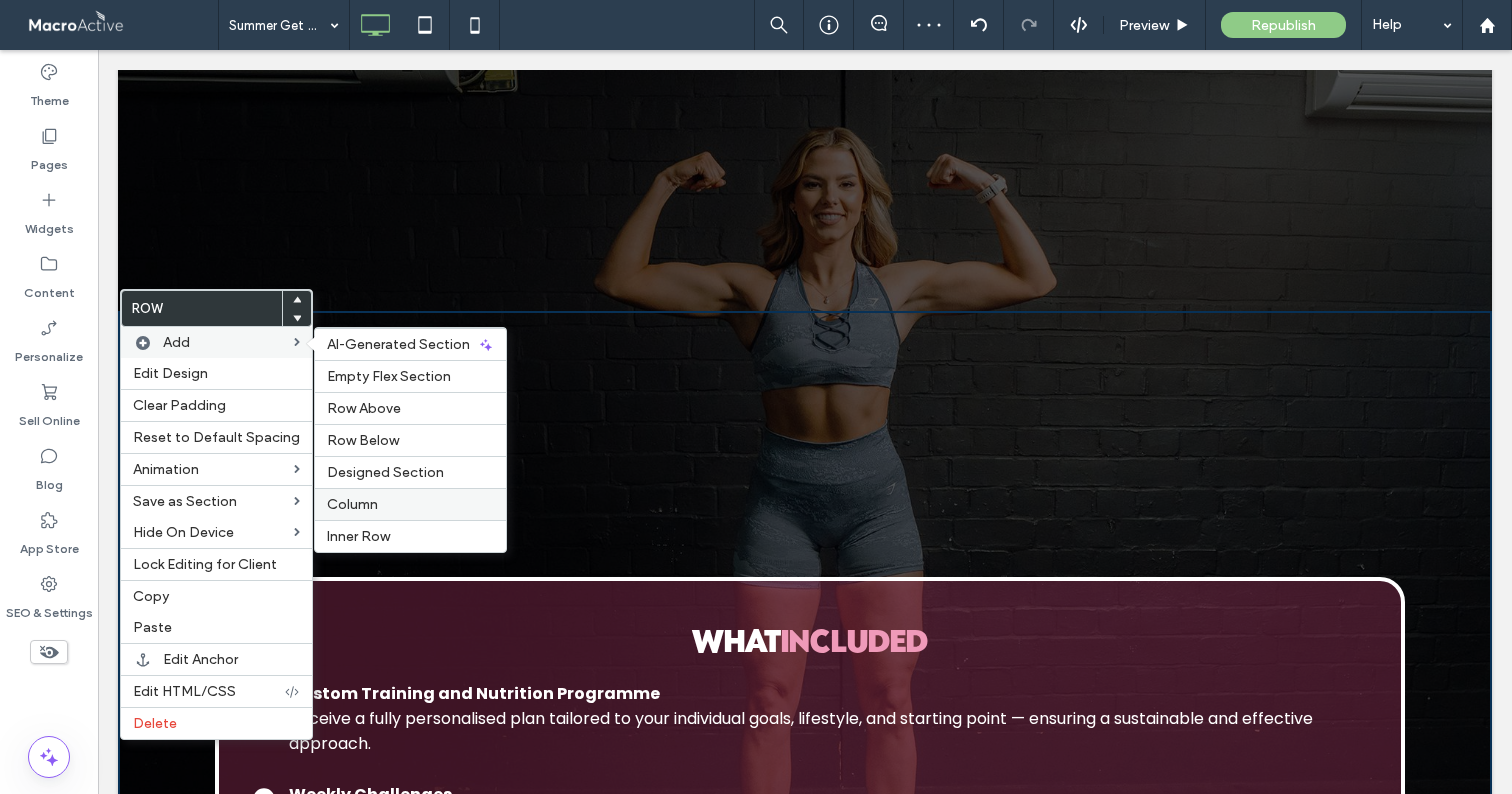 click on "Column" at bounding box center (352, 504) 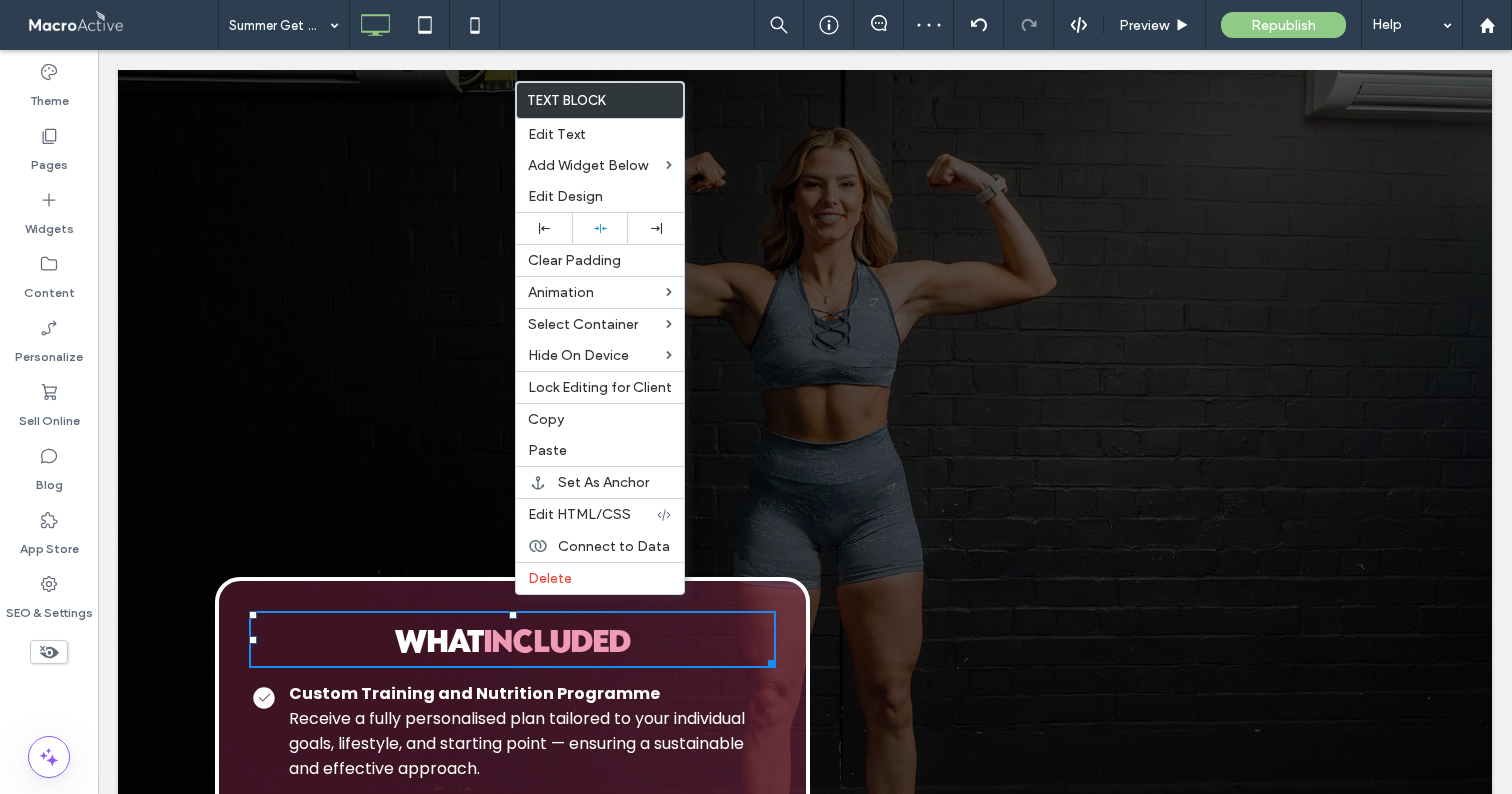 click on "WHAT  INCLUDED
Click To Paste
Custom Training and Nutrition Programme Receive a fully personalised plan tailored to your individual goals, lifestyle, and starting point — ensuring a sustainable and effective approach.
Weekly Challenges Stay motivated and continuously progress with structured weekly challenges that keep you engaged and committed throughout the programme.
Weekly Check-Ins Track your progress through regular check-ins, including weigh-ins, photos, and measurements. This consistent accountability helps ensure you stay on course and make measurable improvements.
Private Community Support Group Join a supportive online community where you can connect with others, share progress, ask questions, and stay motivated throughout the six weeks." at bounding box center (512, 904) 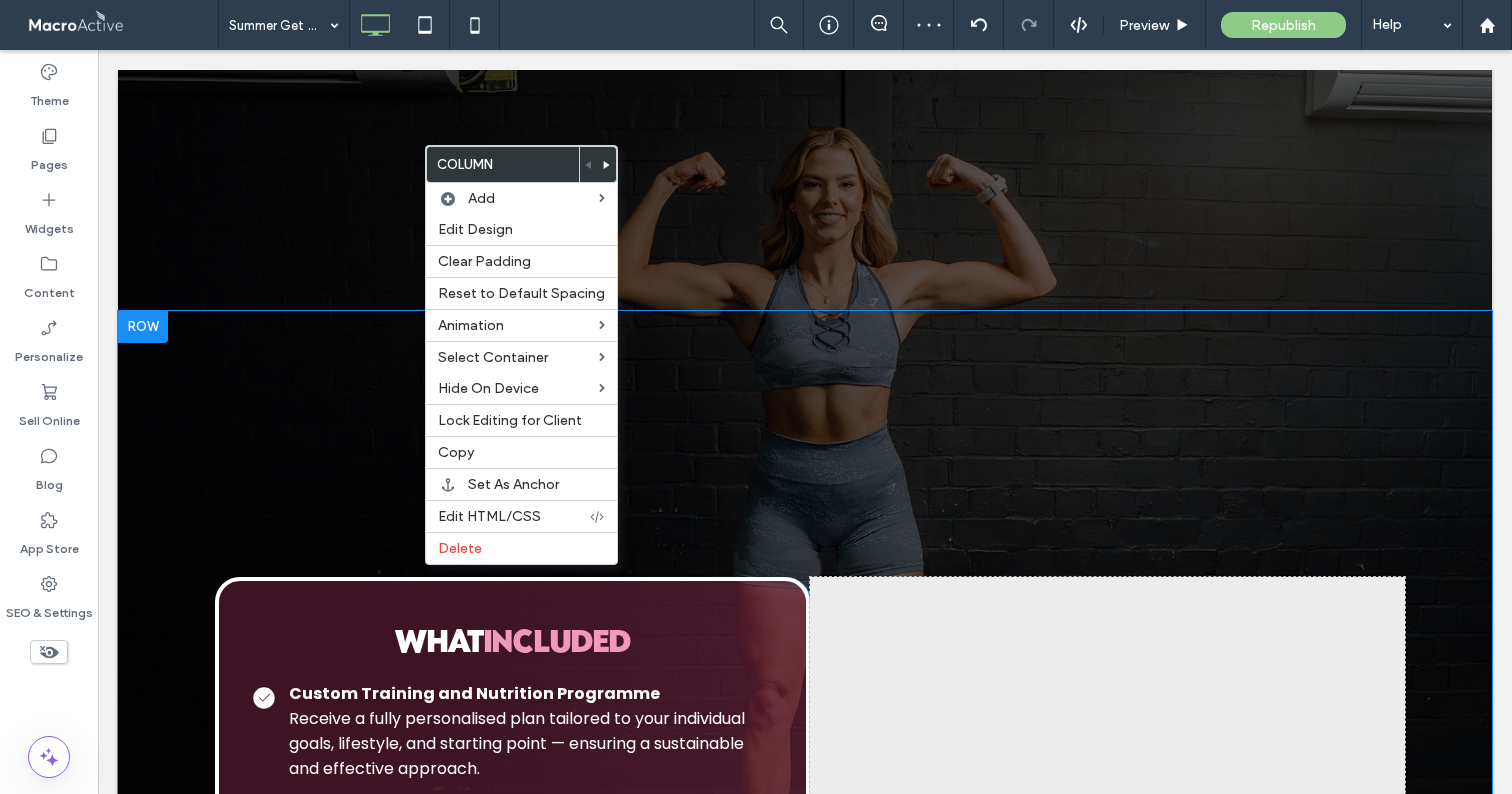 click on "WHAT  INCLUDED
Click To Paste
Custom Training and Nutrition Programme Receive a fully personalised plan tailored to your individual goals, lifestyle, and starting point — ensuring a sustainable and effective approach.
Weekly Challenges Stay motivated and continuously progress with structured weekly challenges that keep you engaged and committed throughout the programme.
Weekly Check-Ins Track your progress through regular check-ins, including weigh-ins, photos, and measurements. This consistent accountability helps ensure you stay on course and make measurable improvements.
Private Community Support Group Join a supportive online community where you can connect with others, share progress, ask questions, and stay motivated throughout the six weeks.
Click To Paste     Click To Paste
Row + Add Section" at bounding box center (805, 904) 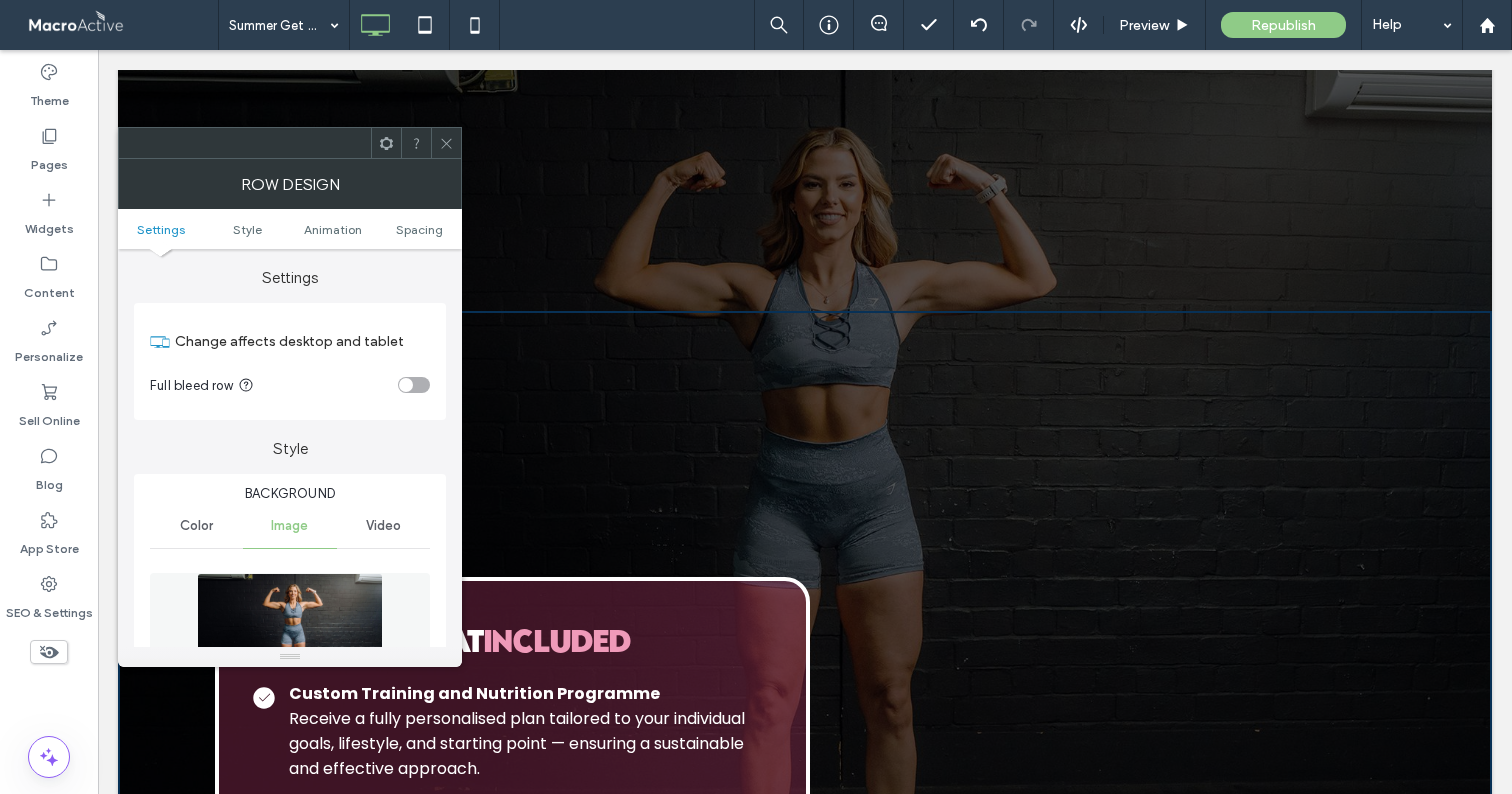 click 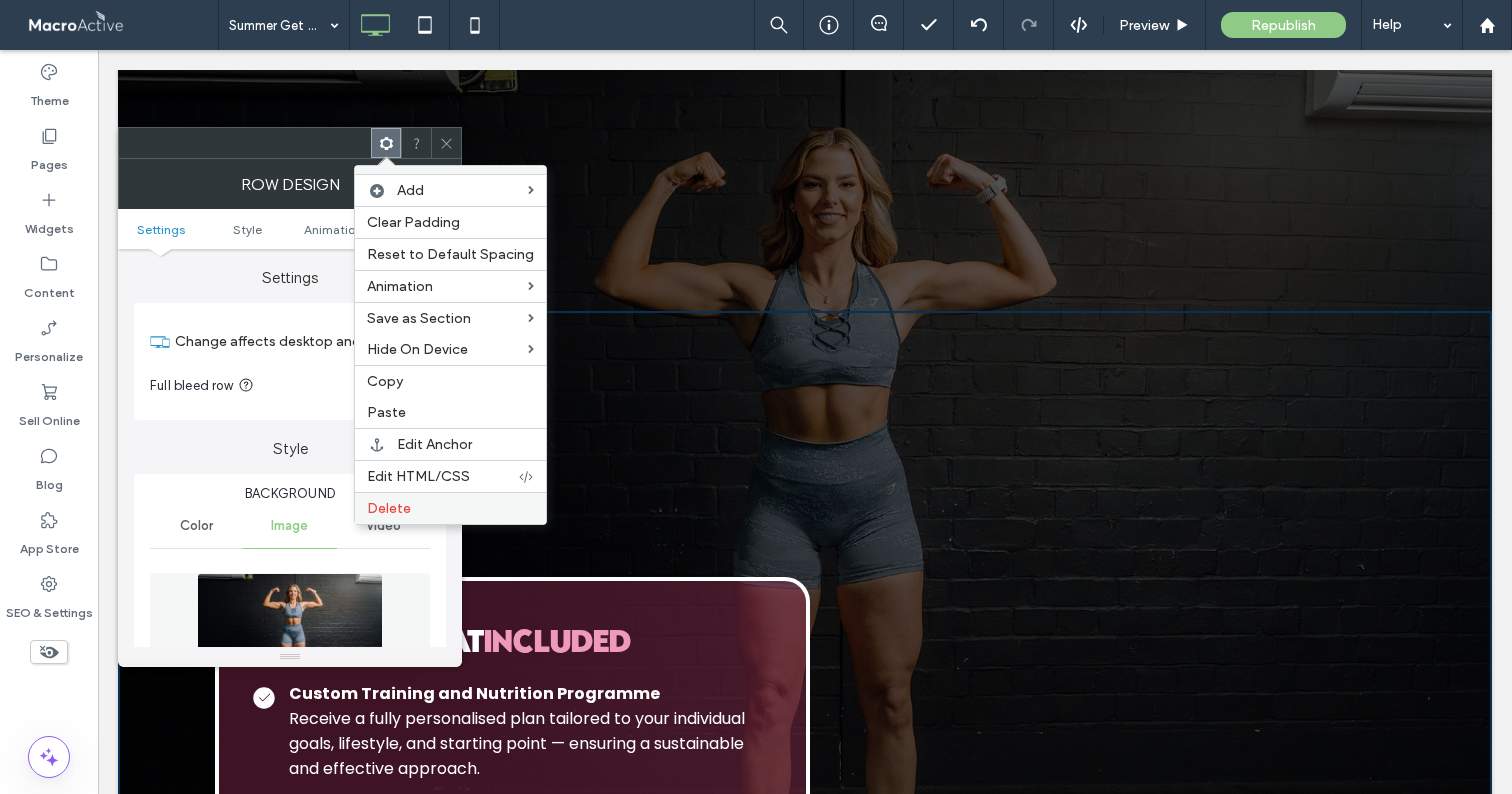 click on "Delete" at bounding box center (450, 508) 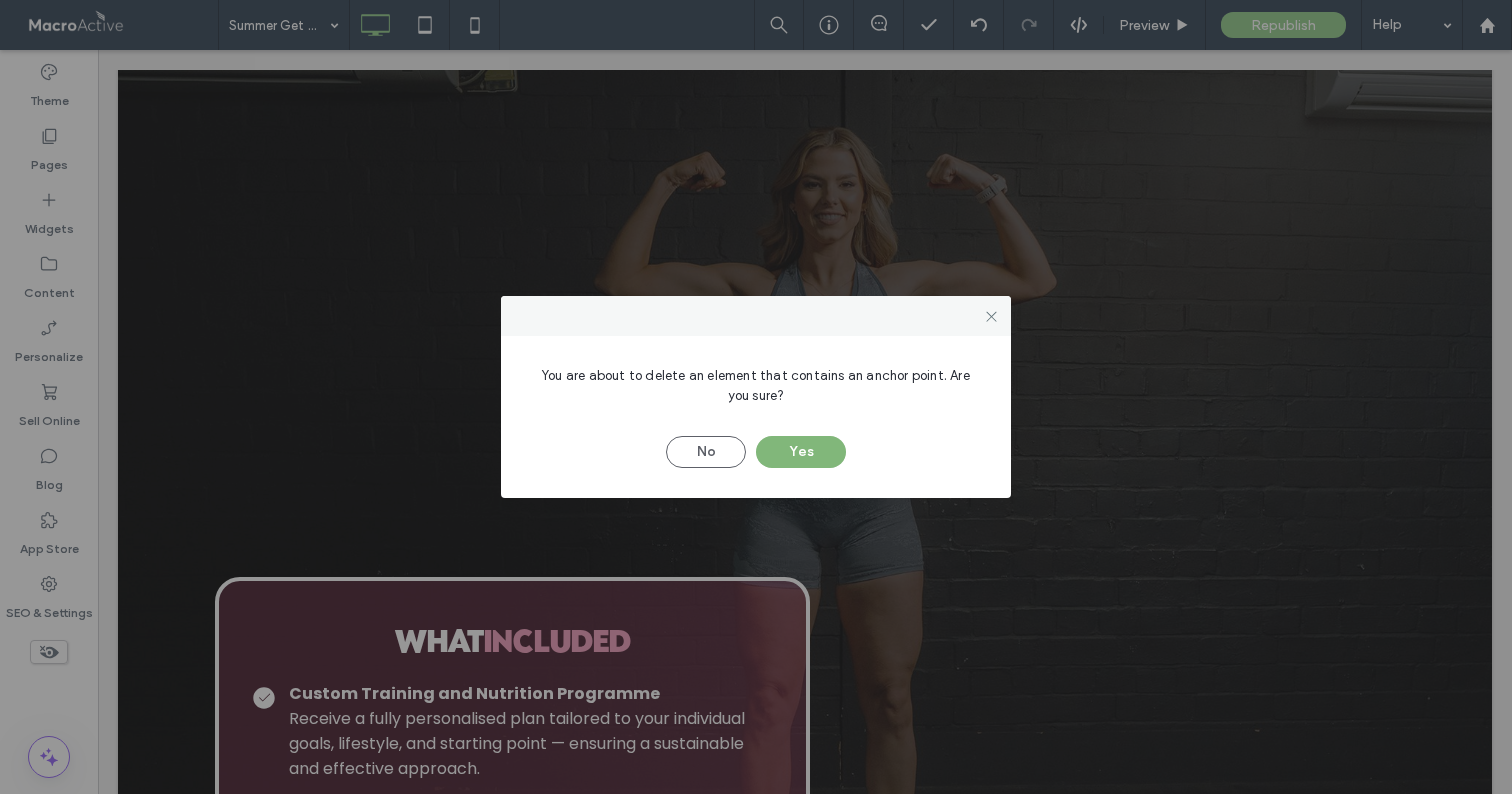 click on "Yes" at bounding box center [801, 452] 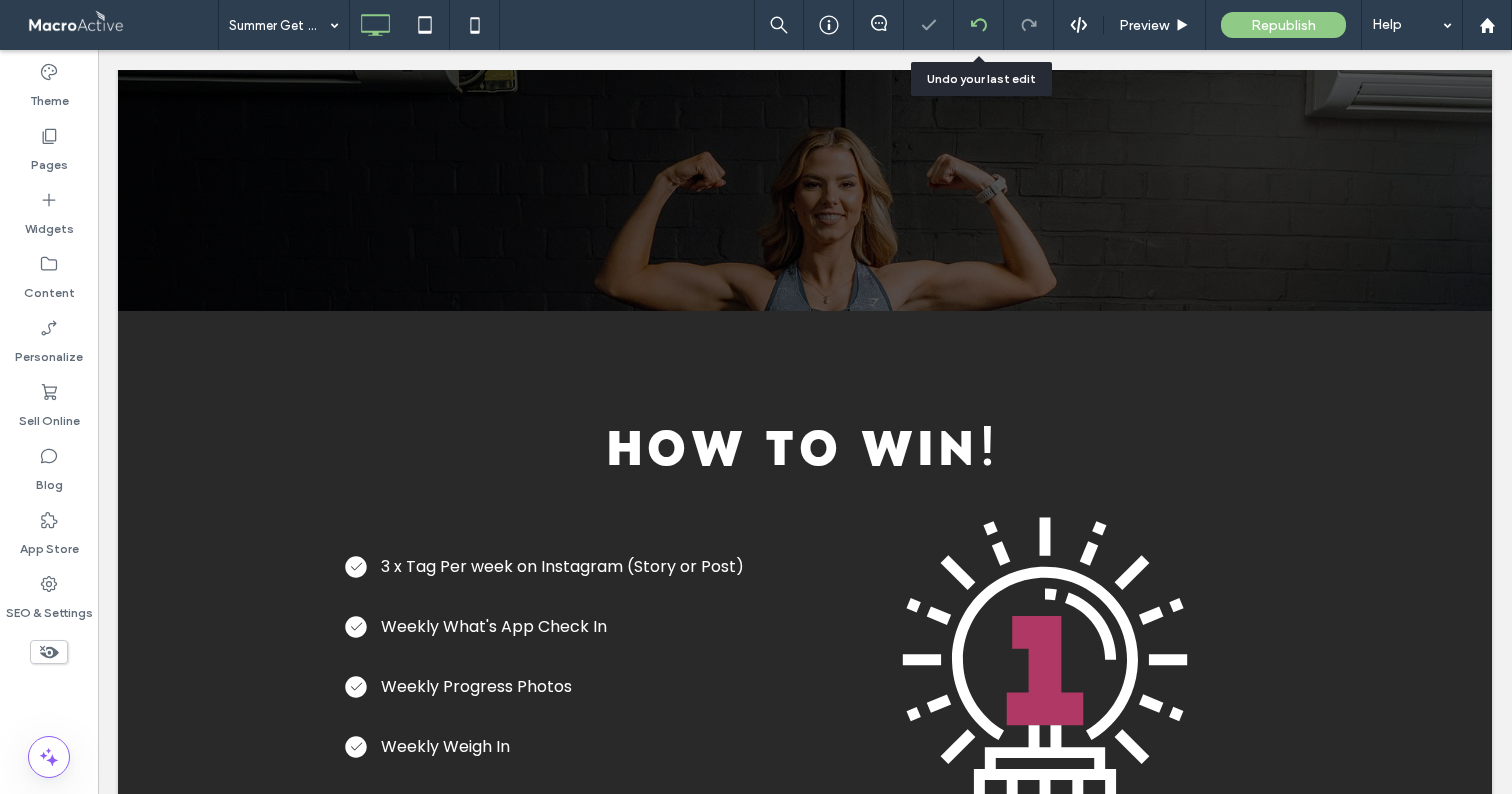 click at bounding box center (978, 25) 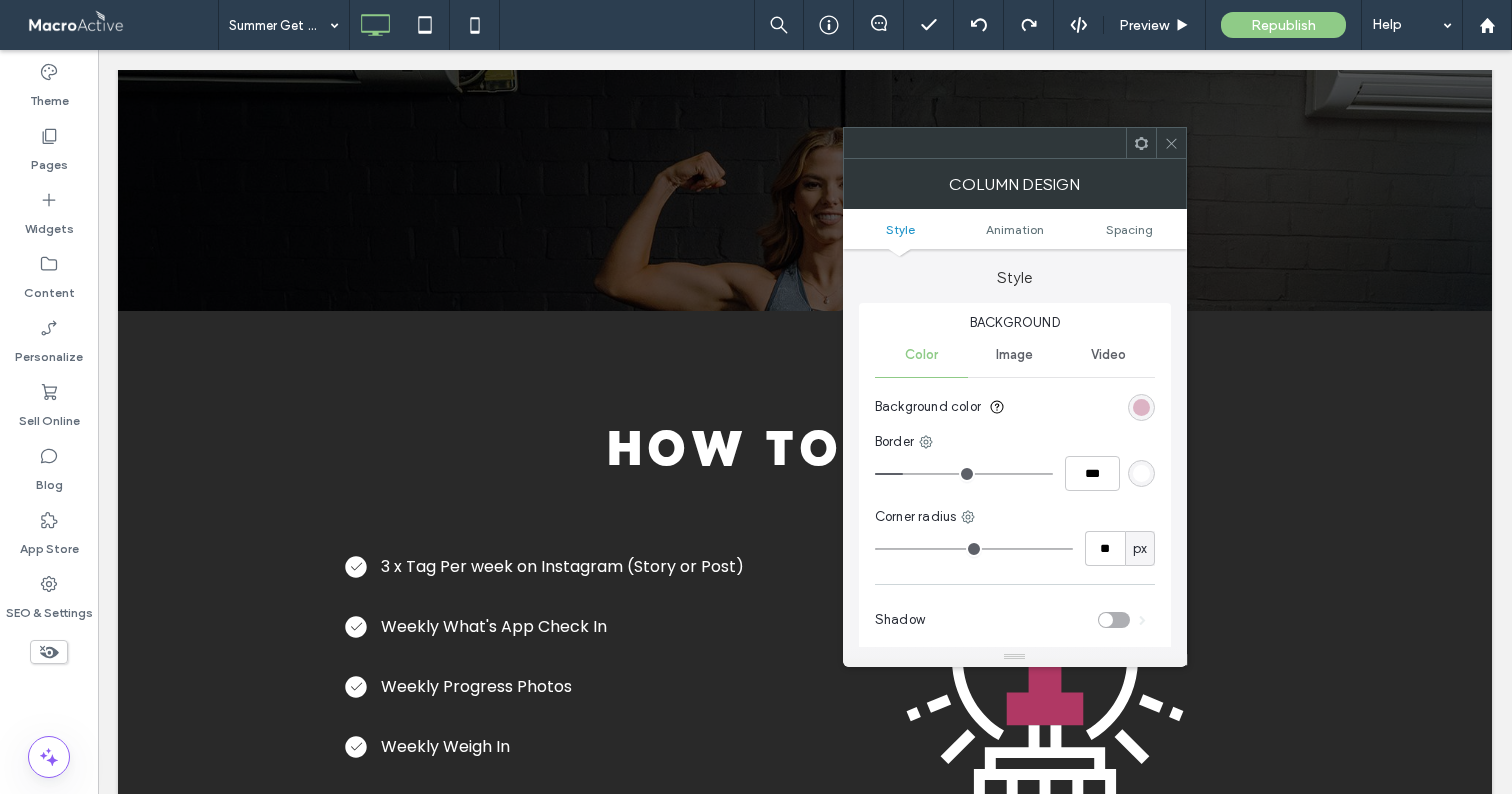 click 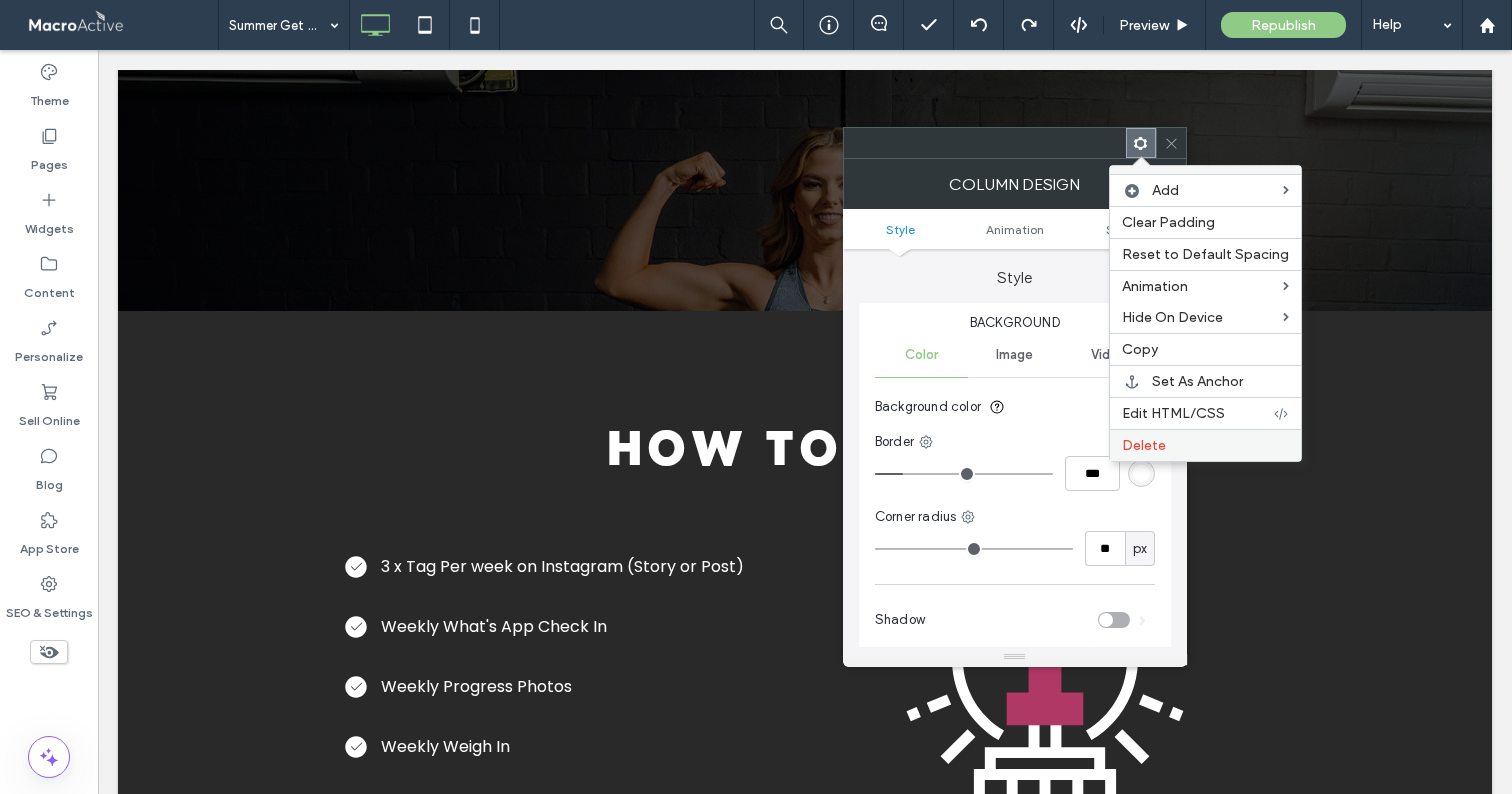 click on "Delete" at bounding box center (1205, 445) 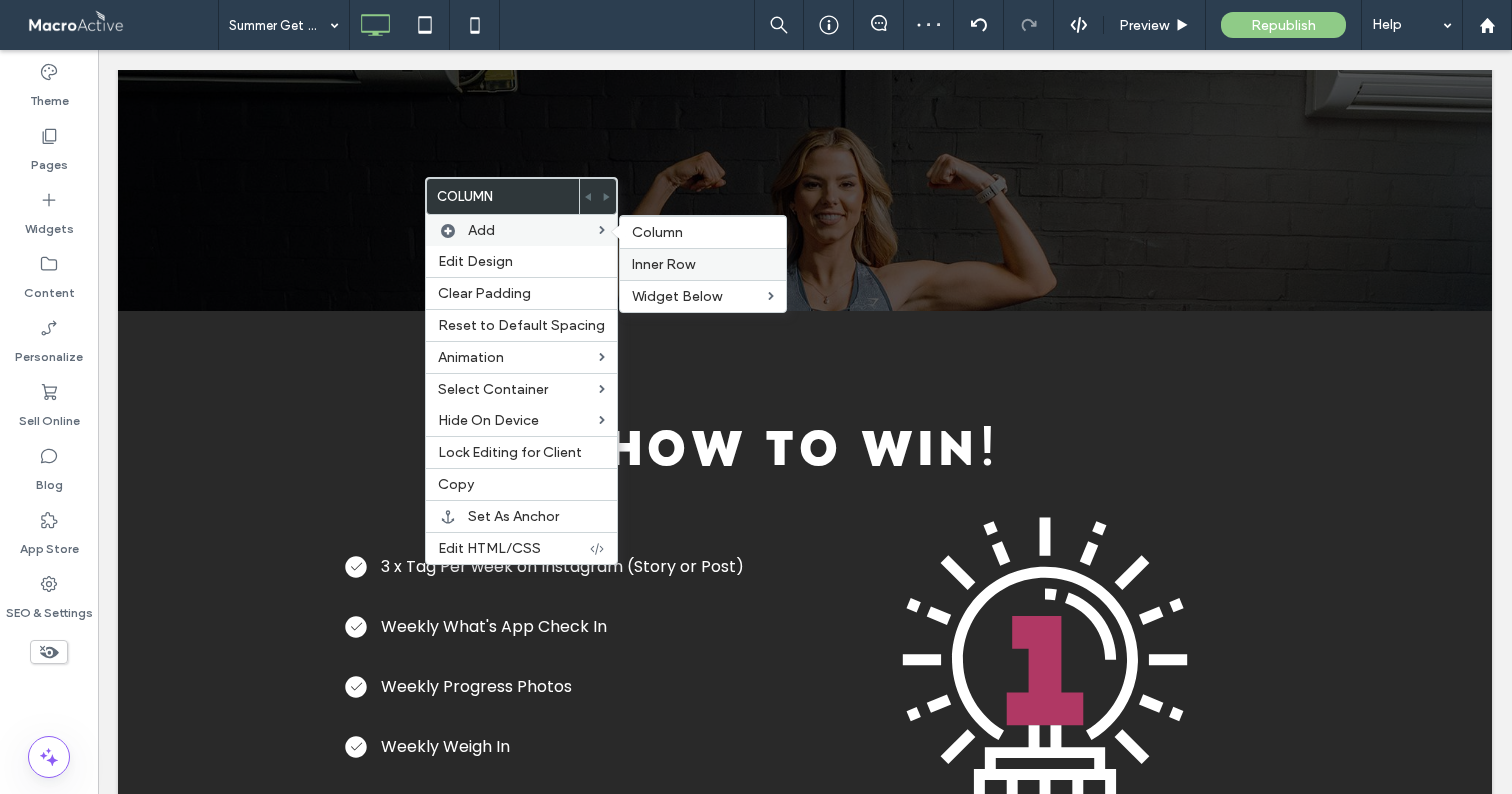 click on "Inner Row" at bounding box center (703, 264) 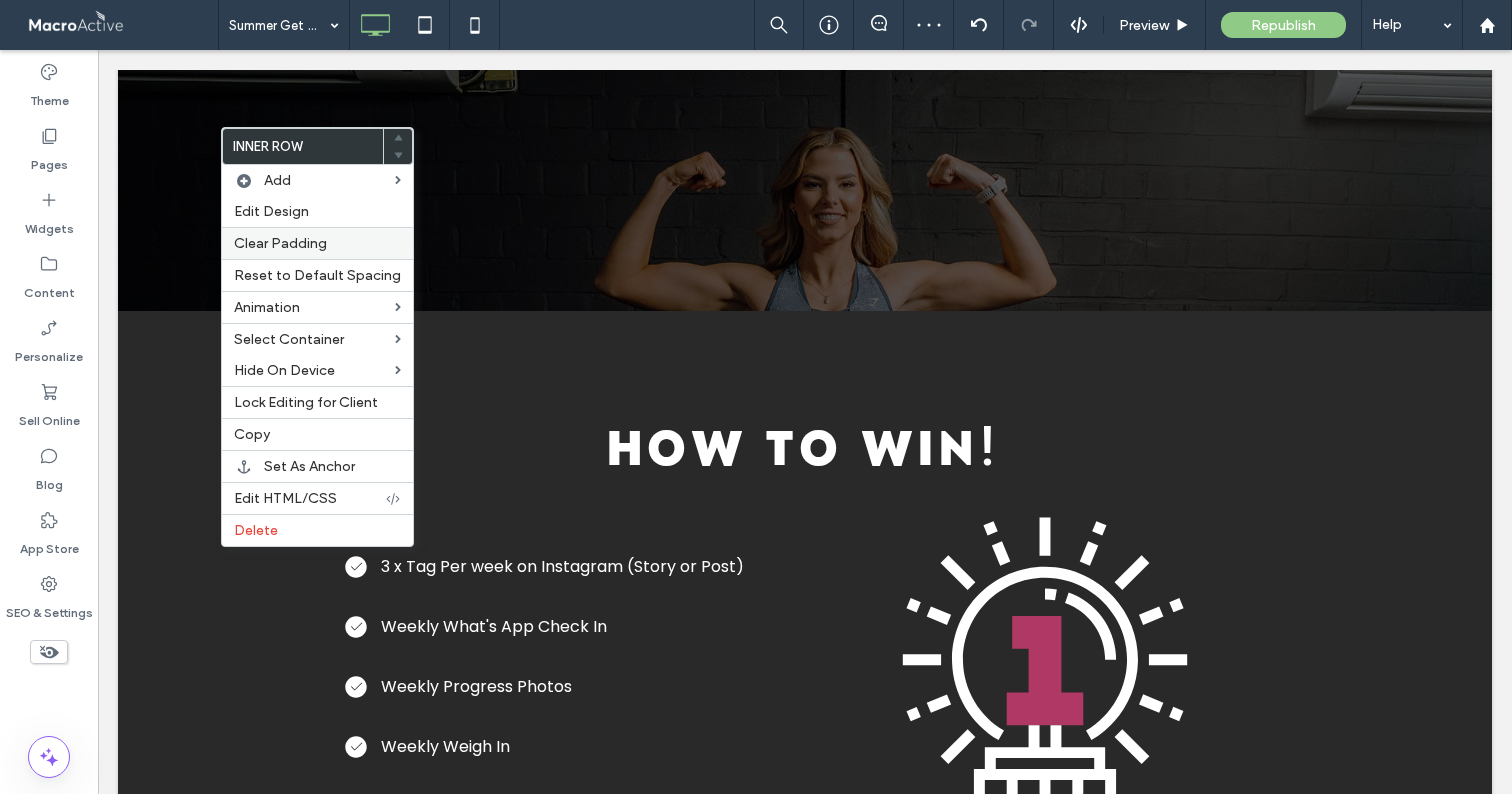 click on "Clear Padding" at bounding box center [280, 243] 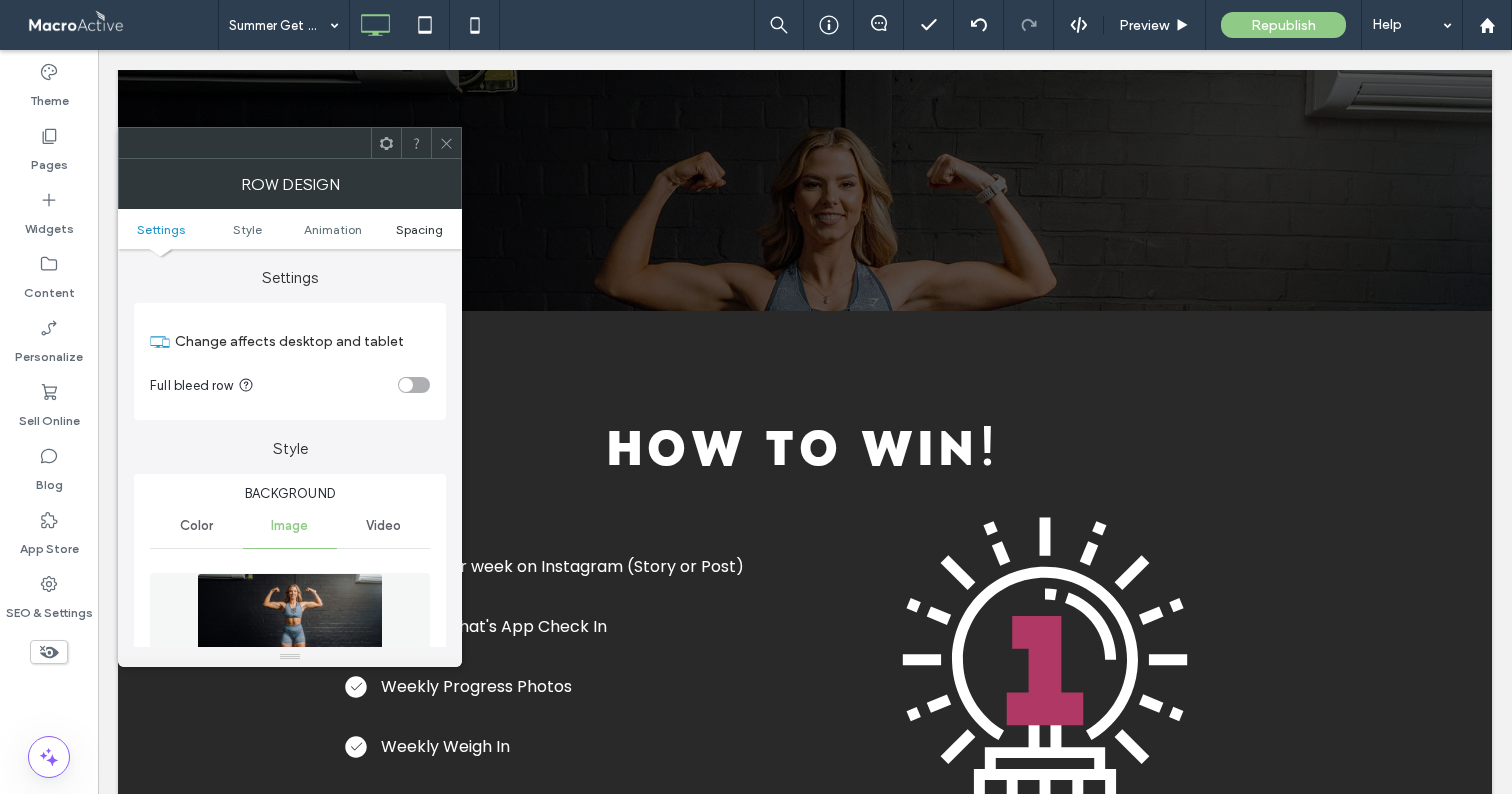 click on "Spacing" at bounding box center (419, 229) 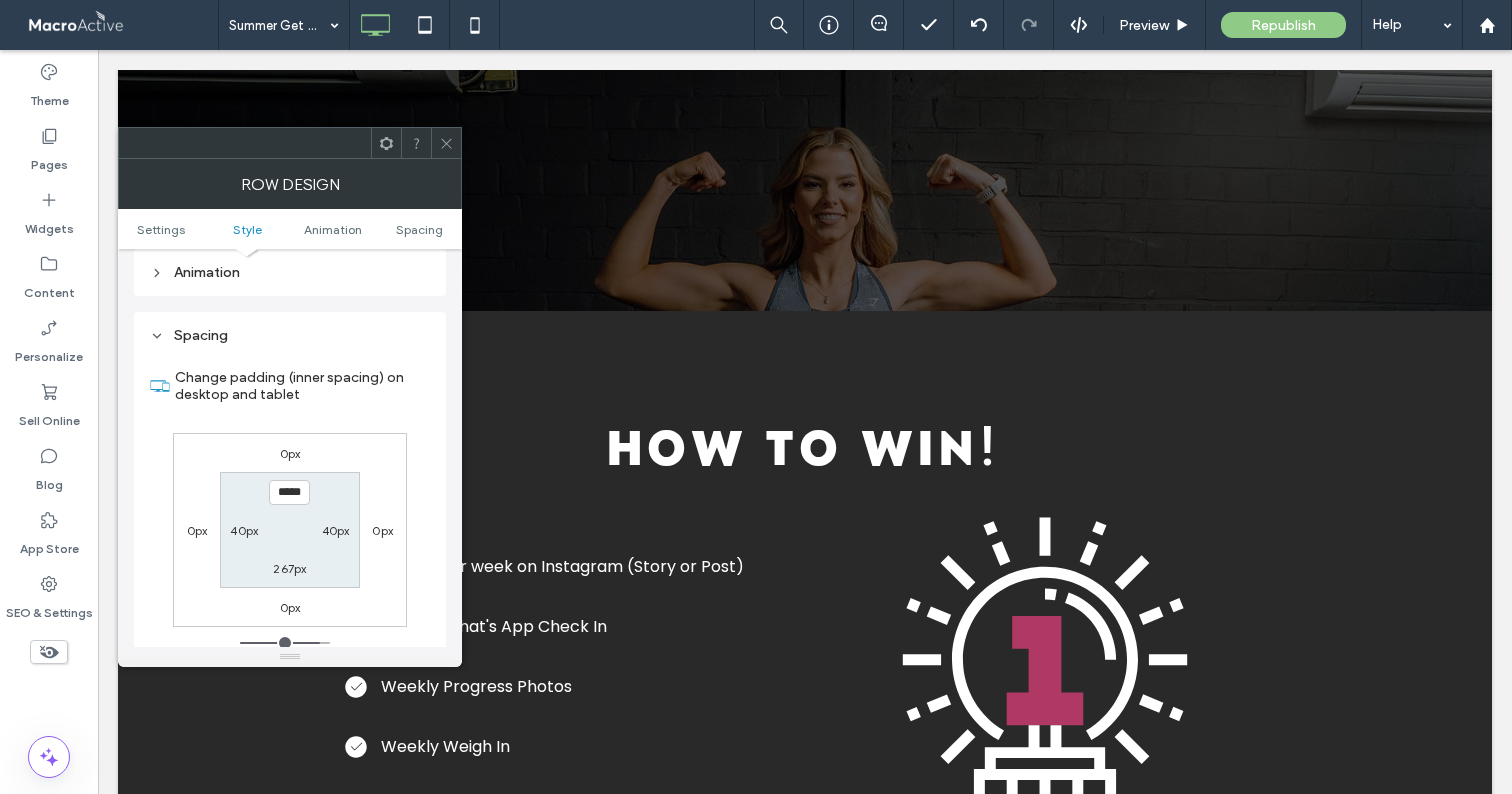 scroll, scrollTop: 1320, scrollLeft: 0, axis: vertical 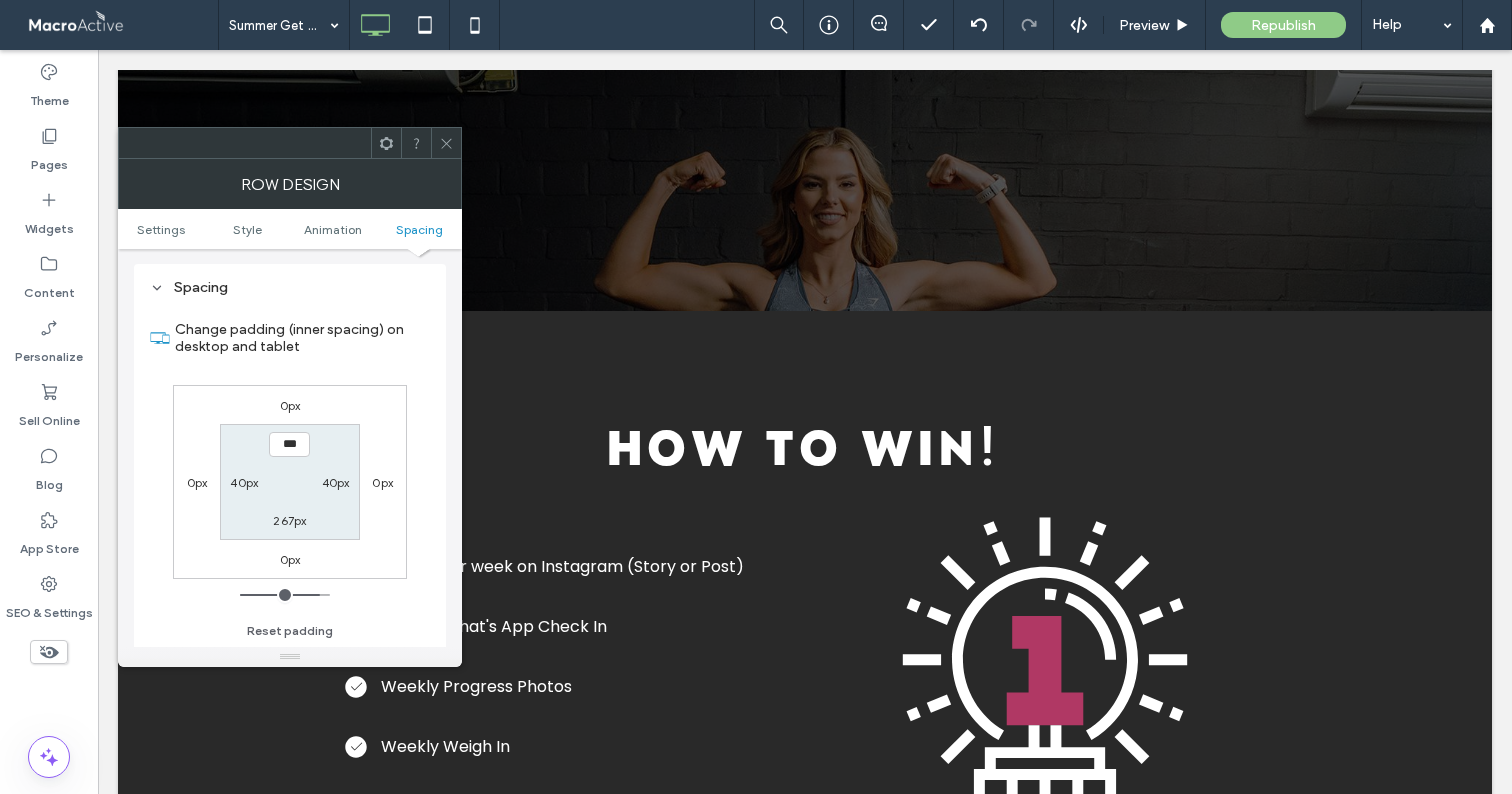 type on "*****" 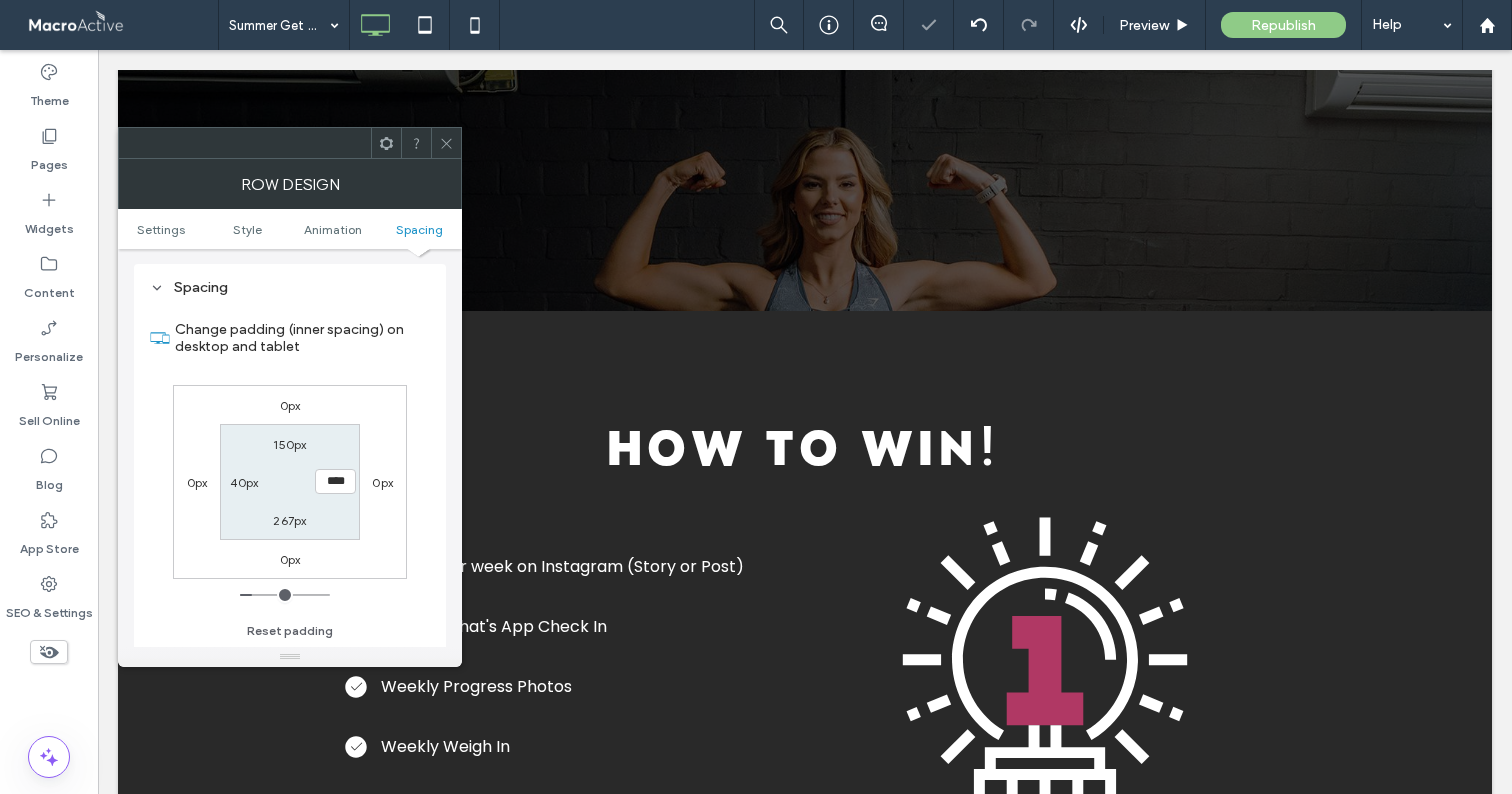 type on "***" 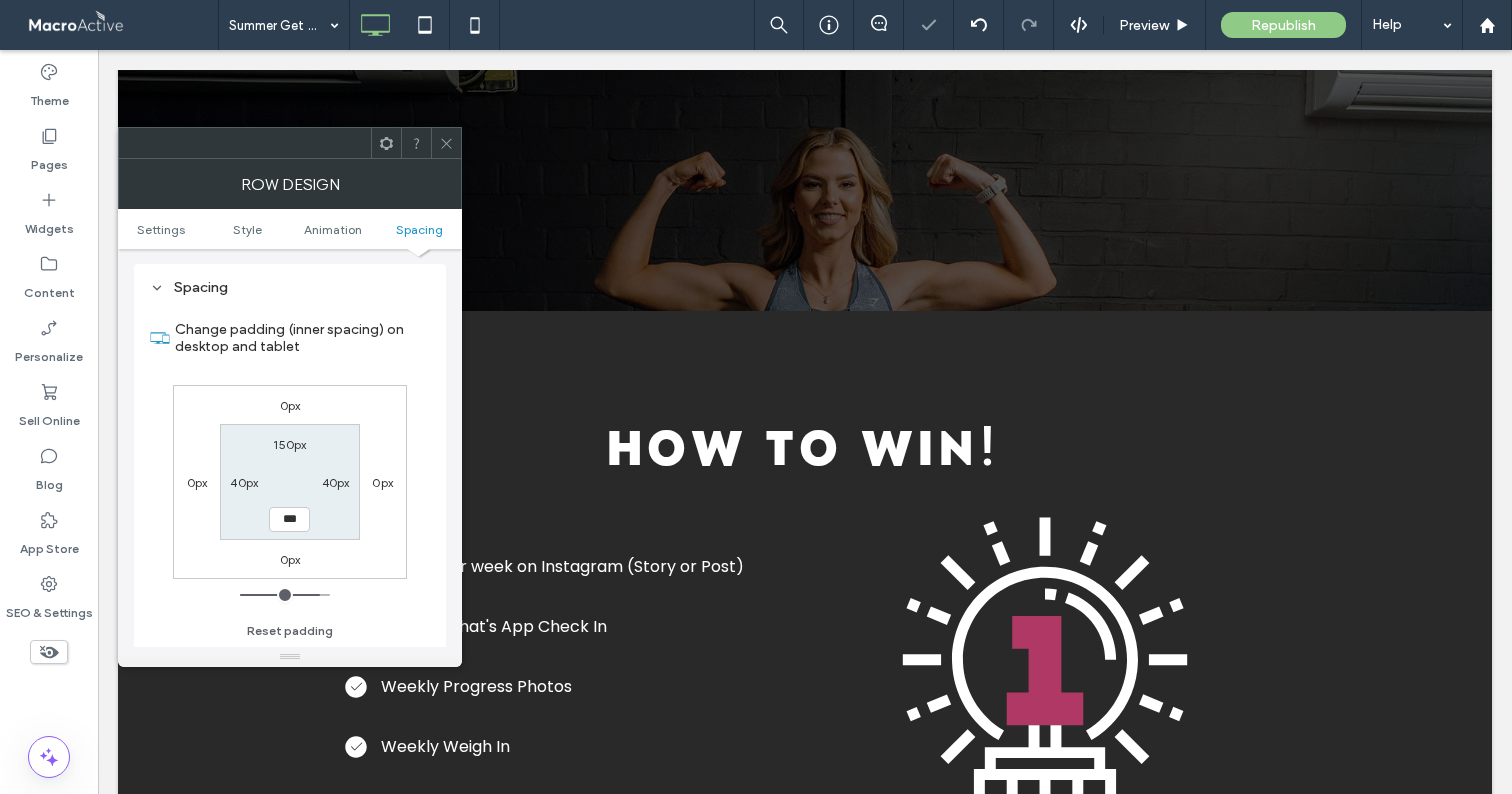 type on "***" 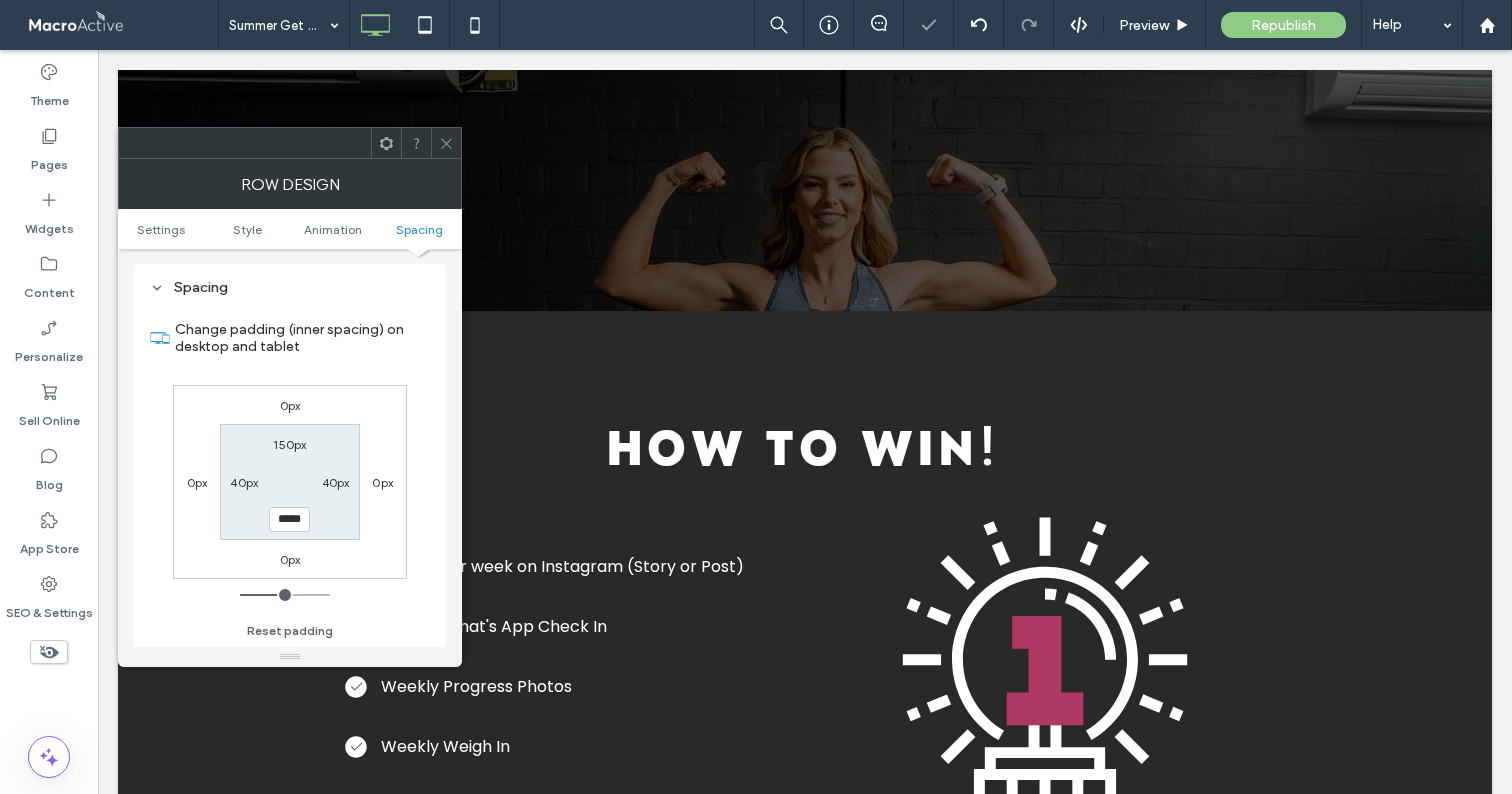 click on "150px" at bounding box center [289, 444] 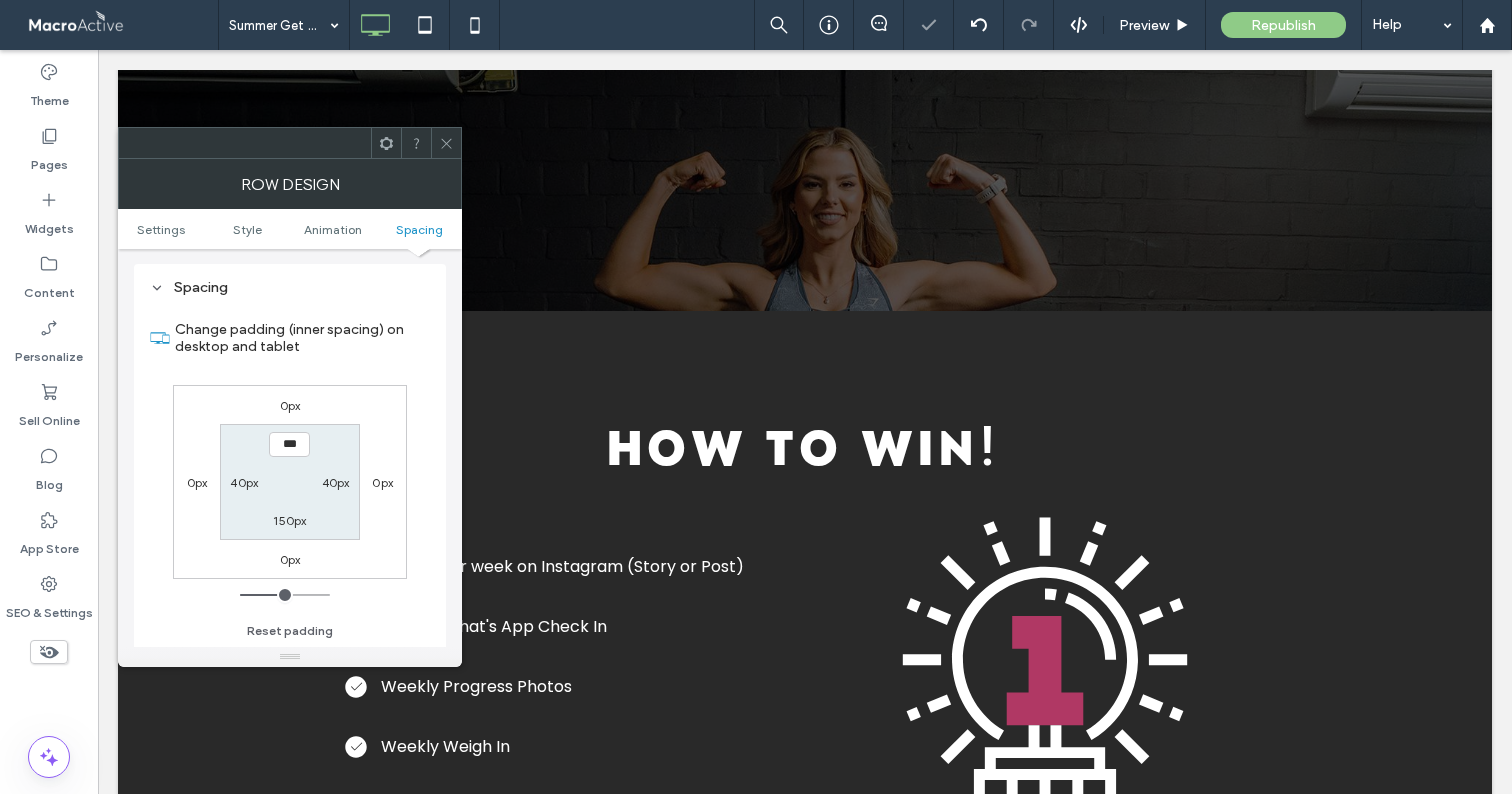 type on "***" 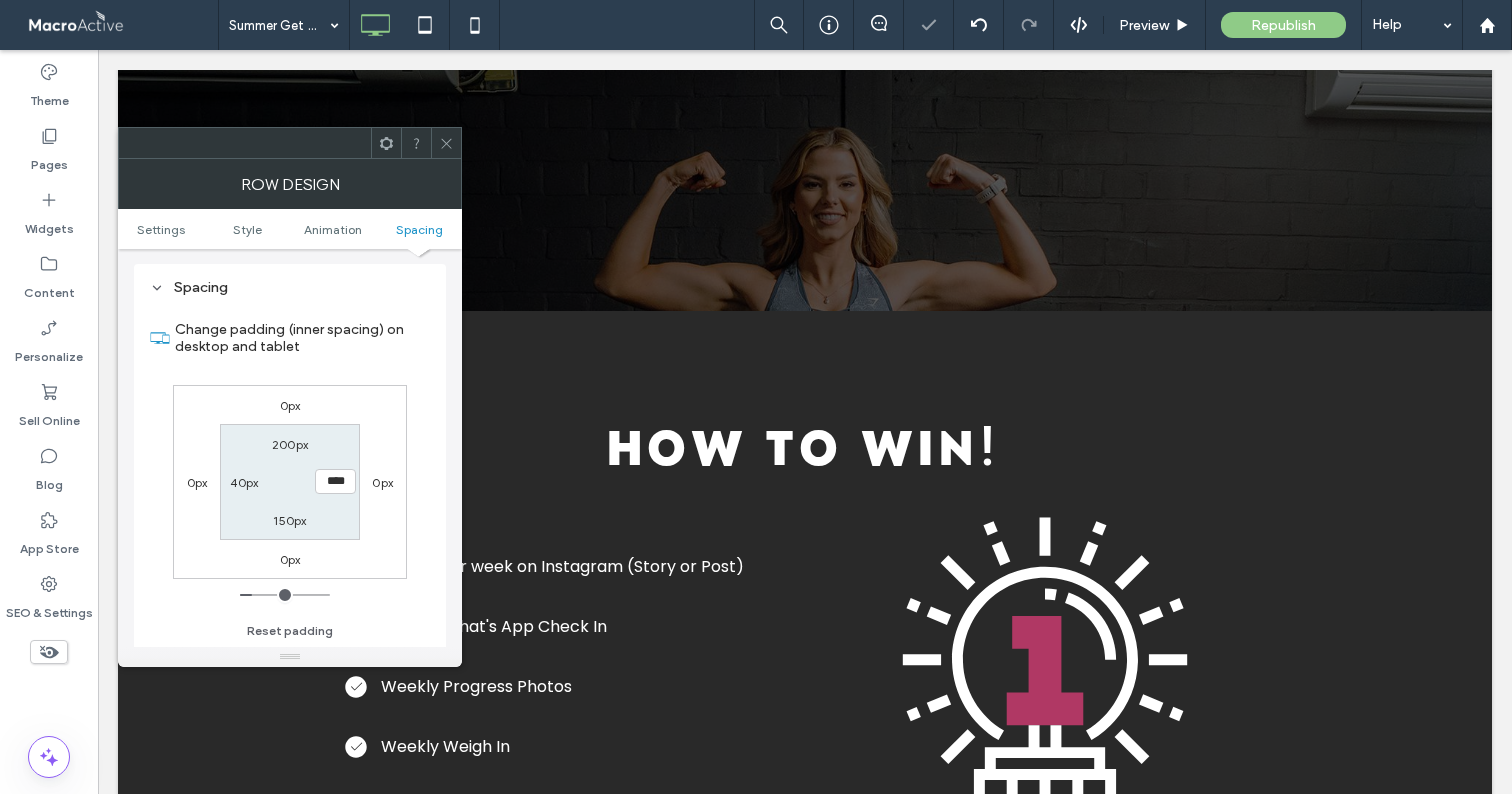 type on "***" 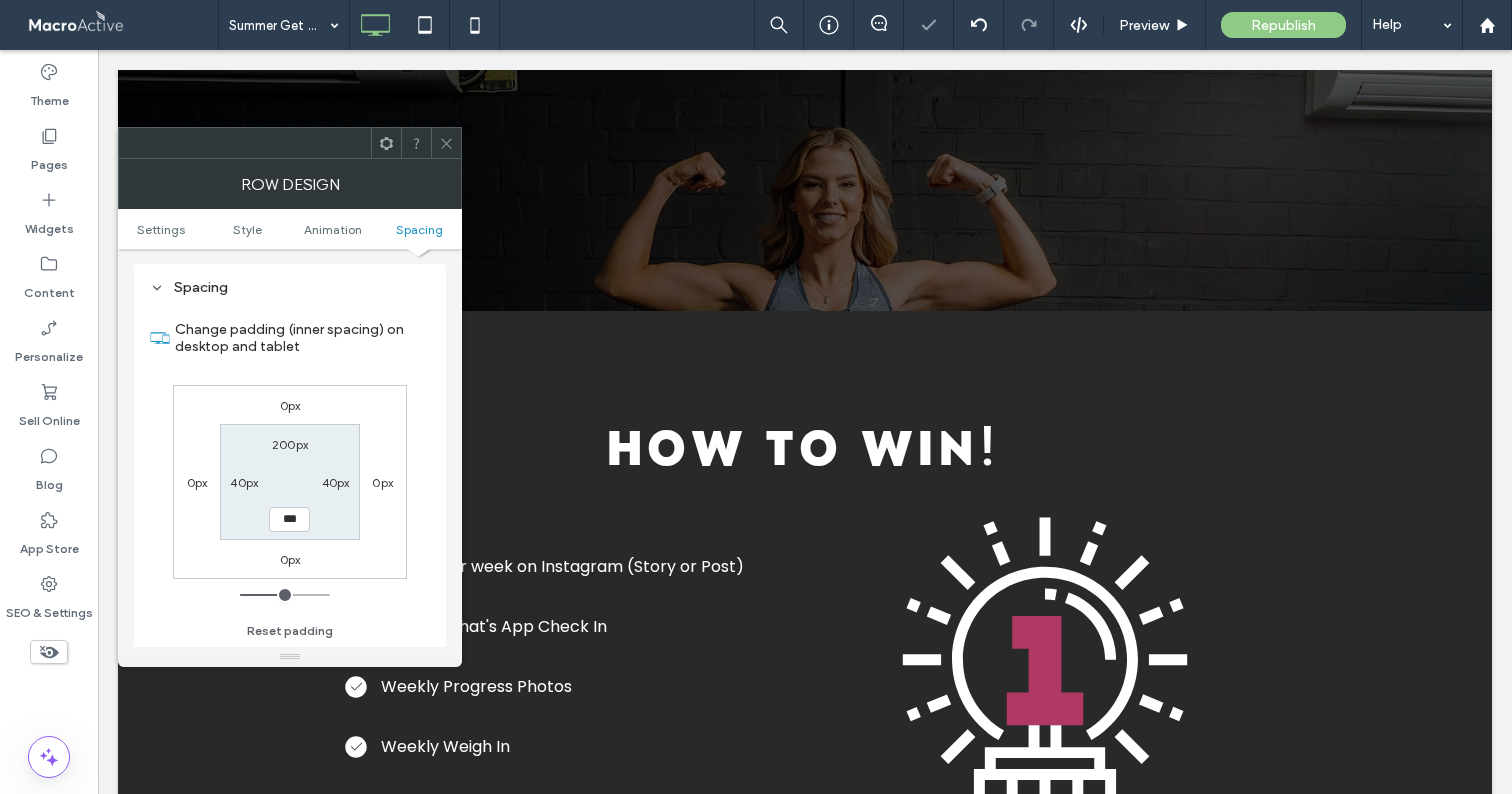 type on "***" 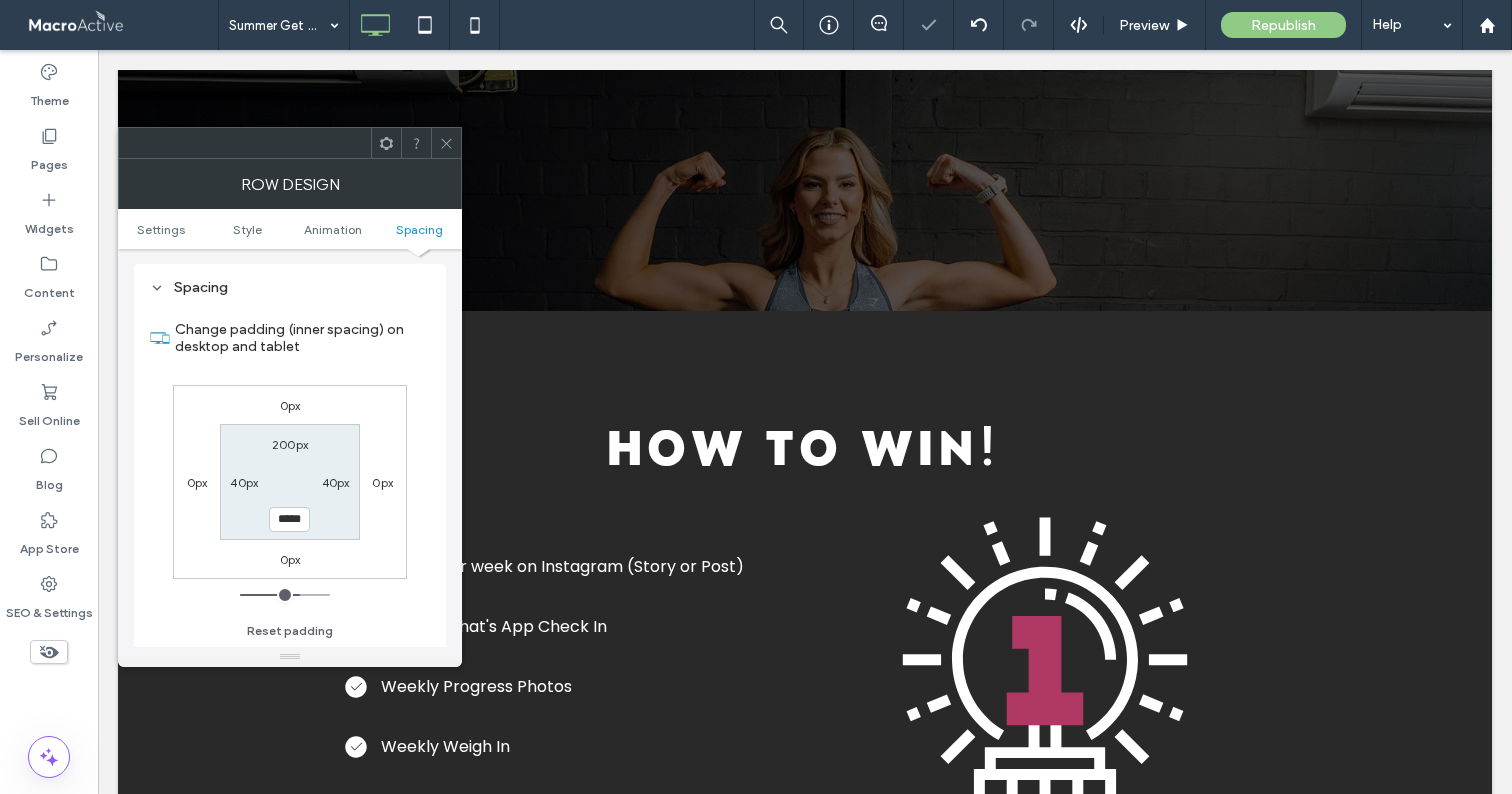 click 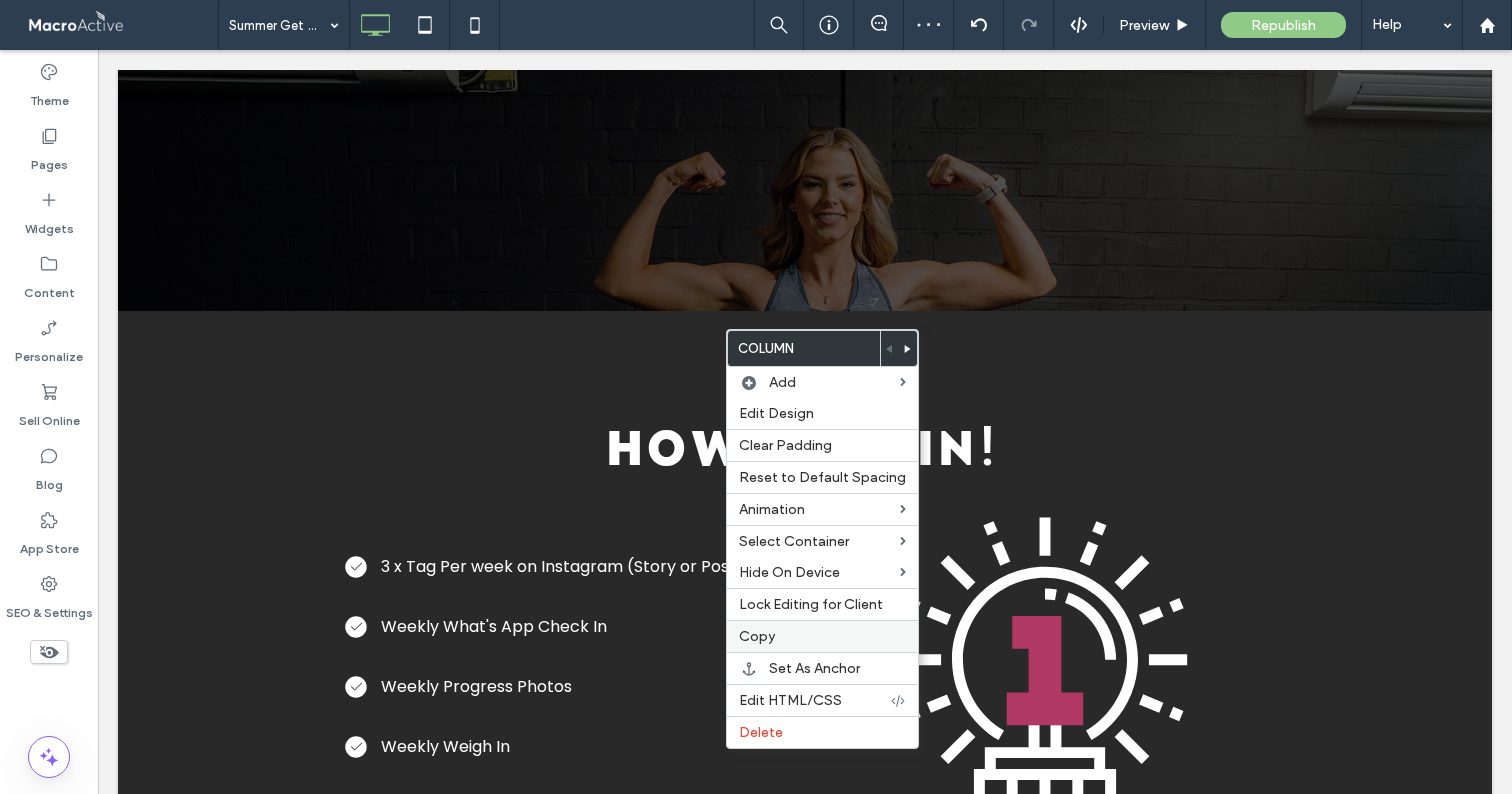 click on "Copy" at bounding box center [822, 636] 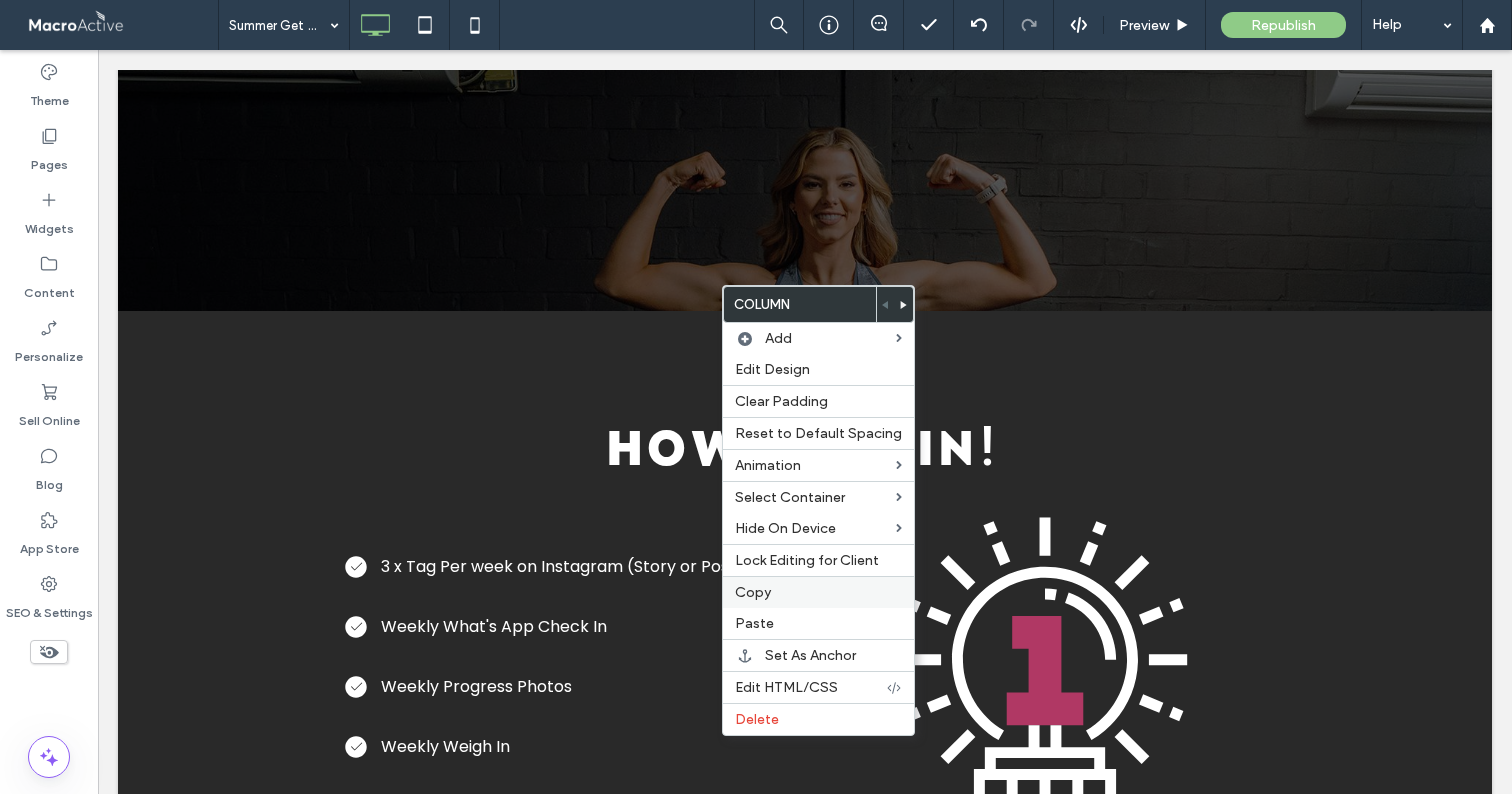 click on "Copy" at bounding box center (818, 592) 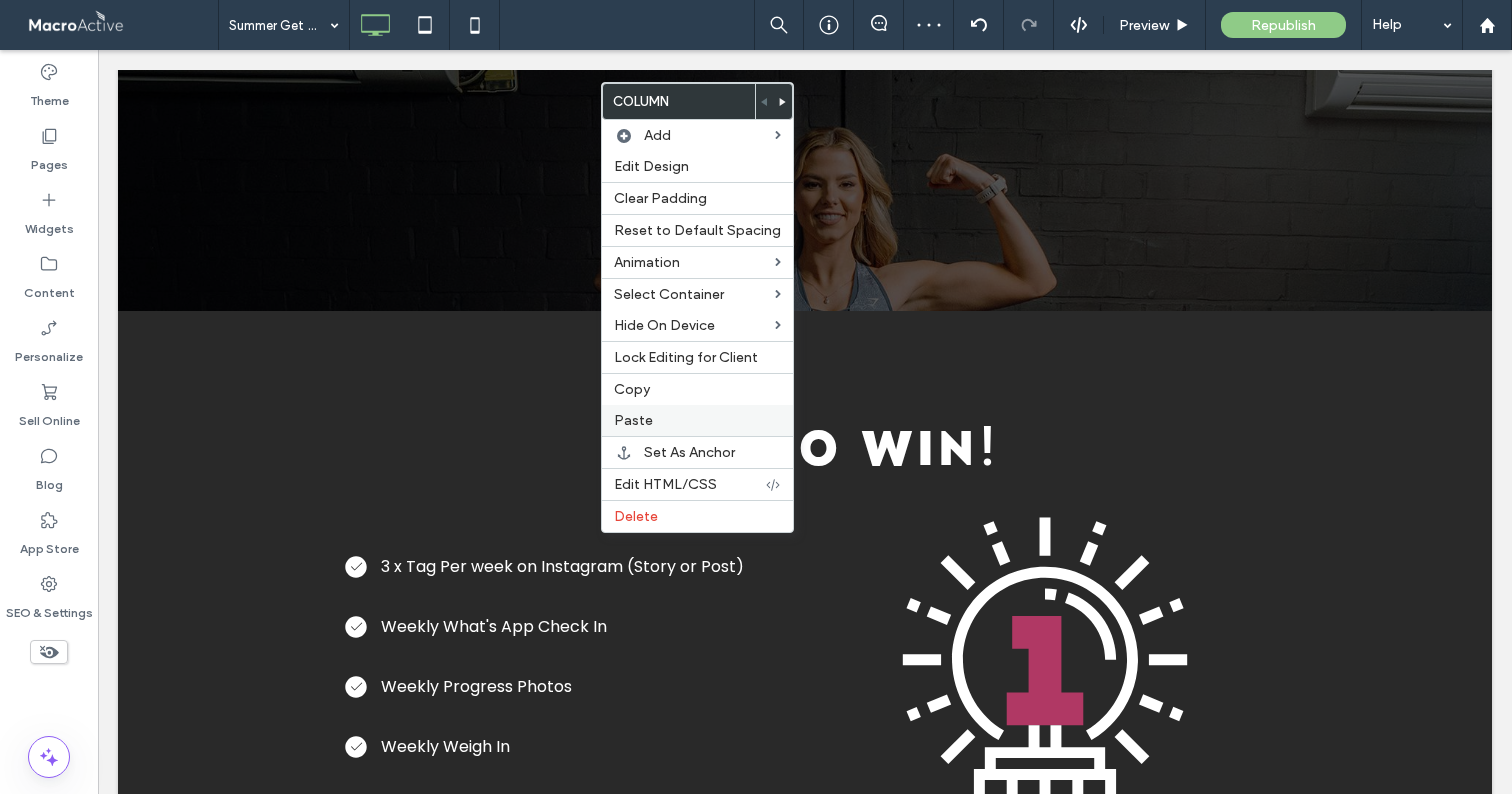click on "Paste" at bounding box center [633, 420] 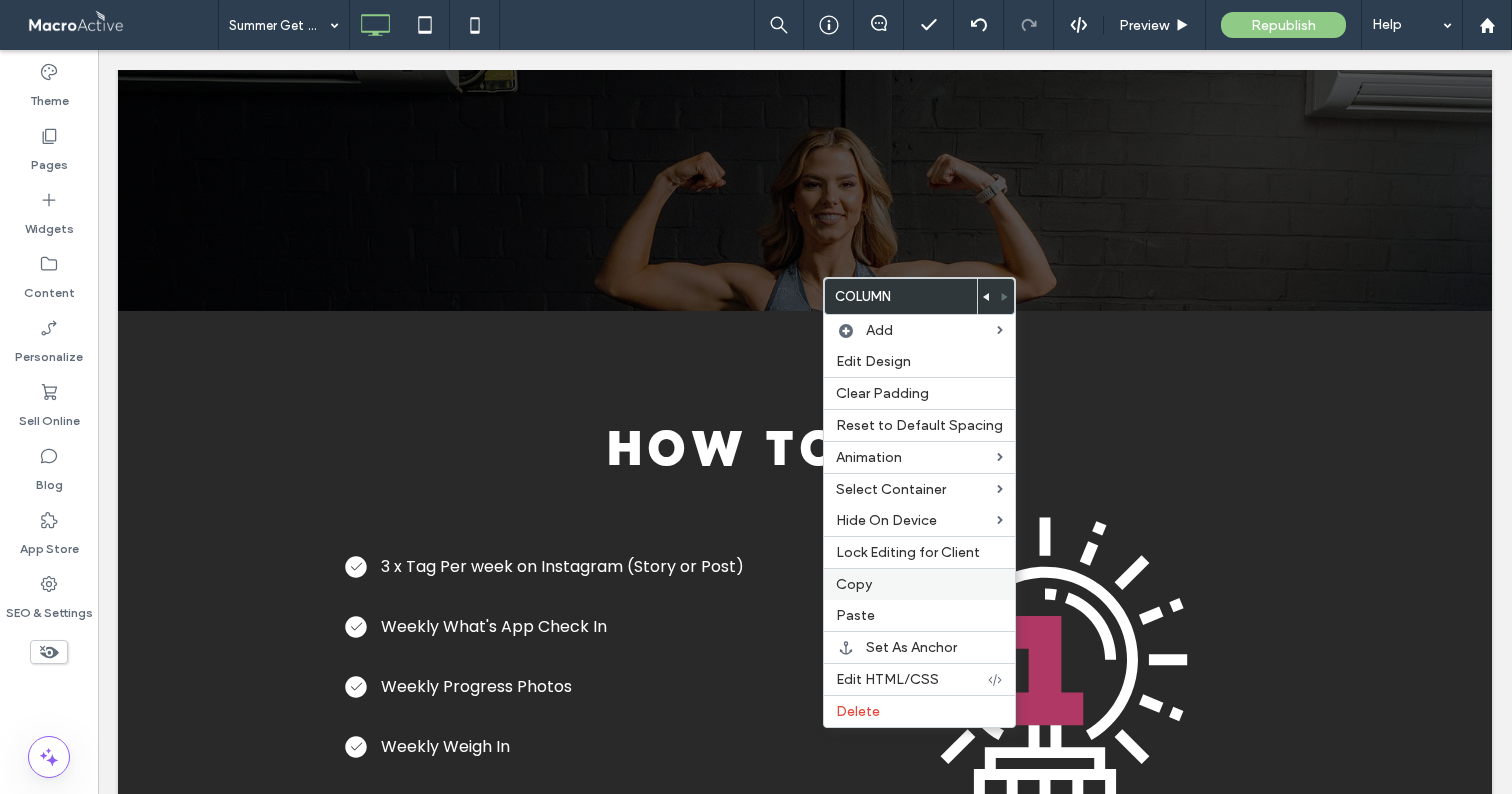 click on "Copy" at bounding box center (919, 584) 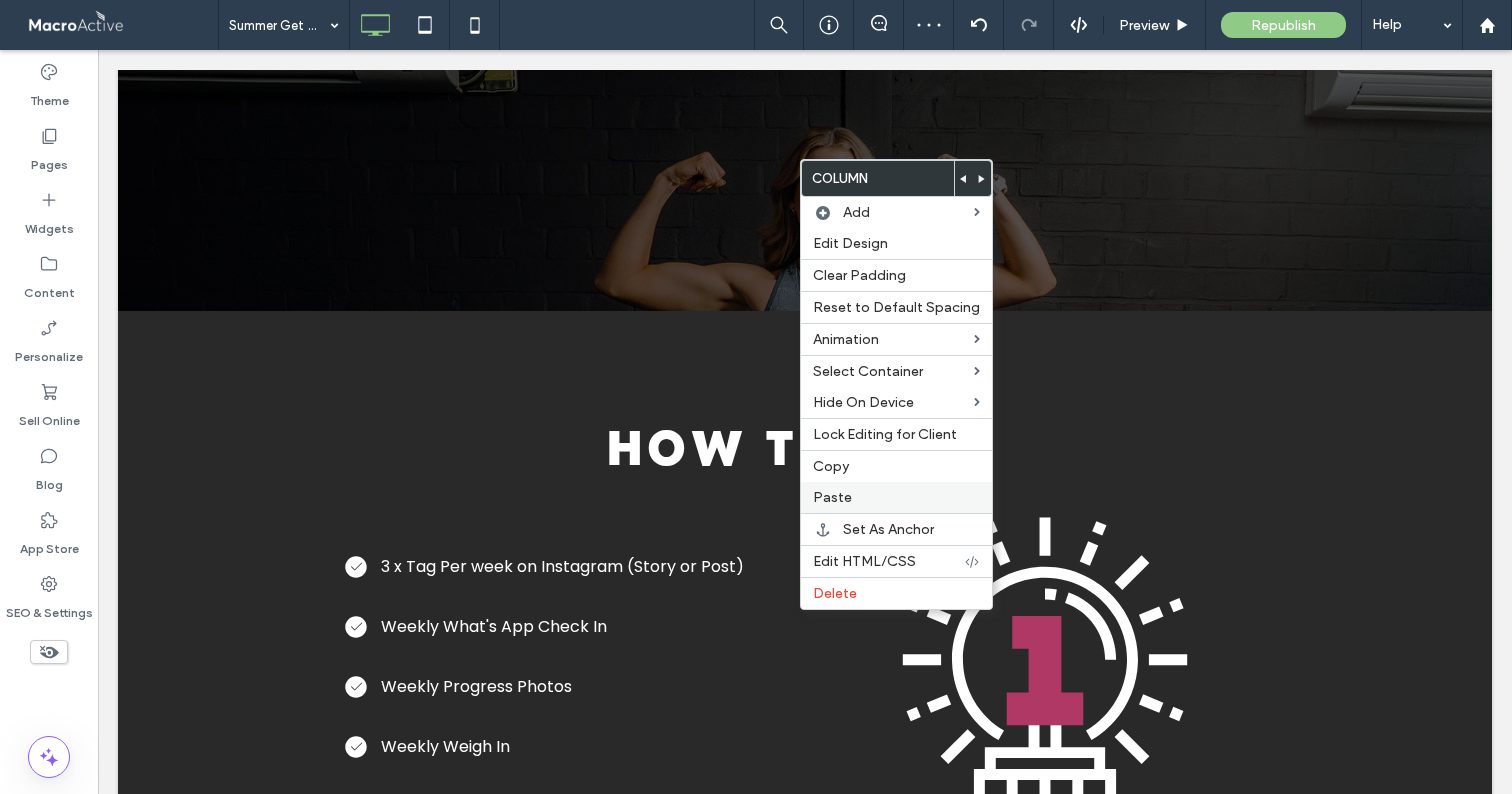 click on "Paste" at bounding box center (832, 497) 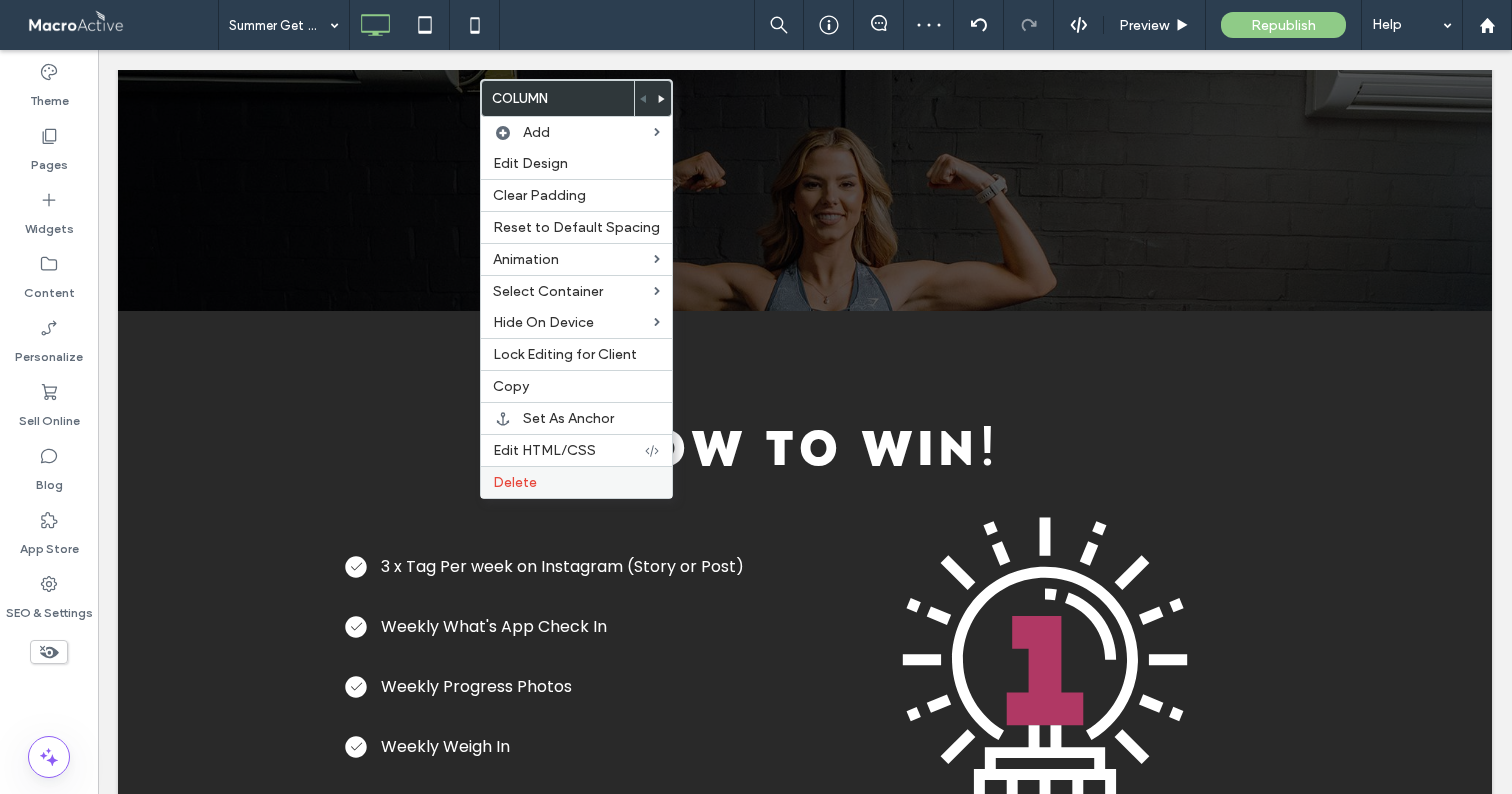 click on "Delete" at bounding box center [515, 482] 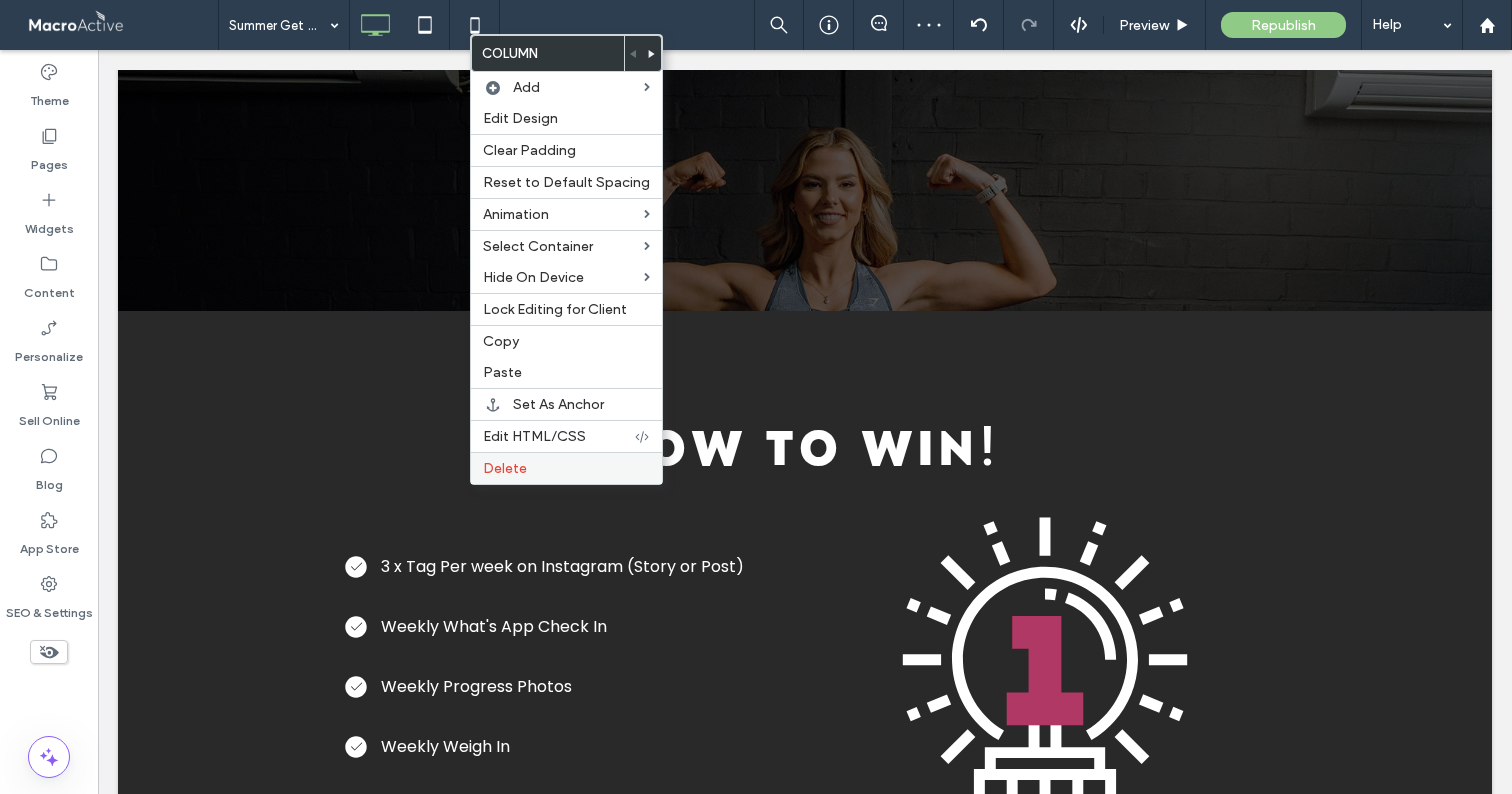 click on "Delete" at bounding box center (566, 468) 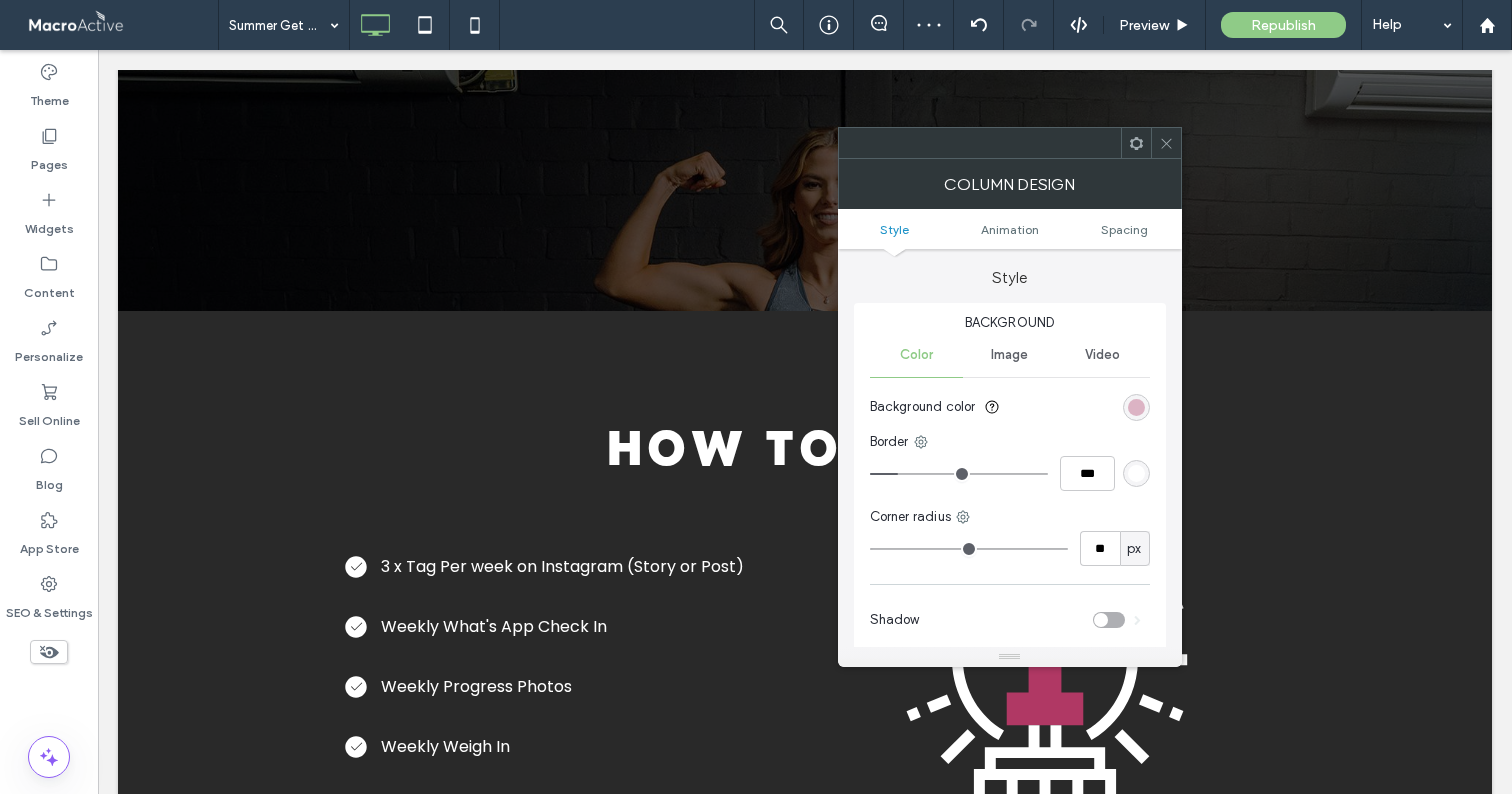 click on "Style Animation Spacing" at bounding box center [1010, 229] 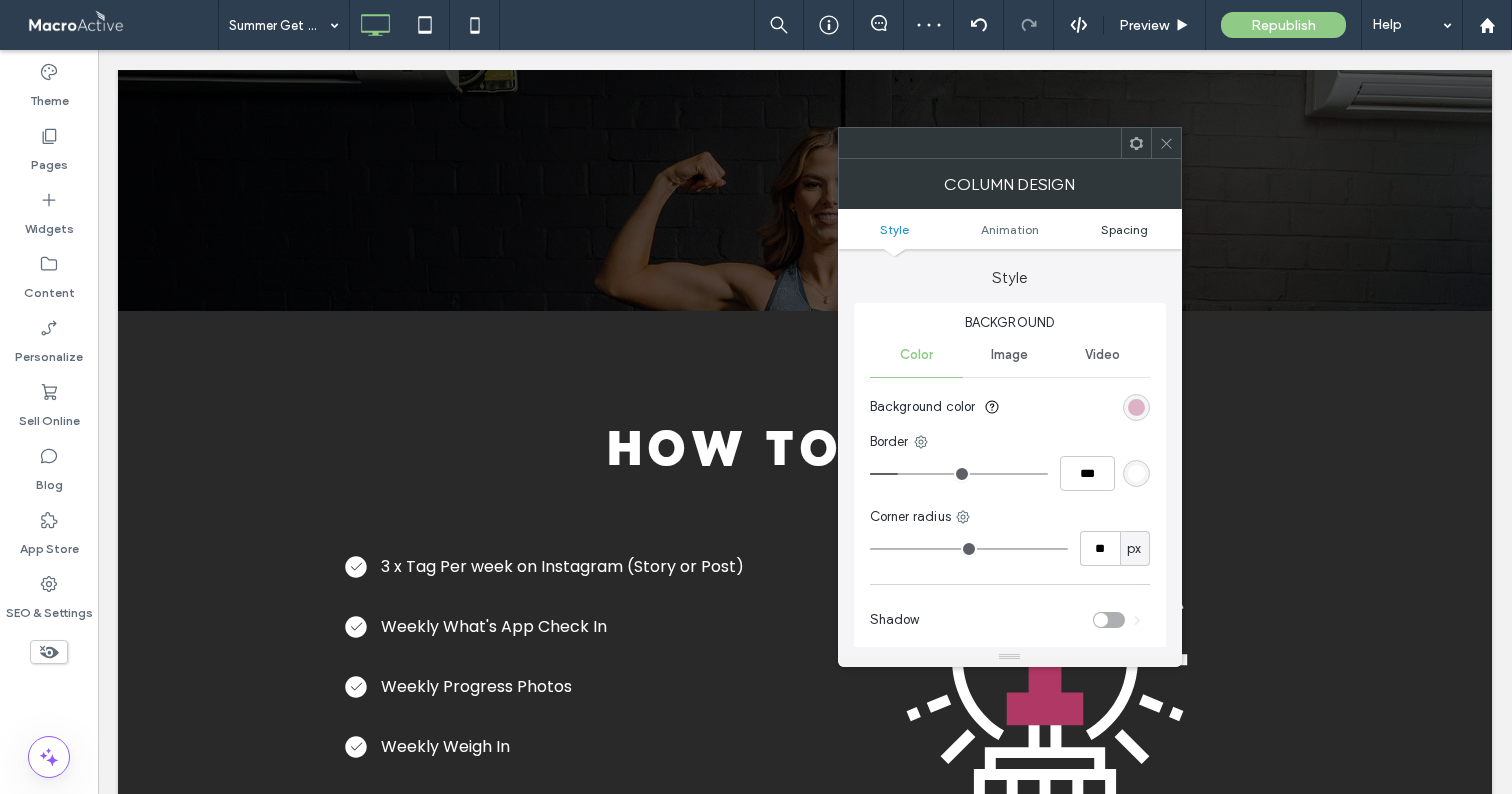 click on "Spacing" at bounding box center (1124, 229) 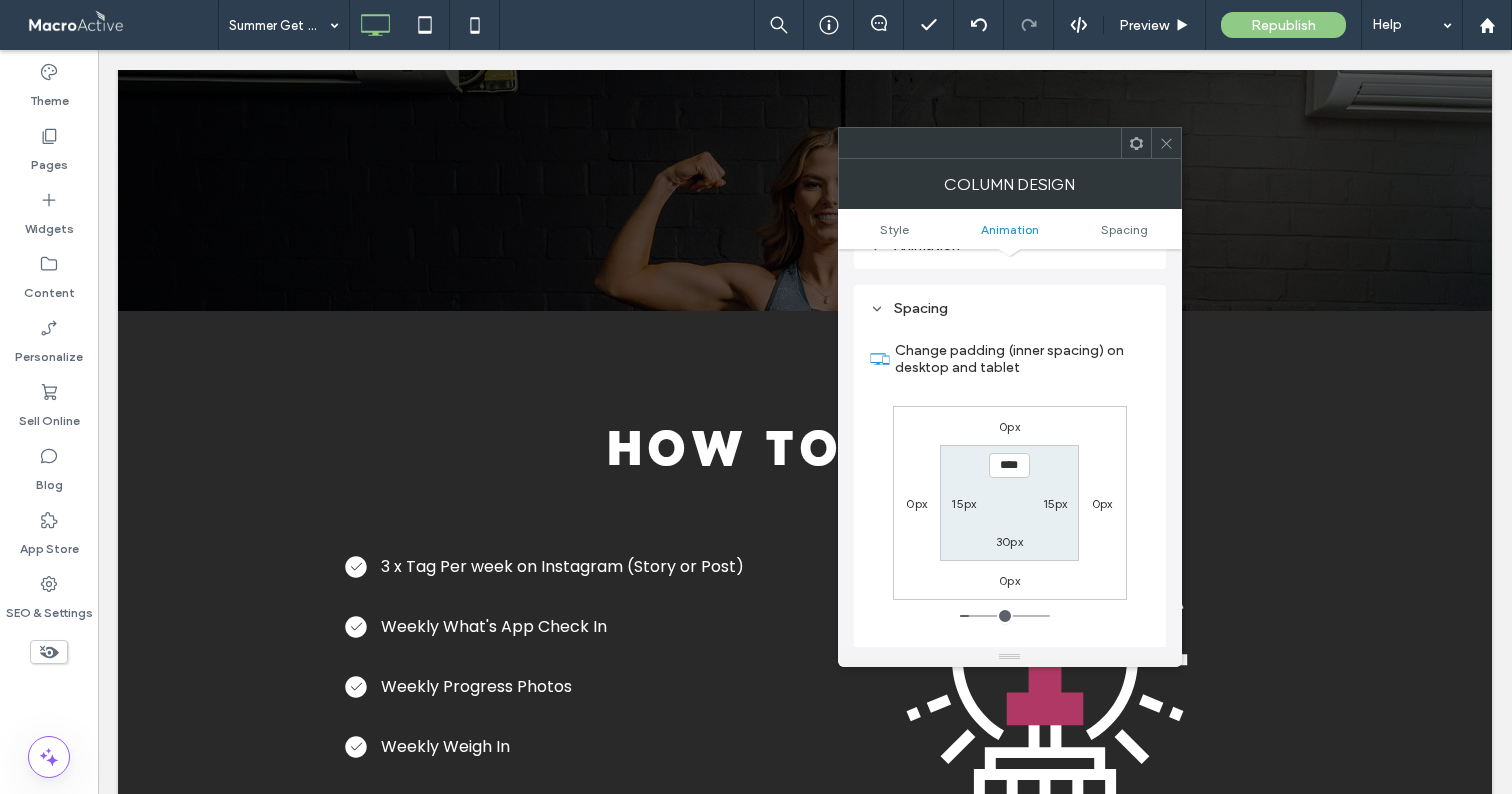 scroll, scrollTop: 470, scrollLeft: 0, axis: vertical 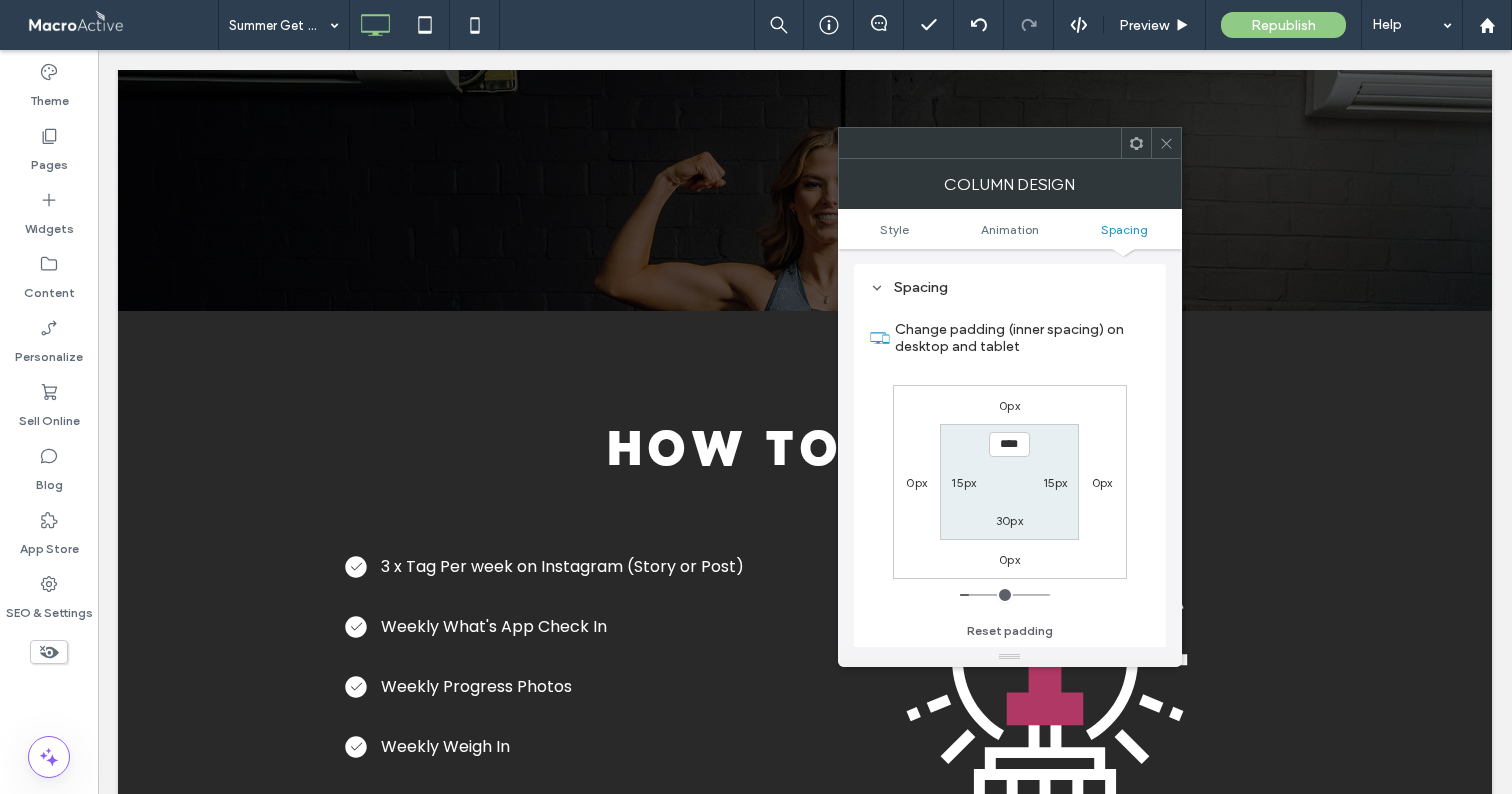 click on "0px" at bounding box center (1102, 482) 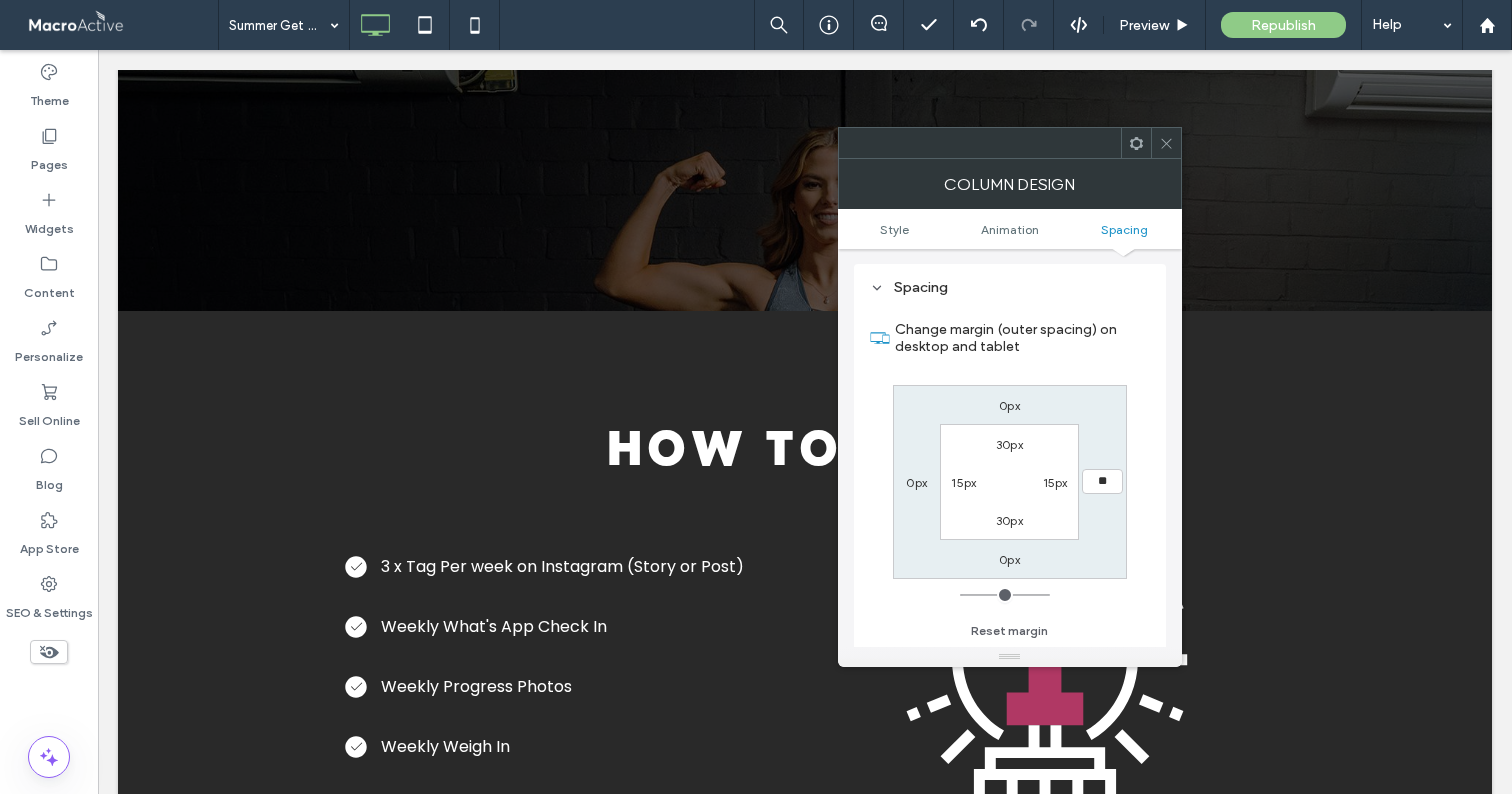 type on "**" 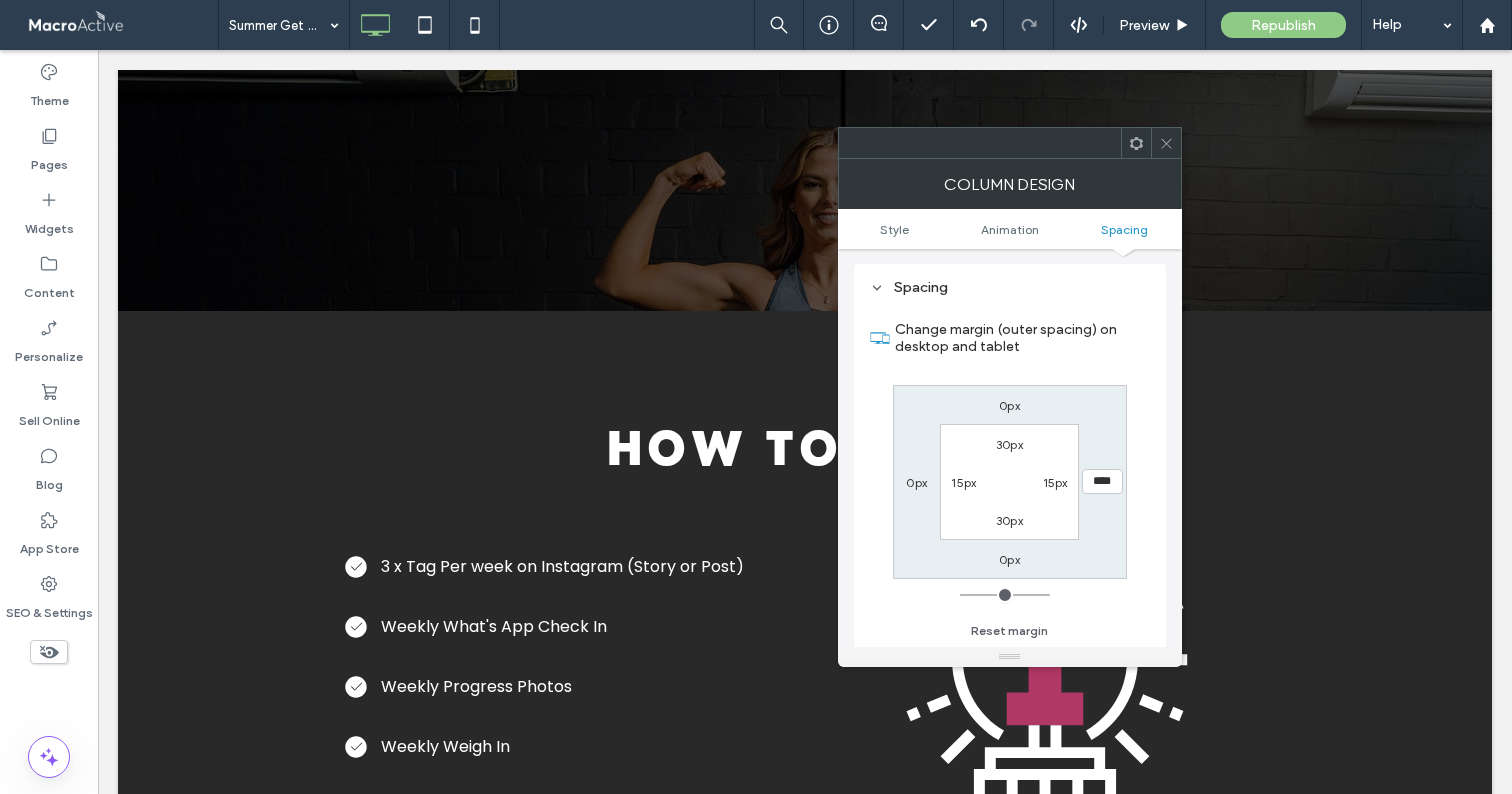 click on "0px **** 0px 0px 30px 15px 30px 15px" at bounding box center (1010, 482) 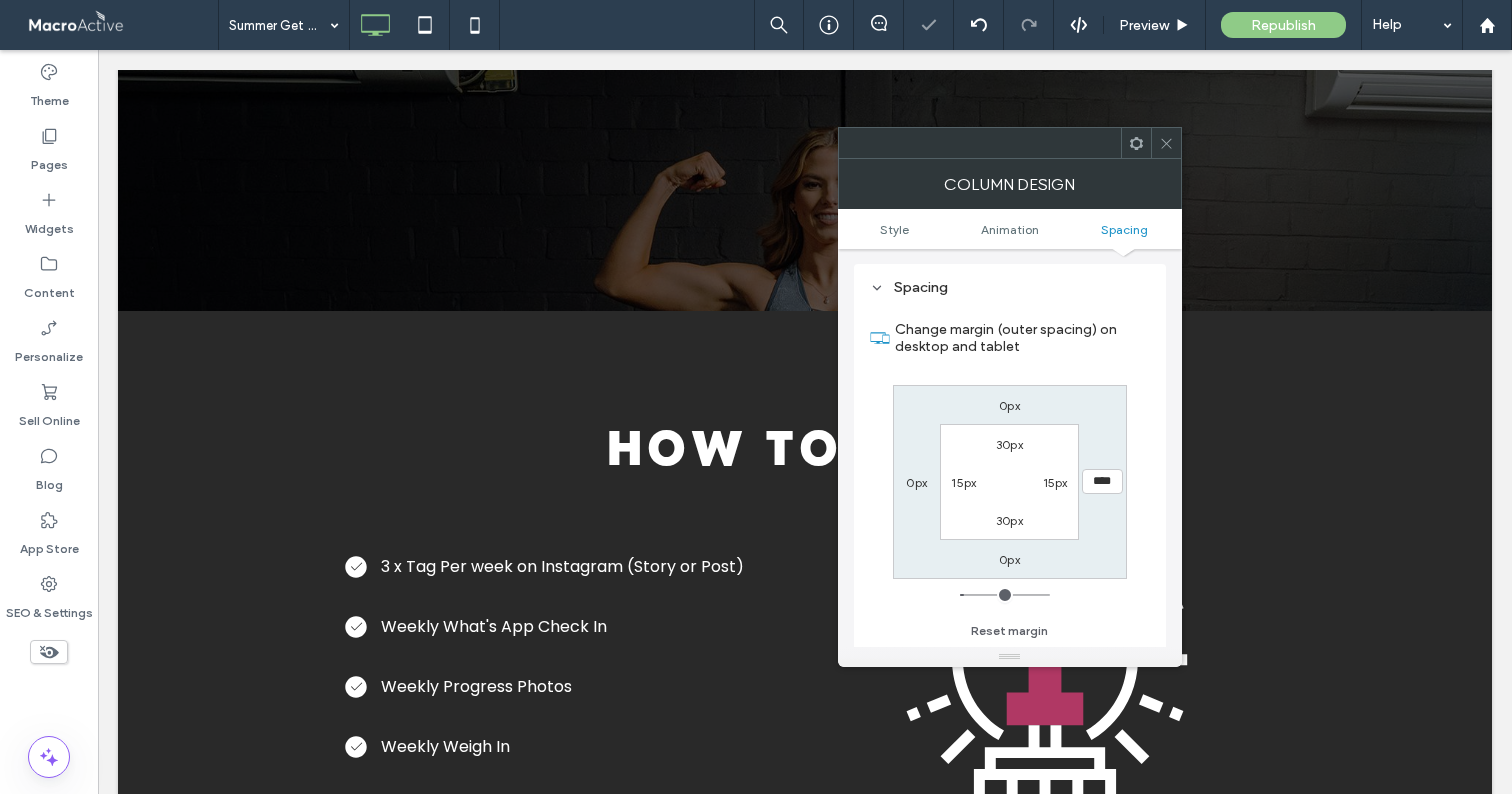 click 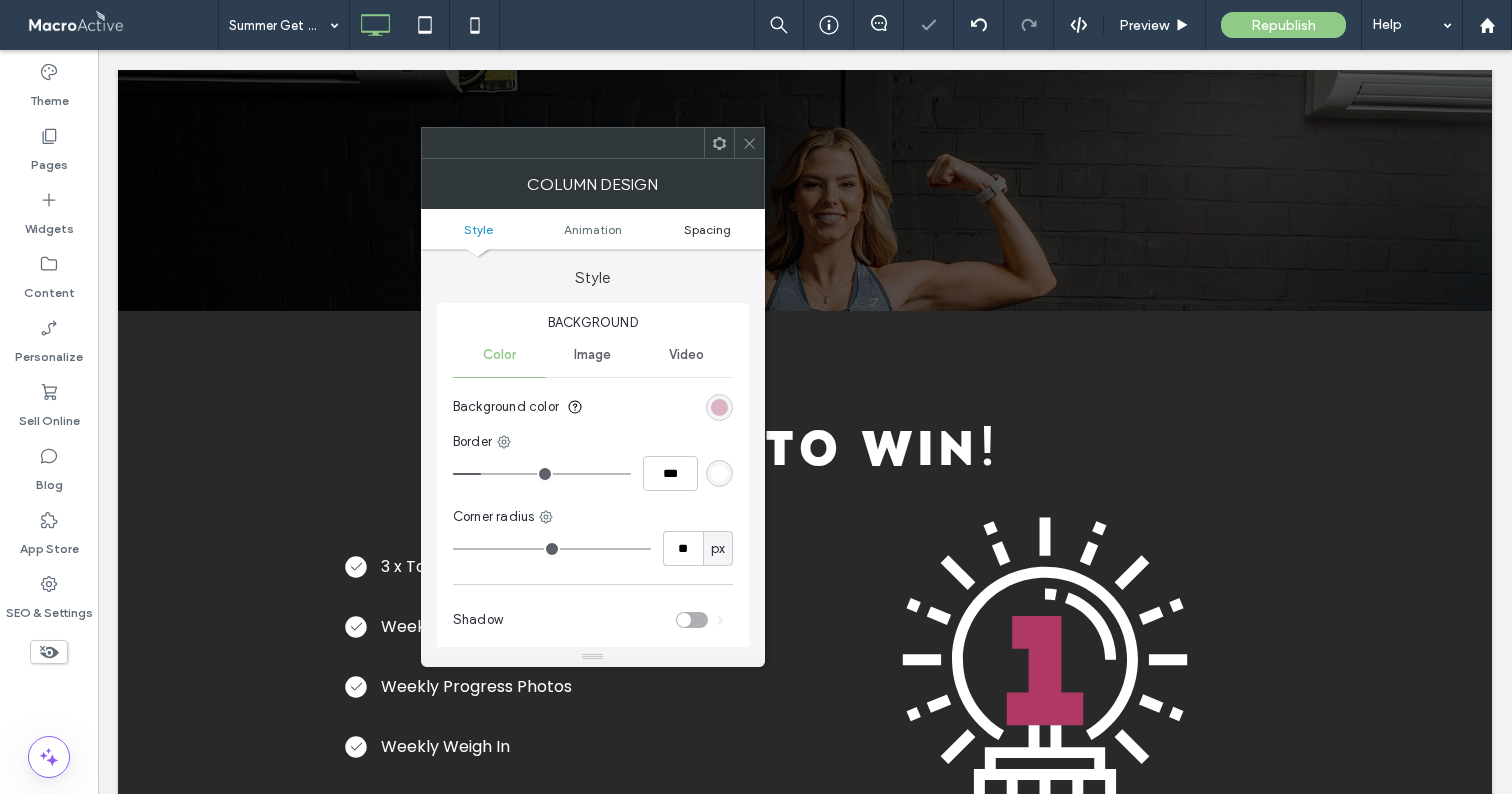 click on "Spacing" at bounding box center (707, 229) 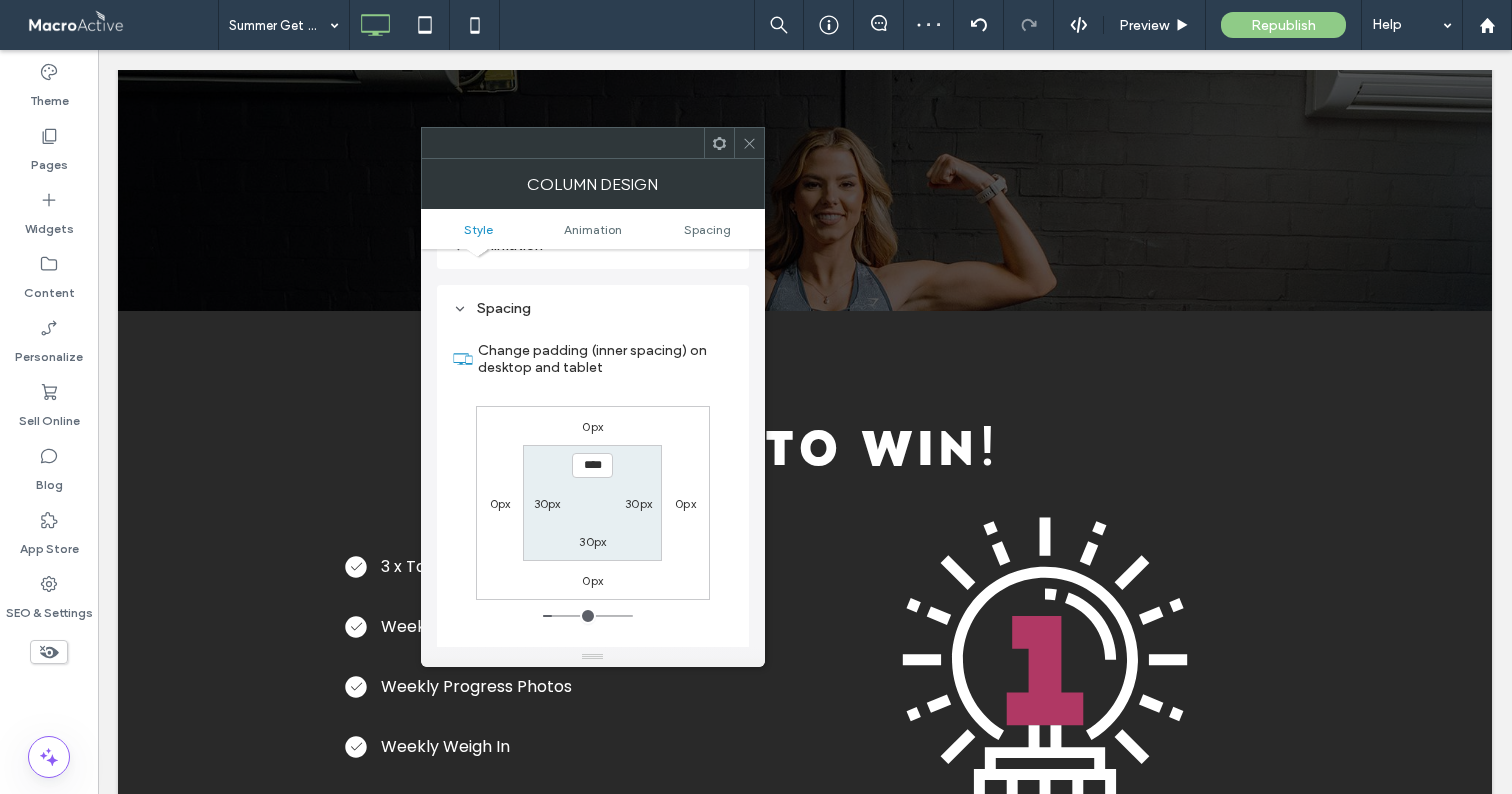 scroll, scrollTop: 470, scrollLeft: 0, axis: vertical 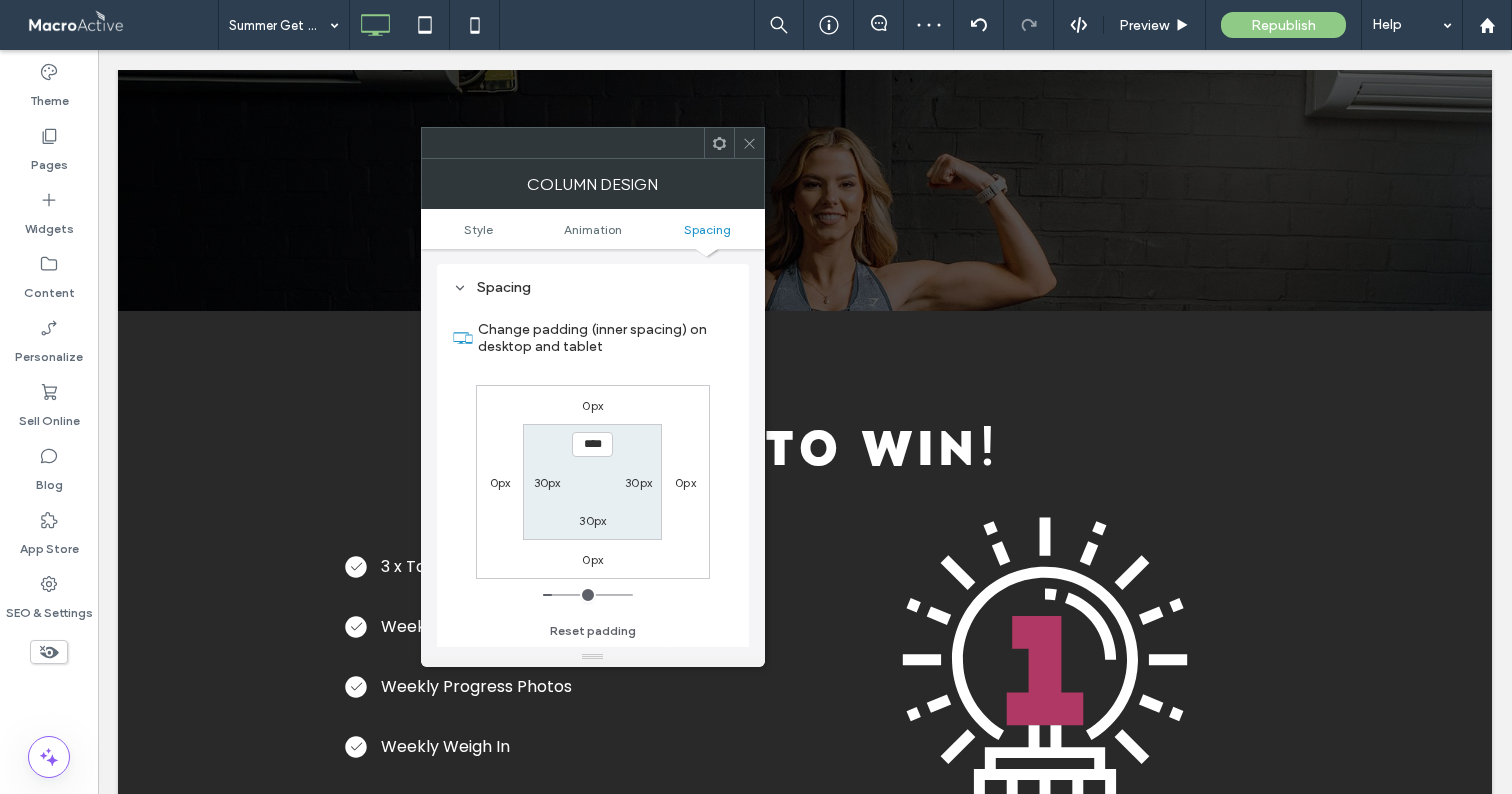click on "0px" at bounding box center (500, 482) 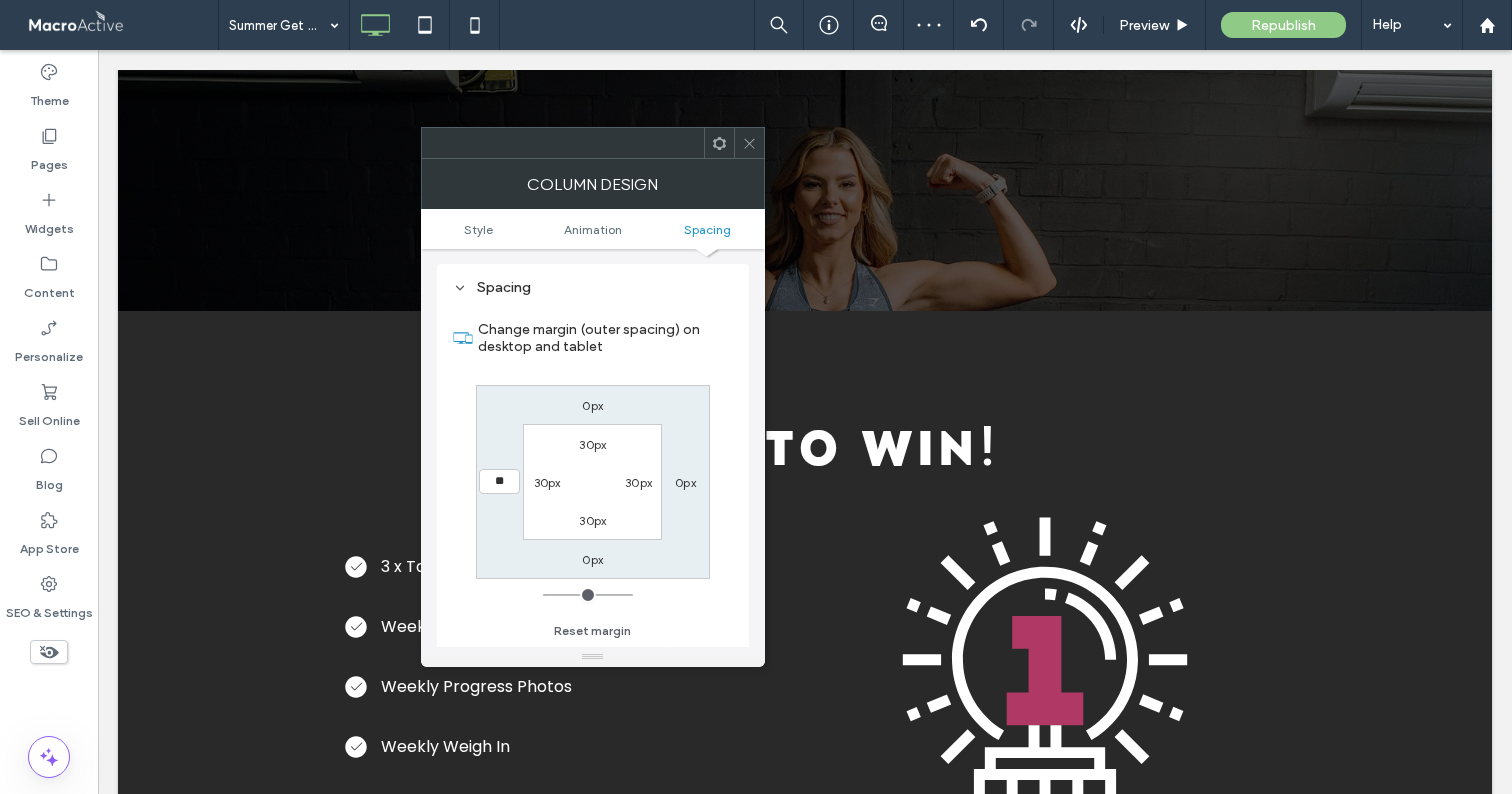type on "**" 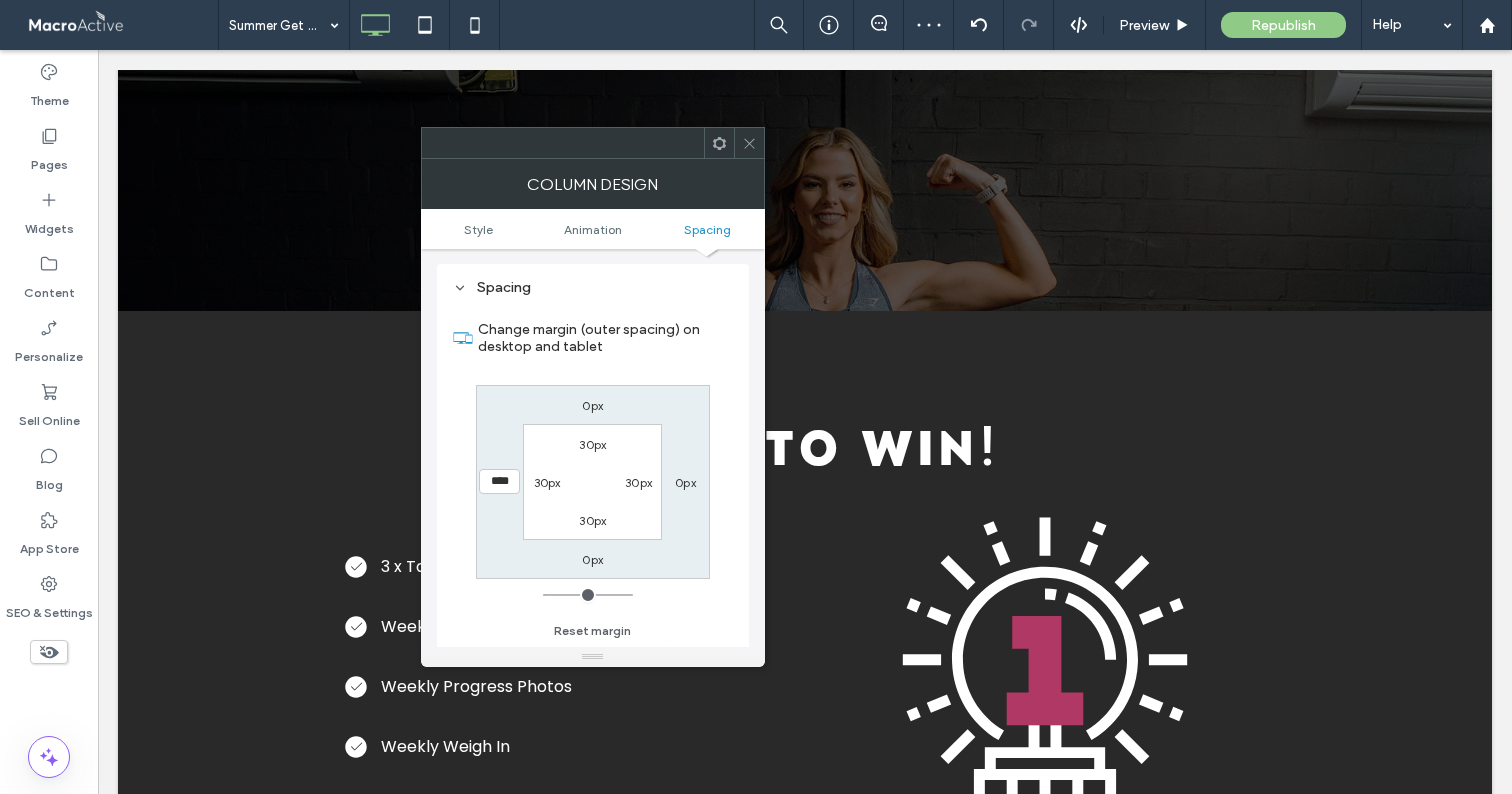 drag, startPoint x: 499, startPoint y: 453, endPoint x: 611, endPoint y: 333, distance: 164.14627 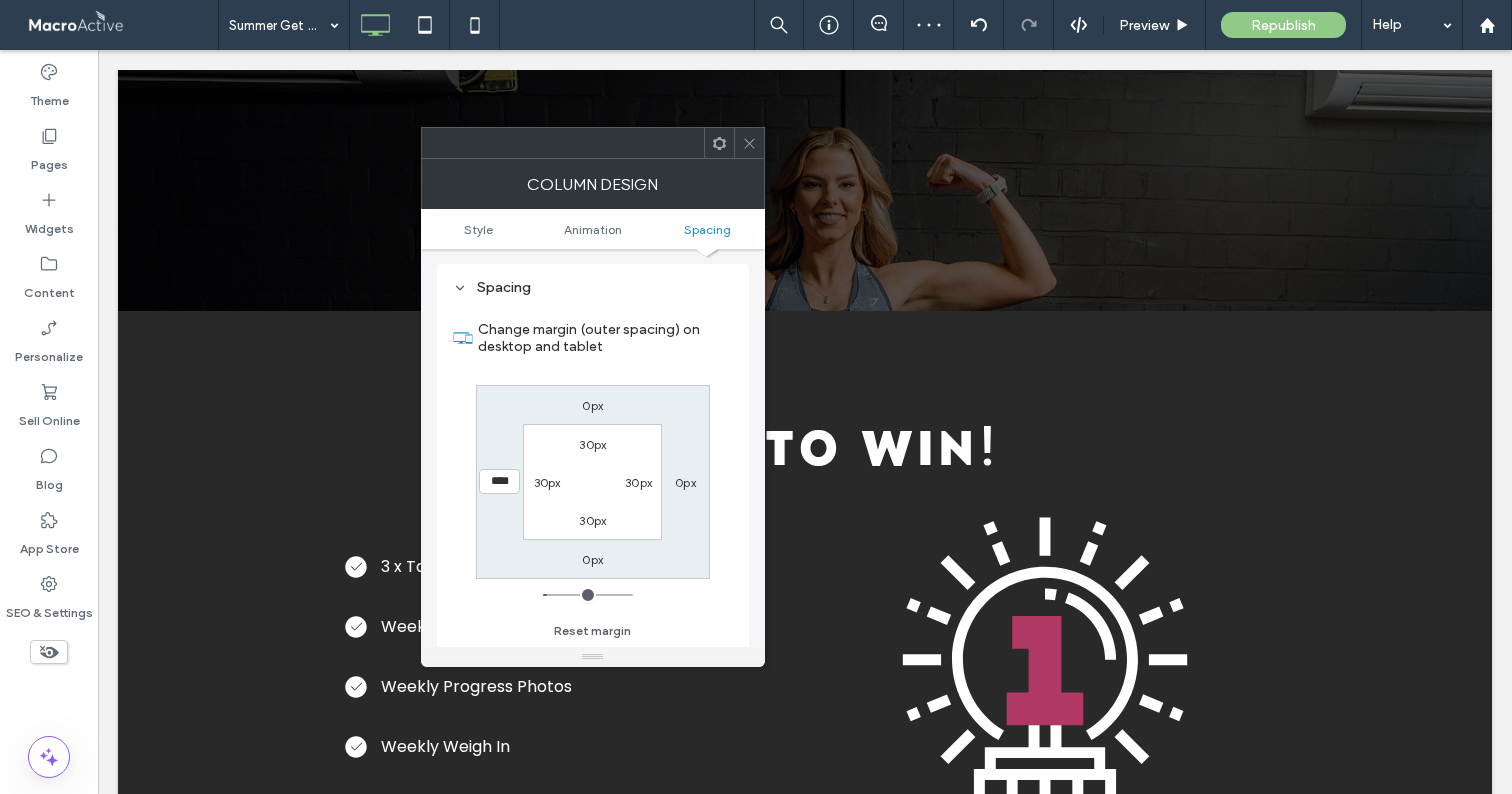 click at bounding box center [749, 143] 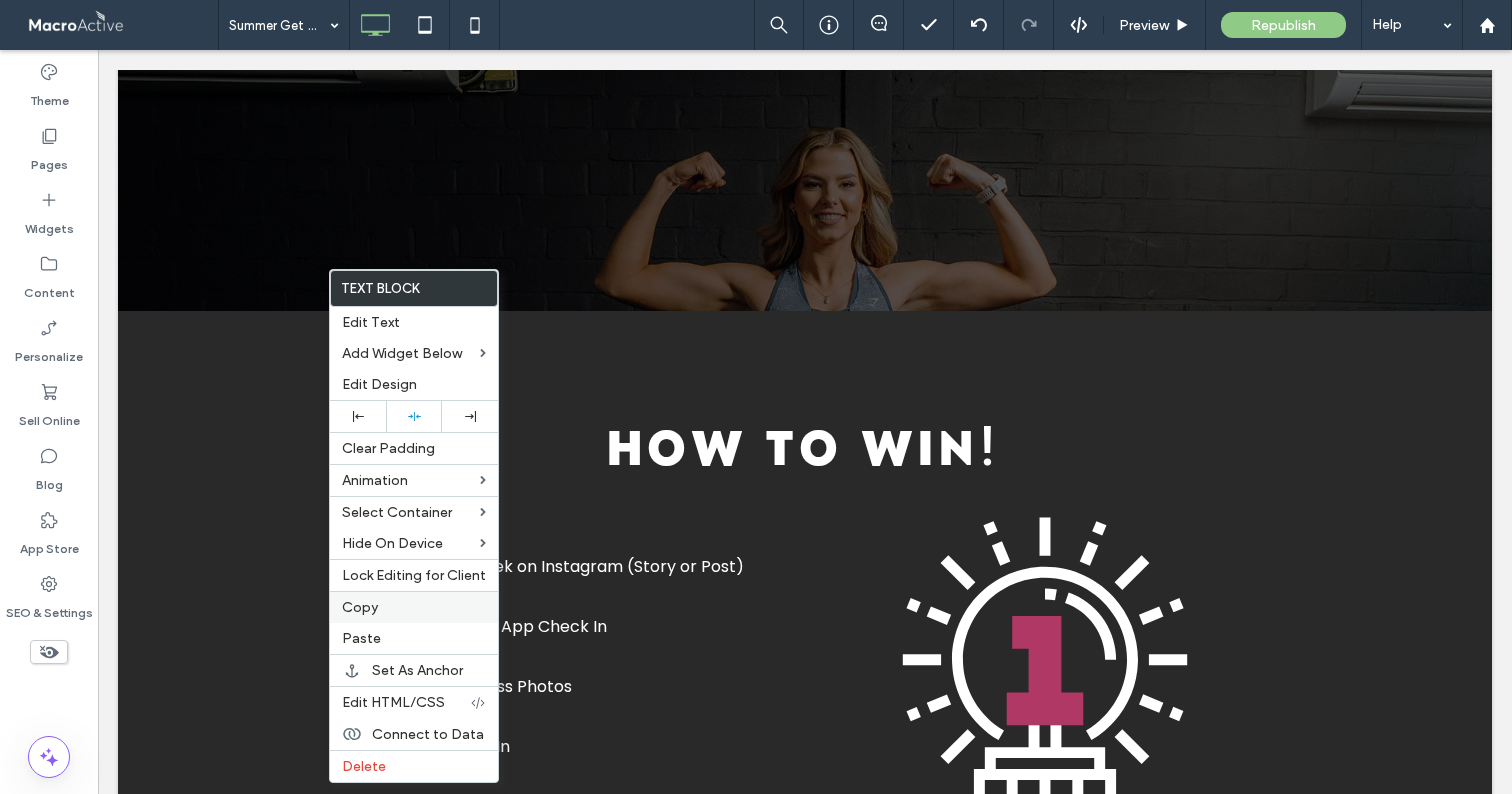 click on "Copy" at bounding box center (414, 607) 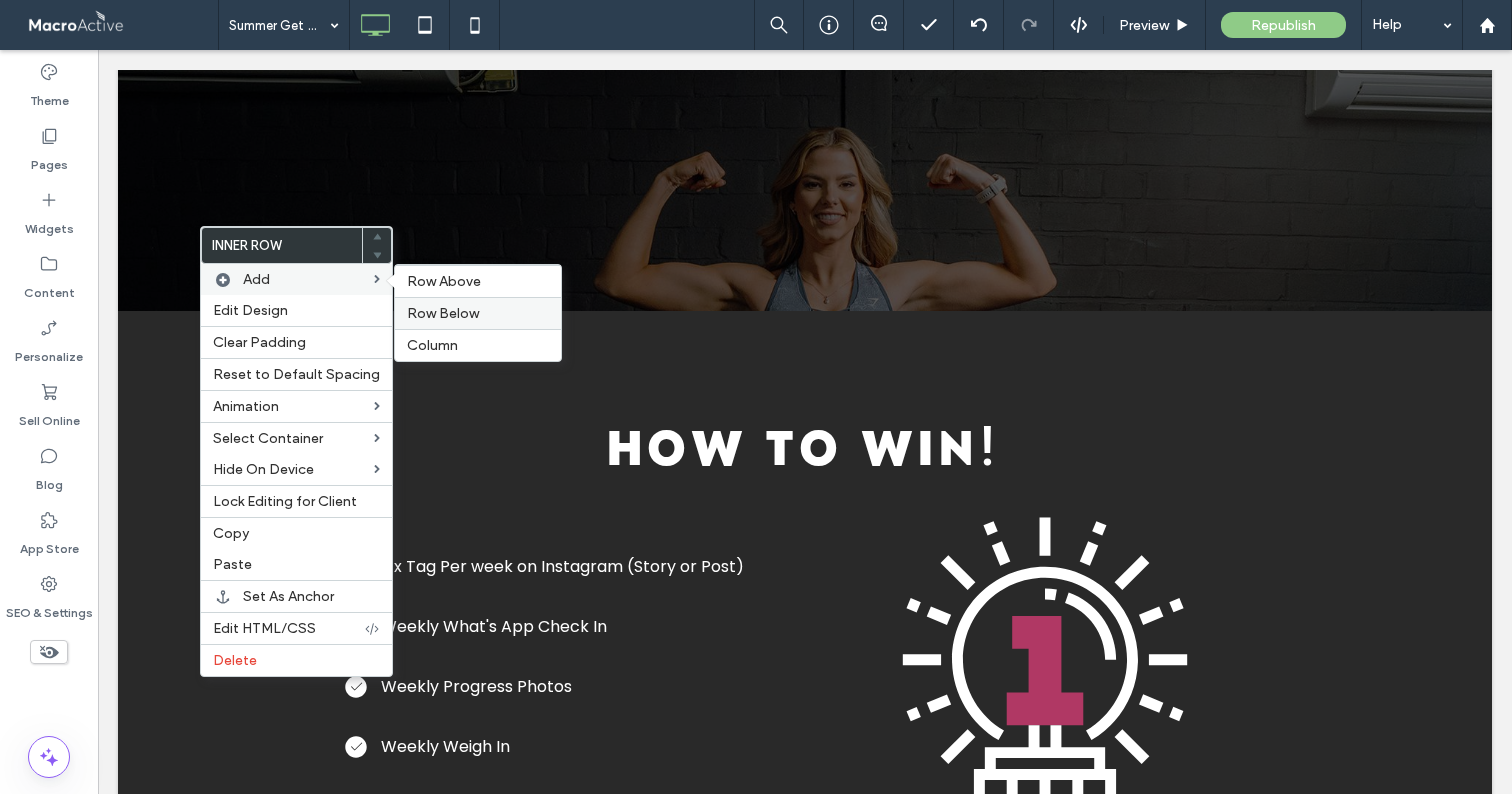 click on "Row Below" at bounding box center [443, 313] 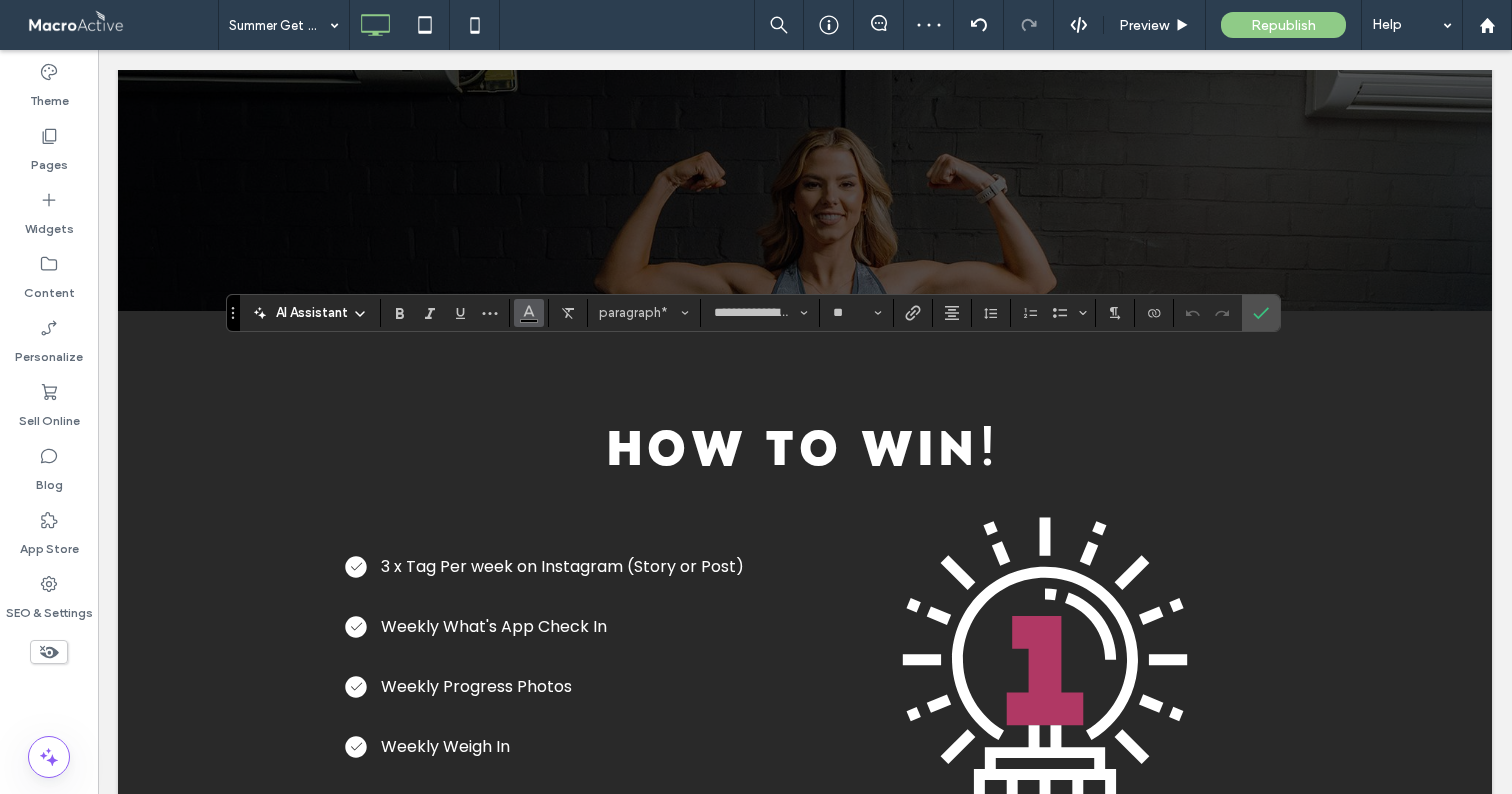 click at bounding box center (529, 313) 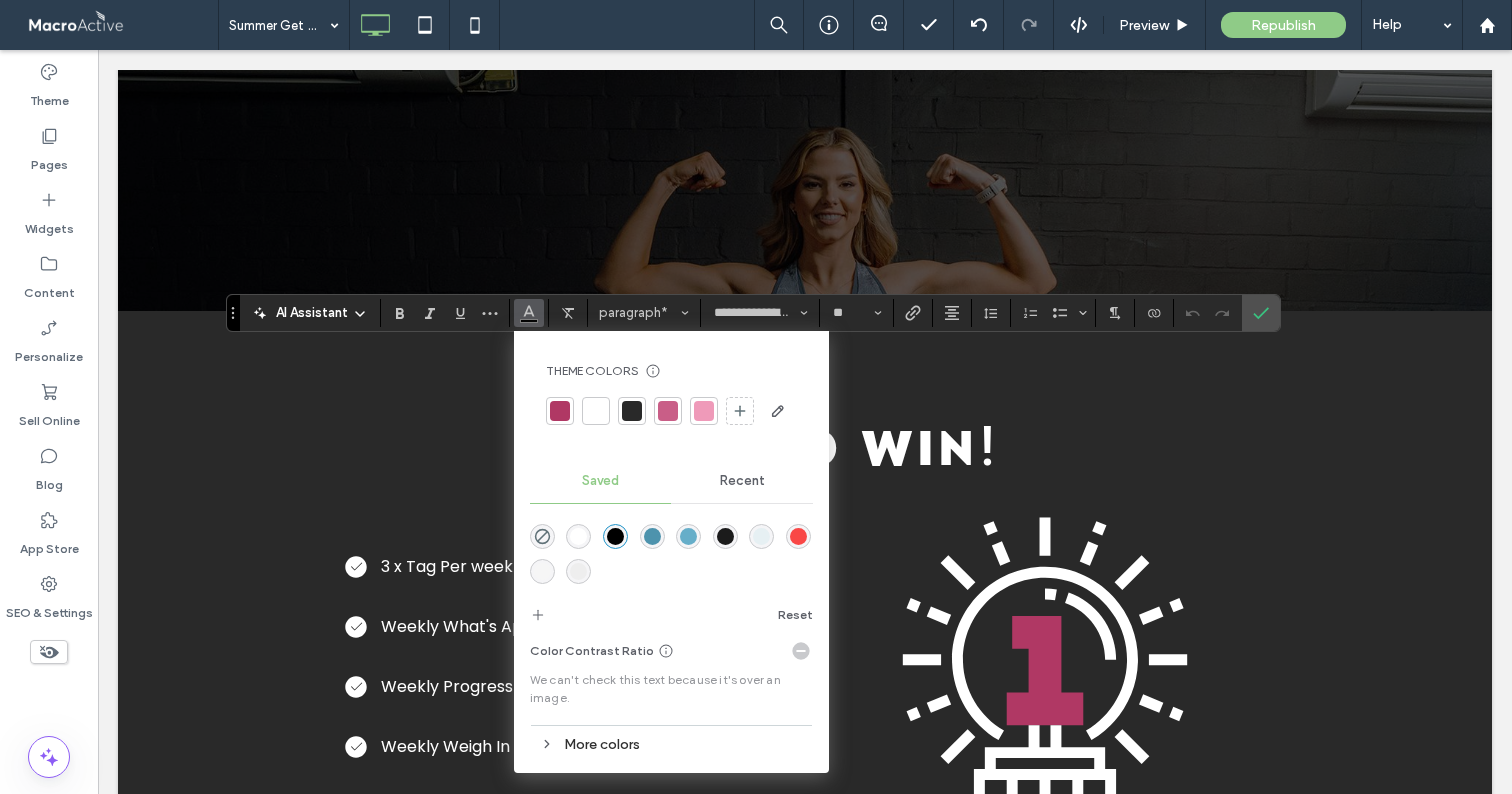 click at bounding box center (596, 411) 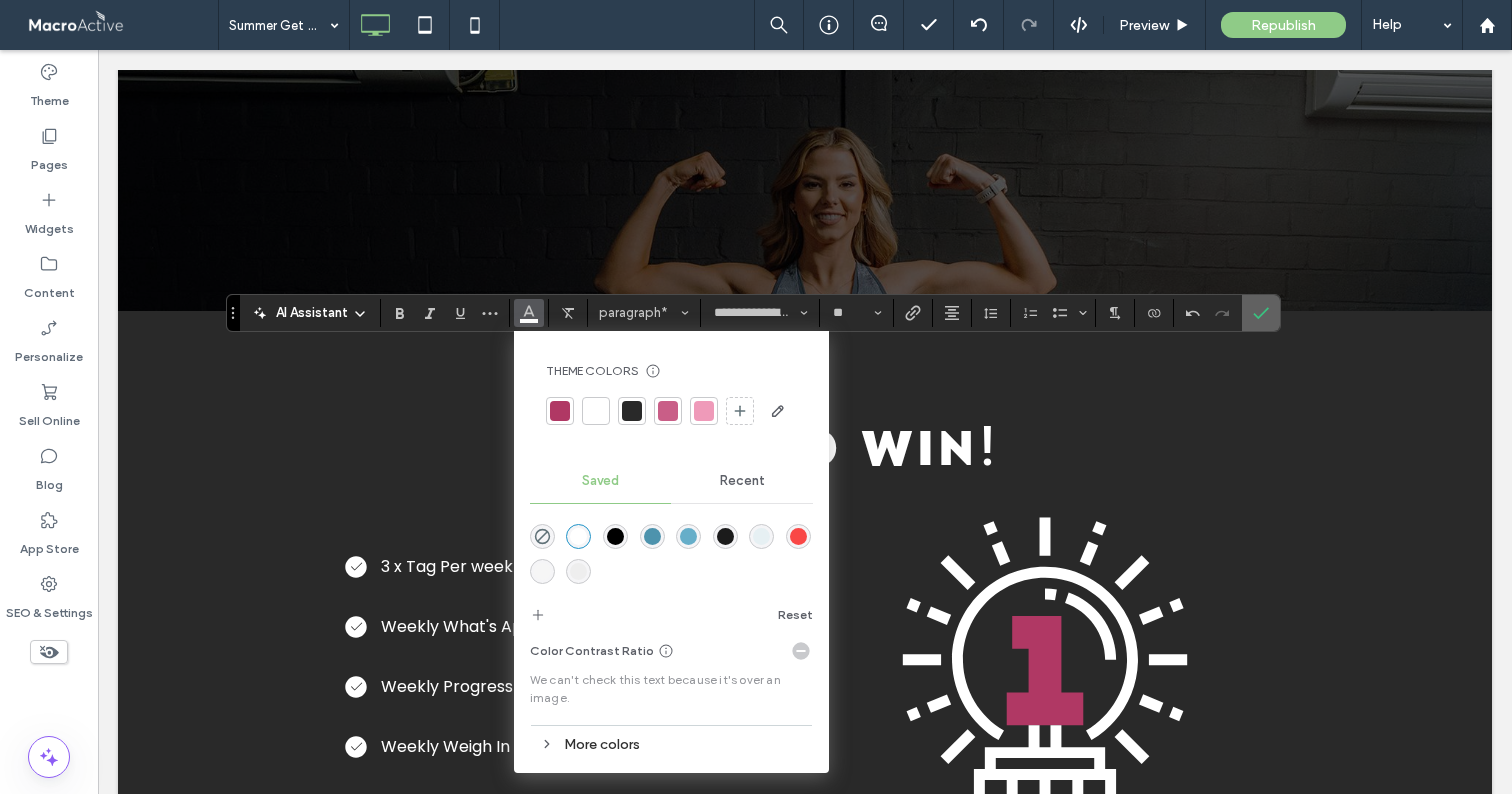 click 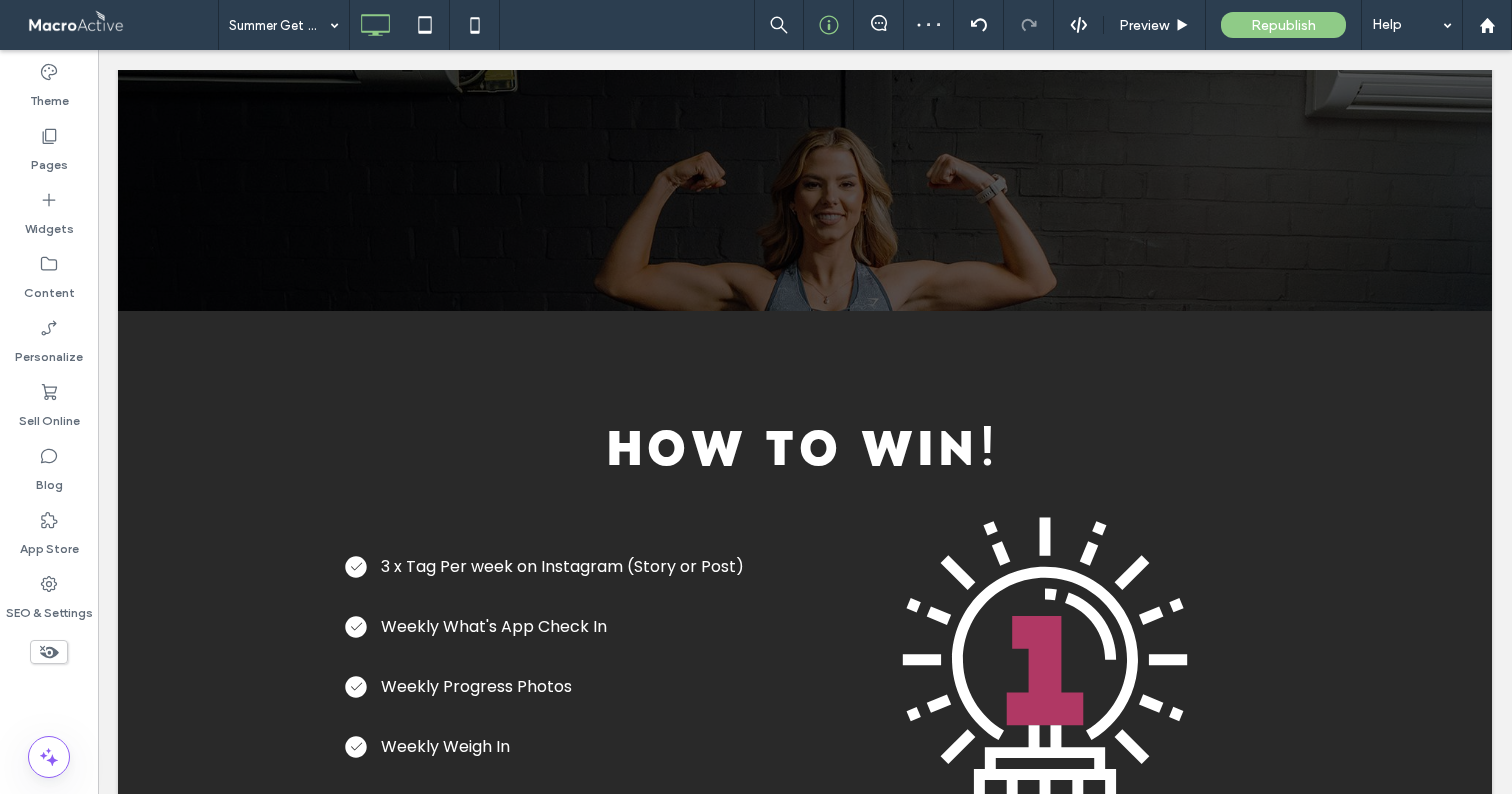type on "**********" 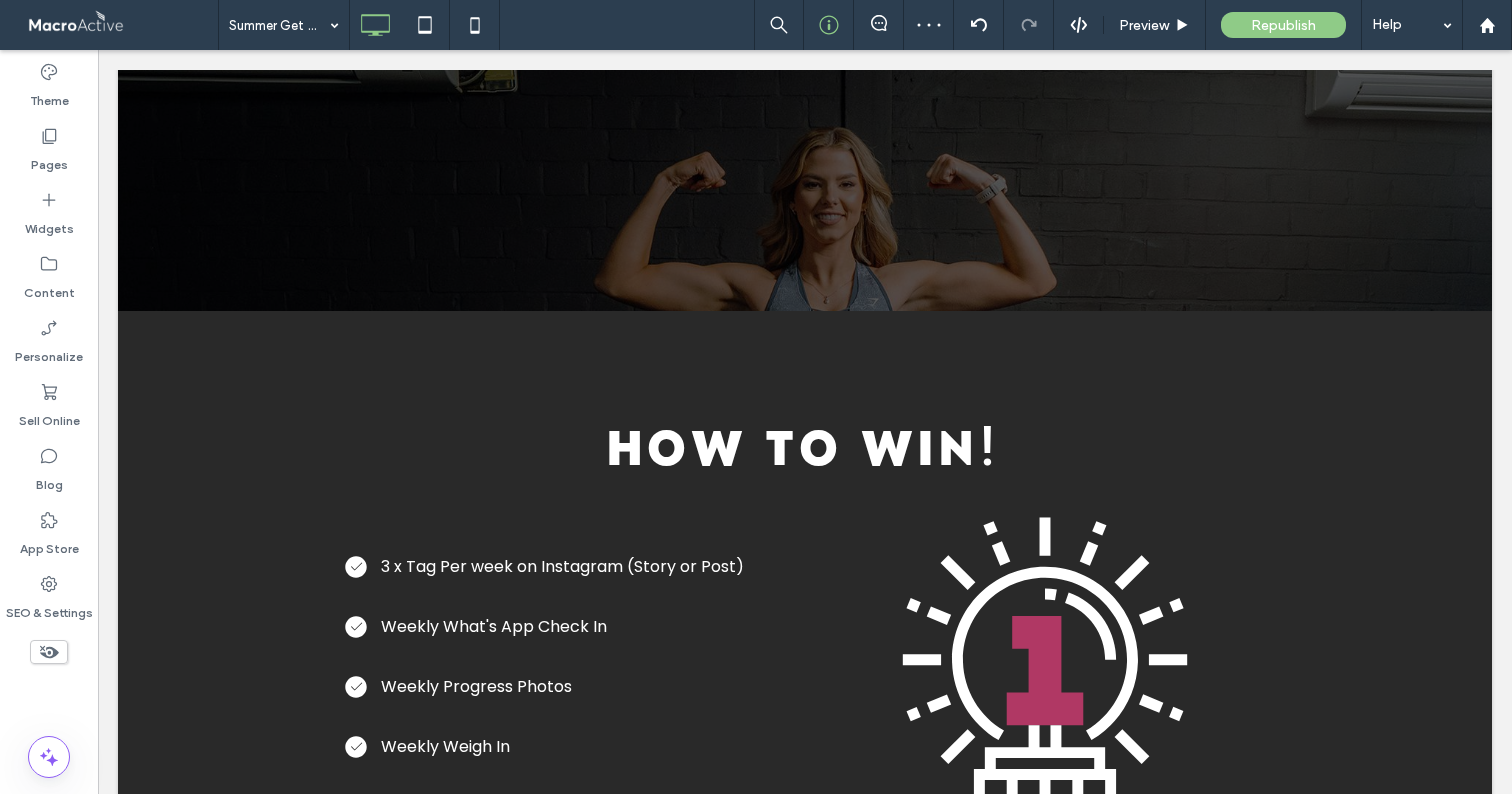 type on "**" 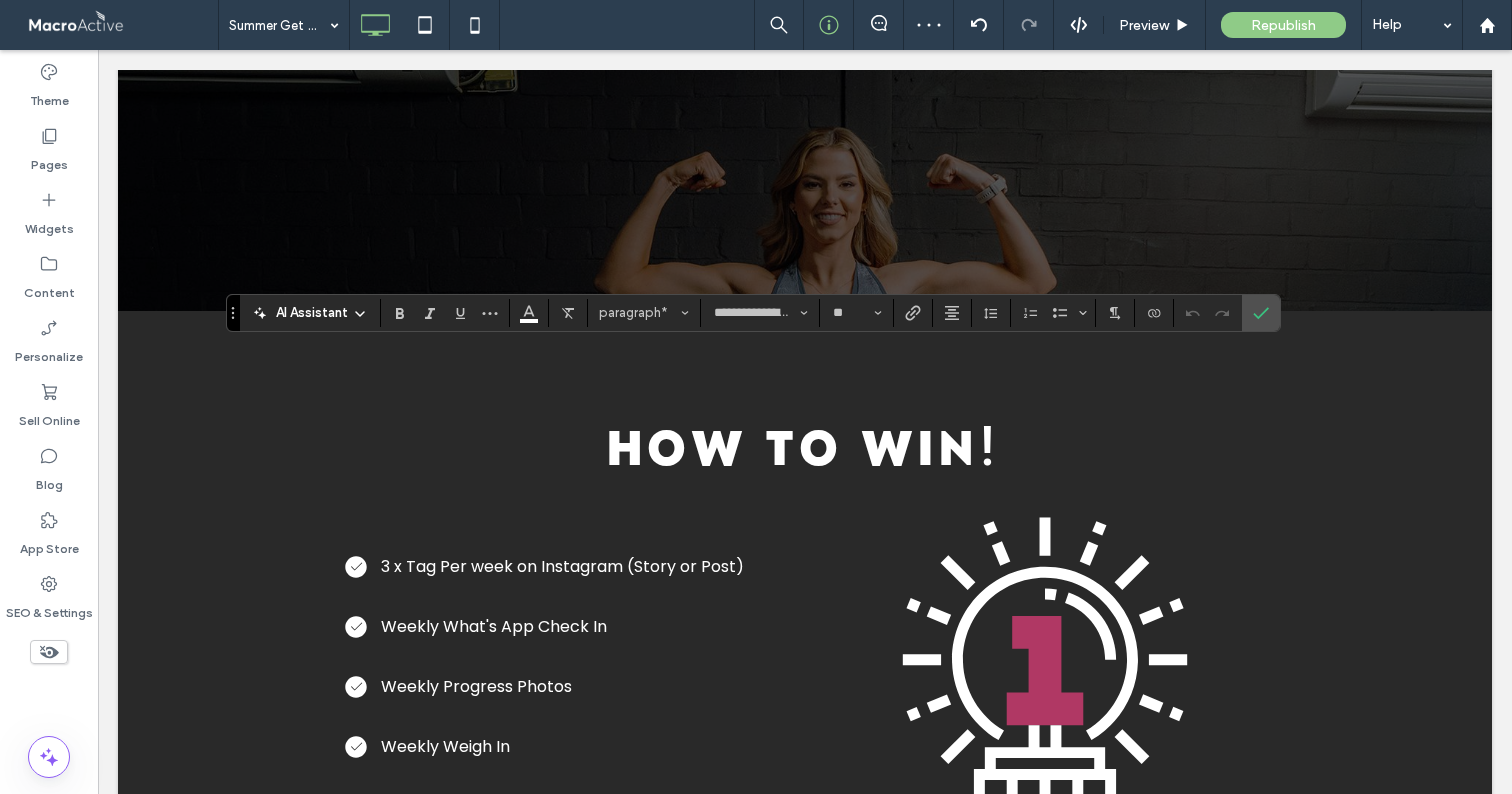 type on "*******" 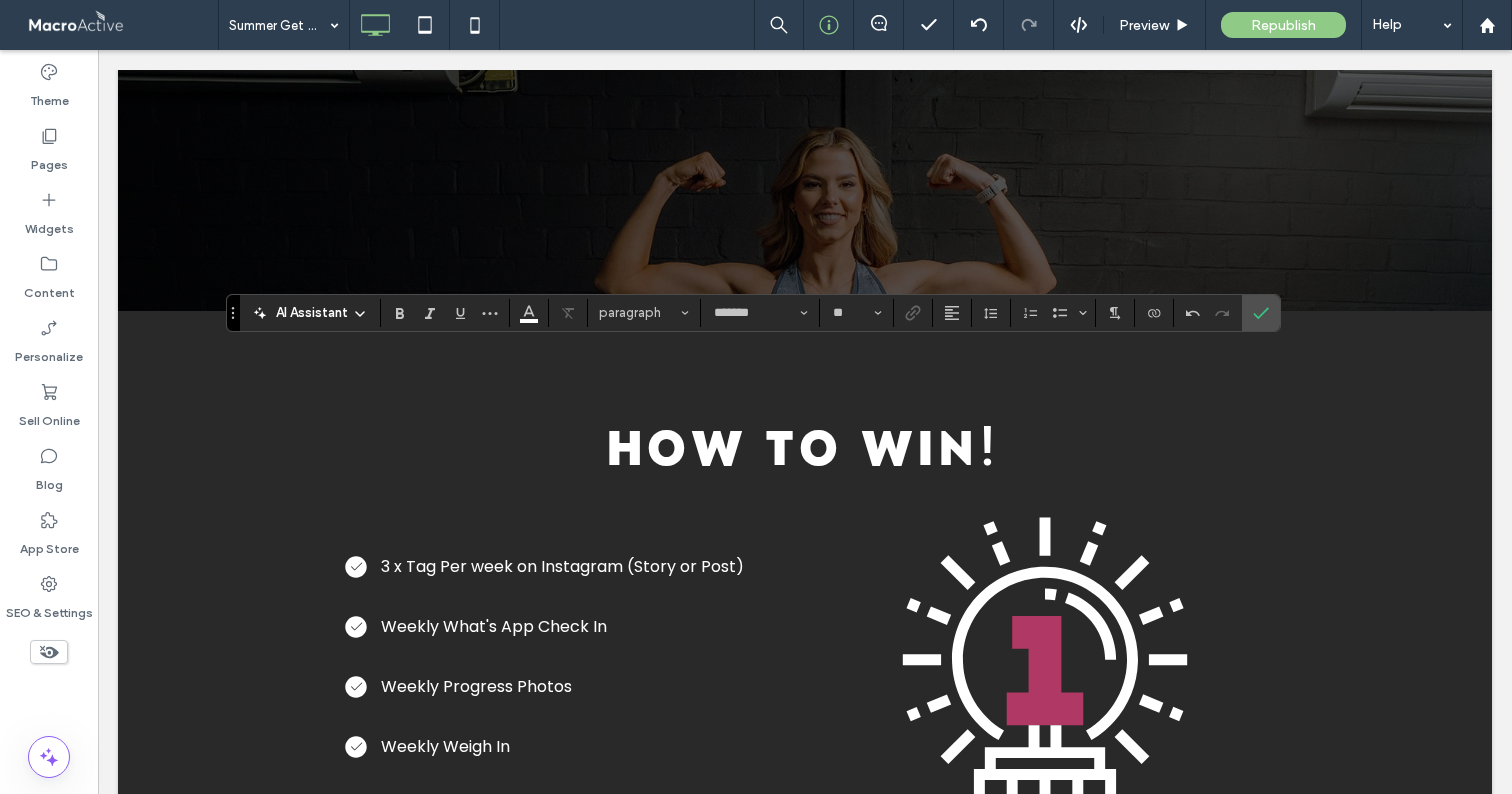 type on "**********" 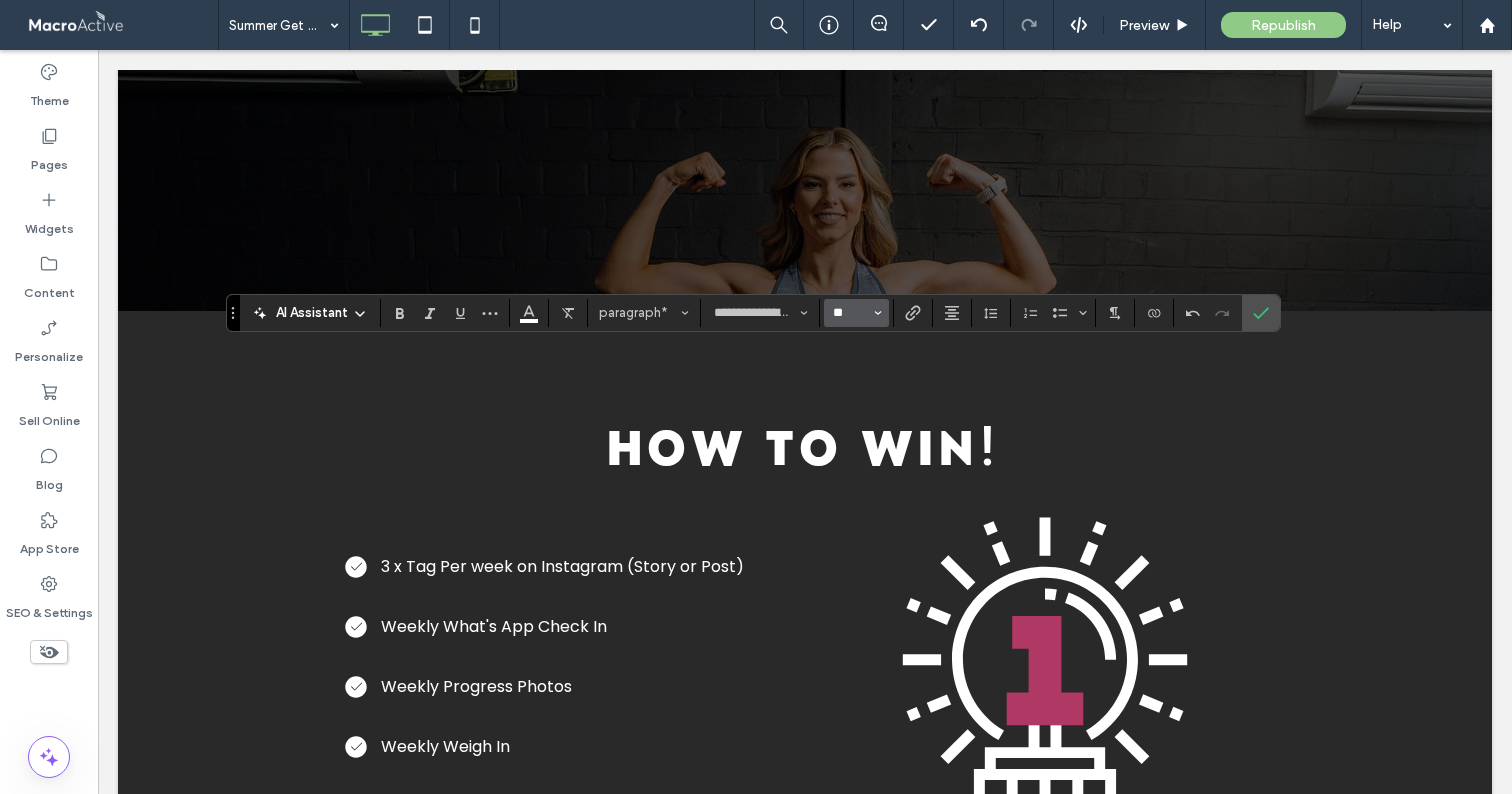 click on "**" at bounding box center (850, 313) 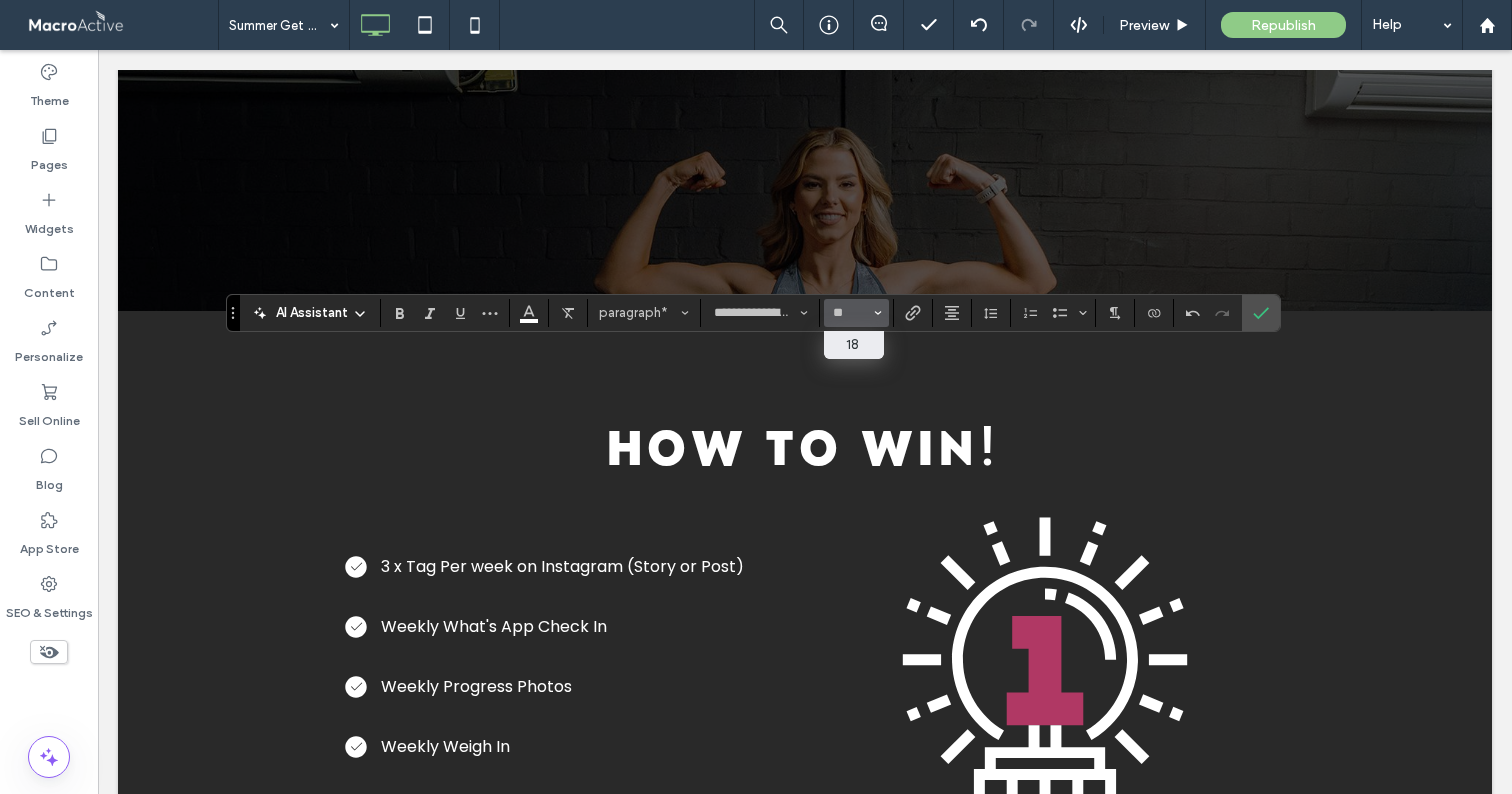 type on "**" 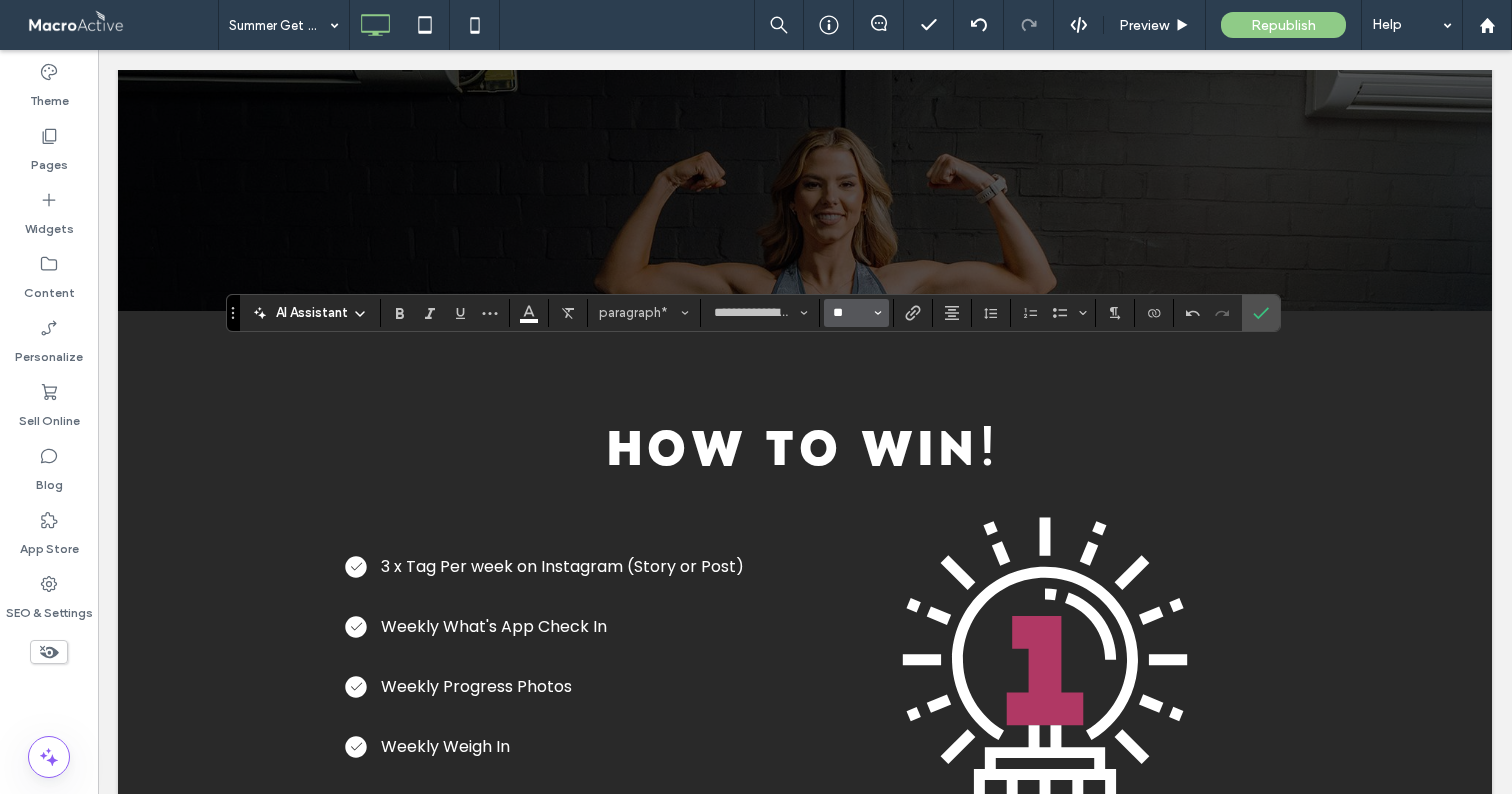 click on "**" at bounding box center [850, 313] 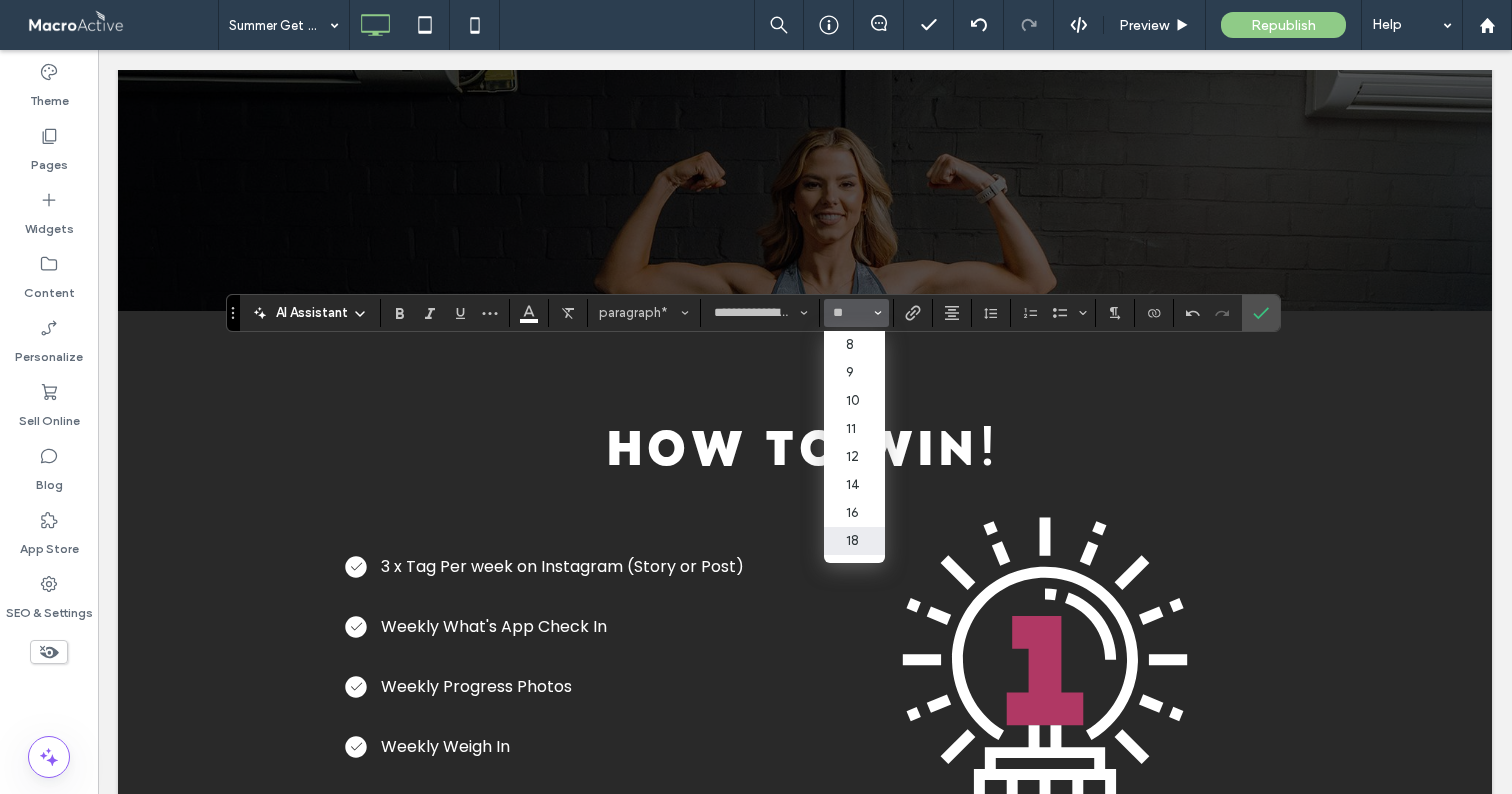 type on "**" 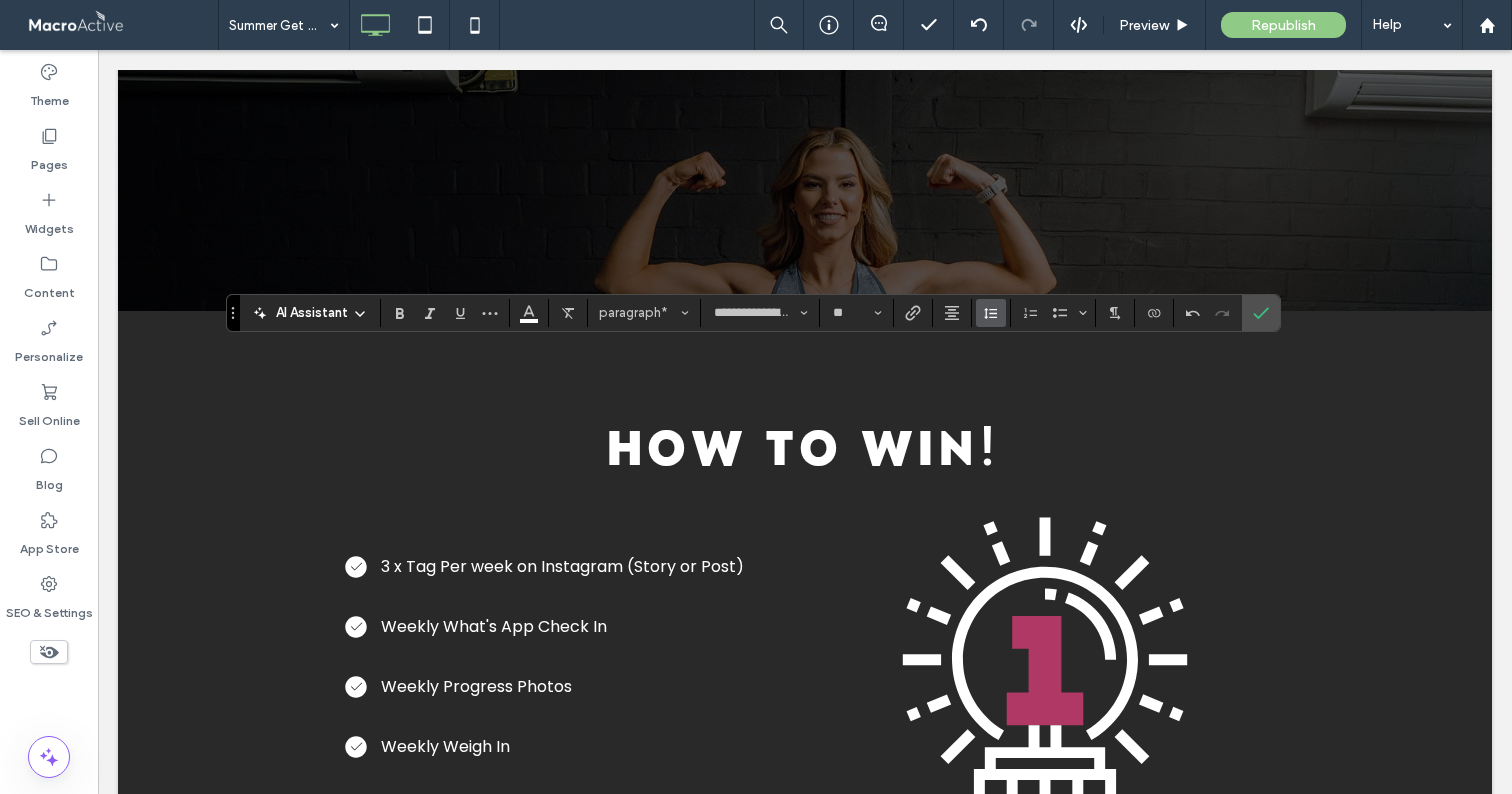 drag, startPoint x: 987, startPoint y: 314, endPoint x: 1004, endPoint y: 316, distance: 17.117243 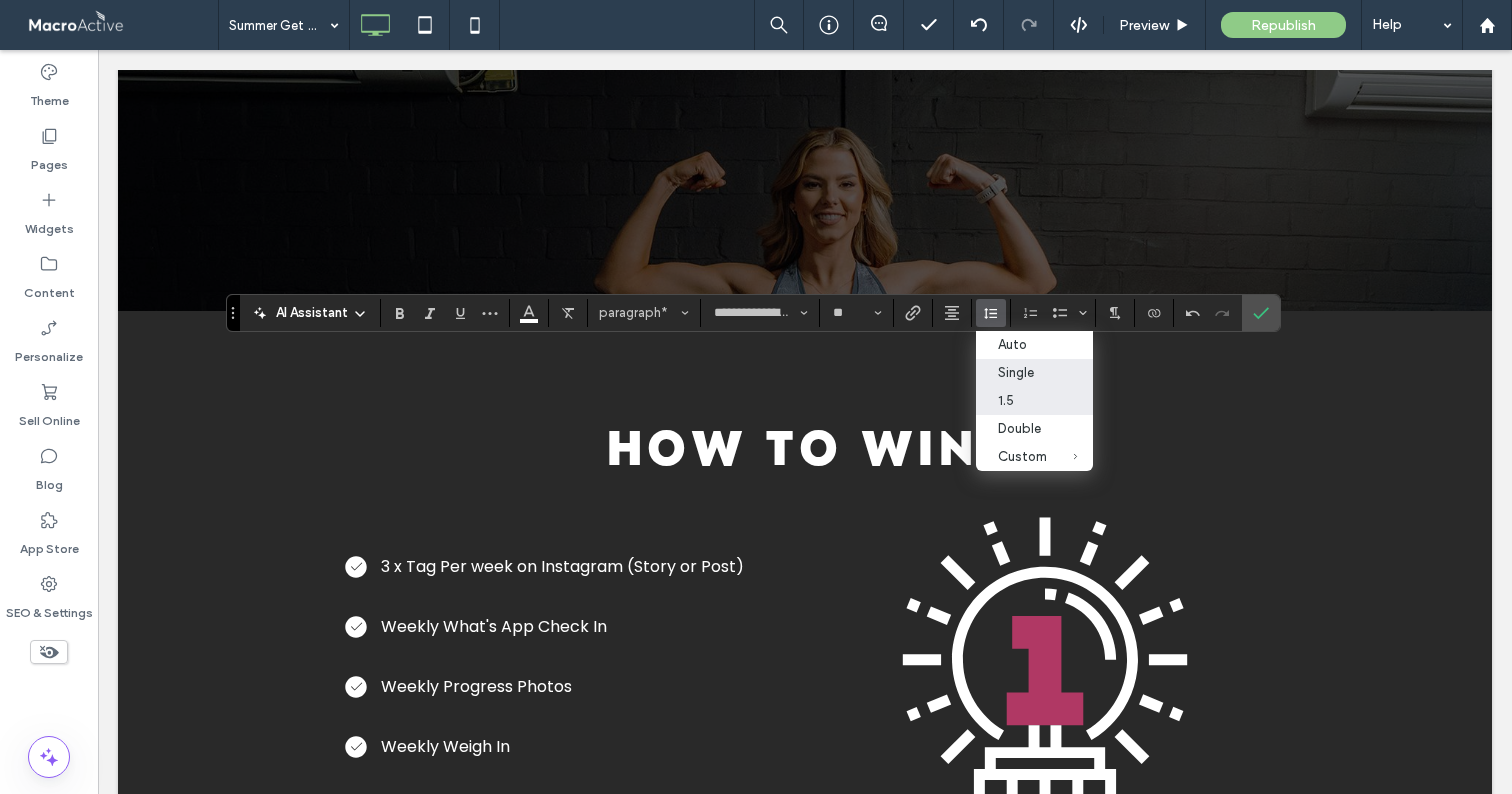 click on "1.5" at bounding box center [1022, 400] 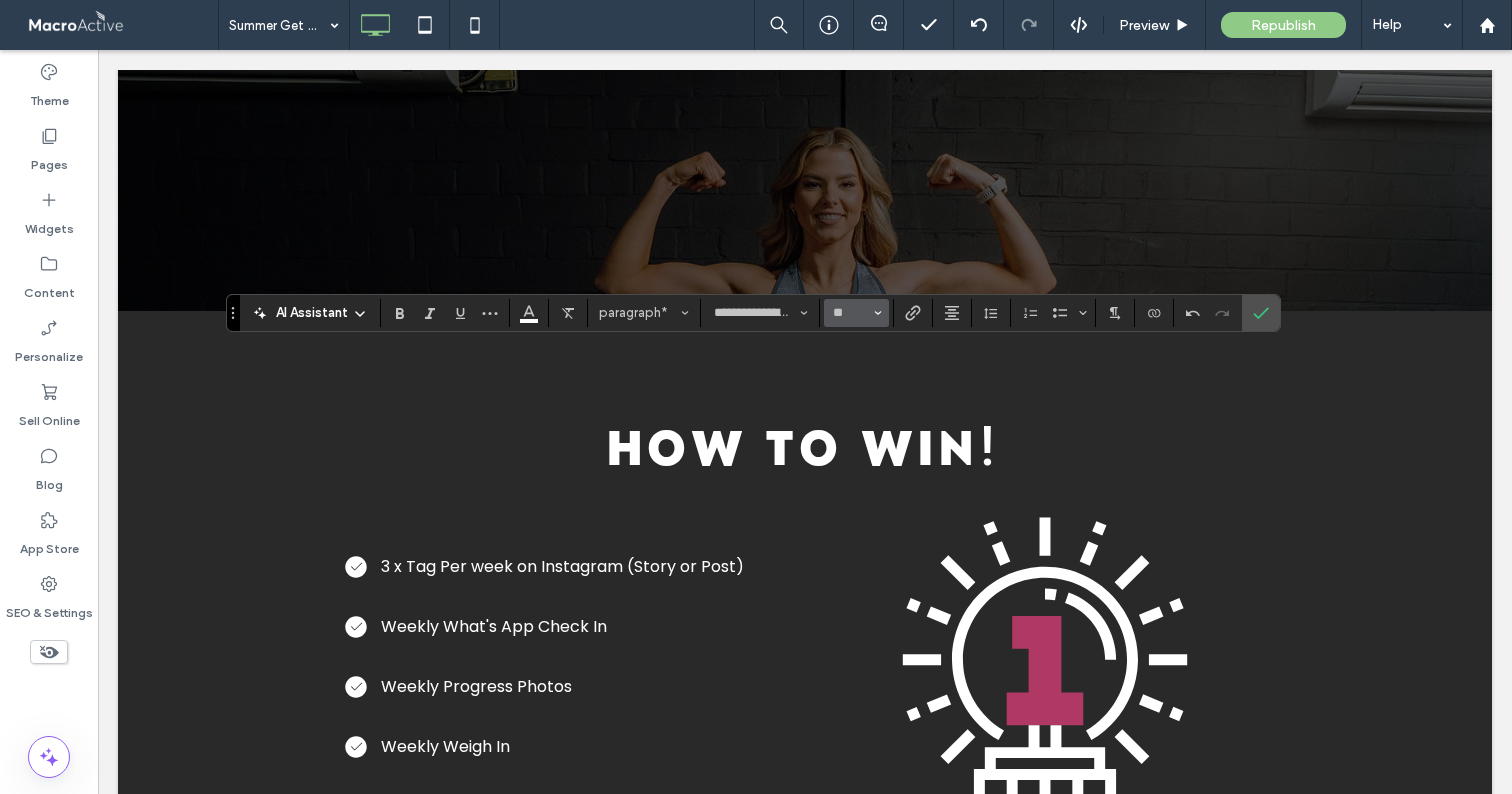 click 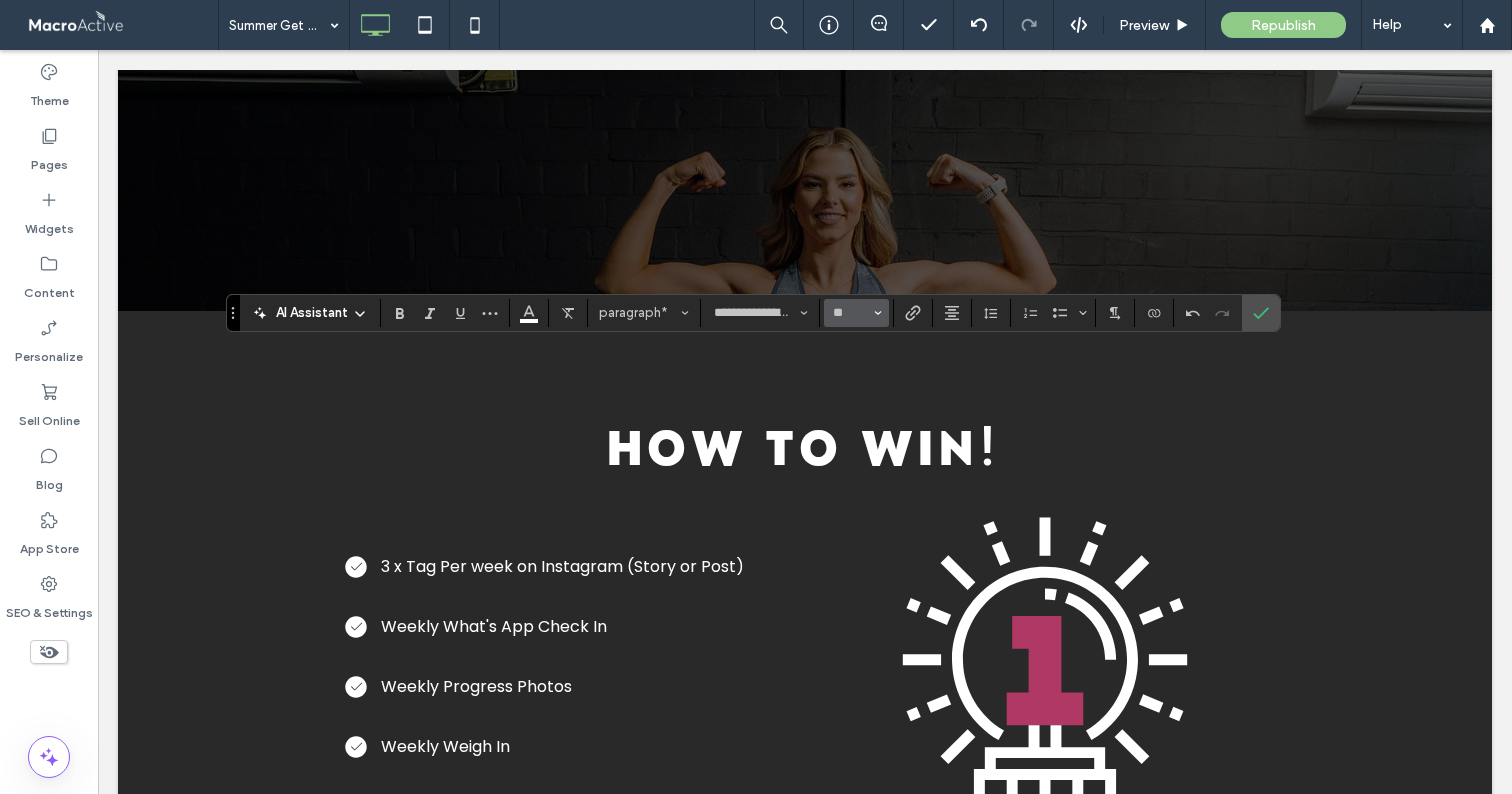 type on "**" 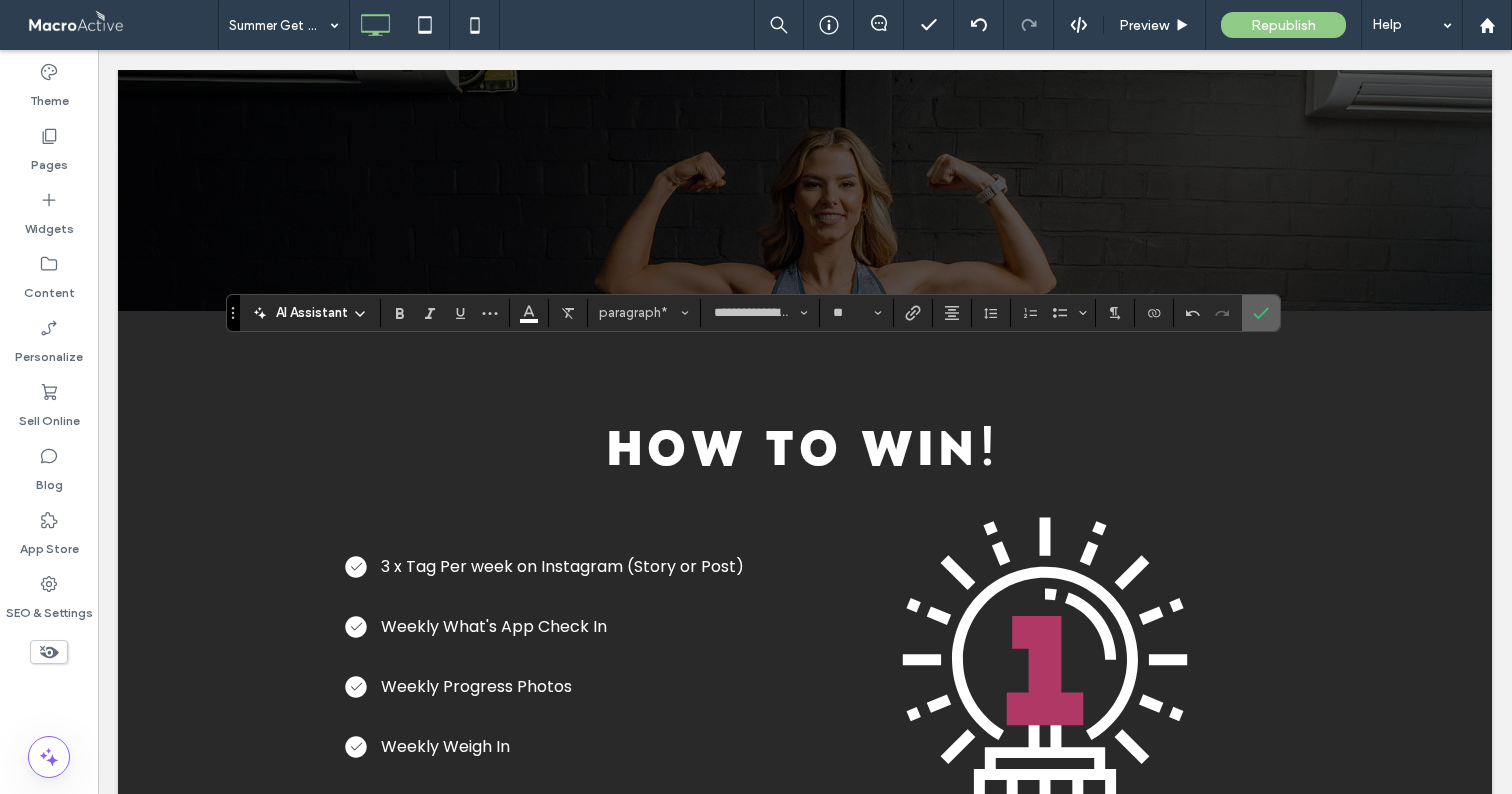 click 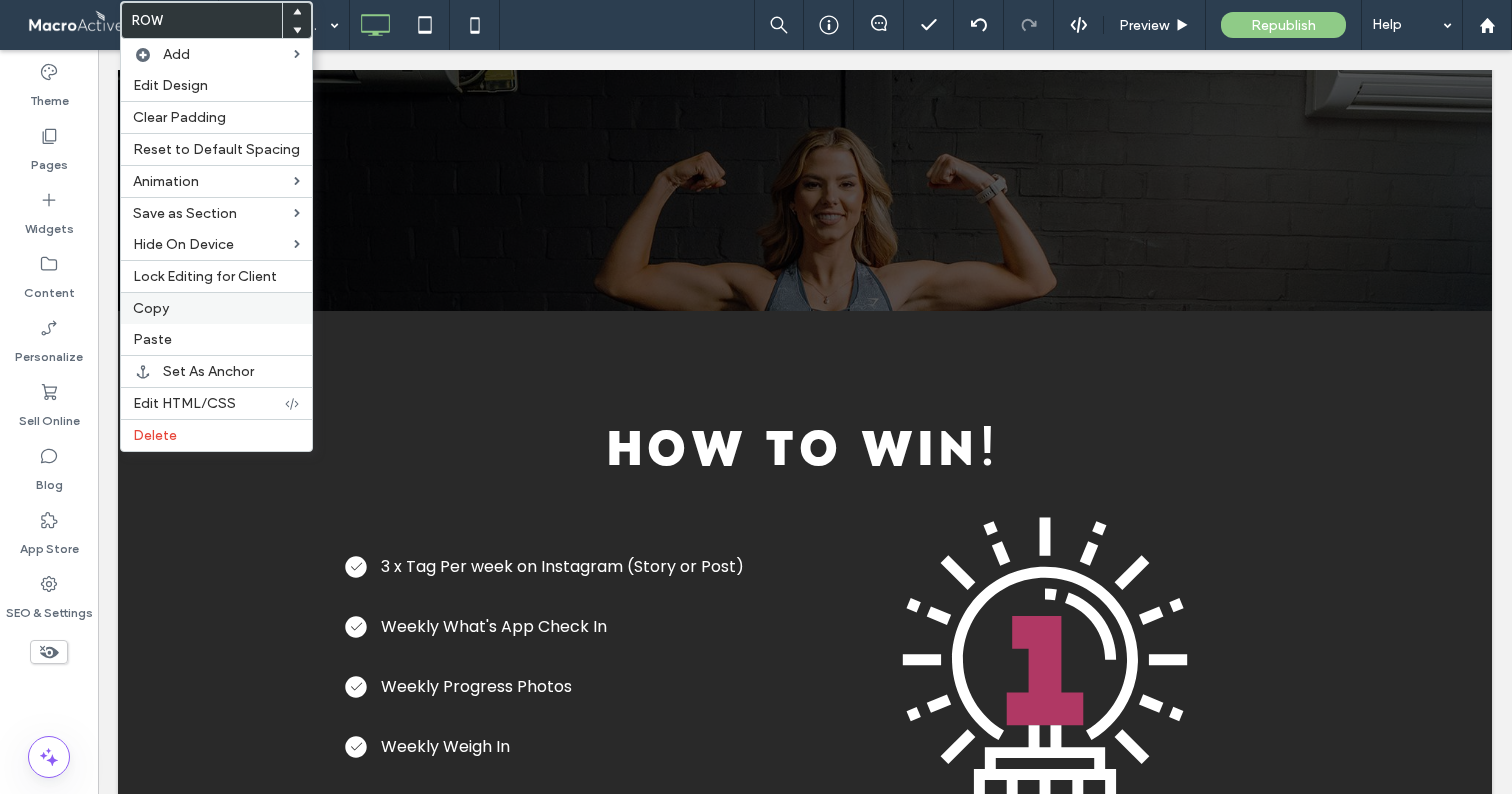 click on "Copy" at bounding box center [151, 308] 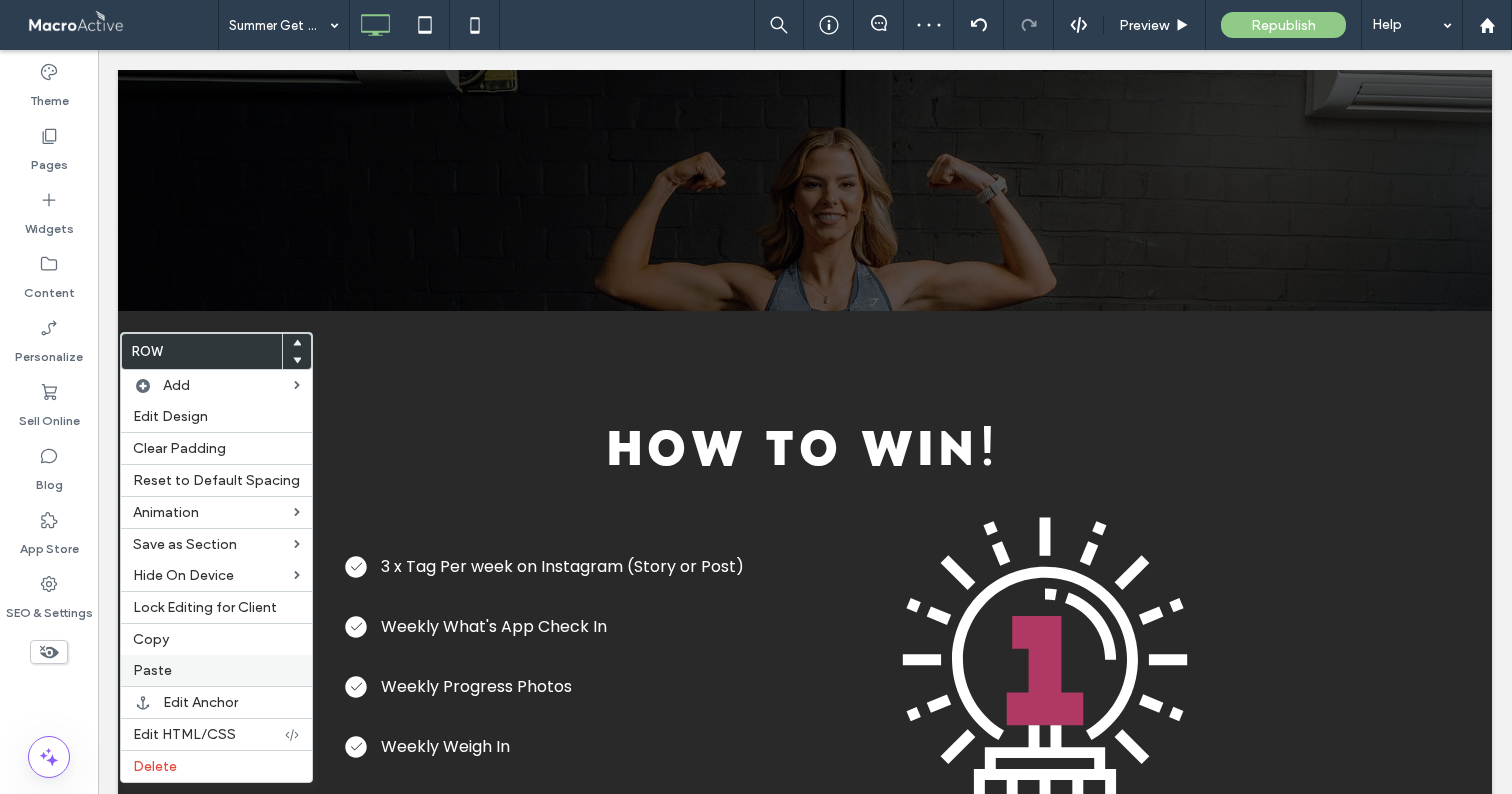 click on "Paste" at bounding box center (216, 670) 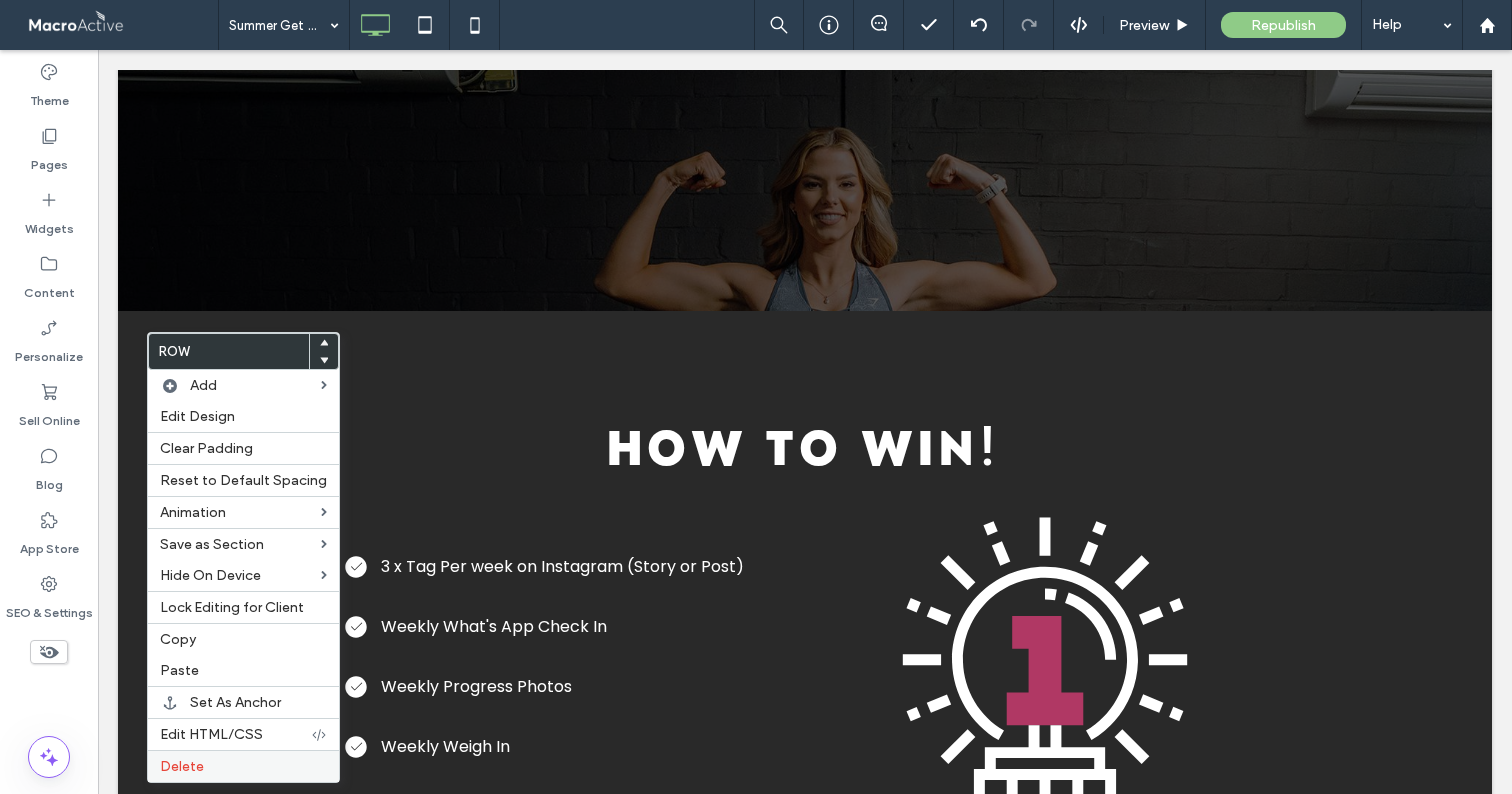 click on "Delete" at bounding box center (243, 766) 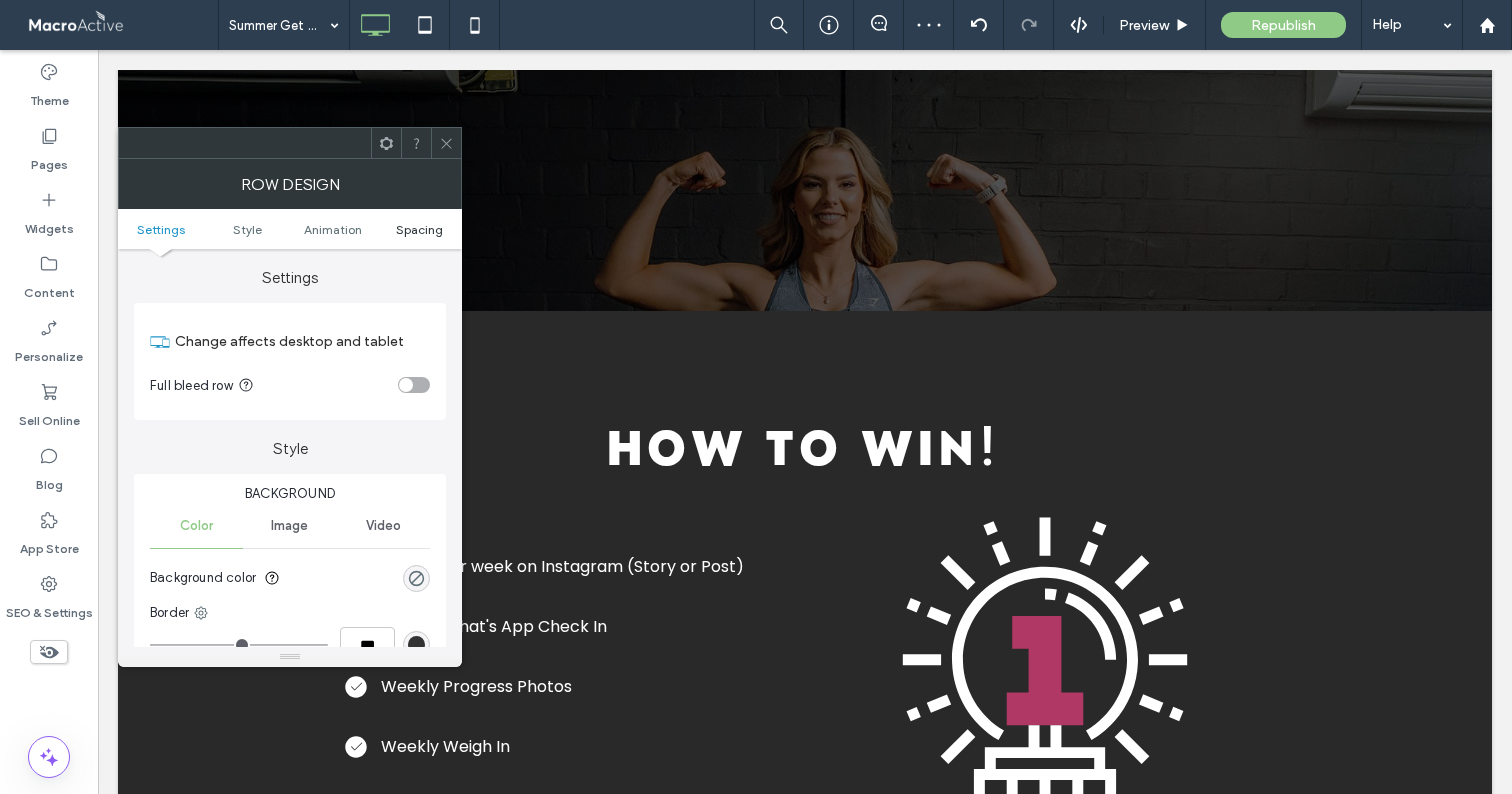 click on "Spacing" at bounding box center (419, 229) 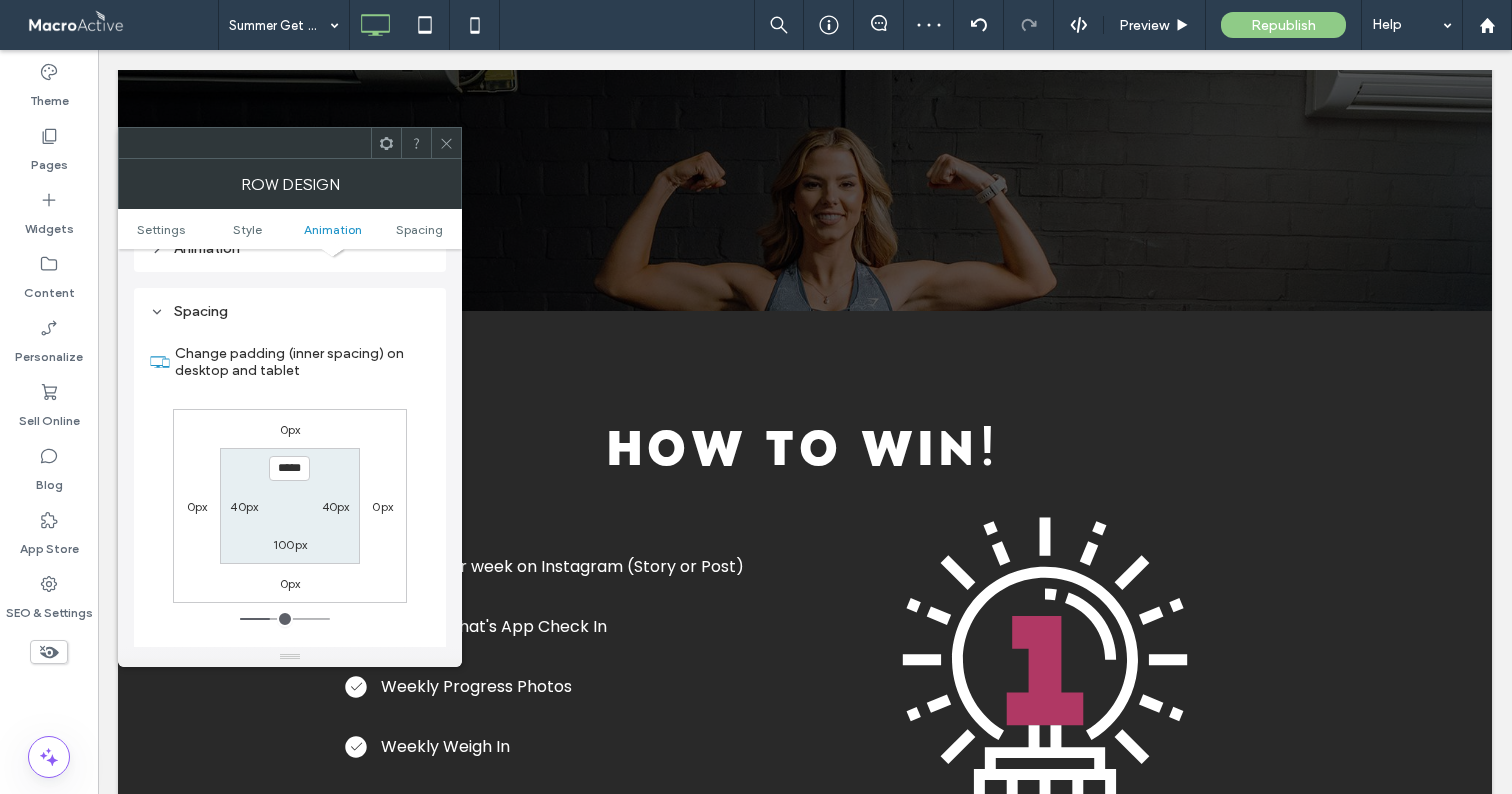scroll, scrollTop: 566, scrollLeft: 0, axis: vertical 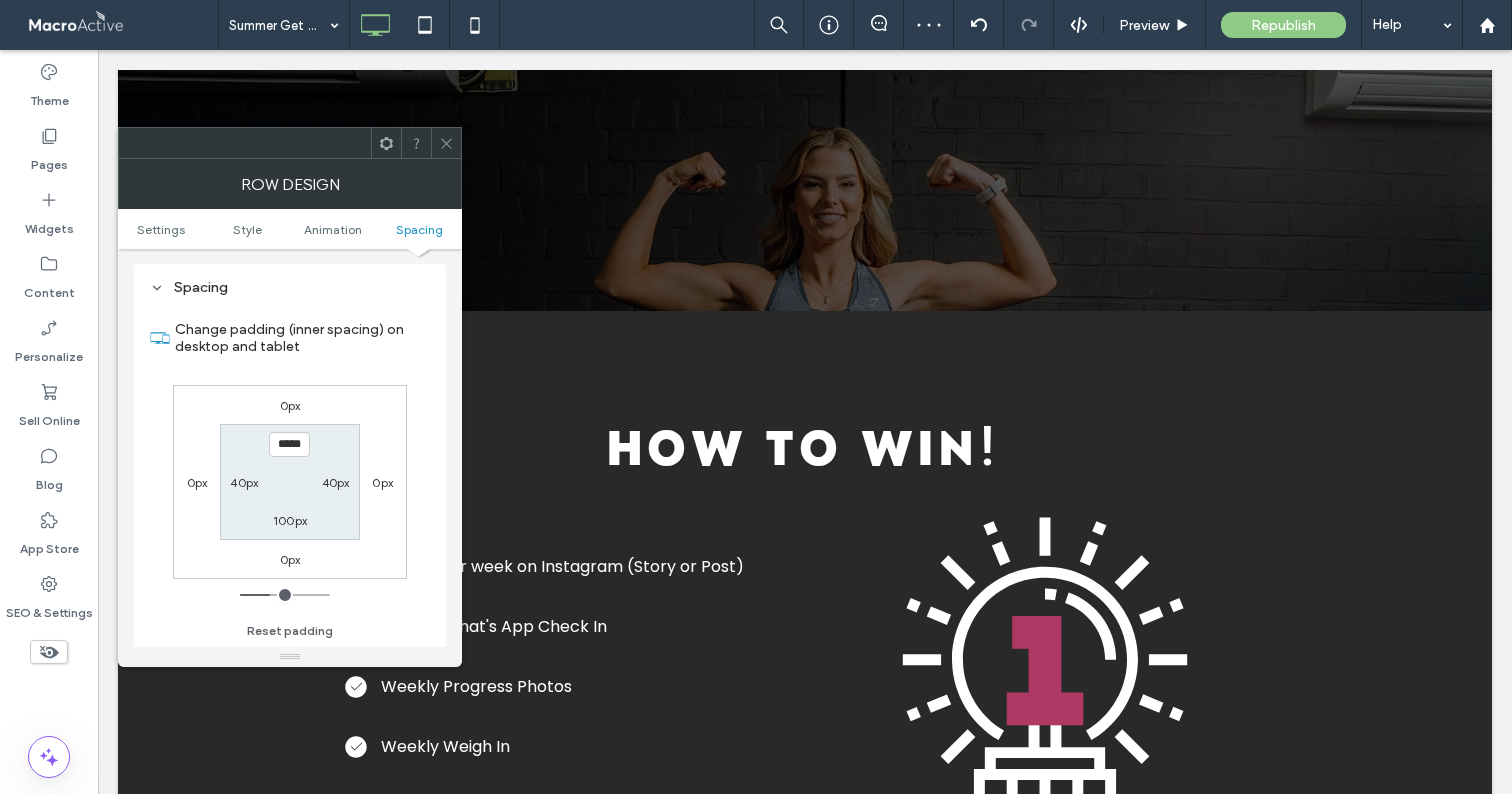 click on "100px" at bounding box center (290, 520) 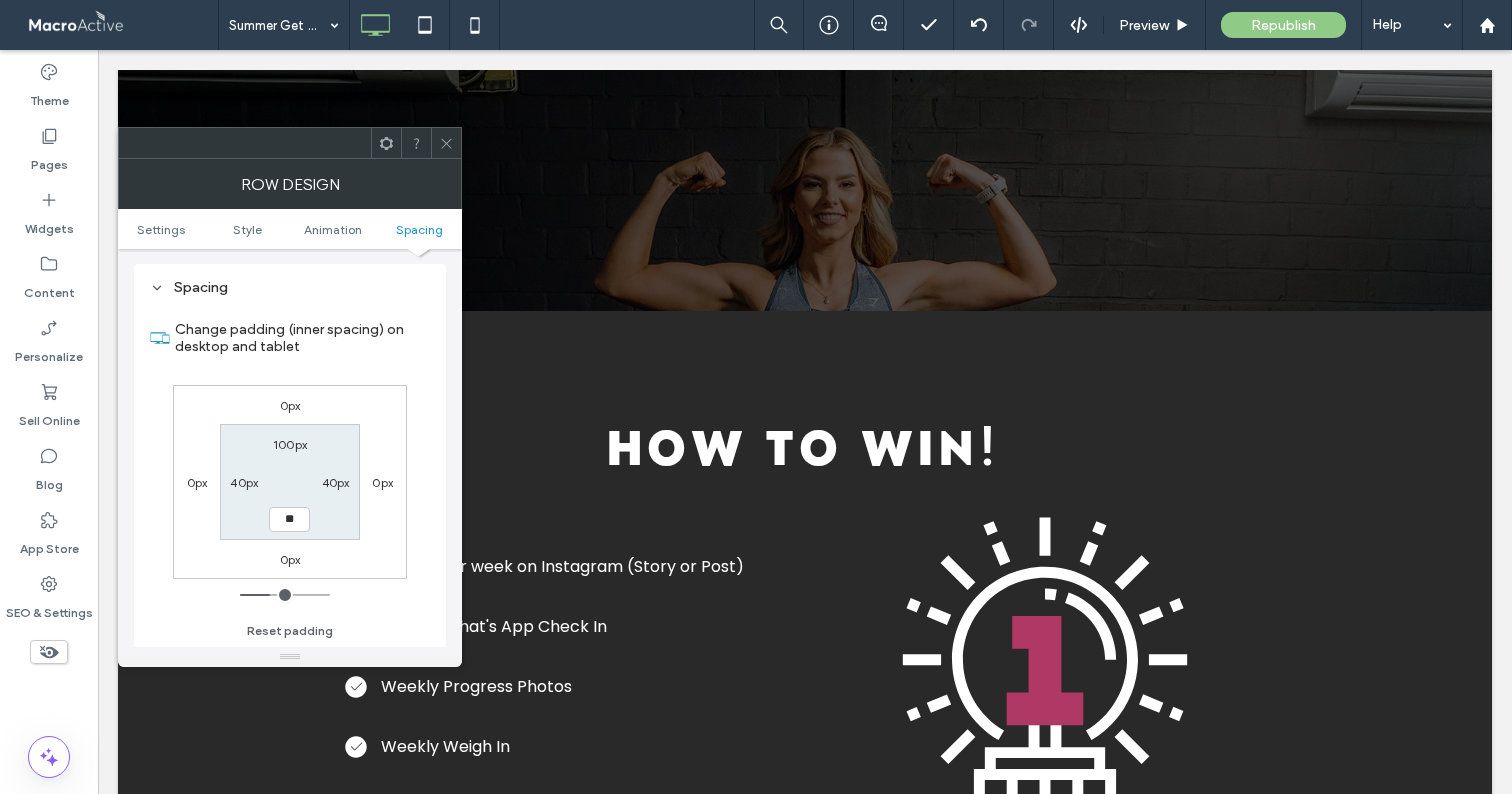 type on "**" 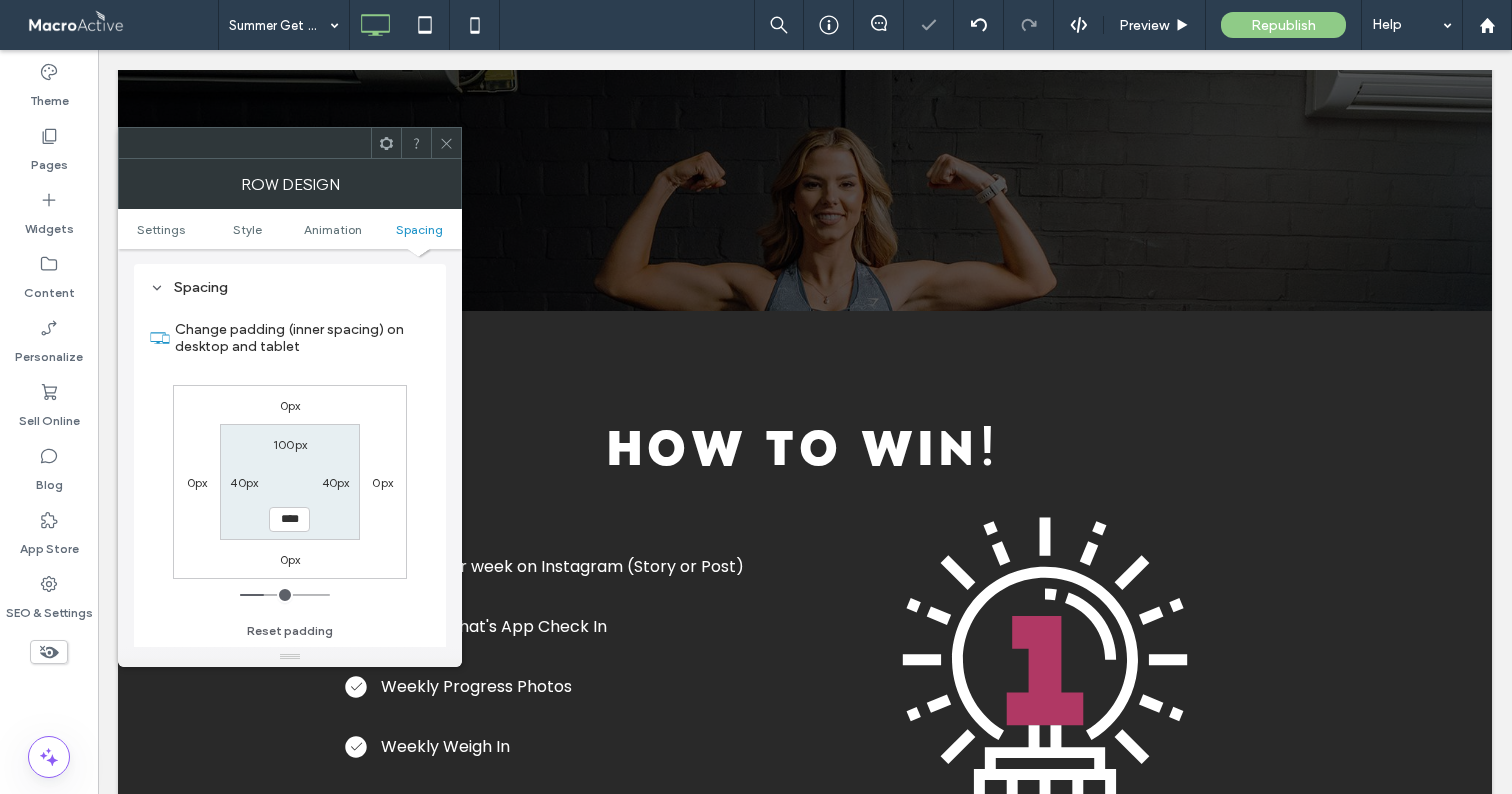click 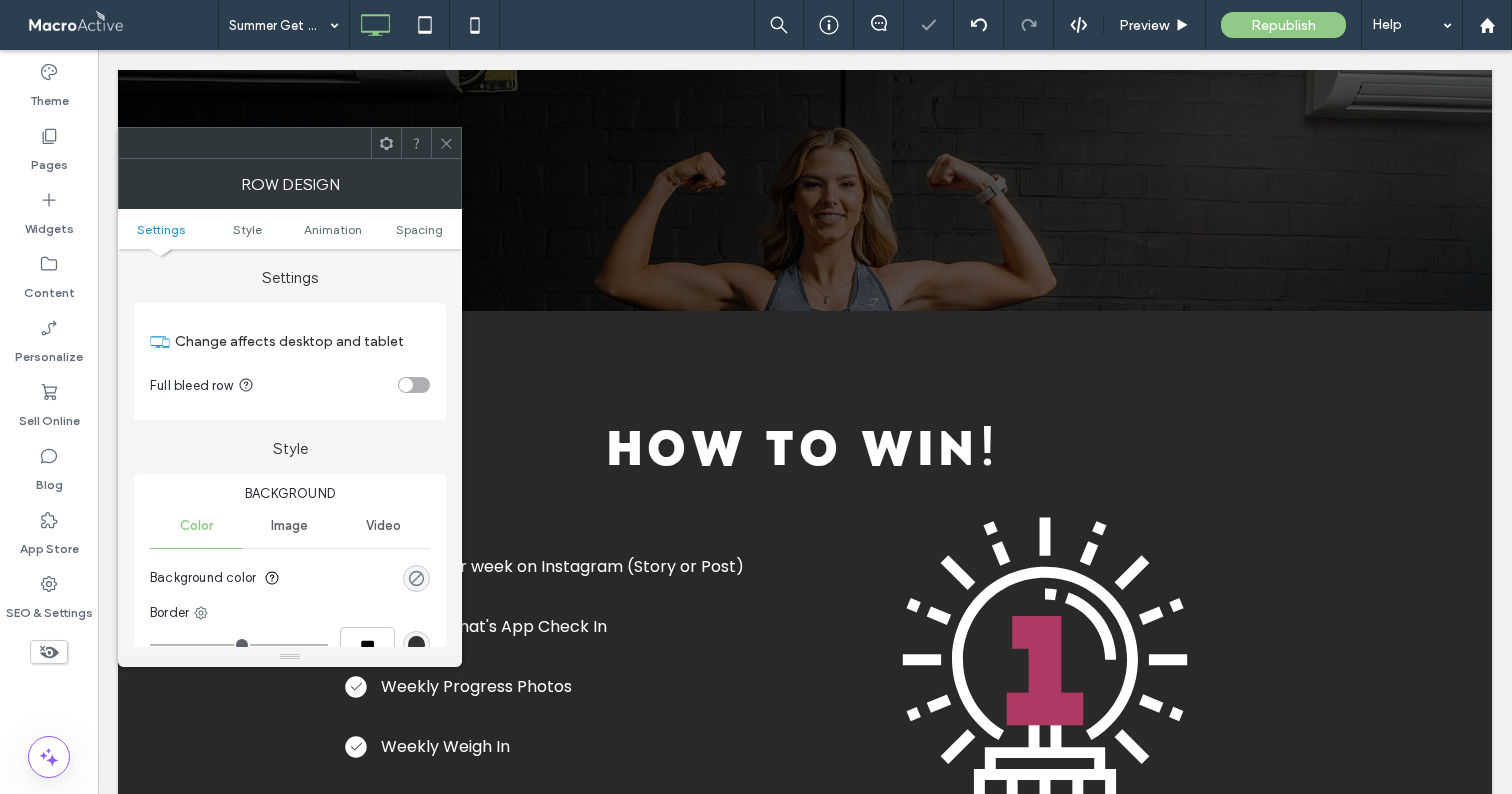 click at bounding box center (416, 578) 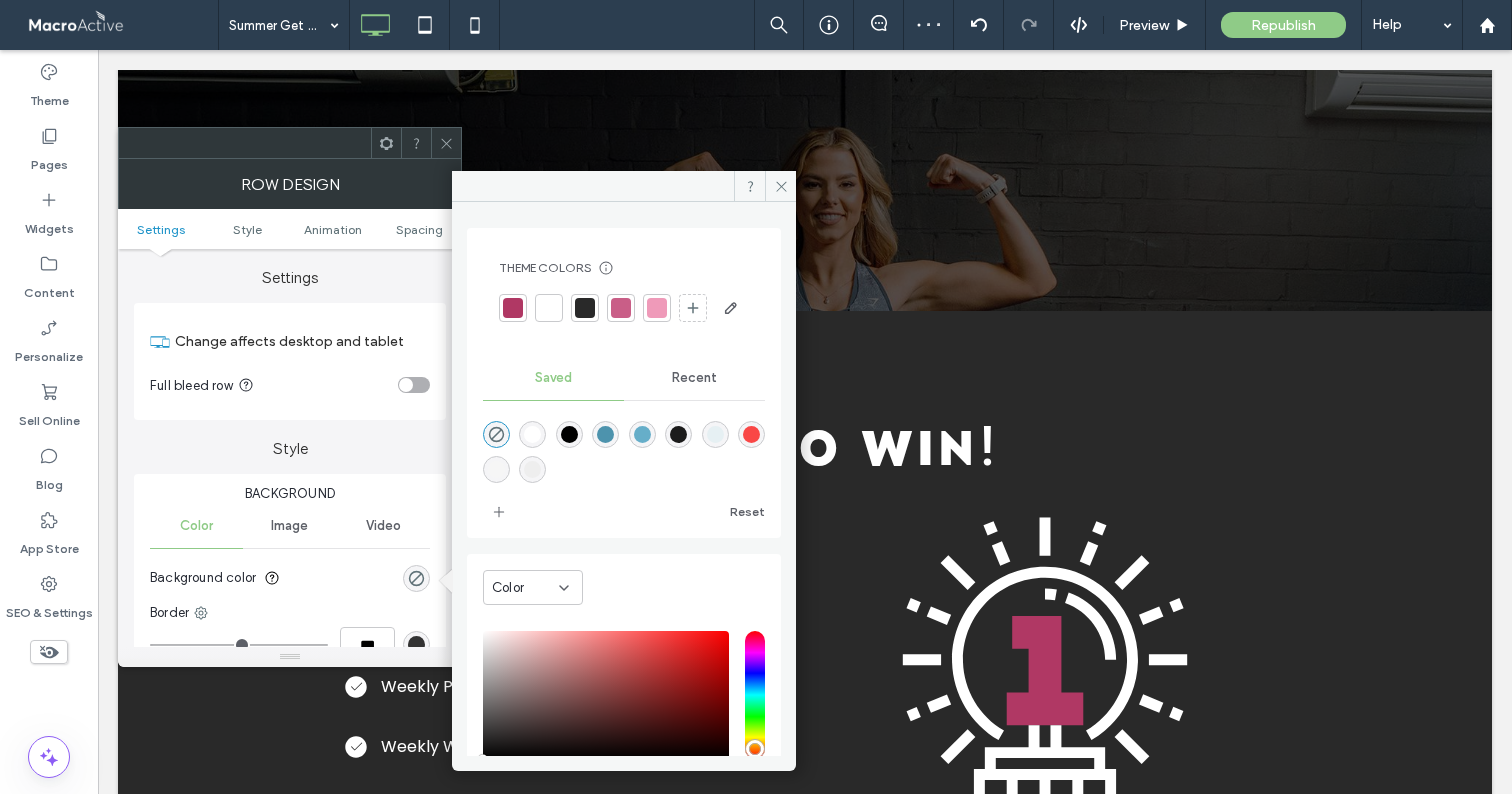 click at bounding box center [657, 308] 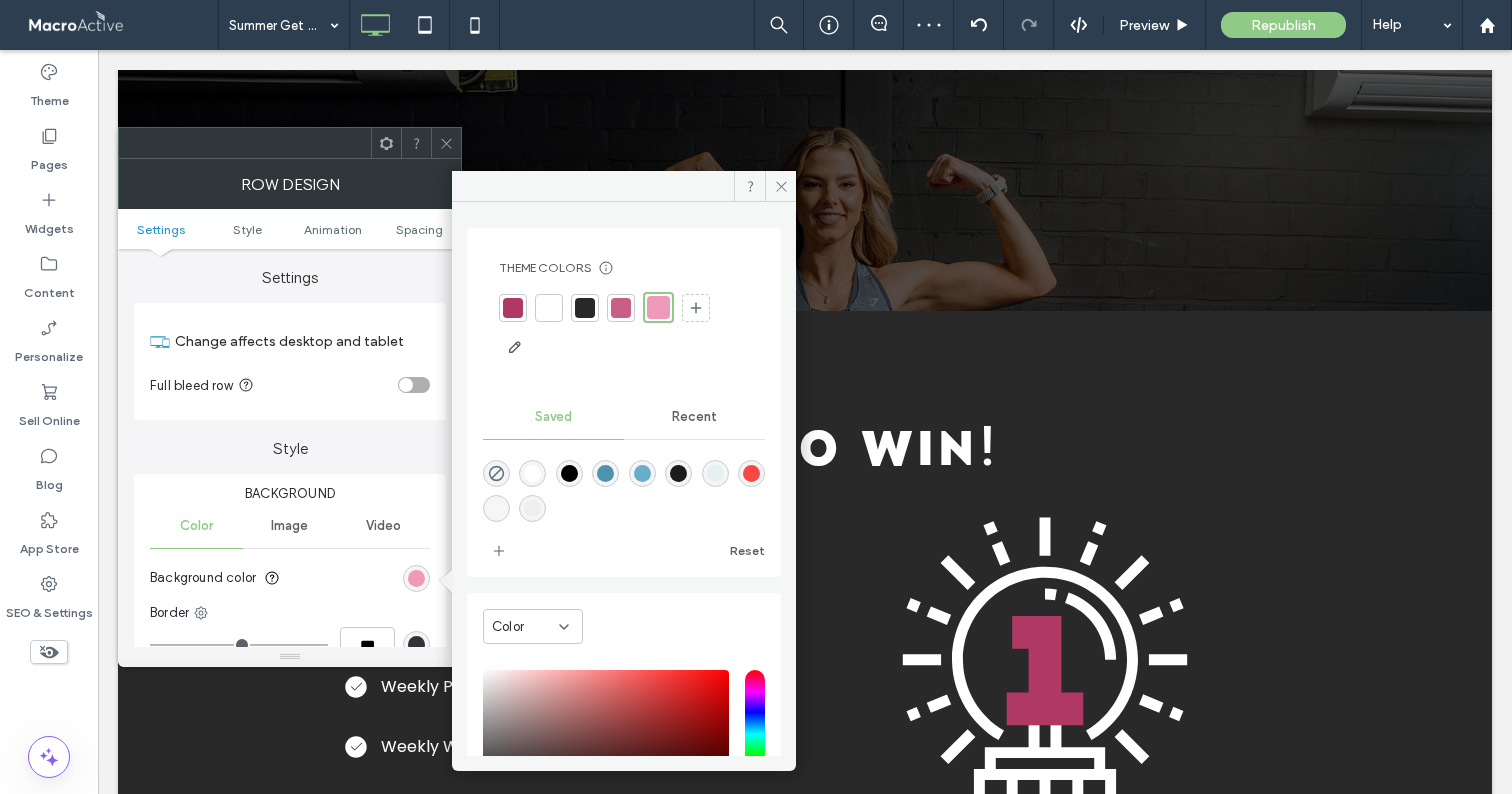 click at bounding box center [513, 308] 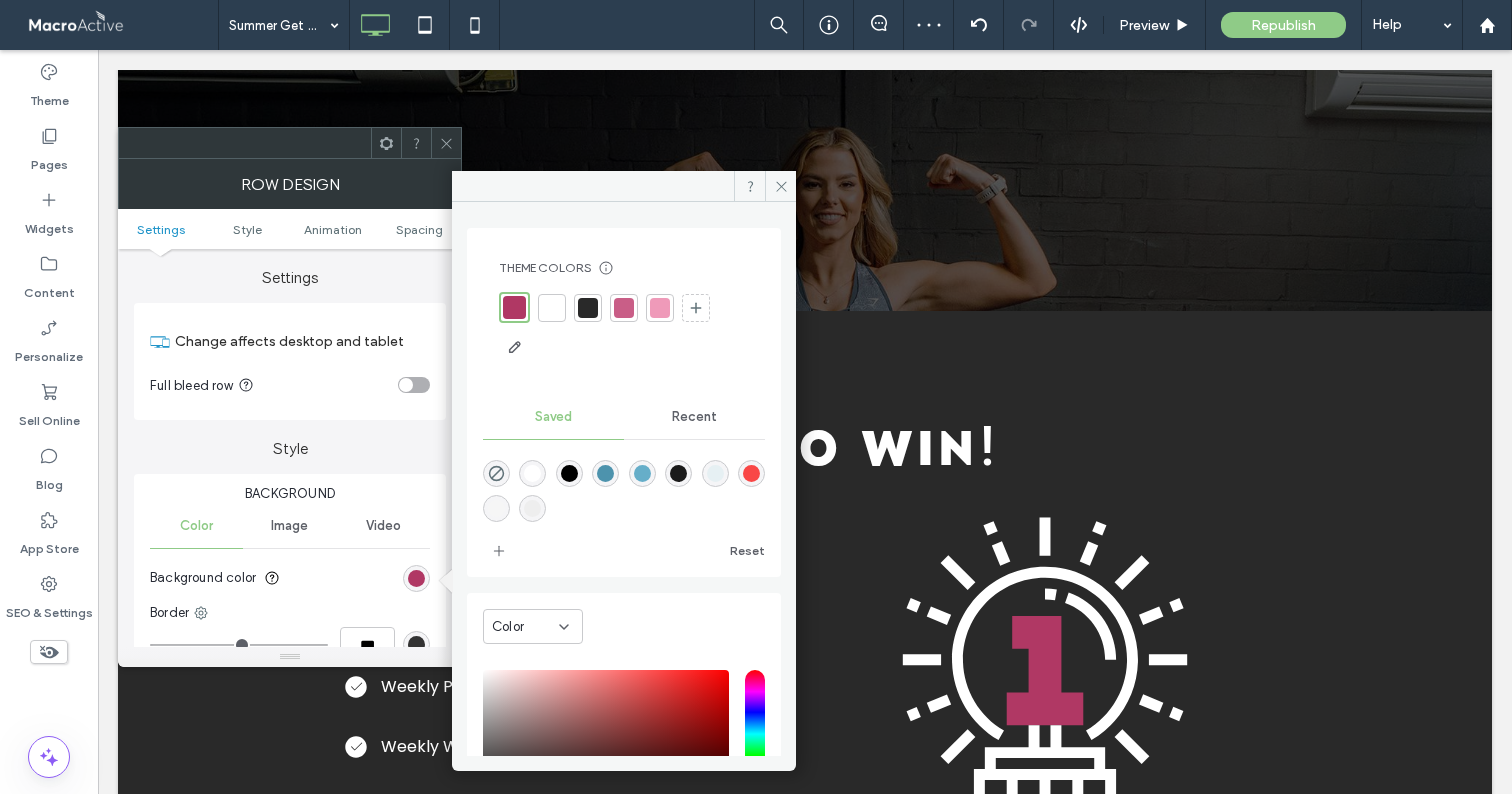 click 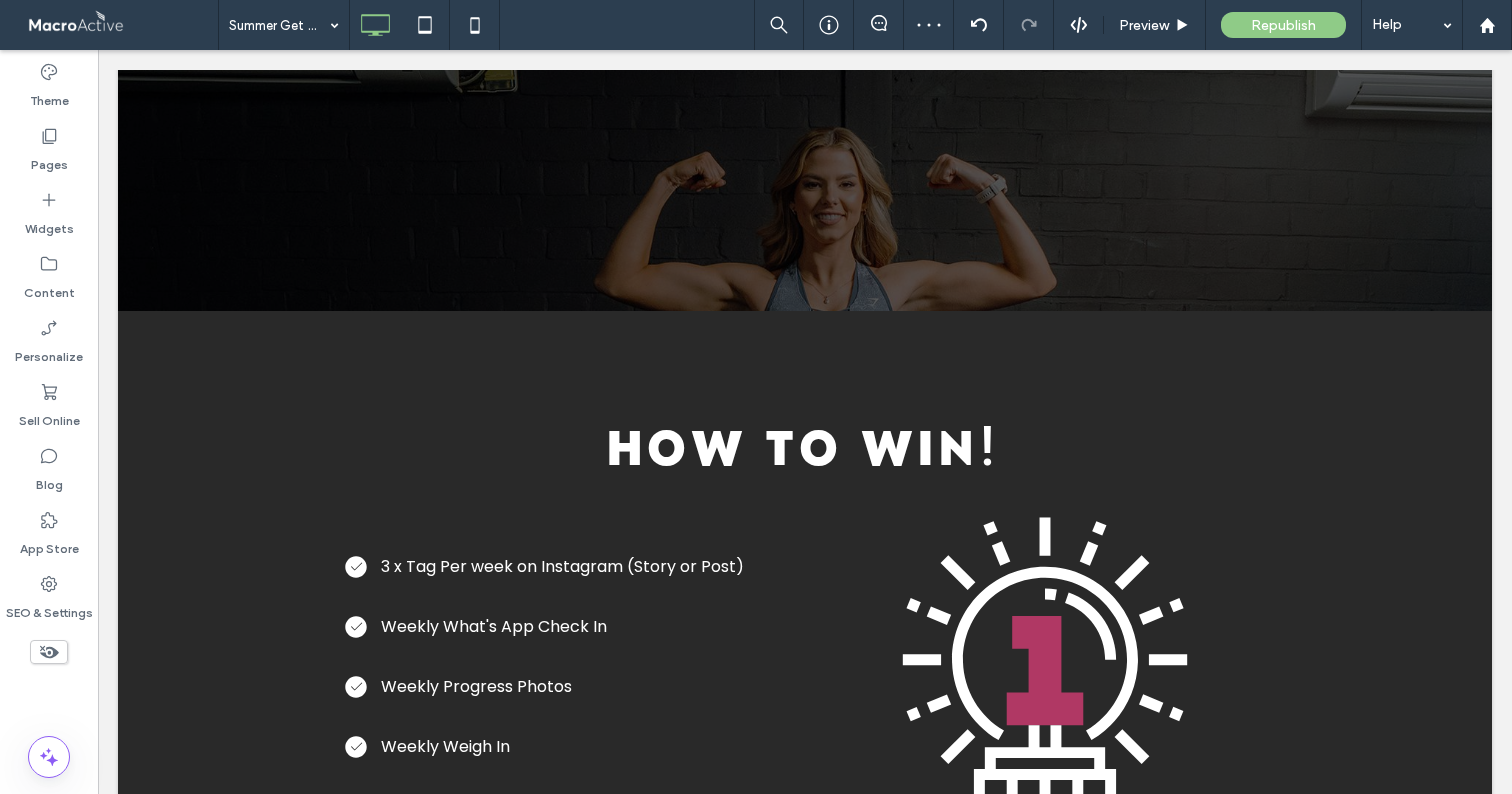 type on "**********" 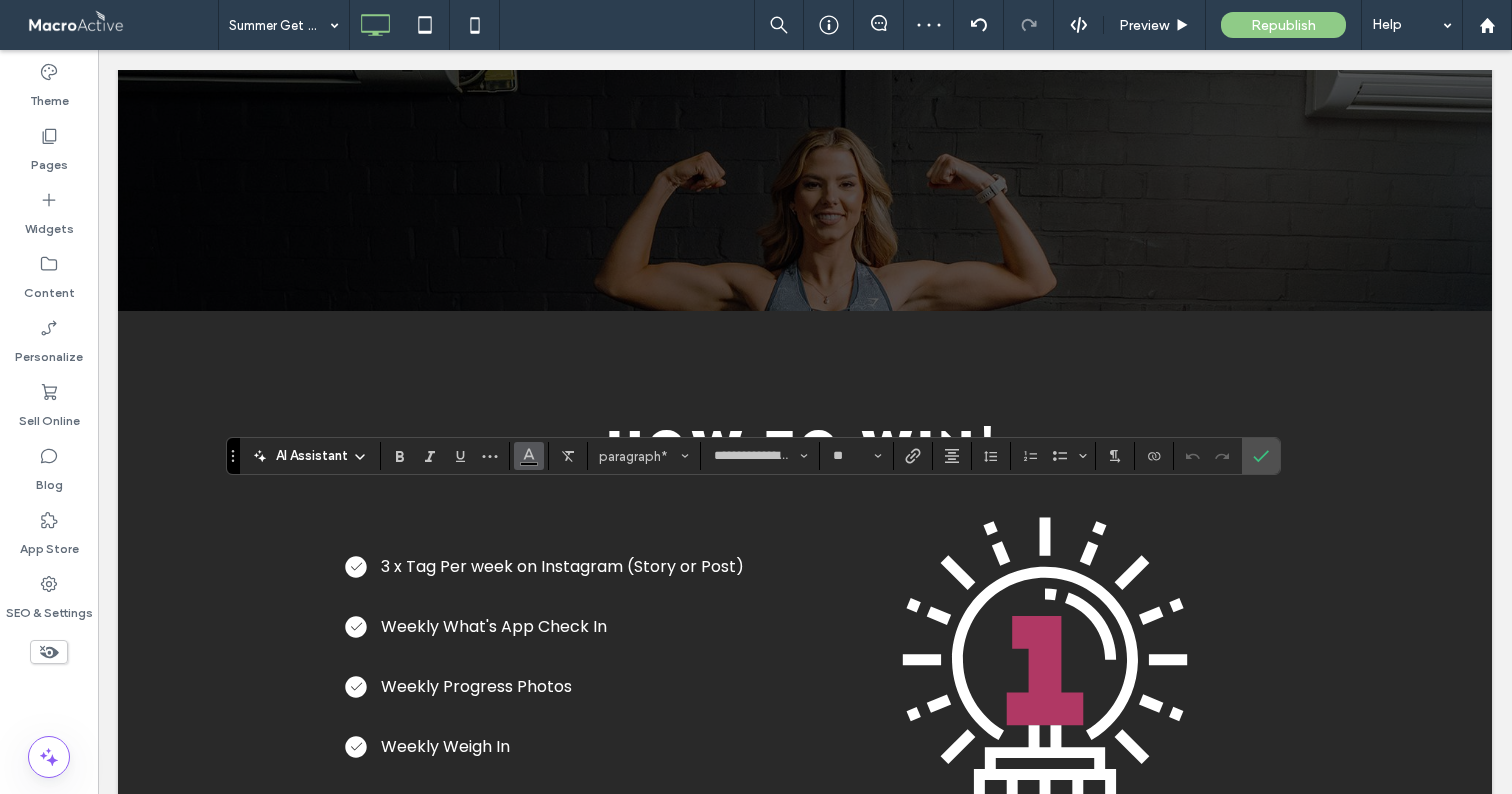 click at bounding box center (529, 456) 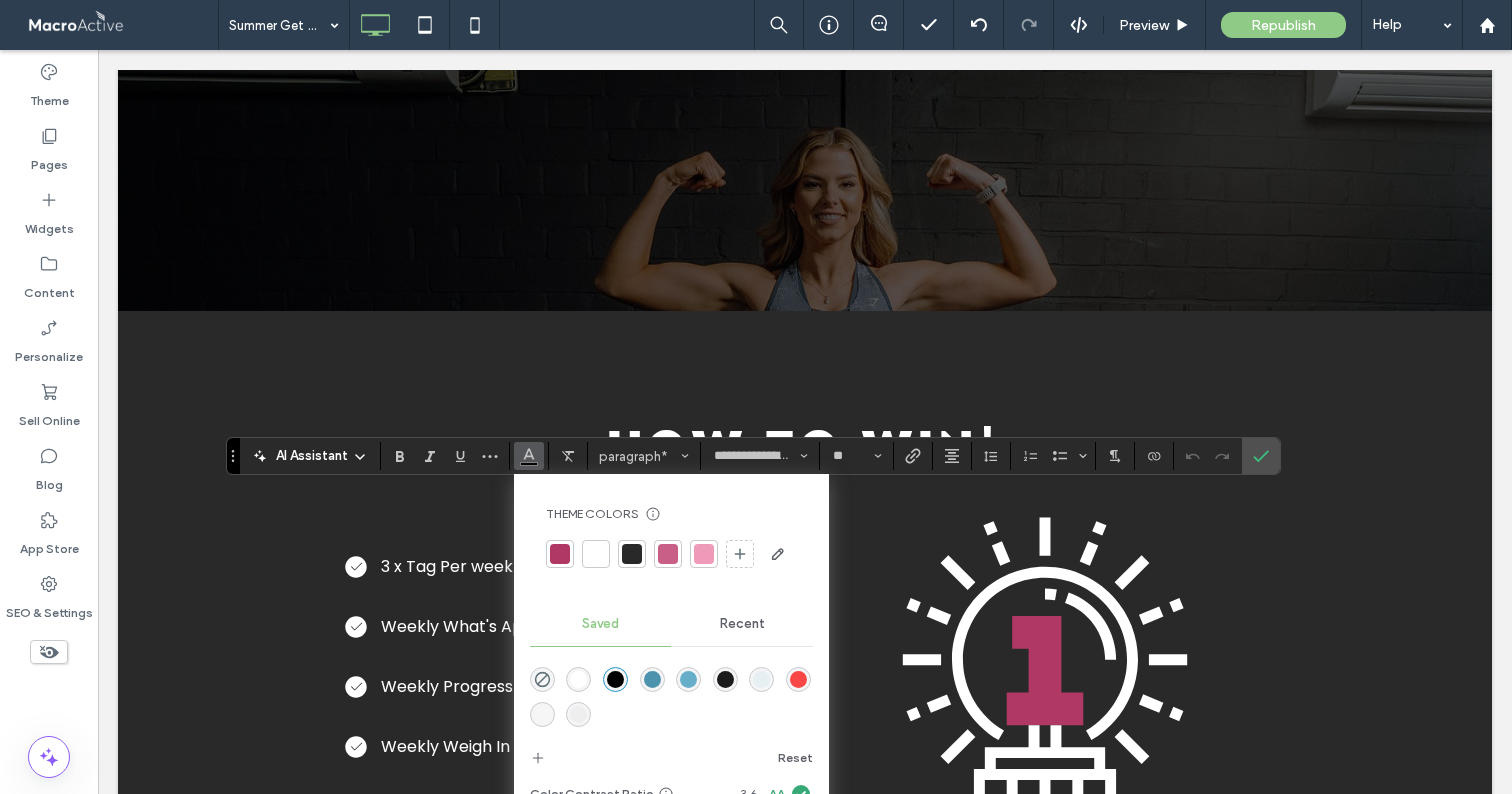 click at bounding box center [596, 554] 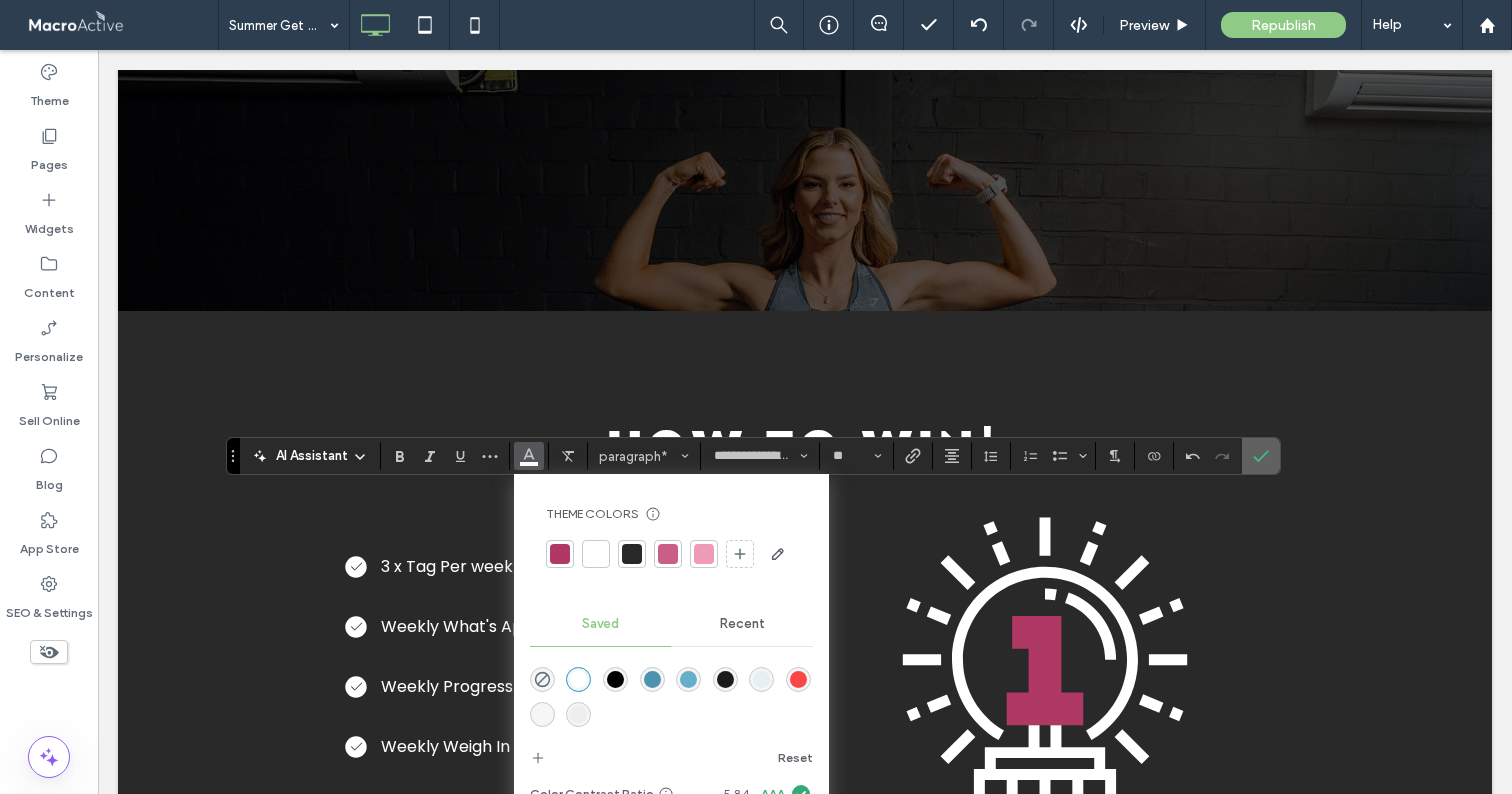 click 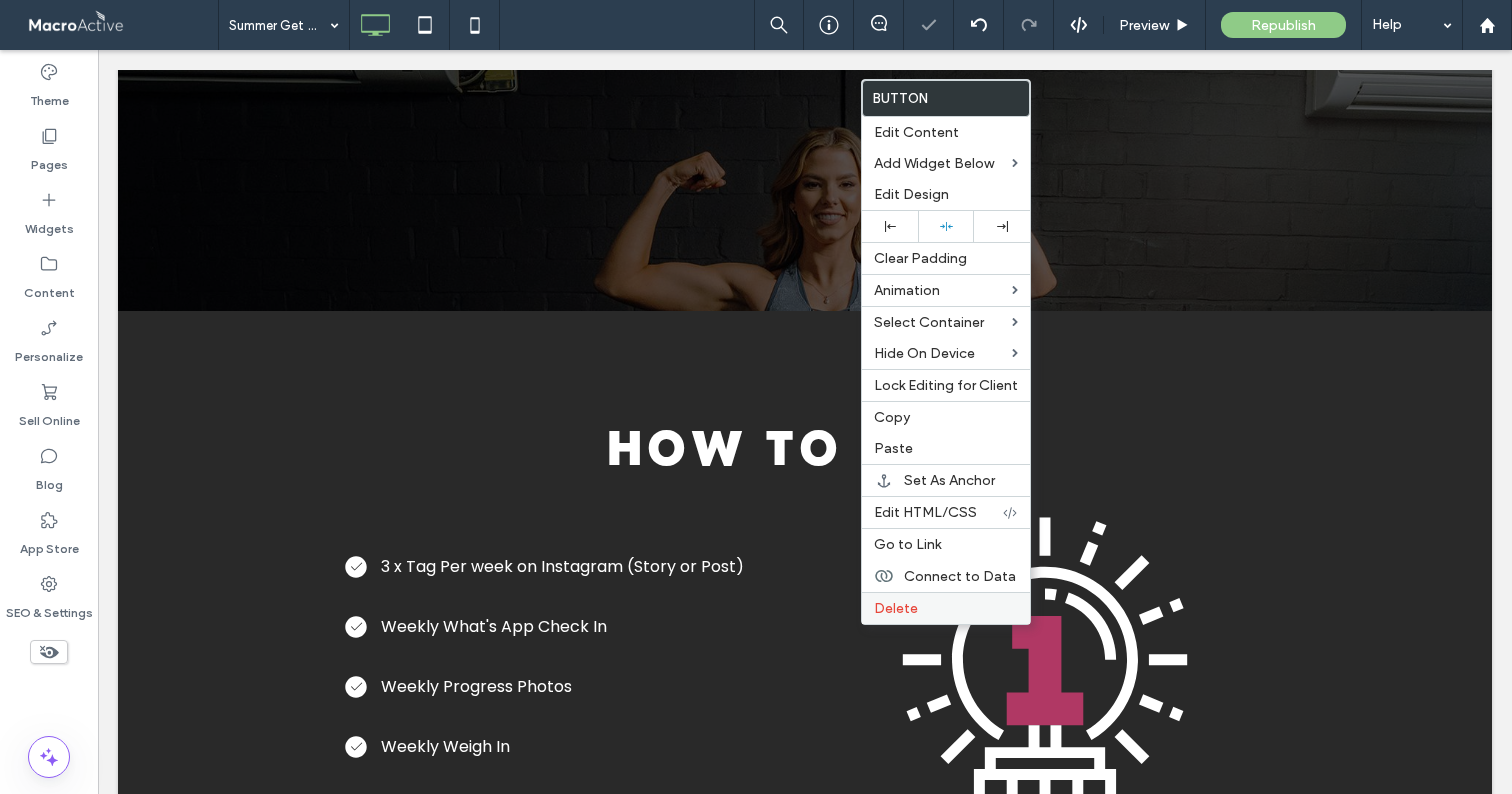 click on "Delete" at bounding box center (896, 608) 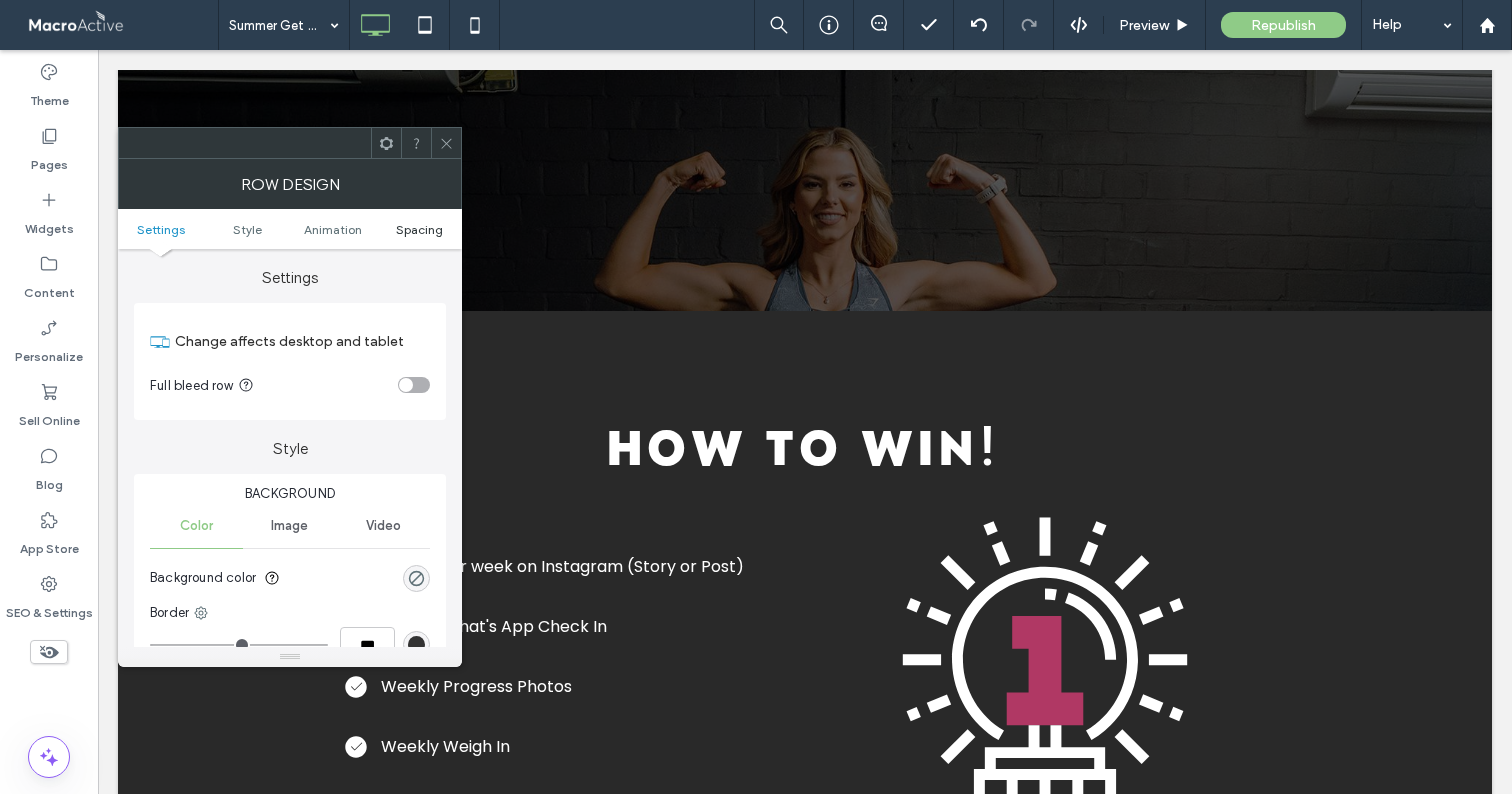 click on "Spacing" at bounding box center (419, 229) 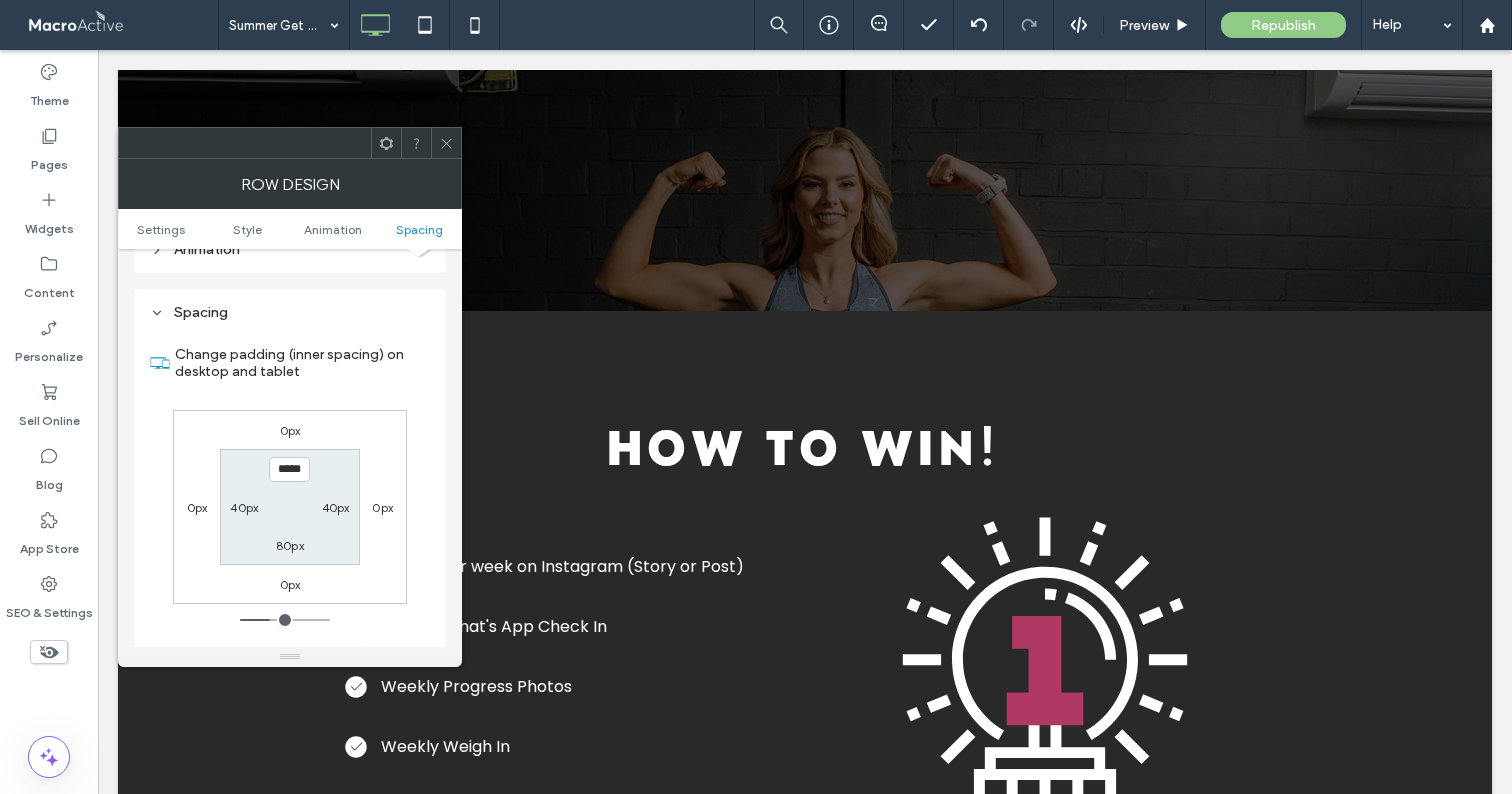 scroll, scrollTop: 566, scrollLeft: 0, axis: vertical 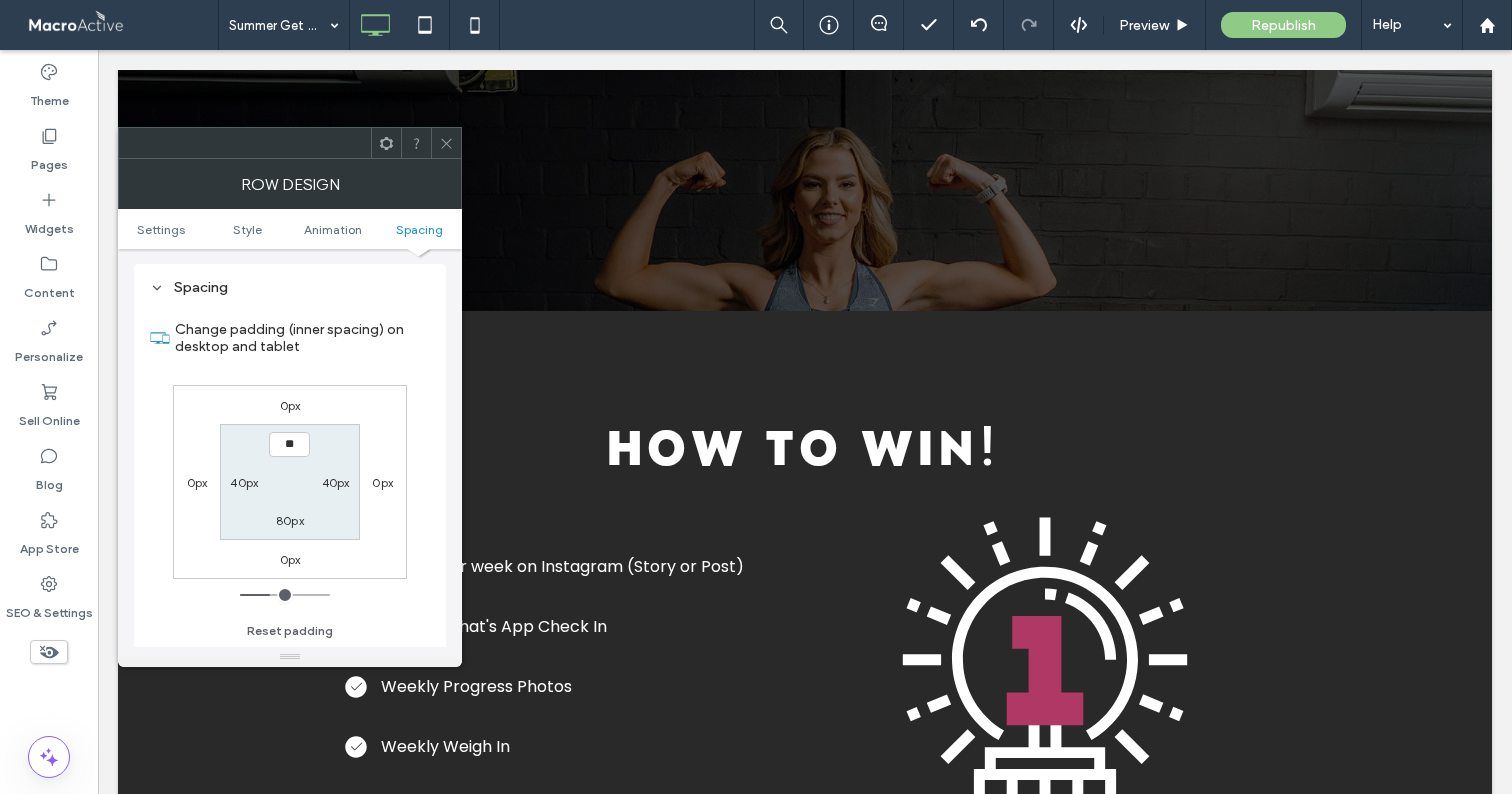 type on "****" 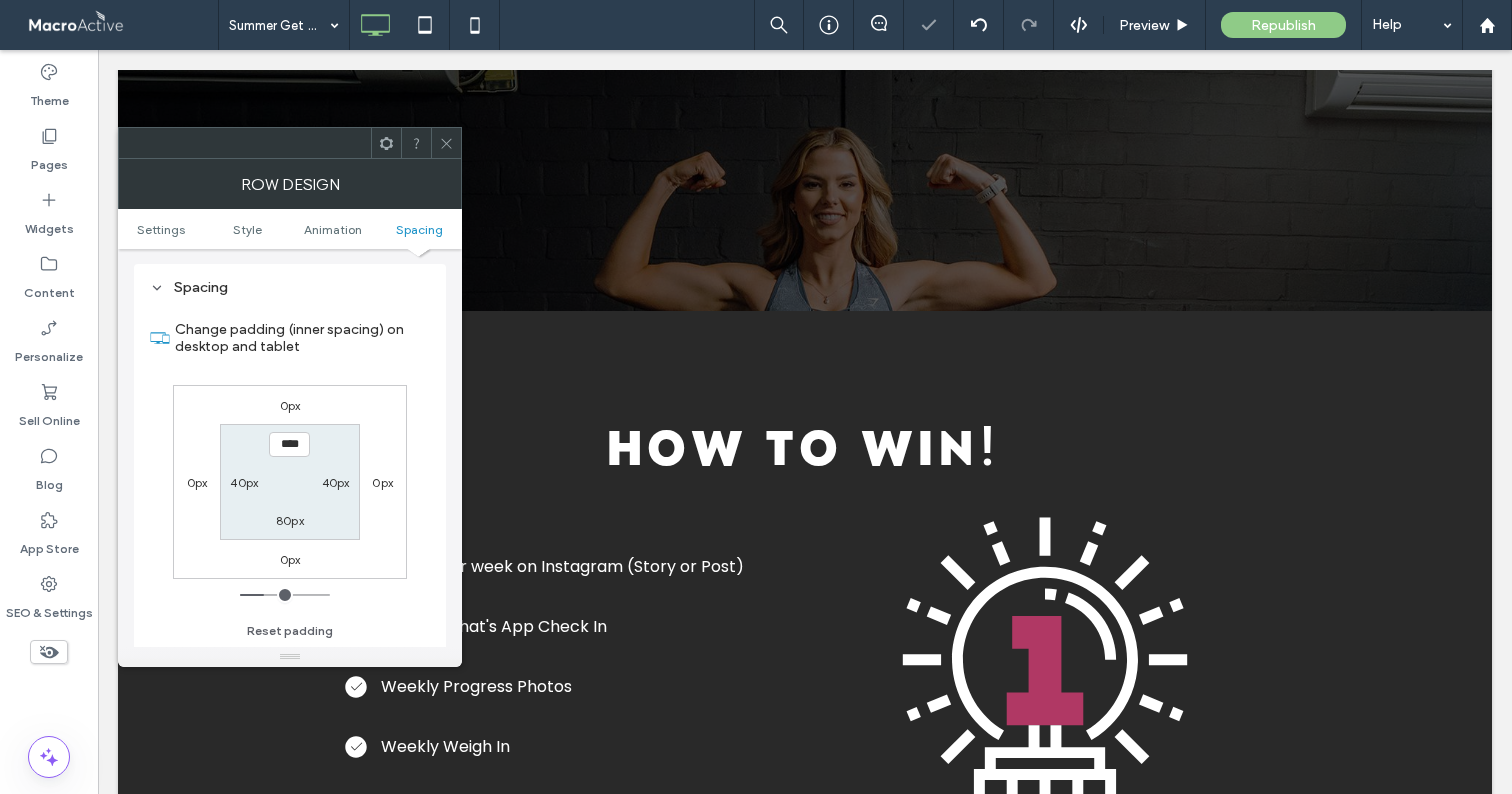 click 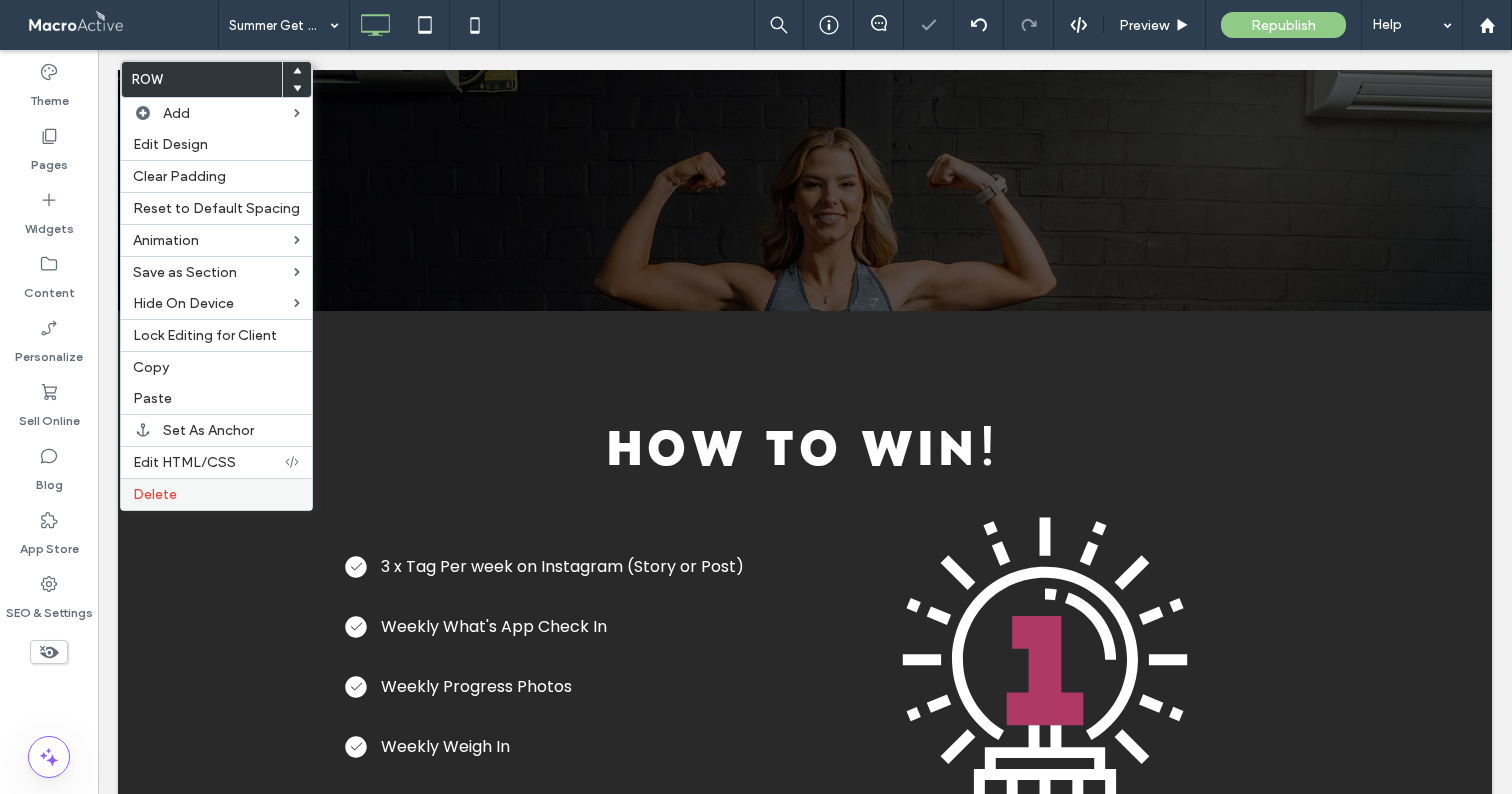 click on "Delete" at bounding box center [155, 494] 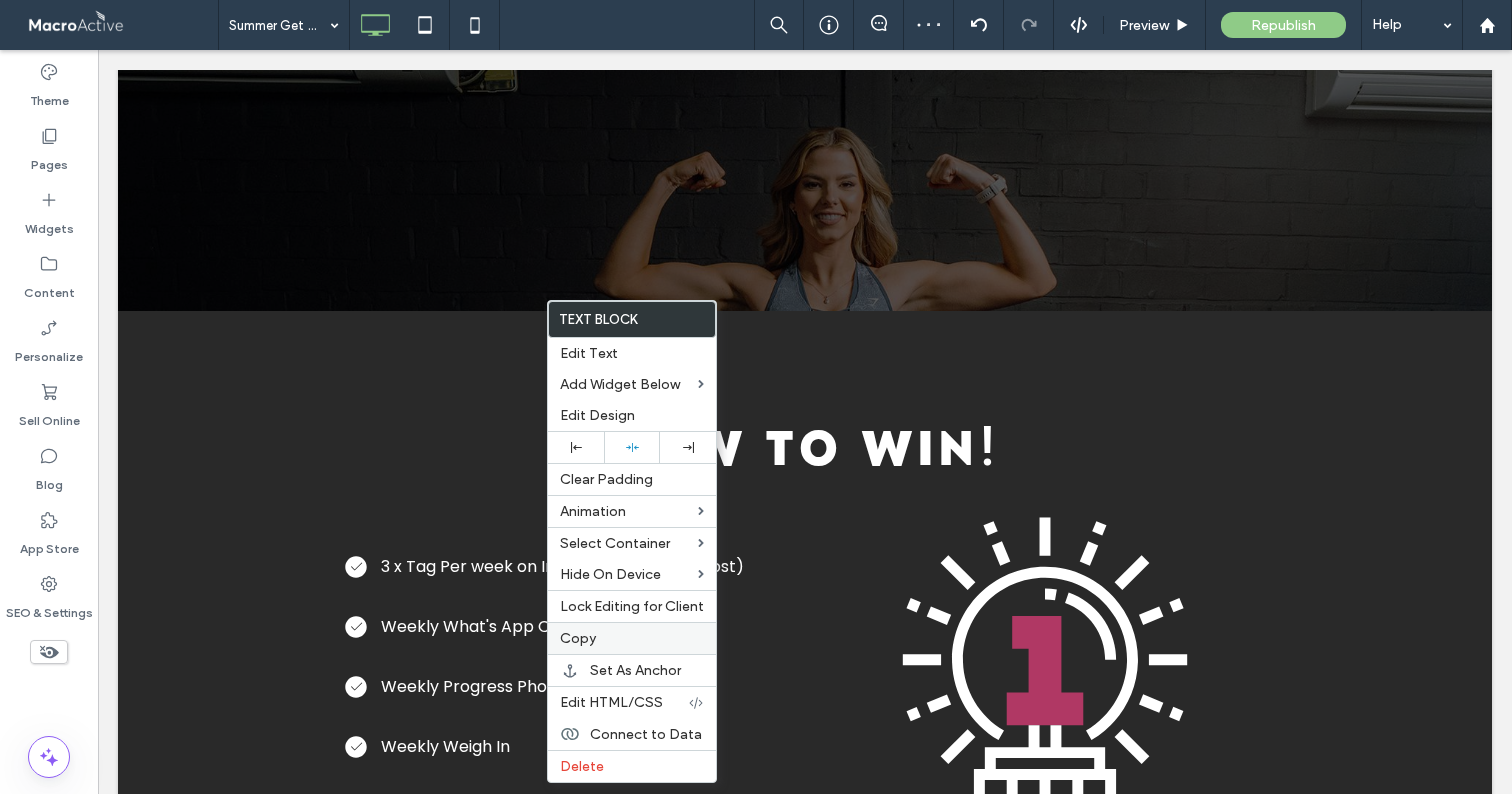 click on "Copy" at bounding box center [632, 638] 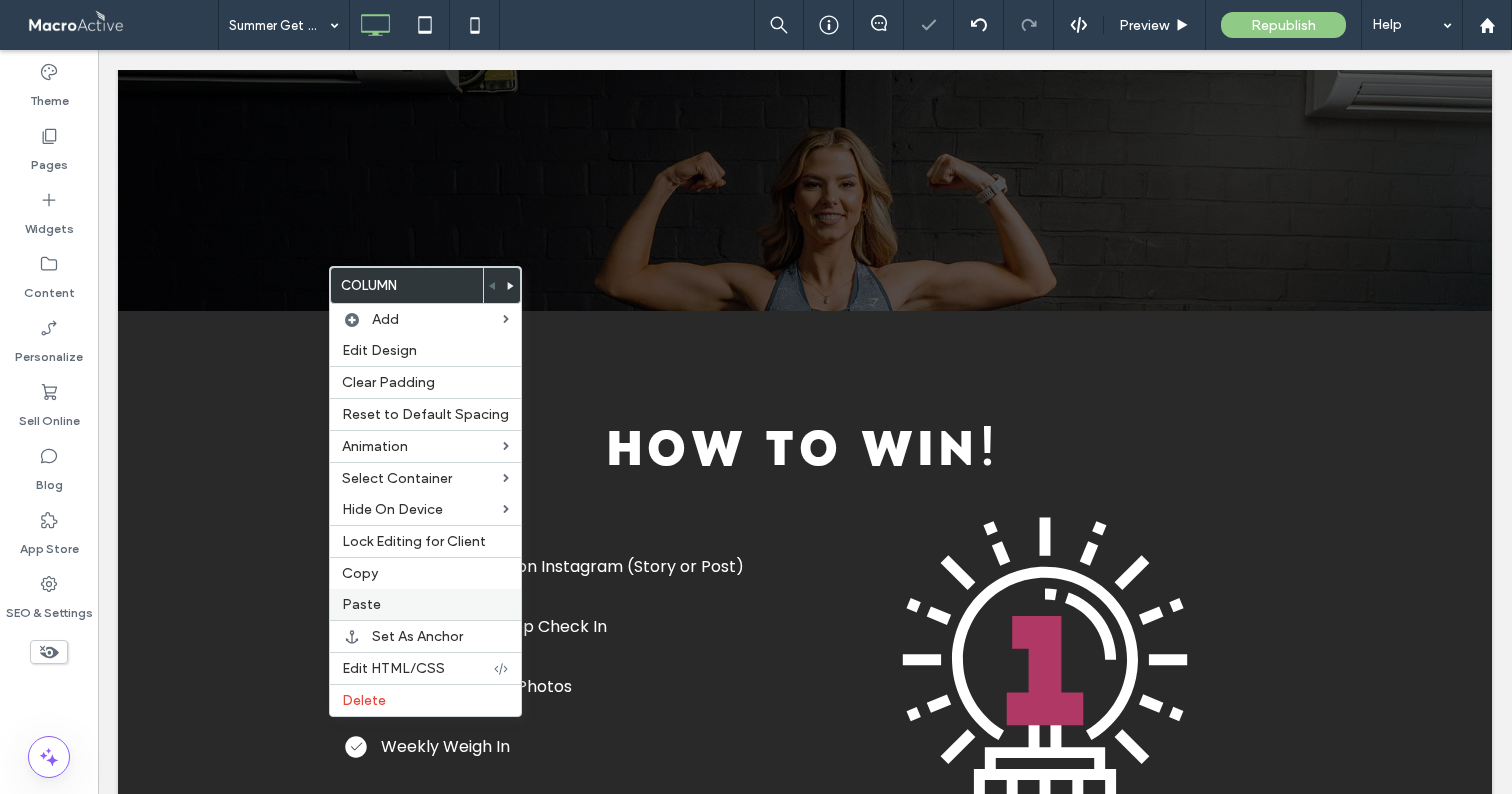 click on "Paste" at bounding box center [425, 604] 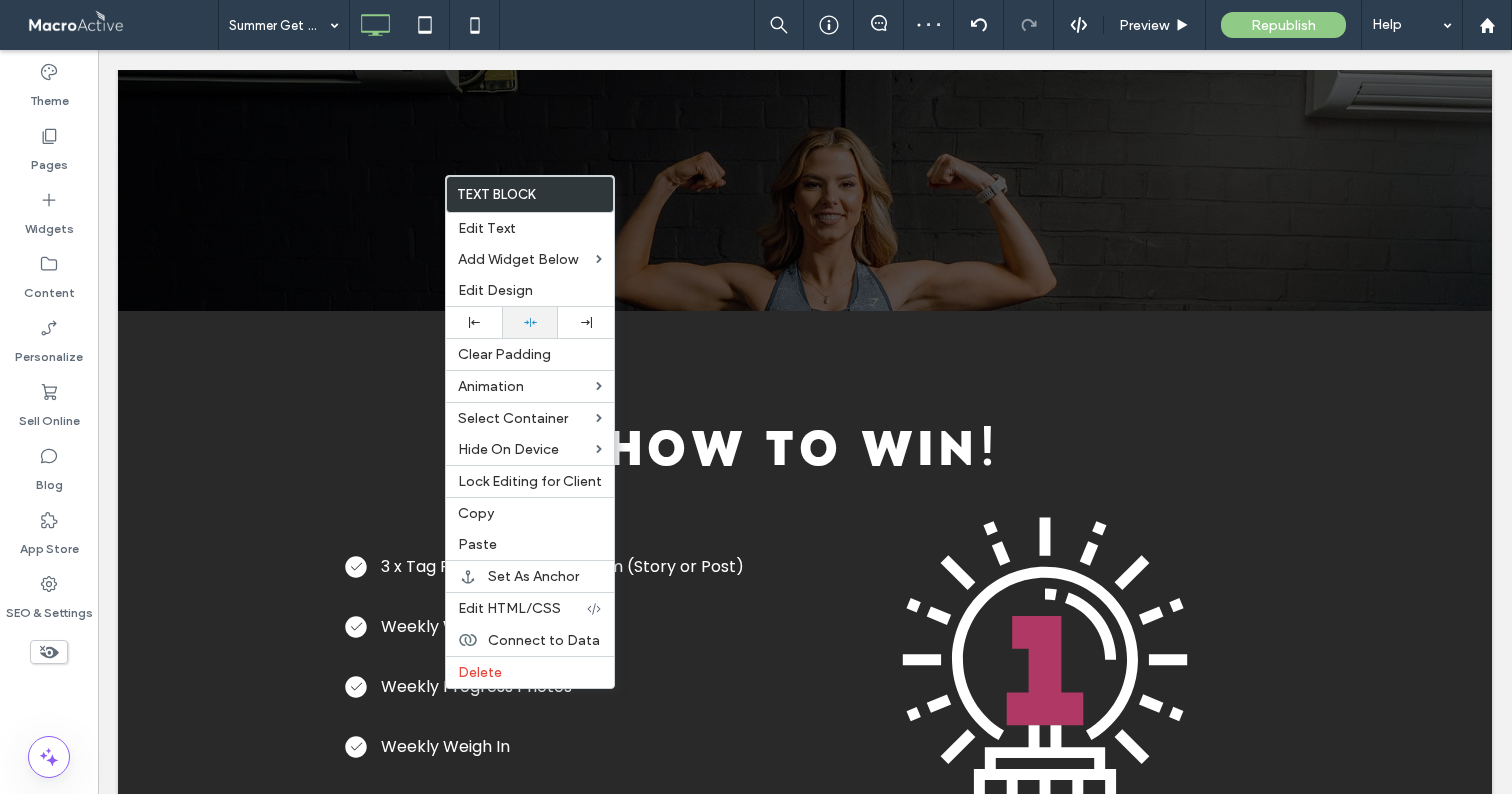 click 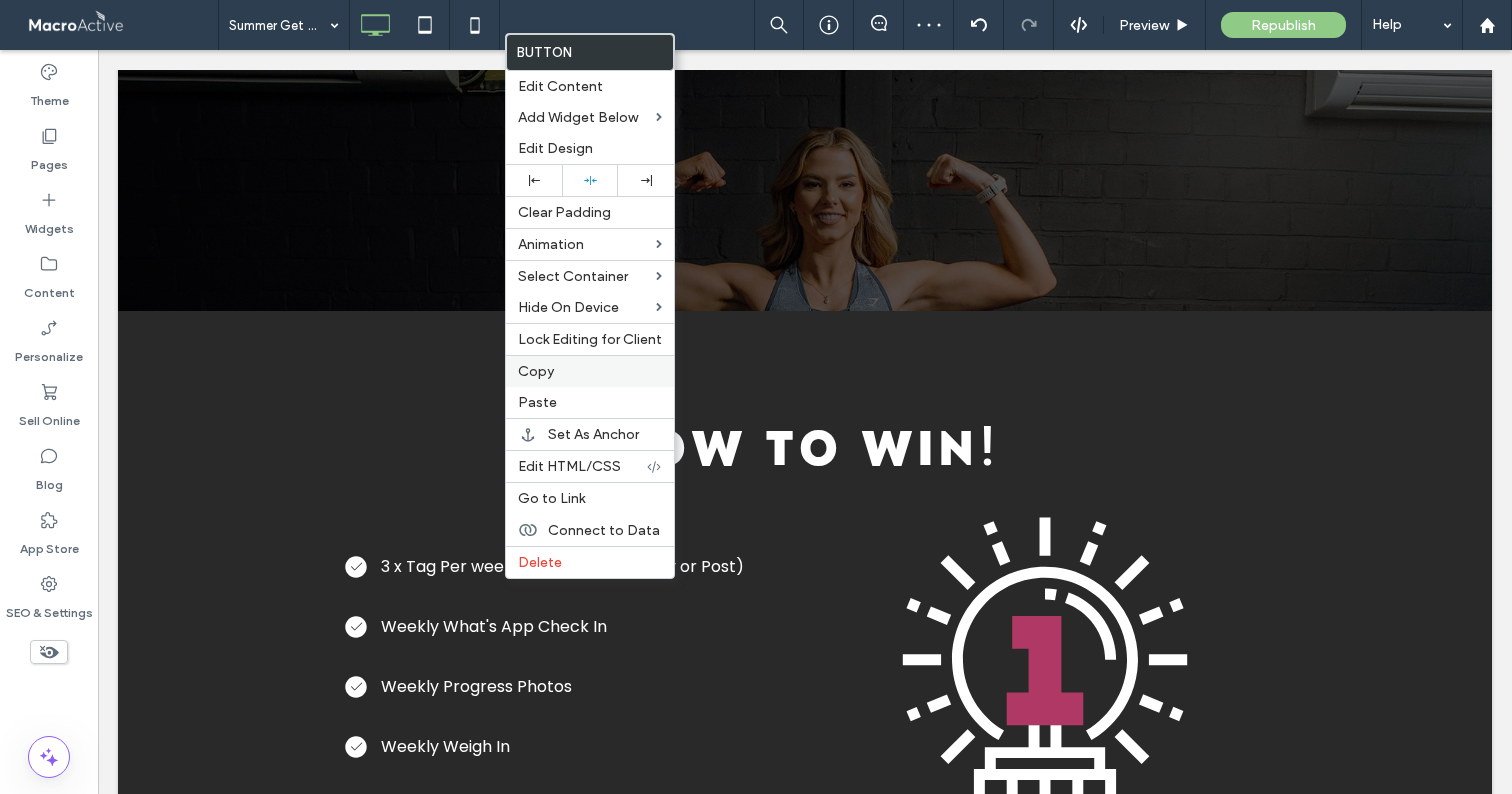 click on "Copy" at bounding box center [536, 371] 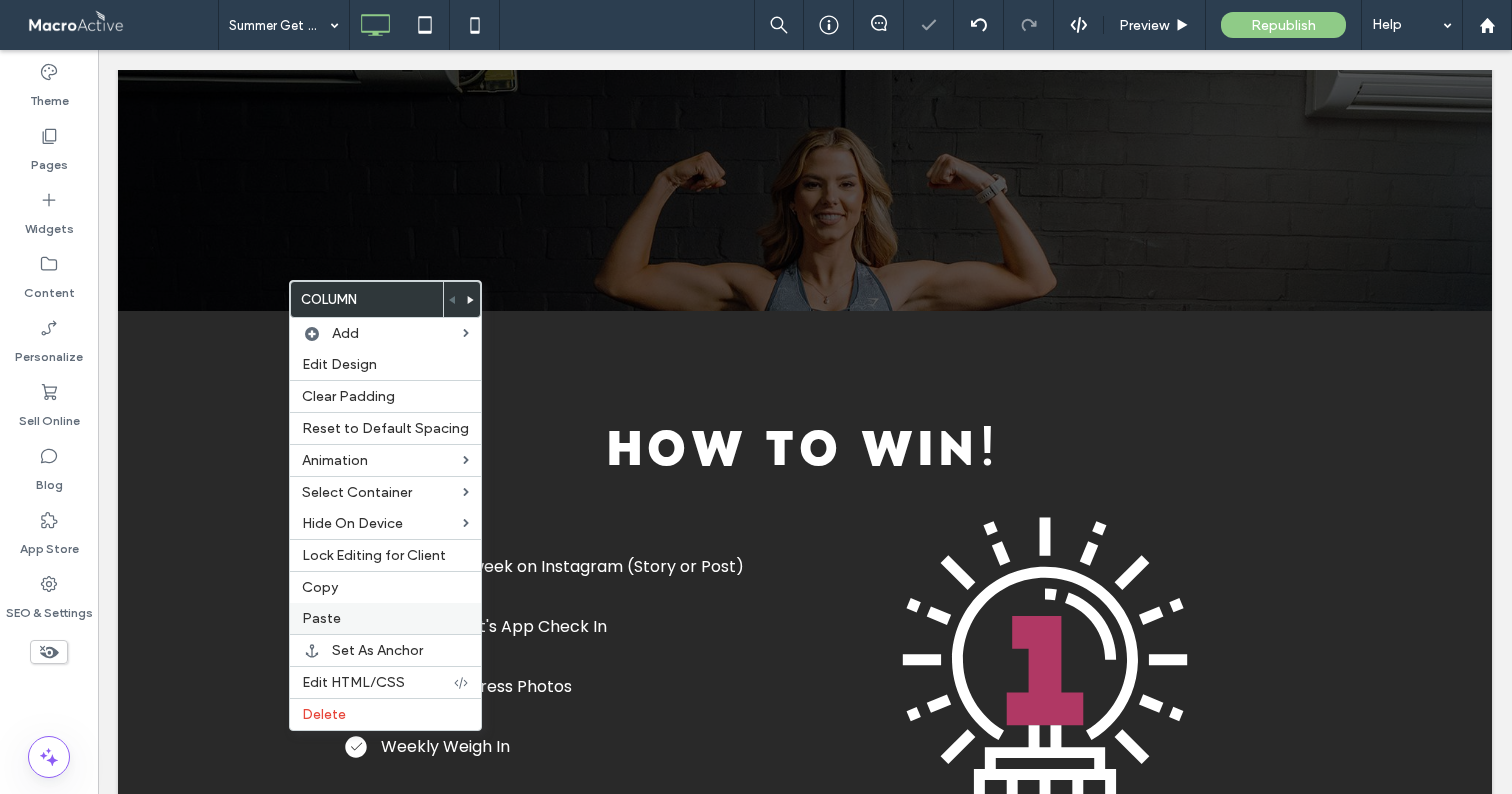 click on "Paste" at bounding box center (385, 618) 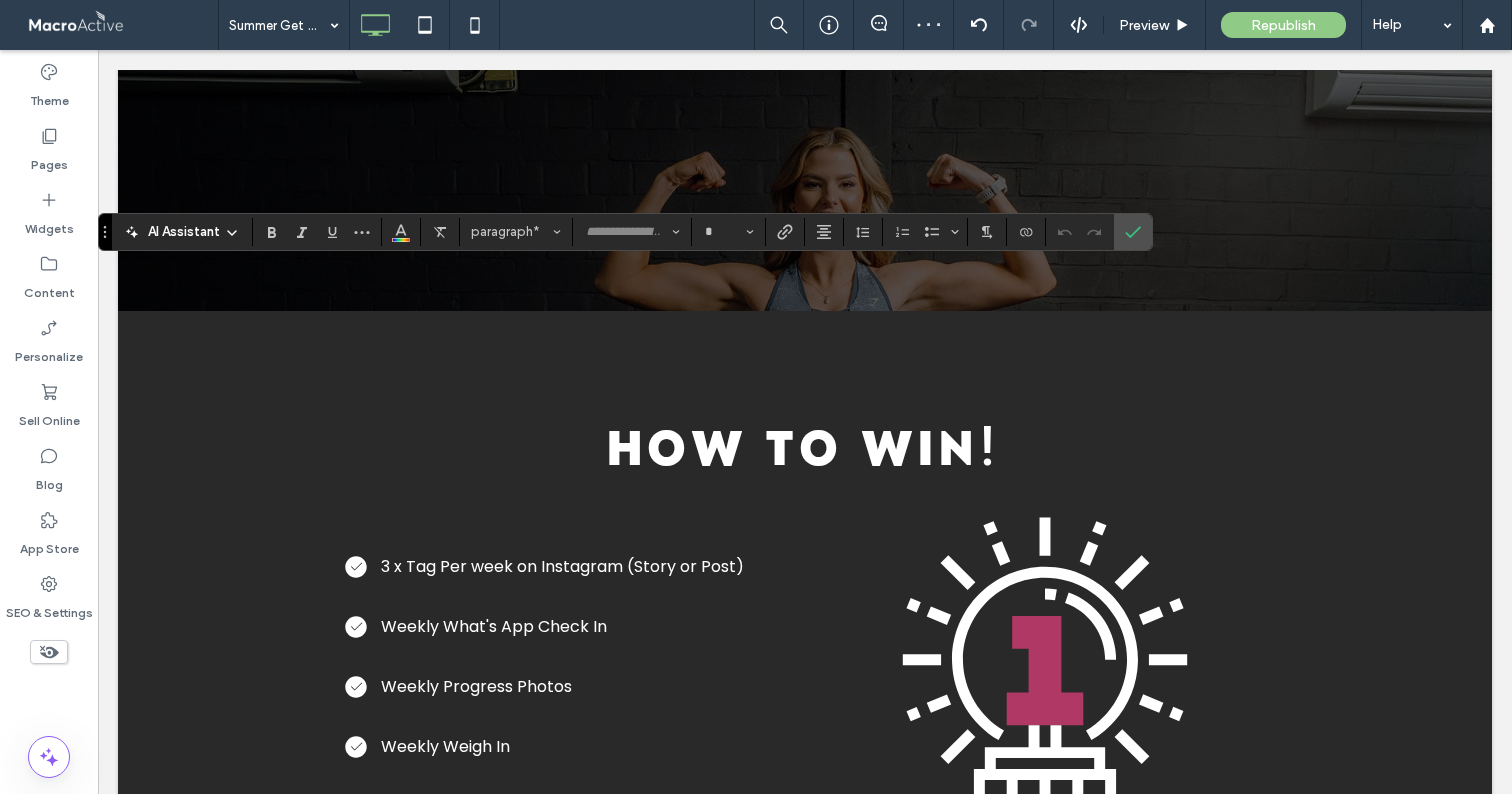 type on "*******" 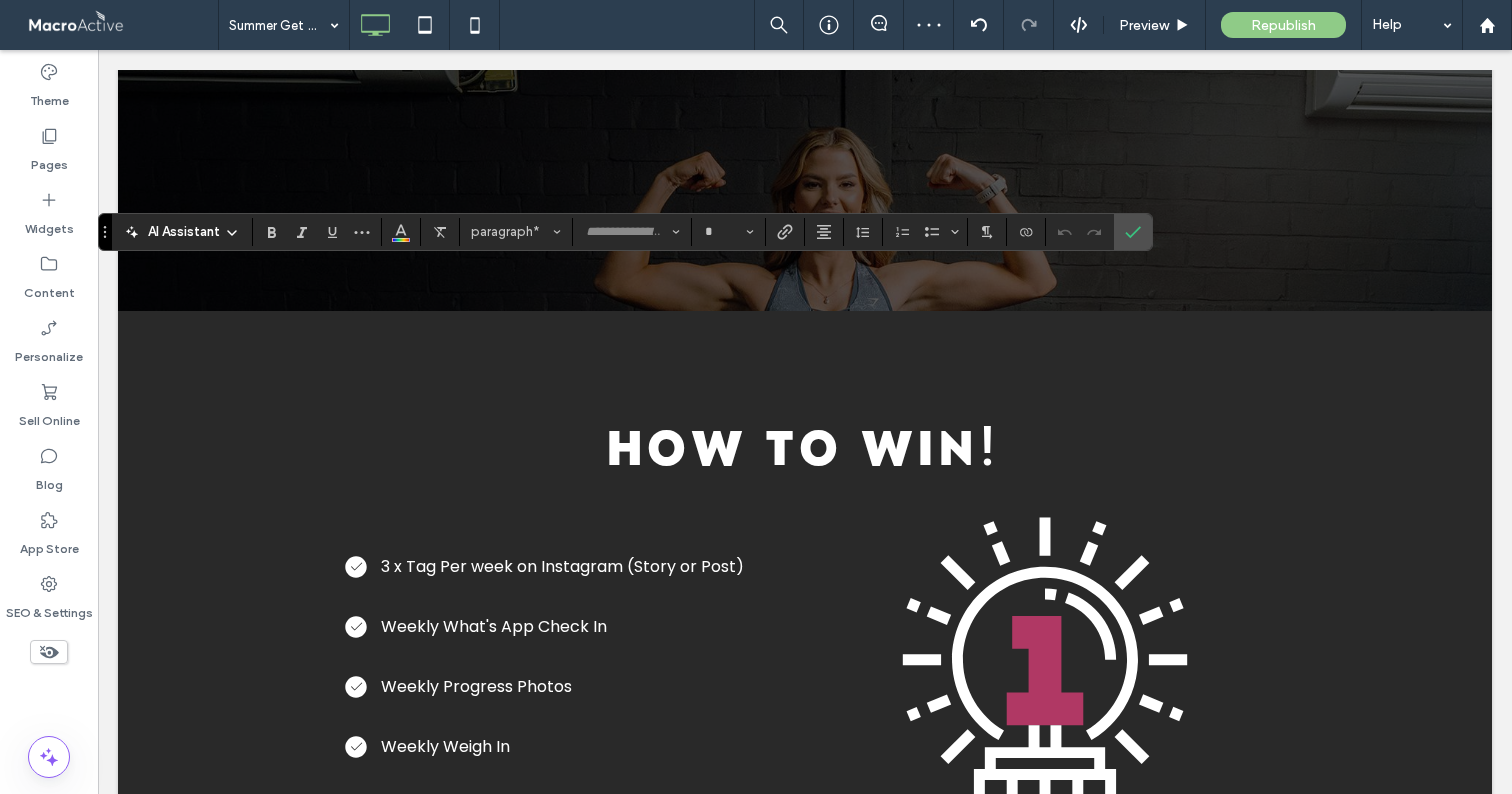type on "**" 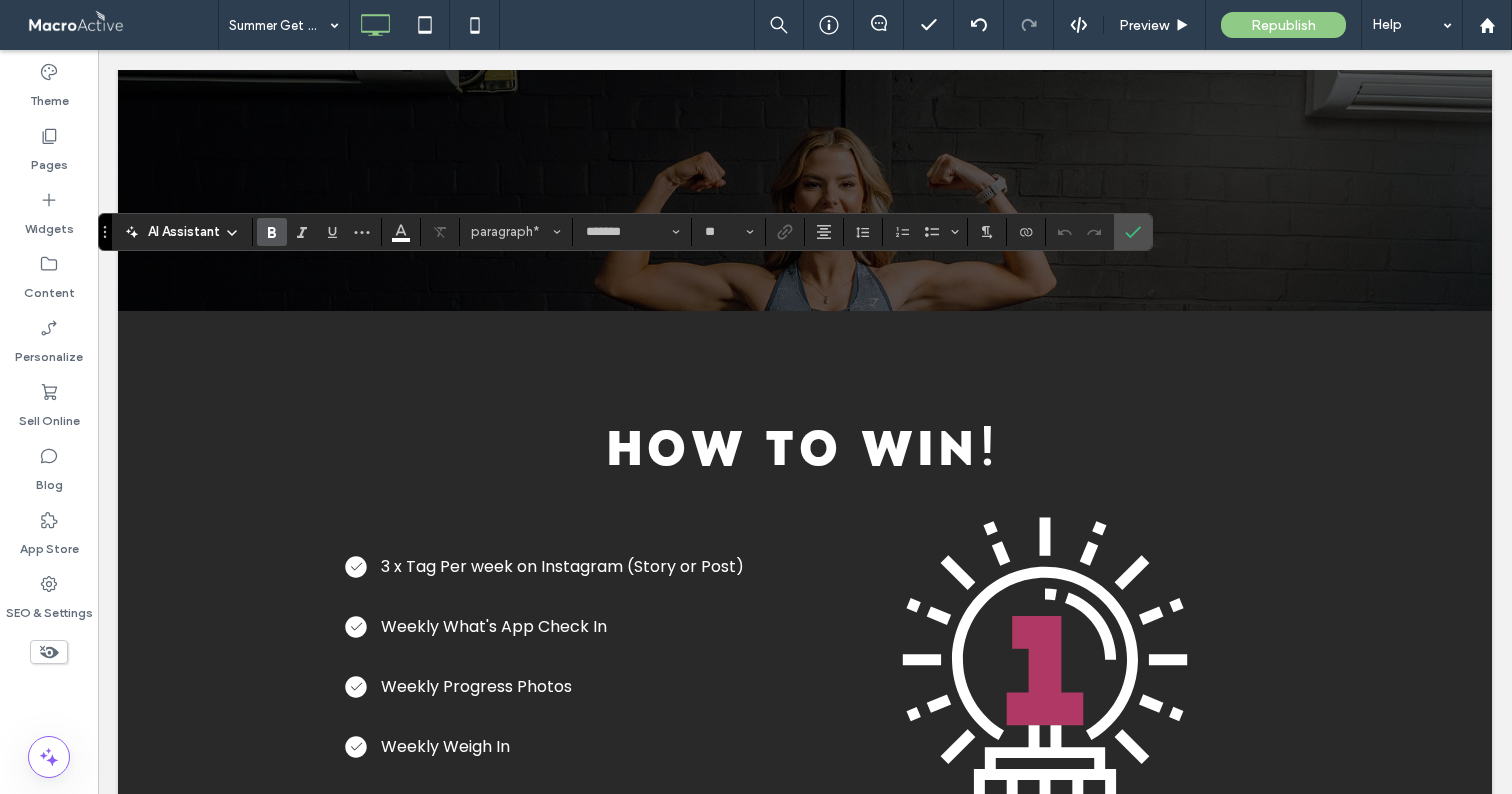 type 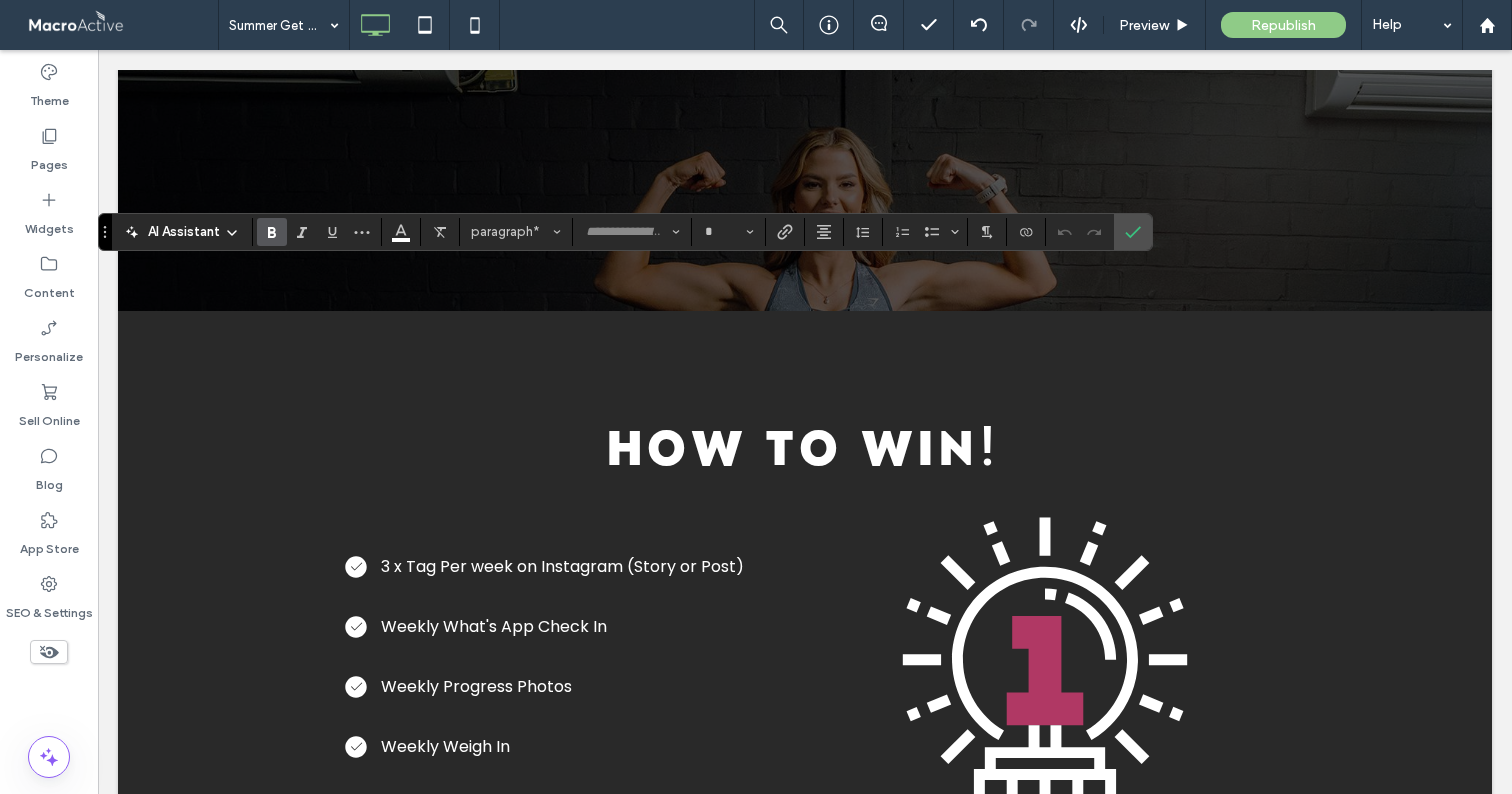 type on "*******" 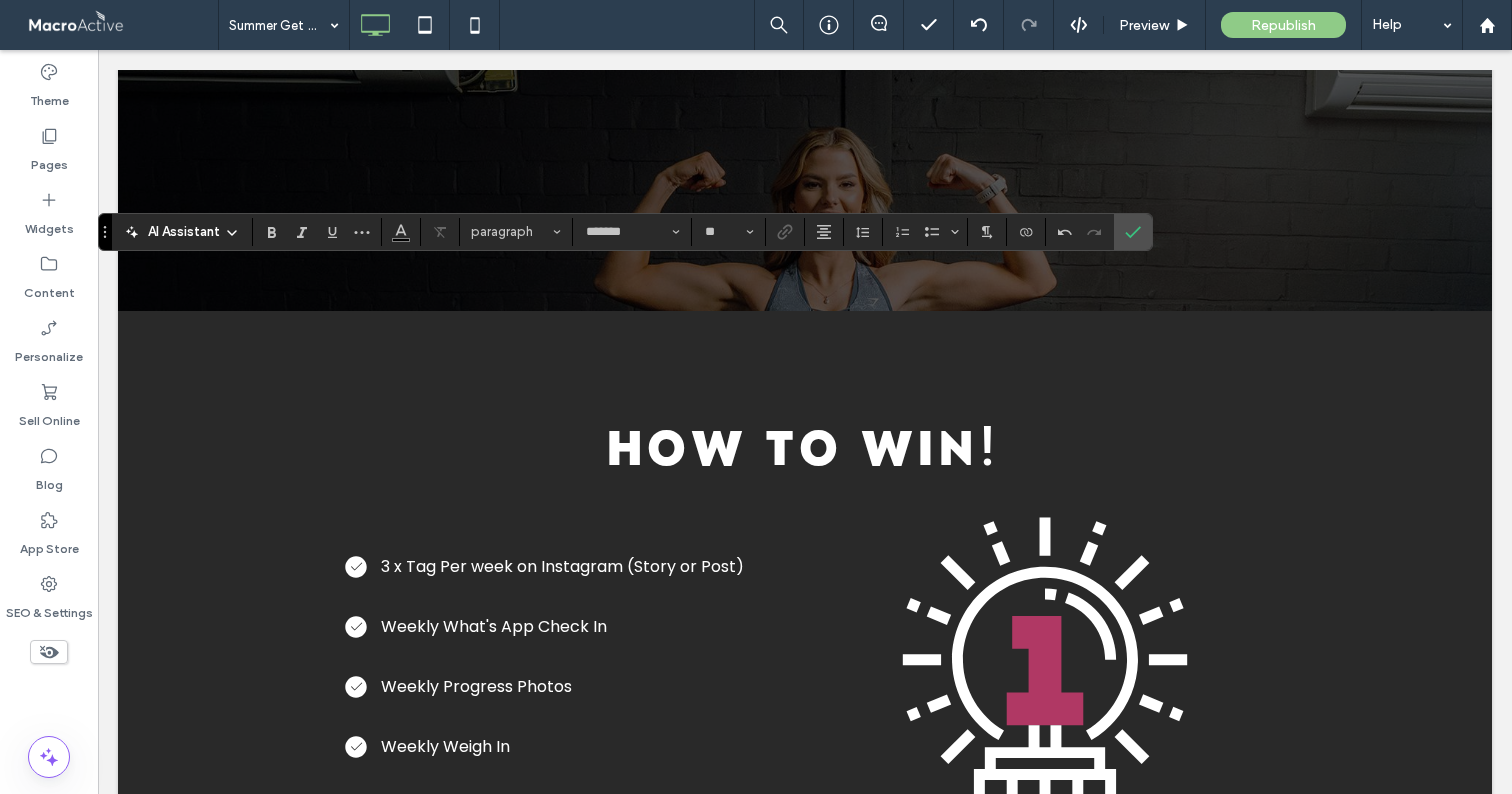 type on "**********" 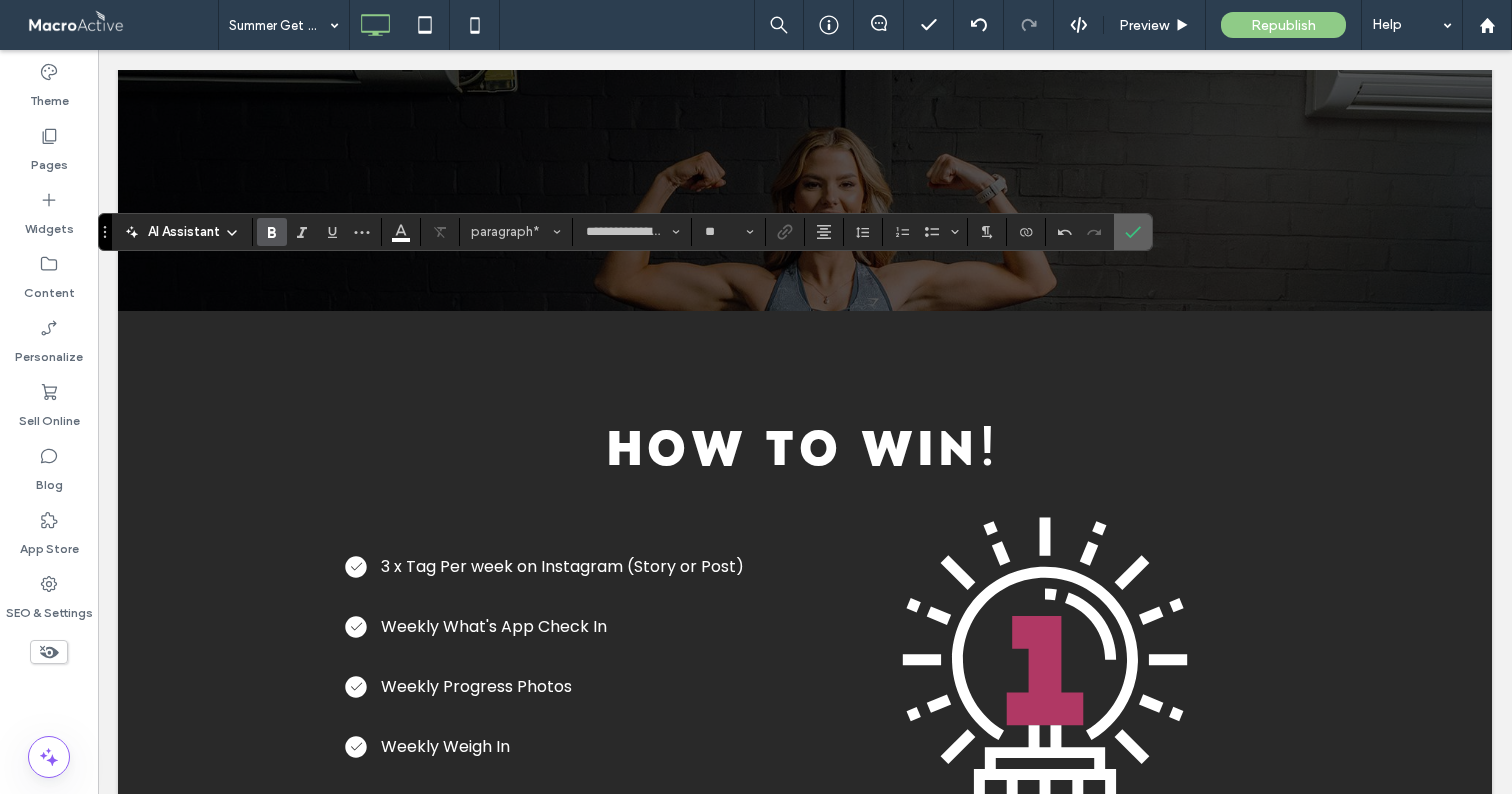 click 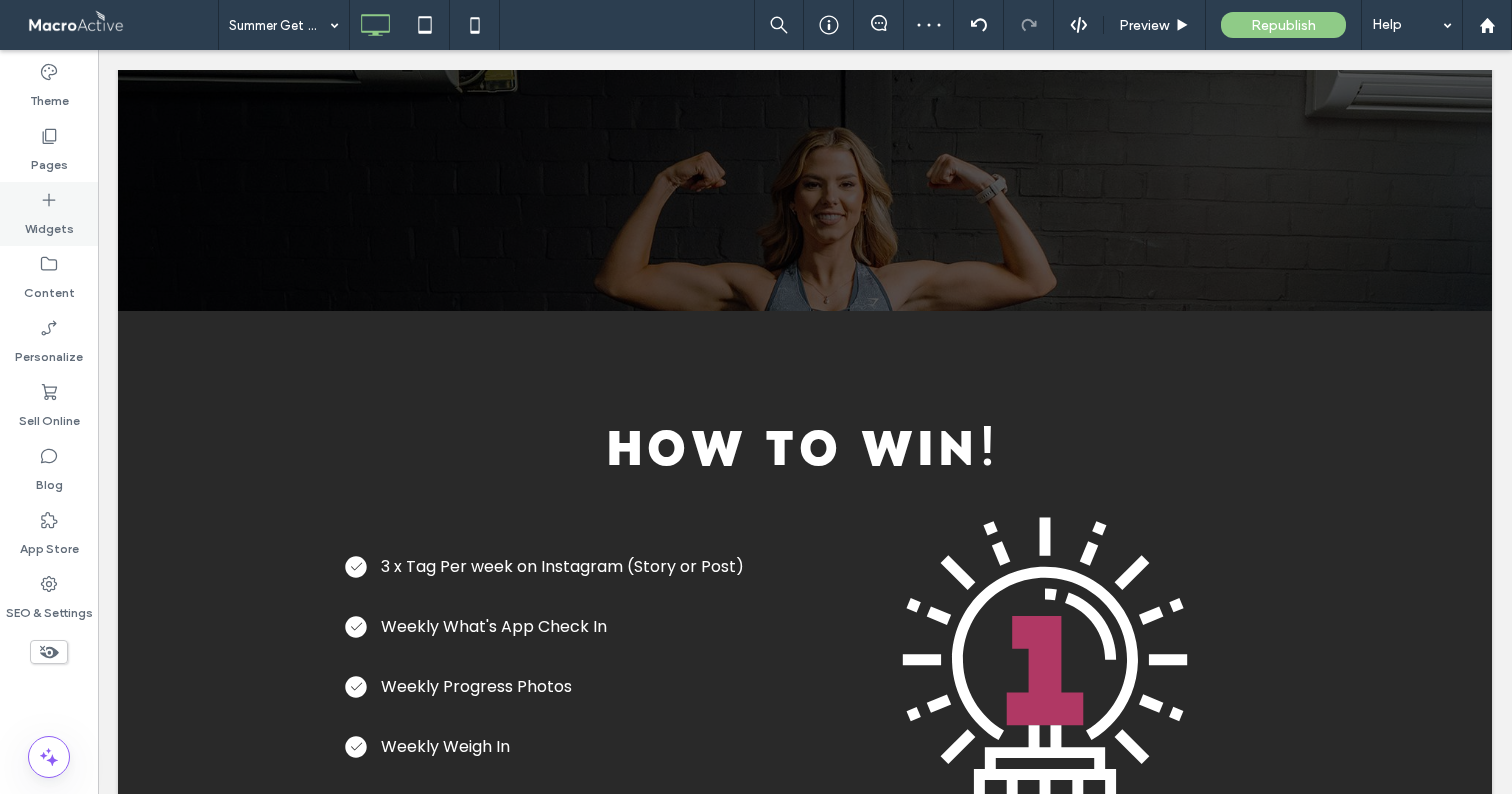 click on "Widgets" at bounding box center [49, 224] 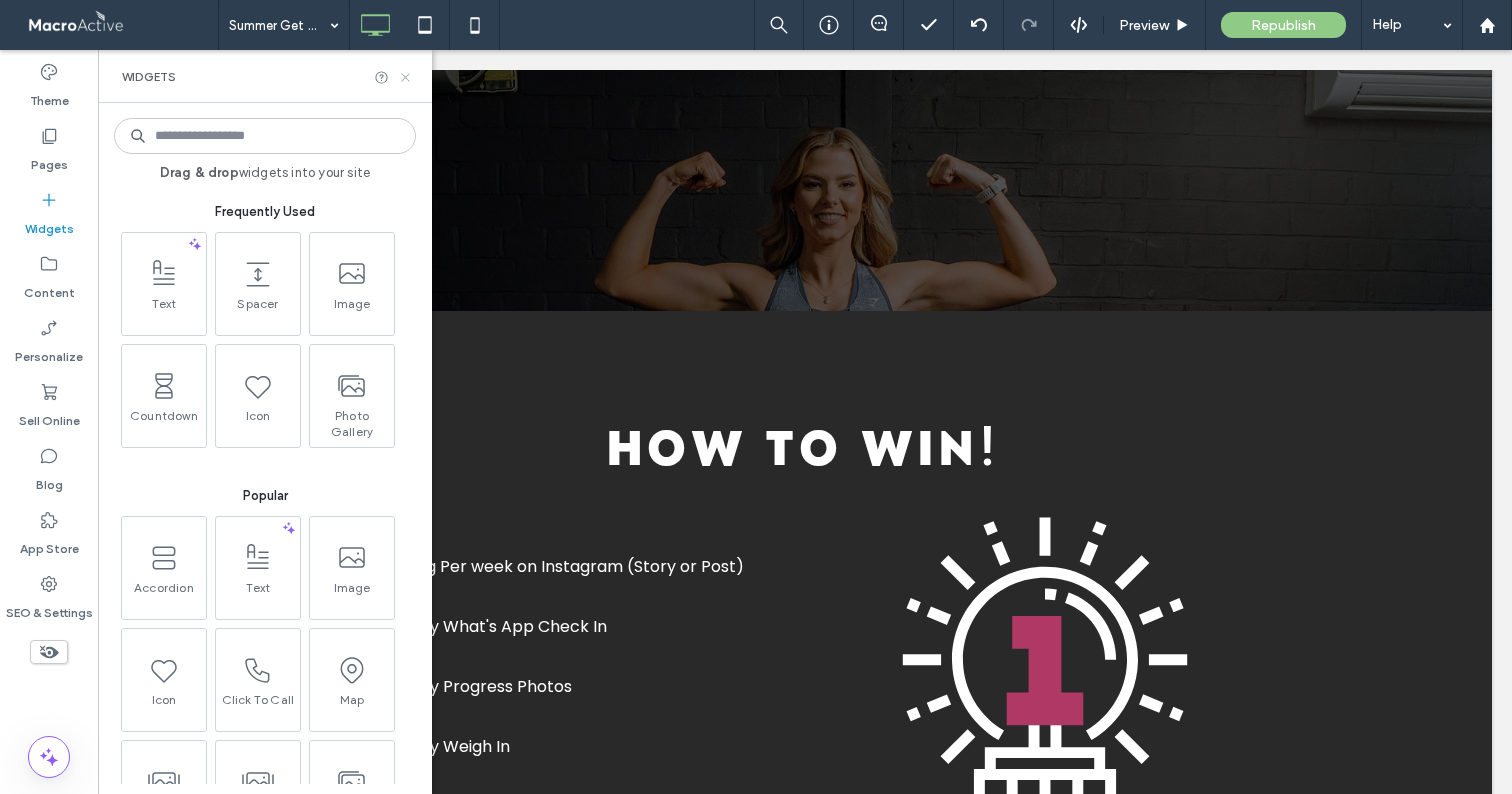 click 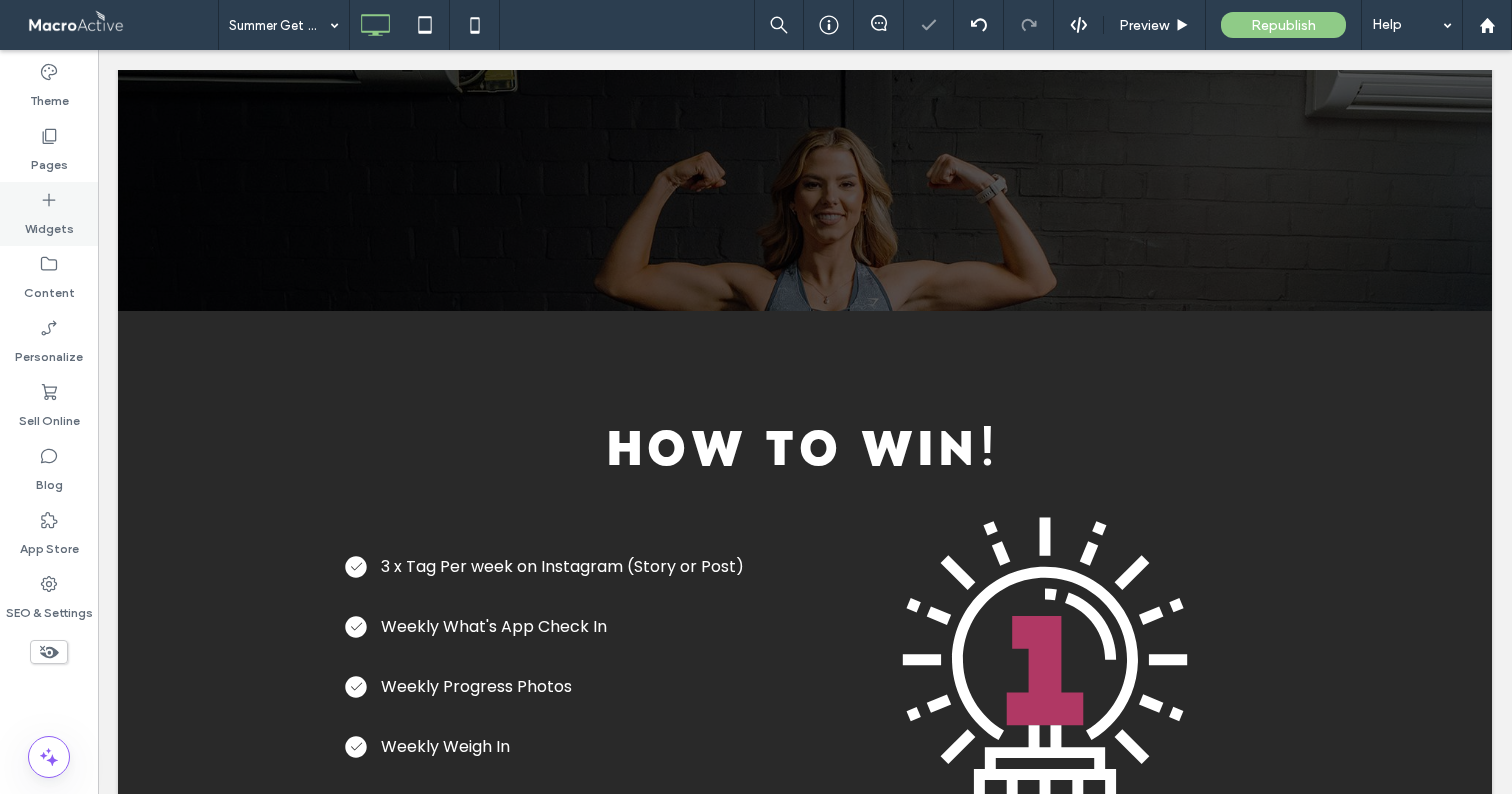 click 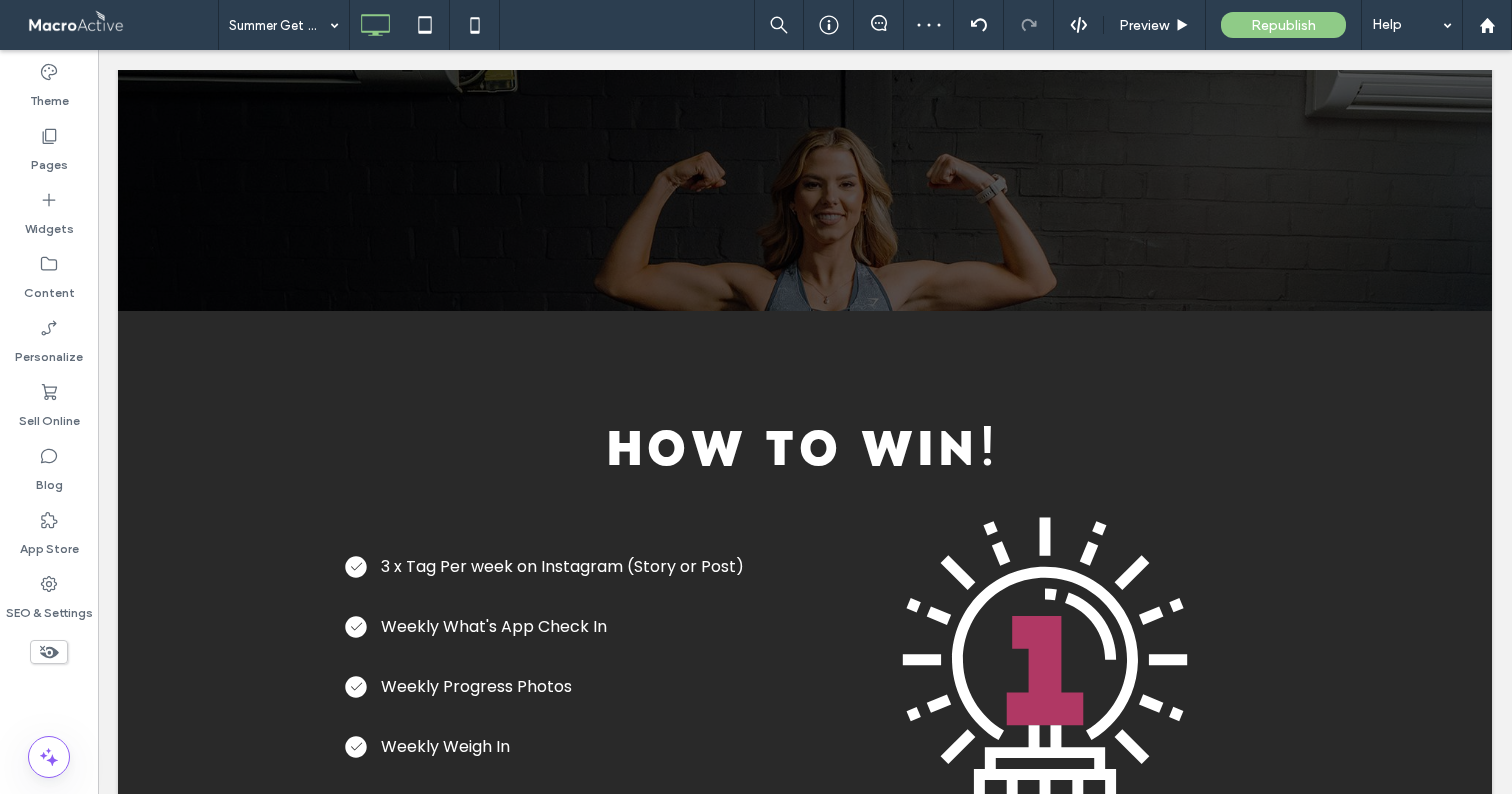 type on "*******" 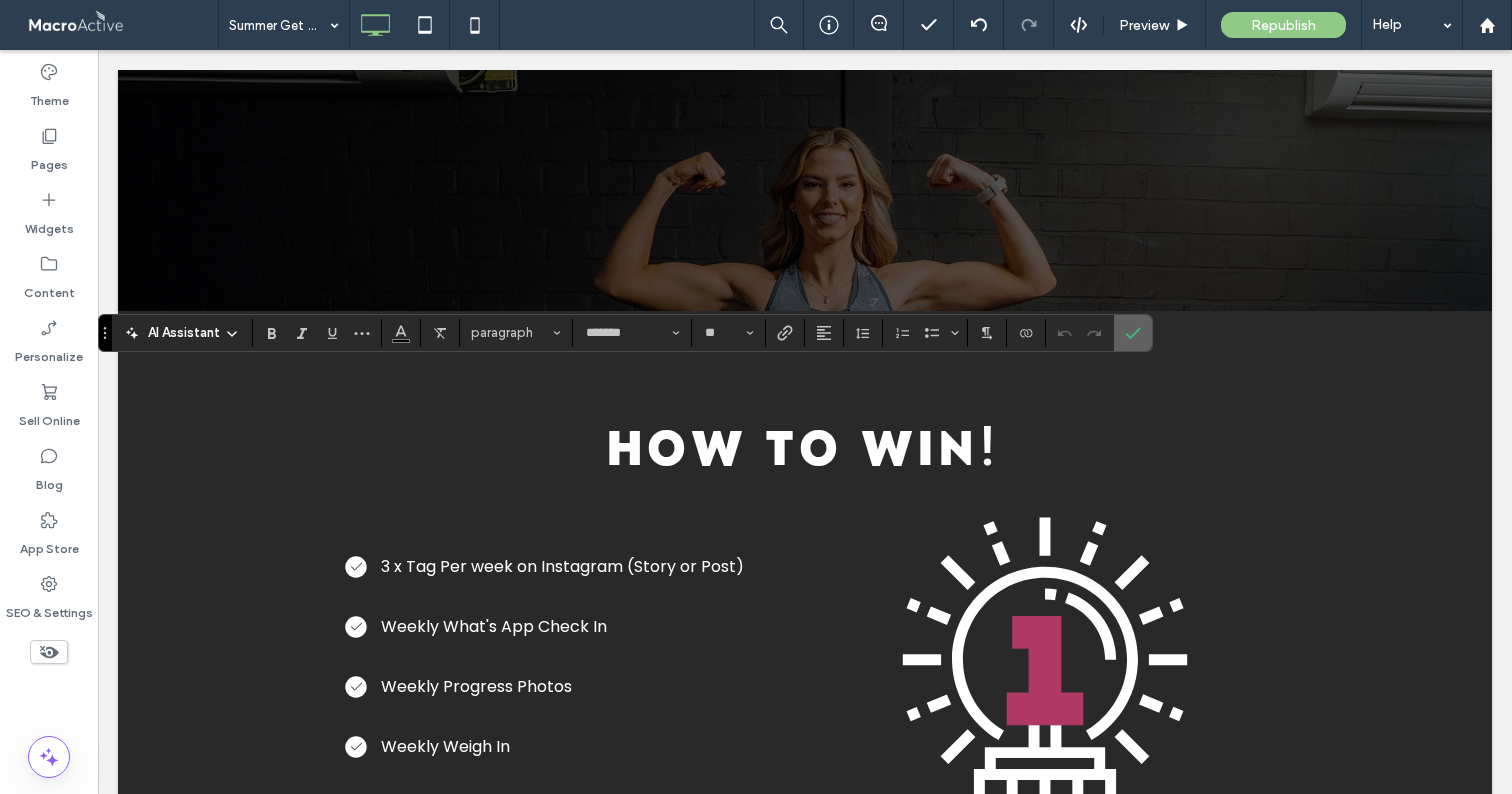 click 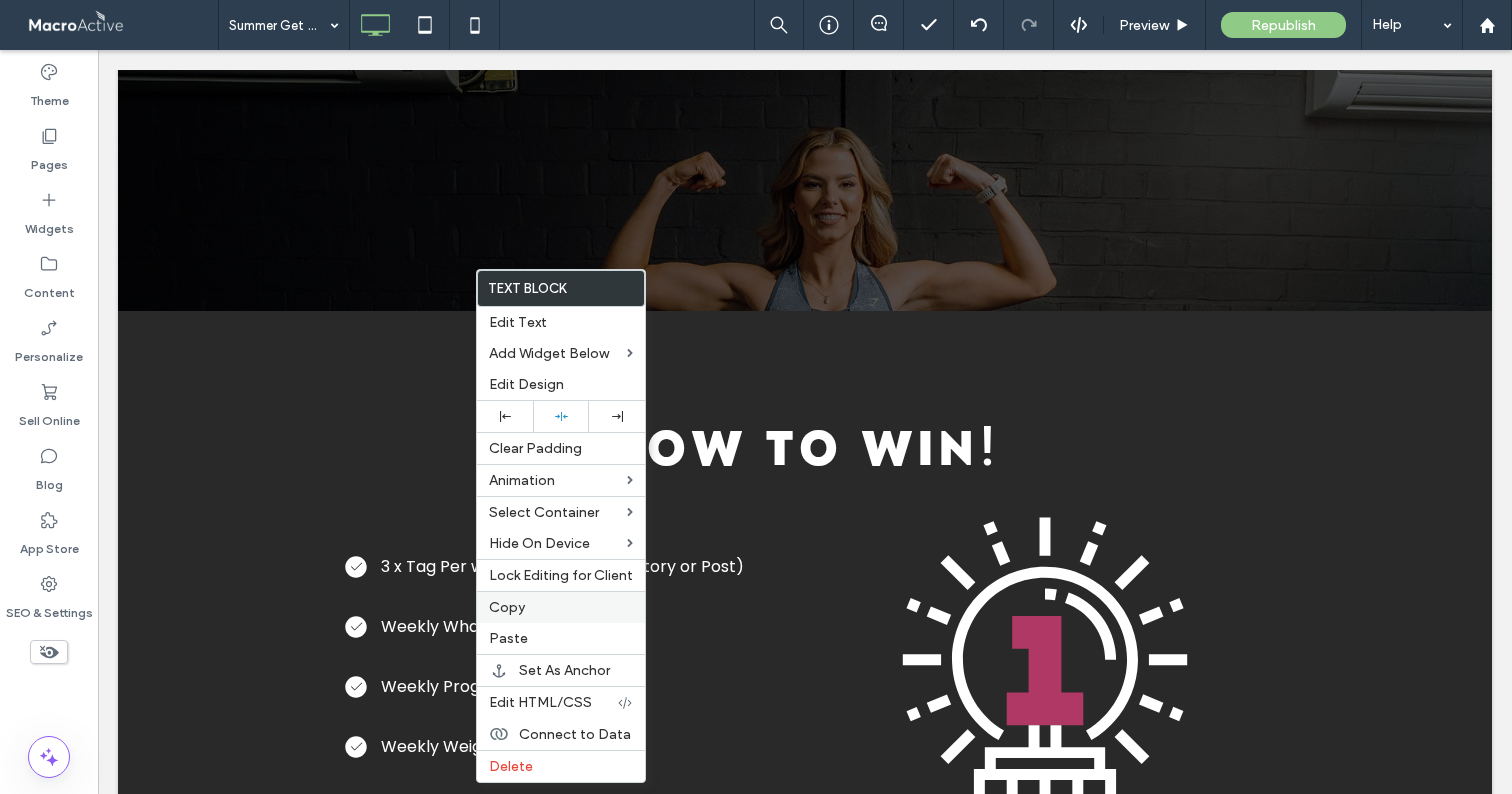 click on "Copy" at bounding box center (507, 607) 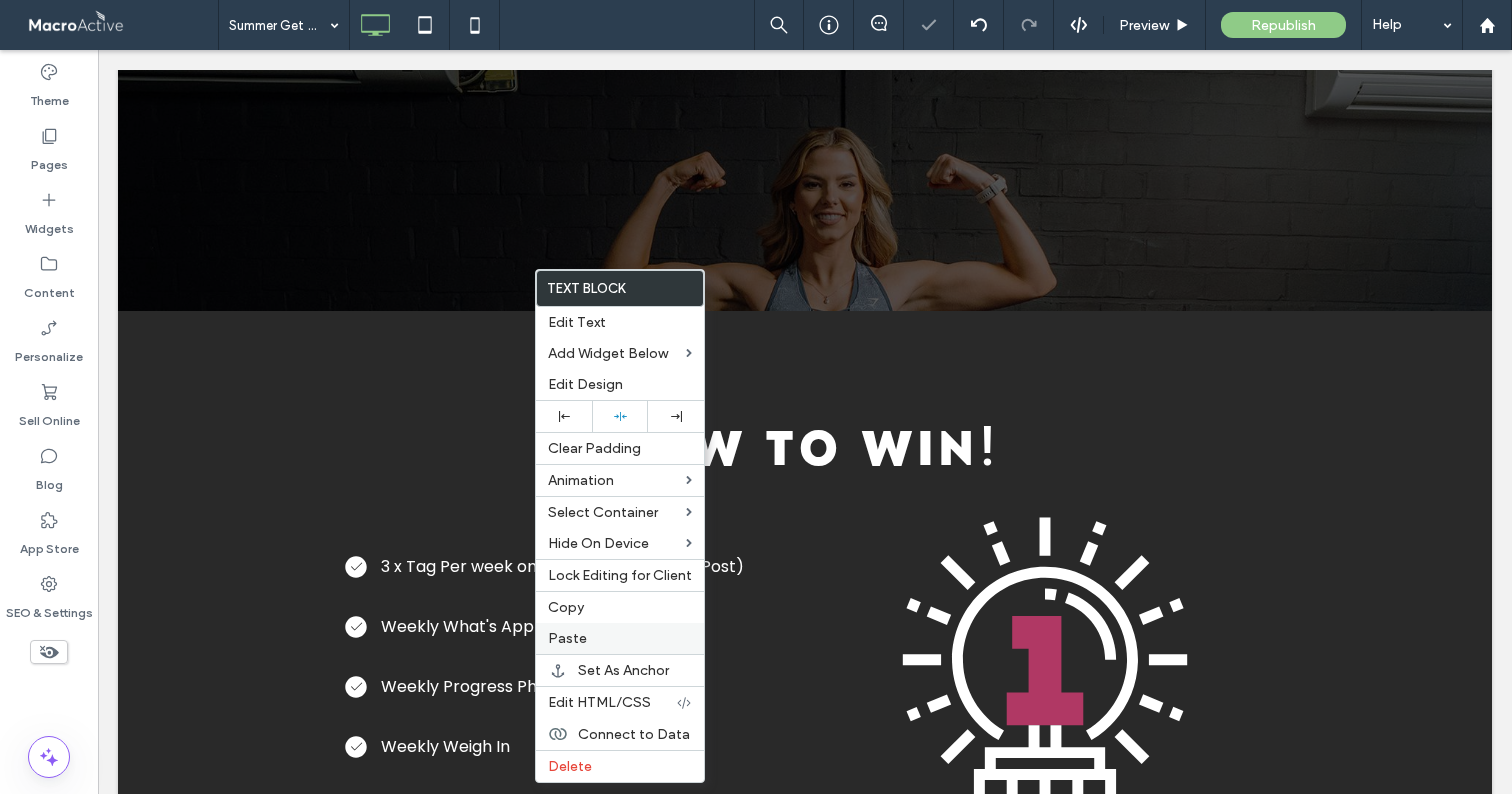 click on "Paste" at bounding box center (567, 638) 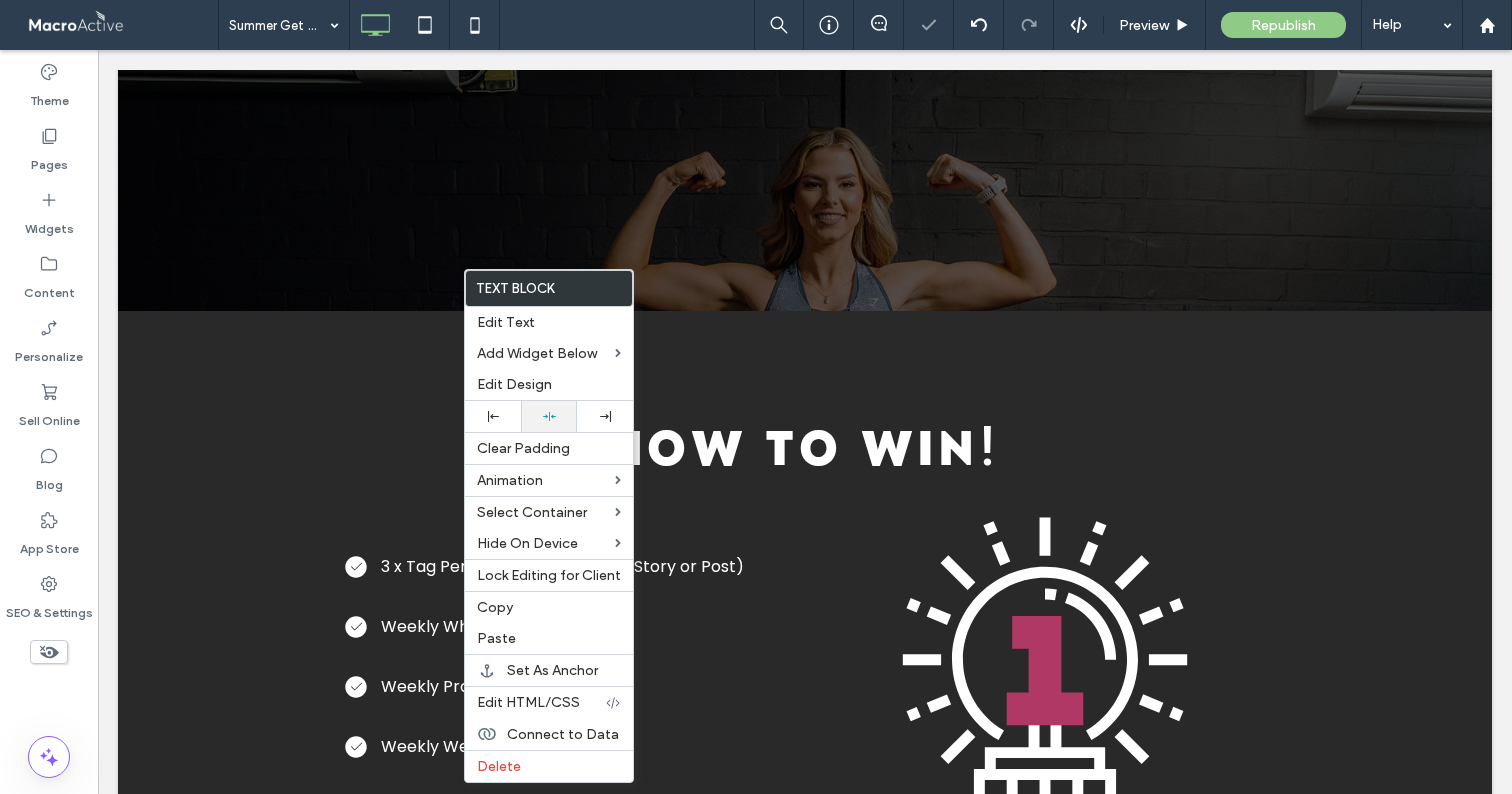 click 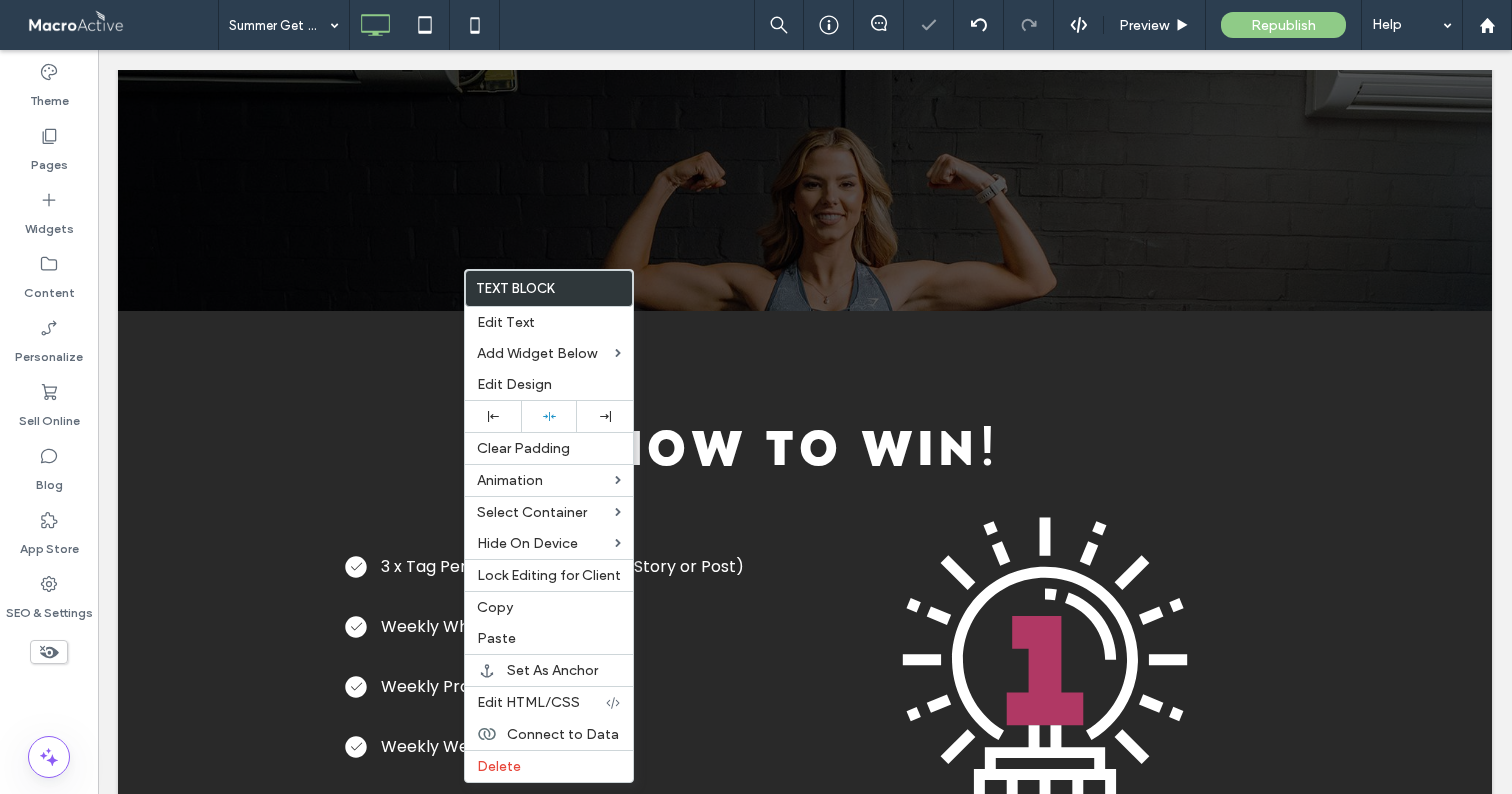 click at bounding box center [756, 397] 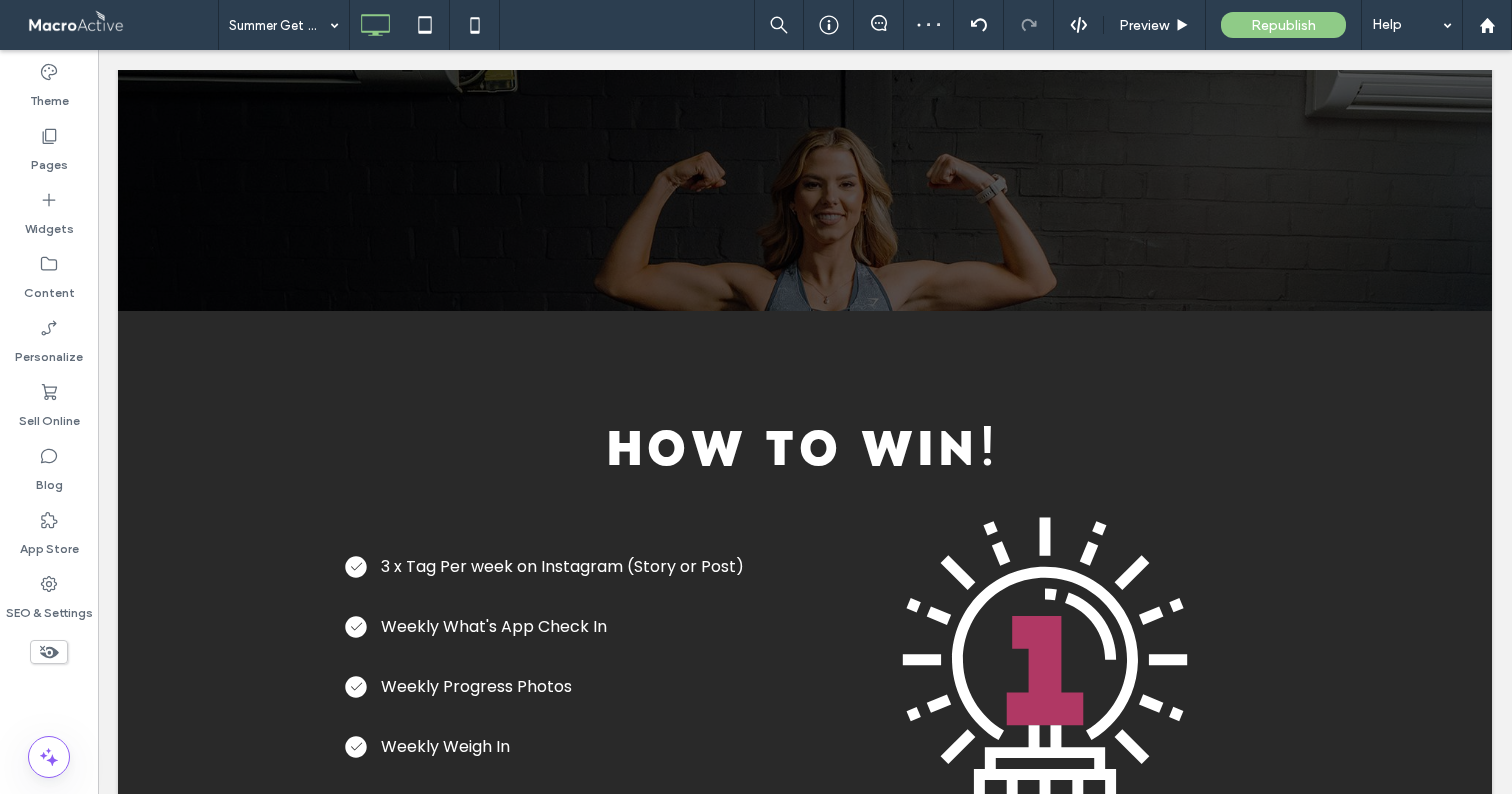 type on "**********" 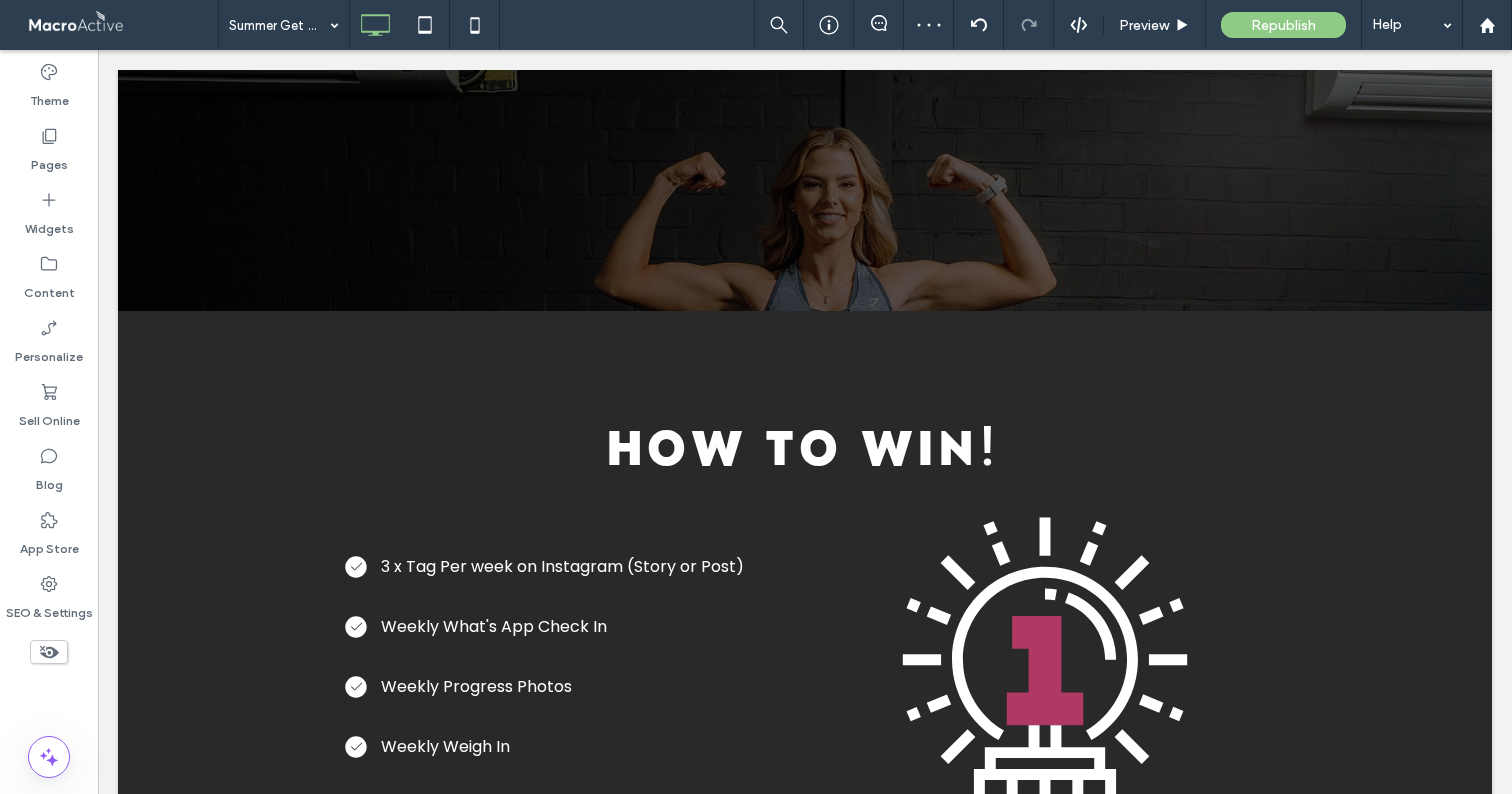 type on "**" 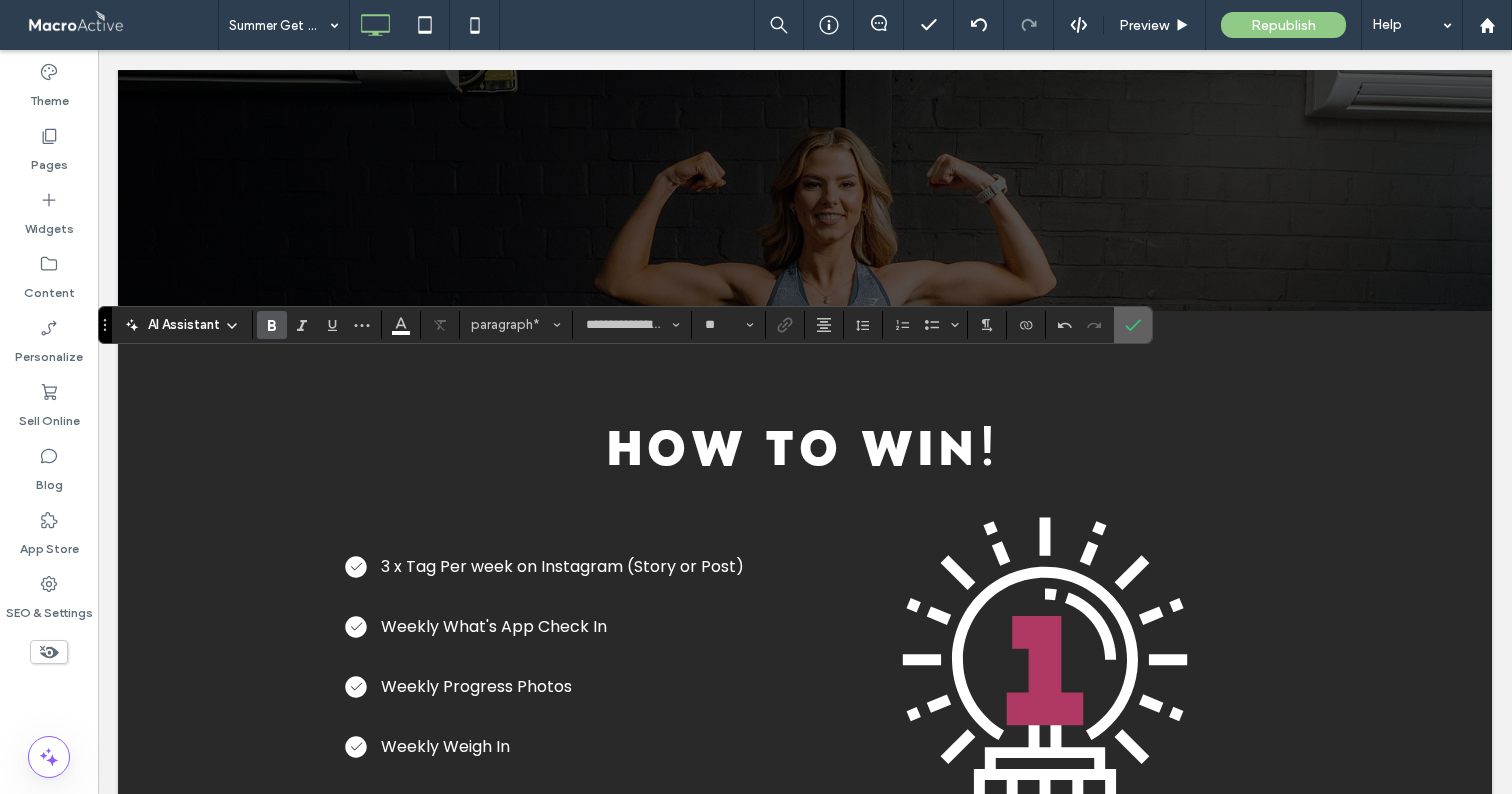 click 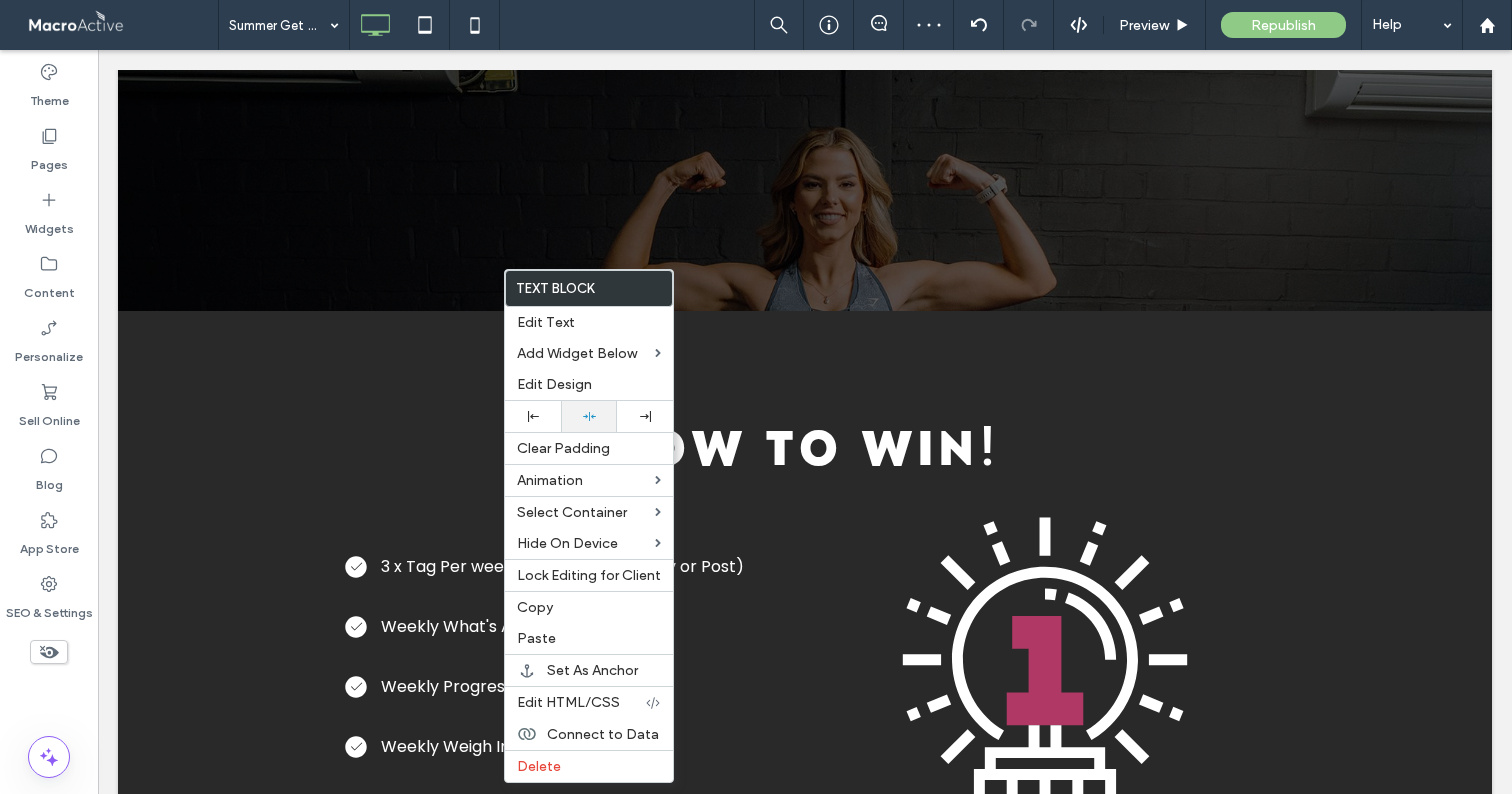 click 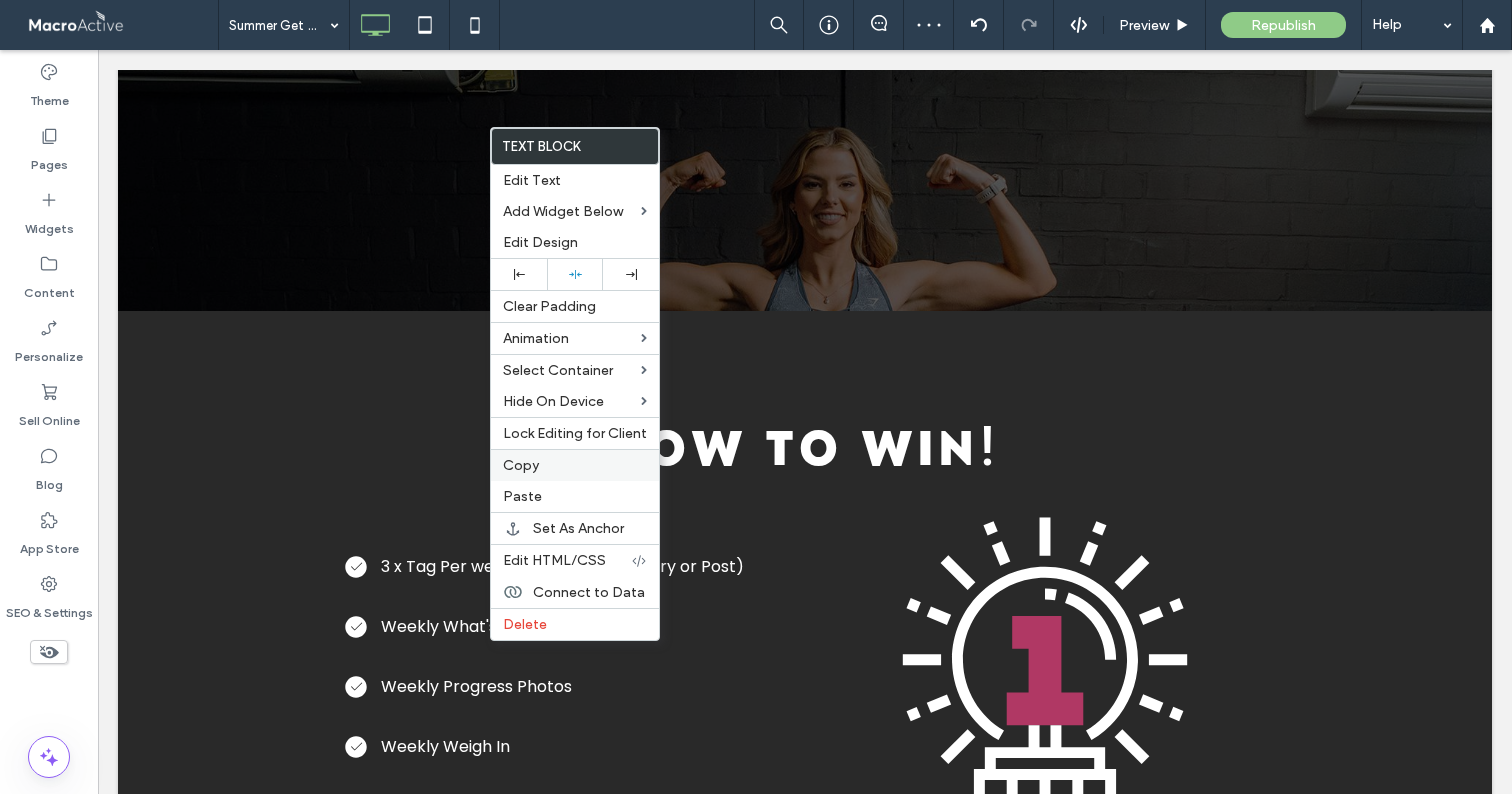 click on "Copy" at bounding box center (521, 465) 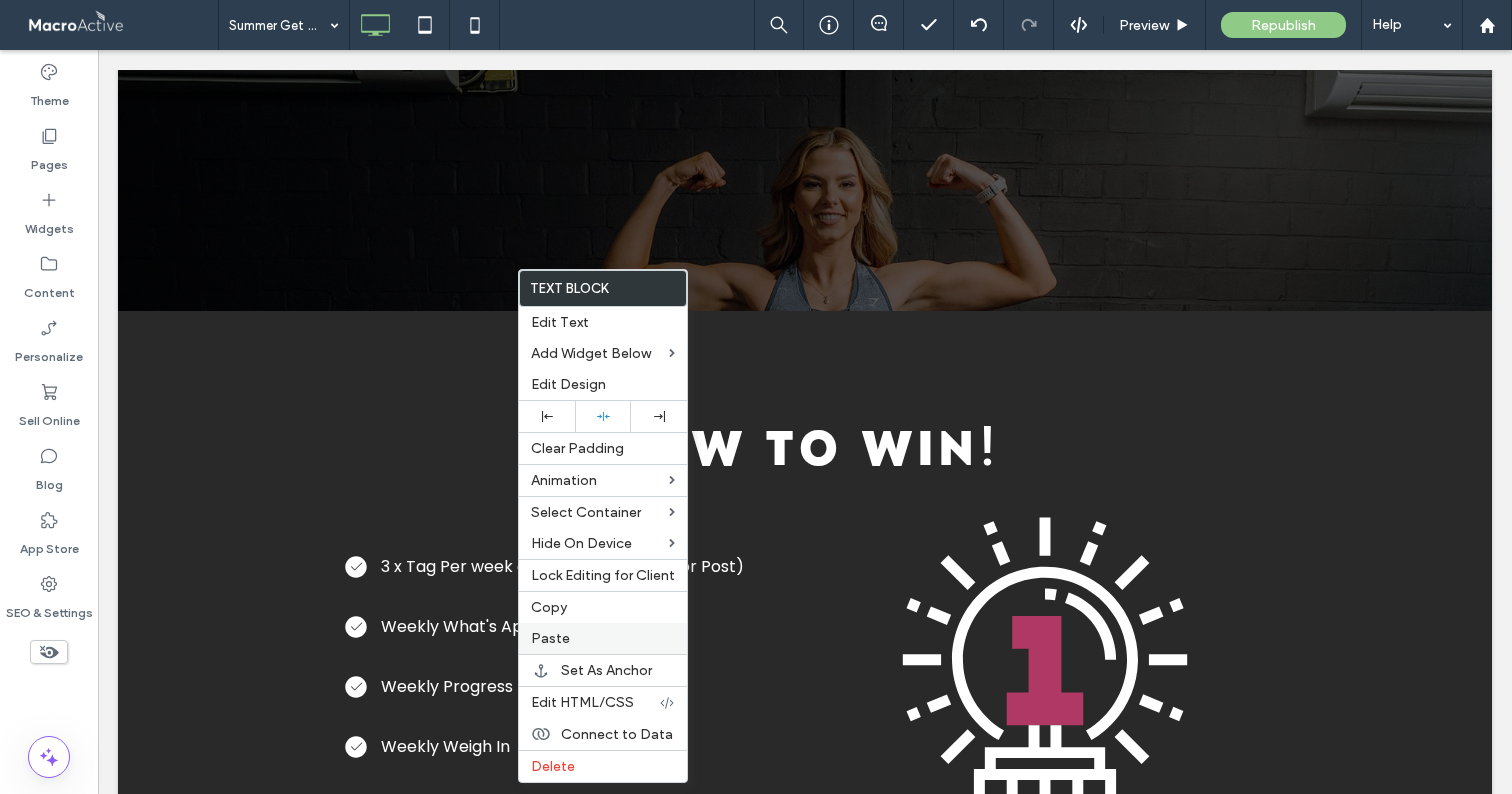 click on "Paste" at bounding box center (603, 638) 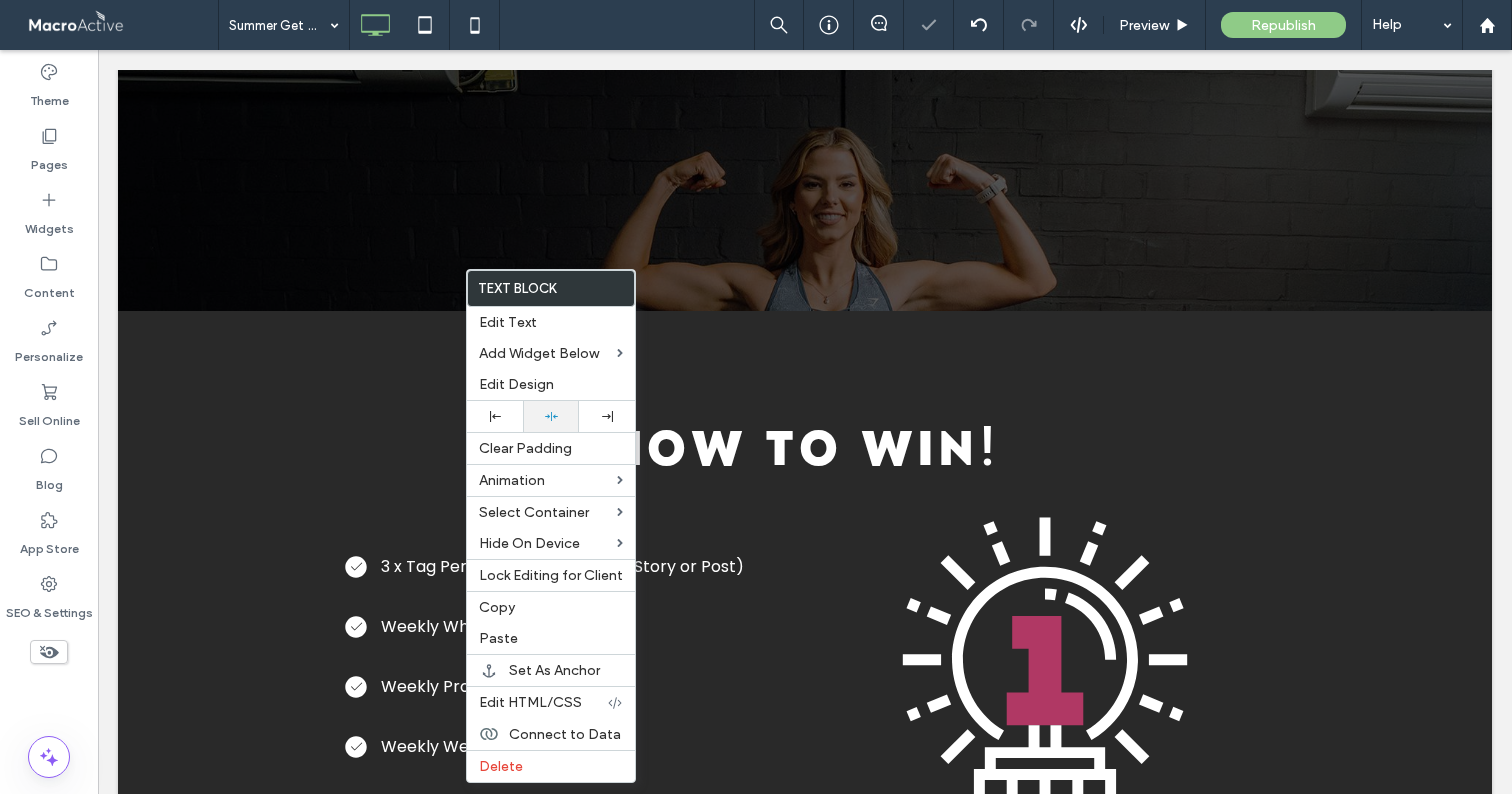 click at bounding box center [551, 416] 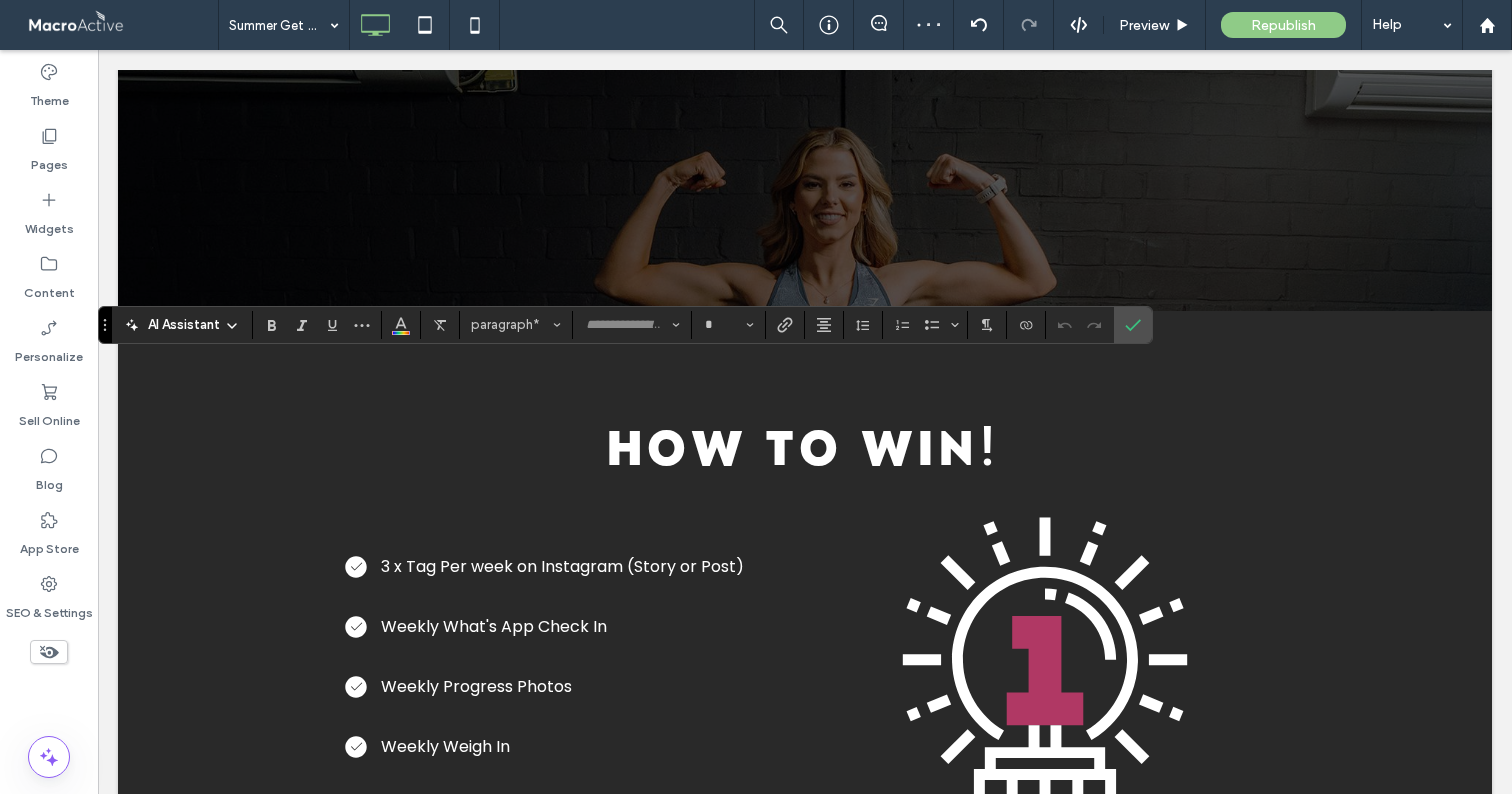 type on "**********" 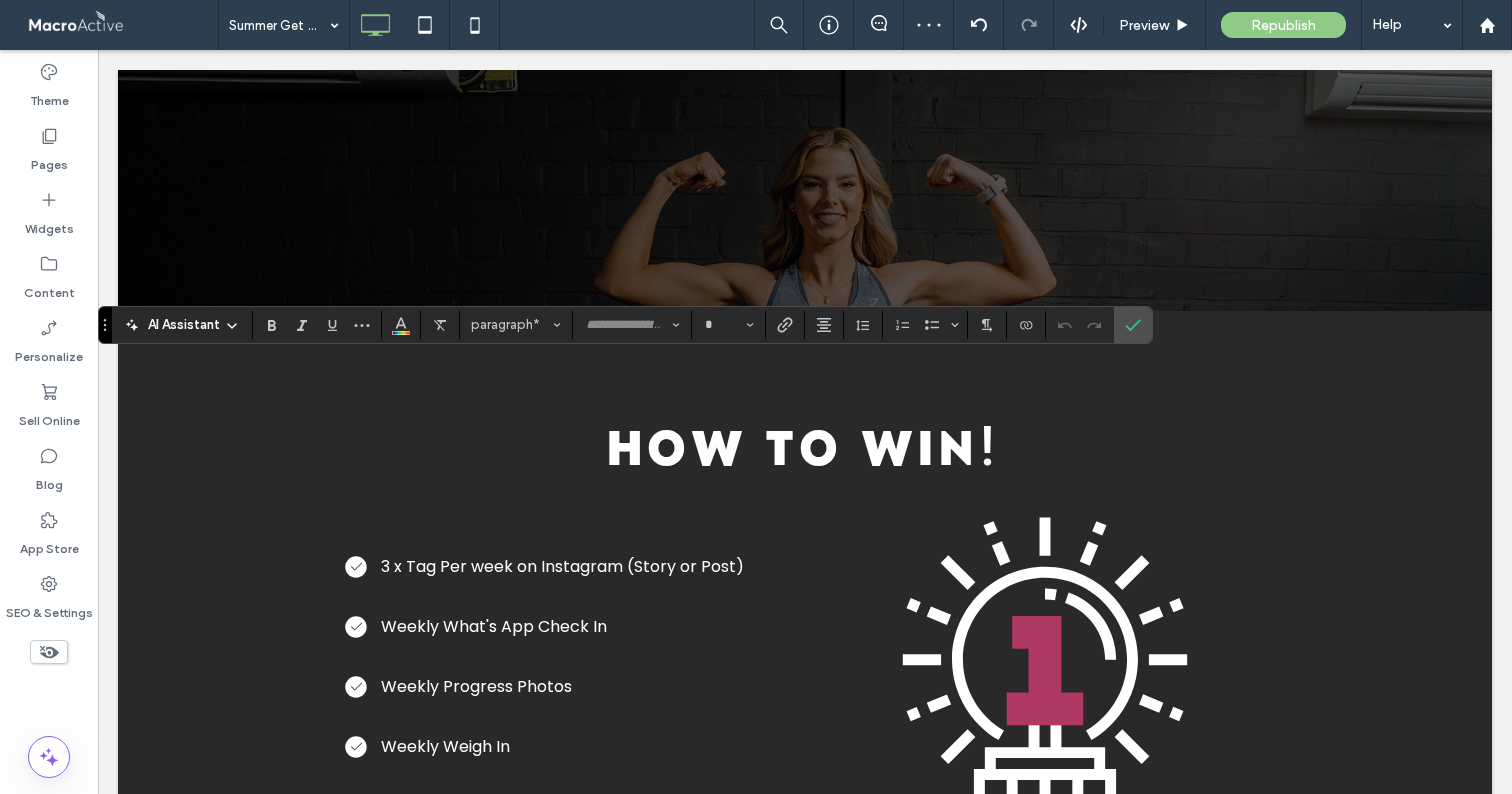 type on "**" 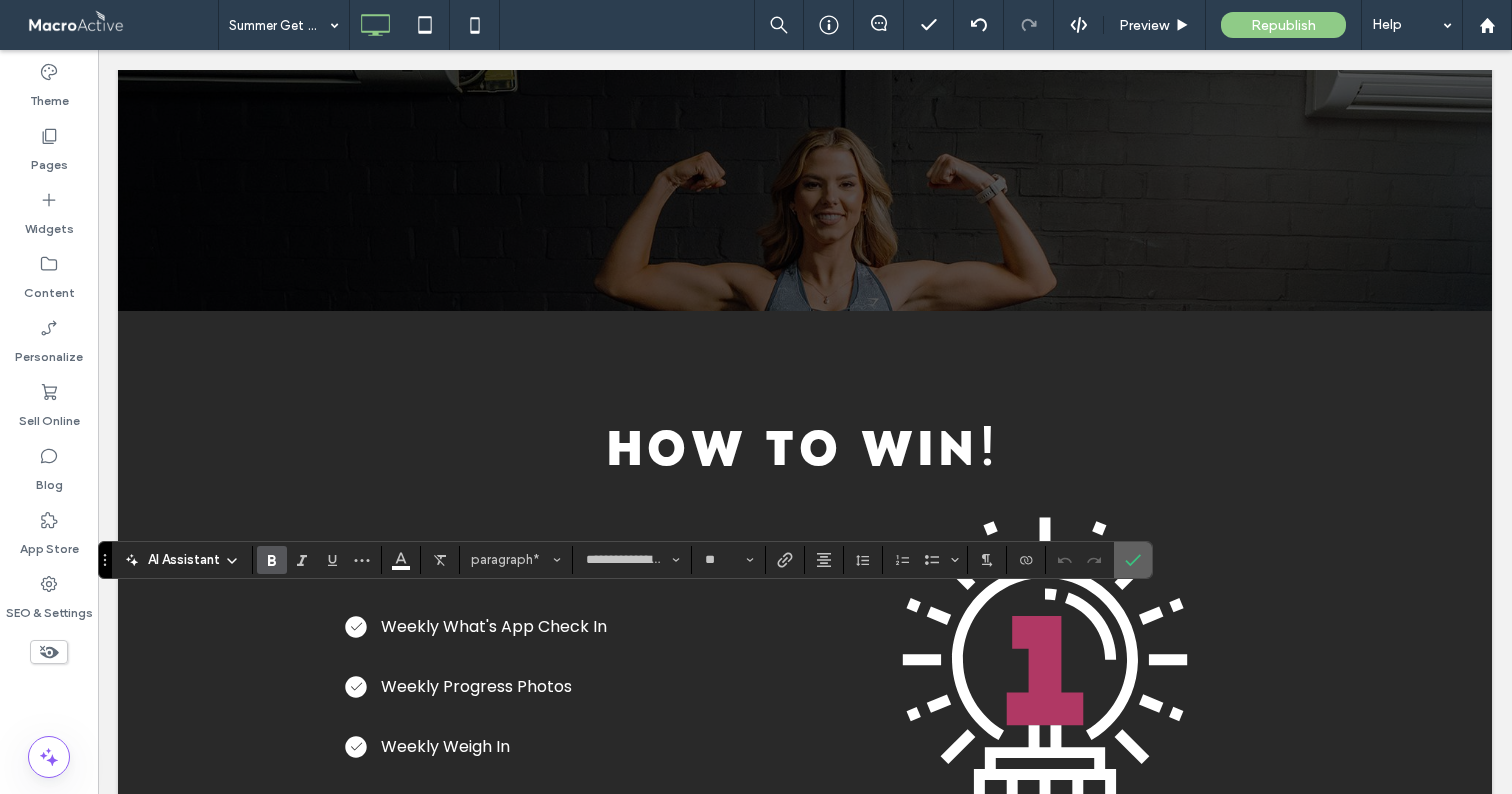 click 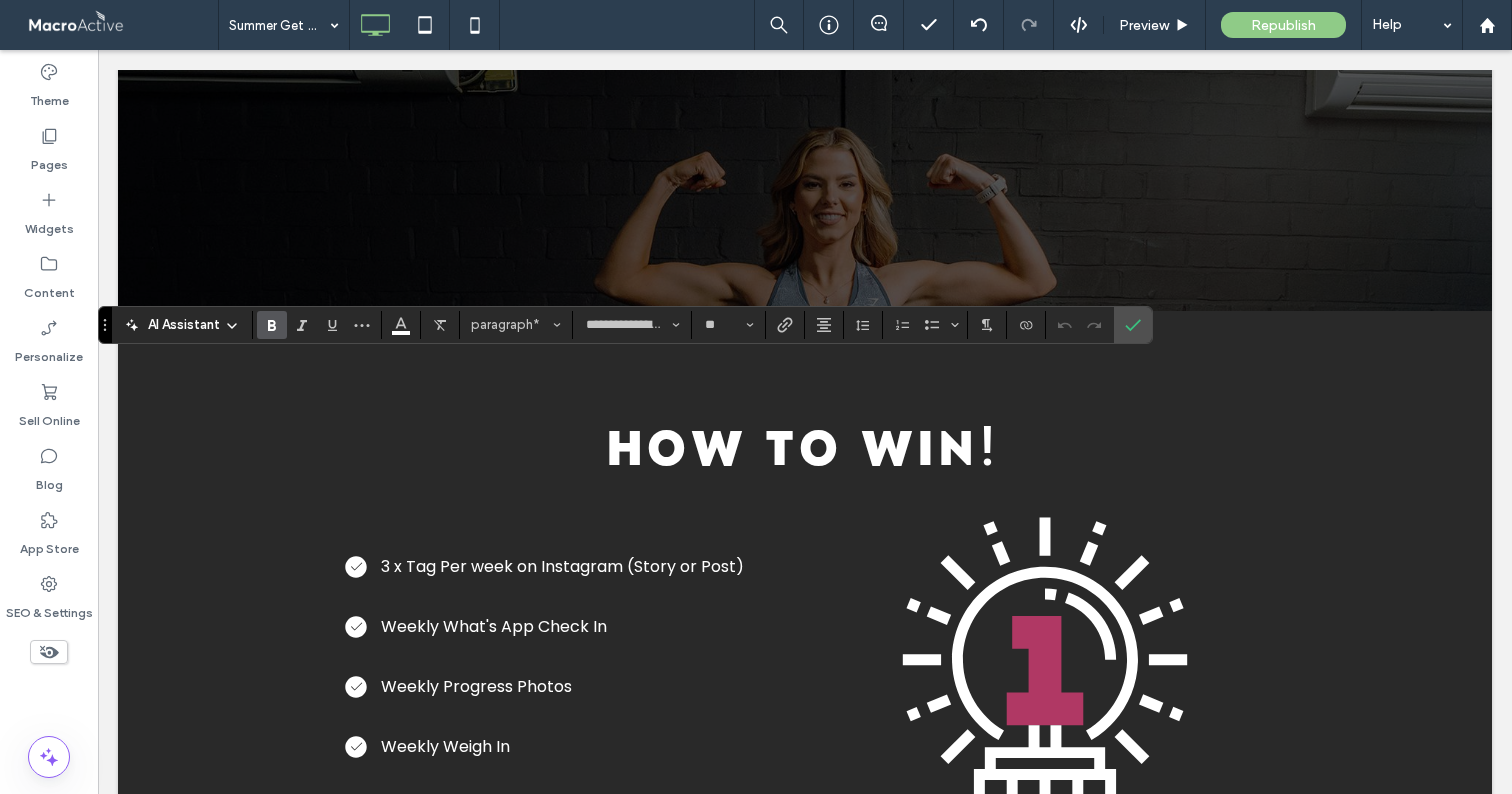 type on "*******" 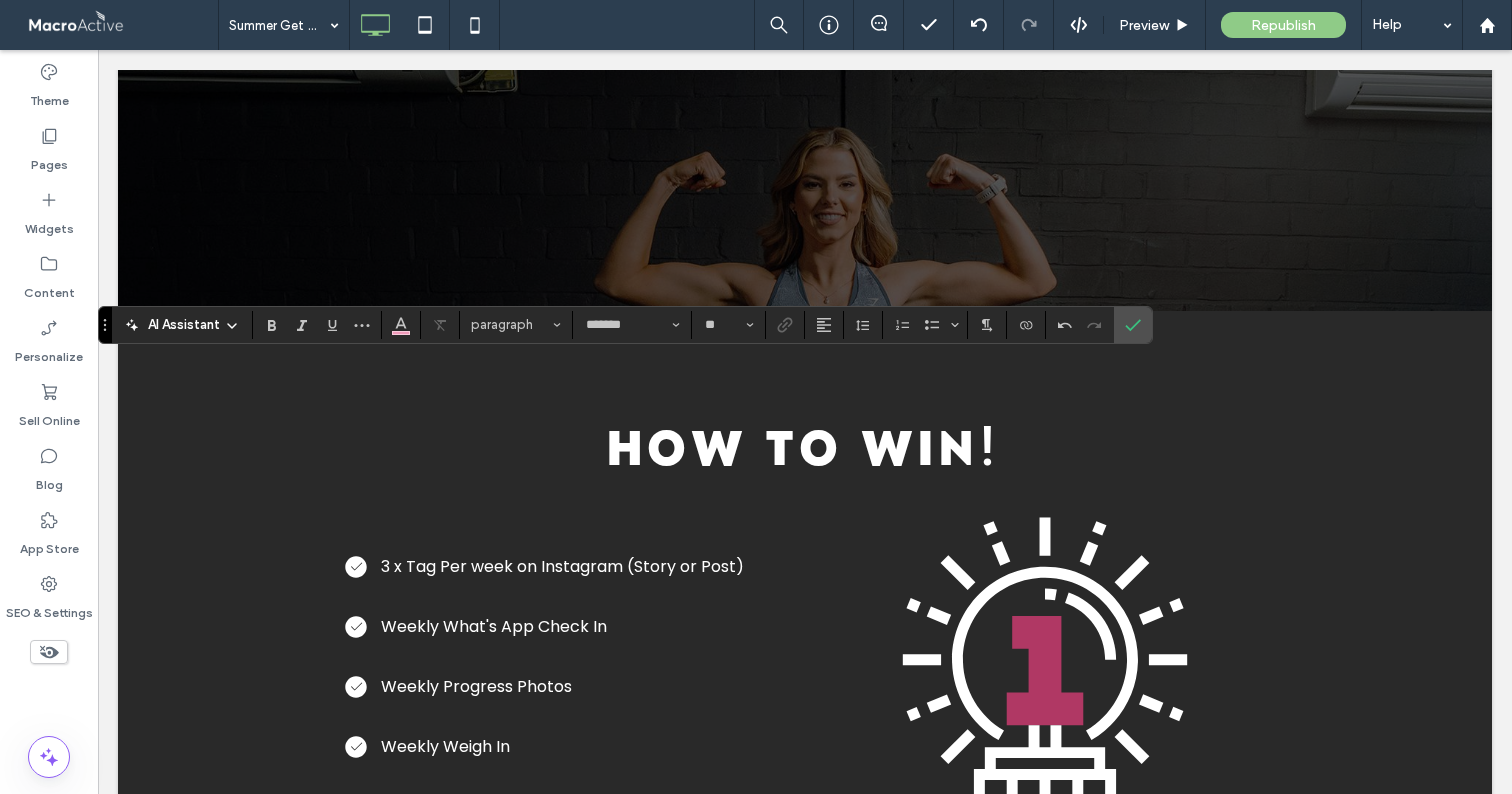 type on "**********" 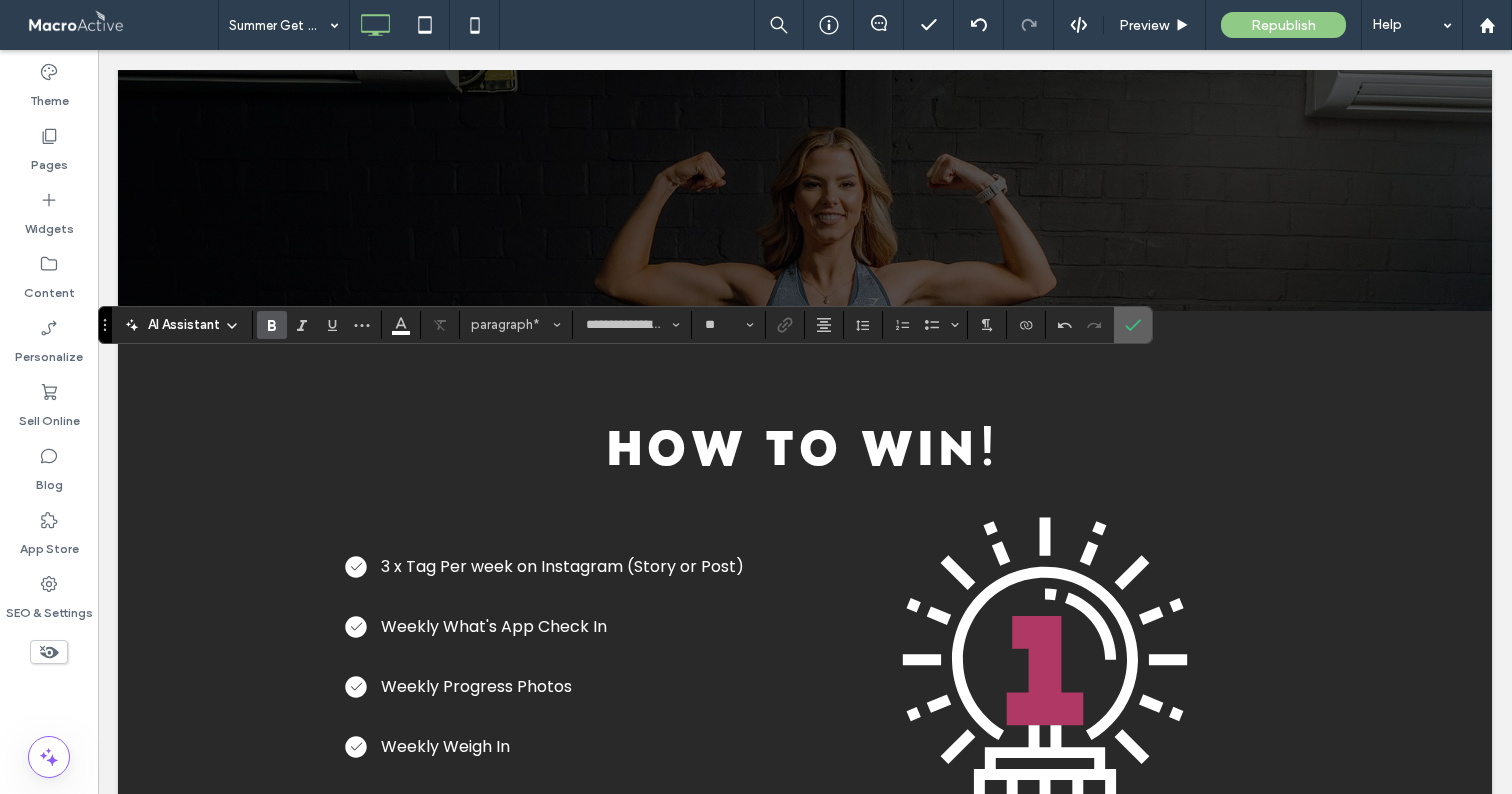 click 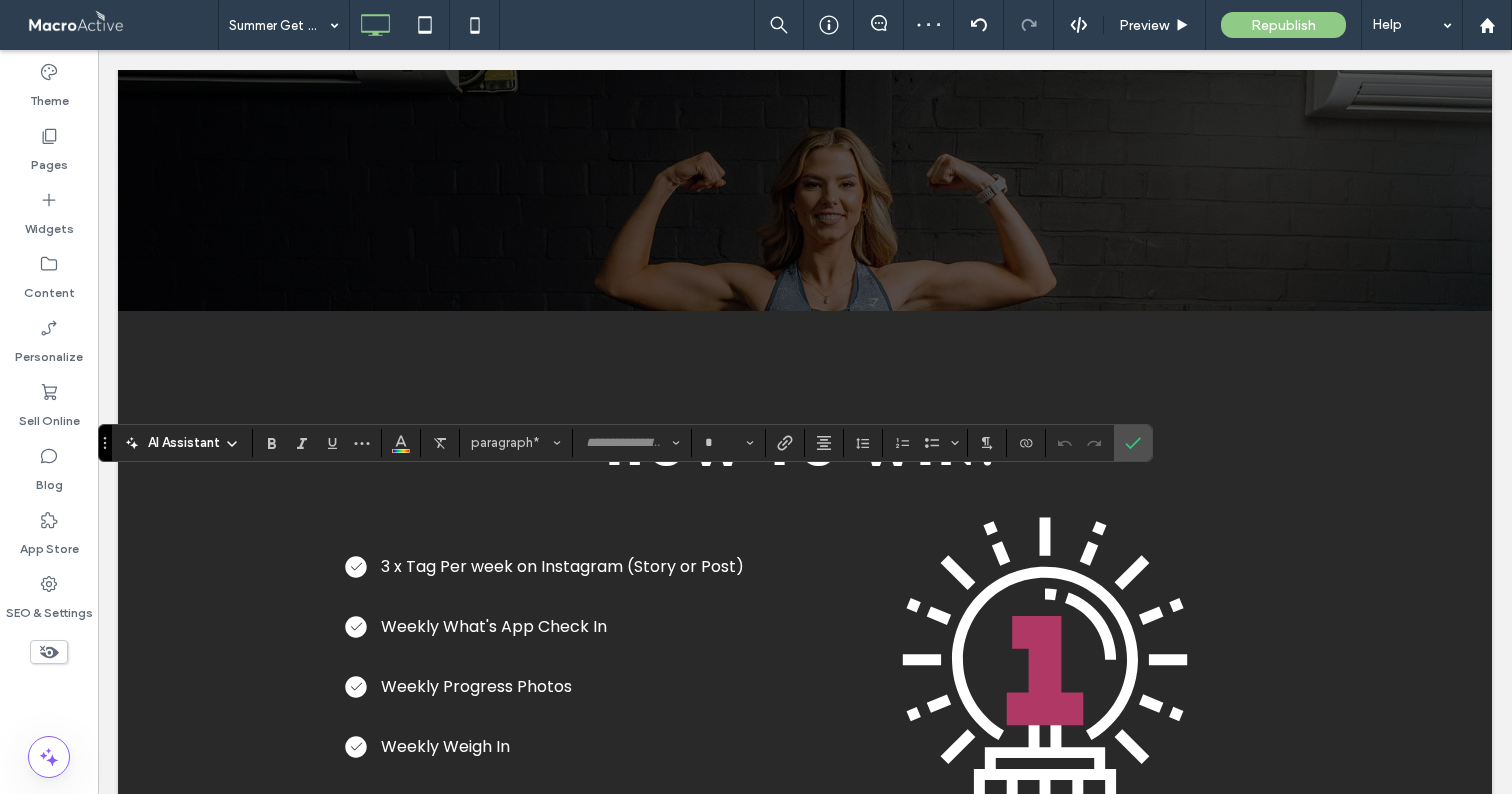 type on "*******" 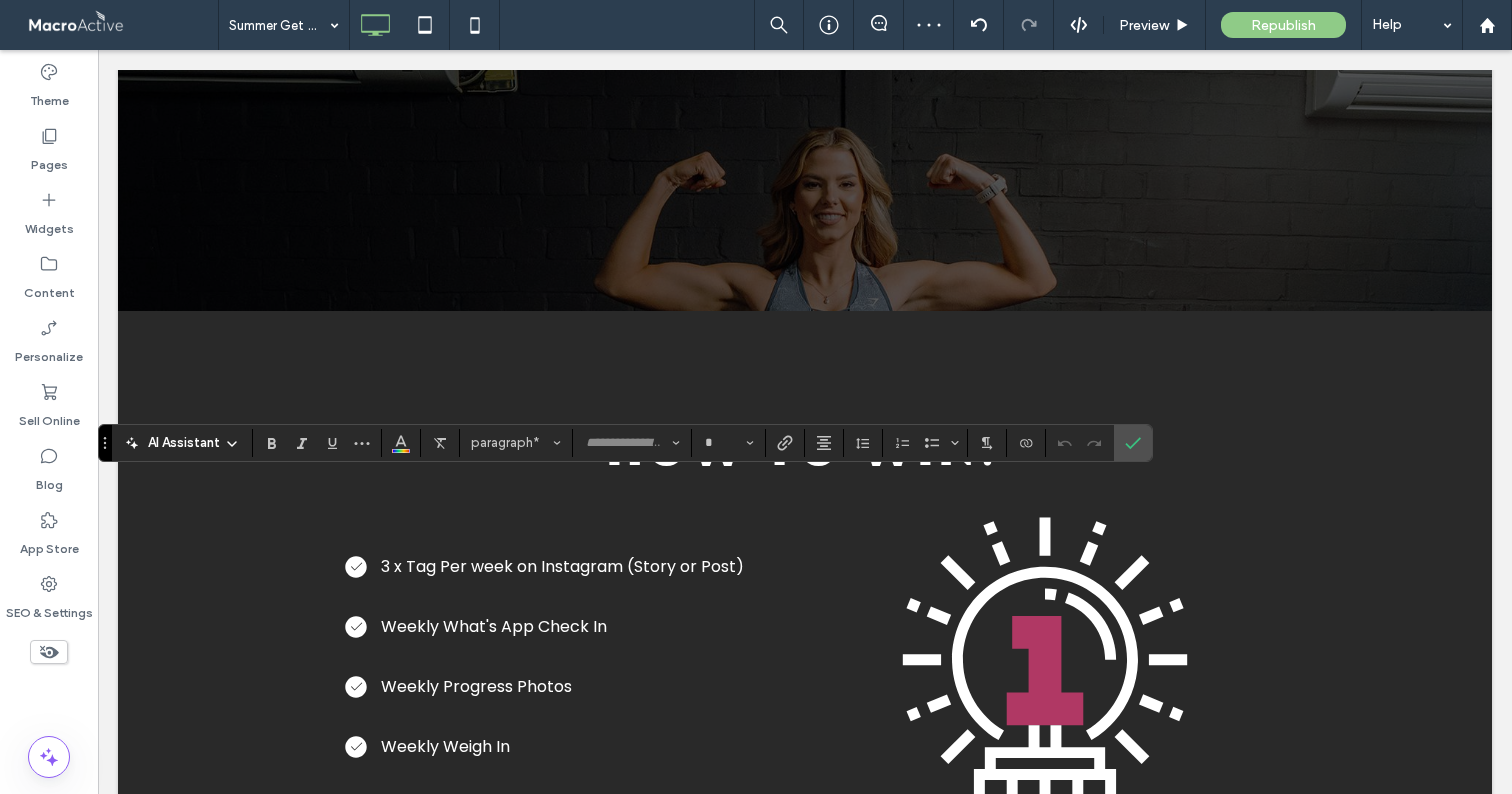 type on "**" 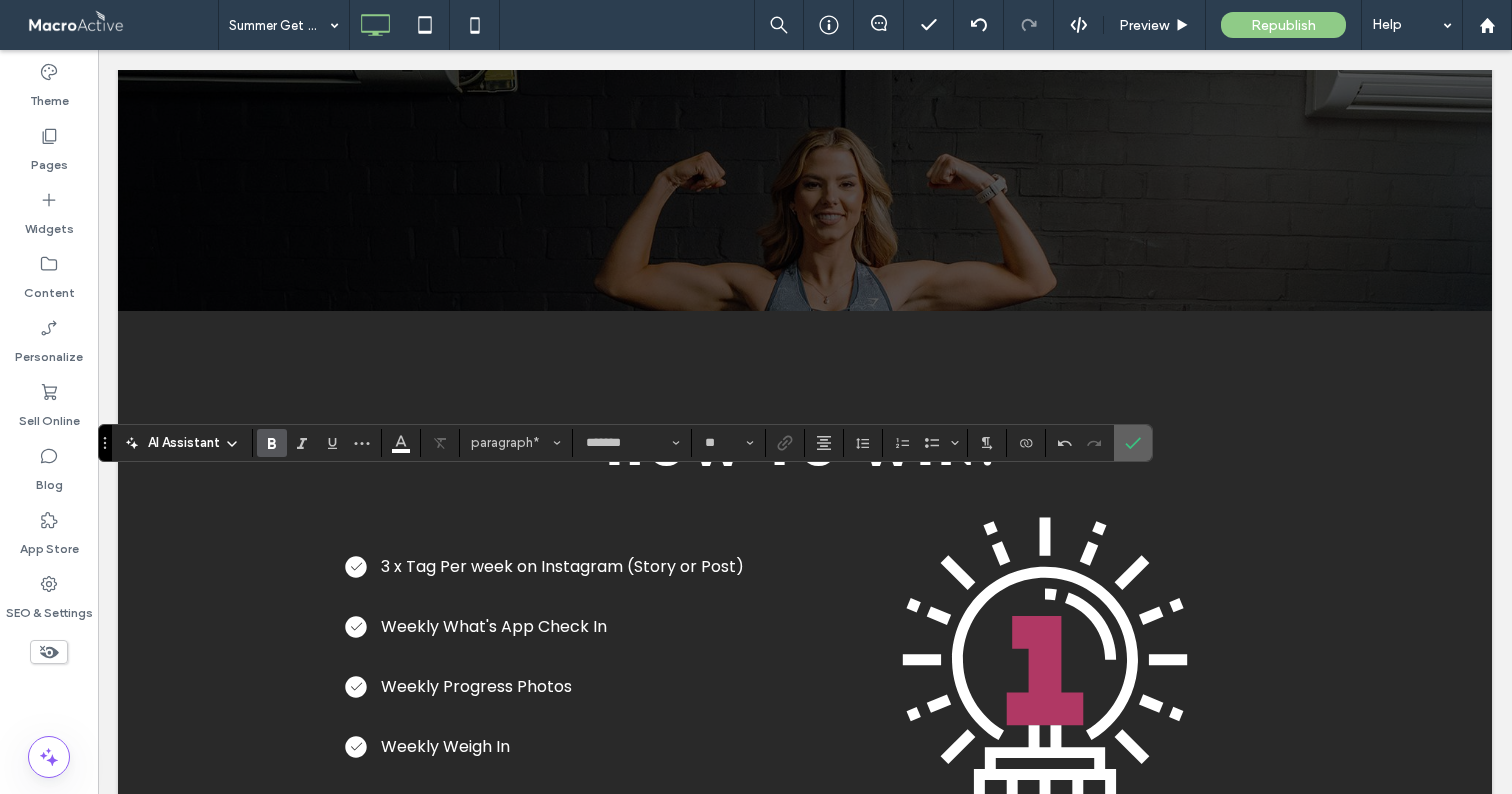 click 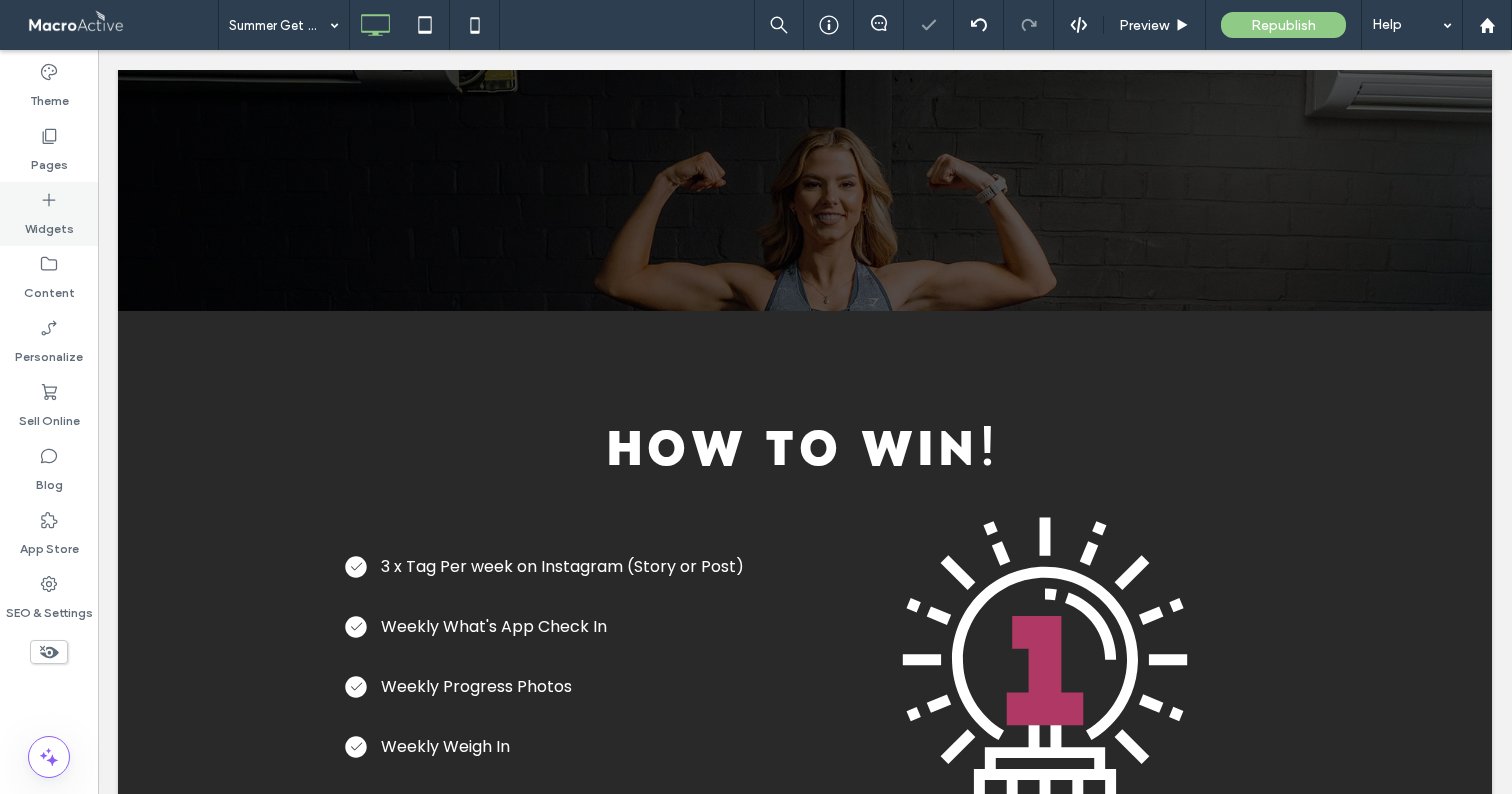 click 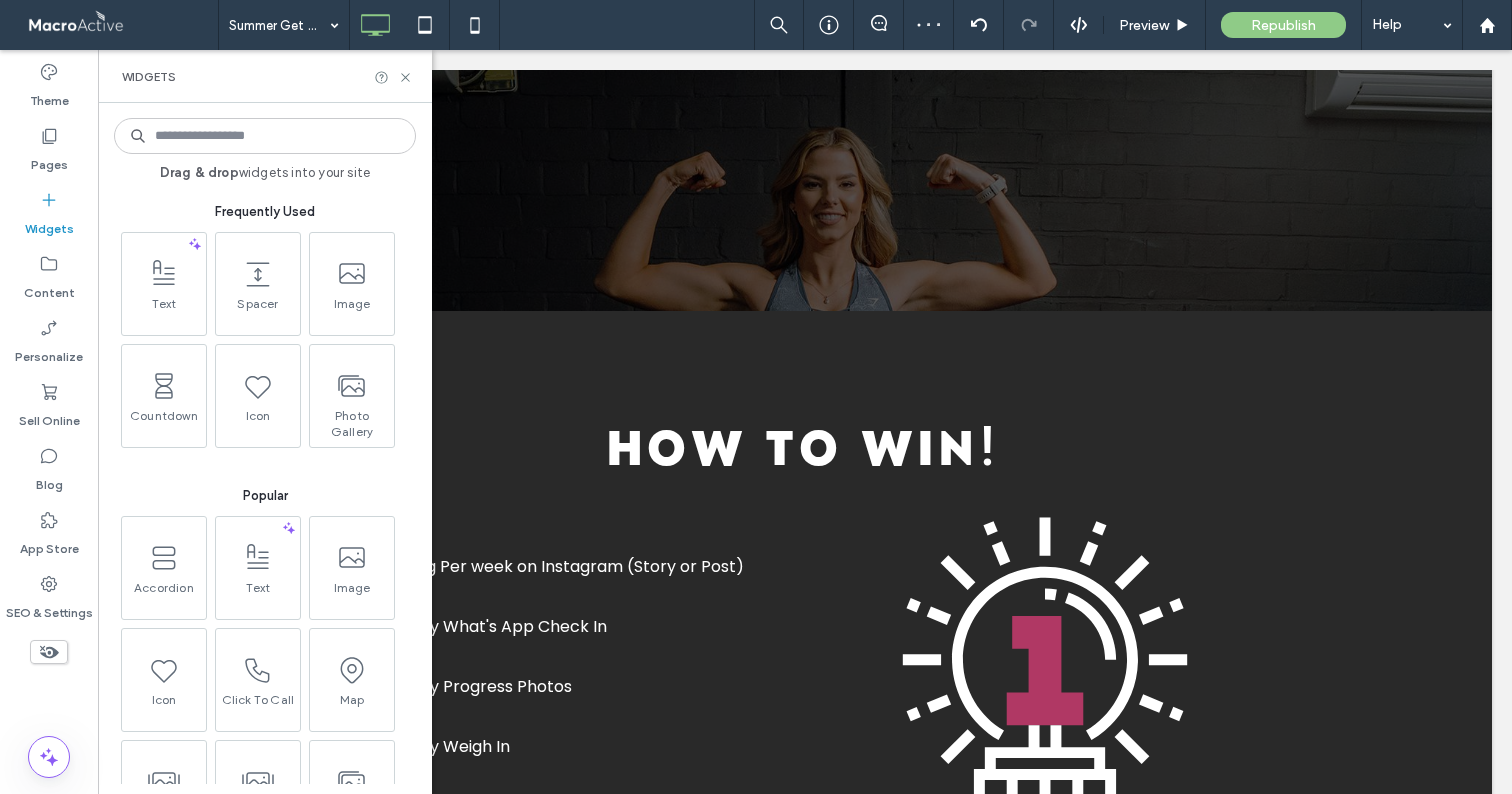 click at bounding box center (265, 136) 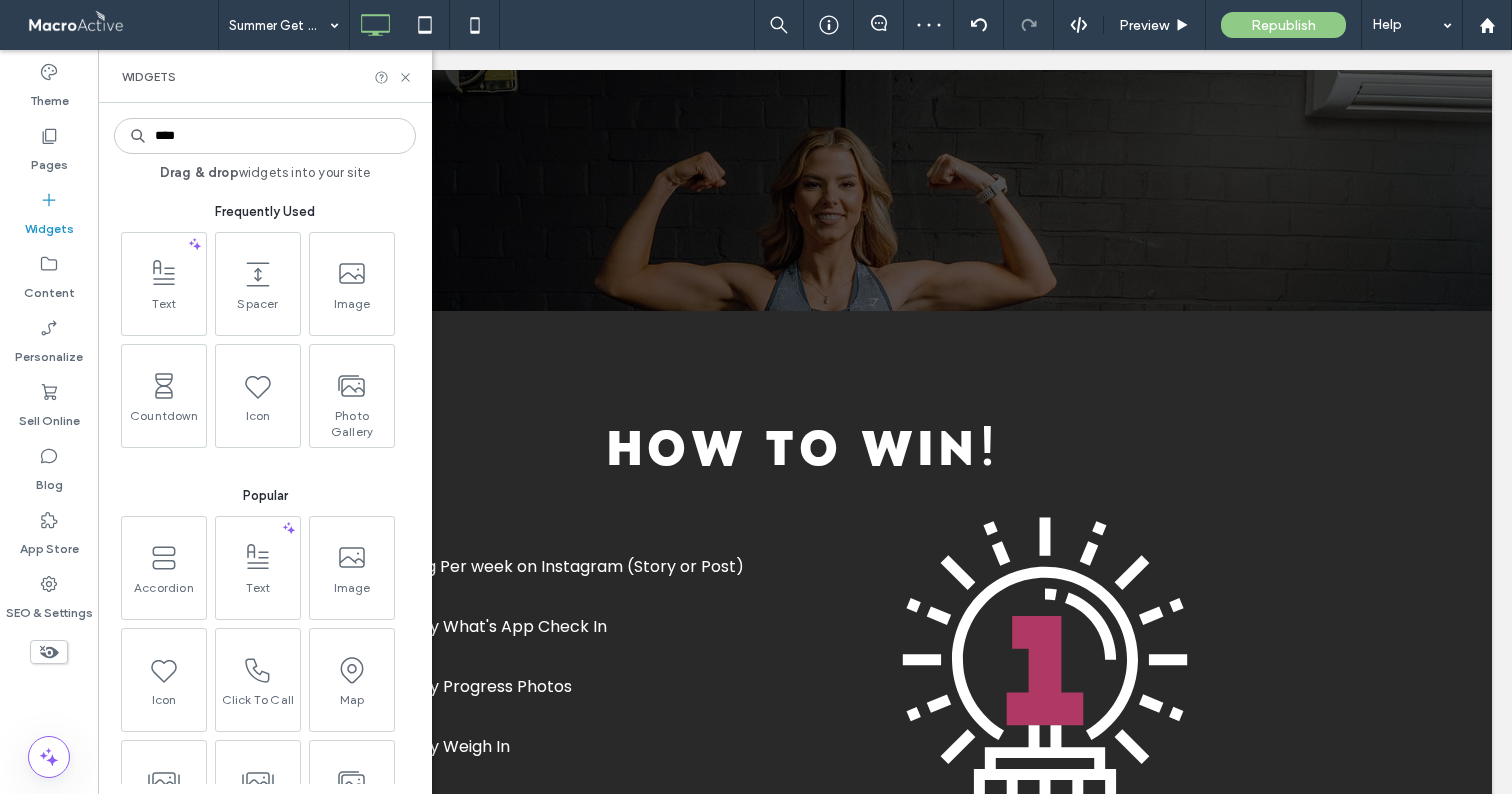 type on "****" 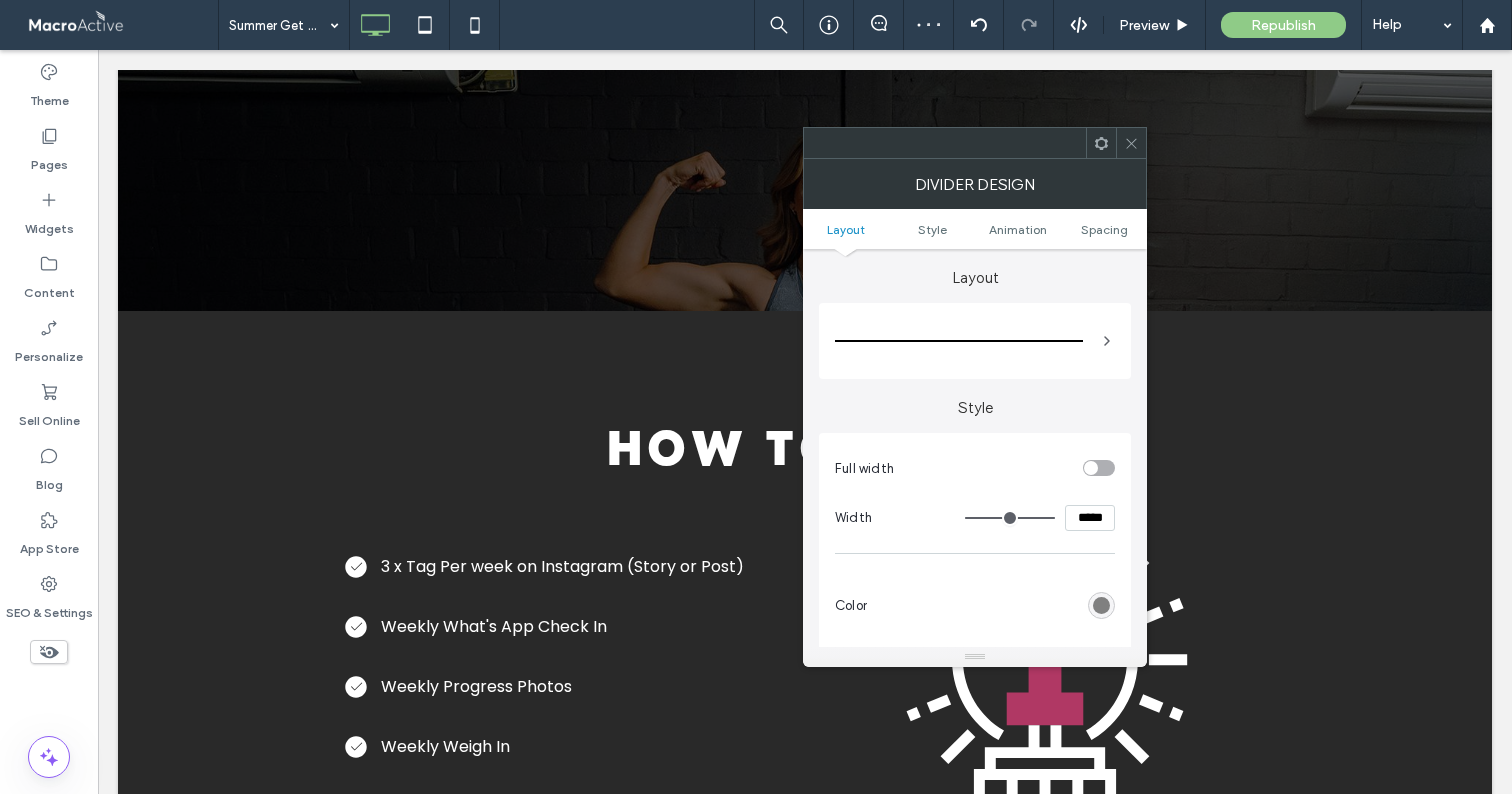 click at bounding box center [1131, 143] 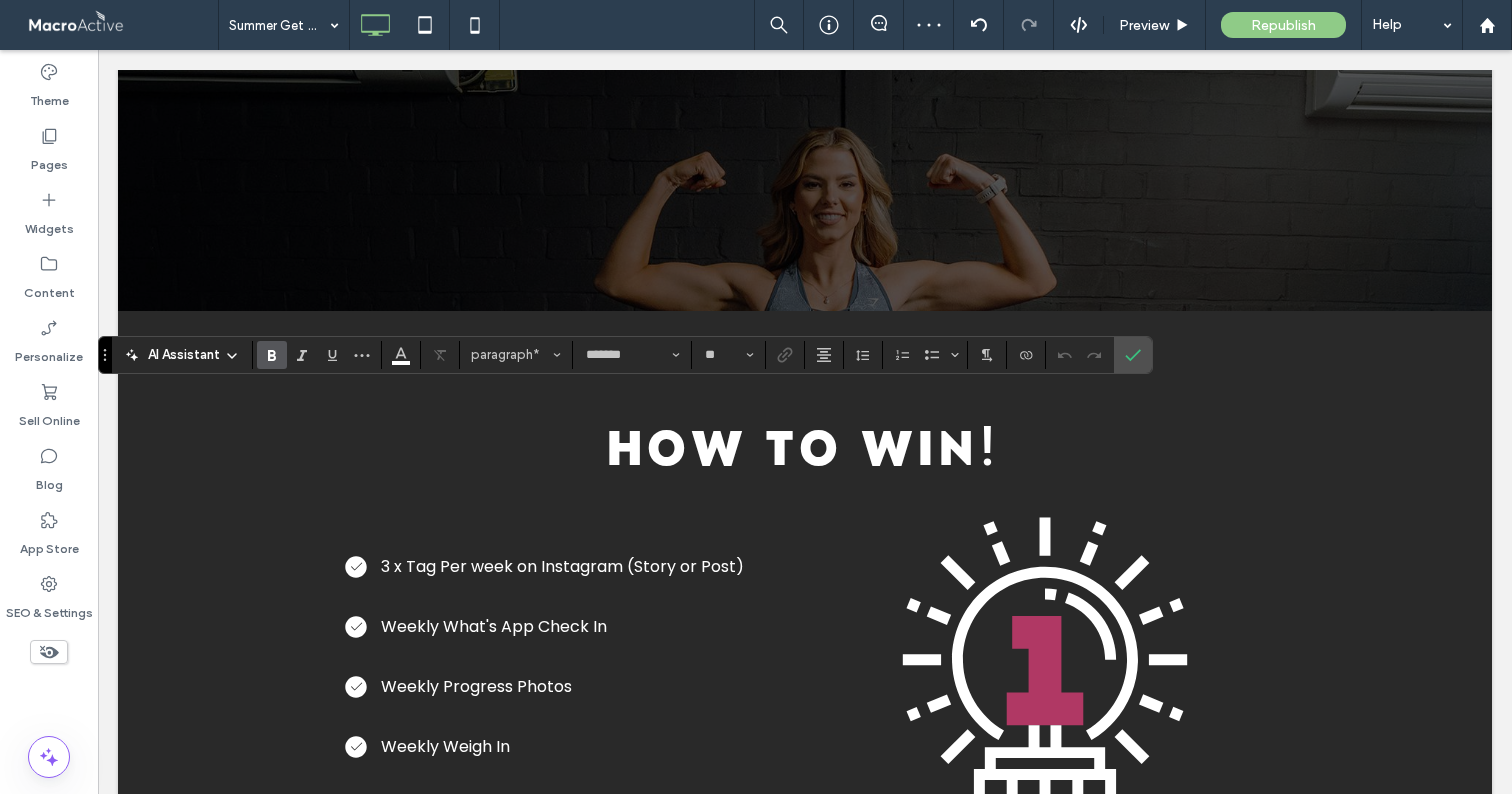 type on "**********" 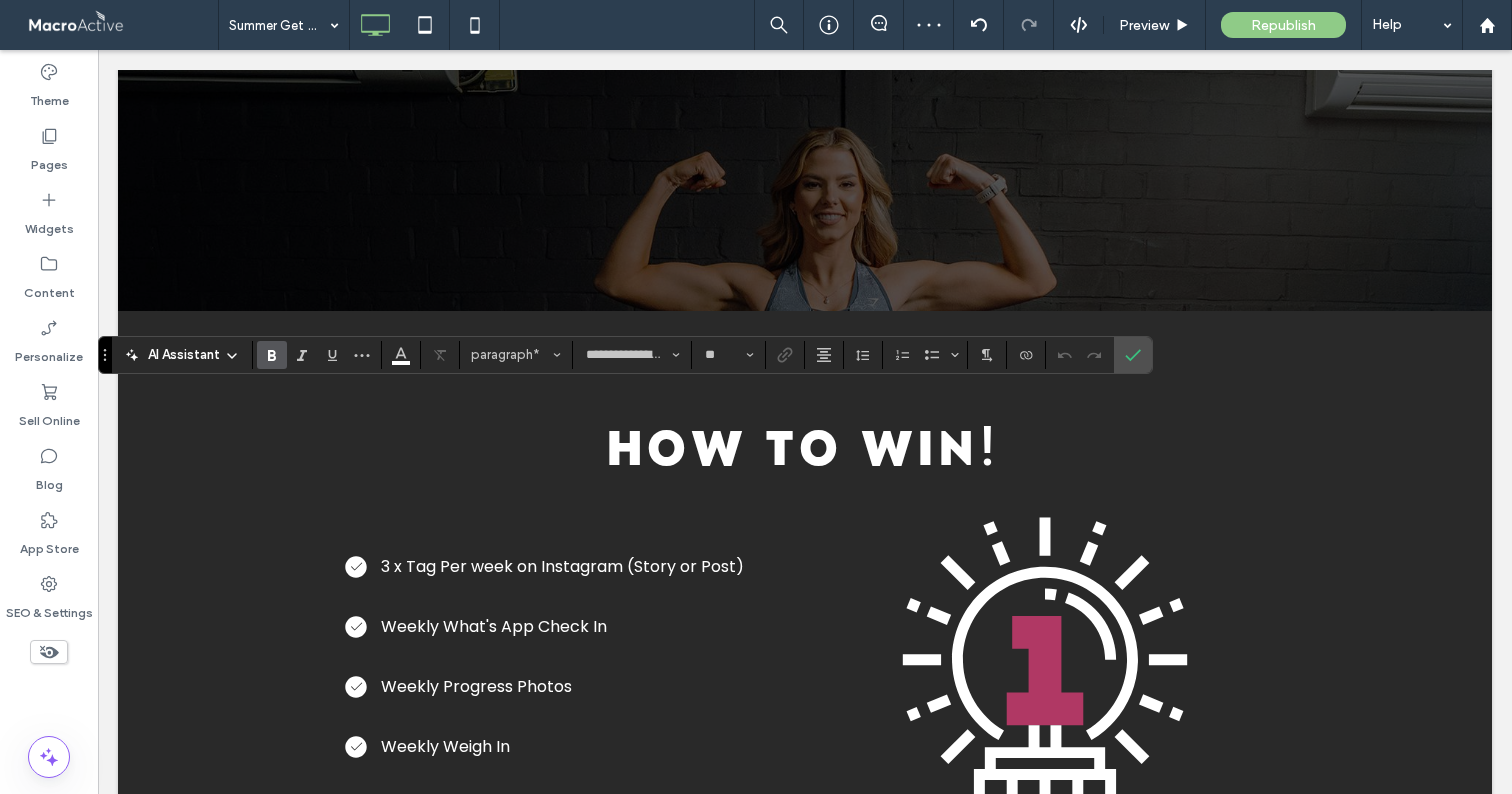 type on "**" 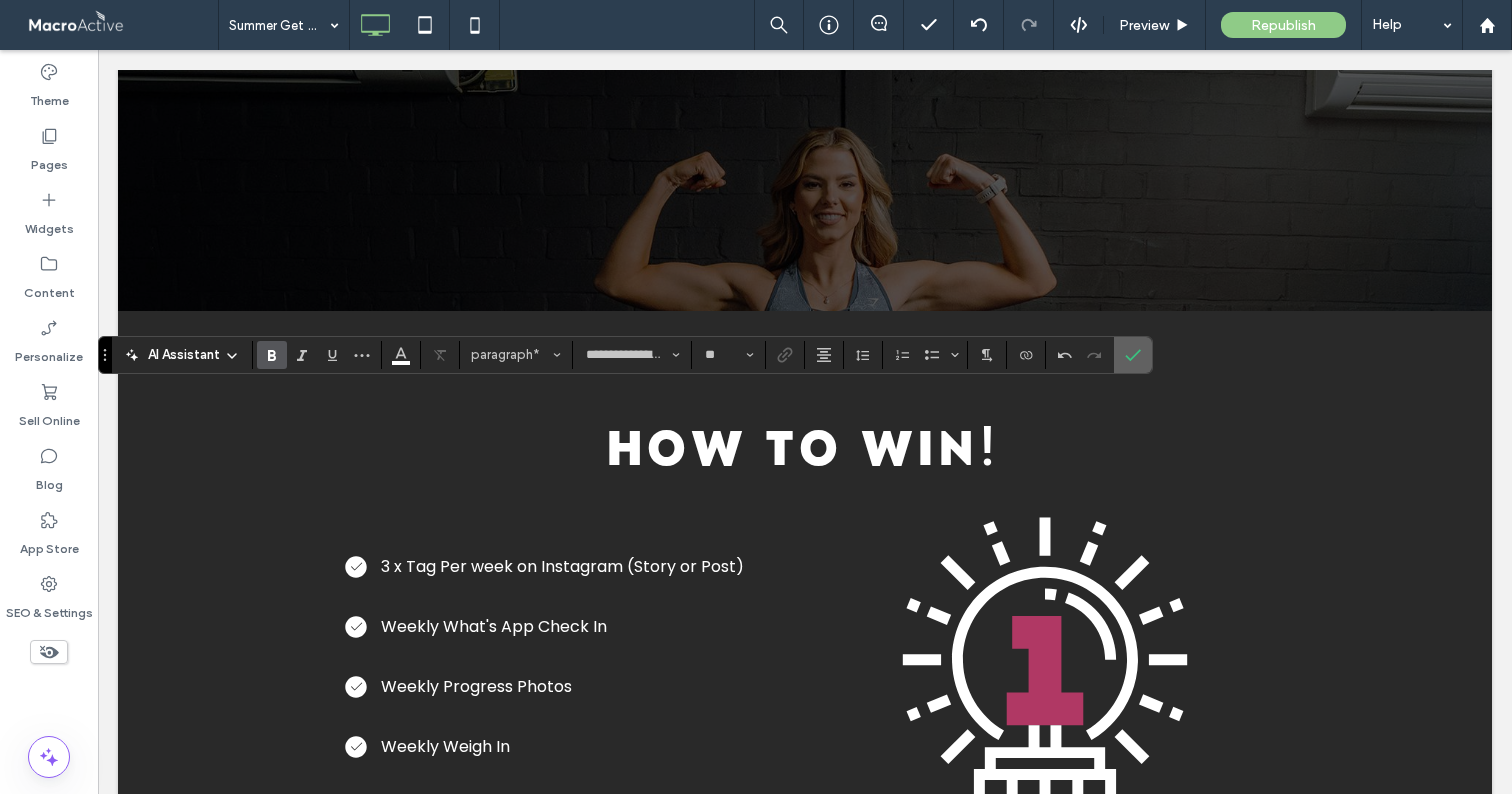 click at bounding box center [1129, 355] 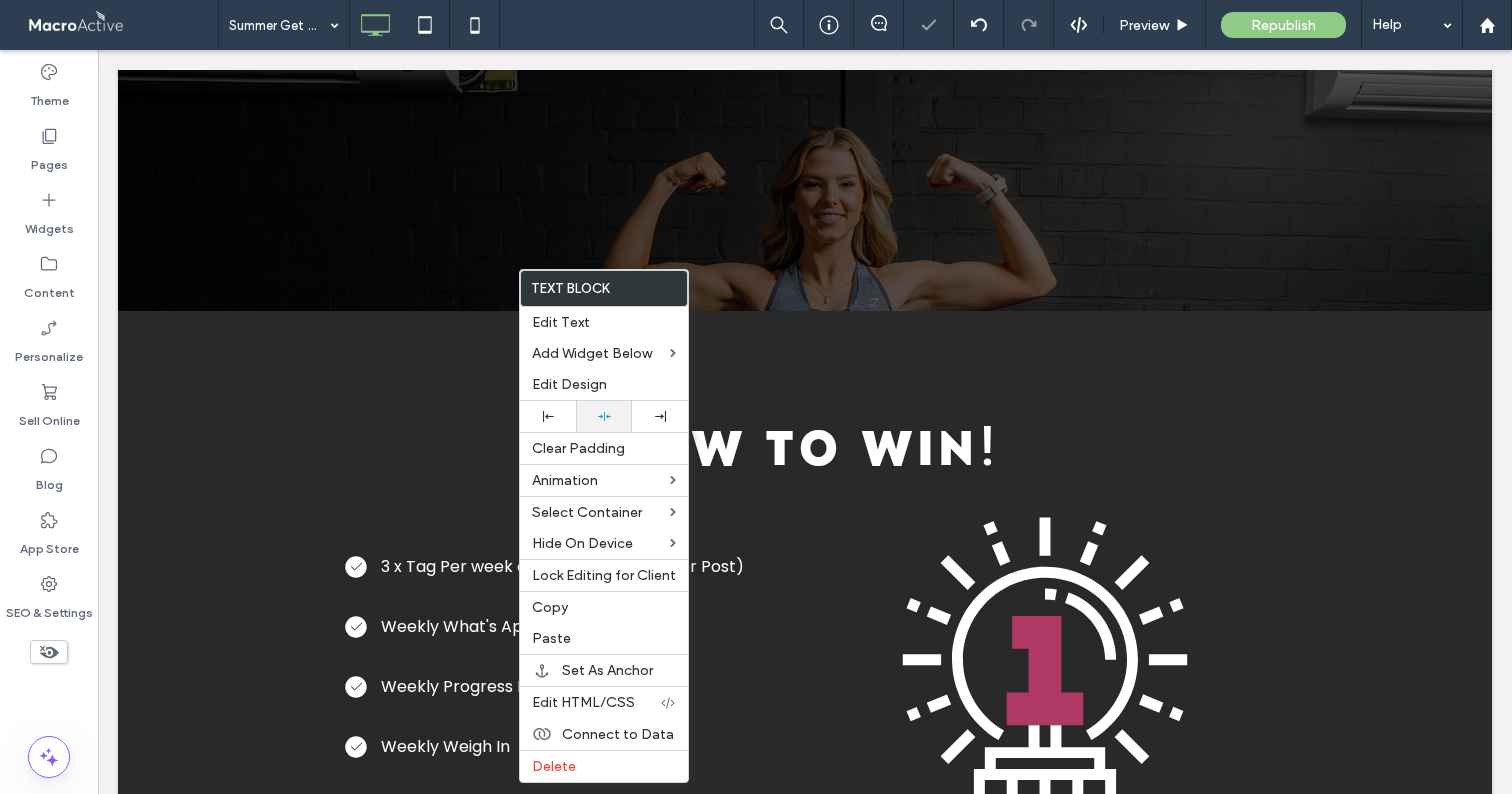 click at bounding box center [604, 416] 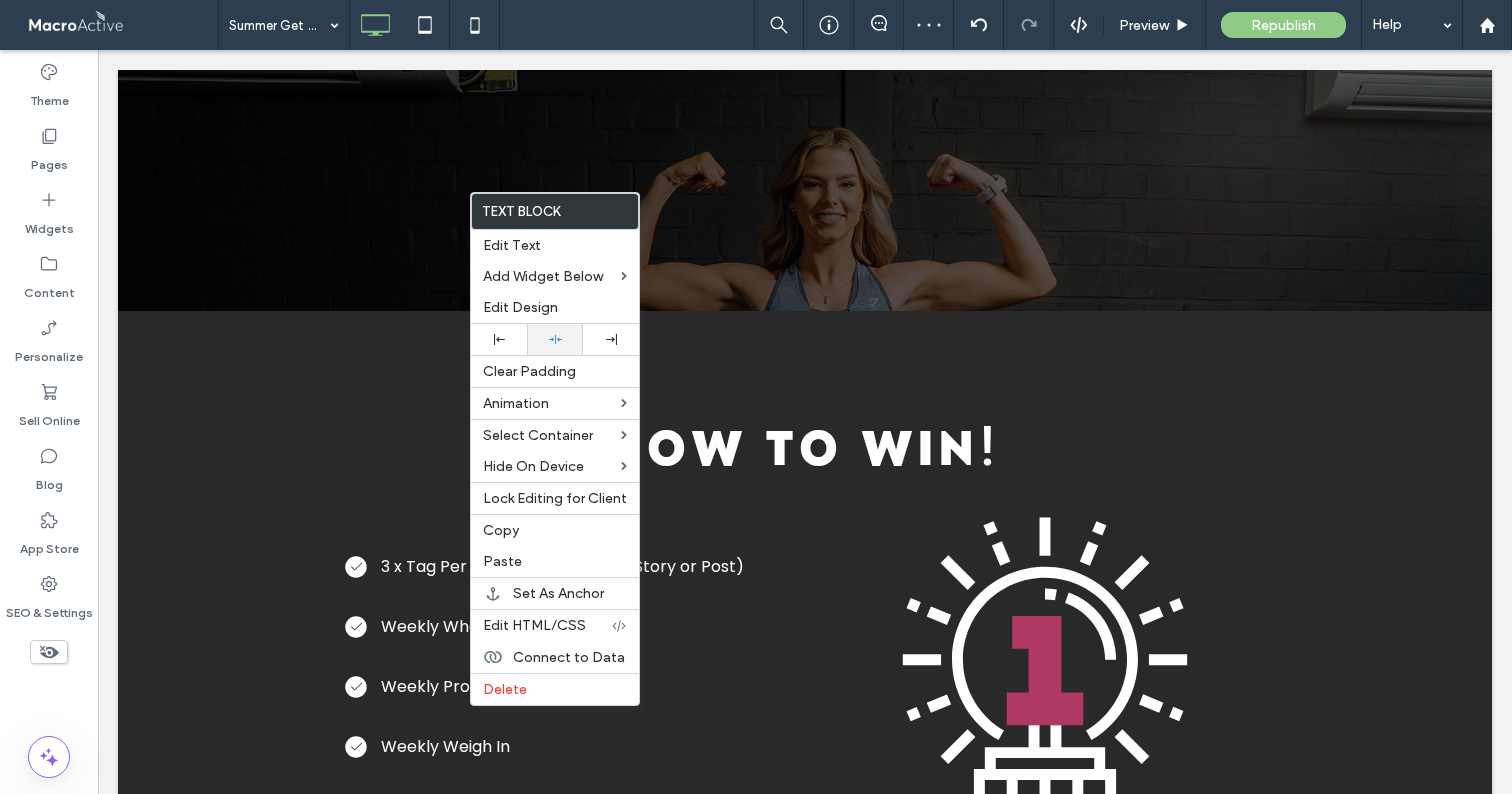 drag, startPoint x: 555, startPoint y: 332, endPoint x: 540, endPoint y: 339, distance: 16.552946 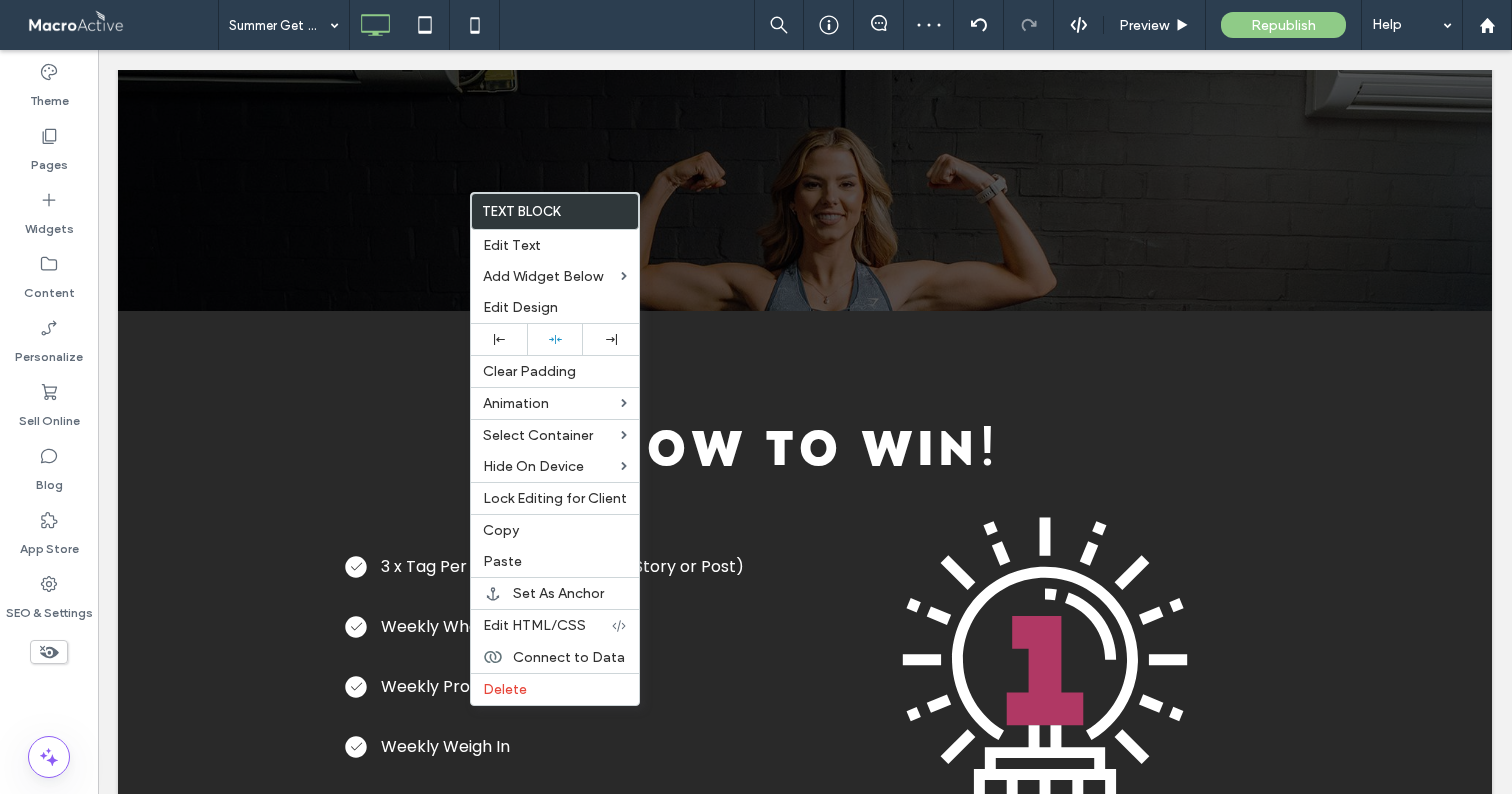 click at bounding box center (756, 397) 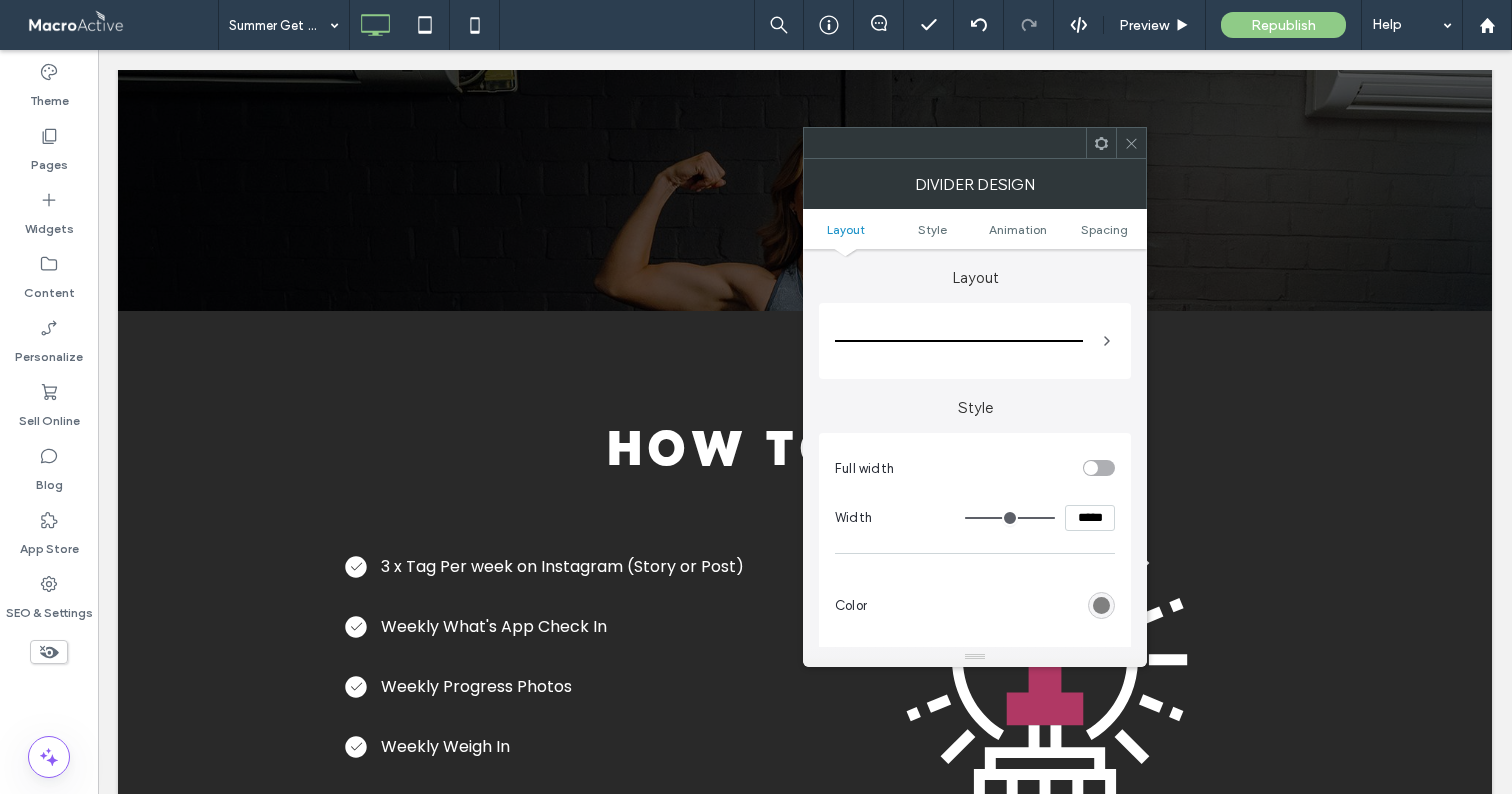 click 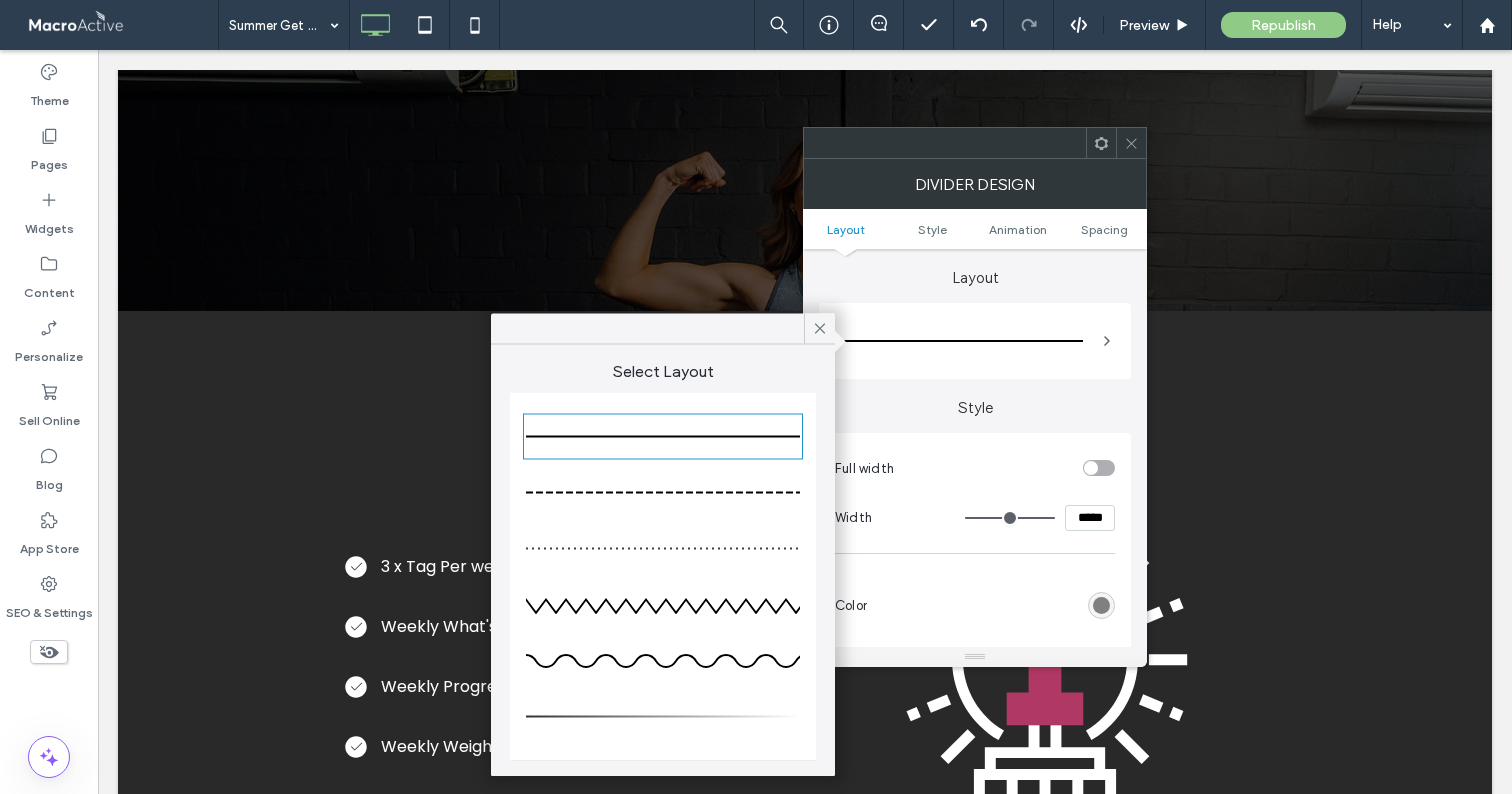 click at bounding box center [663, 493] 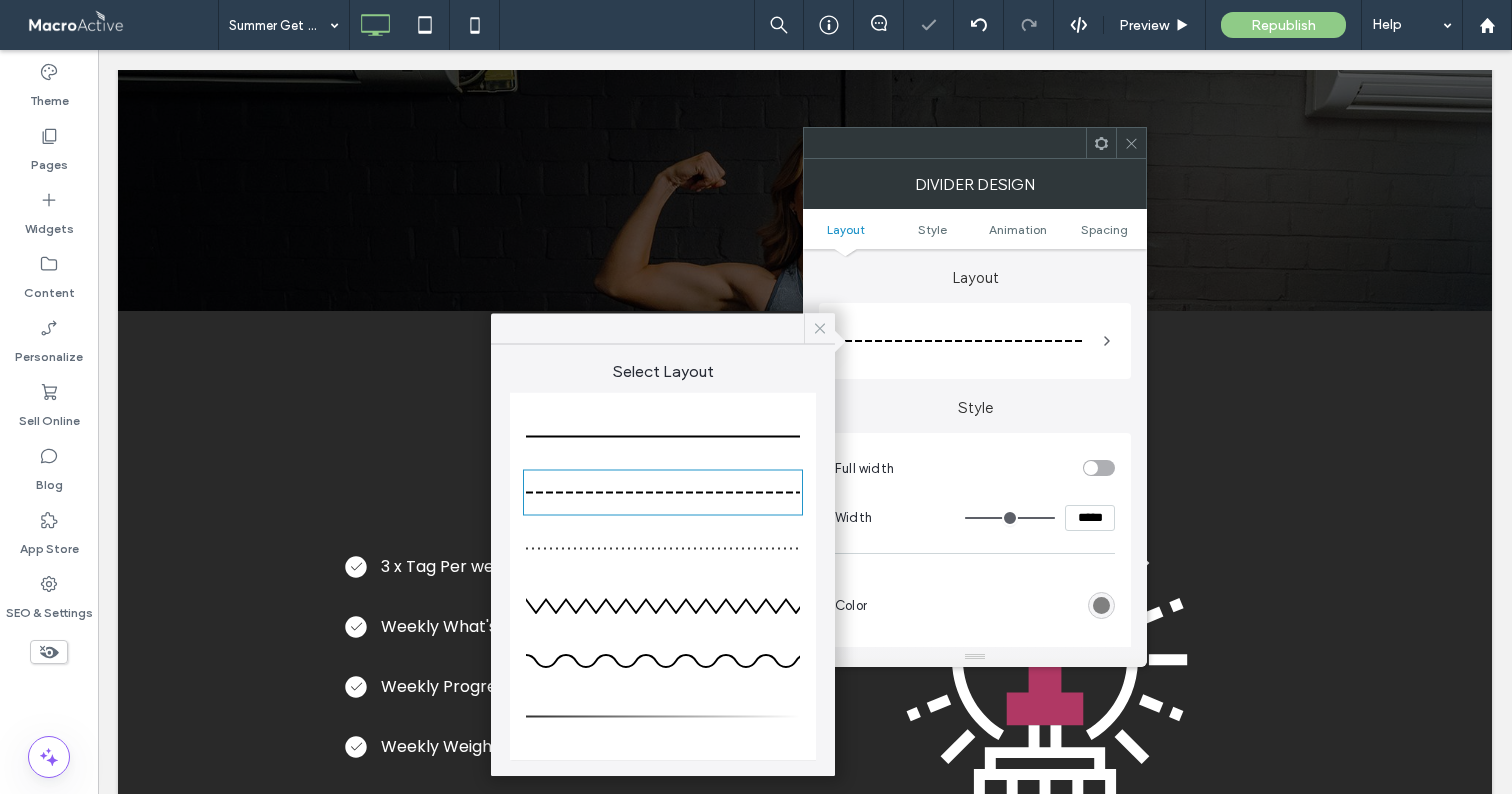 click 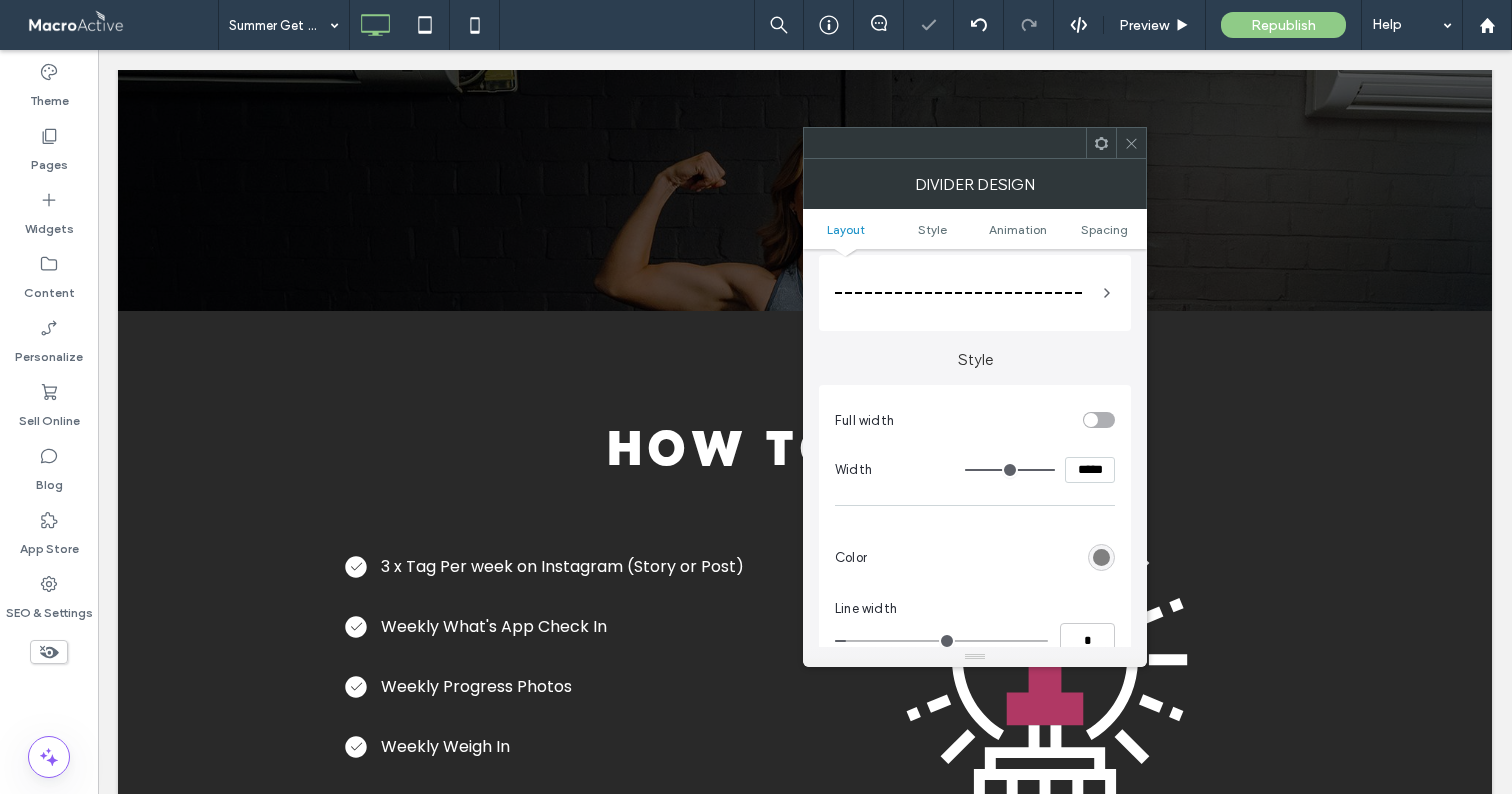 scroll, scrollTop: 105, scrollLeft: 0, axis: vertical 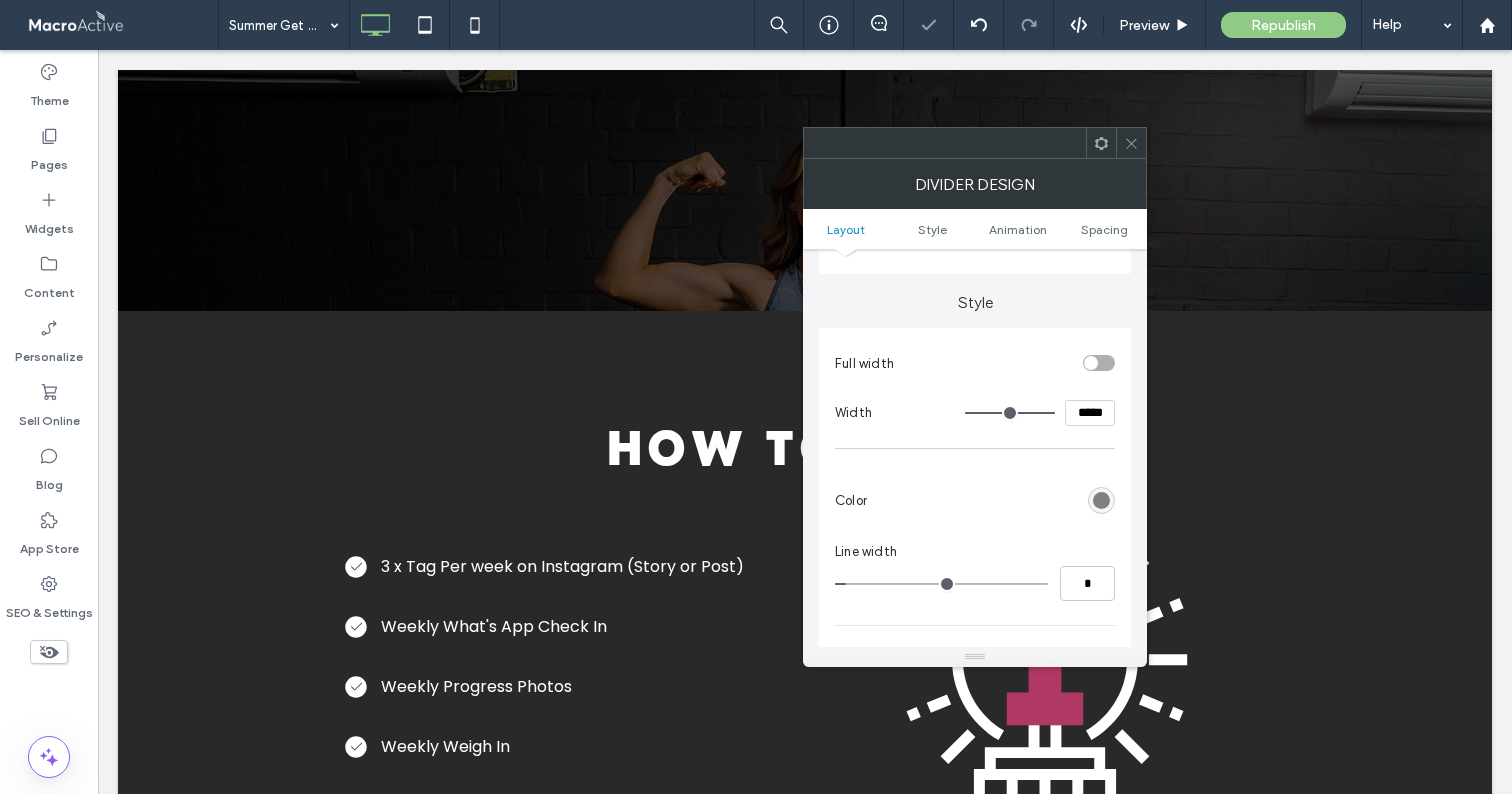 click at bounding box center [1101, 500] 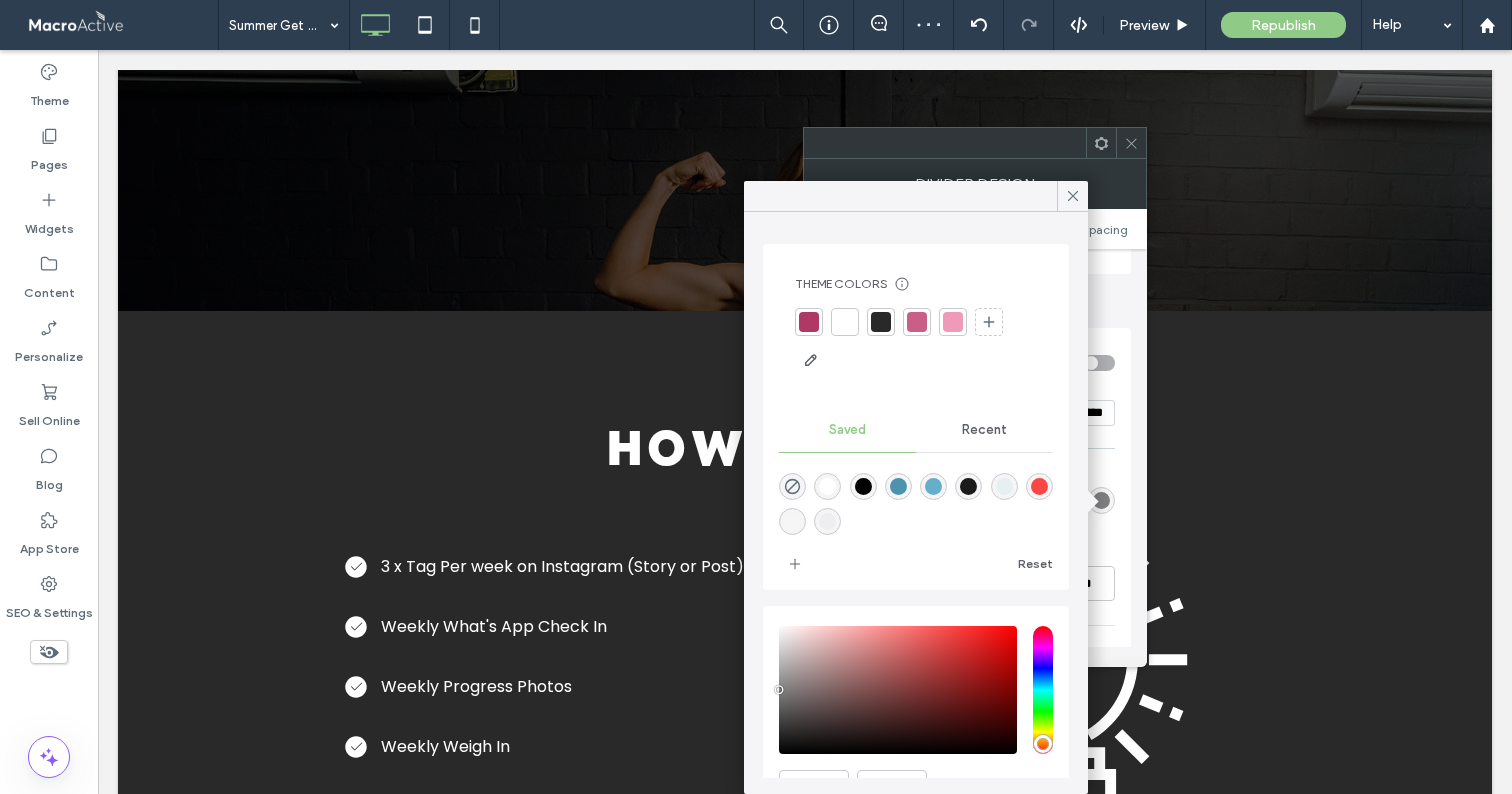 click at bounding box center [827, 486] 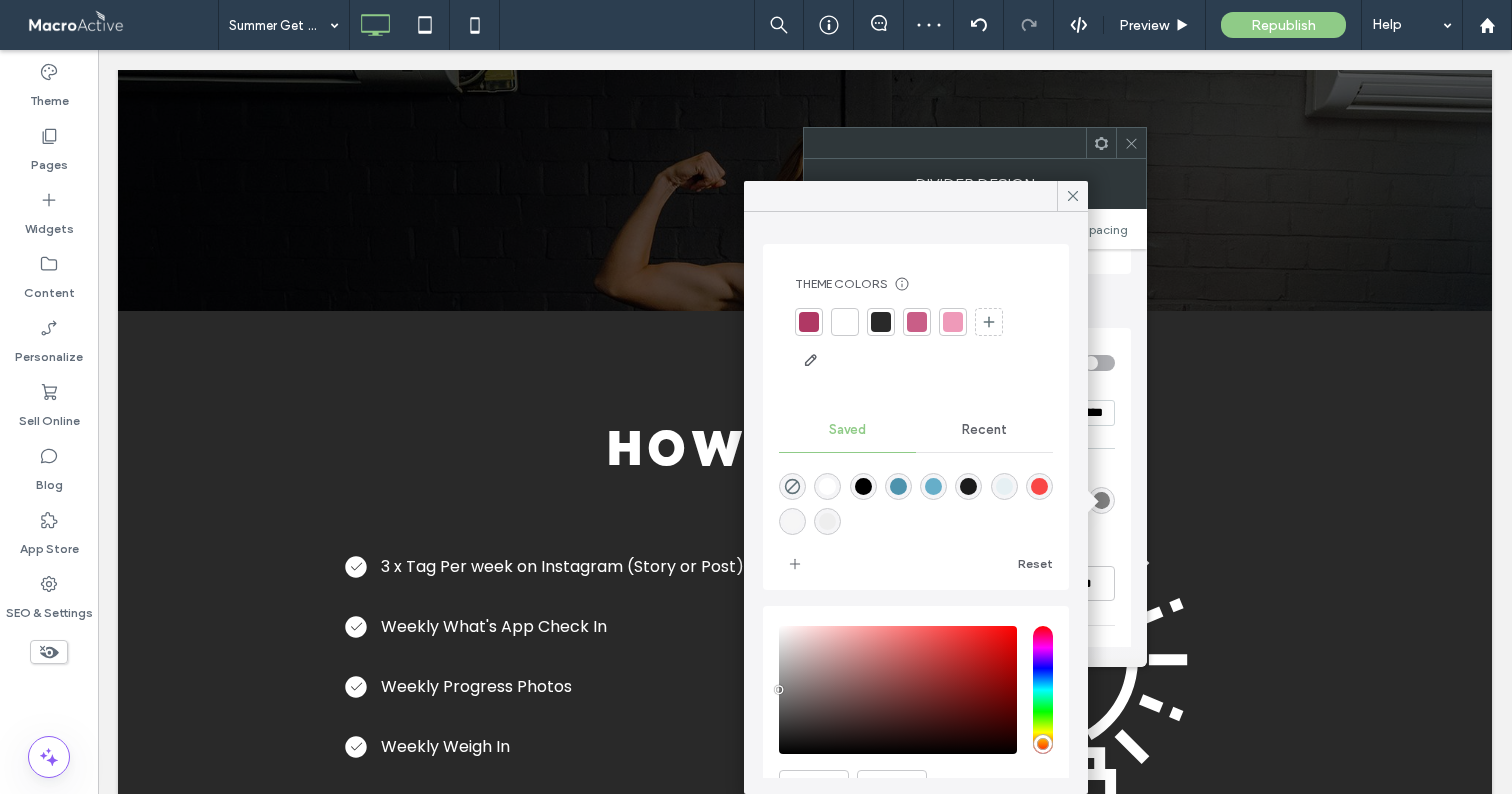 type on "*******" 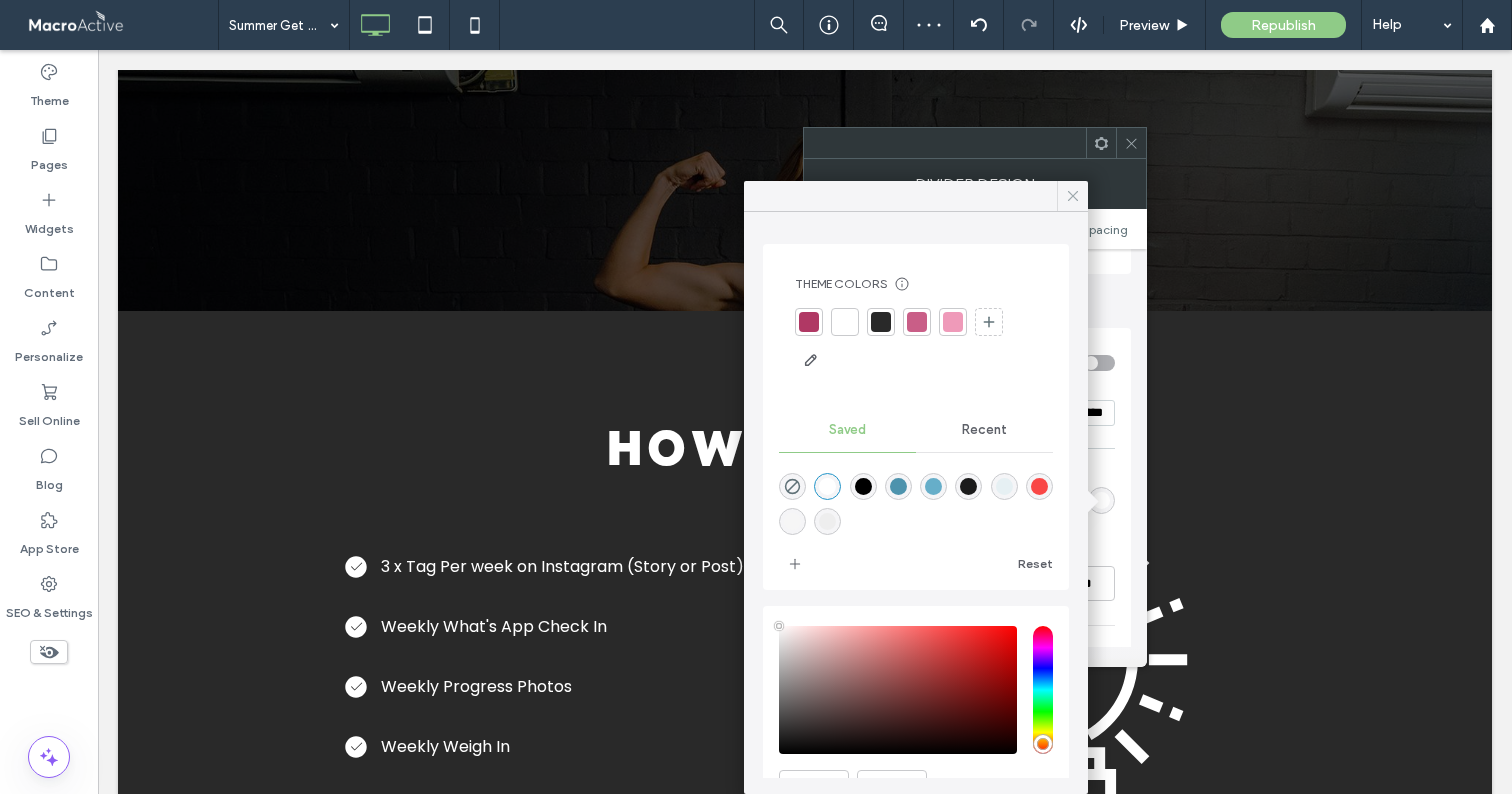 click at bounding box center (1072, 196) 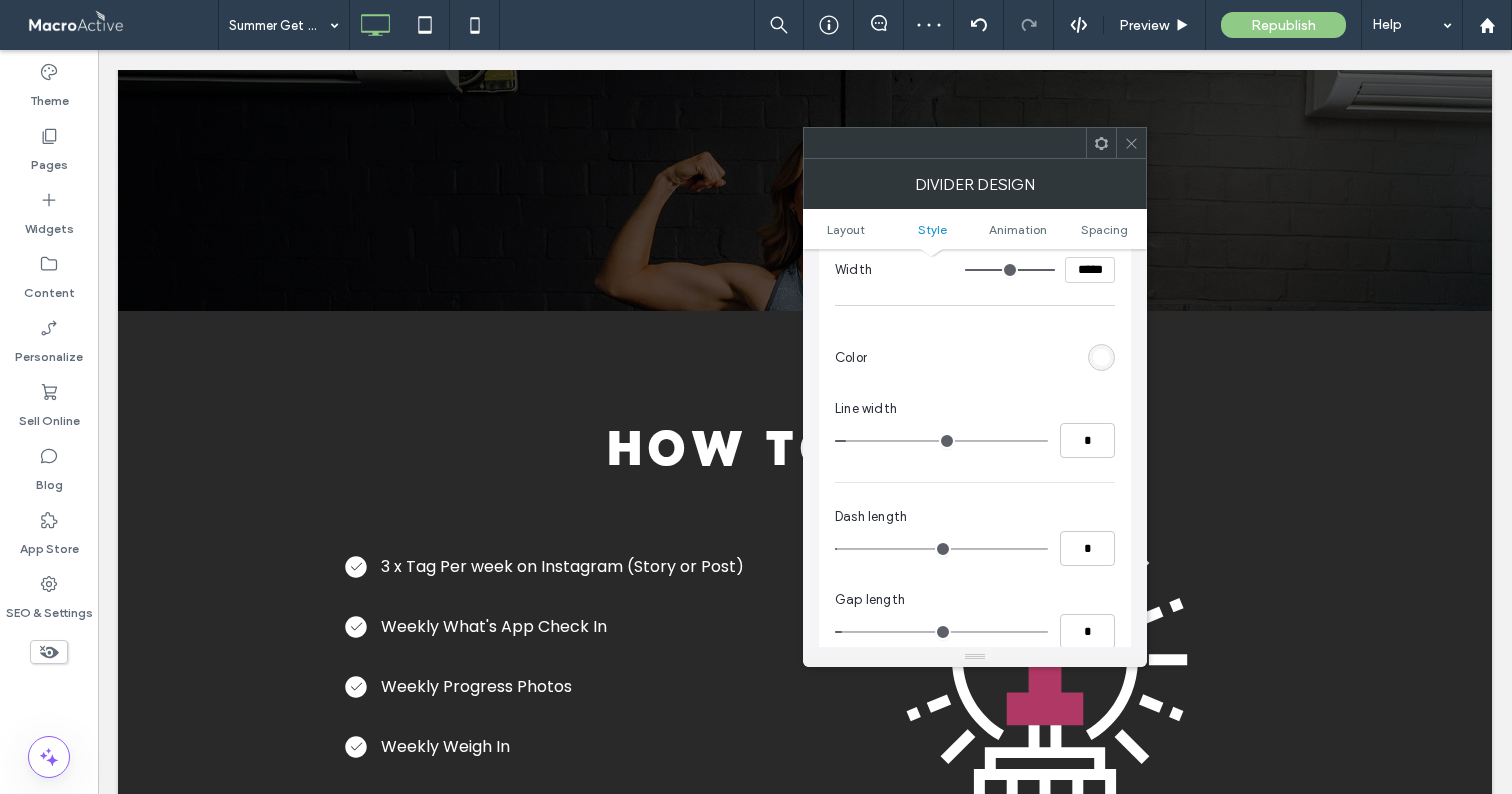 scroll, scrollTop: 250, scrollLeft: 0, axis: vertical 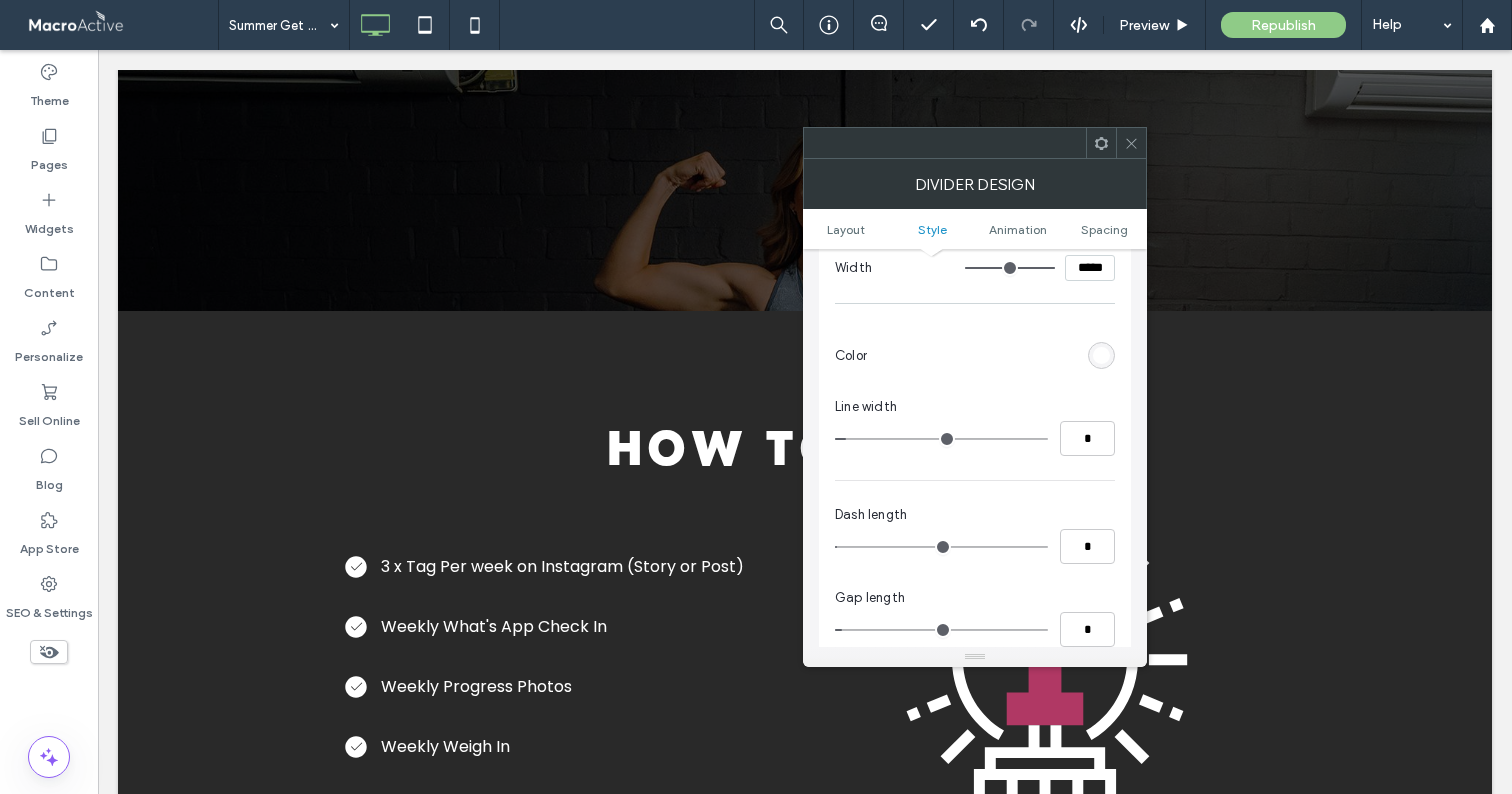 type on "**" 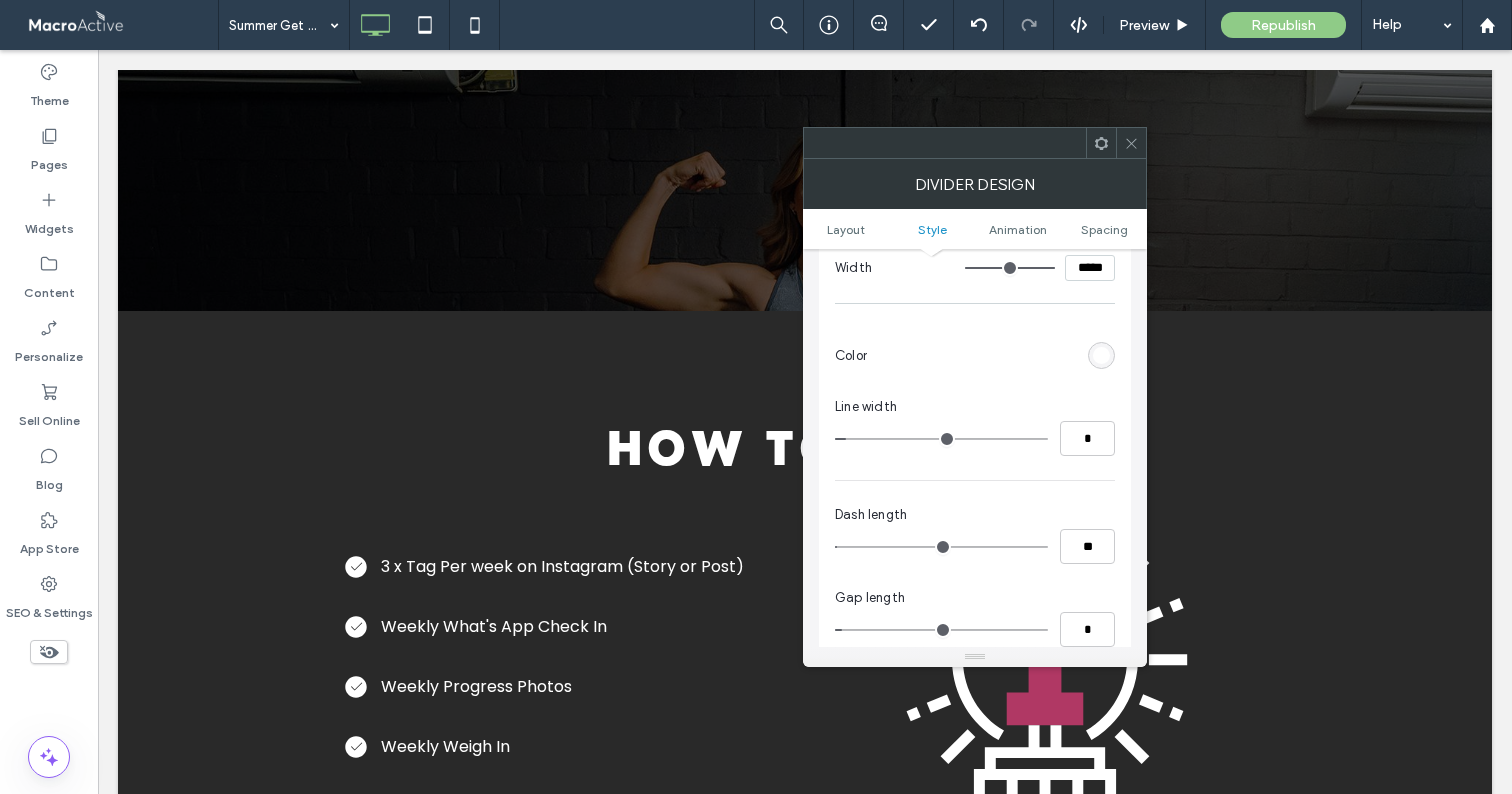 type on "**" 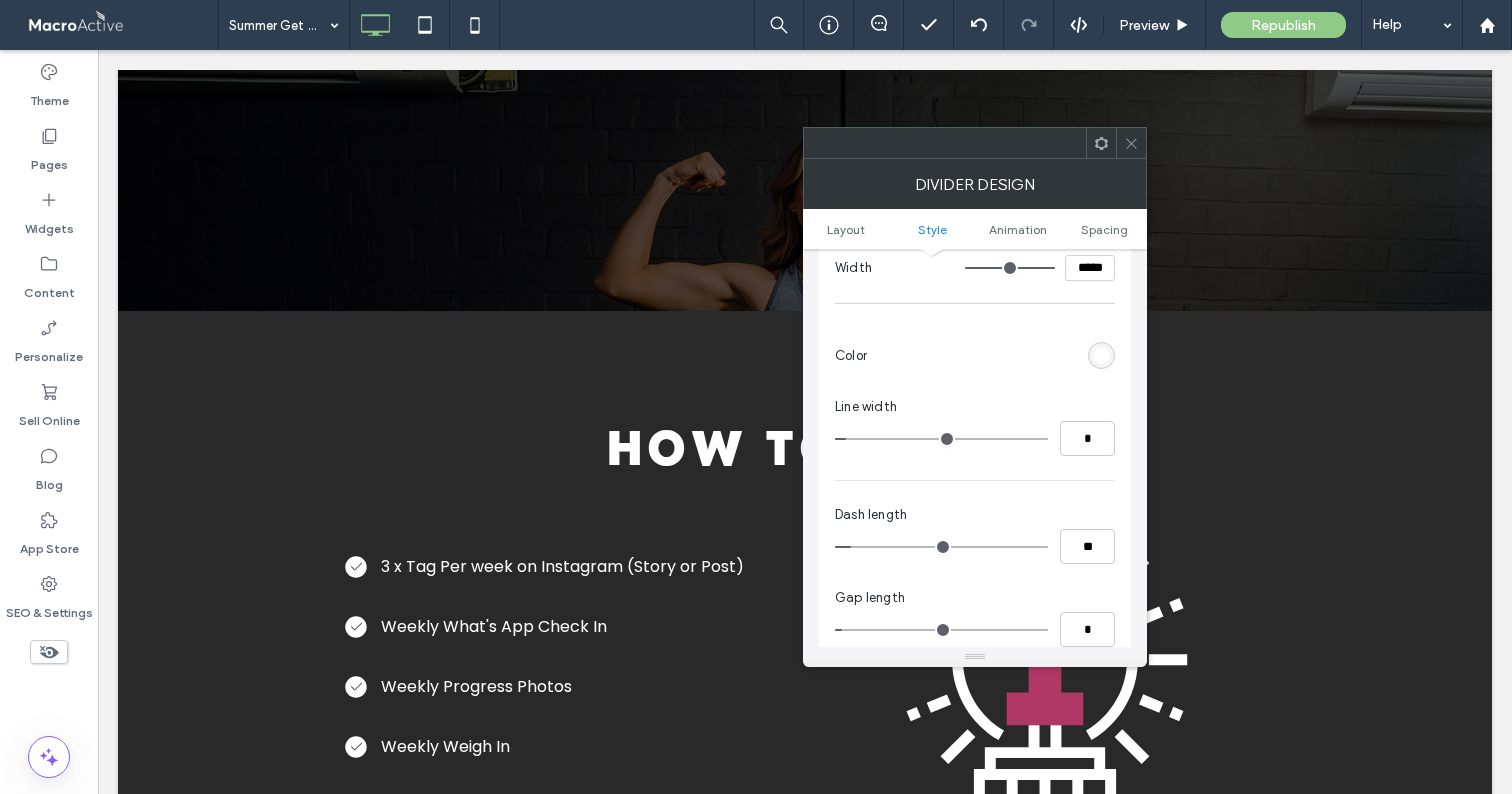 type on "**" 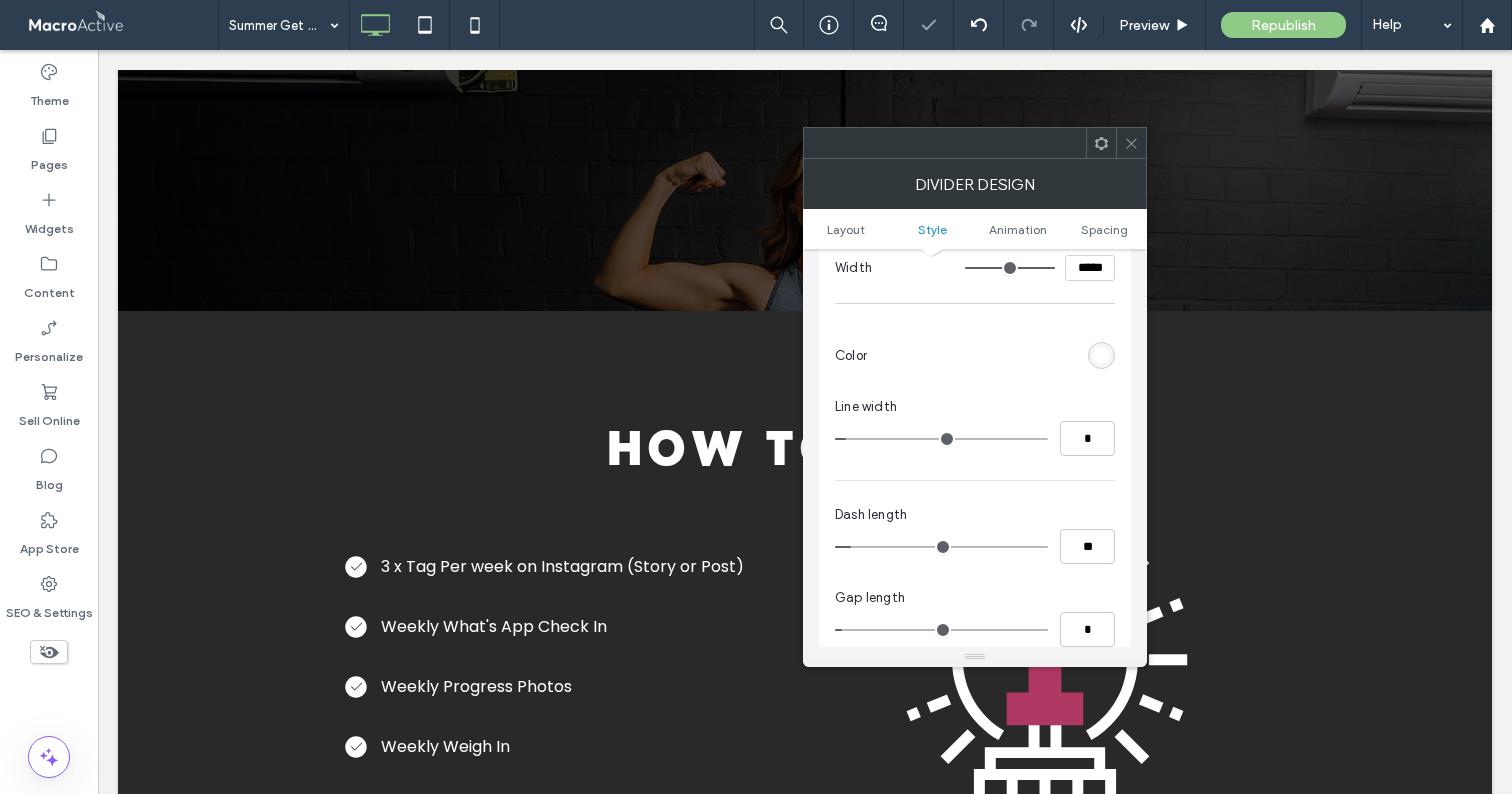 type on "*" 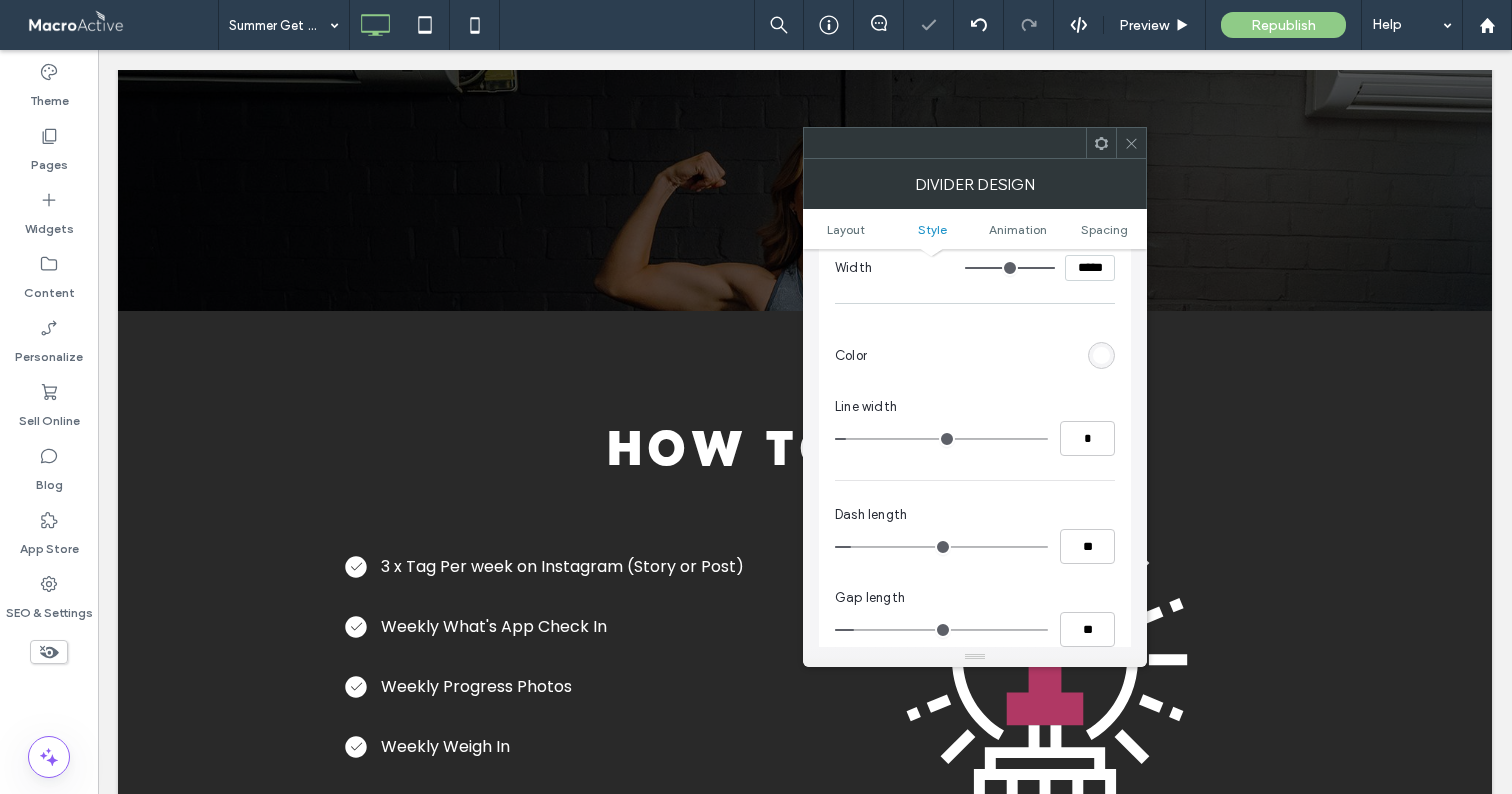 type on "**" 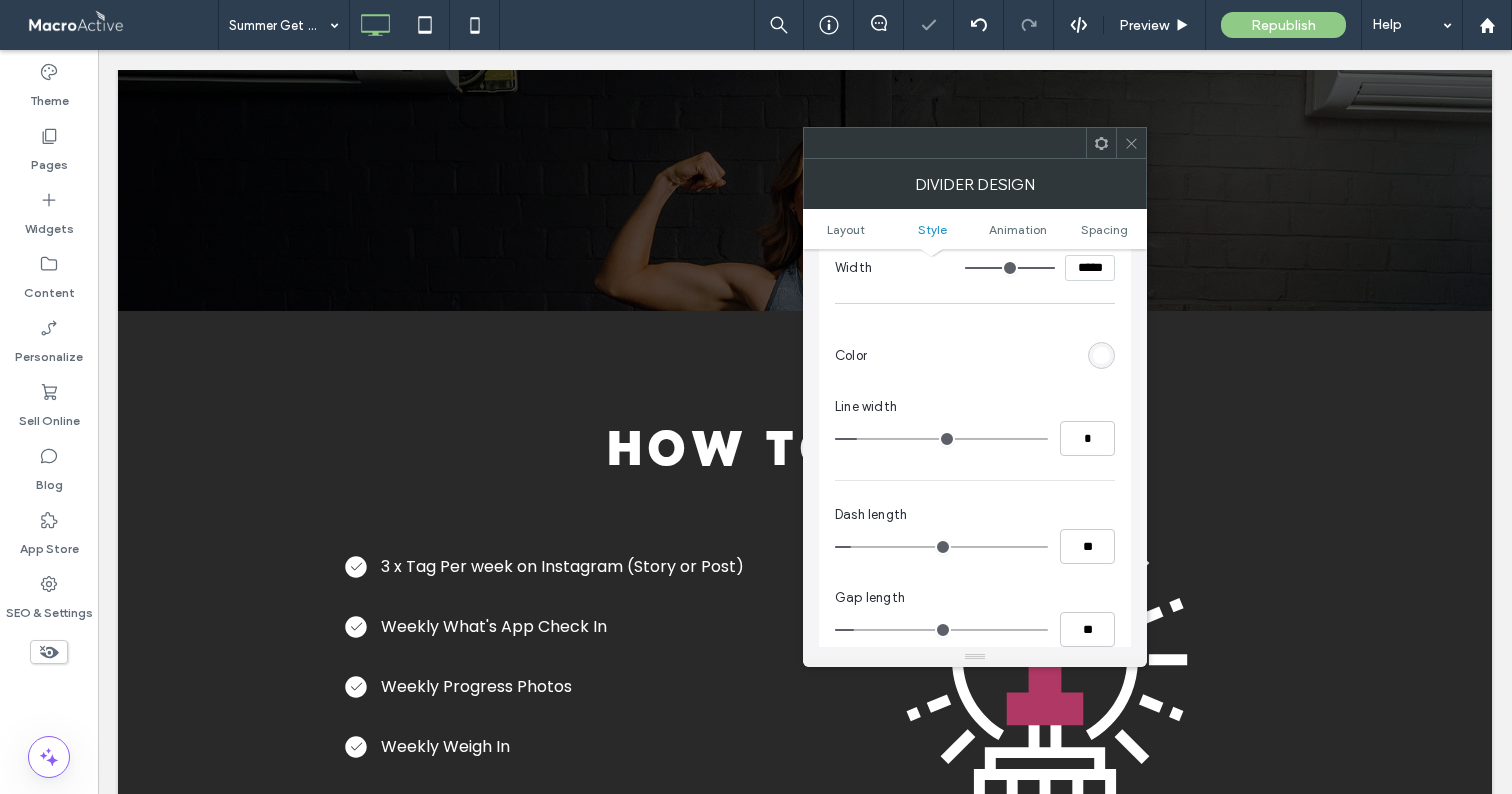click at bounding box center (941, 439) 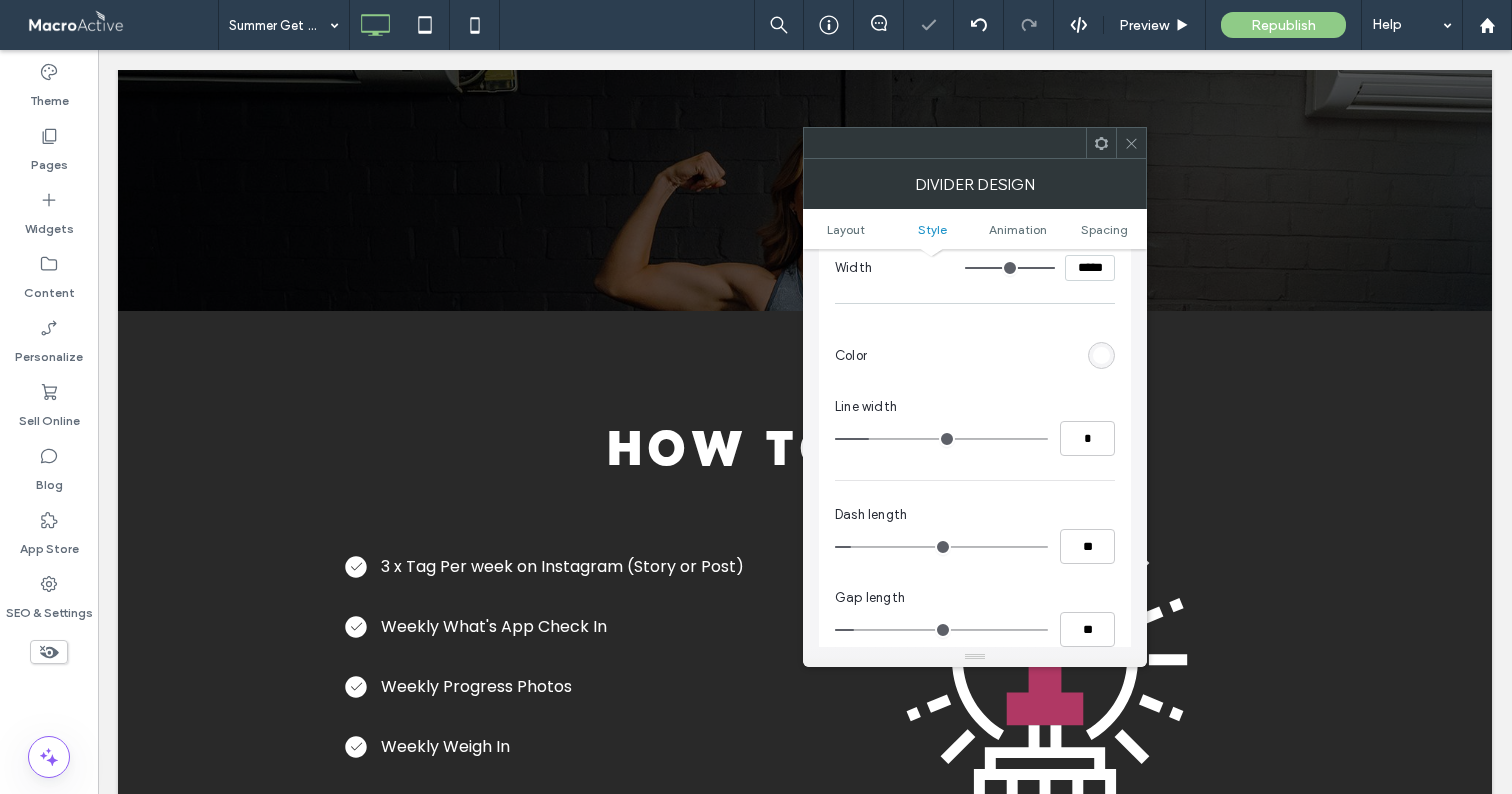 type on "*" 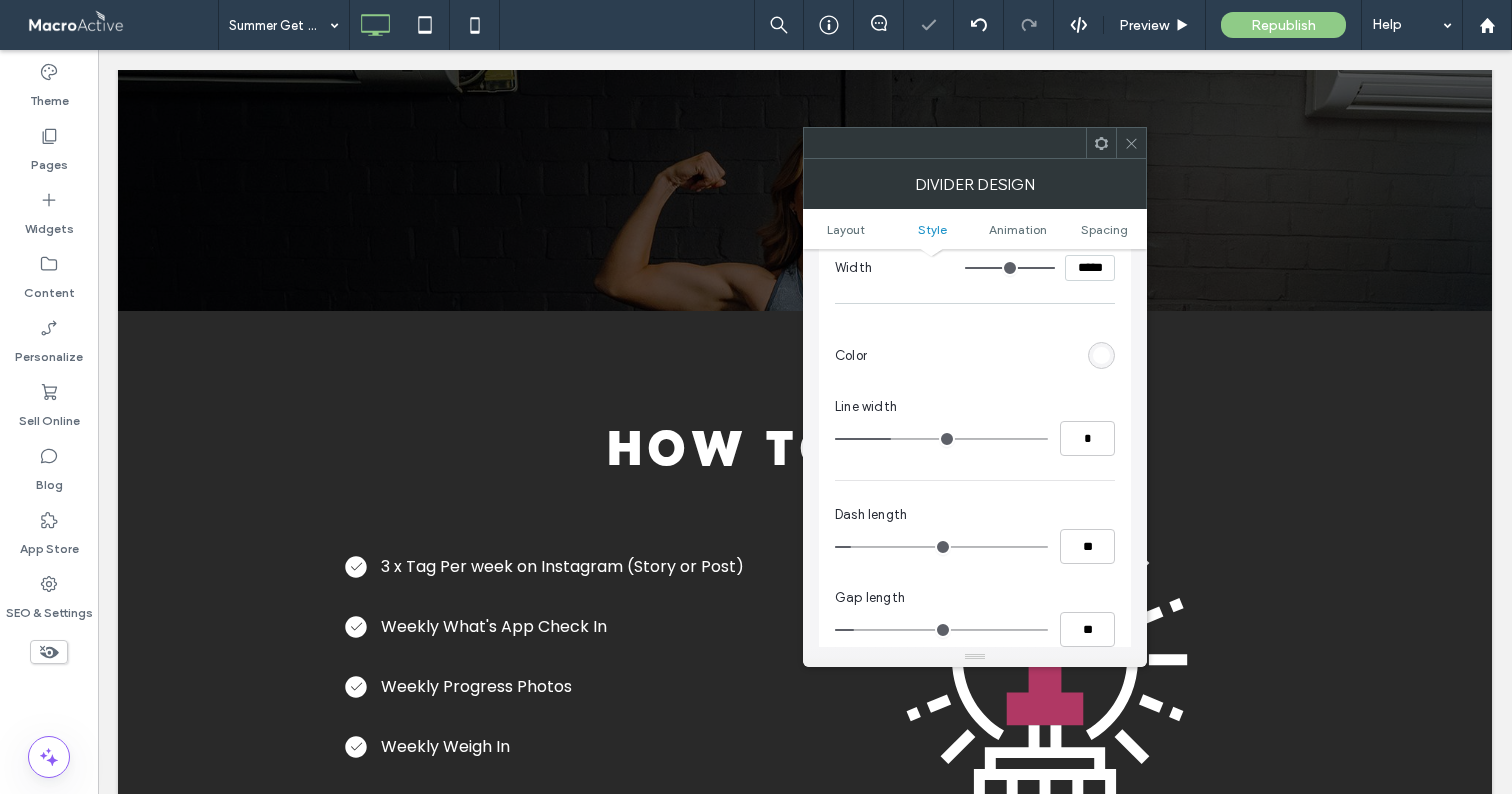click at bounding box center (941, 439) 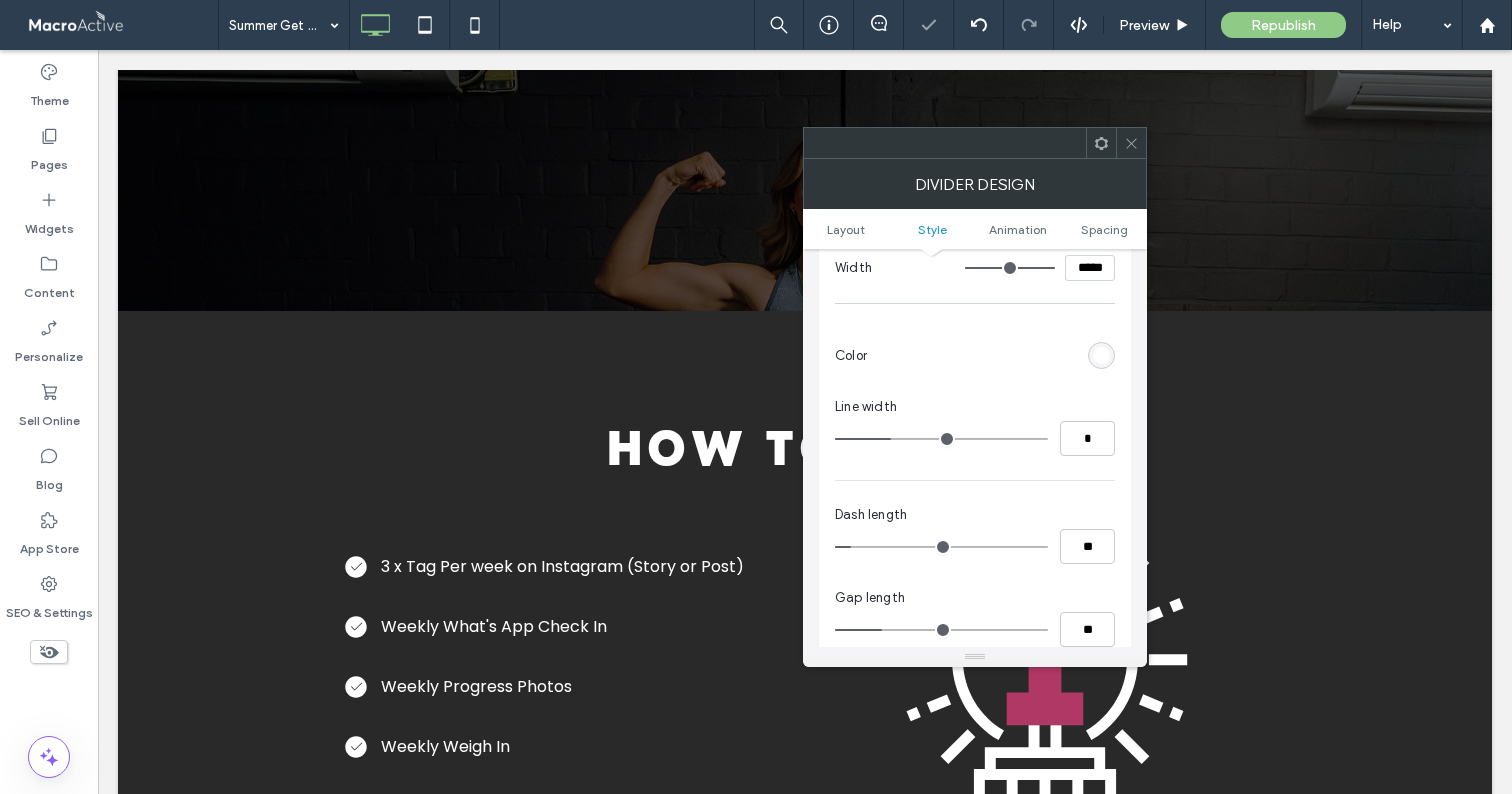 type on "**" 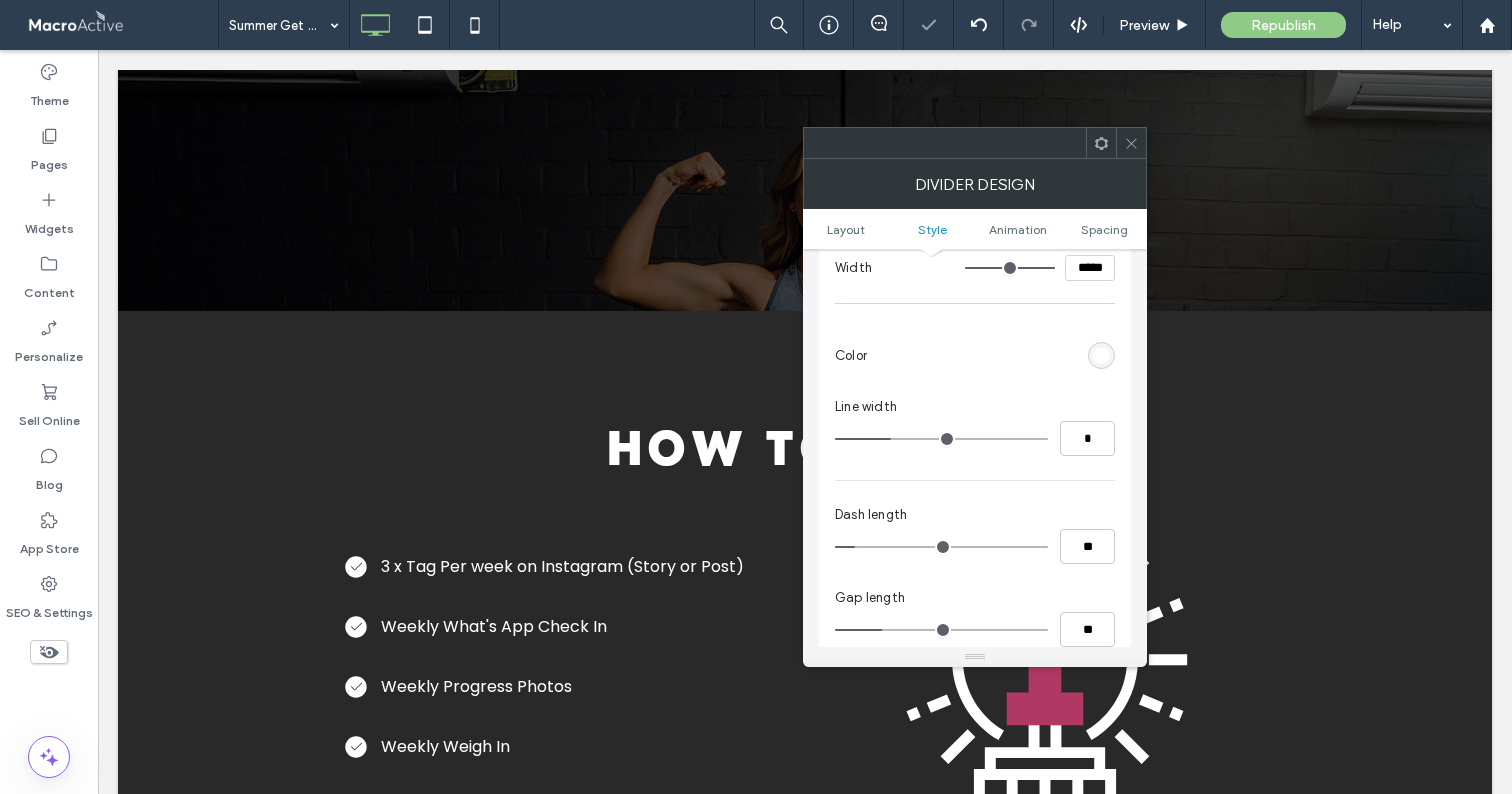 type on "**" 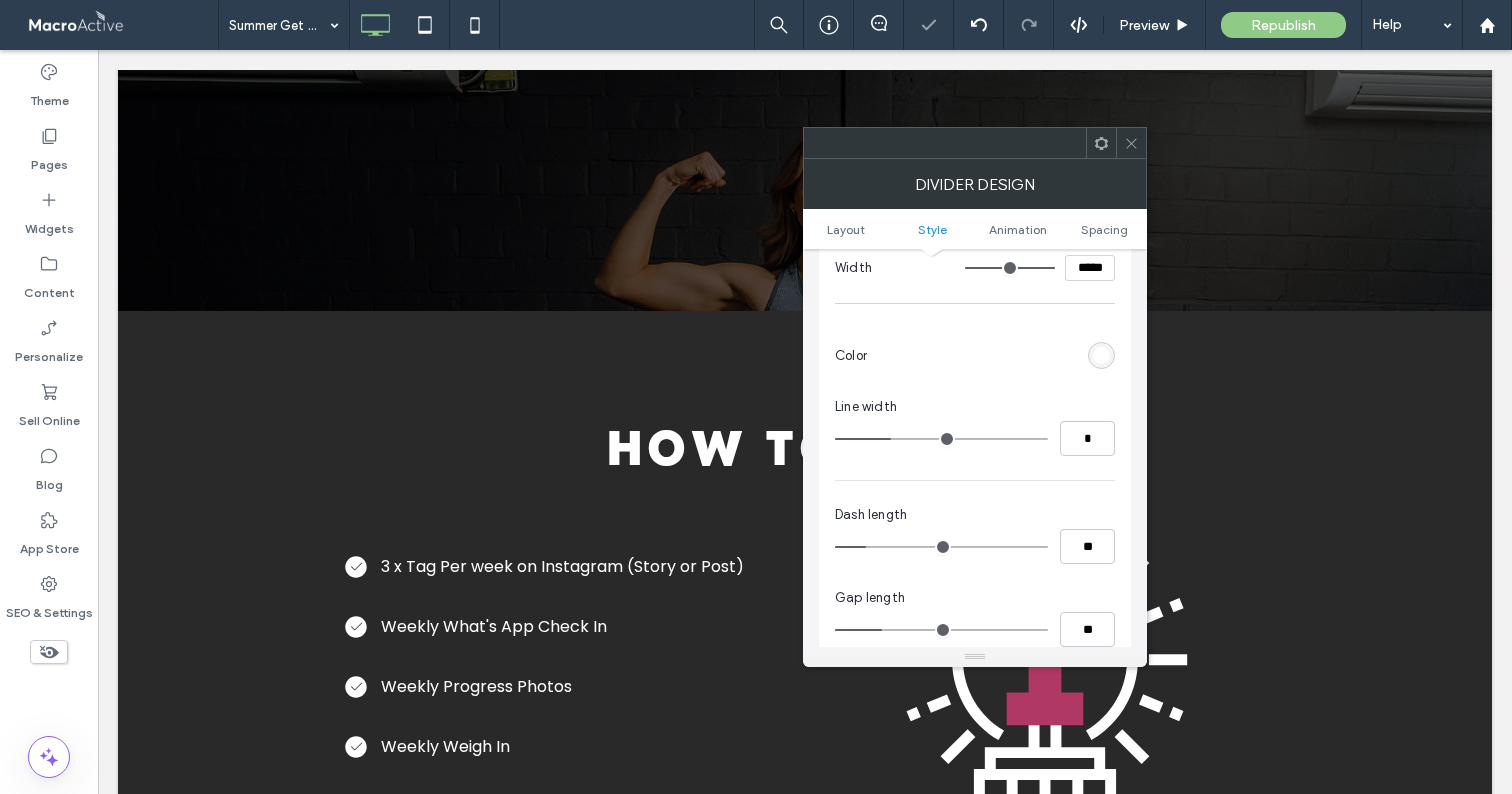 type on "**" 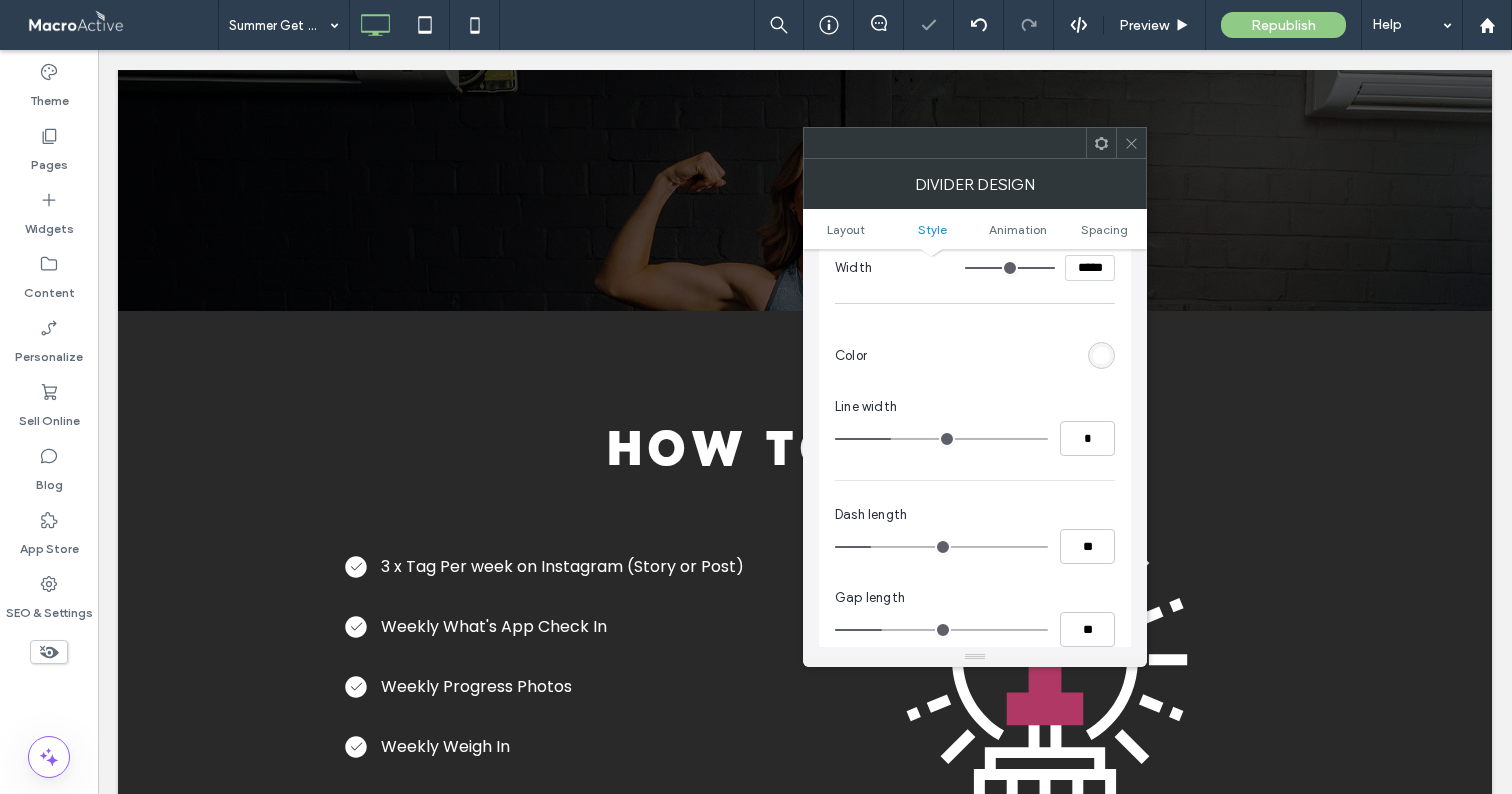 type on "**" 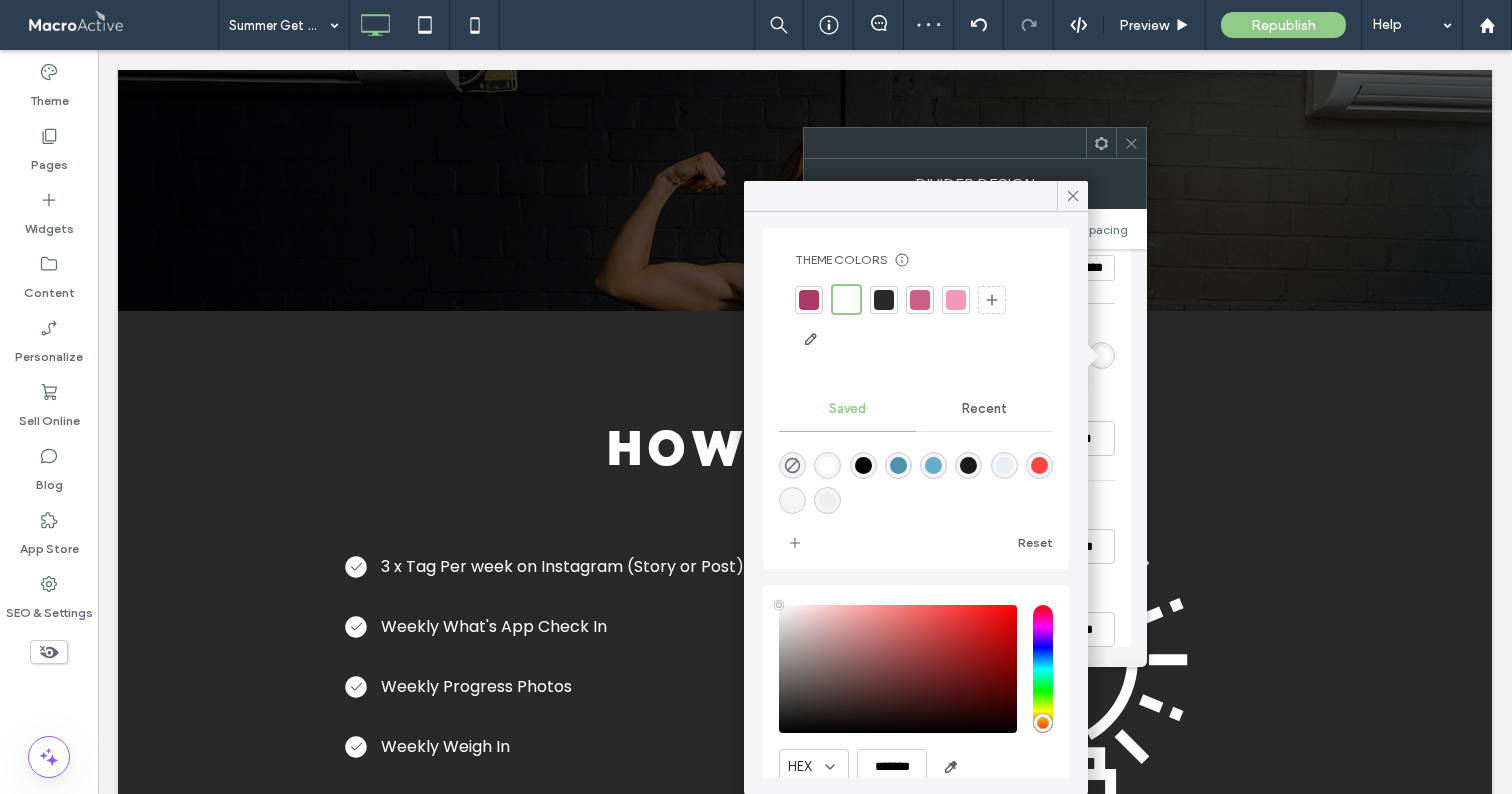 scroll, scrollTop: 106, scrollLeft: 0, axis: vertical 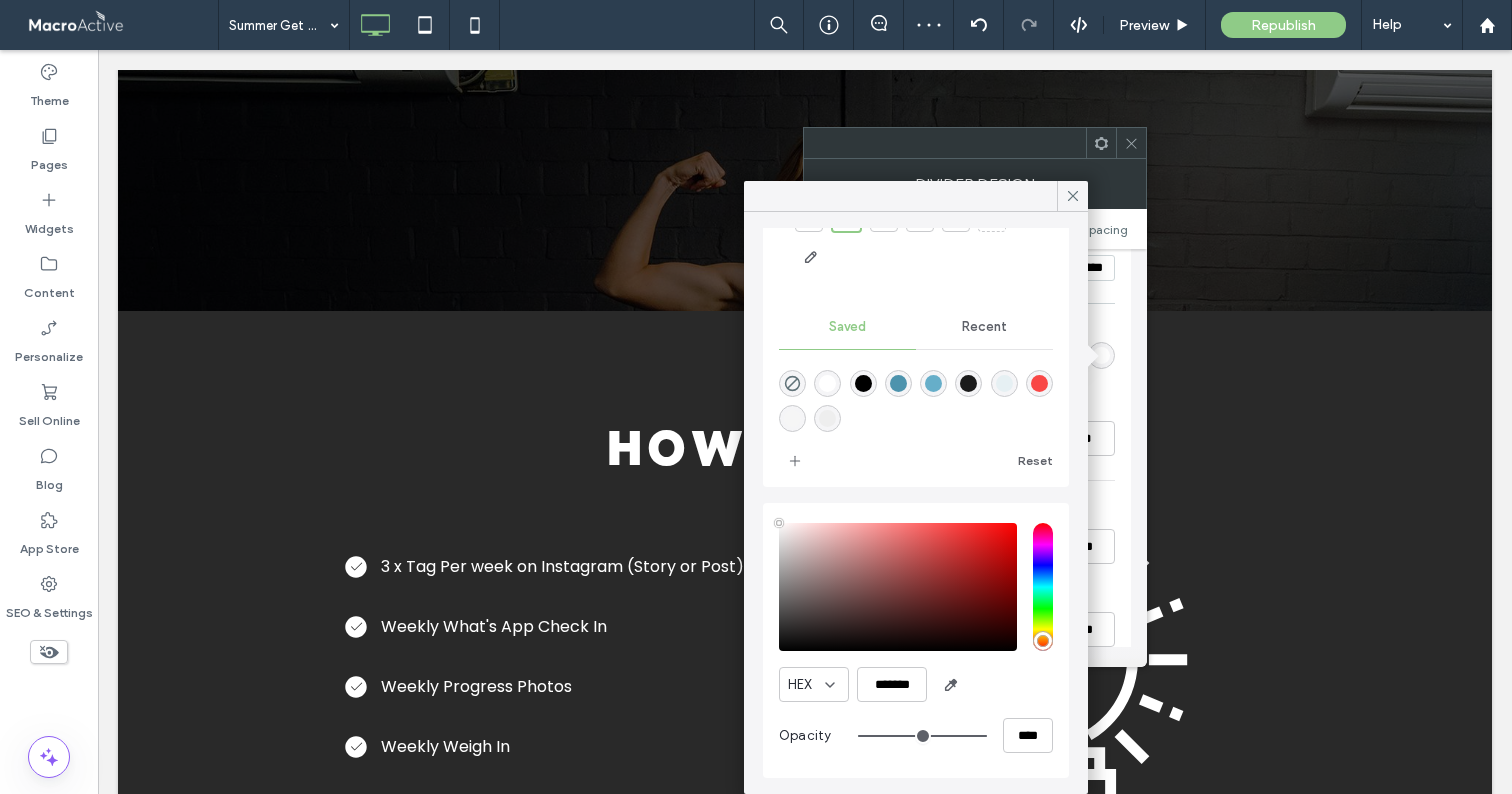 type on "**" 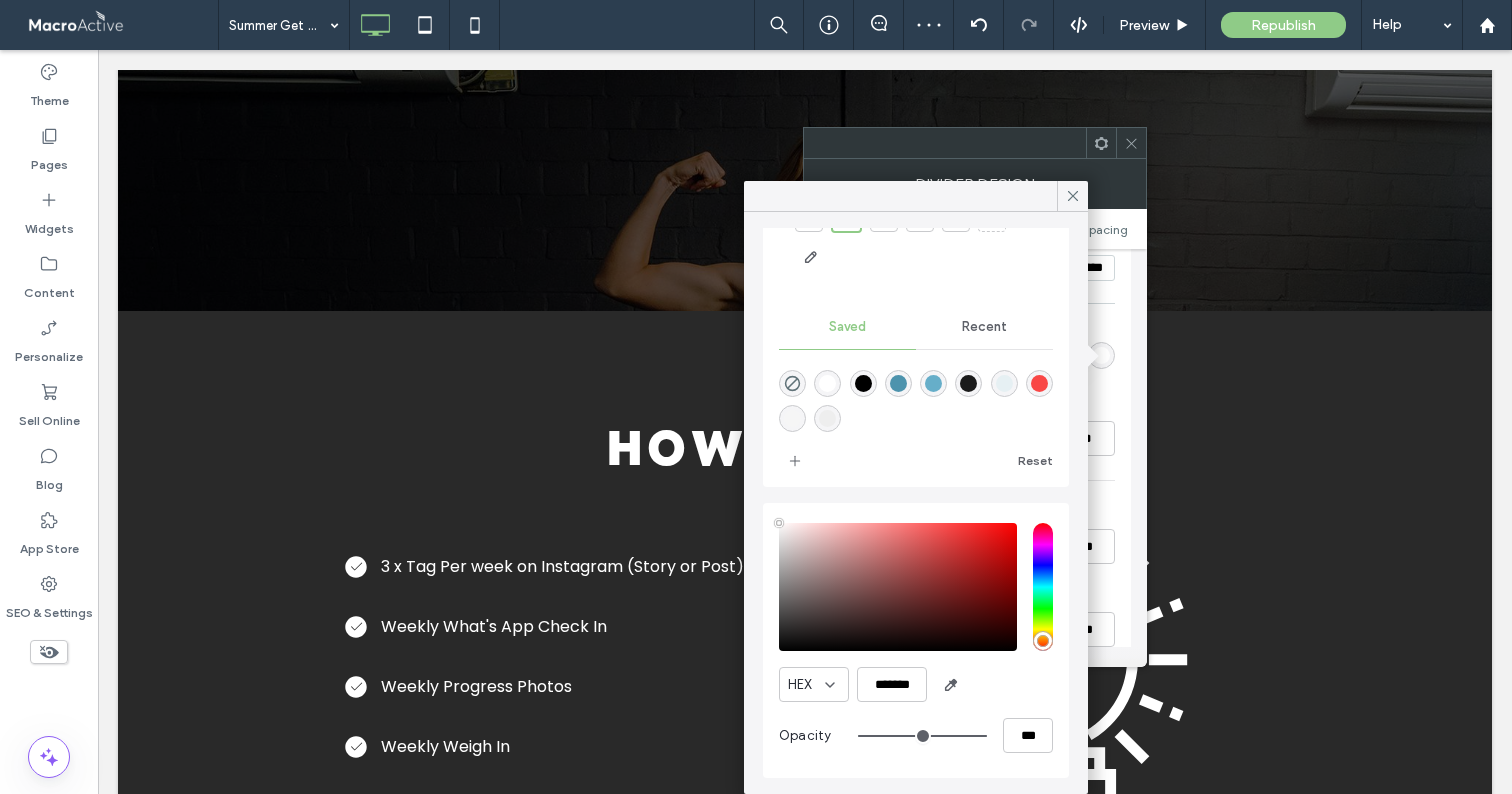 type on "**" 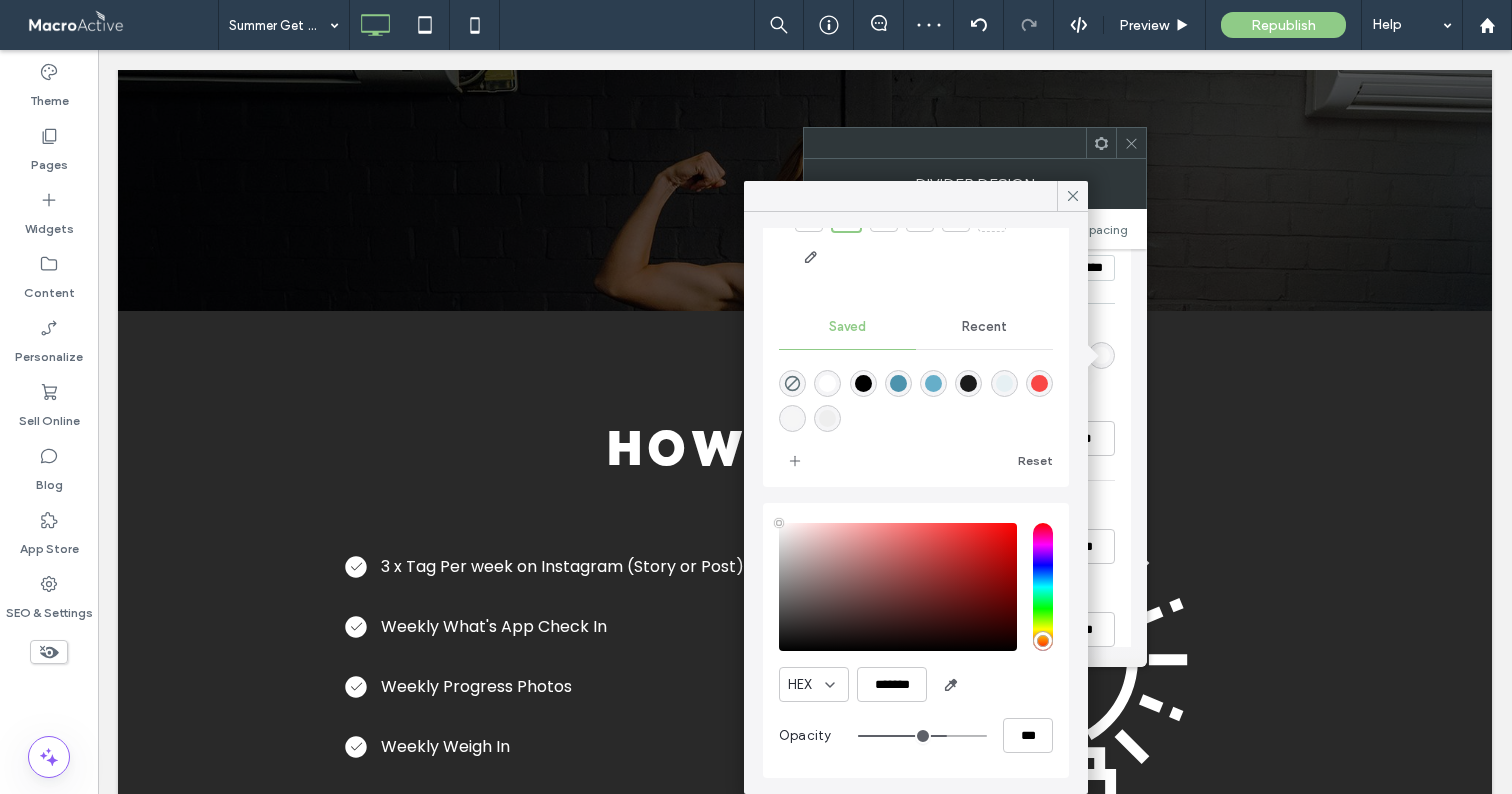 type on "**" 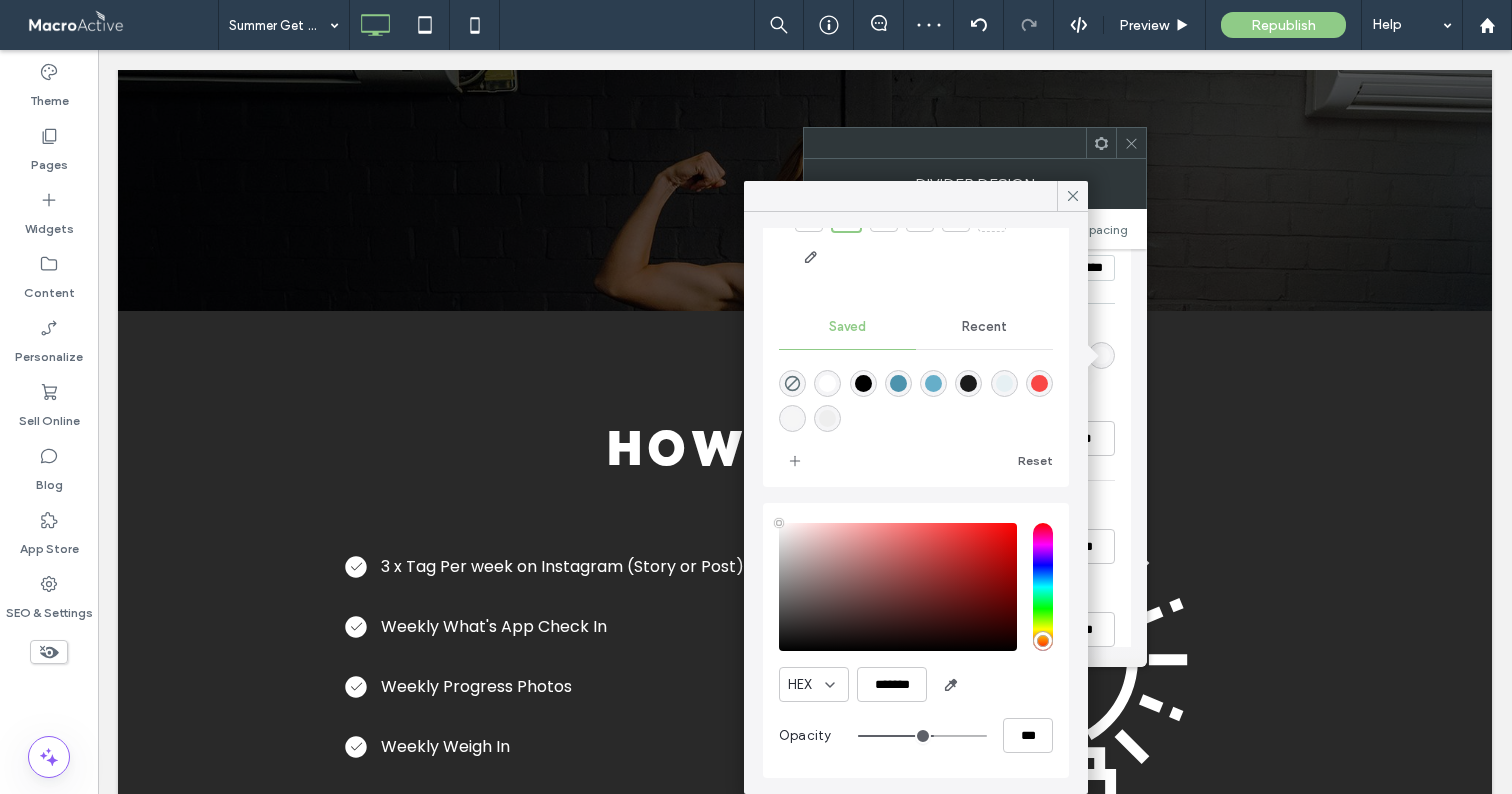 type on "**" 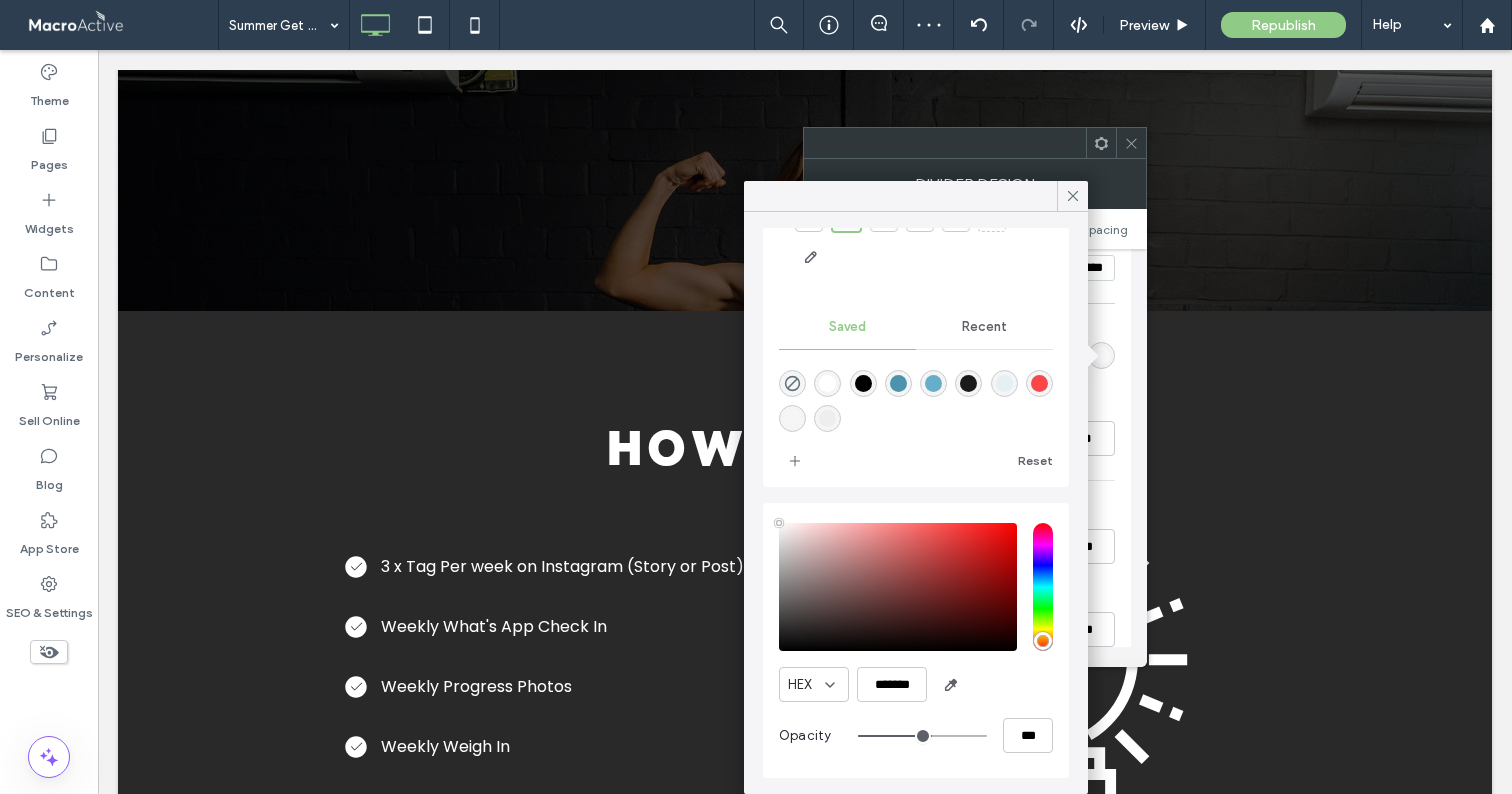drag, startPoint x: 961, startPoint y: 735, endPoint x: 915, endPoint y: 731, distance: 46.173584 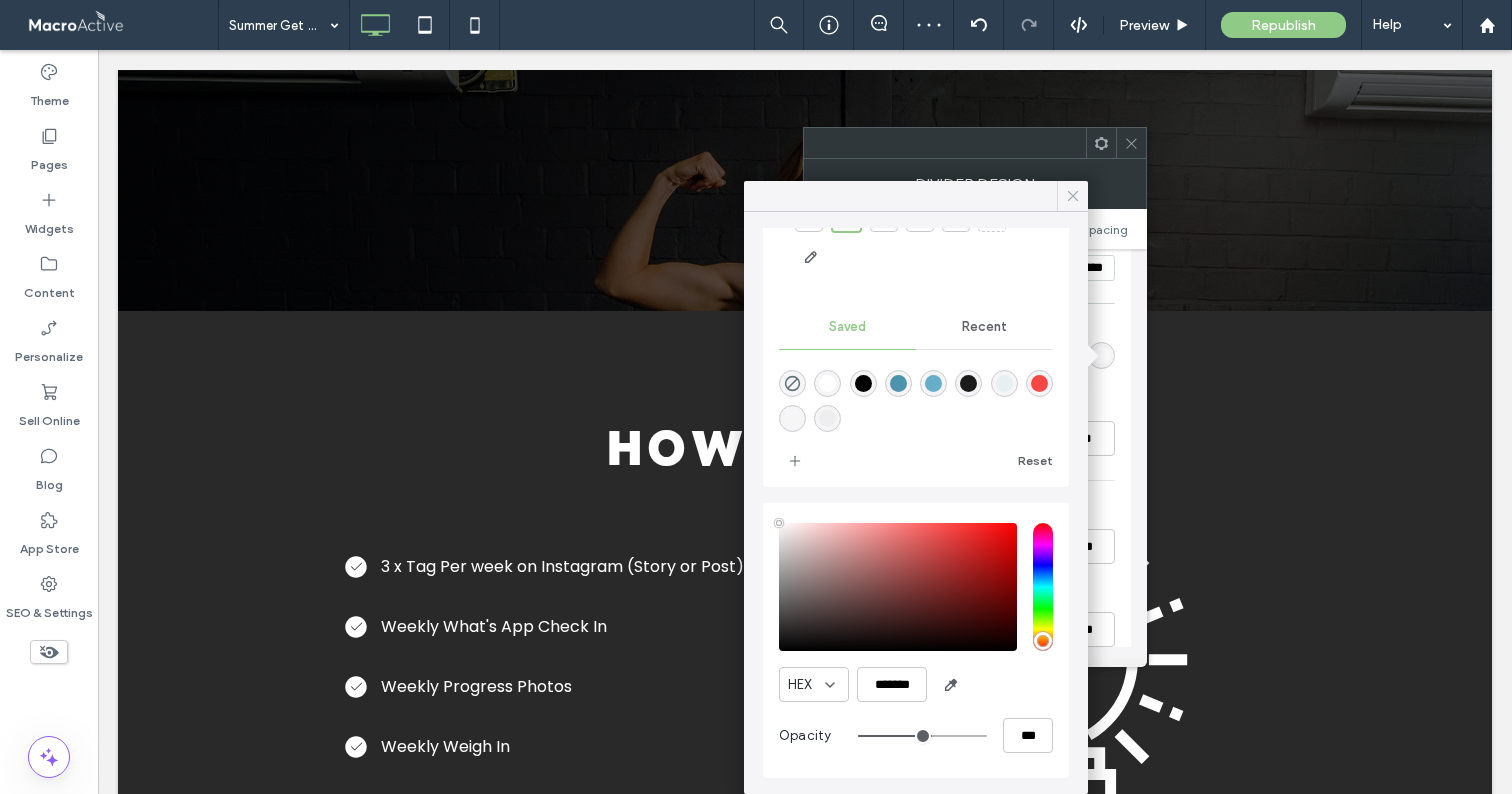 click 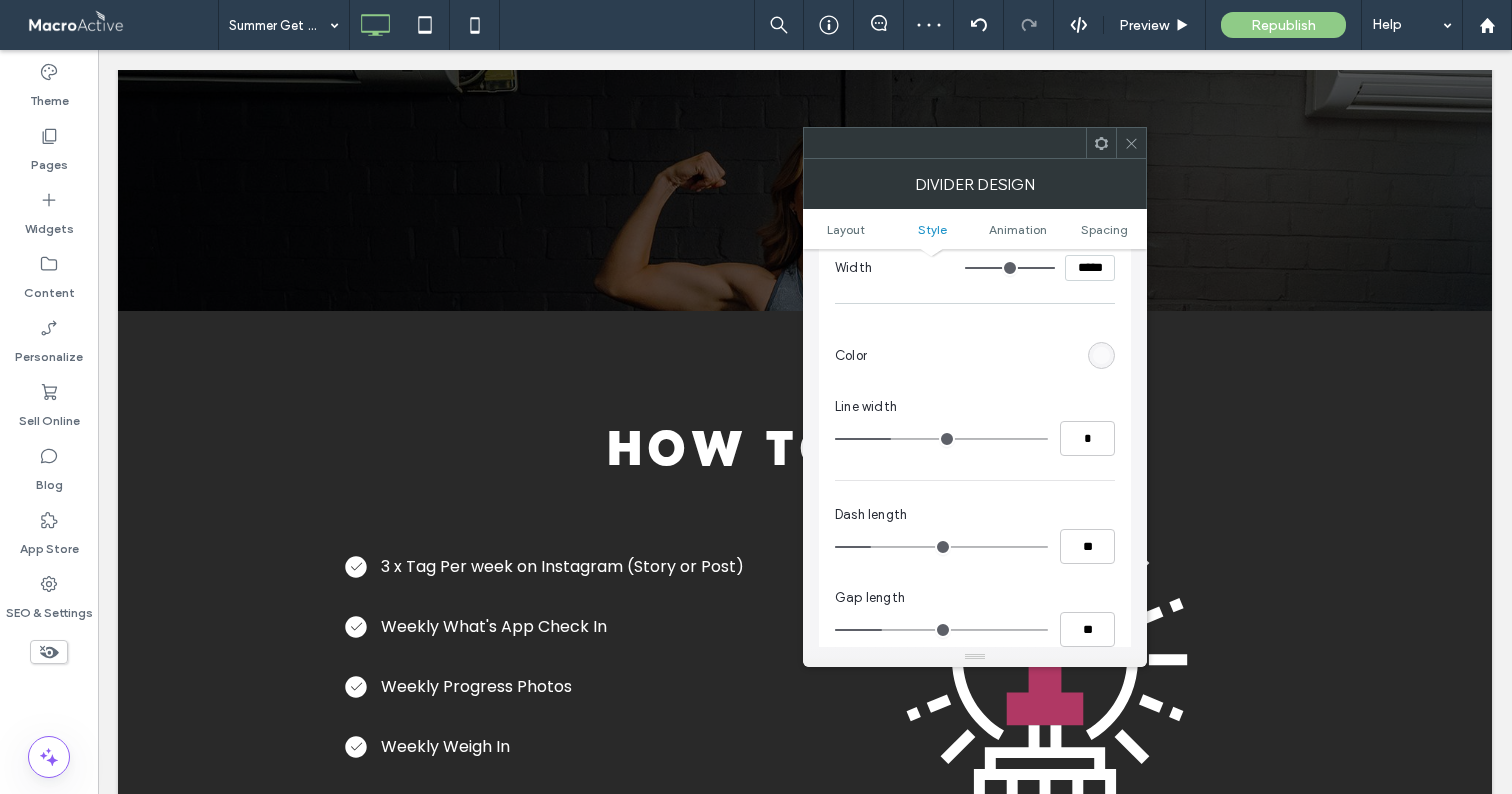click 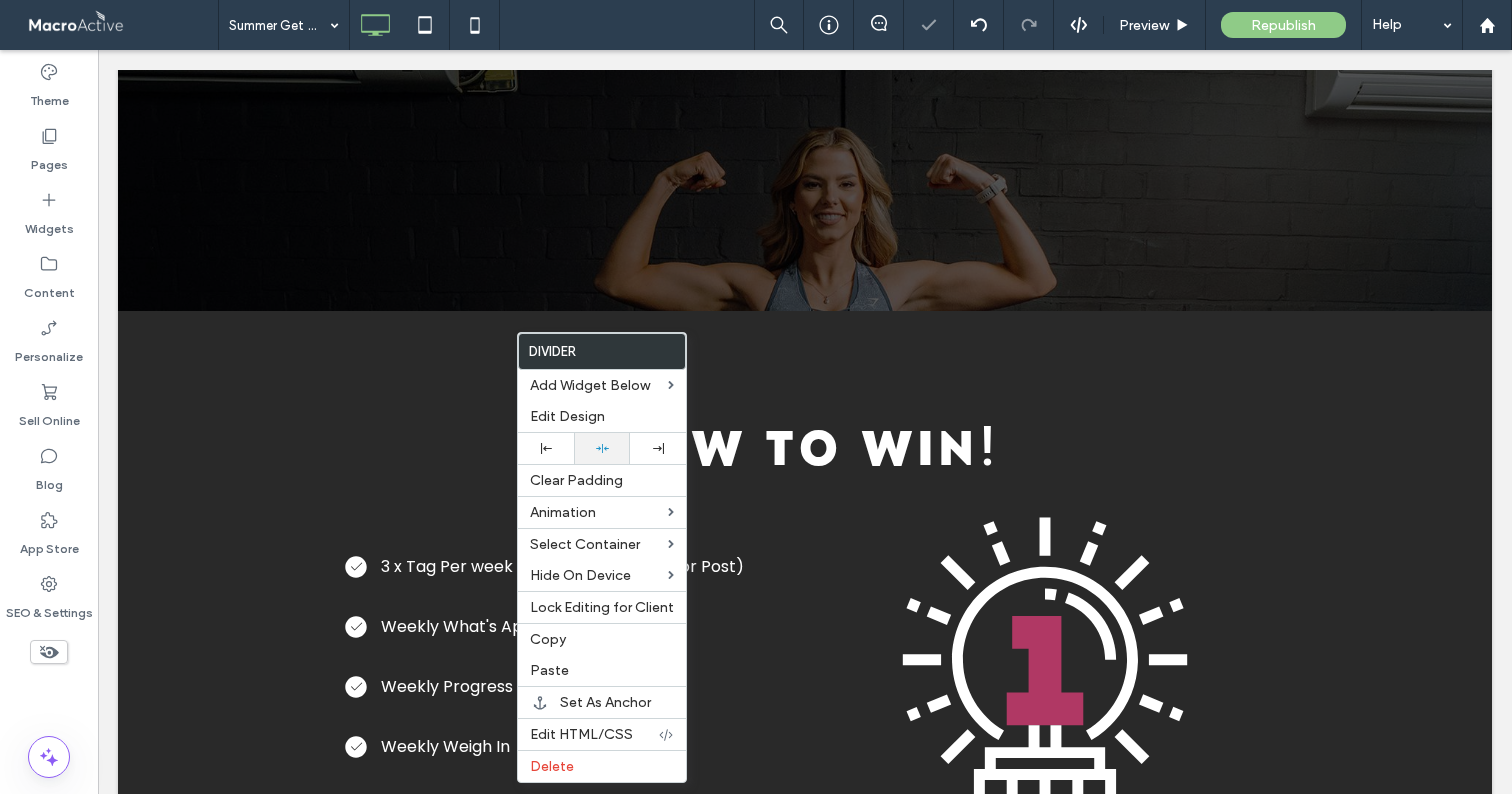 click 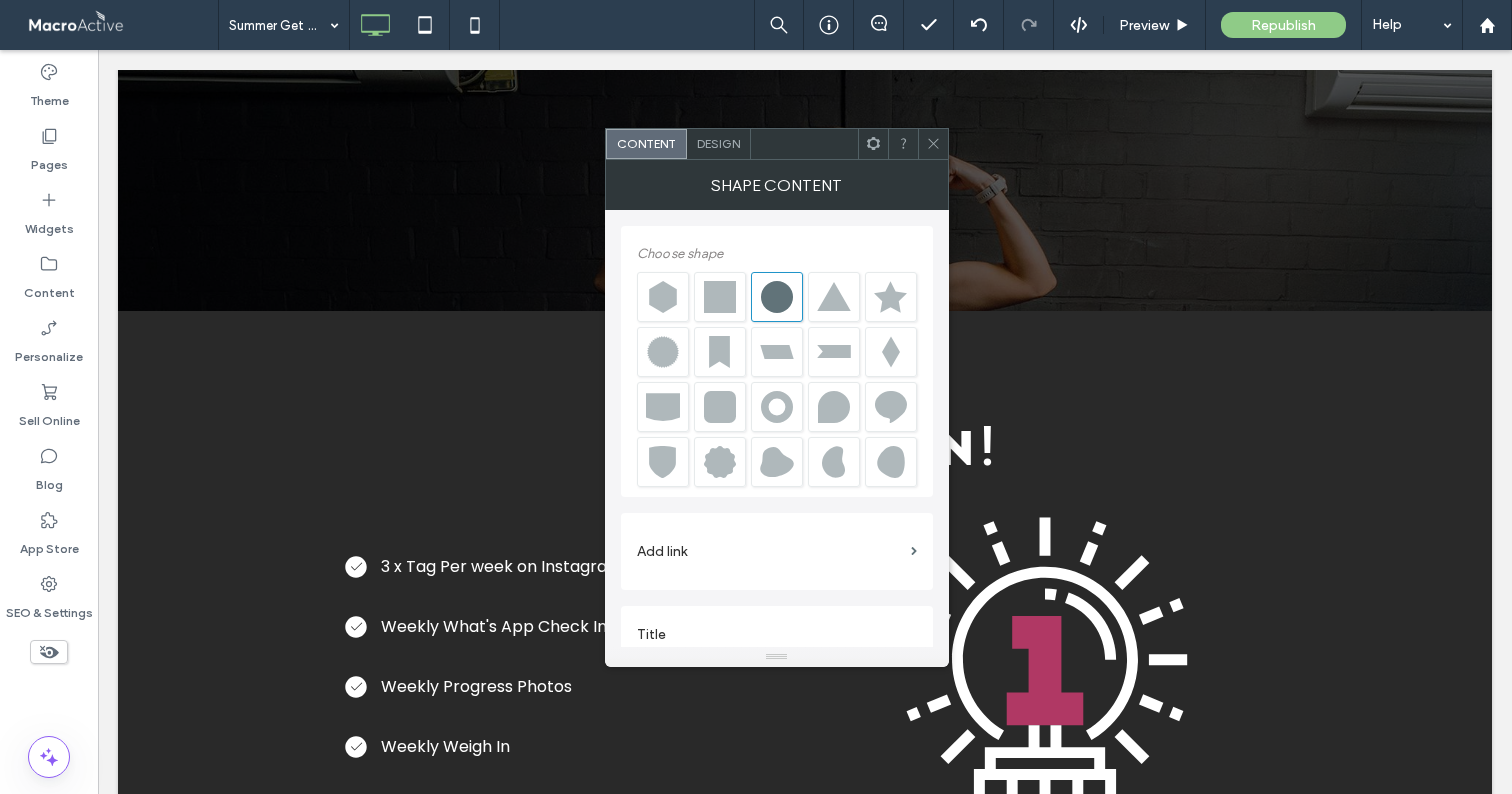 scroll, scrollTop: 23, scrollLeft: 0, axis: vertical 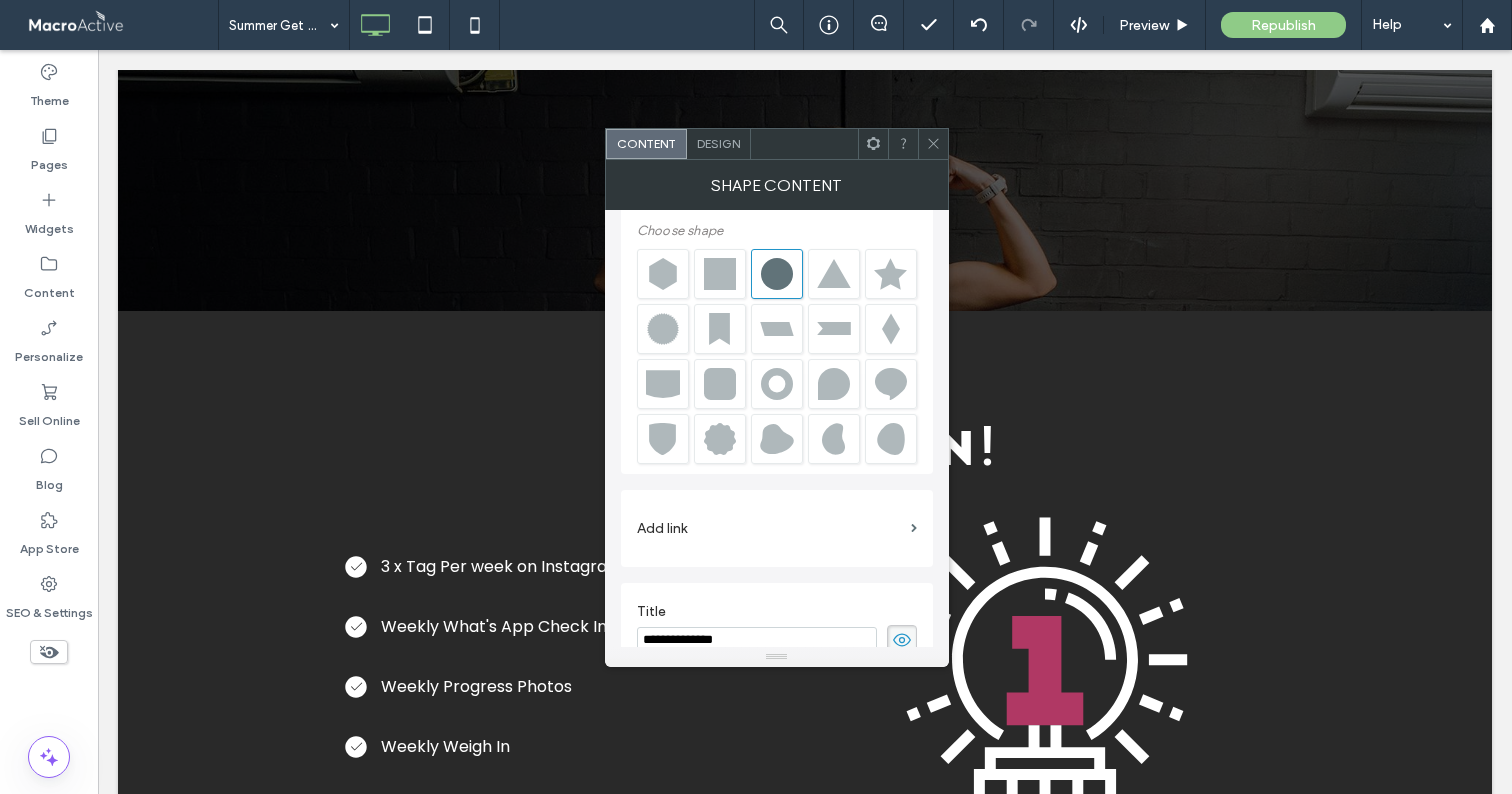click at bounding box center (720, 274) 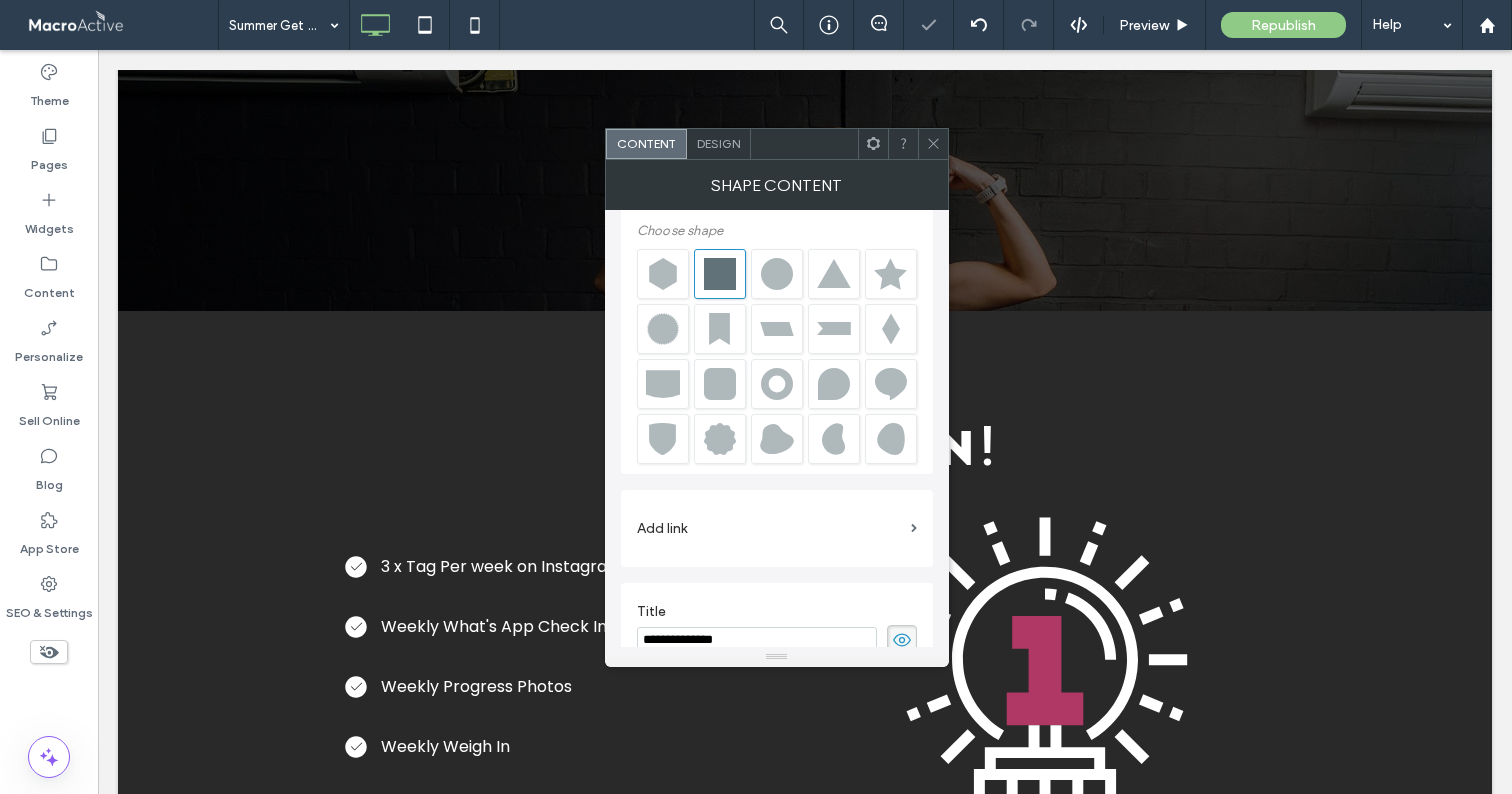 click 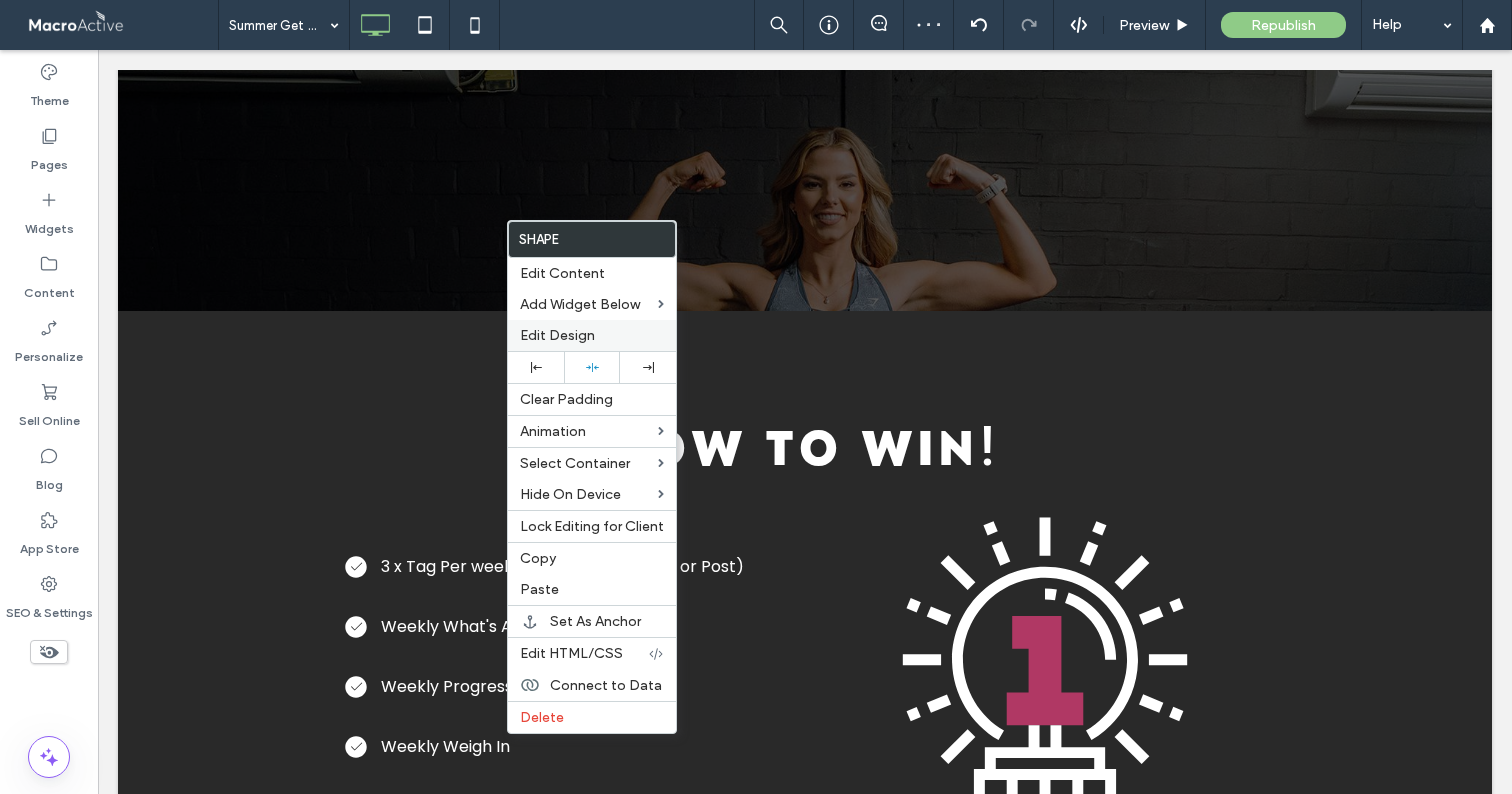 click on "Edit Design" at bounding box center [592, 335] 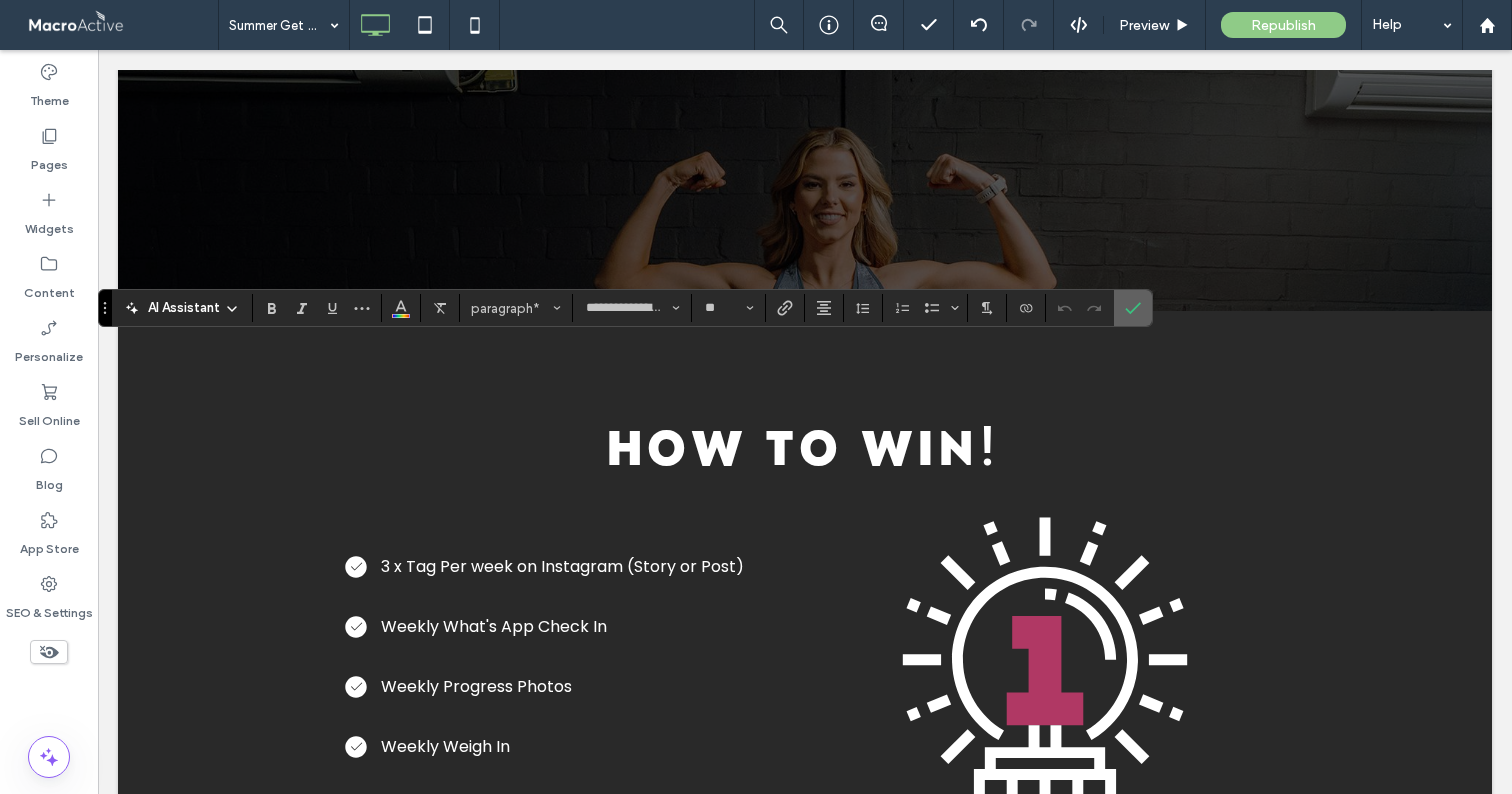 click 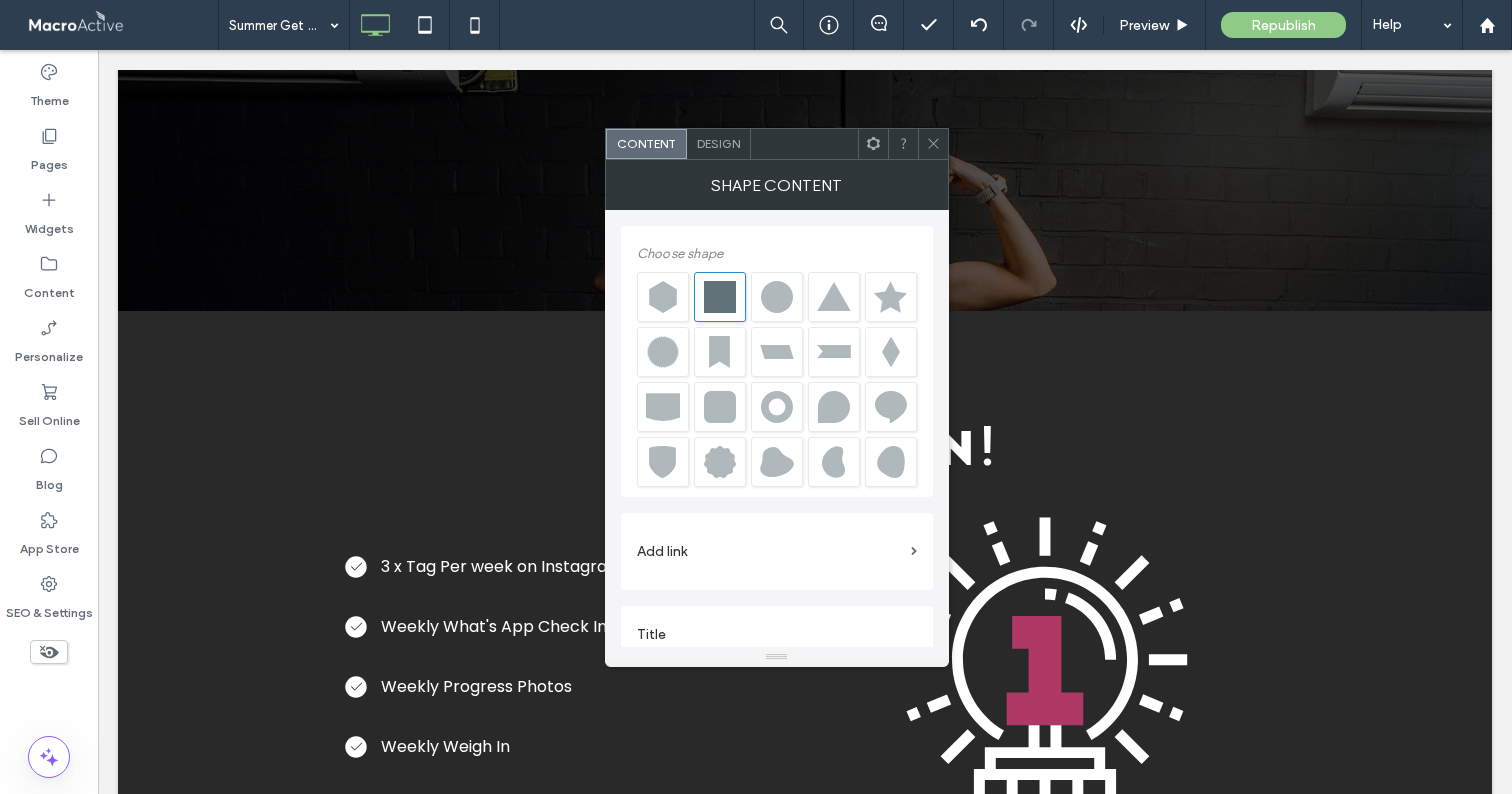 scroll, scrollTop: 23, scrollLeft: 0, axis: vertical 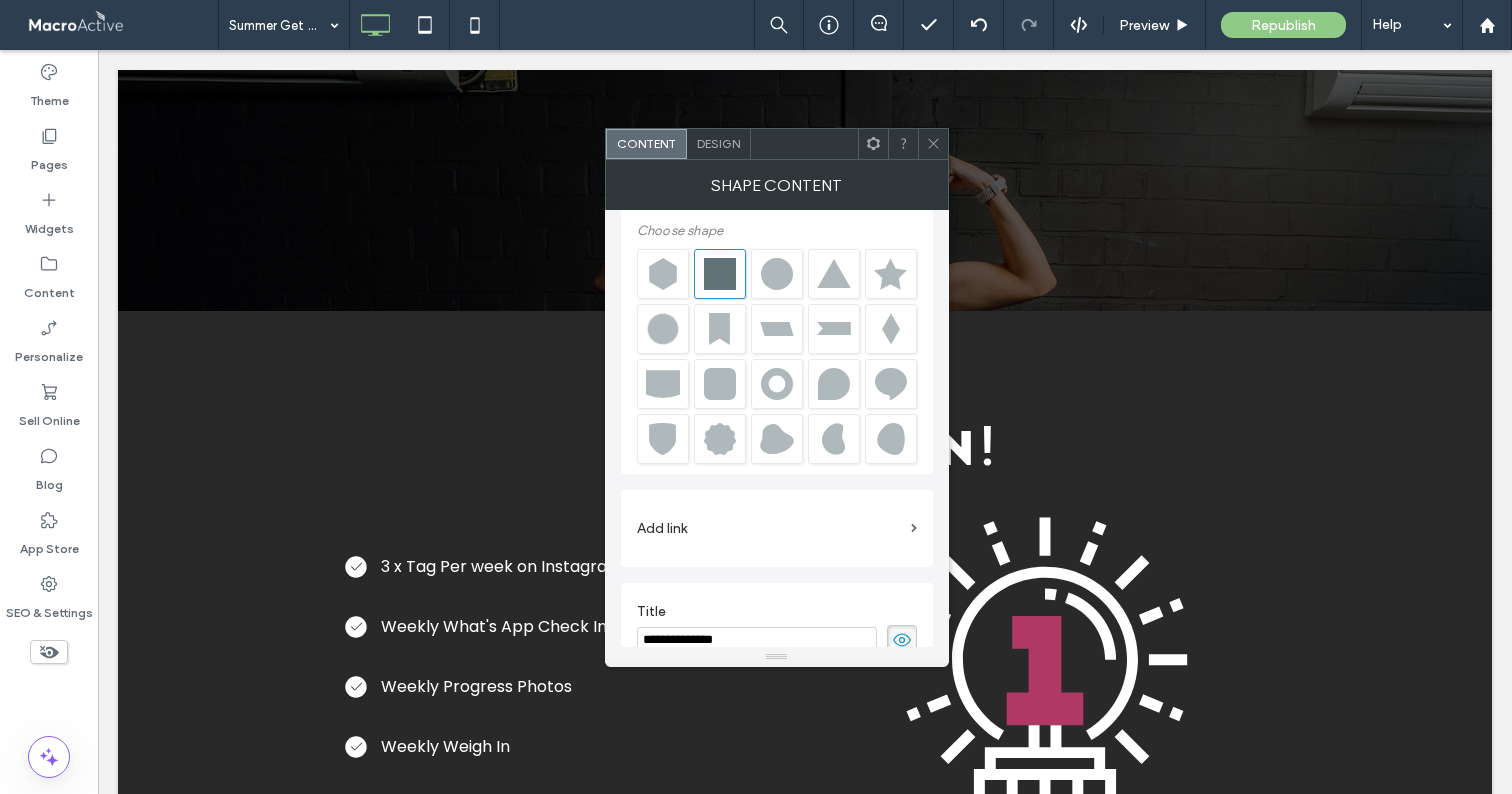 click on "**********" at bounding box center (757, 640) 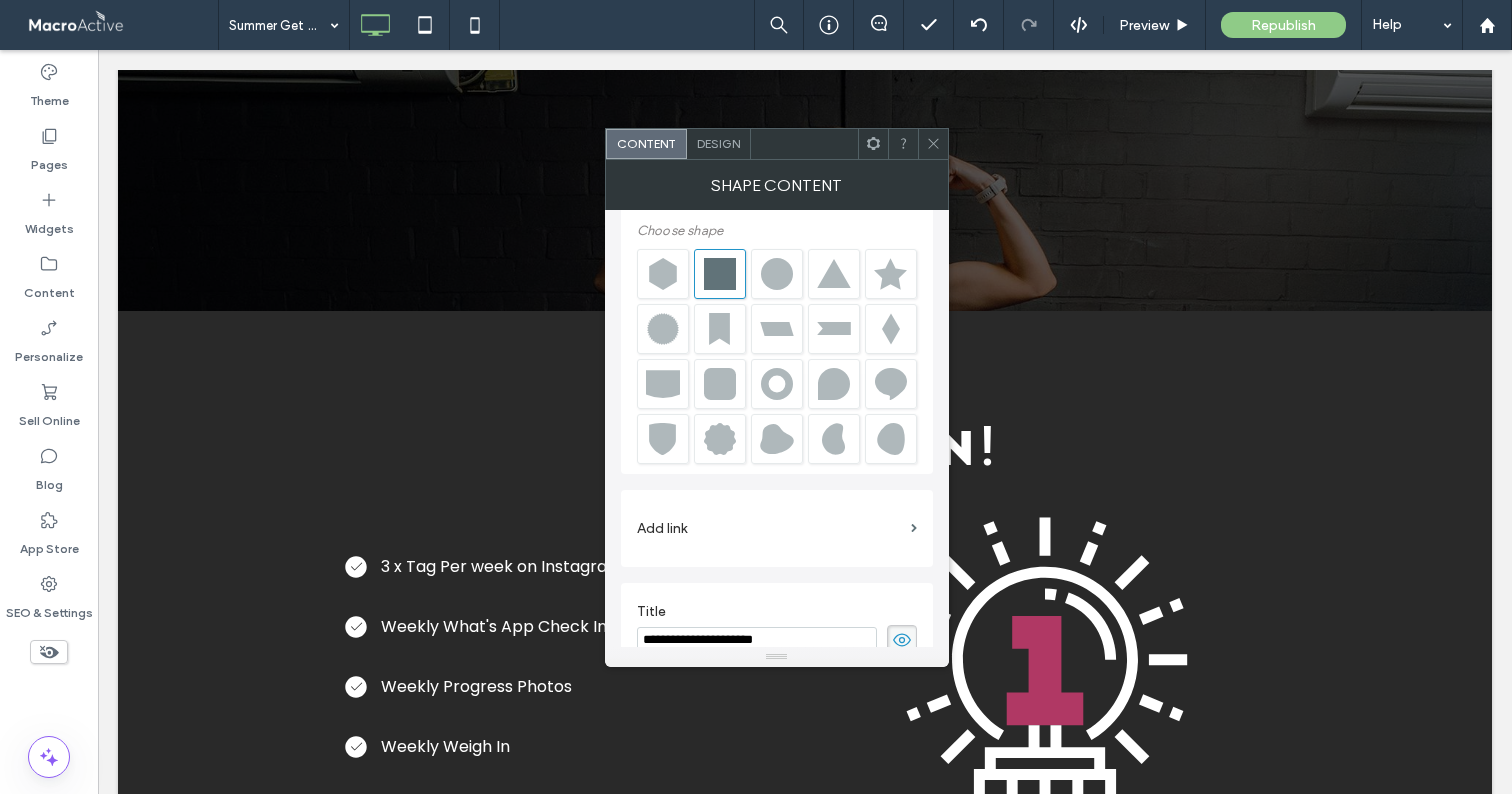 scroll, scrollTop: 24, scrollLeft: 0, axis: vertical 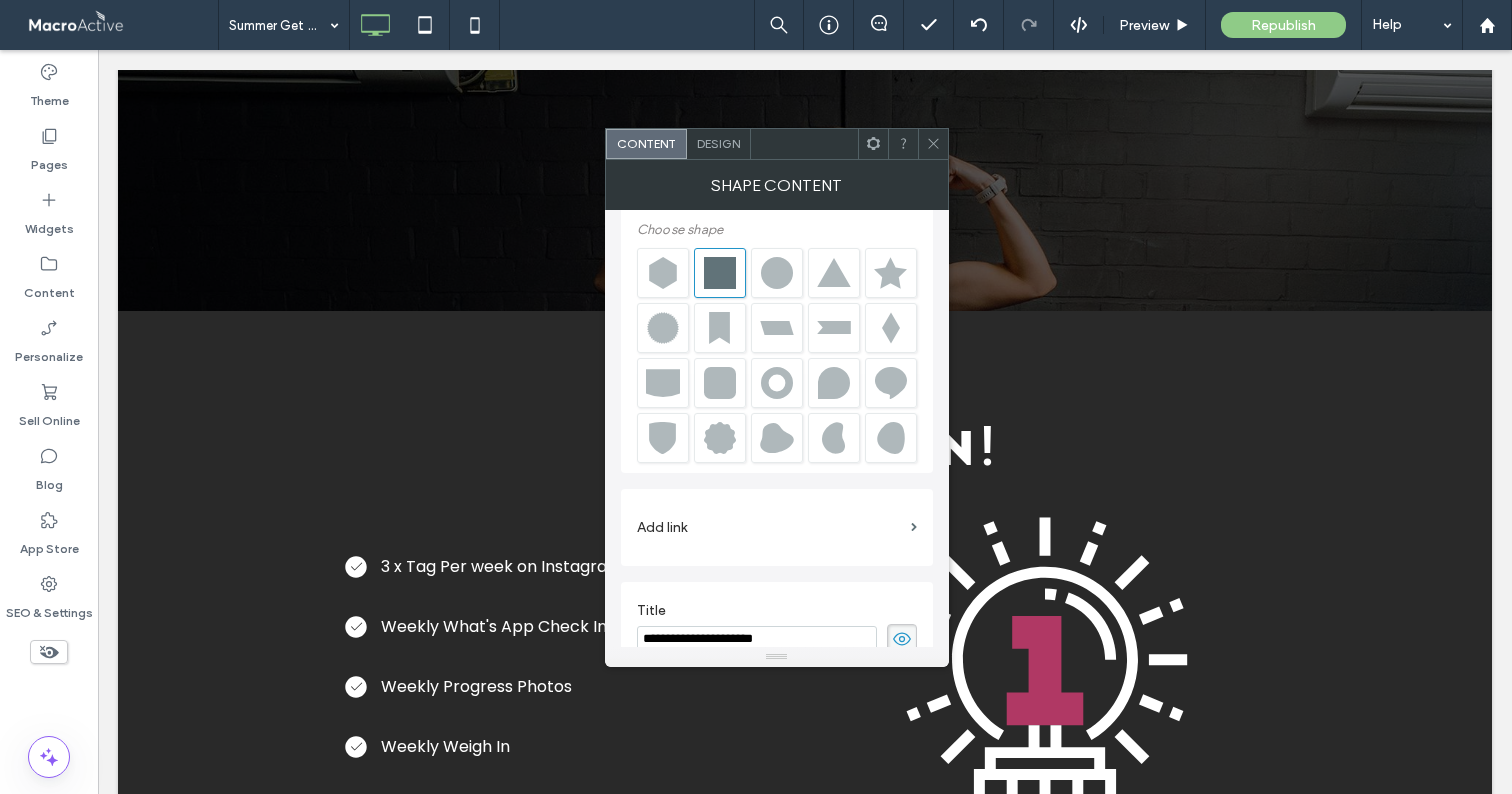 type on "**********" 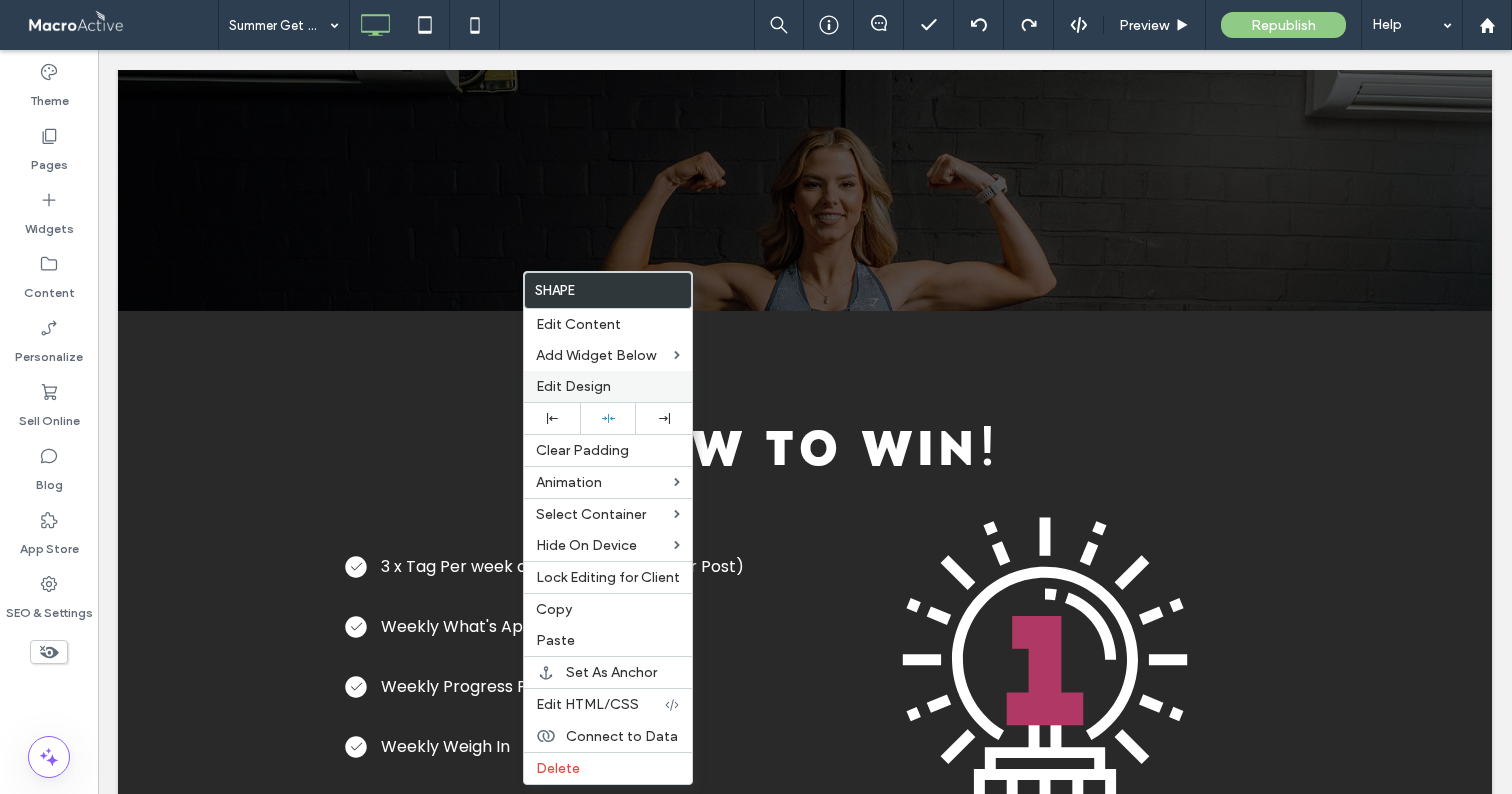 click on "Edit Design" at bounding box center [573, 386] 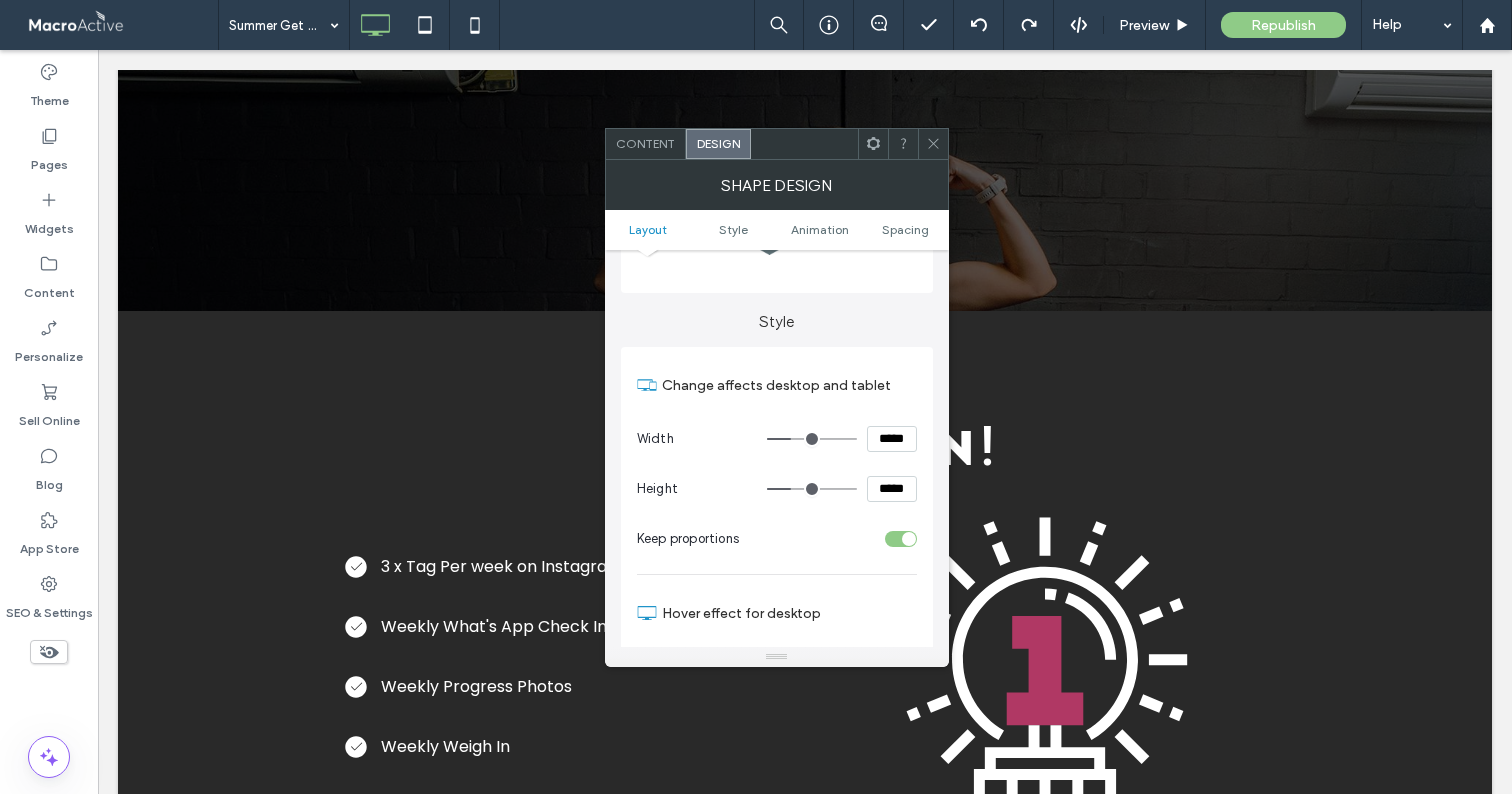 scroll, scrollTop: 163, scrollLeft: 0, axis: vertical 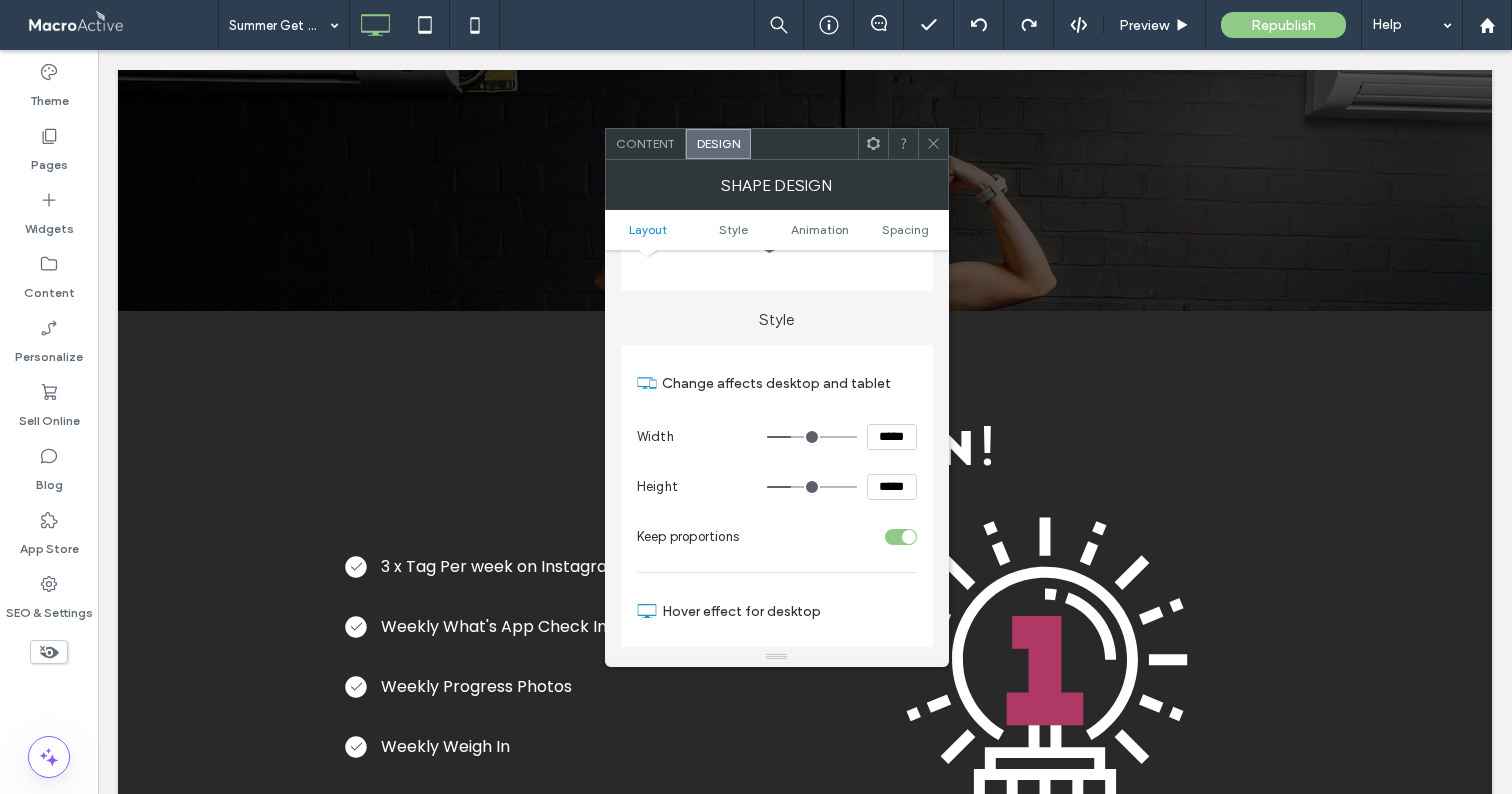 type on "***" 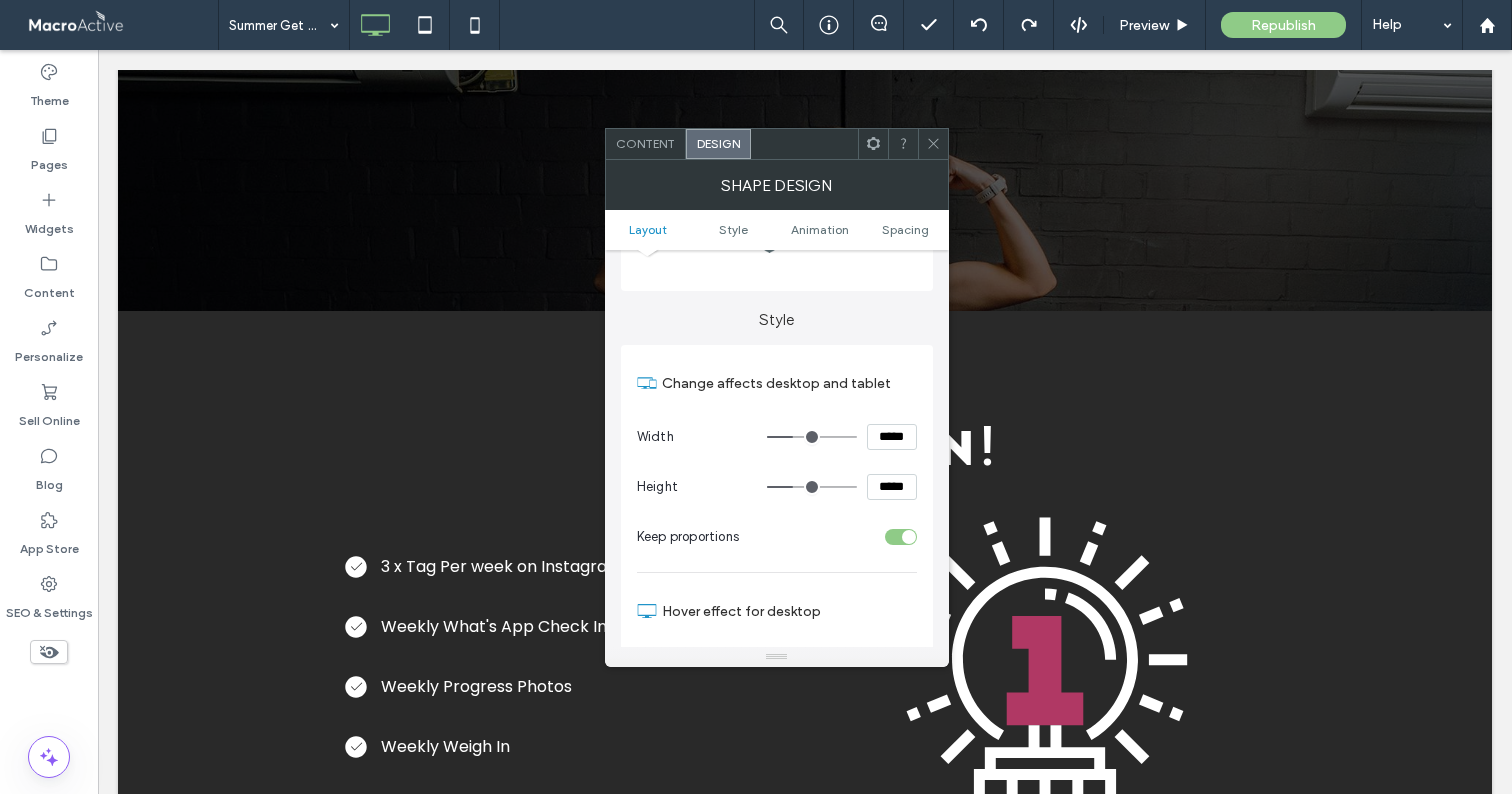 type on "***" 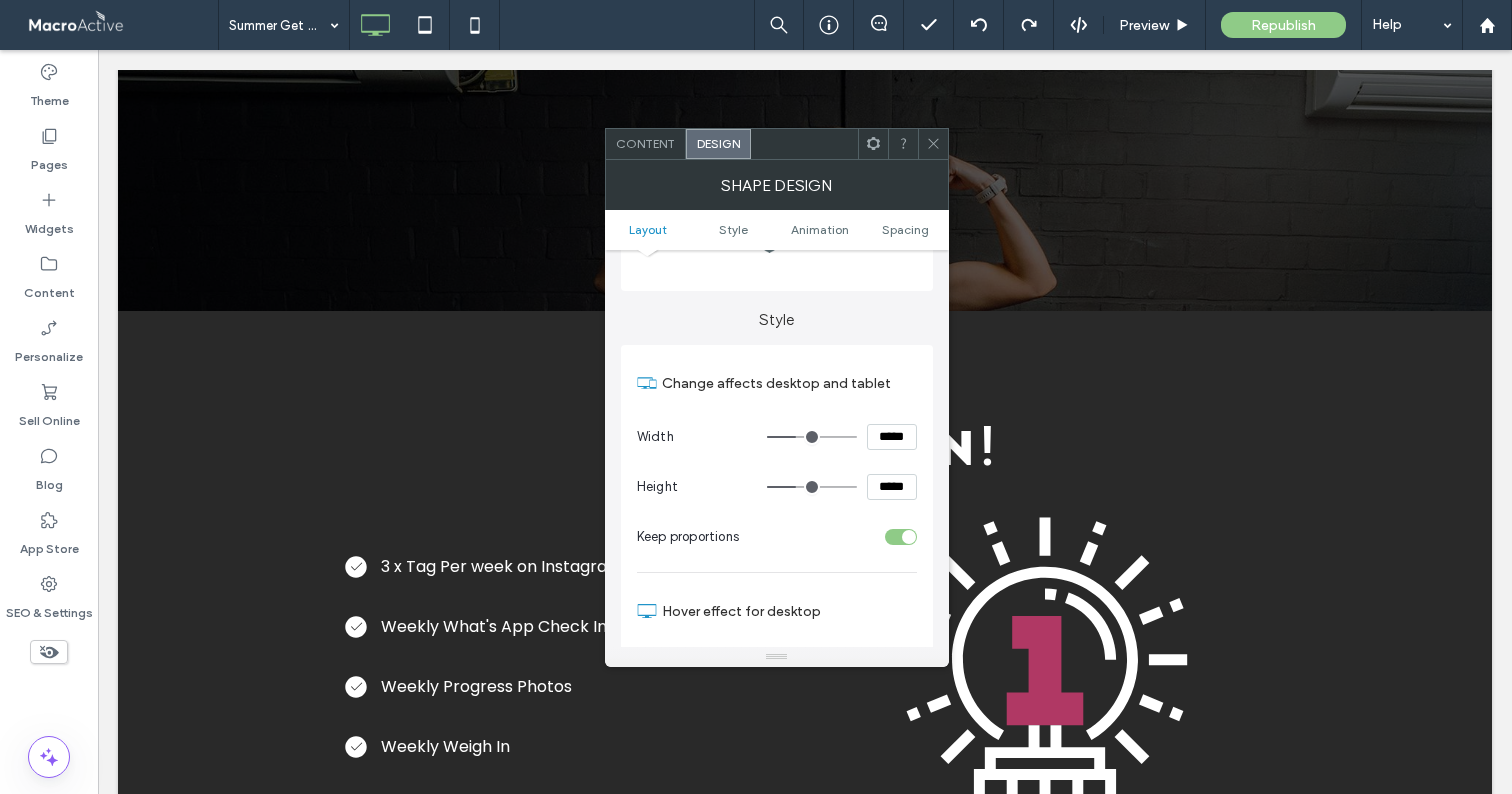 click at bounding box center [812, 487] 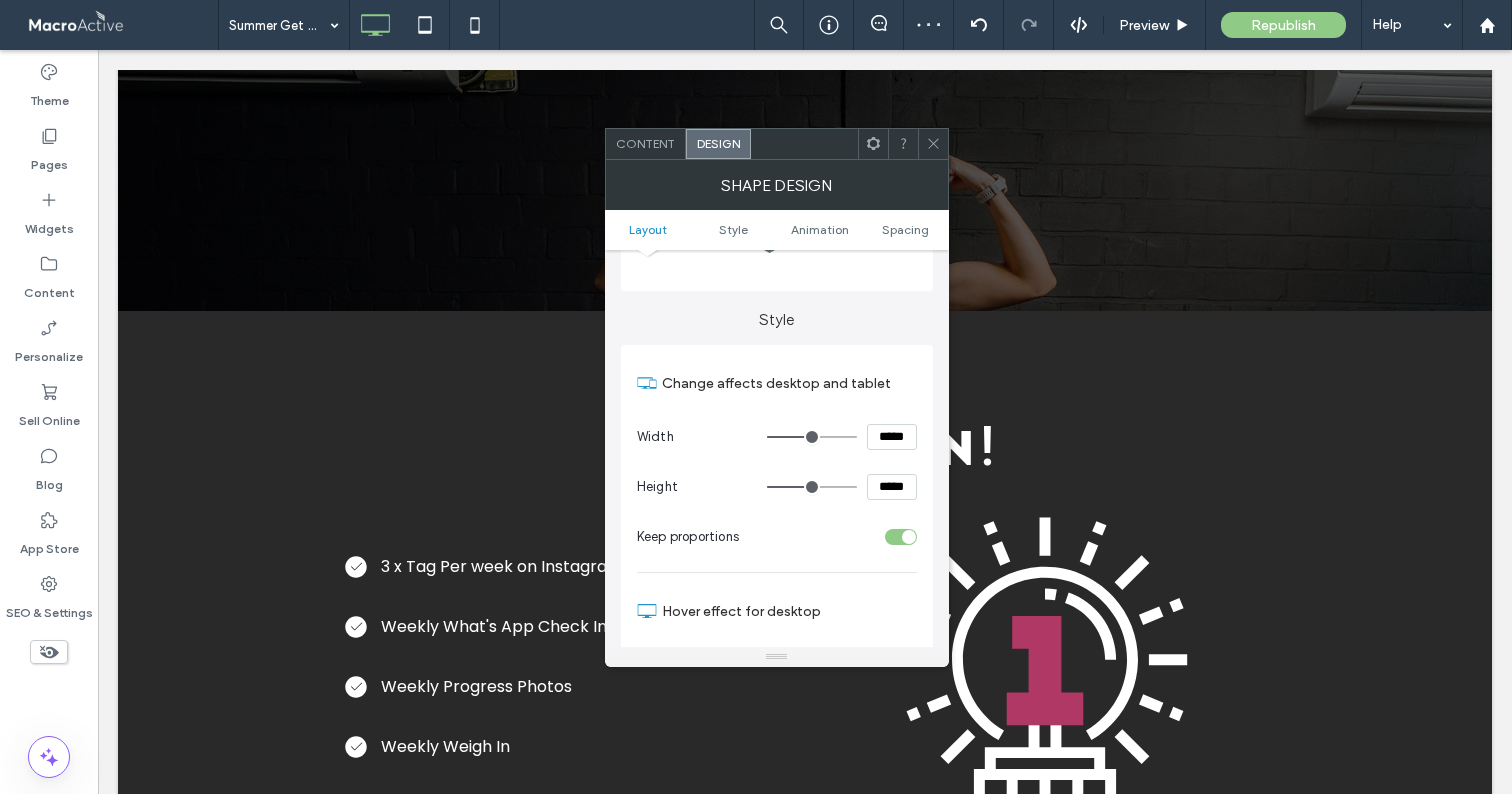 drag, startPoint x: 800, startPoint y: 437, endPoint x: 814, endPoint y: 437, distance: 14 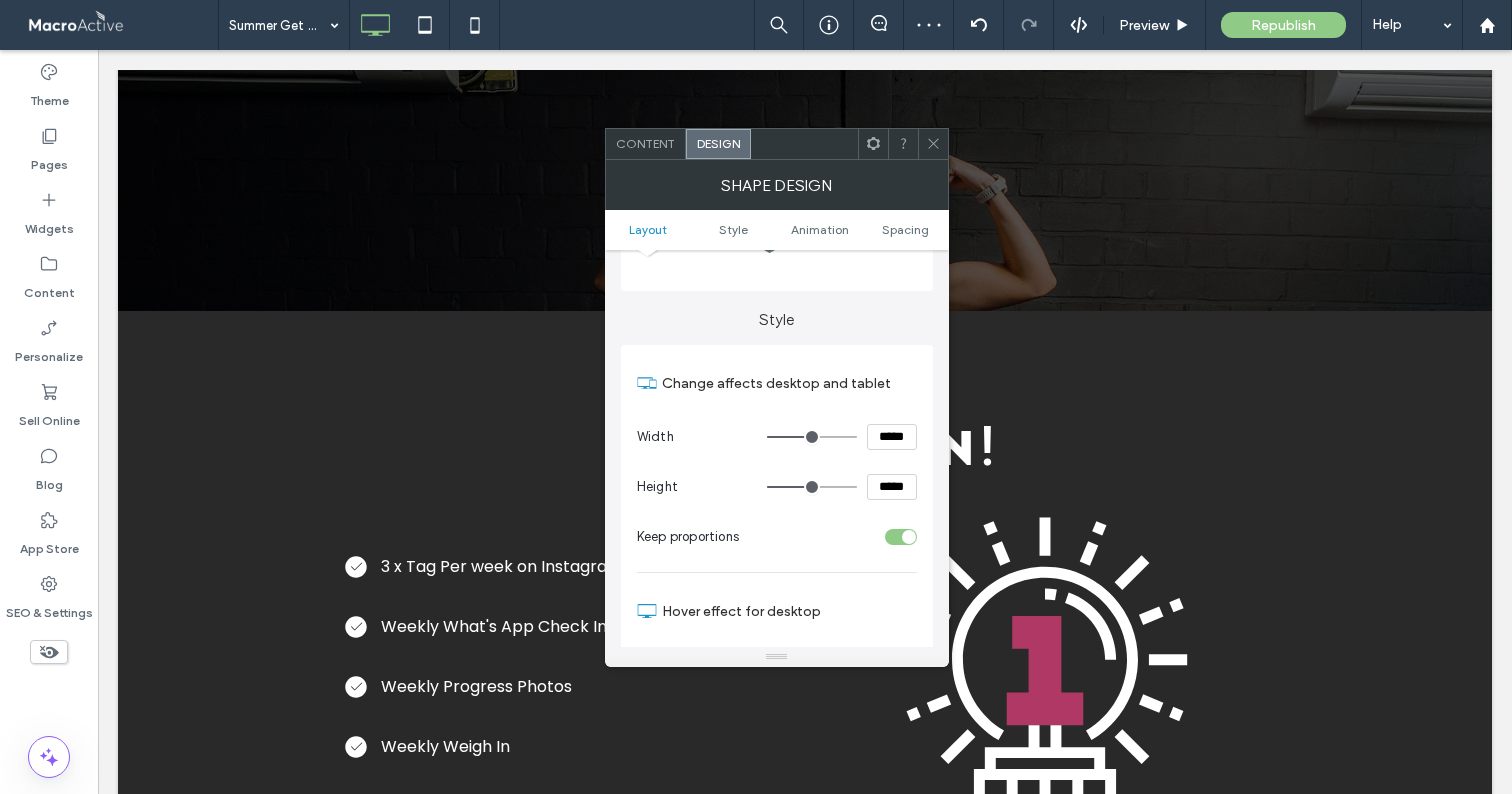 click at bounding box center (812, 437) 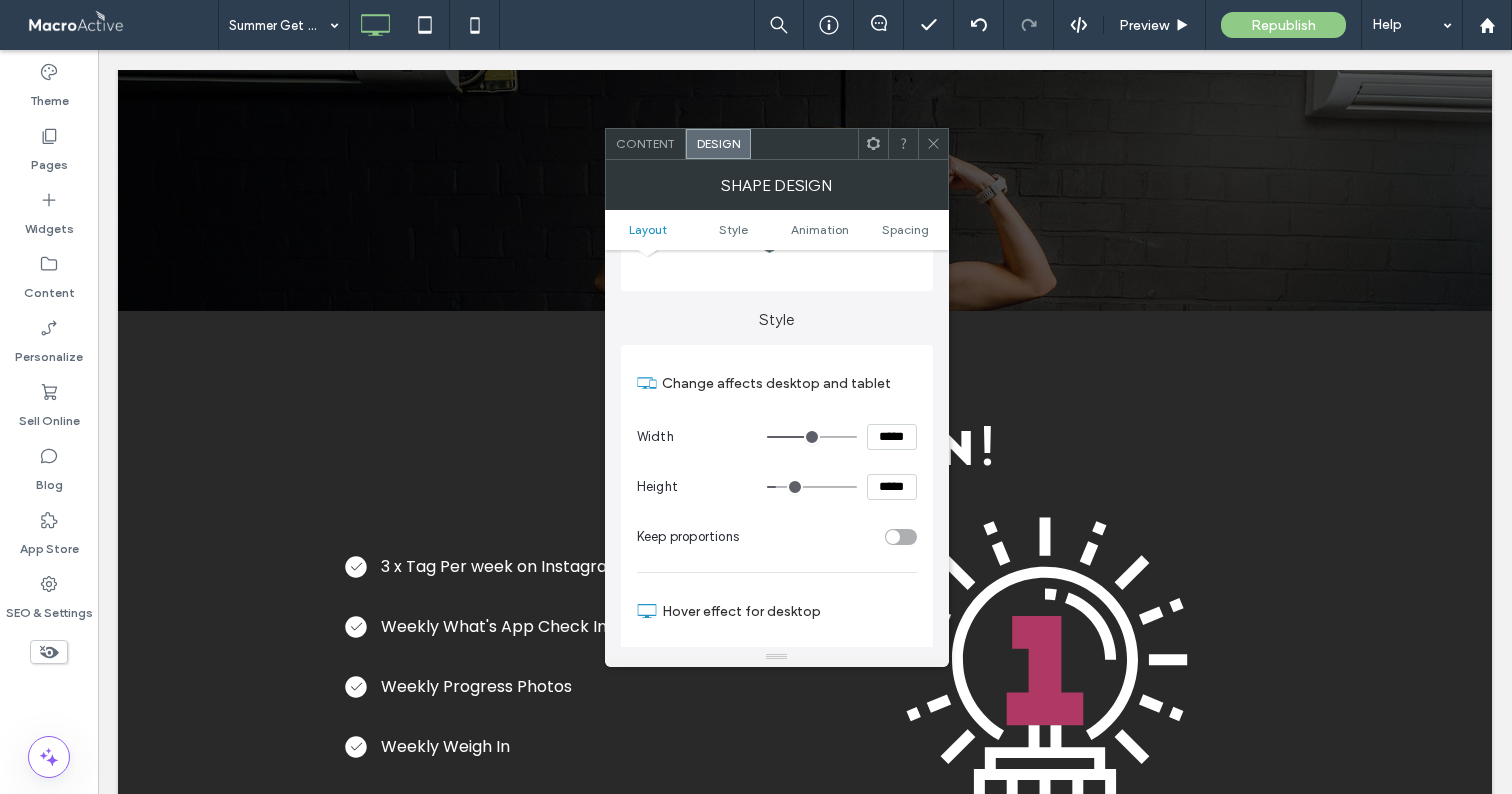 click at bounding box center (812, 487) 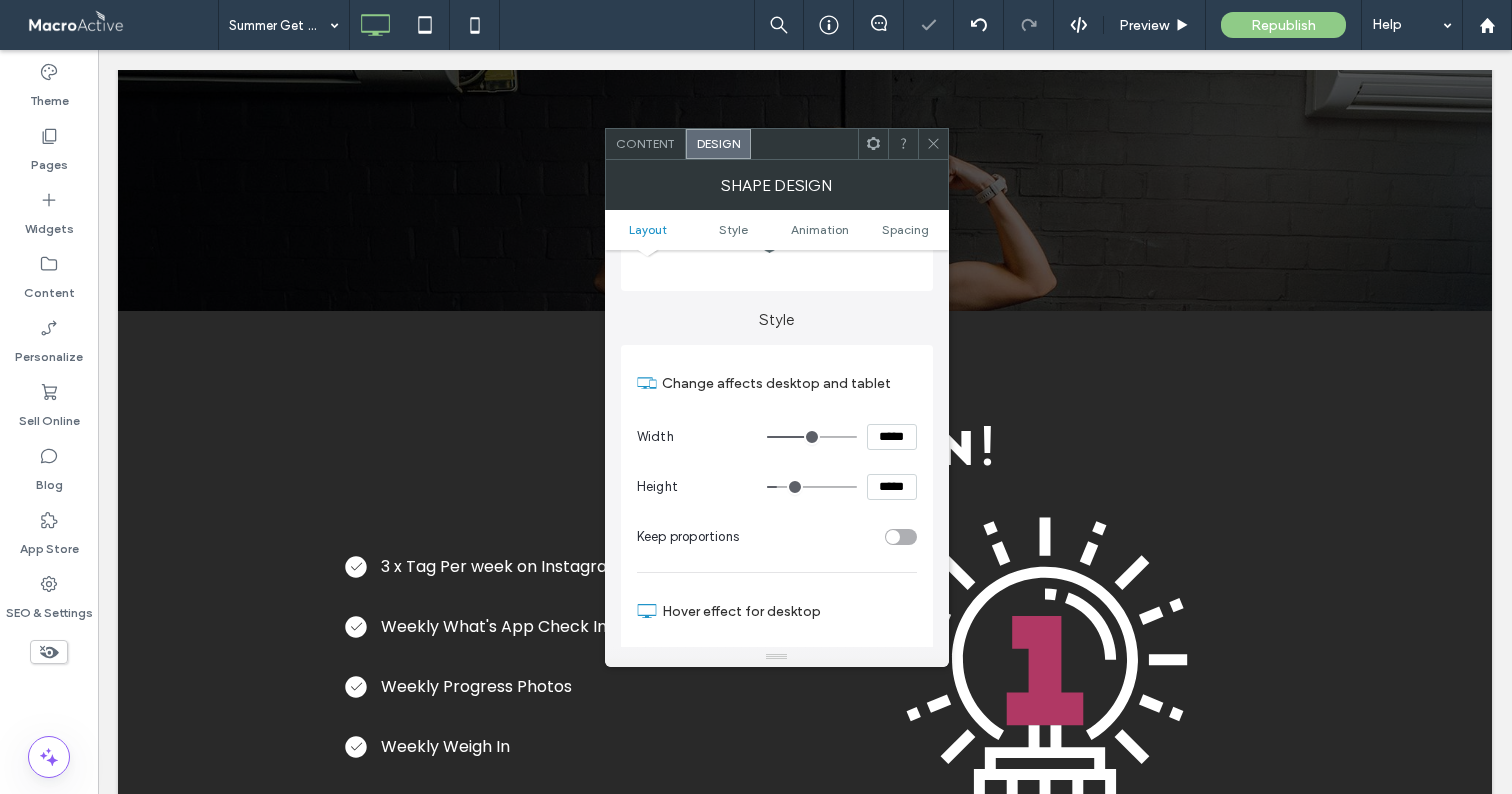 click at bounding box center (933, 144) 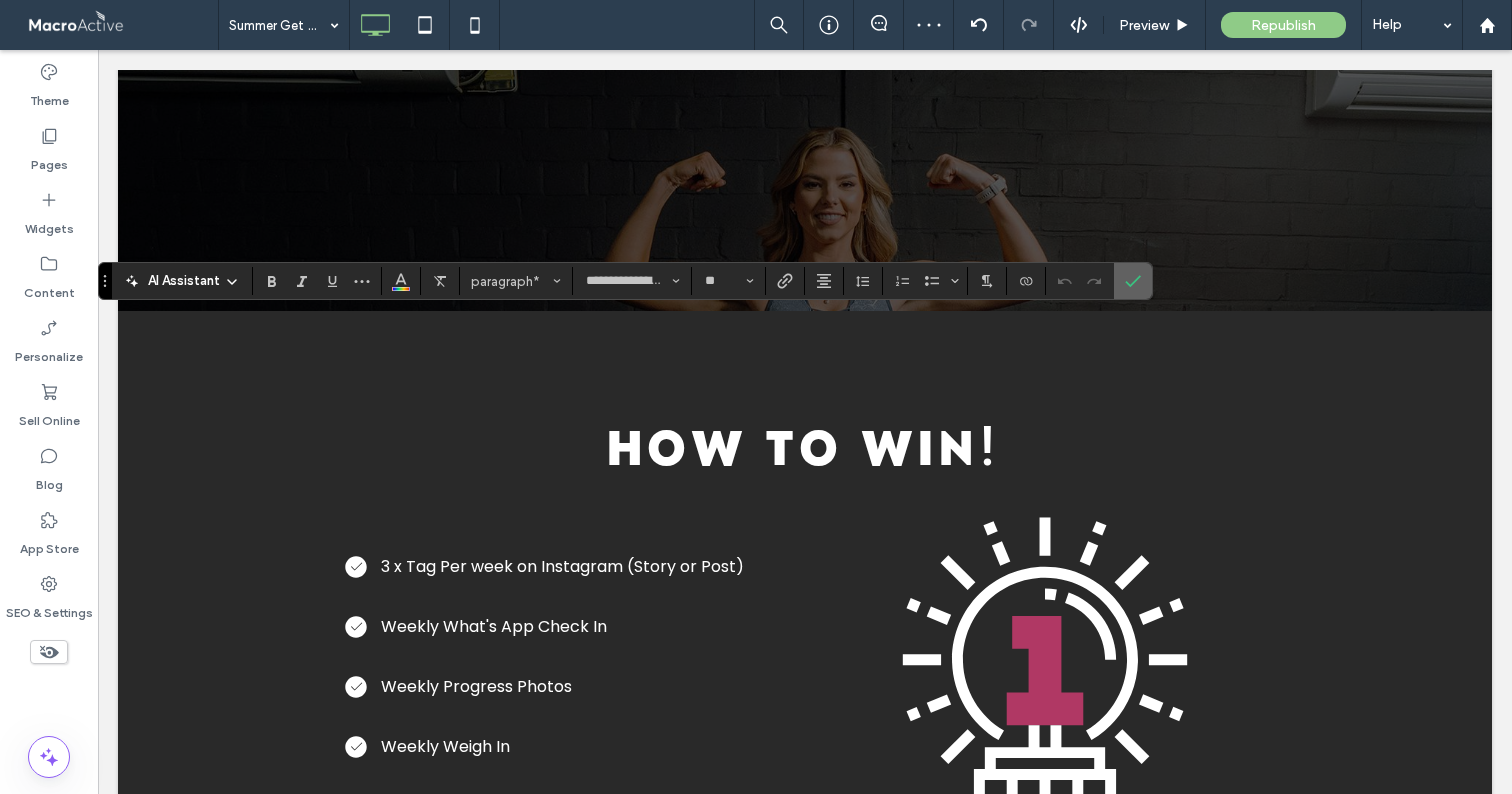 click 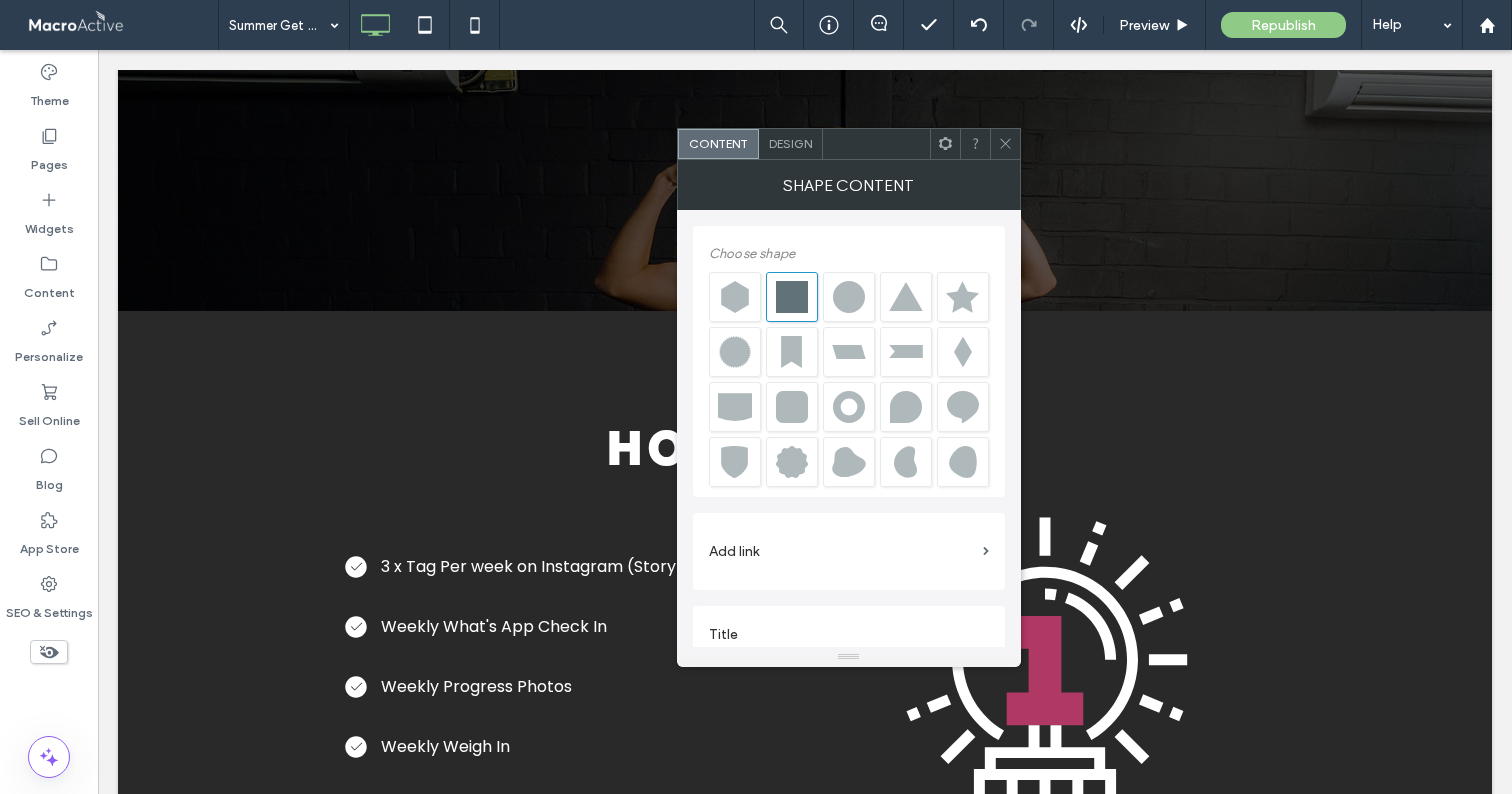 scroll, scrollTop: 23, scrollLeft: 0, axis: vertical 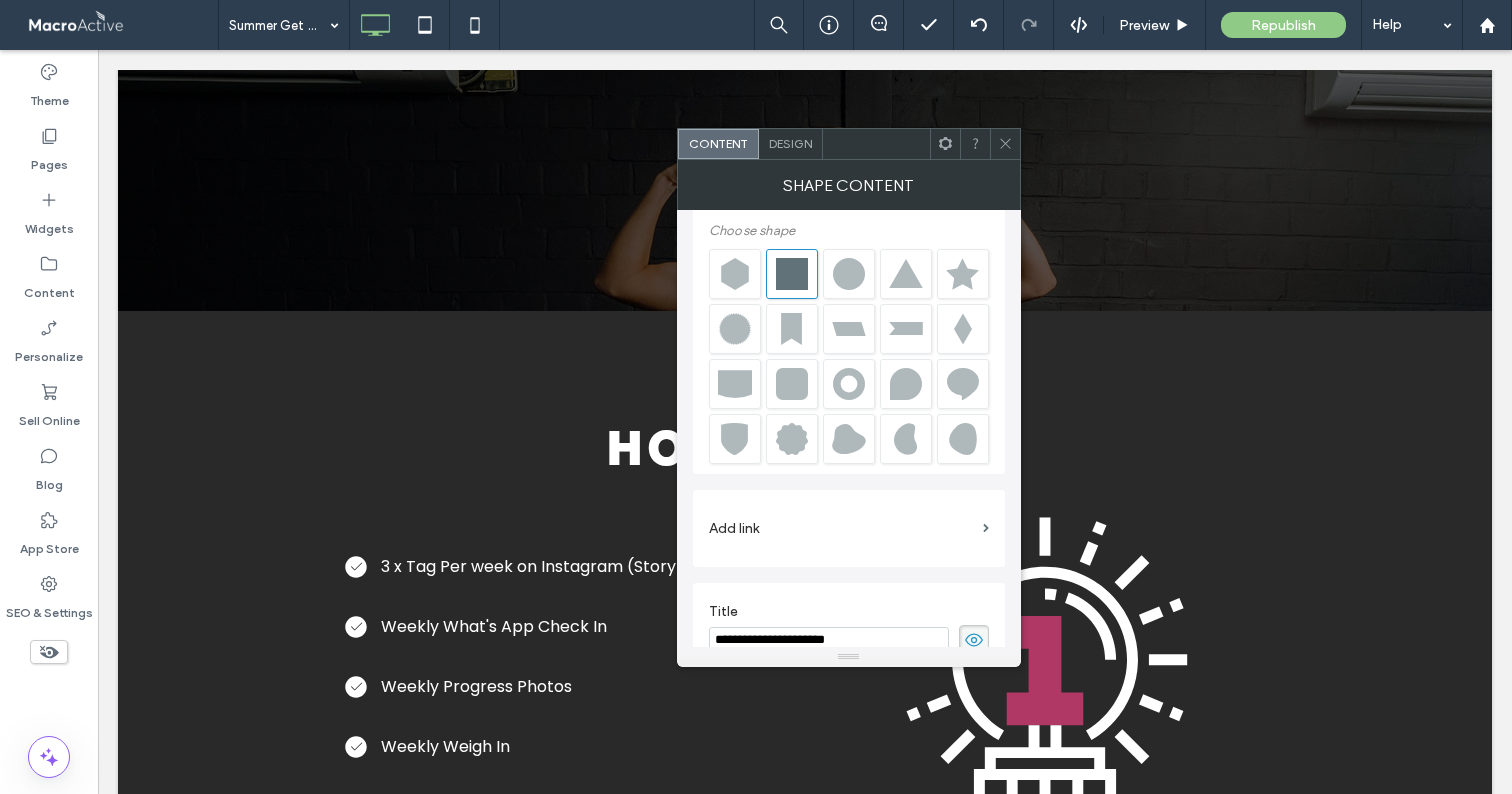 click on "Design" at bounding box center [790, 143] 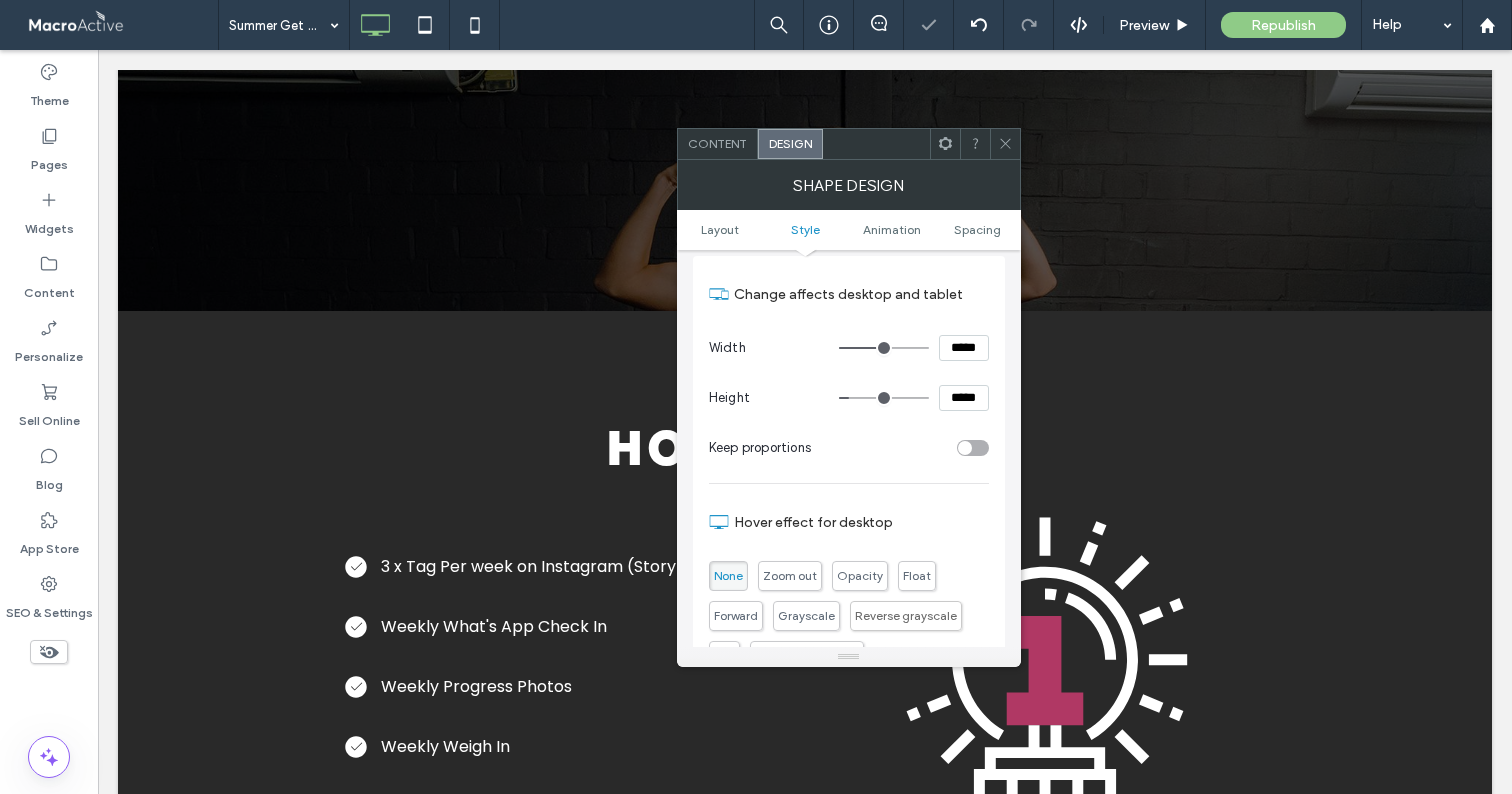 scroll, scrollTop: 418, scrollLeft: 0, axis: vertical 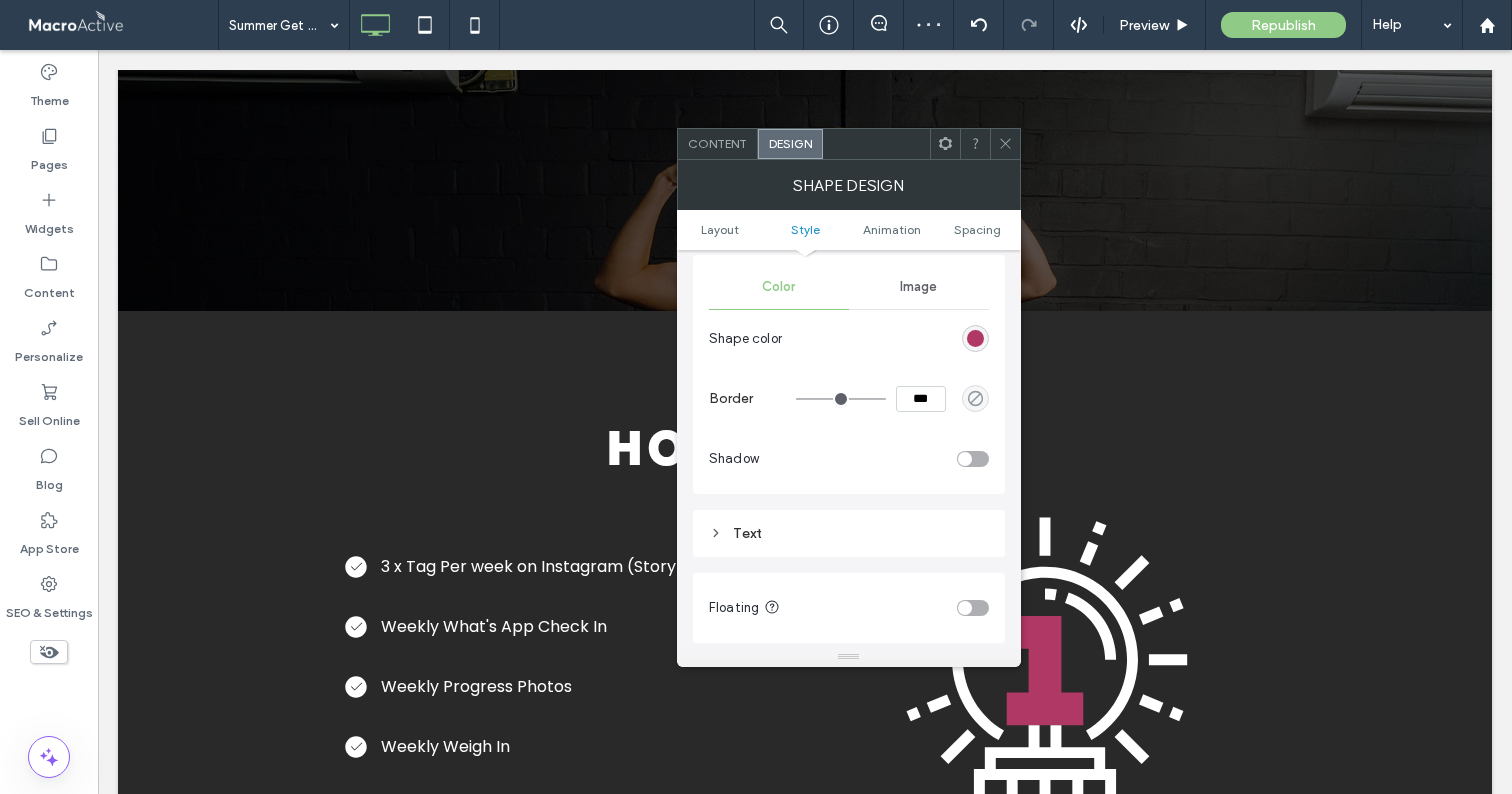 click on "Text" at bounding box center (849, 533) 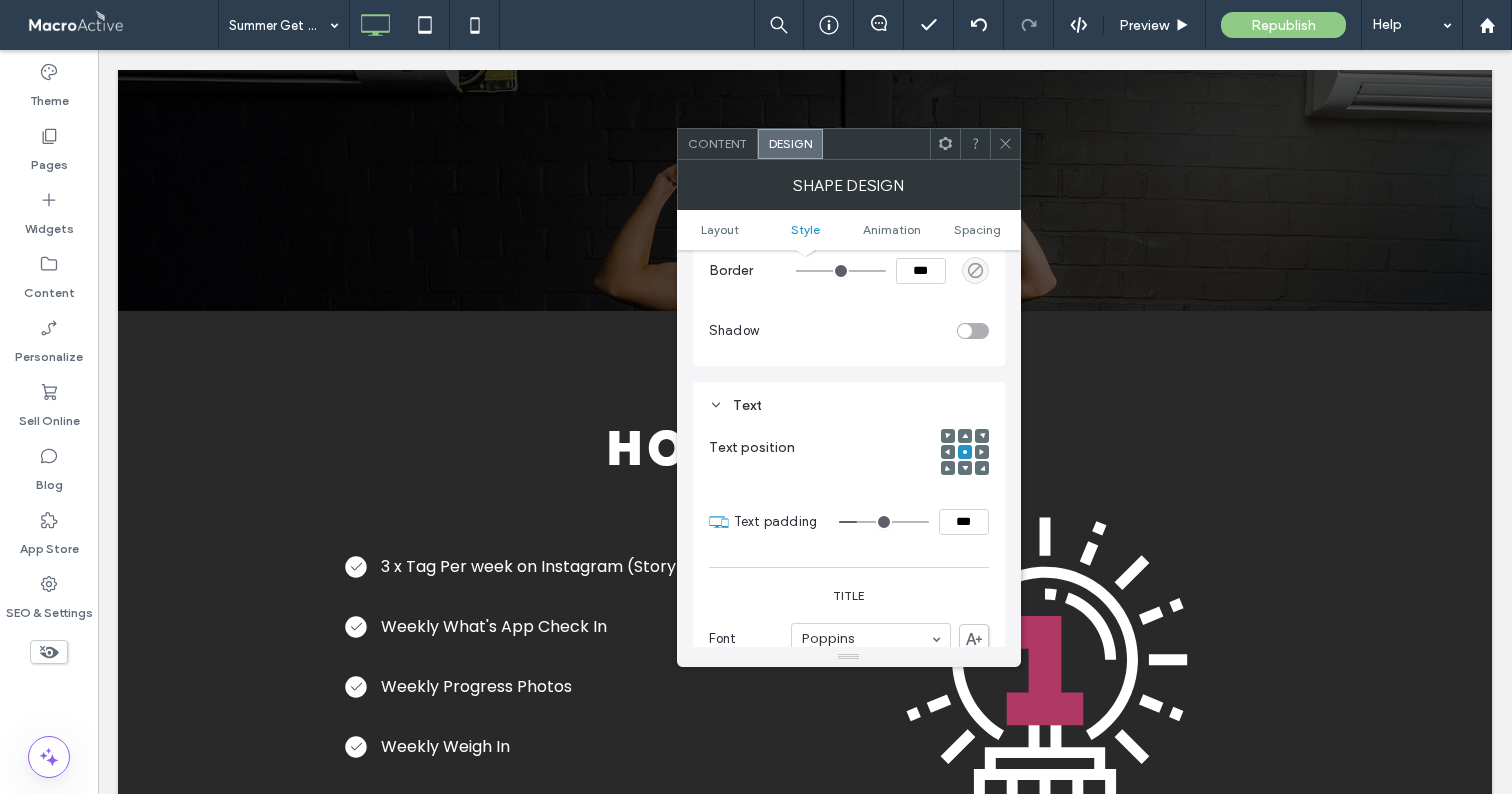 scroll, scrollTop: 854, scrollLeft: 0, axis: vertical 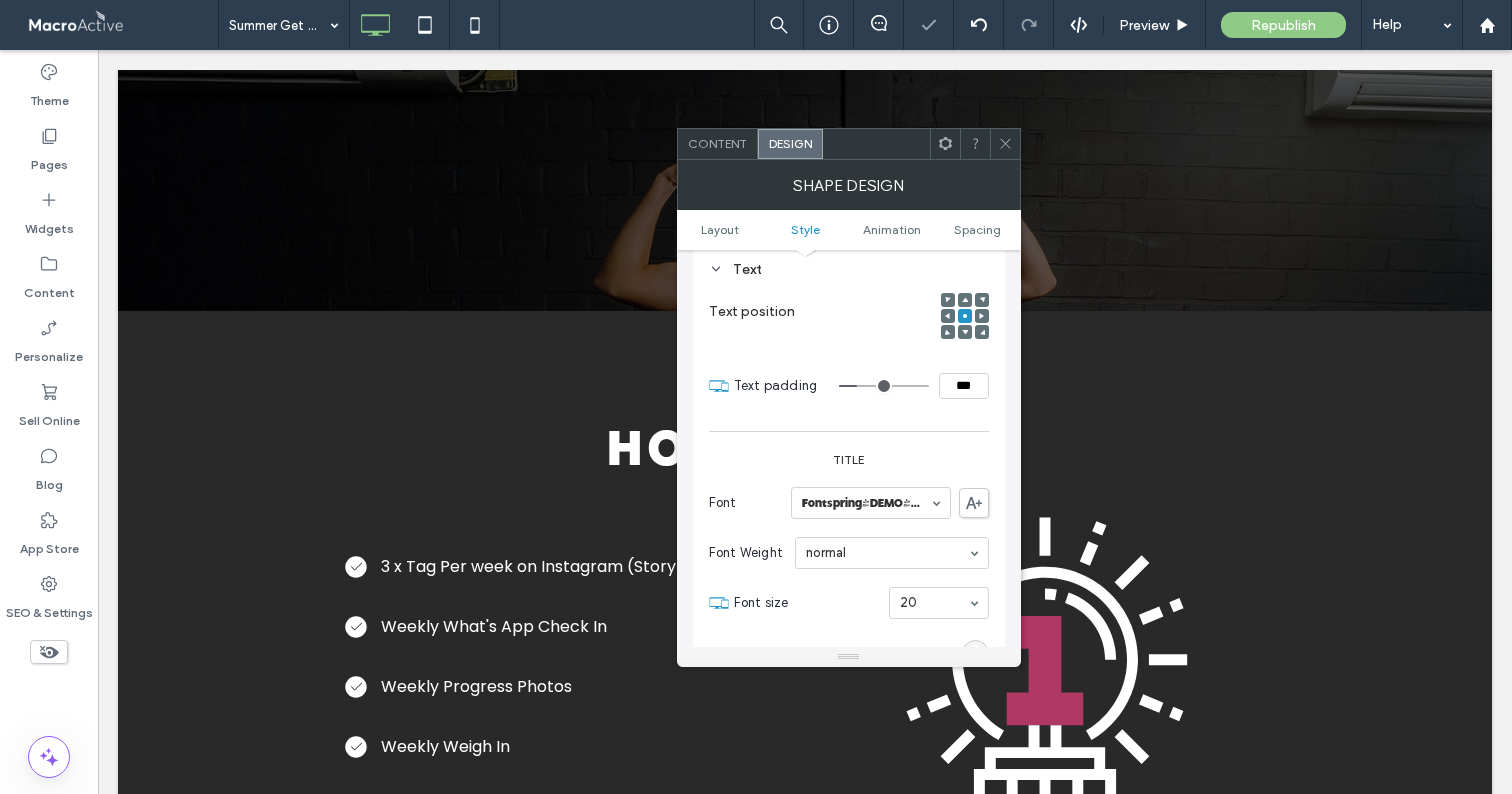 click 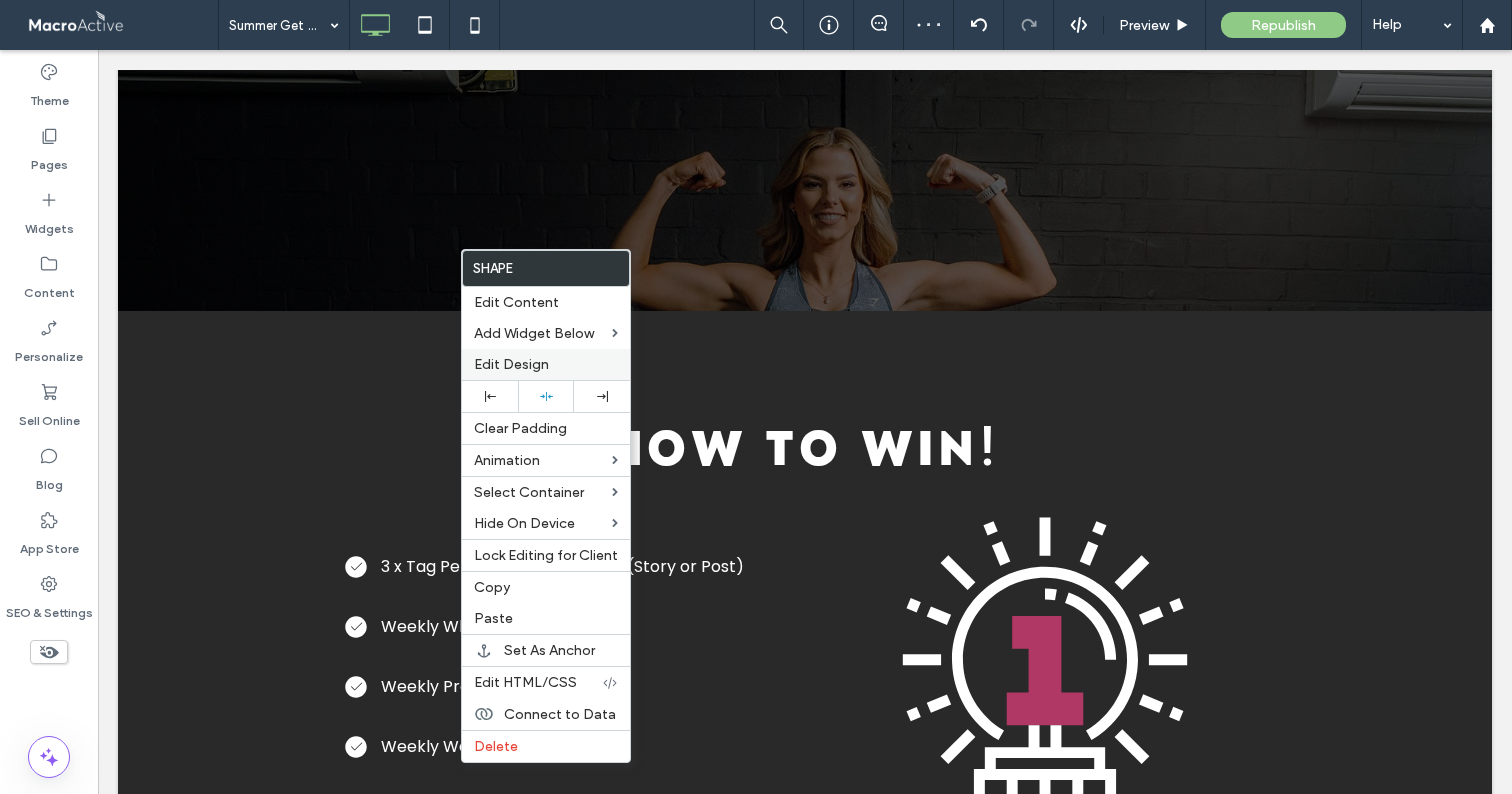 click on "Edit Design" at bounding box center (511, 364) 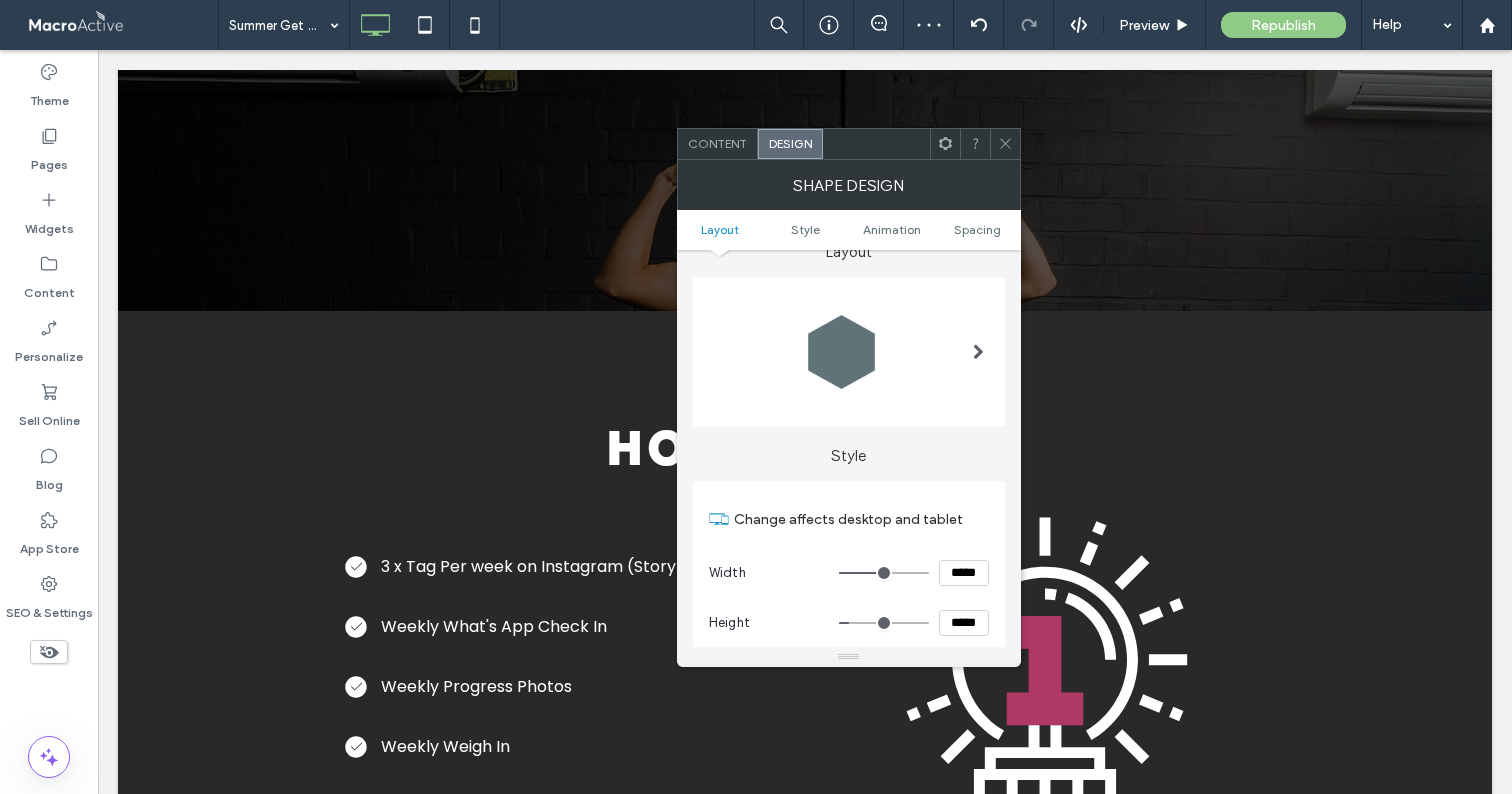 scroll, scrollTop: 155, scrollLeft: 0, axis: vertical 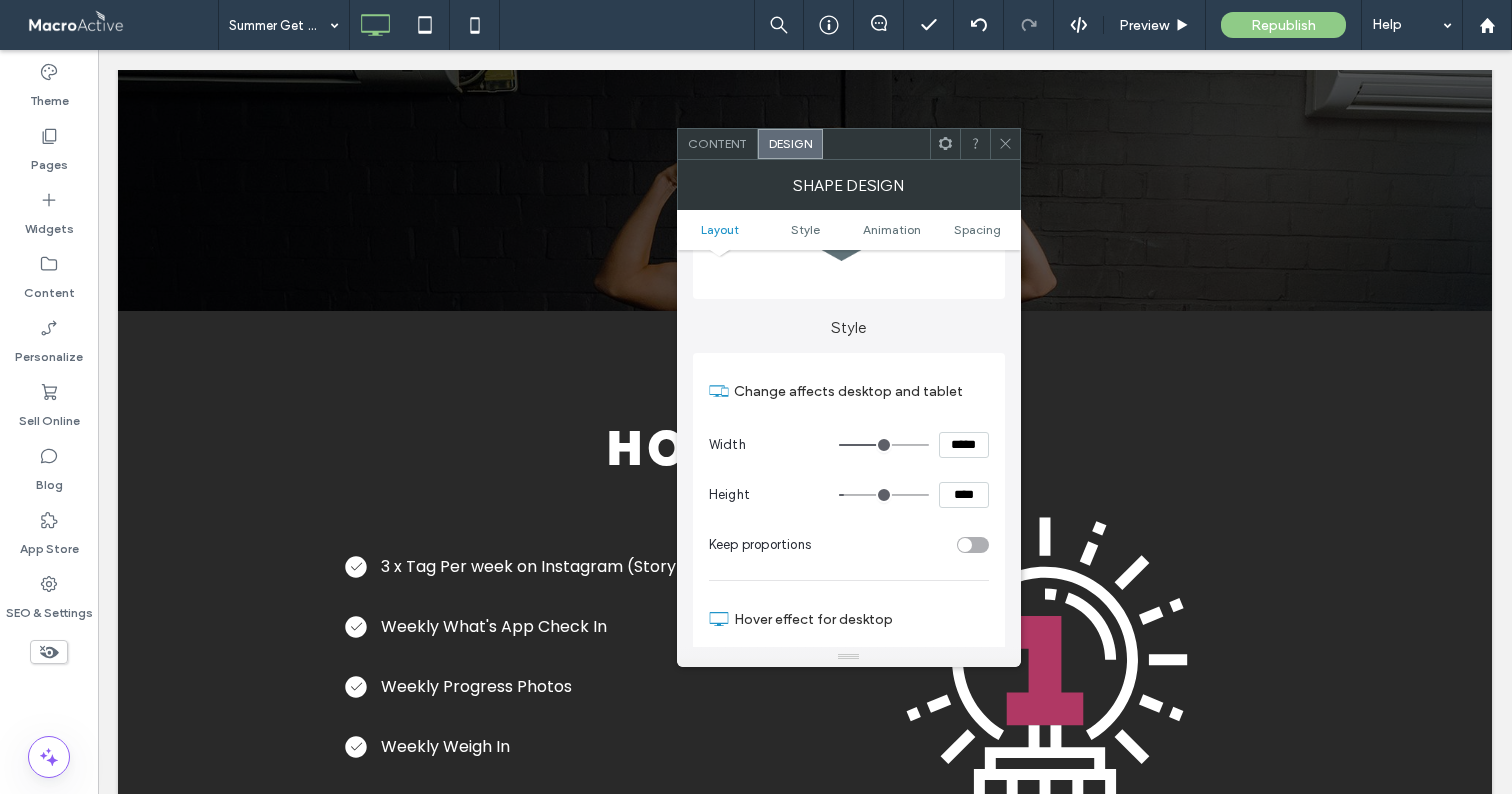 click at bounding box center [884, 495] 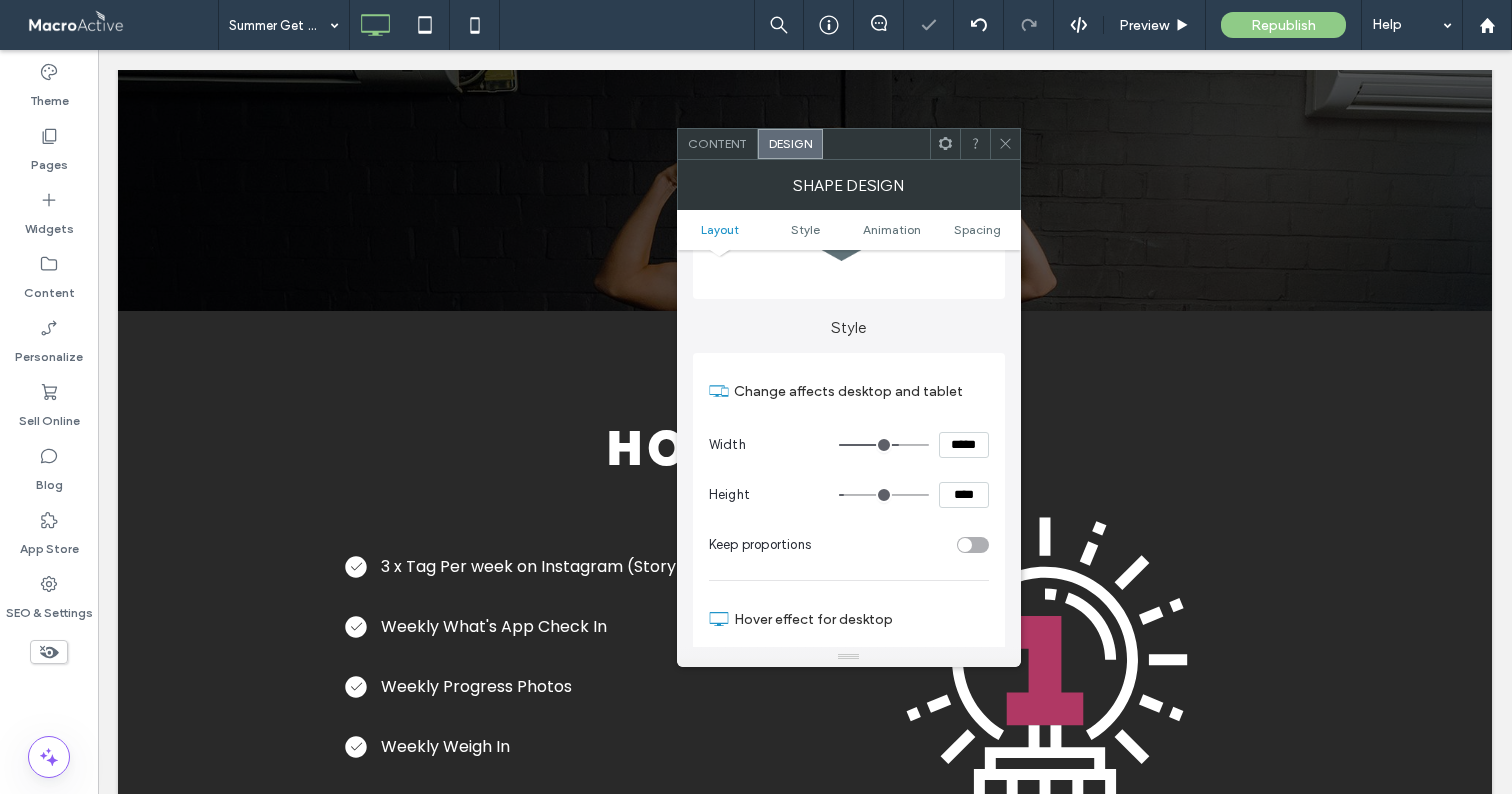 click at bounding box center (884, 445) 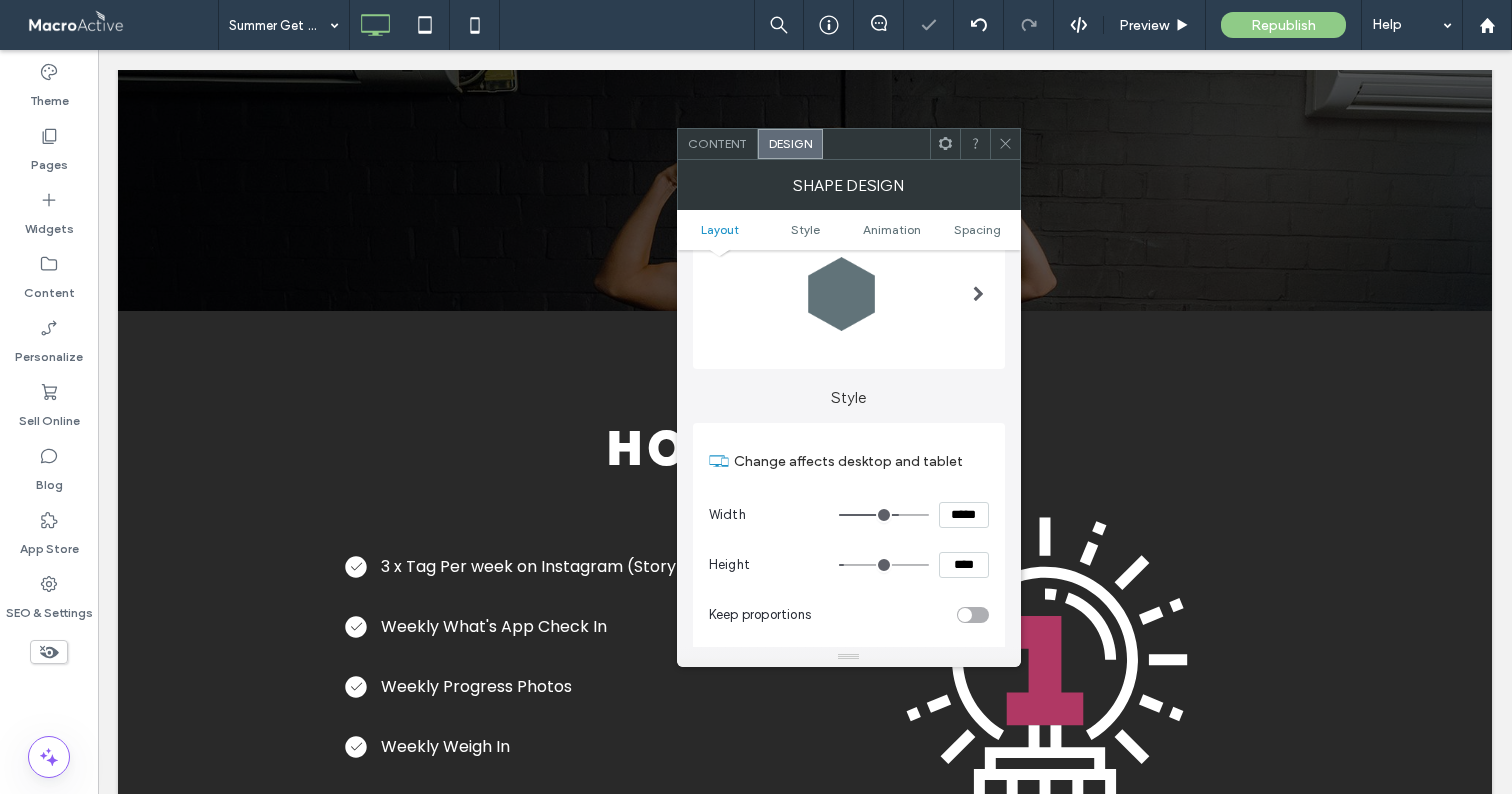 scroll, scrollTop: 0, scrollLeft: 0, axis: both 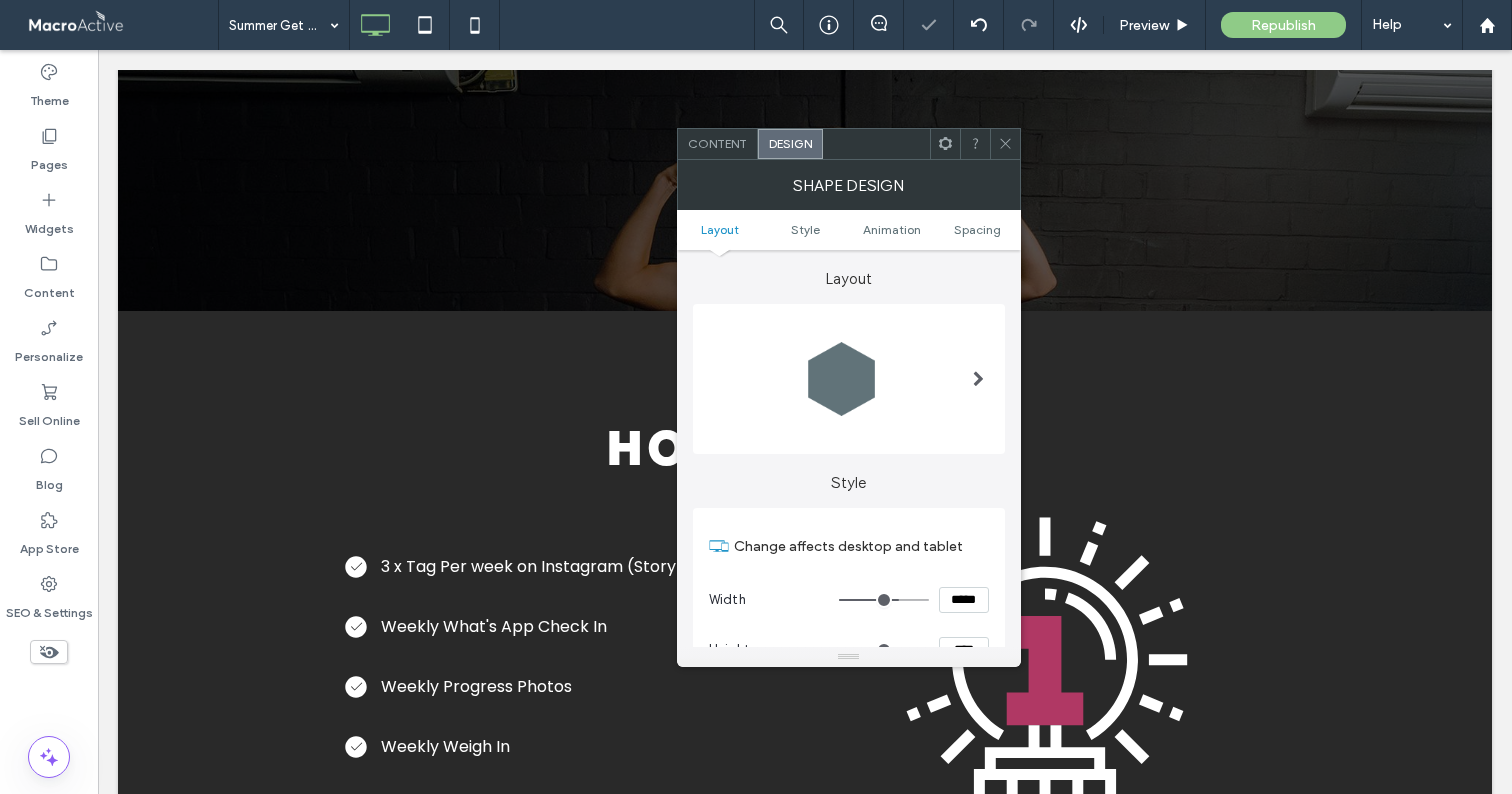 click on "Content" at bounding box center (718, 144) 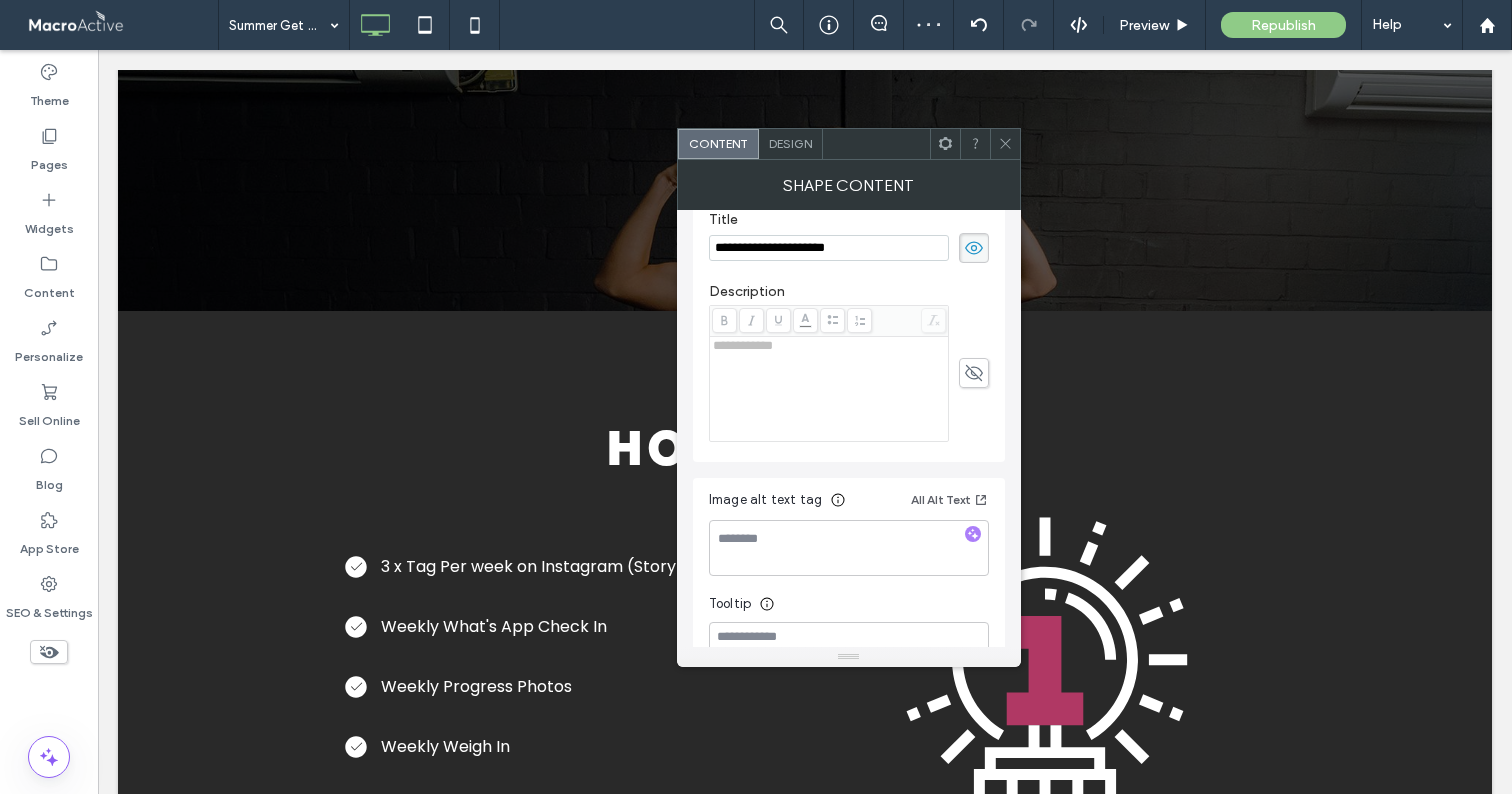 scroll, scrollTop: 430, scrollLeft: 0, axis: vertical 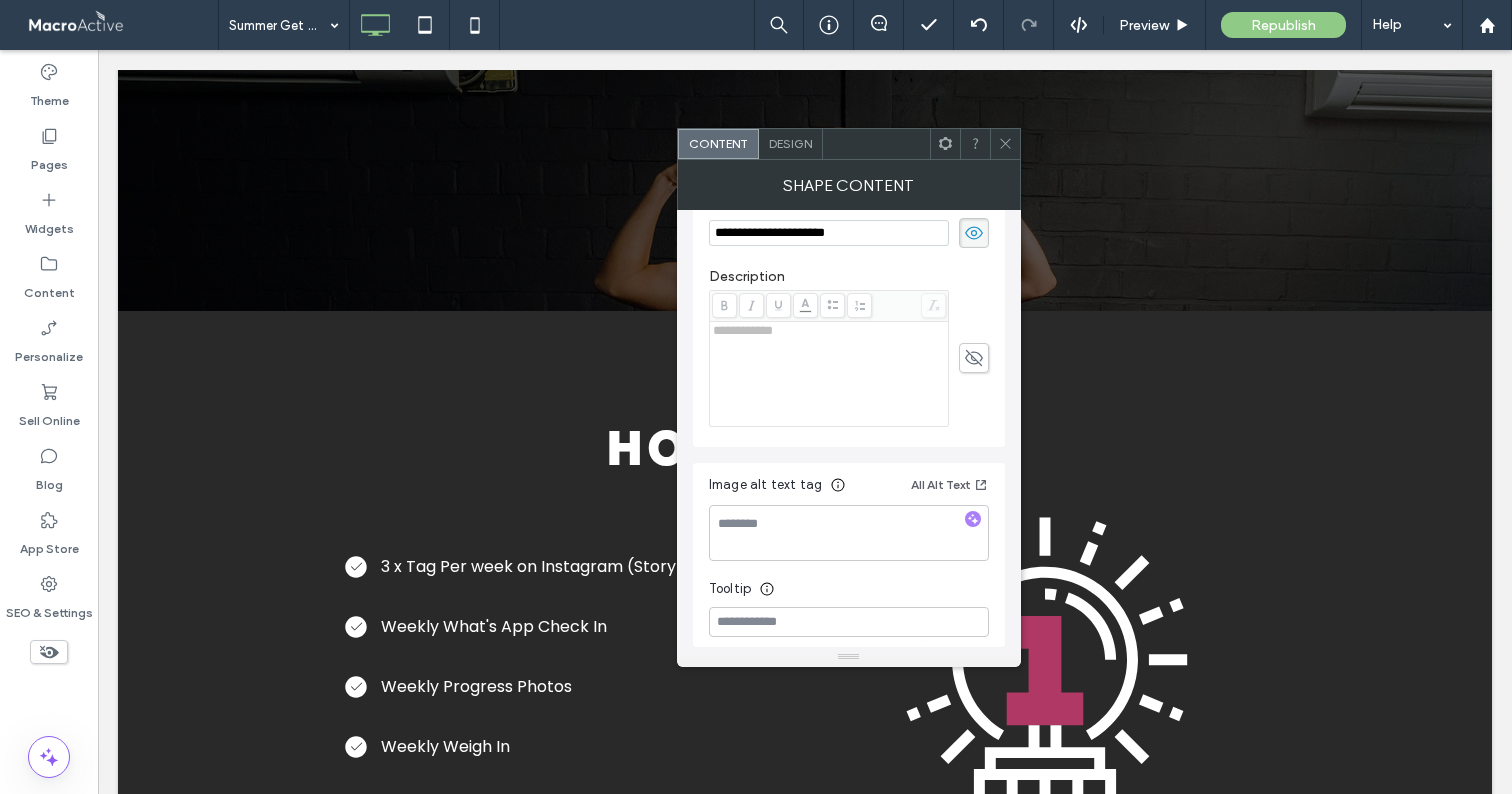 click on "Design" at bounding box center [790, 143] 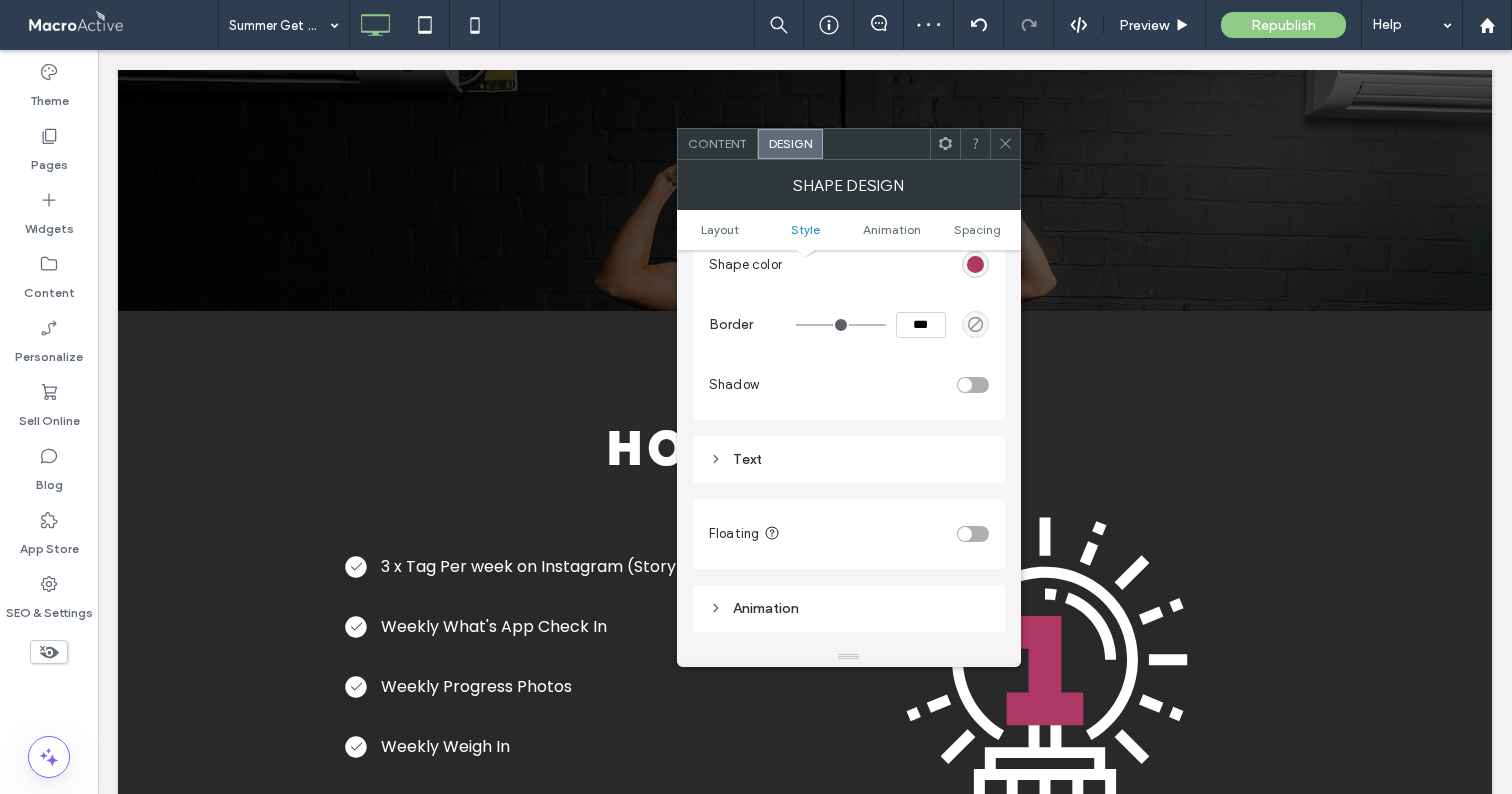 click on "Text" at bounding box center [849, 459] 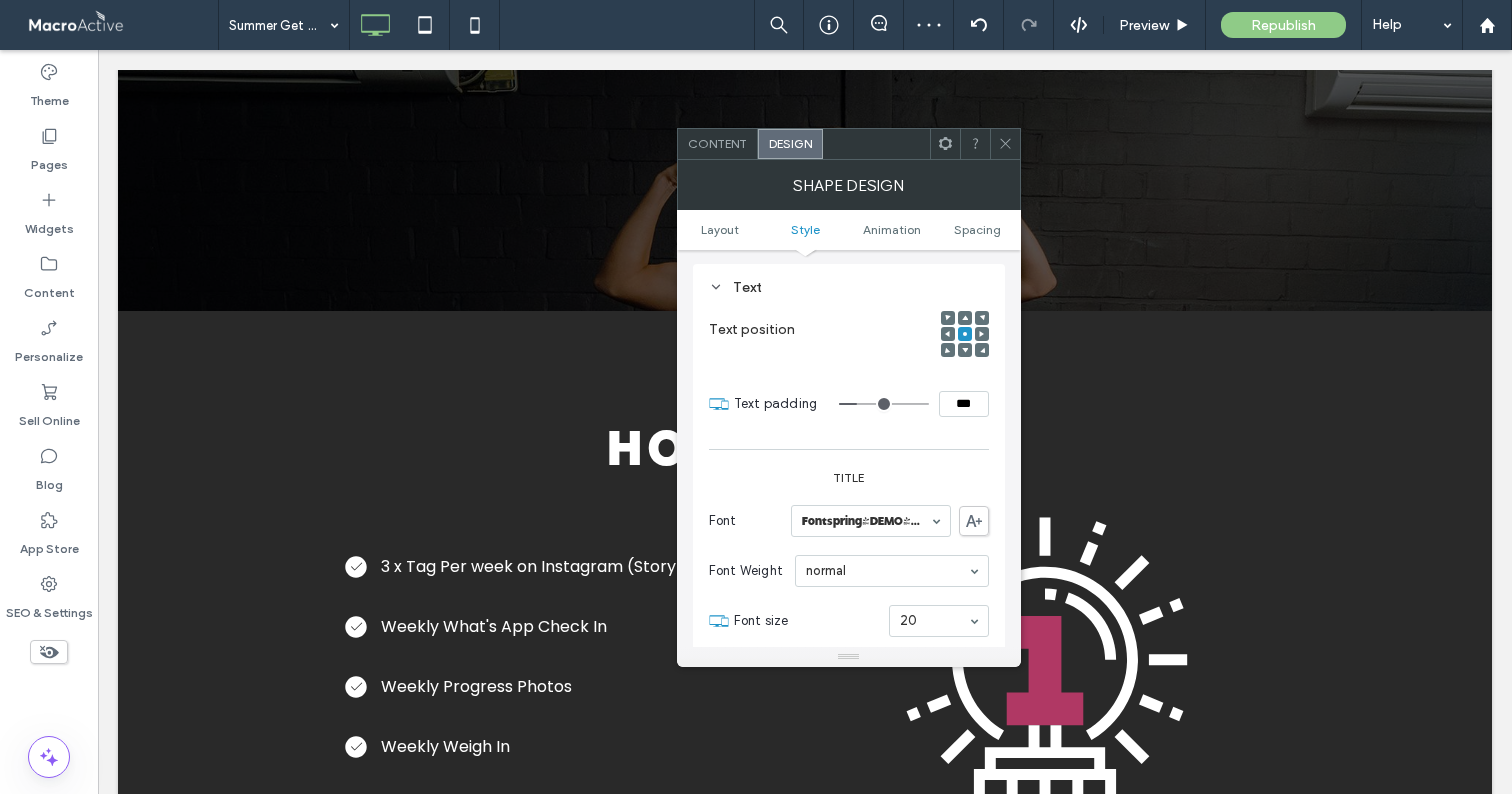 scroll, scrollTop: 1216, scrollLeft: 0, axis: vertical 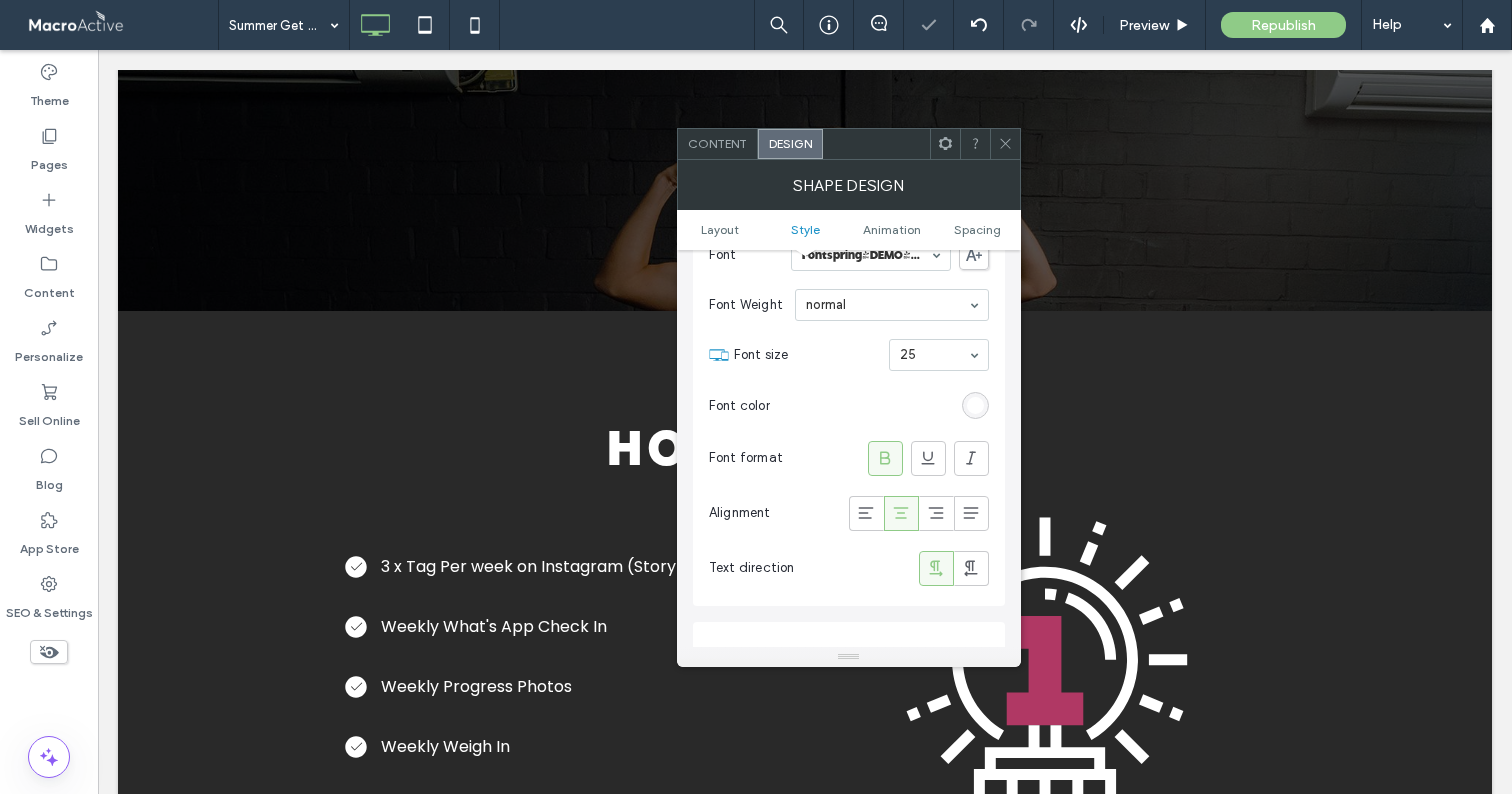click 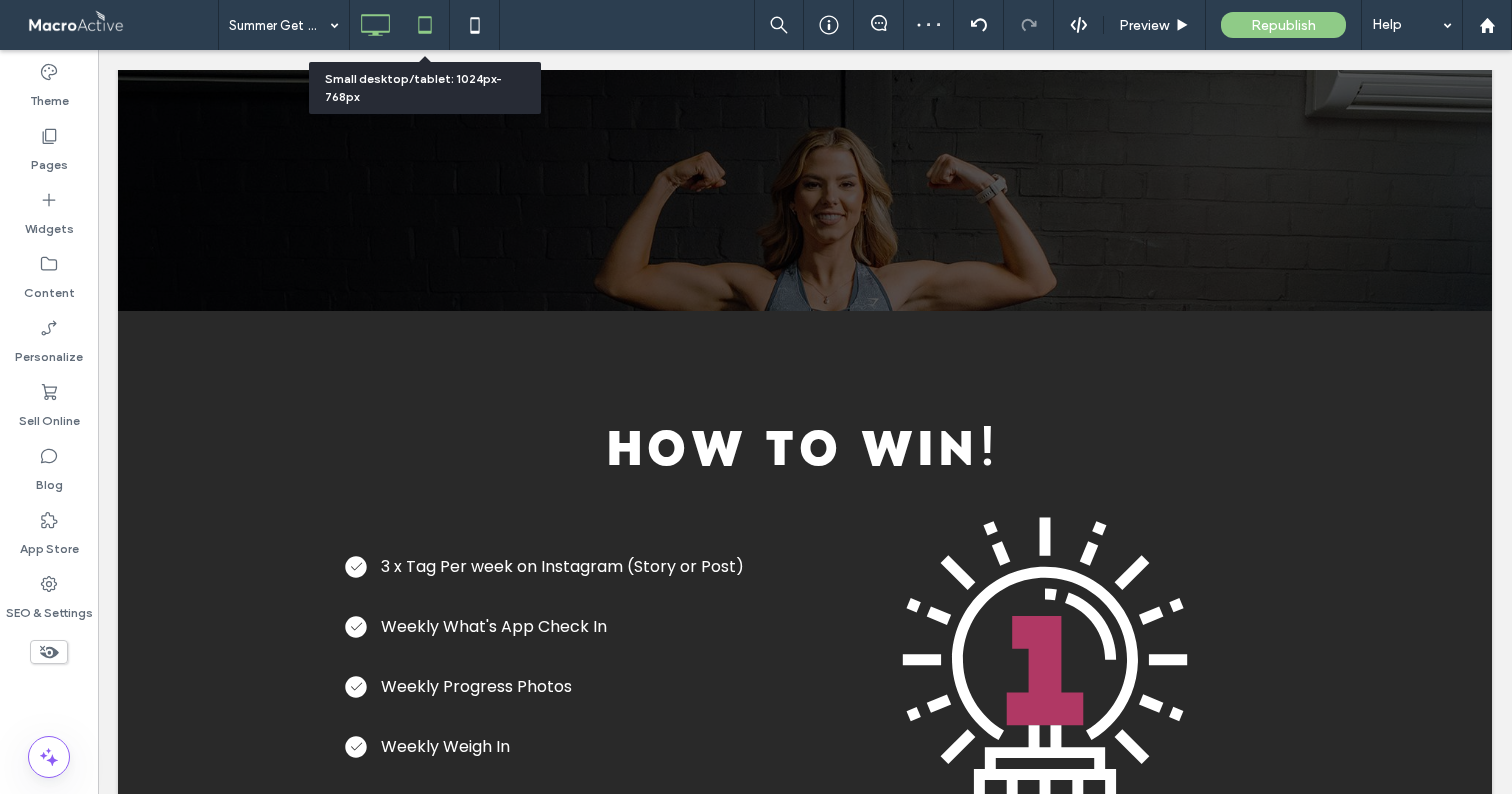 click 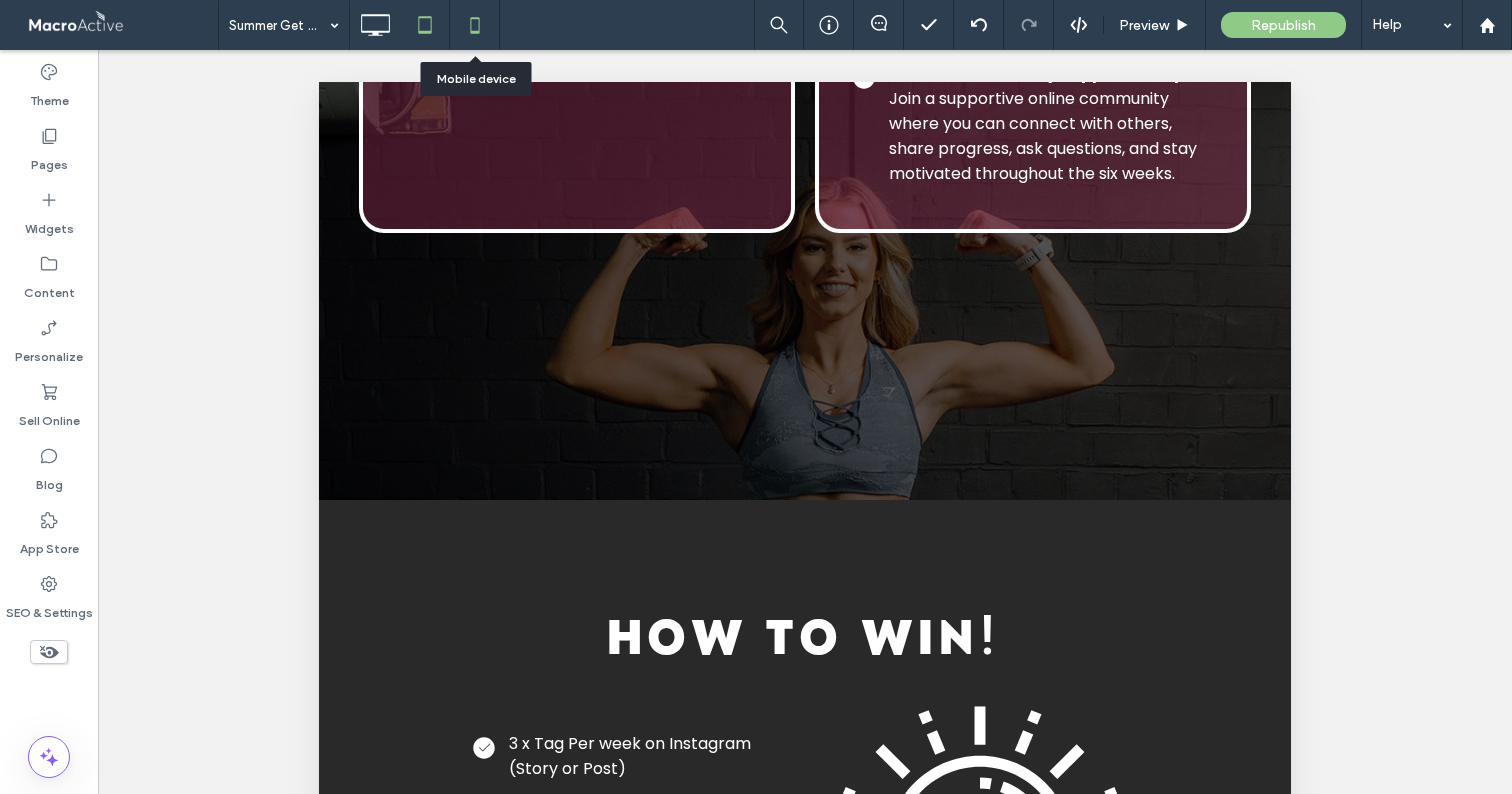 click 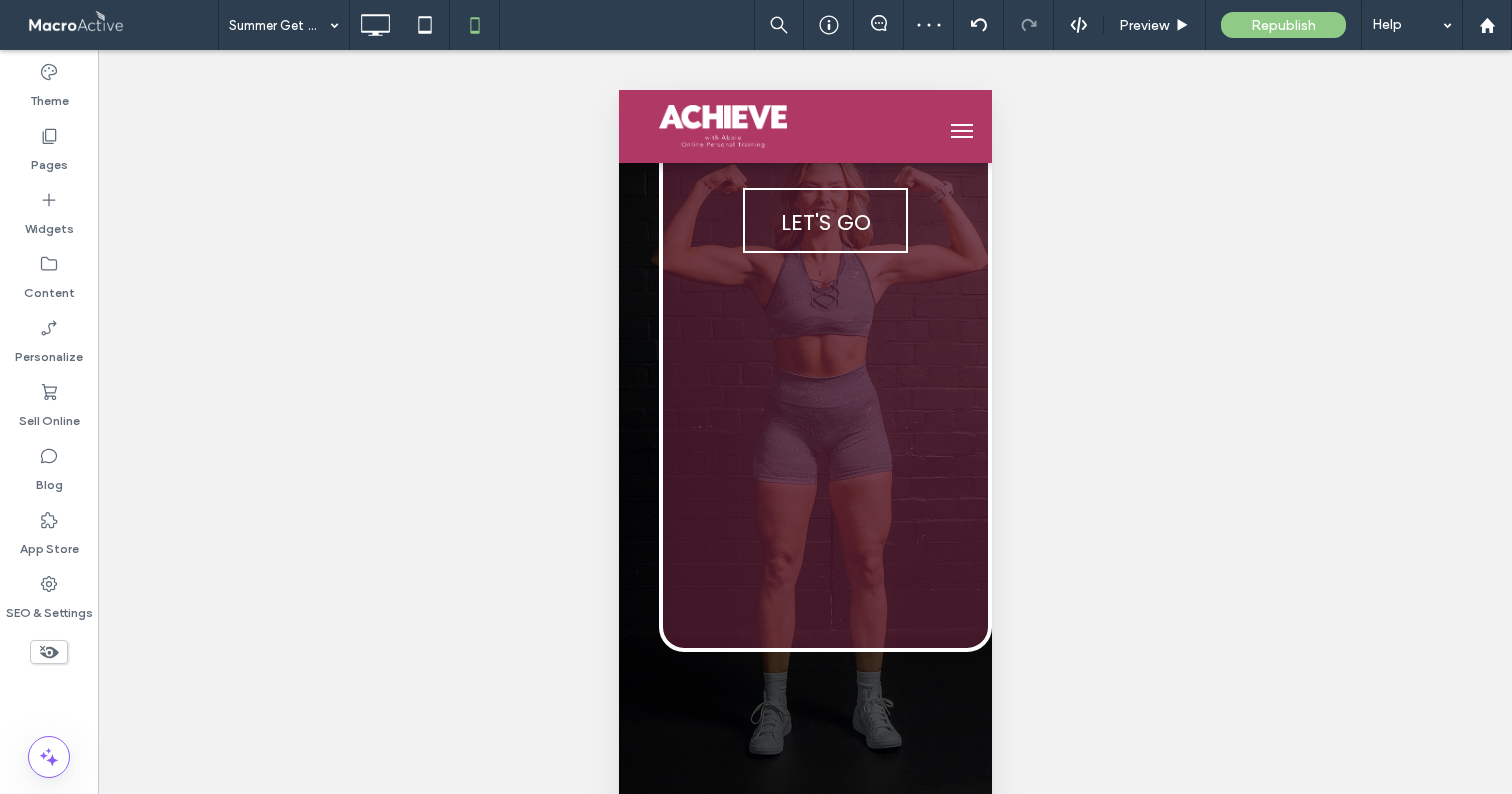 click at bounding box center (49, 652) 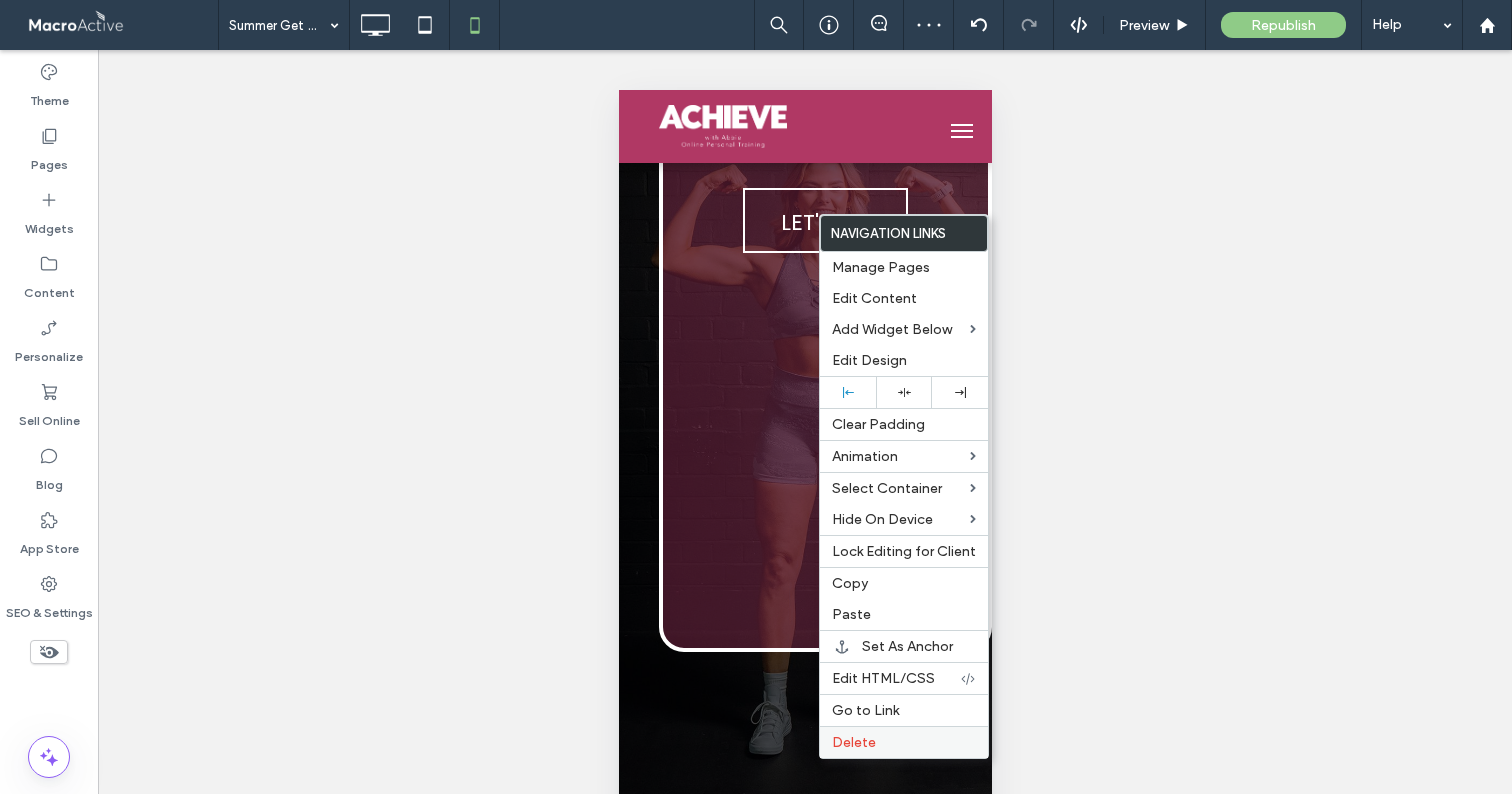 click on "Delete" at bounding box center (904, 742) 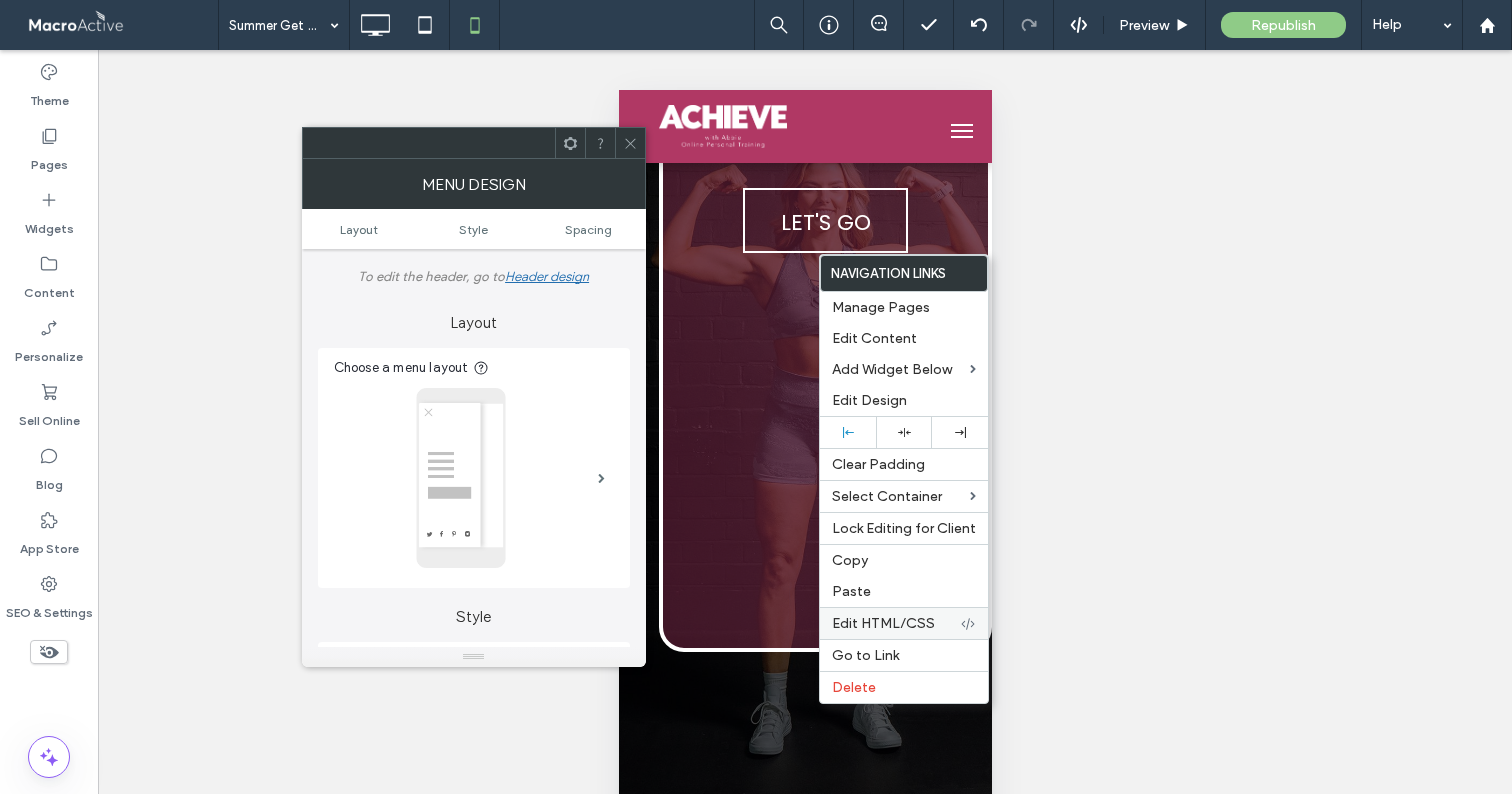 click on "Edit HTML/CSS" at bounding box center (883, 623) 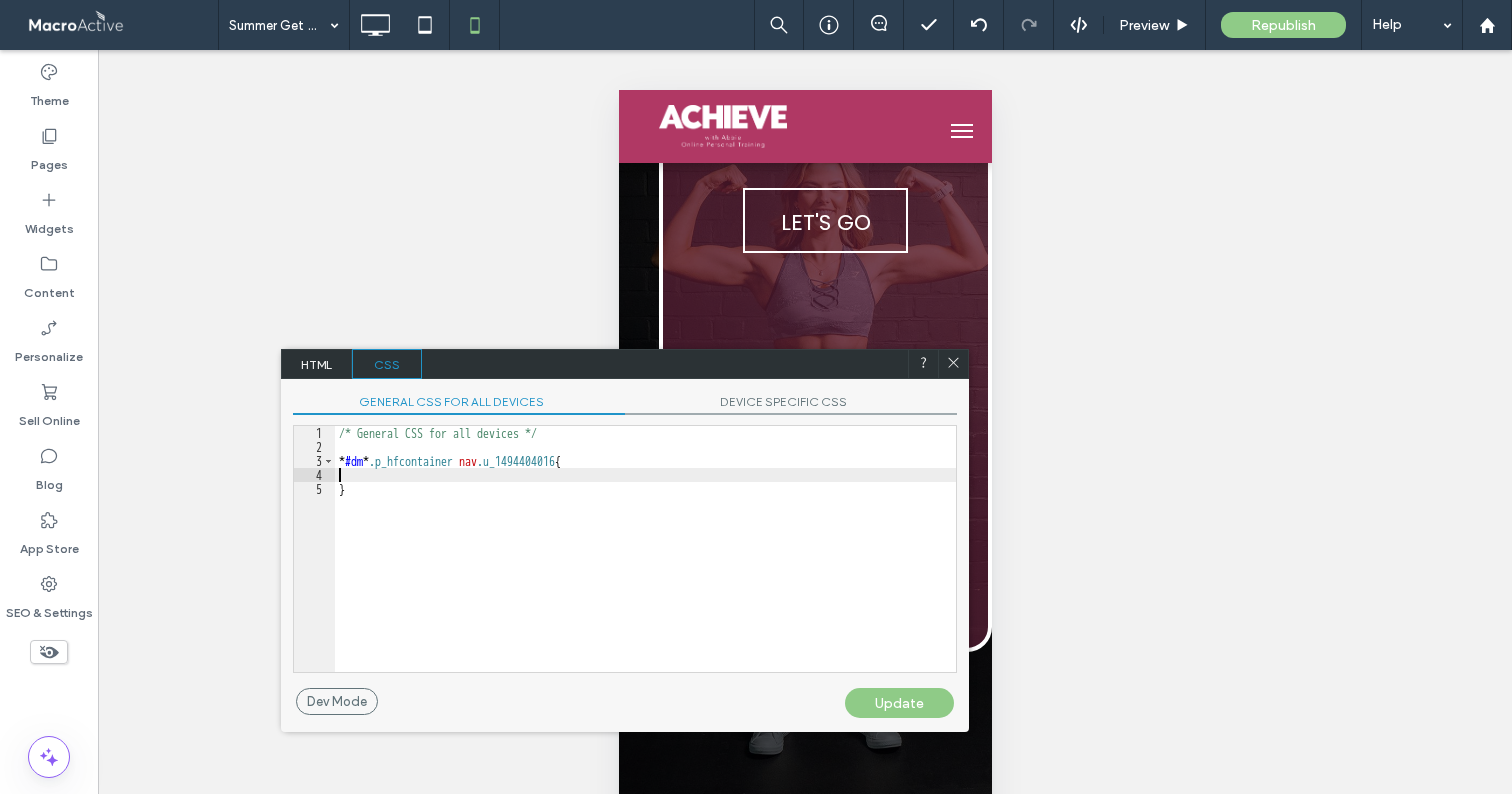 click on "/* General CSS for all devices */ * #dm  * .p_hfcontainer   nav .u_1494404016 { }" at bounding box center [645, 563] 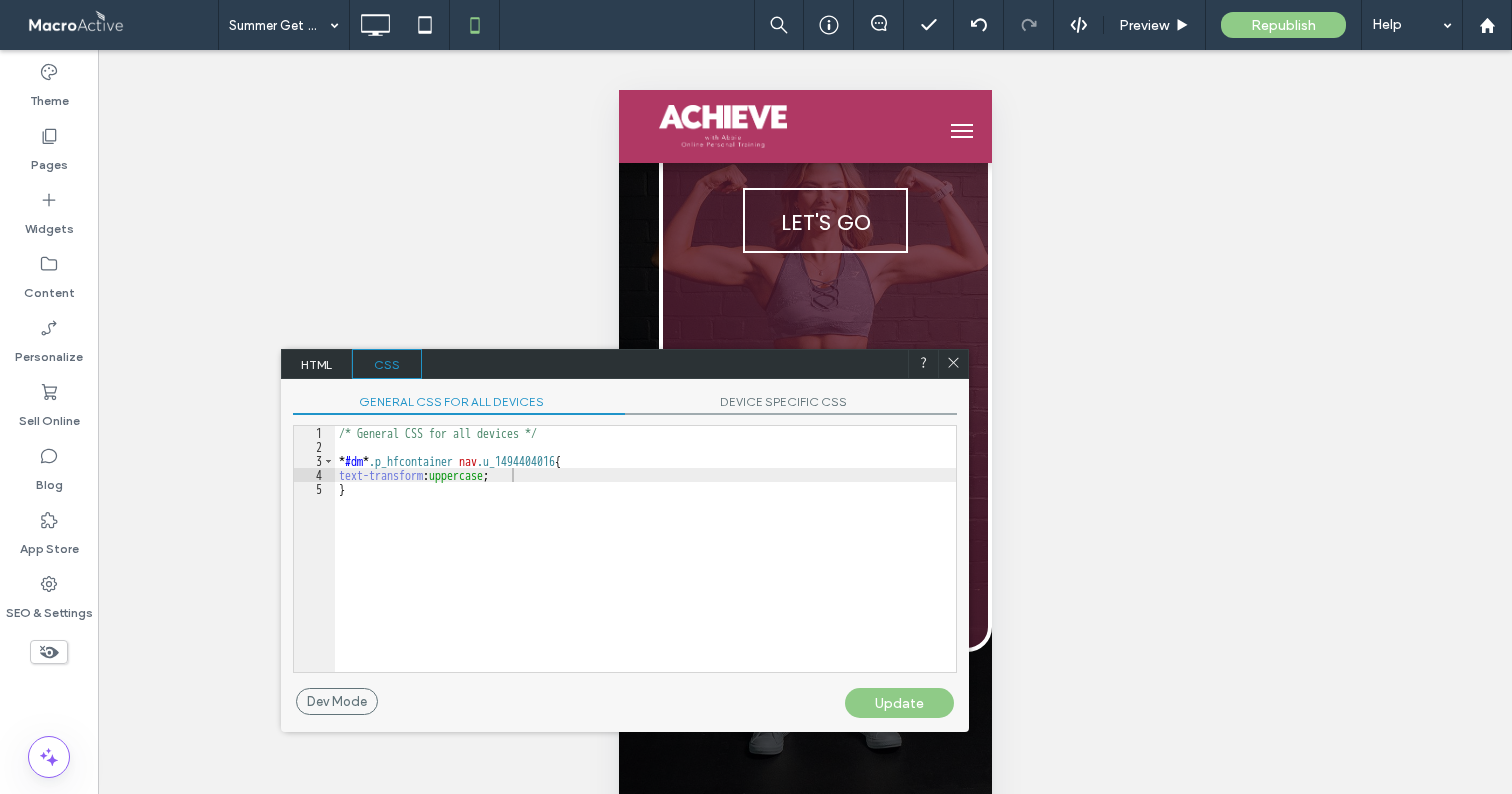 click on "Update" at bounding box center [899, 703] 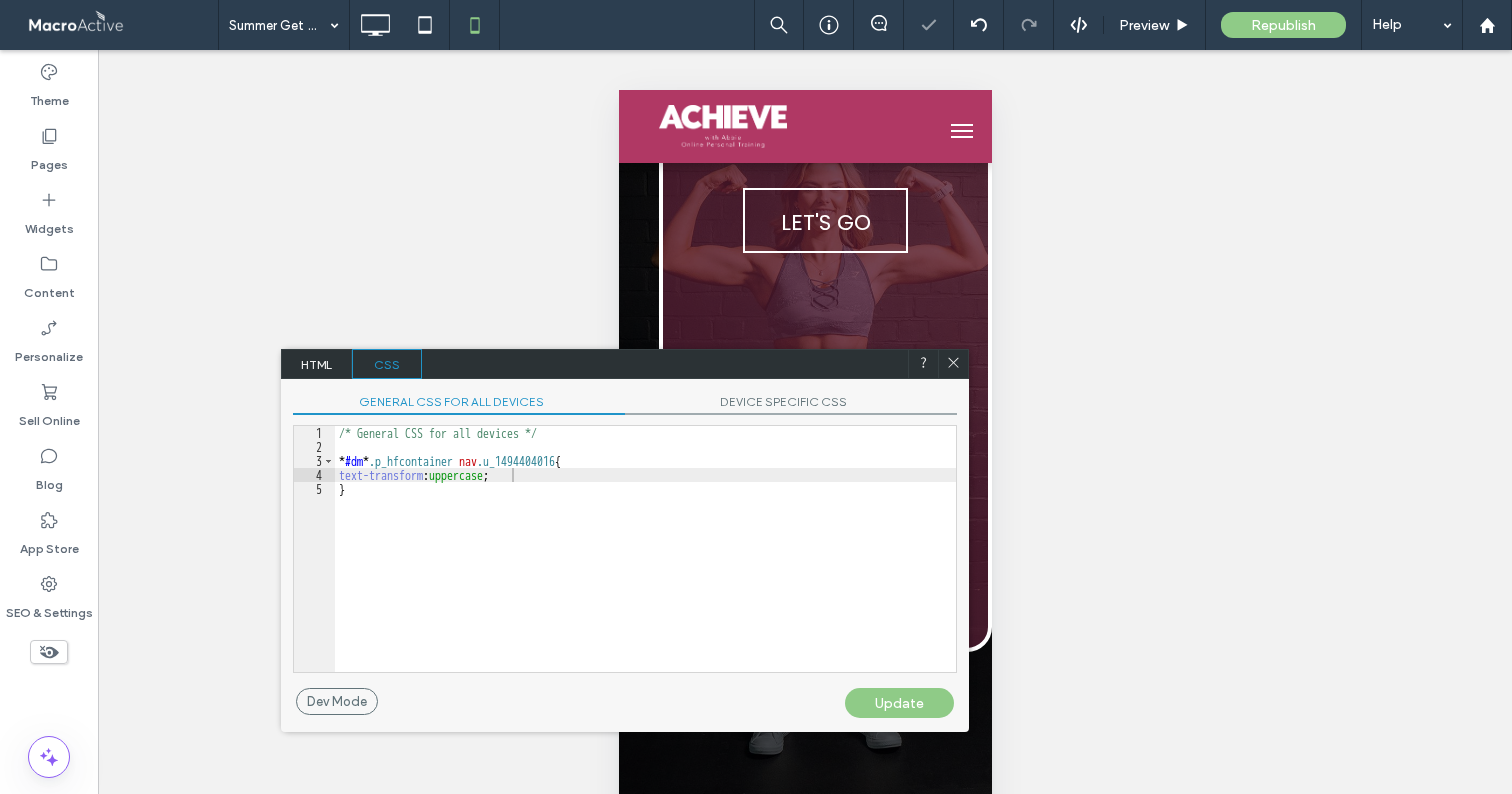 click 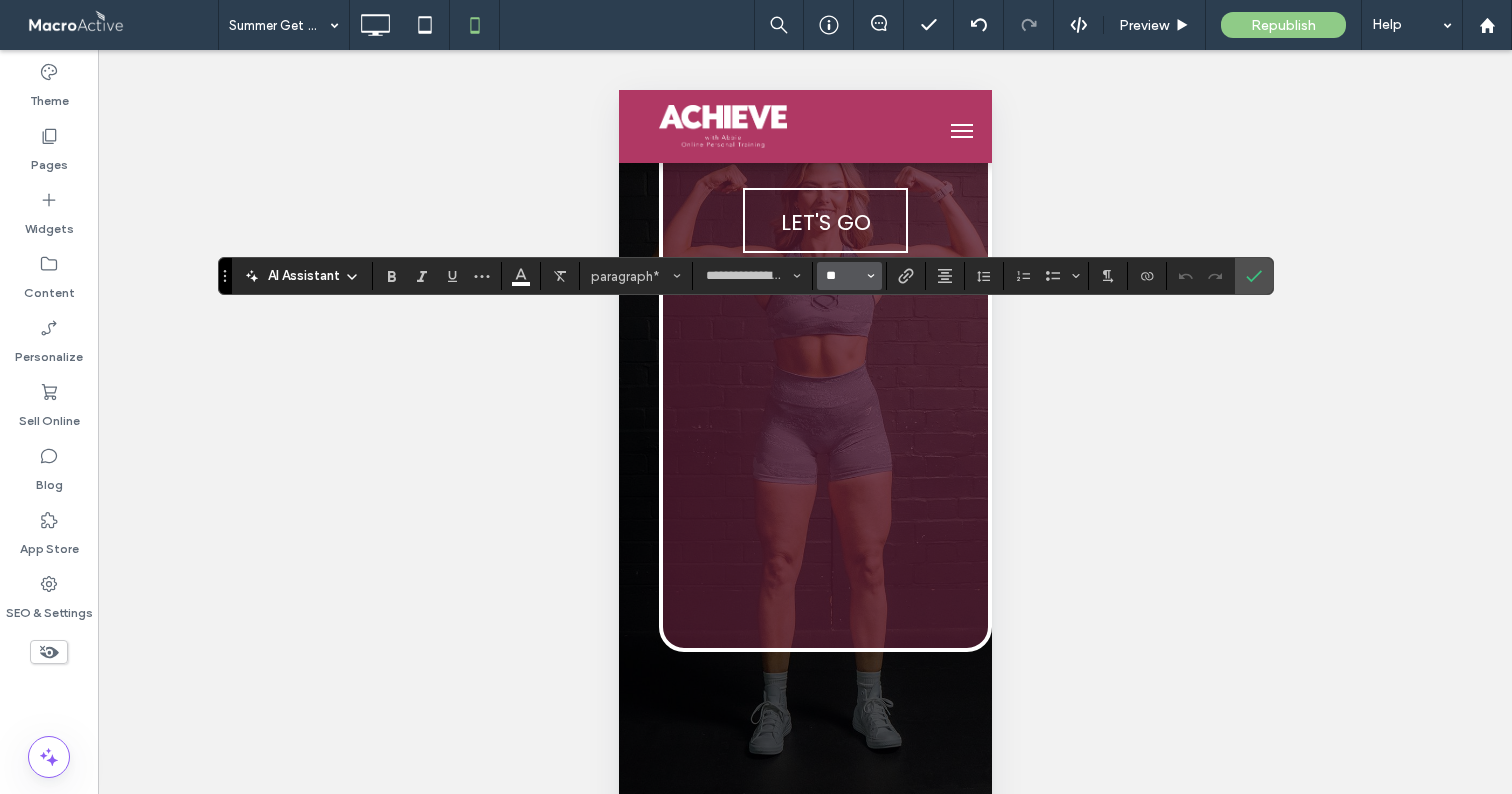 click on "**" at bounding box center (843, 276) 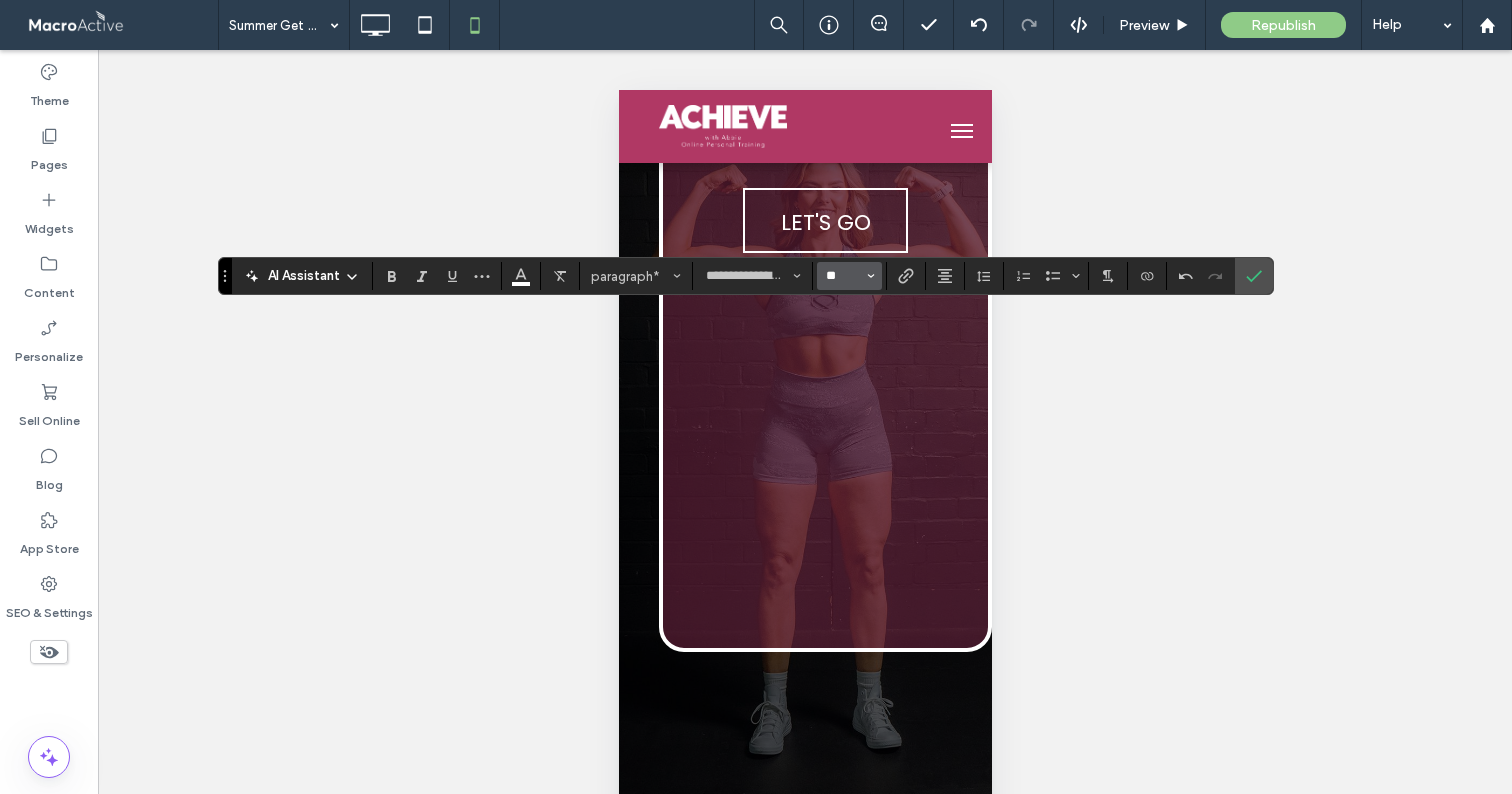 click on "**" at bounding box center (843, 276) 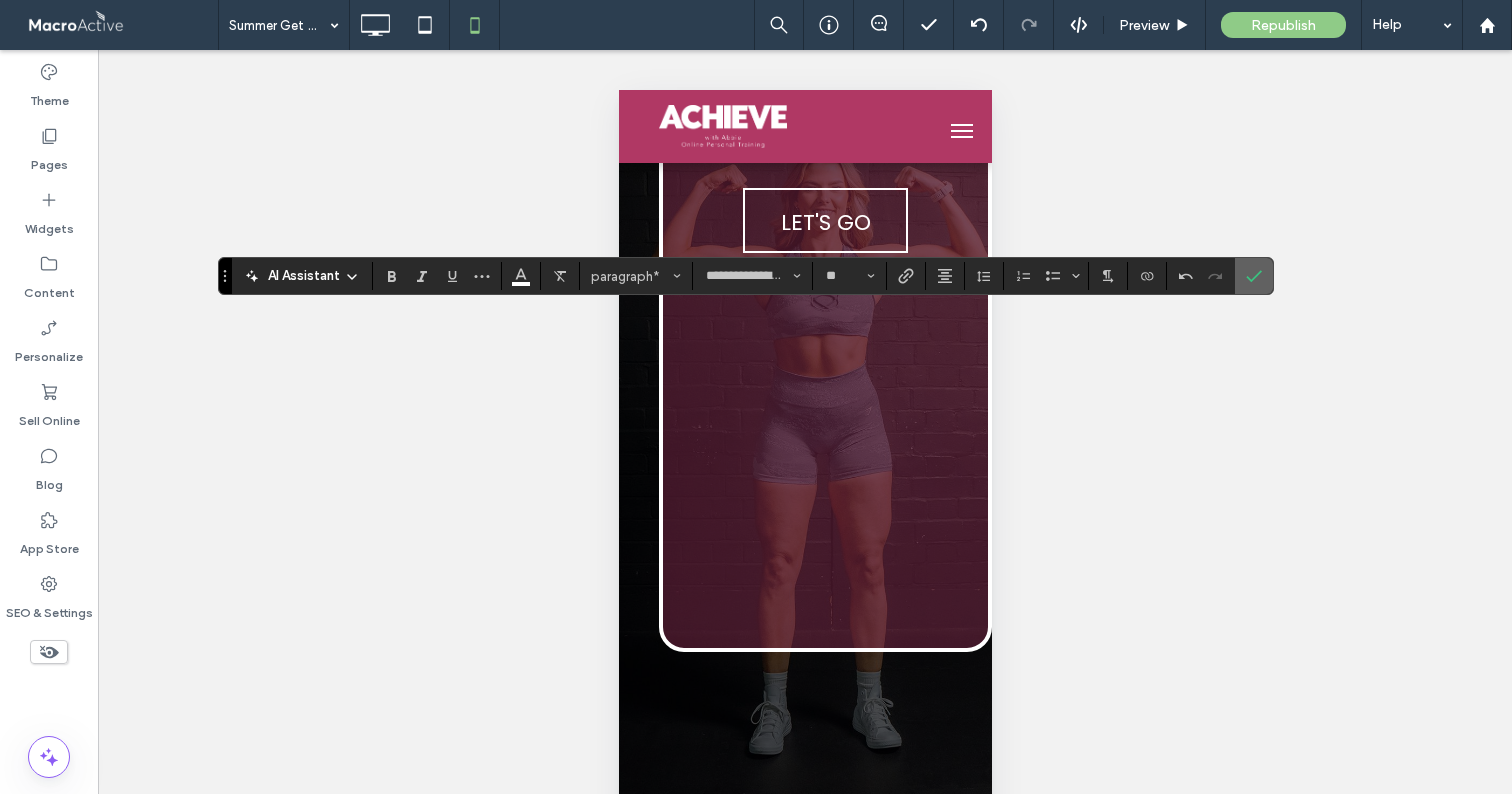 click at bounding box center (1254, 276) 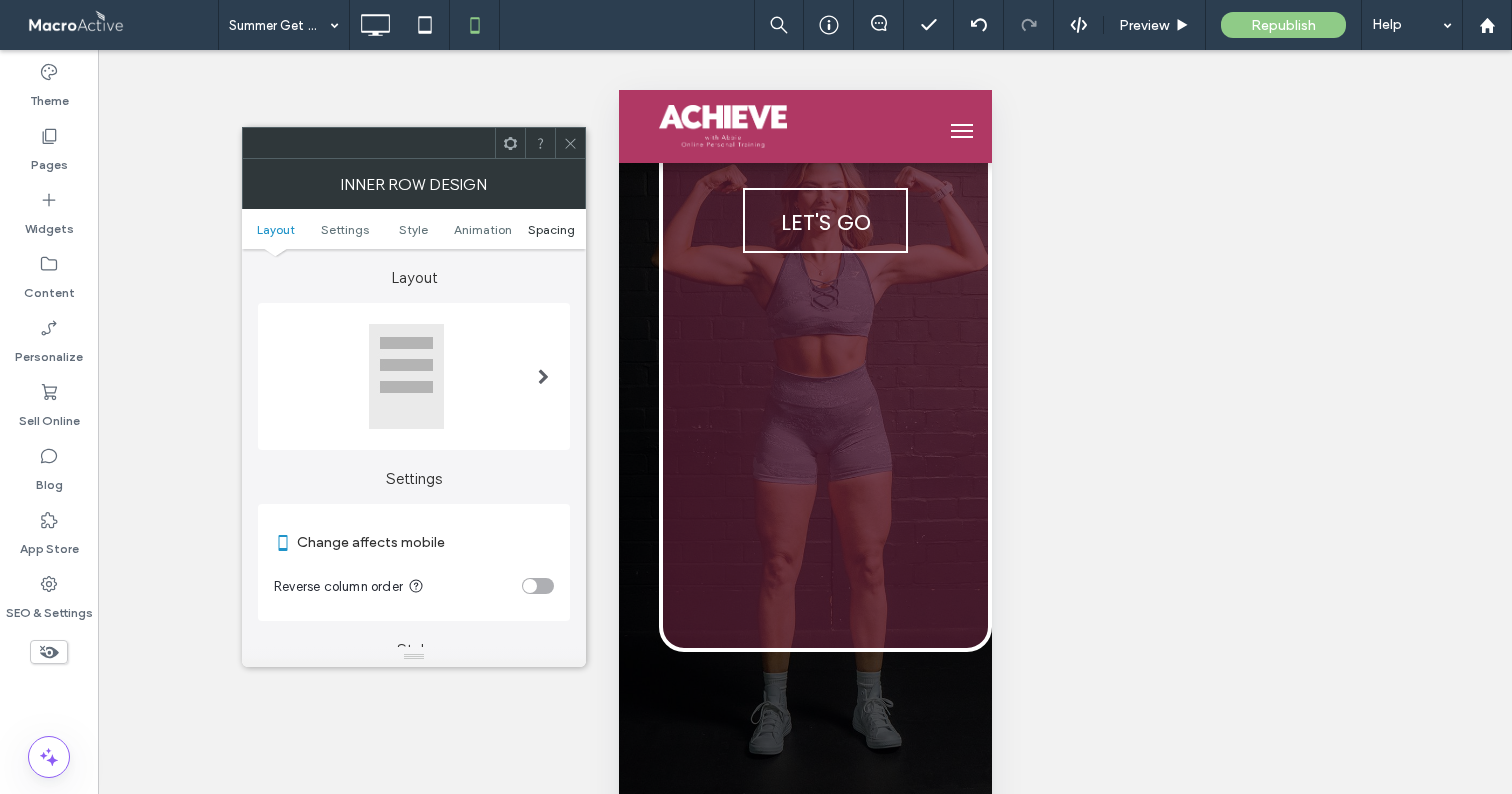 click on "Spacing" at bounding box center (551, 229) 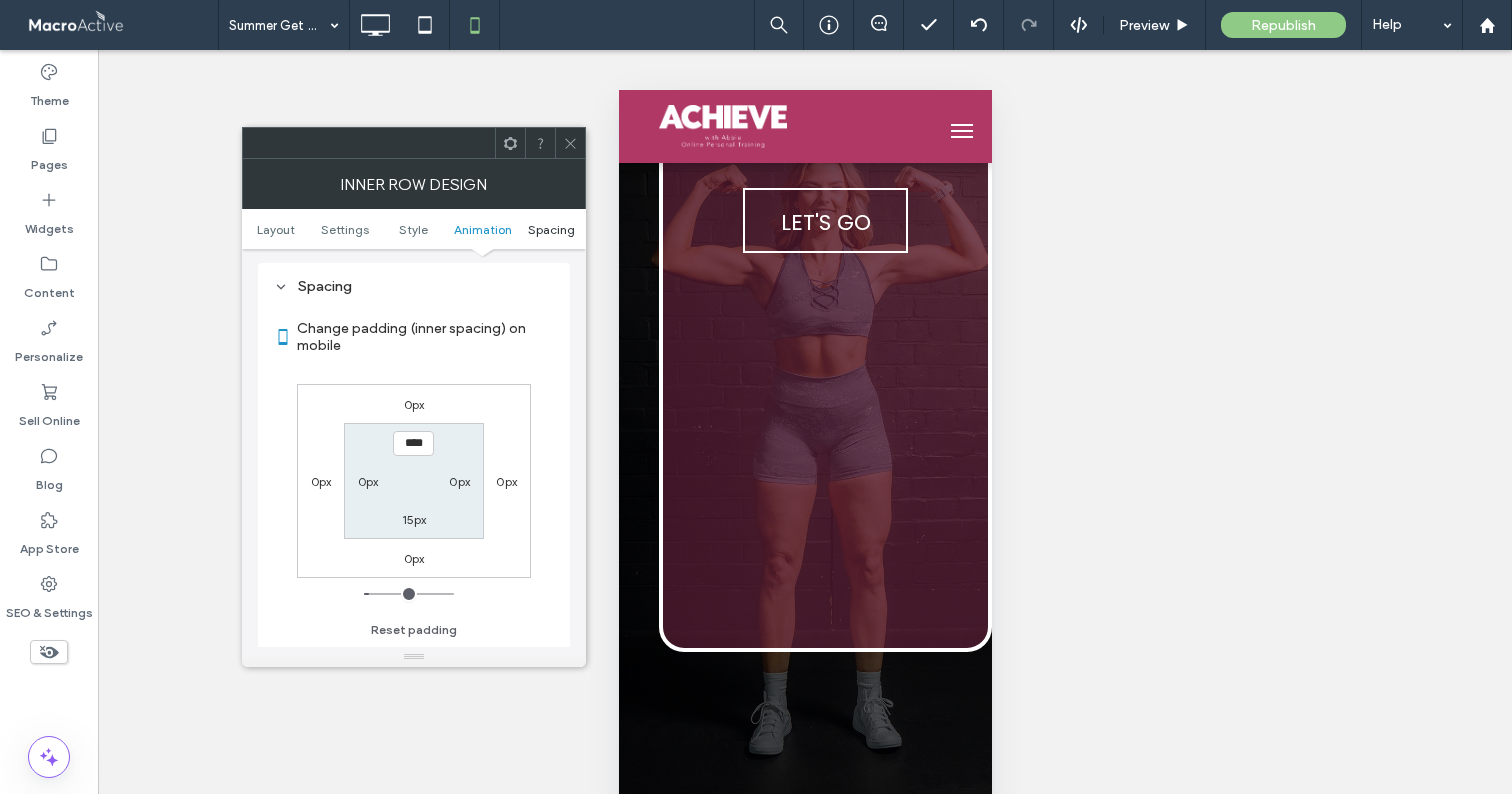 scroll, scrollTop: 843, scrollLeft: 0, axis: vertical 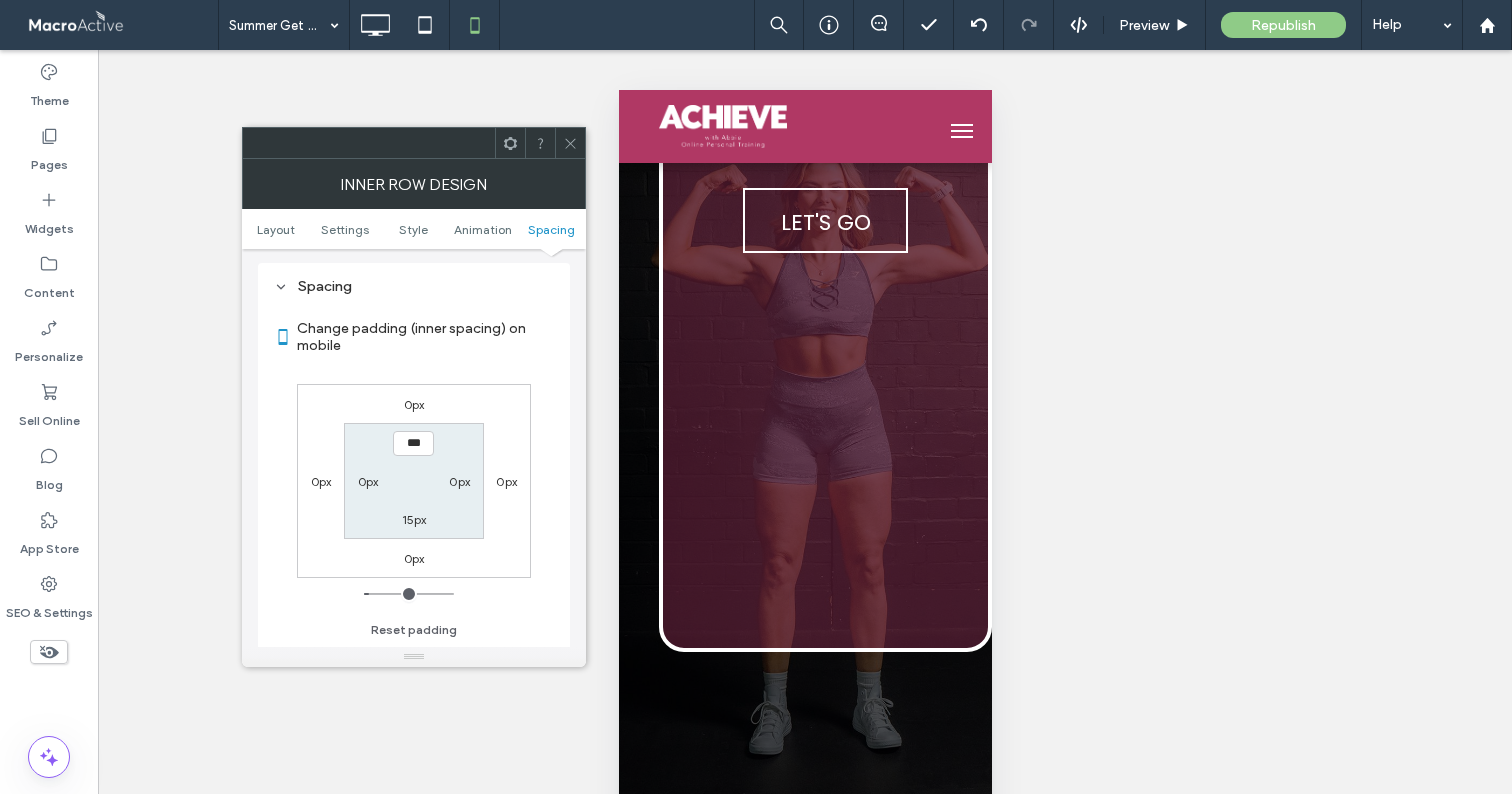 click on "0px 0px 0px 0px *** 0px 15px 0px" at bounding box center [414, 481] 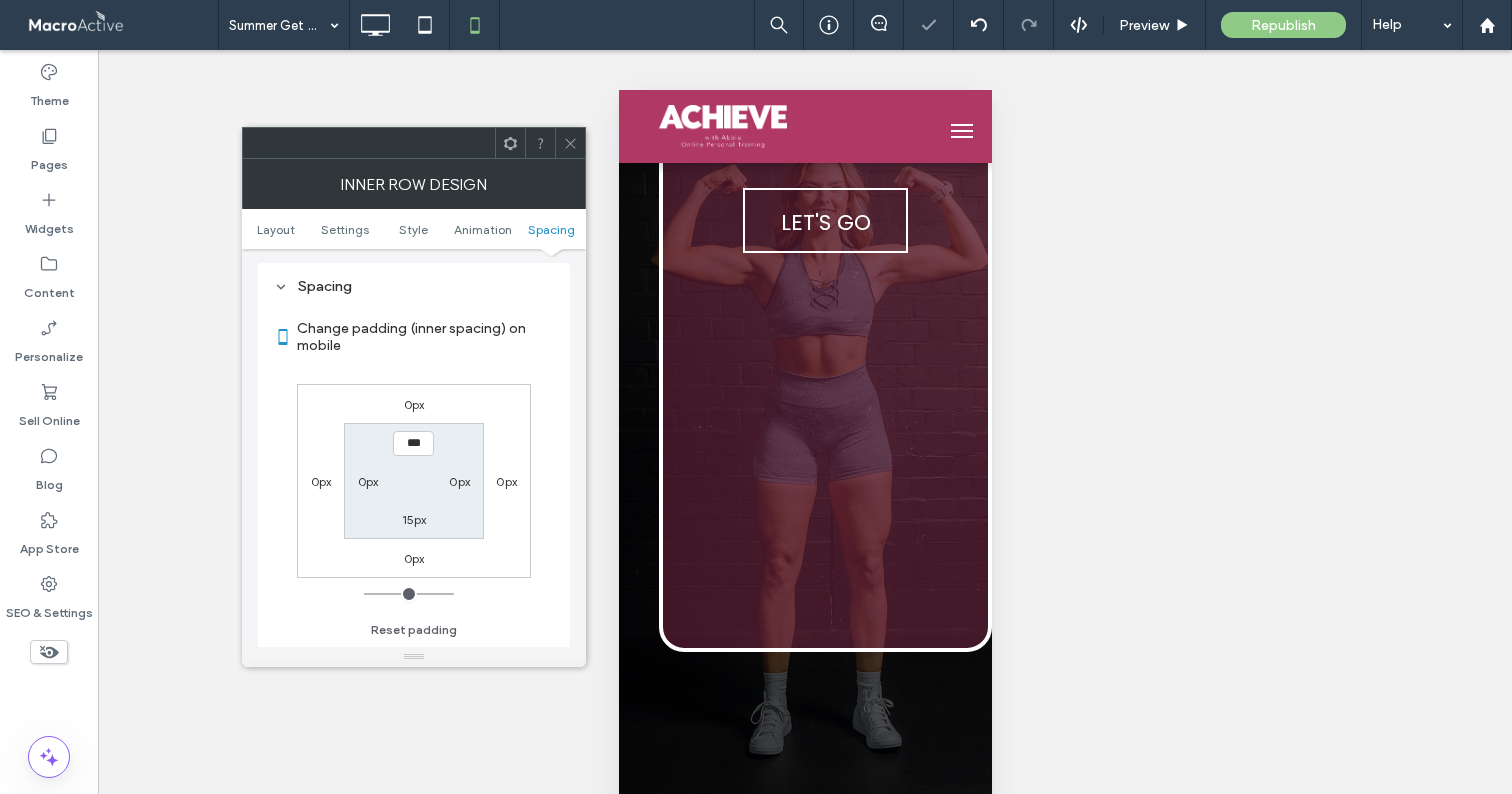 click at bounding box center [570, 143] 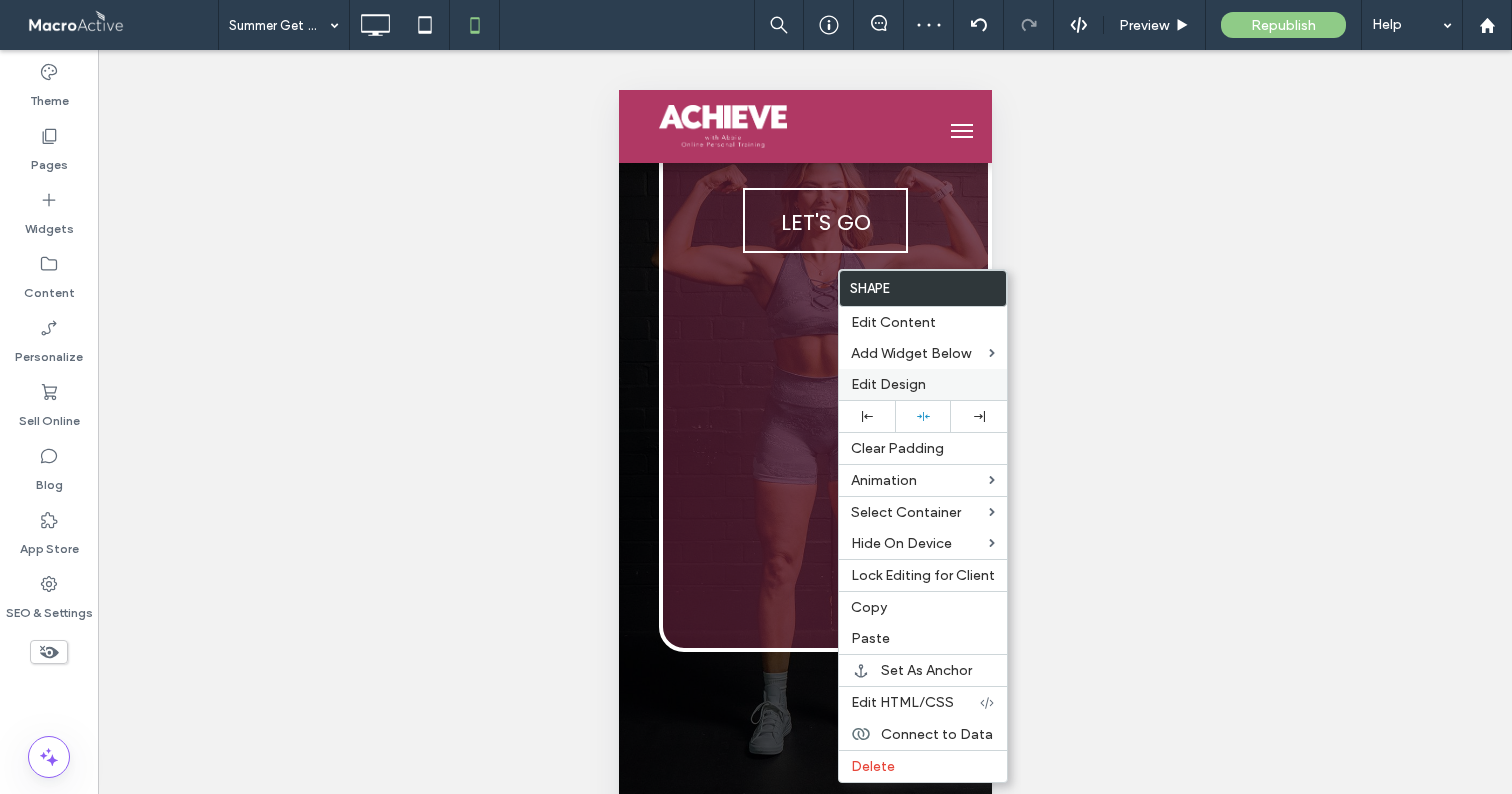 click on "Edit Design" at bounding box center [888, 384] 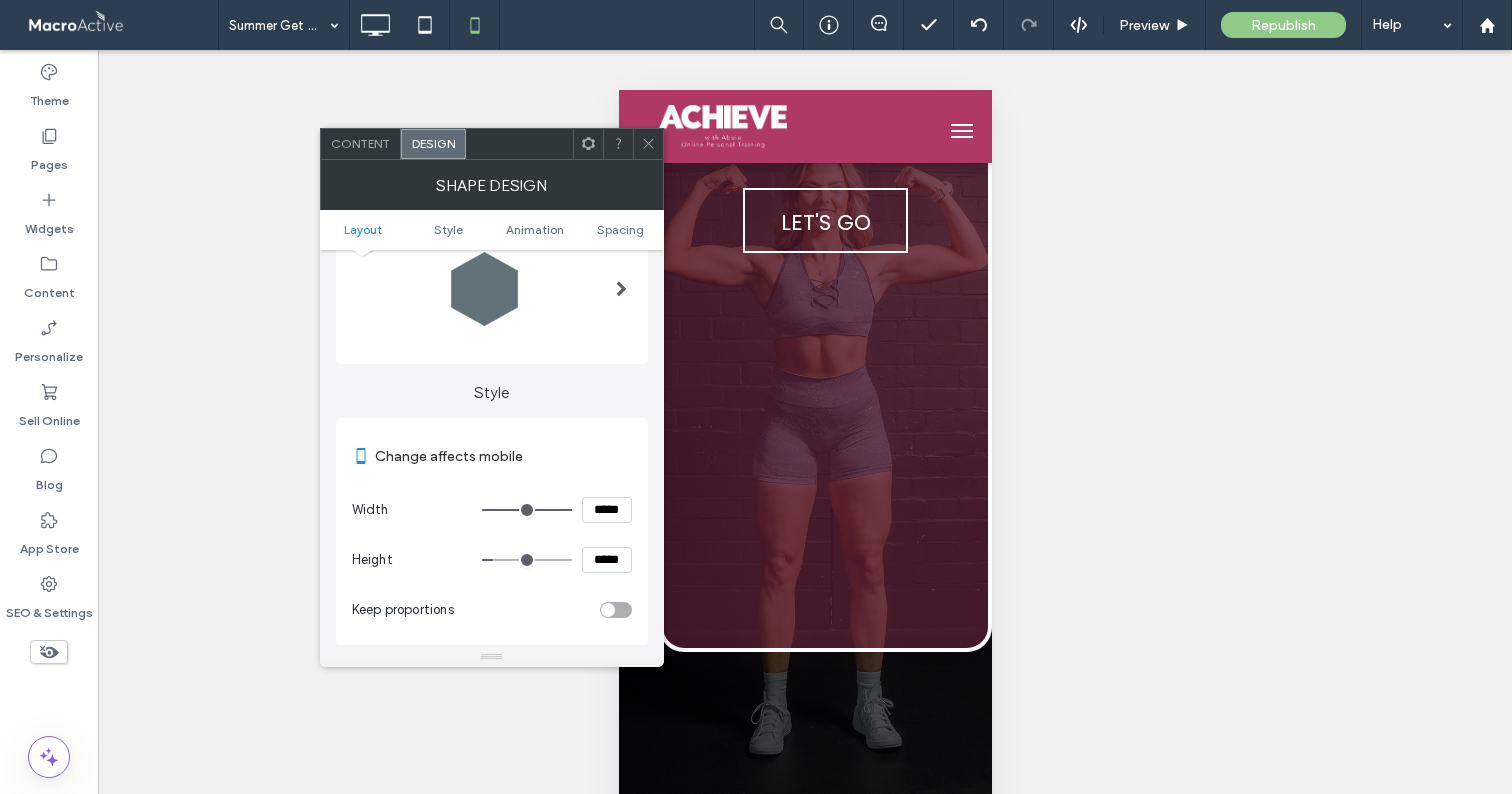 scroll, scrollTop: 131, scrollLeft: 0, axis: vertical 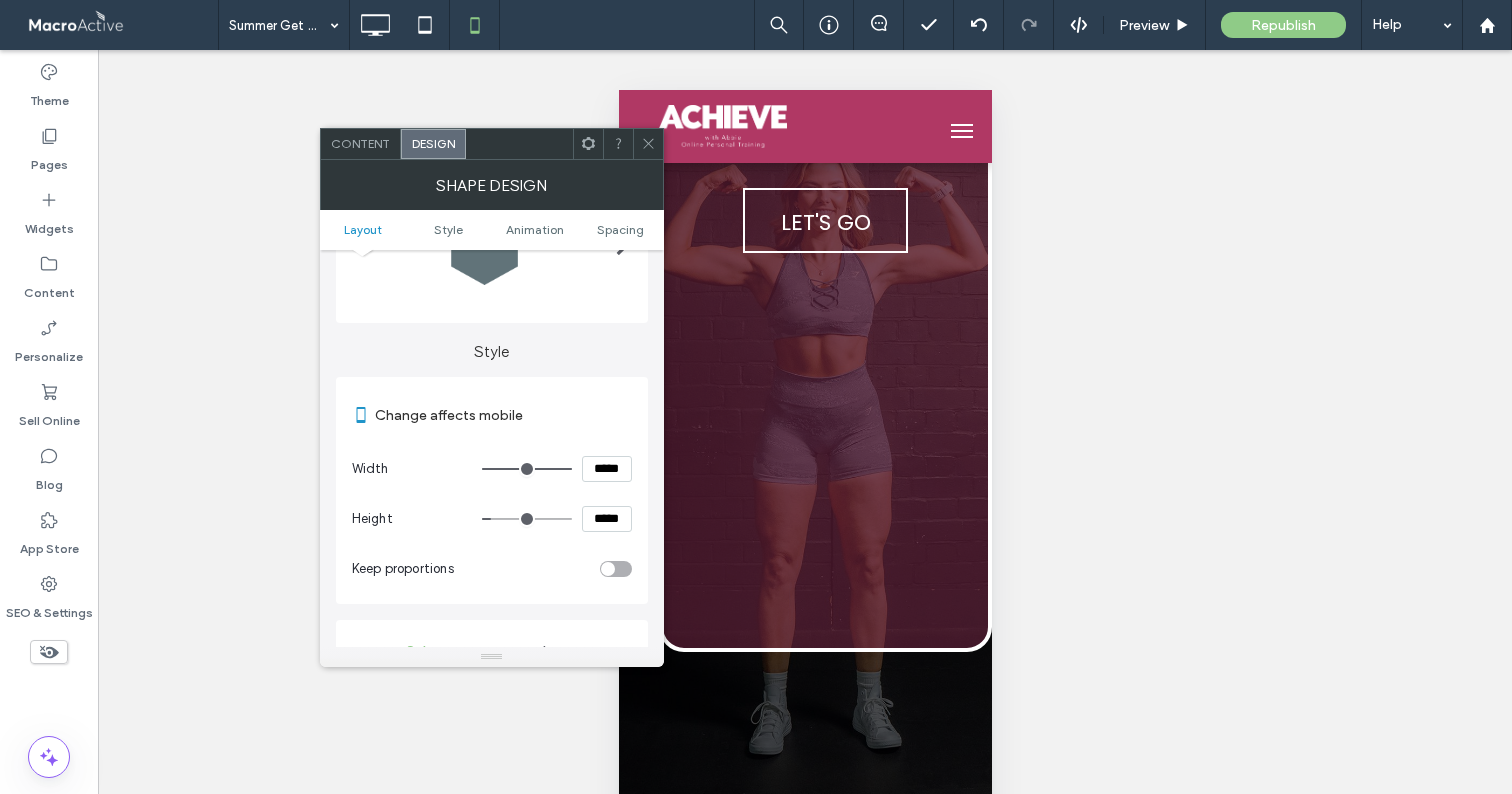 click at bounding box center (527, 519) 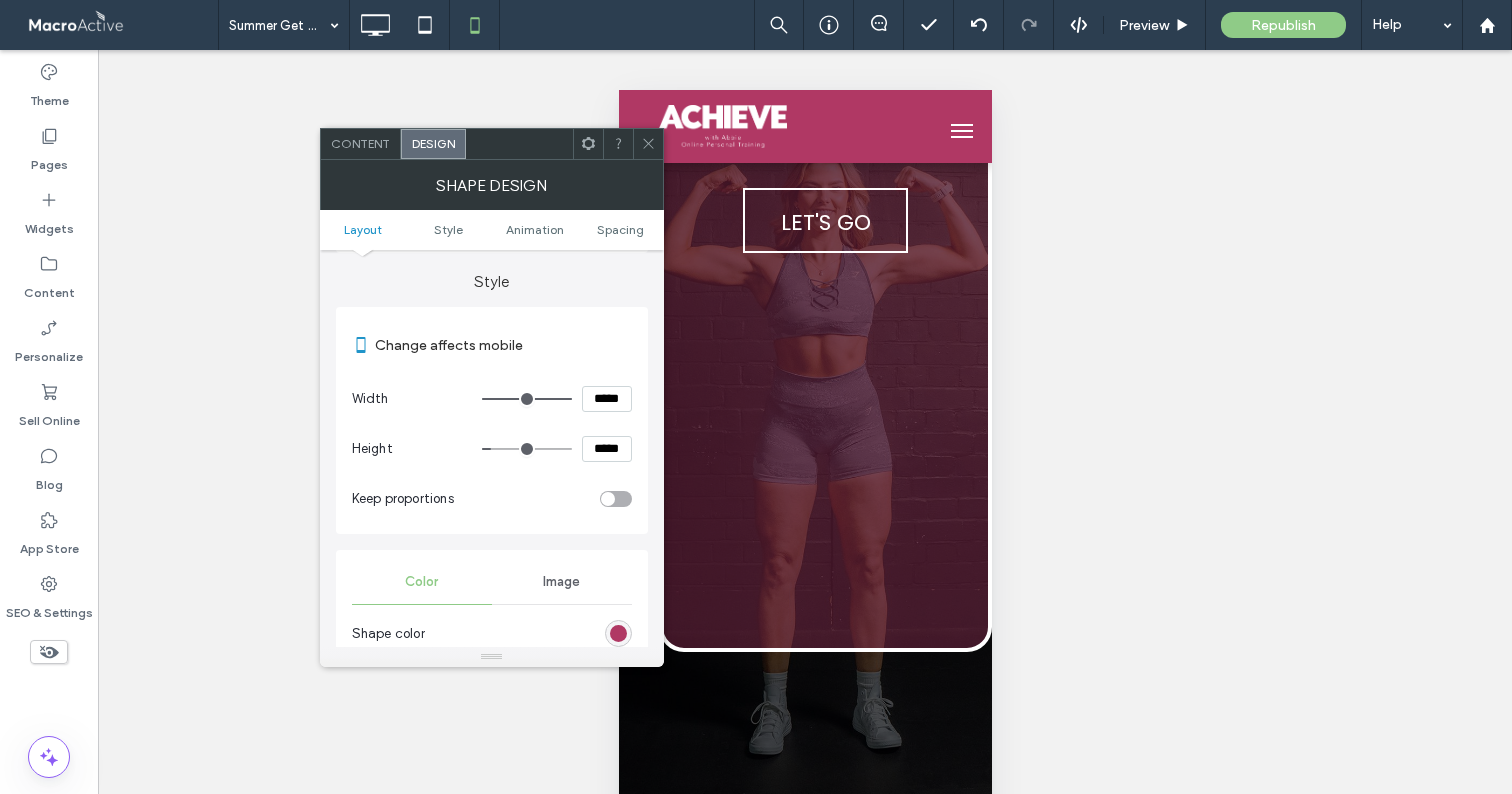scroll, scrollTop: 233, scrollLeft: 0, axis: vertical 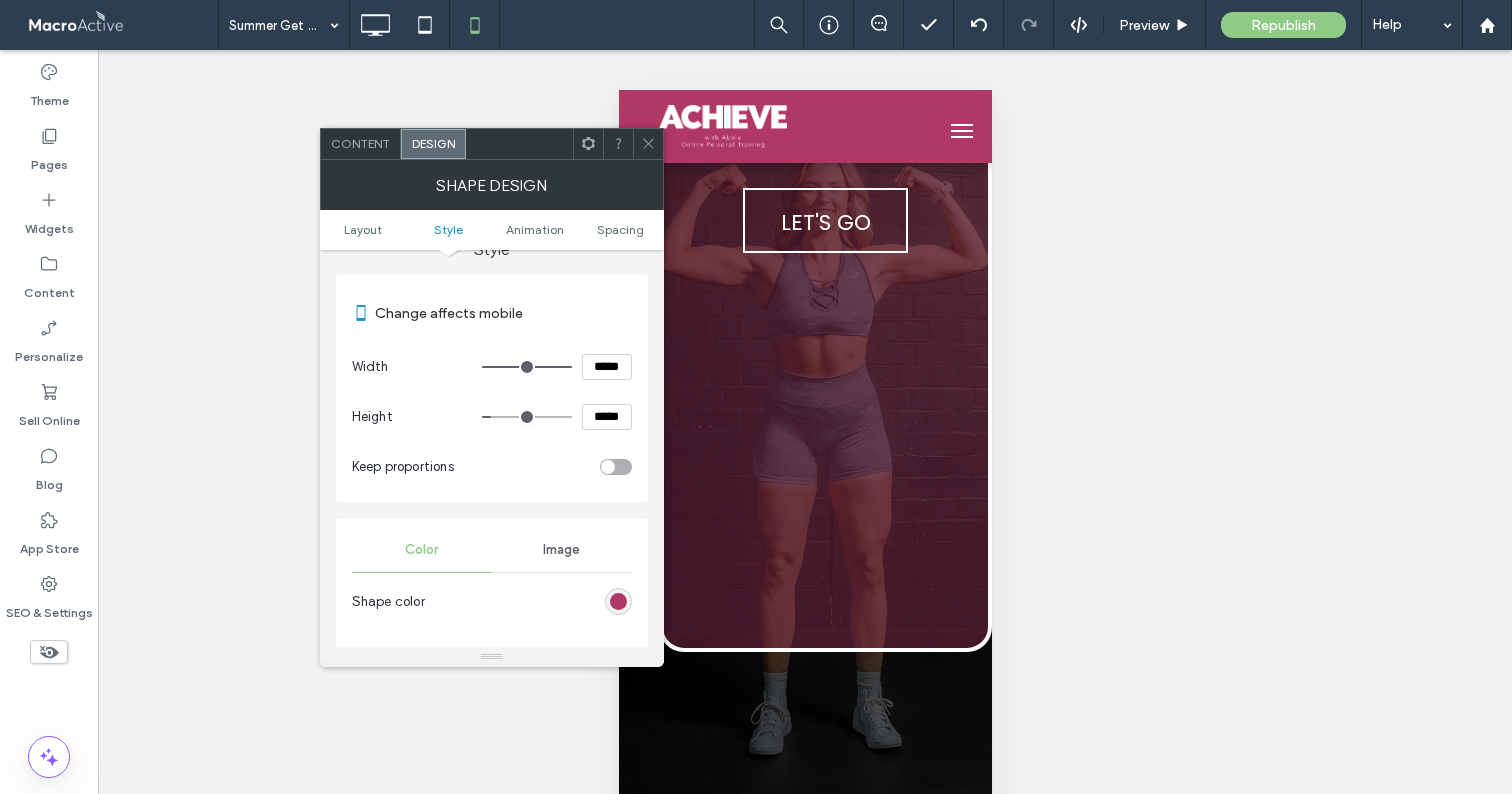 click at bounding box center [648, 144] 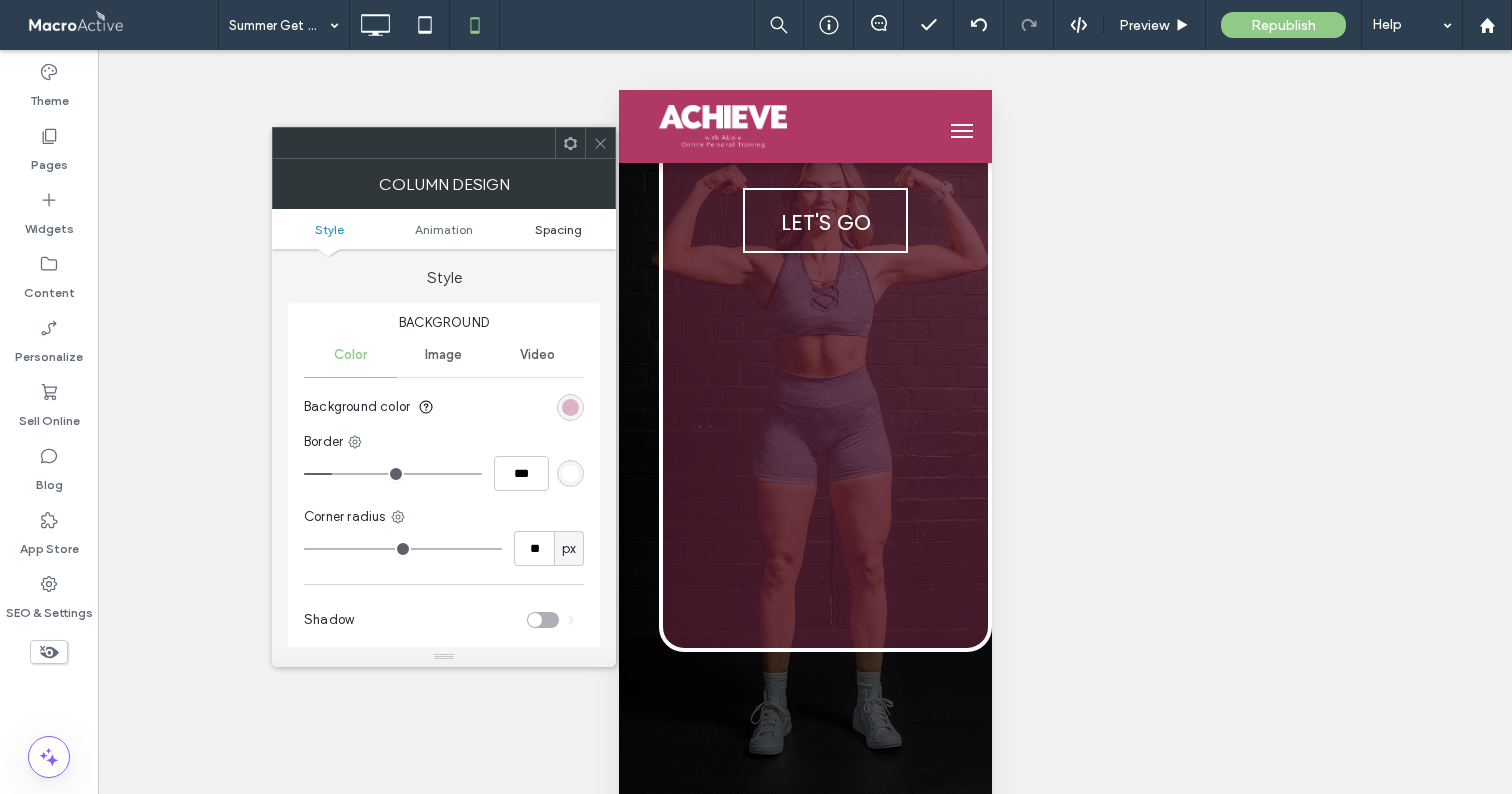 click on "Spacing" at bounding box center (558, 229) 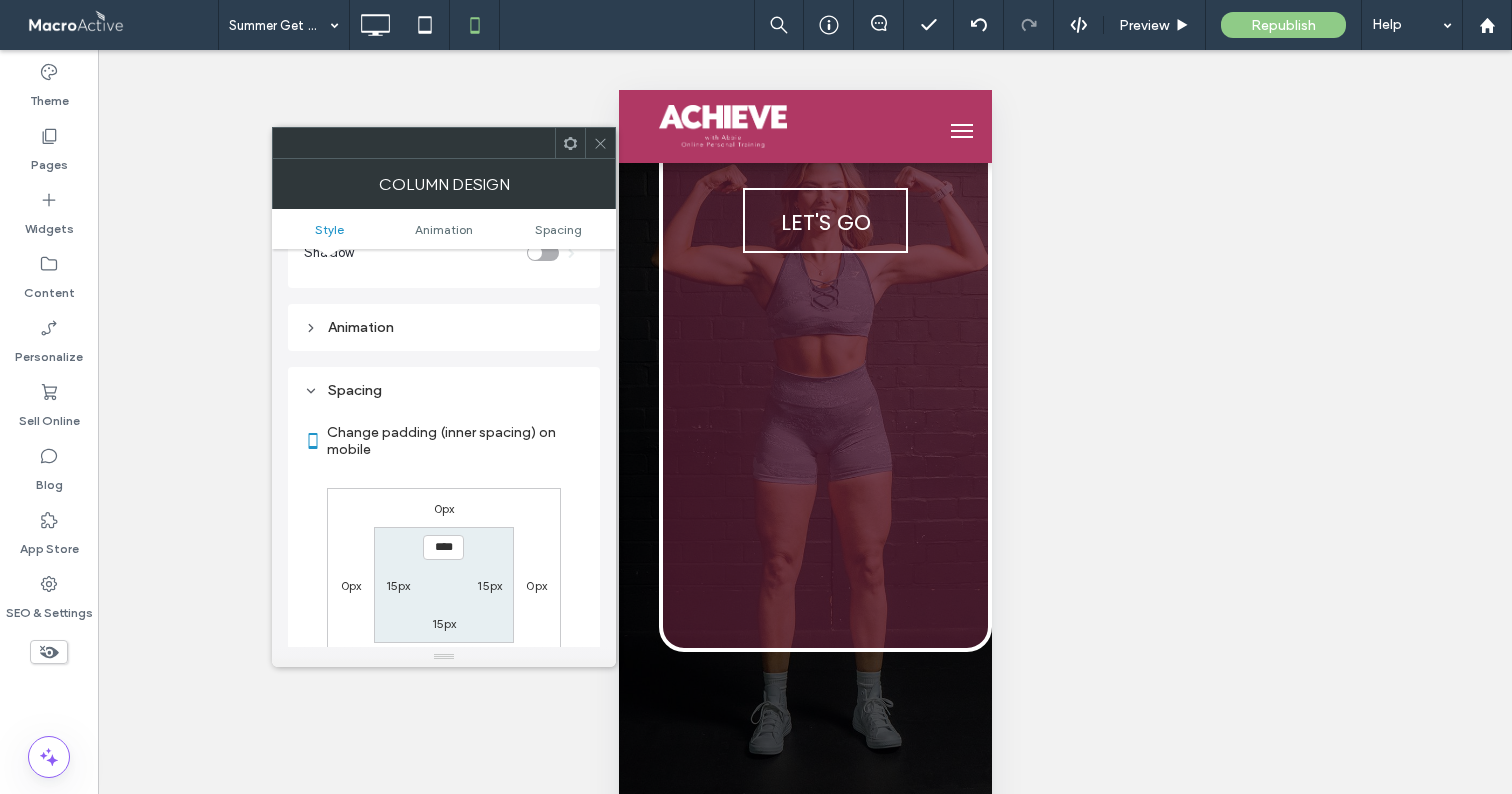 scroll, scrollTop: 470, scrollLeft: 0, axis: vertical 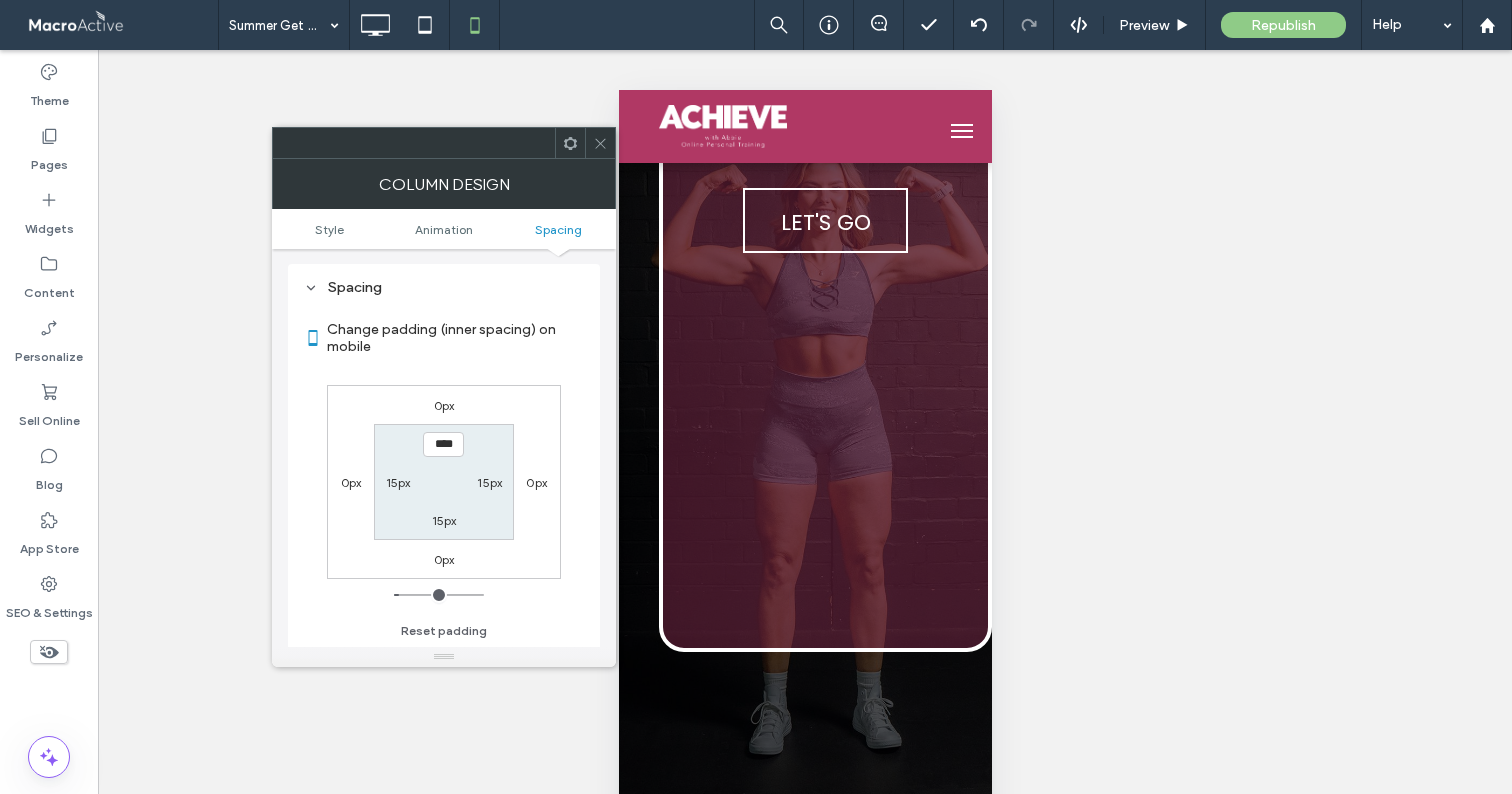 click on "15px" at bounding box center (398, 482) 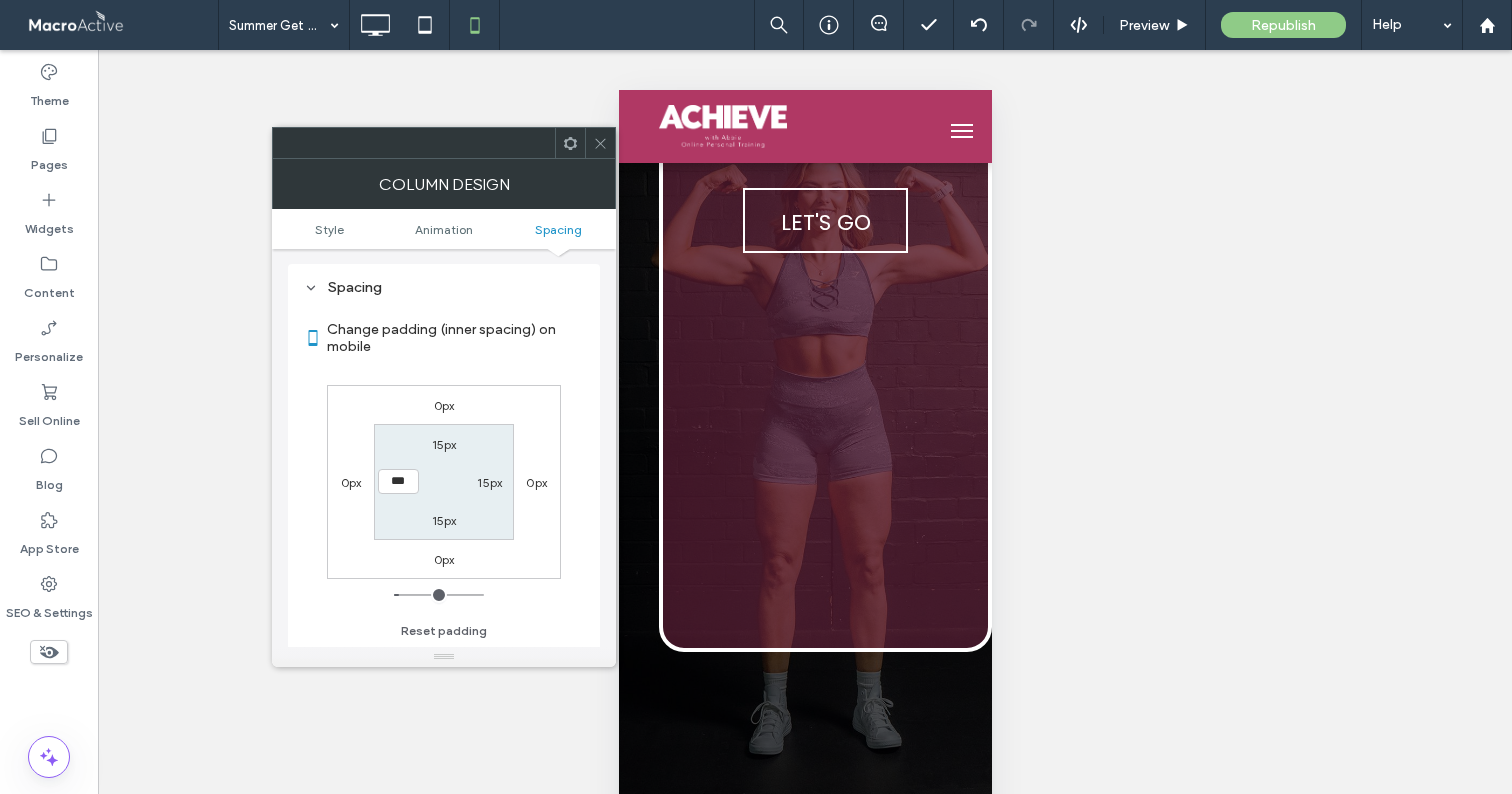 click on "15px" at bounding box center (490, 482) 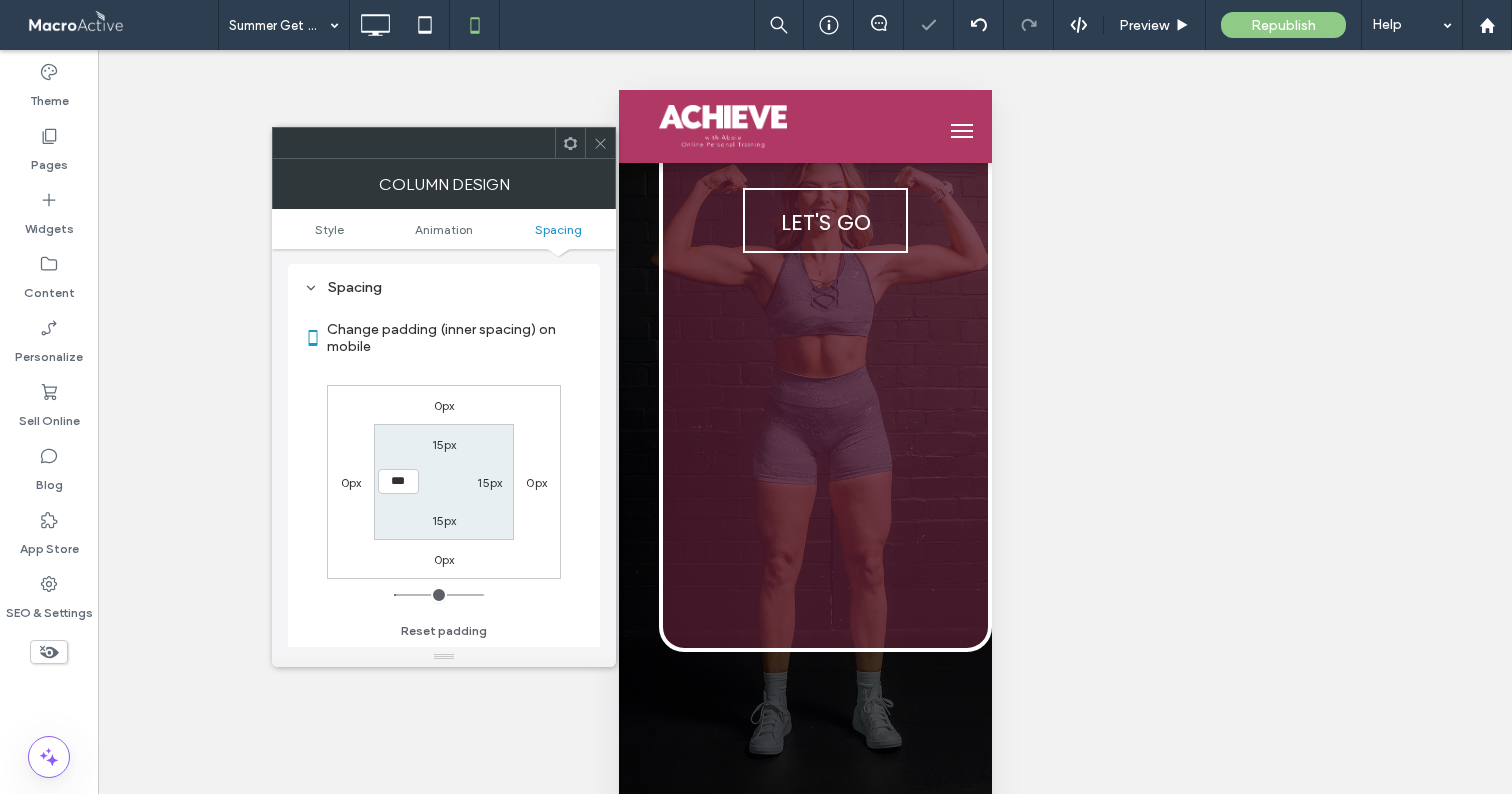 click on "15px" at bounding box center [489, 482] 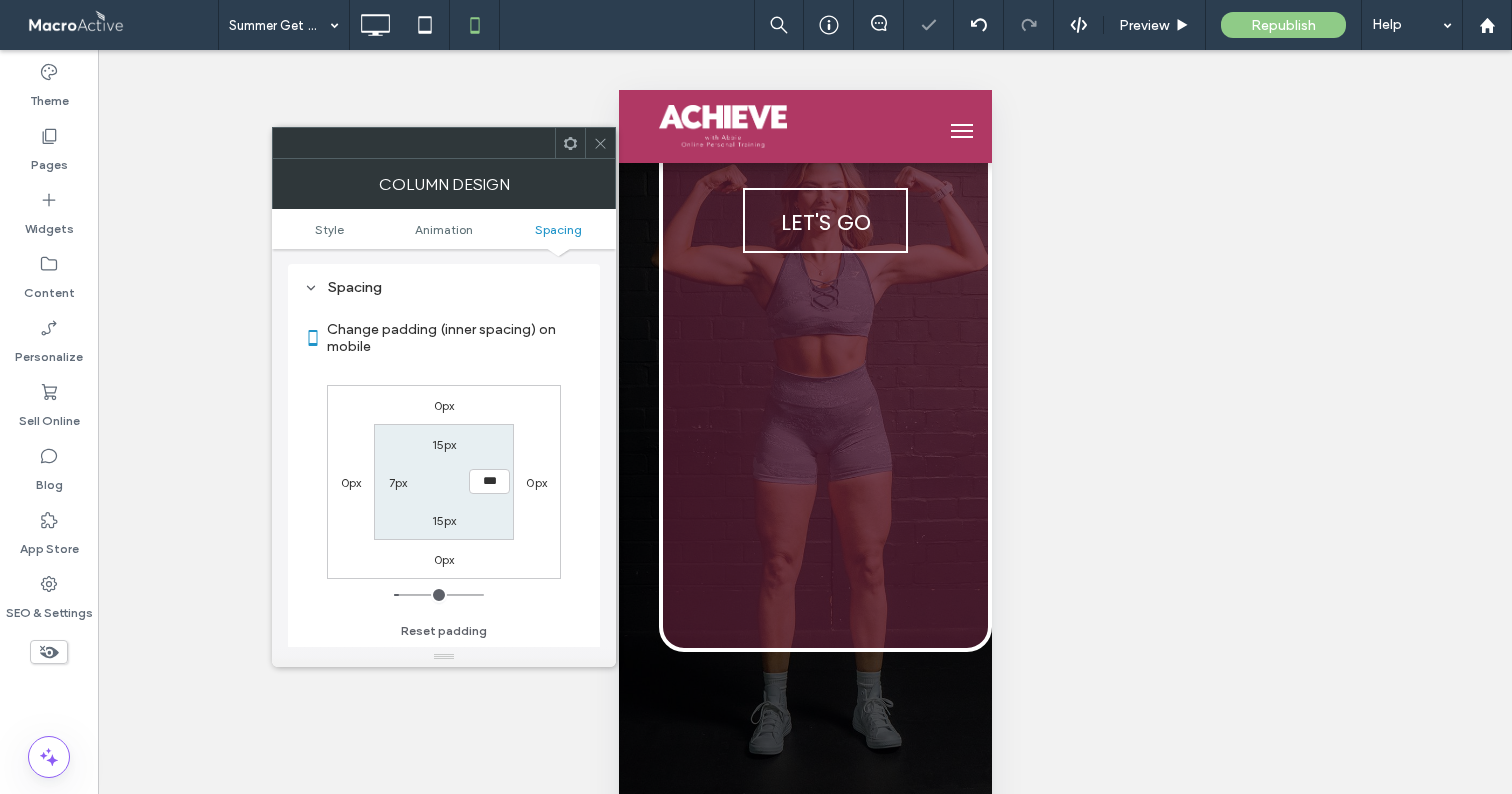 click on "0px 0px 0px 0px 15px *** 15px 7px" at bounding box center (444, 482) 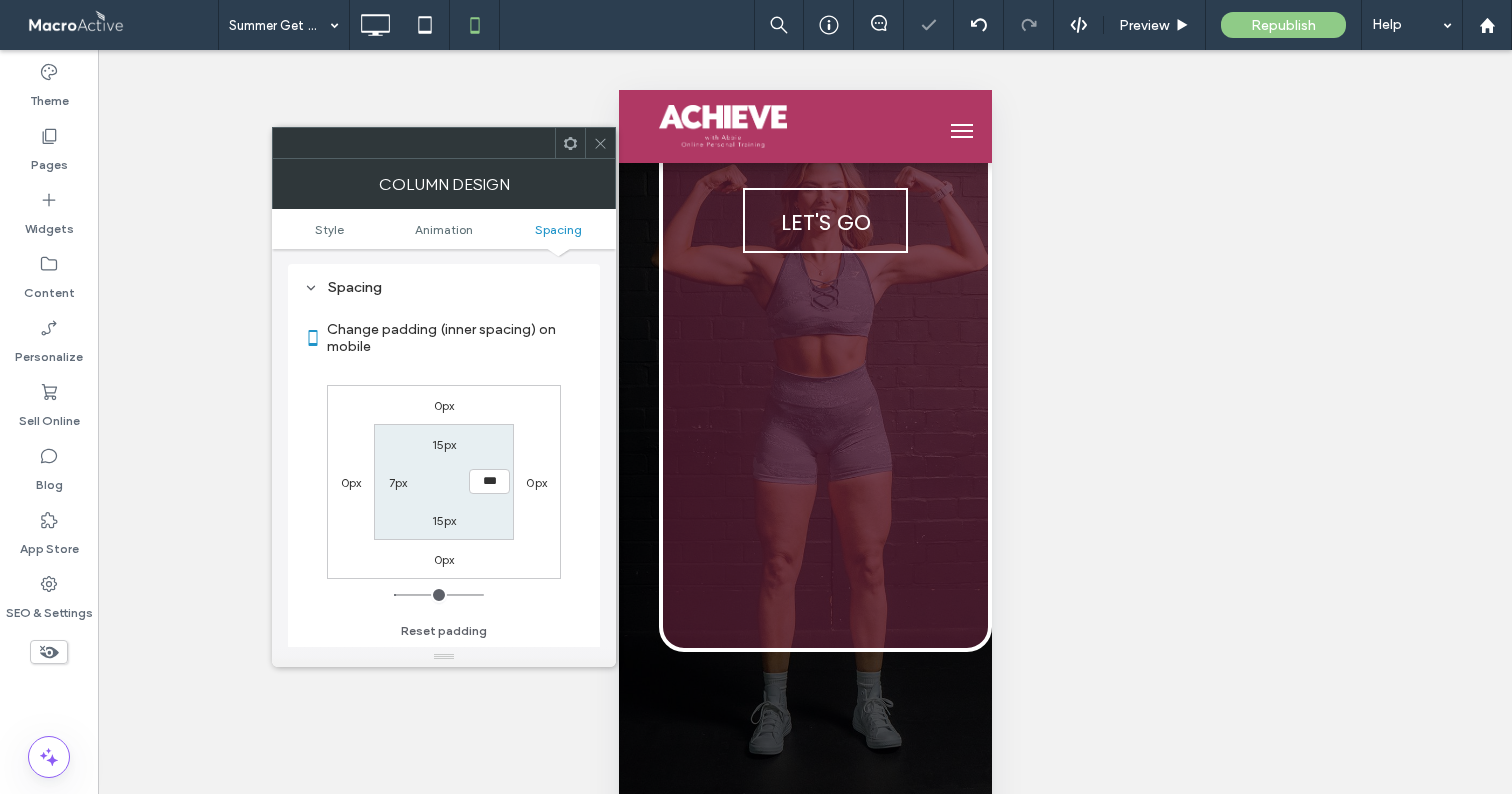 click 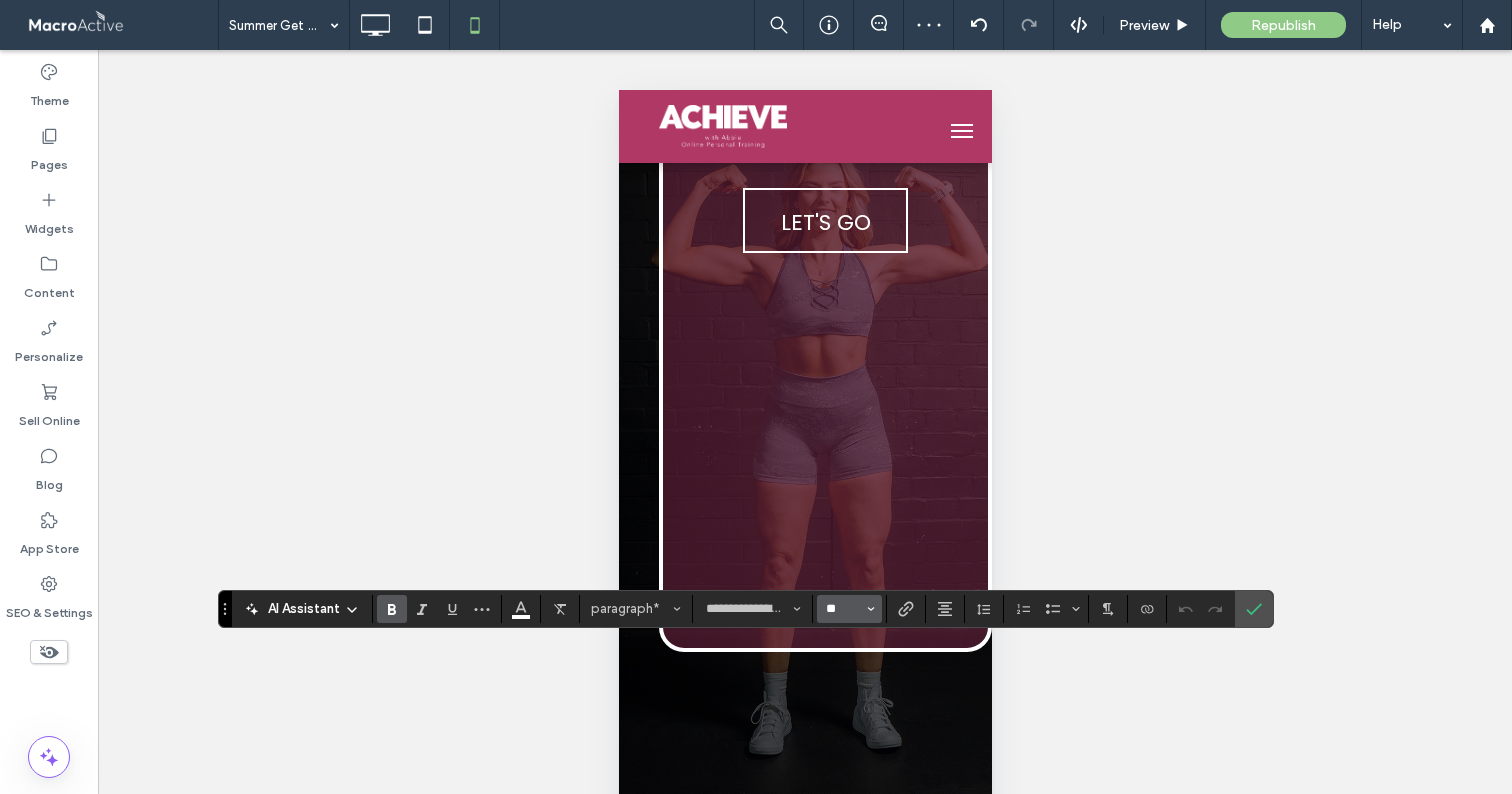 click on "**" at bounding box center [843, 609] 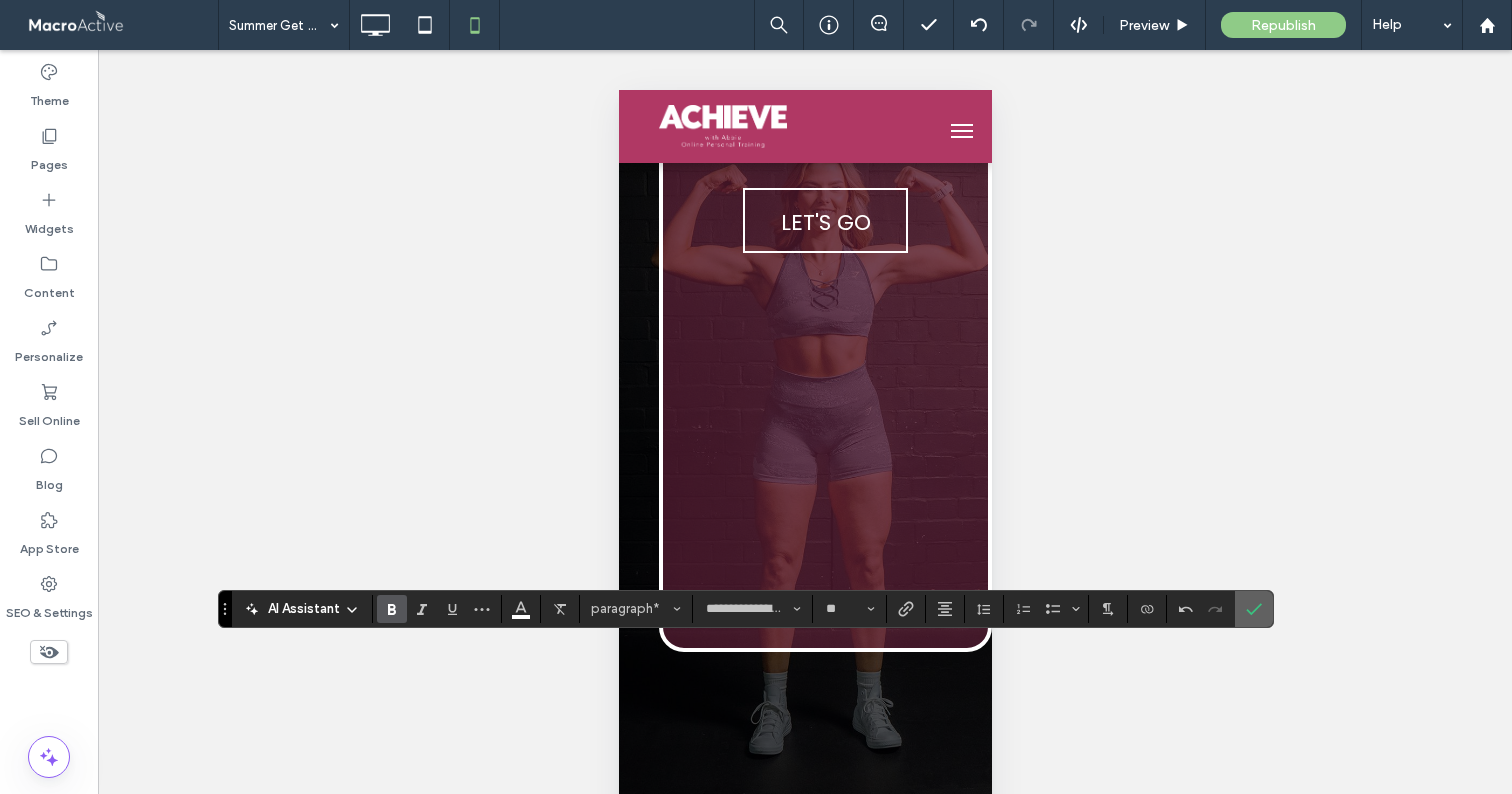 click 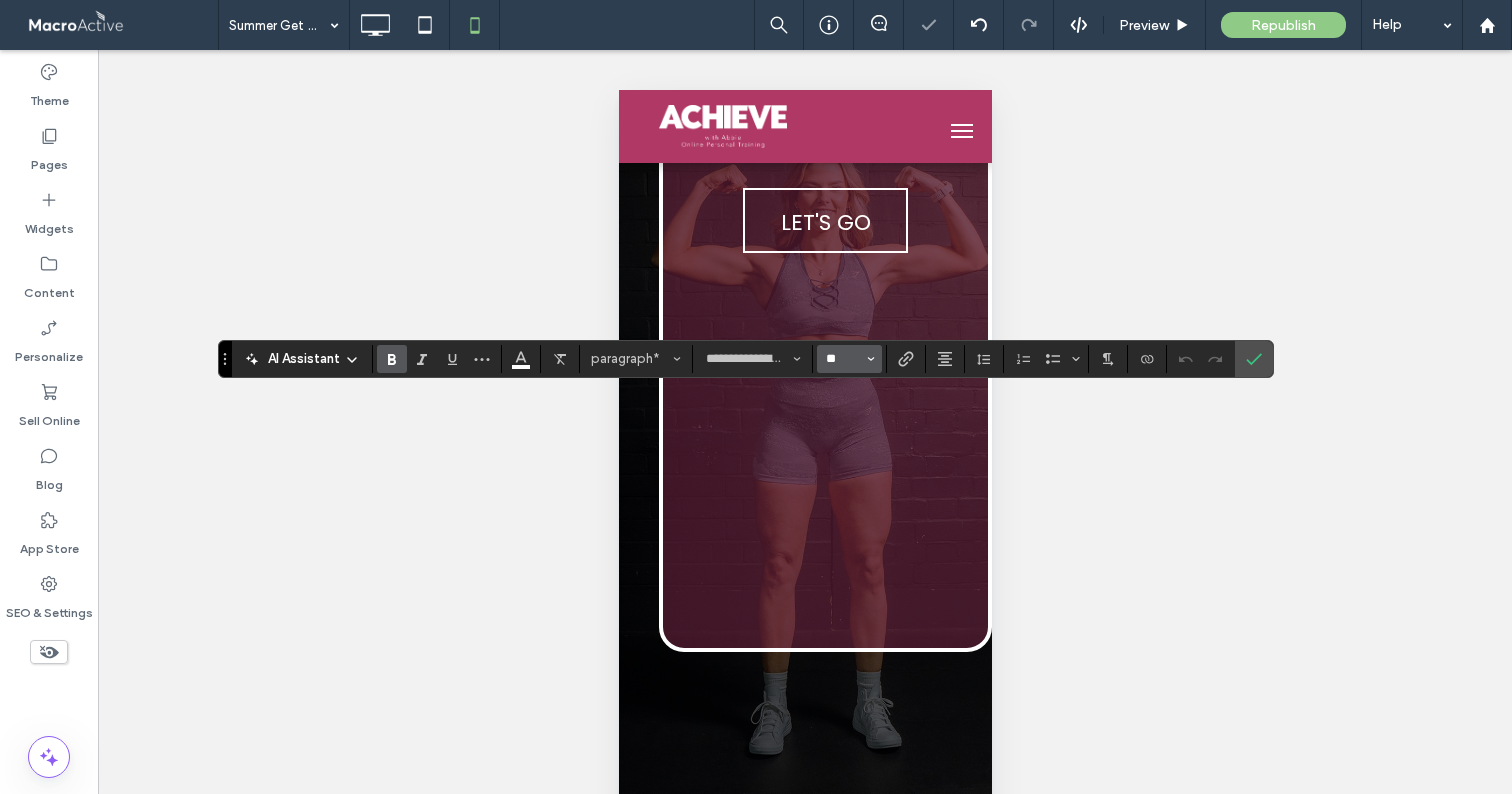 click on "**" at bounding box center [843, 359] 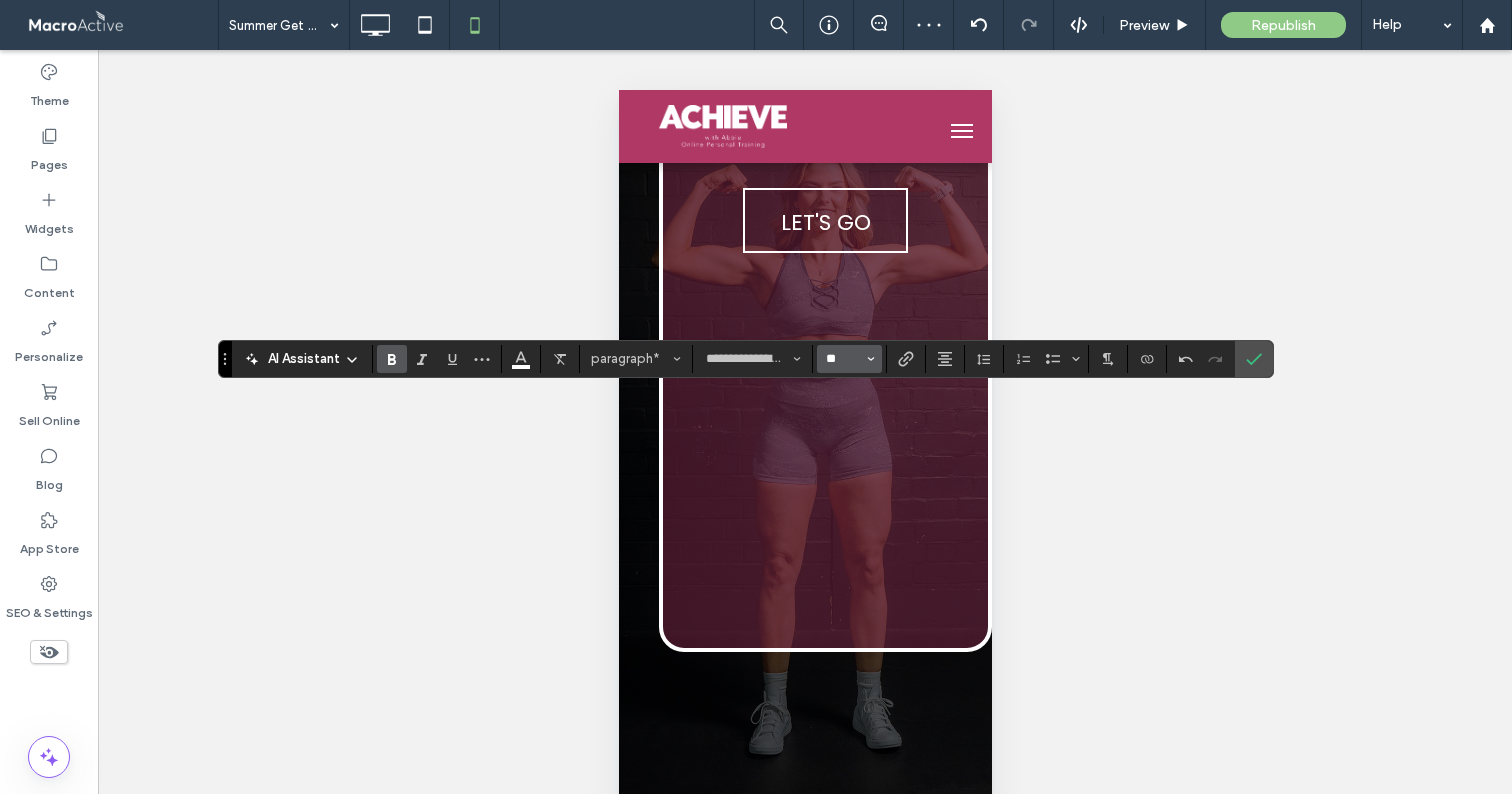 click on "**" at bounding box center [843, 359] 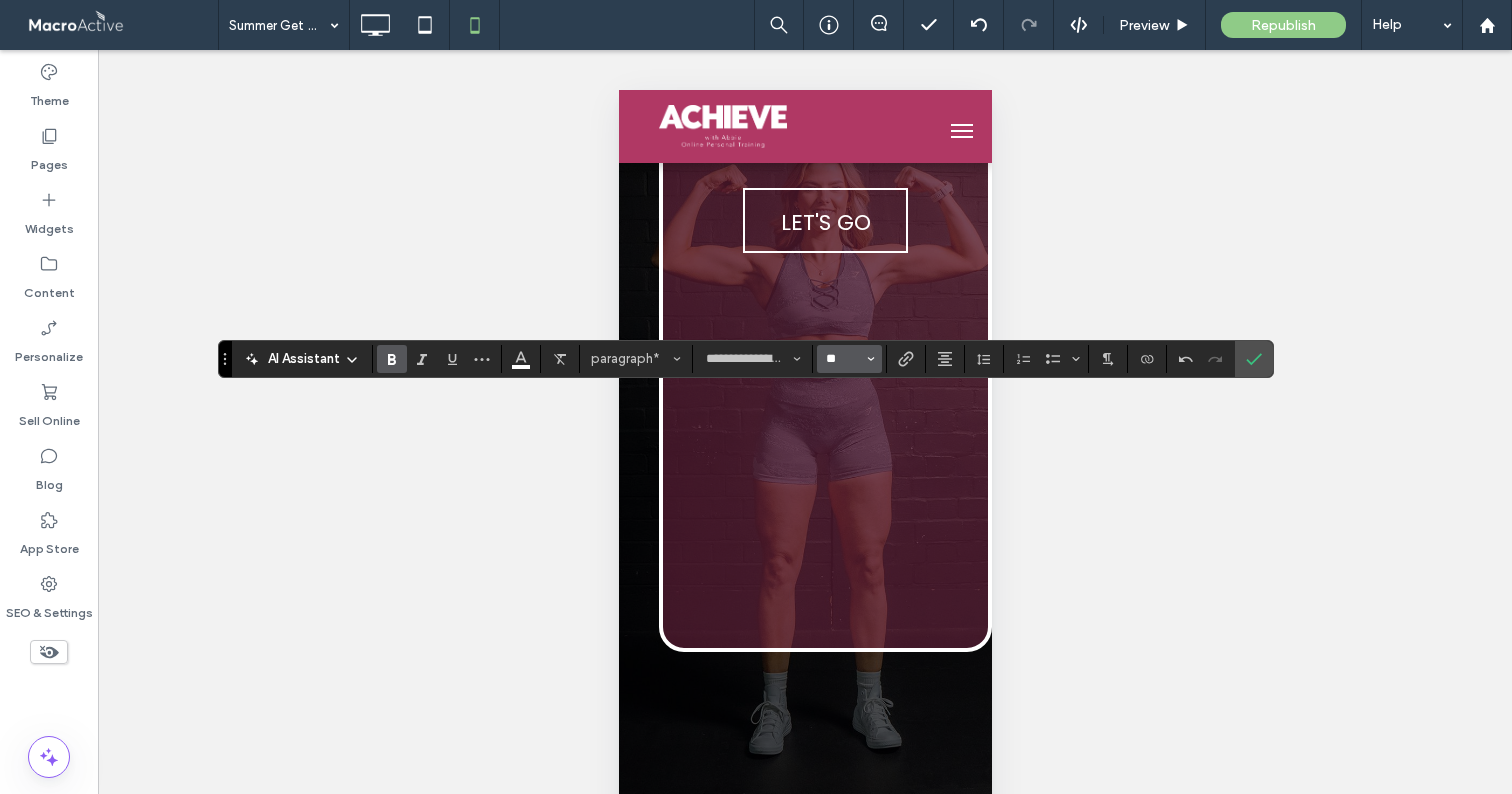 click on "**" at bounding box center (843, 359) 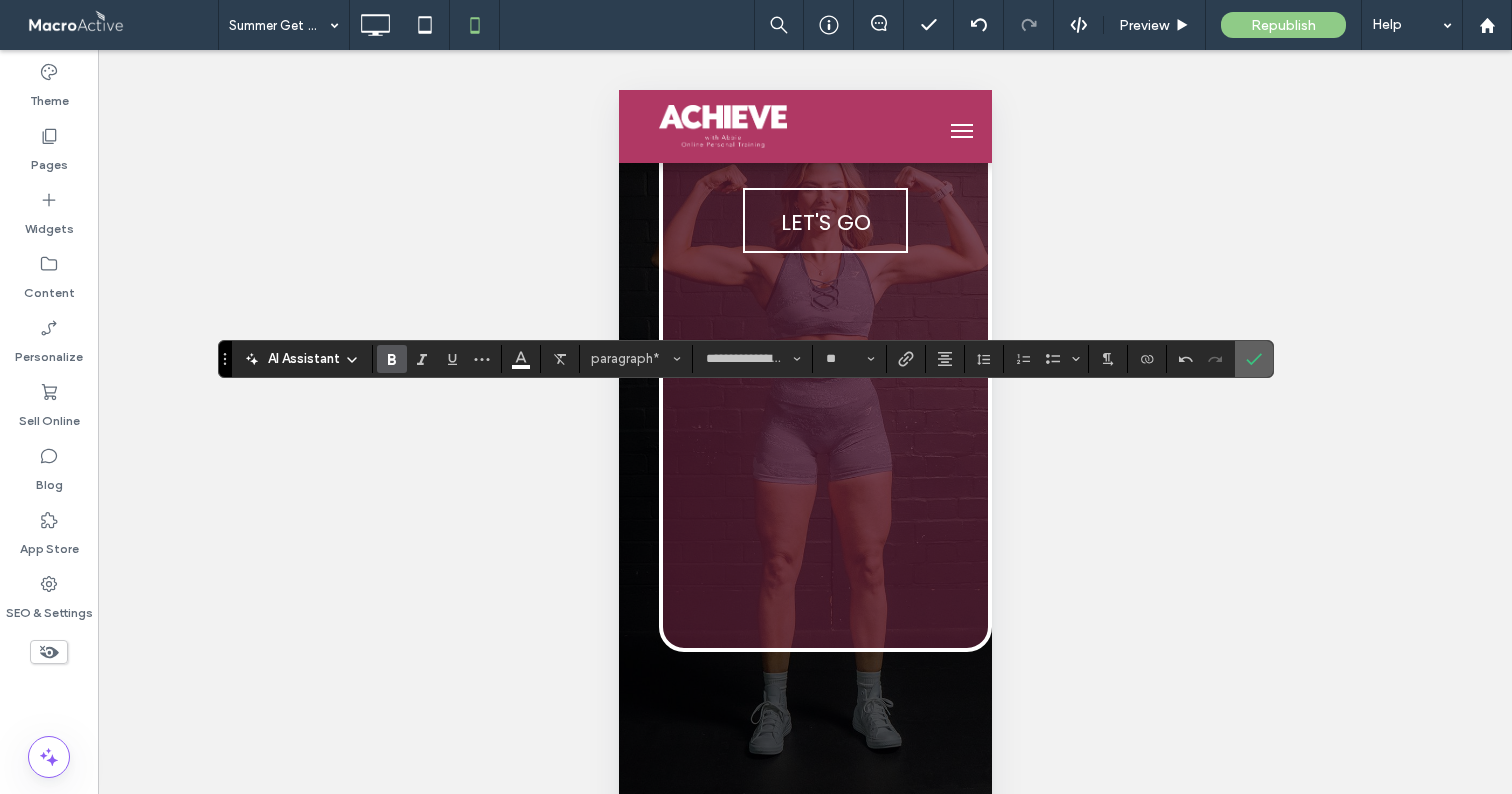 click at bounding box center [1254, 359] 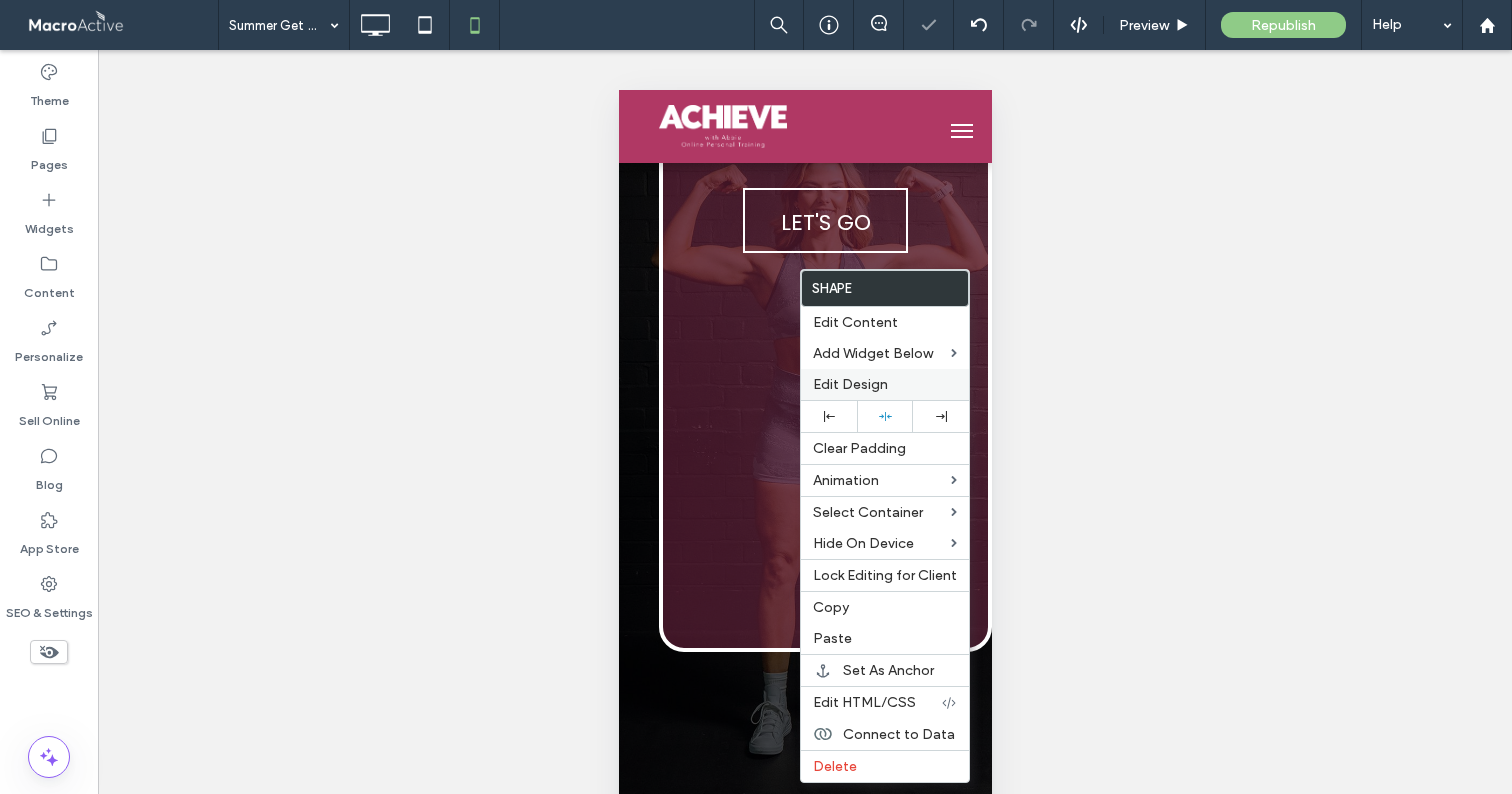 click on "Edit Design" at bounding box center [850, 384] 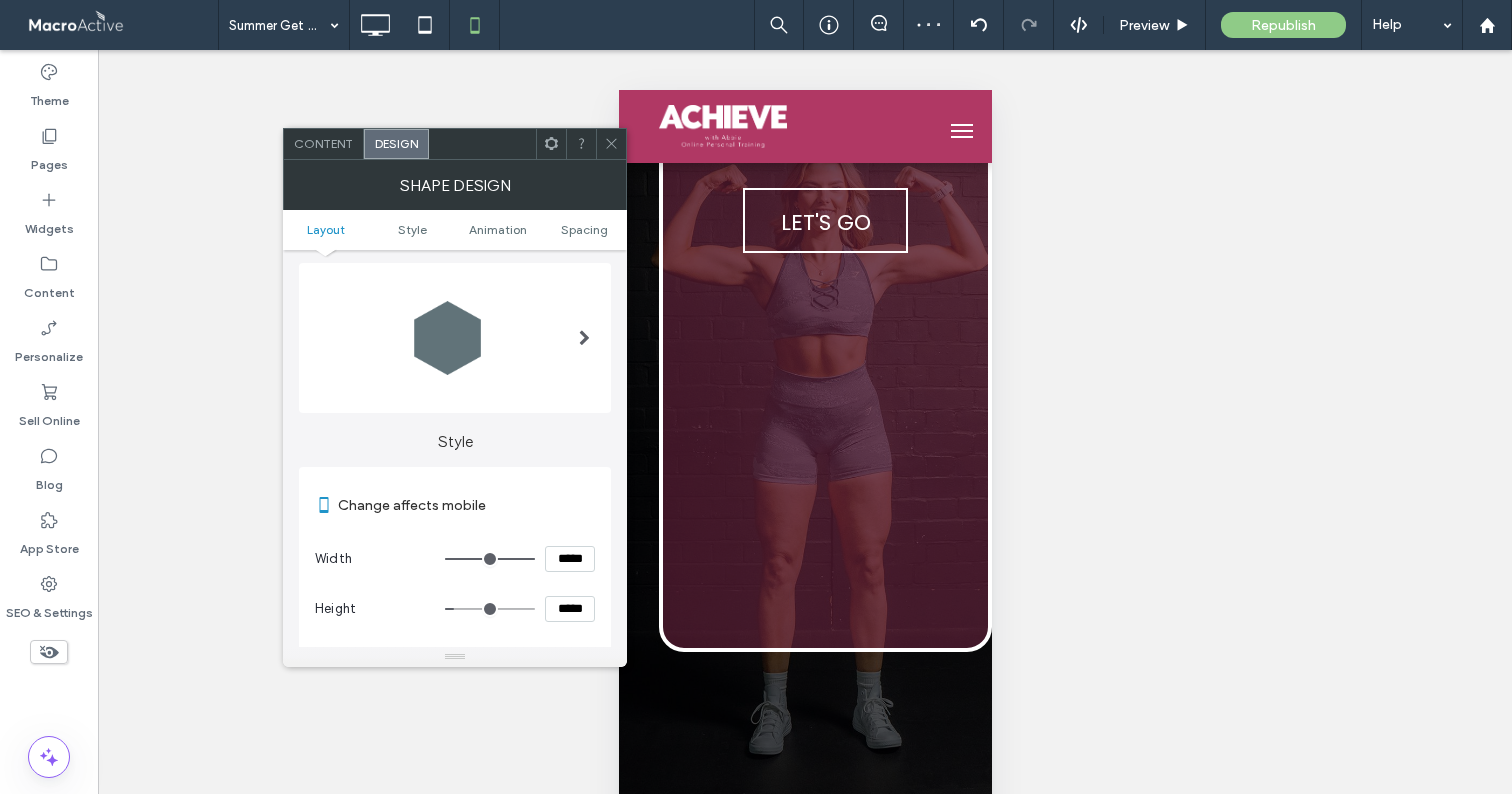 scroll, scrollTop: 45, scrollLeft: 0, axis: vertical 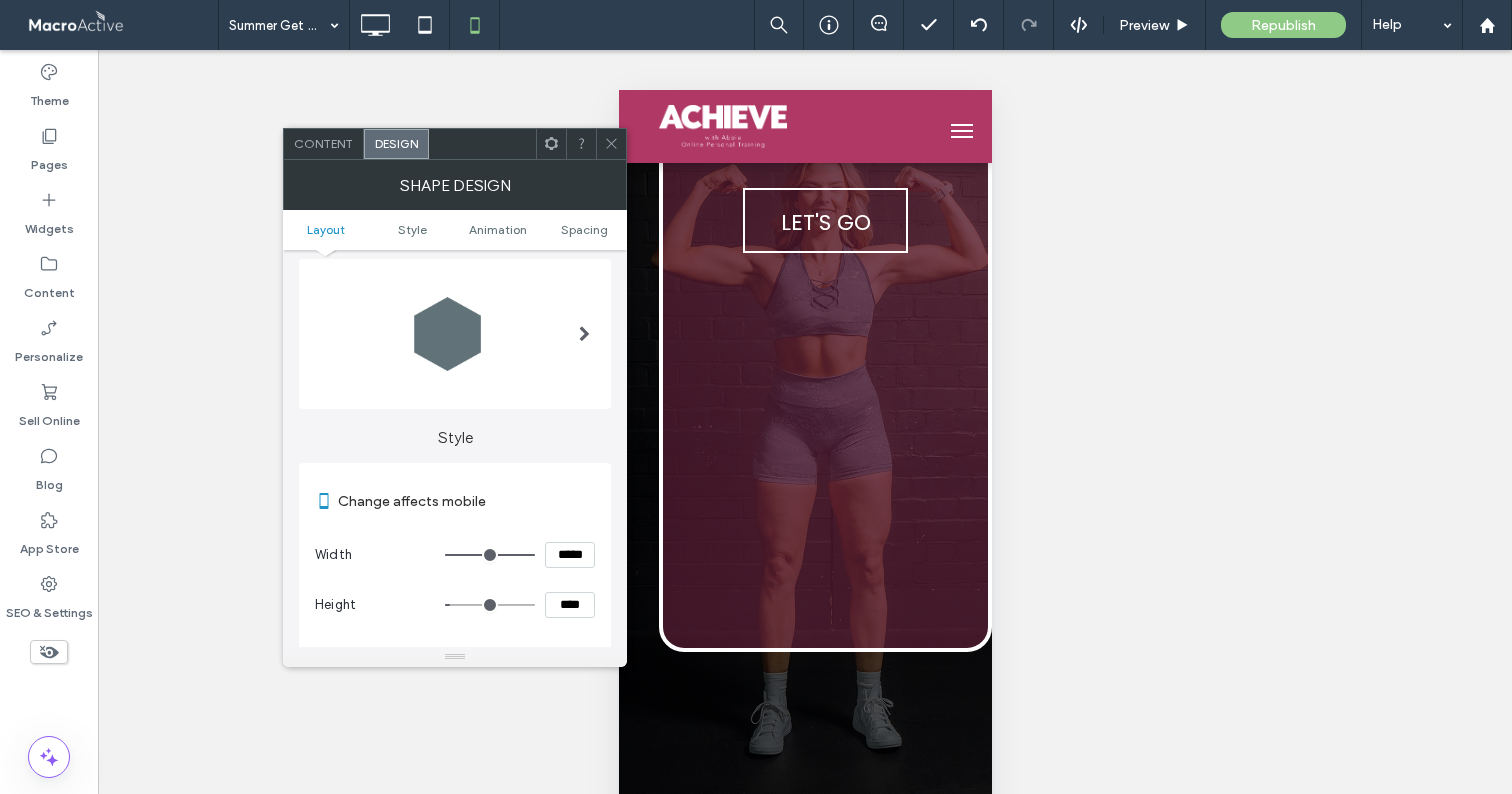 click at bounding box center (490, 605) 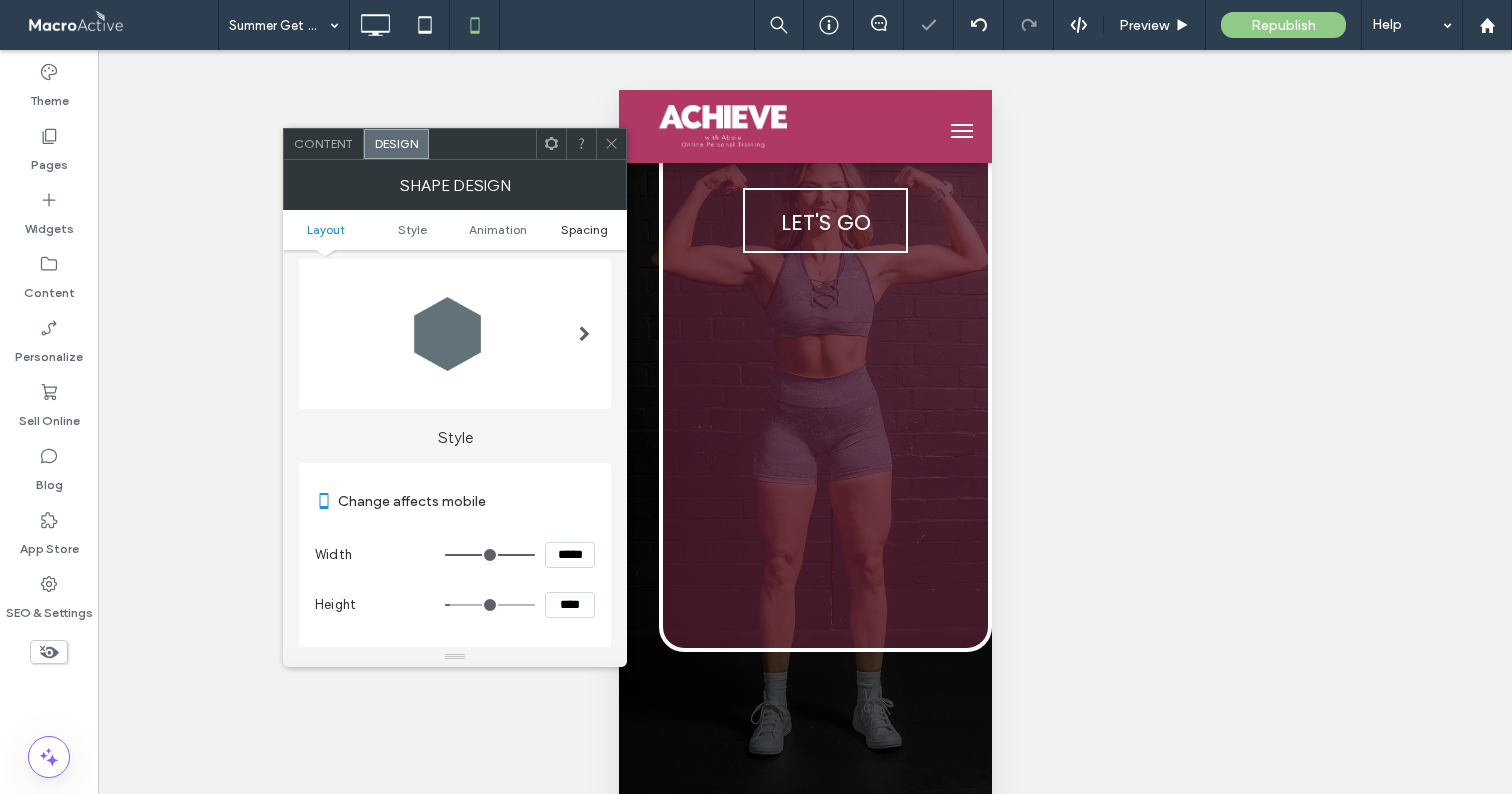 click on "Spacing" at bounding box center (584, 229) 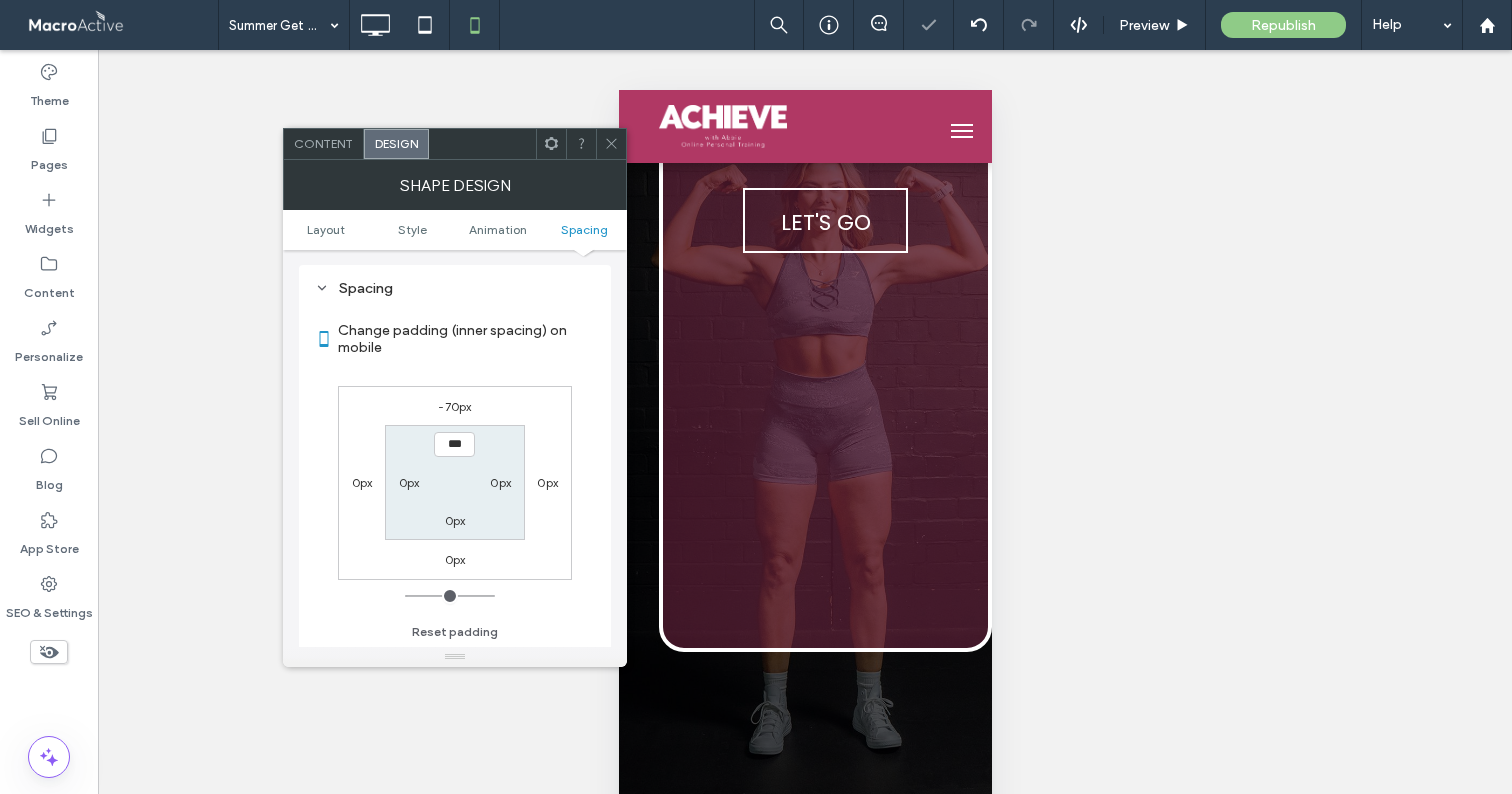 scroll, scrollTop: 953, scrollLeft: 0, axis: vertical 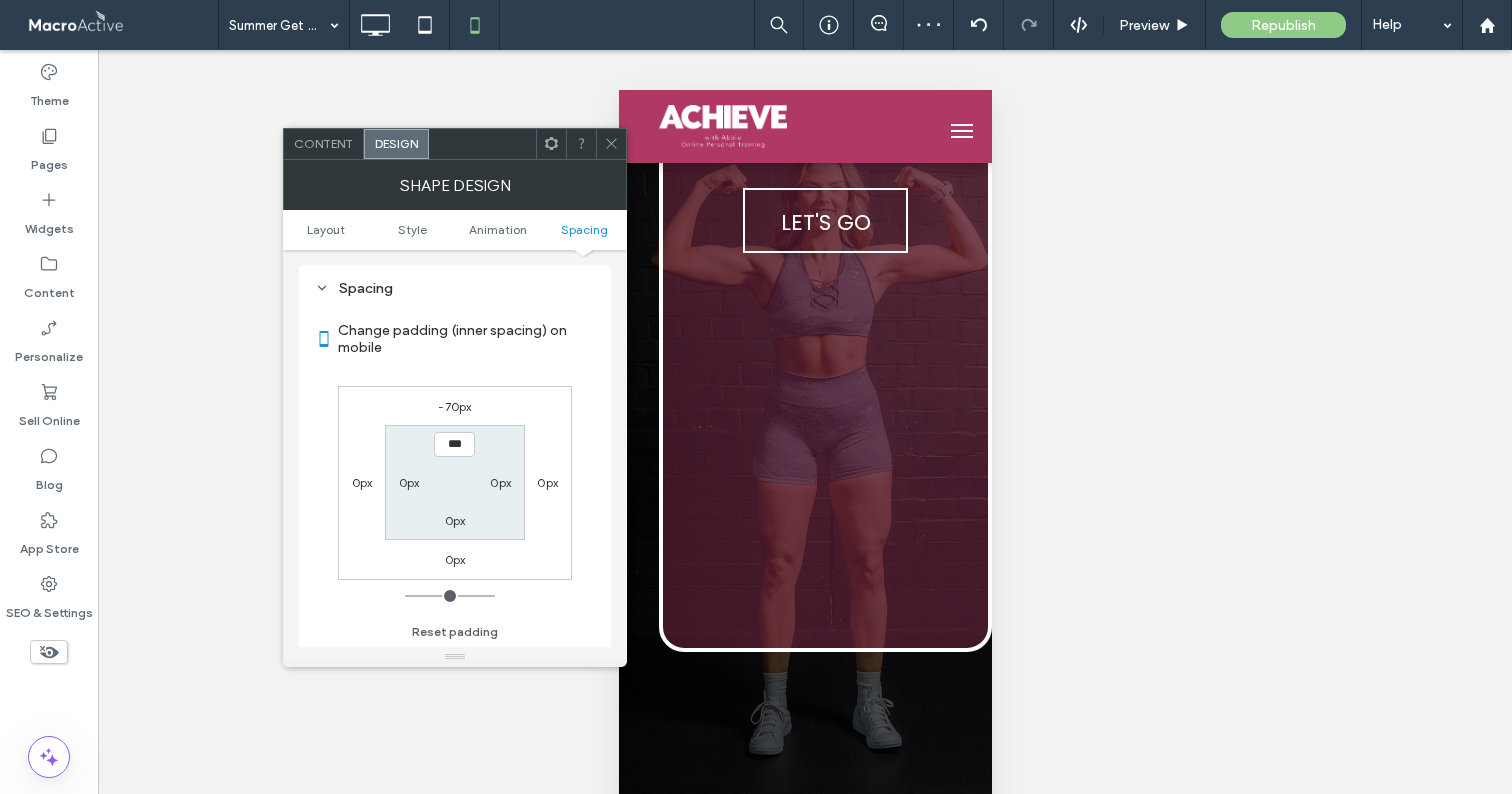 click on "-70px" at bounding box center (454, 406) 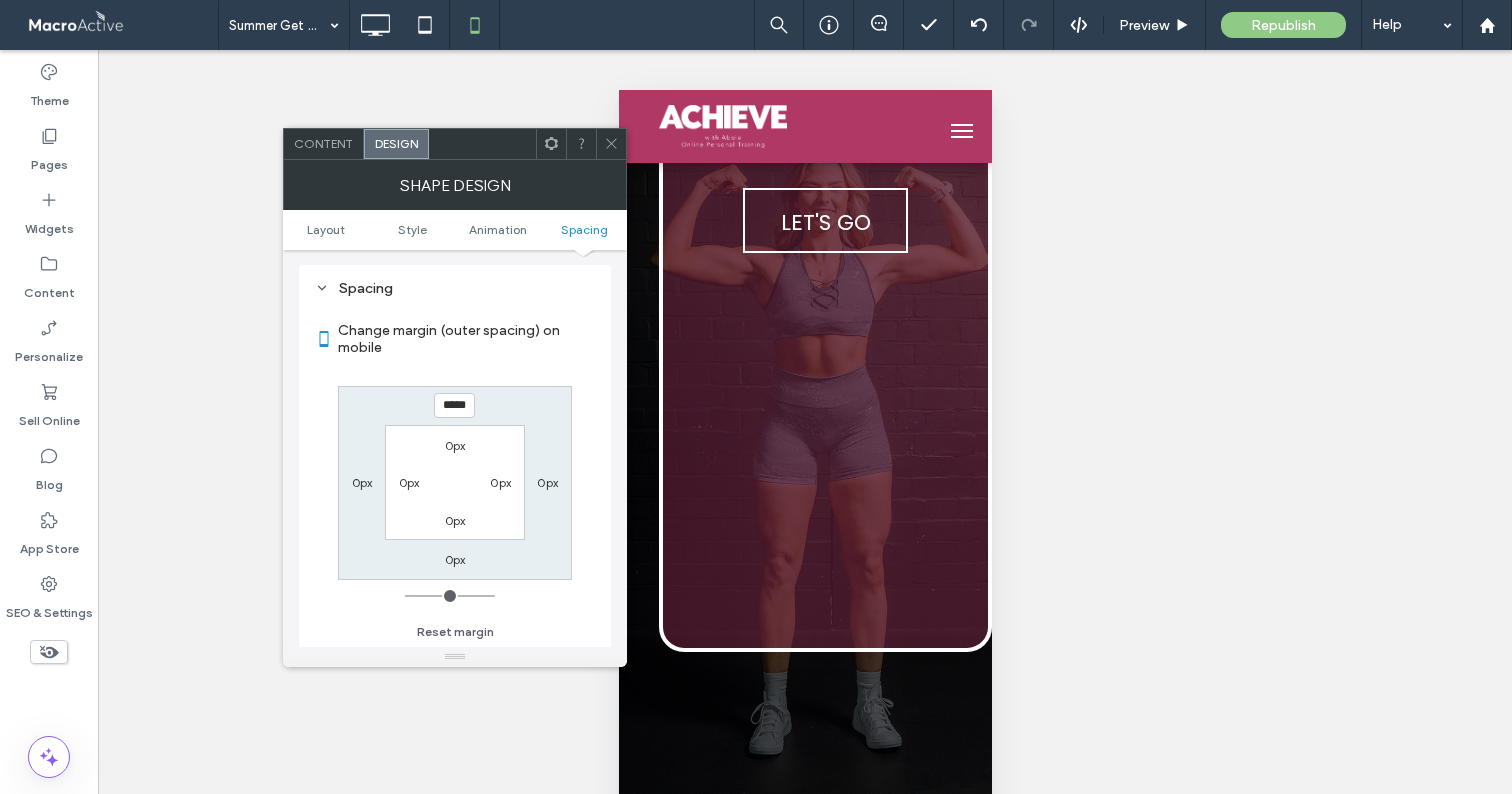 click on "*****" at bounding box center (454, 405) 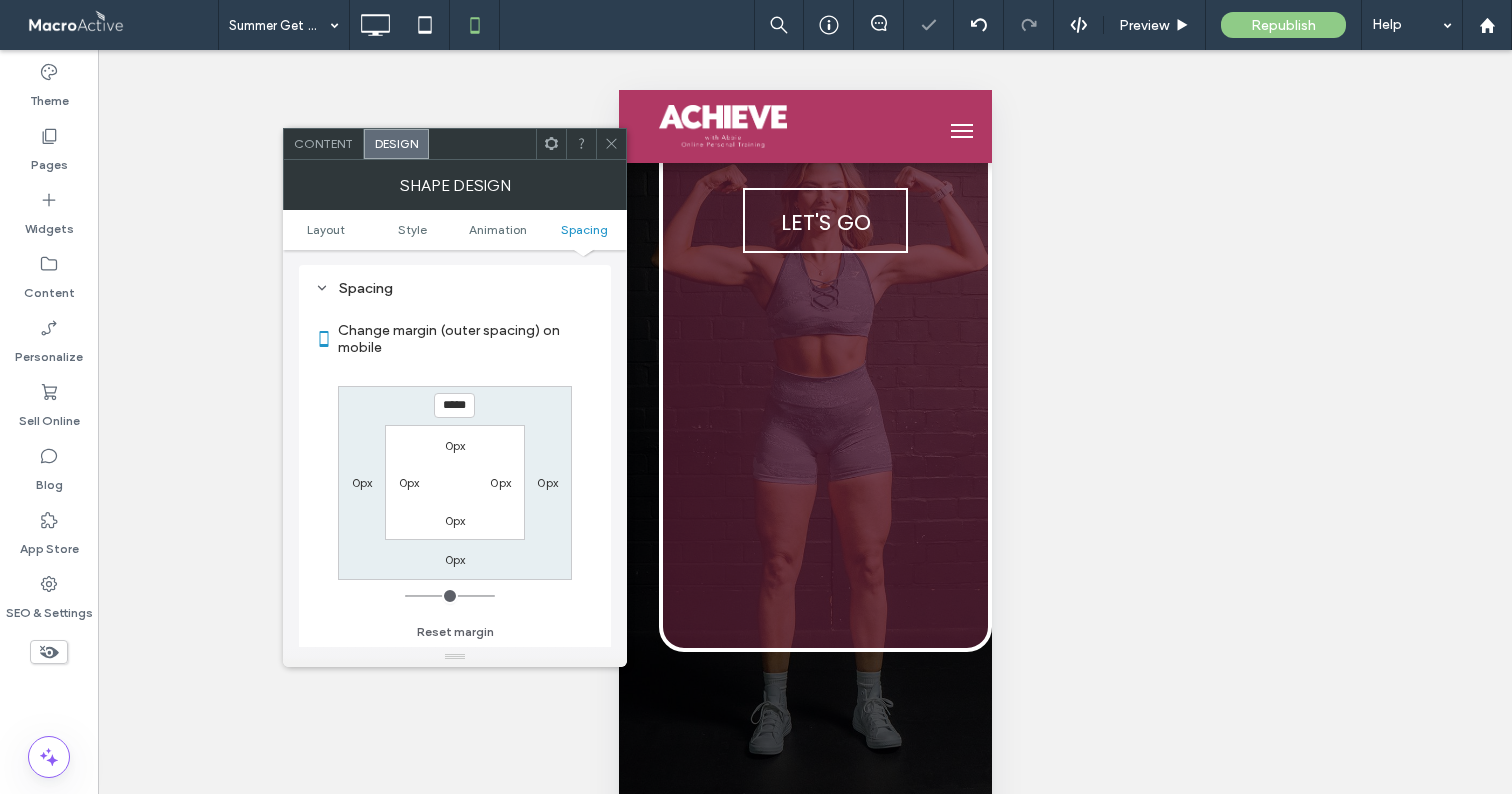 click 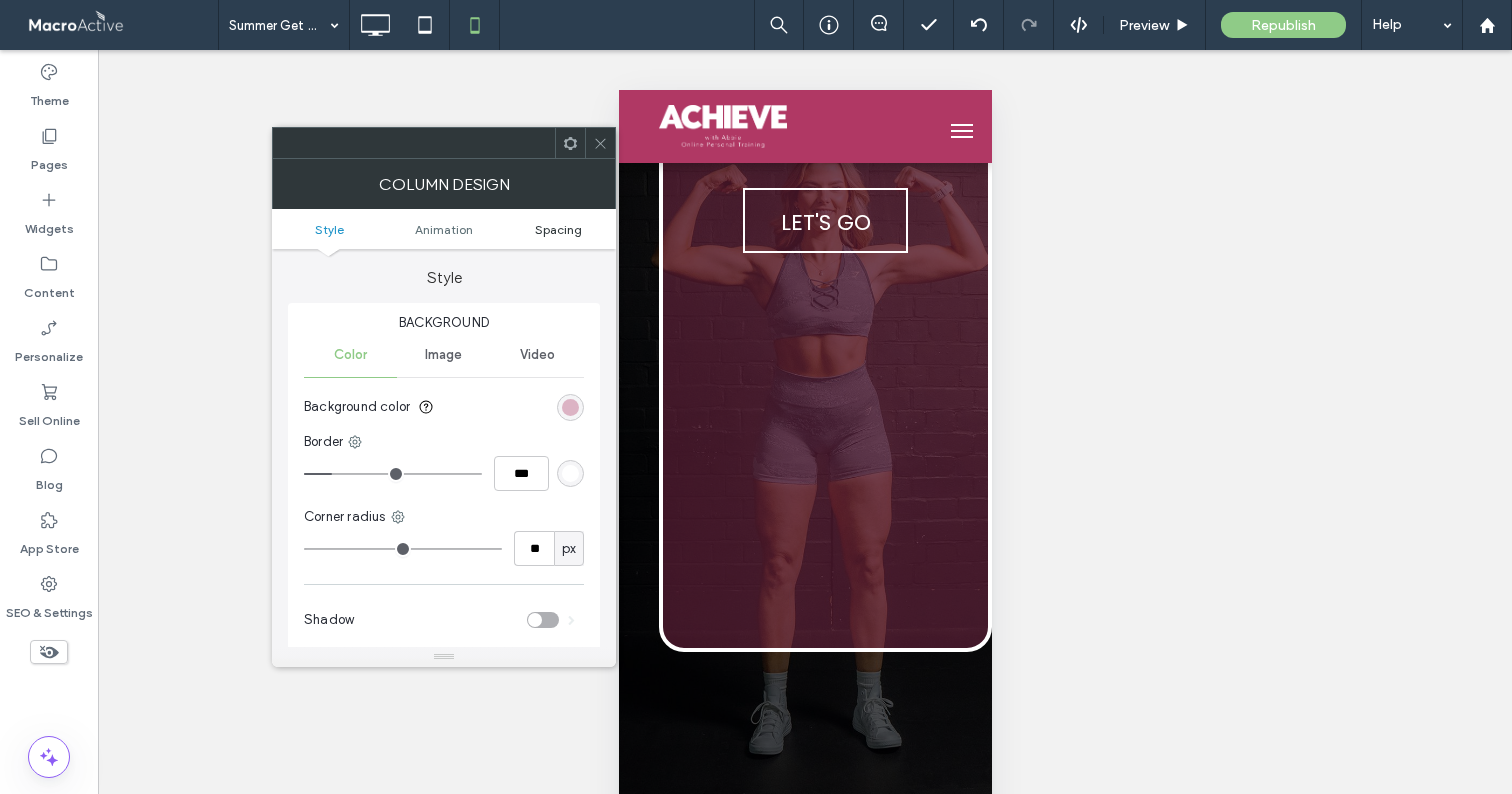click on "Spacing" at bounding box center [558, 229] 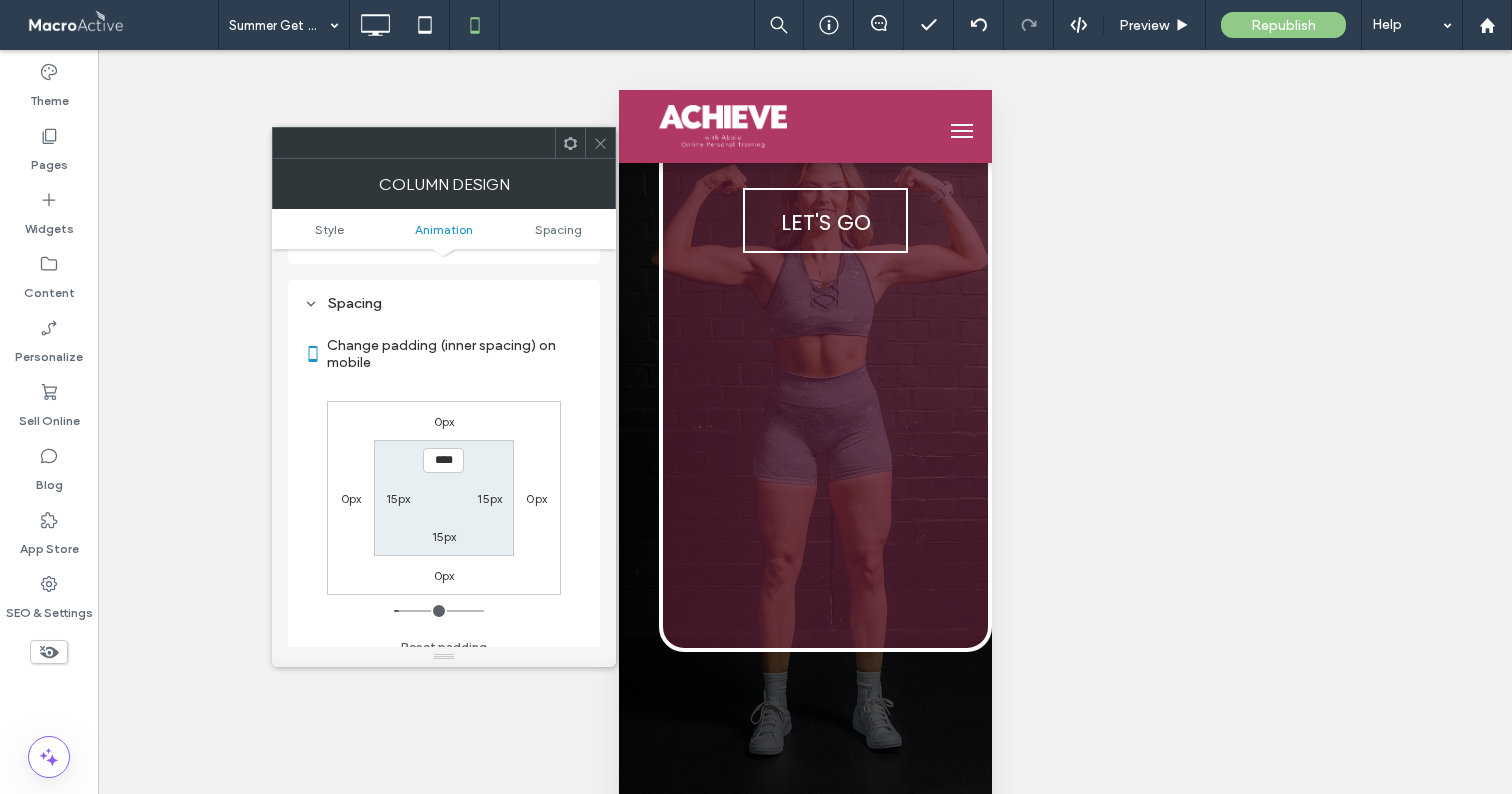 scroll, scrollTop: 470, scrollLeft: 0, axis: vertical 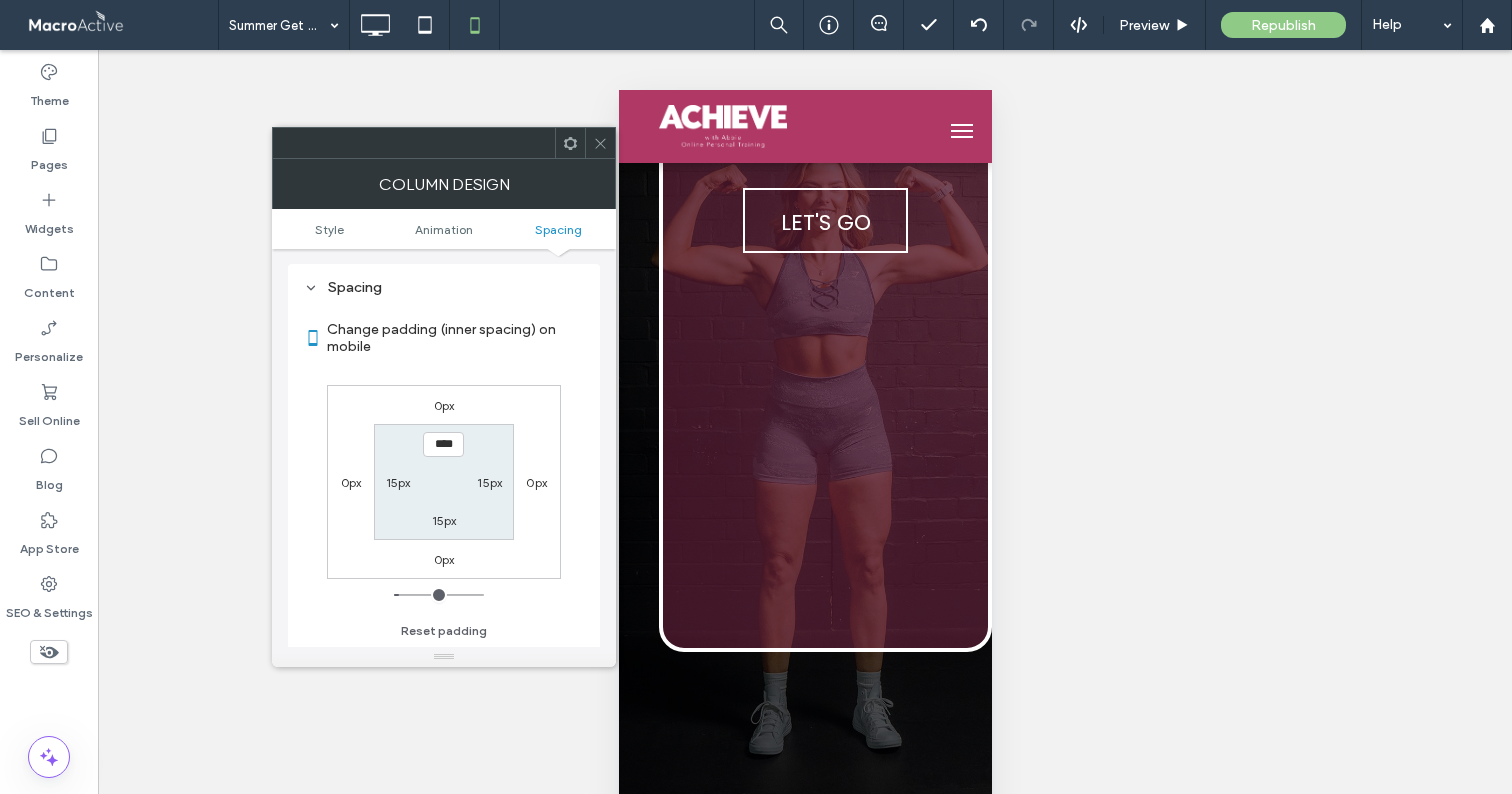 click on "0px" at bounding box center [444, 405] 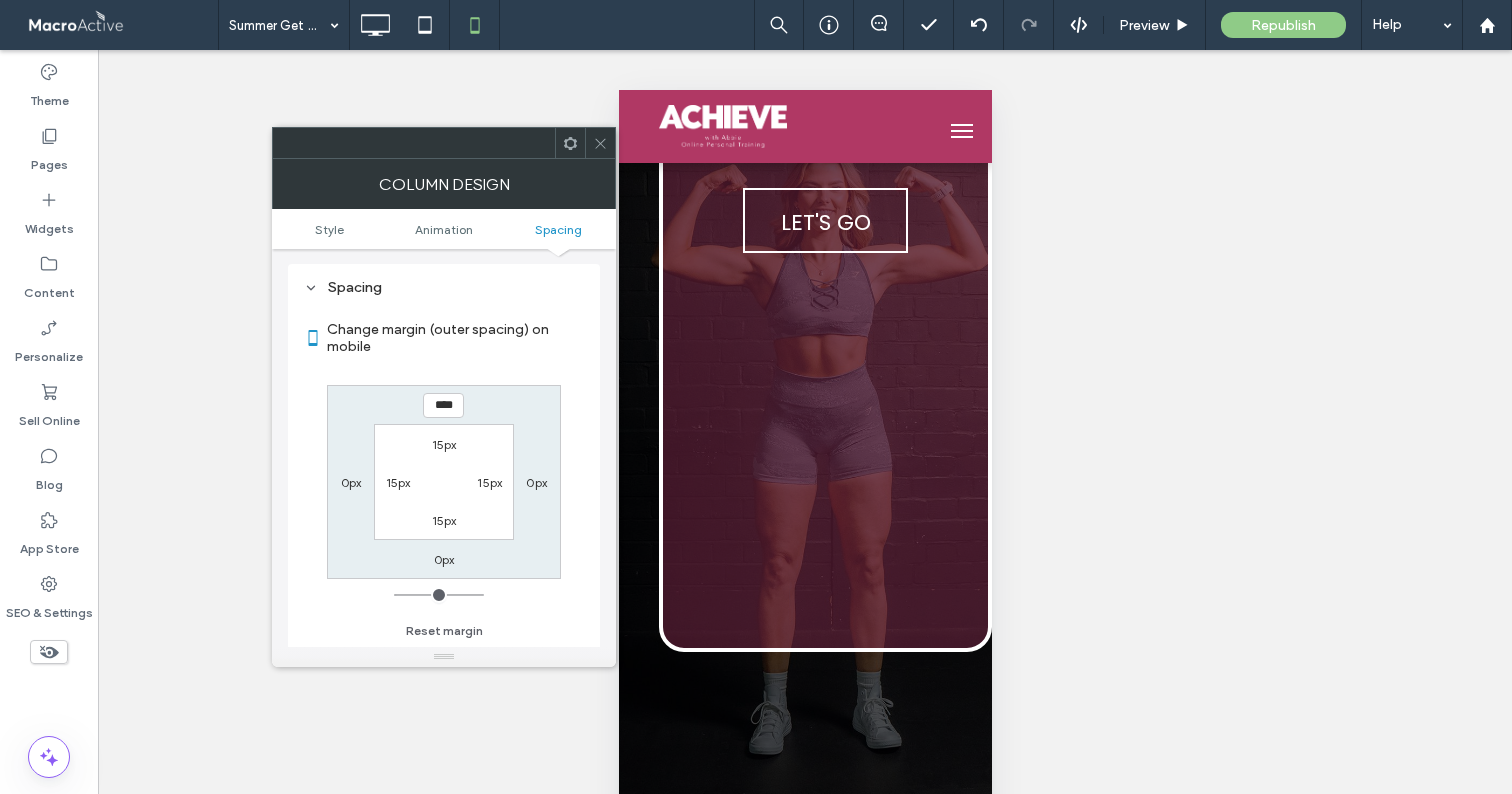 click on "**** 0px 0px 0px 15px 15px 15px 15px" at bounding box center (444, 482) 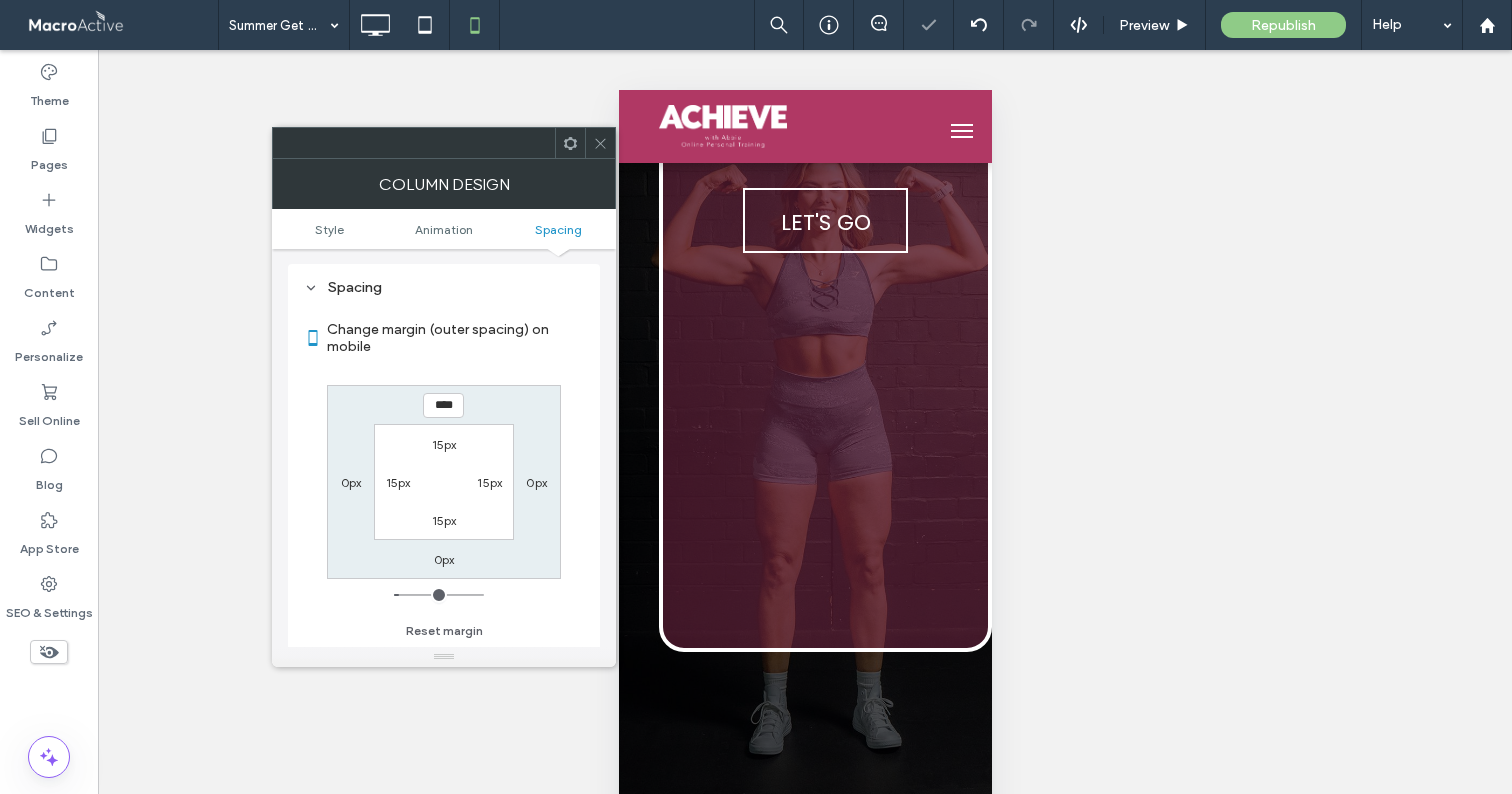 click 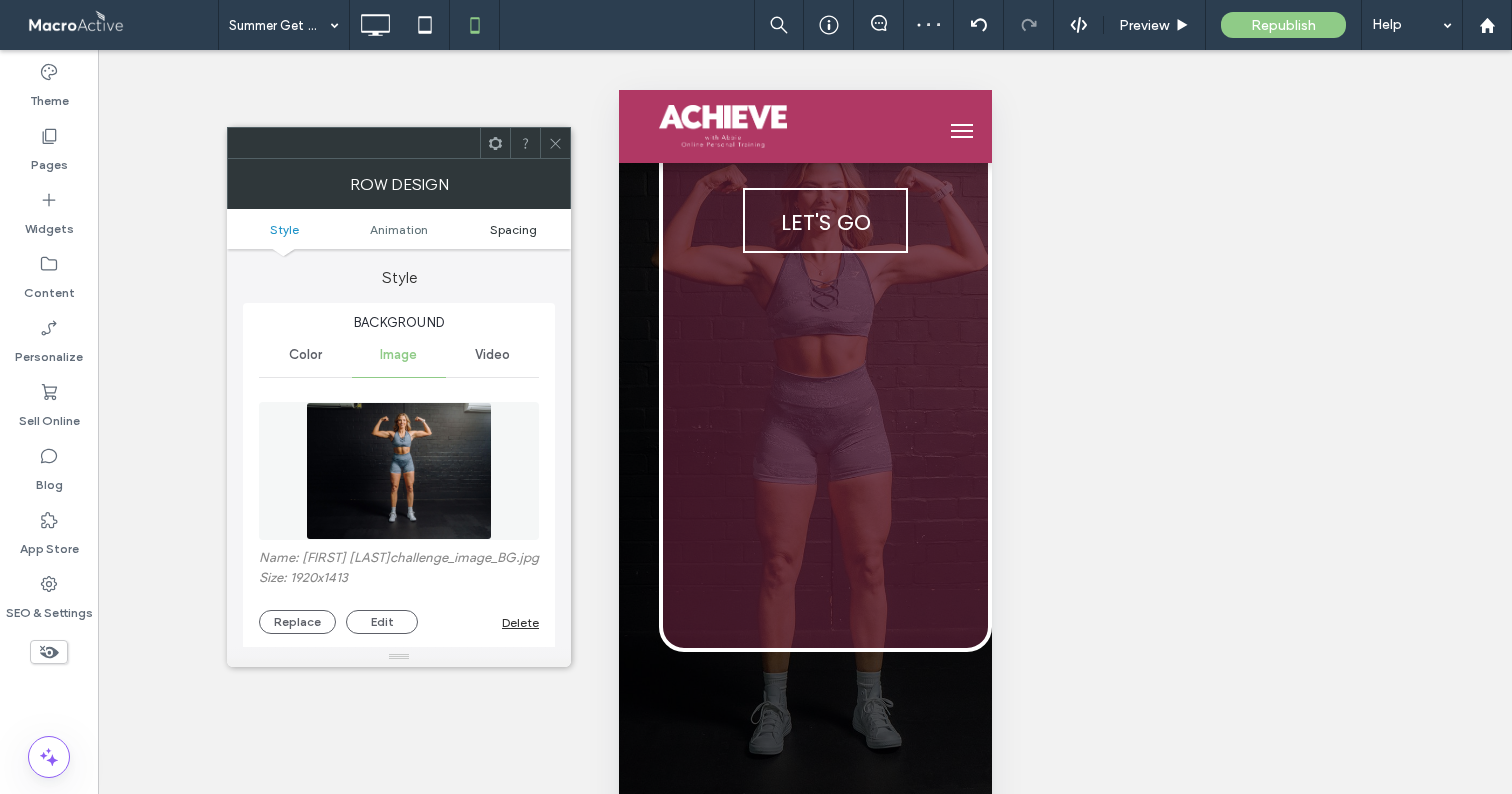 click on "Spacing" at bounding box center (513, 229) 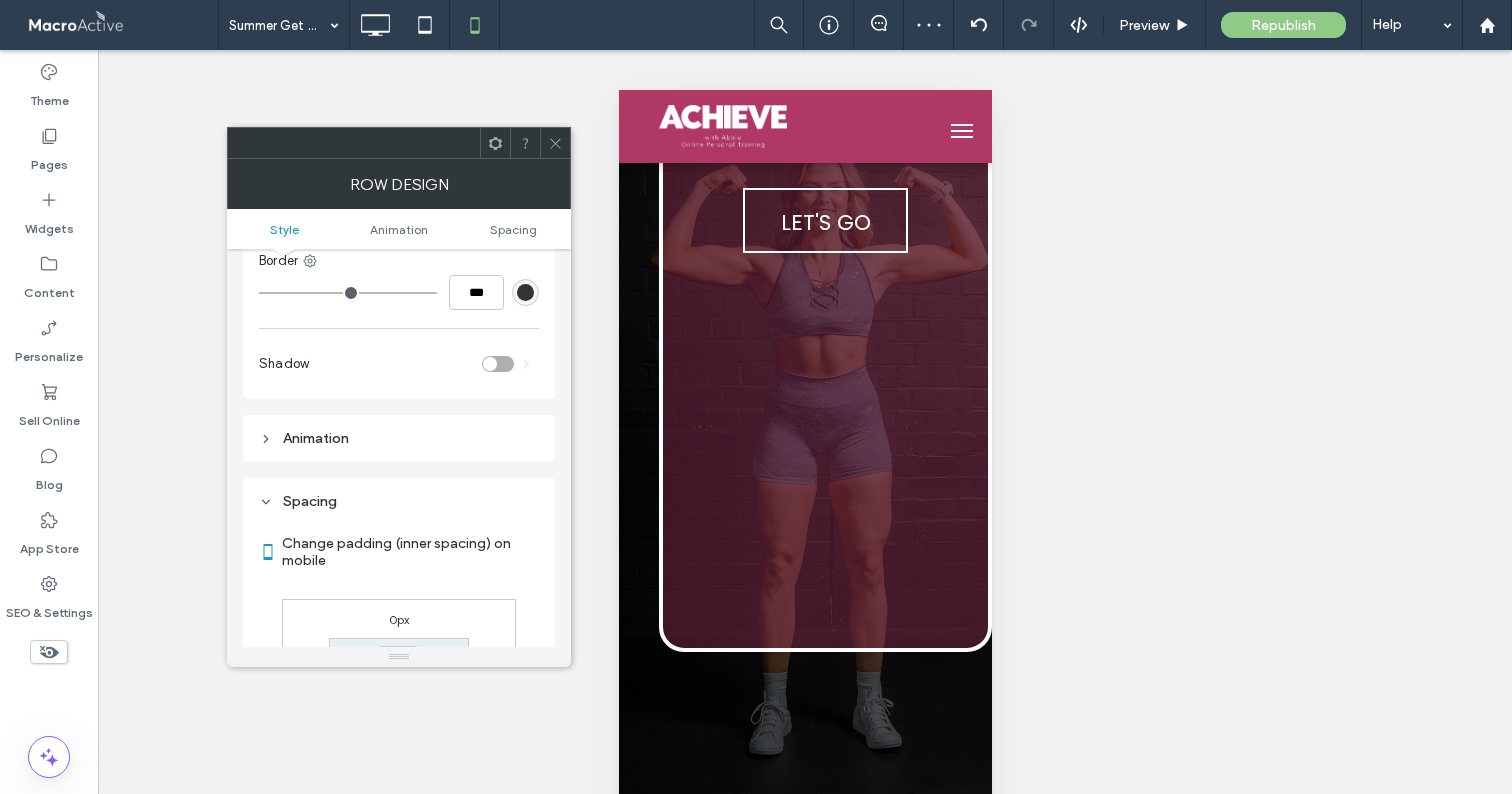 scroll, scrollTop: 1071, scrollLeft: 0, axis: vertical 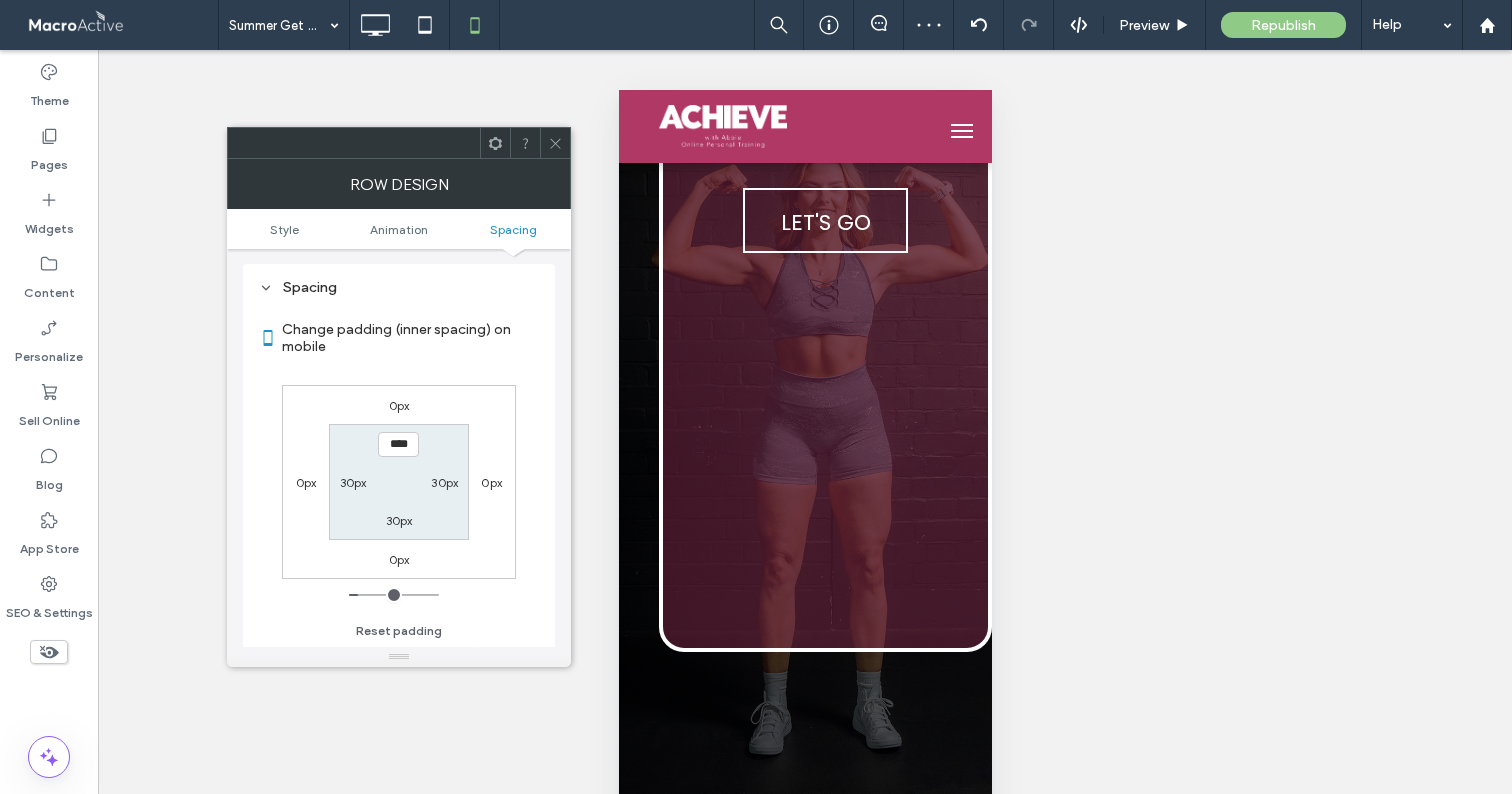 click on "30px" at bounding box center (353, 482) 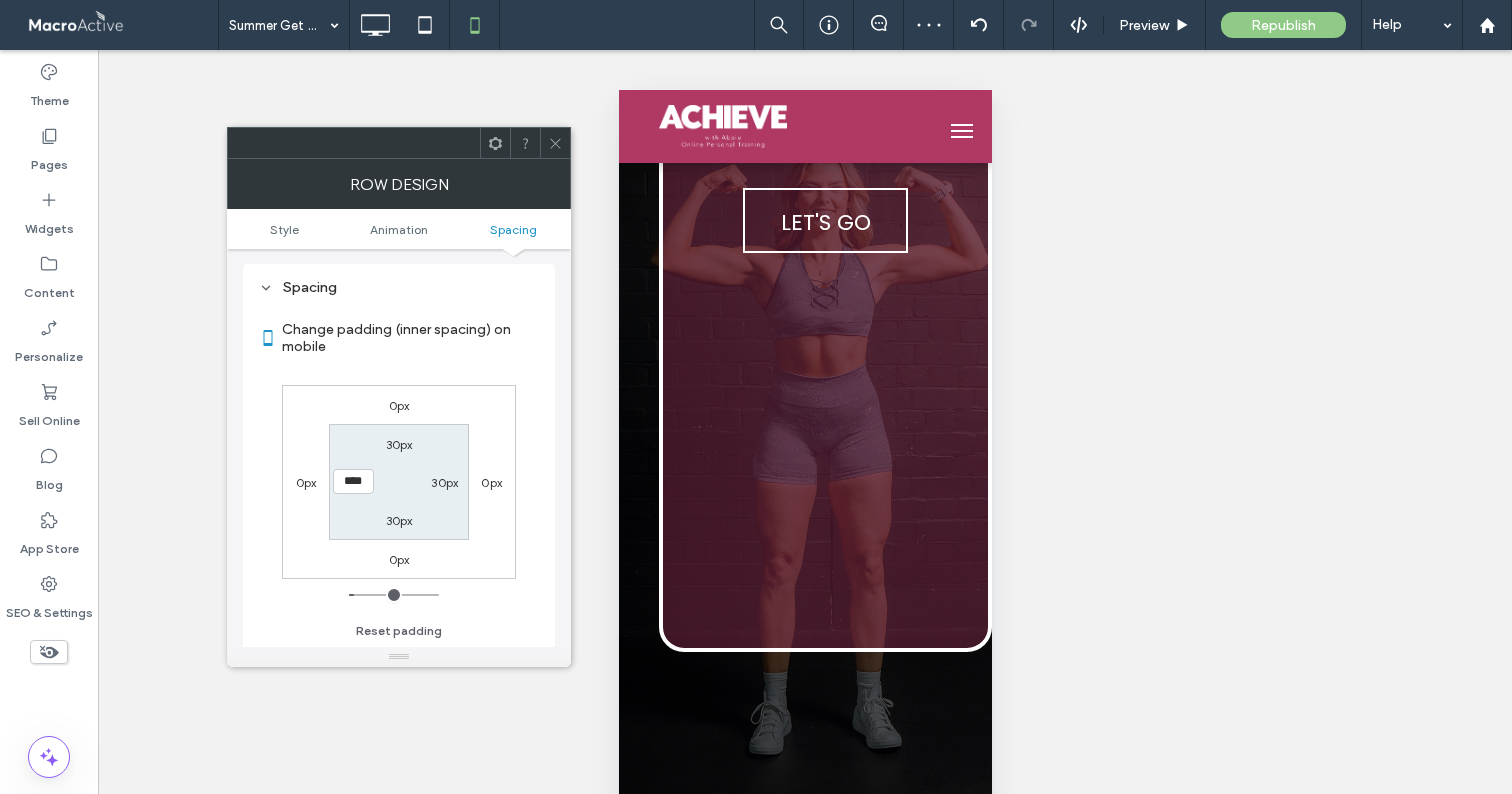 click on "30px" at bounding box center [444, 482] 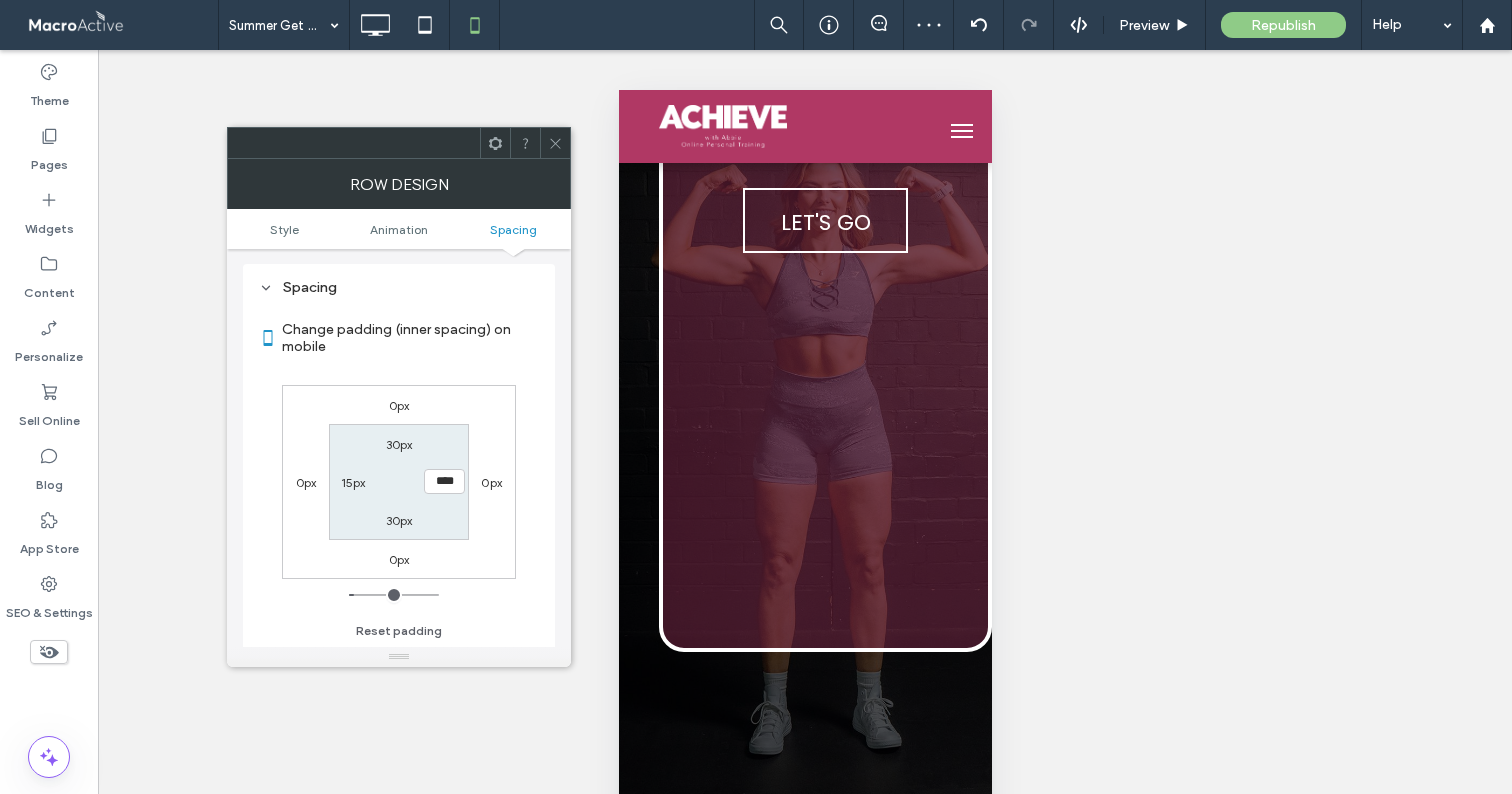 click on "0px 0px 0px 0px 30px **** 30px 15px" at bounding box center [399, 482] 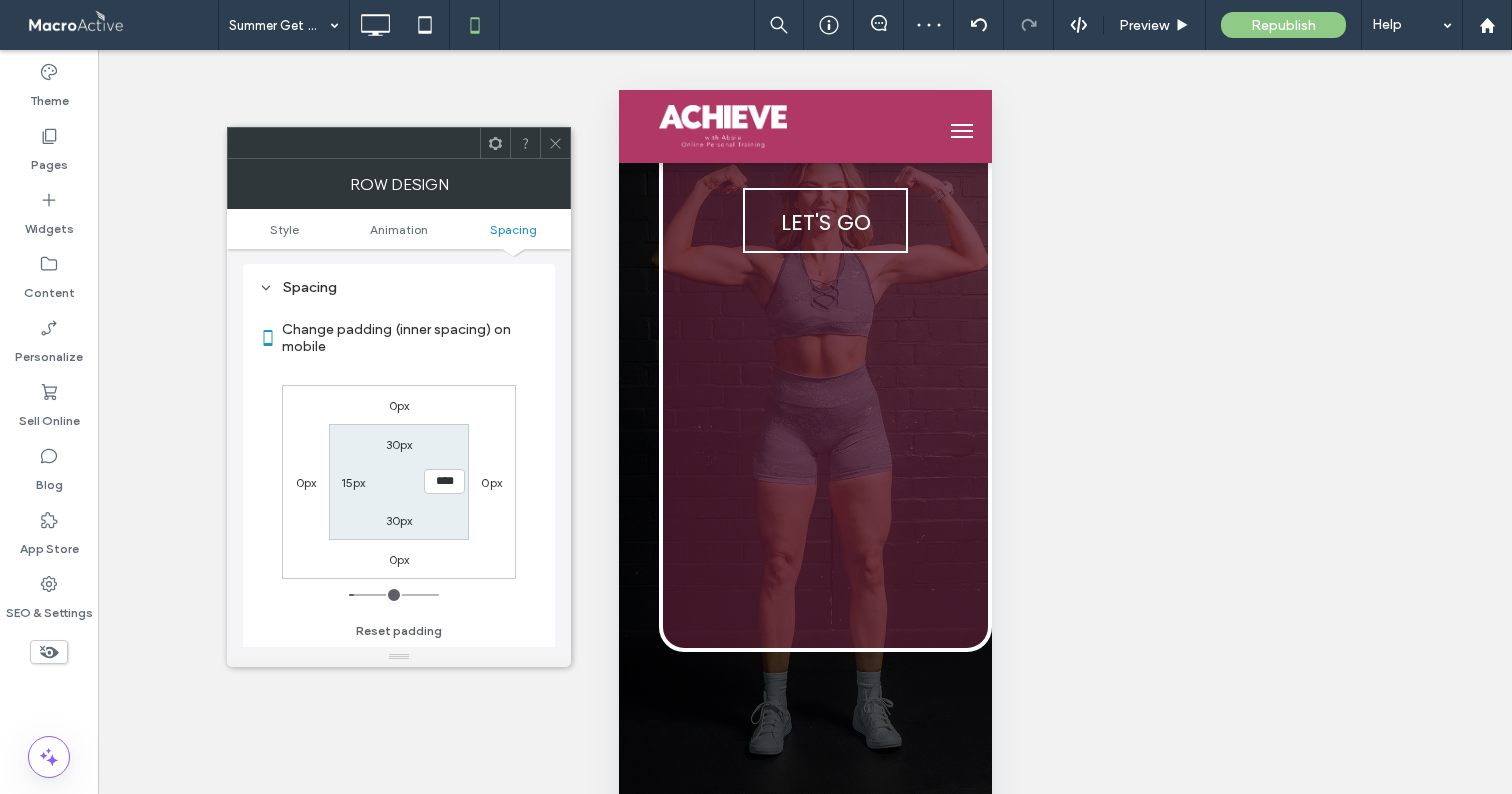 click 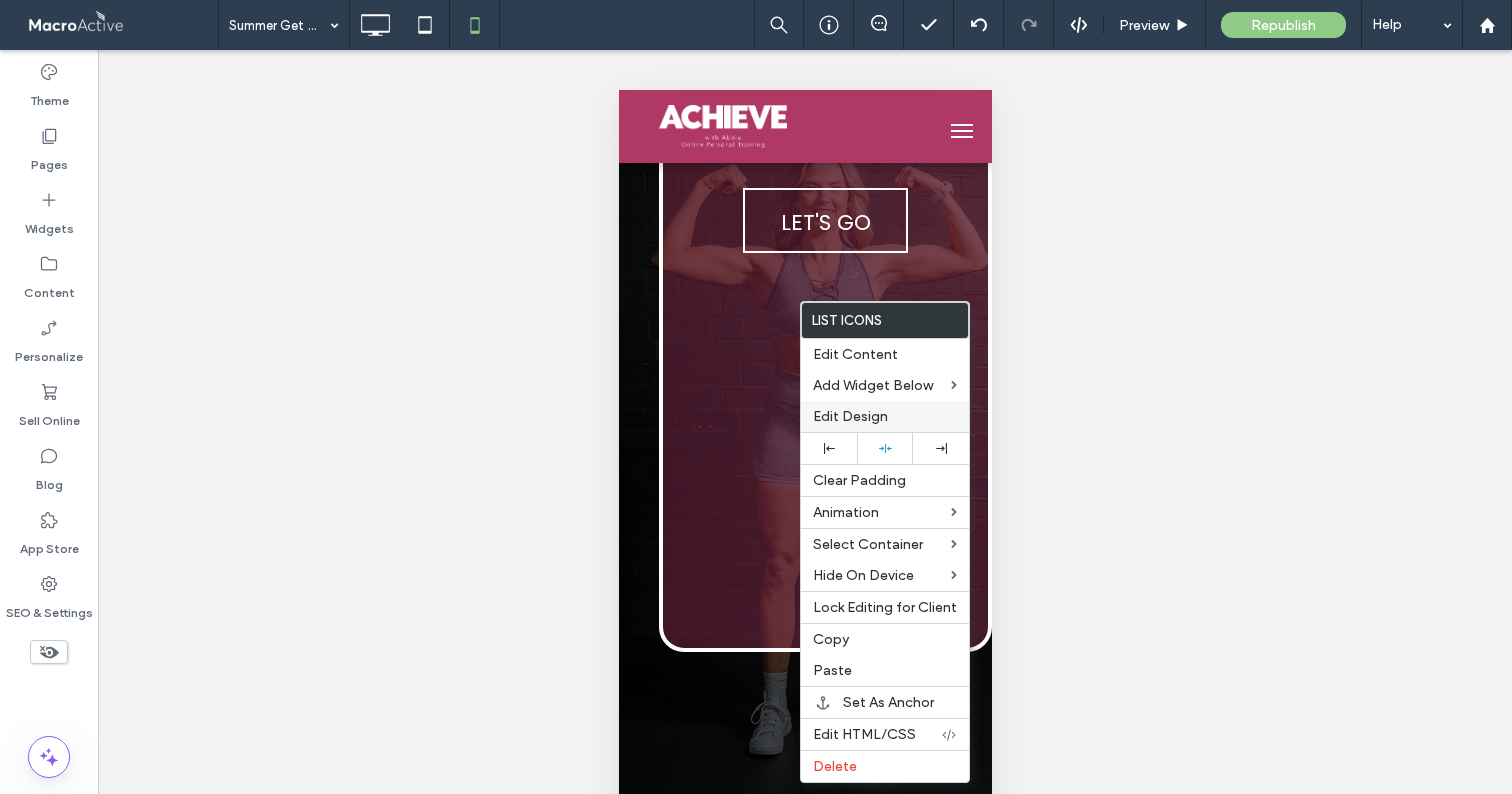 click on "Edit Design" at bounding box center [885, 416] 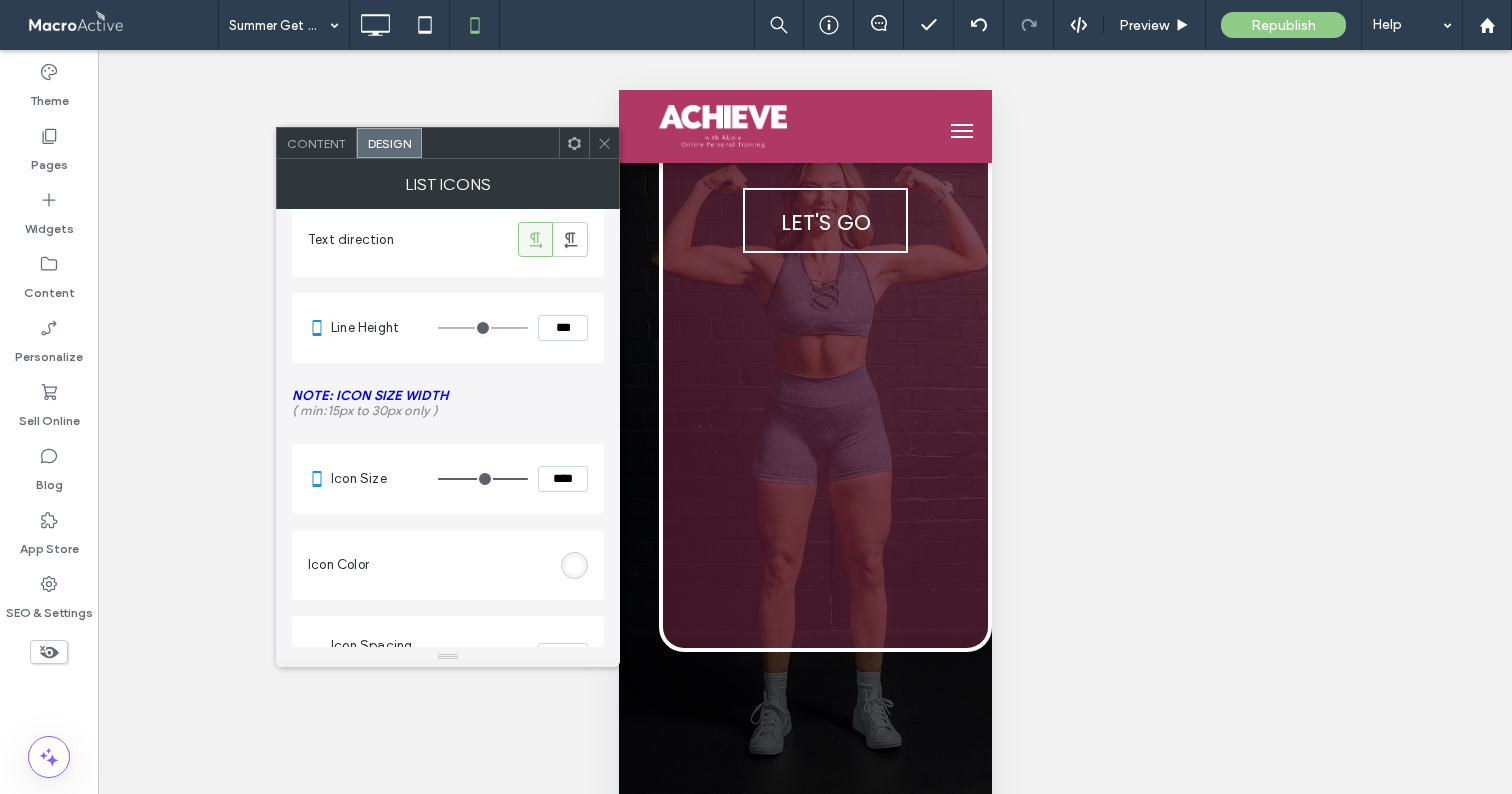 scroll, scrollTop: 416, scrollLeft: 0, axis: vertical 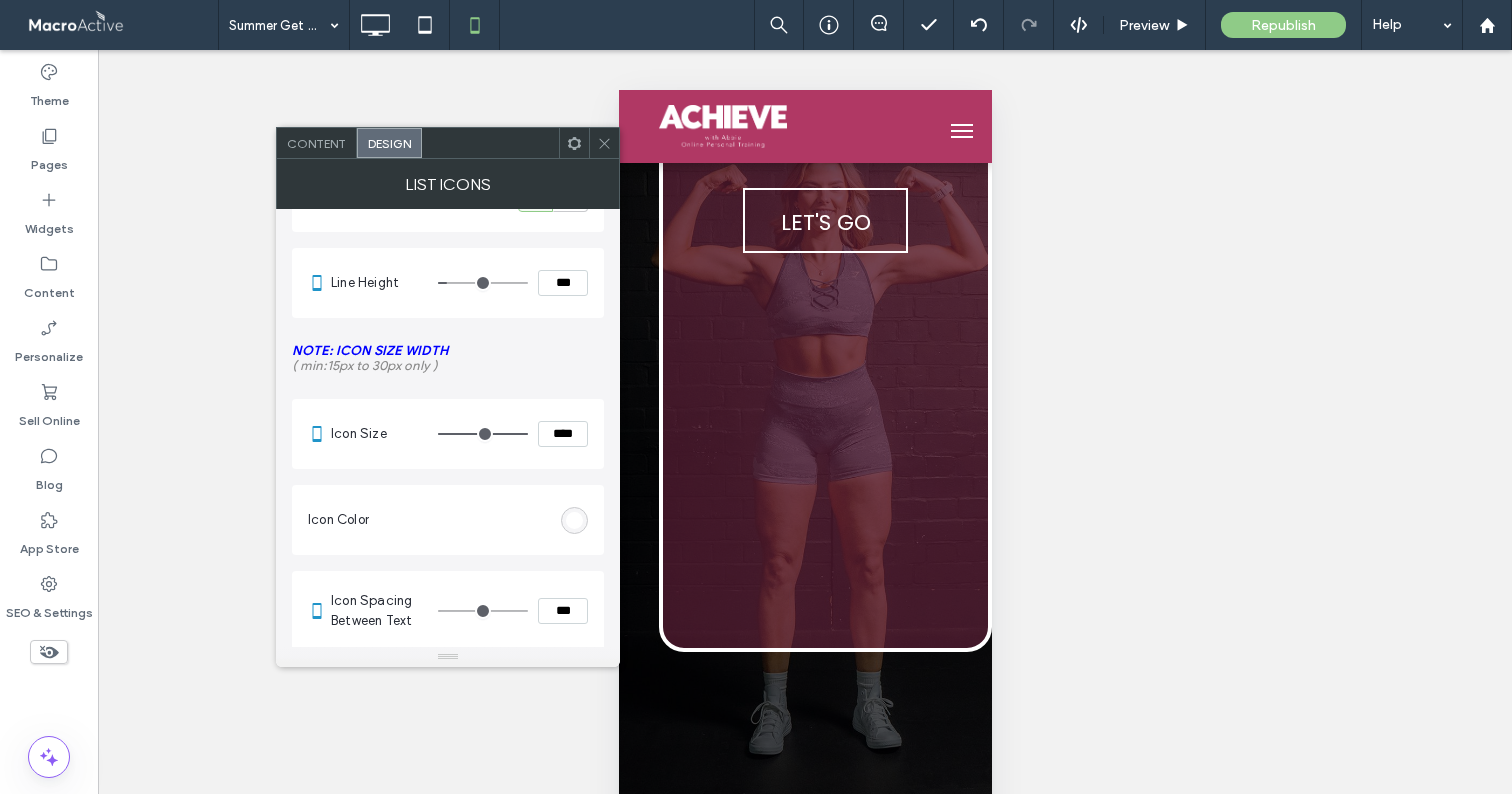 click at bounding box center [483, 283] 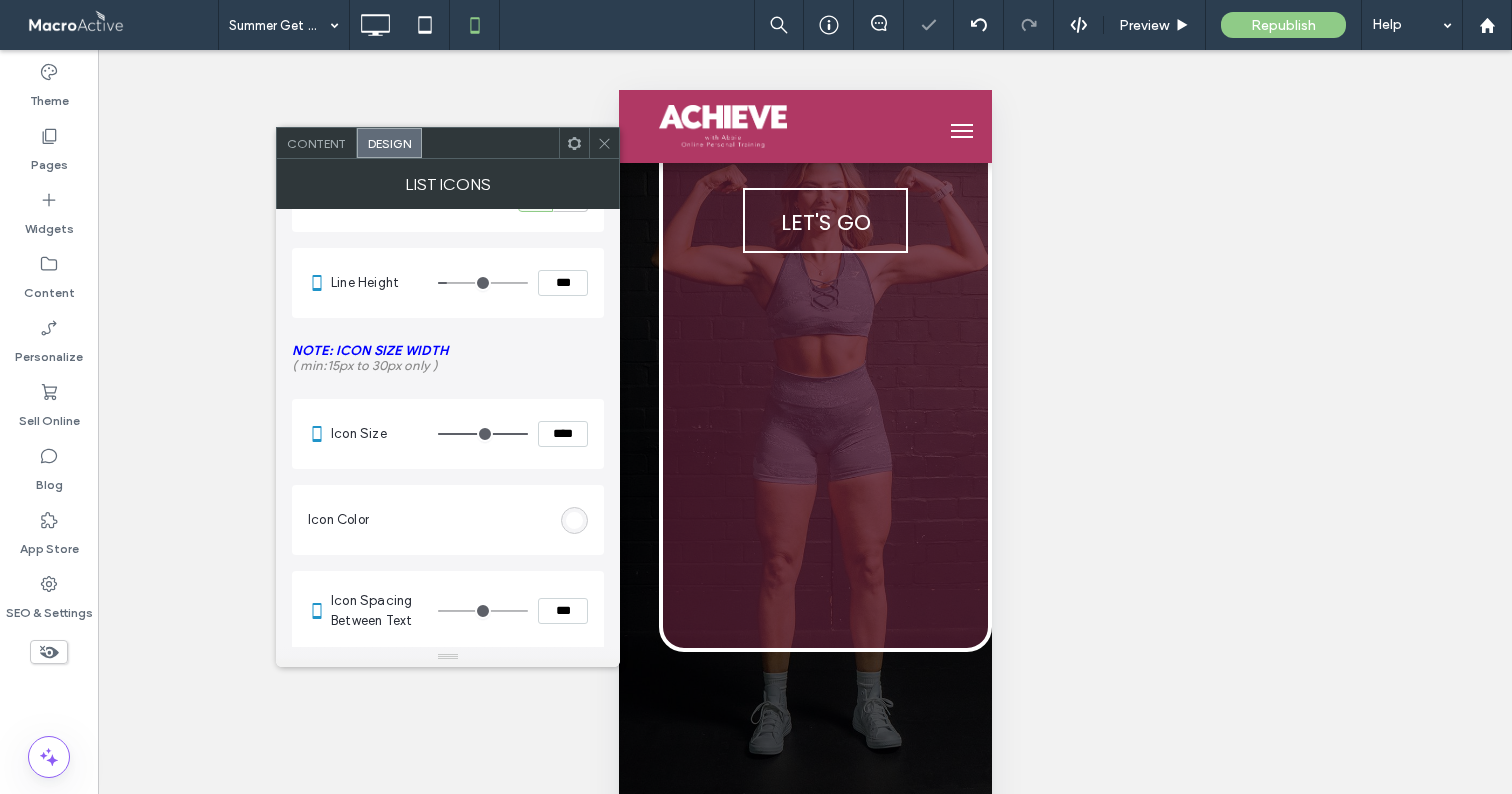 click at bounding box center [604, 143] 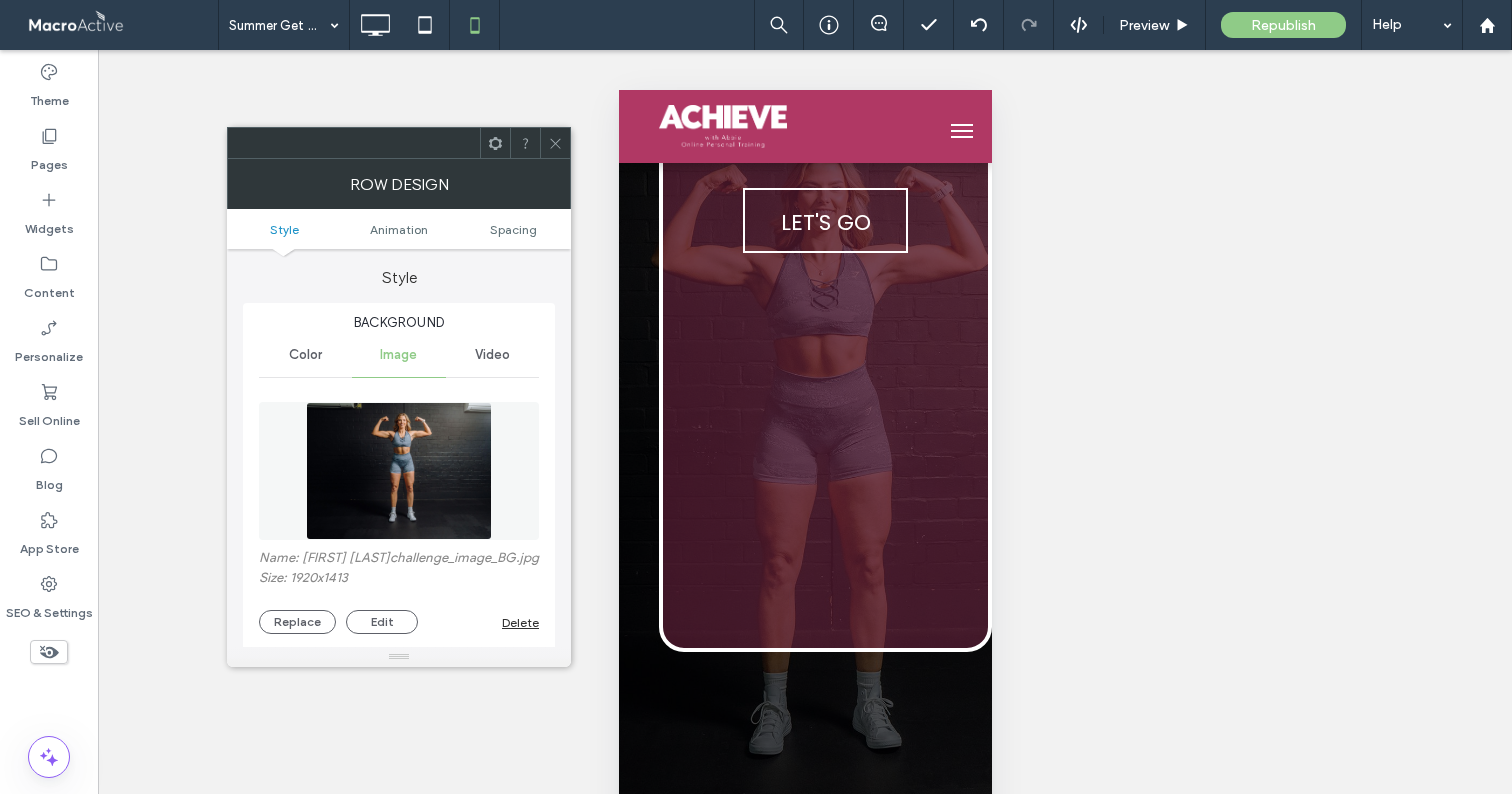 click 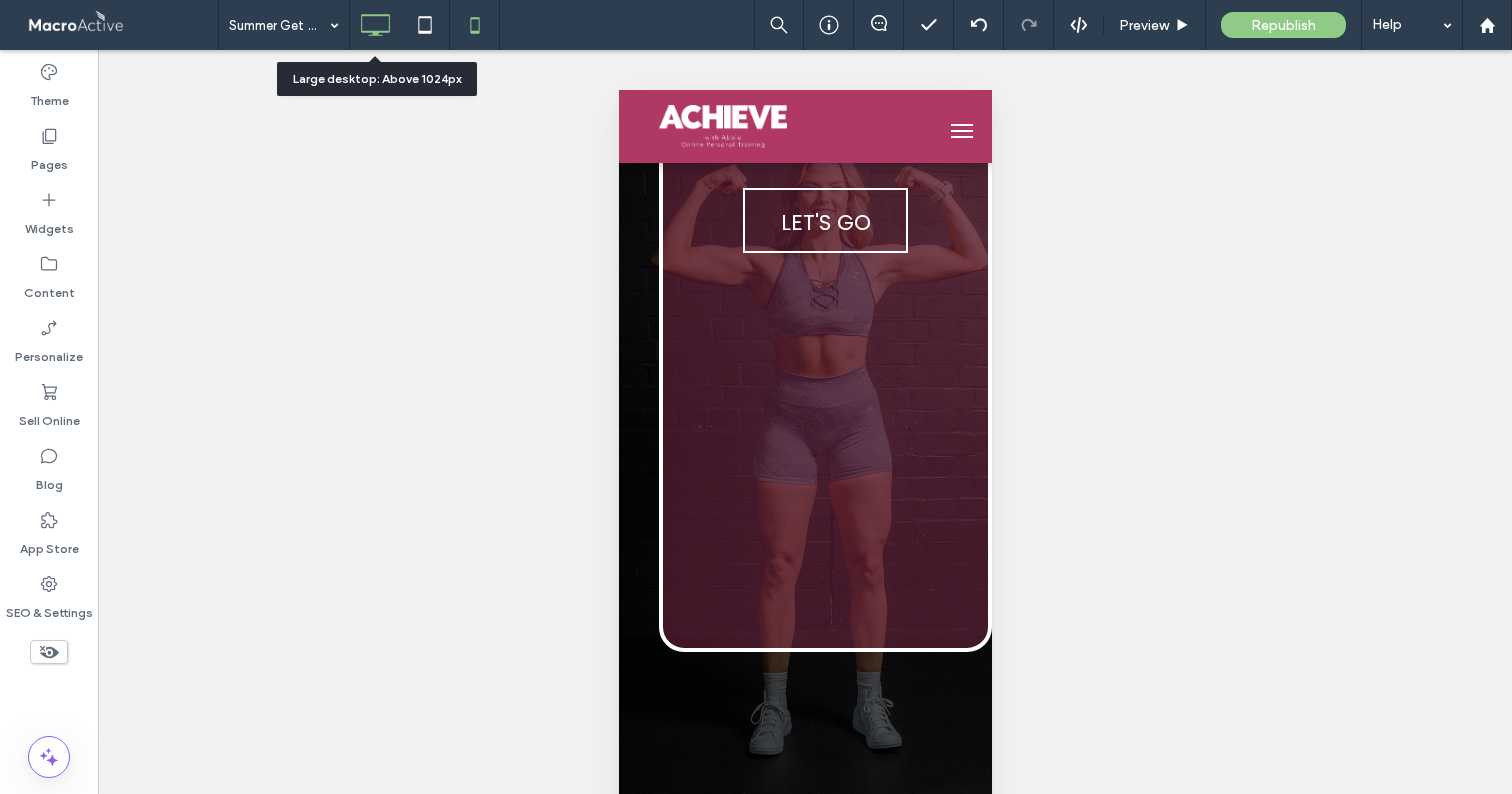 click 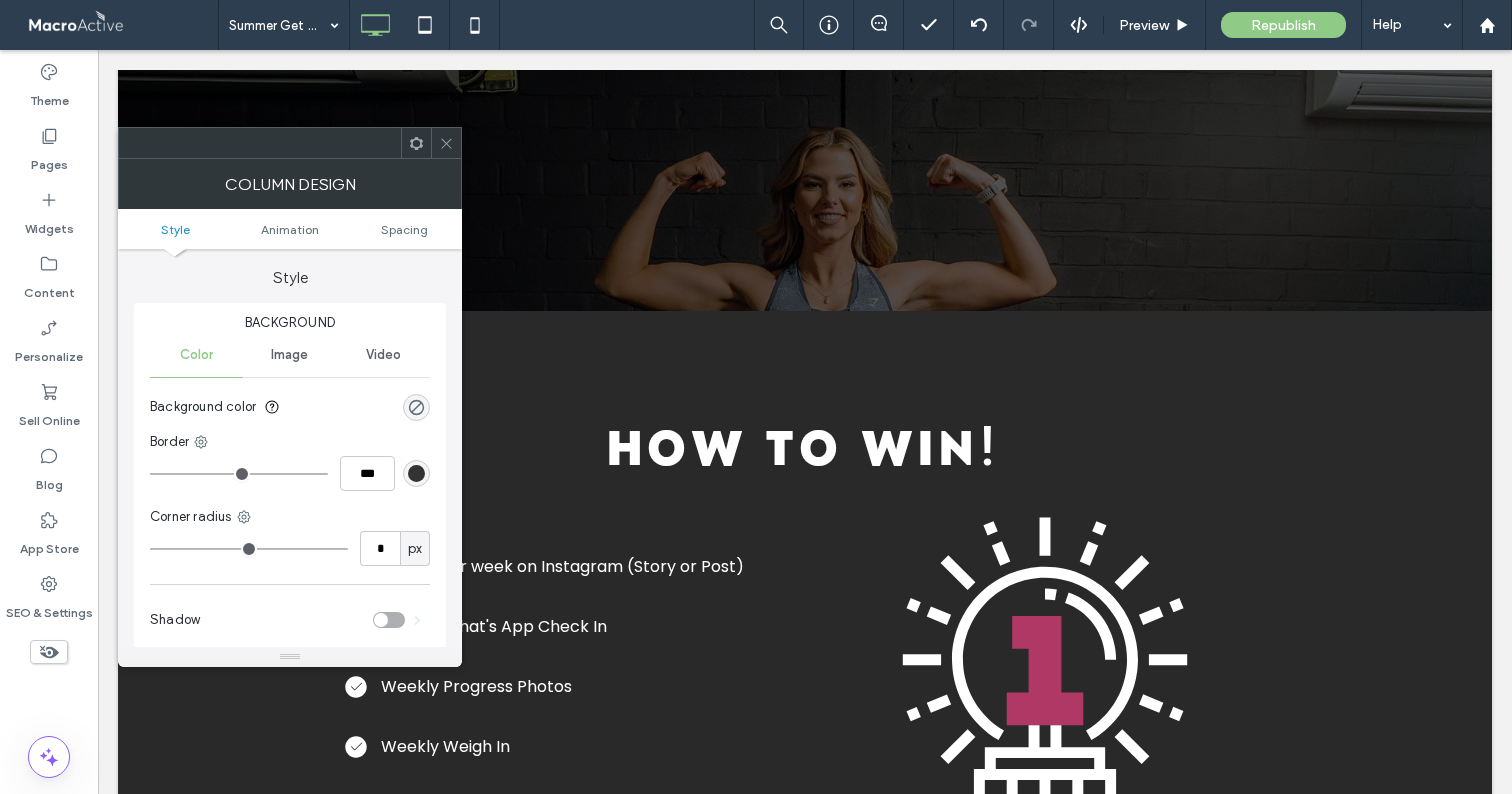 click at bounding box center [446, 143] 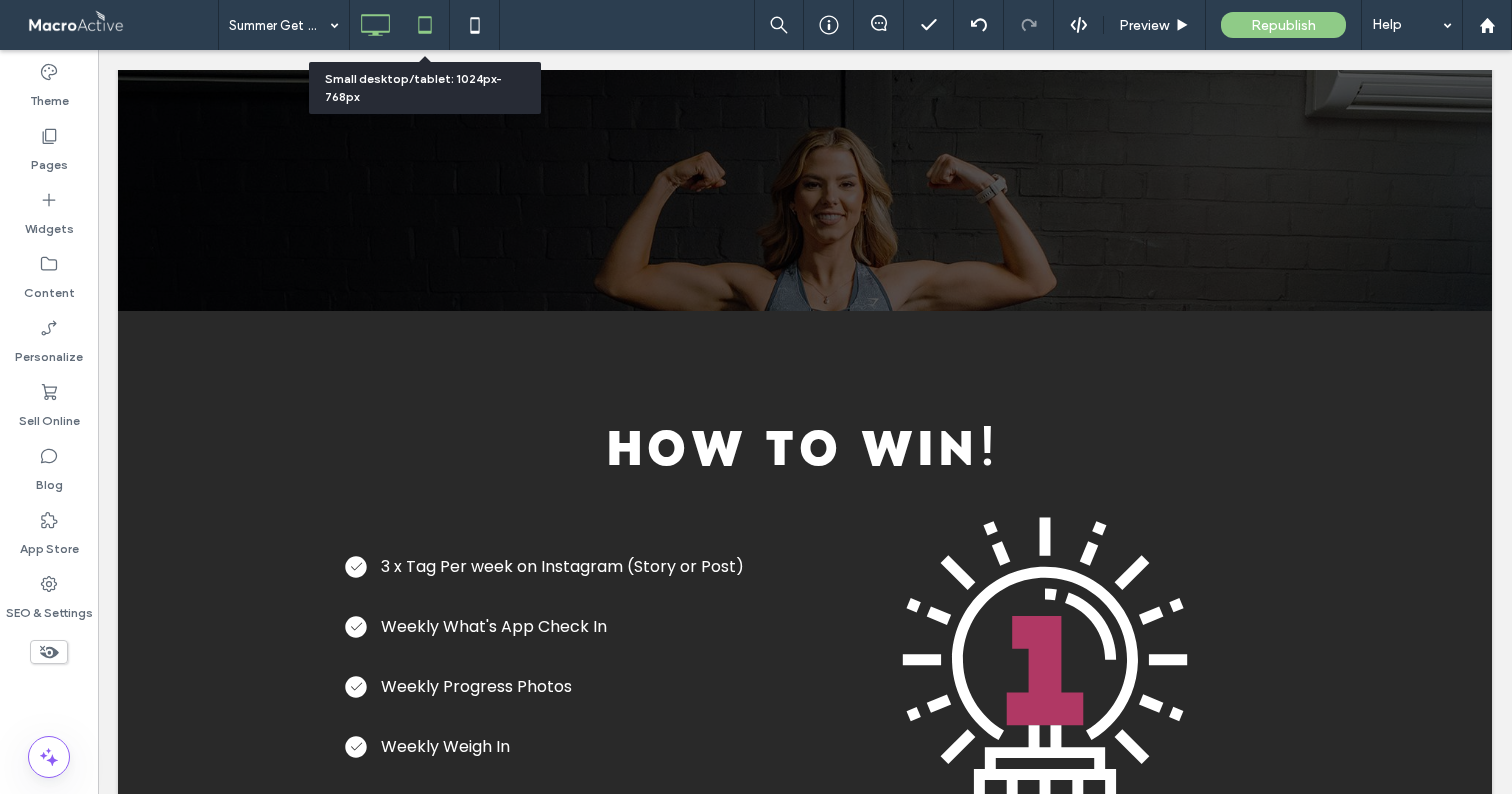 click 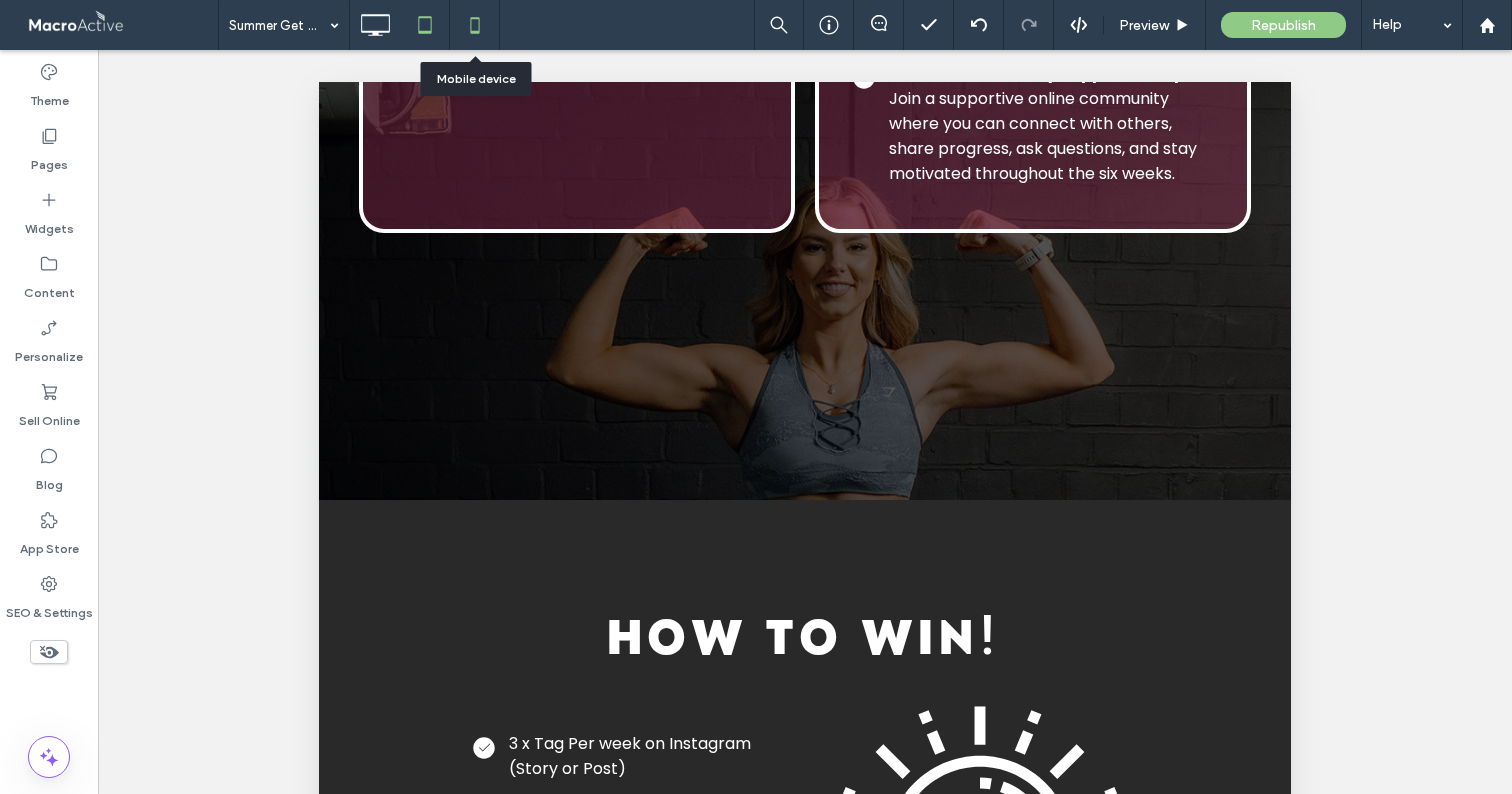 click at bounding box center [475, 25] 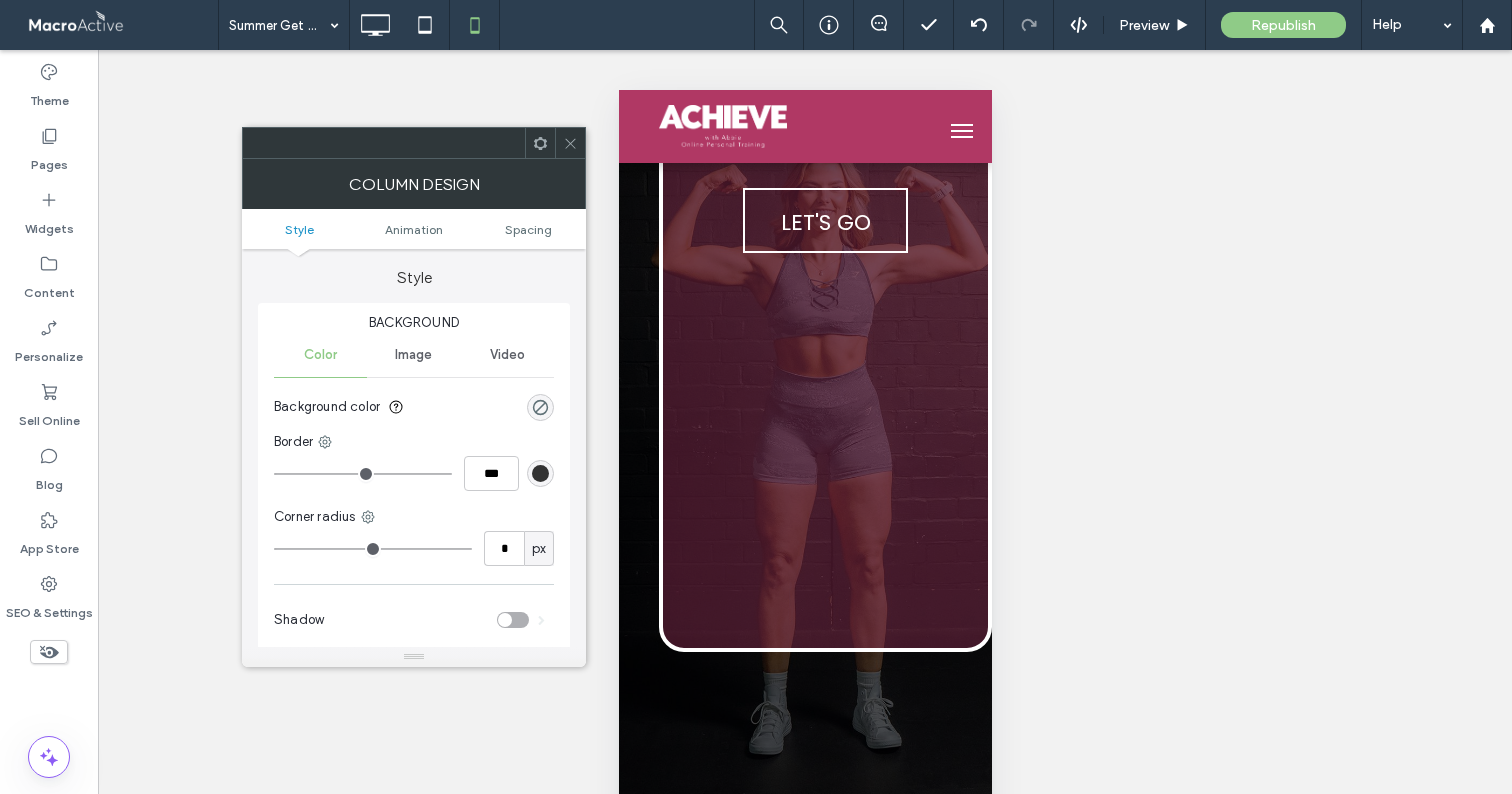 click 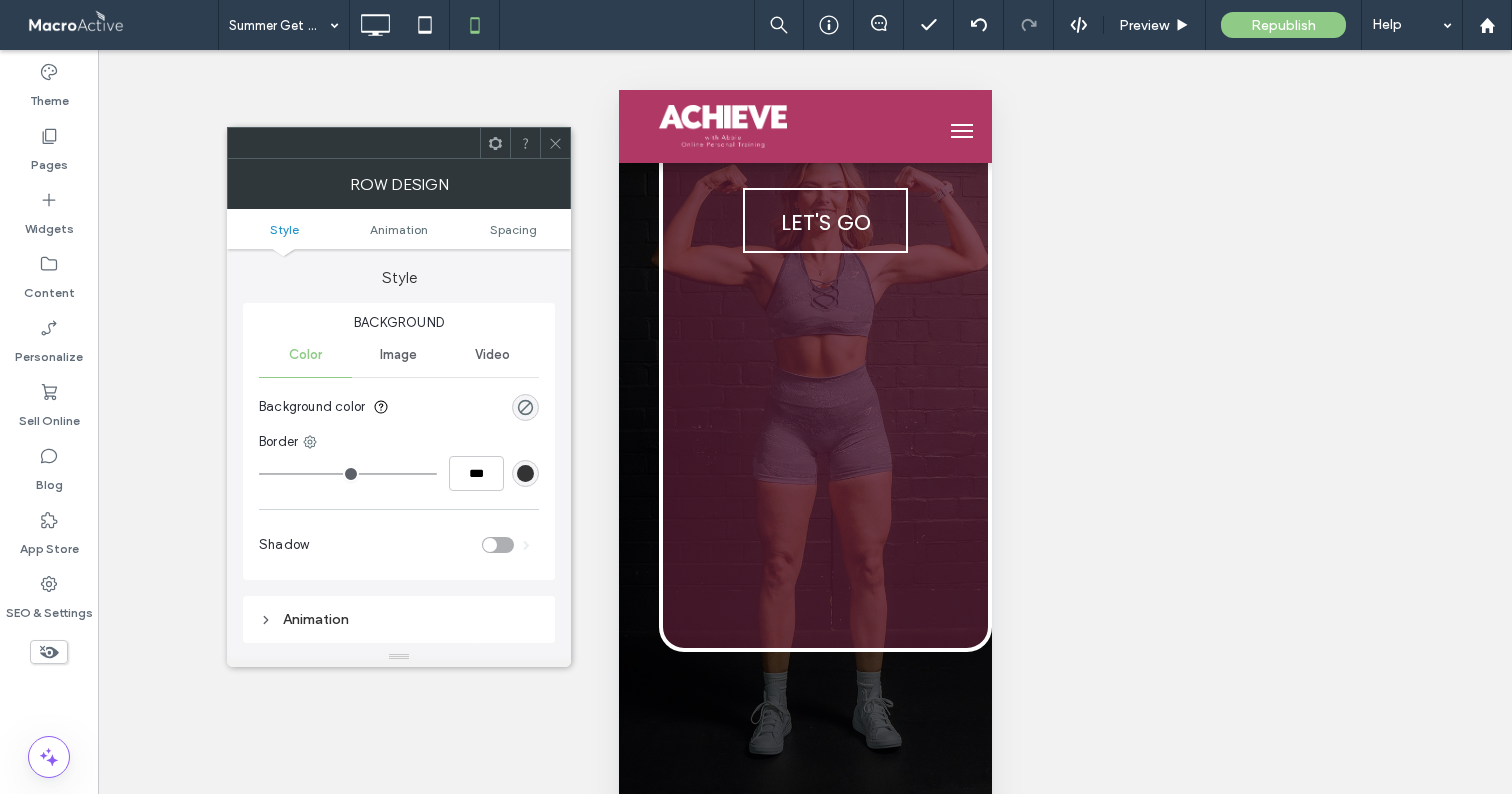 click 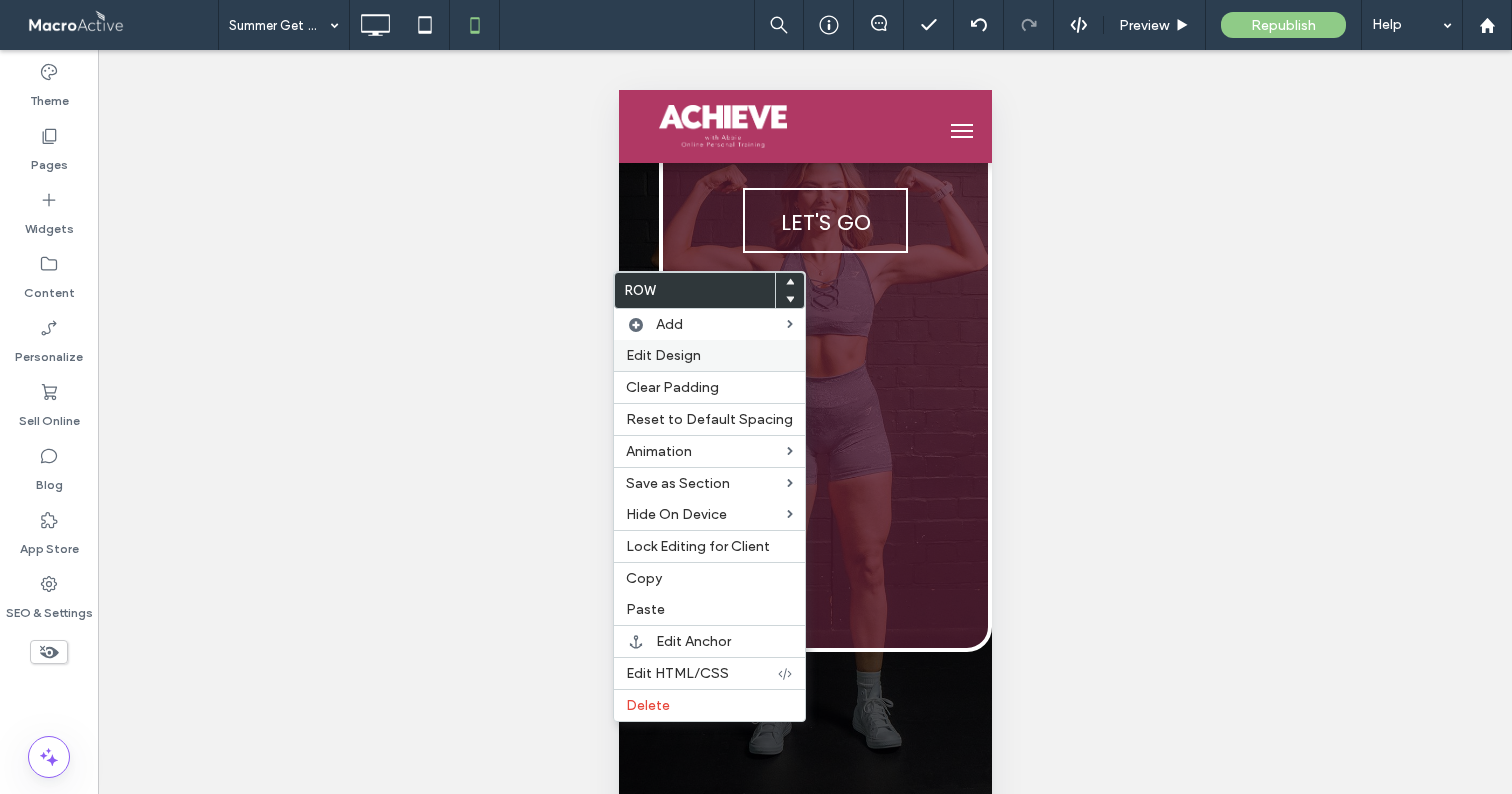 click on "Edit Design" at bounding box center (663, 355) 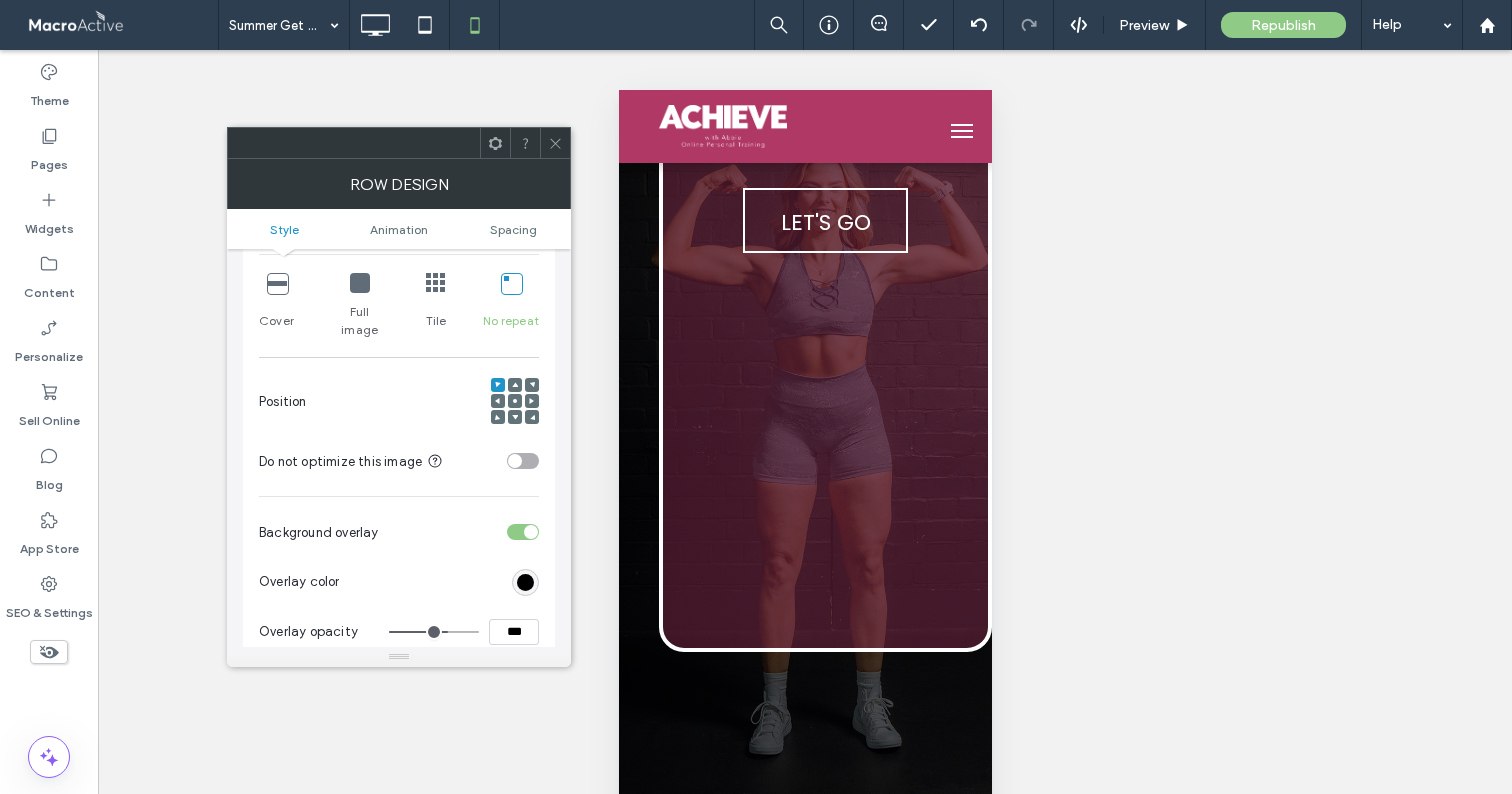 scroll, scrollTop: 428, scrollLeft: 0, axis: vertical 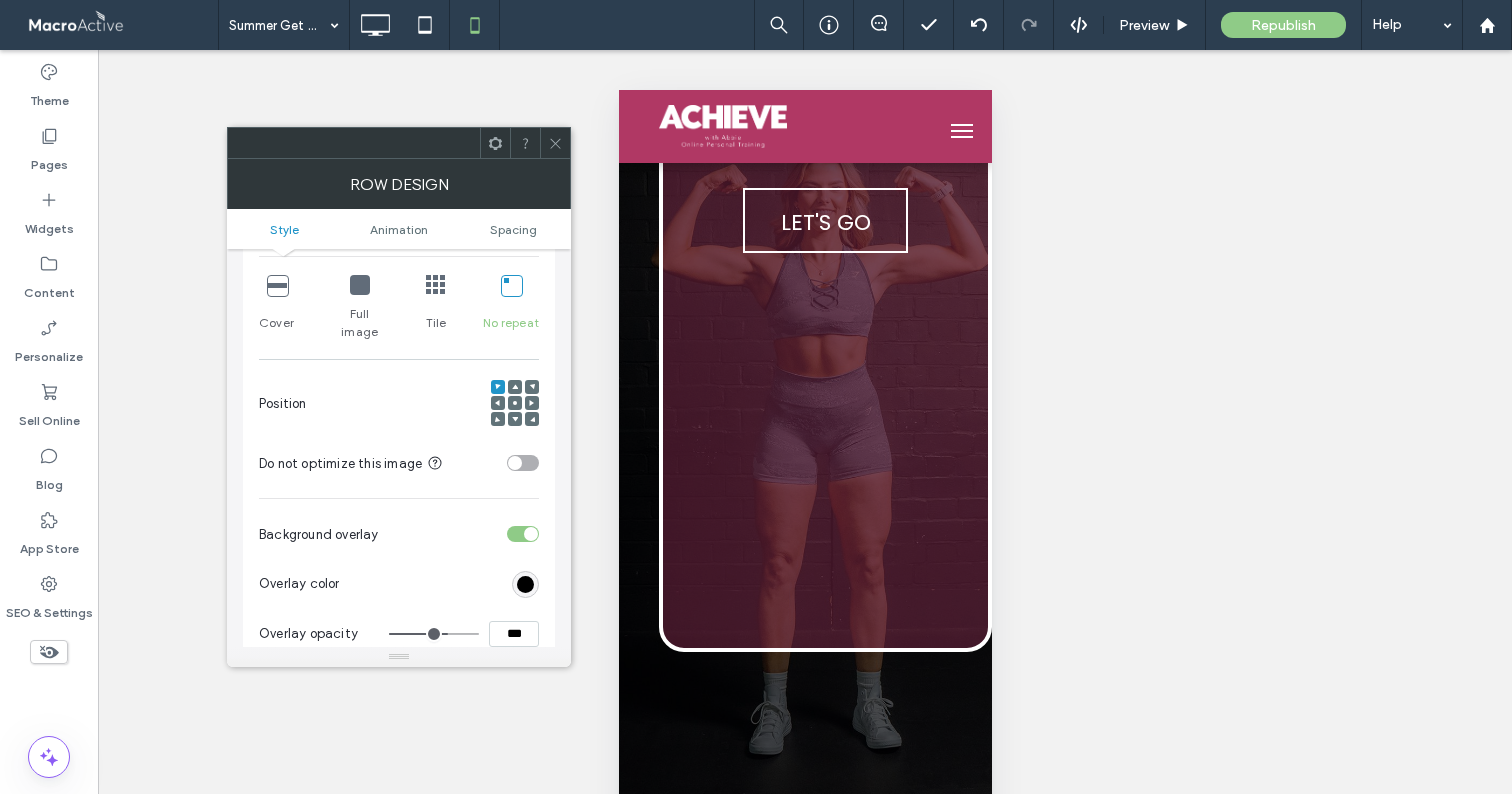 click at bounding box center [277, 285] 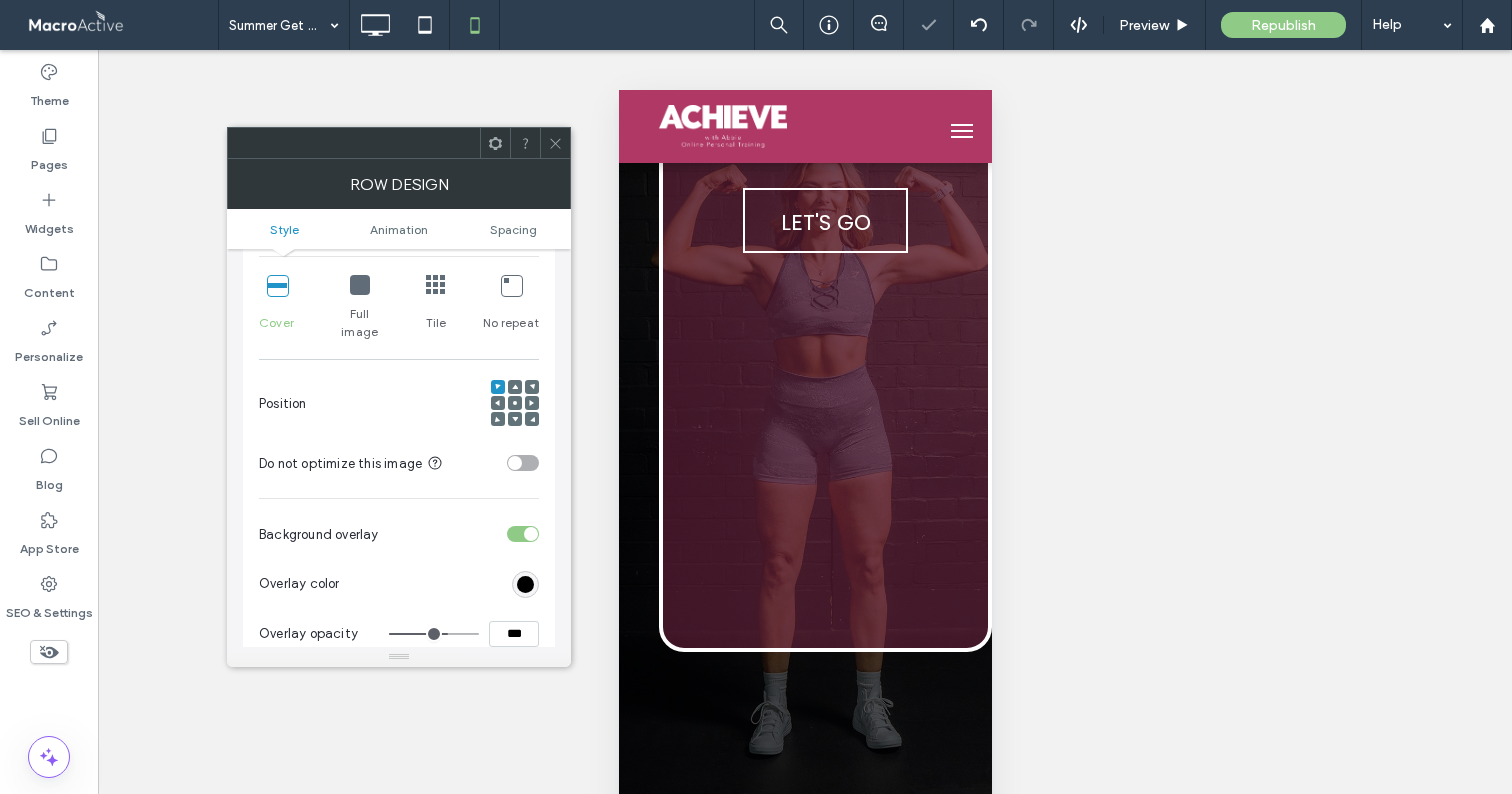 click 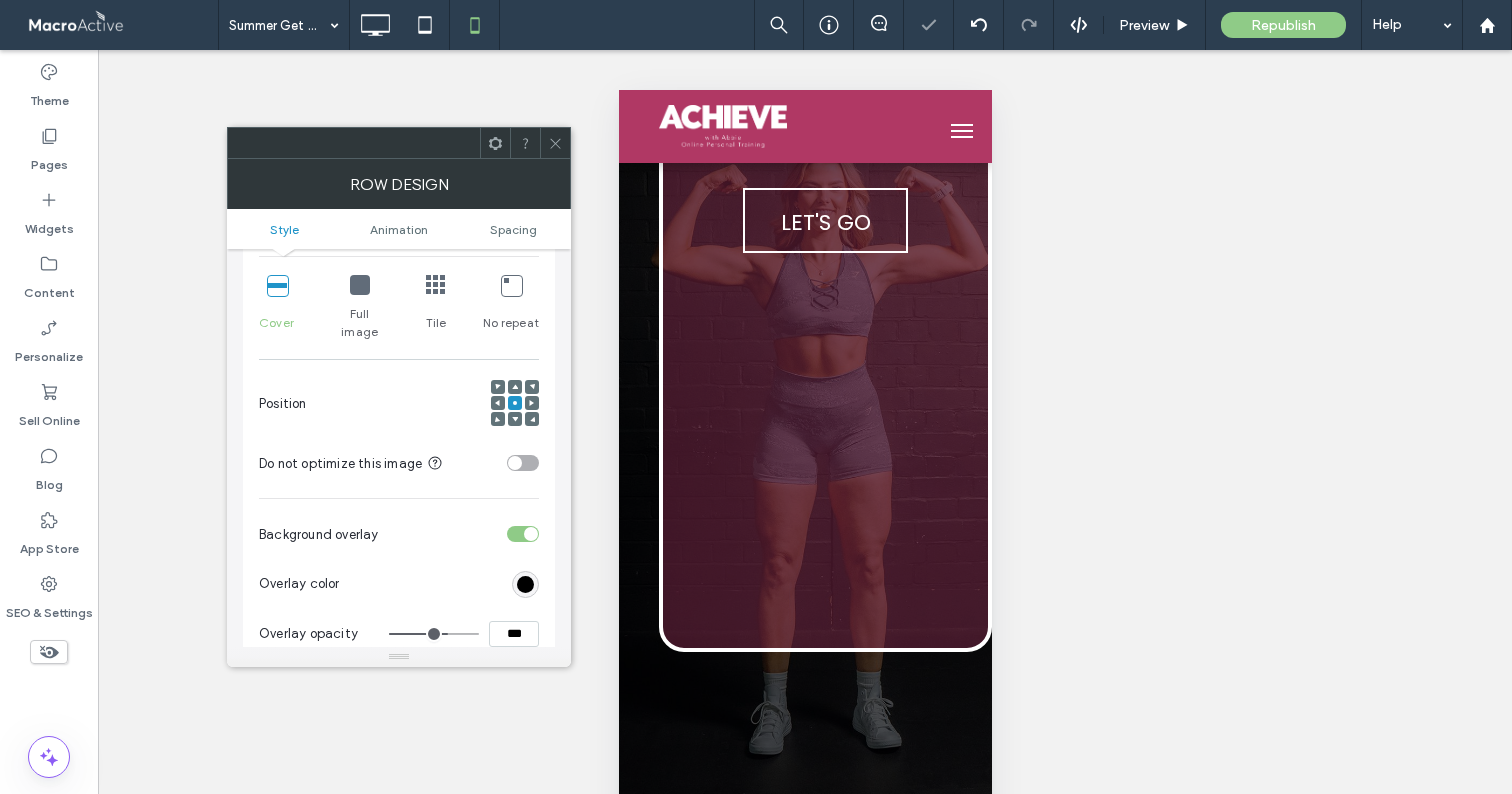 click 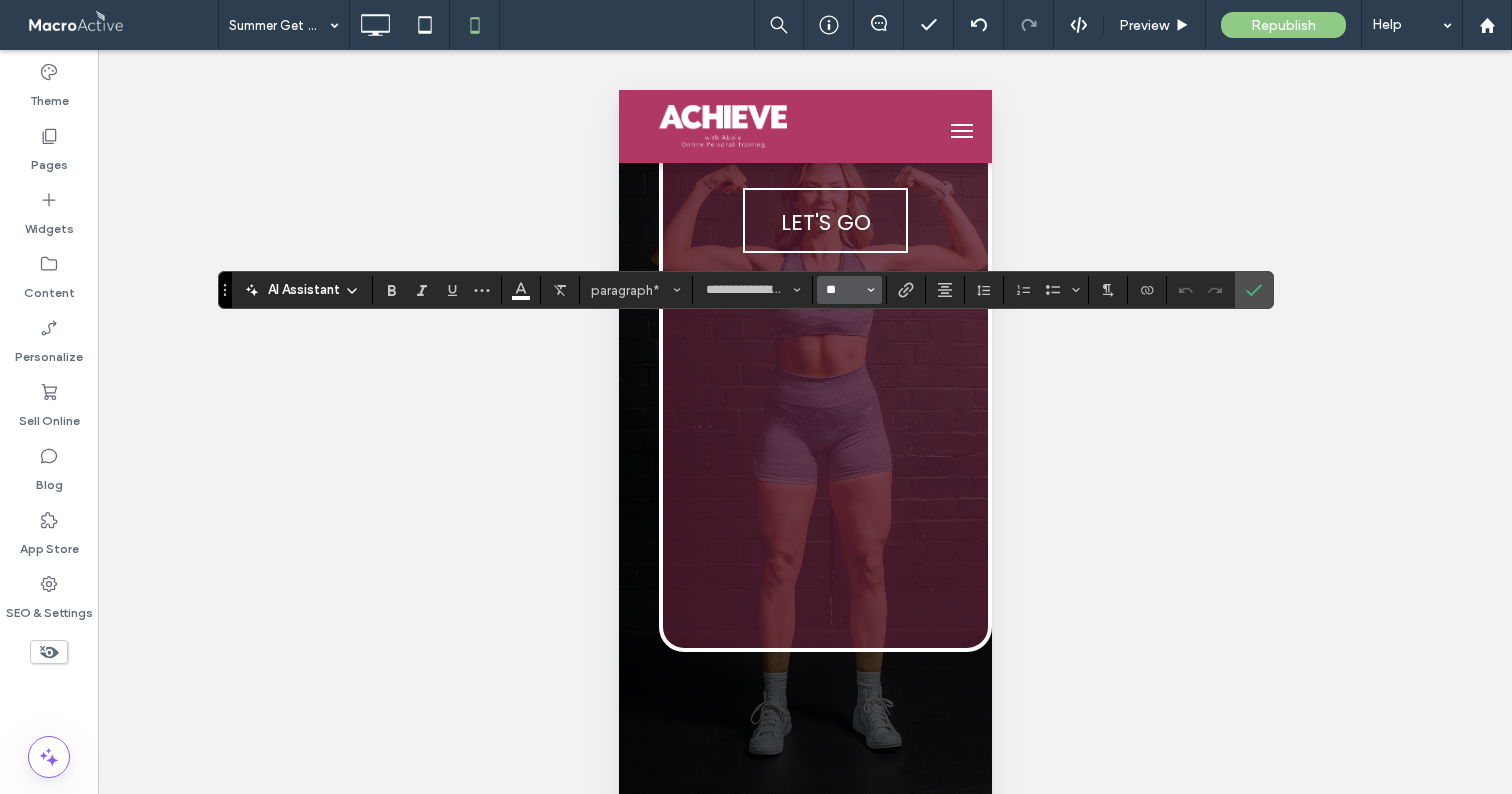 click on "**" at bounding box center (843, 290) 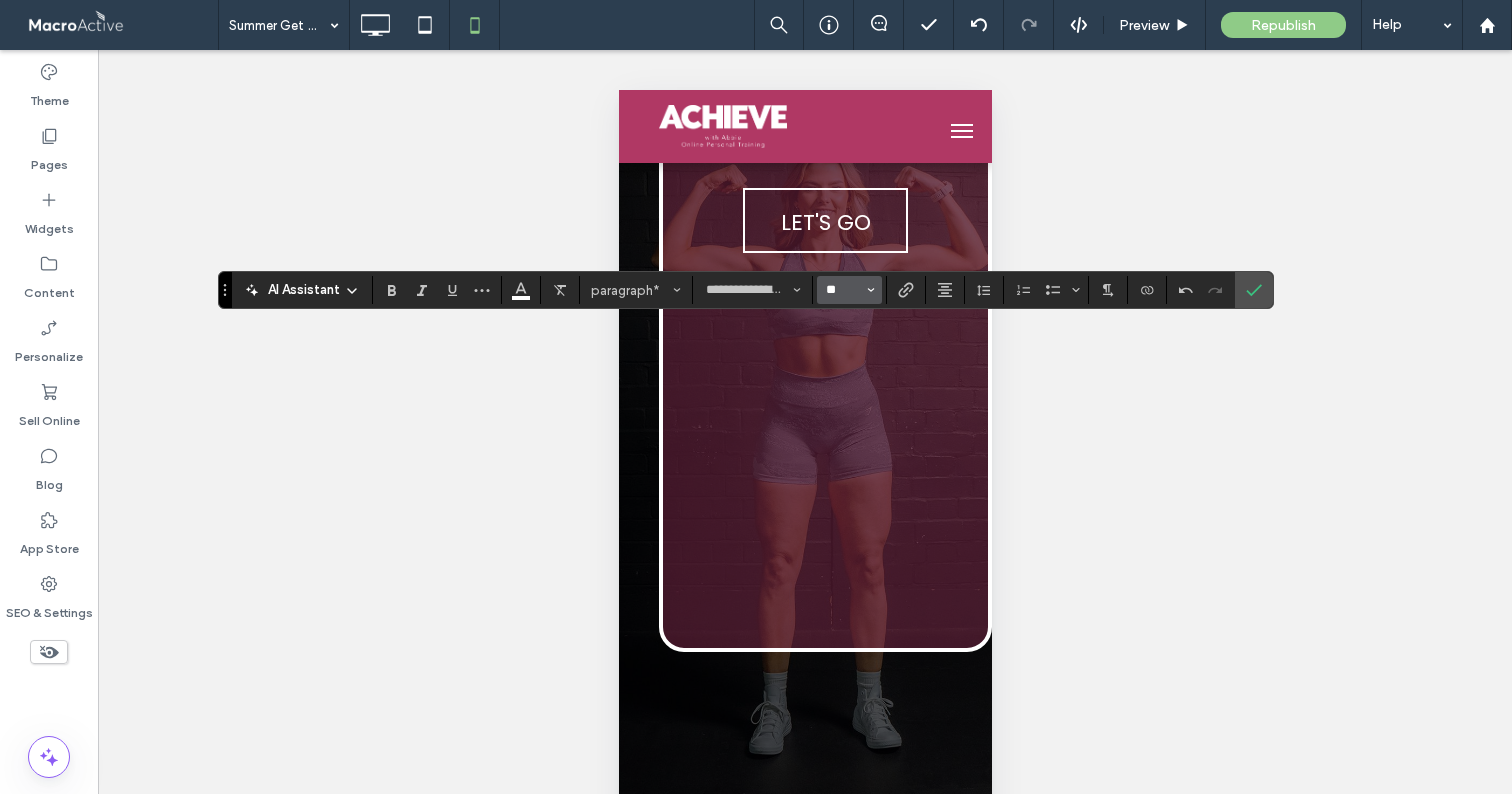 click on "**" at bounding box center (843, 290) 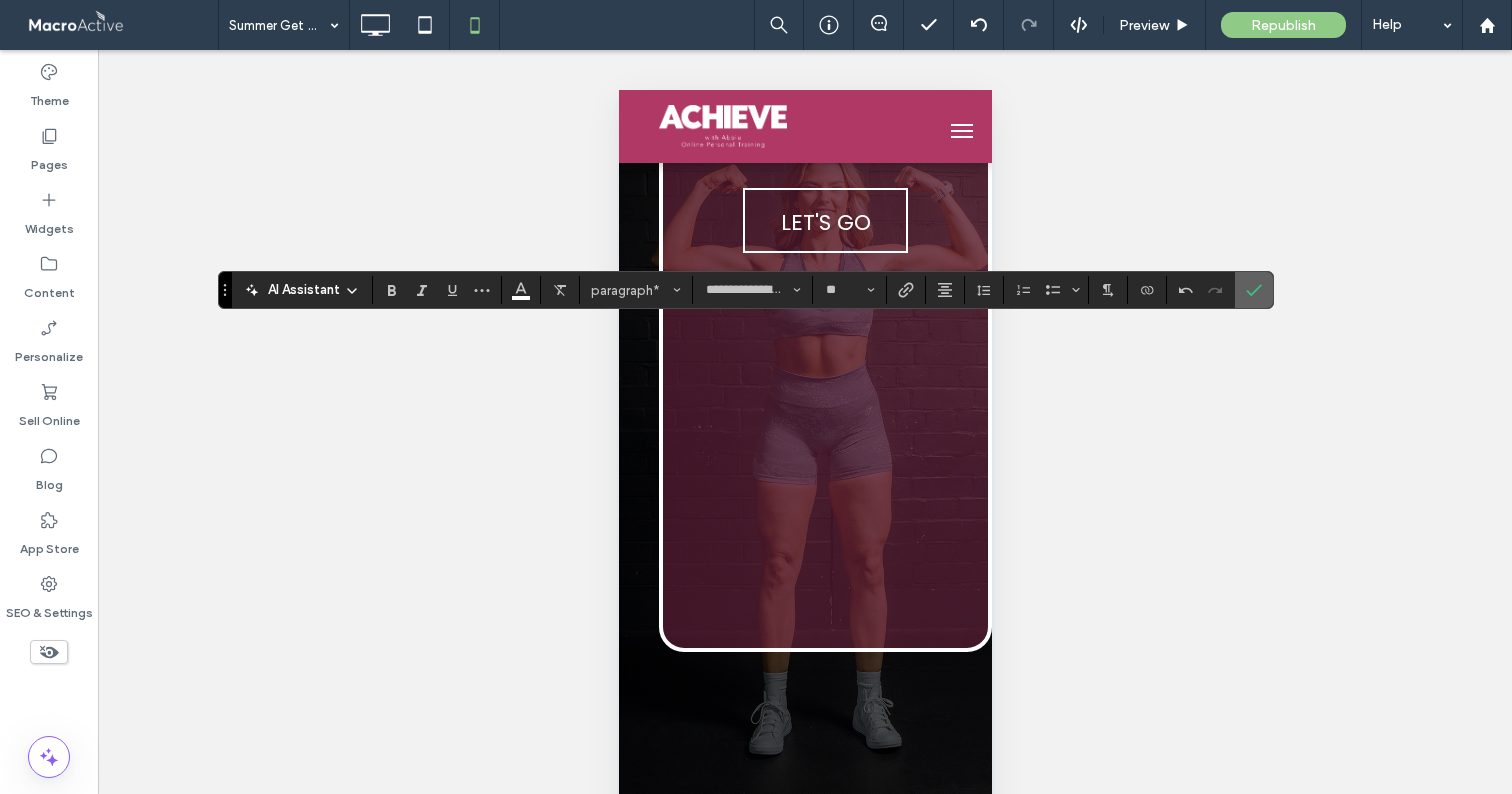 click 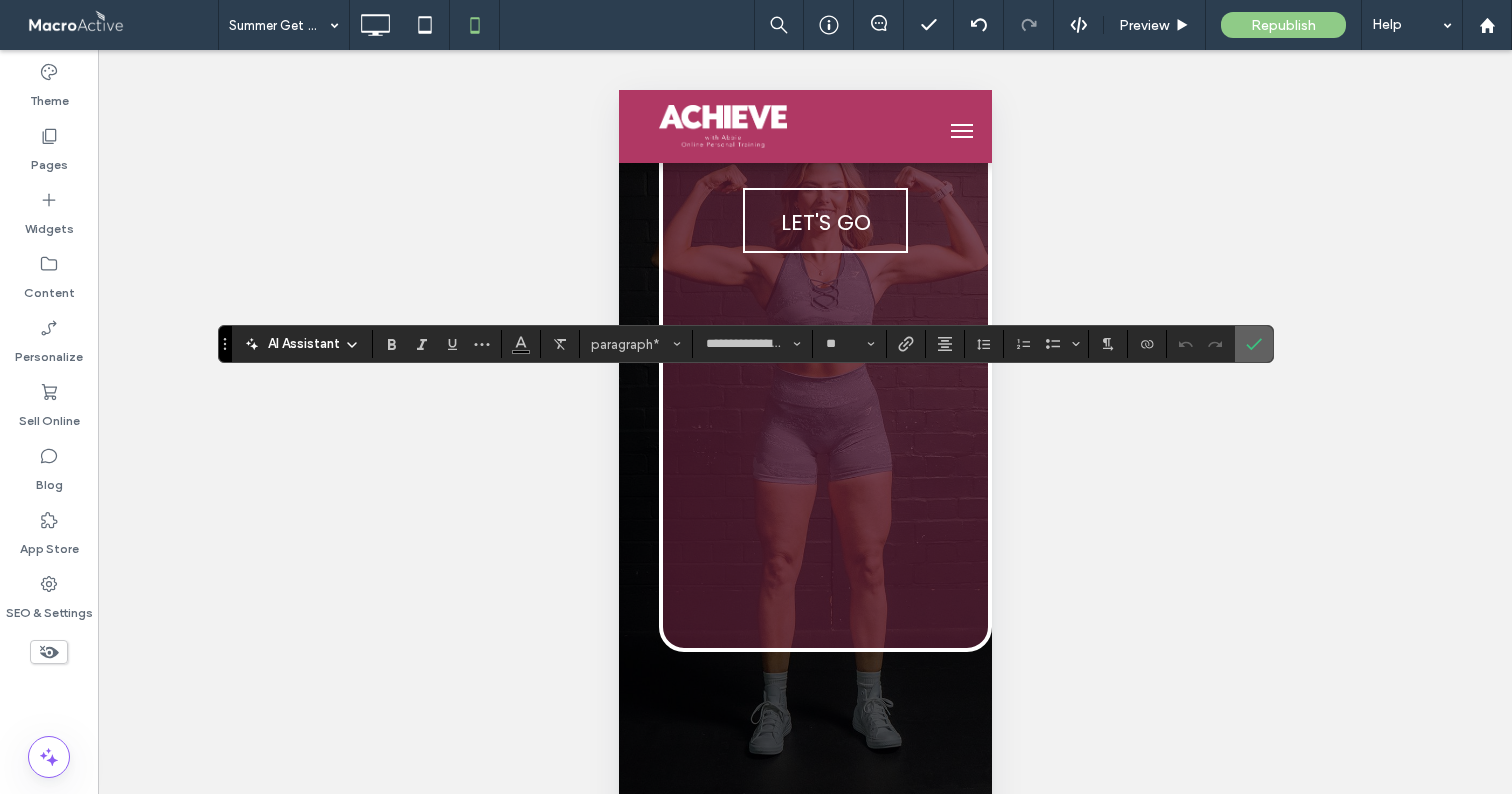 click 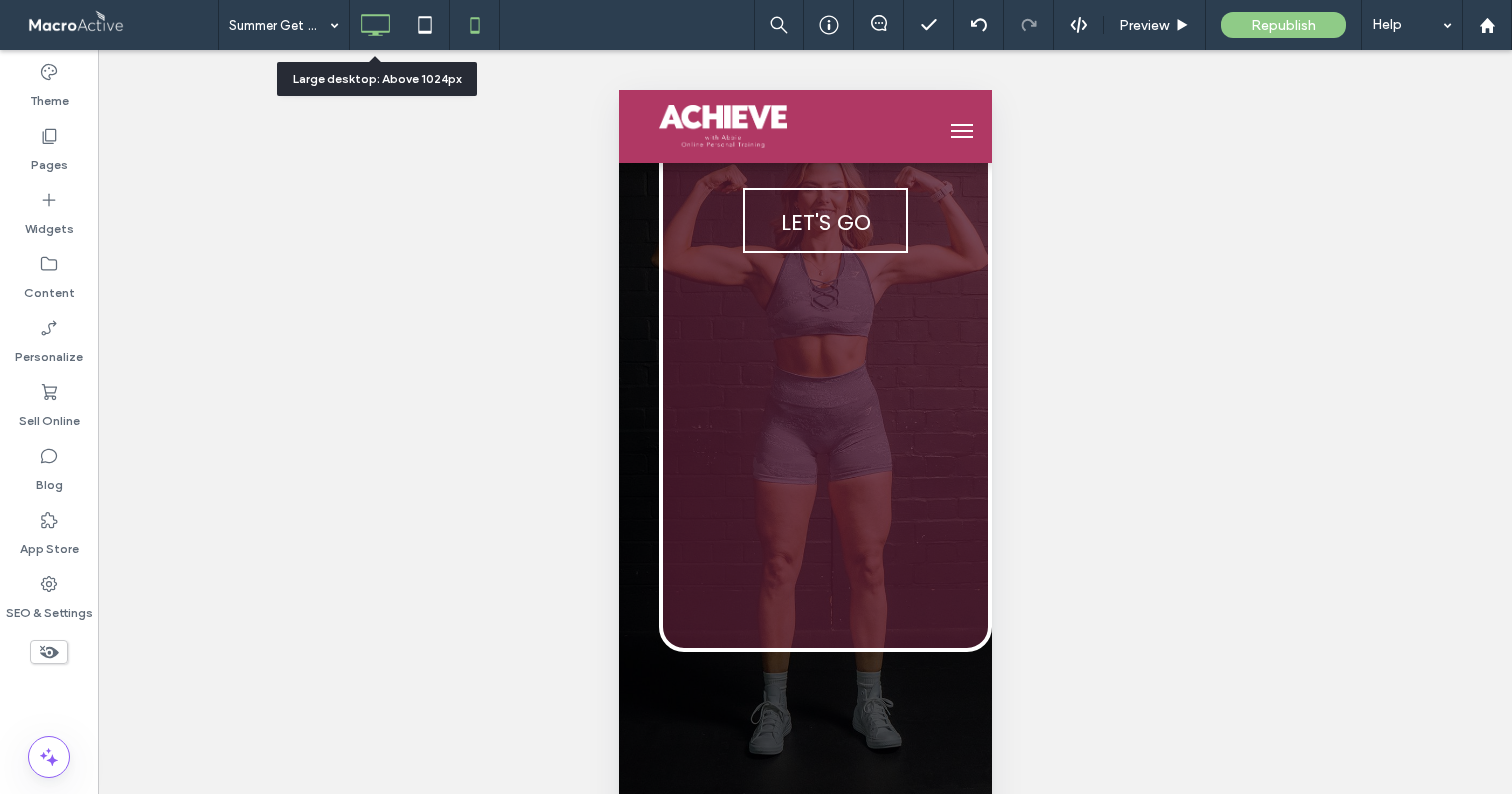 click 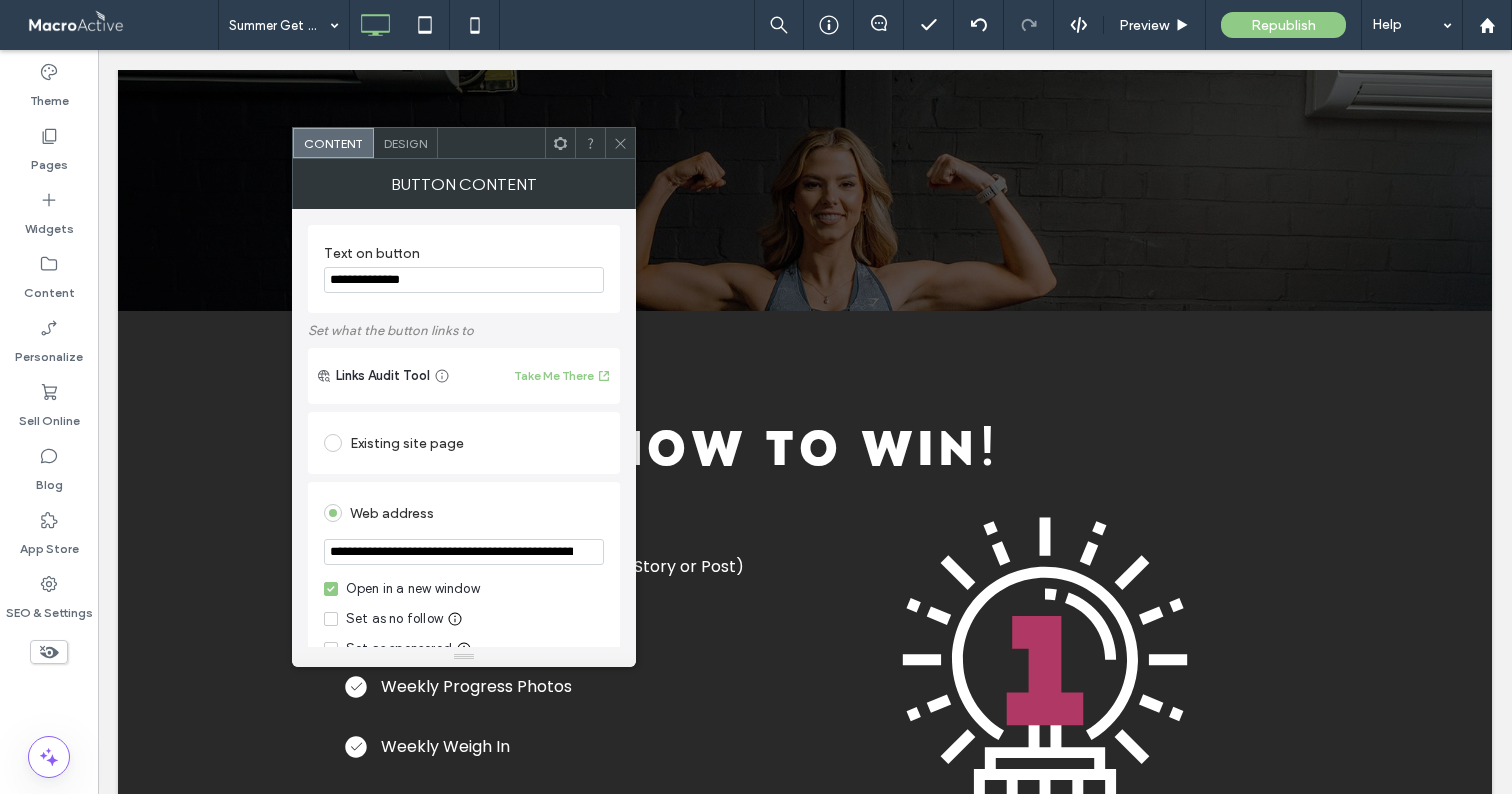 click at bounding box center (620, 143) 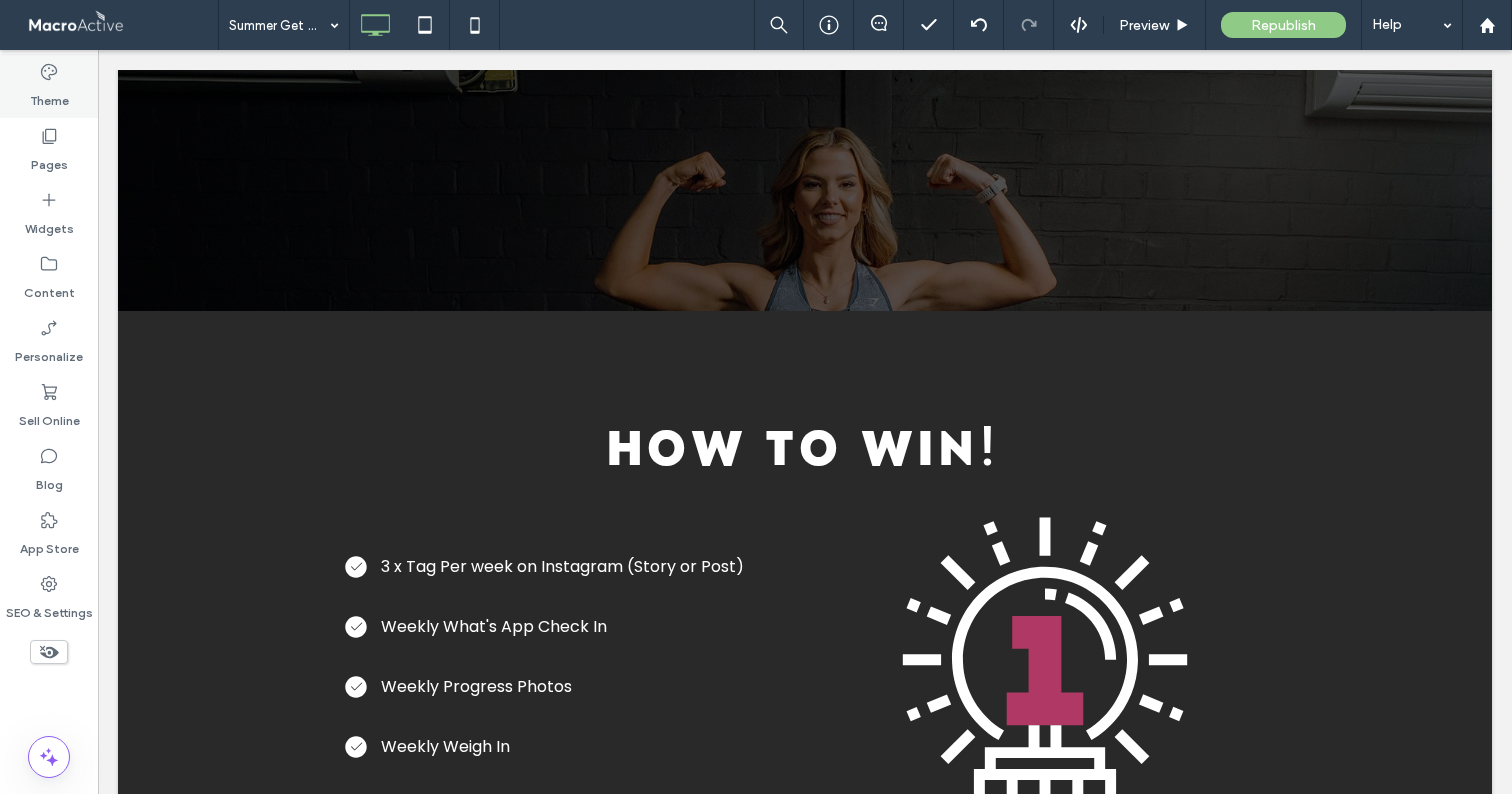 click on "Theme" at bounding box center [49, 86] 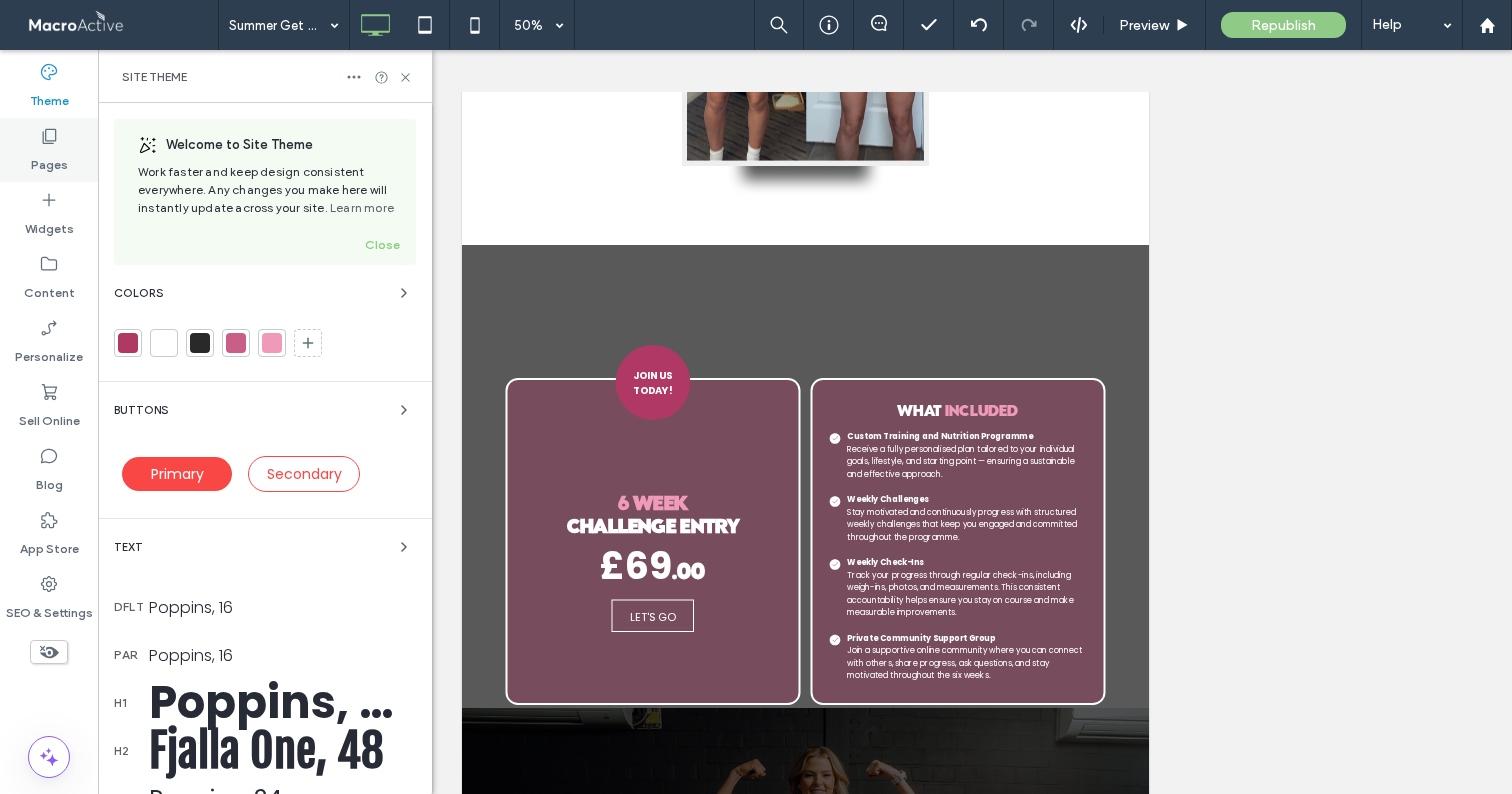 click on "Pages" at bounding box center (49, 150) 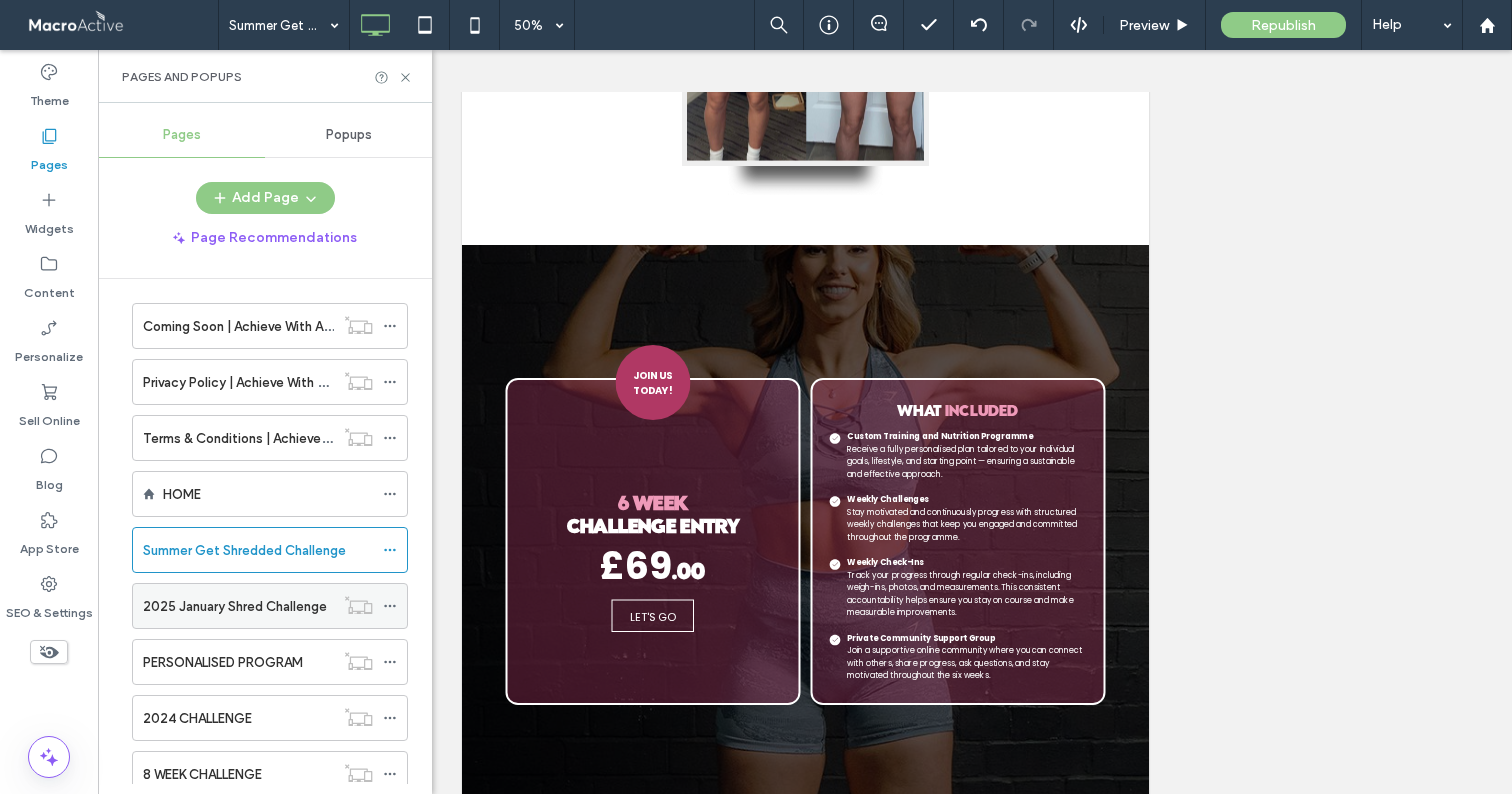 scroll, scrollTop: 11, scrollLeft: 0, axis: vertical 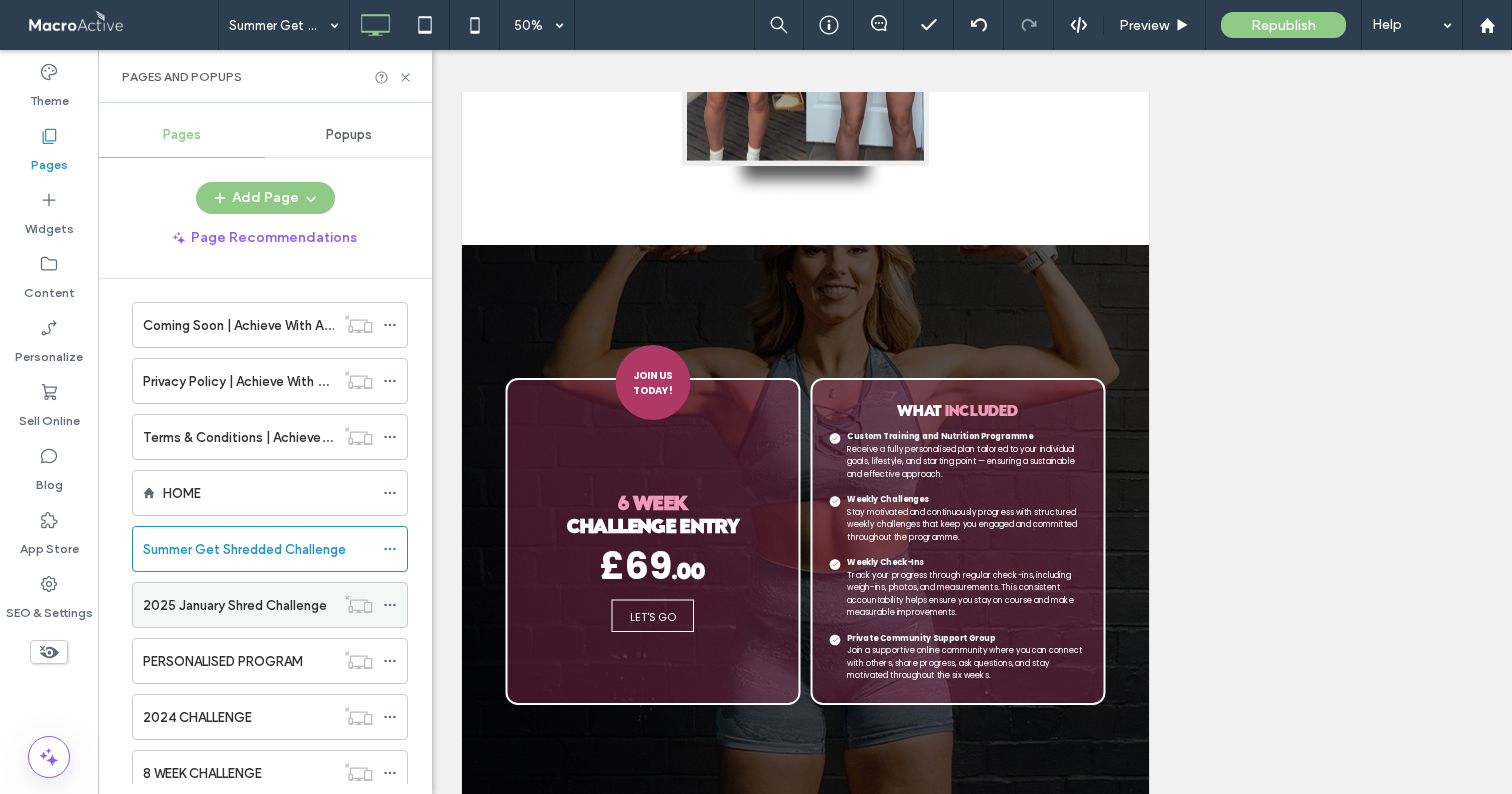 click on "2025 January Shred Challenge" at bounding box center (235, 605) 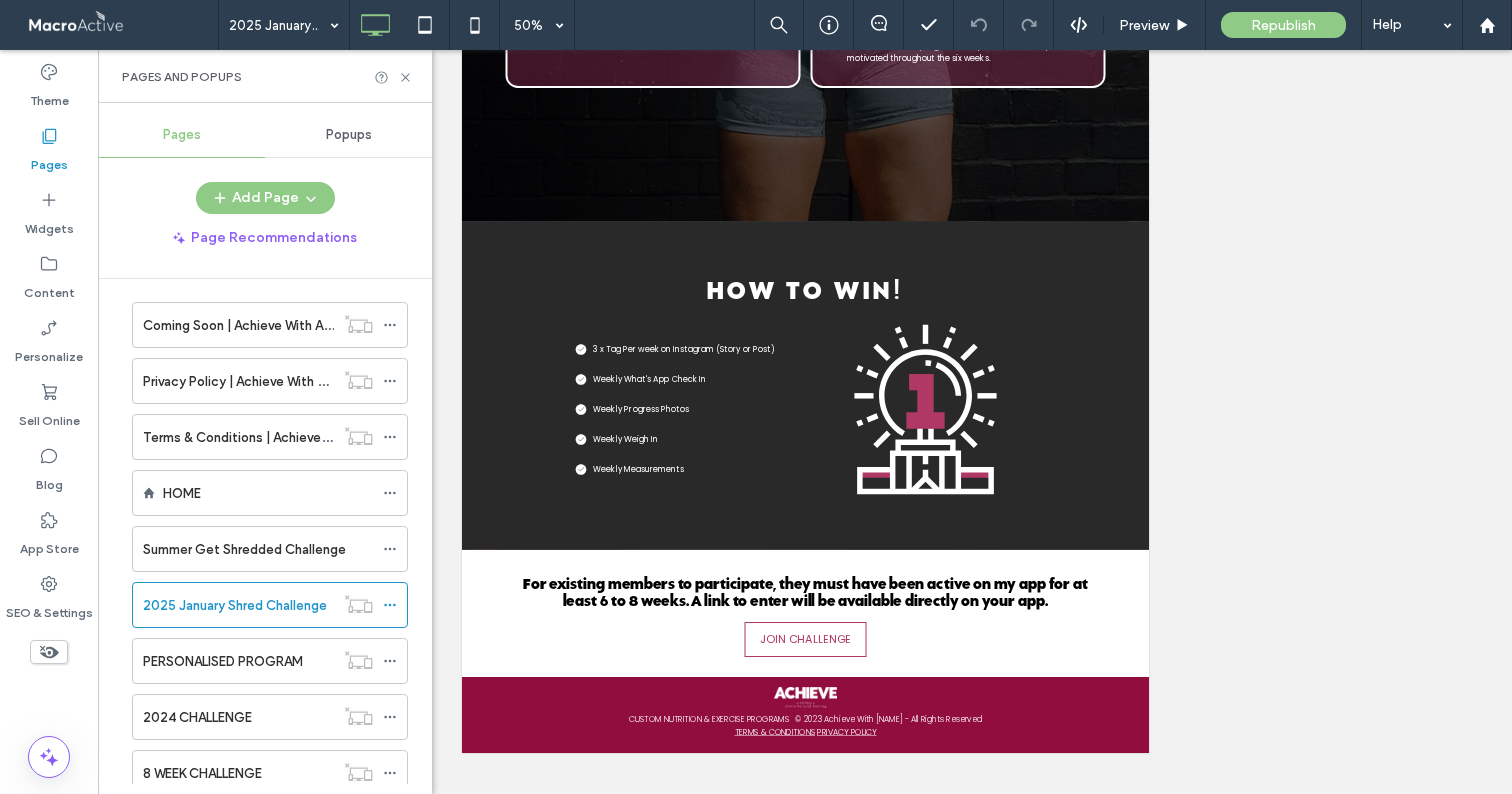 scroll, scrollTop: 618, scrollLeft: 0, axis: vertical 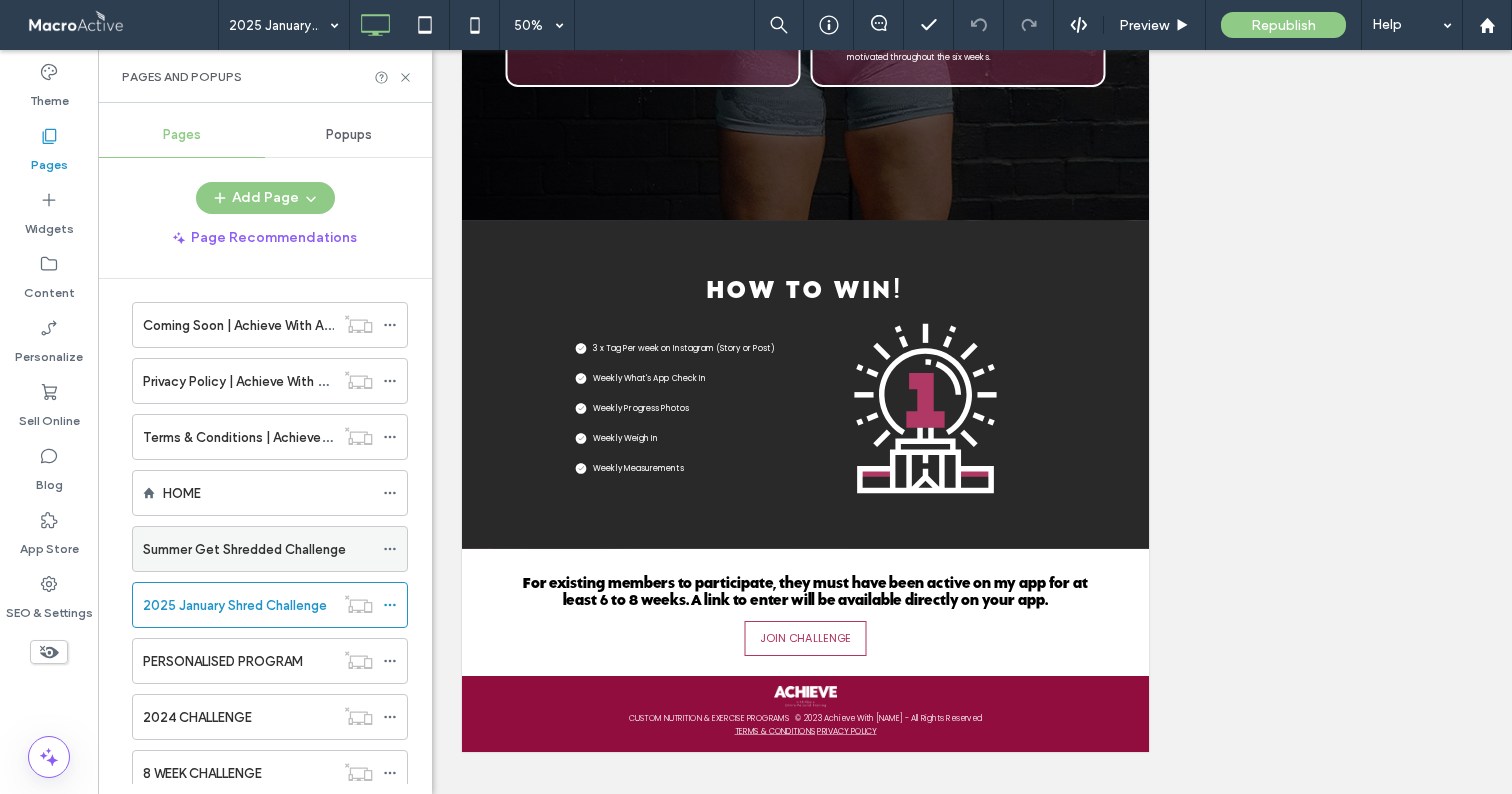 click on "Summer Get Shredded Challenge" at bounding box center [258, 549] 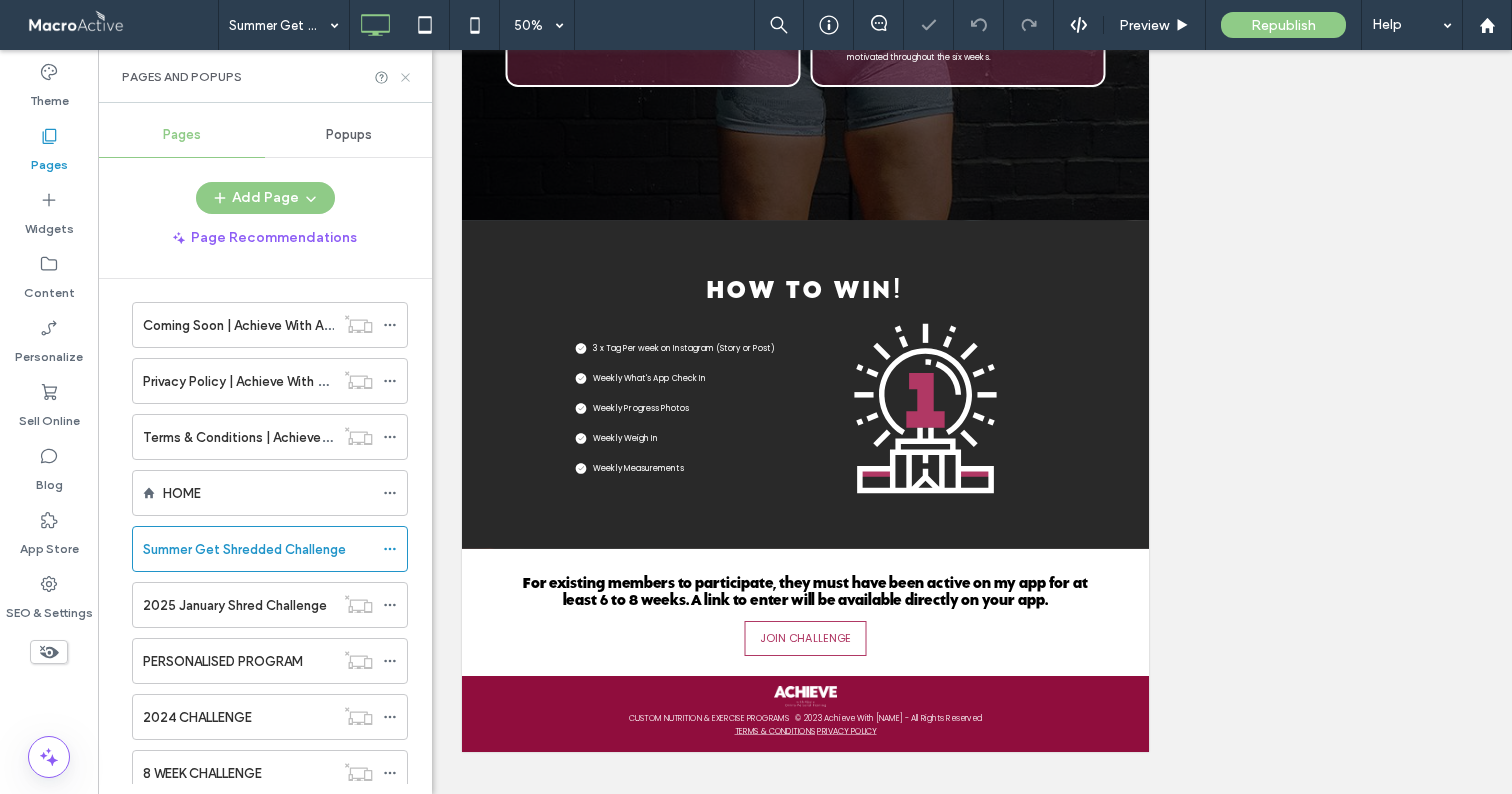 click 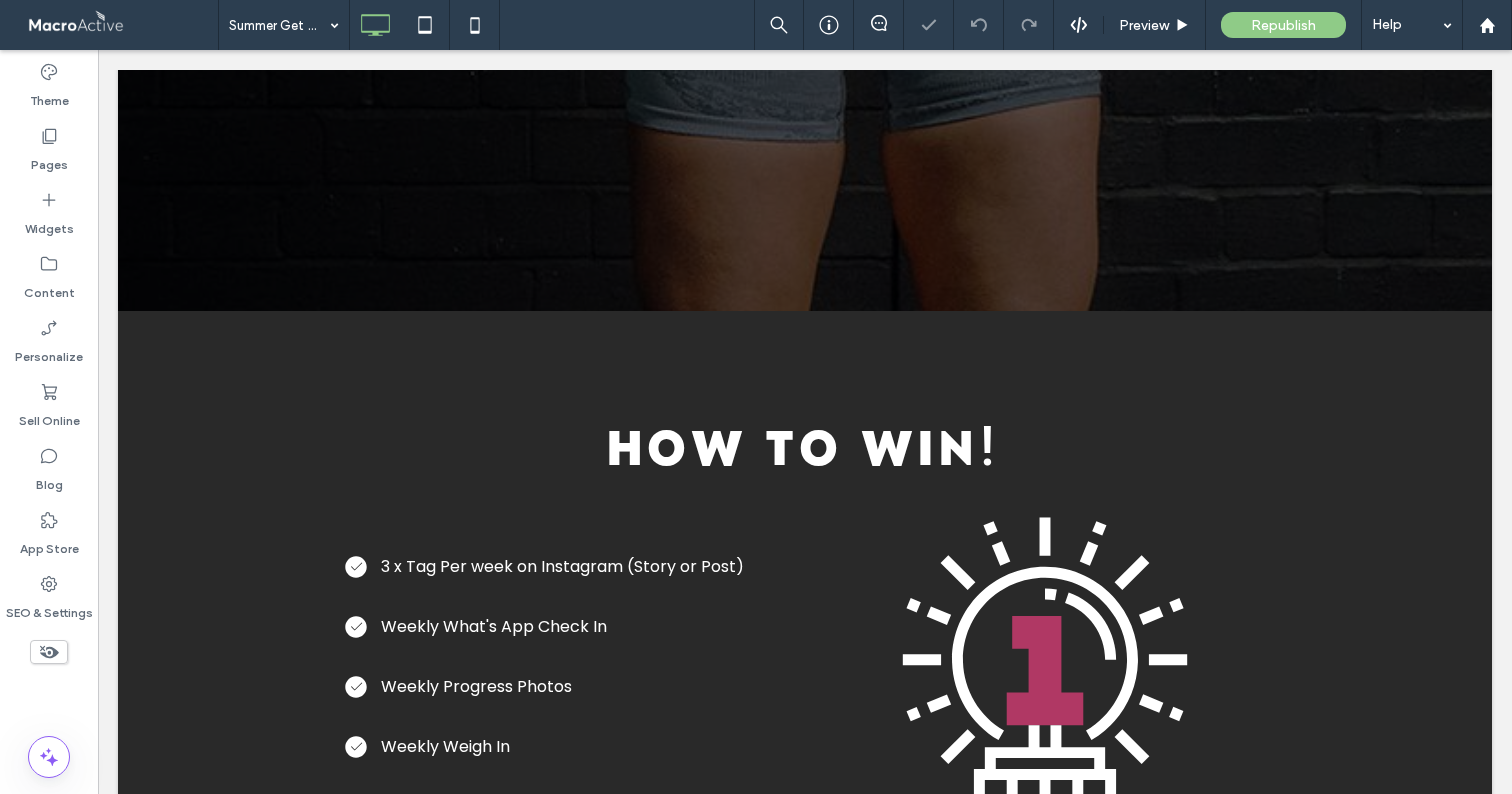 scroll, scrollTop: 0, scrollLeft: 0, axis: both 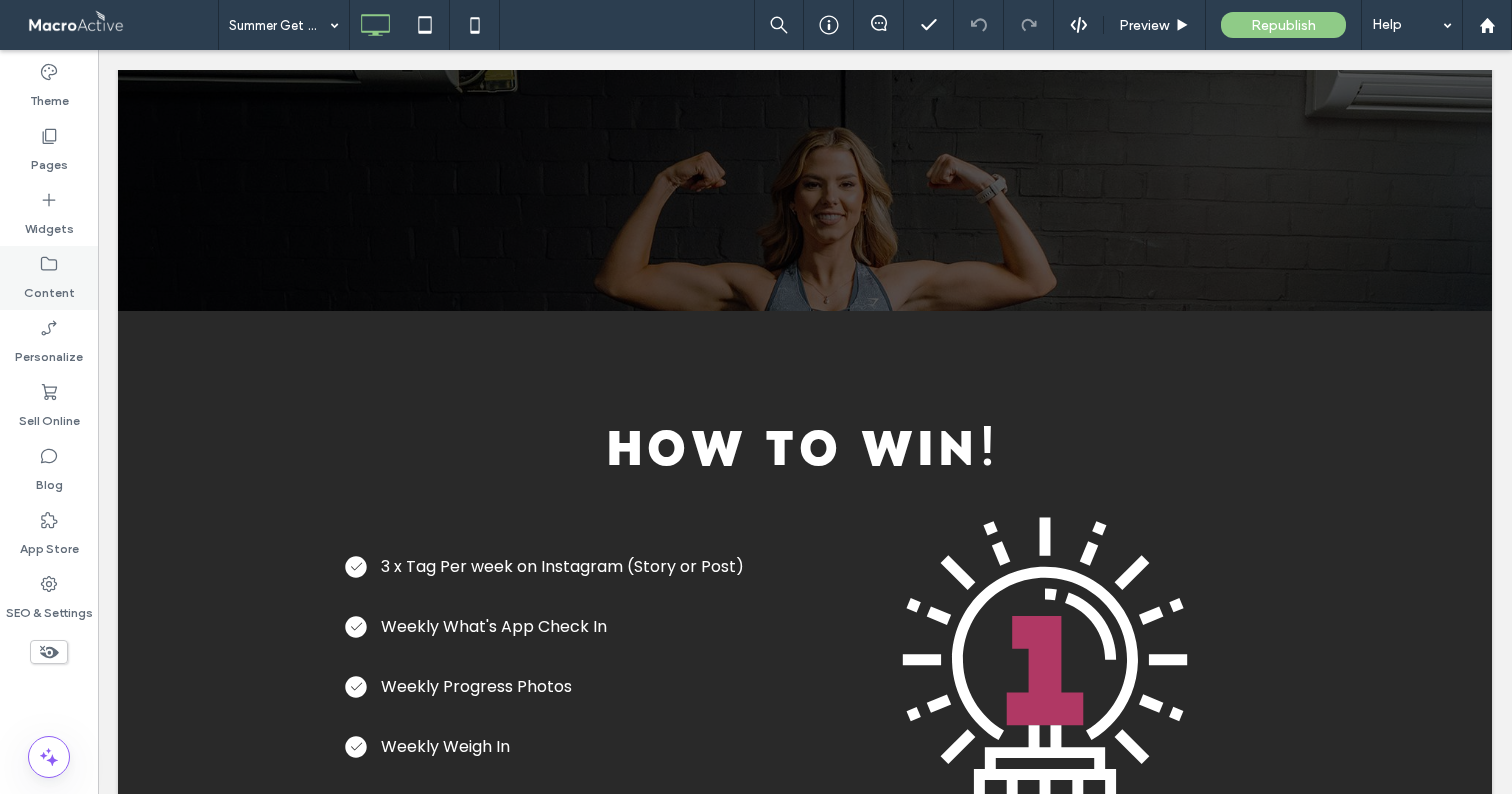 click on "Widgets" at bounding box center (49, 214) 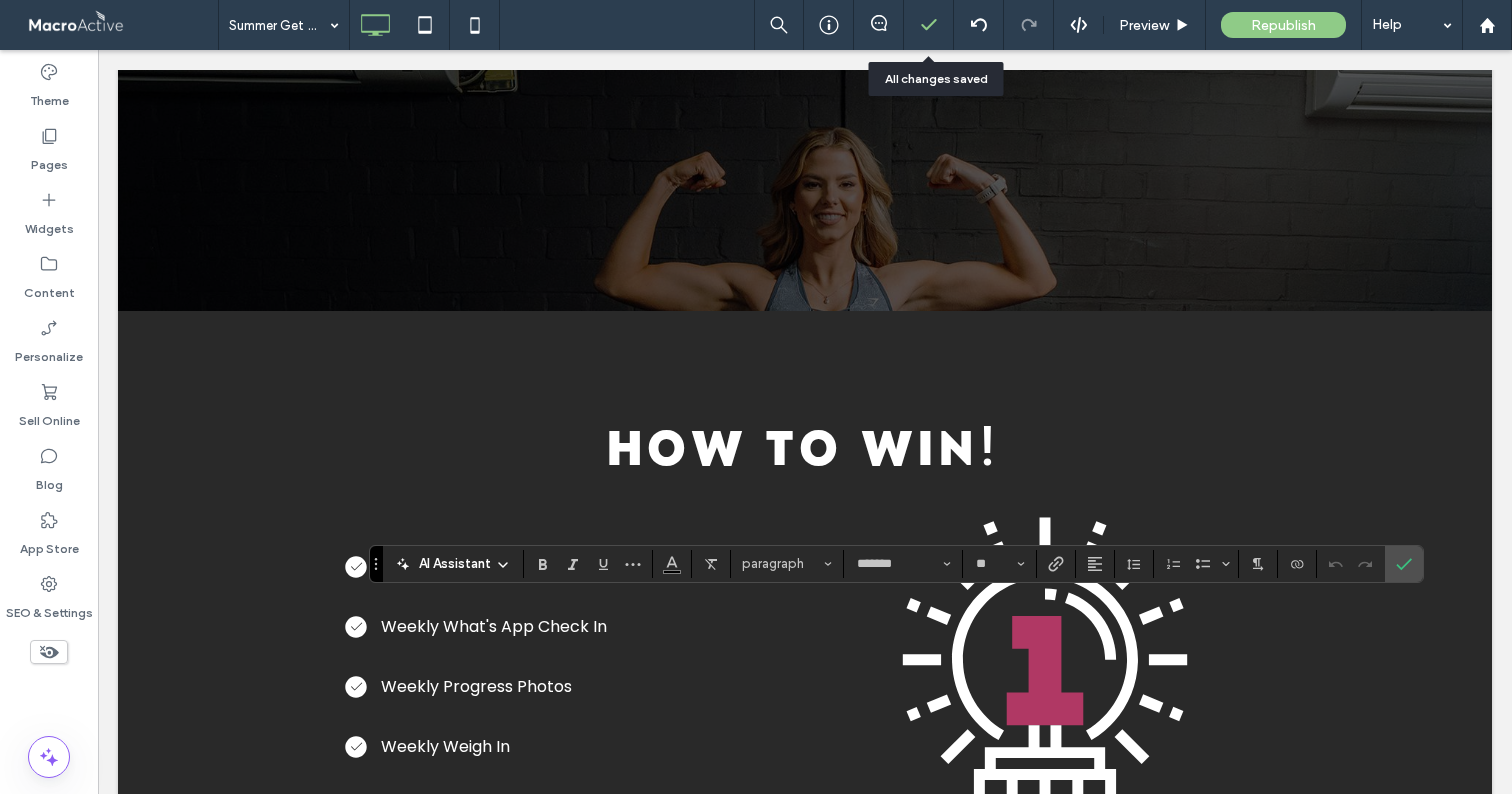 drag, startPoint x: 156, startPoint y: 276, endPoint x: 941, endPoint y: 1, distance: 831.7752 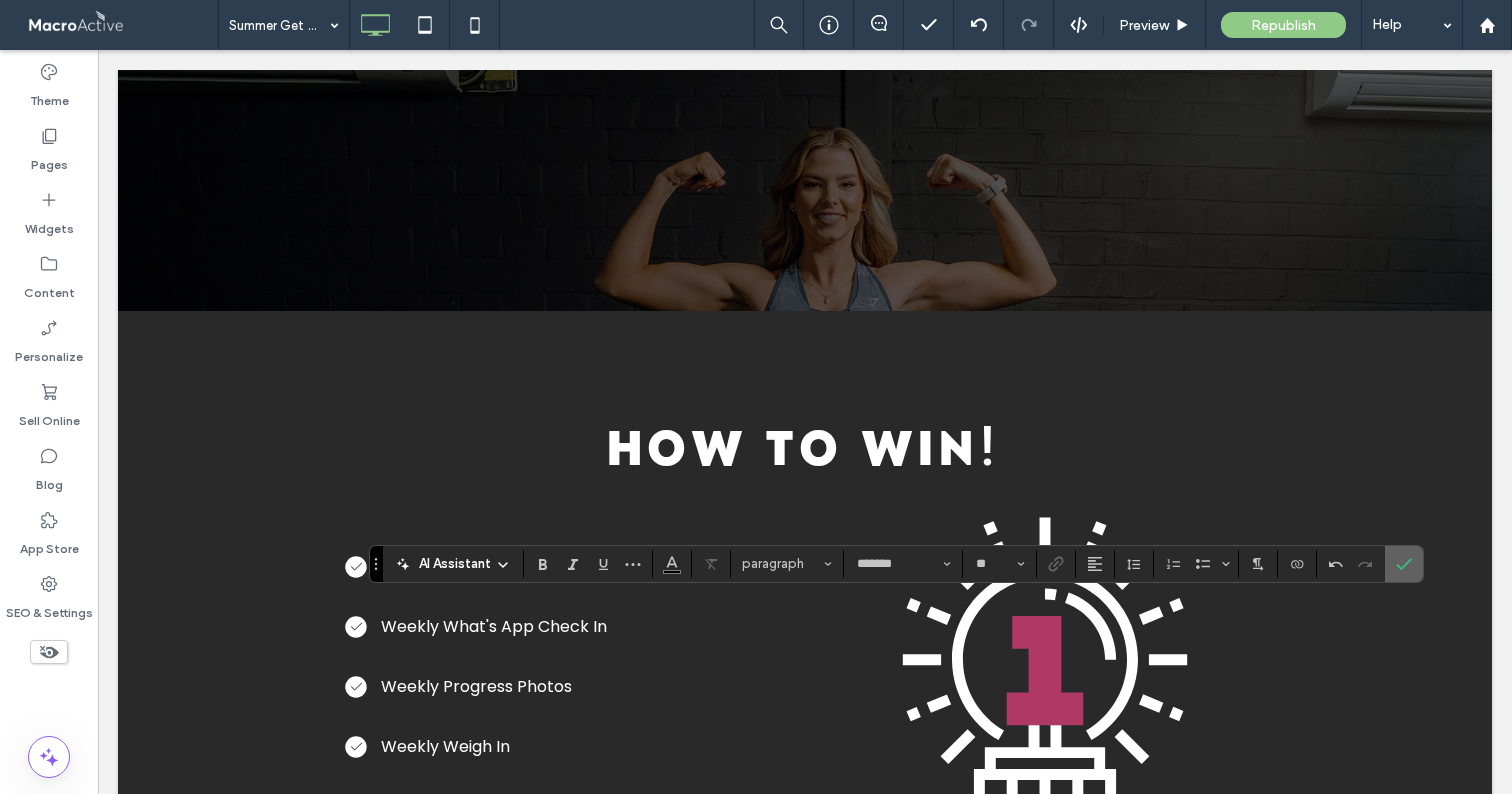 click at bounding box center [1400, 564] 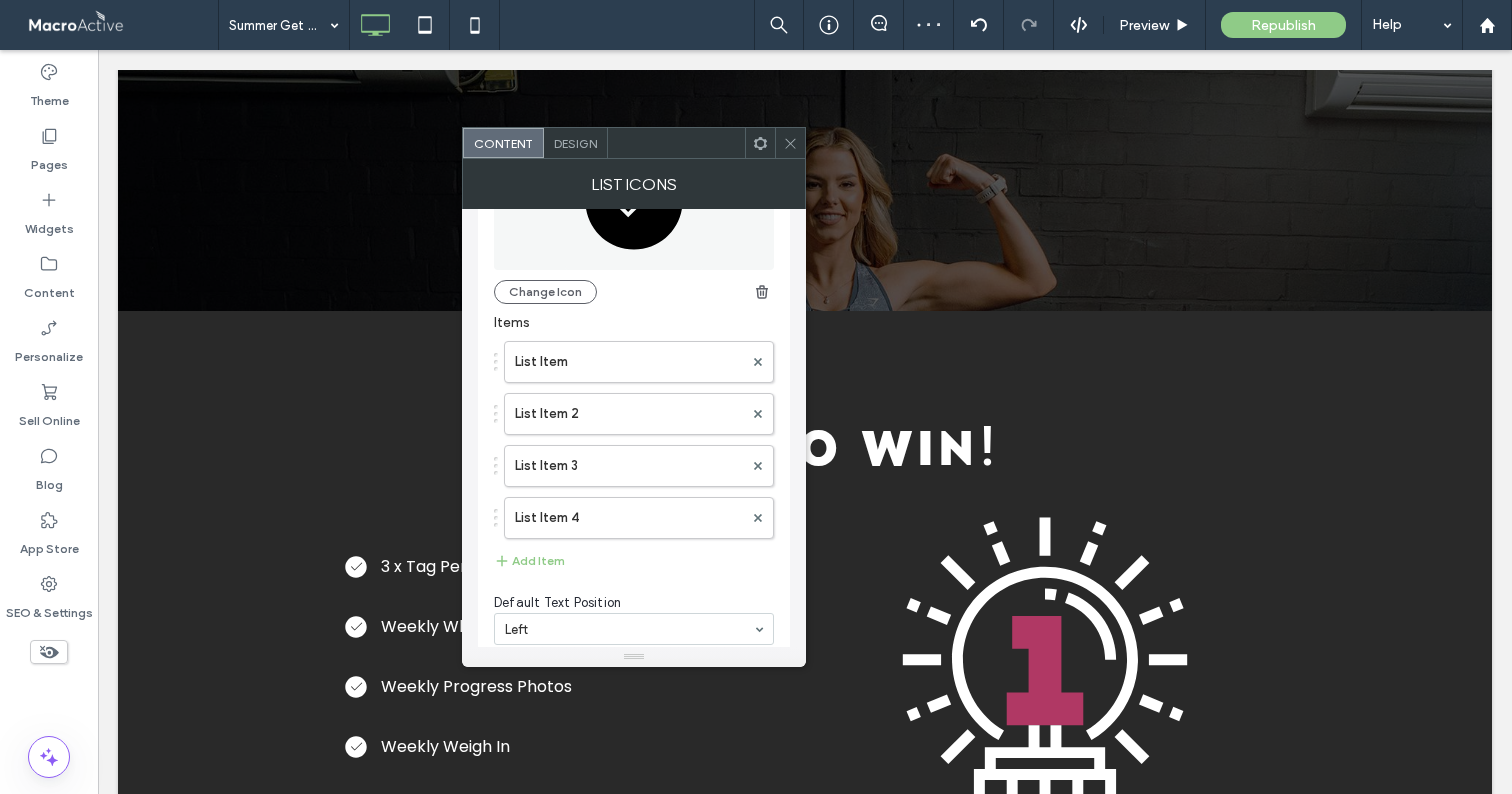 scroll, scrollTop: 155, scrollLeft: 0, axis: vertical 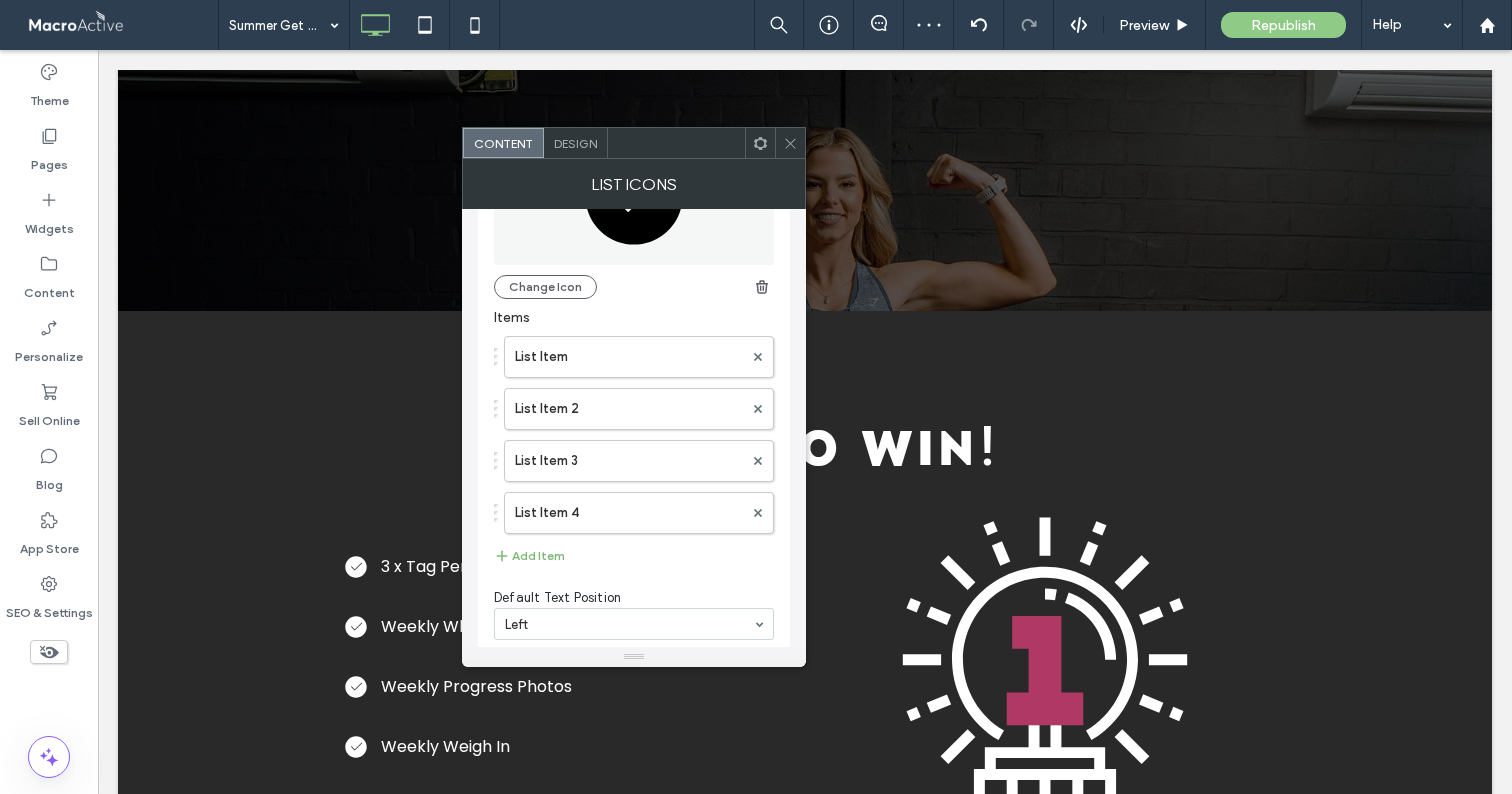 click on "Add Item" at bounding box center [529, 556] 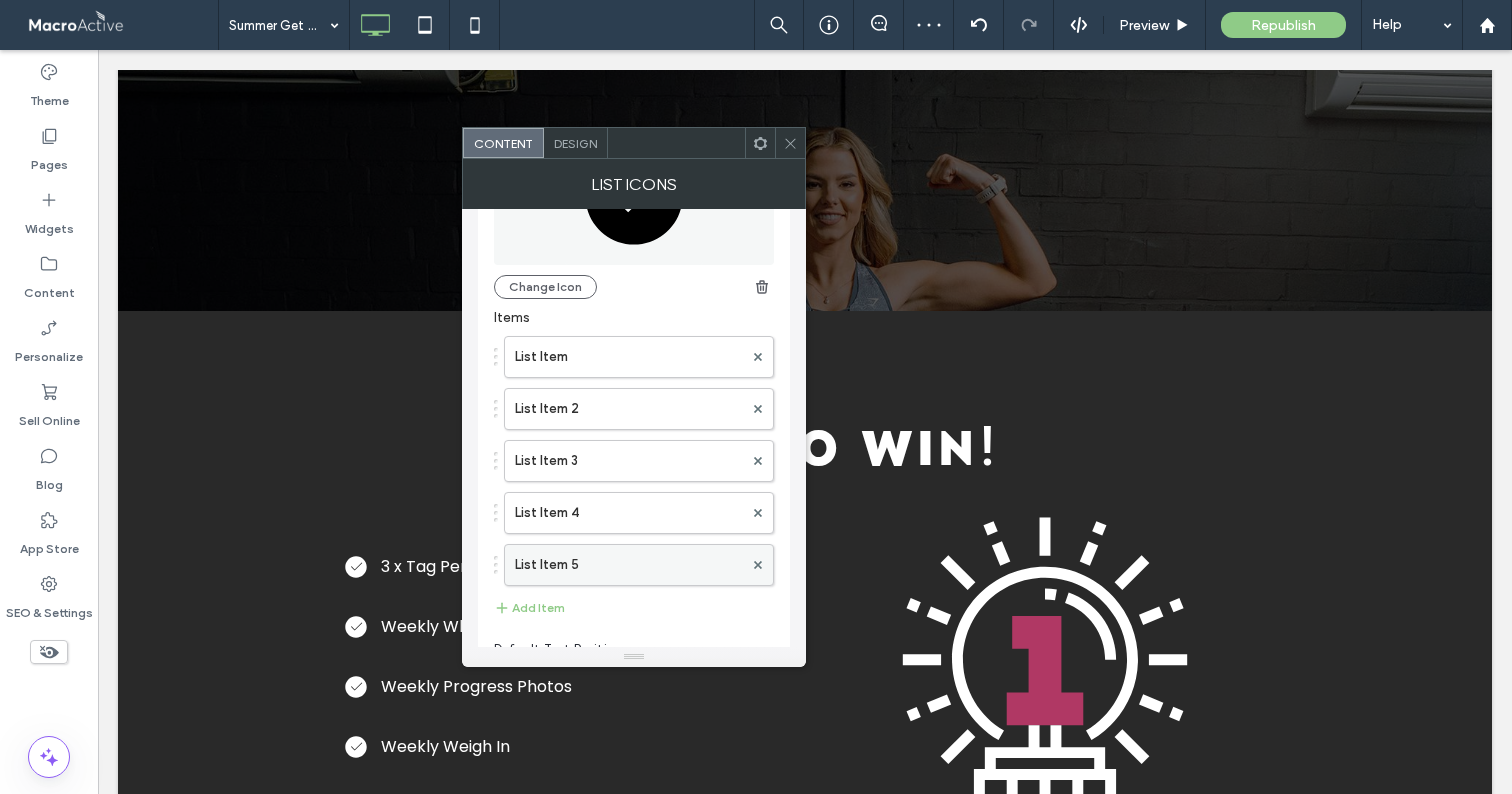 click on "List Item 5" at bounding box center (629, 565) 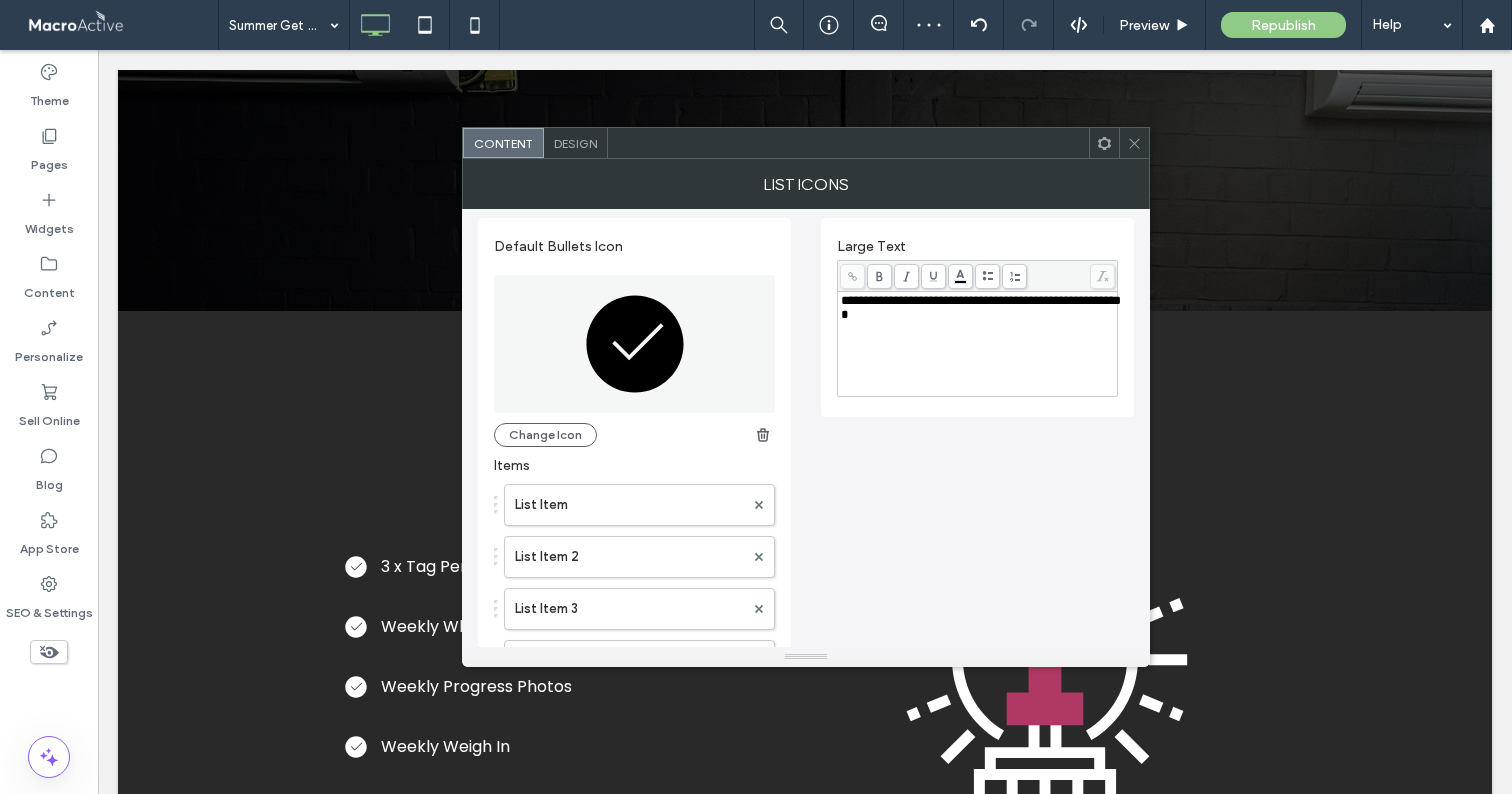 scroll, scrollTop: 0, scrollLeft: 0, axis: both 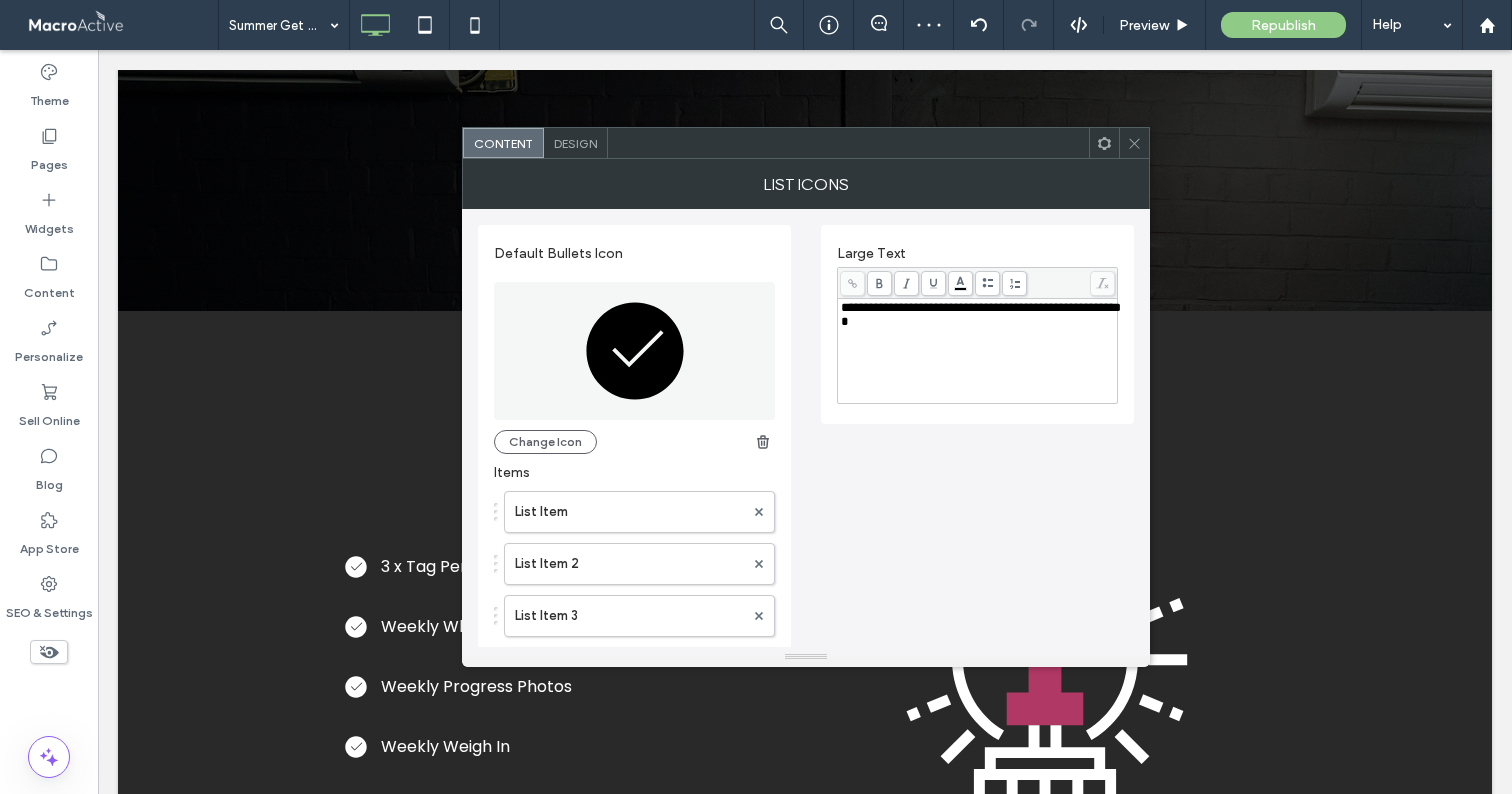 click on "**********" at bounding box center (978, 351) 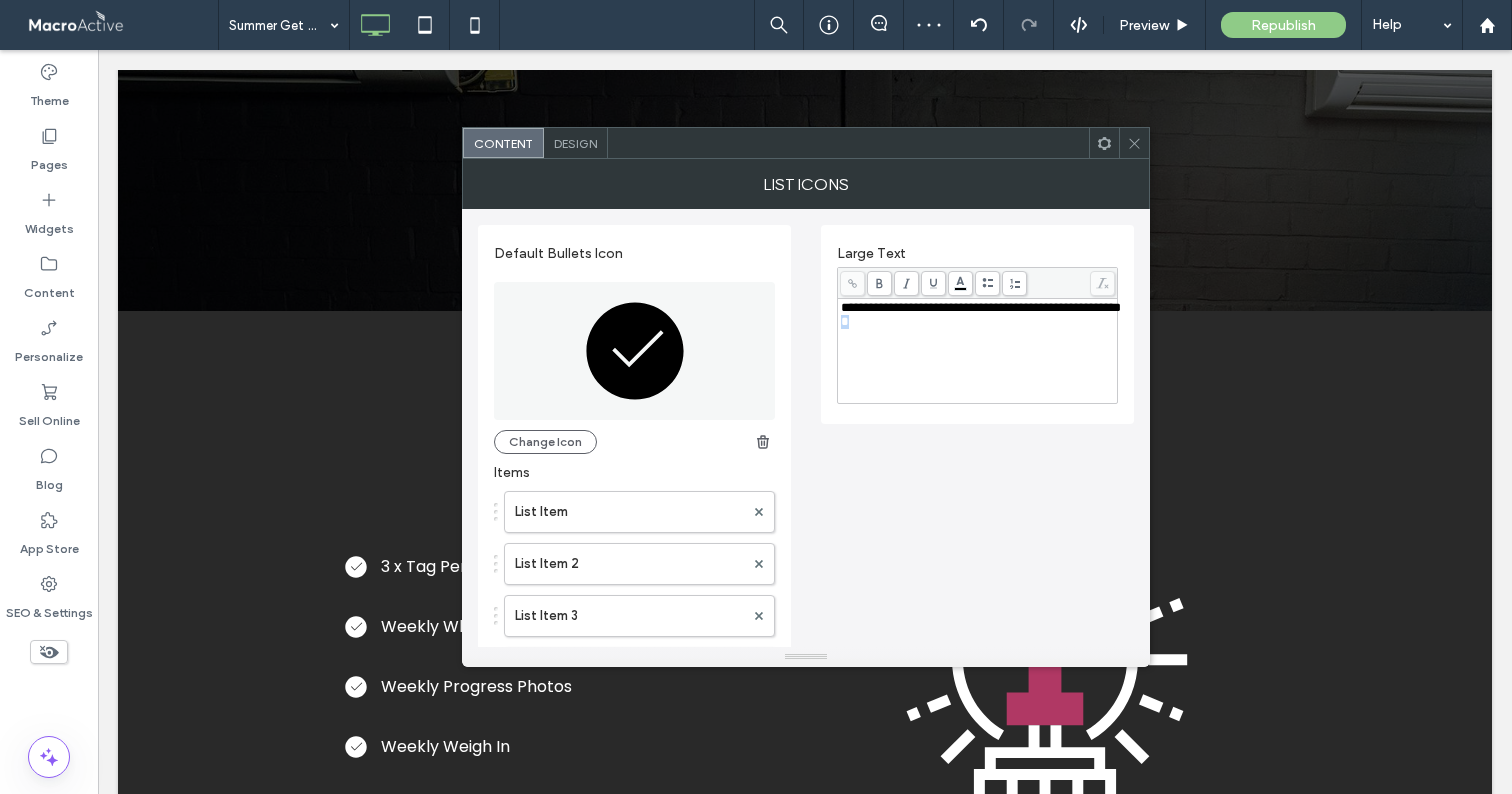 click on "**********" at bounding box center [978, 351] 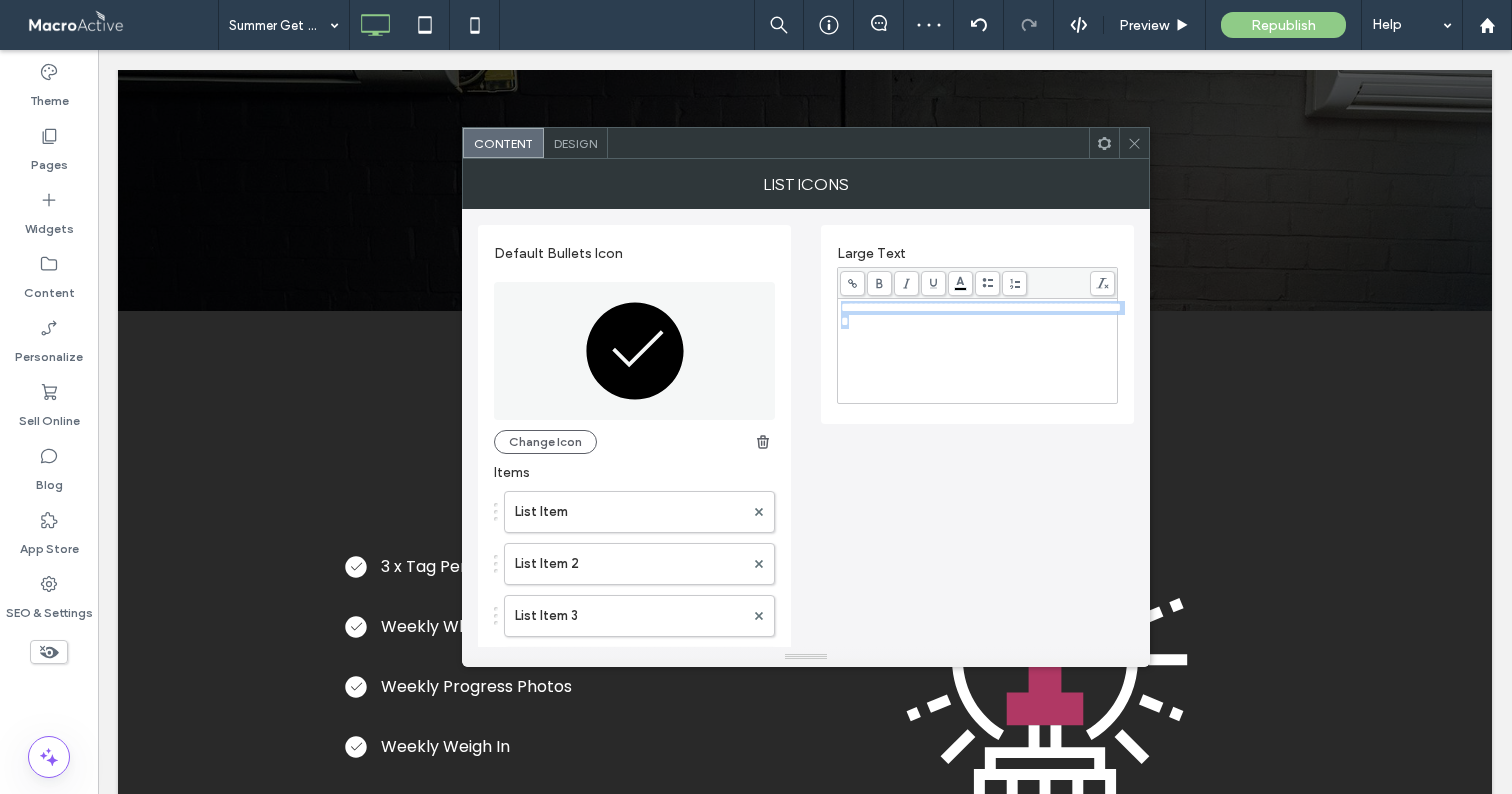 click on "**********" at bounding box center (978, 351) 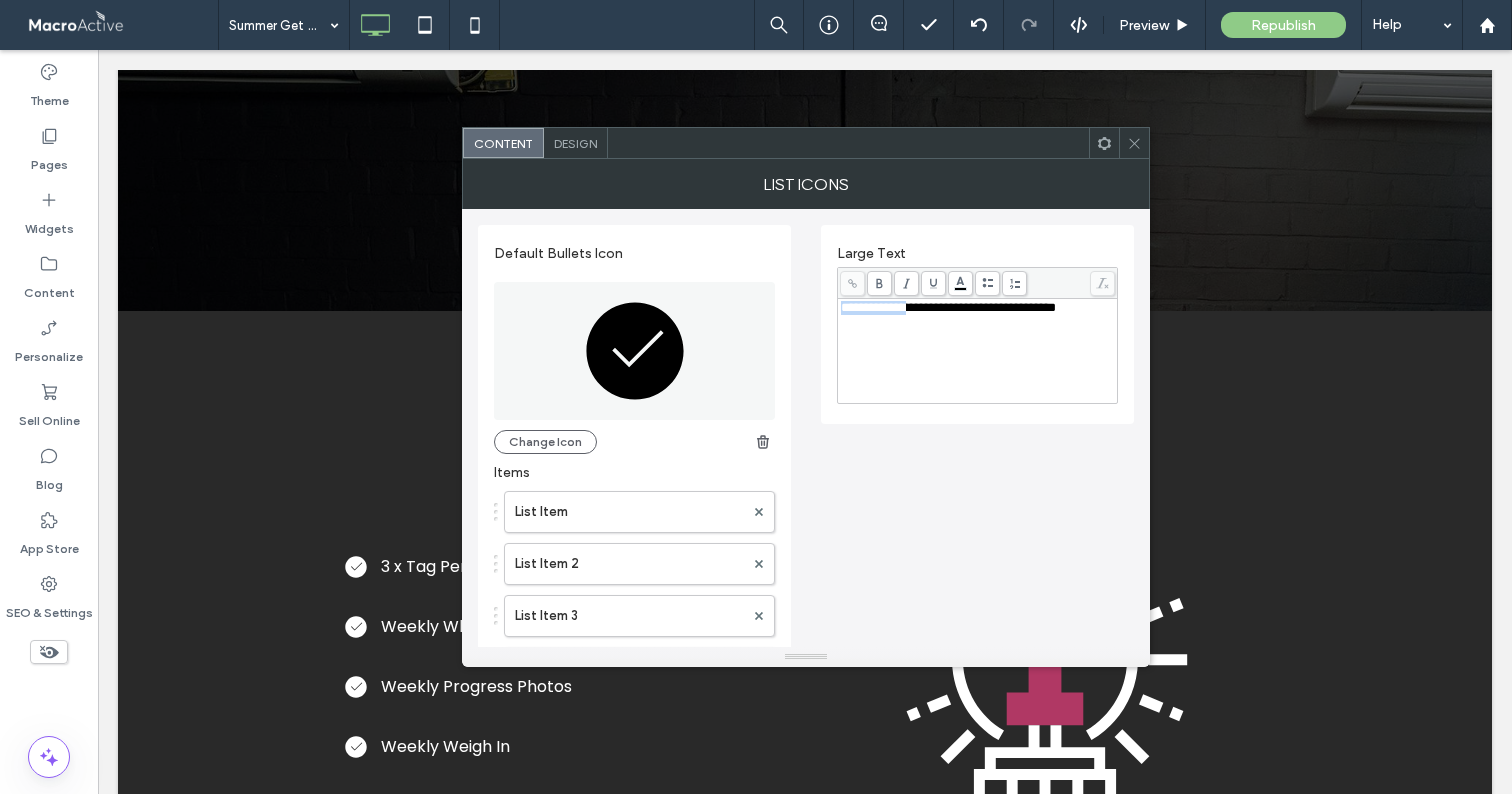 drag, startPoint x: 916, startPoint y: 312, endPoint x: 759, endPoint y: 306, distance: 157.11461 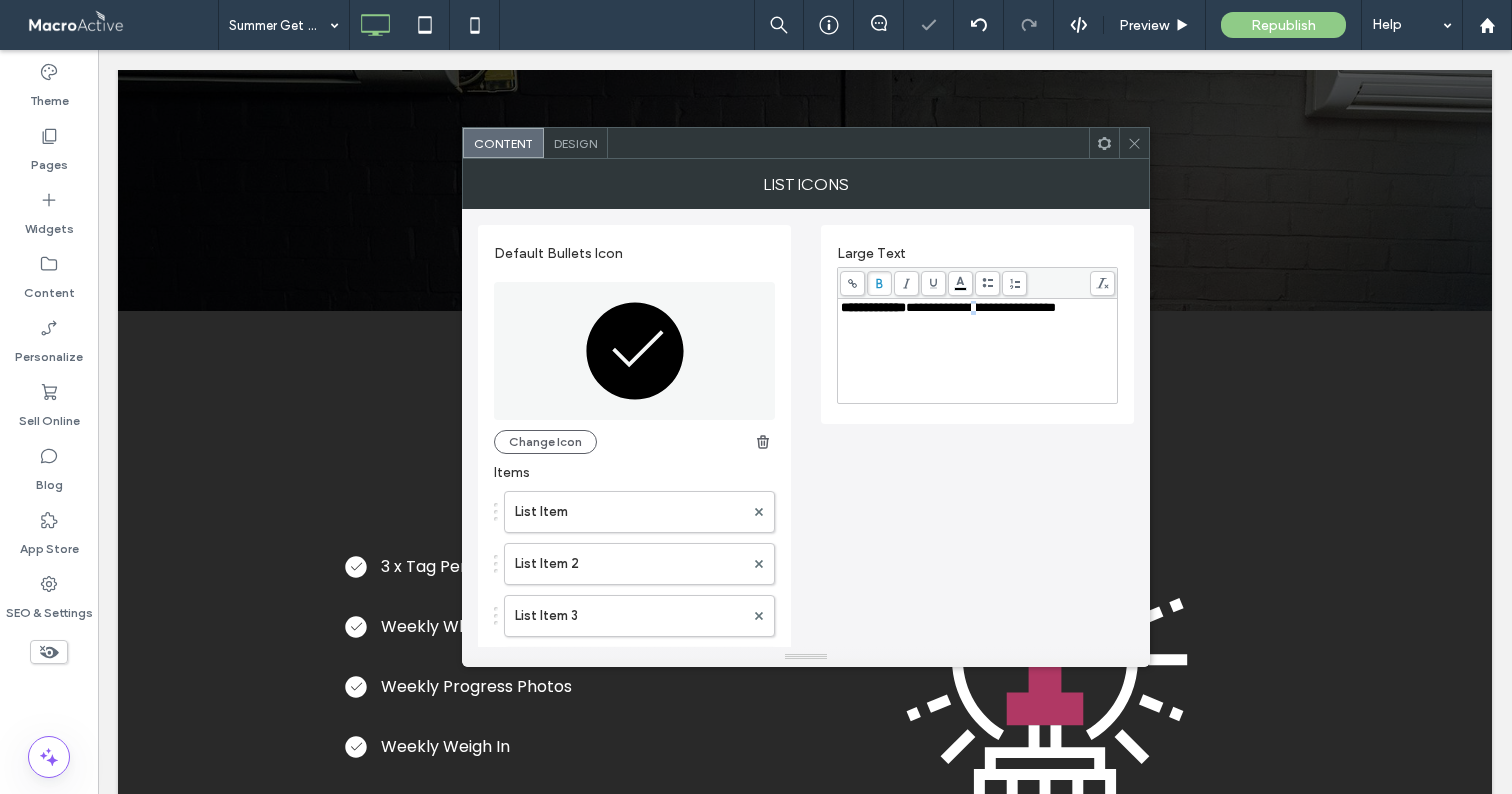 click on "**********" at bounding box center (981, 307) 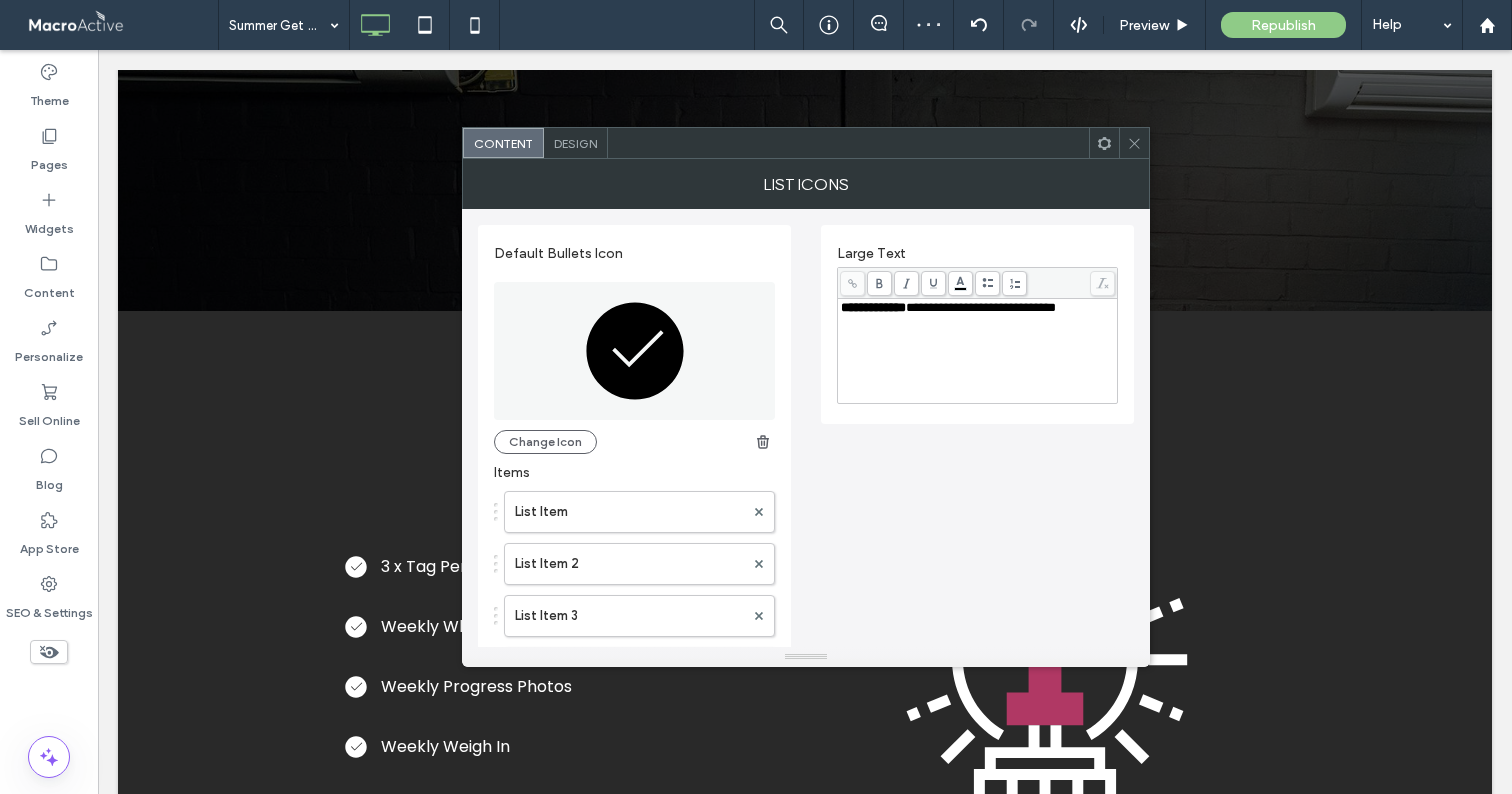 click on "**********" at bounding box center [981, 307] 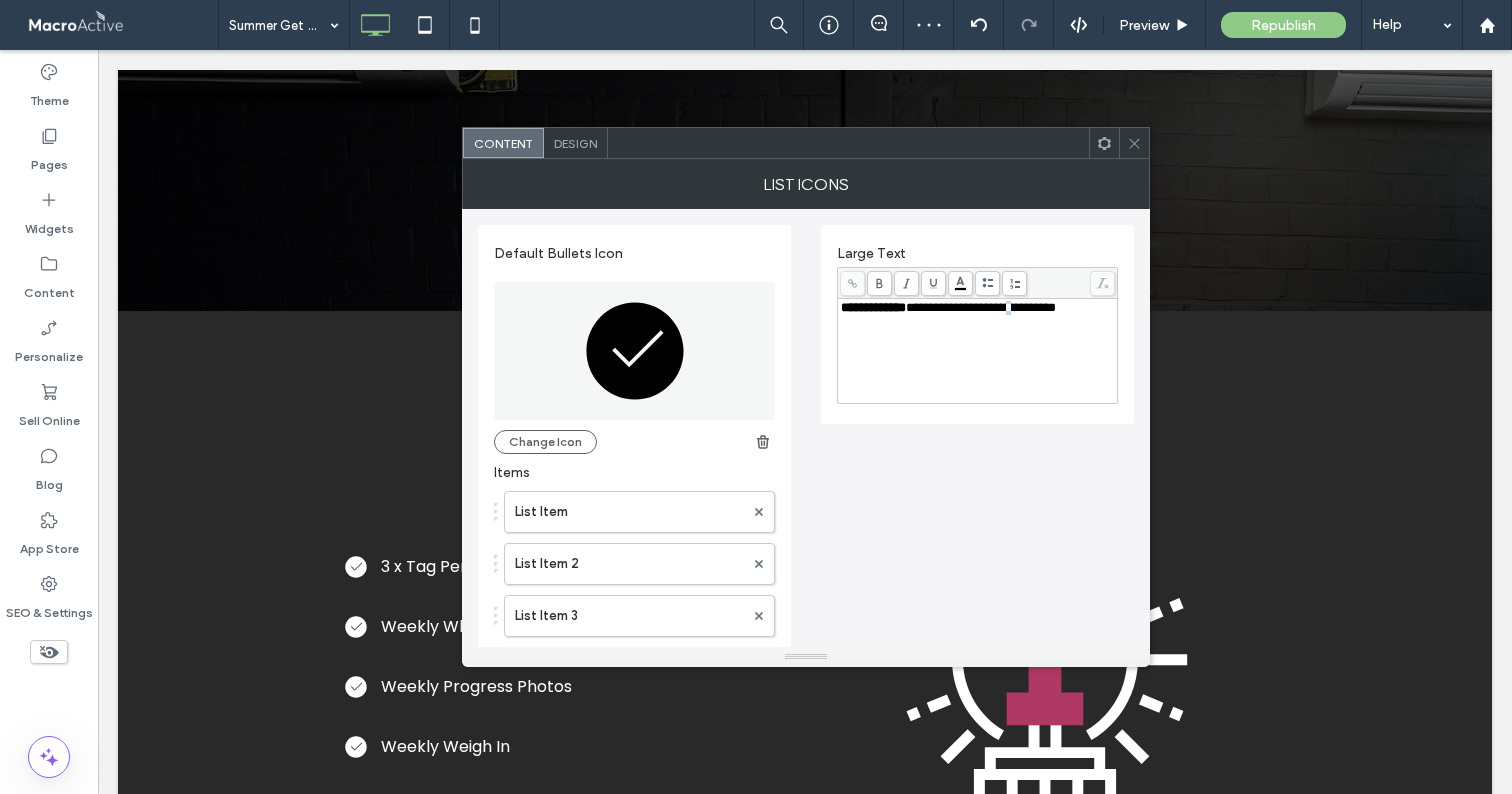 click on "**********" at bounding box center (981, 307) 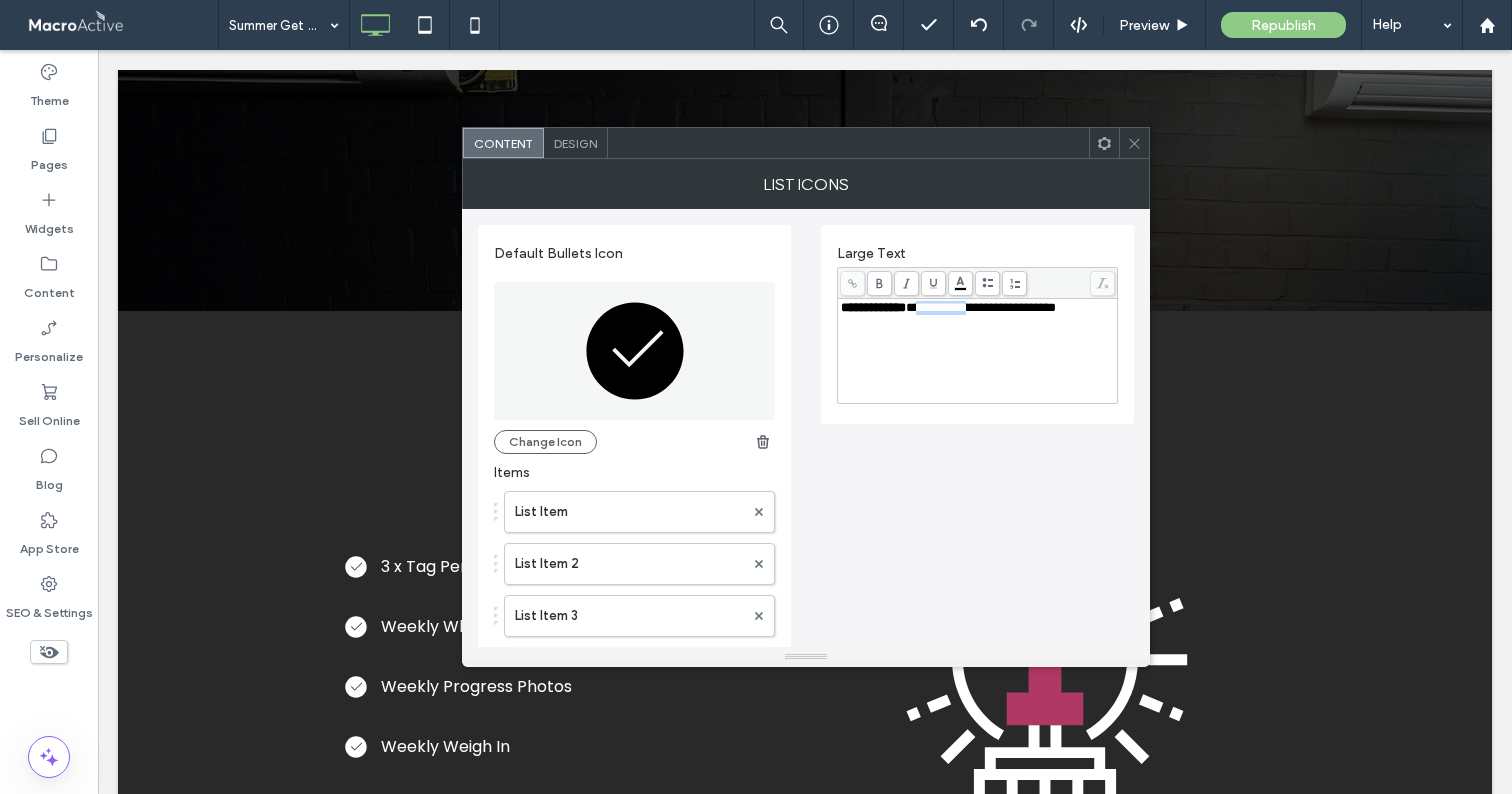 drag, startPoint x: 963, startPoint y: 310, endPoint x: 926, endPoint y: 313, distance: 37.12142 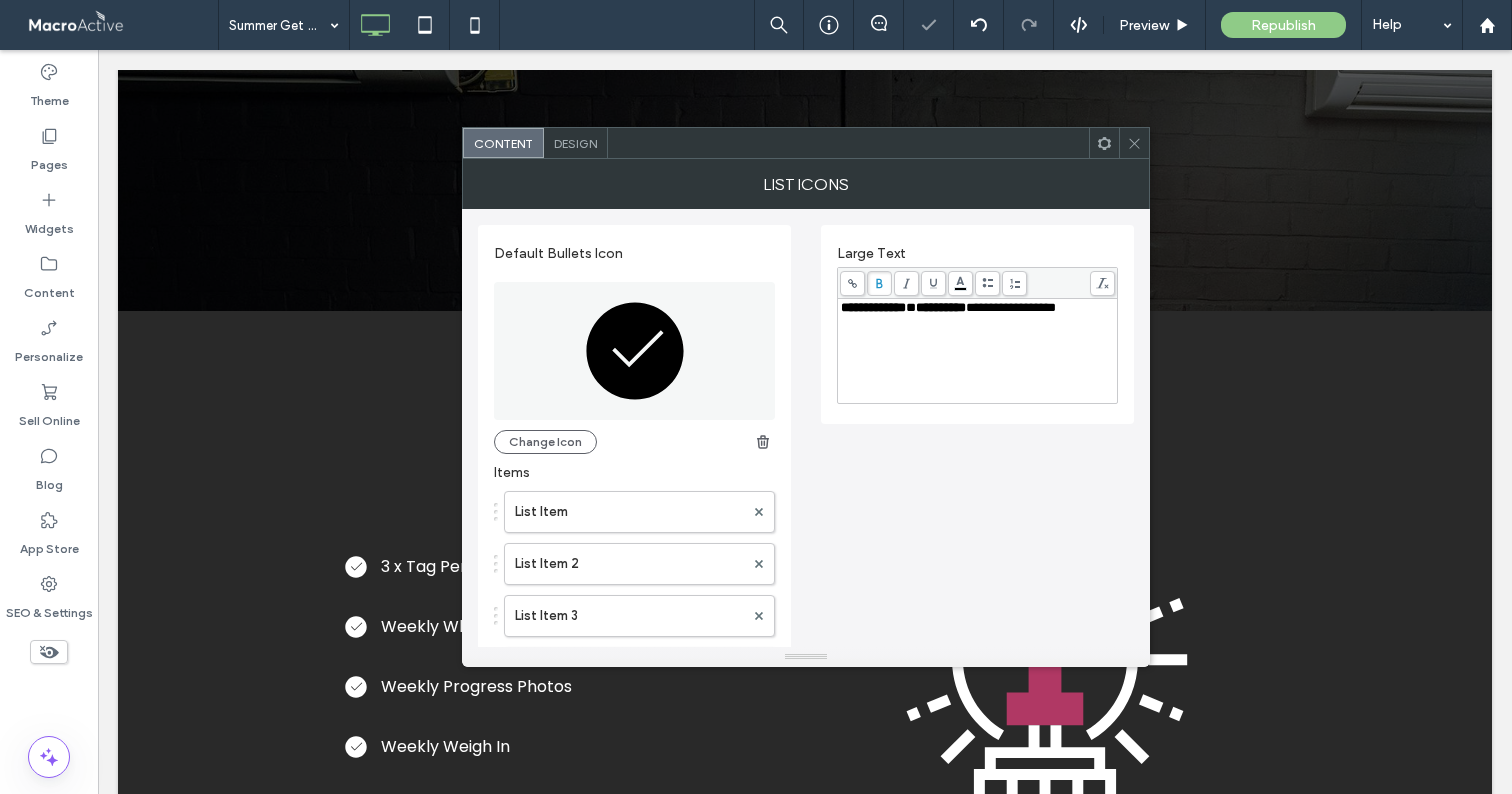 click 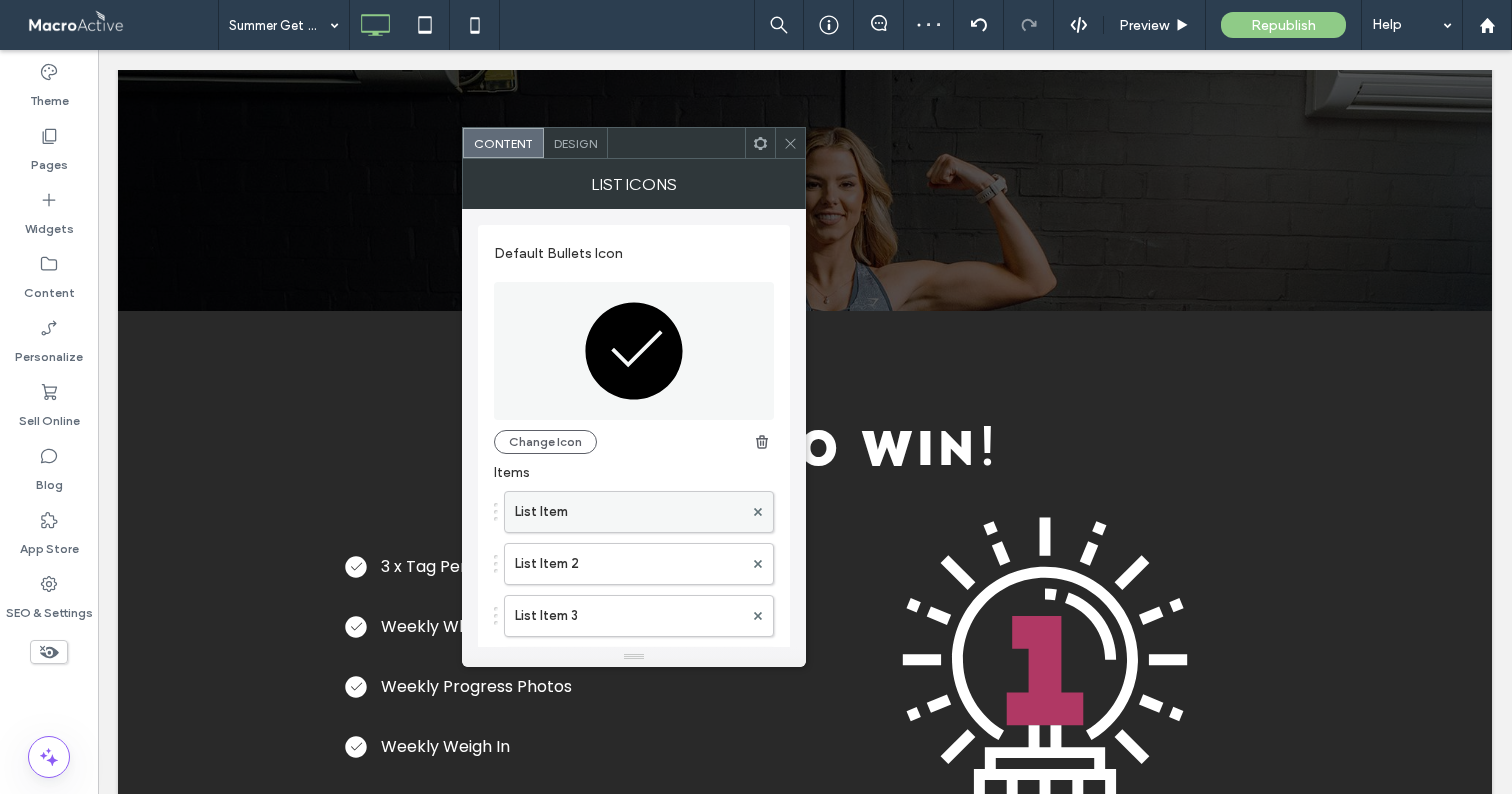 click on "List Item" at bounding box center [629, 512] 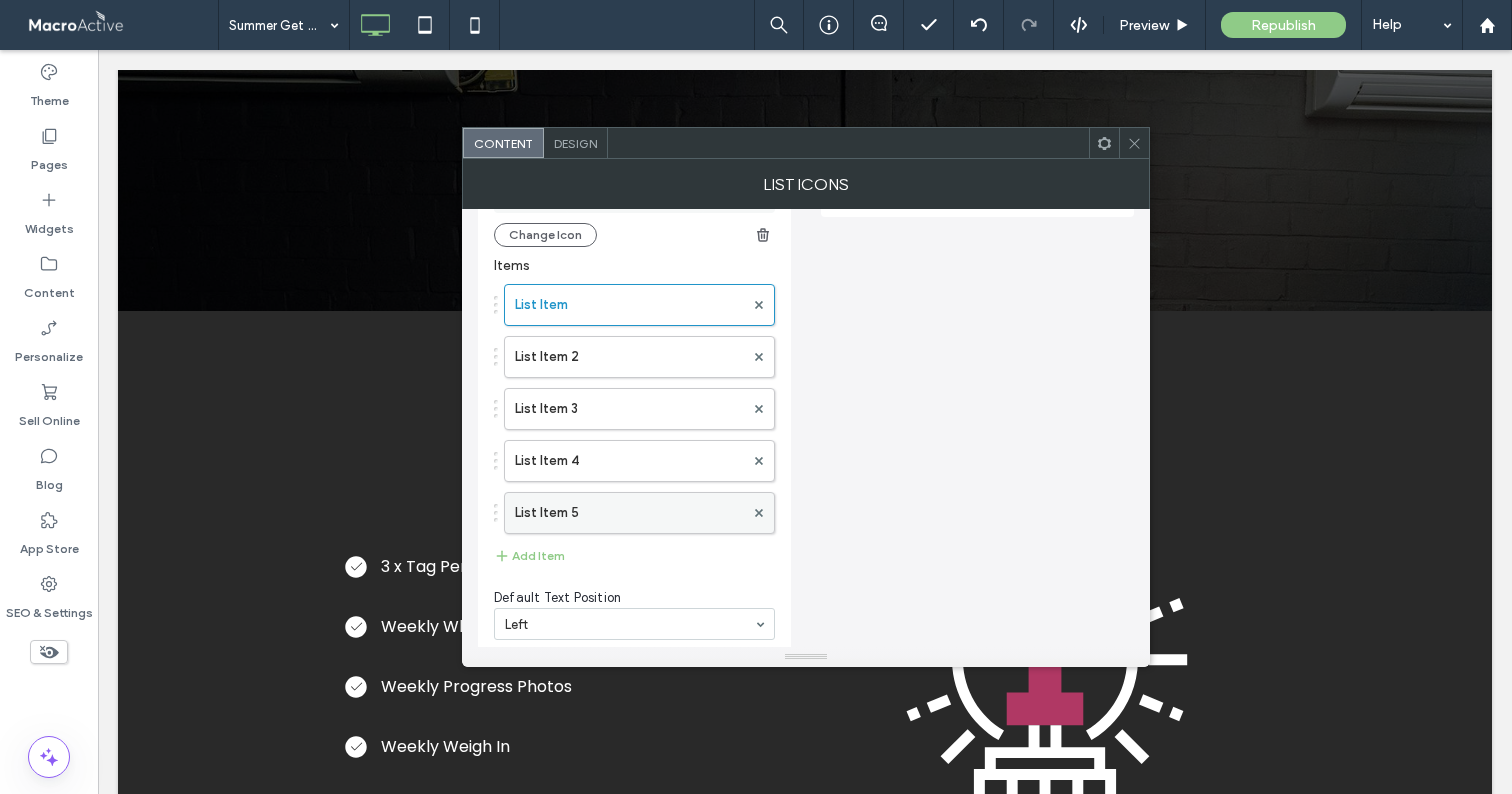 click on "List Item 5" at bounding box center [629, 513] 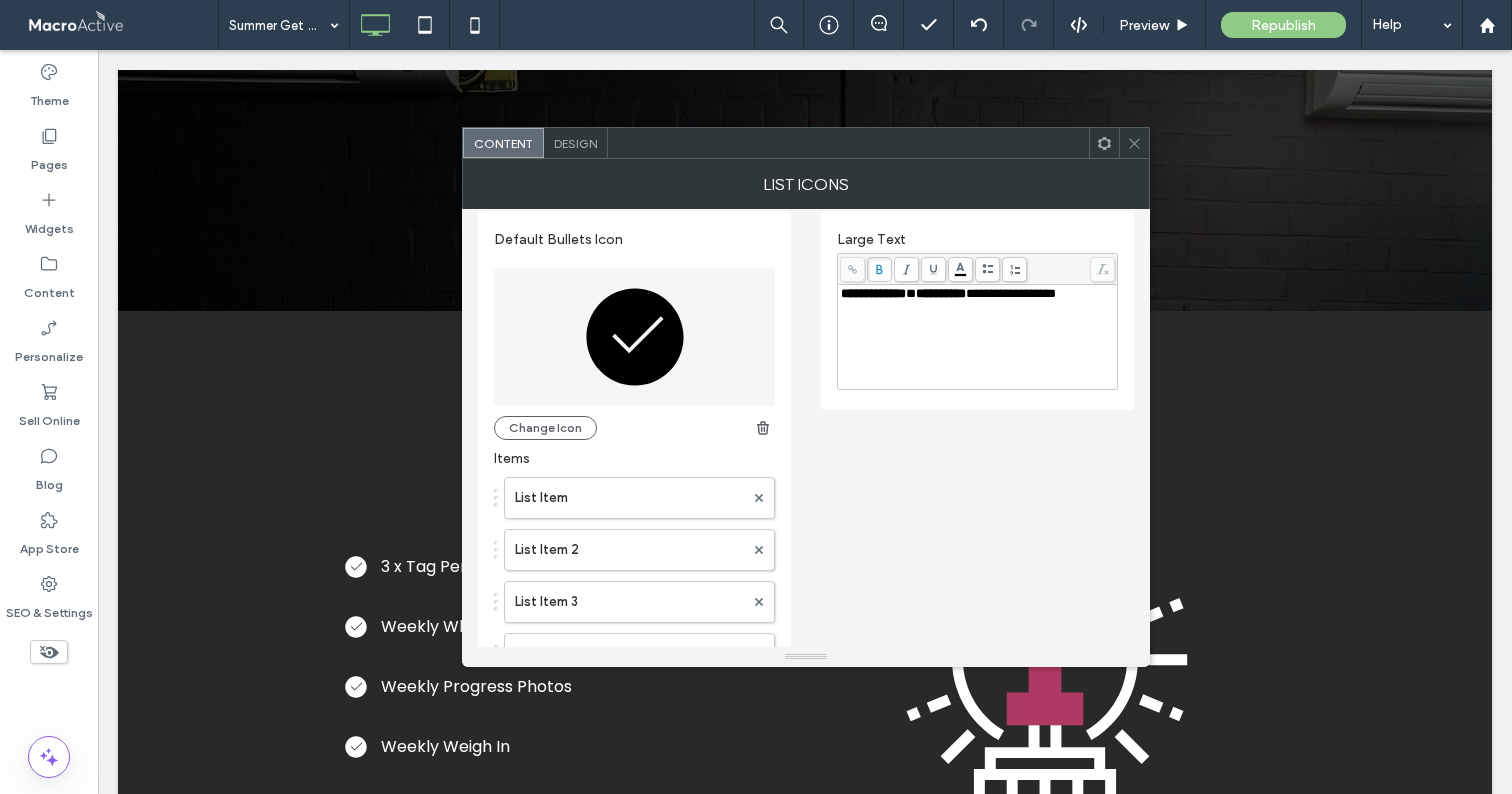 scroll, scrollTop: 0, scrollLeft: 0, axis: both 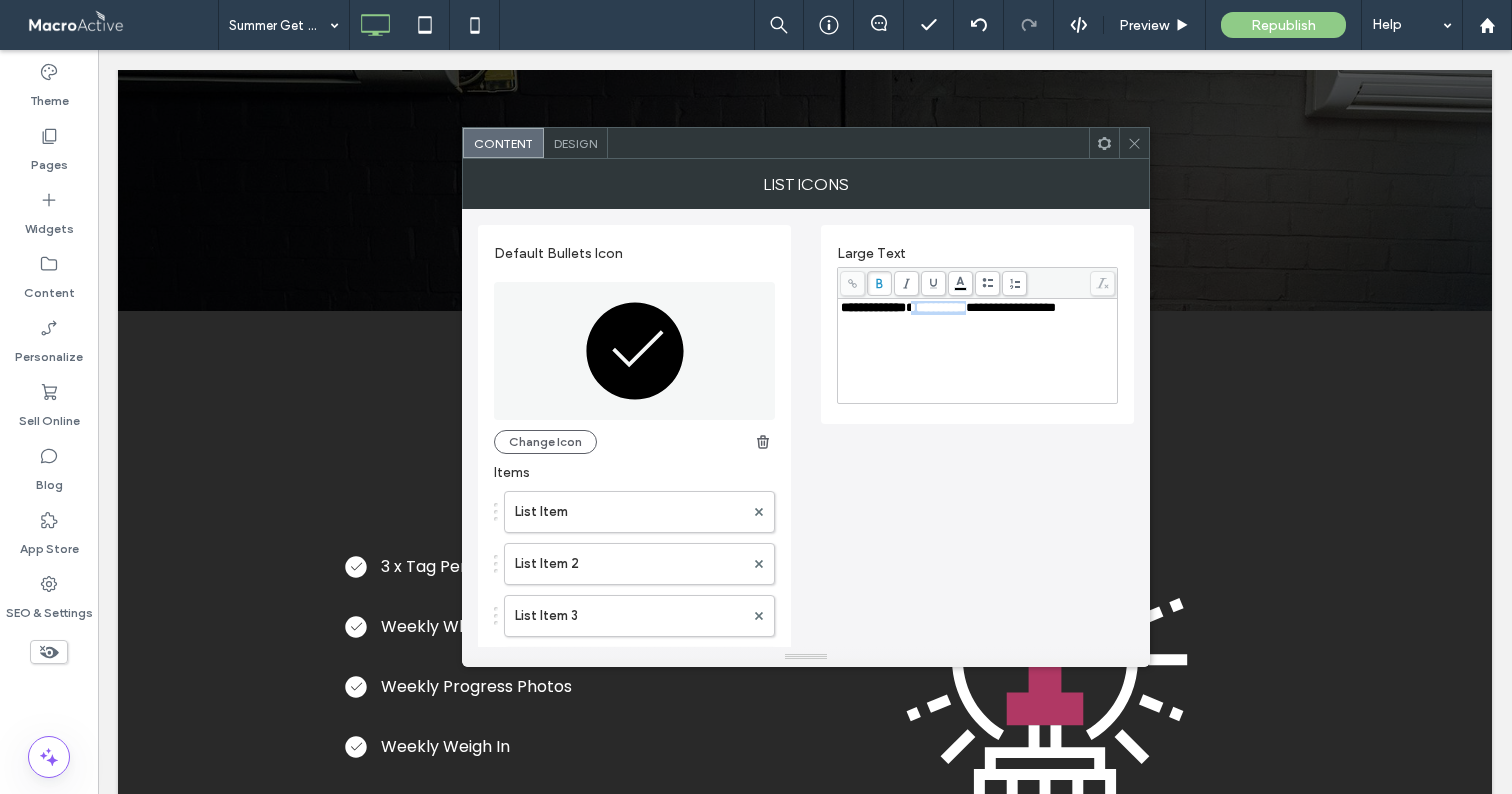 drag, startPoint x: 924, startPoint y: 312, endPoint x: 989, endPoint y: 309, distance: 65.06919 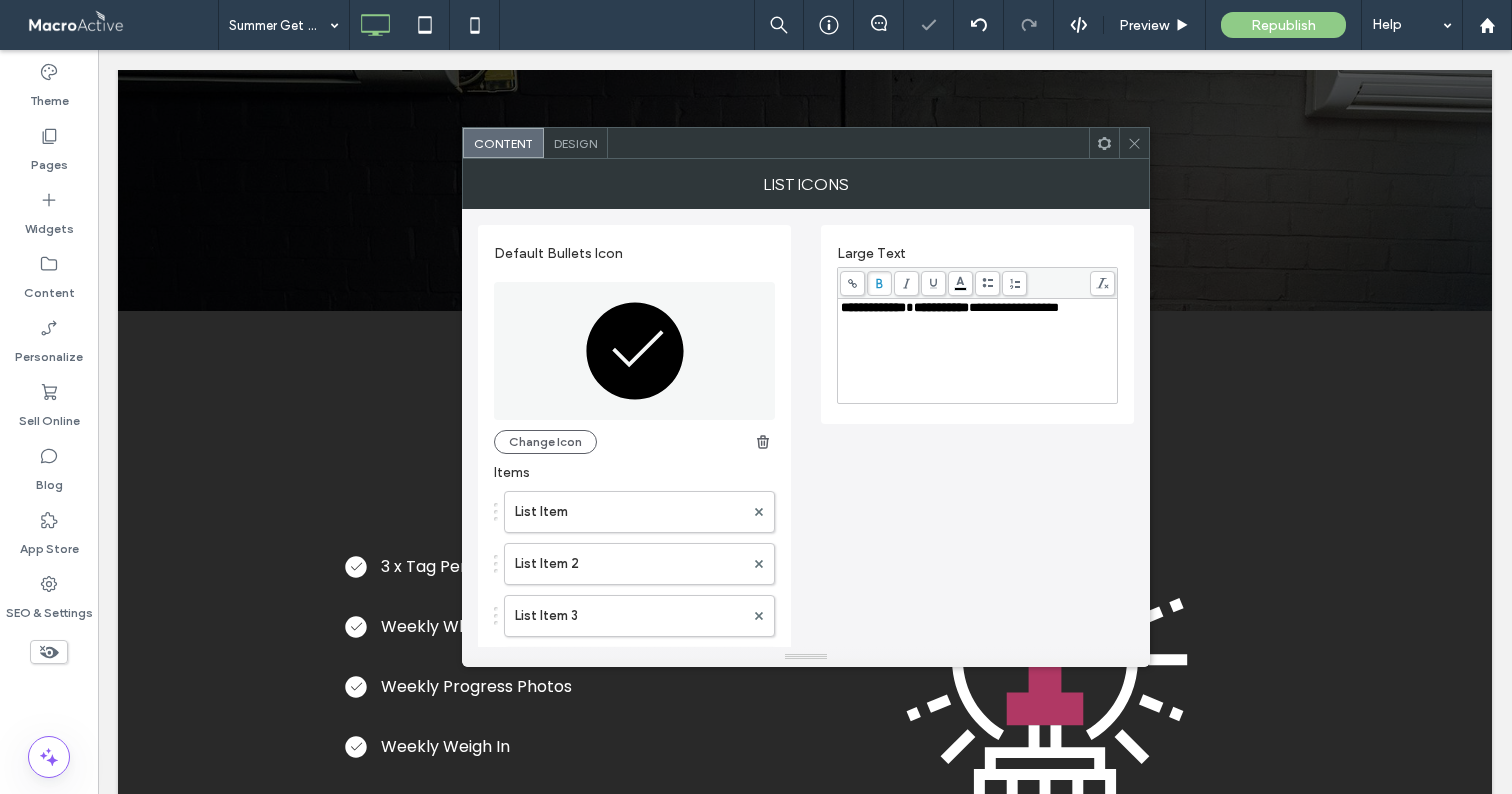 click on "**********" at bounding box center (1014, 307) 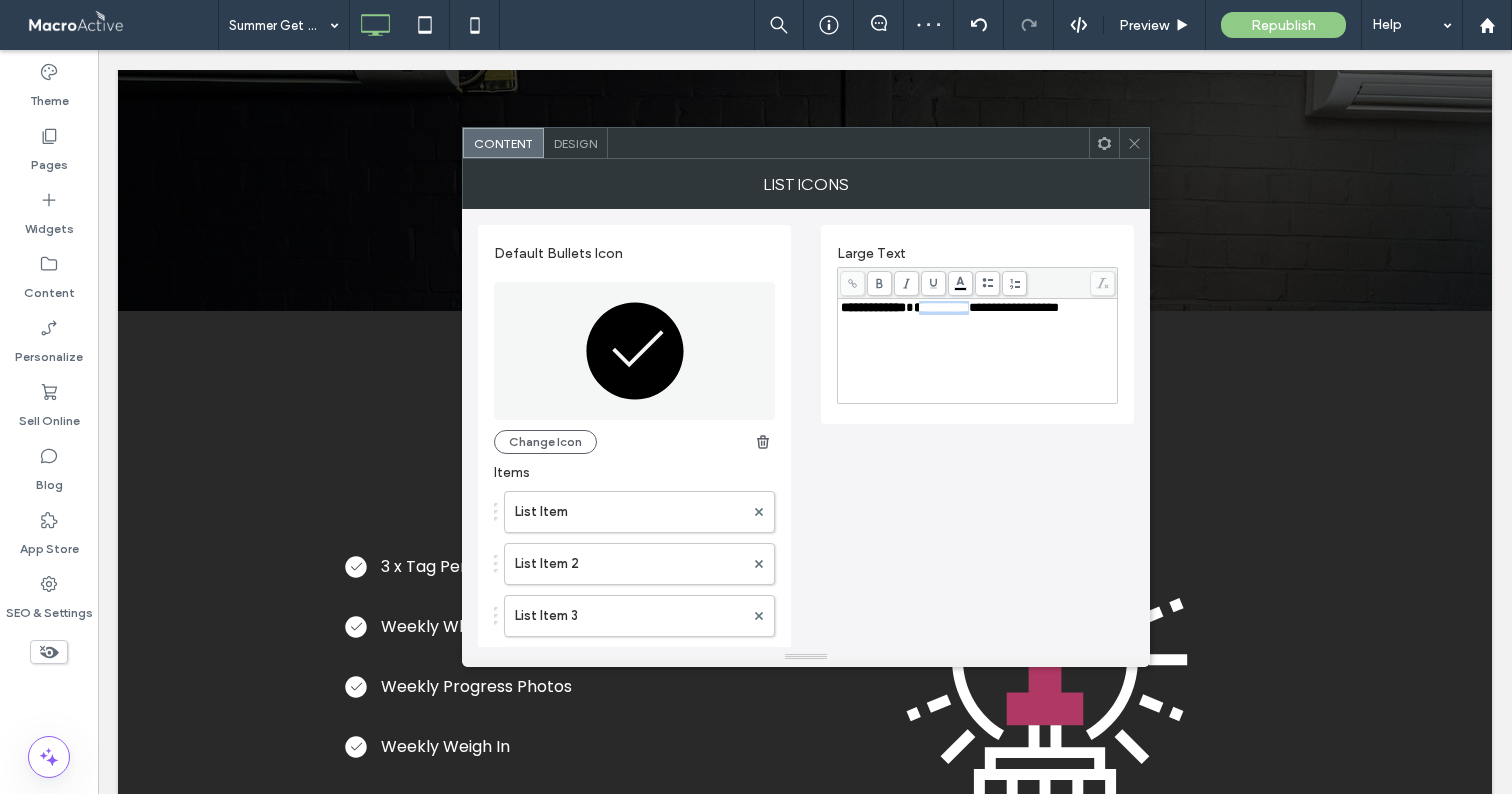 drag, startPoint x: 990, startPoint y: 310, endPoint x: 926, endPoint y: 312, distance: 64.03124 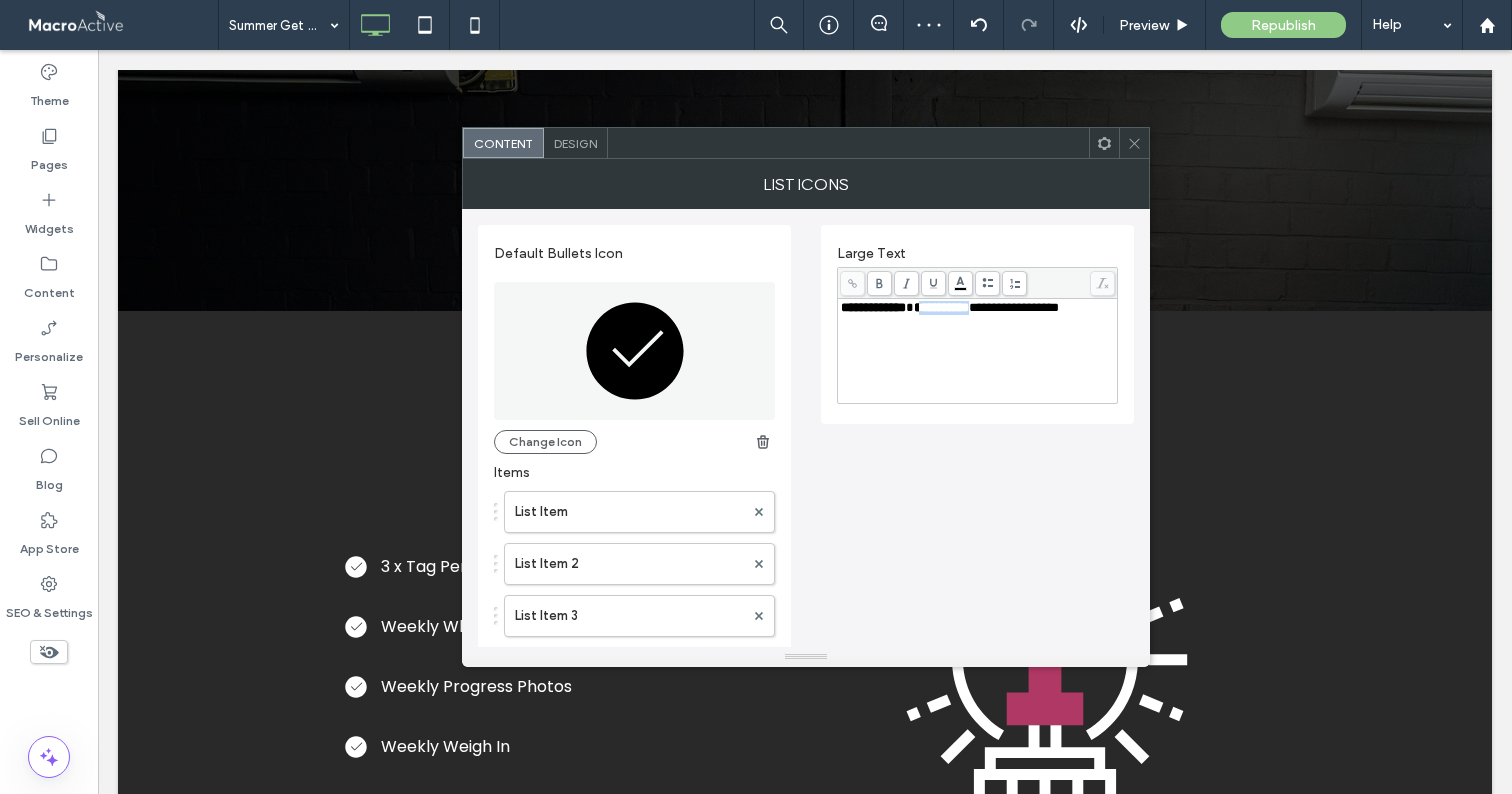 click on "**********" at bounding box center (978, 308) 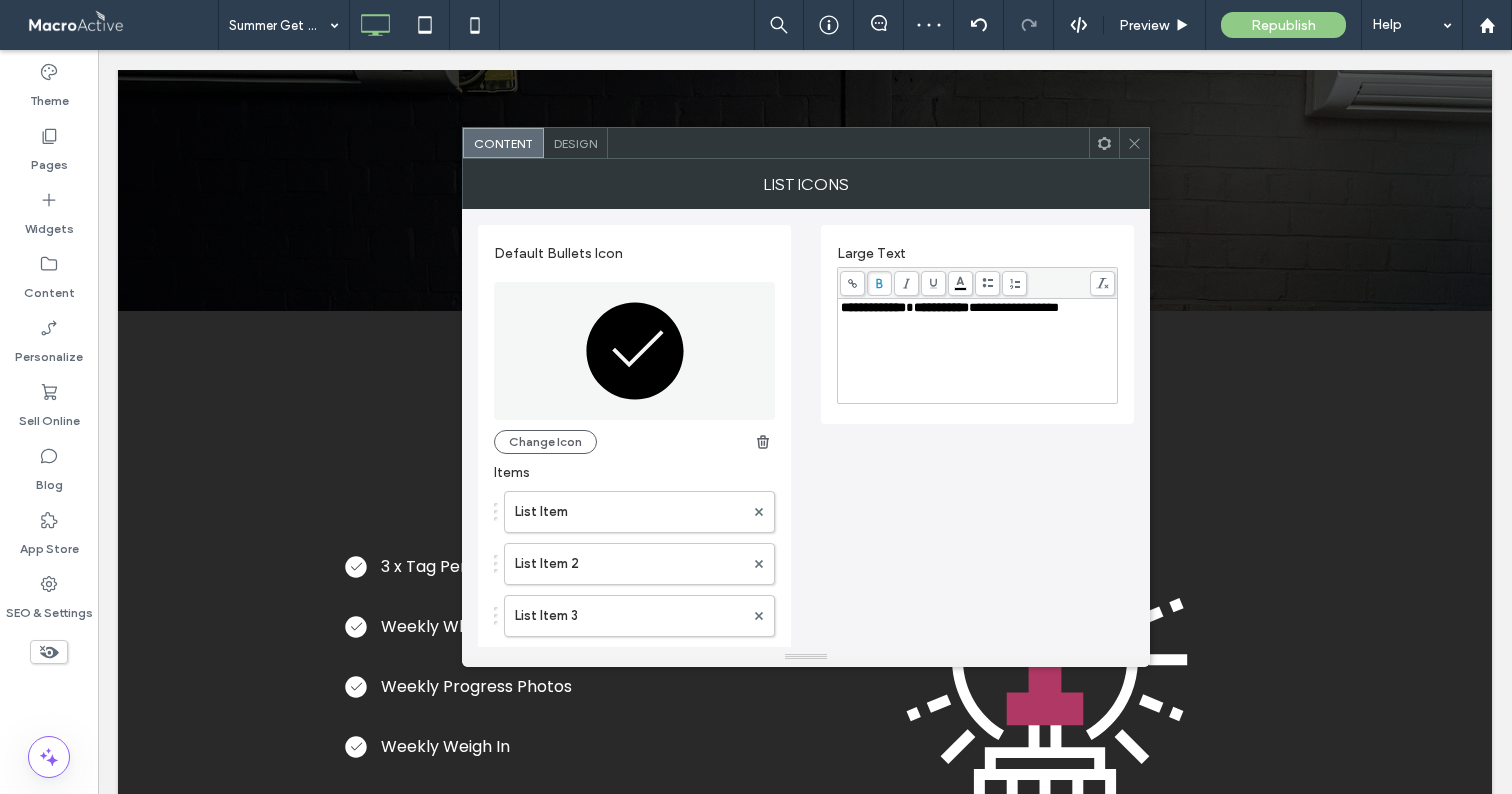 click 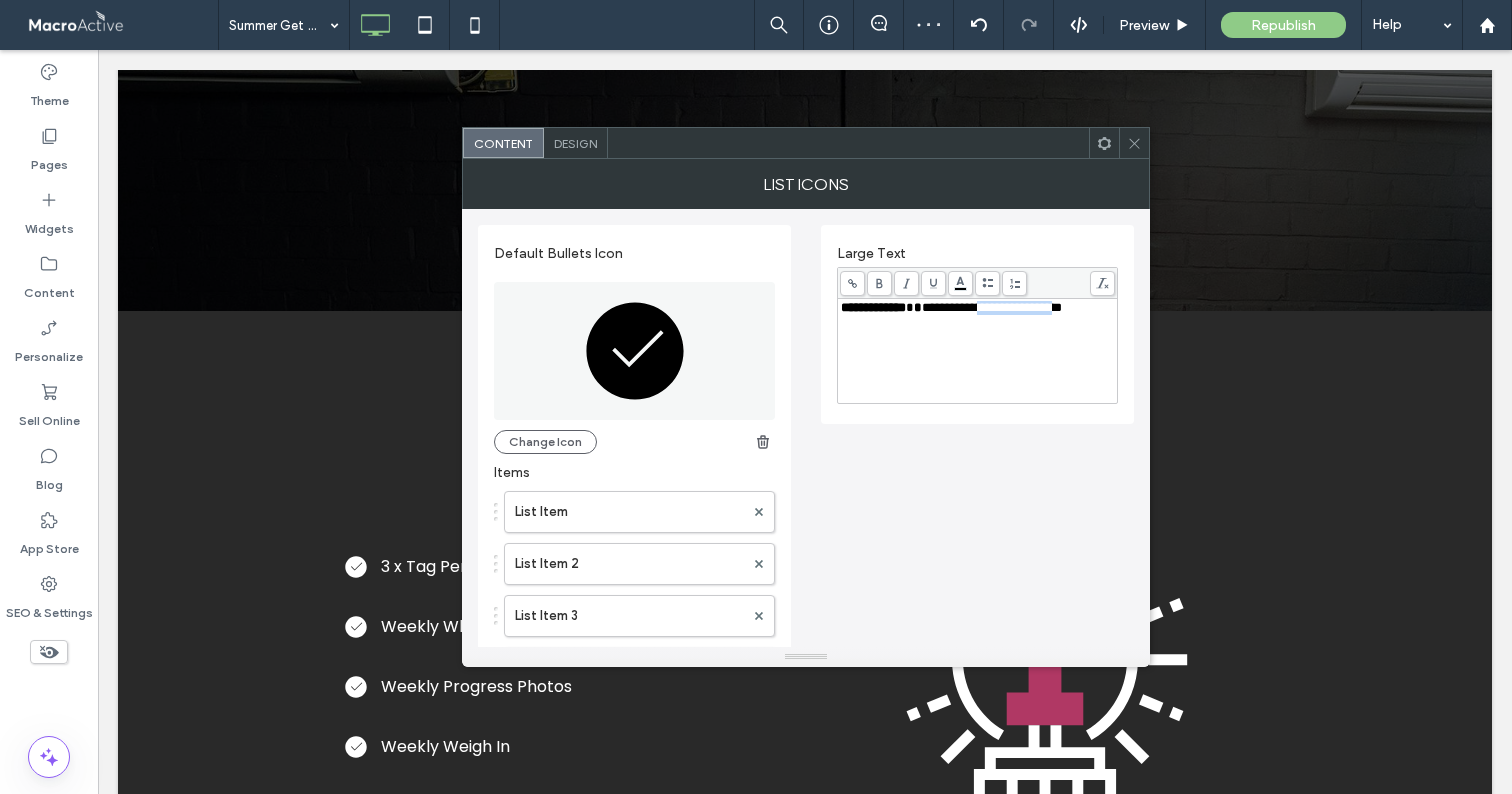 drag, startPoint x: 992, startPoint y: 311, endPoint x: 1089, endPoint y: 312, distance: 97.00516 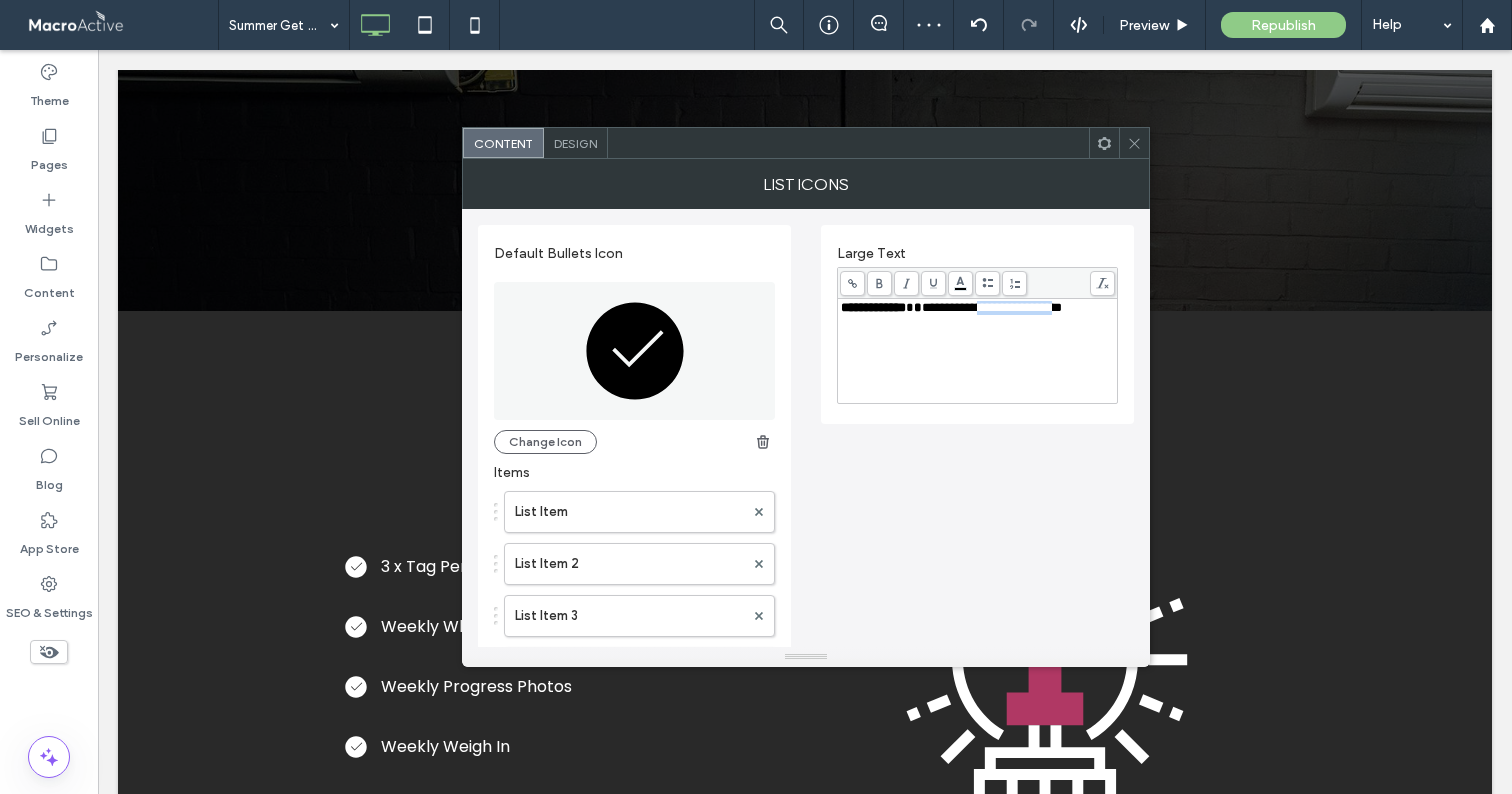 click on "**********" at bounding box center (992, 307) 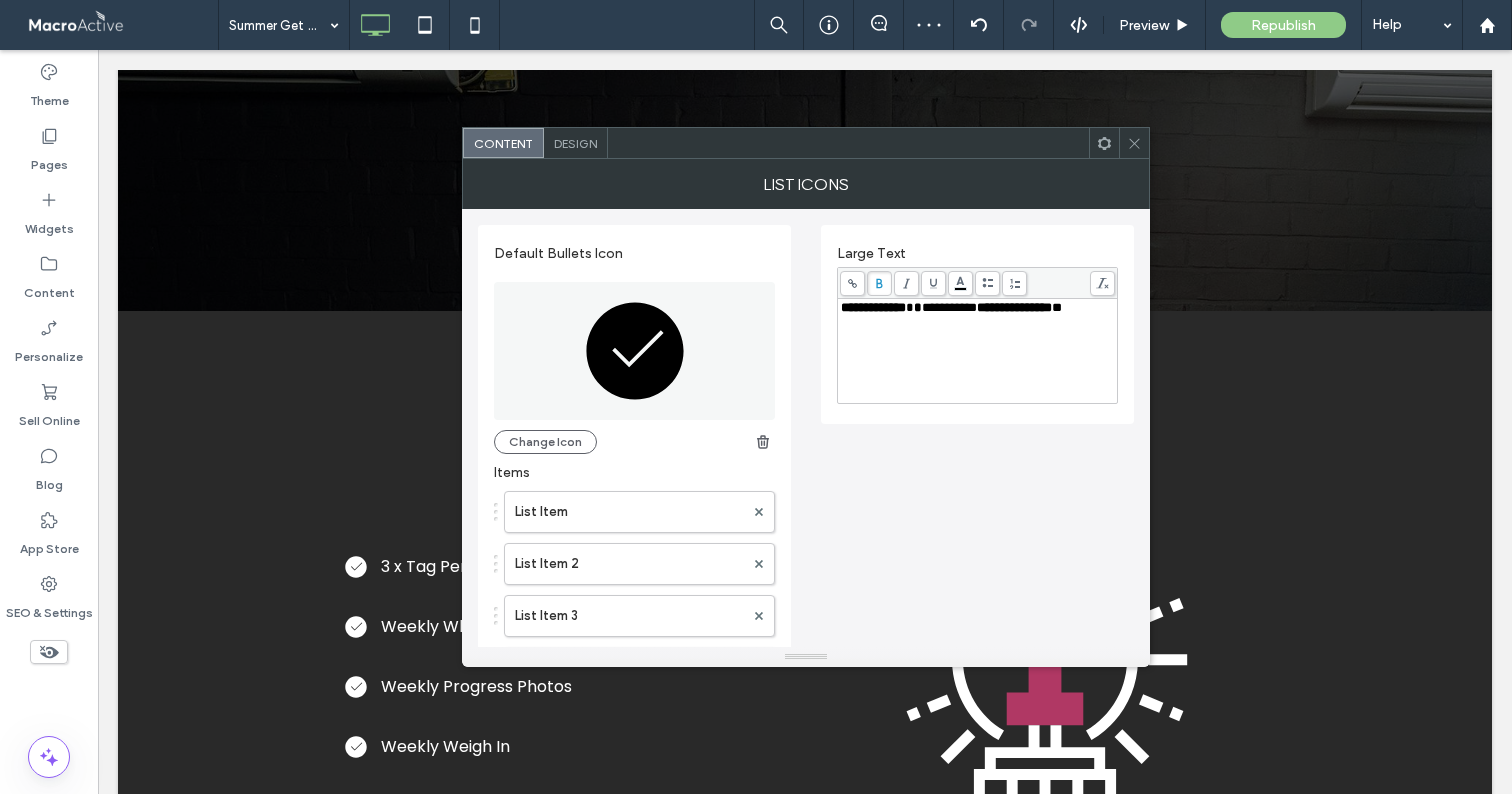 click 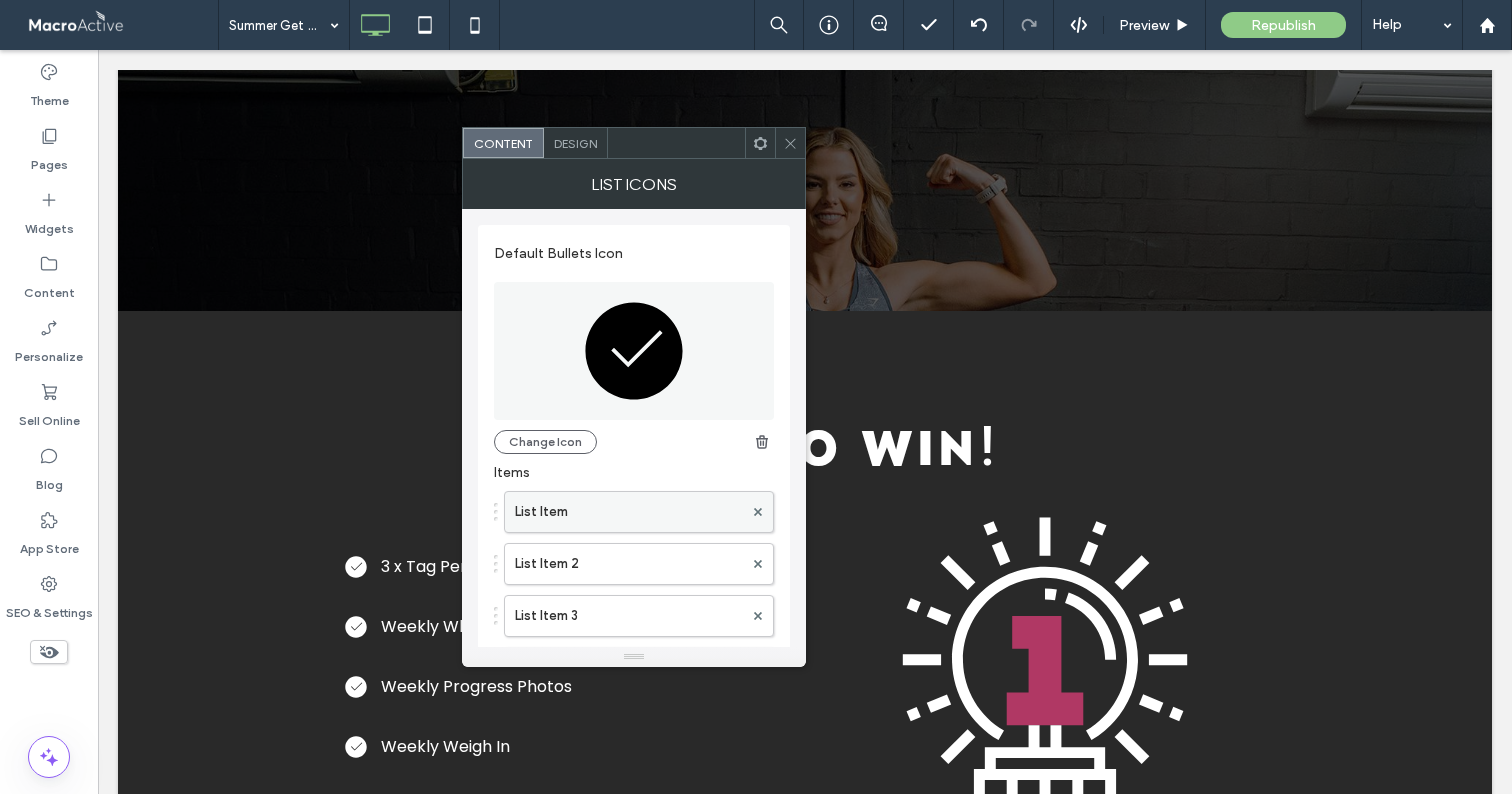 scroll, scrollTop: 4, scrollLeft: 0, axis: vertical 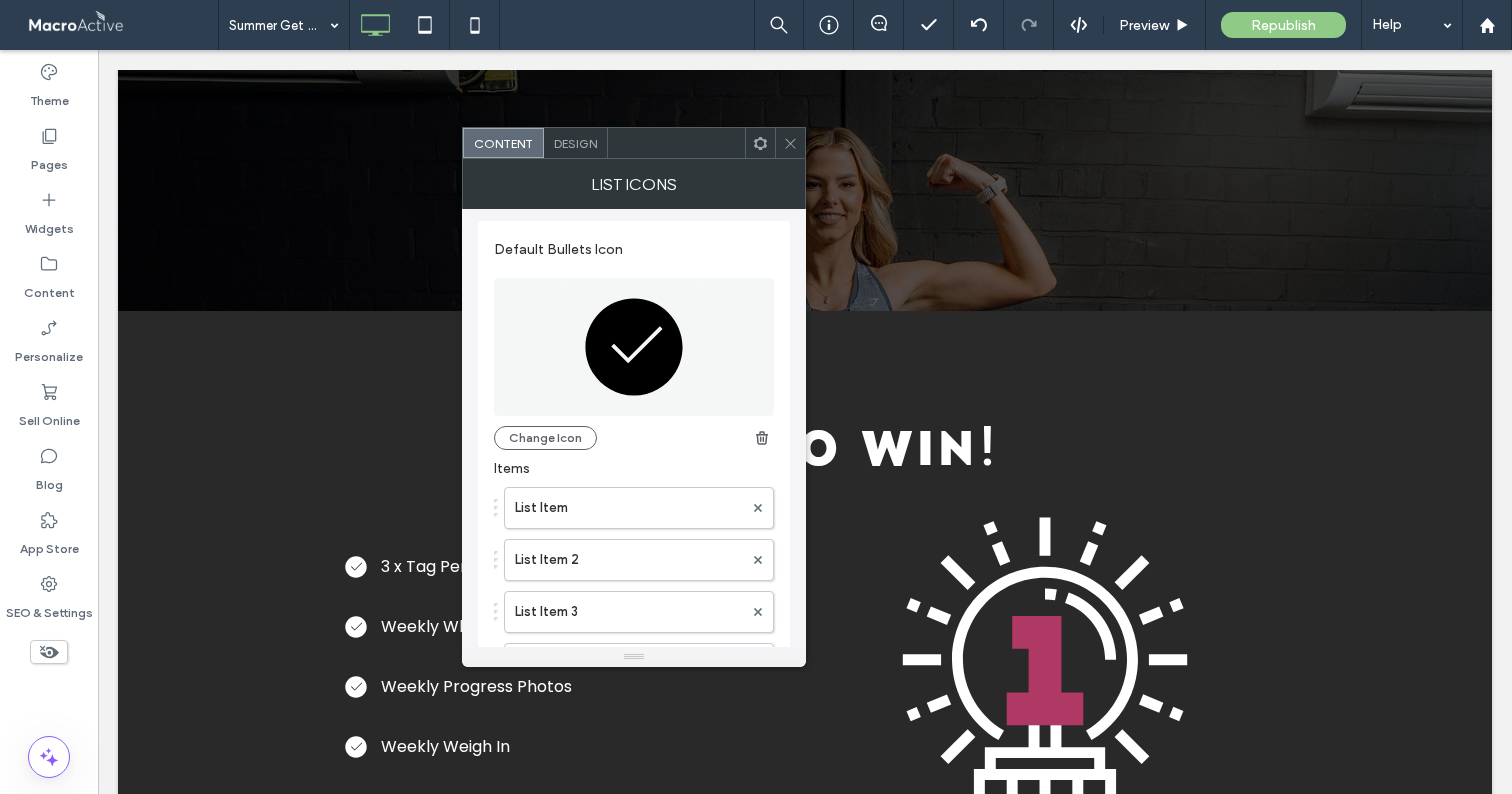 click at bounding box center (790, 143) 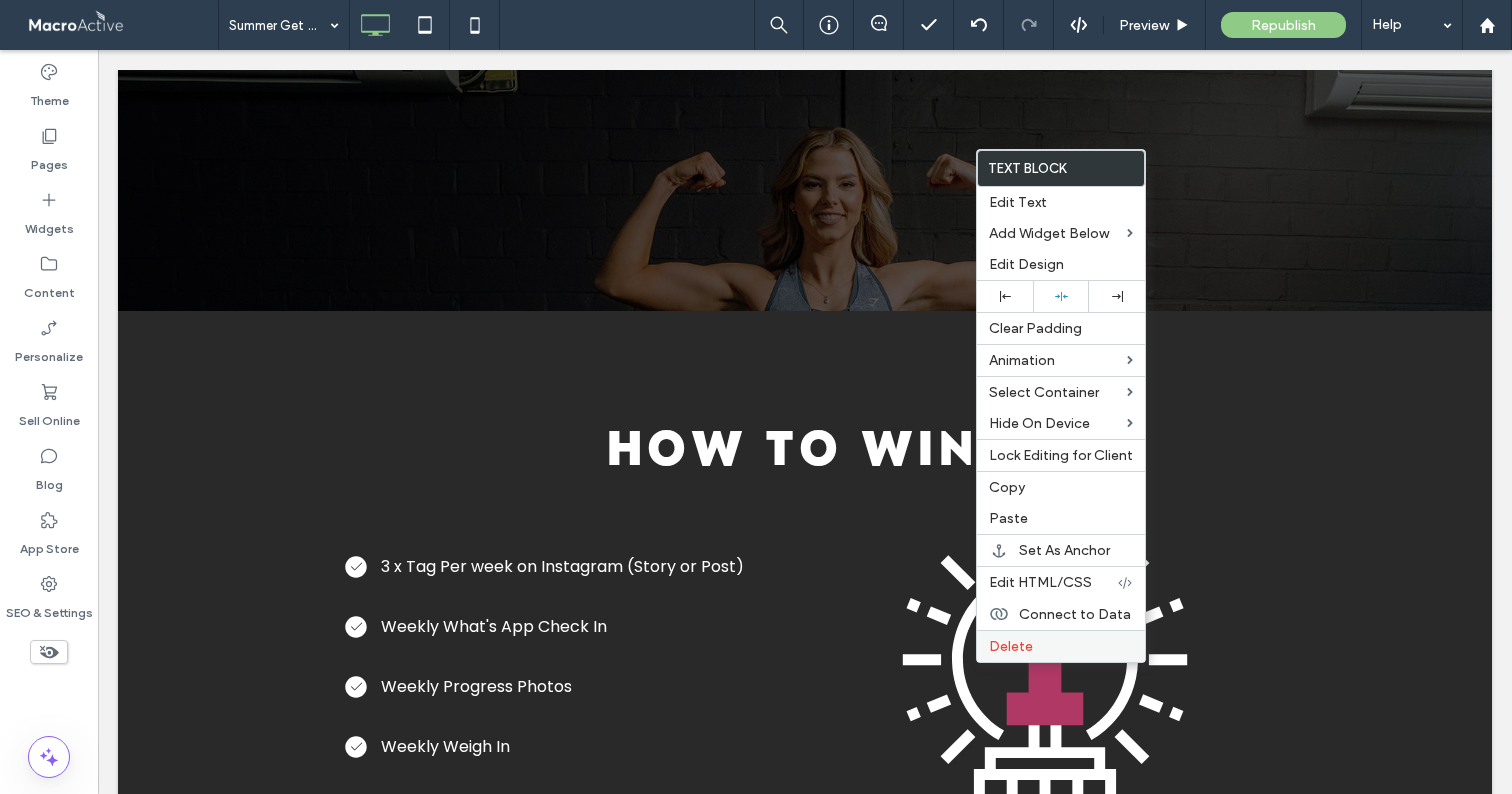click on "Delete" at bounding box center [1061, 646] 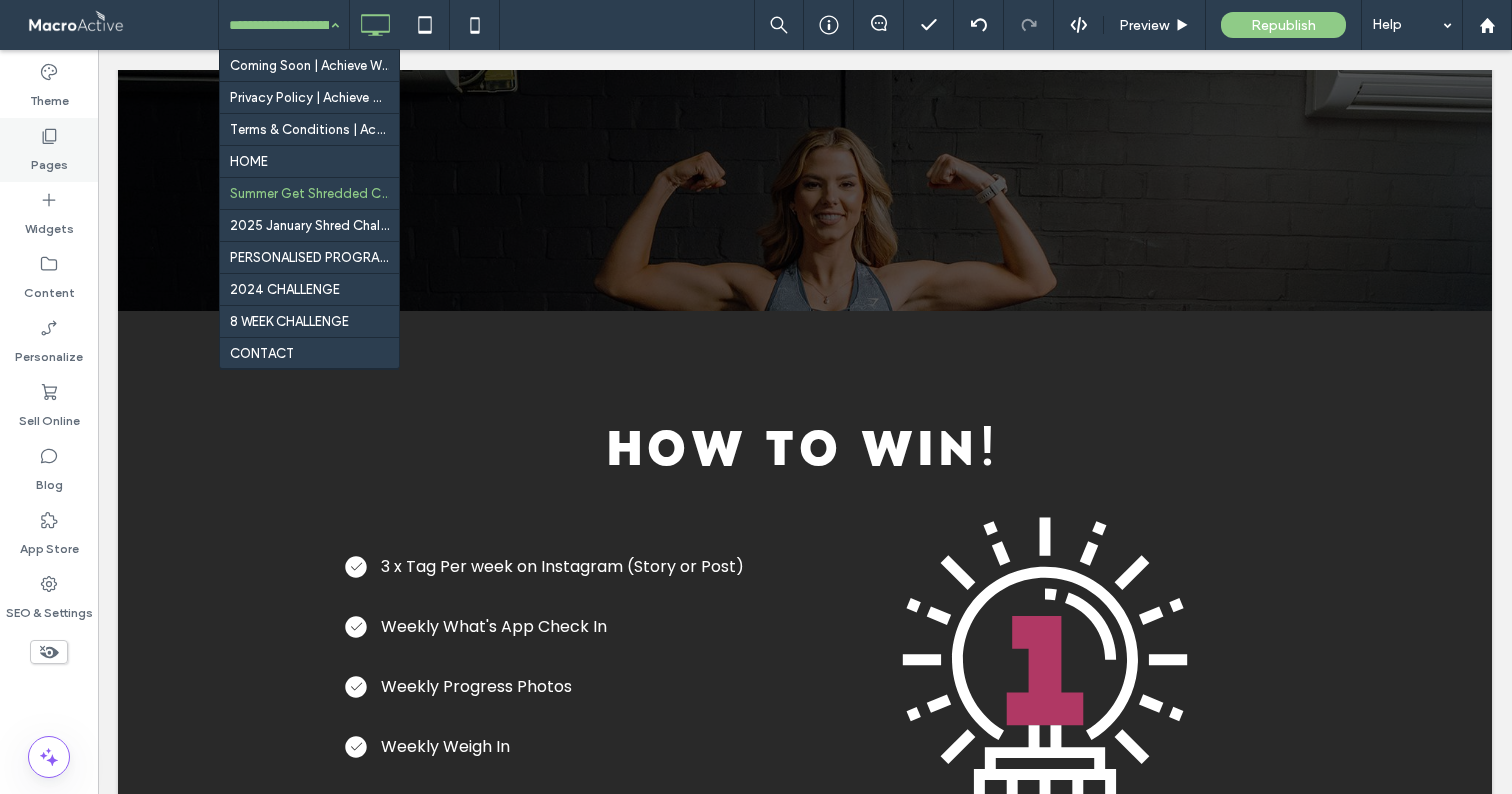 drag, startPoint x: 50, startPoint y: 151, endPoint x: 77, endPoint y: 168, distance: 31.906113 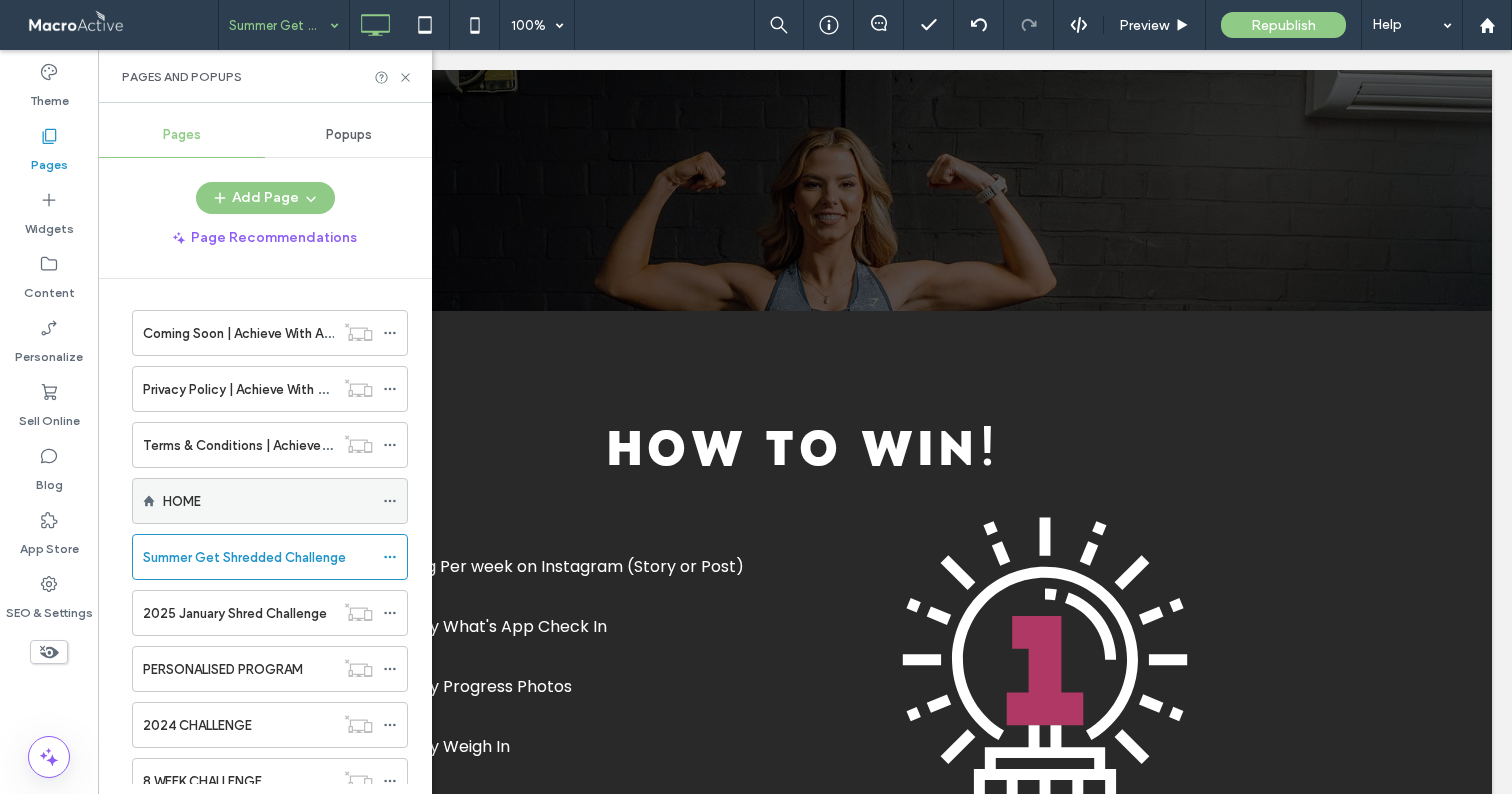 scroll, scrollTop: 20, scrollLeft: 0, axis: vertical 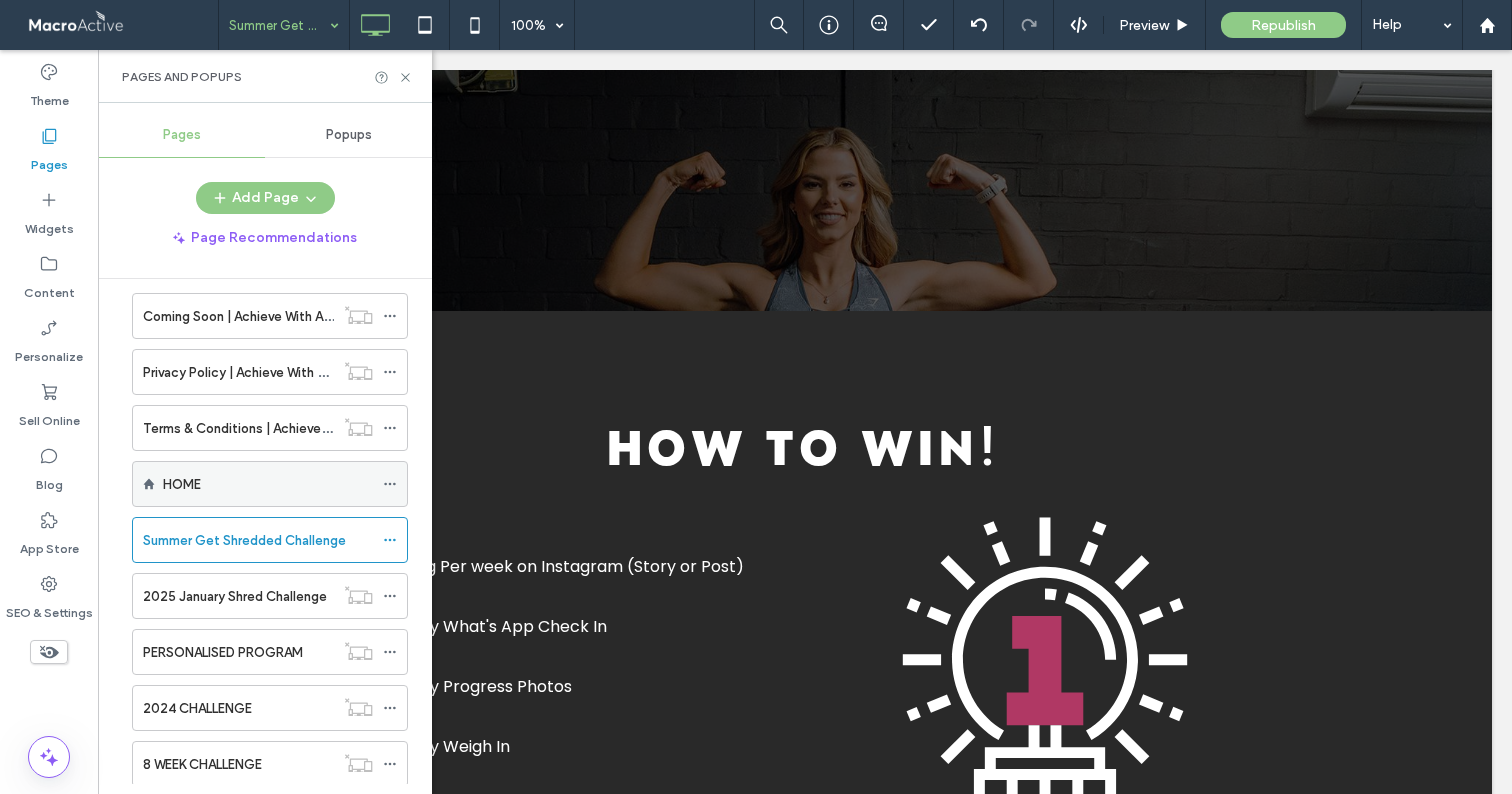 click on "HOME" at bounding box center [268, 484] 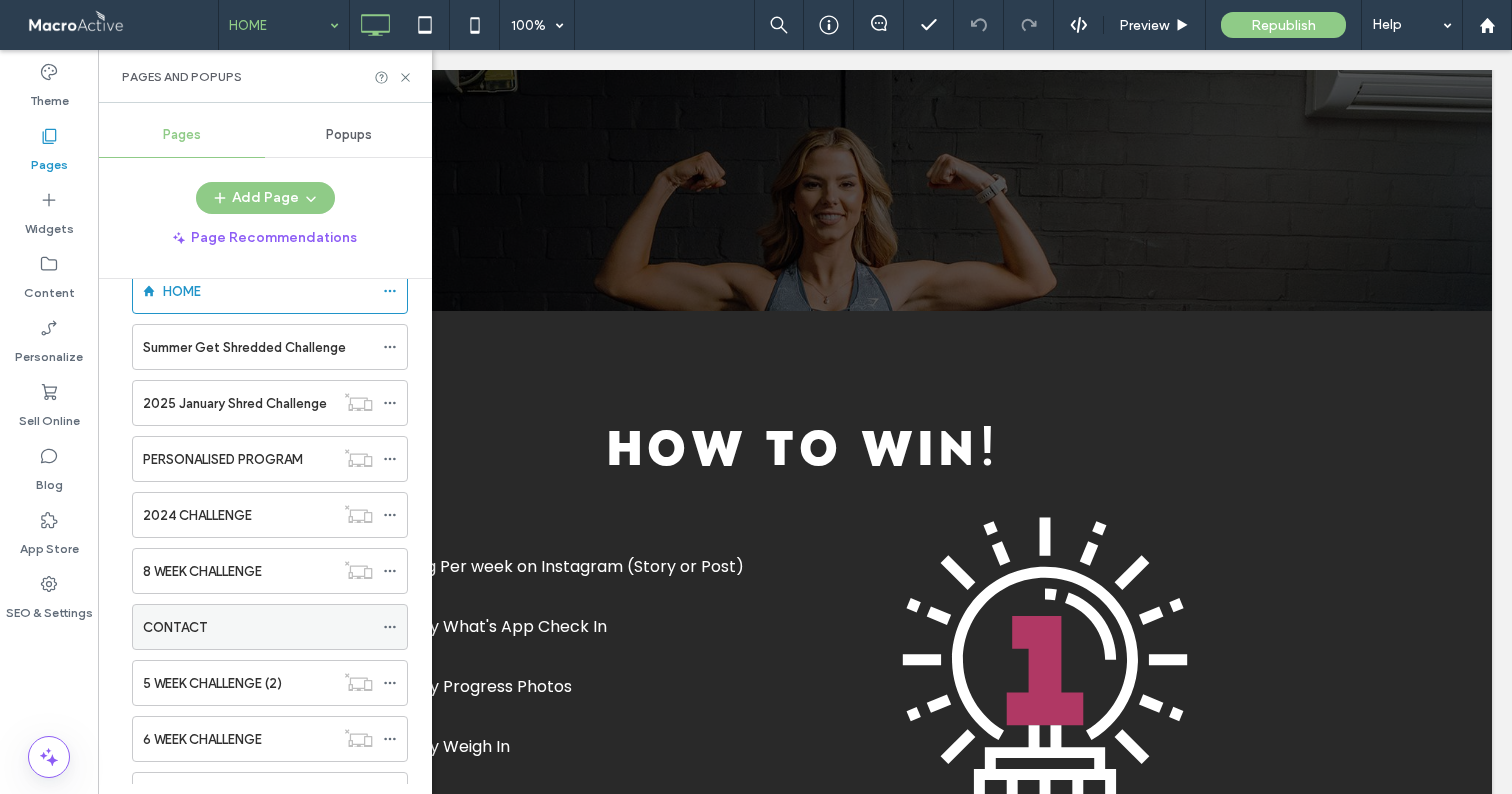 scroll, scrollTop: 268, scrollLeft: 0, axis: vertical 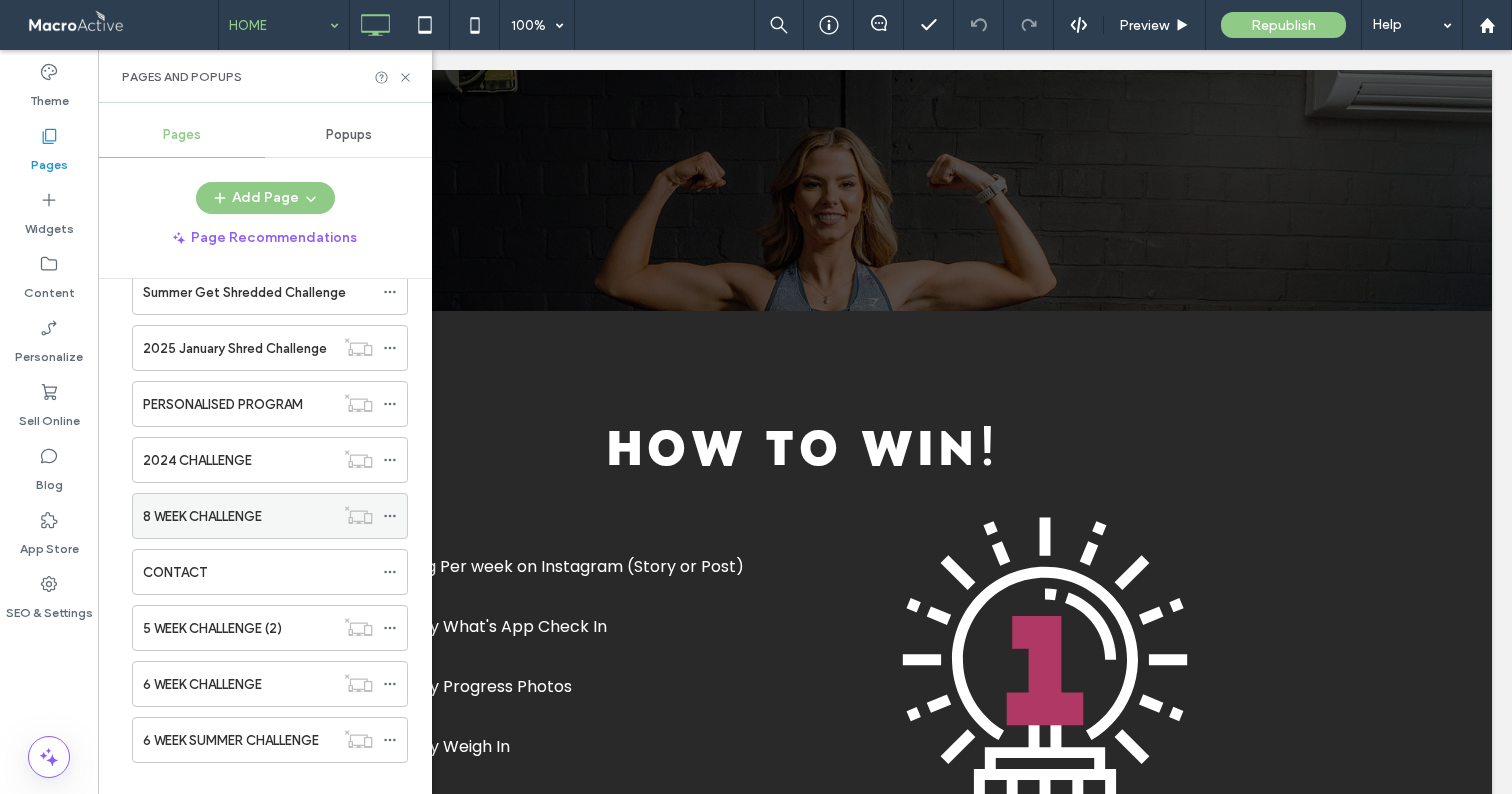 click on "8 WEEK CHALLENGE" at bounding box center (202, 516) 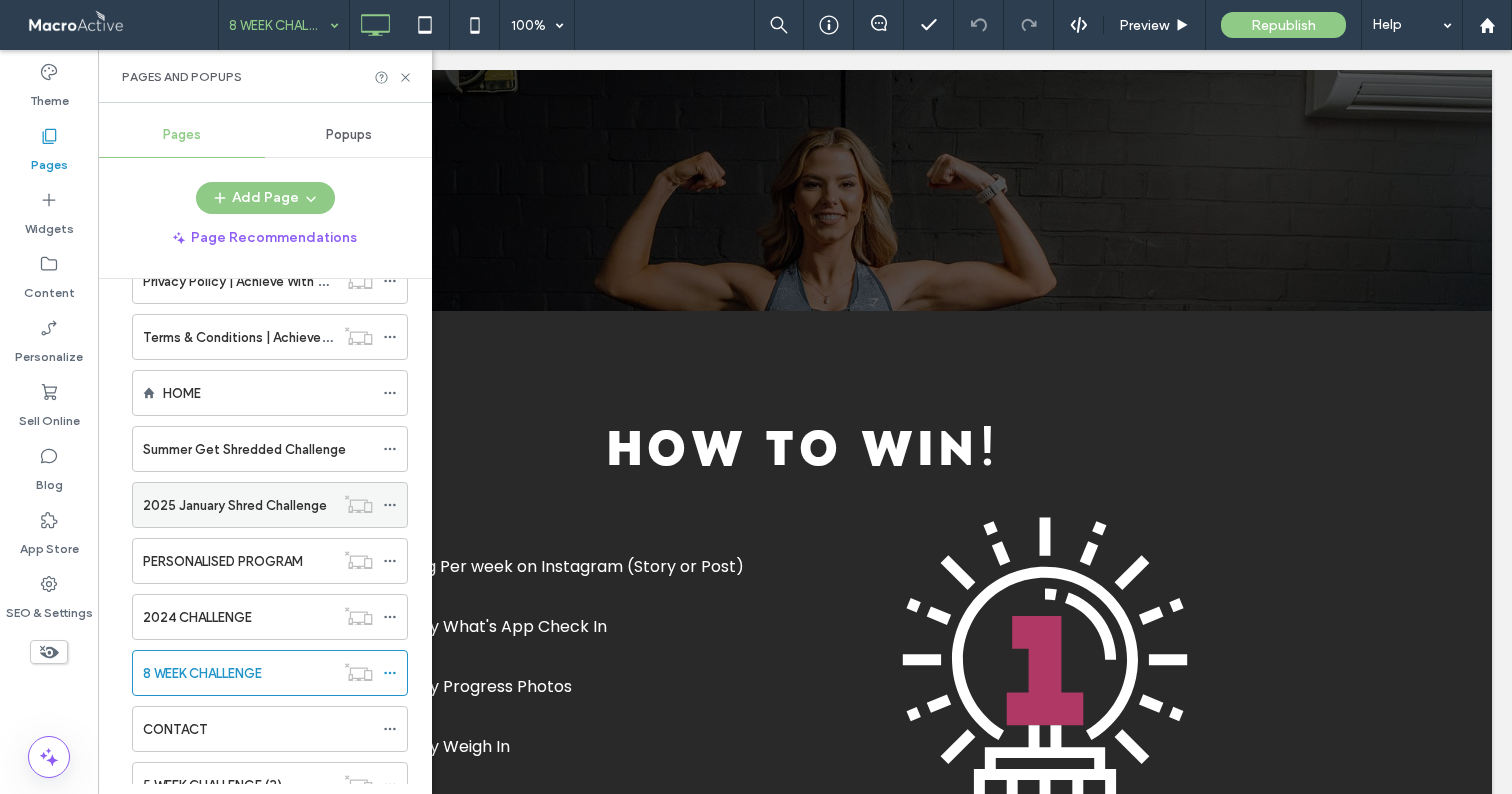 scroll, scrollTop: 109, scrollLeft: 0, axis: vertical 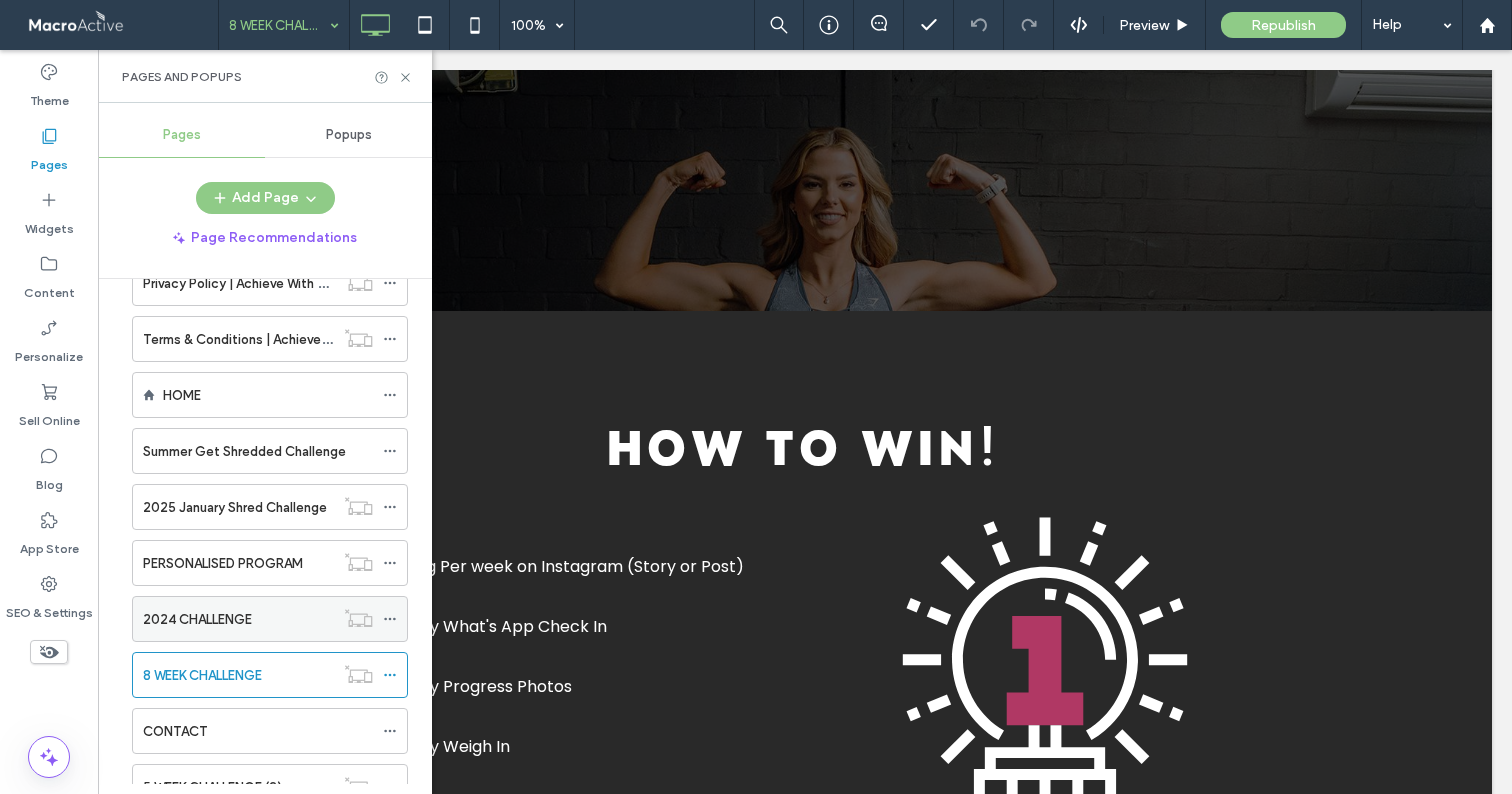 click on "2024 CHALLENGE" at bounding box center [238, 619] 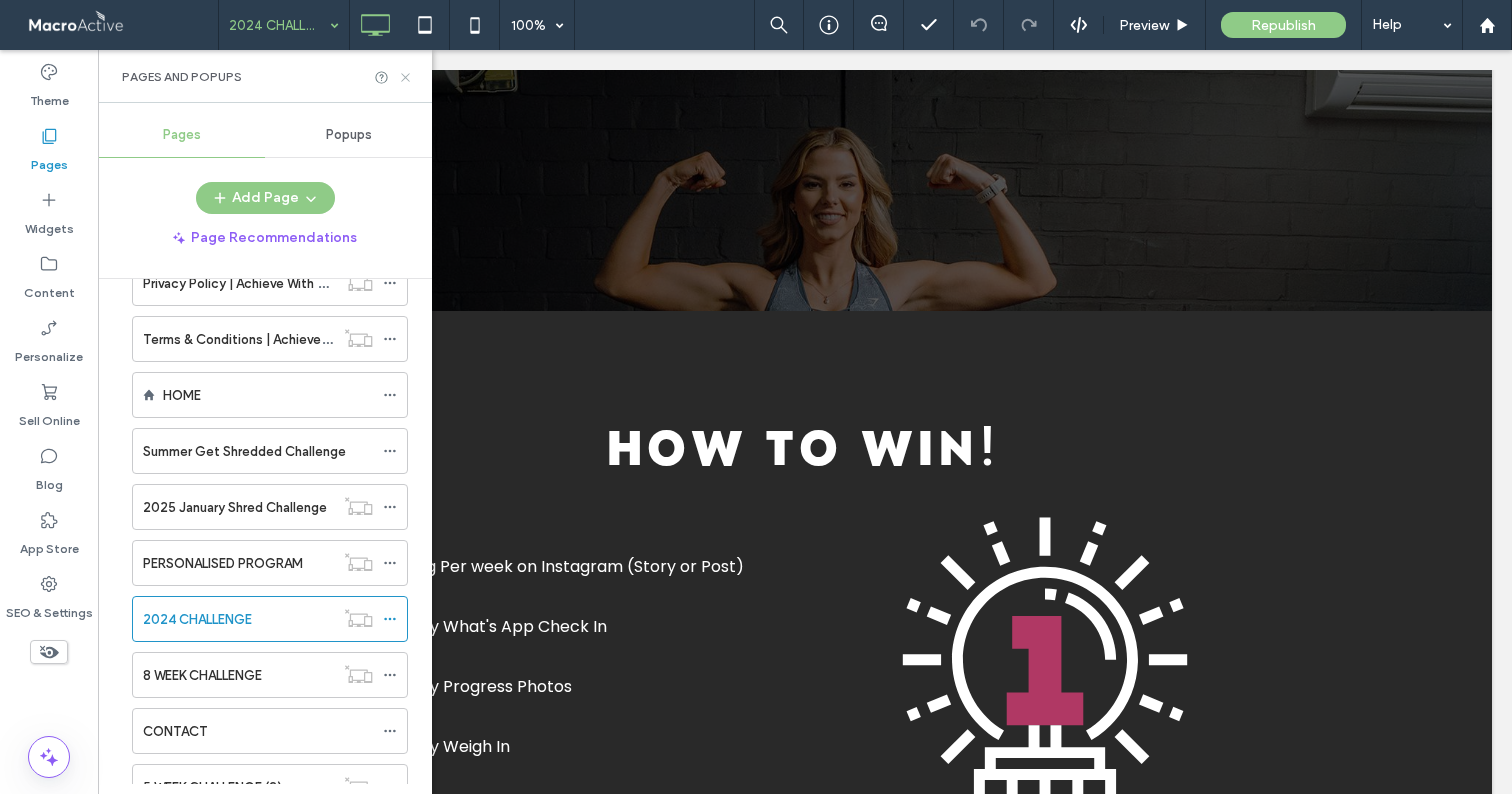click 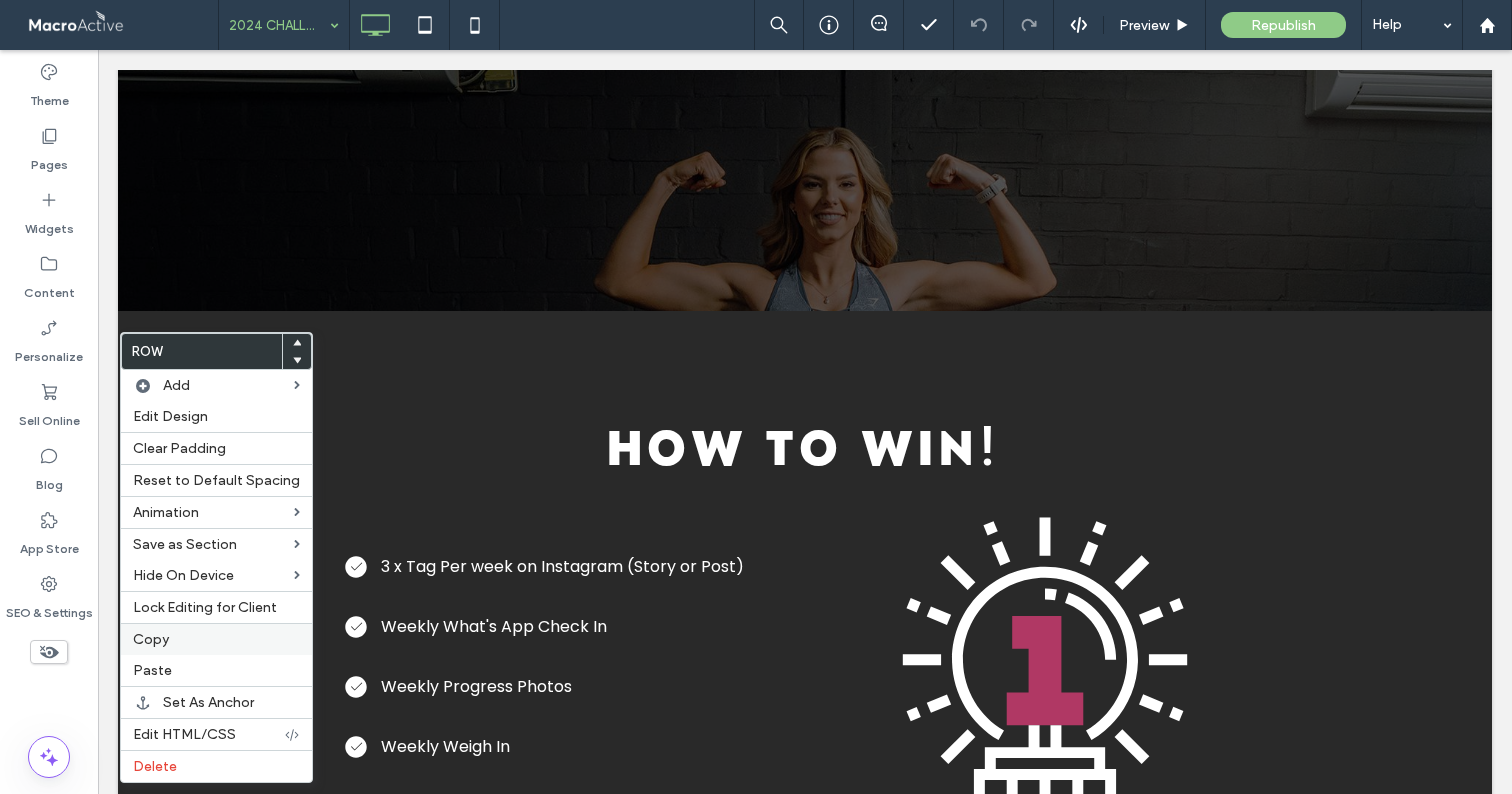 click on "Copy" at bounding box center (151, 639) 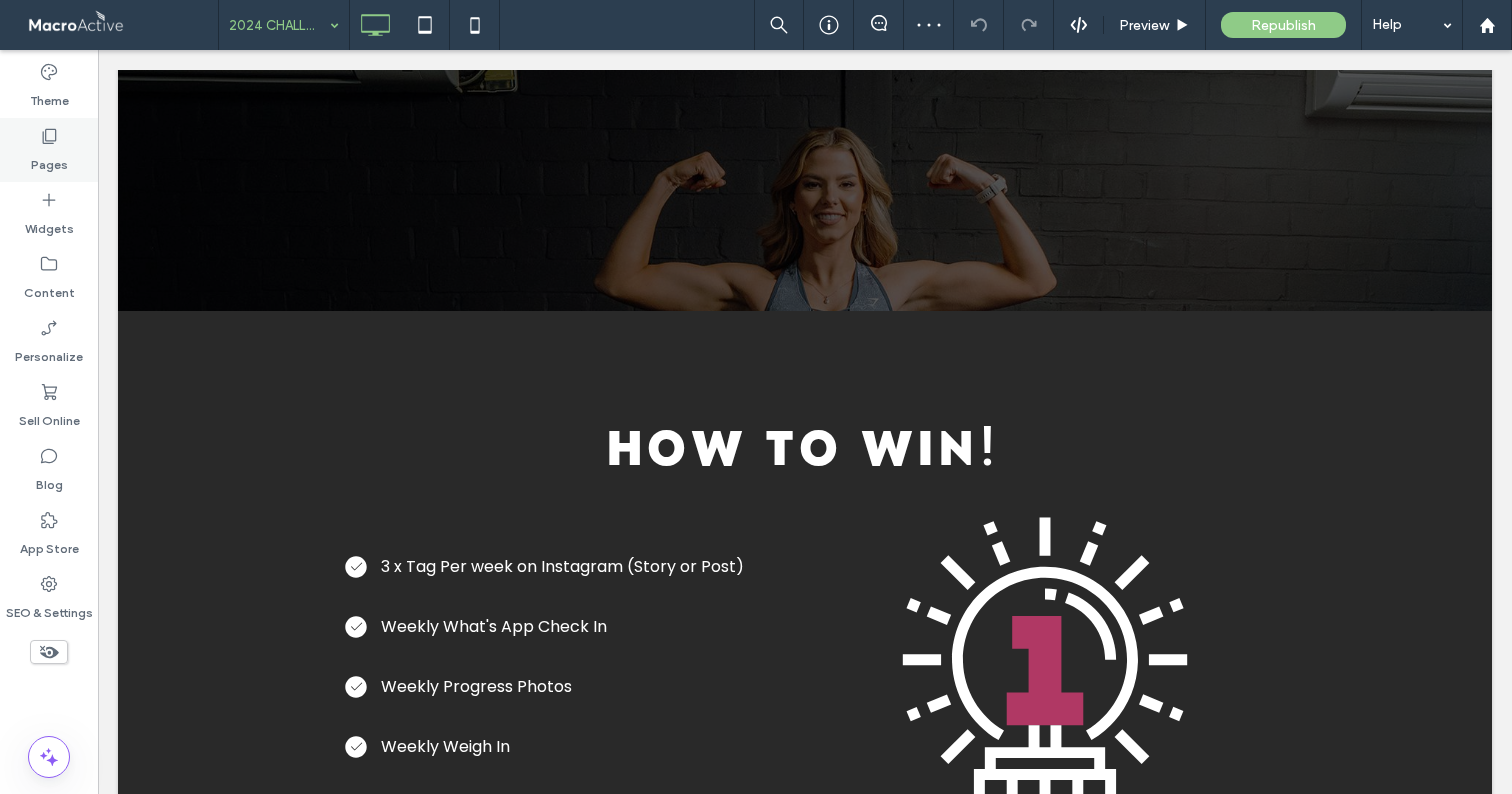 click on "Pages" at bounding box center (49, 150) 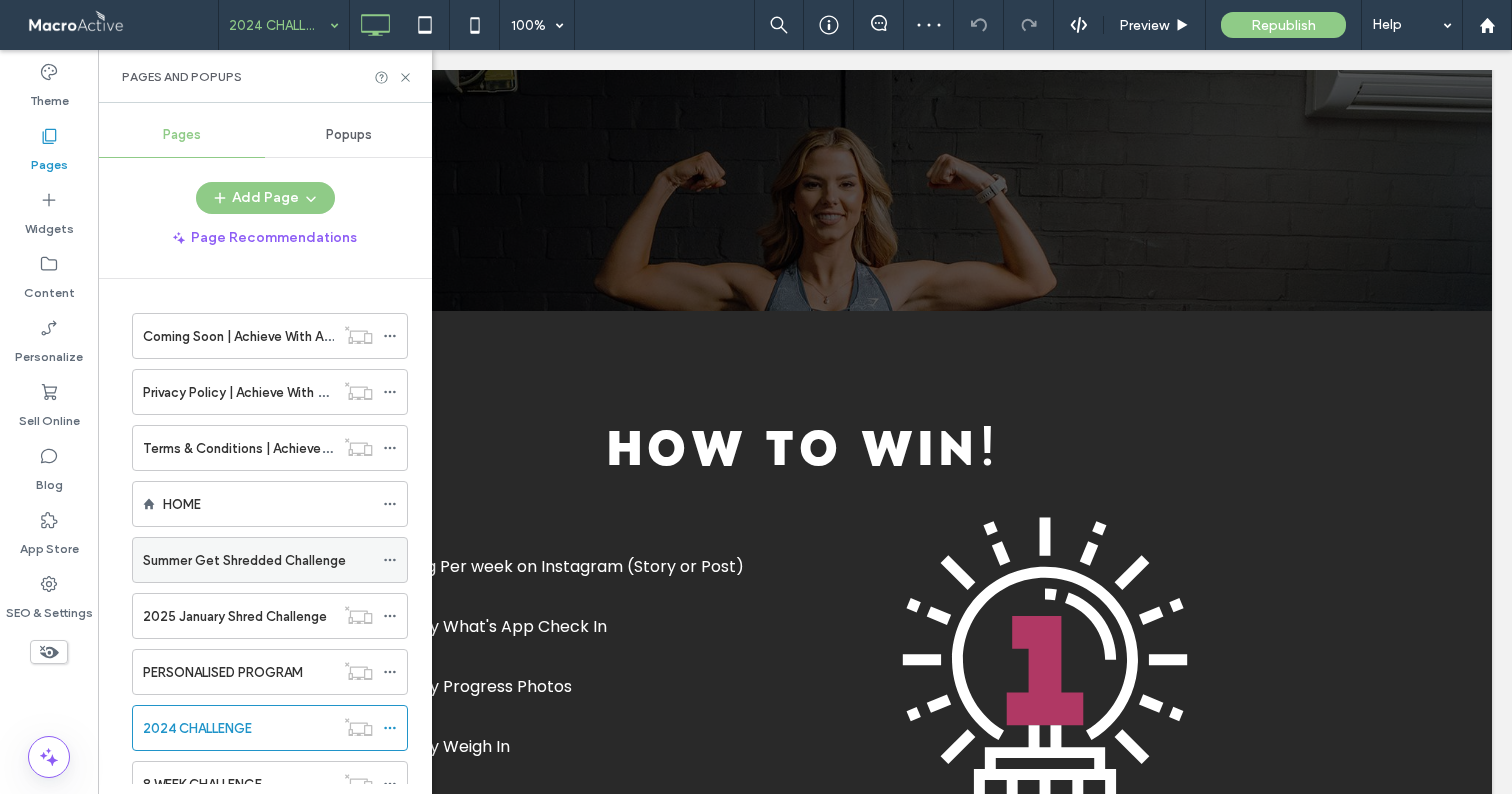 click on "Summer Get Shredded Challenge" at bounding box center [244, 560] 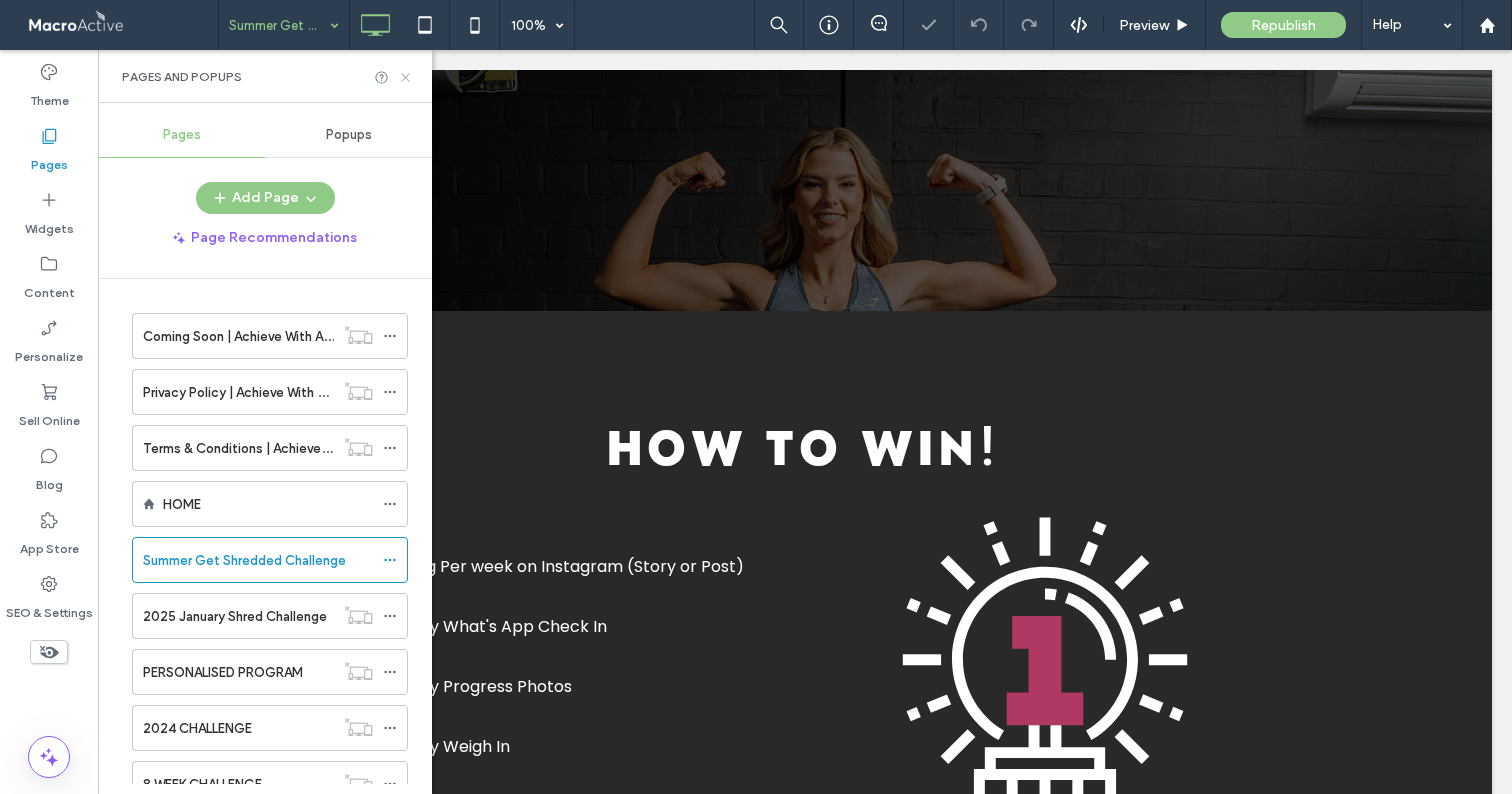 click 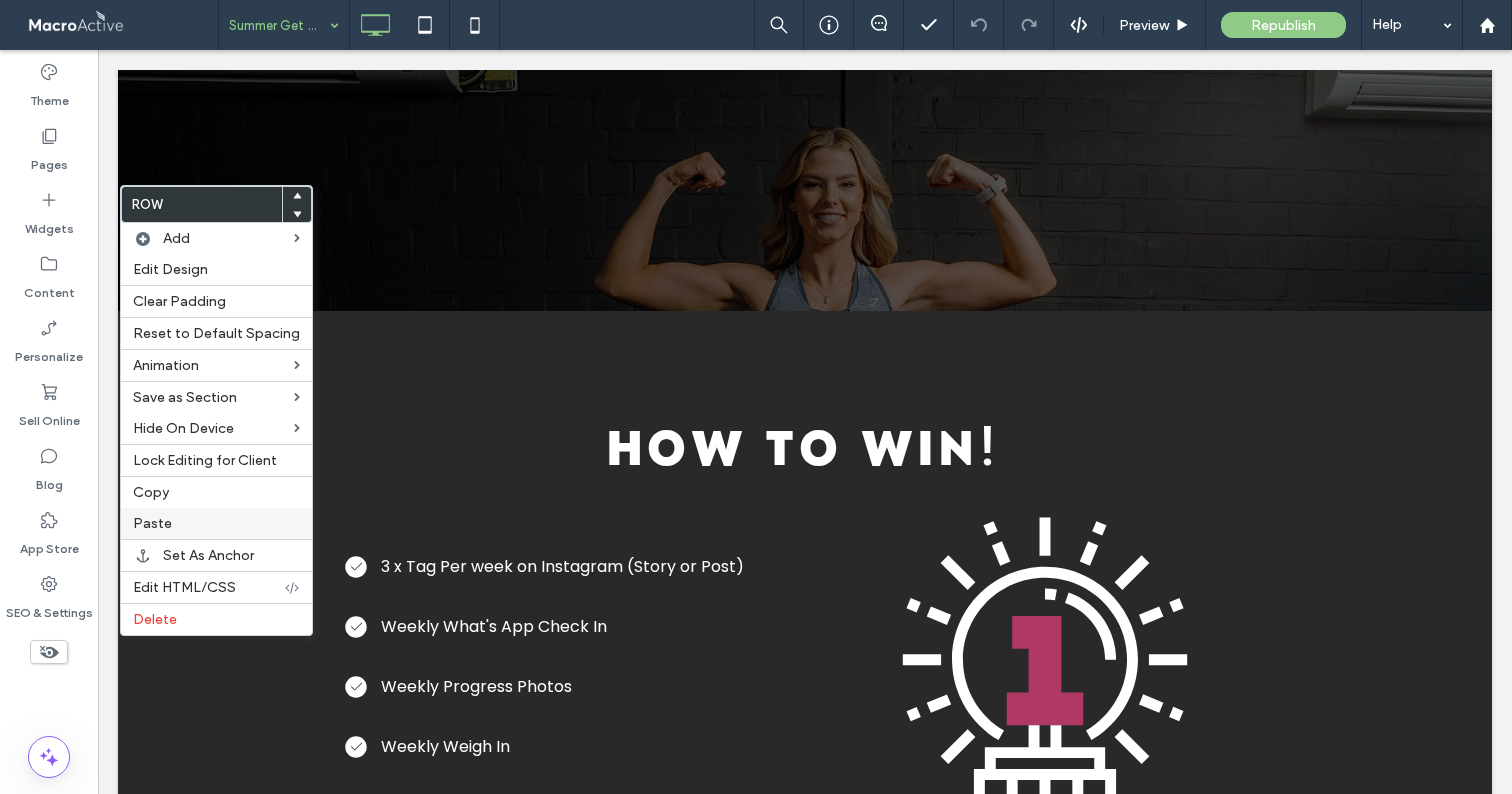 click on "Paste" at bounding box center (216, 523) 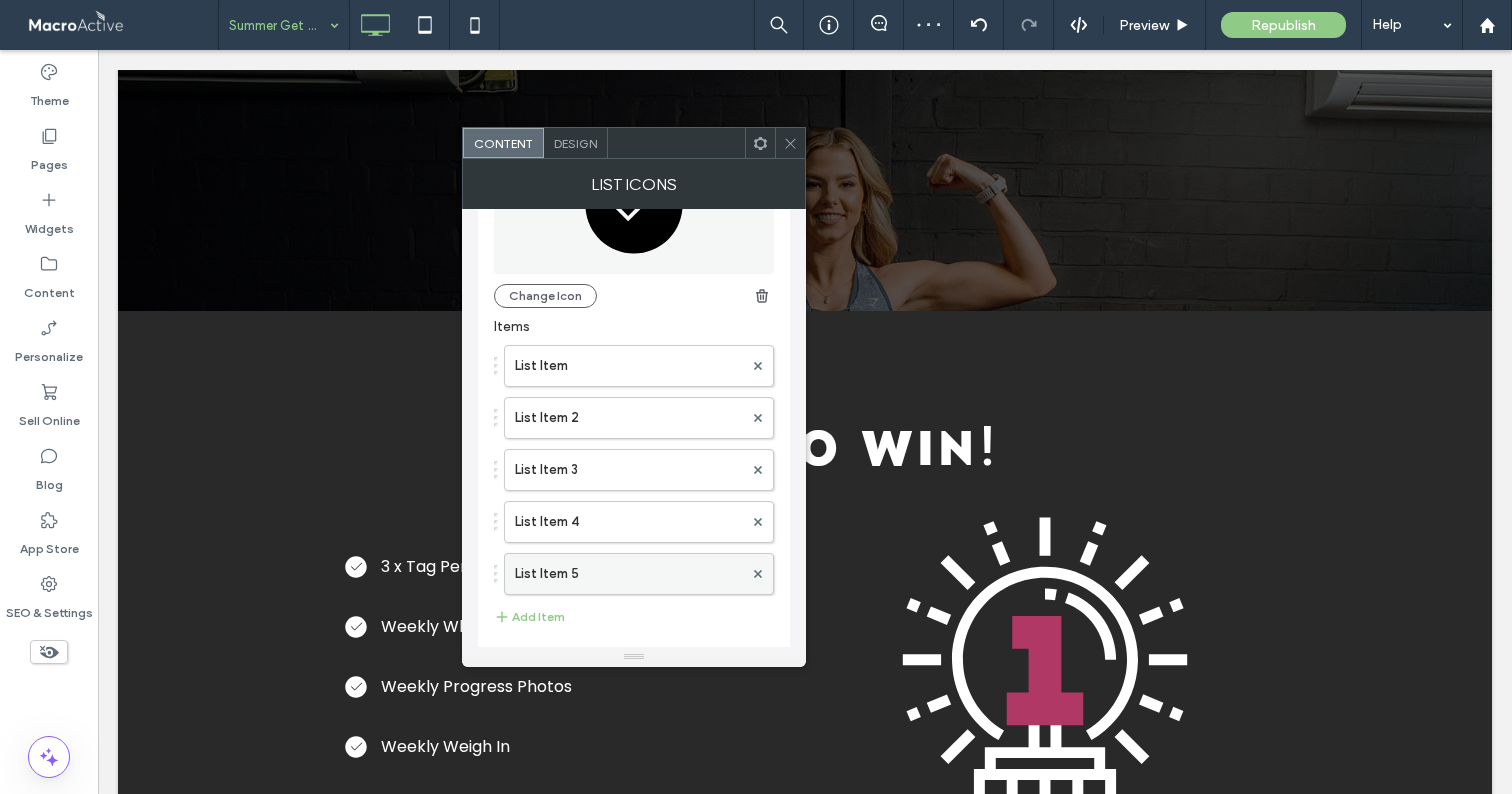 scroll, scrollTop: 153, scrollLeft: 0, axis: vertical 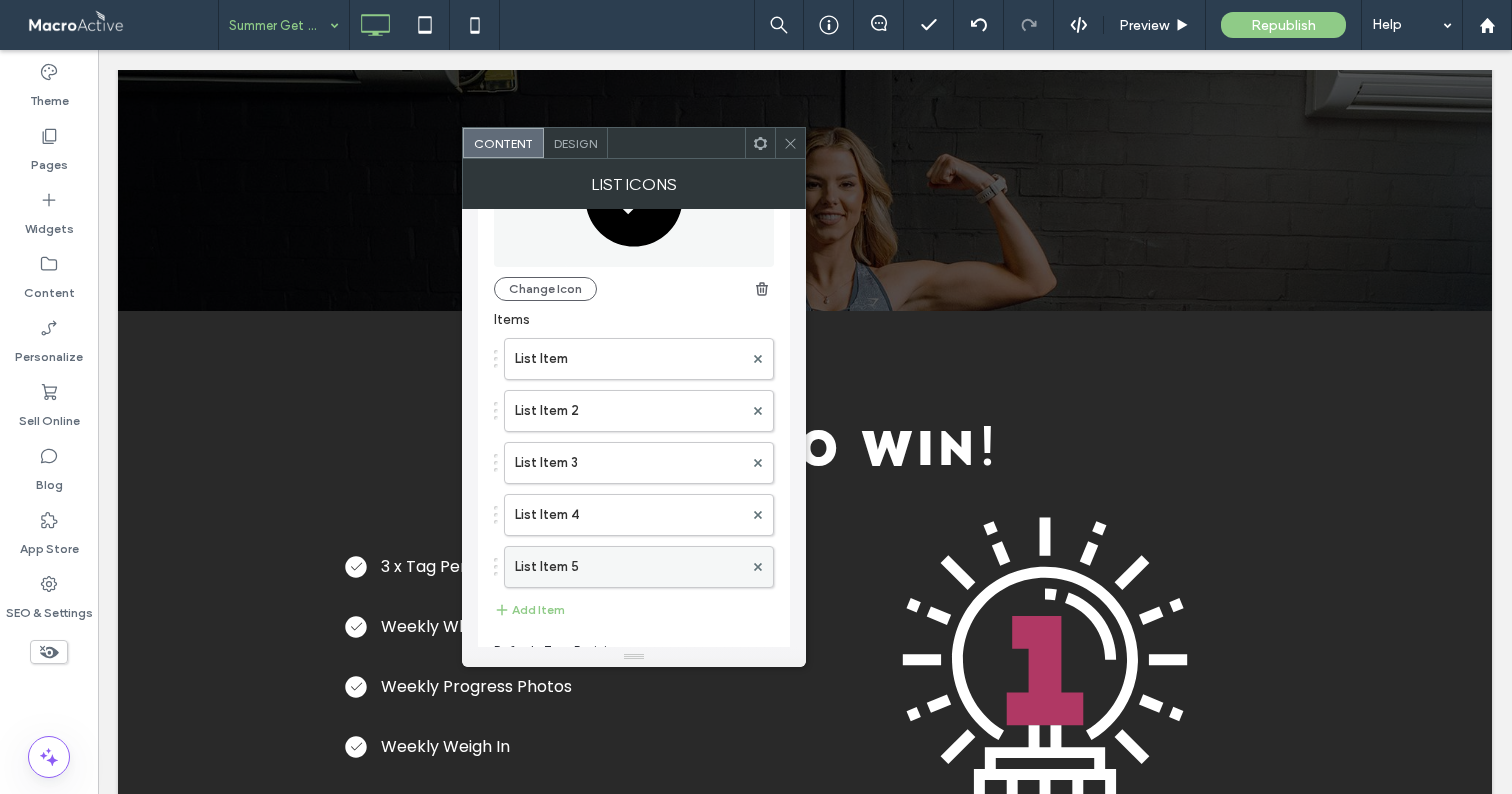 click on "List Item 5" at bounding box center [629, 567] 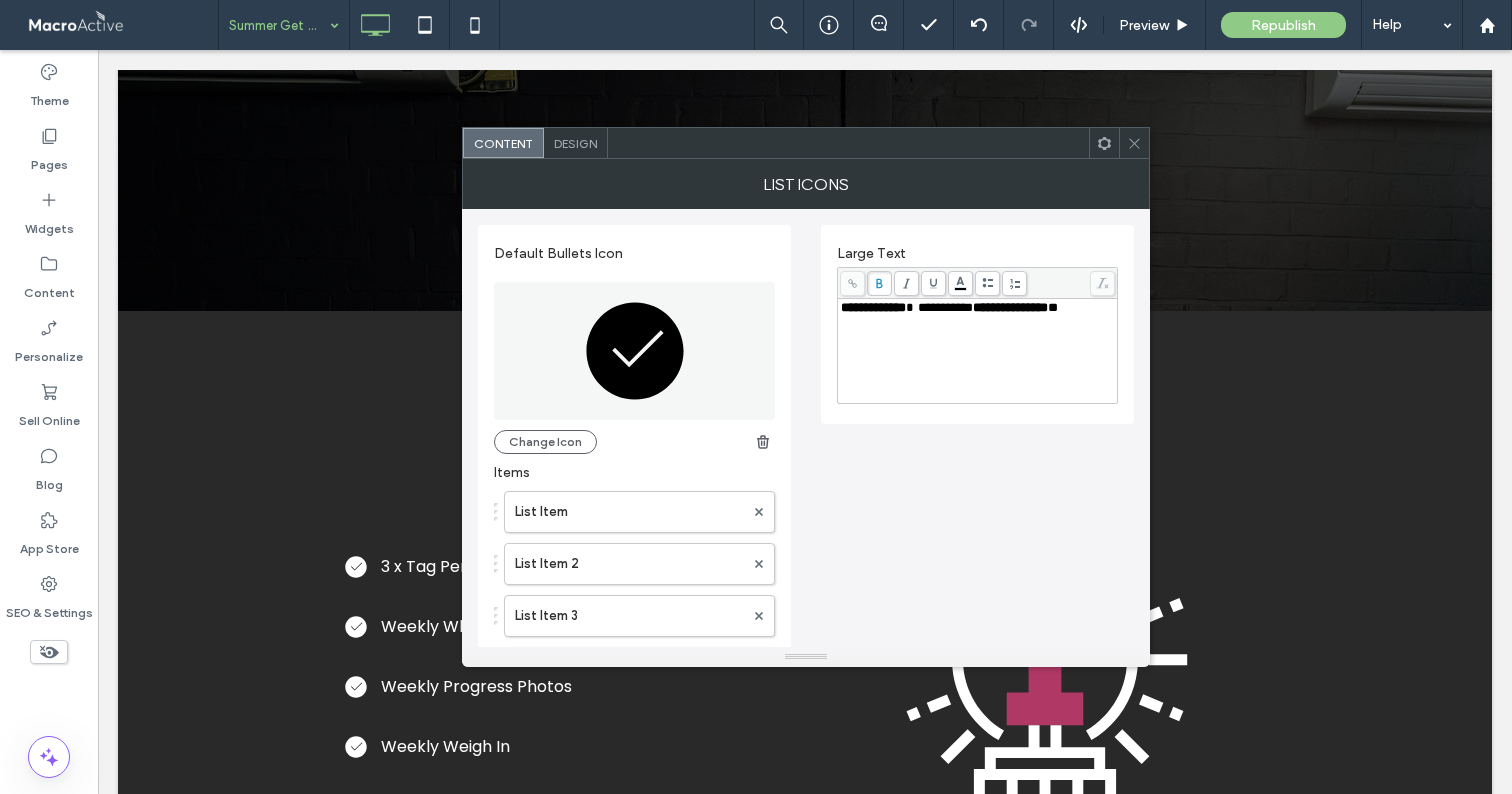scroll, scrollTop: 0, scrollLeft: 0, axis: both 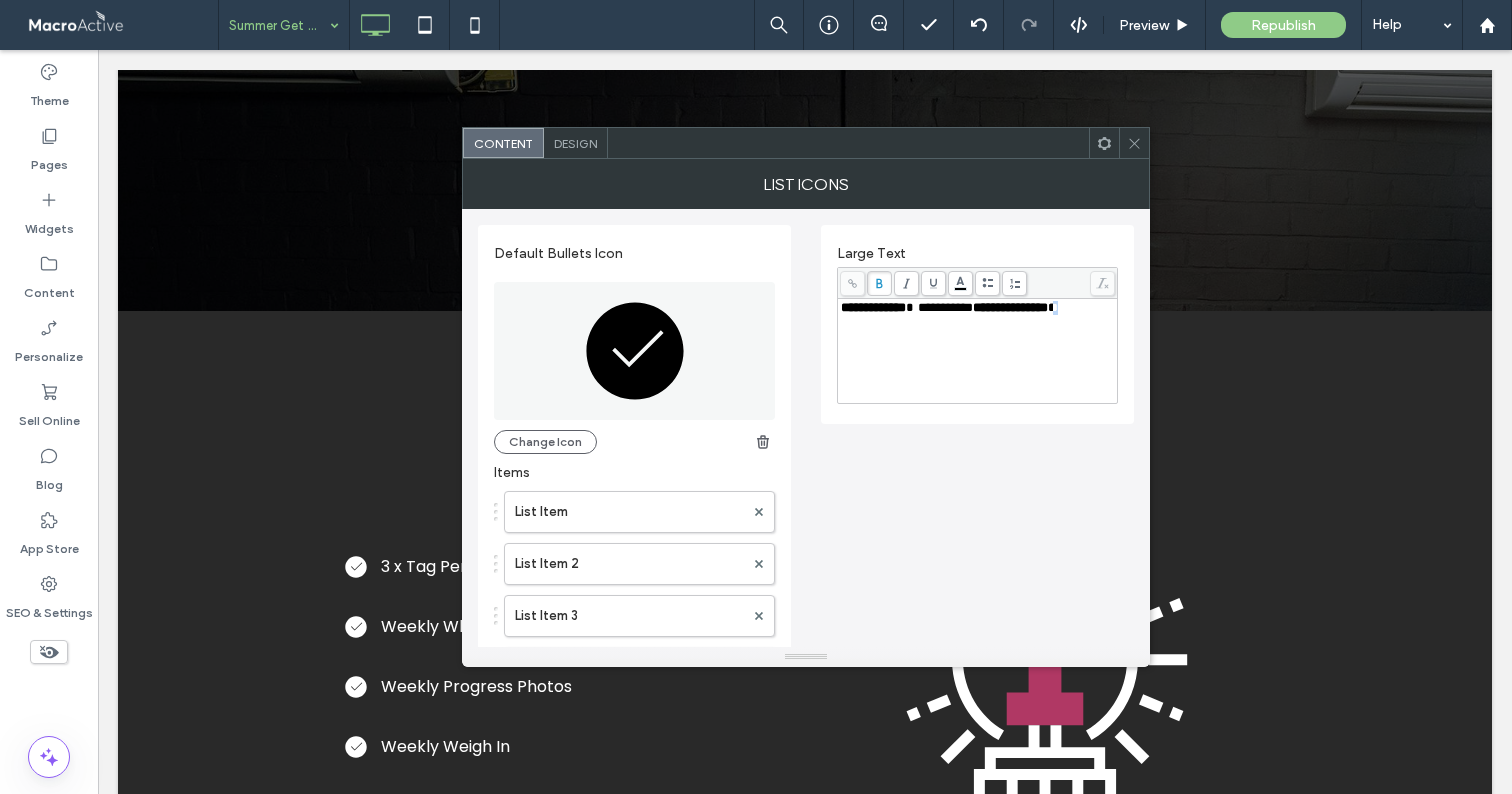 click on "**********" at bounding box center (978, 351) 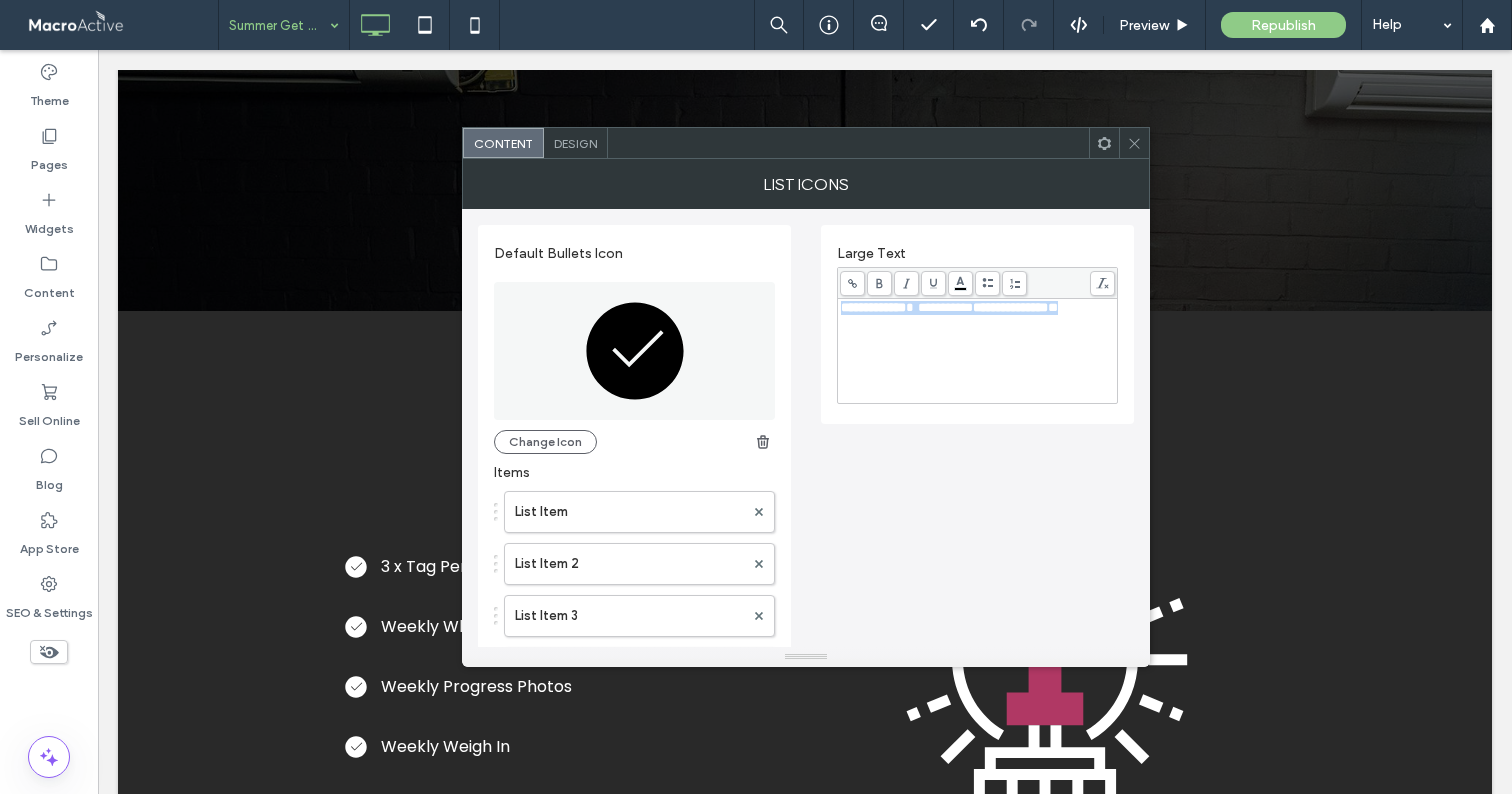 click on "**********" at bounding box center (978, 351) 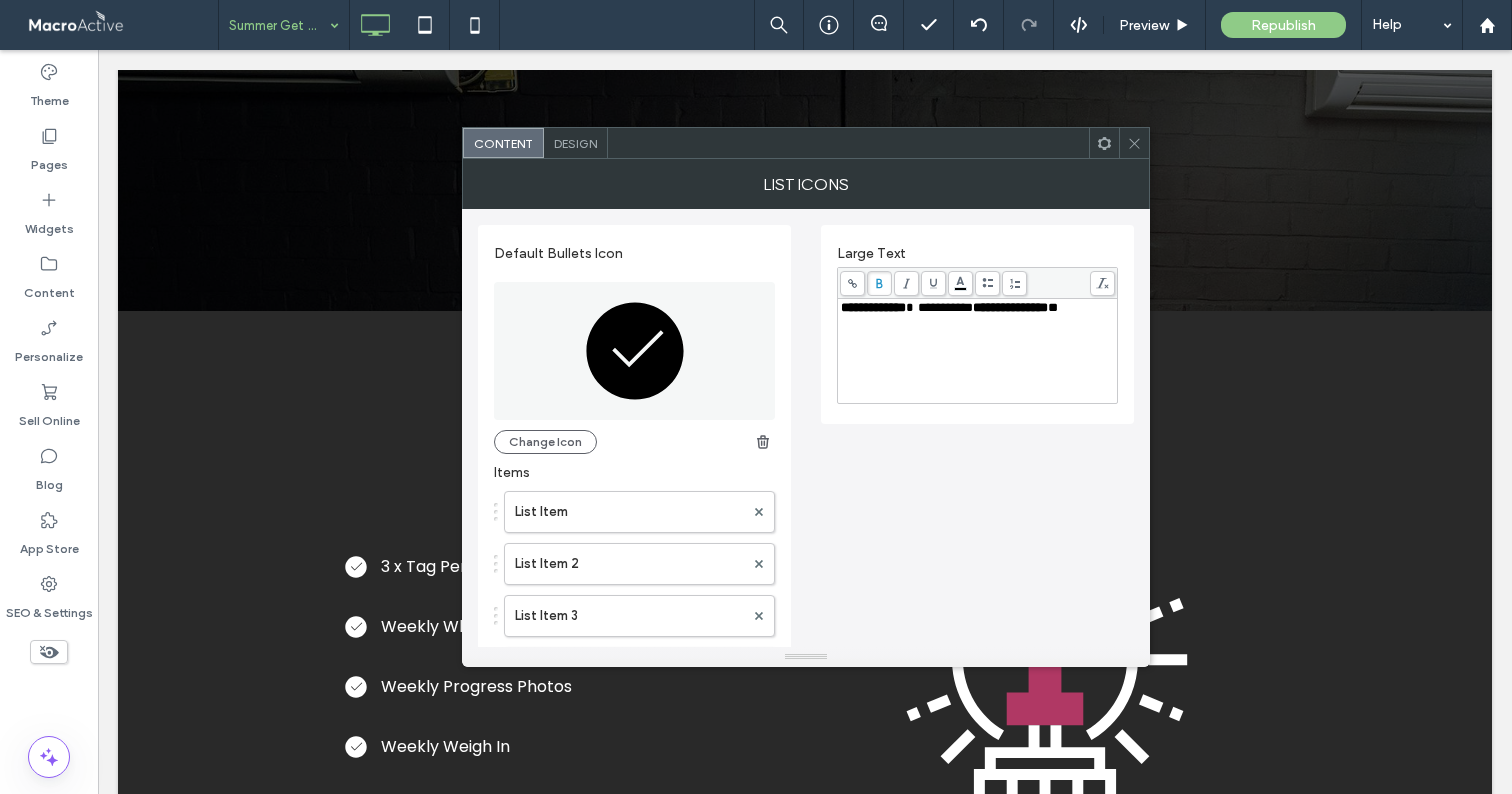 click 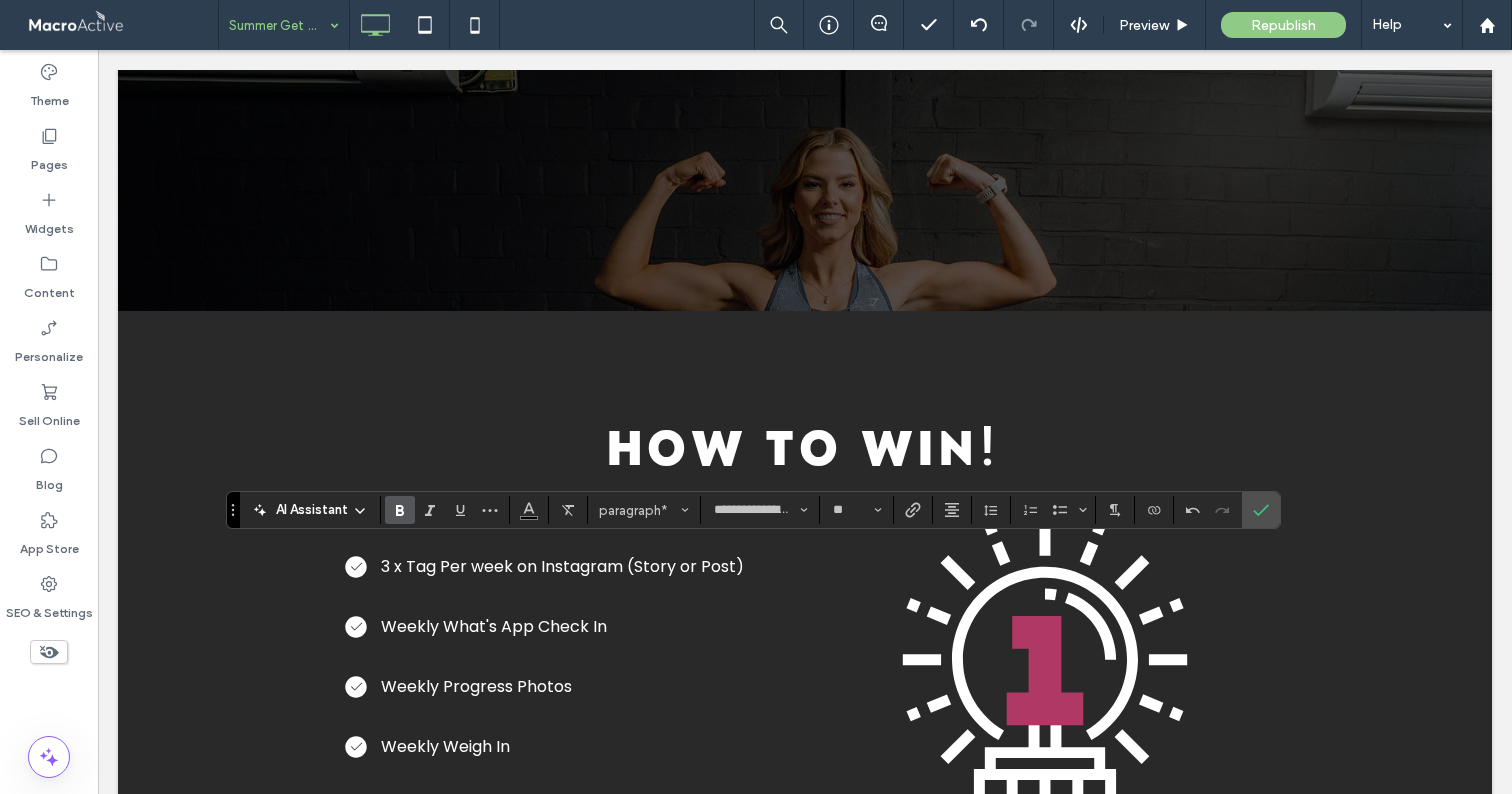 click 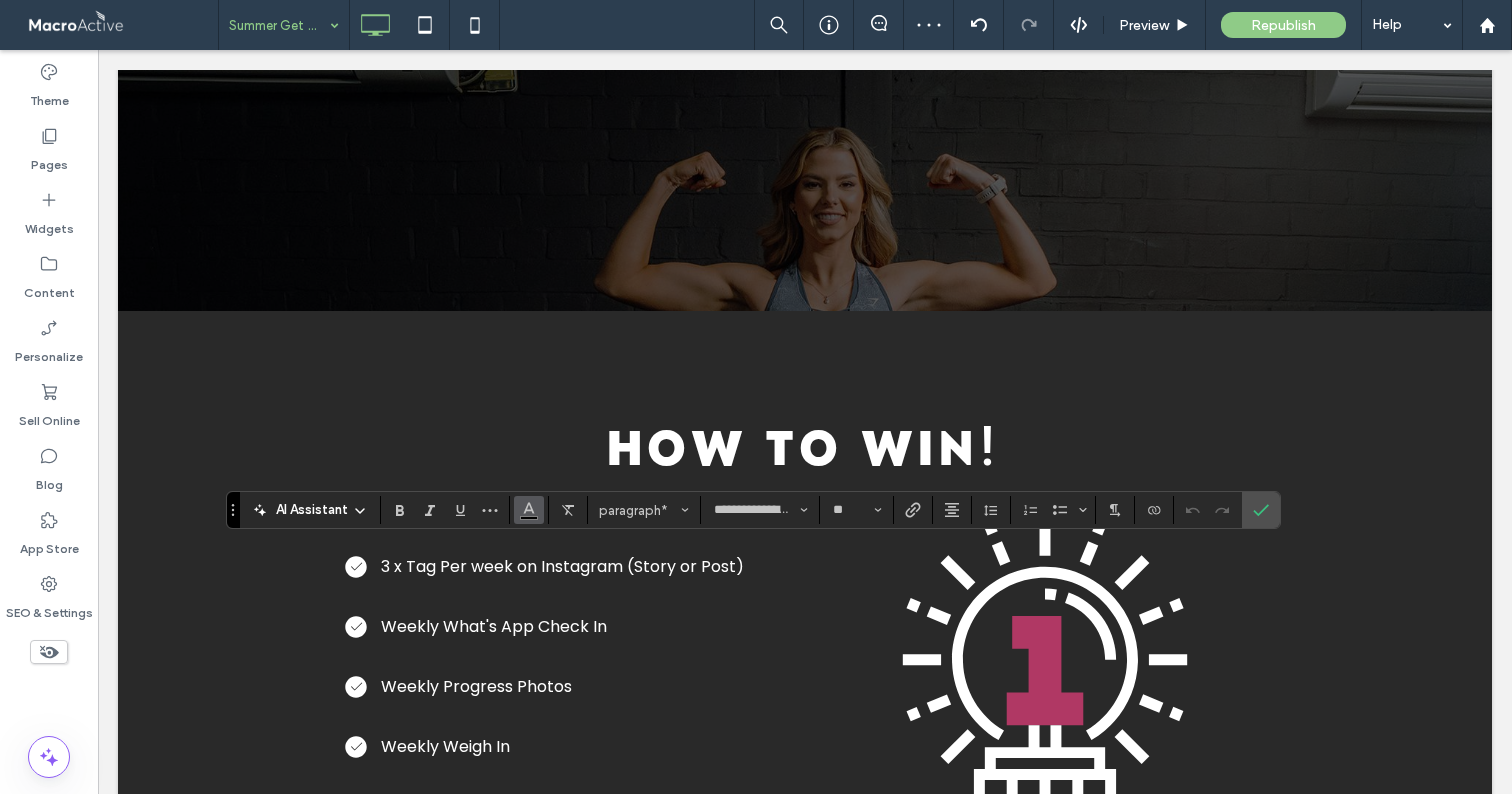 click 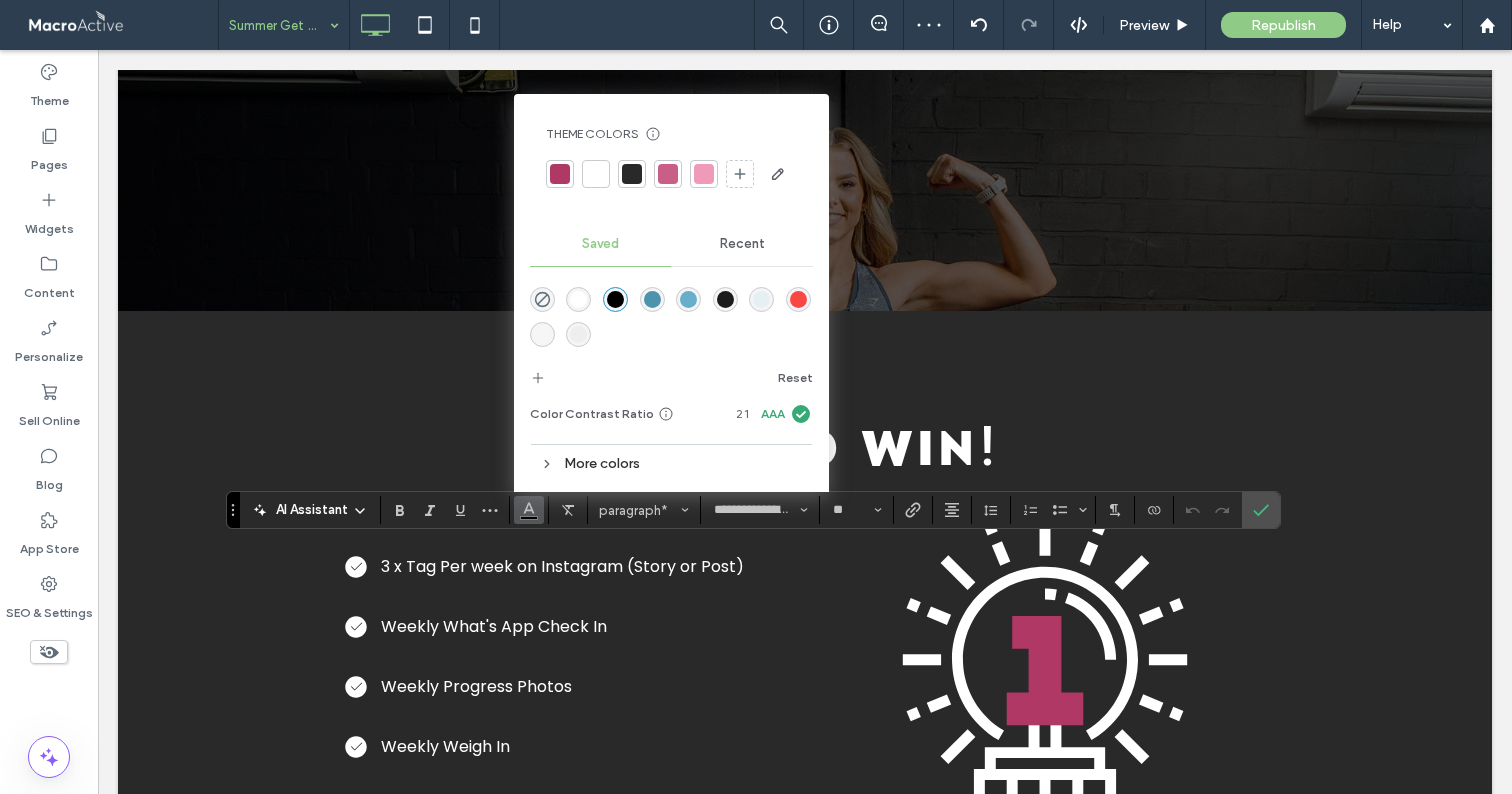click at bounding box center (668, 174) 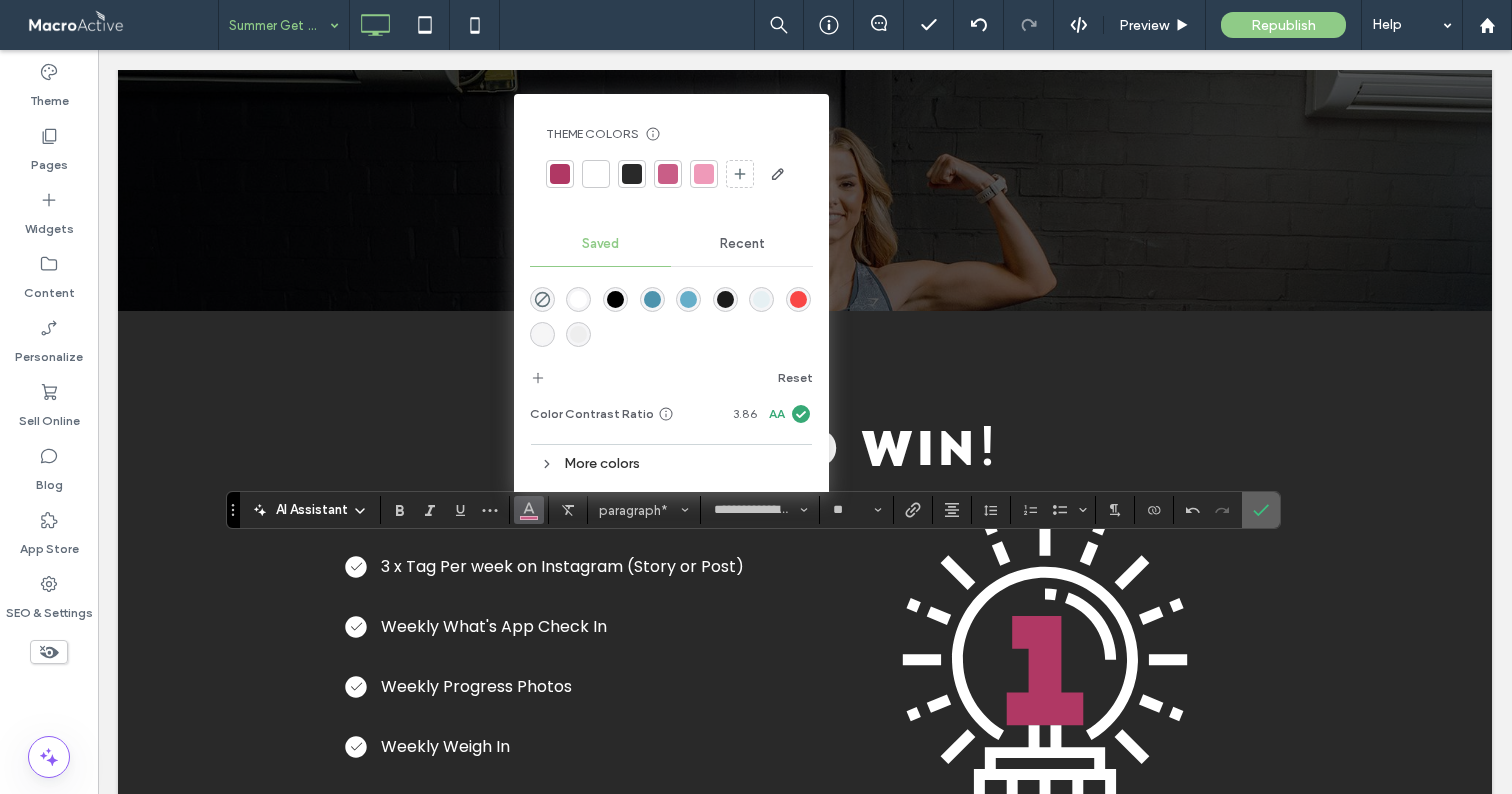 click at bounding box center [1261, 510] 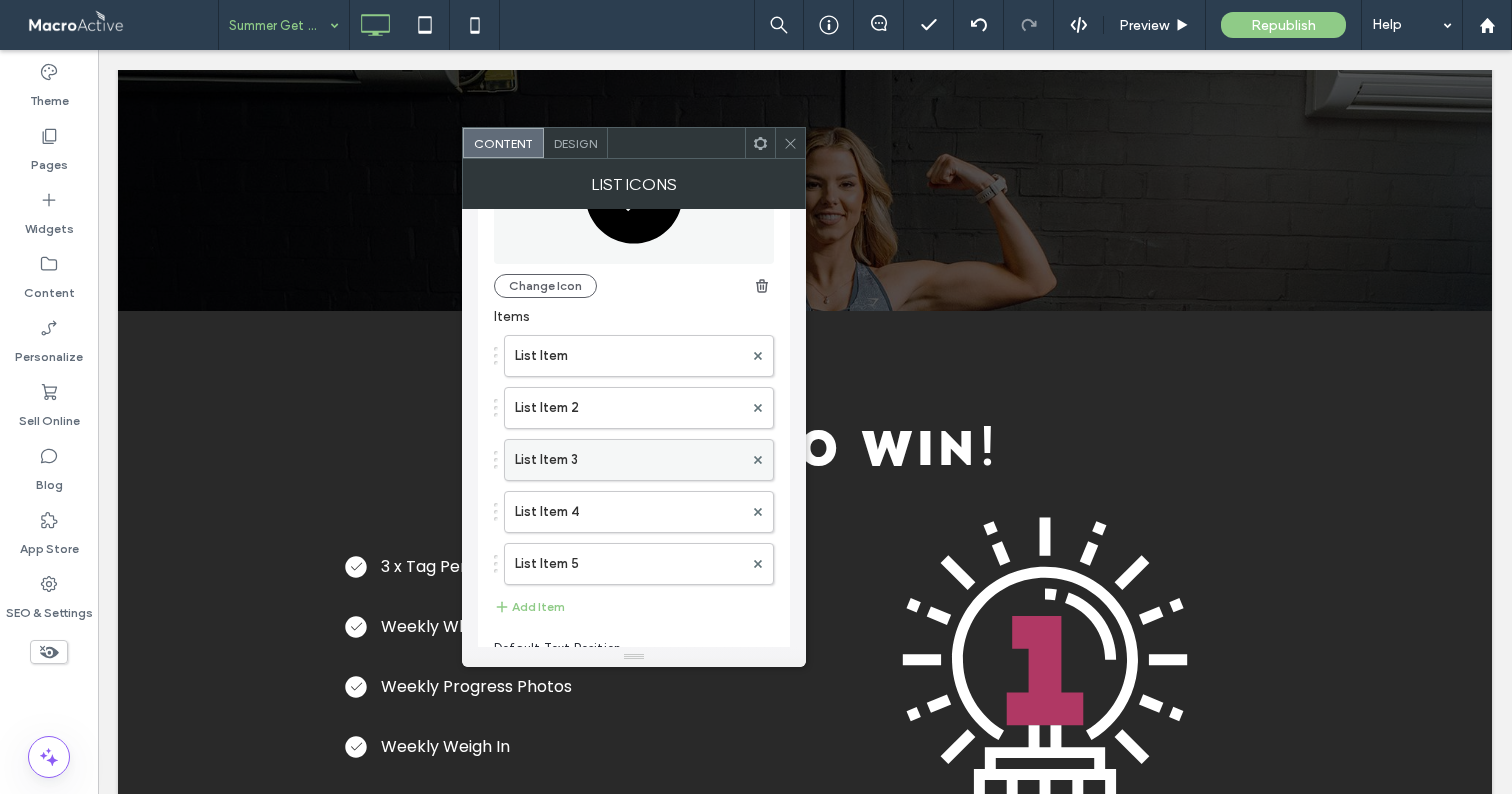 scroll, scrollTop: 161, scrollLeft: 0, axis: vertical 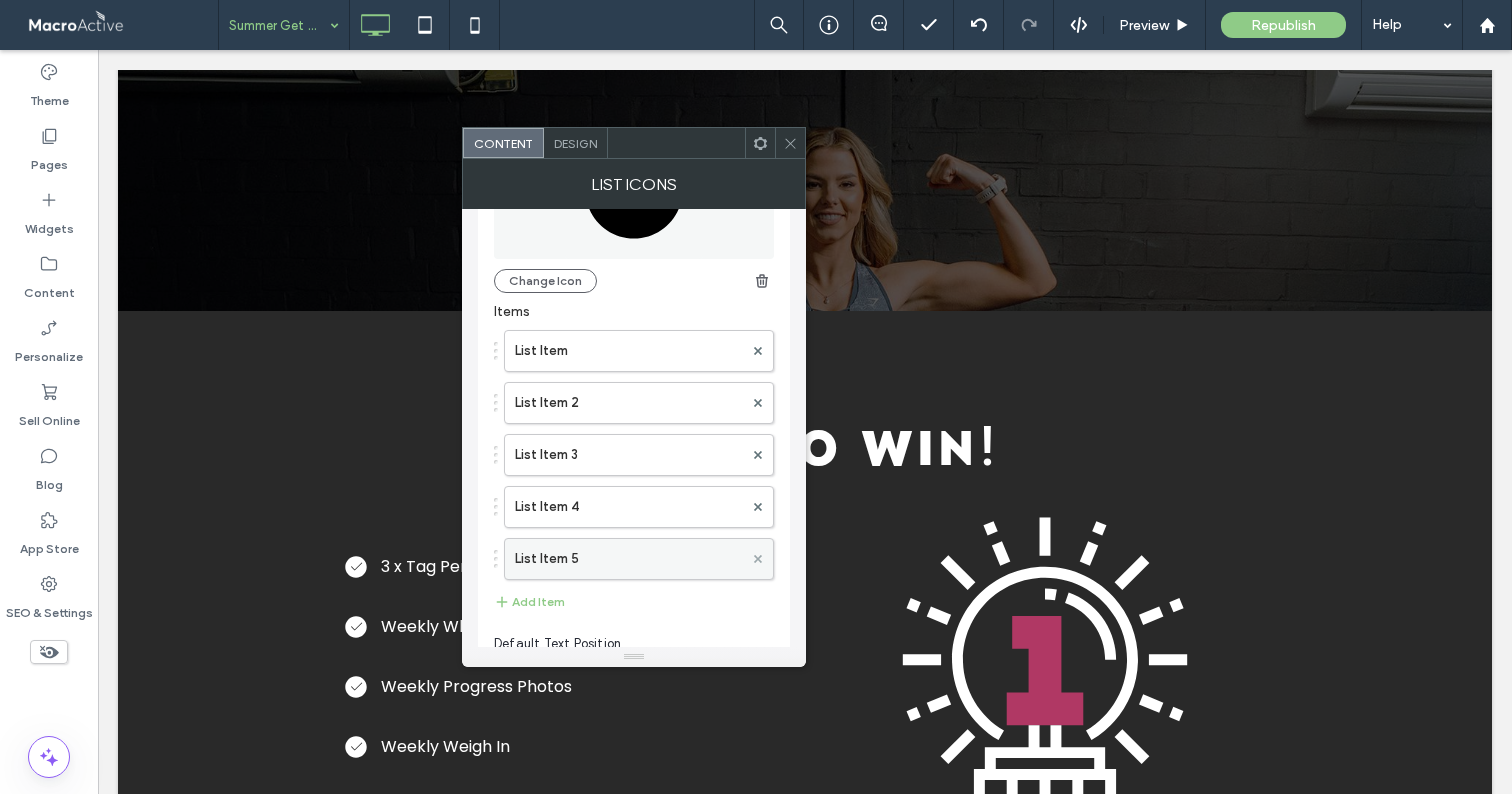 click 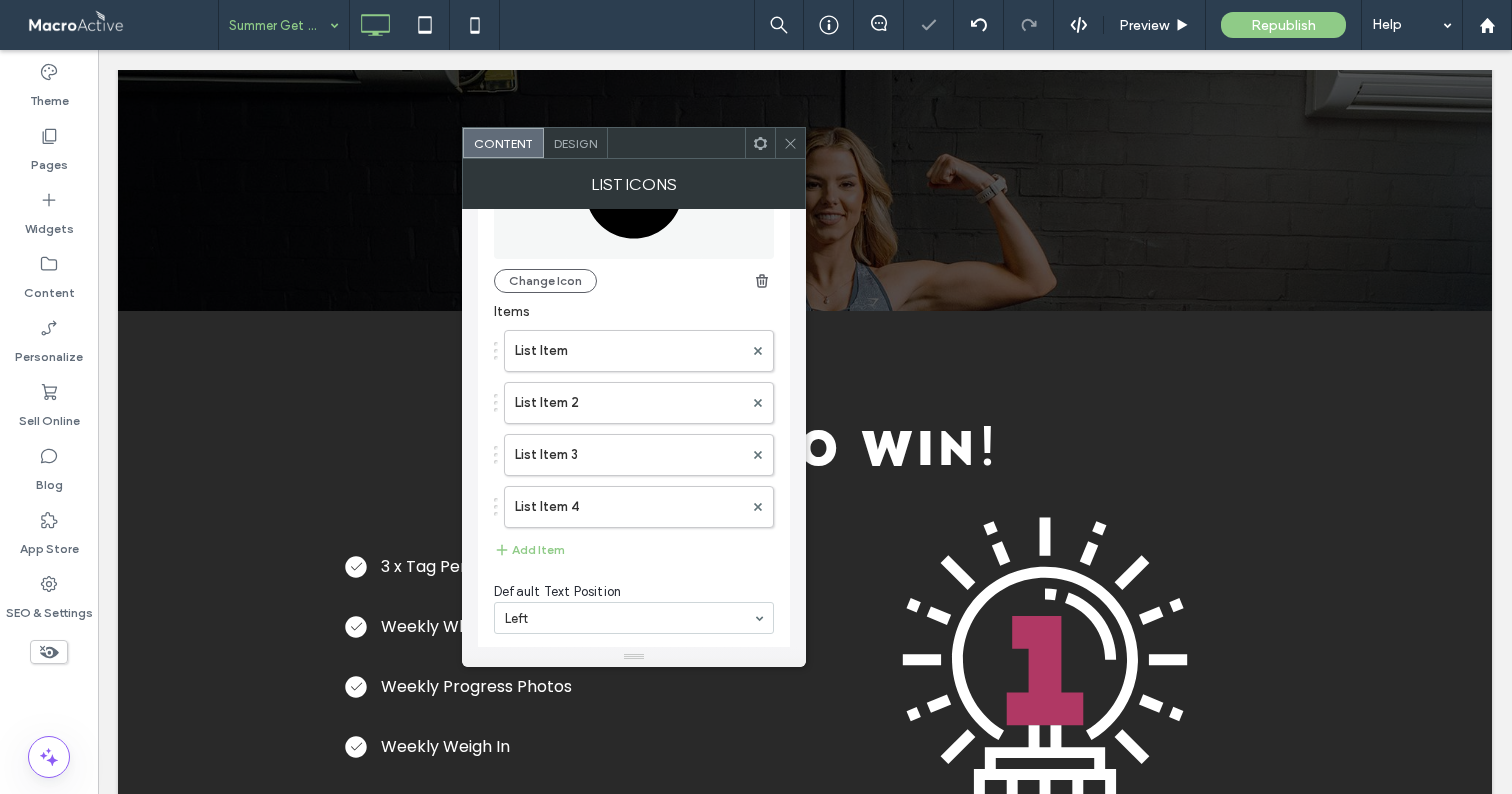 click 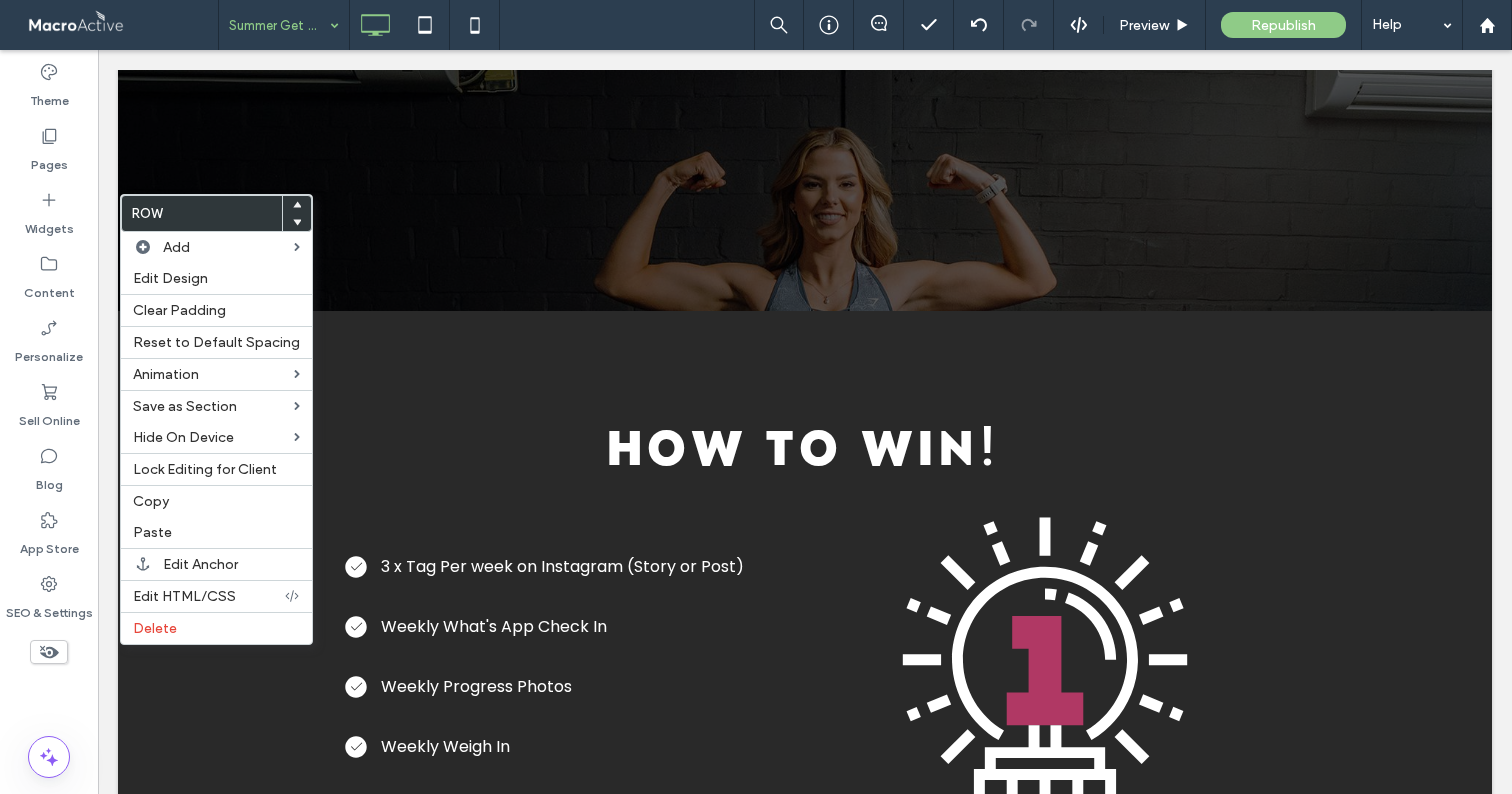 click 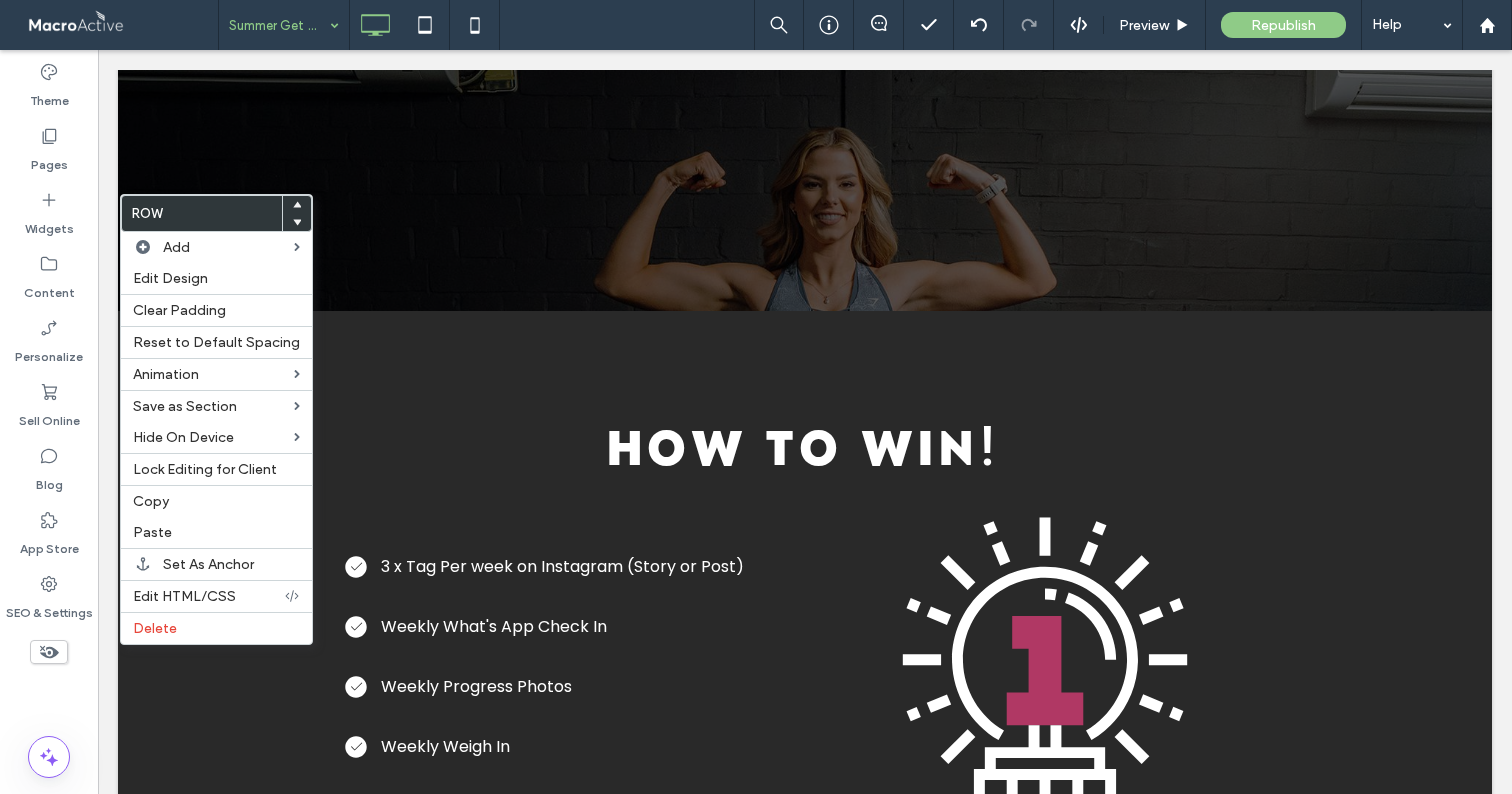 click 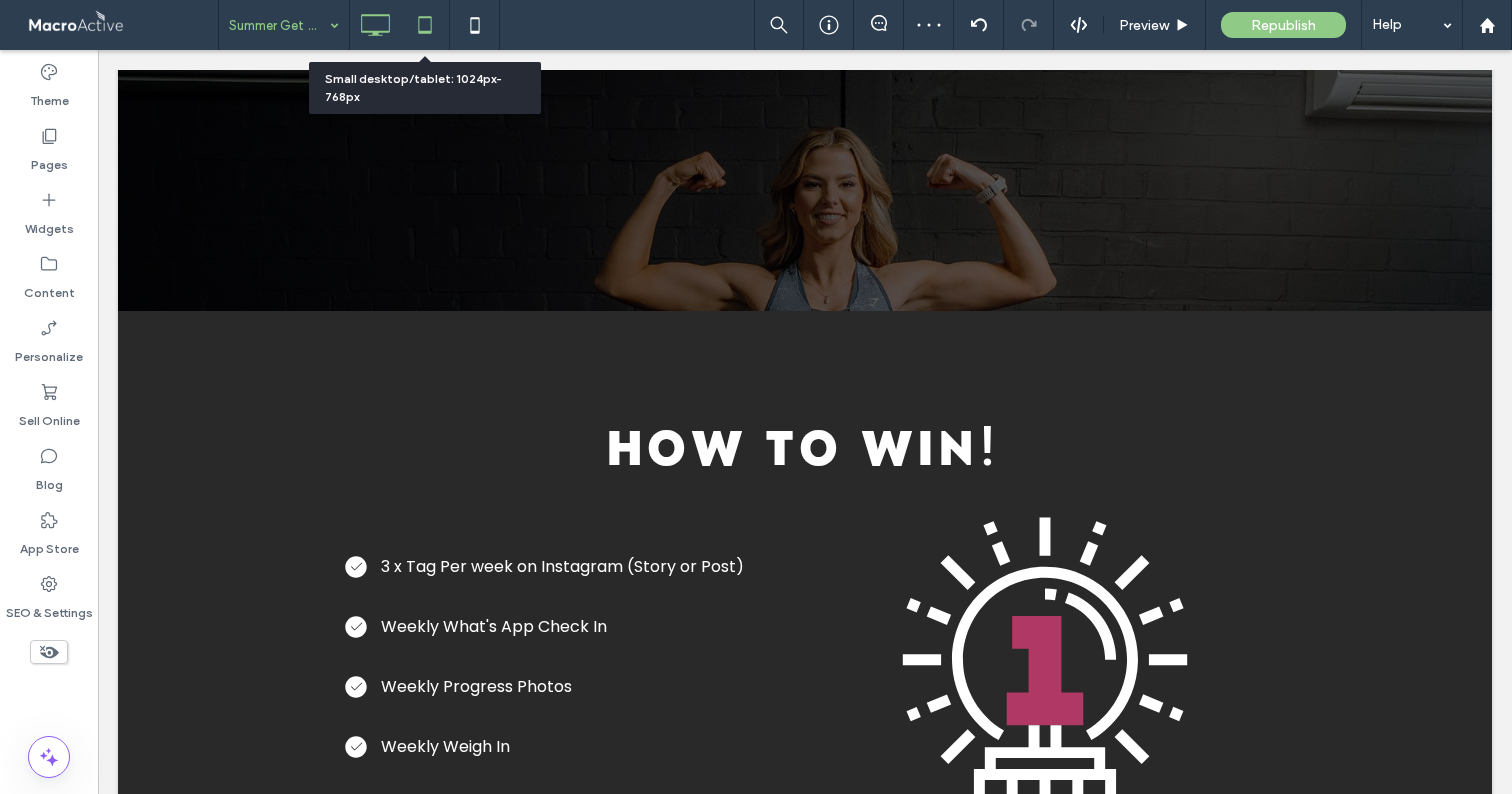 click 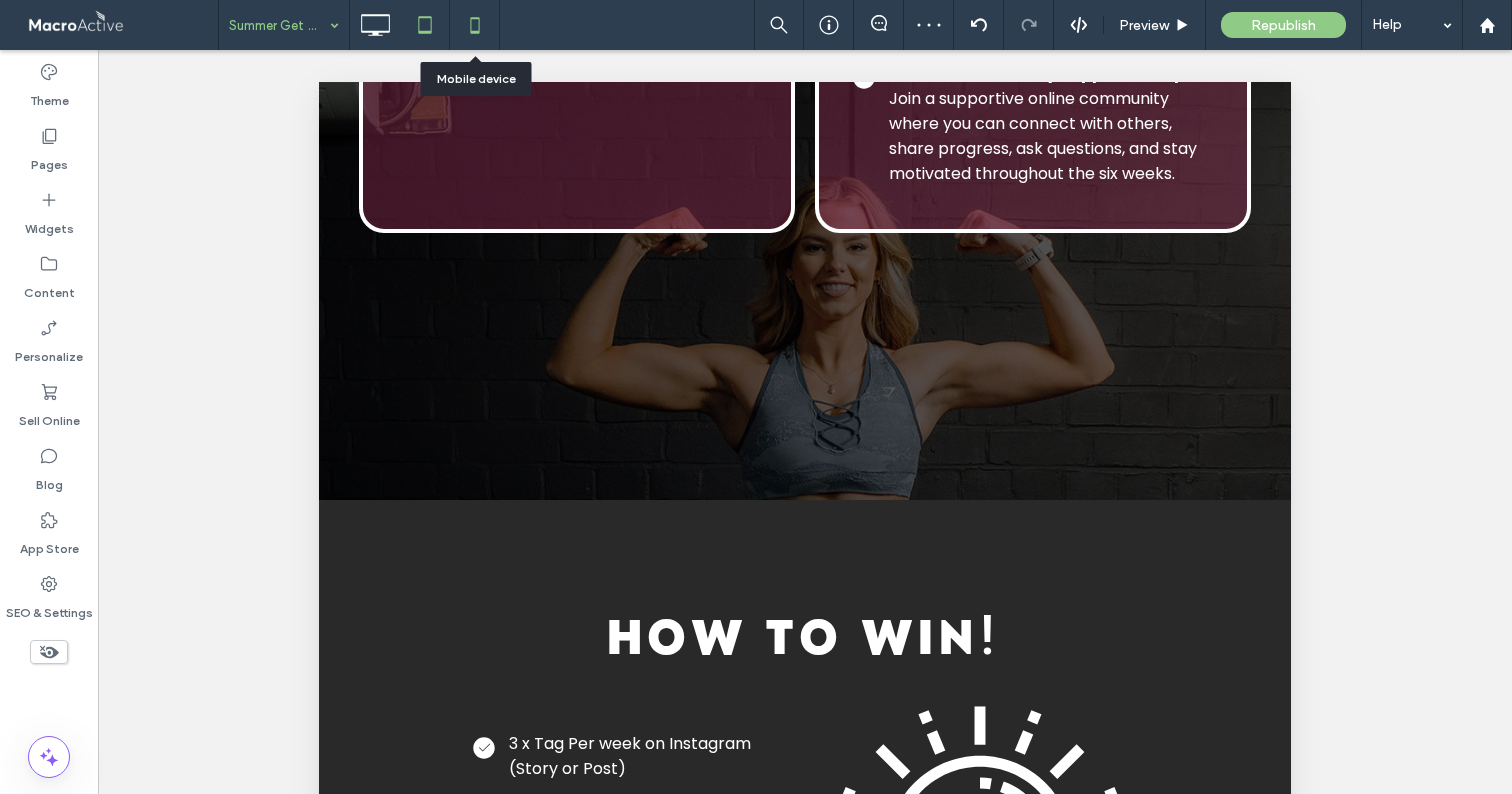 click 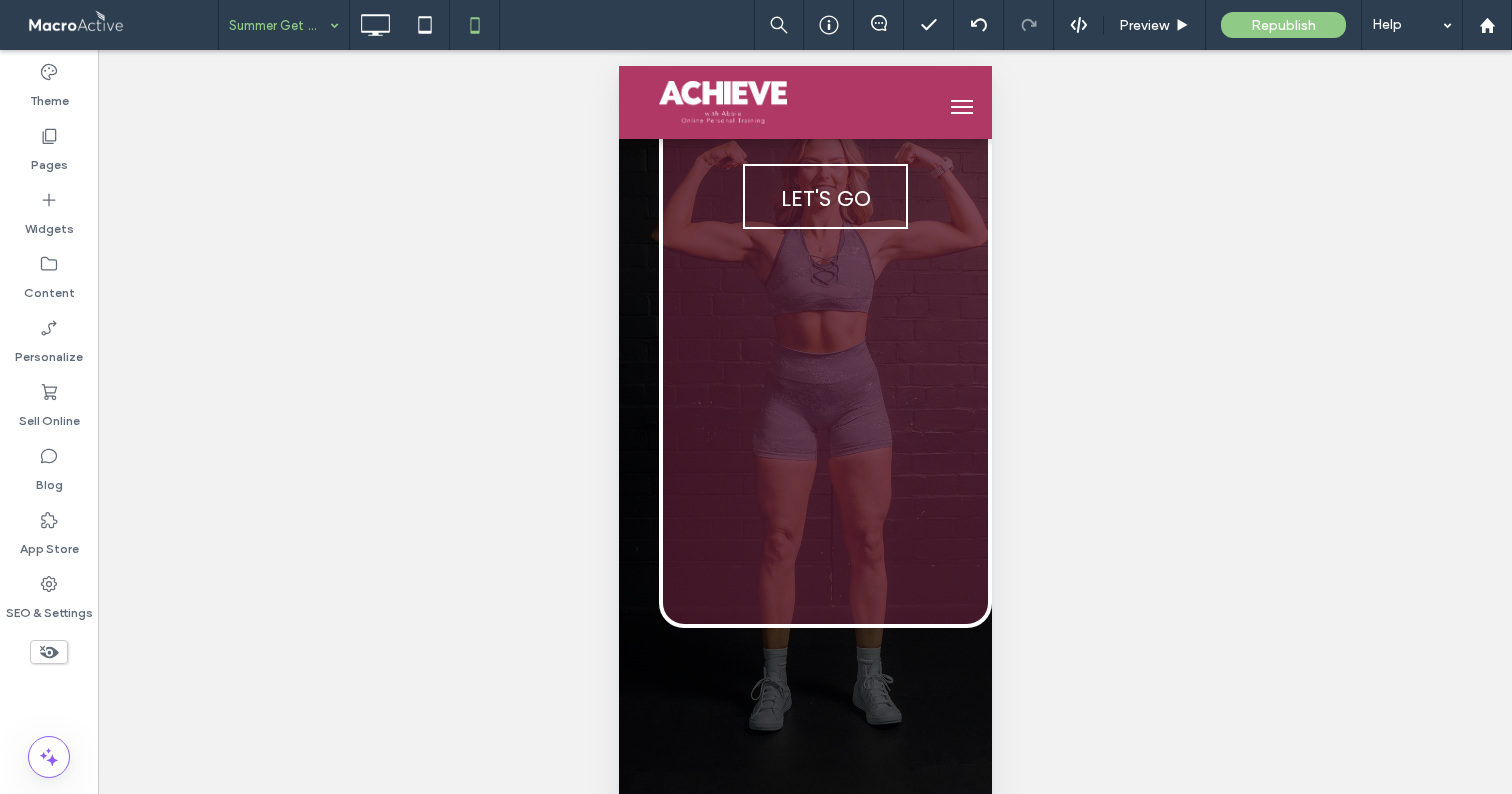 scroll, scrollTop: 33, scrollLeft: 0, axis: vertical 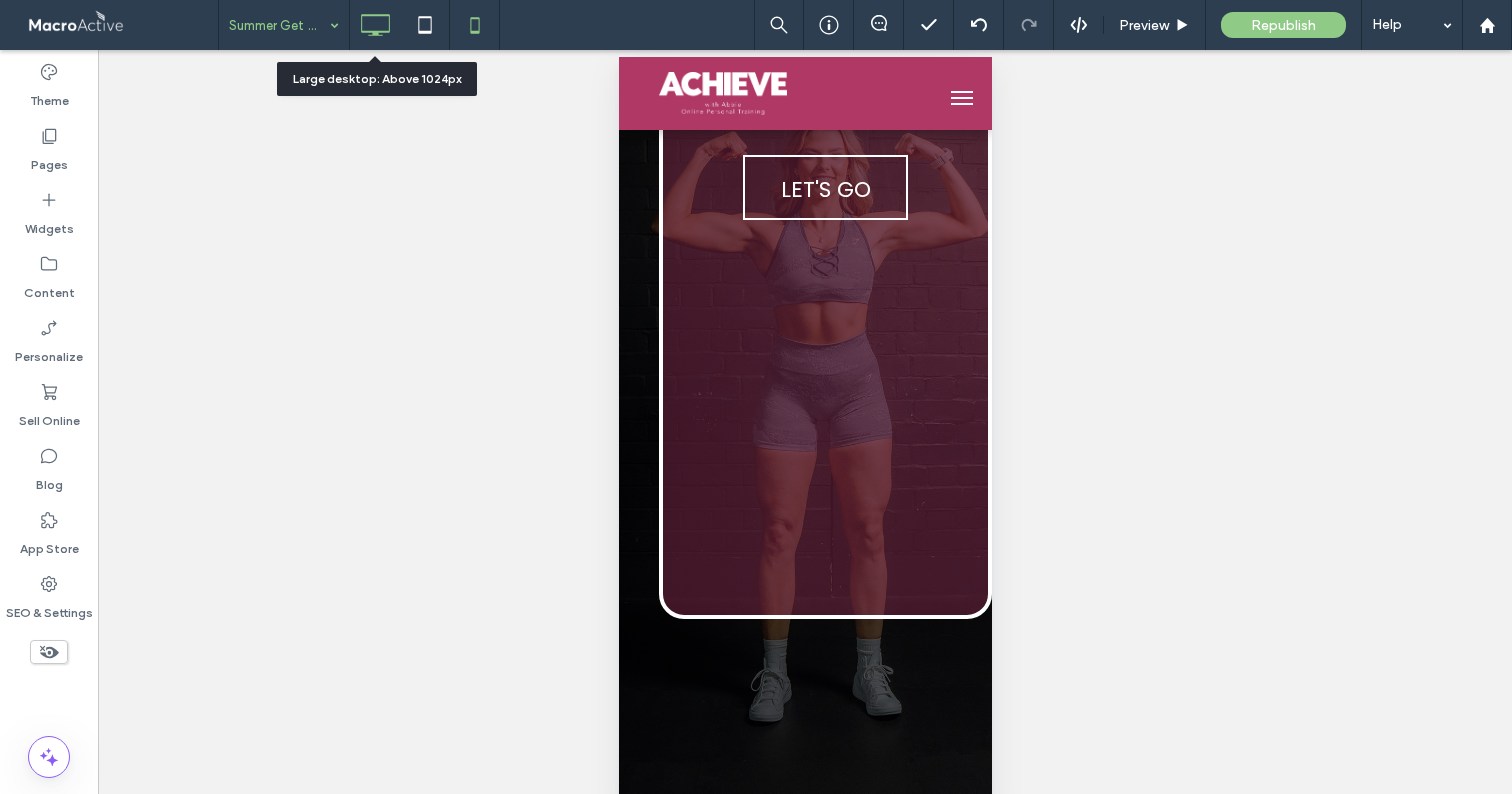 click at bounding box center (375, 25) 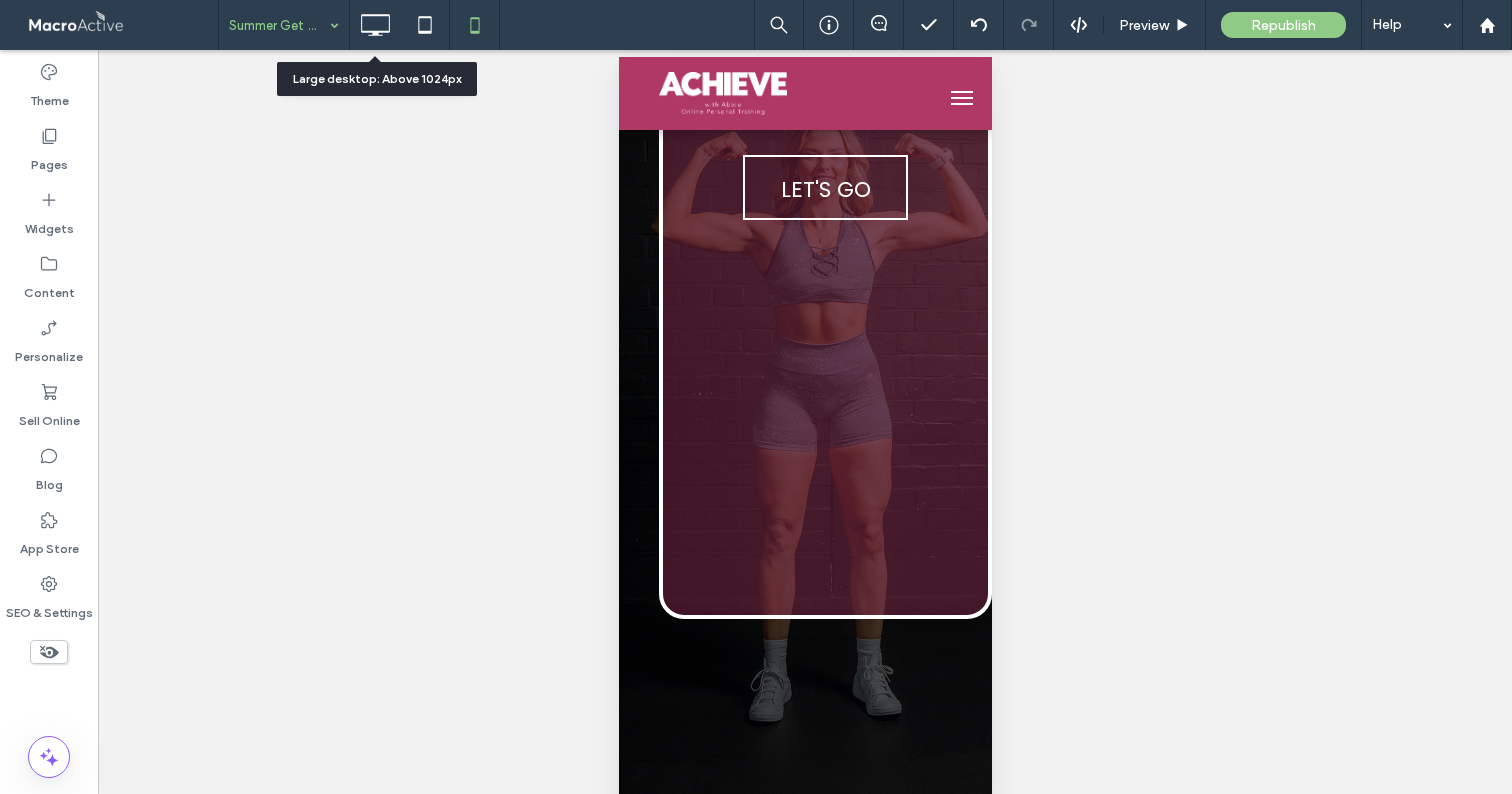 scroll, scrollTop: 0, scrollLeft: 0, axis: both 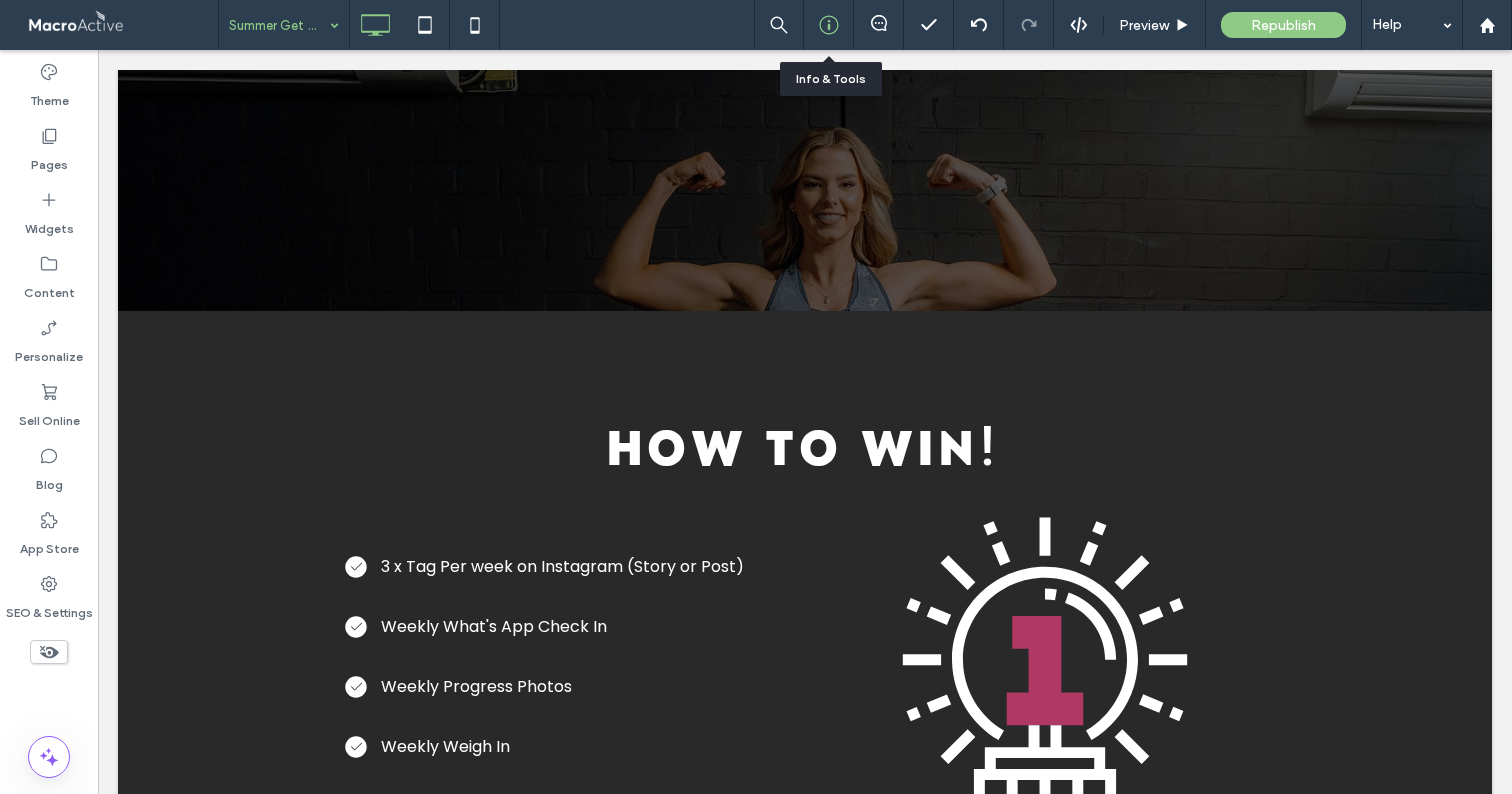 click 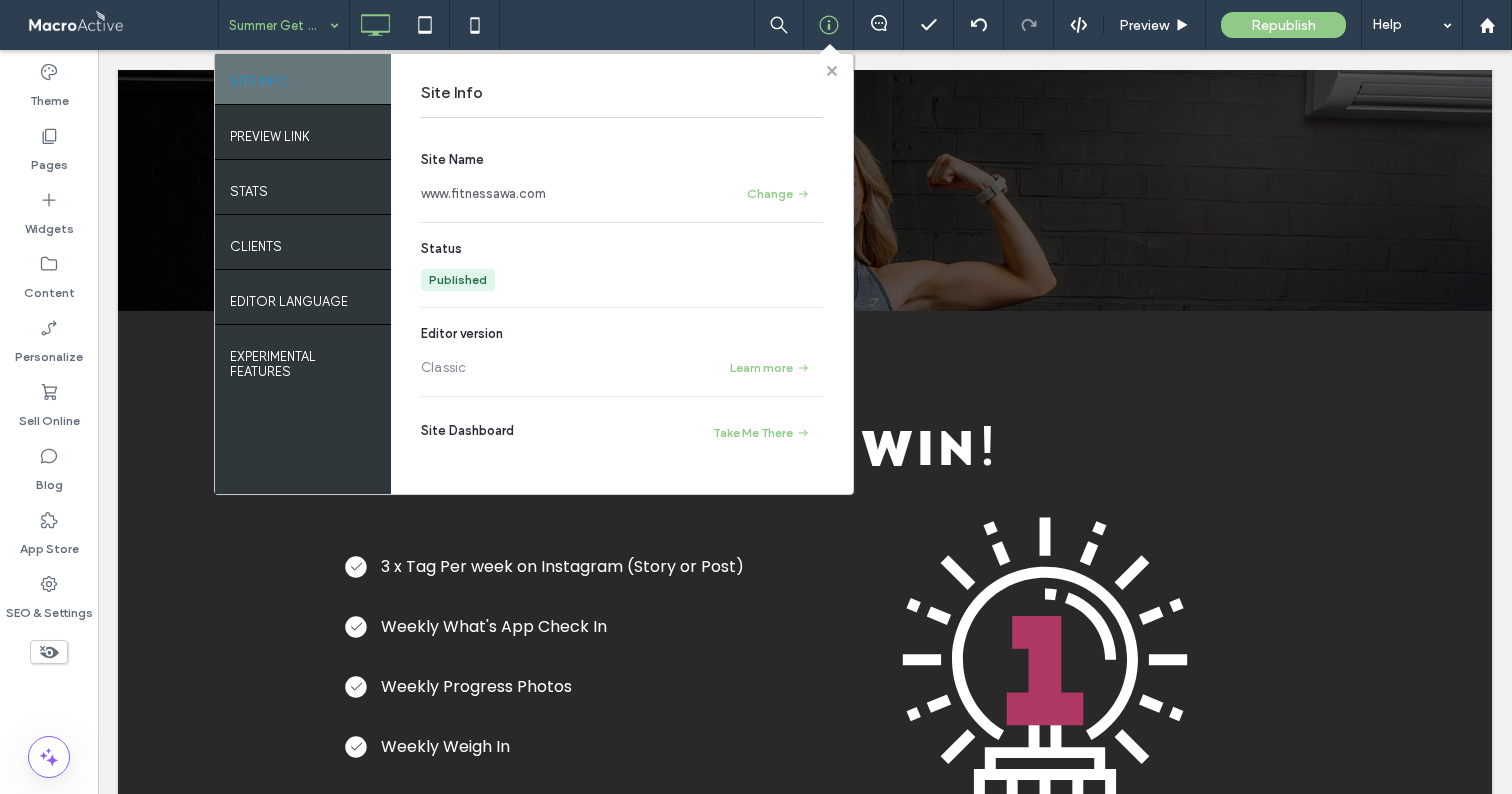 click 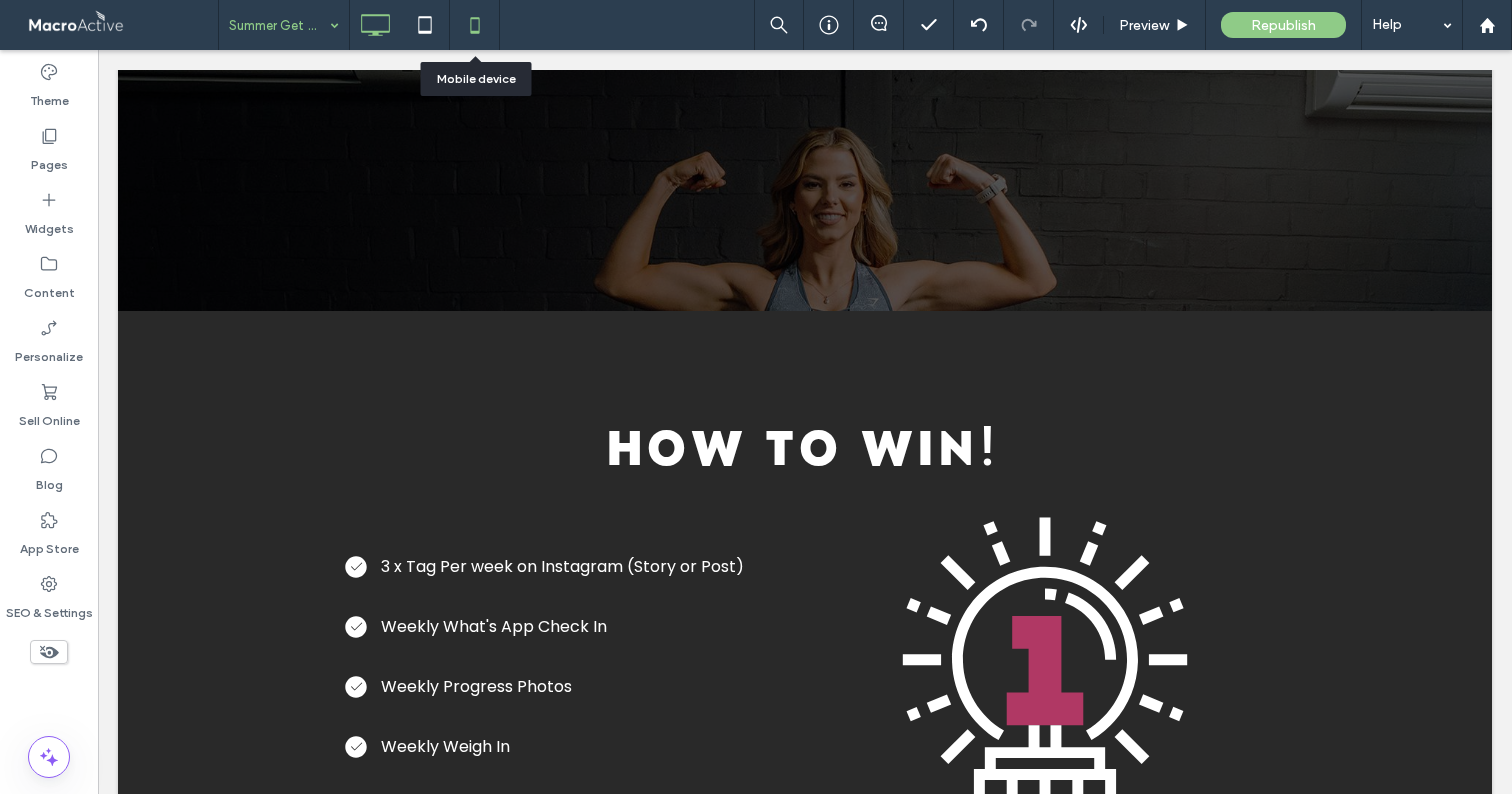 click 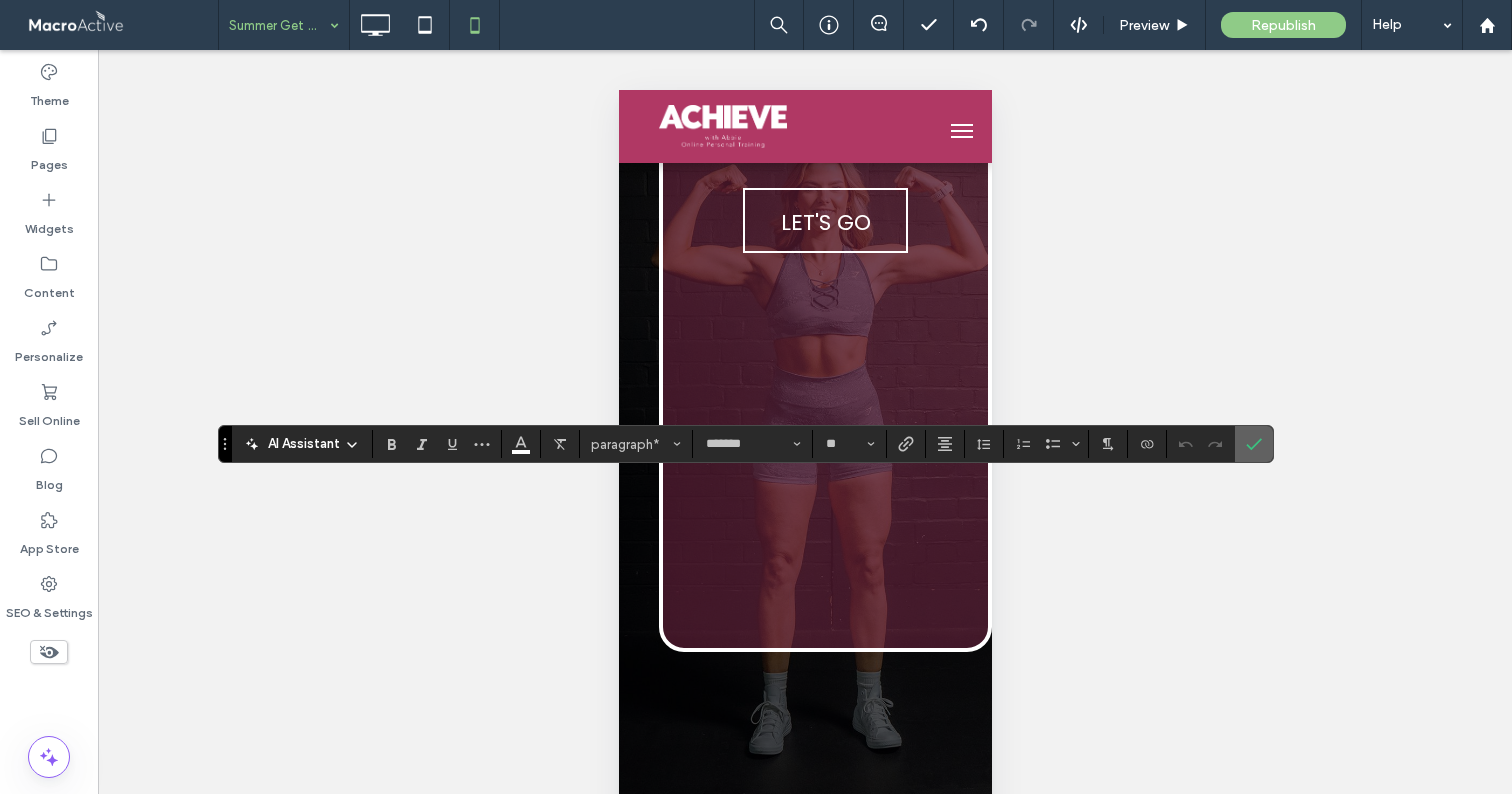 click at bounding box center [1254, 444] 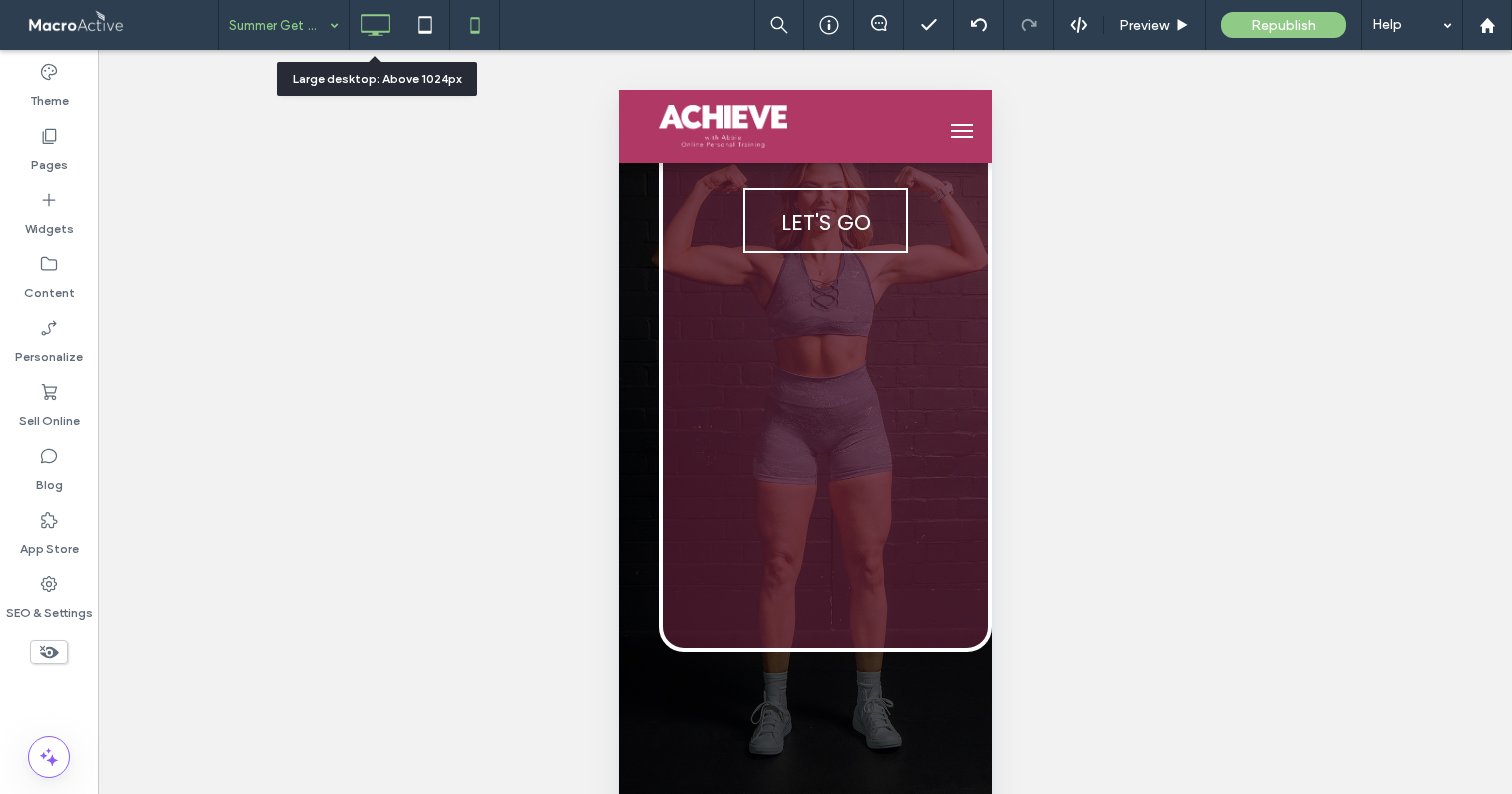 click 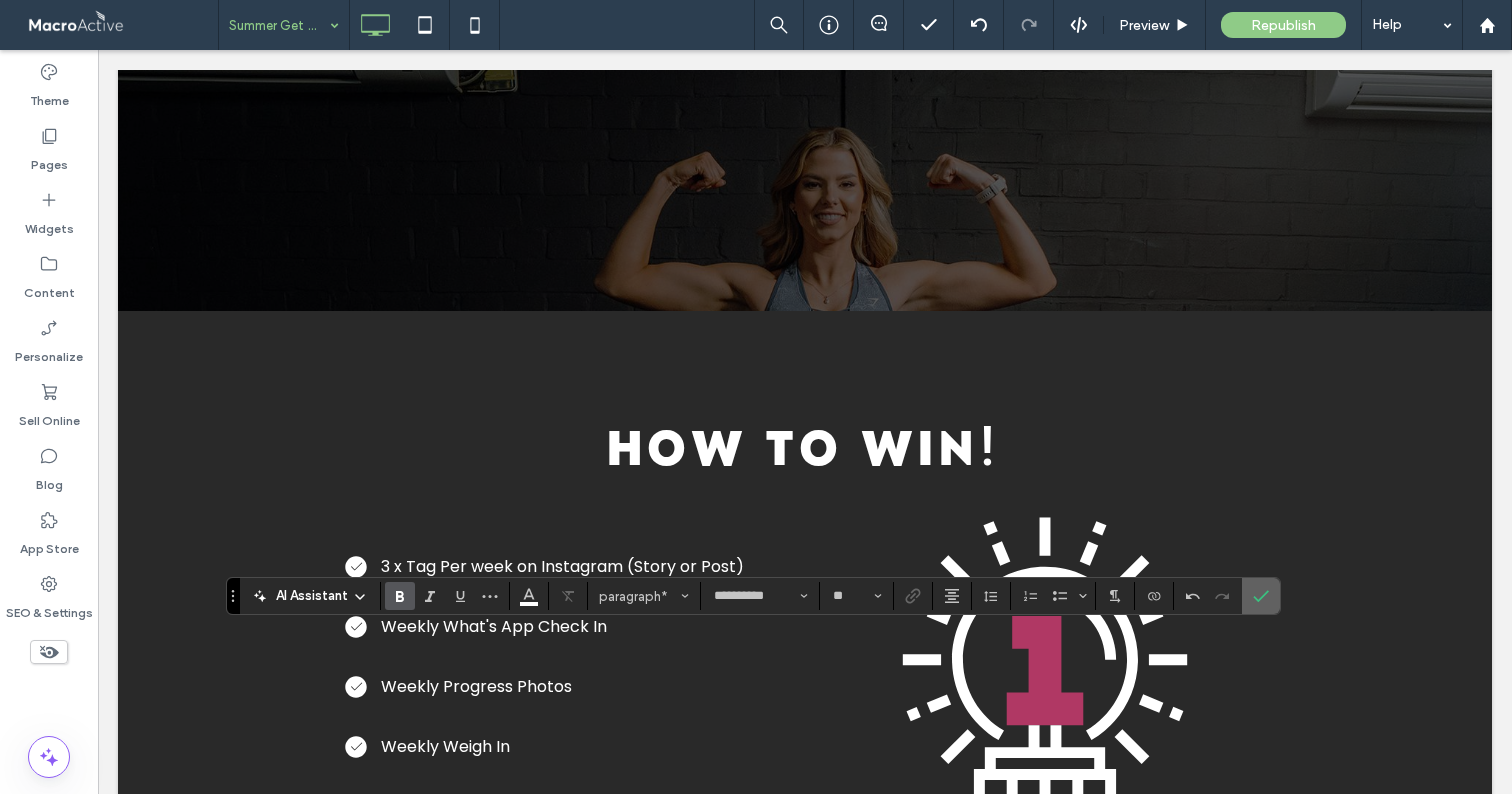 click at bounding box center [1261, 596] 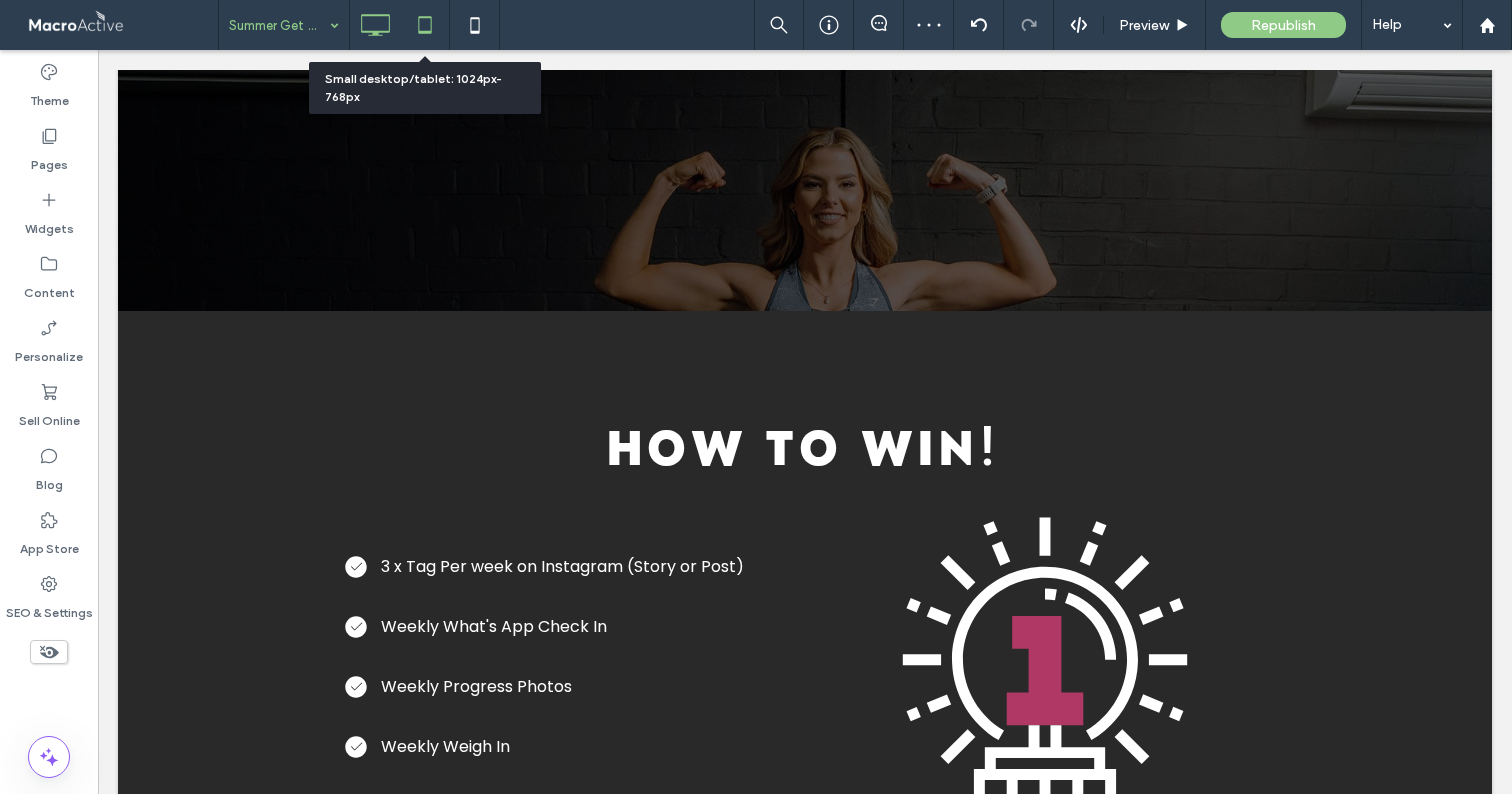 click 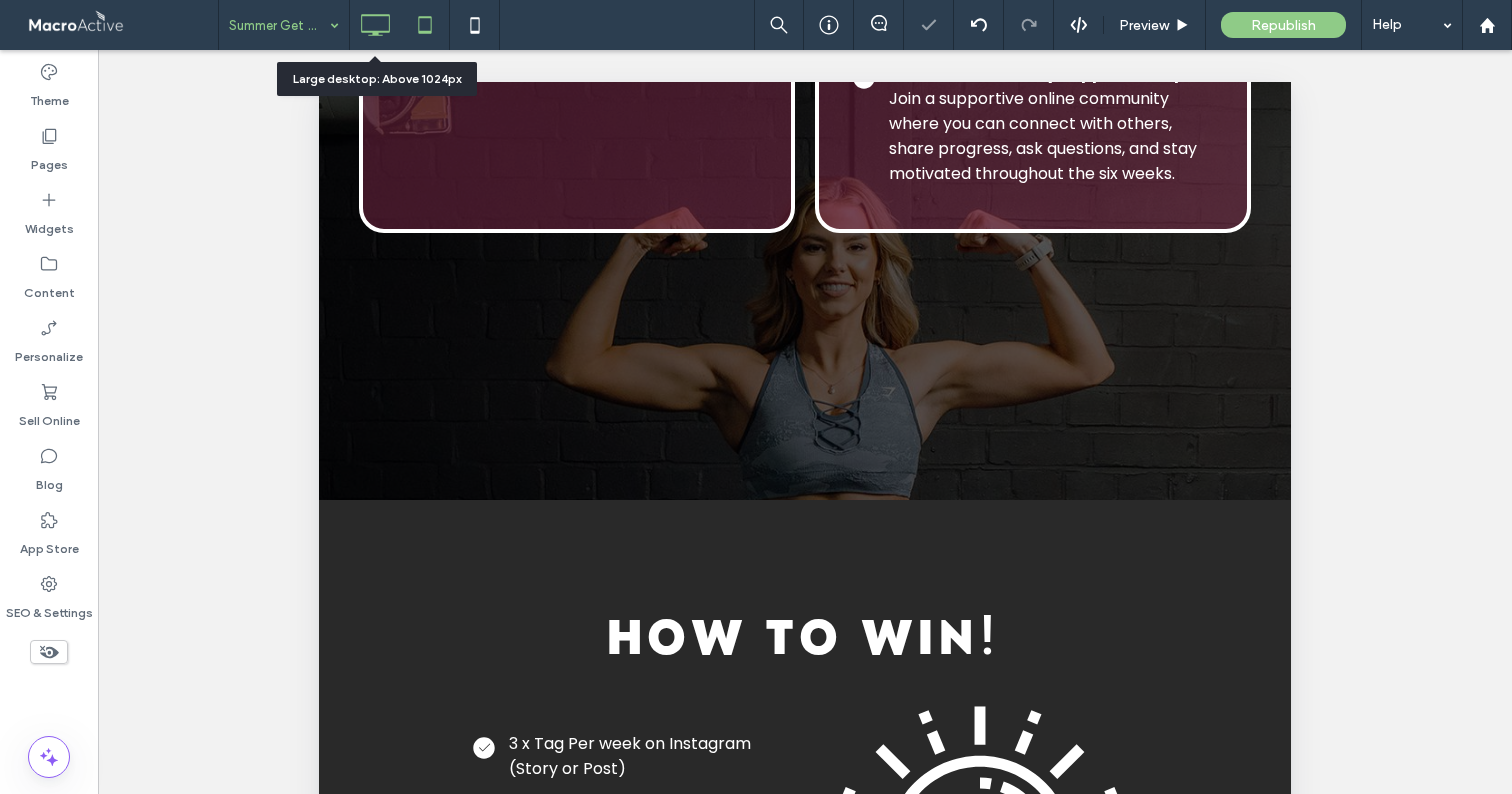 click 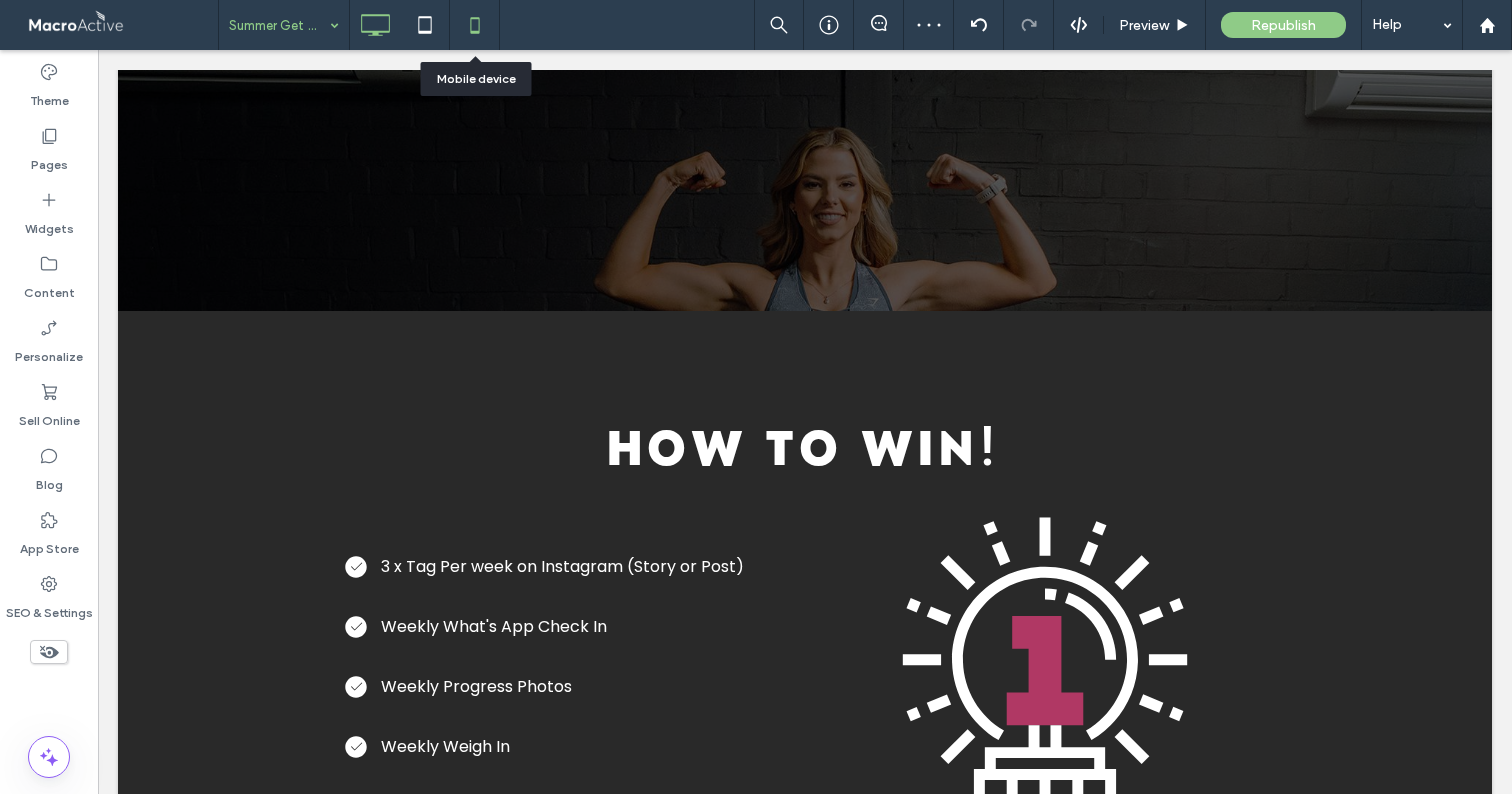click 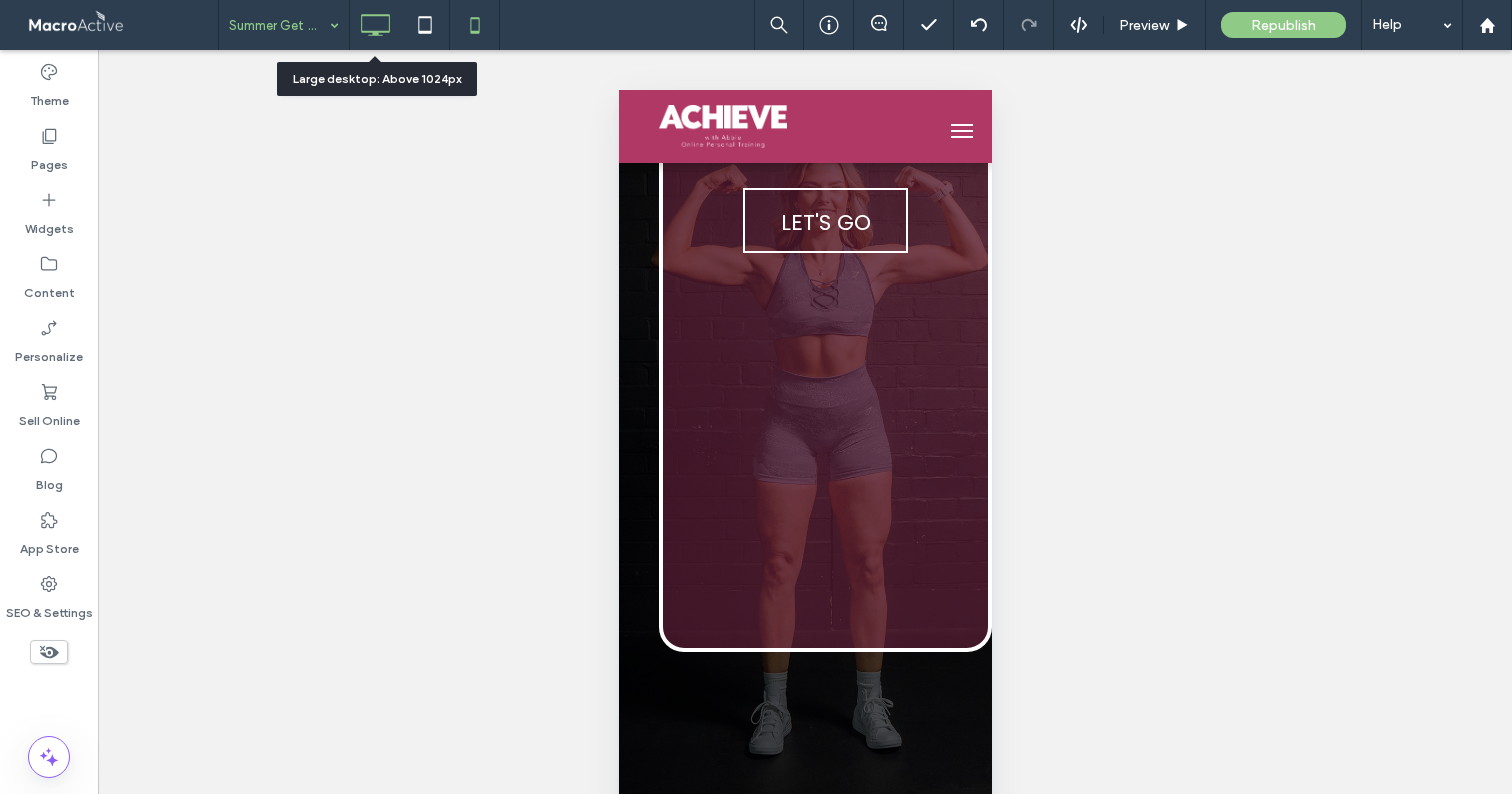 click 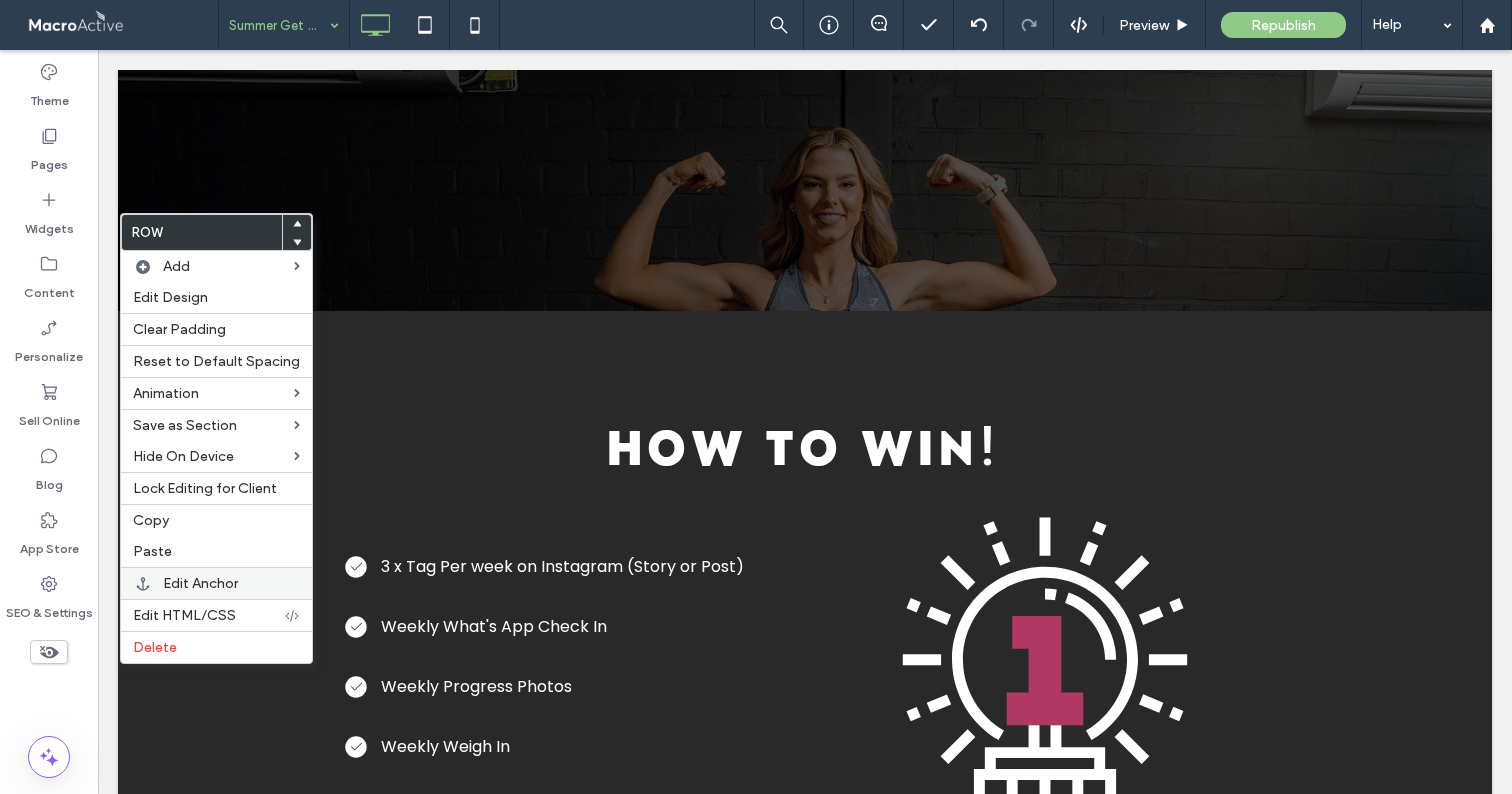 click on "Edit Anchor" at bounding box center [200, 583] 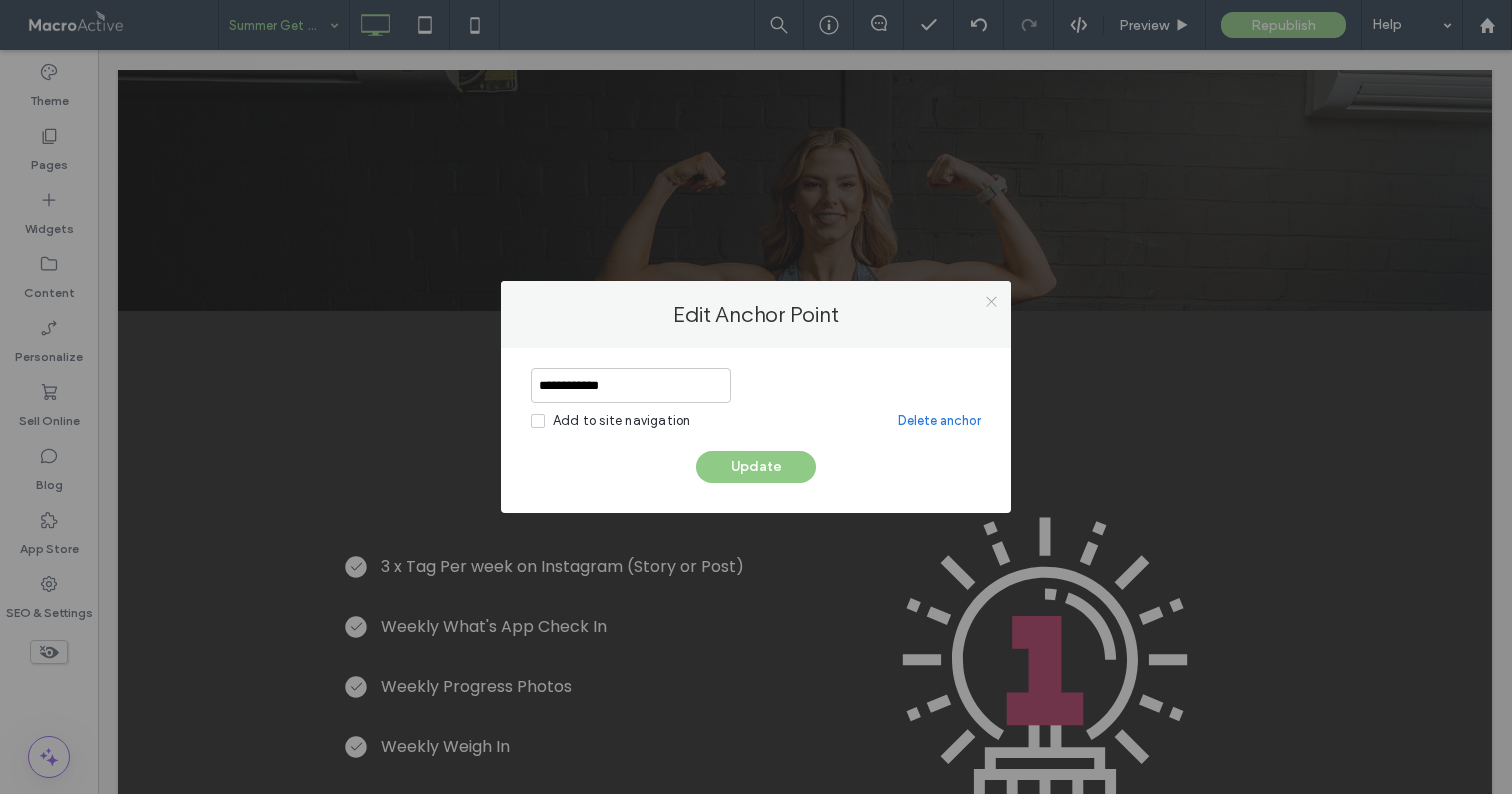 click 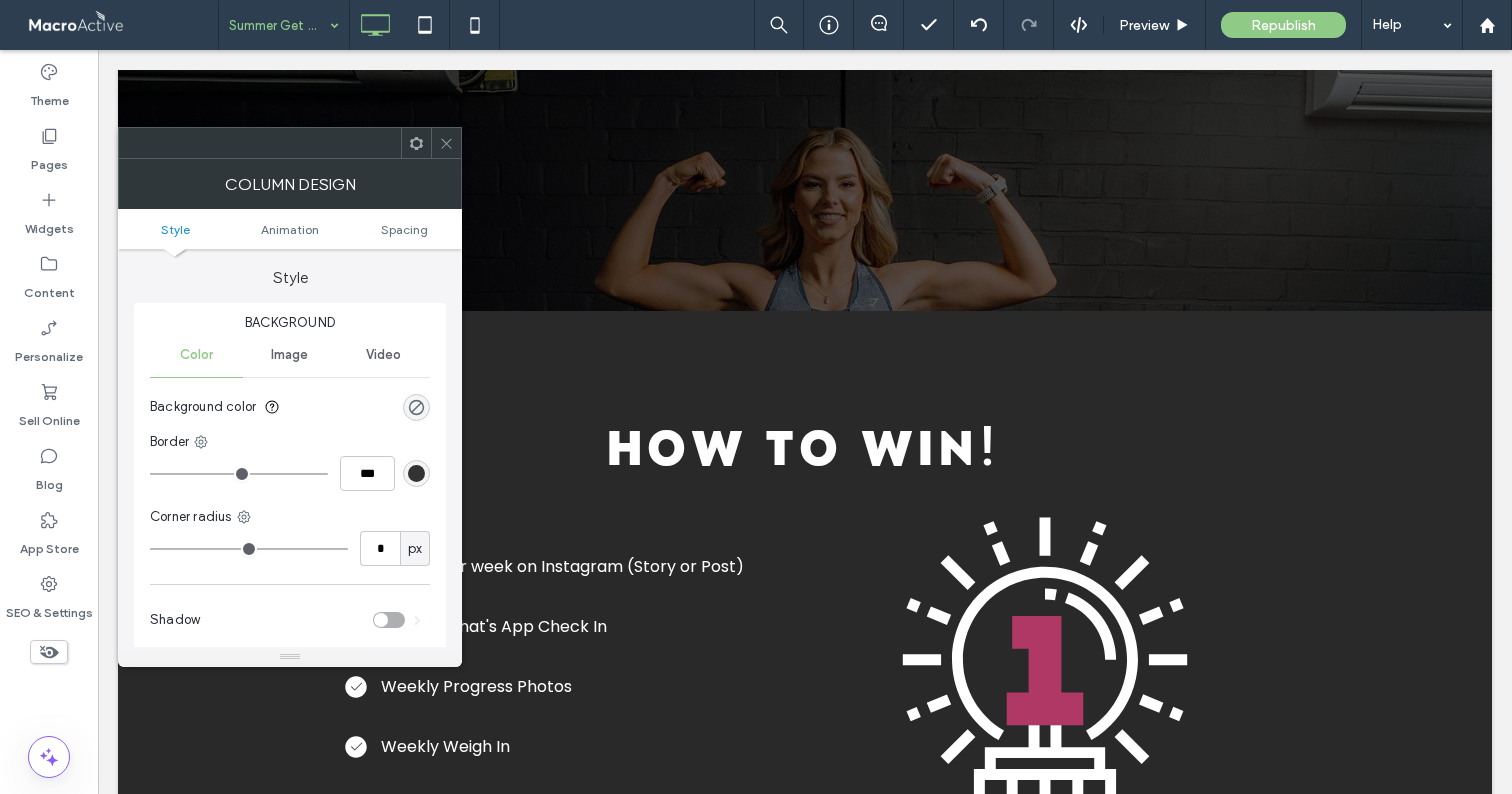 click 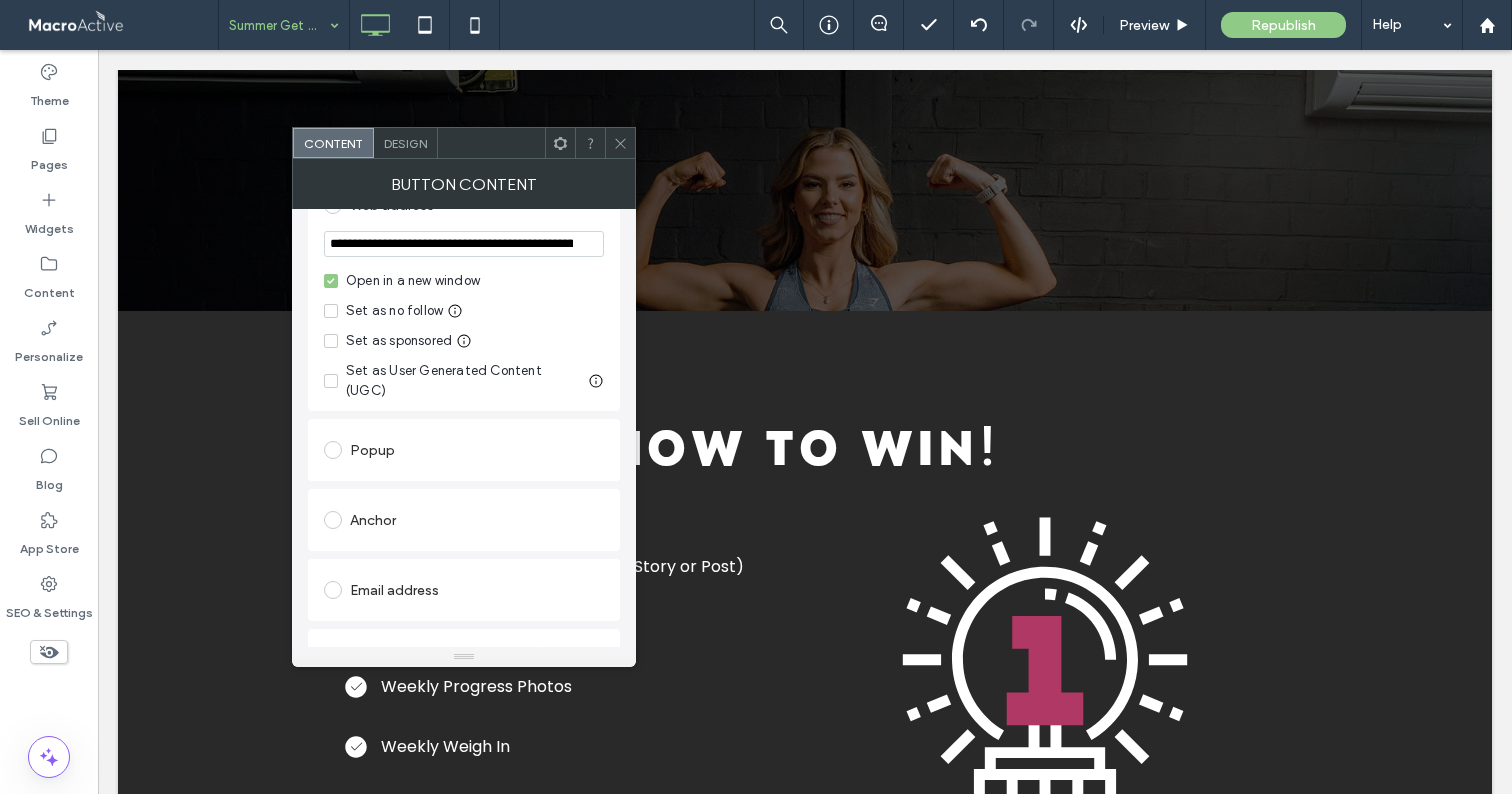 scroll, scrollTop: 304, scrollLeft: 0, axis: vertical 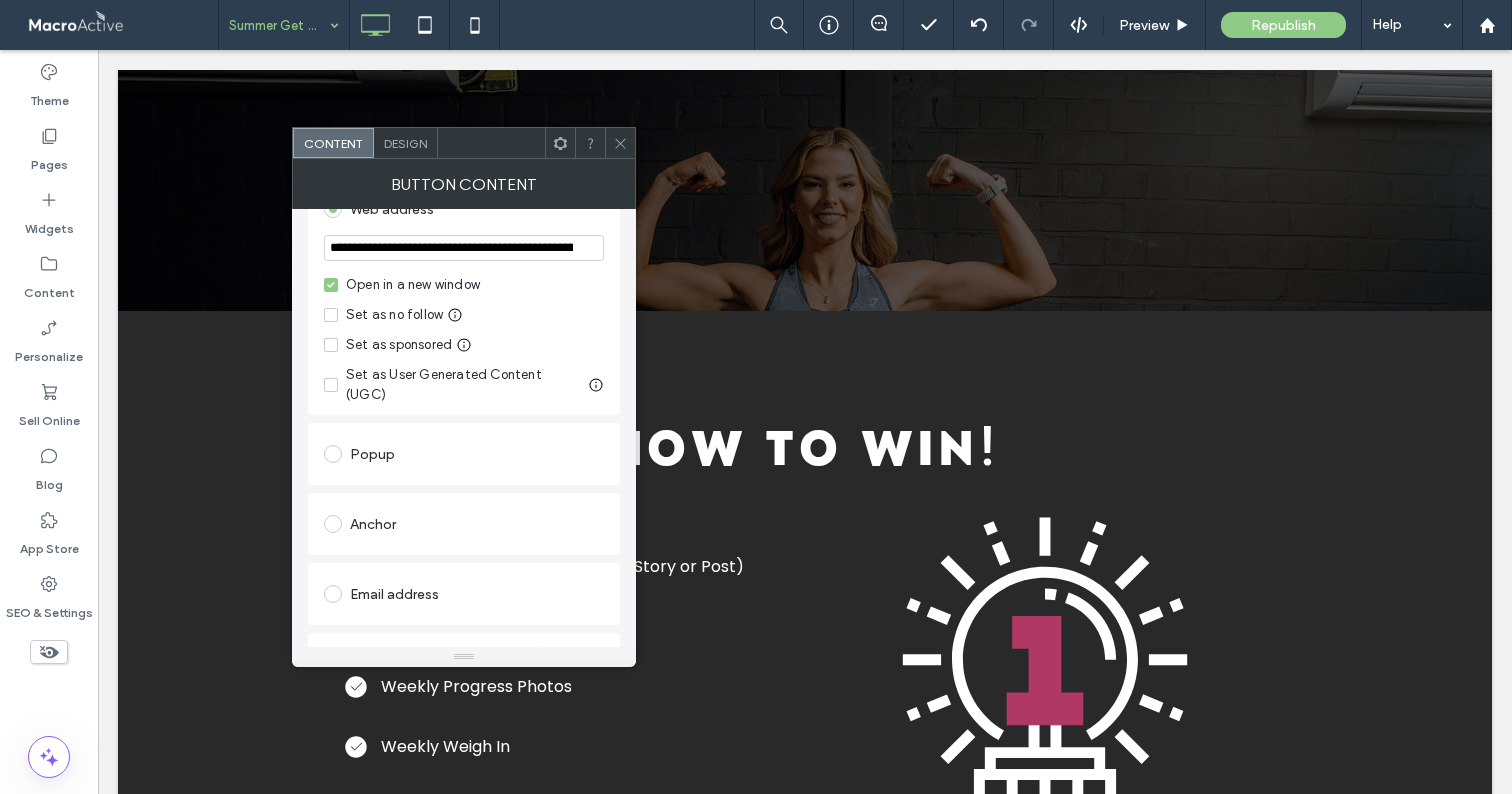 click on "**********" at bounding box center (464, 248) 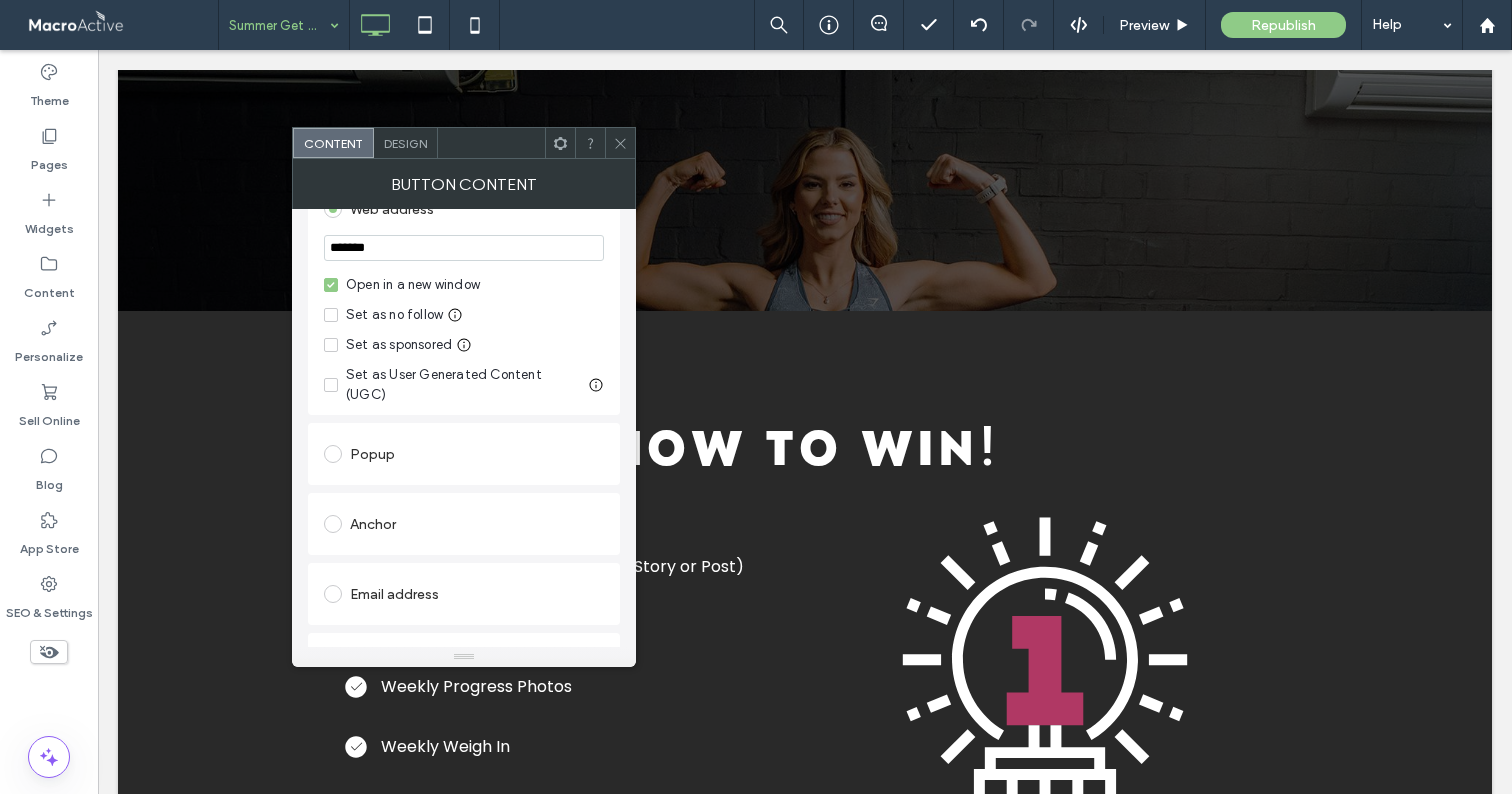 click on "Open in a new window" at bounding box center [464, 285] 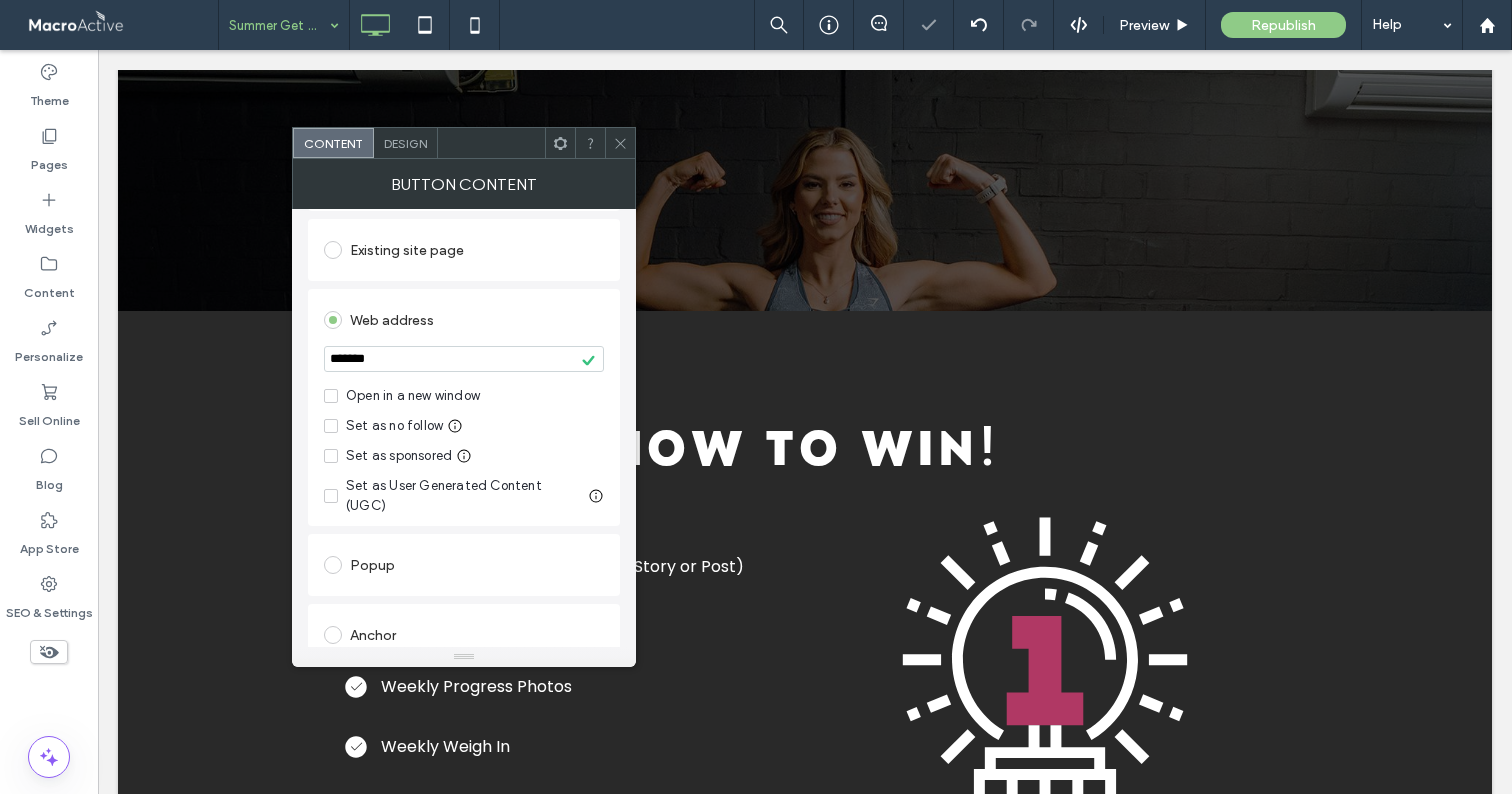 scroll, scrollTop: 250, scrollLeft: 0, axis: vertical 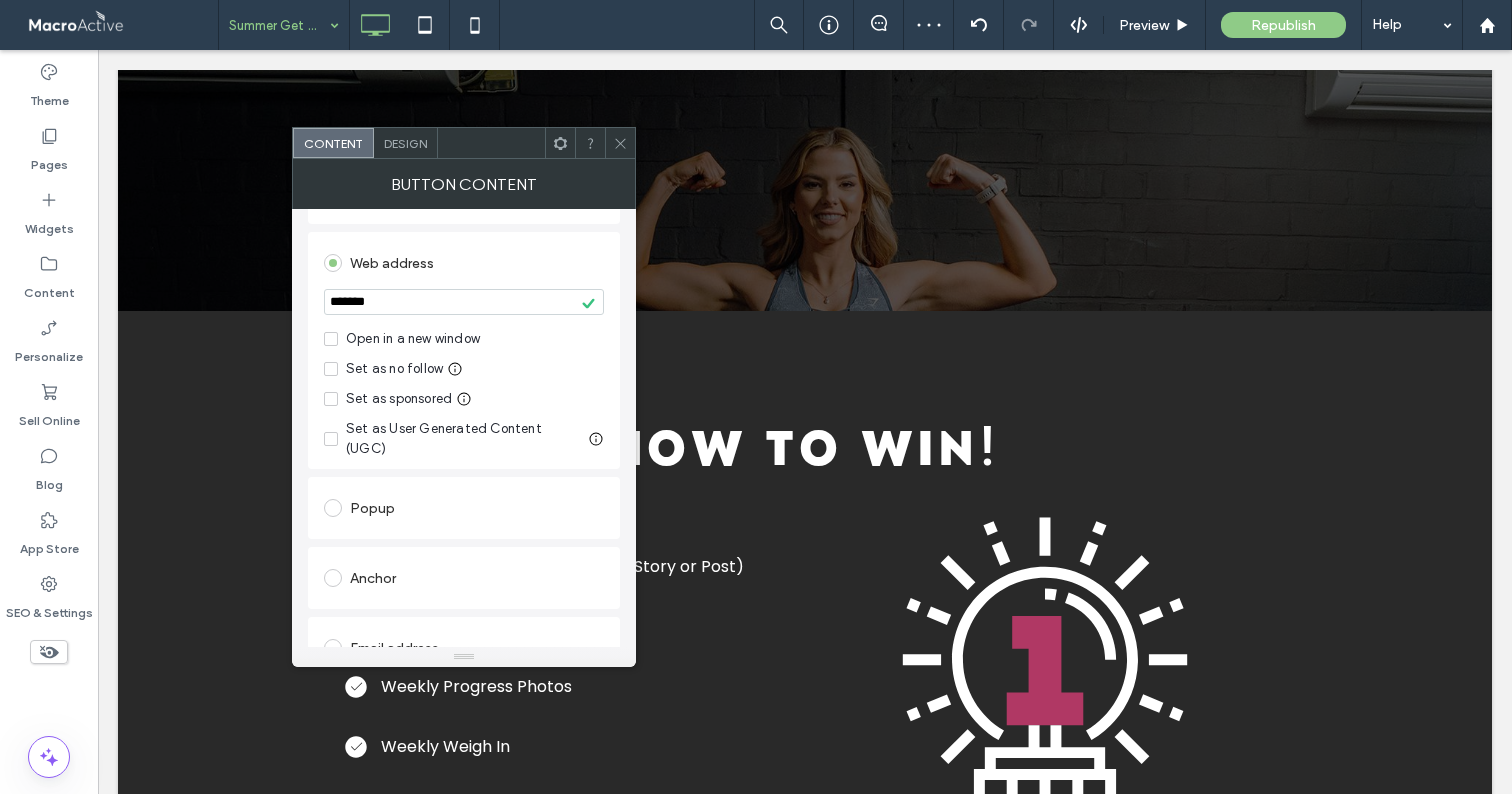 click on "Open in a new window" at bounding box center (464, 339) 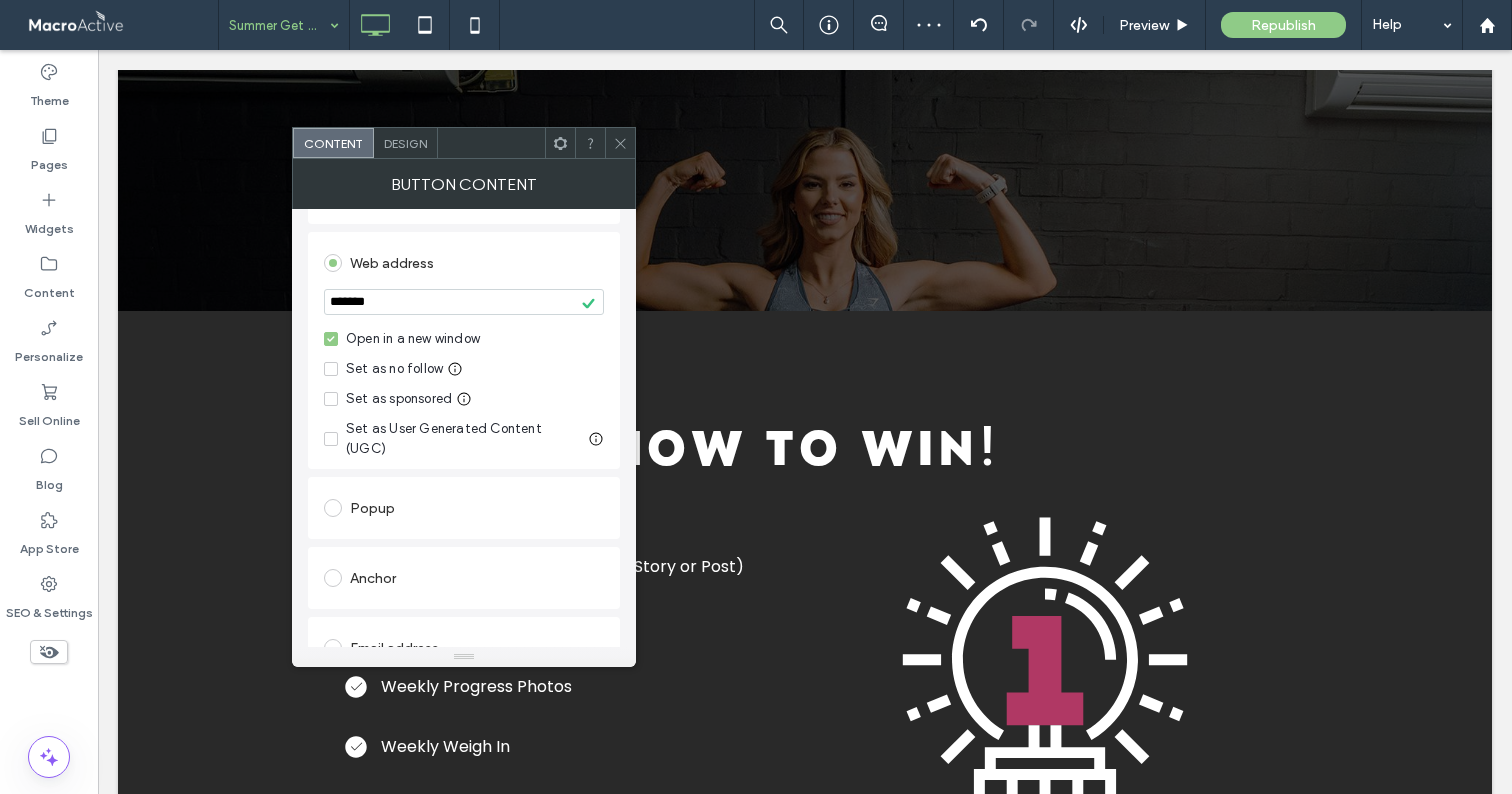 click 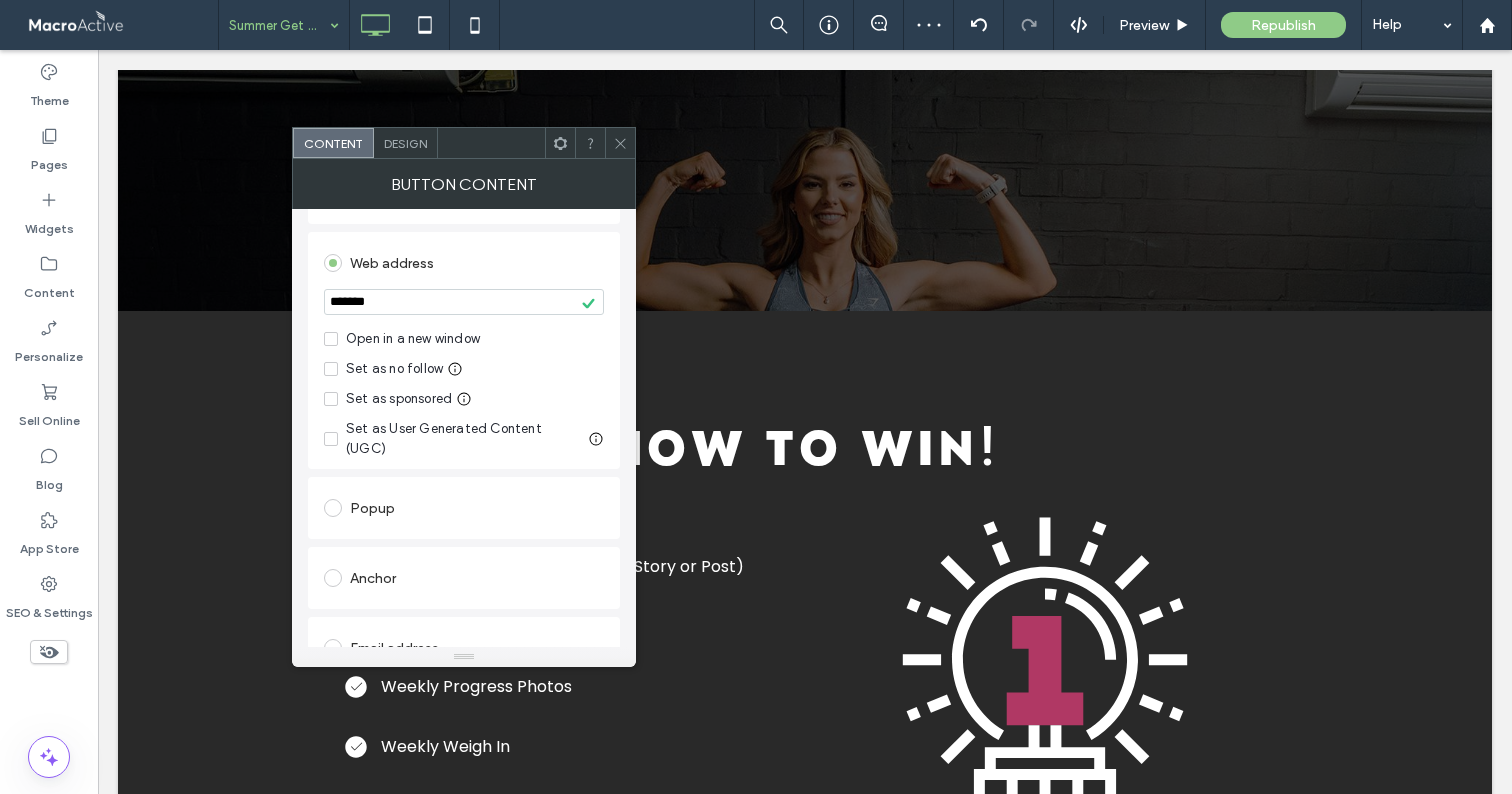 click on "Popup" at bounding box center [464, 508] 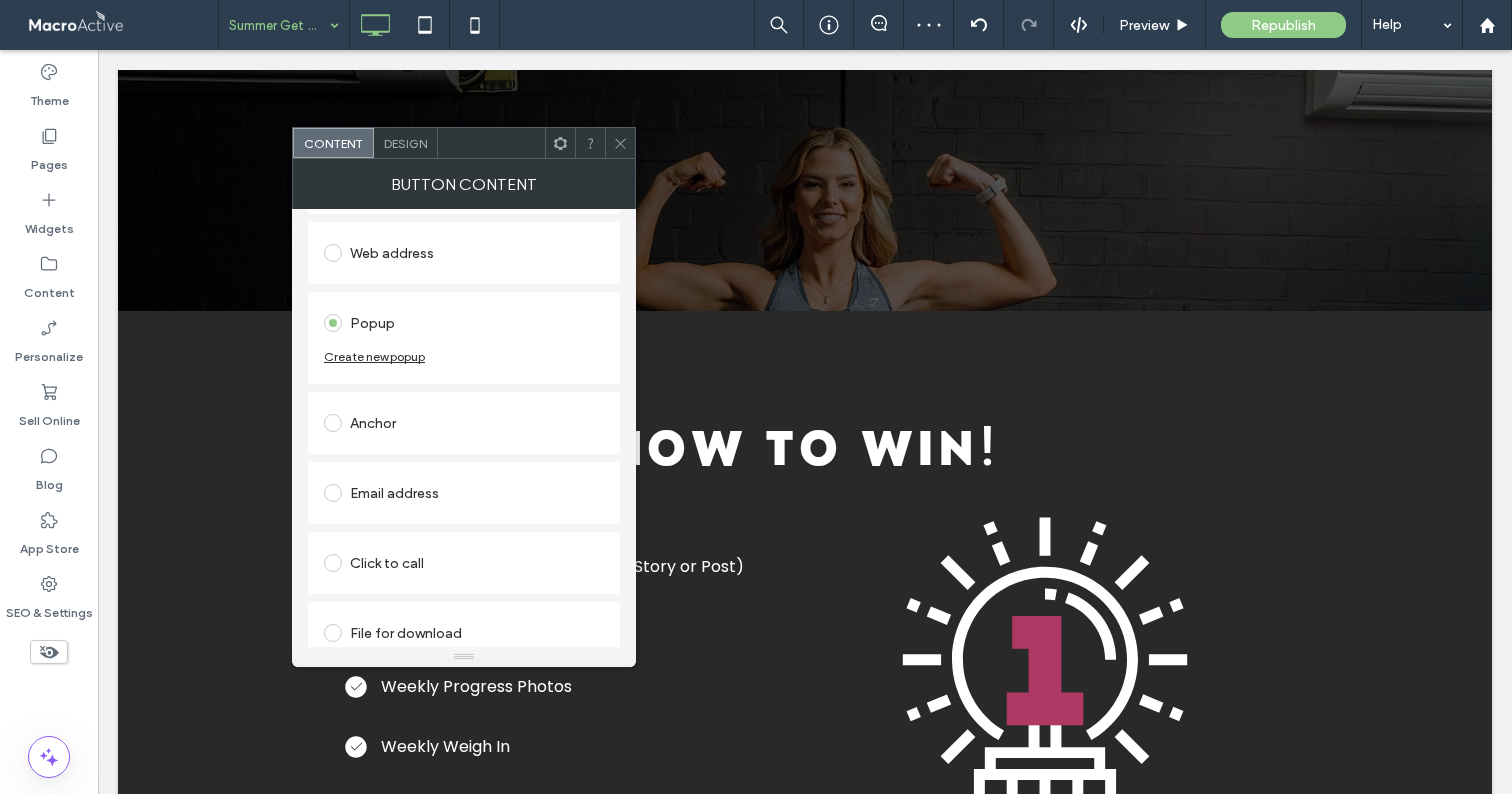 scroll, scrollTop: 279, scrollLeft: 0, axis: vertical 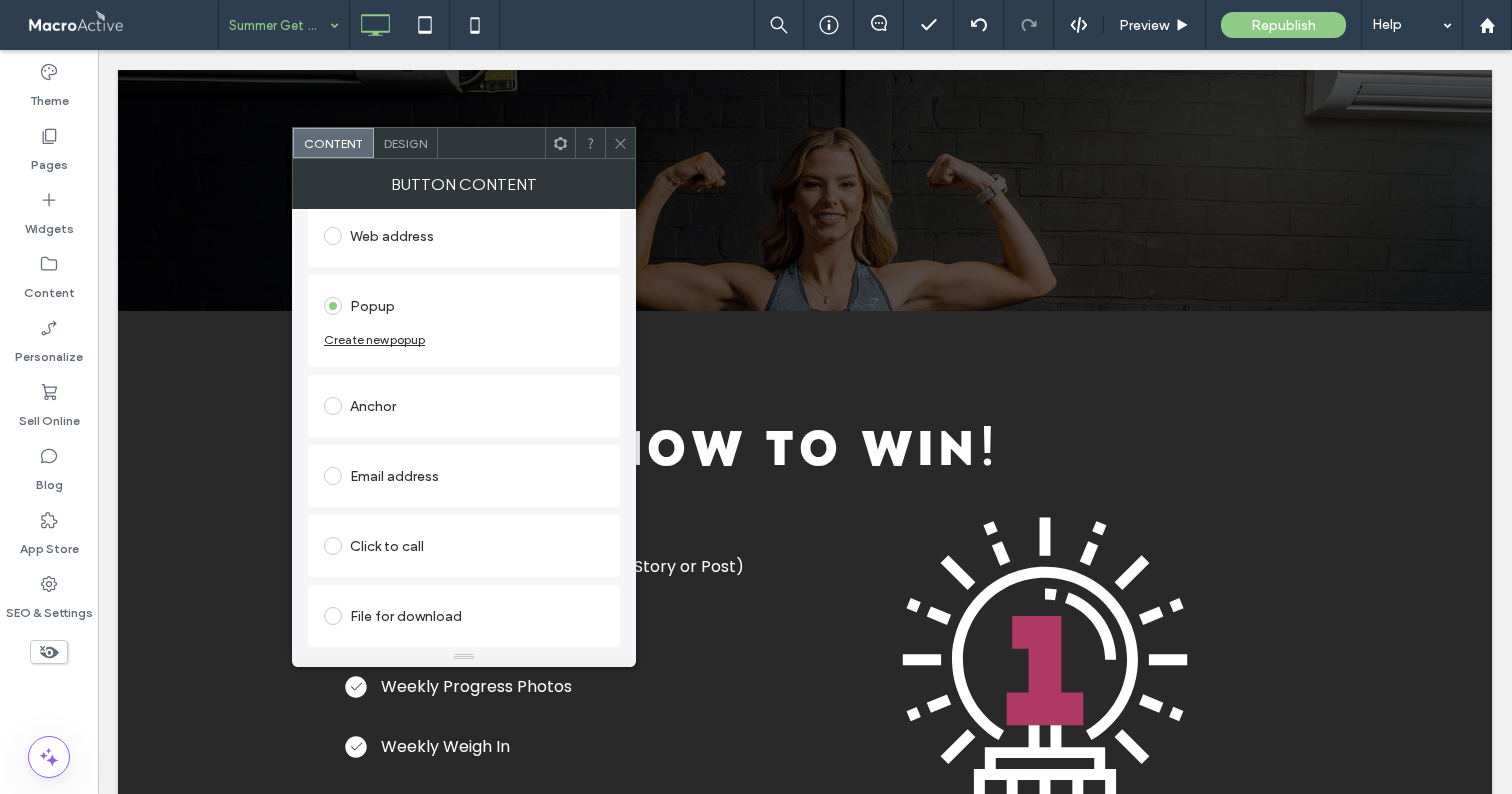 click on "Anchor" at bounding box center [464, 406] 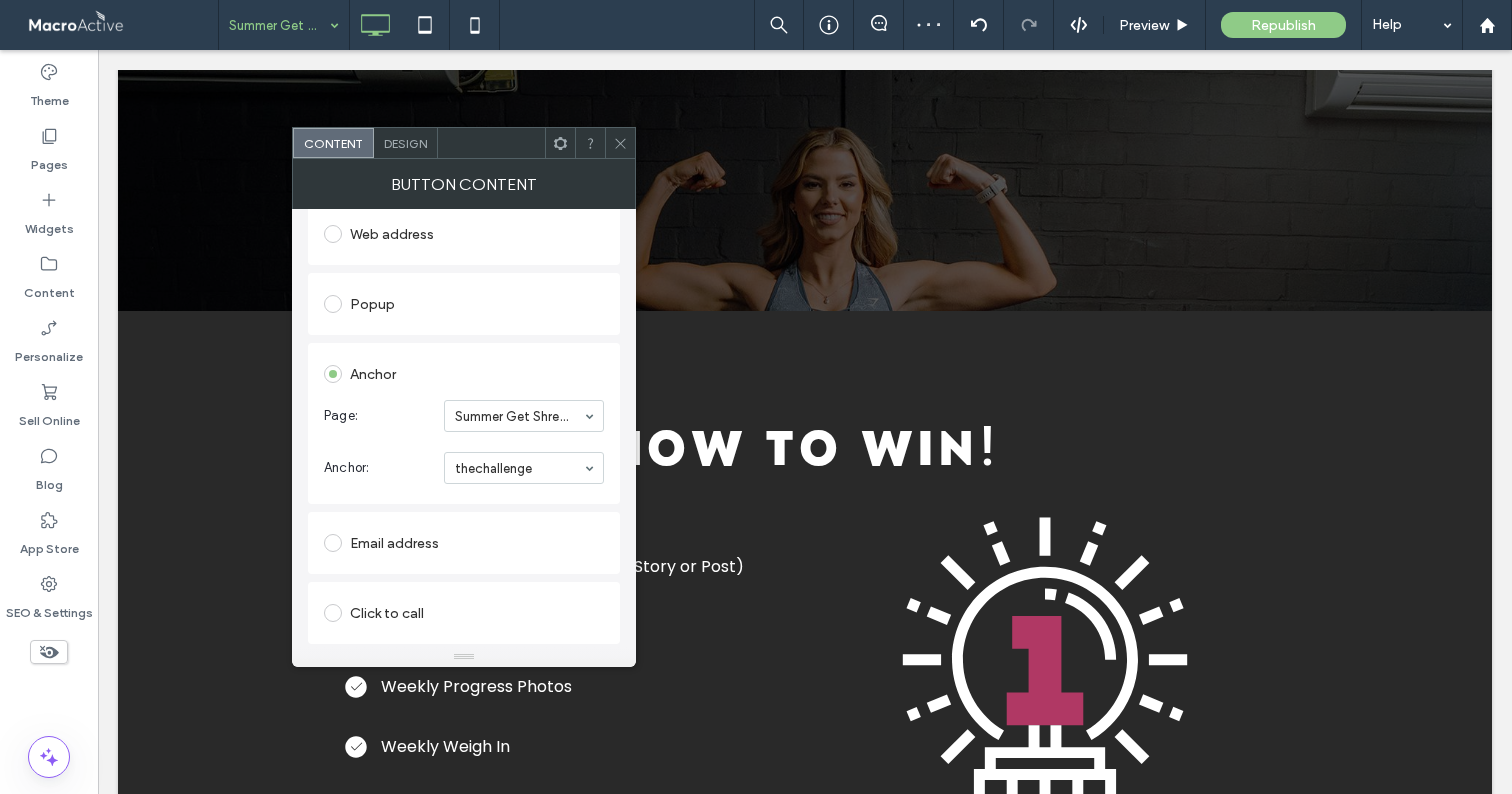 click 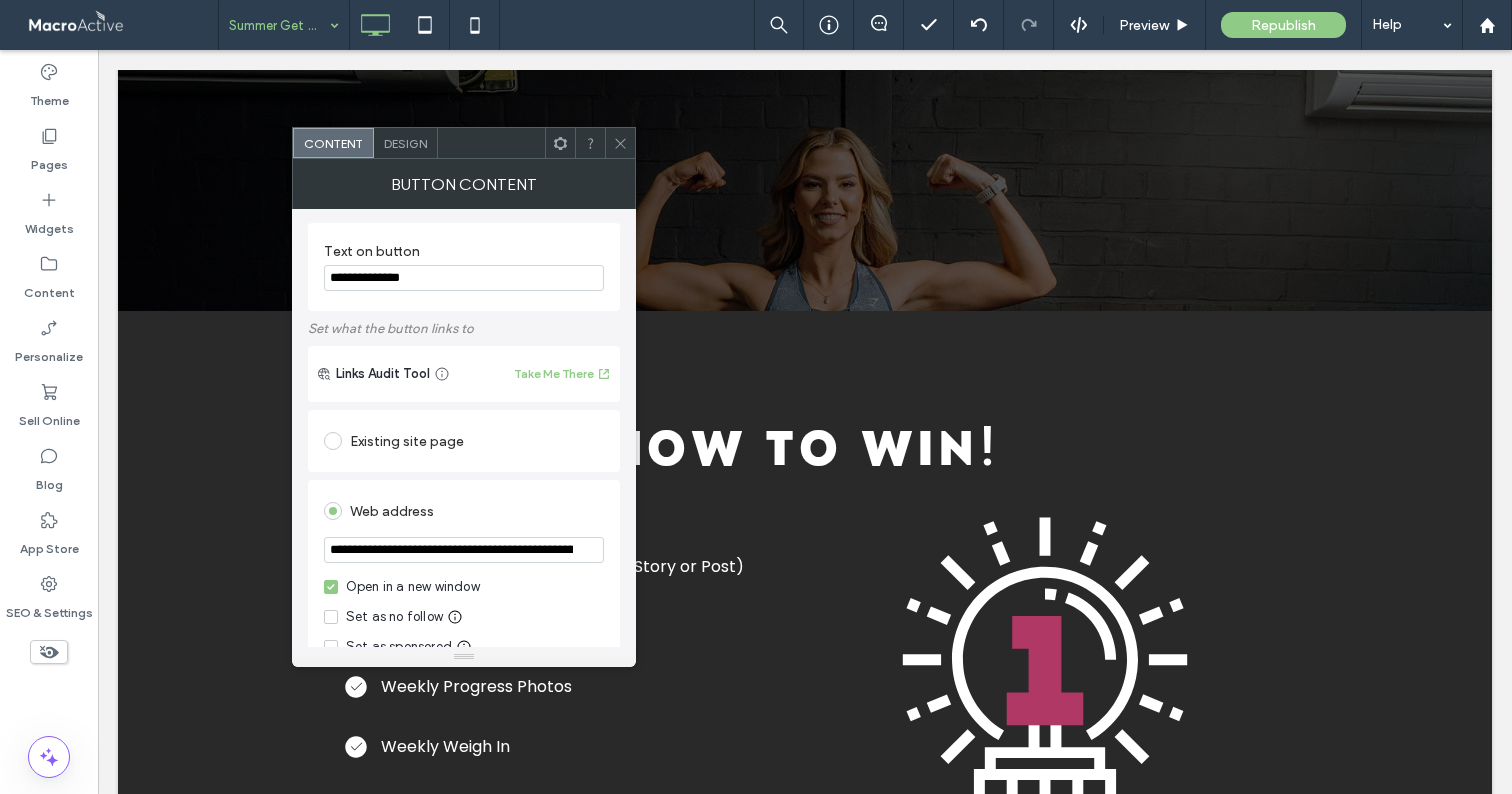 scroll, scrollTop: 4, scrollLeft: 0, axis: vertical 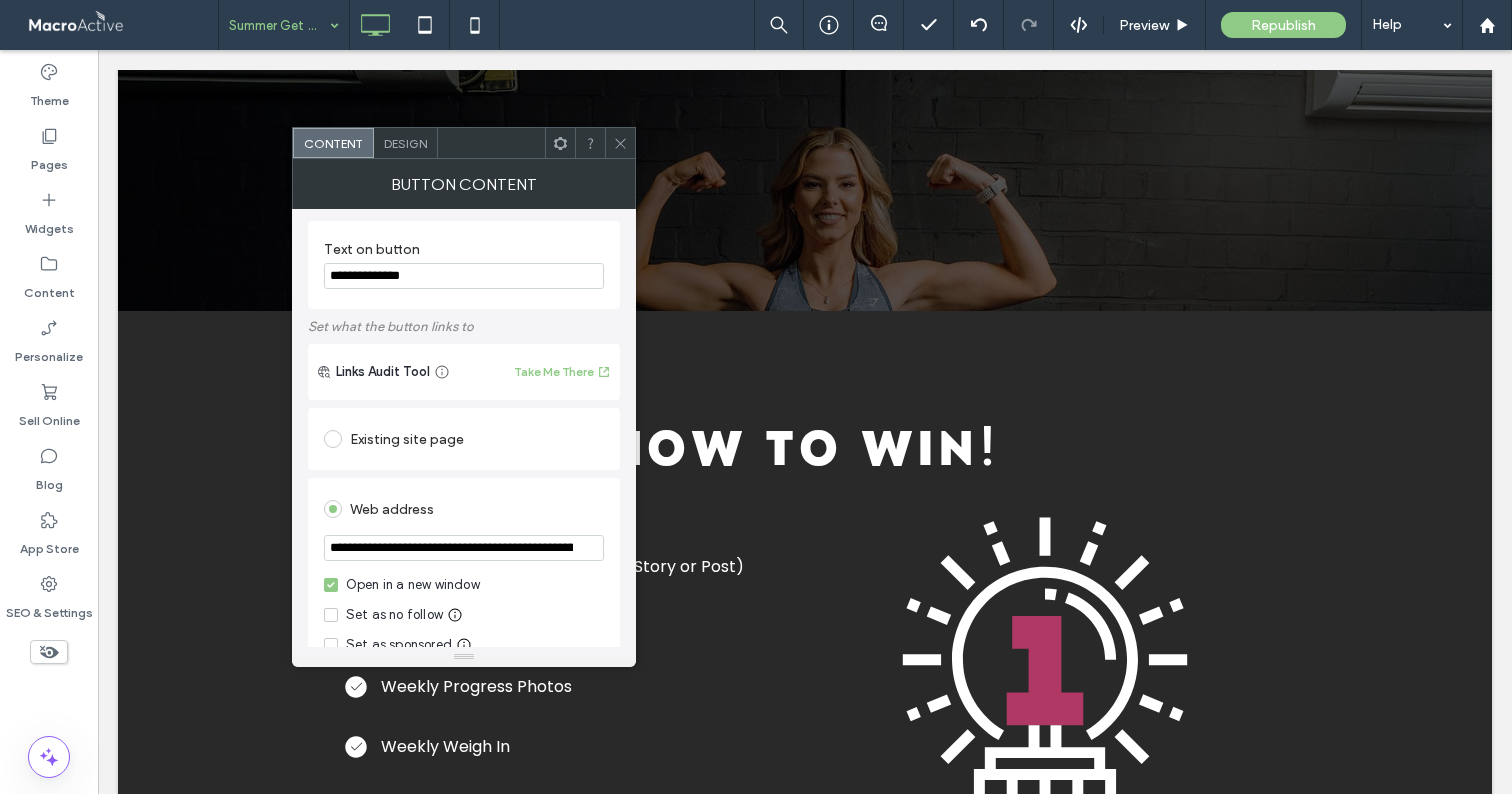 click on "**********" at bounding box center [464, 548] 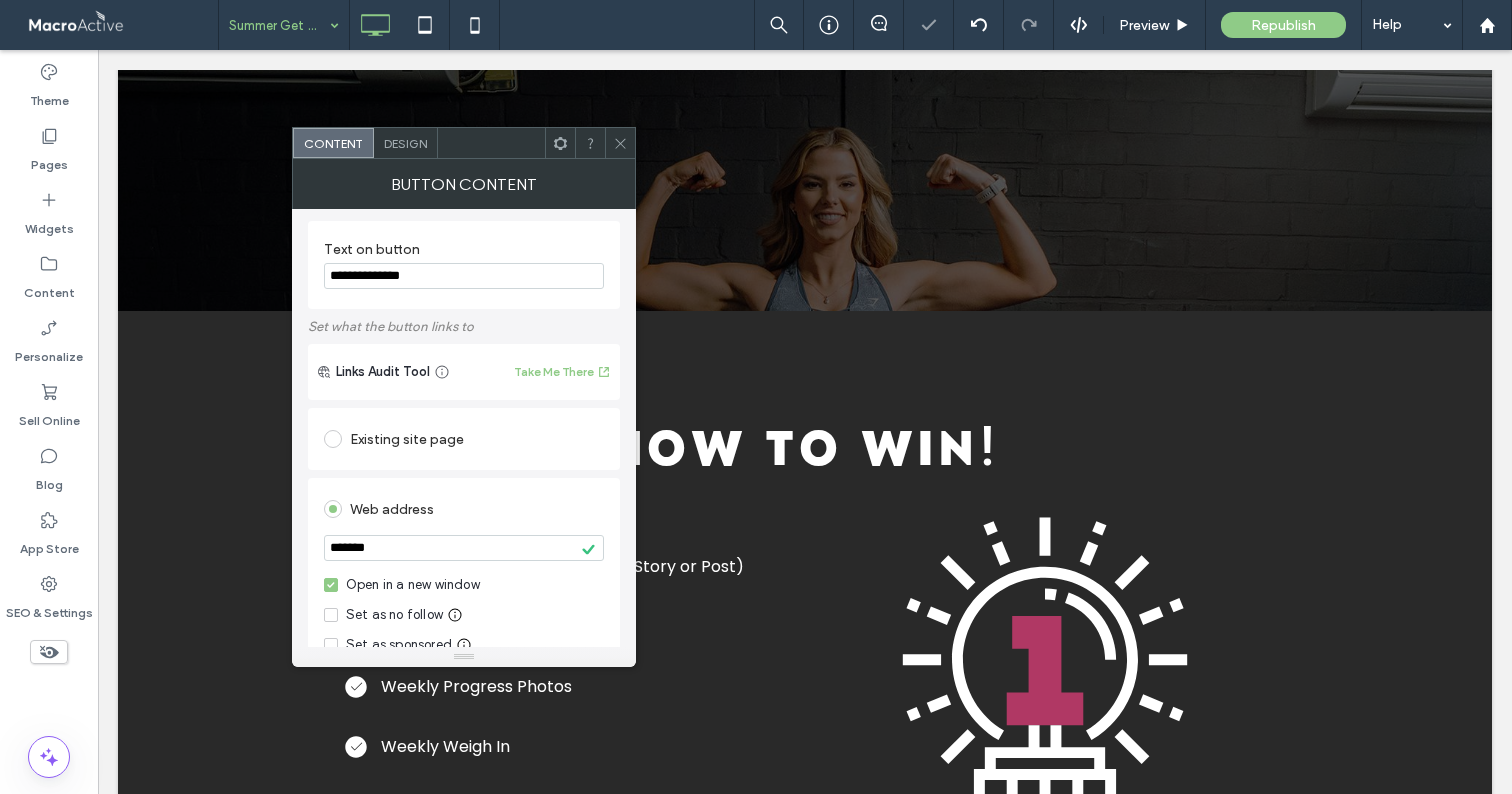 click on "Open in a new window" at bounding box center (413, 585) 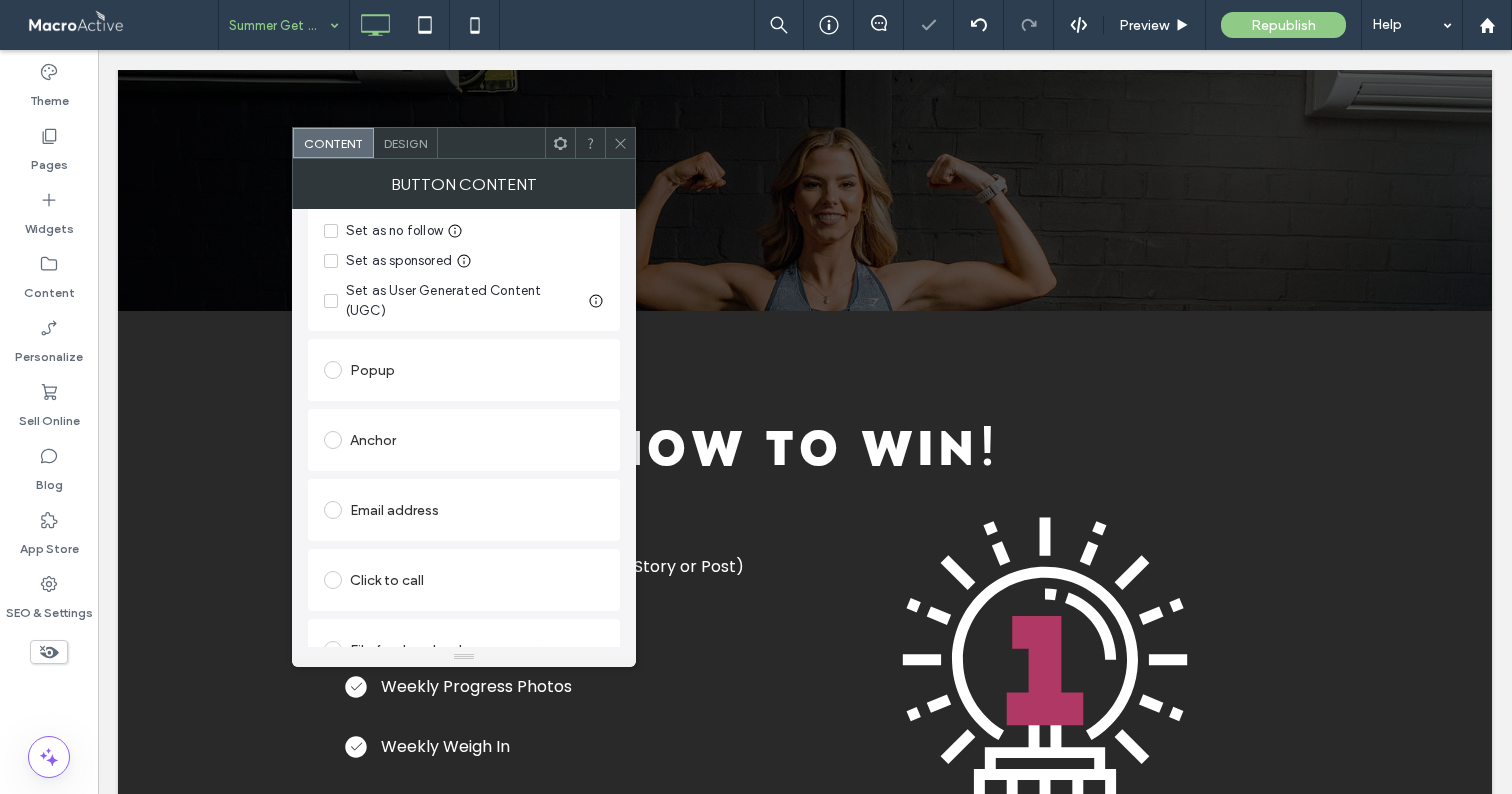 click on "Anchor" at bounding box center (464, 440) 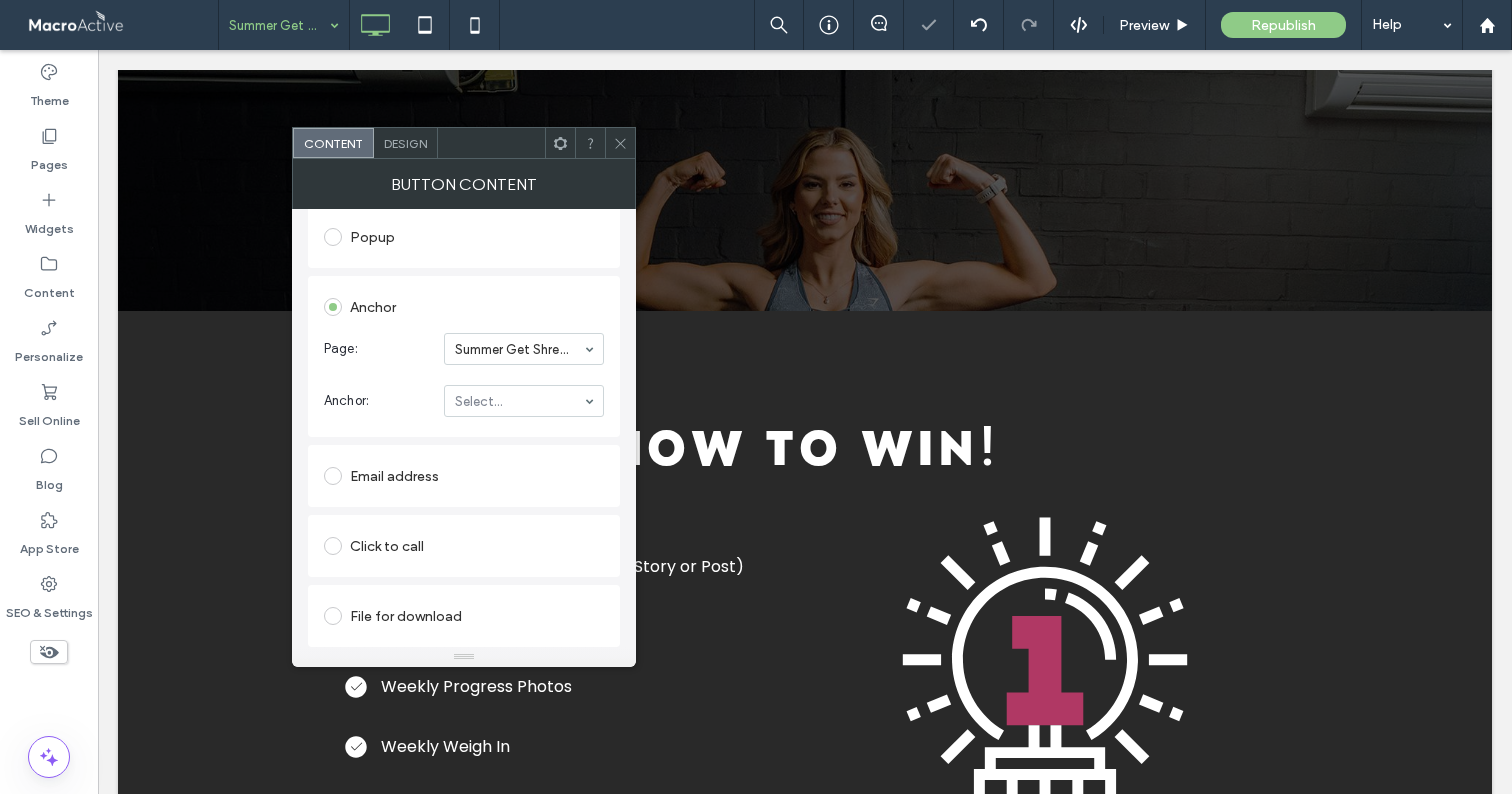 scroll, scrollTop: 349, scrollLeft: 0, axis: vertical 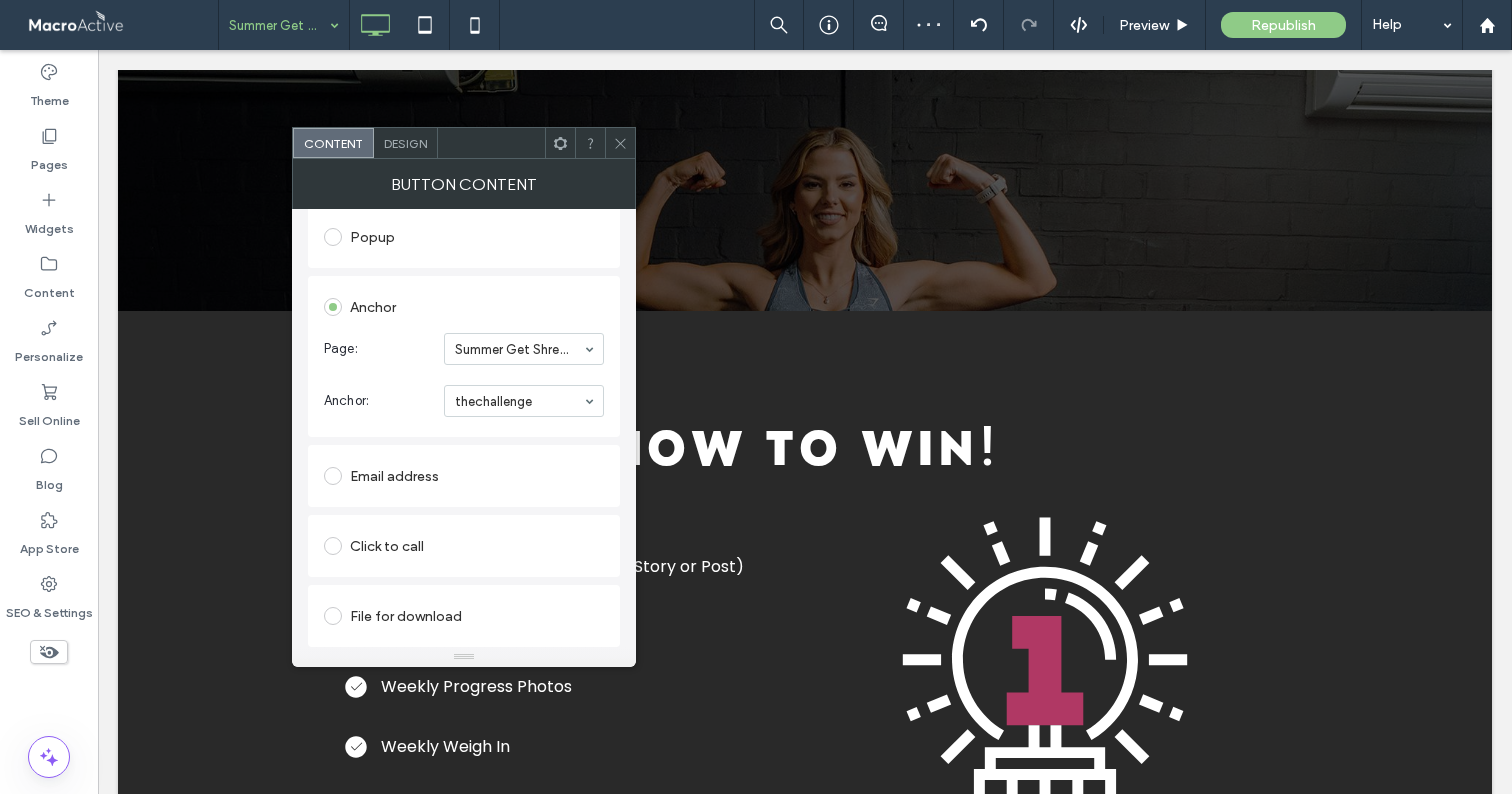click 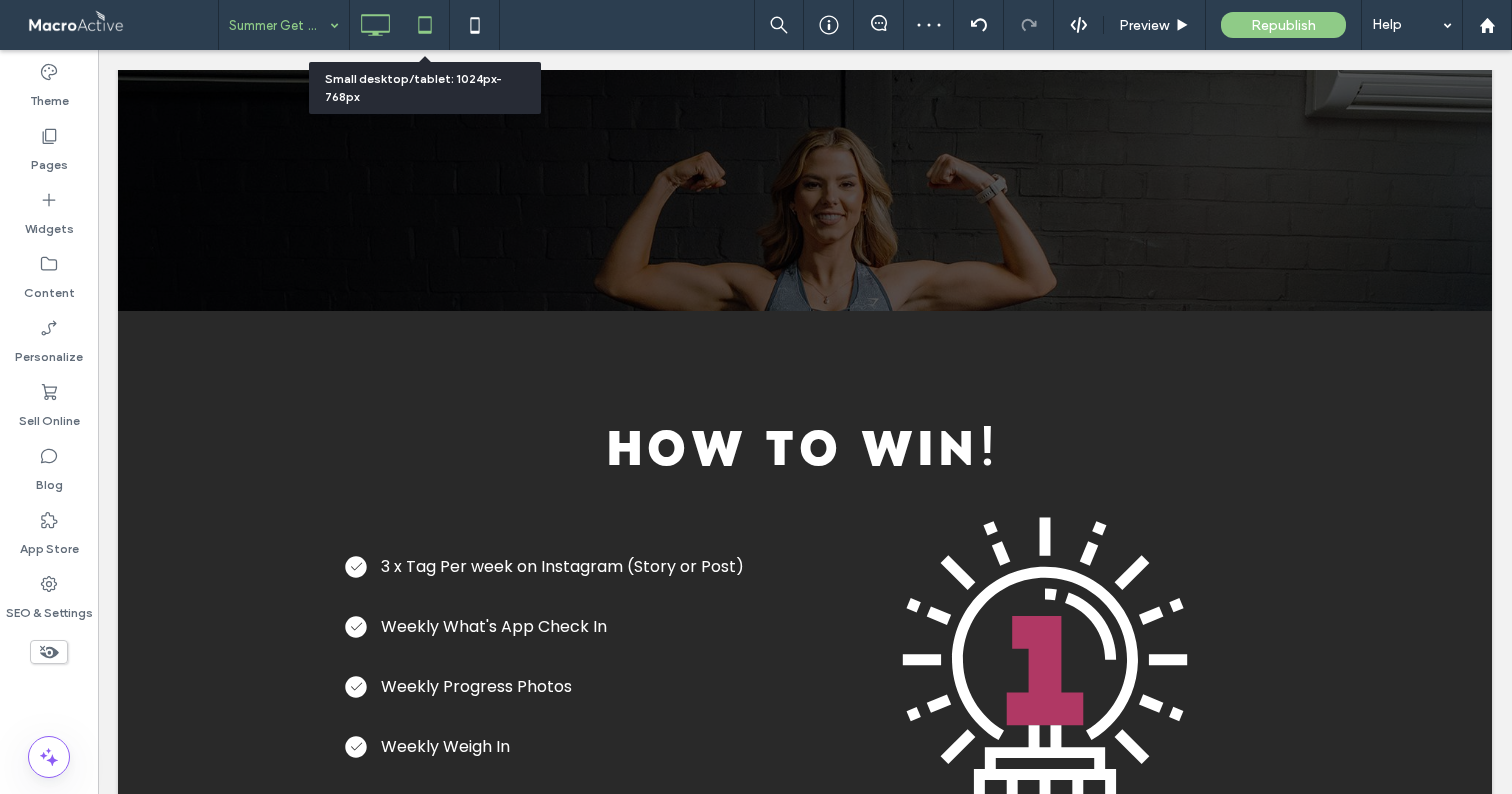 click 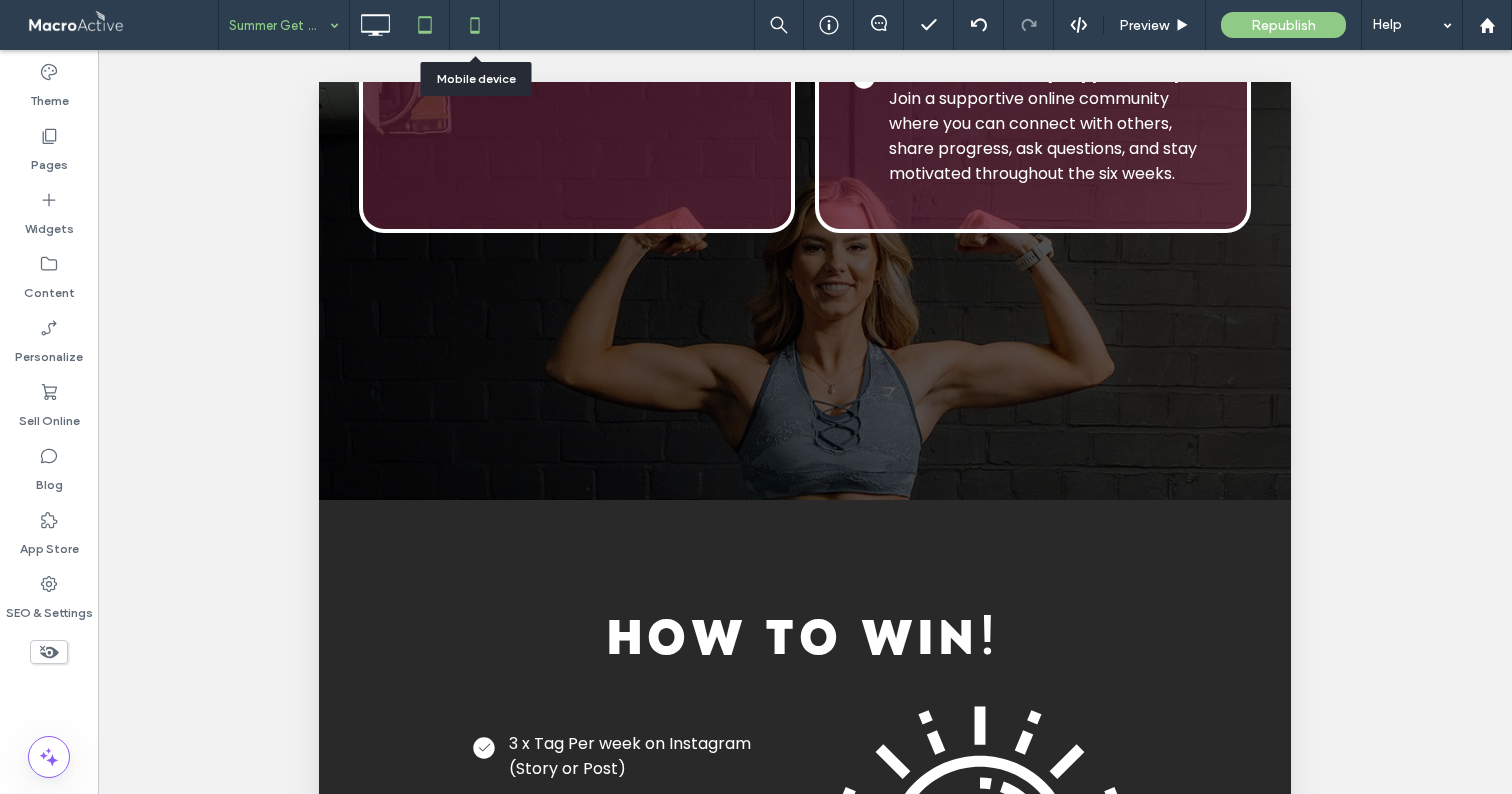 click 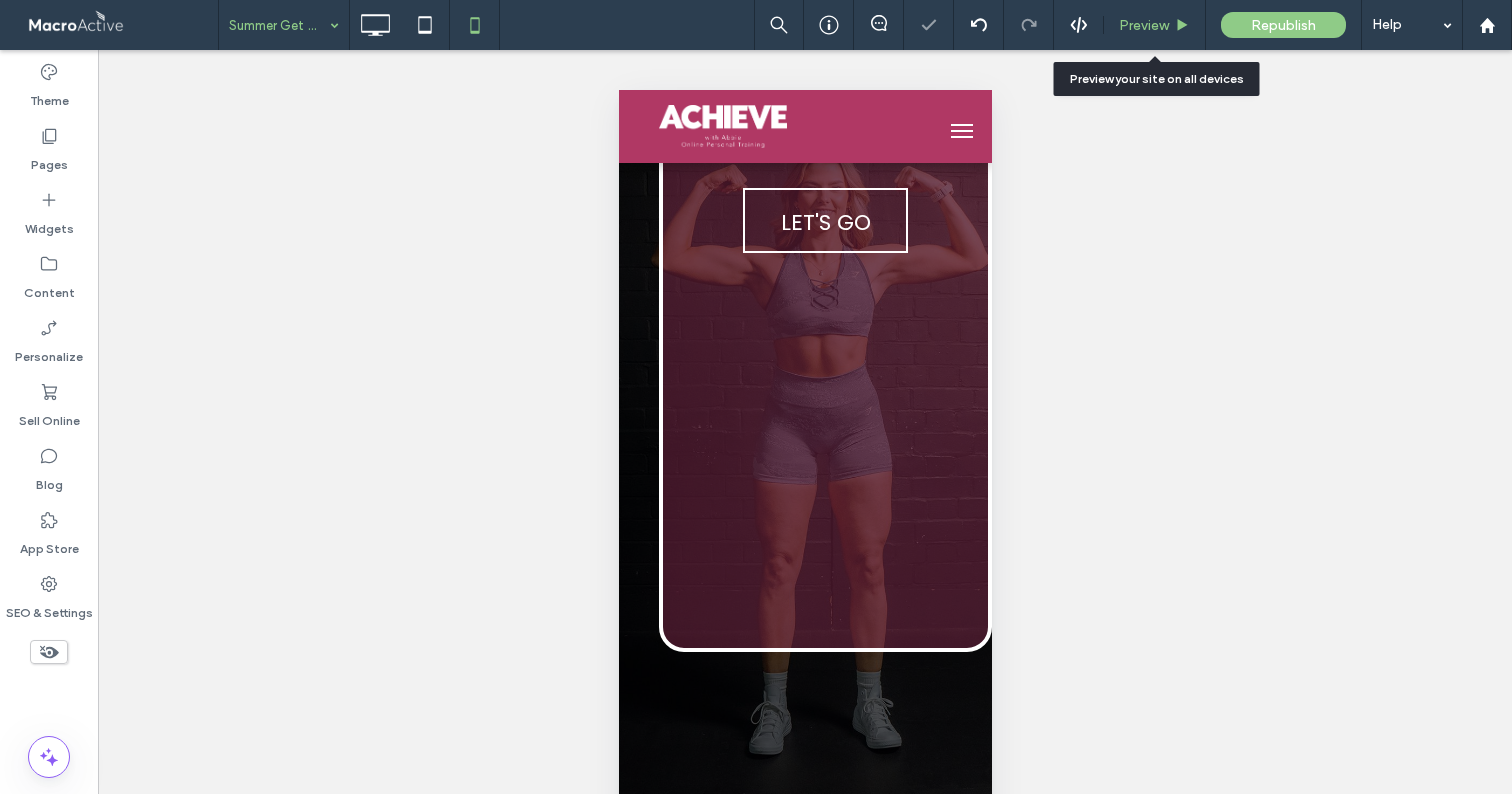 click on "Preview" at bounding box center [1144, 25] 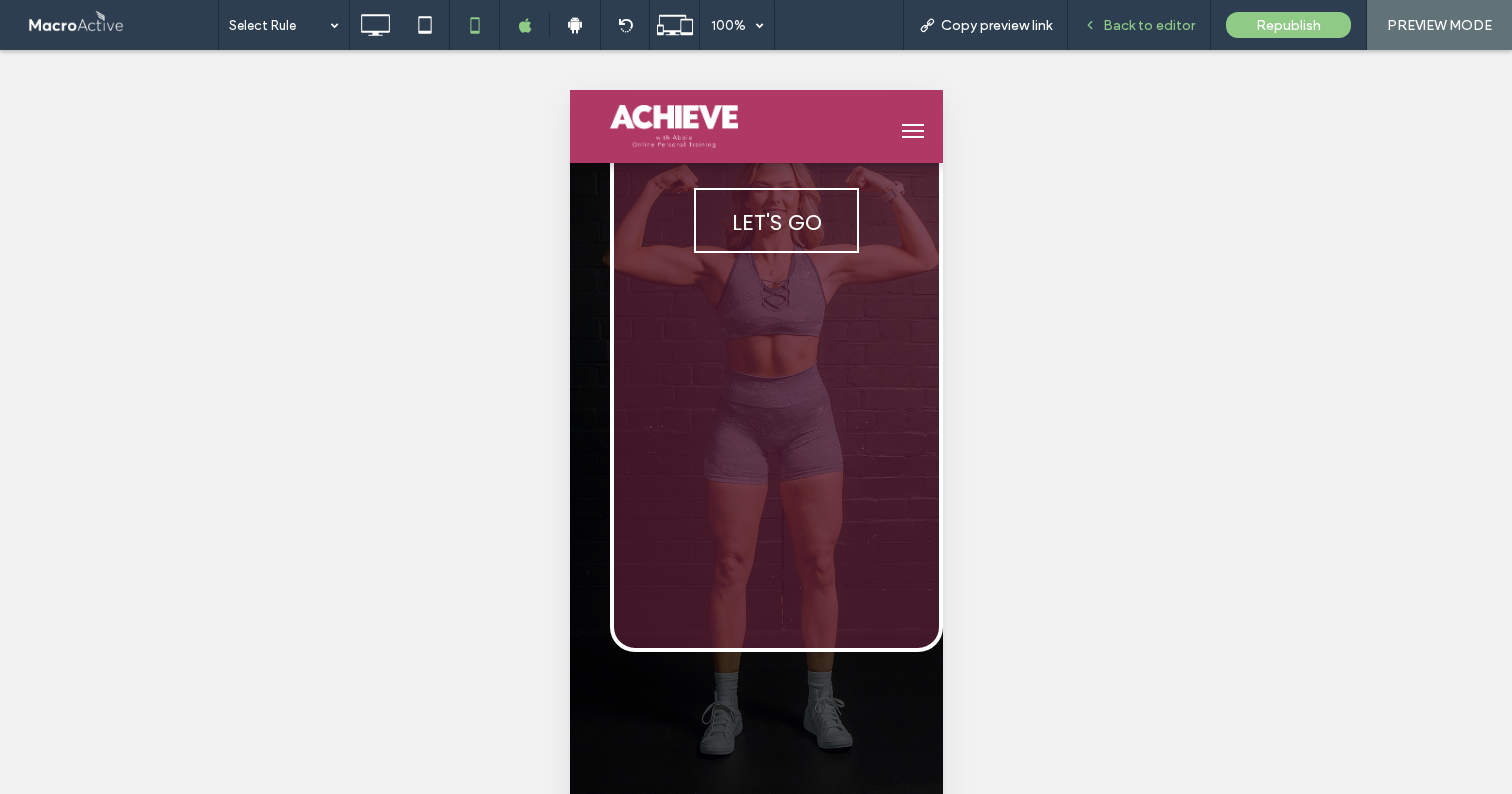 click on "Back to editor" at bounding box center (1149, 25) 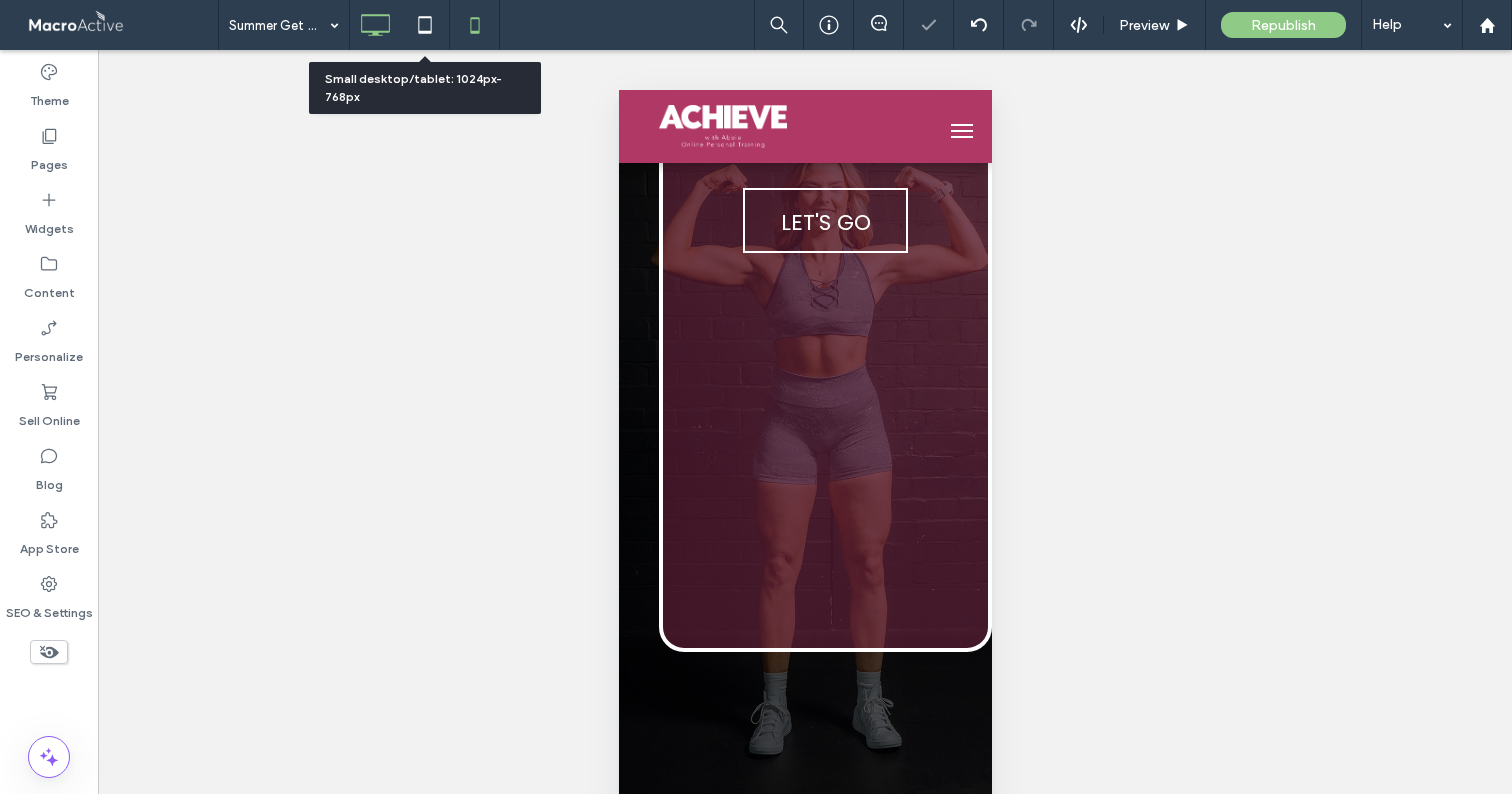 click 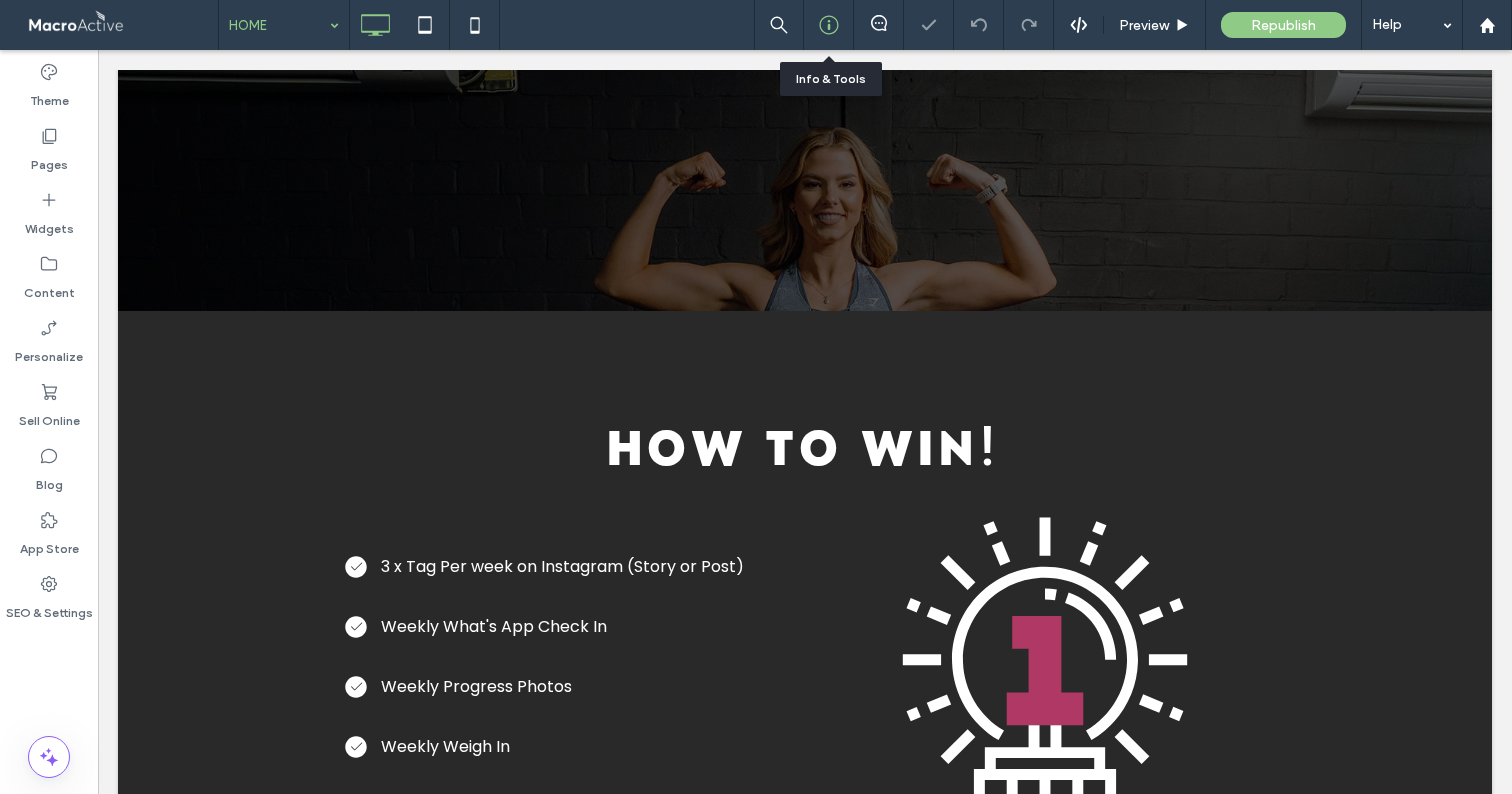 click 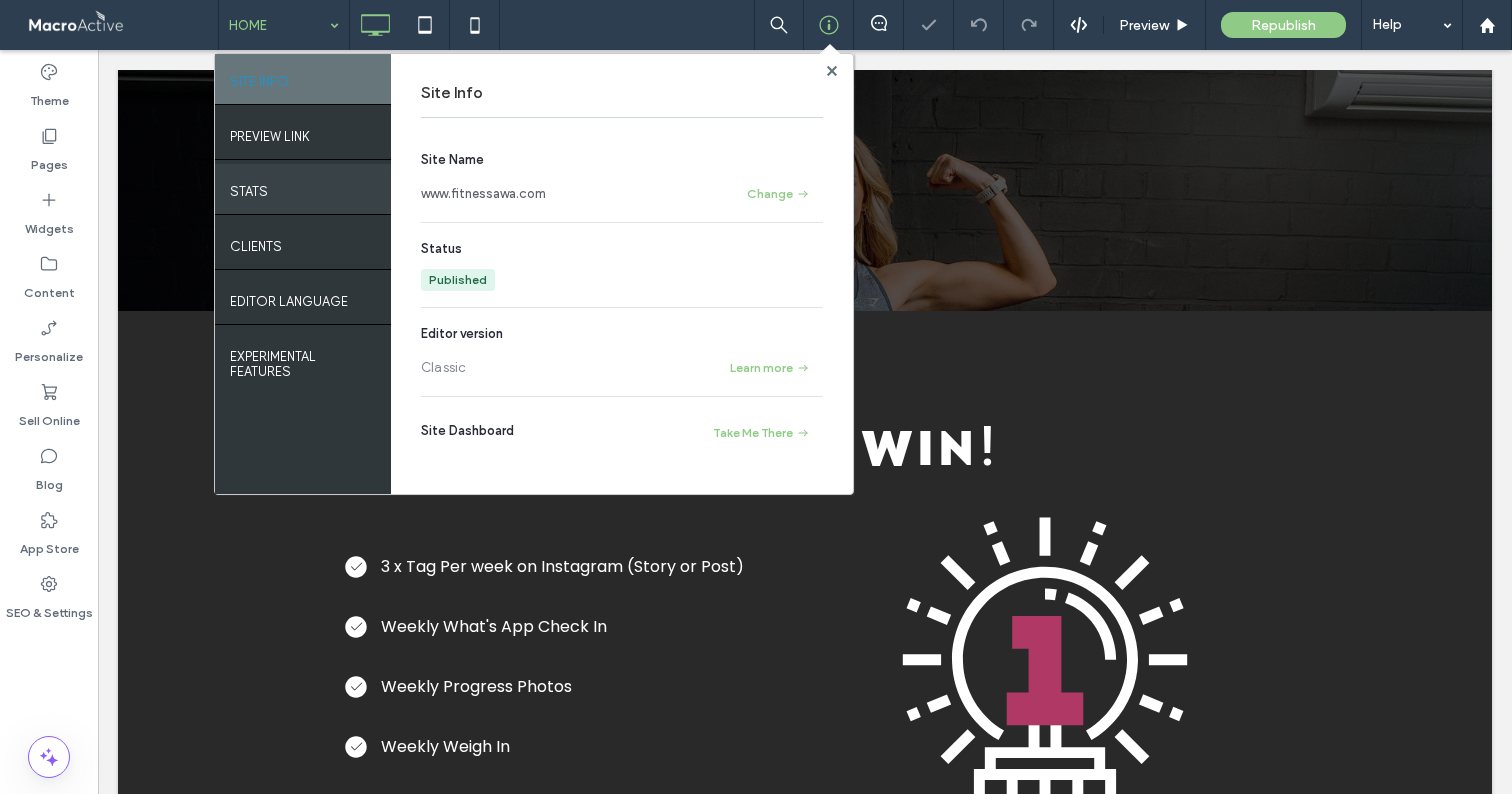 click on "PREVIEW LINK" at bounding box center (303, 134) 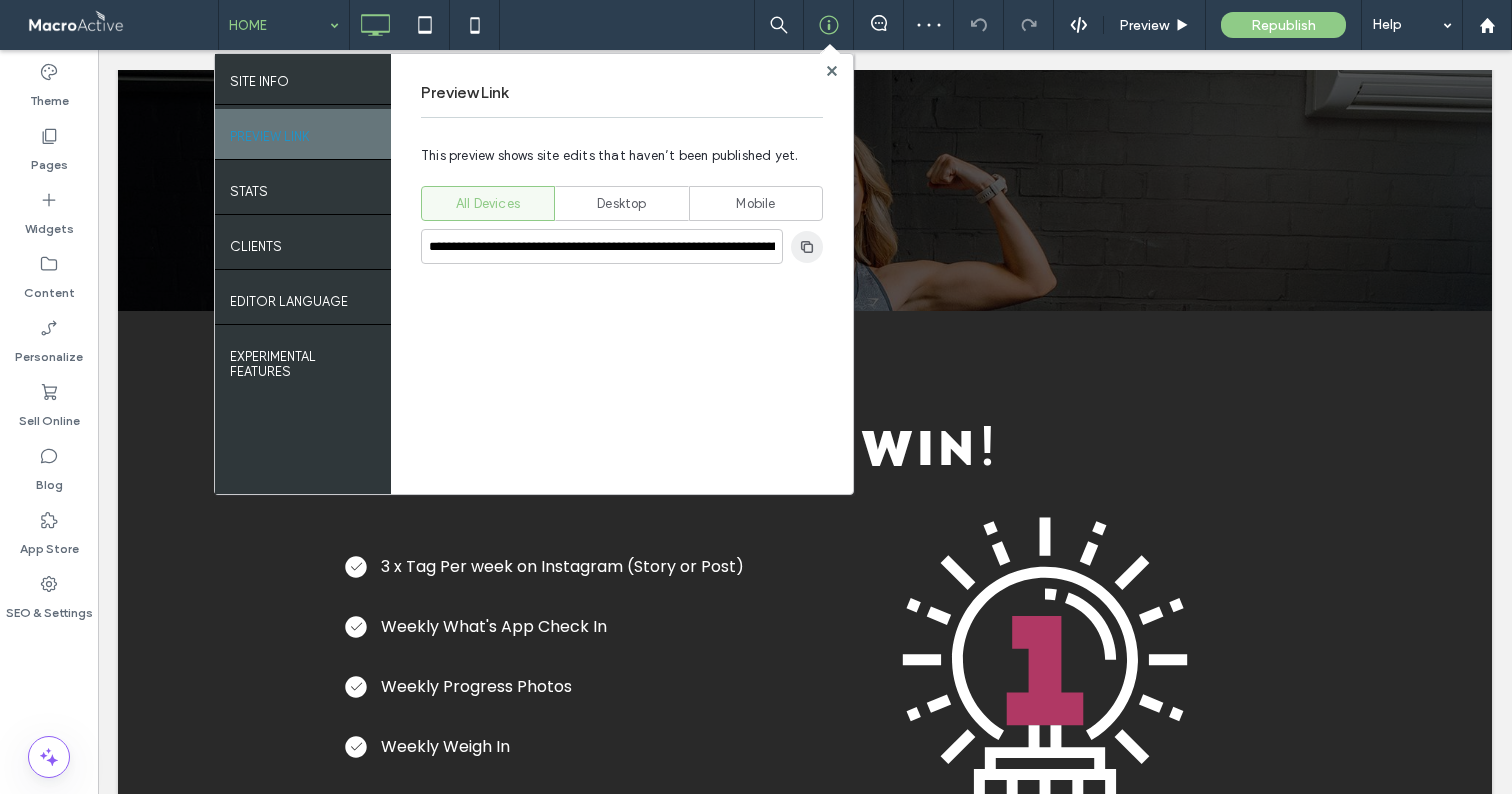 click 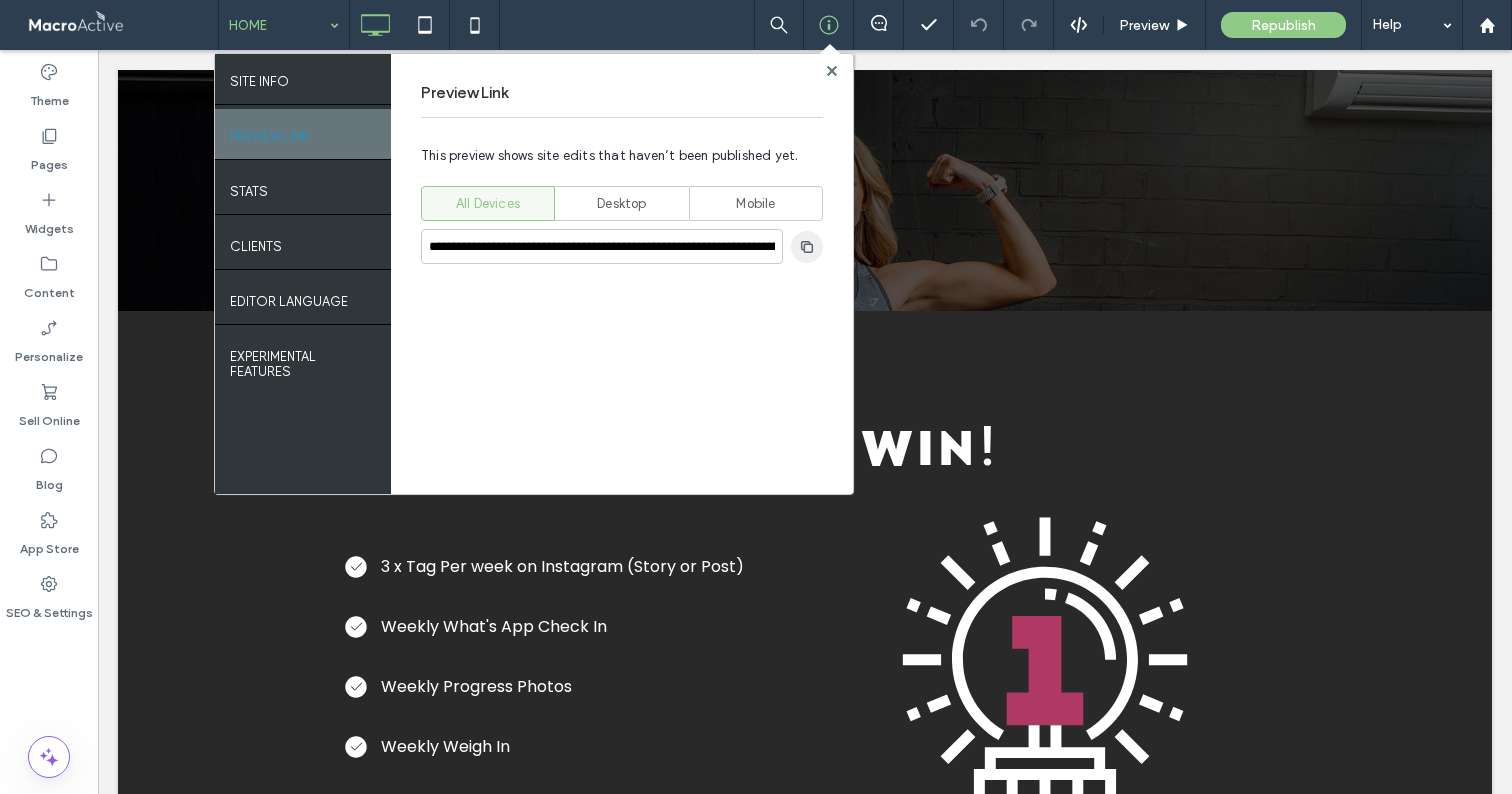 click 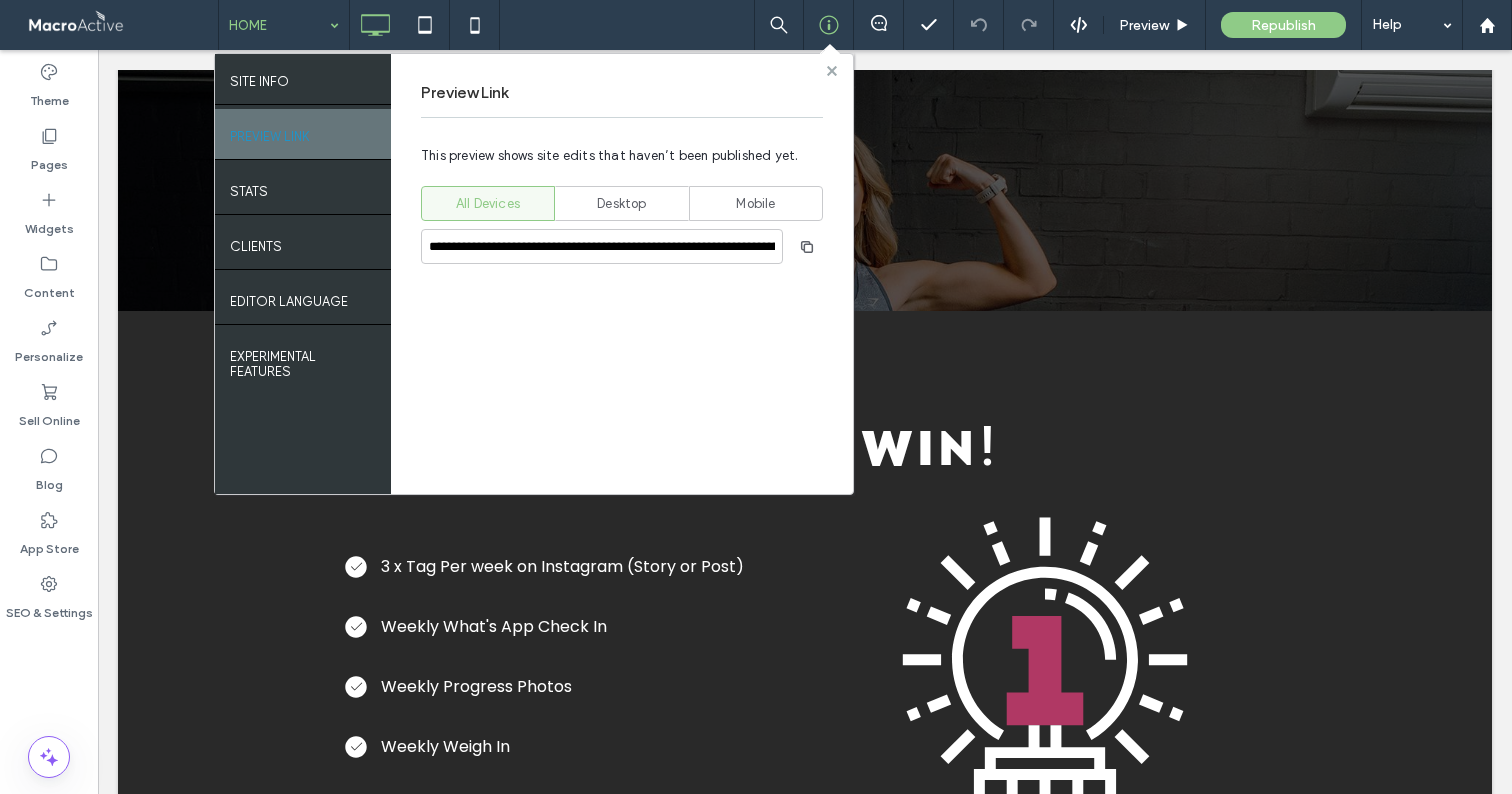 click 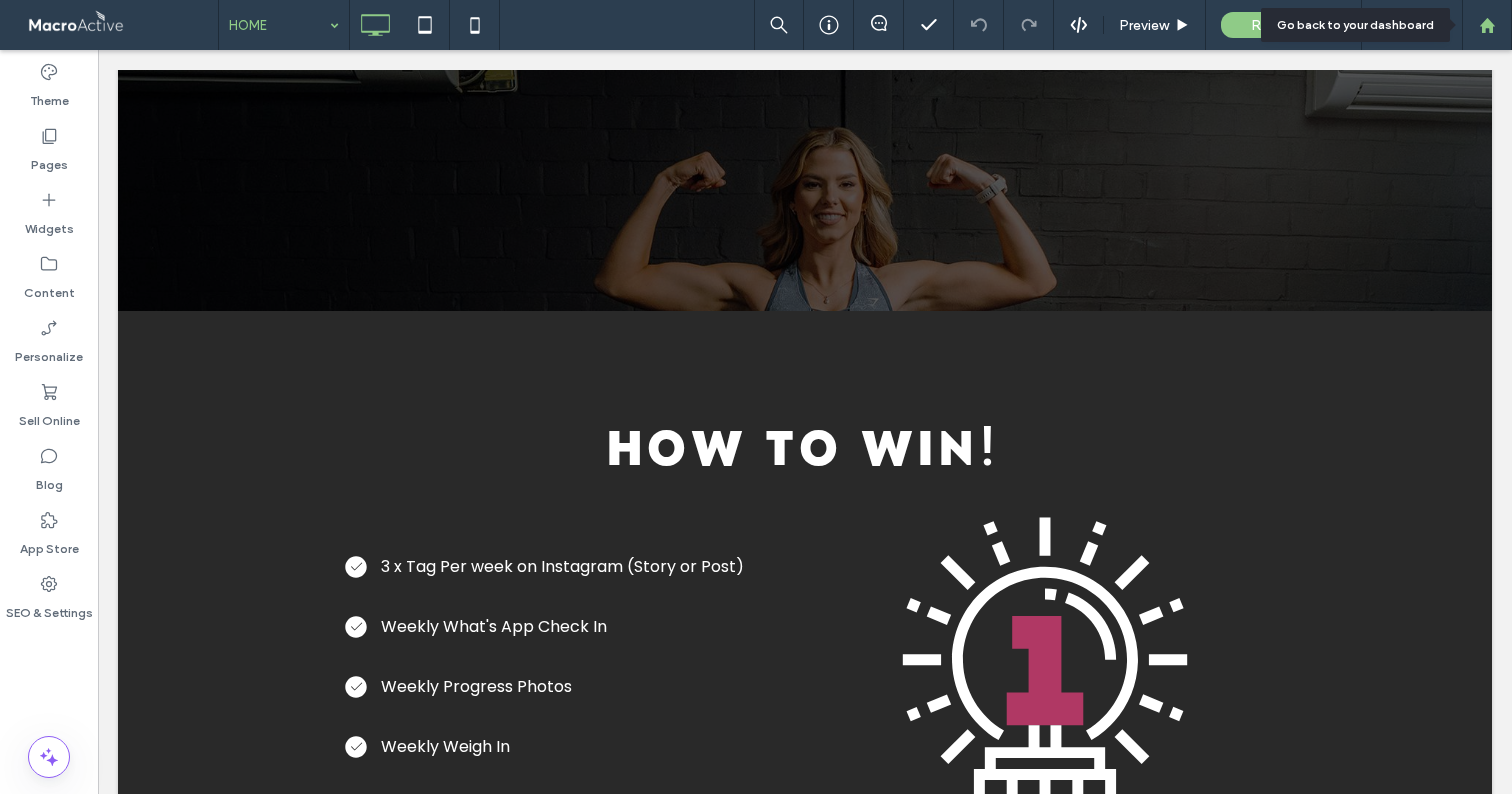 click at bounding box center [1487, 25] 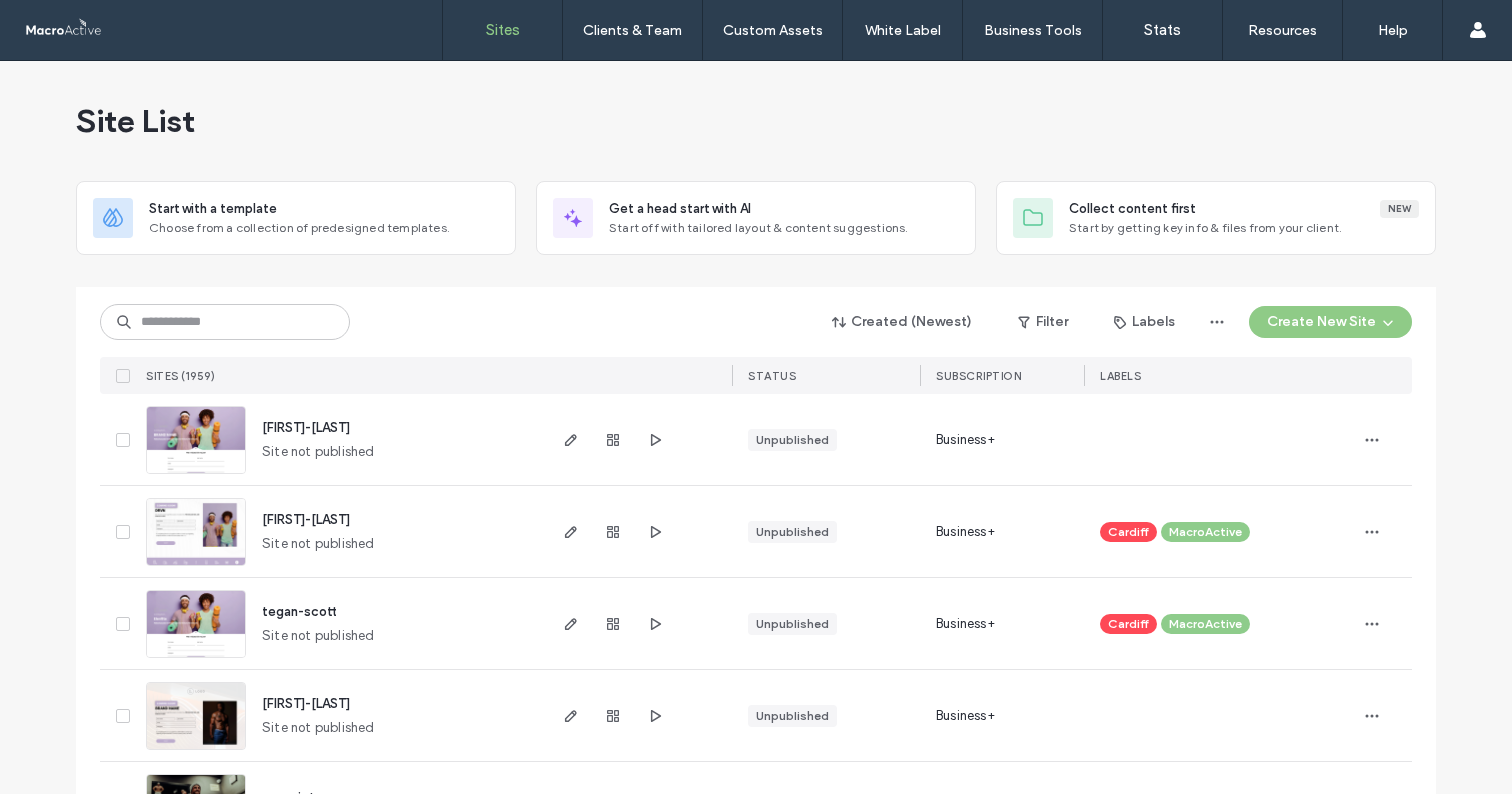 scroll, scrollTop: 0, scrollLeft: 0, axis: both 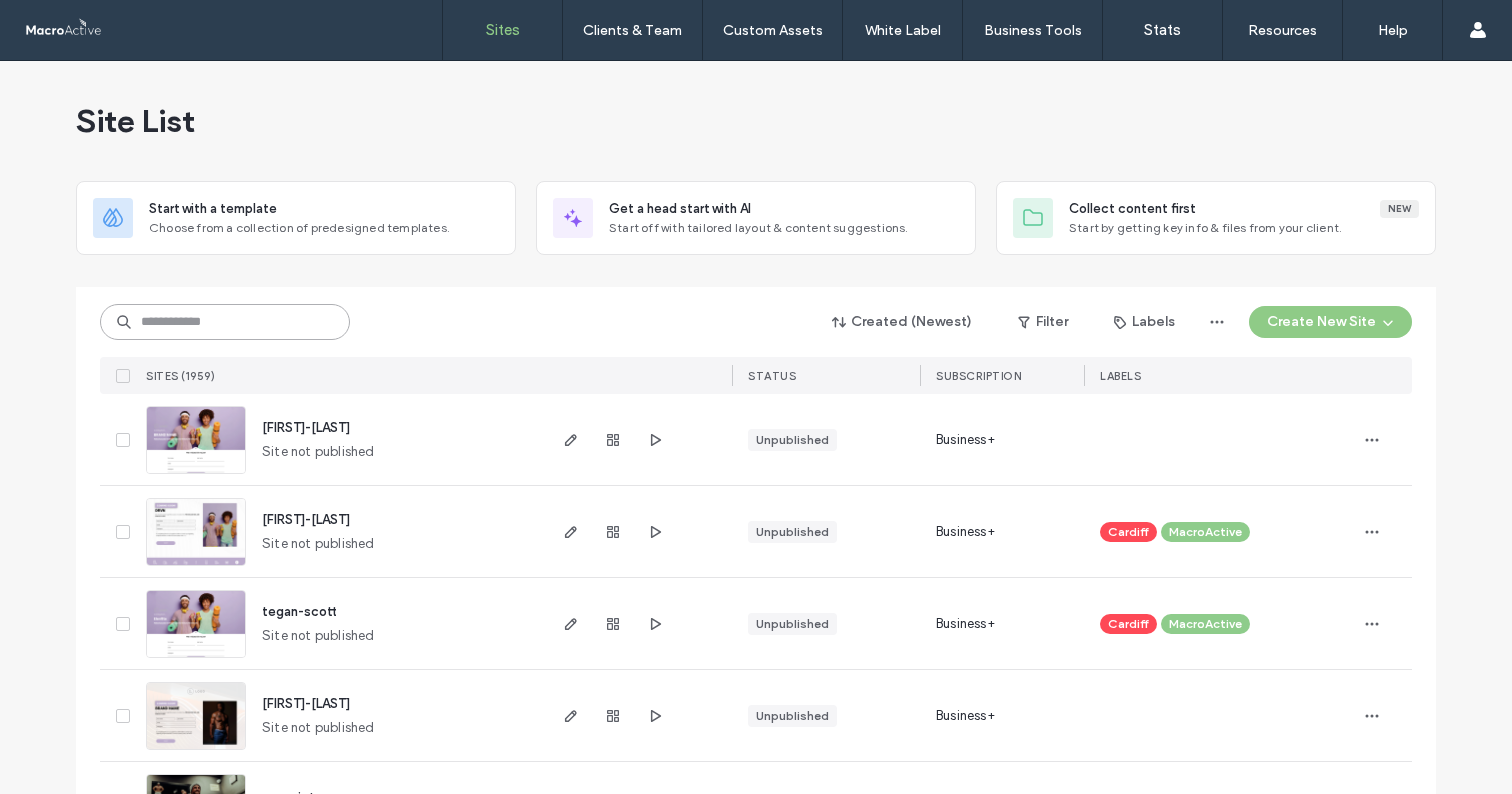 click at bounding box center [225, 322] 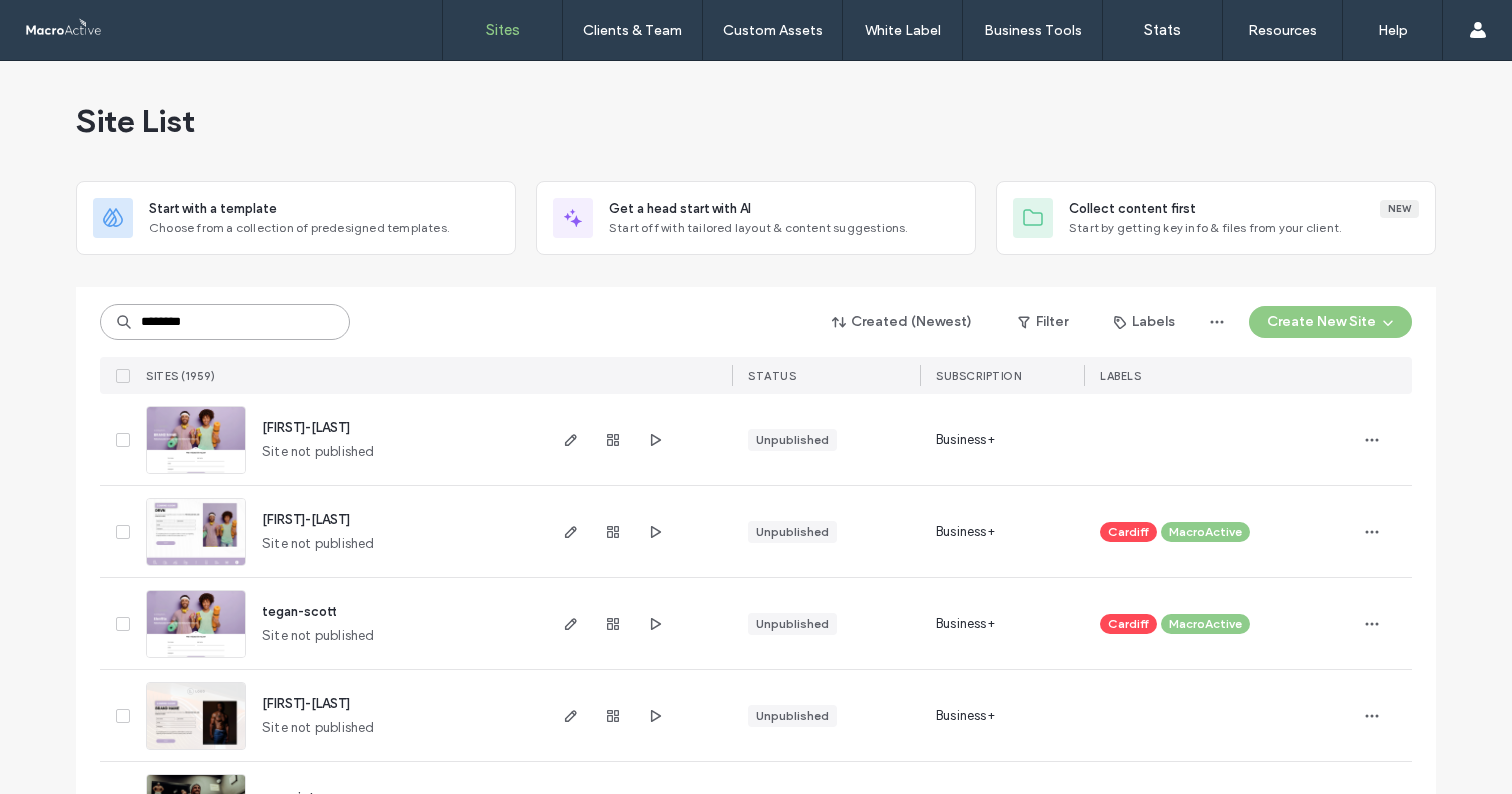 type on "********" 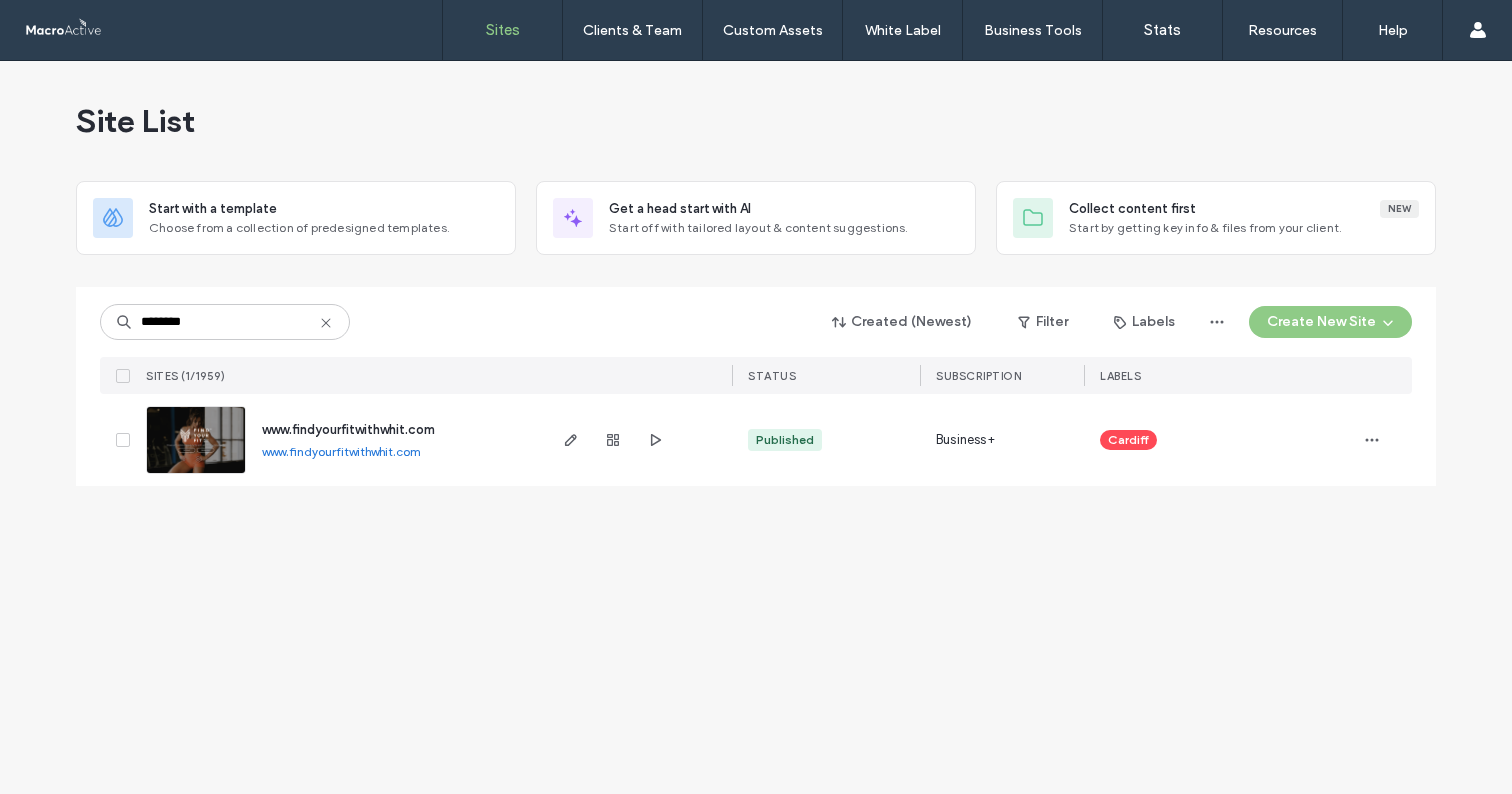 click on "www.findyourfitwithwhit.com" at bounding box center (341, 451) 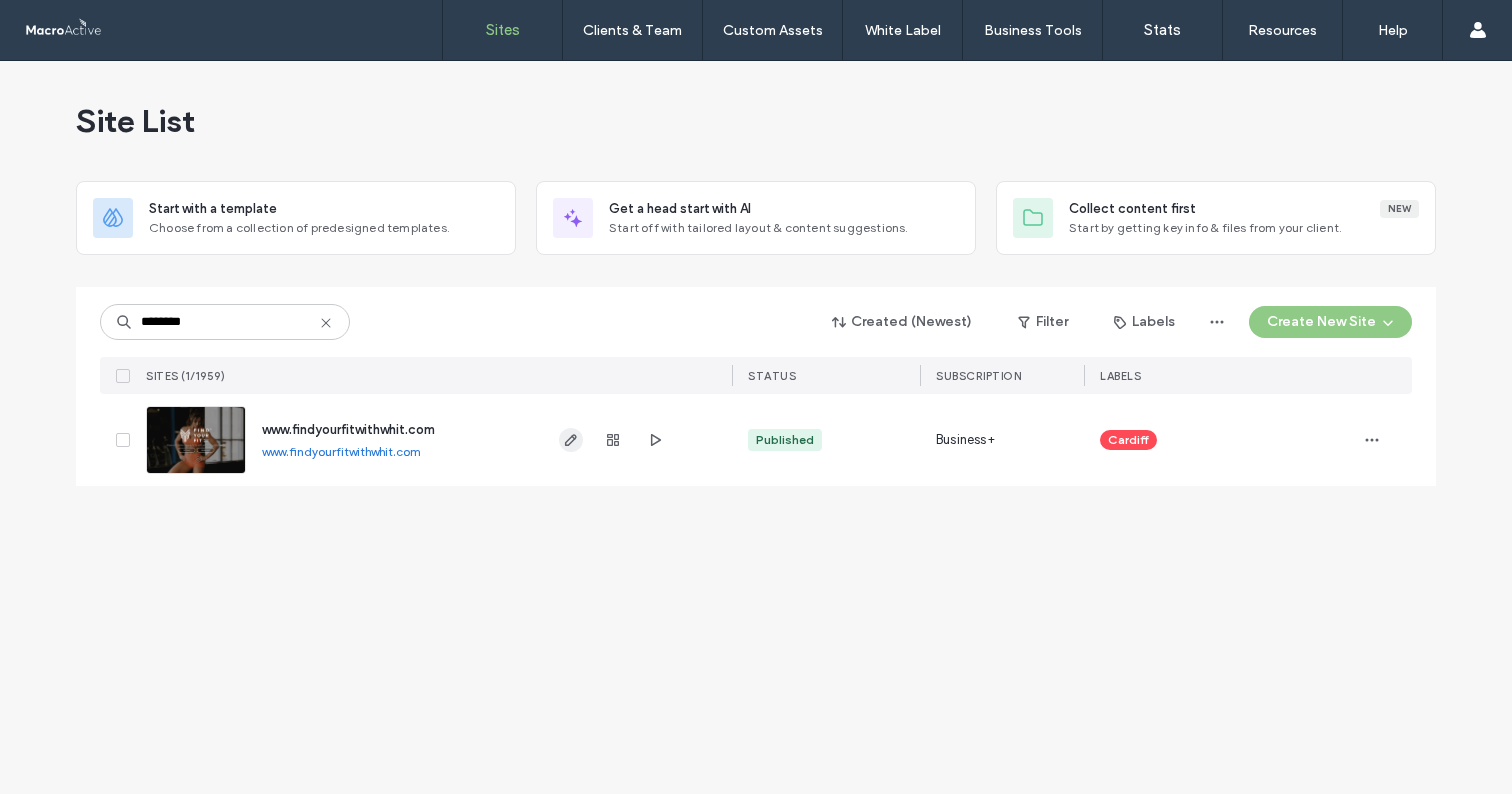 click at bounding box center (571, 440) 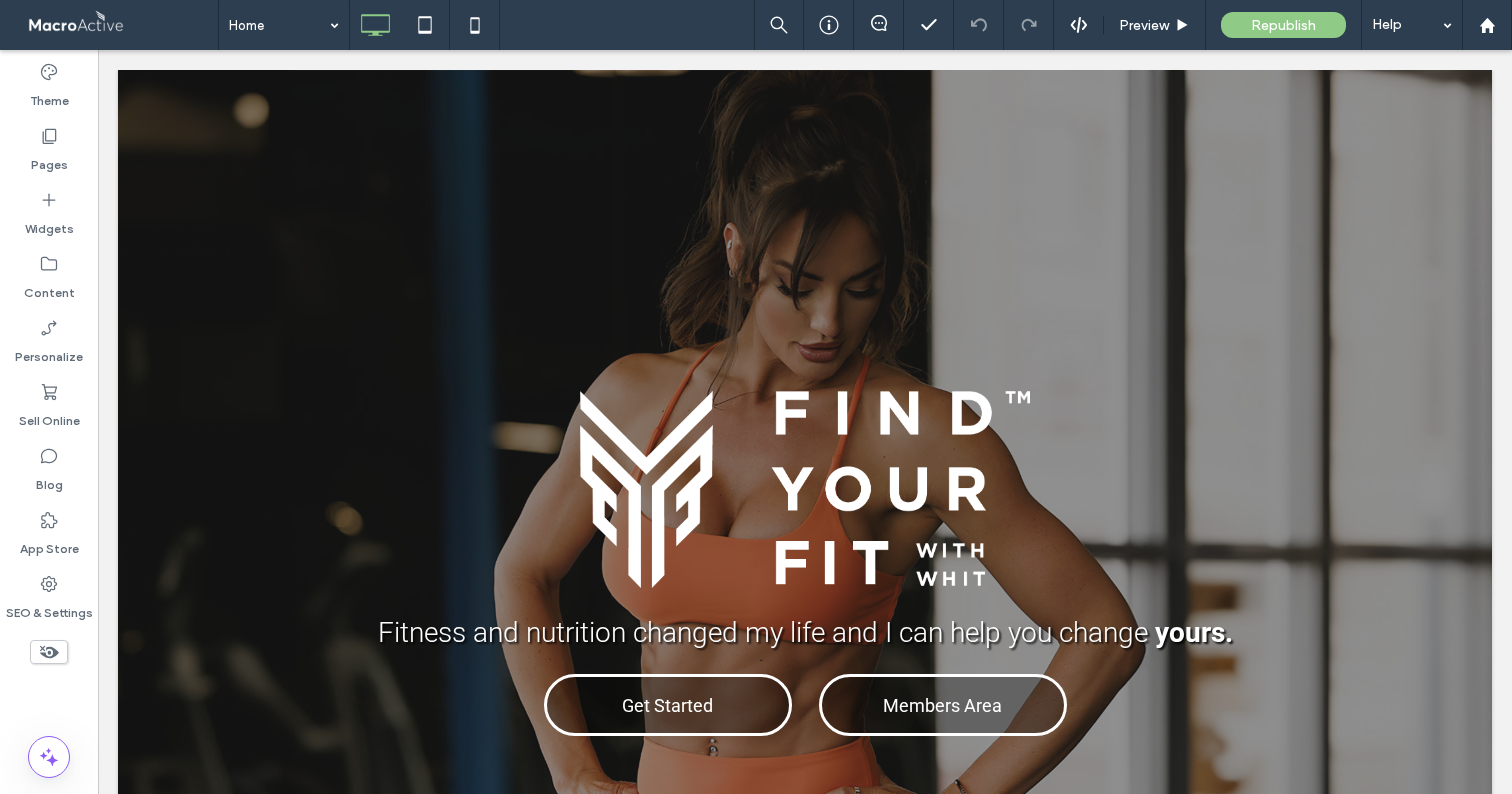 scroll, scrollTop: 0, scrollLeft: 0, axis: both 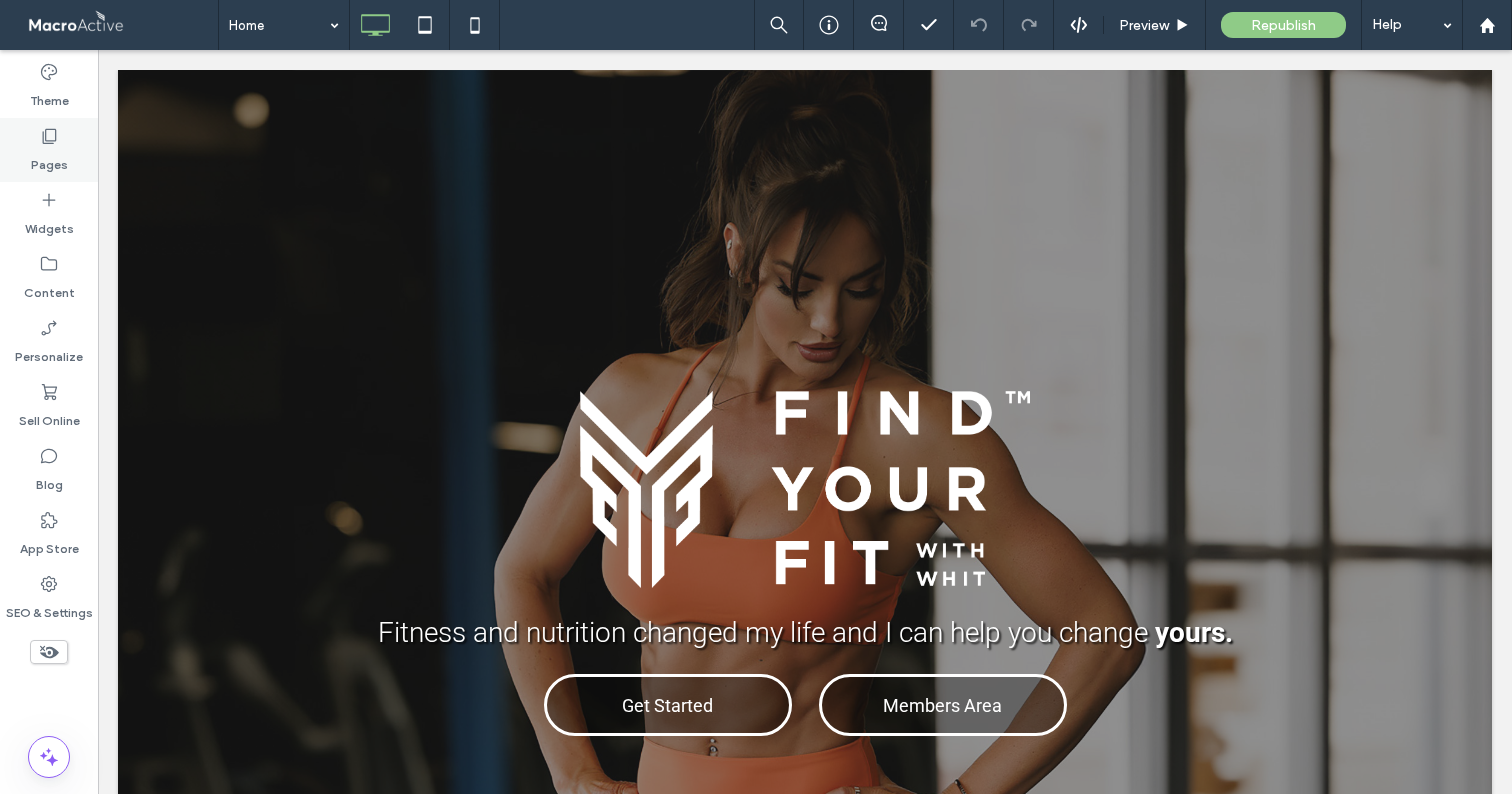 click on "Pages" at bounding box center [49, 160] 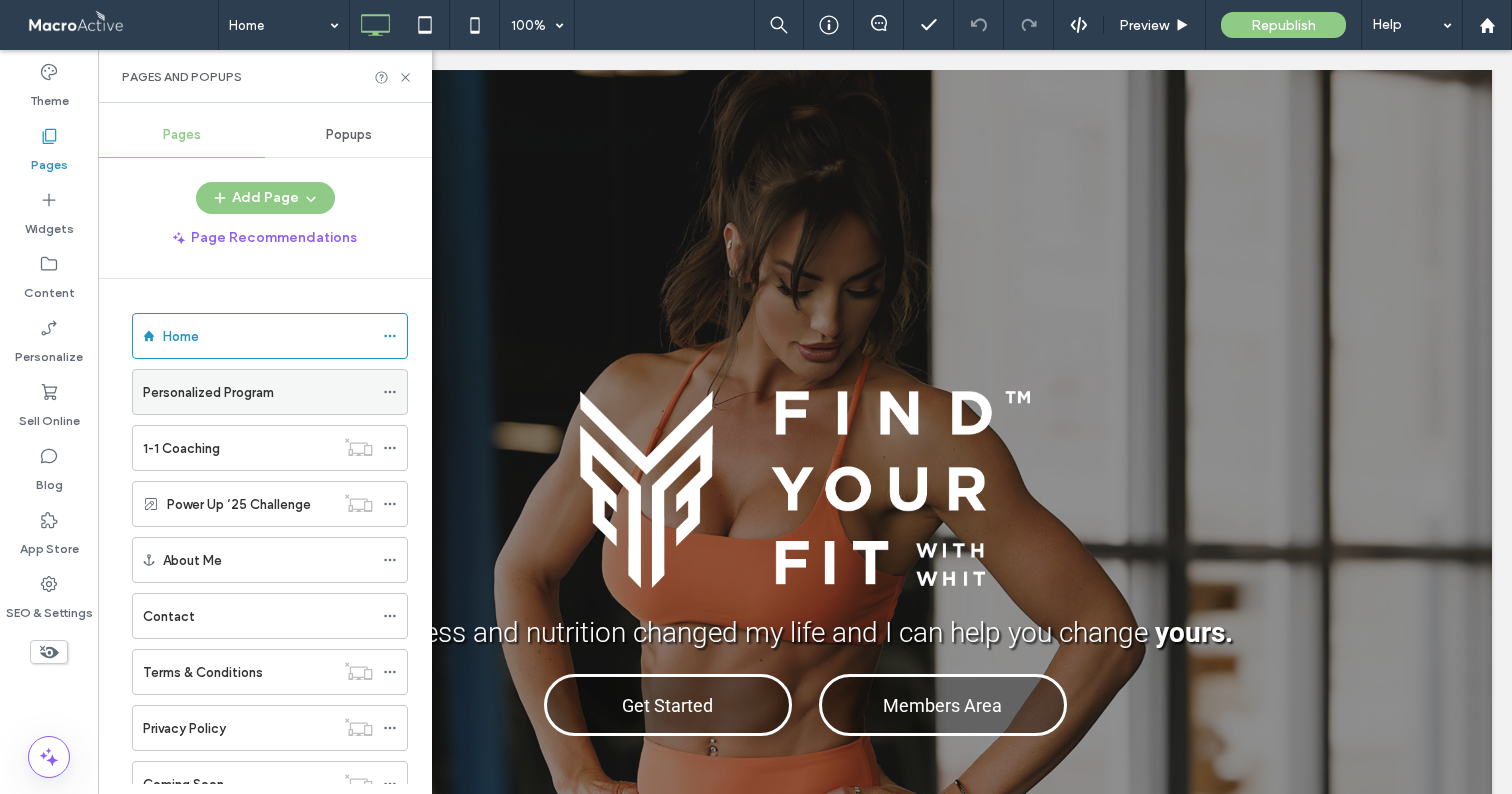 click on "Personalized Program" at bounding box center (258, 392) 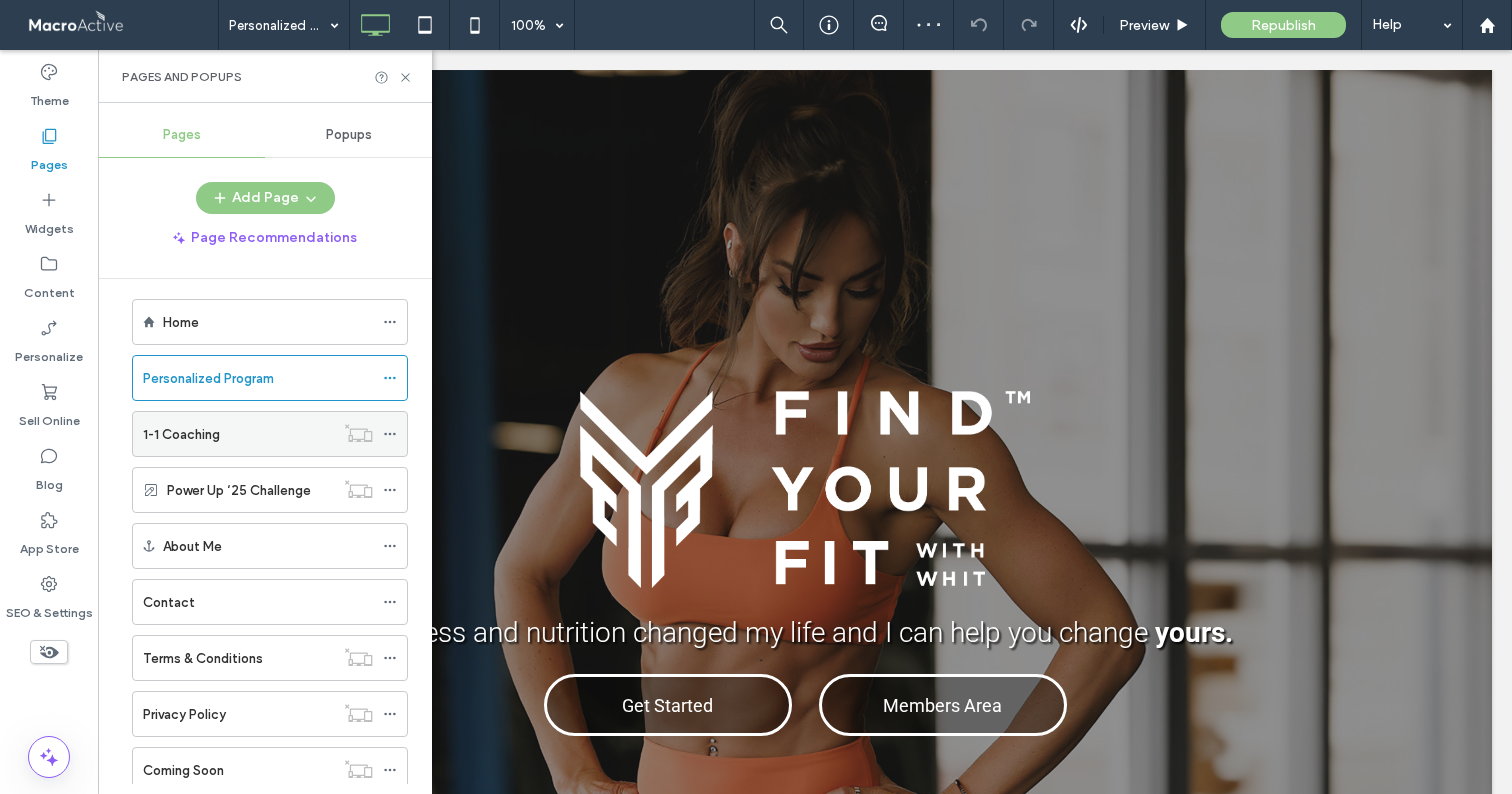 scroll, scrollTop: 0, scrollLeft: 0, axis: both 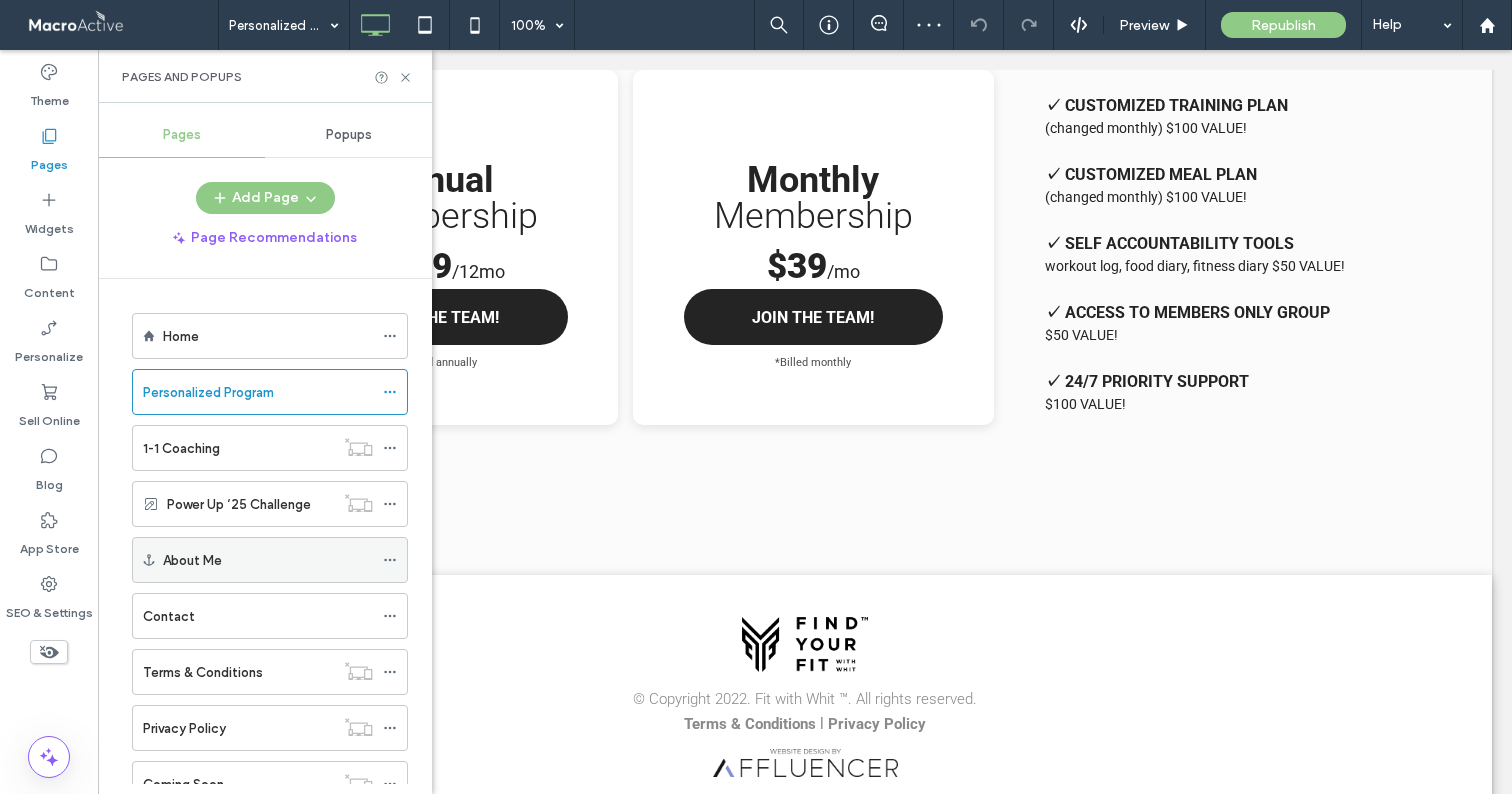 click on "About Me" at bounding box center [268, 560] 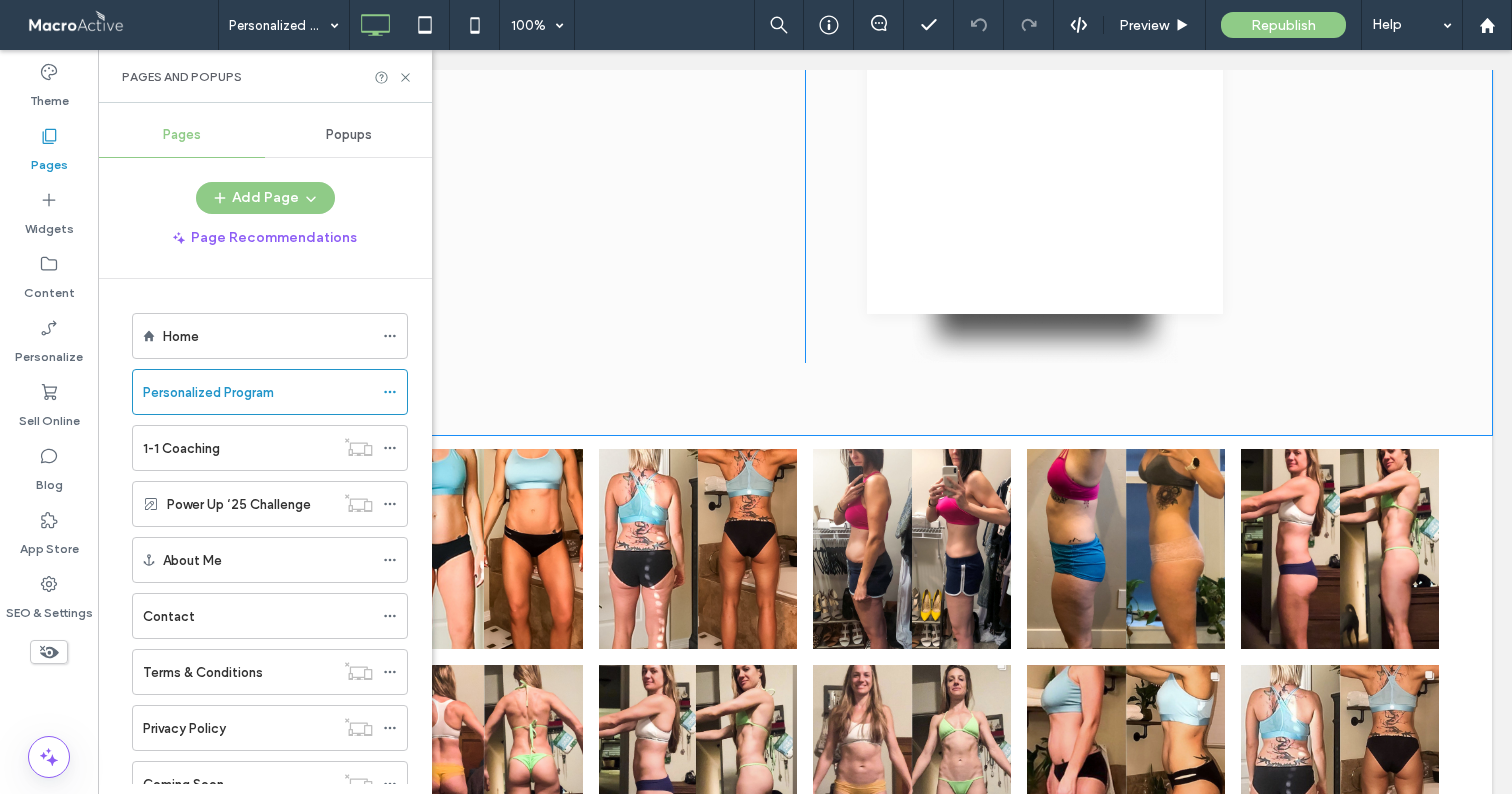 scroll, scrollTop: 1492, scrollLeft: 0, axis: vertical 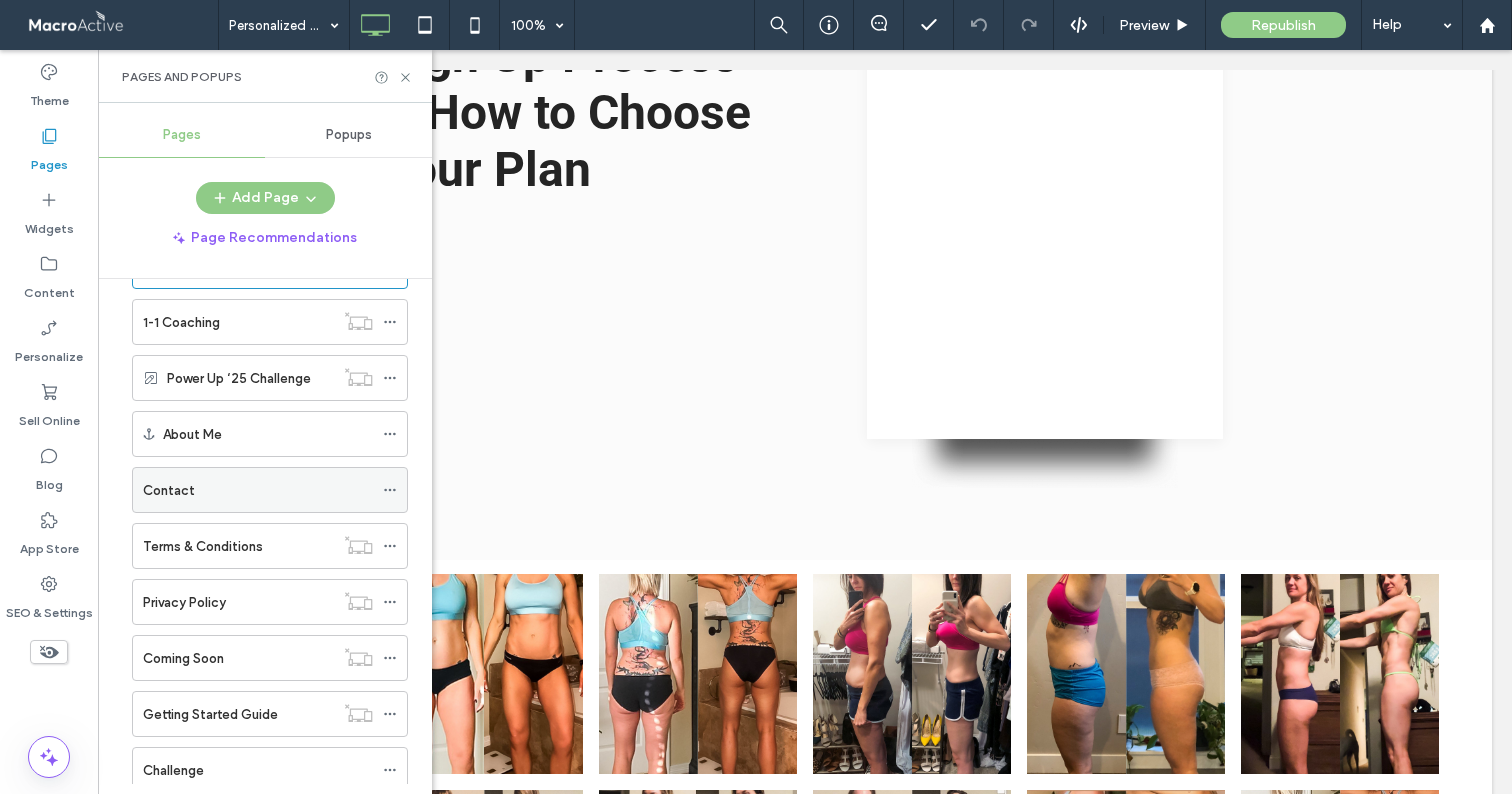 click on "Contact" at bounding box center [258, 490] 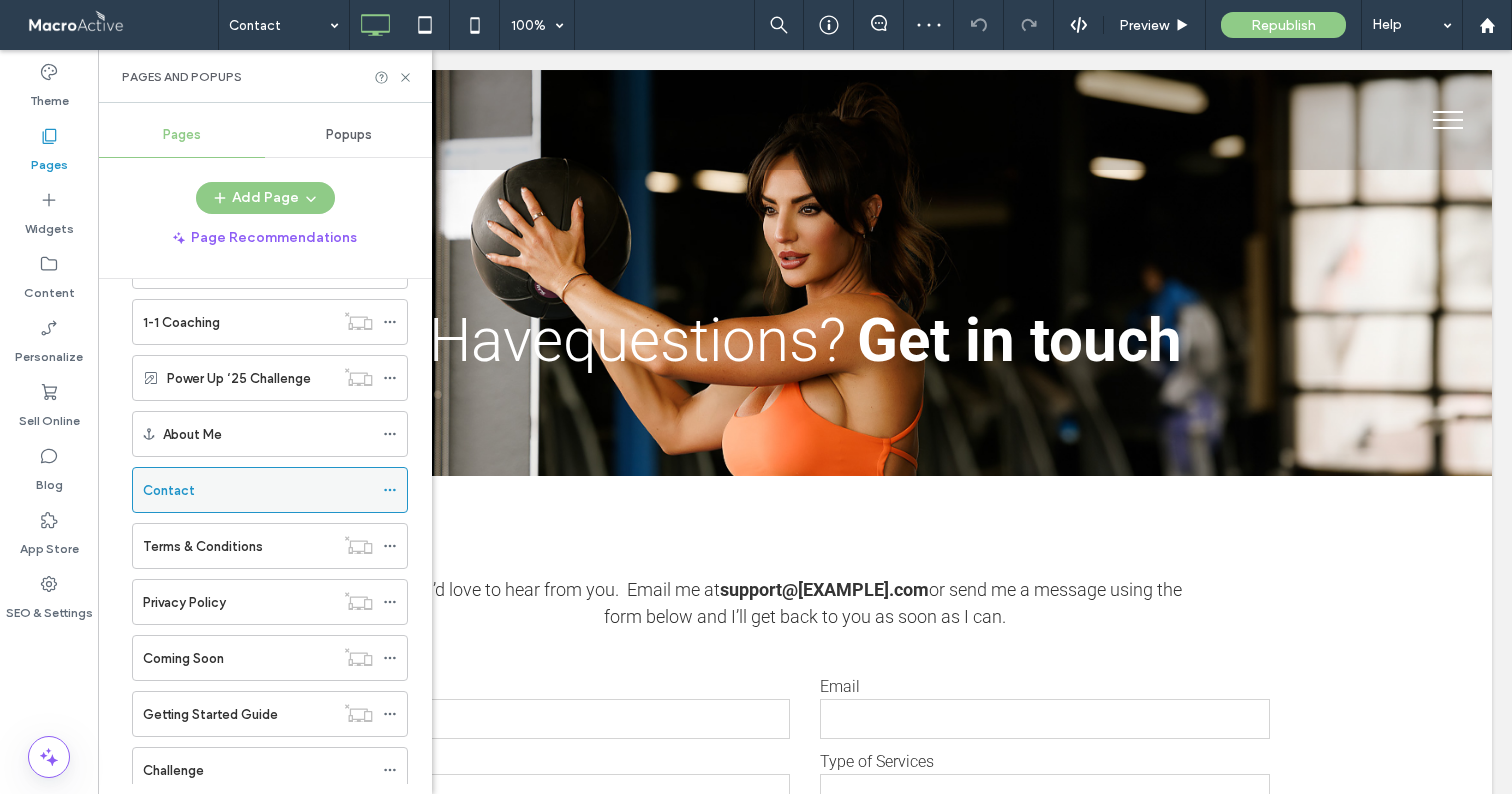 scroll, scrollTop: 0, scrollLeft: 0, axis: both 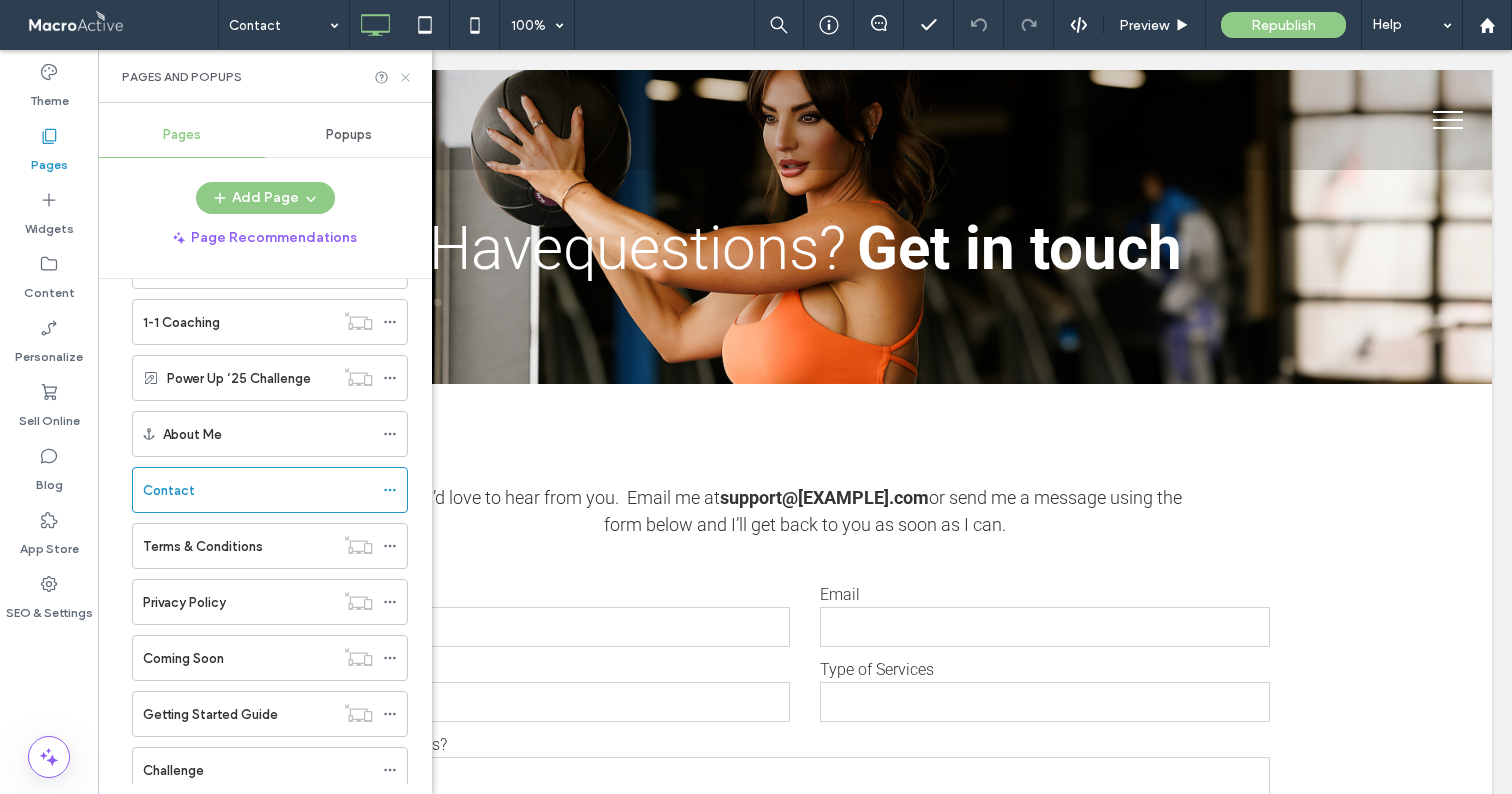 click 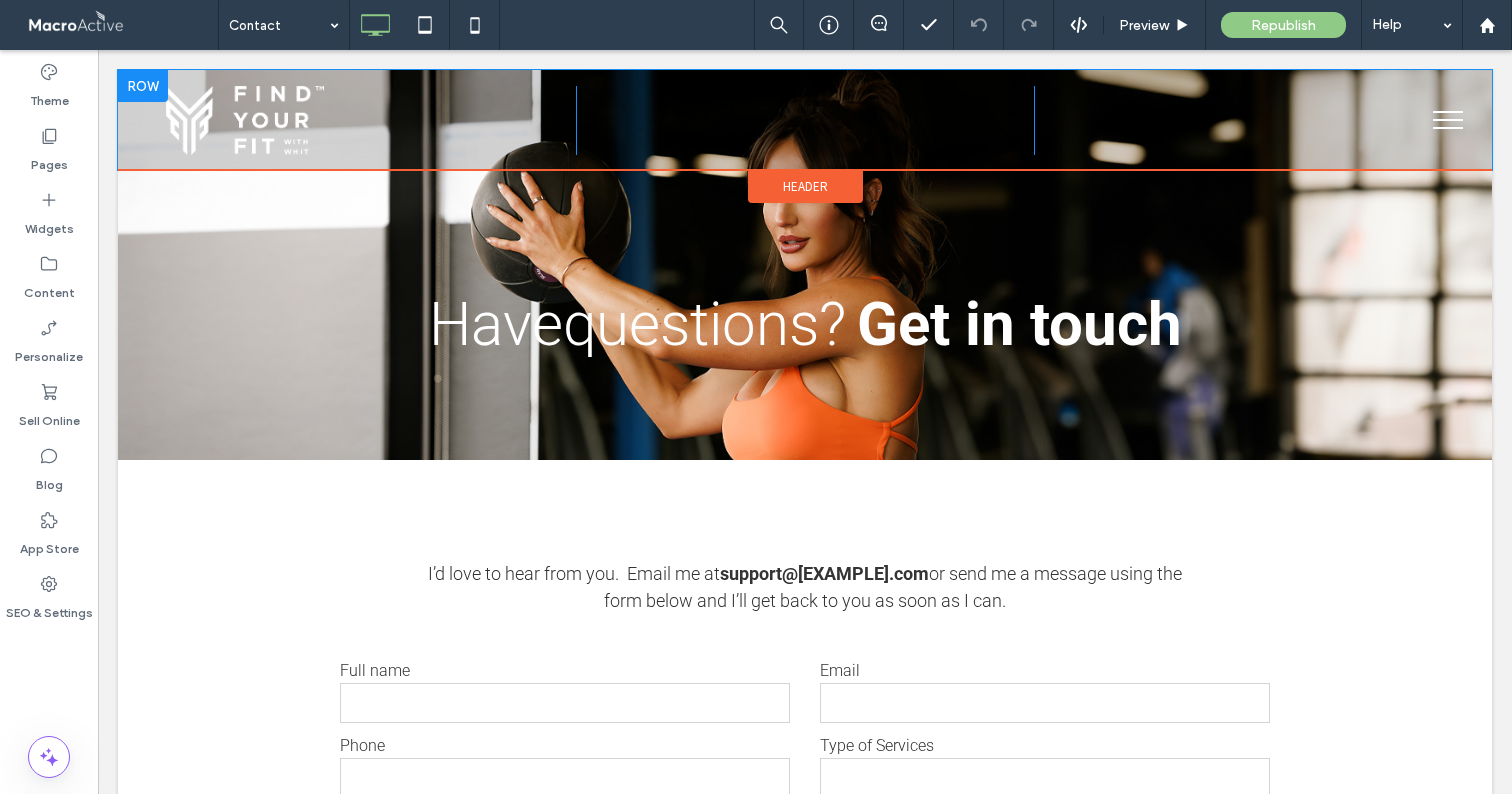 scroll, scrollTop: 0, scrollLeft: 0, axis: both 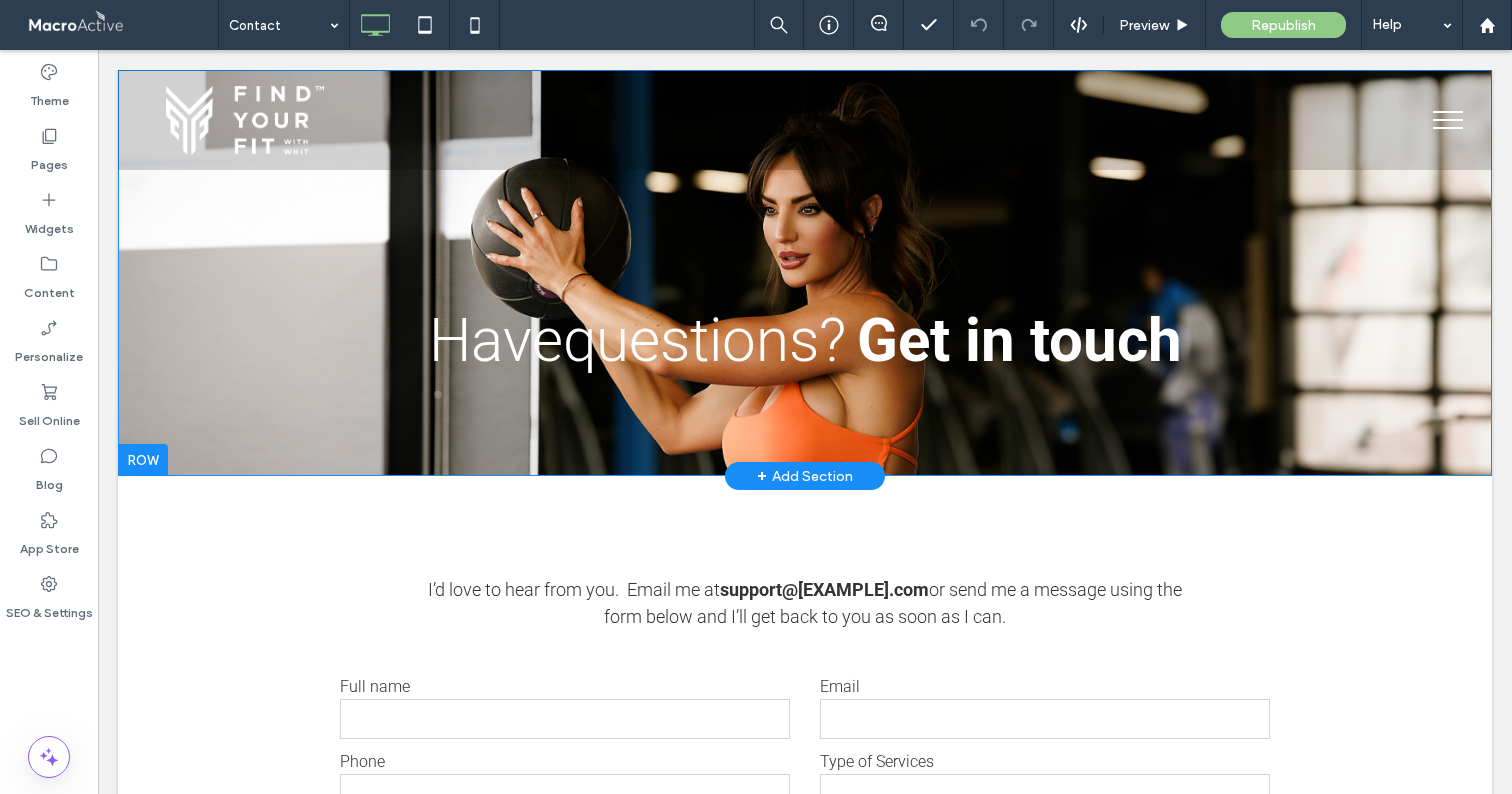 click on "Have  questions ?
Get in touch Click To Paste" at bounding box center [805, 273] 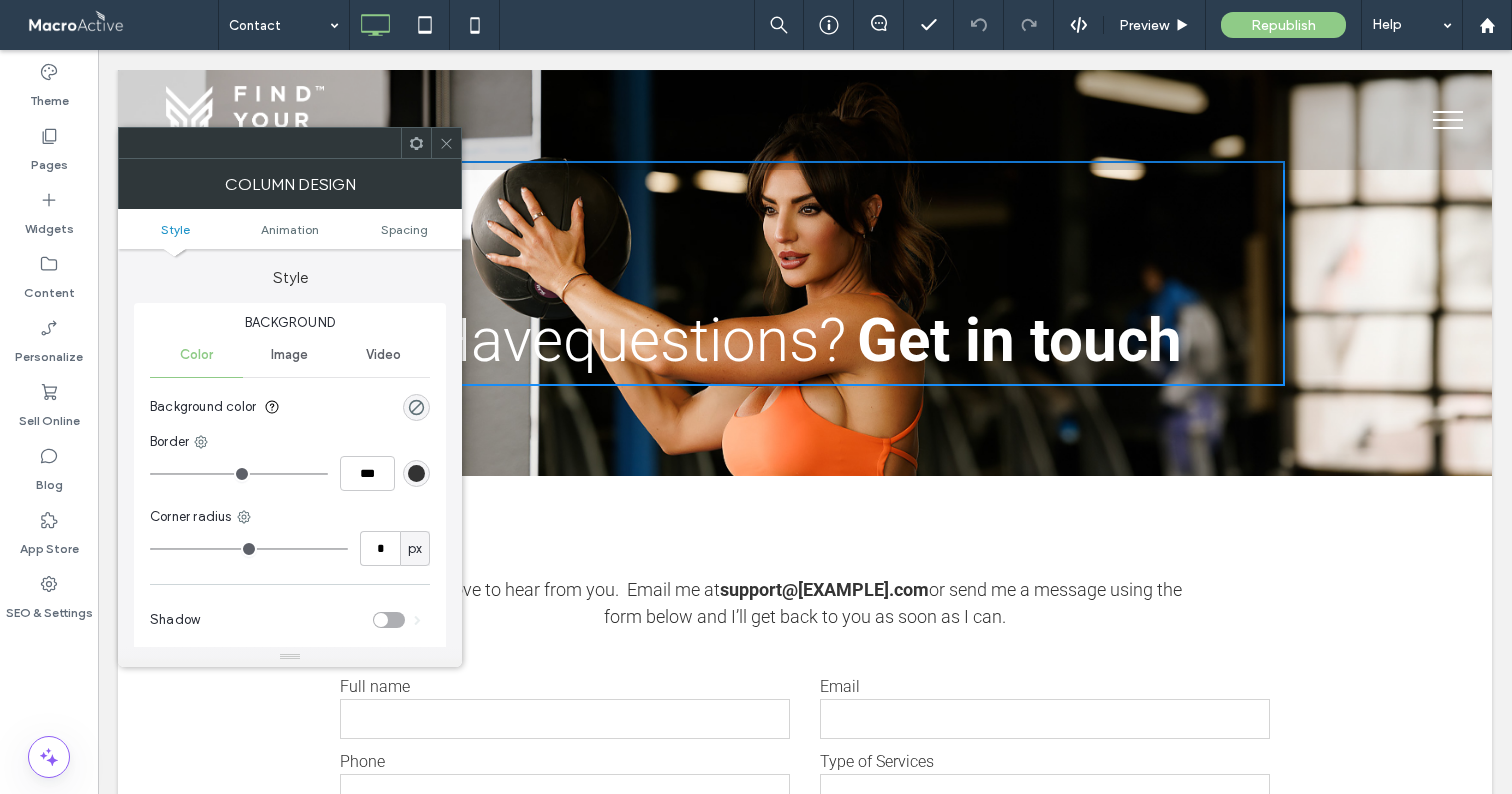 click 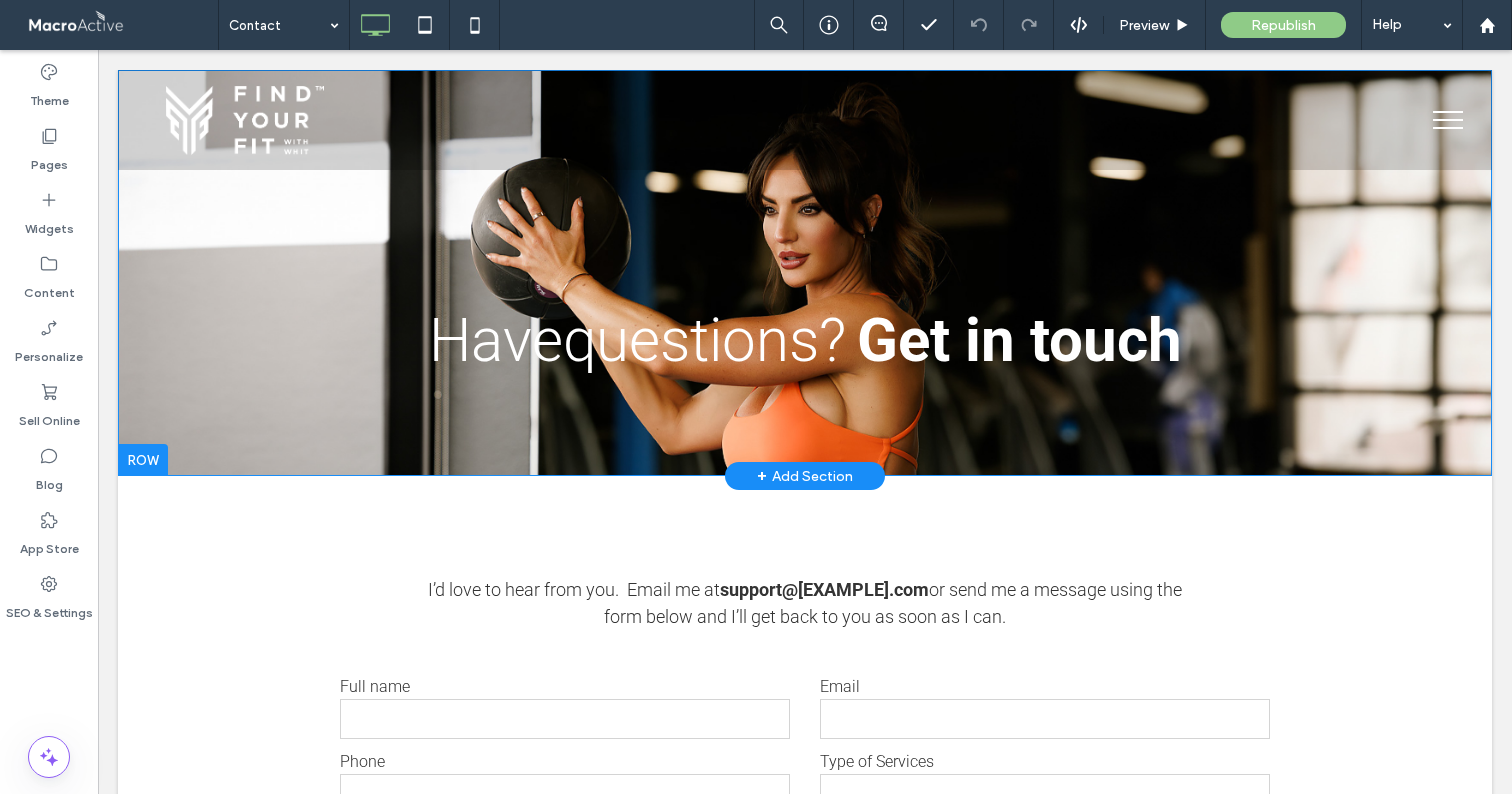 click on "Have  questions ?
Get in touch Click To Paste
Row + Add Section" at bounding box center (805, 273) 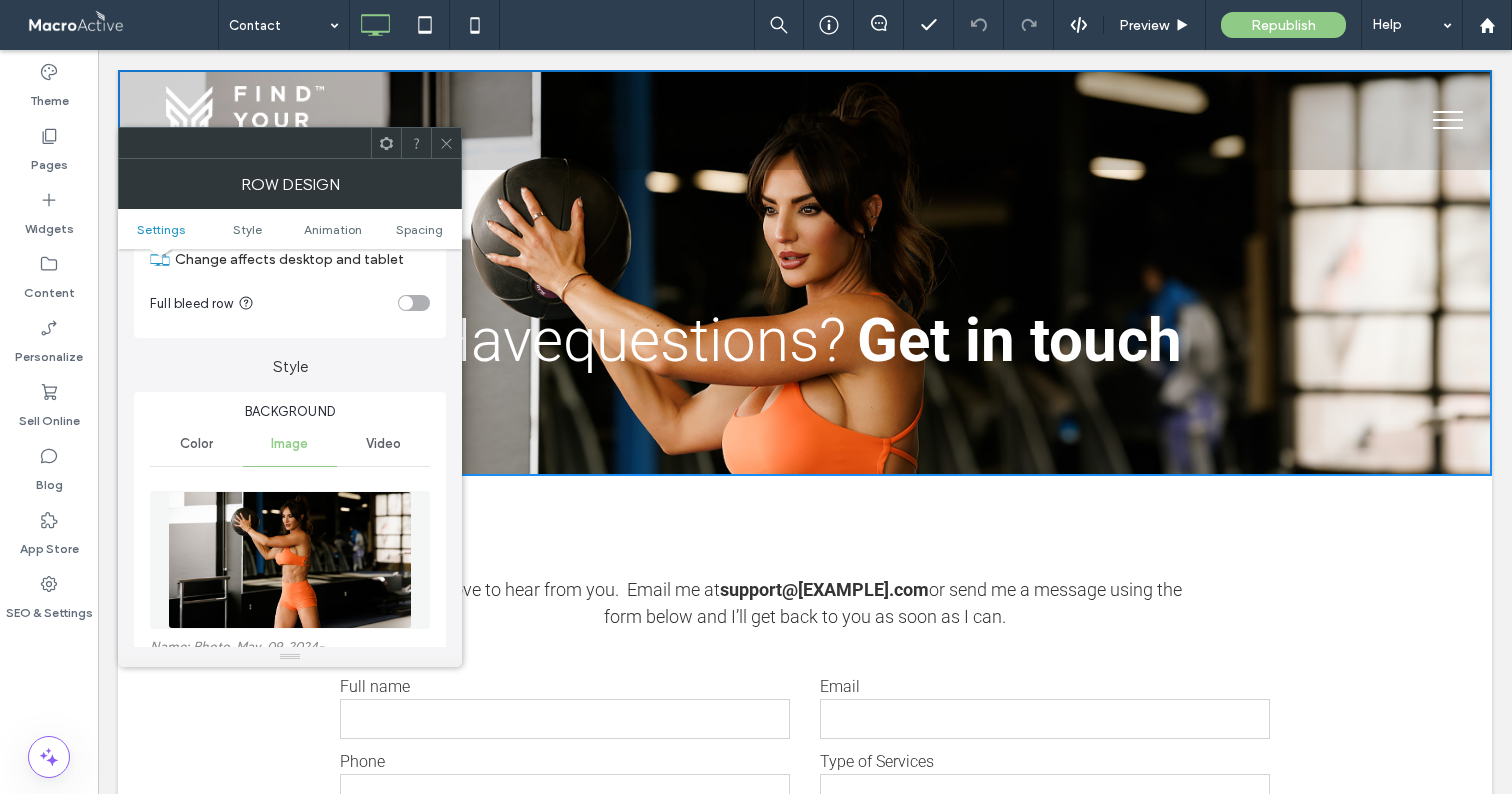 scroll, scrollTop: 90, scrollLeft: 0, axis: vertical 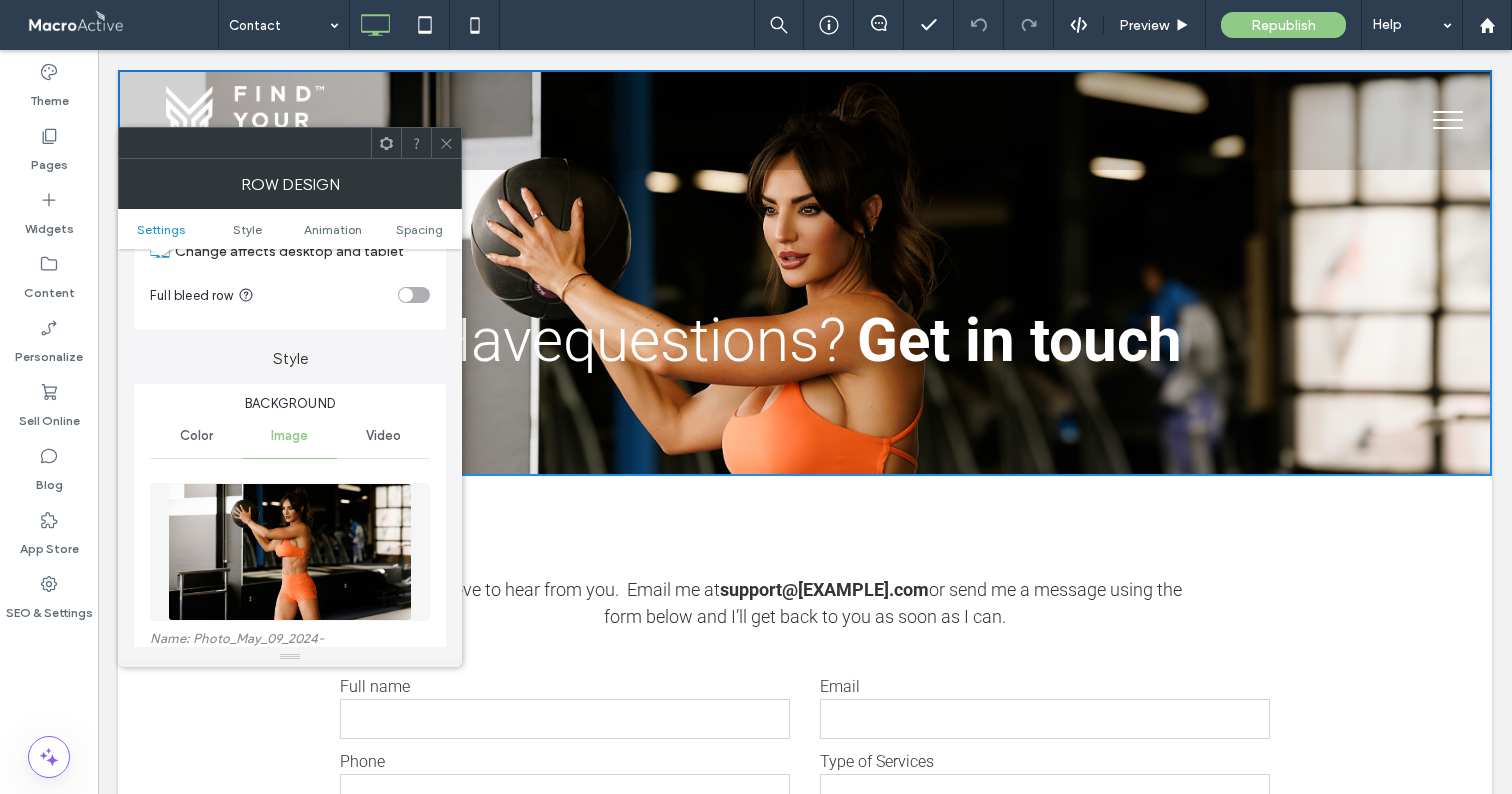 click at bounding box center [446, 143] 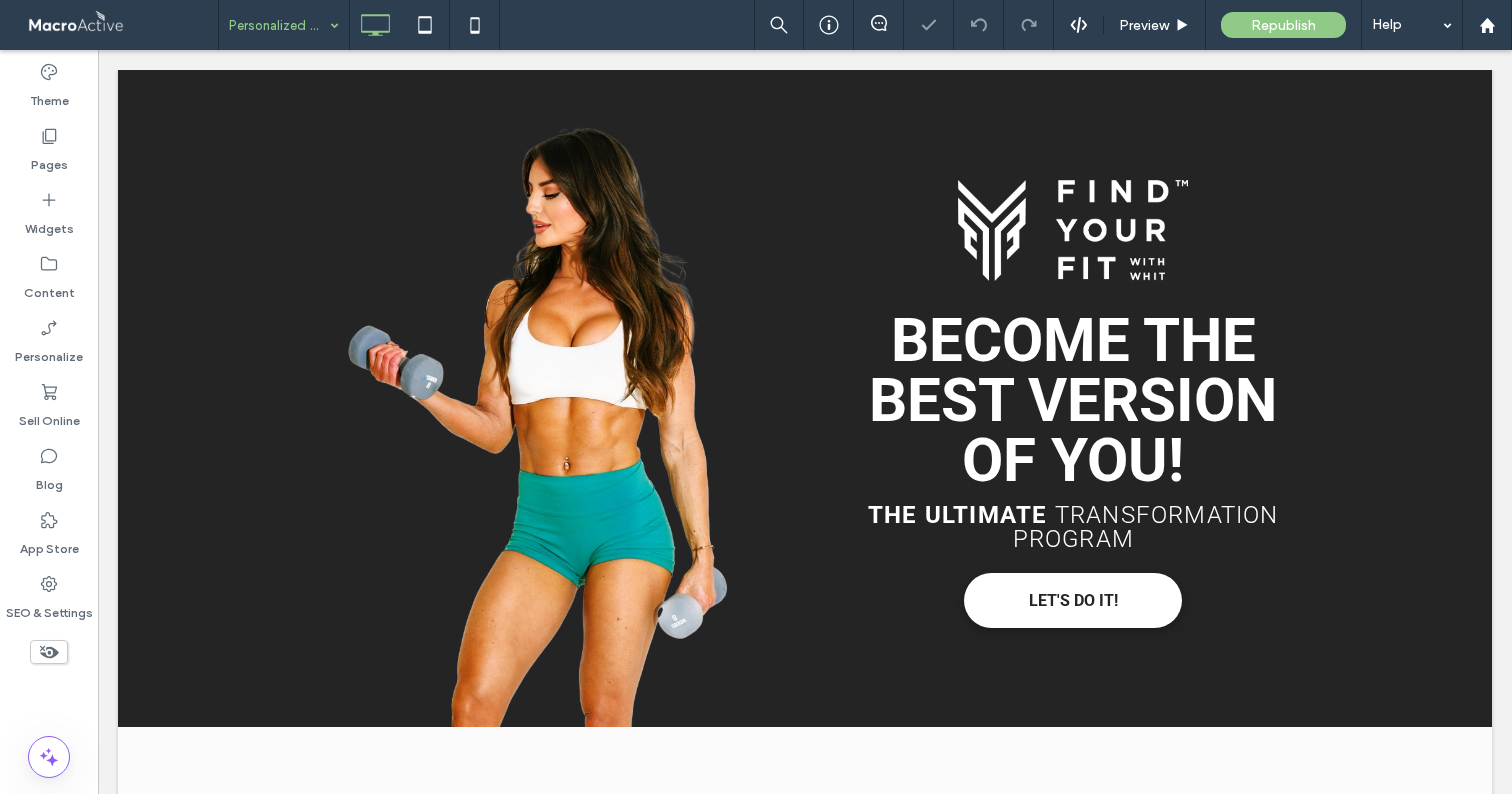 scroll, scrollTop: 798, scrollLeft: 0, axis: vertical 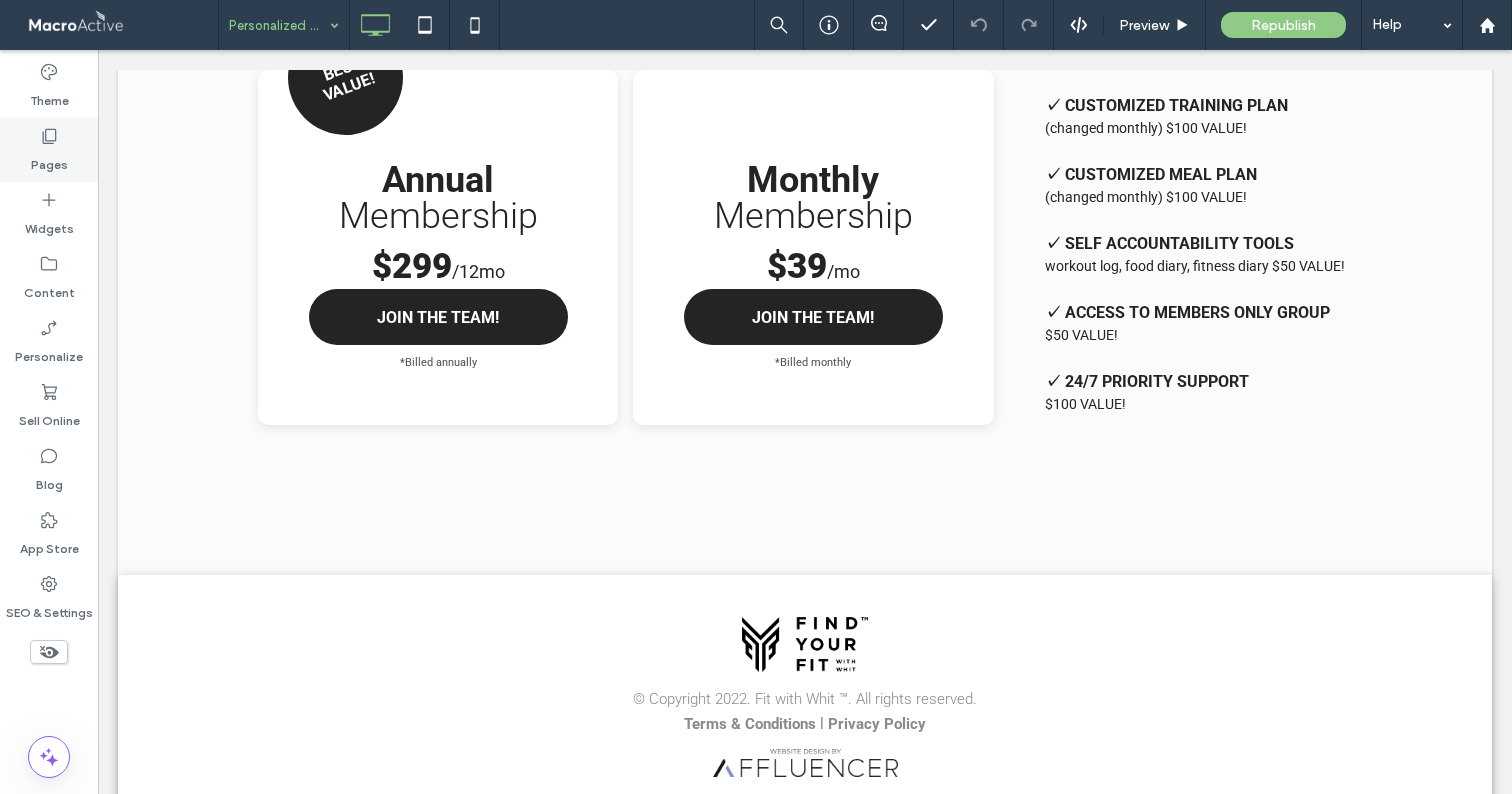 click on "Pages" at bounding box center (49, 150) 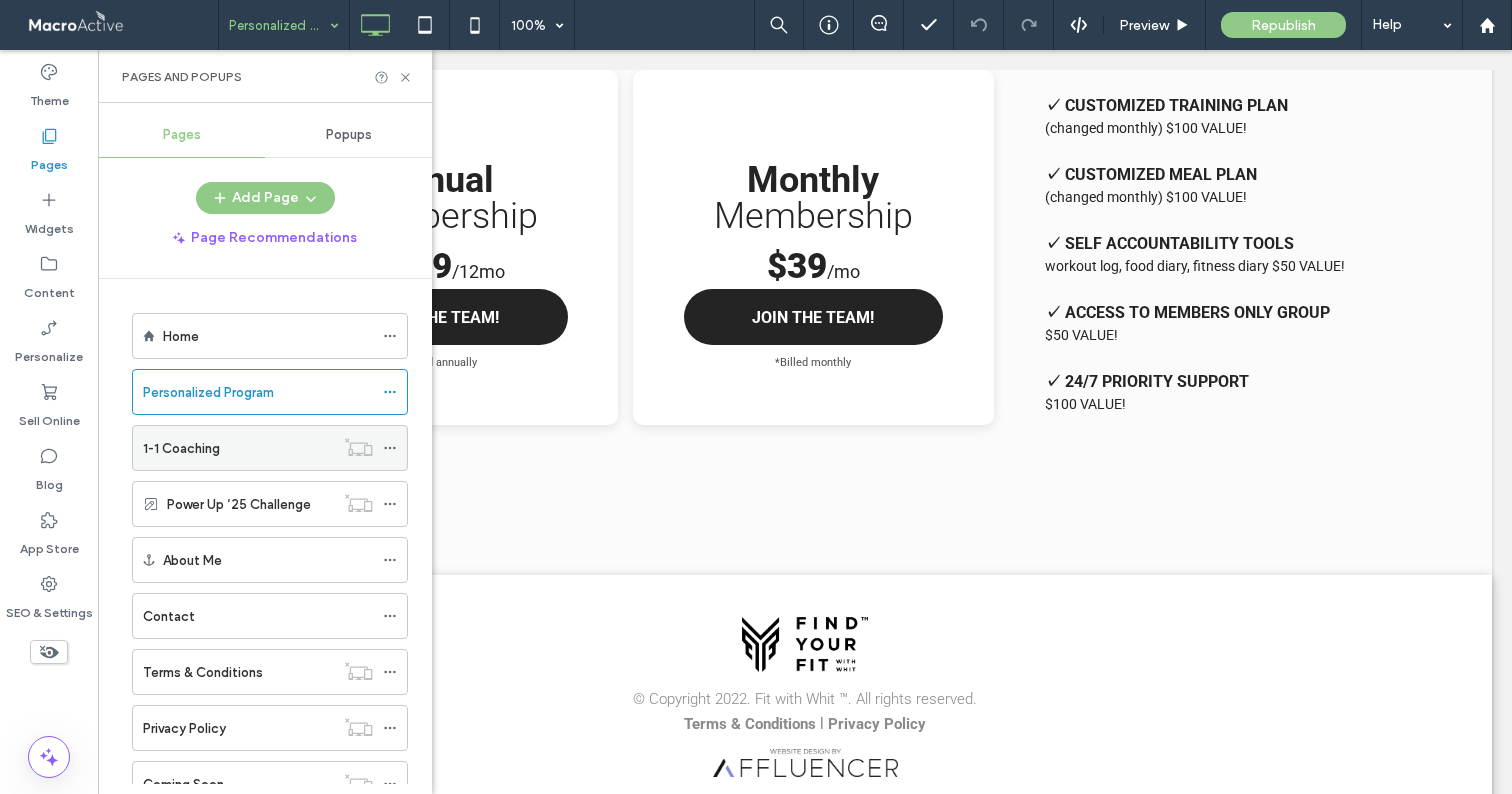 click on "1-1 Coaching" at bounding box center (238, 448) 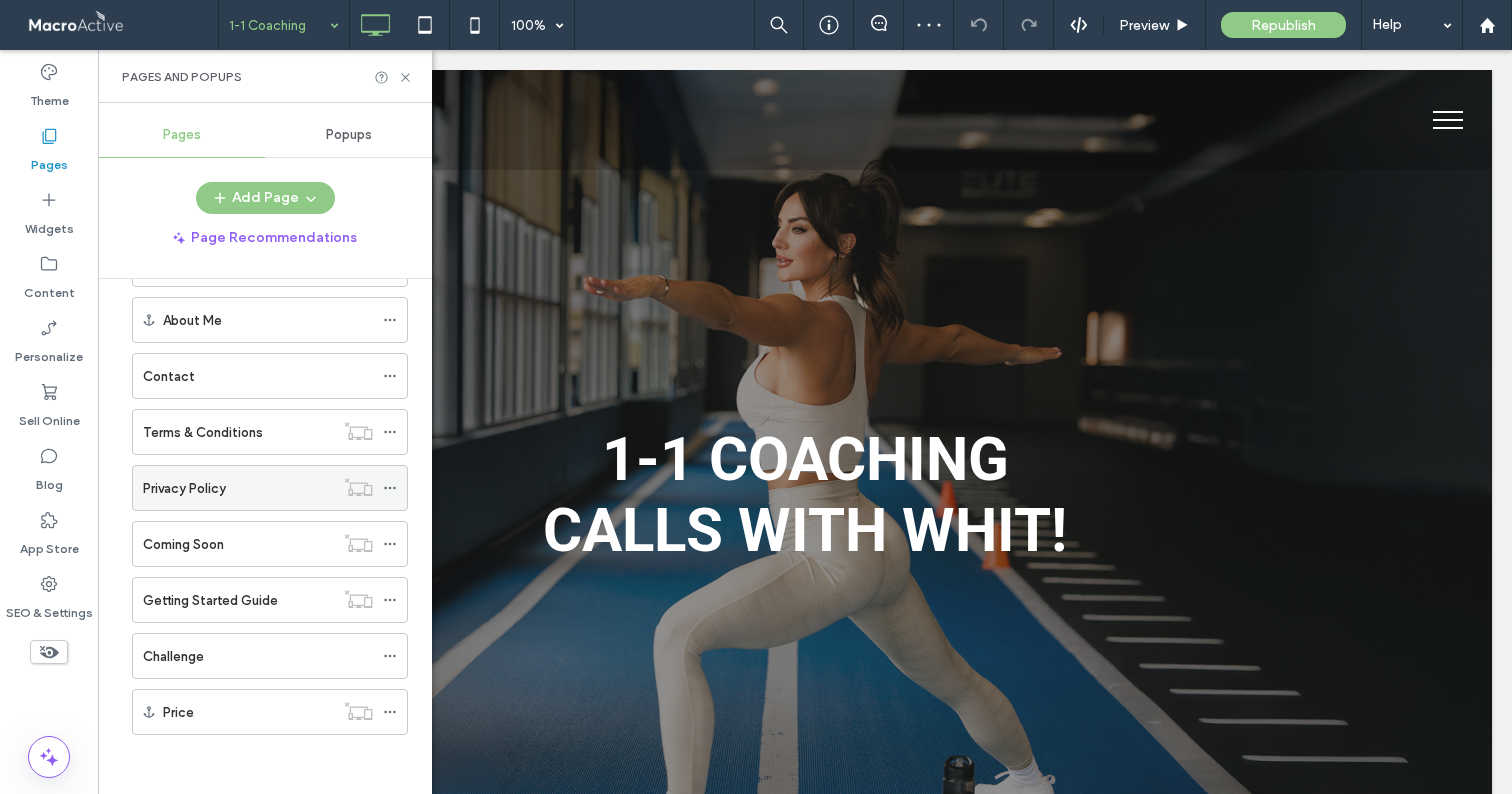 scroll, scrollTop: 241, scrollLeft: 0, axis: vertical 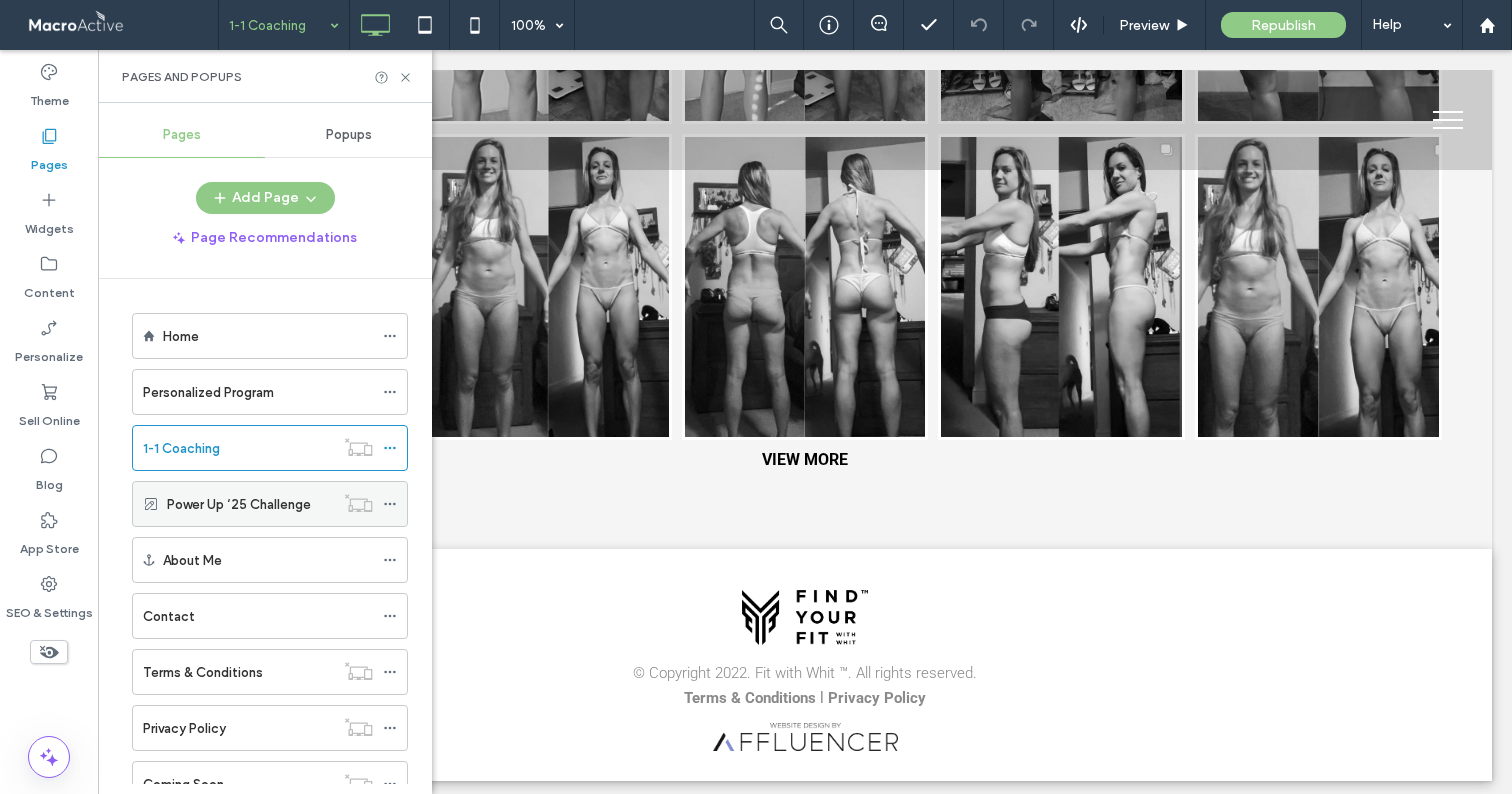 click on "Power Up ‘25 Challenge" at bounding box center (239, 504) 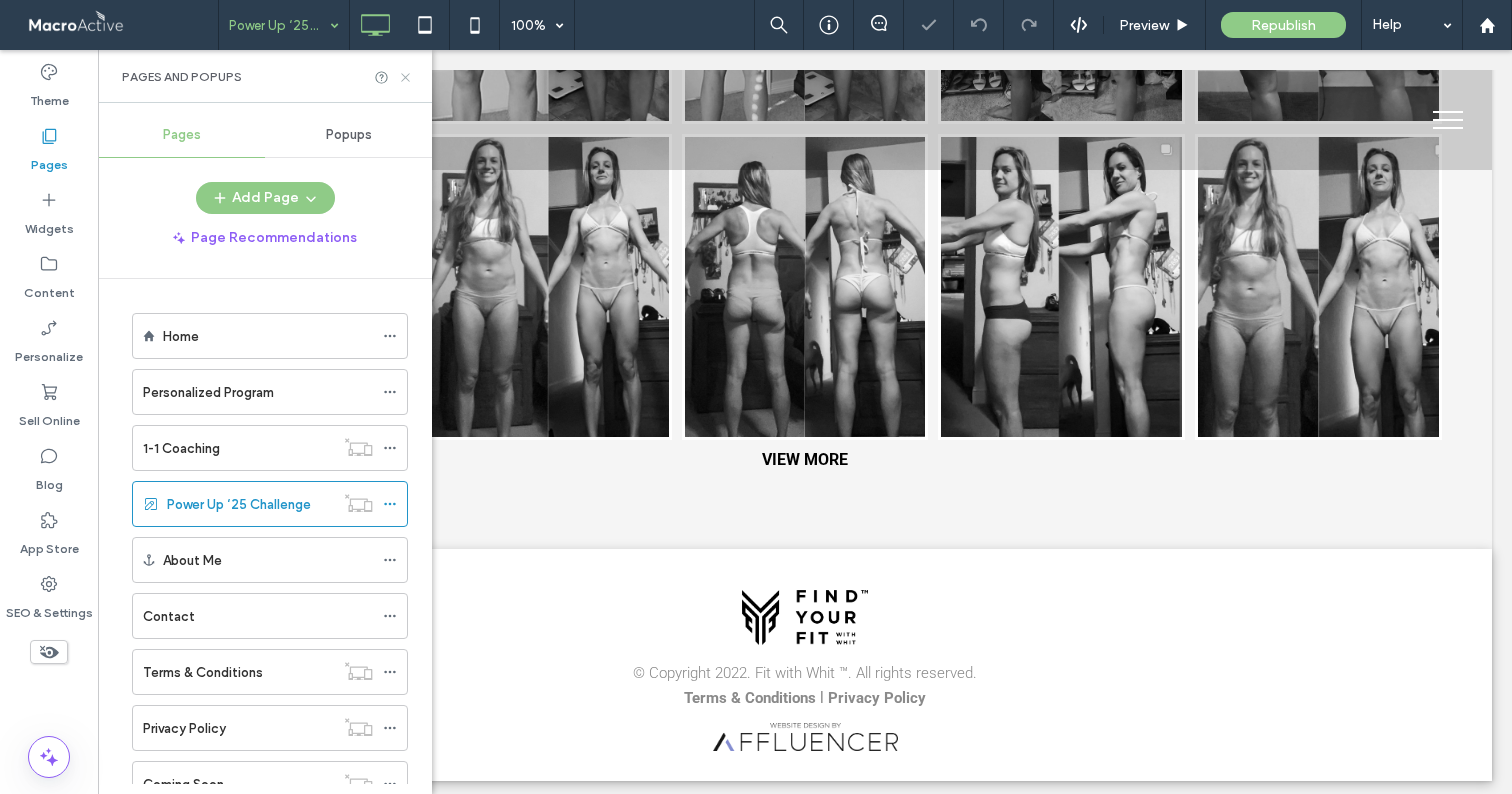 click 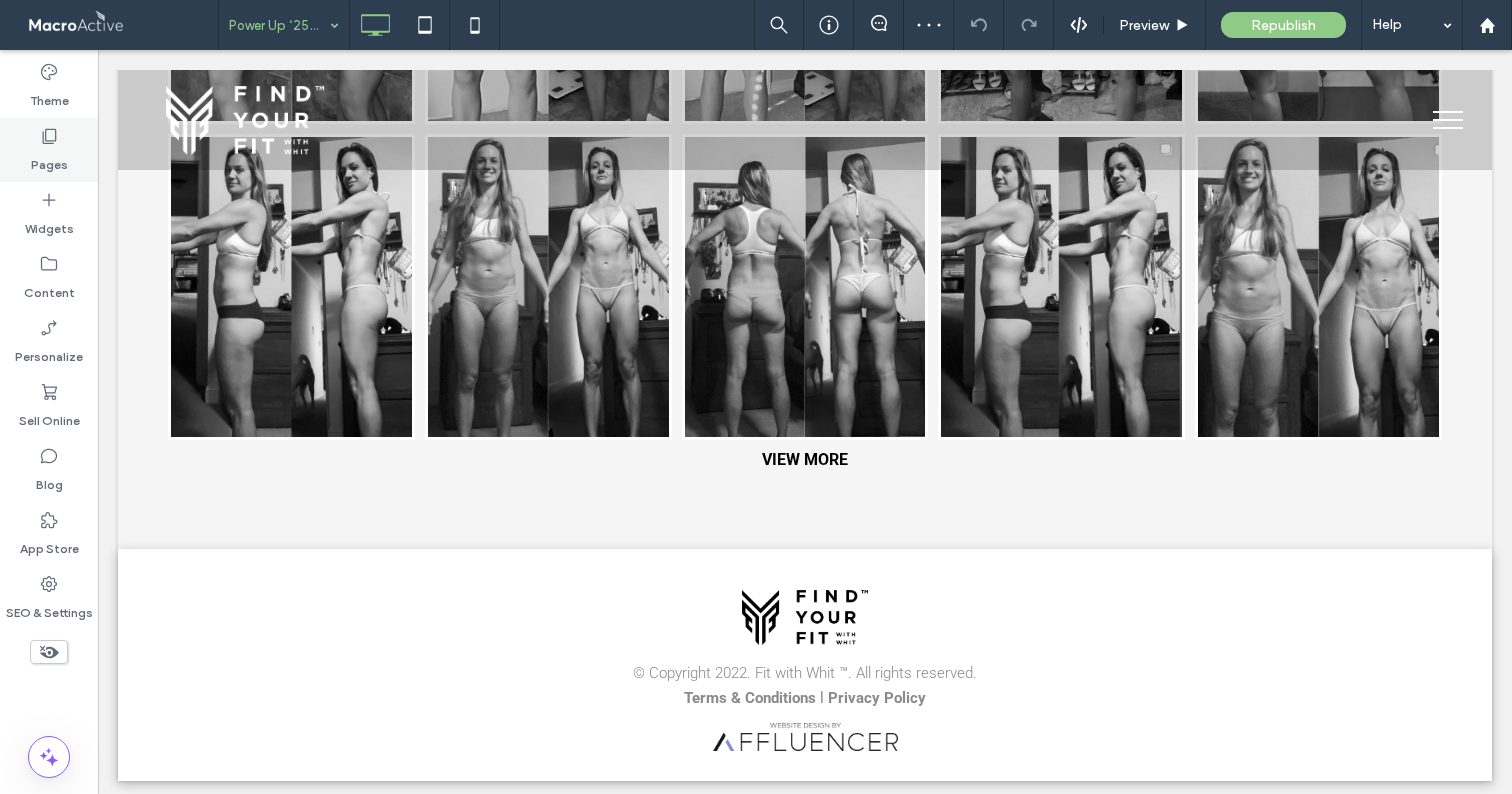 click on "Pages" at bounding box center (49, 160) 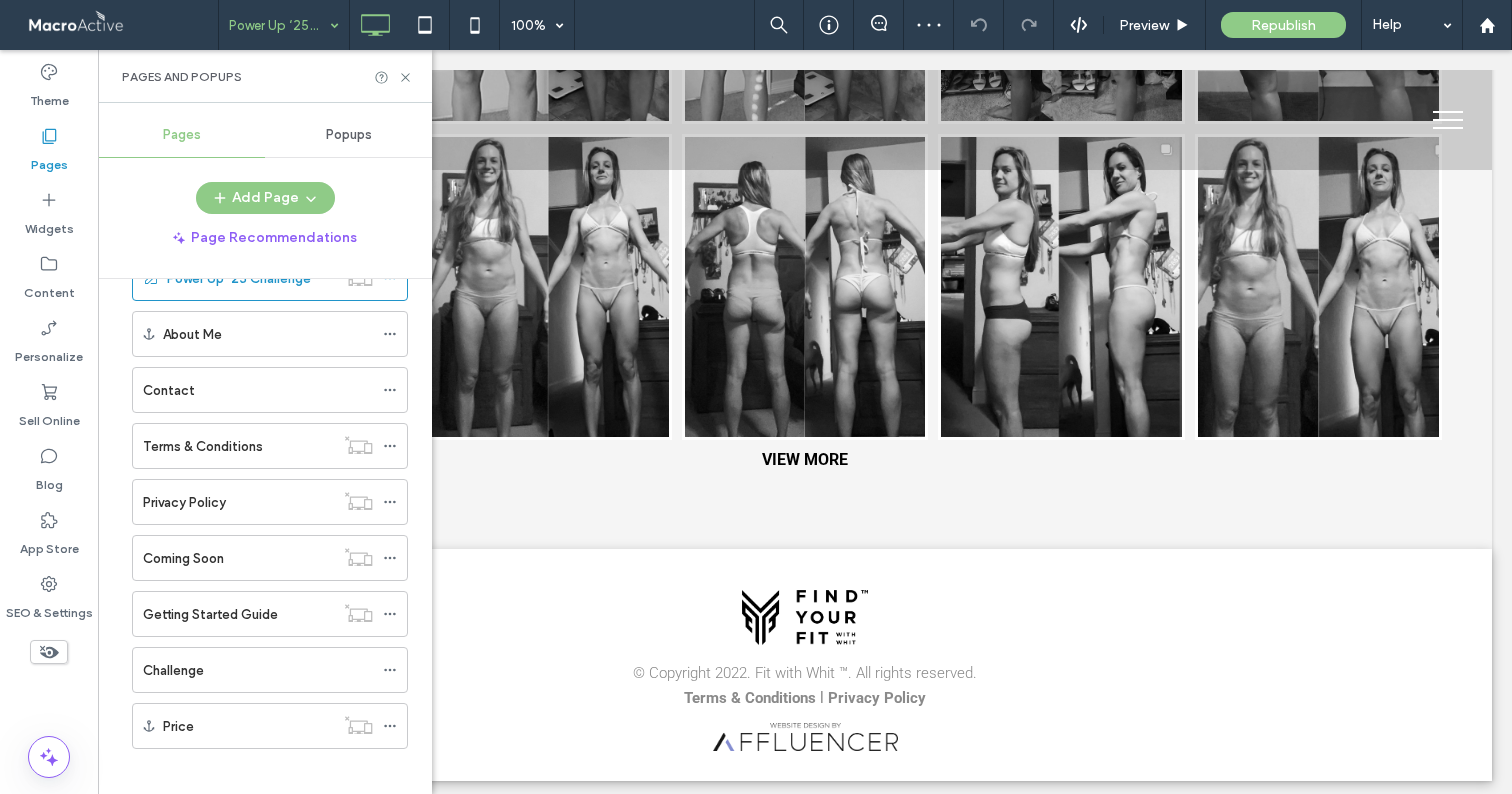scroll, scrollTop: 241, scrollLeft: 0, axis: vertical 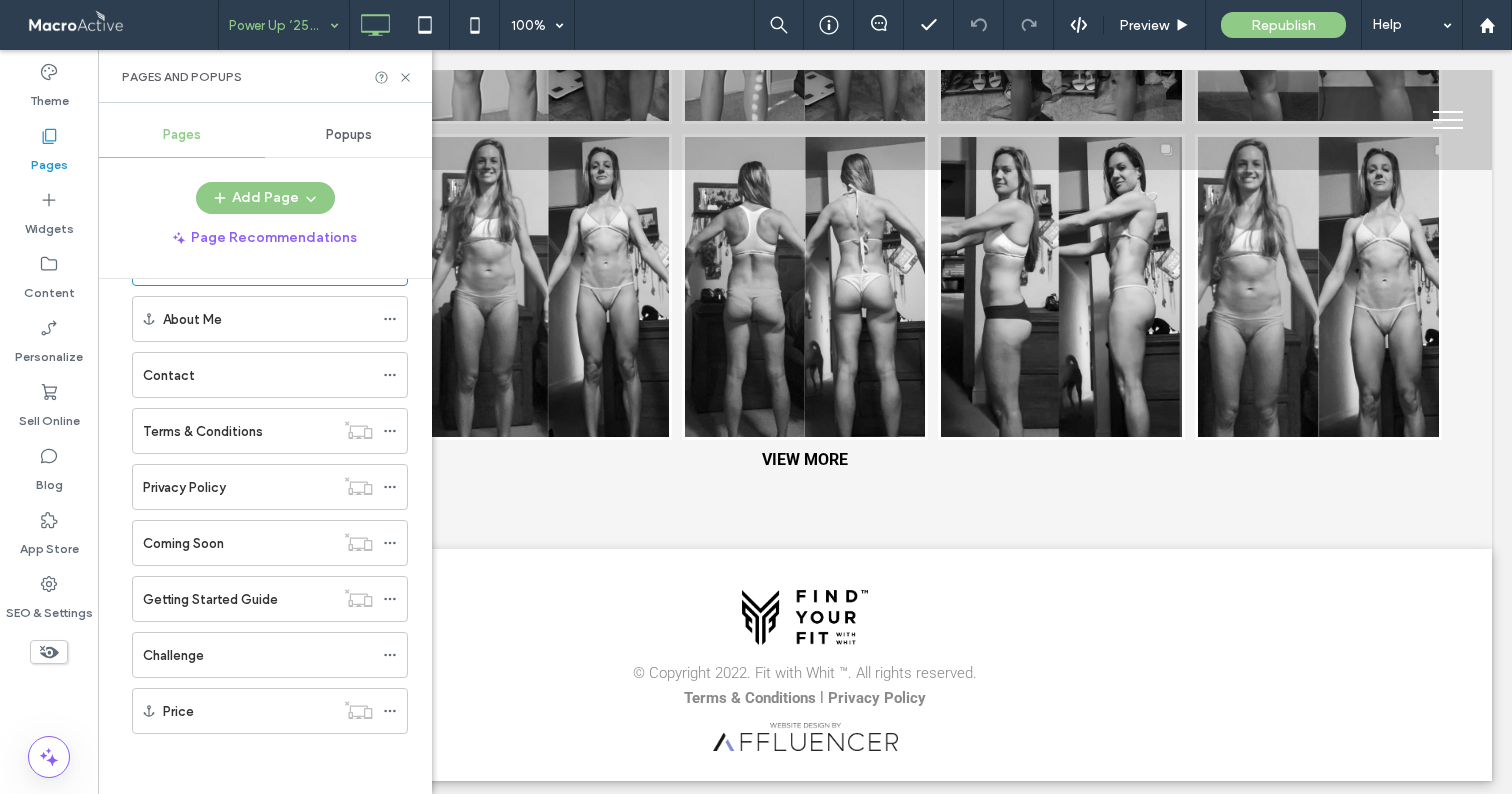 click on "Challenge" at bounding box center [258, 655] 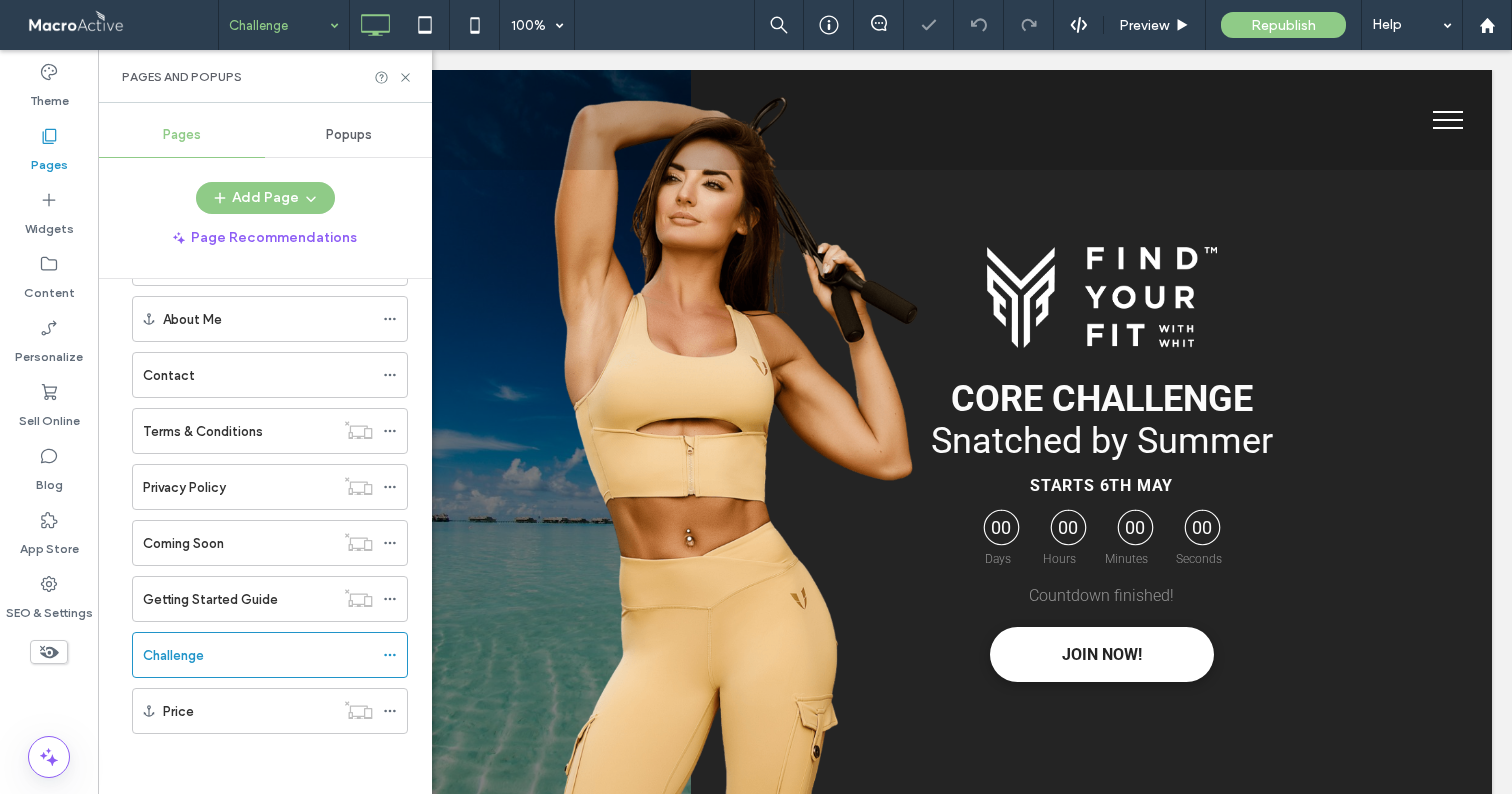 scroll, scrollTop: 2546, scrollLeft: 0, axis: vertical 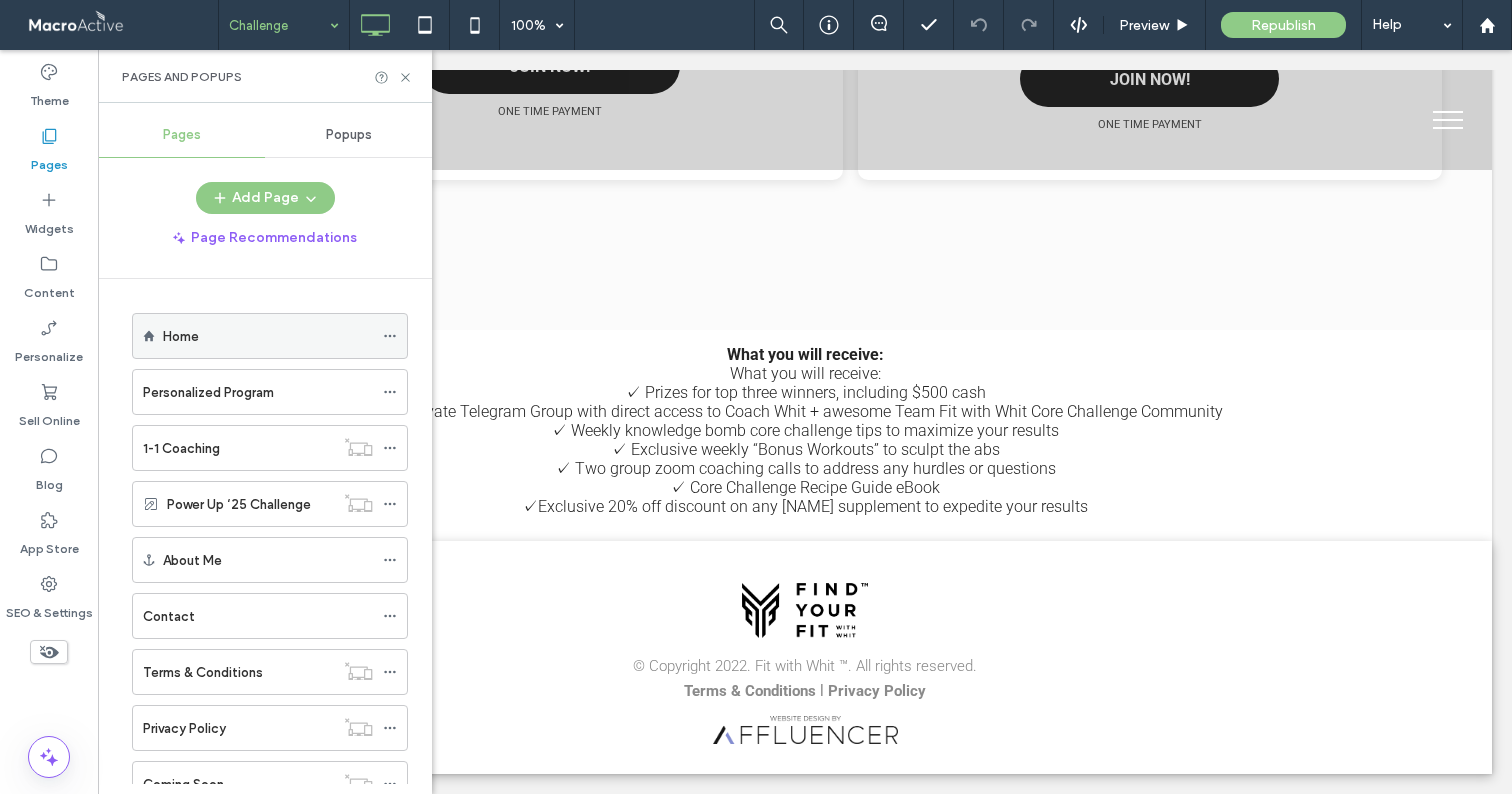 click on "Home" at bounding box center [268, 336] 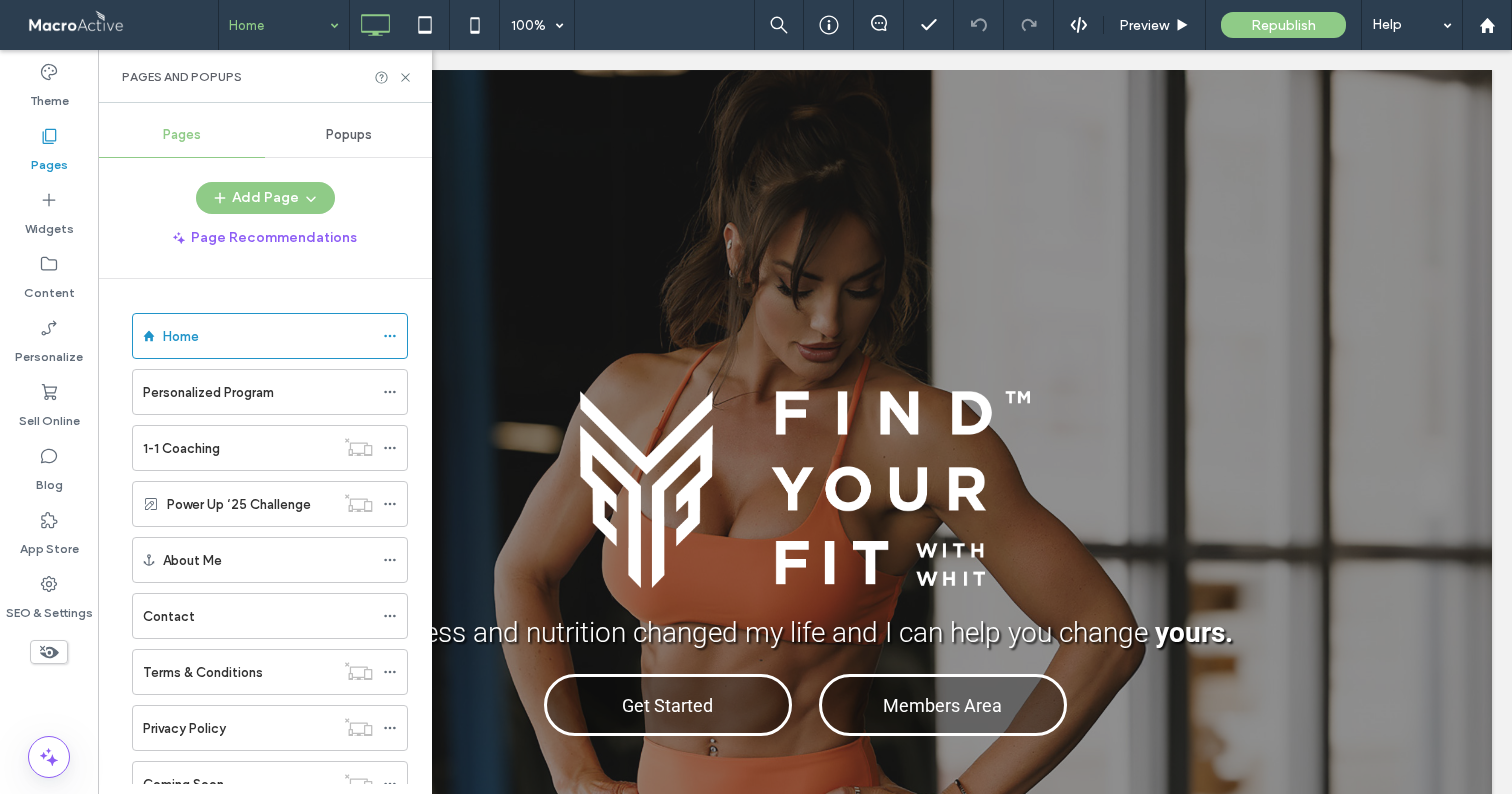 scroll, scrollTop: 0, scrollLeft: 0, axis: both 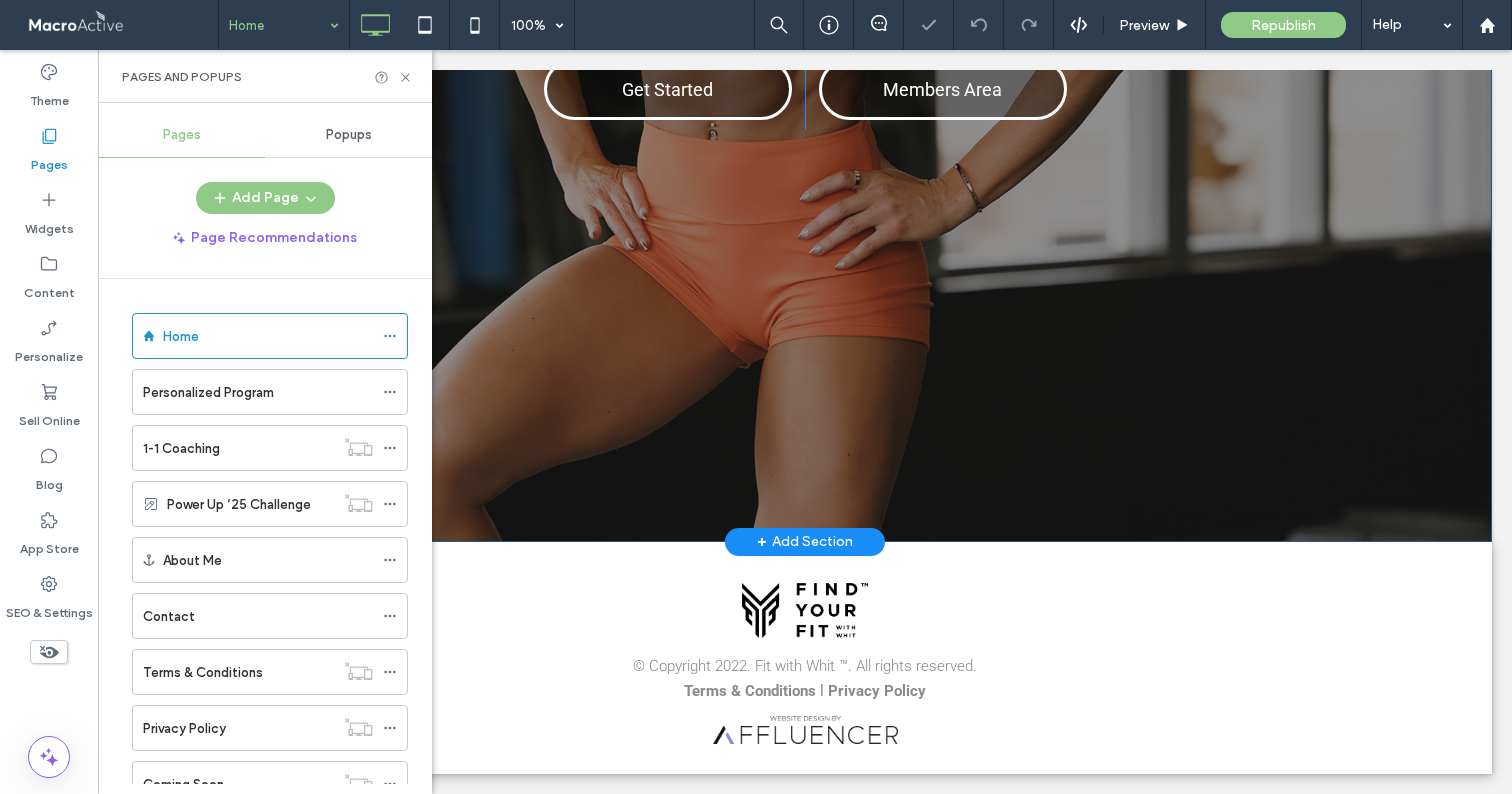 click on "Fitness and nutrition changed my life and I can help you change
yours.
Get Started
Click To Paste
Members Area
Click To Paste
Click To Paste
Row + Add Section" at bounding box center (805, -2) 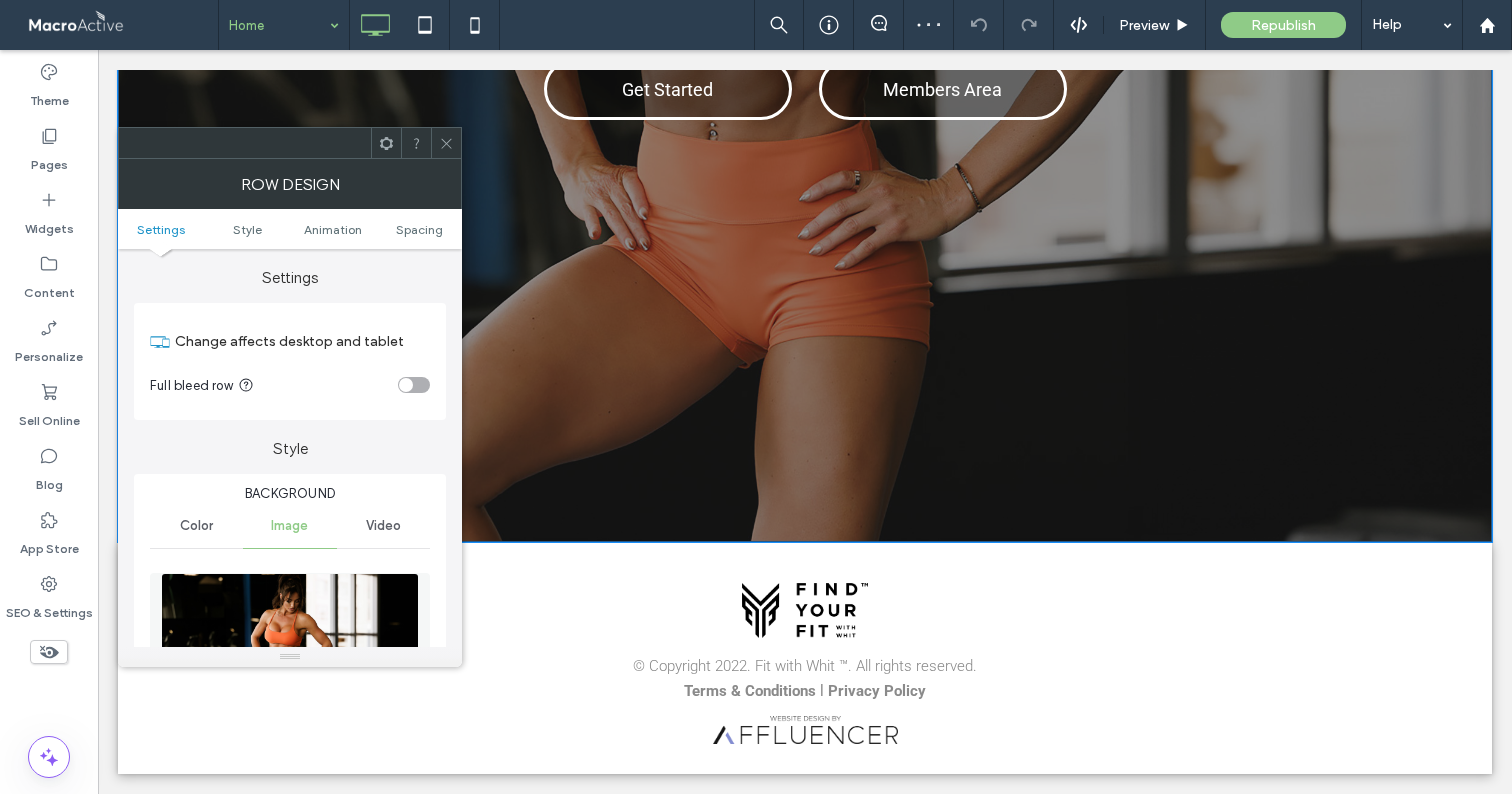 drag, startPoint x: 462, startPoint y: 139, endPoint x: 485, endPoint y: 129, distance: 25.079872 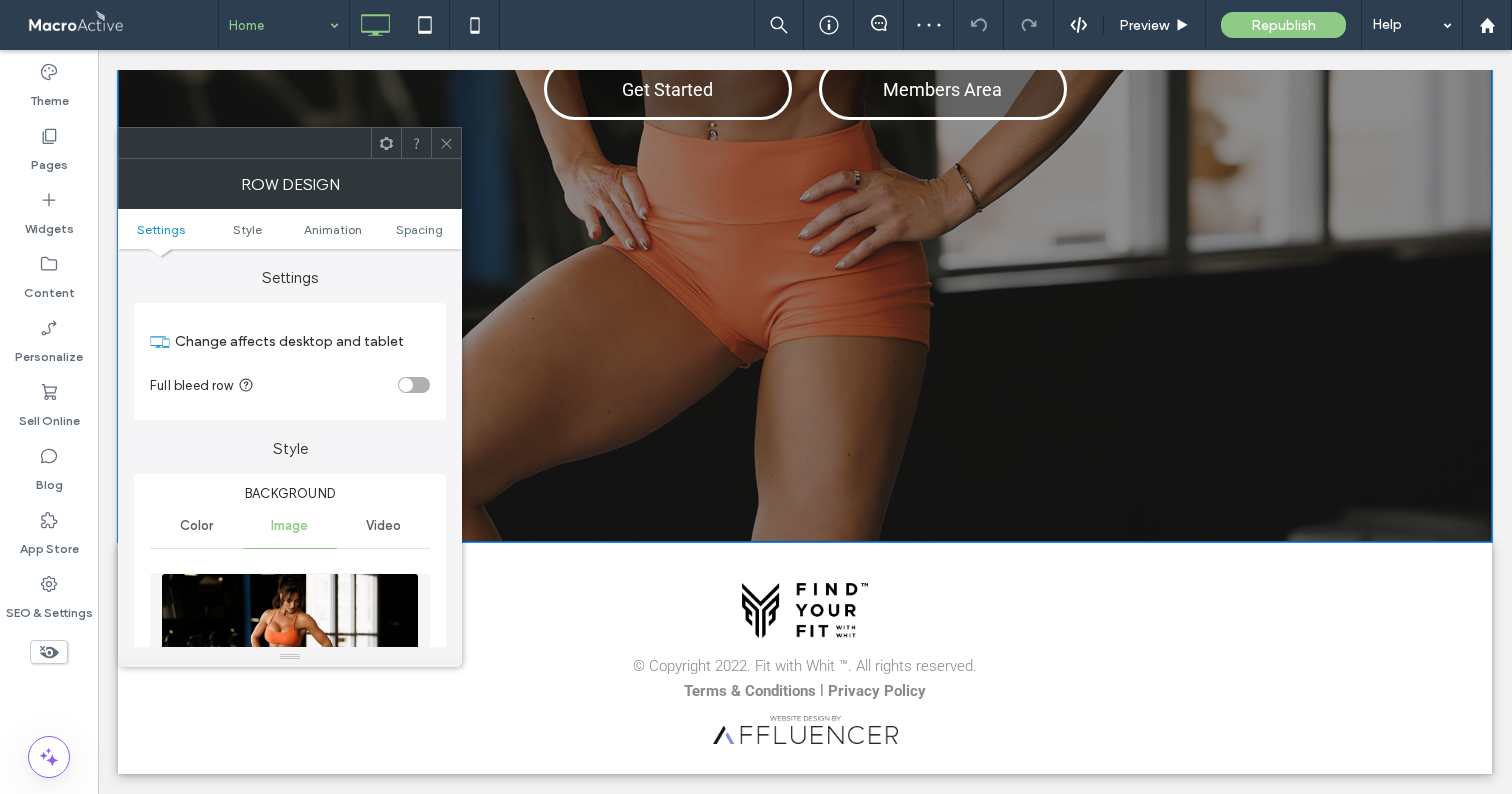 click on "Get Started
Click To Paste
Members Area
Click To Paste" at bounding box center [805, 94] 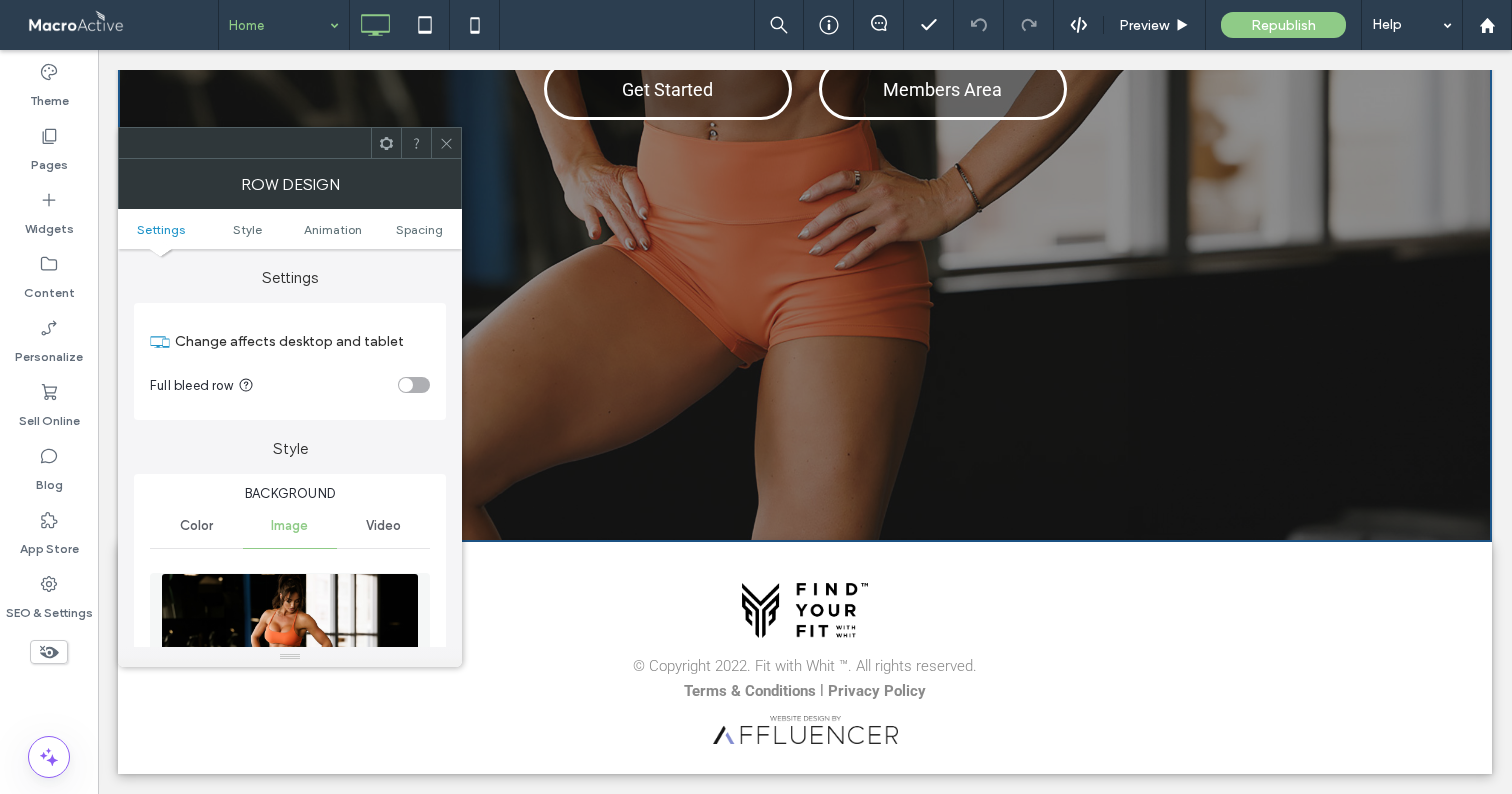 click 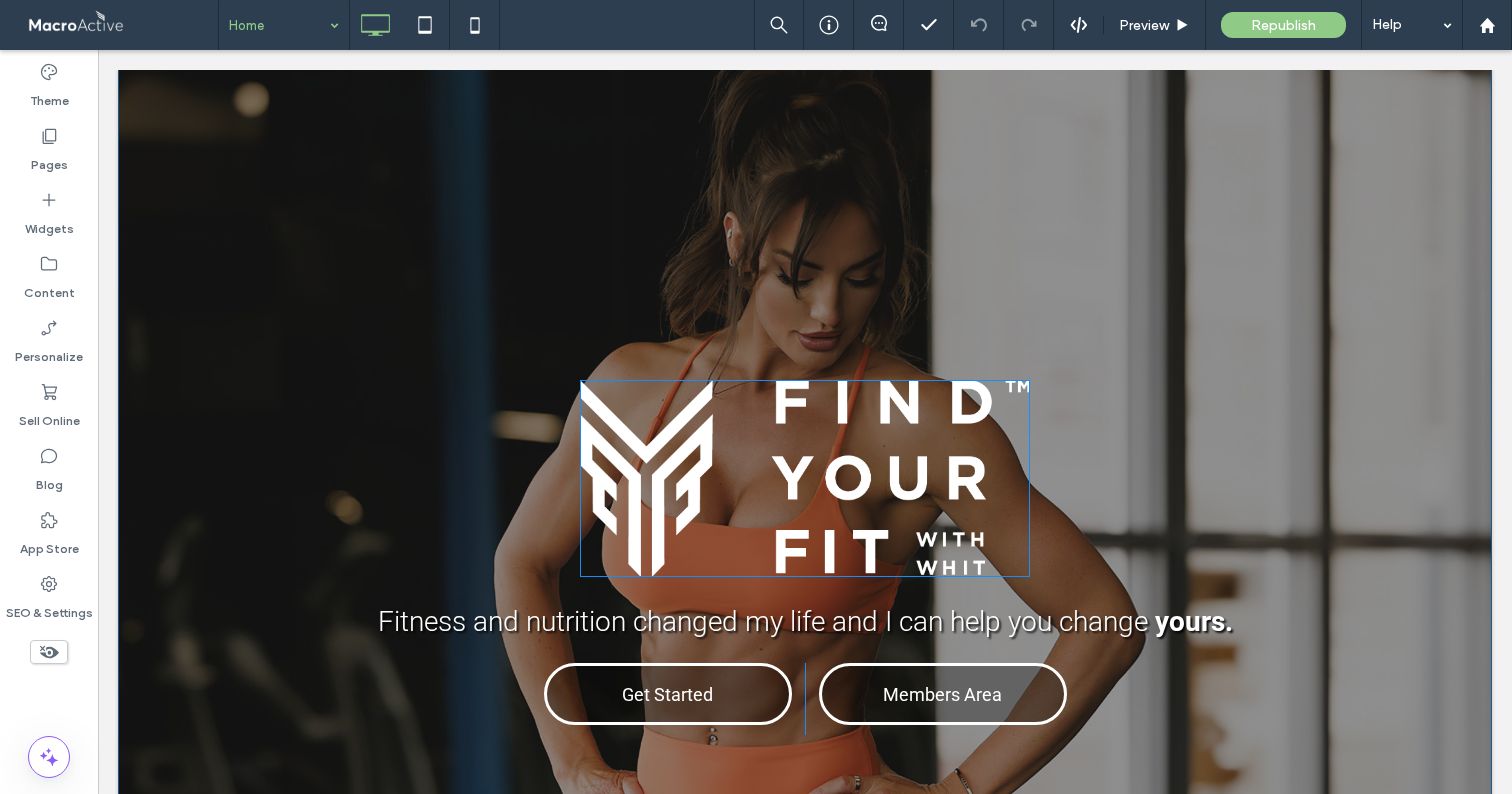 scroll, scrollTop: 0, scrollLeft: 0, axis: both 